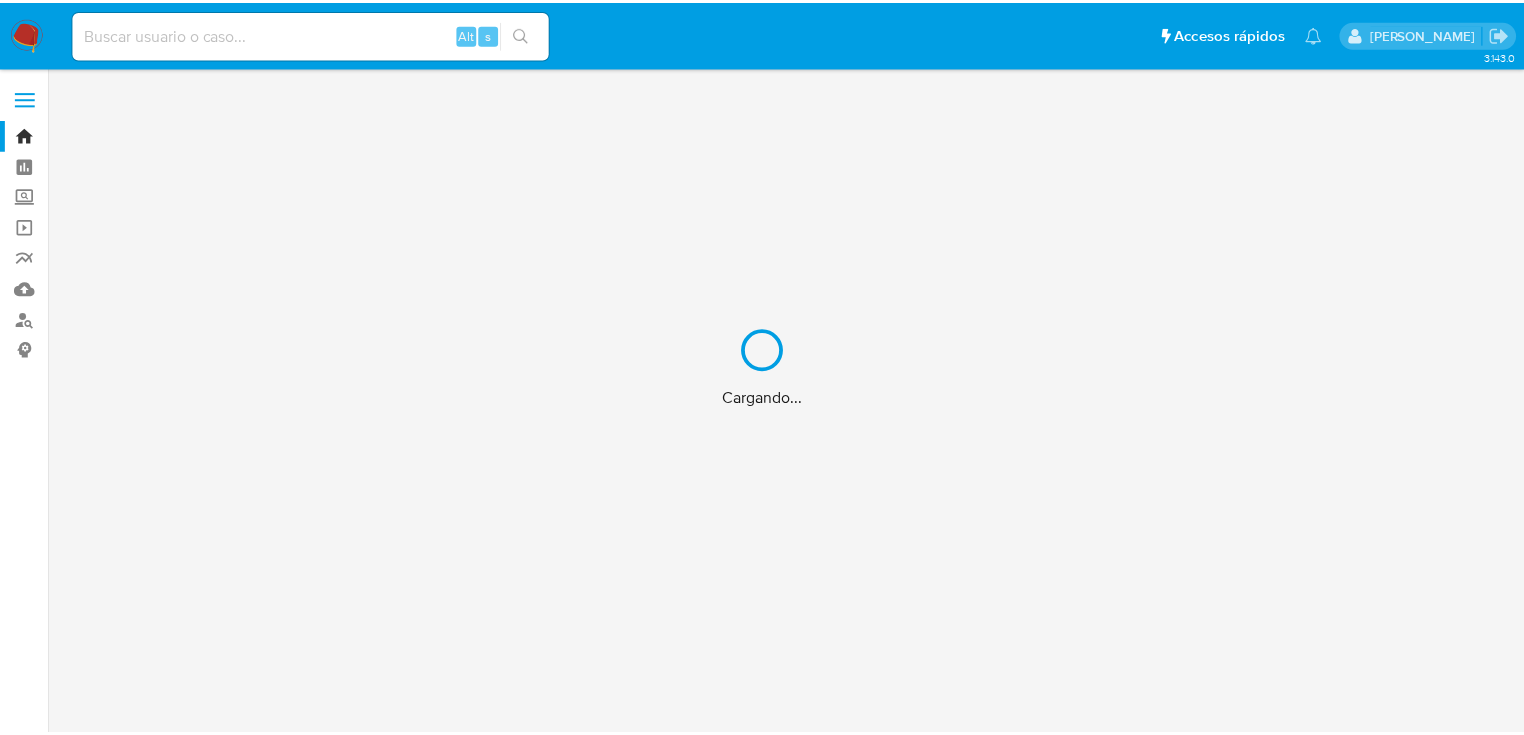 scroll, scrollTop: 0, scrollLeft: 0, axis: both 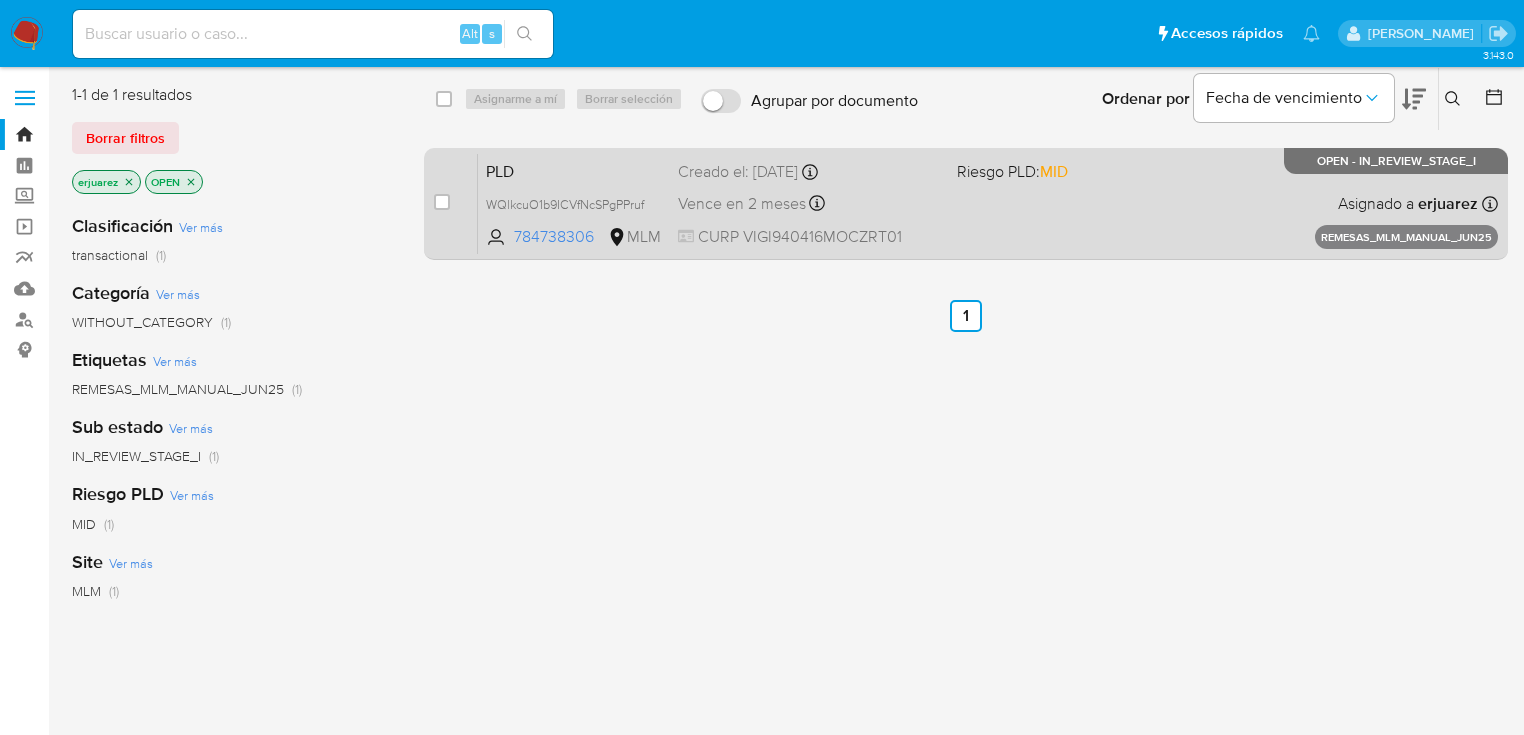 click on "PLD WQlkcuO1b9ICVfNcSPgPPruf 784738306 MLM Riesgo PLD:  MID Creado el: [DATE]   Creado el: [DATE] 13:16:23 Vence en 2 meses   Vence el [DATE] 13:16:23 CURP   VIGI940416MOCZRT01 Asignado a   erjuarez   Asignado el: [DATE] 13:16:23 REMESAS_MLM_MANUAL_JUN25 OPEN - IN_REVIEW_STAGE_I" at bounding box center (988, 203) 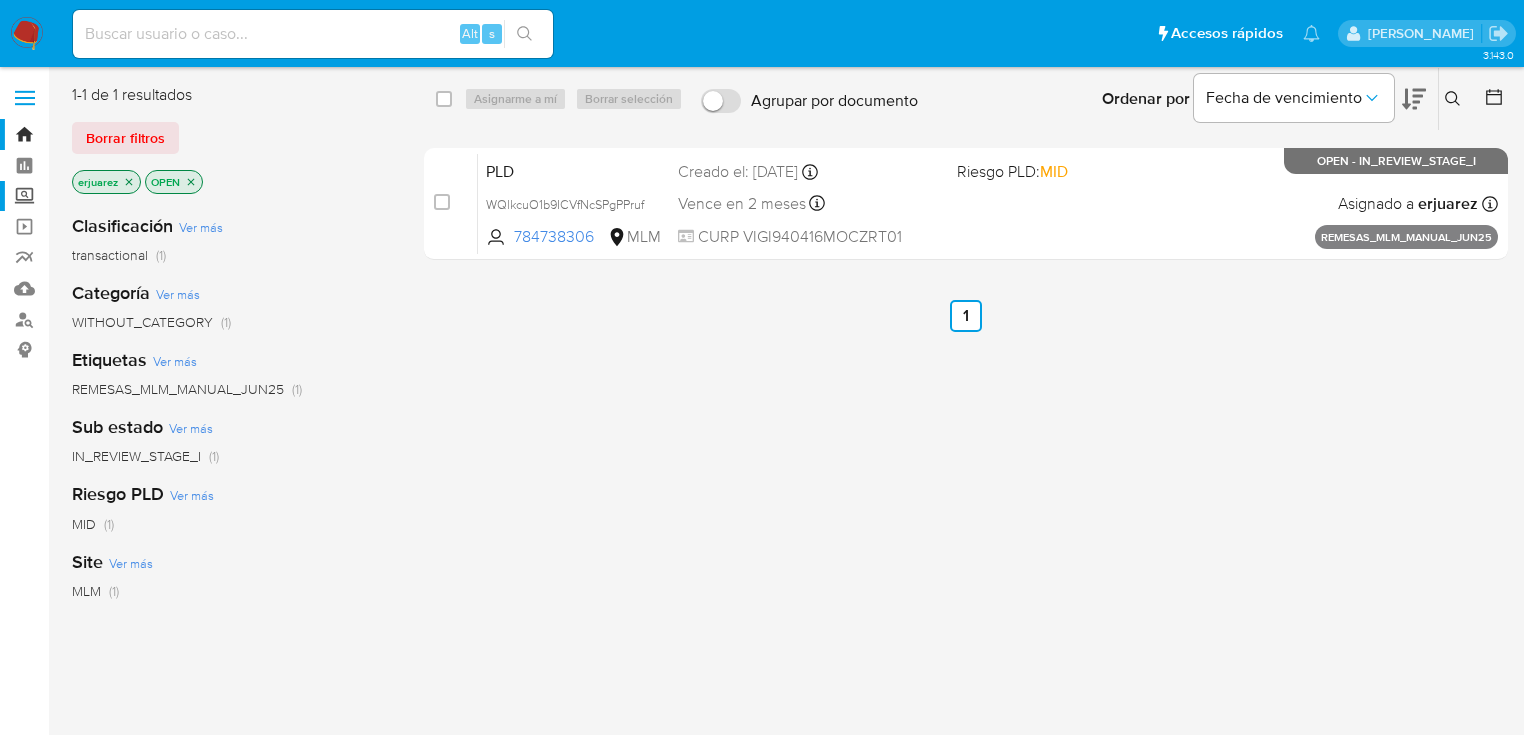 click on "Screening" at bounding box center [119, 196] 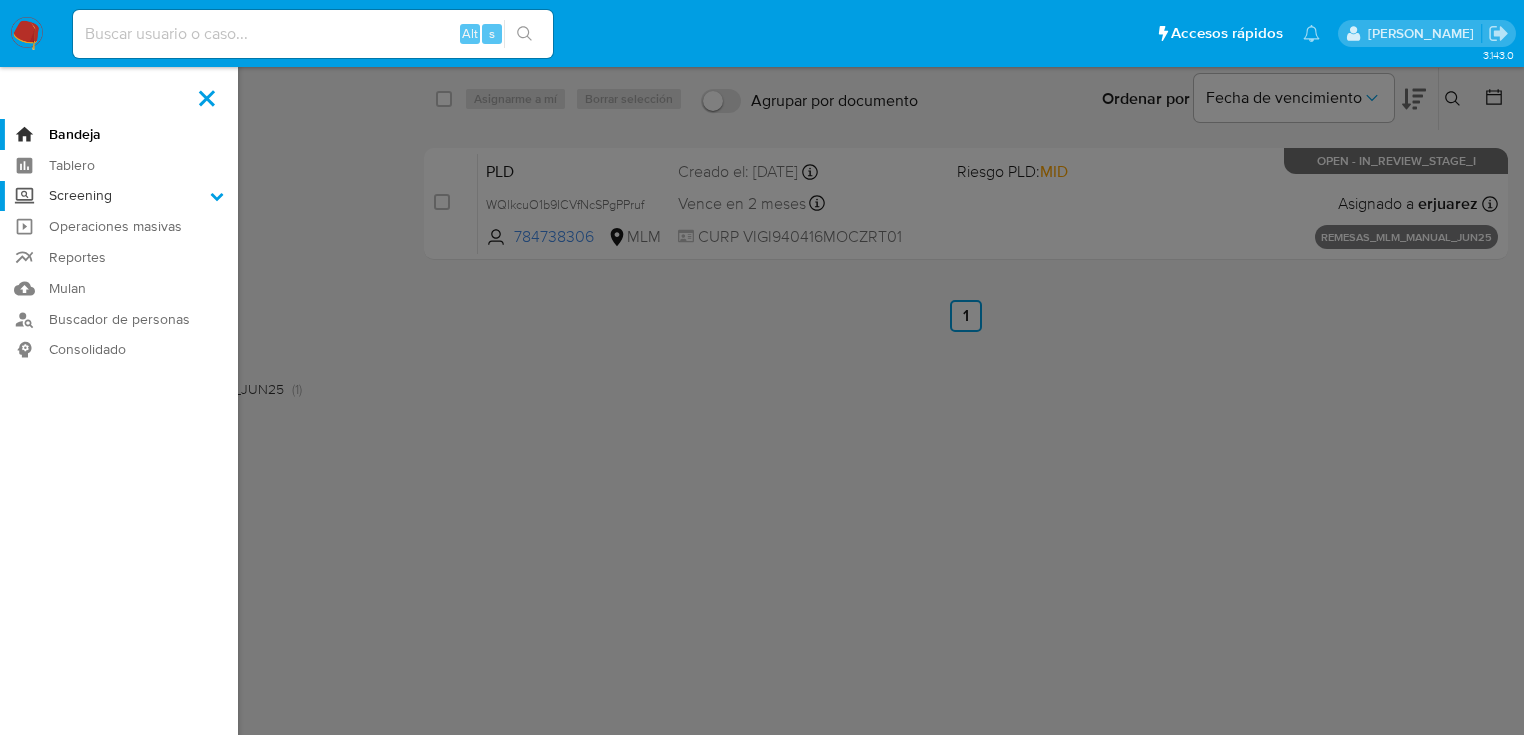click on "Screening" at bounding box center (0, 0) 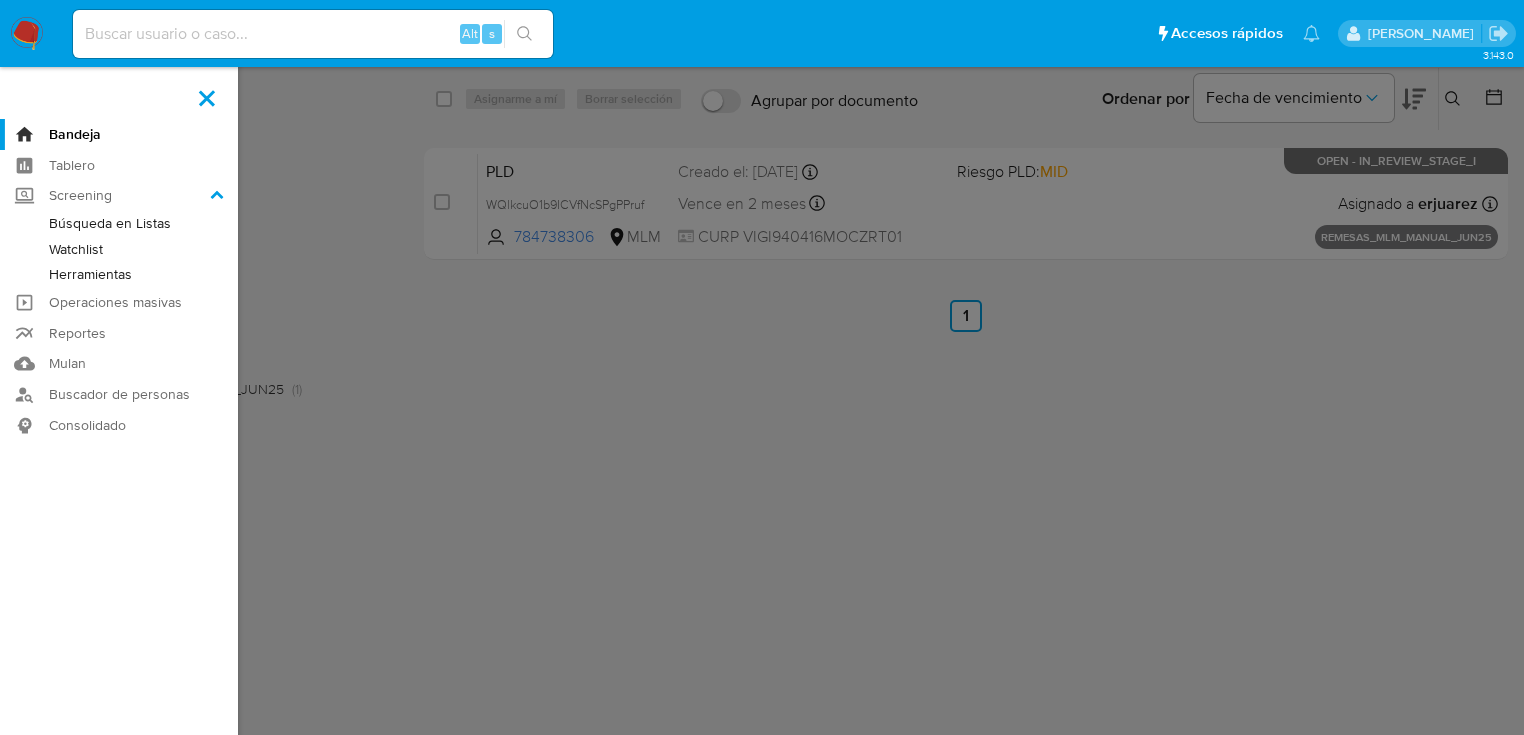 click on "Herramientas" at bounding box center (119, 274) 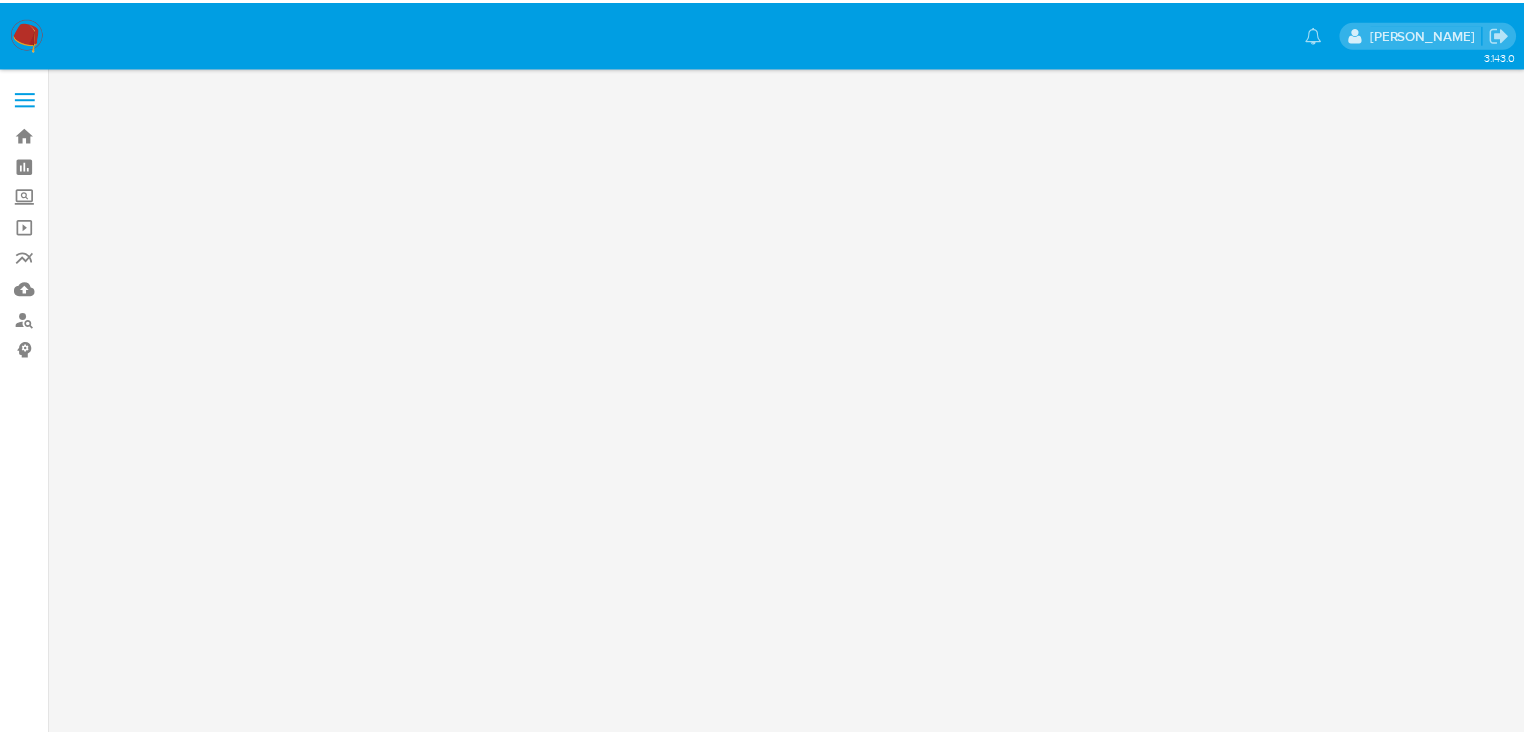 scroll, scrollTop: 0, scrollLeft: 0, axis: both 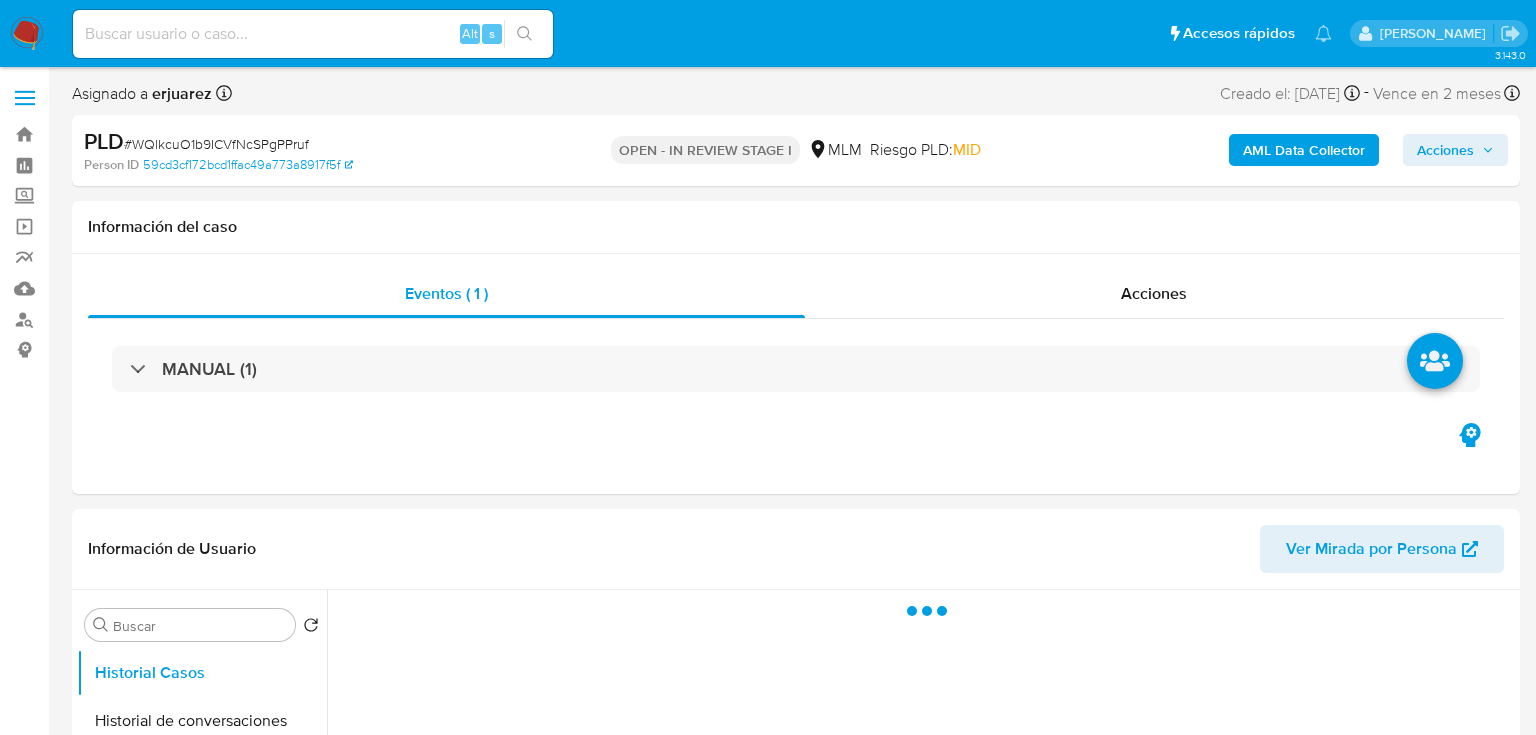 select on "10" 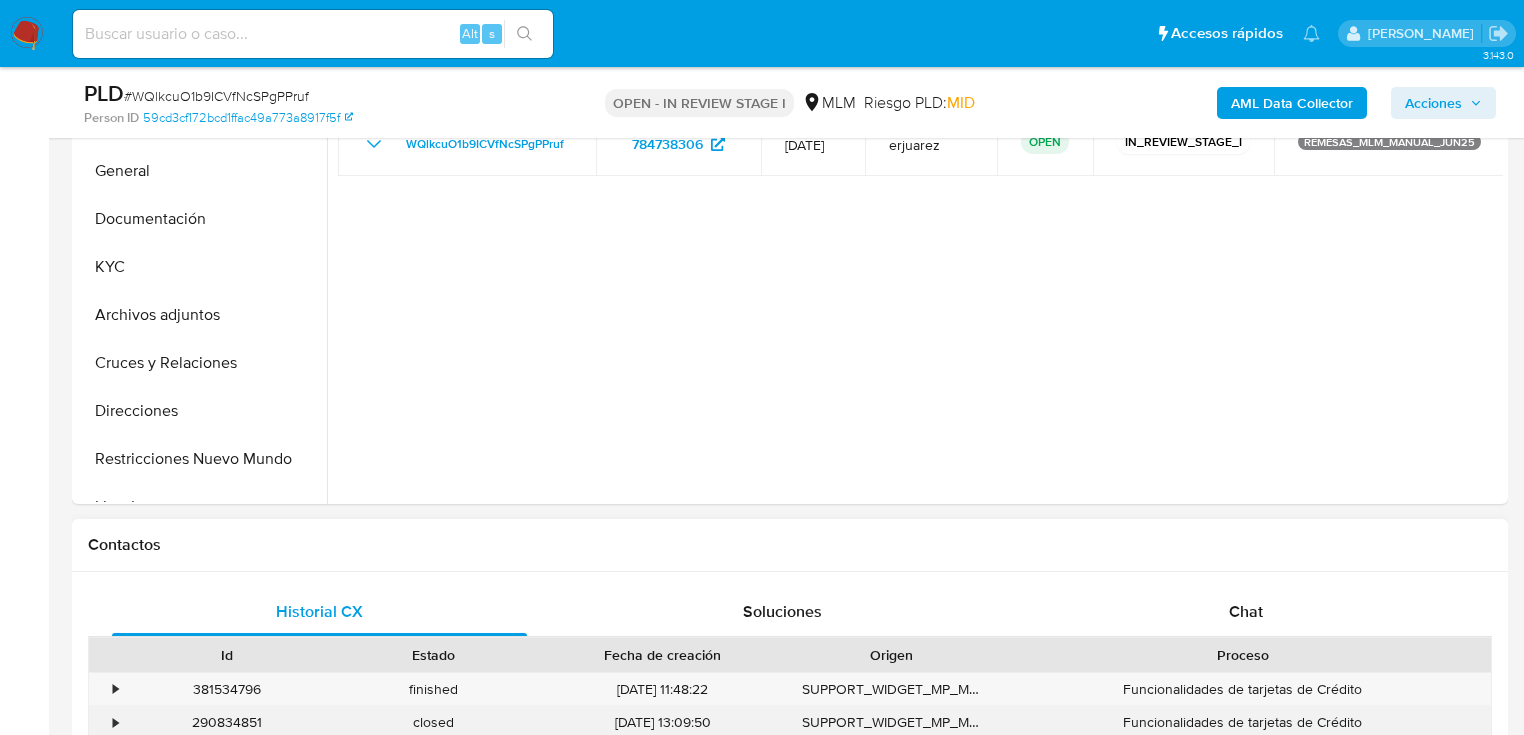 scroll, scrollTop: 720, scrollLeft: 0, axis: vertical 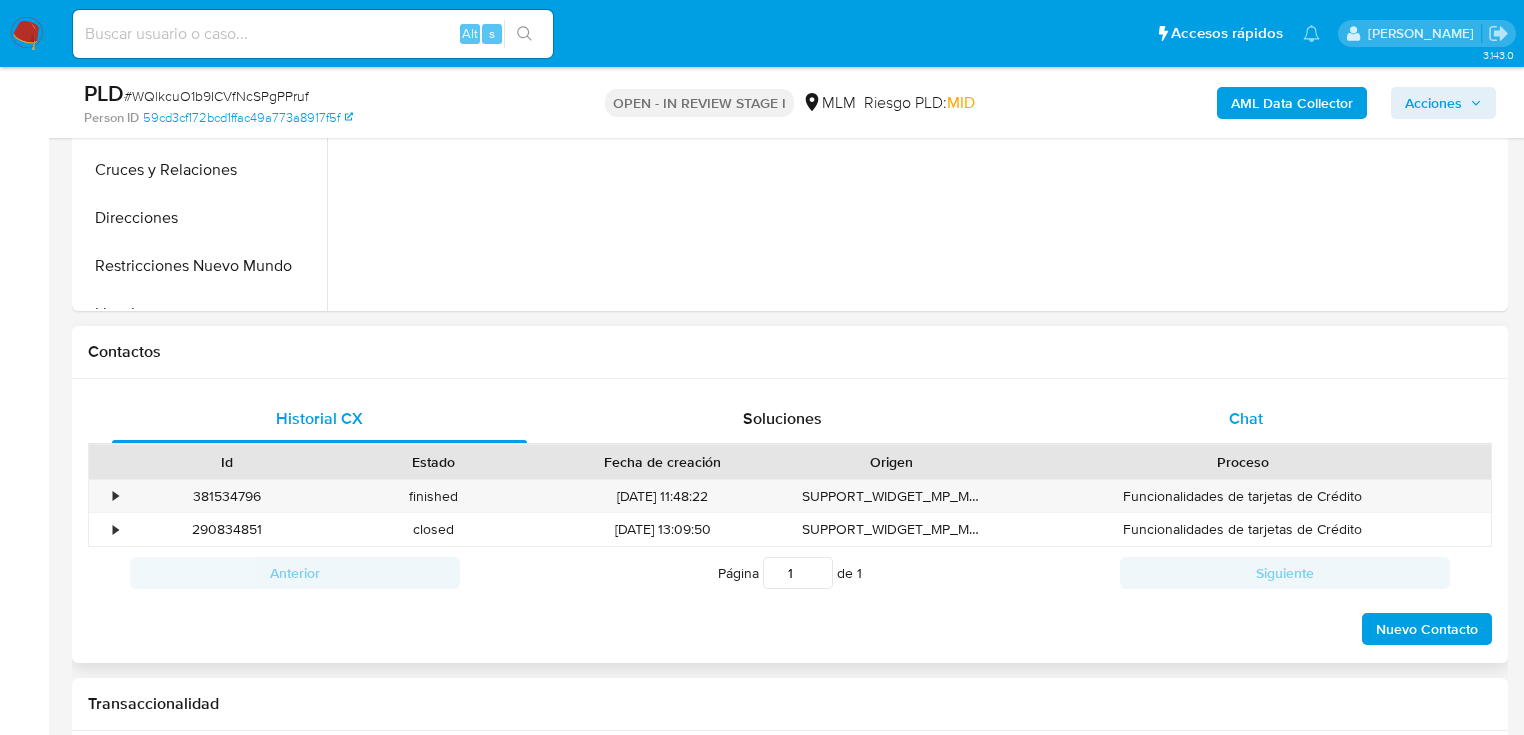 click on "Chat" at bounding box center [1246, 418] 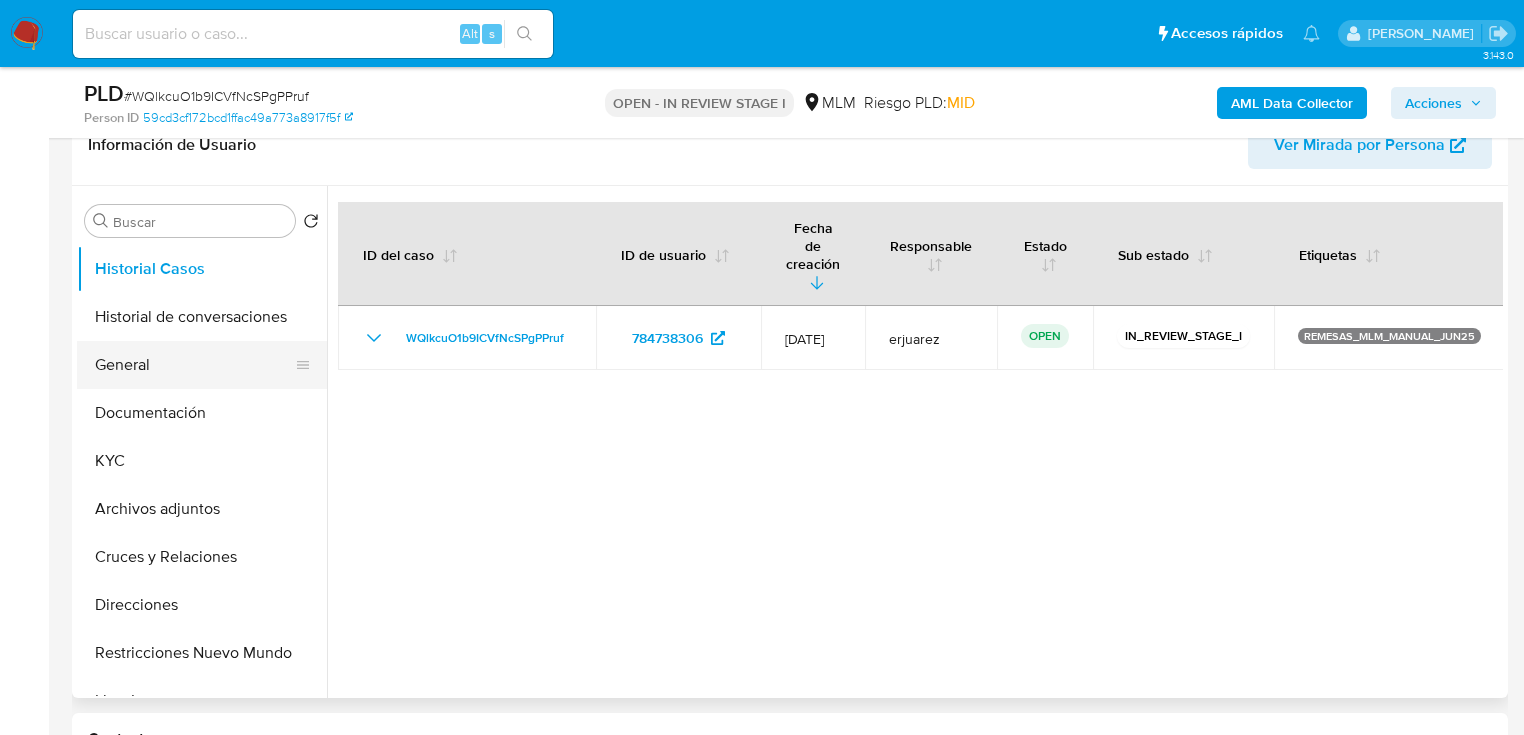 scroll, scrollTop: 320, scrollLeft: 0, axis: vertical 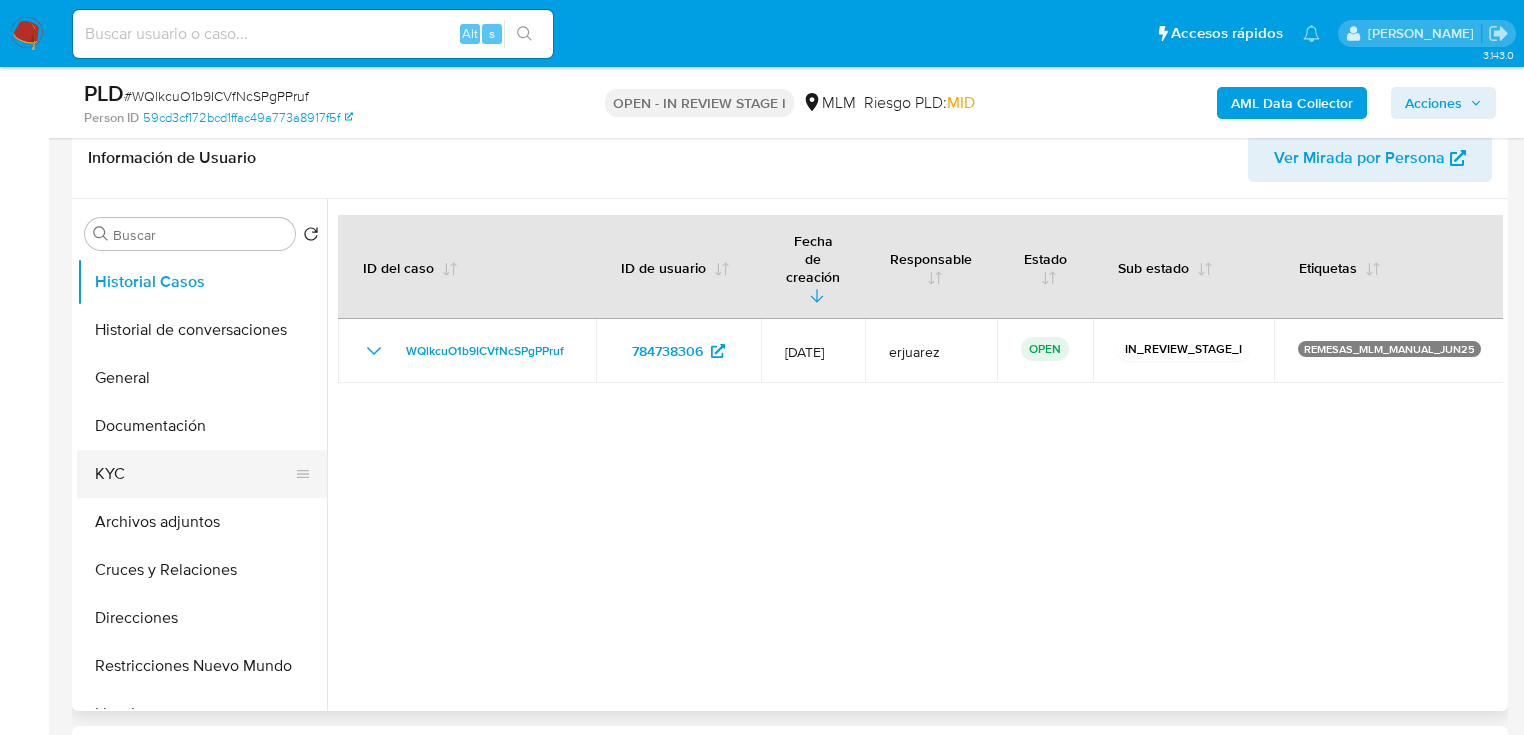 click on "KYC" at bounding box center (194, 474) 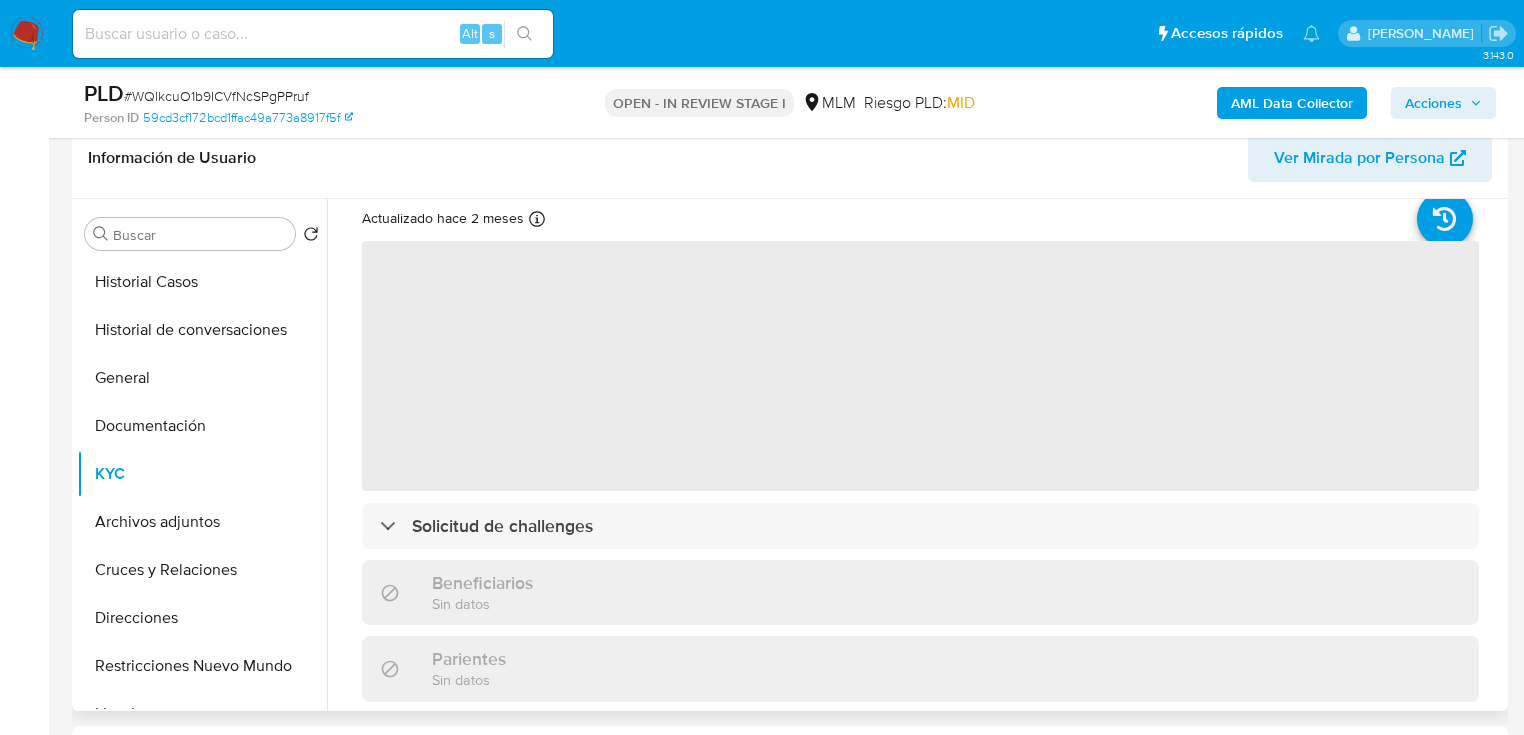 scroll, scrollTop: 80, scrollLeft: 0, axis: vertical 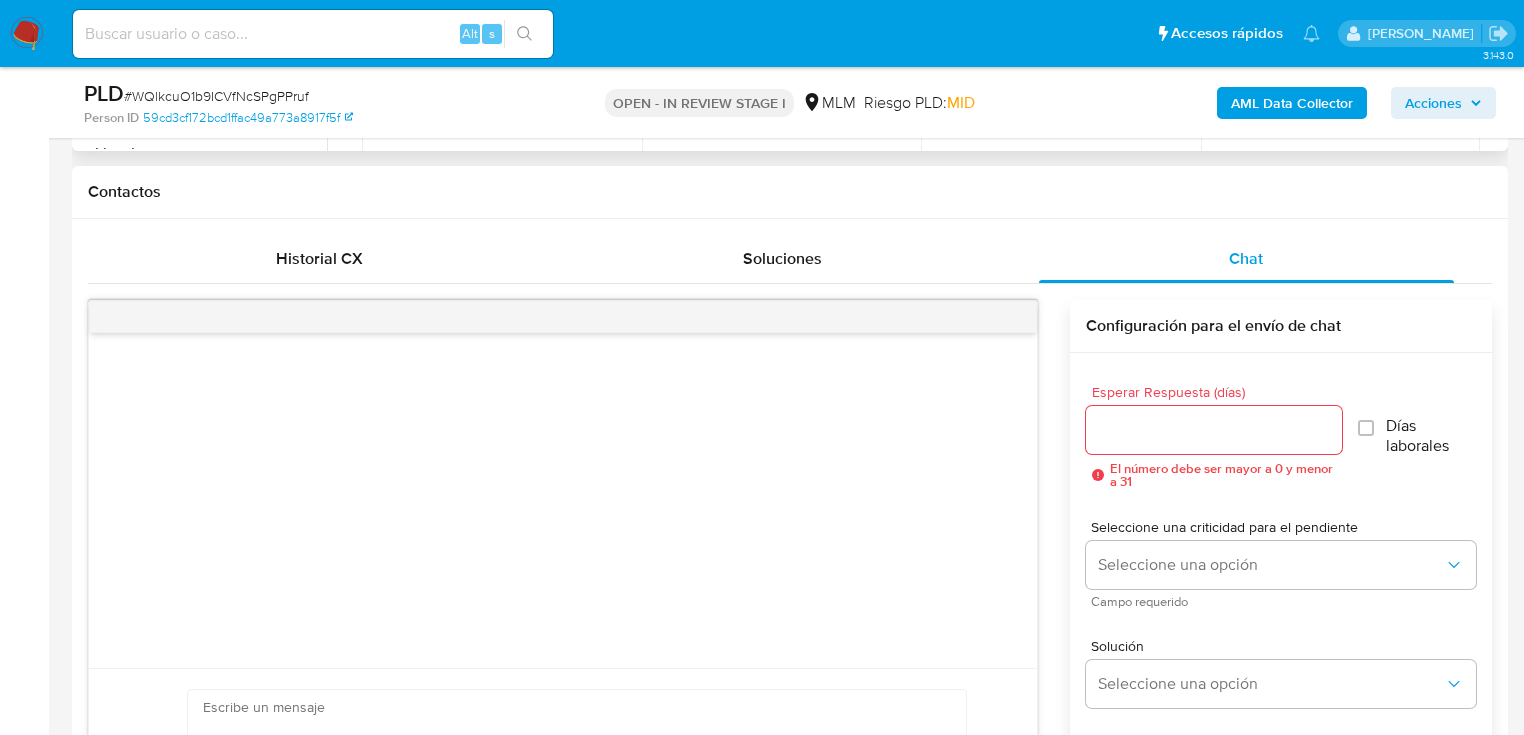 click on "Esperar Respuesta (días)" at bounding box center [1214, 430] 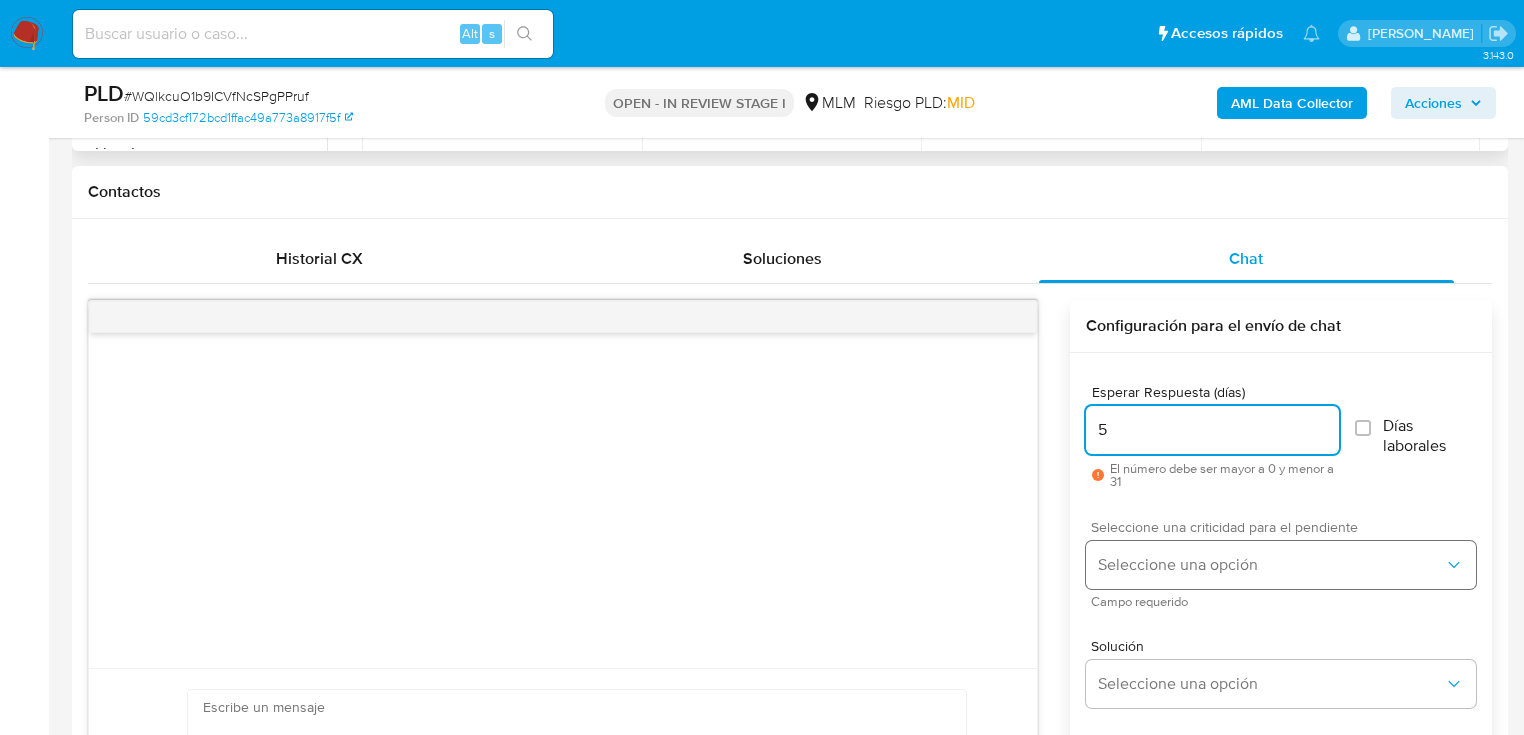 type on "5" 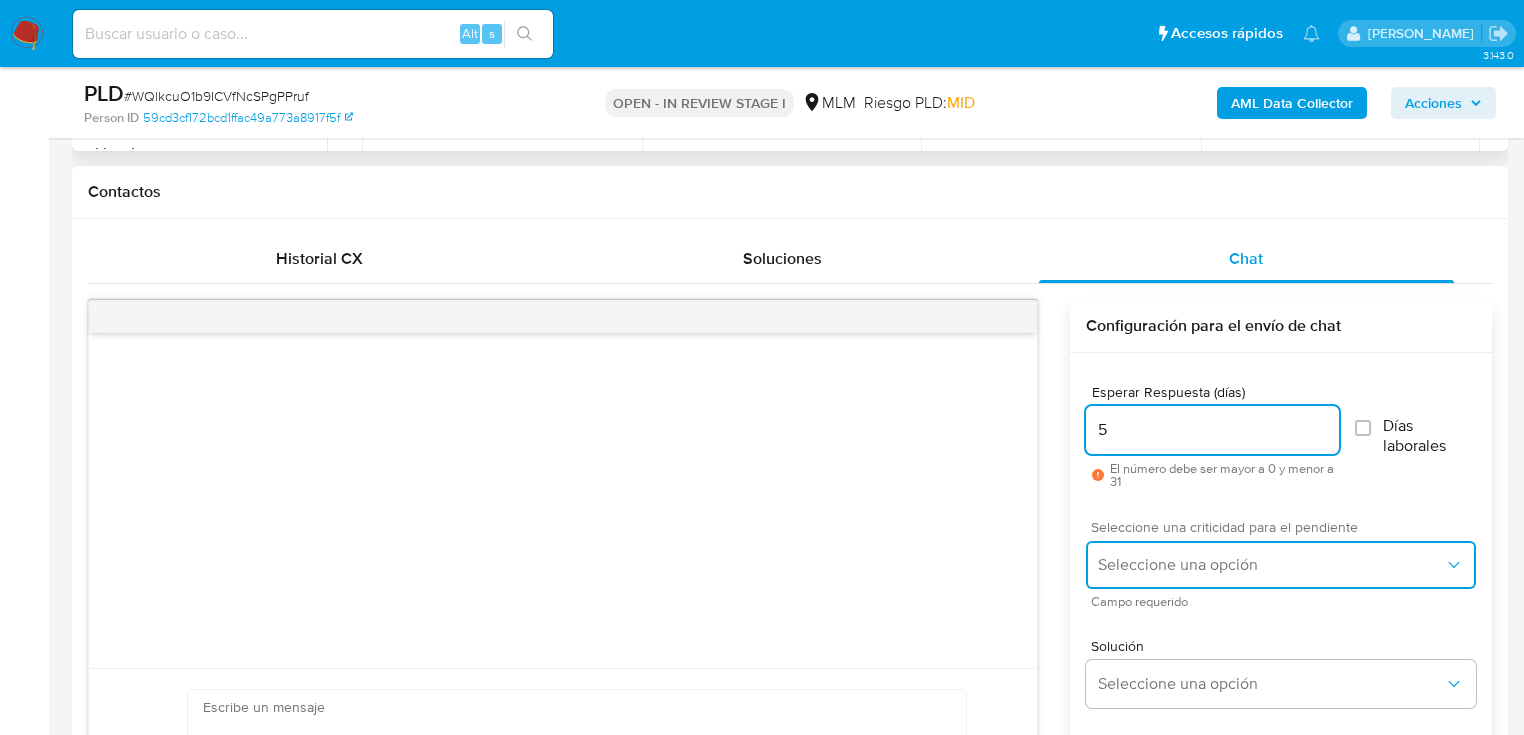 click on "Seleccione una opción" at bounding box center (1281, 565) 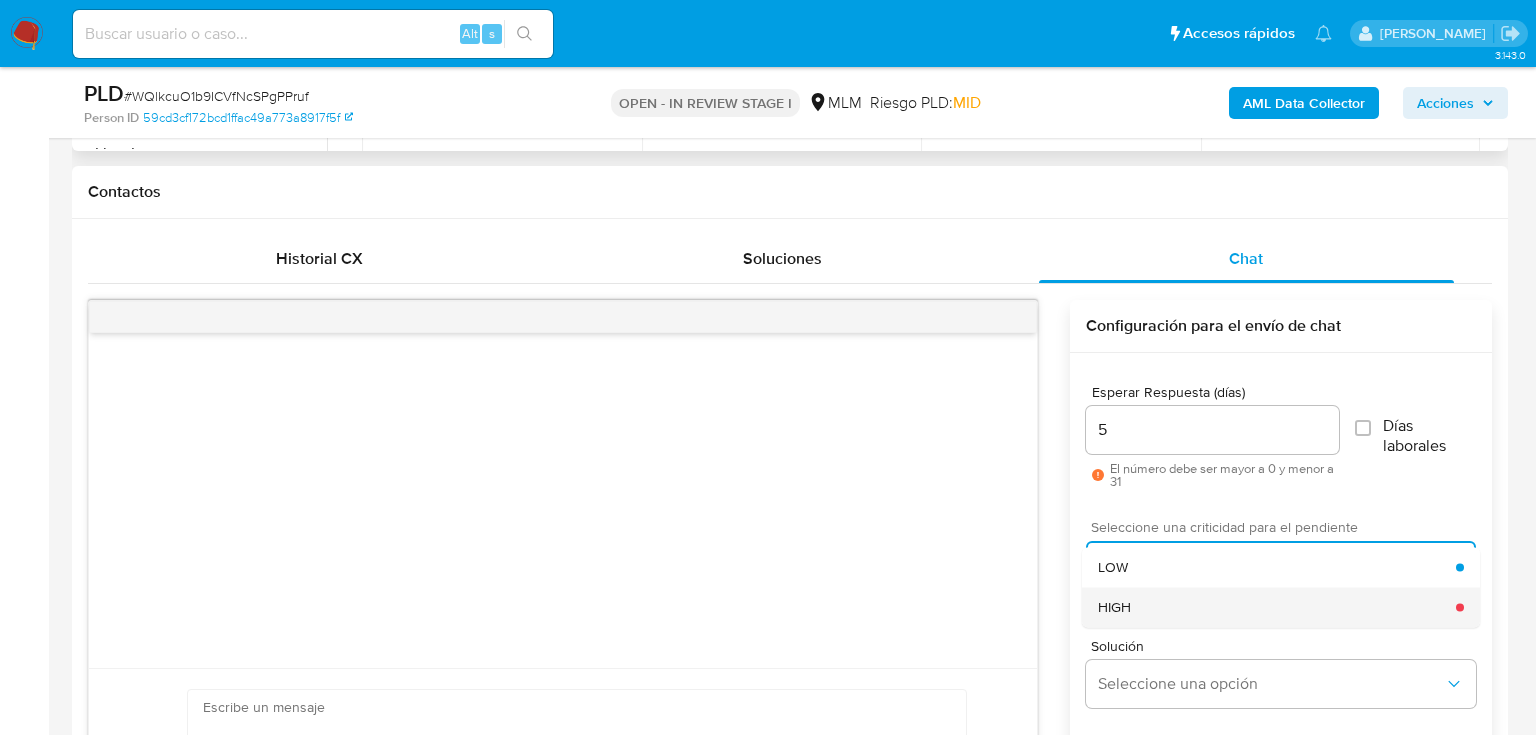 click on "HIGH" at bounding box center [1277, 607] 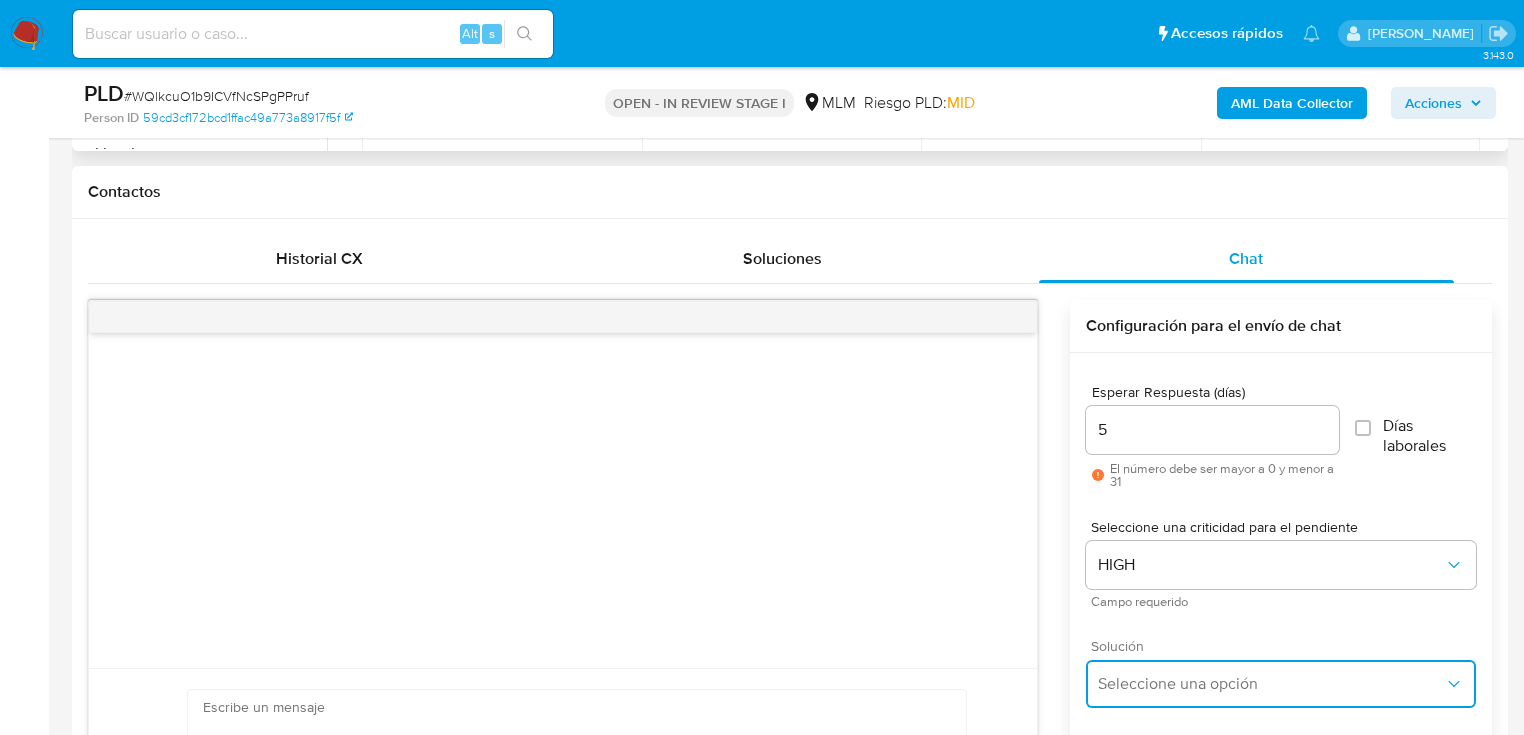 click on "Seleccione una opción" at bounding box center [1271, 684] 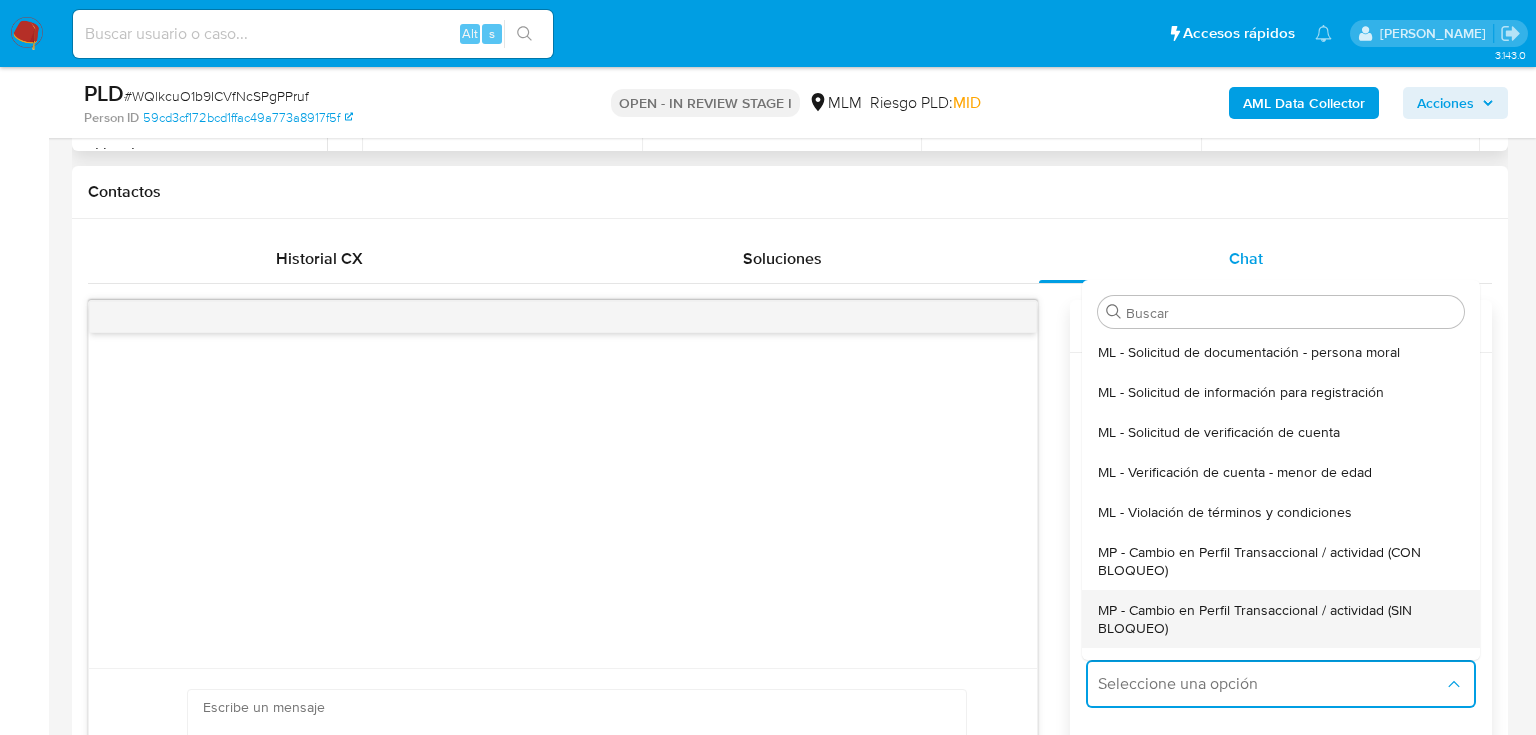 click on "MP - Cambio en Perfil Transaccional / actividad (SIN BLOQUEO)" at bounding box center (1281, 619) 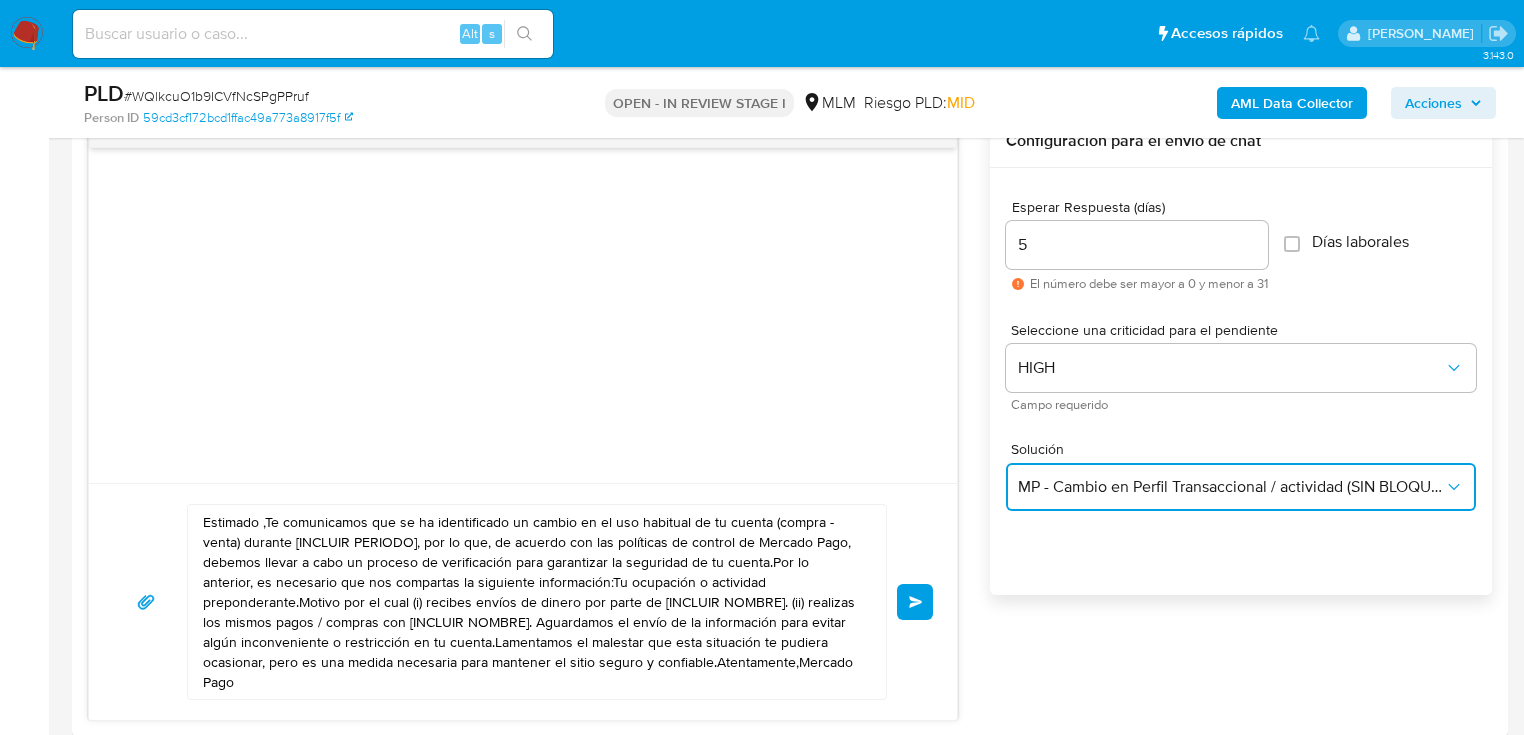 scroll, scrollTop: 1360, scrollLeft: 0, axis: vertical 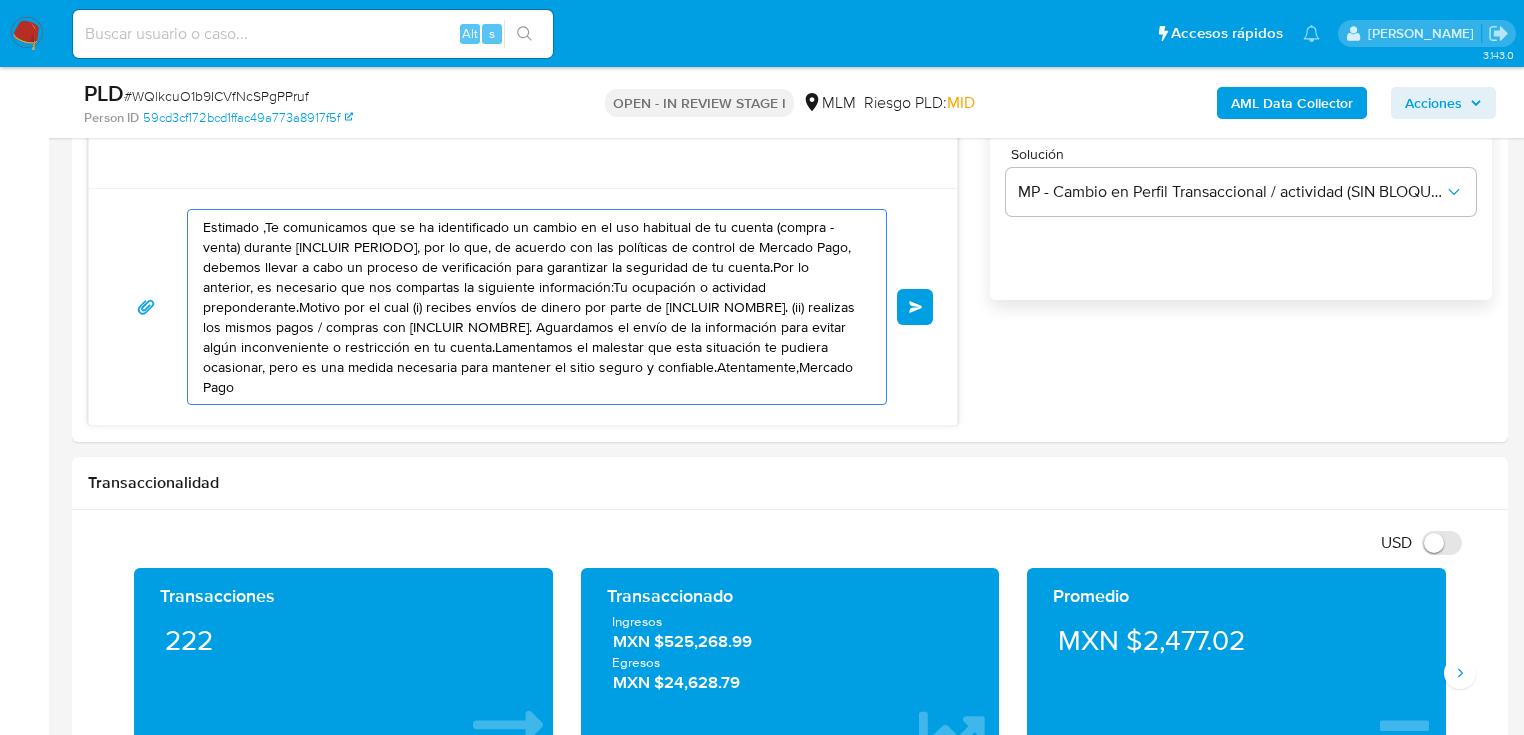 drag, startPoint x: 773, startPoint y: 377, endPoint x: -130, endPoint y: 162, distance: 928.24243 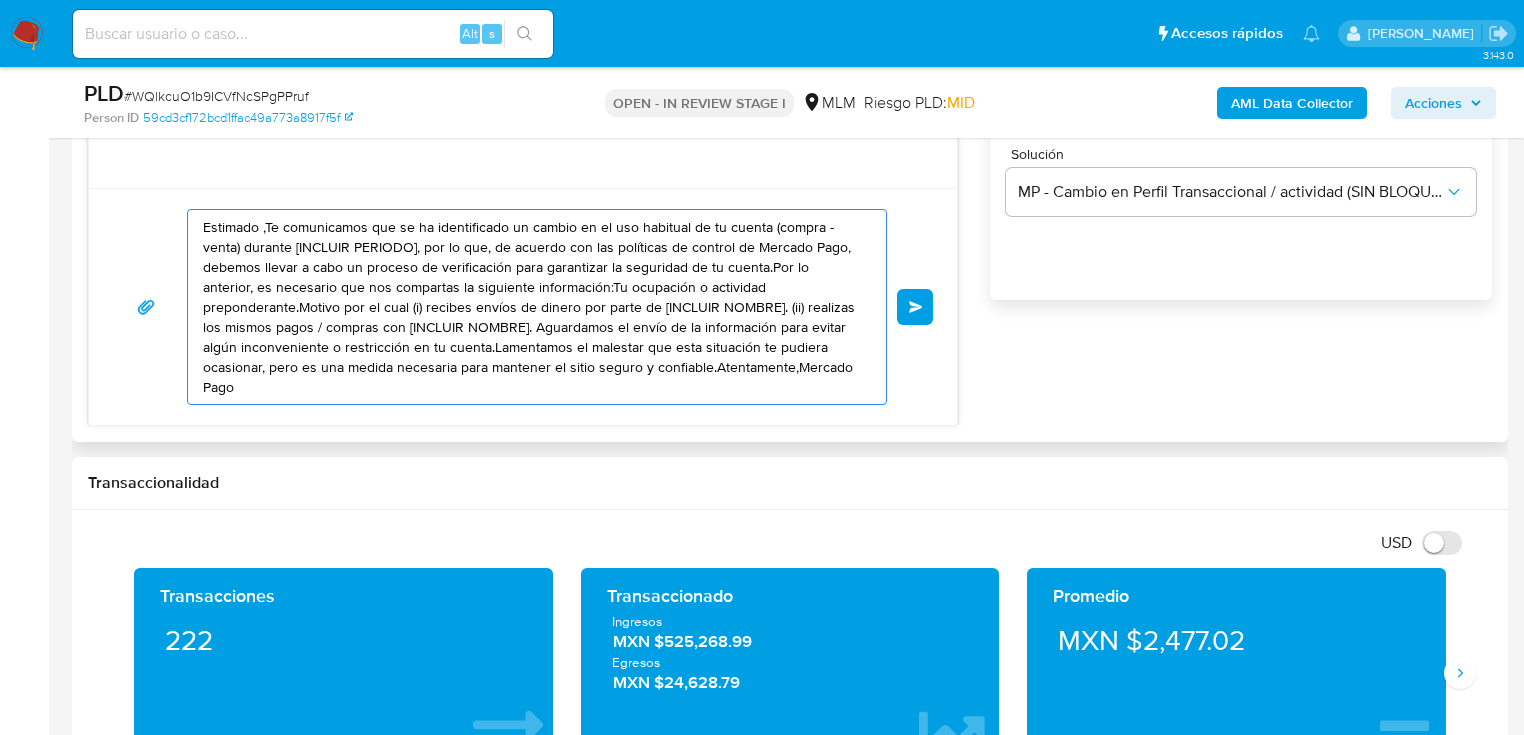 paste on "a Itzayana  ha identificado un cambio en el uso habitual de tu cuenta para garantizar la seguridad de esta y actualizar tus datos nos podrías compartir la siguiente información:
*Menciona tu ocupación o actividad (si cuenta con documentación de soporte a tu actividad  adjuntarla por este medio)
*Por que motivo recibes remesas desde Estados Unidos
*Cuál es tu relación or por que motivo recibes fondos de
1.-YOALI  VIZARRETEA GARCIA
2.-EDGAR GUILLERMO VIZARRETEA GARCIA
3.-EDUARDO NAPOLEON JUAREZ ARRAZOLA
*Cuál es tu relación o por que motivo envias fondos a
1.-TERESA GARCIA MARTINEZ
Aguardamos el envío de la información es una medida necesaria para mantener el sitio seguro y confiable.
Atentamente Mercado Pago." 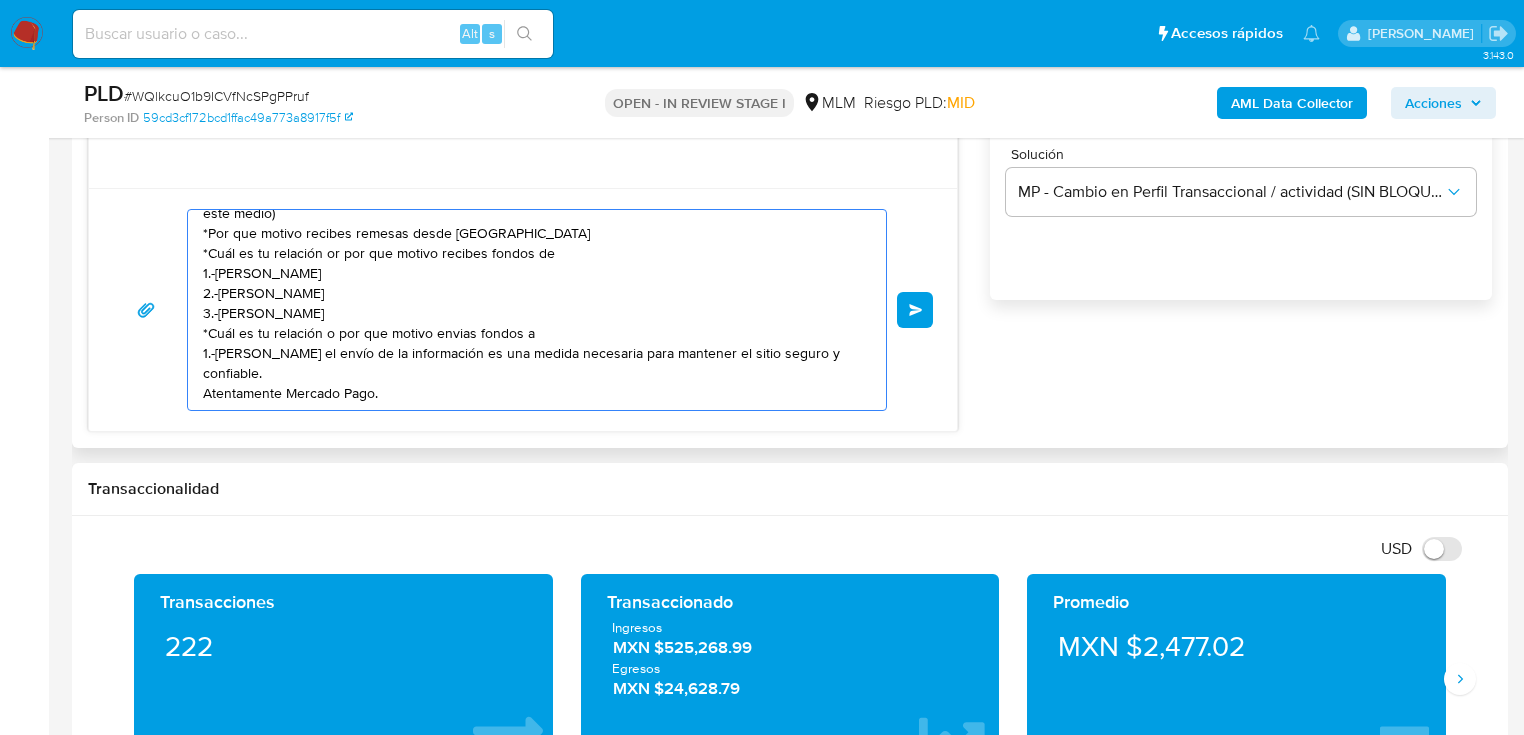 scroll, scrollTop: 94, scrollLeft: 0, axis: vertical 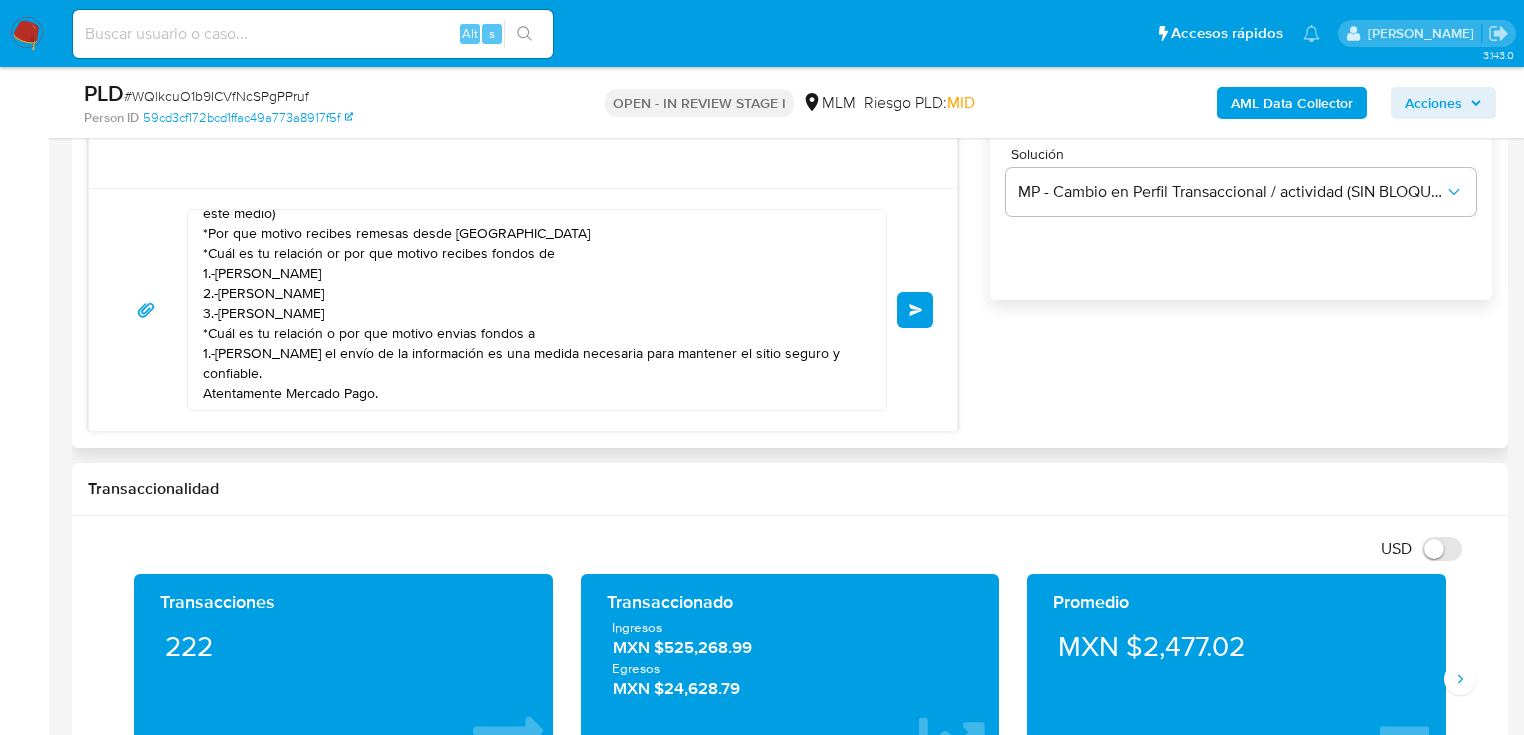 click on "Estimada Itzayana  ha identificado un cambio en el uso habitual de tu cuenta para garantizar la seguridad de esta y actualizar tus datos nos podrías compartir la siguiente información:
*Menciona tu ocupación o actividad (si cuenta con documentación de soporte a tu actividad  adjuntarla por este medio)
*Por que motivo recibes remesas desde Estados Unidos
*Cuál es tu relación or por que motivo recibes fondos de
1.-YOALI  VIZARRETEA GARCIA
2.-EDGAR GUILLERMO VIZARRETEA GARCIA
3.-EDUARDO NAPOLEON JUAREZ ARRAZOLA
*Cuál es tu relación o por que motivo envias fondos a
1.-TERESA GARCIA MARTINEZ
Aguardamos el envío de la información es una medida necesaria para mantener el sitio seguro y confiable.
Atentamente Mercado Pago." at bounding box center [532, 310] 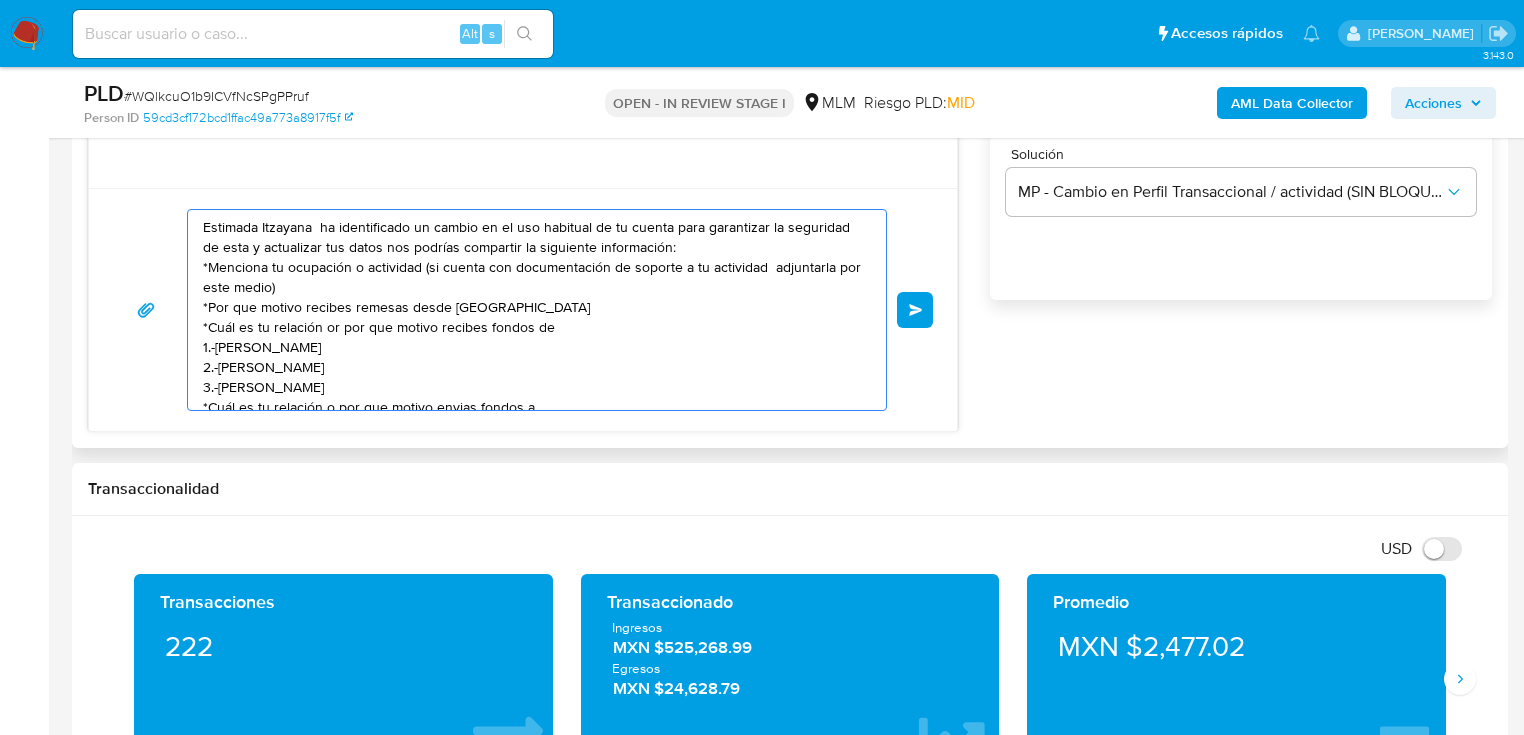 scroll, scrollTop: 74, scrollLeft: 0, axis: vertical 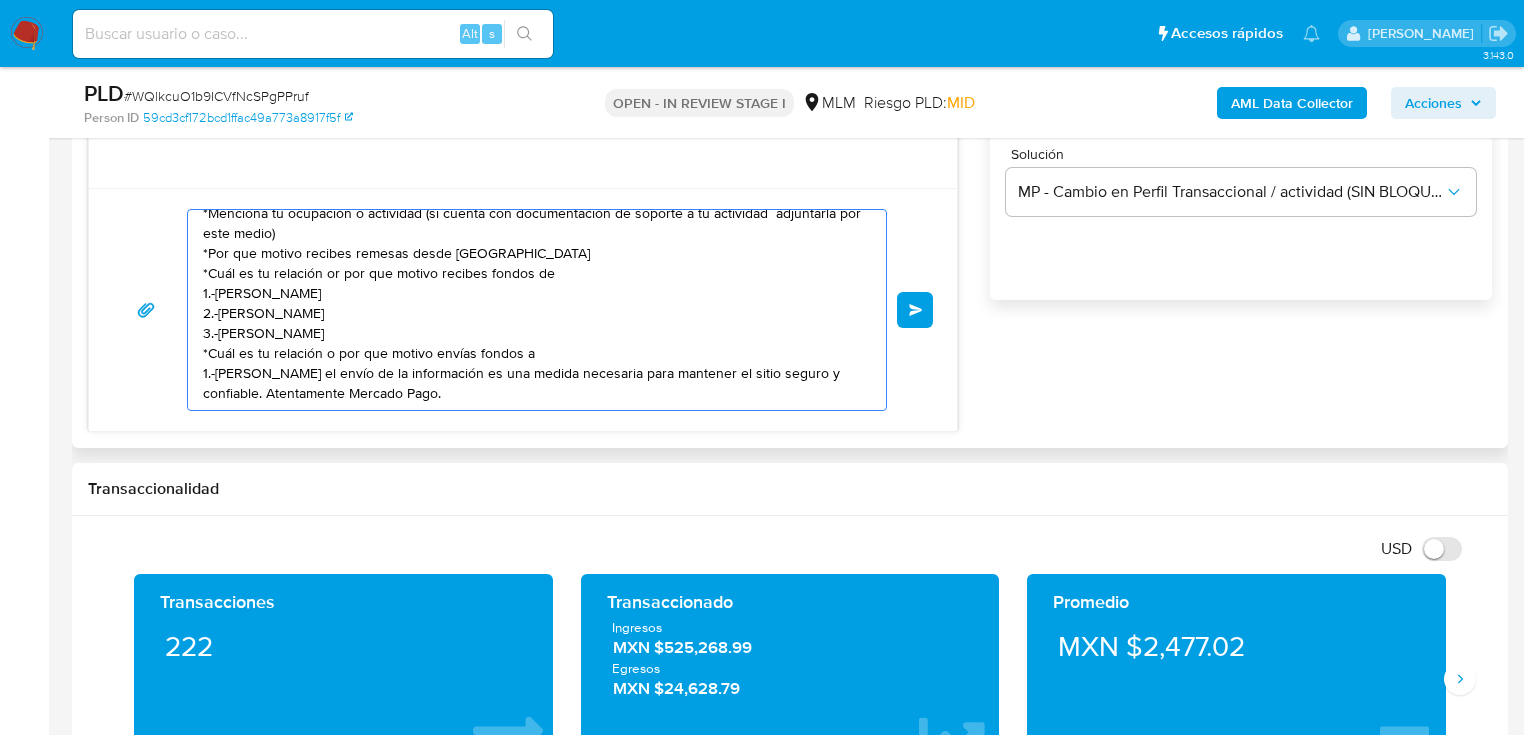 drag, startPoint x: 324, startPoint y: 255, endPoint x: 334, endPoint y: 271, distance: 18.867962 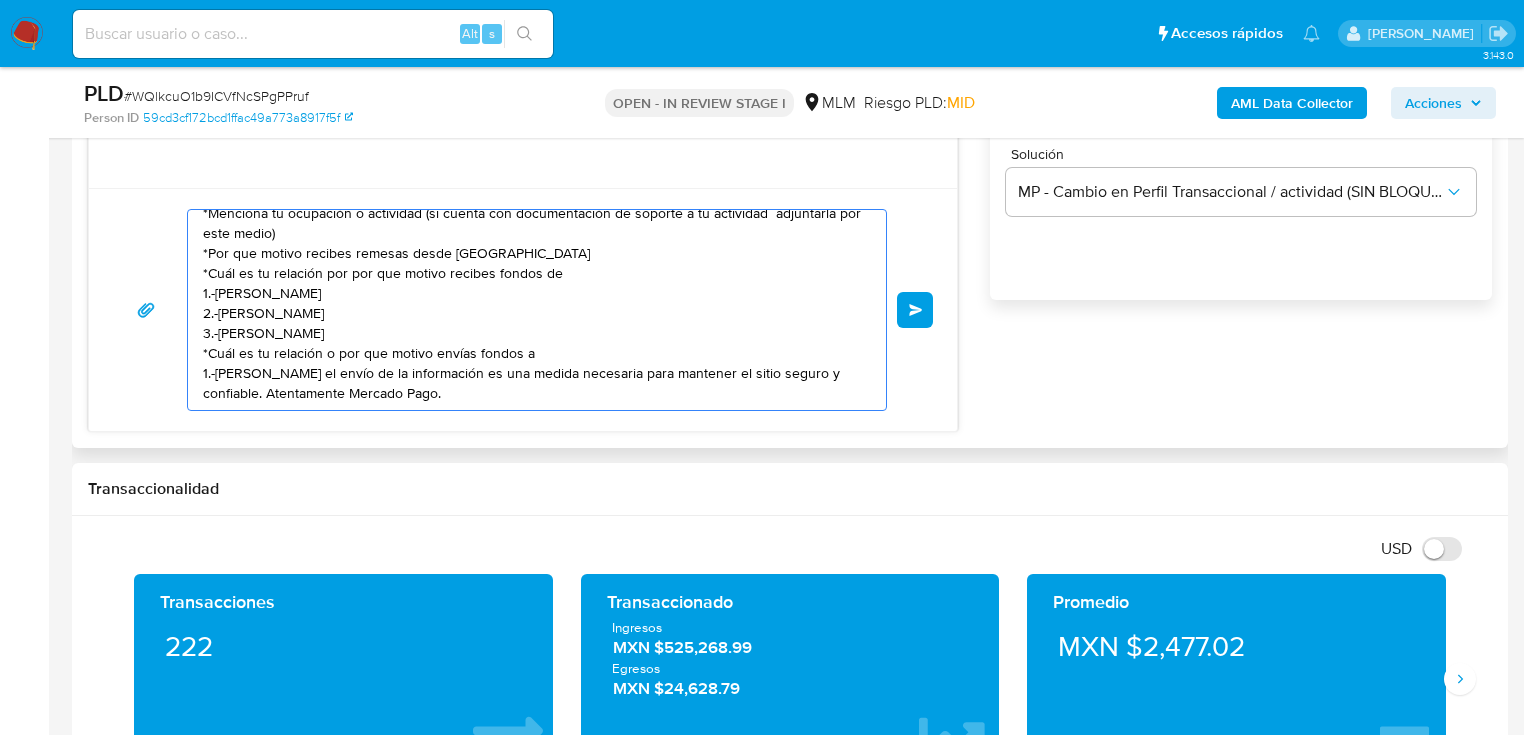 drag, startPoint x: 368, startPoint y: 254, endPoint x: 350, endPoint y: 254, distance: 18 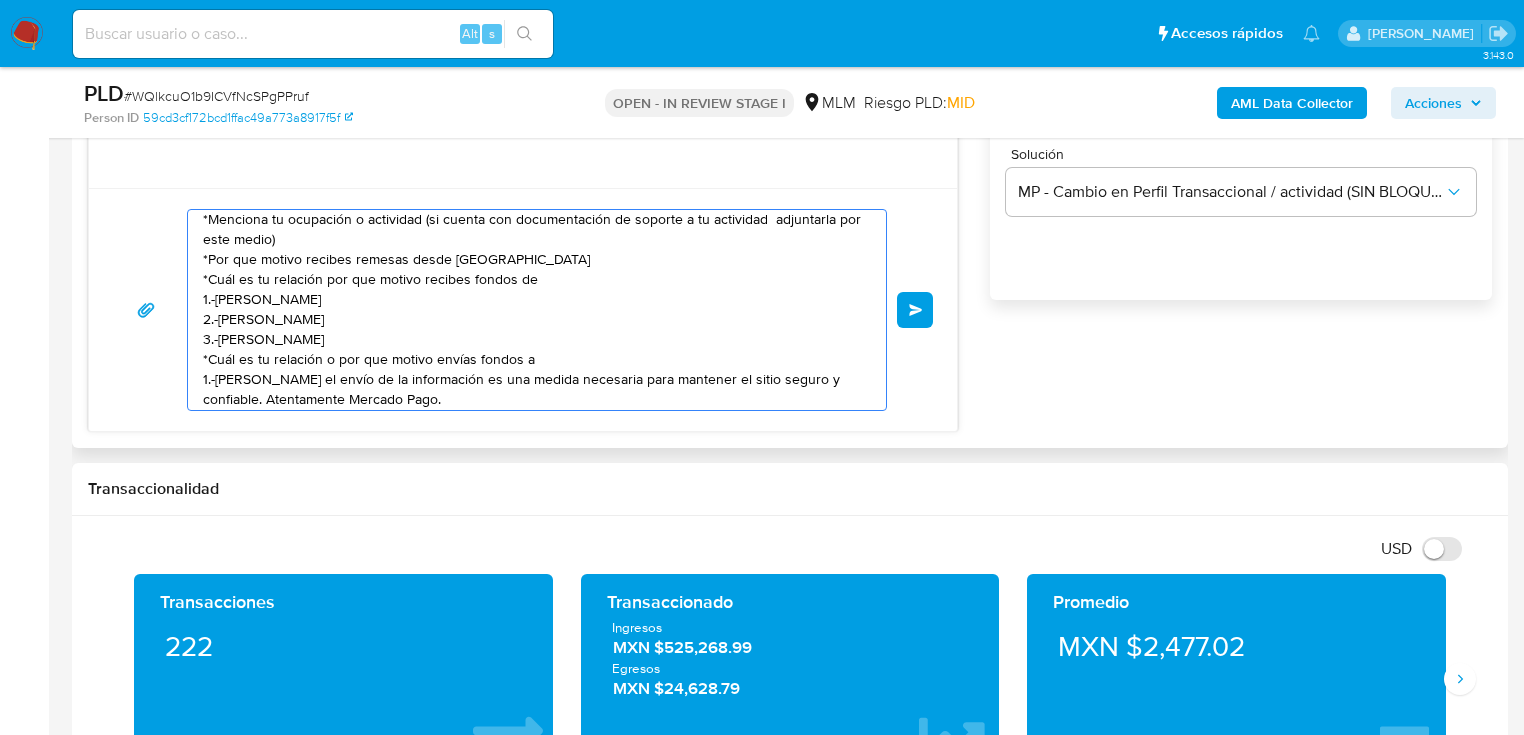 scroll, scrollTop: 74, scrollLeft: 0, axis: vertical 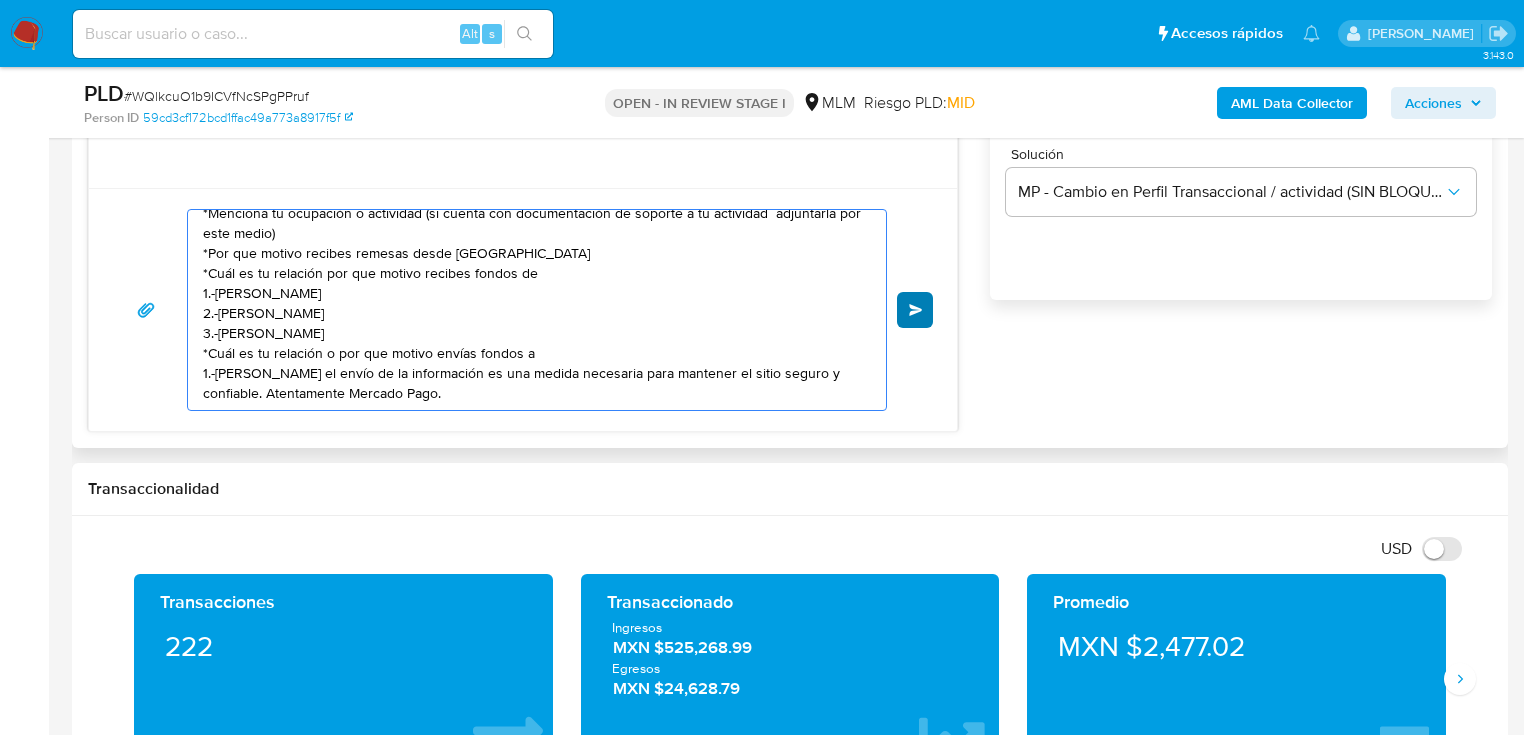 type on "Estimada Itzayana  ha identificado un cambio en el uso habitual de tu cuenta para garantizar la seguridad de esta y actualizar tus datos nos podrías compartir la siguiente información:
*Menciona tu ocupación o actividad (si cuenta con documentación de soporte a tu actividad  adjuntarla por este medio)
*Por que motivo recibes remesas desde Estados Unidos
*Cuál es tu relación por que motivo recibes fondos de
1.-YOALI  VIZARRETEA GARCIA
2.-EDGAR GUILLERMO VIZARRETEA GARCIA
3.-EDUARDO NAPOLEON JUAREZ ARRAZOLA
*Cuál es tu relación o por que motivo envías fondos a
1.-TERESA GARCIA MARTINEZ
Aguardamos el envío de la información es una medida necesaria para mantener el sitio seguro y confiable. Atentamente Mercado Pago." 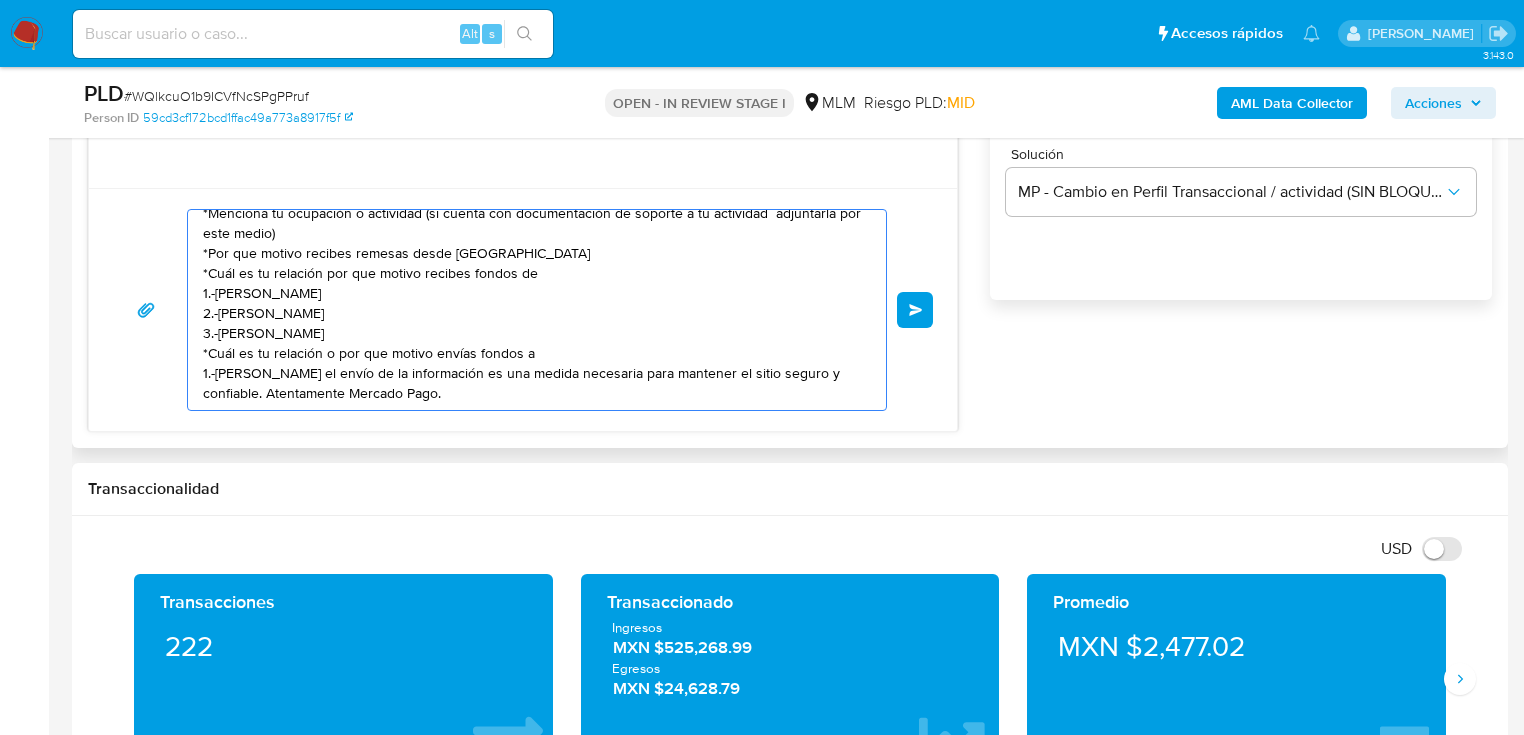 click on "Enviar" at bounding box center (915, 310) 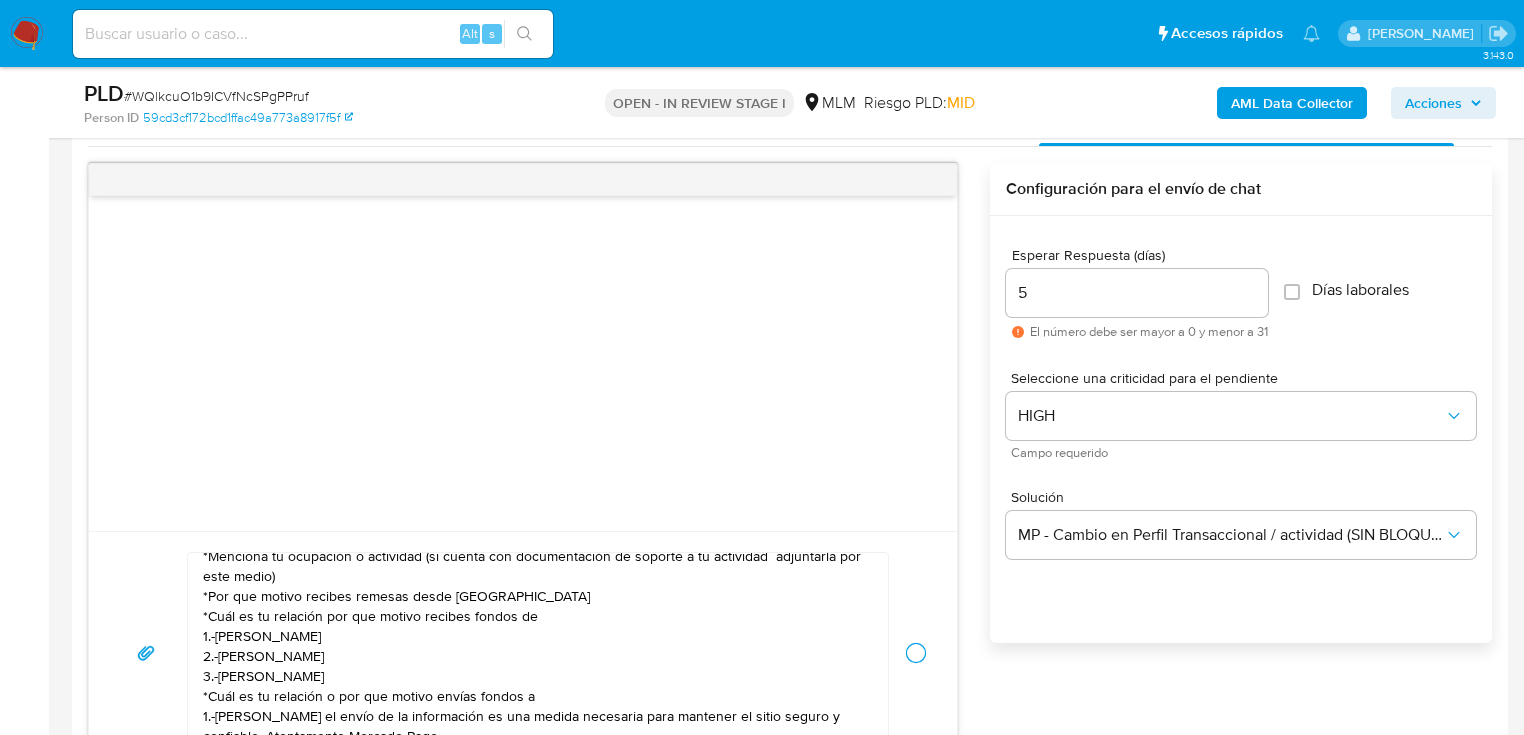scroll, scrollTop: 960, scrollLeft: 0, axis: vertical 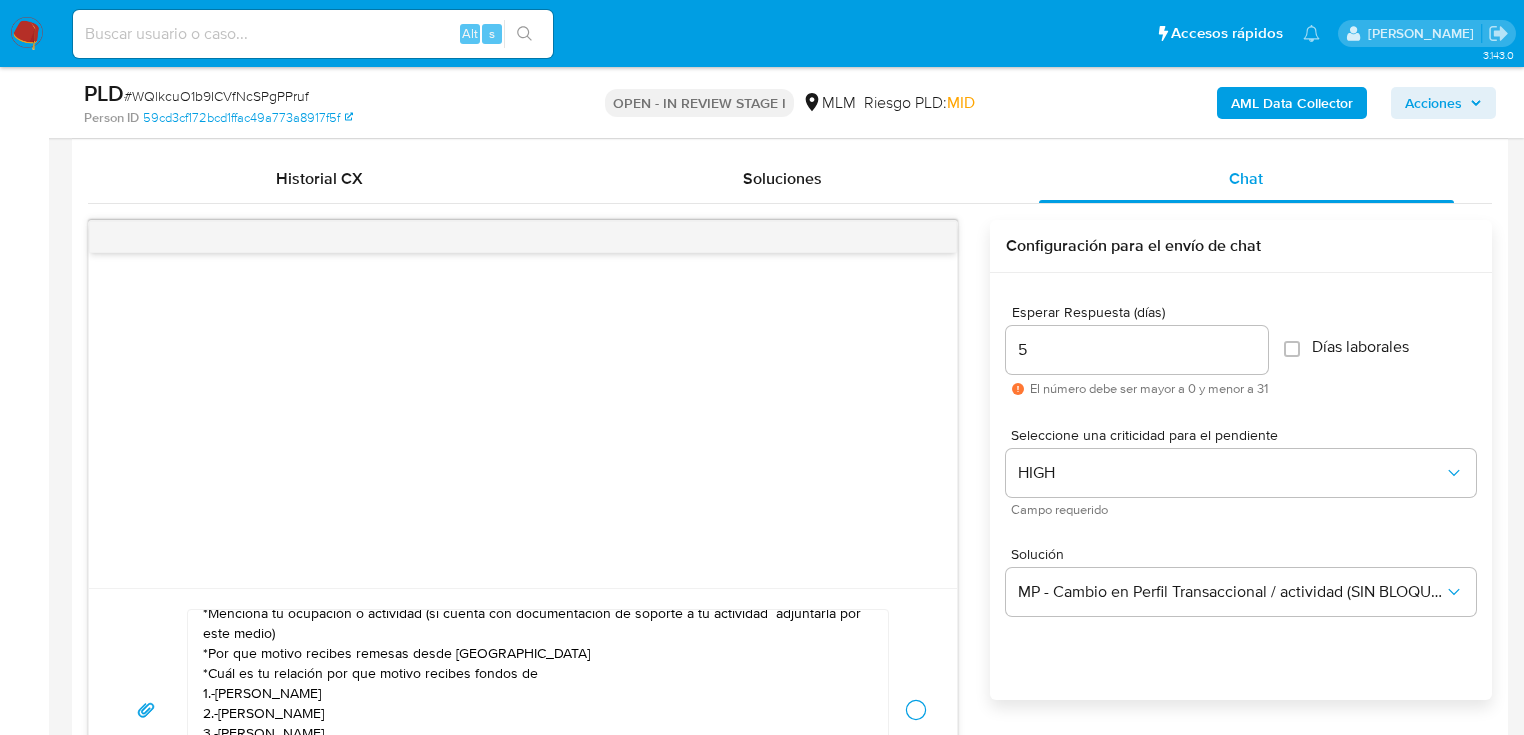 type 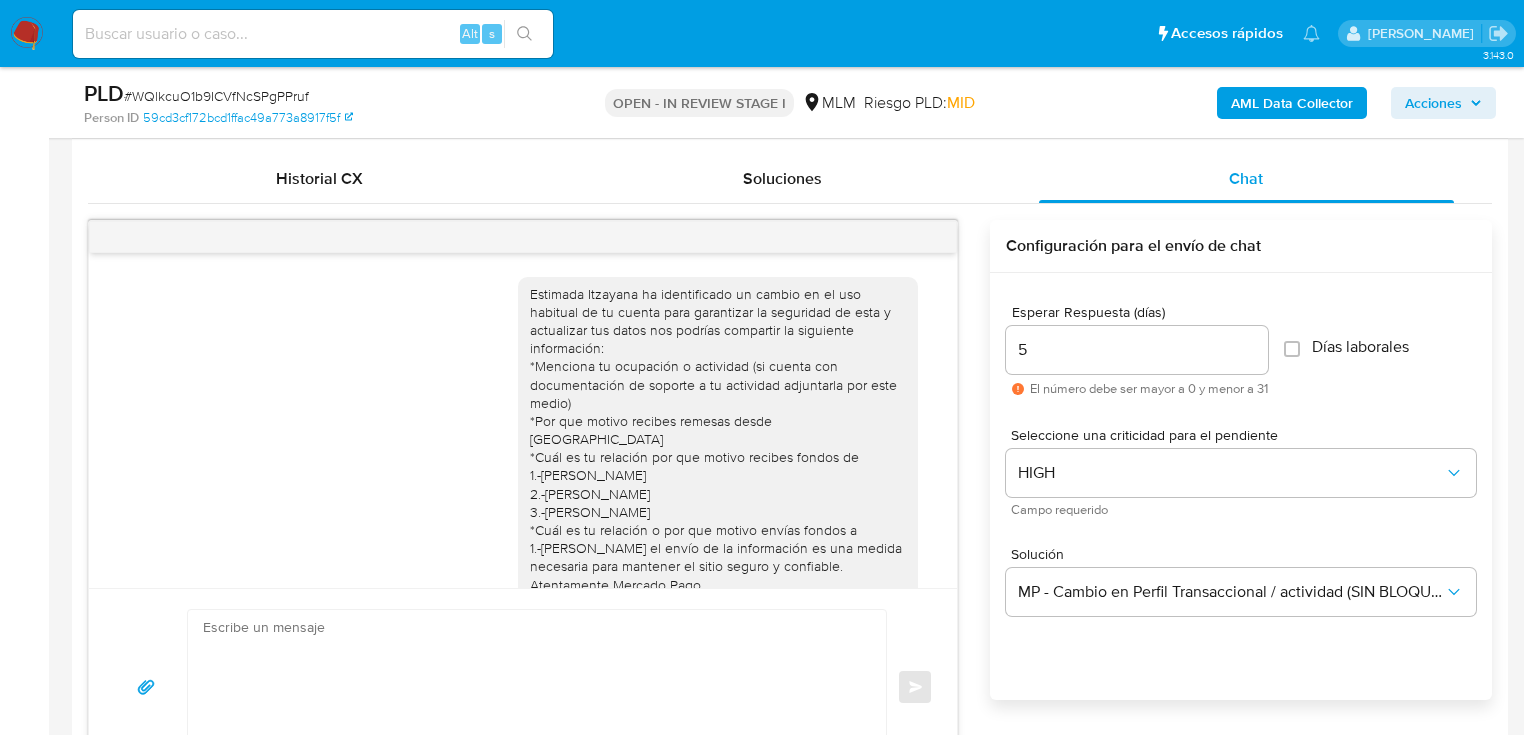 scroll, scrollTop: 52, scrollLeft: 0, axis: vertical 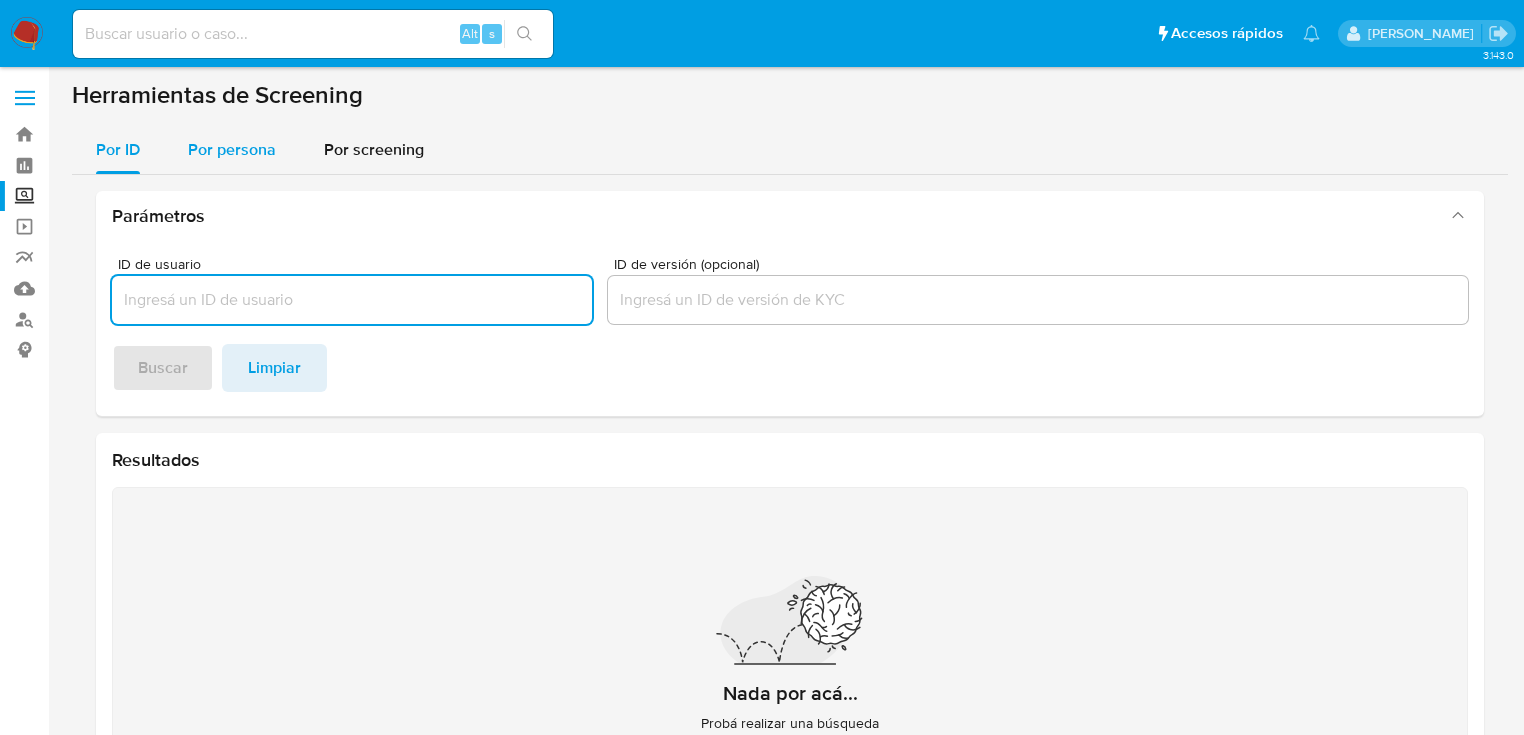 click on "Por persona" at bounding box center [232, 149] 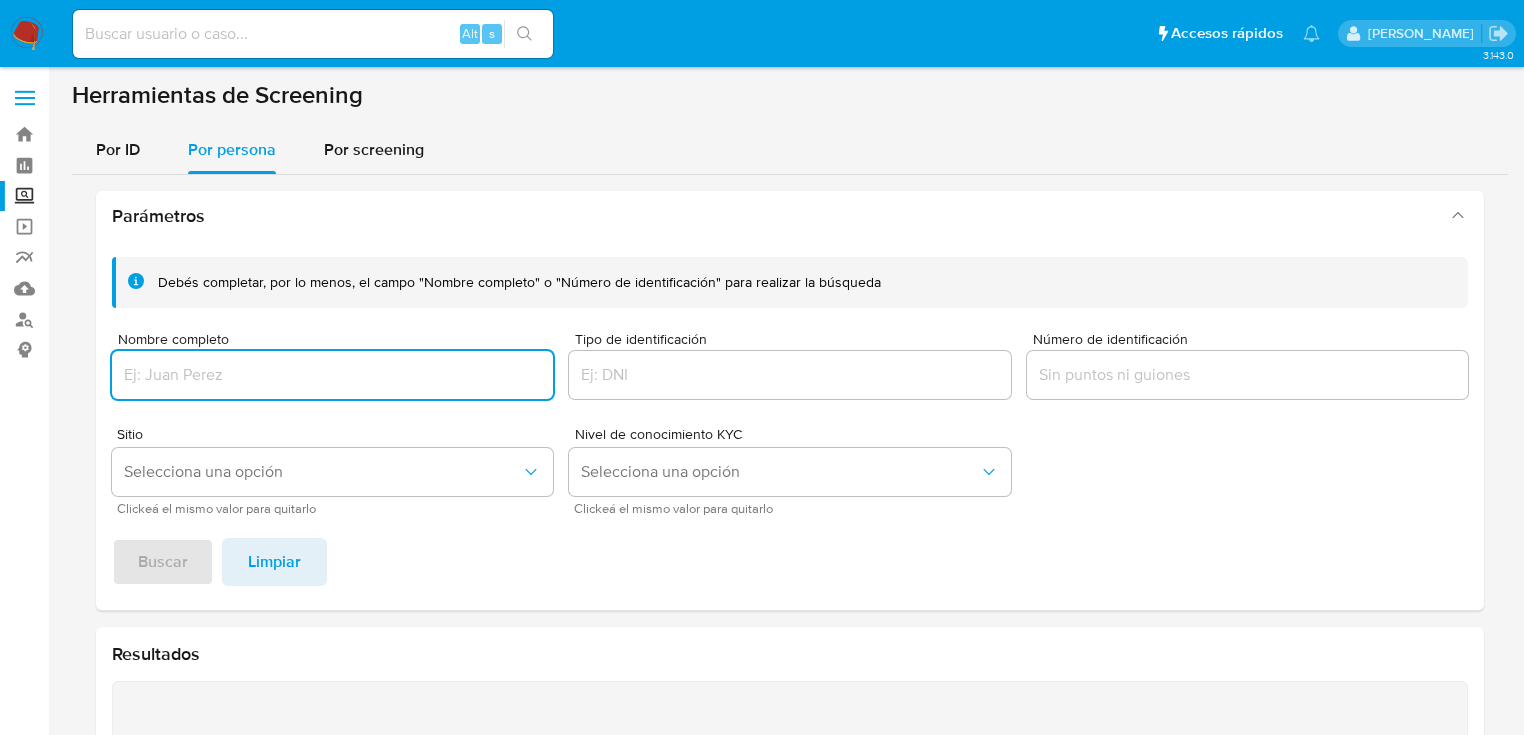 click at bounding box center (332, 375) 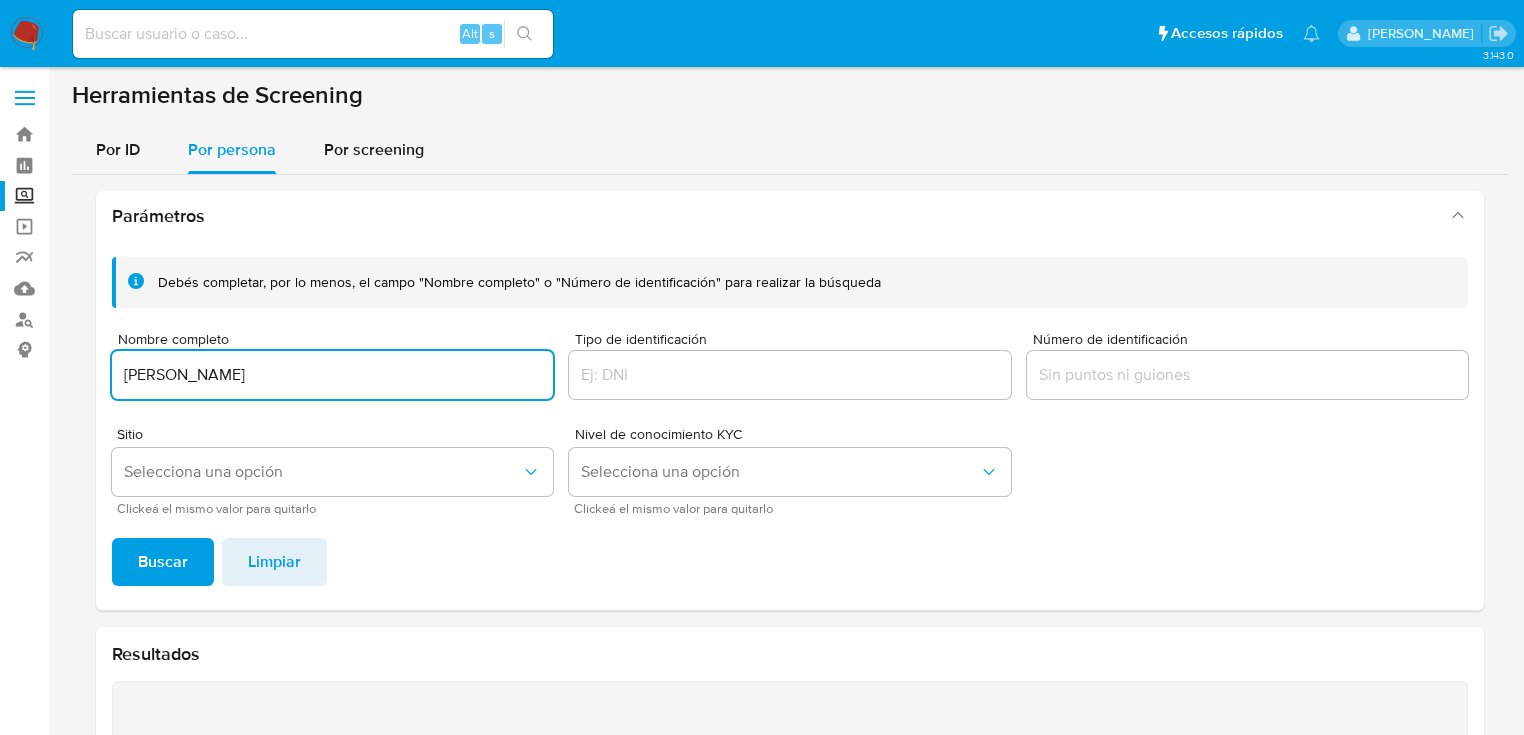 type on "TERESA GARCIA MARTINEZ" 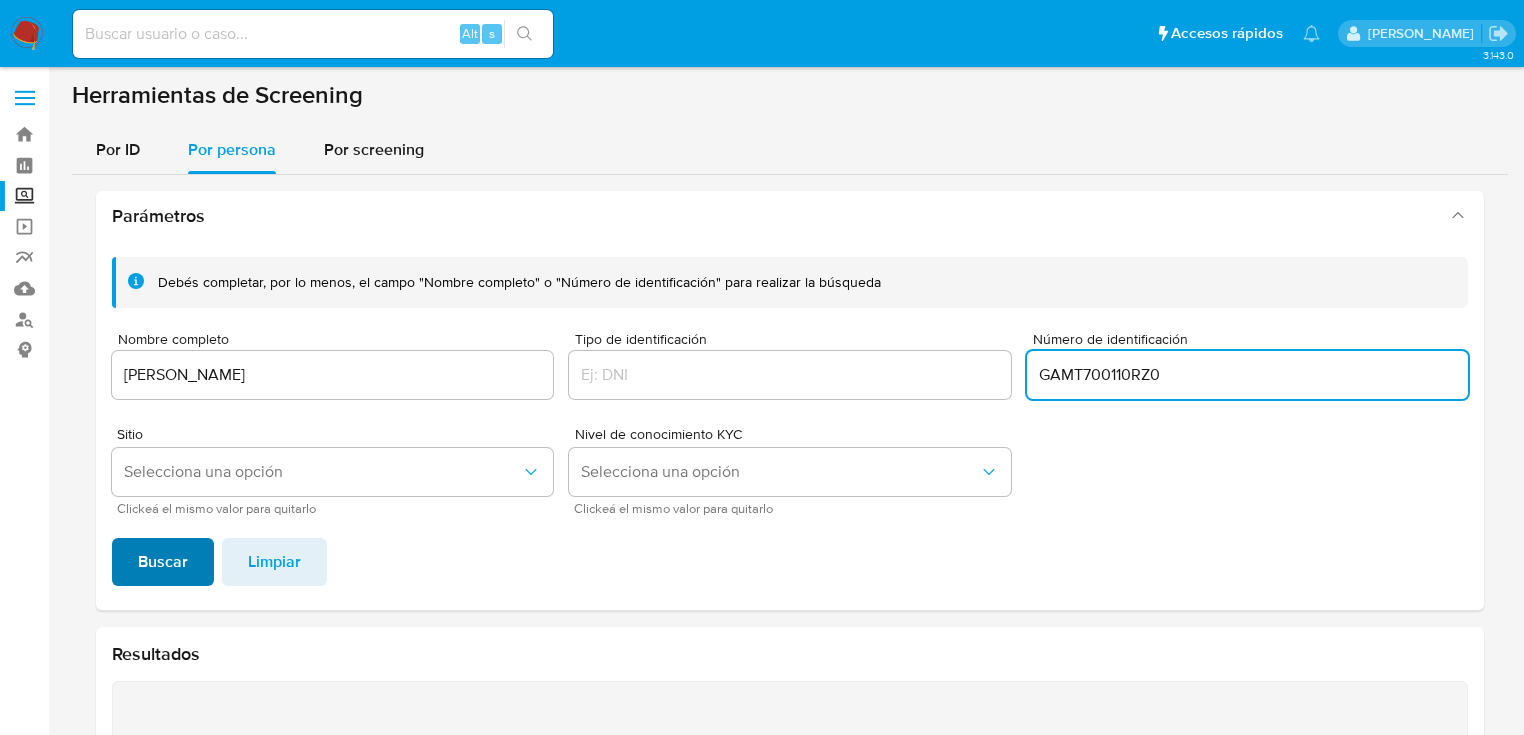 type on "GAMT700110RZ0" 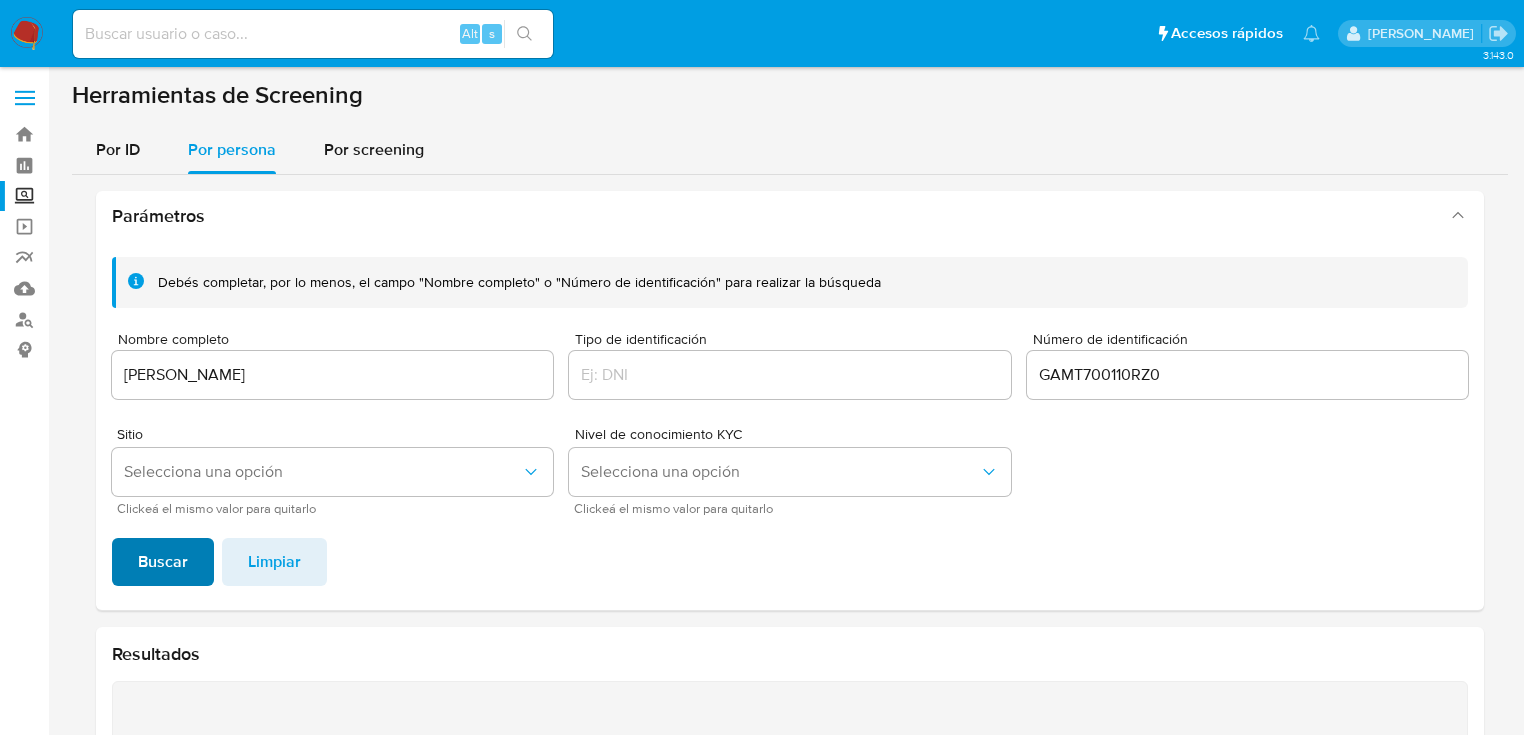 click on "Buscar" at bounding box center [163, 562] 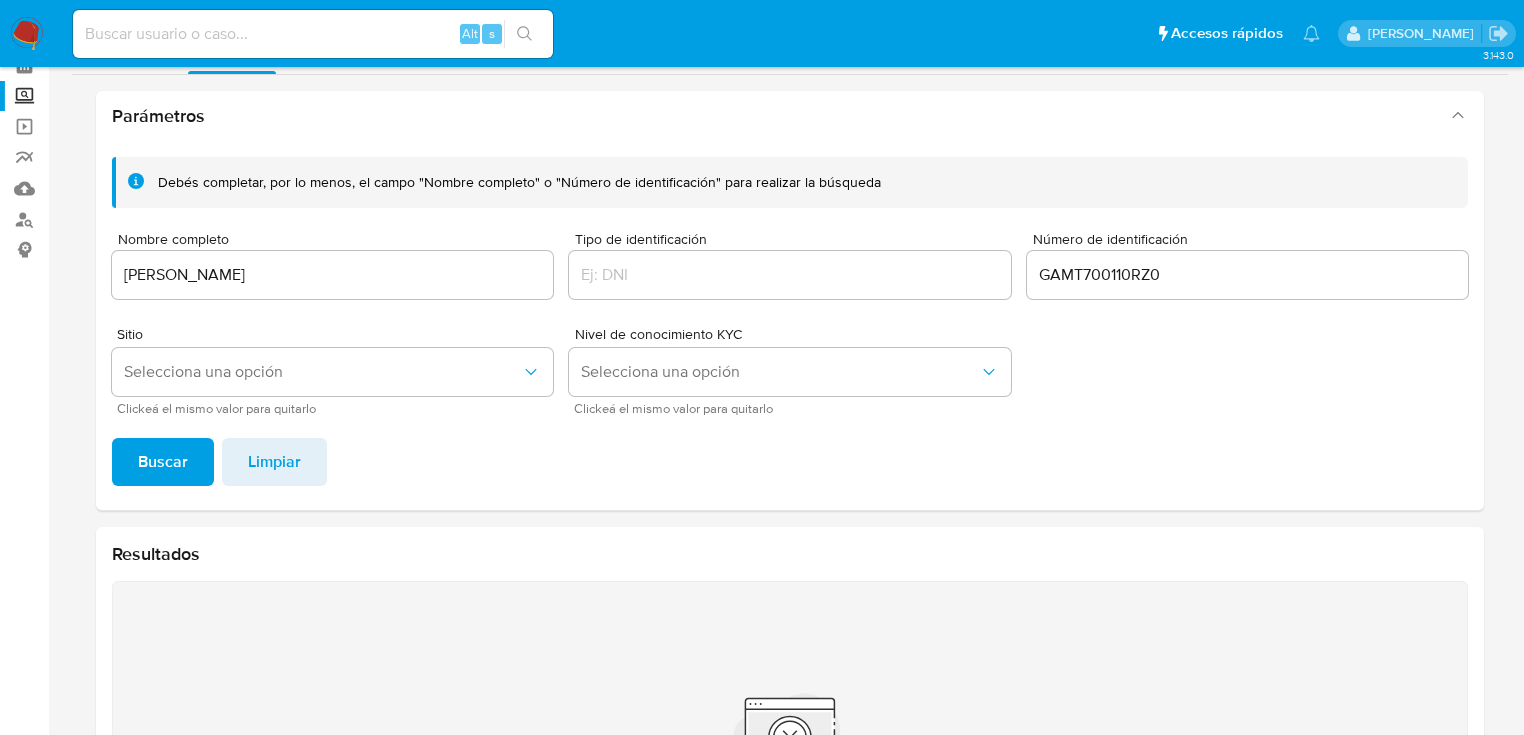 scroll, scrollTop: 100, scrollLeft: 0, axis: vertical 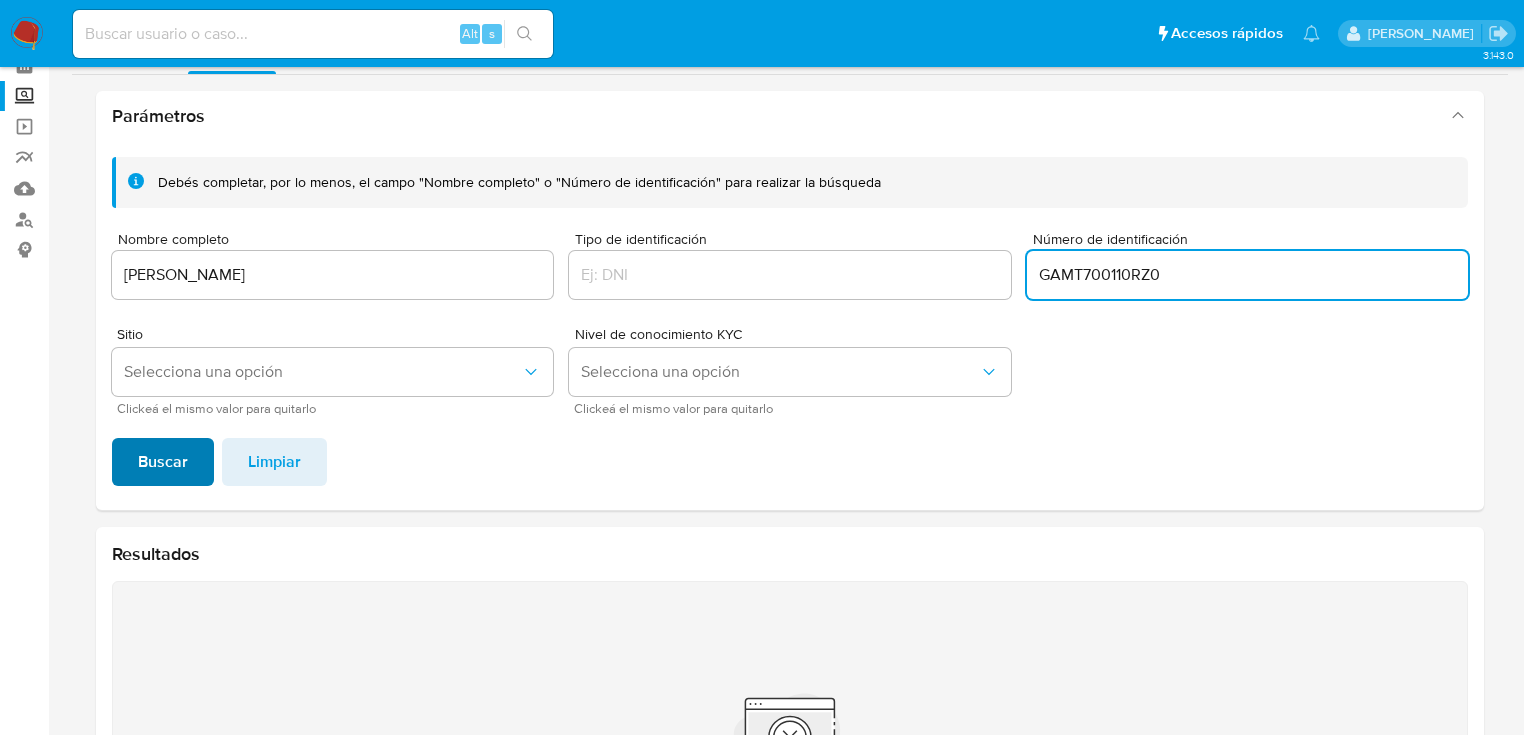 click on "Buscar" at bounding box center (163, 462) 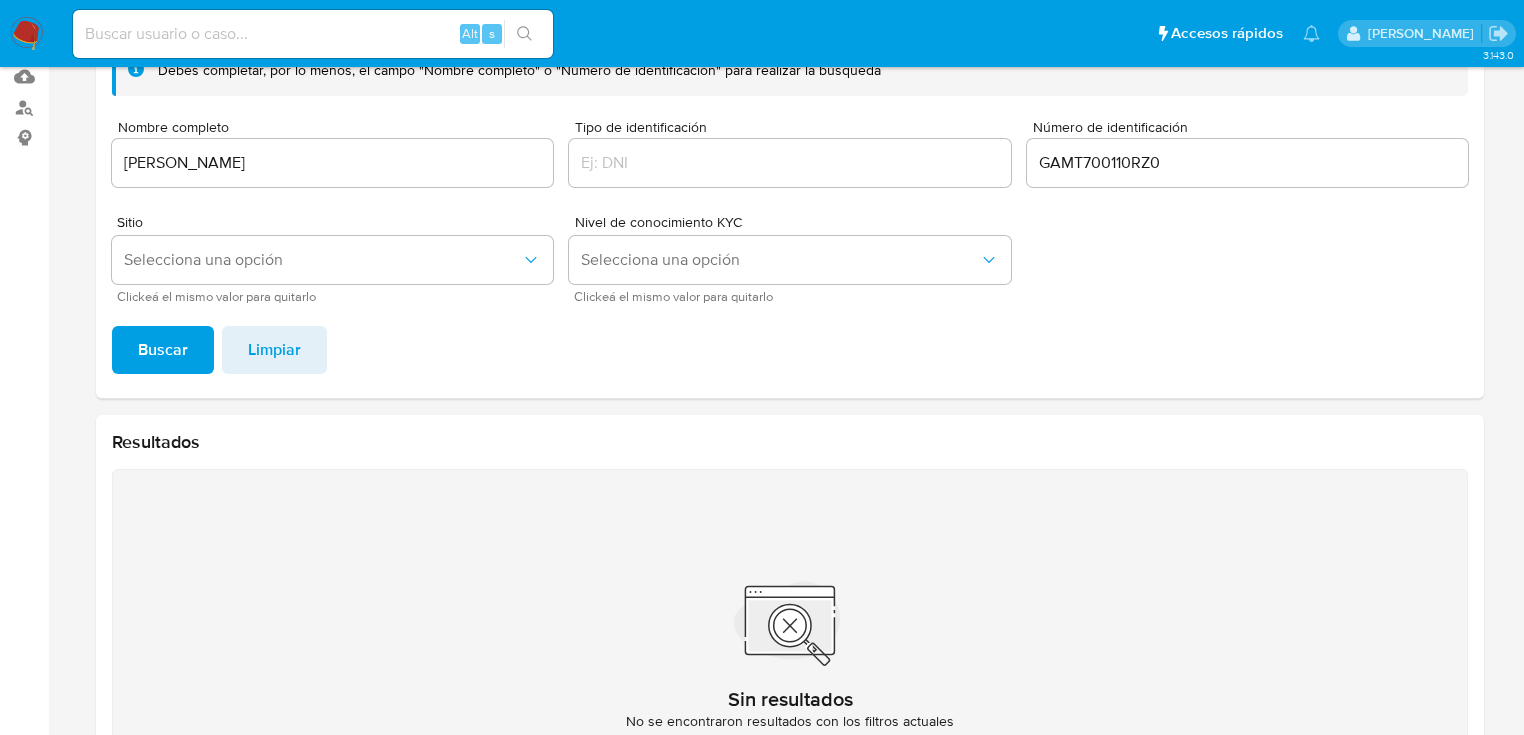 scroll, scrollTop: 20, scrollLeft: 0, axis: vertical 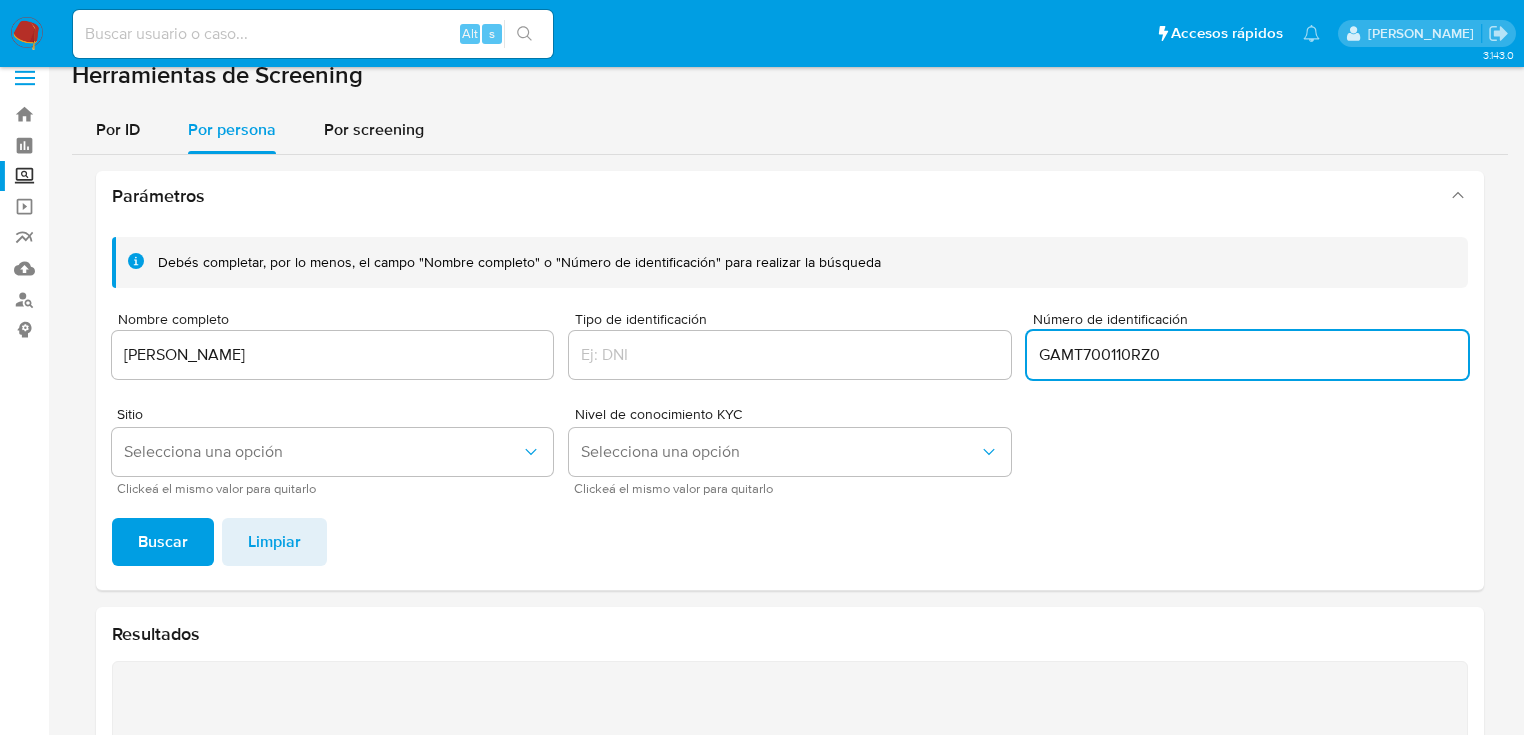drag, startPoint x: 1177, startPoint y: 355, endPoint x: 998, endPoint y: 355, distance: 179 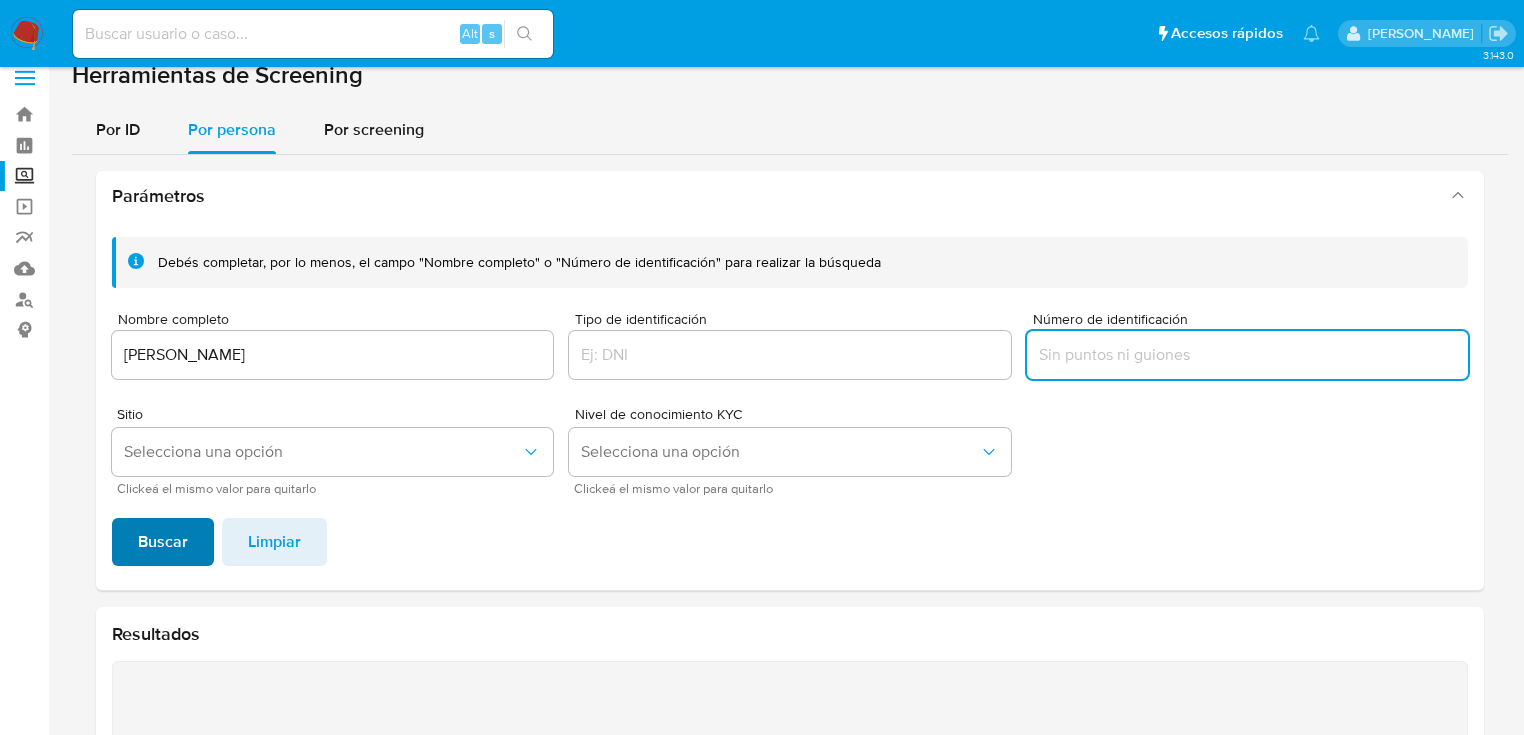 type 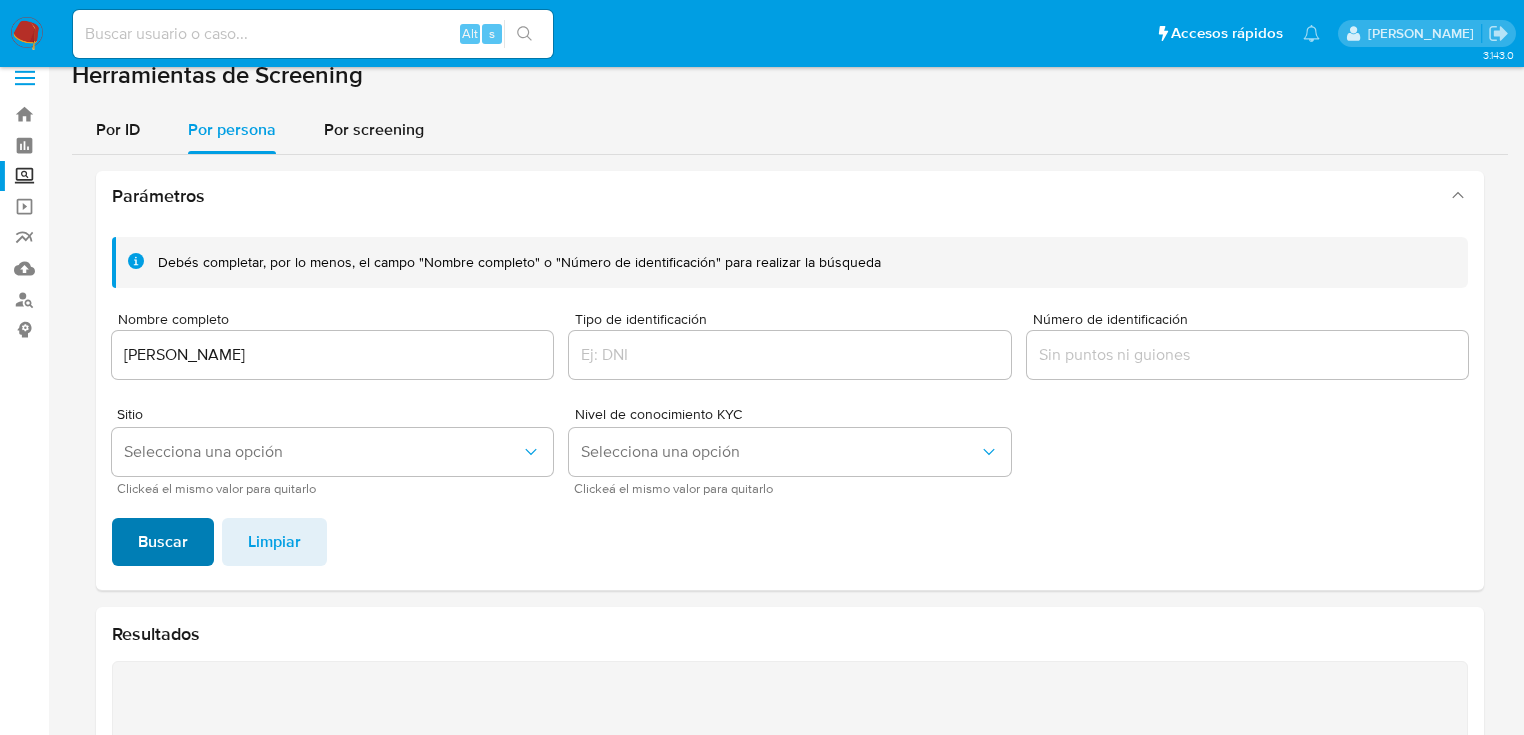 click on "Buscar" at bounding box center [163, 542] 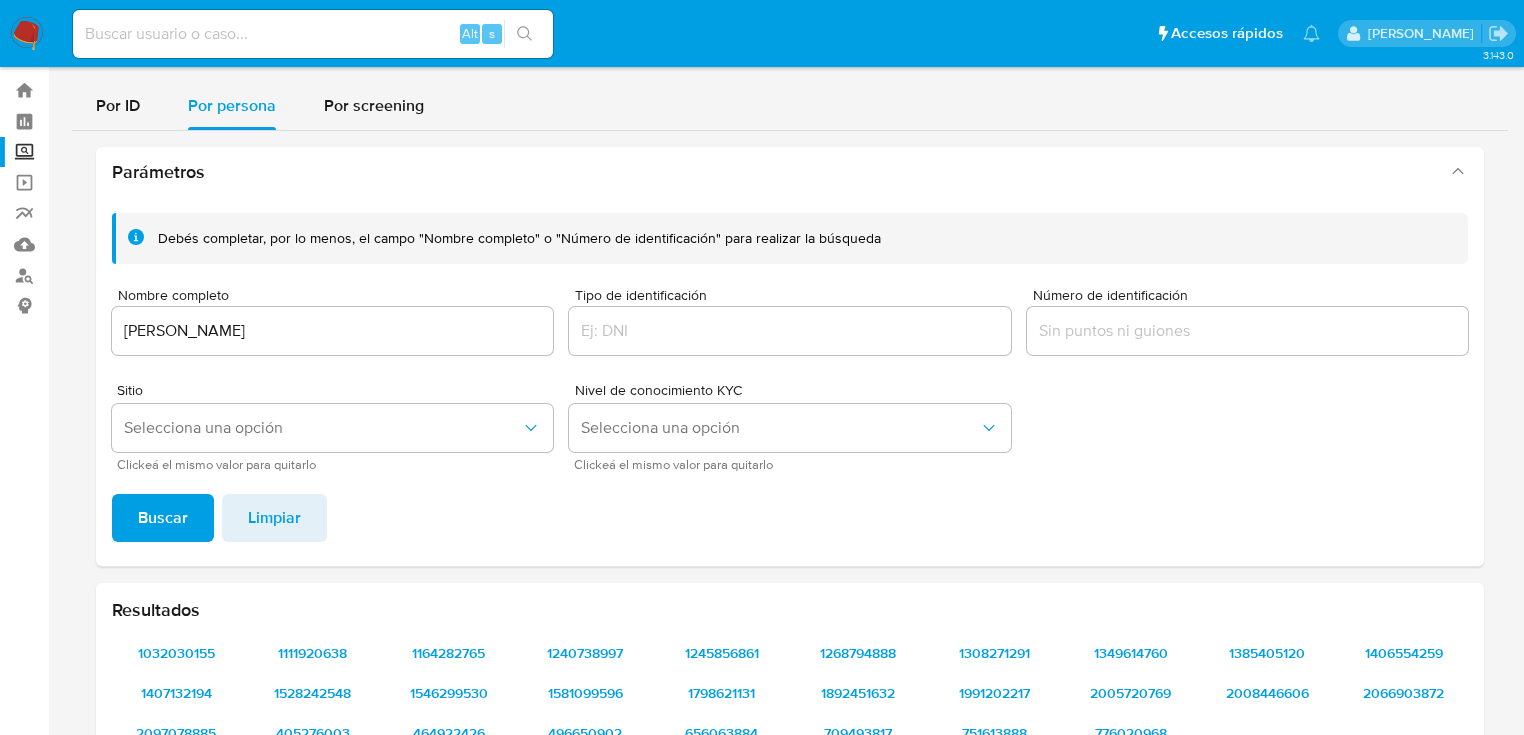 scroll, scrollTop: 0, scrollLeft: 0, axis: both 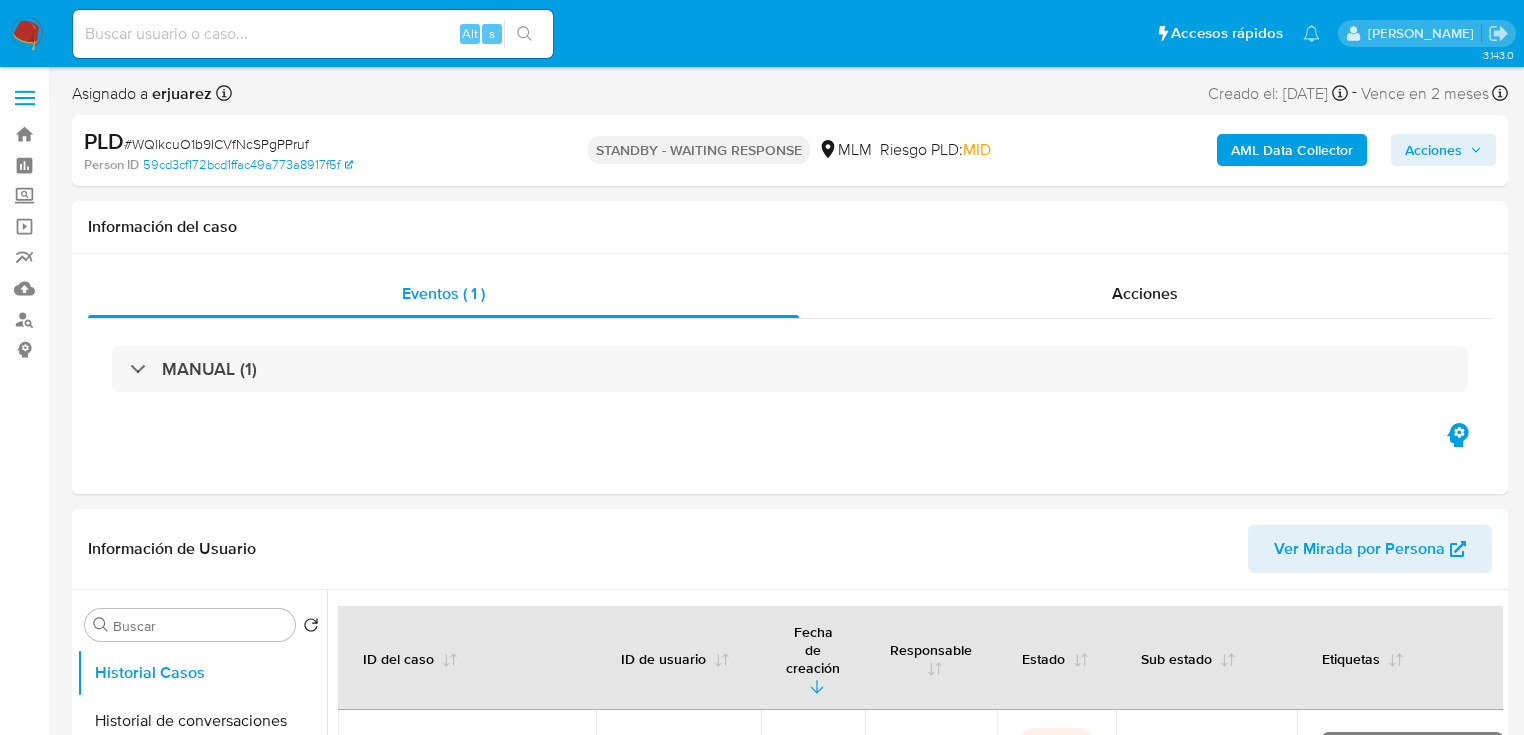 select on "10" 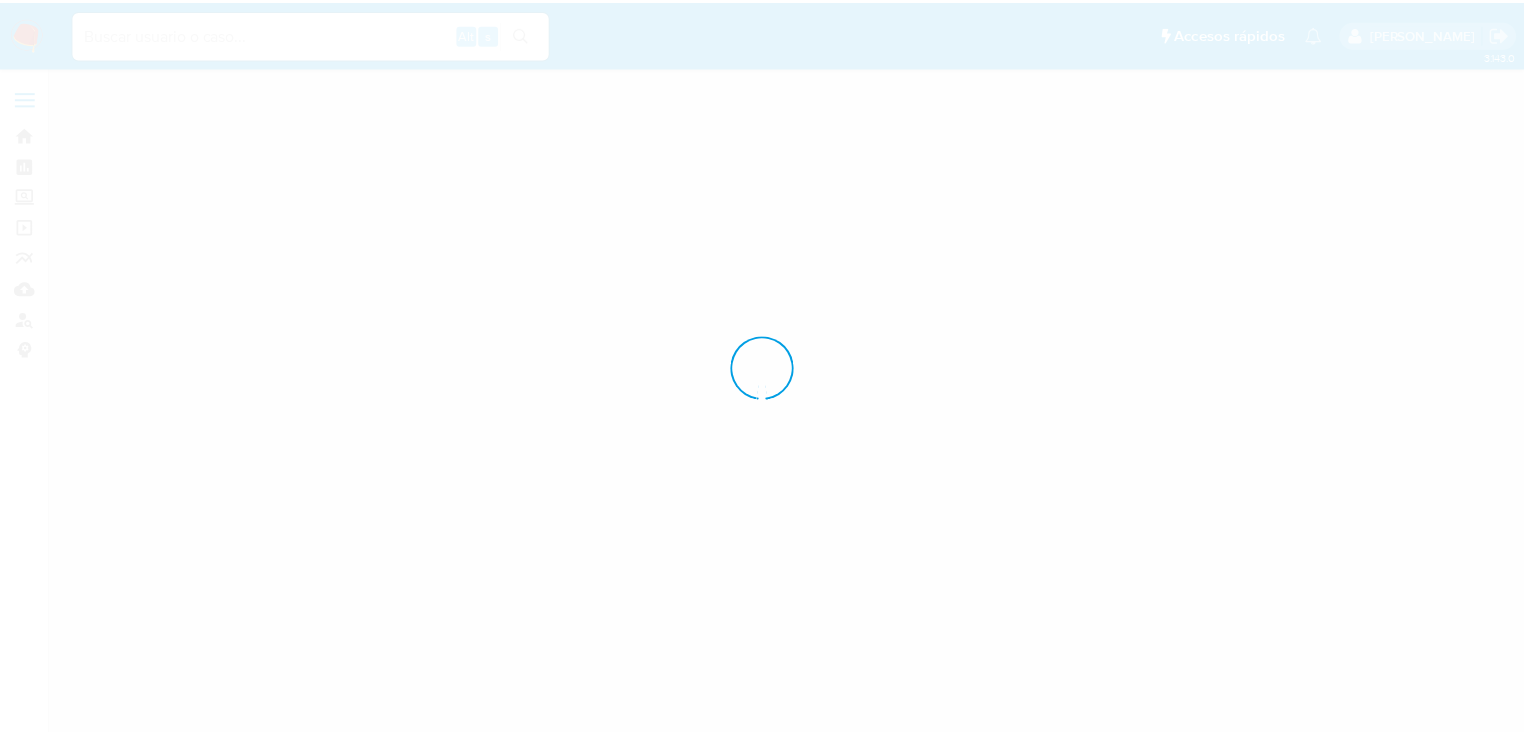 scroll, scrollTop: 0, scrollLeft: 0, axis: both 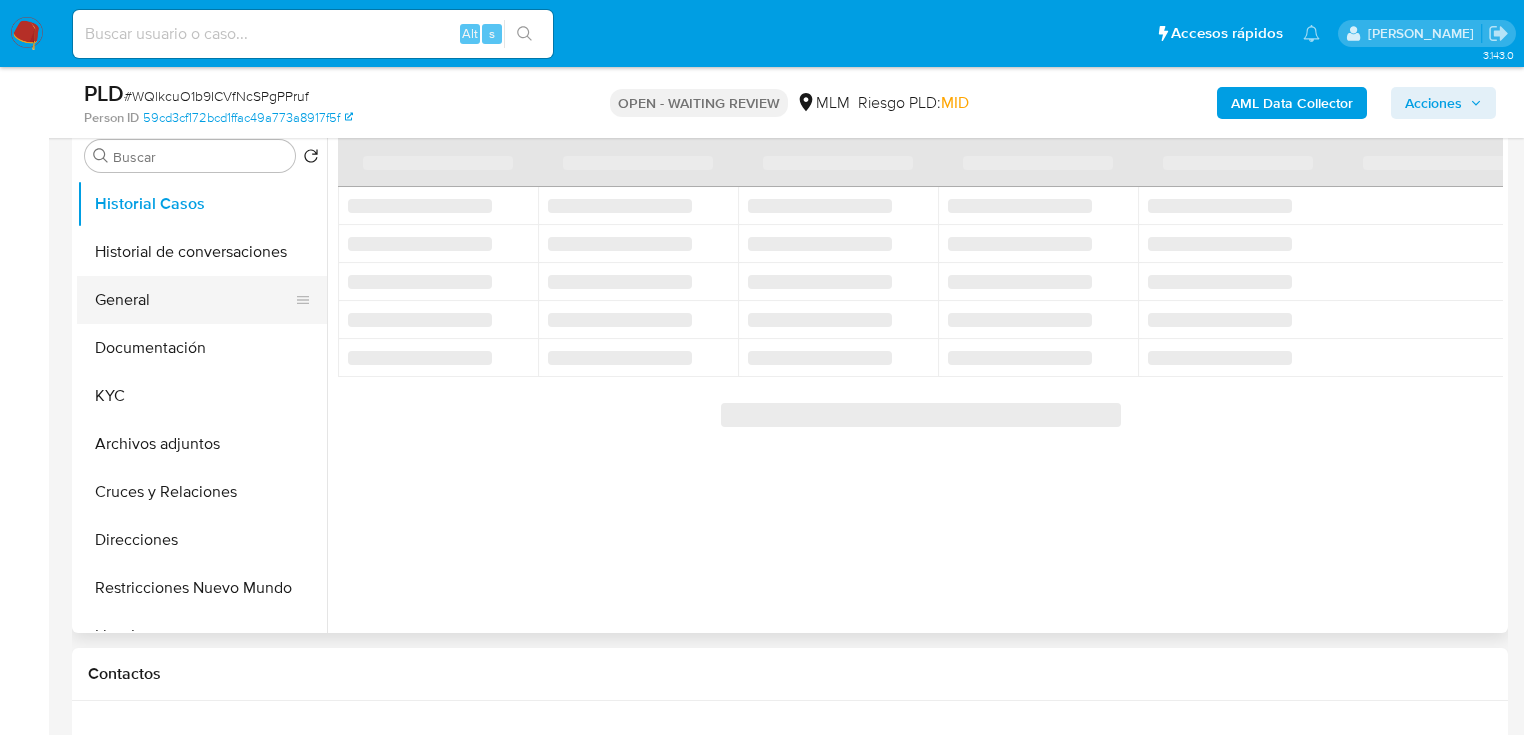 drag, startPoint x: 174, startPoint y: 267, endPoint x: 167, endPoint y: 276, distance: 11.401754 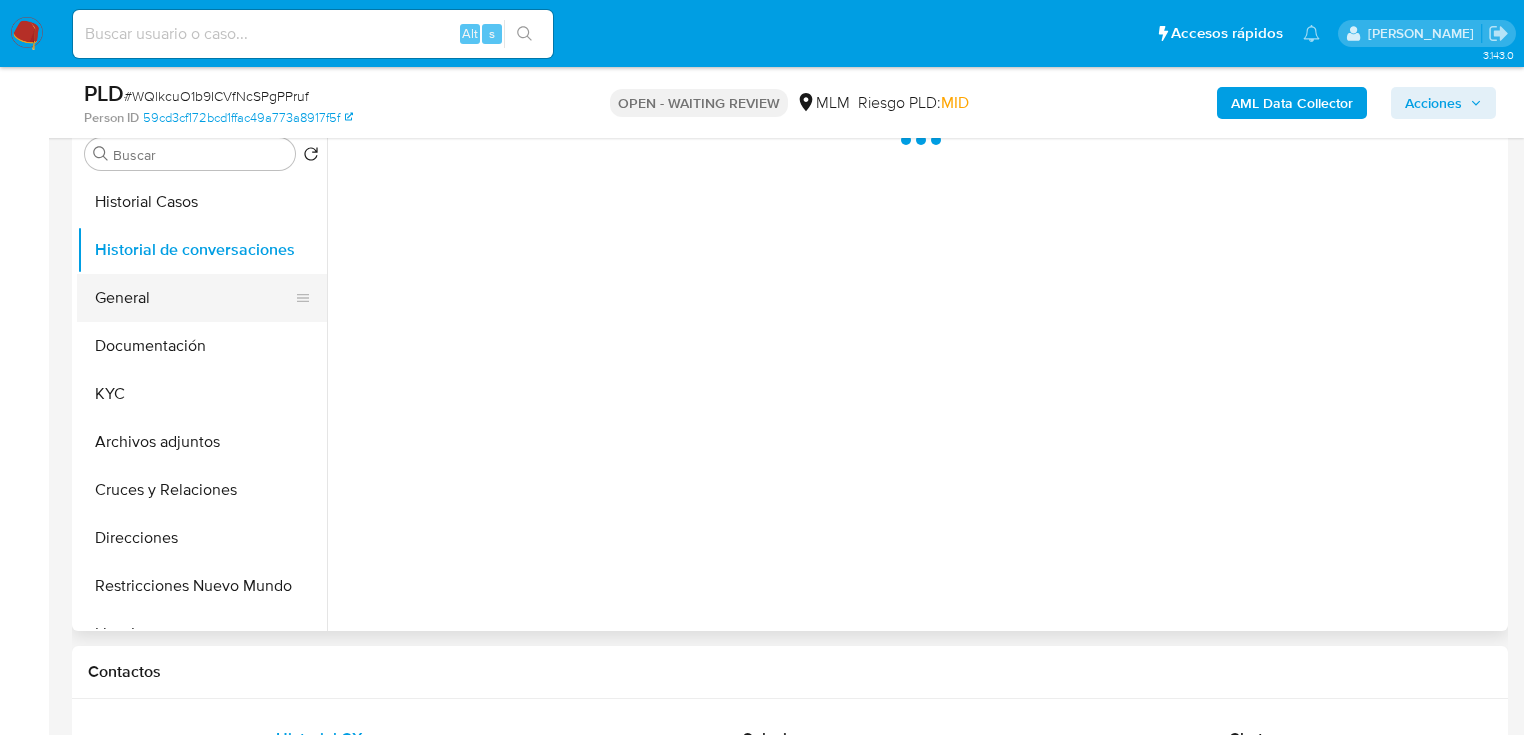 click on "General" at bounding box center (194, 298) 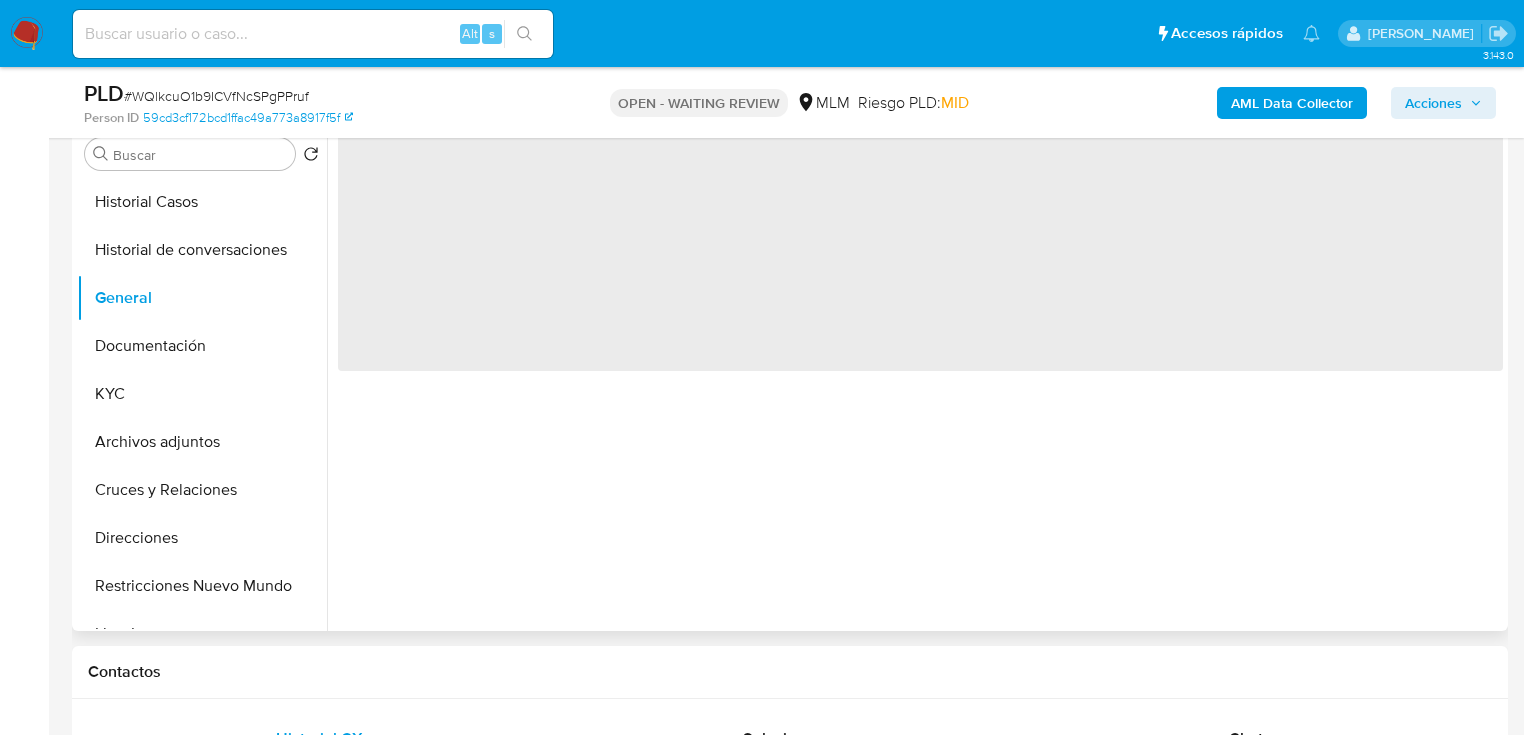 select on "10" 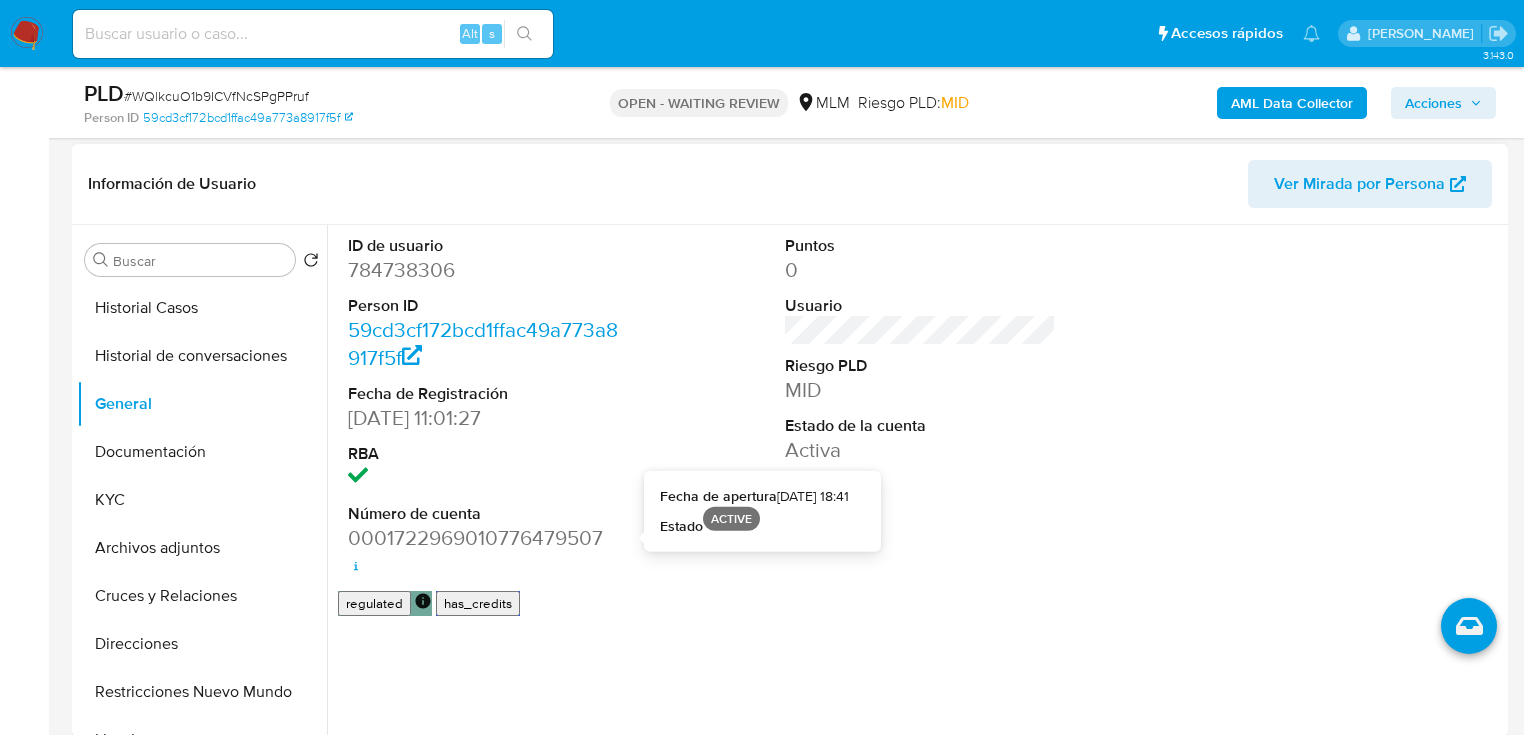 scroll, scrollTop: 320, scrollLeft: 0, axis: vertical 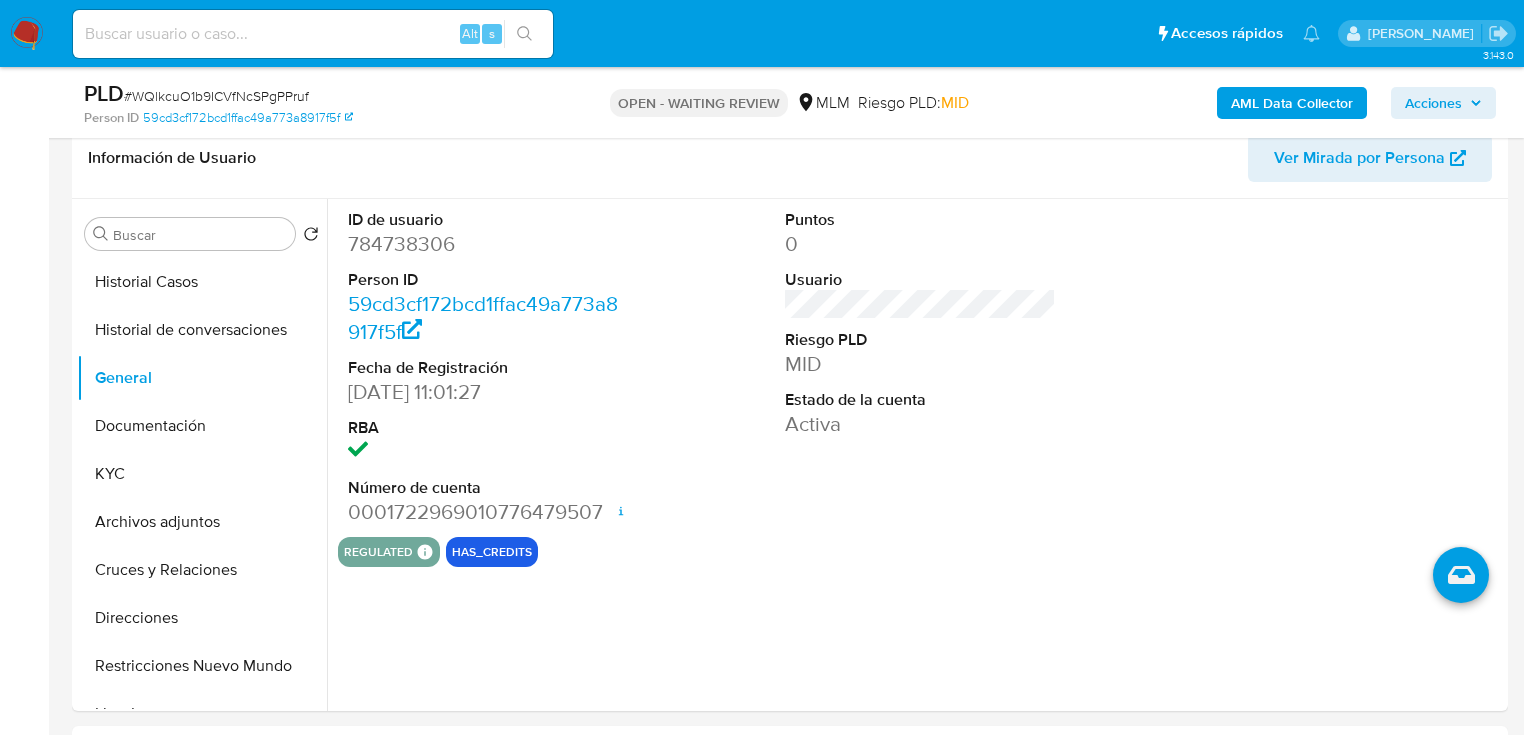 drag, startPoint x: 360, startPoint y: 50, endPoint x: 367, endPoint y: 39, distance: 13.038404 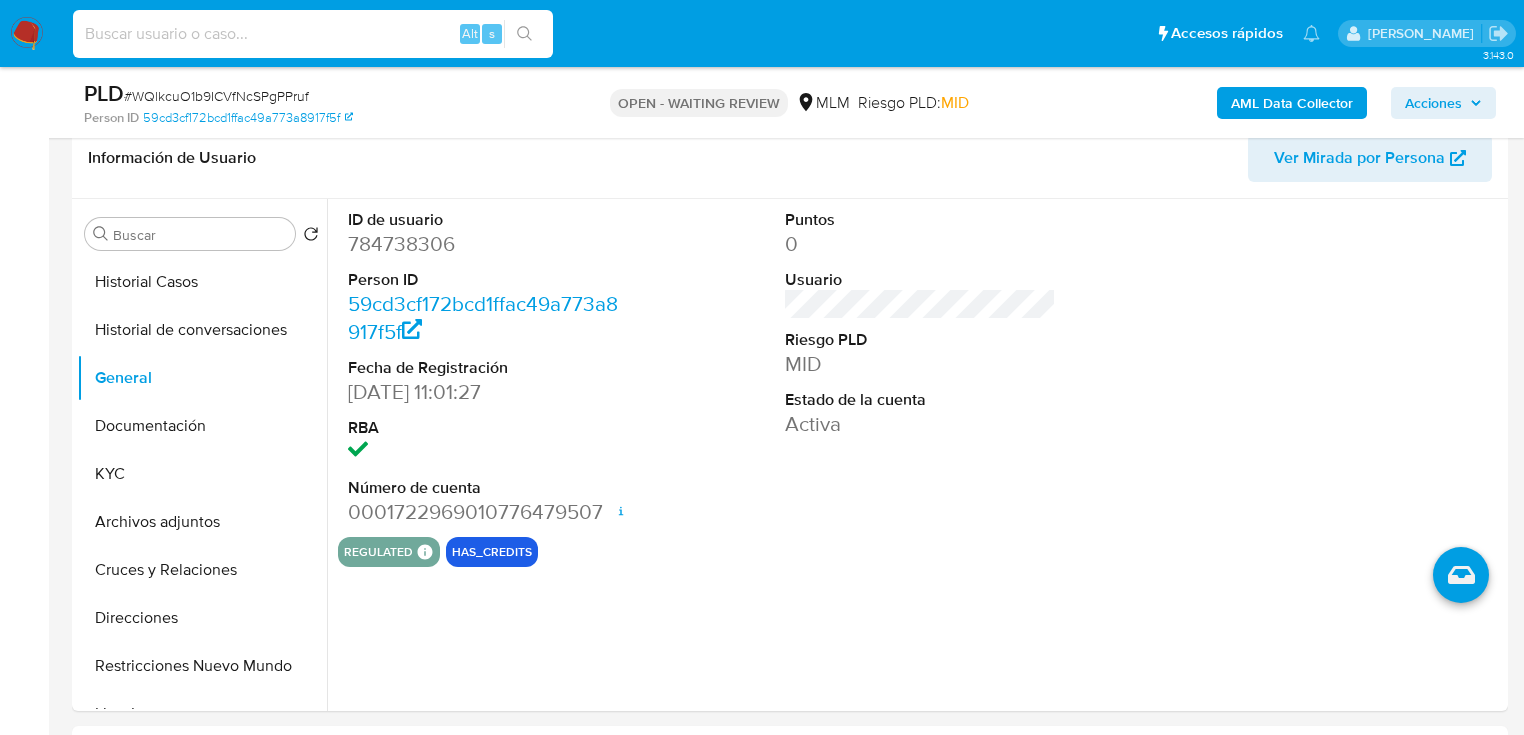 click at bounding box center [313, 34] 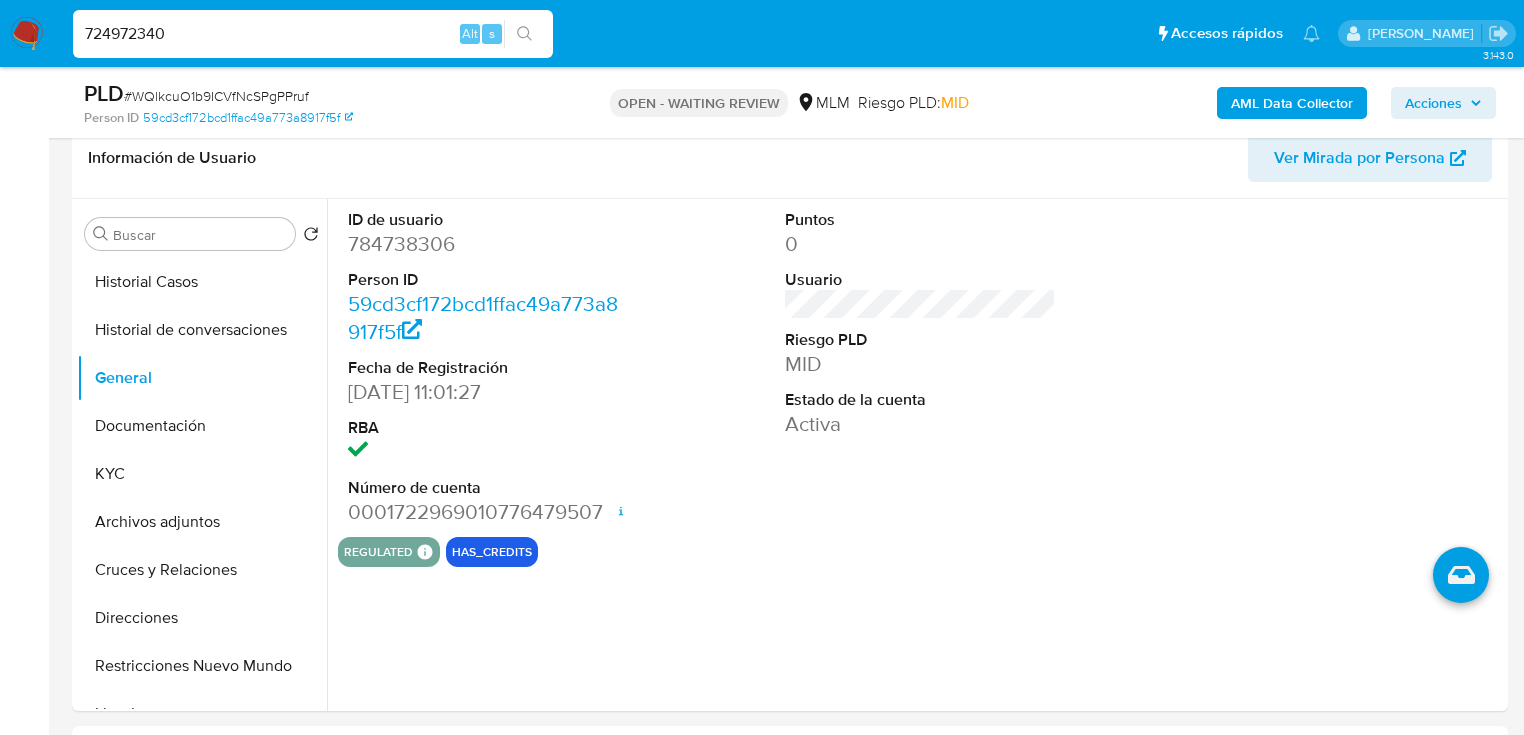 type on "724972340" 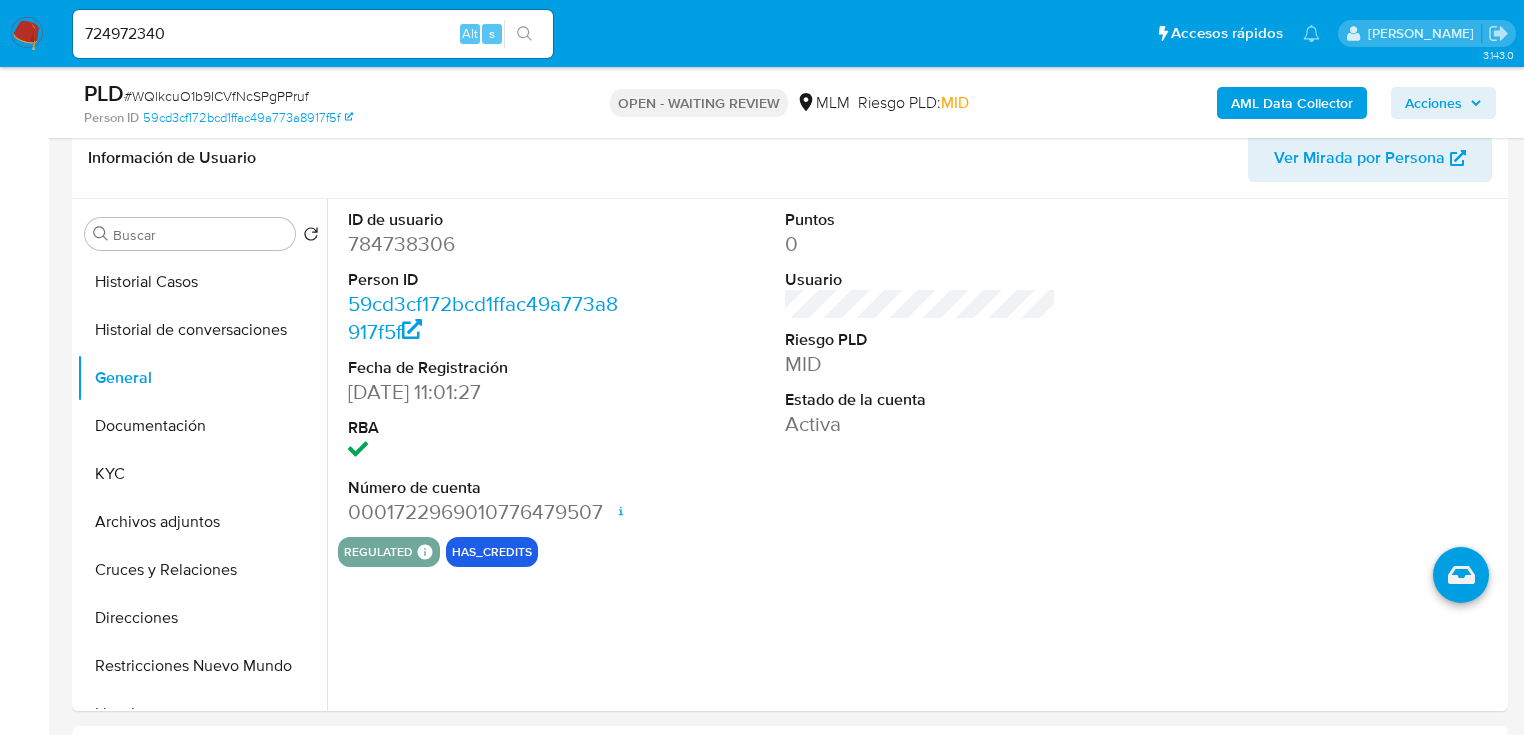 scroll, scrollTop: 0, scrollLeft: 0, axis: both 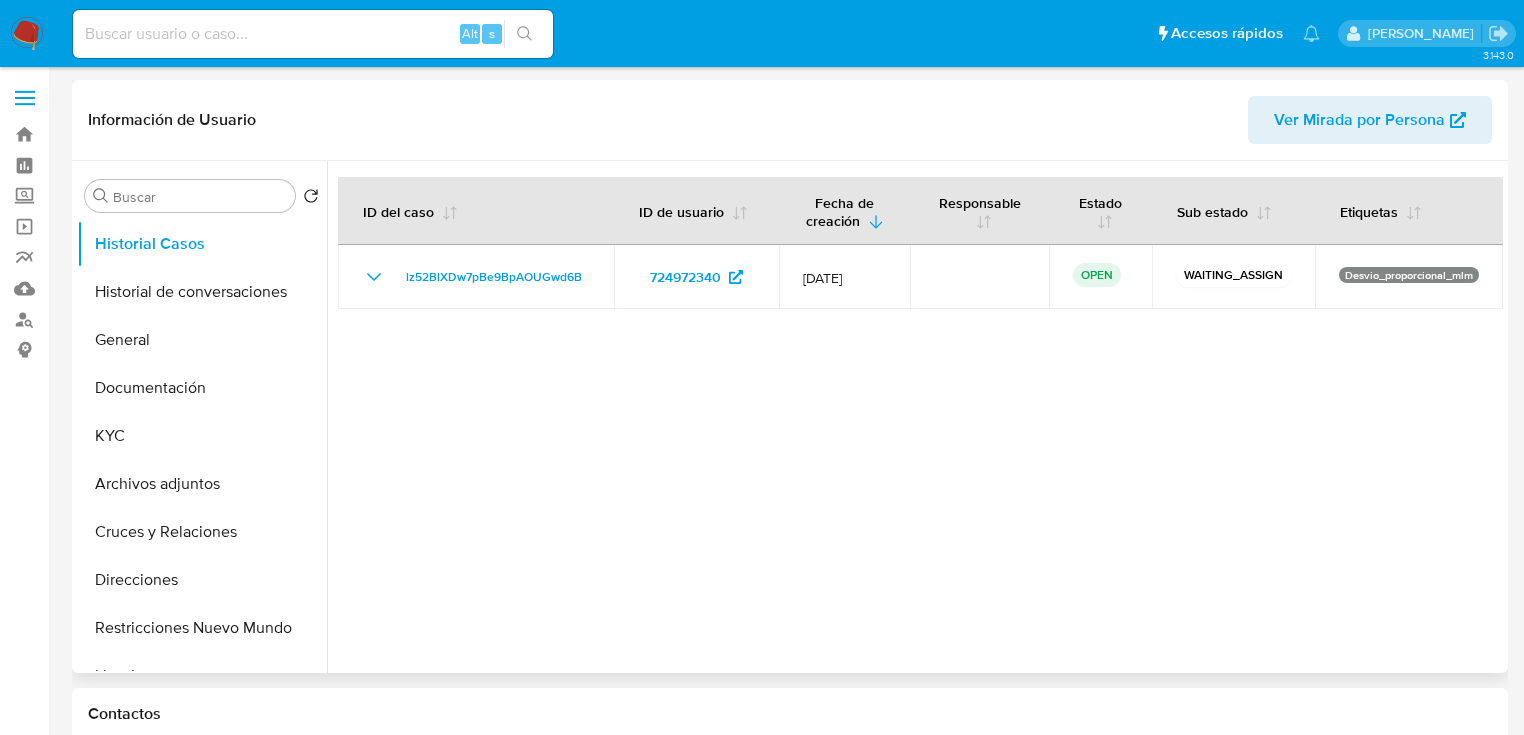 select on "10" 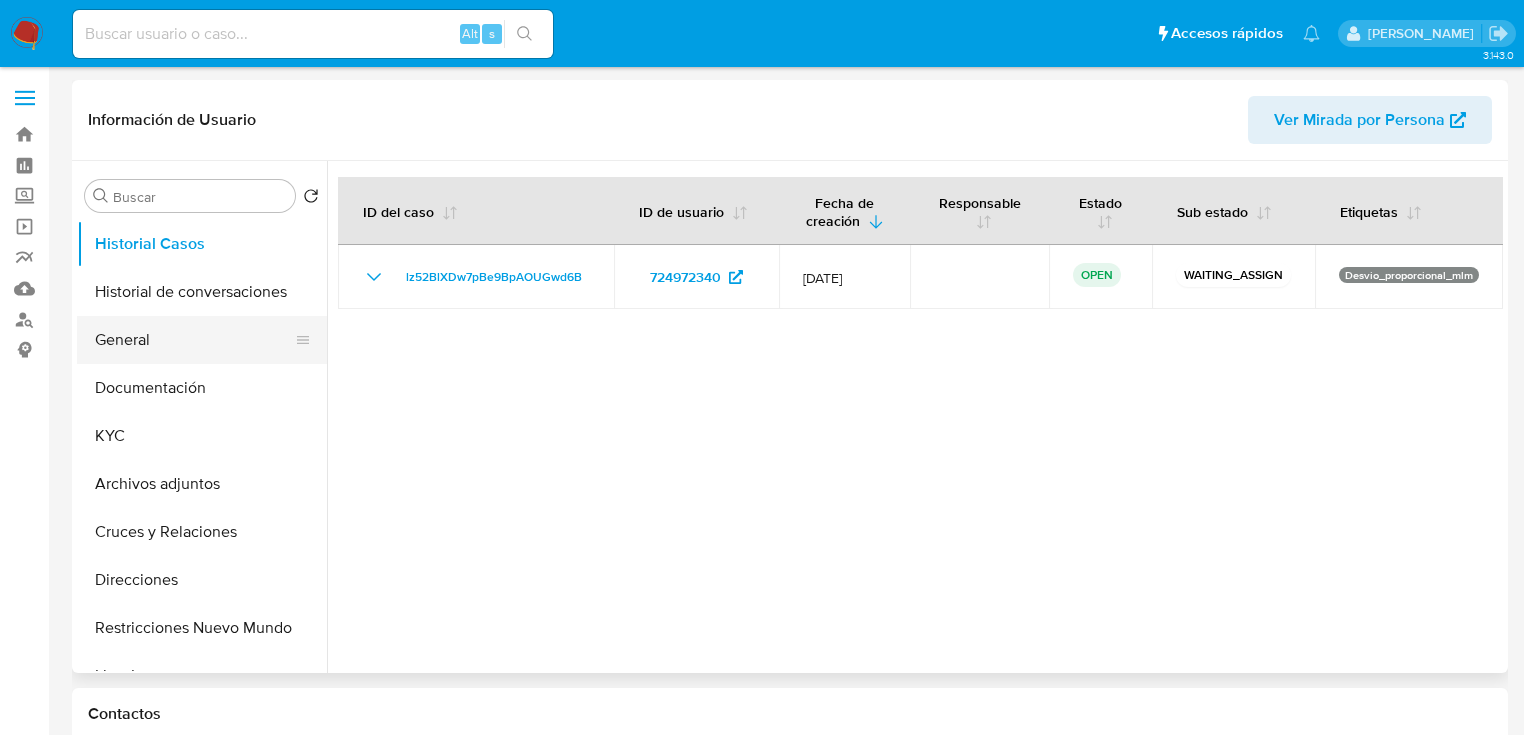 click on "General" at bounding box center [194, 340] 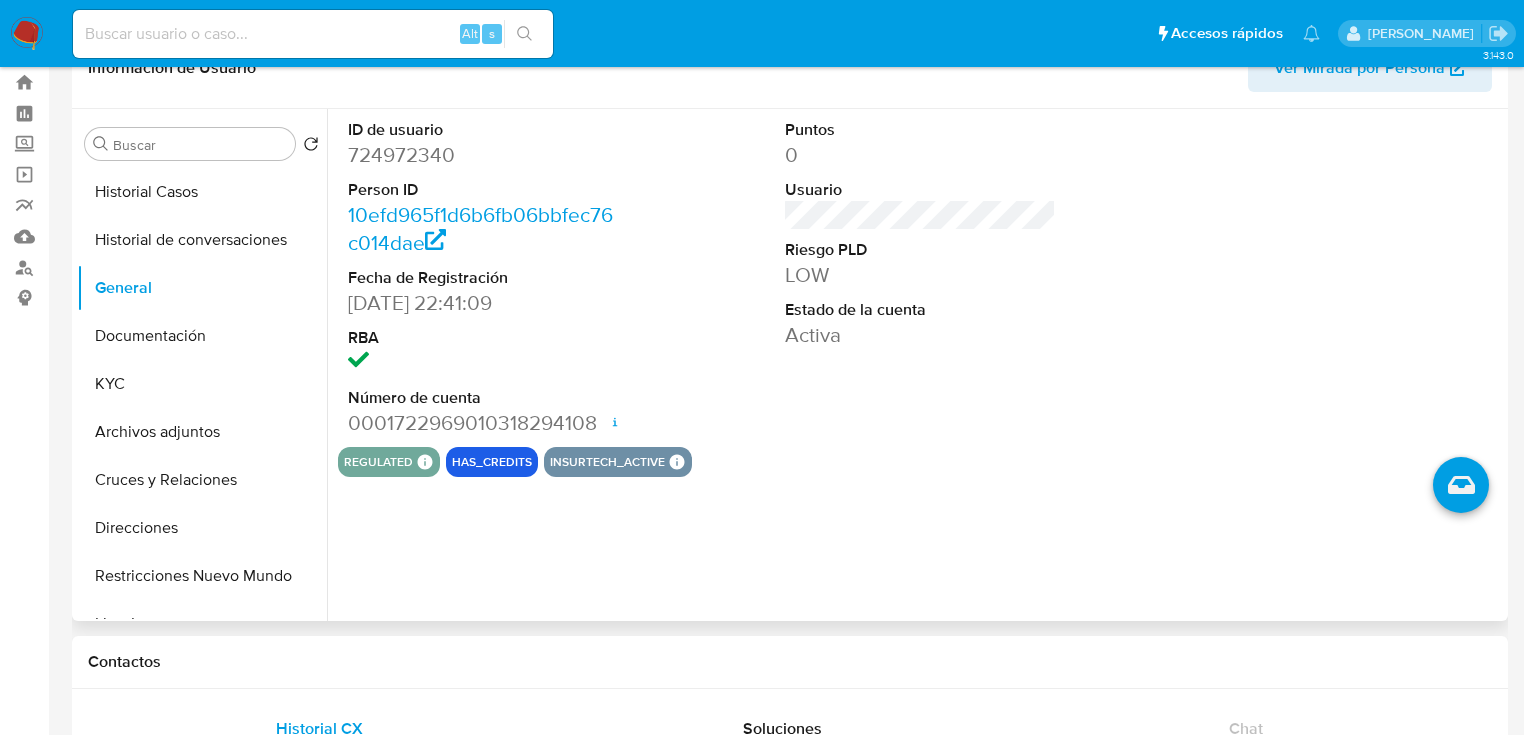 scroll, scrollTop: 80, scrollLeft: 0, axis: vertical 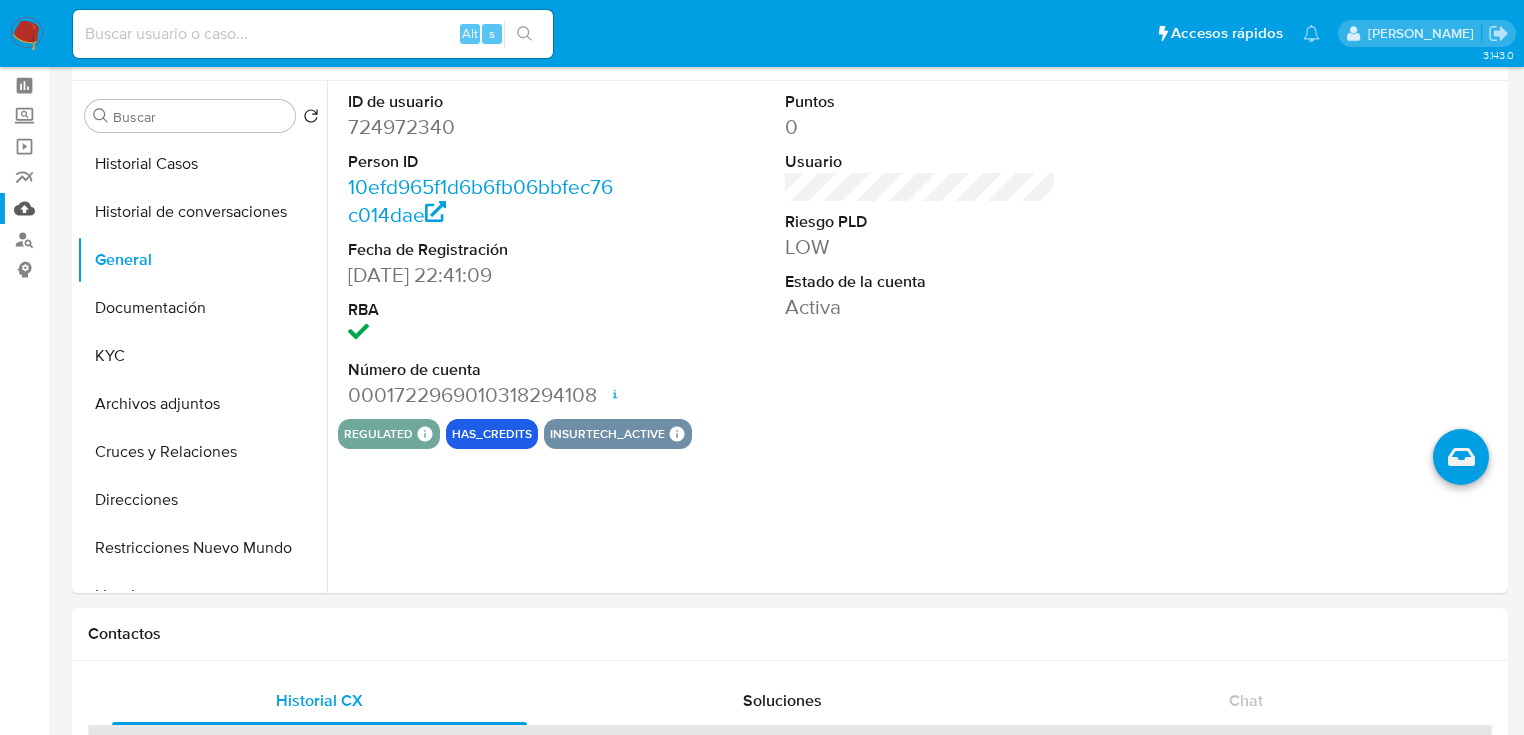 click on "Mulan" at bounding box center (119, 208) 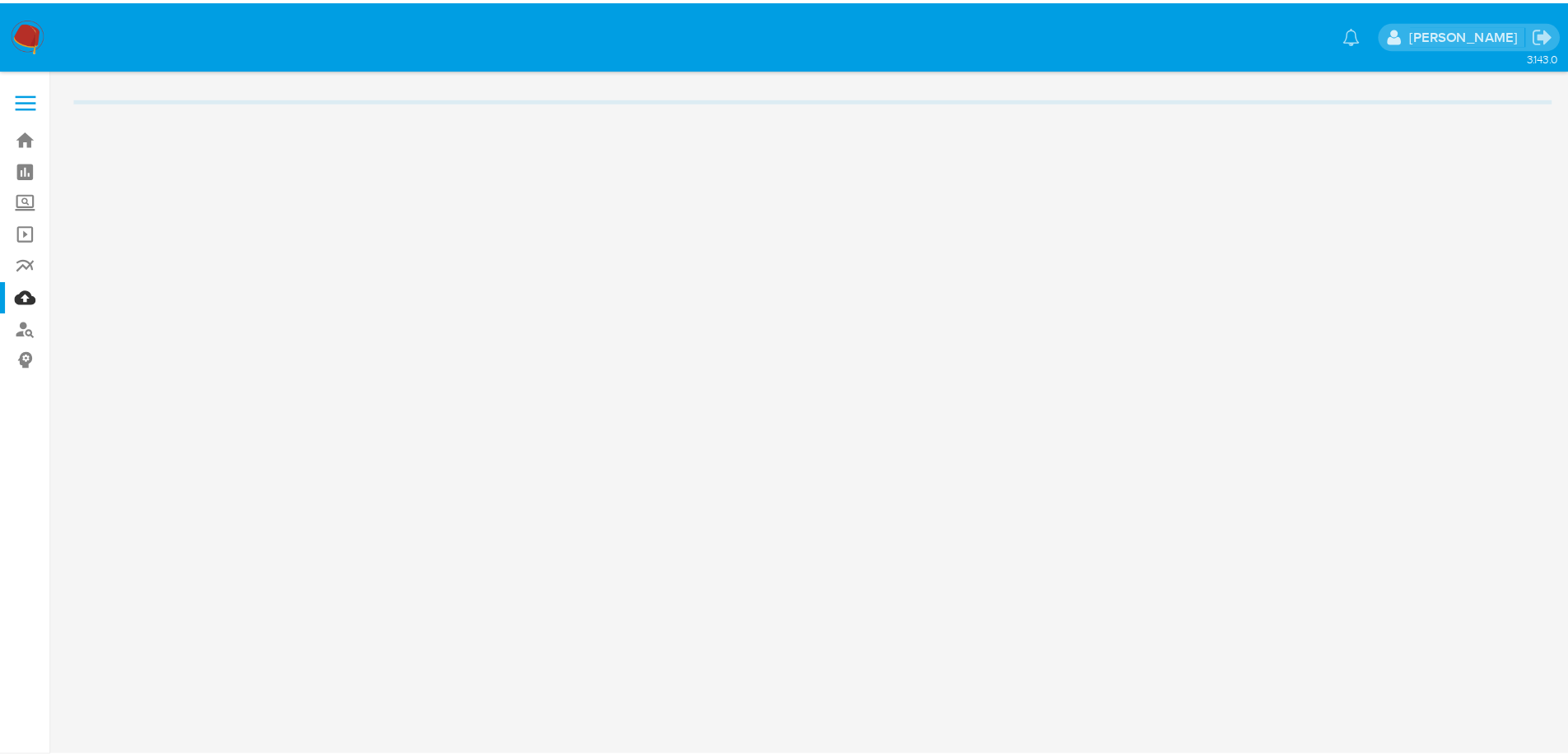 scroll, scrollTop: 0, scrollLeft: 0, axis: both 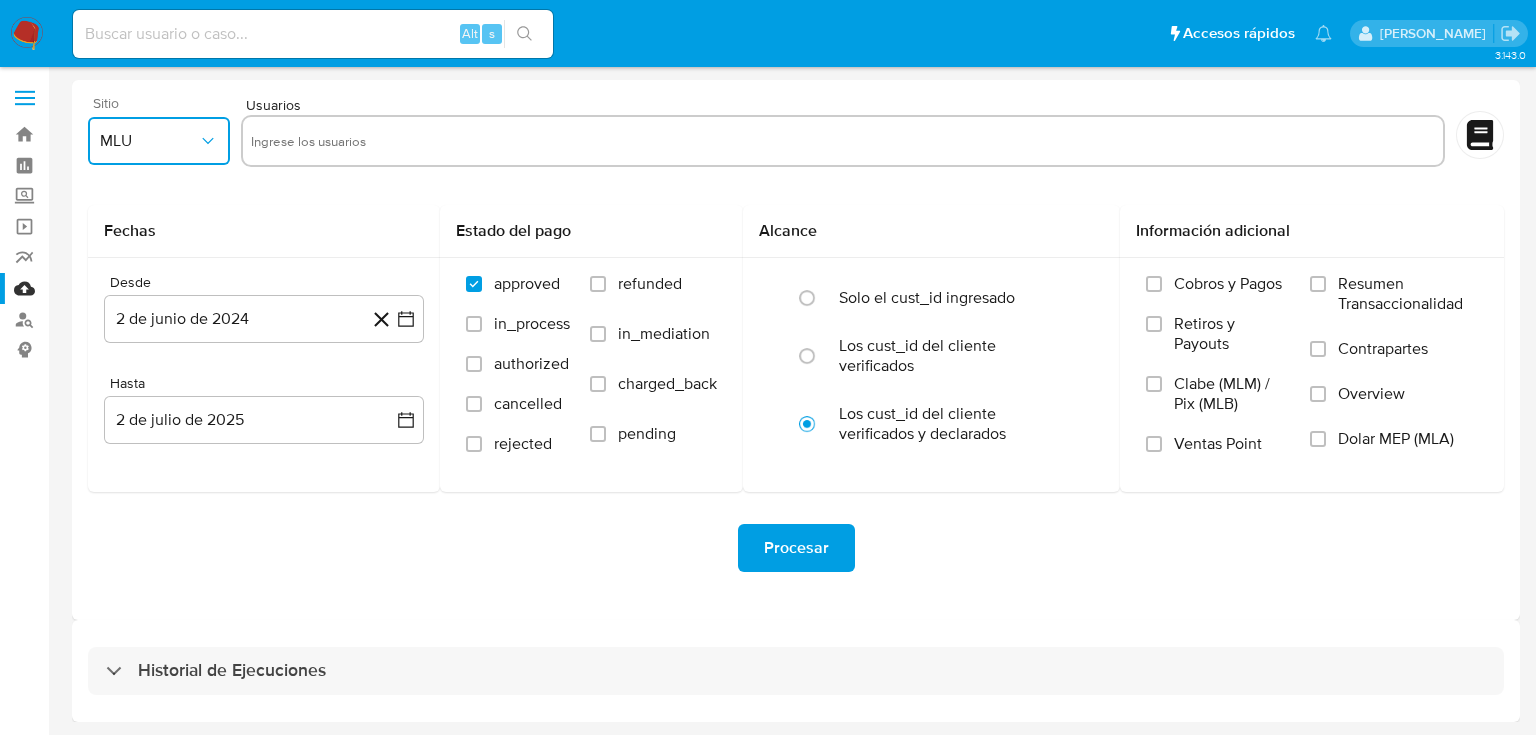 click on "MLU" at bounding box center [149, 141] 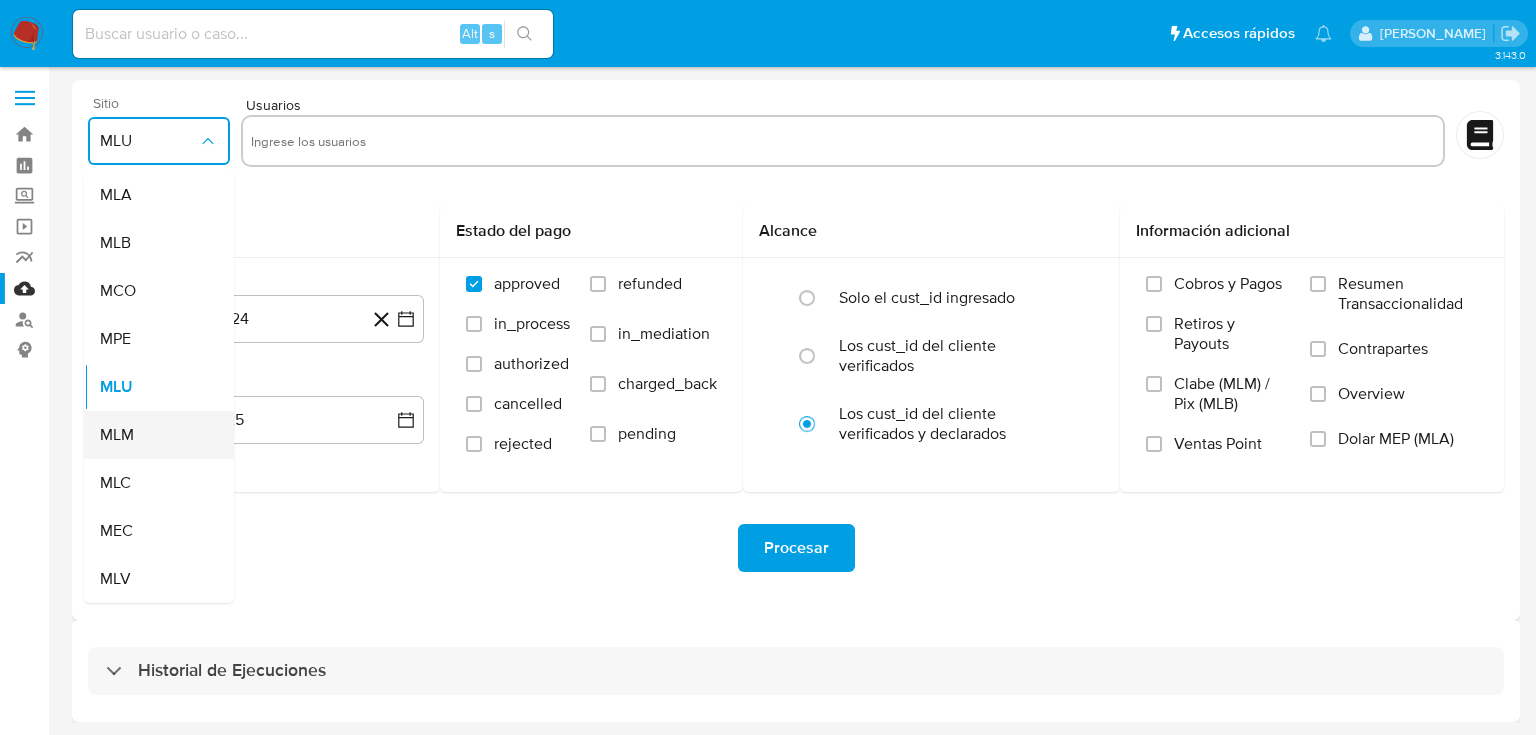 click on "MLM" at bounding box center (153, 435) 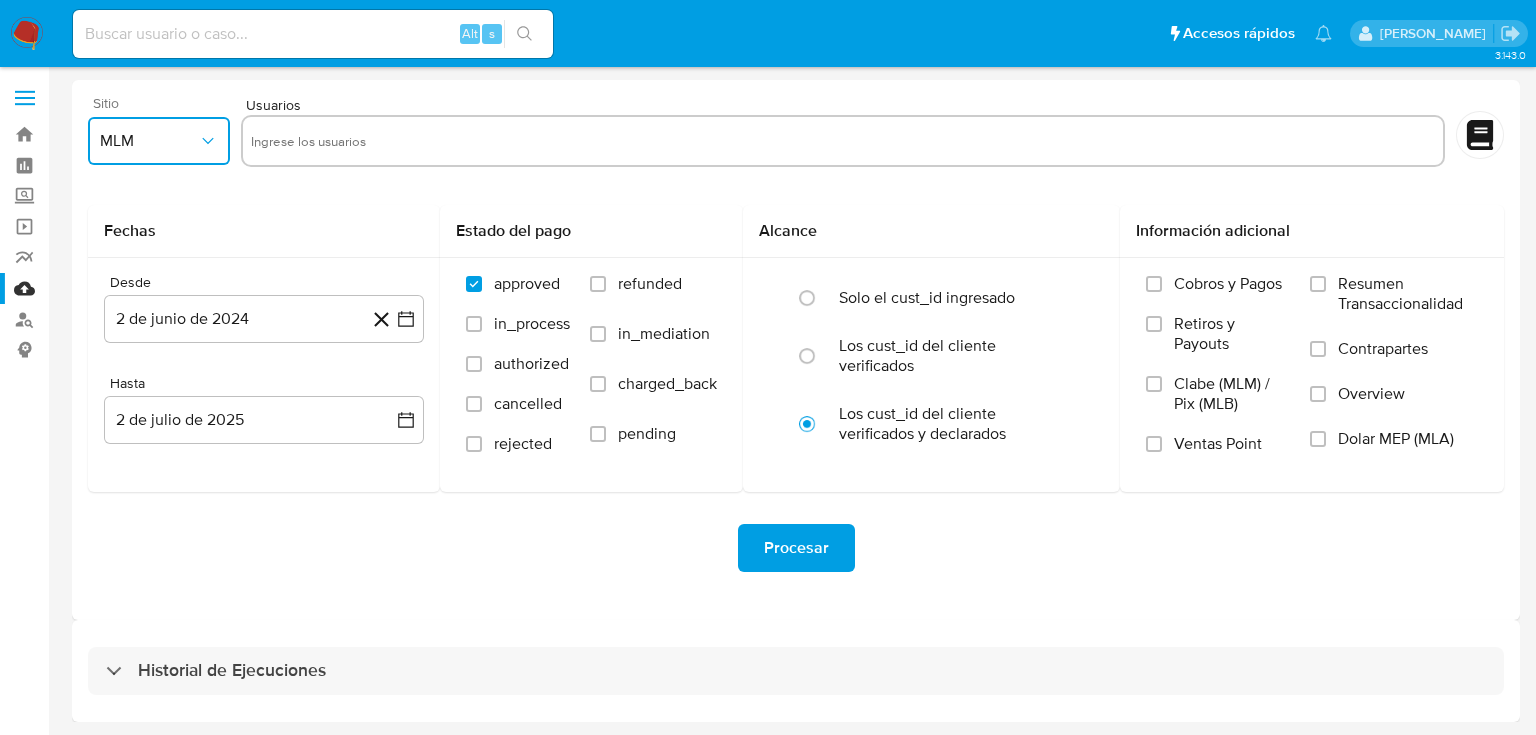 click at bounding box center [843, 141] 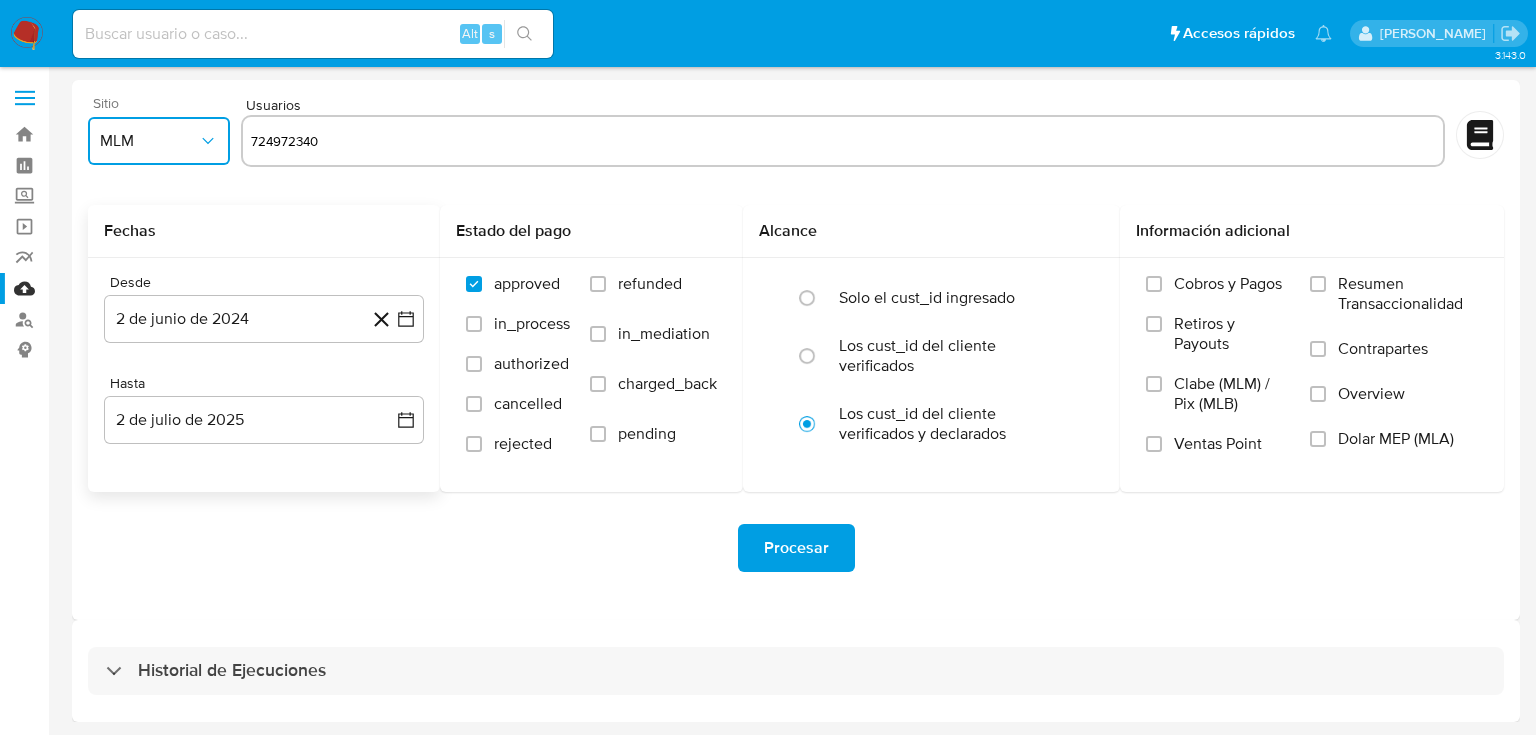 type on "724972340" 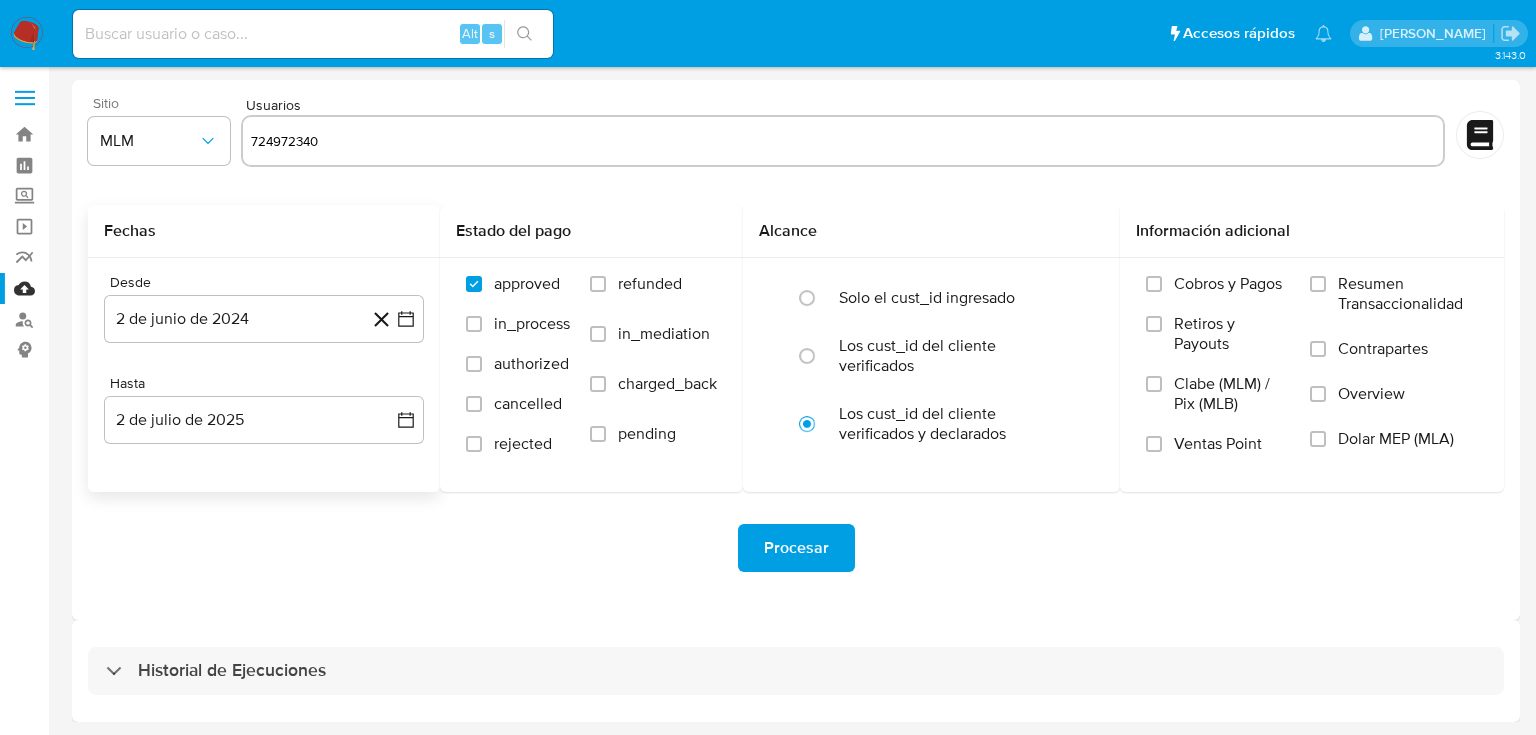 type 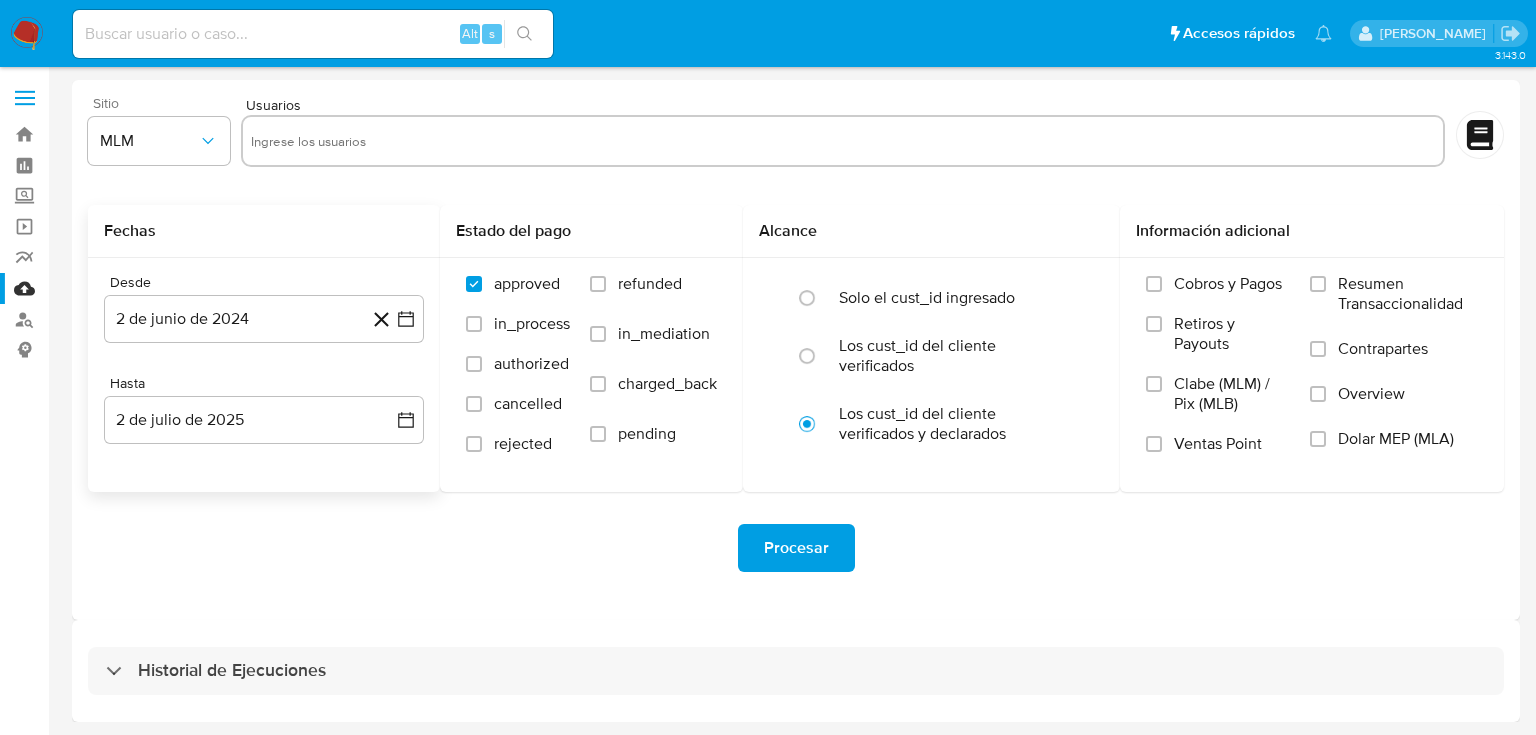 click on "Fechas" at bounding box center [264, 231] 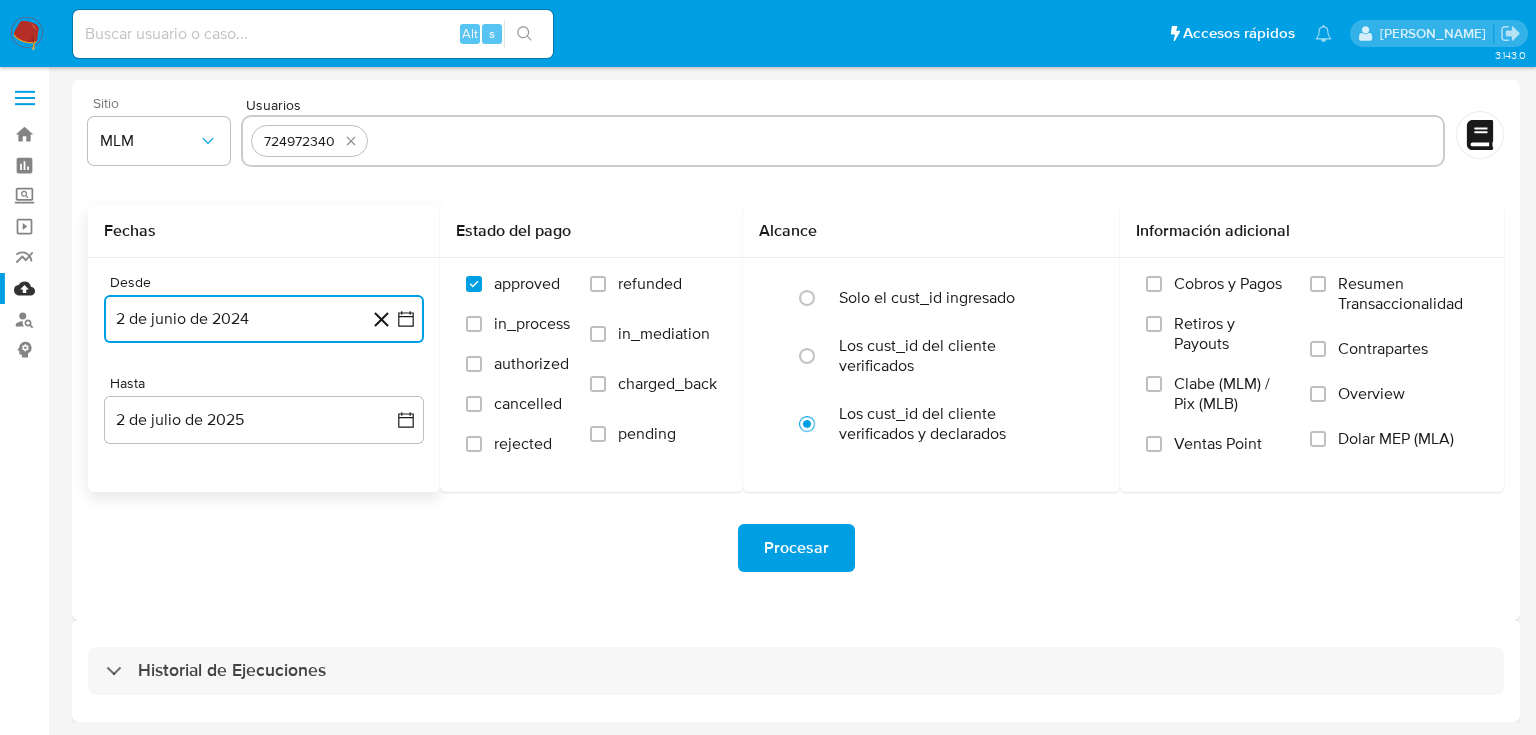 click 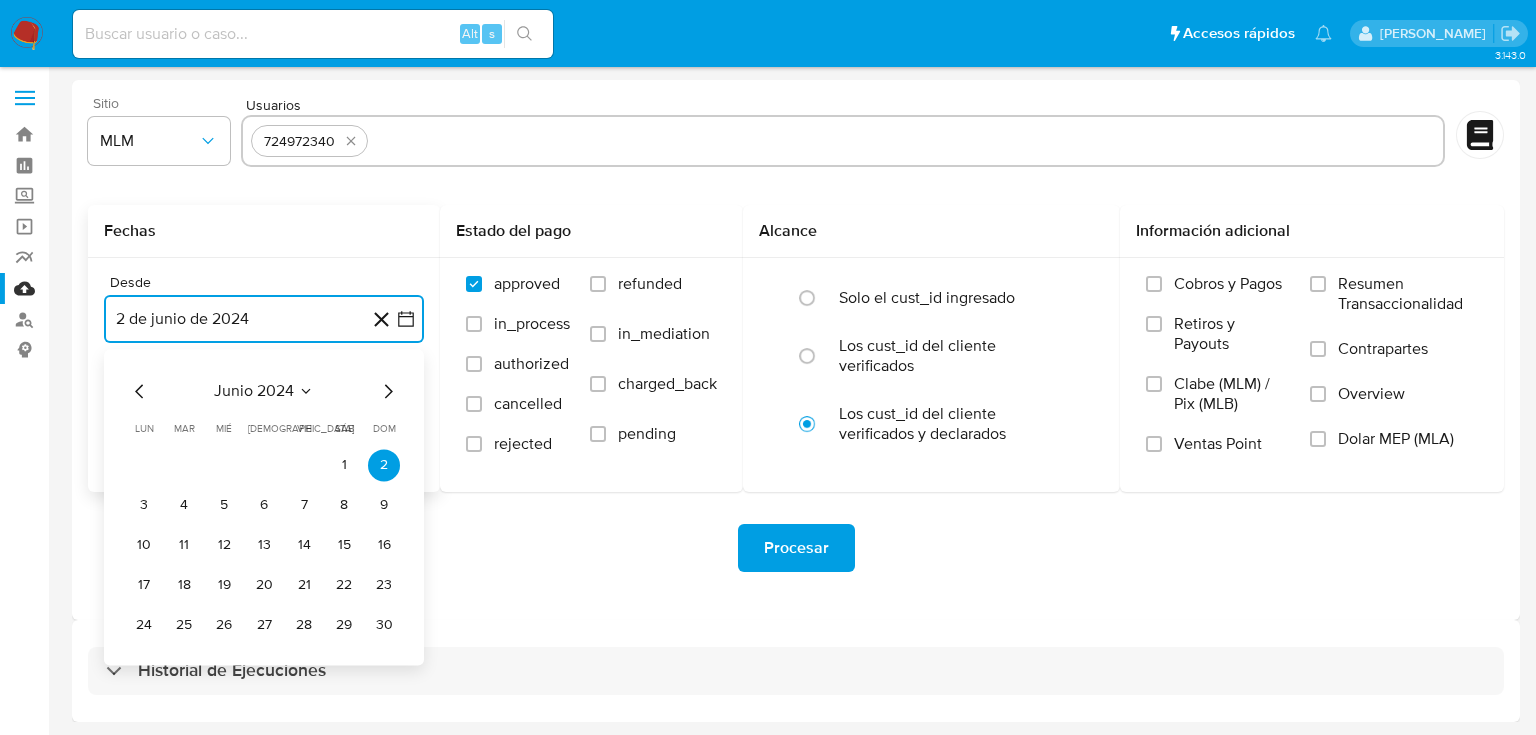 click 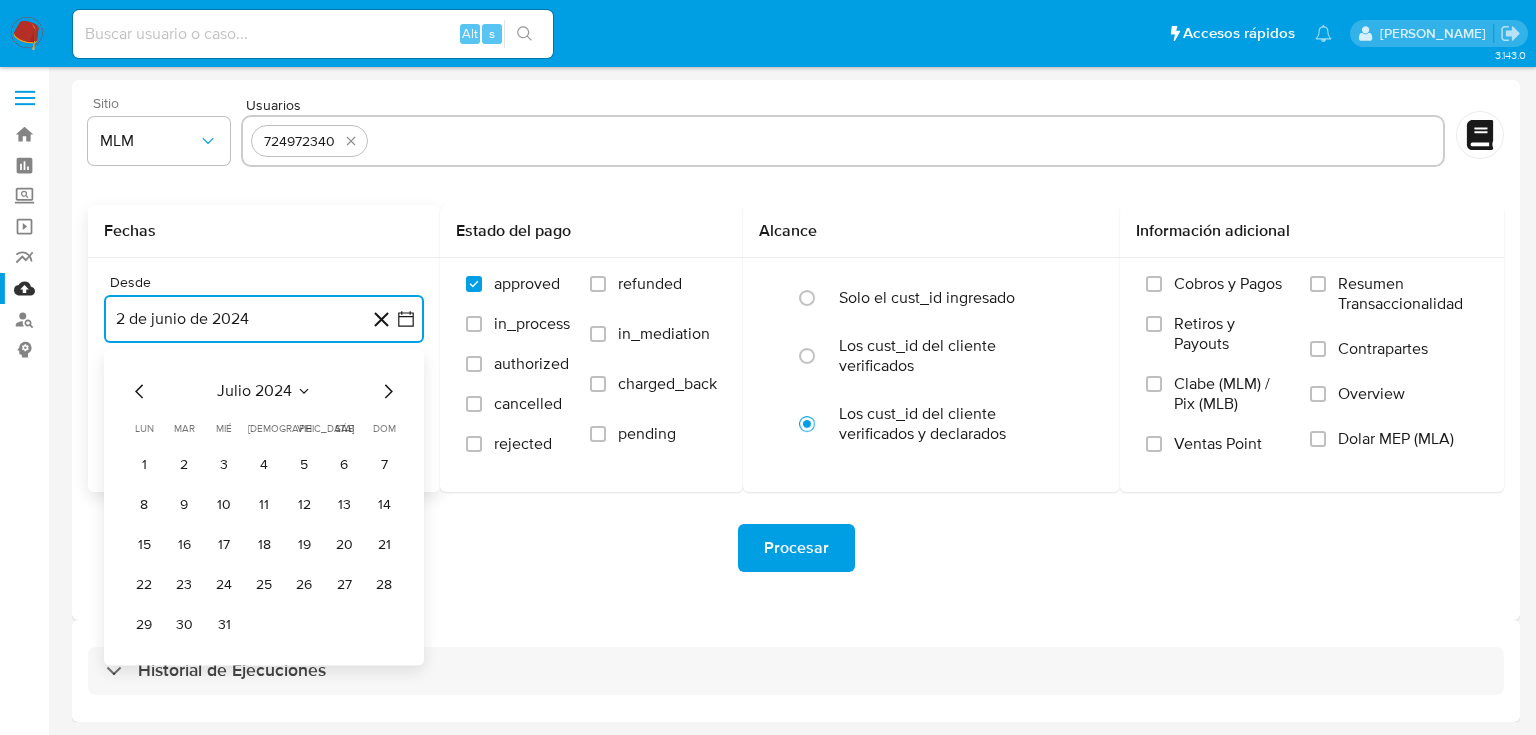 click 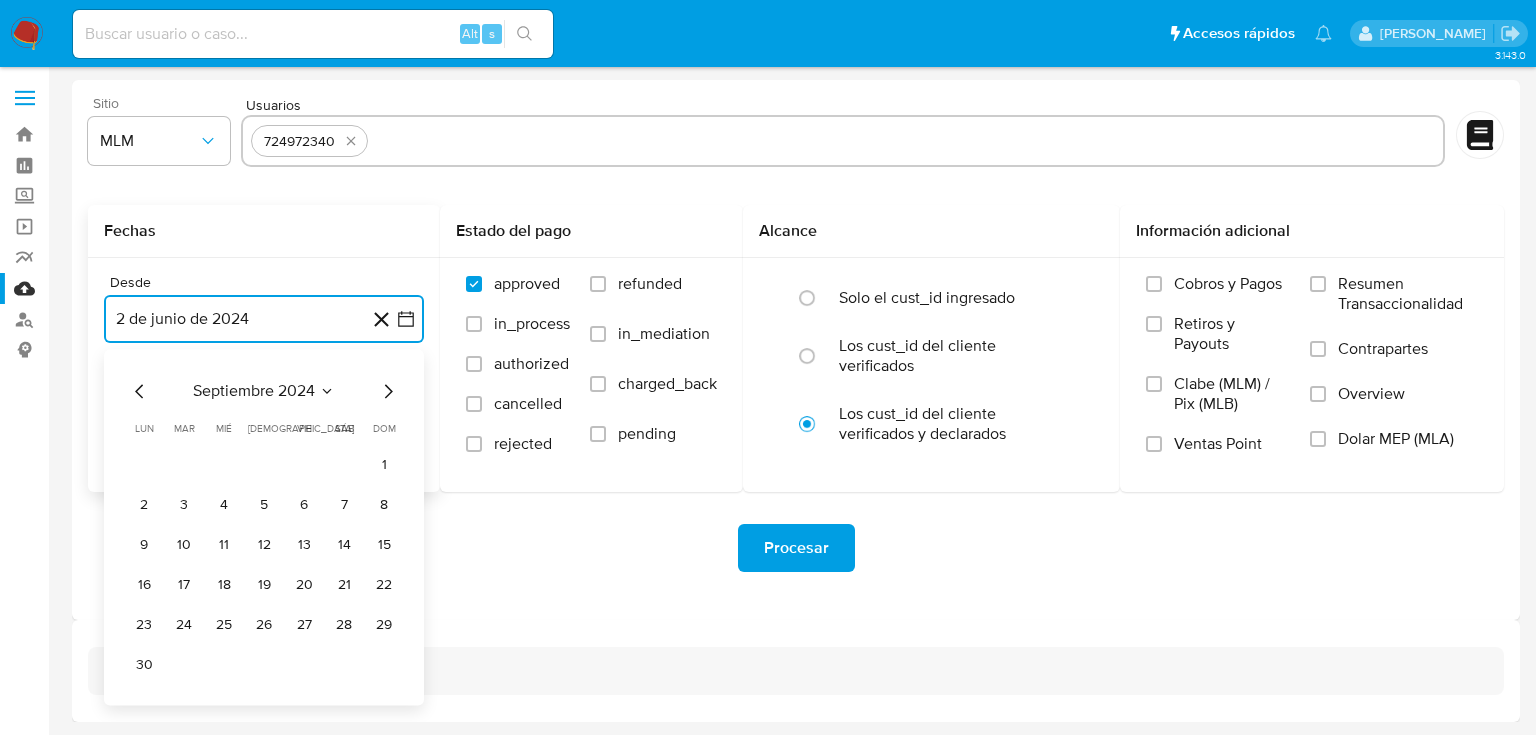 click 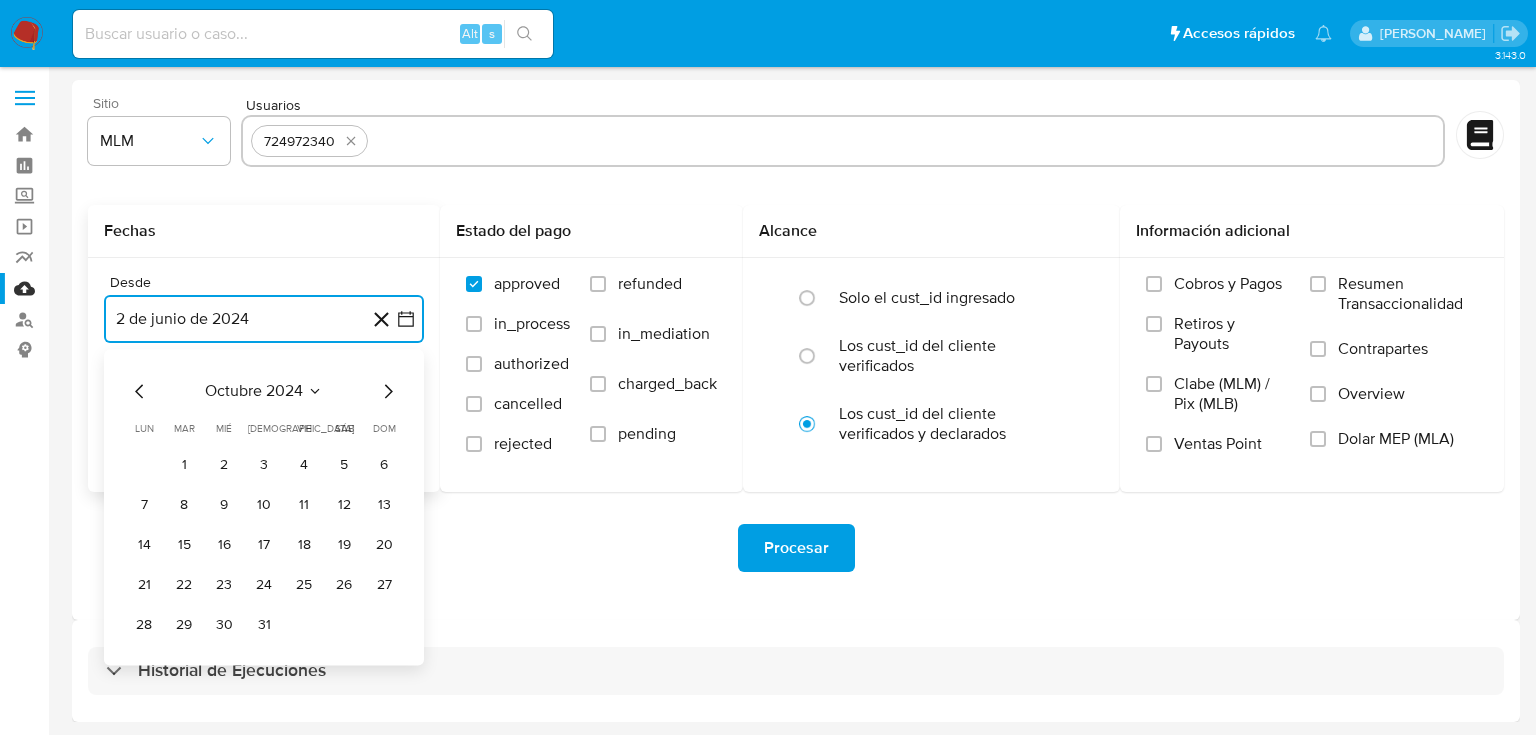 click 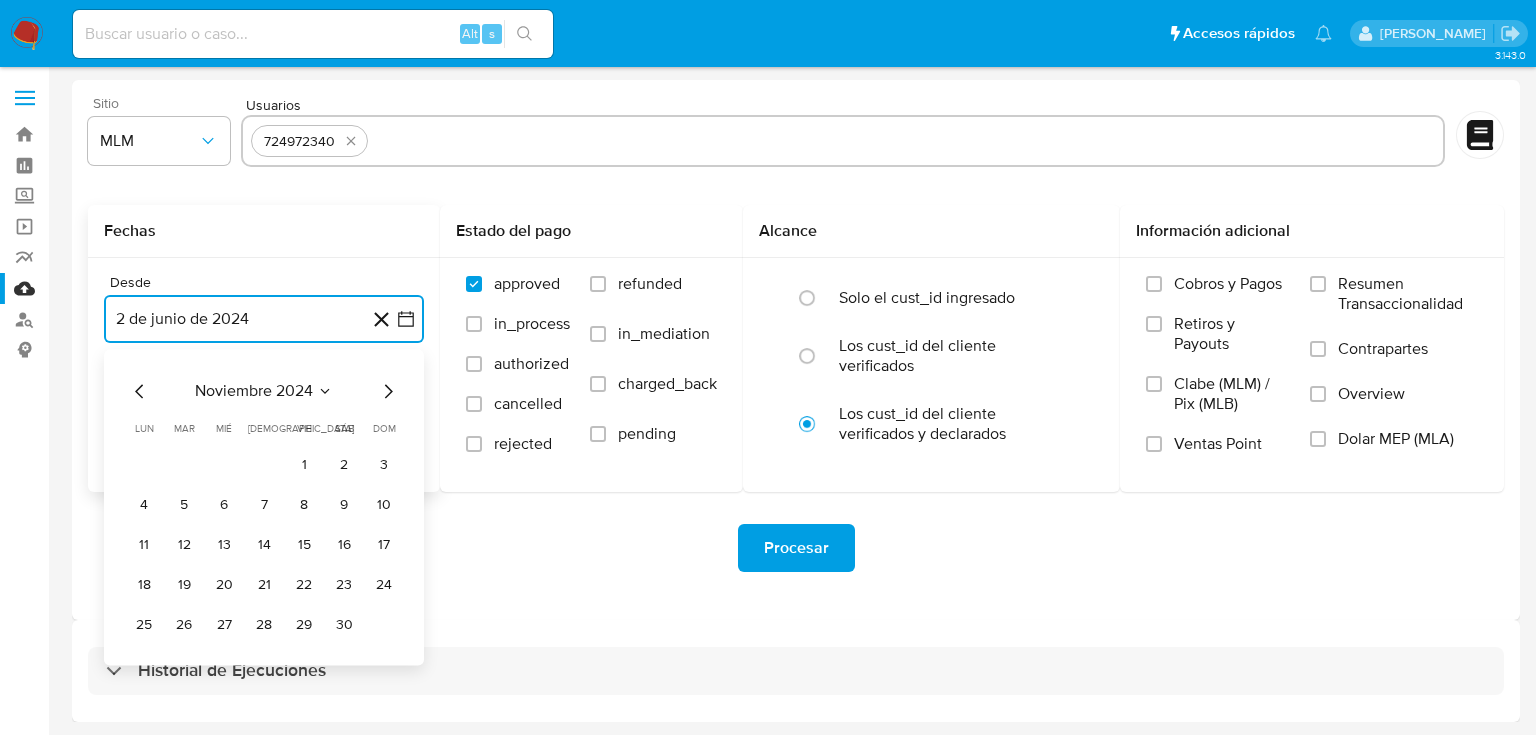 click 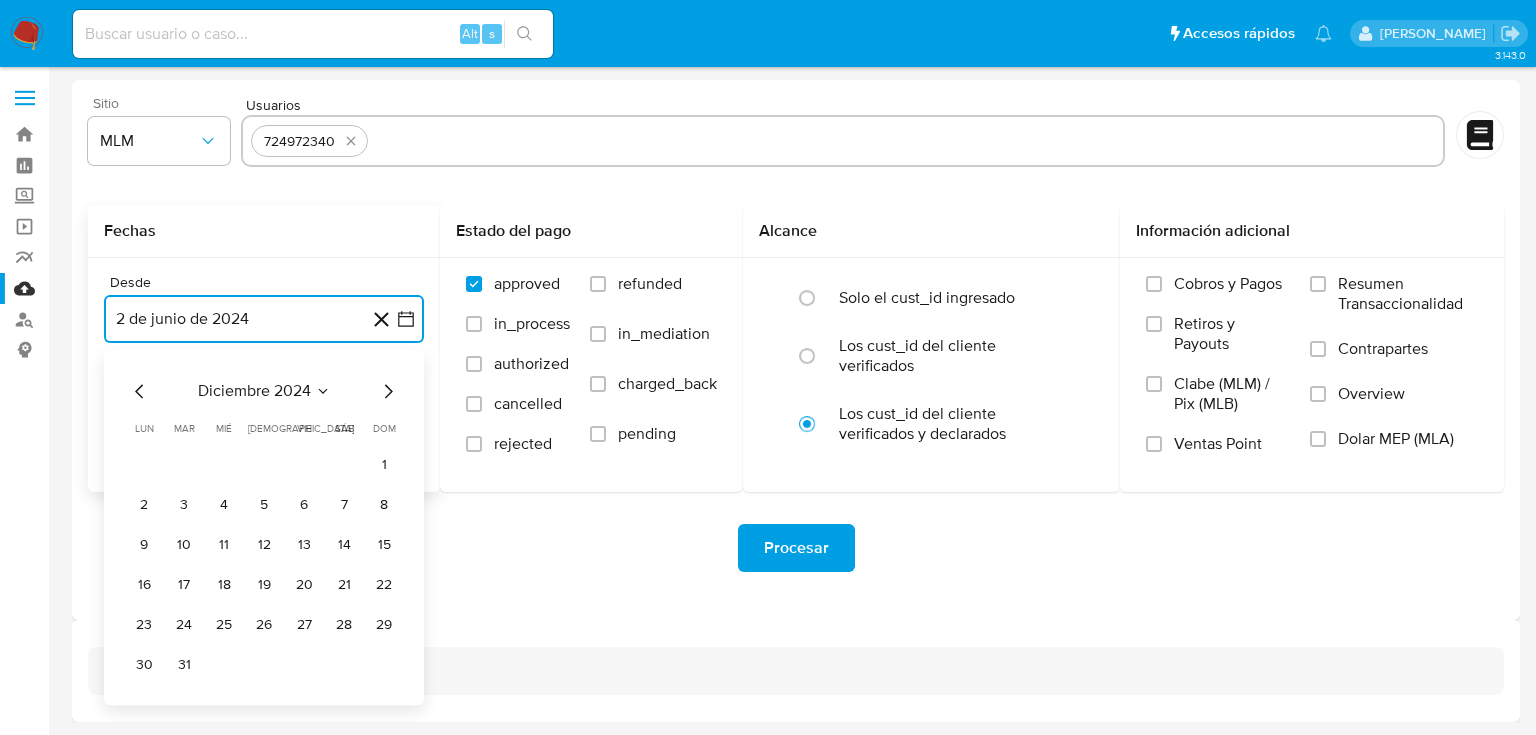 click on "1" at bounding box center (384, 465) 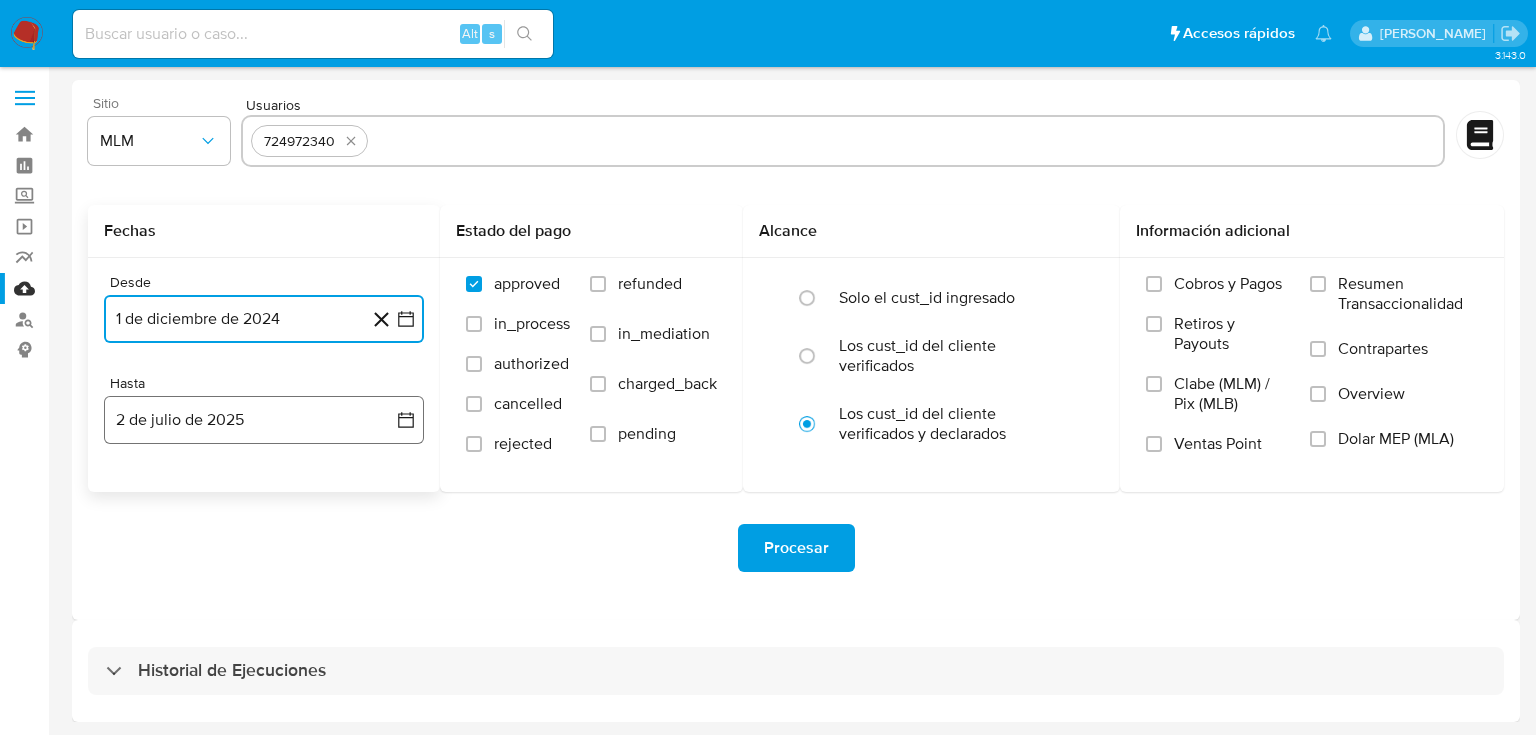 click on "2 de julio de 2025" at bounding box center (264, 420) 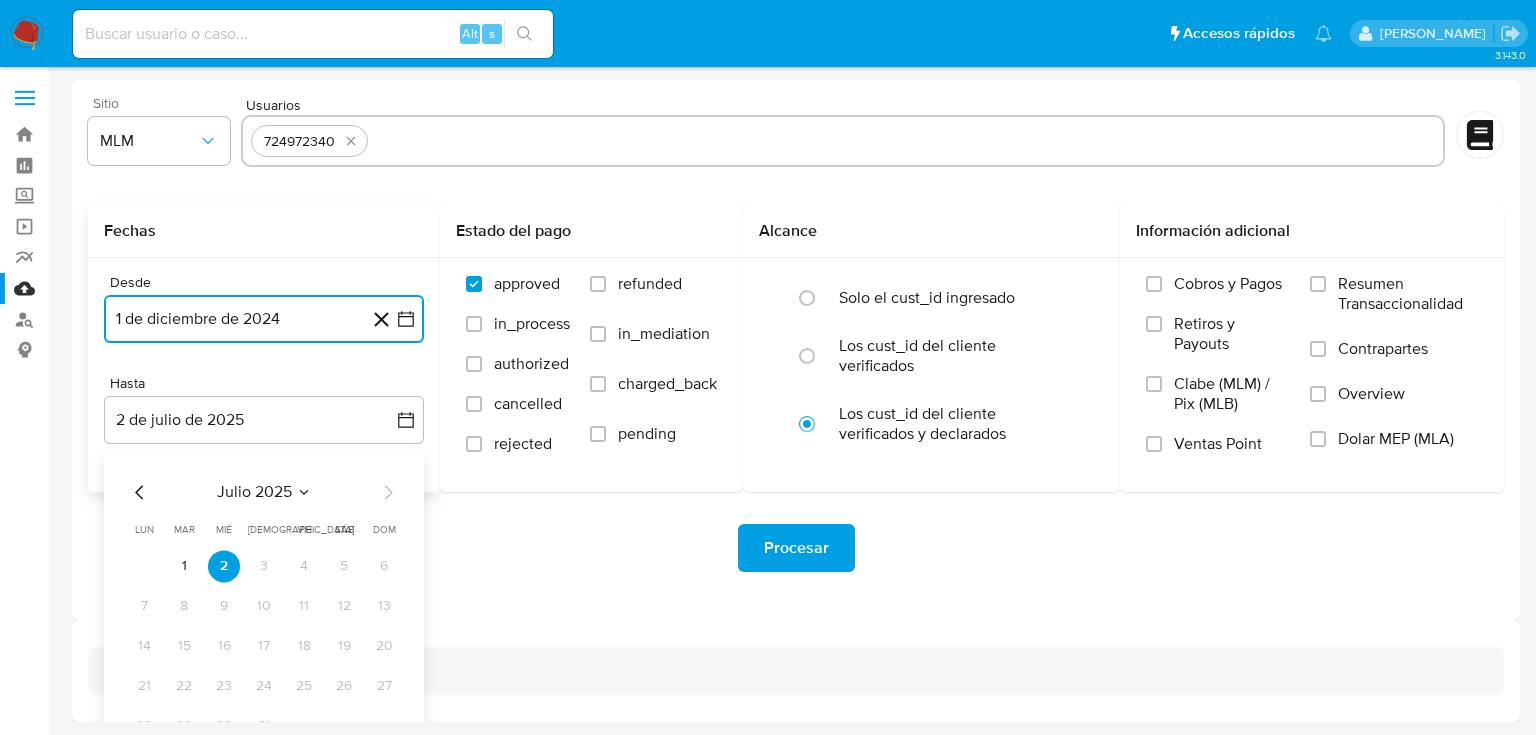 click 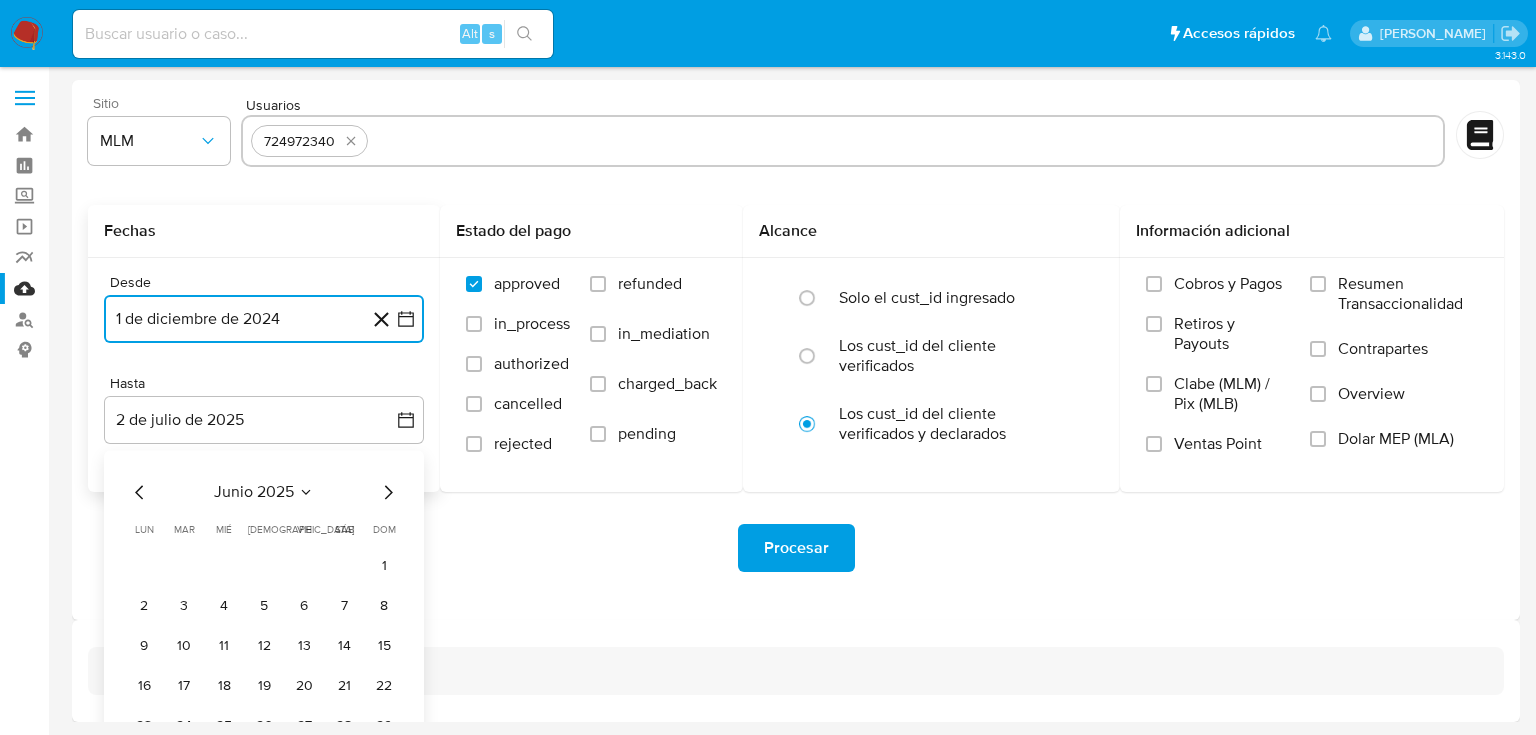 click 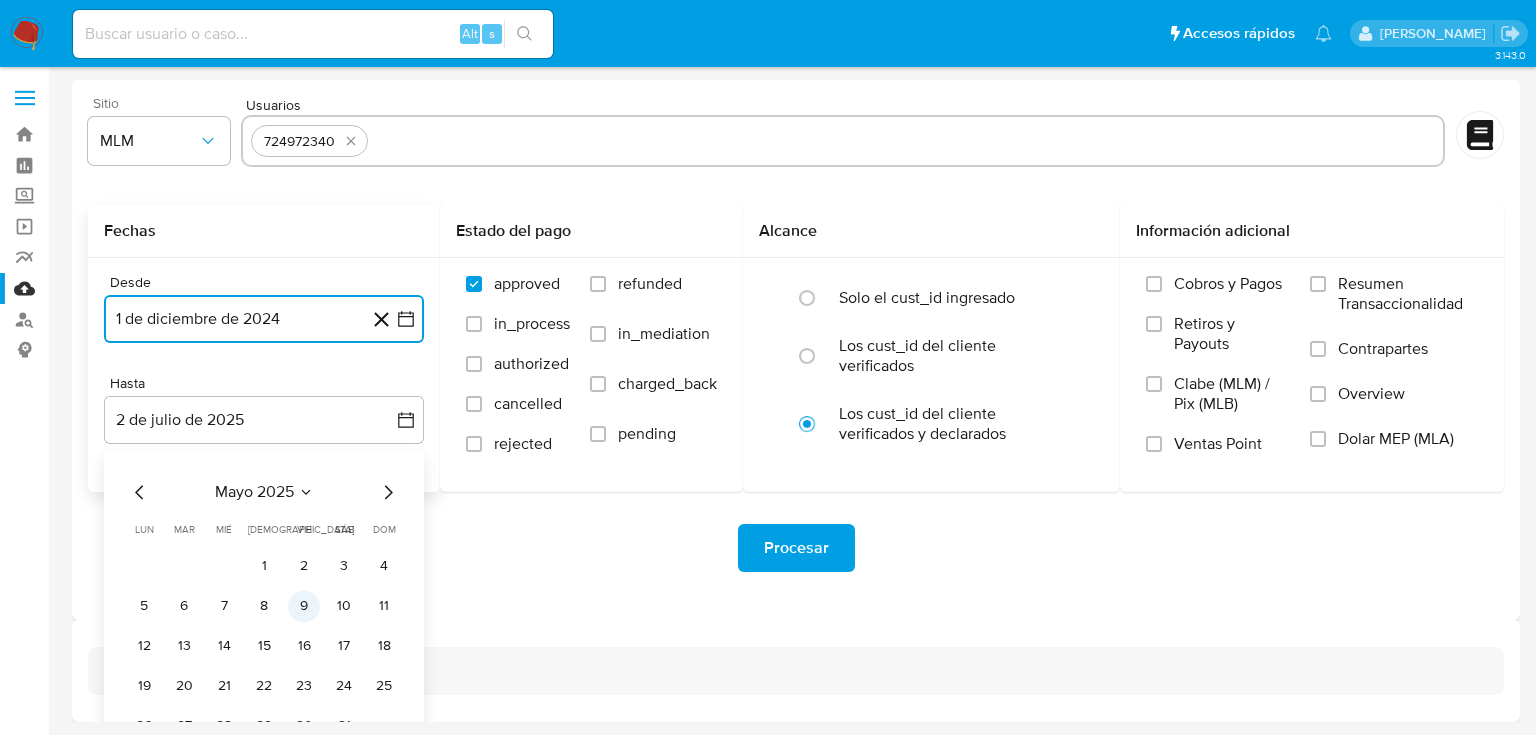 type 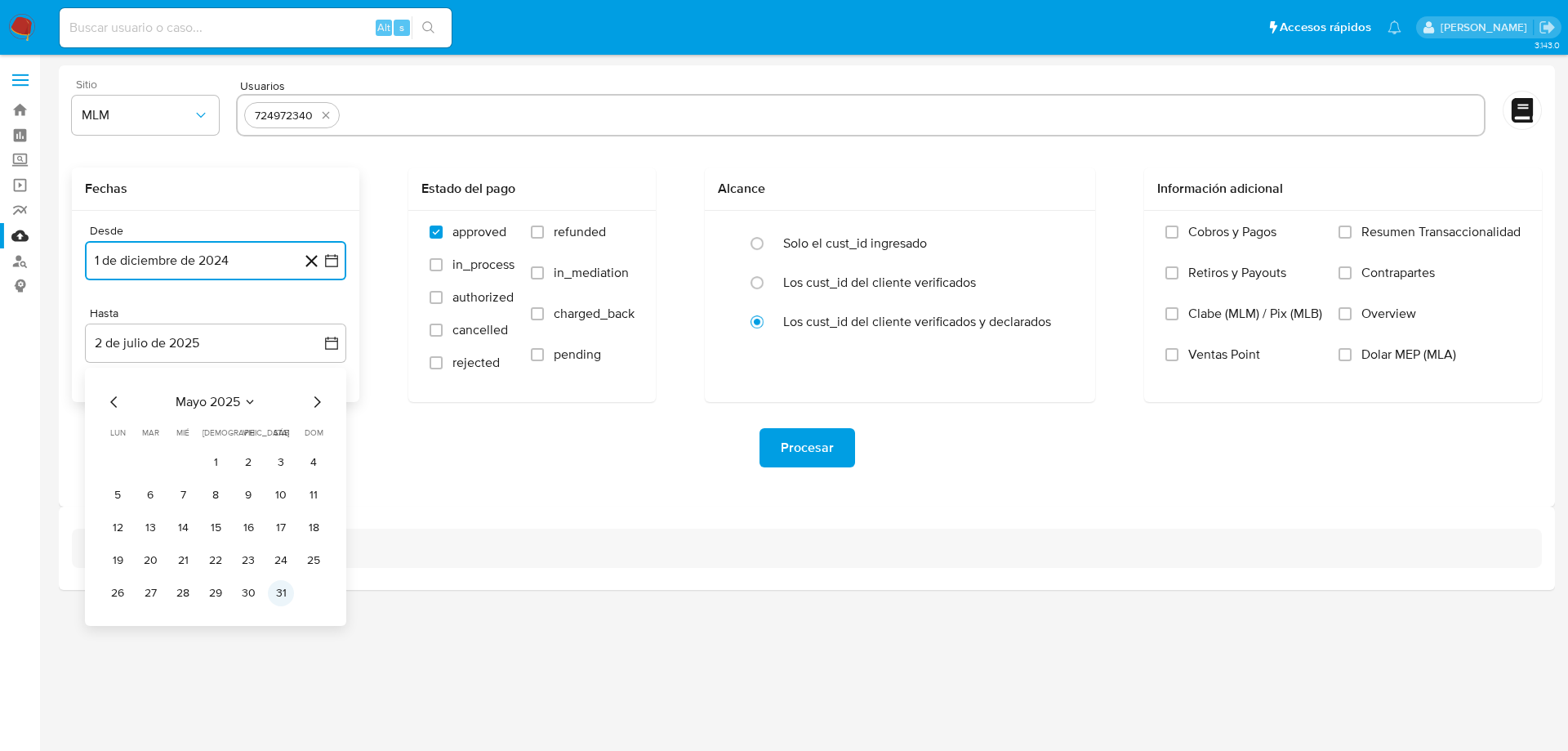 click on "31" at bounding box center [281, 593] 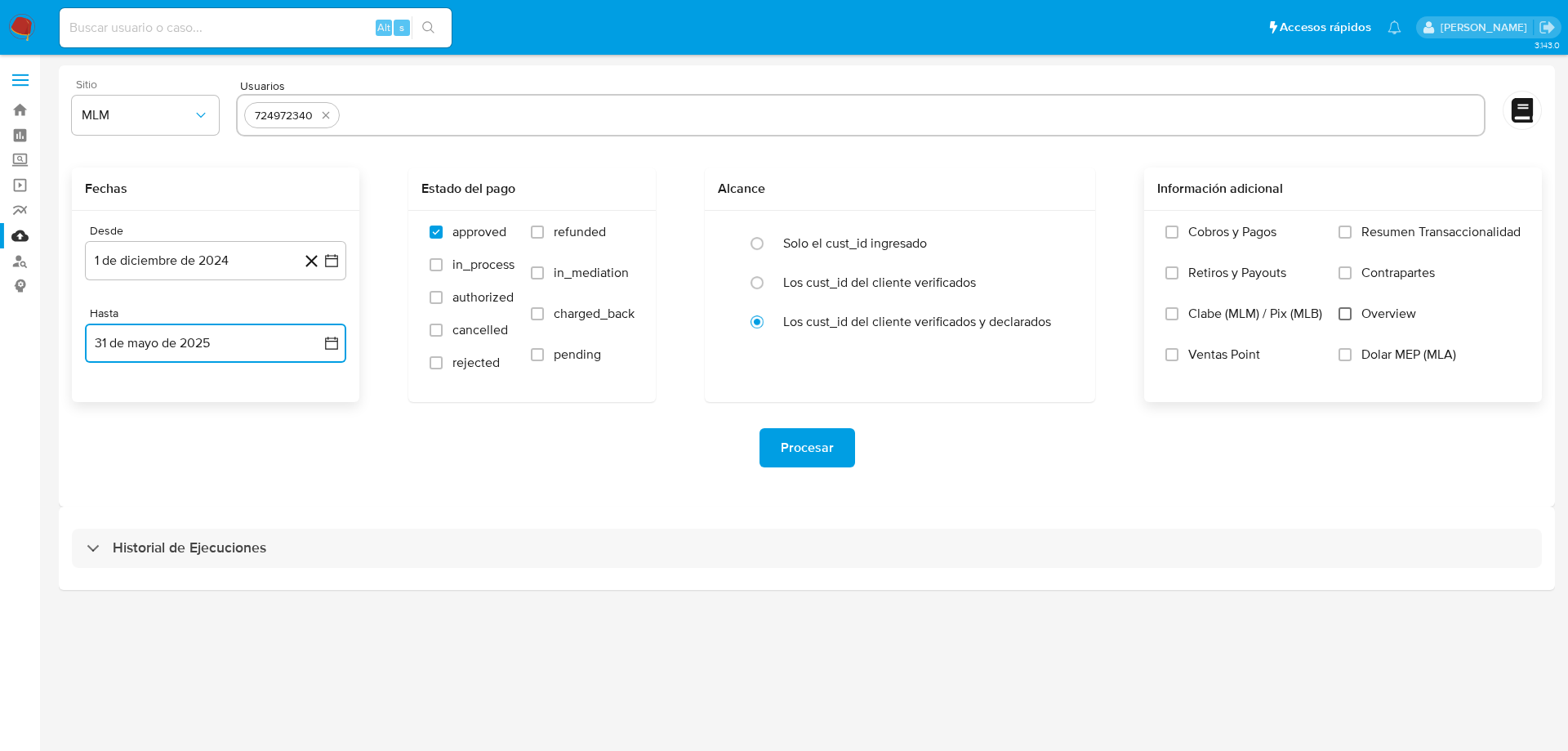 click on "Overview" at bounding box center [1345, 314] 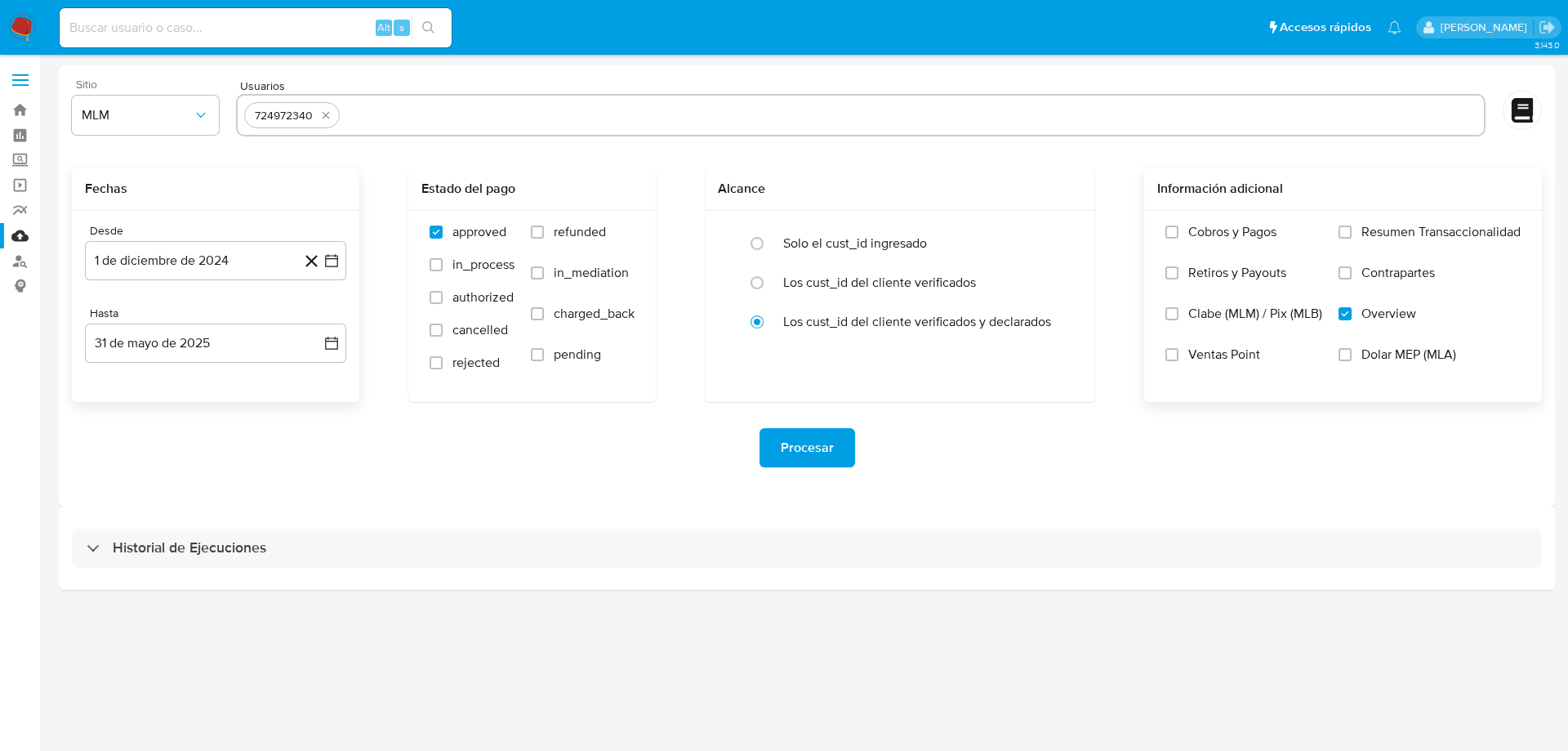click on "Procesar" at bounding box center (807, 448) 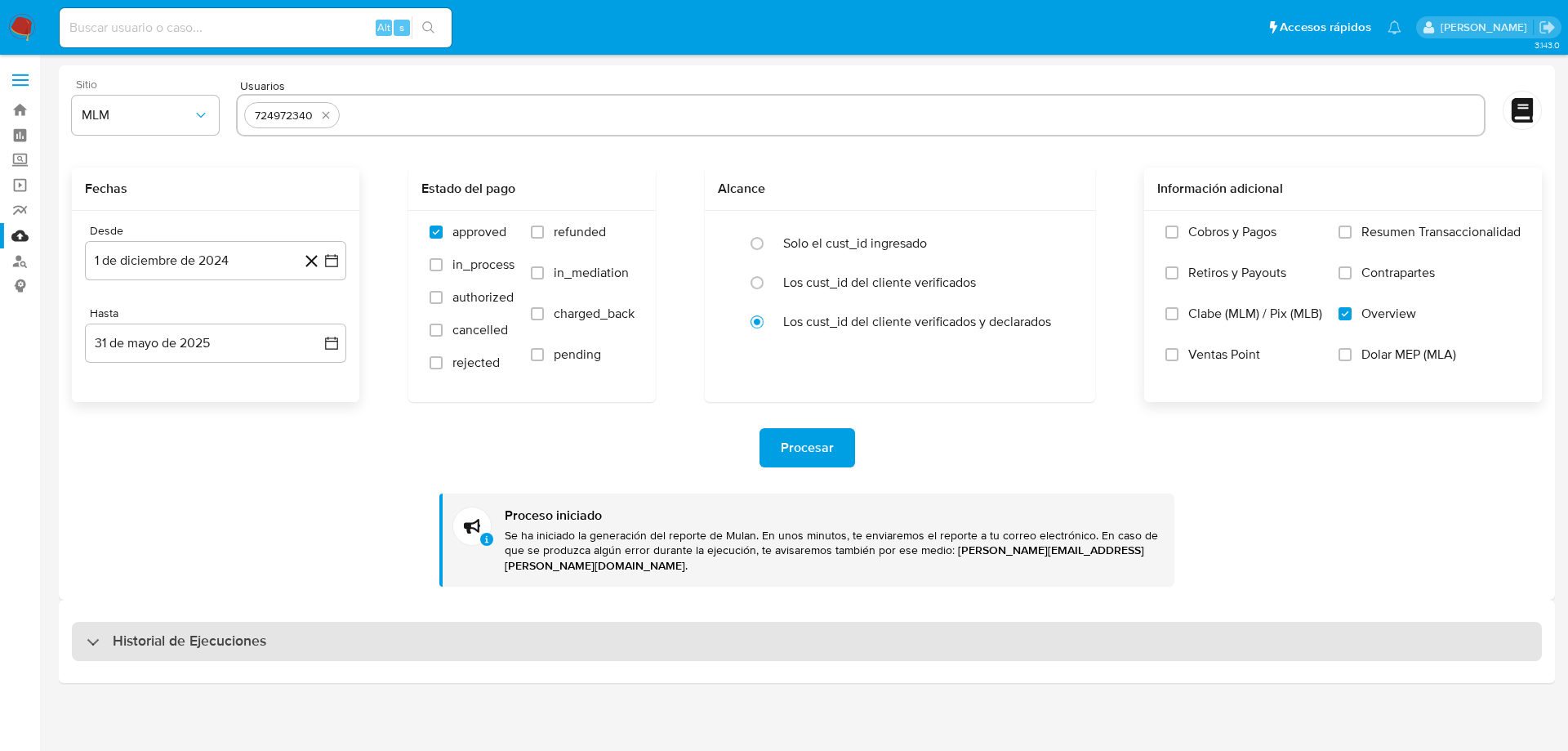 drag, startPoint x: 243, startPoint y: 621, endPoint x: 243, endPoint y: 609, distance: 12 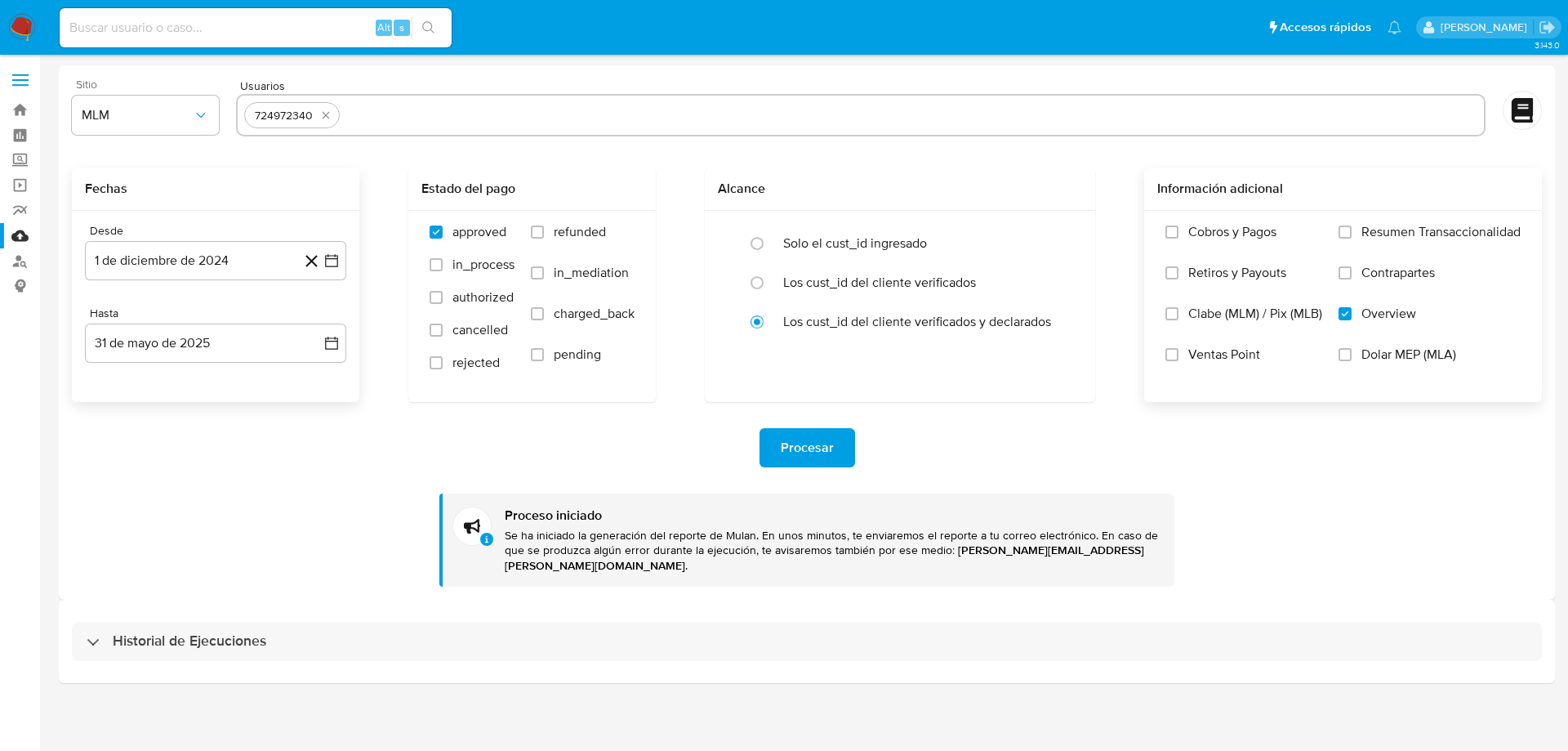select on "10" 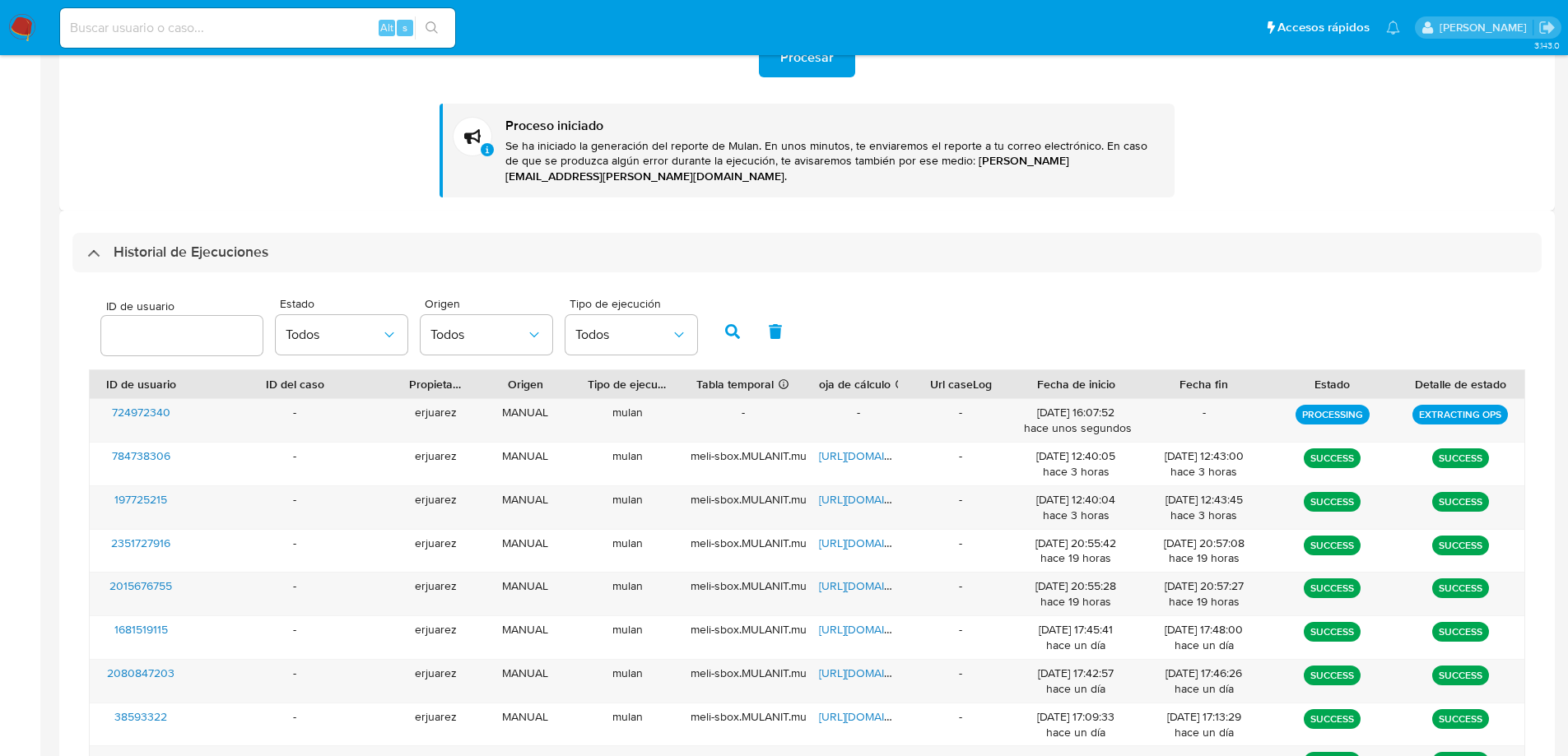 scroll, scrollTop: 0, scrollLeft: 0, axis: both 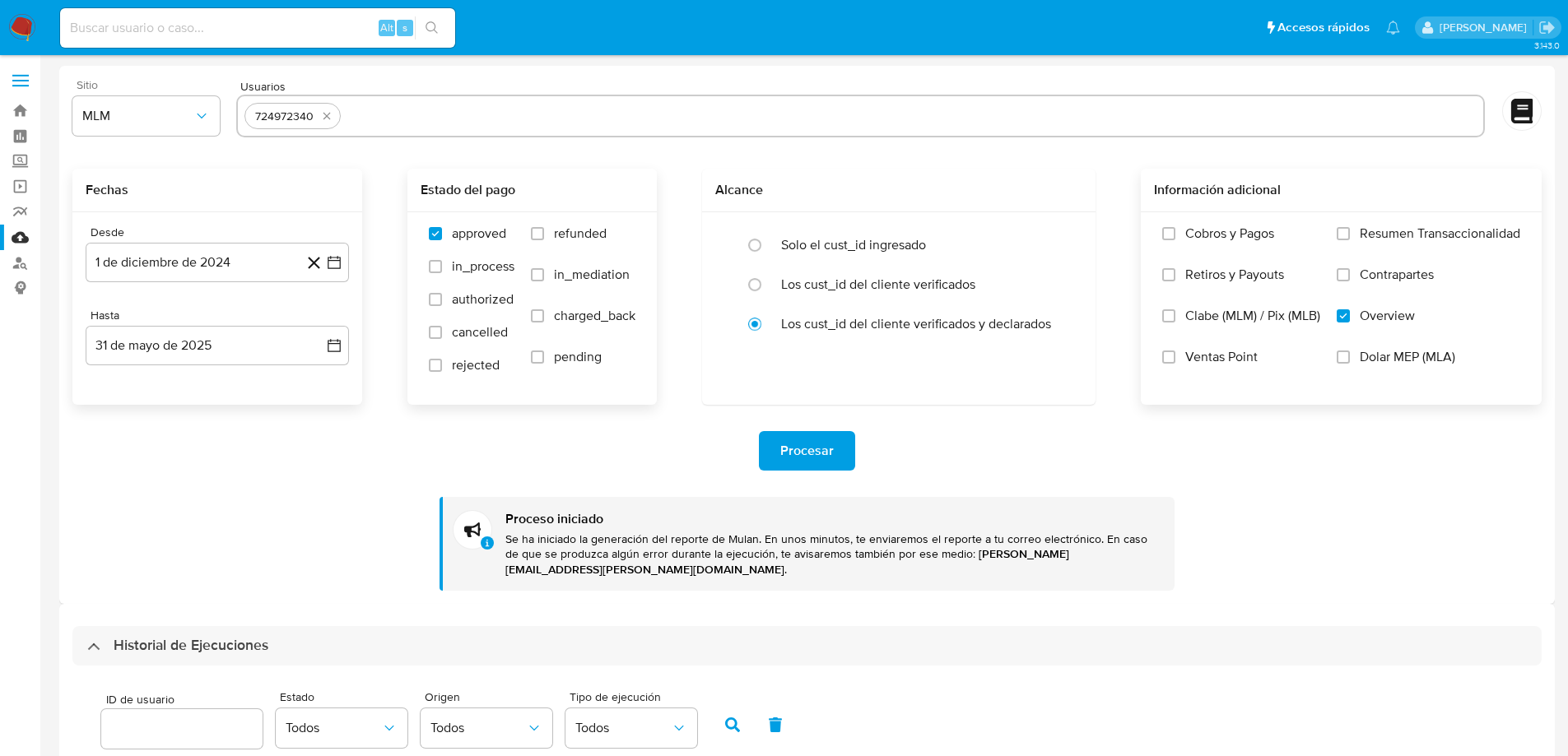 drag, startPoint x: 650, startPoint y: 276, endPoint x: 551, endPoint y: 330, distance: 112.76968 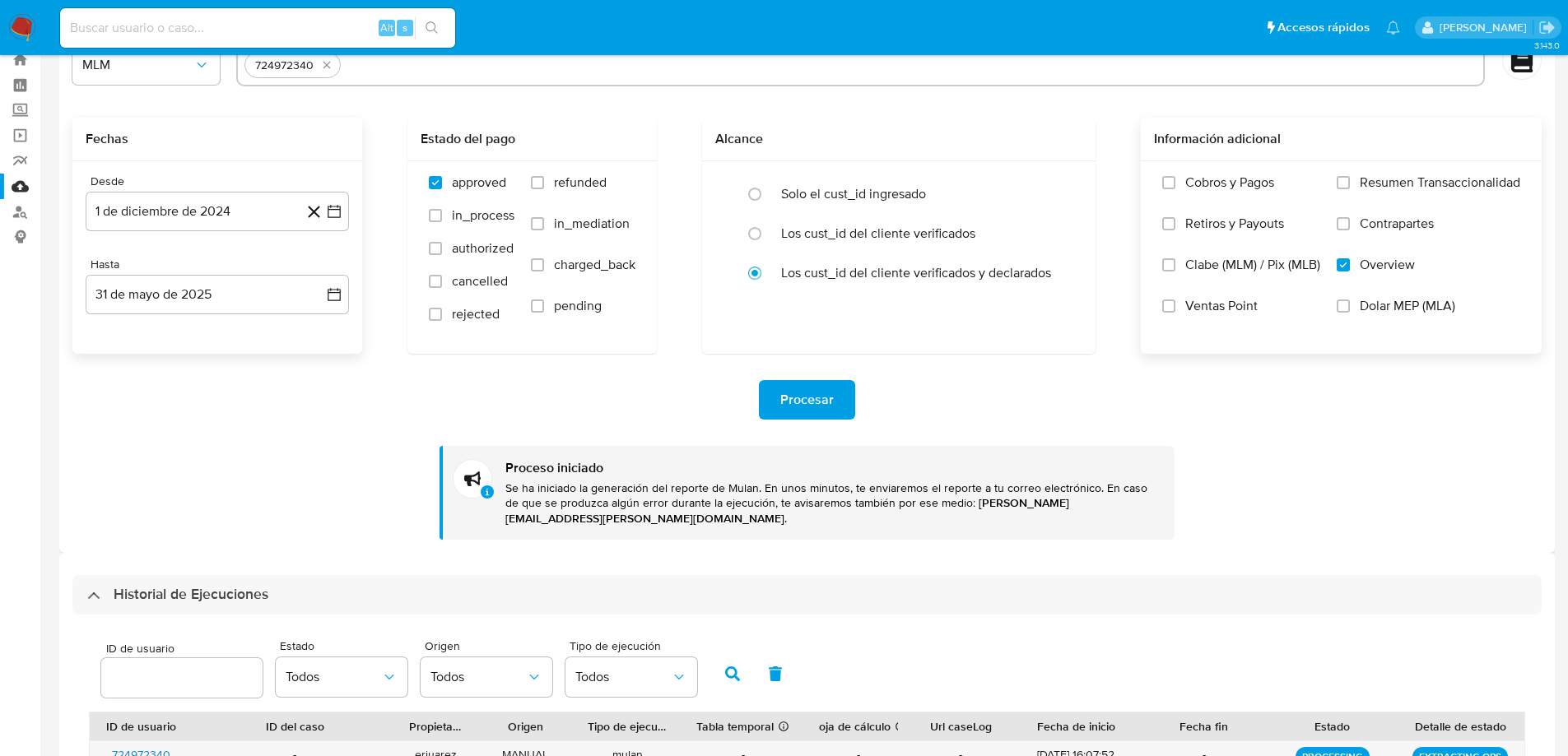 scroll, scrollTop: 0, scrollLeft: 0, axis: both 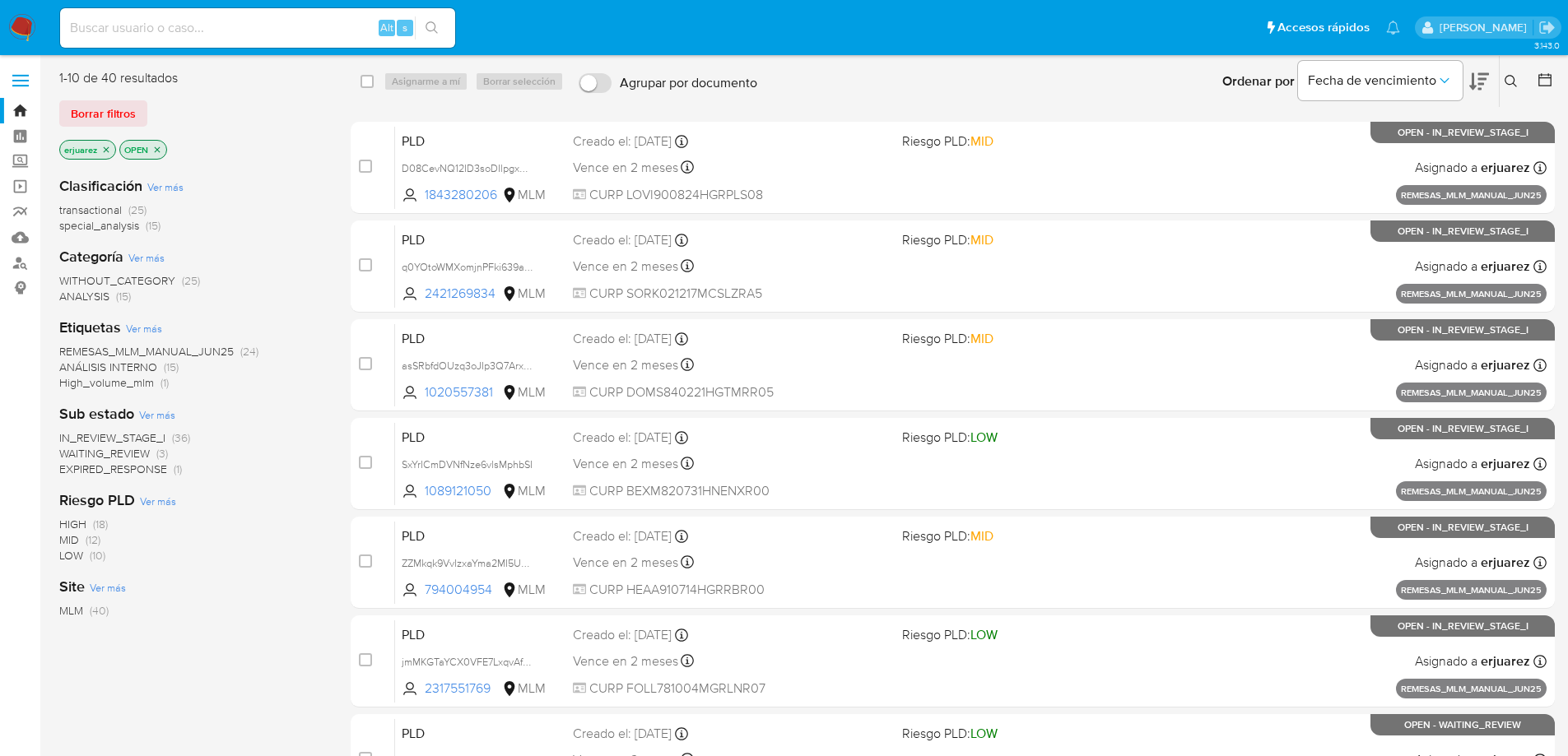 click on "Alt s" at bounding box center [258, 28] 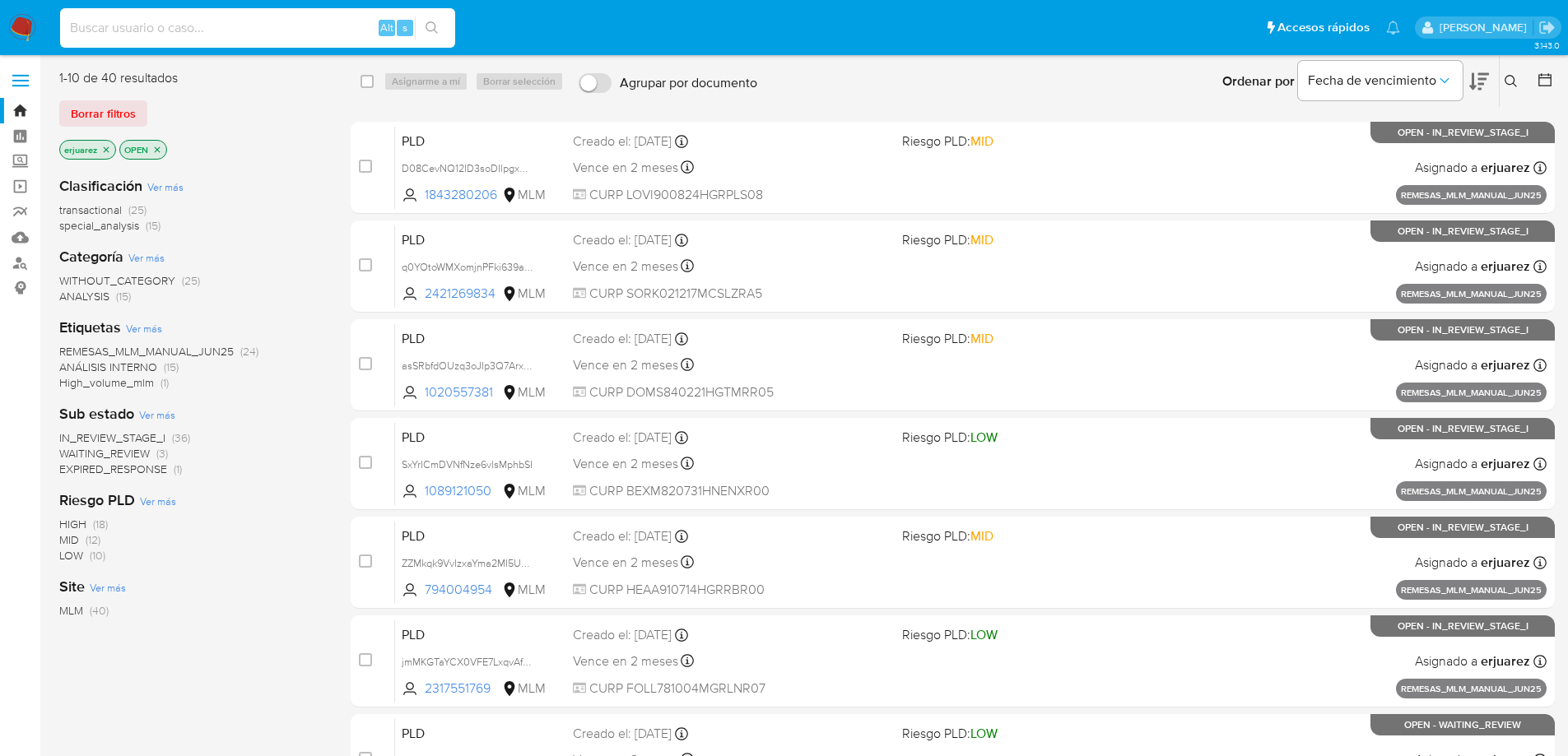 paste on "724972340" 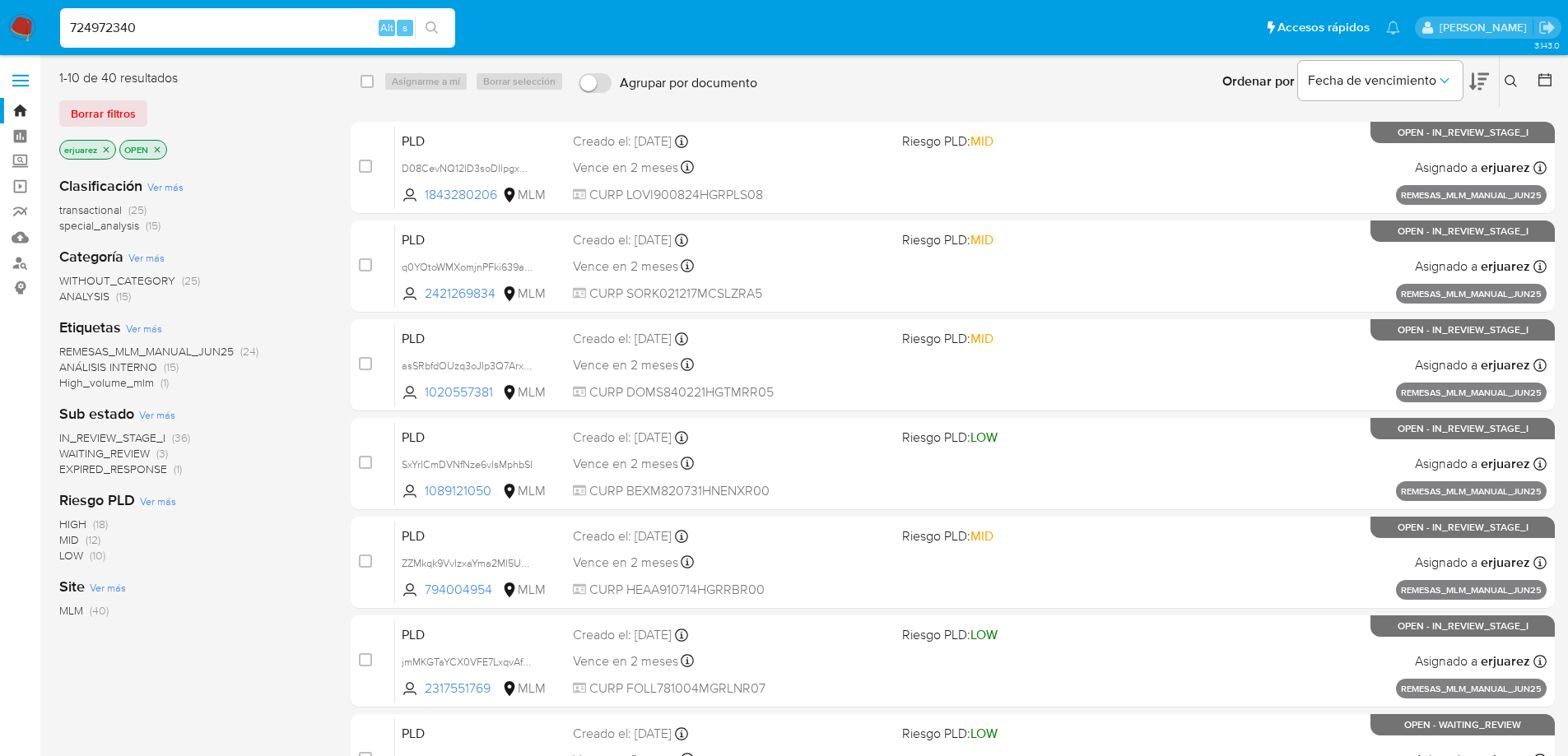 type on "724972340" 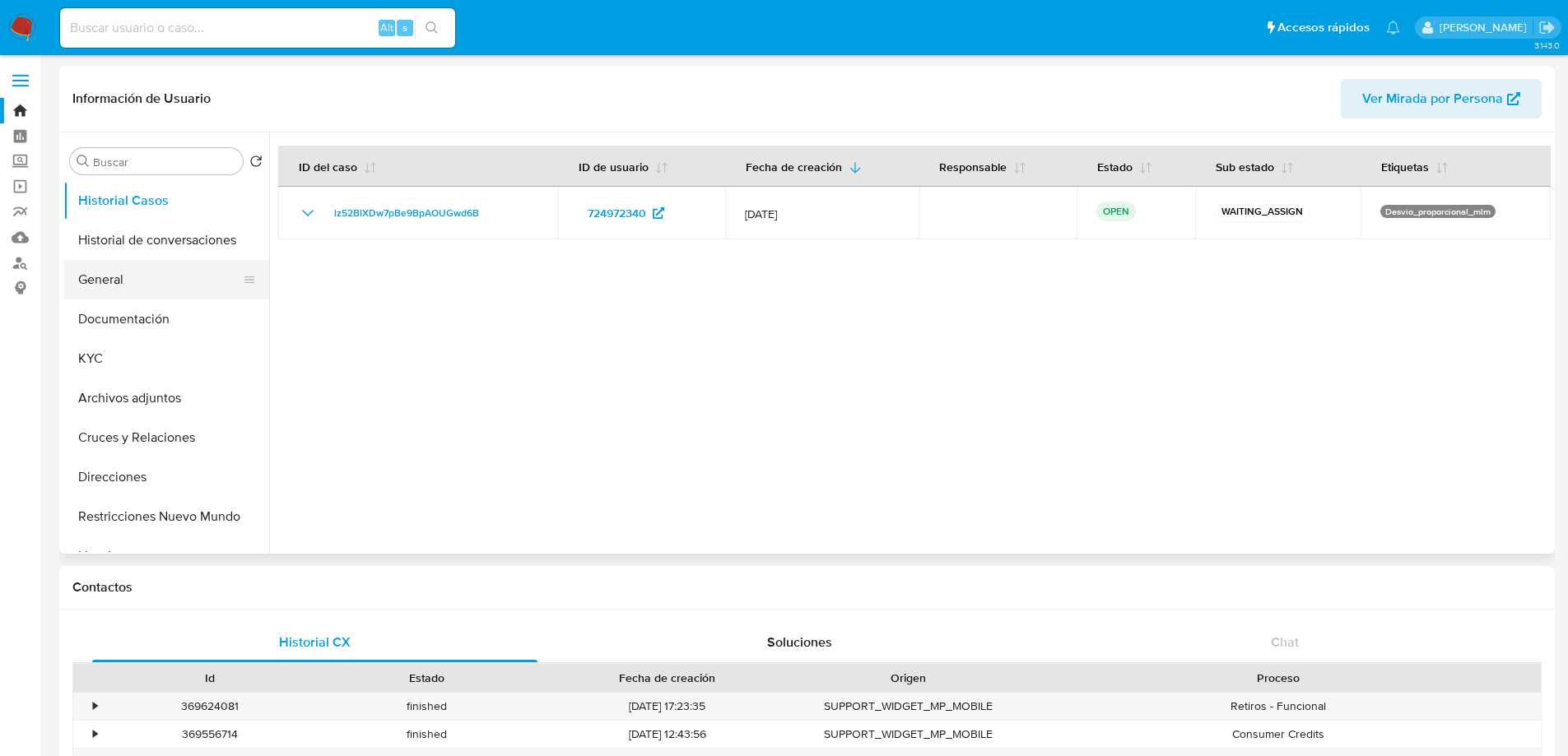 click on "General" at bounding box center [160, 280] 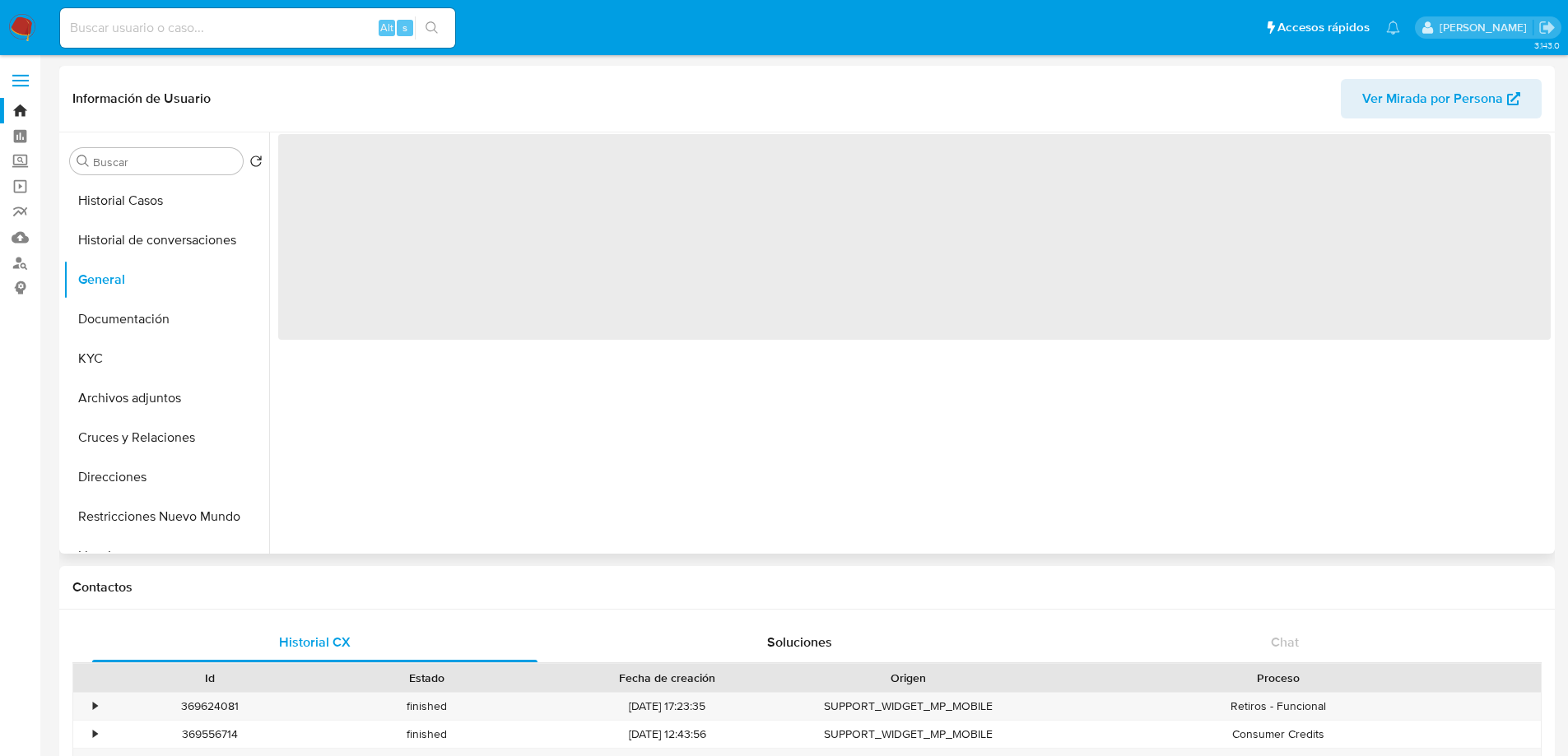 select on "10" 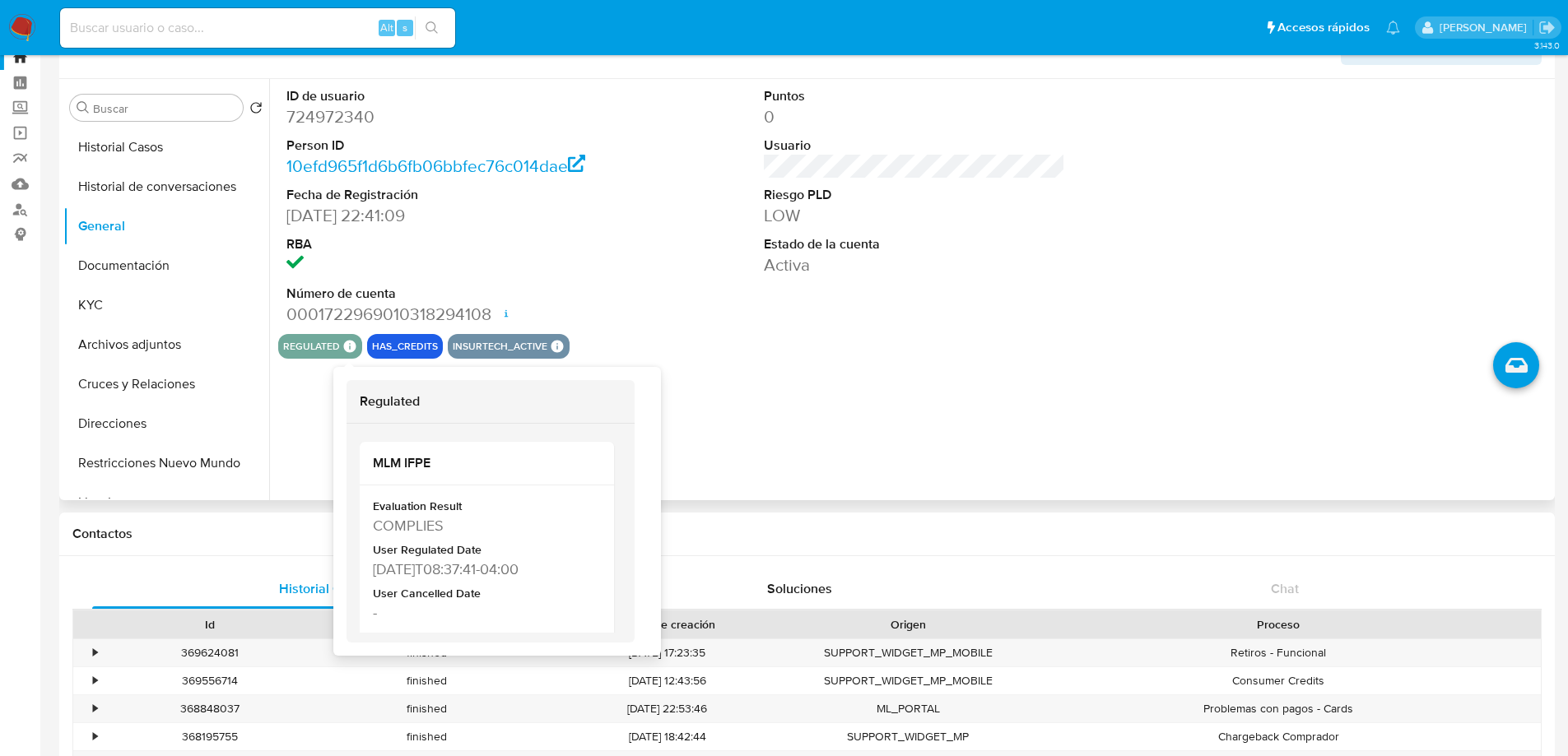 scroll, scrollTop: 82, scrollLeft: 0, axis: vertical 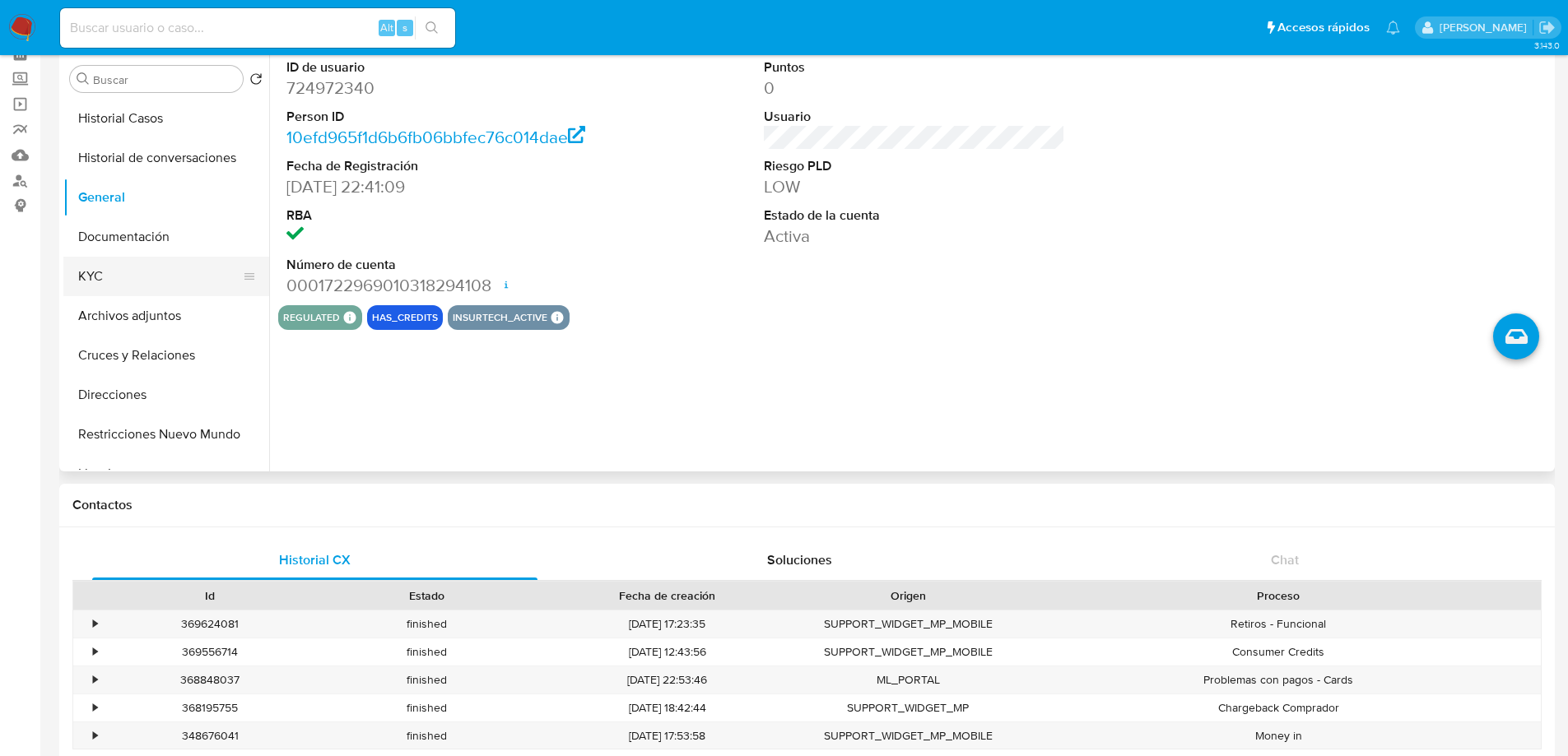 drag, startPoint x: 132, startPoint y: 264, endPoint x: 207, endPoint y: 266, distance: 75.02666 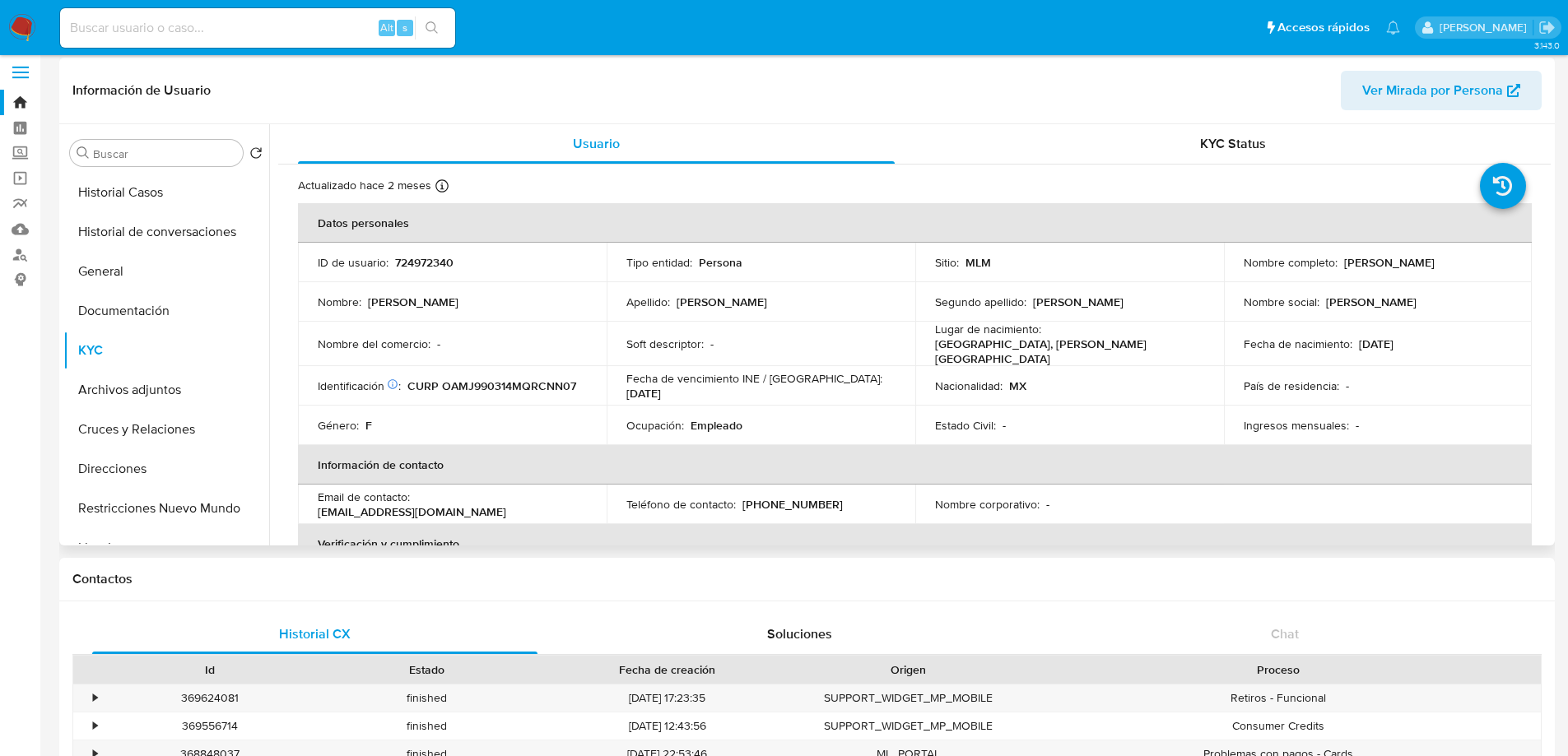 scroll, scrollTop: 0, scrollLeft: 0, axis: both 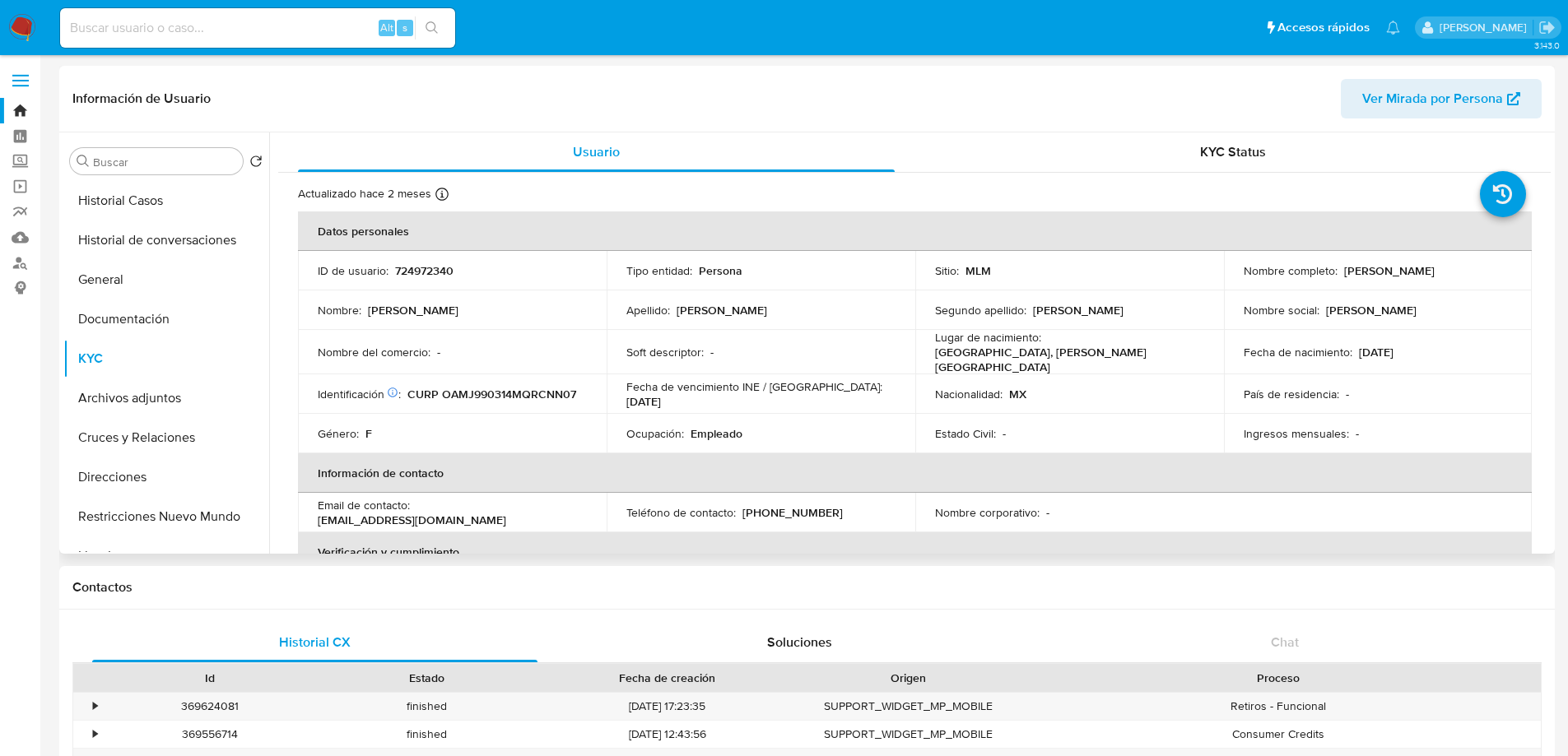 click on "Identificación   CIC: 213870370 :    CURP OAMJ990314MQRCNN07" at bounding box center (452, 394) 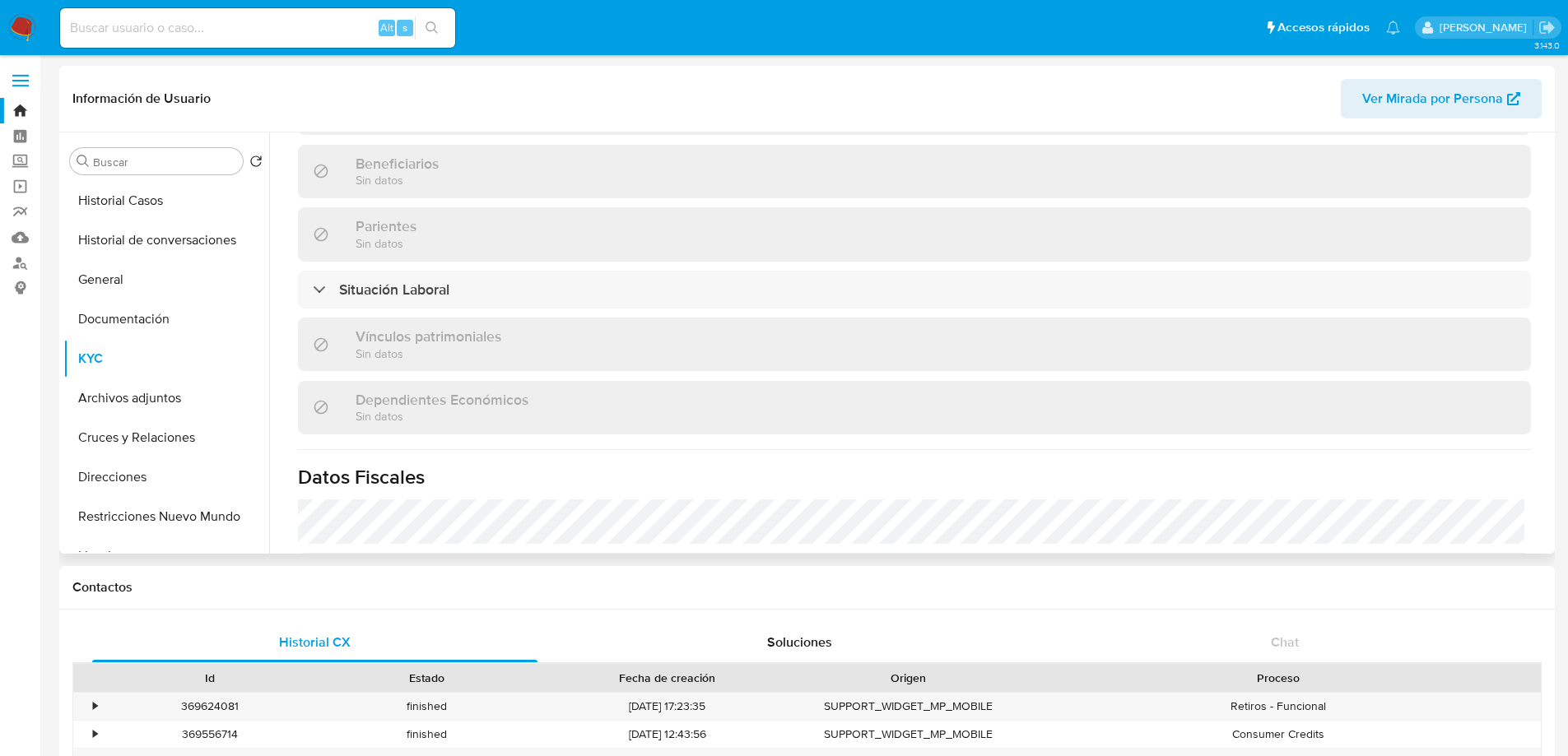 scroll, scrollTop: 658, scrollLeft: 0, axis: vertical 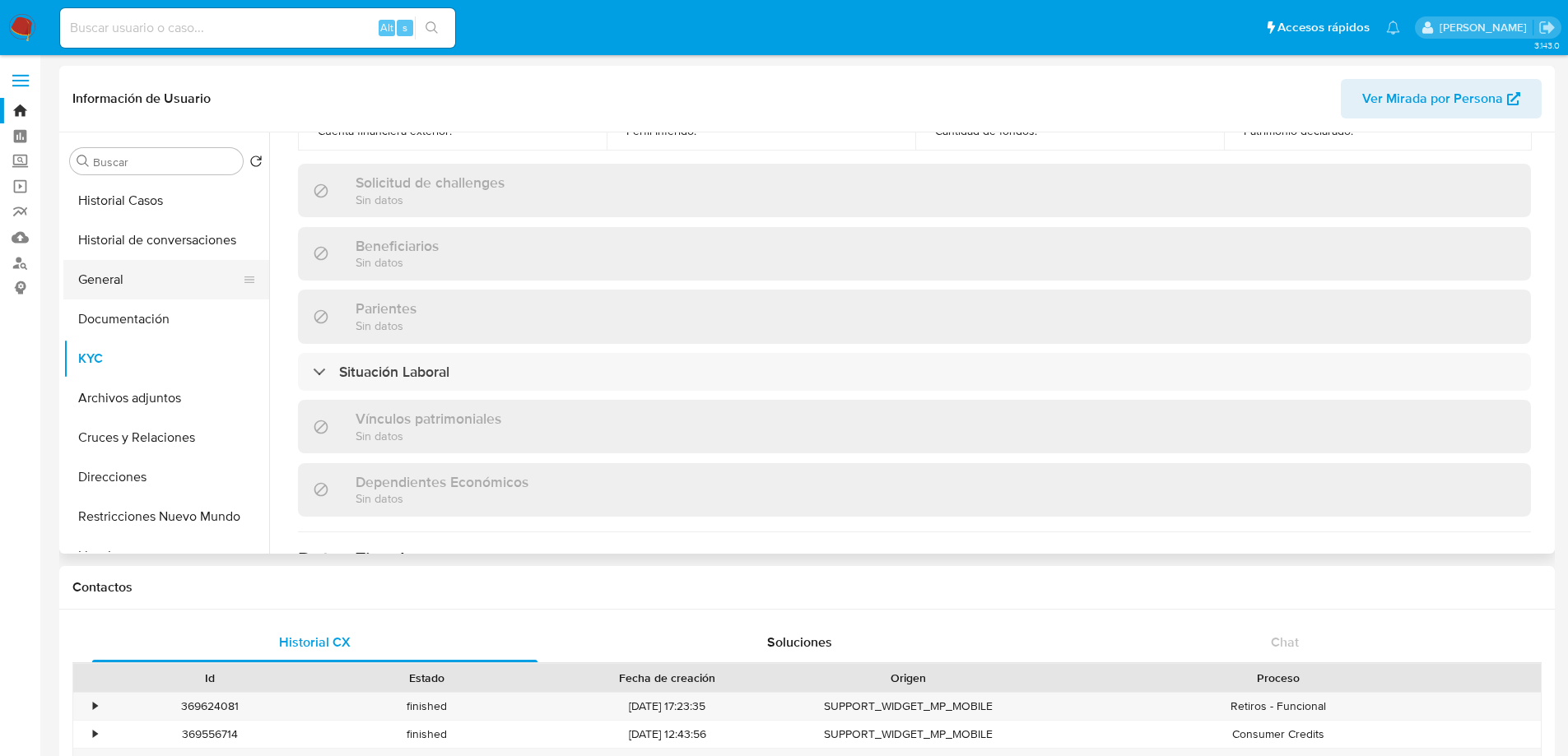 drag, startPoint x: 106, startPoint y: 274, endPoint x: 121, endPoint y: 275, distance: 15.033296 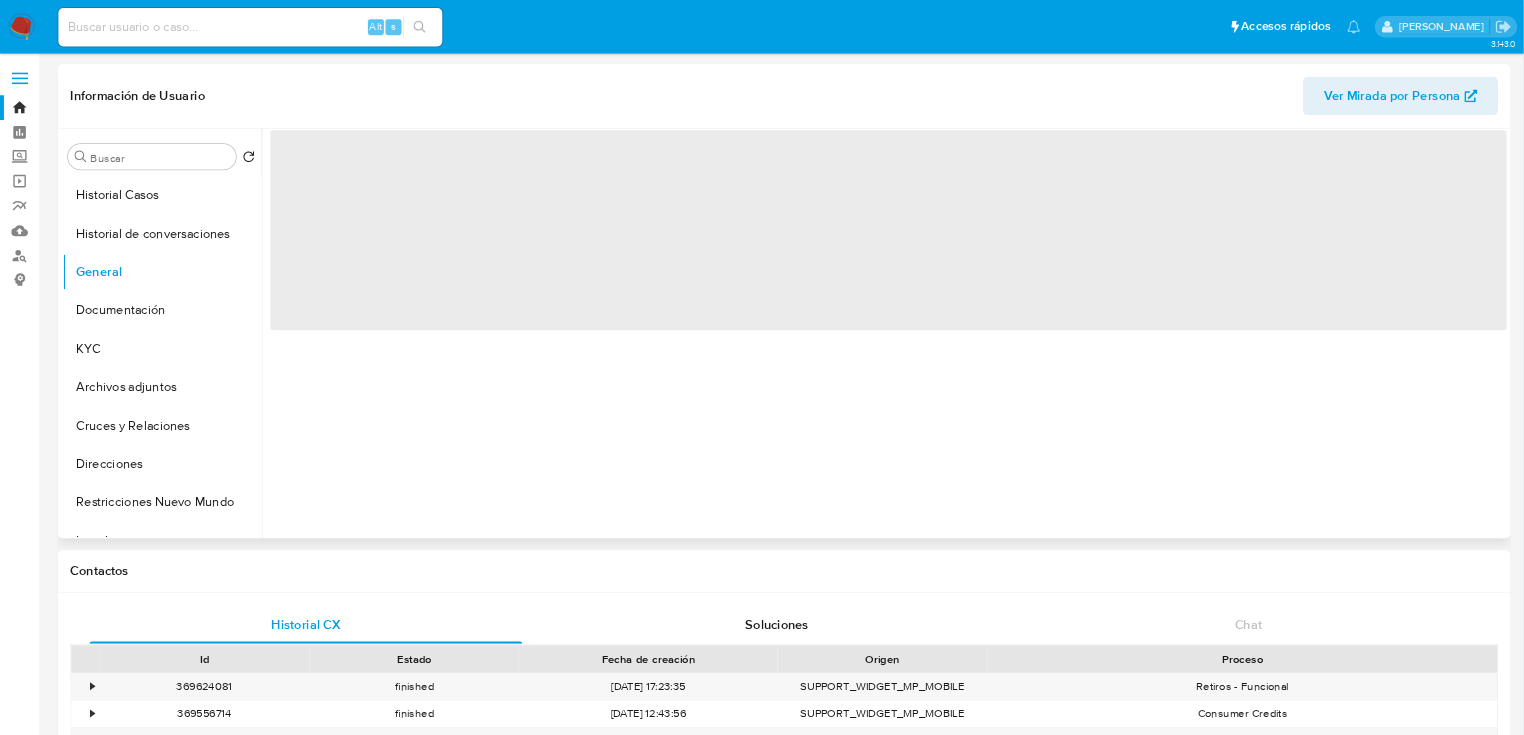 scroll, scrollTop: 0, scrollLeft: 0, axis: both 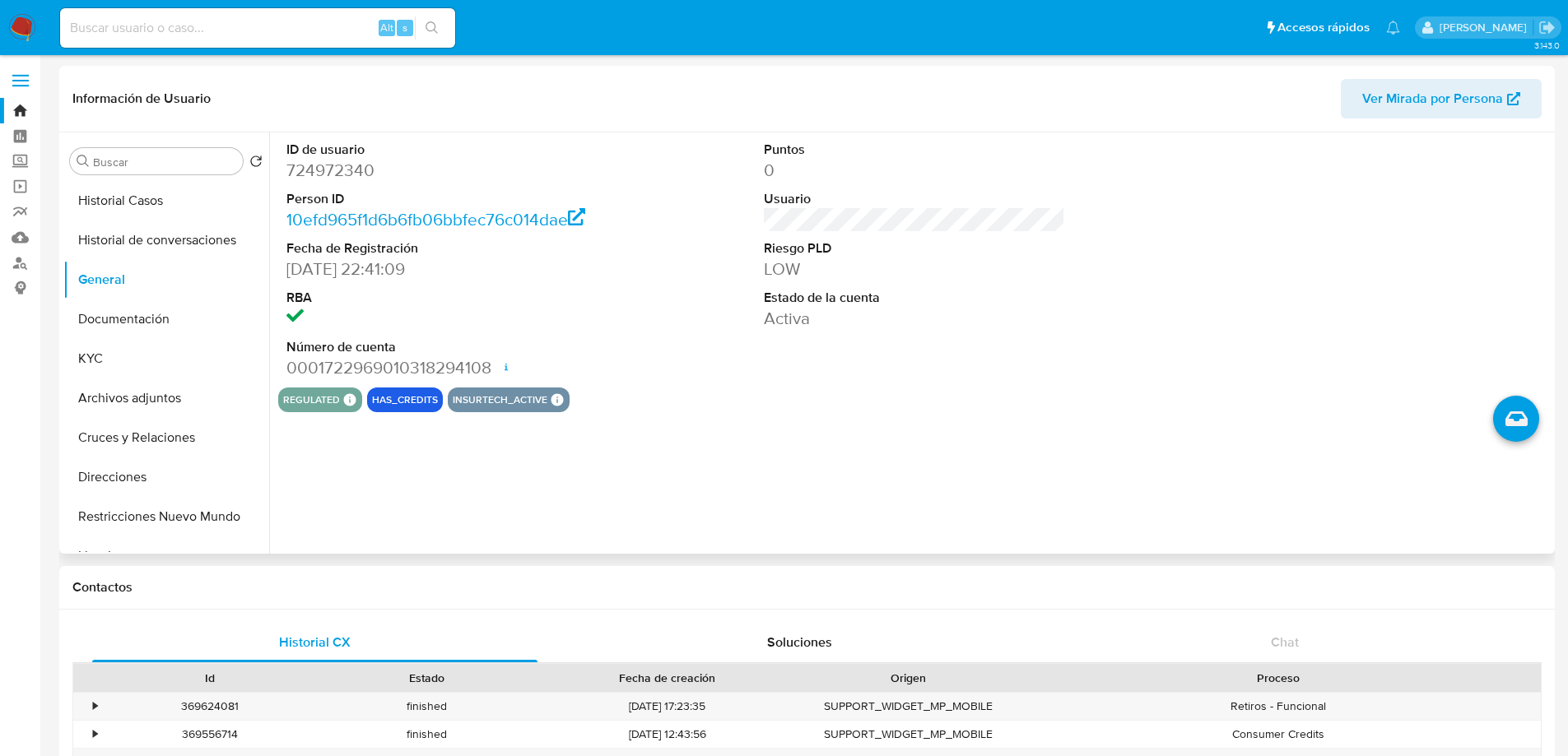 type 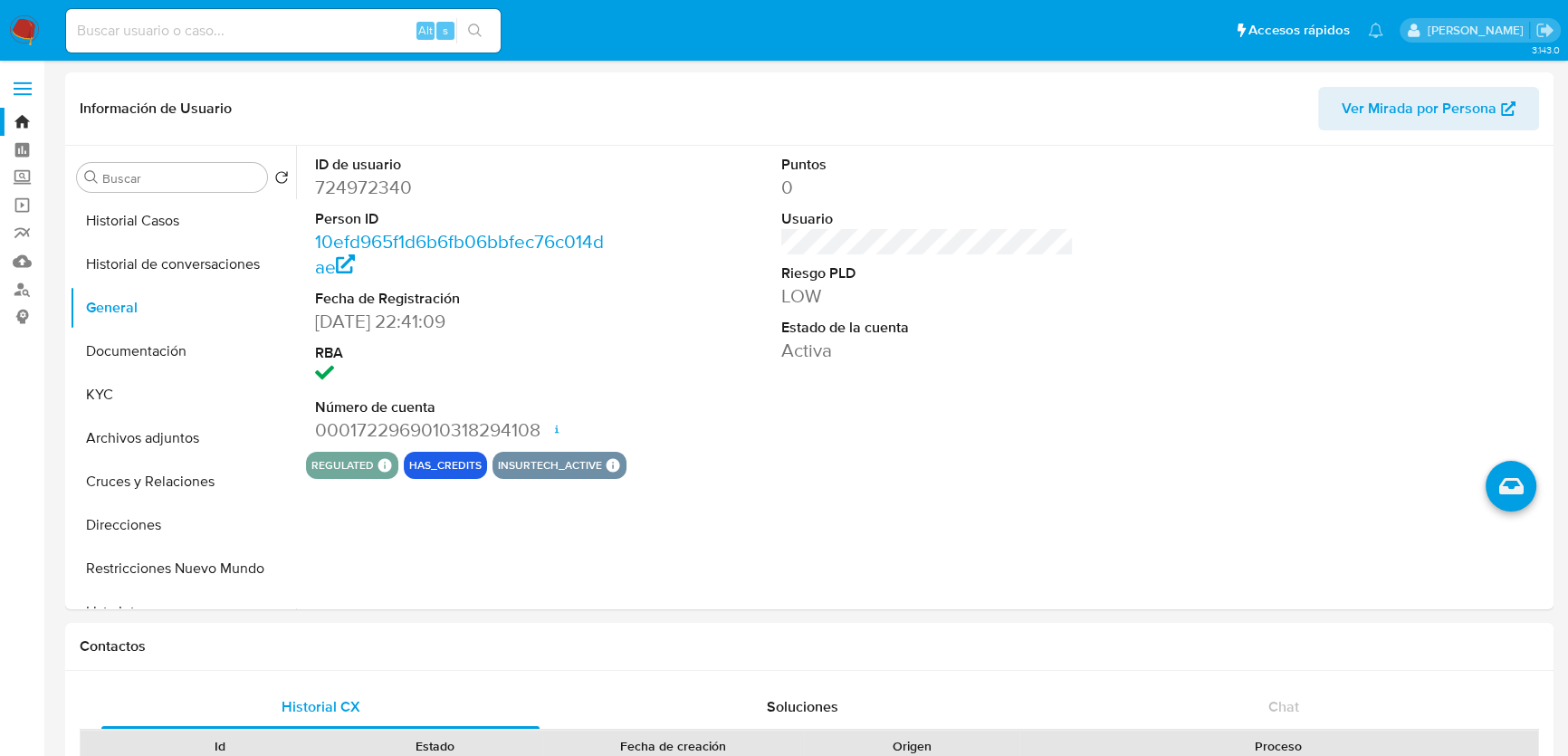 click on "3.143.0 Información de Usuario Ver Mirada por Persona Buscar   Volver al orden por defecto Historial Casos Historial de conversaciones General Documentación KYC Archivos adjuntos Cruces y Relaciones Direcciones Restricciones Nuevo Mundo Lista Interna Listas Externas Devices Geolocation Información de accesos Créditos Items Cuentas Bancarias Datos Modificados Dispositivos Point IV Challenges Fecha Compliant Historial Riesgo PLD Insurtech Marcas AML Perfiles Tarjetas Anticipos de dinero ID de usuario 724972340 Person ID 10efd965f1d6b6fb06bbfec76c014dae Fecha de Registración 06/03/2021 22:41:09 RBA Número de cuenta 0001722969010318294108   Fecha de apertura 15/03/2024 14:28 Estado ACTIVE Puntos 0 Usuario Riesgo PLD LOW Estado de la cuenta Activa regulated   Regulated MLM IFPE Evaluation Result COMPLIES User Regulated Date 2022-07-16T08:37:41-04:00 User Cancelled Date - Cancelled Regulation Status APPLIED has_credits insurtech_active   Insurtech Active Products Garex 5 Cards 1 Total Protection 1 Contactos" at bounding box center (784, 1385) 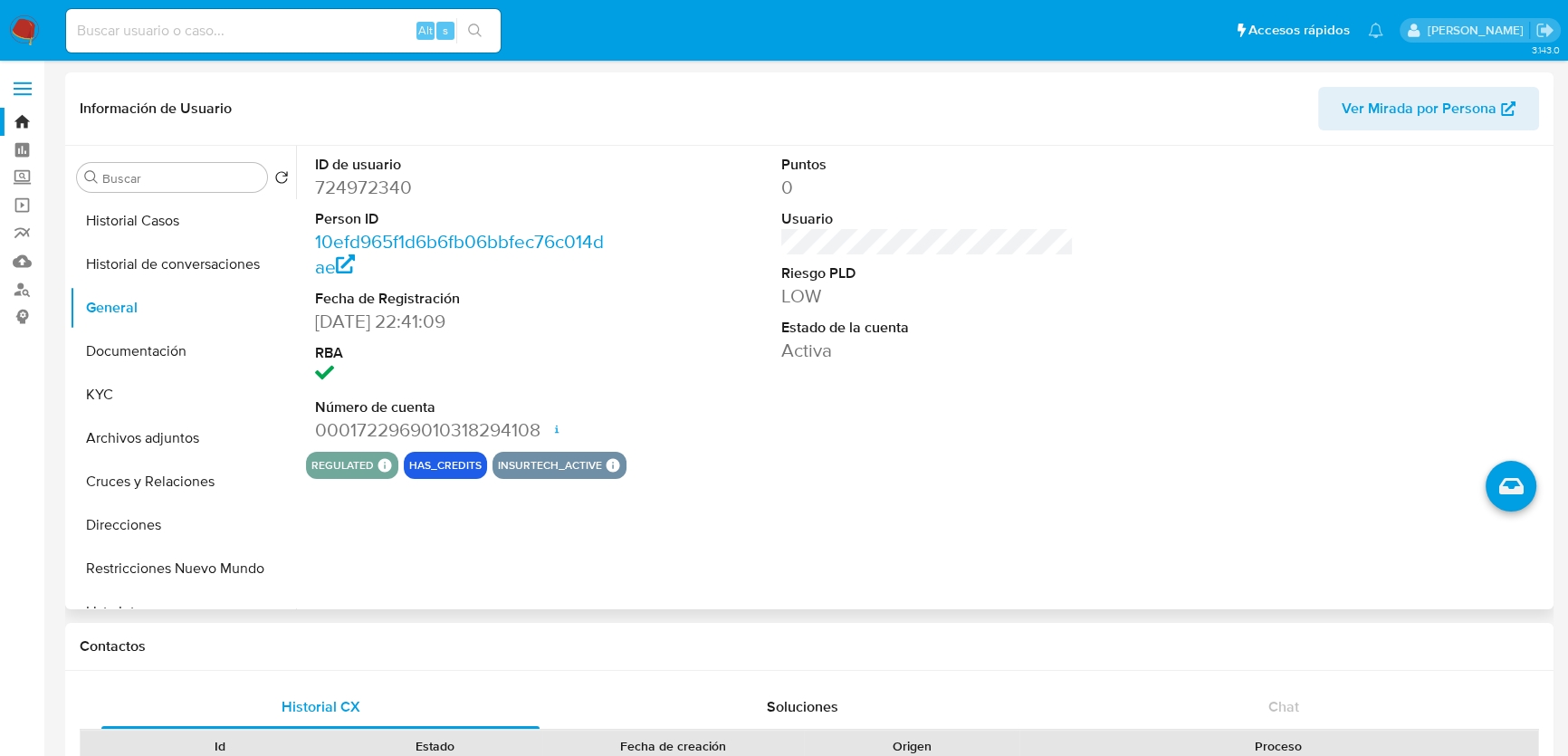 click on "regulated   Regulated MLM IFPE Evaluation Result COMPLIES User Regulated Date 2022-07-16T08:37:41-04:00 User Cancelled Date - Cancelled Regulation Status APPLIED has_credits insurtech_active   Insurtech Active Products Garex 5 Cards 1 Total Protection 1" at bounding box center (927, 465) 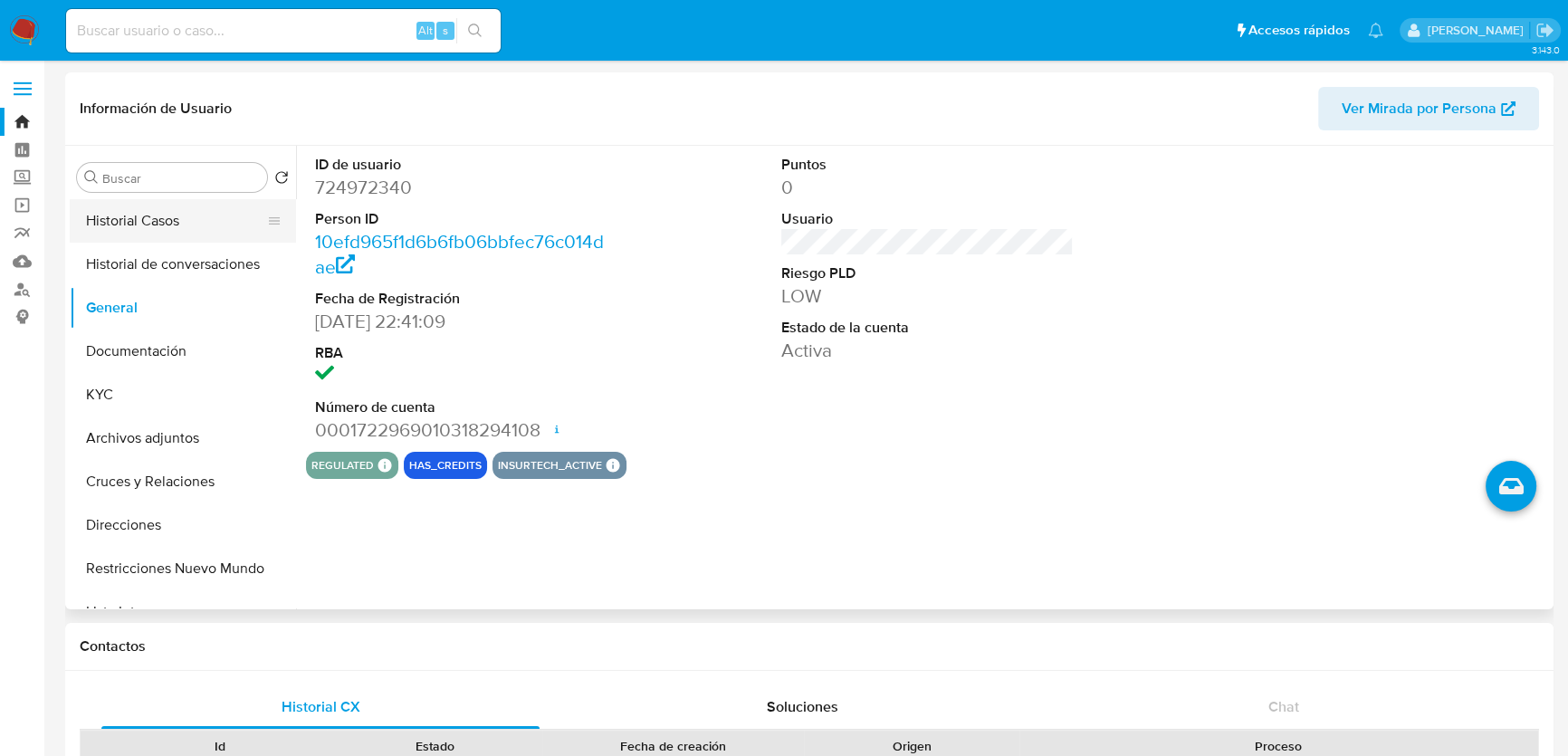 click on "Historial Casos" at bounding box center (176, 221) 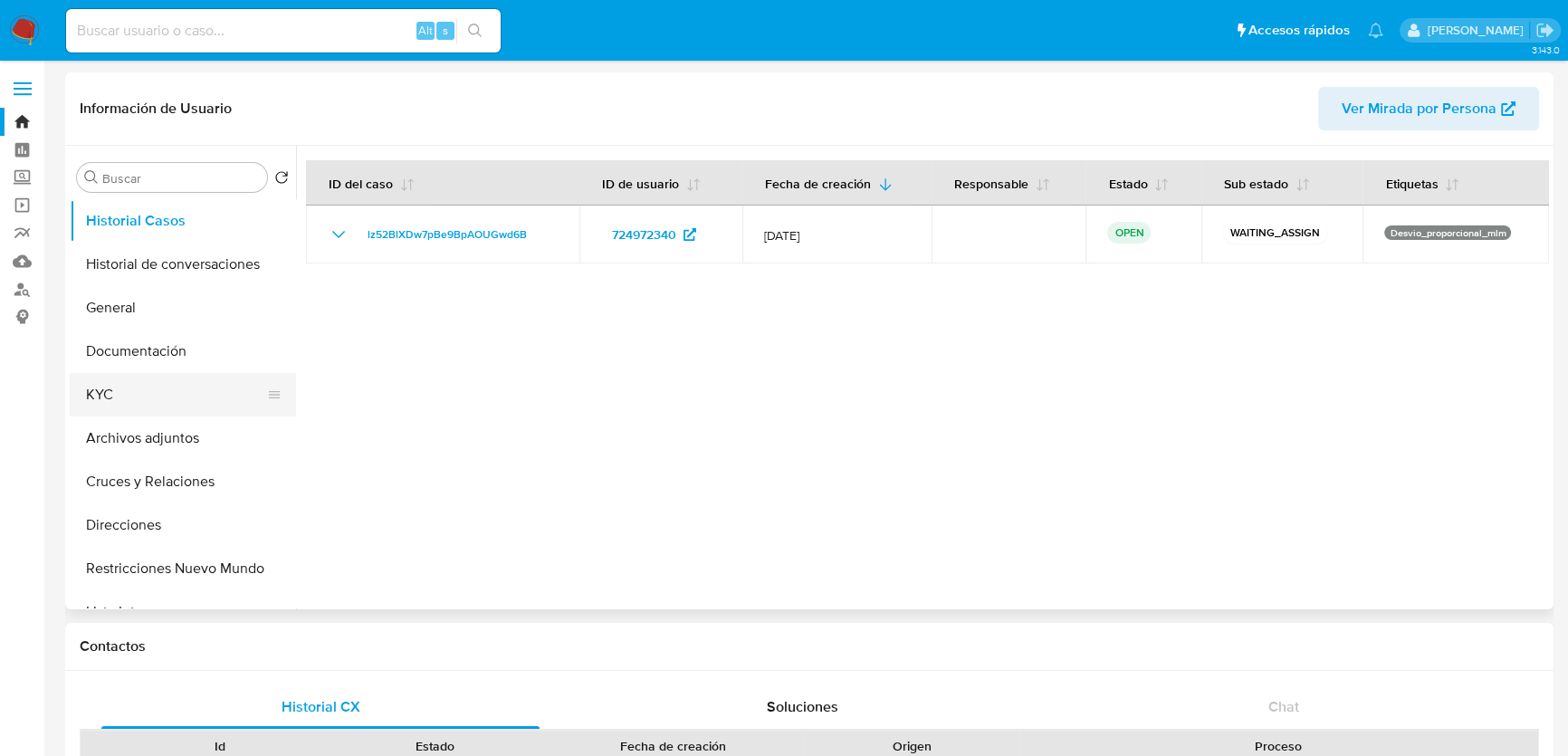 click on "KYC" at bounding box center (176, 395) 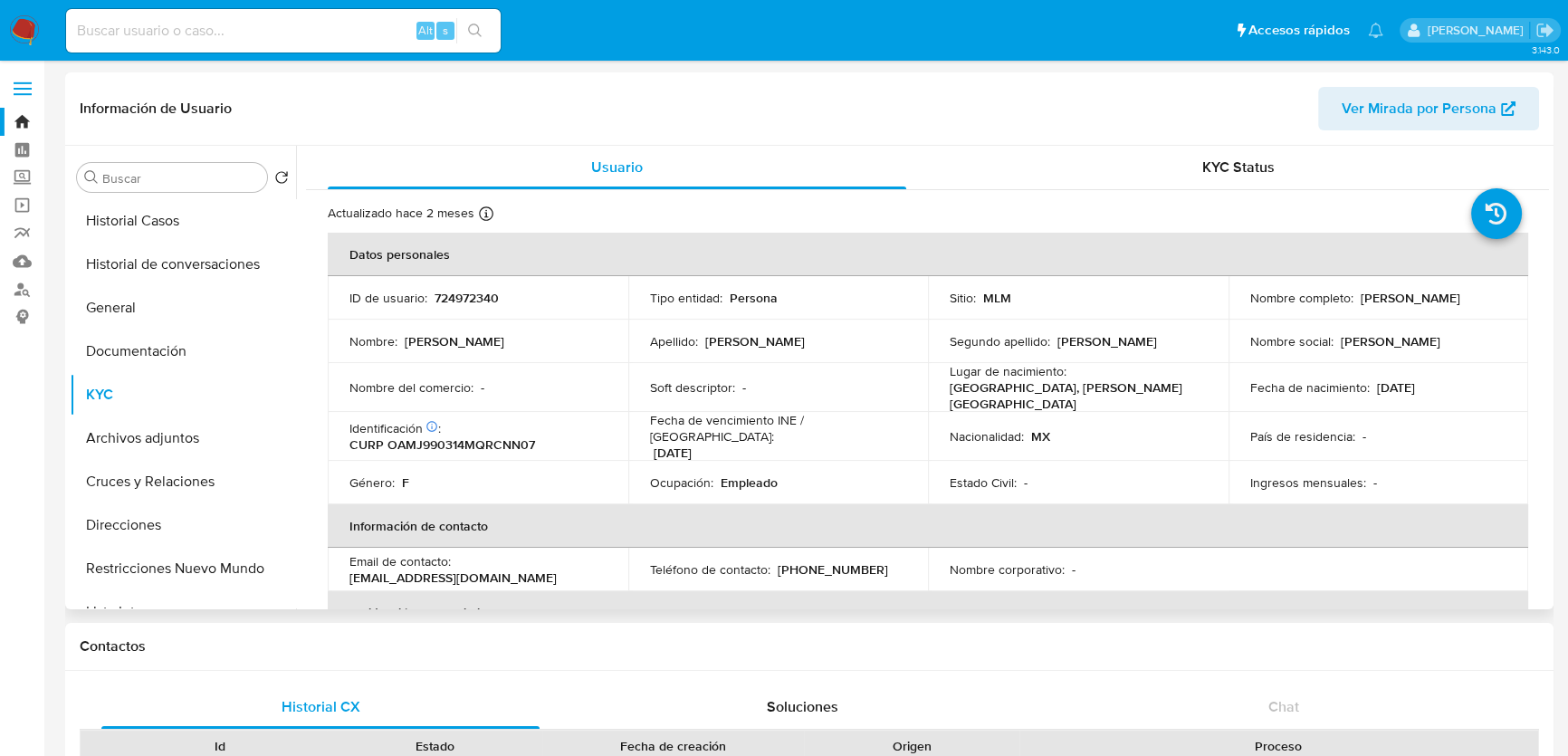 type 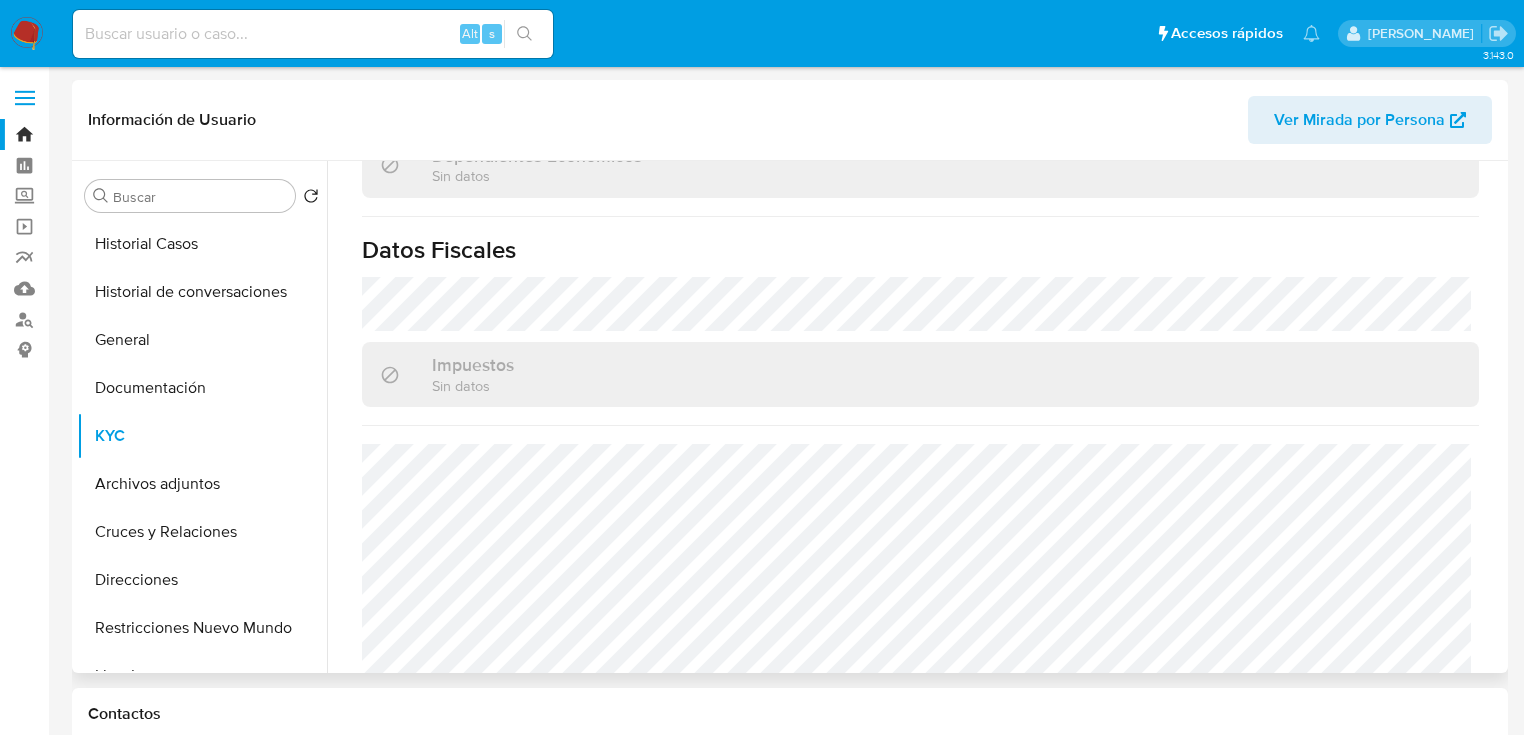 scroll, scrollTop: 1263, scrollLeft: 0, axis: vertical 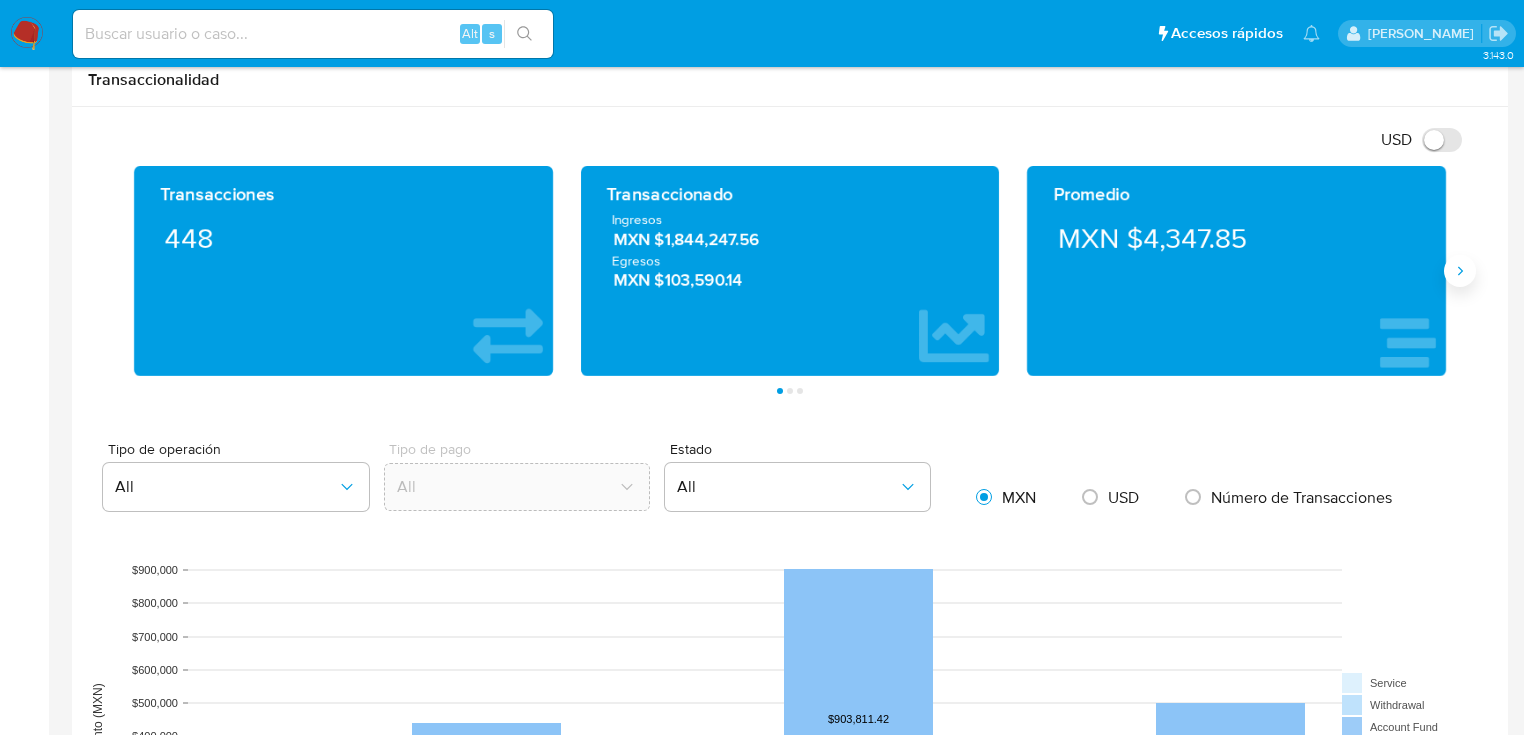 click 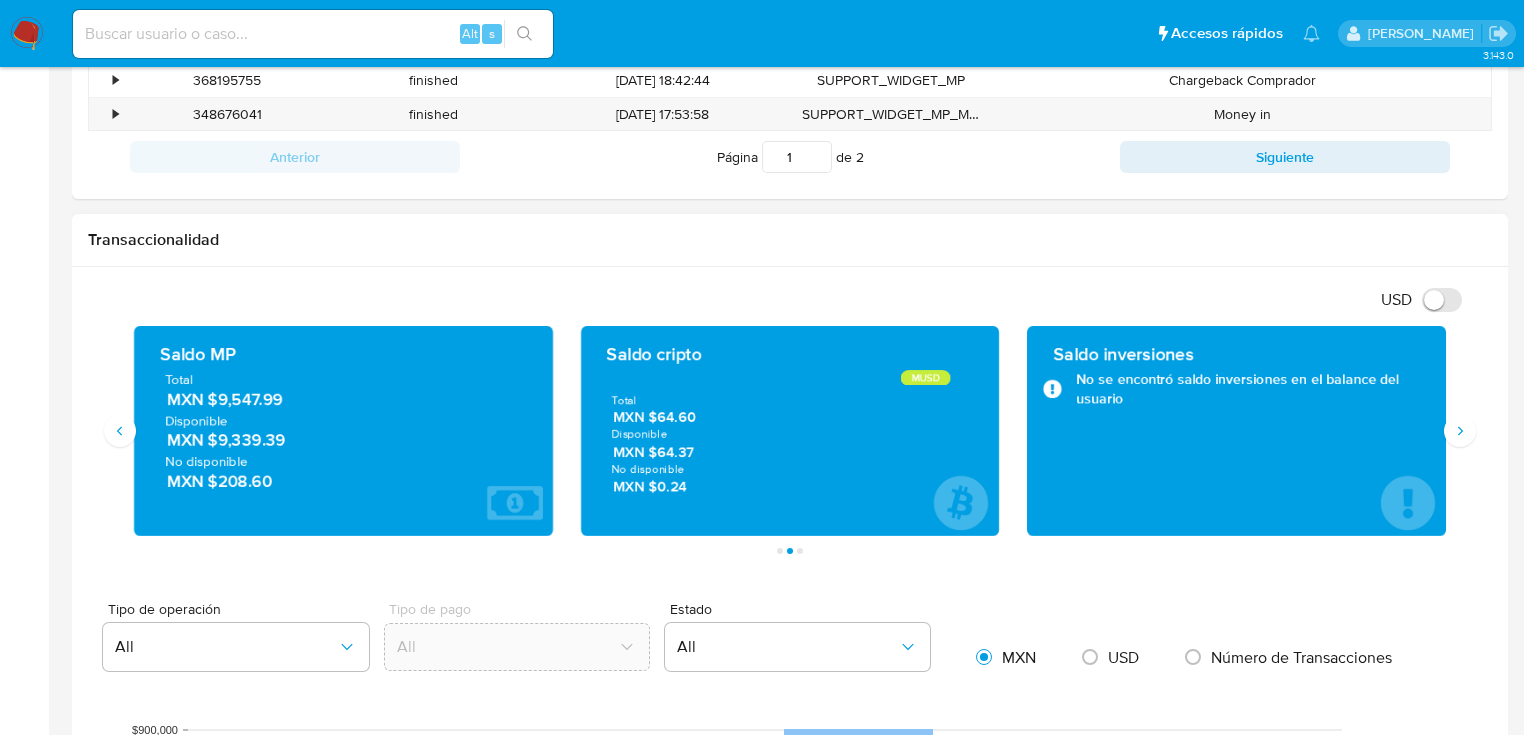 scroll, scrollTop: 960, scrollLeft: 0, axis: vertical 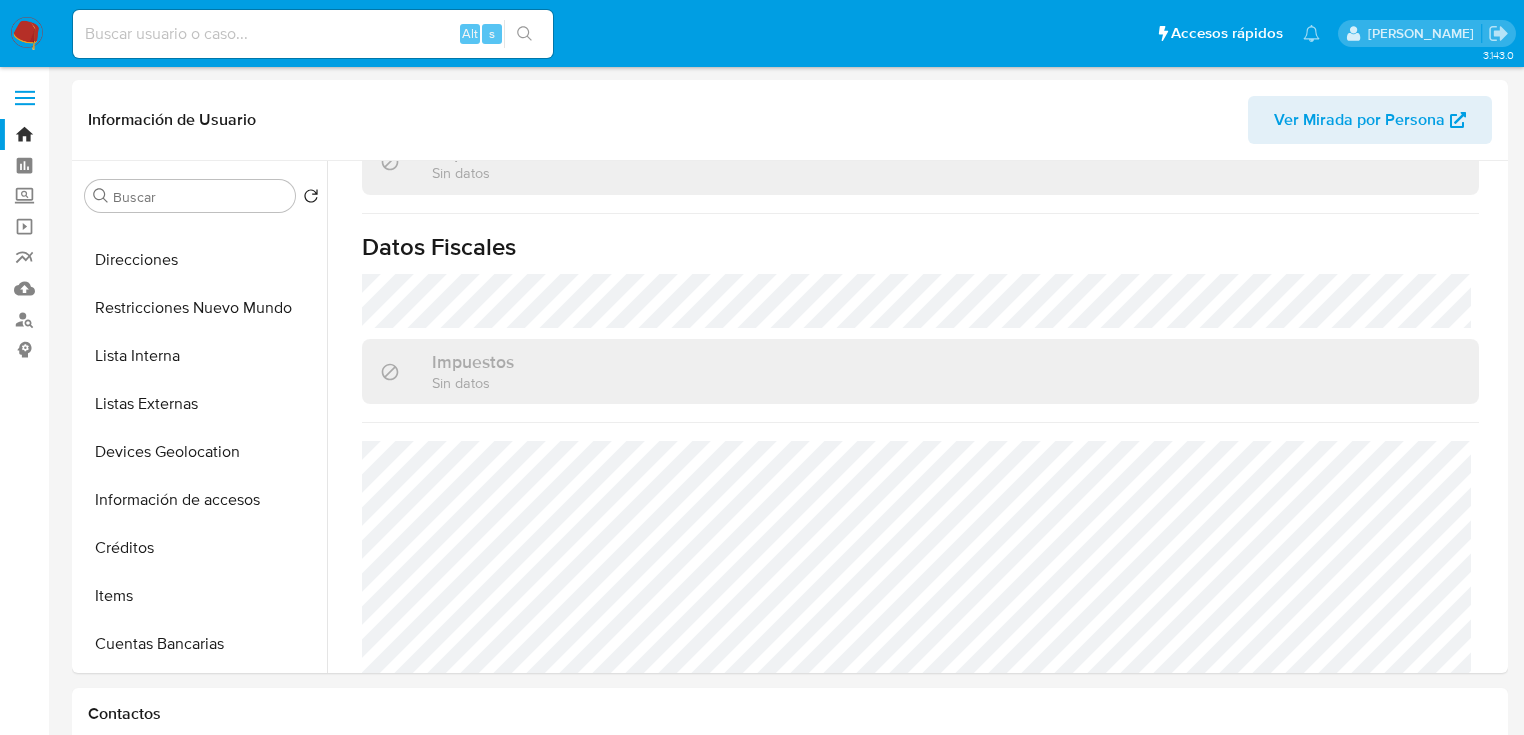 drag, startPoint x: 200, startPoint y: 410, endPoint x: 33, endPoint y: 424, distance: 167.5858 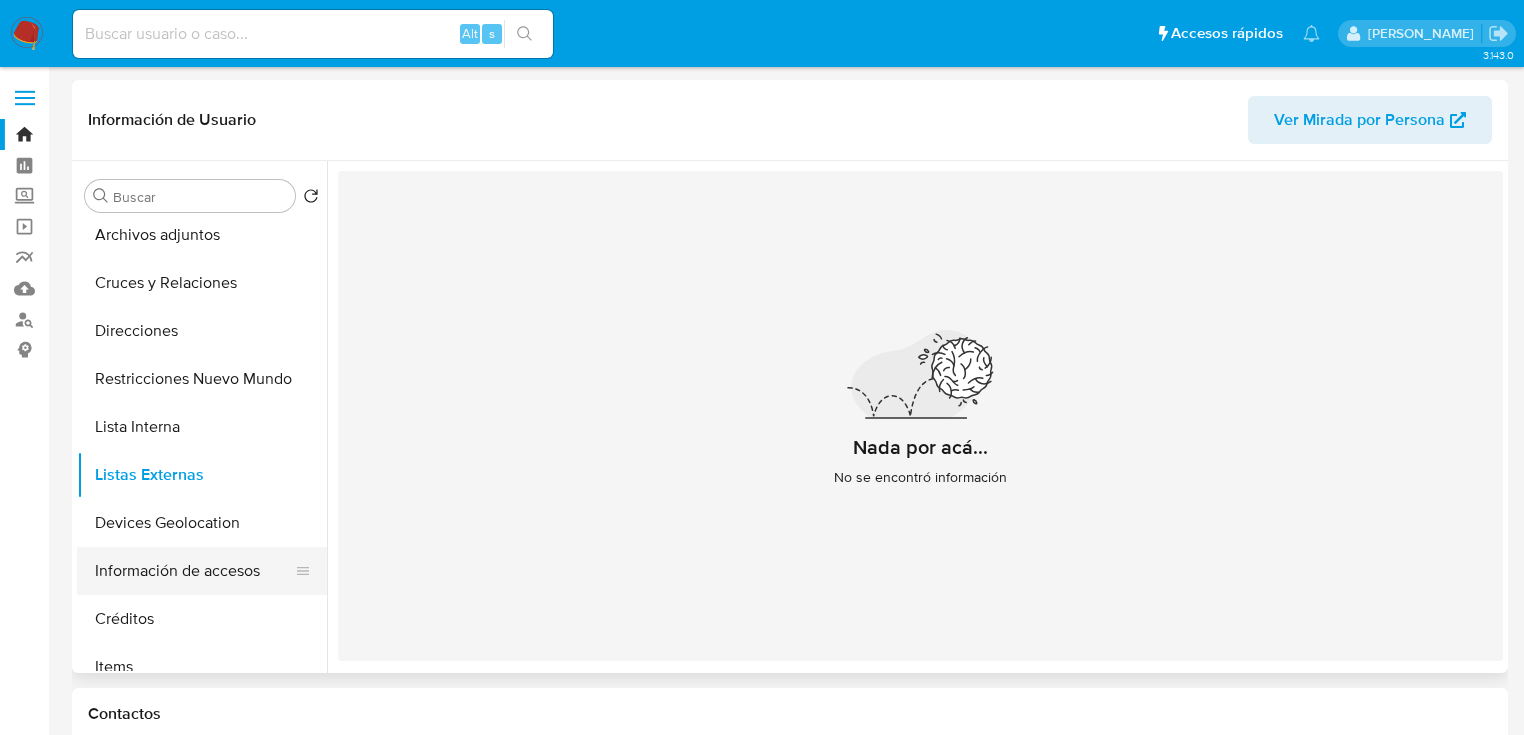 scroll, scrollTop: 320, scrollLeft: 0, axis: vertical 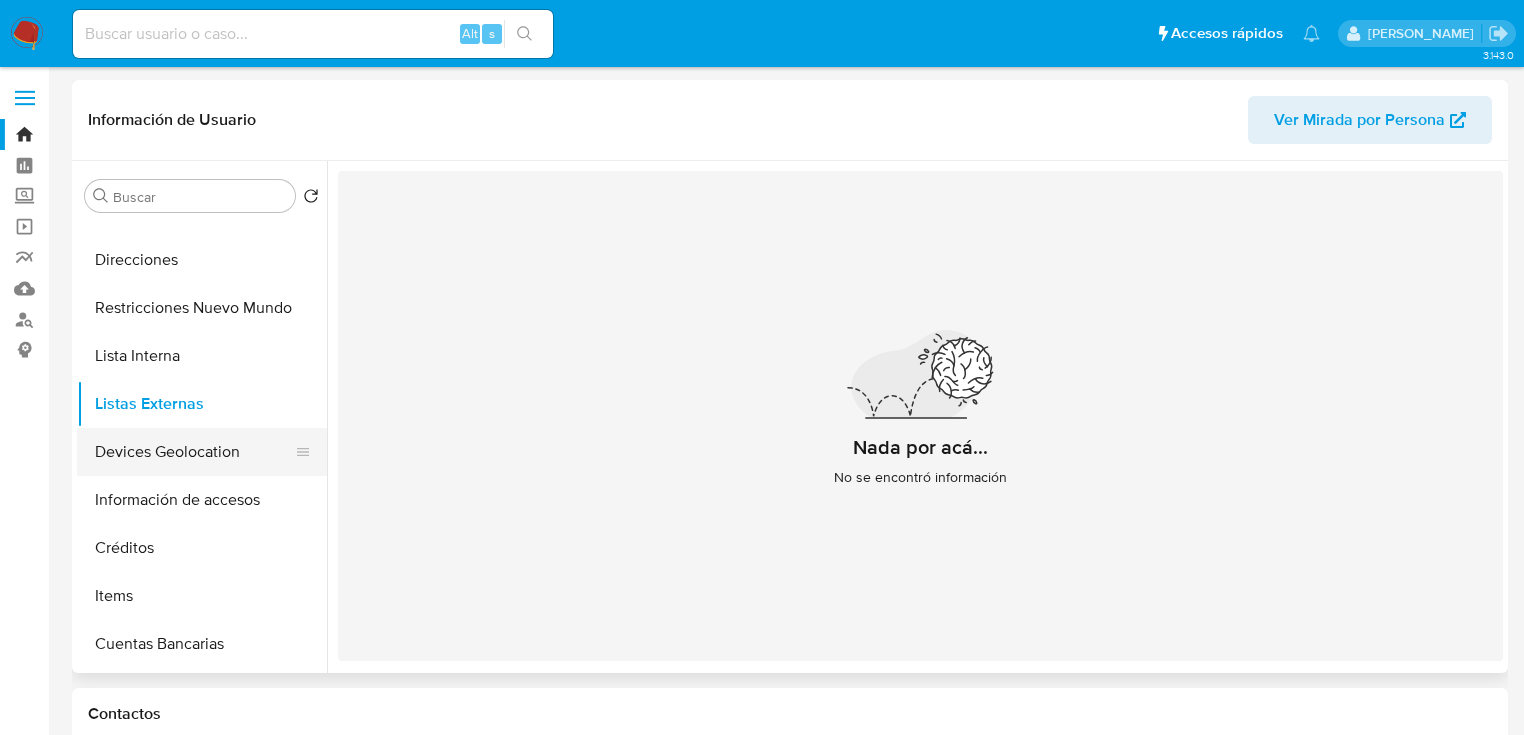 drag, startPoint x: 222, startPoint y: 465, endPoint x: 40, endPoint y: 465, distance: 182 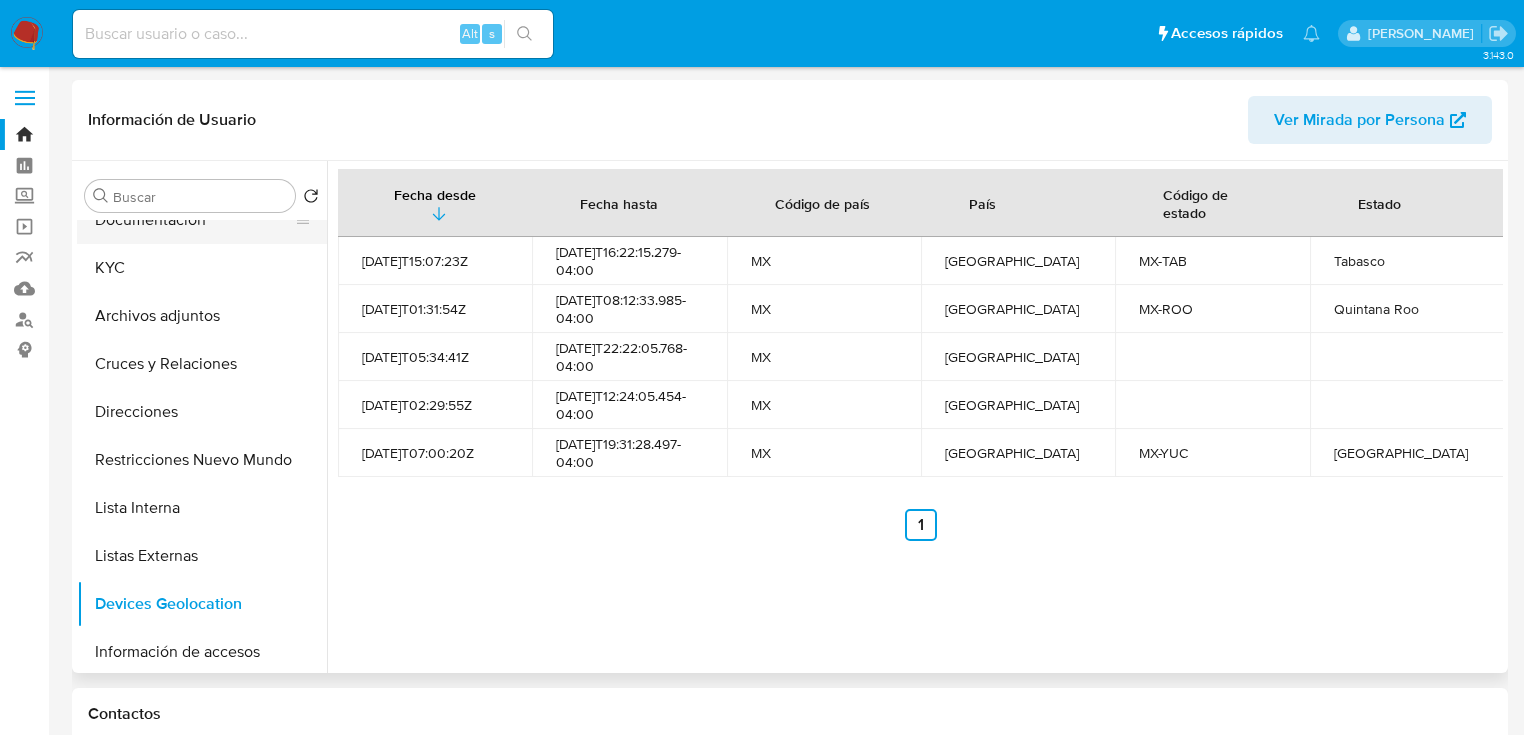 scroll, scrollTop: 0, scrollLeft: 0, axis: both 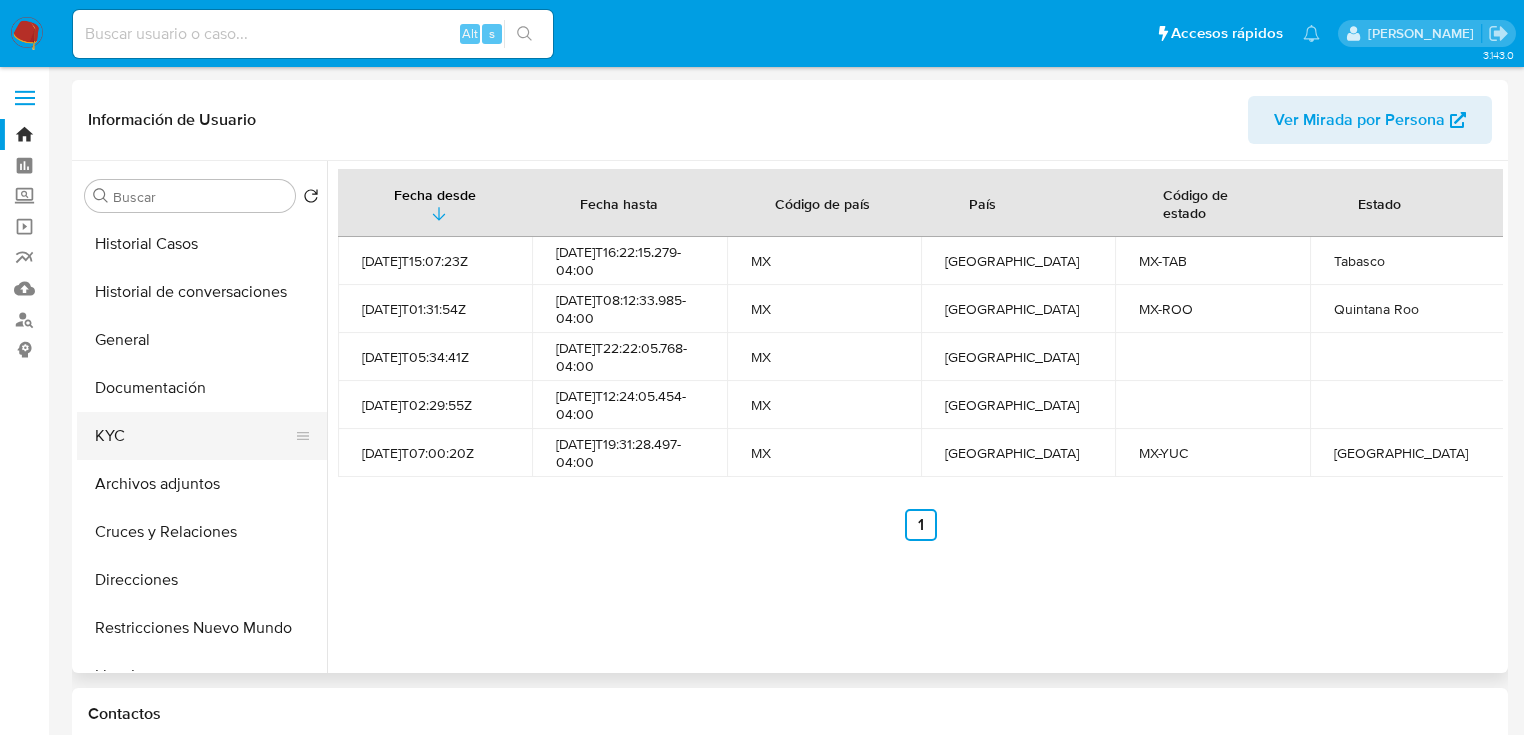 click on "KYC" at bounding box center (194, 436) 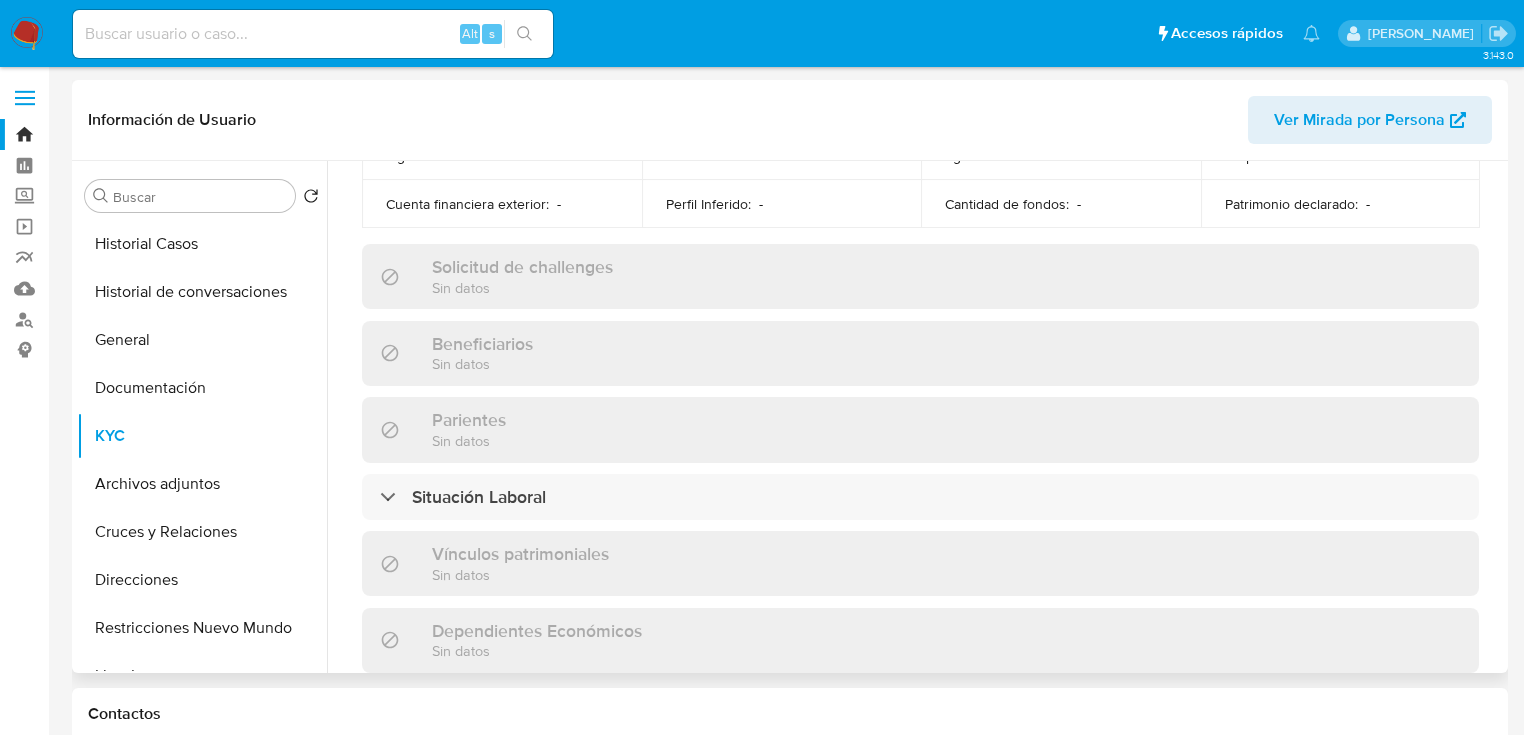 scroll, scrollTop: 1263, scrollLeft: 0, axis: vertical 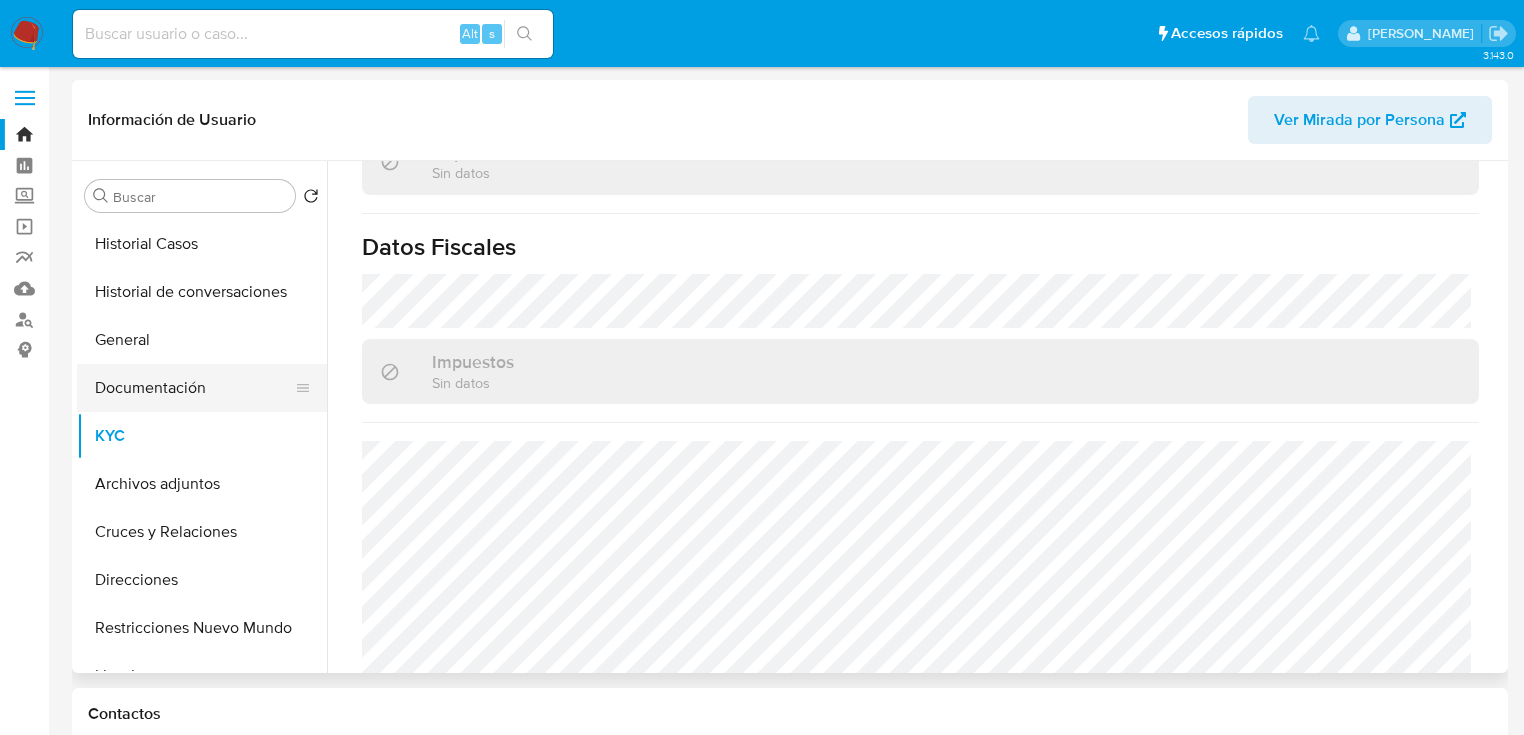 click on "Documentación" at bounding box center [194, 388] 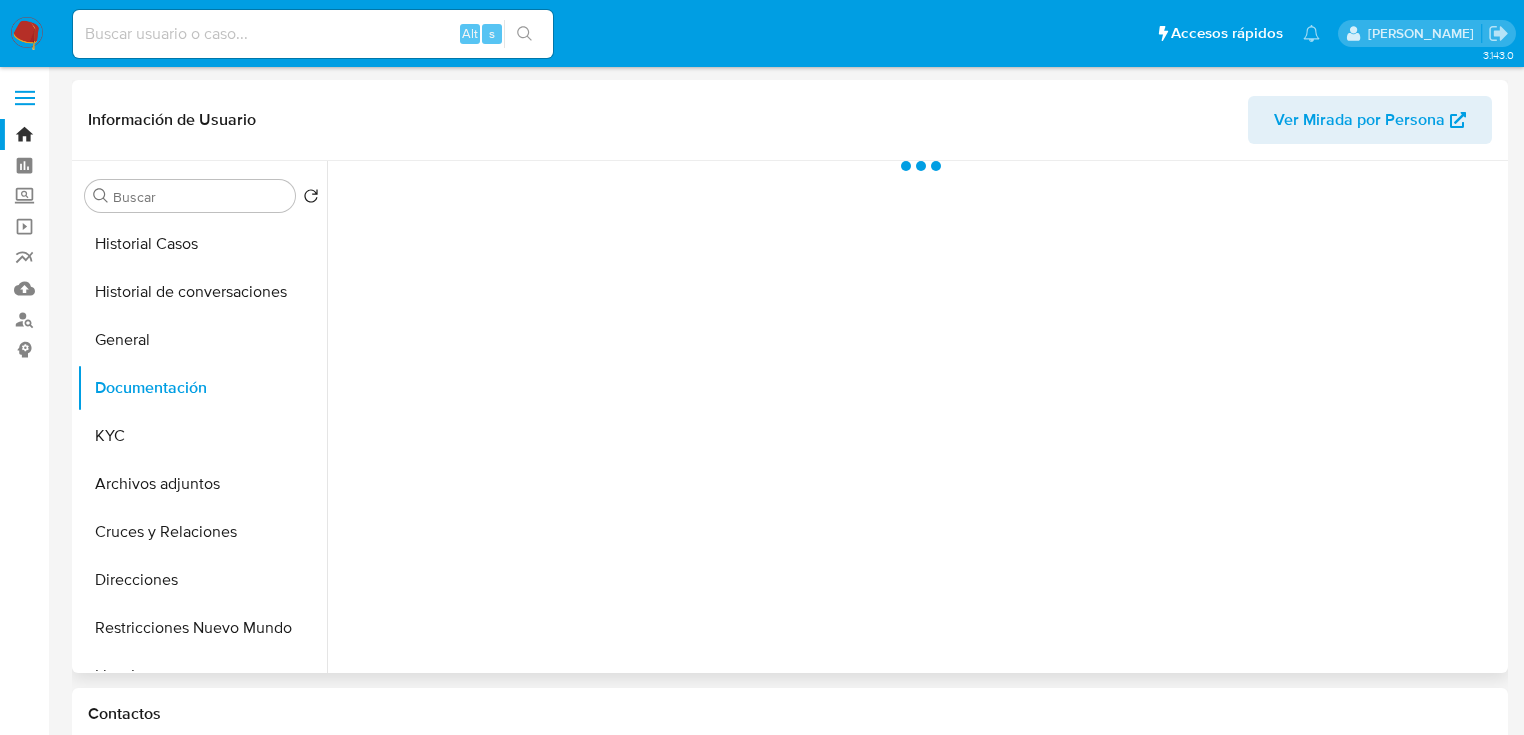 scroll, scrollTop: 0, scrollLeft: 0, axis: both 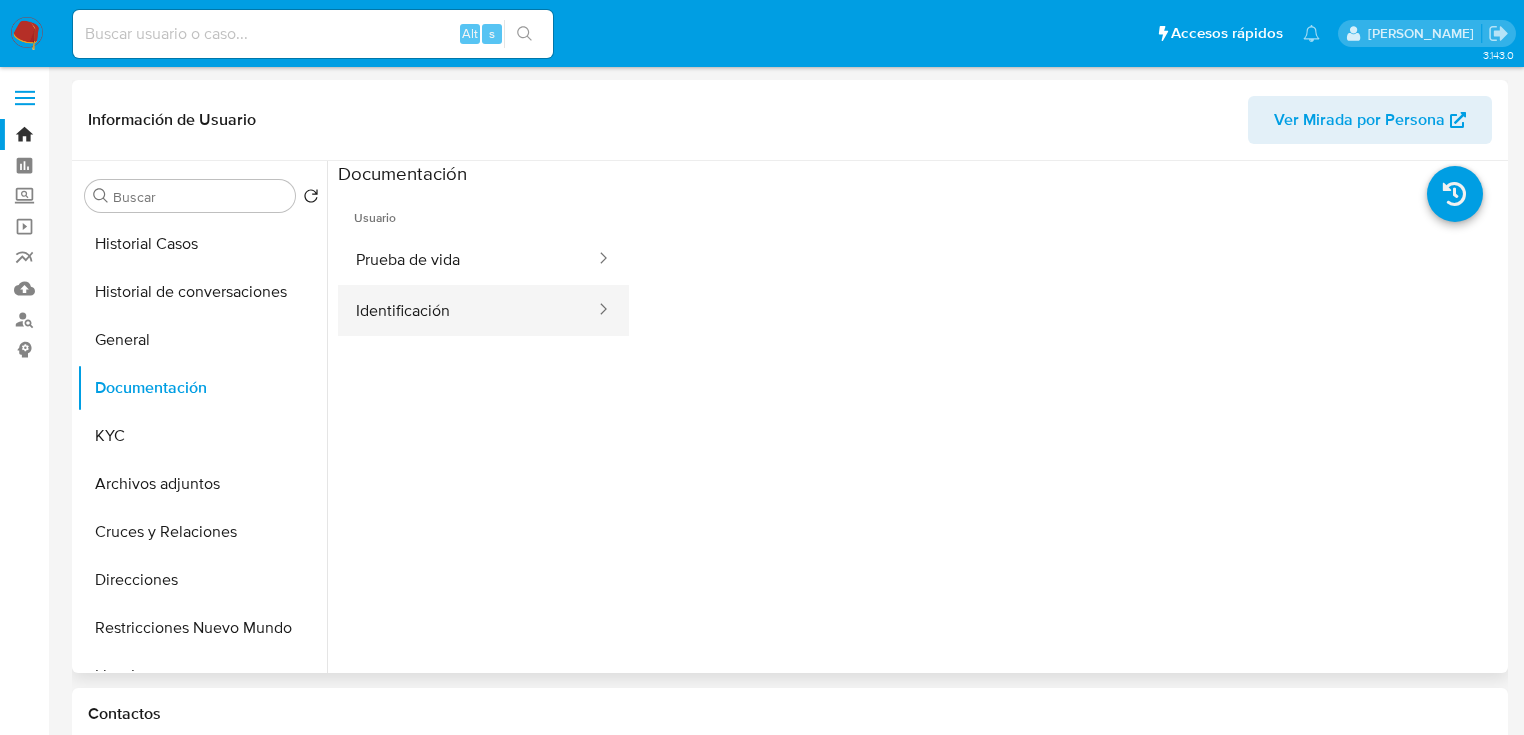 drag, startPoint x: 409, startPoint y: 305, endPoint x: 454, endPoint y: 277, distance: 53 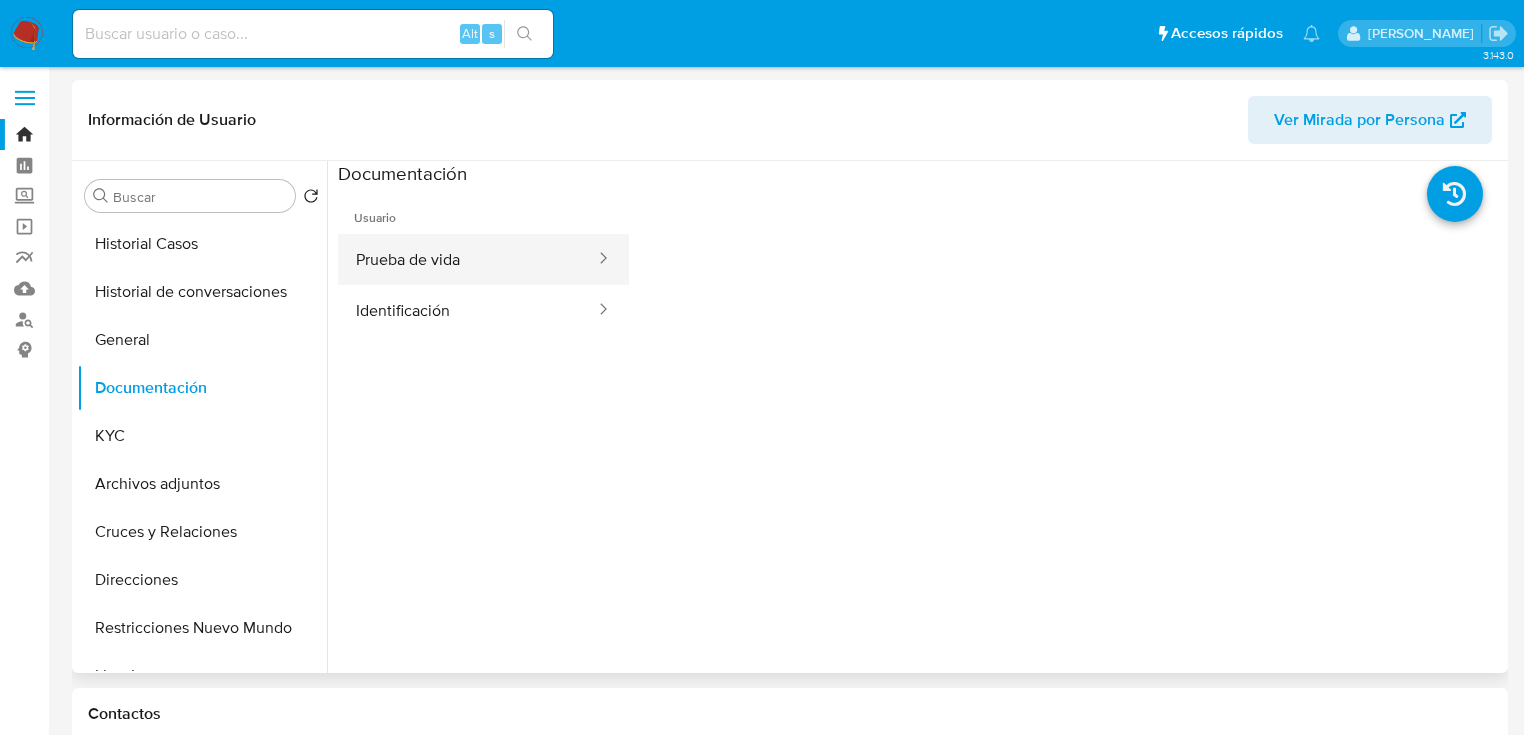 click on "Identificación" at bounding box center [467, 310] 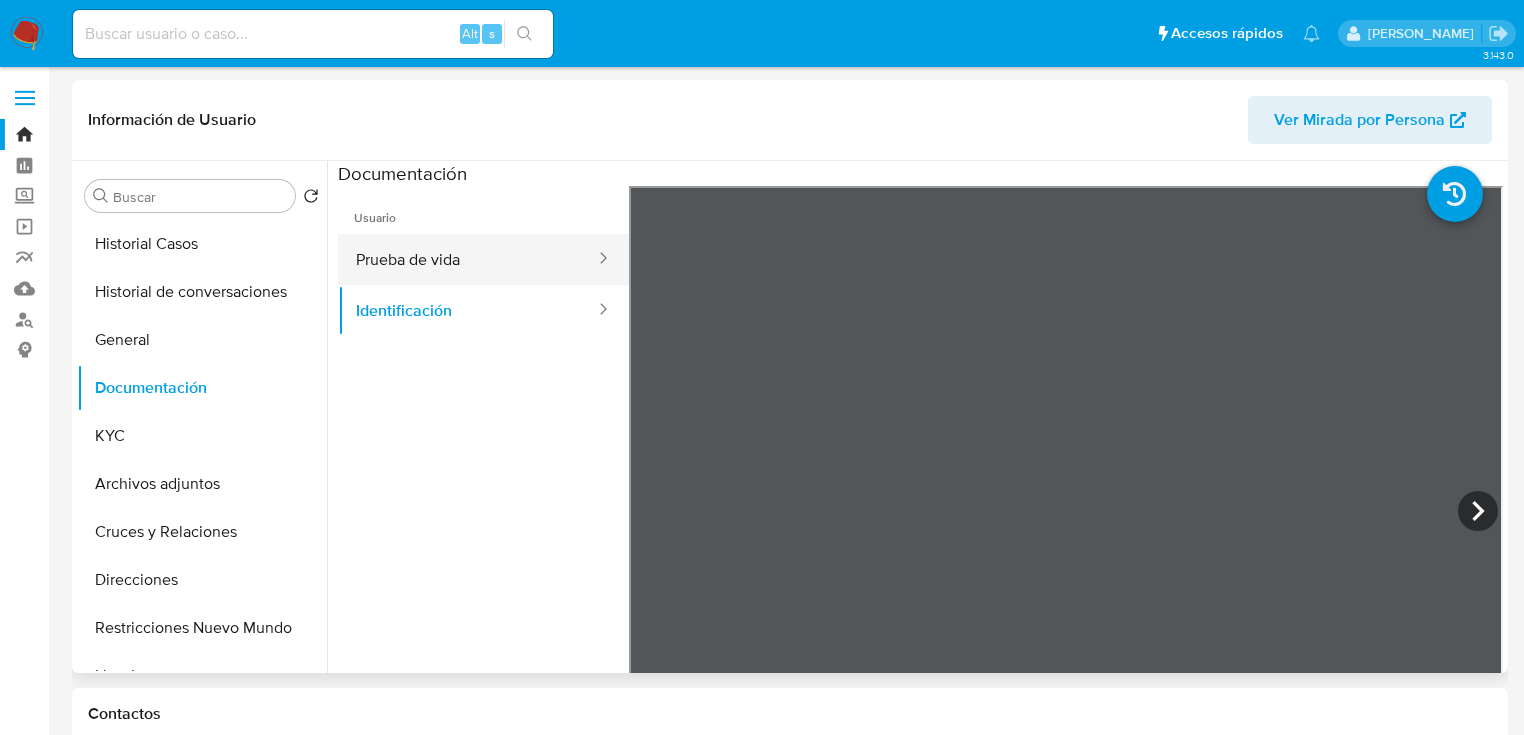 click on "Prueba de vida" at bounding box center (467, 259) 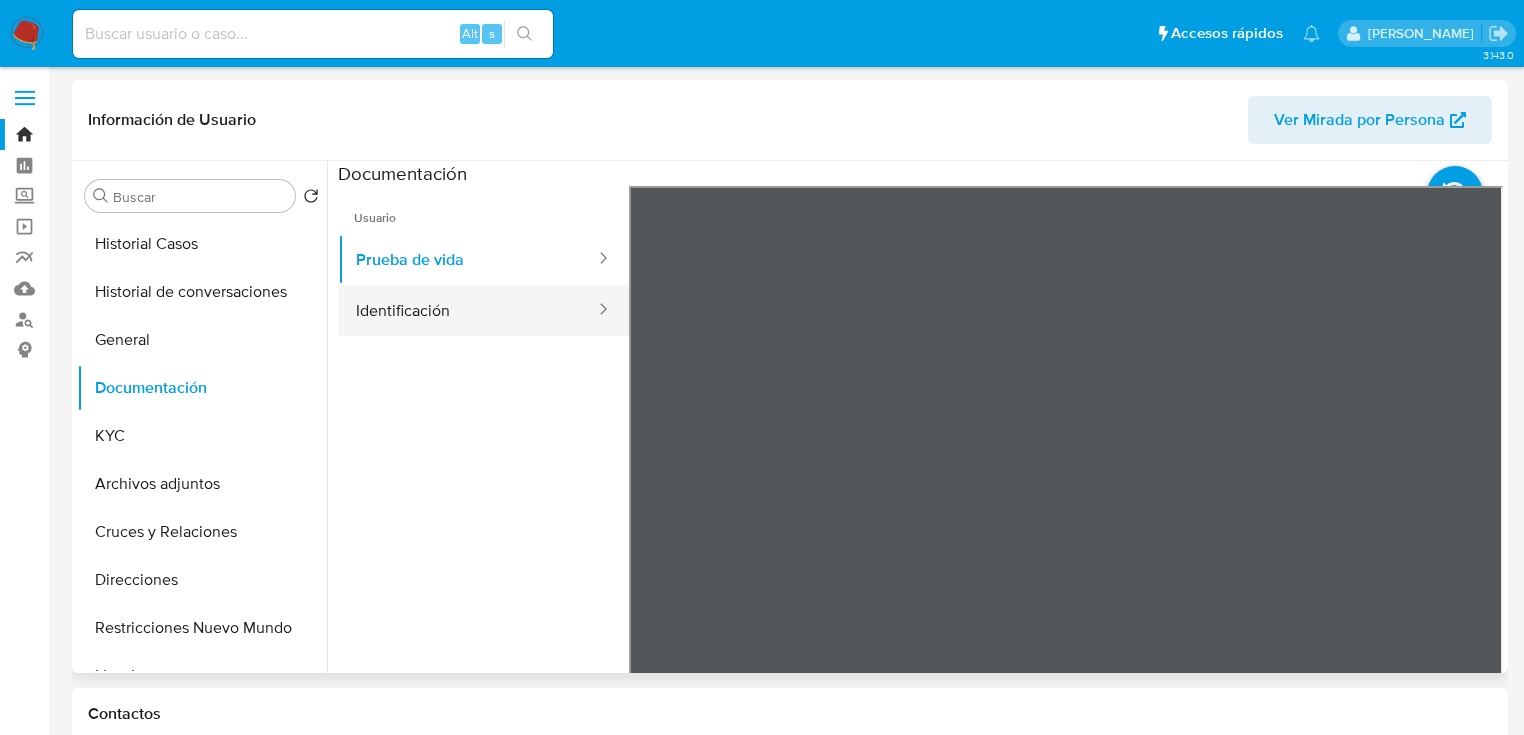 drag, startPoint x: 453, startPoint y: 300, endPoint x: 576, endPoint y: 325, distance: 125.51494 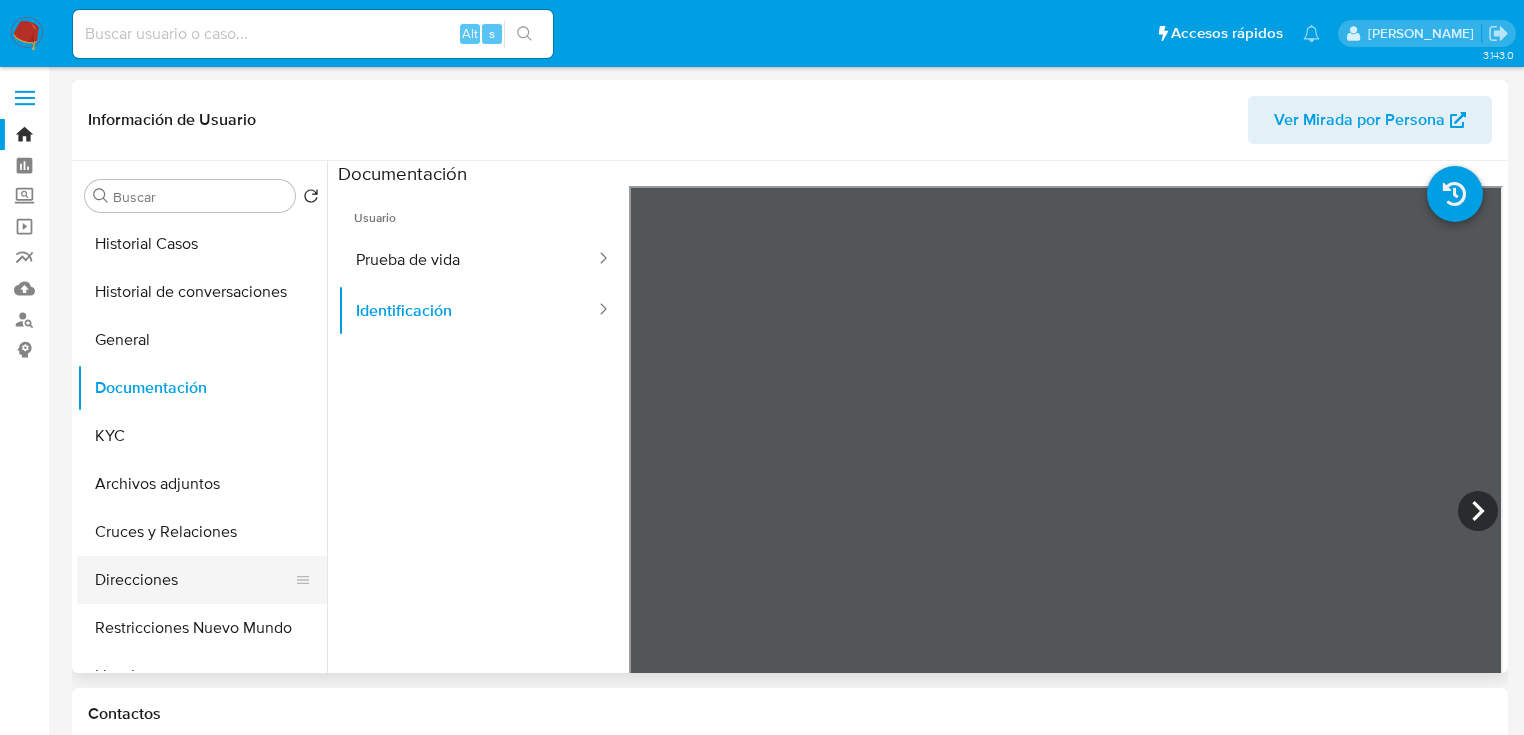 click on "Direcciones" at bounding box center (194, 580) 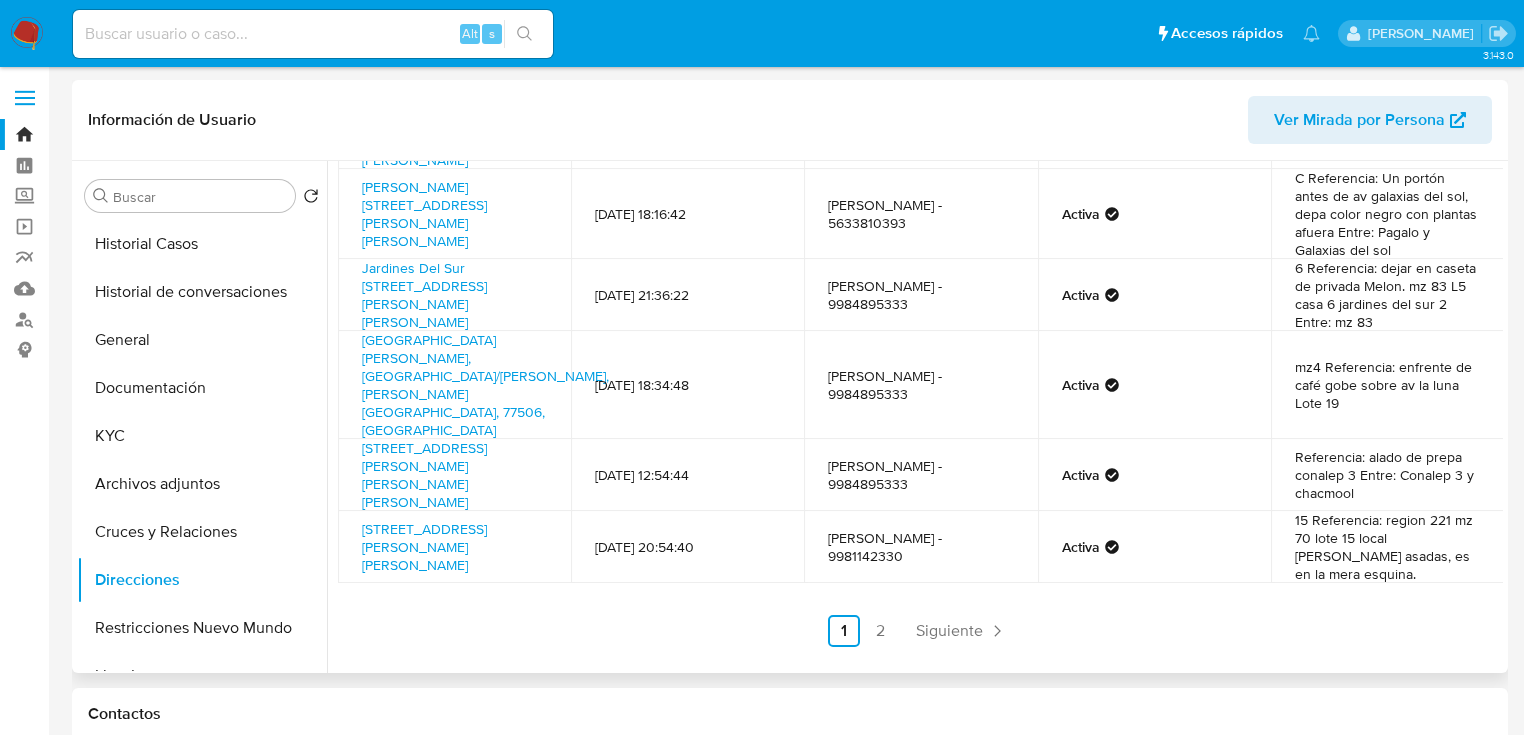 scroll, scrollTop: 416, scrollLeft: 0, axis: vertical 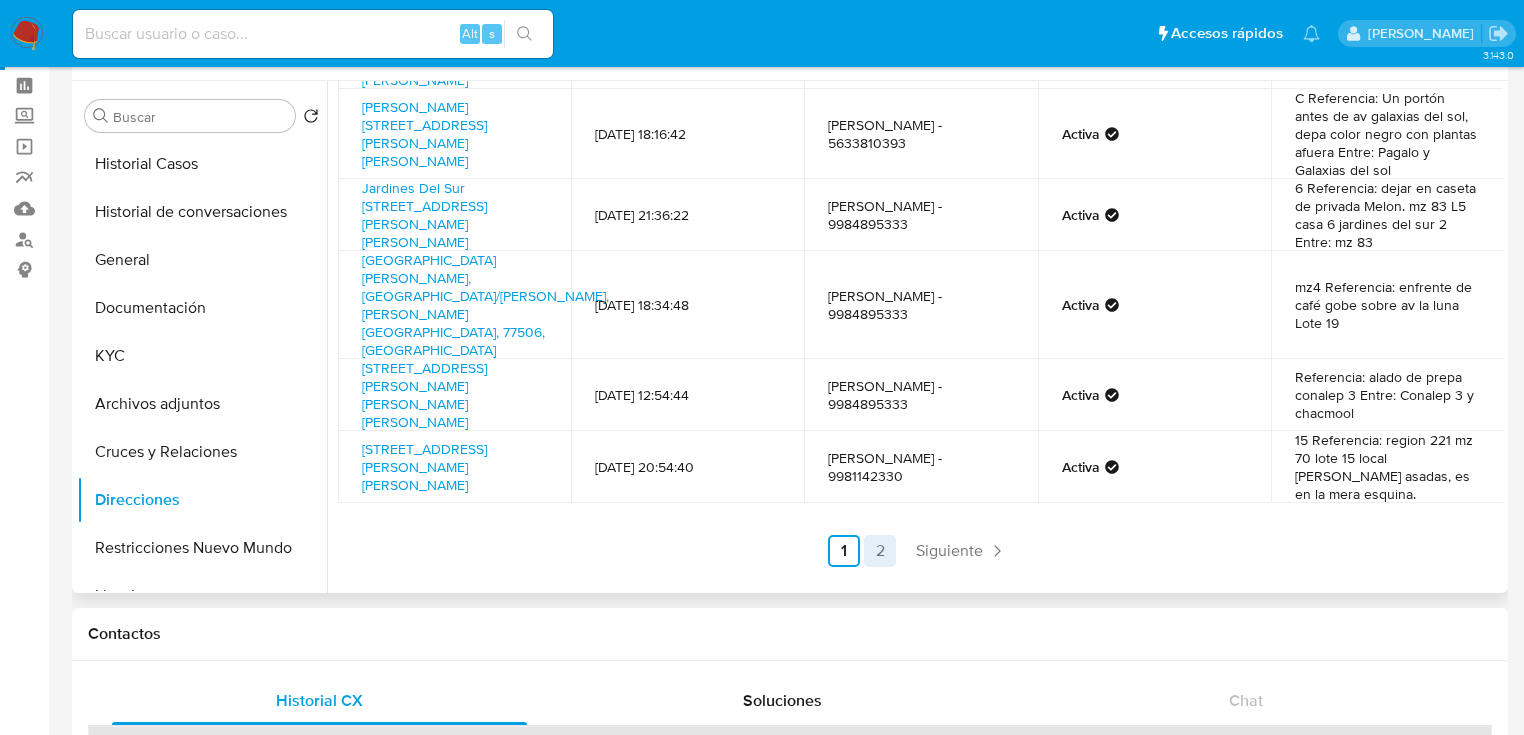 click on "2" at bounding box center (880, 551) 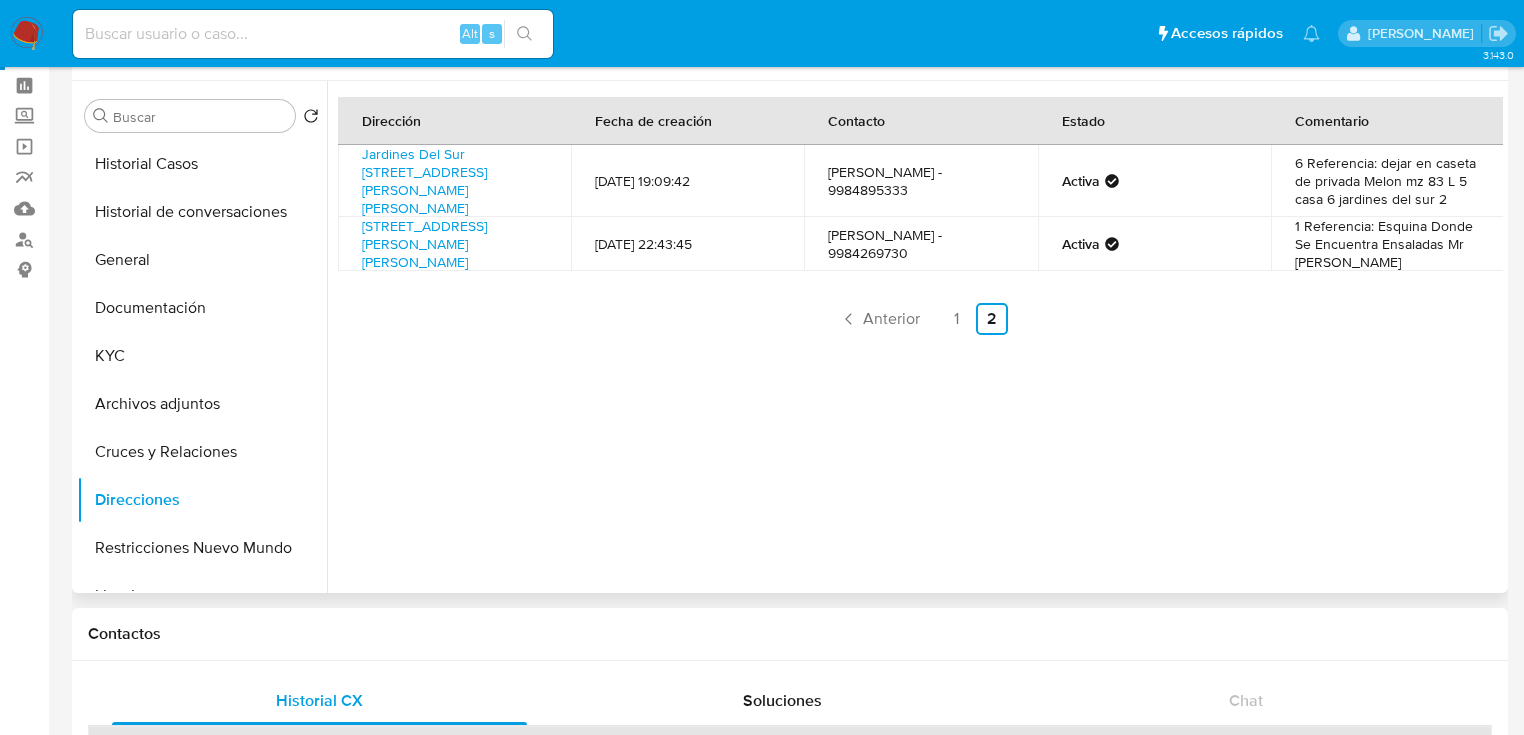 scroll, scrollTop: 0, scrollLeft: 0, axis: both 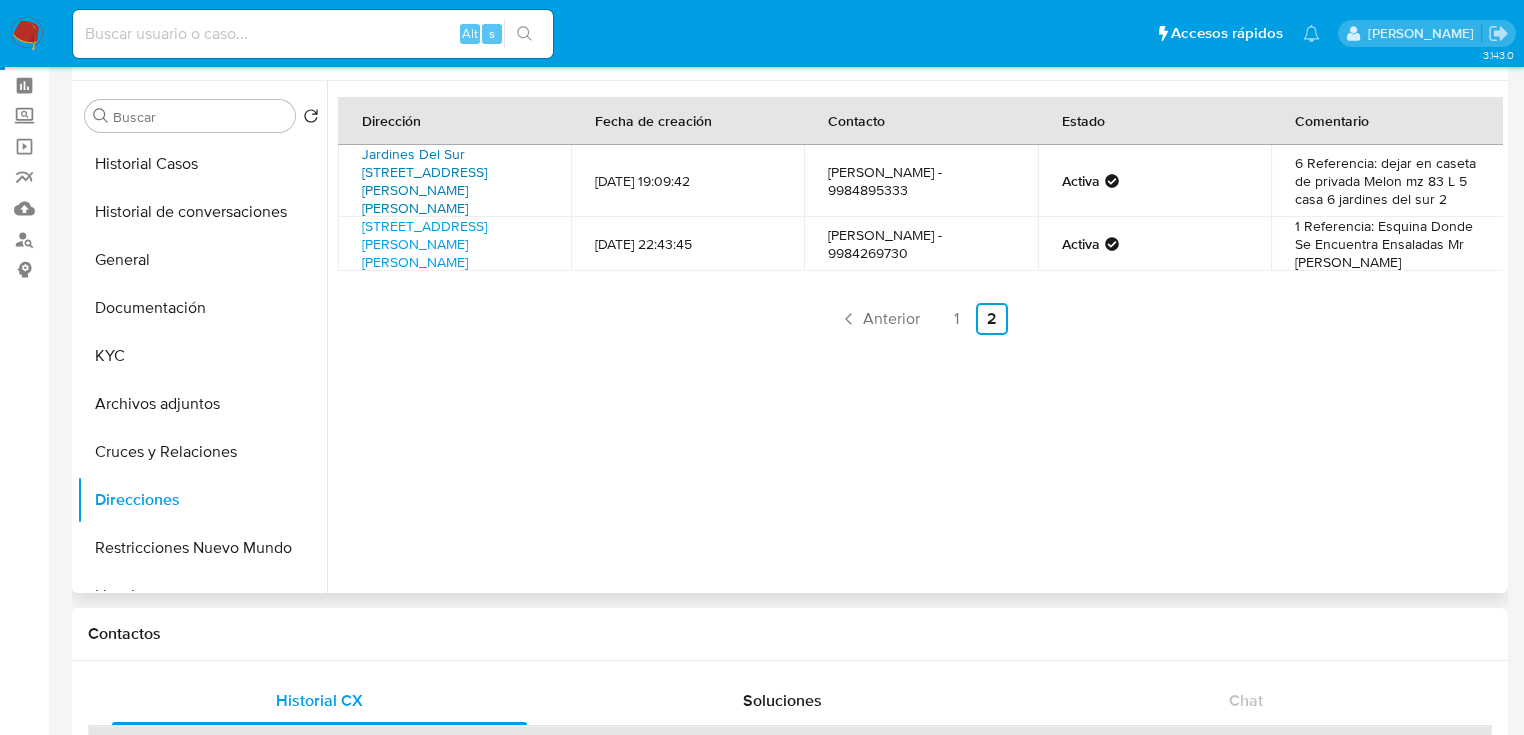 click on "Jardines Del Sur [STREET_ADDRESS][PERSON_NAME][PERSON_NAME]" at bounding box center [424, 181] 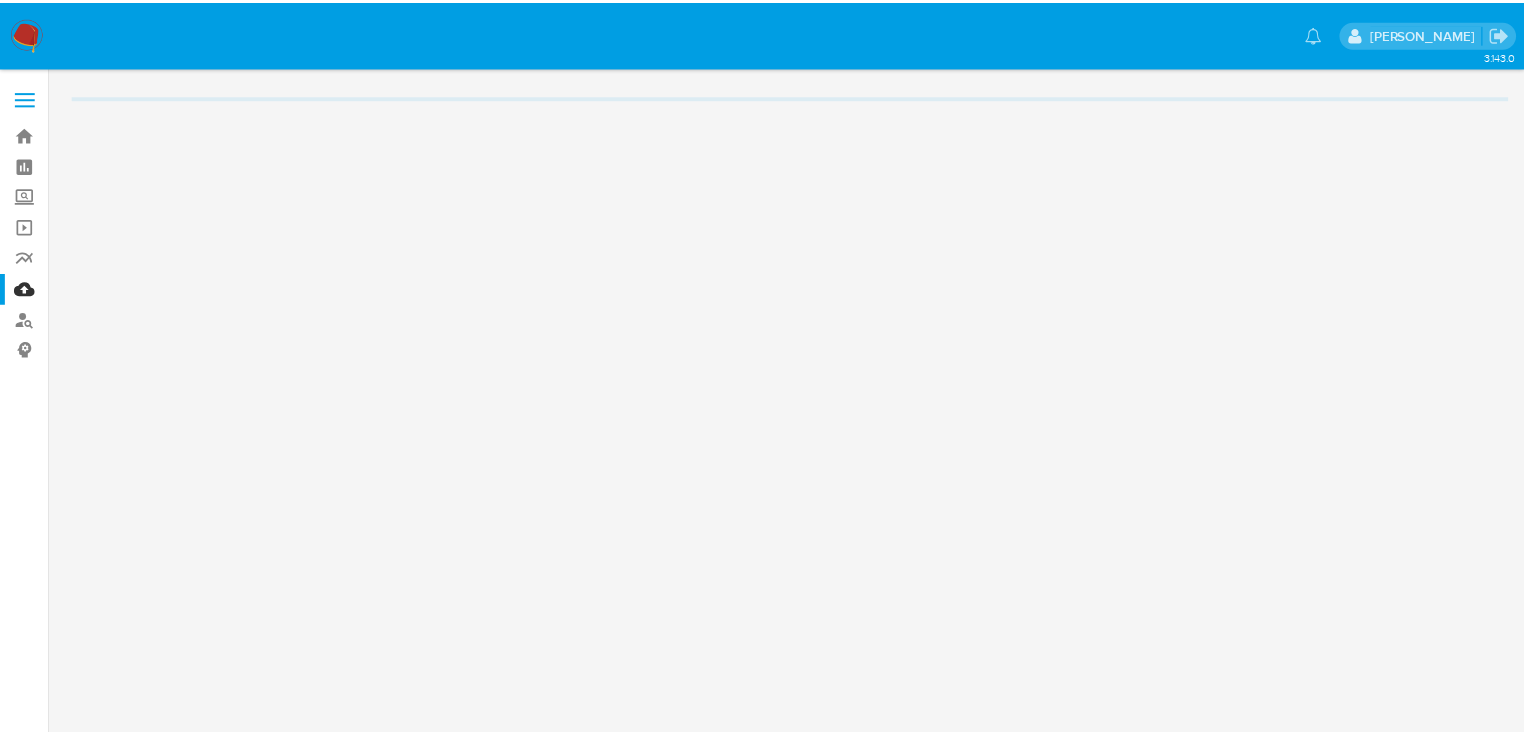 scroll, scrollTop: 0, scrollLeft: 0, axis: both 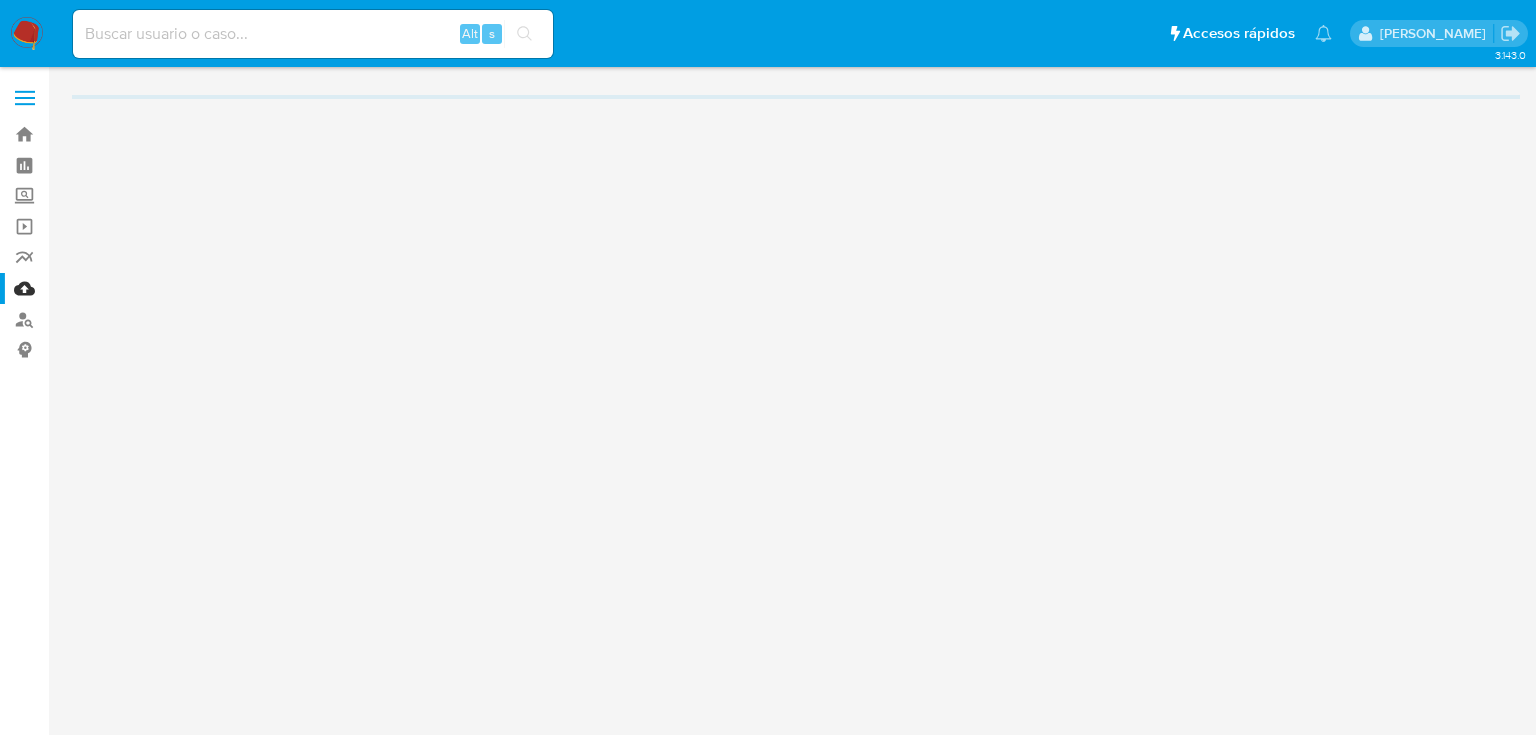click at bounding box center (313, 34) 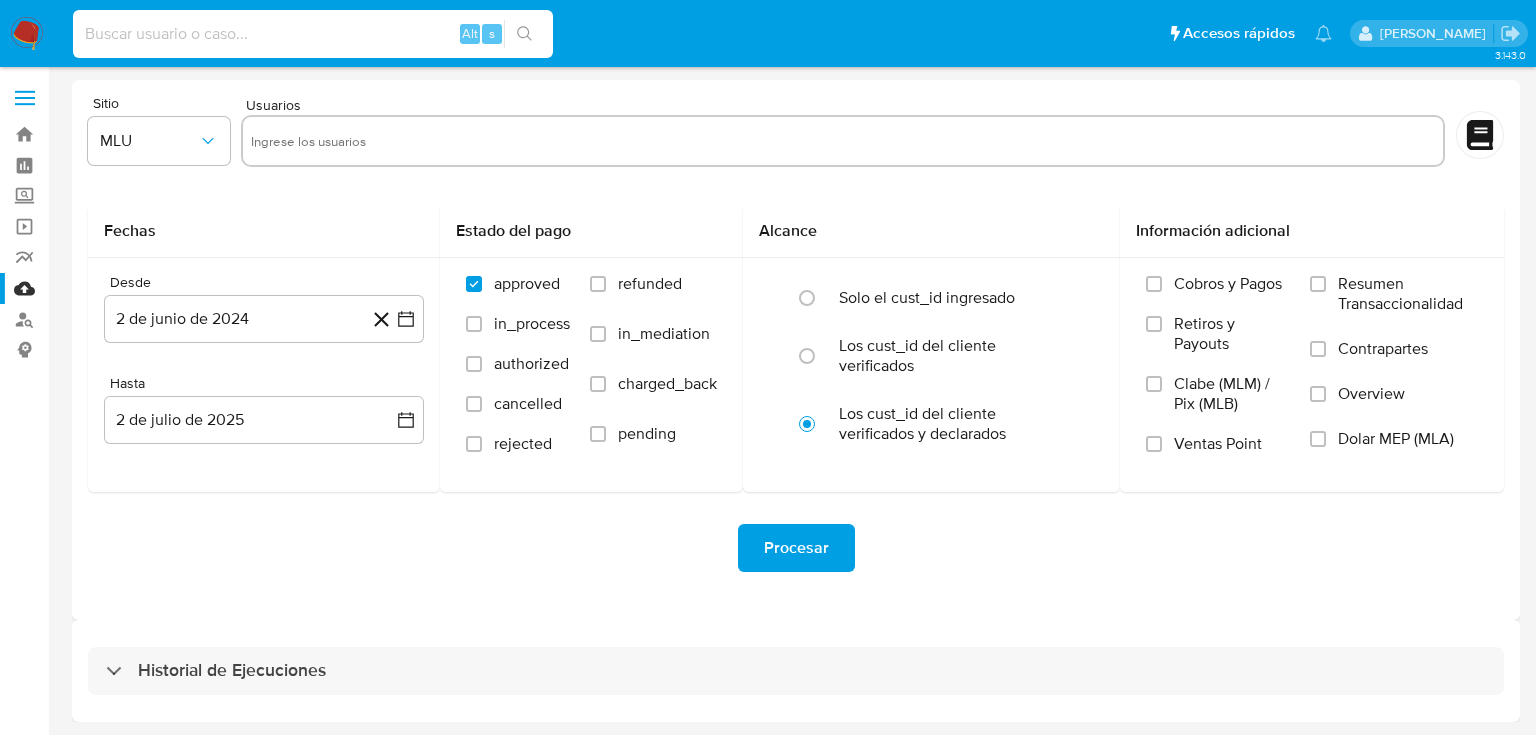 click at bounding box center (313, 34) 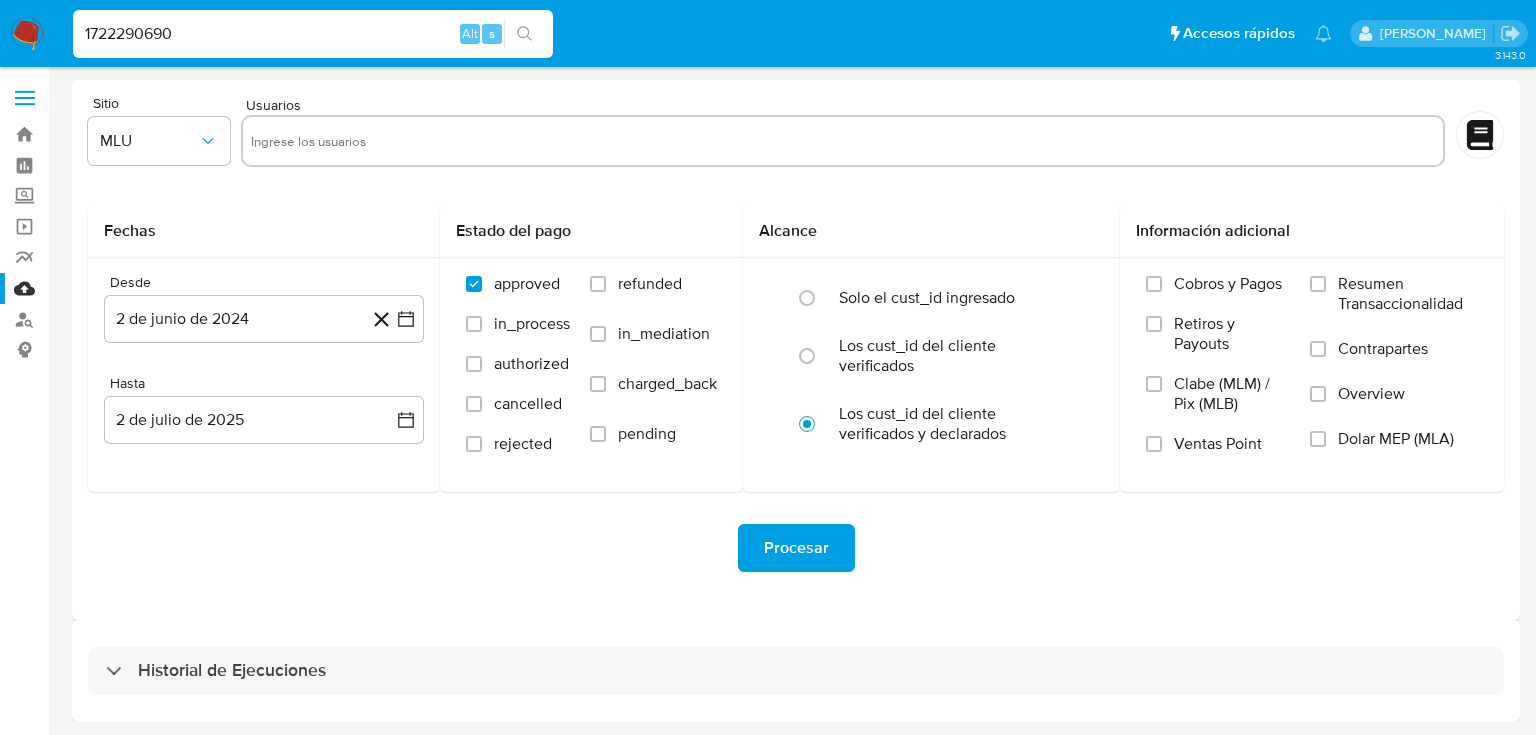type on "1722290690" 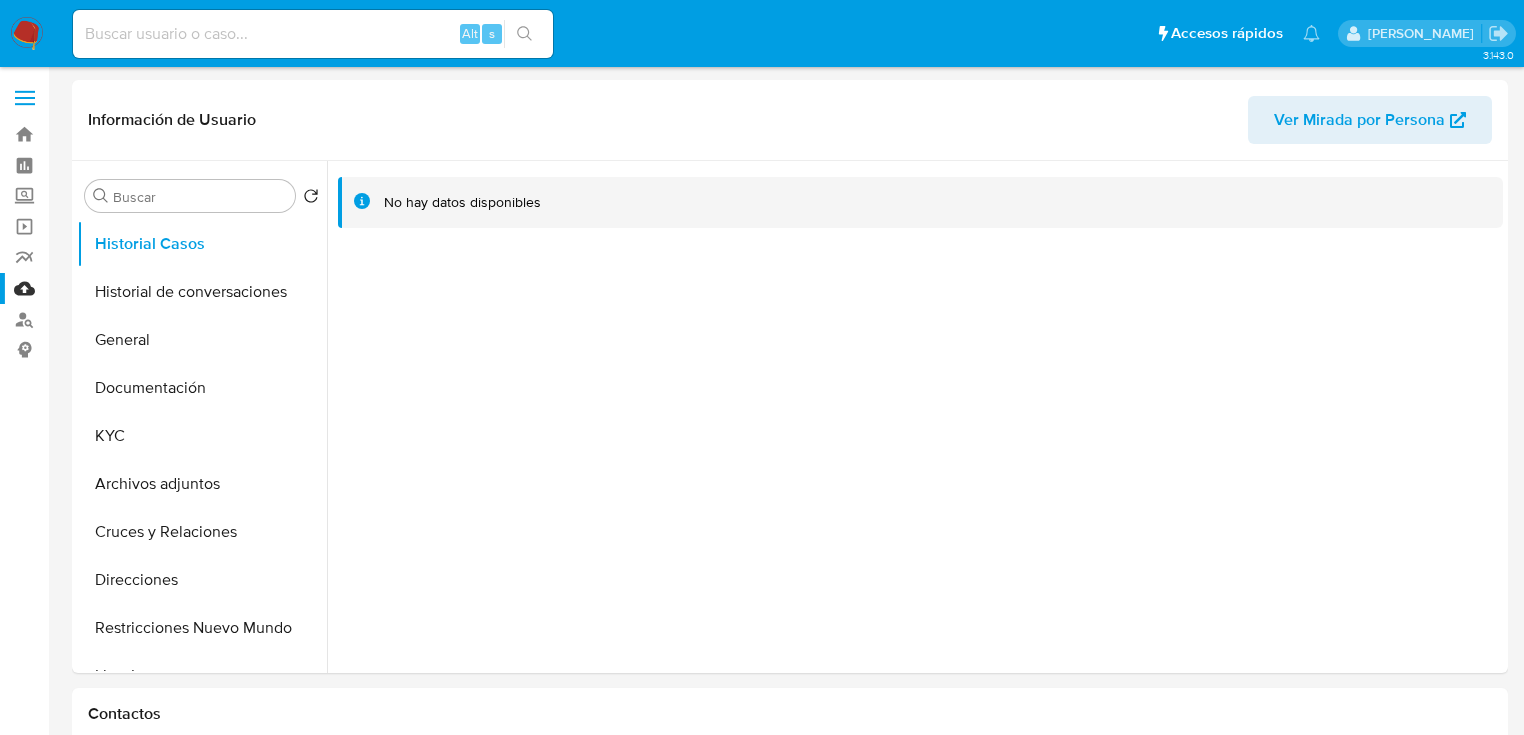 select on "10" 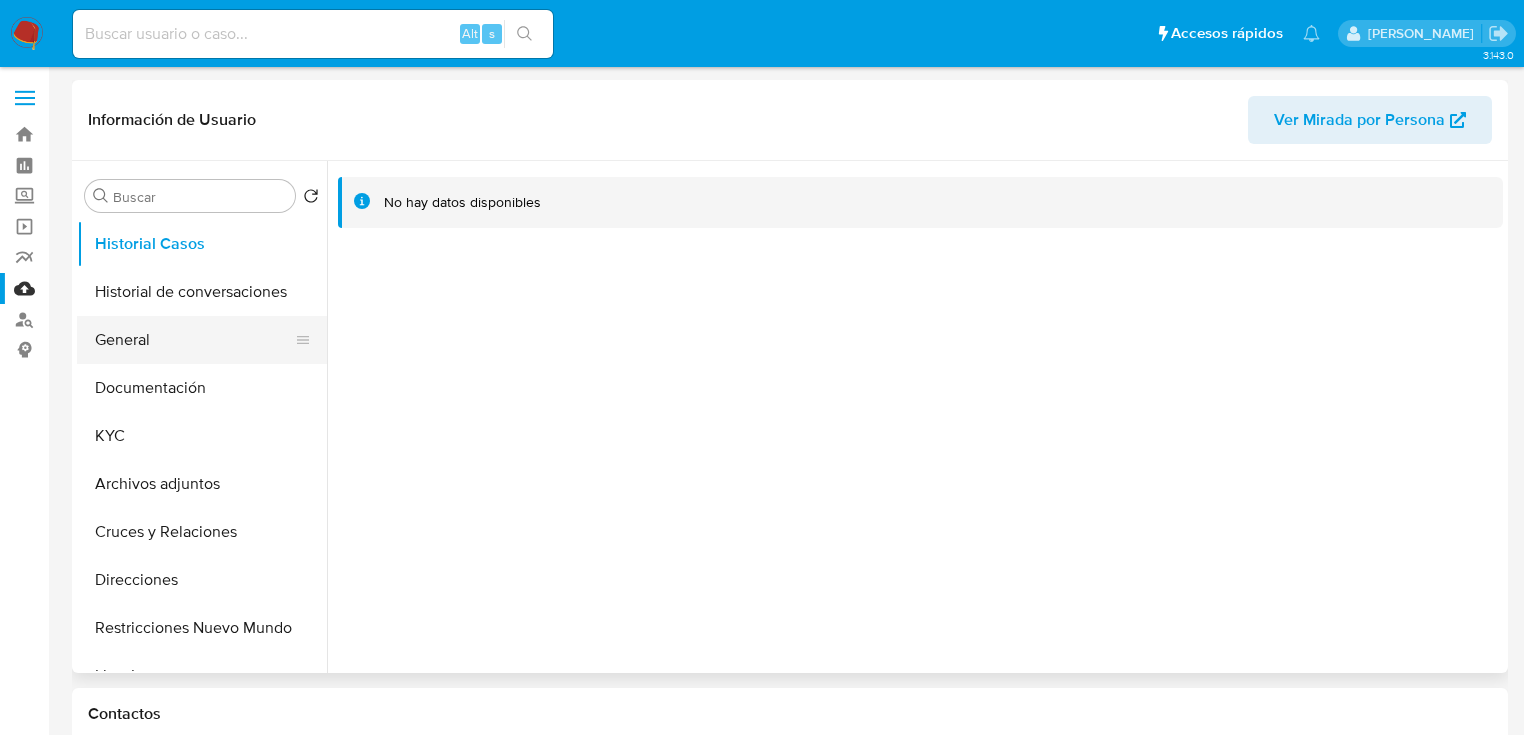 click on "General" at bounding box center (194, 340) 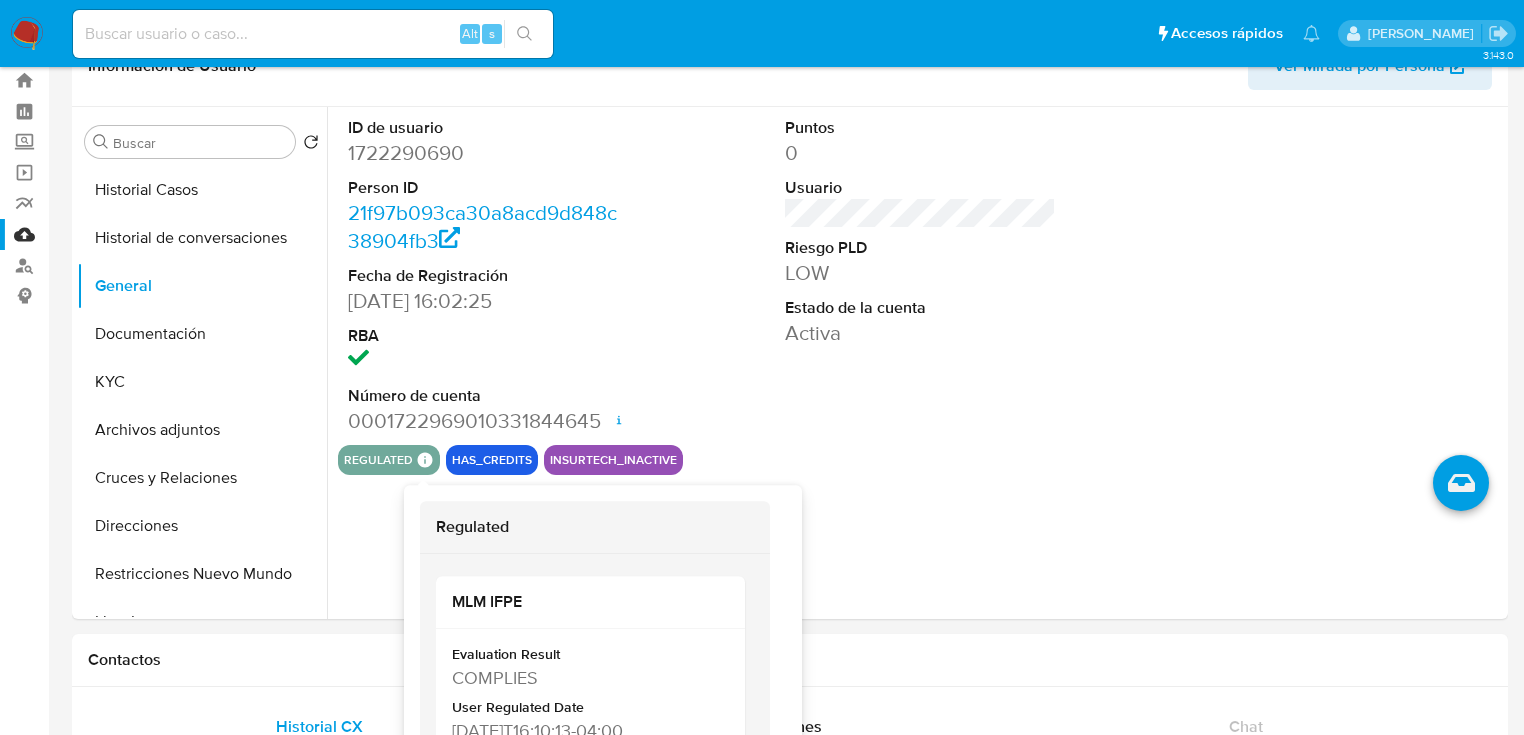 scroll, scrollTop: 80, scrollLeft: 0, axis: vertical 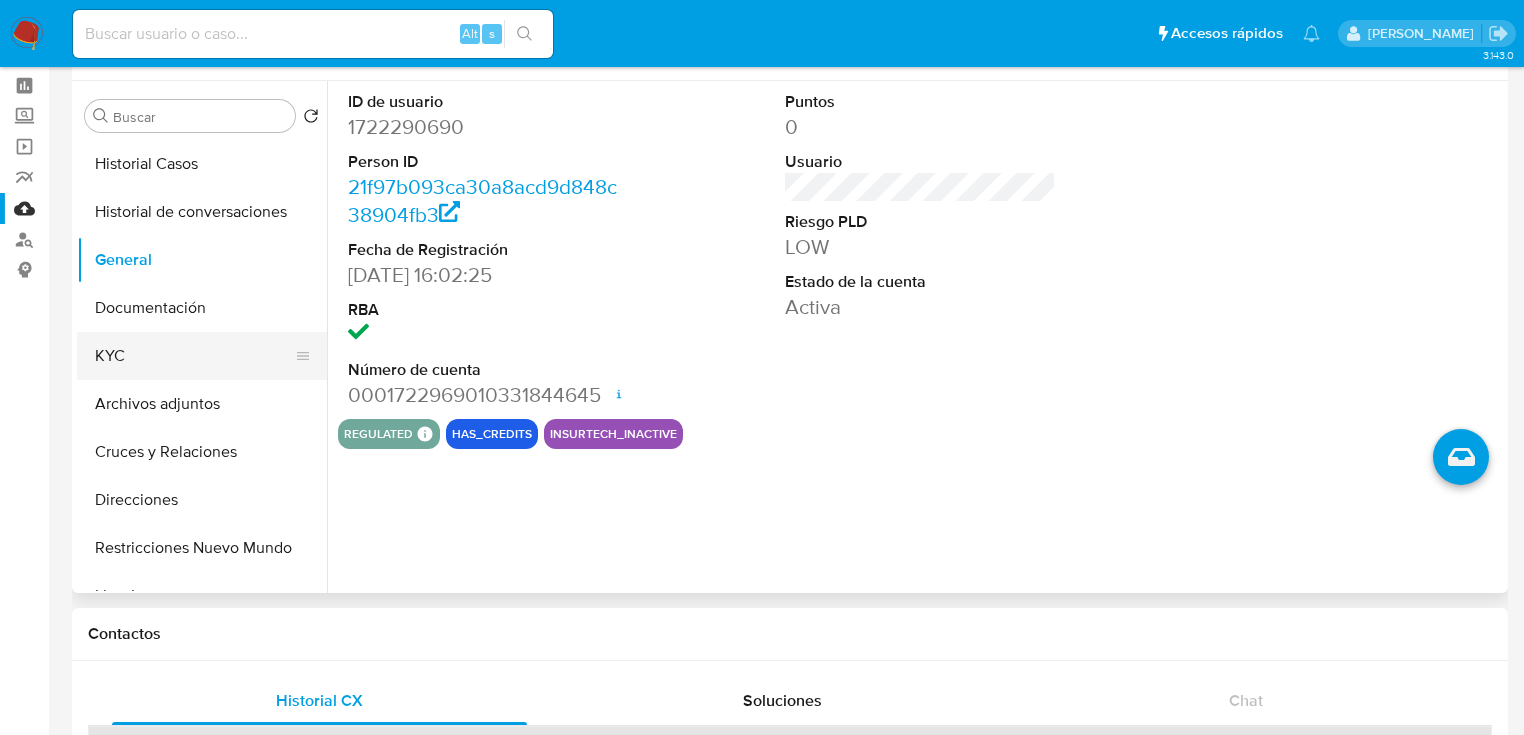 click on "KYC" at bounding box center (194, 356) 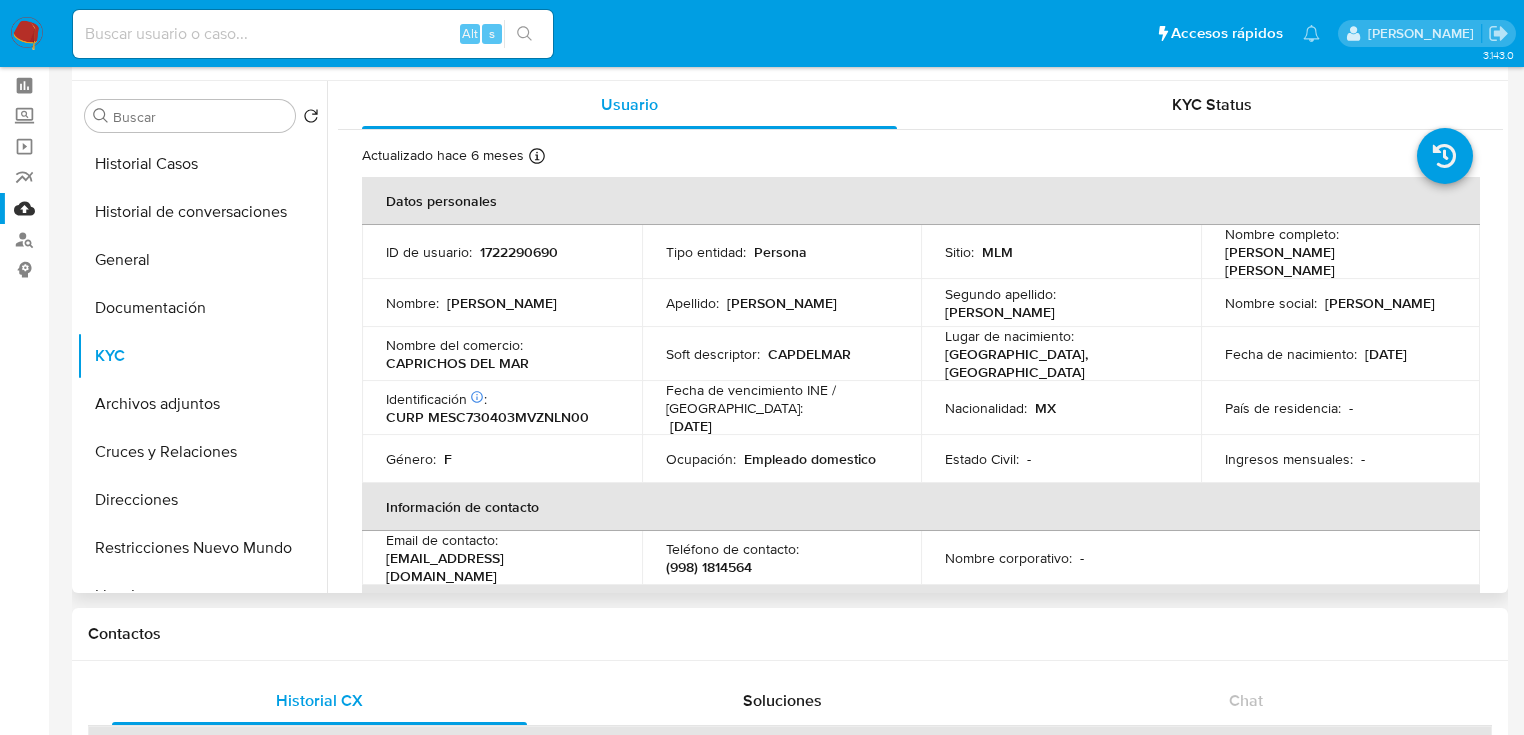 drag, startPoint x: 1217, startPoint y: 258, endPoint x: 1296, endPoint y: 288, distance: 84.50444 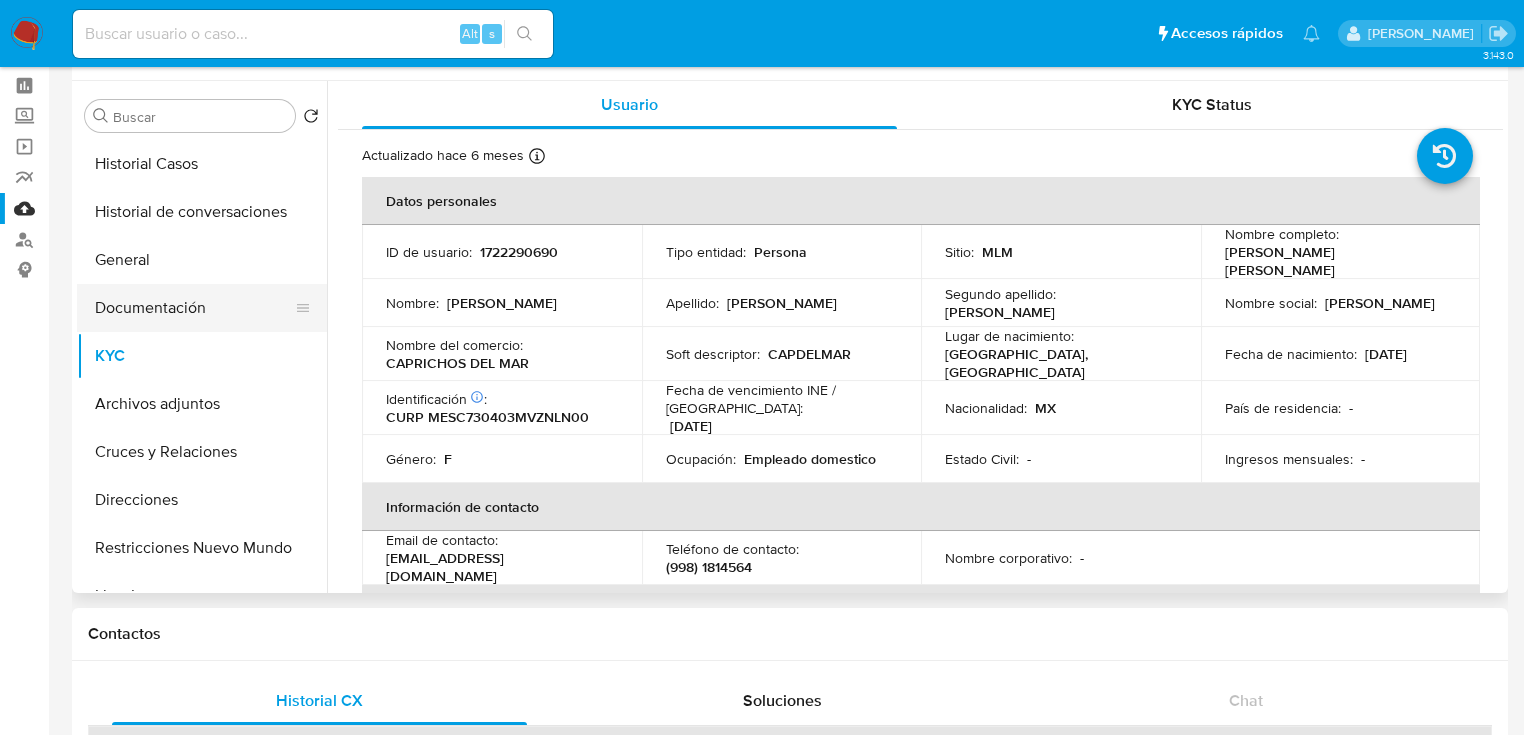 copy on "Consuelo de Abril Mendez Solis" 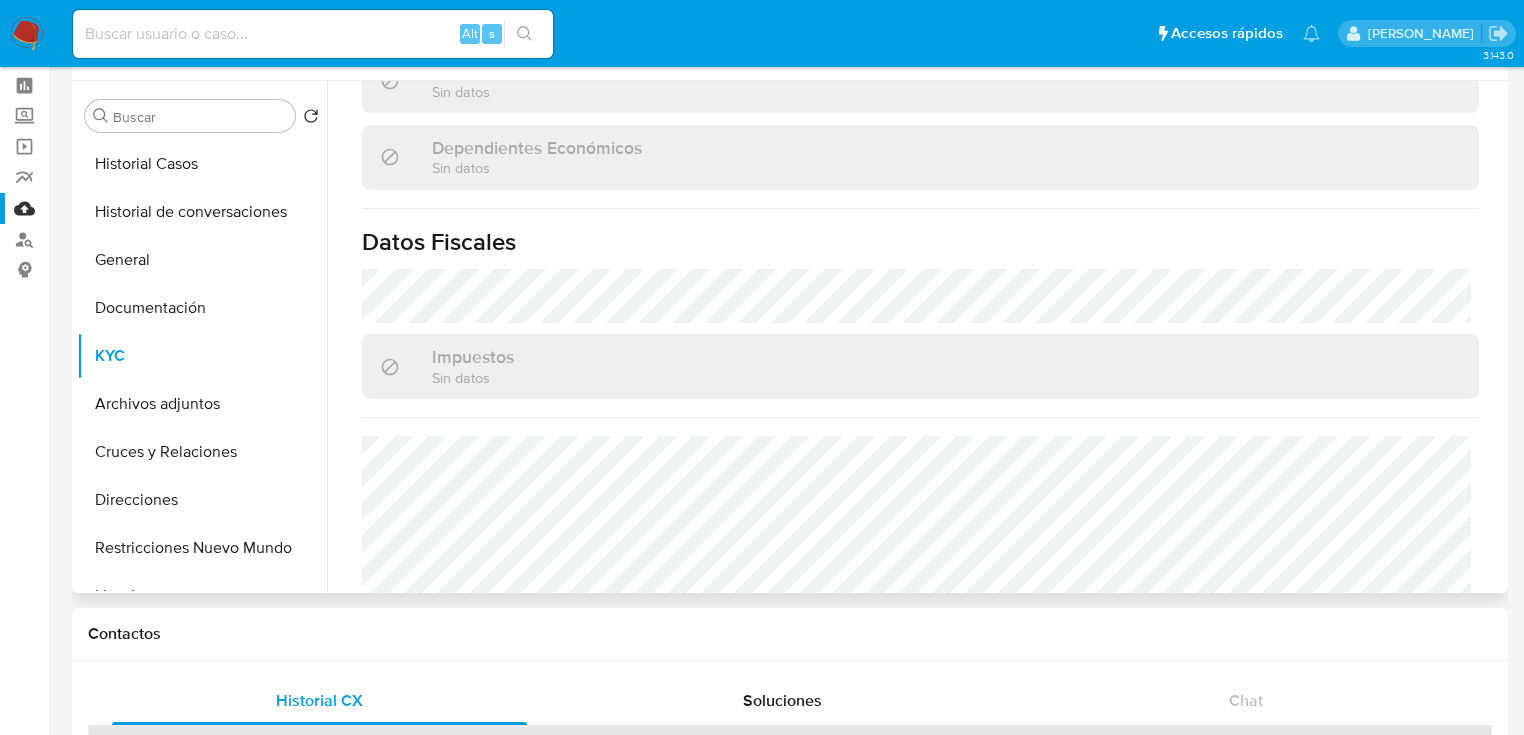 scroll, scrollTop: 1263, scrollLeft: 0, axis: vertical 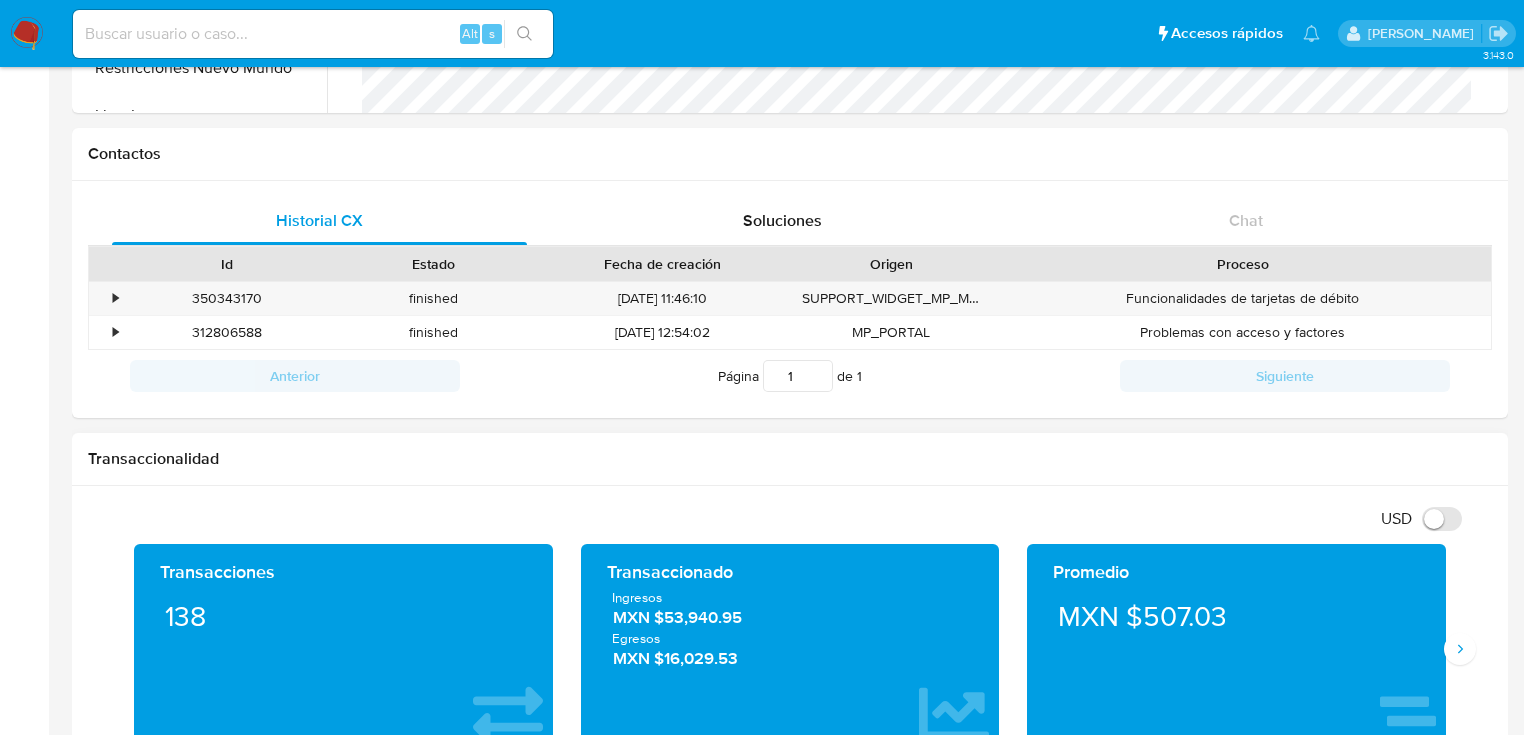 drag, startPoint x: 672, startPoint y: 618, endPoint x: 778, endPoint y: 618, distance: 106 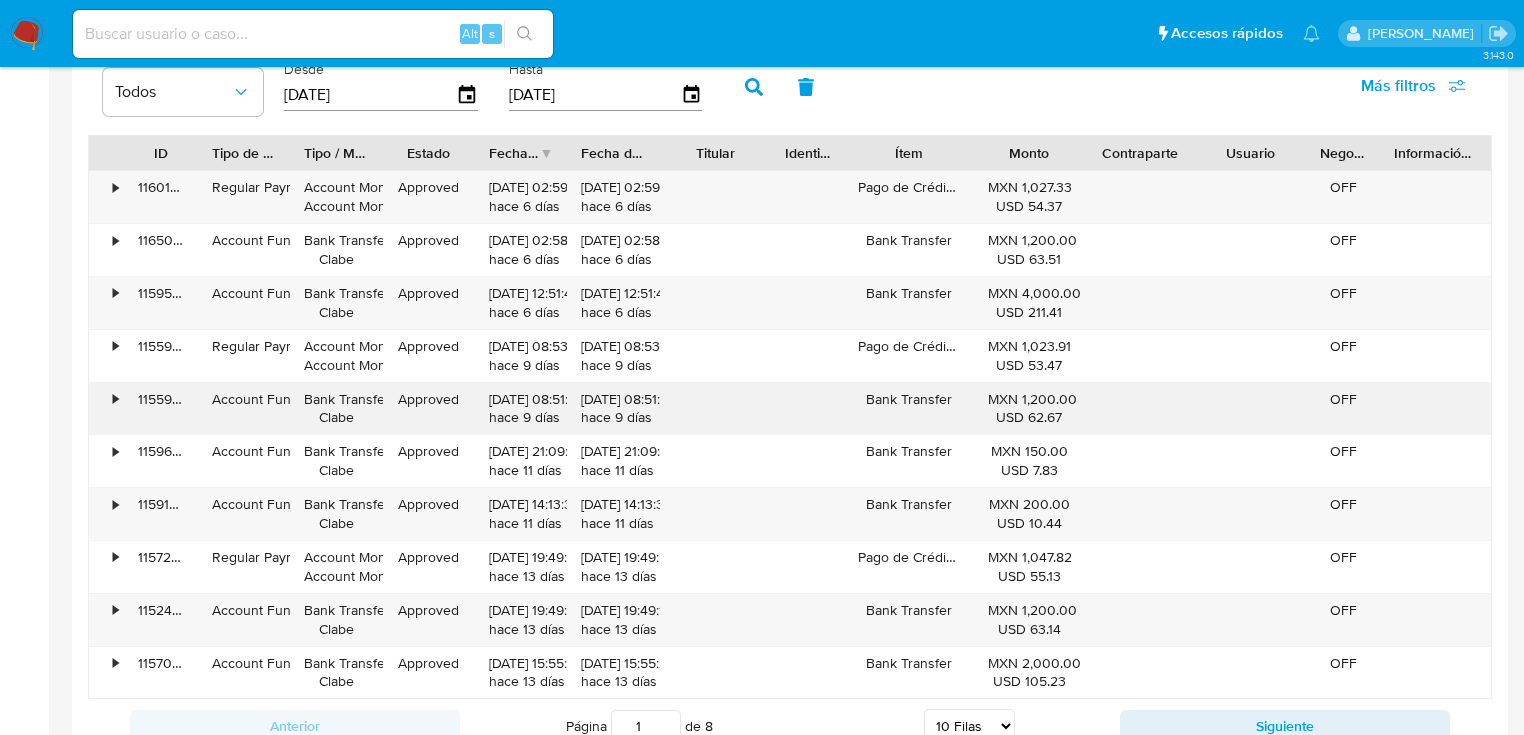 scroll, scrollTop: 2000, scrollLeft: 0, axis: vertical 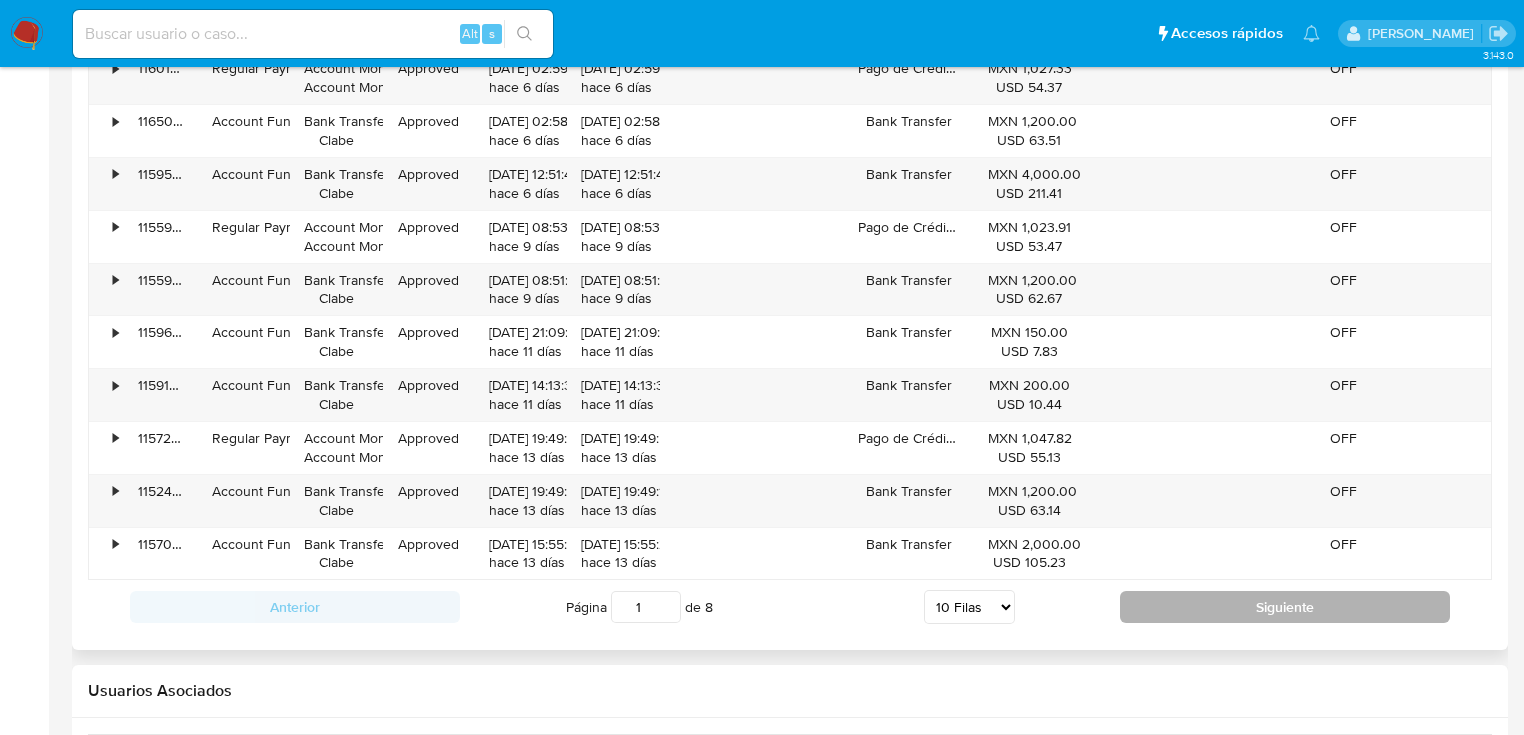 click on "Siguiente" at bounding box center (1285, 607) 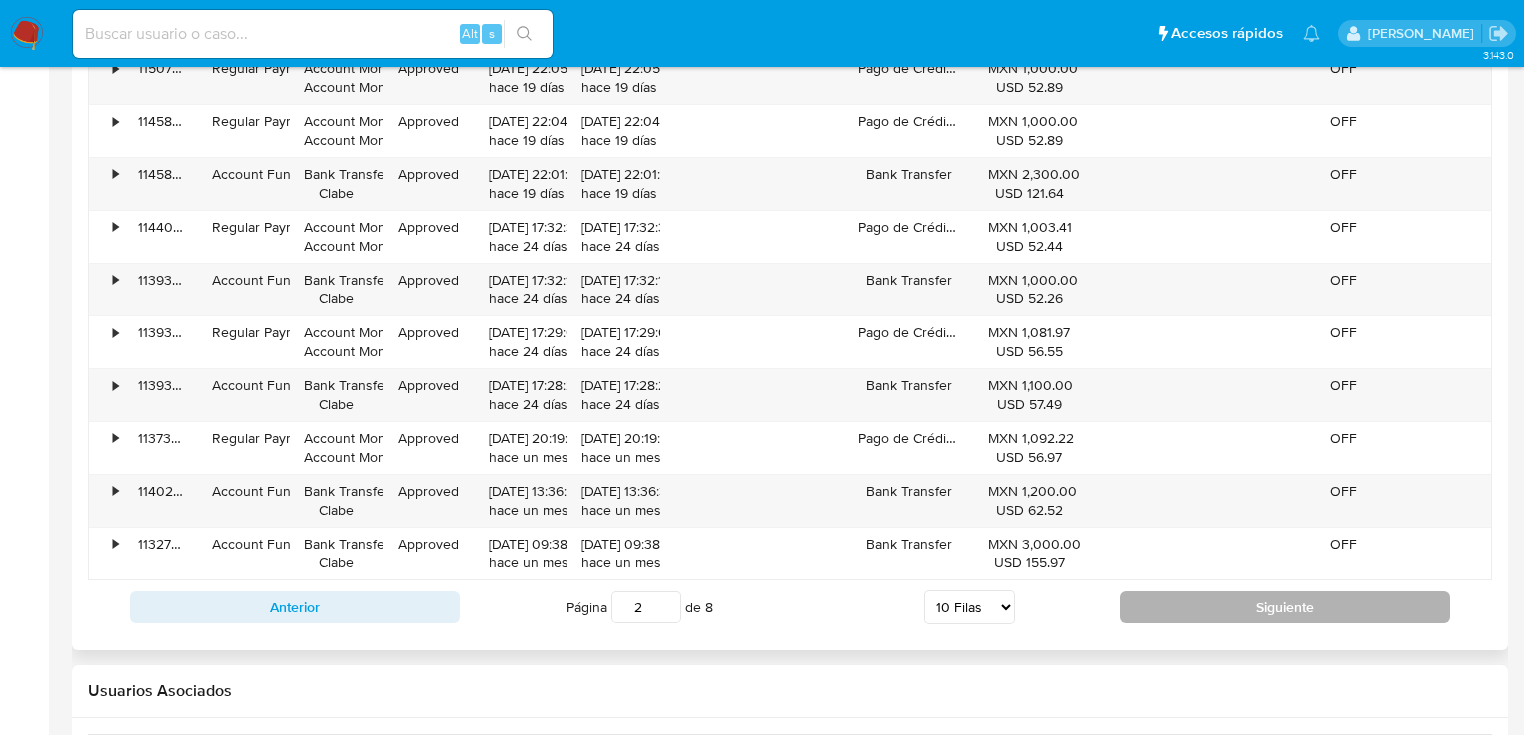 click on "Siguiente" at bounding box center [1285, 607] 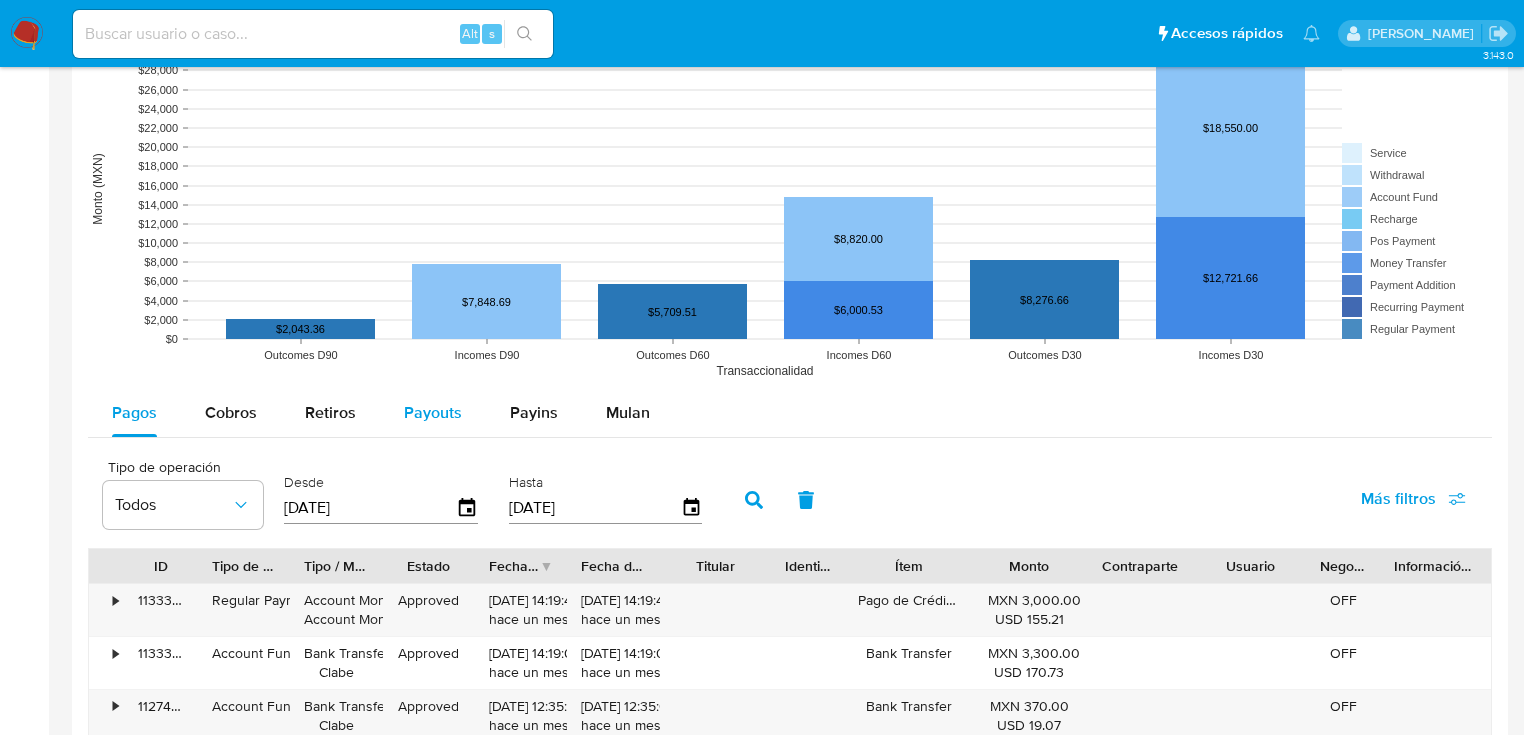 scroll, scrollTop: 1440, scrollLeft: 0, axis: vertical 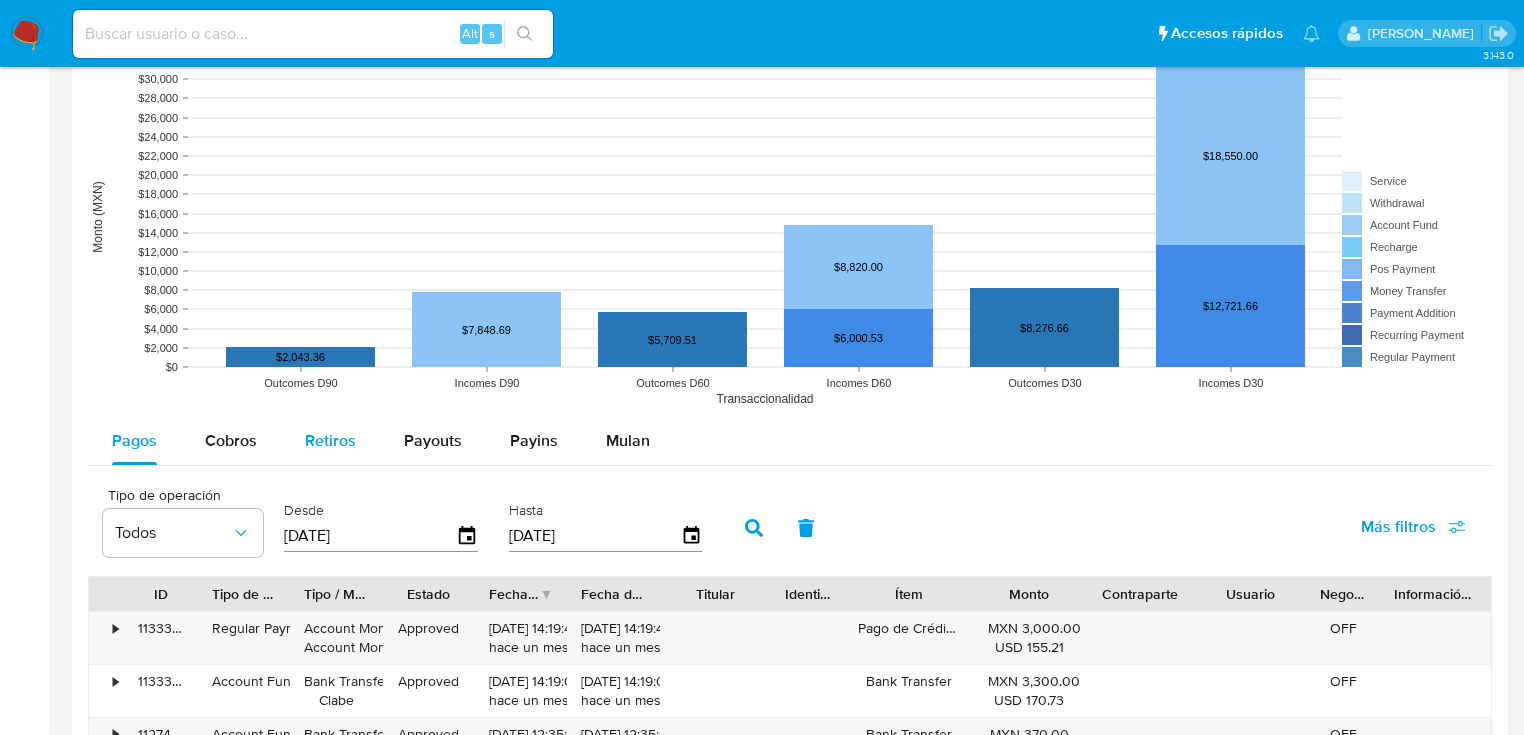 click on "Retiros" at bounding box center (330, 441) 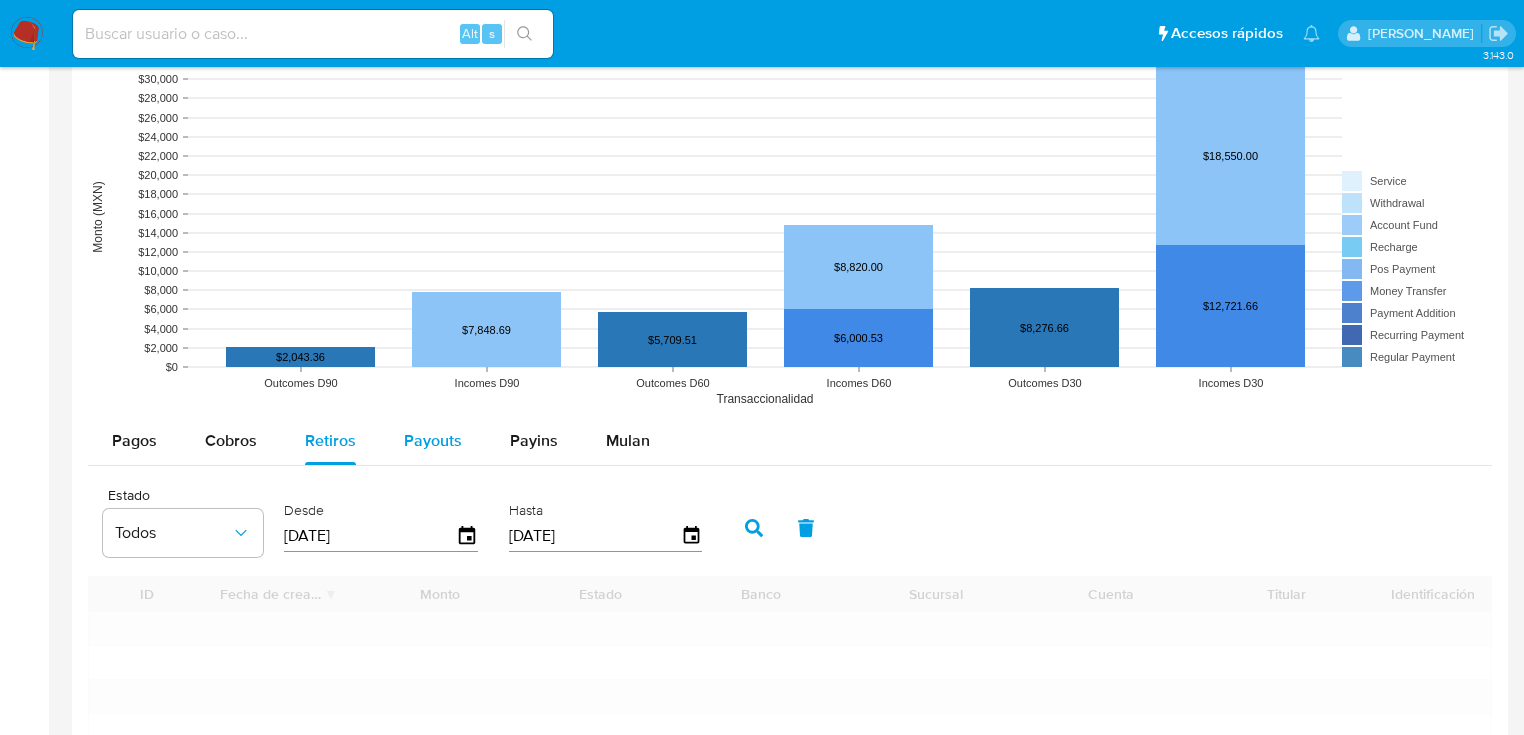 click on "Payouts" at bounding box center [433, 440] 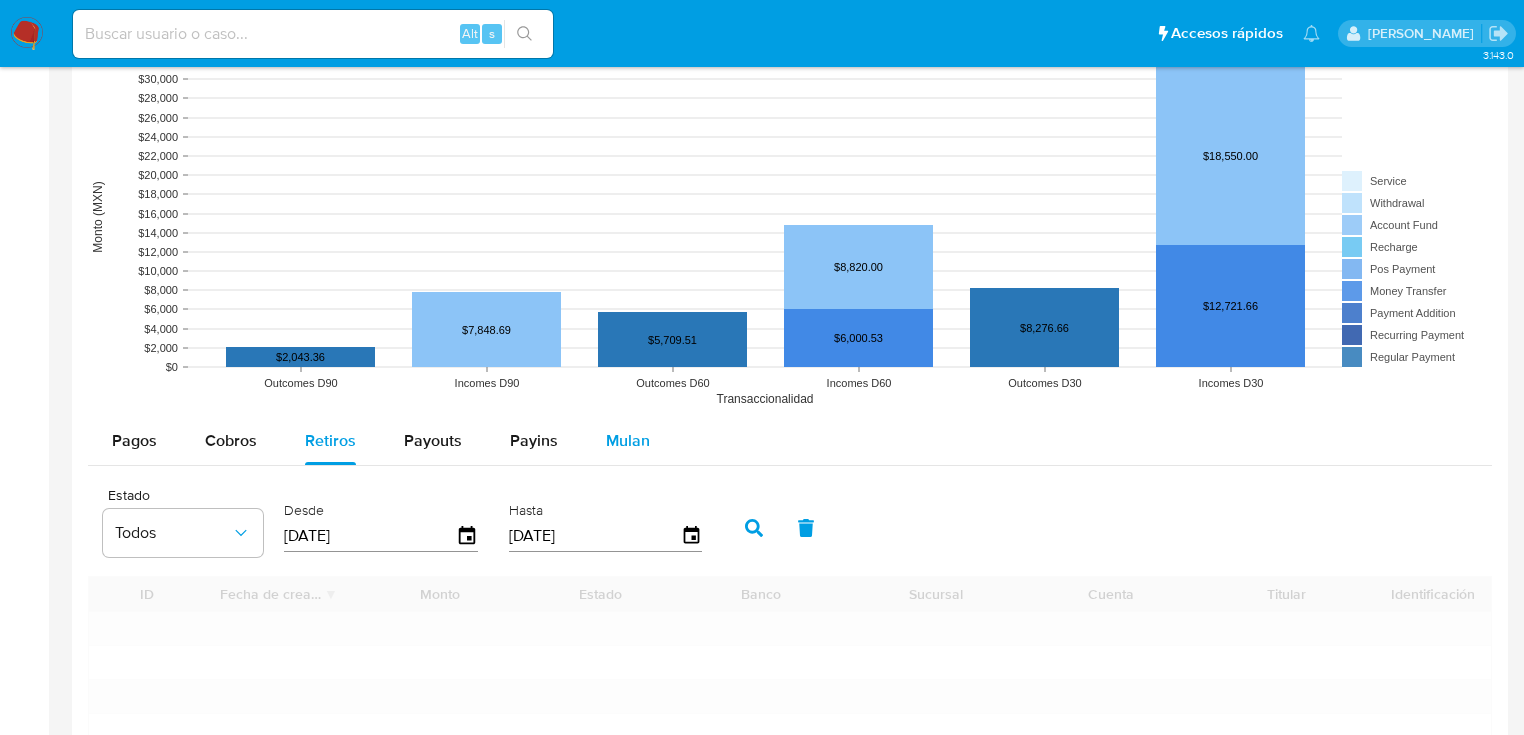 select on "10" 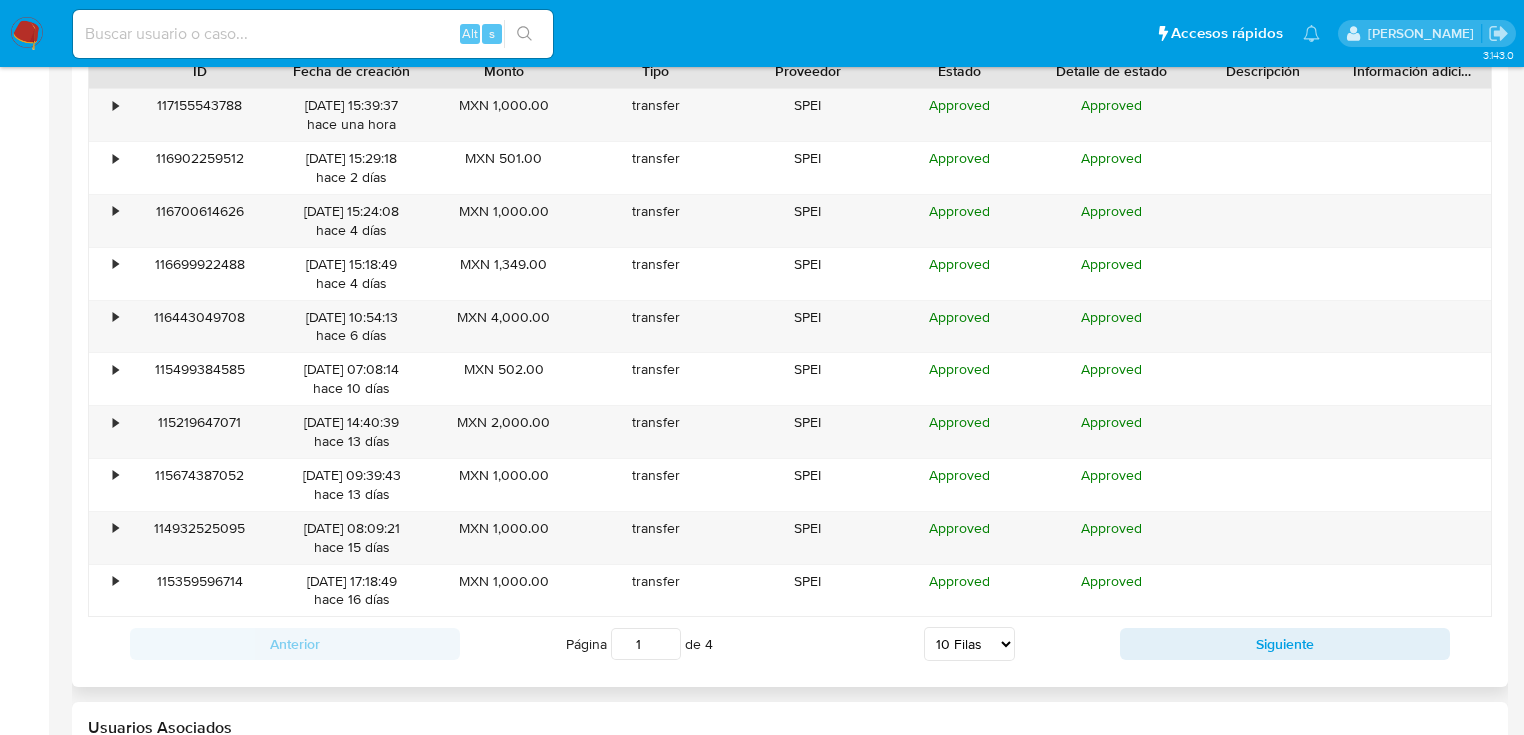 scroll, scrollTop: 2000, scrollLeft: 0, axis: vertical 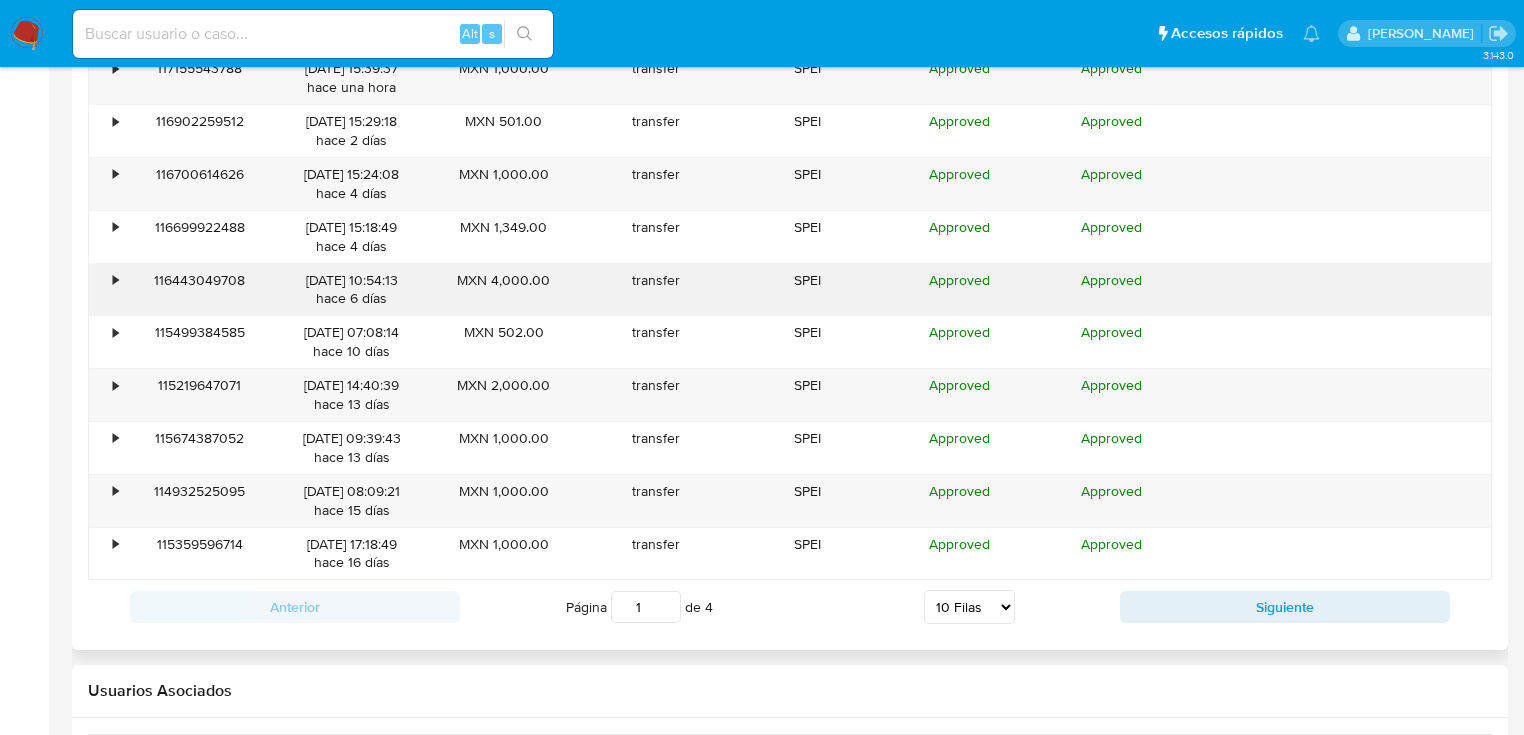 click on "•" at bounding box center [115, 280] 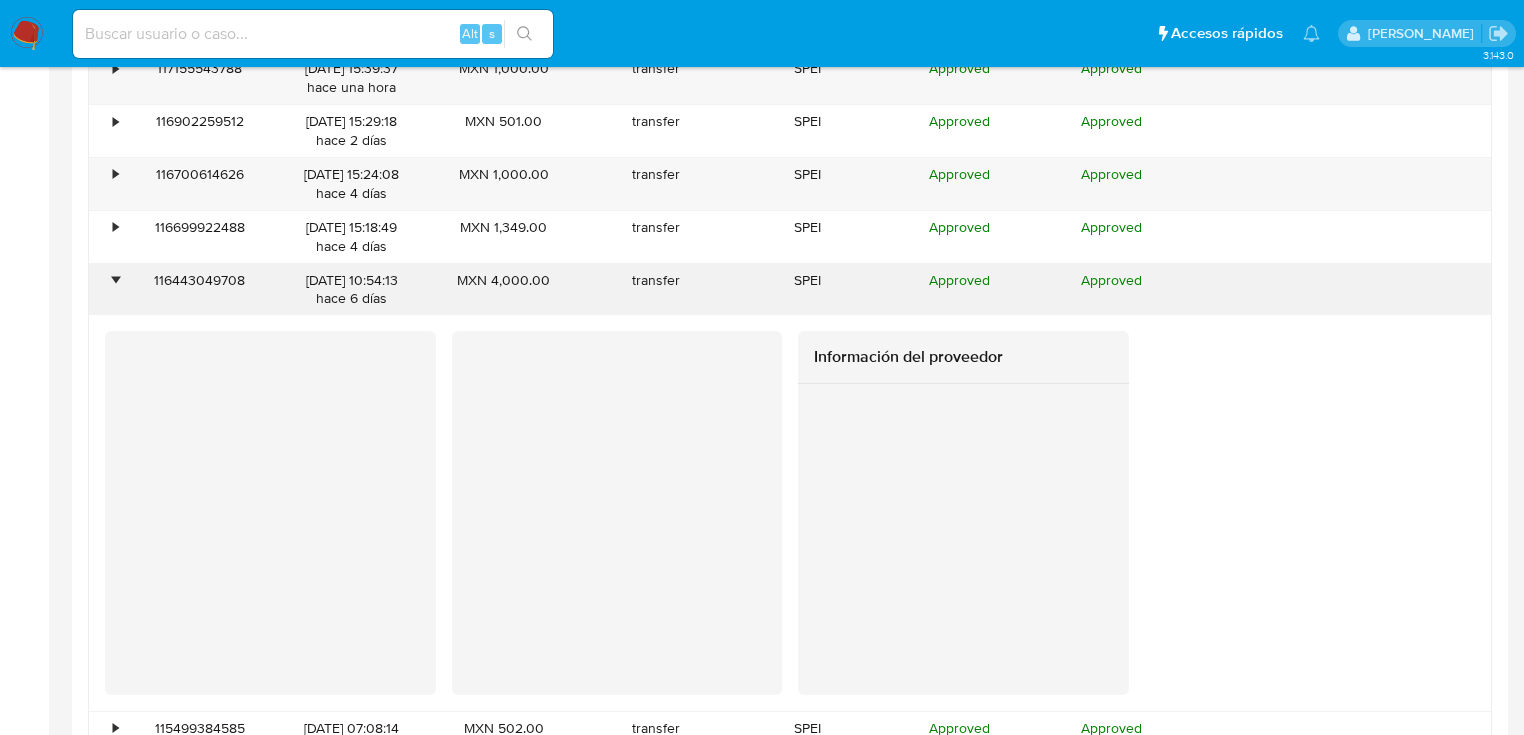 click on "•" at bounding box center [115, 280] 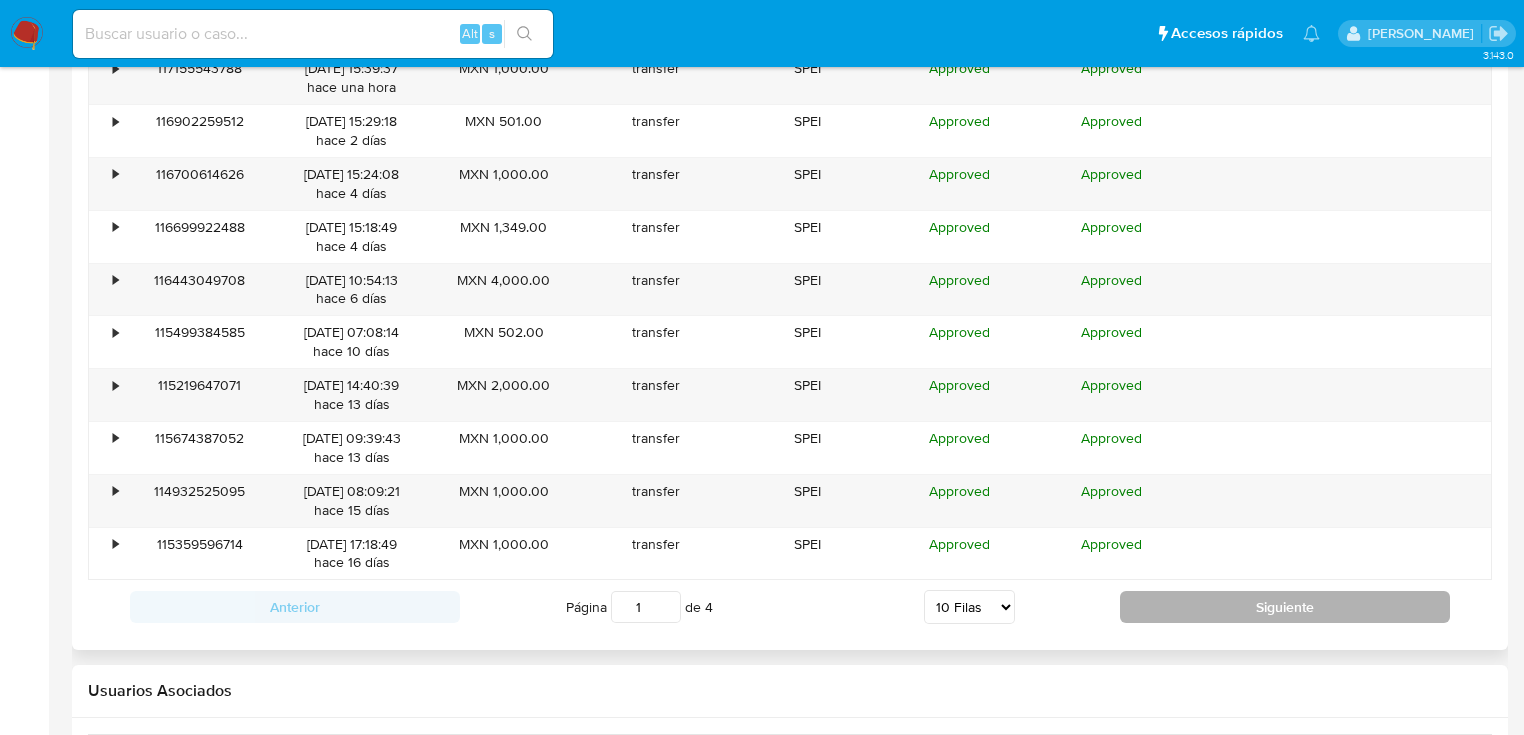 click on "Siguiente" at bounding box center [1285, 607] 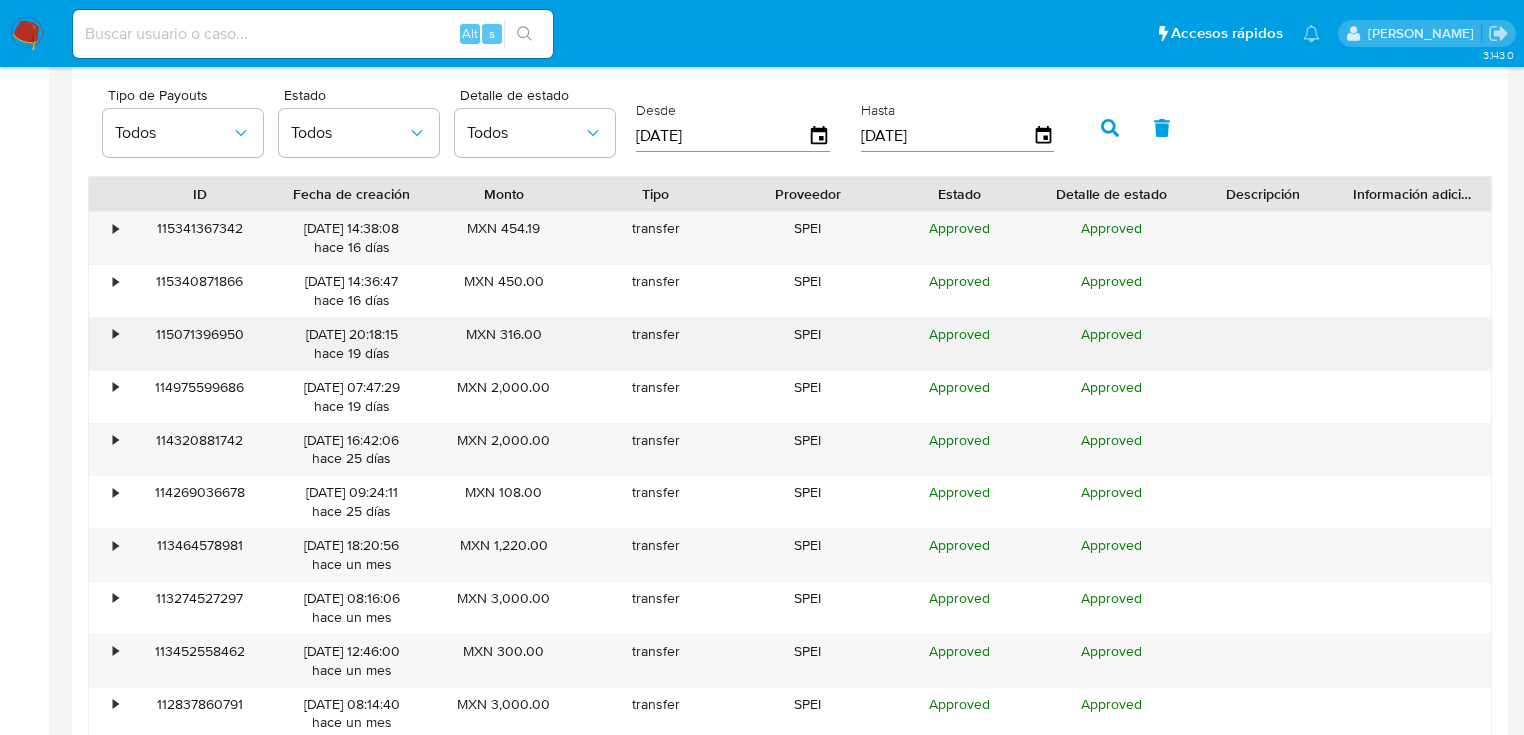 scroll, scrollTop: 1840, scrollLeft: 0, axis: vertical 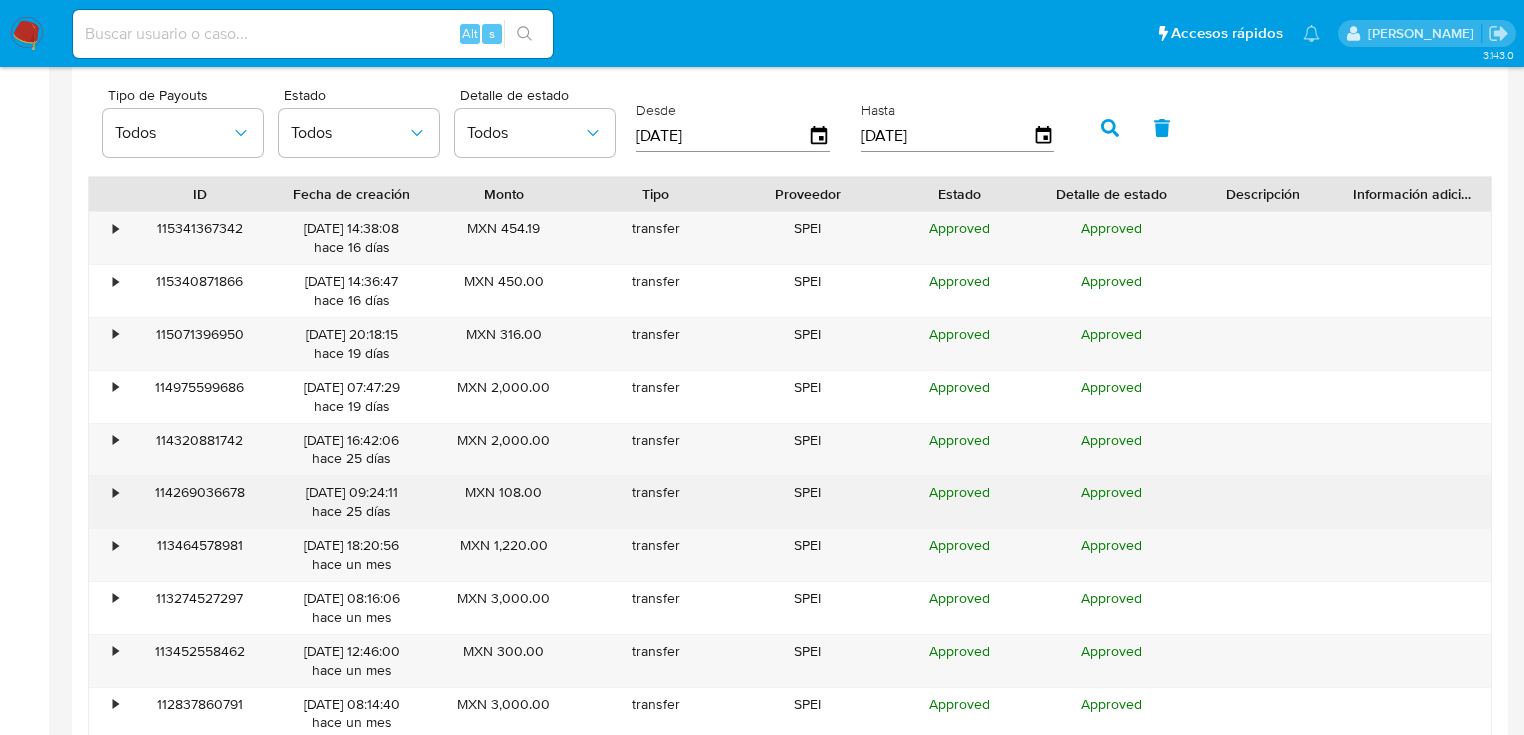 click on "•" at bounding box center (106, 502) 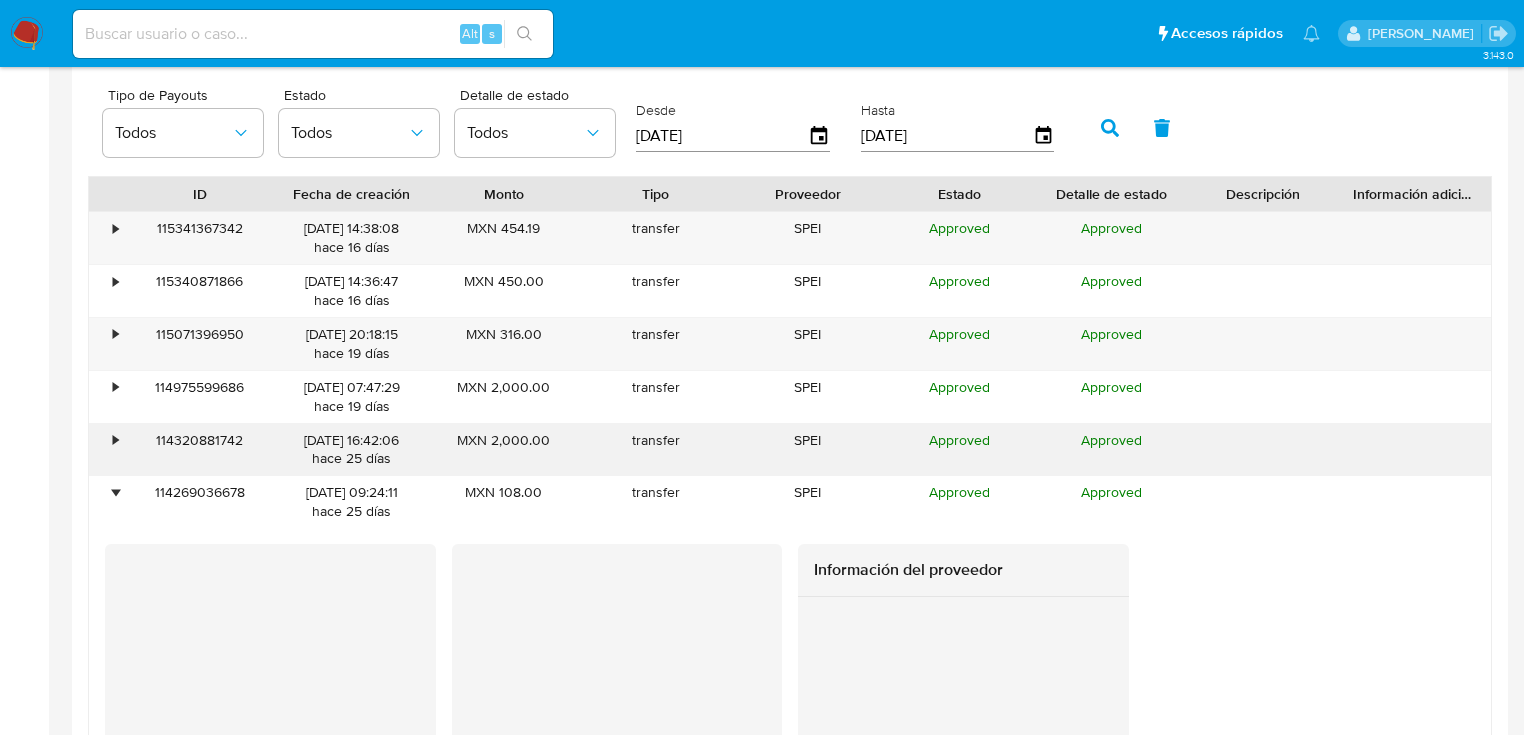 click on "114320881742" at bounding box center [200, 450] 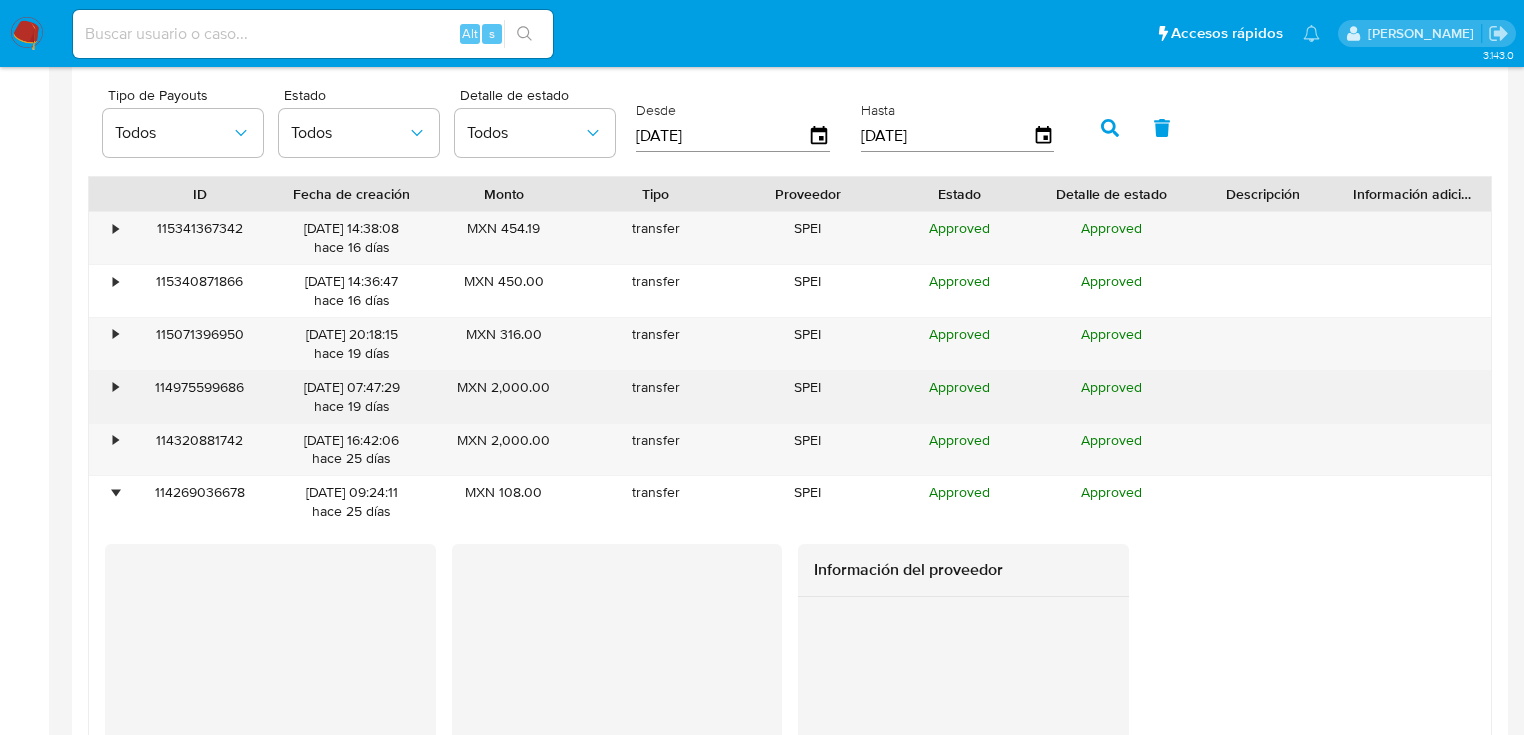 drag, startPoint x: 118, startPoint y: 440, endPoint x: 132, endPoint y: 388, distance: 53.851646 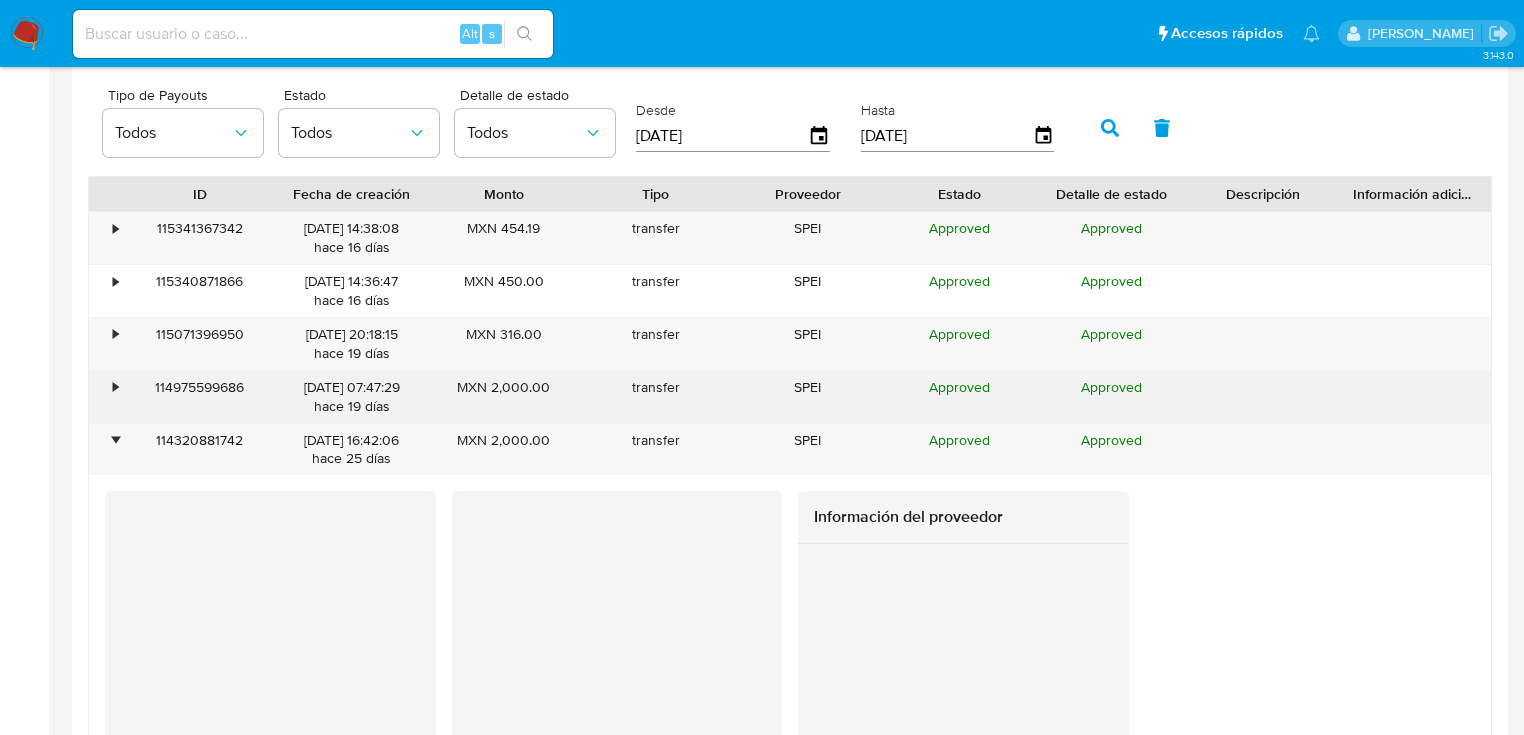 click on "•" at bounding box center (115, 387) 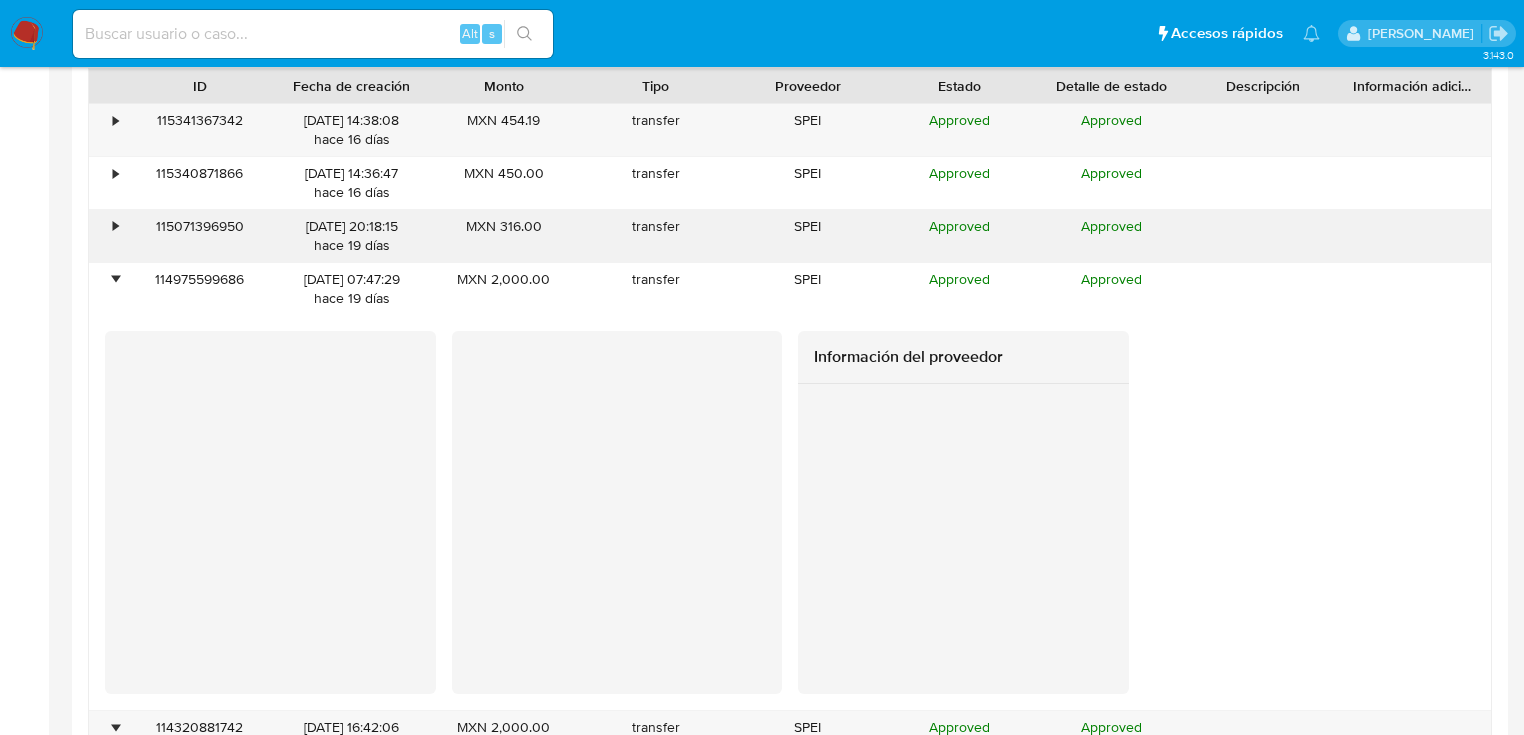 scroll, scrollTop: 1680, scrollLeft: 0, axis: vertical 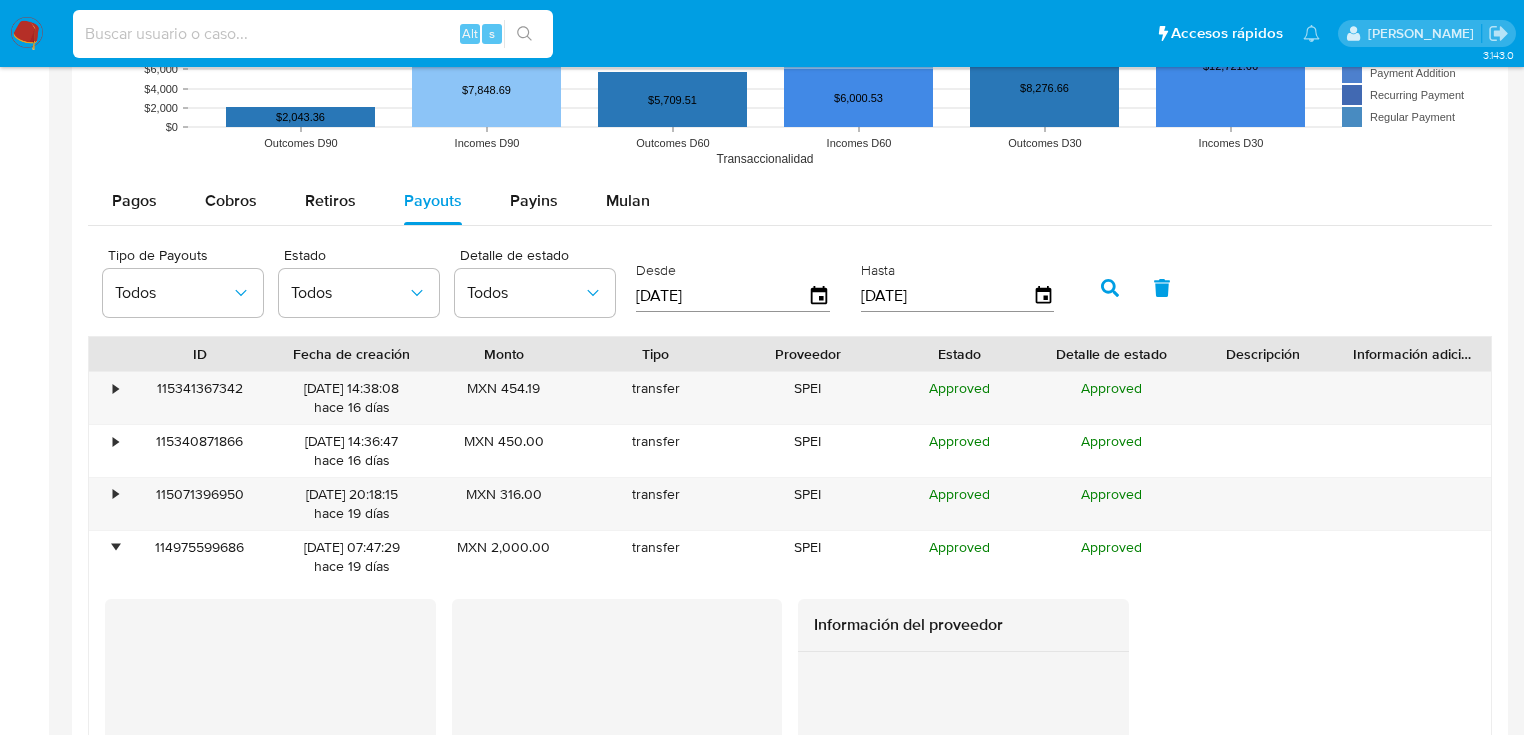click at bounding box center (313, 34) 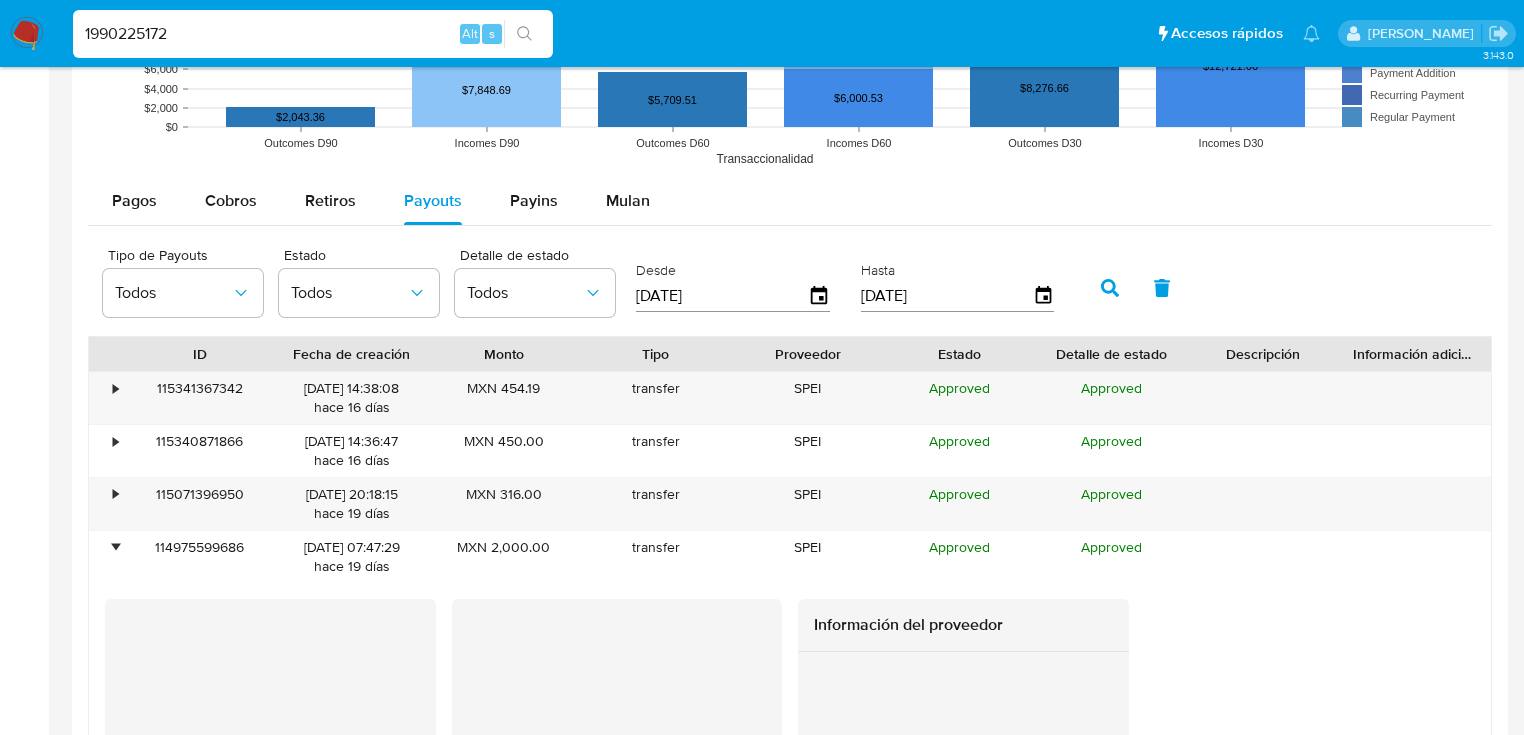 type on "1990225172" 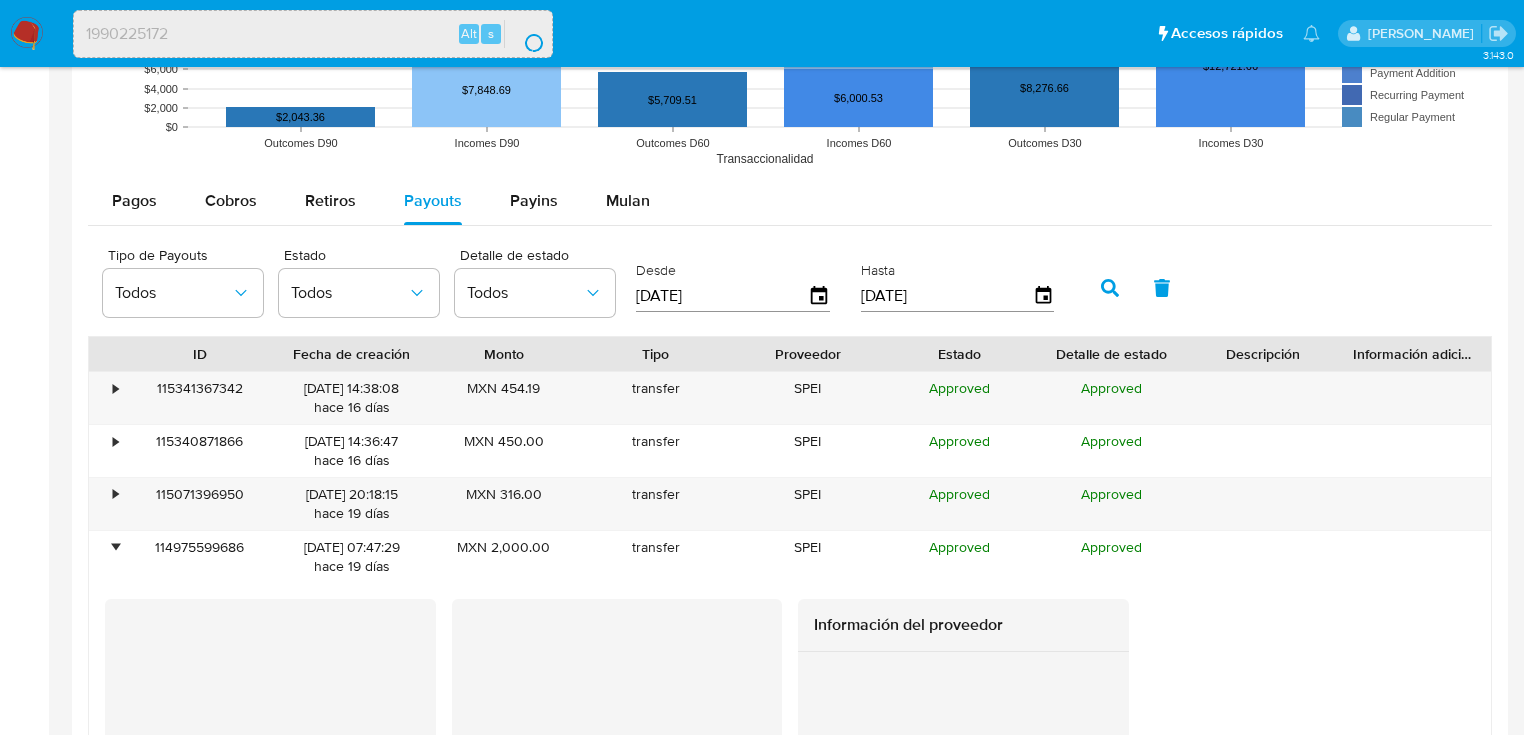 scroll, scrollTop: 0, scrollLeft: 0, axis: both 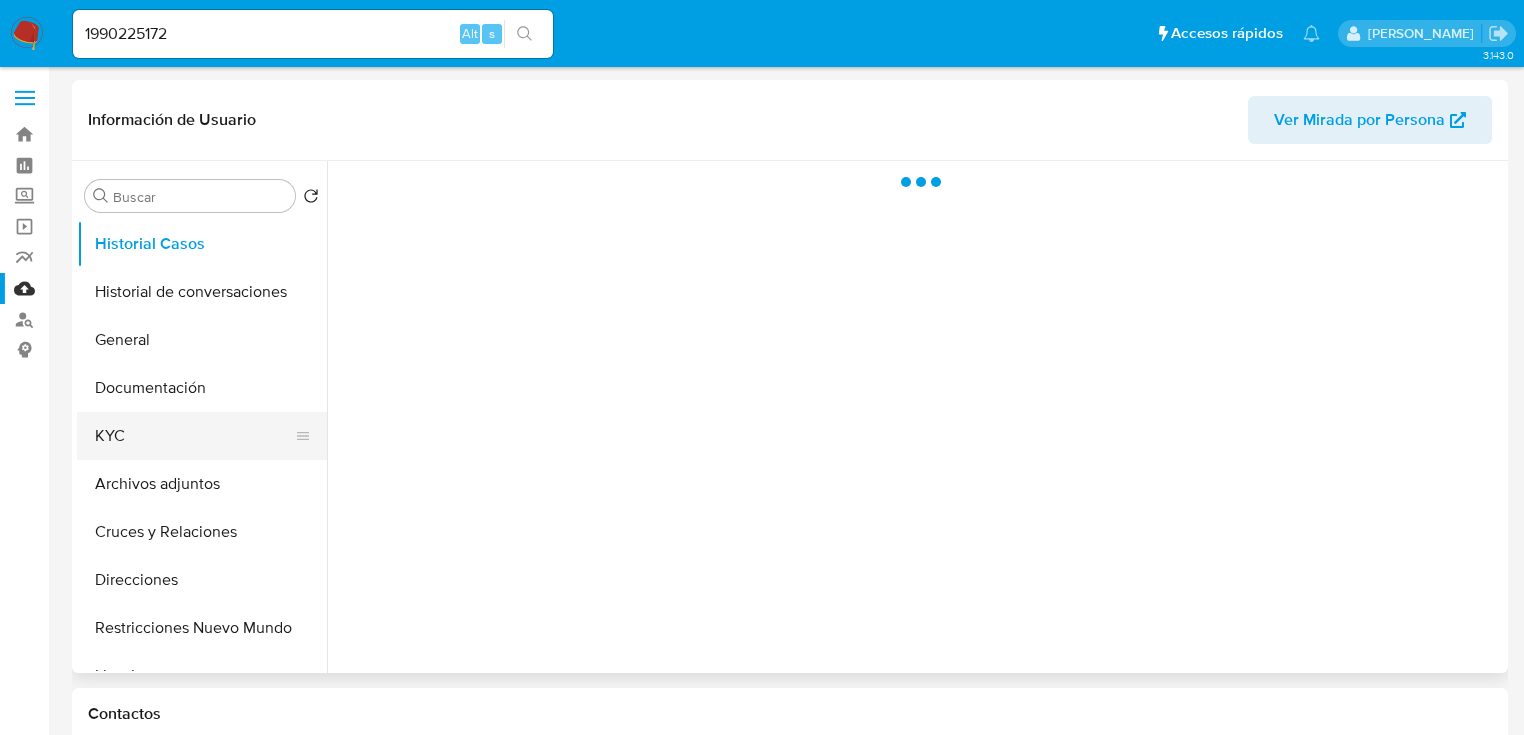 click on "KYC" at bounding box center (194, 436) 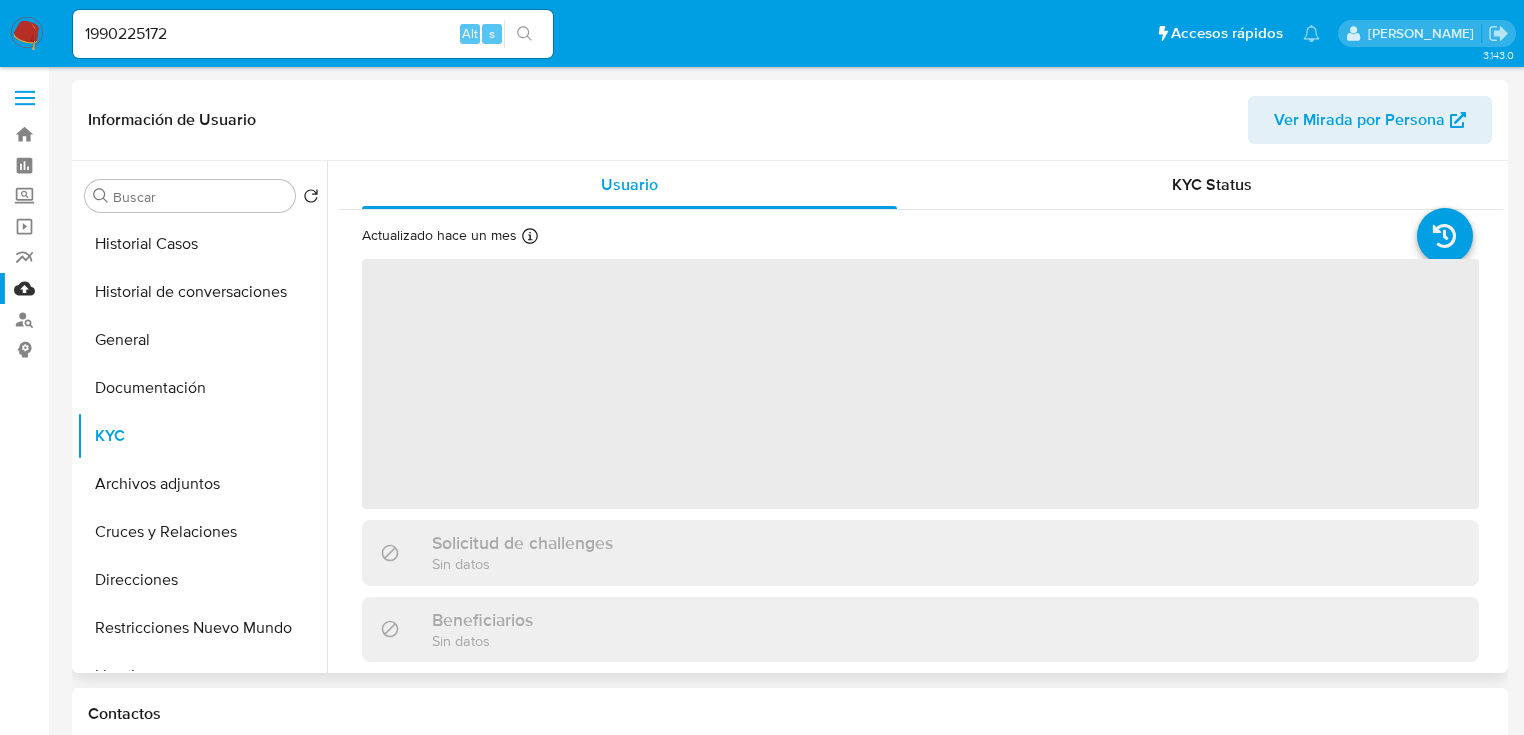 select on "10" 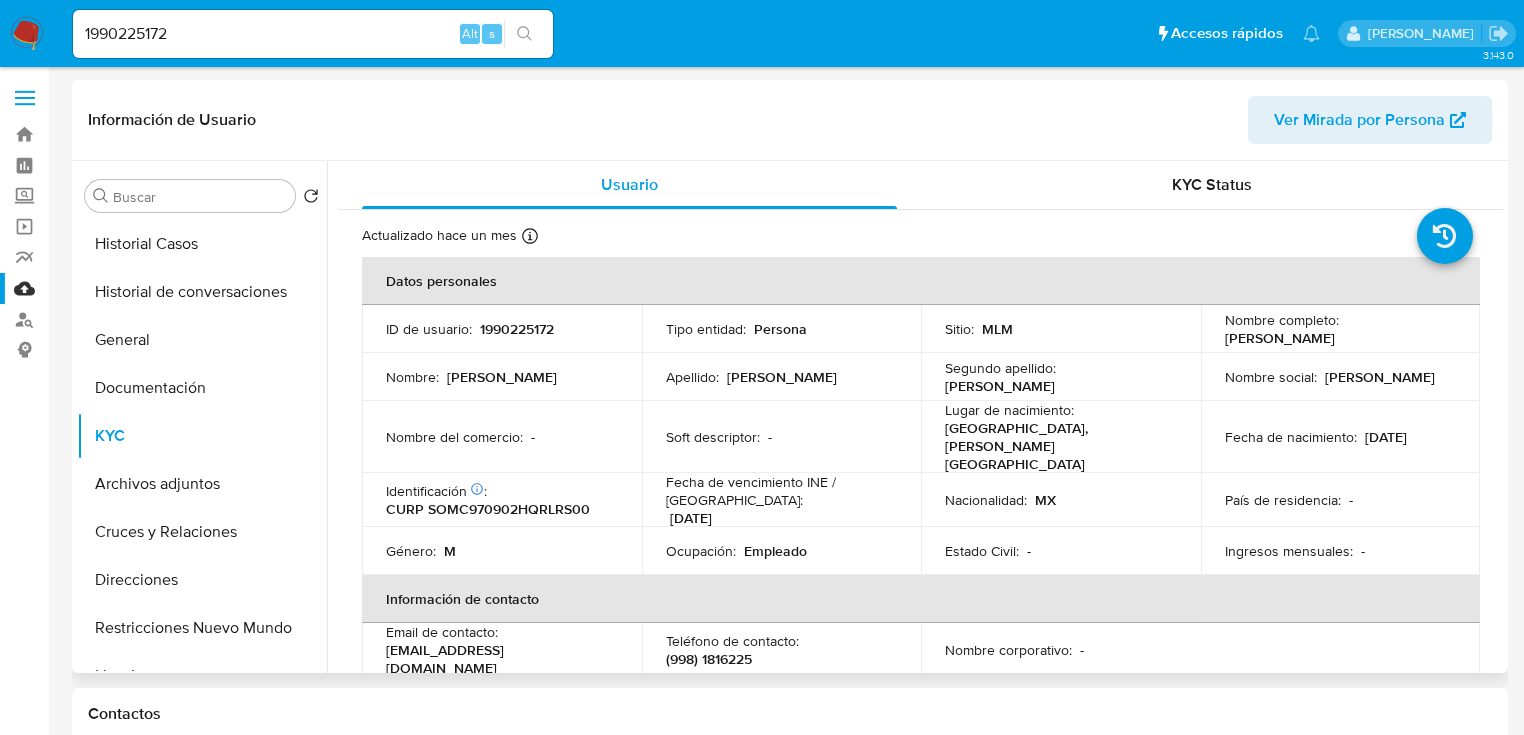 drag, startPoint x: 1224, startPoint y: 336, endPoint x: 1246, endPoint y: 347, distance: 24.596748 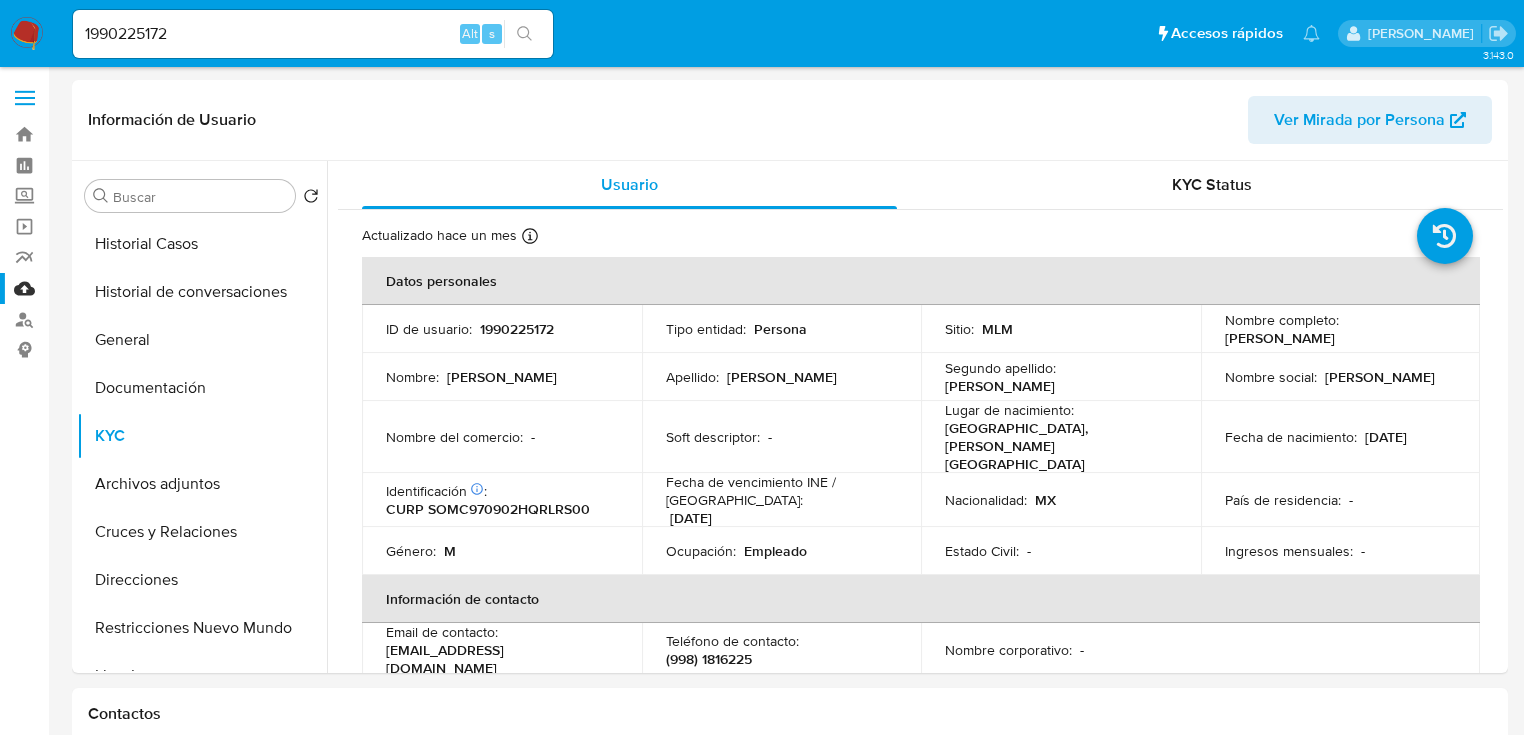 drag, startPoint x: 1219, startPoint y: 338, endPoint x: 40, endPoint y: 439, distance: 1183.3182 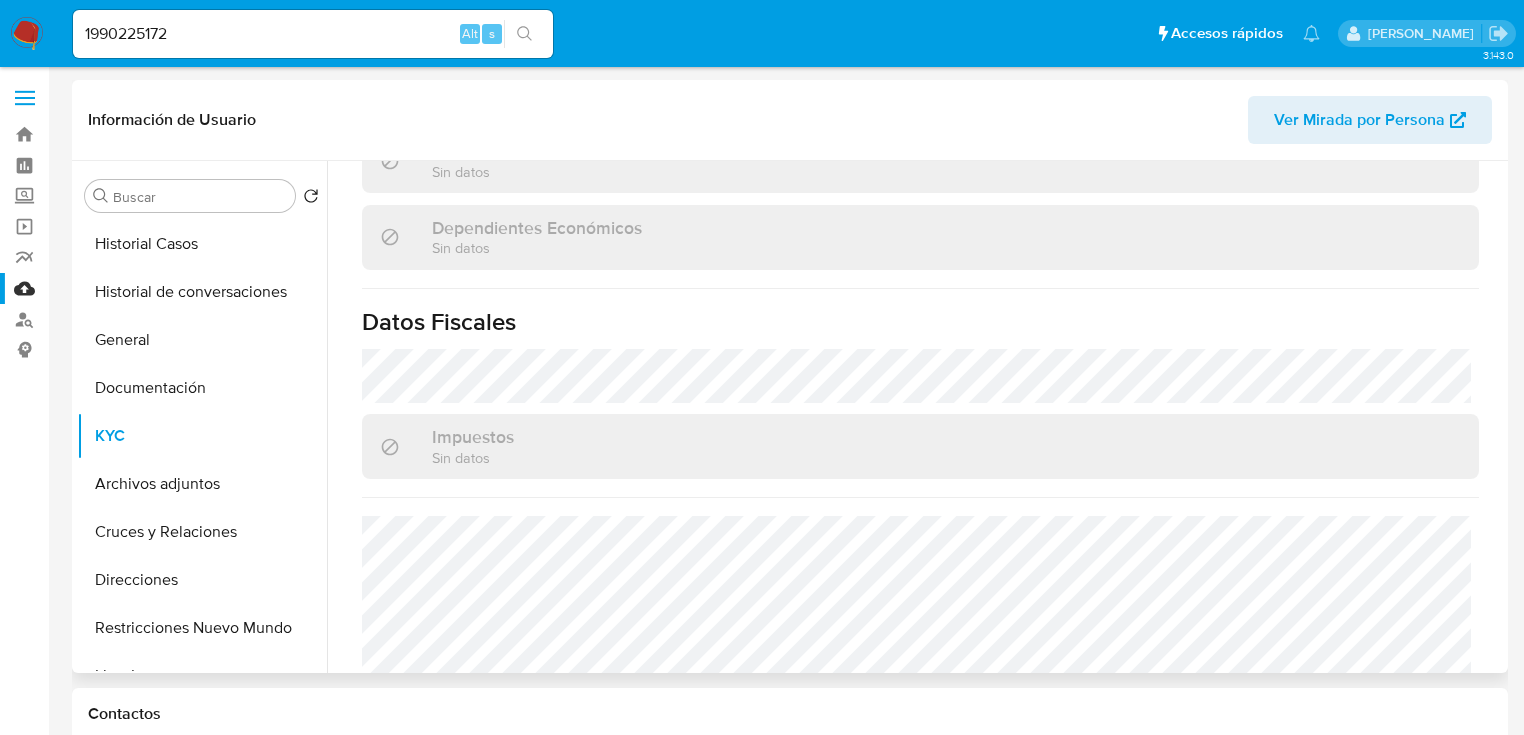 scroll, scrollTop: 1263, scrollLeft: 0, axis: vertical 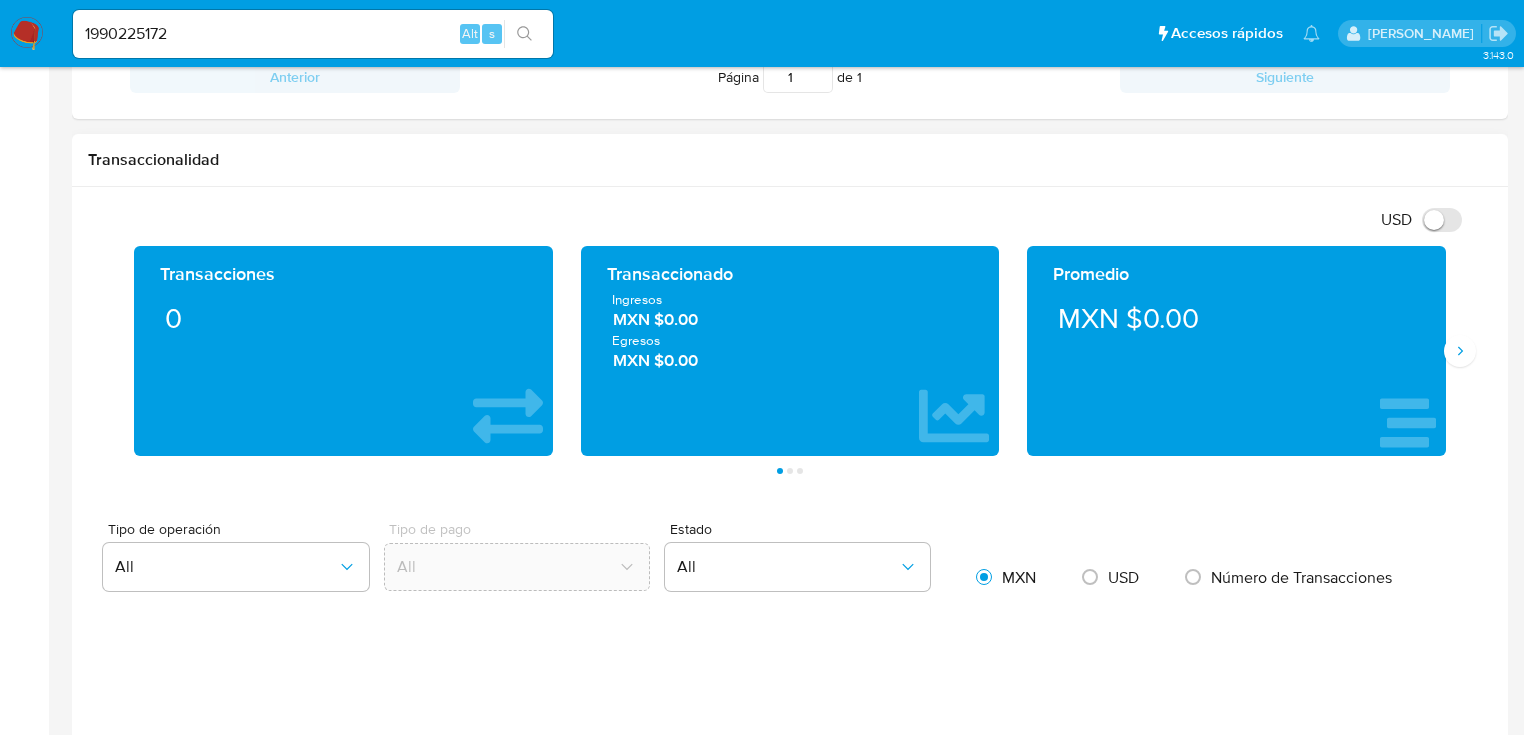 drag, startPoint x: 744, startPoint y: 320, endPoint x: 792, endPoint y: 320, distance: 48 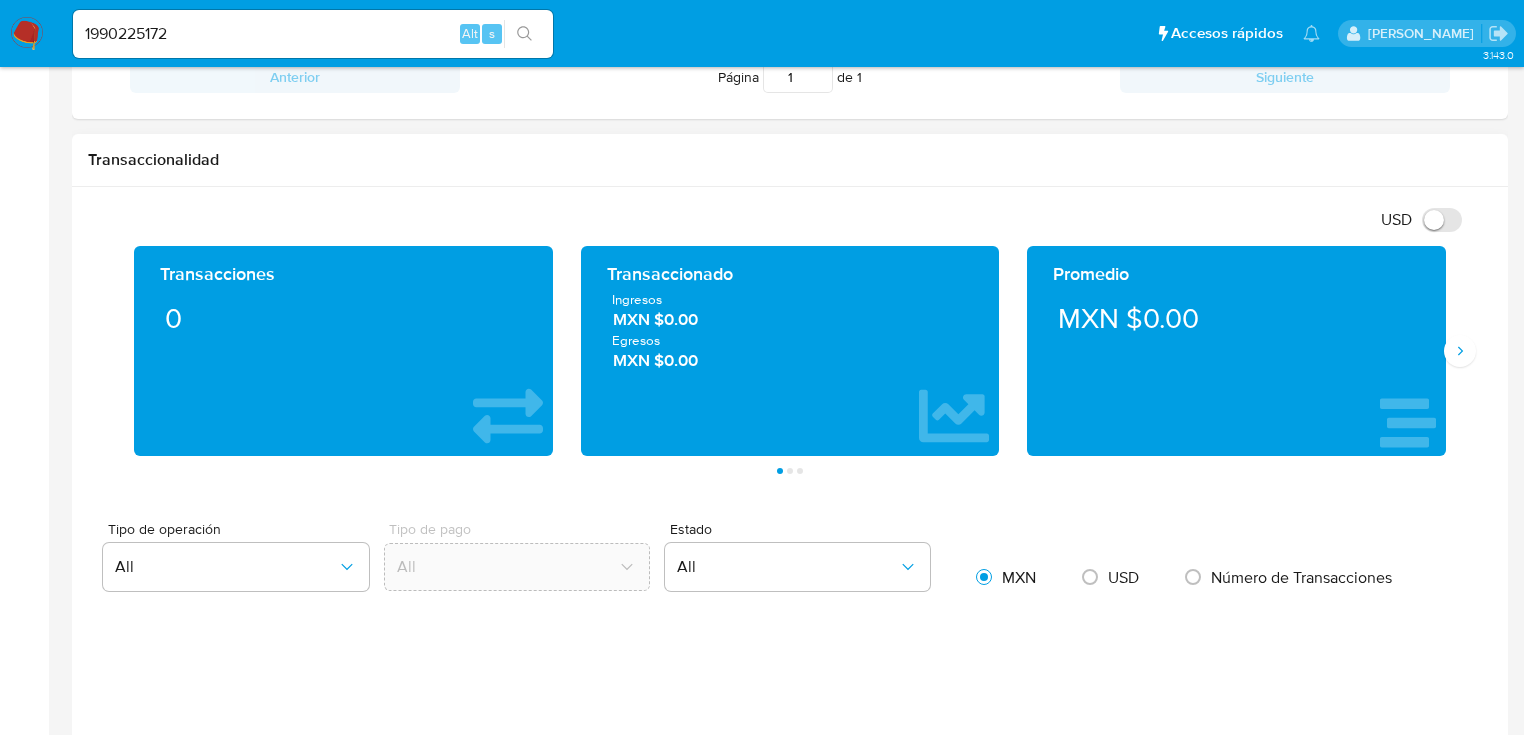 drag, startPoint x: 664, startPoint y: 320, endPoint x: 708, endPoint y: 321, distance: 44.011364 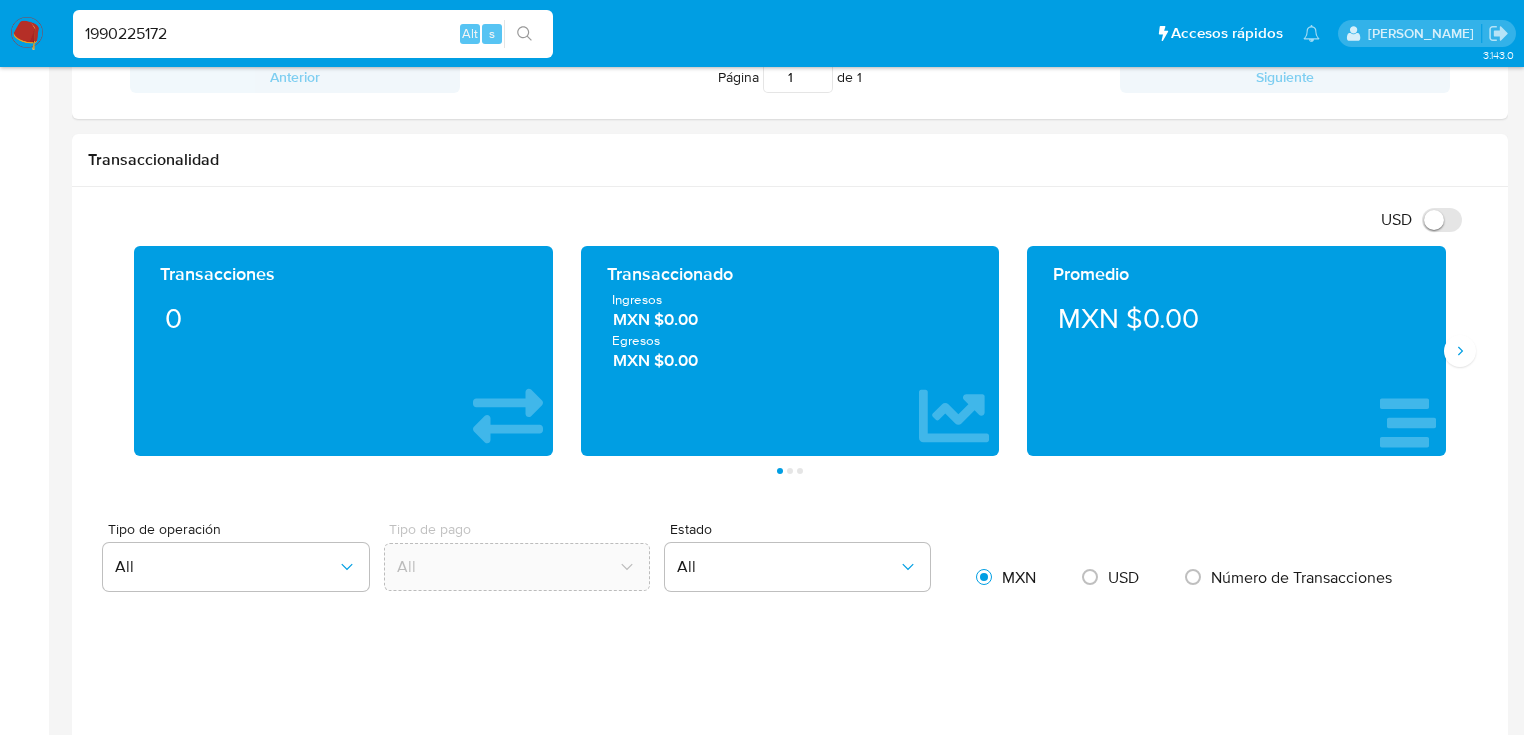 drag, startPoint x: 216, startPoint y: 43, endPoint x: 16, endPoint y: 8, distance: 203.0394 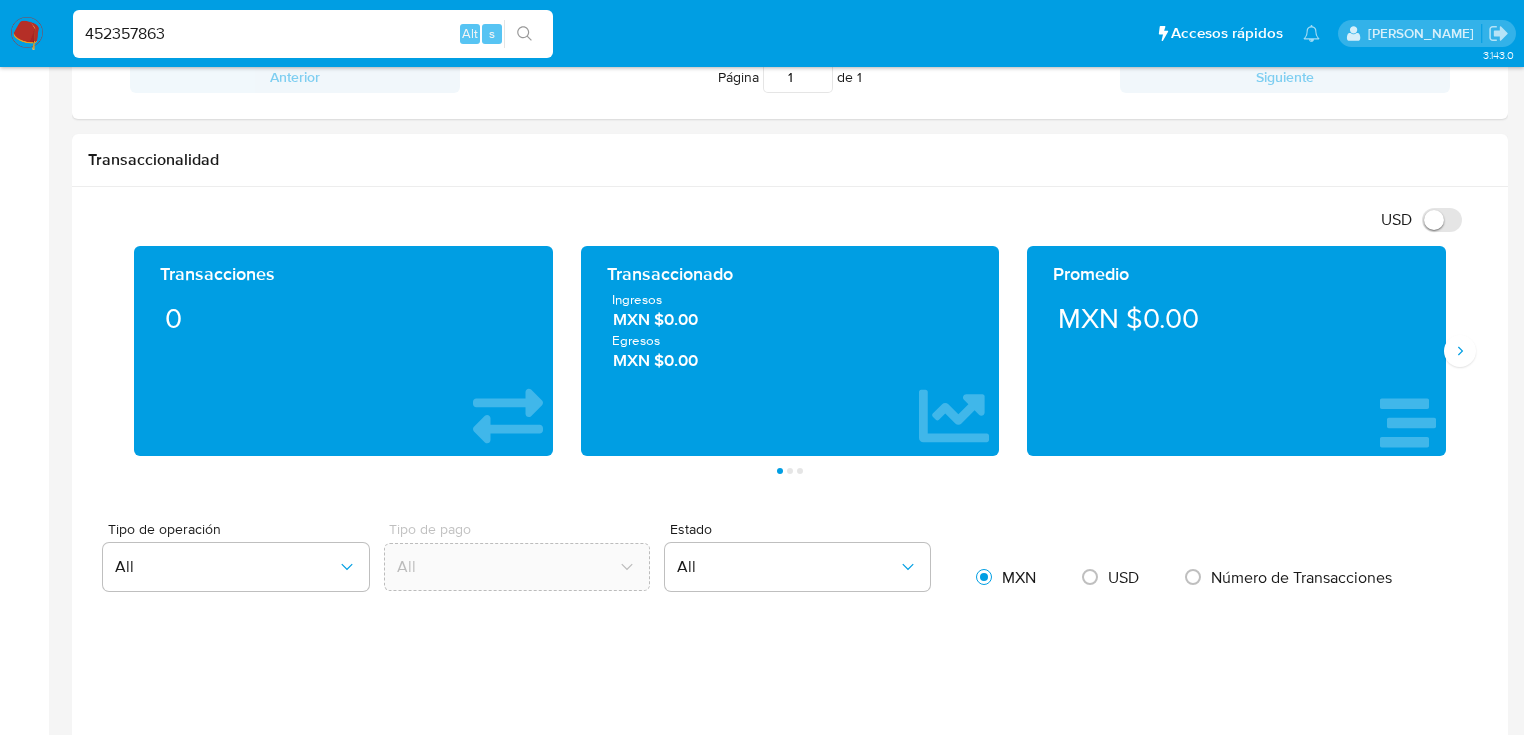 type on "452357863" 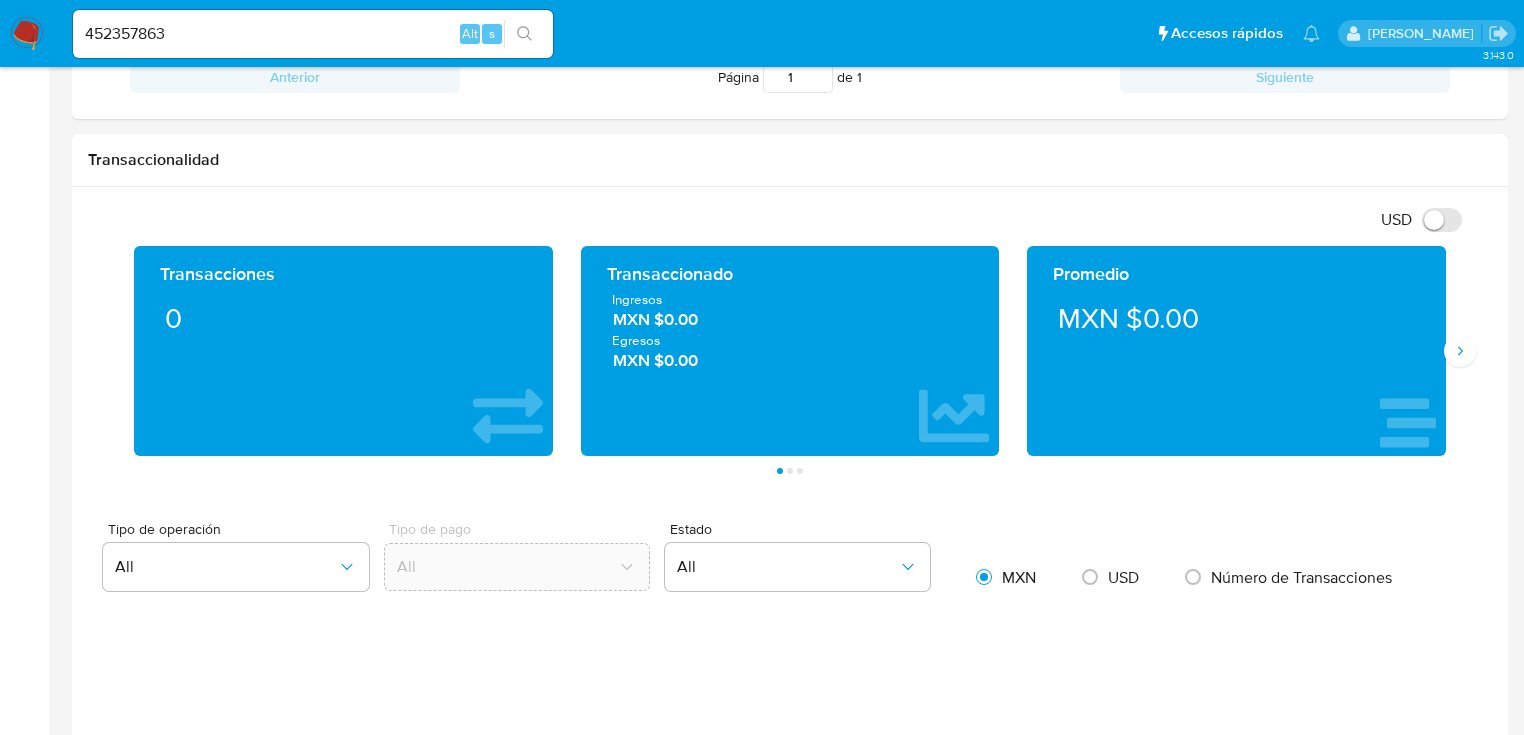 click at bounding box center [524, 34] 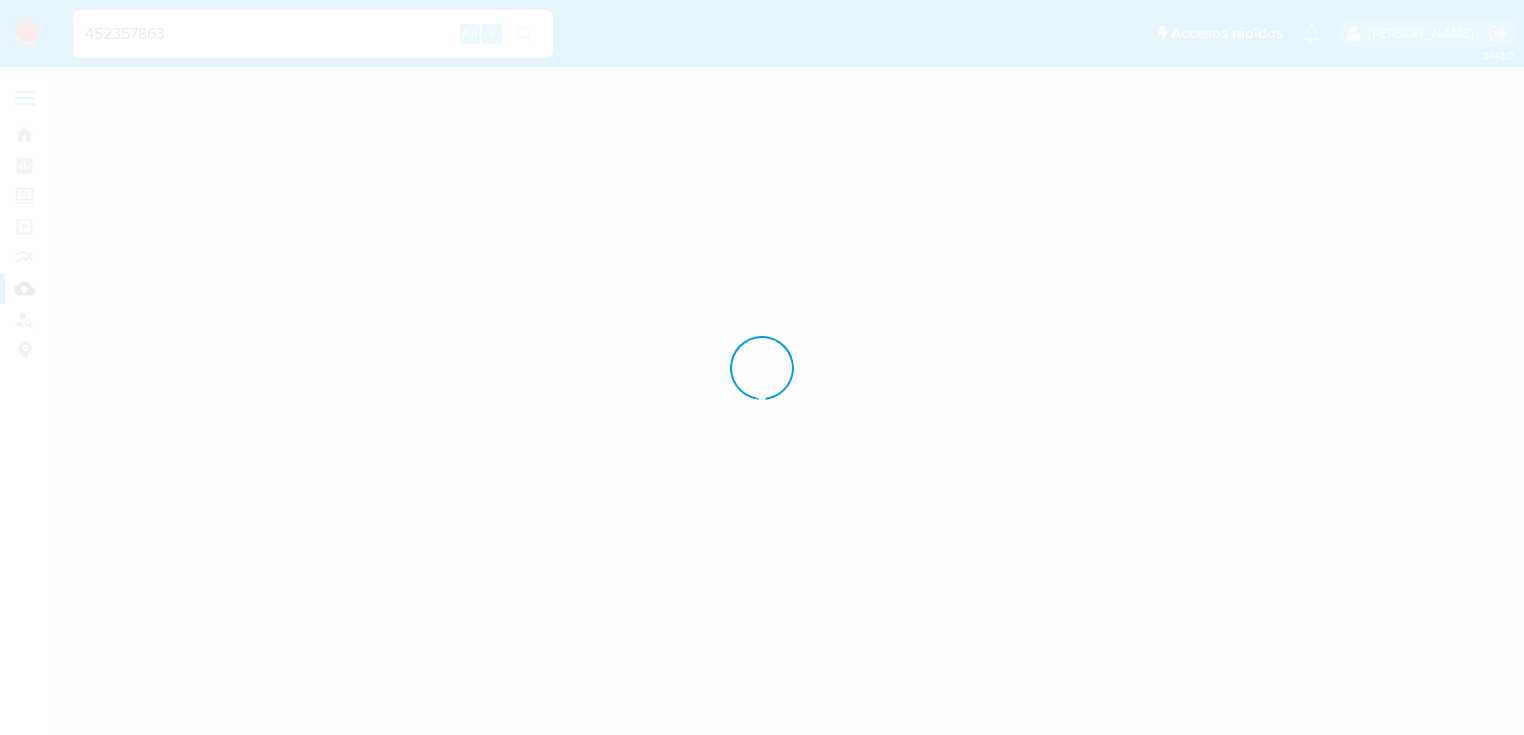 scroll, scrollTop: 0, scrollLeft: 0, axis: both 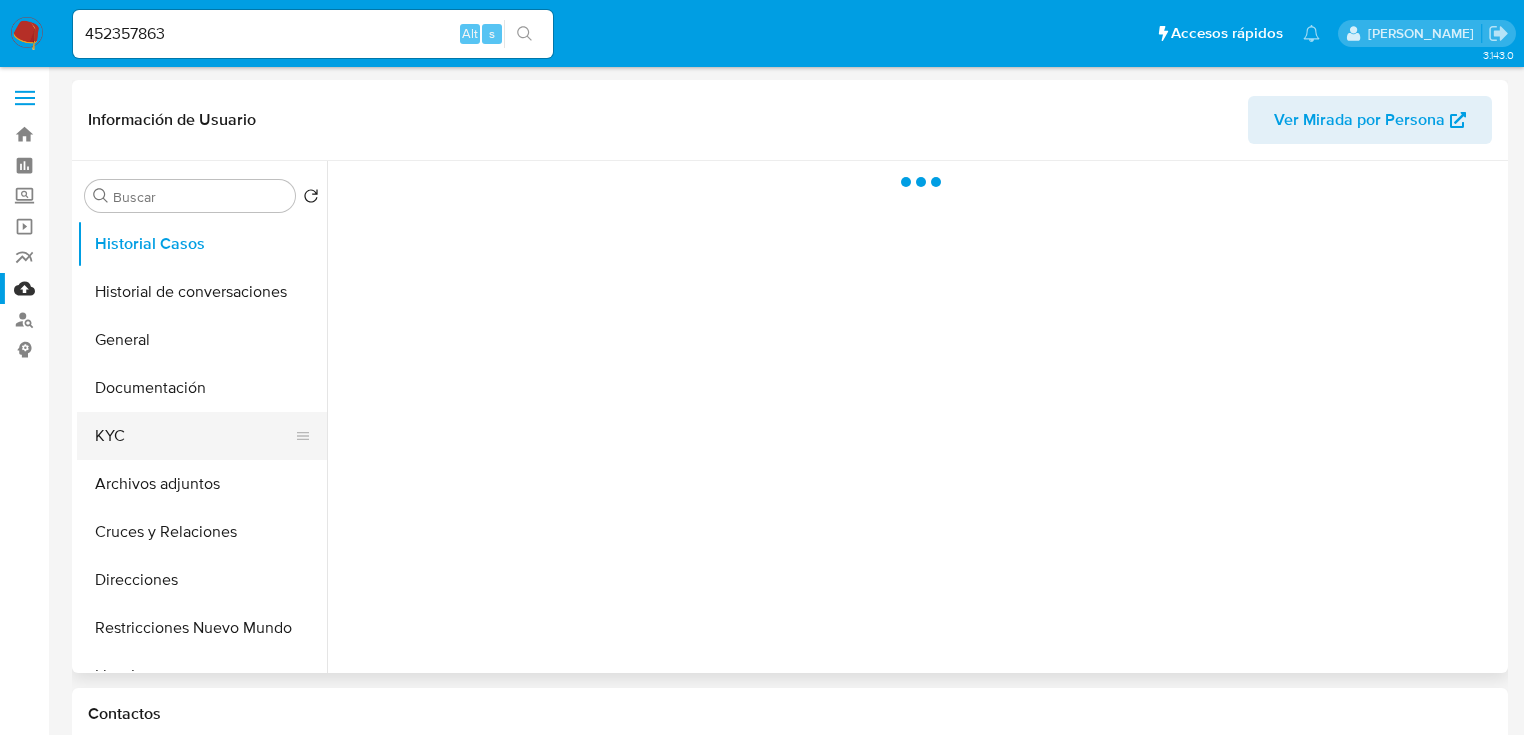 click on "KYC" at bounding box center [194, 436] 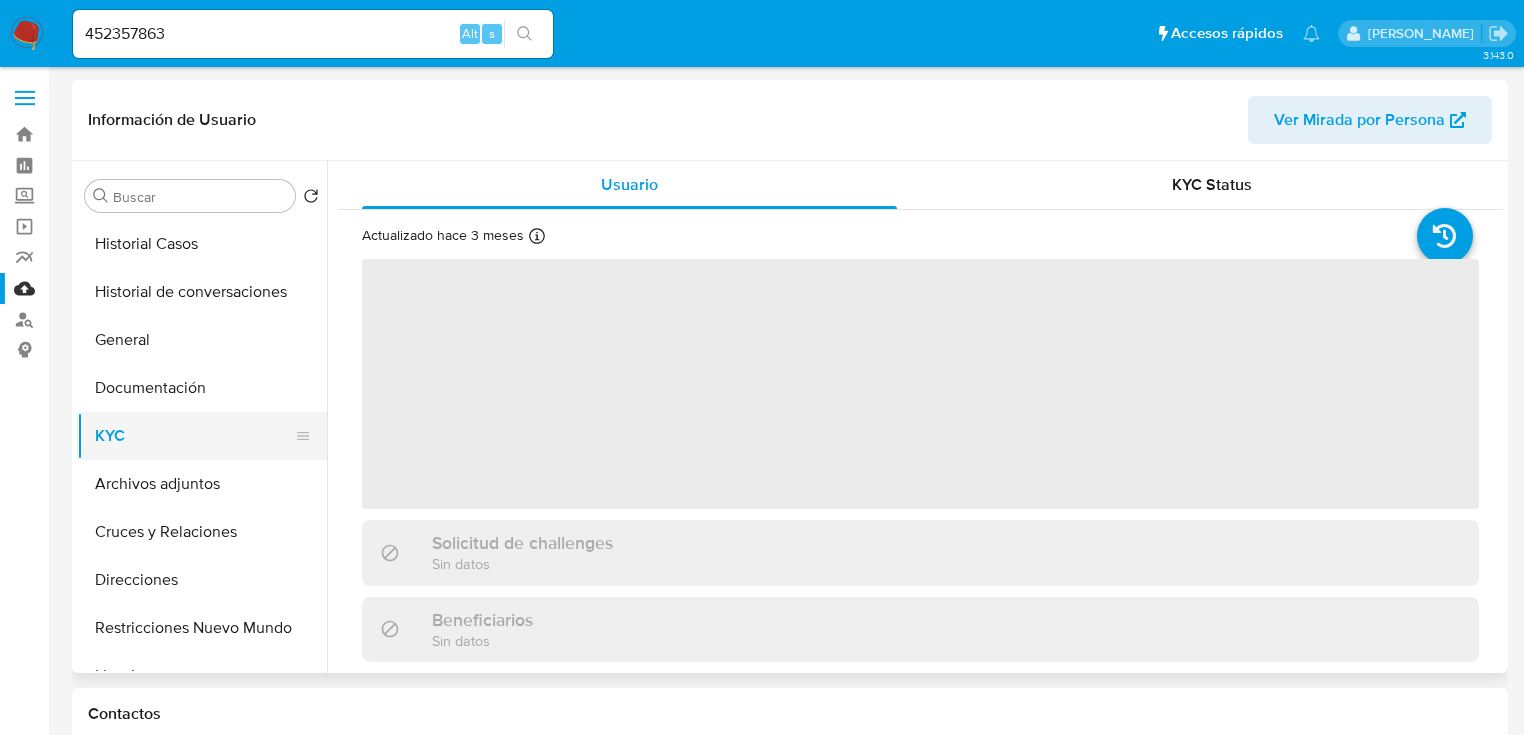 select on "10" 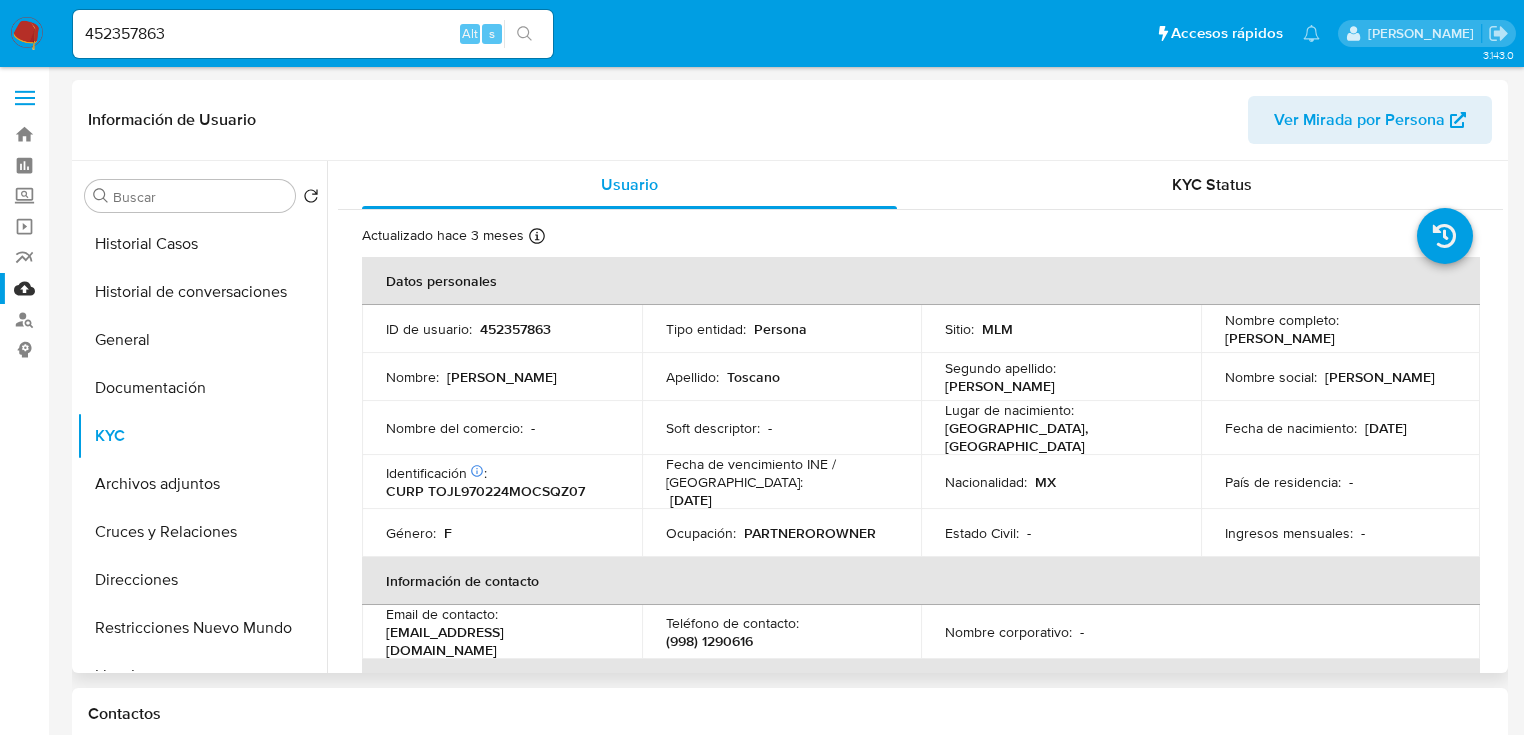 drag, startPoint x: 1222, startPoint y: 336, endPoint x: 1419, endPoint y: 339, distance: 197.02284 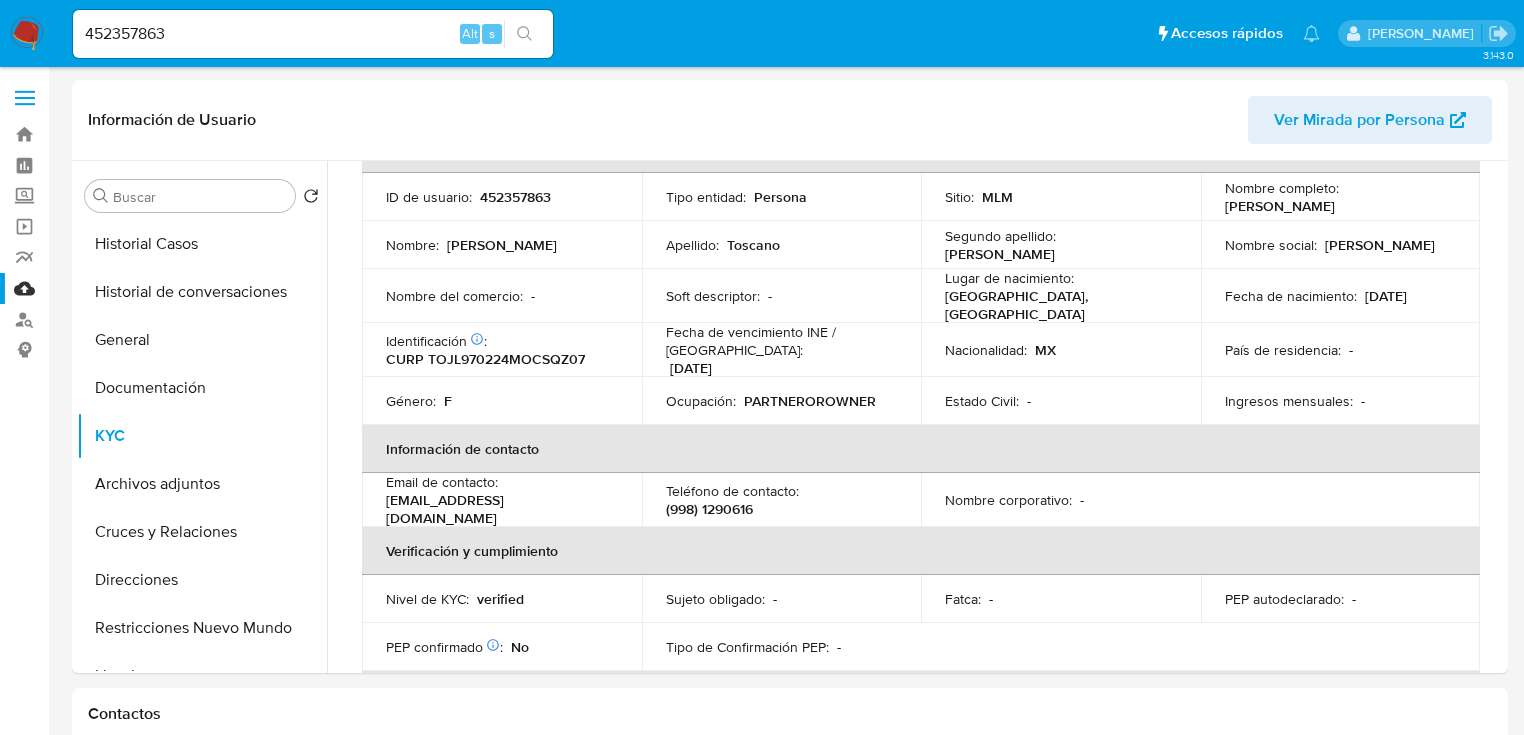scroll, scrollTop: 160, scrollLeft: 0, axis: vertical 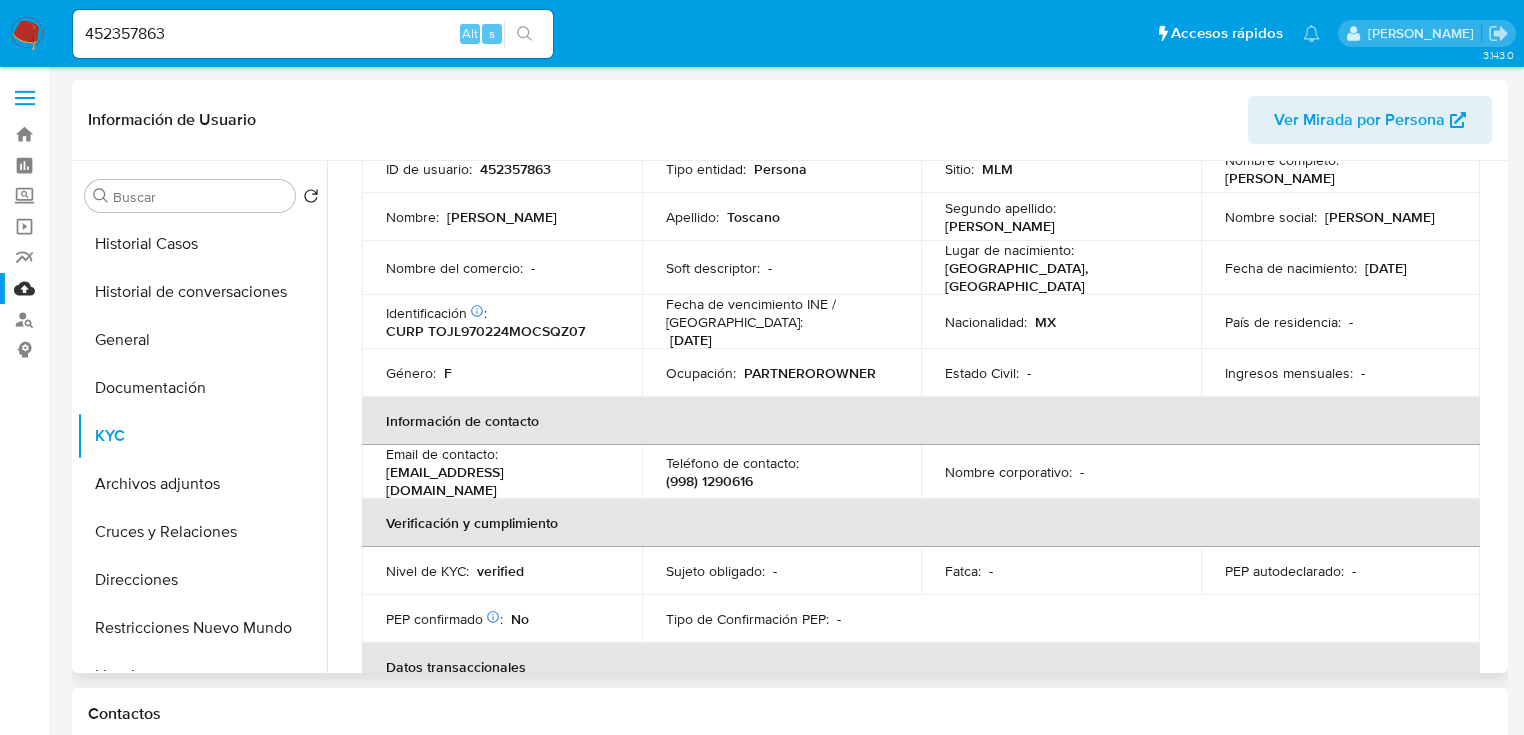 drag, startPoint x: 855, startPoint y: 510, endPoint x: 1012, endPoint y: 552, distance: 162.52077 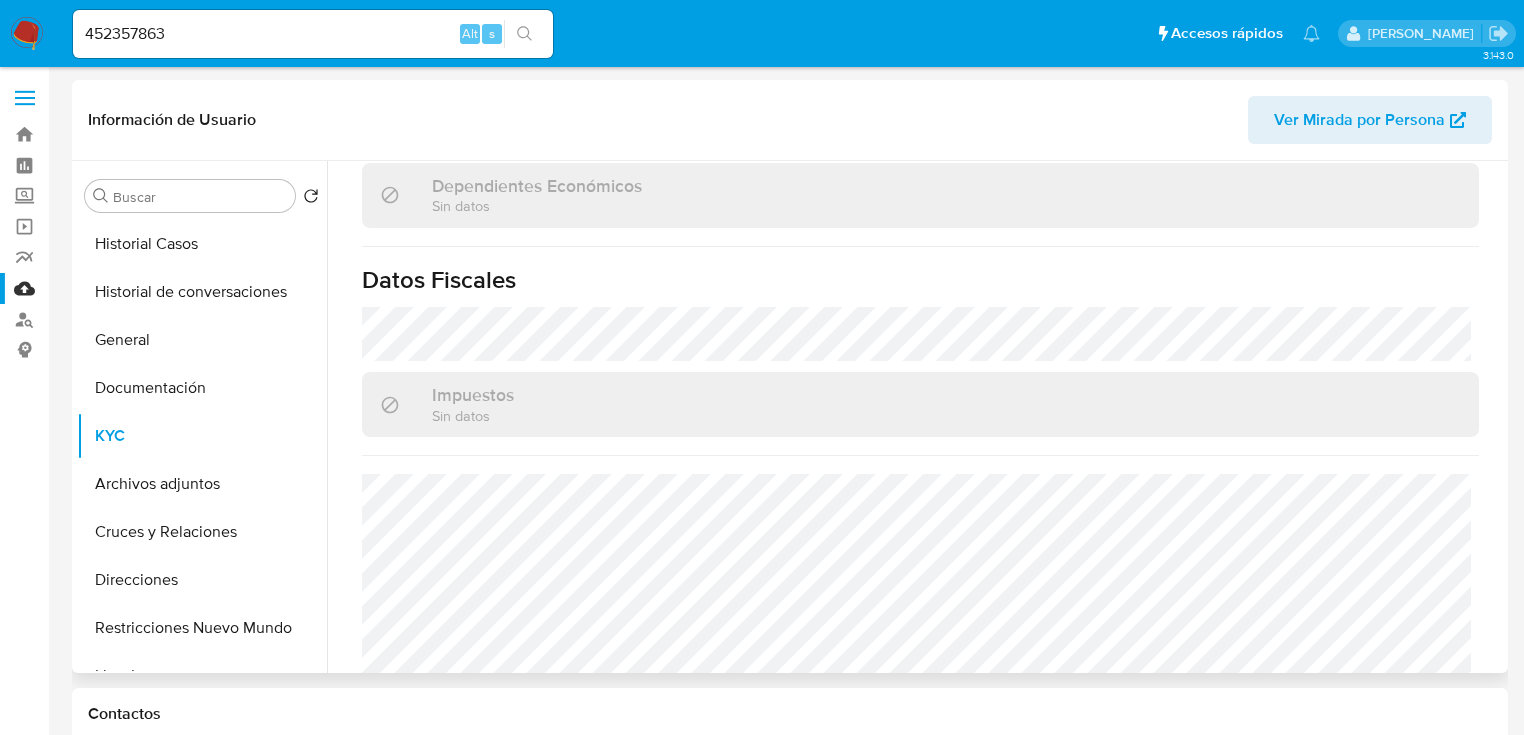scroll, scrollTop: 1263, scrollLeft: 0, axis: vertical 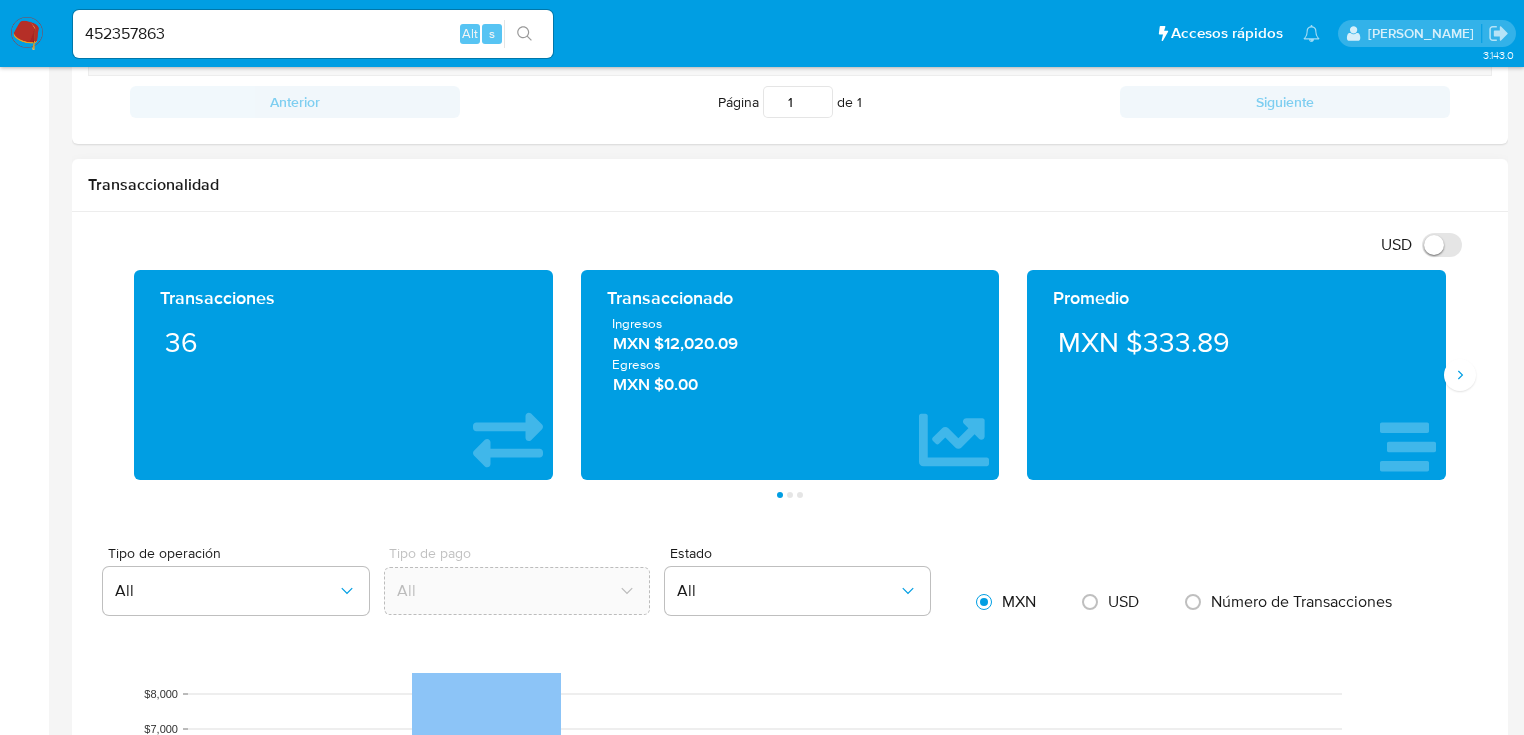 drag, startPoint x: 668, startPoint y: 348, endPoint x: 779, endPoint y: 341, distance: 111.220505 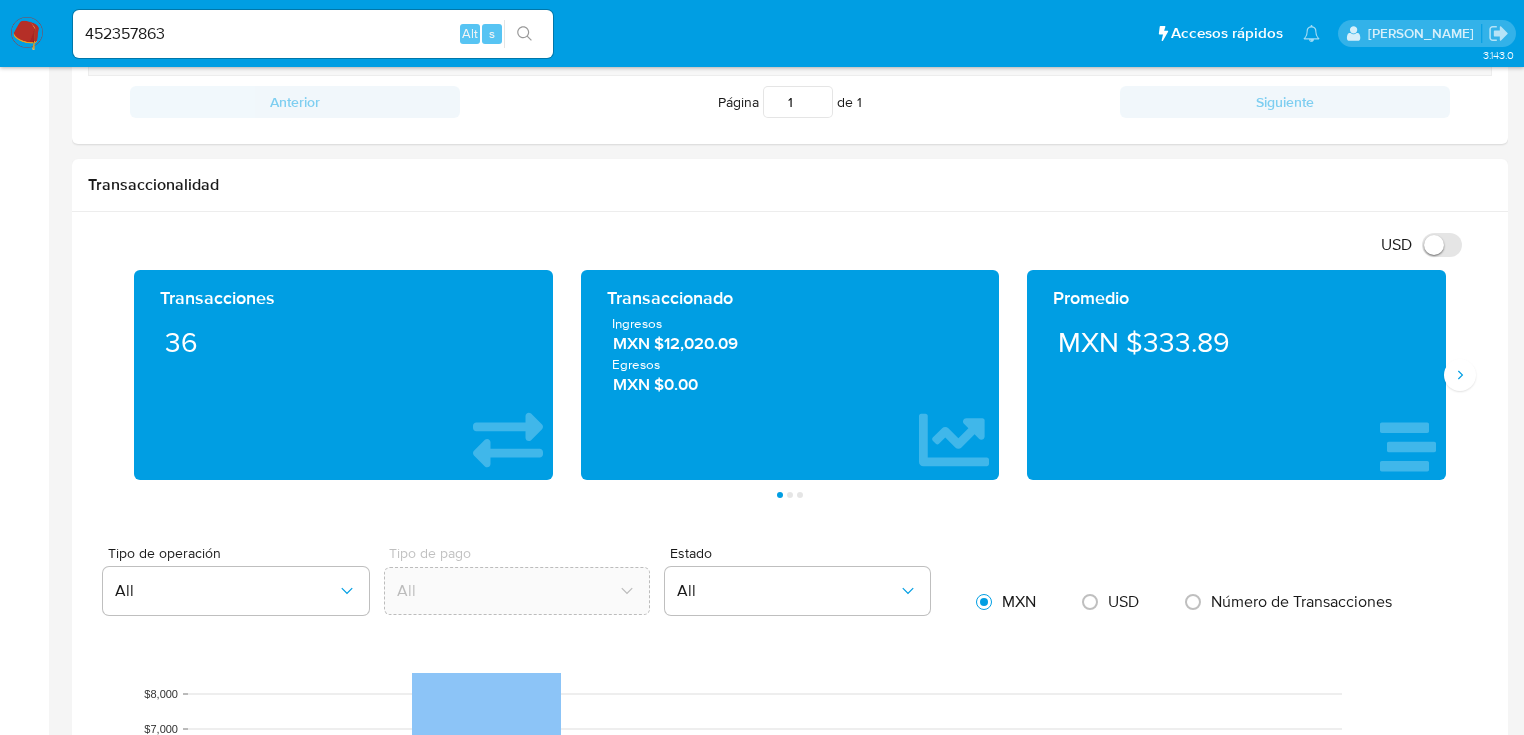 drag, startPoint x: 204, startPoint y: 36, endPoint x: -42, endPoint y: 21, distance: 246.4569 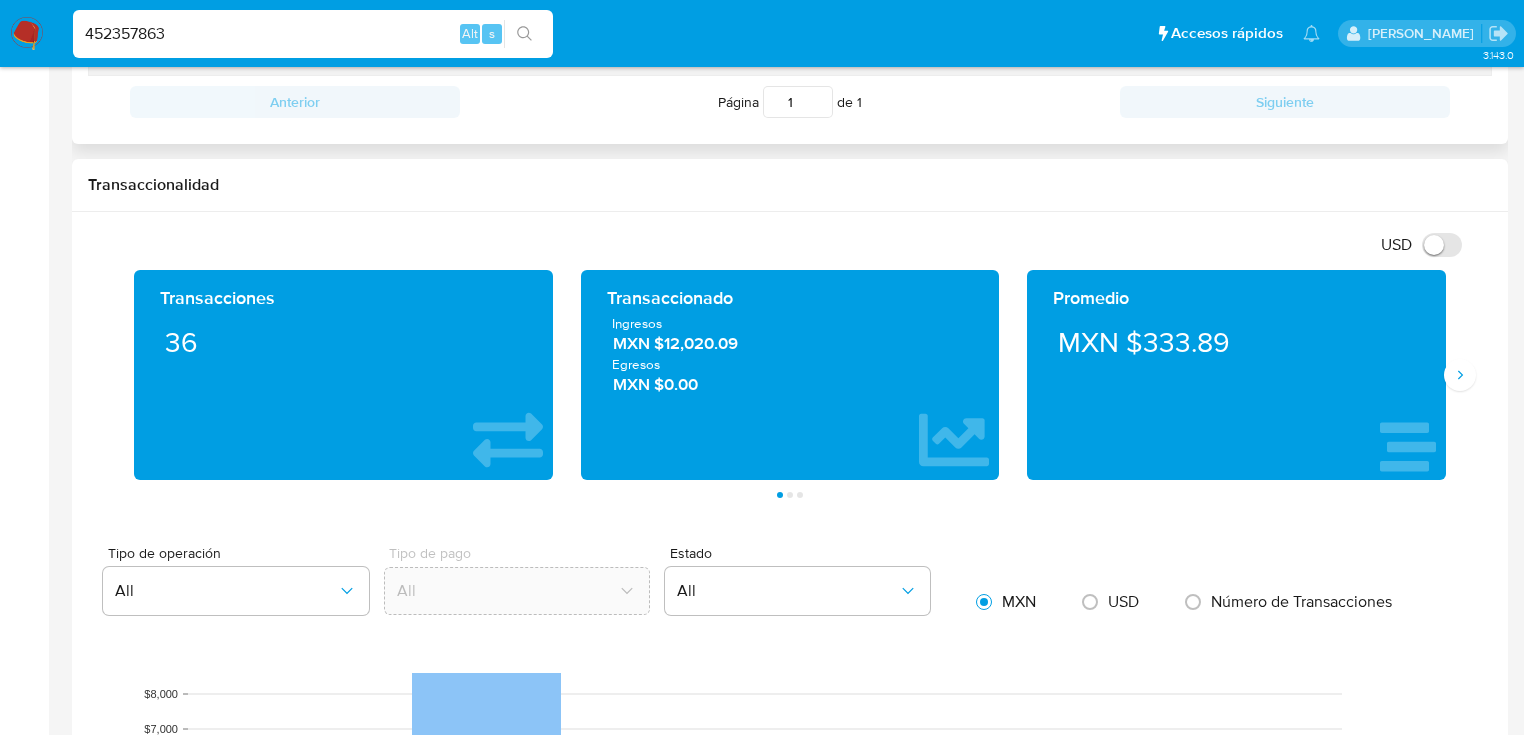 paste on "167878247" 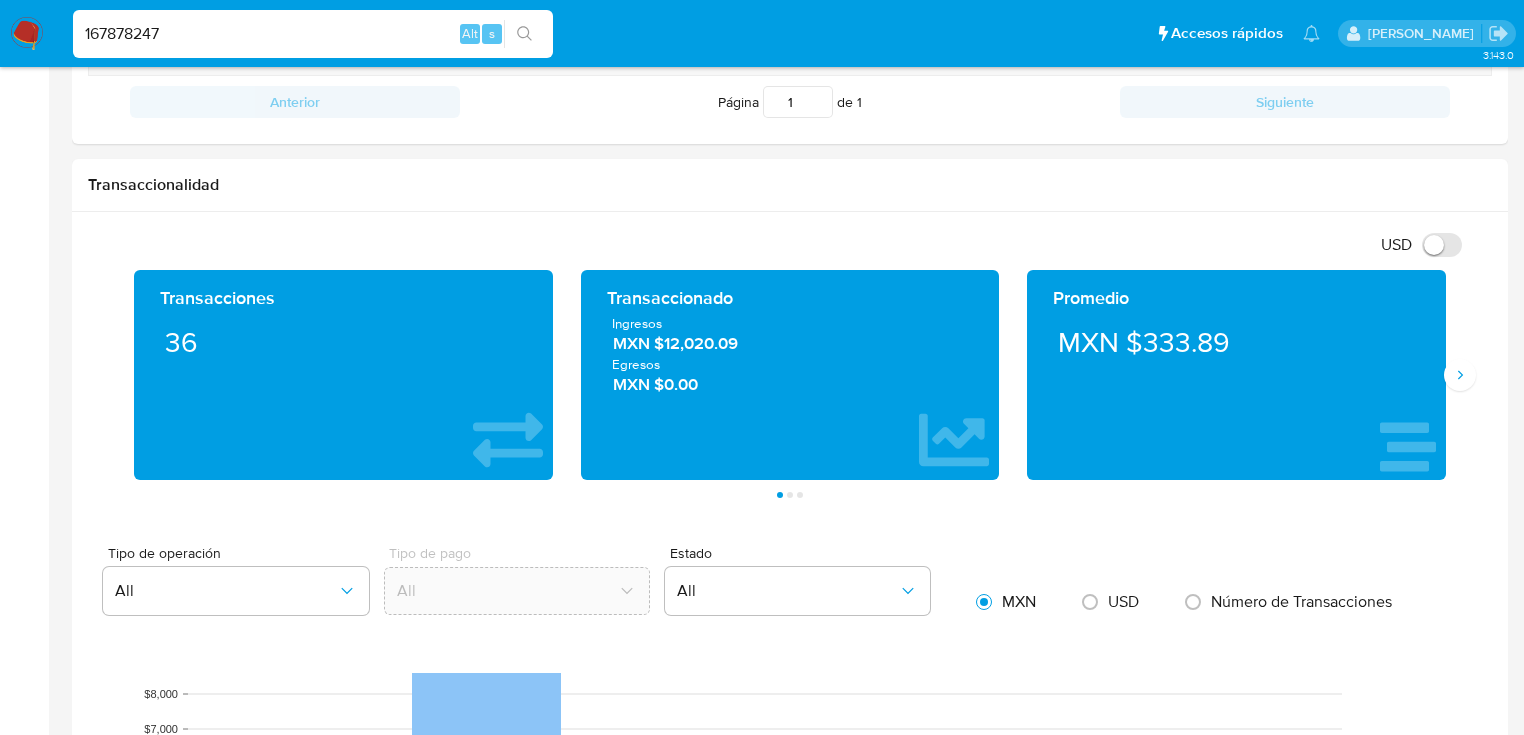 type on "167878247" 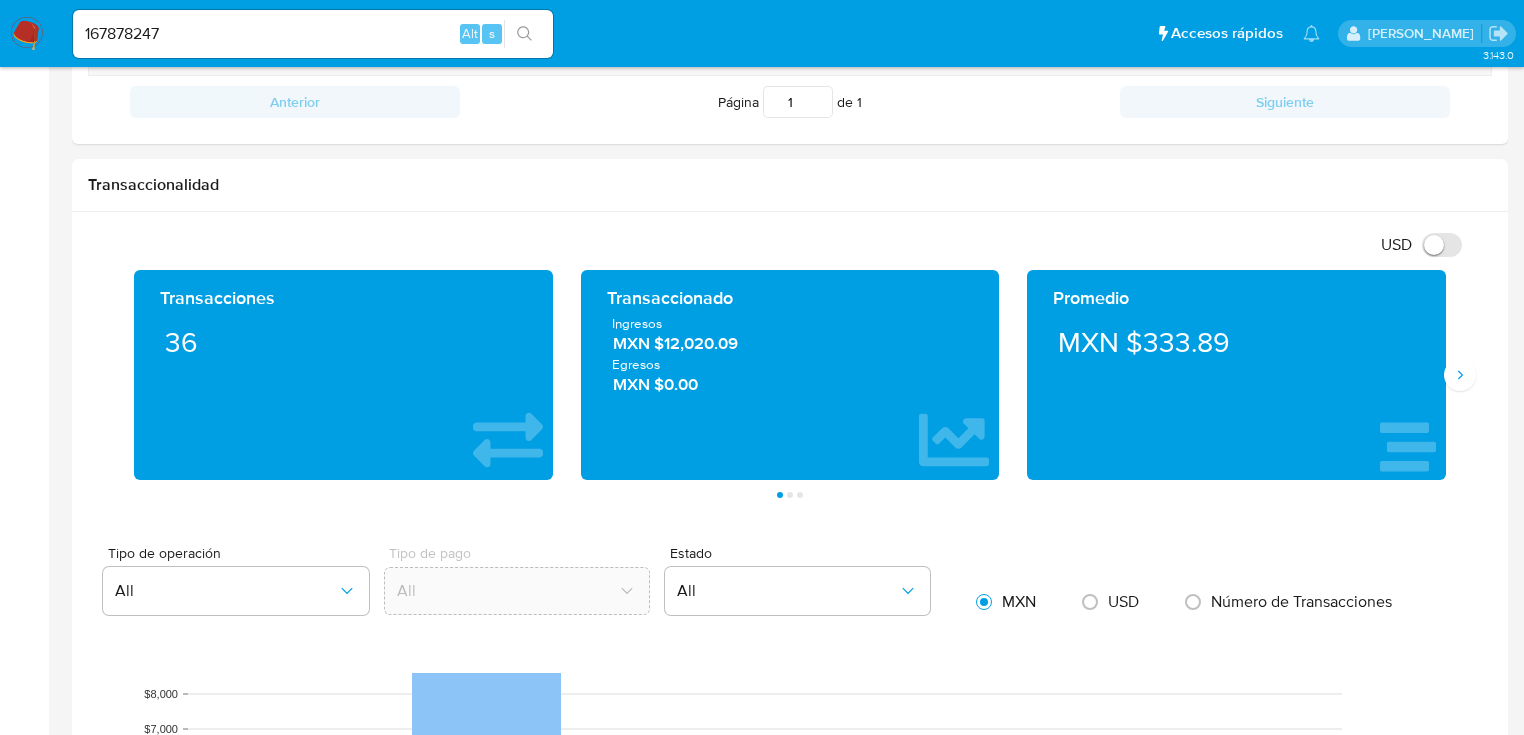 click at bounding box center [524, 34] 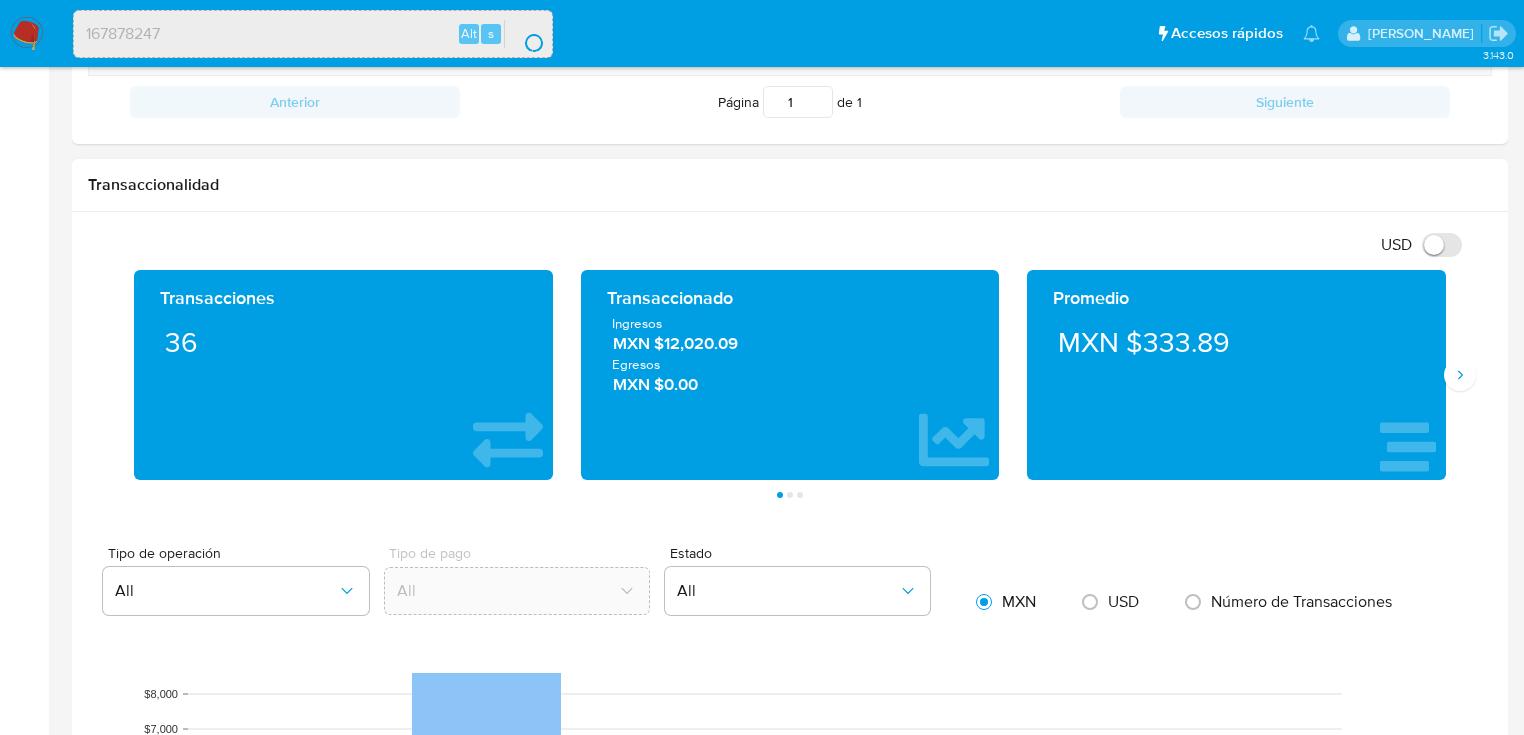 scroll, scrollTop: 0, scrollLeft: 0, axis: both 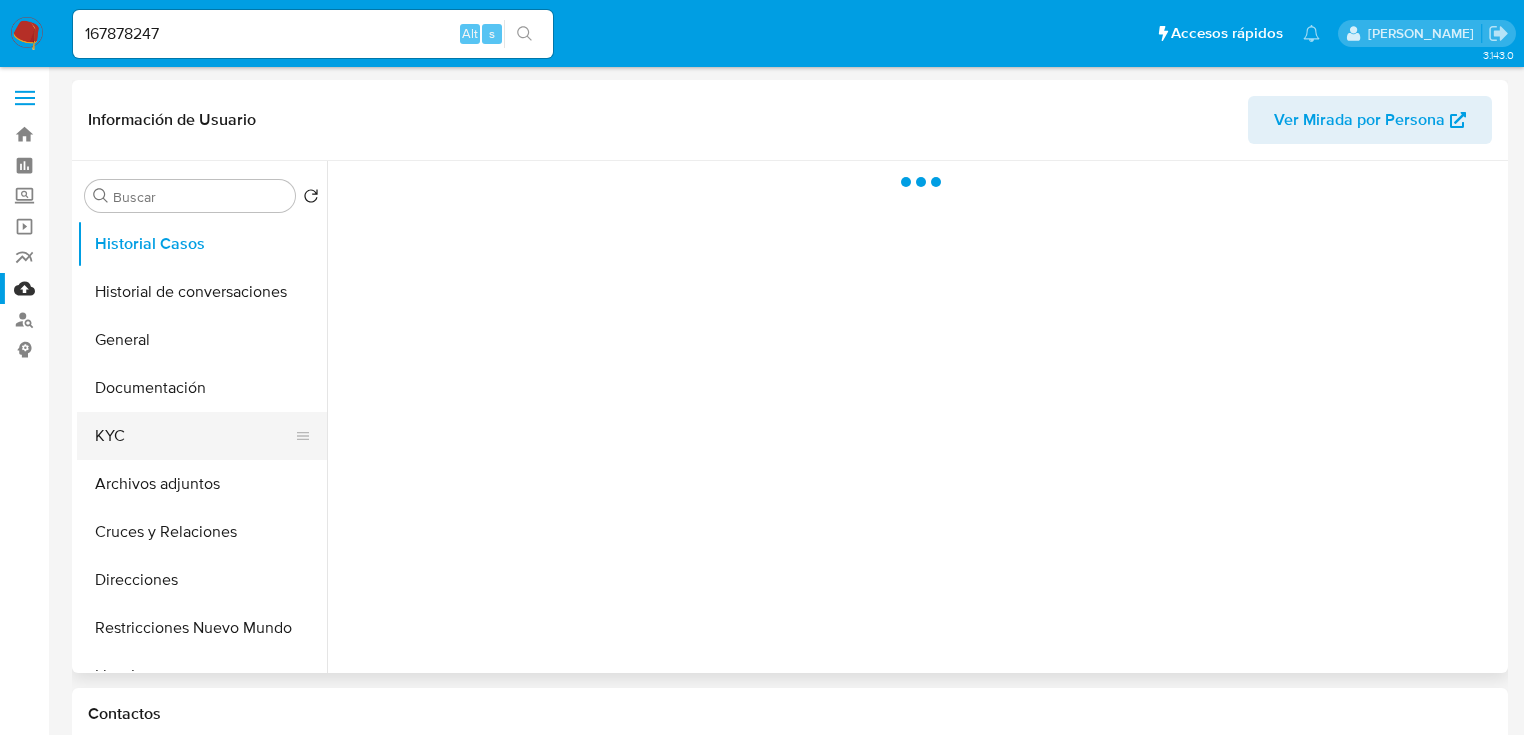 click on "KYC" at bounding box center (194, 436) 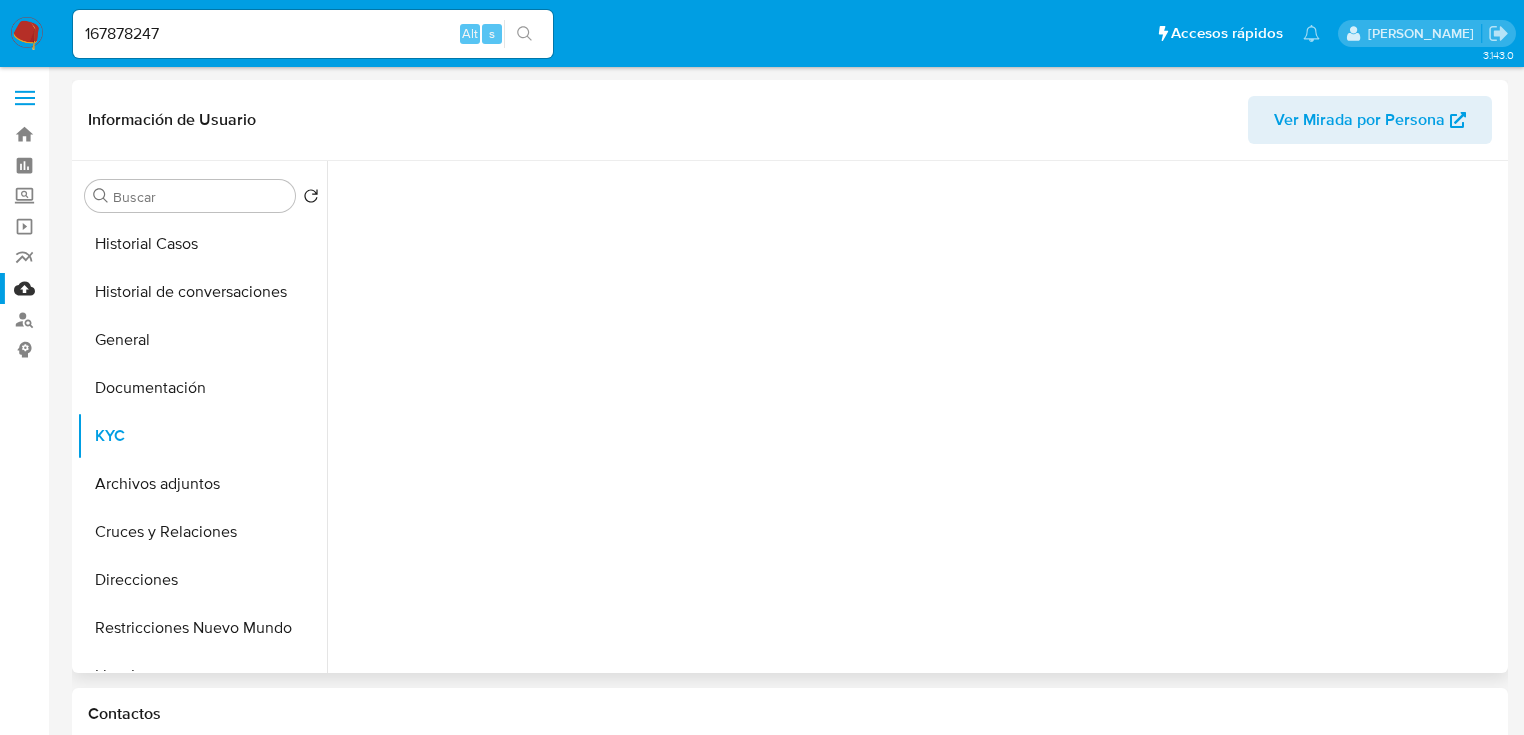 select on "10" 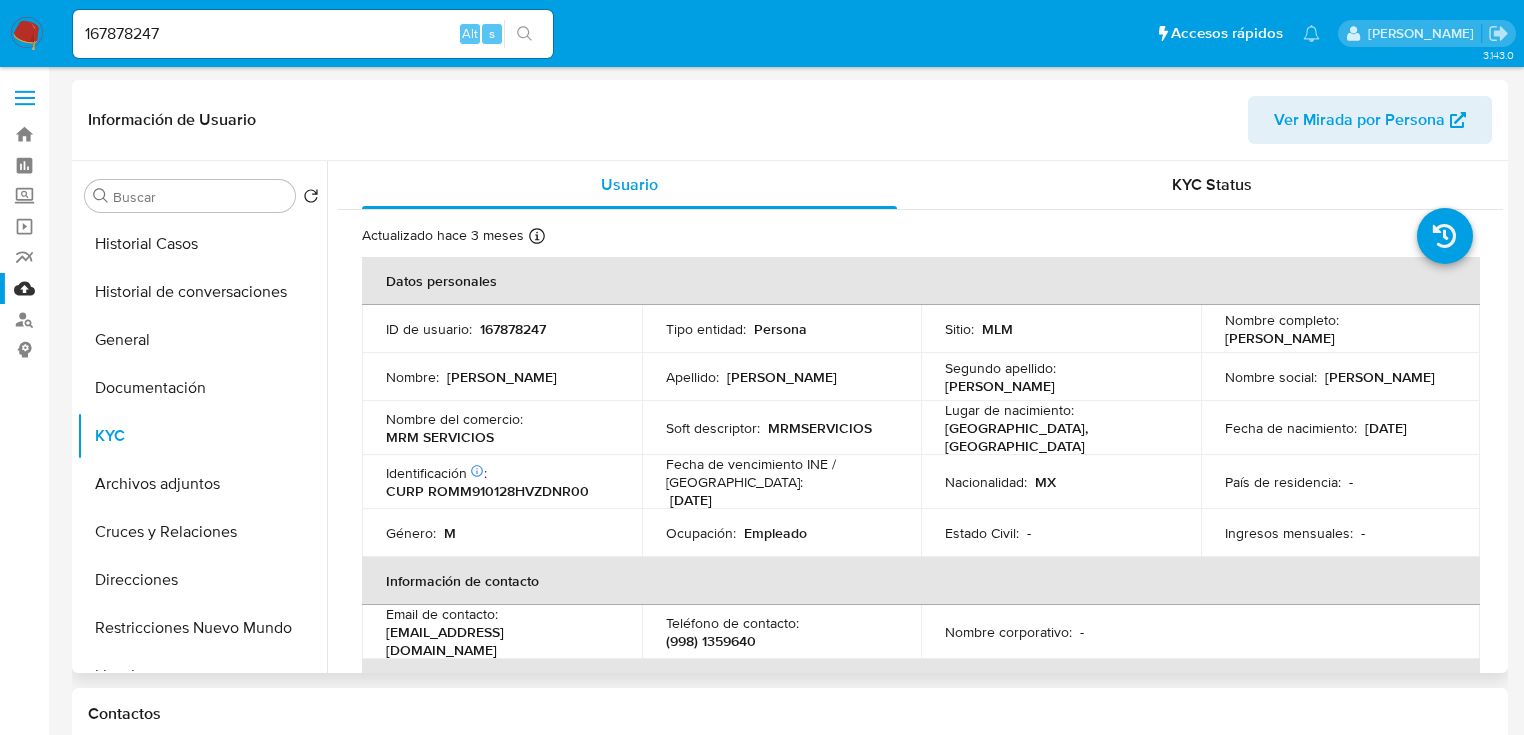 drag, startPoint x: 1227, startPoint y: 336, endPoint x: 1312, endPoint y: 351, distance: 86.313385 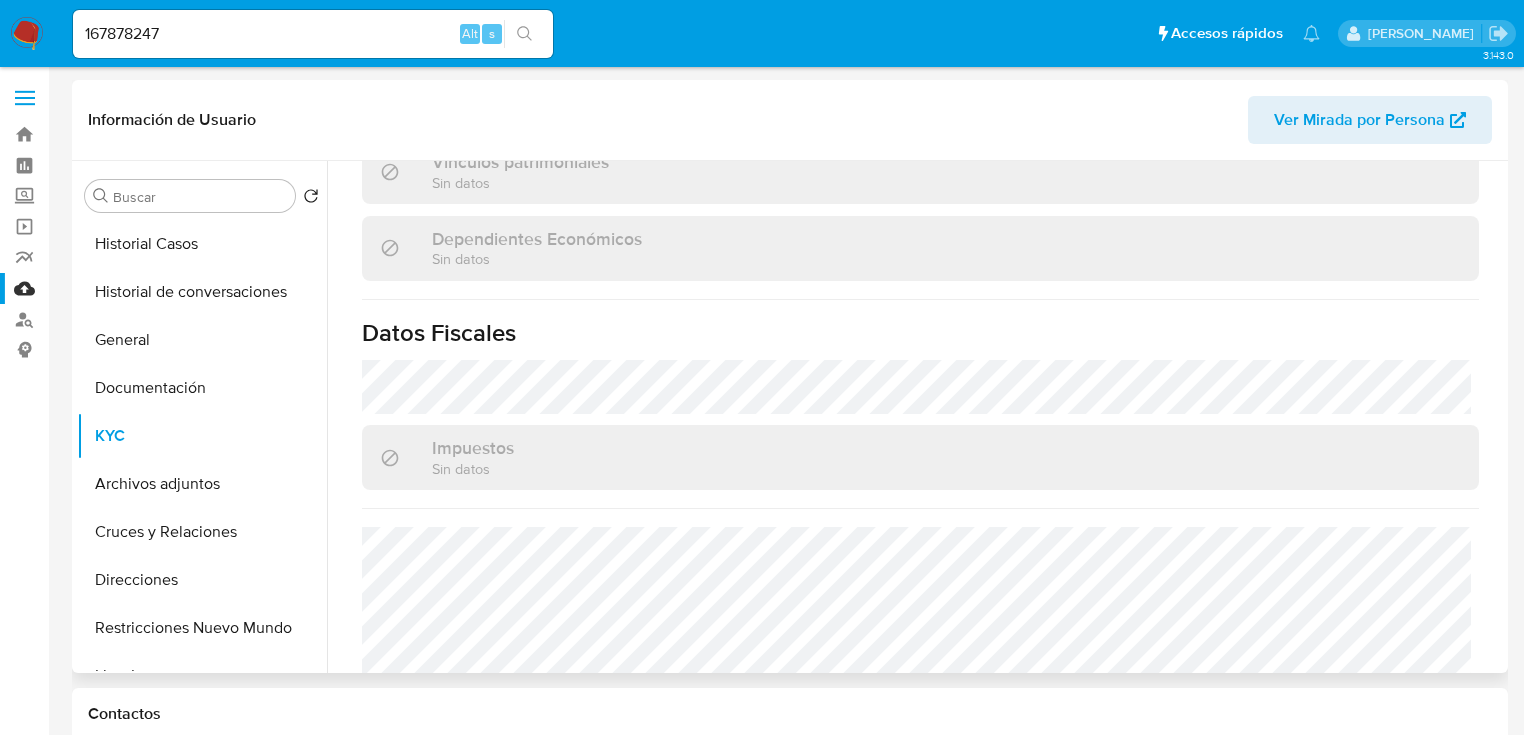 scroll, scrollTop: 1263, scrollLeft: 0, axis: vertical 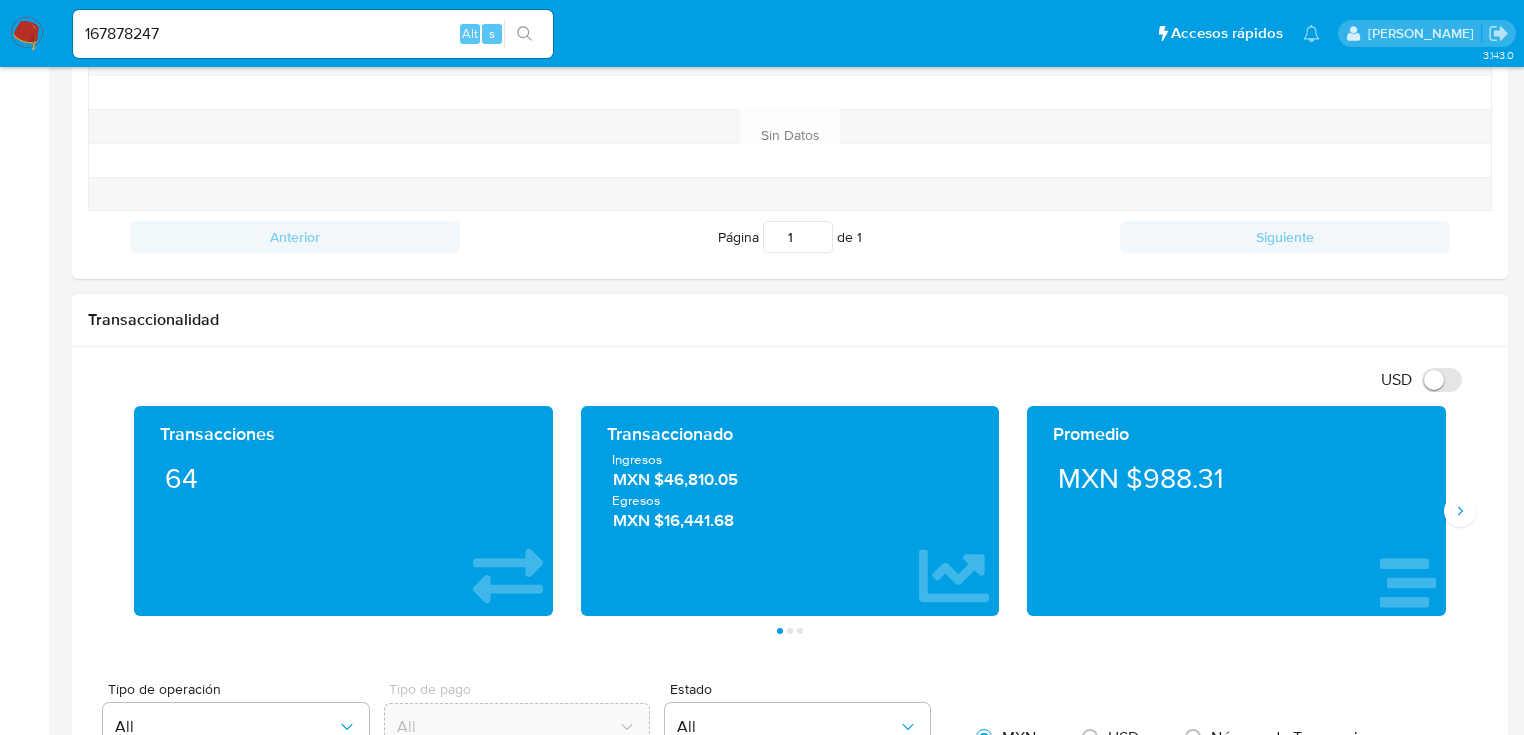 drag, startPoint x: 674, startPoint y: 482, endPoint x: 784, endPoint y: 482, distance: 110 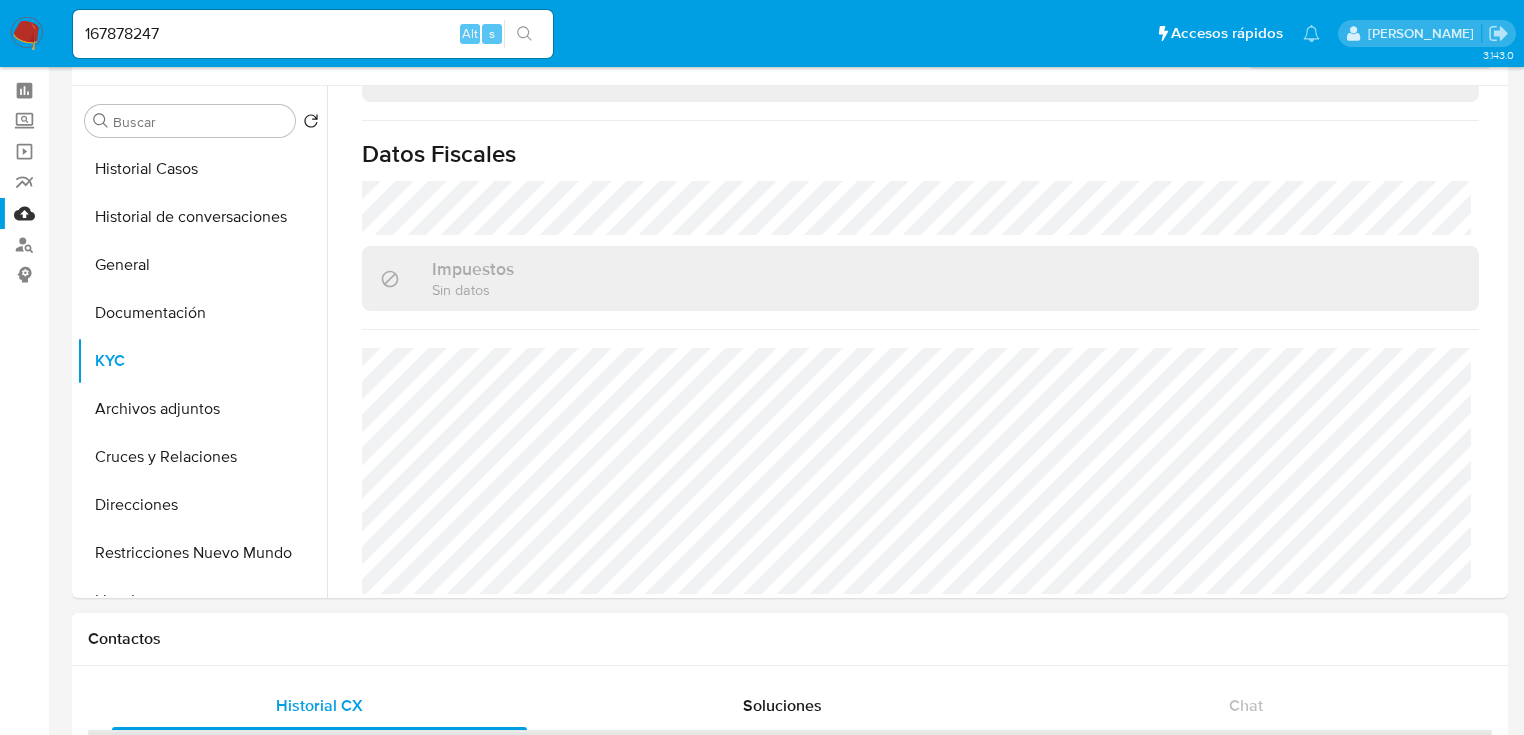 scroll, scrollTop: 0, scrollLeft: 0, axis: both 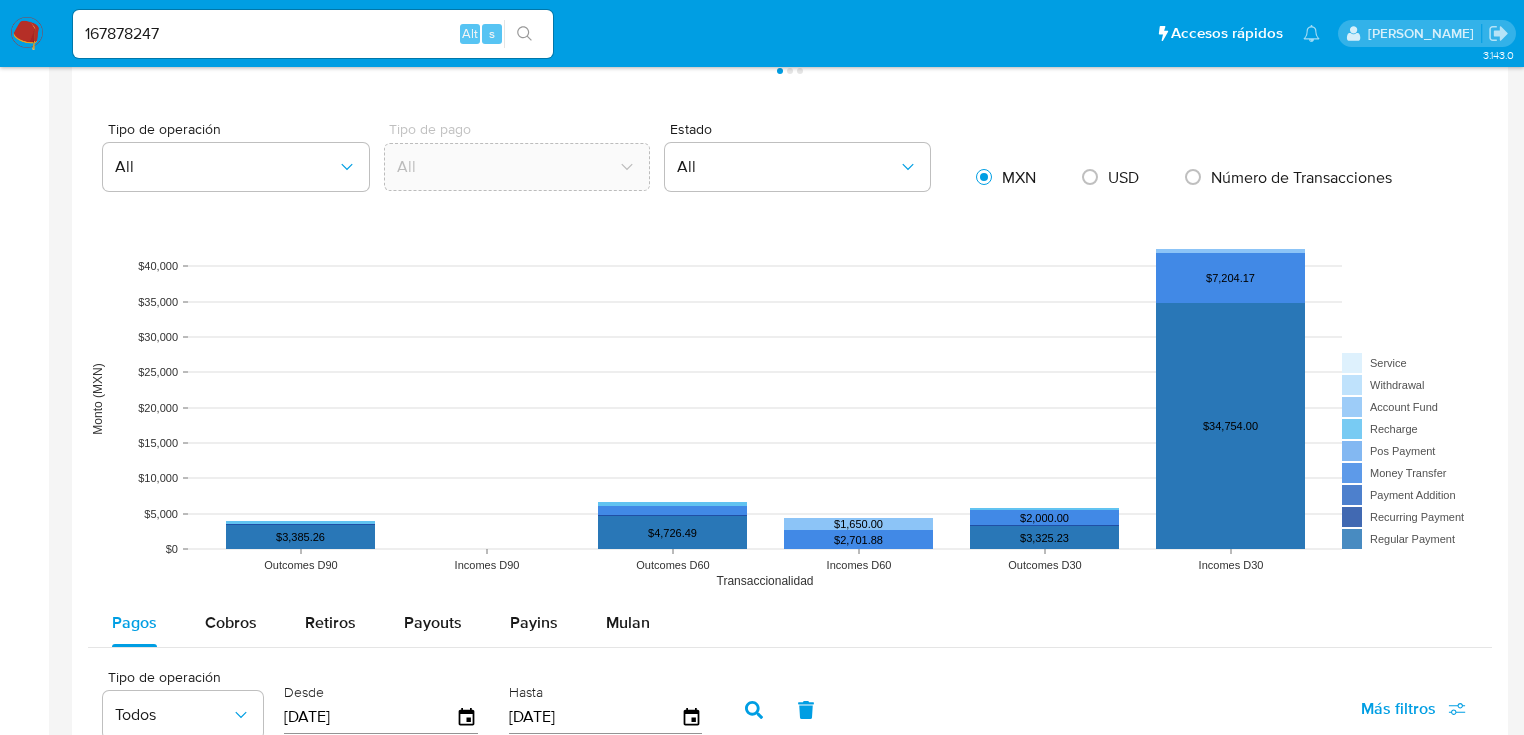 drag, startPoint x: 456, startPoint y: 612, endPoint x: 500, endPoint y: 588, distance: 50.119858 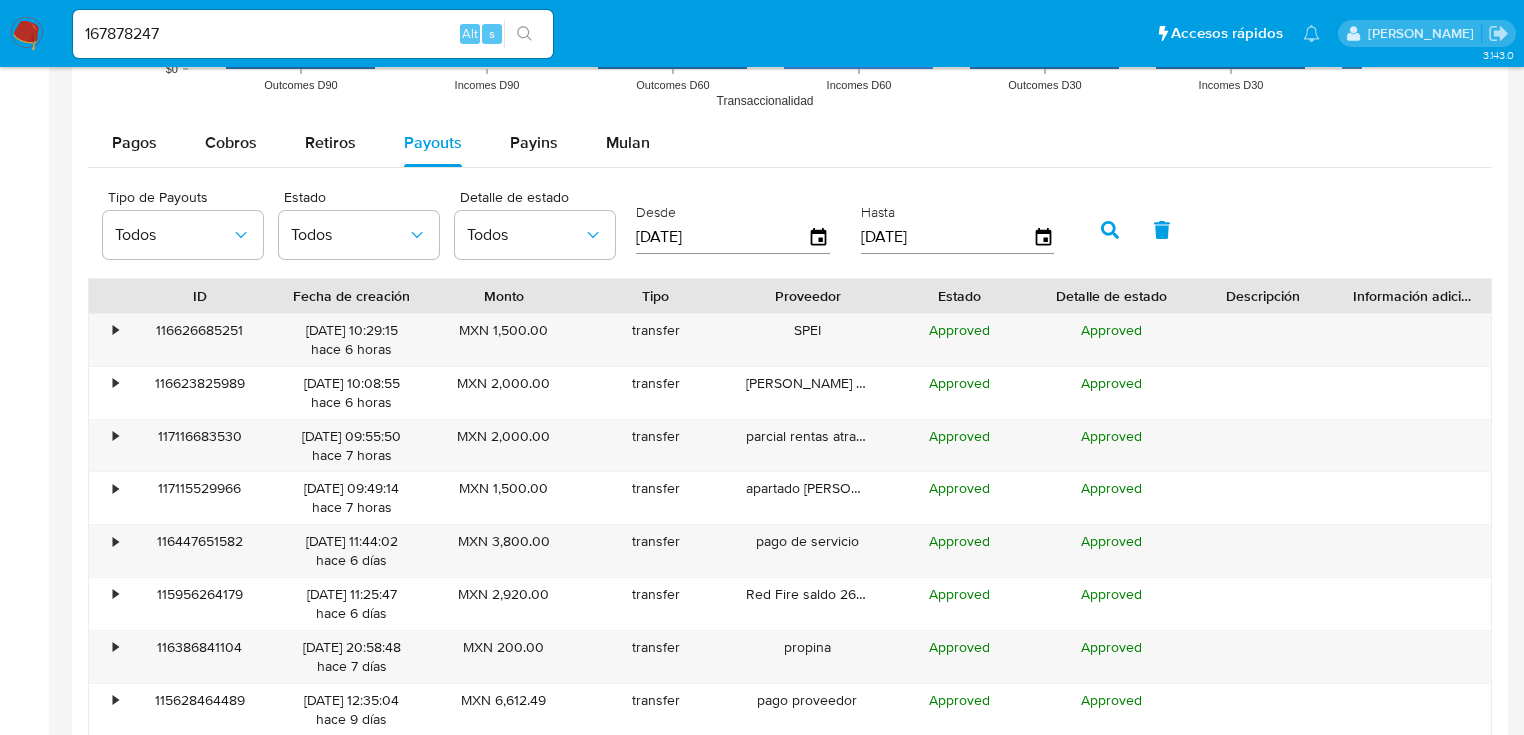 scroll, scrollTop: 1920, scrollLeft: 0, axis: vertical 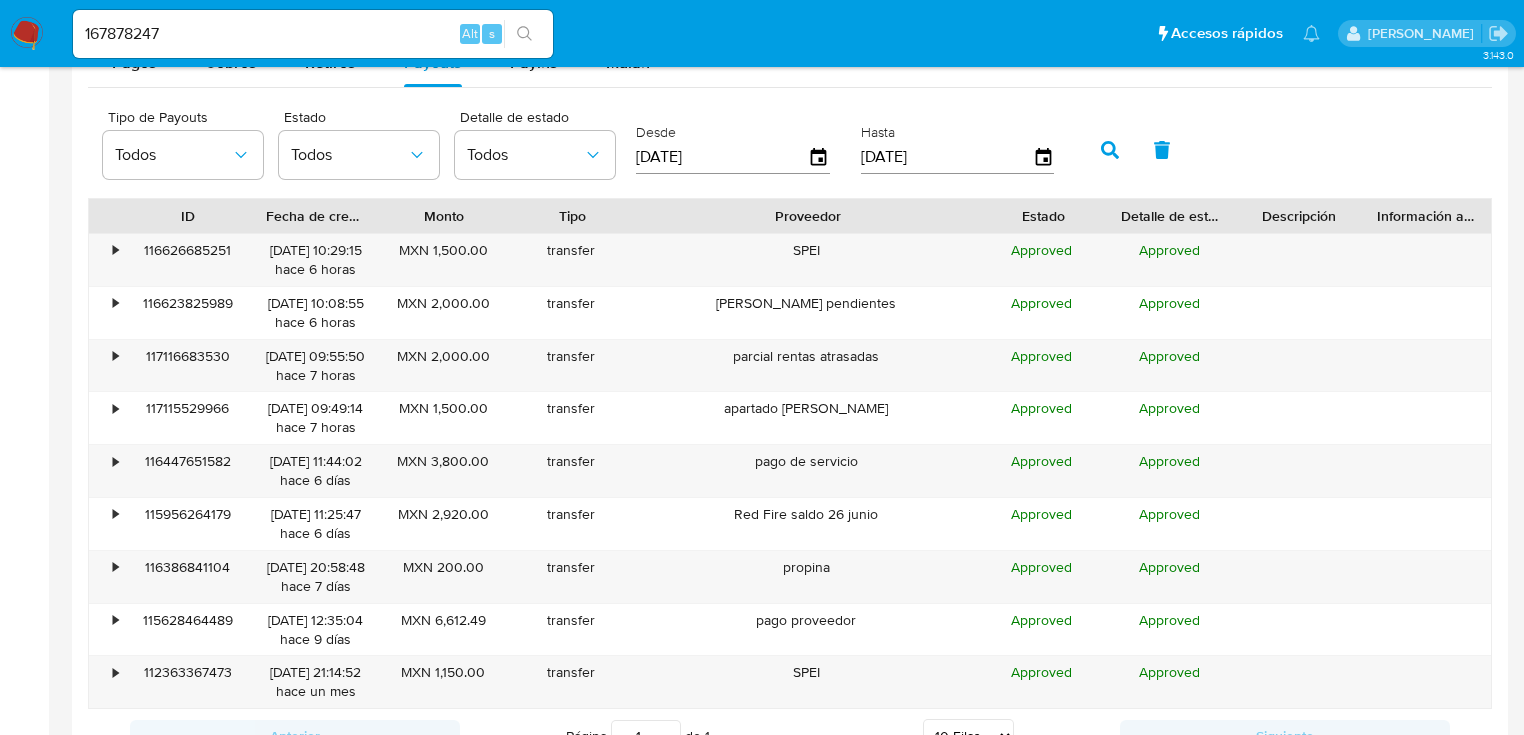 drag, startPoint x: 872, startPoint y: 216, endPoint x: 1070, endPoint y: 204, distance: 198.3633 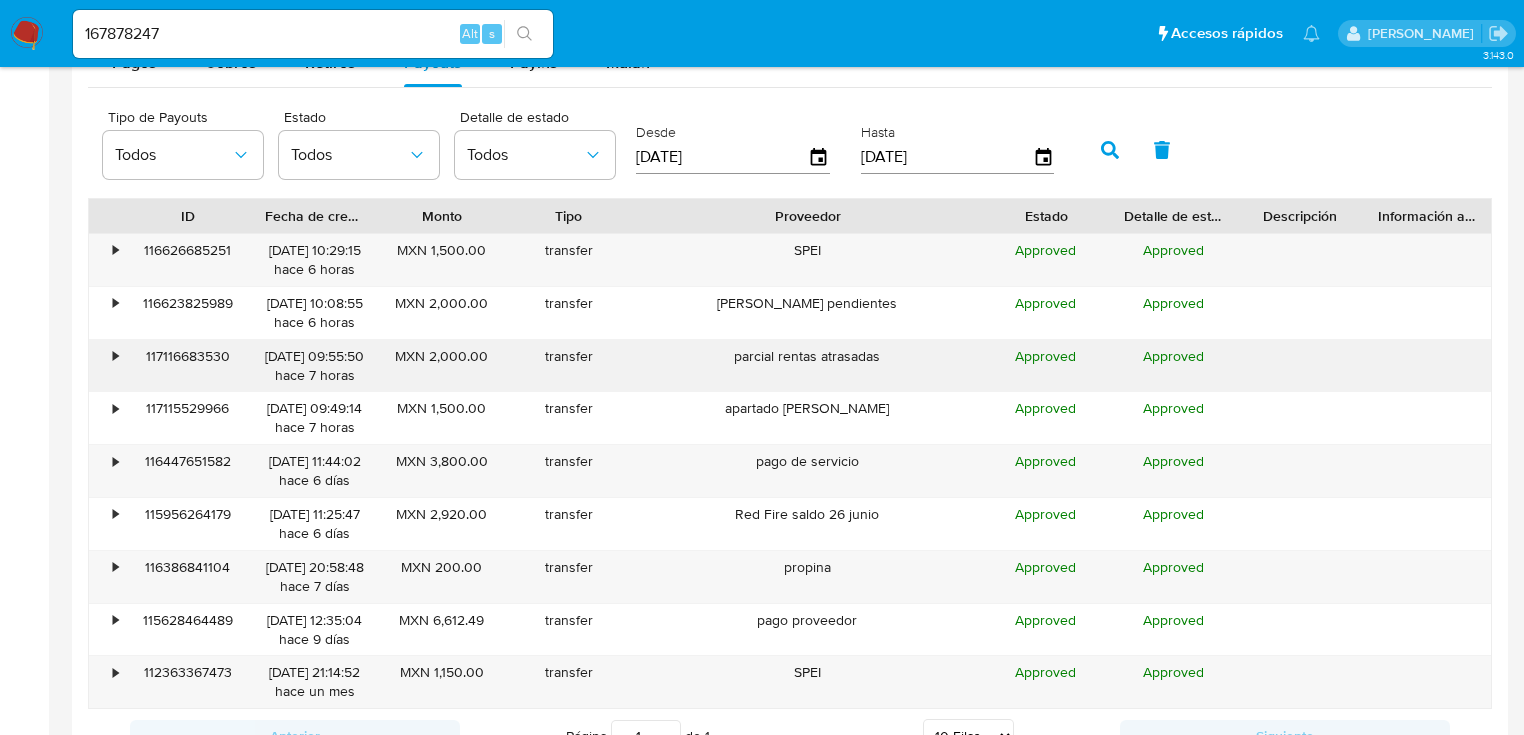 click on "•" at bounding box center (106, 366) 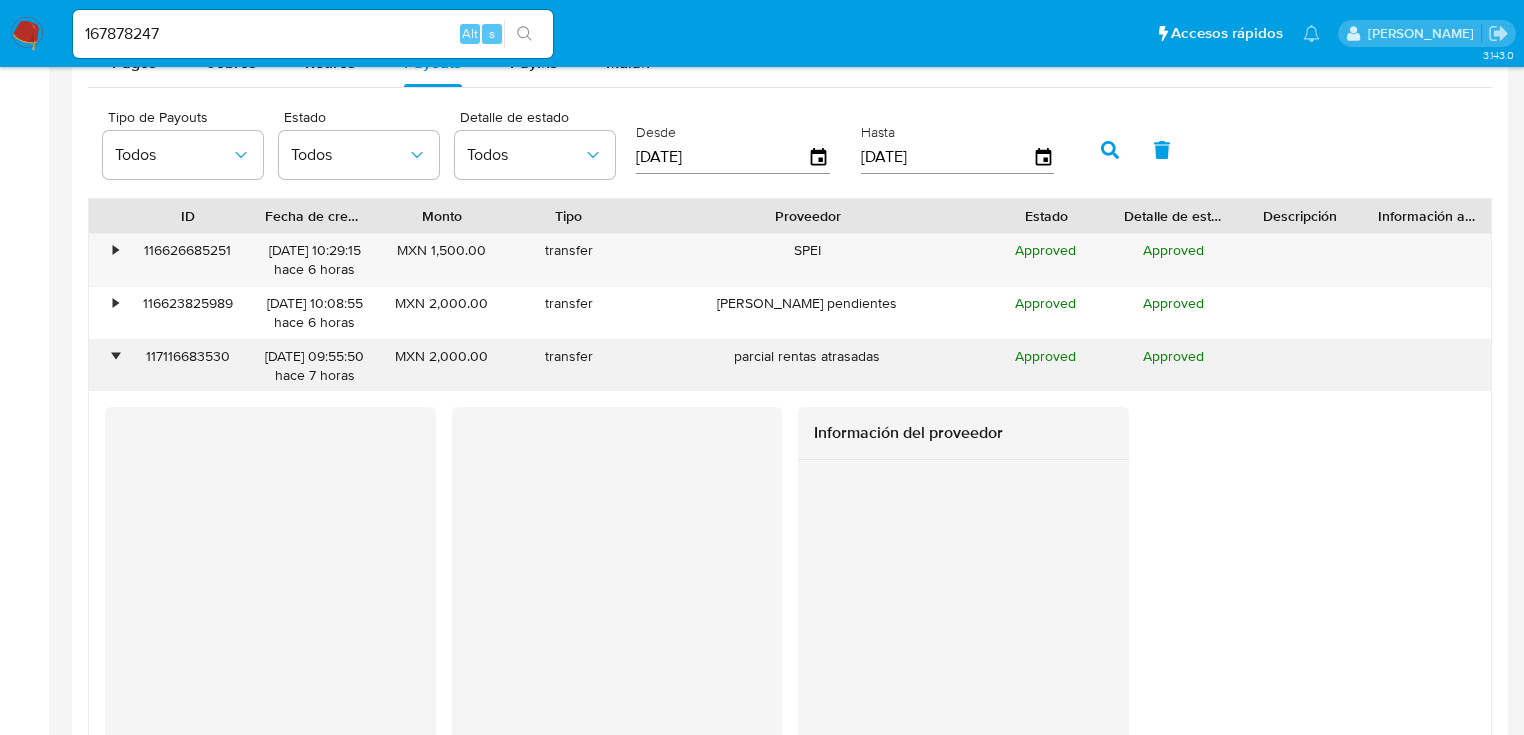 click on "•" at bounding box center (106, 366) 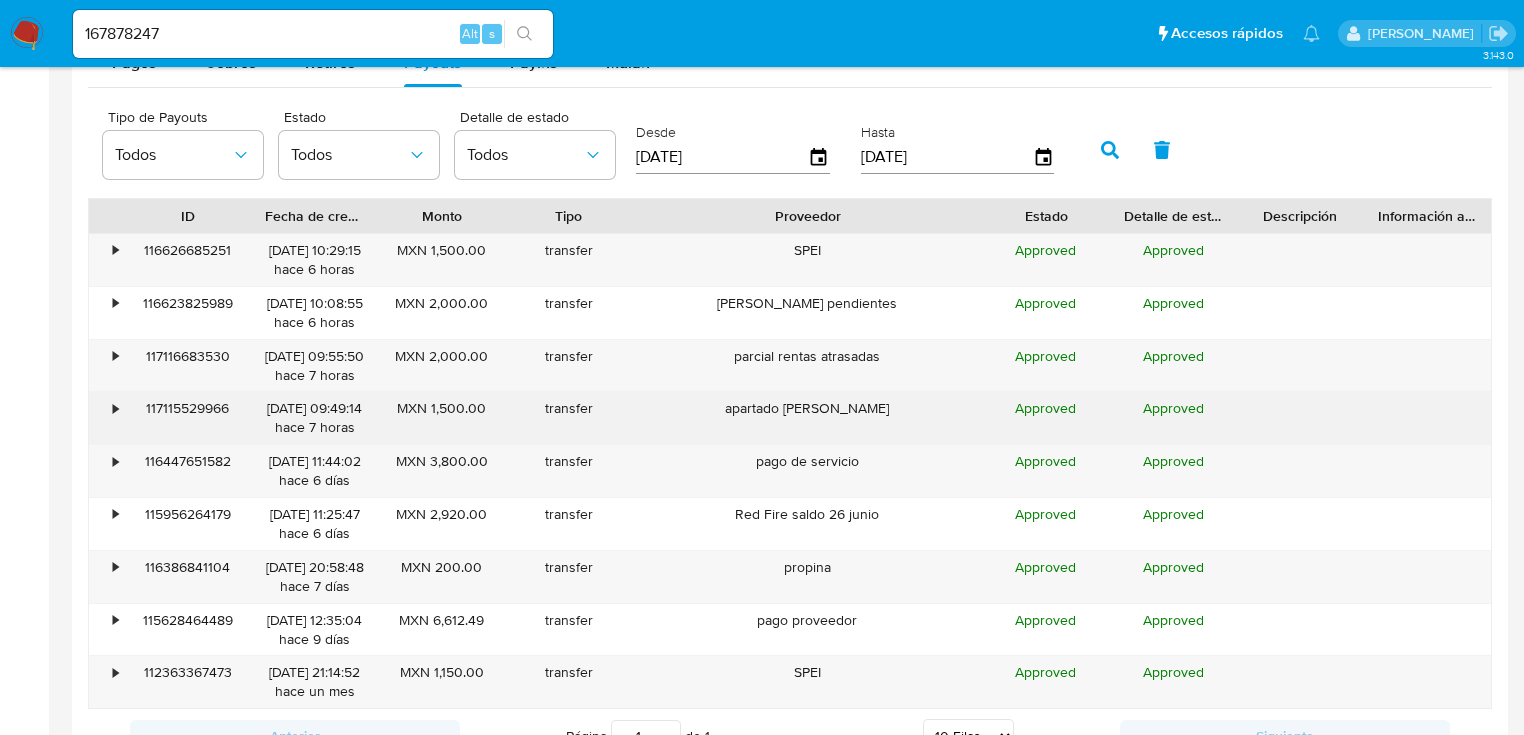 click on "•" at bounding box center (106, 418) 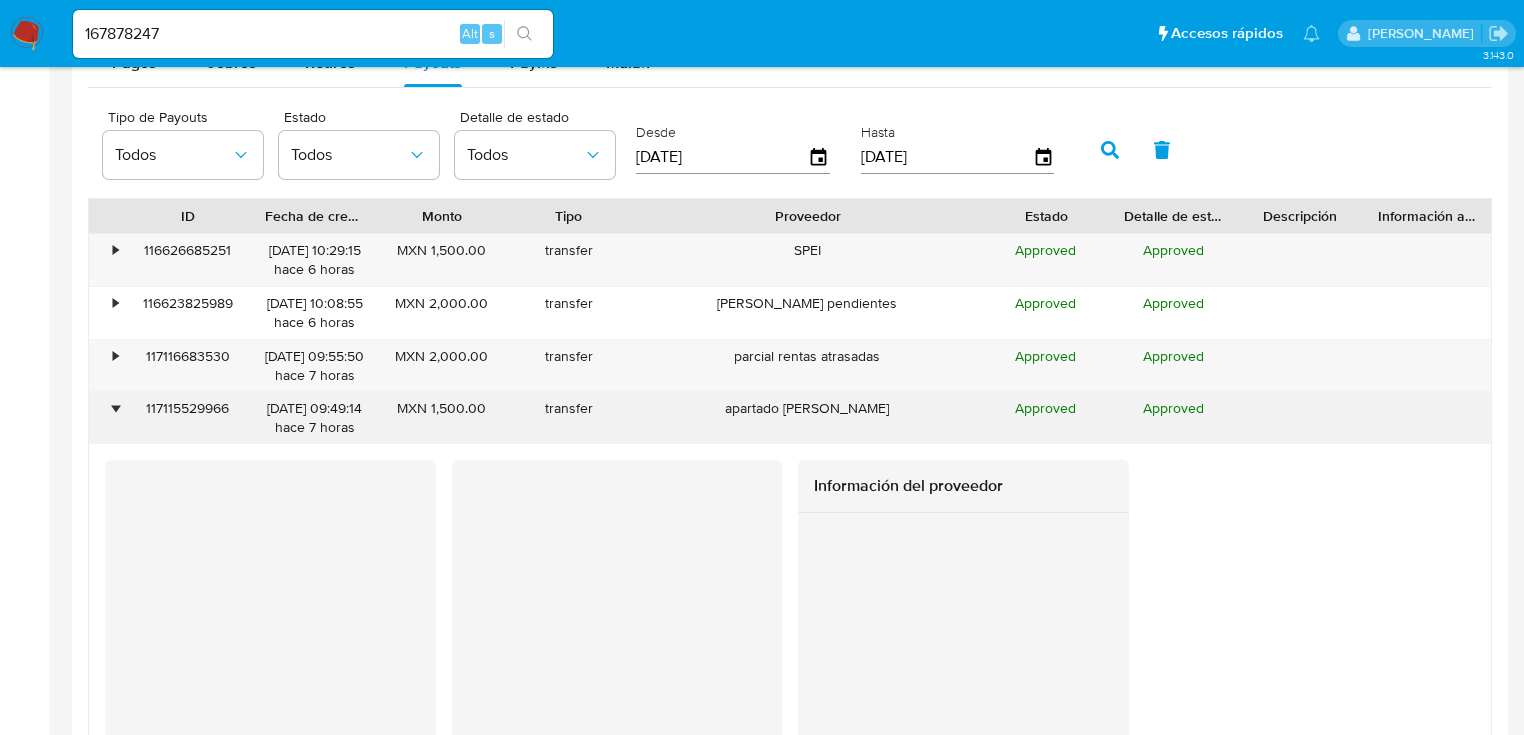 click on "•" at bounding box center [106, 418] 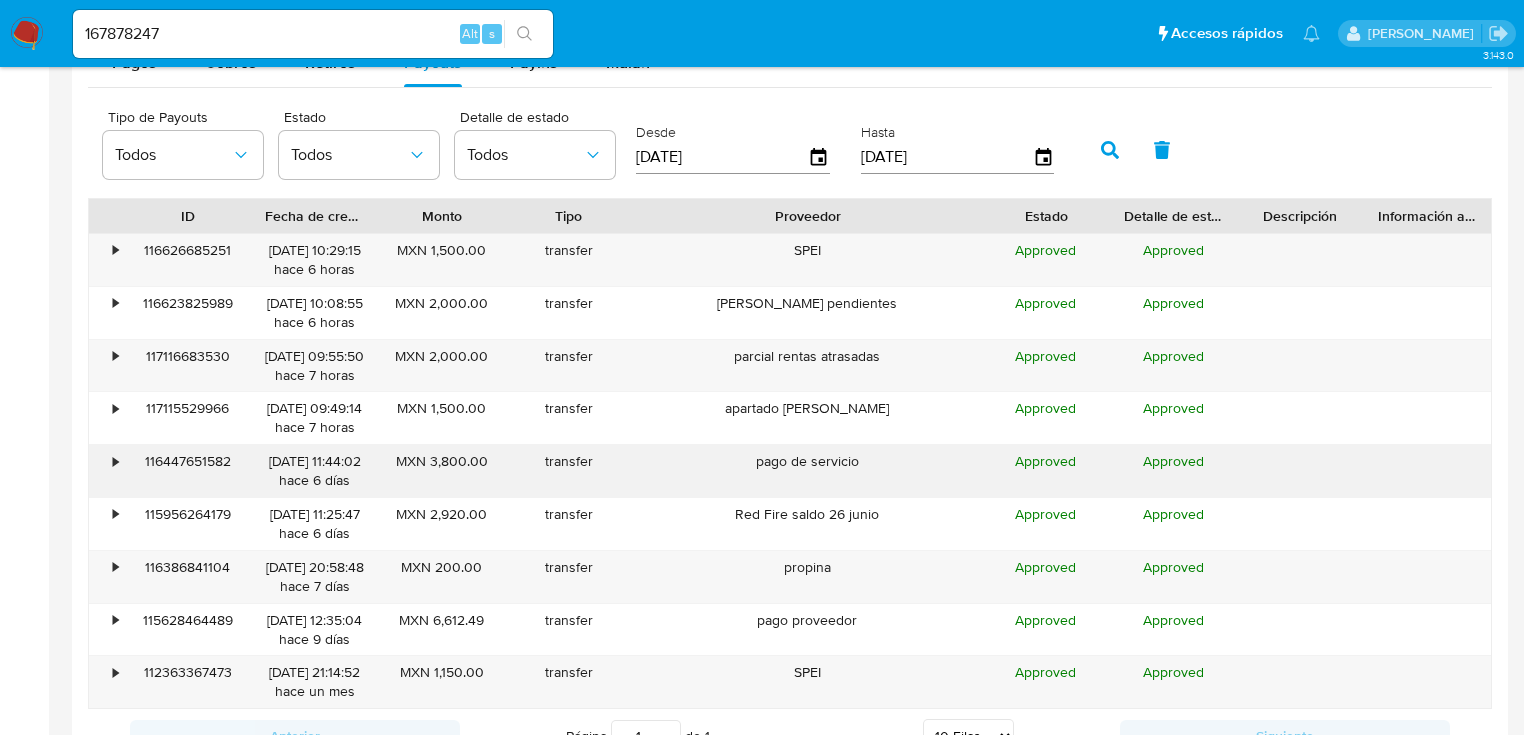 drag, startPoint x: 110, startPoint y: 462, endPoint x: 121, endPoint y: 460, distance: 11.18034 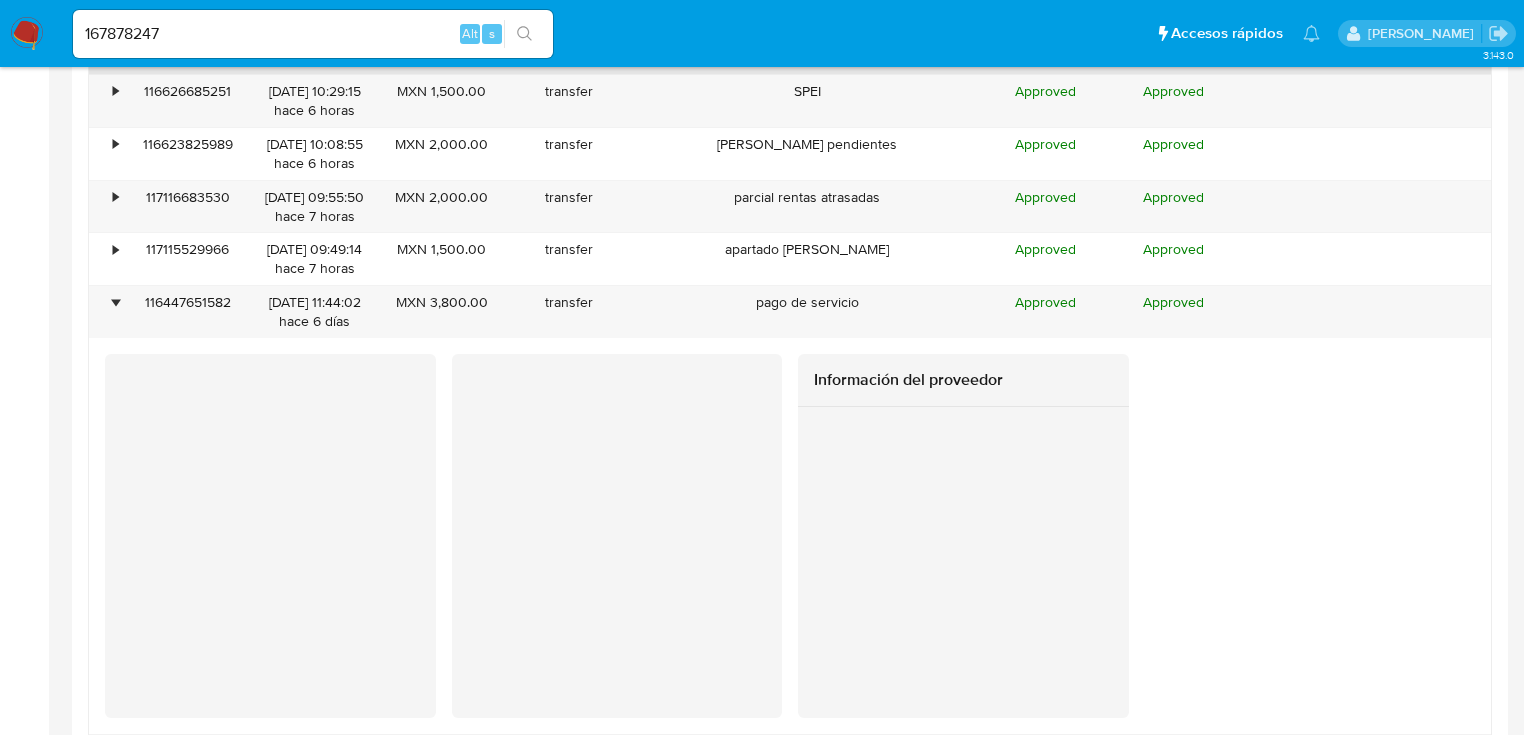 scroll, scrollTop: 2080, scrollLeft: 0, axis: vertical 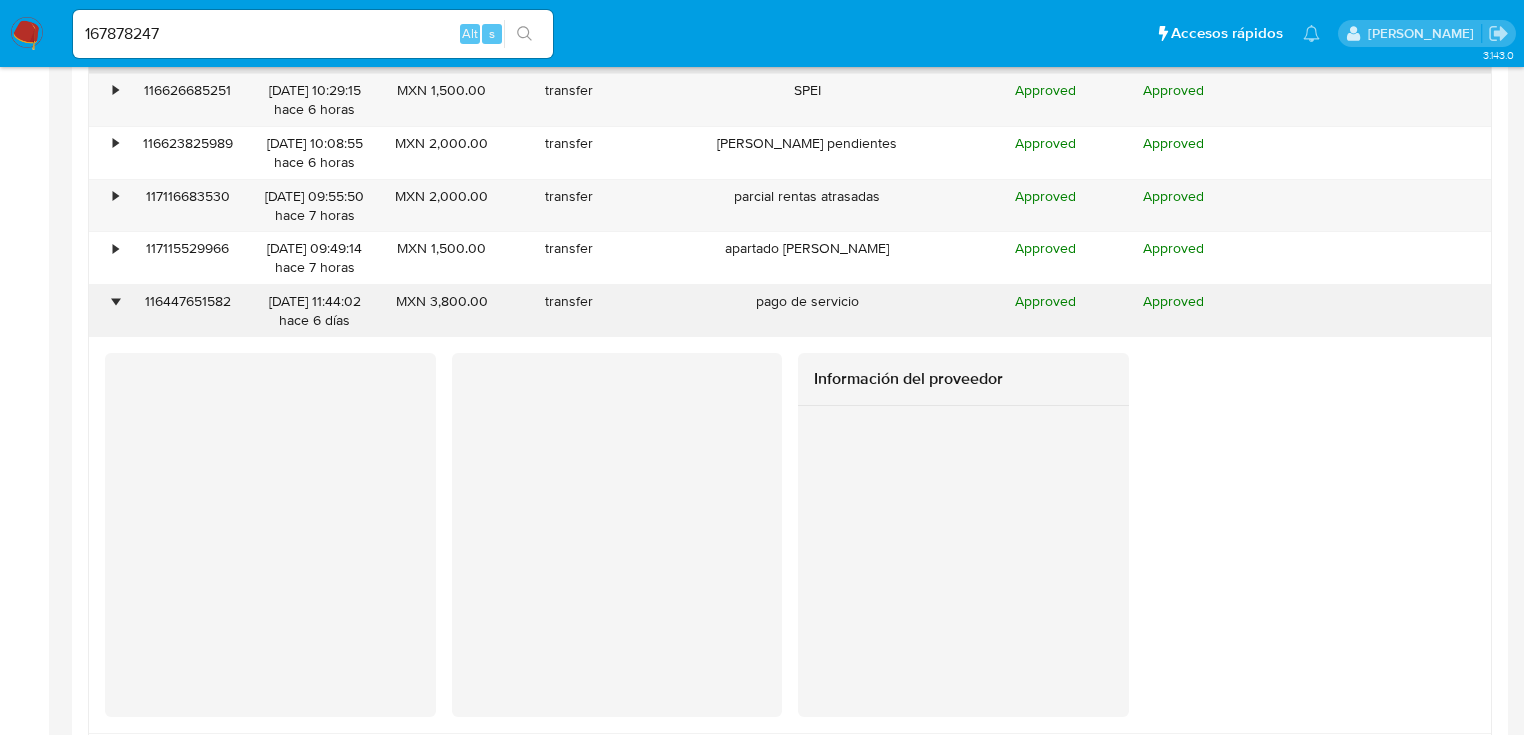 click on "•" at bounding box center (106, 311) 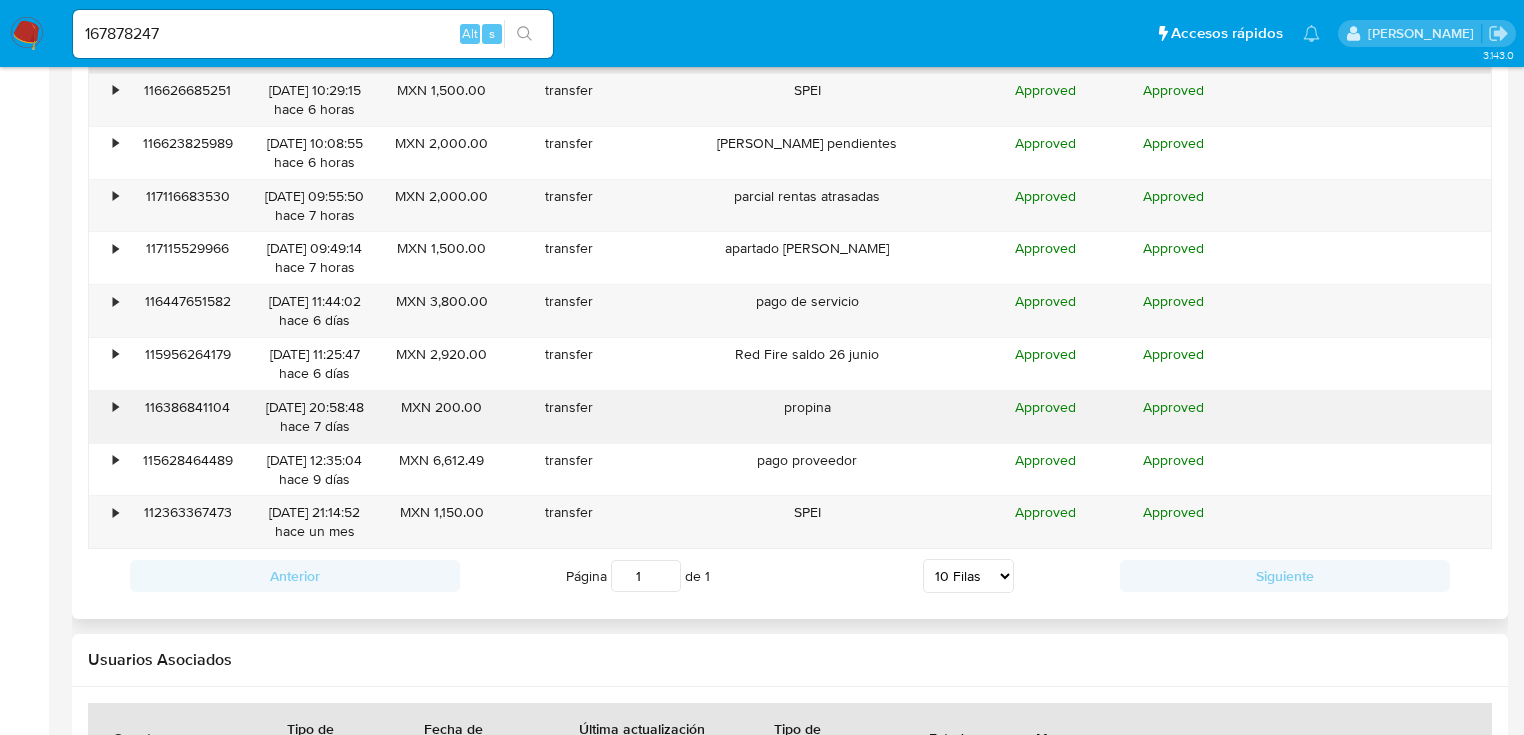 scroll, scrollTop: 2160, scrollLeft: 0, axis: vertical 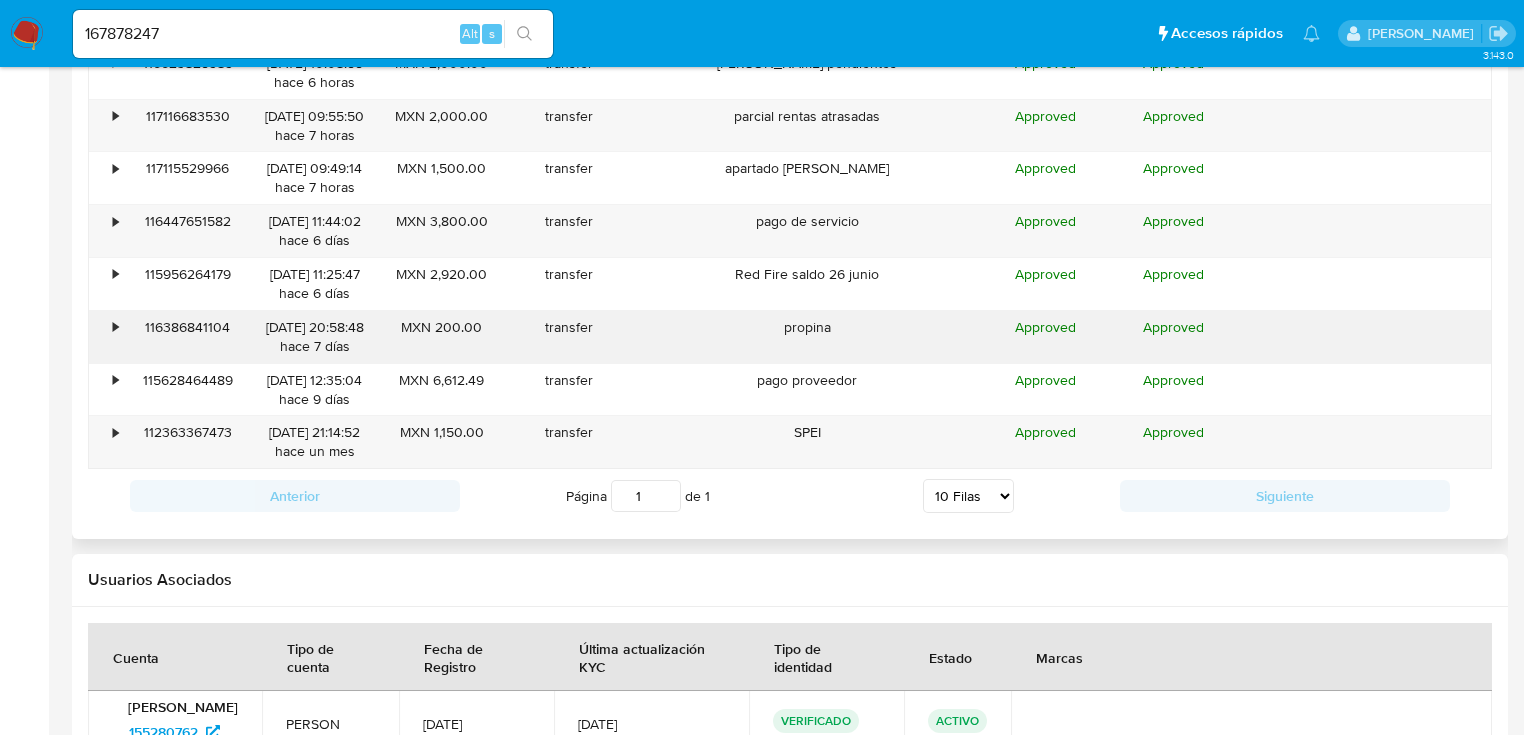 click on "•" at bounding box center (115, 327) 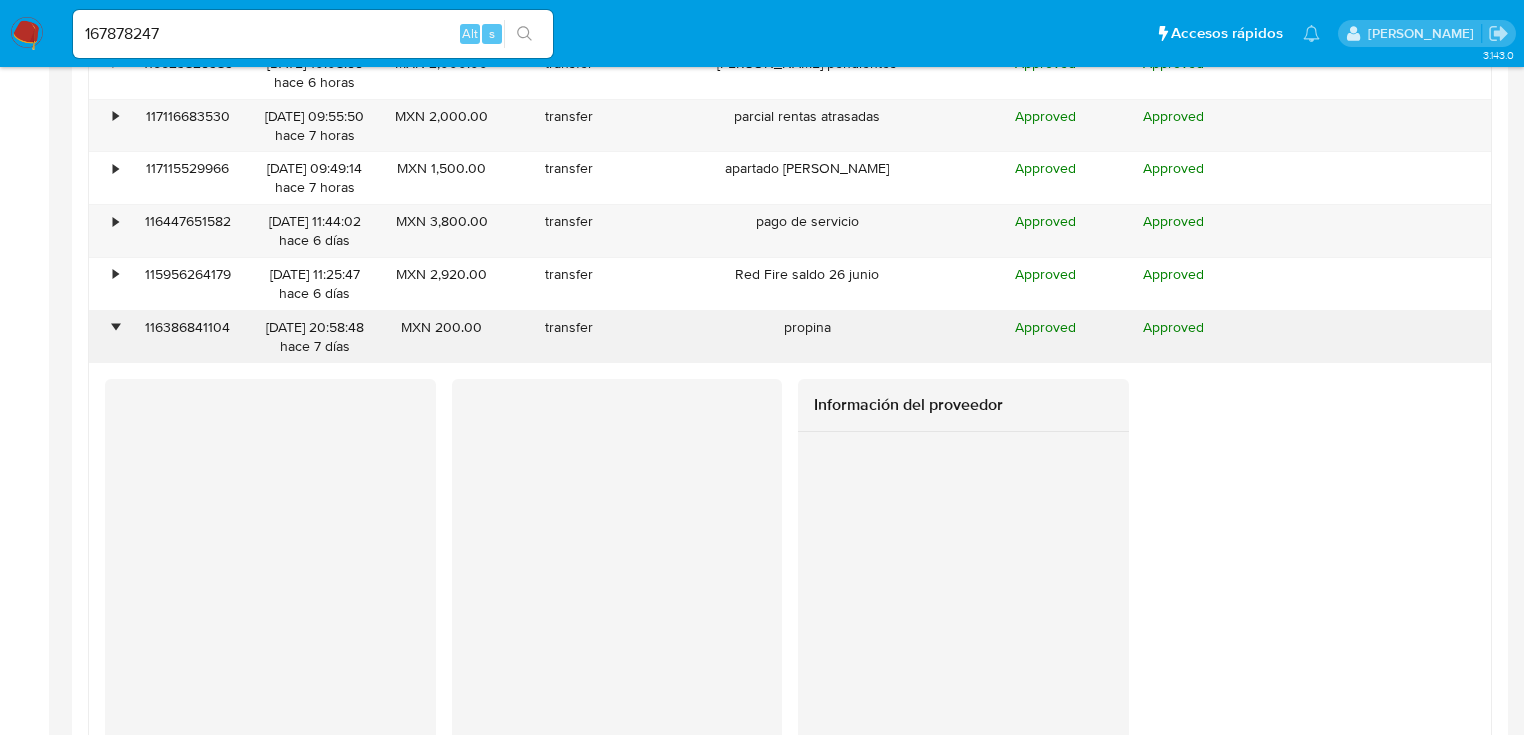 click on "•" at bounding box center (115, 327) 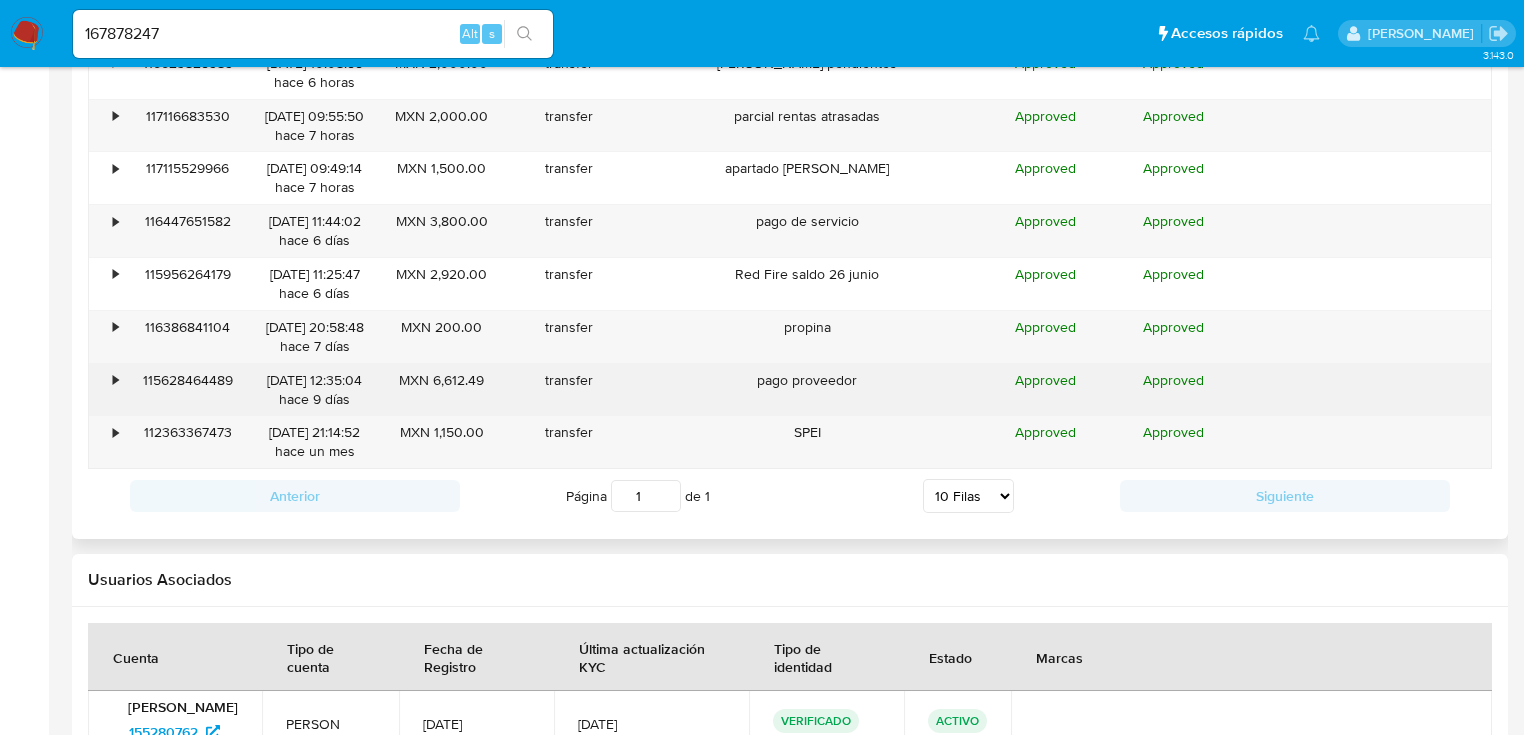 click on "•" at bounding box center [106, 390] 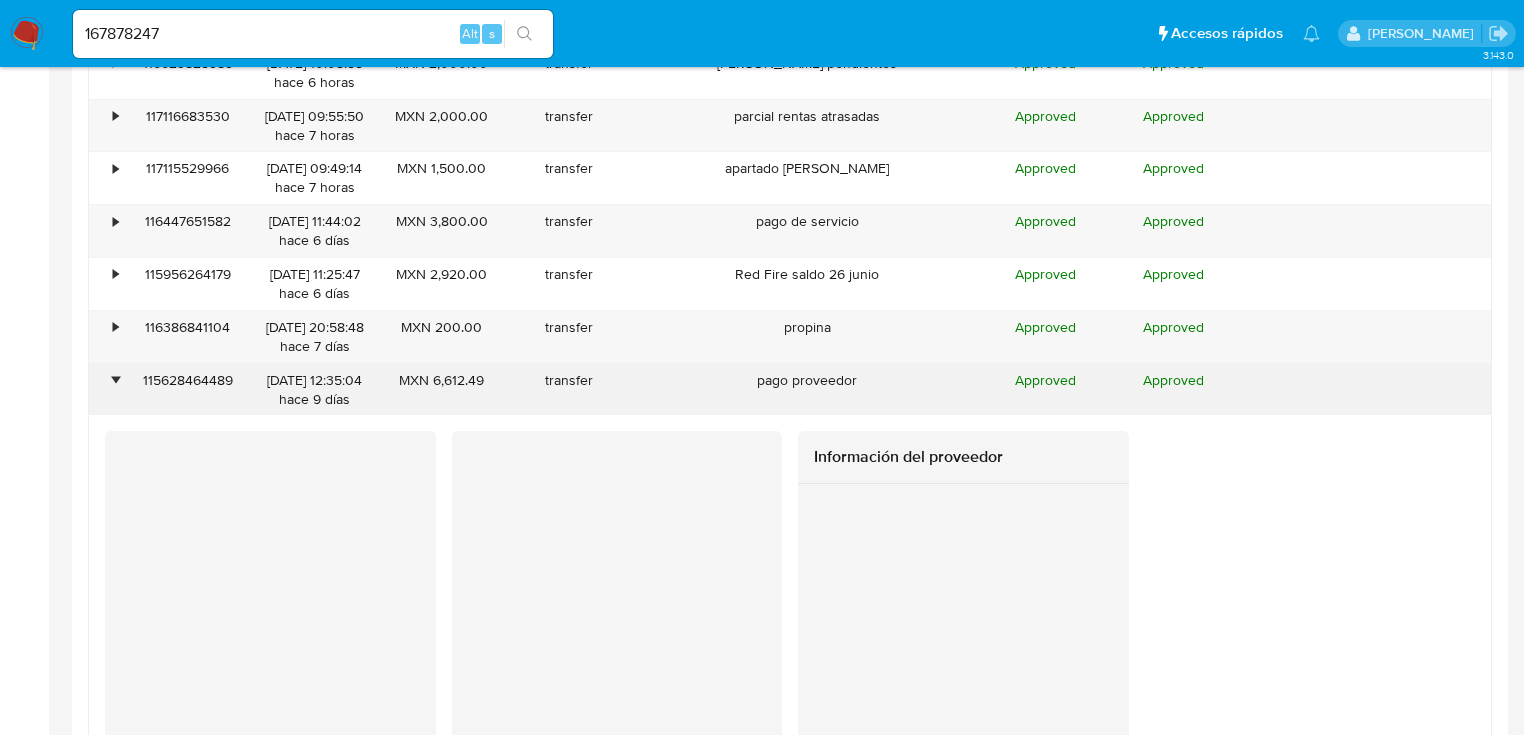 click on "•" at bounding box center (106, 390) 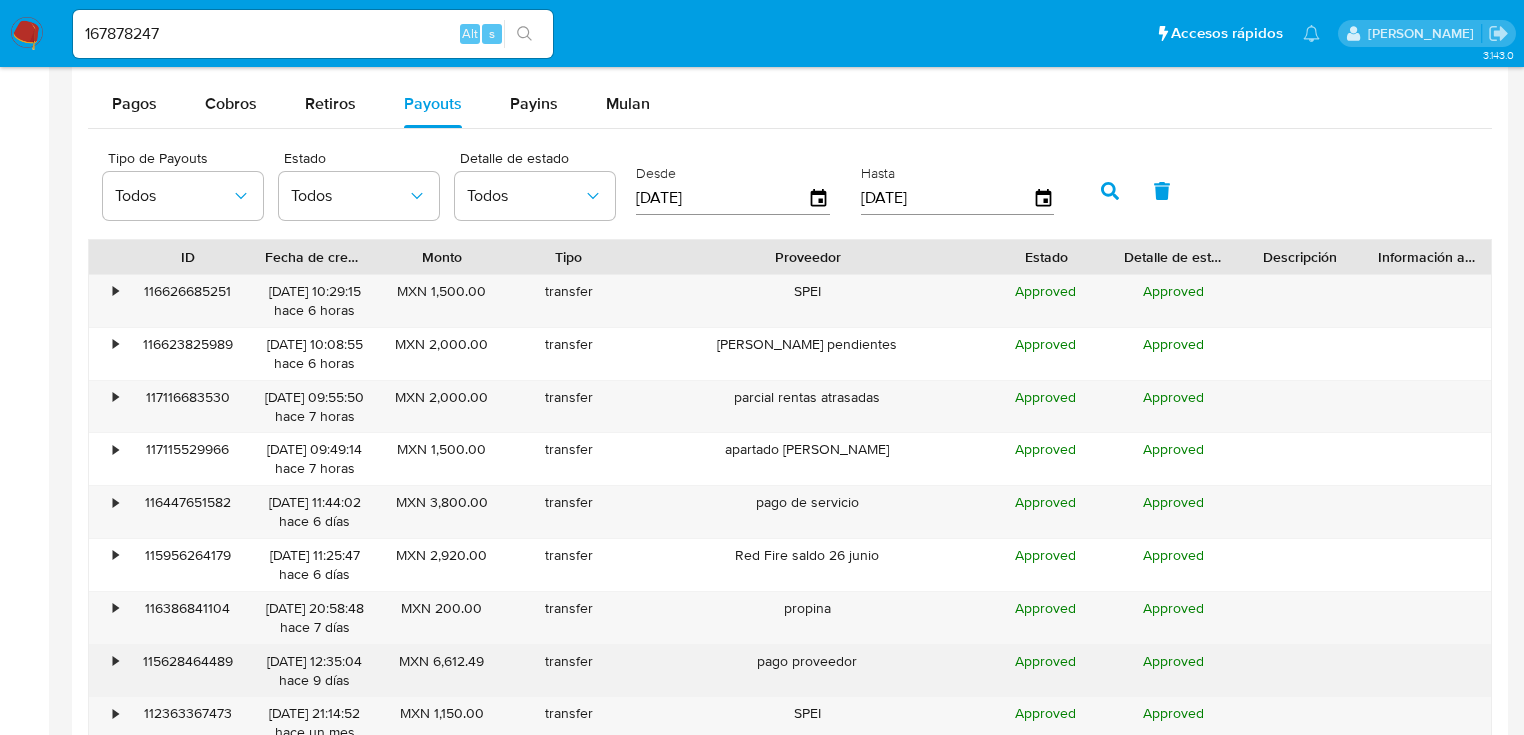 scroll, scrollTop: 1680, scrollLeft: 0, axis: vertical 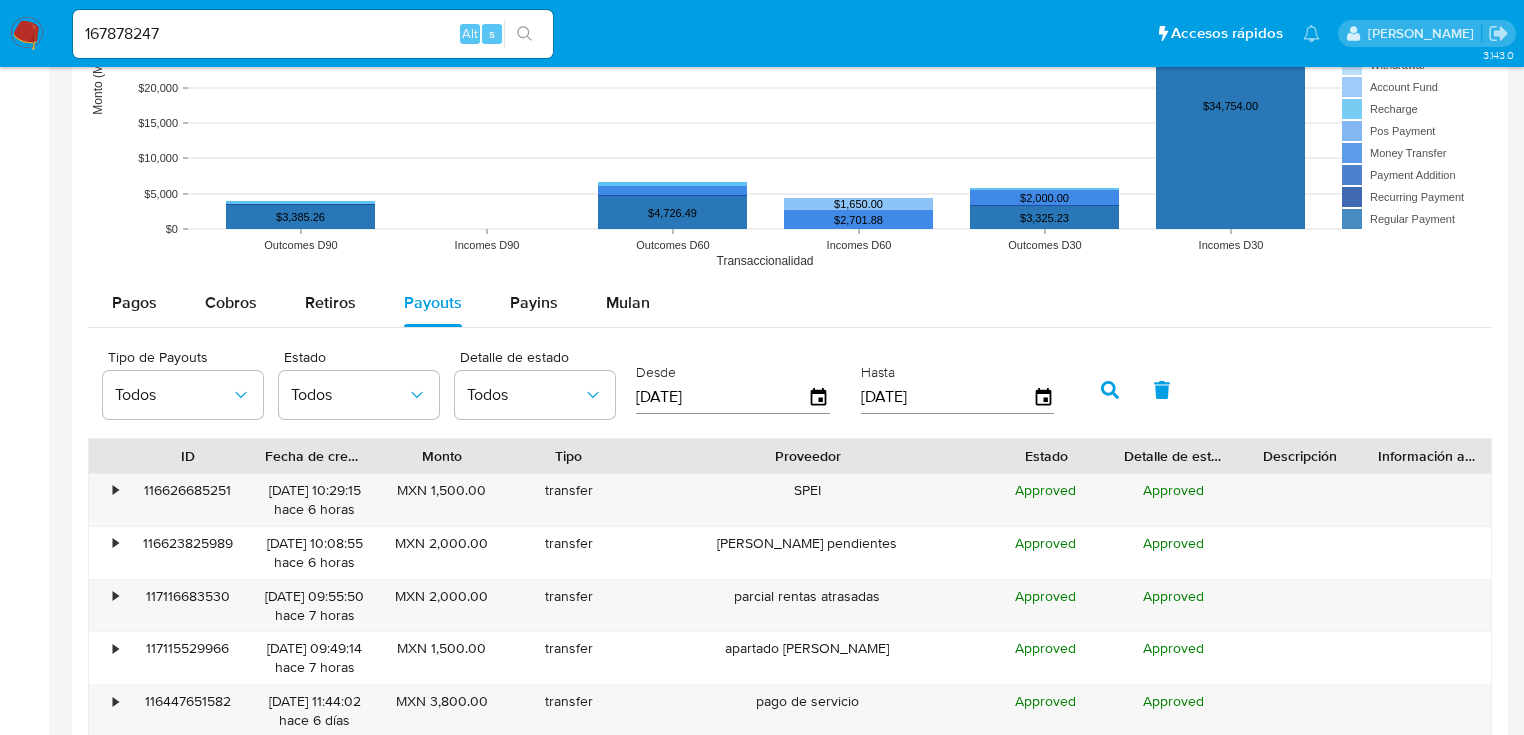 drag, startPoint x: 773, startPoint y: 397, endPoint x: 645, endPoint y: 388, distance: 128.31601 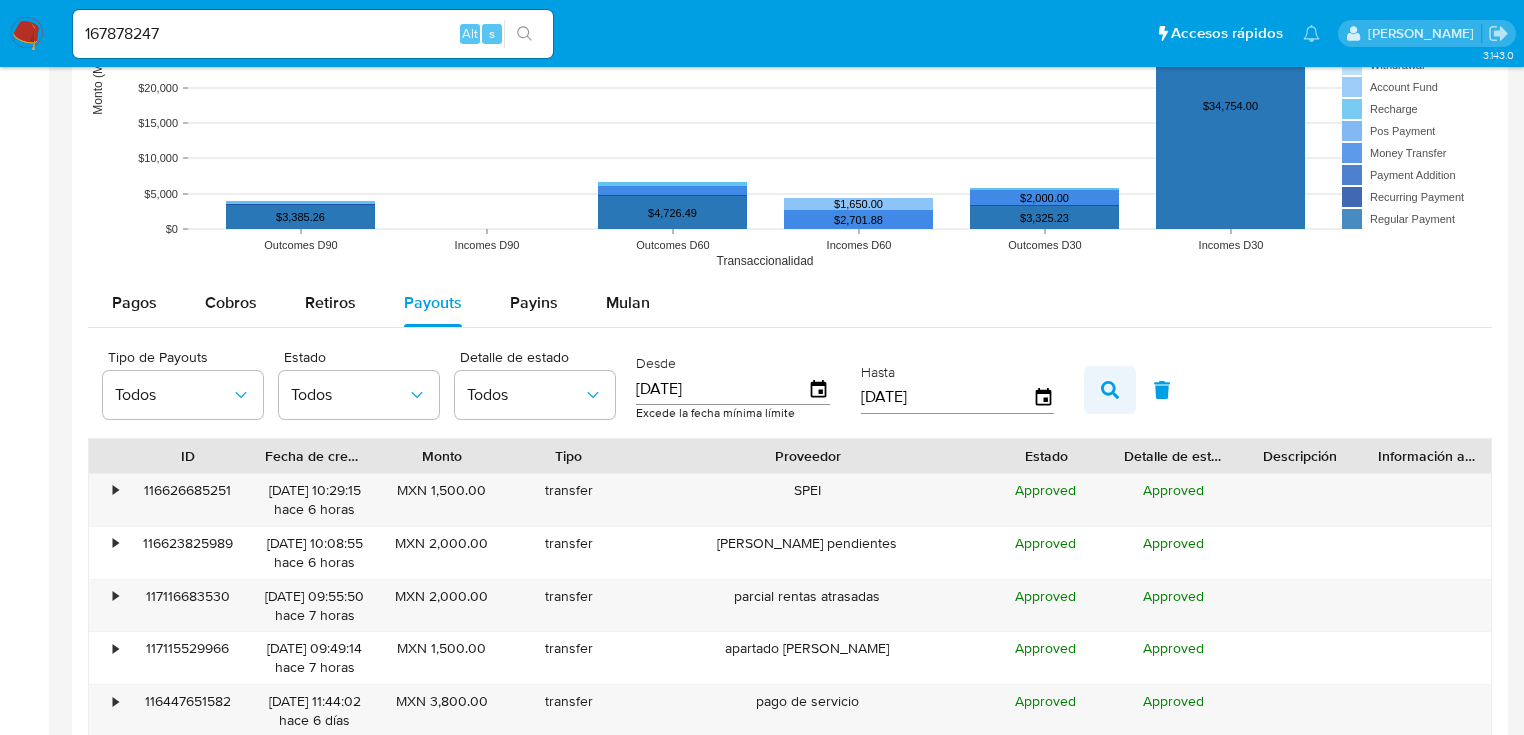 click 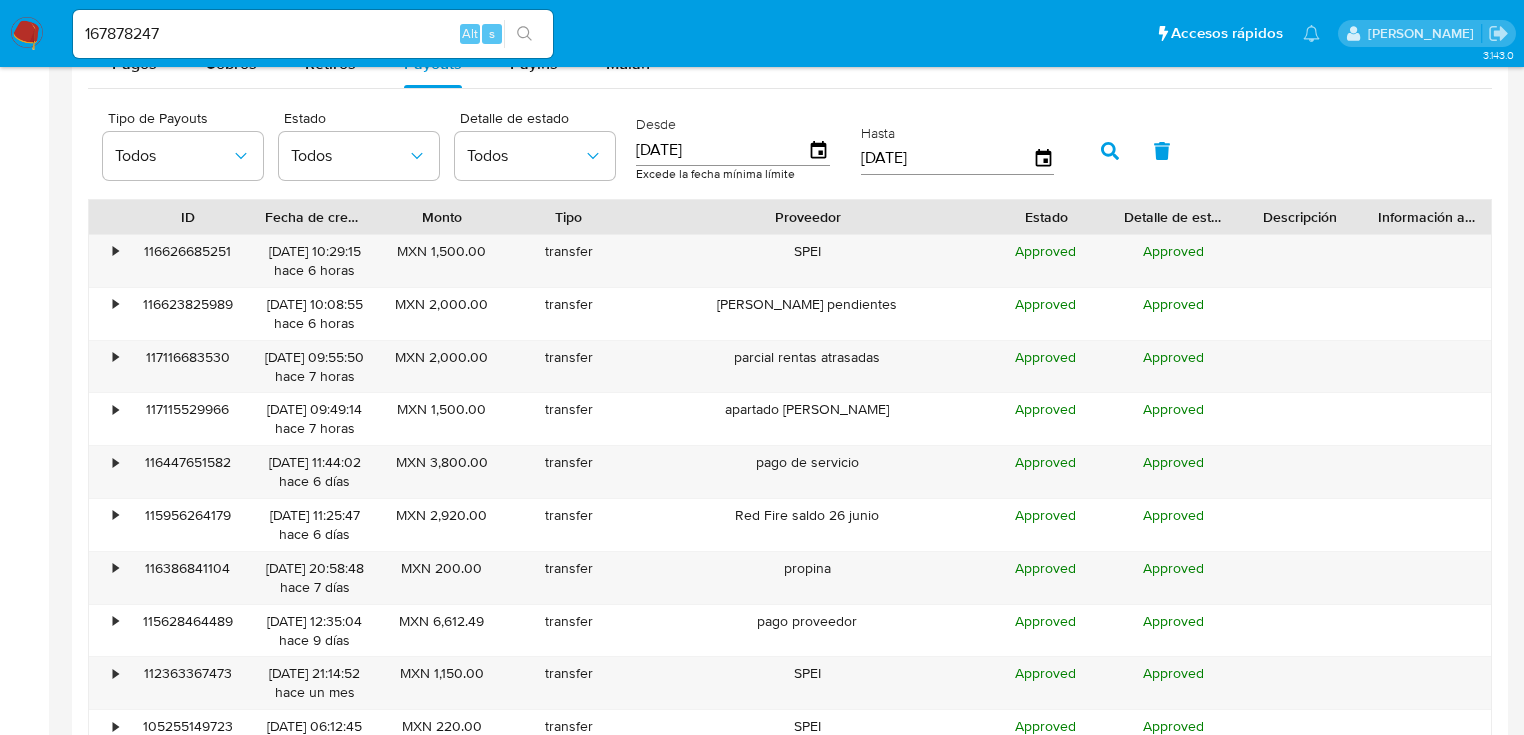 scroll, scrollTop: 1920, scrollLeft: 0, axis: vertical 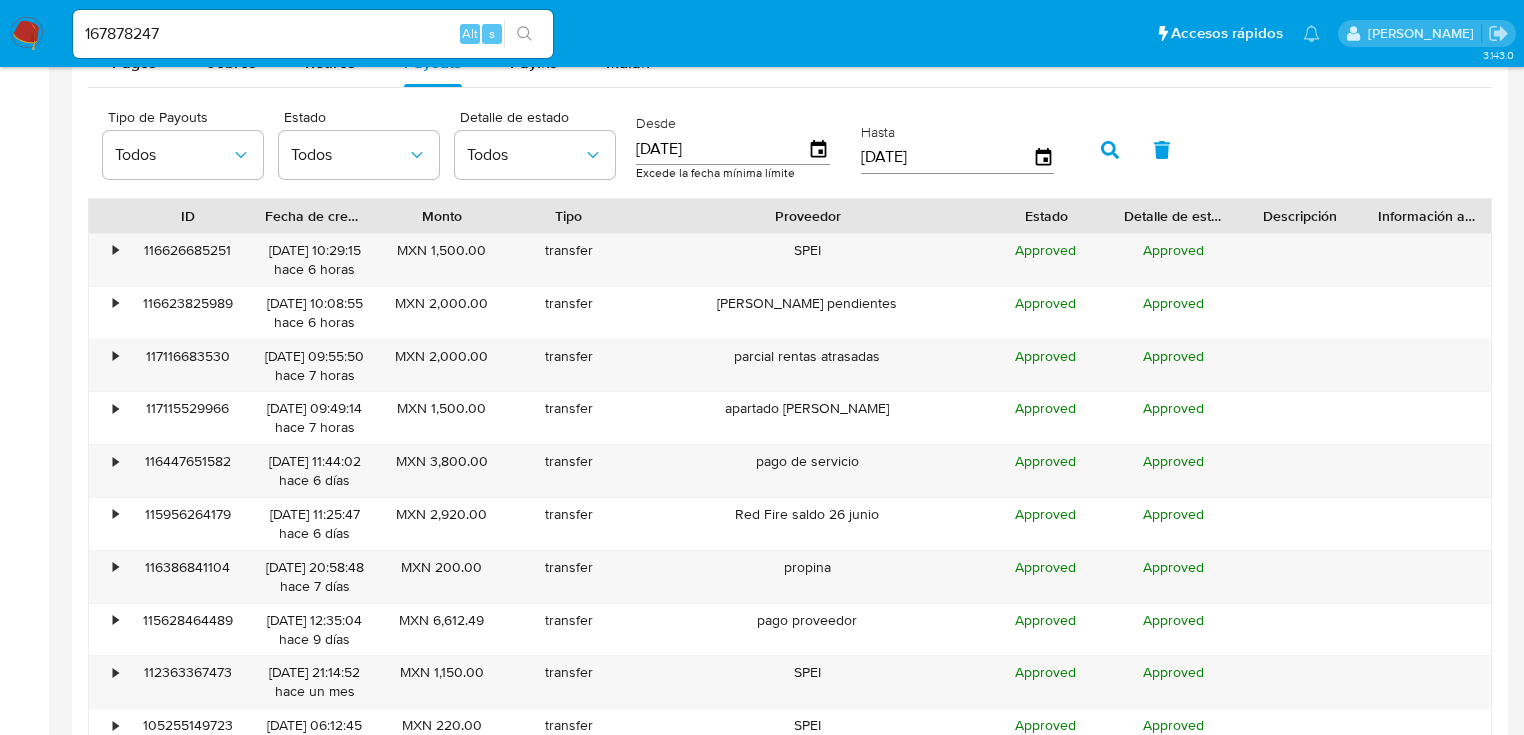 click 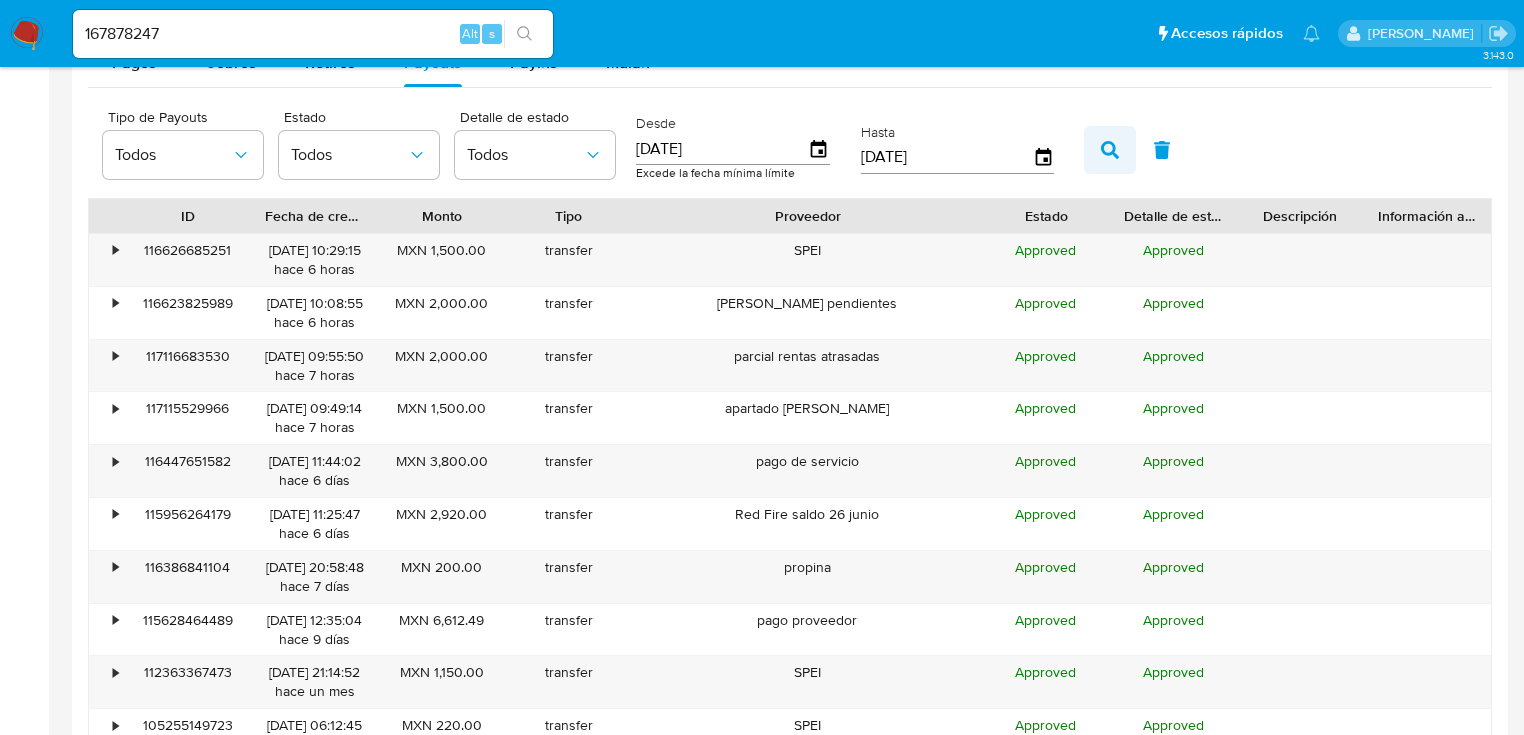 type on "01/01/2025" 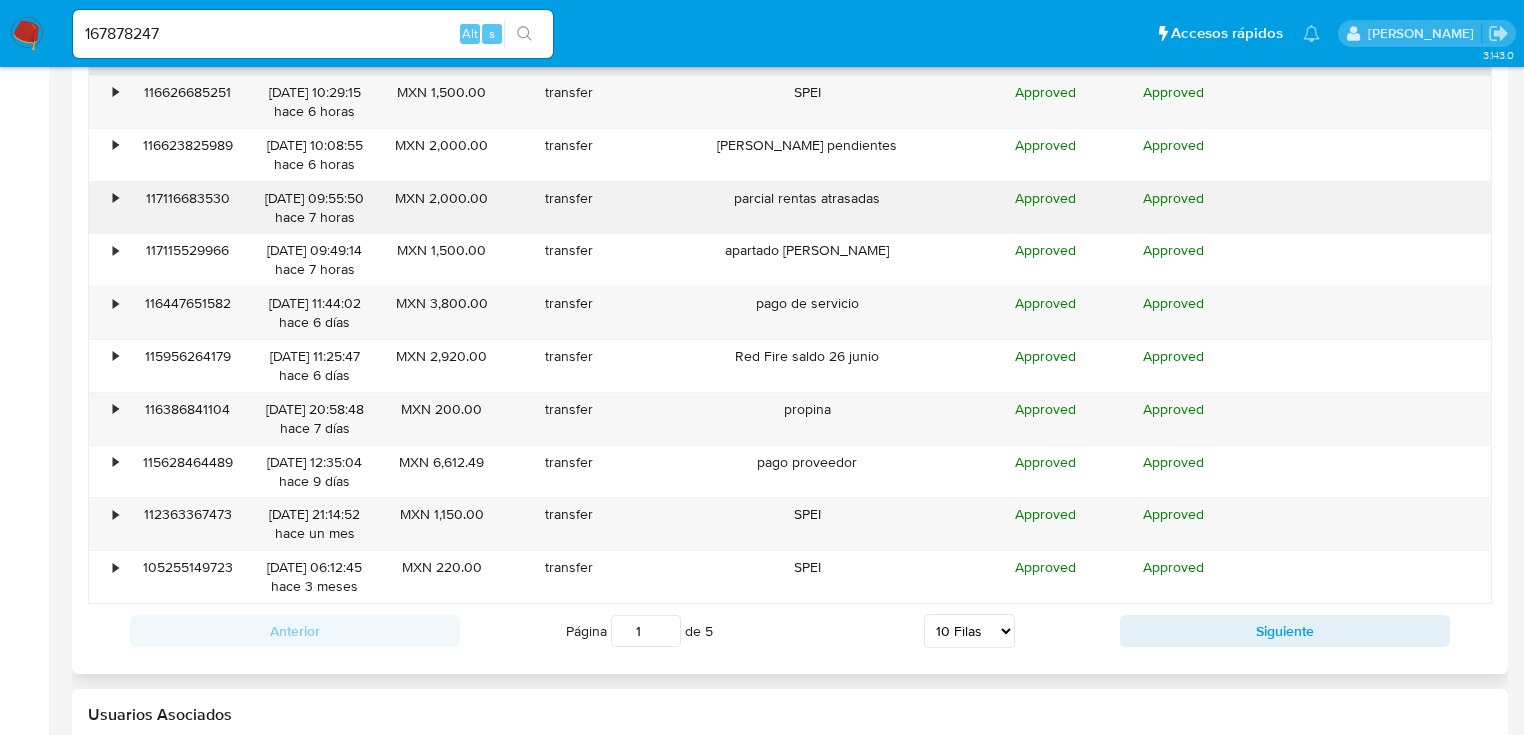 scroll, scrollTop: 2080, scrollLeft: 0, axis: vertical 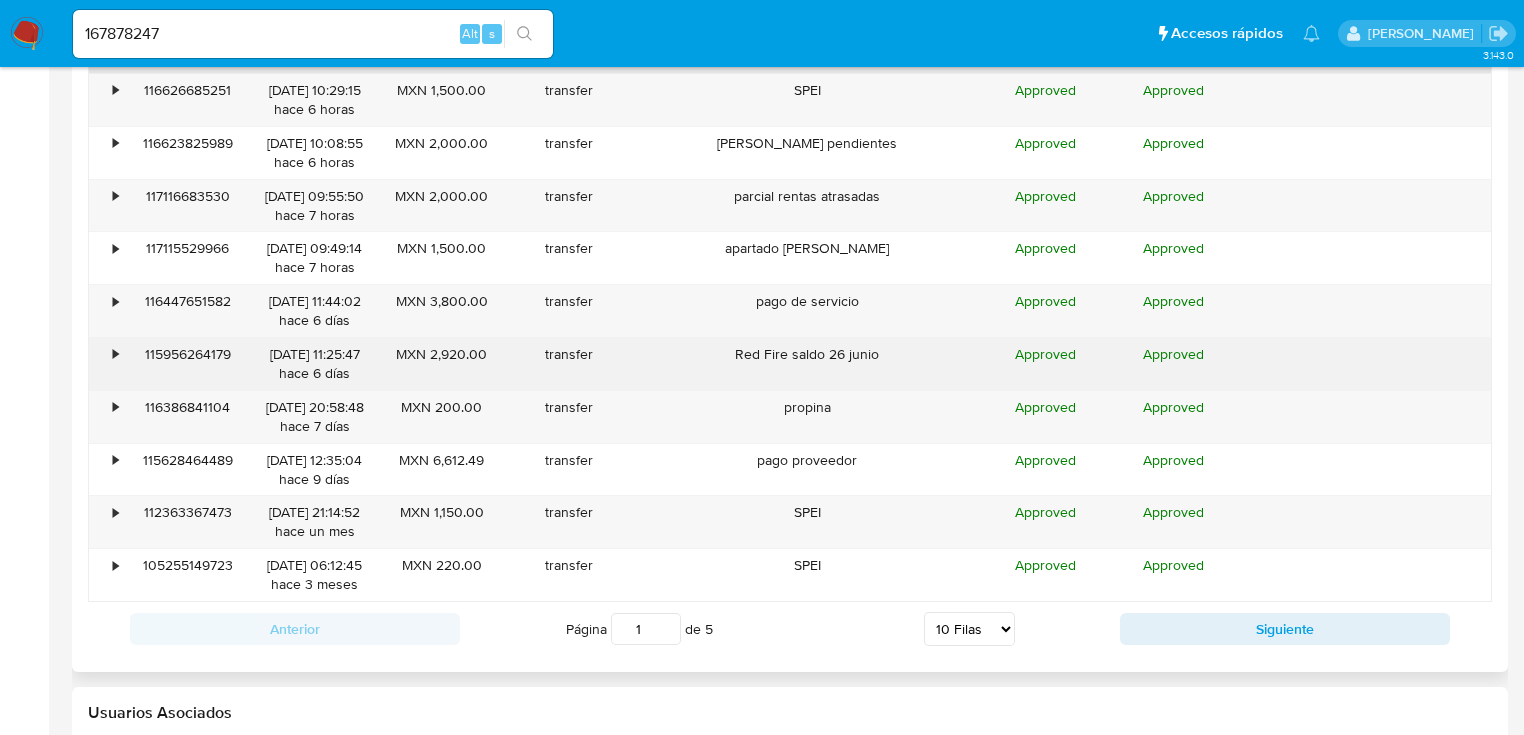 click on "•" at bounding box center [106, 364] 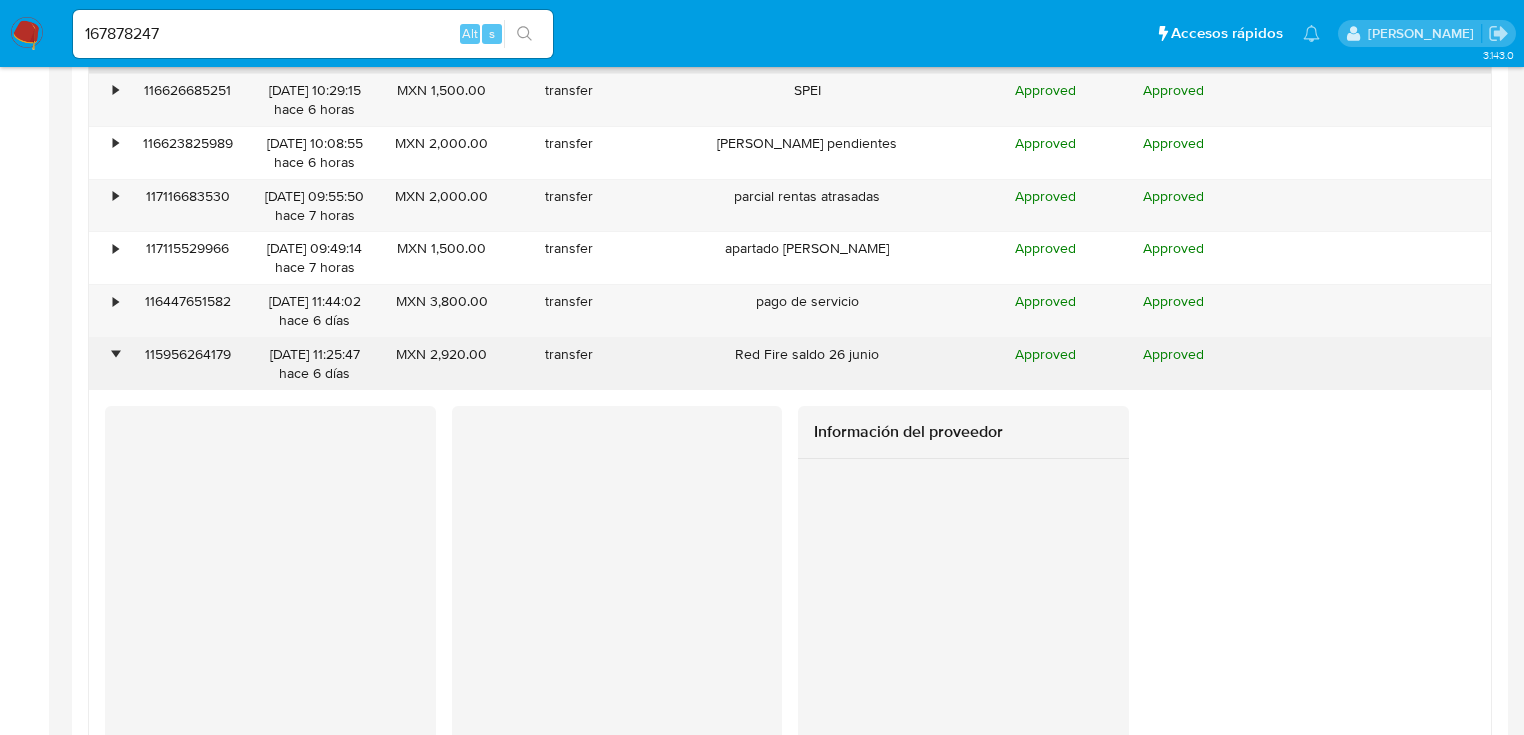 click on "•" at bounding box center (115, 354) 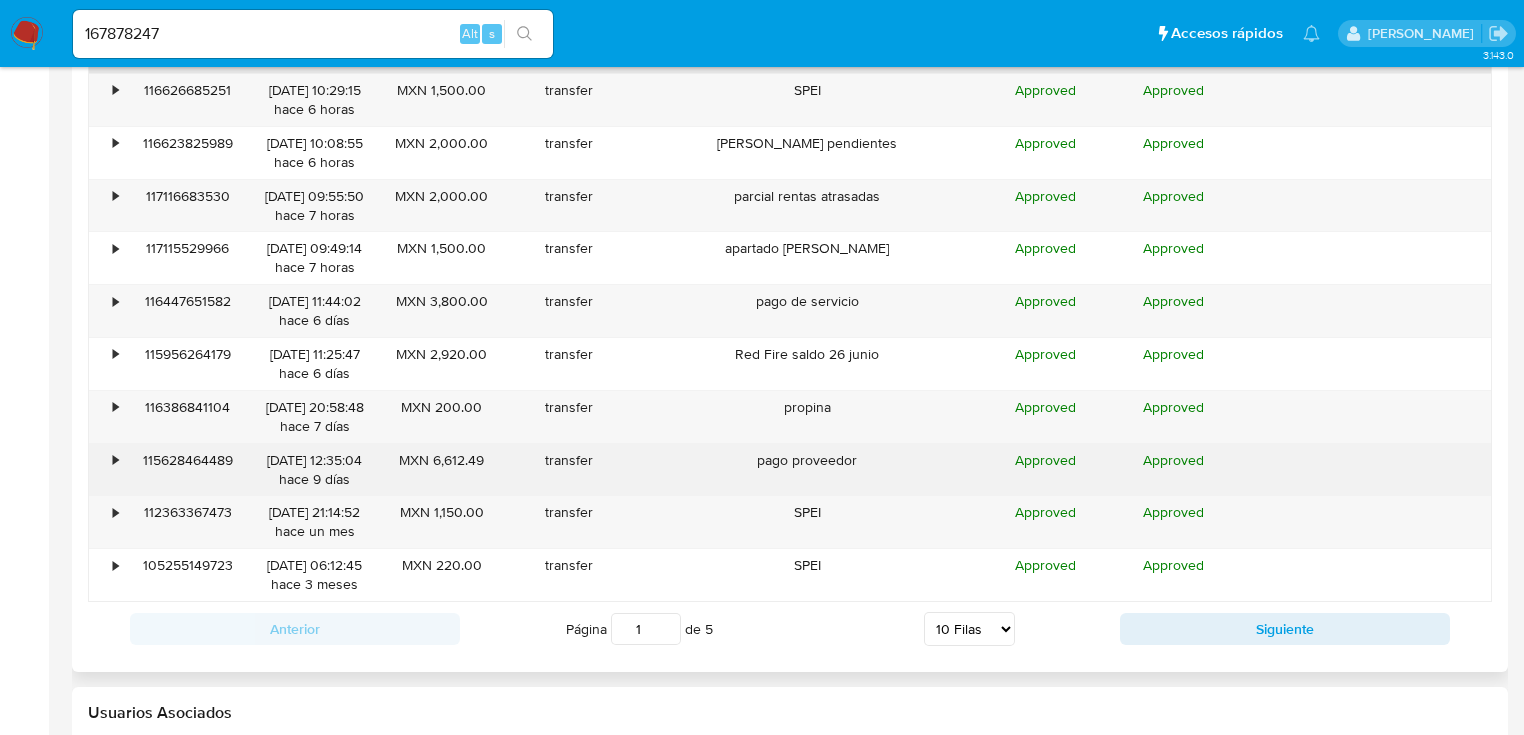 click on "•" at bounding box center (115, 460) 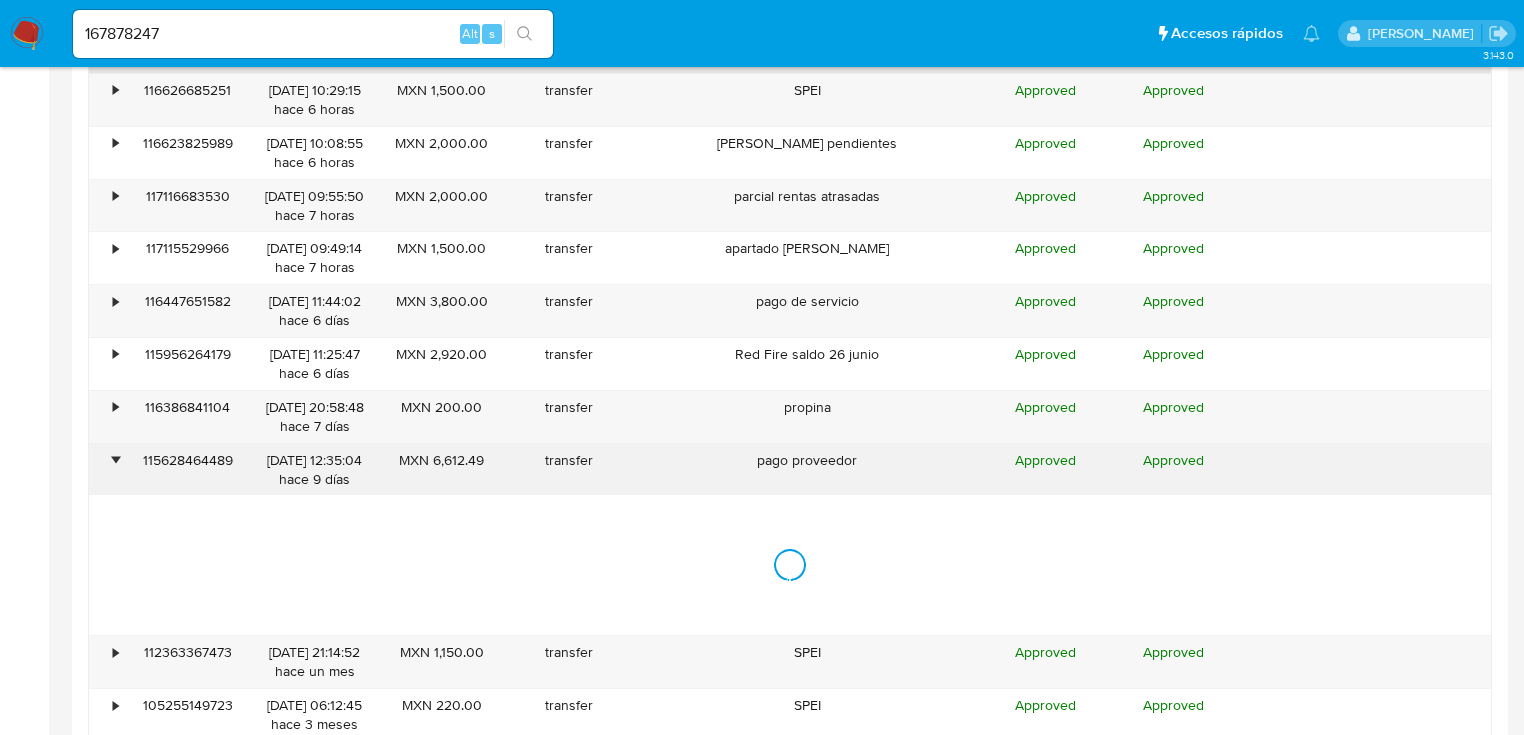 click on "•" at bounding box center (115, 460) 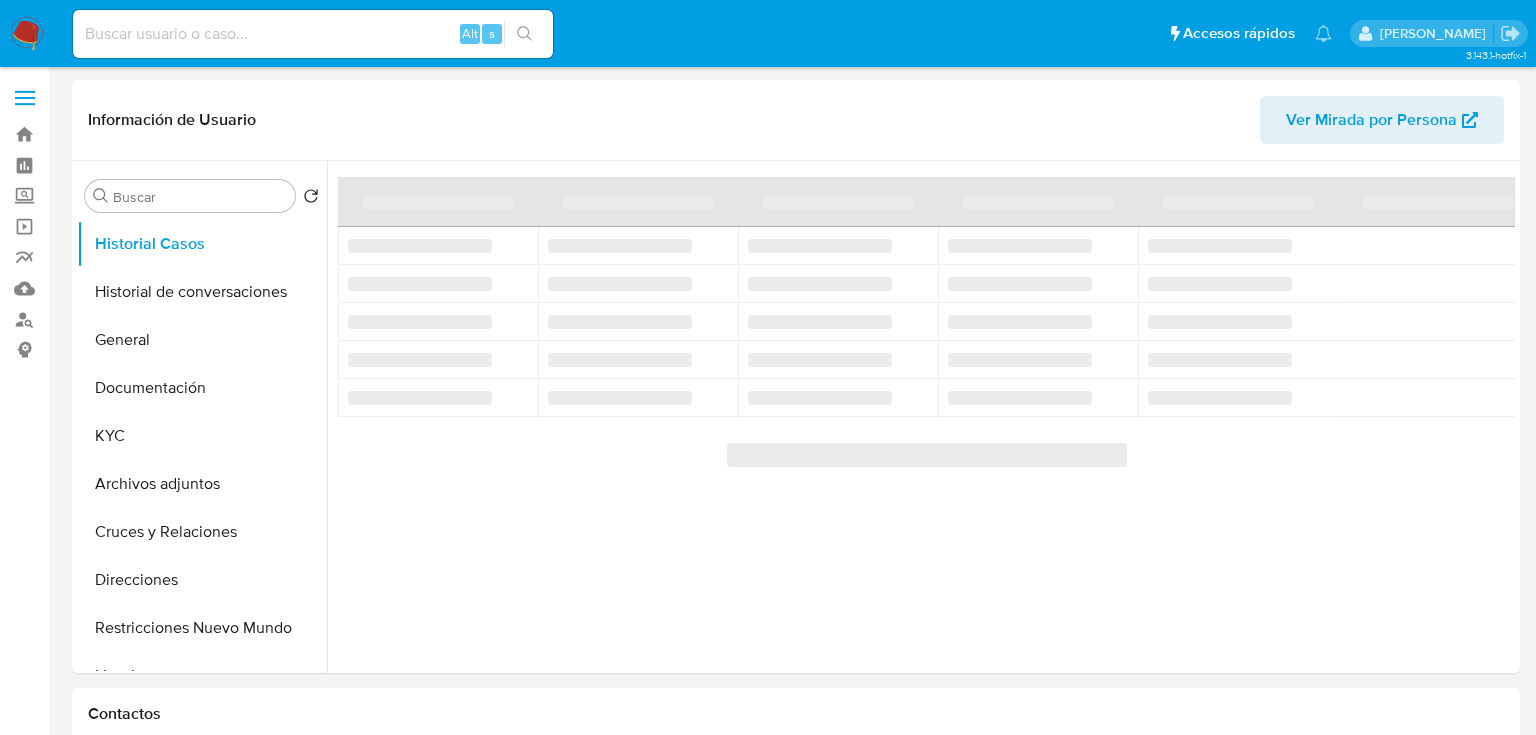 select on "10" 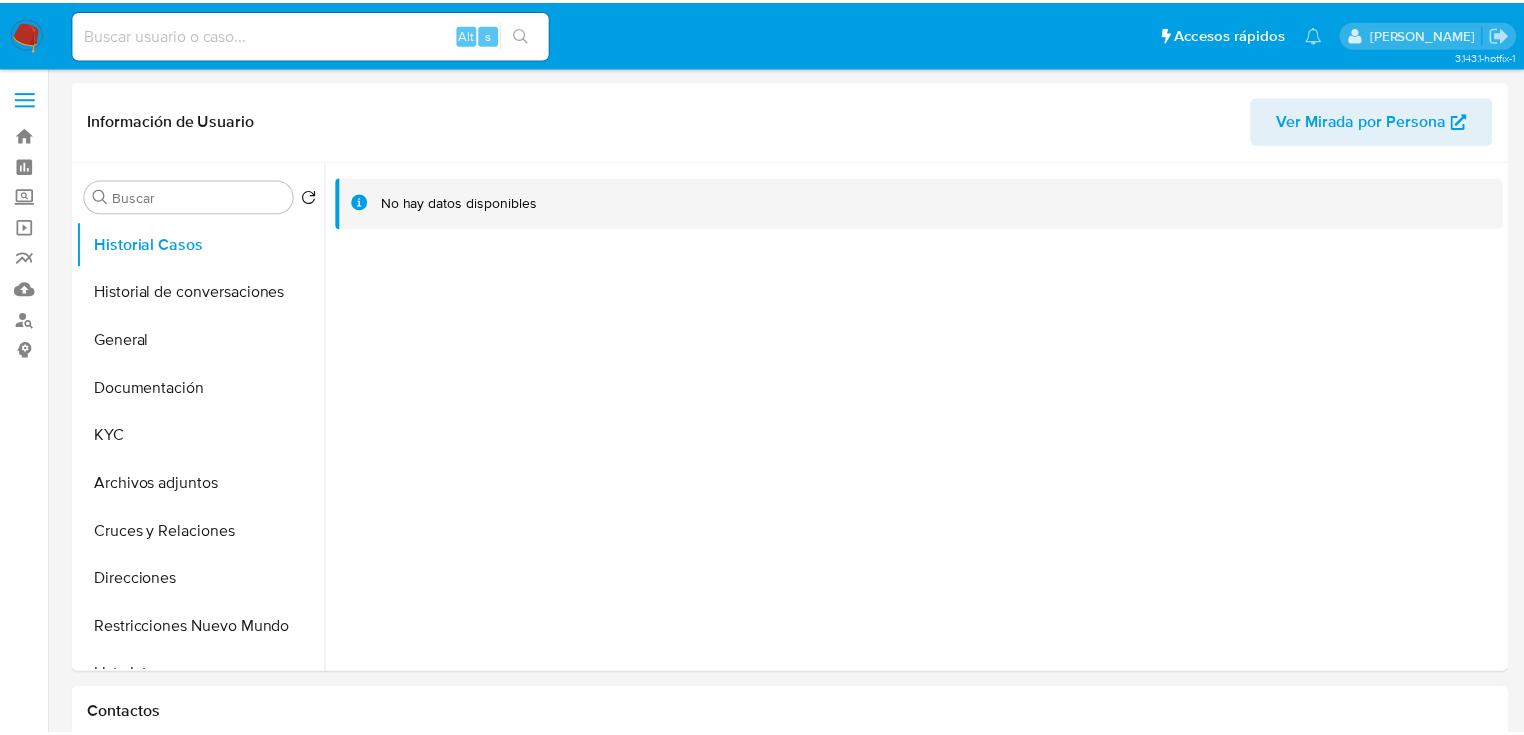 scroll, scrollTop: 0, scrollLeft: 0, axis: both 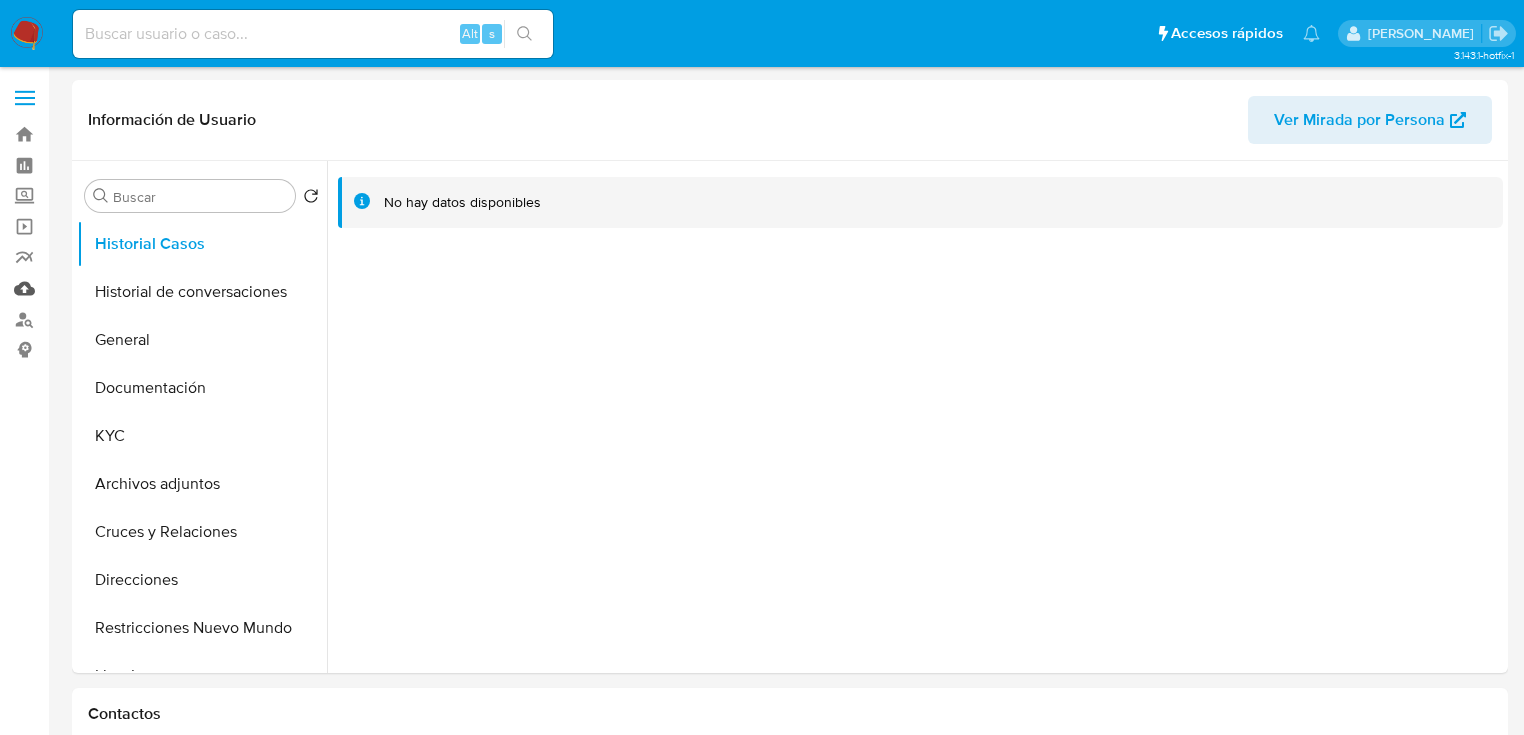 click on "Mulan" at bounding box center (119, 288) 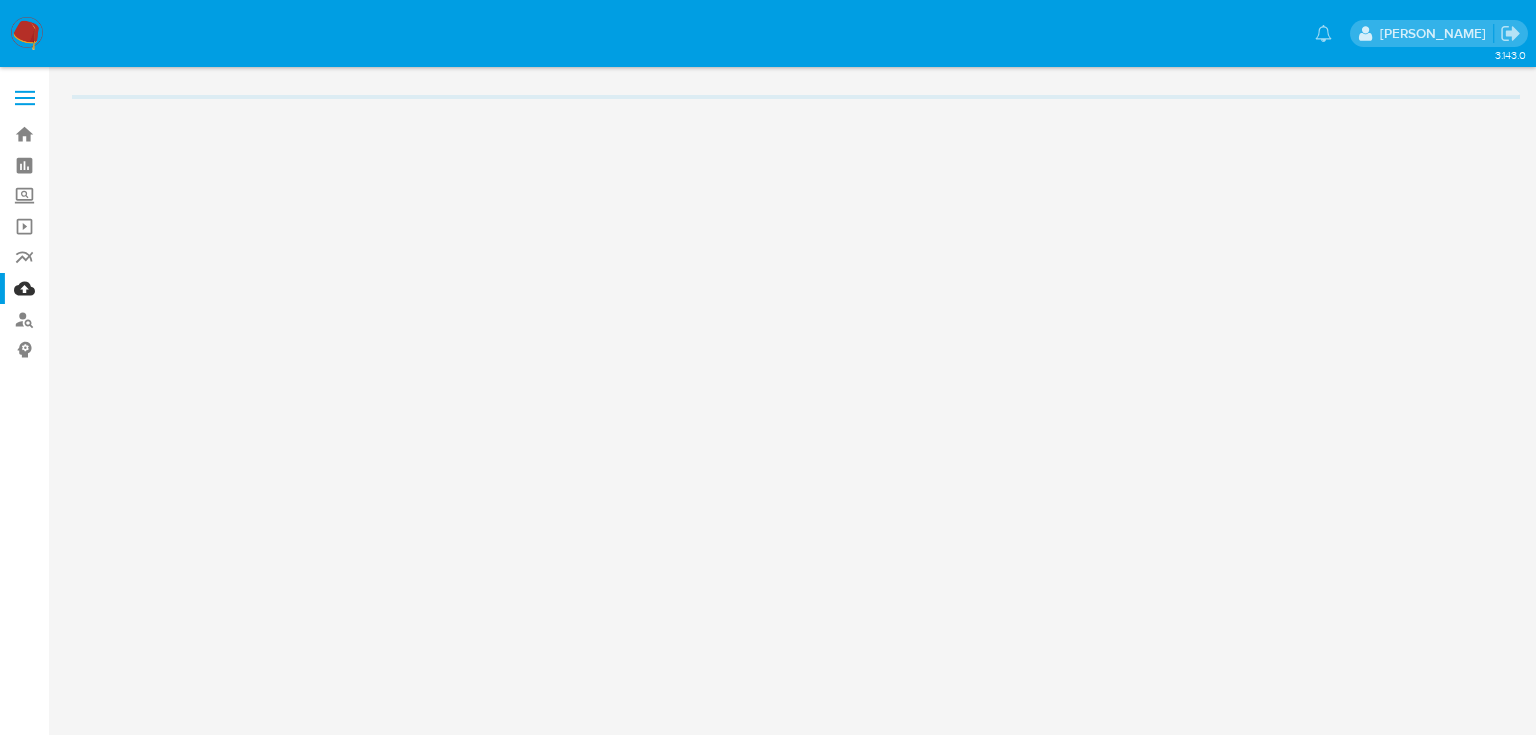 scroll, scrollTop: 0, scrollLeft: 0, axis: both 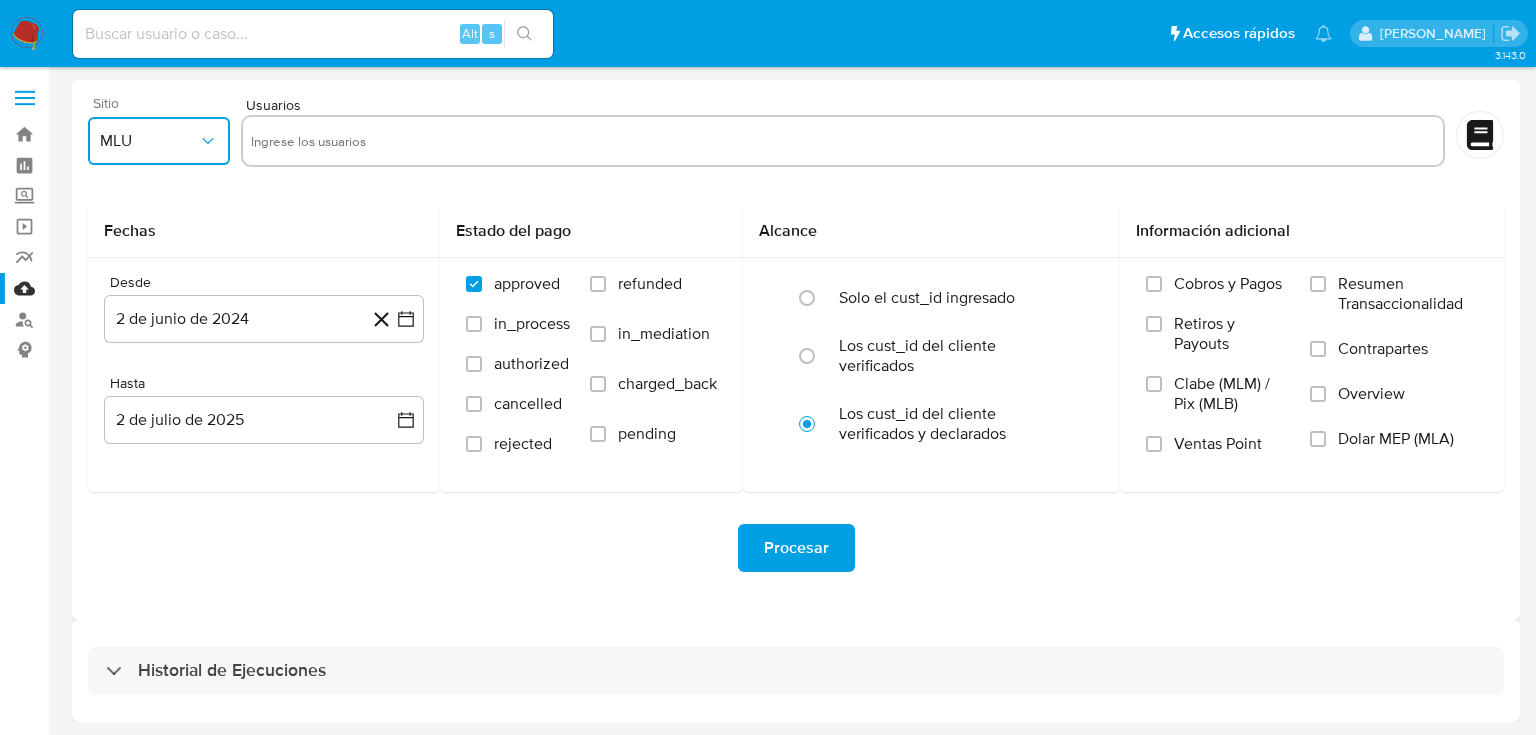 click on "MLU" at bounding box center [159, 141] 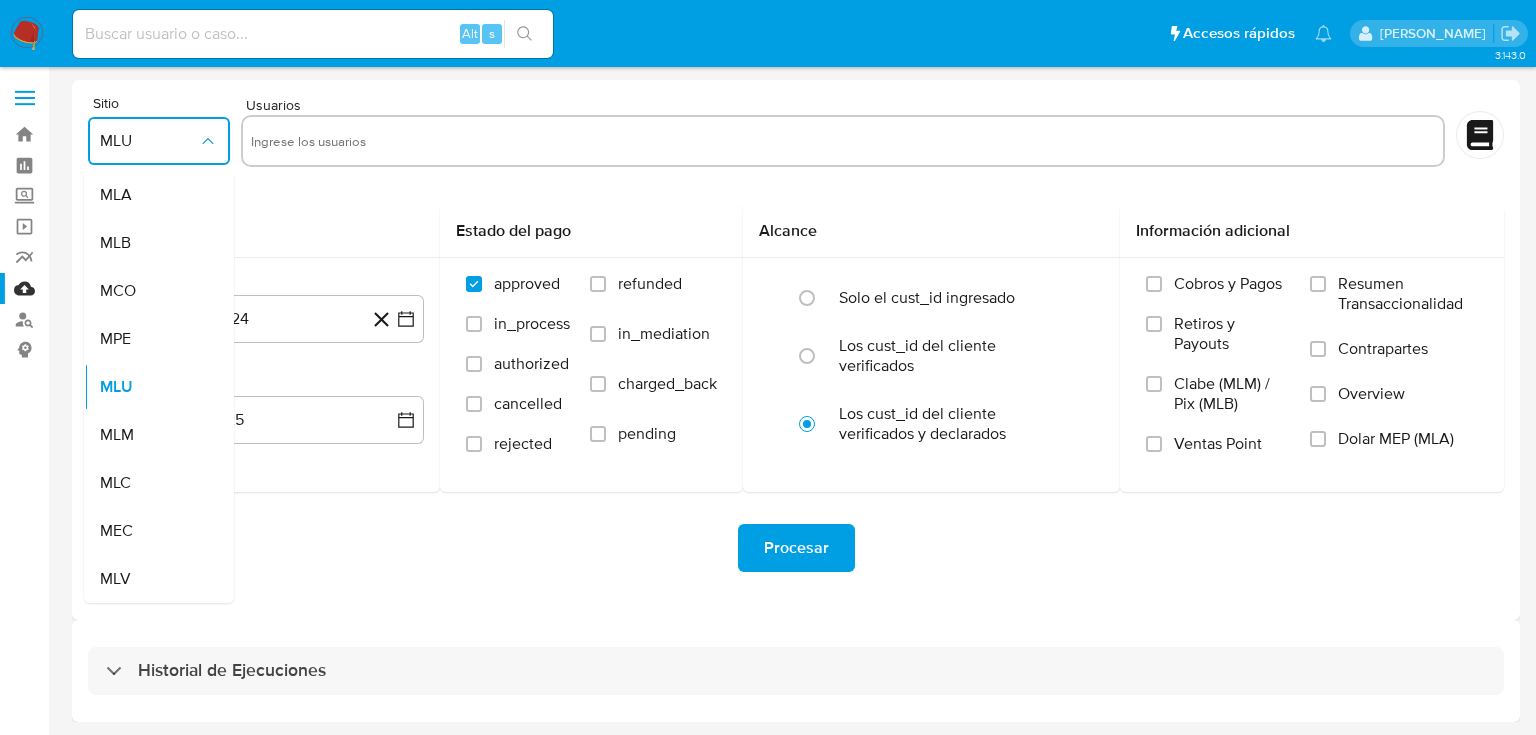 drag, startPoint x: 126, startPoint y: 432, endPoint x: 248, endPoint y: 171, distance: 288.1059 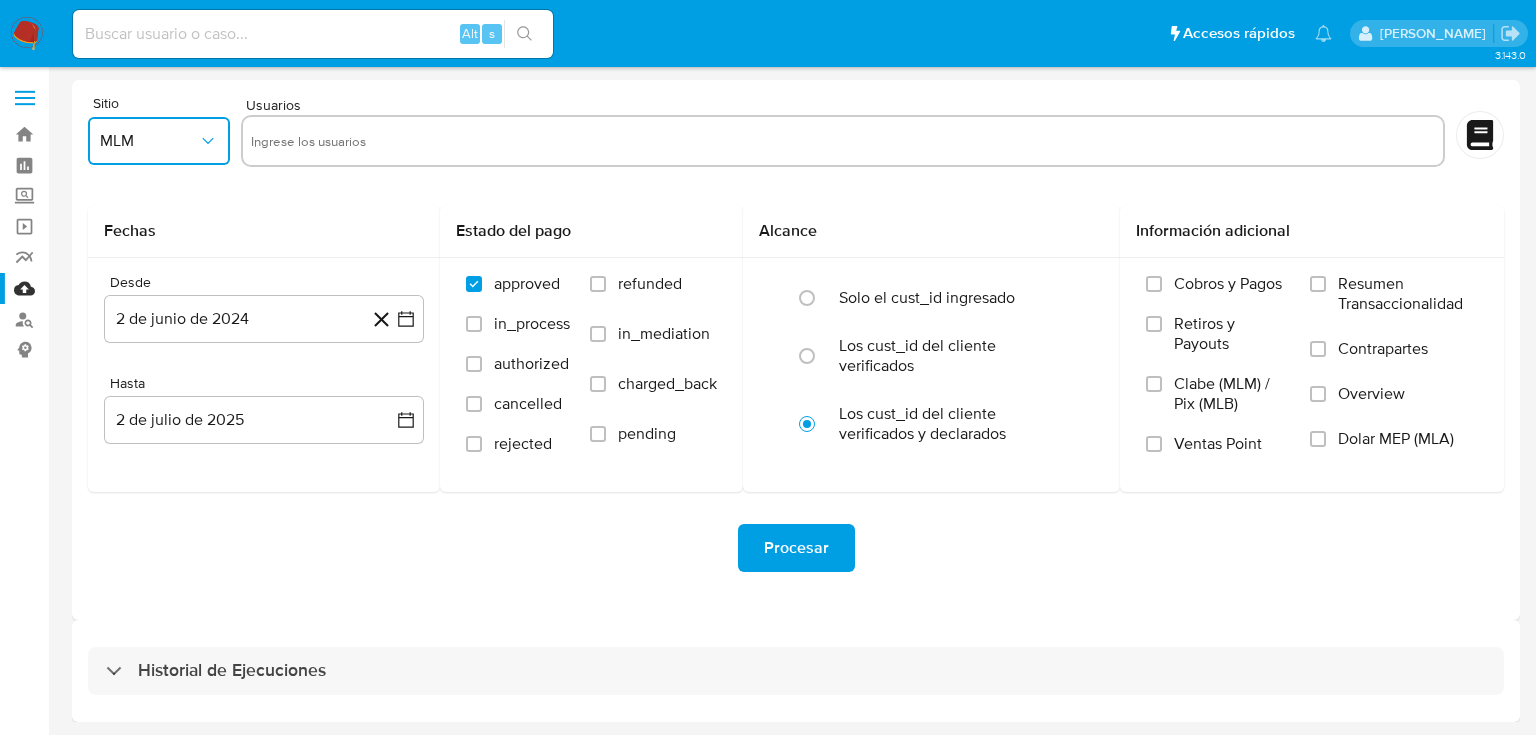 click at bounding box center (843, 141) 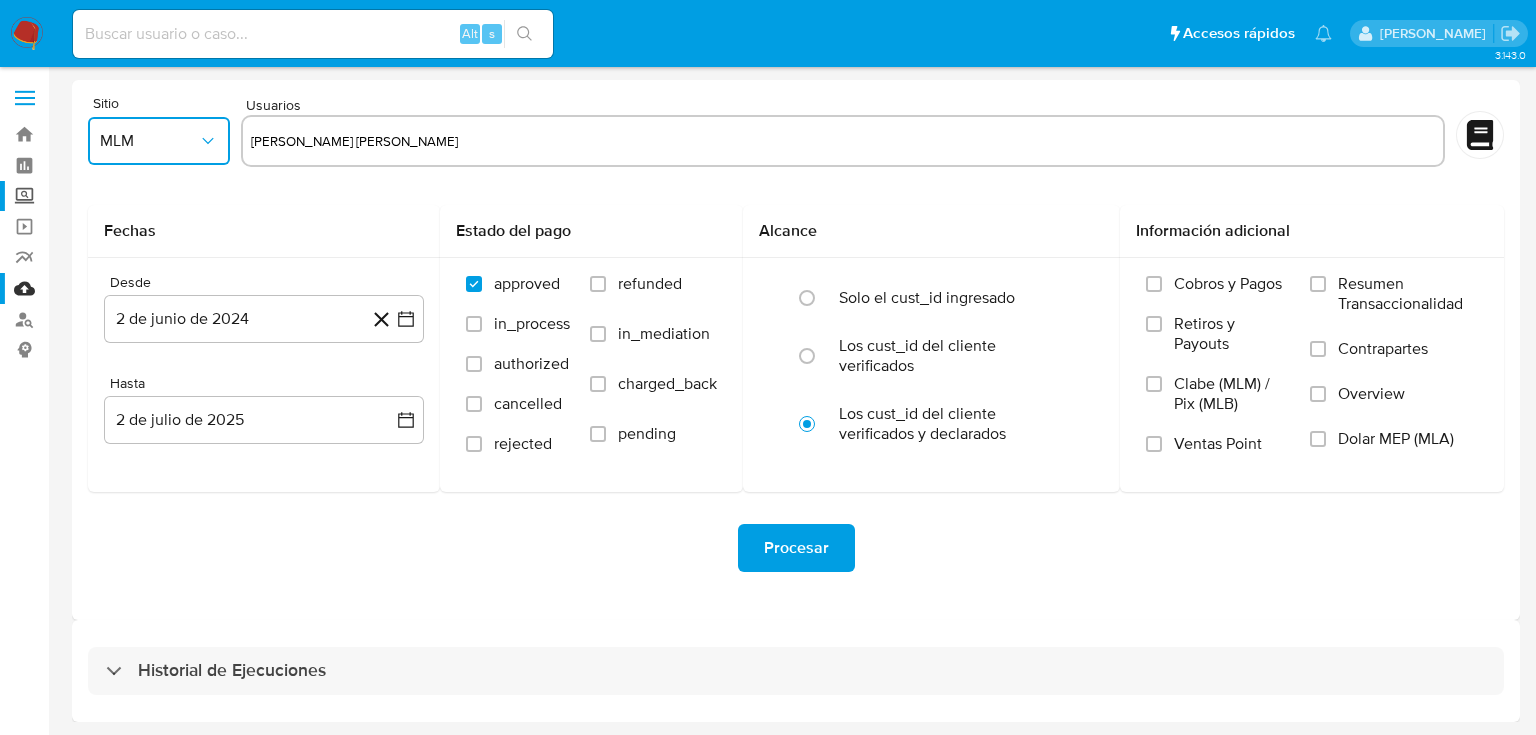 type on "[PERSON_NAME] [PERSON_NAME]" 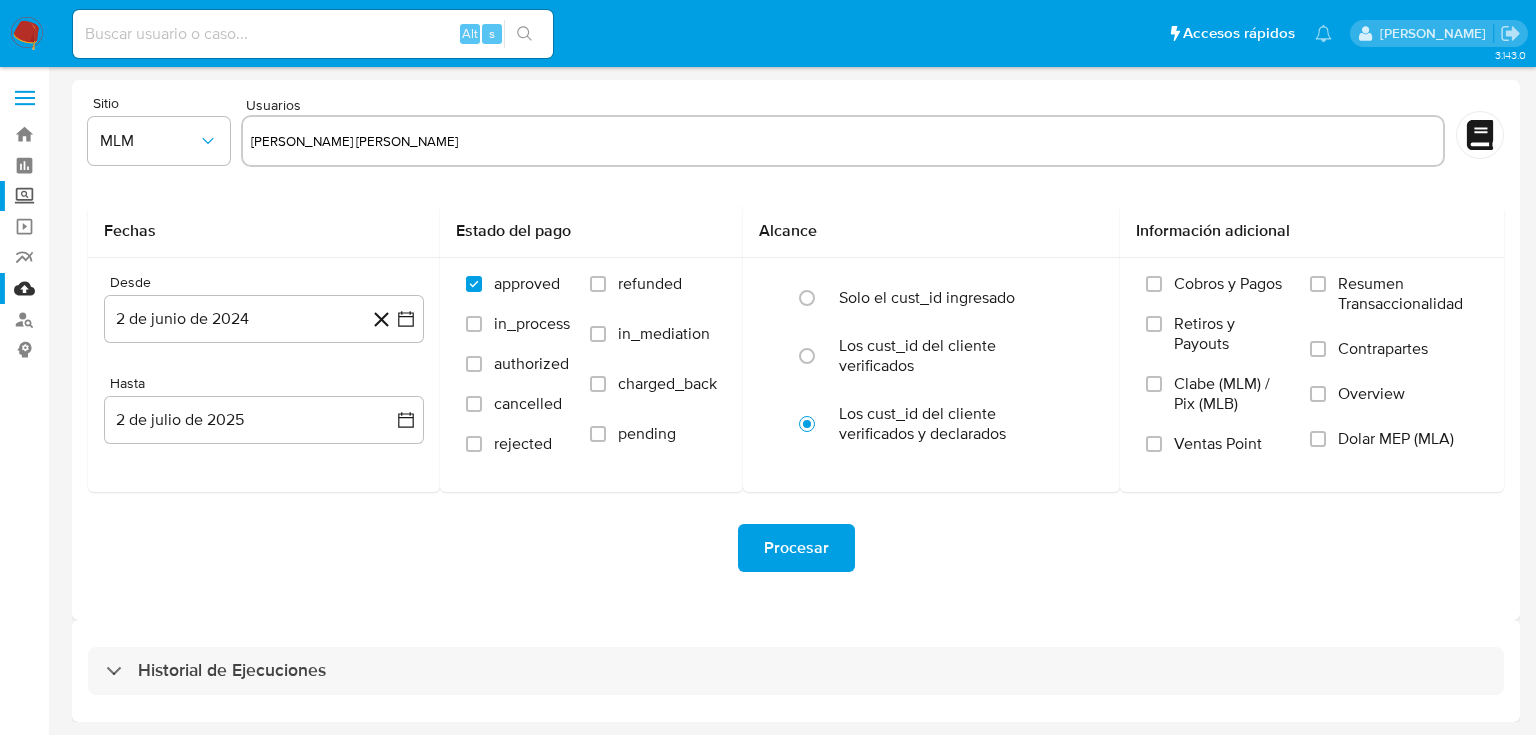 type 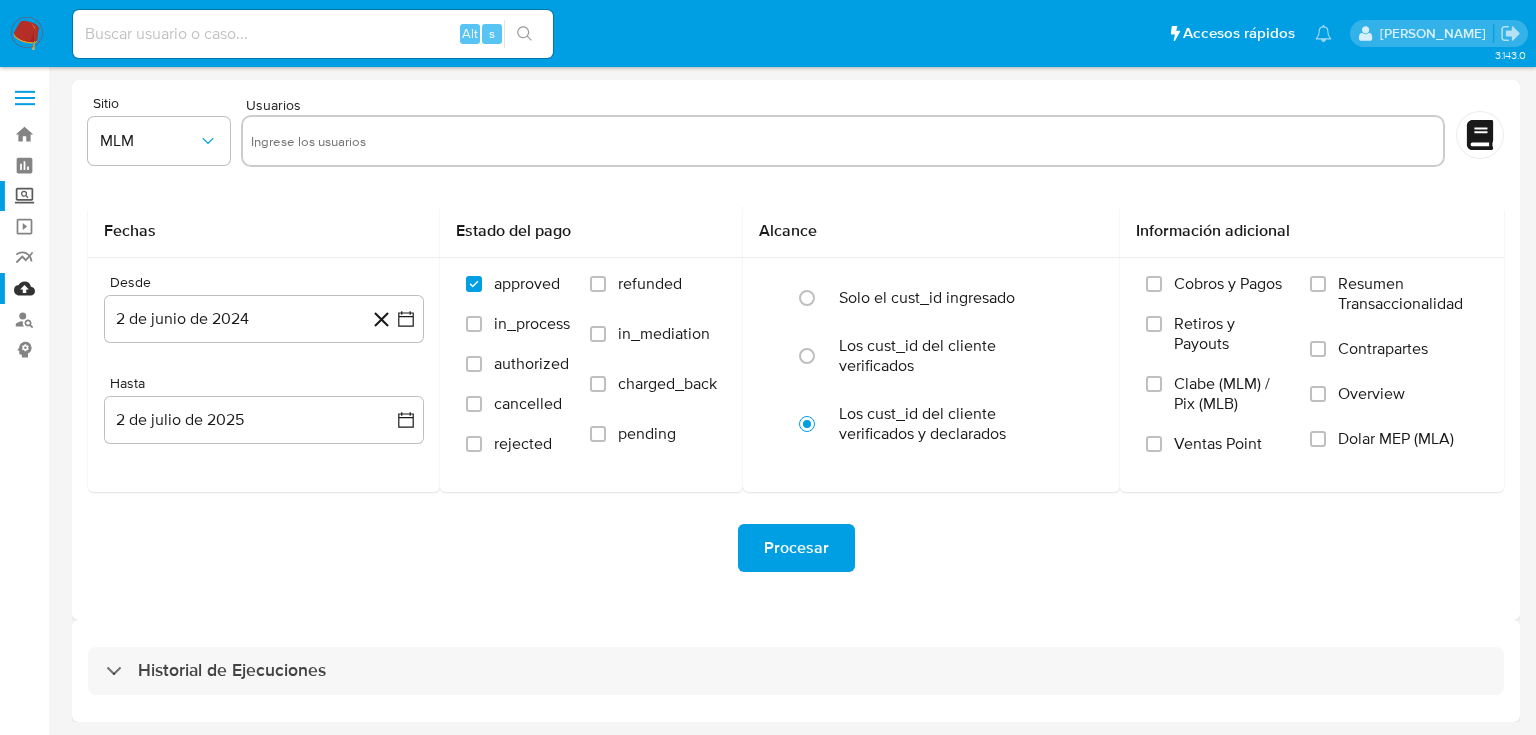 click on "Screening" at bounding box center (119, 196) 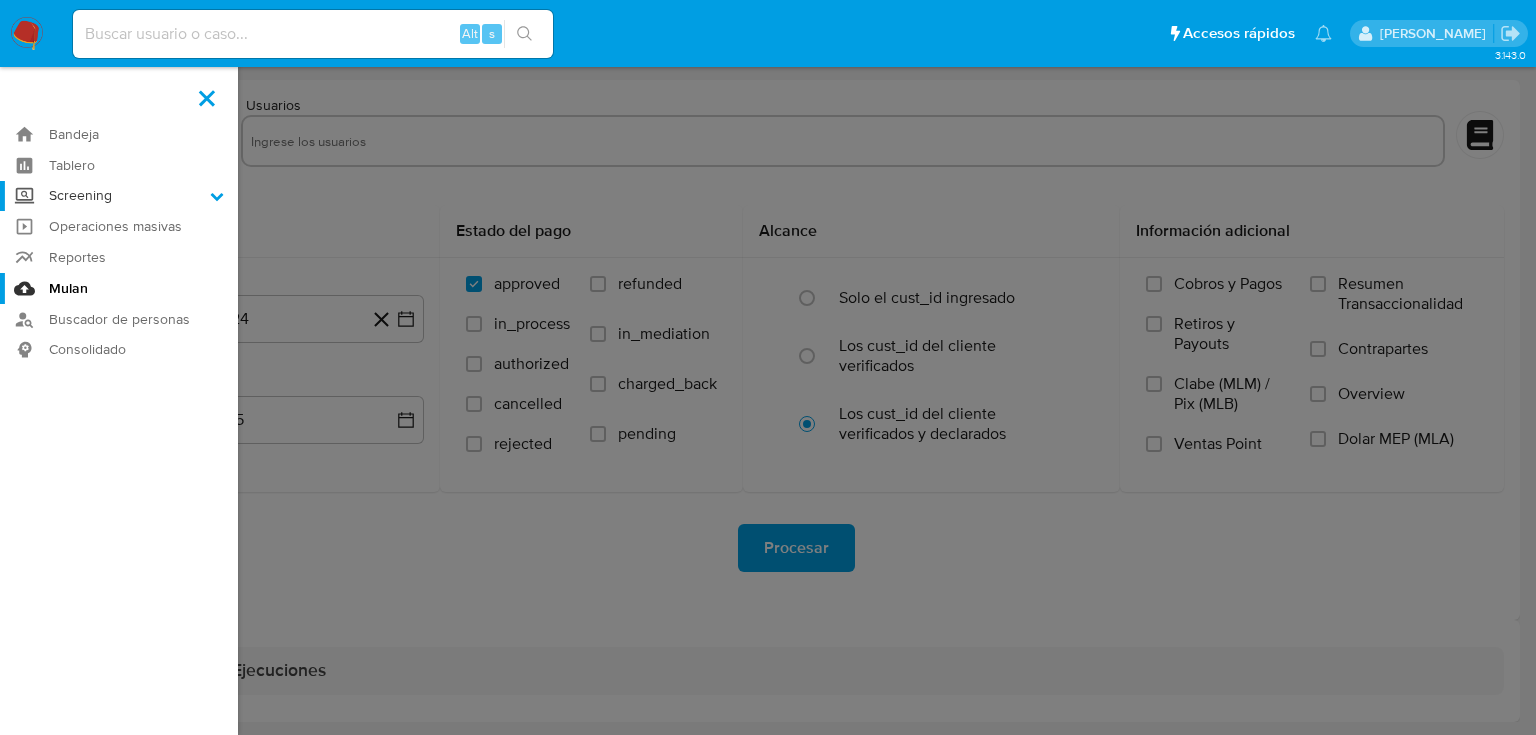 click on "Screening" at bounding box center (0, 0) 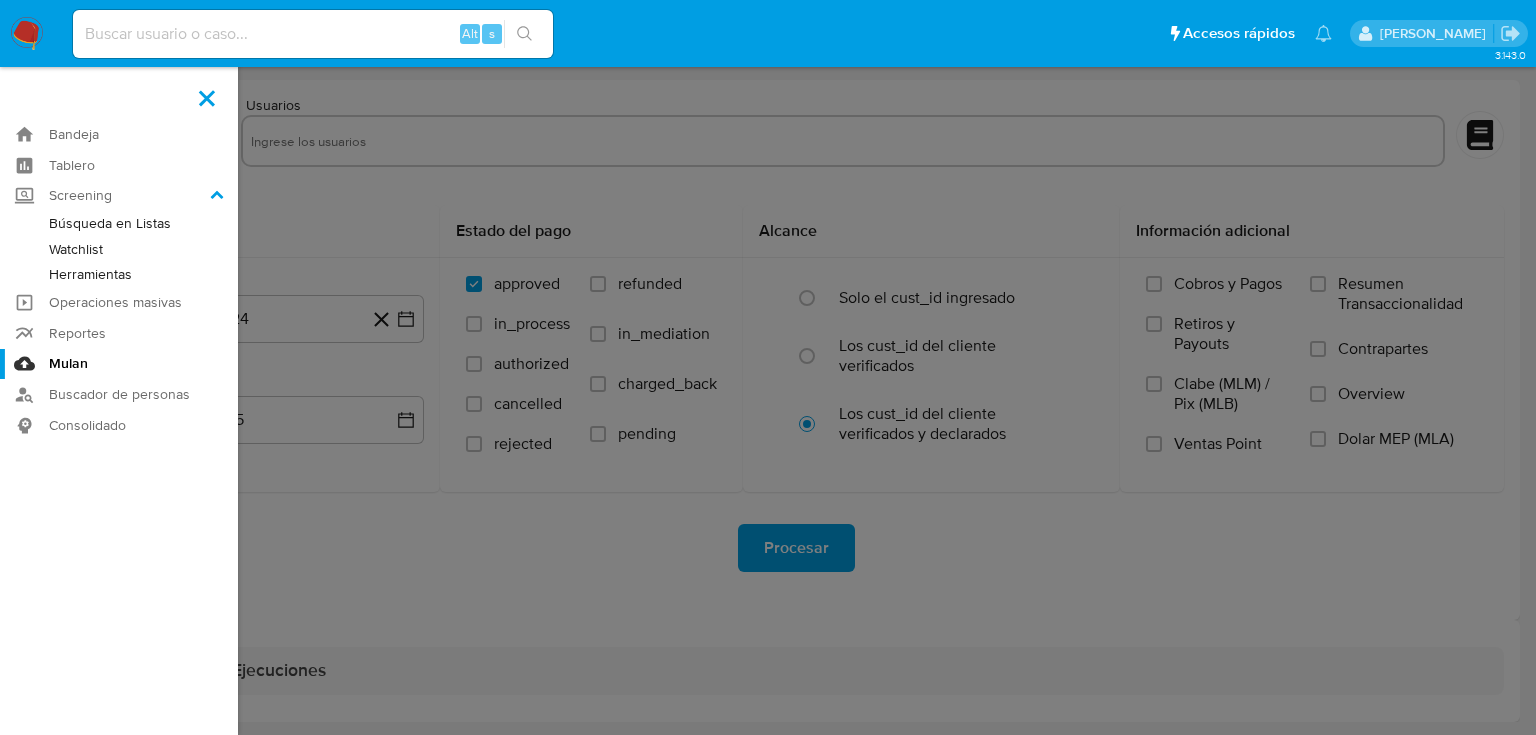 click on "Herramientas" at bounding box center (119, 274) 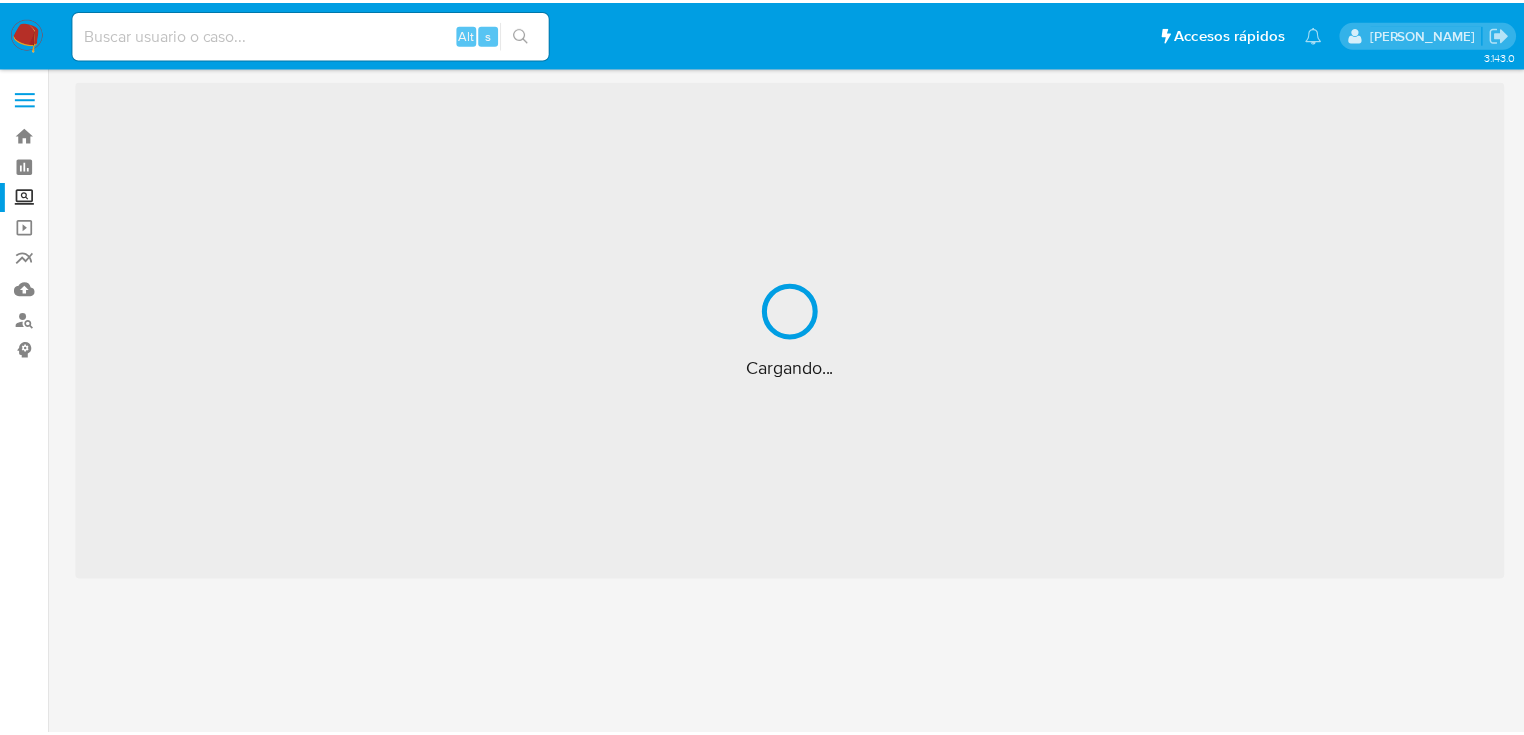scroll, scrollTop: 0, scrollLeft: 0, axis: both 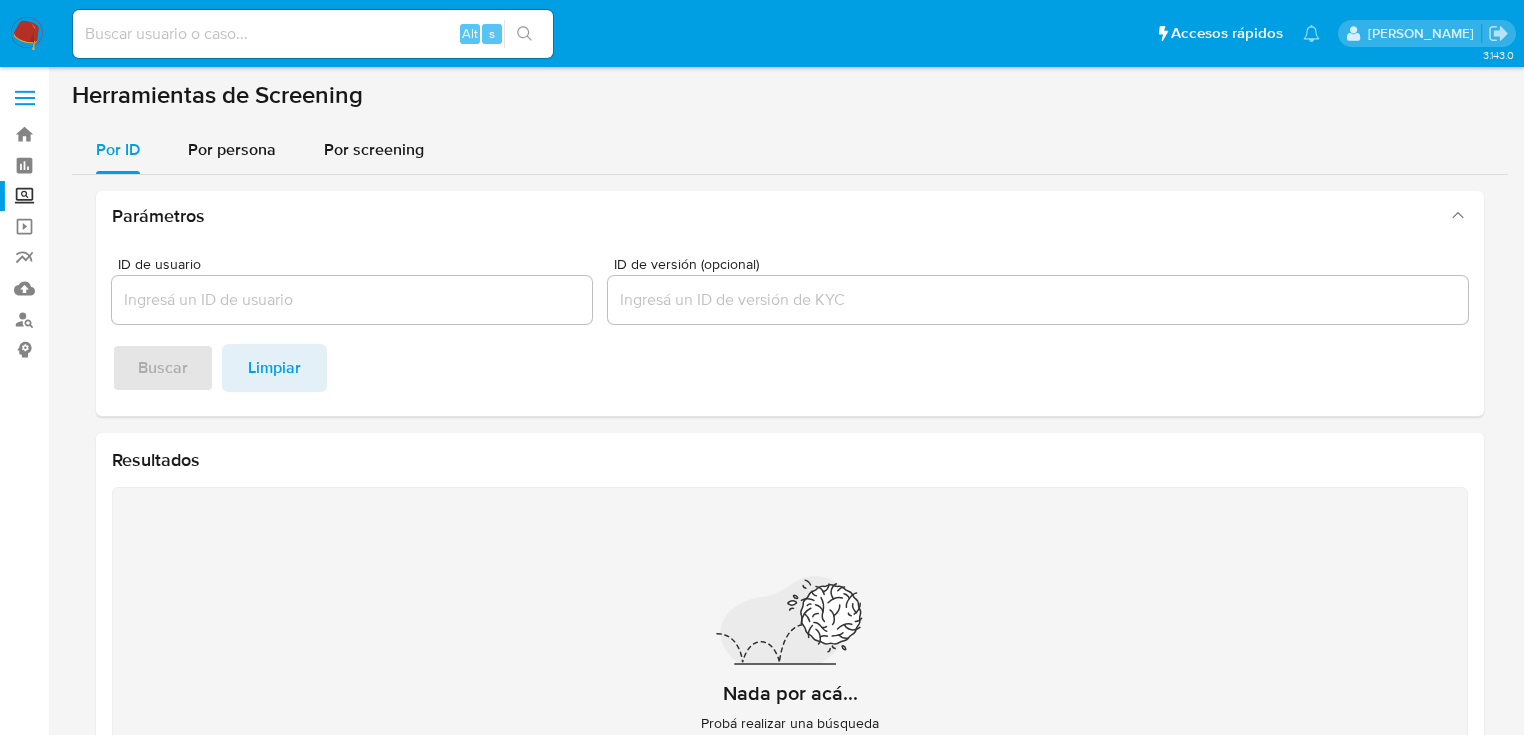 drag, startPoint x: 226, startPoint y: 144, endPoint x: 219, endPoint y: 180, distance: 36.67424 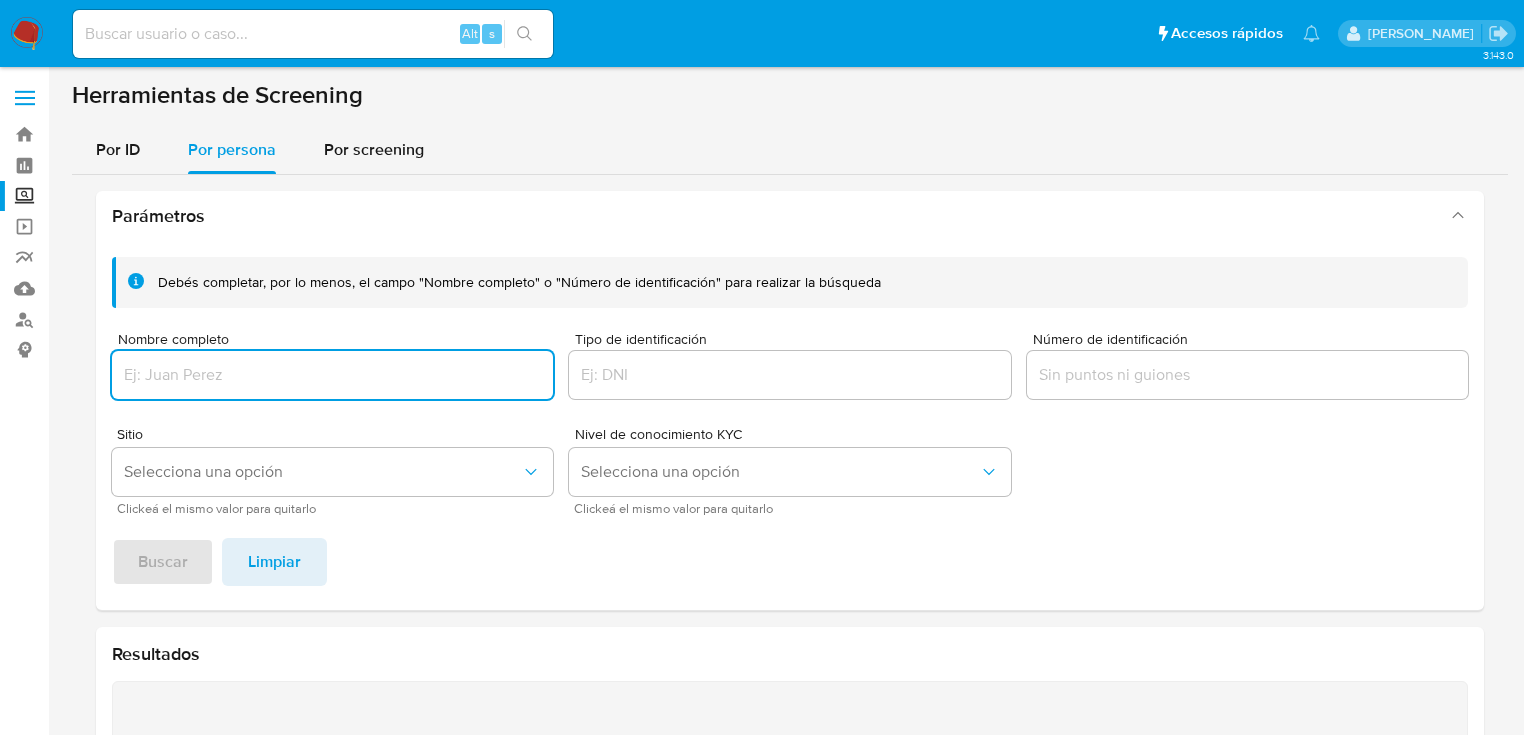 click at bounding box center (332, 375) 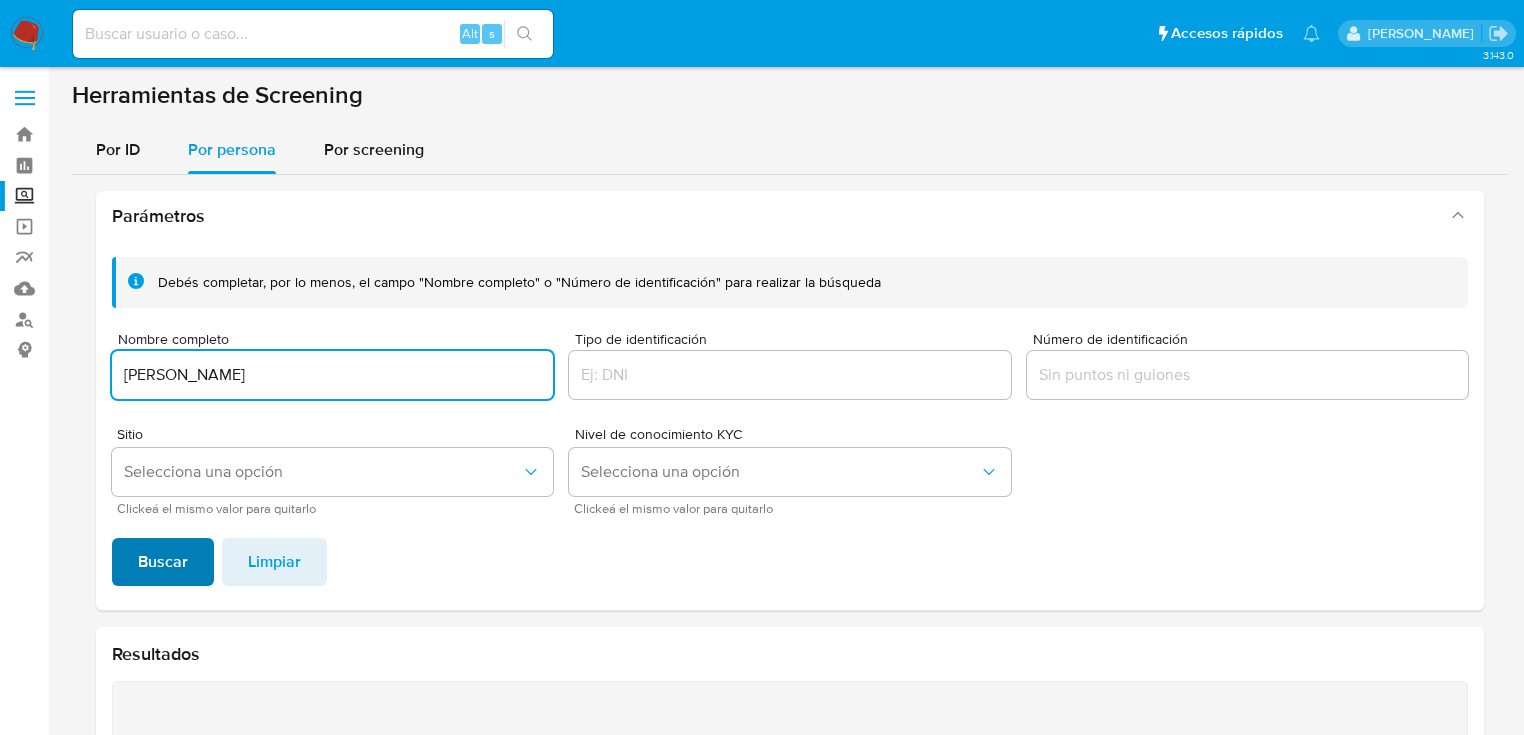 click on "Buscar" at bounding box center [163, 562] 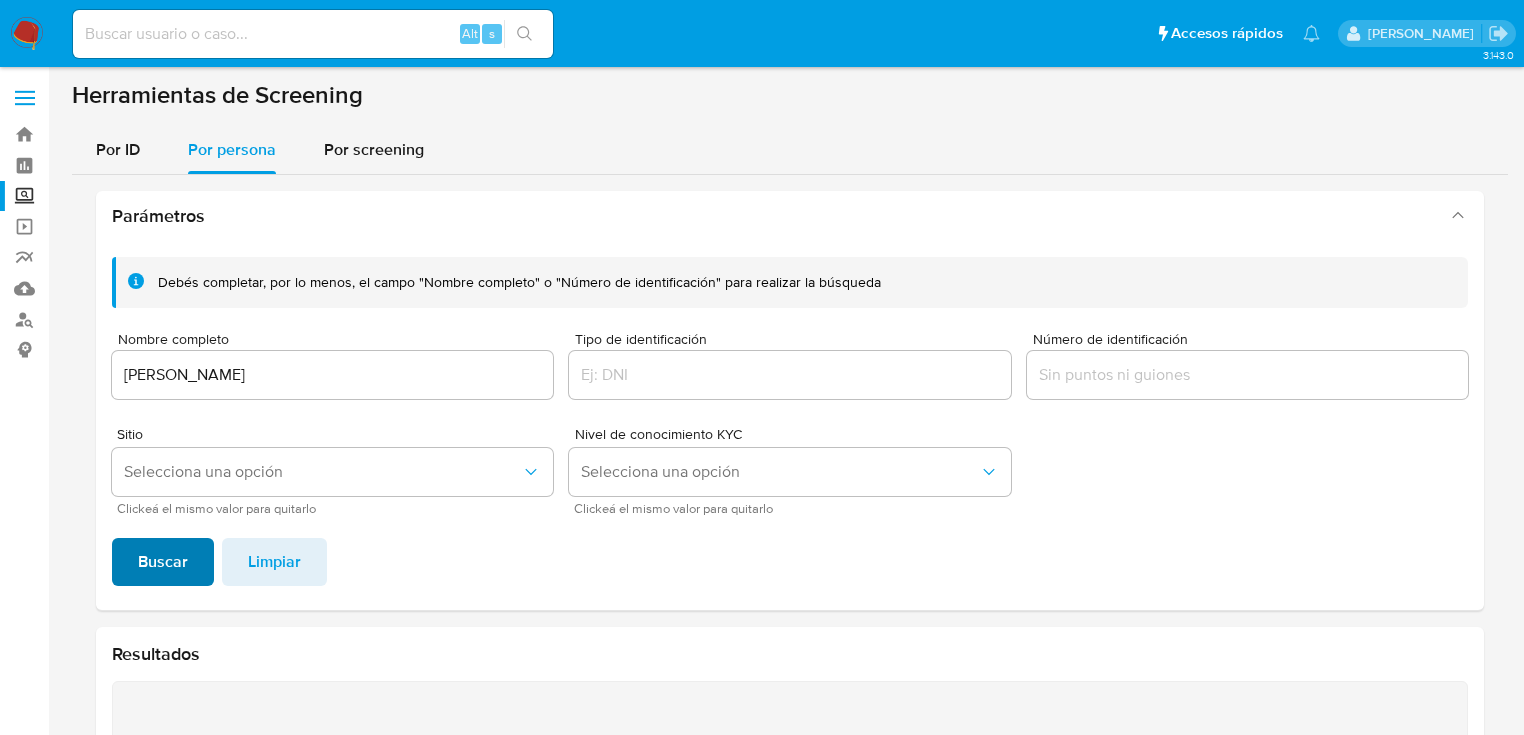 scroll, scrollTop: 340, scrollLeft: 0, axis: vertical 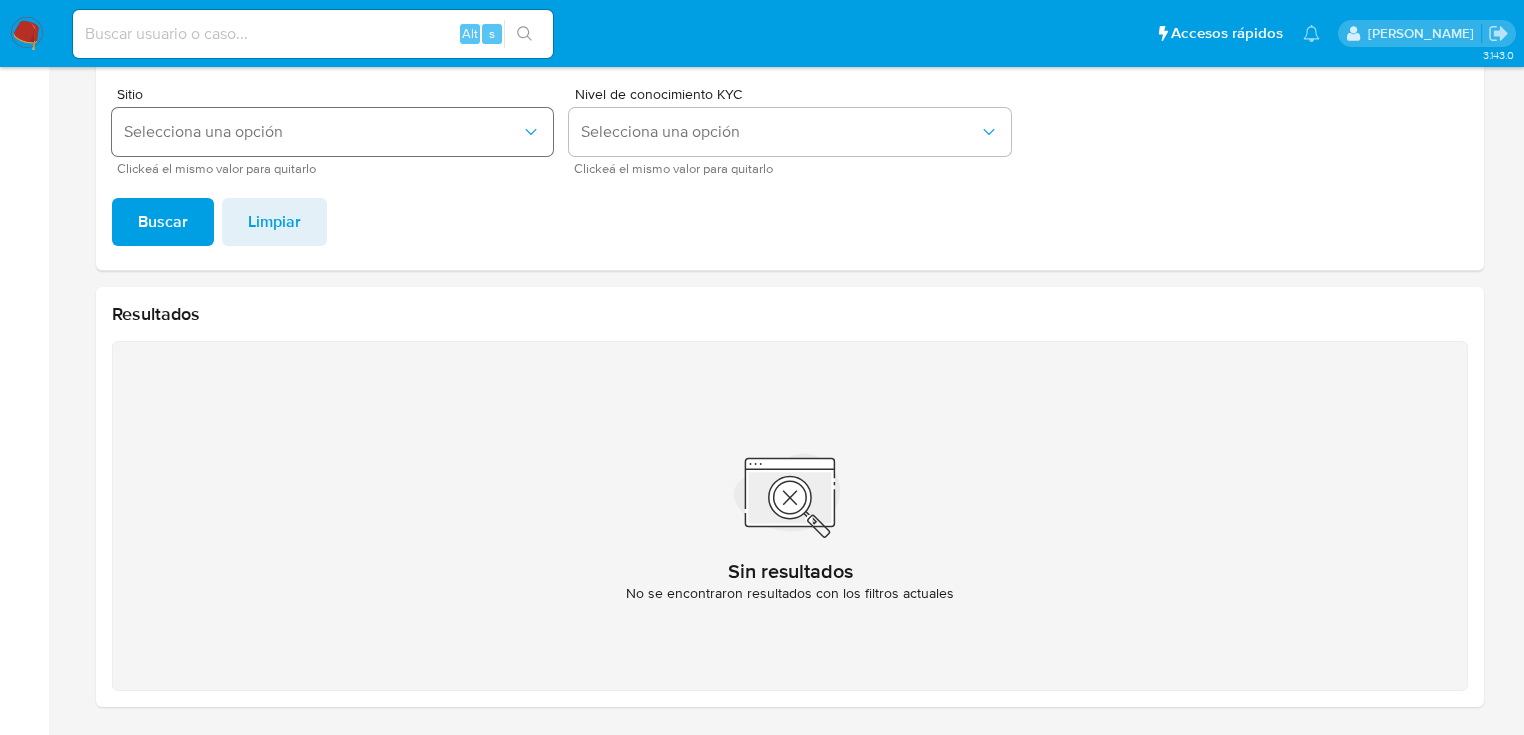click on "Selecciona una opción" at bounding box center (322, 132) 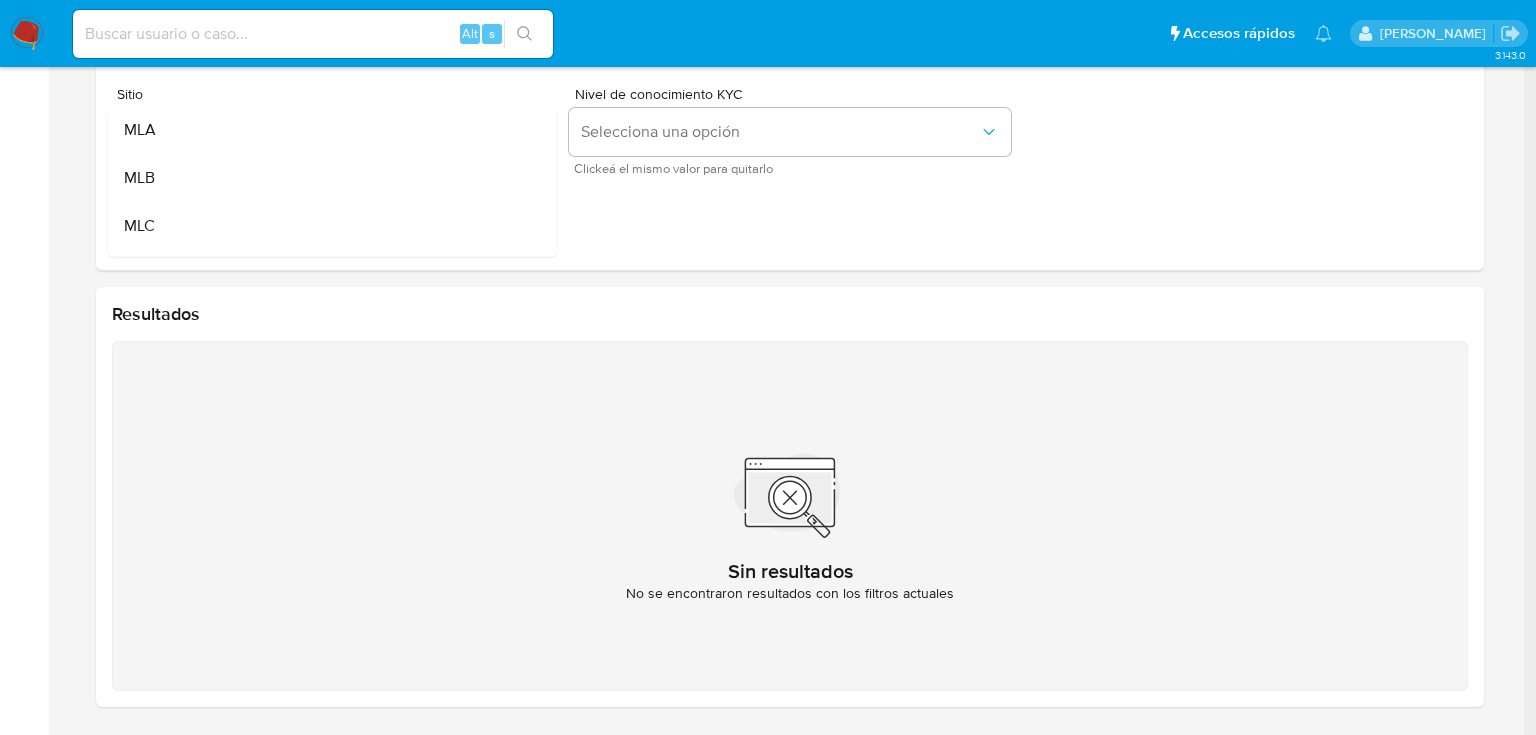 click on "Sin resultados No se encontraron resultados con los filtros actuales" at bounding box center (790, 516) 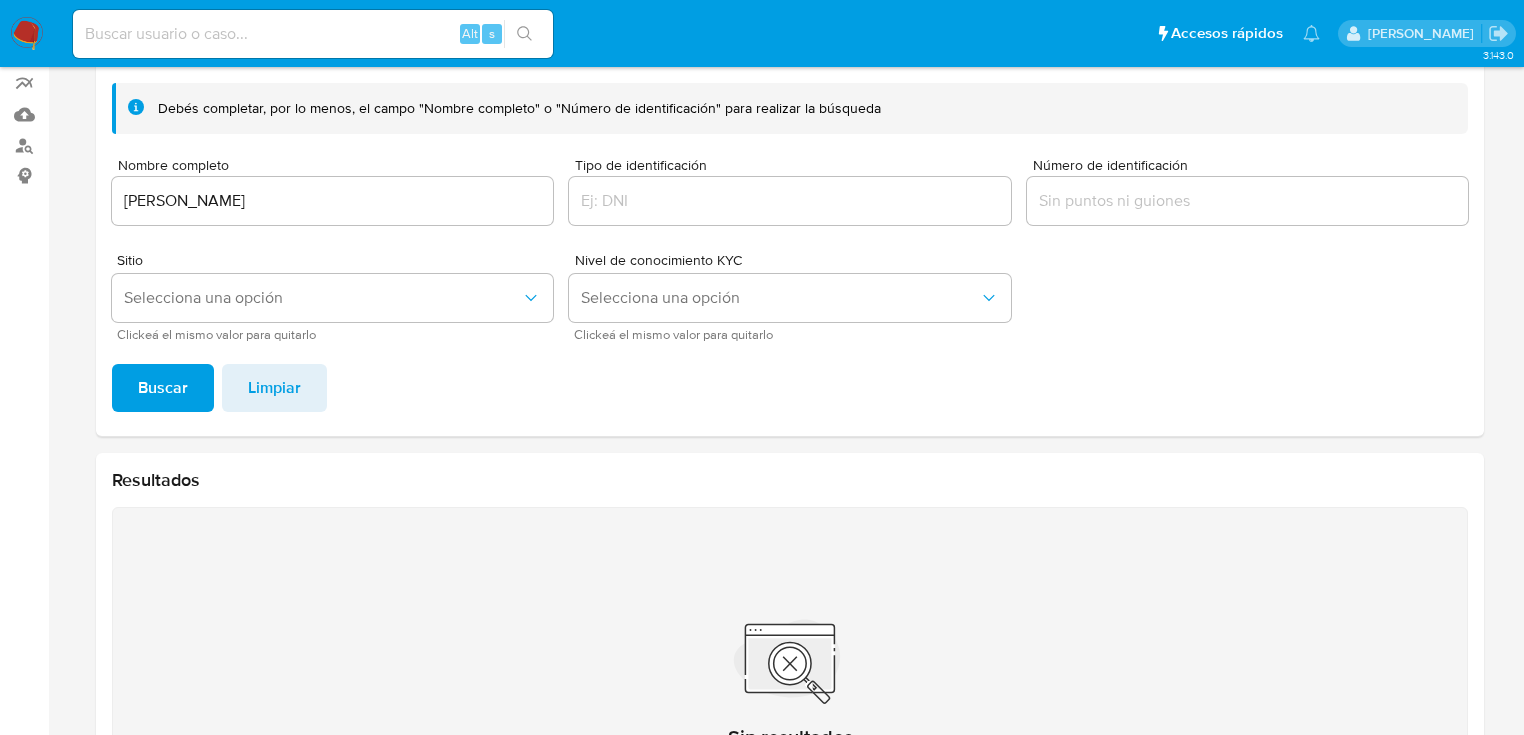 scroll, scrollTop: 0, scrollLeft: 0, axis: both 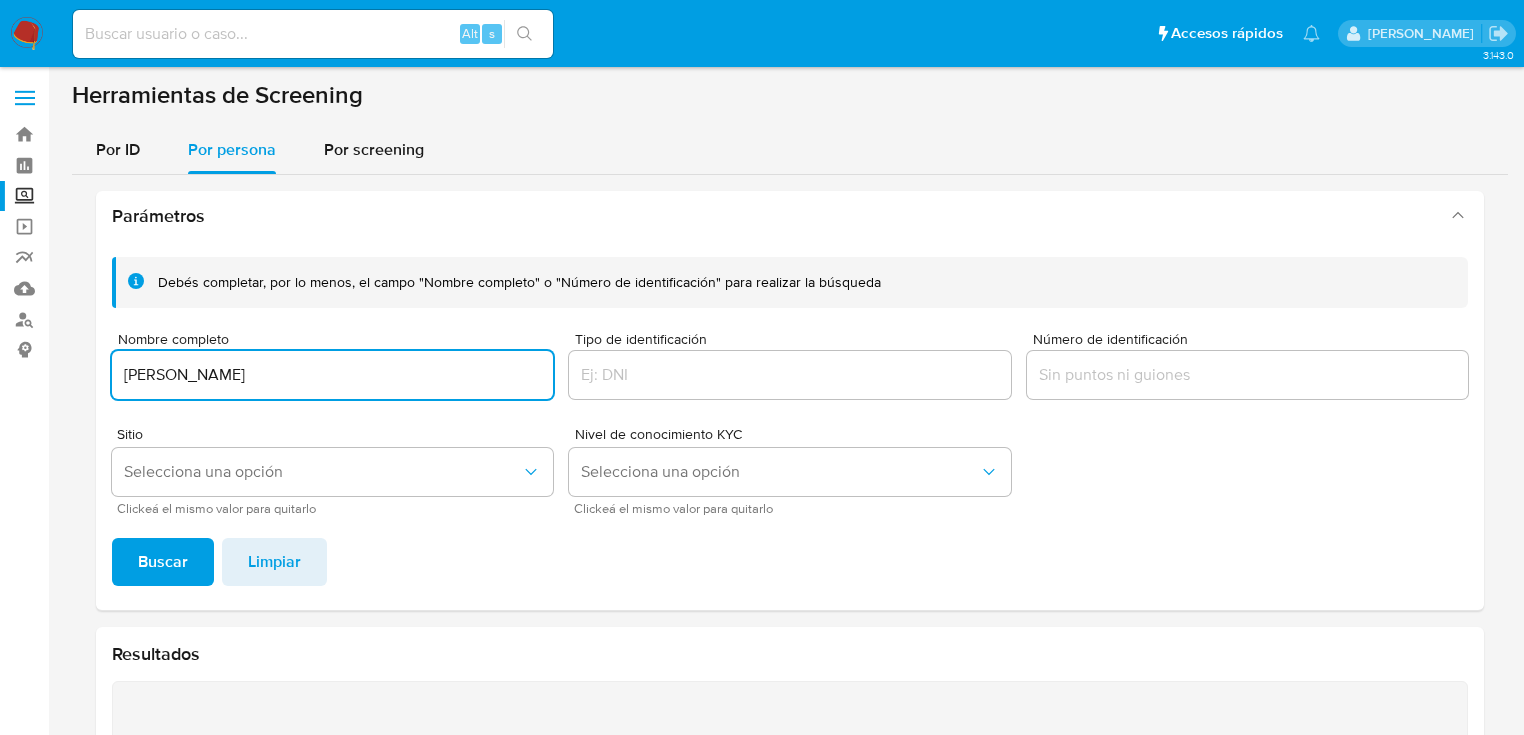 drag, startPoint x: 452, startPoint y: 376, endPoint x: 50, endPoint y: 439, distance: 406.90662 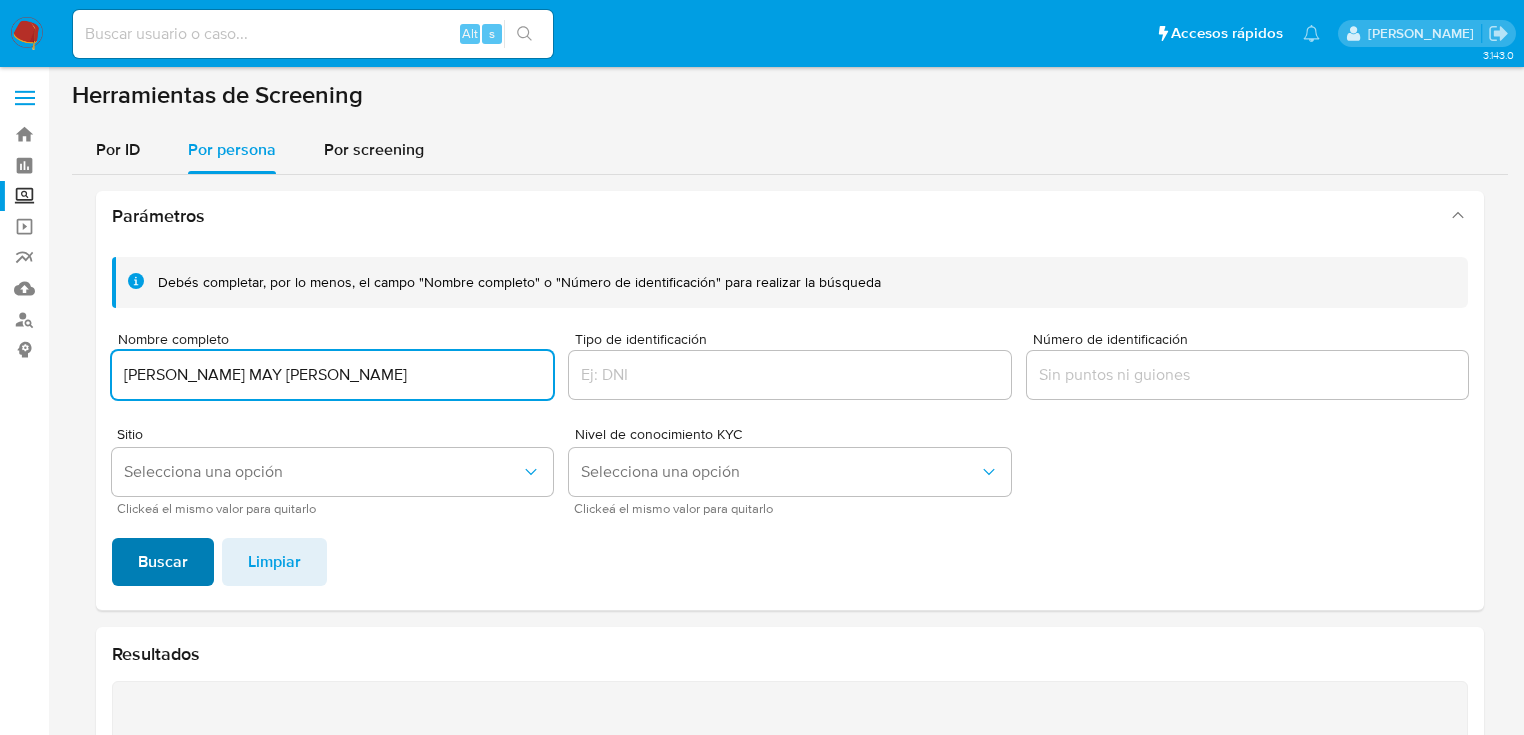 click on "Buscar" at bounding box center (163, 562) 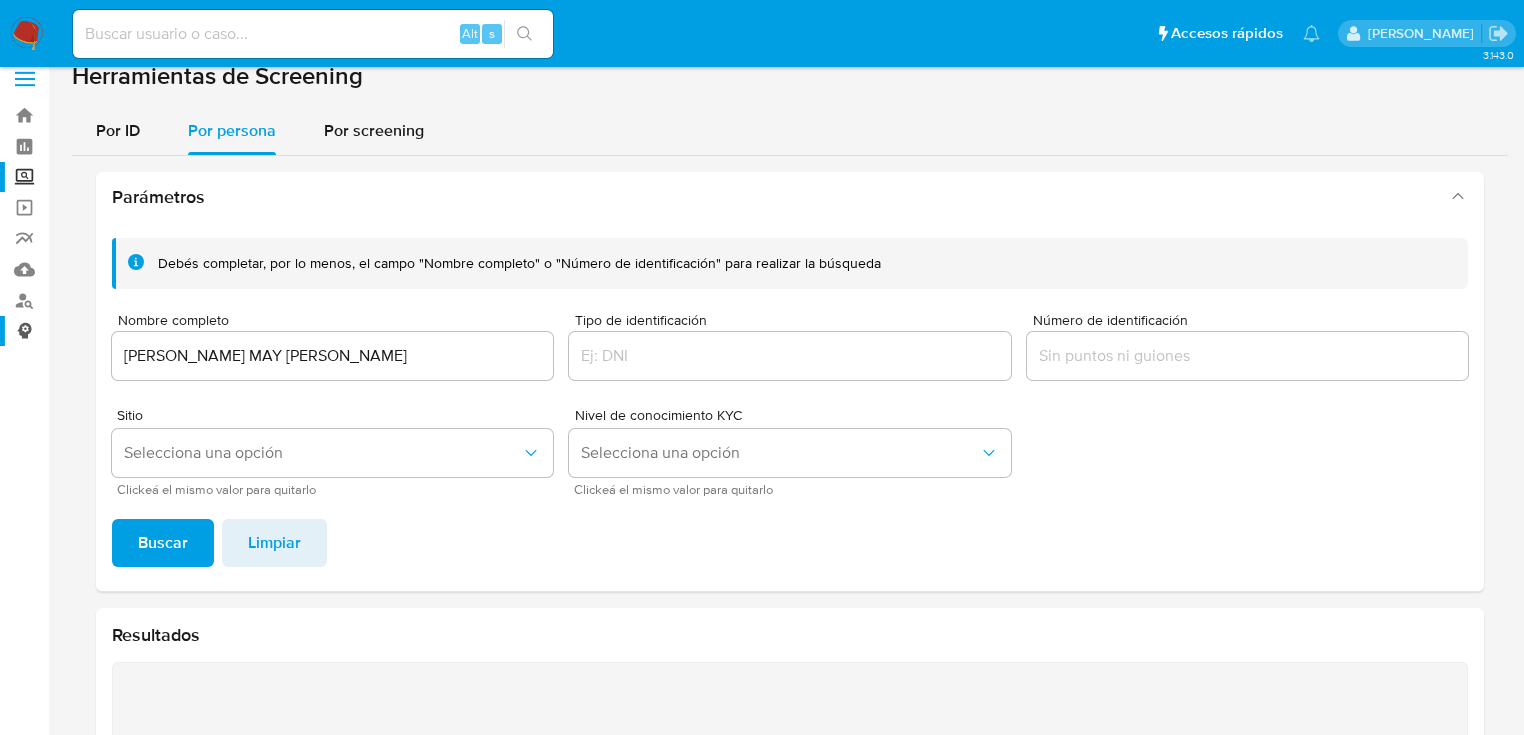 scroll, scrollTop: 0, scrollLeft: 0, axis: both 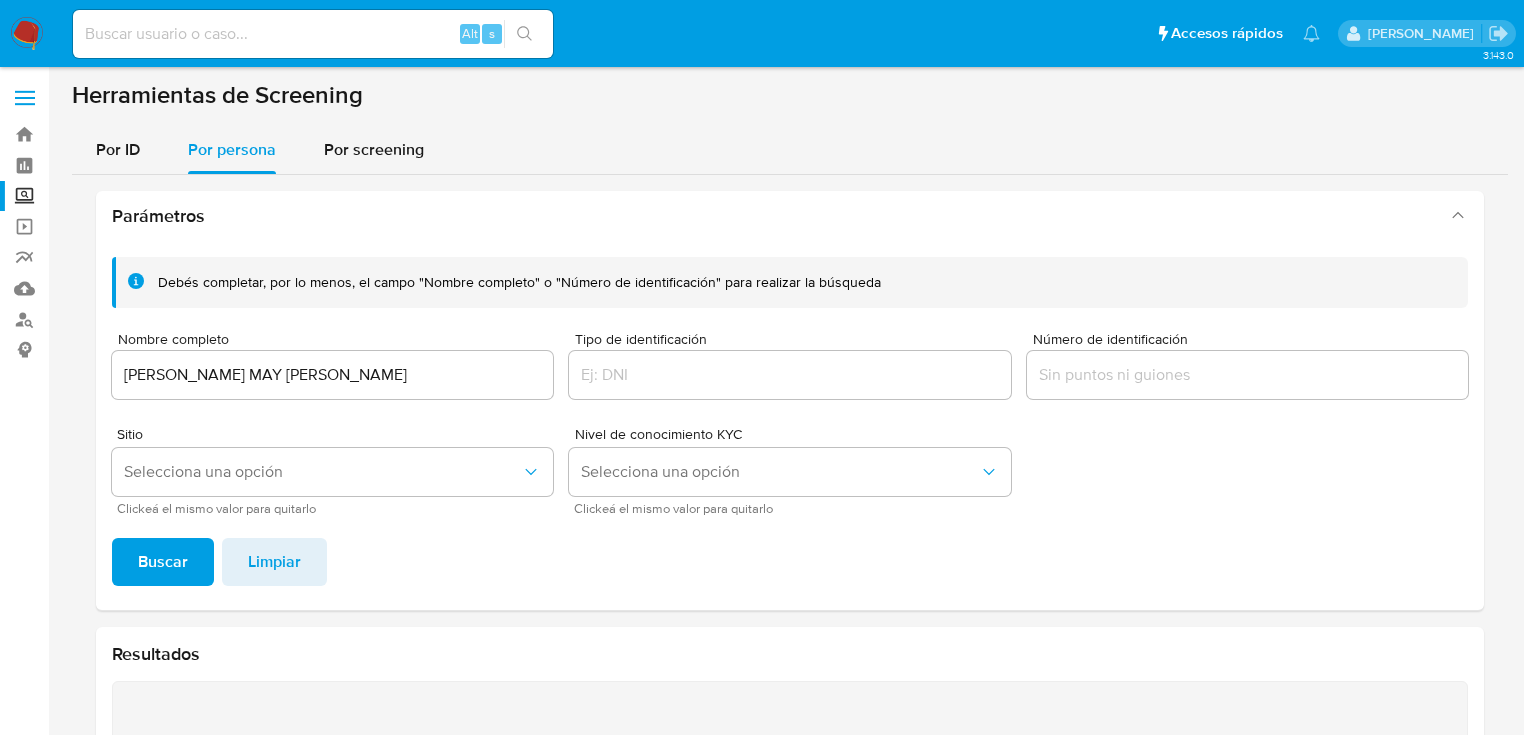 drag, startPoint x: 296, startPoint y: 289, endPoint x: 352, endPoint y: 332, distance: 70.60453 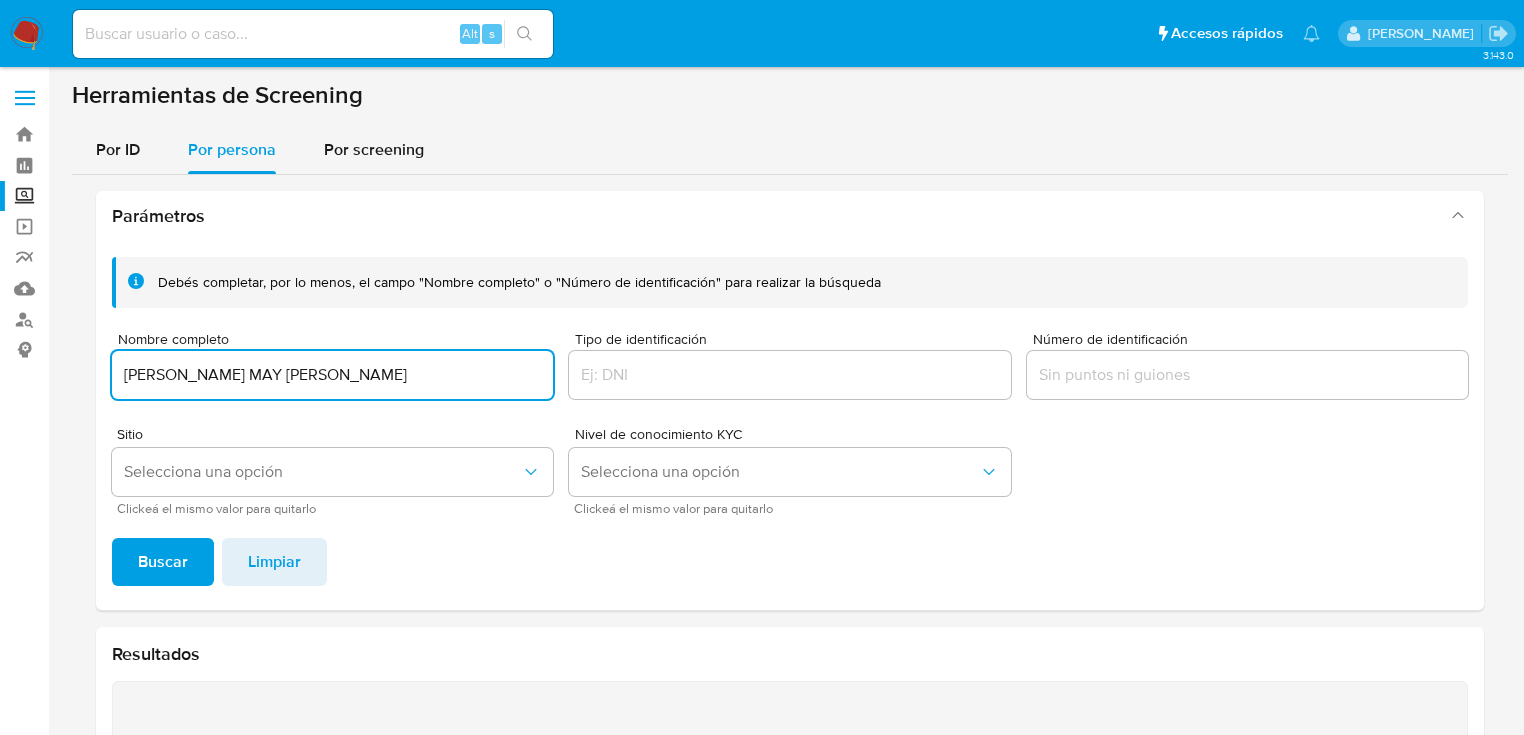 drag, startPoint x: 396, startPoint y: 372, endPoint x: 134, endPoint y: 399, distance: 263.38754 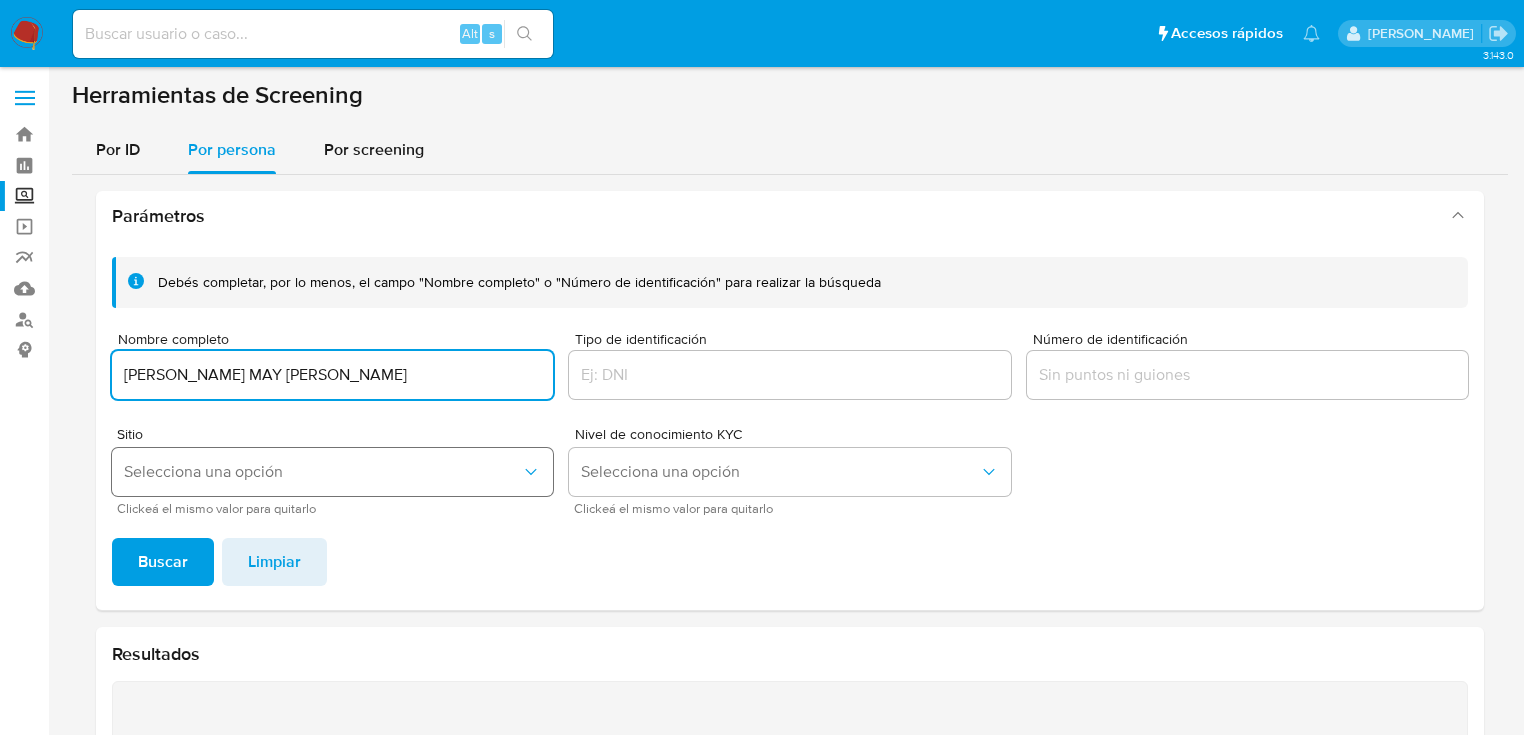 paste 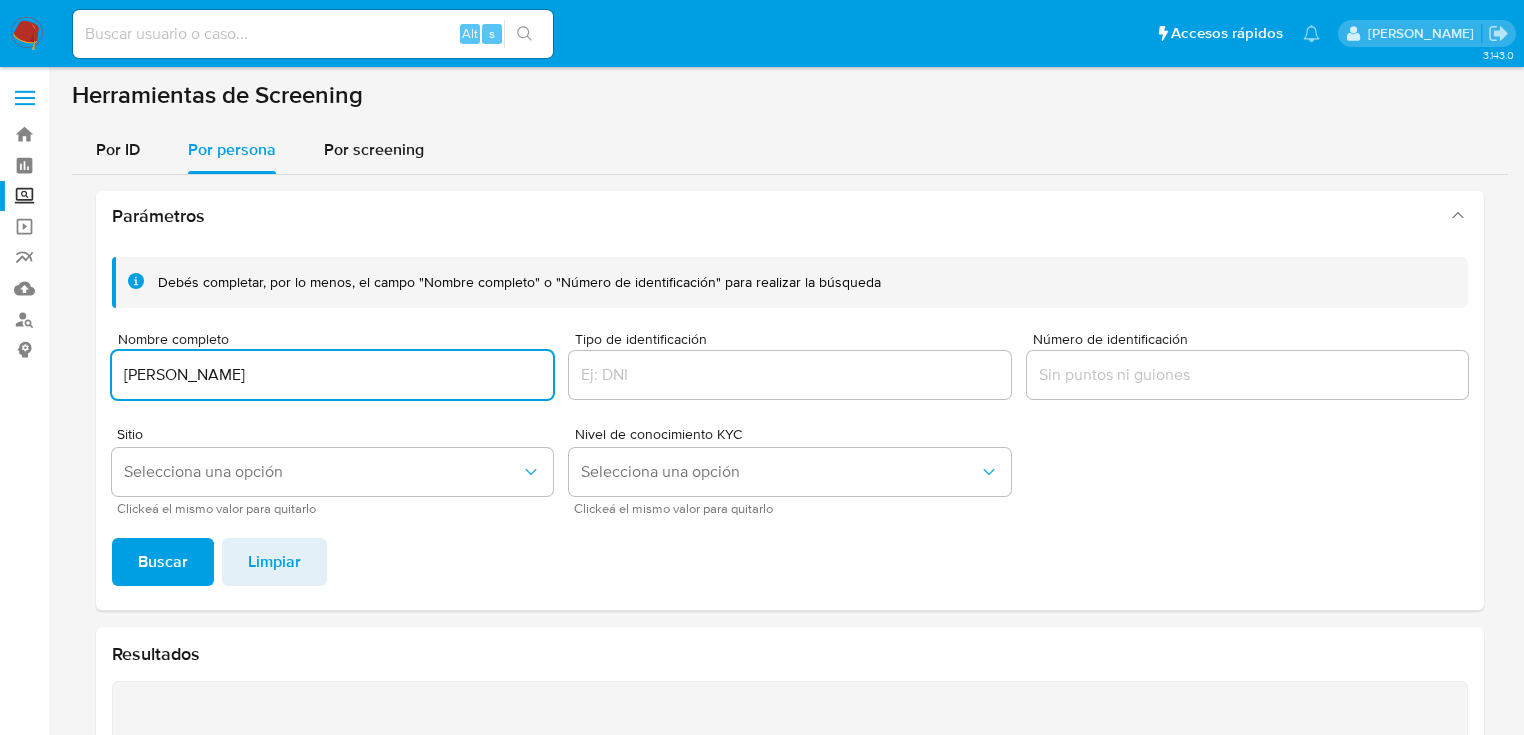 type on "[PERSON_NAME]" 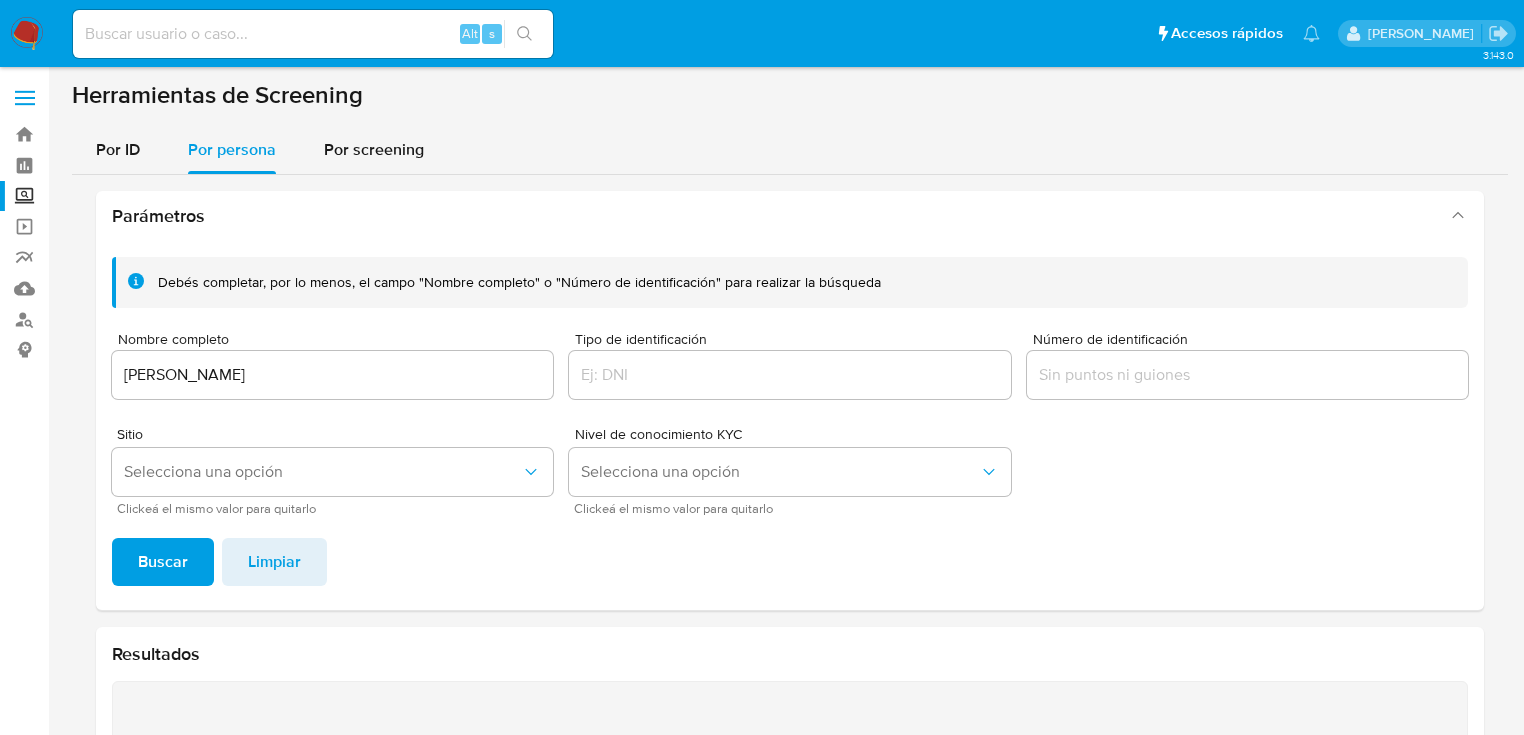 click on "Buscar" at bounding box center [163, 562] 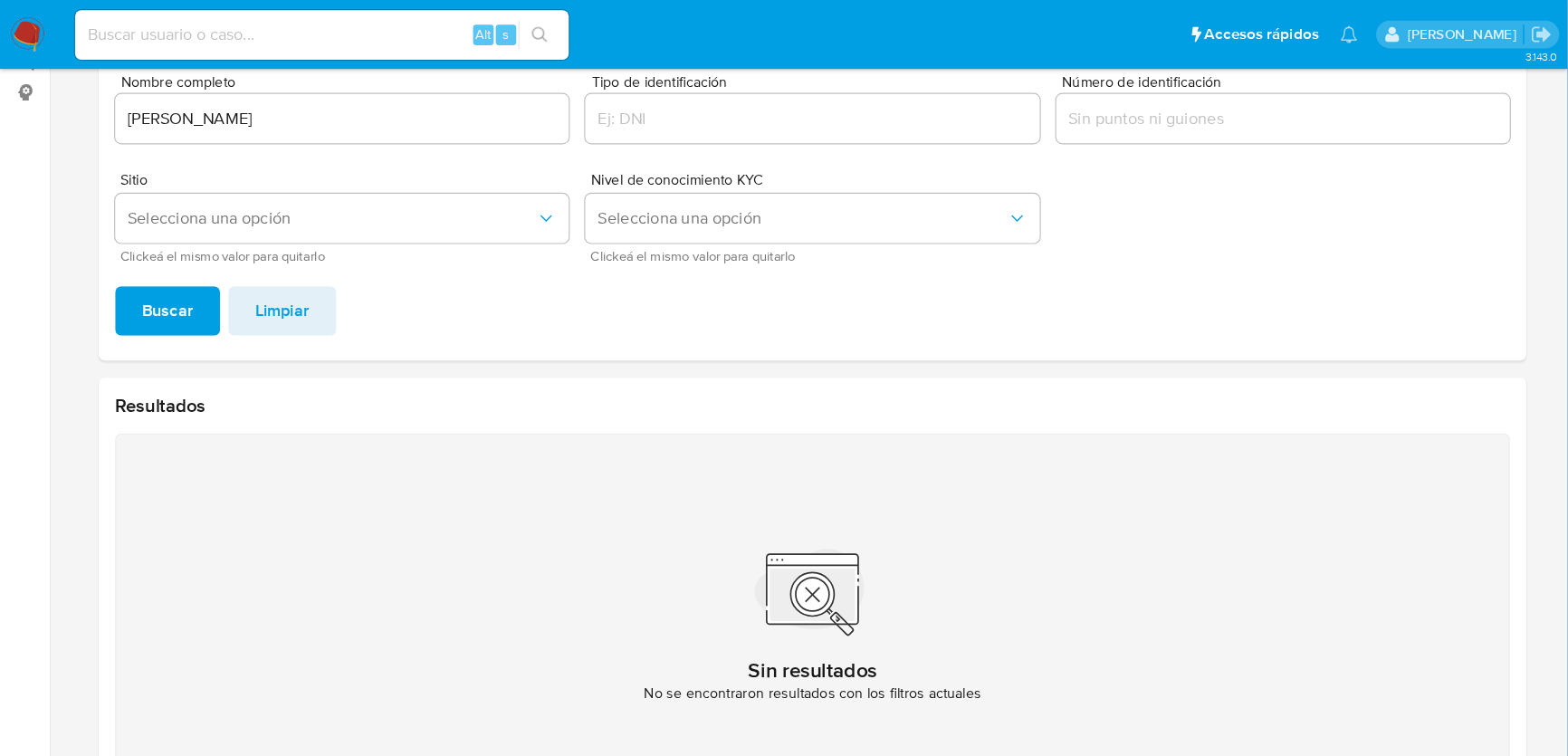 scroll, scrollTop: 163, scrollLeft: 0, axis: vertical 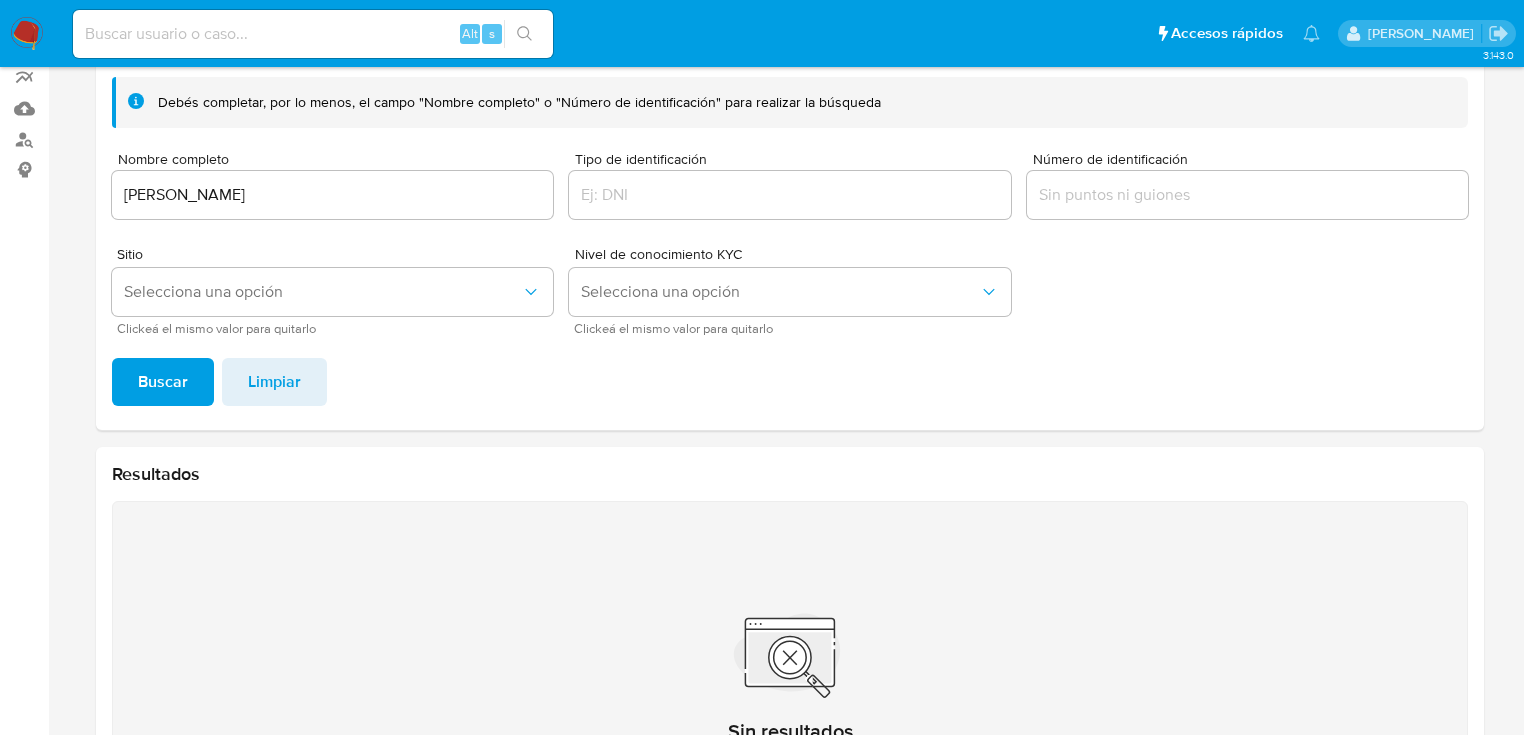 type 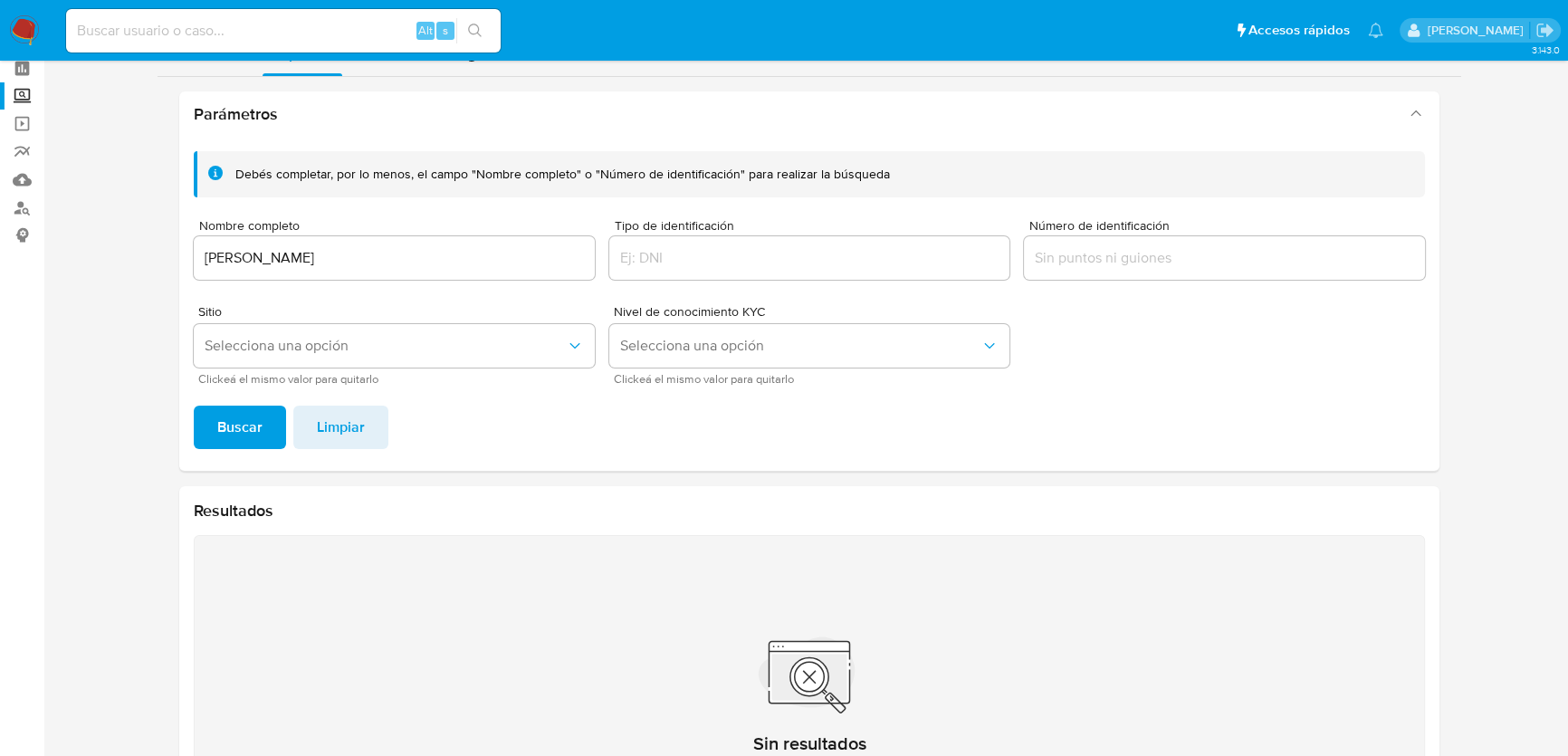 scroll, scrollTop: 81, scrollLeft: 0, axis: vertical 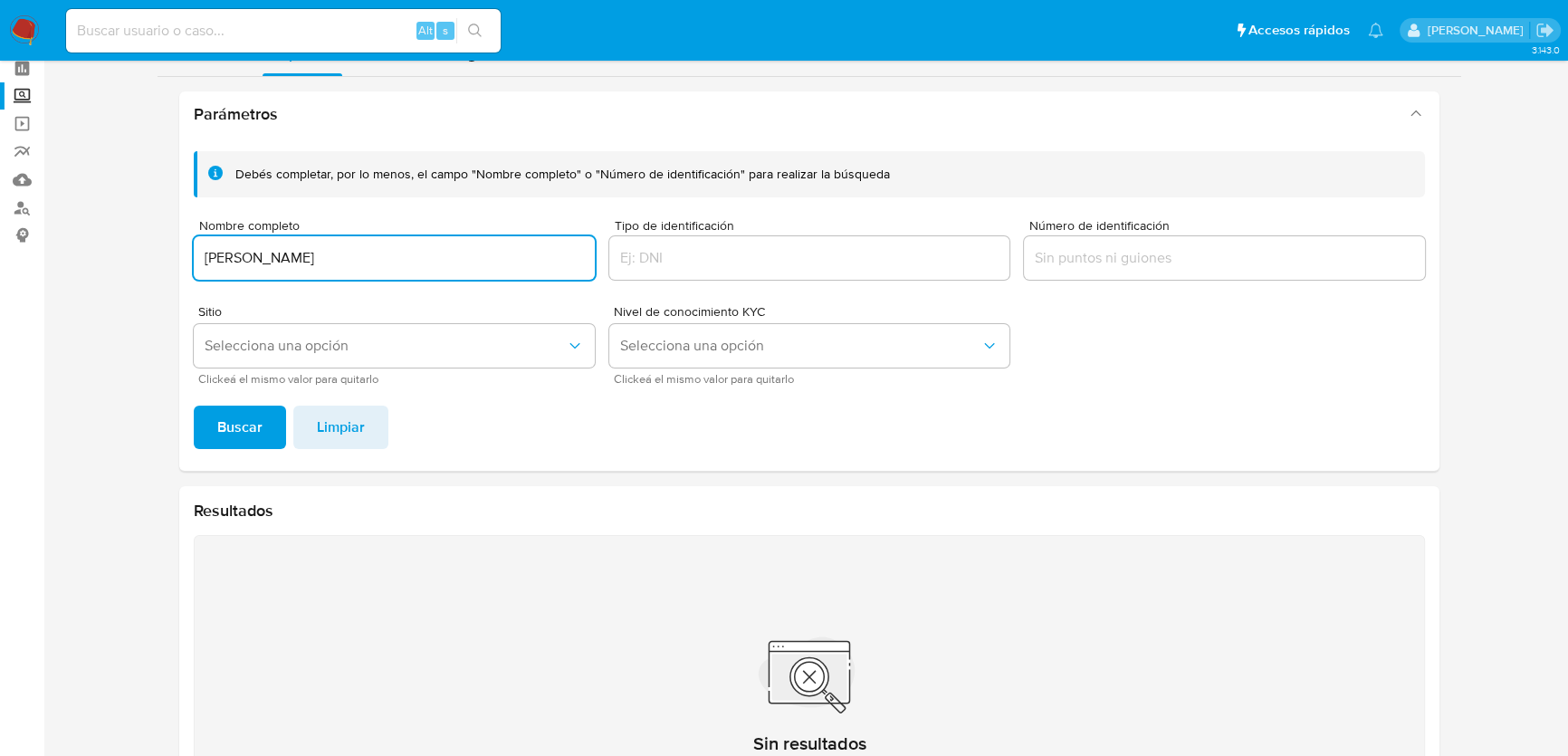 drag, startPoint x: 443, startPoint y: 263, endPoint x: 86, endPoint y: 286, distance: 357.74013 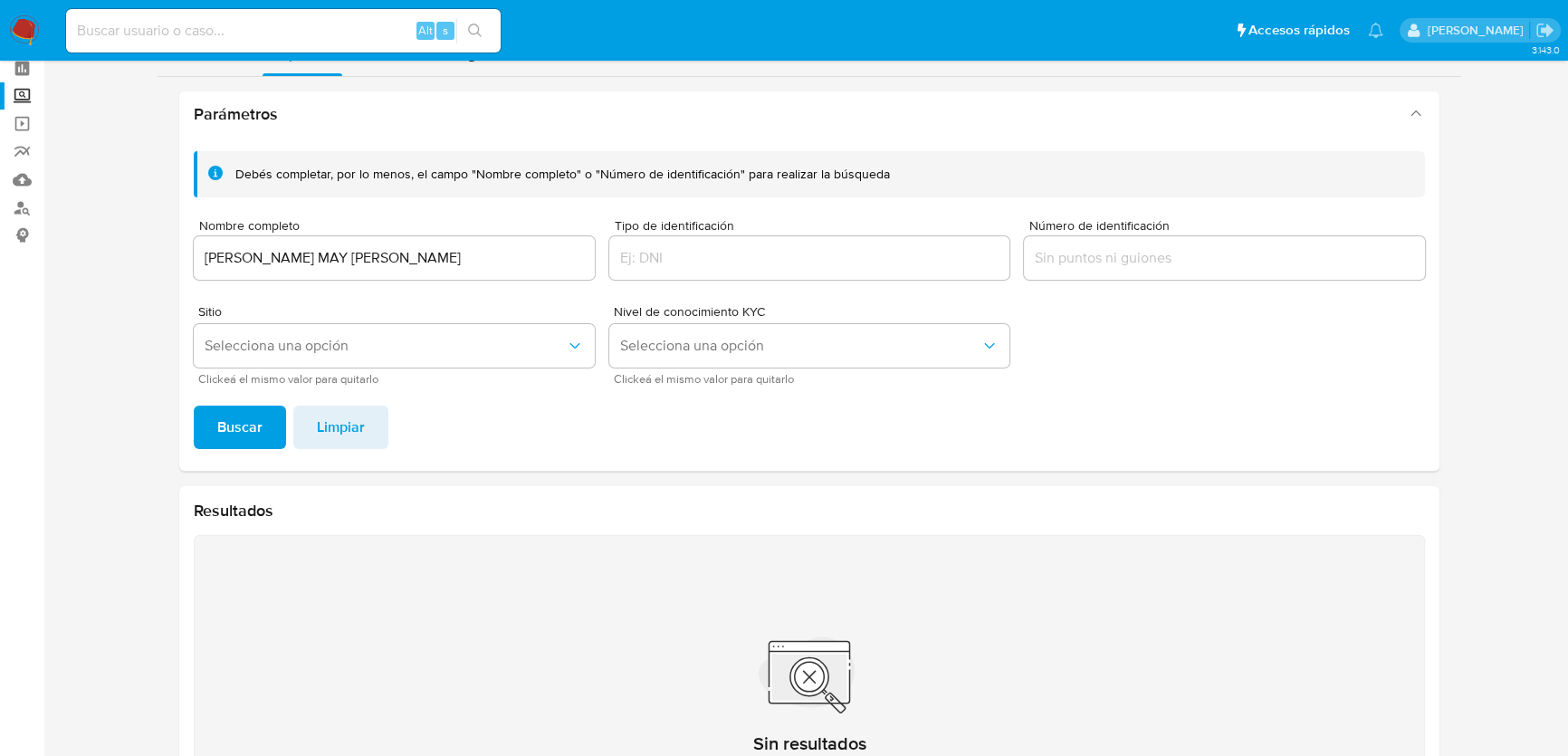 click on "Buscar" at bounding box center [240, 427] 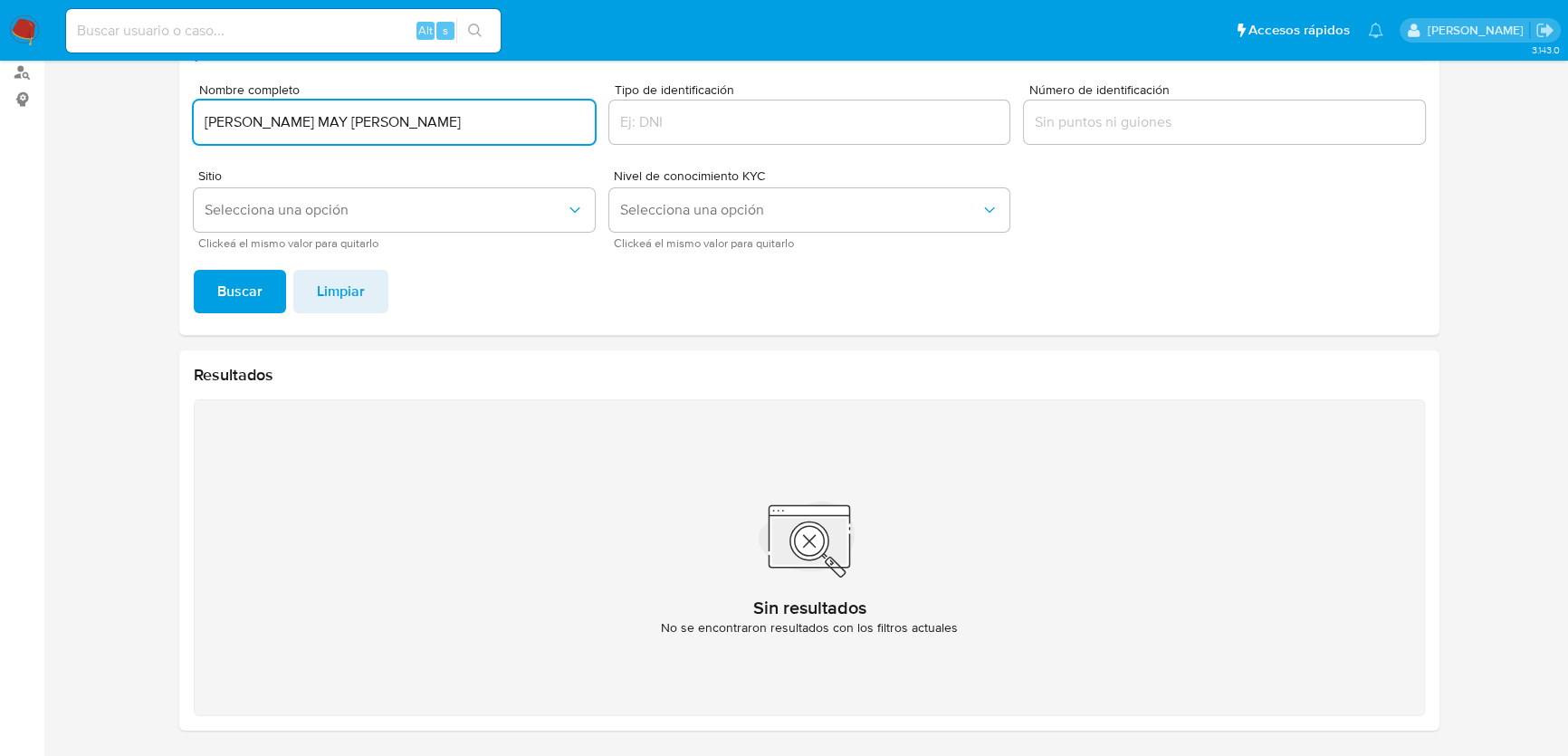 drag, startPoint x: 434, startPoint y: 114, endPoint x: 174, endPoint y: 148, distance: 262.21365 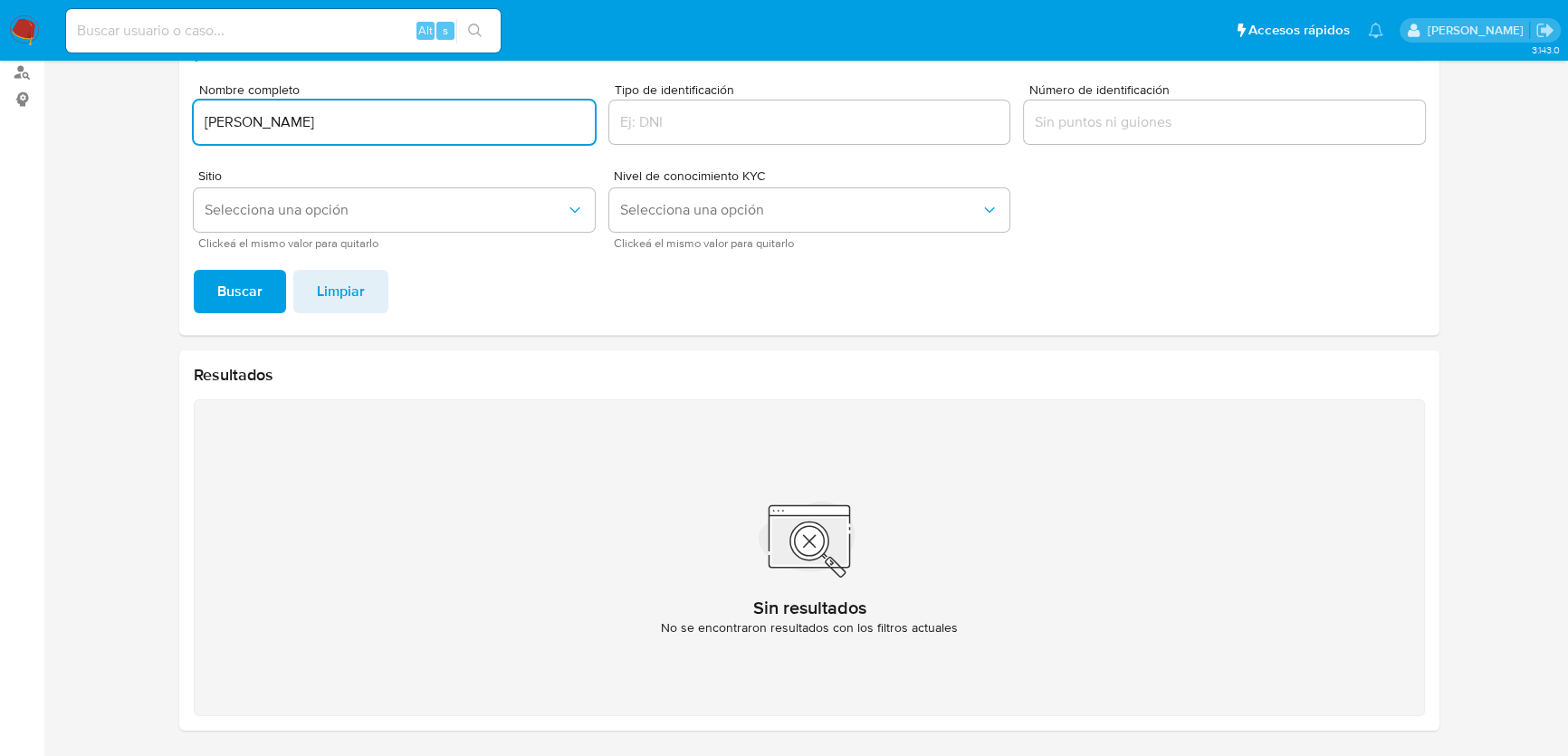 click on "Buscar" at bounding box center (240, 292) 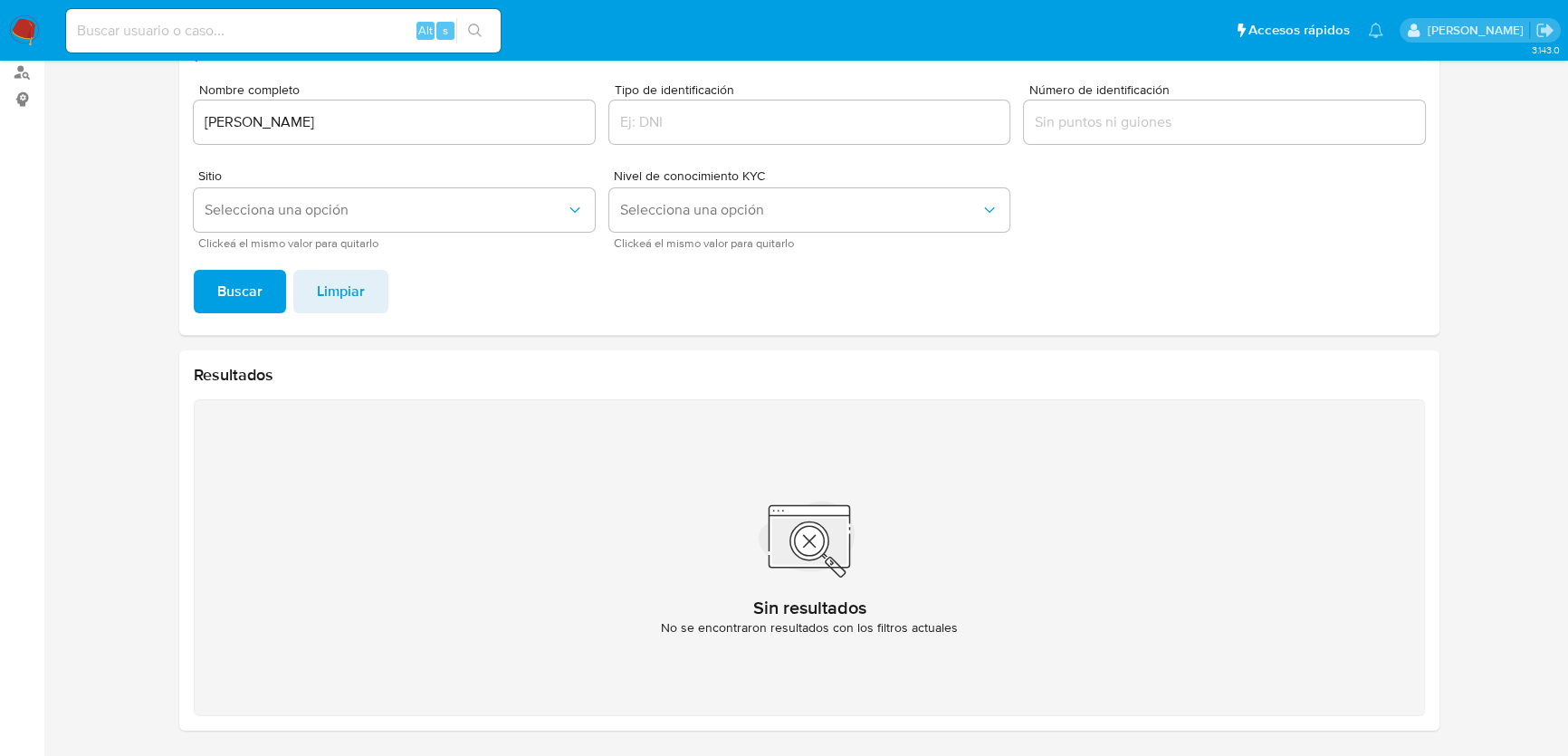 scroll, scrollTop: 0, scrollLeft: 0, axis: both 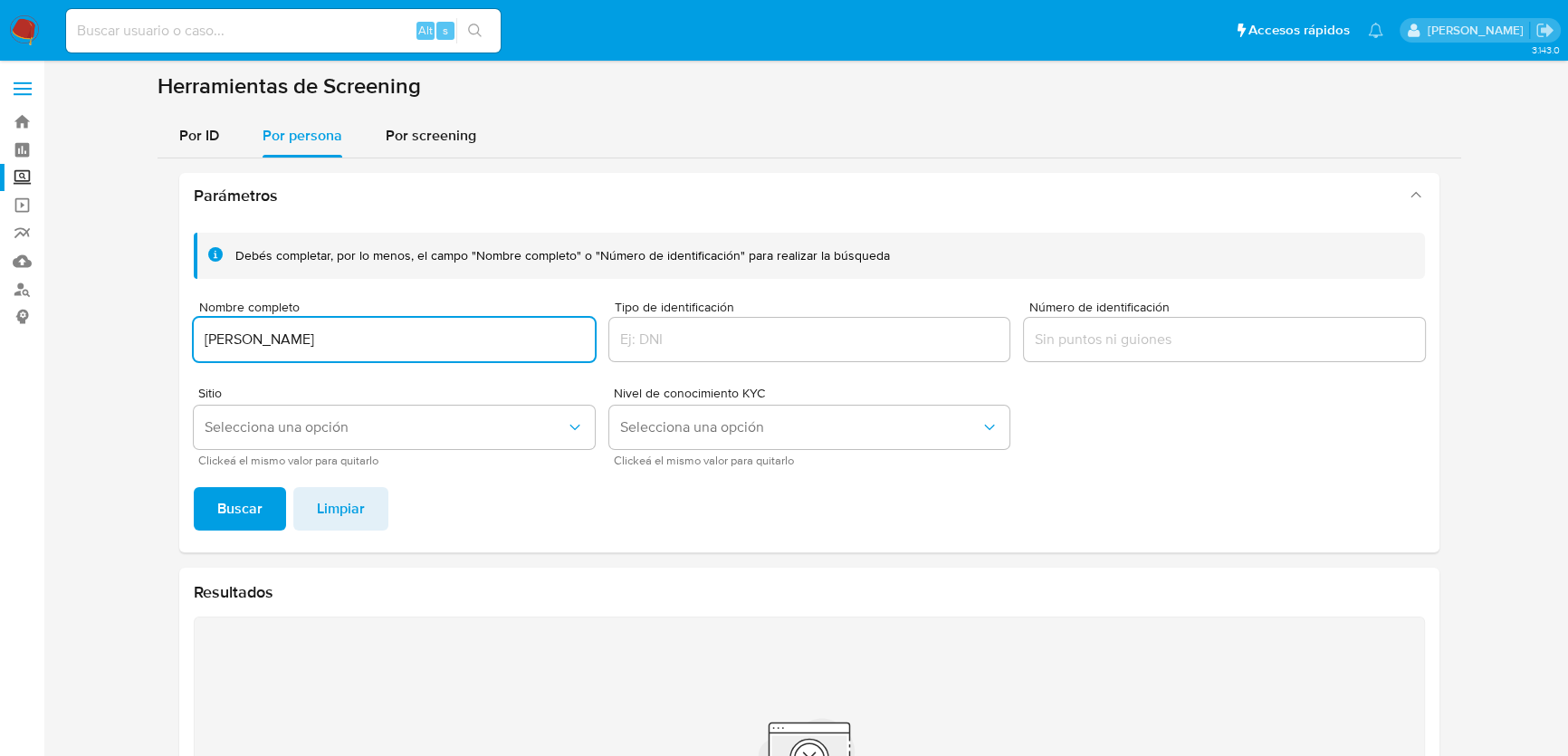 drag, startPoint x: 461, startPoint y: 339, endPoint x: 202, endPoint y: 350, distance: 259.2335 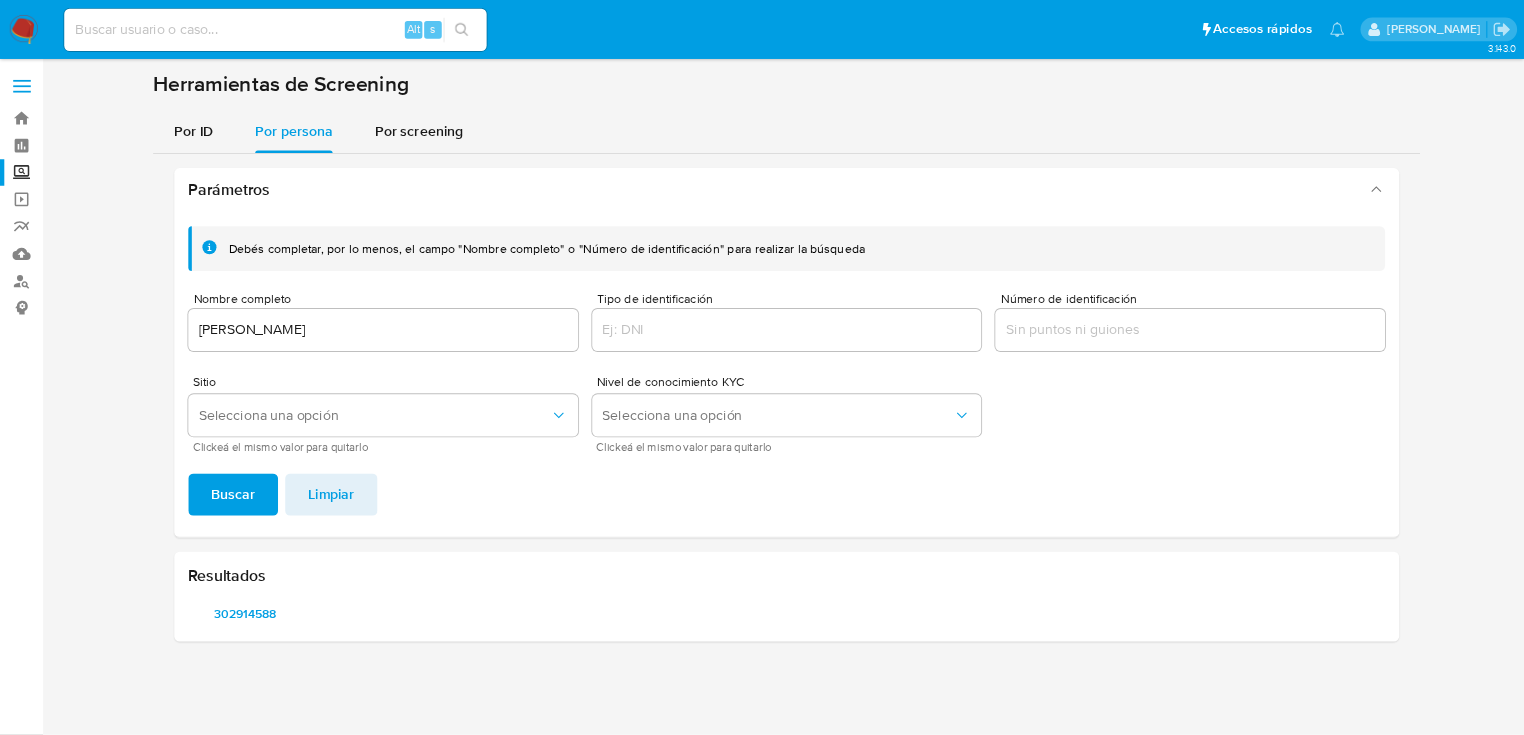 scroll, scrollTop: 0, scrollLeft: 0, axis: both 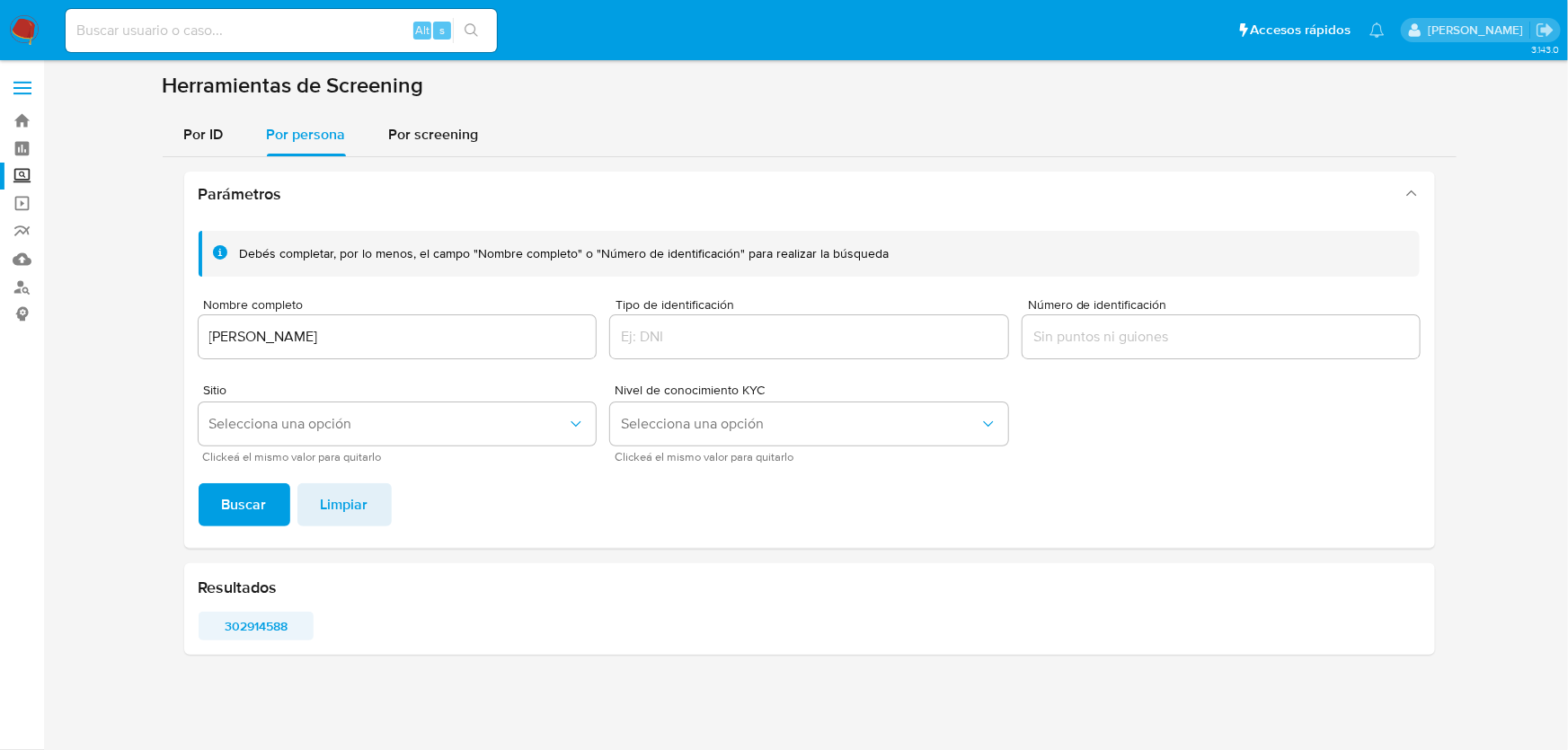 click on "302914588" at bounding box center [256, 626] 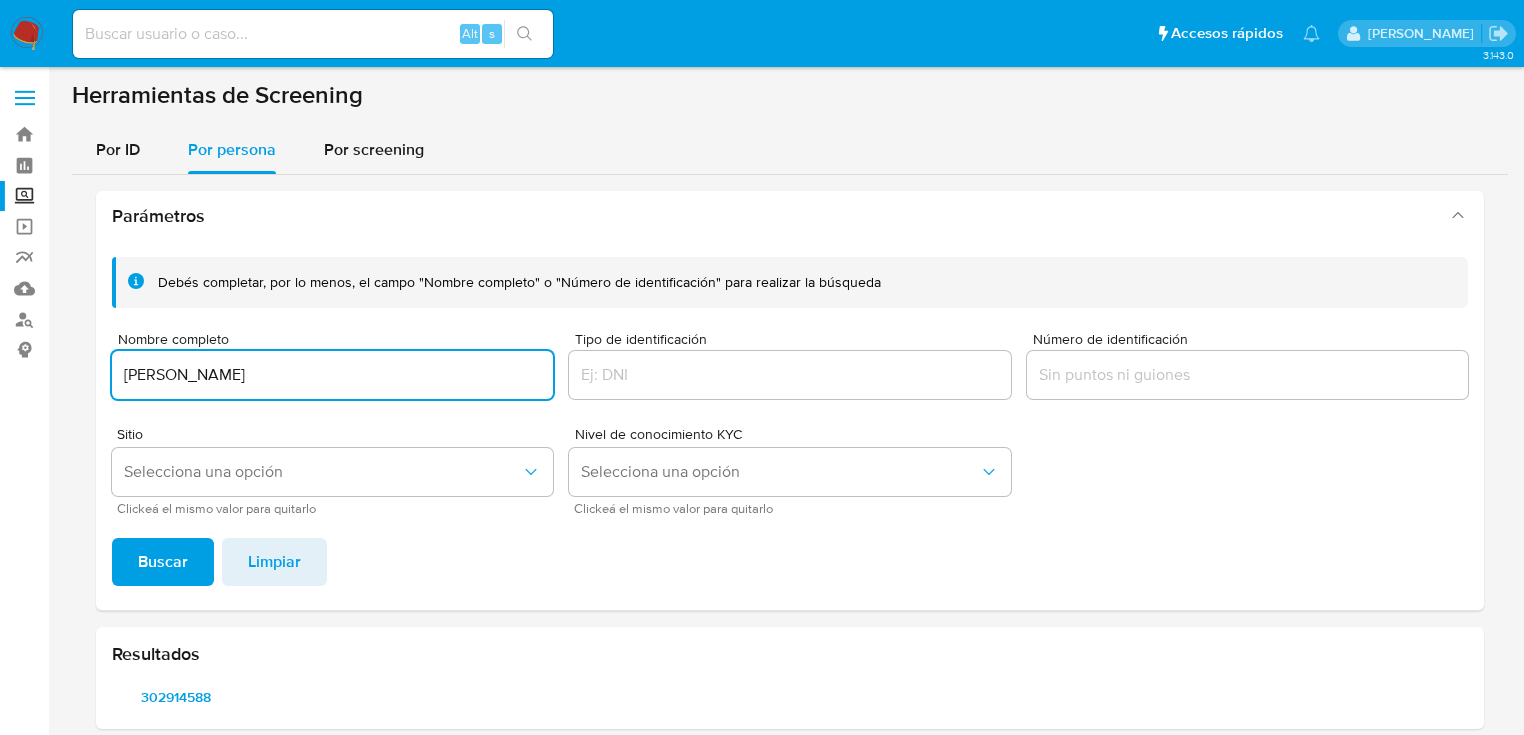drag, startPoint x: 452, startPoint y: 368, endPoint x: 157, endPoint y: 509, distance: 326.96484 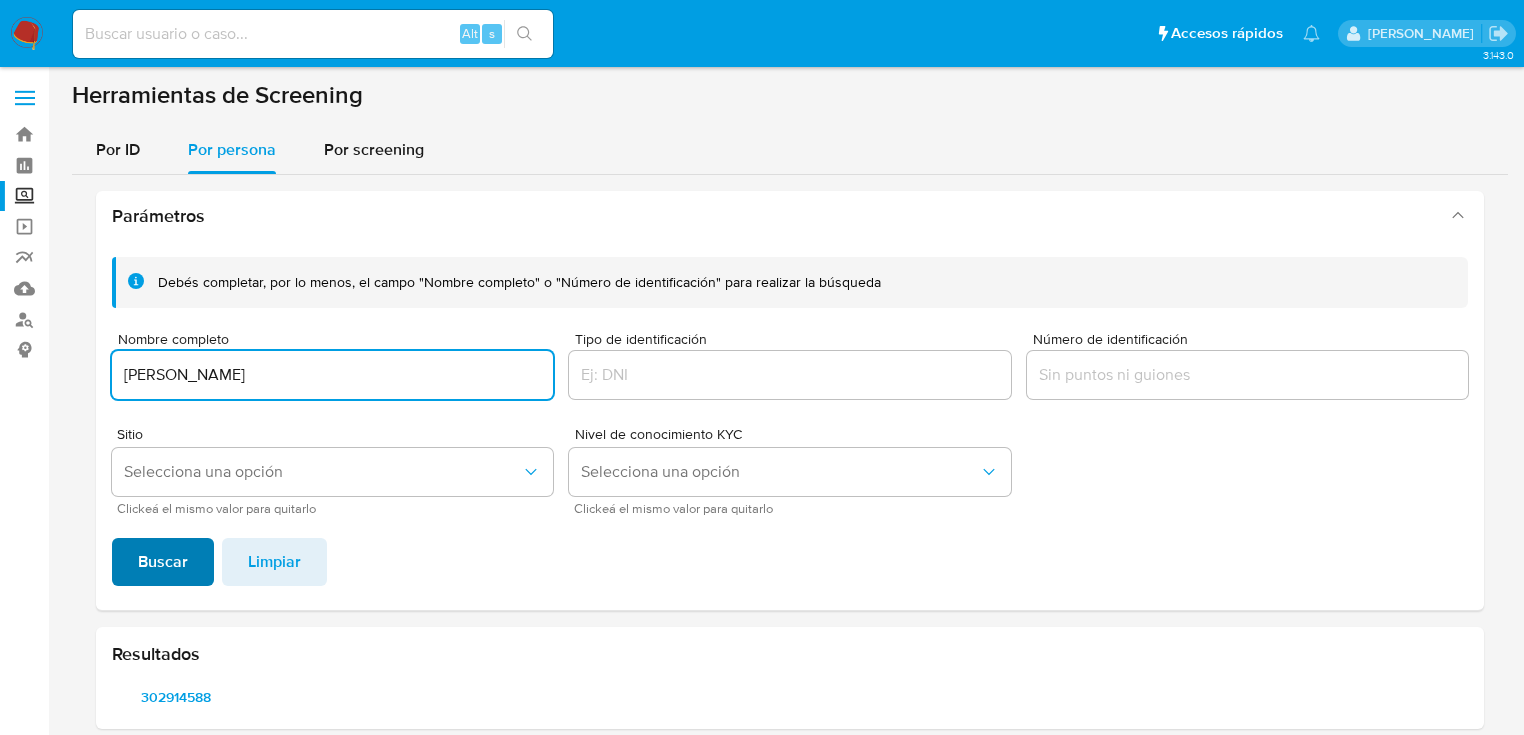 type on "[PERSON_NAME]" 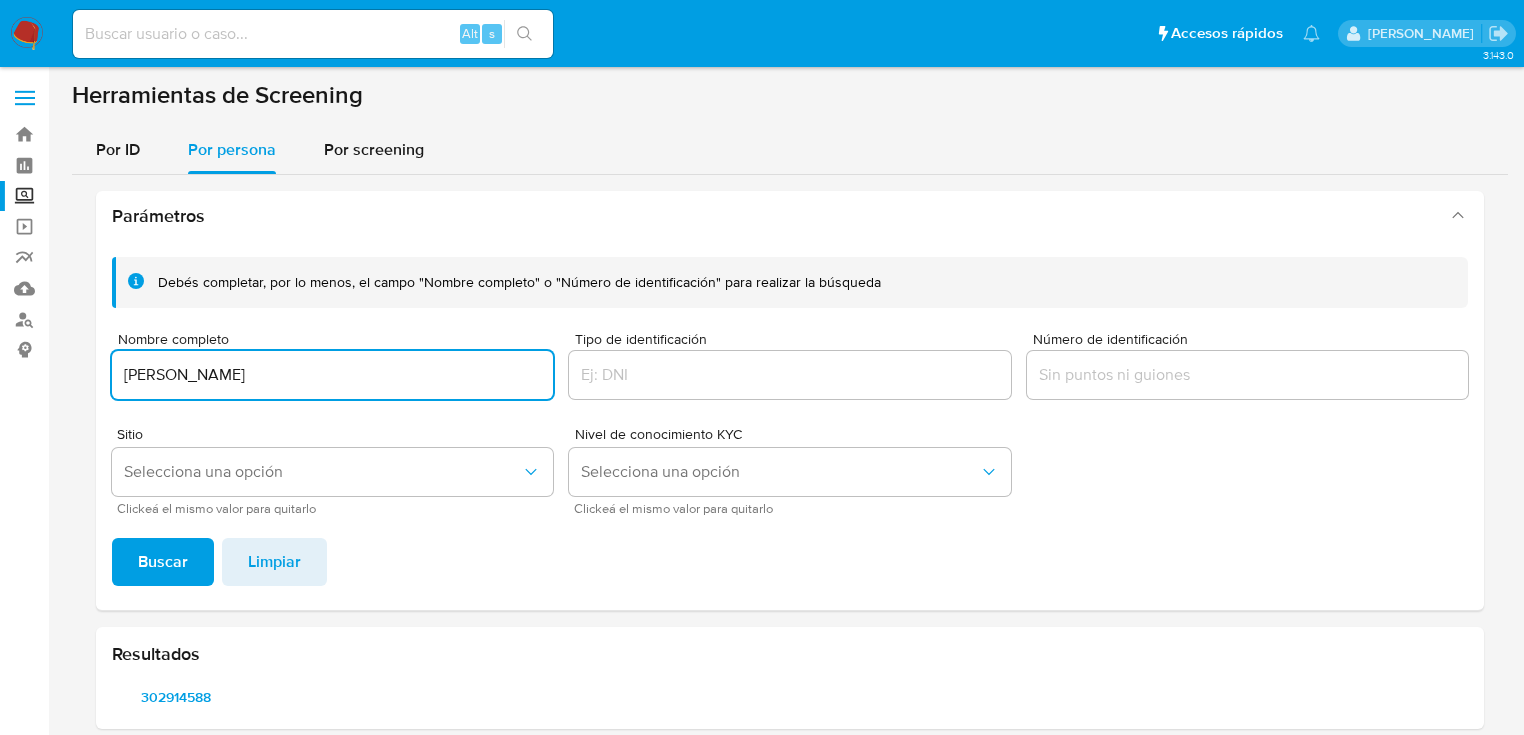 drag, startPoint x: 163, startPoint y: 542, endPoint x: 212, endPoint y: 530, distance: 50.447994 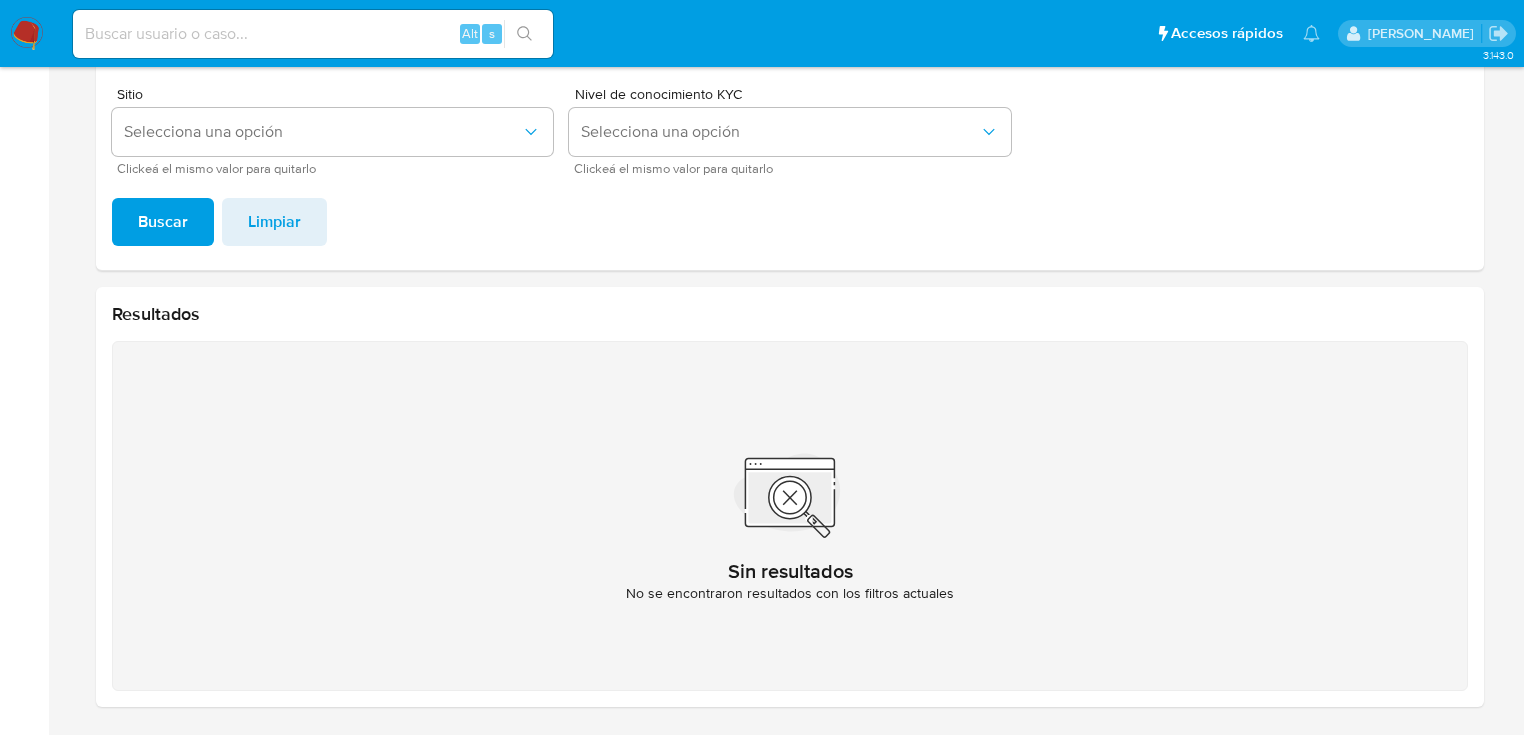 scroll, scrollTop: 260, scrollLeft: 0, axis: vertical 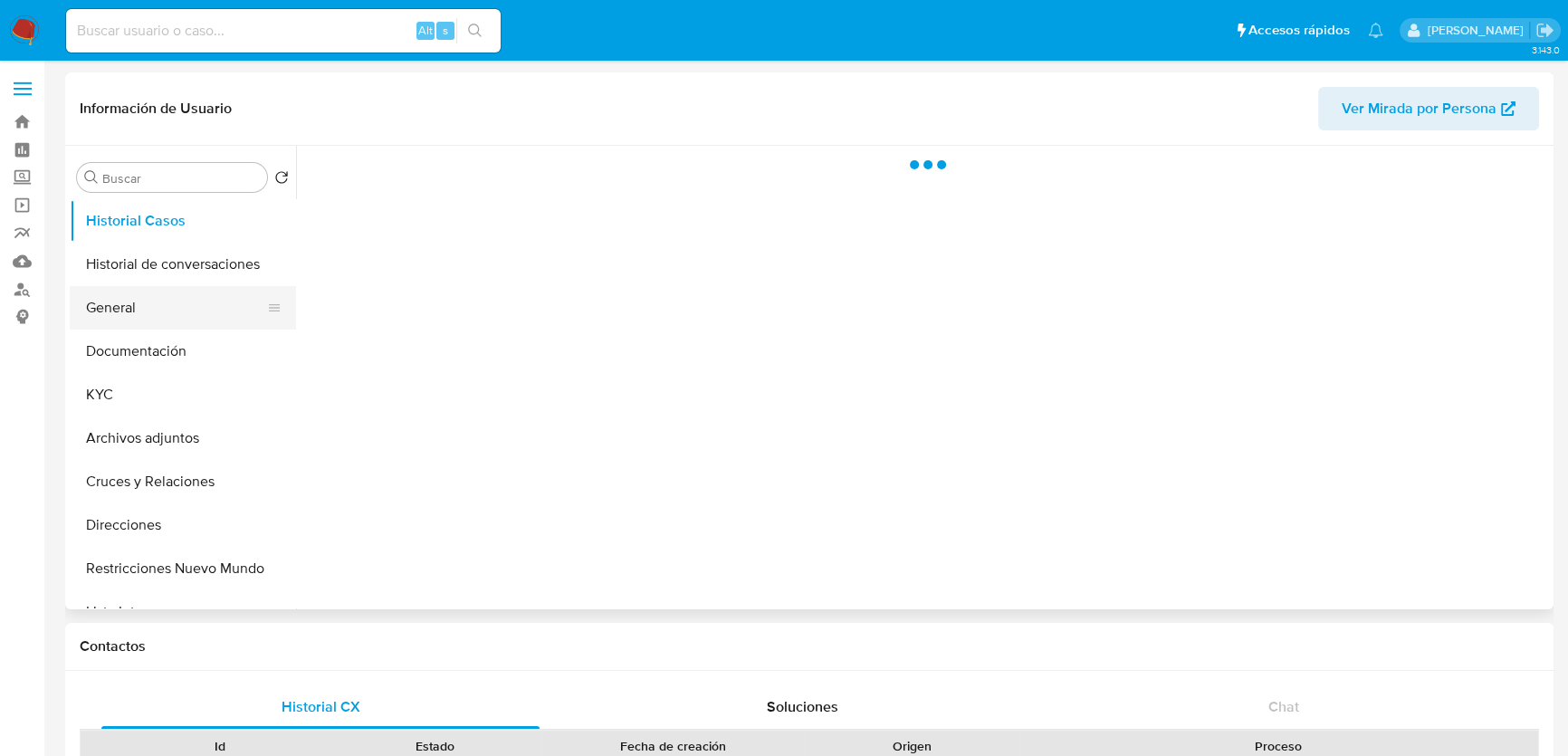 click on "General" at bounding box center (176, 308) 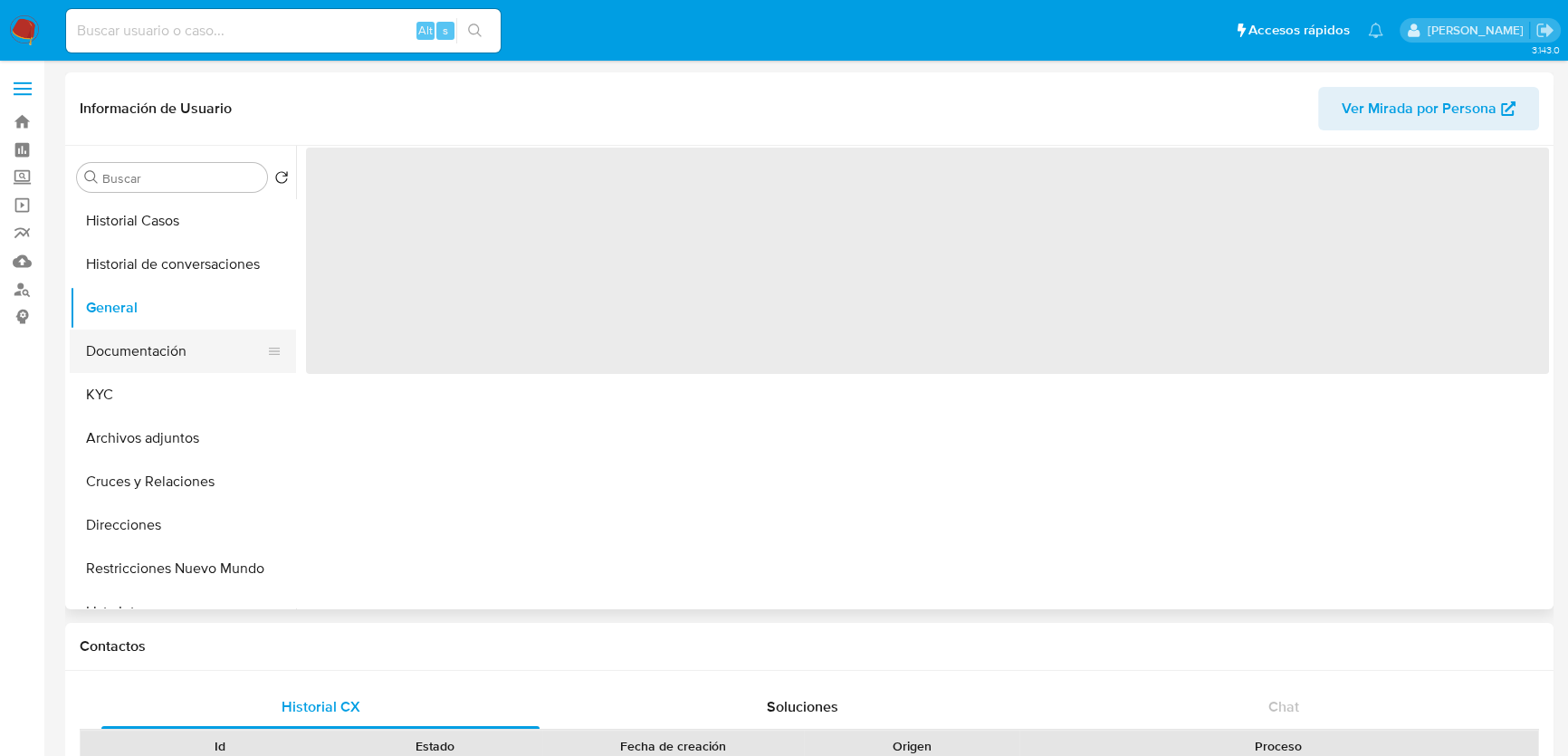 select on "10" 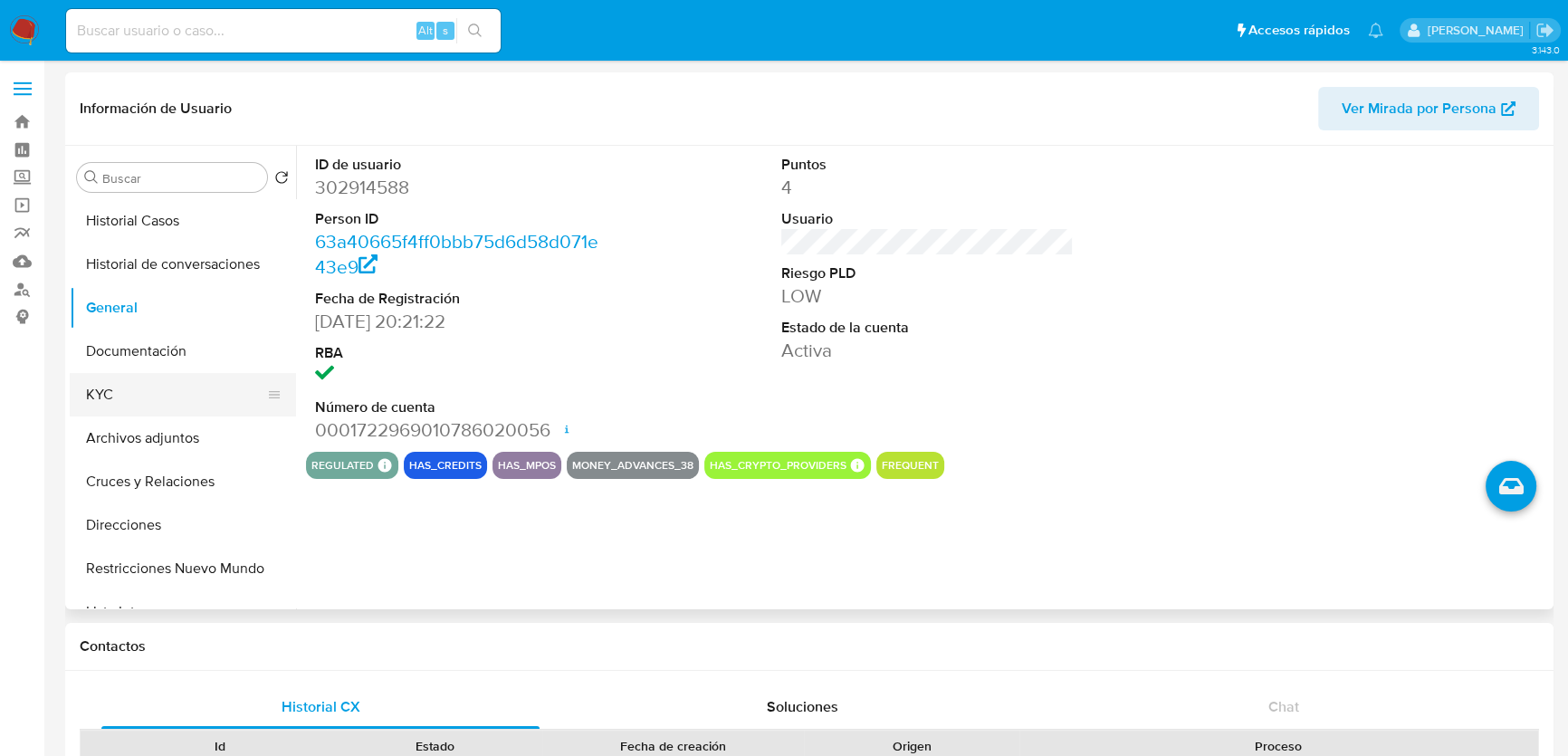 click on "KYC" at bounding box center [176, 395] 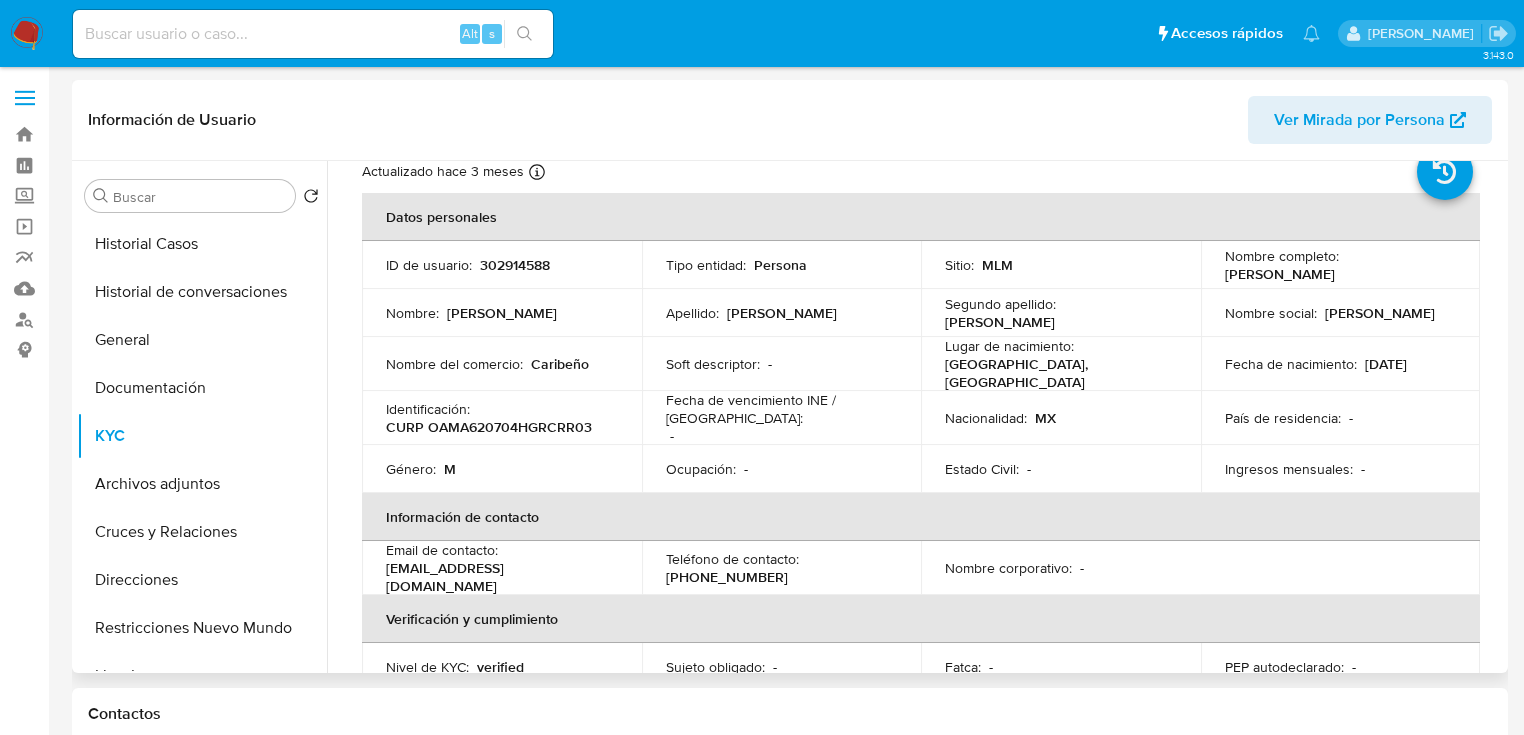 scroll, scrollTop: 63, scrollLeft: 0, axis: vertical 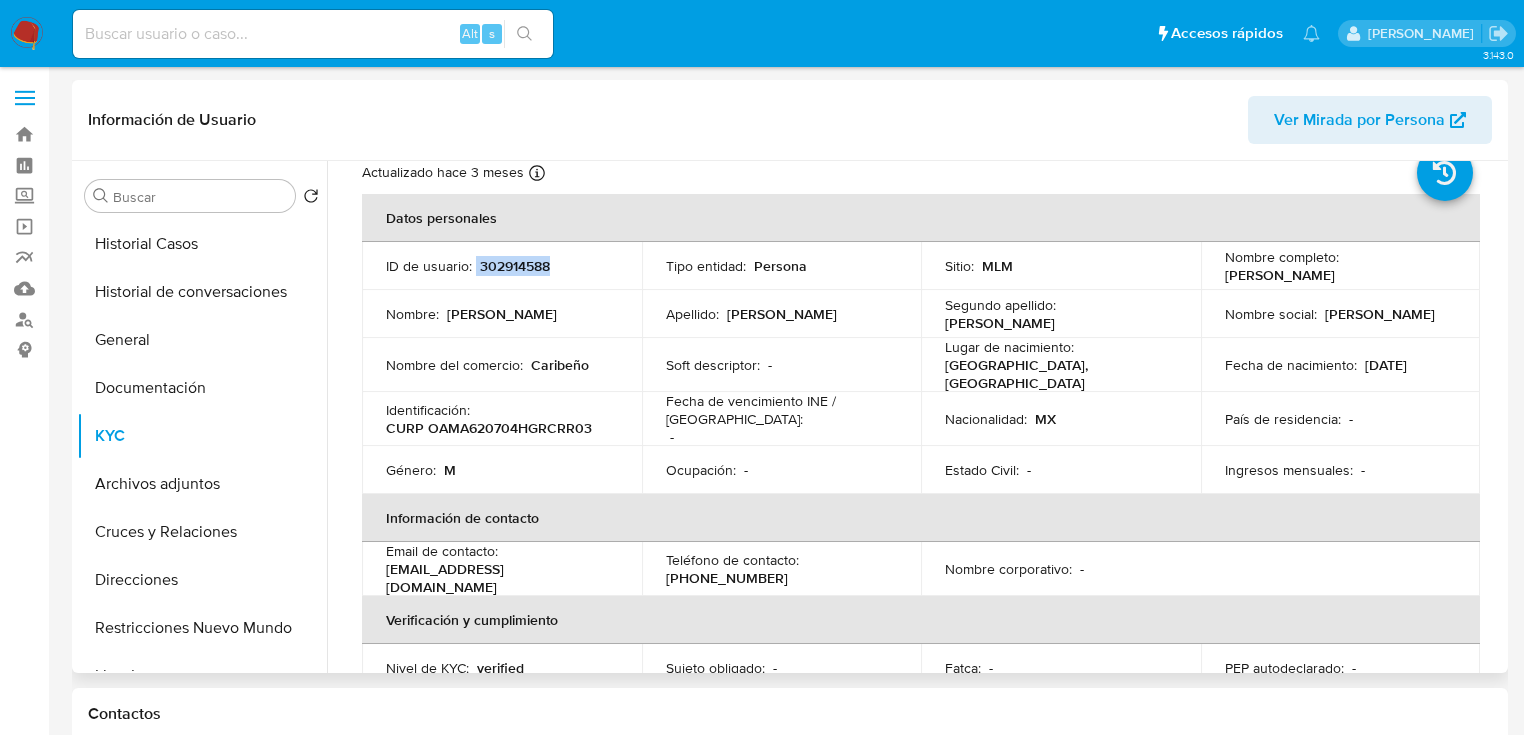 drag, startPoint x: 567, startPoint y: 266, endPoint x: 475, endPoint y: 267, distance: 92.00543 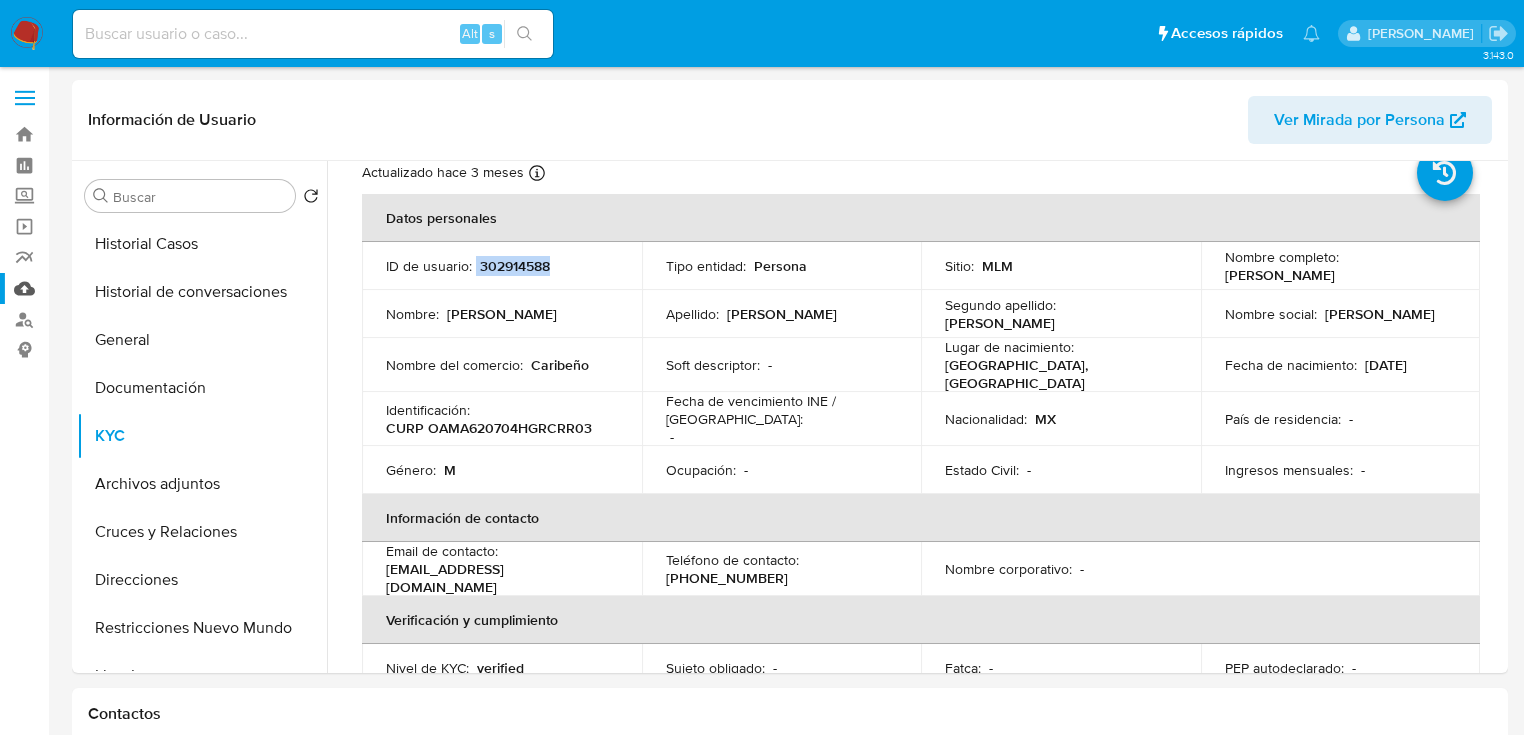 copy on "302914588" 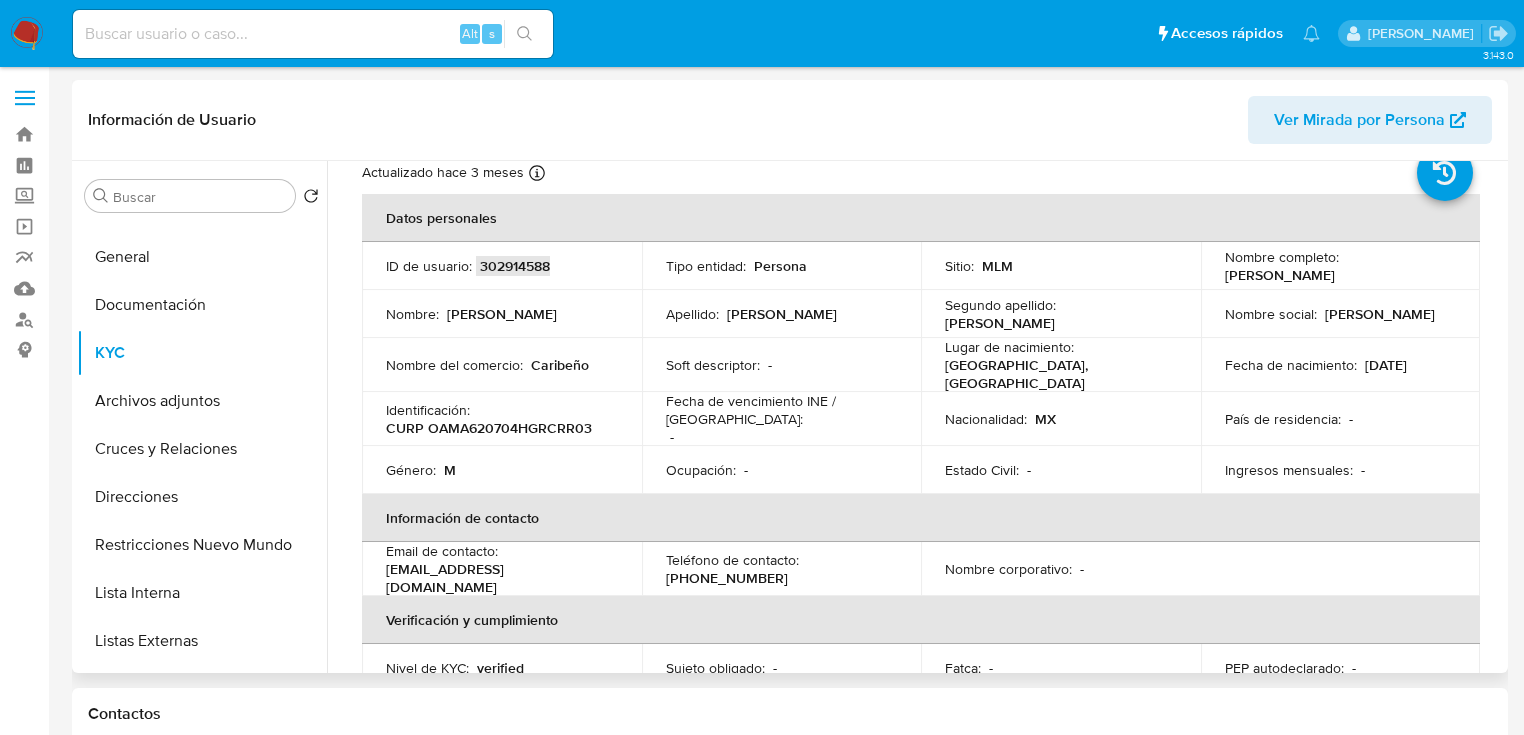 scroll, scrollTop: 560, scrollLeft: 0, axis: vertical 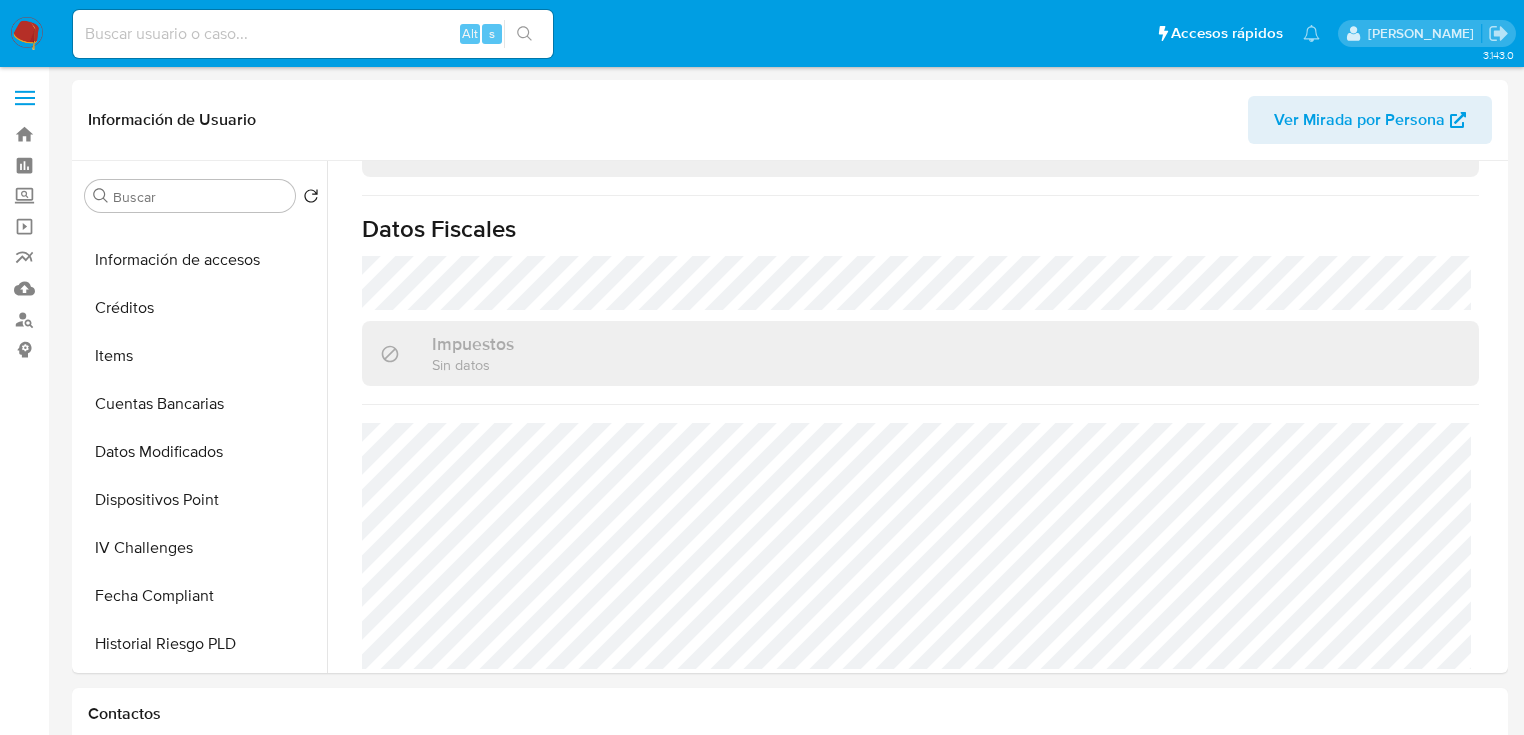 click at bounding box center (27, 34) 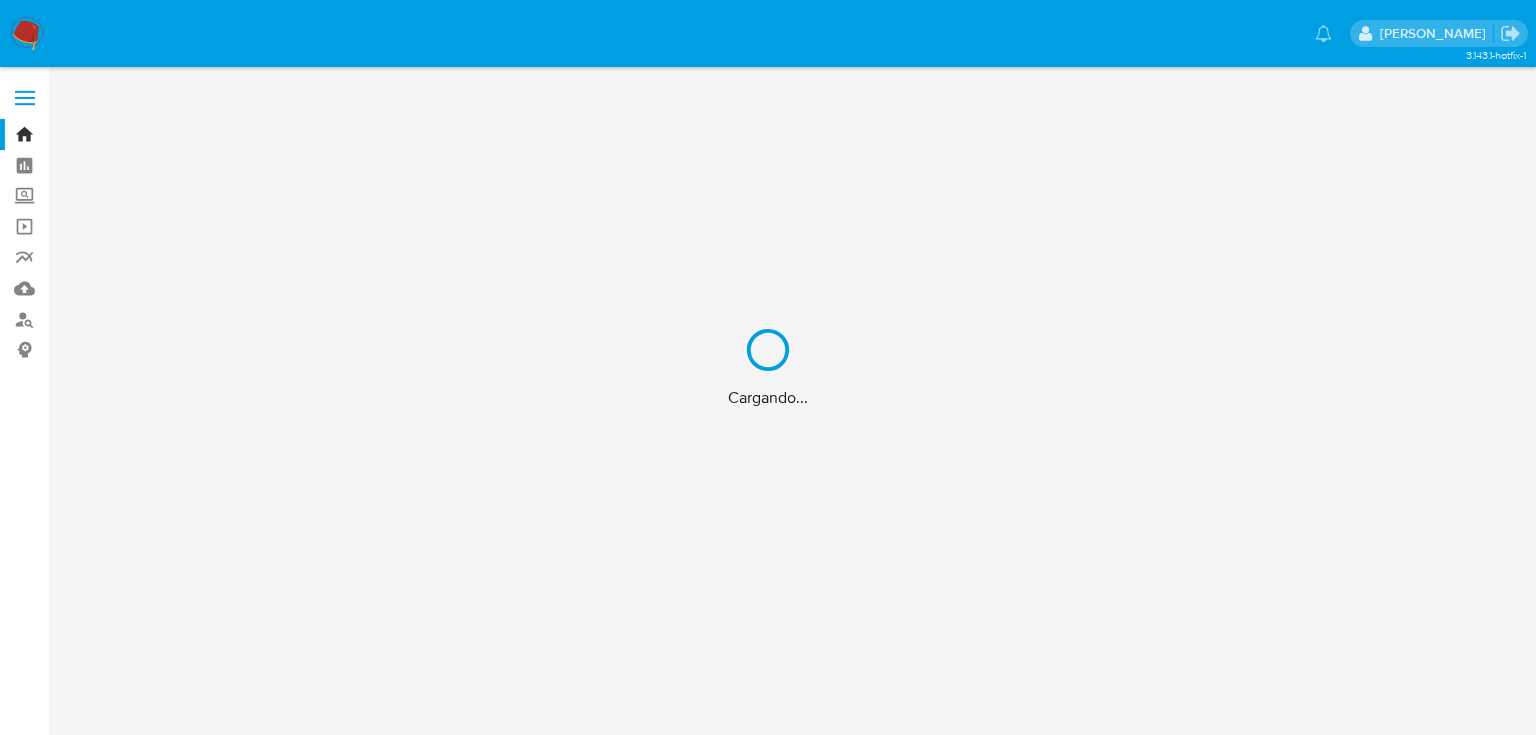 scroll, scrollTop: 0, scrollLeft: 0, axis: both 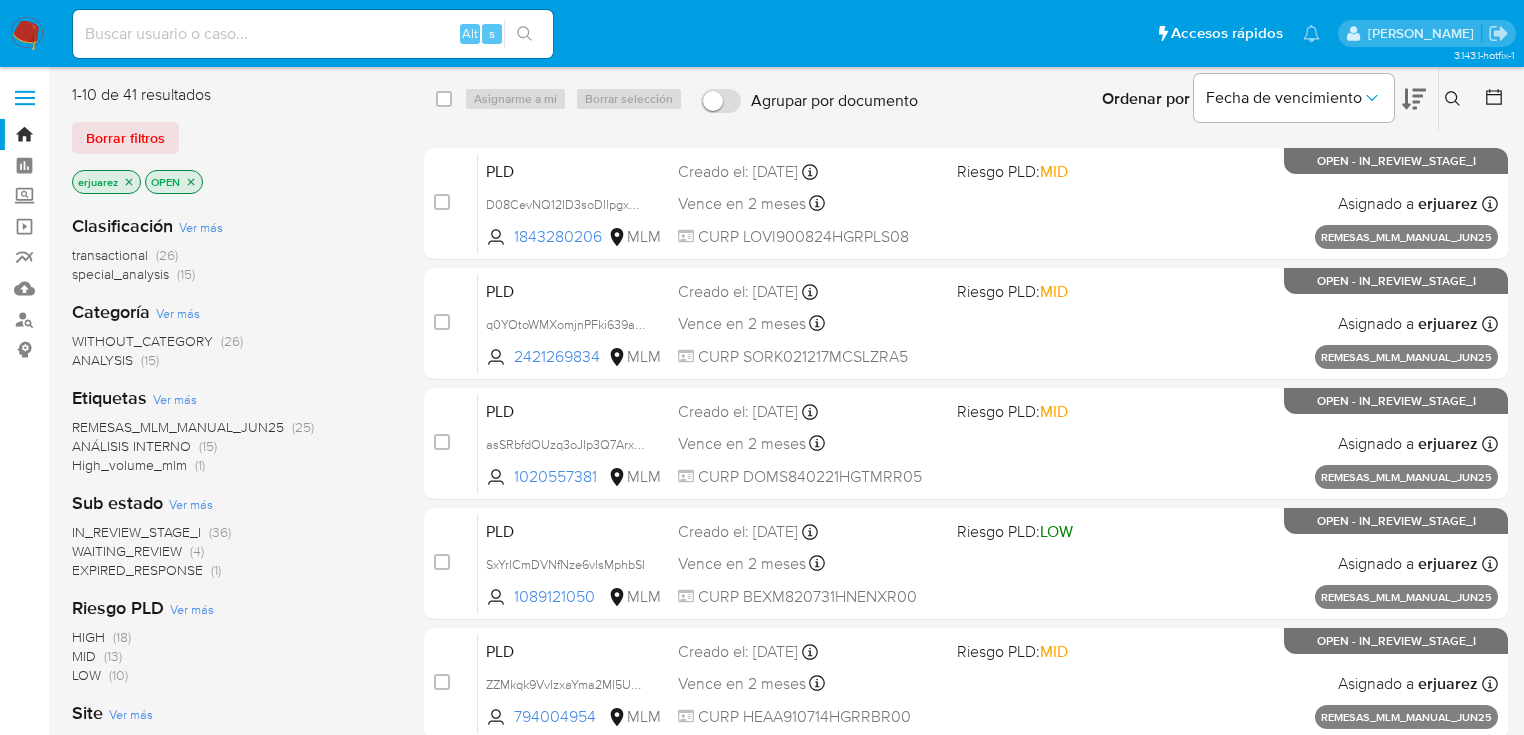 click 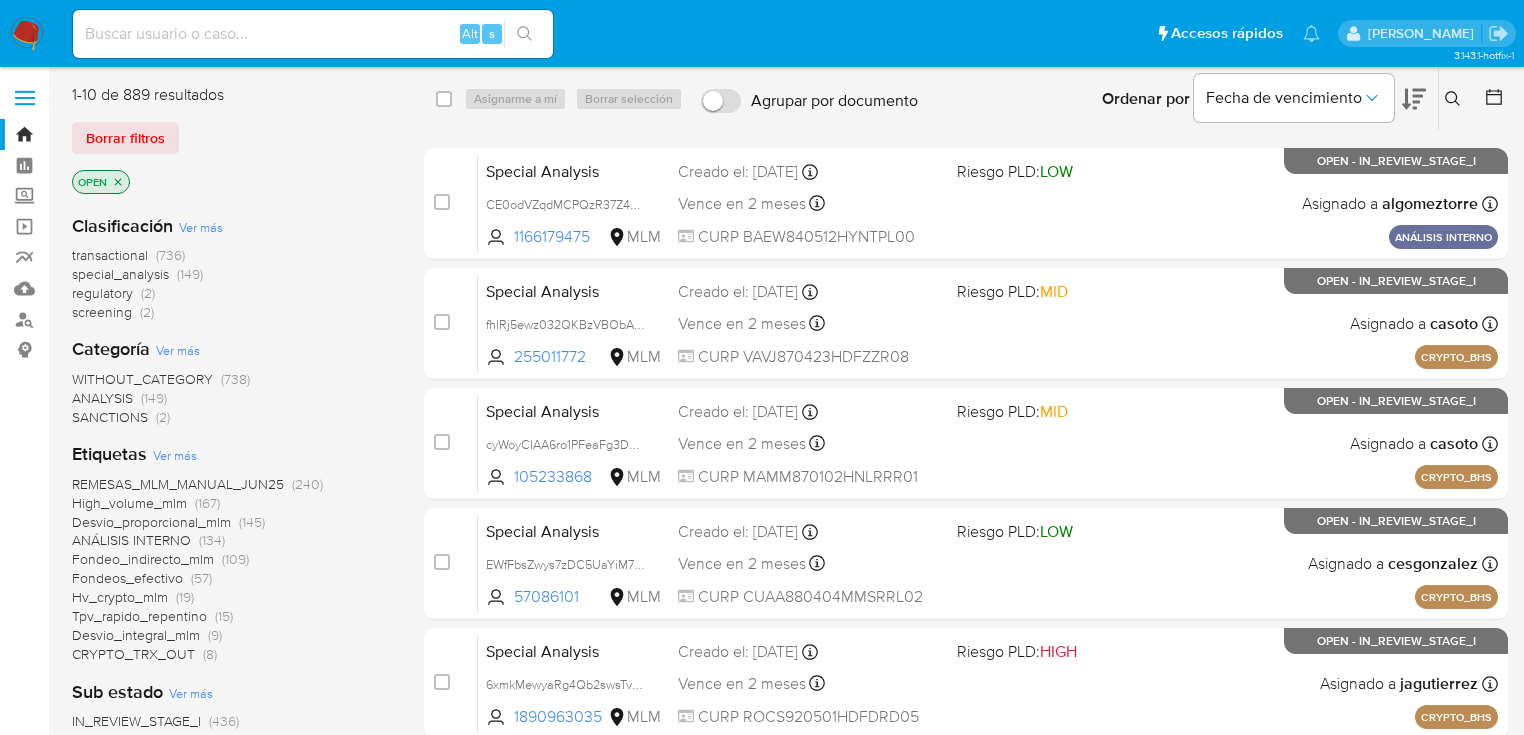 click at bounding box center (1455, 99) 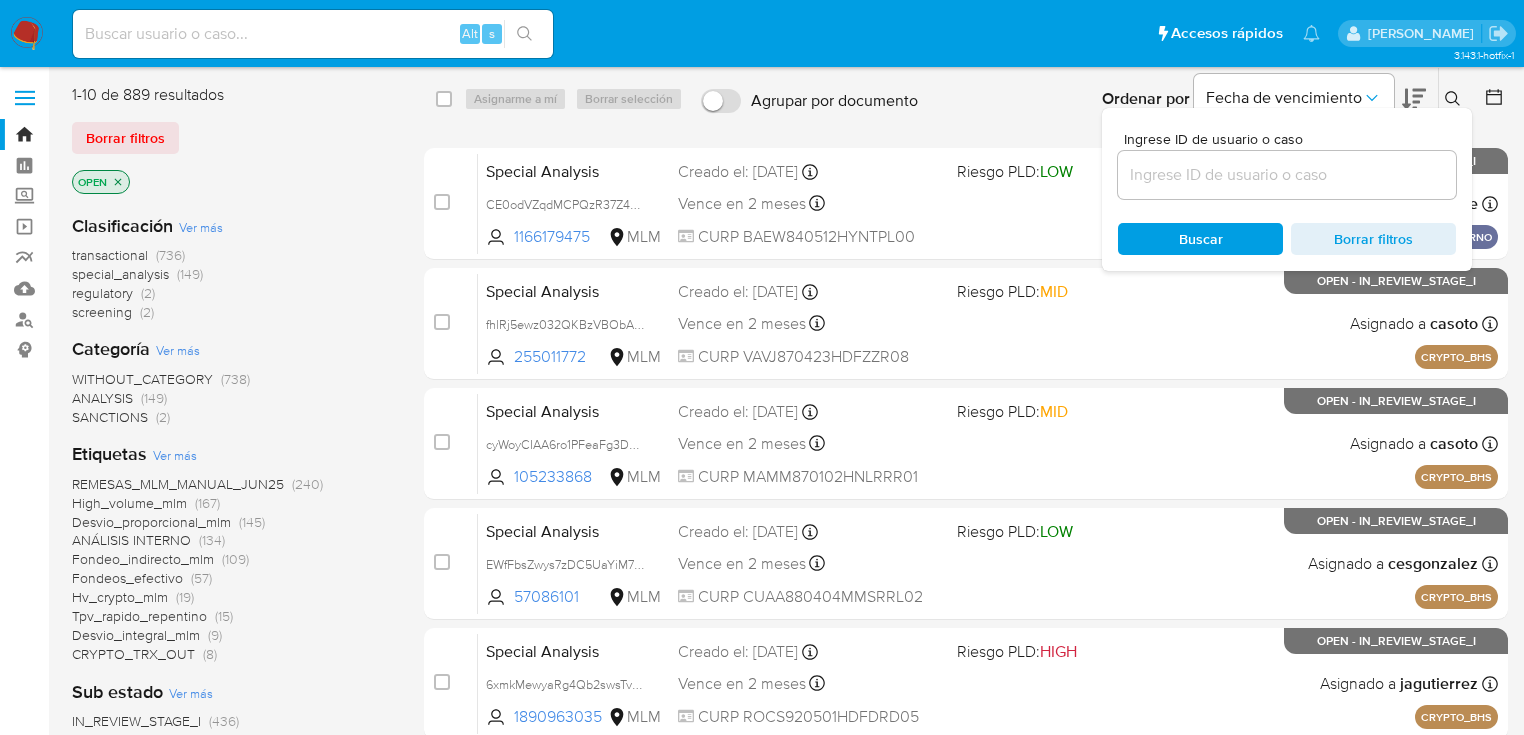 click at bounding box center (1287, 175) 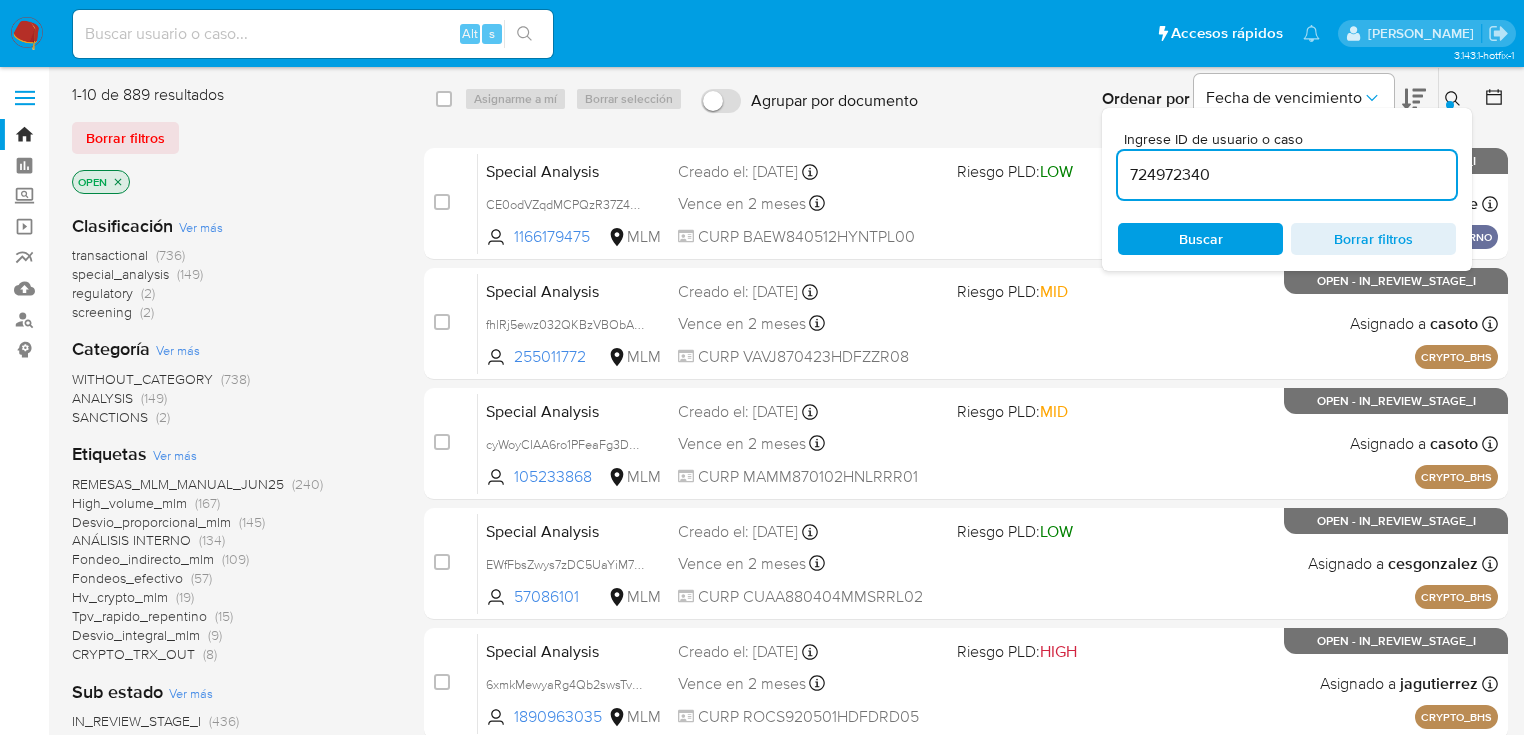 type on "724972340" 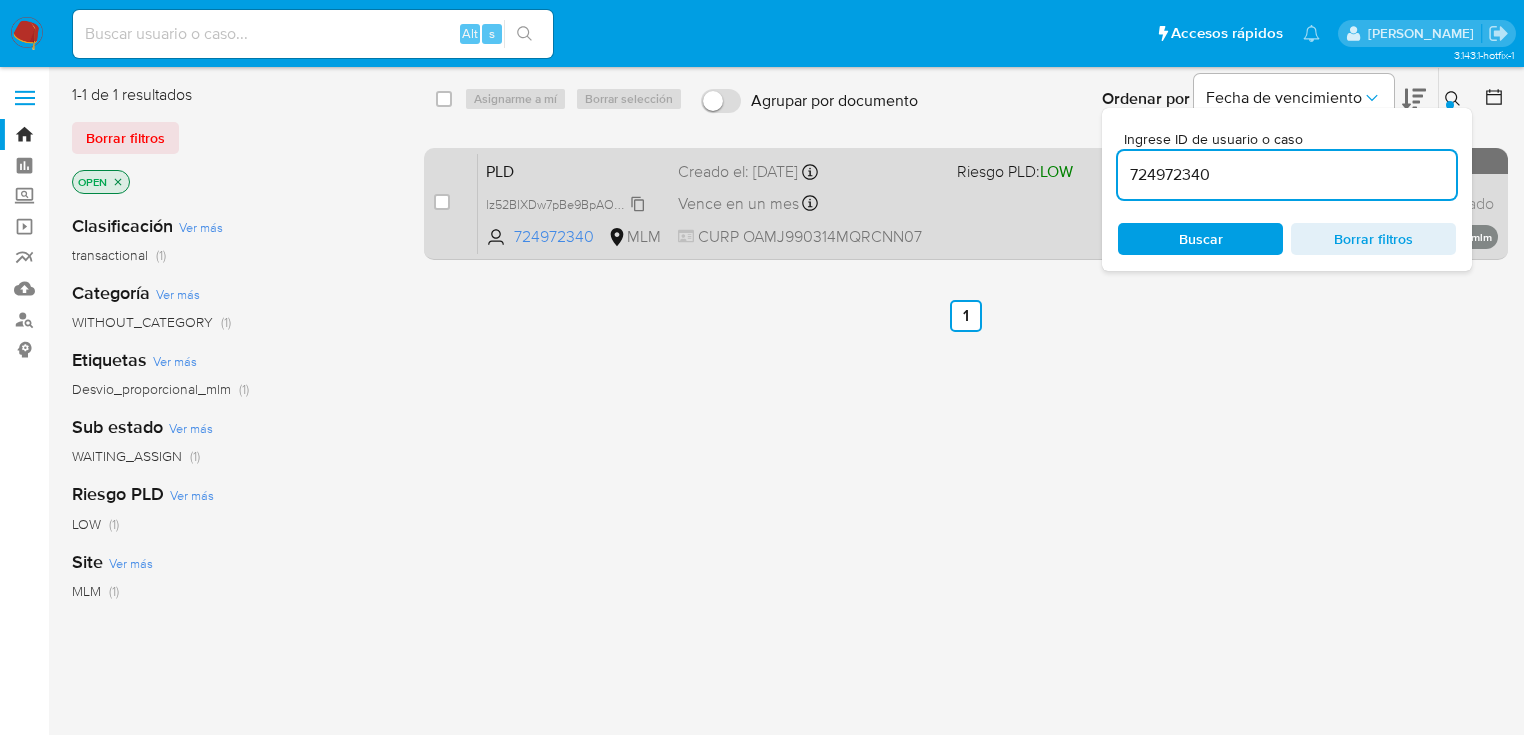 click on "lz52BlXDw7pBe9BpAOUGwd6B" at bounding box center [574, 203] 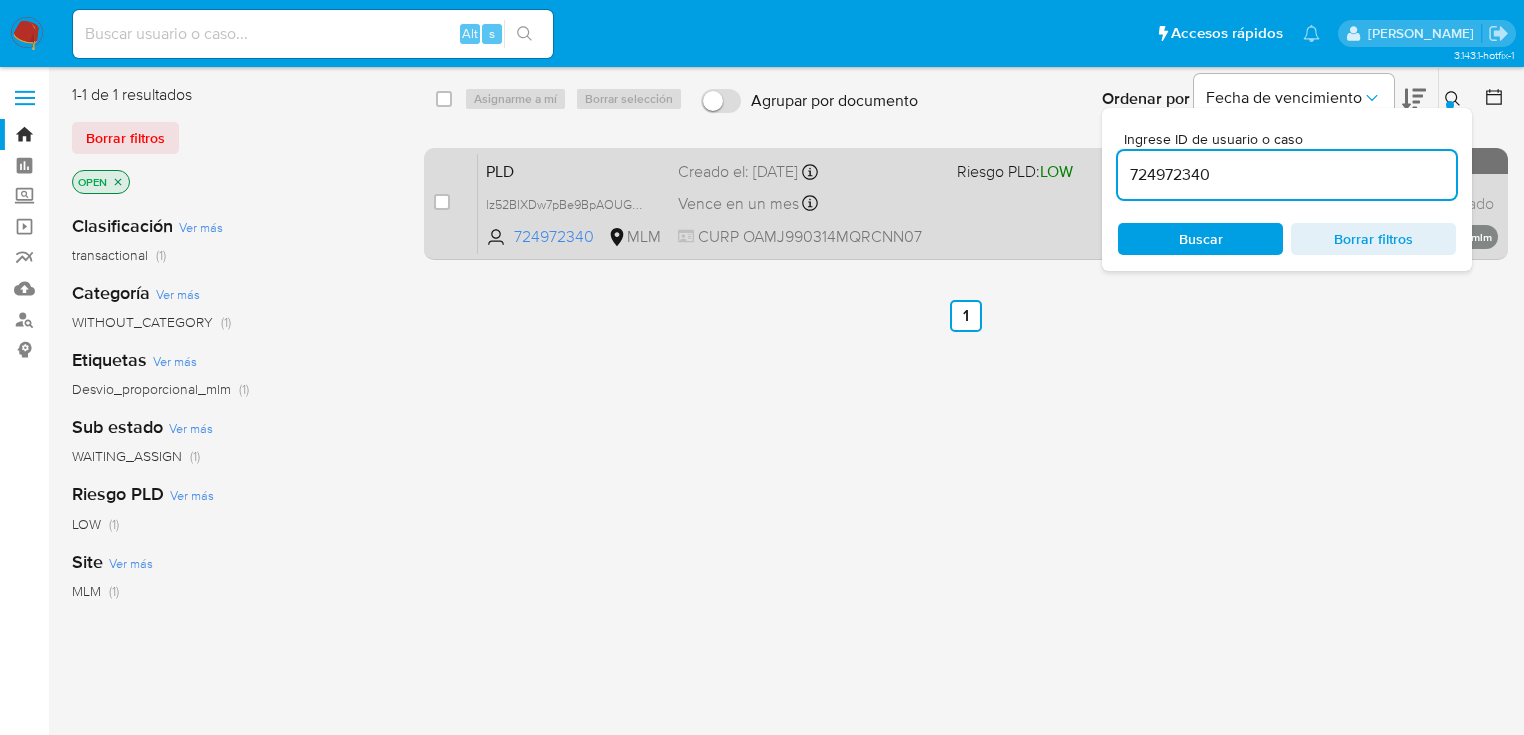 drag, startPoint x: 442, startPoint y: 205, endPoint x: 462, endPoint y: 174, distance: 36.891735 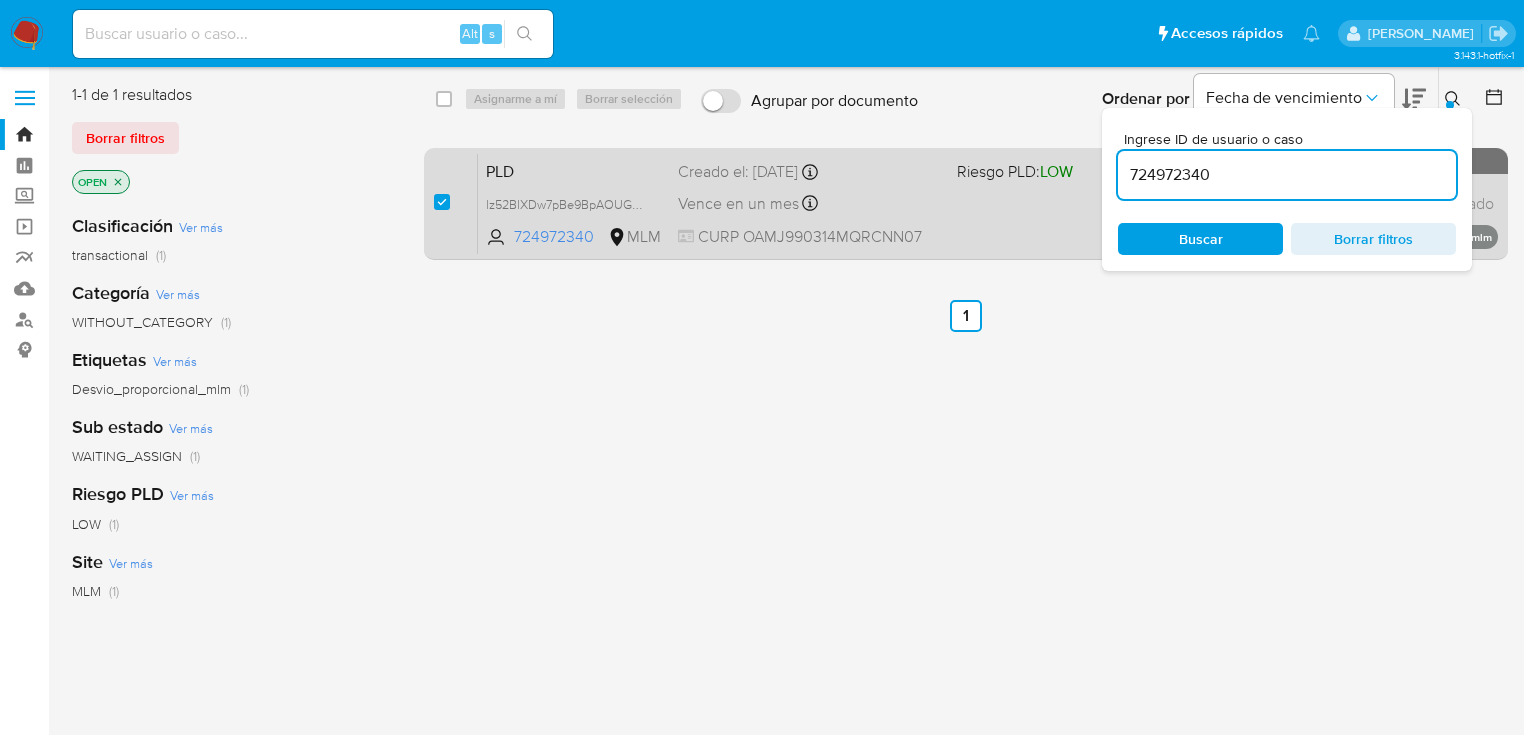 checkbox on "true" 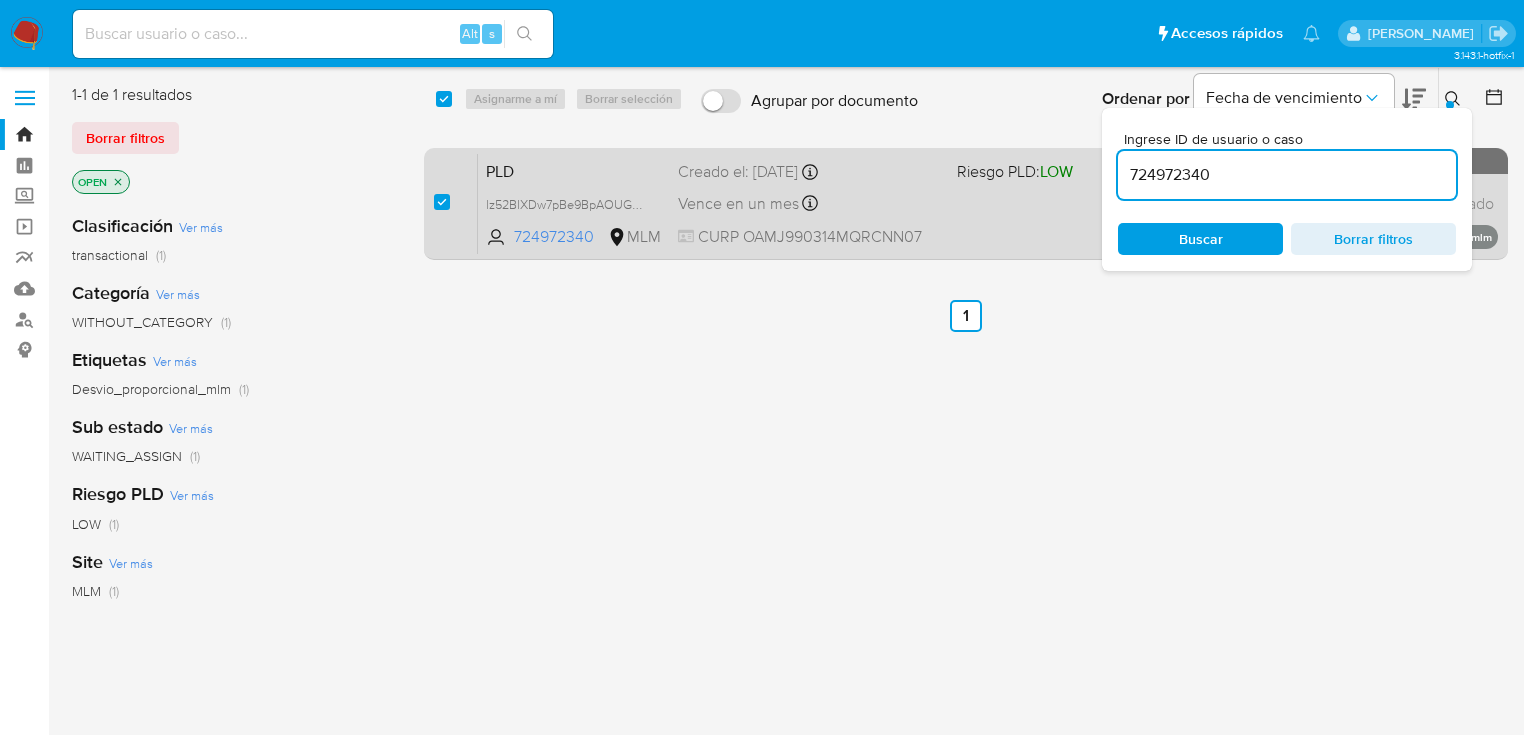 checkbox on "true" 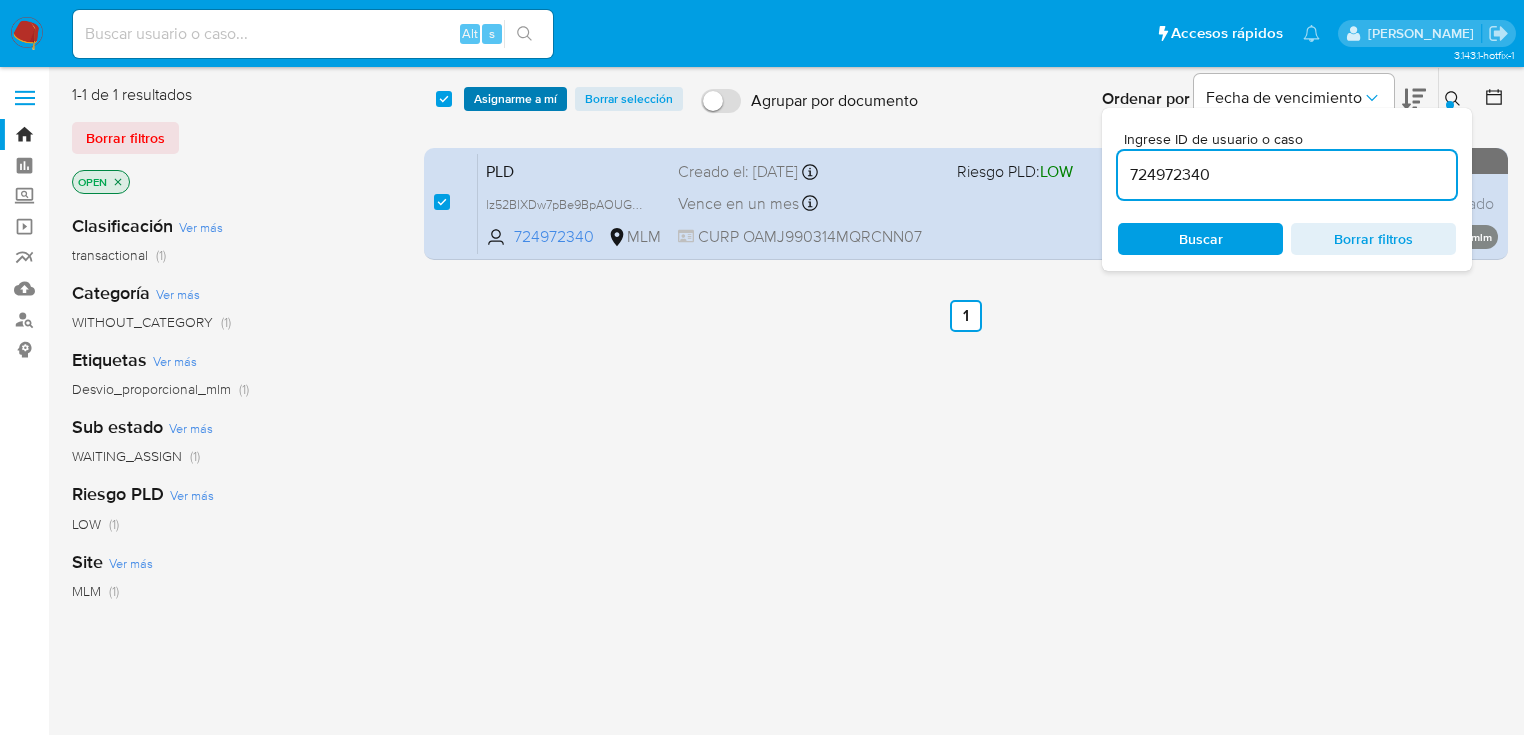 click on "Asignarme a mí" at bounding box center [515, 99] 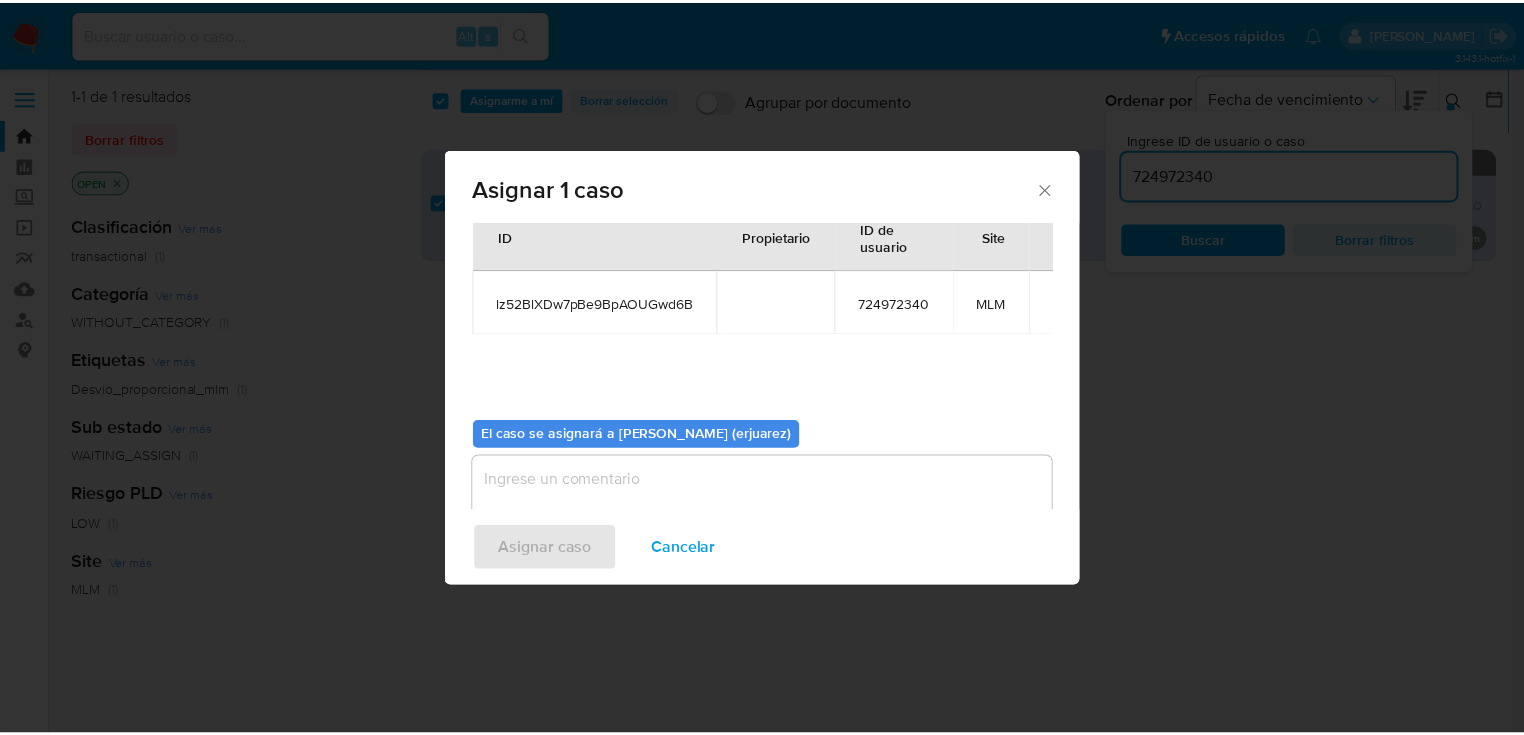 scroll, scrollTop: 103, scrollLeft: 0, axis: vertical 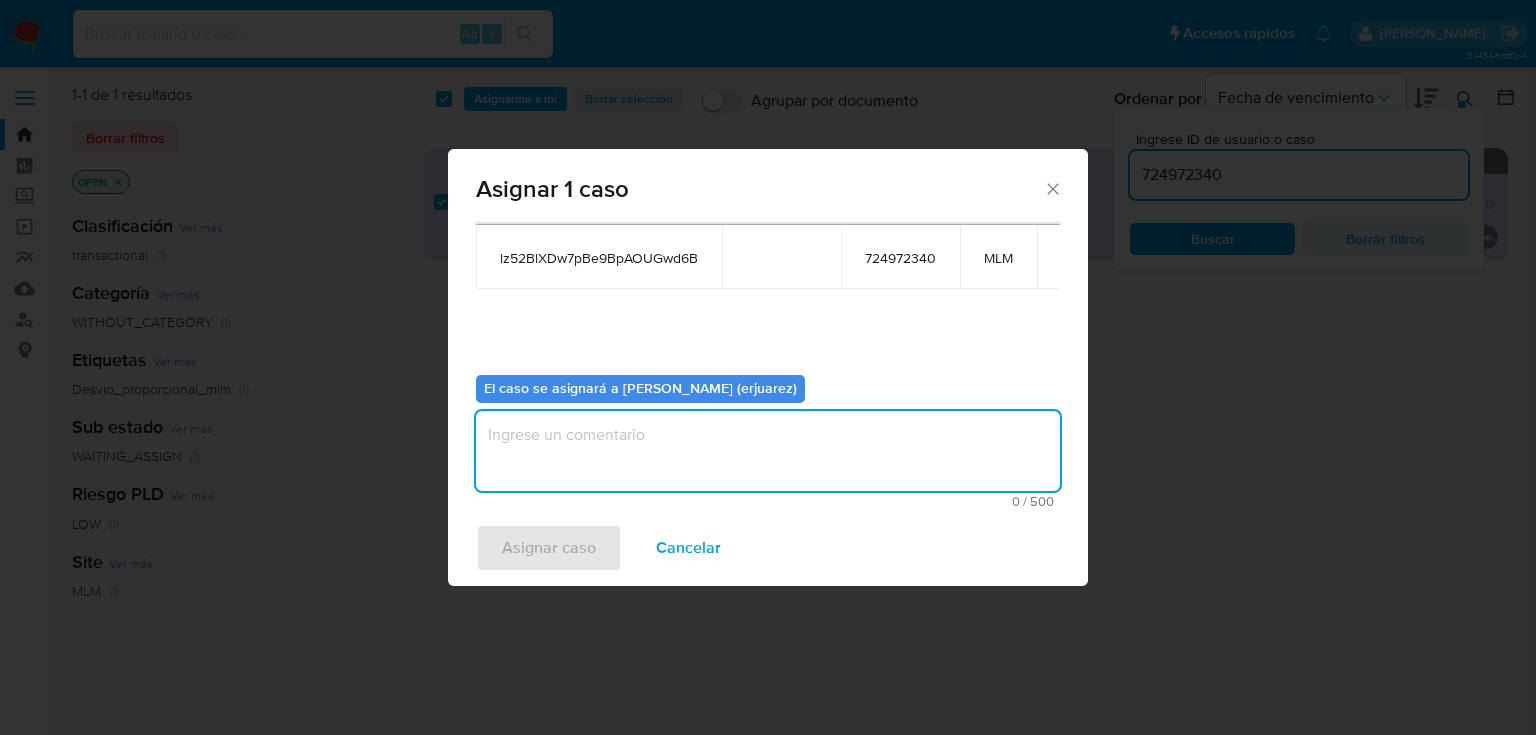 click at bounding box center (768, 451) 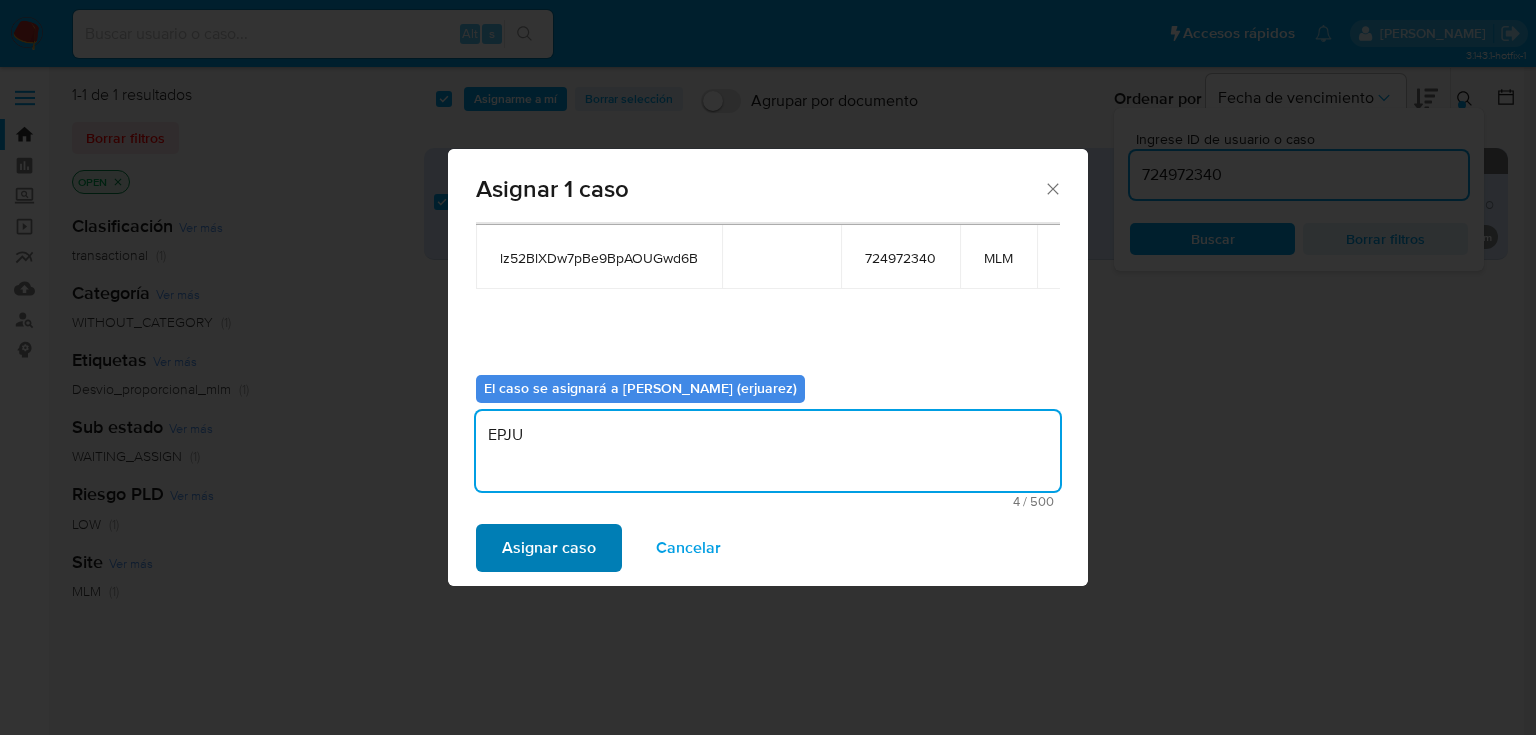 type on "EPJU" 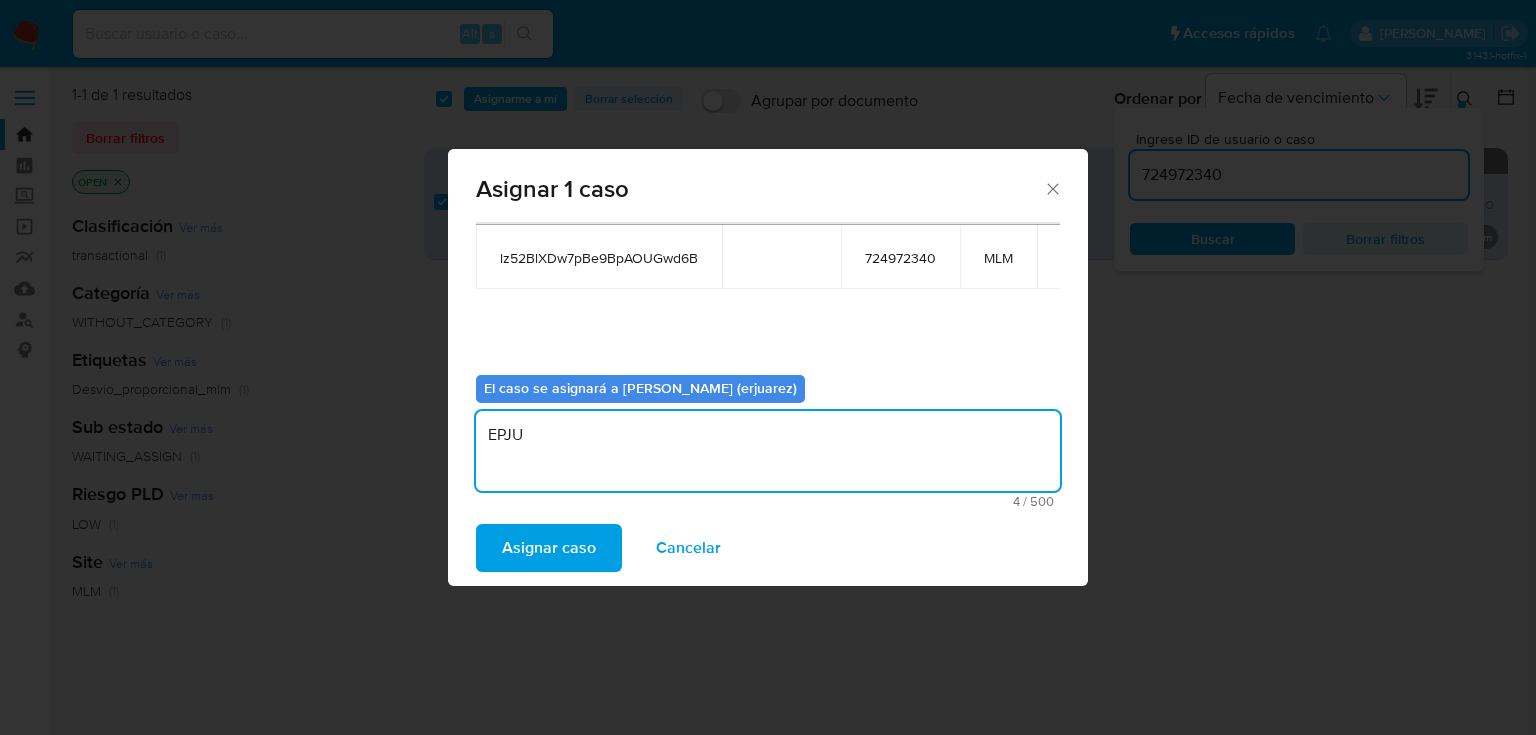 click on "Asignar caso" at bounding box center [549, 548] 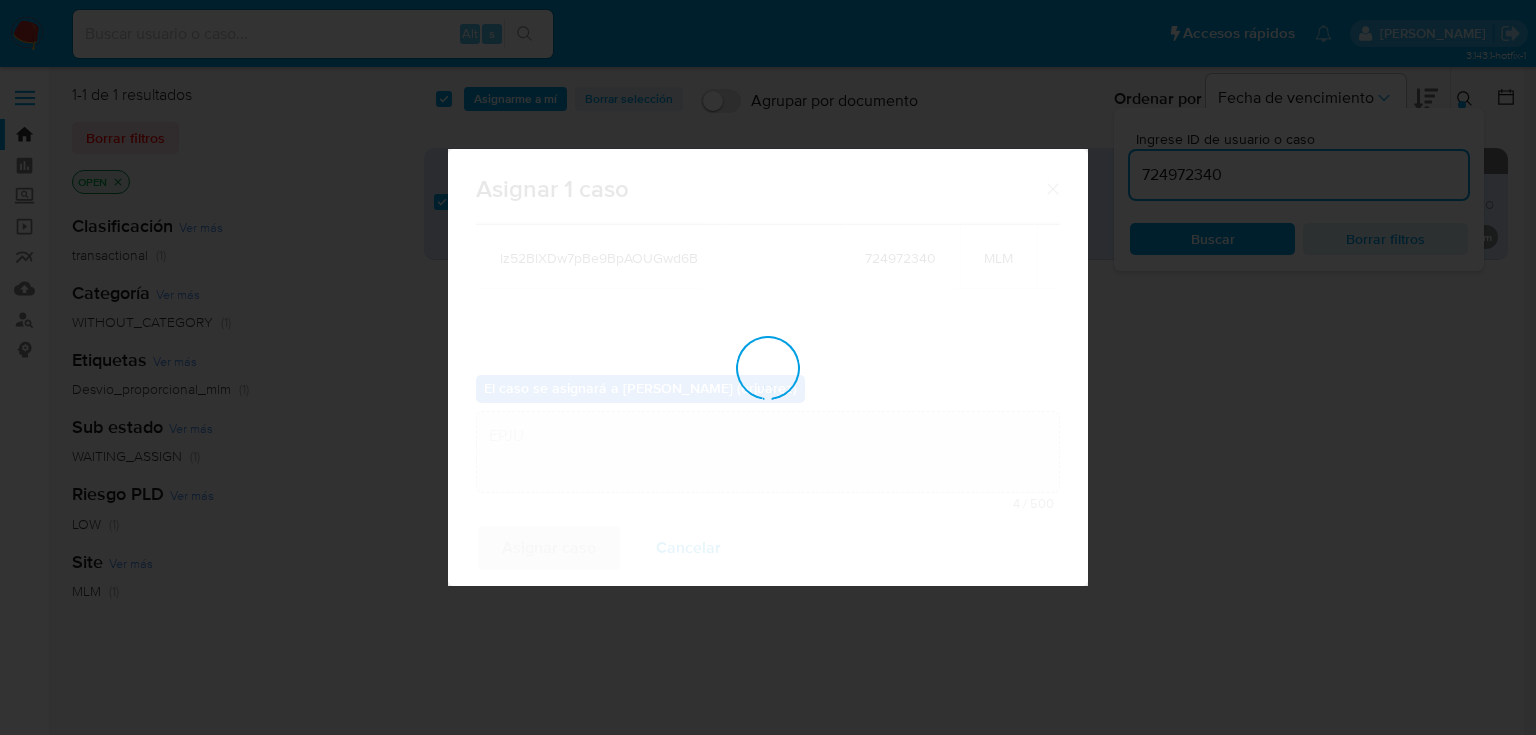 type 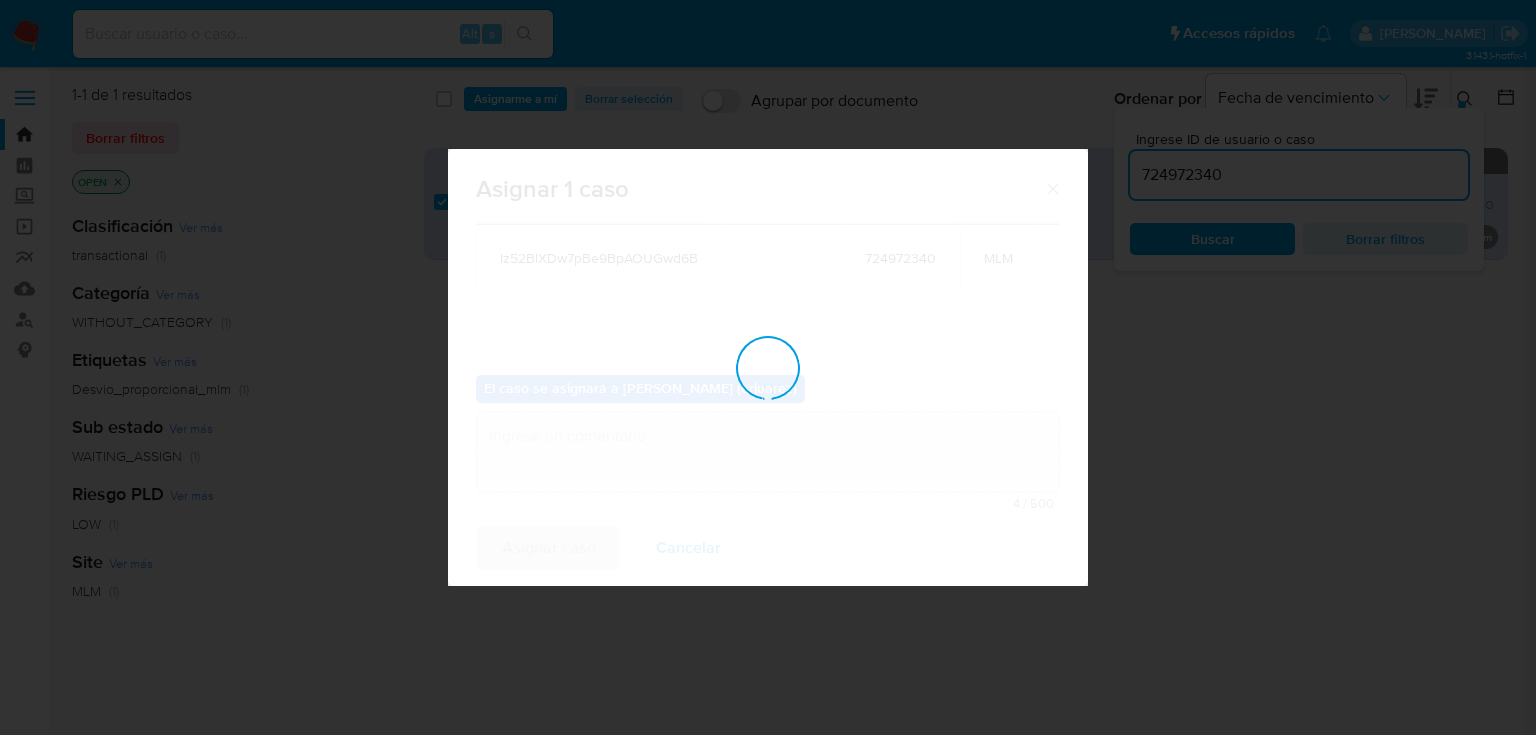 checkbox on "false" 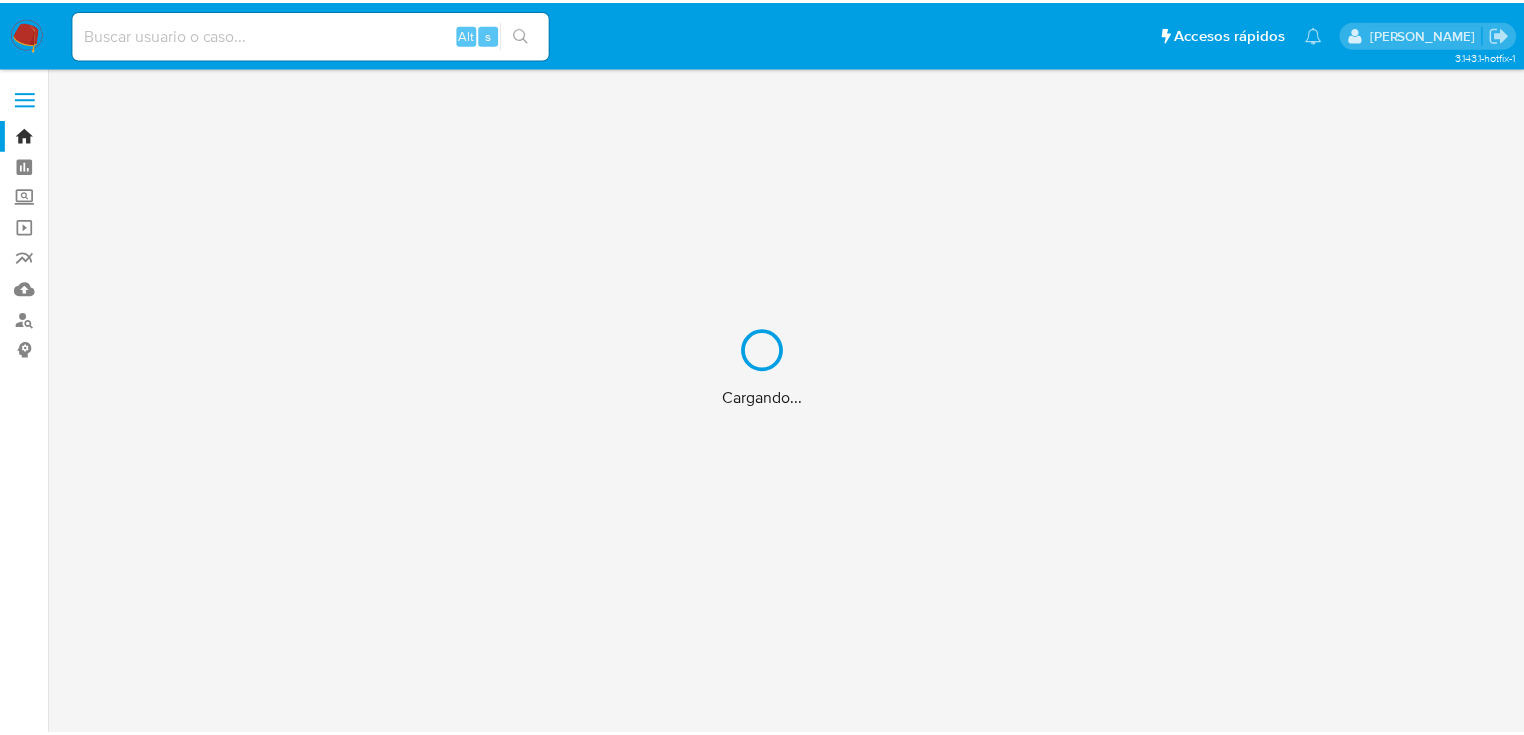 scroll, scrollTop: 0, scrollLeft: 0, axis: both 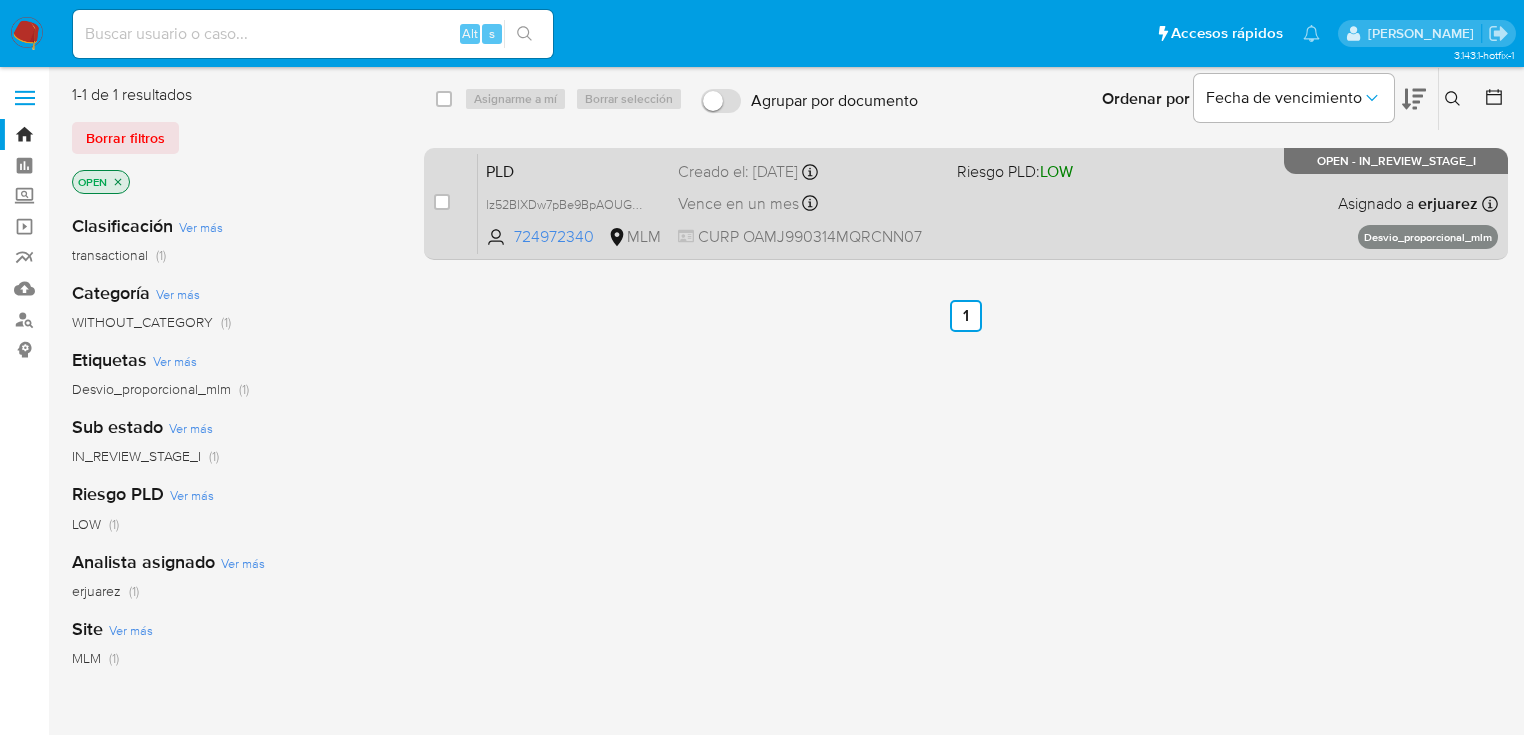 click on "PLD lz52BlXDw7pBe9BpAOUGwd6B 724972340 MLM Riesgo PLD:  LOW Creado el: [DATE]   Creado el: [DATE] 02:11:22 Vence en un mes   Vence el [DATE] 02:11:23 CURP   OAMJ990314MQRCNN07 Asignado a   erjuarez   Asignado el: [DATE] 16:55:13 Desvio_proporcional_mlm OPEN - IN_REVIEW_STAGE_I" at bounding box center [988, 203] 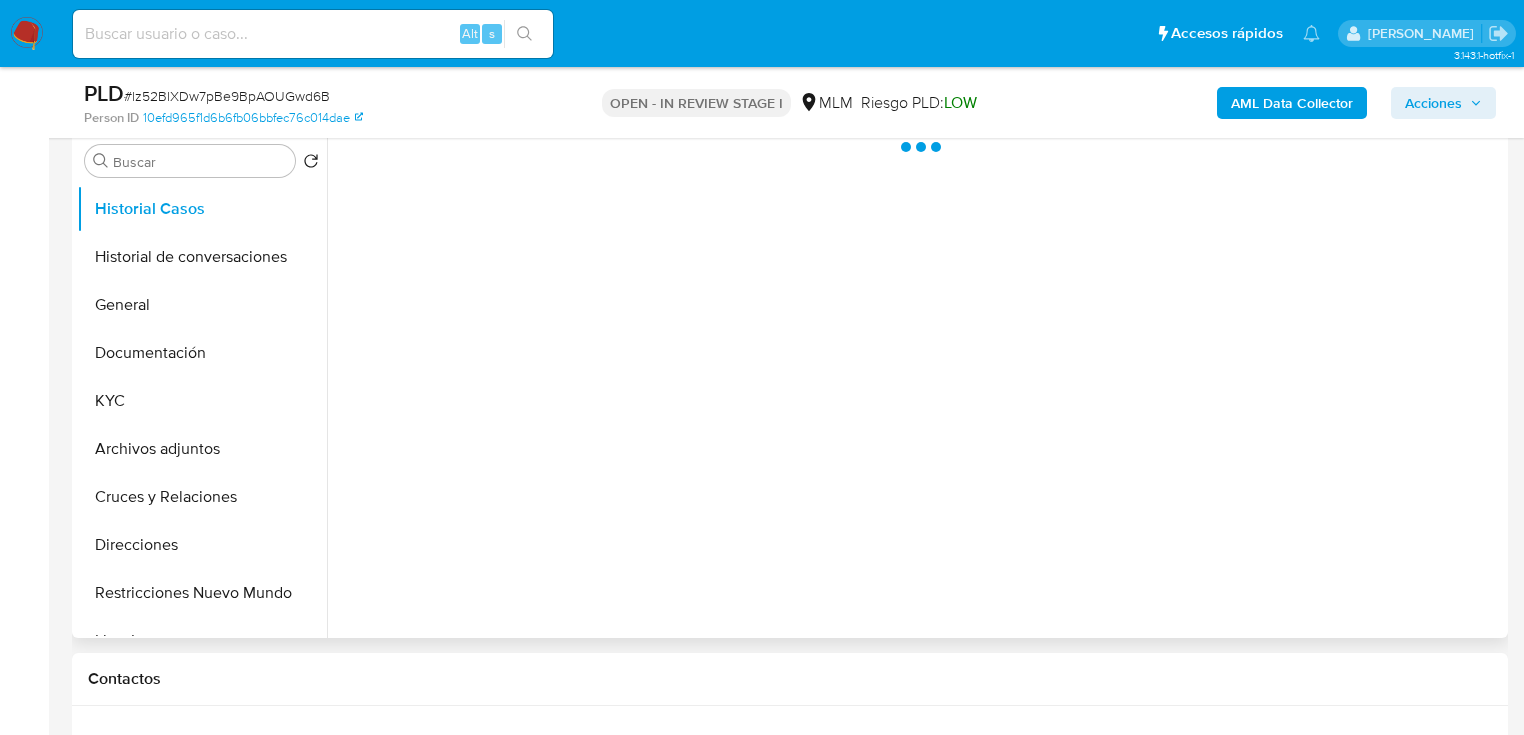 scroll, scrollTop: 400, scrollLeft: 0, axis: vertical 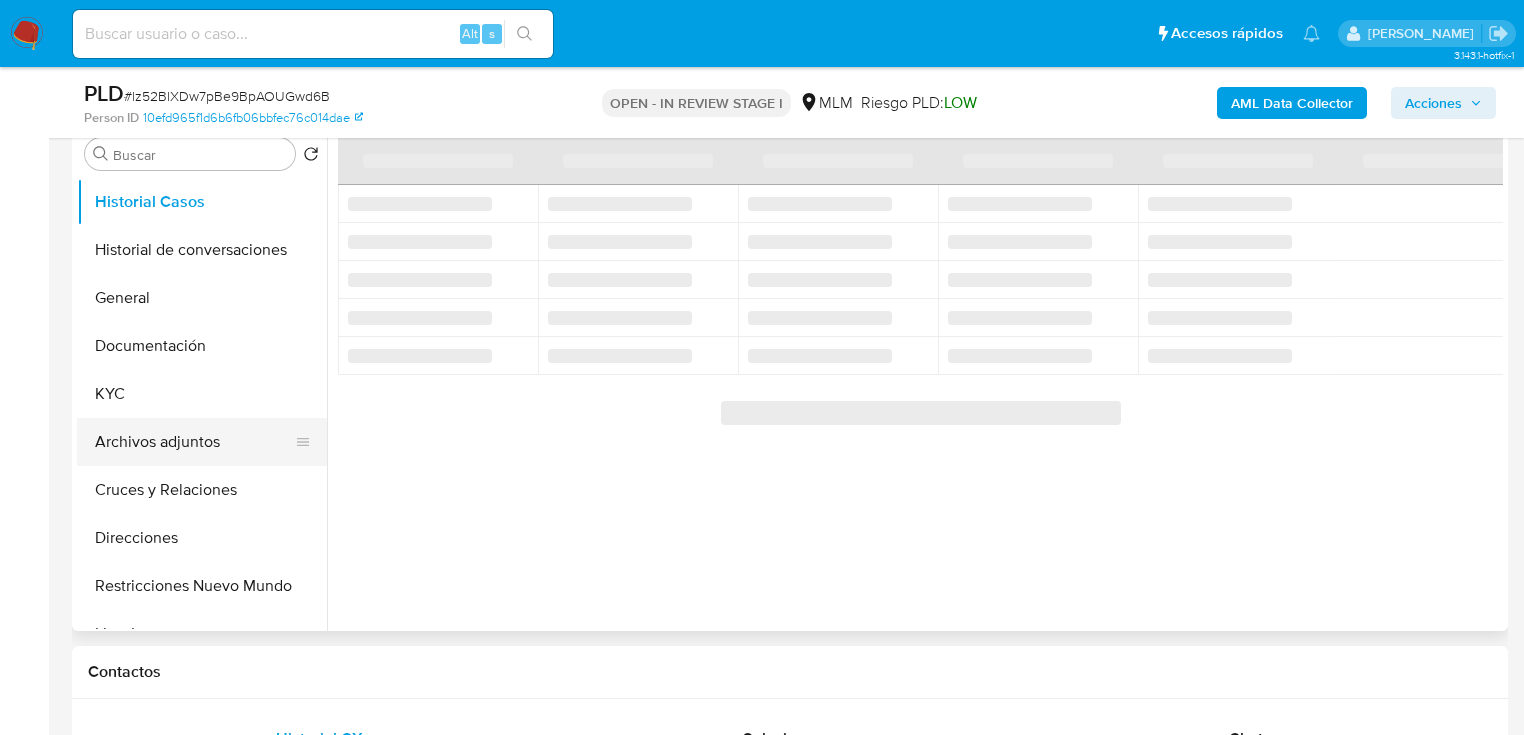 click on "Archivos adjuntos" at bounding box center [194, 442] 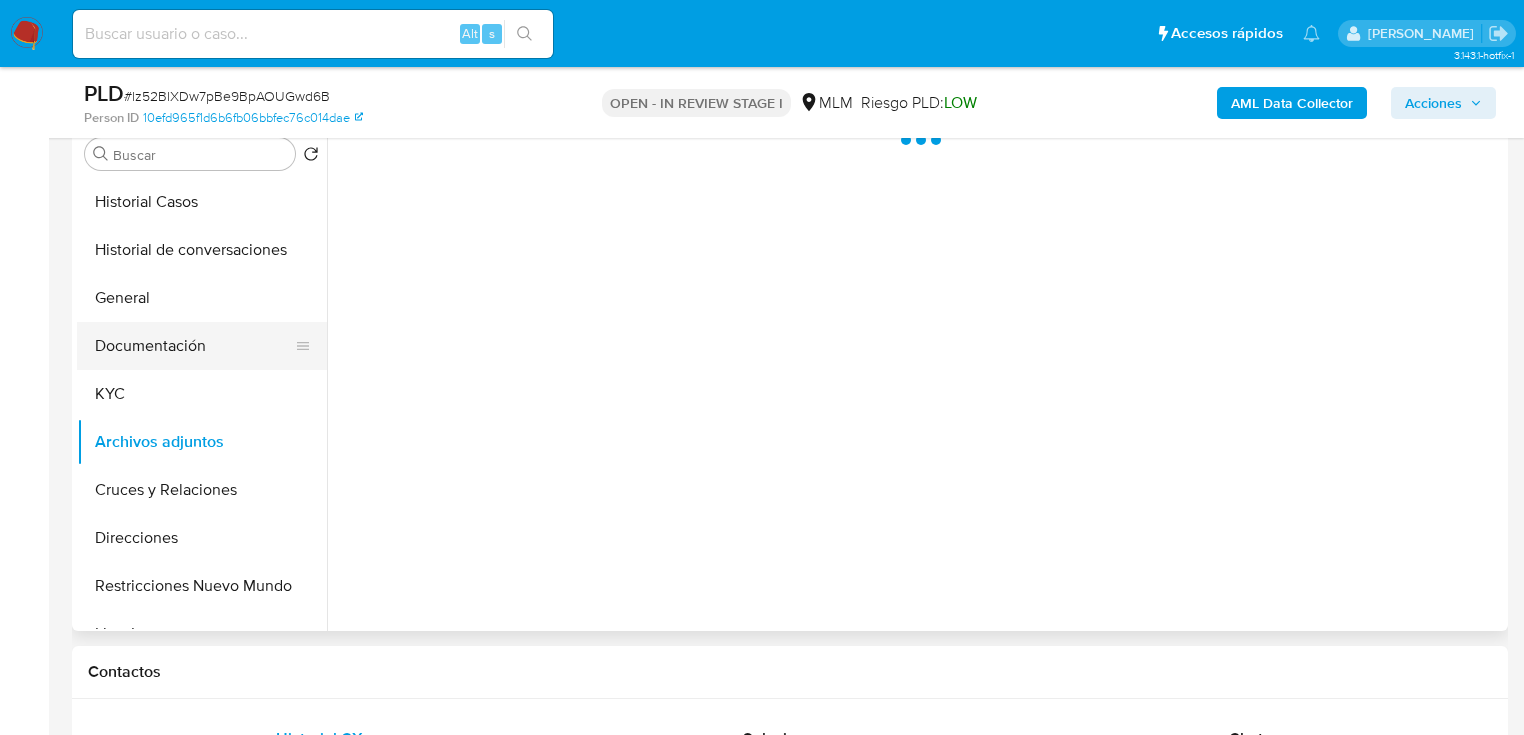 click on "Documentación" at bounding box center [194, 346] 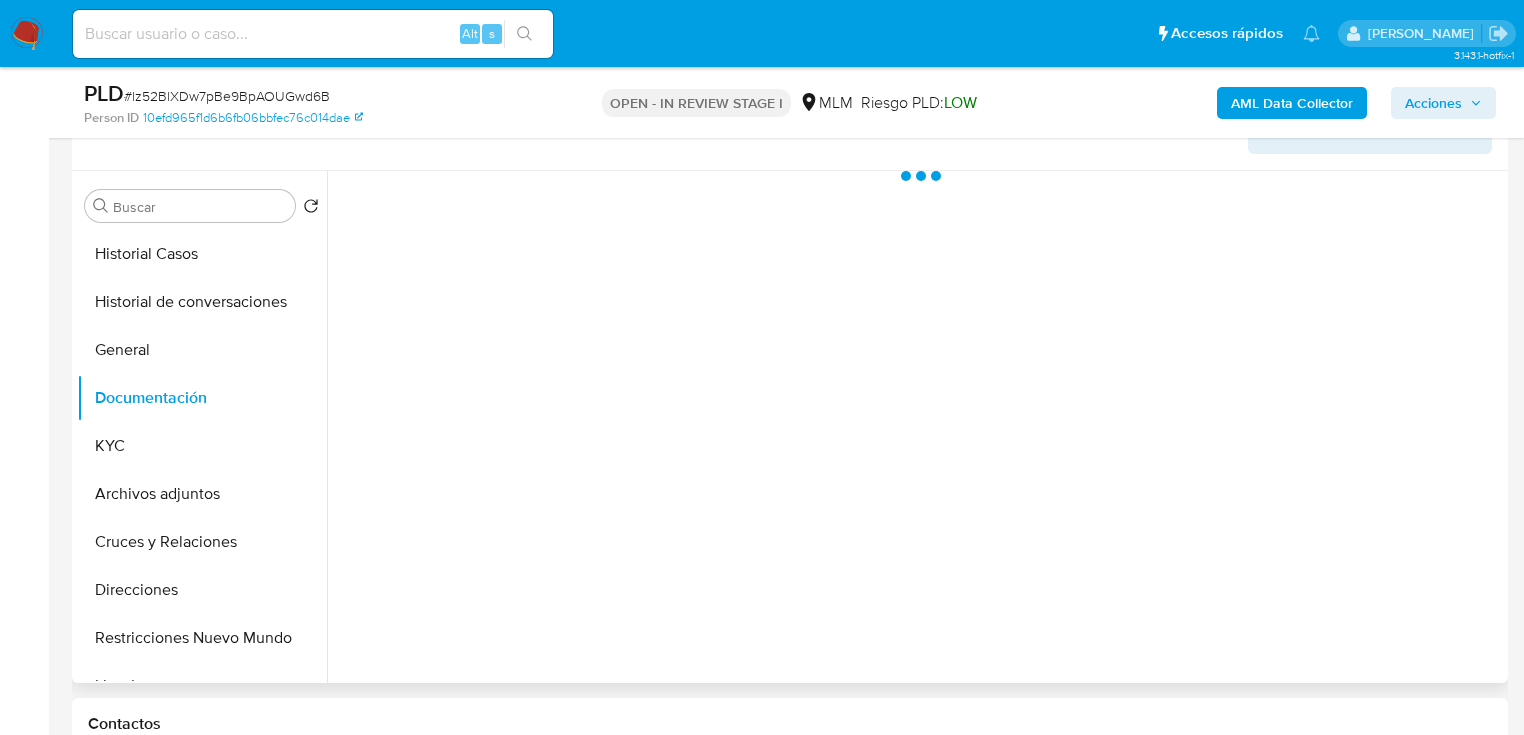 scroll, scrollTop: 320, scrollLeft: 0, axis: vertical 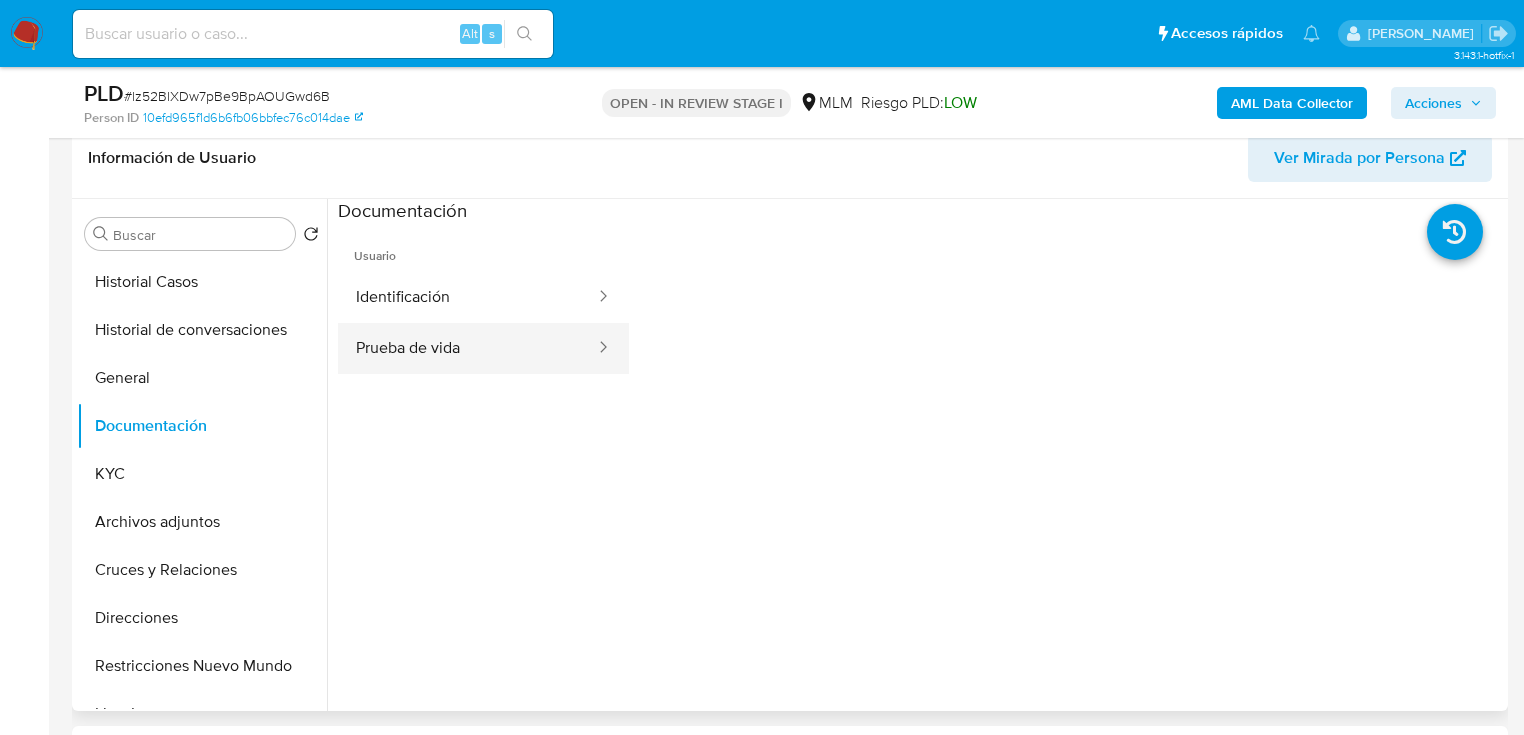 click on "Prueba de vida" at bounding box center [467, 348] 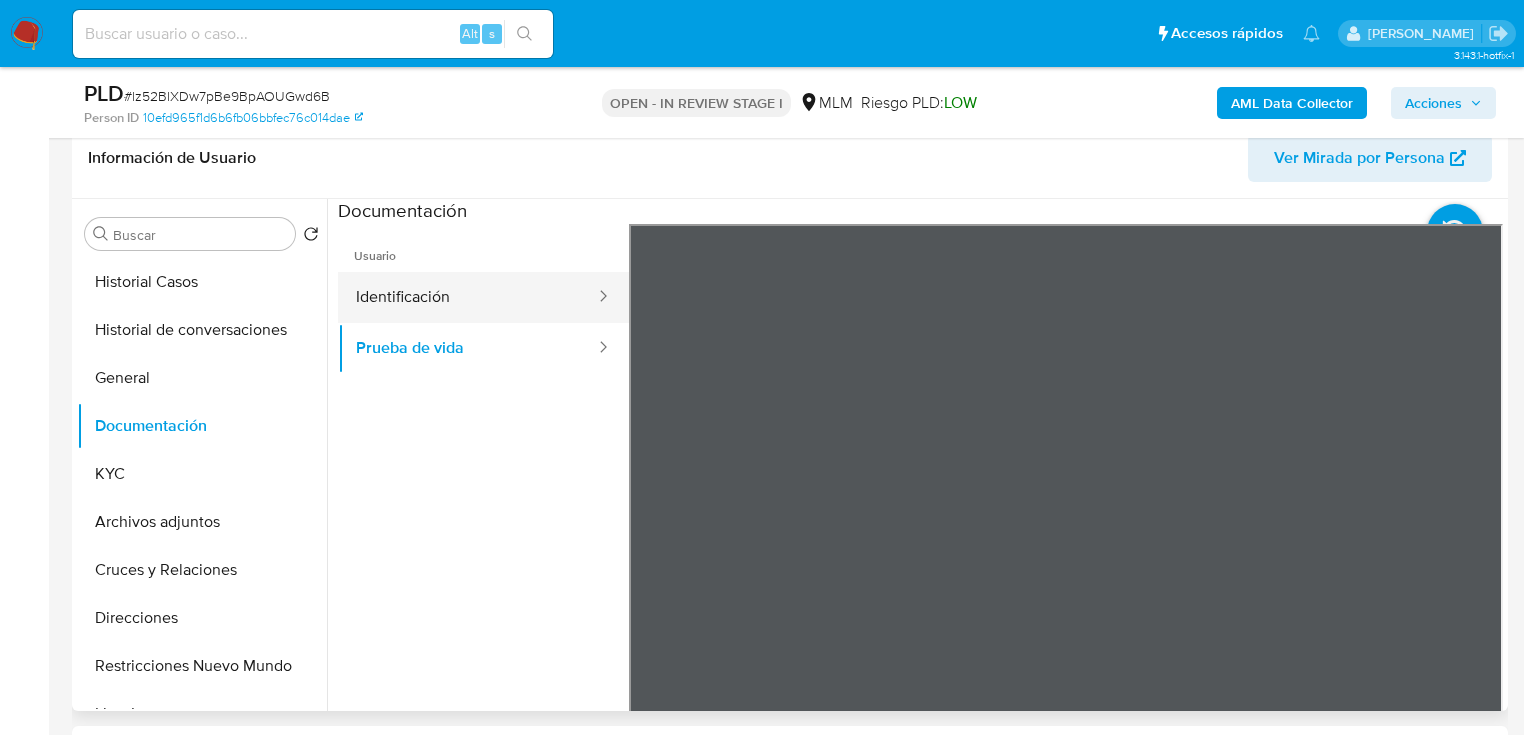 click on "Identificación" at bounding box center (467, 297) 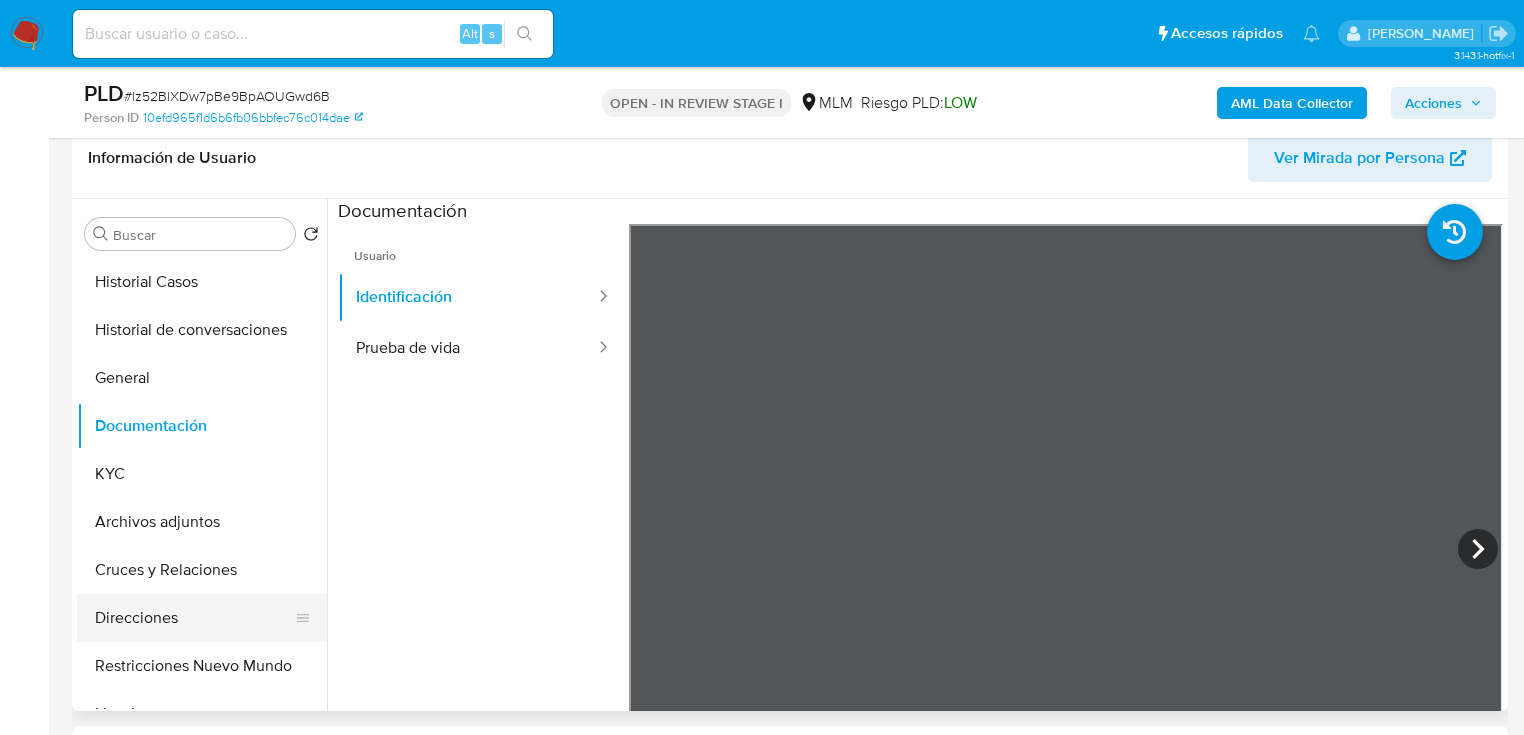 click on "Direcciones" at bounding box center [194, 618] 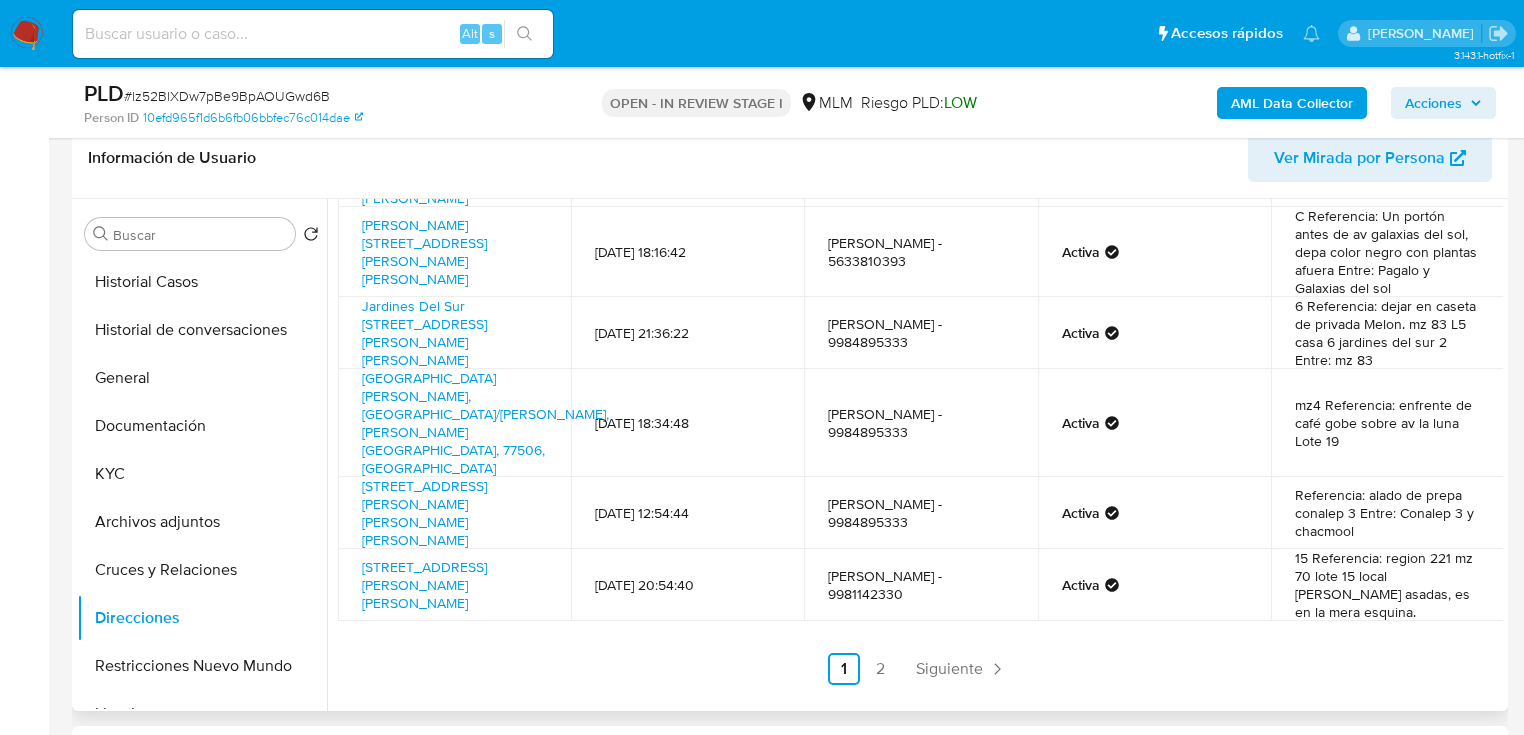 scroll, scrollTop: 416, scrollLeft: 0, axis: vertical 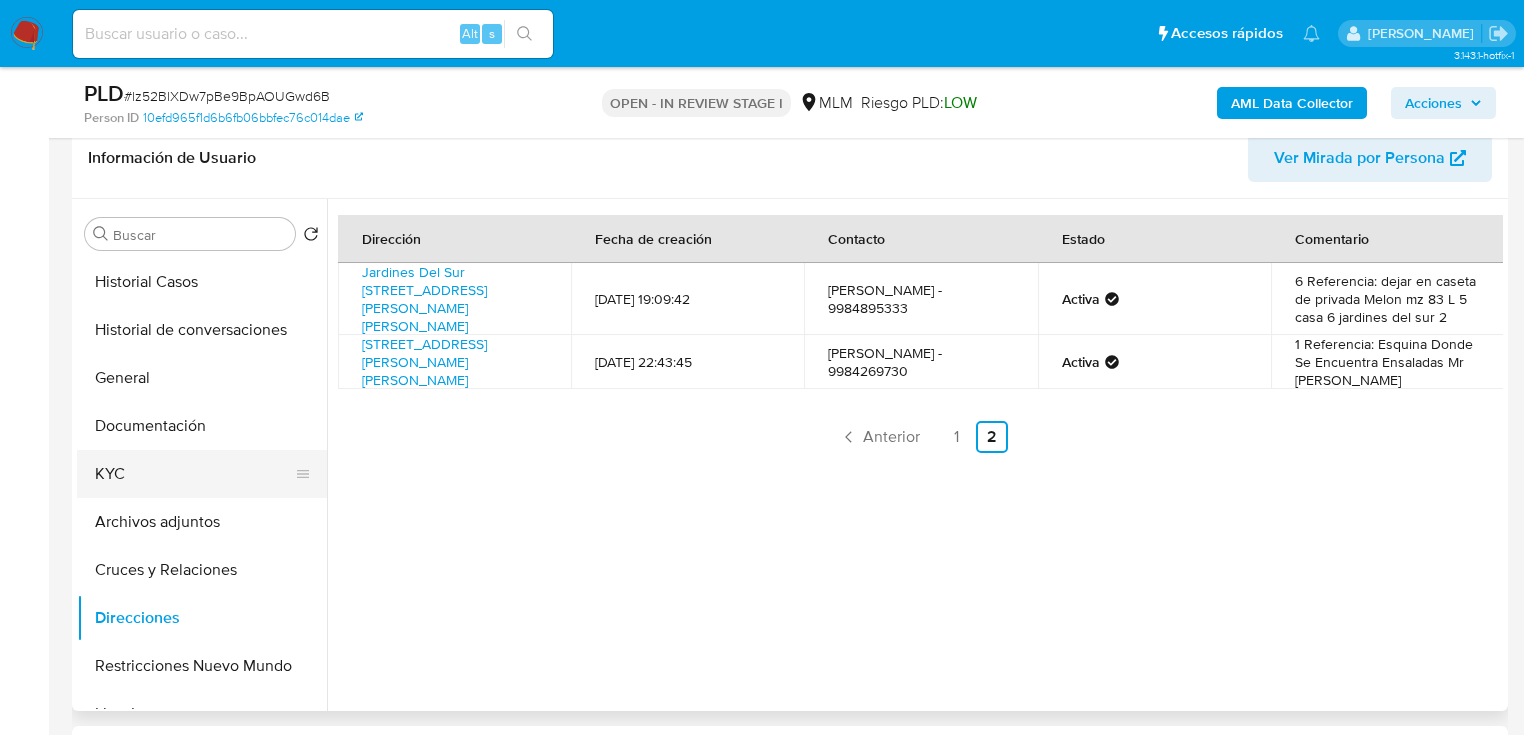 click on "KYC" at bounding box center (194, 474) 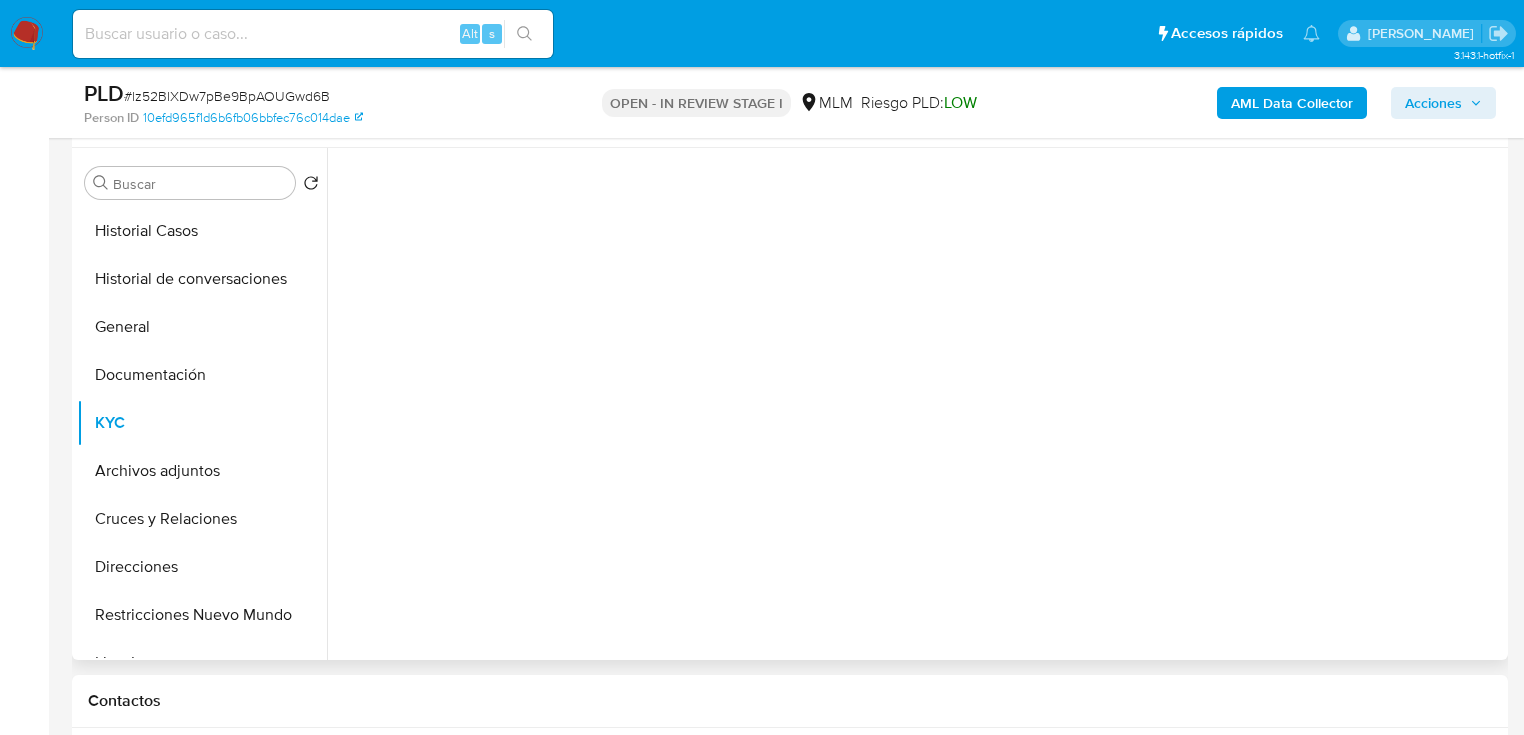 scroll, scrollTop: 400, scrollLeft: 0, axis: vertical 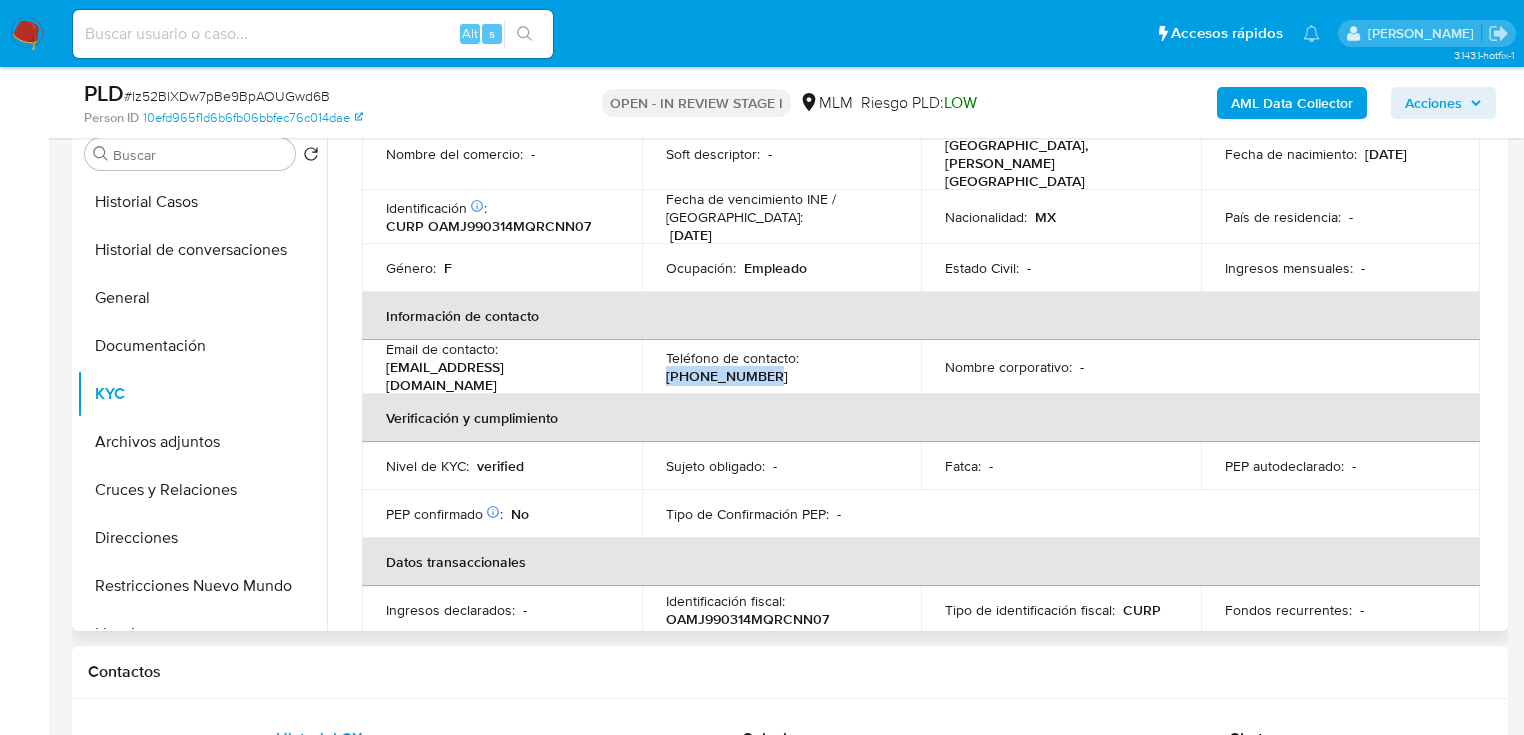 drag, startPoint x: 664, startPoint y: 346, endPoint x: 852, endPoint y: 347, distance: 188.00266 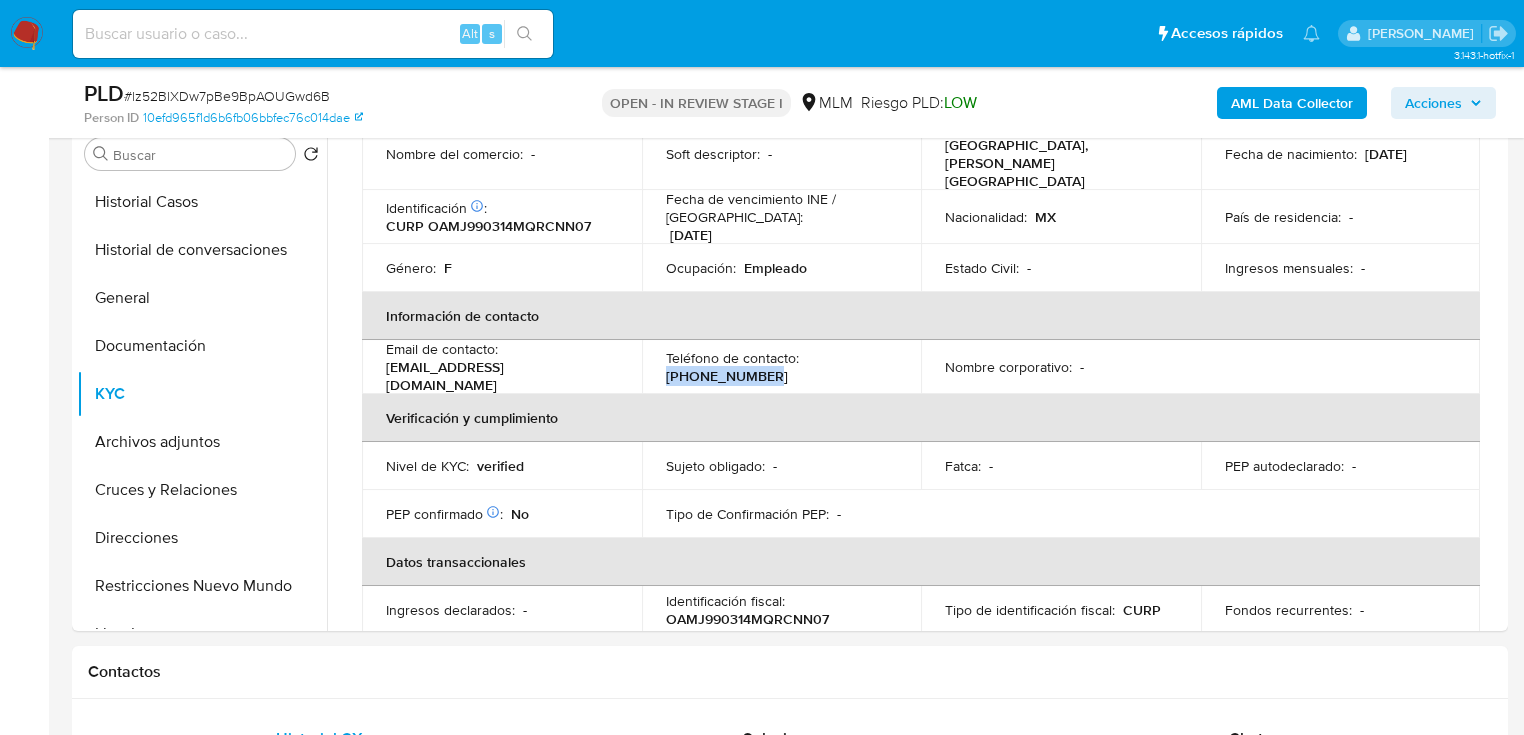 copy on "[PHONE_NUMBER]" 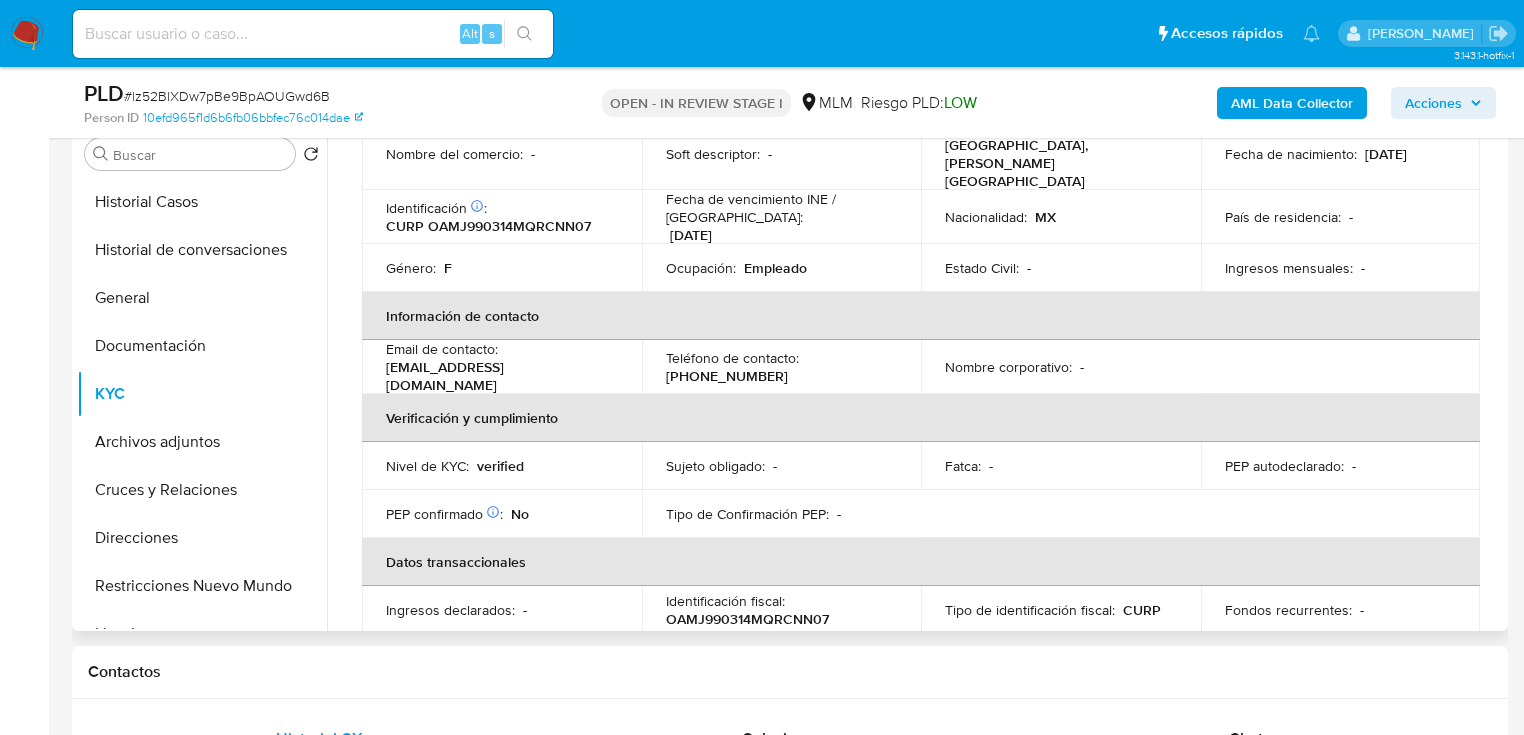 click on "Email de contacto :    janiamaryelocampo@gmail.com" at bounding box center [502, 367] 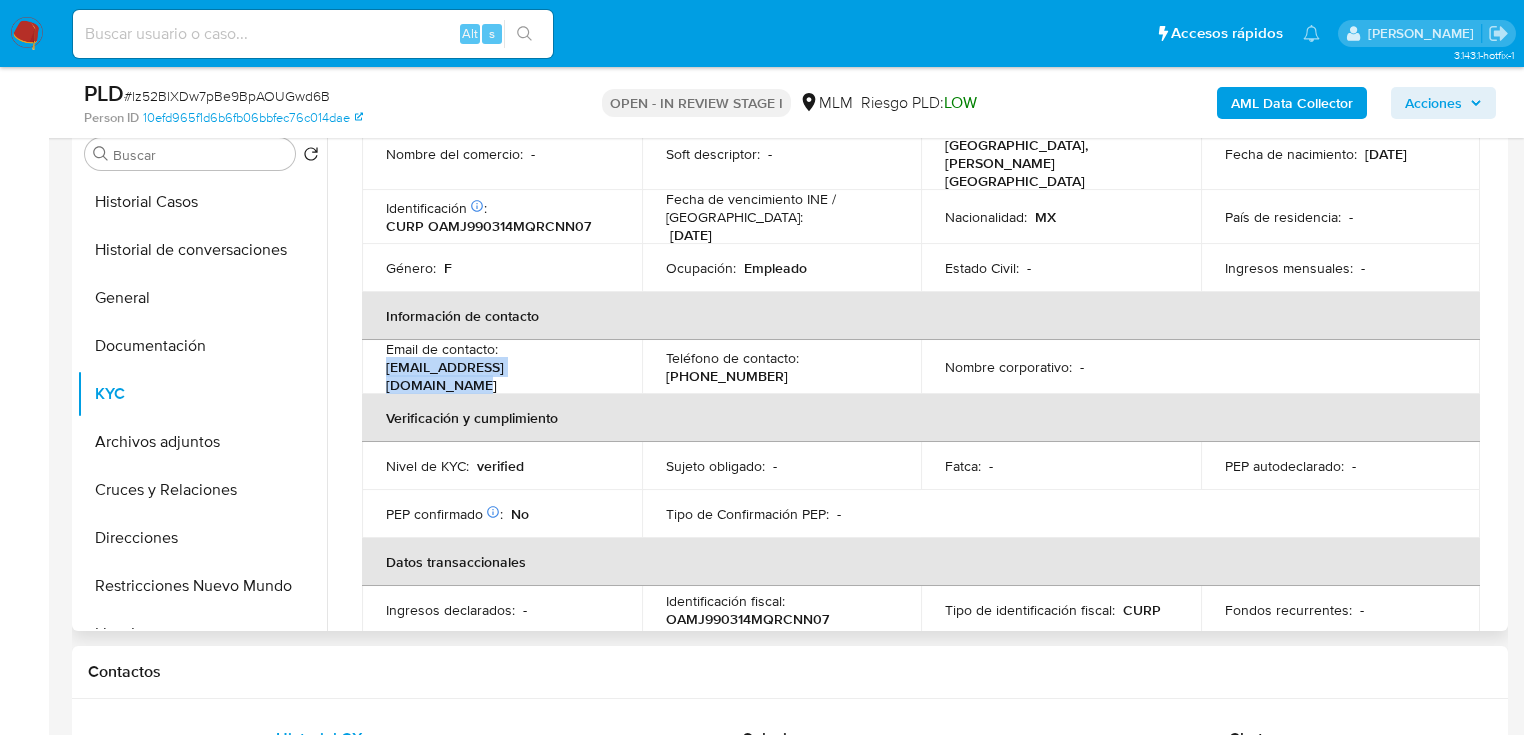 drag, startPoint x: 573, startPoint y: 340, endPoint x: 422, endPoint y: 344, distance: 151.05296 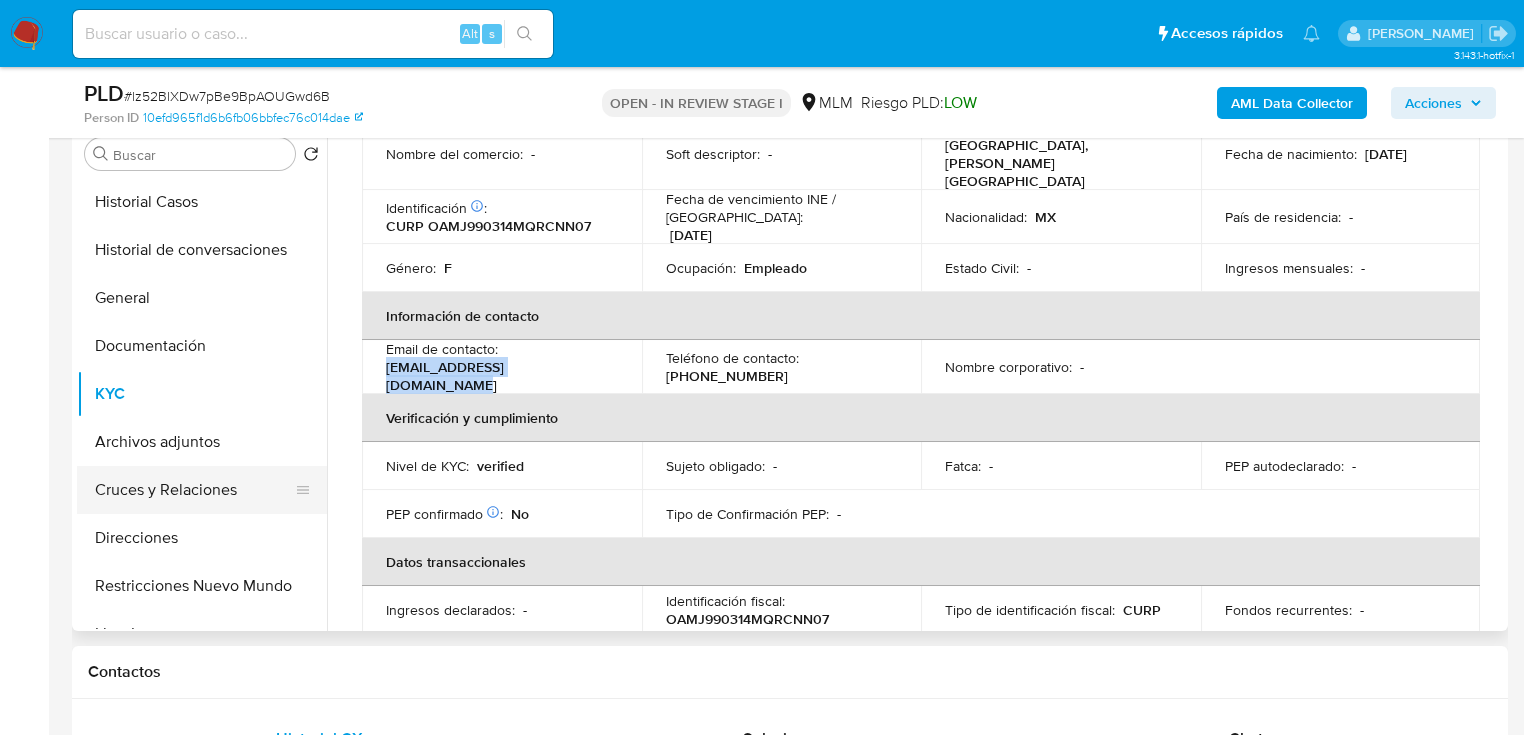 click on "Cruces y Relaciones" at bounding box center (194, 490) 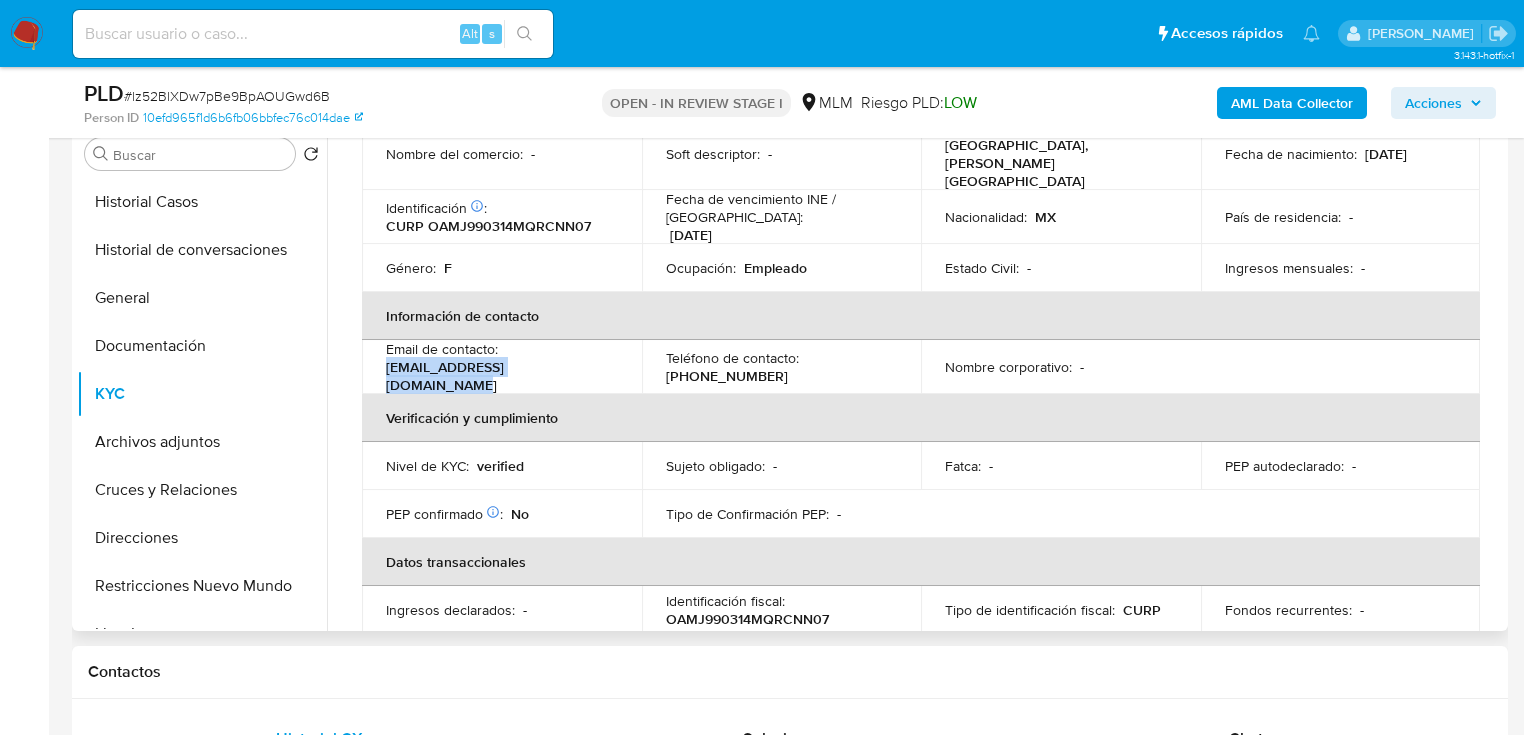 scroll, scrollTop: 0, scrollLeft: 0, axis: both 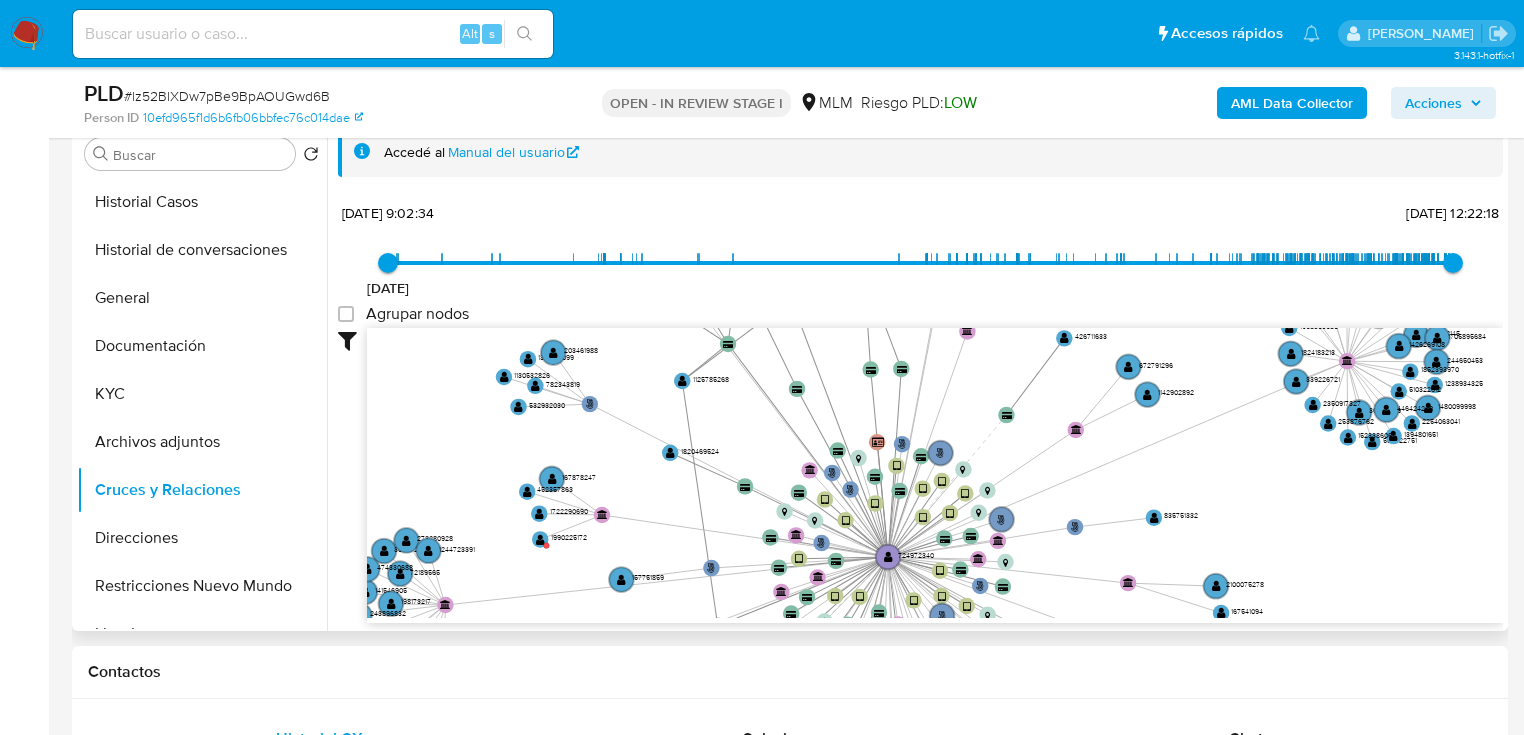 drag, startPoint x: 937, startPoint y: 409, endPoint x: 936, endPoint y: 277, distance: 132.00378 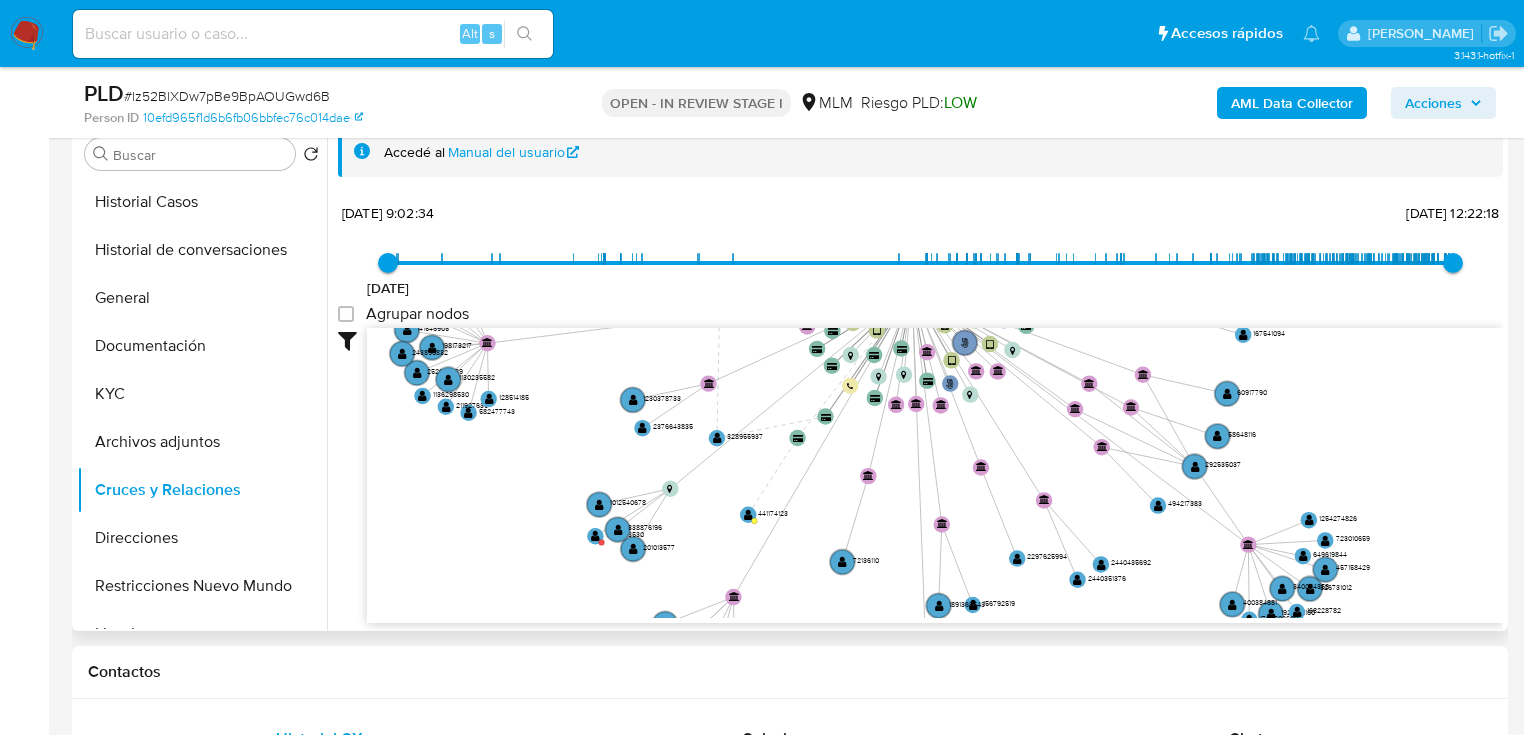 drag, startPoint x: 1162, startPoint y: 454, endPoint x: 1164, endPoint y: 224, distance: 230.0087 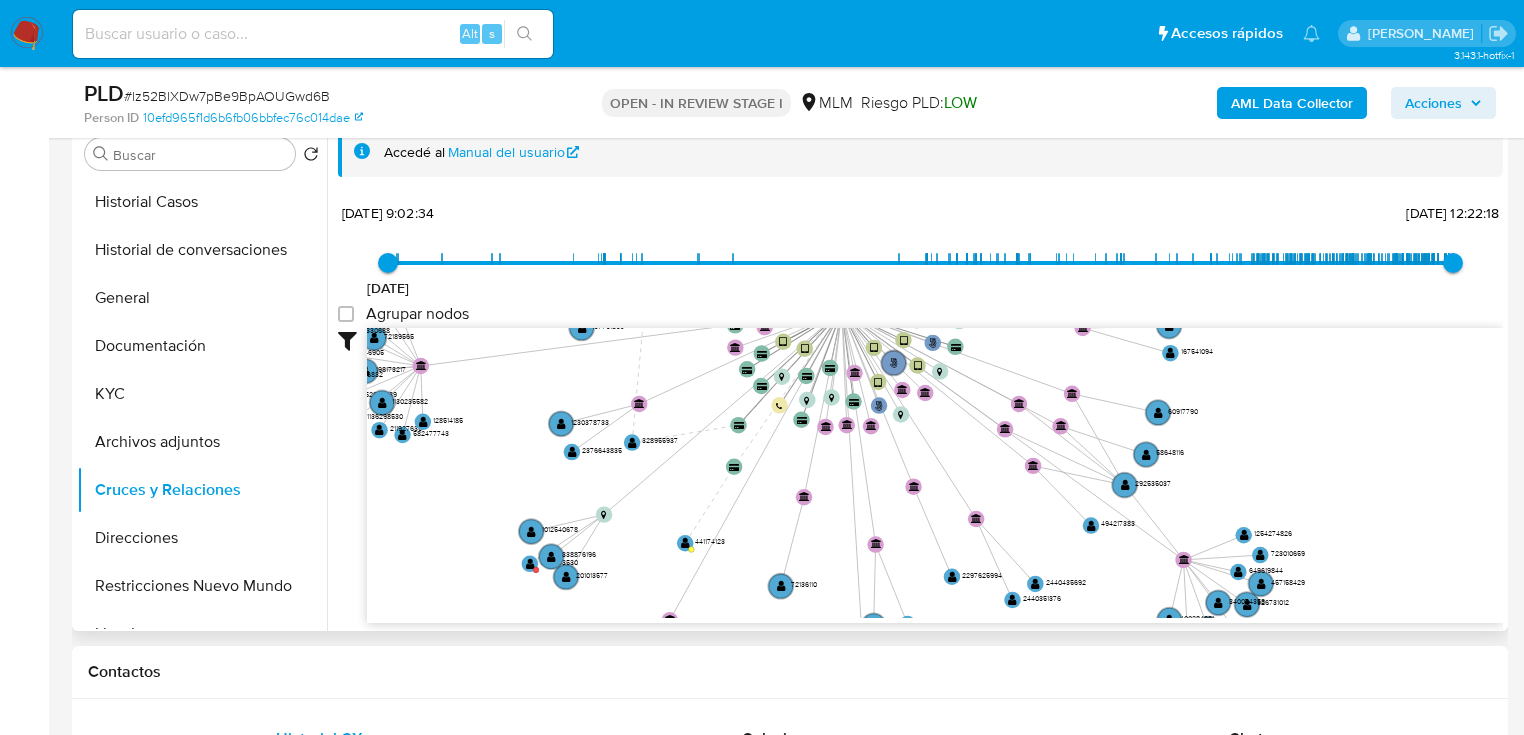 drag, startPoint x: 1175, startPoint y: 549, endPoint x: 1101, endPoint y: 570, distance: 76.922035 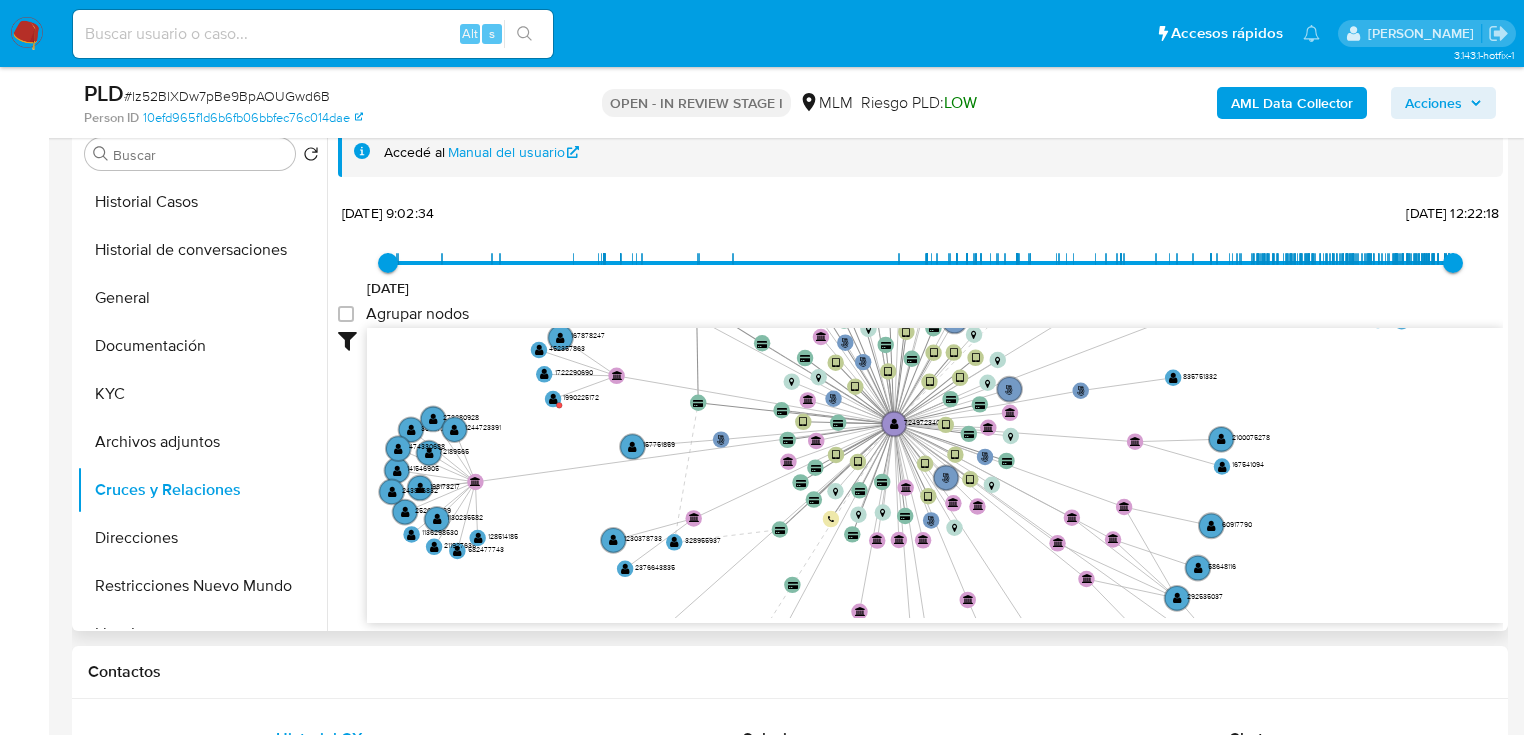 drag, startPoint x: 504, startPoint y: 484, endPoint x: 556, endPoint y: 522, distance: 64.40497 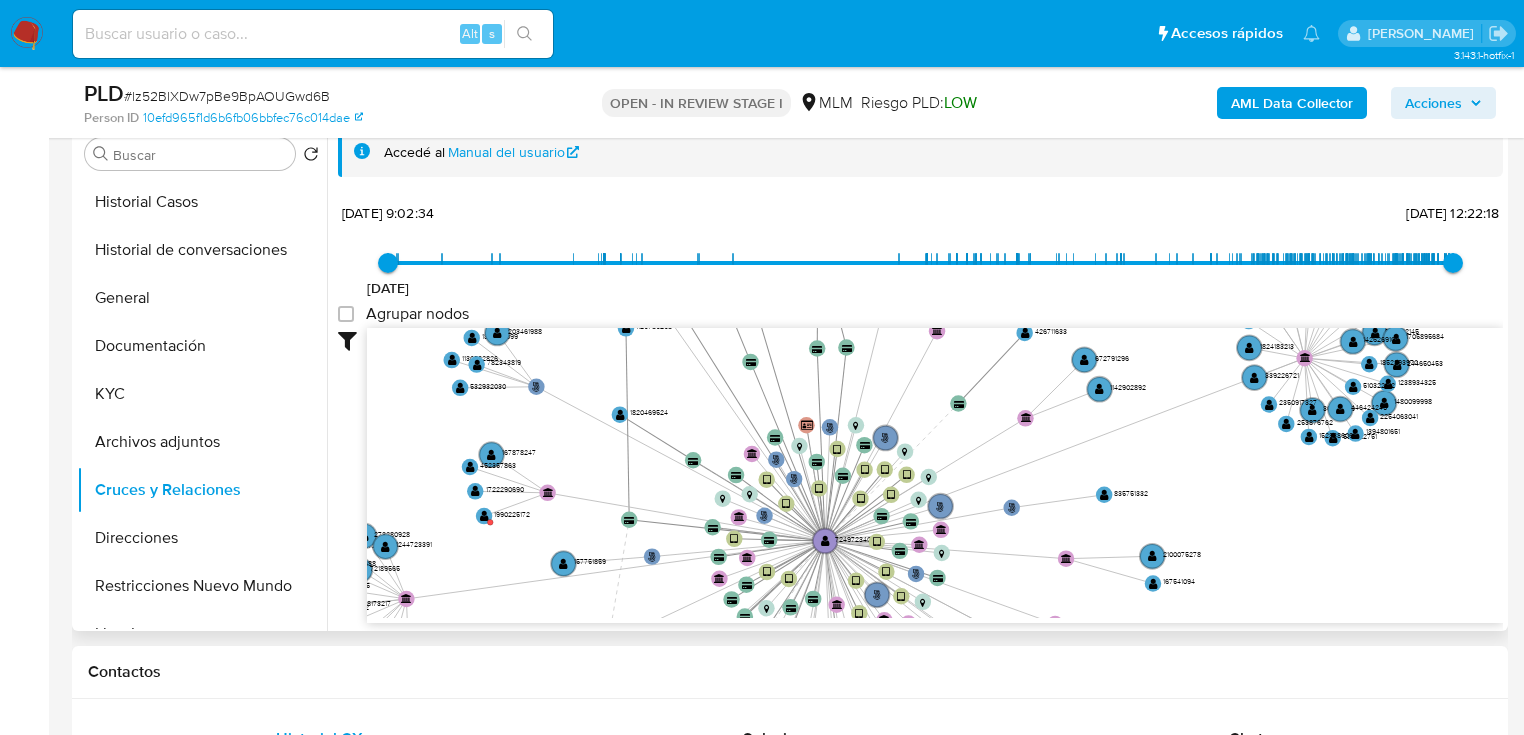 drag, startPoint x: 585, startPoint y: 448, endPoint x: 512, endPoint y: 520, distance: 102.53292 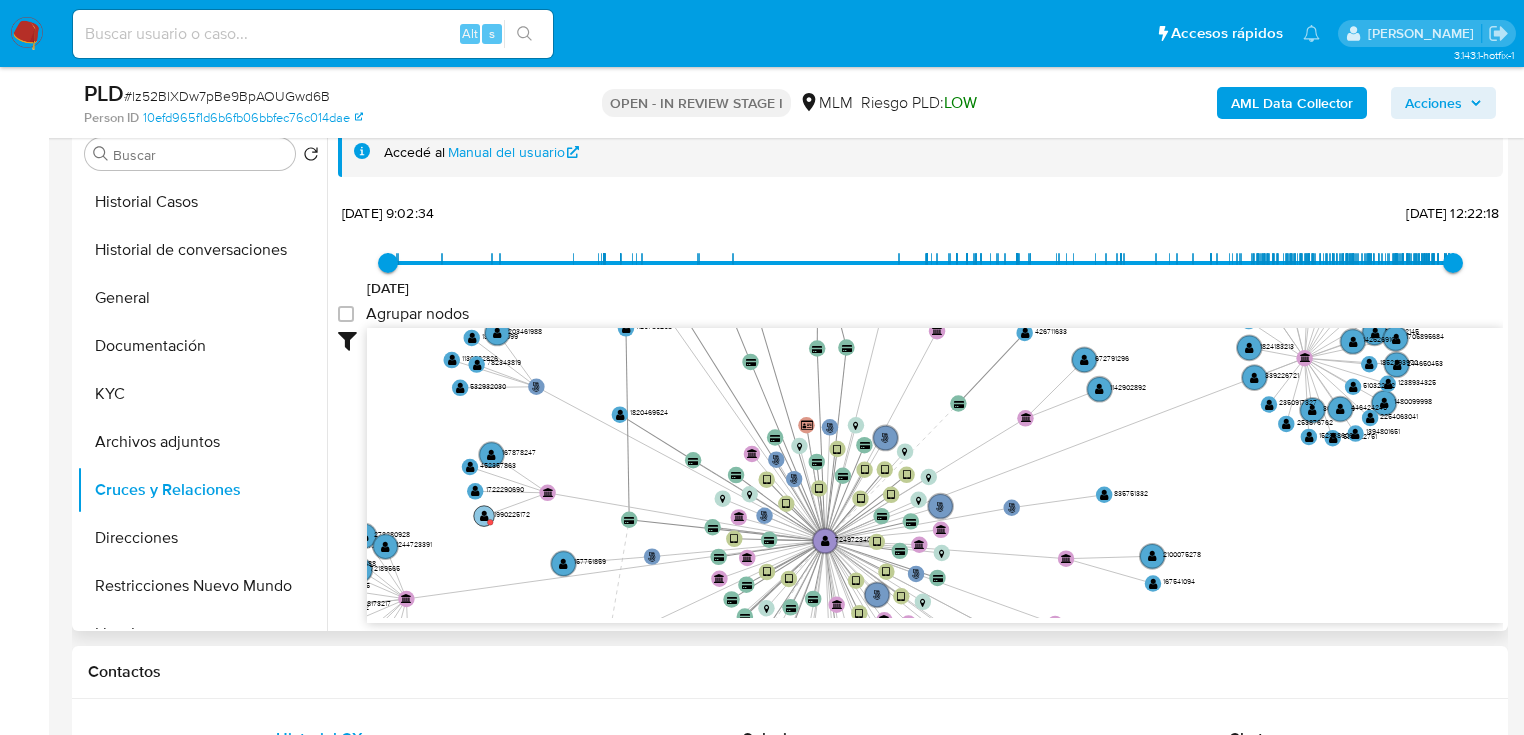 click on "" 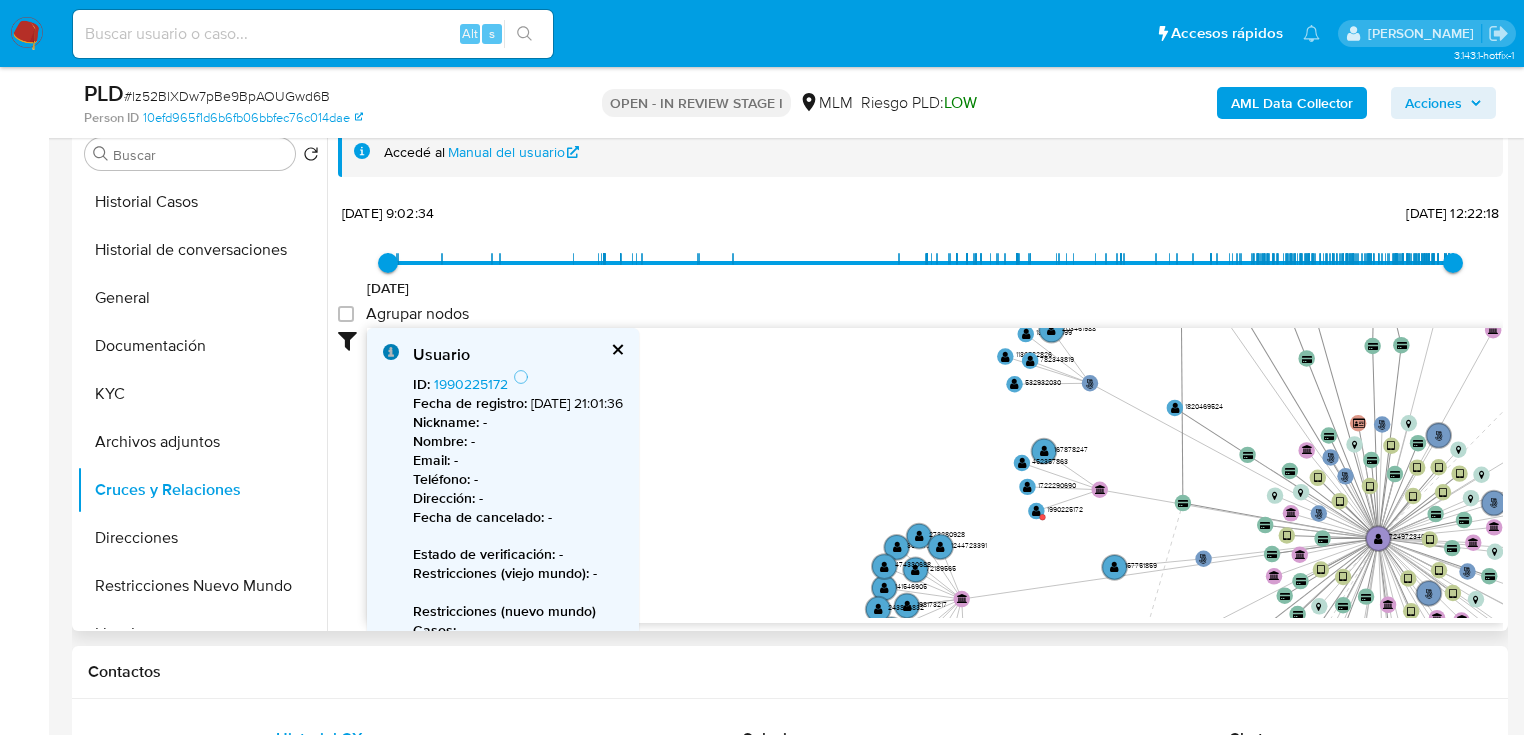 drag, startPoint x: 684, startPoint y: 551, endPoint x: 1240, endPoint y: 549, distance: 556.0036 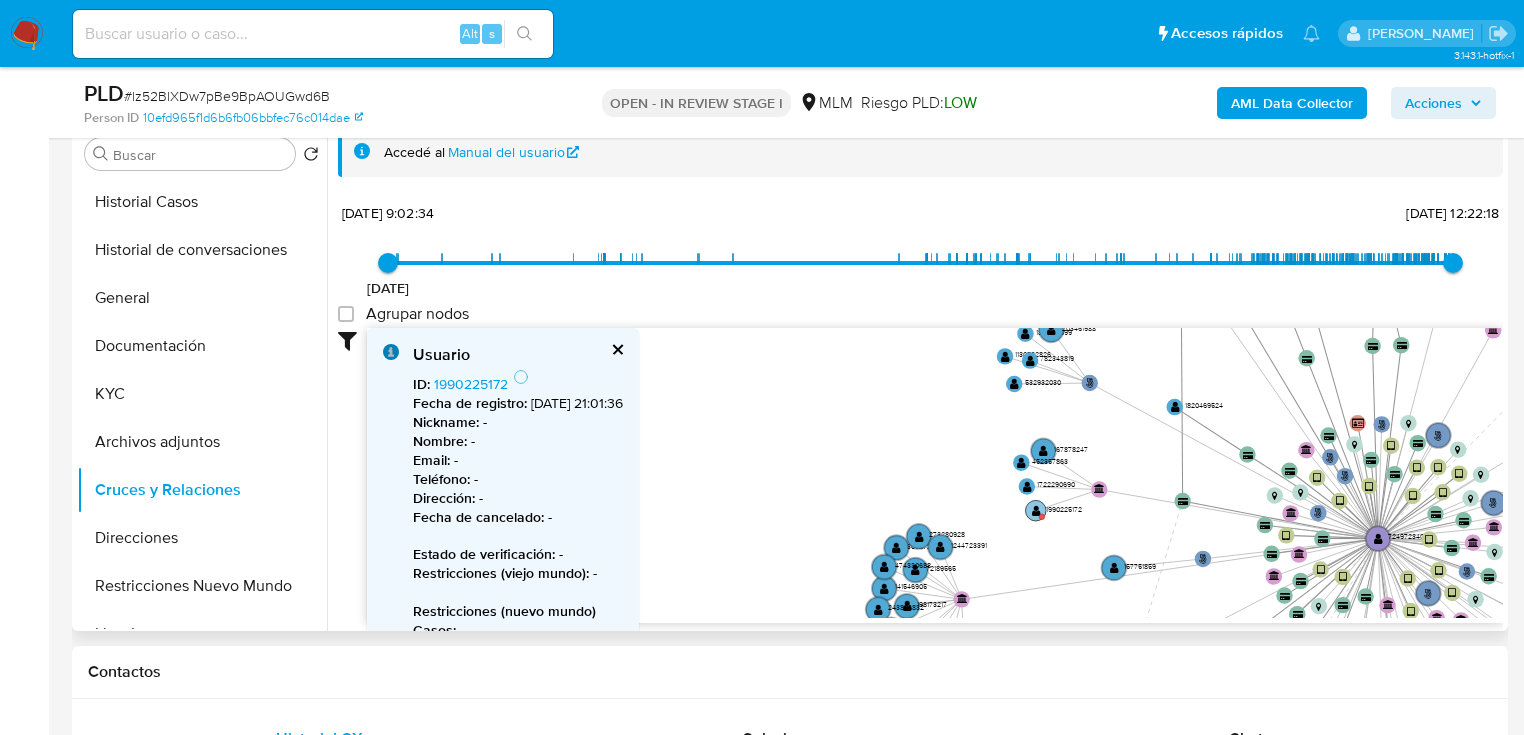 click on "" 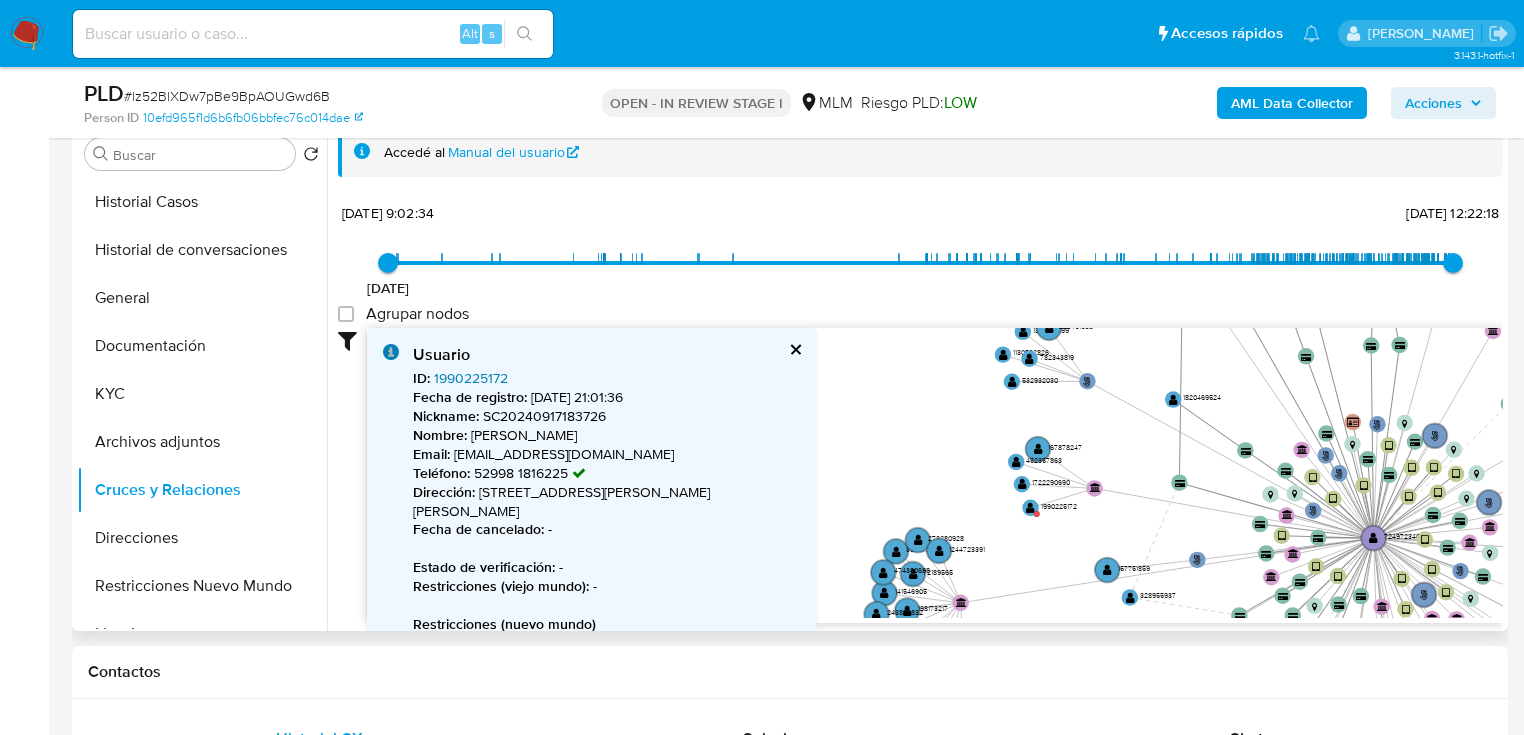 click on "1990225172" at bounding box center [471, 378] 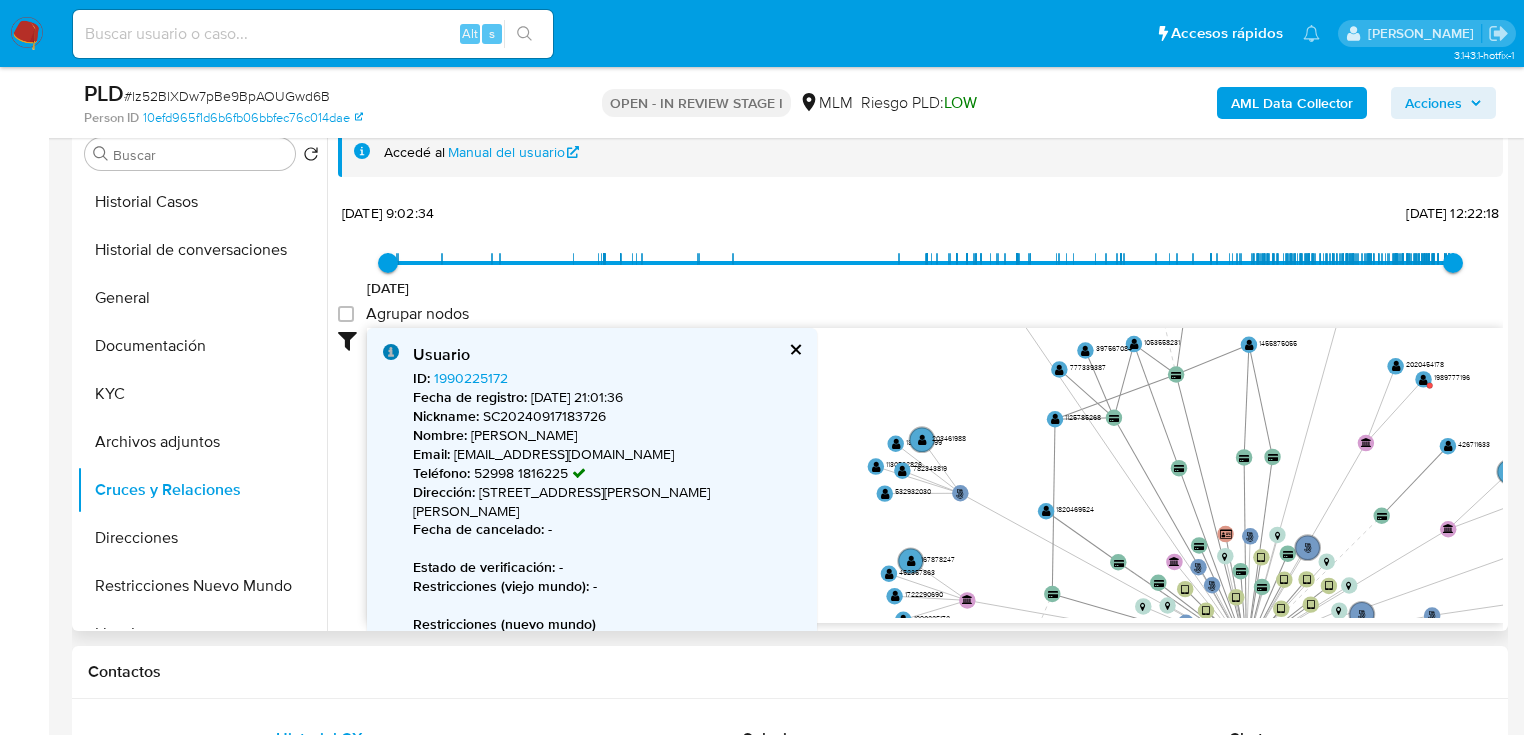 drag, startPoint x: 940, startPoint y: 454, endPoint x: 814, endPoint y: 560, distance: 164.65723 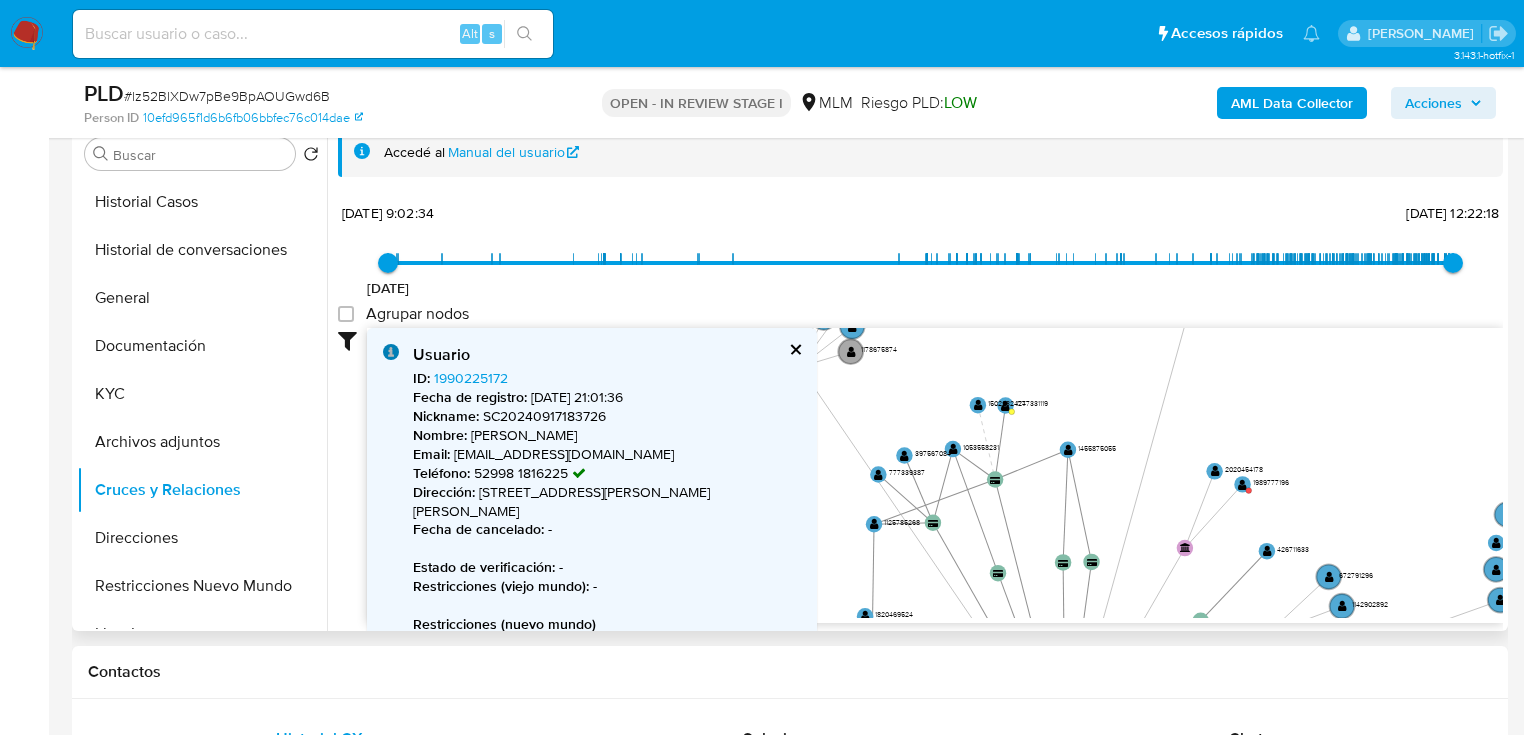 drag, startPoint x: 904, startPoint y: 509, endPoint x: 705, endPoint y: 610, distance: 223.16362 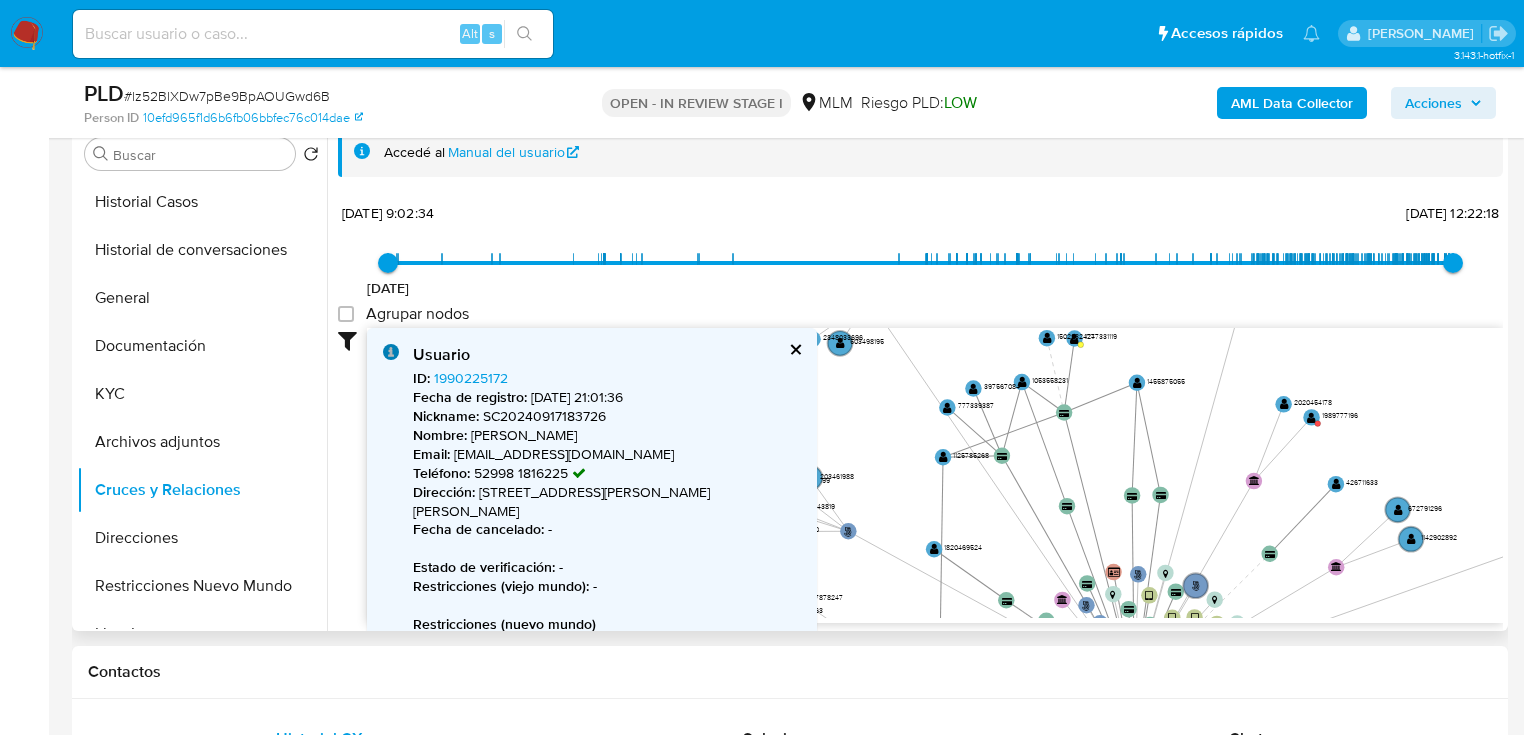 drag, startPoint x: 1120, startPoint y: 483, endPoint x: 1219, endPoint y: 407, distance: 124.80785 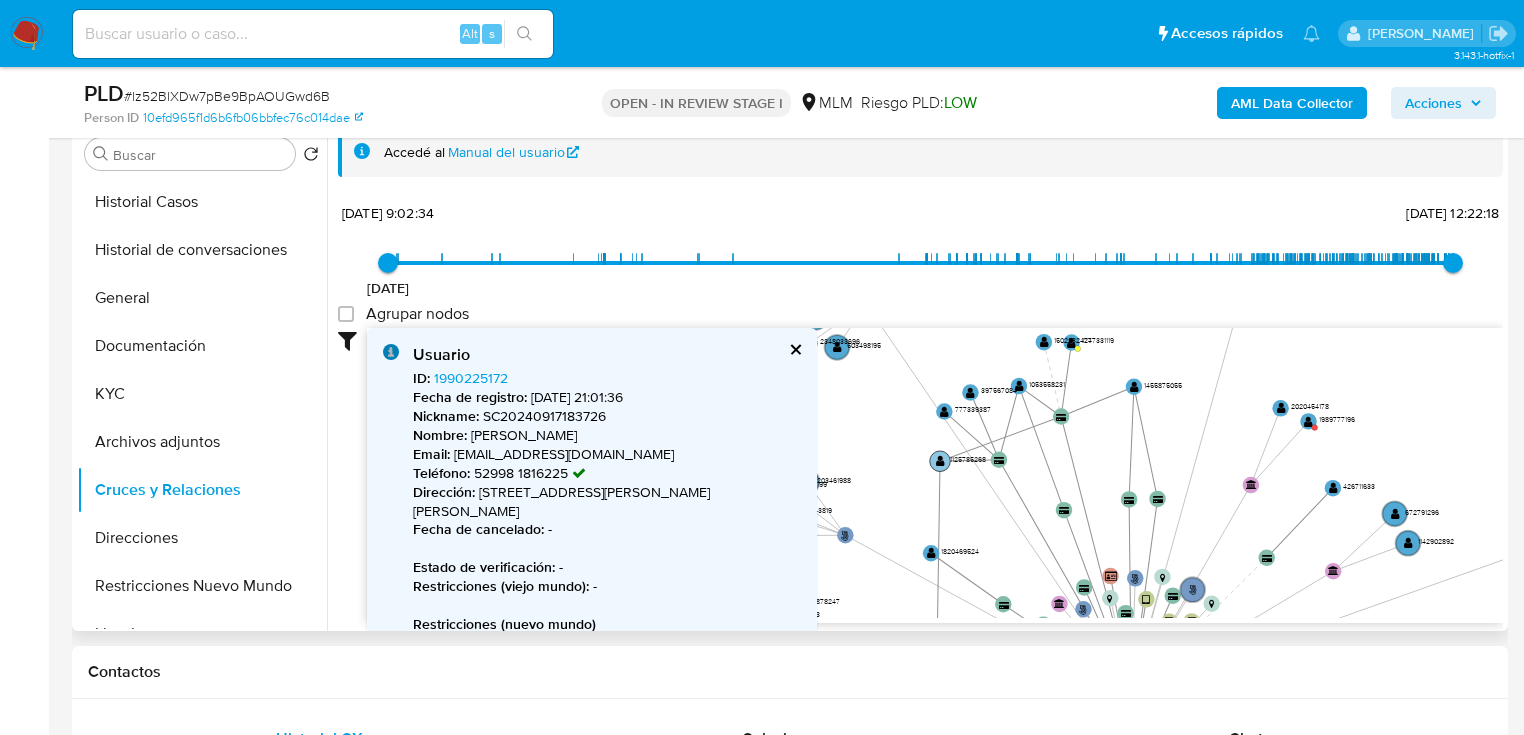 click on "" 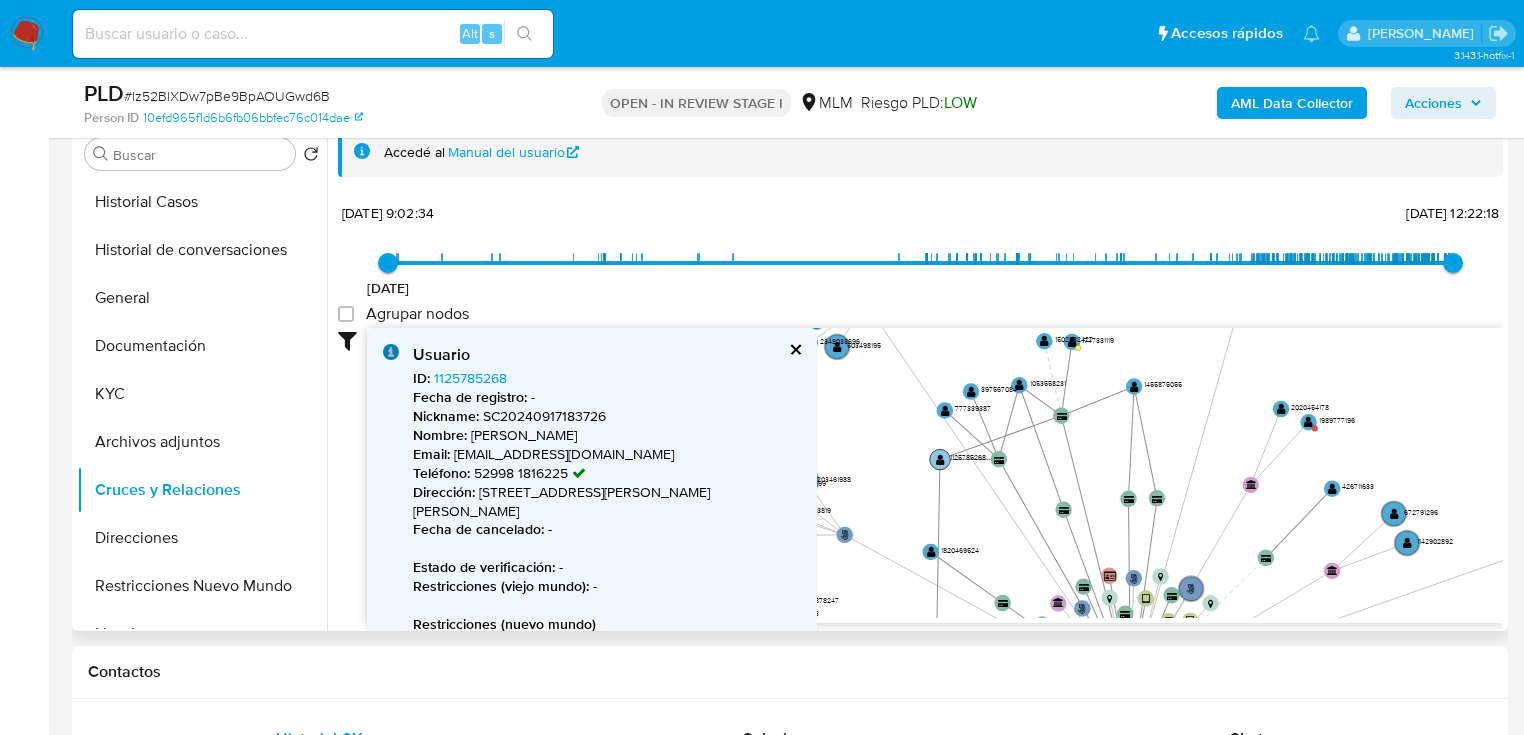 click on "" 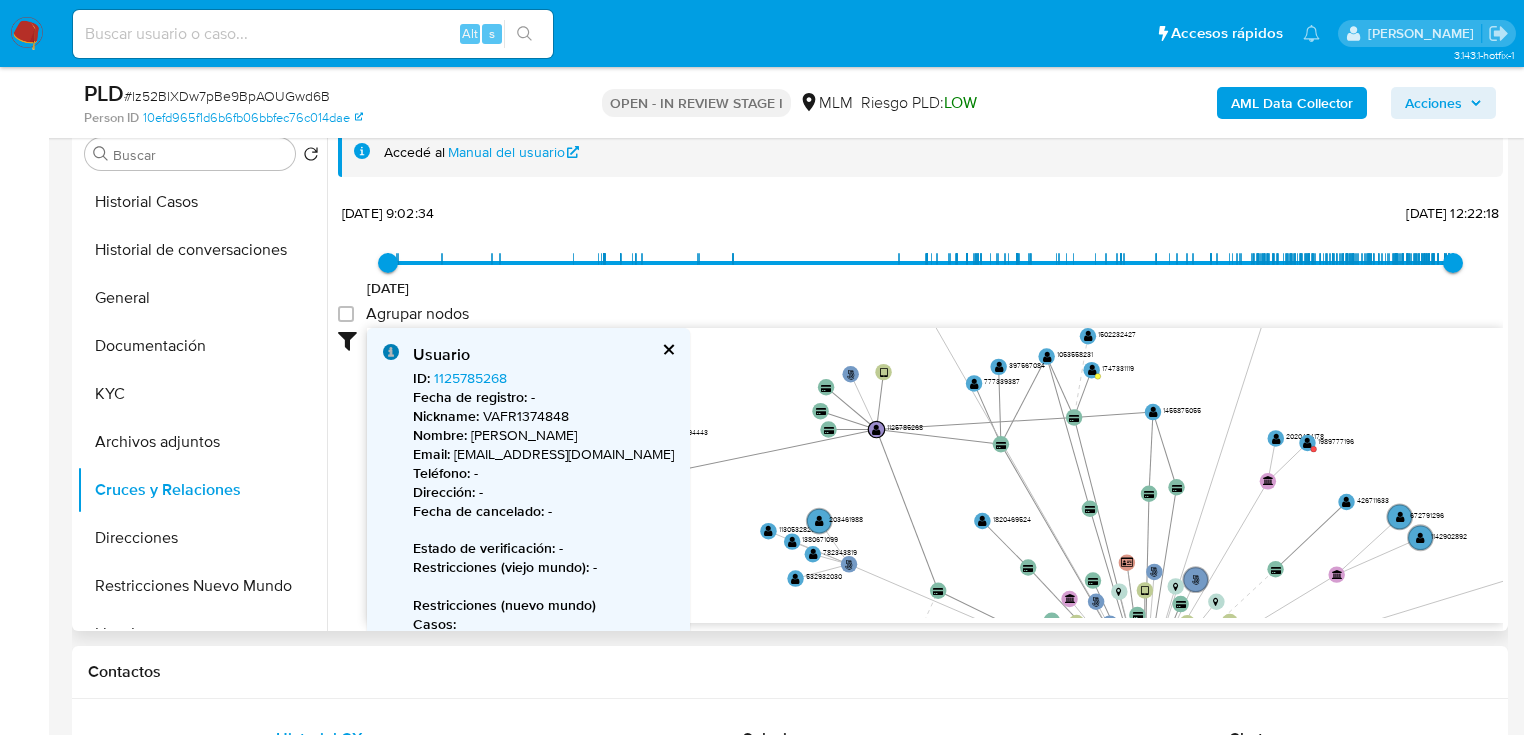 click on "user-724972340  724972340 phone-eaefba1d6cd1a8ecfdc9f4f1f3bb8306  person-10efd965f1d6b6fb06bbfec76c014dae  device-67997ac3aaaa2f16be20a4d8  device-624a471208813b0018d1bcbb  device-649ca8a008813b00184c2d11  device-67ab9ef43c7e3b8fdc3f7ae1  device-624a465c08813b001a191e2d  device-673b15d97086e85ff4354914  device-649dbabadfb9bf095eaed0d2  device-62688b3608813b0018e45402  device-65005cc033b084255457f5ce  device-655bffc0facc96c109d23f66  device-6268945208813b001aaa13e4  device-65da27de1e629544cac9bec0  device-624a43e408813b001a0035b0  device-649d0fc008813b00184d000d  device-64d3f54c13f802d1ab7eab77  device-67a2974e19ad0beaff83a4a9  device-64d2dcd9fe2ffa5b3ab737bc  card-GNWMBAIPGRWMFBRSULHOXIALEFAMBRREVVQFANPM  card-SQIKZGFDCYCXMSKCYTUNKMOUKJVZYEYCZGLFCPDL  card-CZJUVHEBDFFXKLSXOHMWHEGPQHRXLUDJDAYDXGHG  card-NRHFLNRFRHHCNUSOEELSXZOPPXMQYNSCEIRXWAUS  card-IBPQZNFNBHXQKBVNAQBBYSMXJXJMWRIIOBLASNPD  card-EWBNWMOOUCCXCXCBETGMTISKNGTZKZICTCNRGICN" 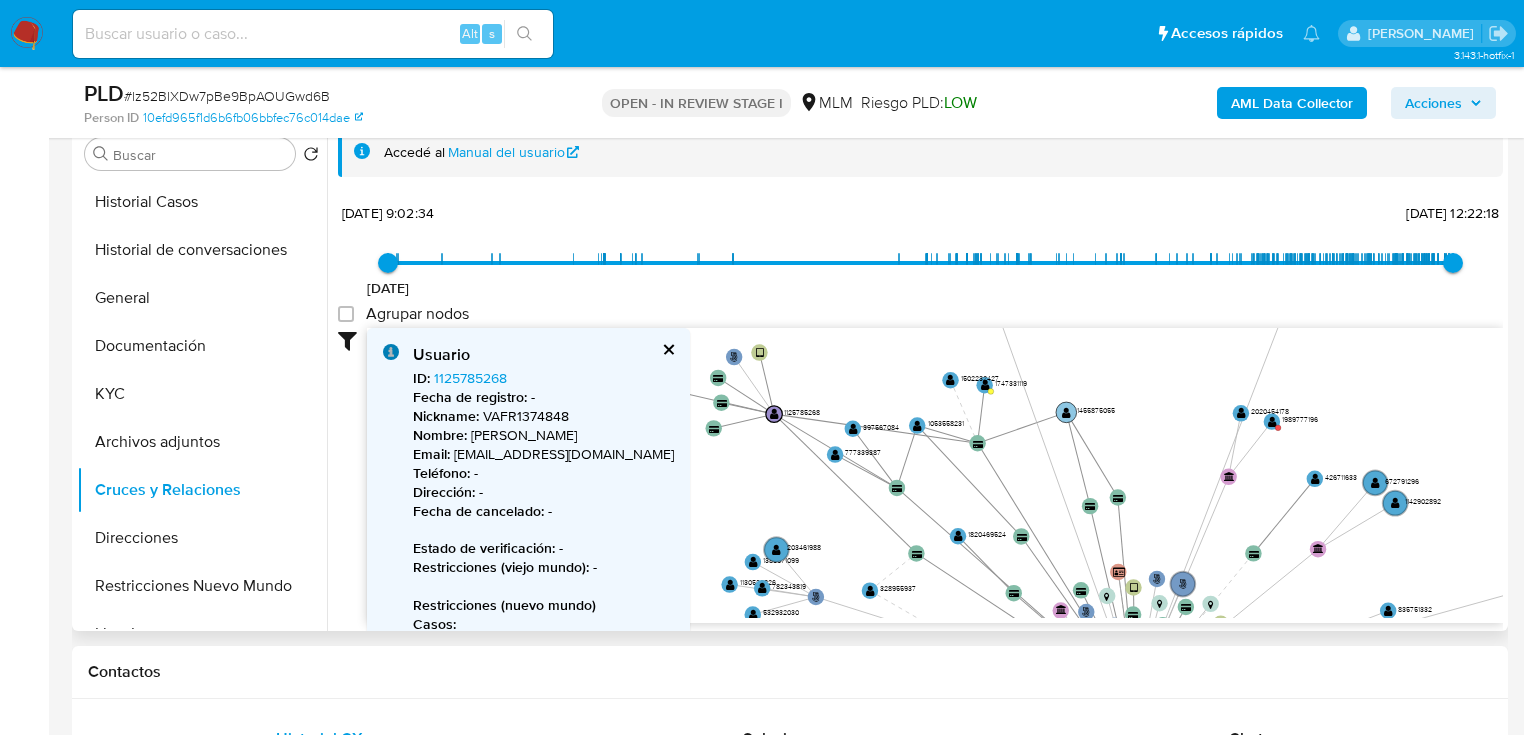 click on "1455875055" 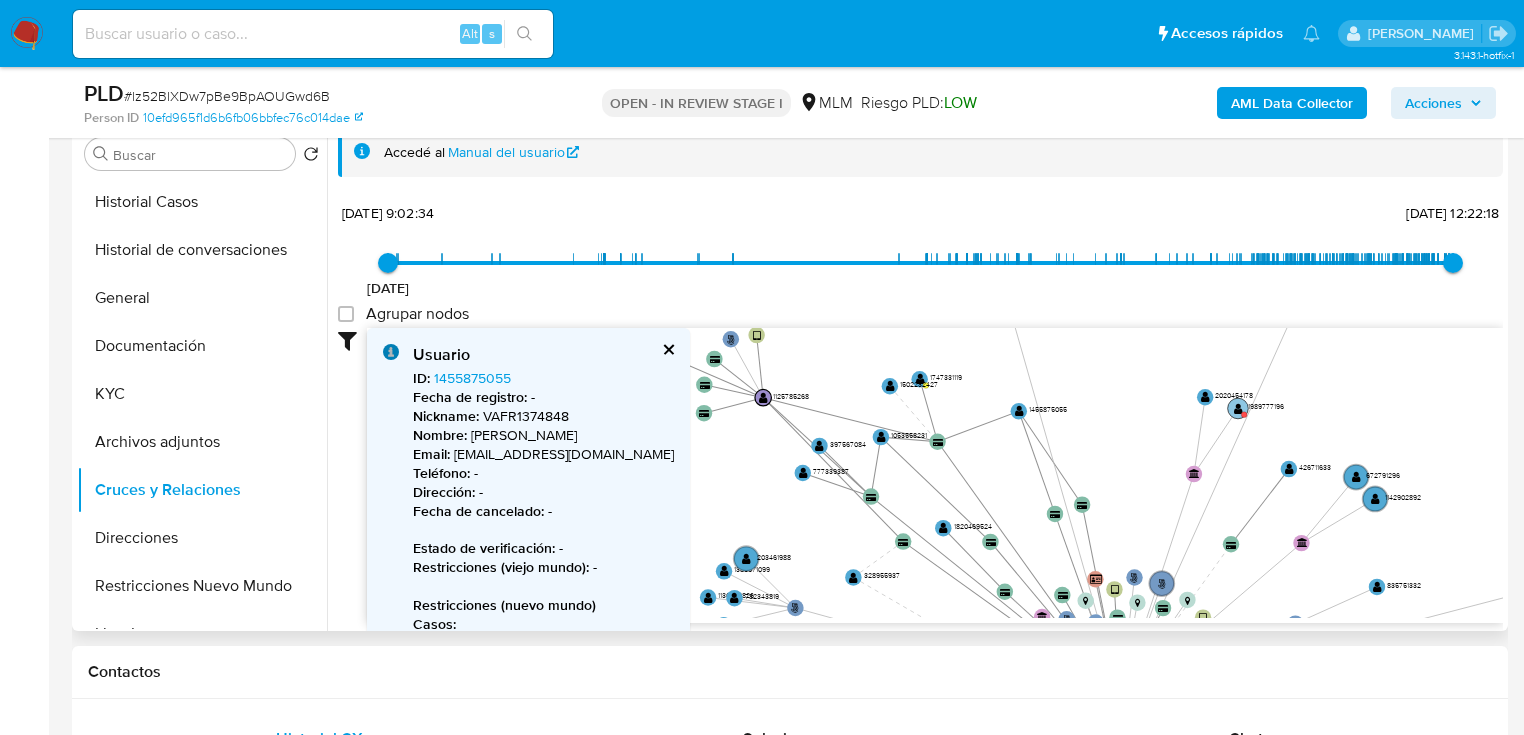 click 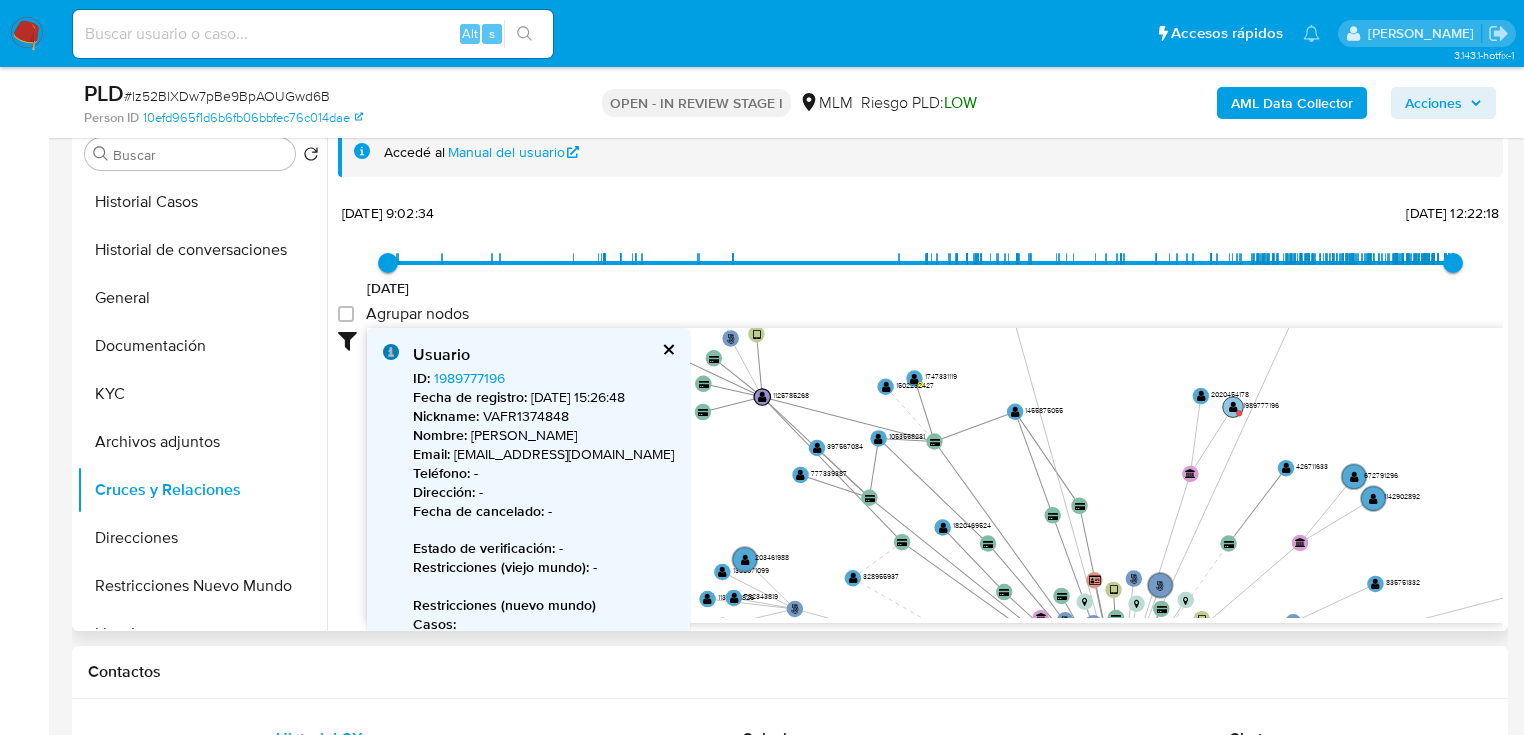 click 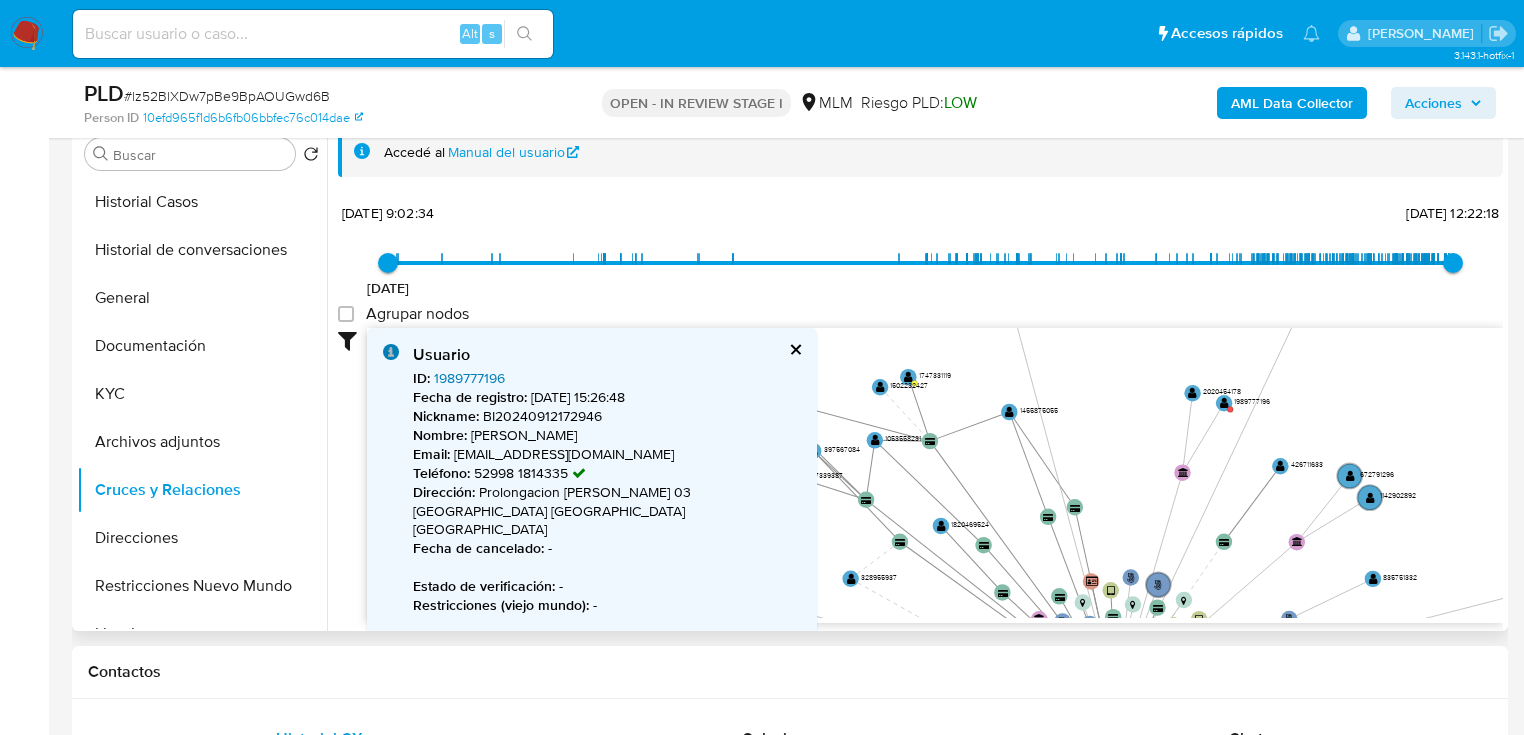 click on "1989777196" at bounding box center [469, 378] 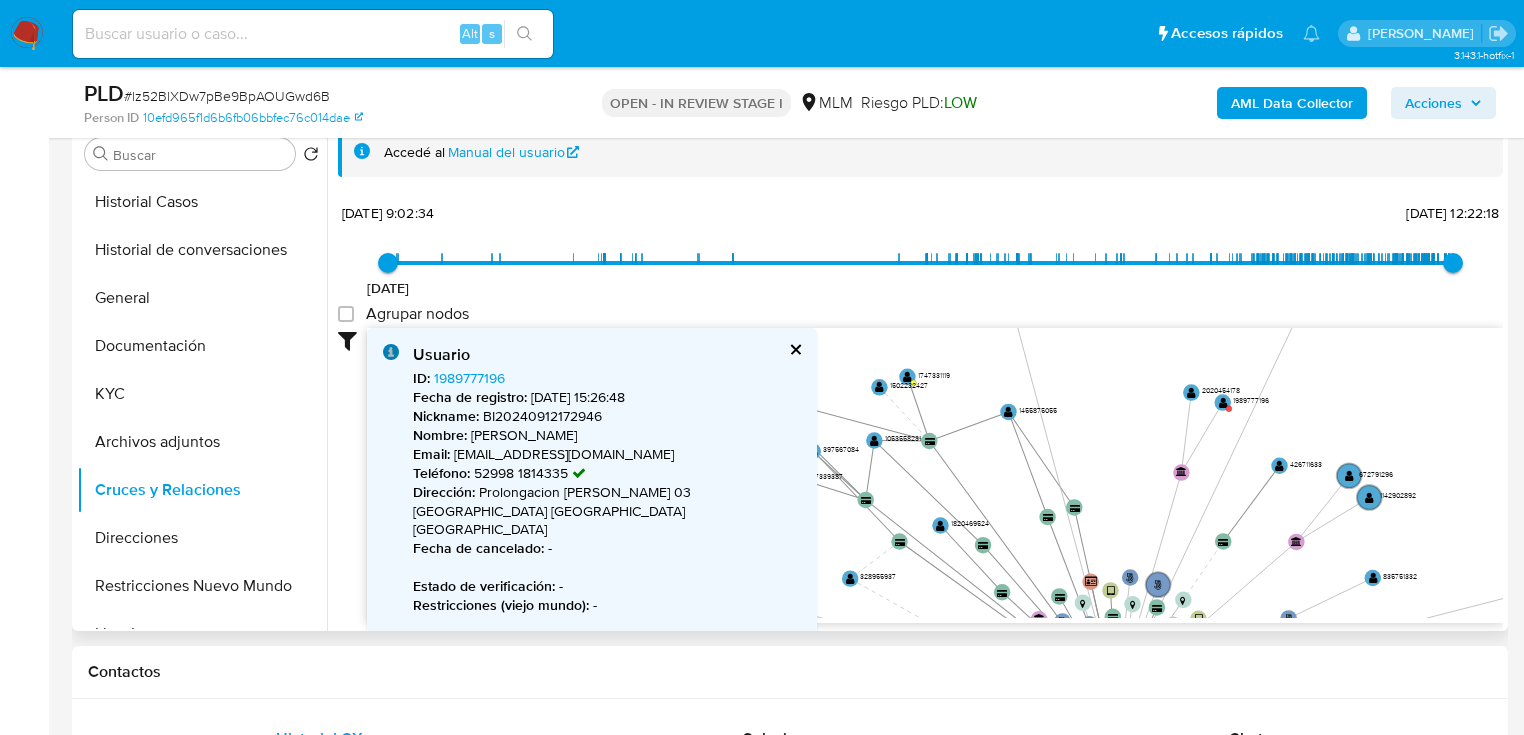click at bounding box center (794, 349) 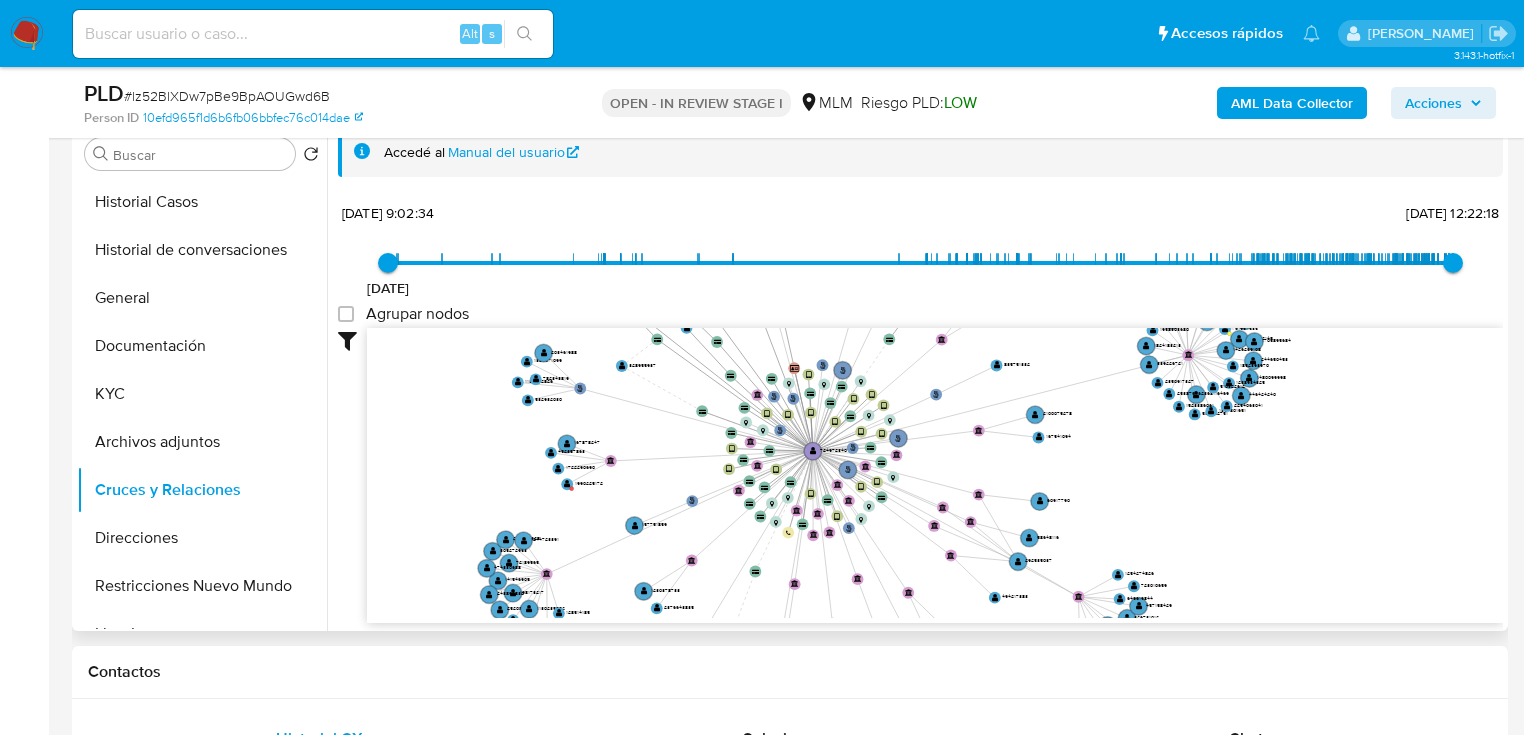 drag, startPoint x: 739, startPoint y: 426, endPoint x: 522, endPoint y: 271, distance: 266.6721 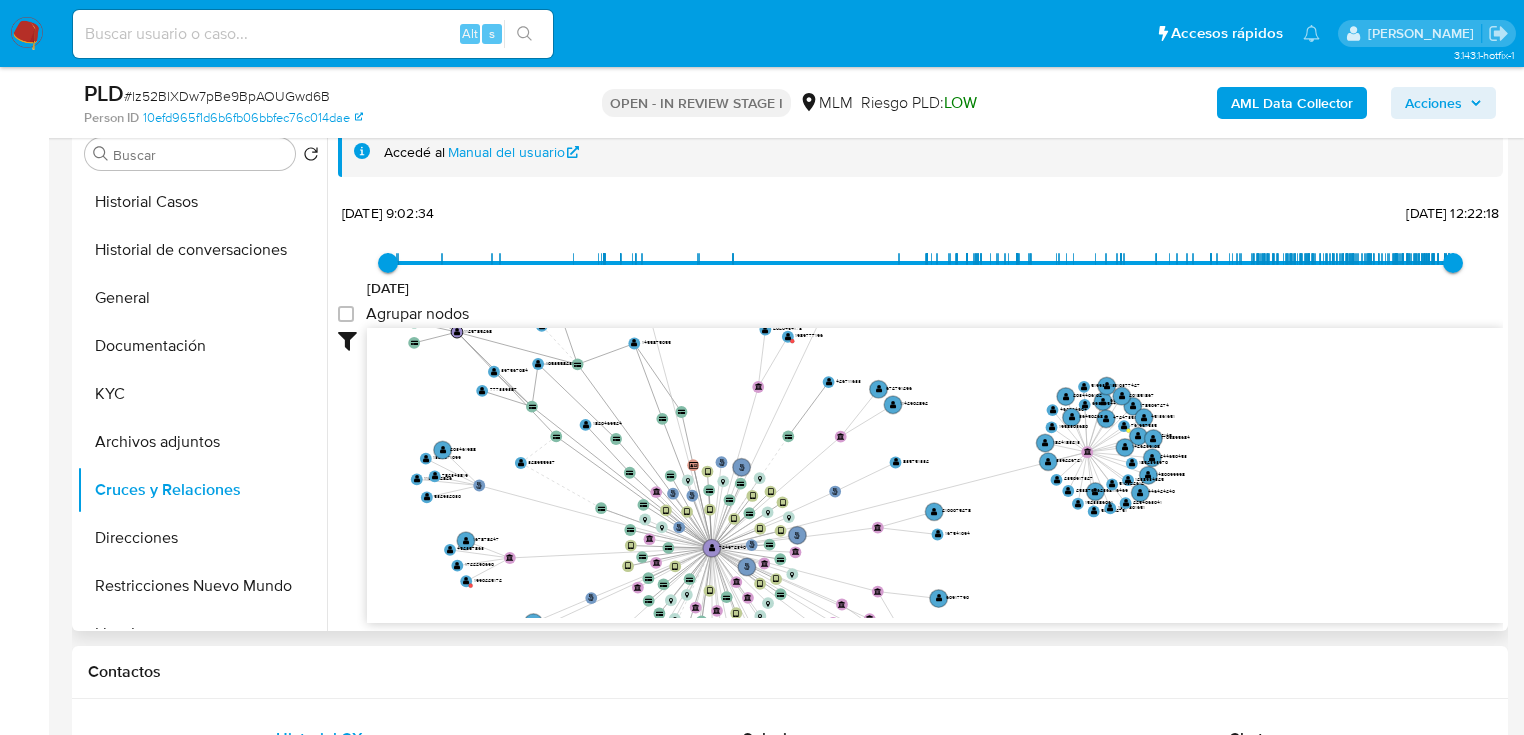 drag, startPoint x: 510, startPoint y: 497, endPoint x: 423, endPoint y: 575, distance: 116.846054 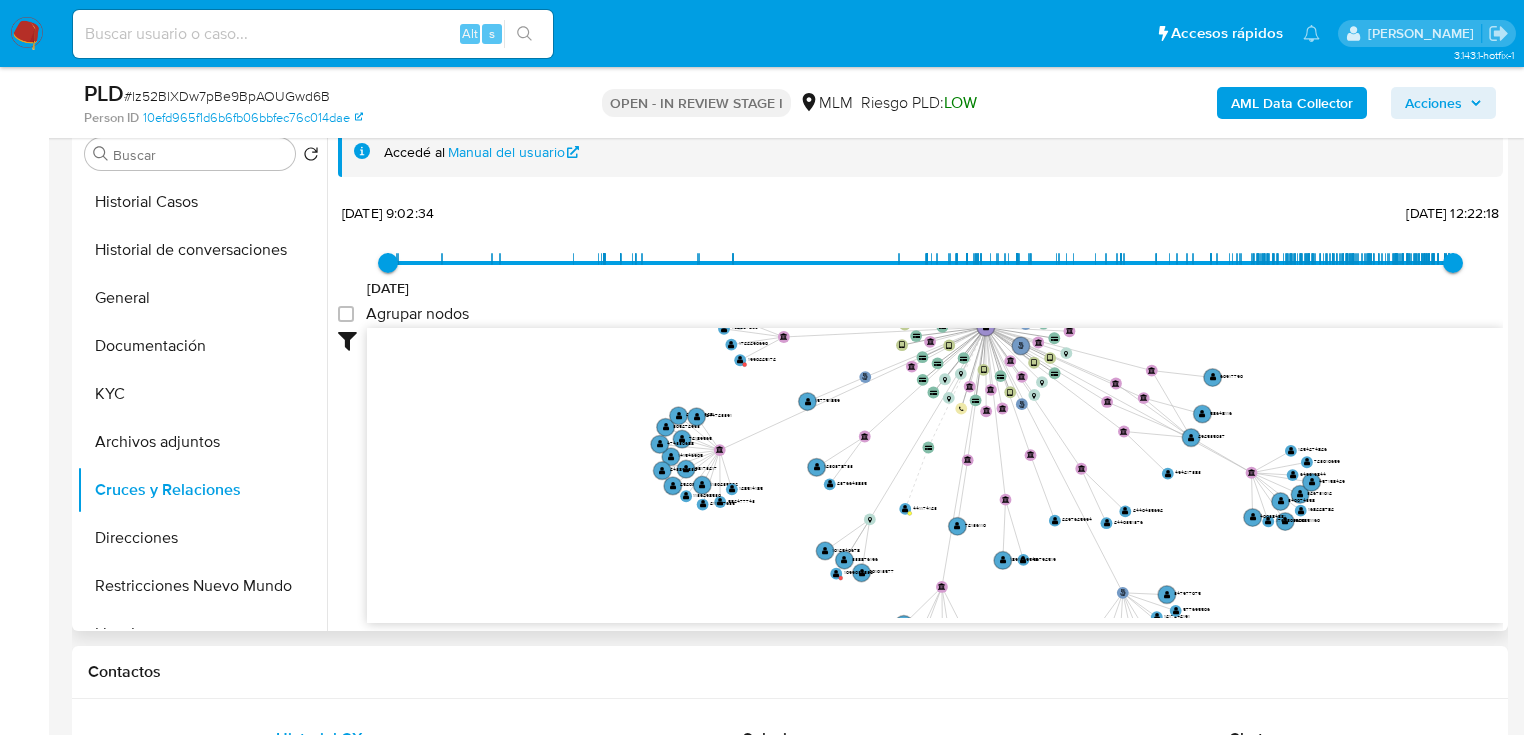drag, startPoint x: 459, startPoint y: 518, endPoint x: 715, endPoint y: 344, distance: 309.53513 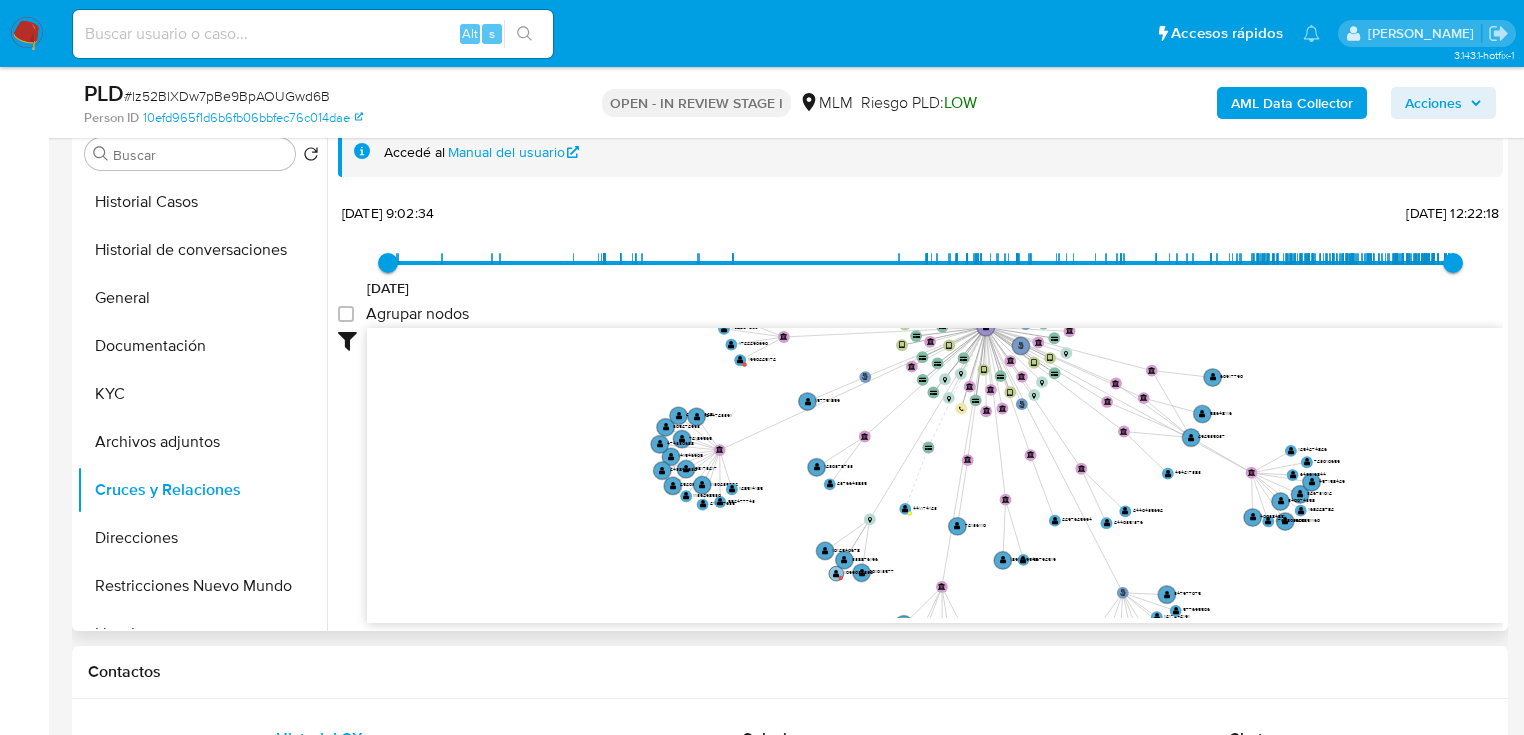 click on "" 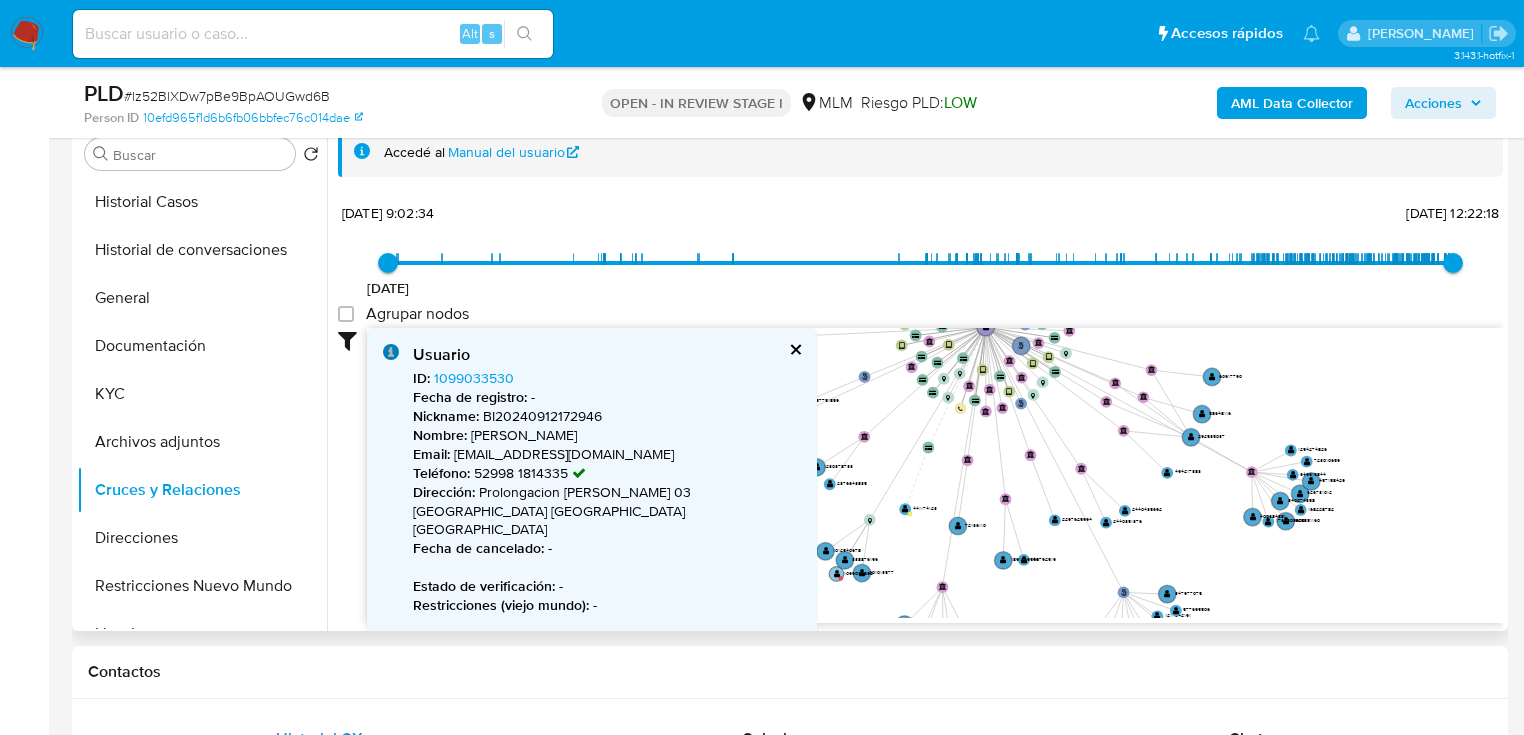 click on "" 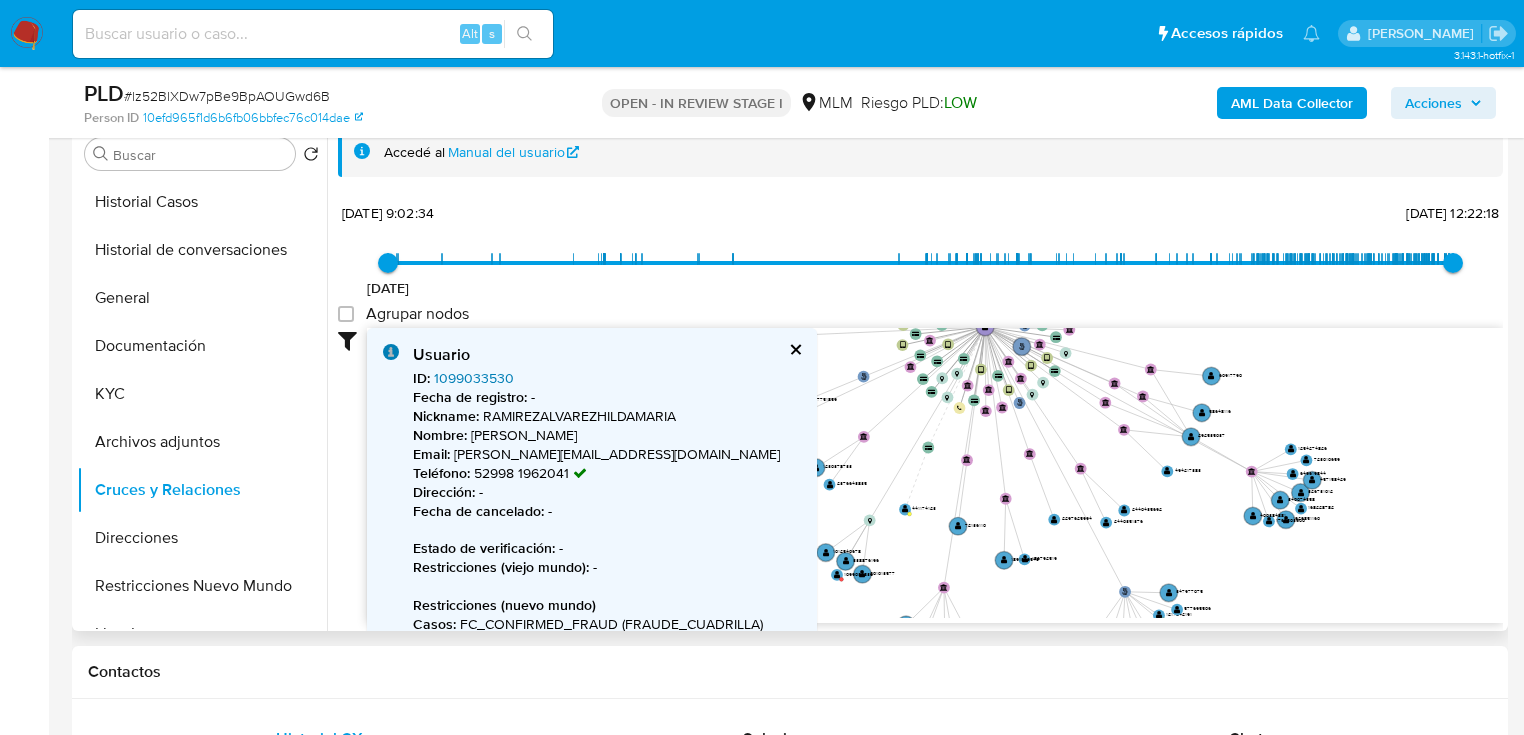 click on "1099033530" at bounding box center [474, 378] 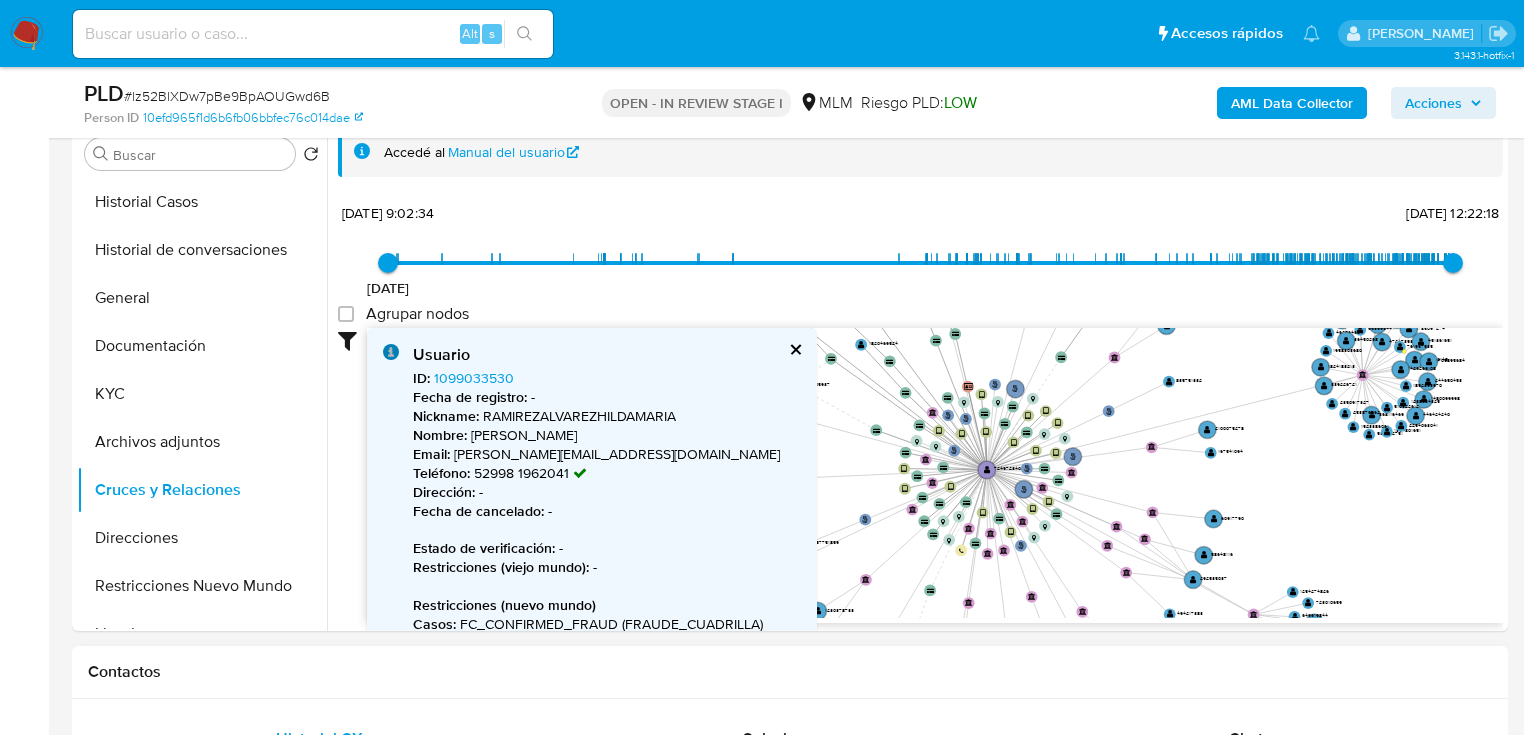 drag, startPoint x: 1117, startPoint y: 467, endPoint x: 1119, endPoint y: 645, distance: 178.01123 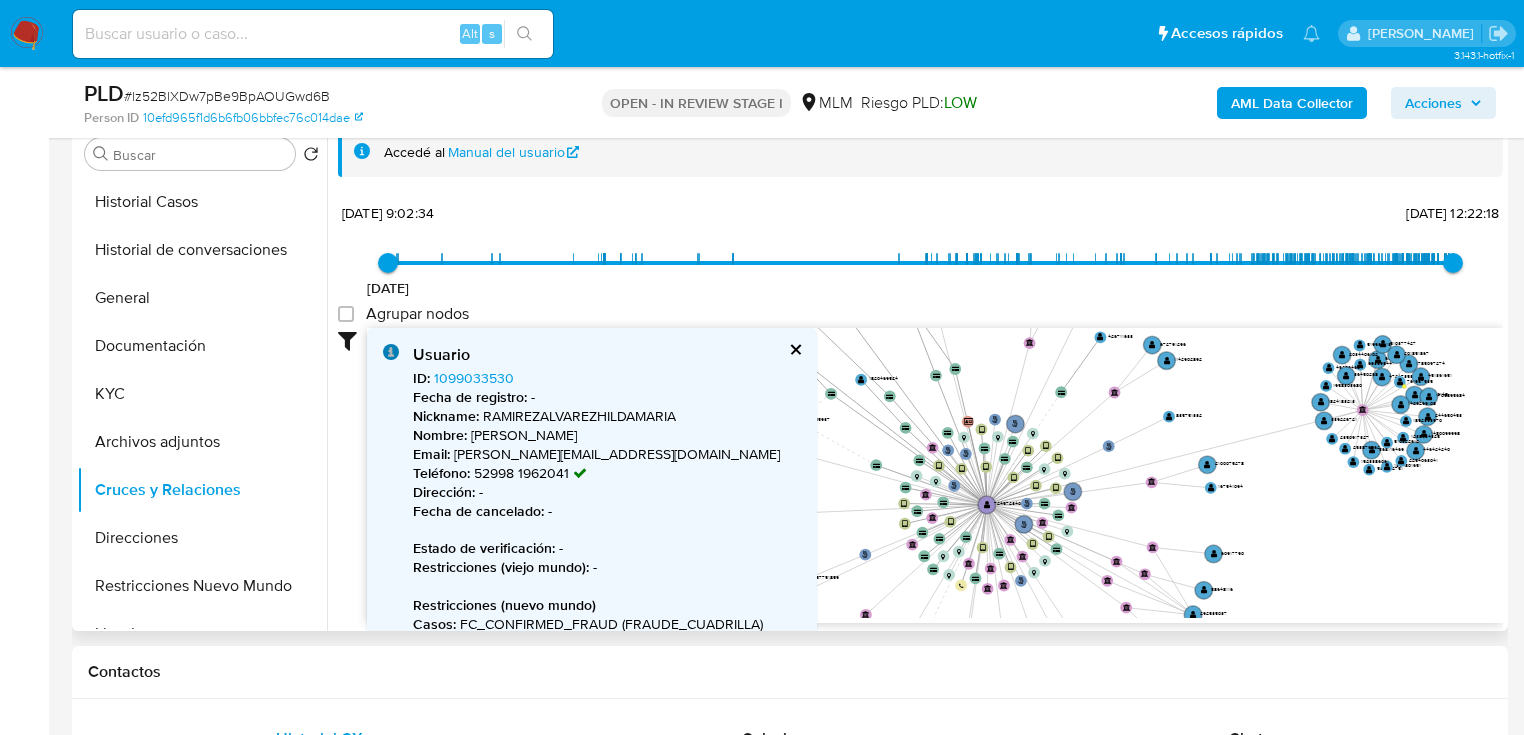 click on "Usuario ID :    1099033530 Fecha de registro :    - Nickname :    RAMIREZALVAREZHILDAMARIA Nombre :    Hilda Maria Ramirez Alvarez Email :    alvariz.08.03@gmail.com Teléfono :    52998 1962041   Dirección :    - Fecha de cancelado :    - Estado de verificación :    - Restricciones (viejo mundo) :    - Restricciones (nuevo mundo) Casos :    FC_CONFIRMED_FRAUD (FRAUDE_CUADRILLA) Restricciones :    SALES, PURCHASES, POST_PURCHASES, ML_ACCESS, TRANSACTIONS, ACCOUNT_MONEY_RECEPTIONS, BLOCKED_FUNDS_UTILIZATION, ACCOUNT_MONEY_UTILIZATION, DATA_MODIFICATION, MP_ACCESS, CC_PAYMENTS, CREDITS Cuentas bancarias :    - Drivers :    -   Conecta con :    36" at bounding box center [592, 602] 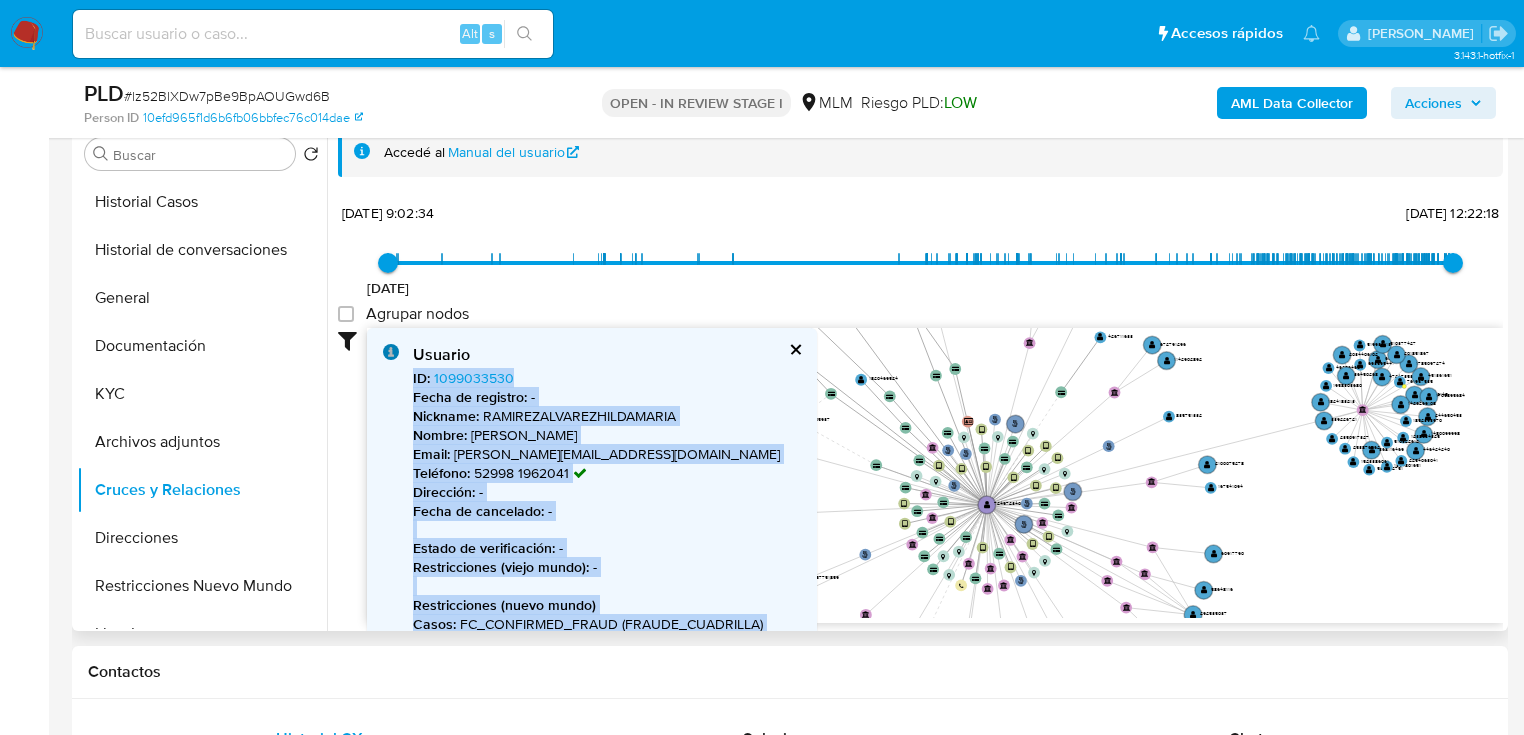 click at bounding box center (794, 349) 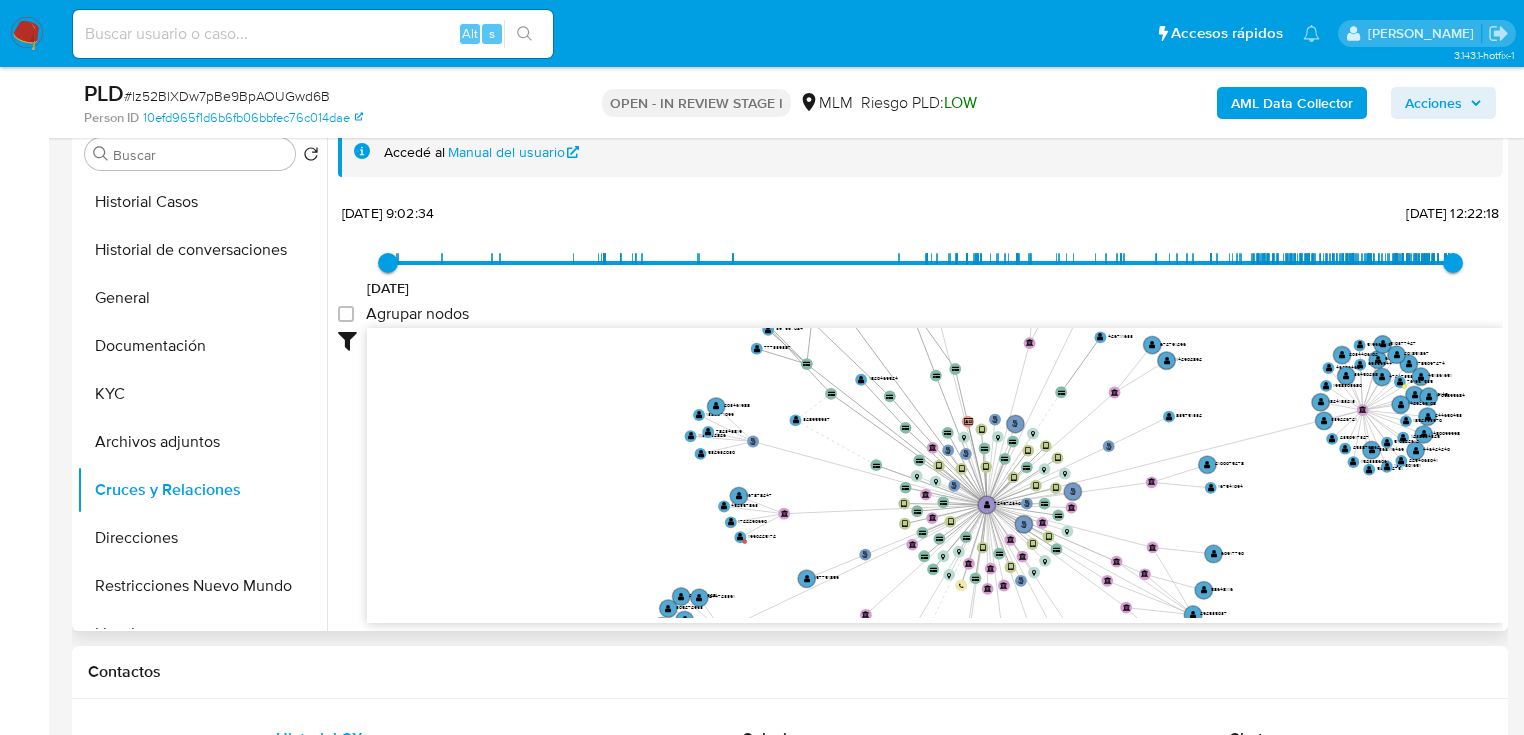 drag, startPoint x: 782, startPoint y: 475, endPoint x: 766, endPoint y: 360, distance: 116.10771 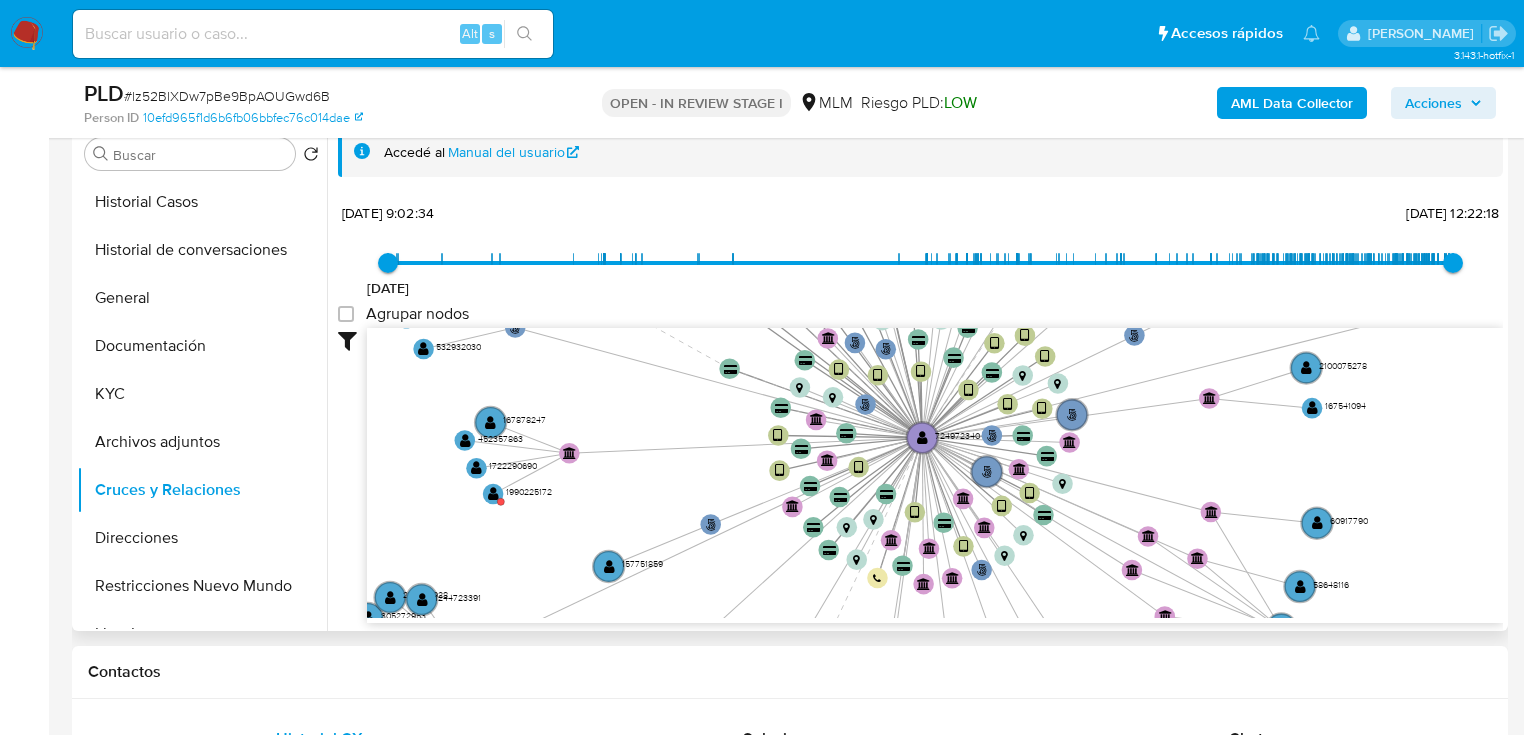 drag, startPoint x: 797, startPoint y: 409, endPoint x: 493, endPoint y: 580, distance: 348.79364 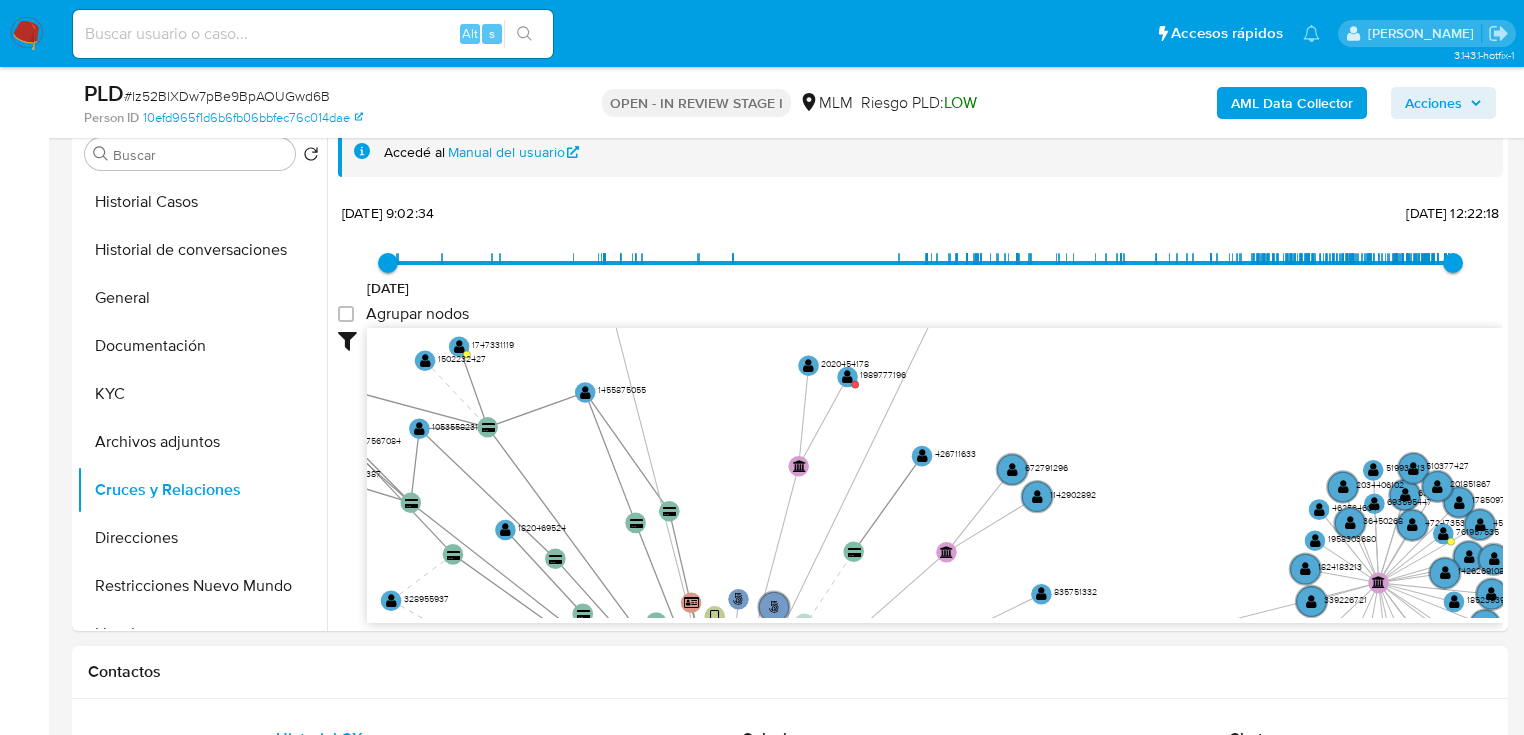 drag, startPoint x: 1061, startPoint y: 440, endPoint x: 998, endPoint y: 668, distance: 236.54387 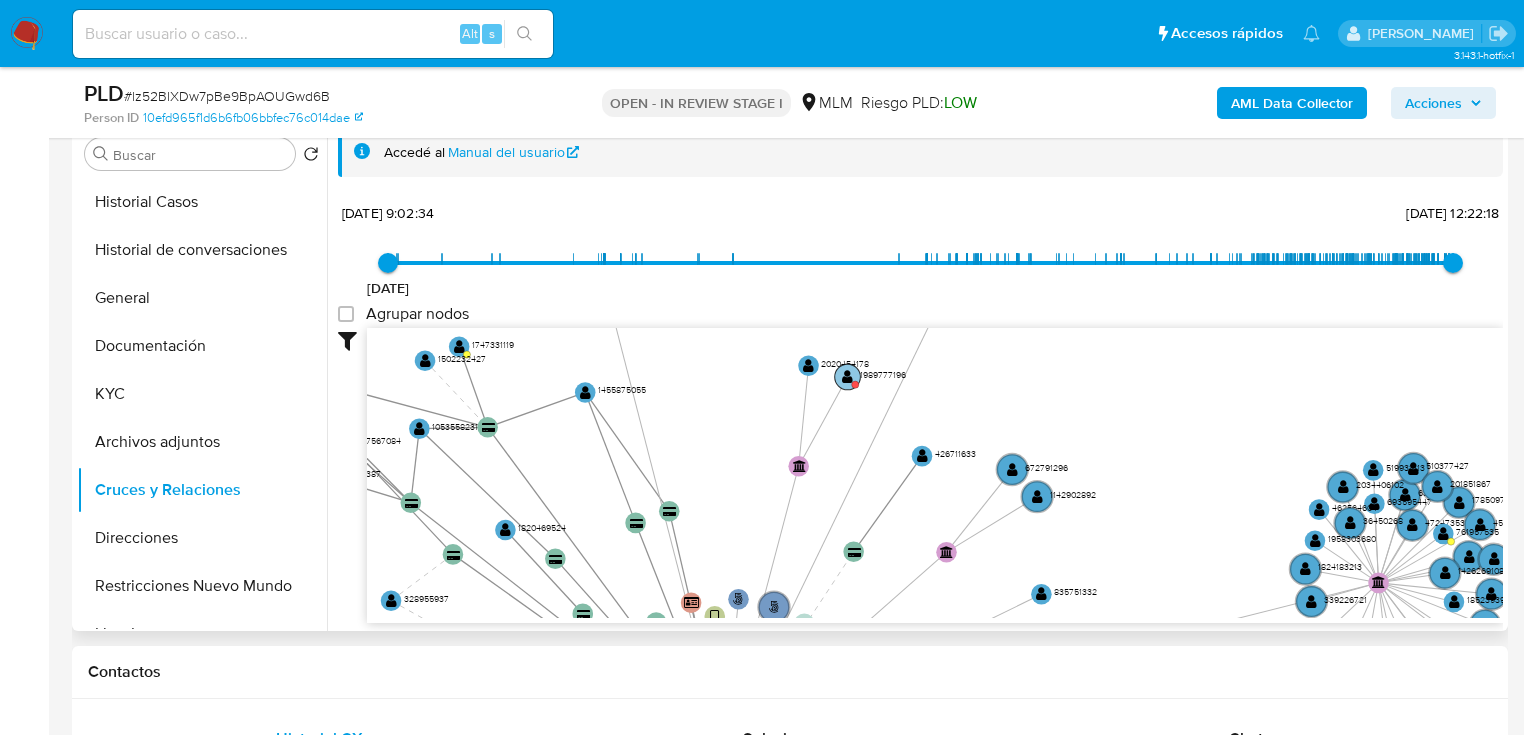click 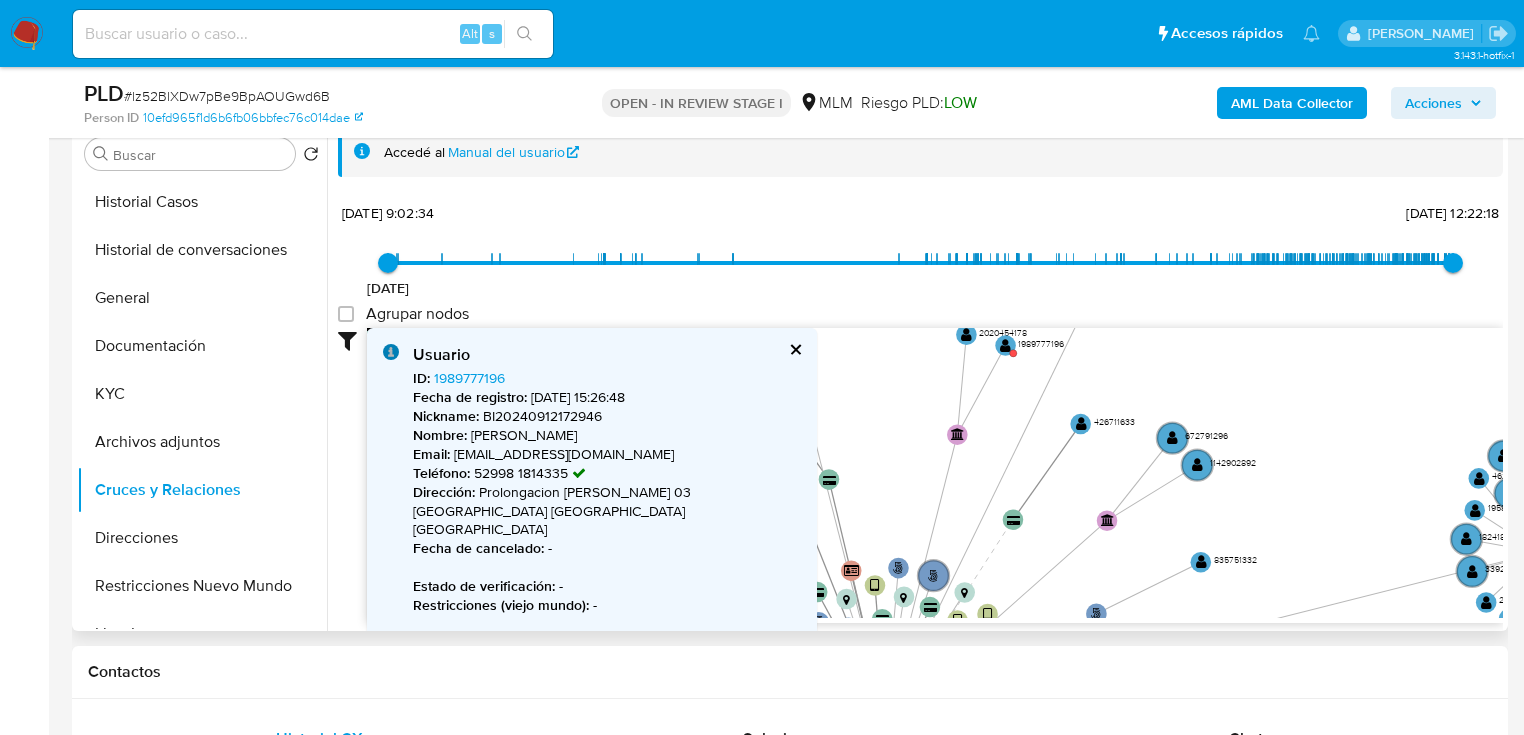 drag, startPoint x: 1137, startPoint y: 361, endPoint x: 1369, endPoint y: 327, distance: 234.47815 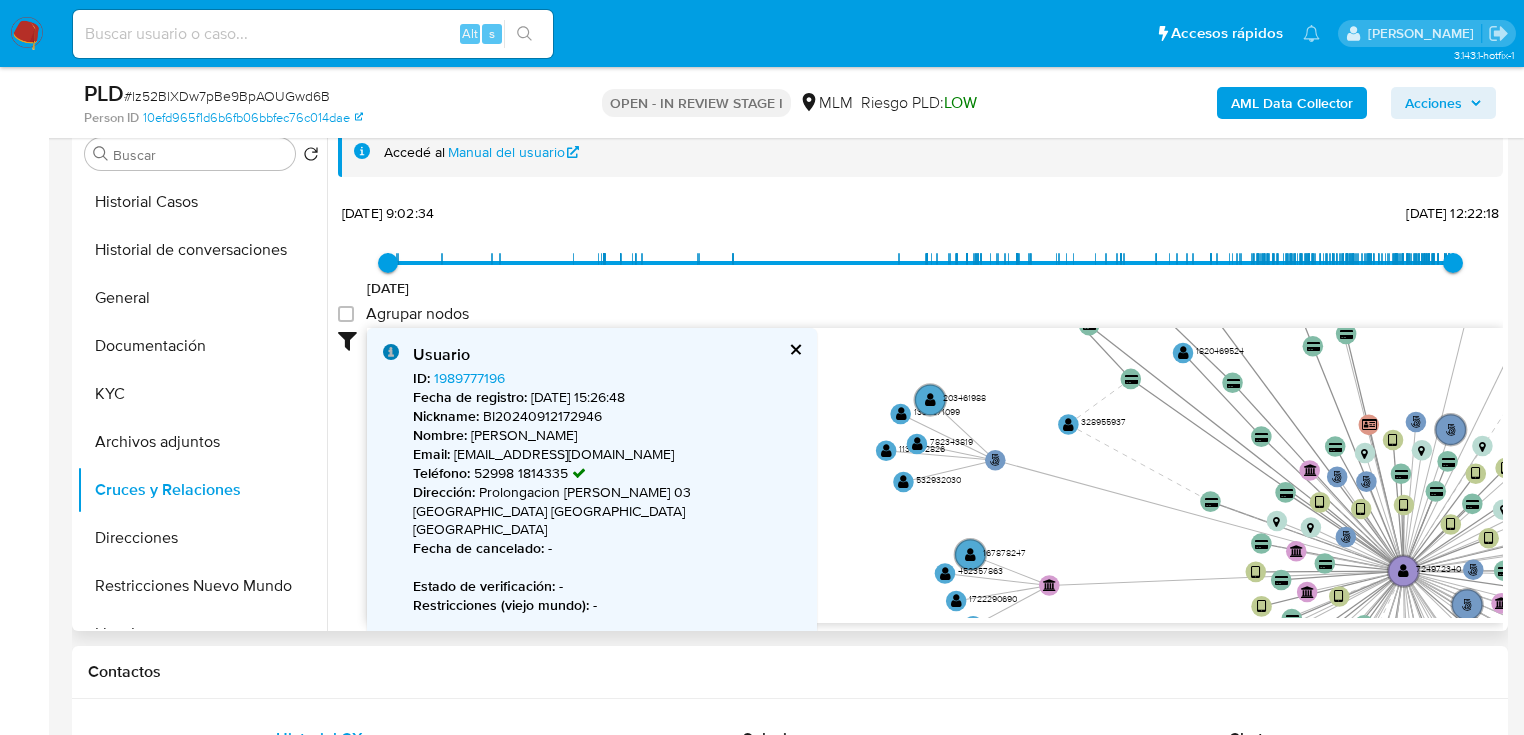 drag, startPoint x: 999, startPoint y: 381, endPoint x: 1286, endPoint y: 269, distance: 308.07953 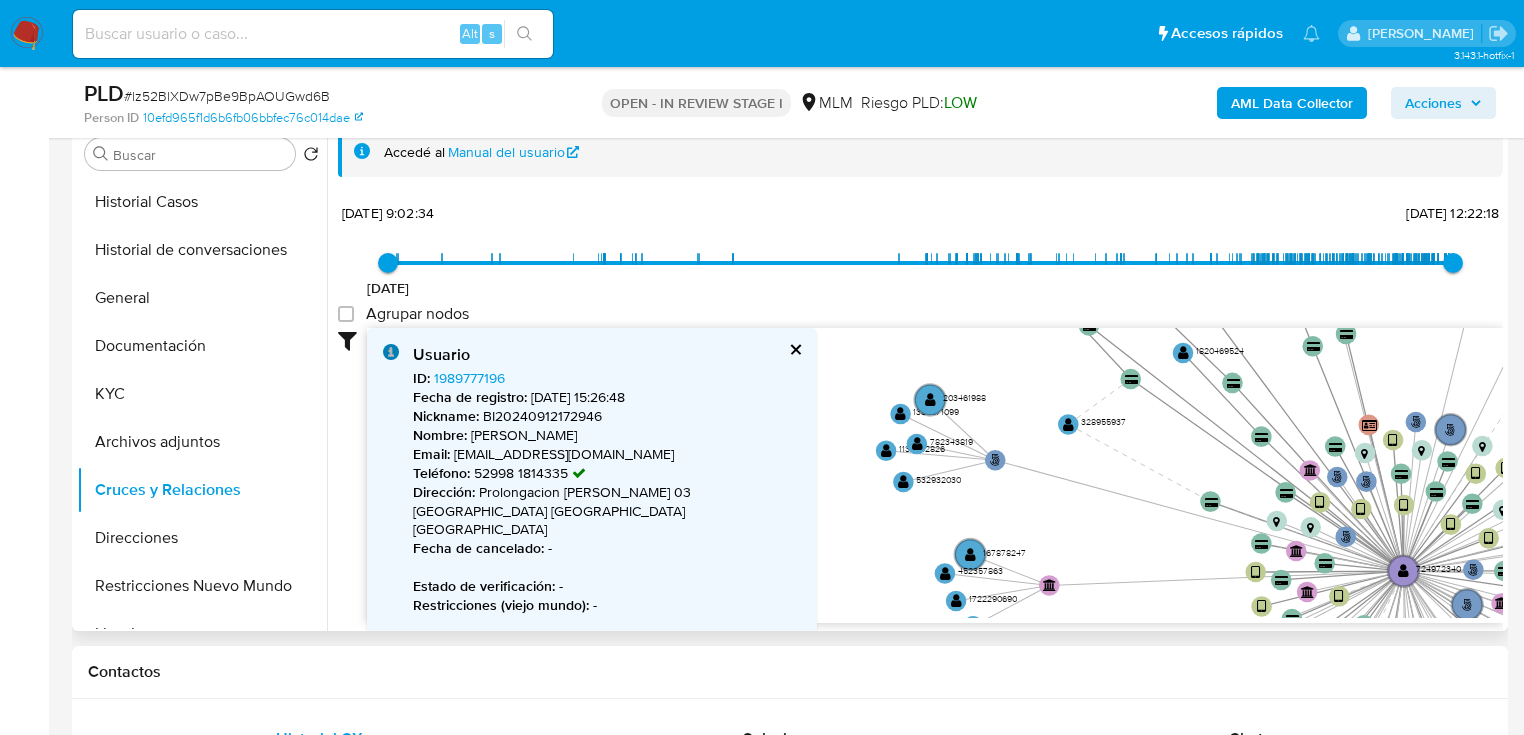 scroll, scrollTop: 160, scrollLeft: 0, axis: vertical 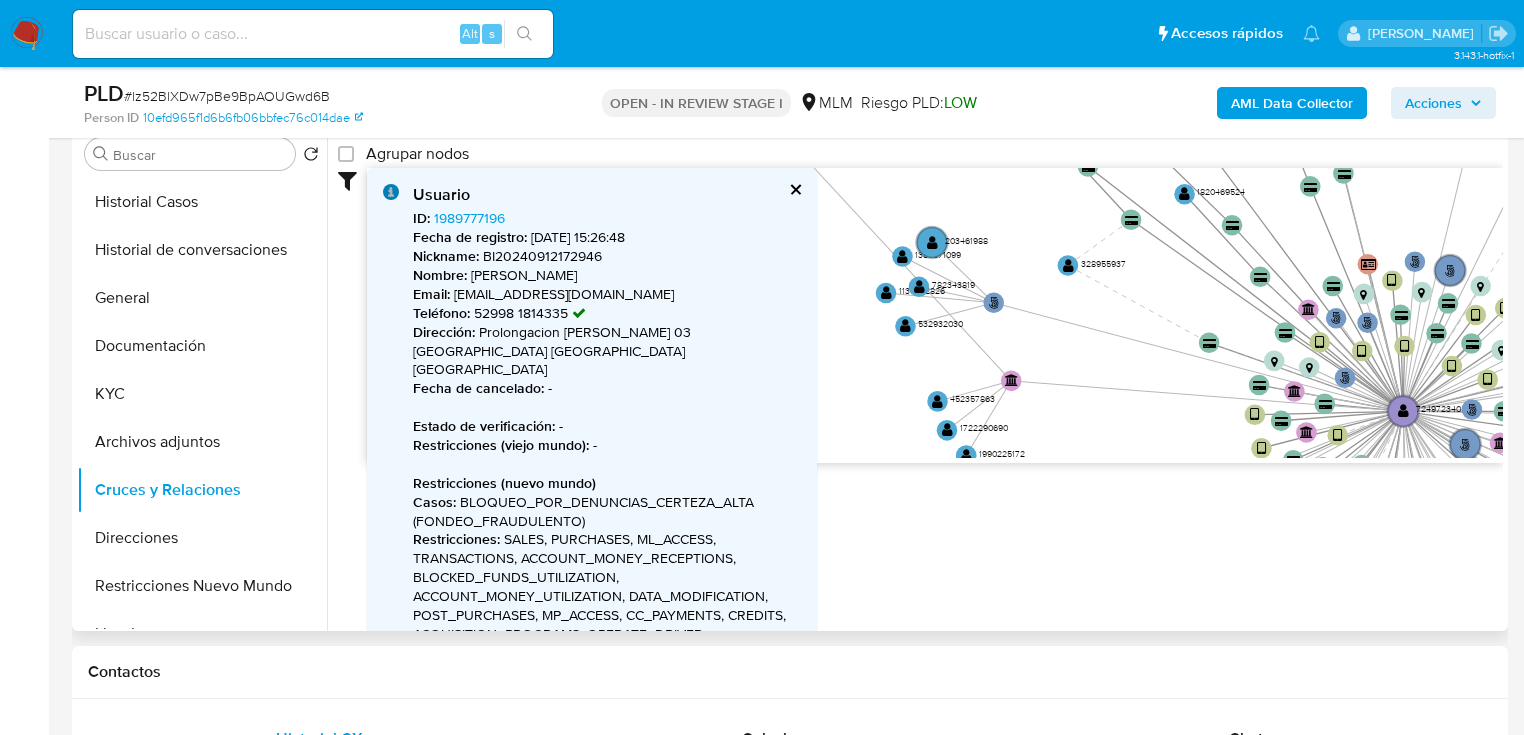 drag, startPoint x: 1004, startPoint y: 371, endPoint x: 1000, endPoint y: 231, distance: 140.05713 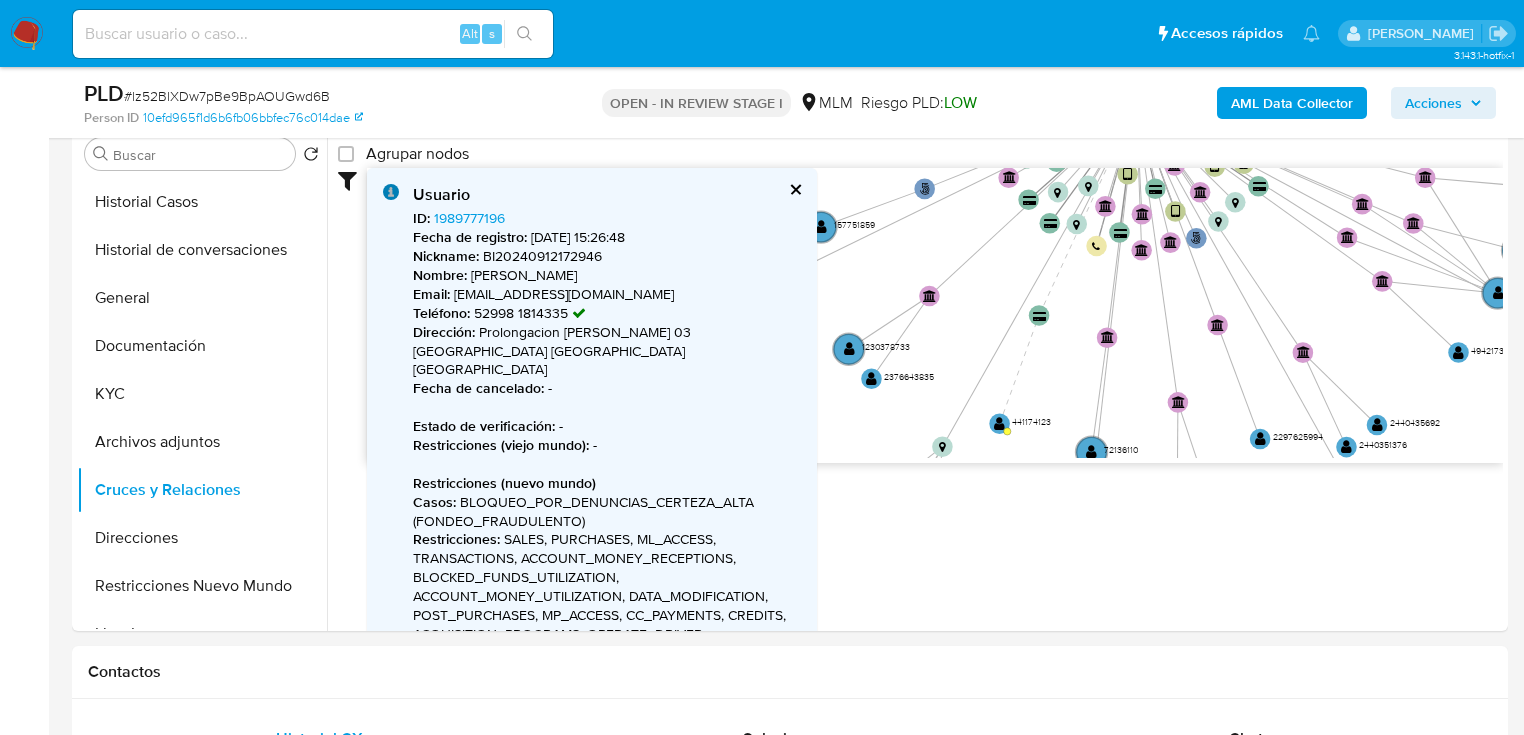 drag, startPoint x: 992, startPoint y: 322, endPoint x: 858, endPoint y: 127, distance: 236.60304 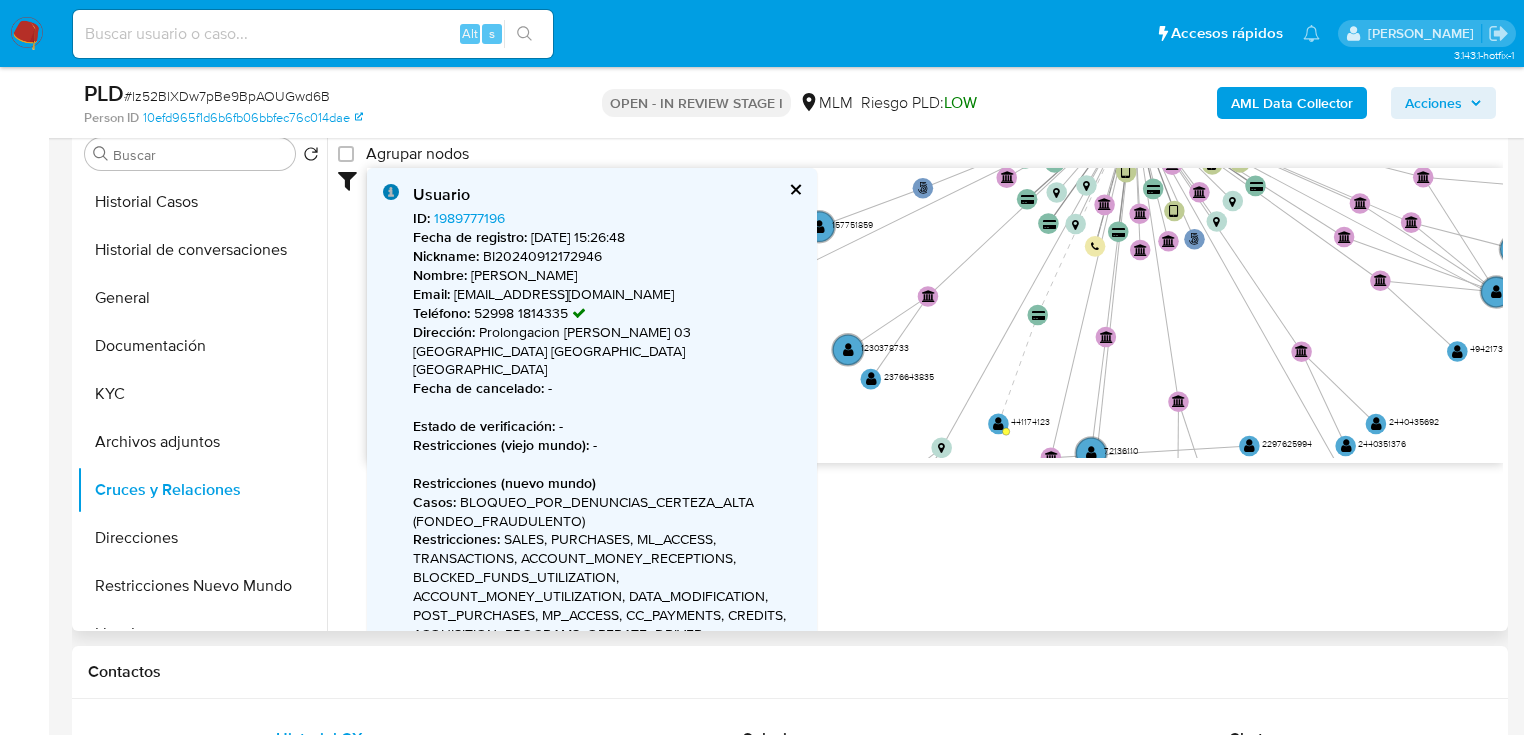 drag, startPoint x: 1205, startPoint y: 332, endPoint x: 972, endPoint y: 516, distance: 296.89224 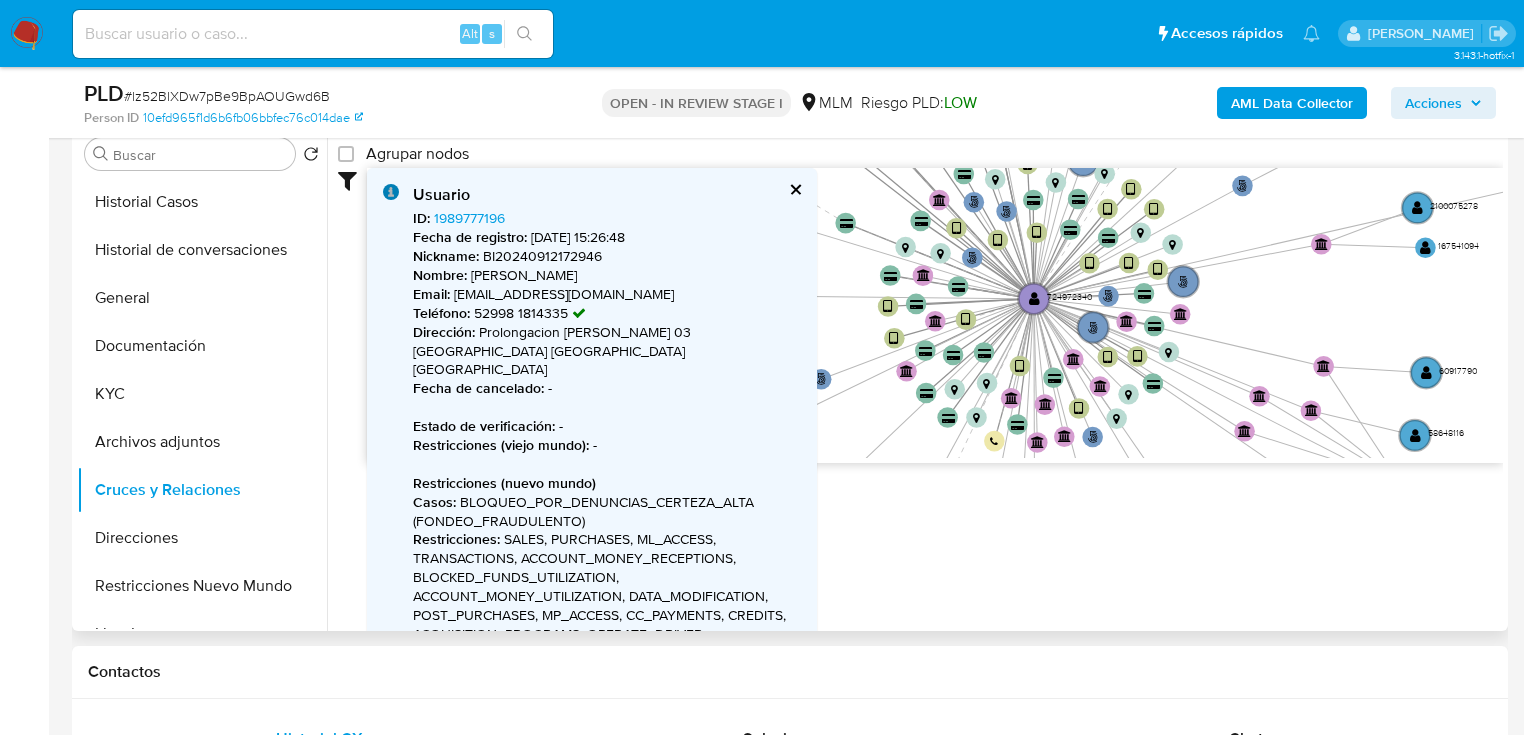 drag, startPoint x: 1364, startPoint y: 392, endPoint x: 1294, endPoint y: 574, distance: 194.99744 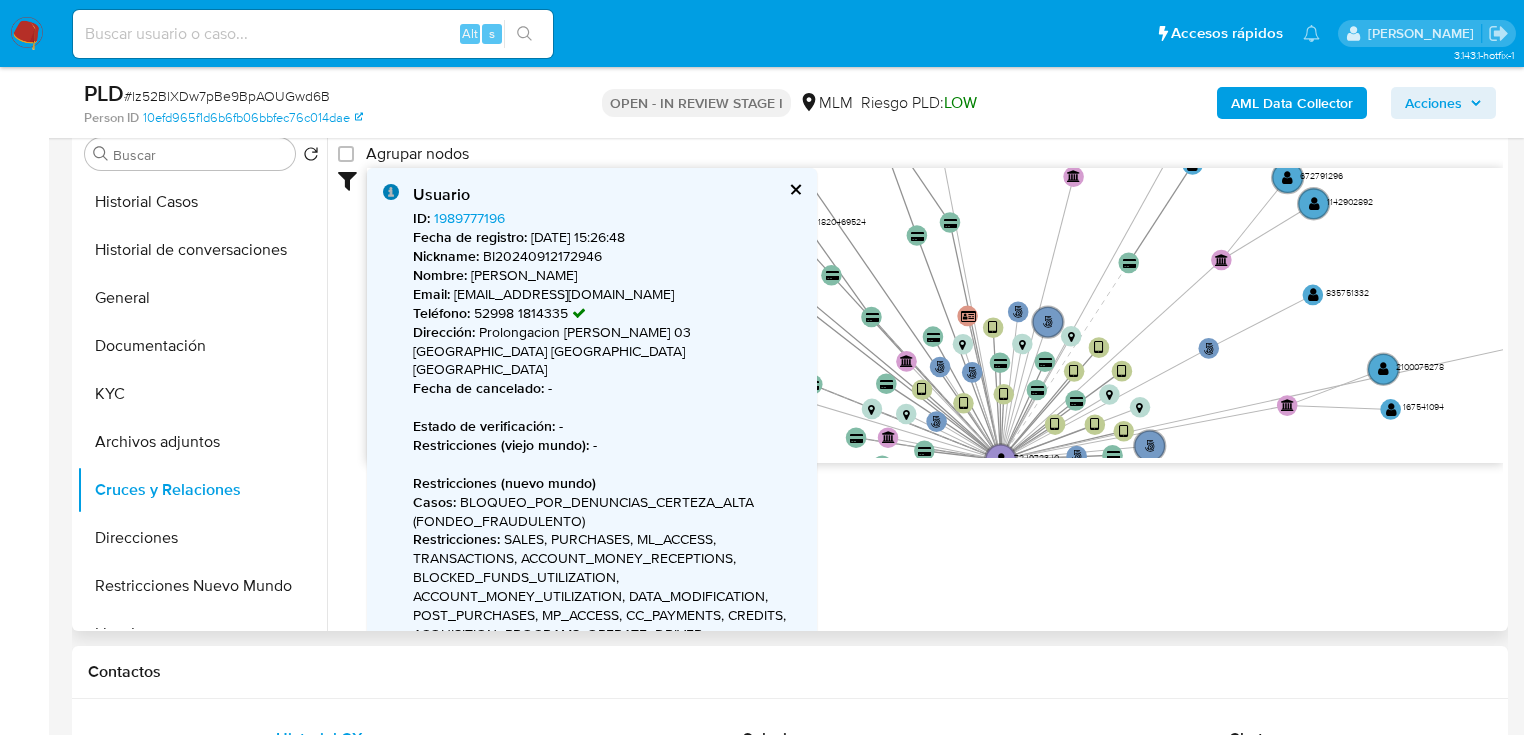 drag, startPoint x: 1269, startPoint y: 291, endPoint x: 1248, endPoint y: 415, distance: 125.765656 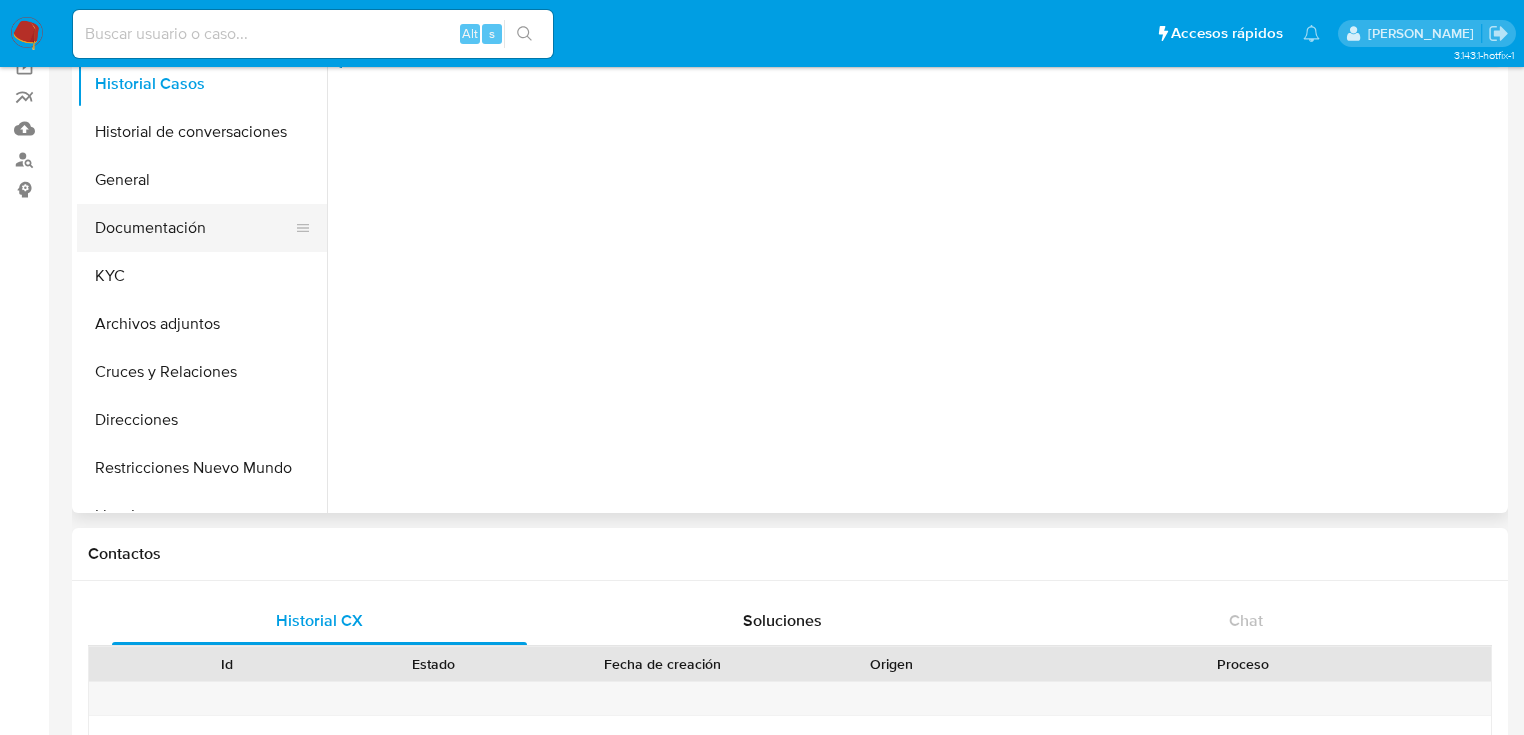 scroll, scrollTop: 80, scrollLeft: 0, axis: vertical 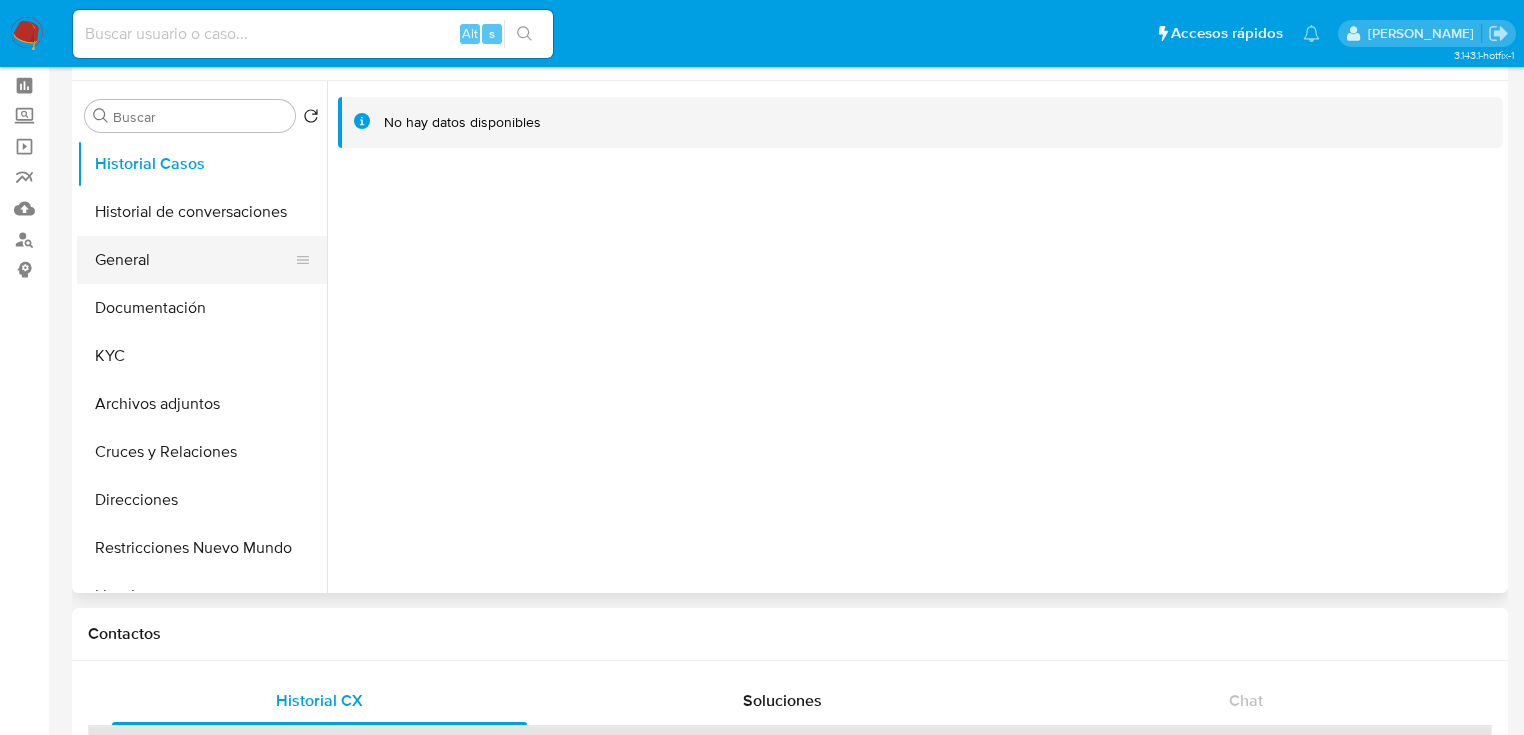 click on "General" at bounding box center (194, 260) 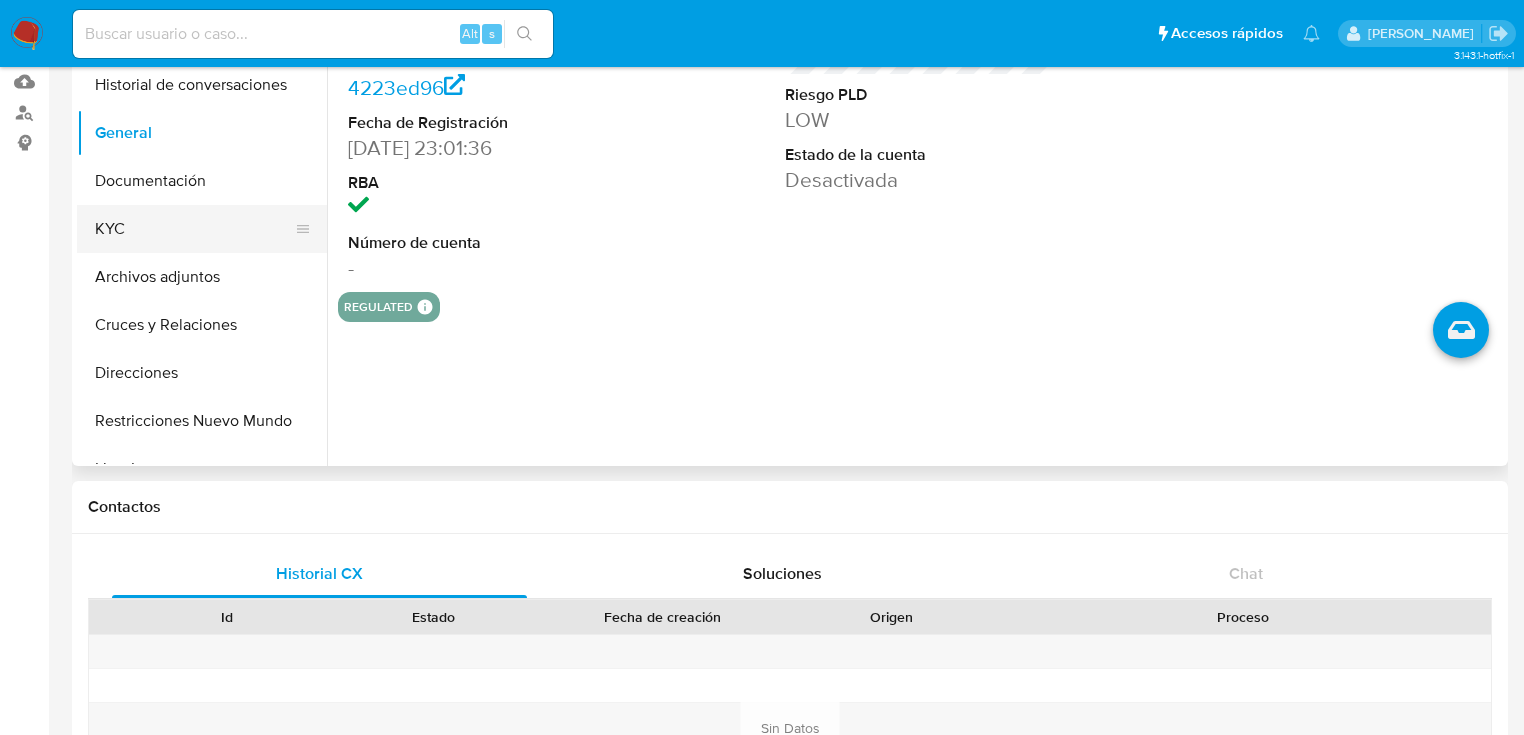 scroll, scrollTop: 0, scrollLeft: 0, axis: both 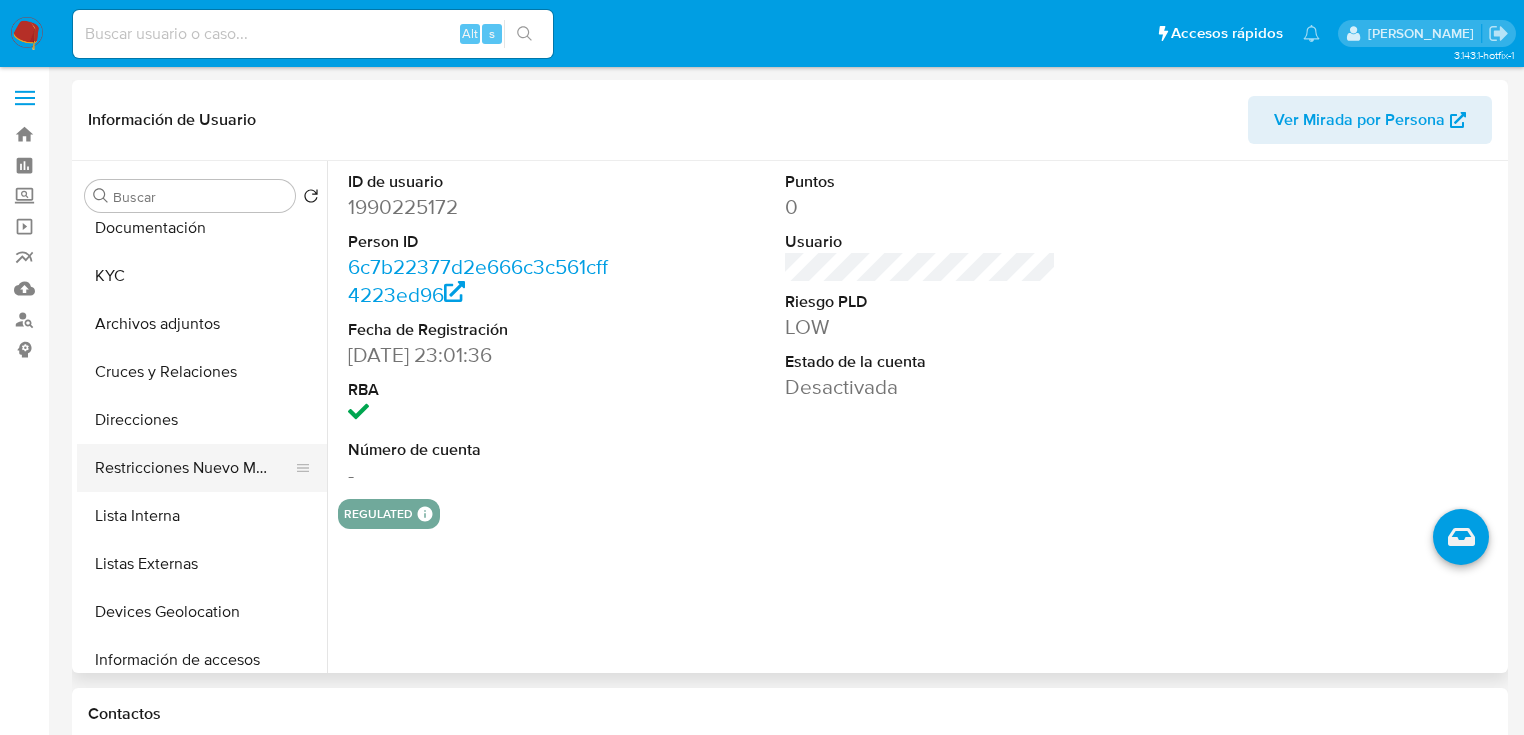 click on "Restricciones Nuevo Mundo" at bounding box center (194, 468) 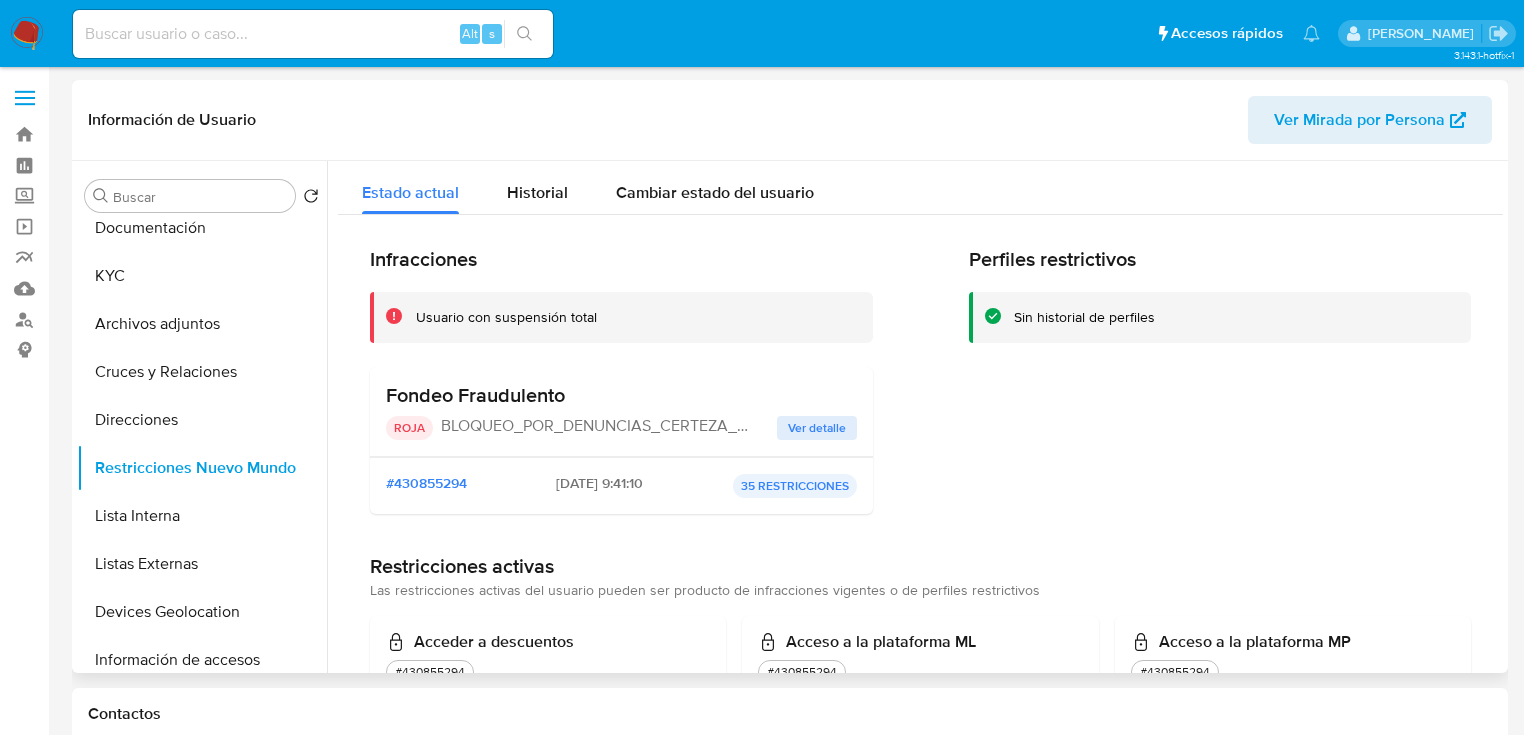 click on "Ver detalle" at bounding box center (817, 428) 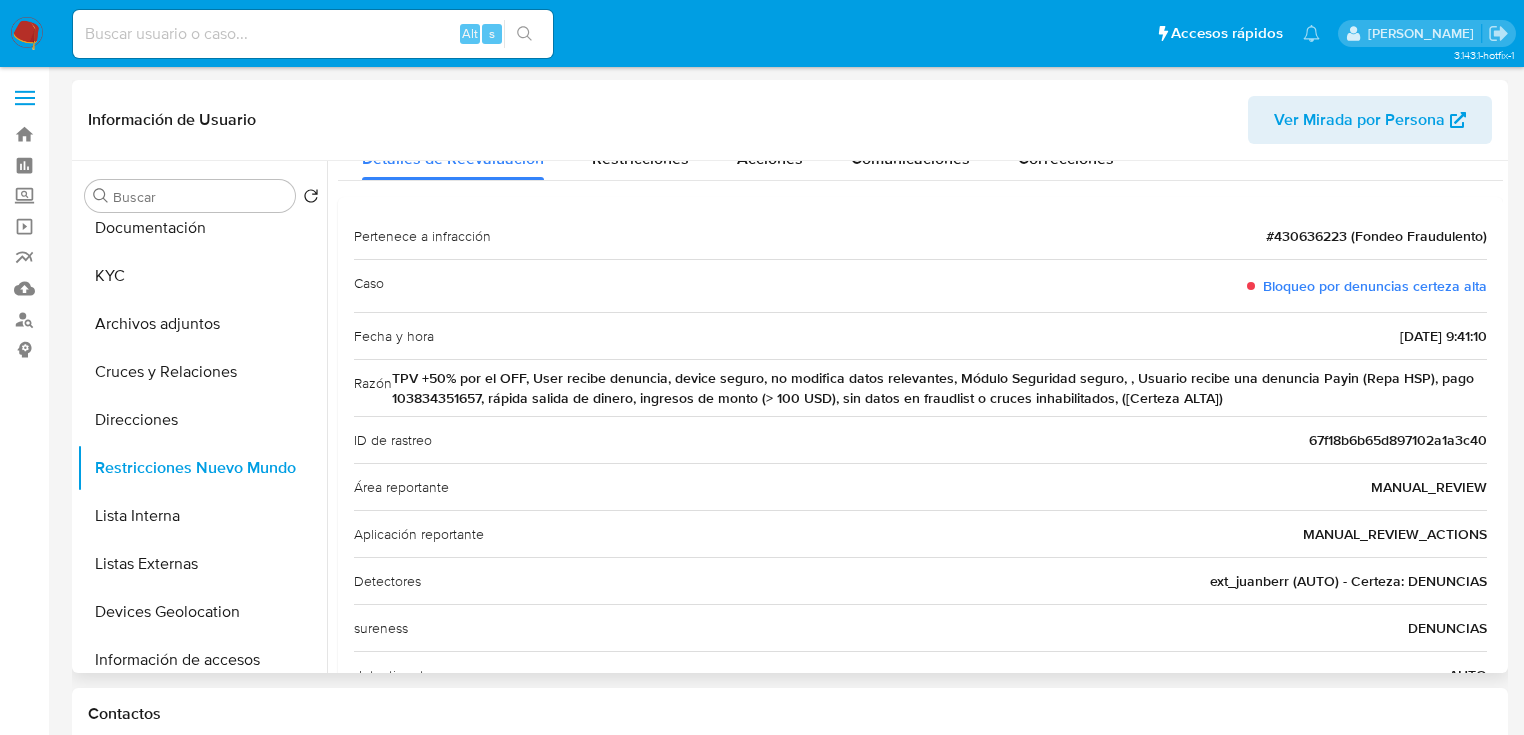 scroll, scrollTop: 0, scrollLeft: 0, axis: both 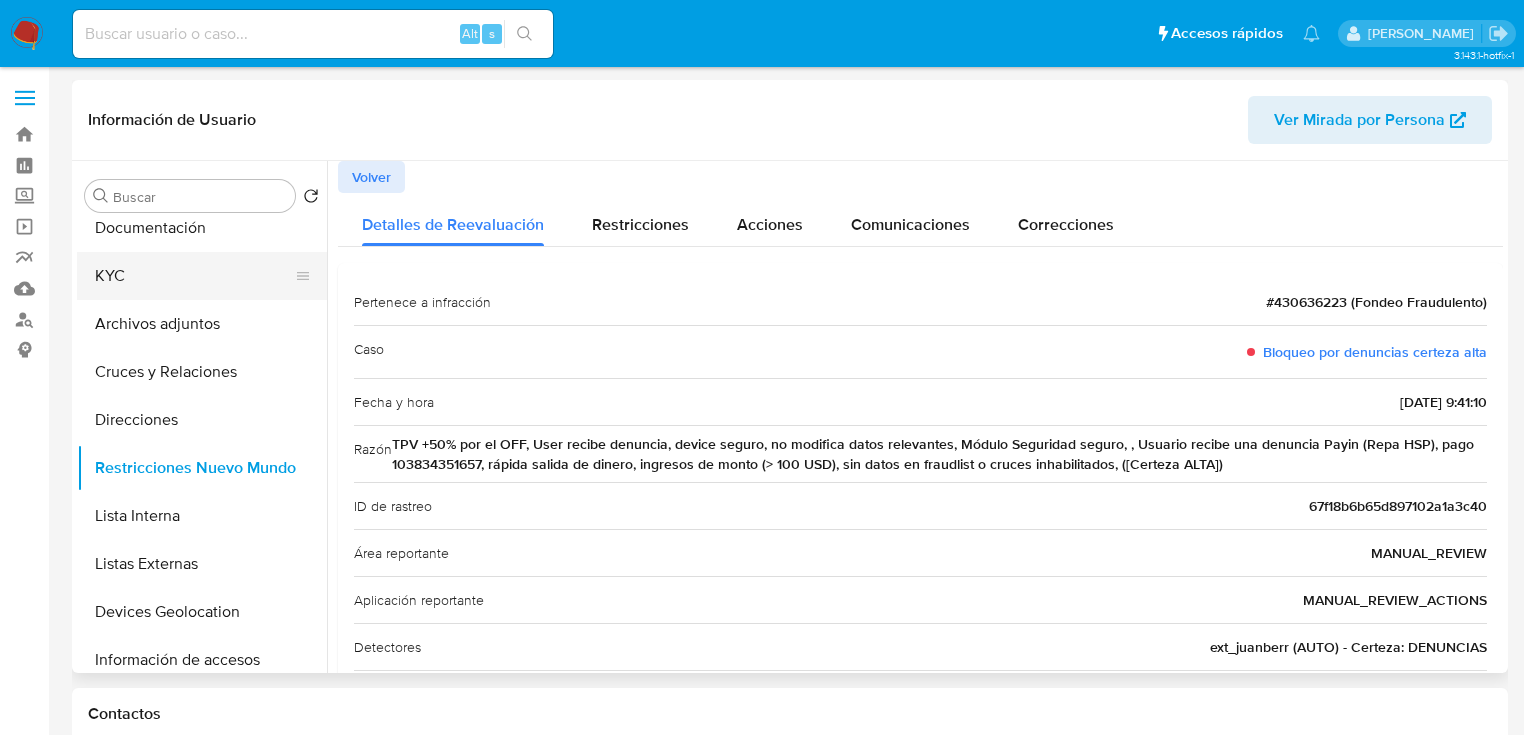 click on "KYC" at bounding box center (194, 276) 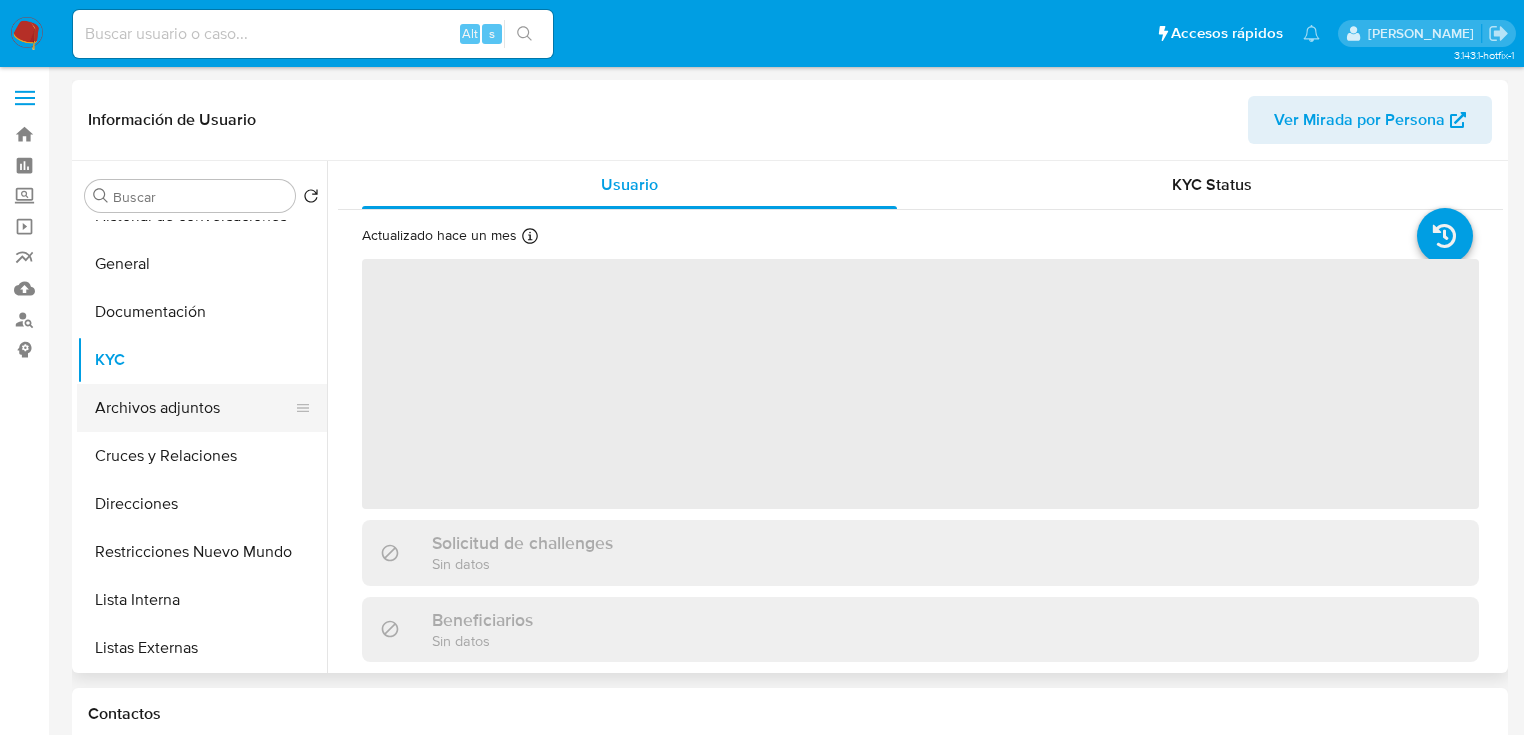 scroll, scrollTop: 0, scrollLeft: 0, axis: both 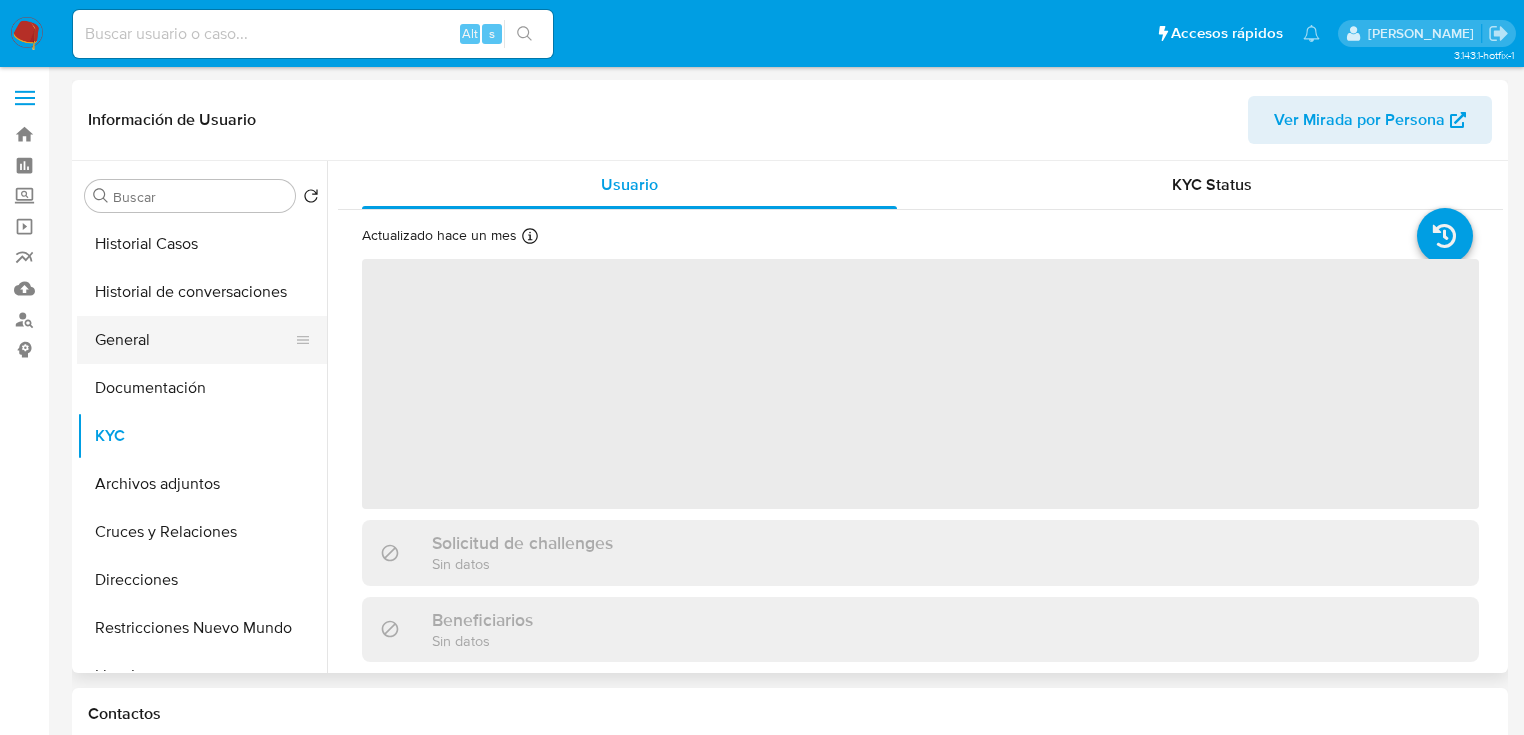 click on "General" at bounding box center (194, 340) 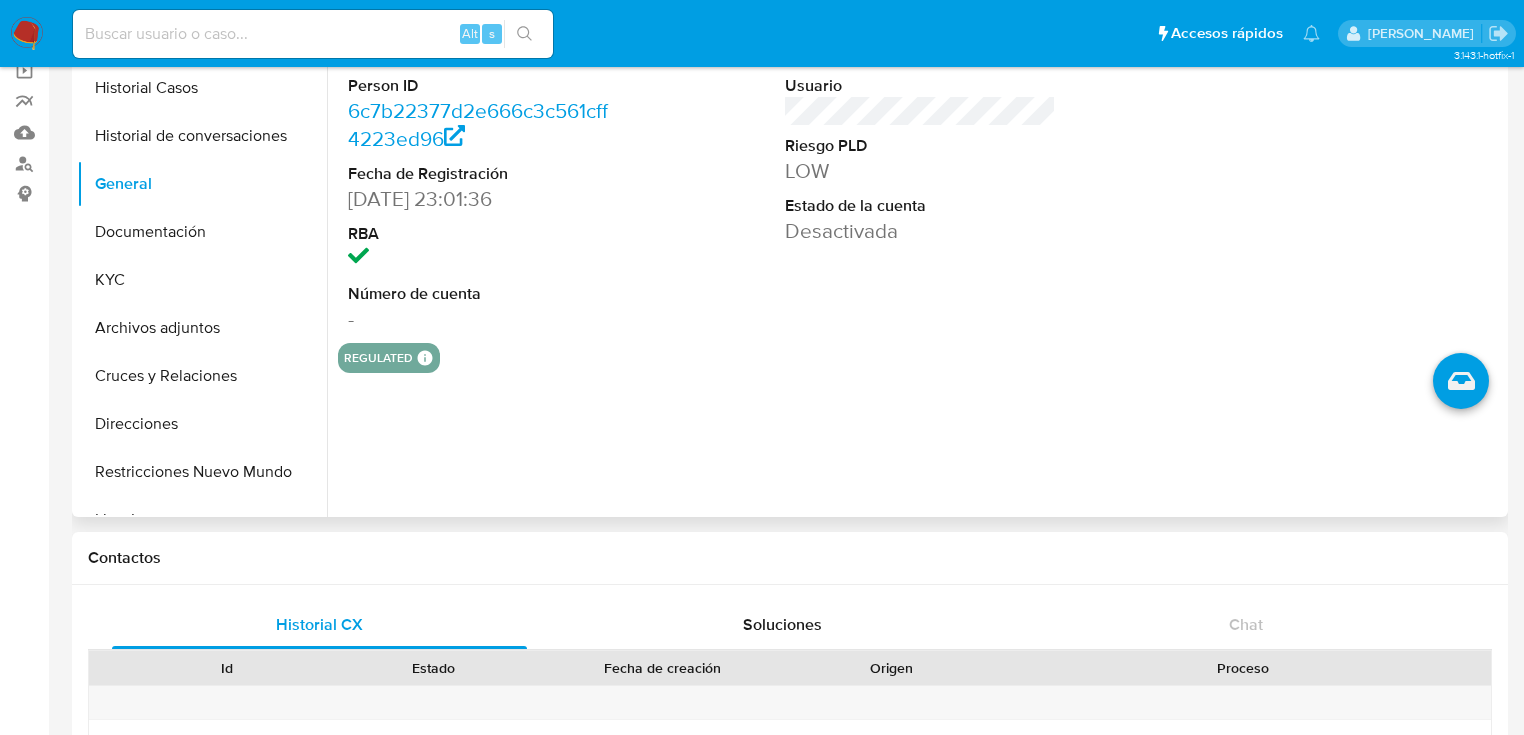 scroll, scrollTop: 80, scrollLeft: 0, axis: vertical 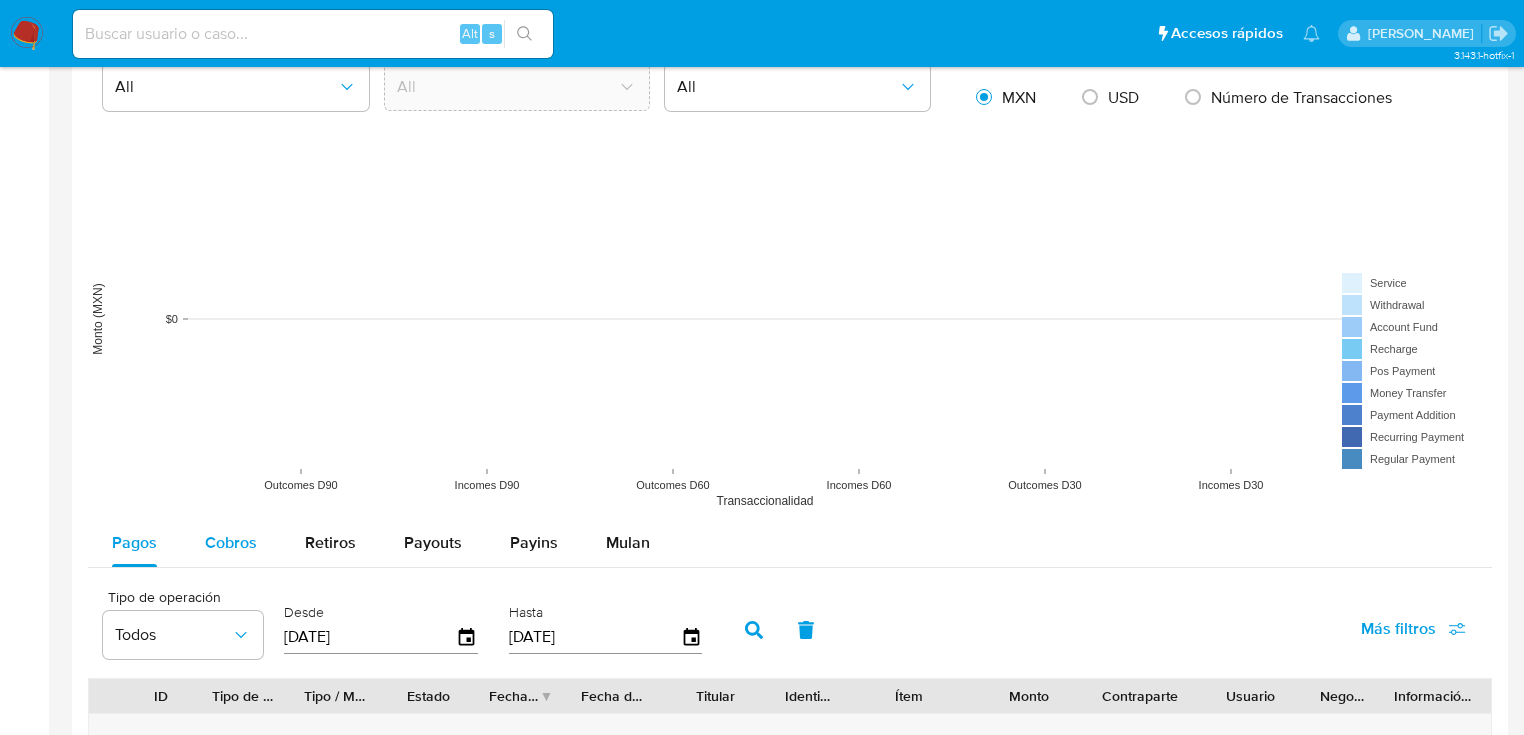 click on "Cobros" at bounding box center (231, 542) 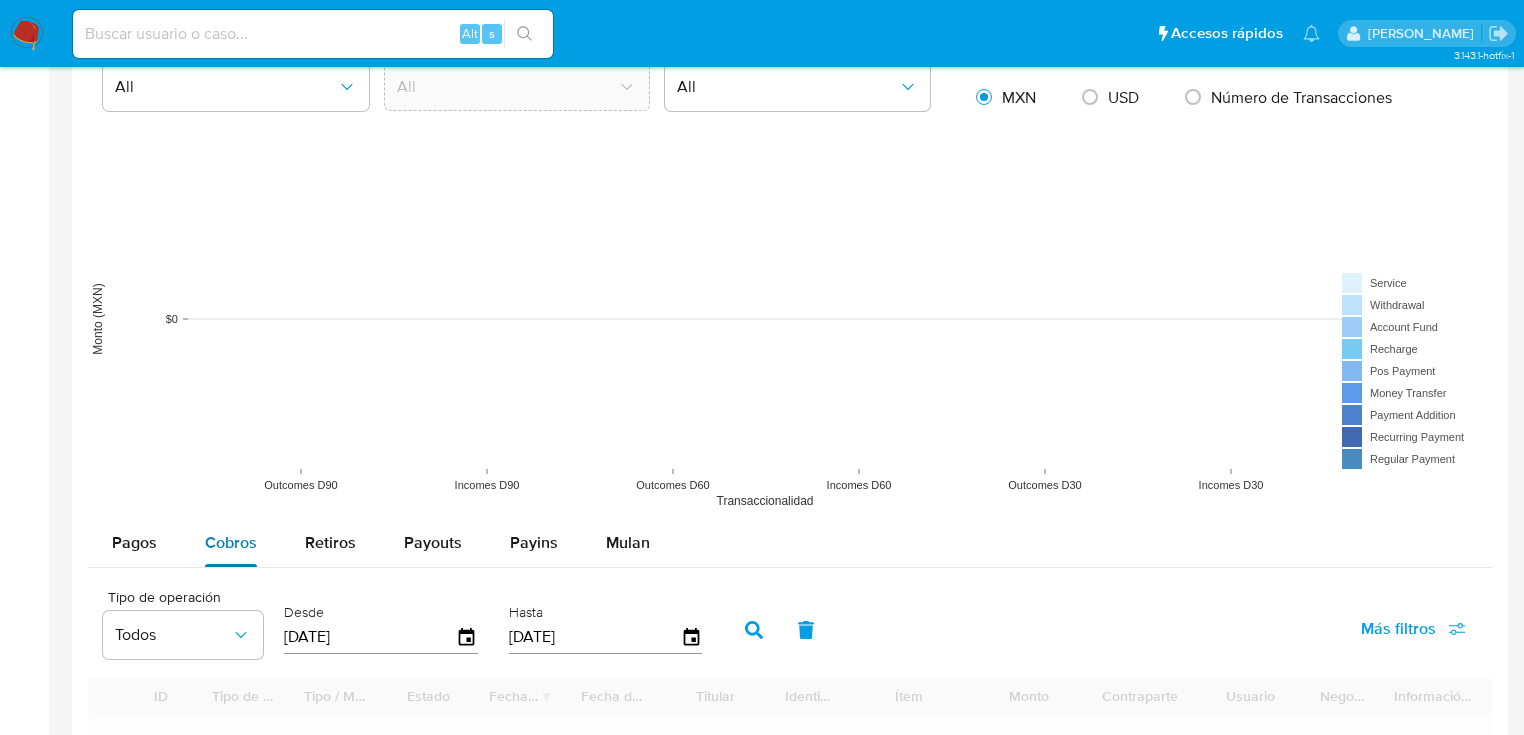 scroll, scrollTop: 1760, scrollLeft: 0, axis: vertical 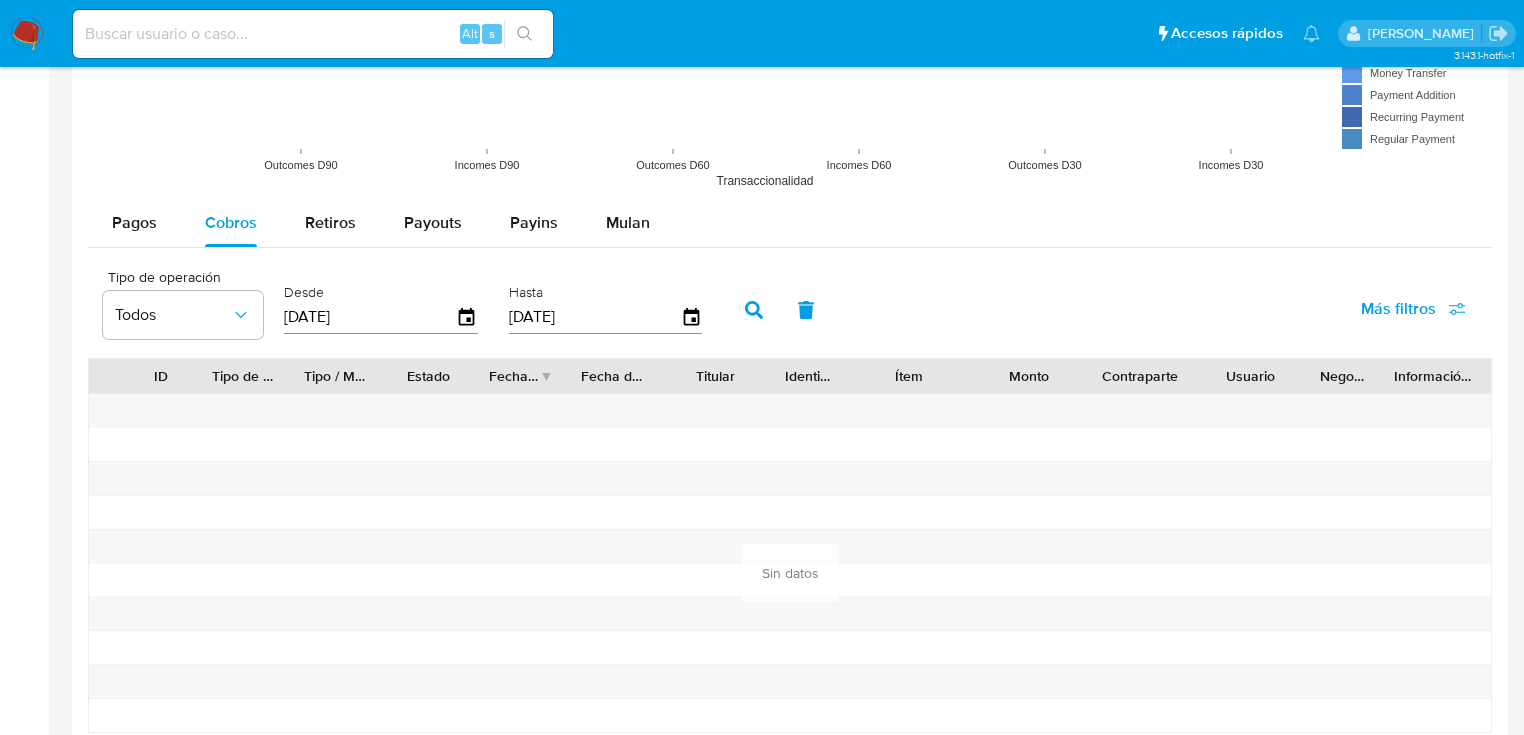 drag, startPoint x: 372, startPoint y: 308, endPoint x: 336, endPoint y: 308, distance: 36 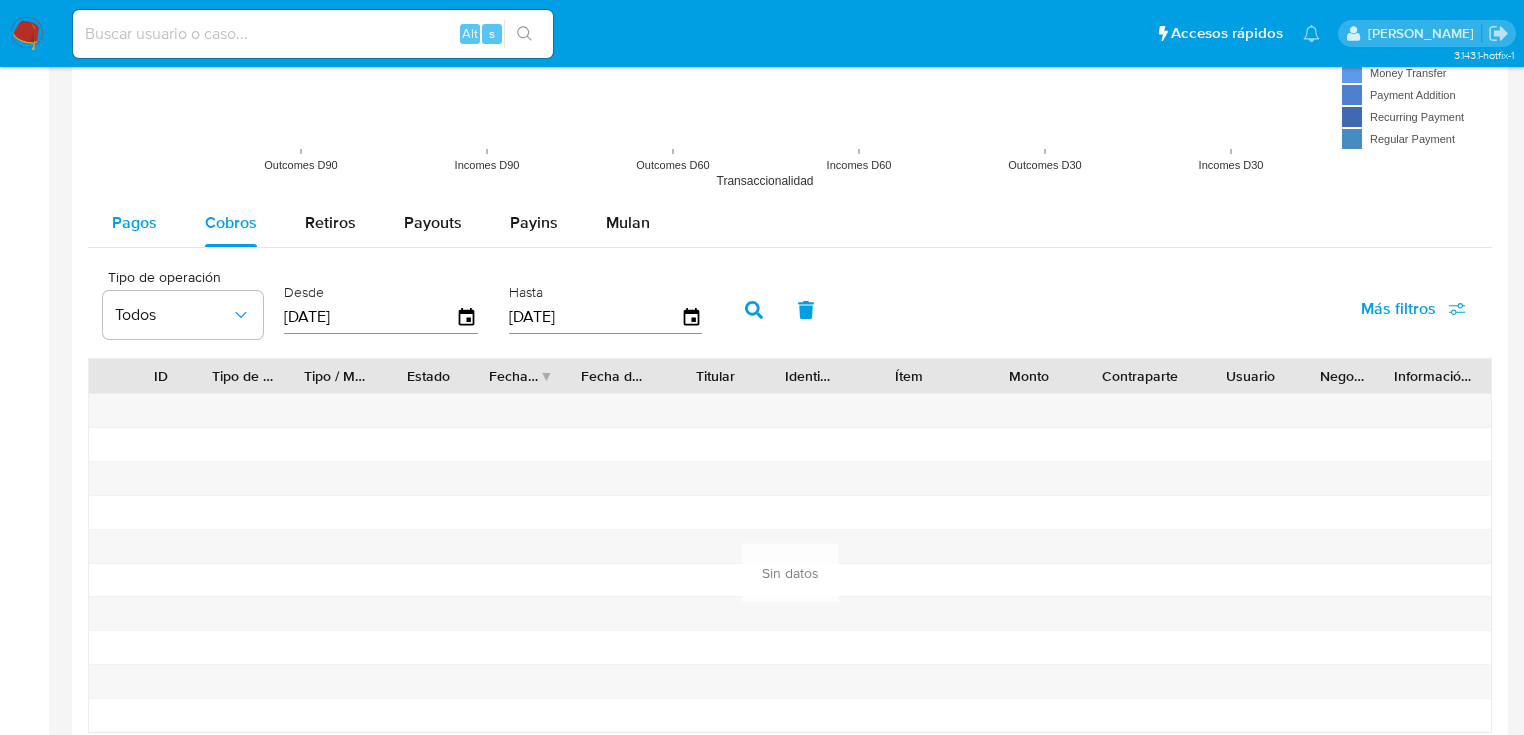 click on "Pagos" at bounding box center (134, 222) 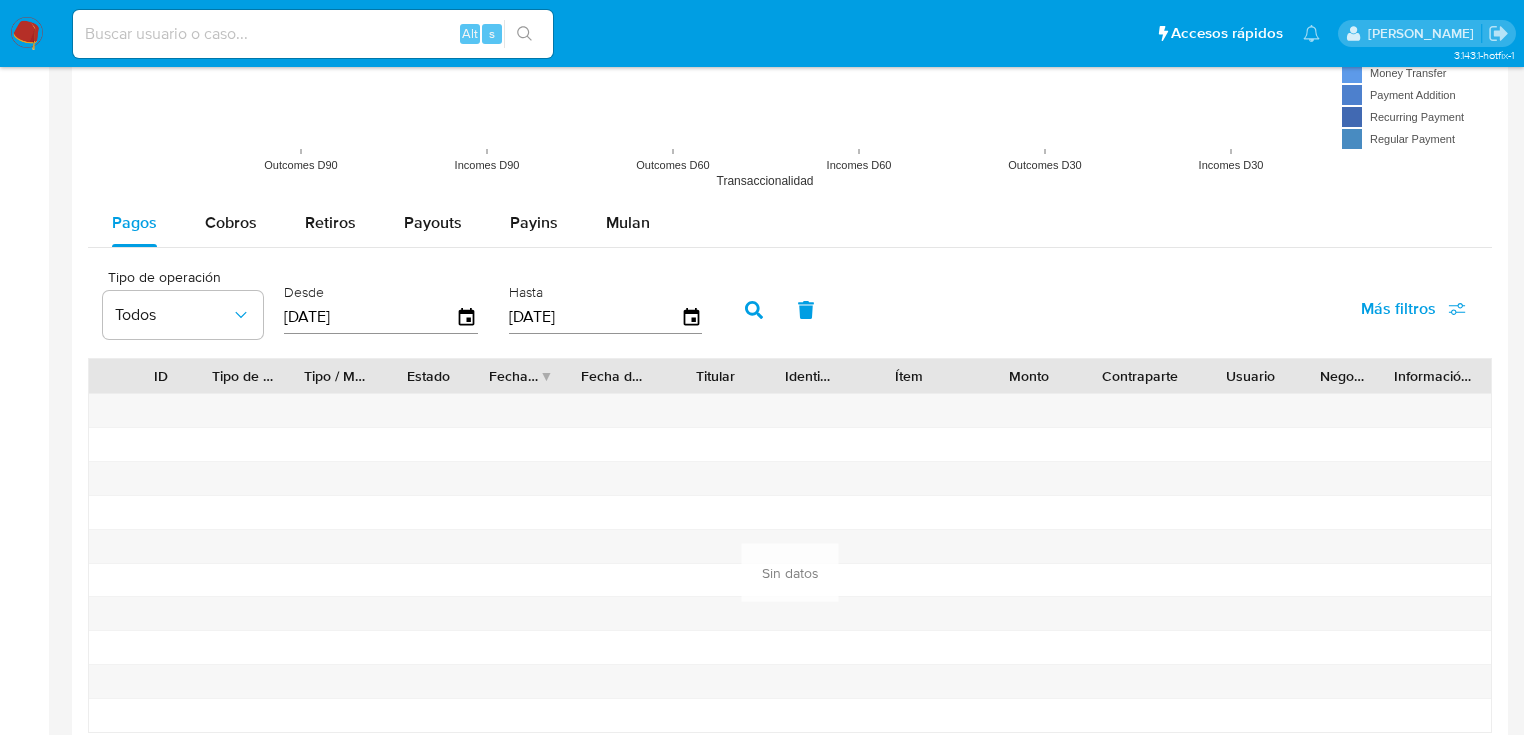 drag, startPoint x: 410, startPoint y: 314, endPoint x: 282, endPoint y: 308, distance: 128.14055 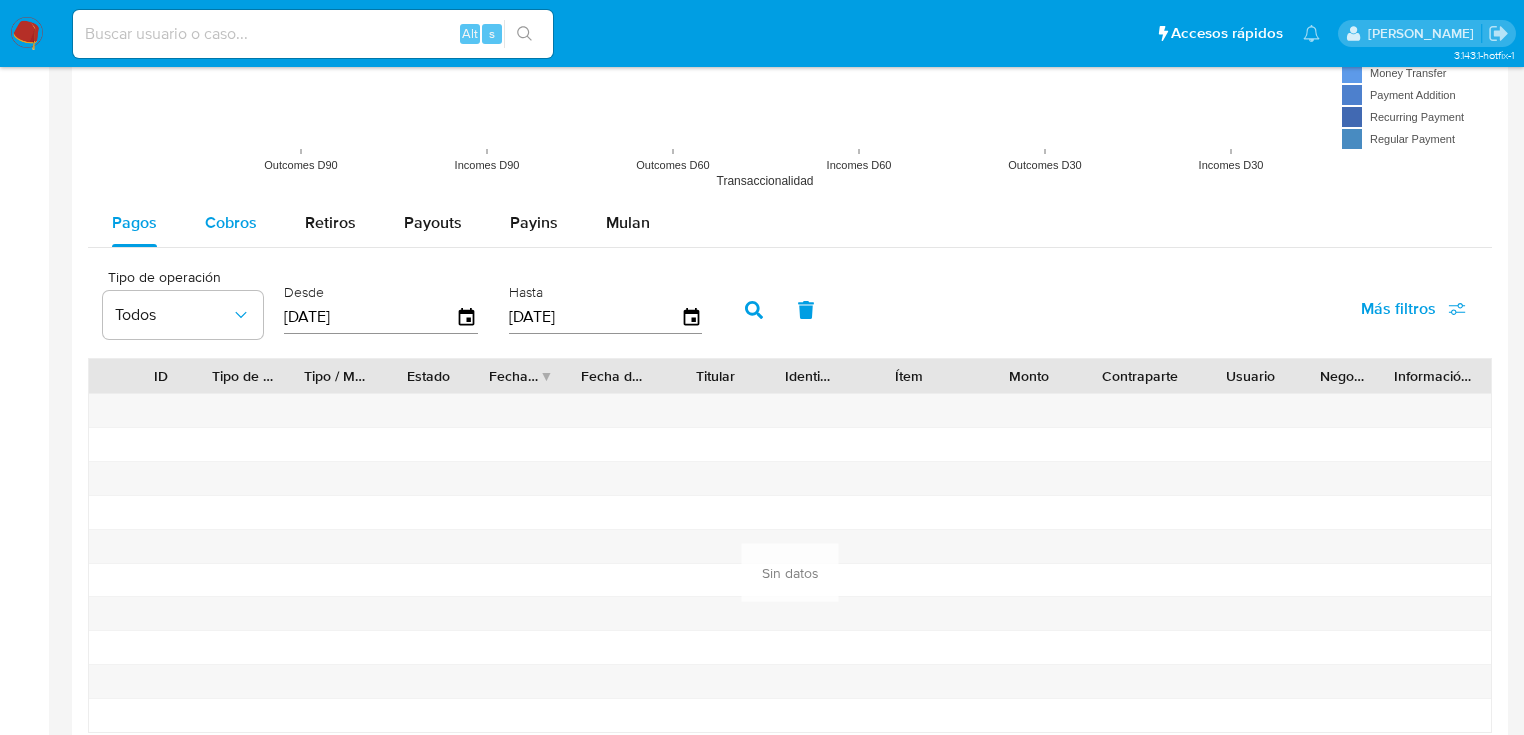 click on "Cobros" at bounding box center [231, 222] 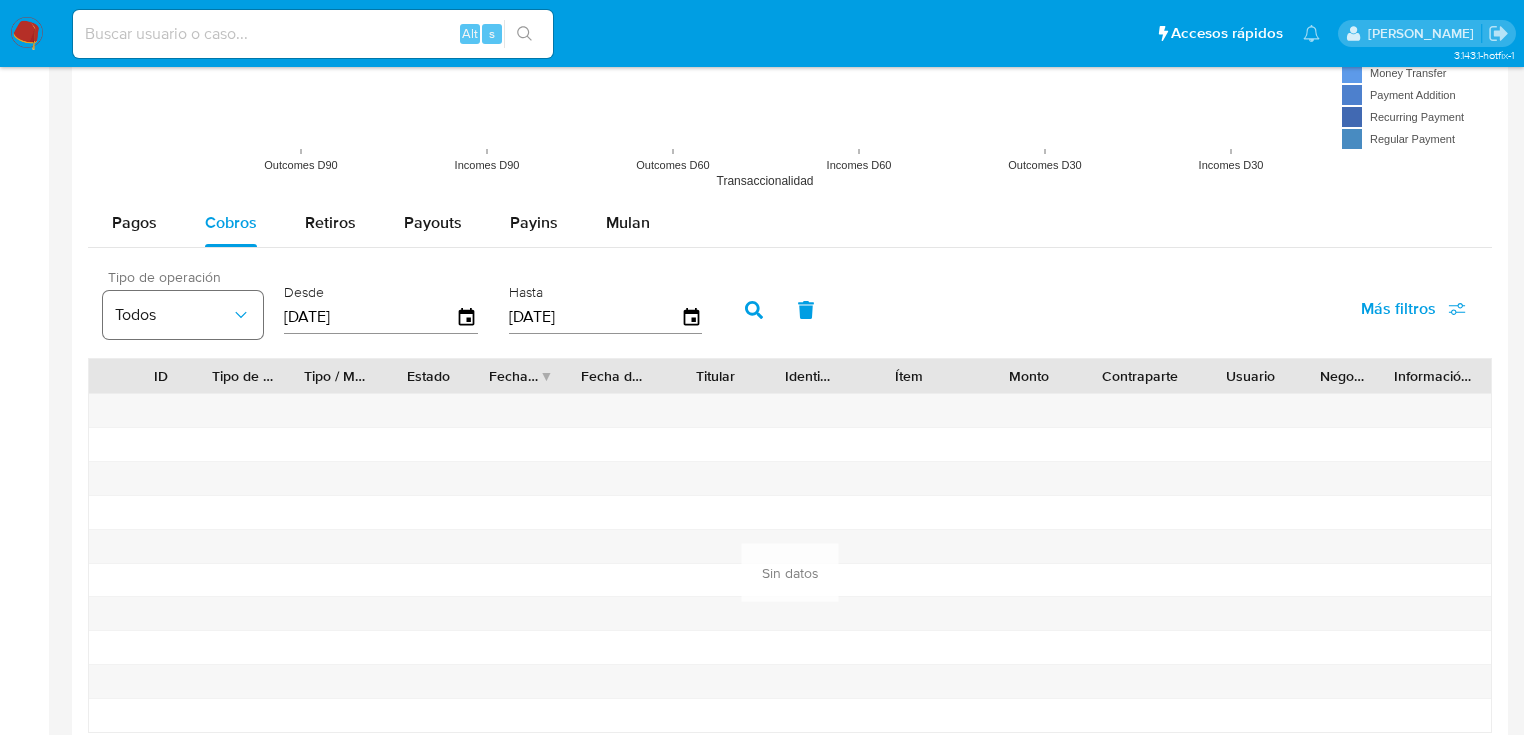 drag, startPoint x: 409, startPoint y: 314, endPoint x: 256, endPoint y: 321, distance: 153.16005 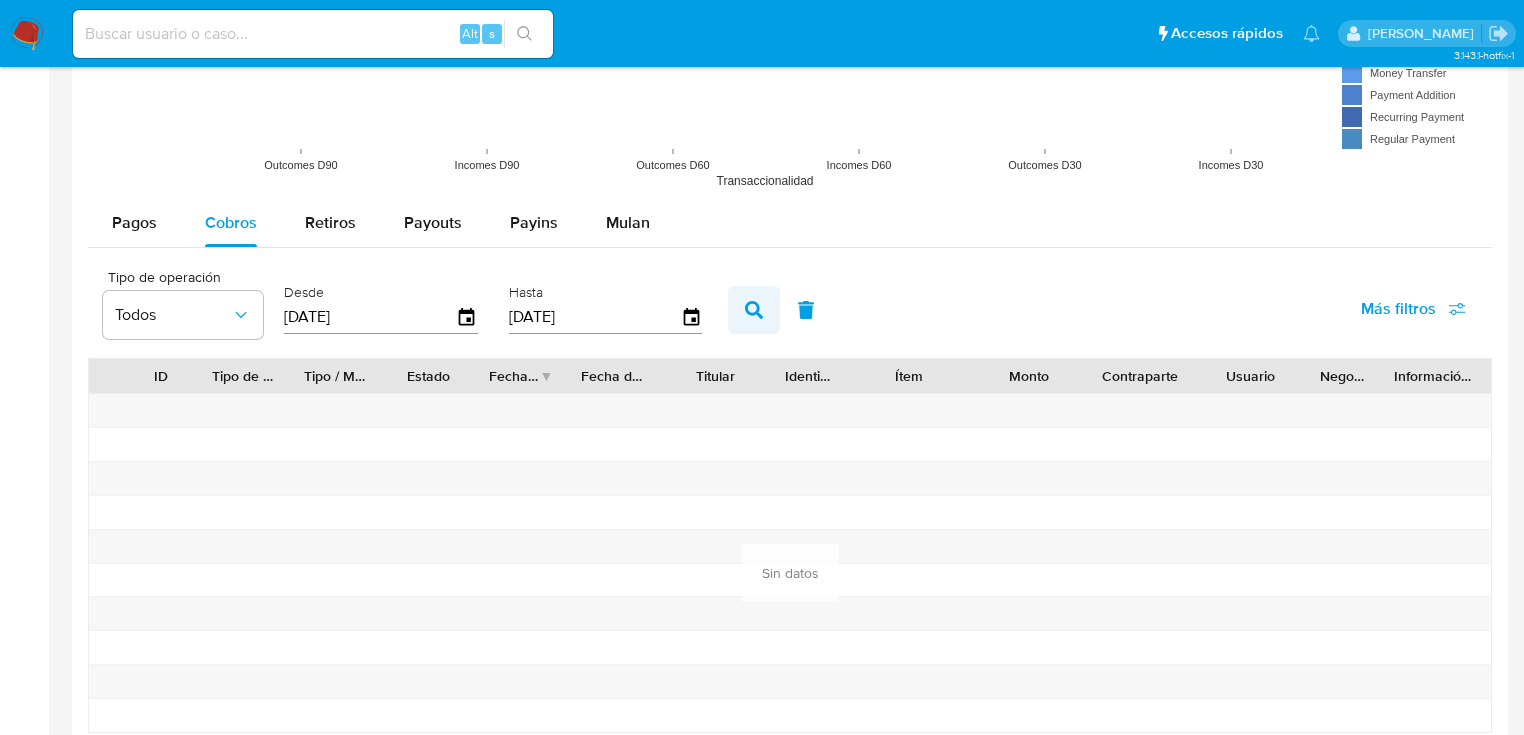 type on "[DATE]" 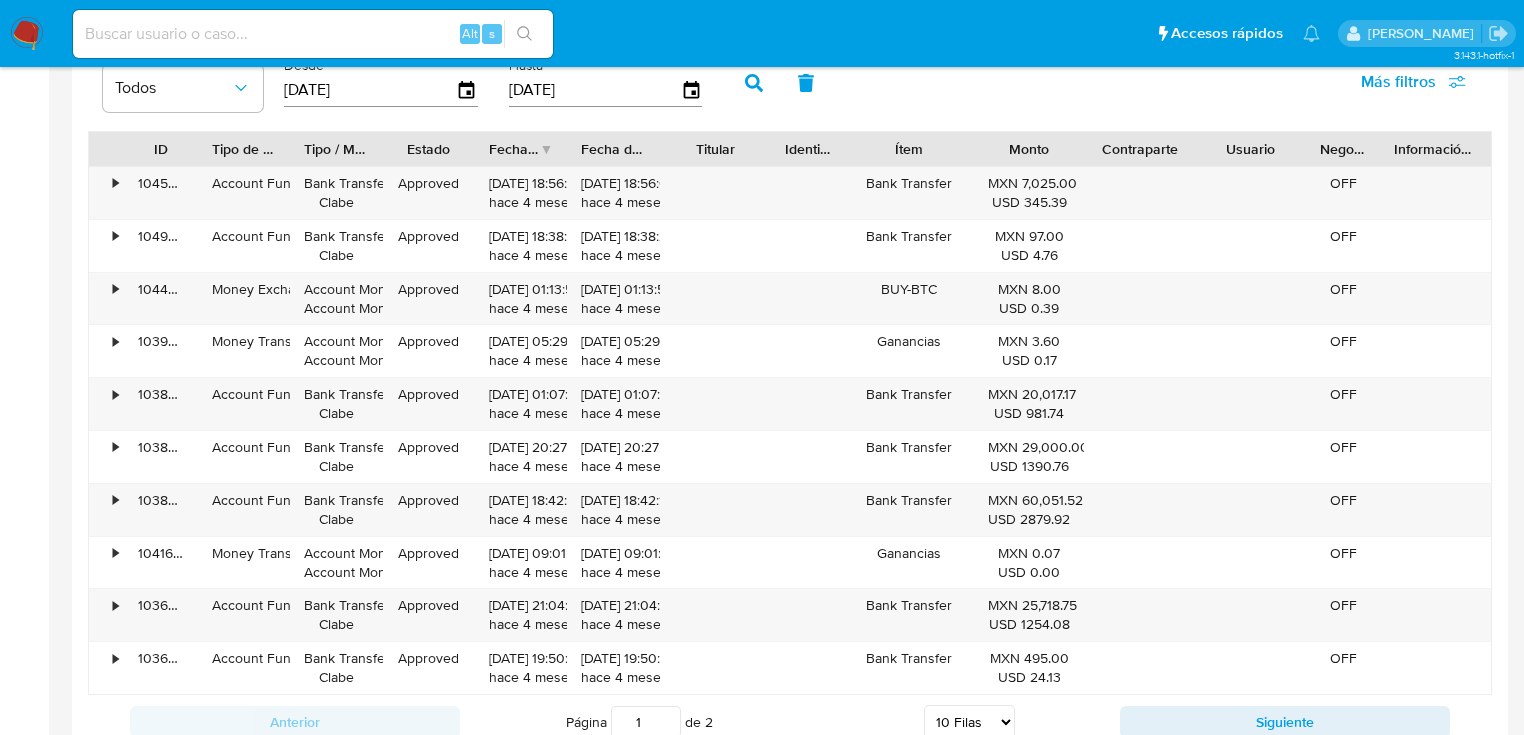 scroll, scrollTop: 2000, scrollLeft: 0, axis: vertical 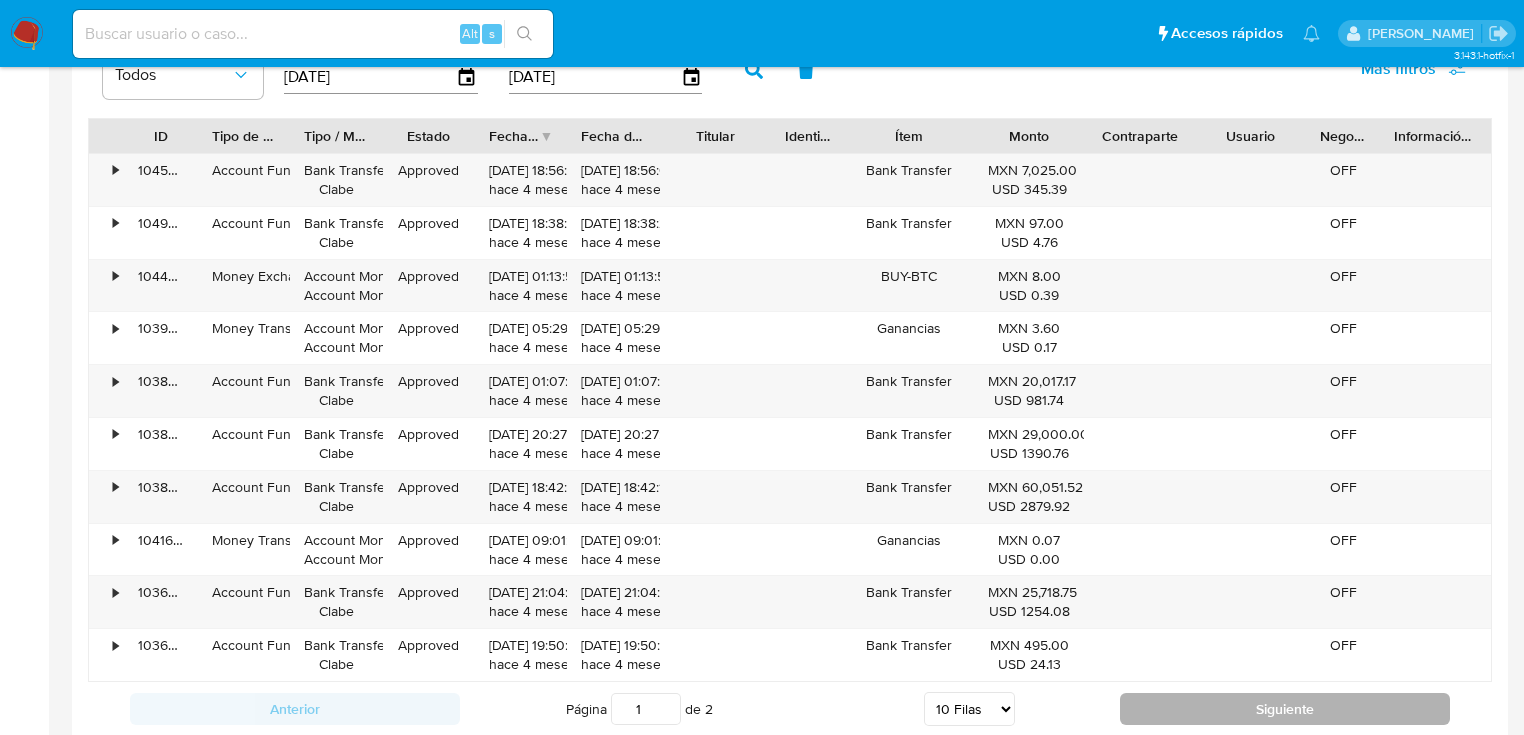 click on "Siguiente" at bounding box center (1285, 709) 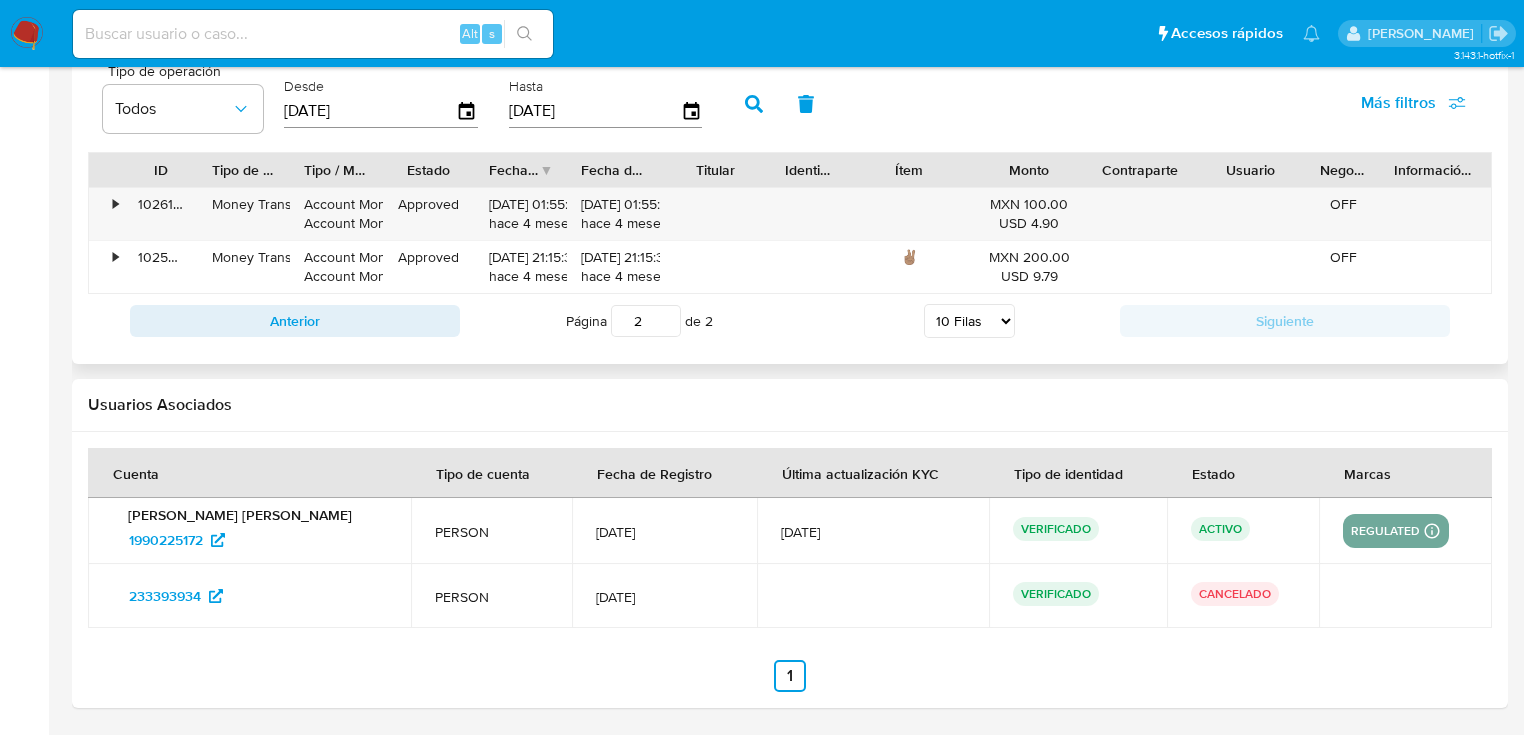 scroll, scrollTop: 1964, scrollLeft: 0, axis: vertical 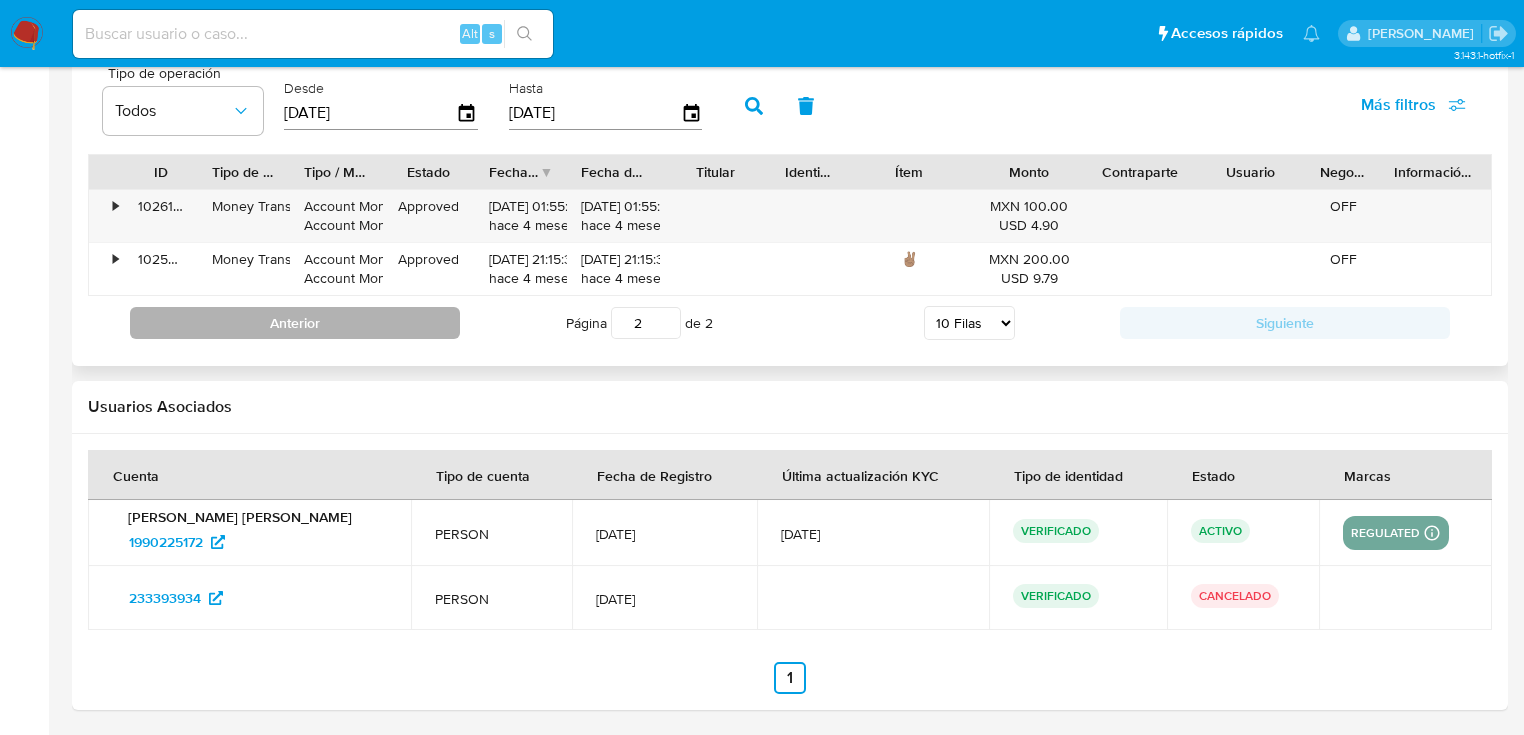 click on "Anterior" at bounding box center [295, 323] 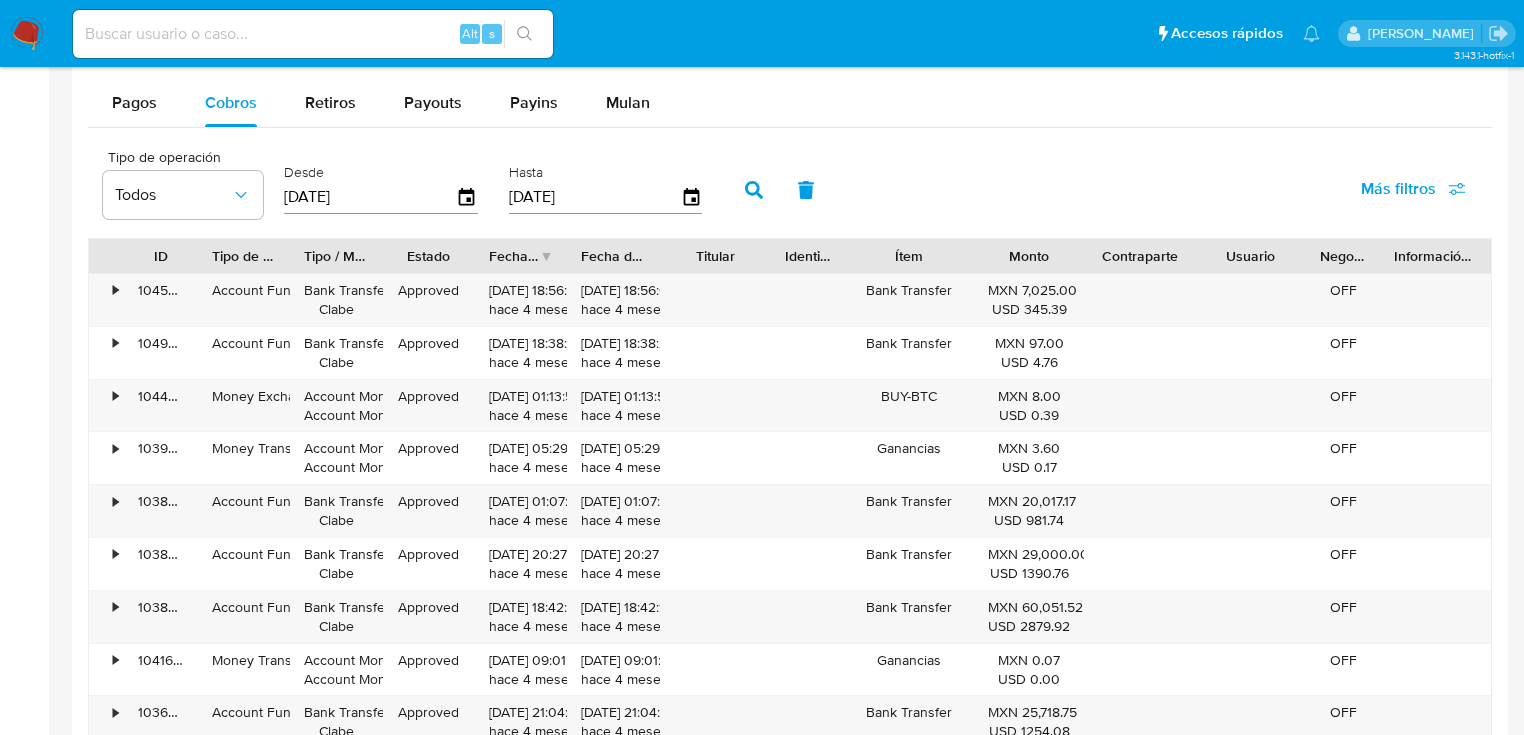 scroll, scrollTop: 1804, scrollLeft: 0, axis: vertical 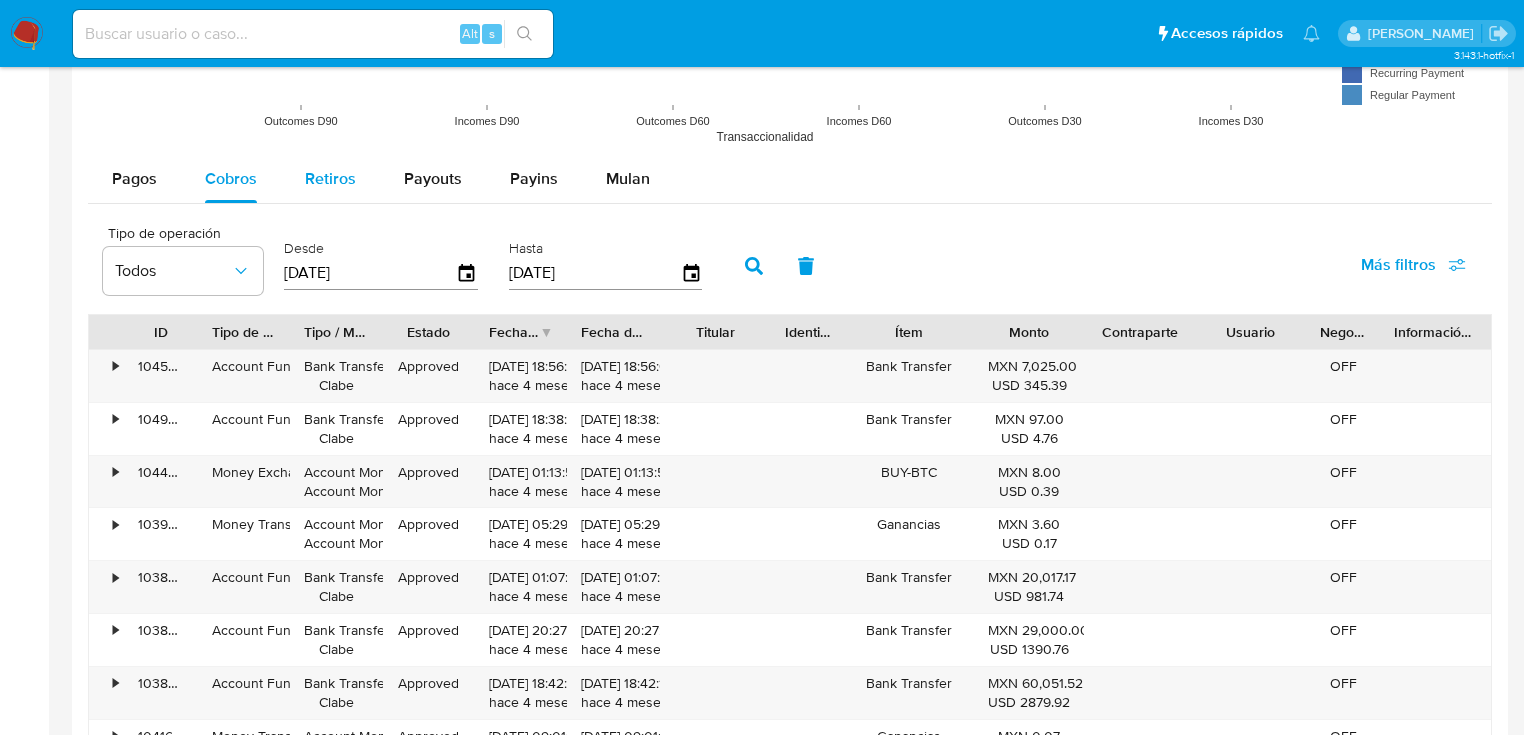 drag, startPoint x: 345, startPoint y: 192, endPoint x: 405, endPoint y: 183, distance: 60.671246 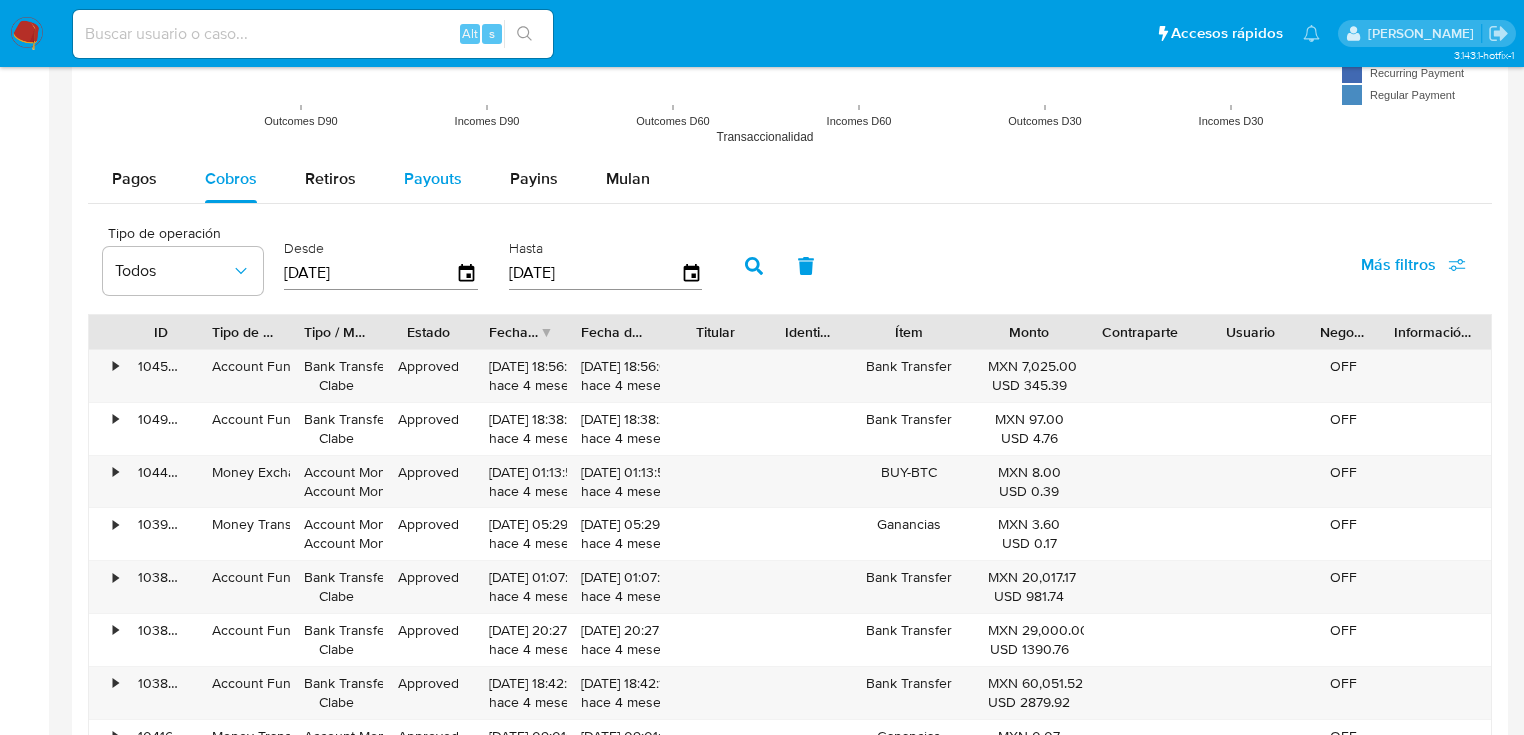 click on "Retiros" at bounding box center [330, 179] 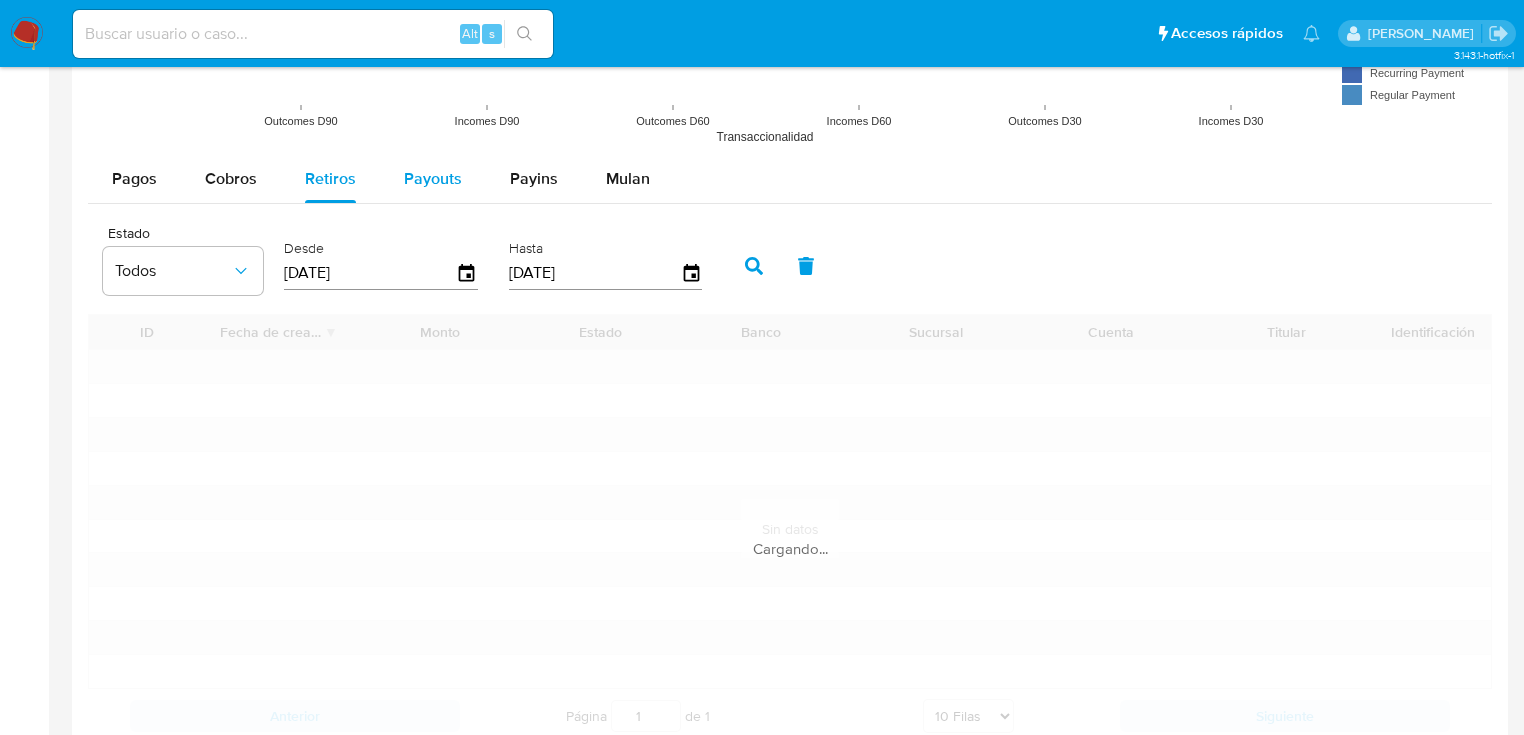 click on "Payouts" at bounding box center [433, 178] 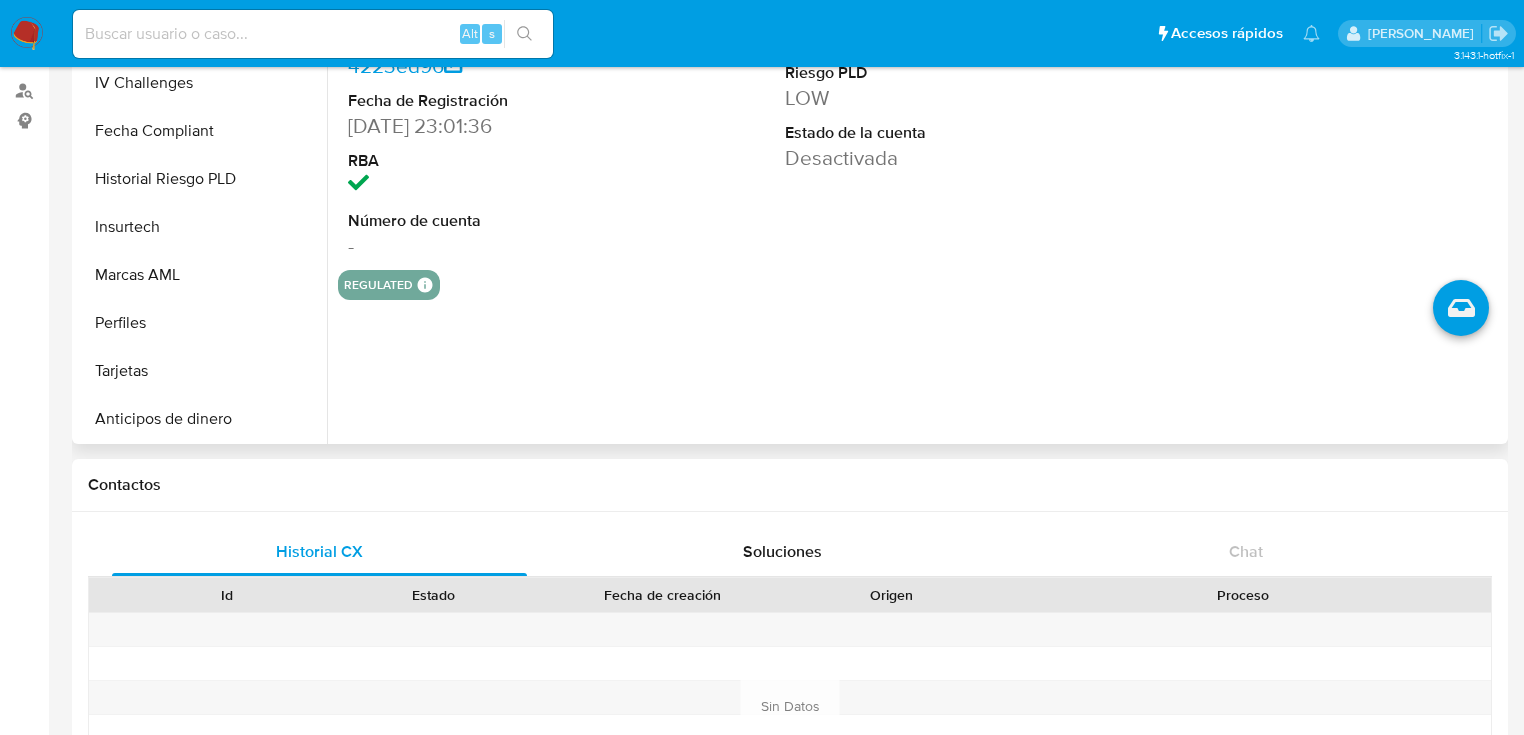 scroll, scrollTop: 0, scrollLeft: 0, axis: both 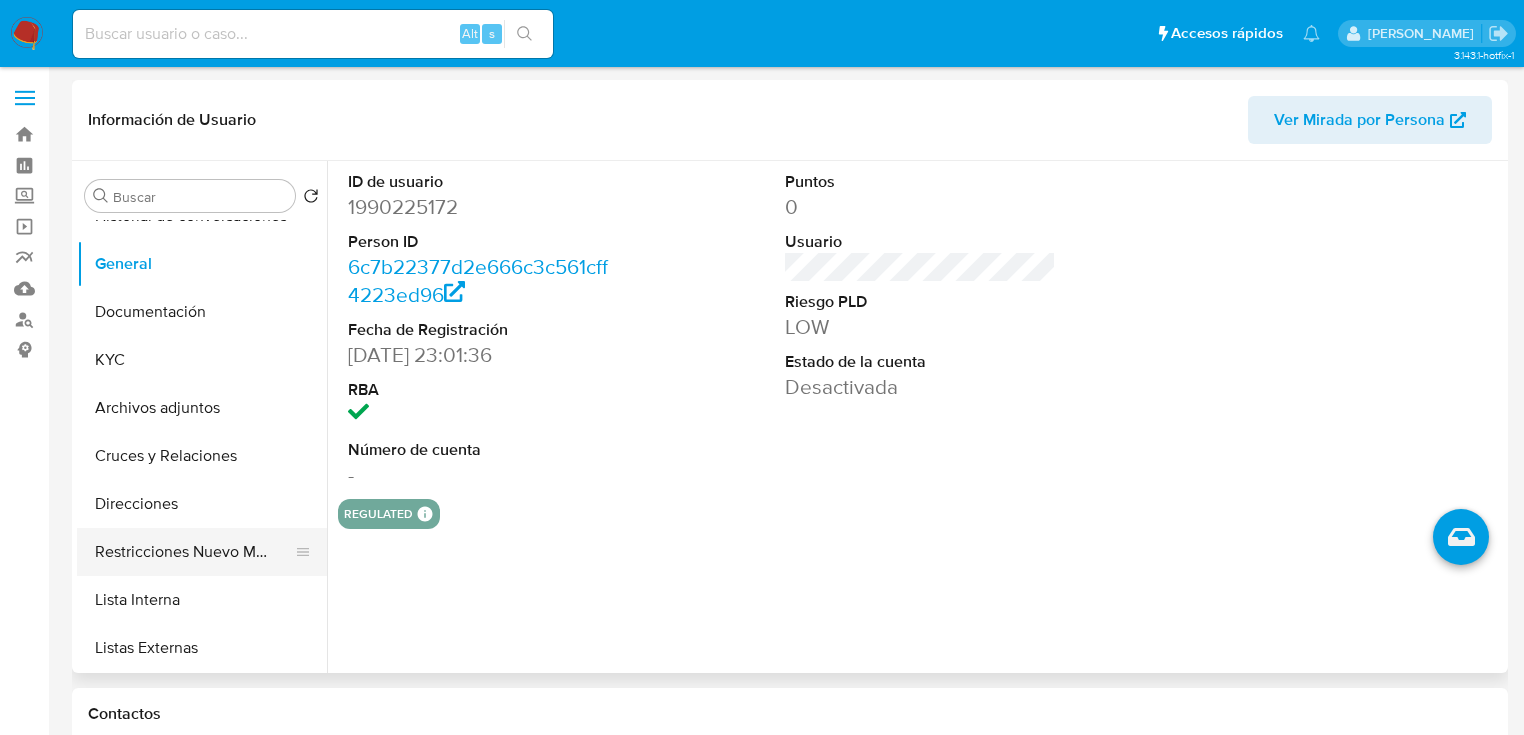 drag, startPoint x: 208, startPoint y: 542, endPoint x: 234, endPoint y: 532, distance: 27.856777 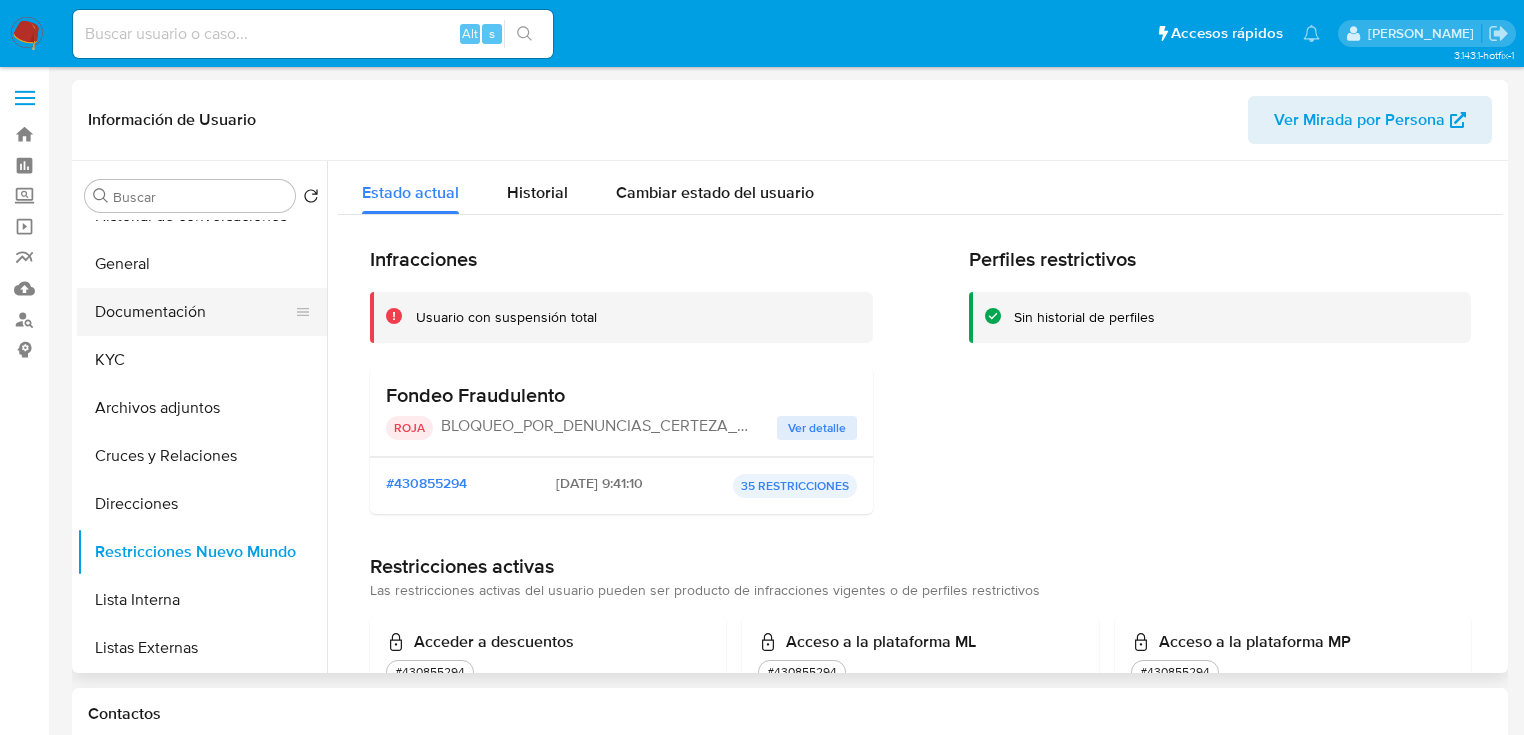 click on "Documentación" at bounding box center (194, 312) 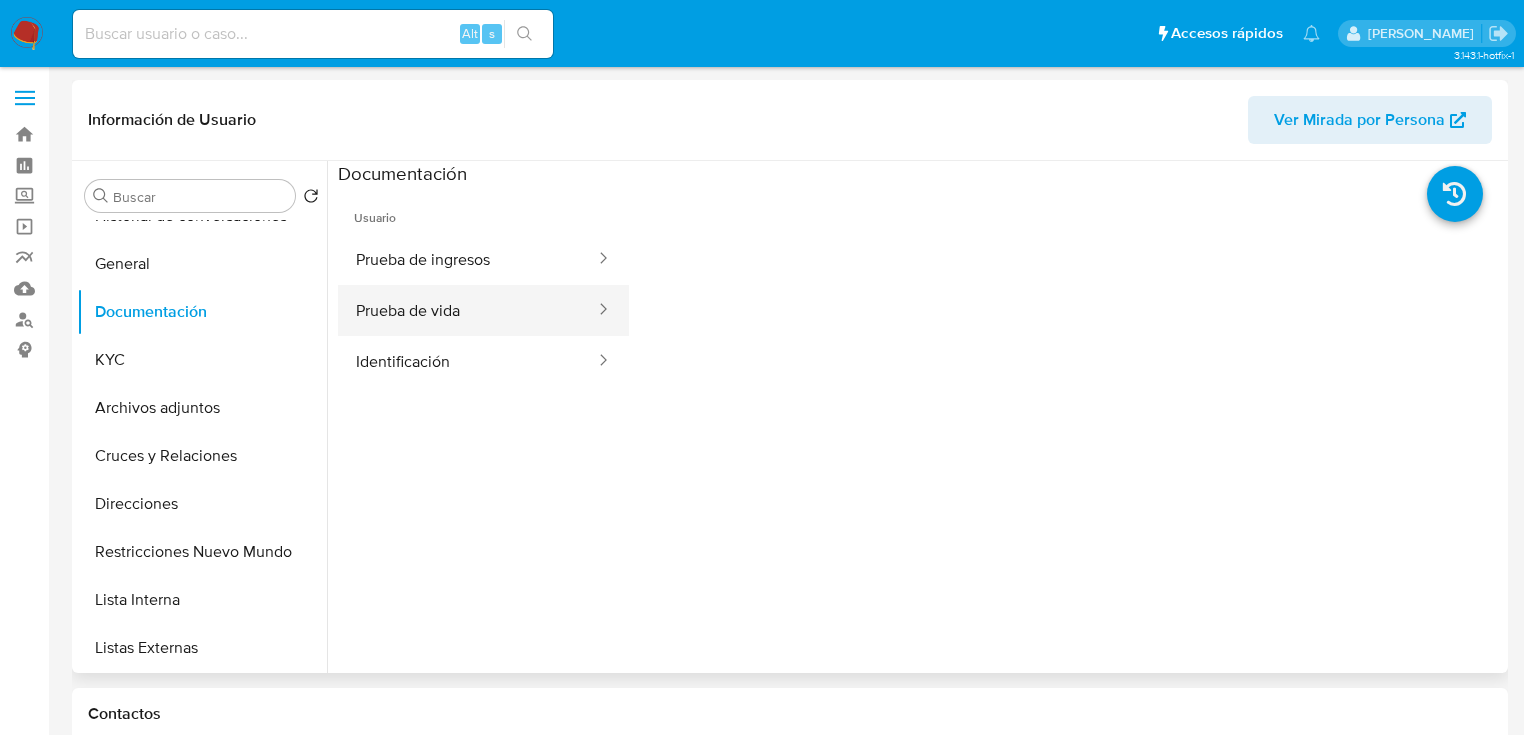 click on "Prueba de vida" at bounding box center (467, 310) 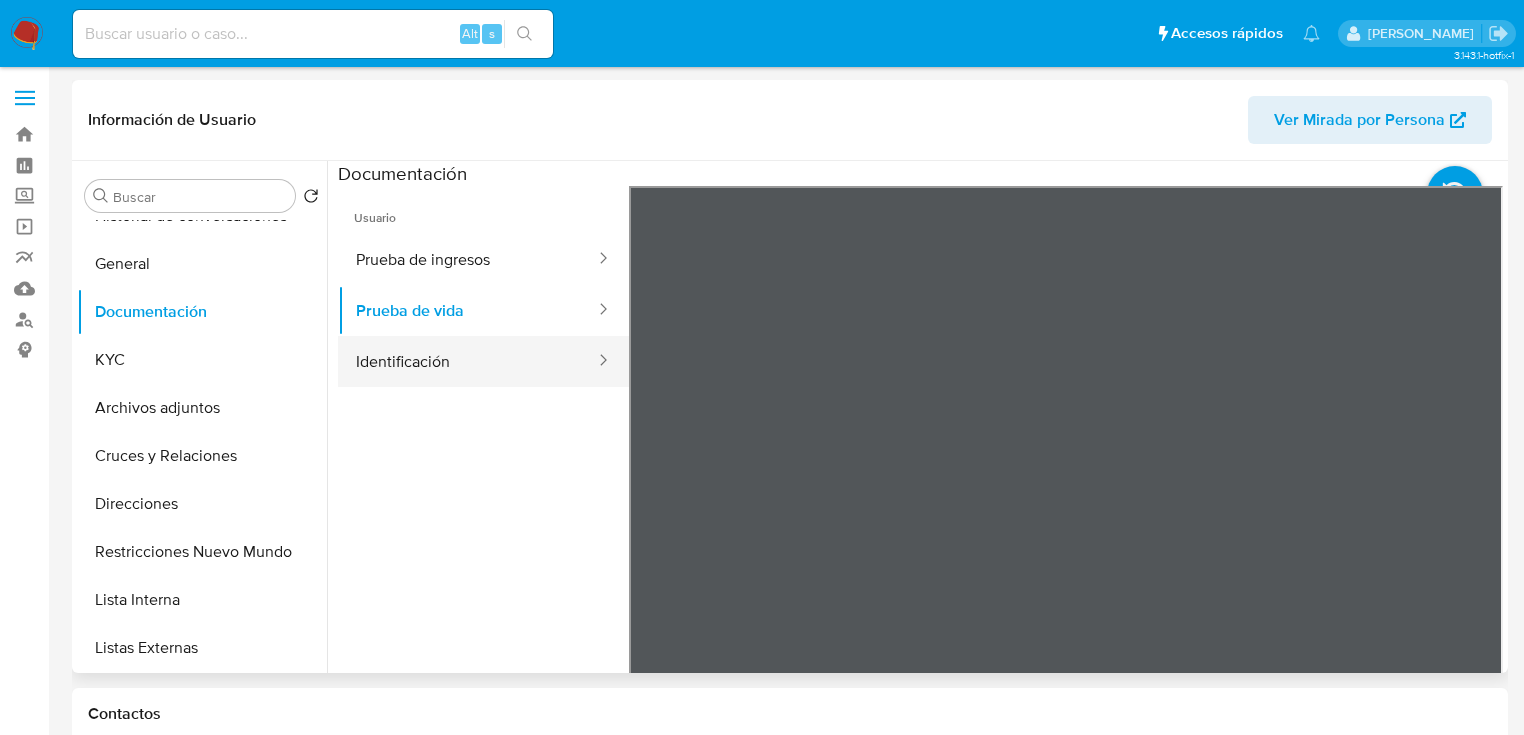 drag, startPoint x: 416, startPoint y: 360, endPoint x: 438, endPoint y: 360, distance: 22 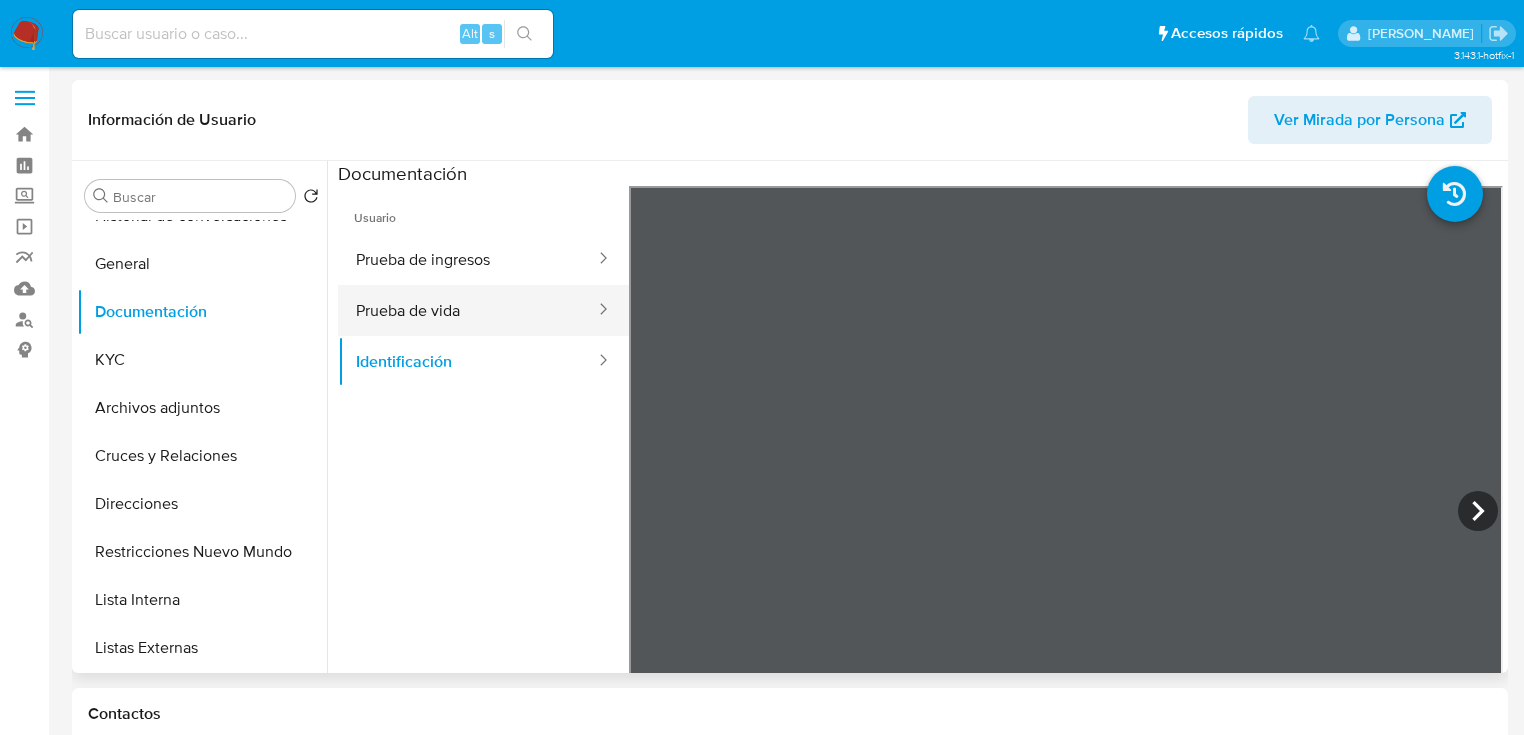 click on "Prueba de vida" at bounding box center [467, 310] 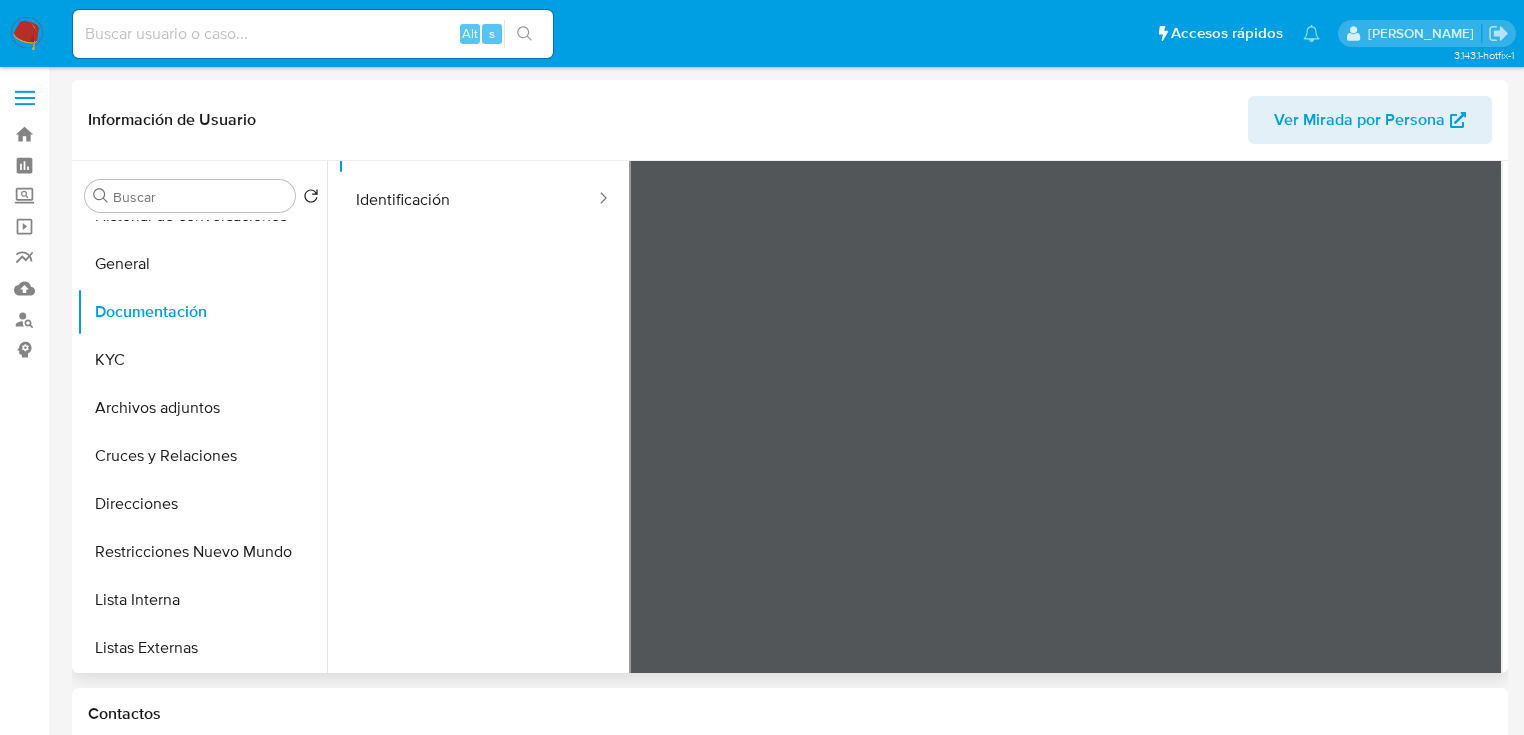 scroll, scrollTop: 168, scrollLeft: 0, axis: vertical 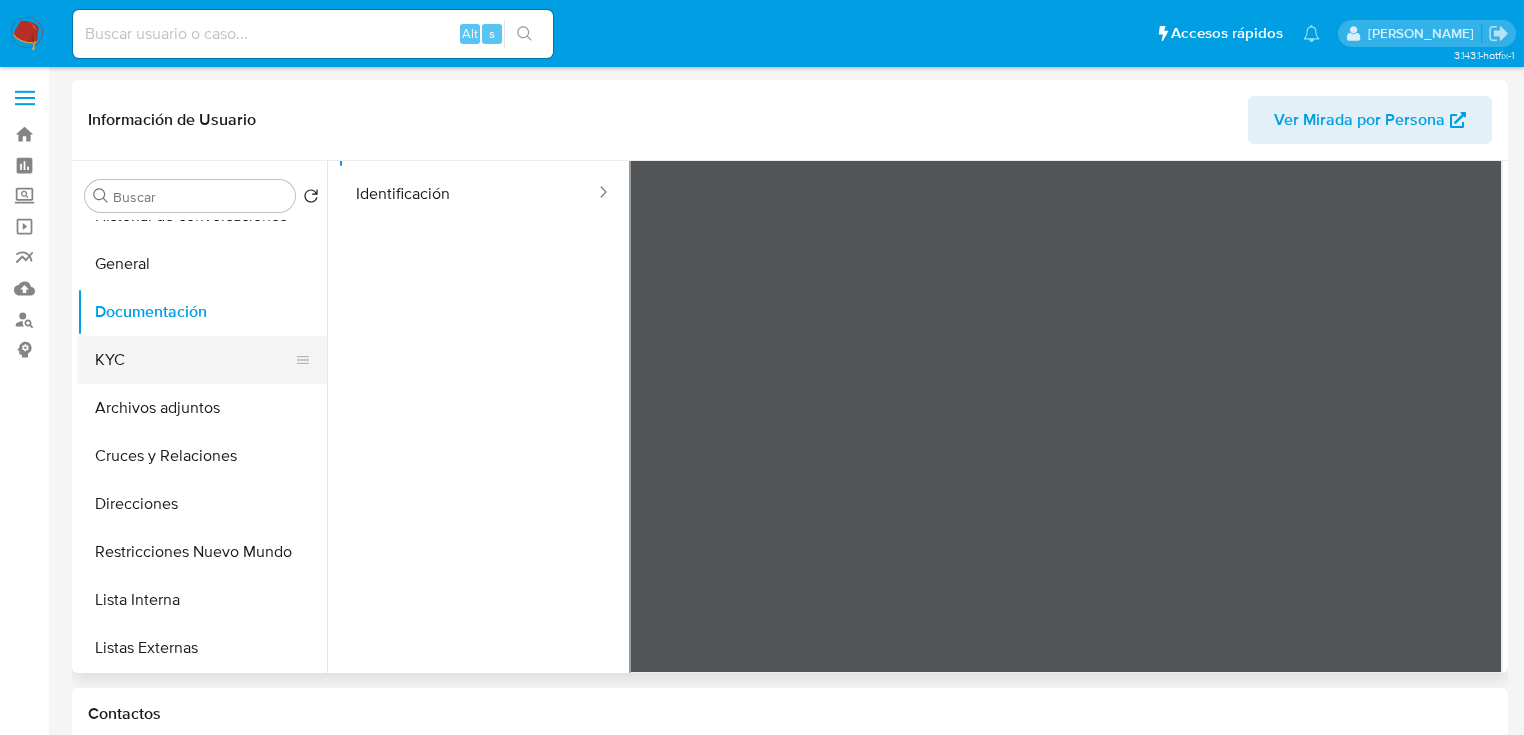 click on "KYC" at bounding box center (194, 360) 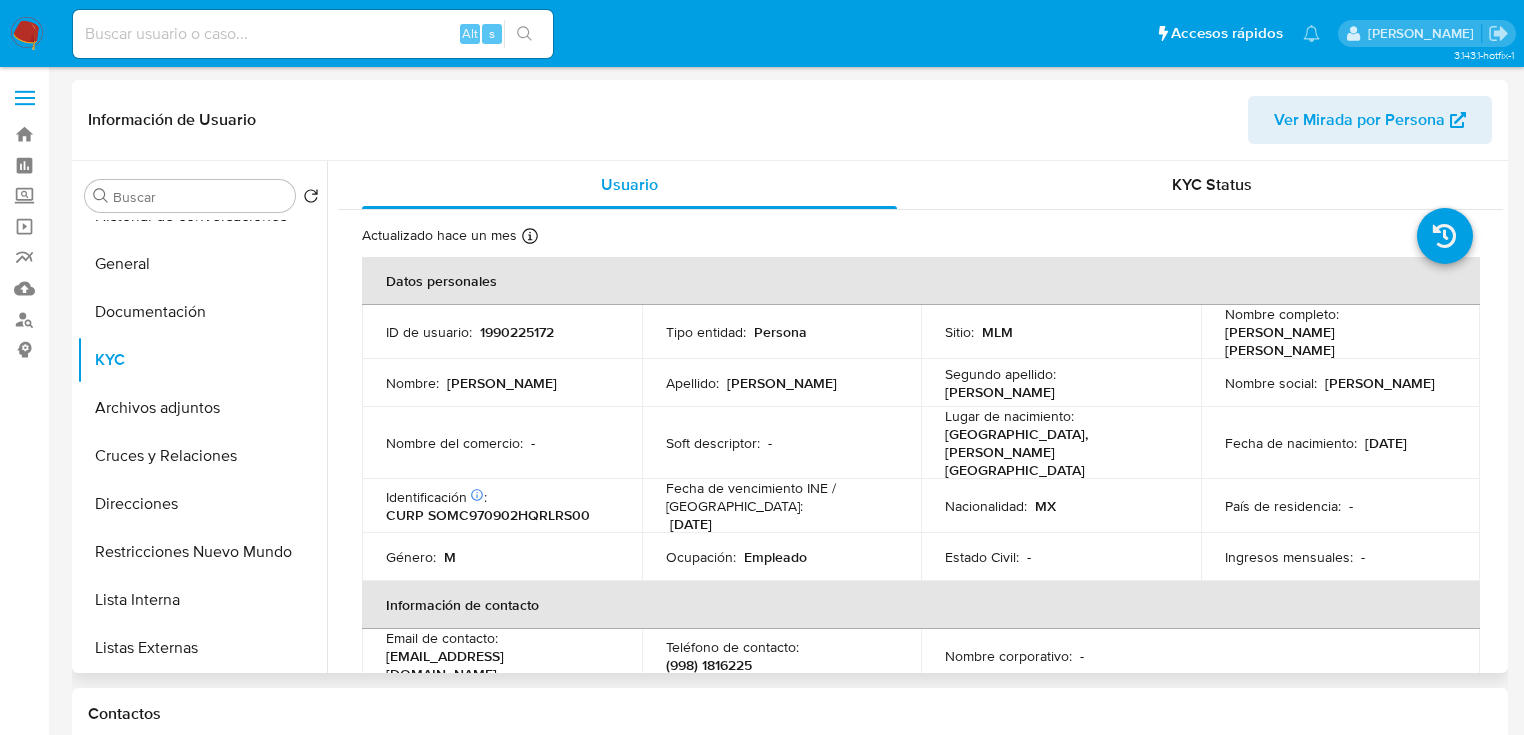 scroll, scrollTop: 0, scrollLeft: 0, axis: both 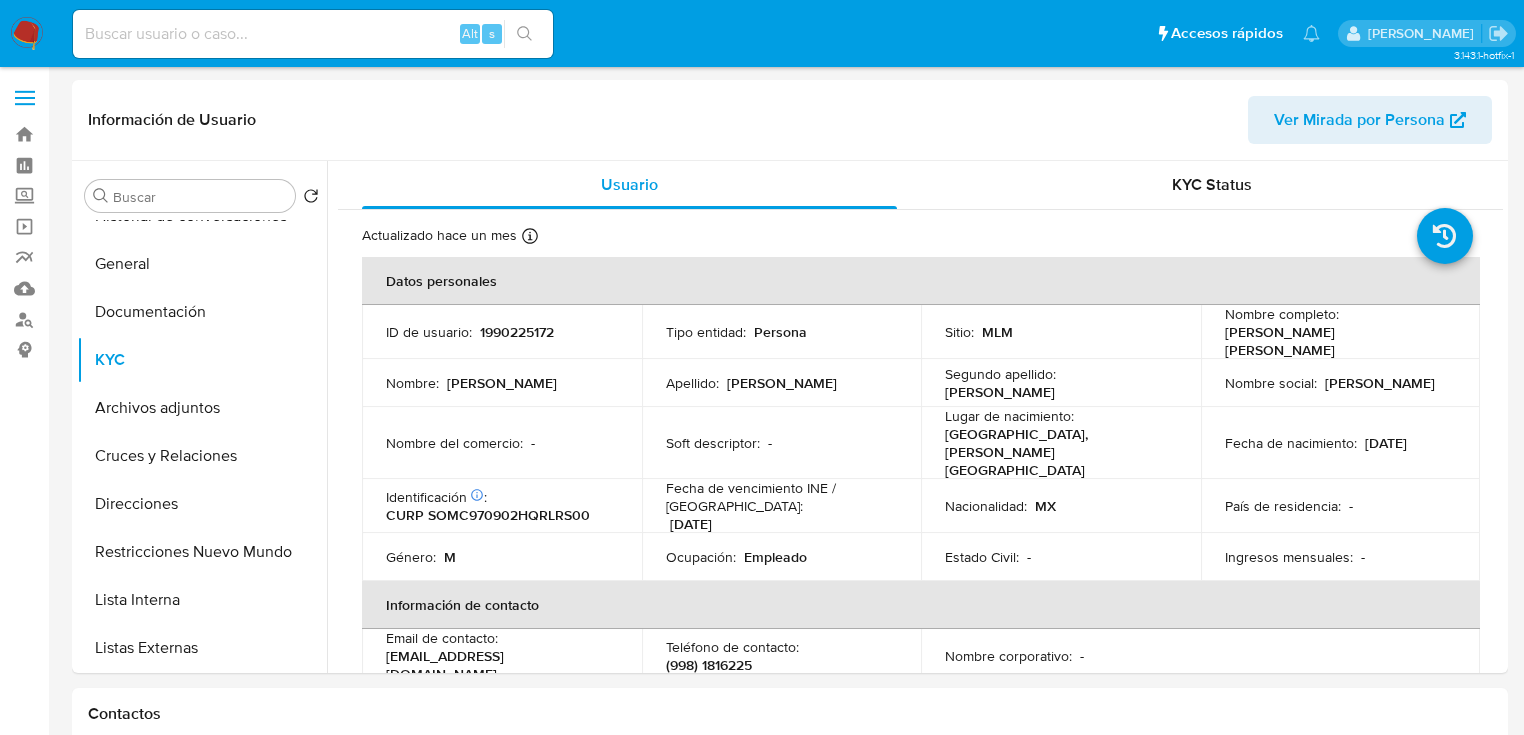 click at bounding box center (27, 34) 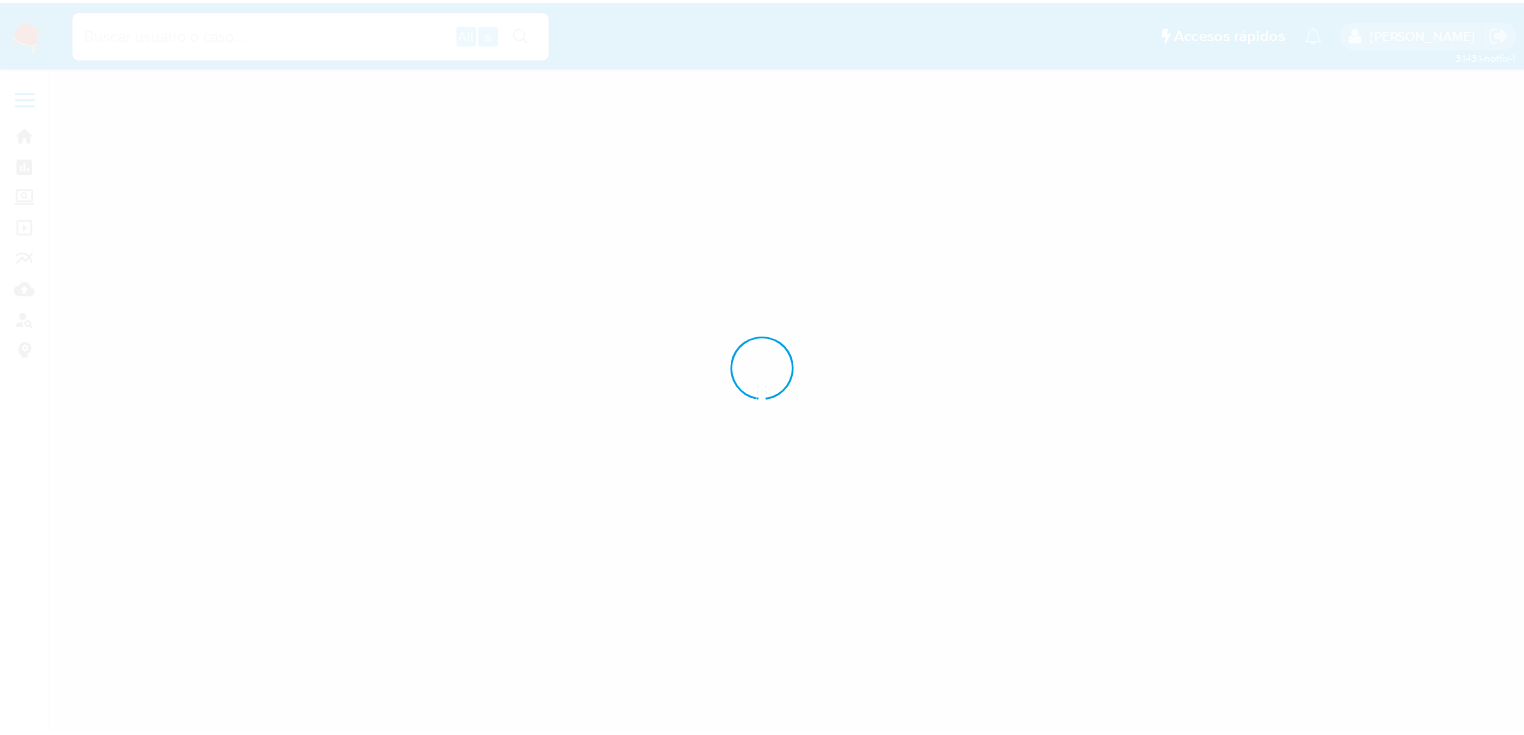 scroll, scrollTop: 0, scrollLeft: 0, axis: both 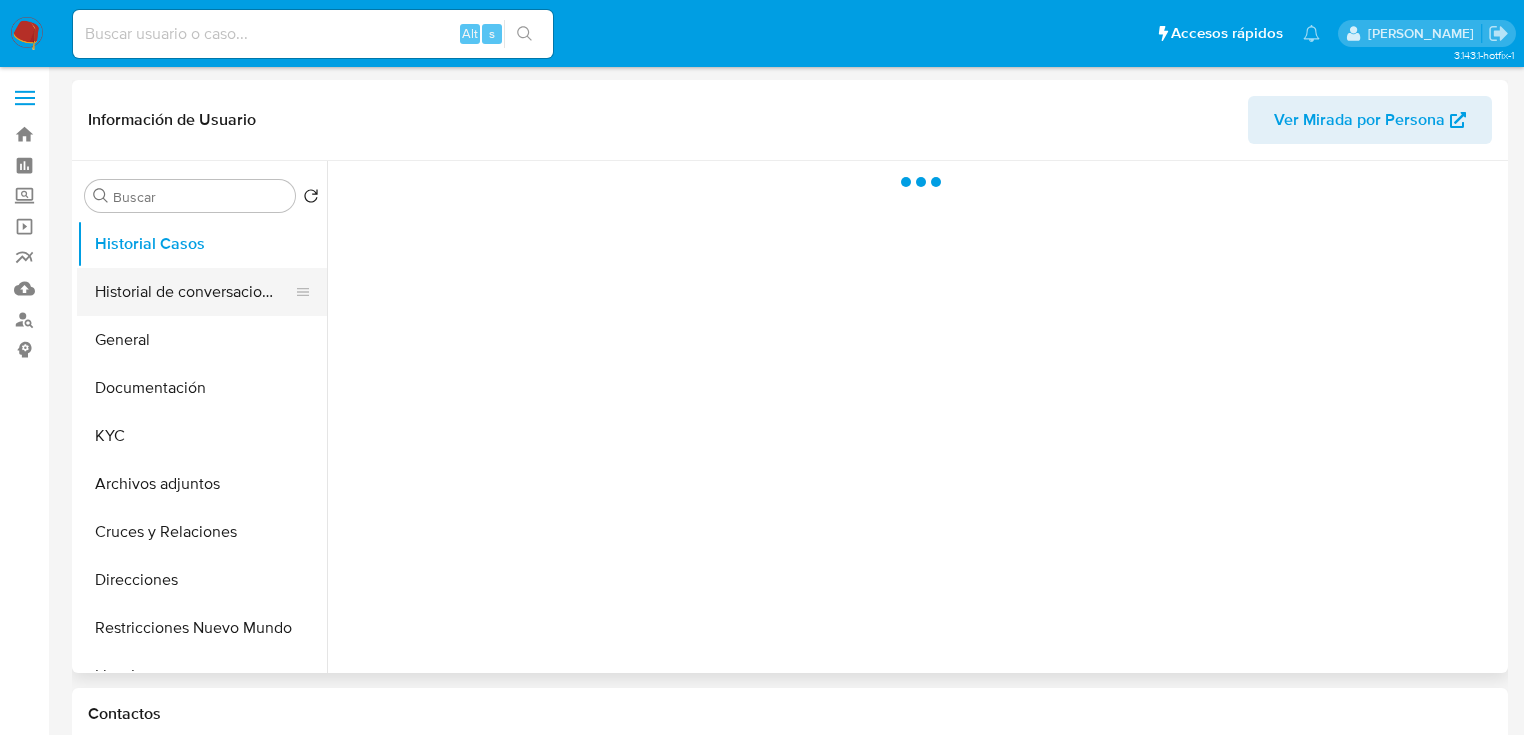 click on "Historial de conversaciones" at bounding box center [194, 292] 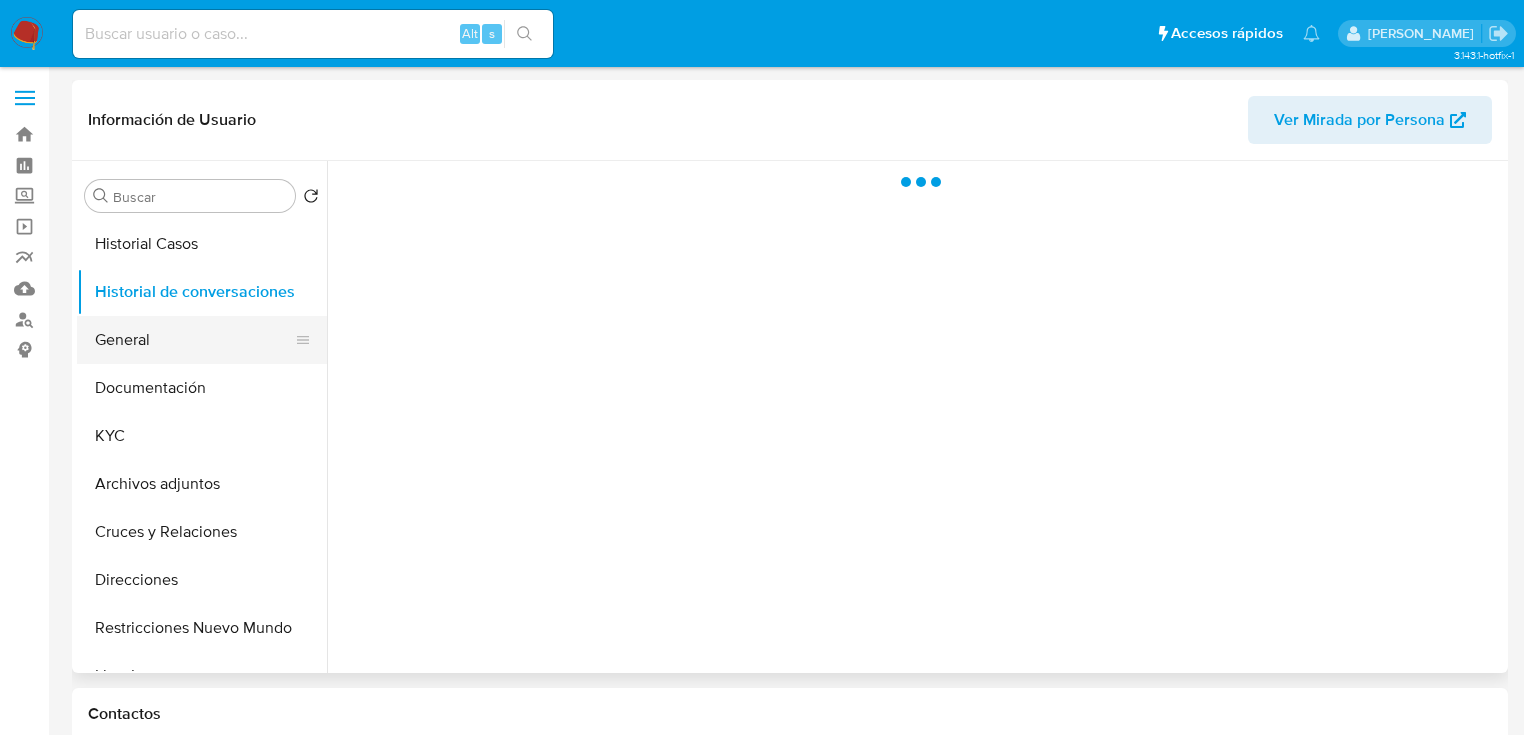 click on "General" at bounding box center (194, 340) 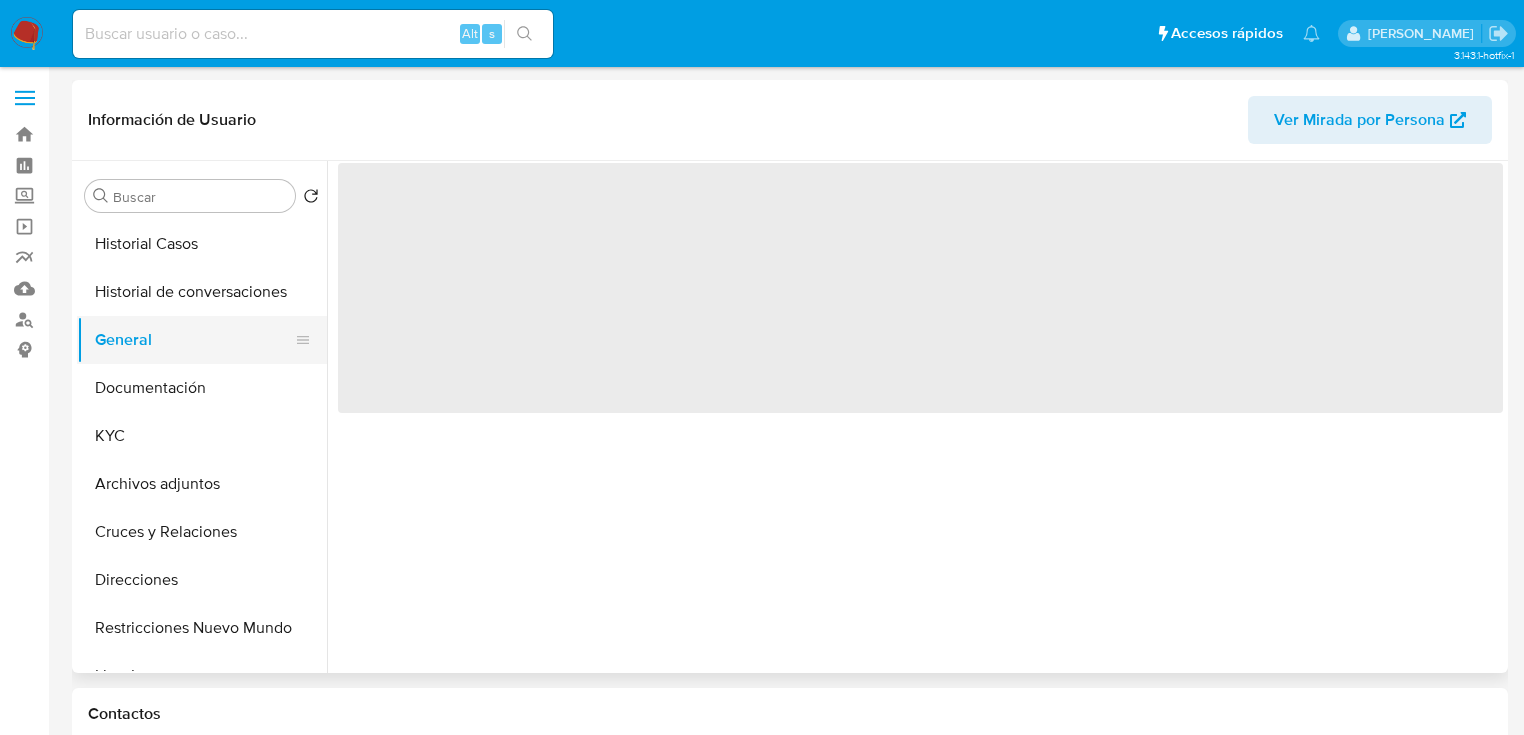 select on "10" 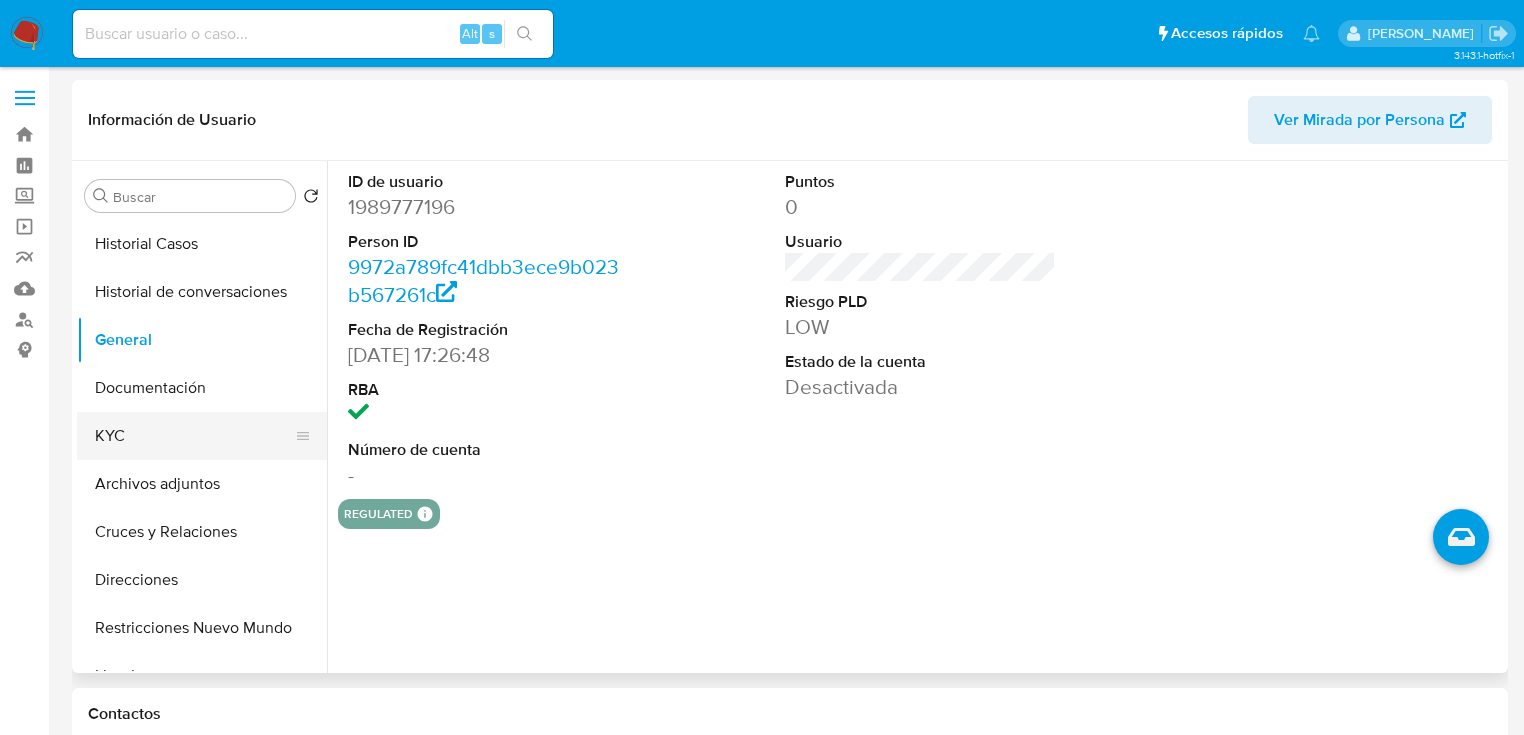 click on "KYC" at bounding box center (194, 436) 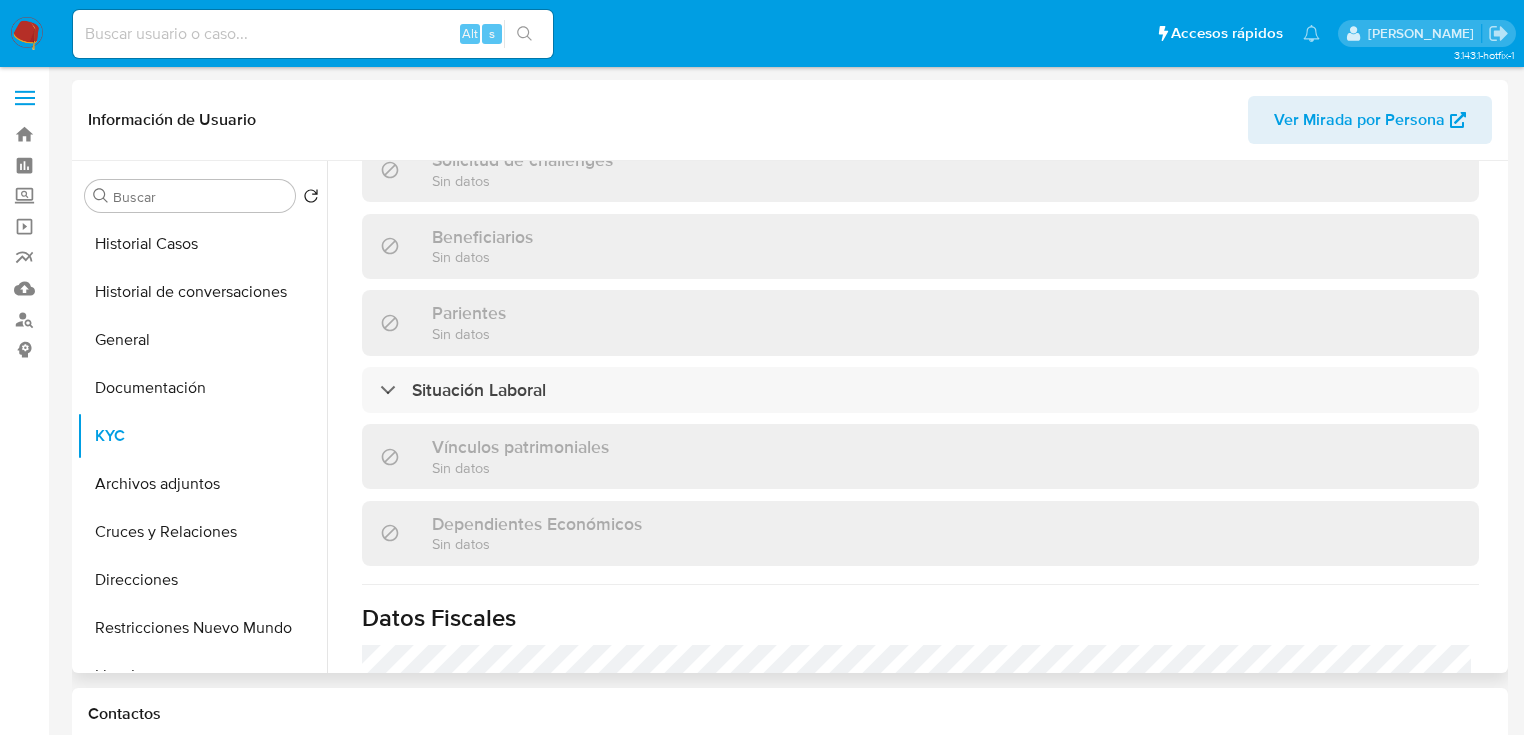 scroll, scrollTop: 1263, scrollLeft: 0, axis: vertical 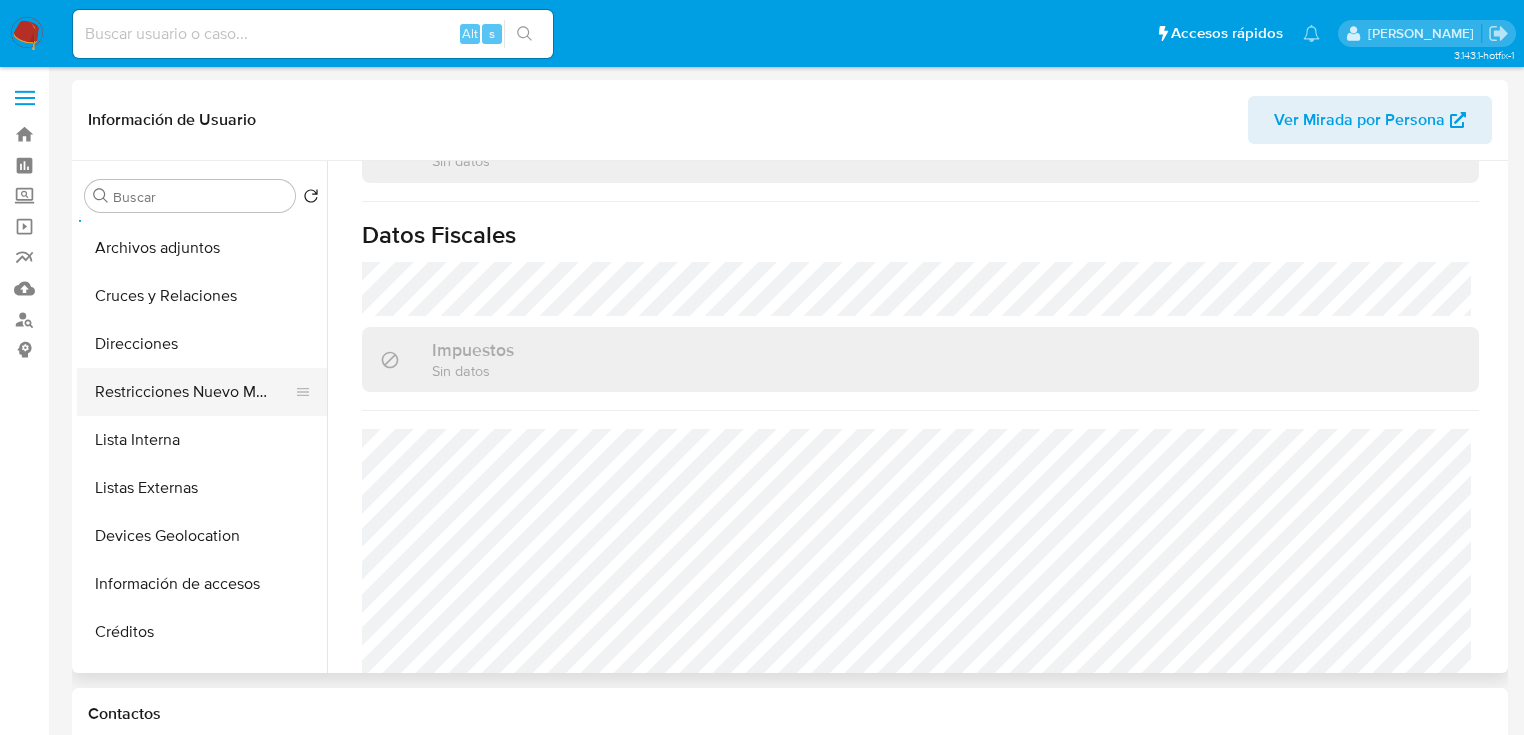 click on "Restricciones Nuevo Mundo" at bounding box center [194, 392] 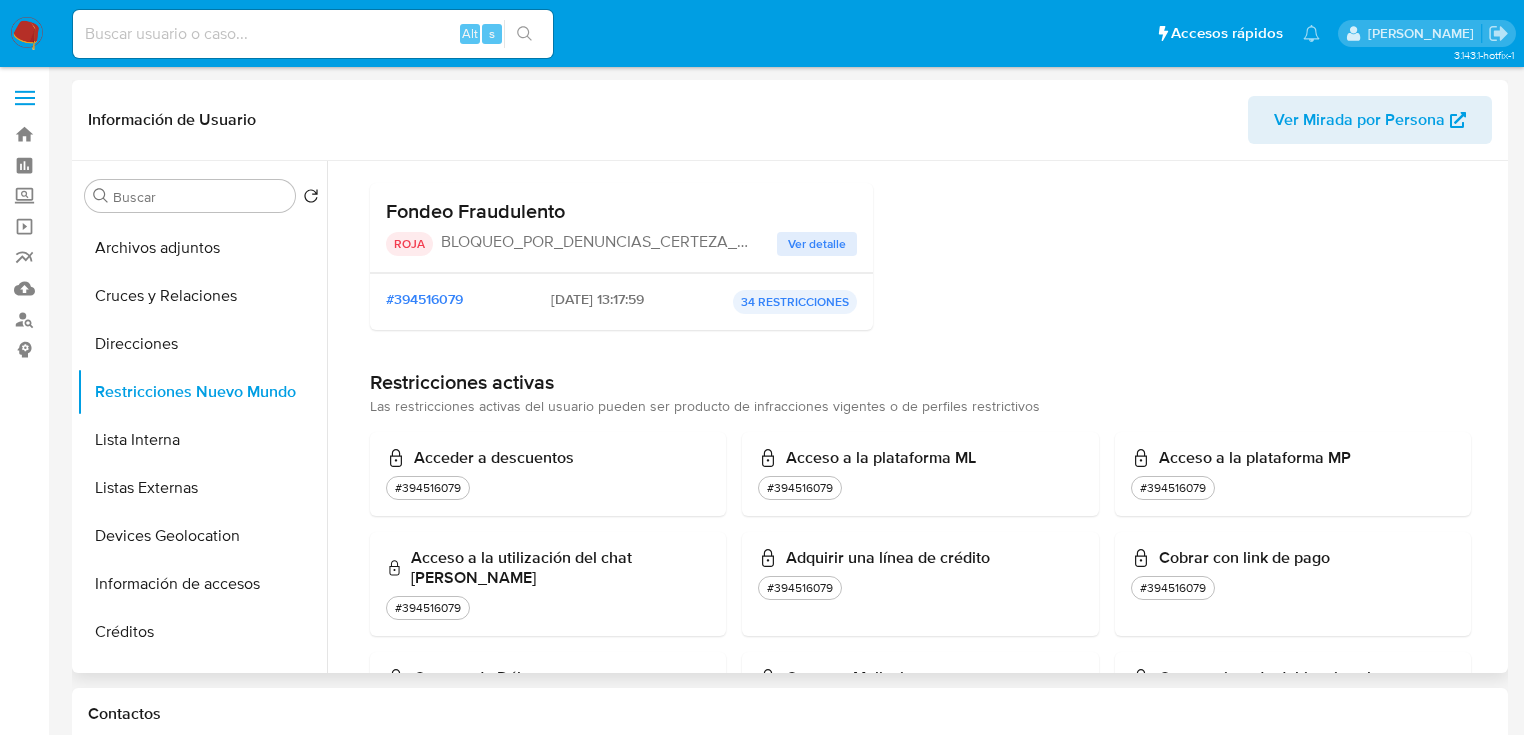 scroll, scrollTop: 80, scrollLeft: 0, axis: vertical 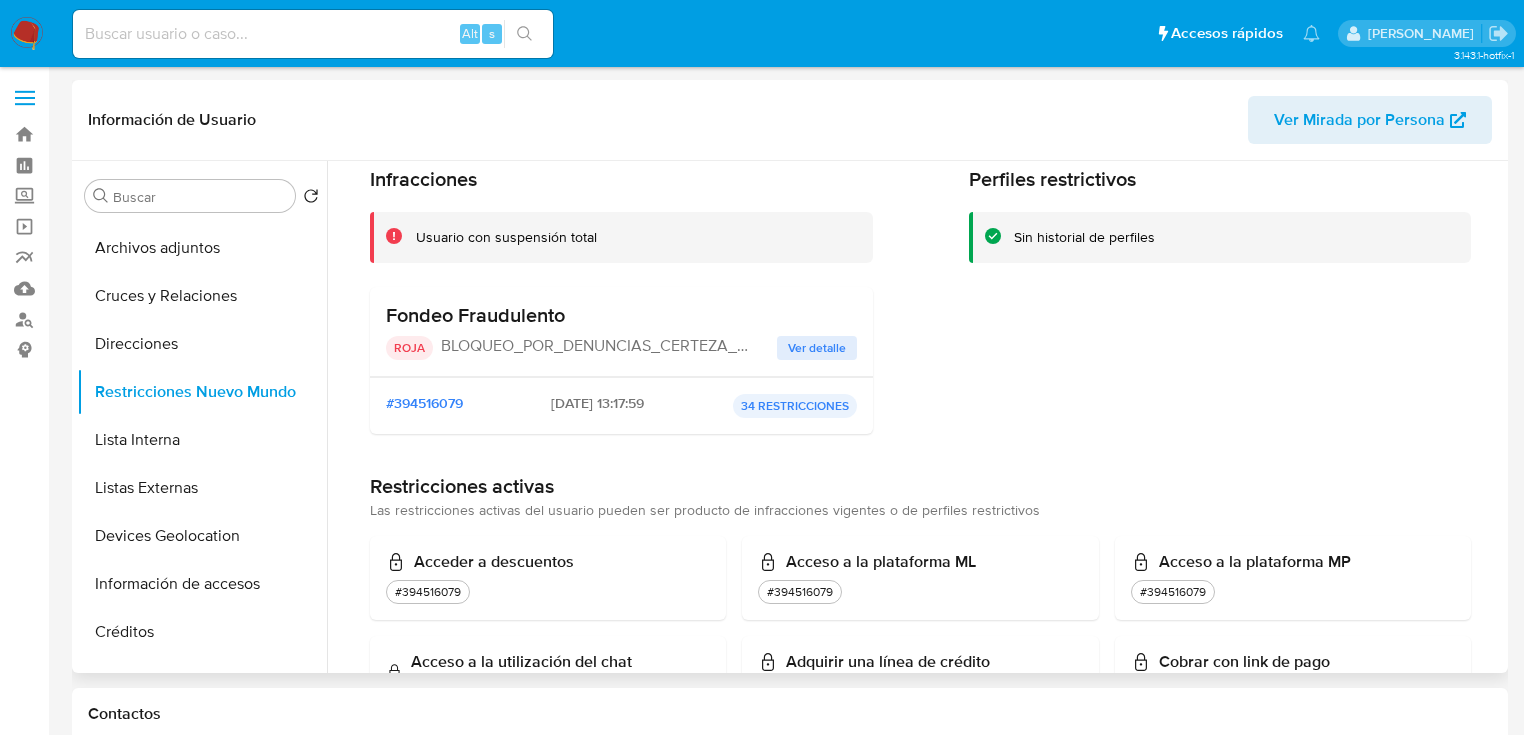 click on "Ver detalle" at bounding box center [817, 348] 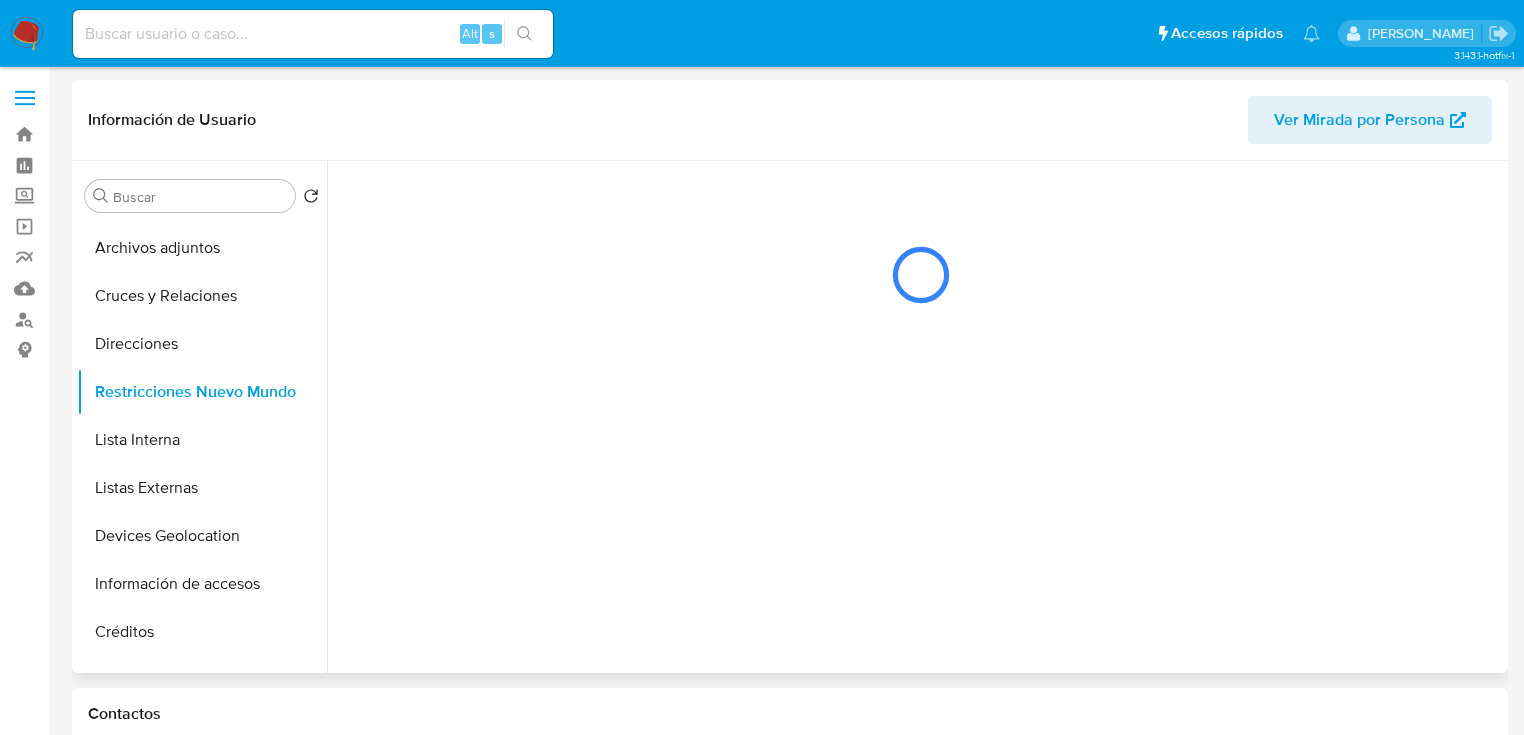 scroll, scrollTop: 0, scrollLeft: 0, axis: both 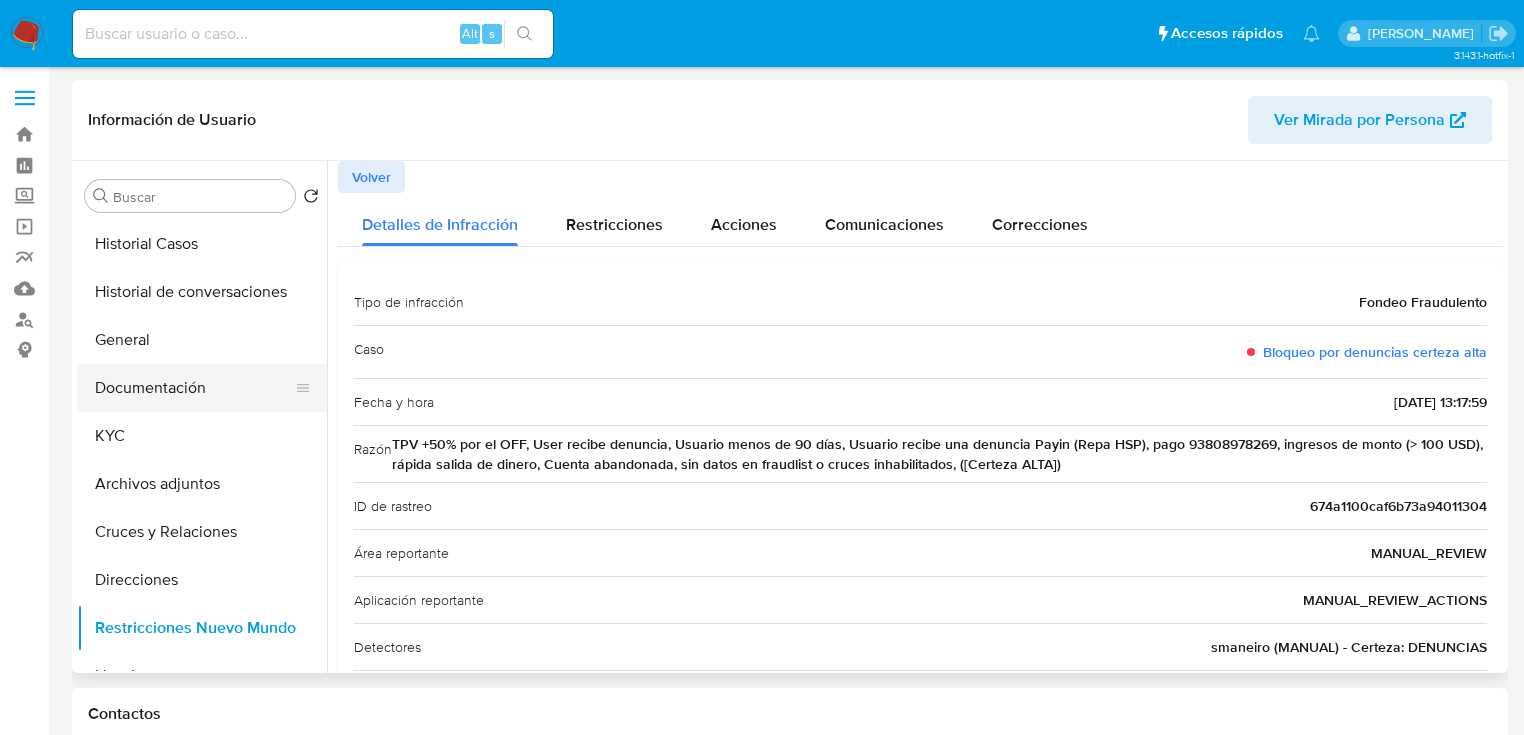 click on "Documentación" at bounding box center [194, 388] 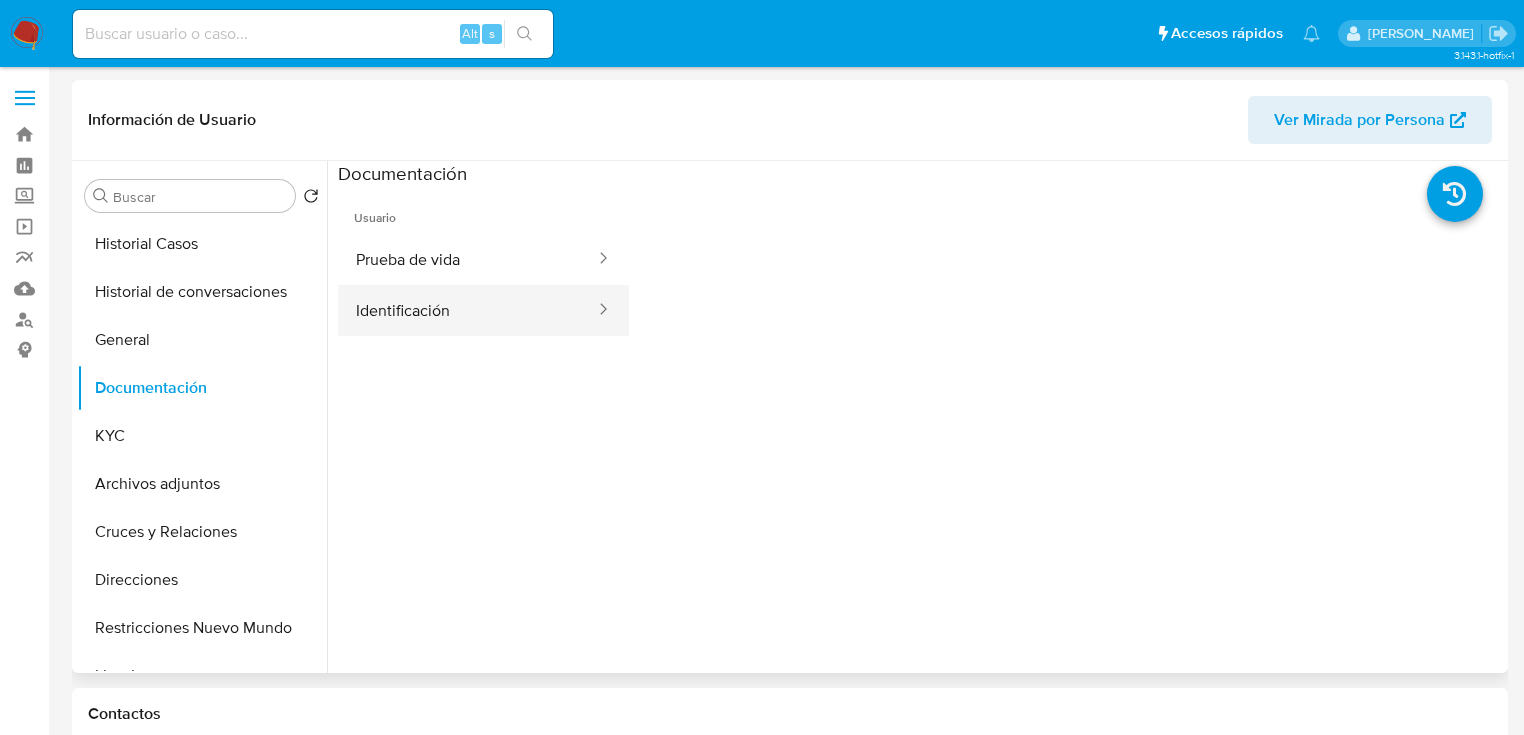 click on "Identificación" at bounding box center (467, 310) 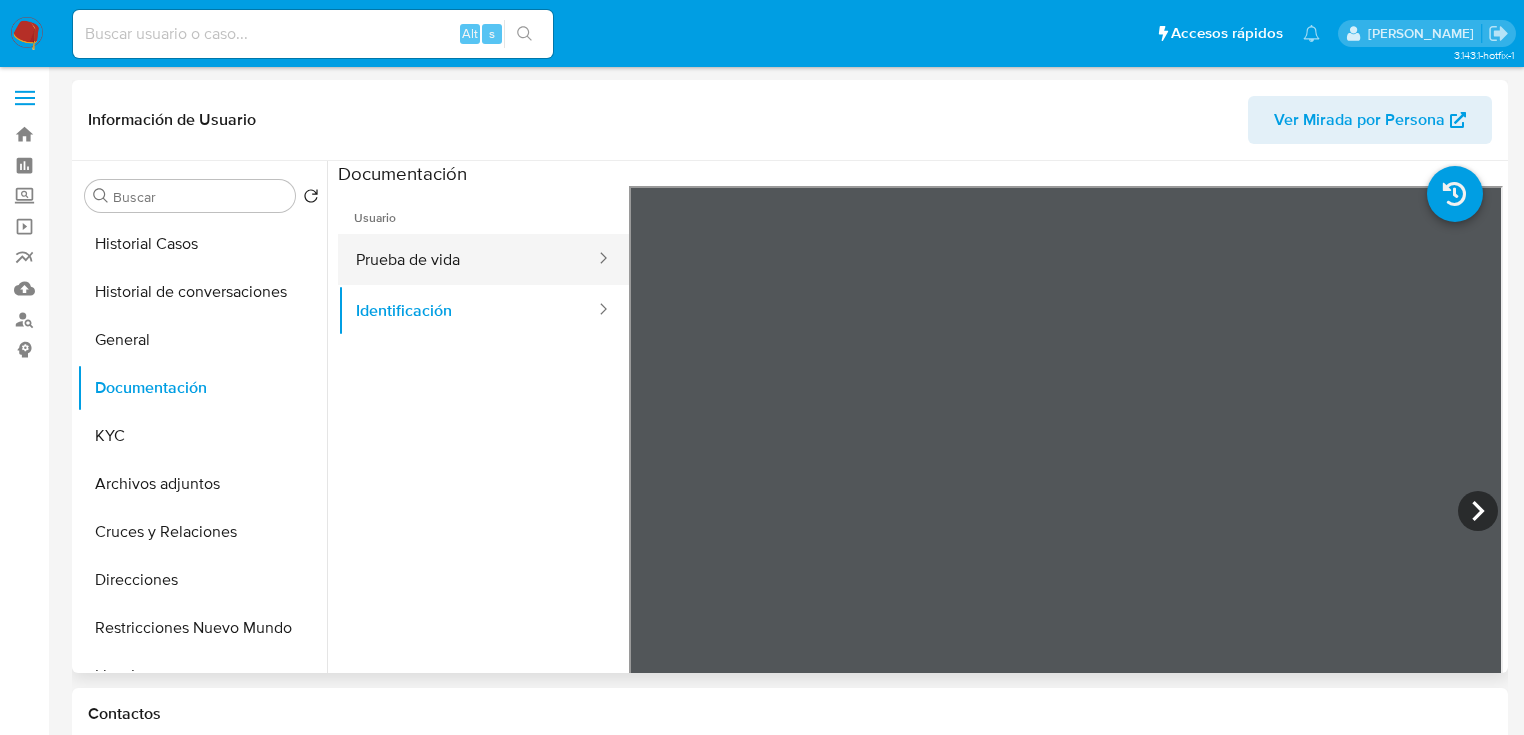 drag, startPoint x: 440, startPoint y: 261, endPoint x: 533, endPoint y: 271, distance: 93.53609 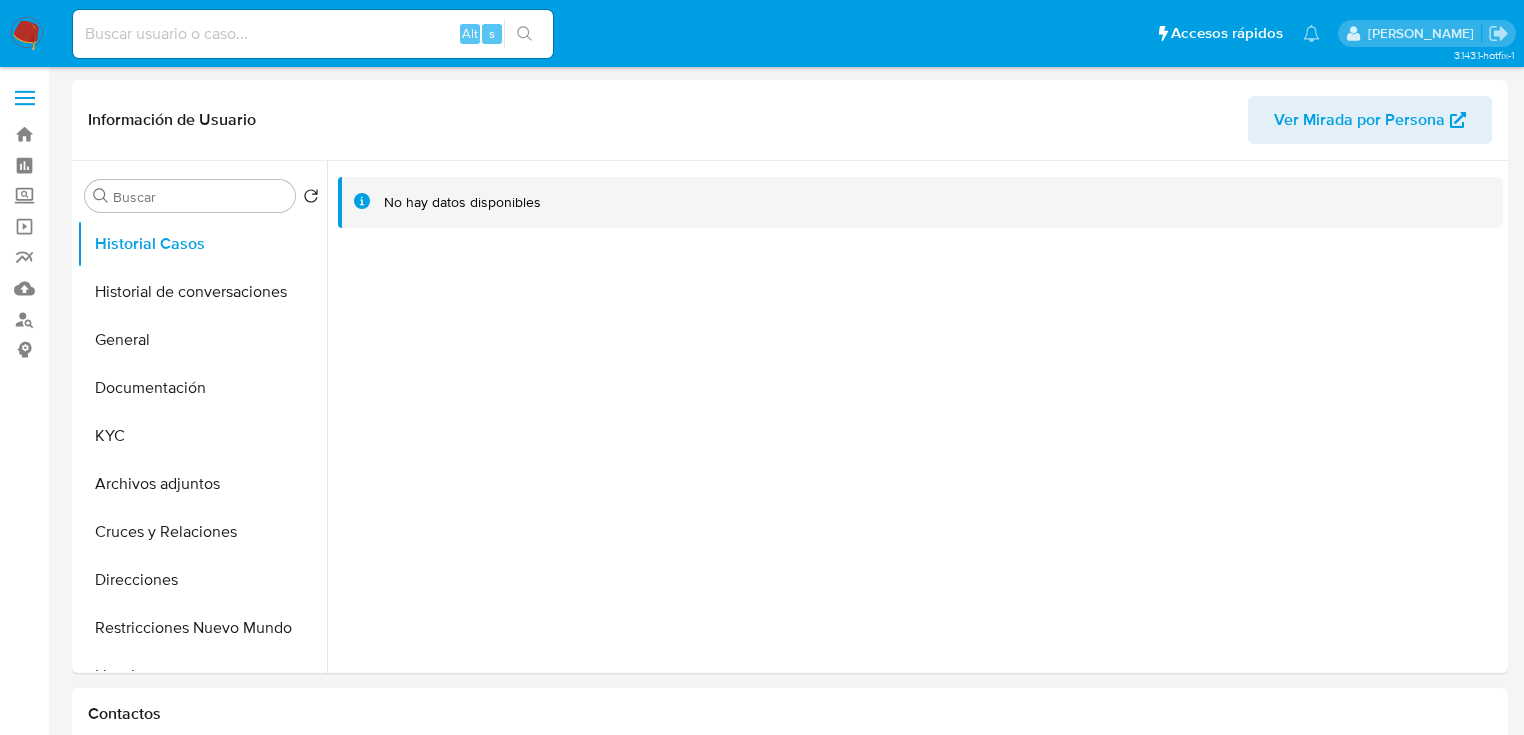 select on "10" 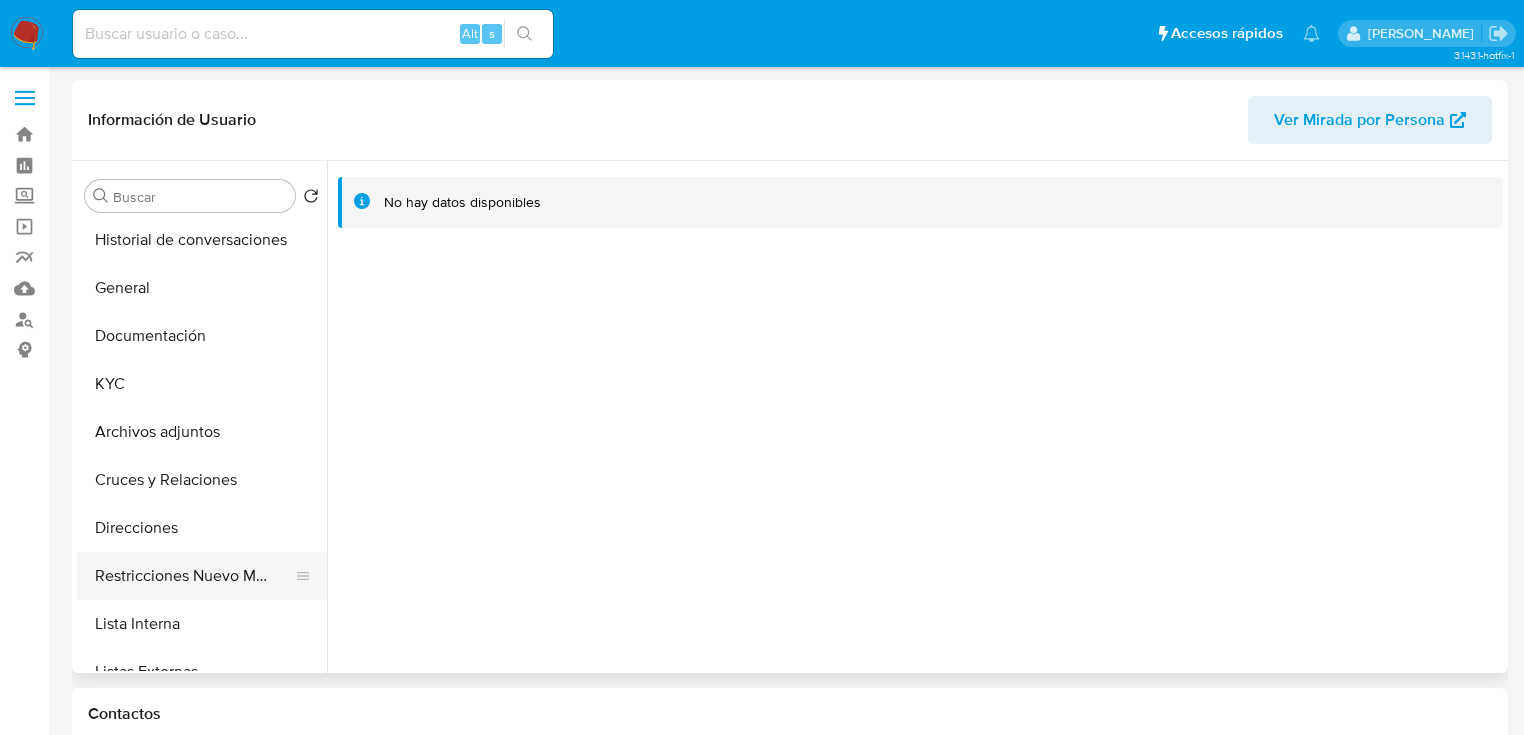 scroll, scrollTop: 80, scrollLeft: 0, axis: vertical 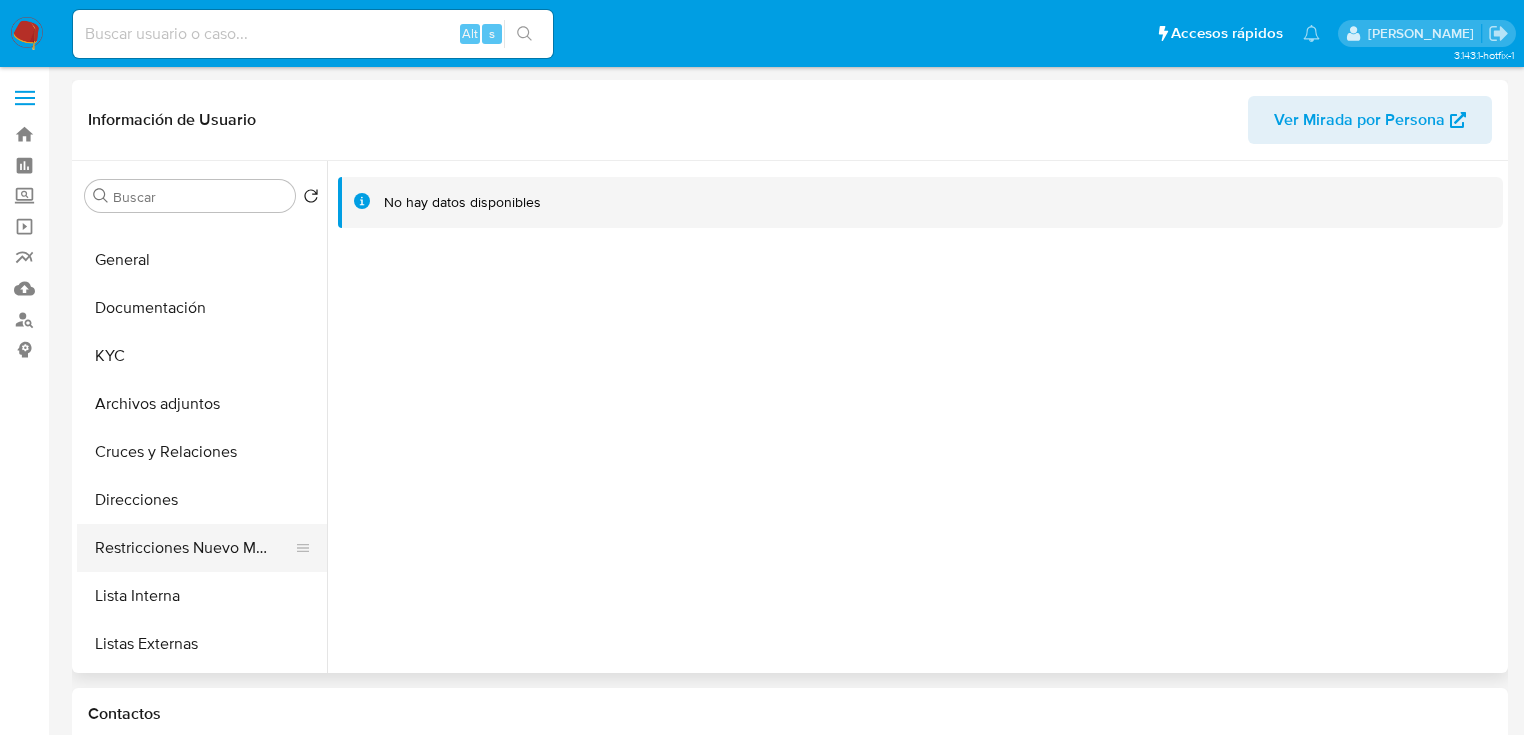 click on "Restricciones Nuevo Mundo" at bounding box center (194, 548) 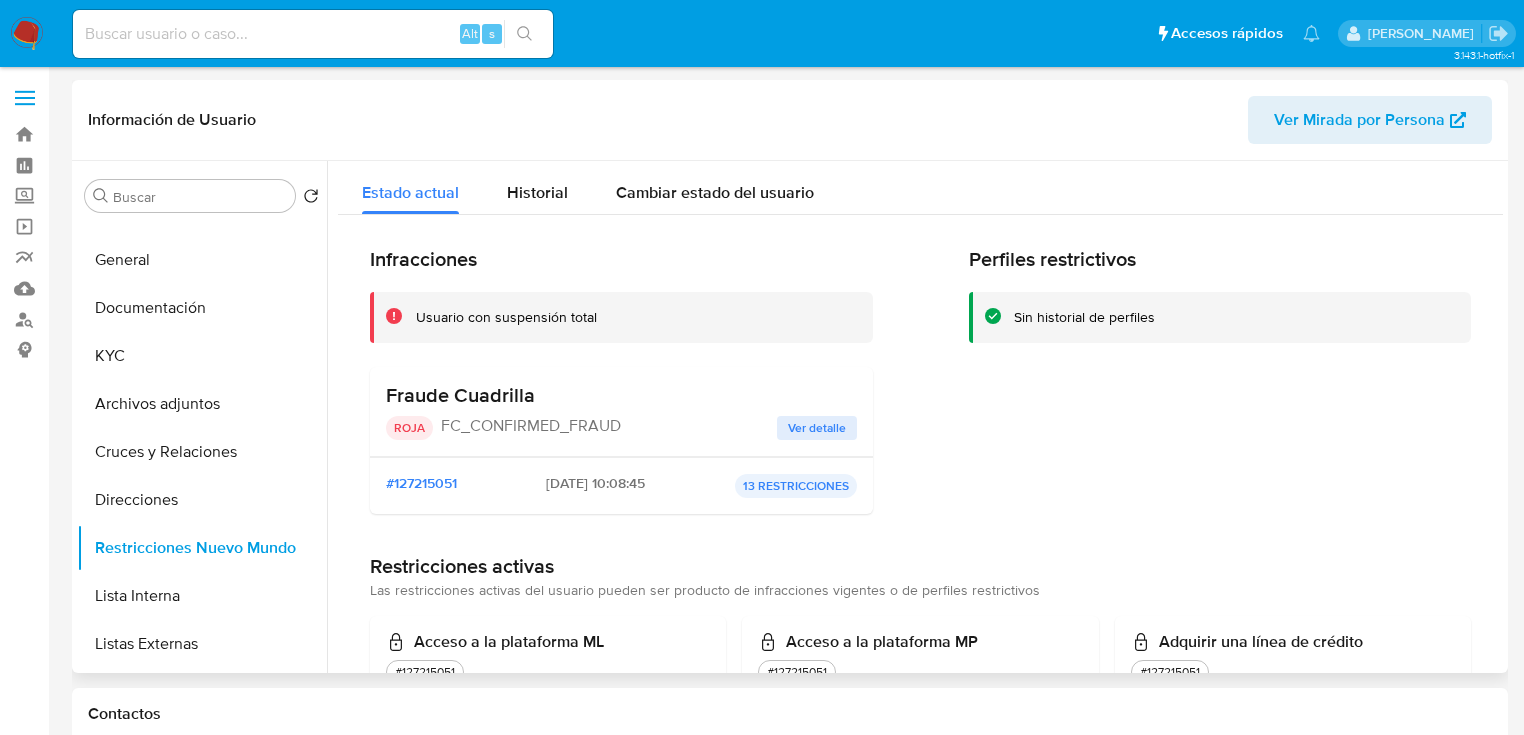 click on "Ver detalle" at bounding box center (817, 428) 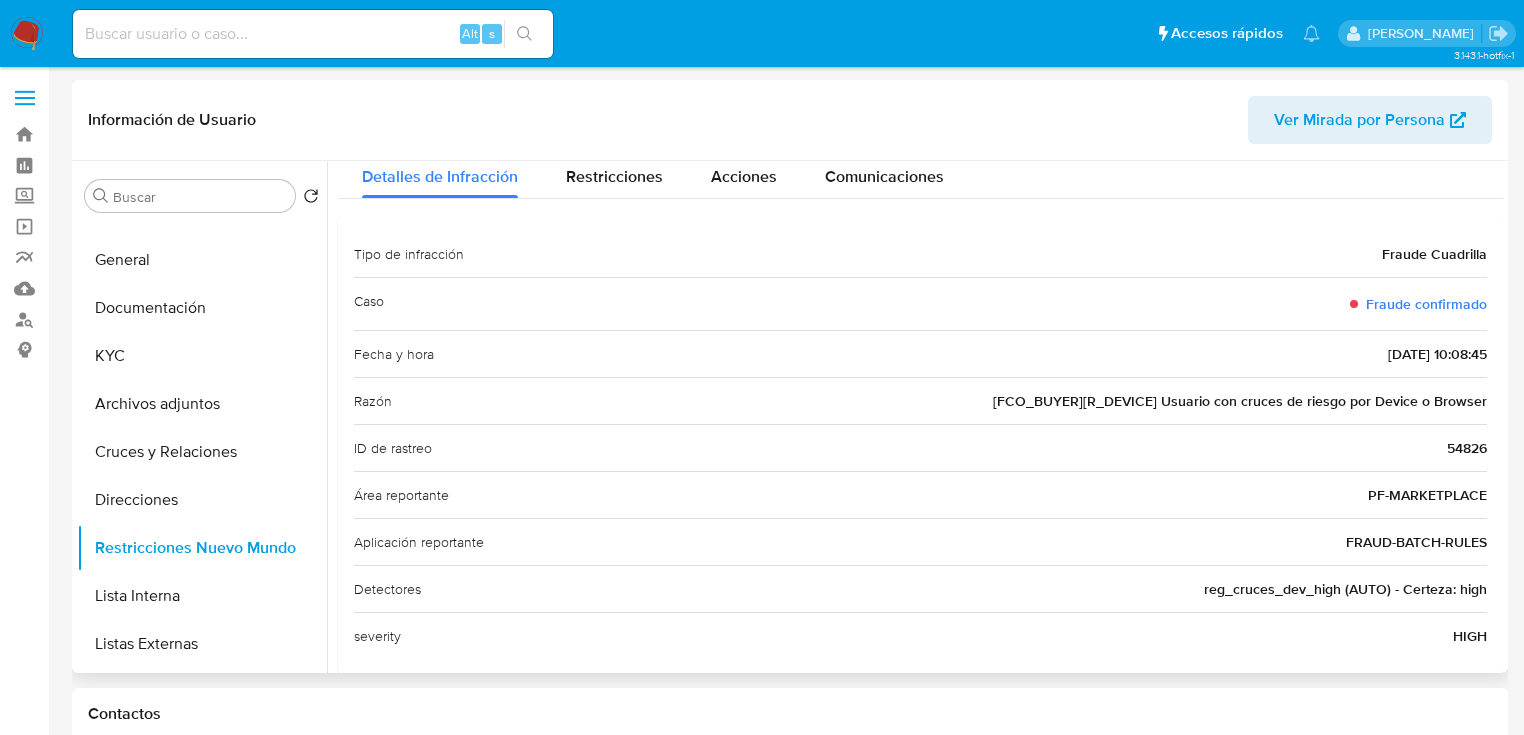 scroll, scrollTop: 74, scrollLeft: 0, axis: vertical 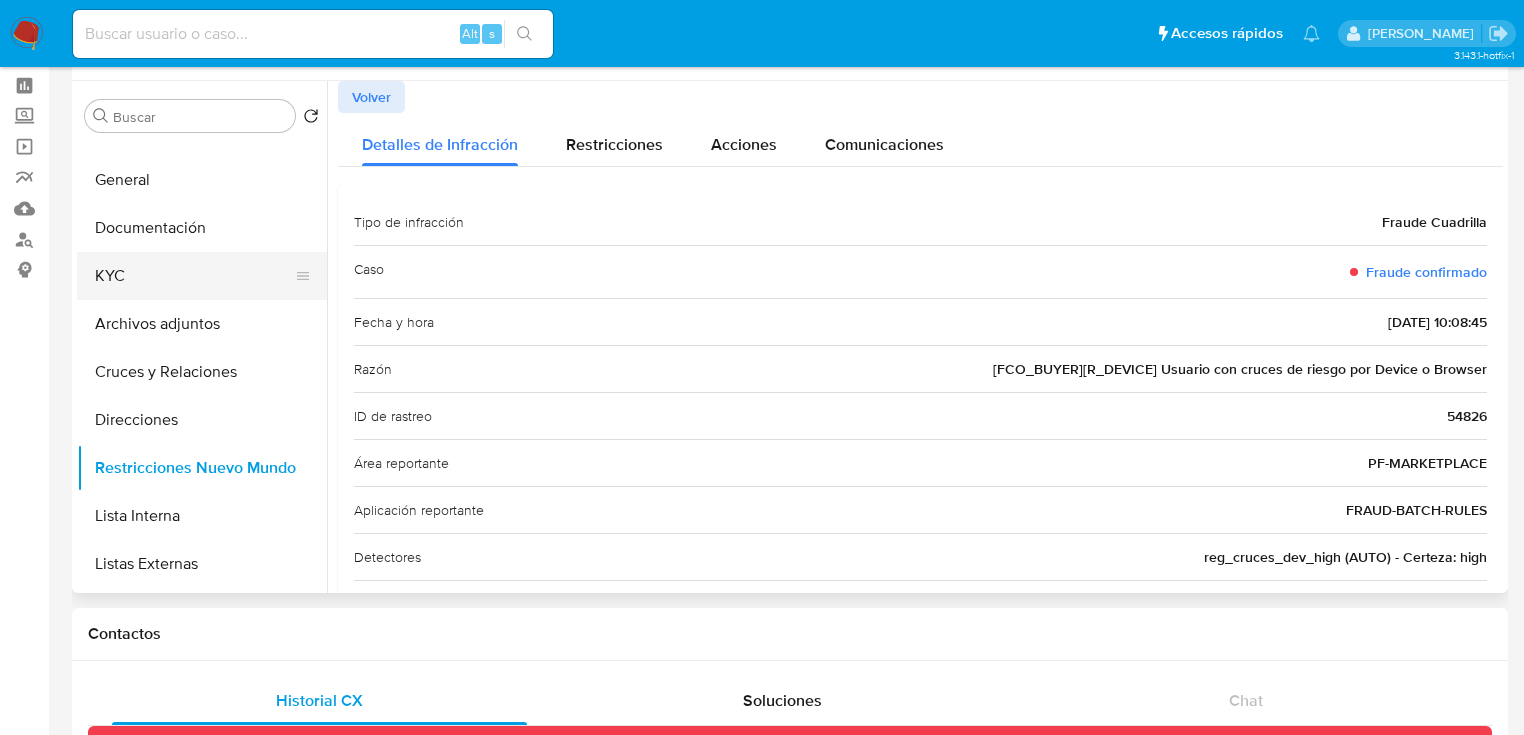 click on "KYC" at bounding box center (194, 276) 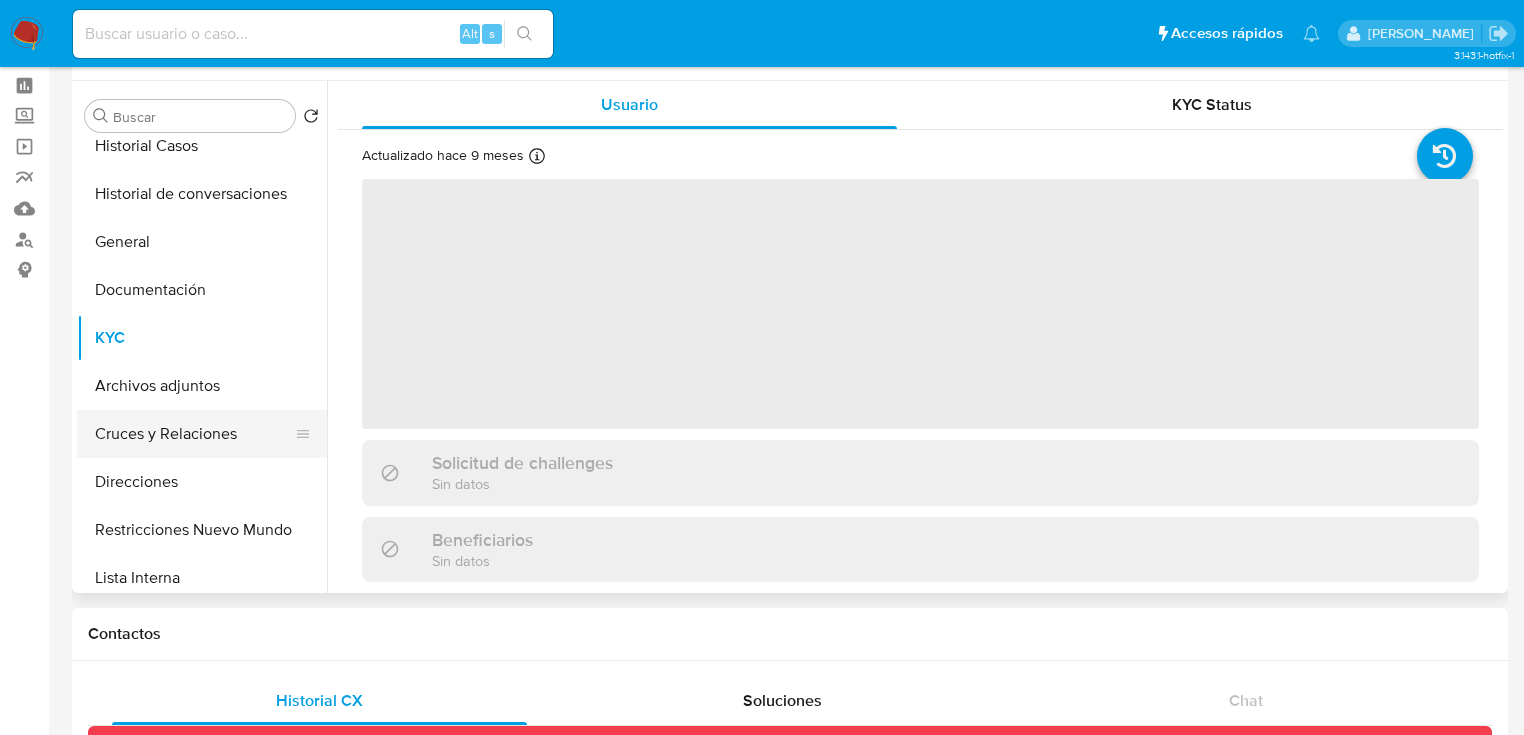 scroll, scrollTop: 0, scrollLeft: 0, axis: both 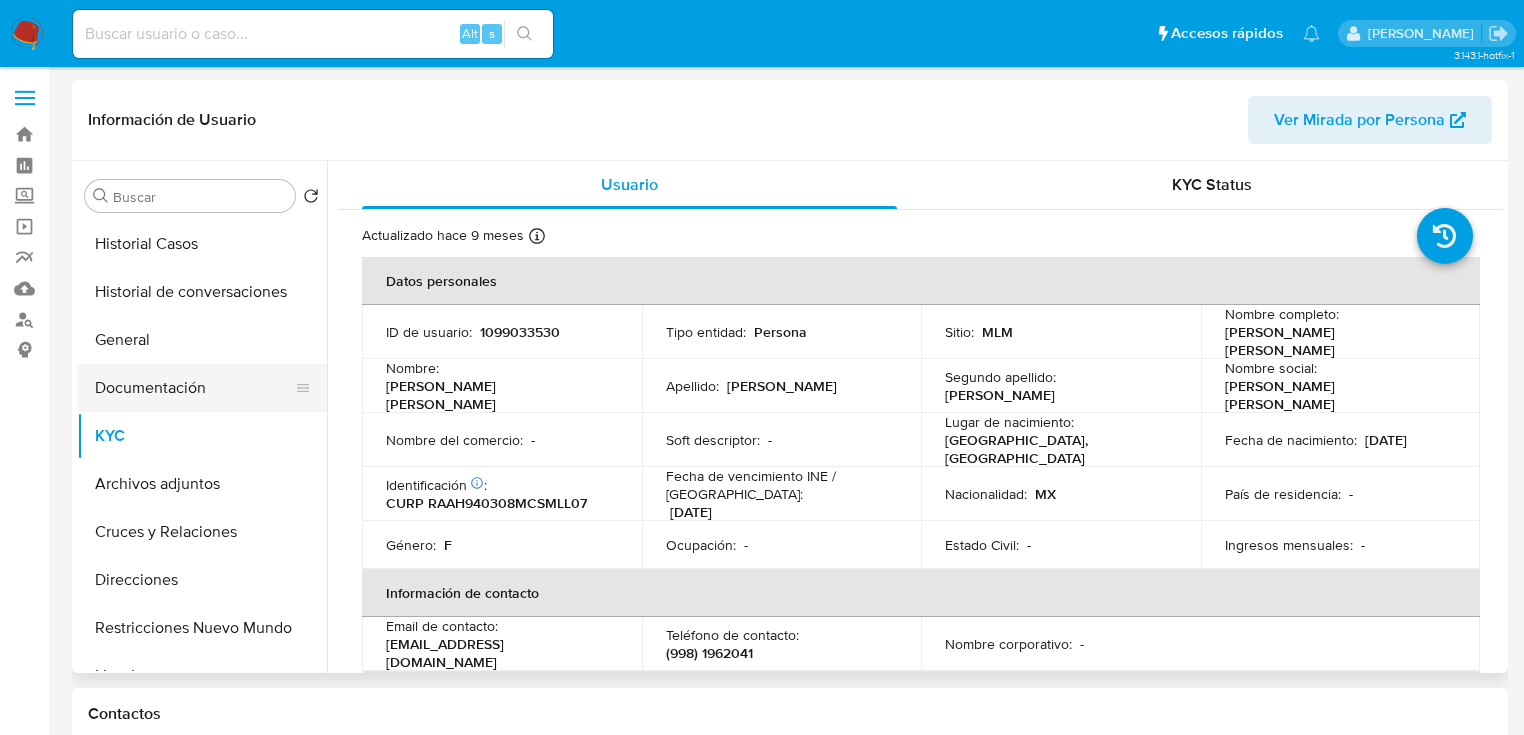 click on "Documentación" at bounding box center [194, 388] 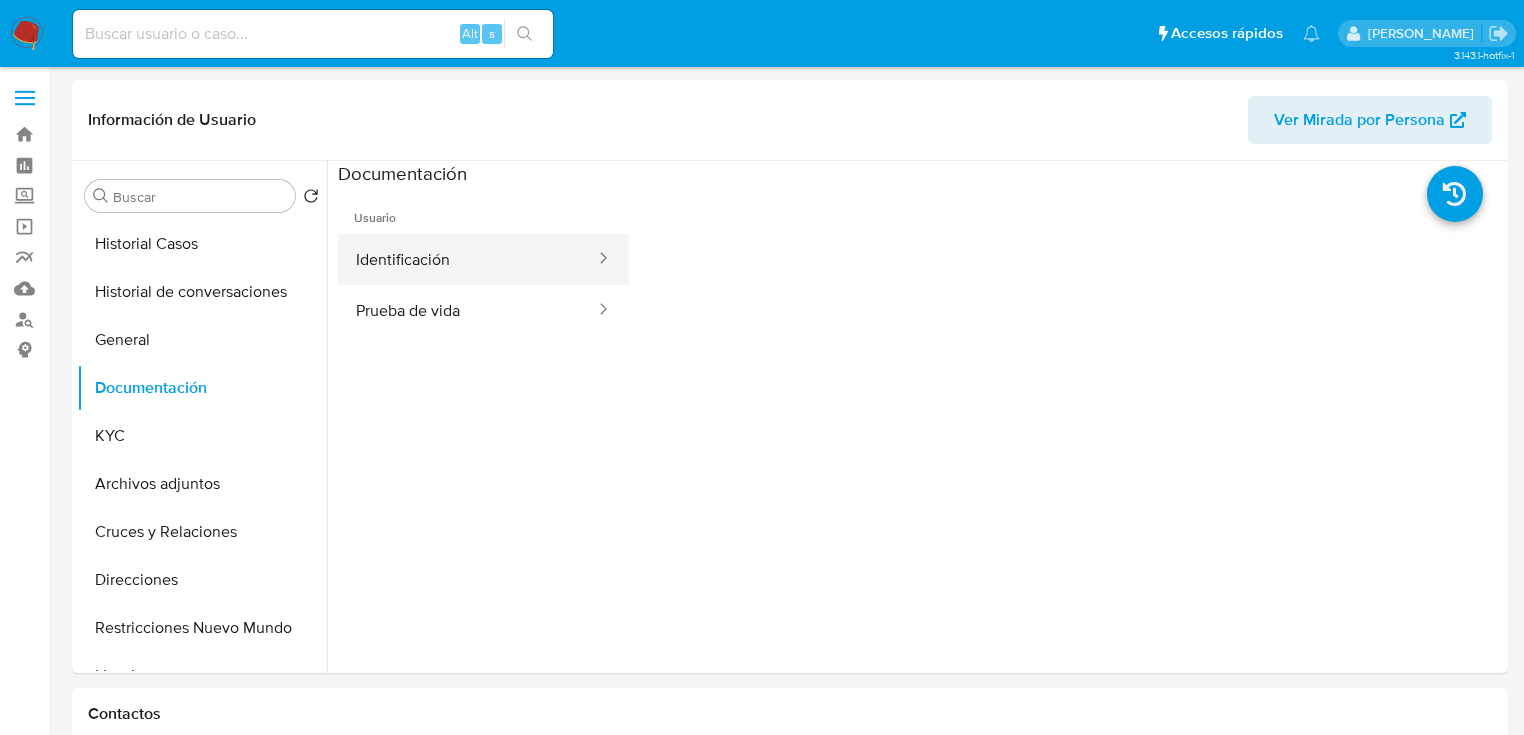 click on "Identificación" at bounding box center (467, 259) 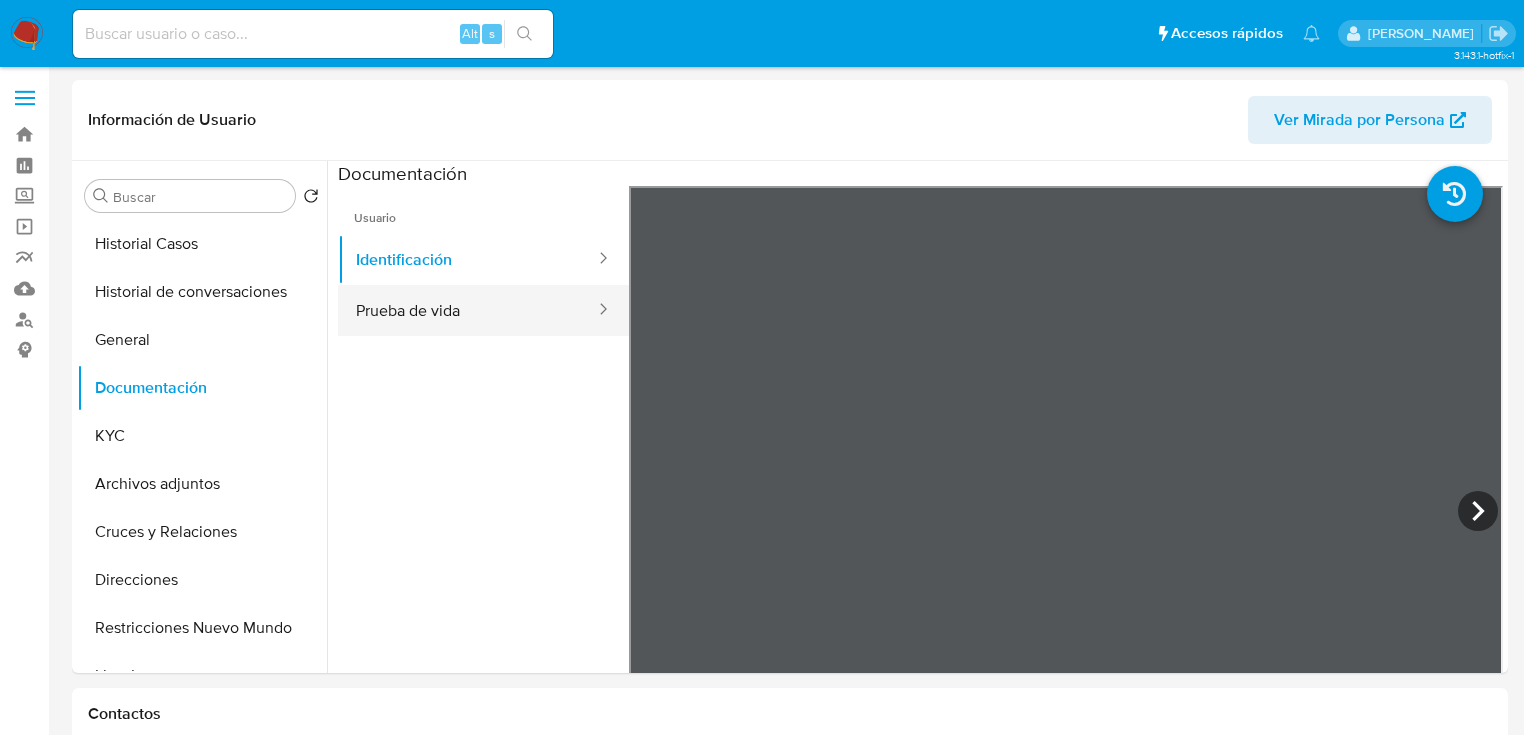 click on "Prueba de vida" at bounding box center [467, 310] 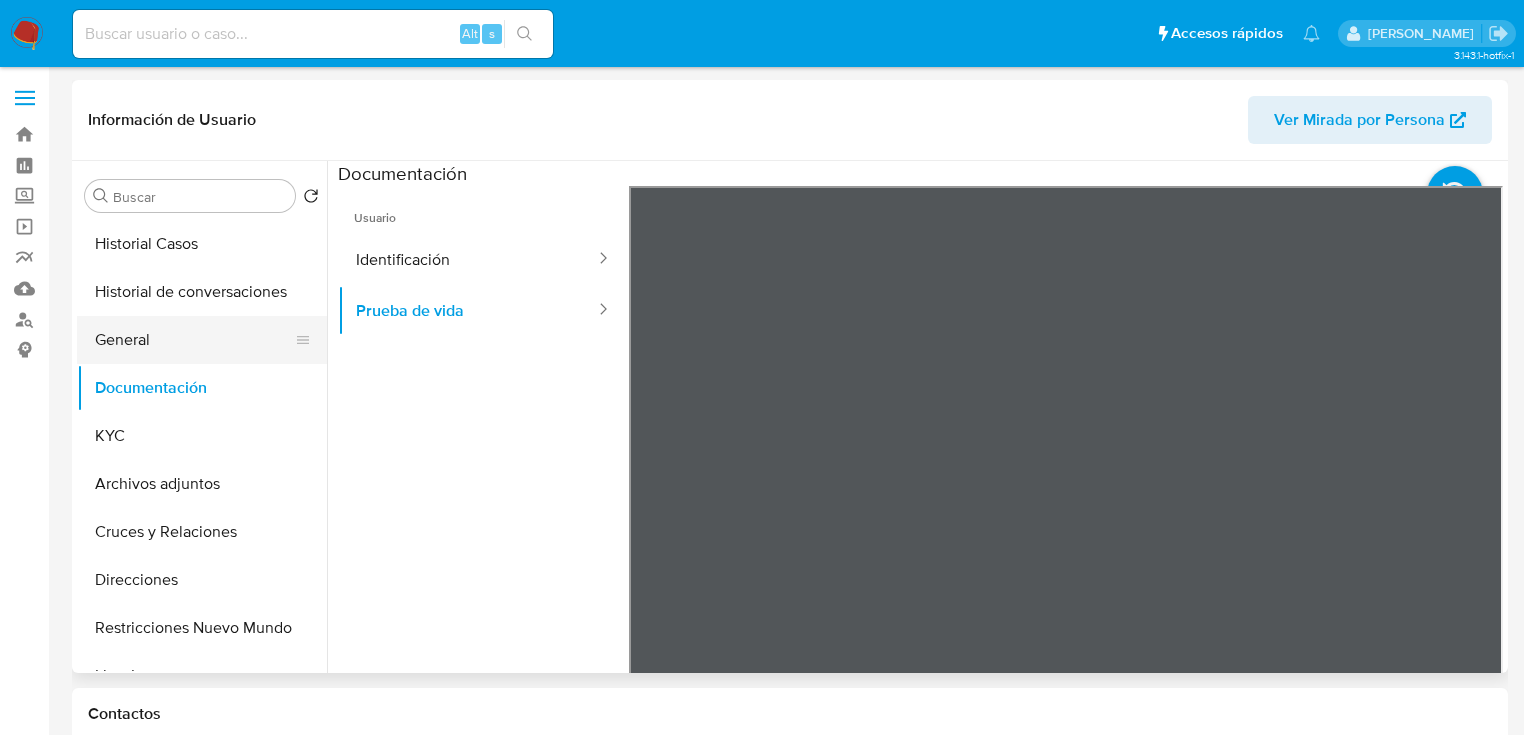 click on "General" at bounding box center (194, 340) 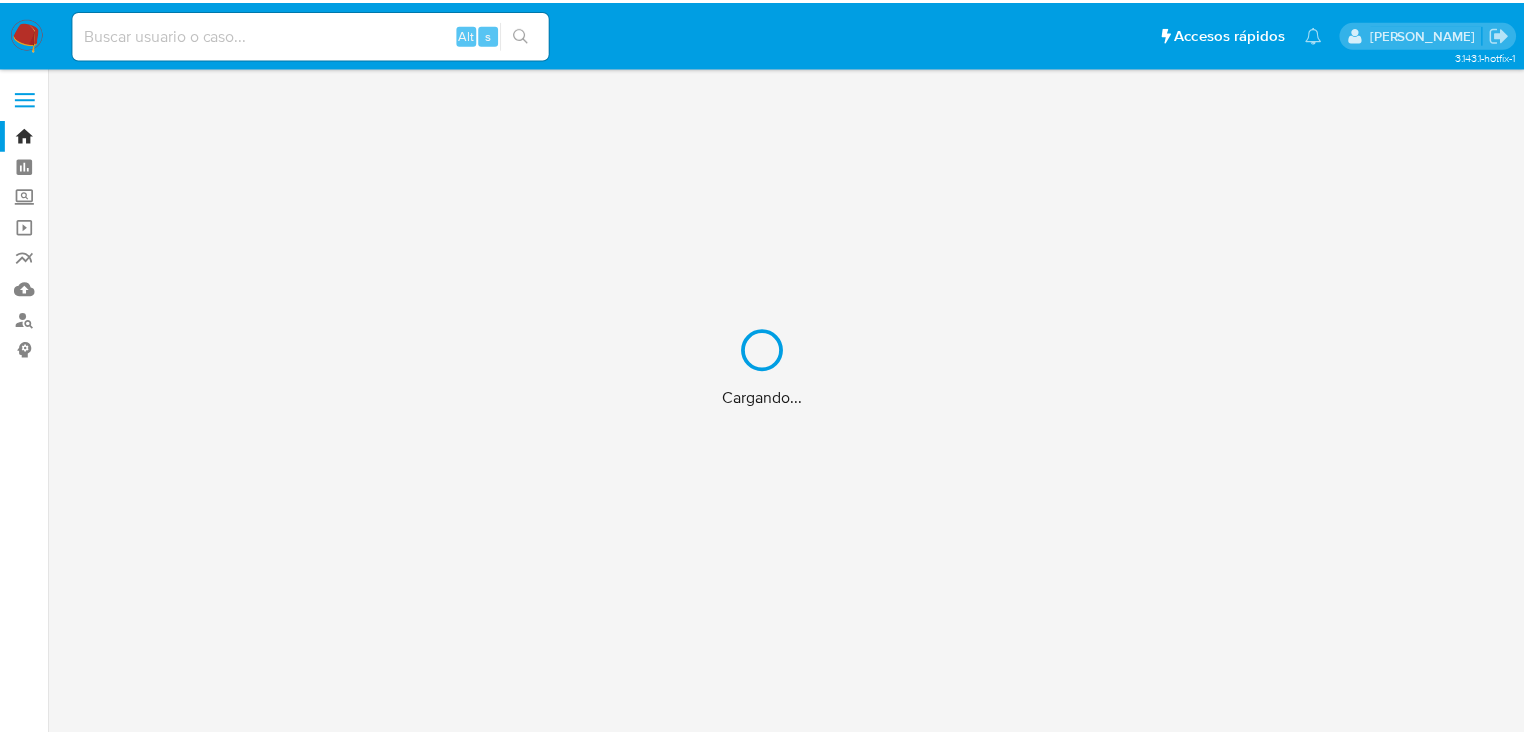 scroll, scrollTop: 0, scrollLeft: 0, axis: both 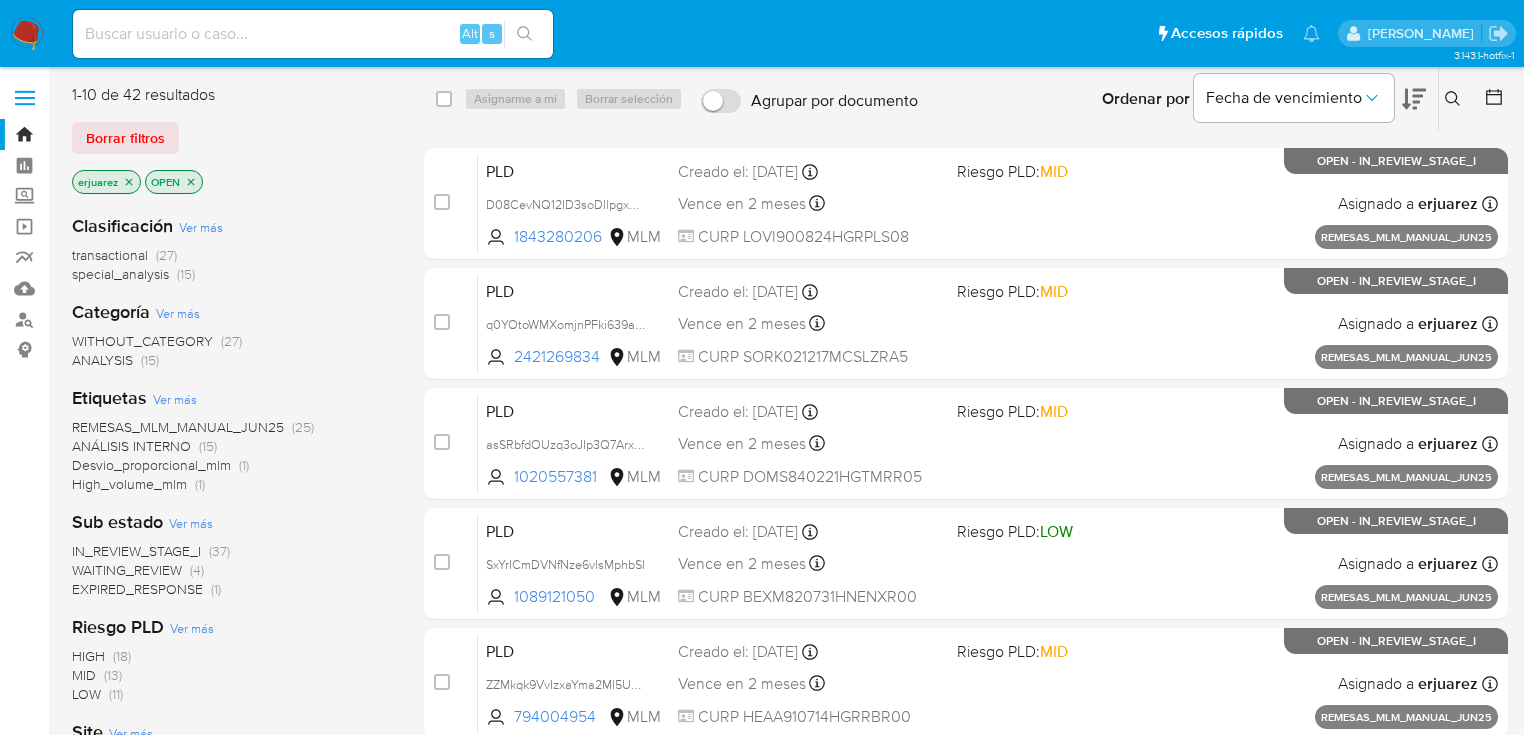 click 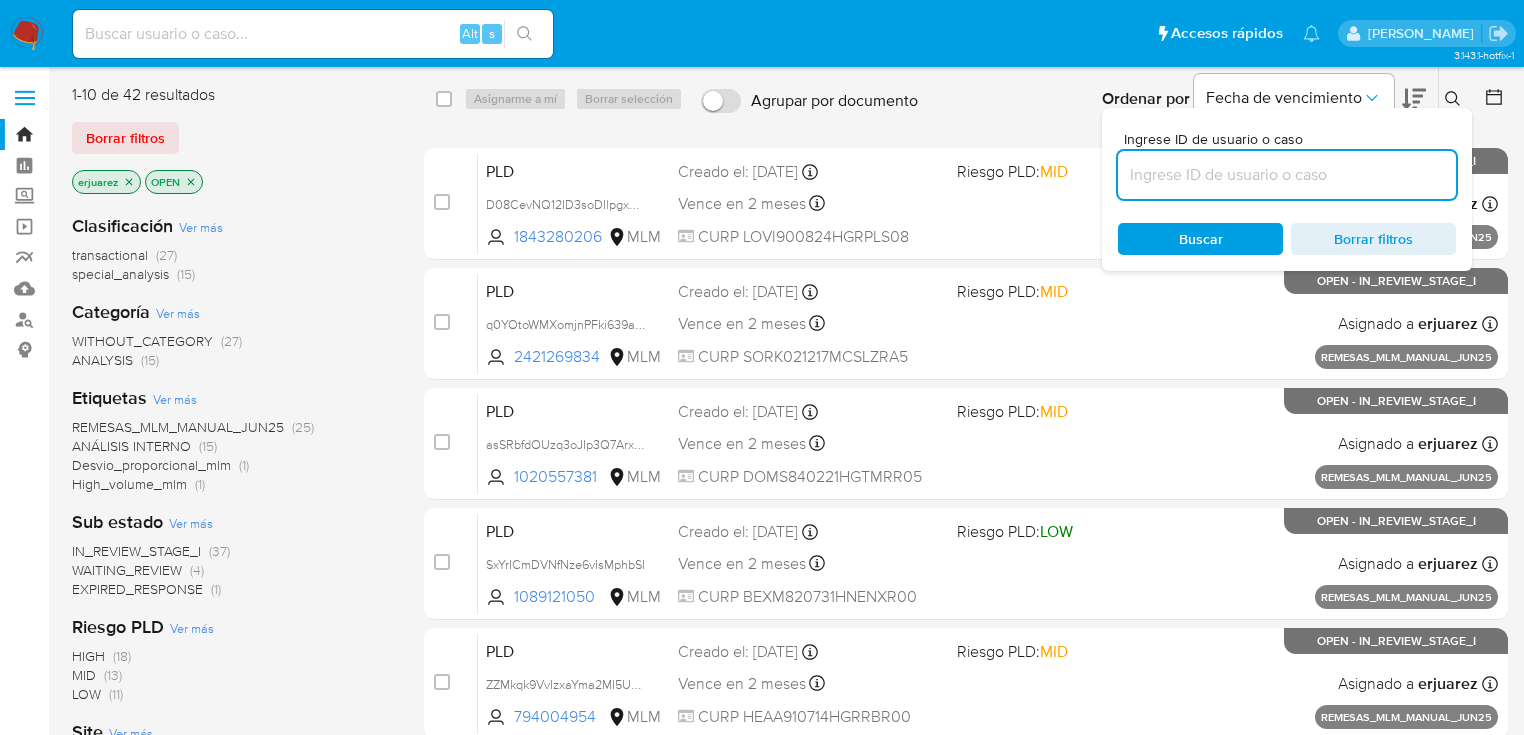 click at bounding box center (1287, 175) 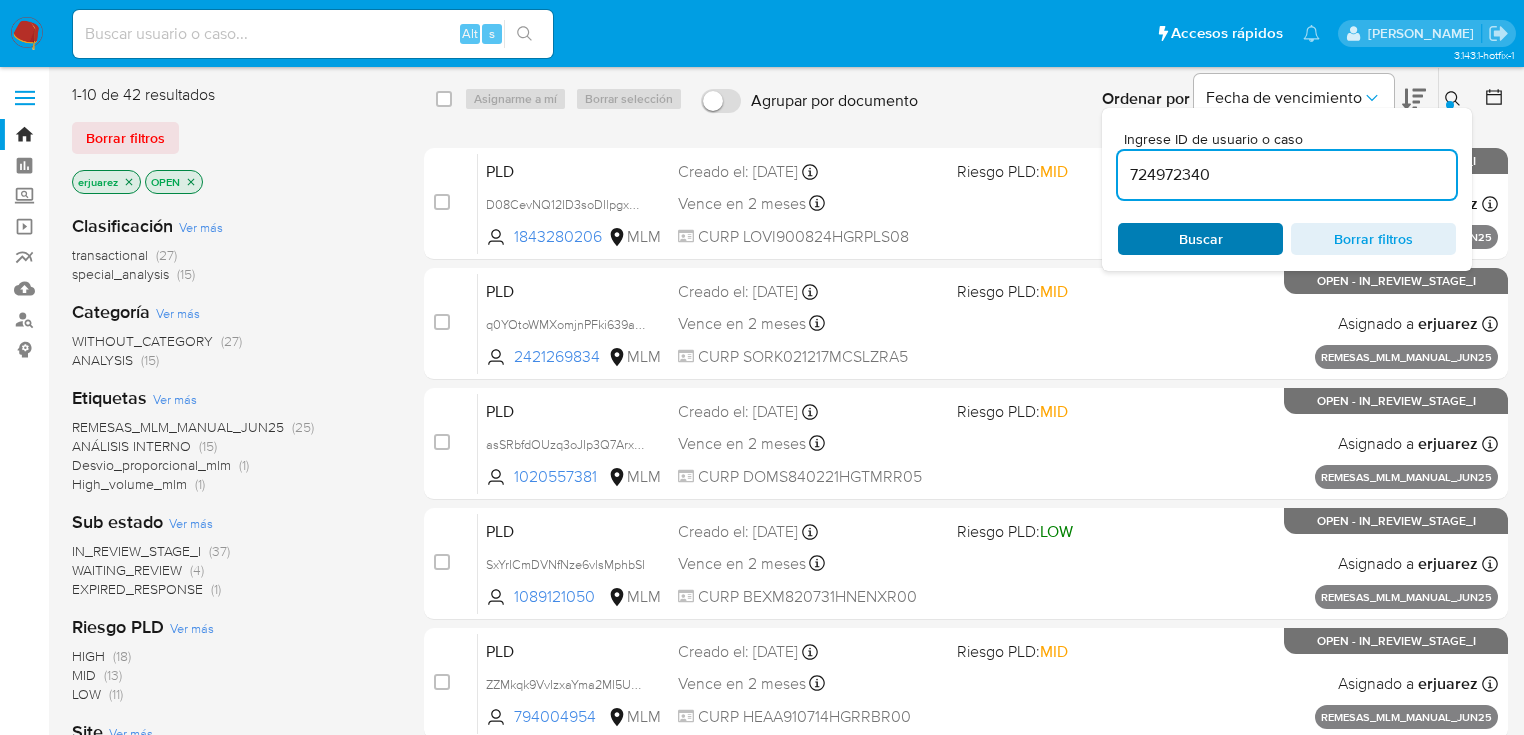 type on "724972340" 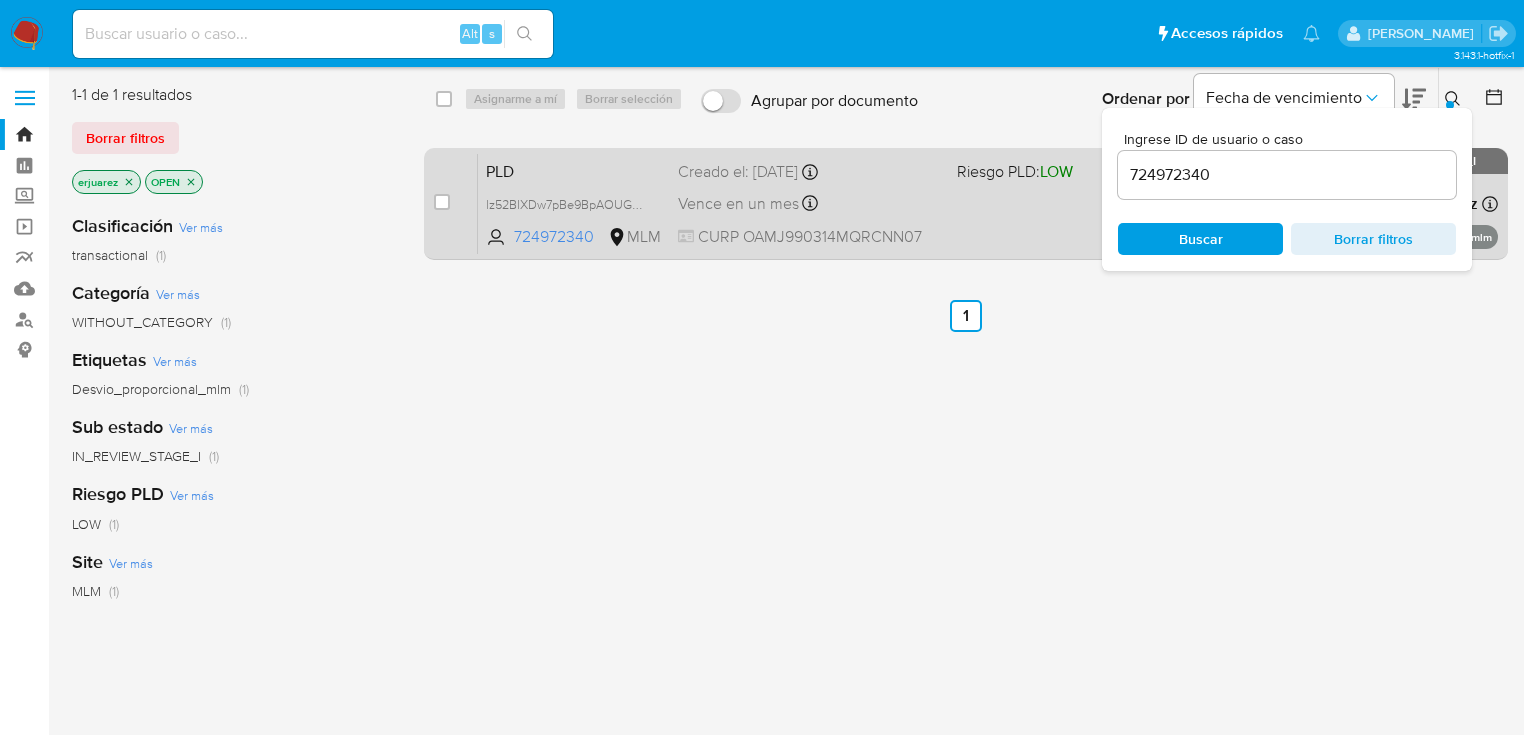 click on "PLD lz52BlXDw7pBe9BpAOUGwd6B 724972340 MLM Riesgo PLD:  LOW Creado el: [DATE]   Creado el: [DATE] 02:11:22 Vence en un mes   Vence el [DATE] 02:11:23 CURP   OAMJ990314MQRCNN07 Asignado a   erjuarez   Asignado el: [DATE] 16:55:13 Desvio_proporcional_mlm OPEN - IN_REVIEW_STAGE_I" at bounding box center (988, 203) 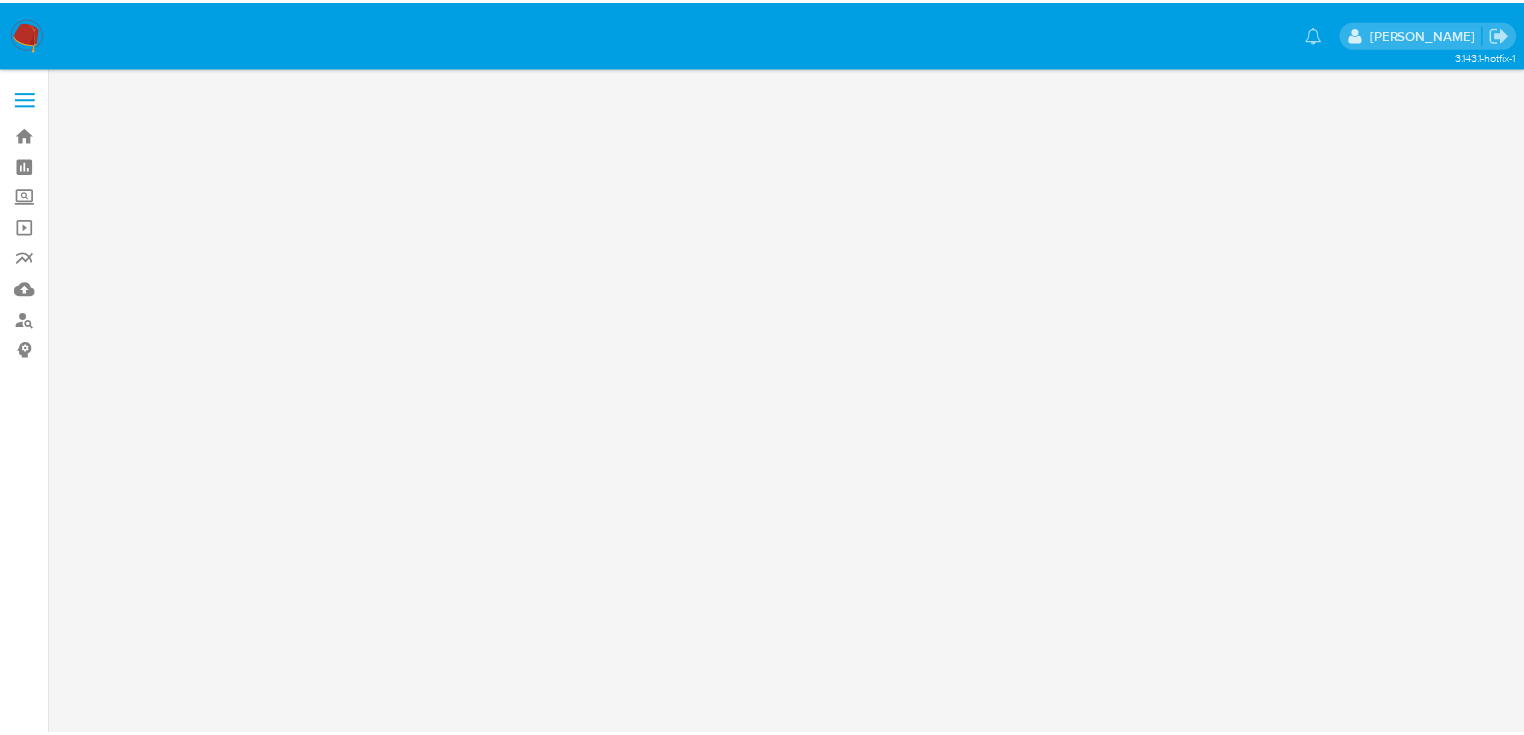 scroll, scrollTop: 0, scrollLeft: 0, axis: both 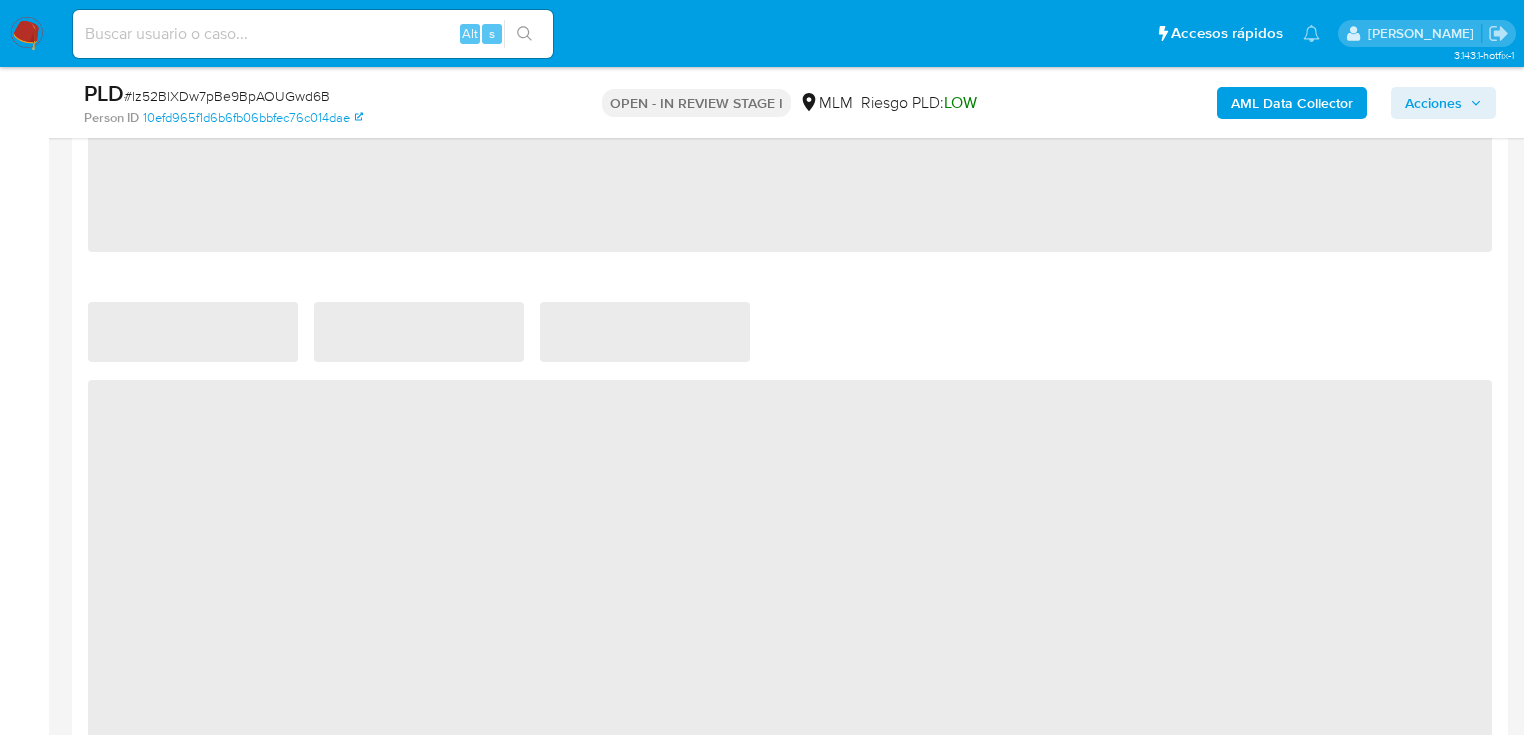 select on "10" 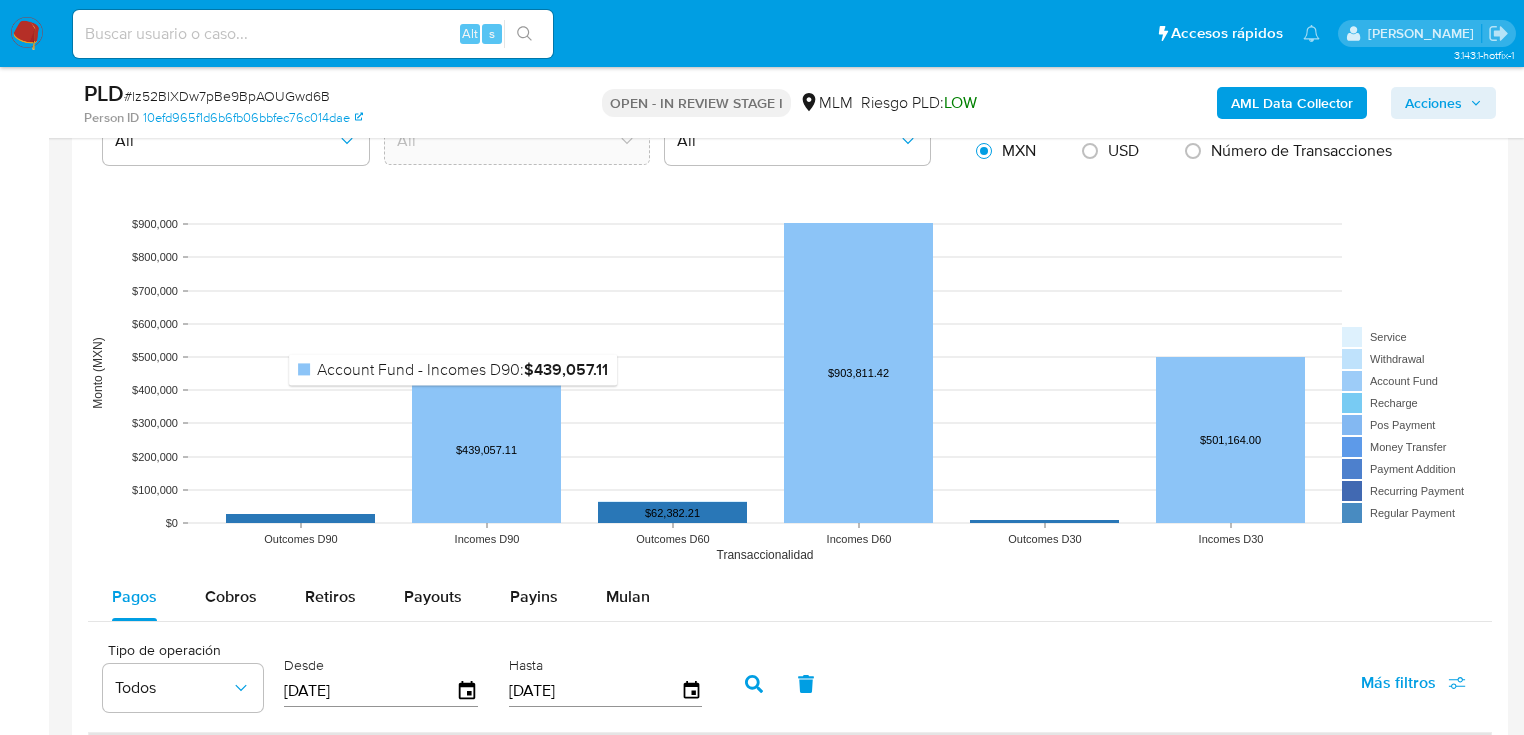 scroll, scrollTop: 2000, scrollLeft: 0, axis: vertical 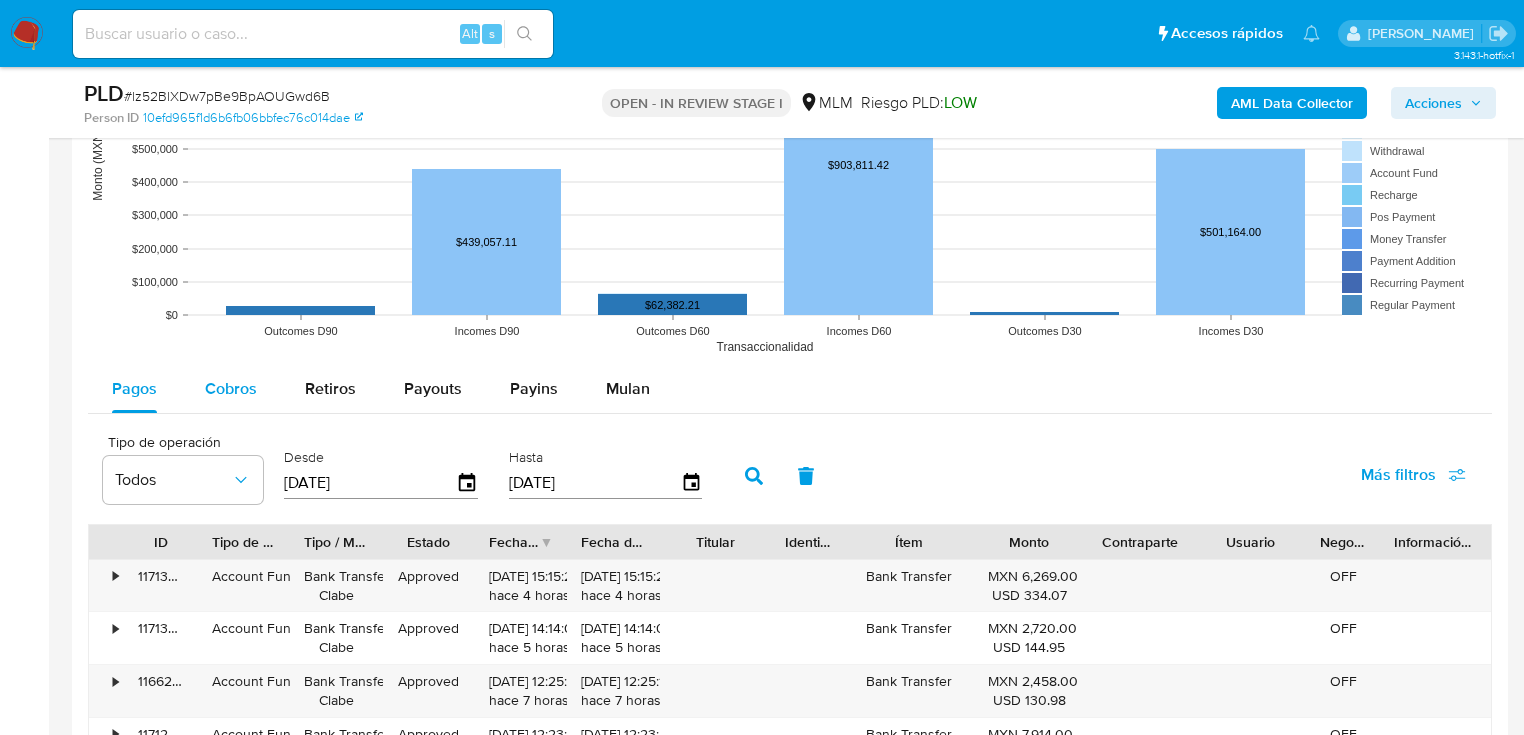 click on "Cobros" at bounding box center (231, 389) 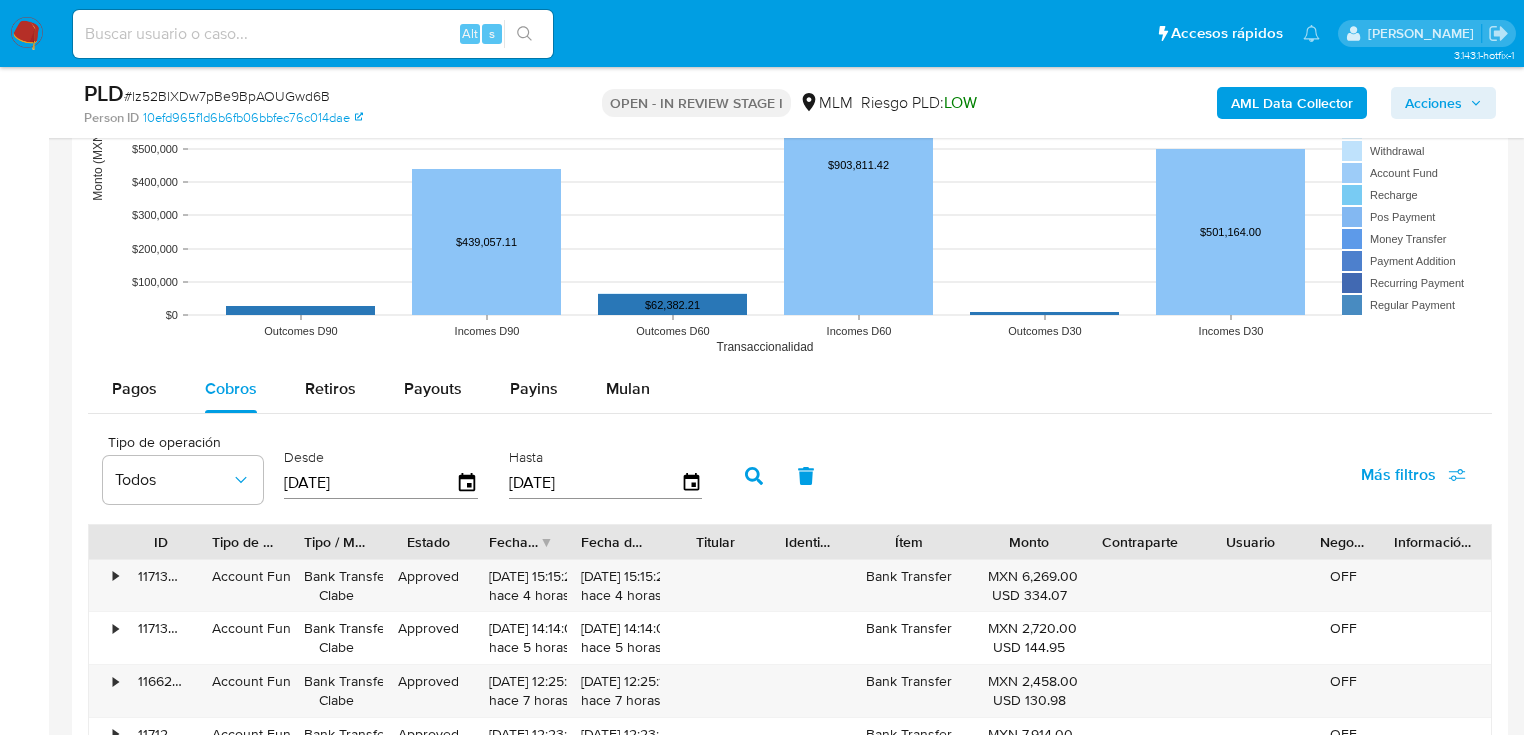 drag, startPoint x: 397, startPoint y: 484, endPoint x: 272, endPoint y: 489, distance: 125.09996 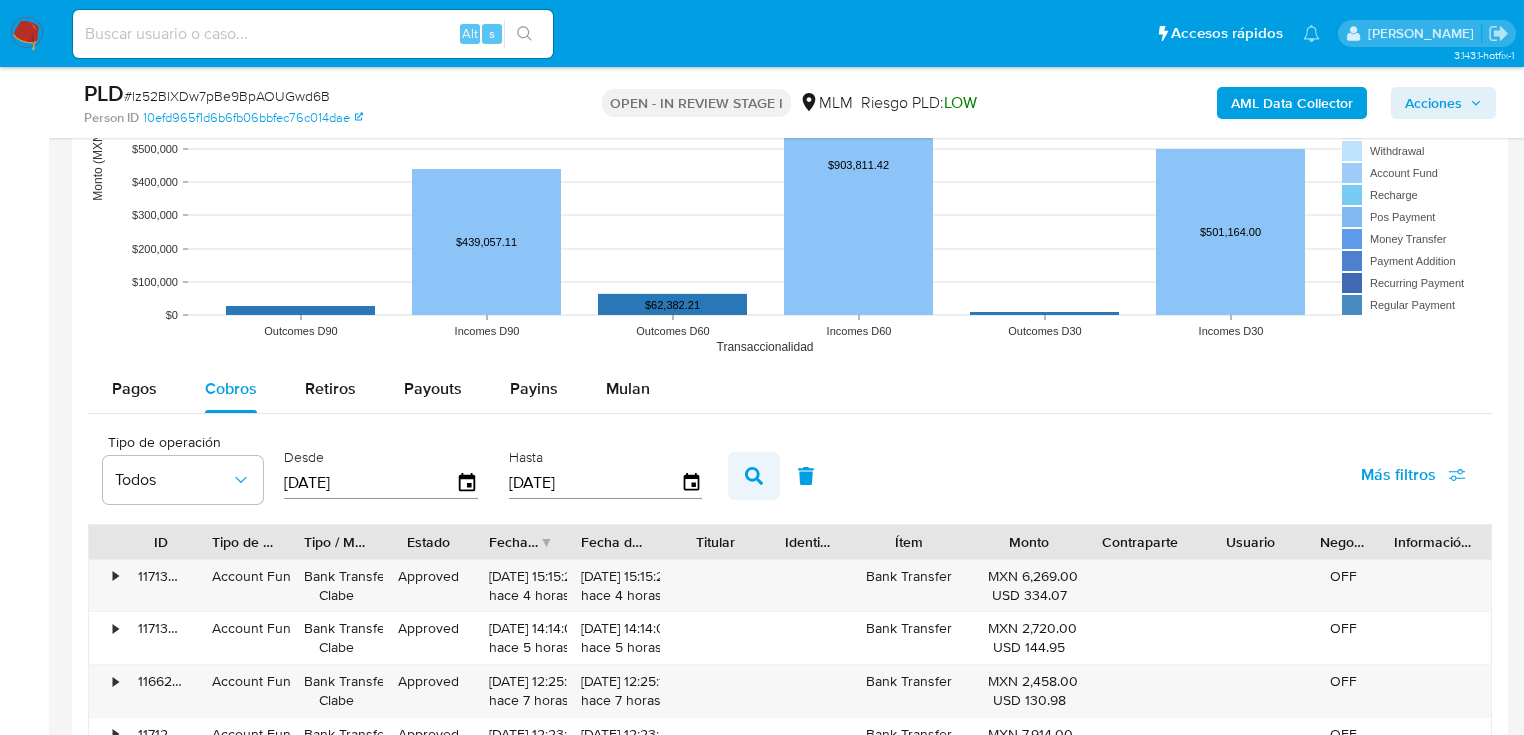 type on "01/06/2025" 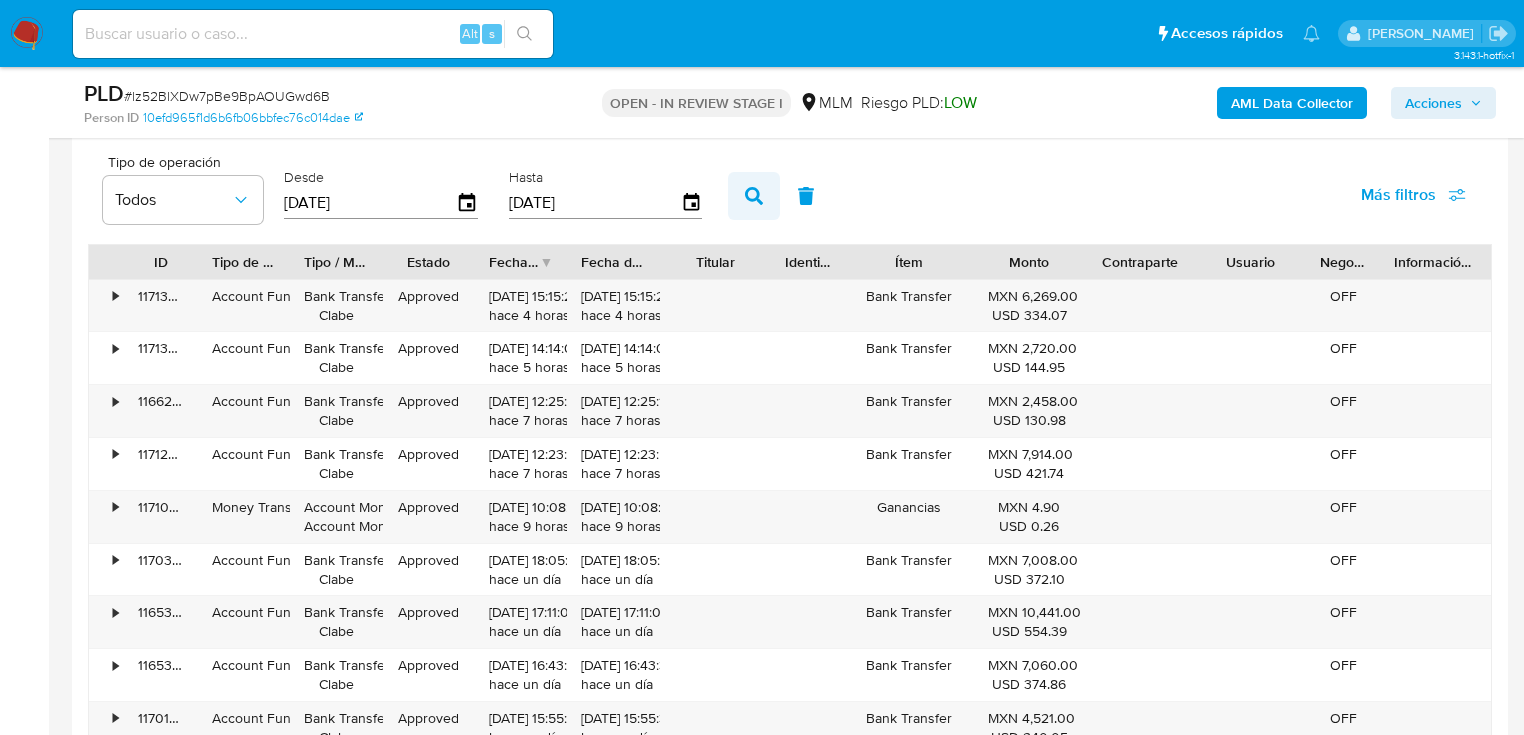 scroll, scrollTop: 2320, scrollLeft: 0, axis: vertical 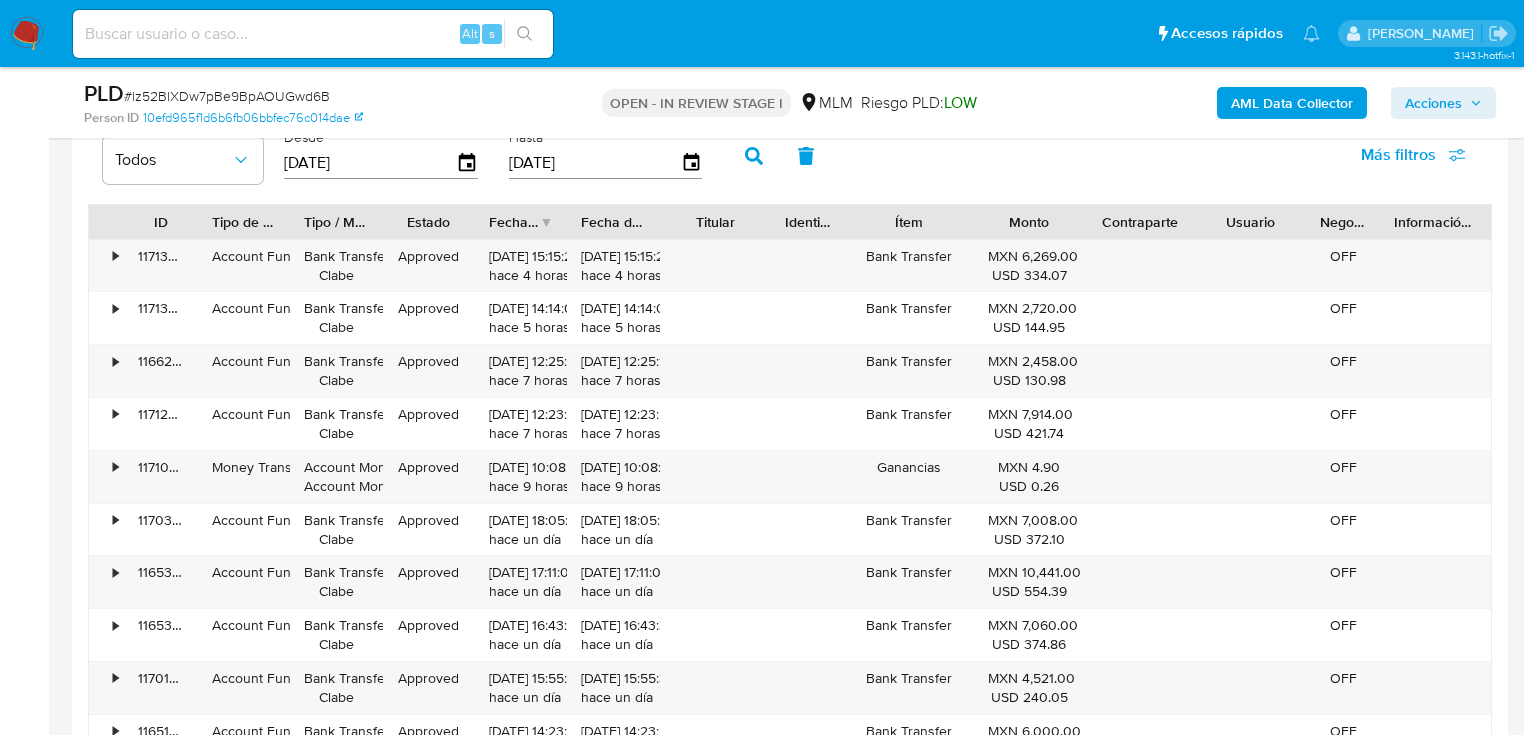 click at bounding box center [567, 222] 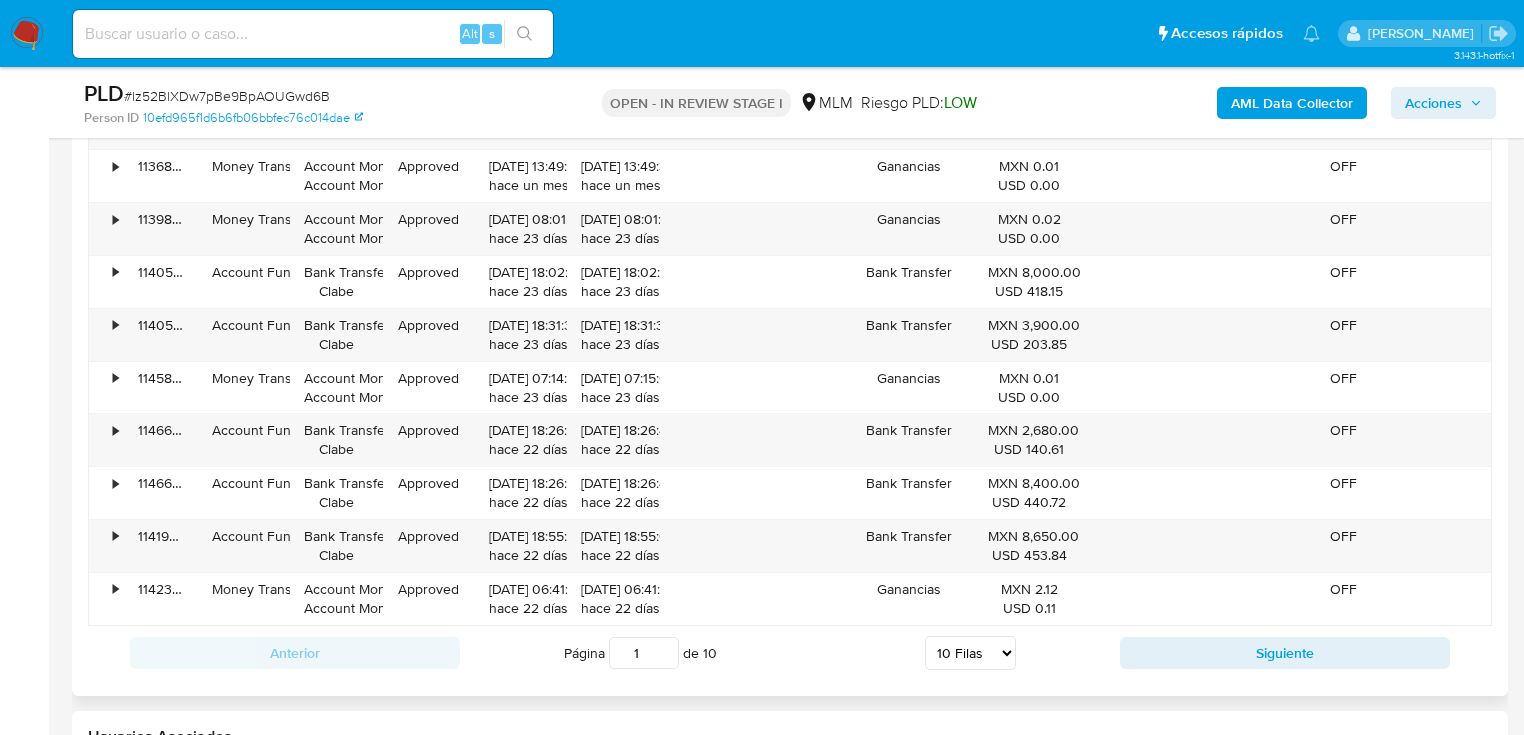 scroll, scrollTop: 2480, scrollLeft: 0, axis: vertical 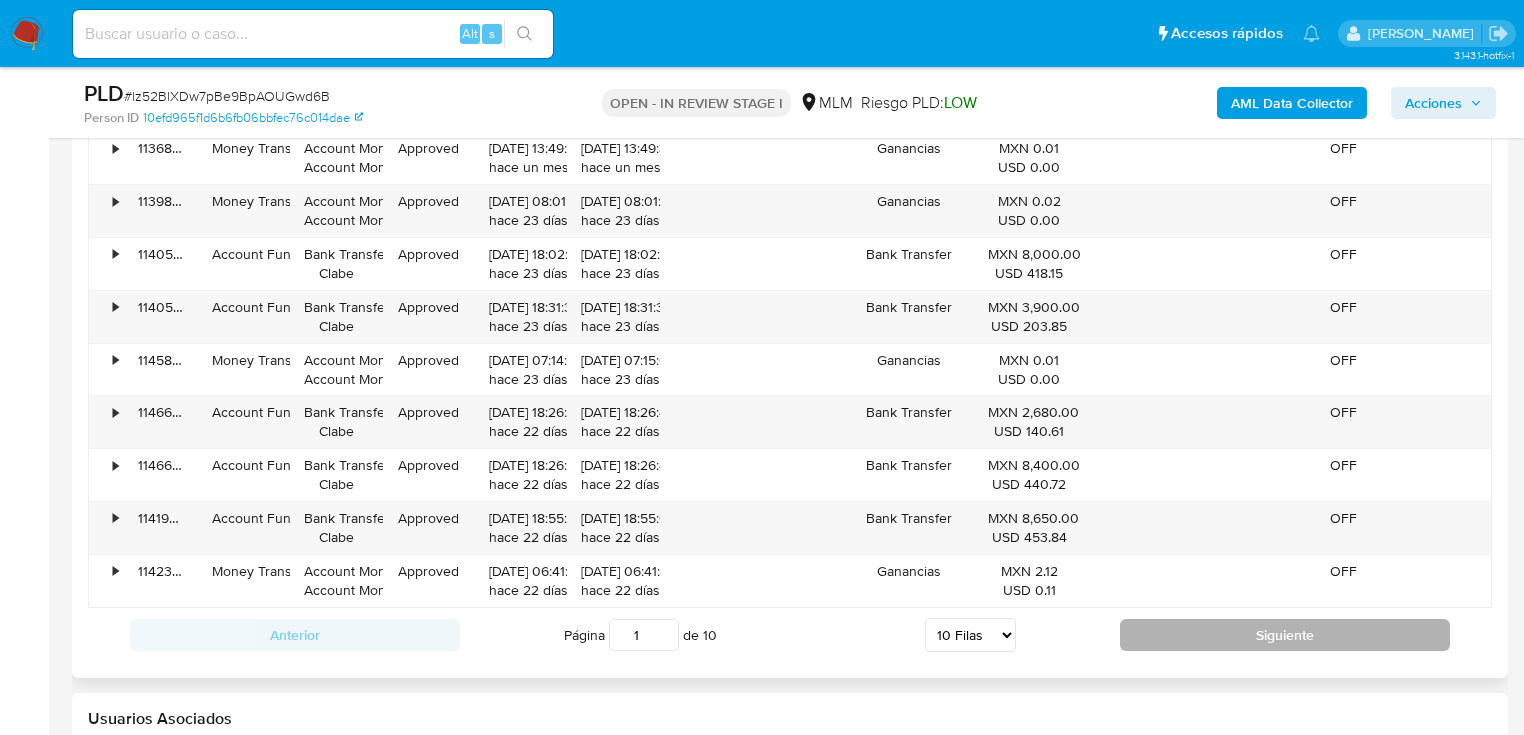 click on "Siguiente" at bounding box center [1285, 635] 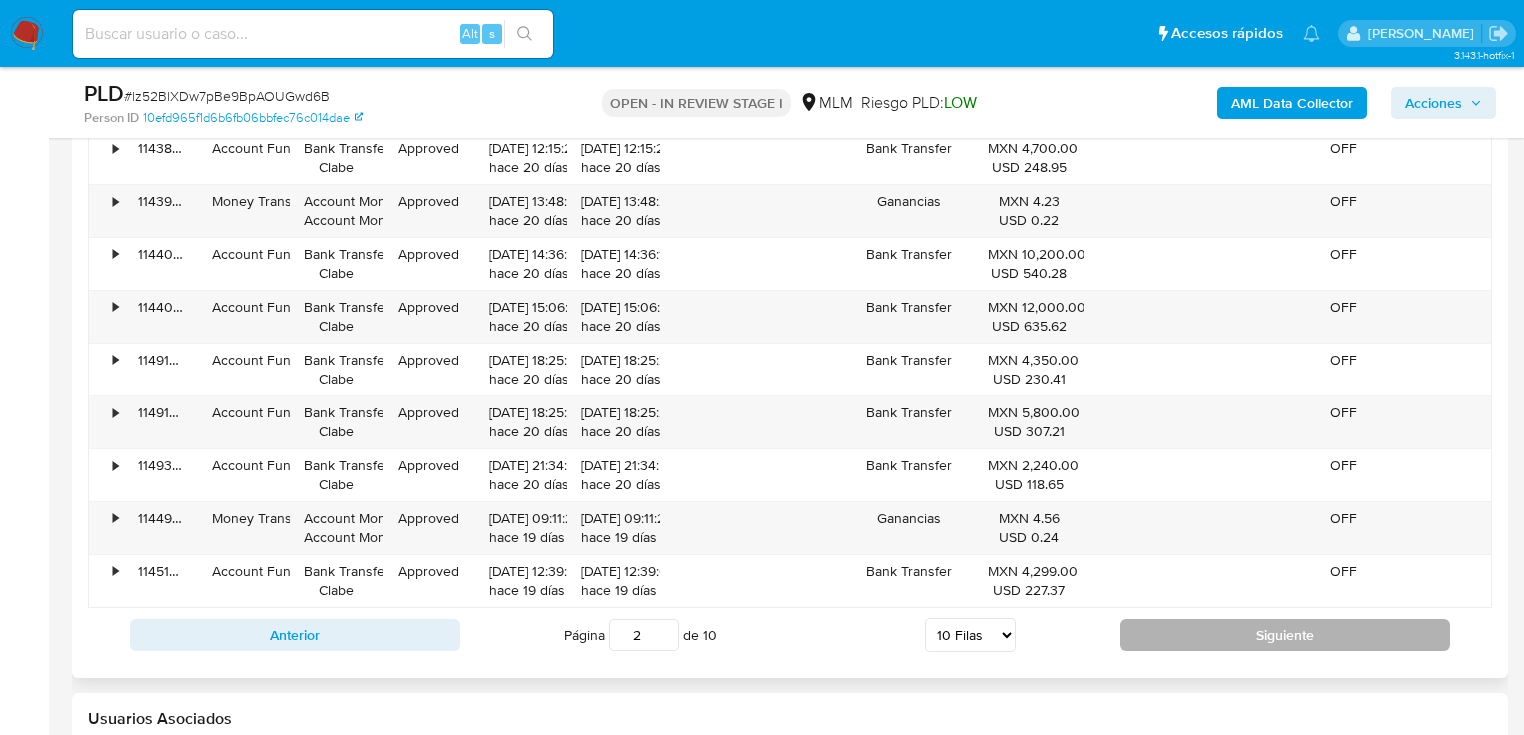 click on "Siguiente" at bounding box center (1285, 635) 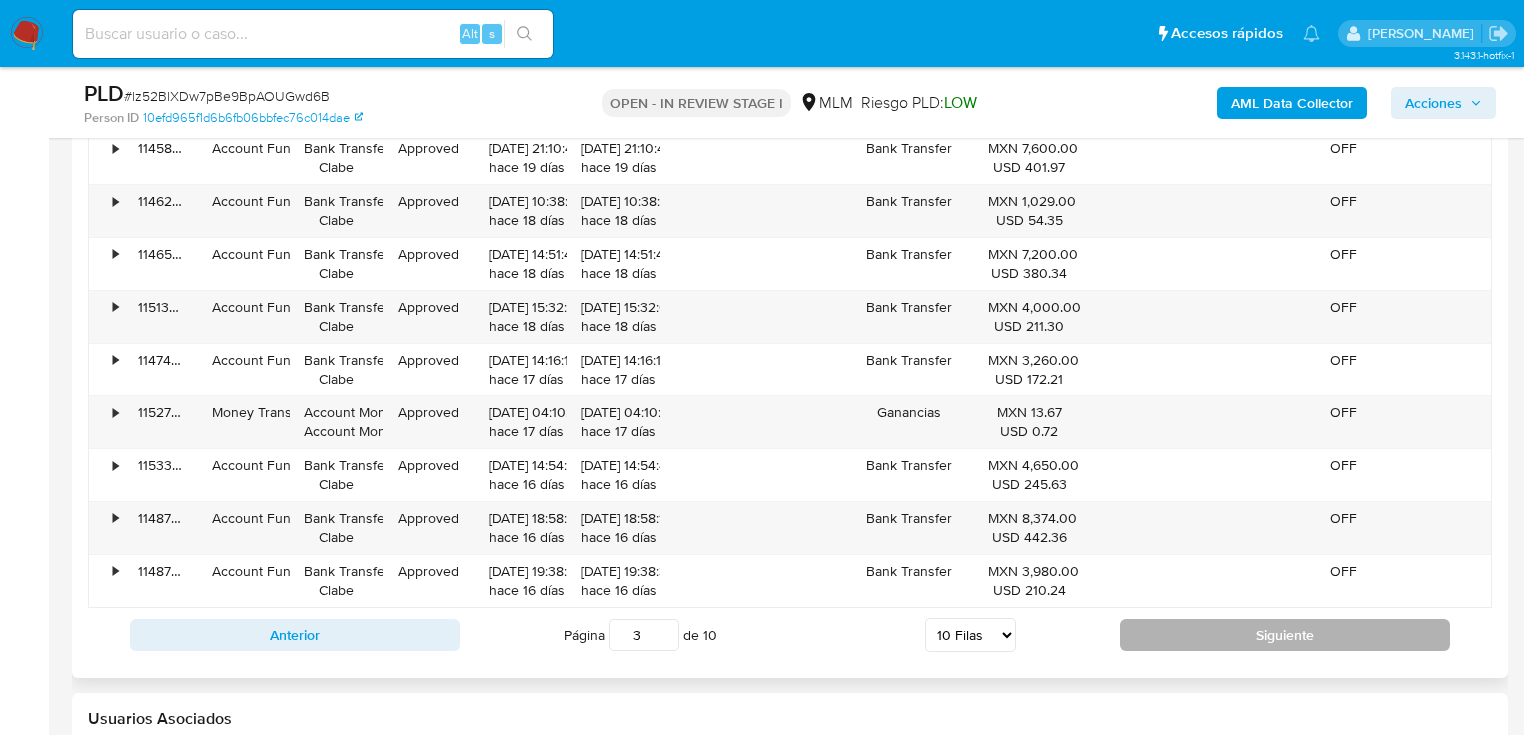 click on "Siguiente" at bounding box center (1285, 635) 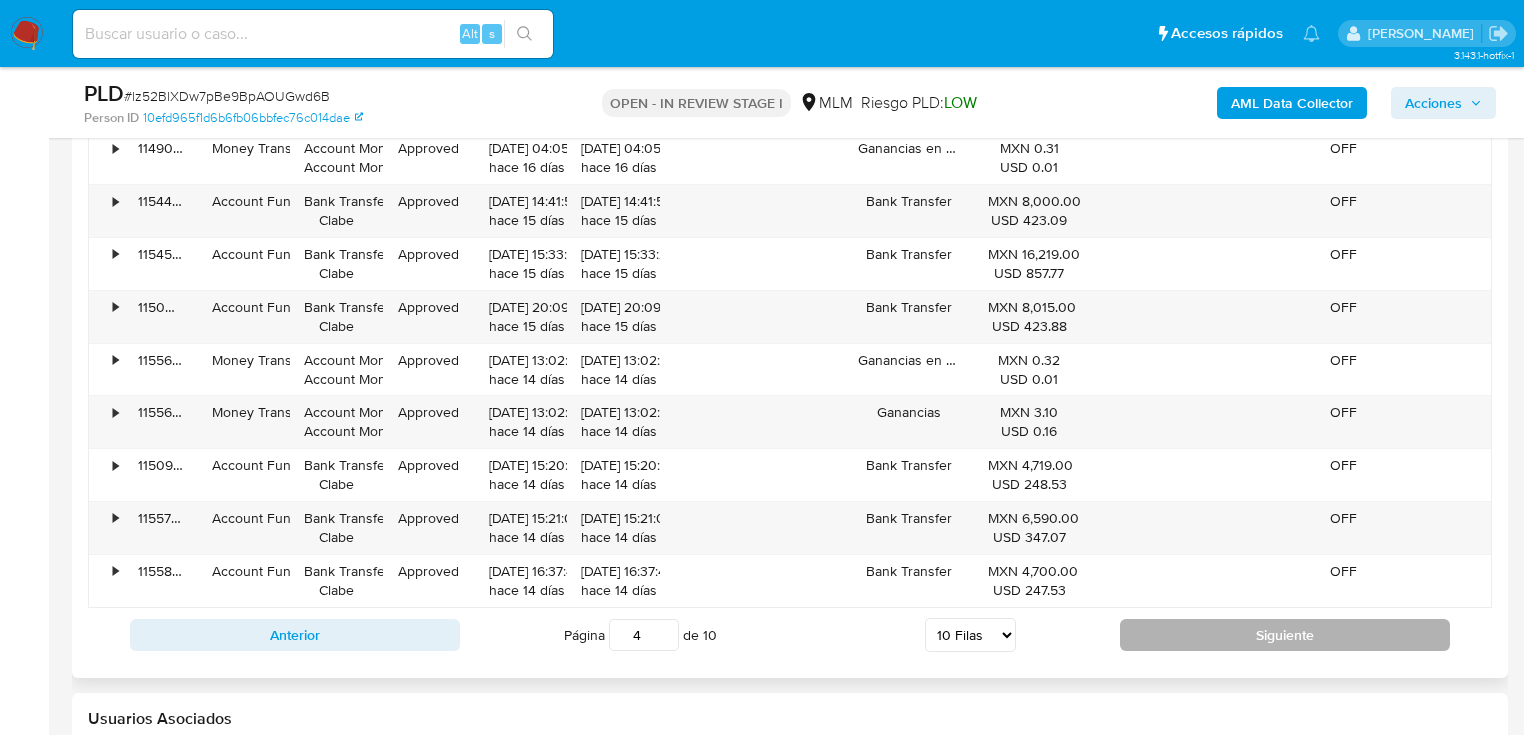 click on "Siguiente" at bounding box center [1285, 635] 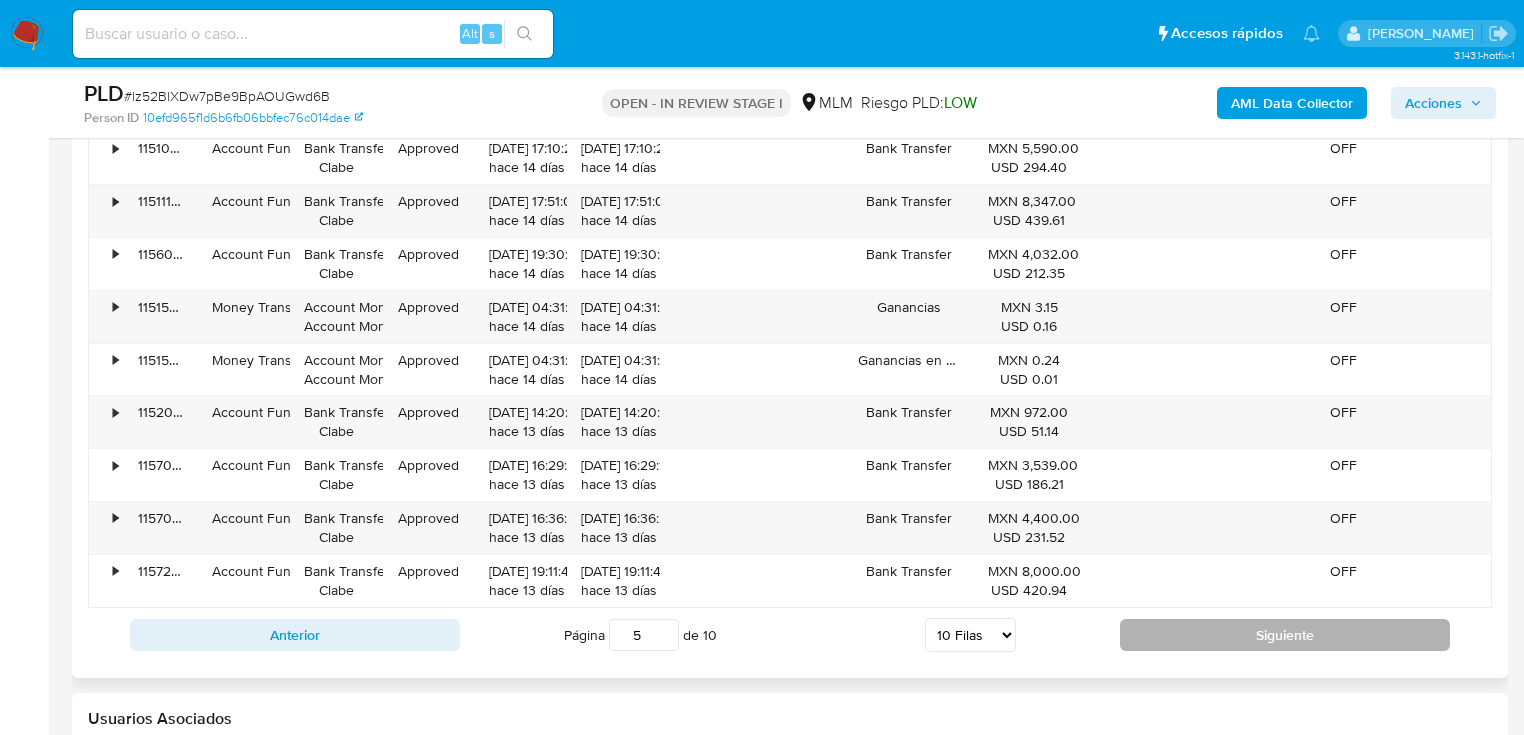 click on "Siguiente" at bounding box center [1285, 635] 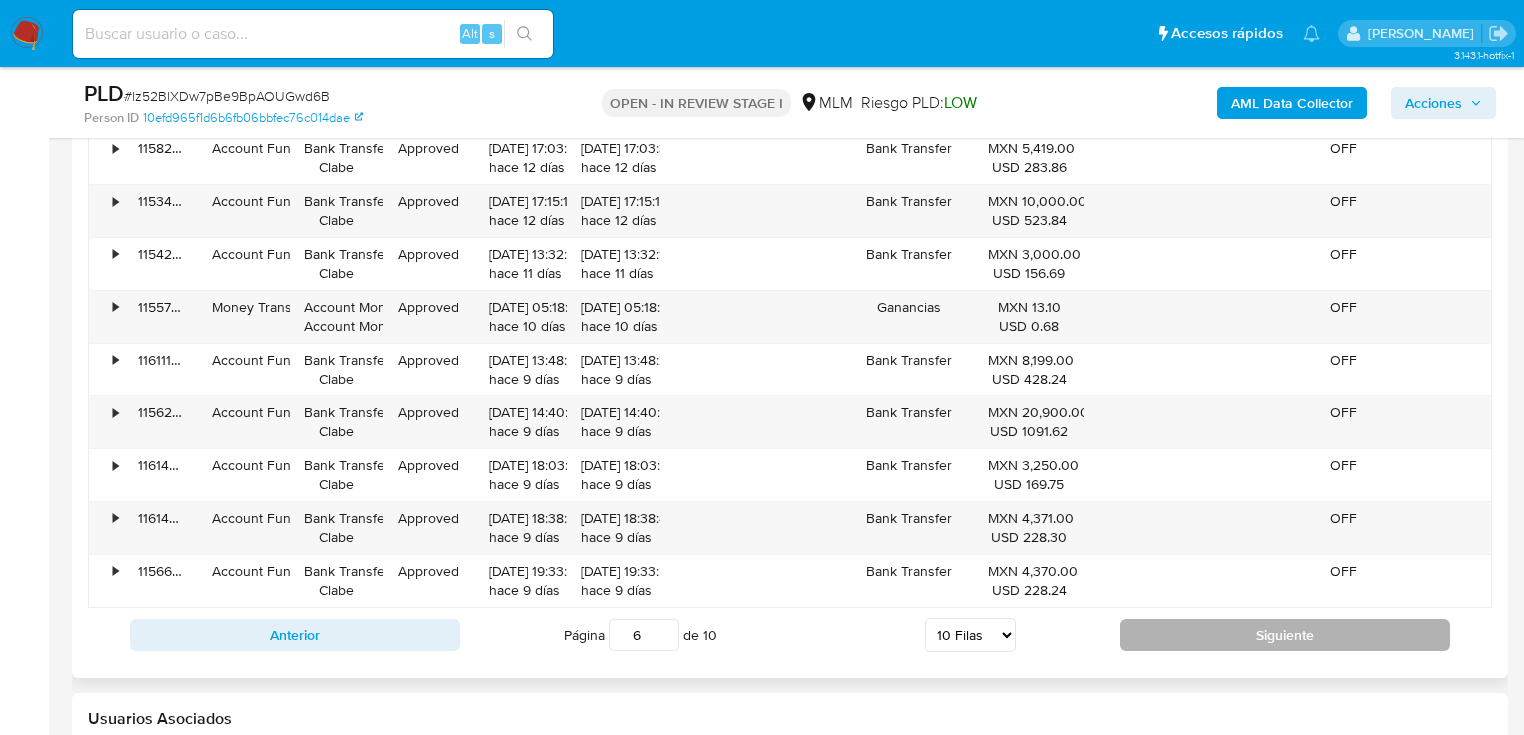click on "Siguiente" at bounding box center (1285, 635) 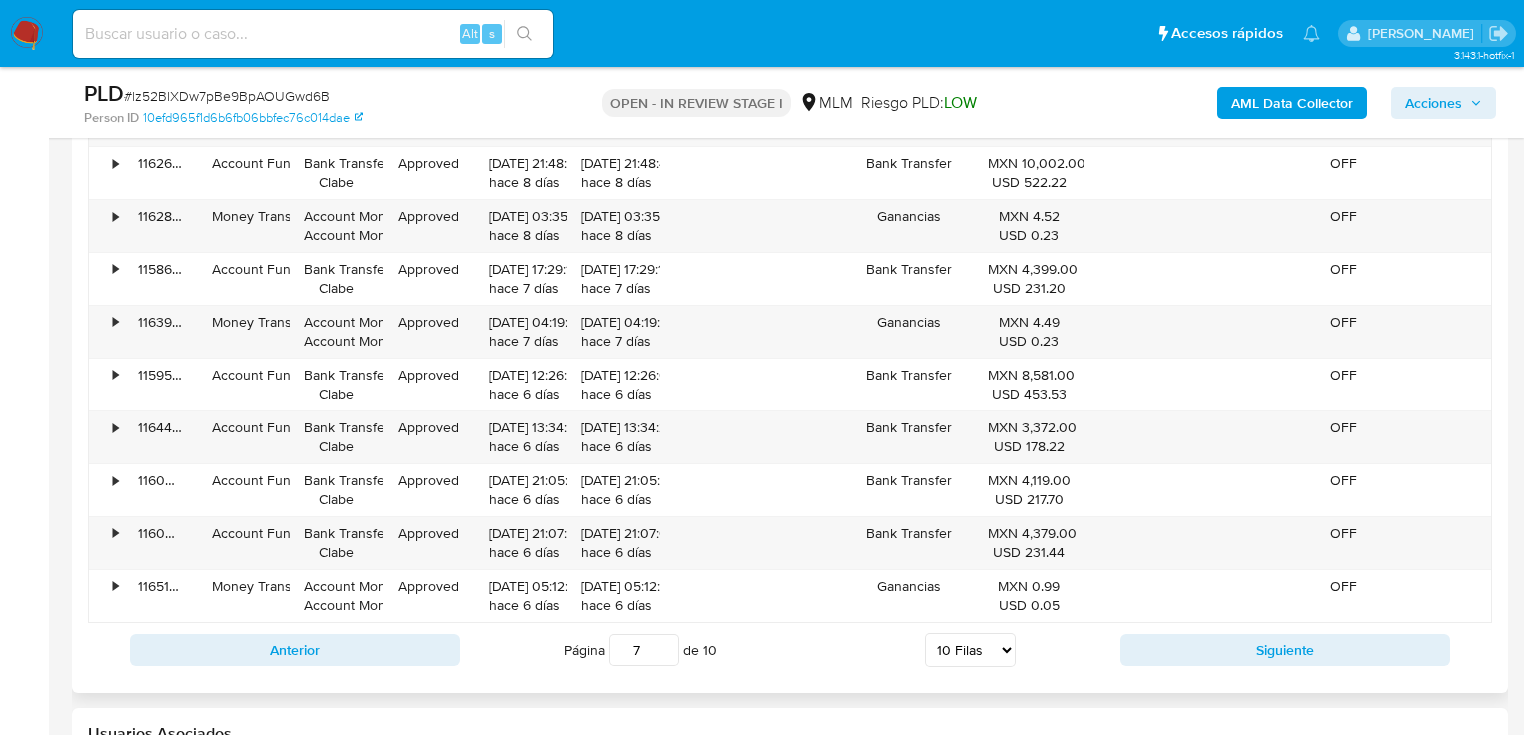 scroll, scrollTop: 2640, scrollLeft: 0, axis: vertical 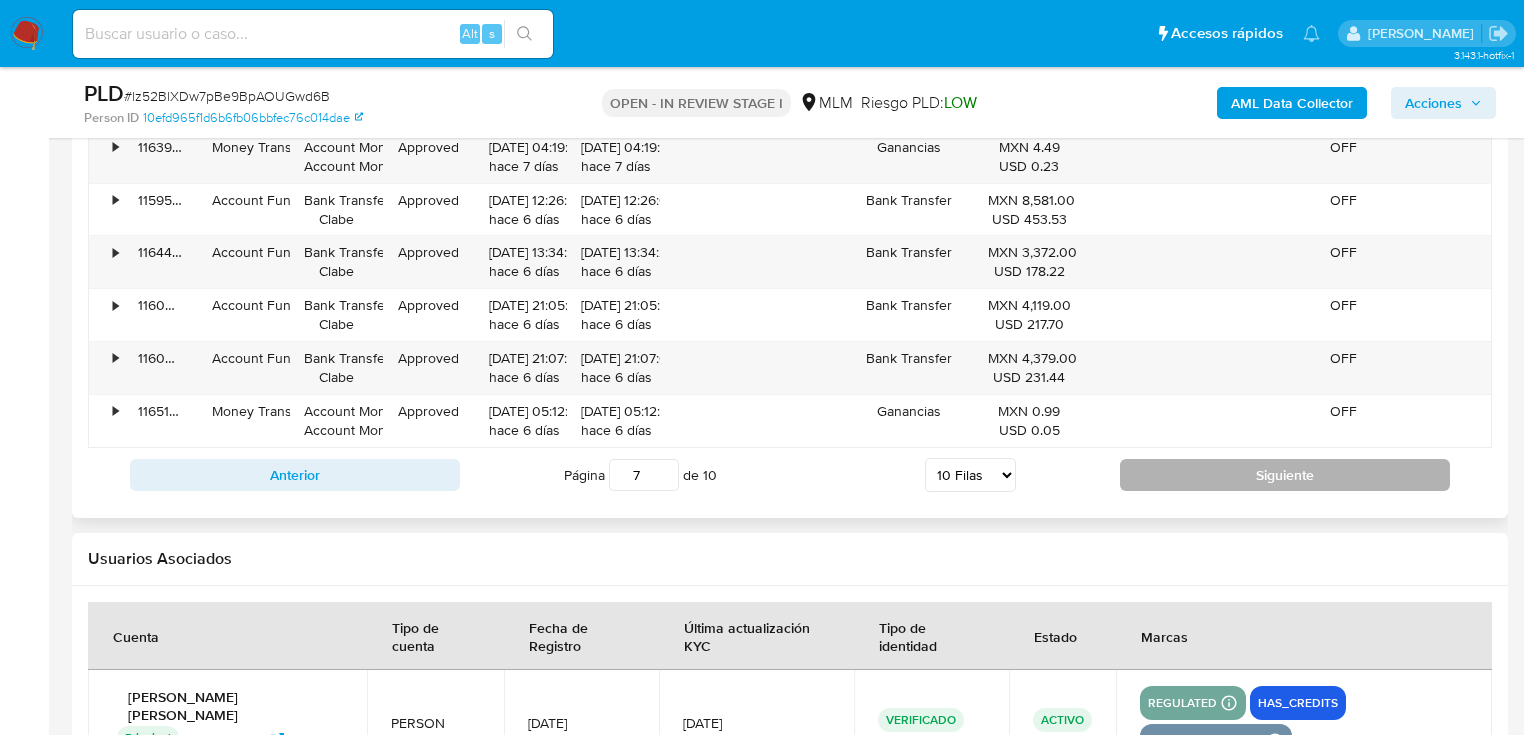 click on "Siguiente" at bounding box center [1285, 475] 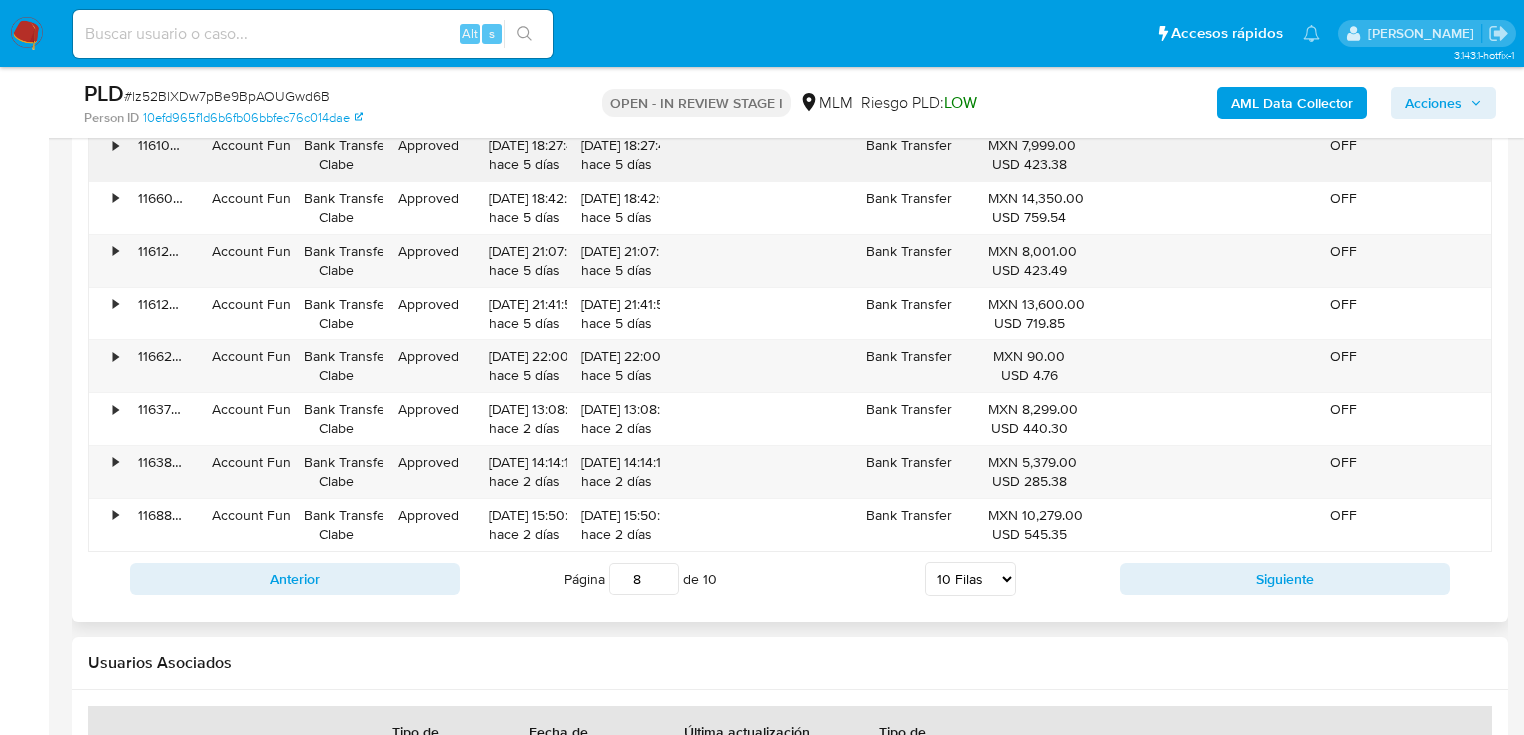 scroll, scrollTop: 2320, scrollLeft: 0, axis: vertical 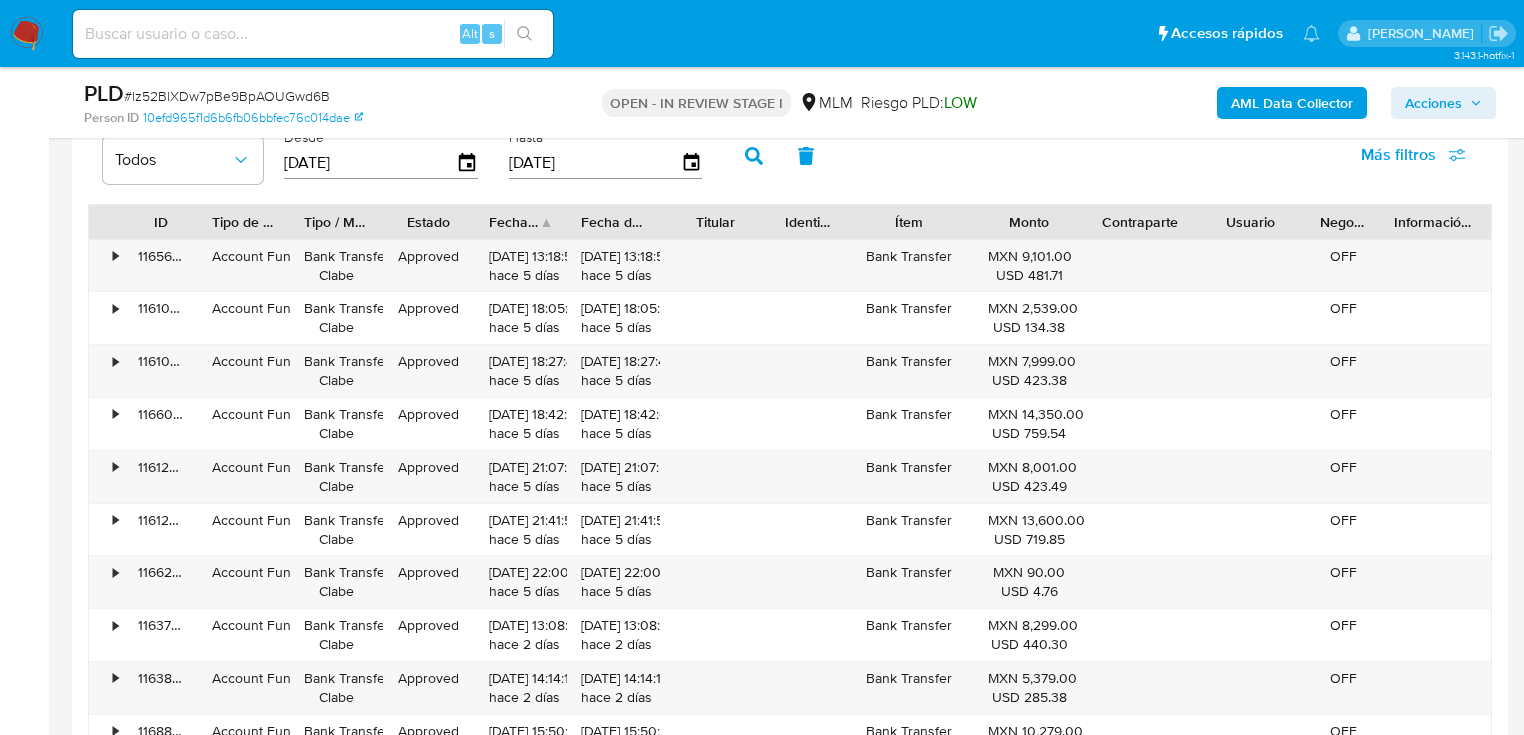drag, startPoint x: 747, startPoint y: 213, endPoint x: 804, endPoint y: 215, distance: 57.035076 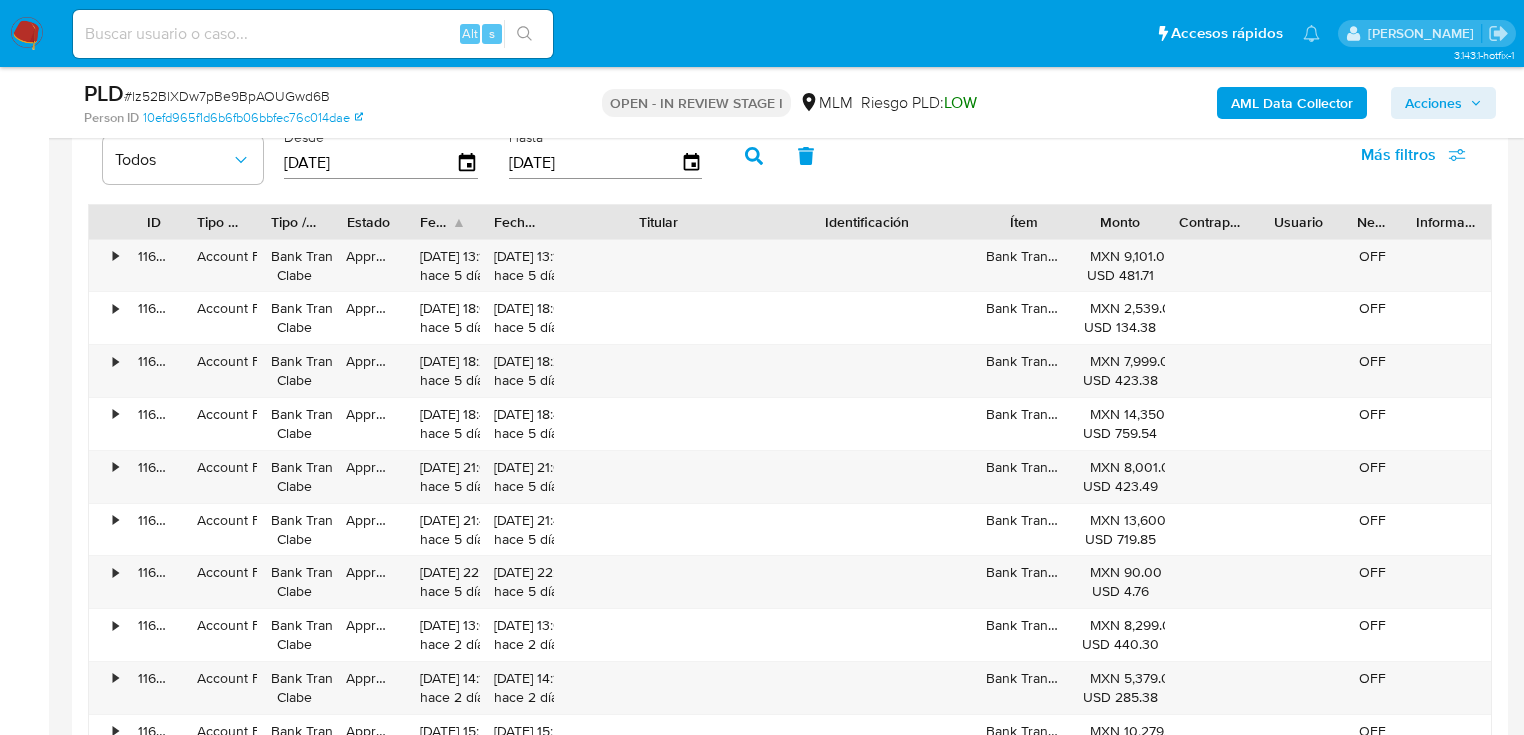 drag, startPoint x: 772, startPoint y: 219, endPoint x: 852, endPoint y: 219, distance: 80 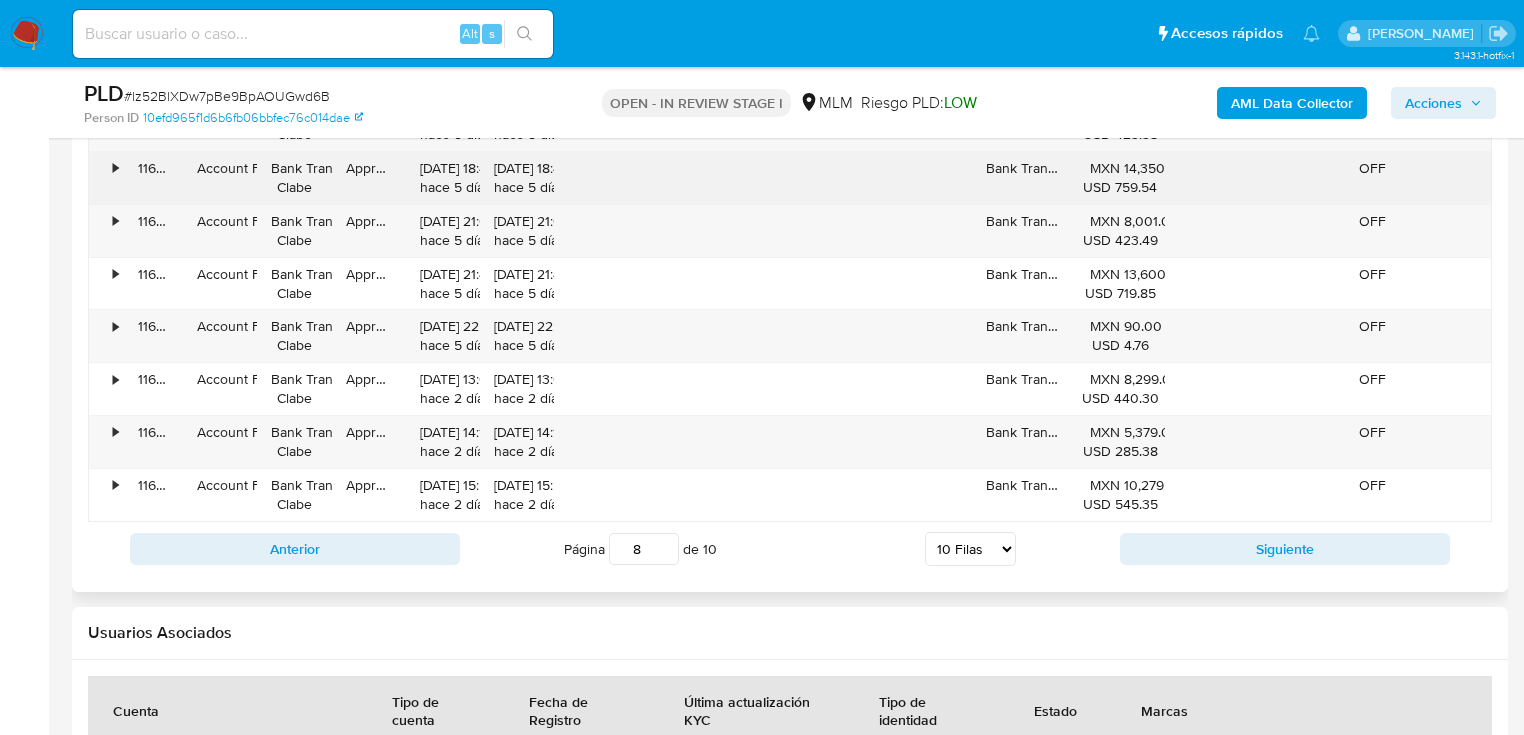 scroll, scrollTop: 2640, scrollLeft: 0, axis: vertical 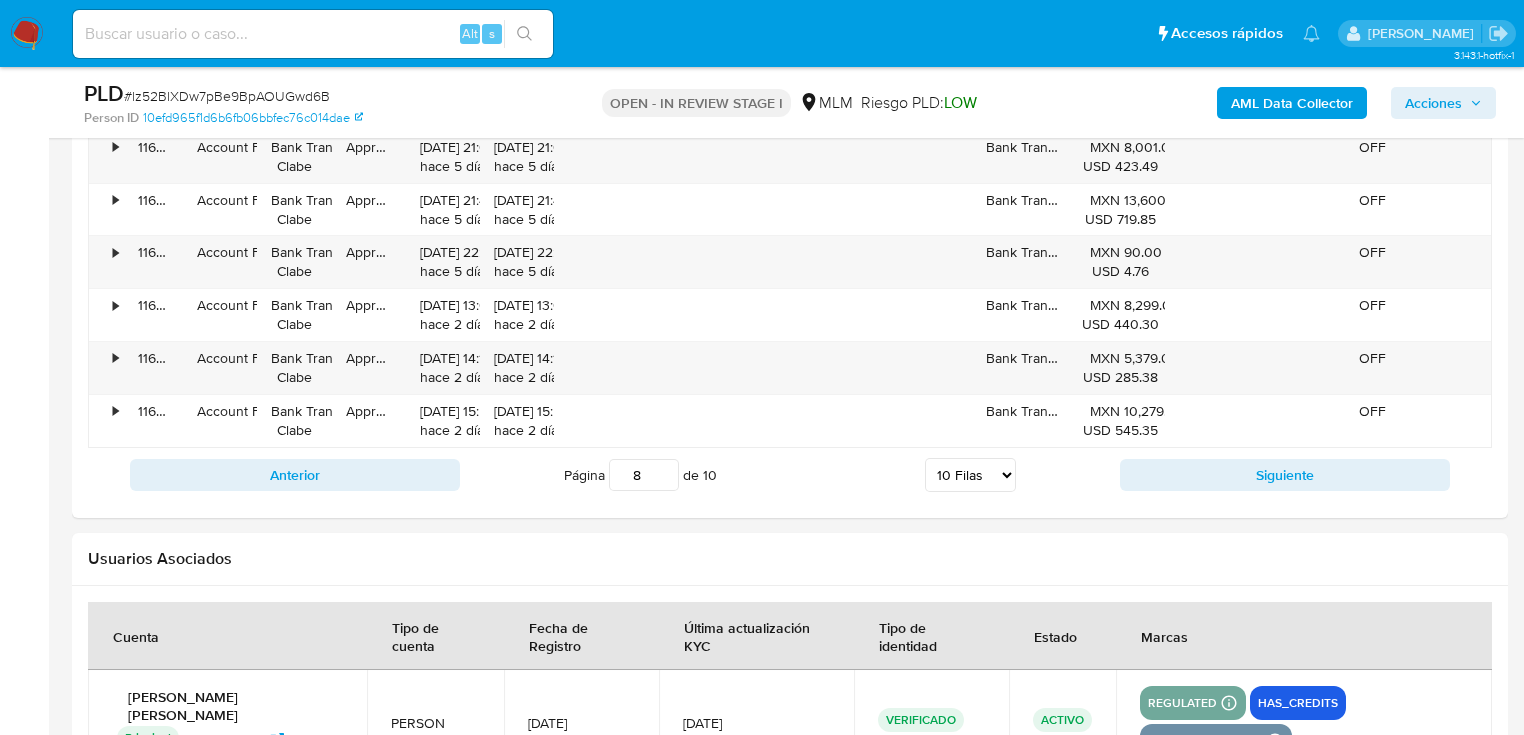 drag, startPoint x: 1198, startPoint y: 465, endPoint x: 122, endPoint y: 439, distance: 1076.3141 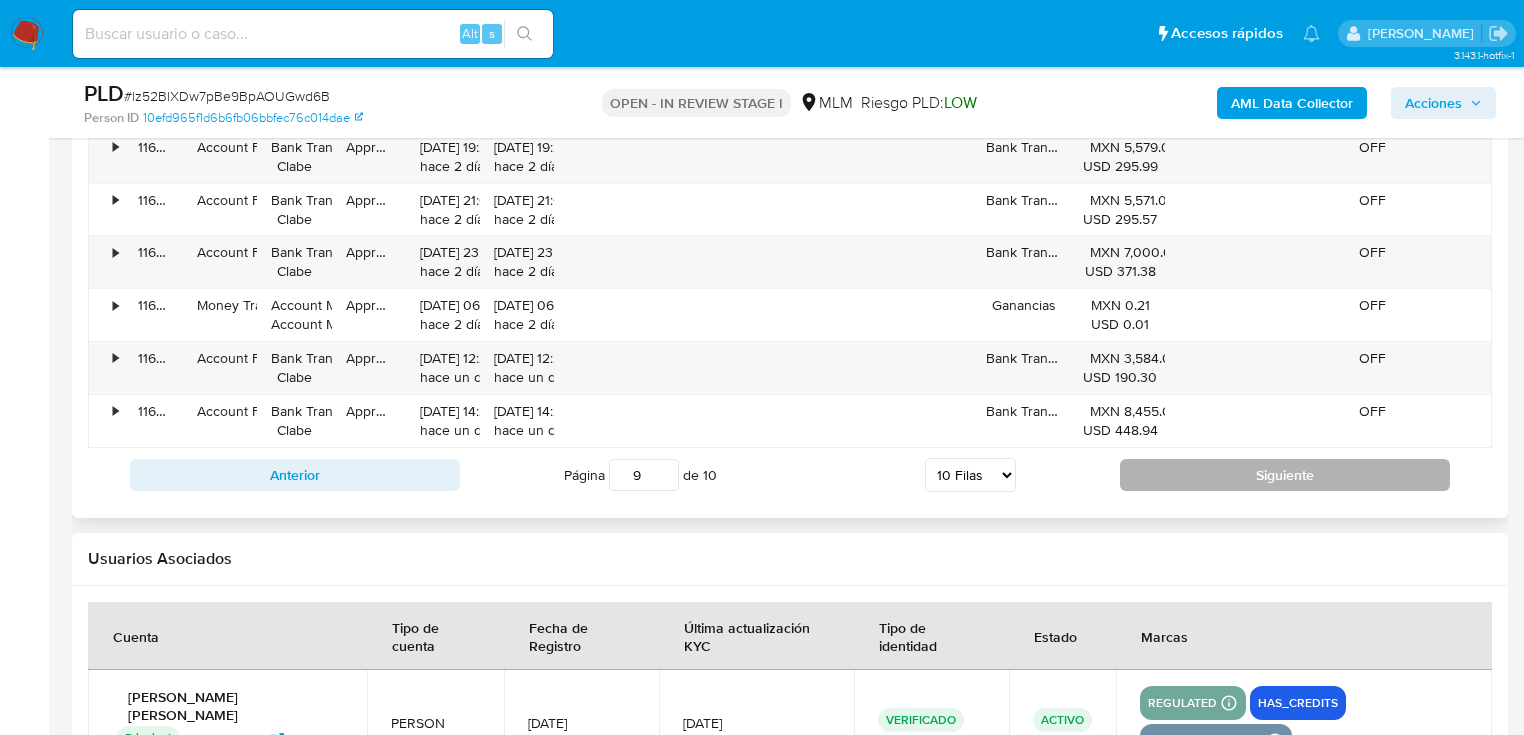 click on "Siguiente" at bounding box center [1285, 475] 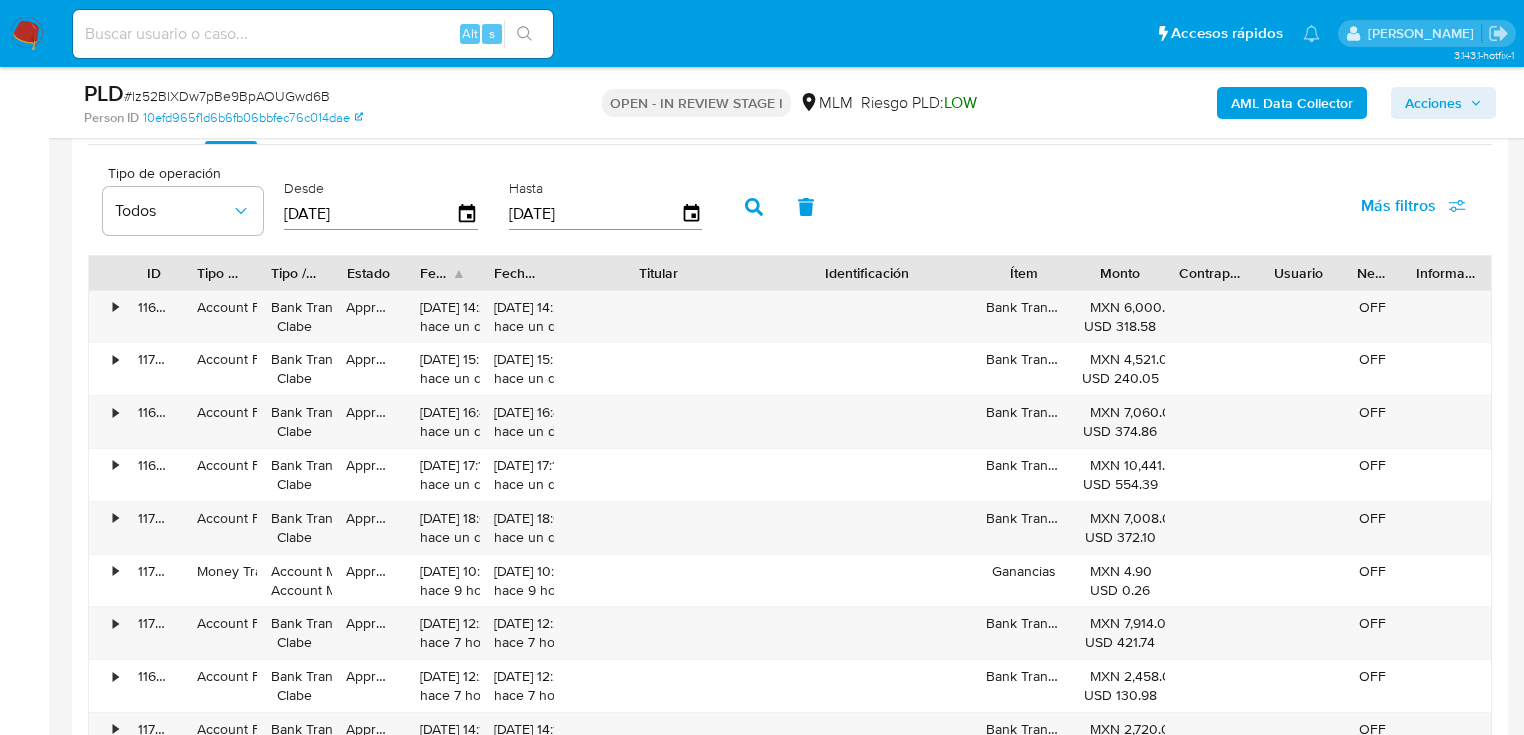 scroll, scrollTop: 2240, scrollLeft: 0, axis: vertical 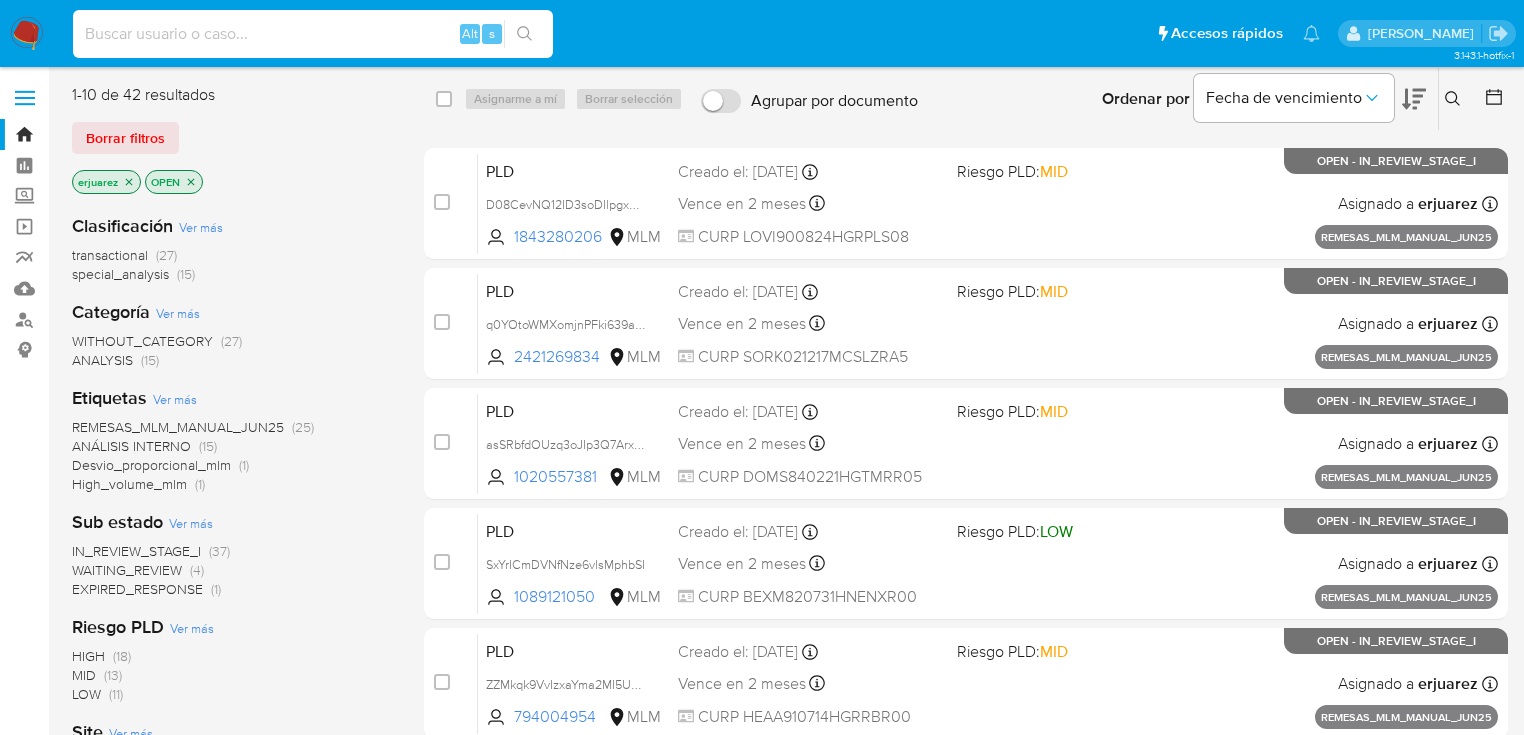 click at bounding box center [313, 34] 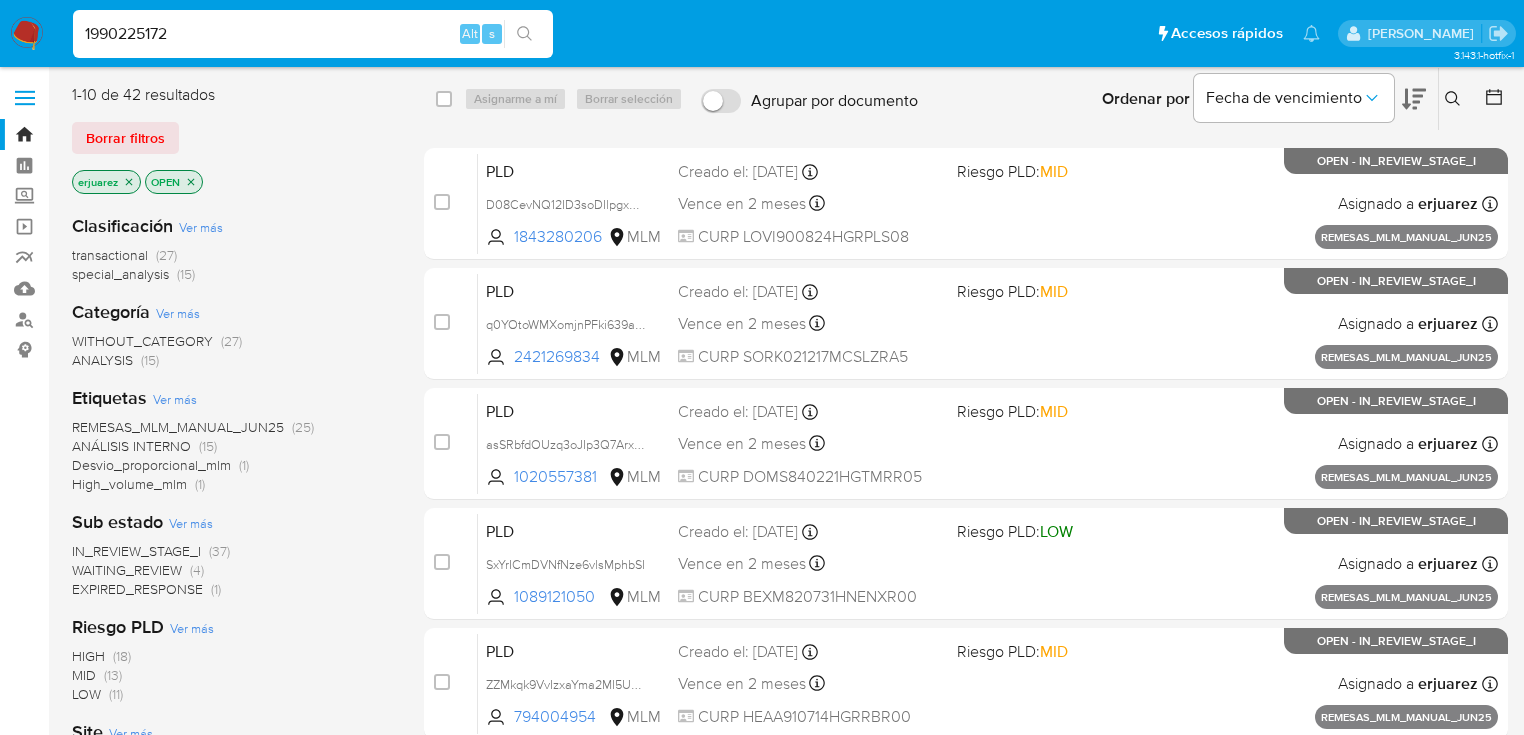 type on "1990225172" 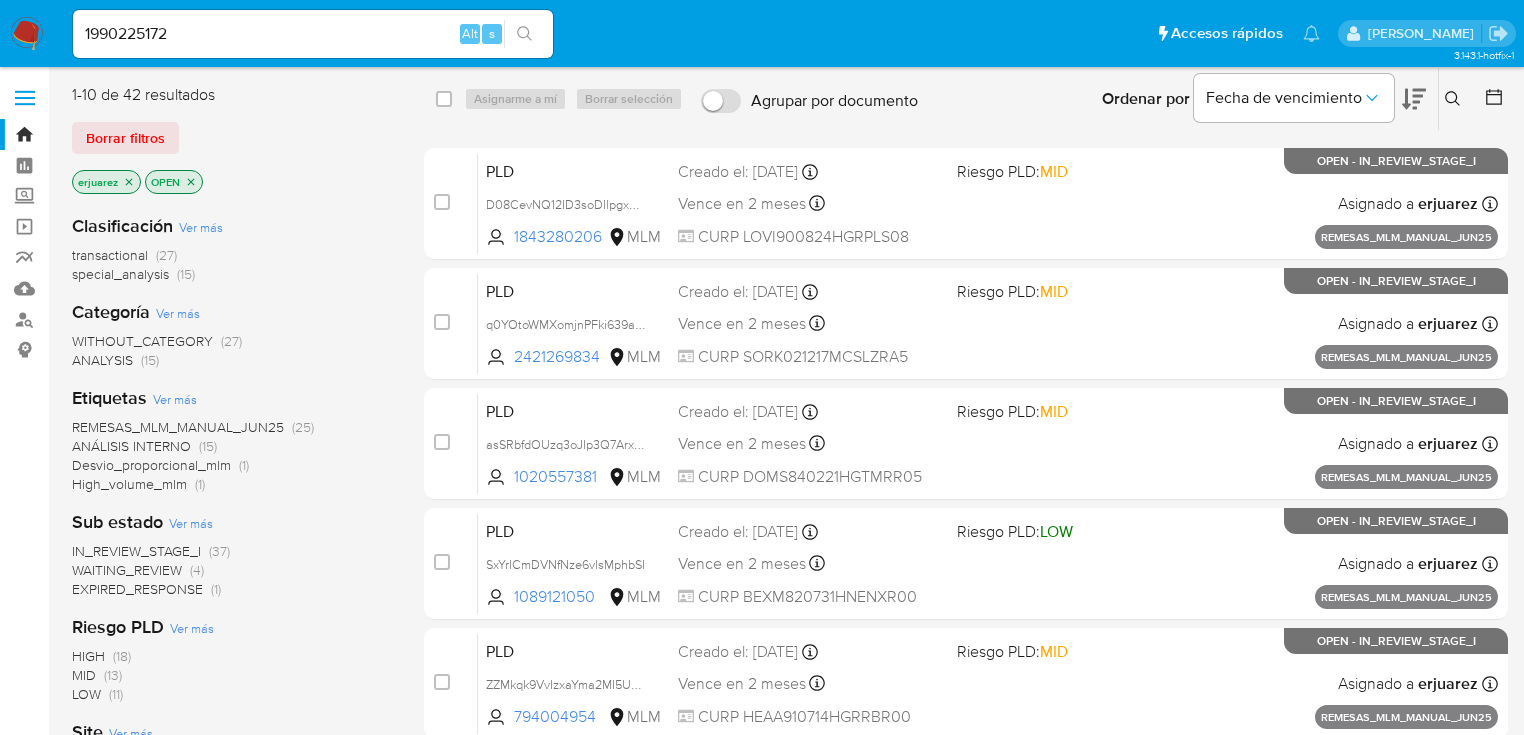 click on "1990225172 Alt s" at bounding box center (313, 34) 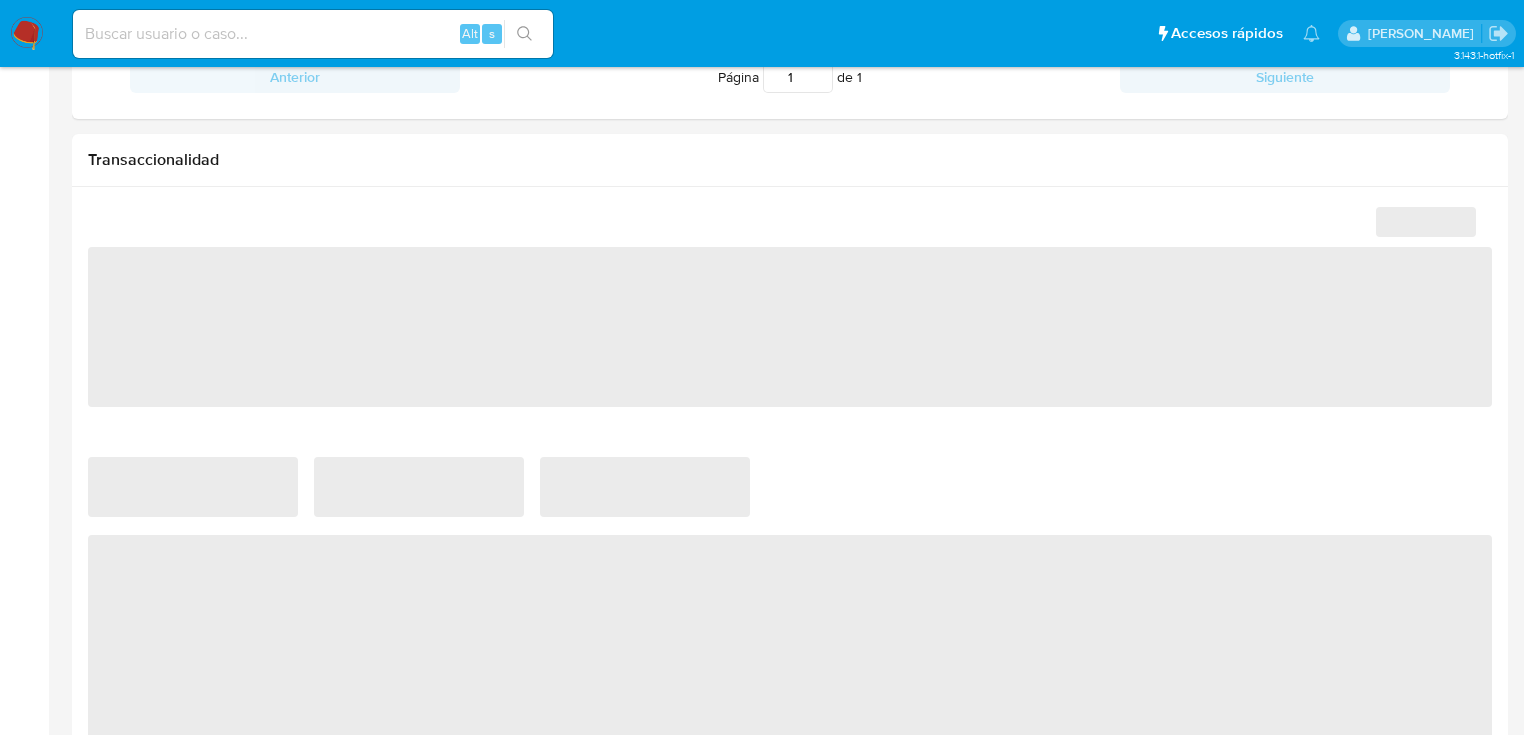 select on "10" 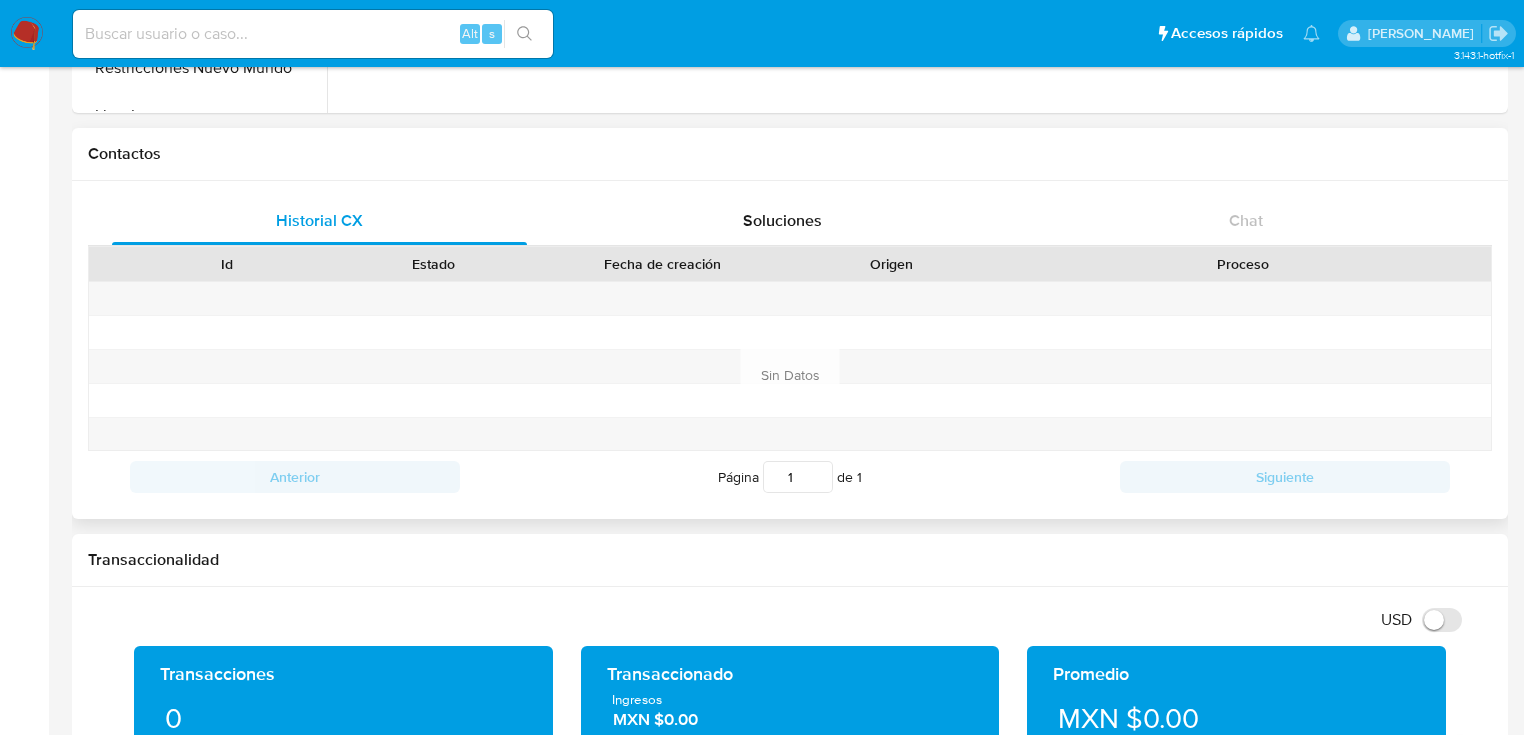 scroll, scrollTop: 80, scrollLeft: 0, axis: vertical 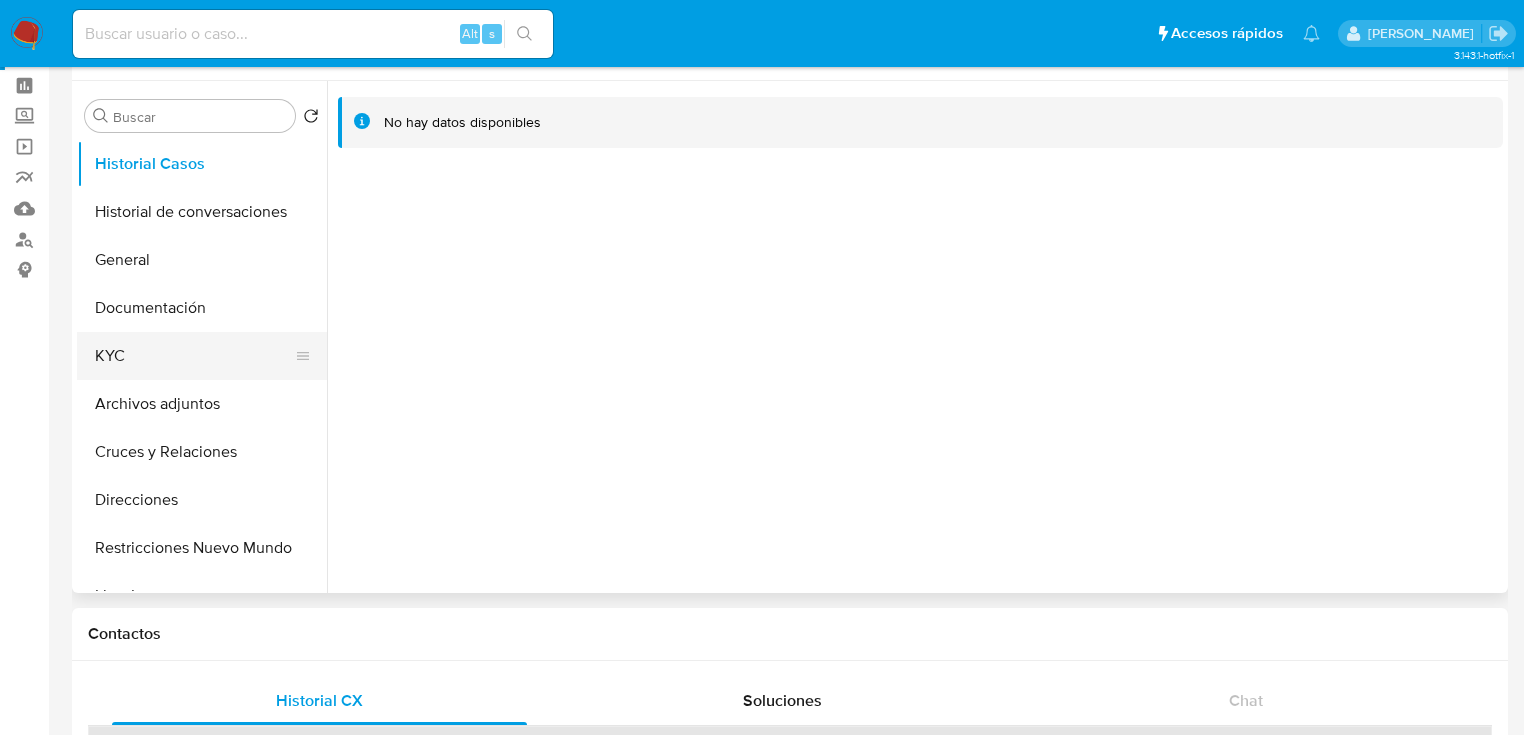 click on "KYC" at bounding box center (194, 356) 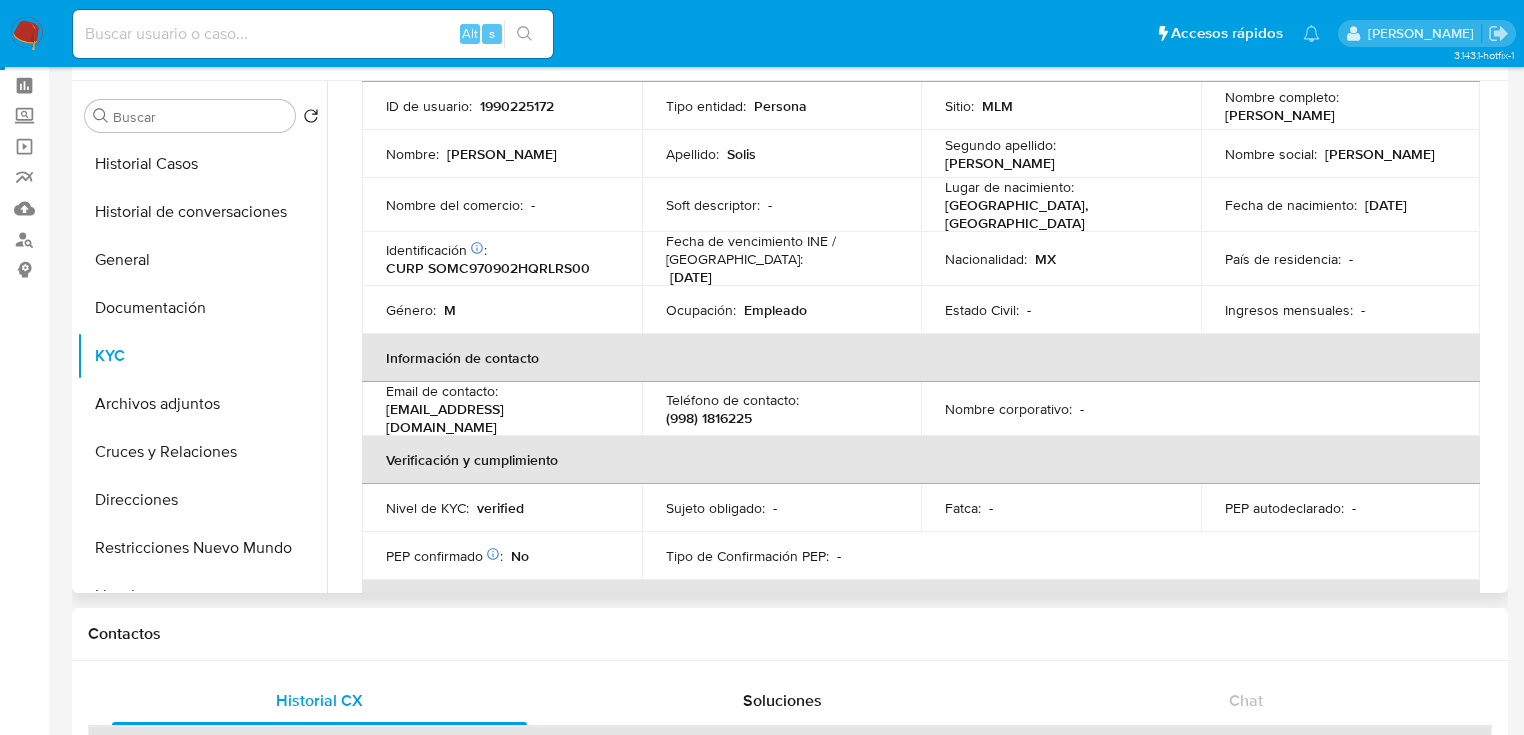 scroll, scrollTop: 0, scrollLeft: 0, axis: both 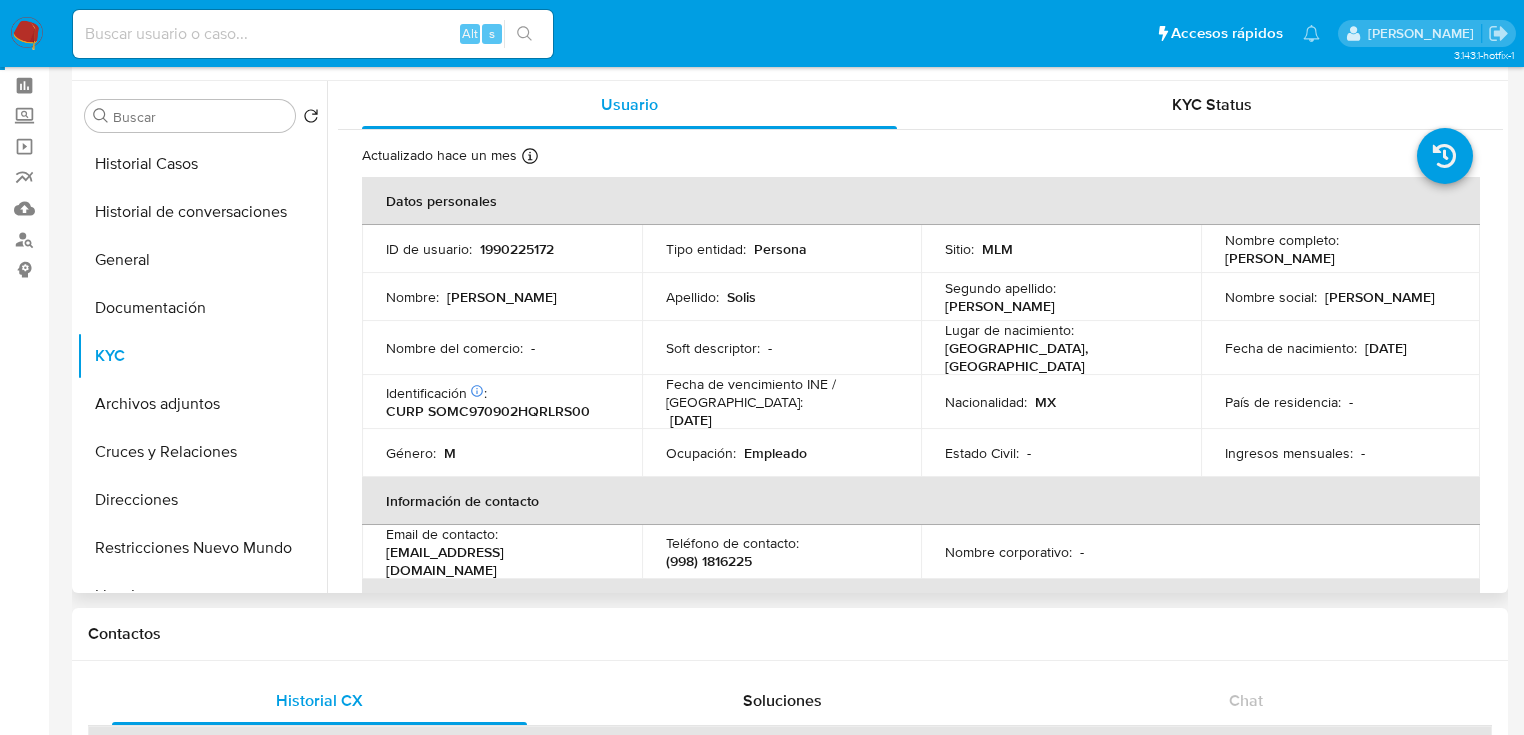 drag, startPoint x: 896, startPoint y: 508, endPoint x: 612, endPoint y: 455, distance: 288.9031 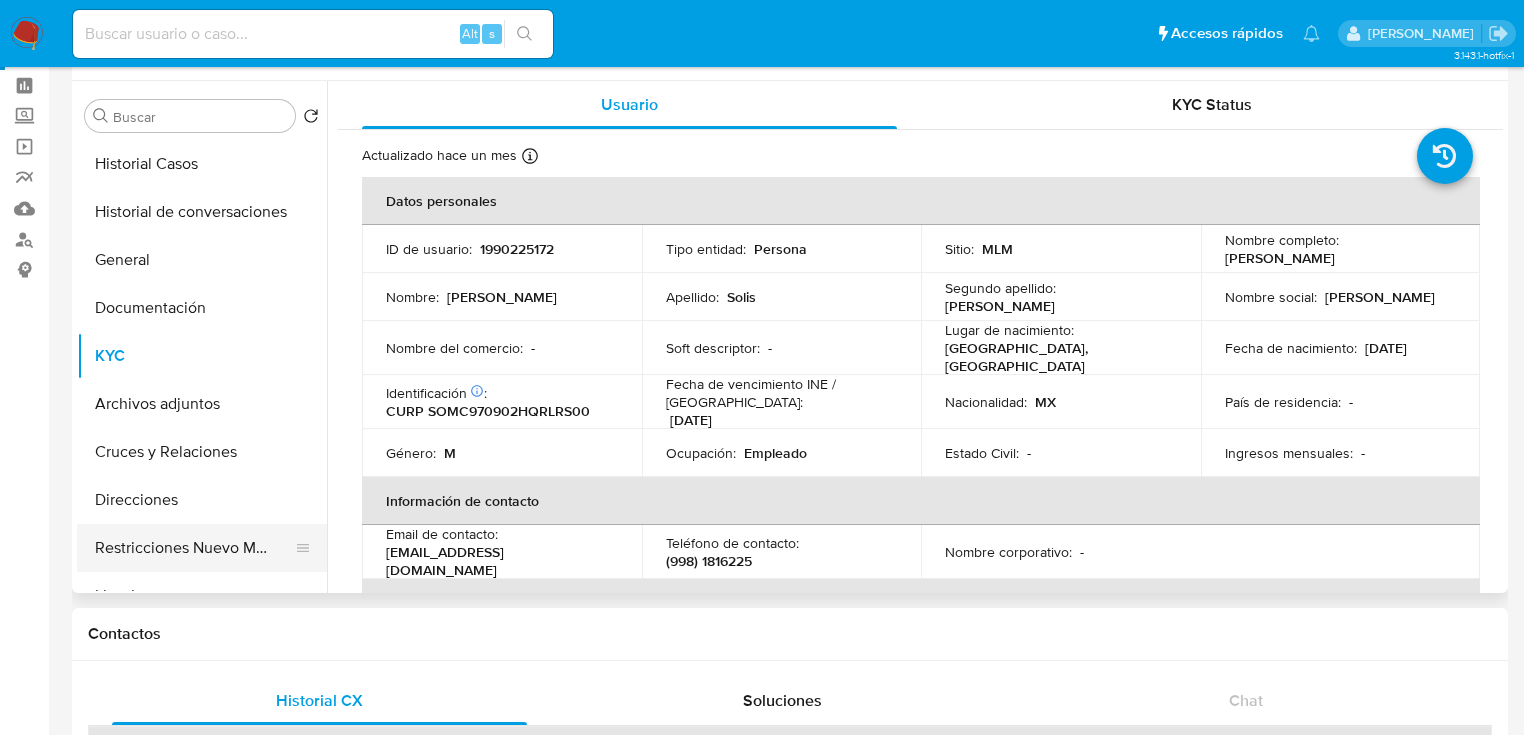 click on "Restricciones Nuevo Mundo" at bounding box center [194, 548] 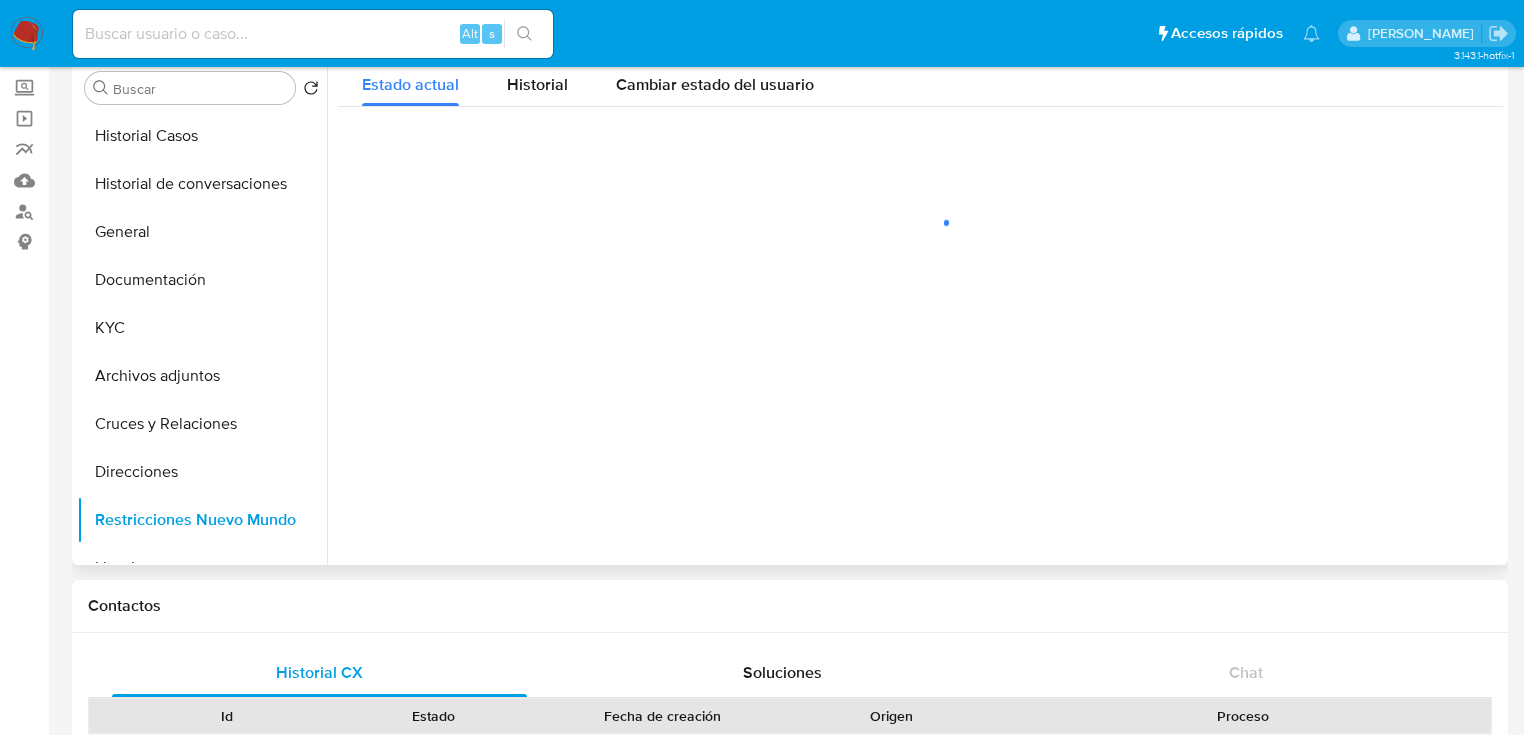 scroll, scrollTop: 80, scrollLeft: 0, axis: vertical 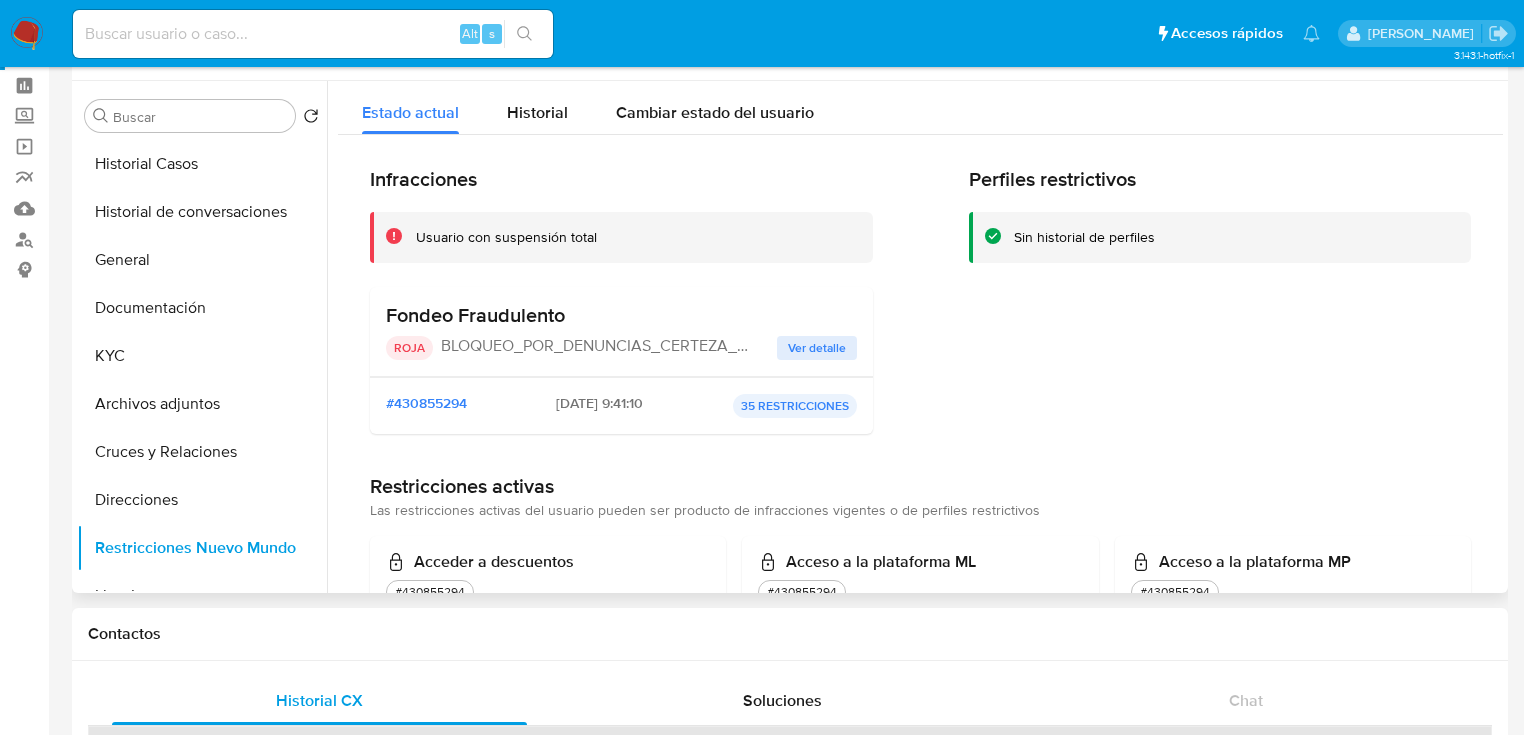 click on "Ver detalle" at bounding box center (817, 348) 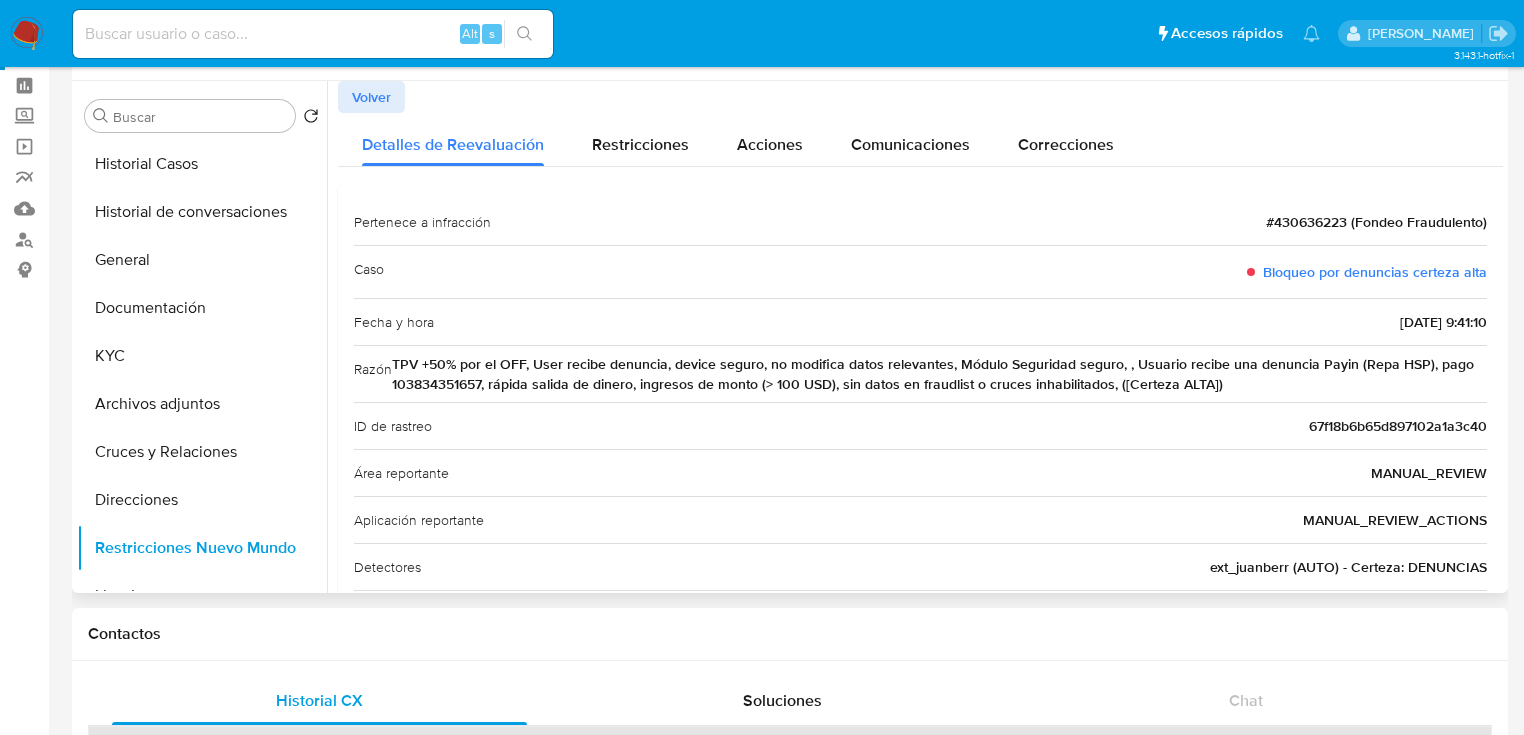 drag, startPoint x: 564, startPoint y: 364, endPoint x: 1432, endPoint y: 406, distance: 869.01556 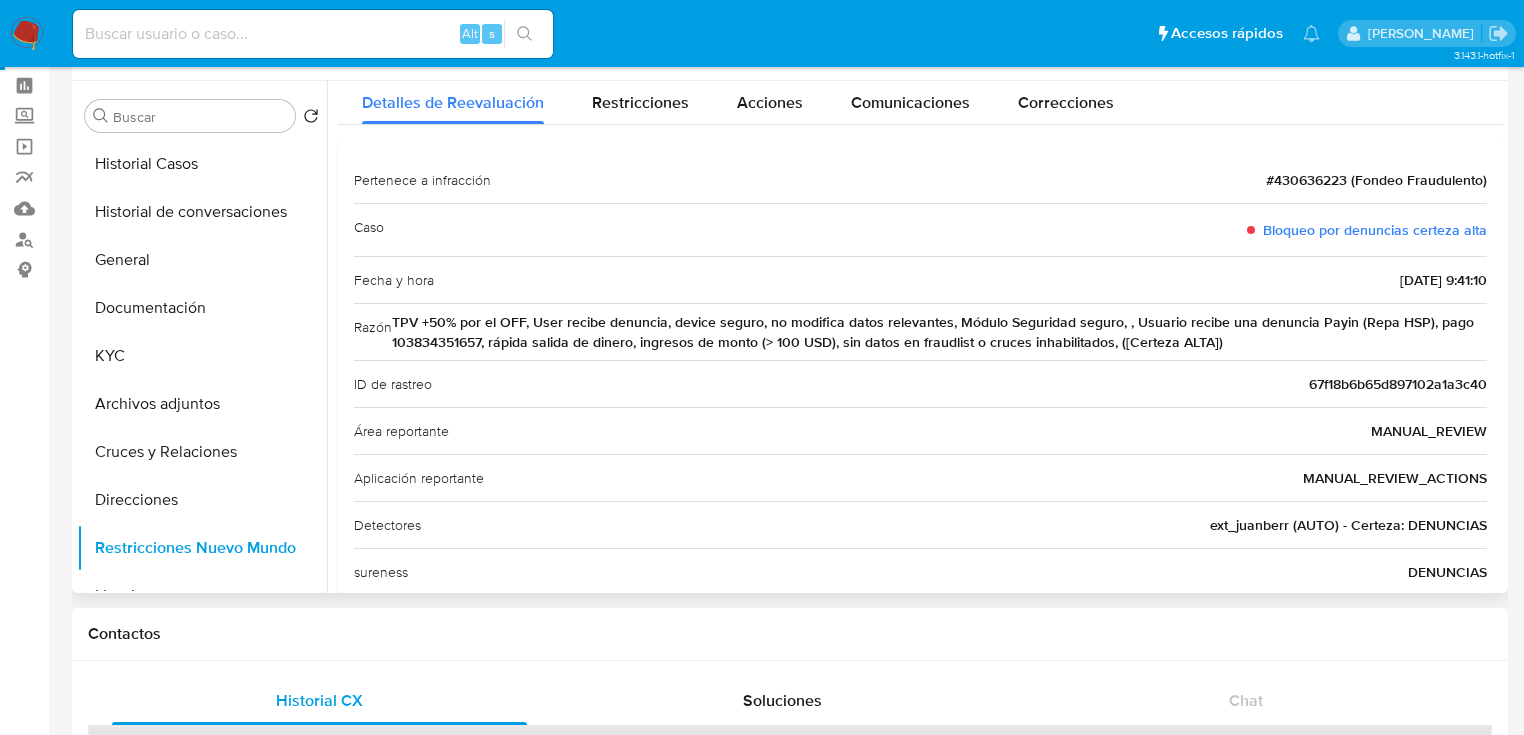 scroll, scrollTop: 80, scrollLeft: 0, axis: vertical 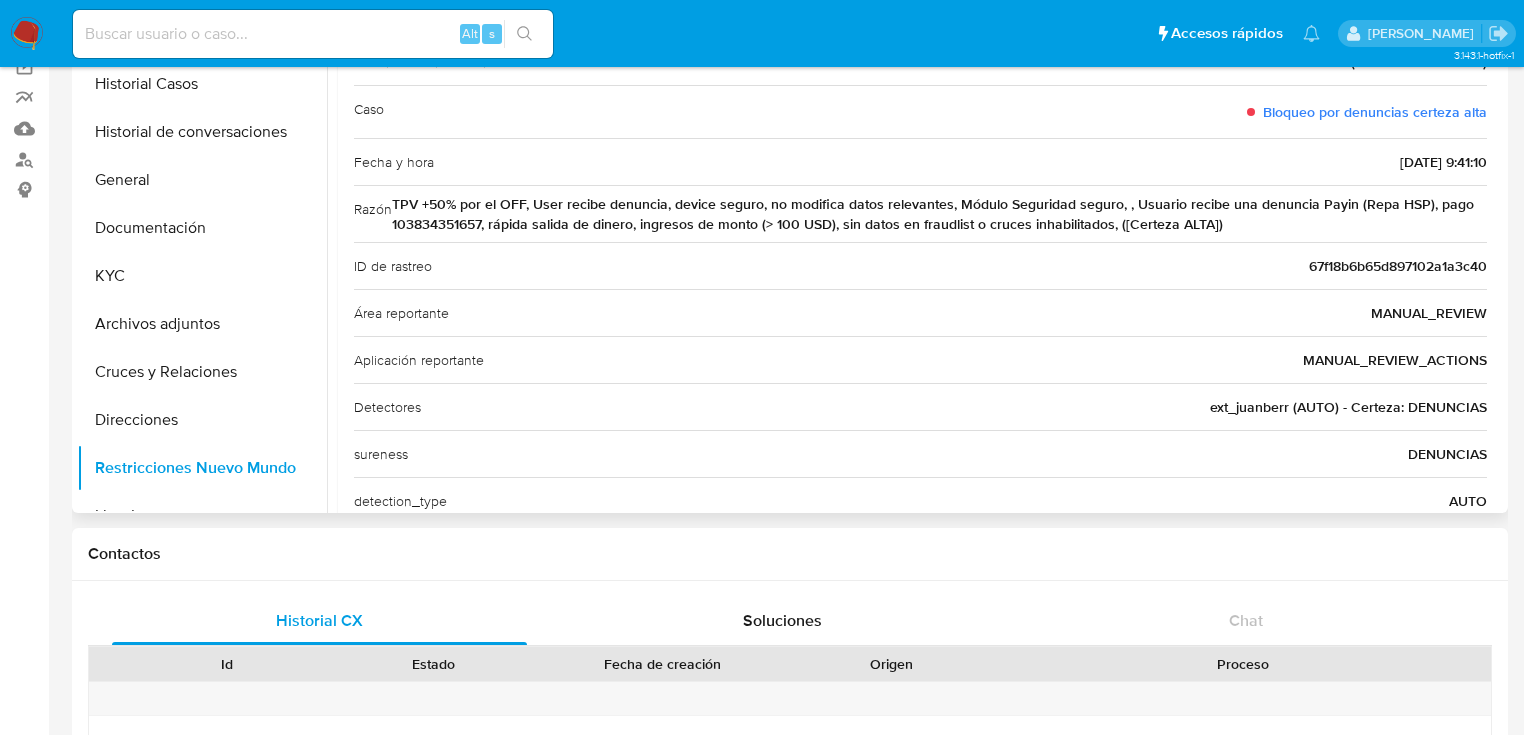 click on "TPV +50% por el OFF, User recibe denuncia, device seguro, no modifica datos relevantes, Módulo Seguridad seguro,  , Usuario recibe una denuncia Payin (Repa HSP),  pago 103834351657, rápida salida de dinero, ingresos de monto (> 100 USD), sin datos en fraudlist o cruces inhabilitados, ([Certeza ALTA])" at bounding box center (939, 214) 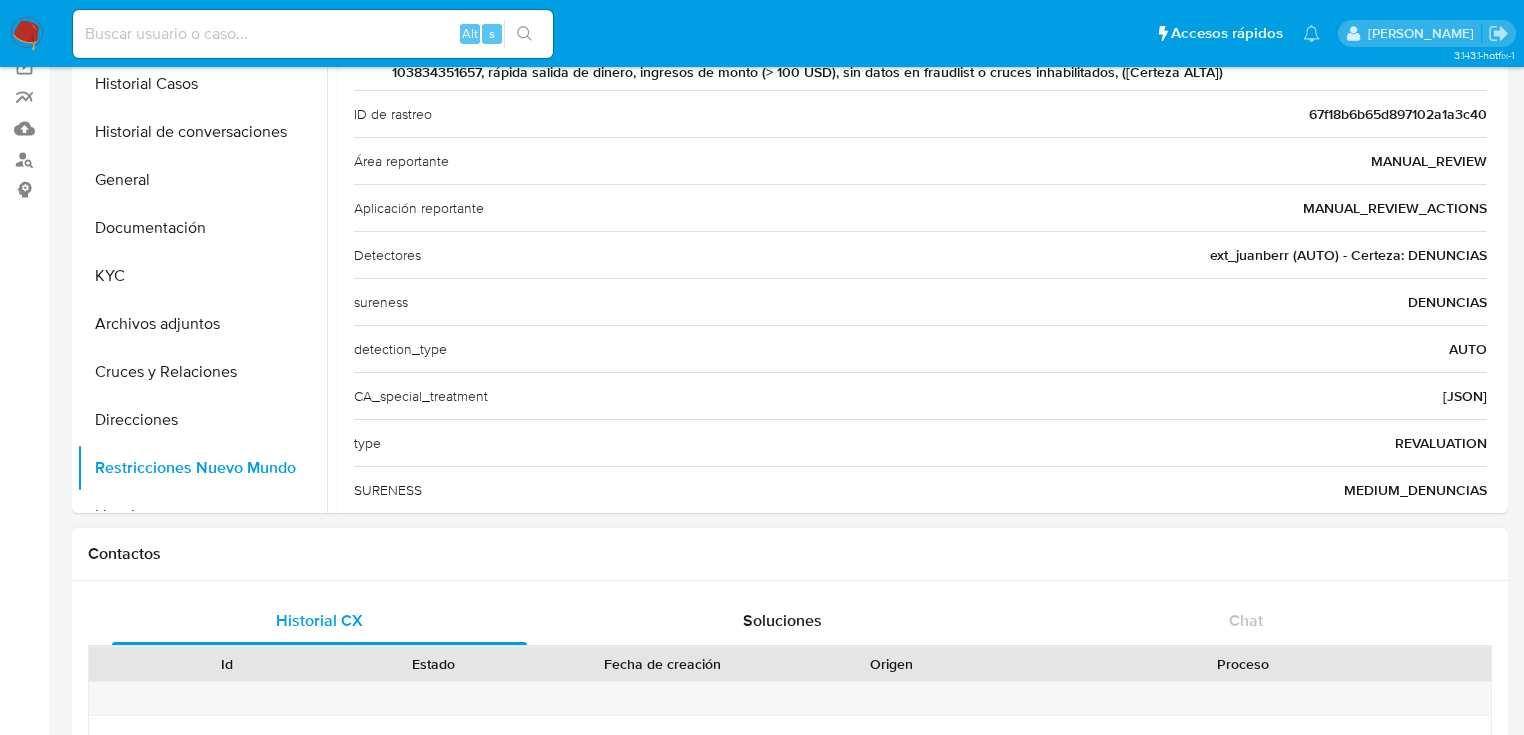 scroll, scrollTop: 318, scrollLeft: 0, axis: vertical 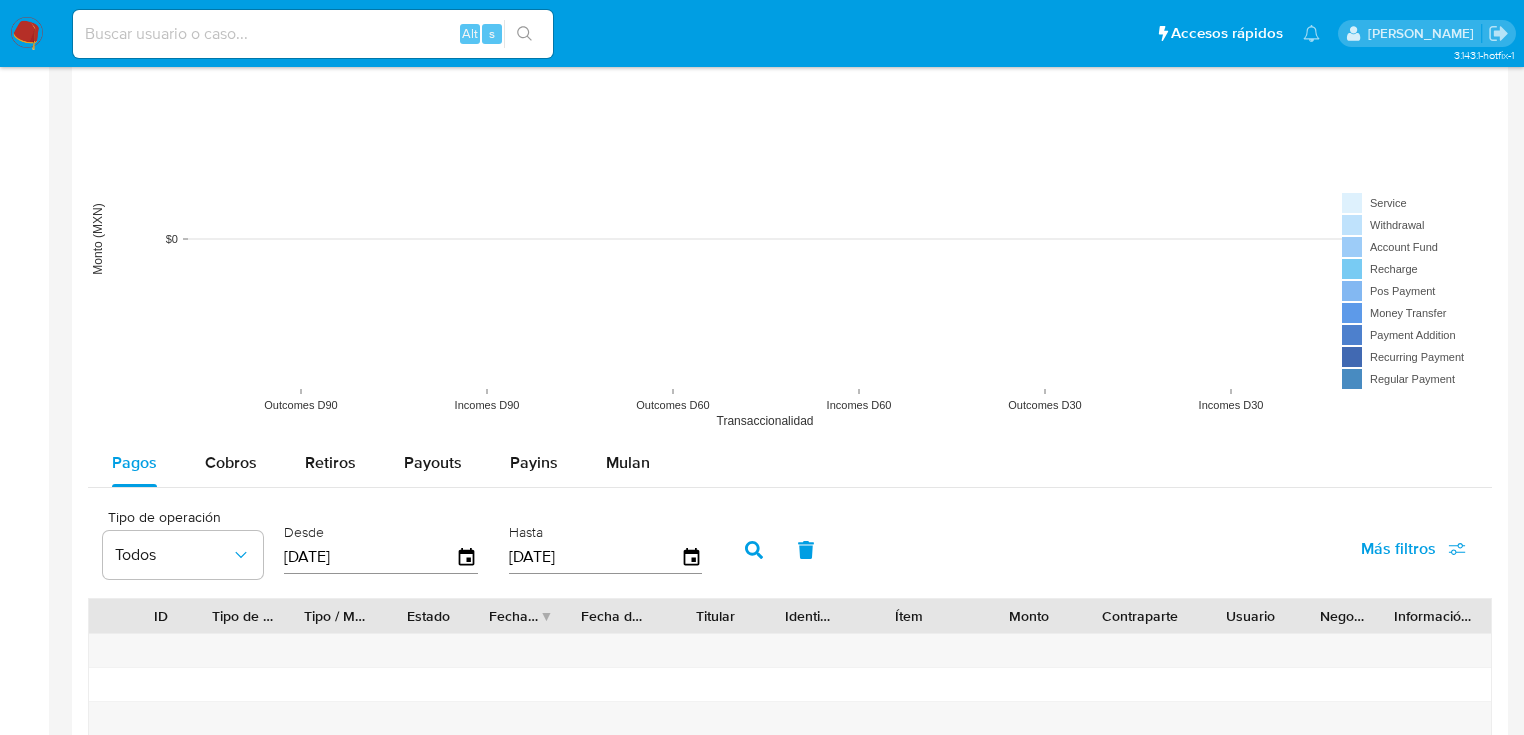 drag, startPoint x: 196, startPoint y: 452, endPoint x: 382, endPoint y: 390, distance: 196.06122 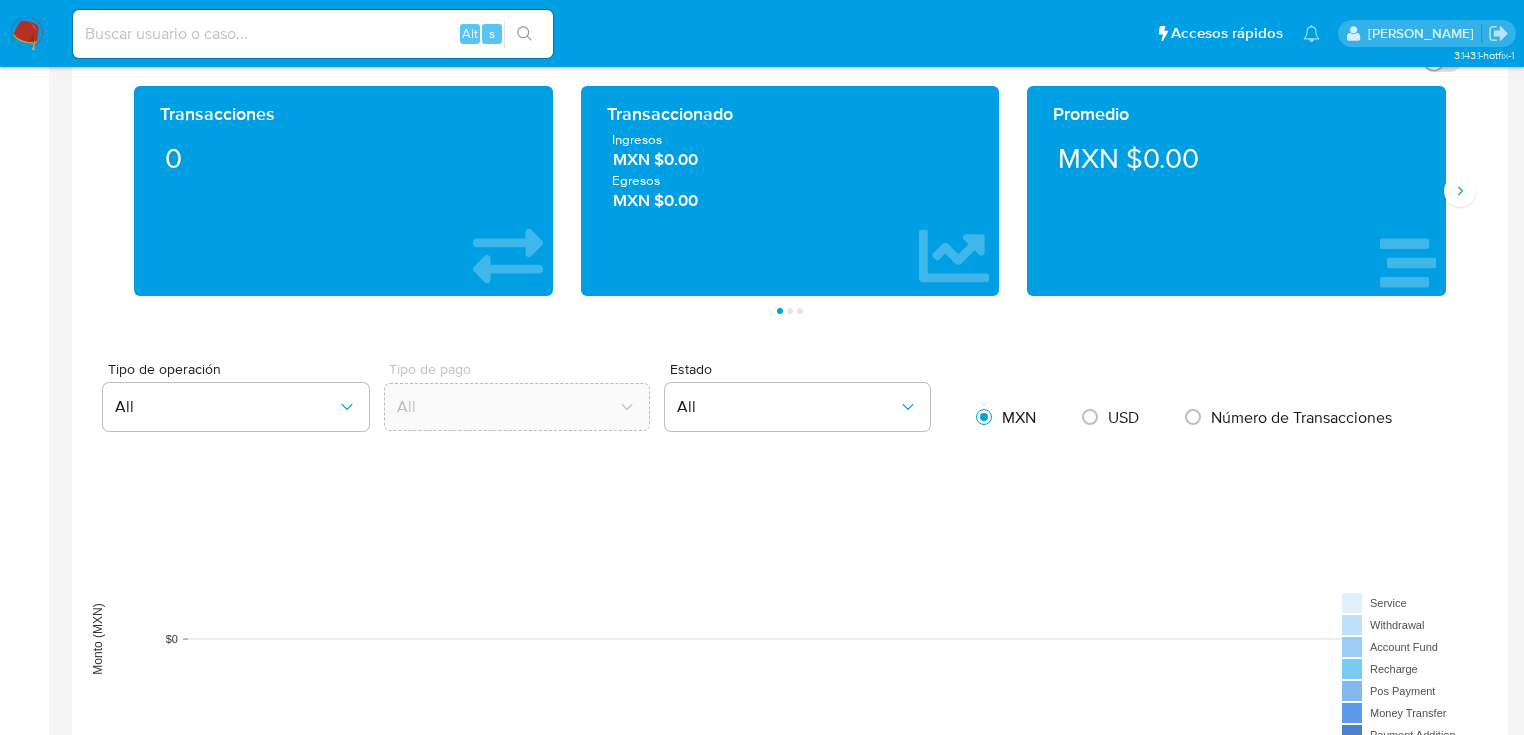 scroll, scrollTop: 560, scrollLeft: 0, axis: vertical 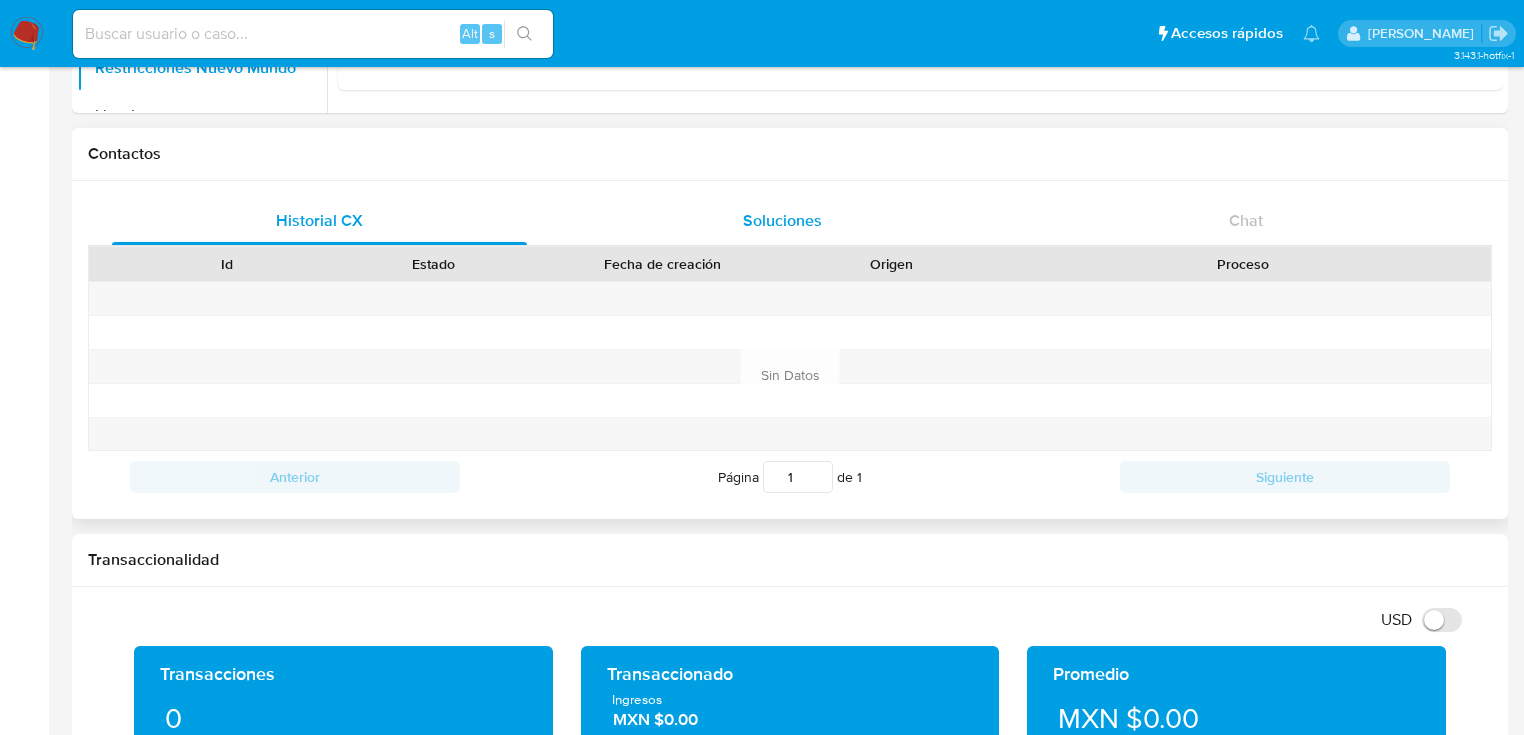 drag, startPoint x: 752, startPoint y: 249, endPoint x: 822, endPoint y: 209, distance: 80.622574 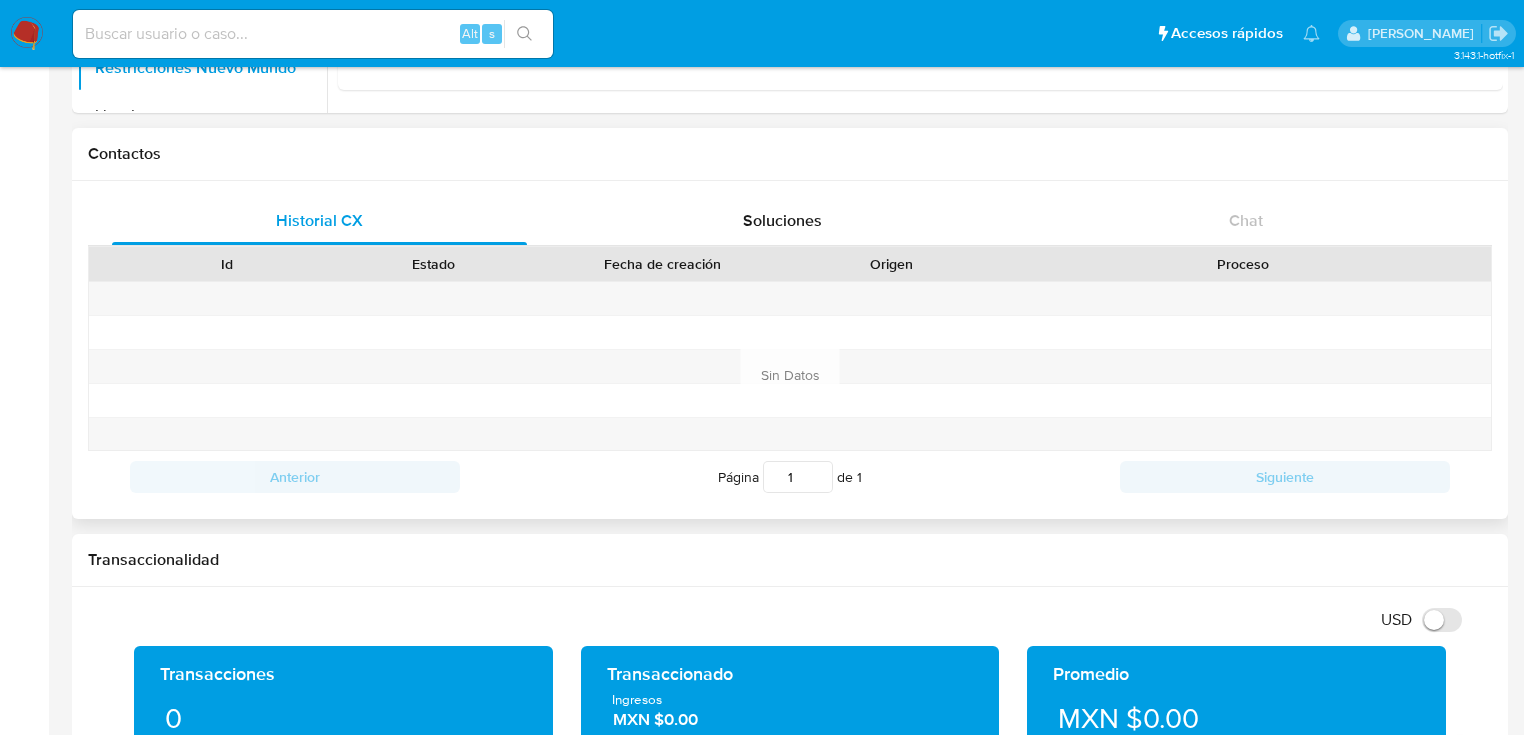 drag, startPoint x: 824, startPoint y: 208, endPoint x: 1182, endPoint y: 206, distance: 358.00558 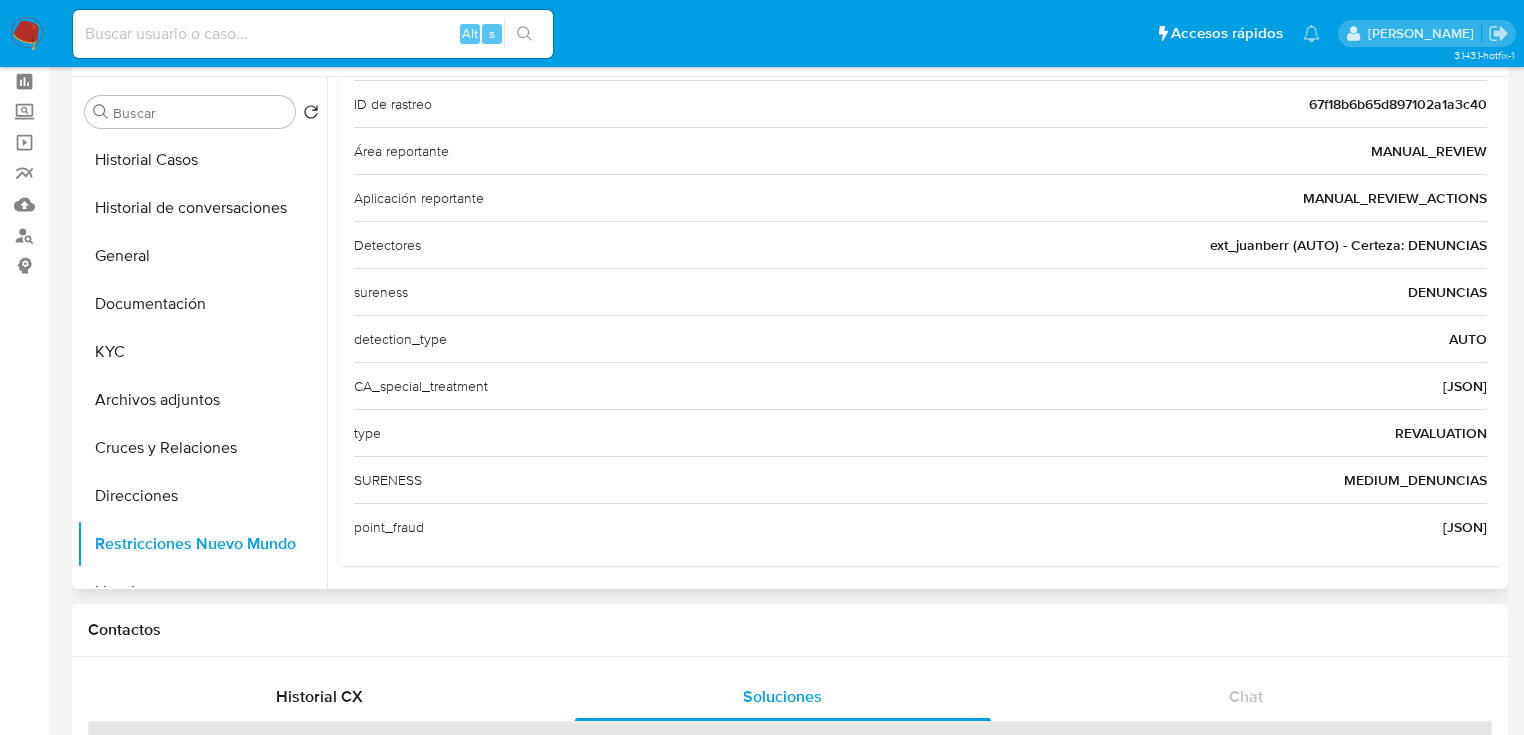 scroll, scrollTop: 80, scrollLeft: 0, axis: vertical 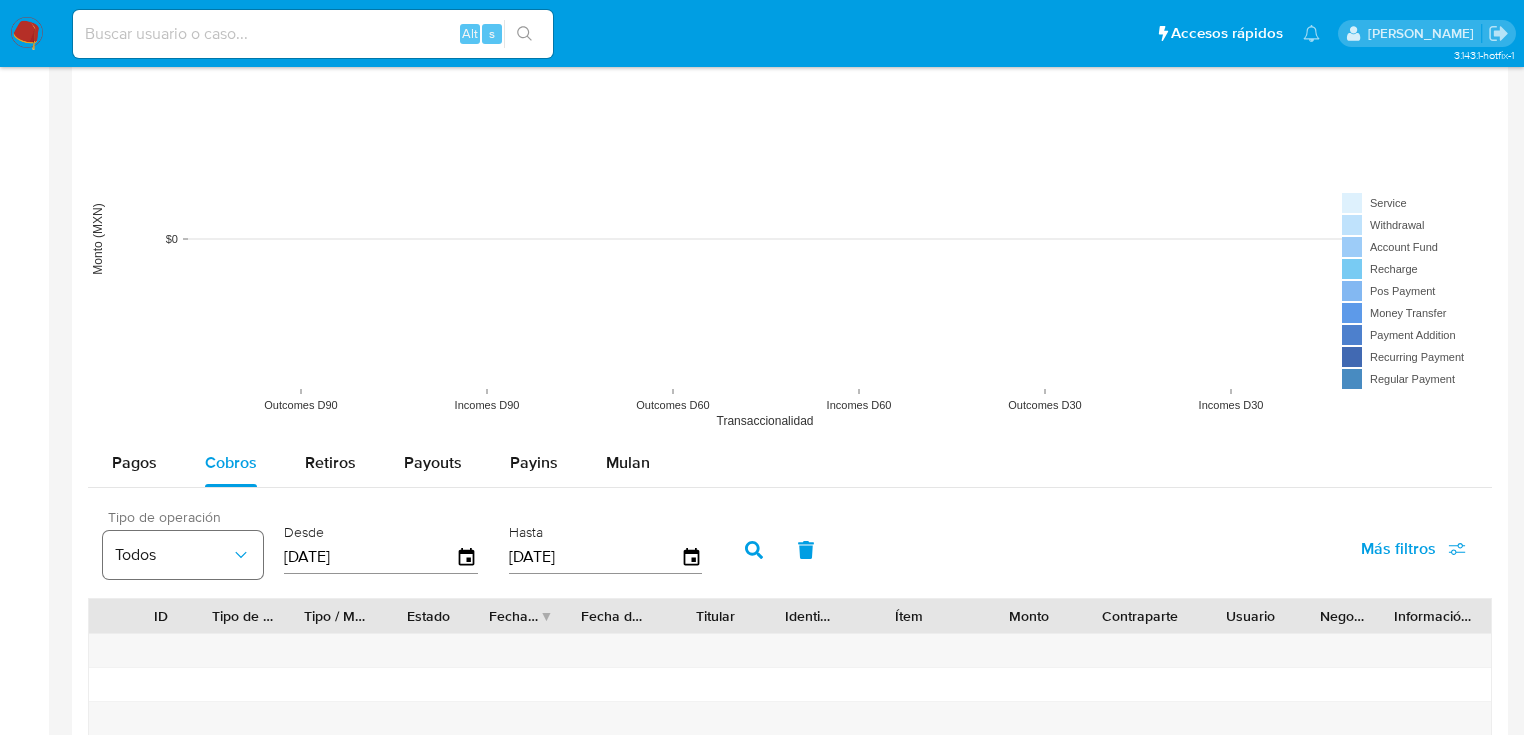 drag, startPoint x: 373, startPoint y: 547, endPoint x: 251, endPoint y: 544, distance: 122.03688 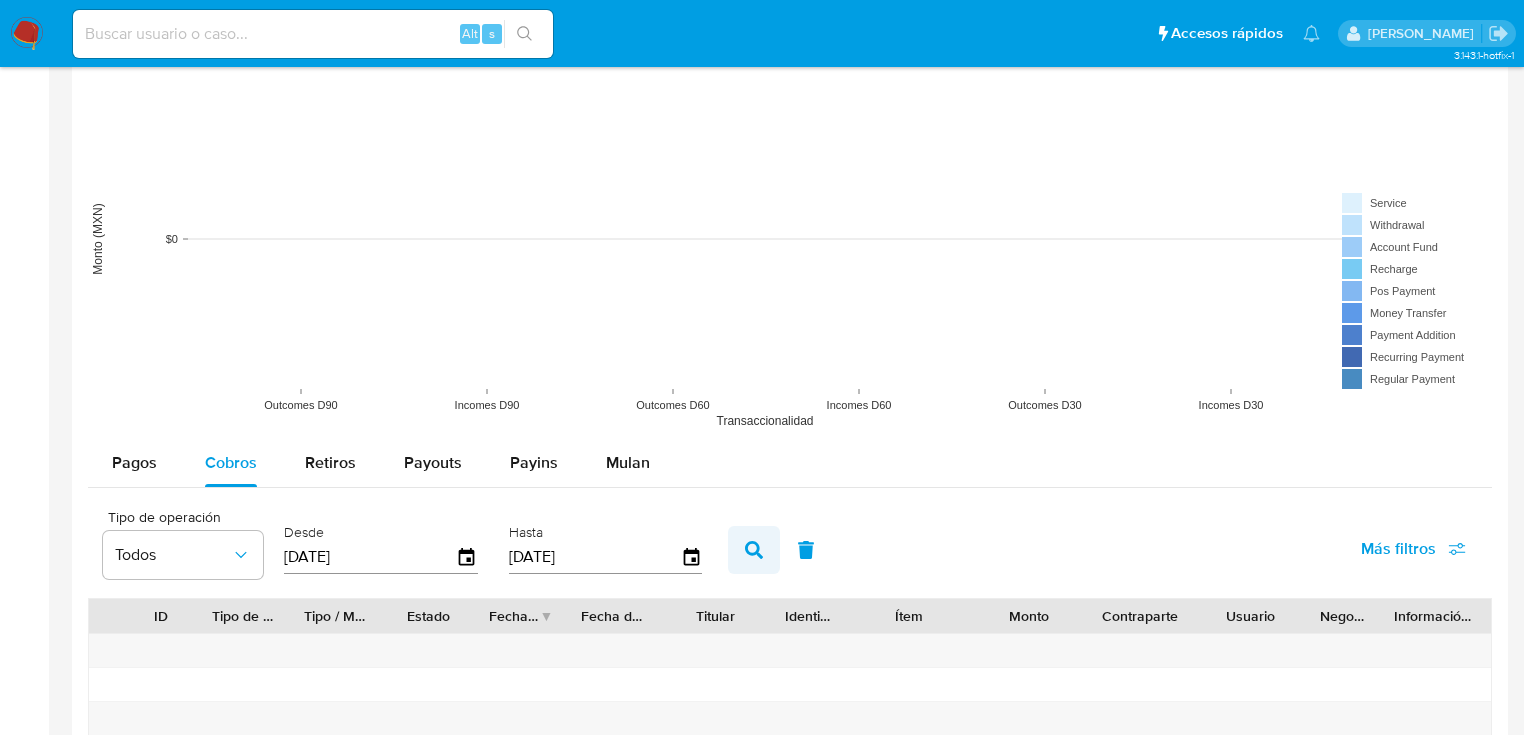 type on "01/01/2025" 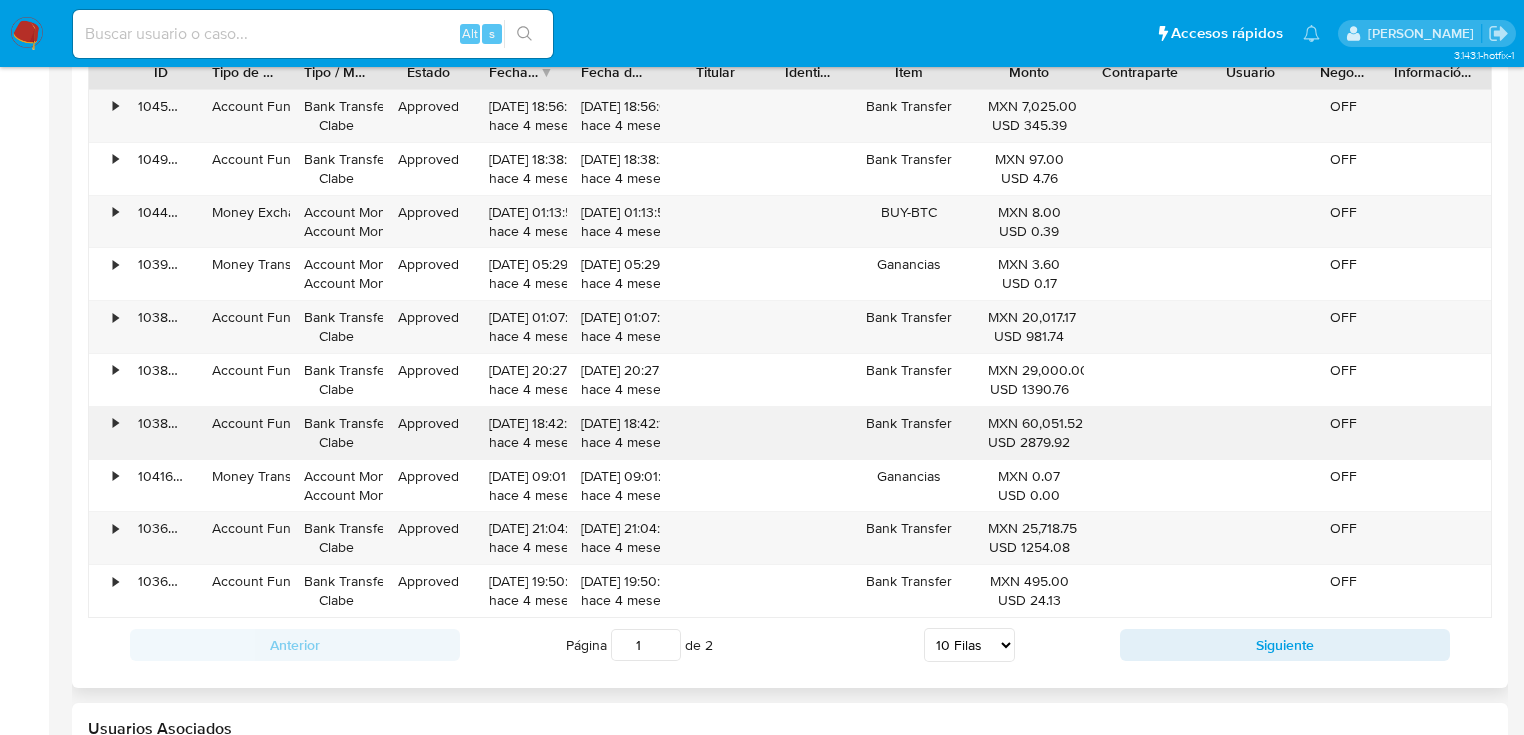 scroll, scrollTop: 2080, scrollLeft: 0, axis: vertical 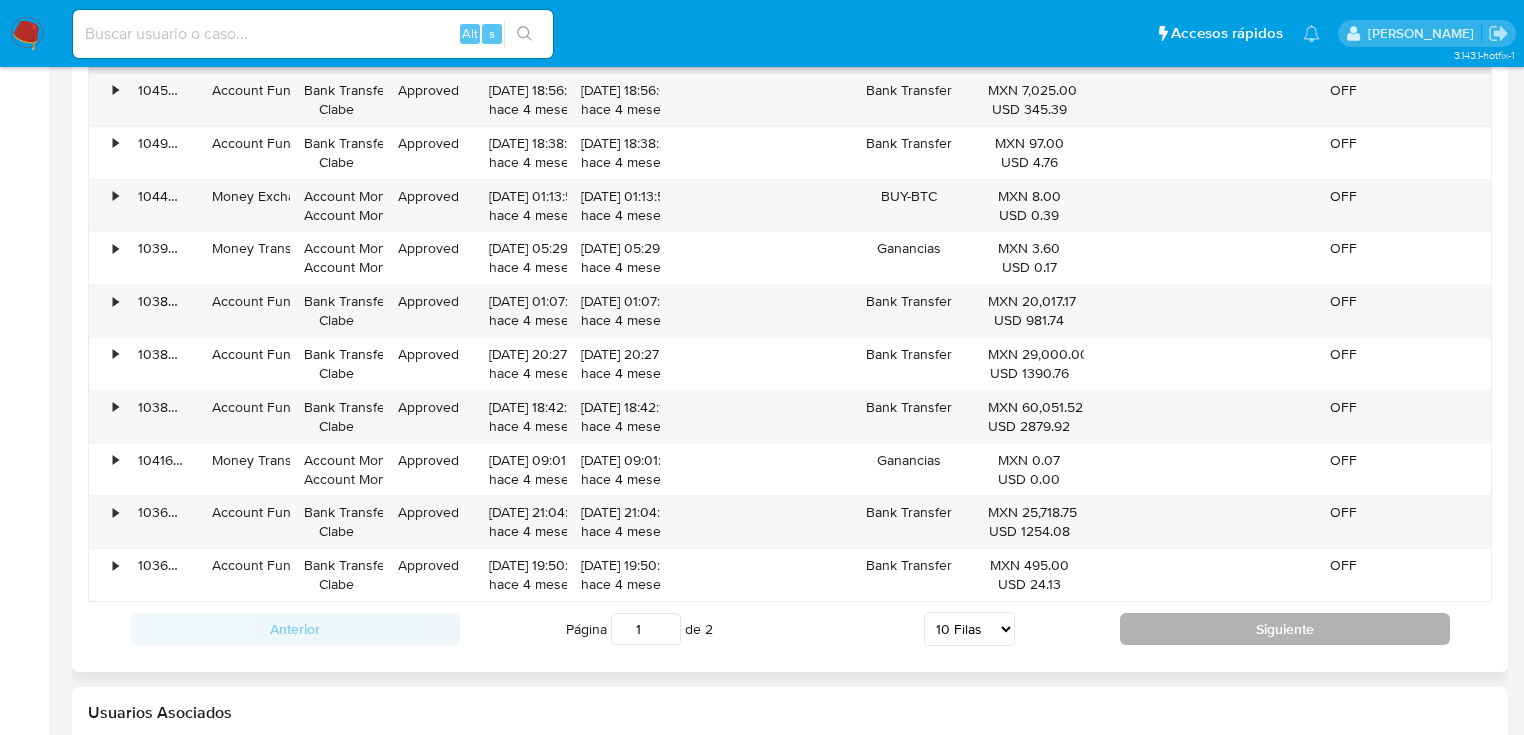 click on "Siguiente" at bounding box center [1285, 629] 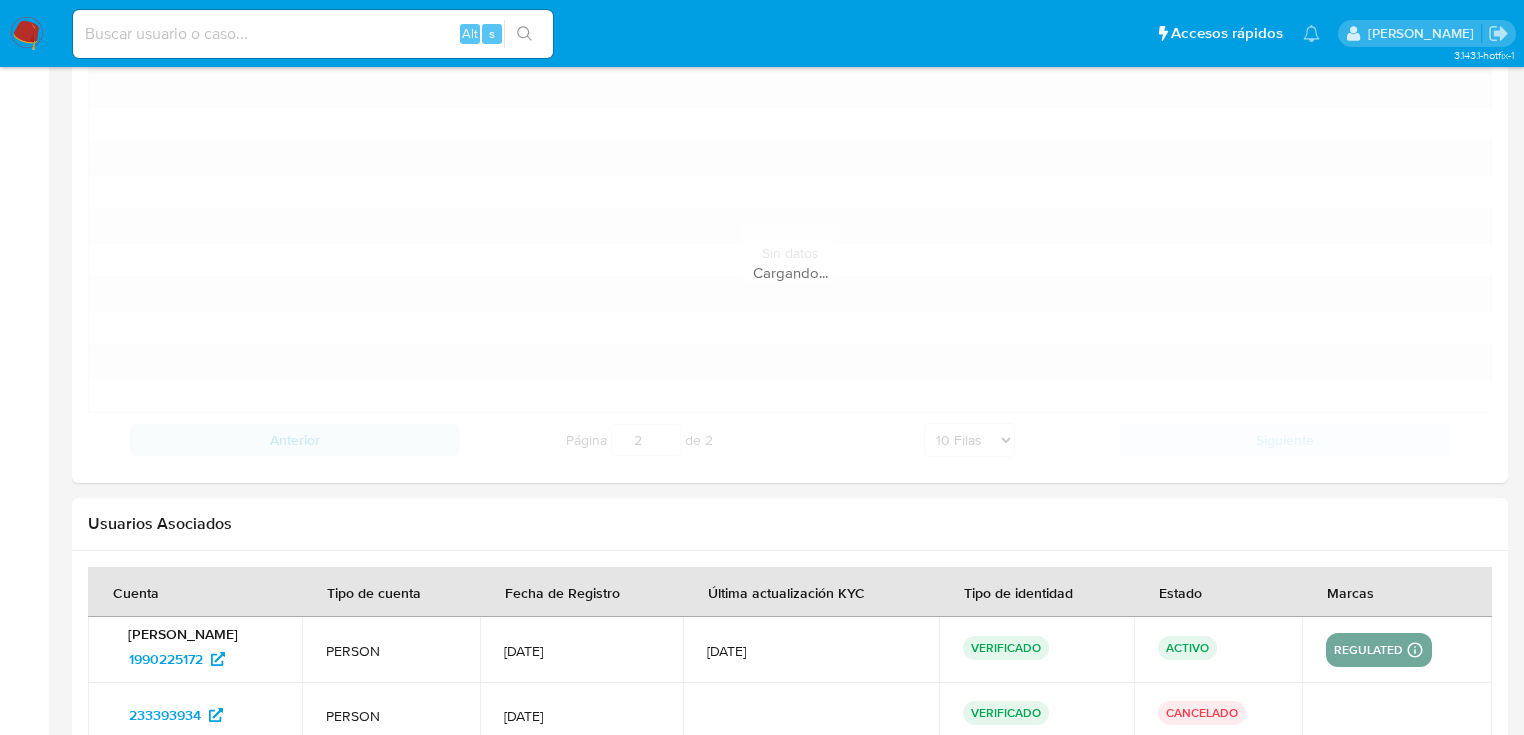 scroll, scrollTop: 1964, scrollLeft: 0, axis: vertical 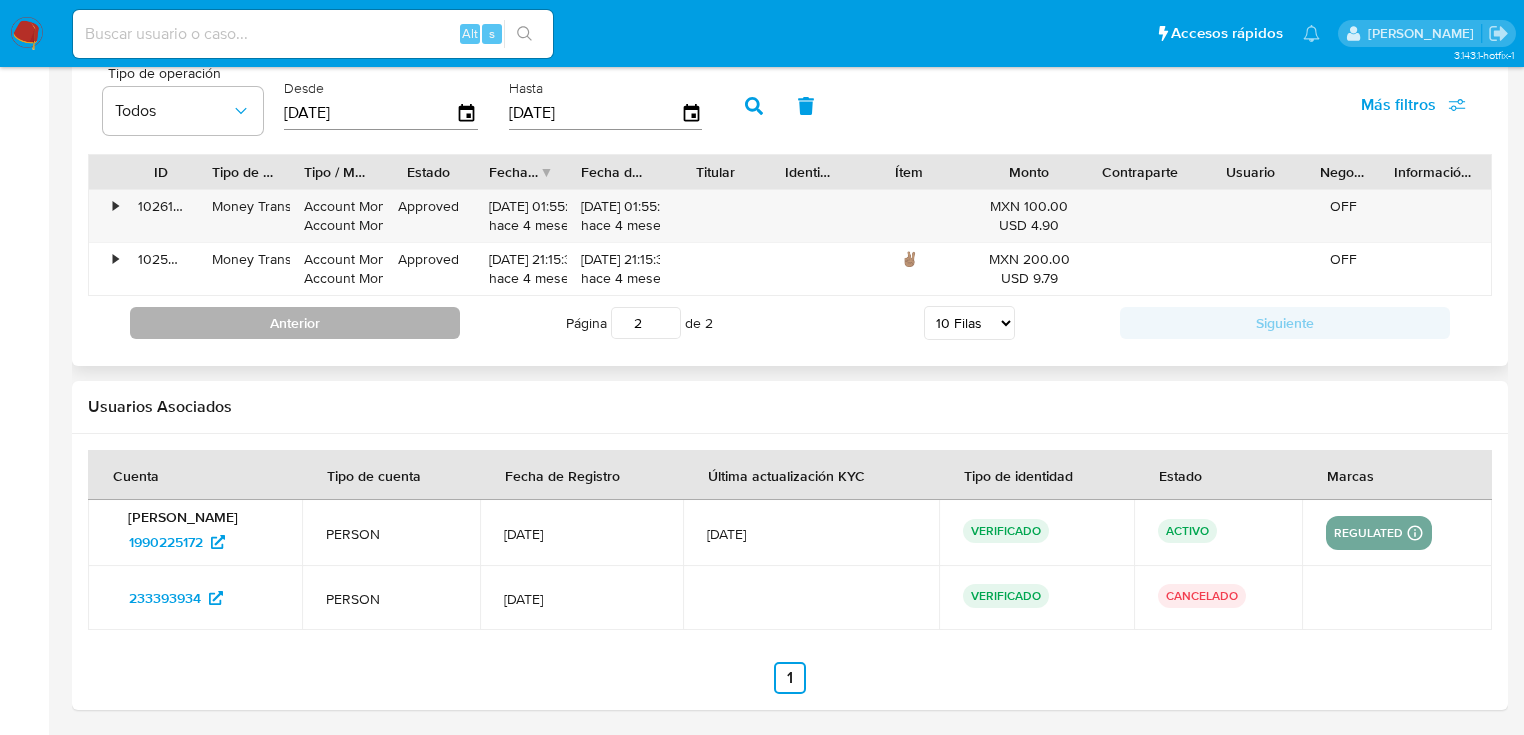 click on "Anterior" at bounding box center (295, 323) 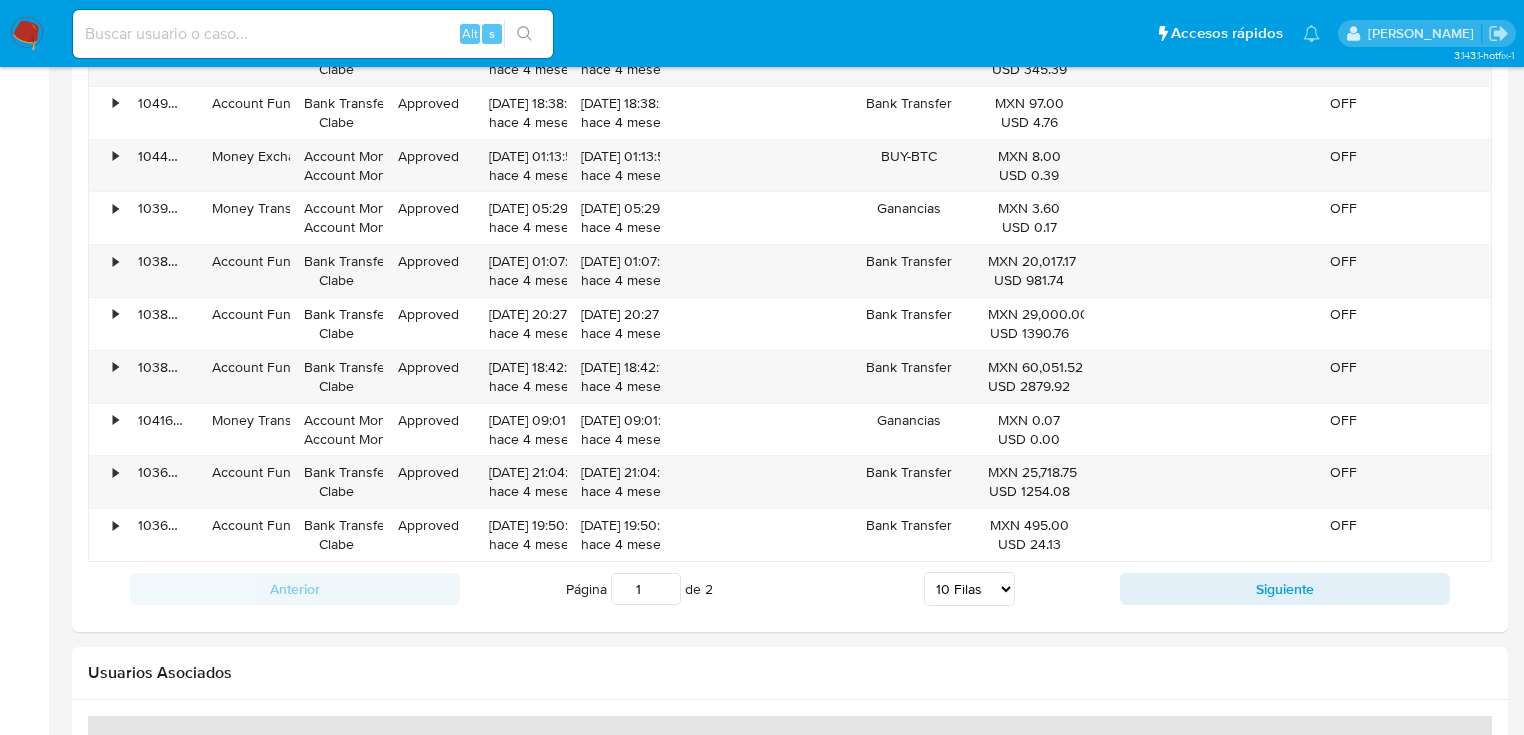 scroll, scrollTop: 2364, scrollLeft: 0, axis: vertical 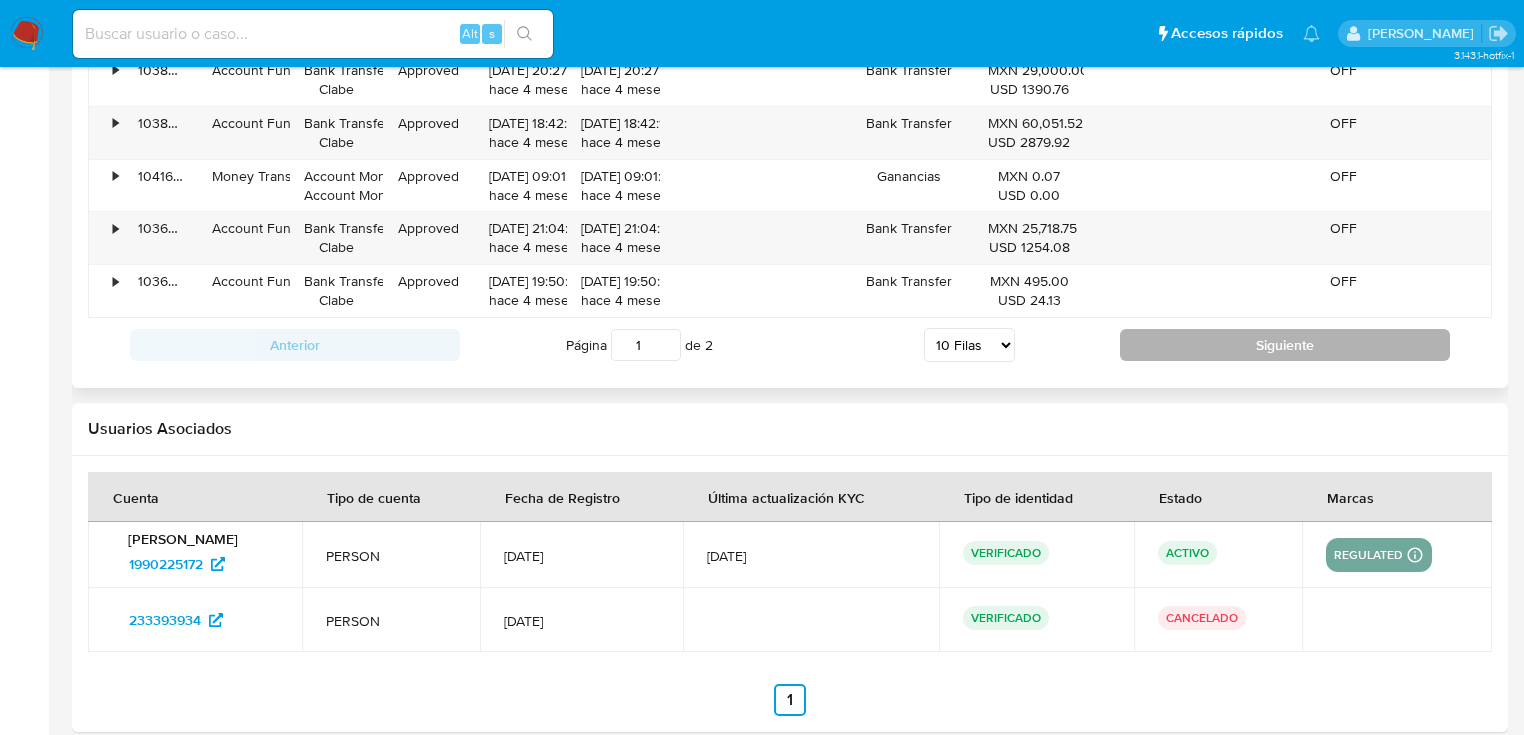 click on "Siguiente" at bounding box center [1285, 345] 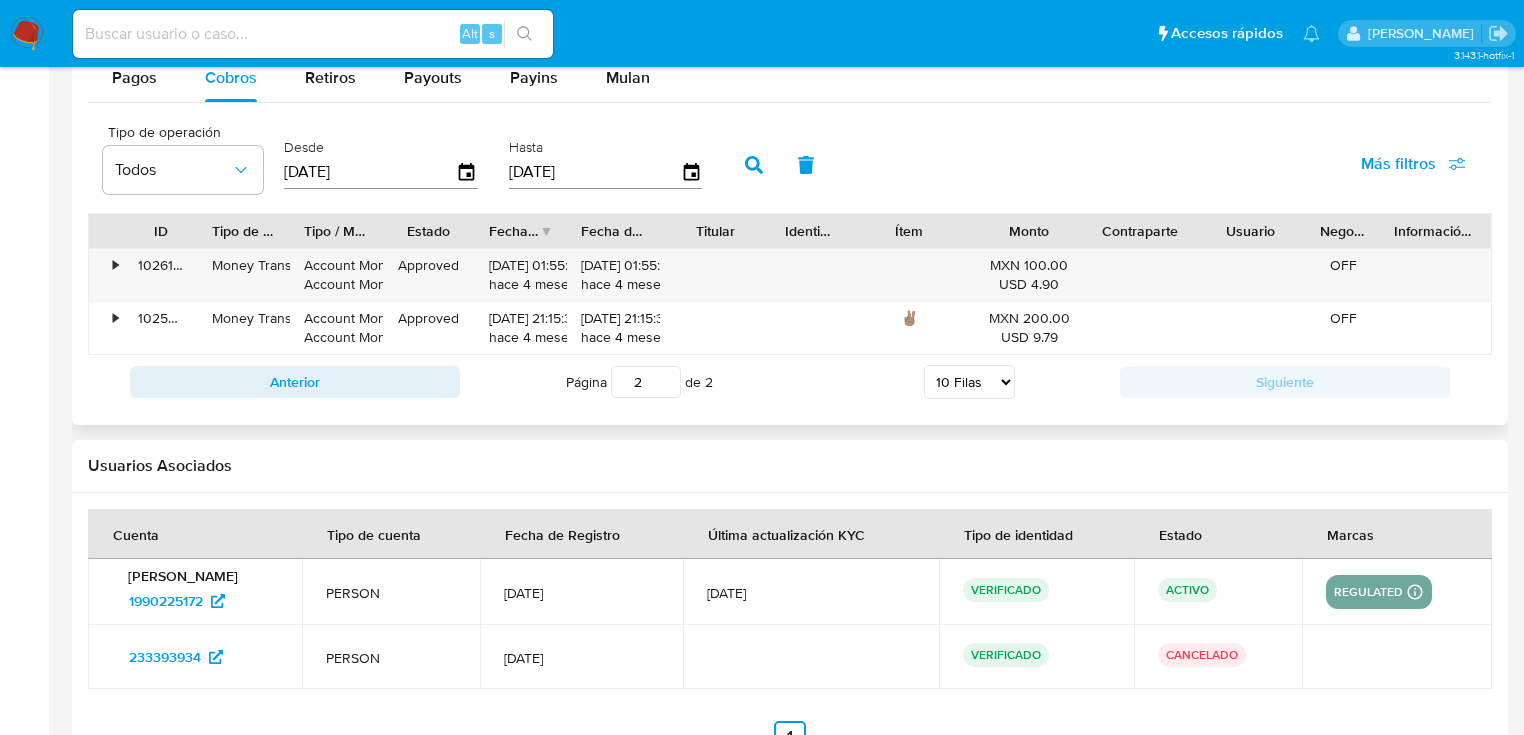 scroll, scrollTop: 1766, scrollLeft: 0, axis: vertical 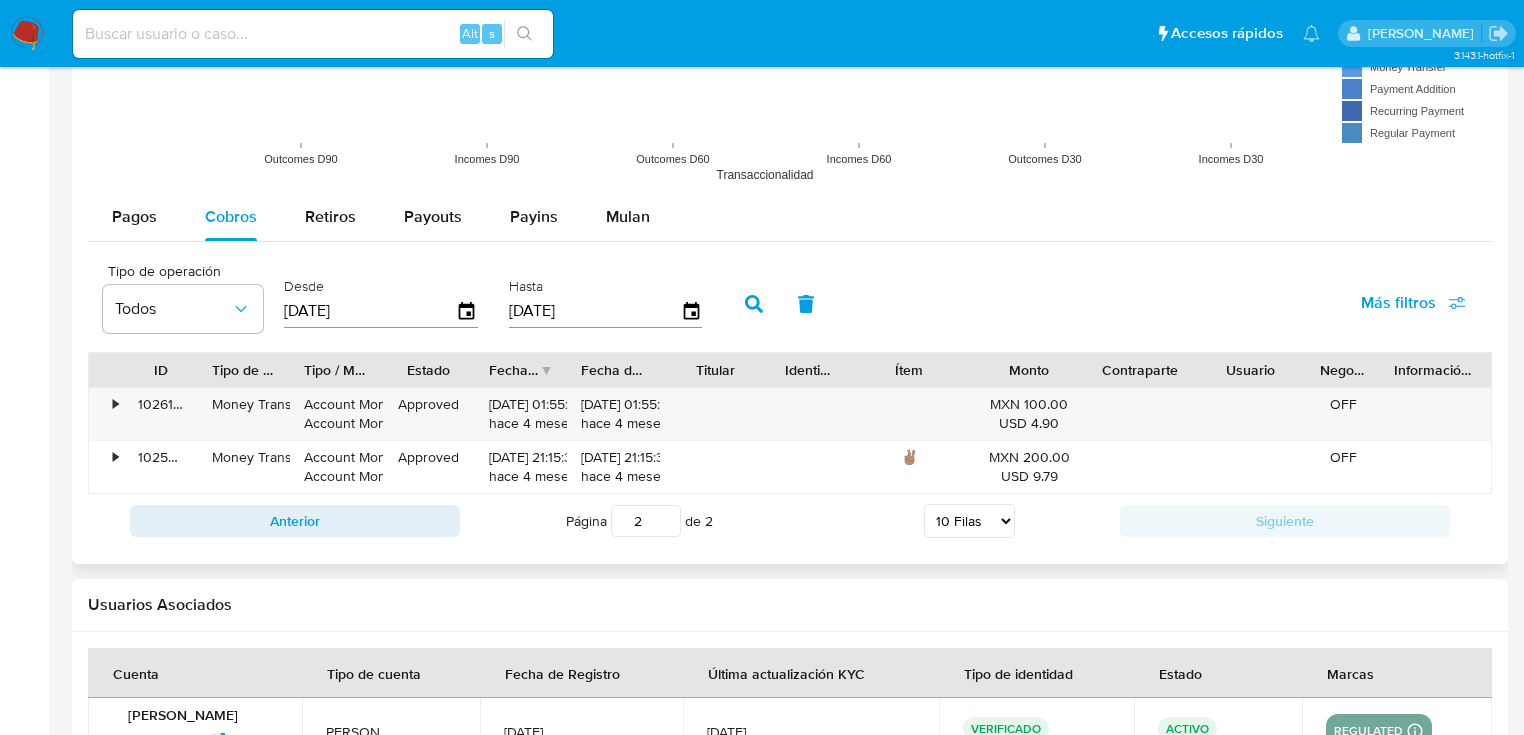 click at bounding box center [771, 370] 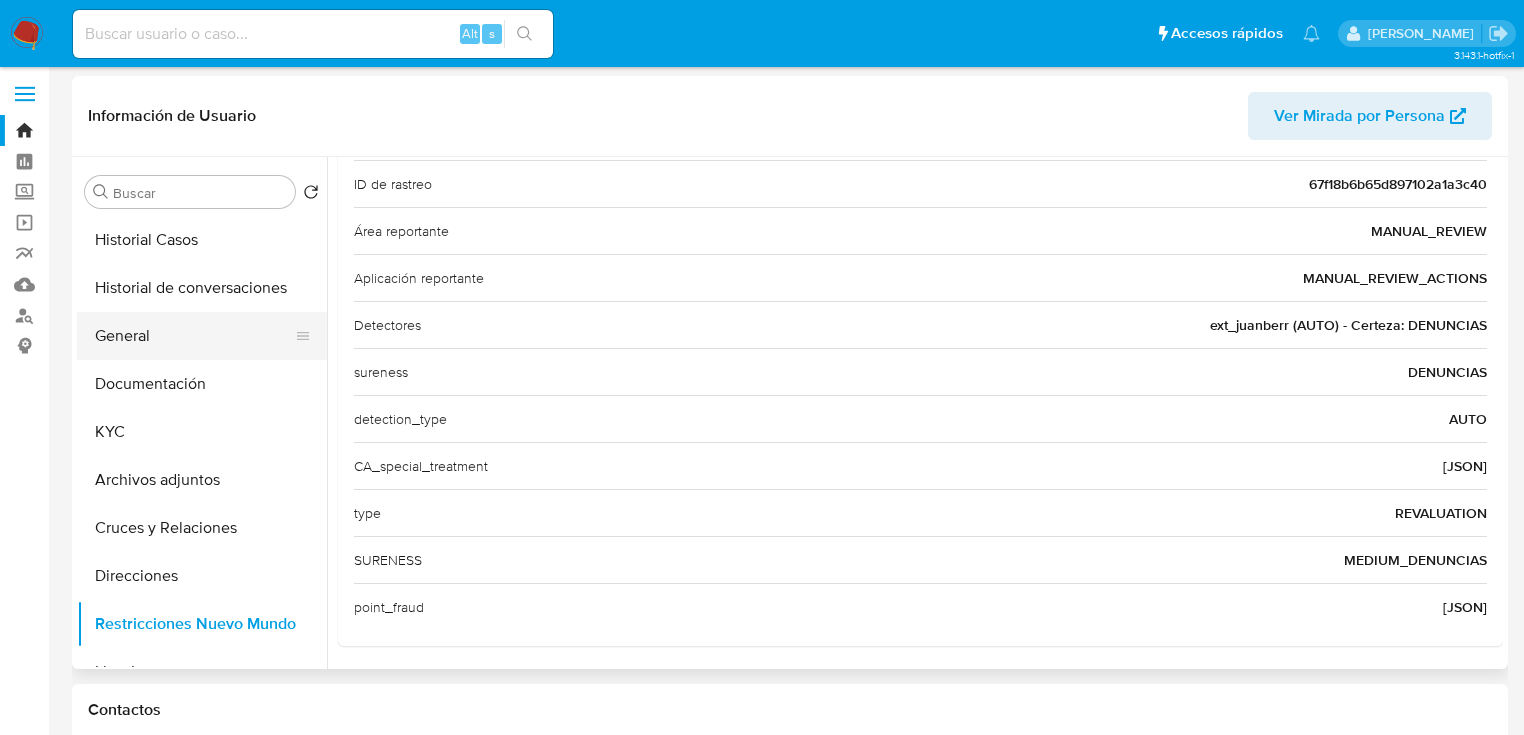 scroll, scrollTop: 0, scrollLeft: 0, axis: both 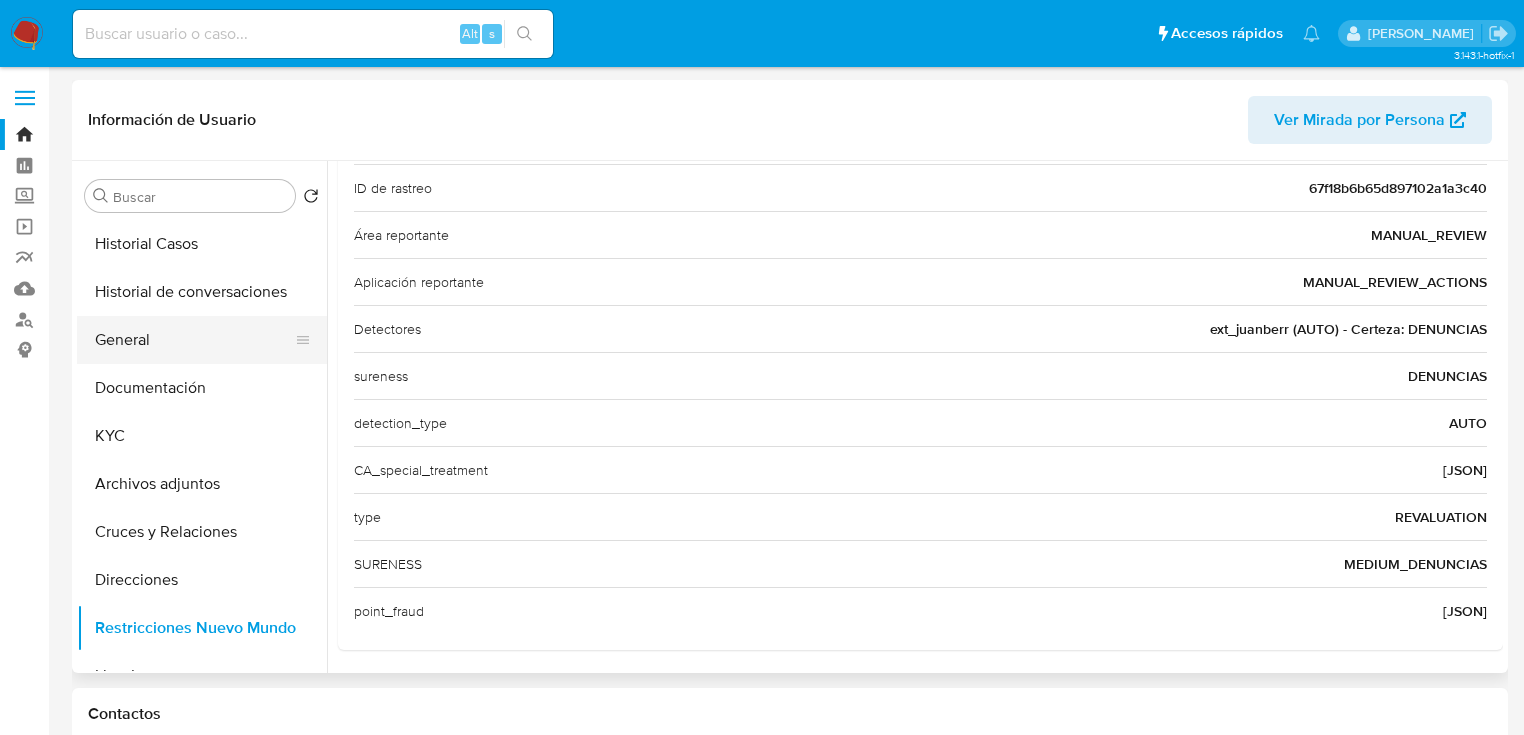 click on "General" at bounding box center [194, 340] 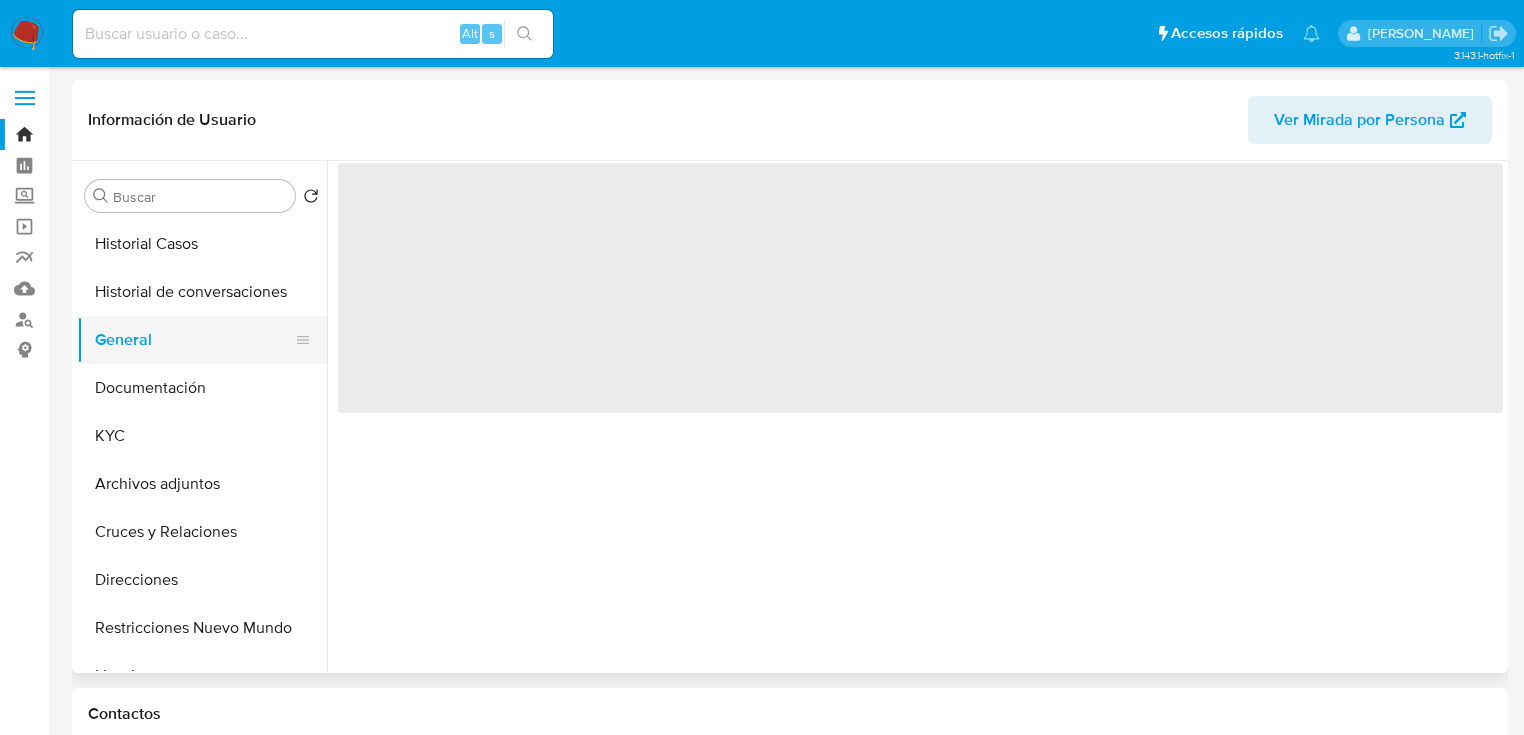 scroll, scrollTop: 0, scrollLeft: 0, axis: both 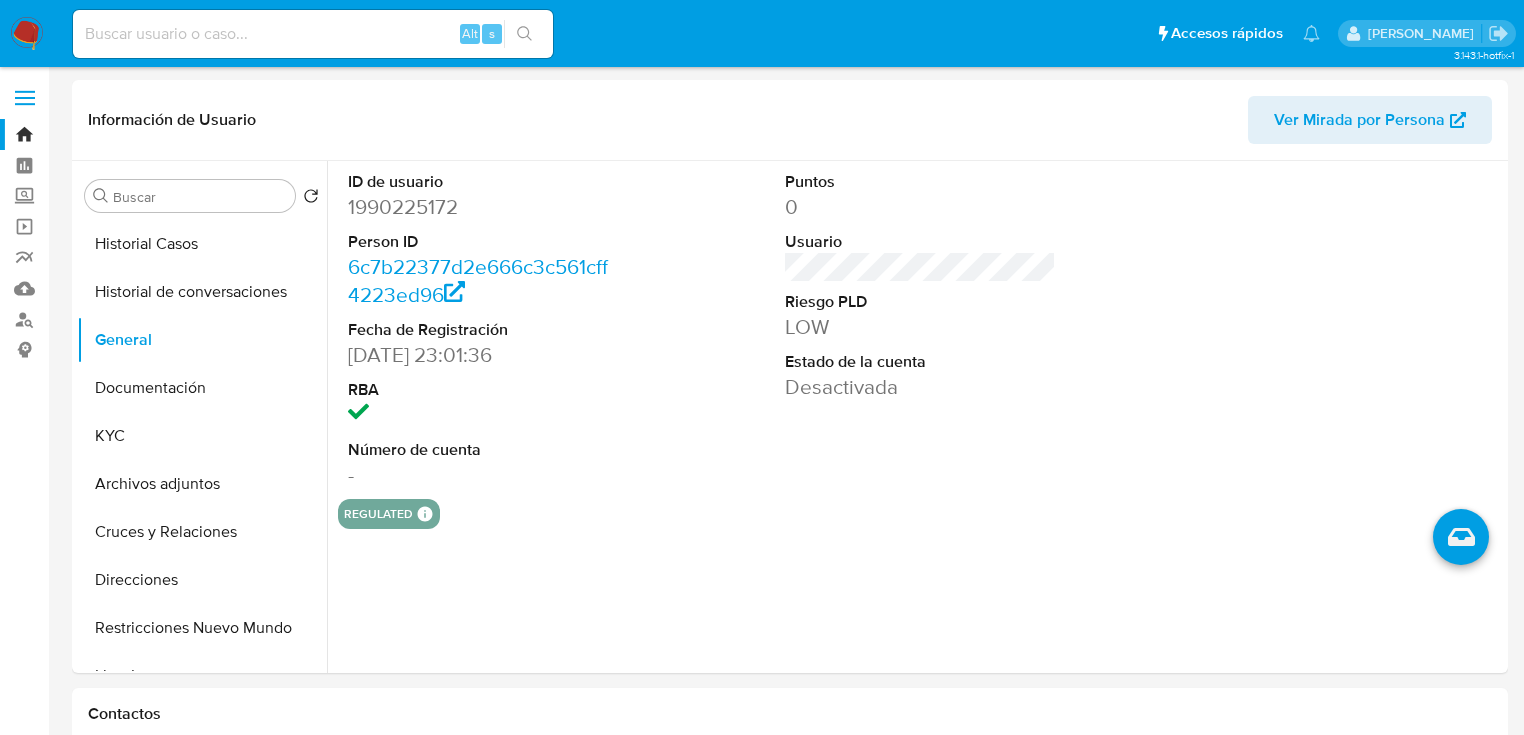 click at bounding box center [27, 34] 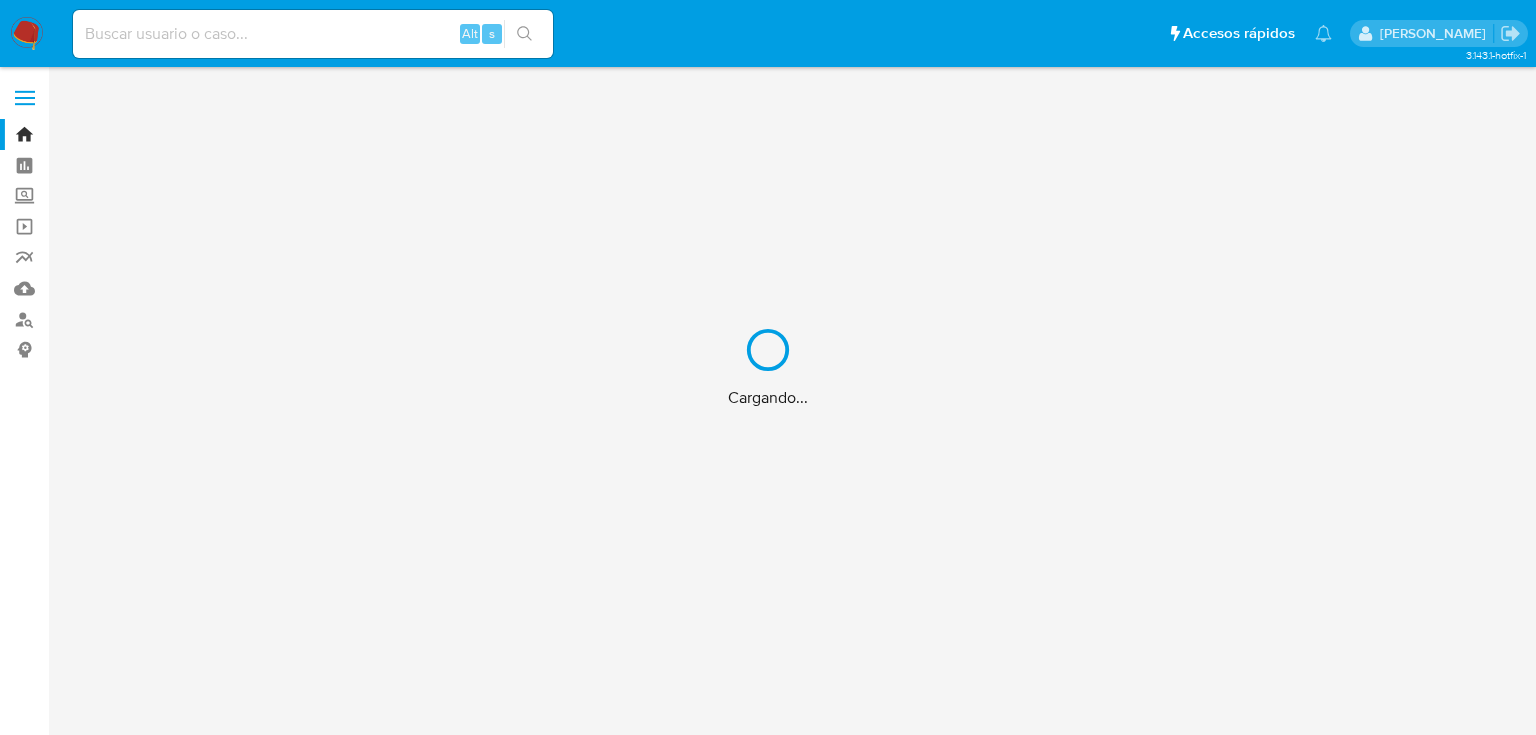 scroll, scrollTop: 0, scrollLeft: 0, axis: both 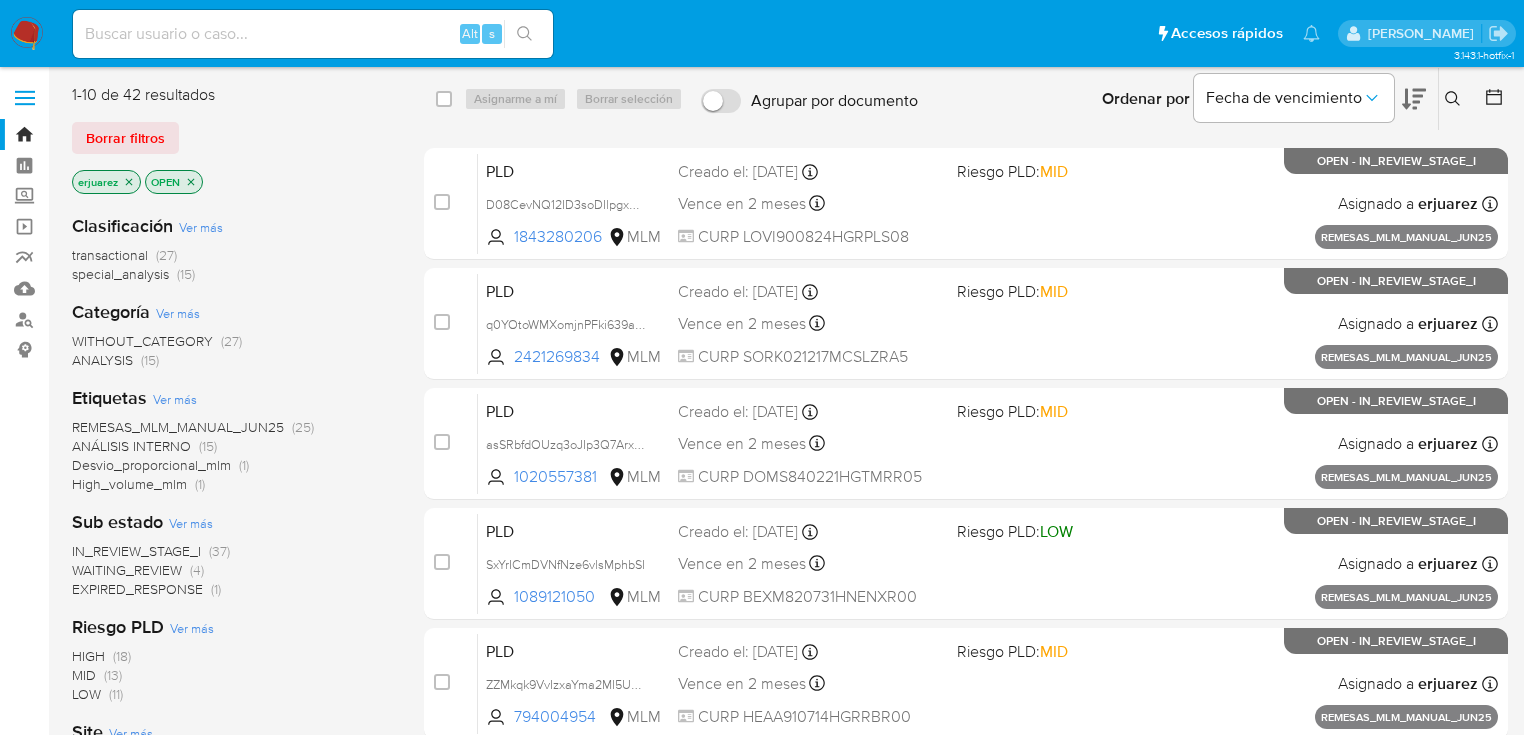 click 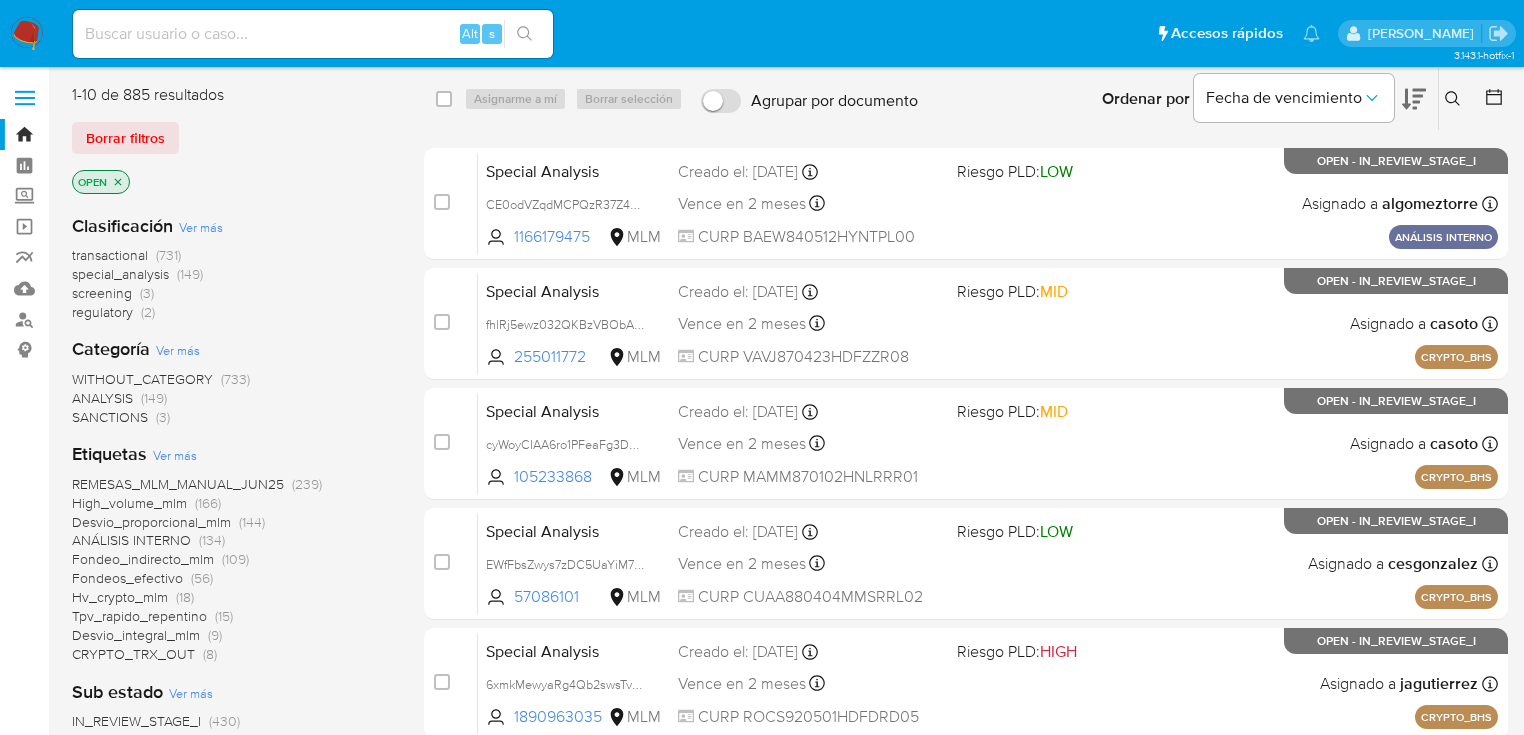 drag, startPoint x: 1444, startPoint y: 97, endPoint x: 1270, endPoint y: 148, distance: 181.32016 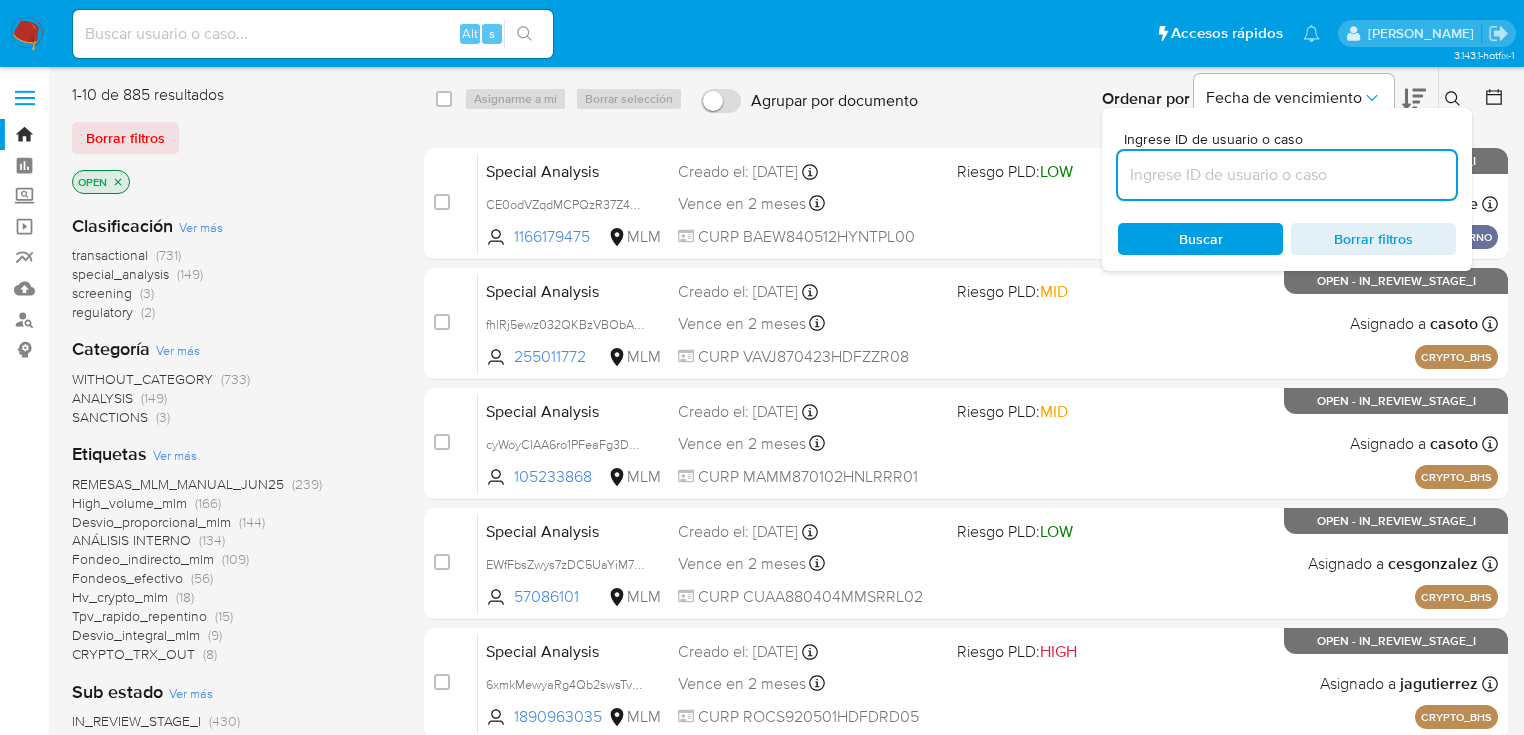 click at bounding box center [1287, 175] 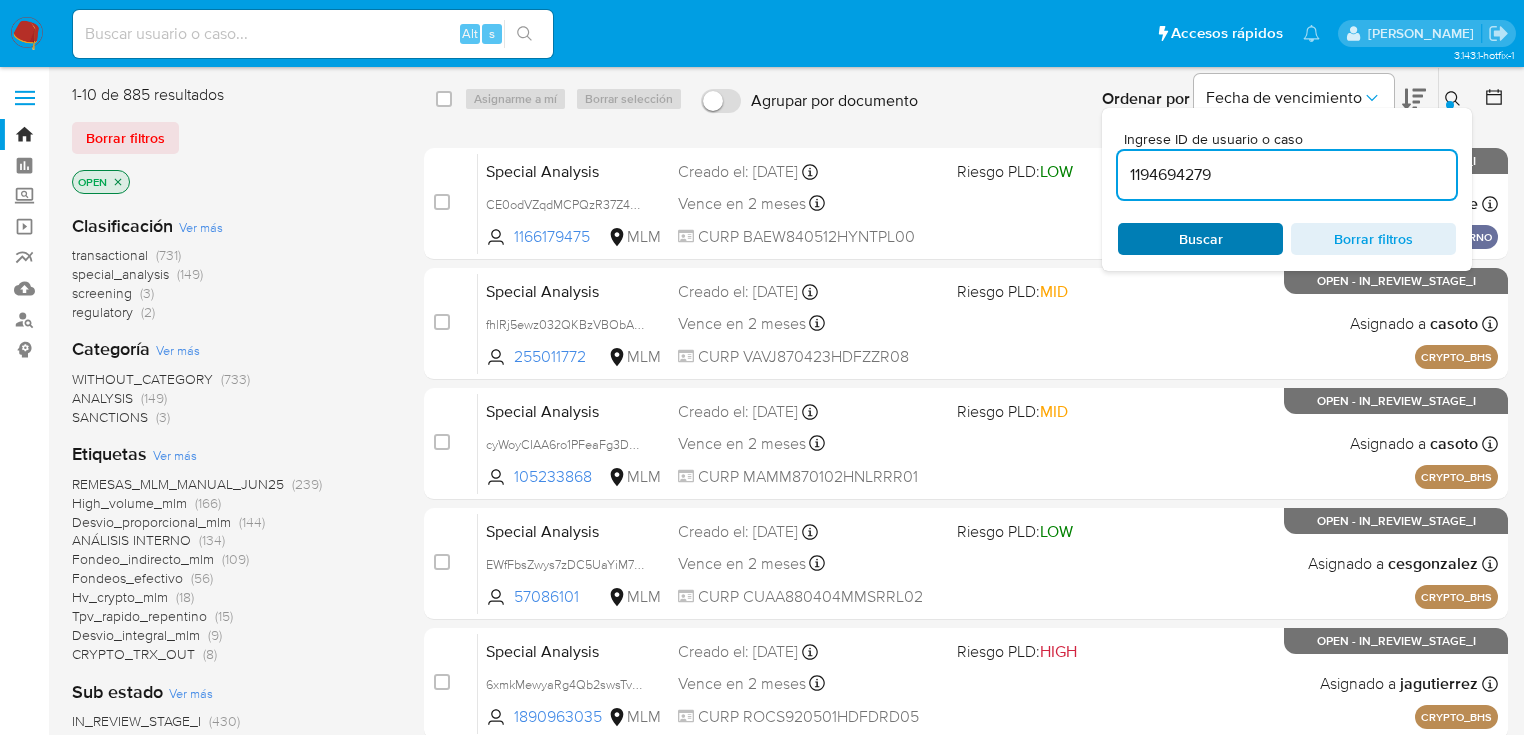 type on "1194694279" 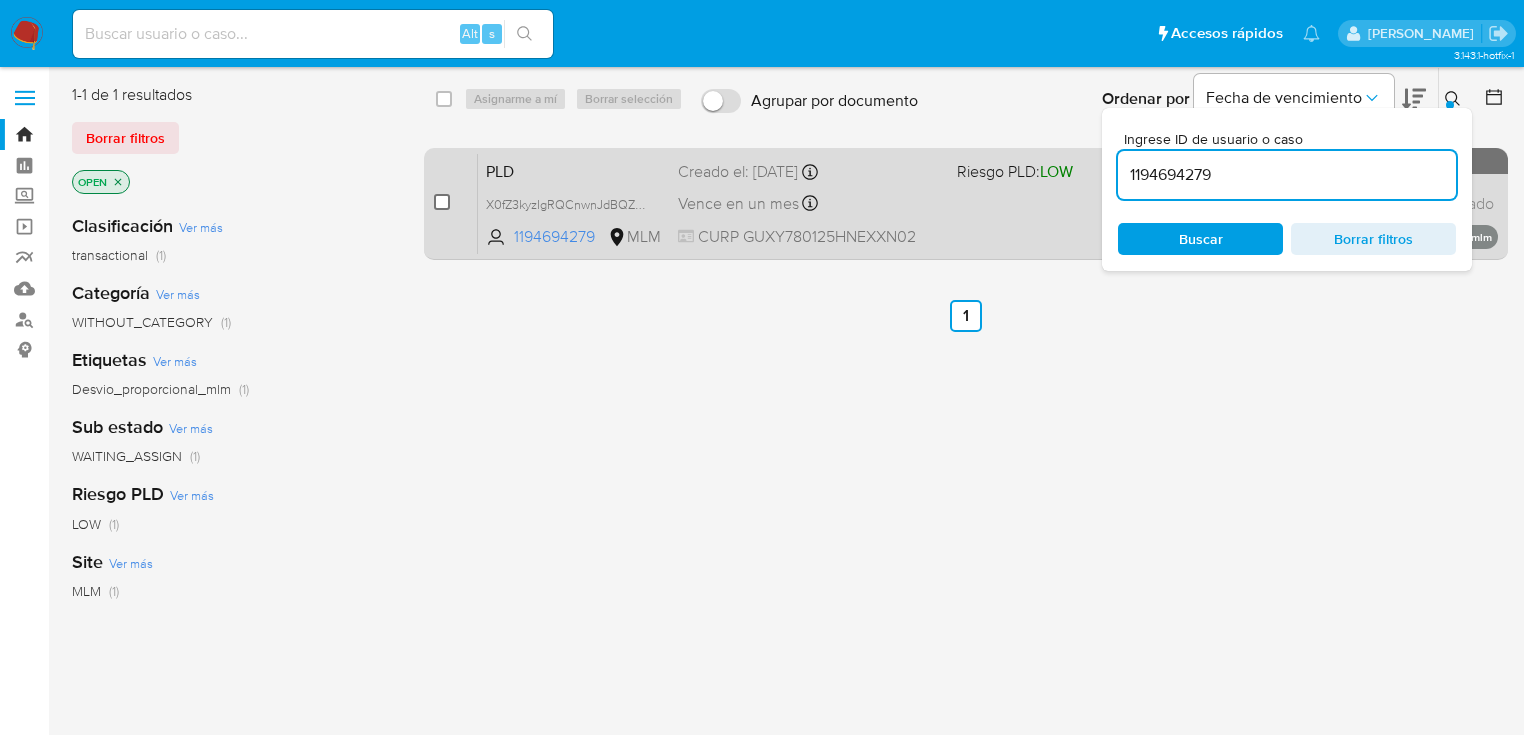 click at bounding box center (442, 202) 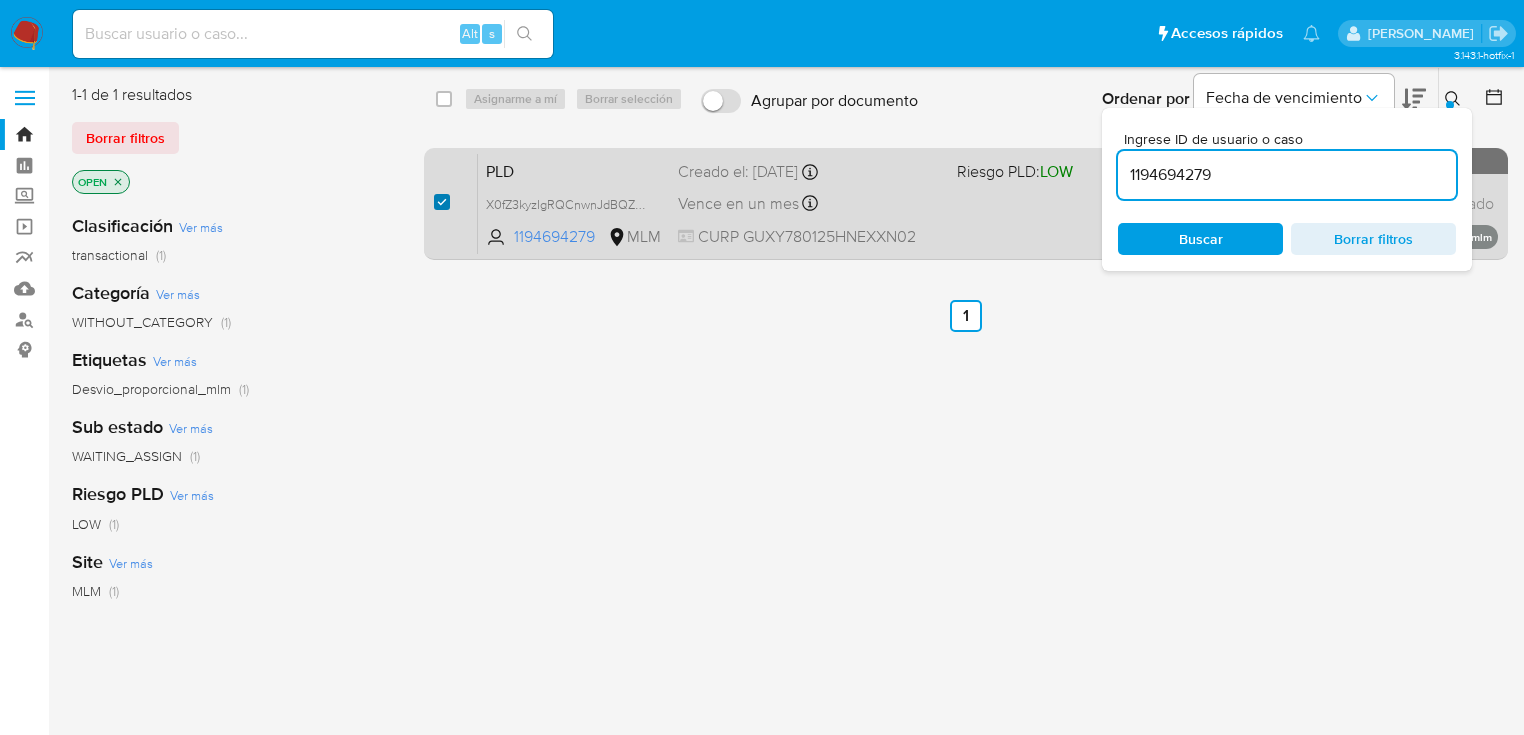 checkbox on "true" 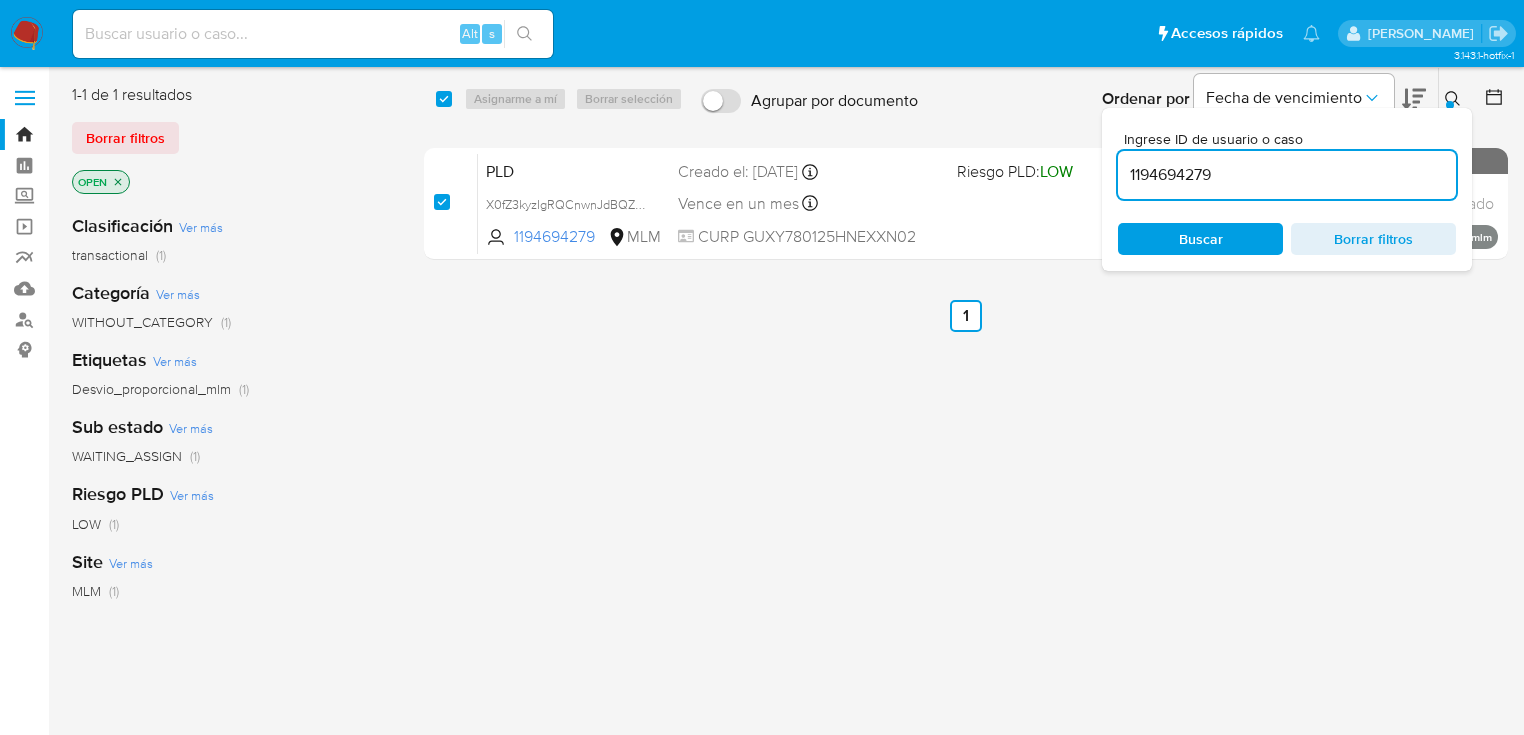 checkbox on "true" 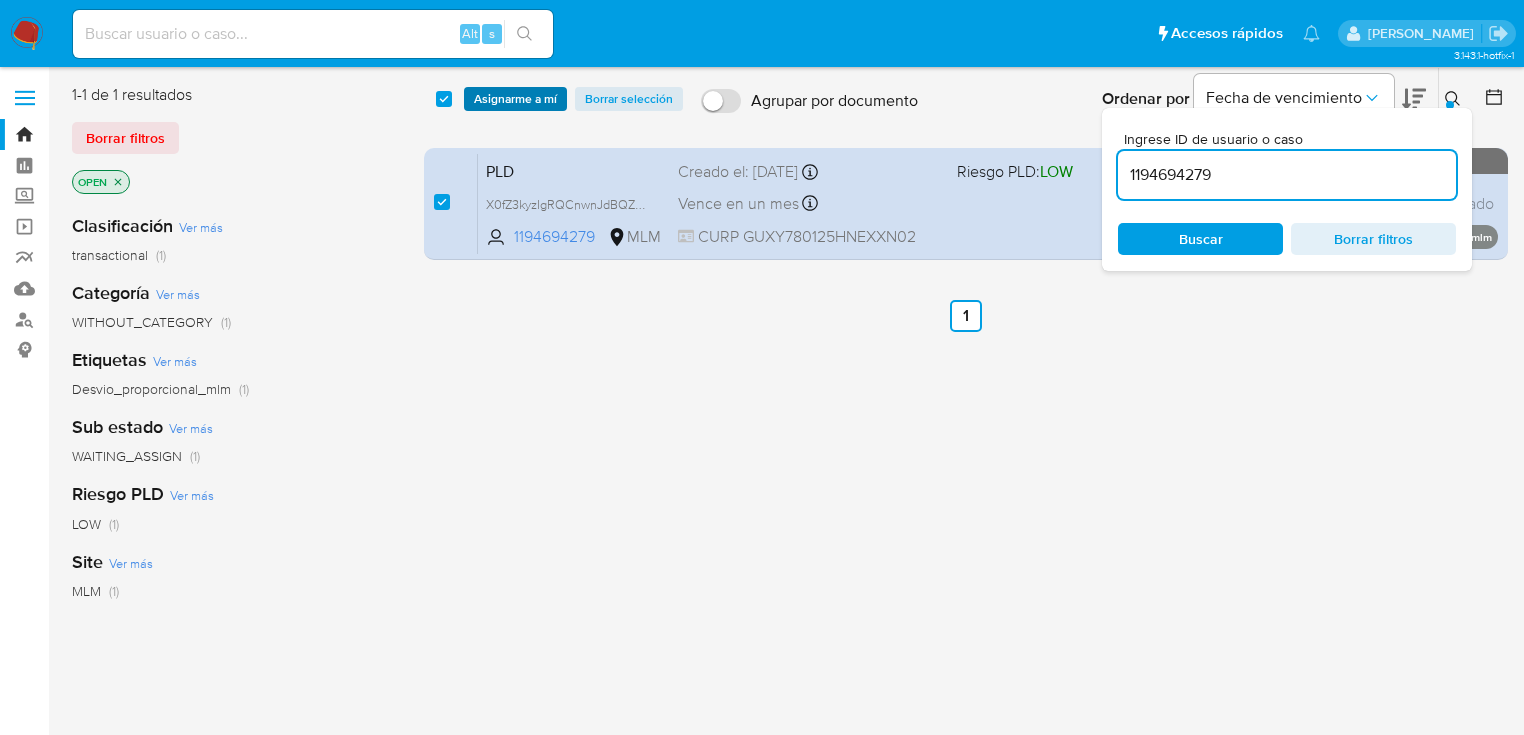 click on "Asignarme a mí" at bounding box center [515, 99] 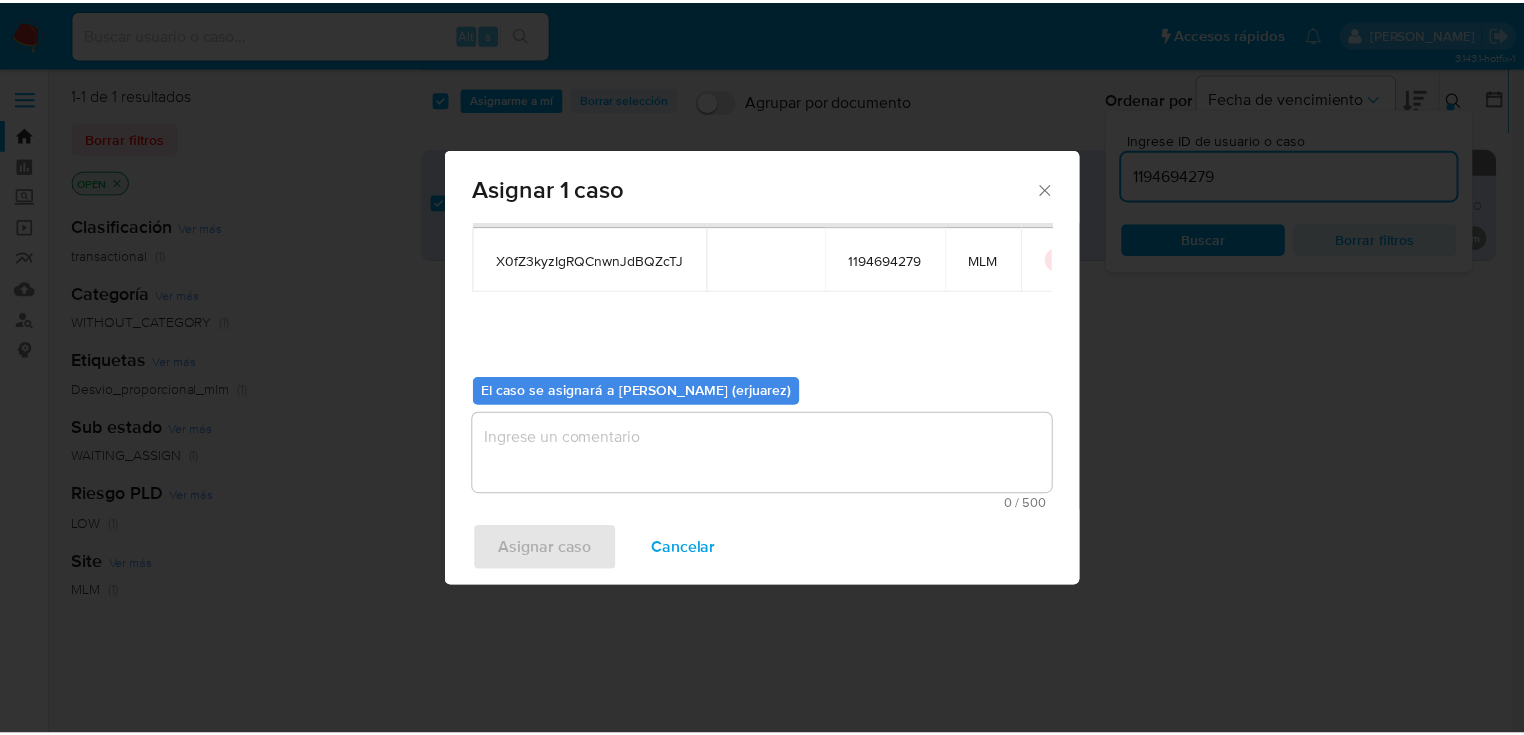 scroll, scrollTop: 103, scrollLeft: 0, axis: vertical 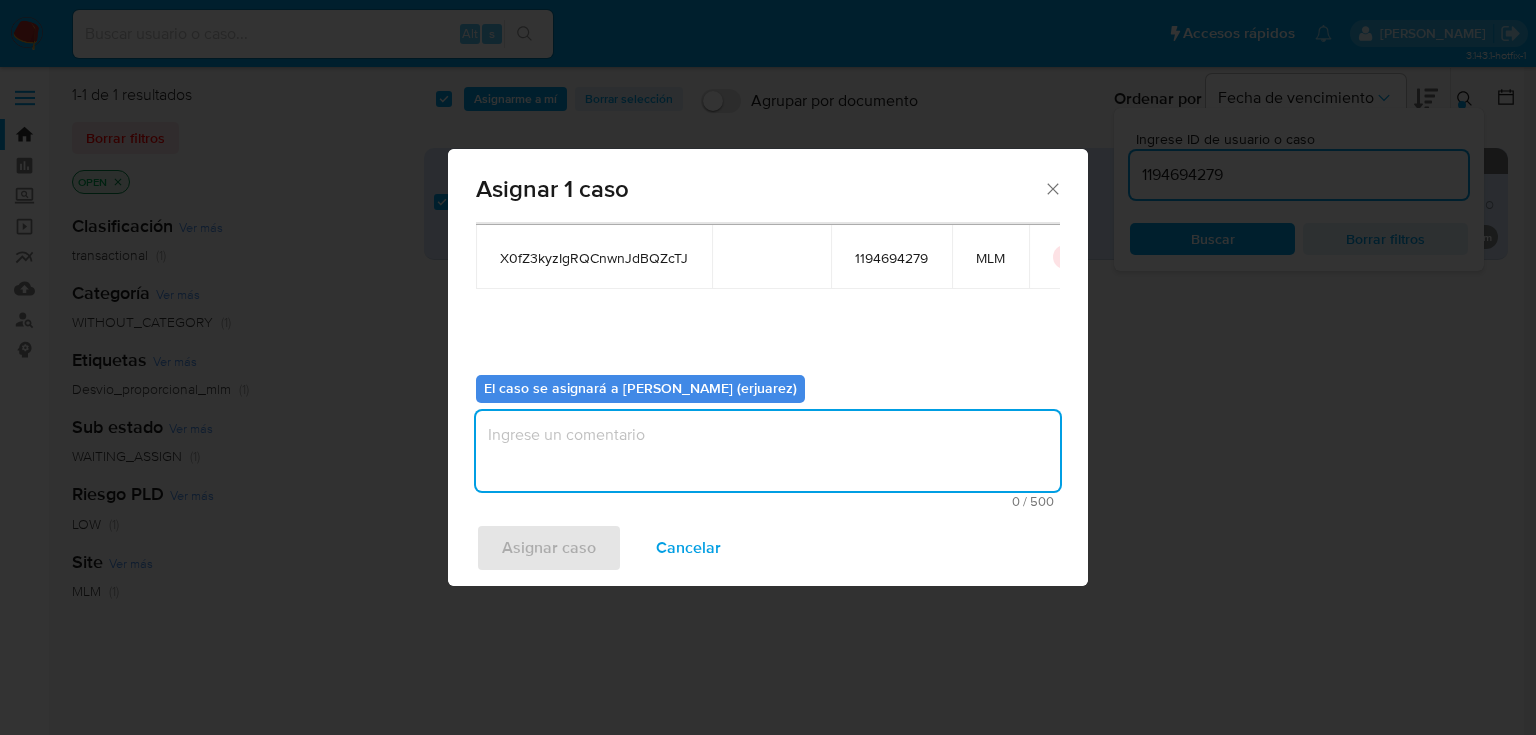 click at bounding box center (768, 451) 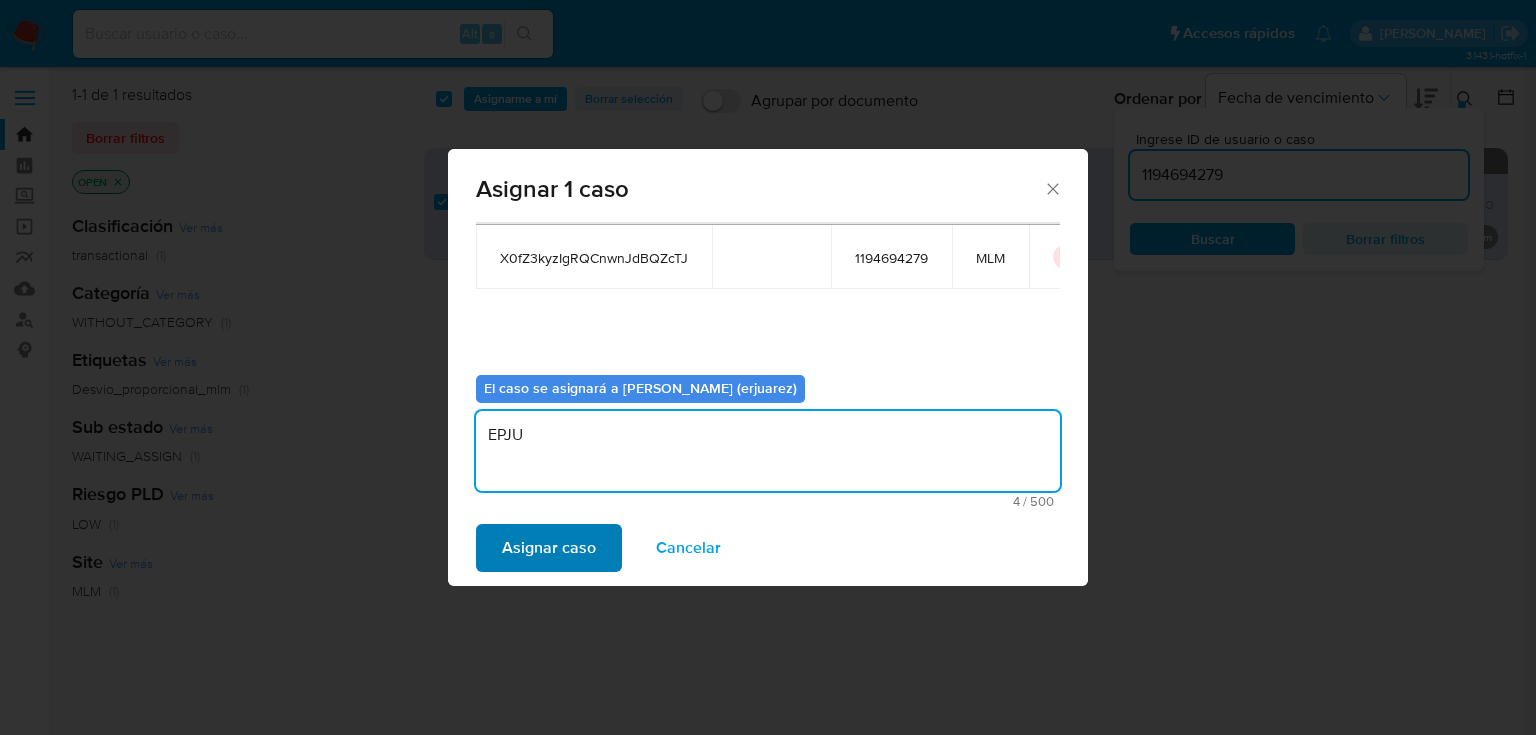 type on "EPJU" 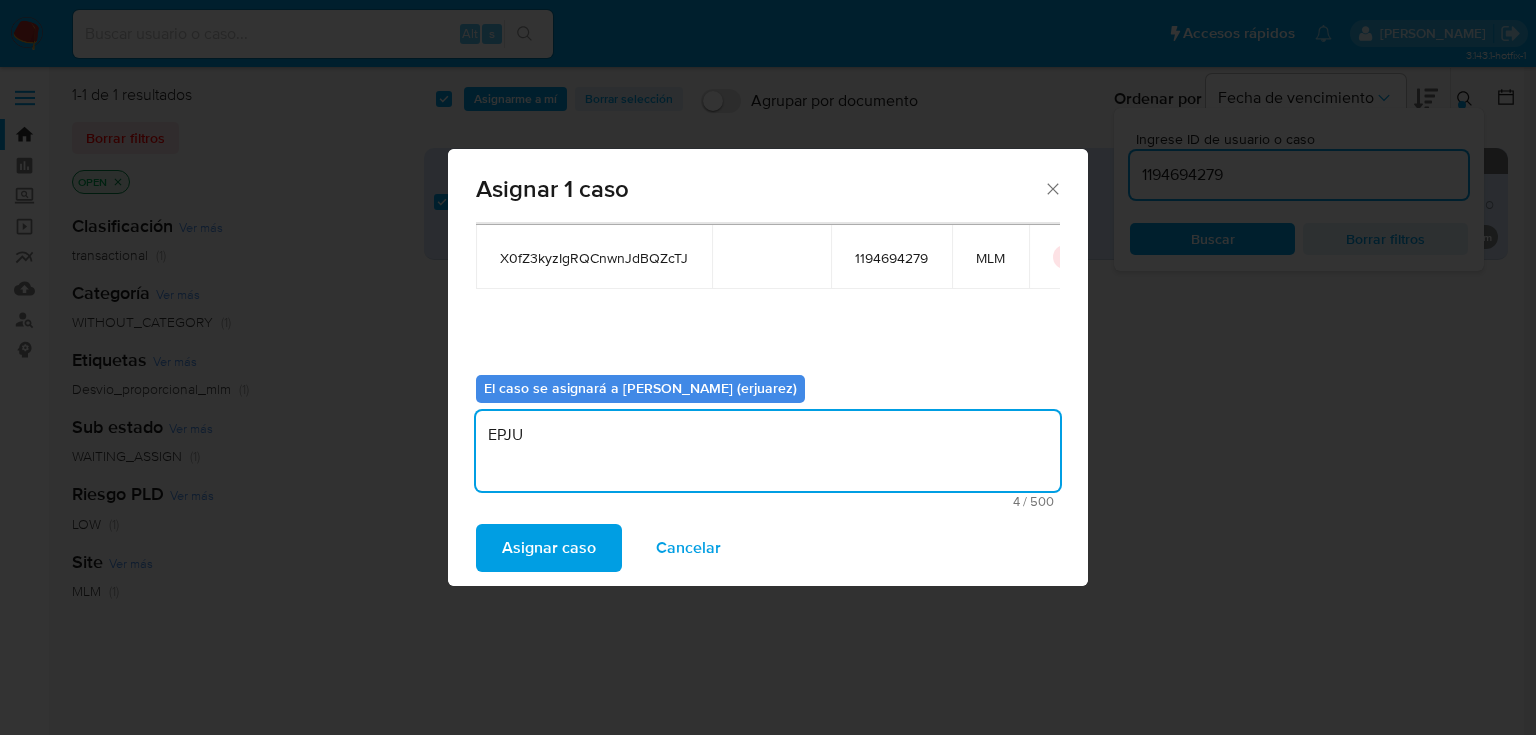 drag, startPoint x: 565, startPoint y: 551, endPoint x: 579, endPoint y: 555, distance: 14.56022 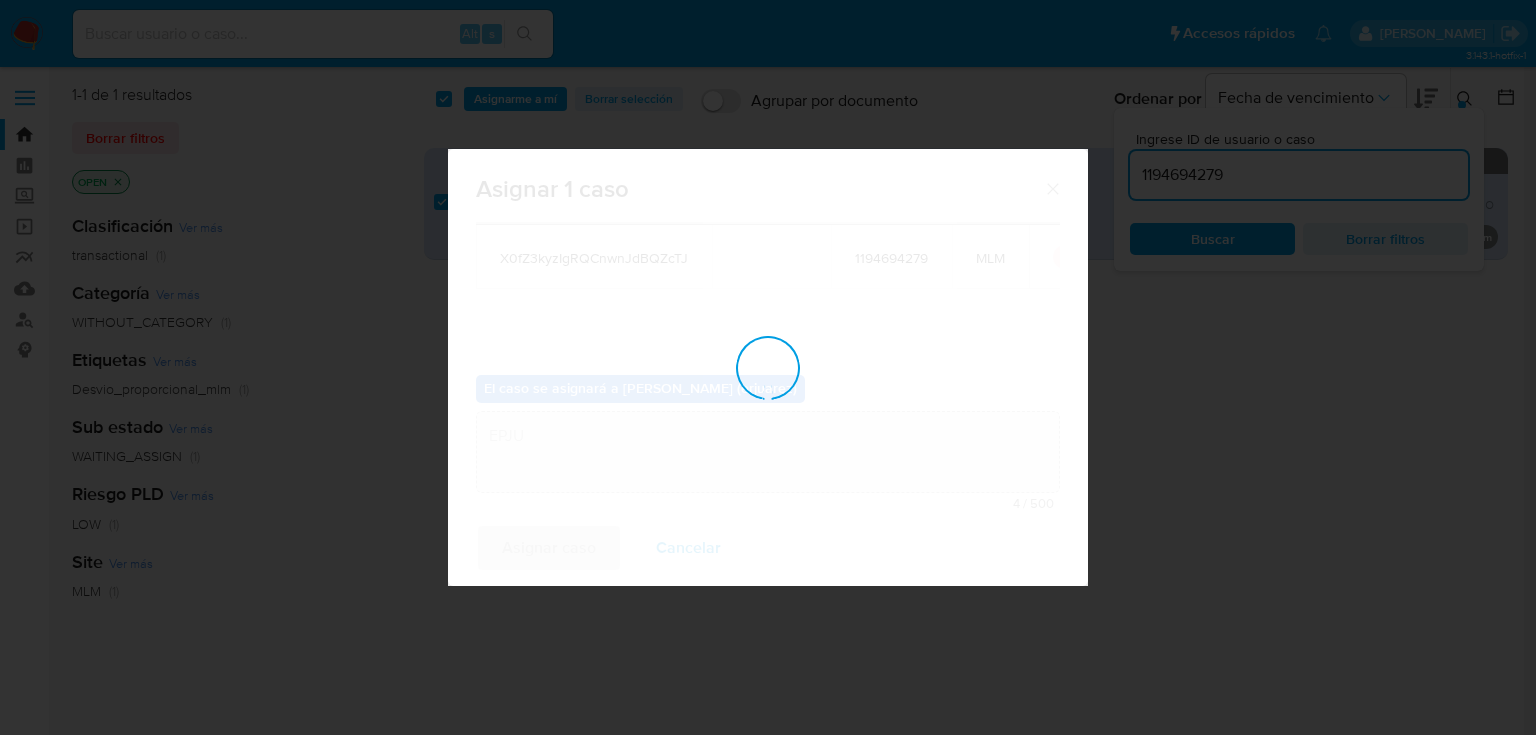 type 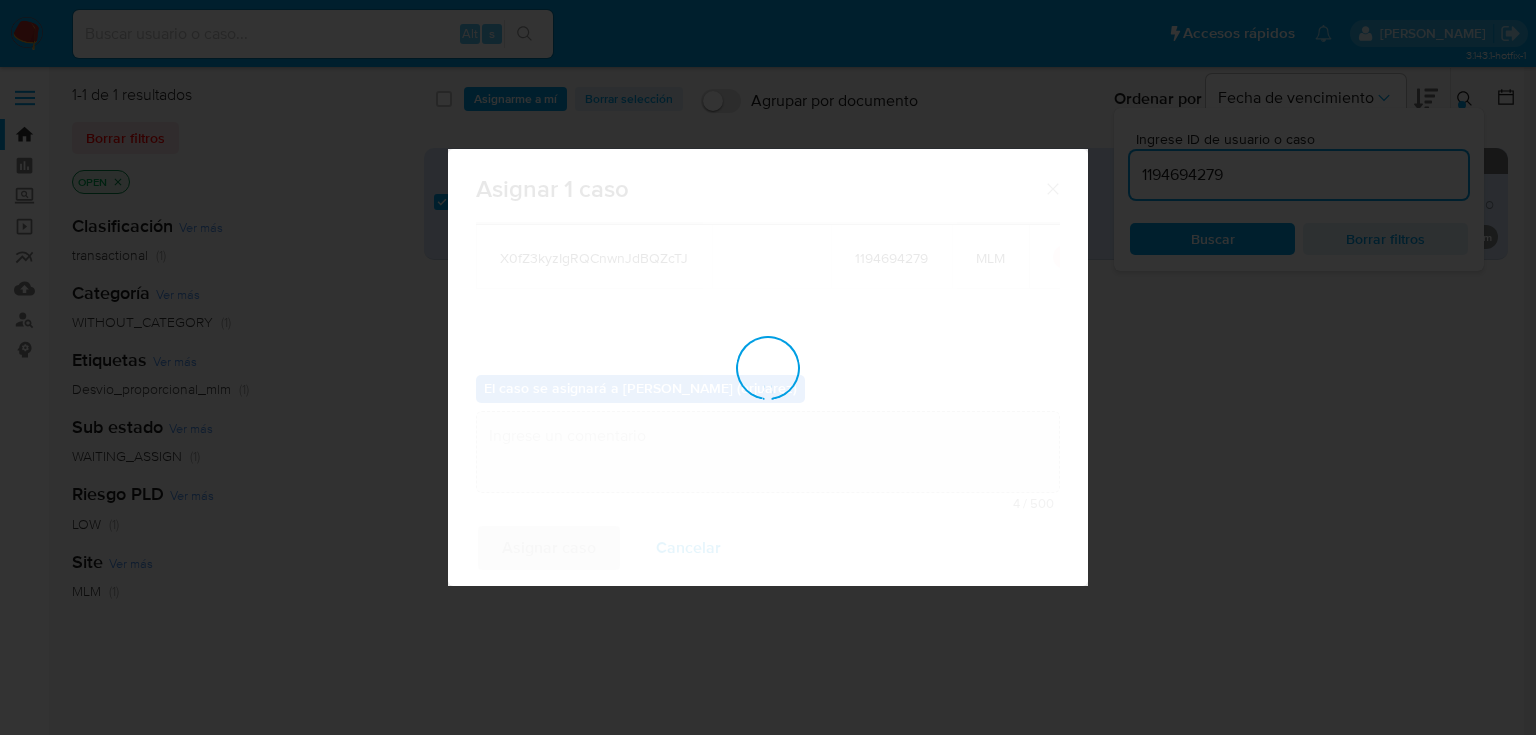 checkbox on "false" 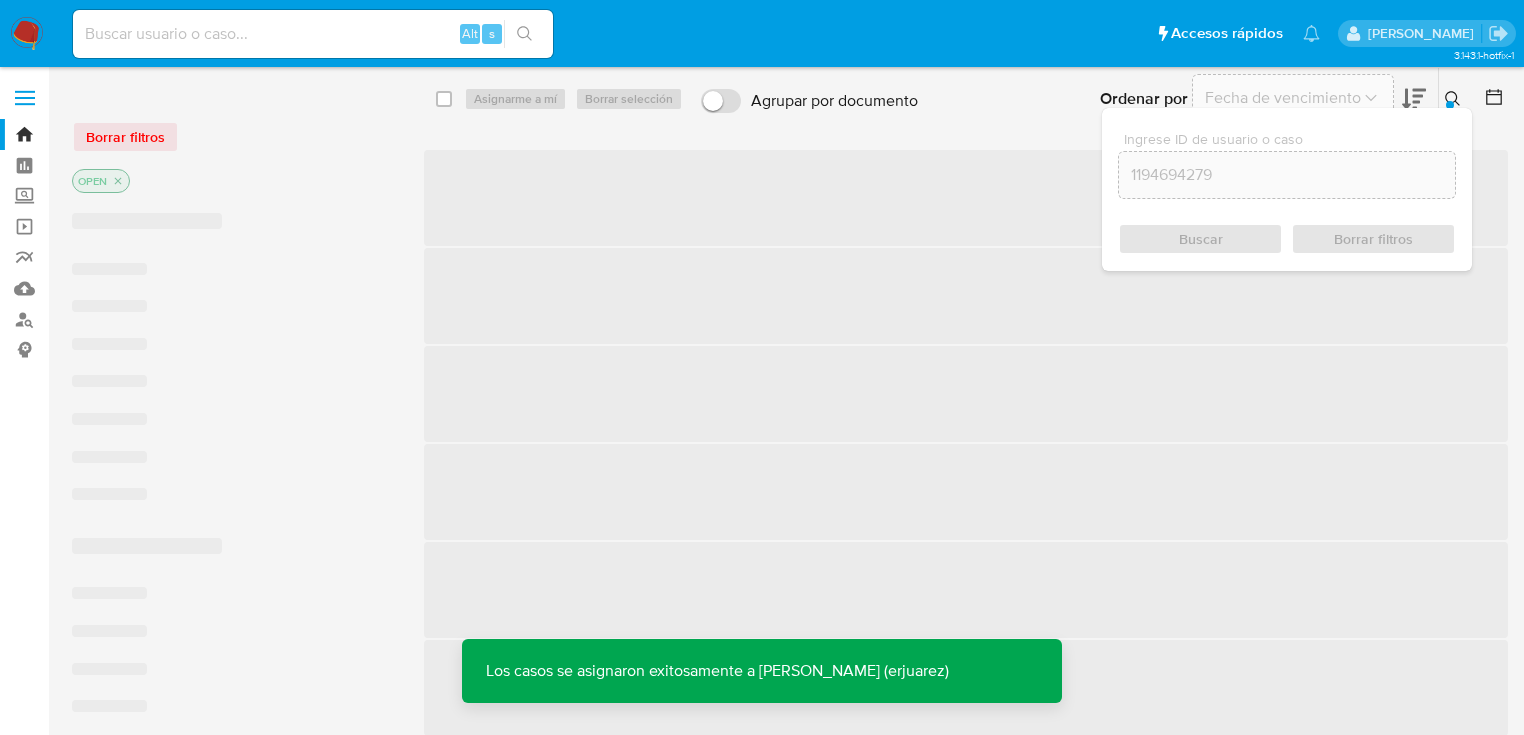 click on "‌" at bounding box center (966, 394) 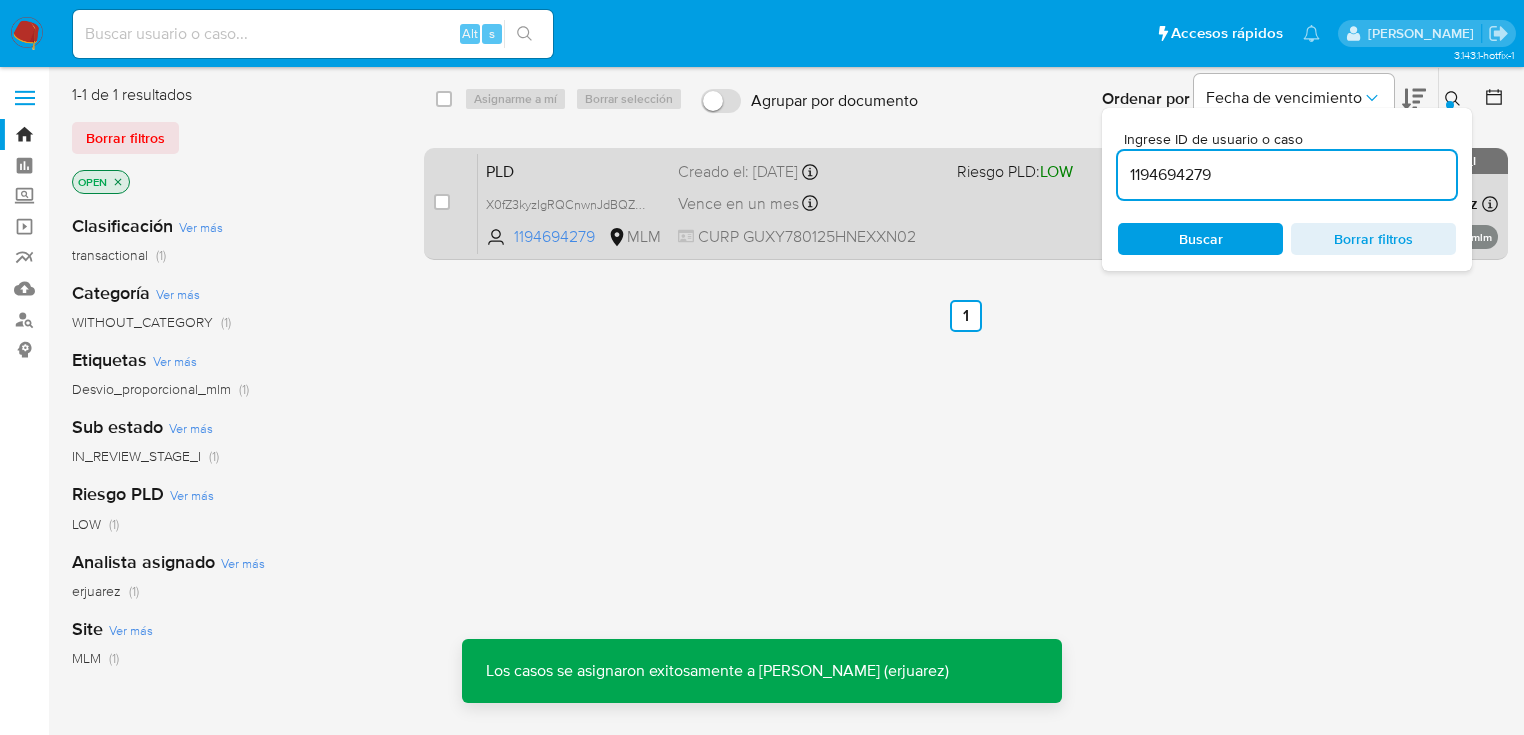 click on "PLD X0fZ3kyzIgRQCnwnJdBQZcTJ 1194694279 MLM Riesgo PLD:  LOW Creado el: 12/06/2025   Creado el: 12/06/2025 02:10:15 Vence en un mes   Vence el 11/08/2025 02:10:15 CURP   GUXY780125HNEXXN02 Asignado a   erjuarez   Asignado el: 02/07/2025 17:48:11 Desvio_proporcional_mlm OPEN - IN_REVIEW_STAGE_I" at bounding box center [988, 203] 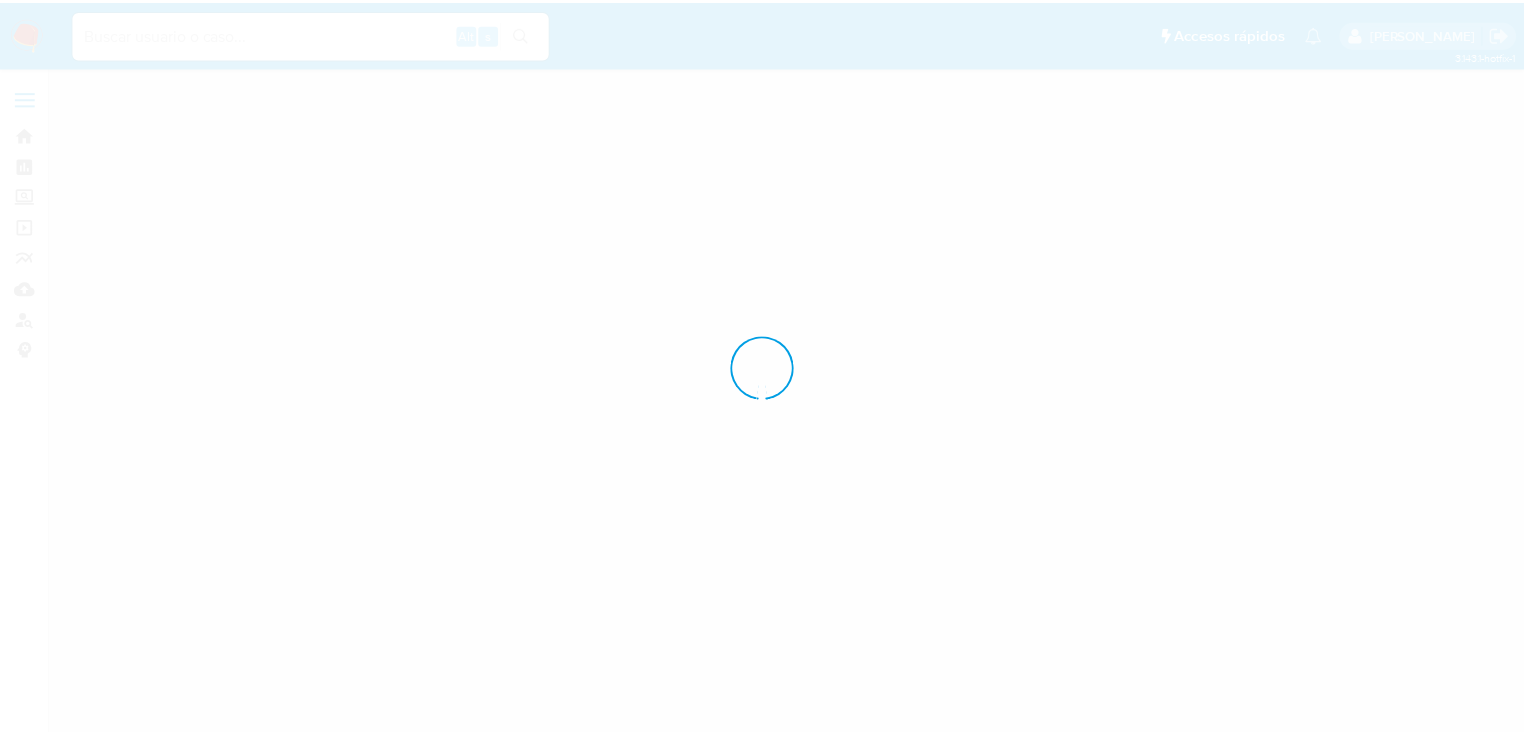 scroll, scrollTop: 0, scrollLeft: 0, axis: both 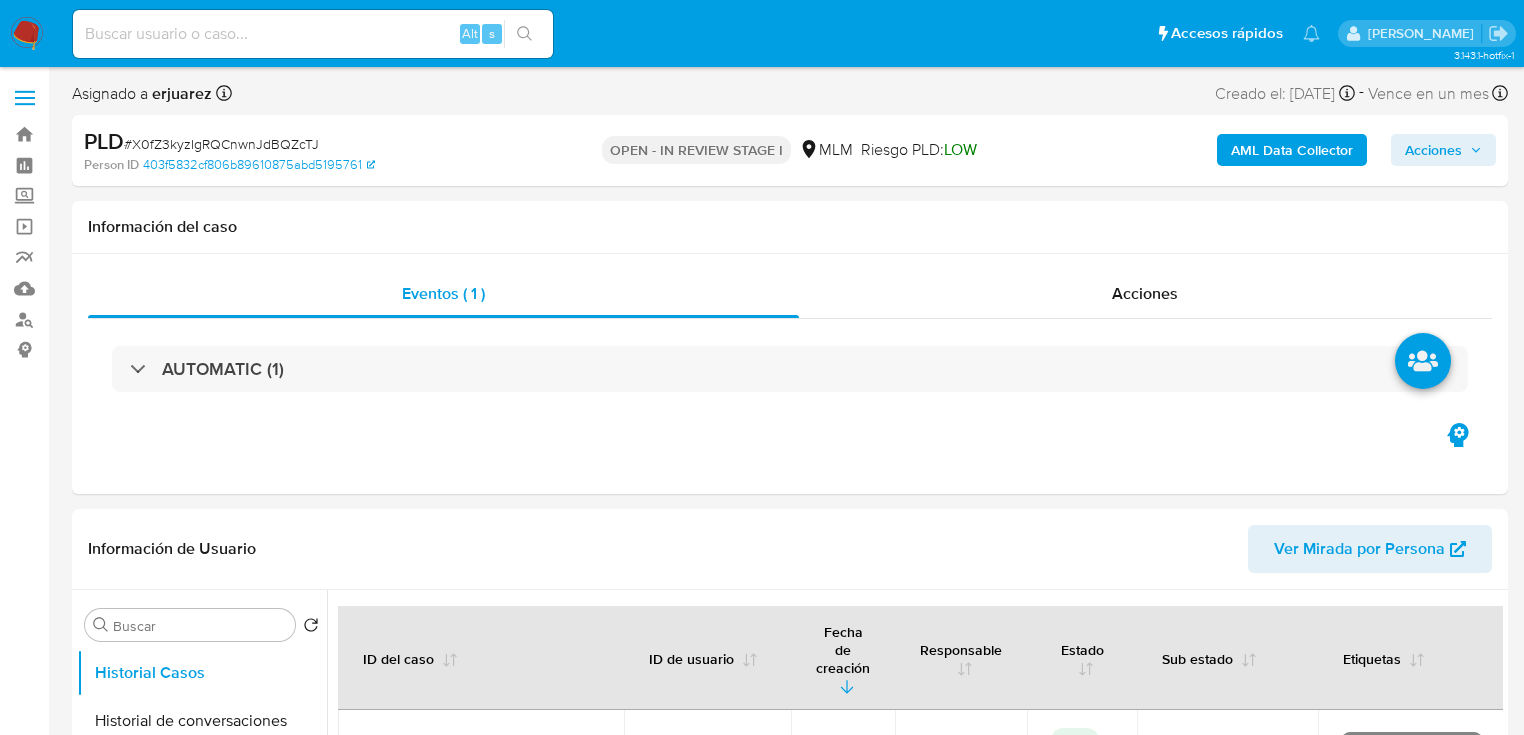 select on "10" 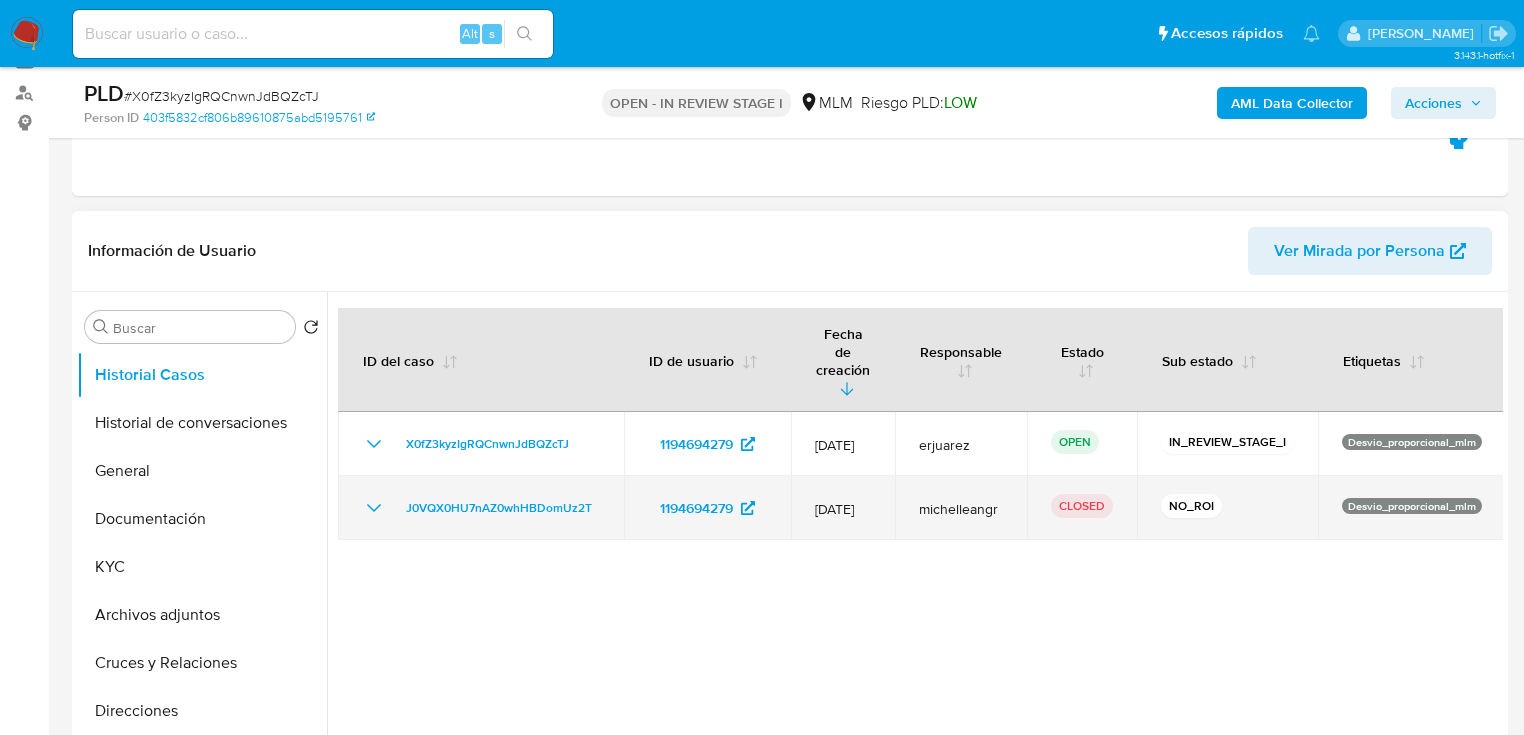 scroll, scrollTop: 320, scrollLeft: 0, axis: vertical 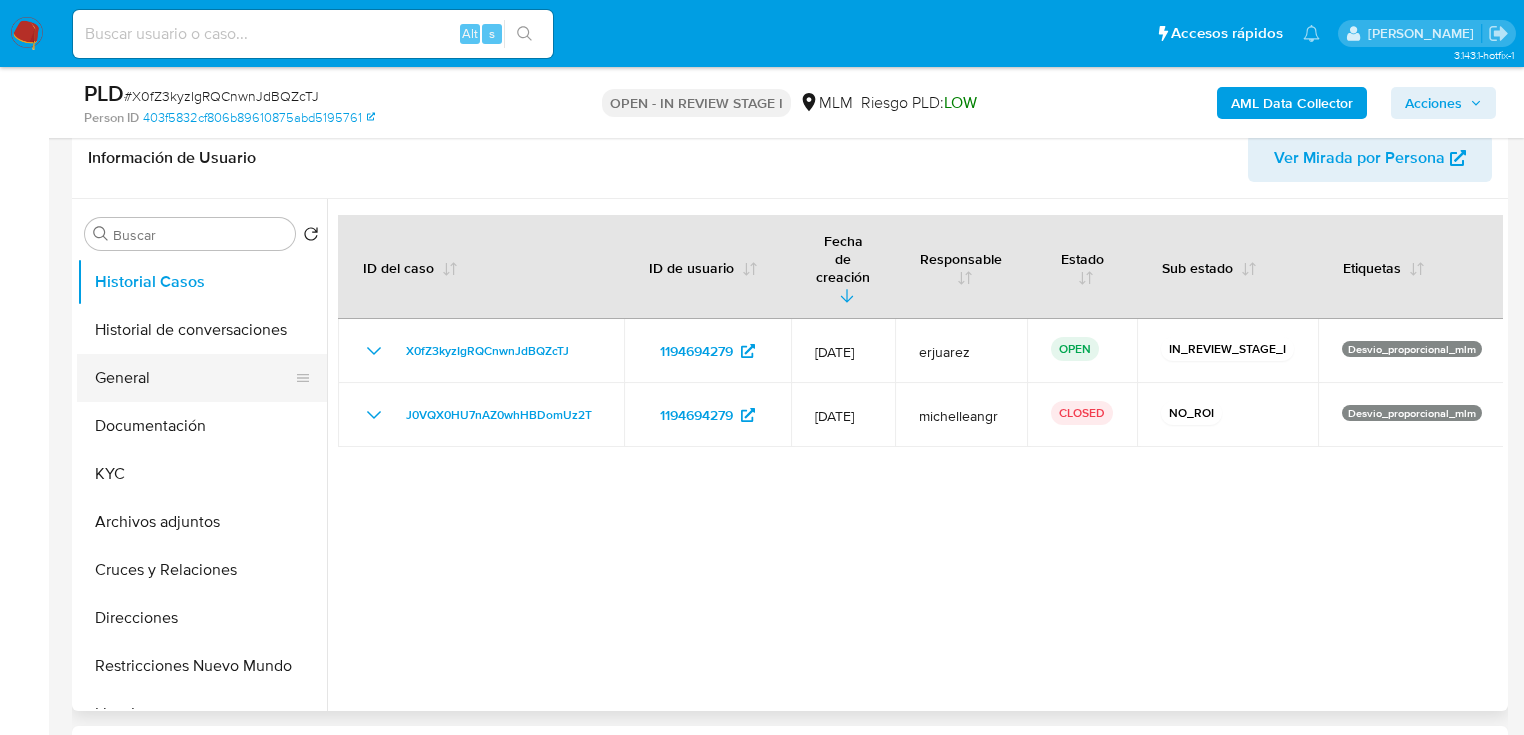 click on "General" at bounding box center [194, 378] 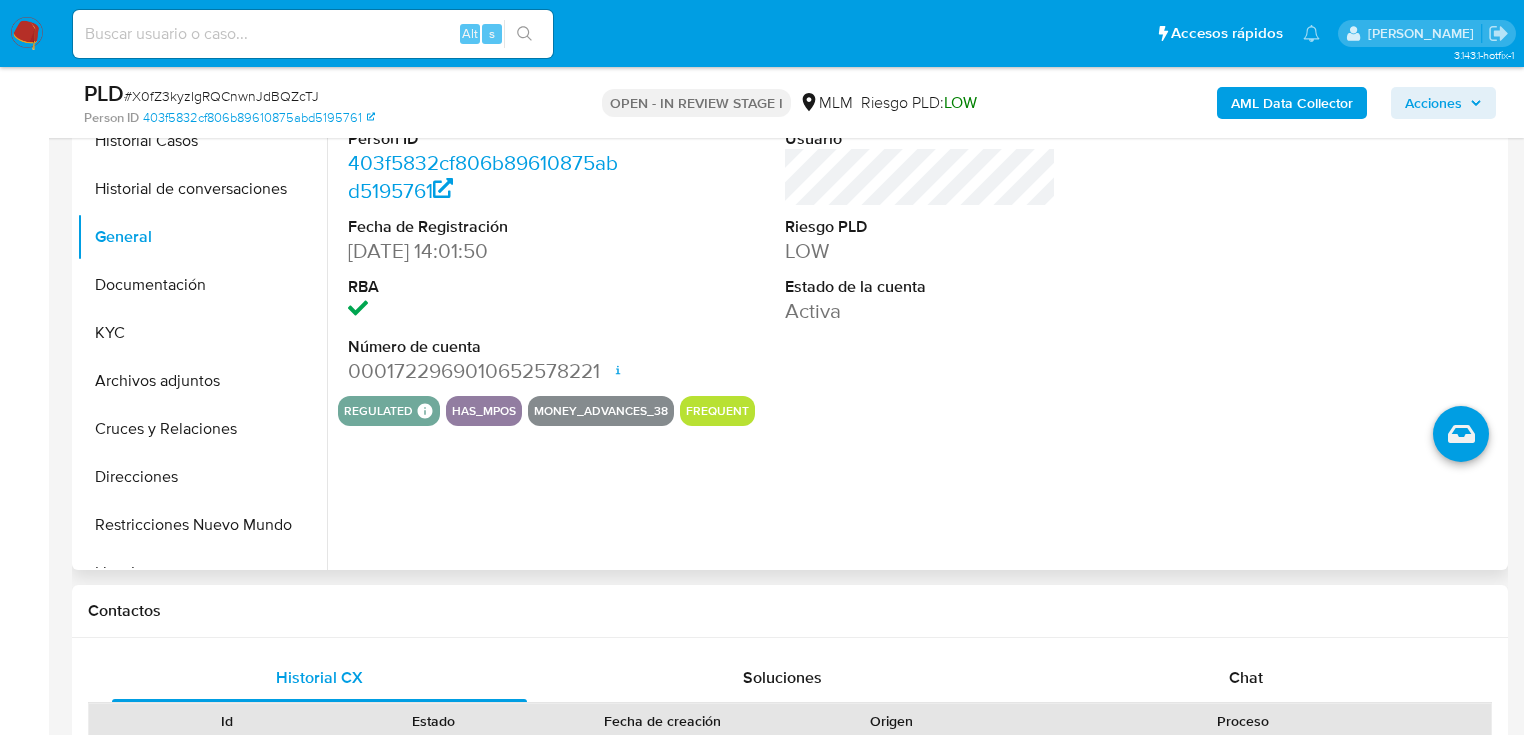 scroll, scrollTop: 480, scrollLeft: 0, axis: vertical 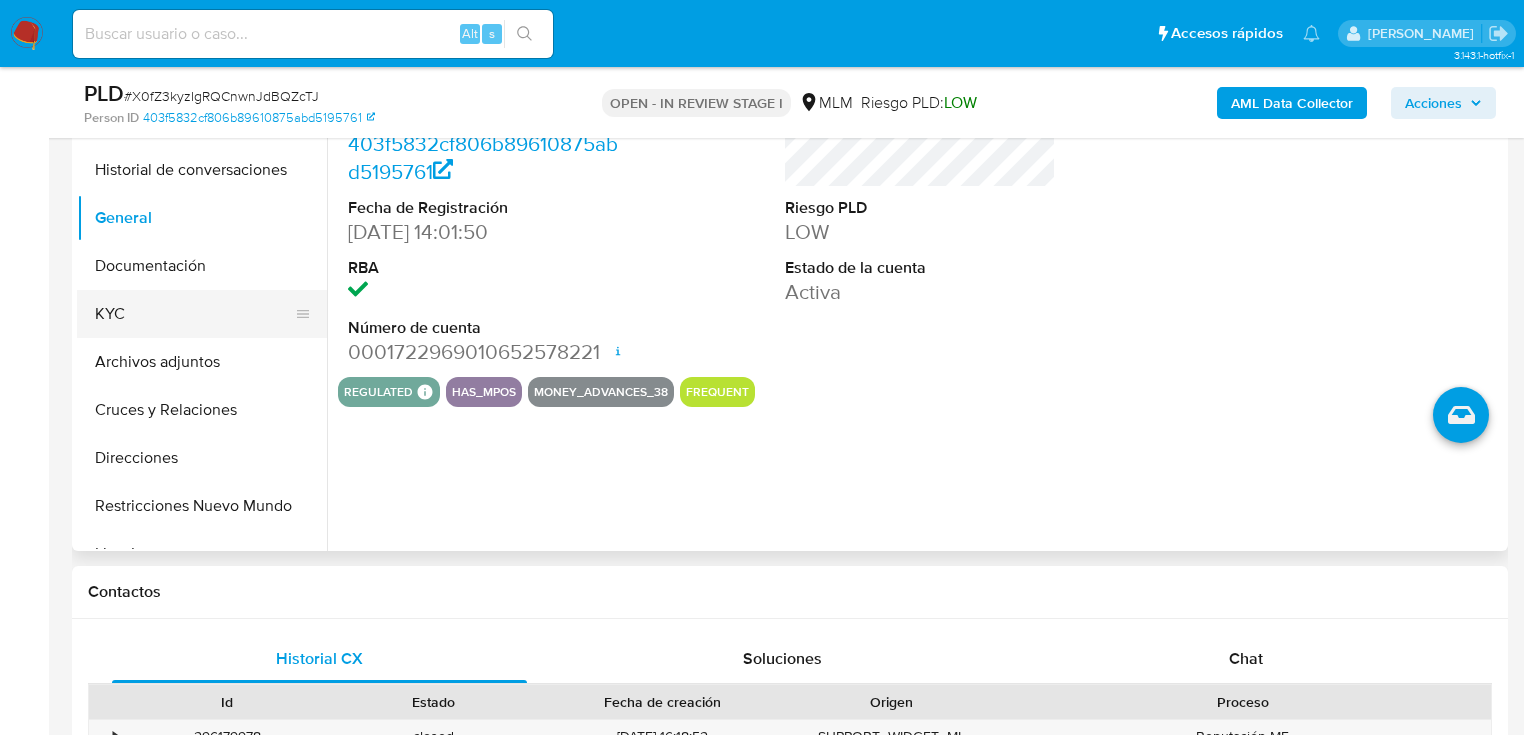 click on "KYC" at bounding box center [194, 314] 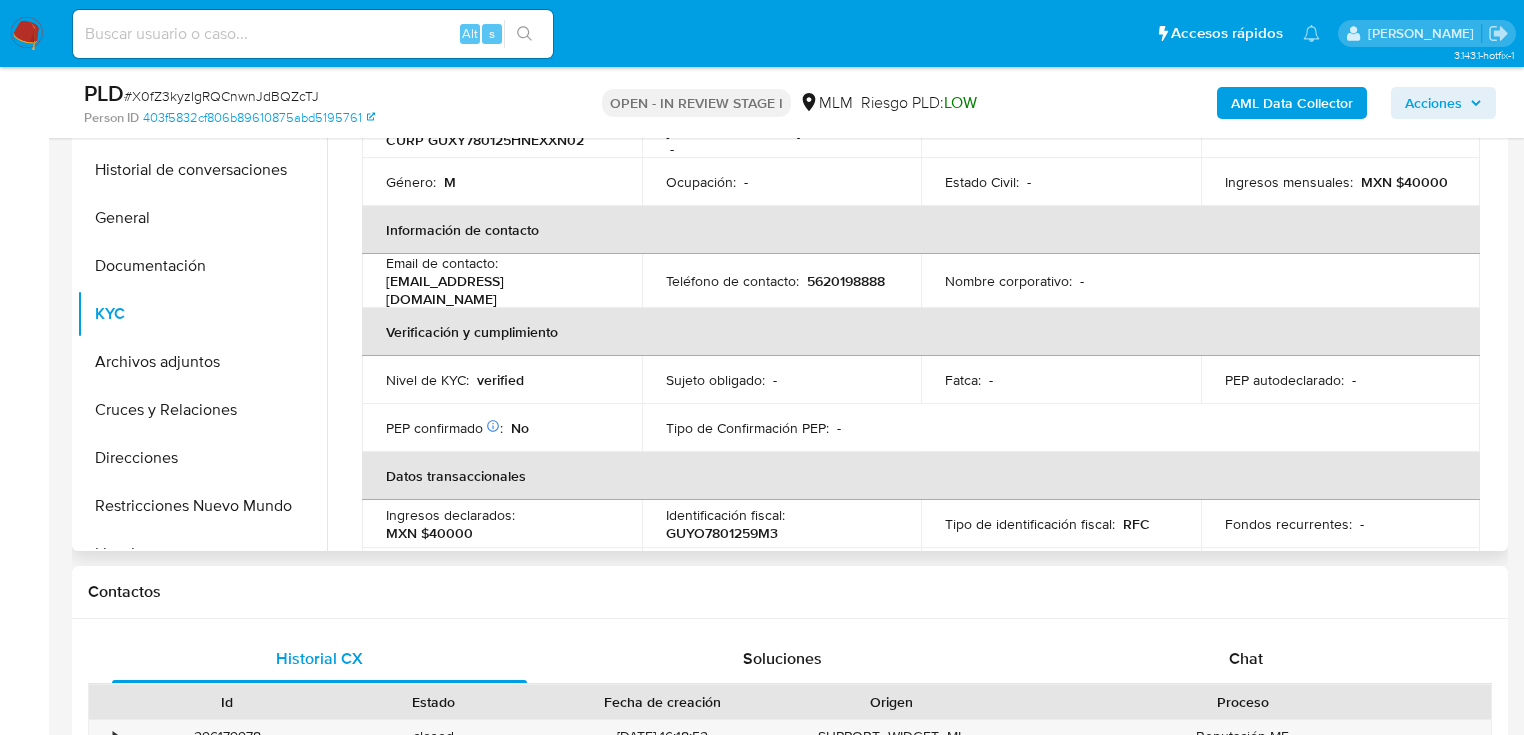 scroll, scrollTop: 0, scrollLeft: 0, axis: both 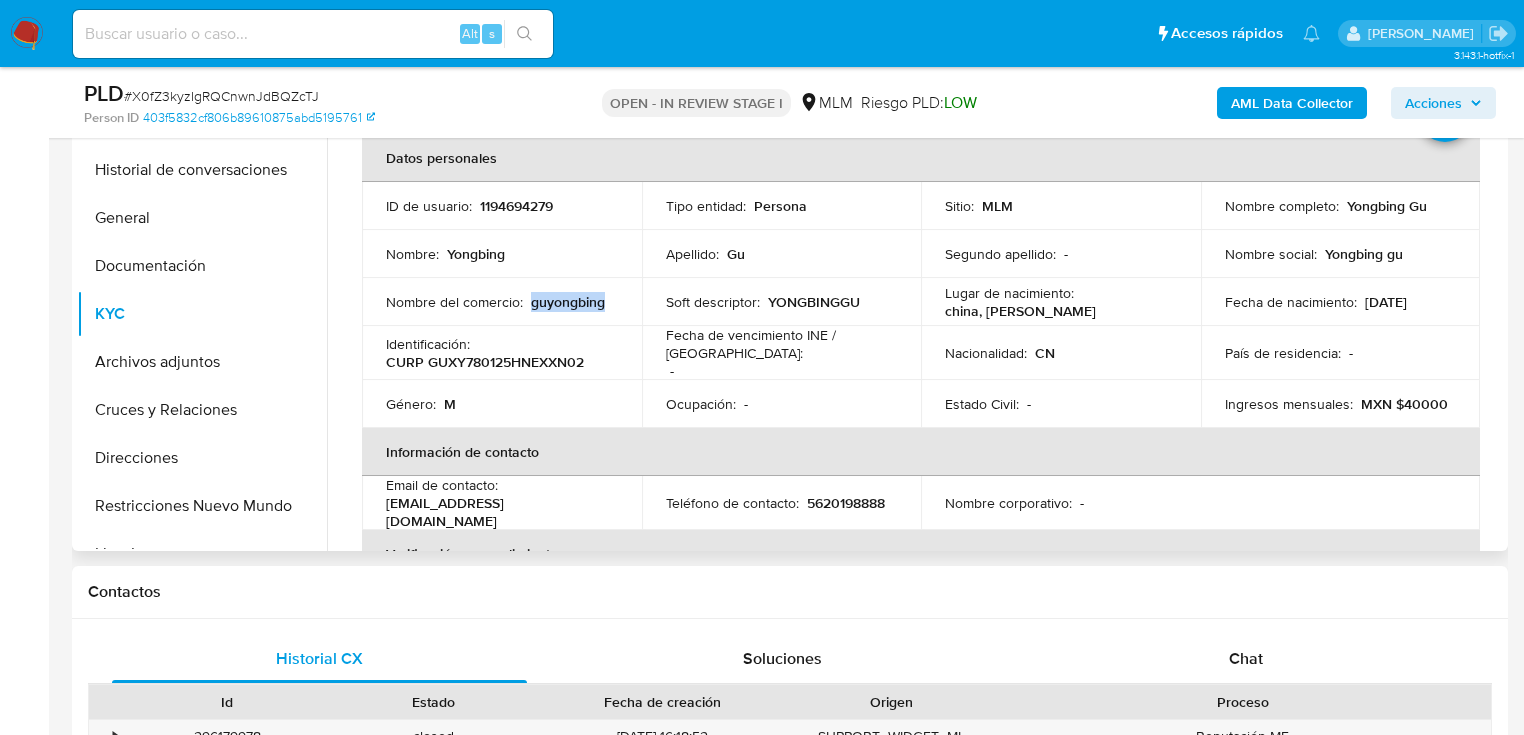 drag, startPoint x: 529, startPoint y: 306, endPoint x: 611, endPoint y: 305, distance: 82.006096 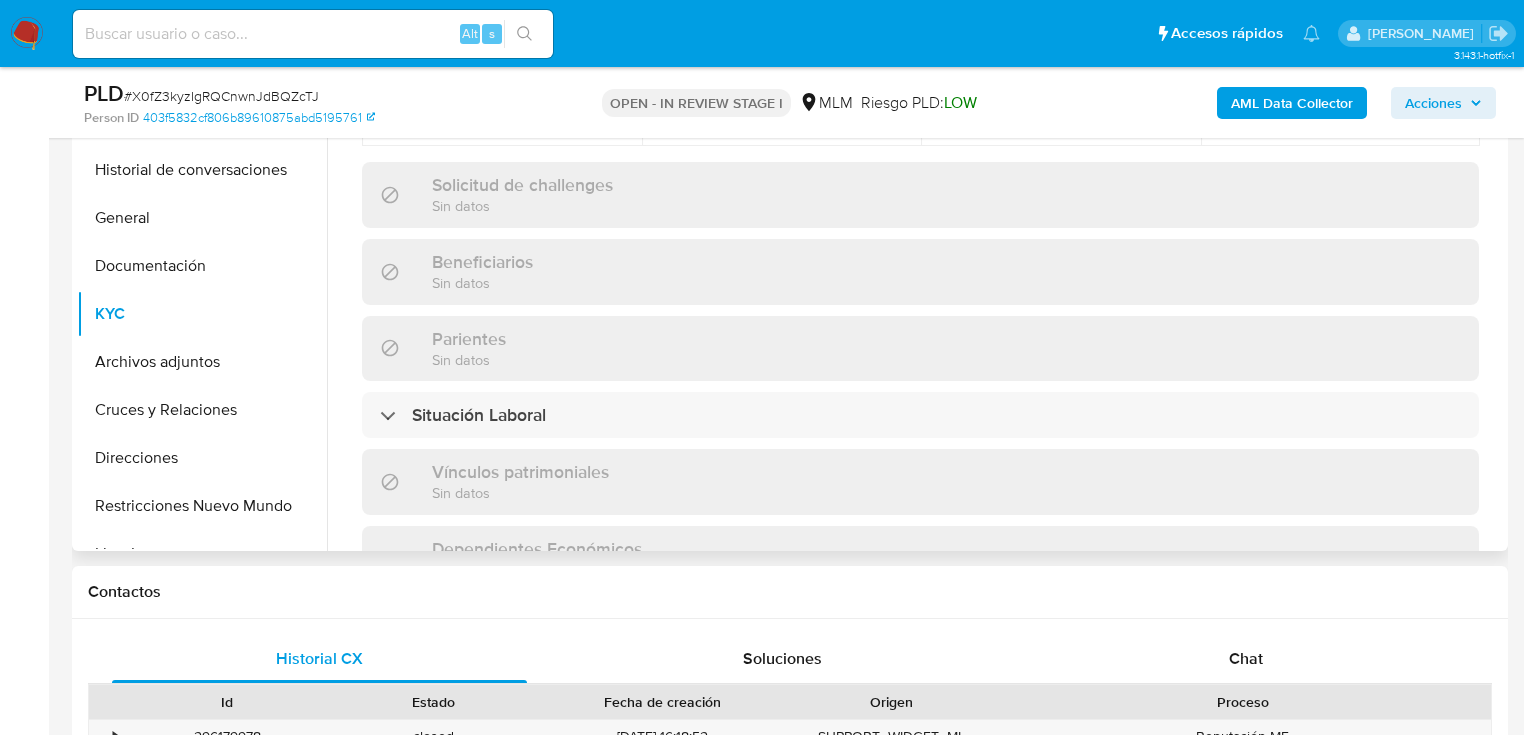 scroll, scrollTop: 640, scrollLeft: 0, axis: vertical 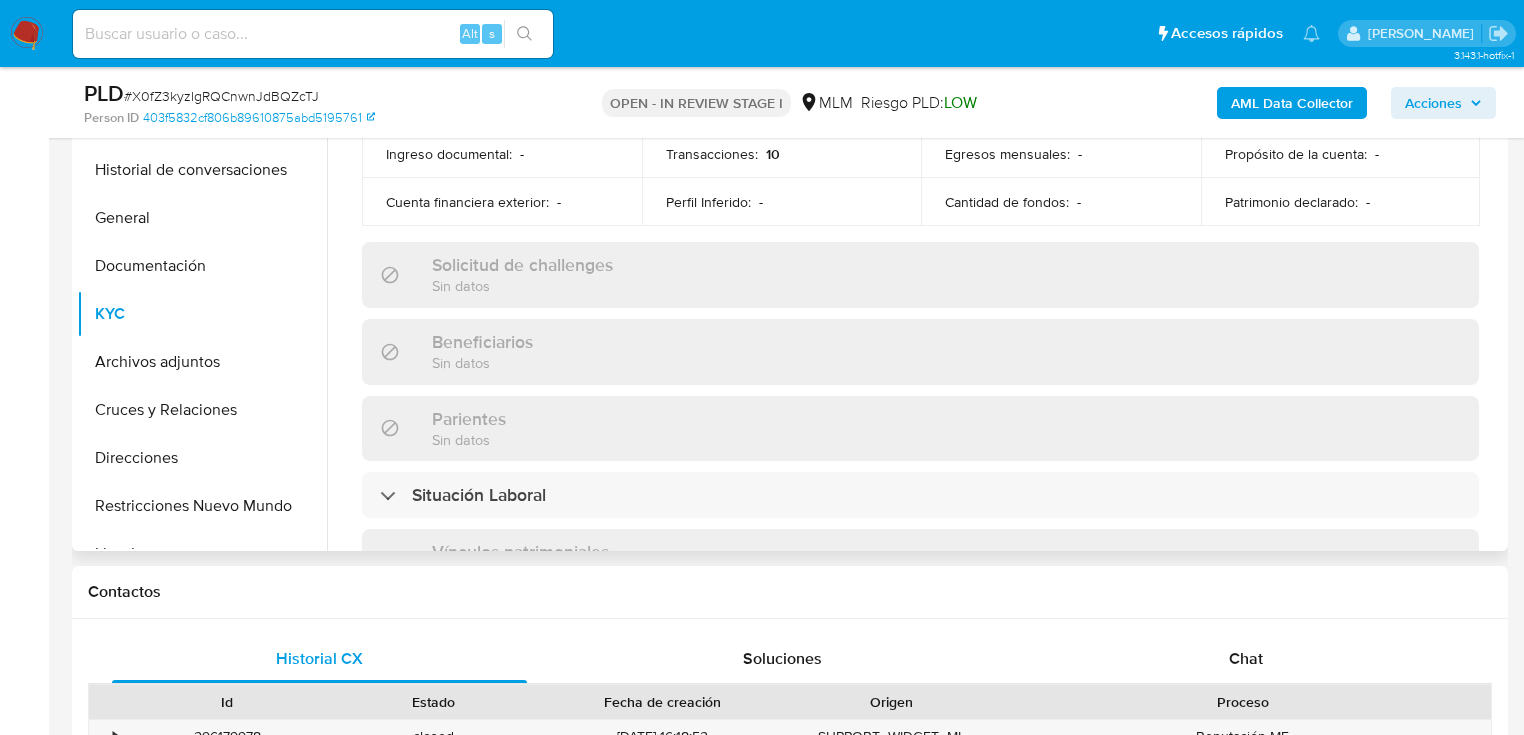 click on "Sin datos" at bounding box center [469, 439] 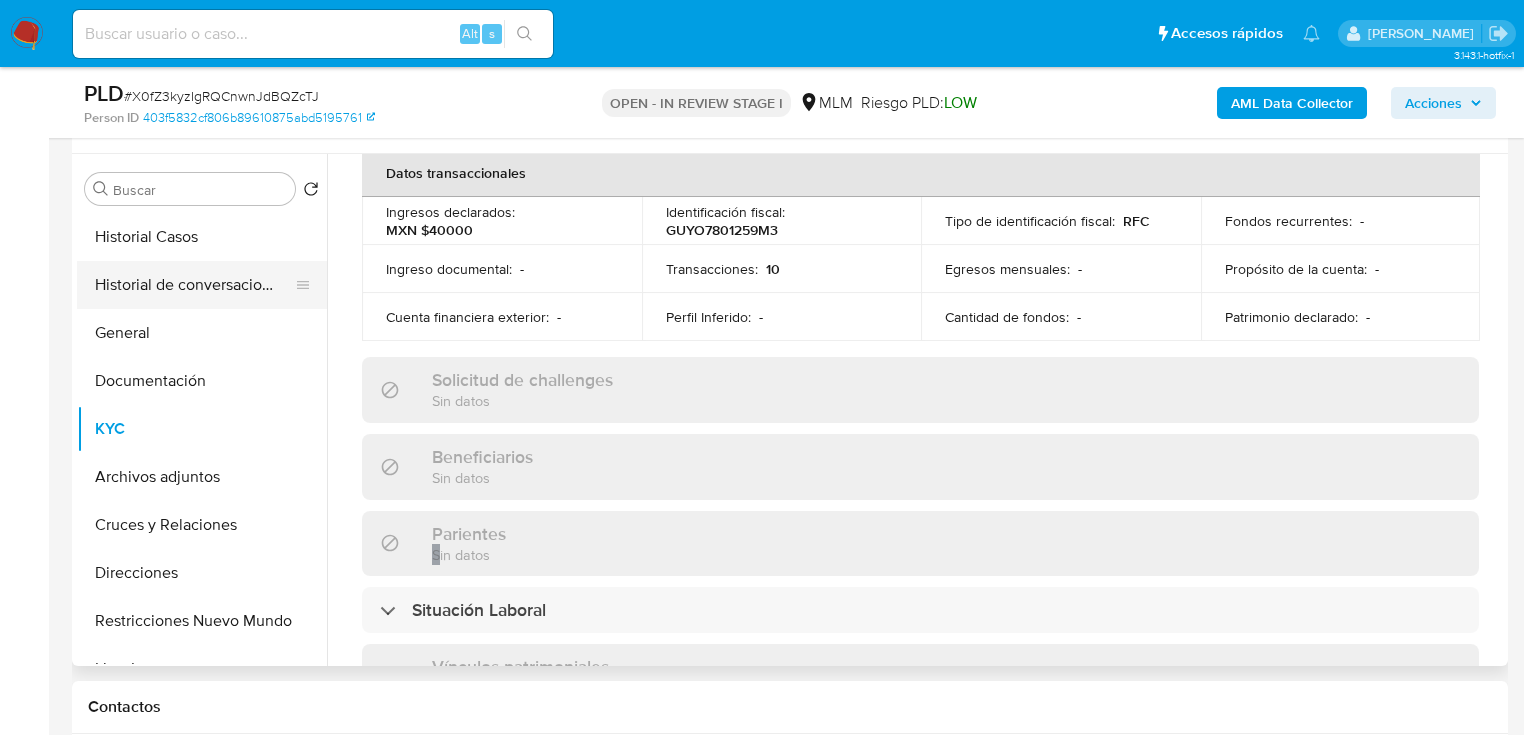 scroll, scrollTop: 240, scrollLeft: 0, axis: vertical 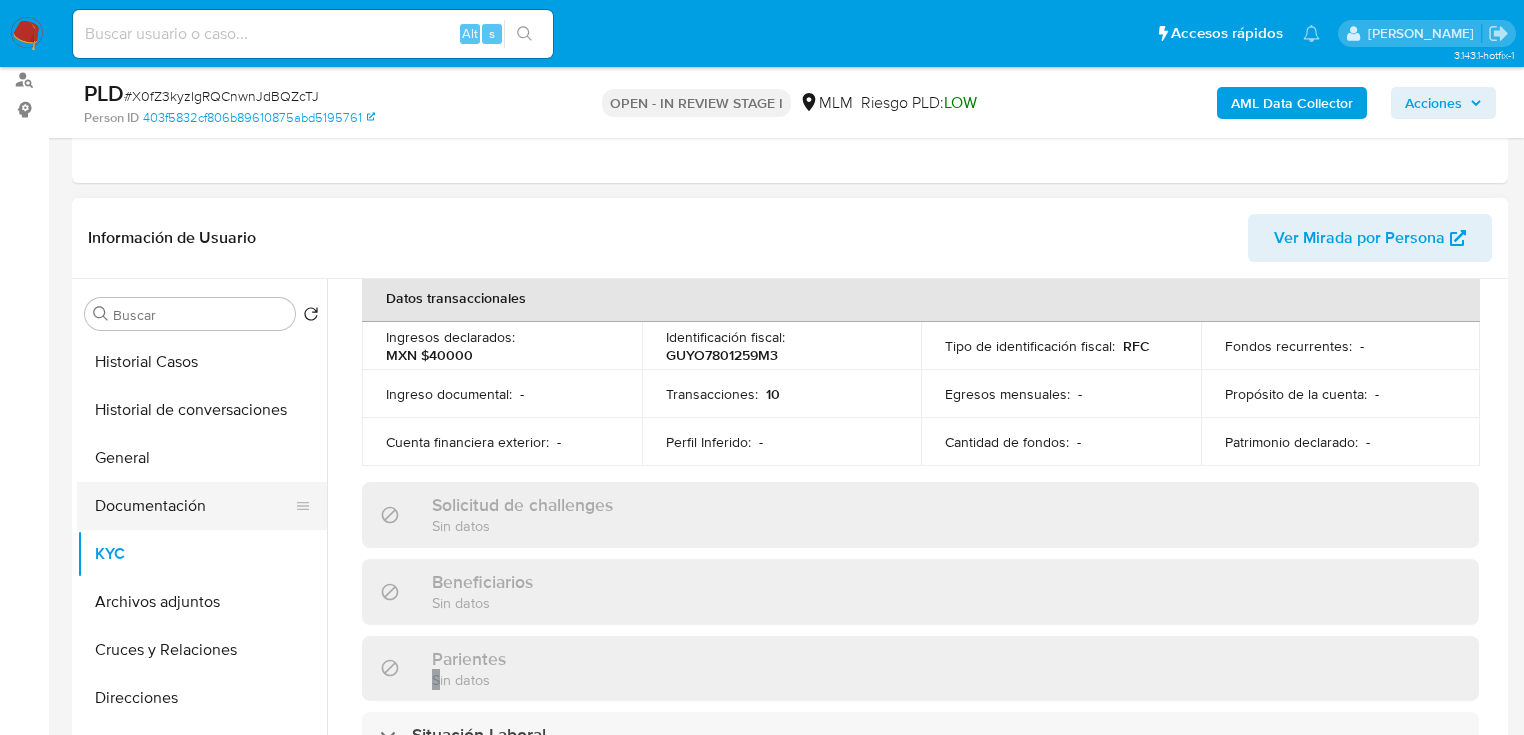 click on "Documentación" at bounding box center [194, 506] 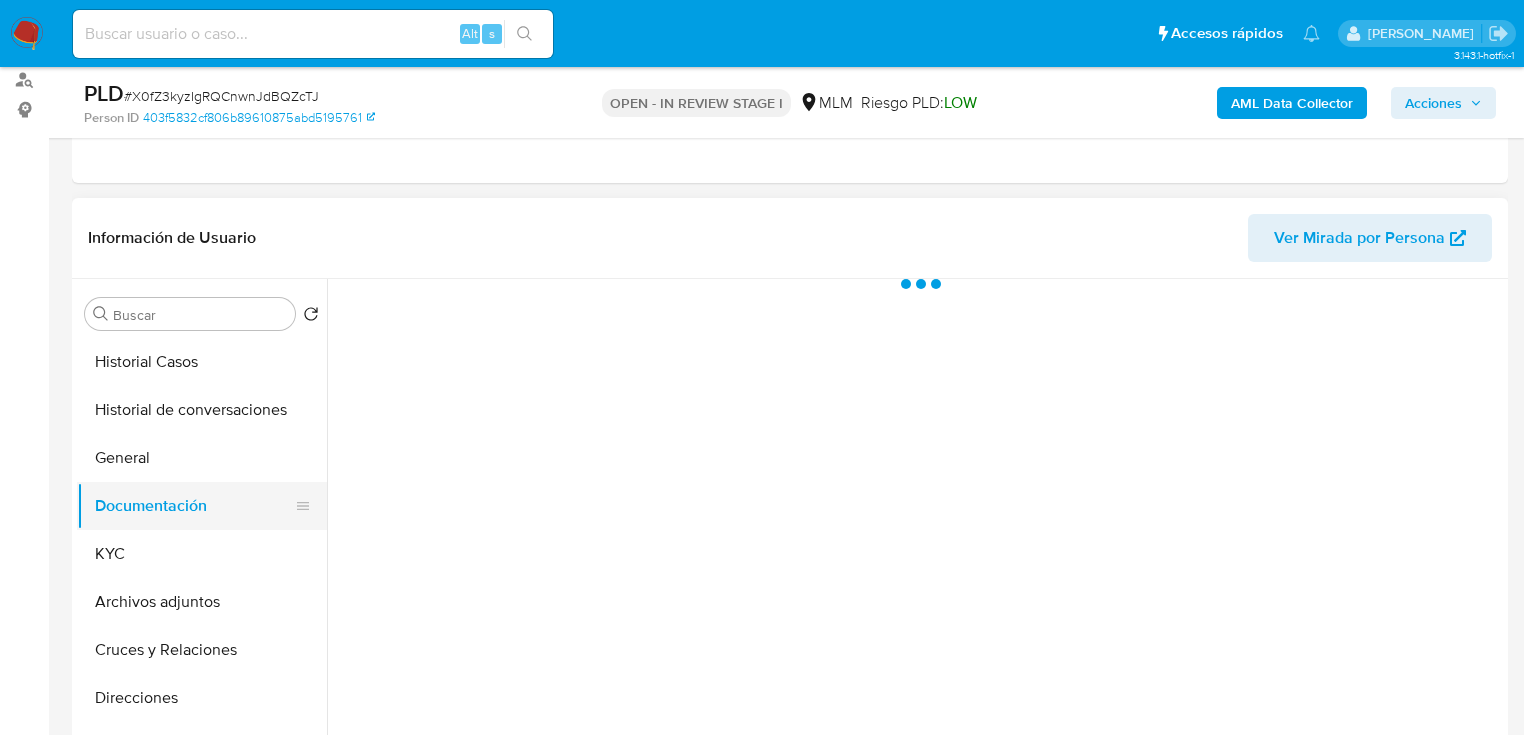 scroll, scrollTop: 0, scrollLeft: 0, axis: both 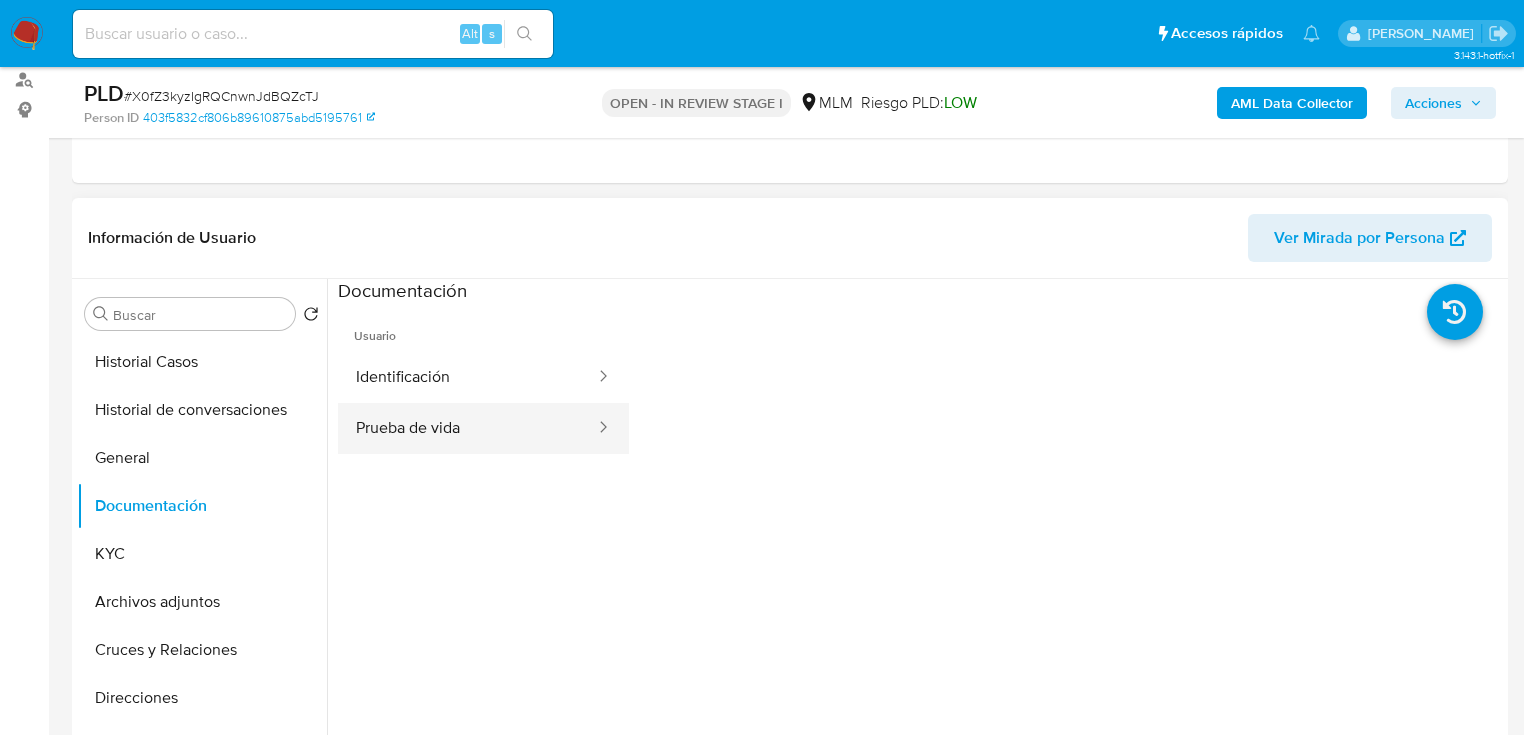 click on "Prueba de vida" at bounding box center [467, 428] 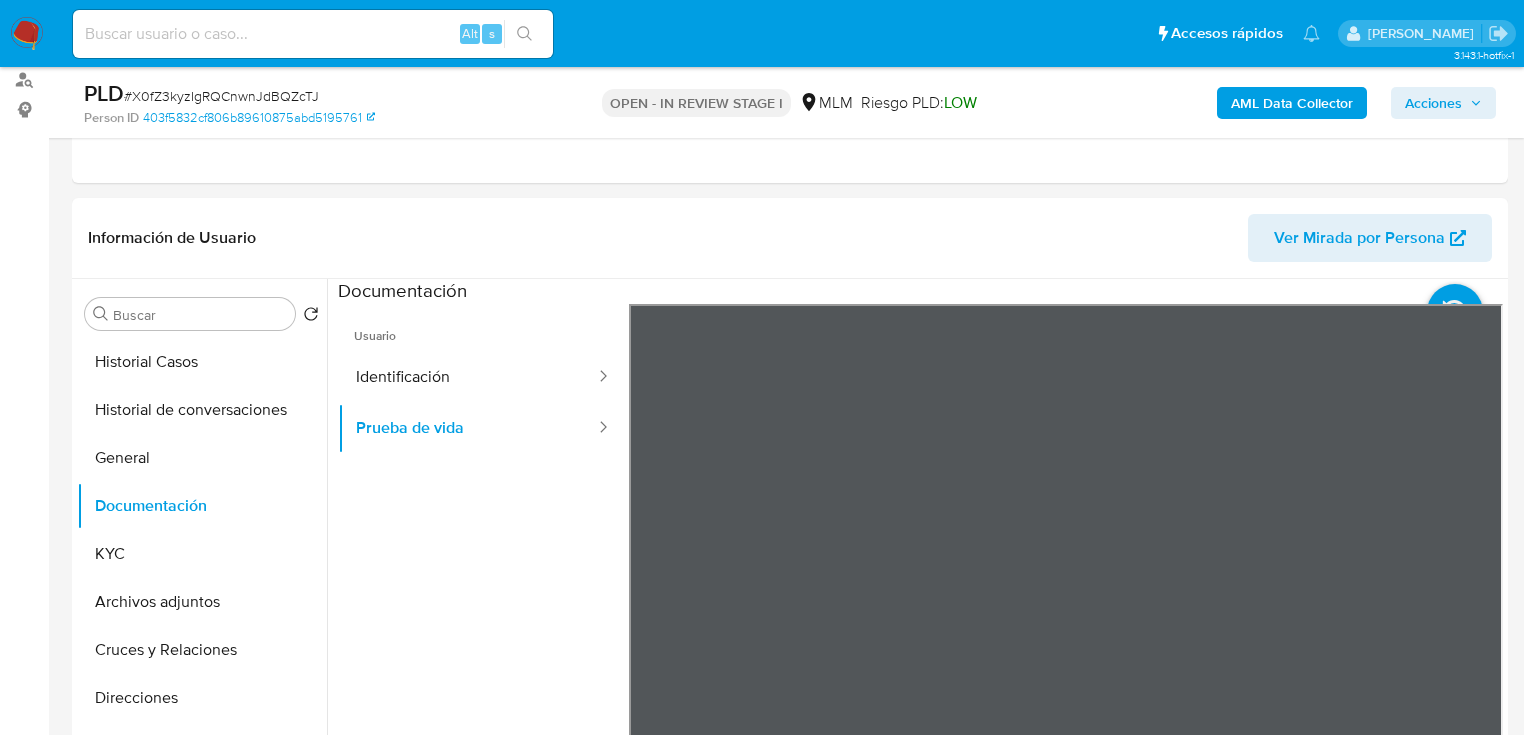 scroll, scrollTop: 66, scrollLeft: 0, axis: vertical 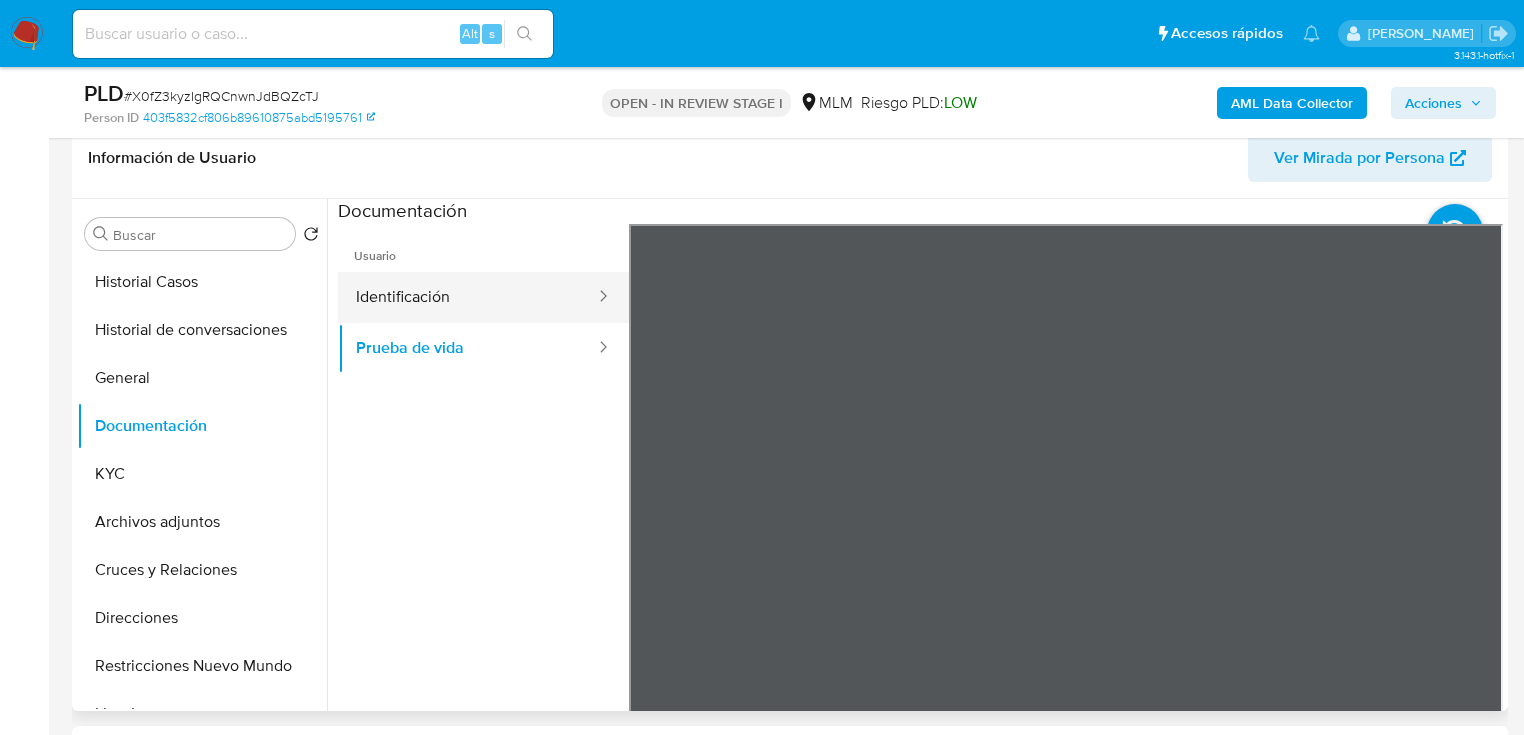 click on "Identificación" at bounding box center [467, 297] 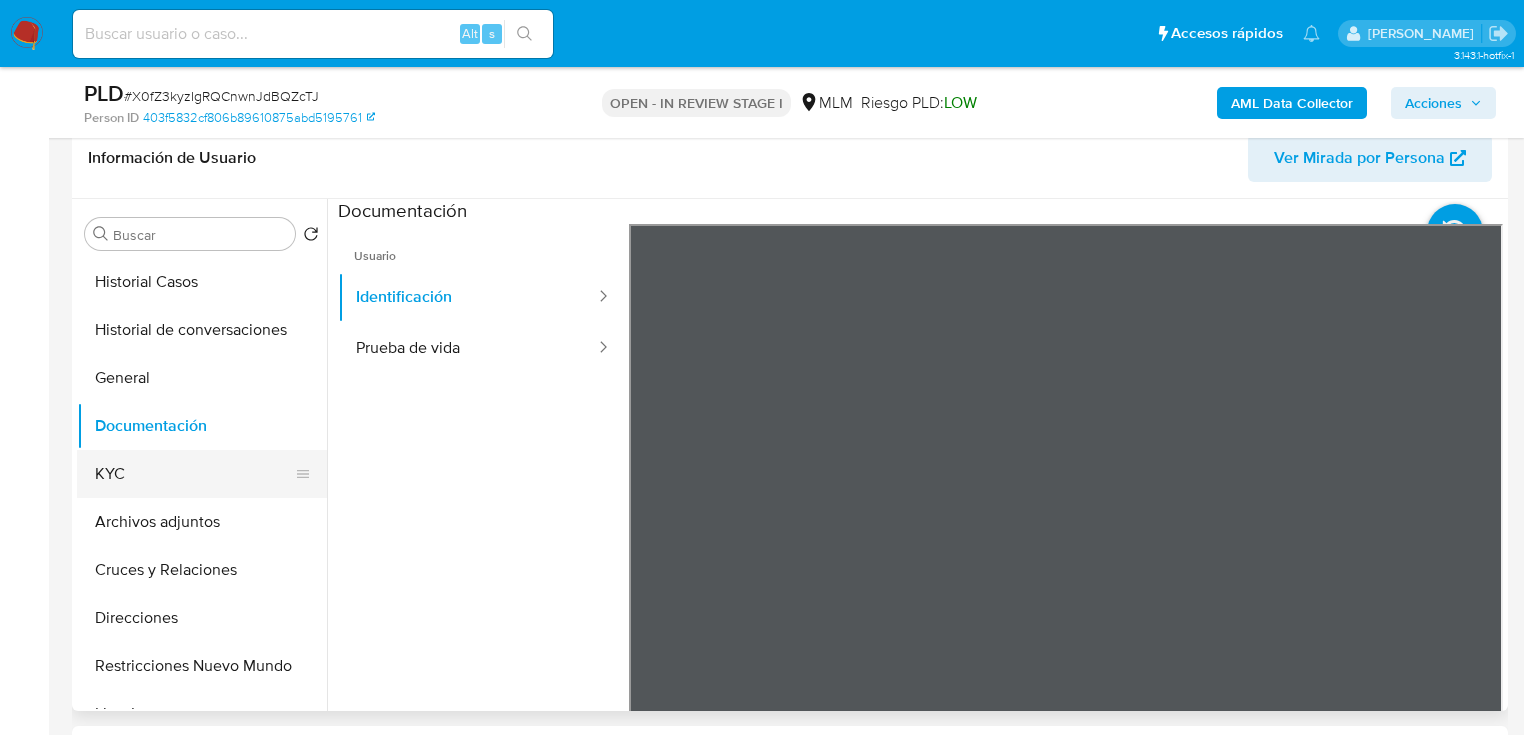 click on "KYC" at bounding box center (194, 474) 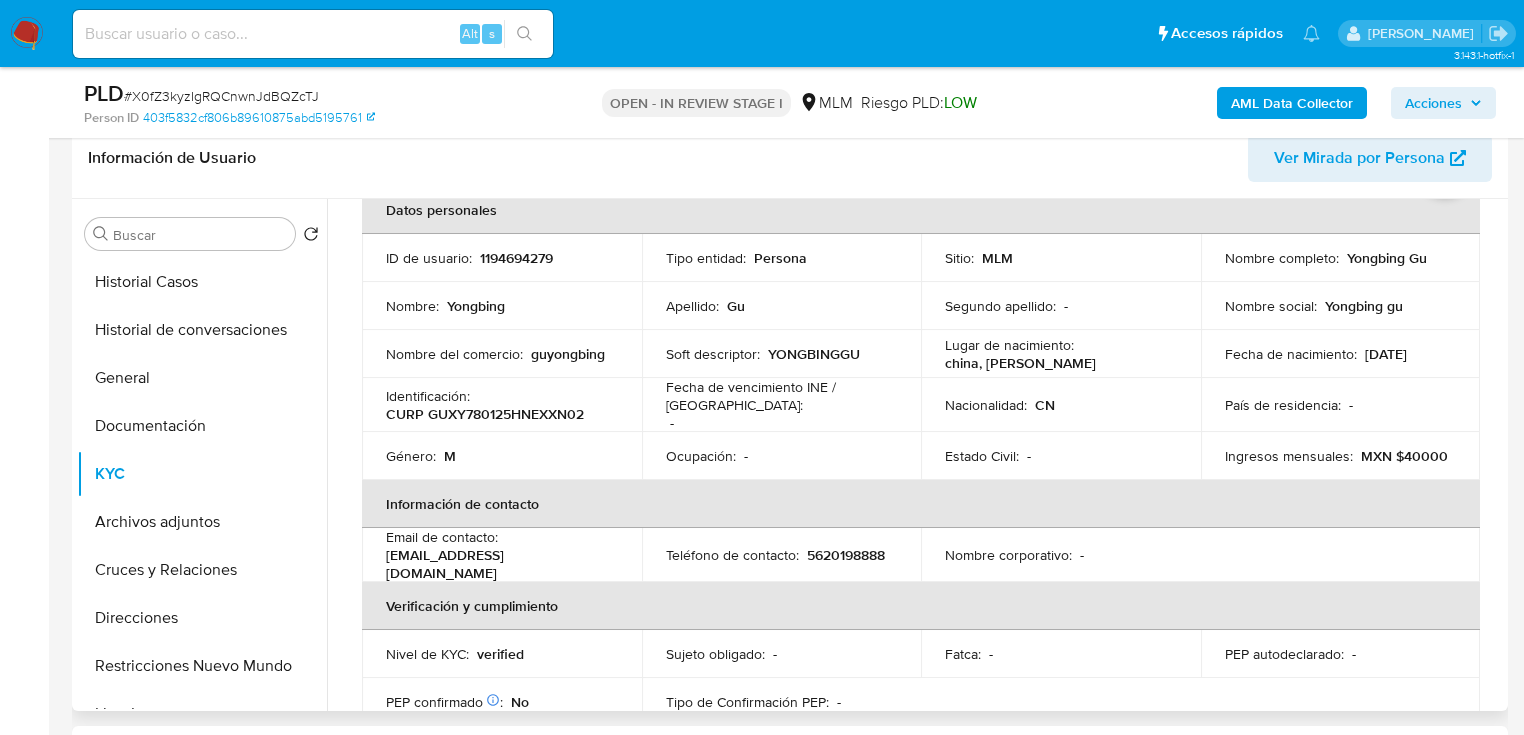 scroll, scrollTop: 0, scrollLeft: 0, axis: both 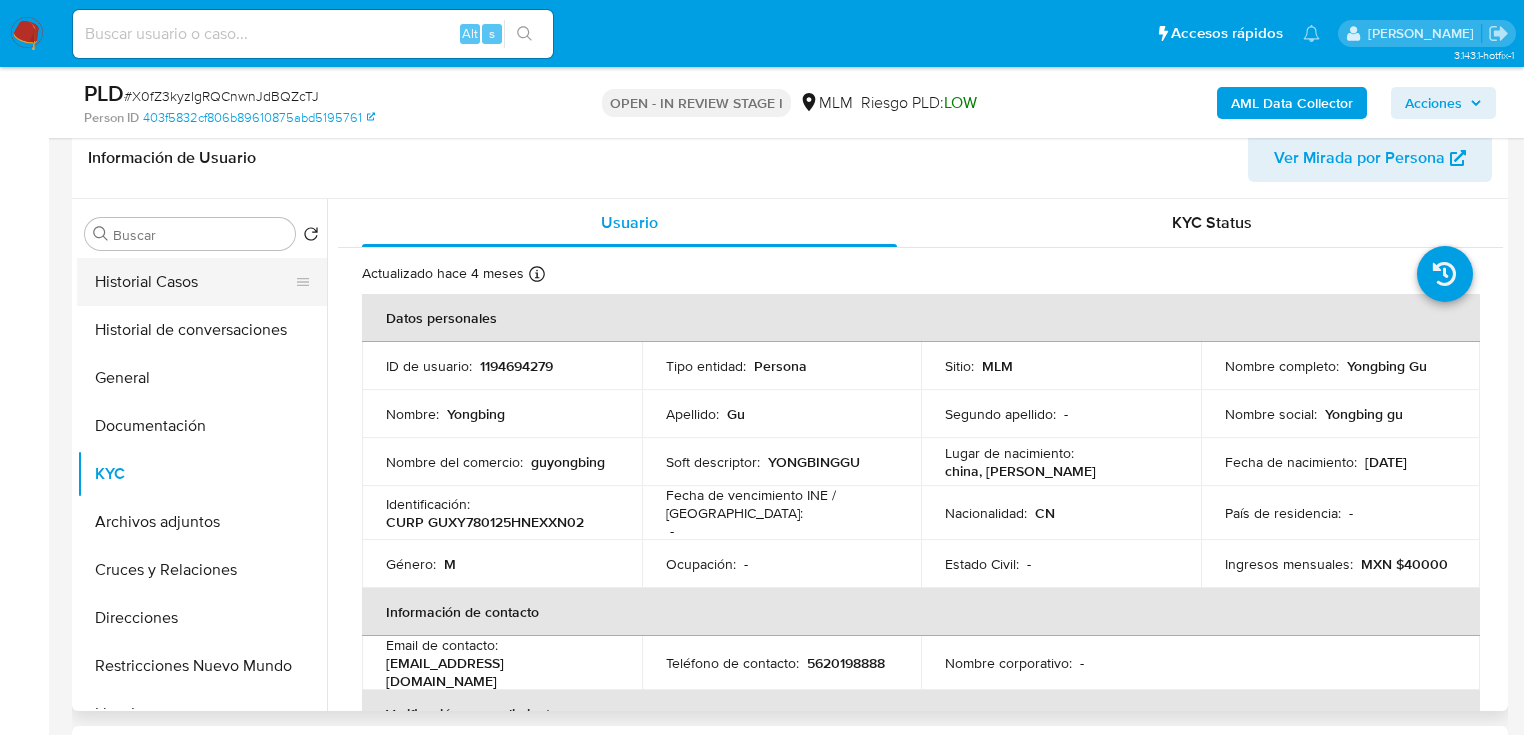 click on "Historial Casos" at bounding box center (194, 282) 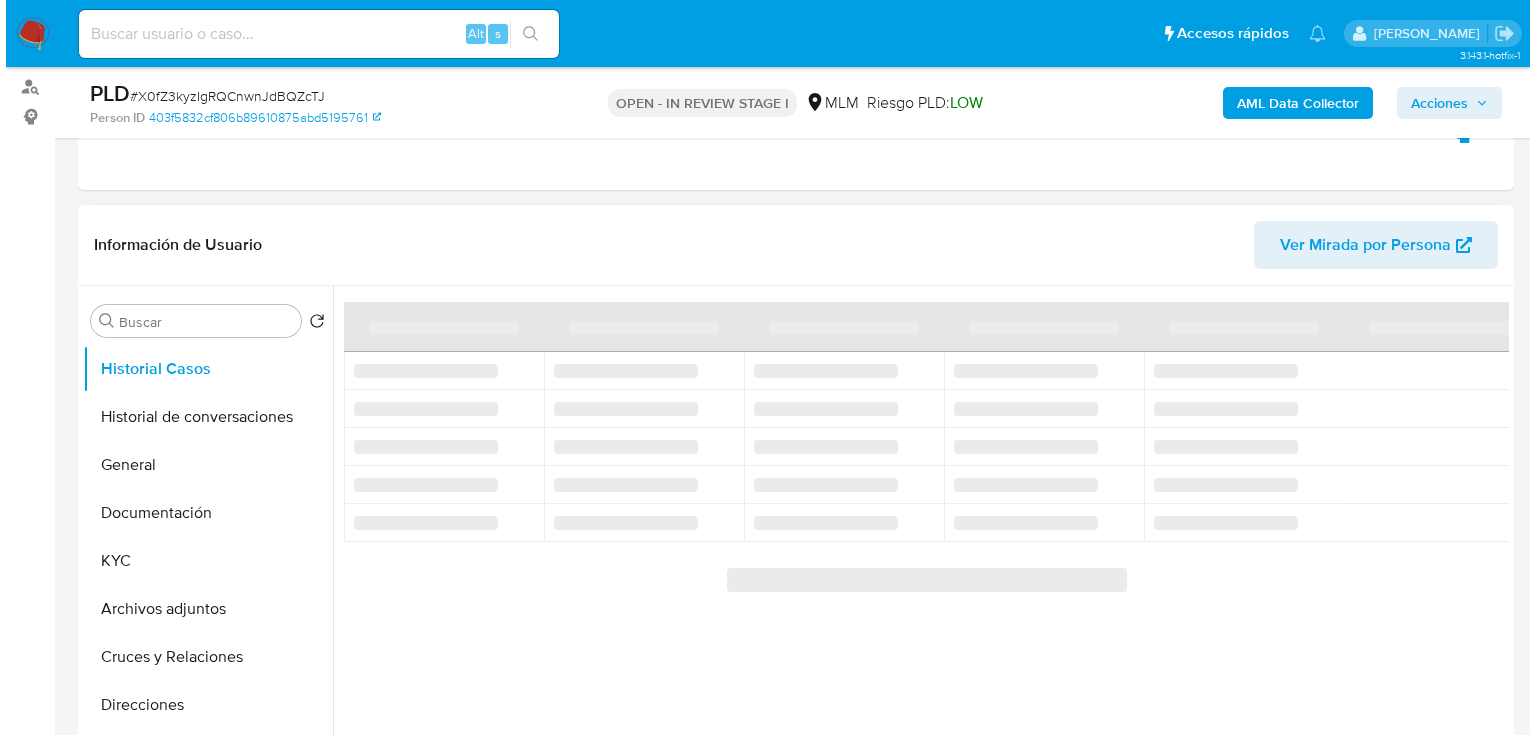 scroll, scrollTop: 240, scrollLeft: 0, axis: vertical 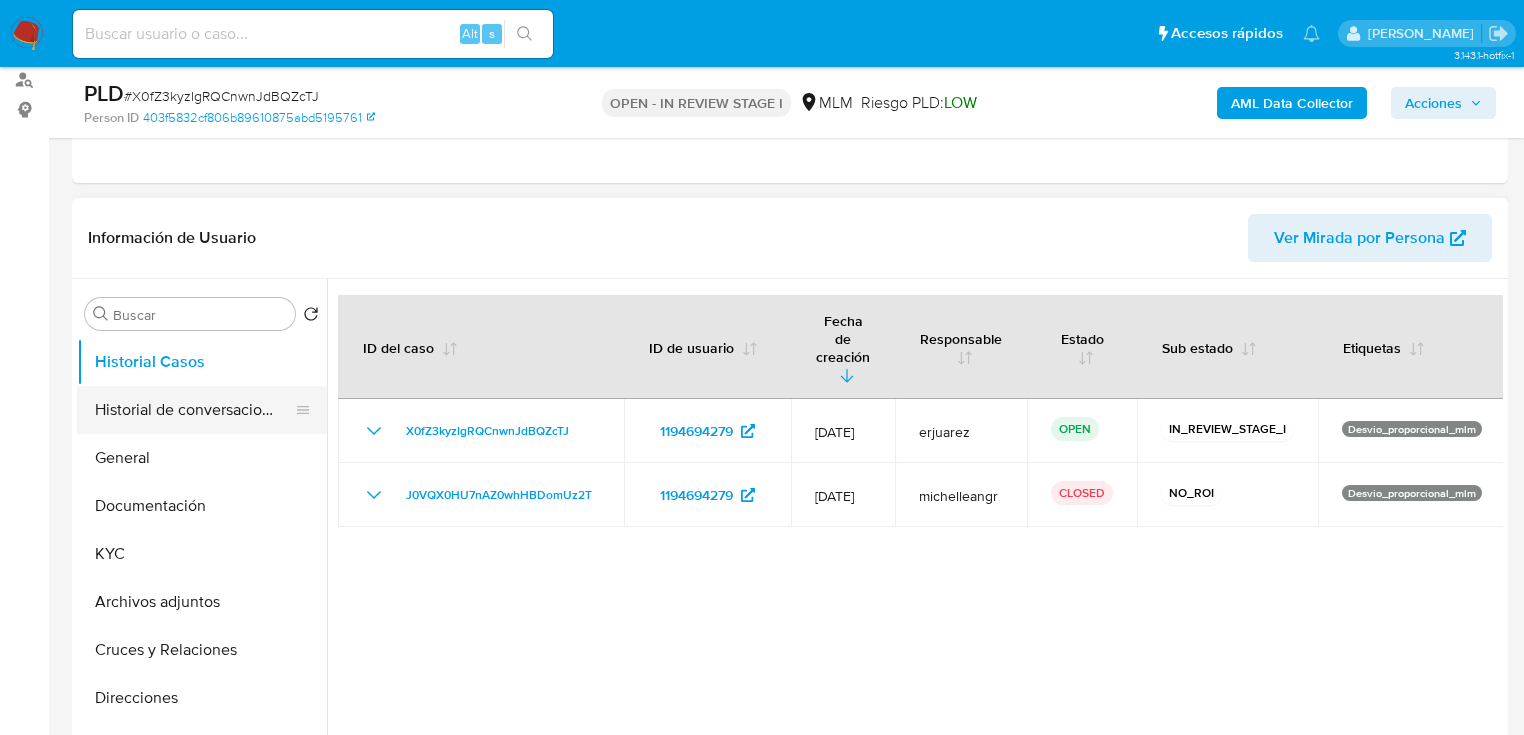 drag, startPoint x: 226, startPoint y: 399, endPoint x: 252, endPoint y: 407, distance: 27.202942 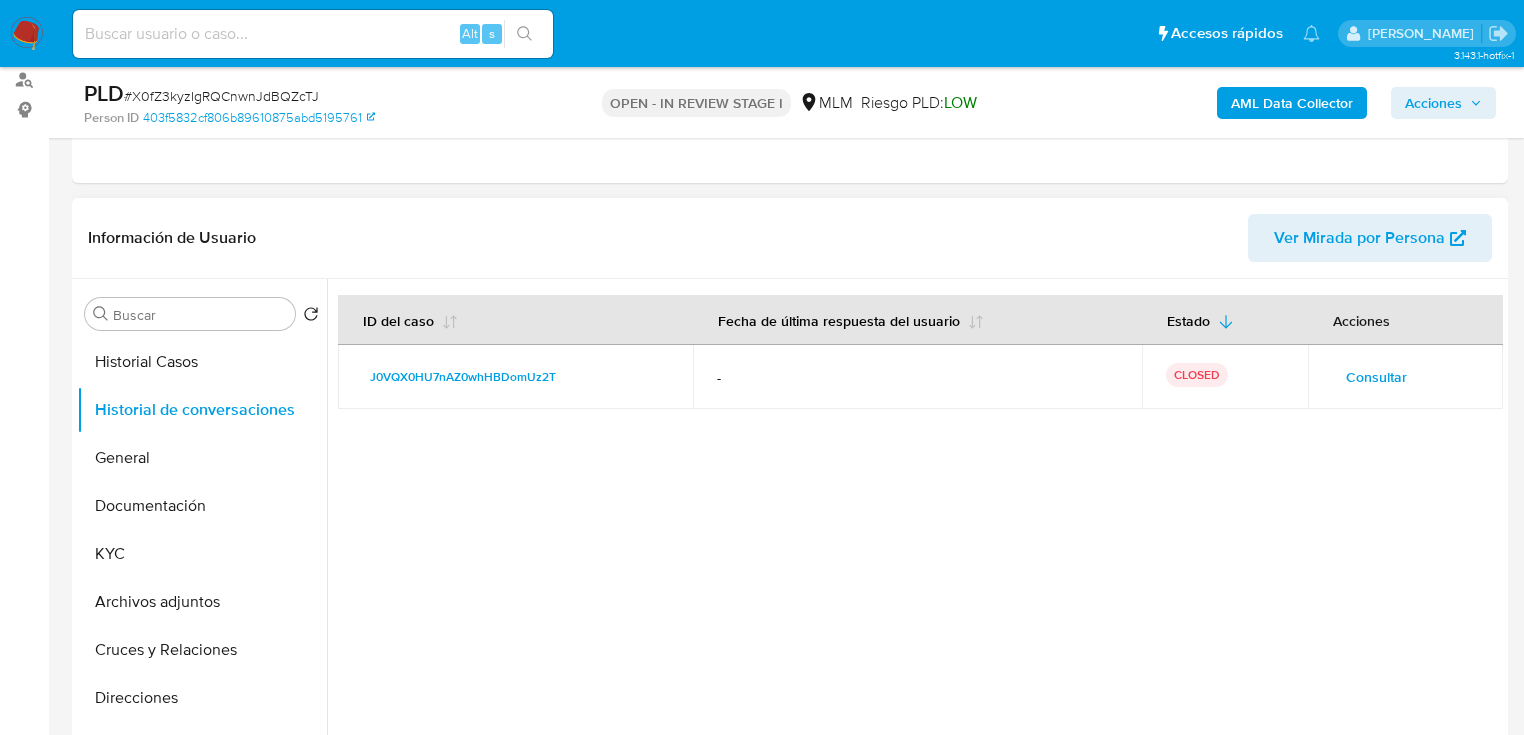 click on "Consultar" at bounding box center [1376, 377] 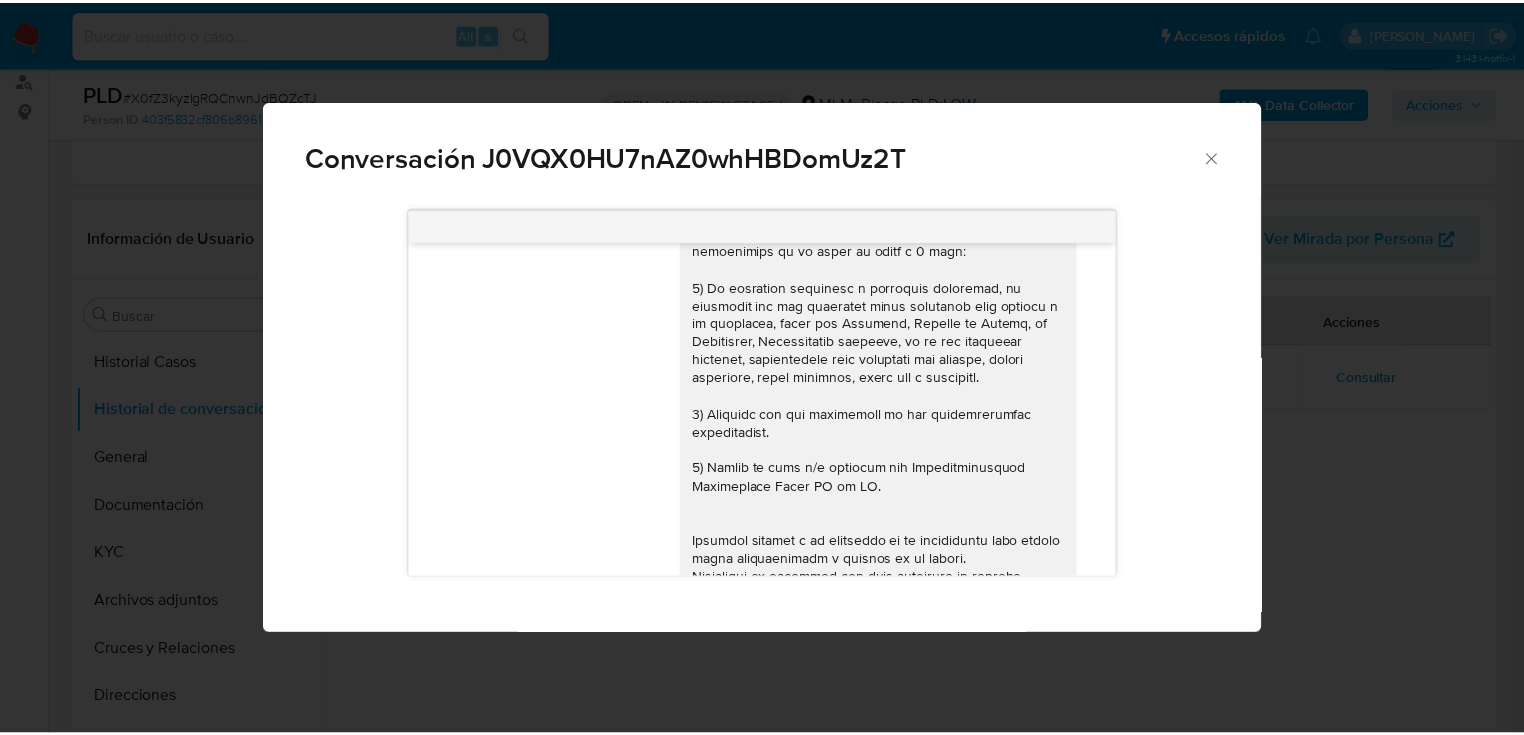 scroll, scrollTop: 187, scrollLeft: 0, axis: vertical 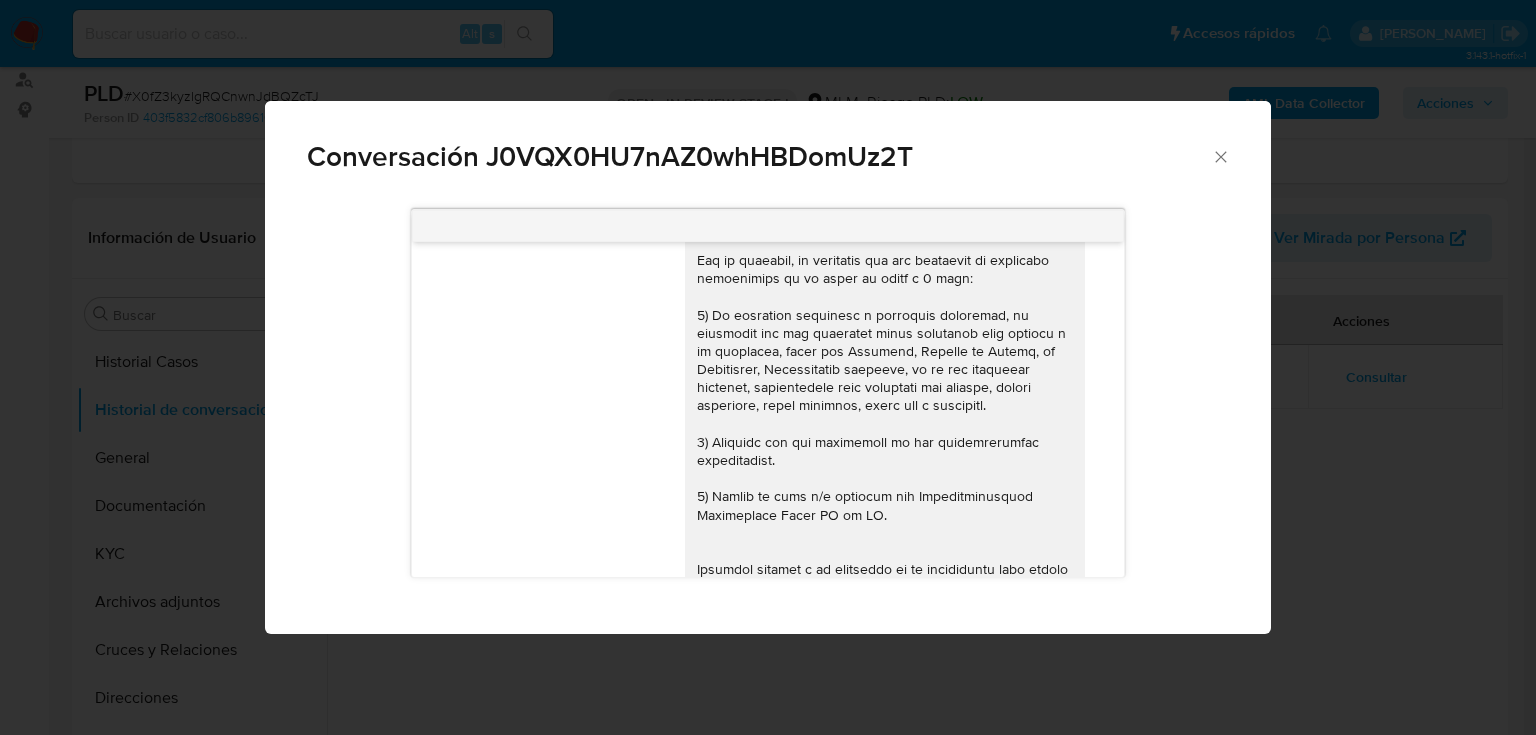 click 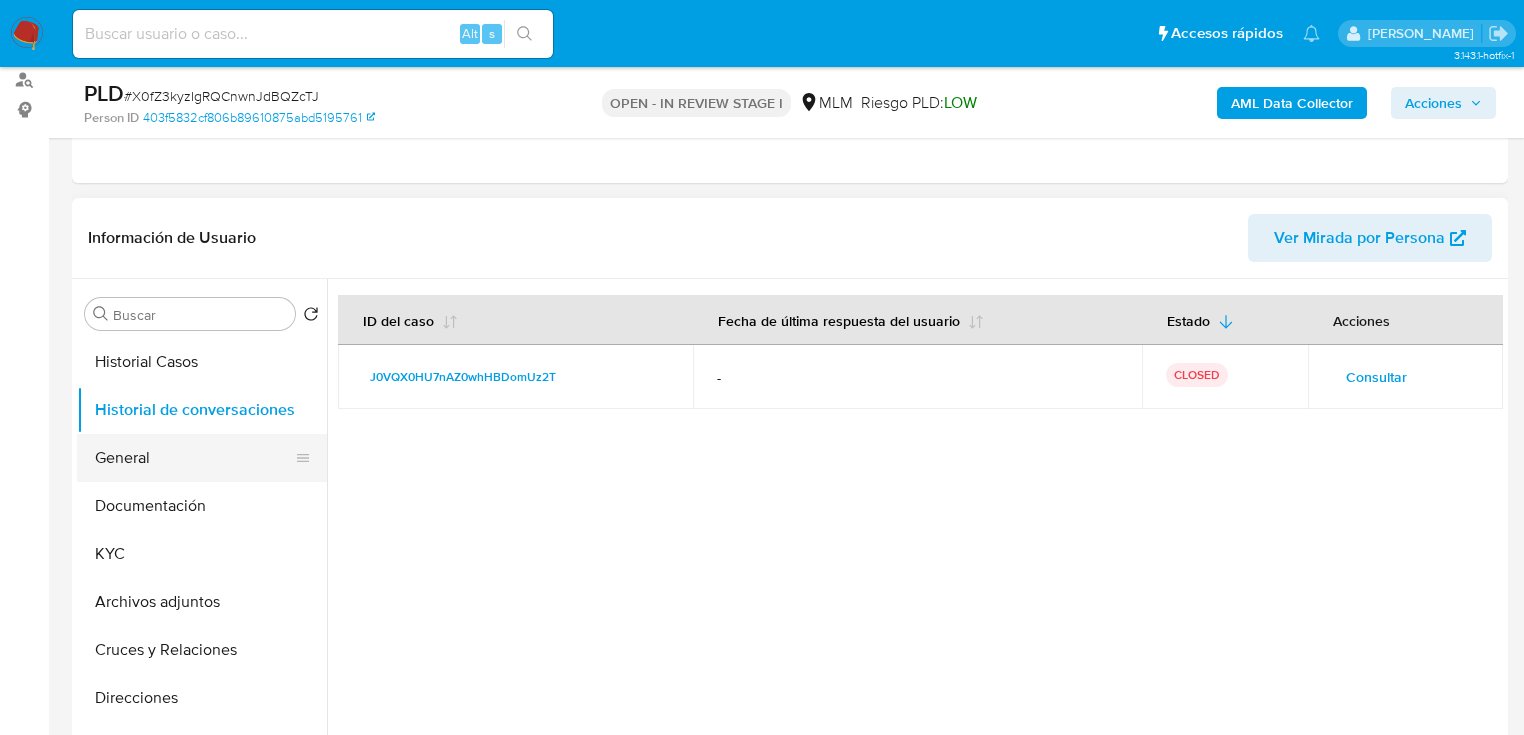 click on "General" at bounding box center (194, 458) 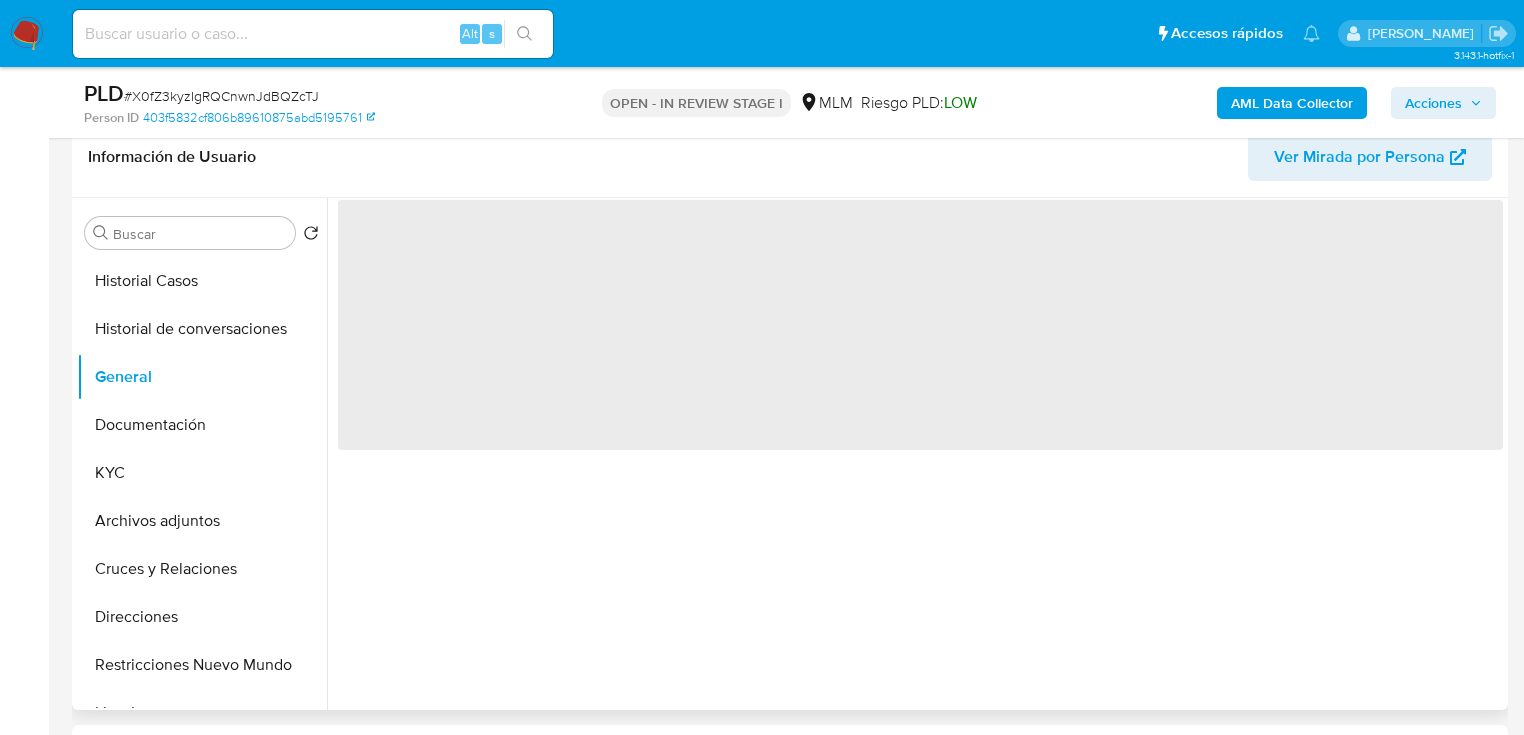 scroll, scrollTop: 320, scrollLeft: 0, axis: vertical 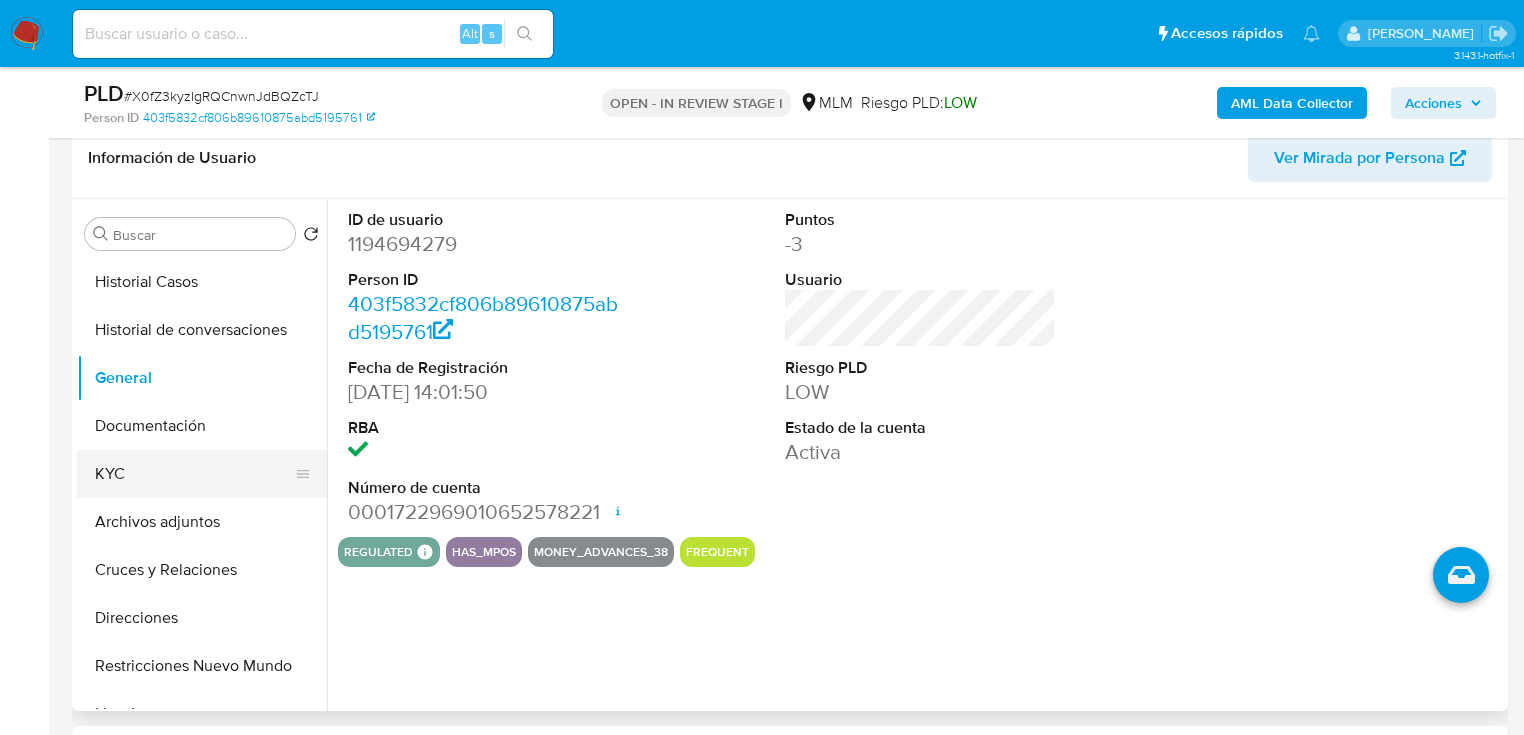 click on "KYC" at bounding box center [194, 474] 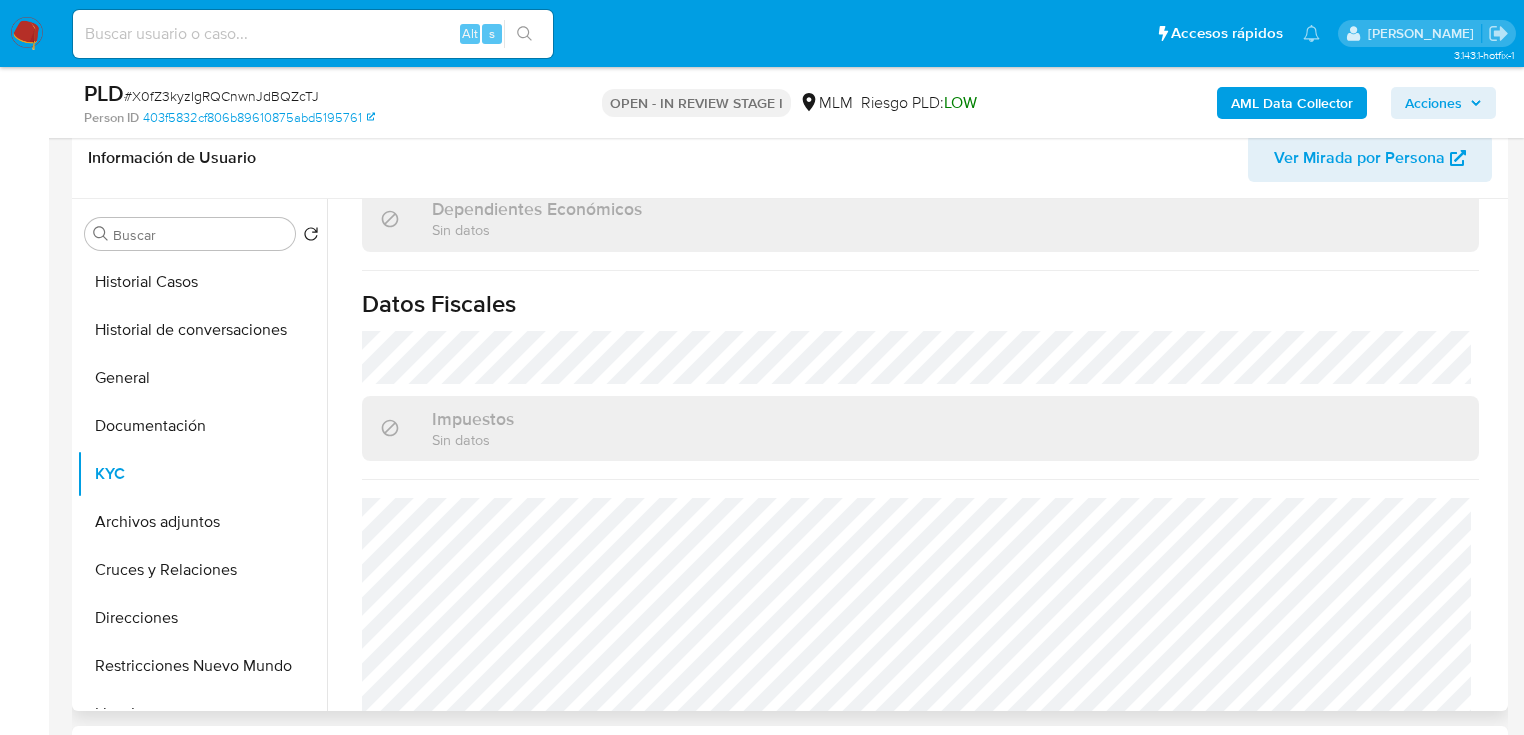 scroll, scrollTop: 1262, scrollLeft: 0, axis: vertical 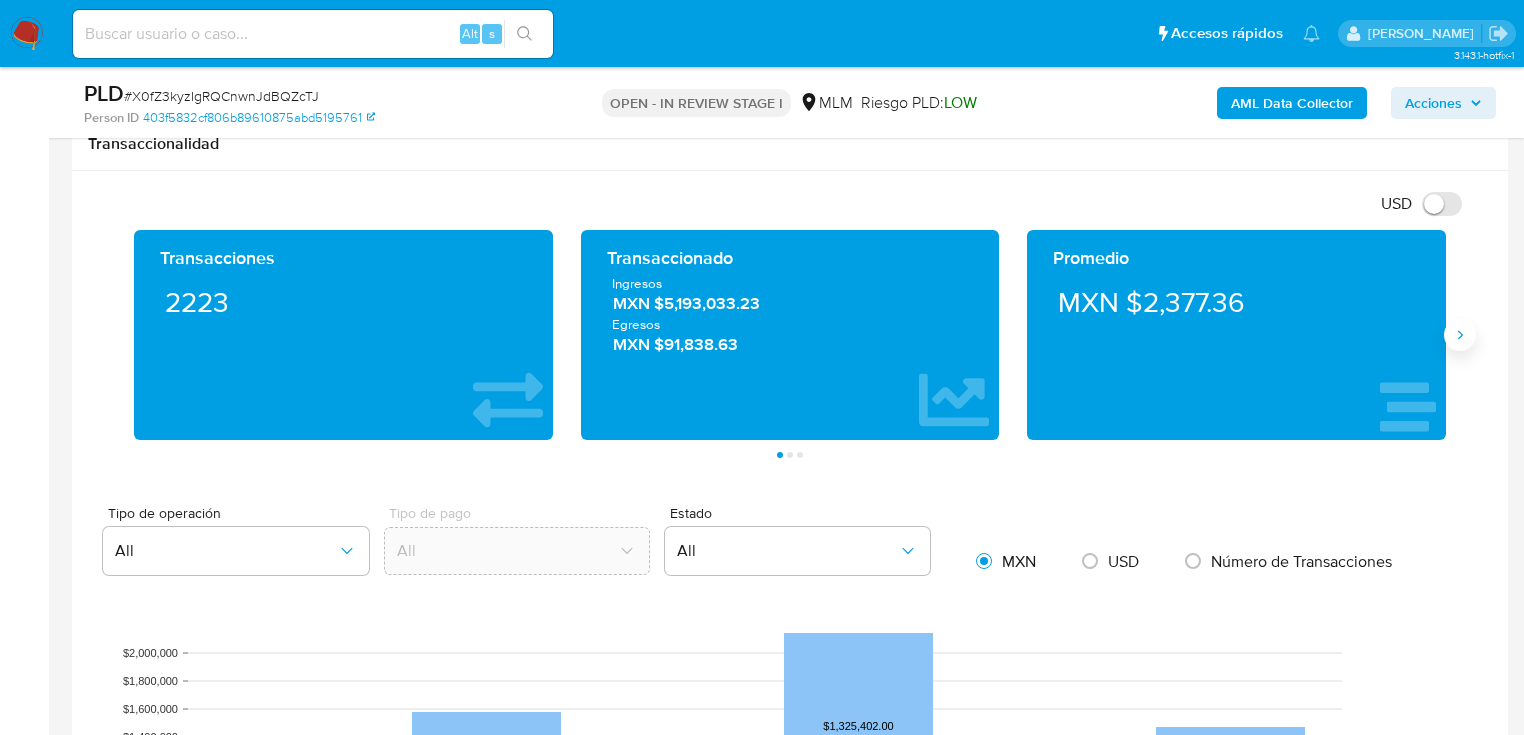 click 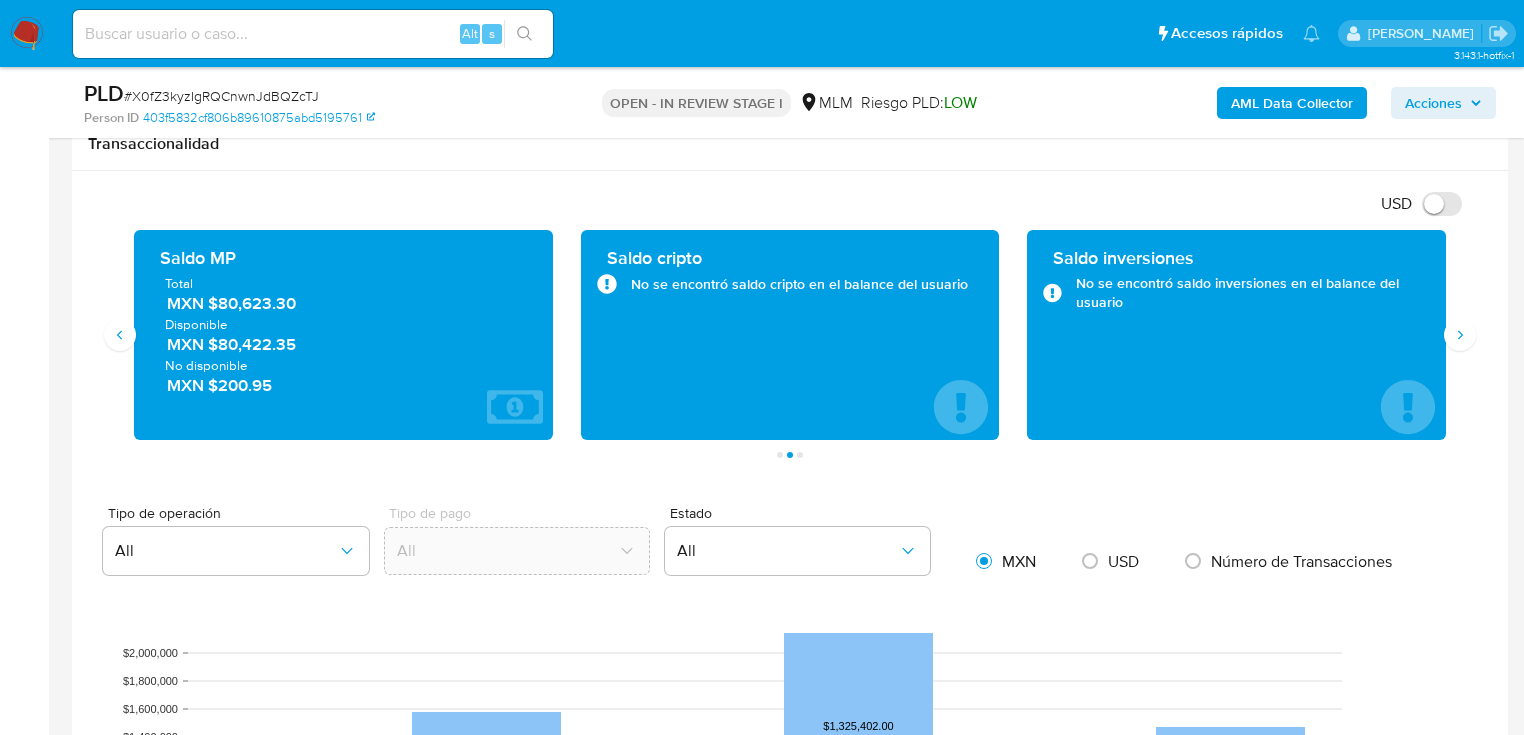 scroll, scrollTop: 1200, scrollLeft: 0, axis: vertical 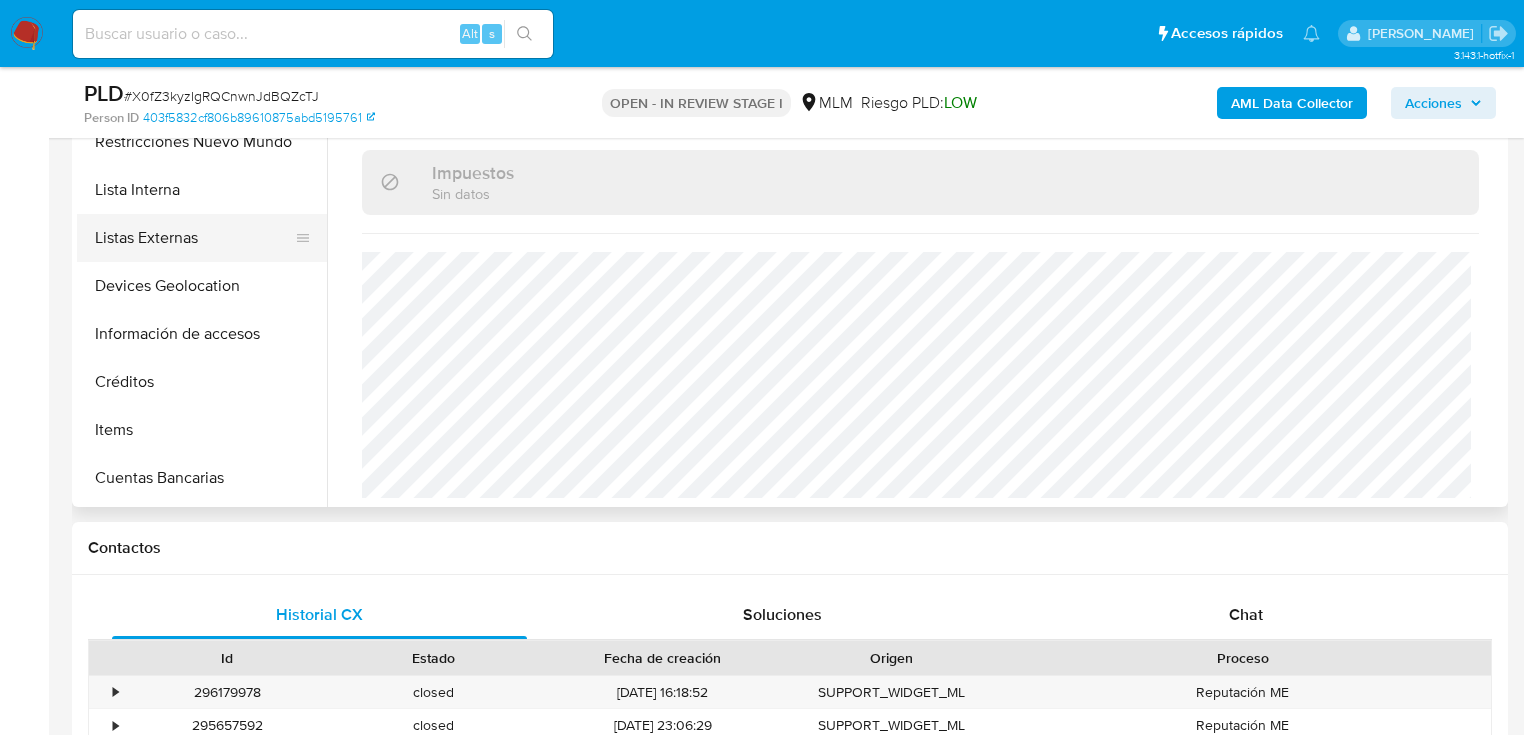 click on "Listas Externas" at bounding box center [194, 238] 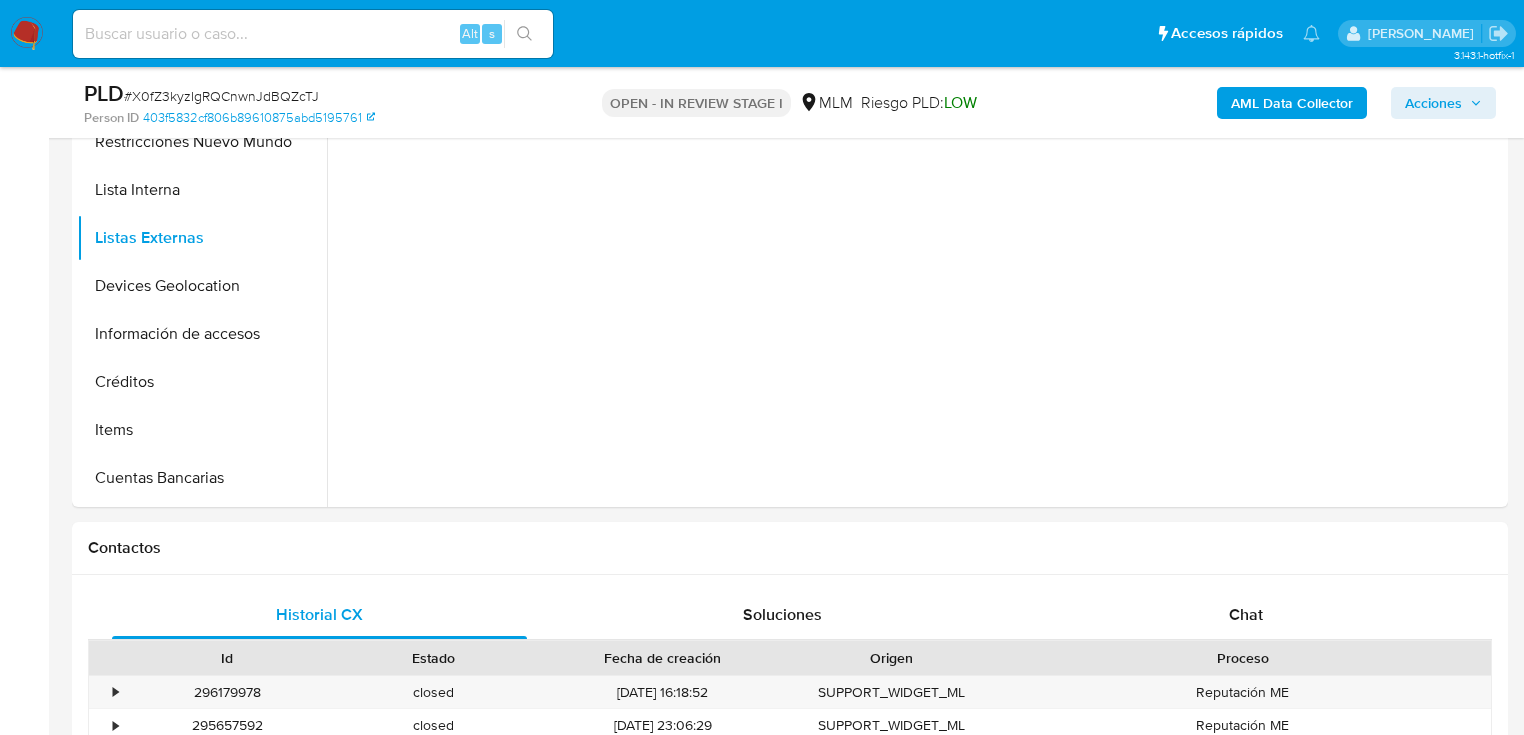 scroll, scrollTop: 0, scrollLeft: 0, axis: both 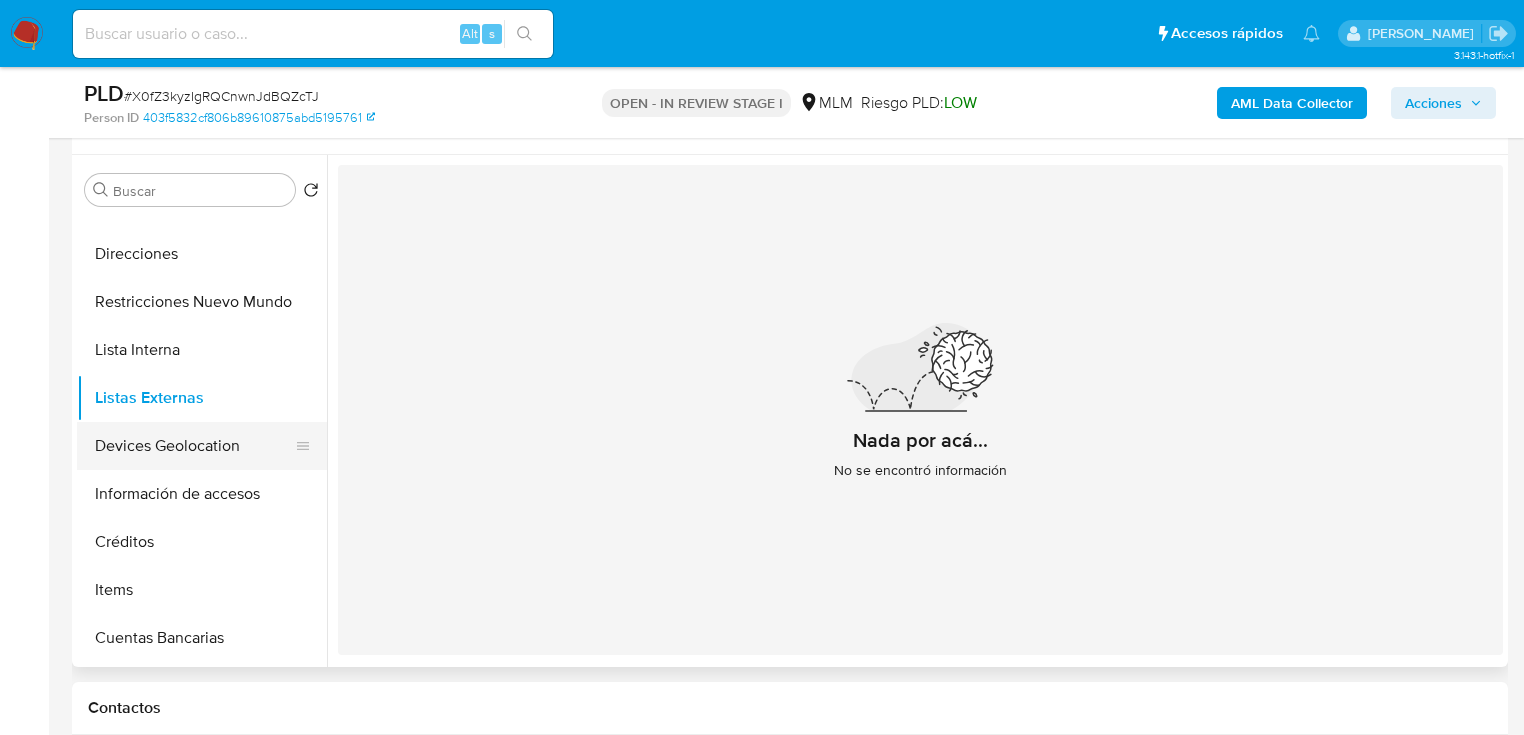 click on "Devices Geolocation" at bounding box center [194, 446] 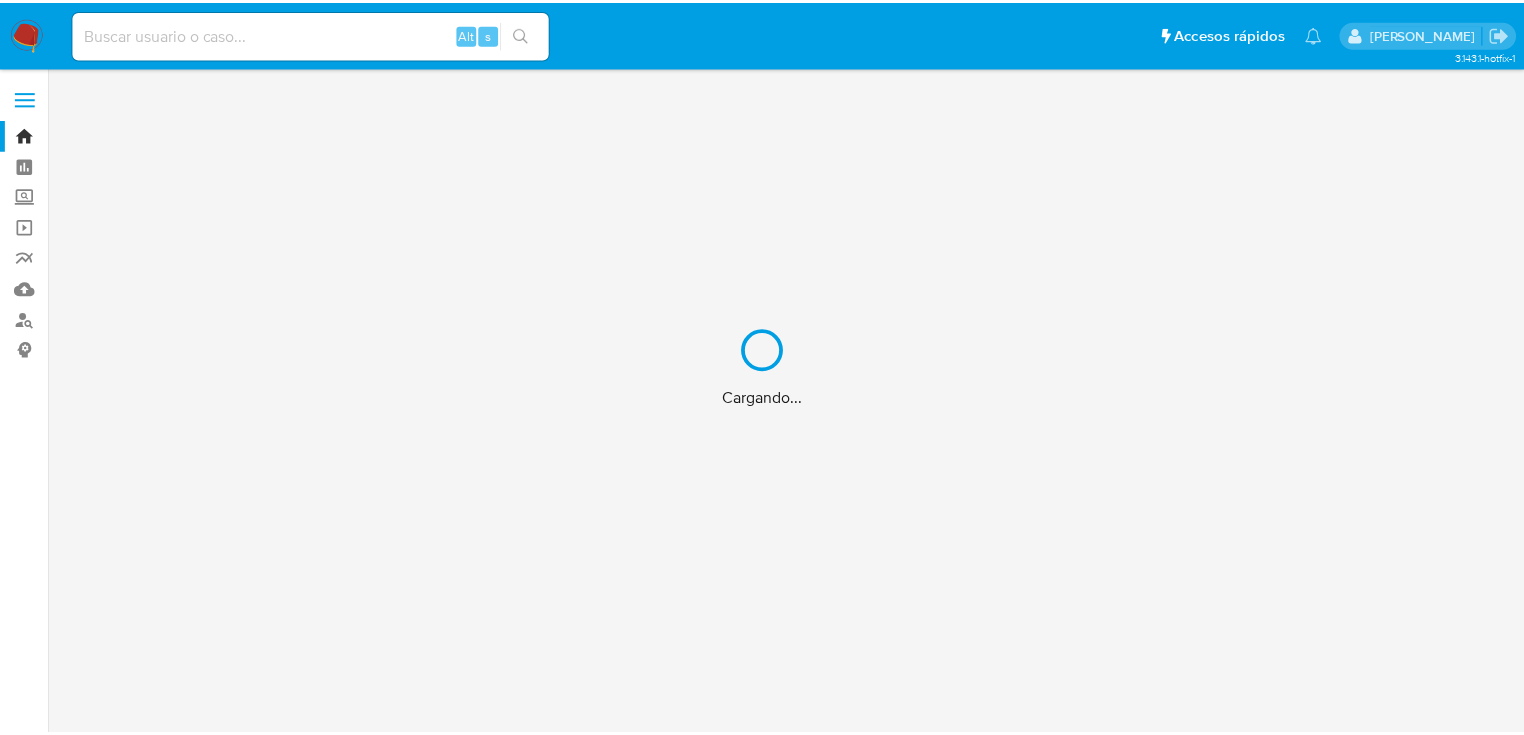 scroll, scrollTop: 0, scrollLeft: 0, axis: both 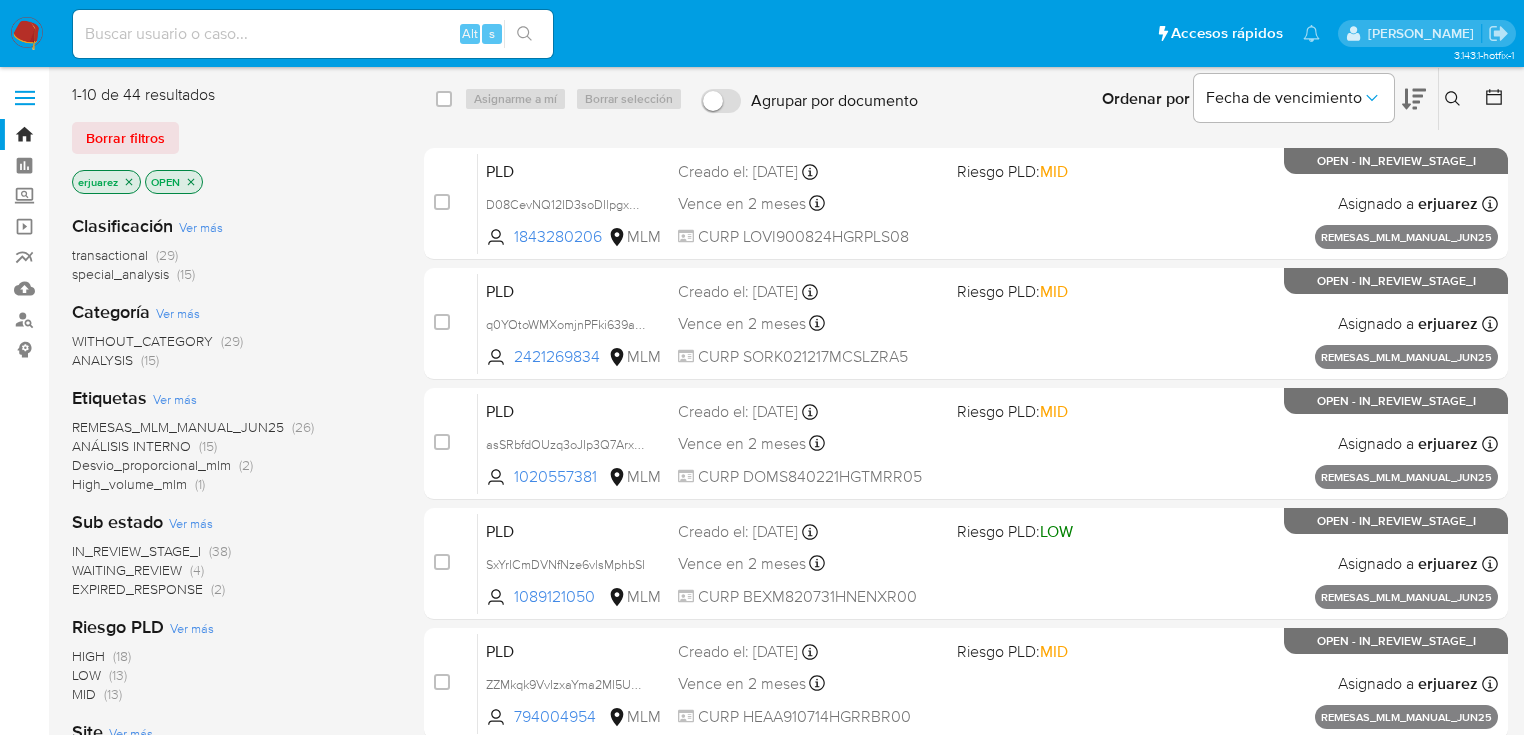 click at bounding box center [1455, 99] 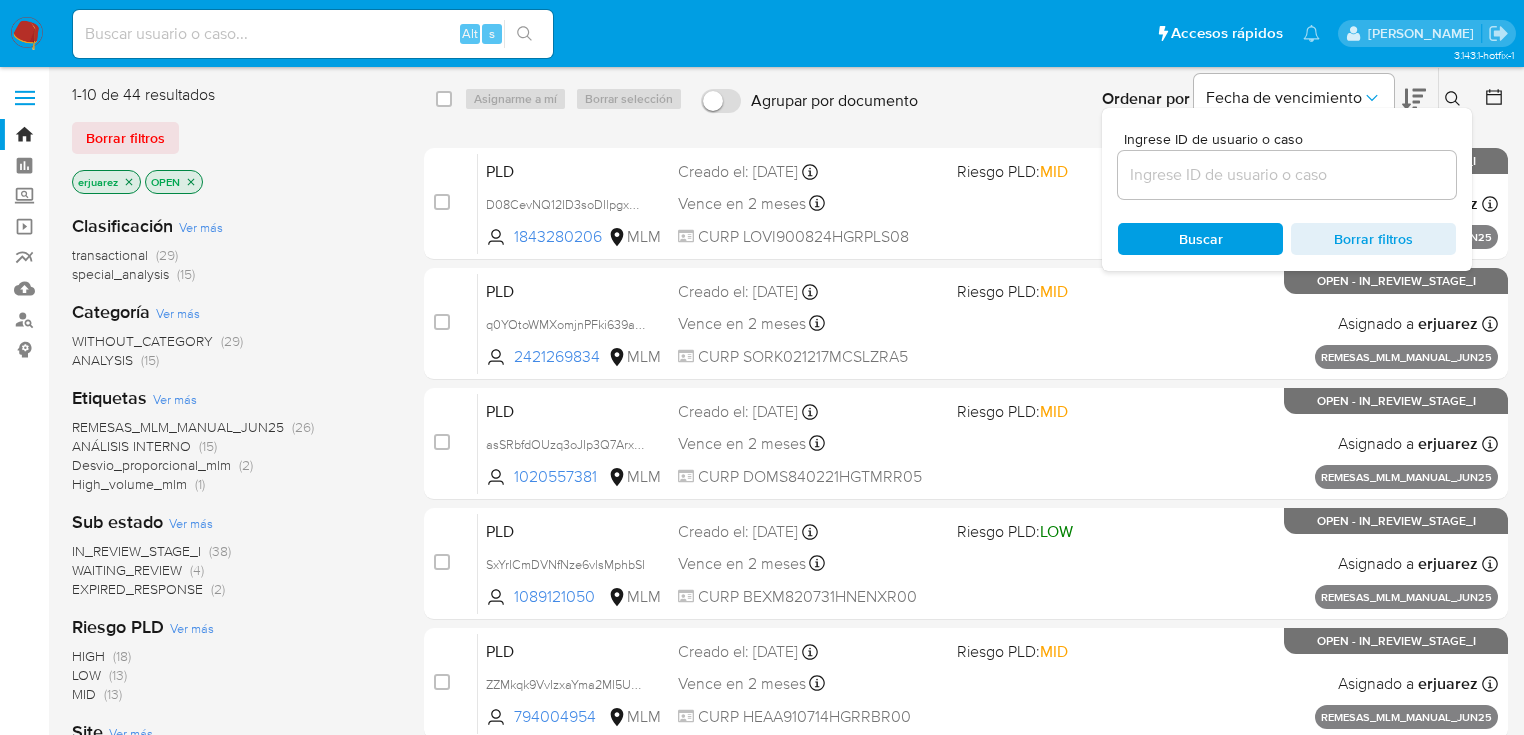 click at bounding box center [1287, 175] 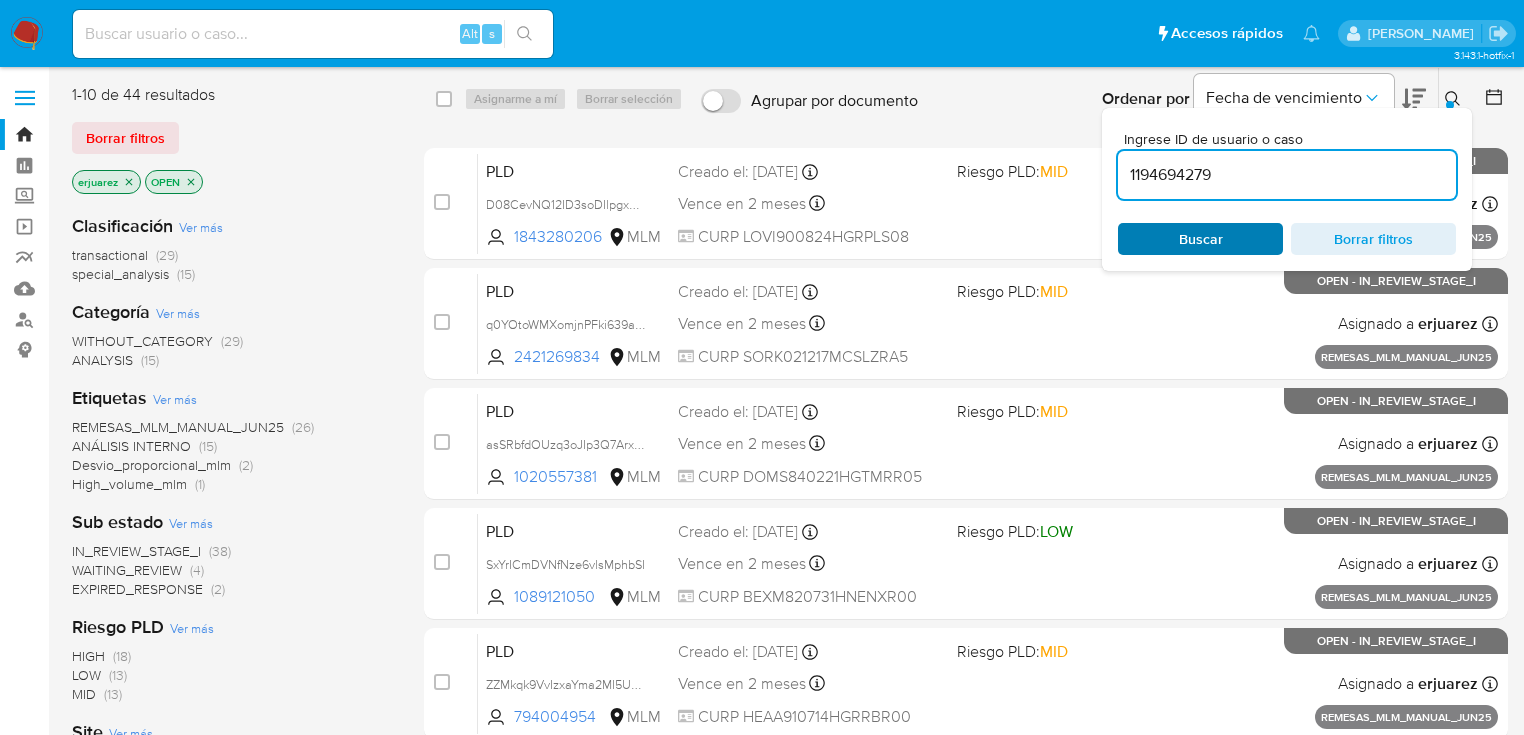 type on "1194694279" 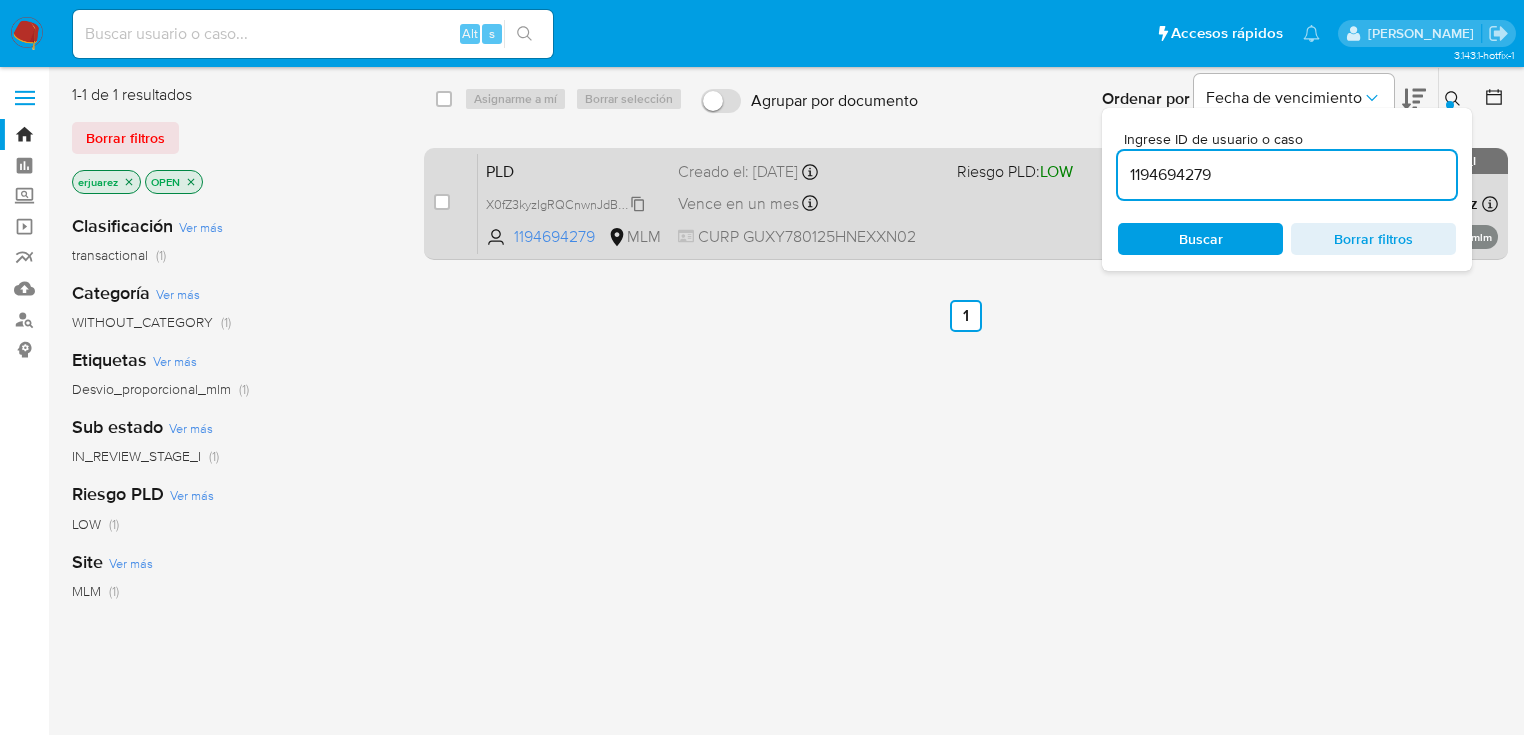 click on "X0fZ3kyzIgRQCnwnJdBQZcTJ" at bounding box center (569, 203) 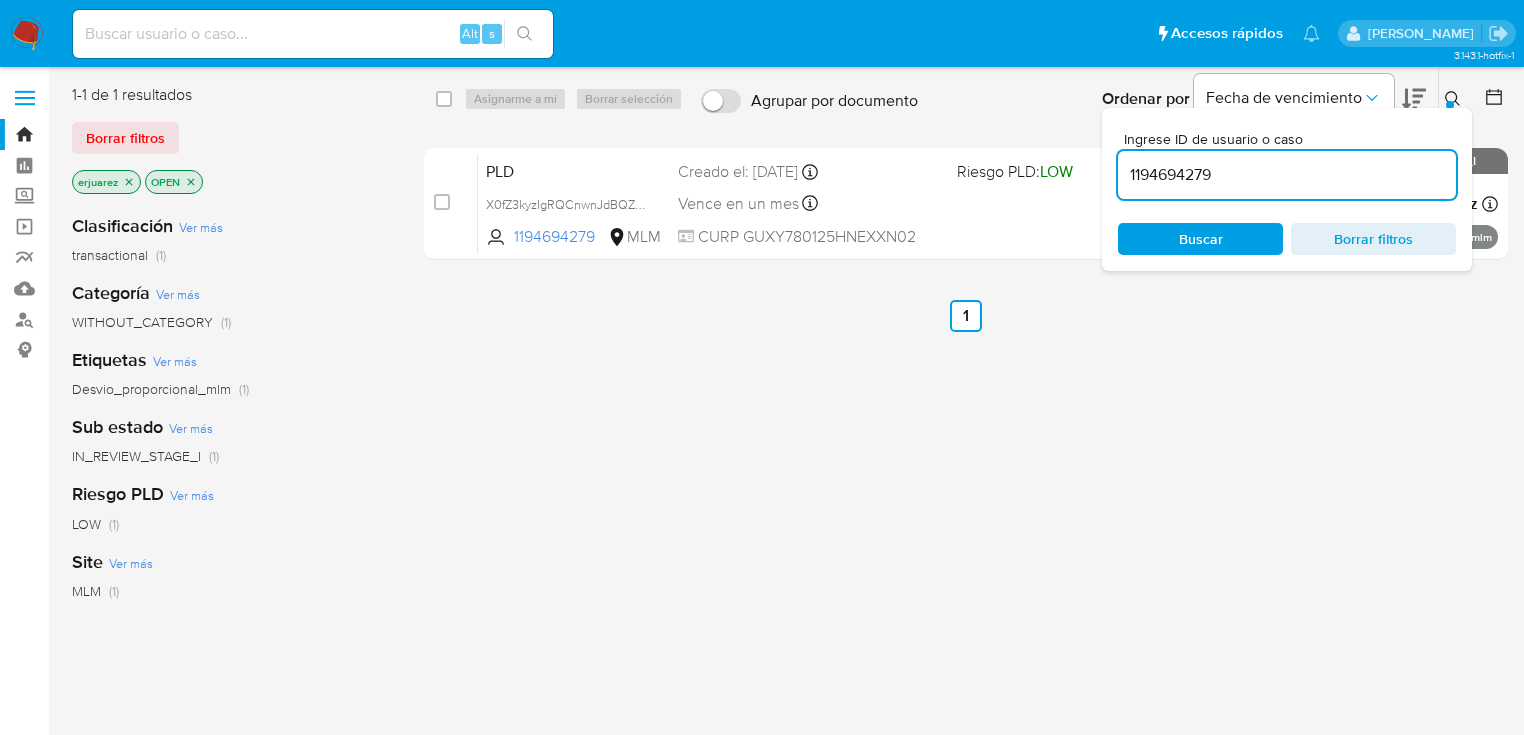 click on "select-all-cases-checkbox Asignarme a mí Borrar selección Agrupar por documento Ordenar por Fecha de vencimiento   No es posible ordenar los resultados mientras se encuentren agrupados. Ingrese ID de usuario o caso 1194694279 Buscar Borrar filtros case-item-checkbox   No es posible asignar el caso PLD X0fZ3kyzIgRQCnwnJdBQZcTJ 1194694279 MLM Riesgo PLD:  LOW Creado el: [DATE]   Creado el: [DATE] 02:10:15 Vence en un mes   Vence el [DATE] 02:10:15 CURP   GUXY780125HNEXXN02 Asignado a   erjuarez   Asignado el: [DATE] 17:48:11 Desvio_proporcional_mlm OPEN - IN_REVIEW_STAGE_I  Anterior 1 Siguiente" at bounding box center (966, 529) 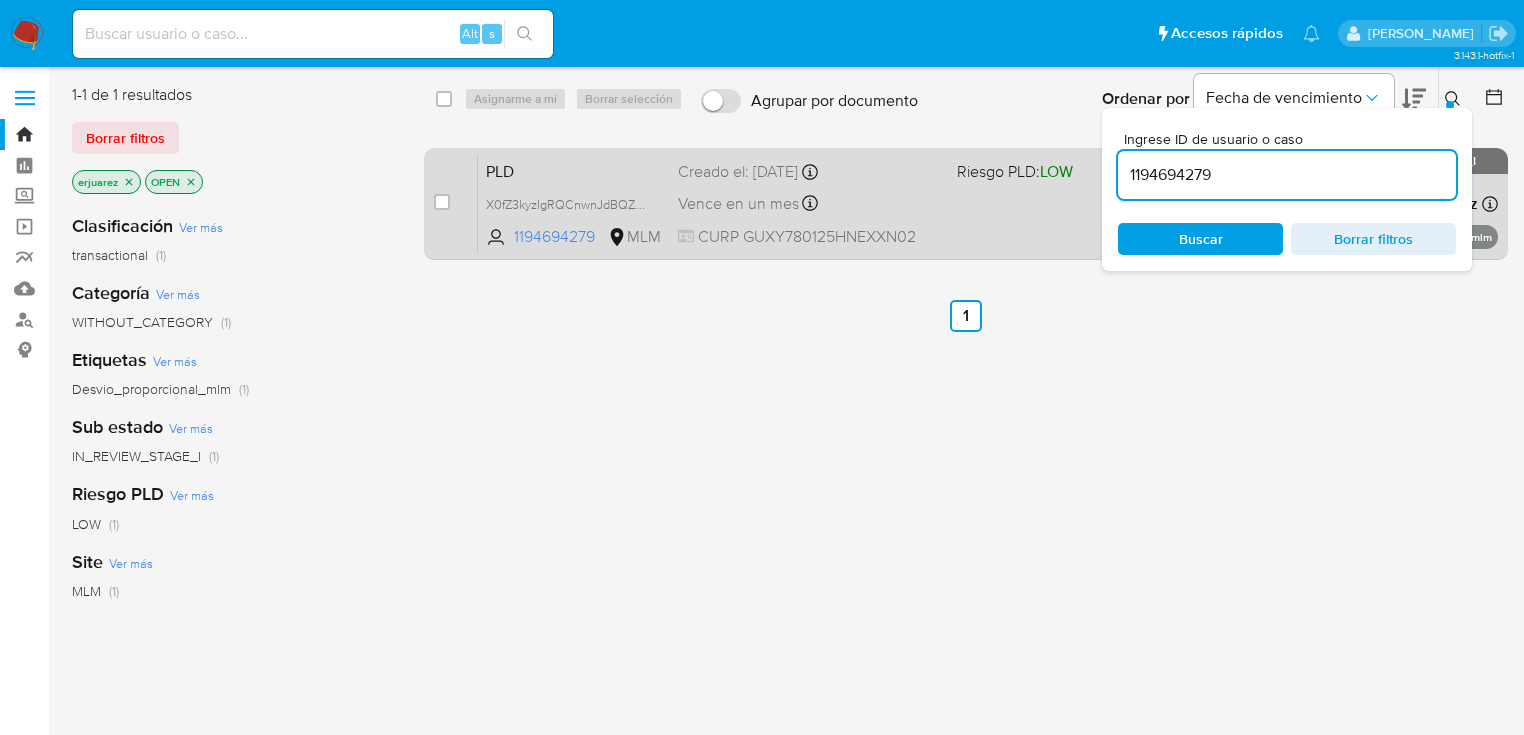 click on "PLD X0fZ3kyzIgRQCnwnJdBQZcTJ 1194694279 MLM Riesgo PLD:  LOW Creado el: [DATE]   Creado el: [DATE] 02:10:15 Vence en un mes   Vence el [DATE] 02:10:15 CURP   GUXY780125HNEXXN02 Asignado a   erjuarez   Asignado el: [DATE] 17:48:11 Desvio_proporcional_mlm OPEN - IN_REVIEW_STAGE_I" at bounding box center (988, 203) 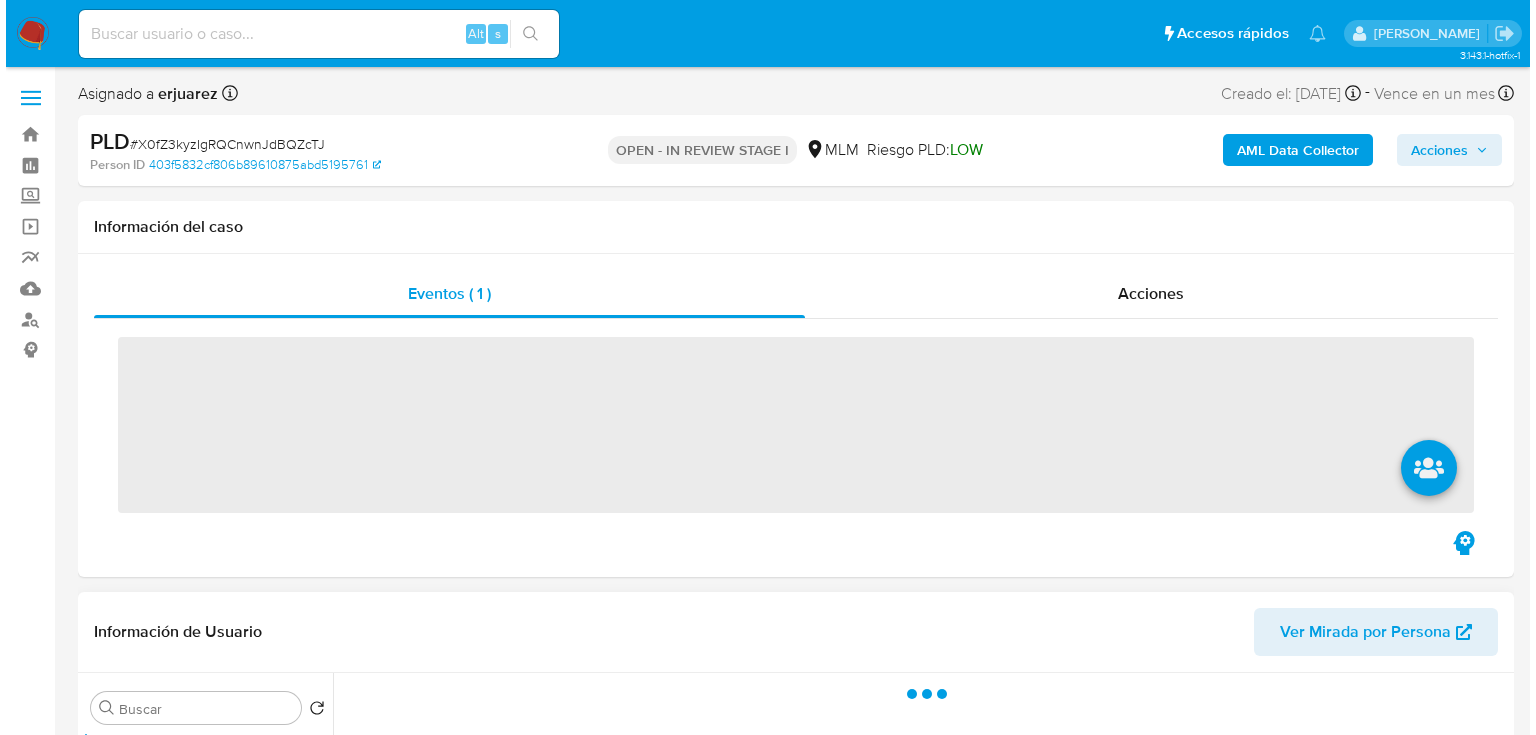 scroll, scrollTop: 400, scrollLeft: 0, axis: vertical 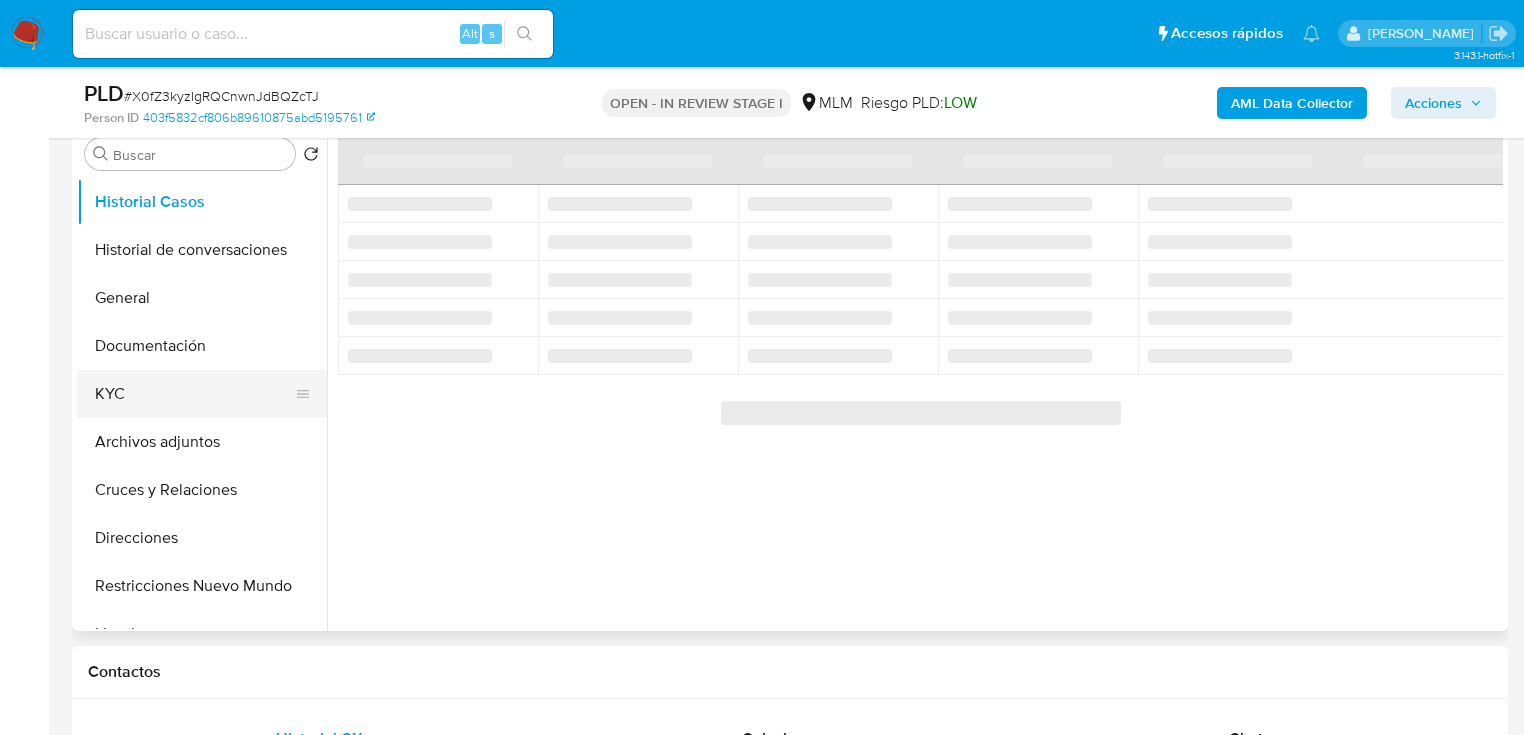 click on "KYC" at bounding box center [194, 394] 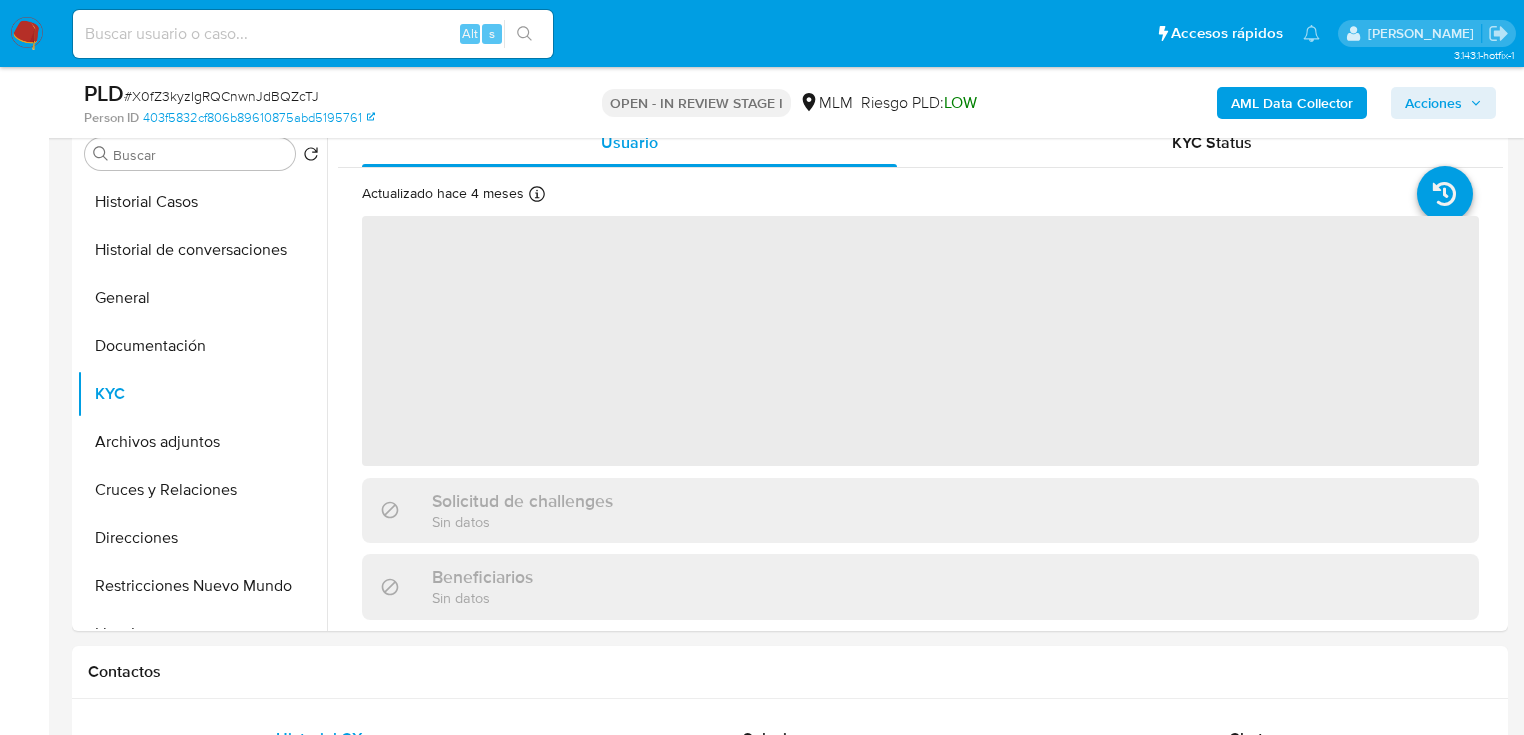 select on "10" 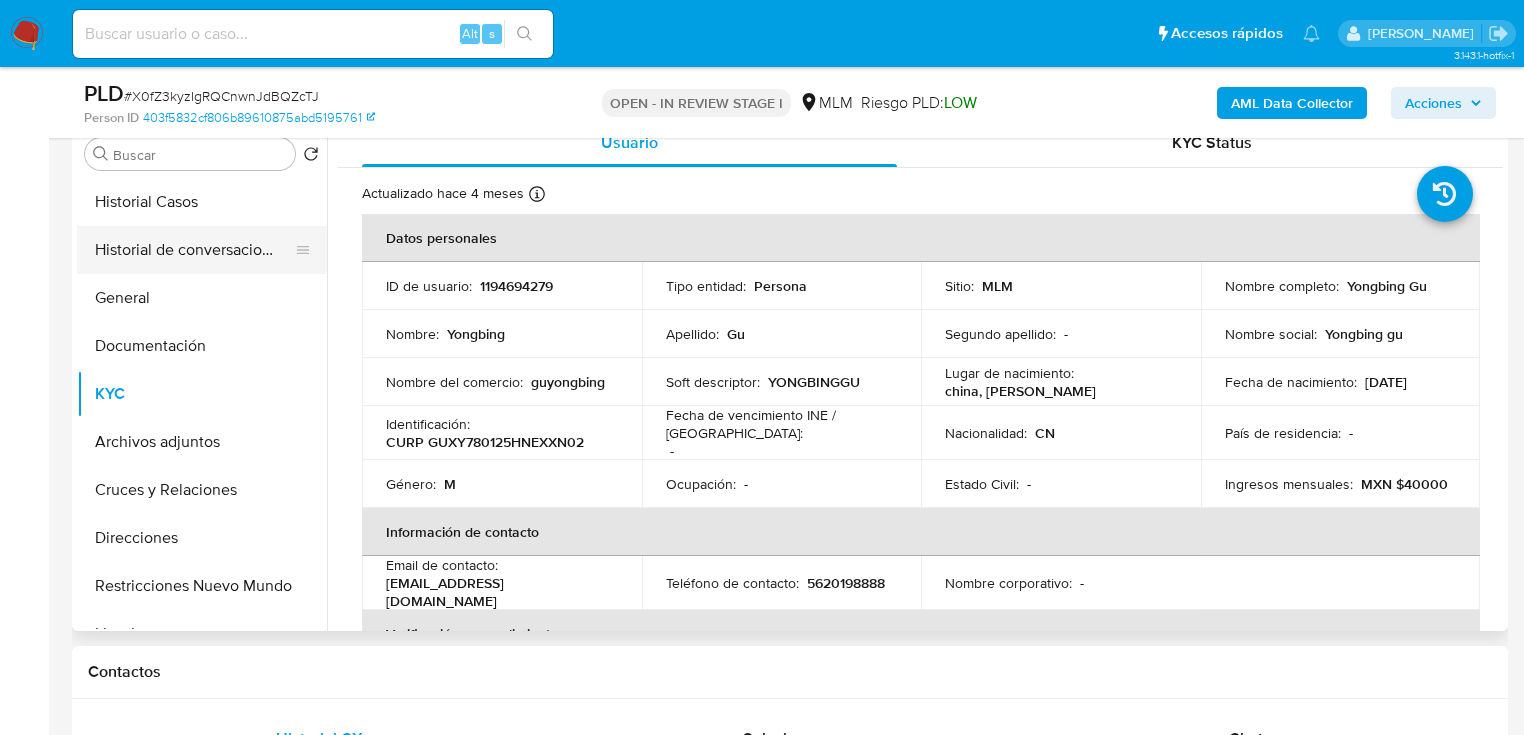 drag, startPoint x: 260, startPoint y: 256, endPoint x: 508, endPoint y: 258, distance: 248.00807 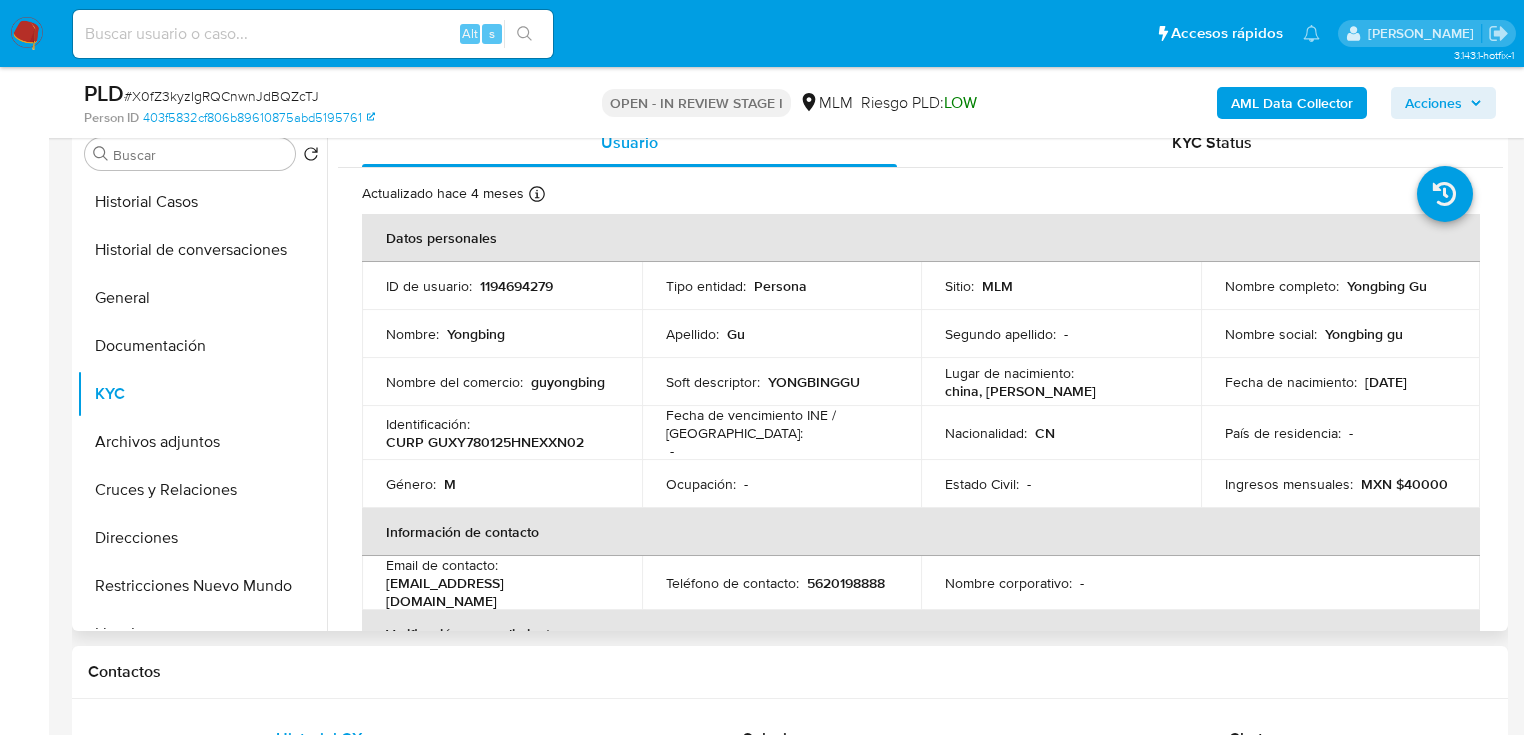 click on "Historial de conversaciones" at bounding box center [202, 250] 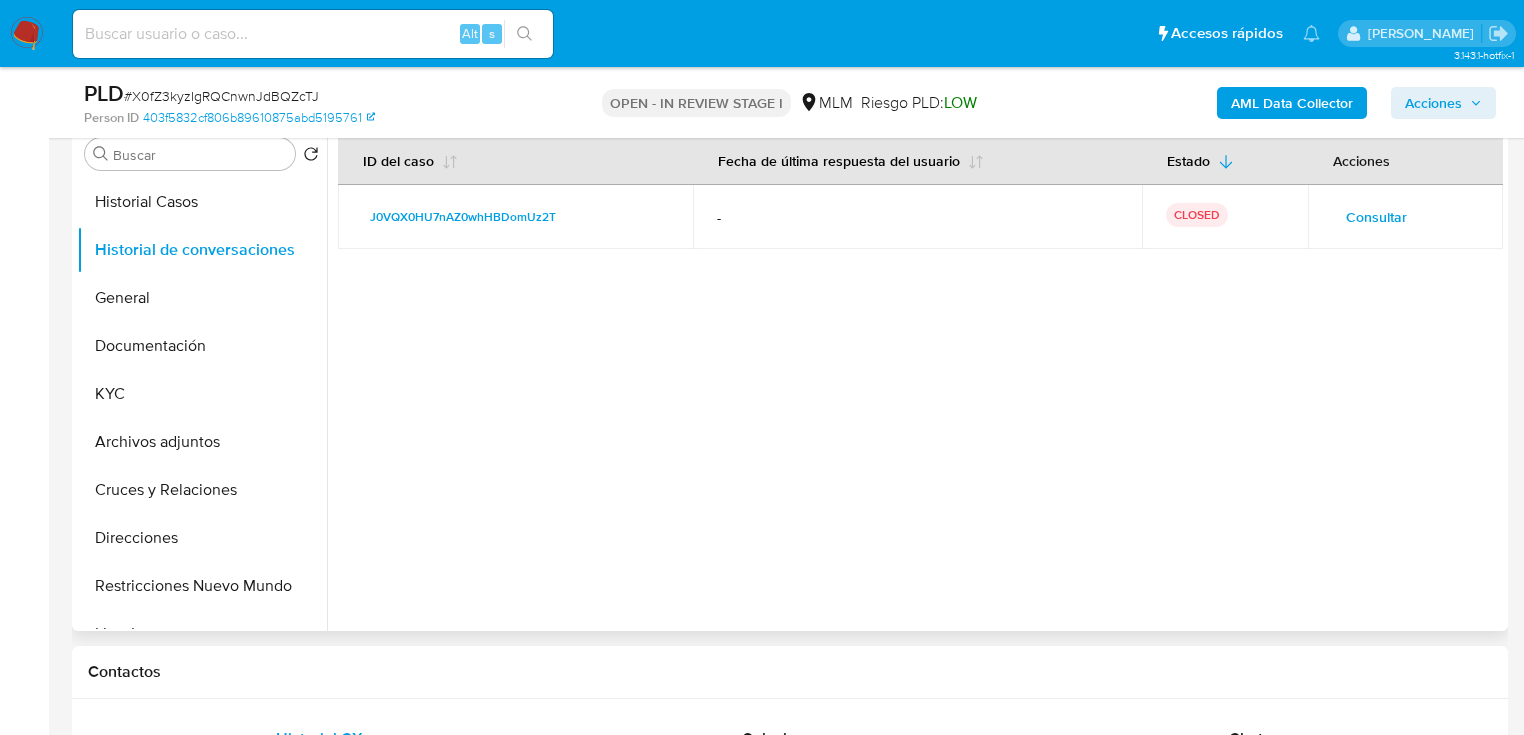 click on "Consultar" at bounding box center [1376, 217] 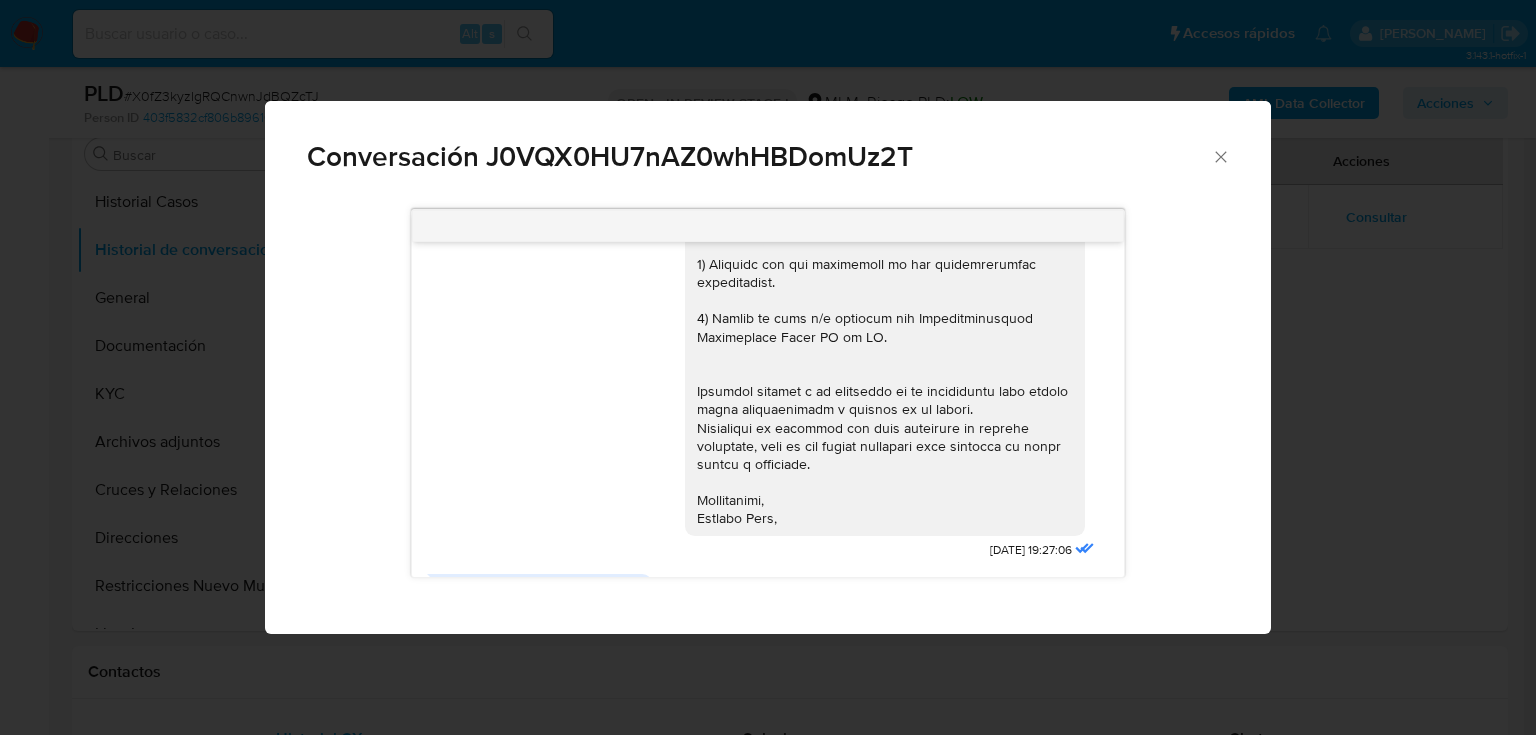 scroll, scrollTop: 347, scrollLeft: 0, axis: vertical 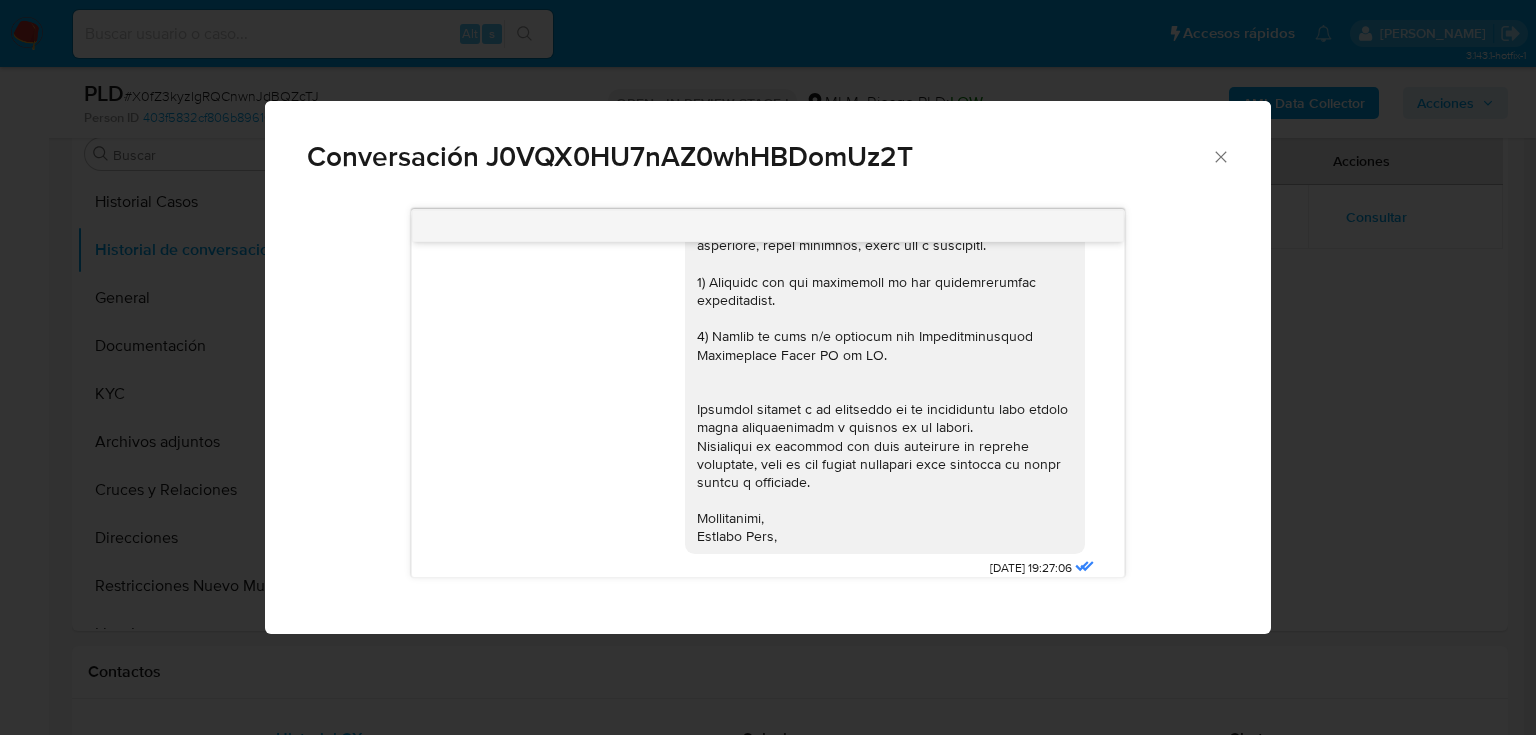 click on "[DATE] 19:27:06" at bounding box center [892, 243] 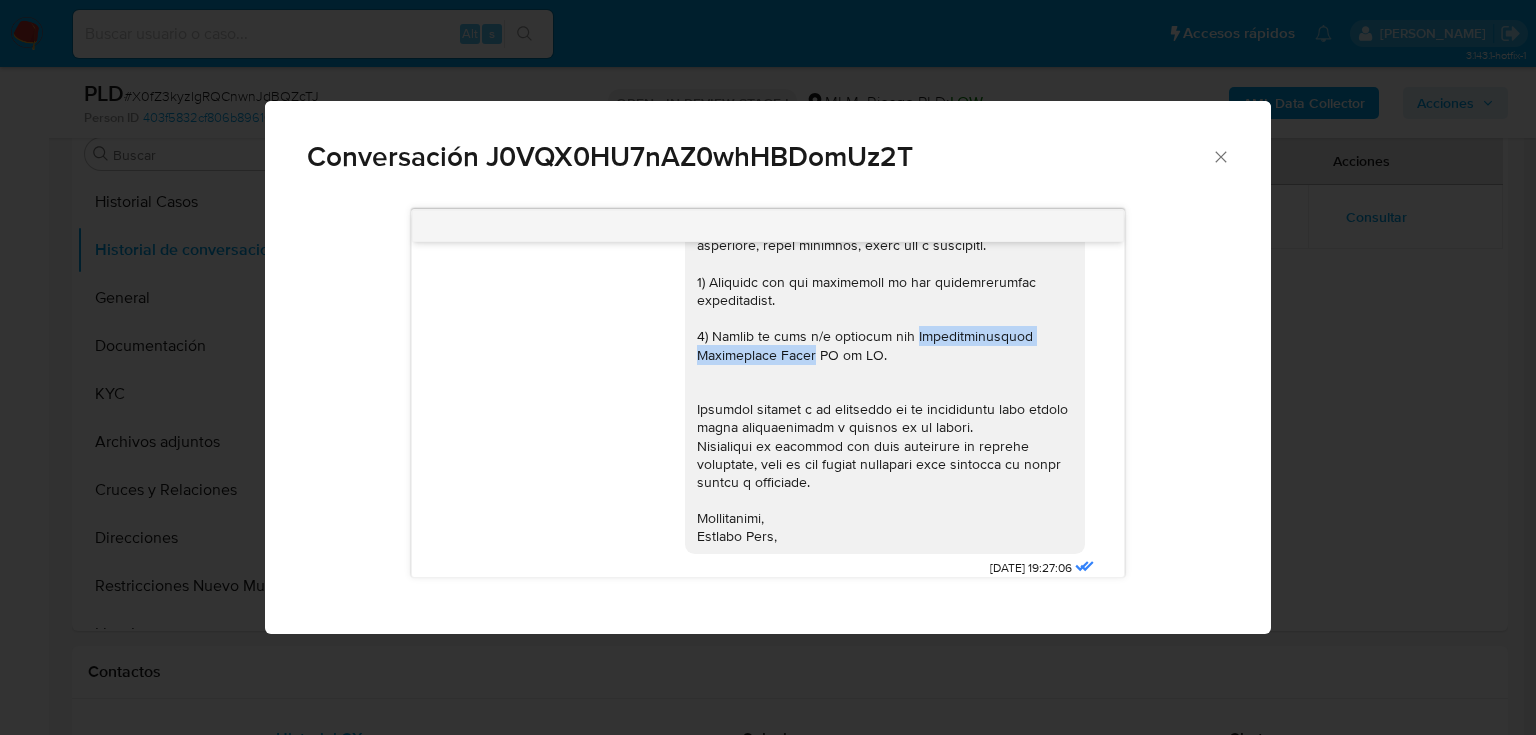 drag, startPoint x: 905, startPoint y: 335, endPoint x: 787, endPoint y: 359, distance: 120.41595 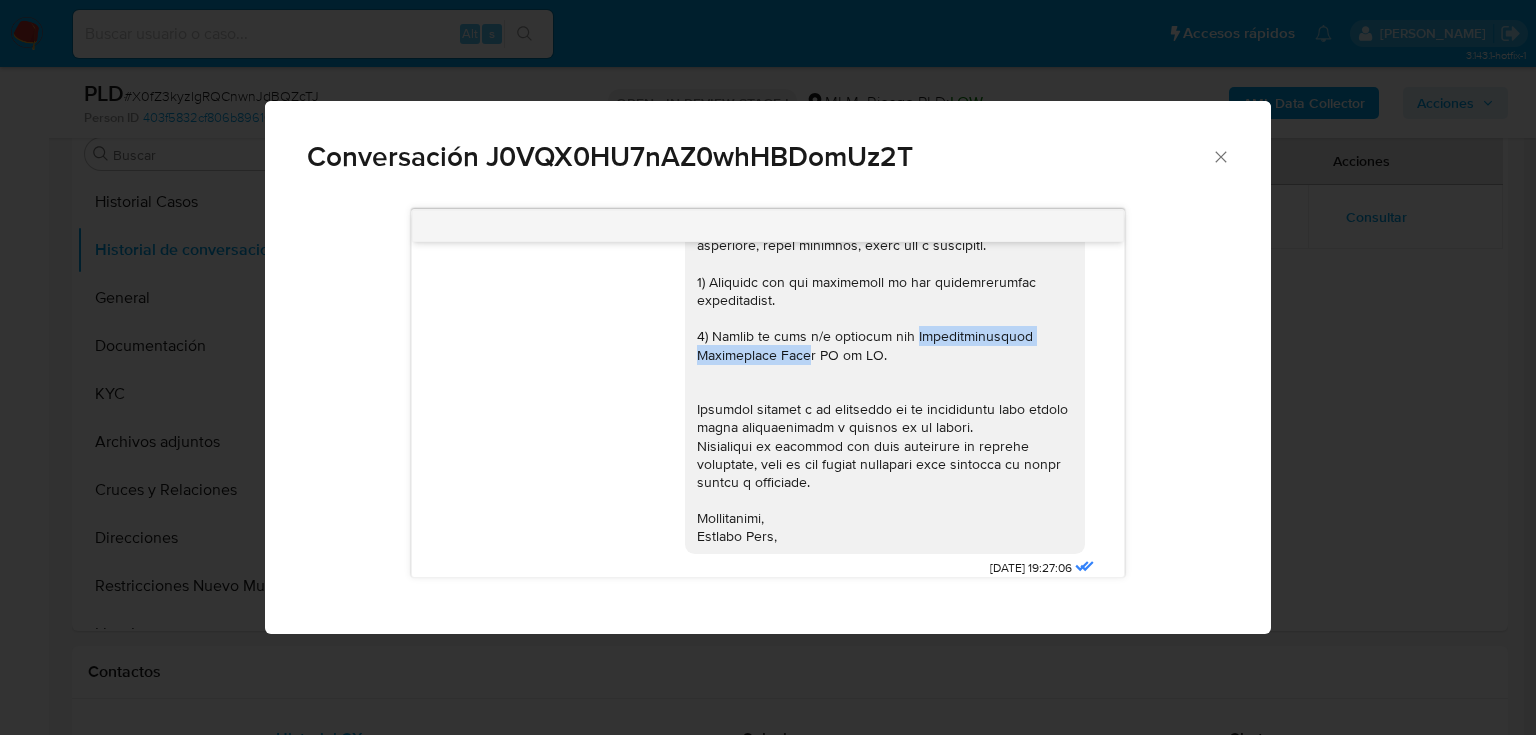copy on "Comercializadora Husshenberg Alte" 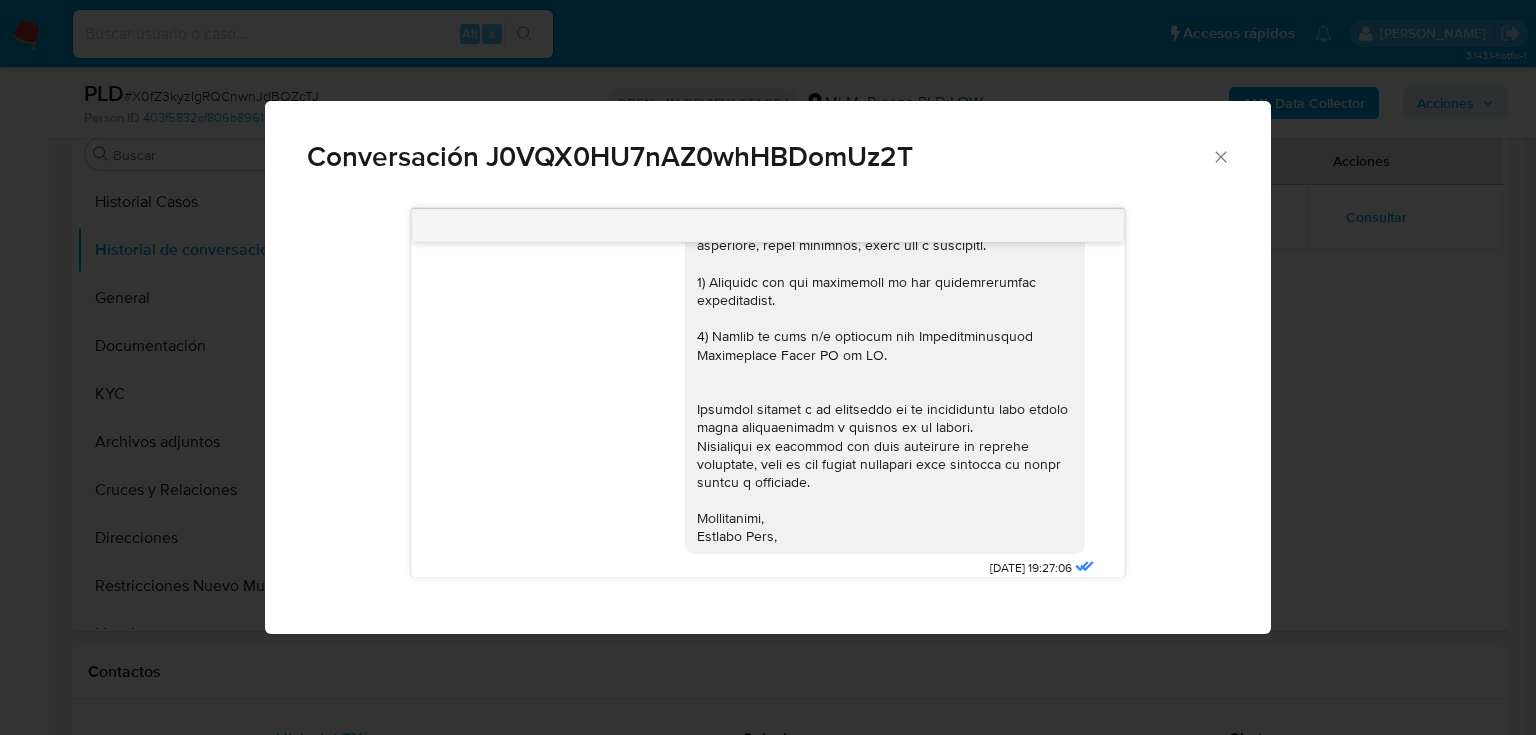 click at bounding box center (885, 236) 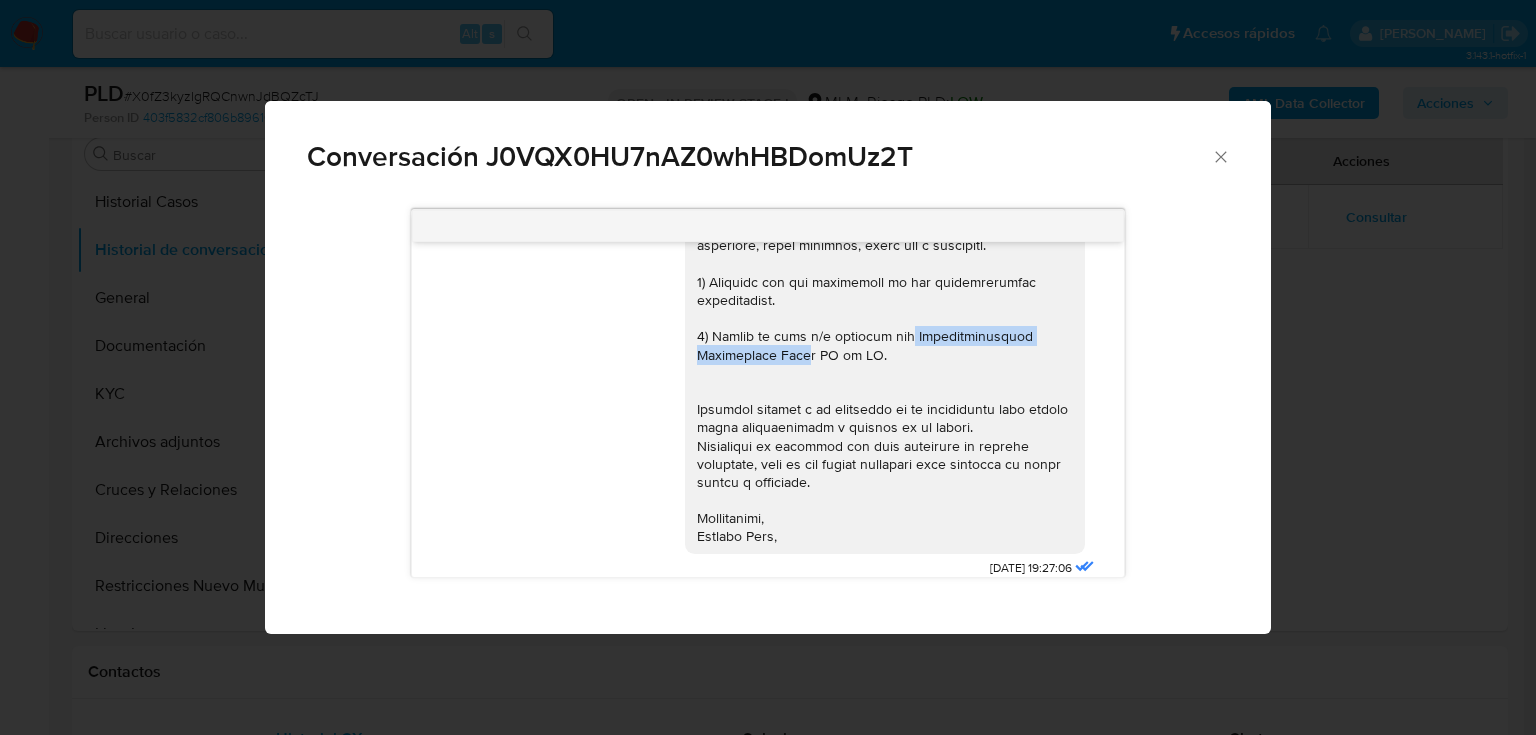 drag, startPoint x: 901, startPoint y: 336, endPoint x: 508, endPoint y: 371, distance: 394.55545 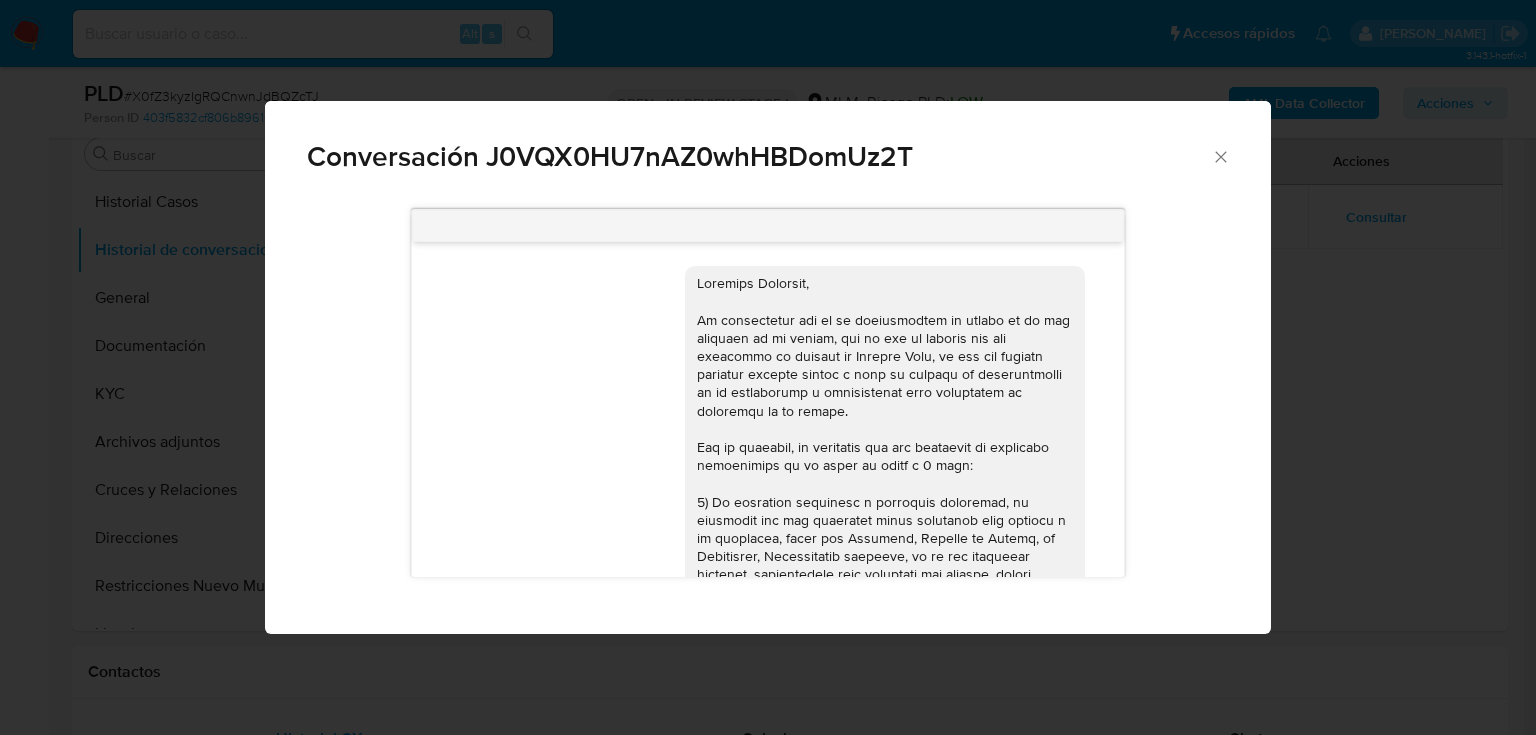 scroll, scrollTop: 560, scrollLeft: 0, axis: vertical 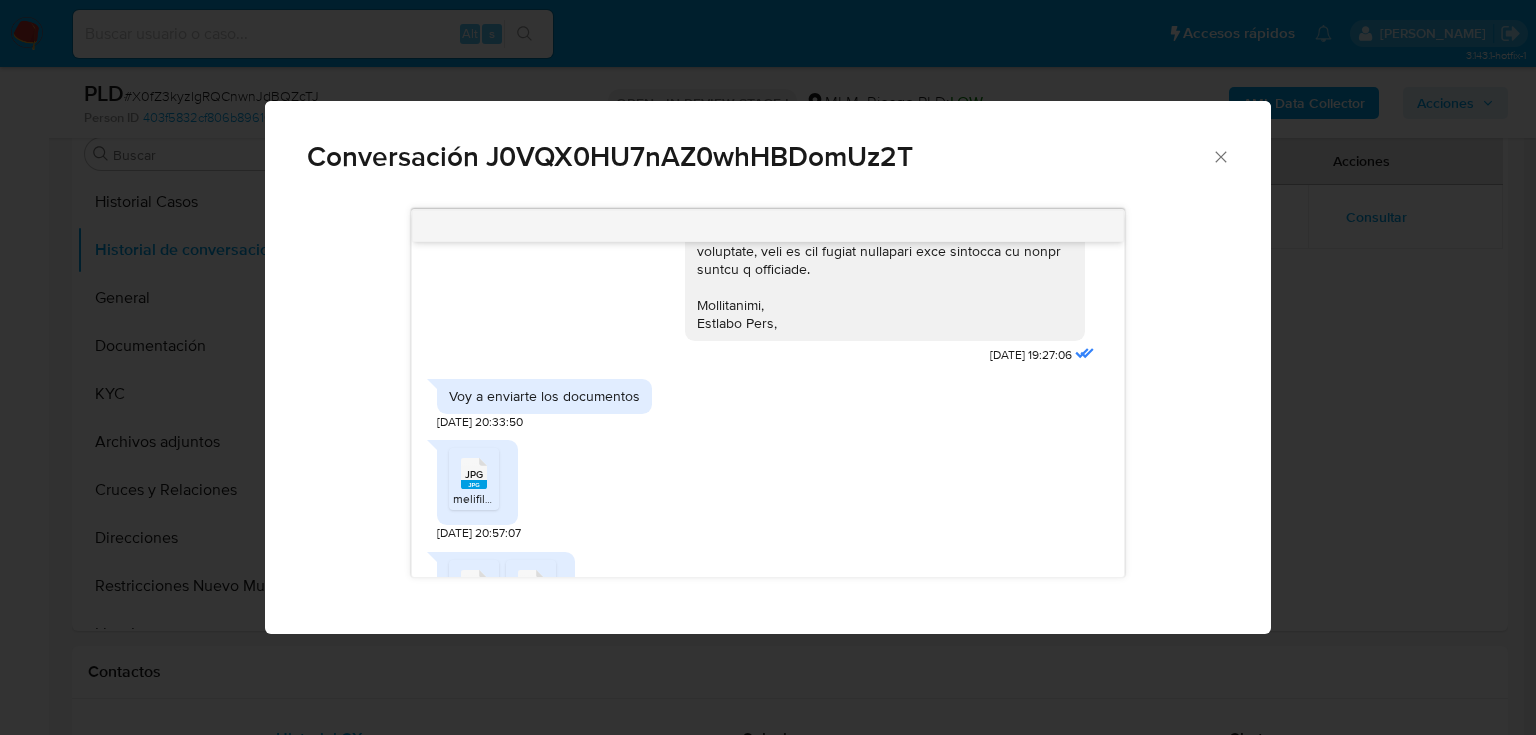 drag, startPoint x: 480, startPoint y: 471, endPoint x: 500, endPoint y: 468, distance: 20.22375 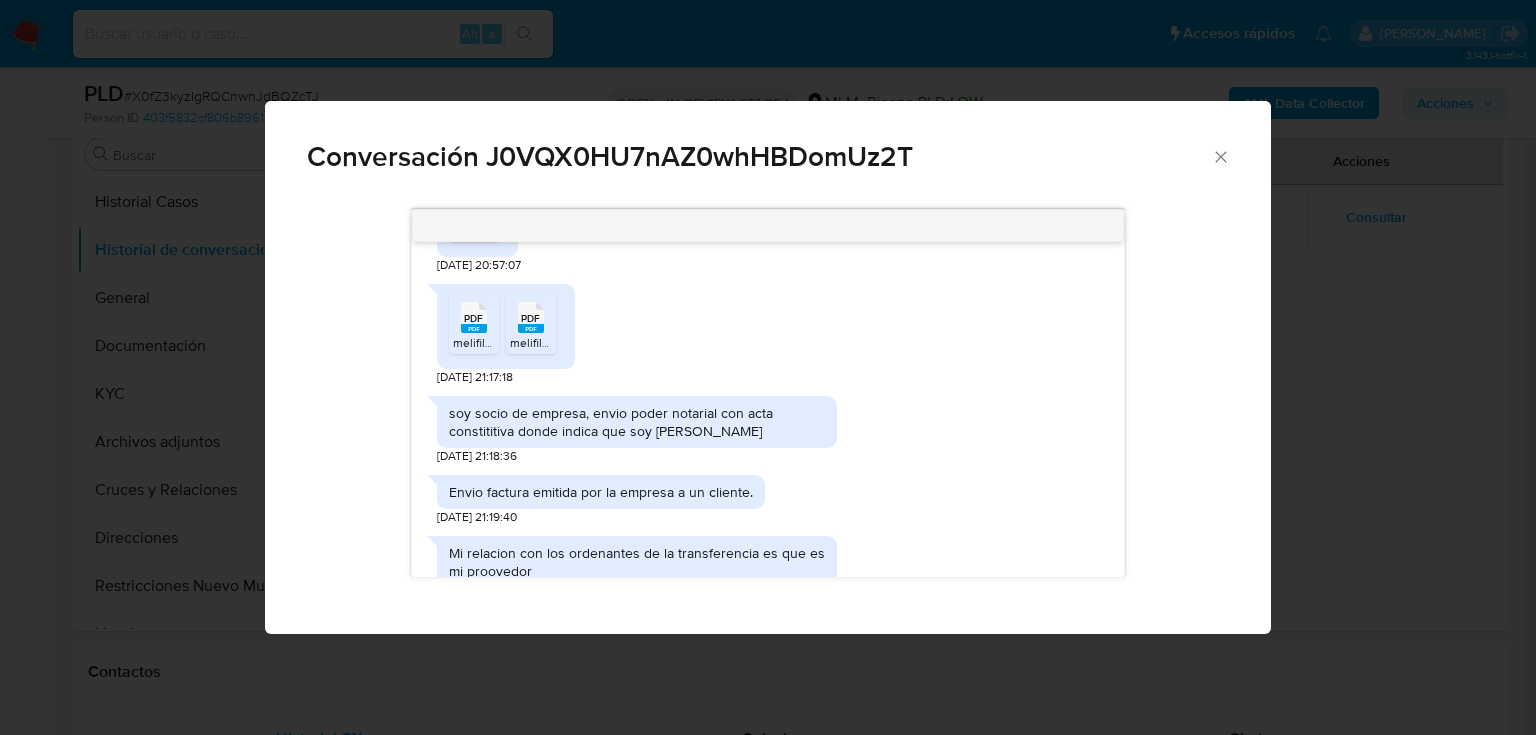 scroll, scrollTop: 800, scrollLeft: 0, axis: vertical 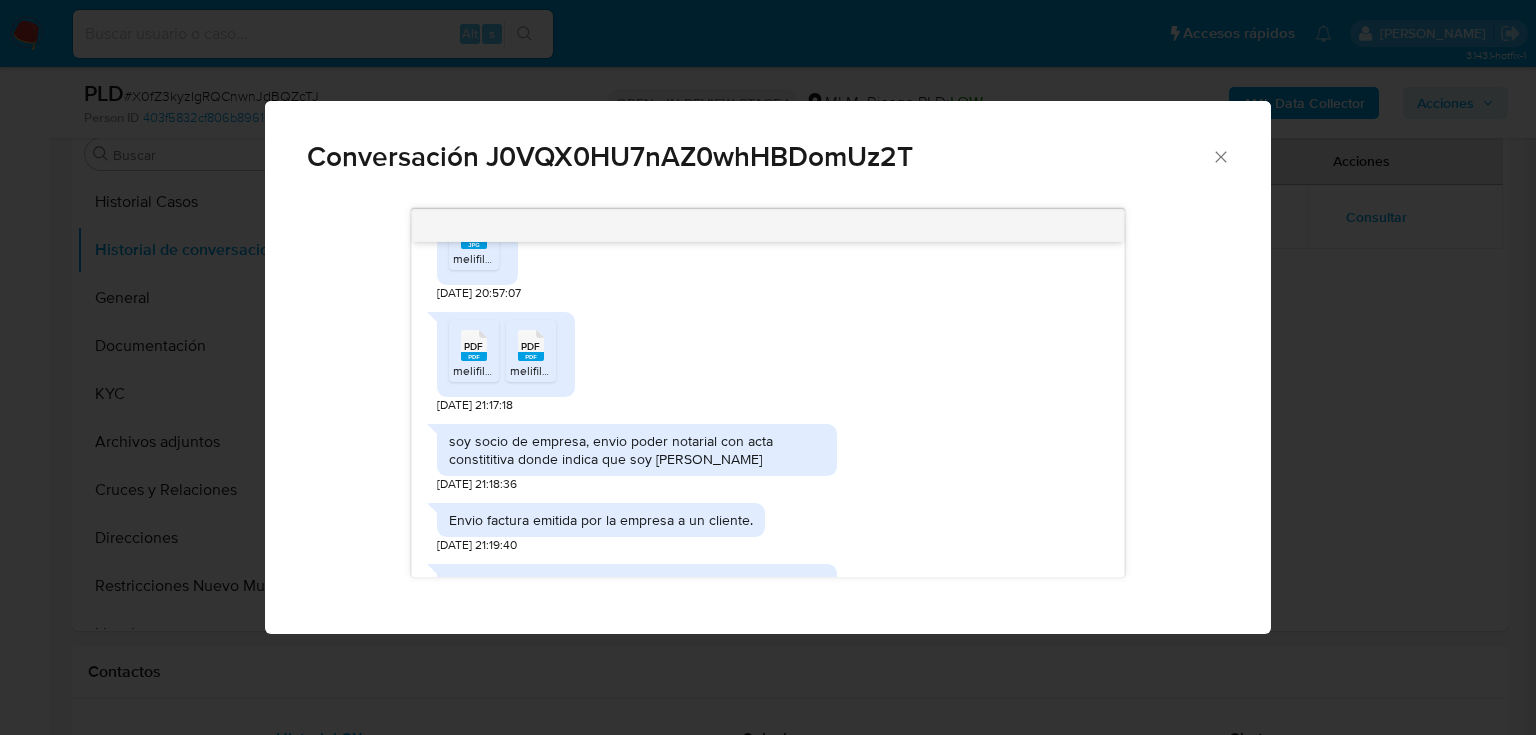 click on "melifile8300623037523935877.pdf" at bounding box center [547, 370] 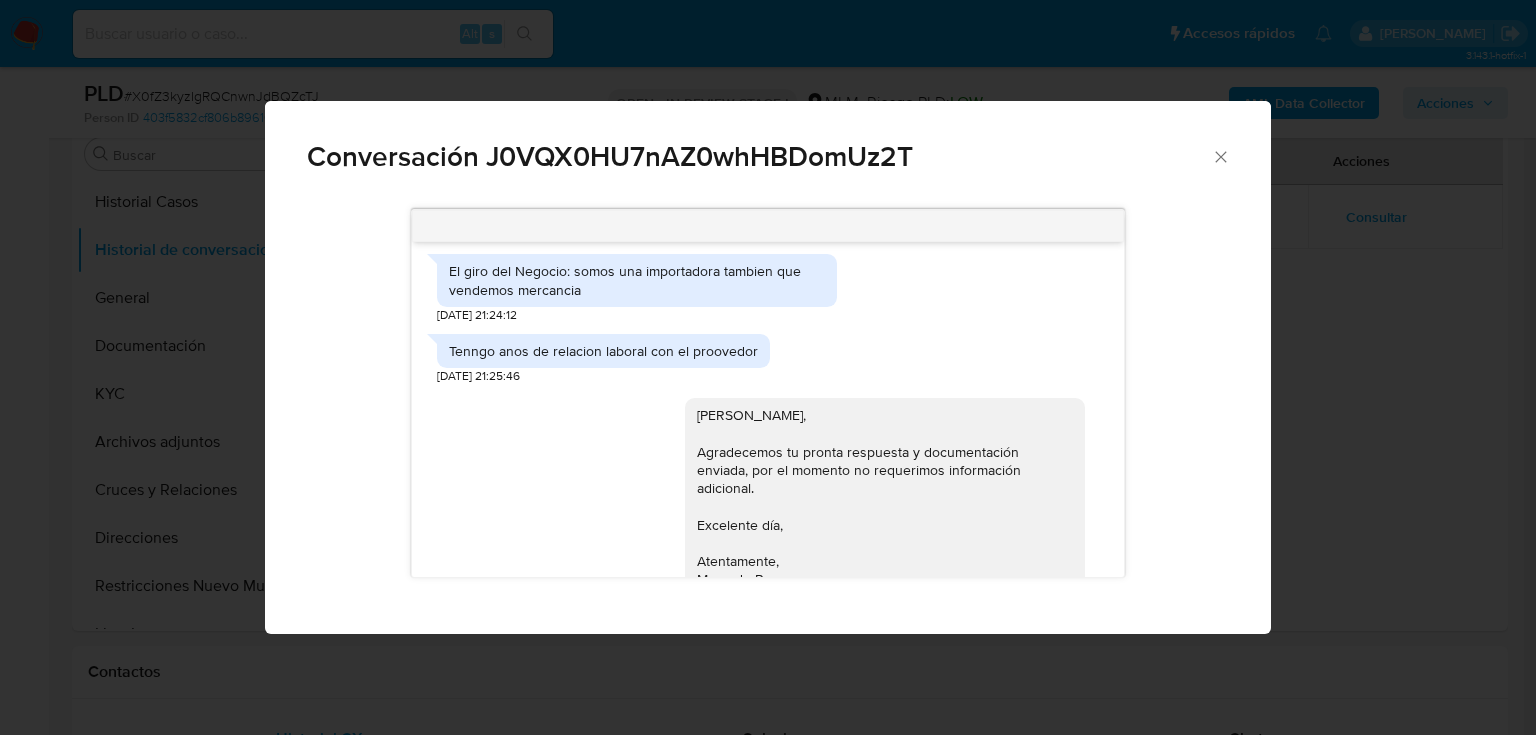scroll, scrollTop: 1227, scrollLeft: 0, axis: vertical 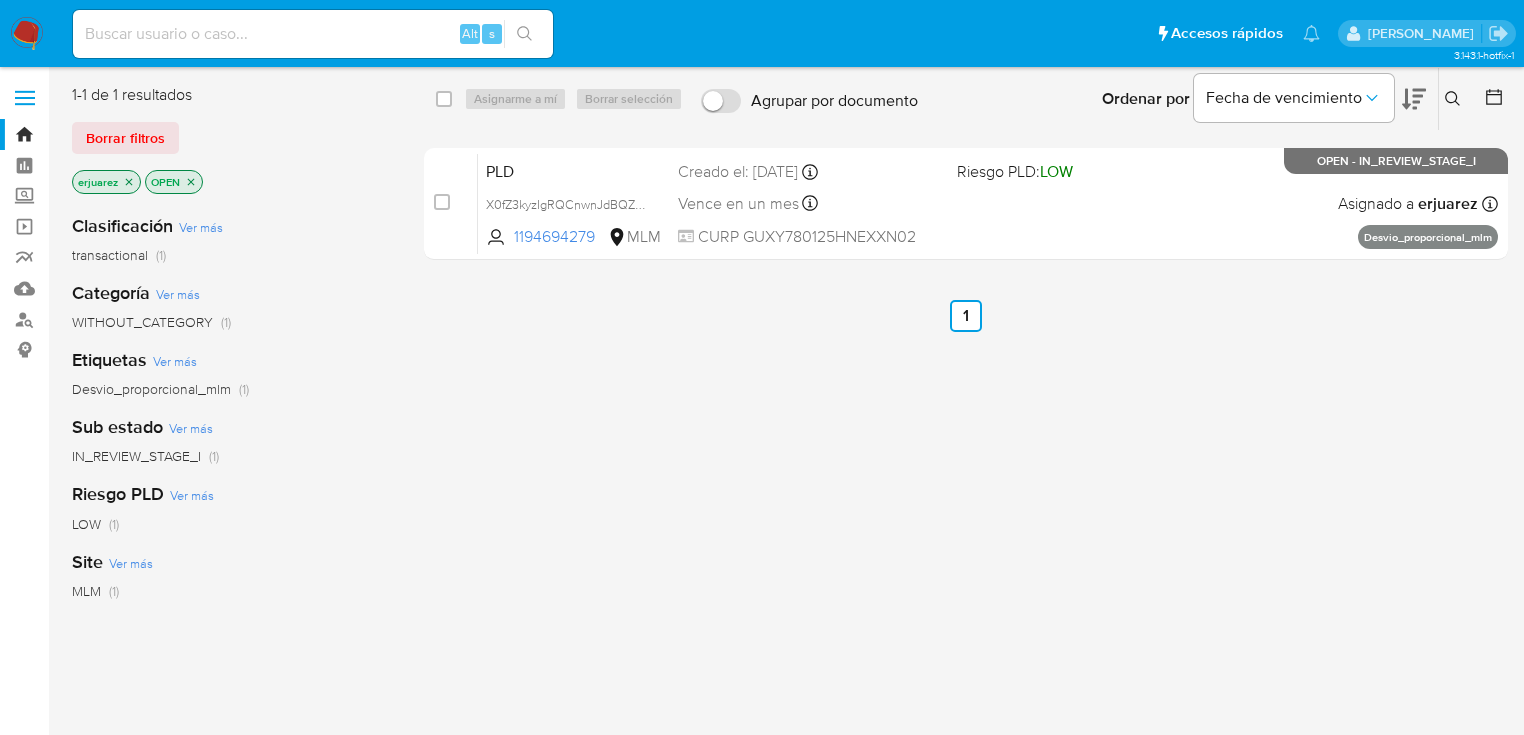 drag, startPoint x: 881, startPoint y: 202, endPoint x: -117, endPoint y: 581, distance: 1067.5416 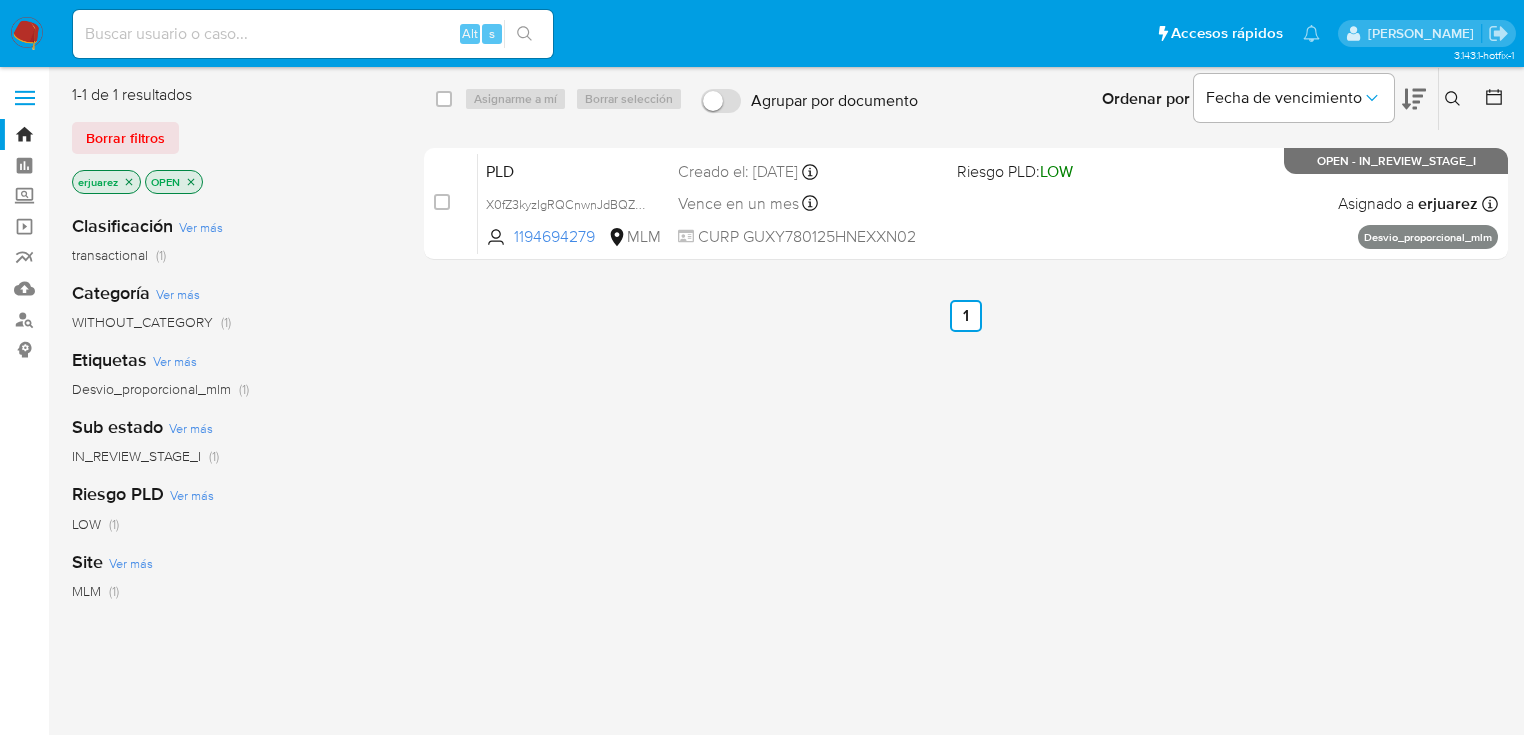 click at bounding box center [313, 34] 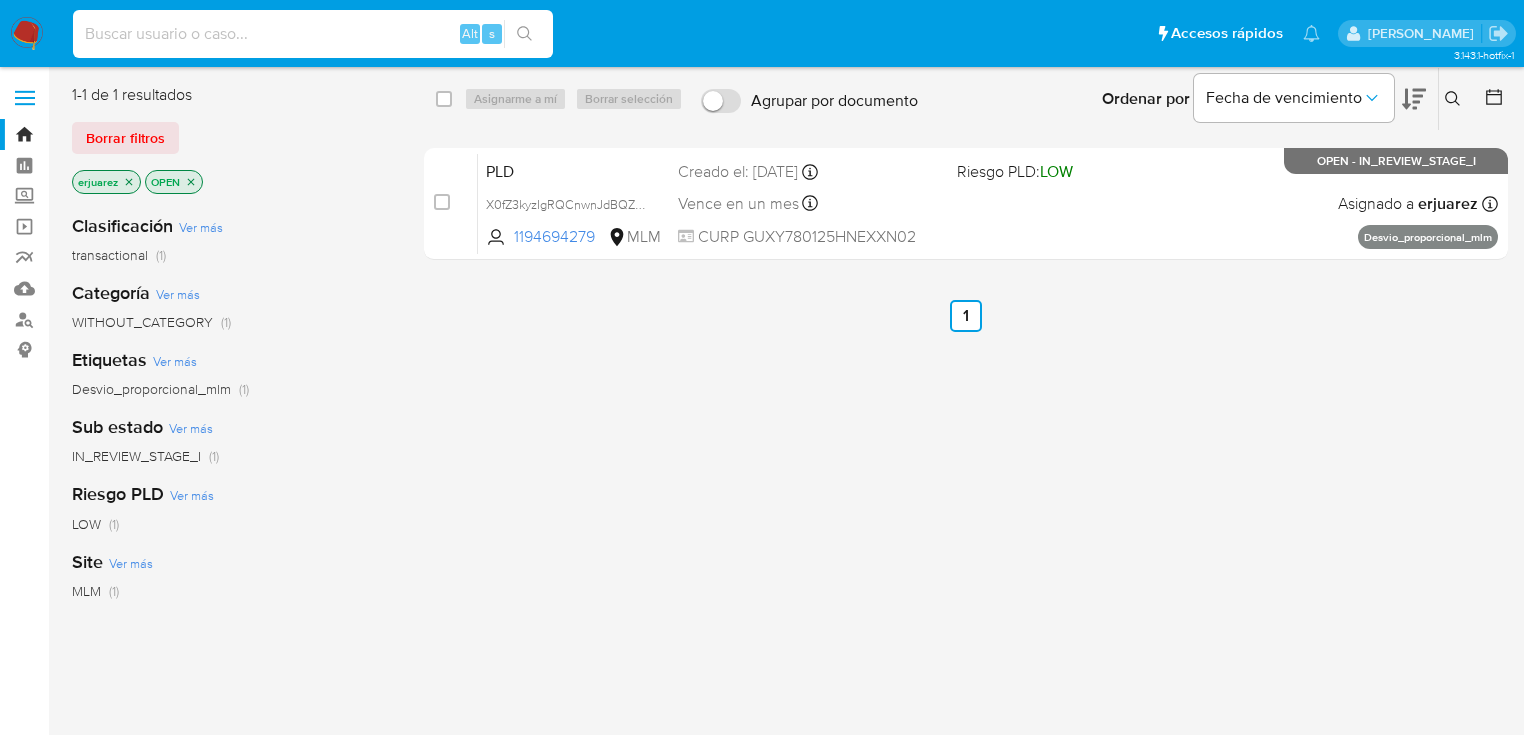 paste on "46280859" 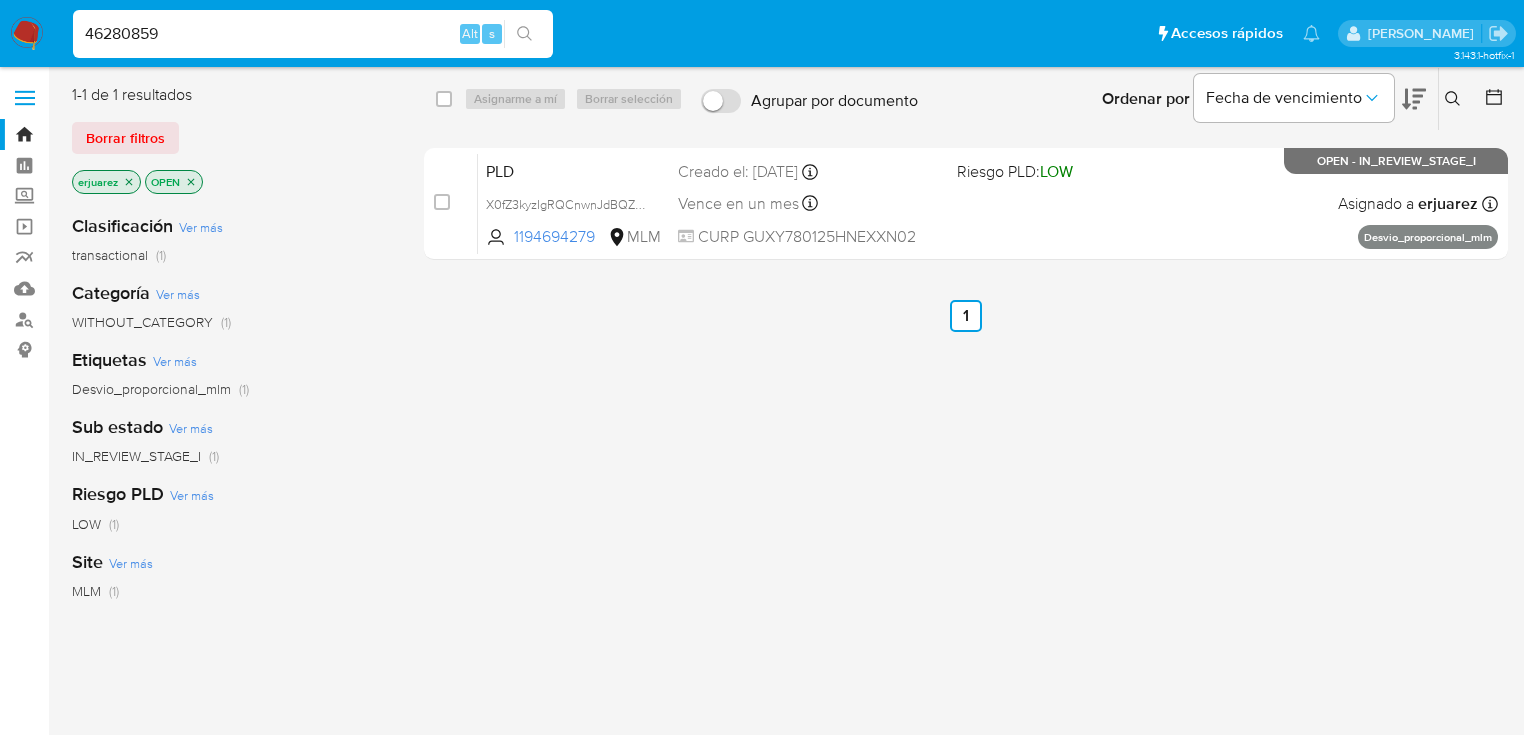 type on "46280859" 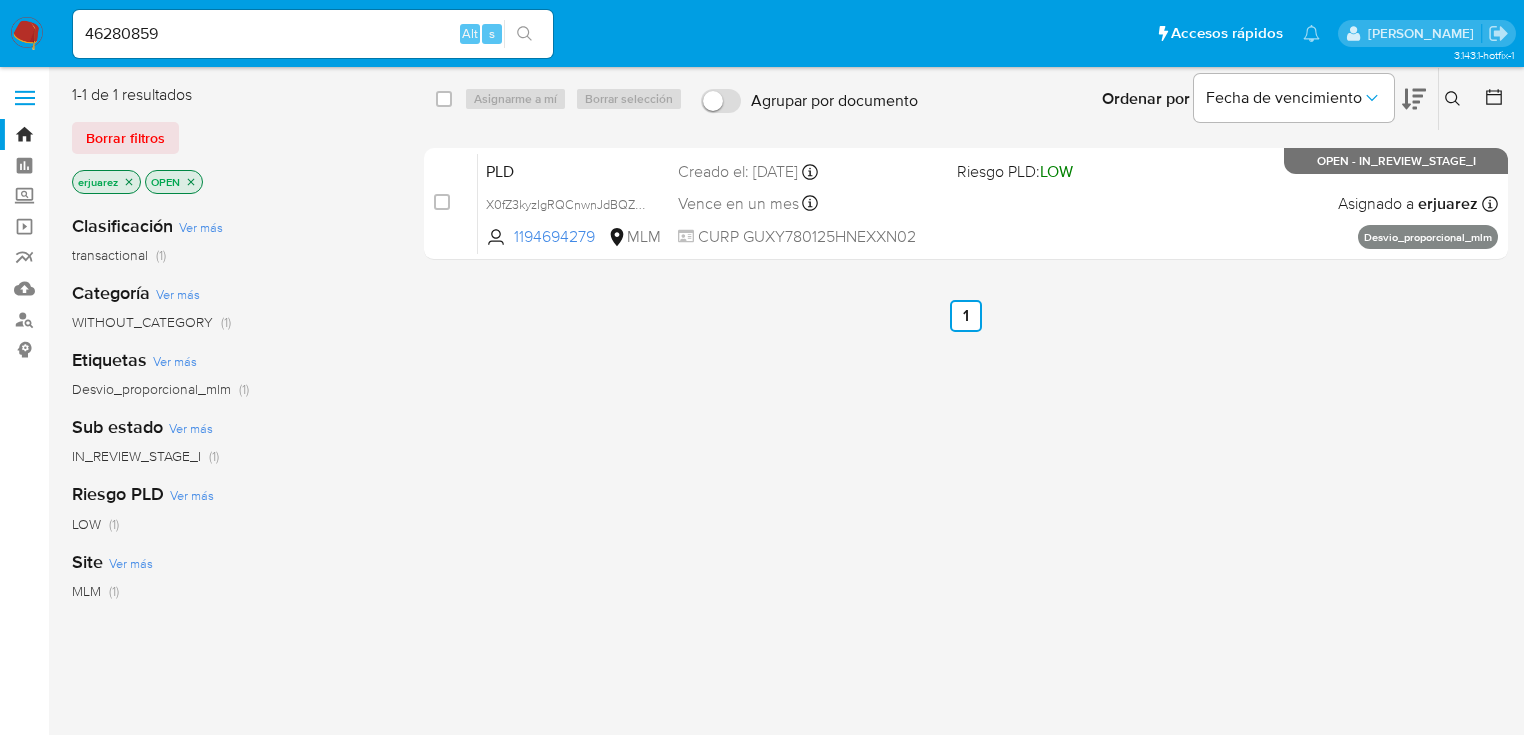 click at bounding box center (524, 34) 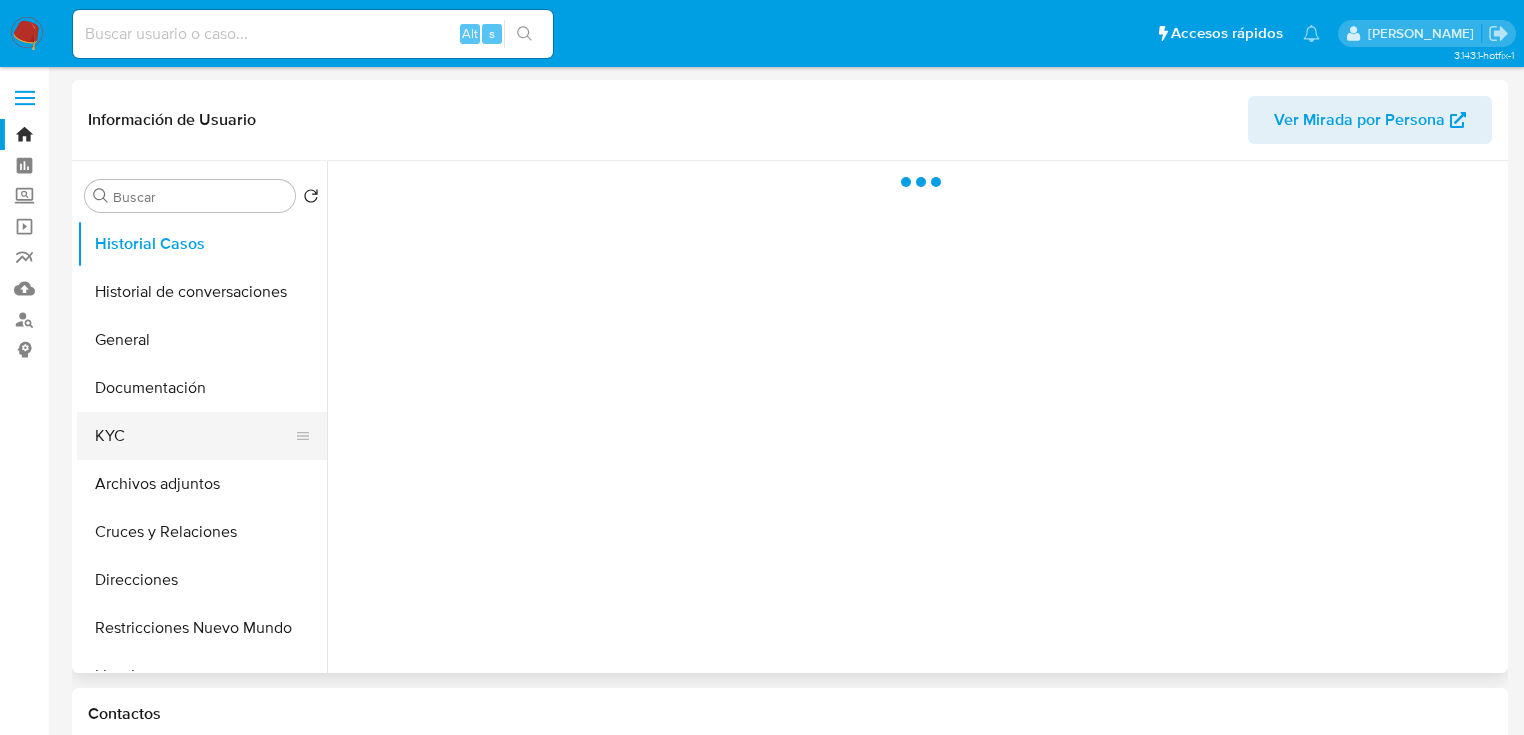 click on "KYC" at bounding box center [194, 436] 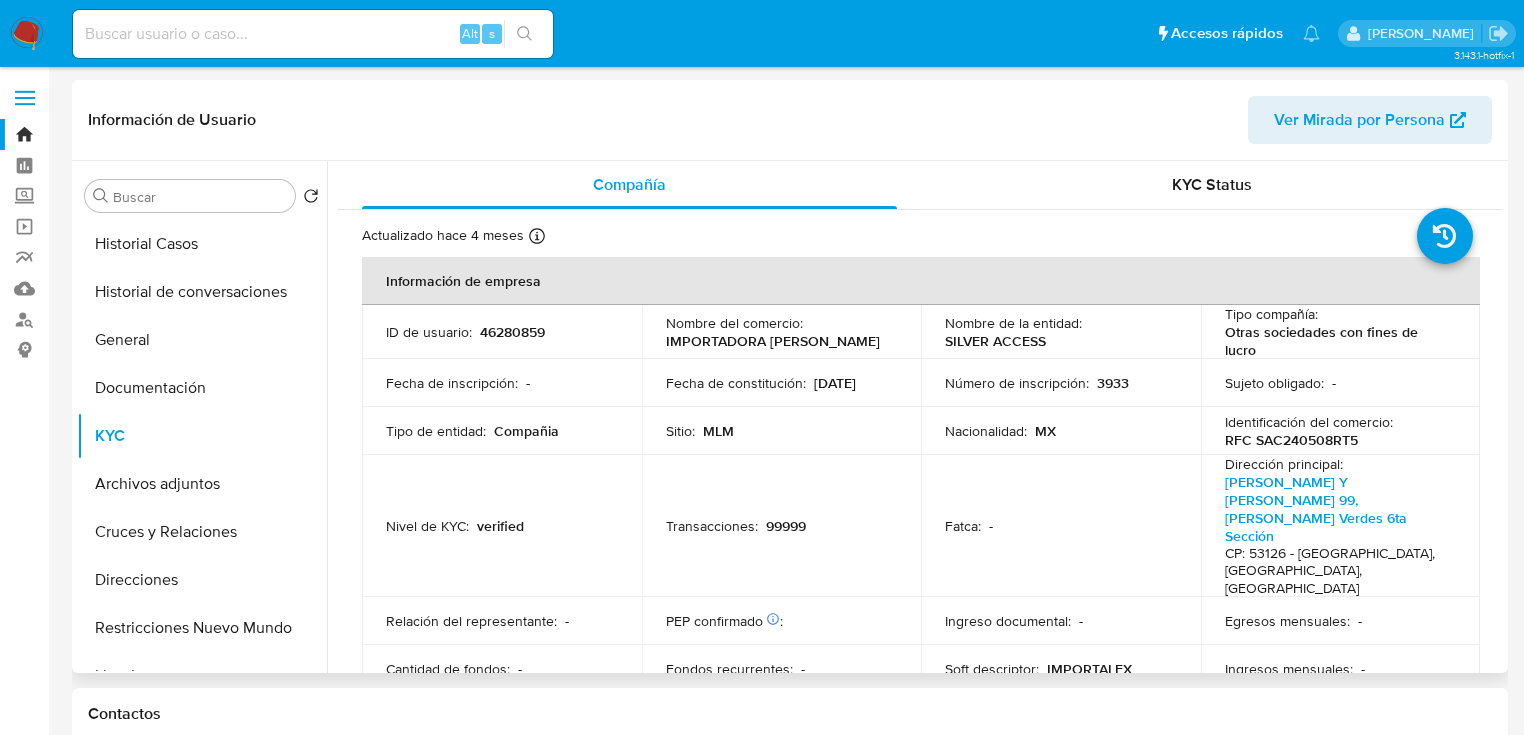 select on "10" 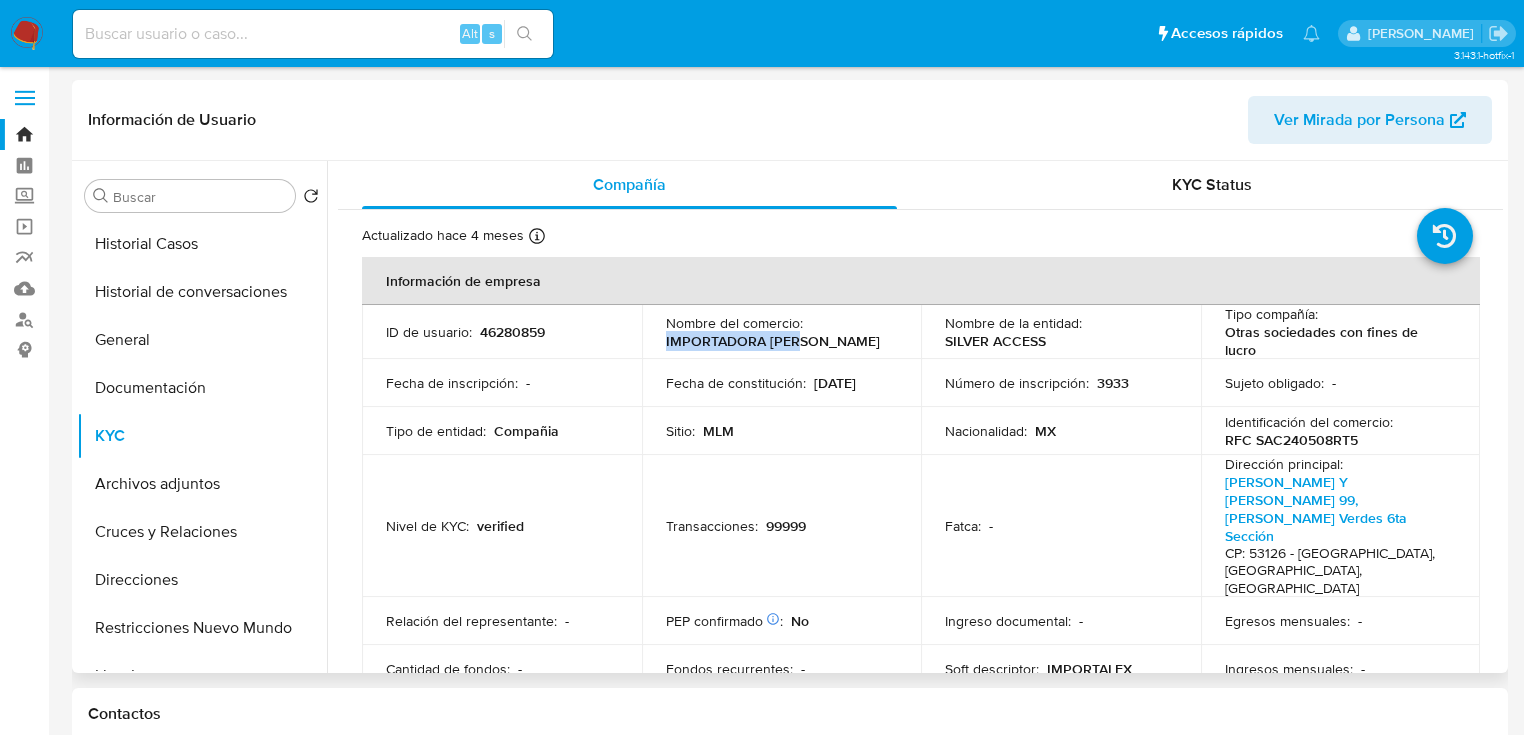 drag, startPoint x: 663, startPoint y: 340, endPoint x: 840, endPoint y: 342, distance: 177.01129 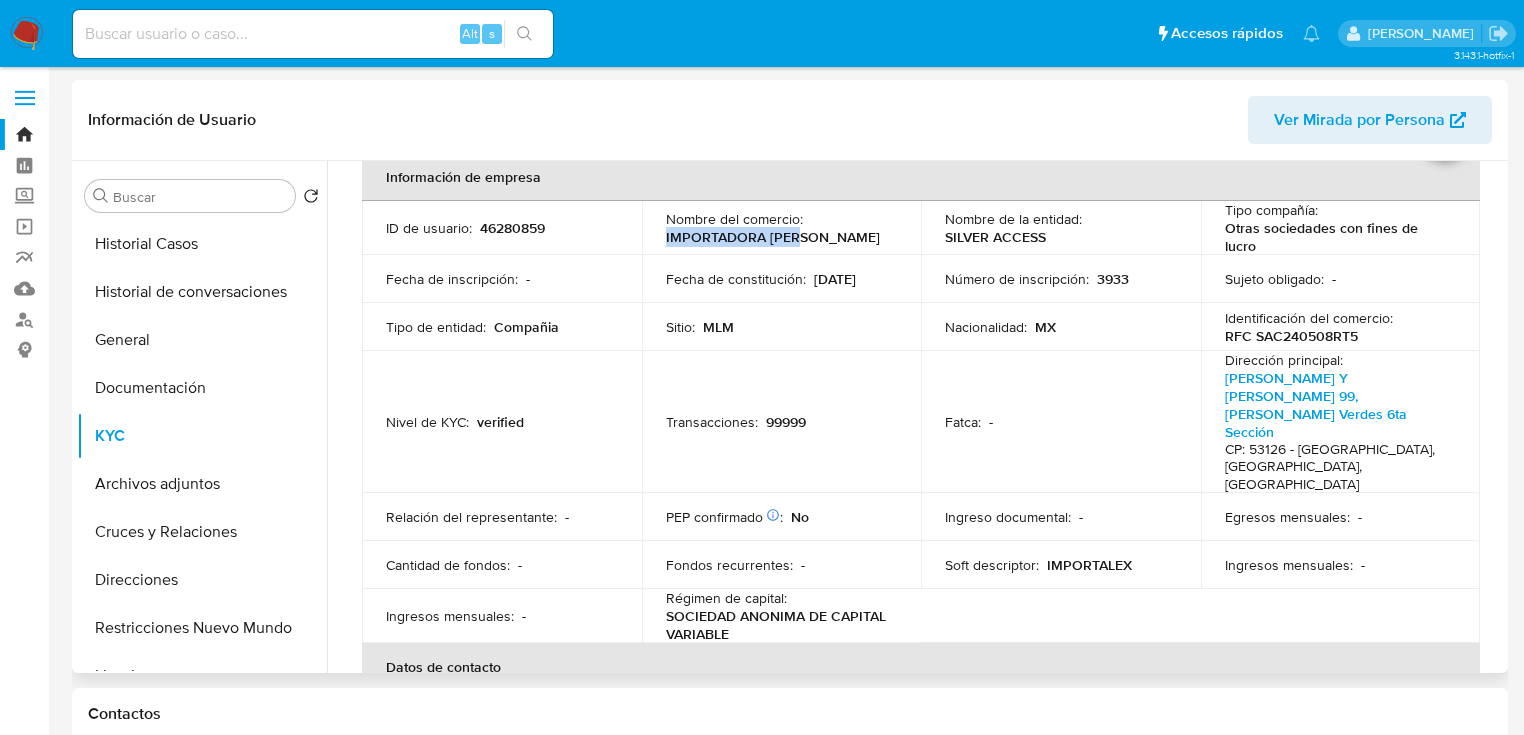 scroll, scrollTop: 80, scrollLeft: 0, axis: vertical 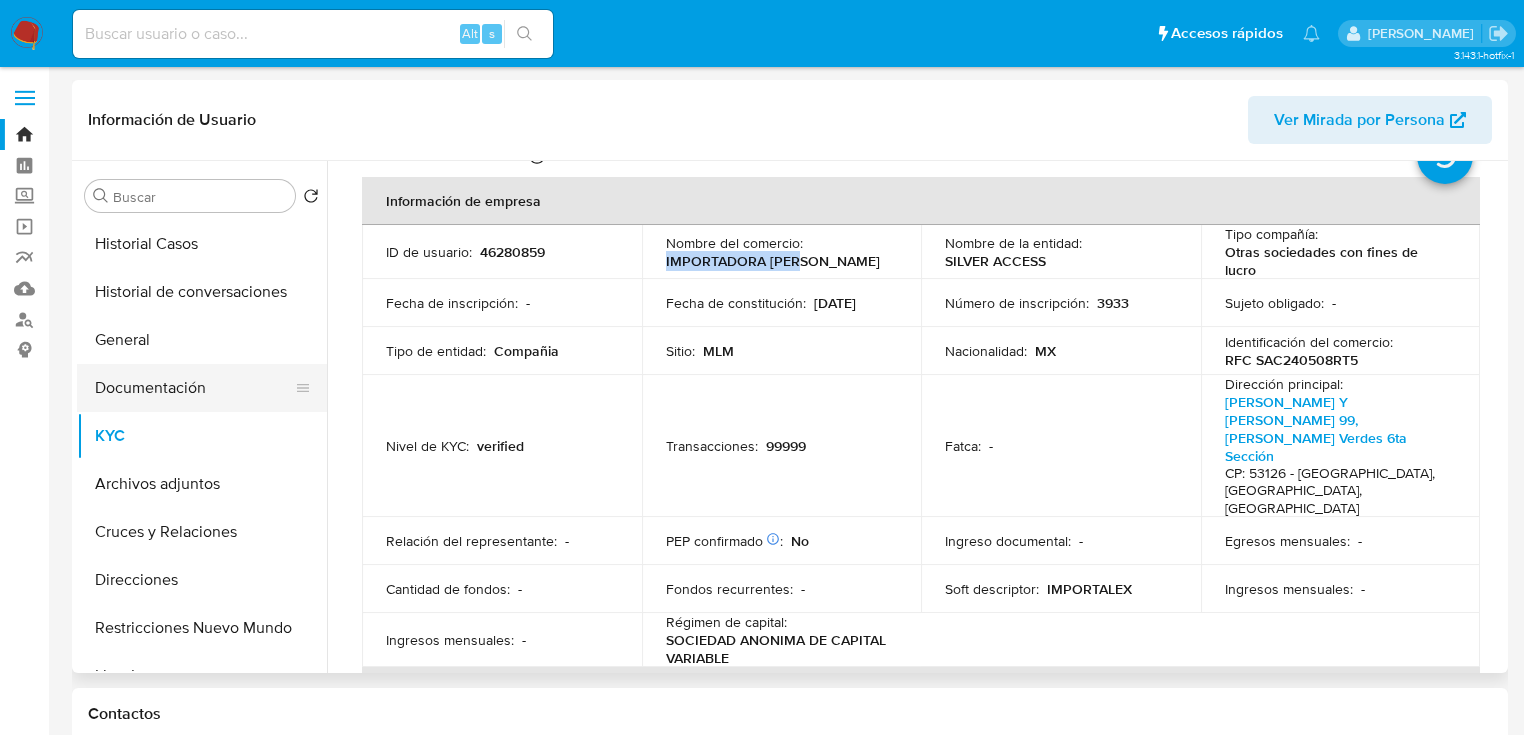 click on "Documentación" at bounding box center (194, 388) 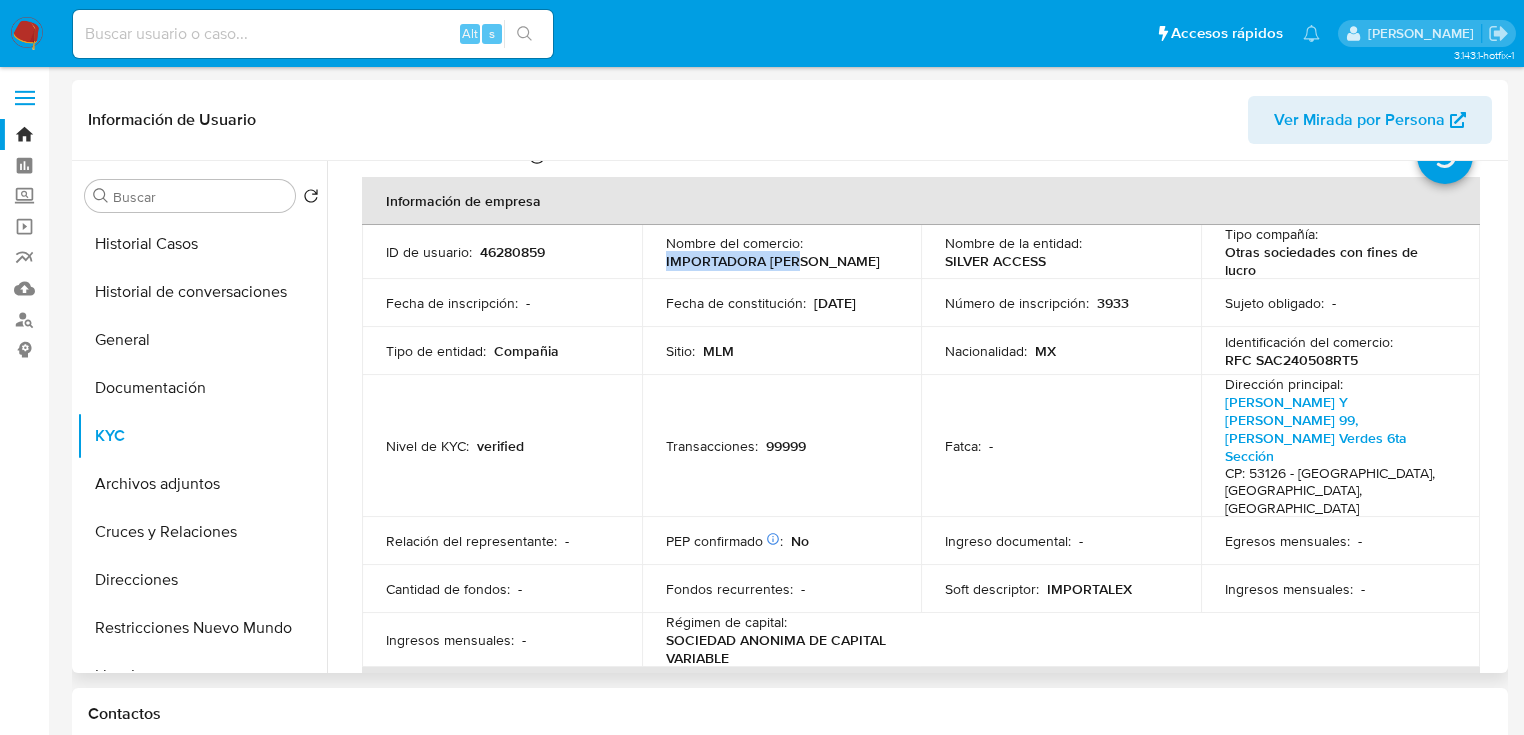 scroll, scrollTop: 0, scrollLeft: 0, axis: both 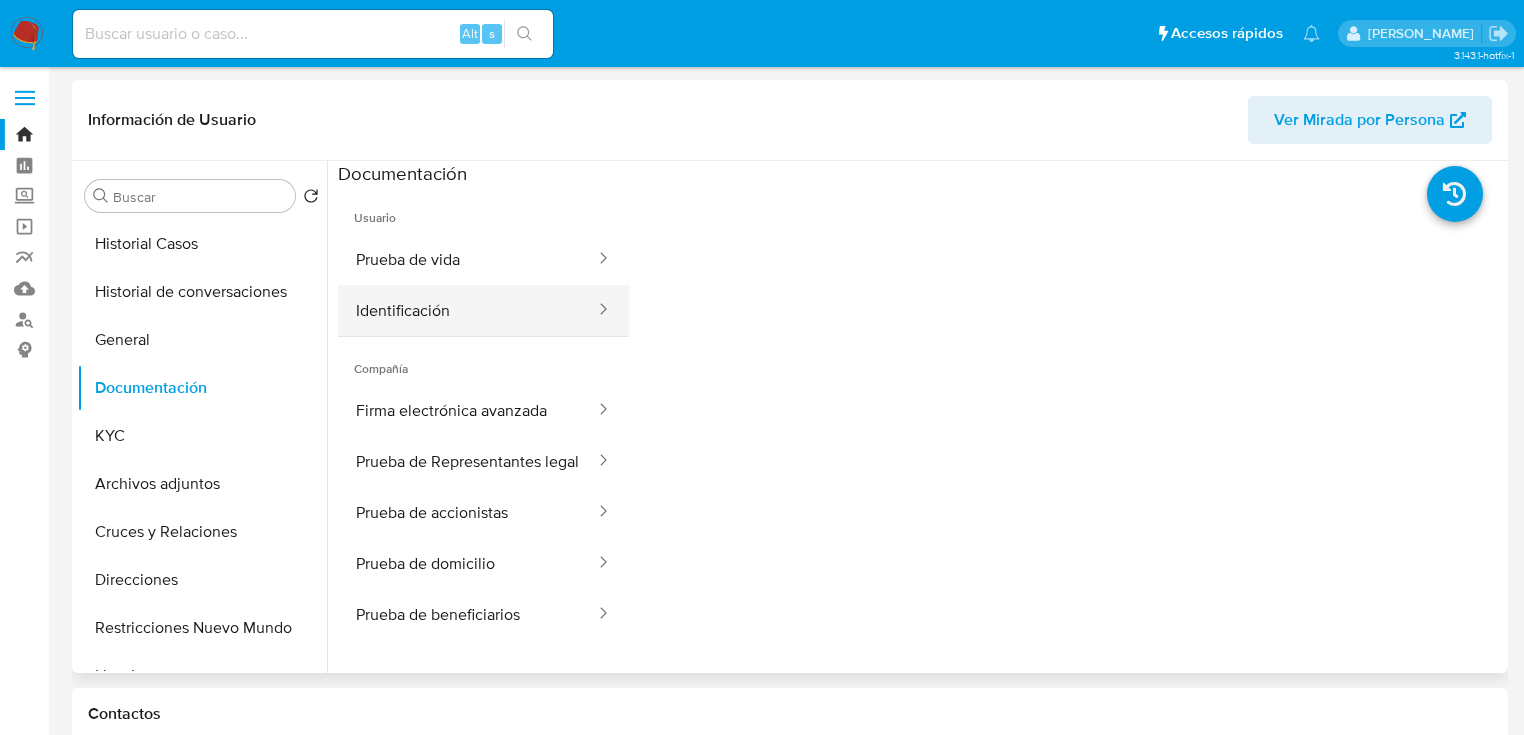 click on "Identificación" at bounding box center (467, 310) 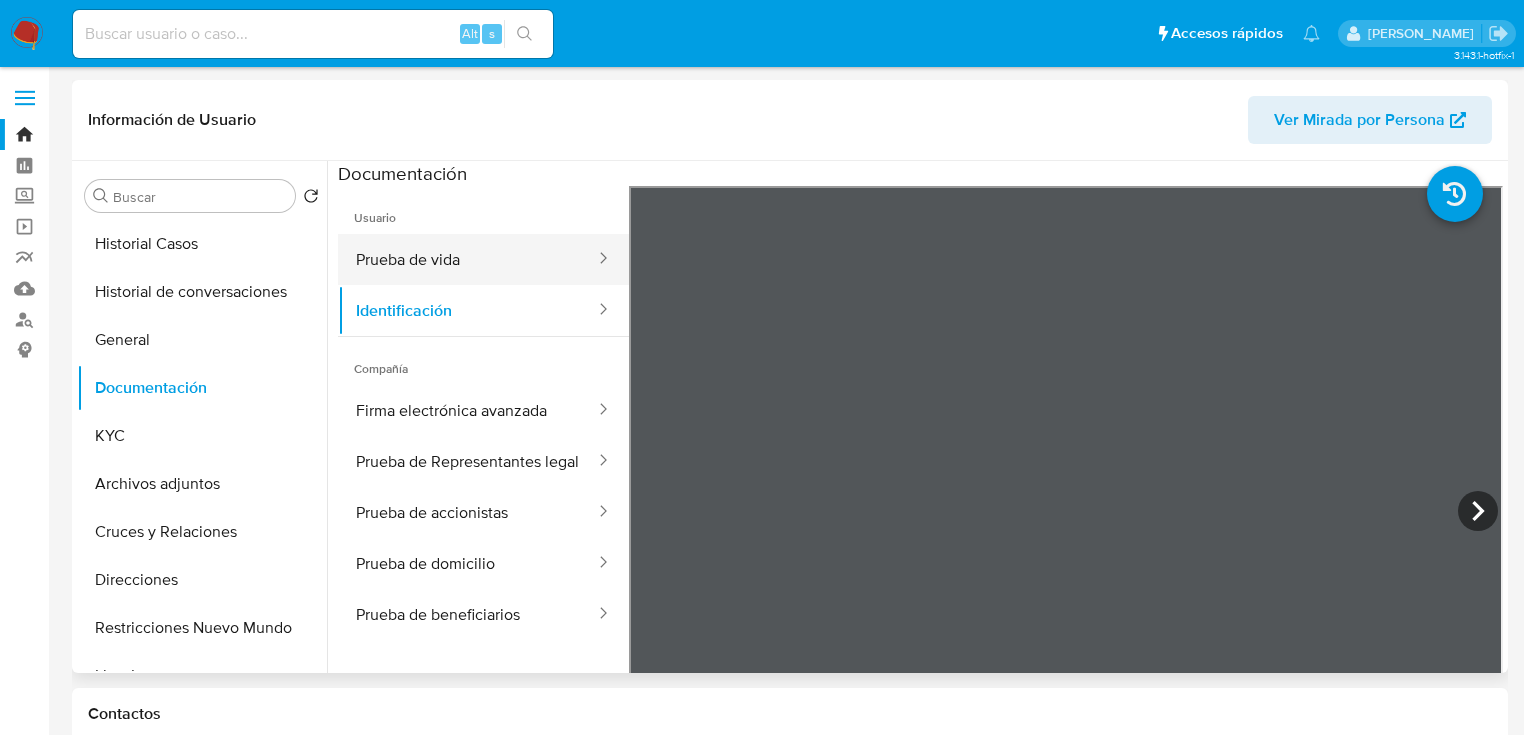 click on "Prueba de vida" at bounding box center [467, 259] 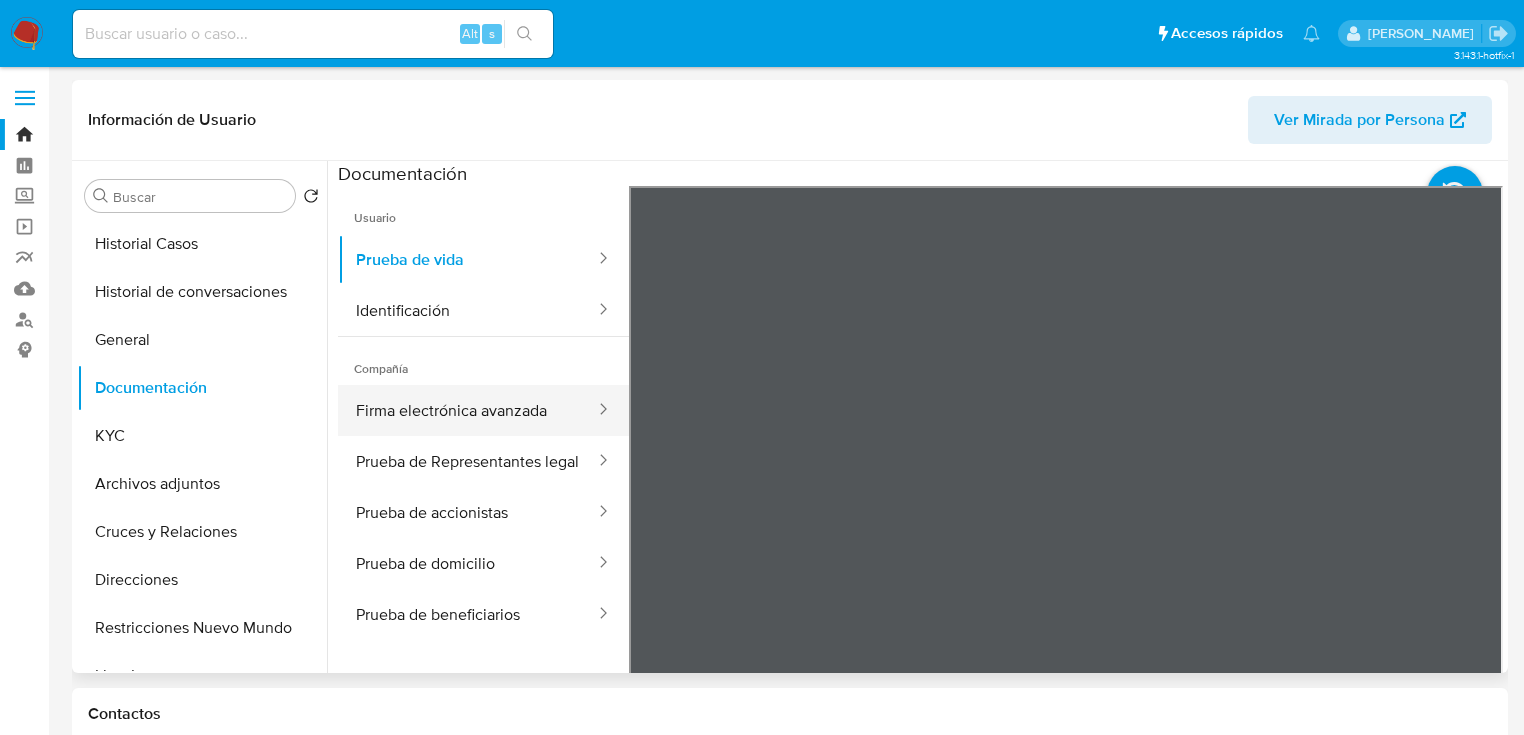 click on "Firma electrónica avanzada" at bounding box center [467, 410] 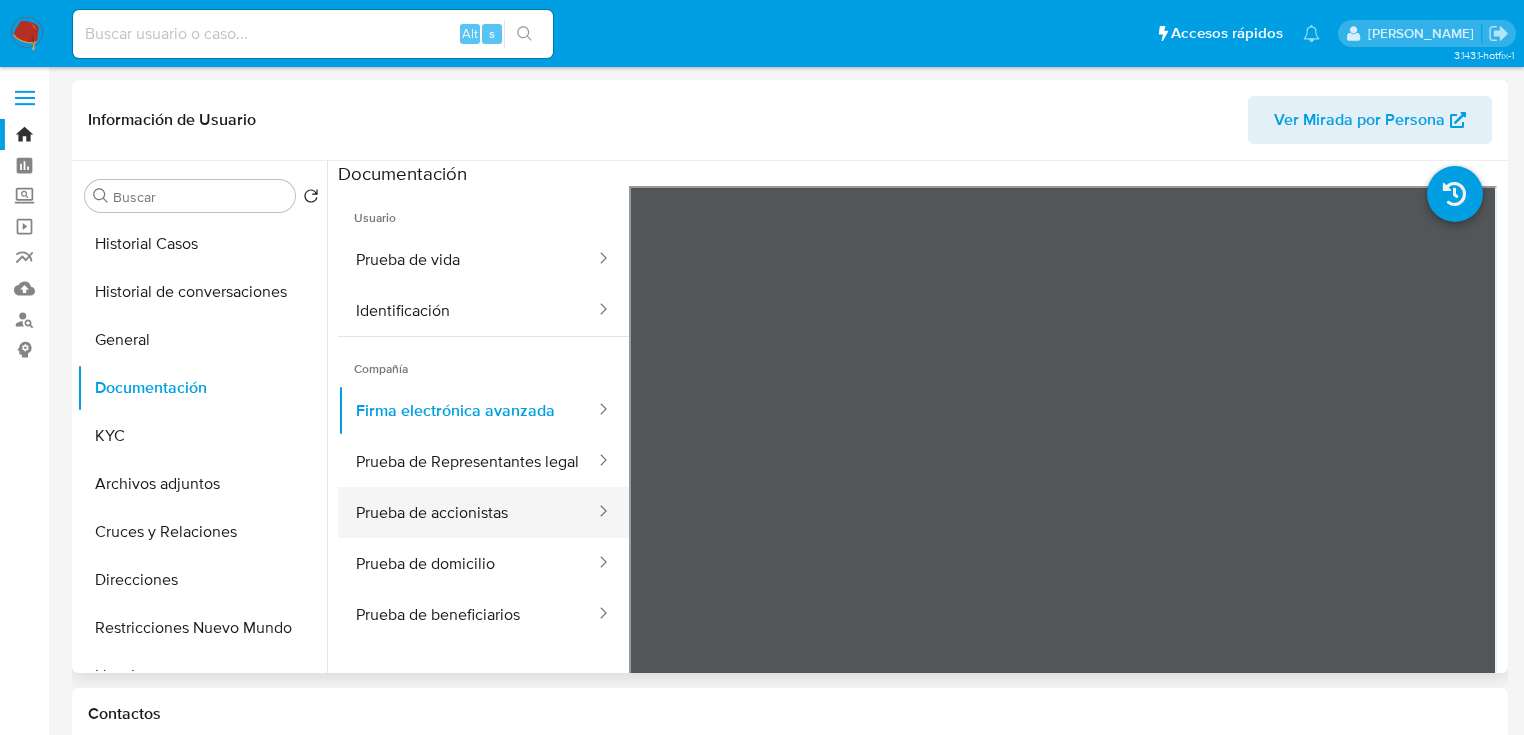 click on "Prueba de accionistas" at bounding box center [467, 512] 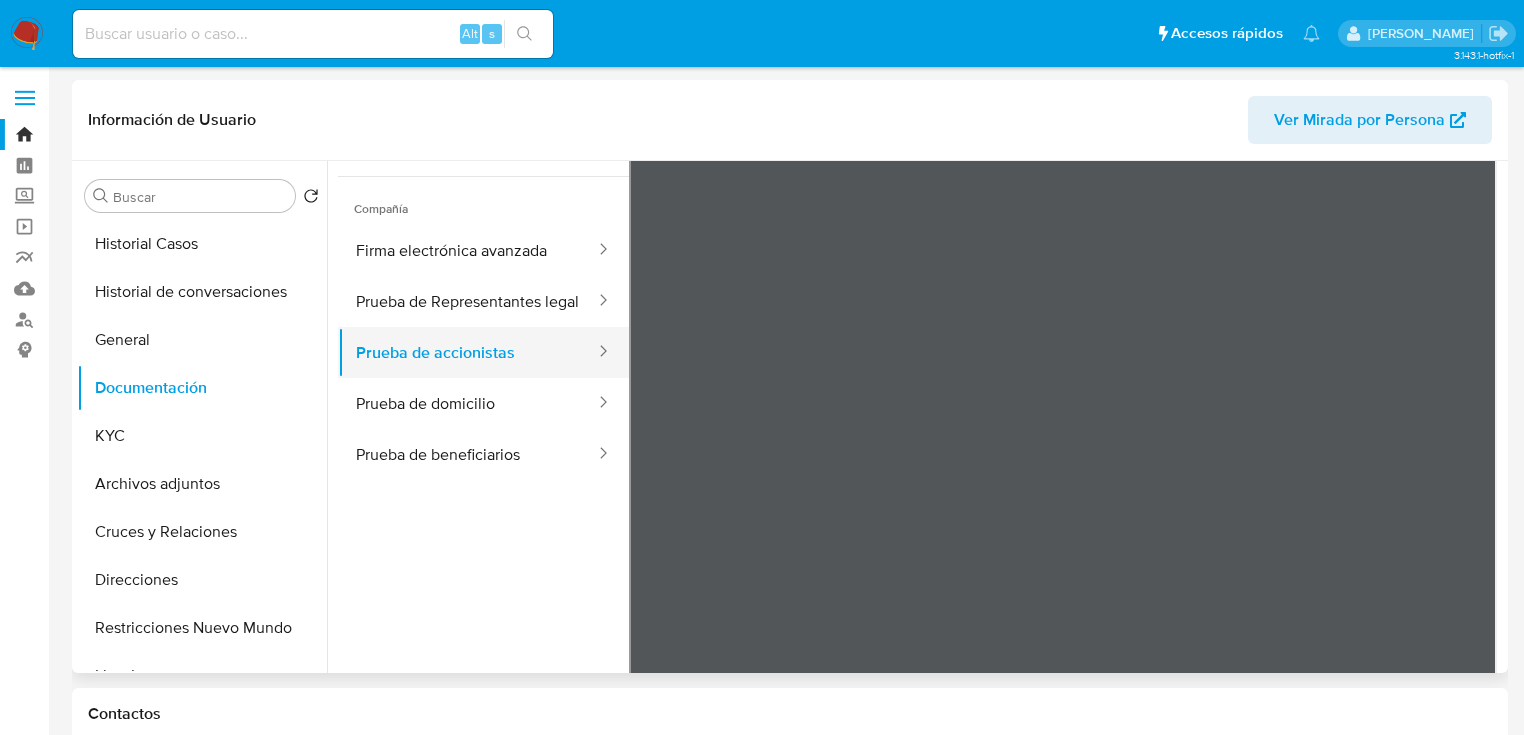 scroll, scrollTop: 71, scrollLeft: 0, axis: vertical 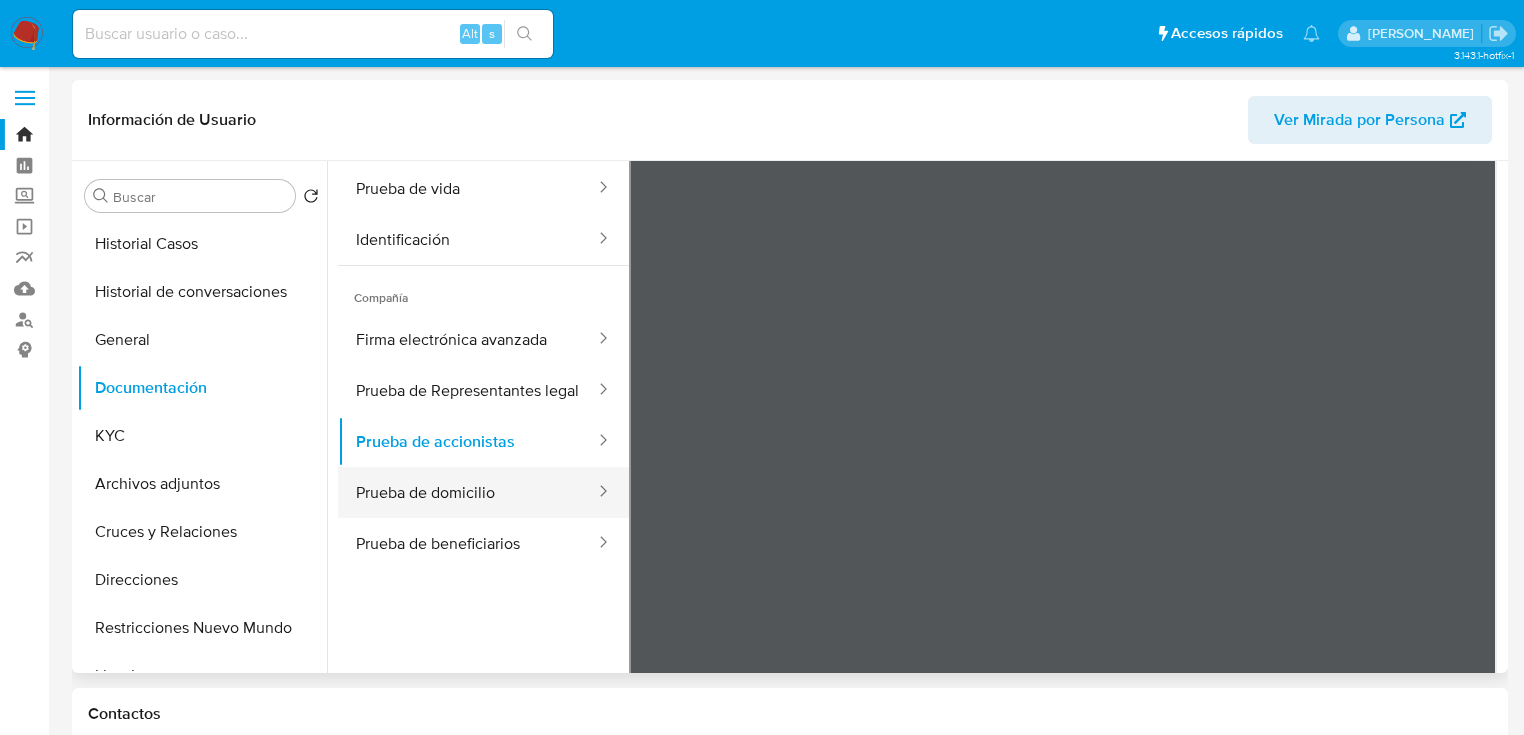 click on "Prueba de domicilio" at bounding box center [467, 492] 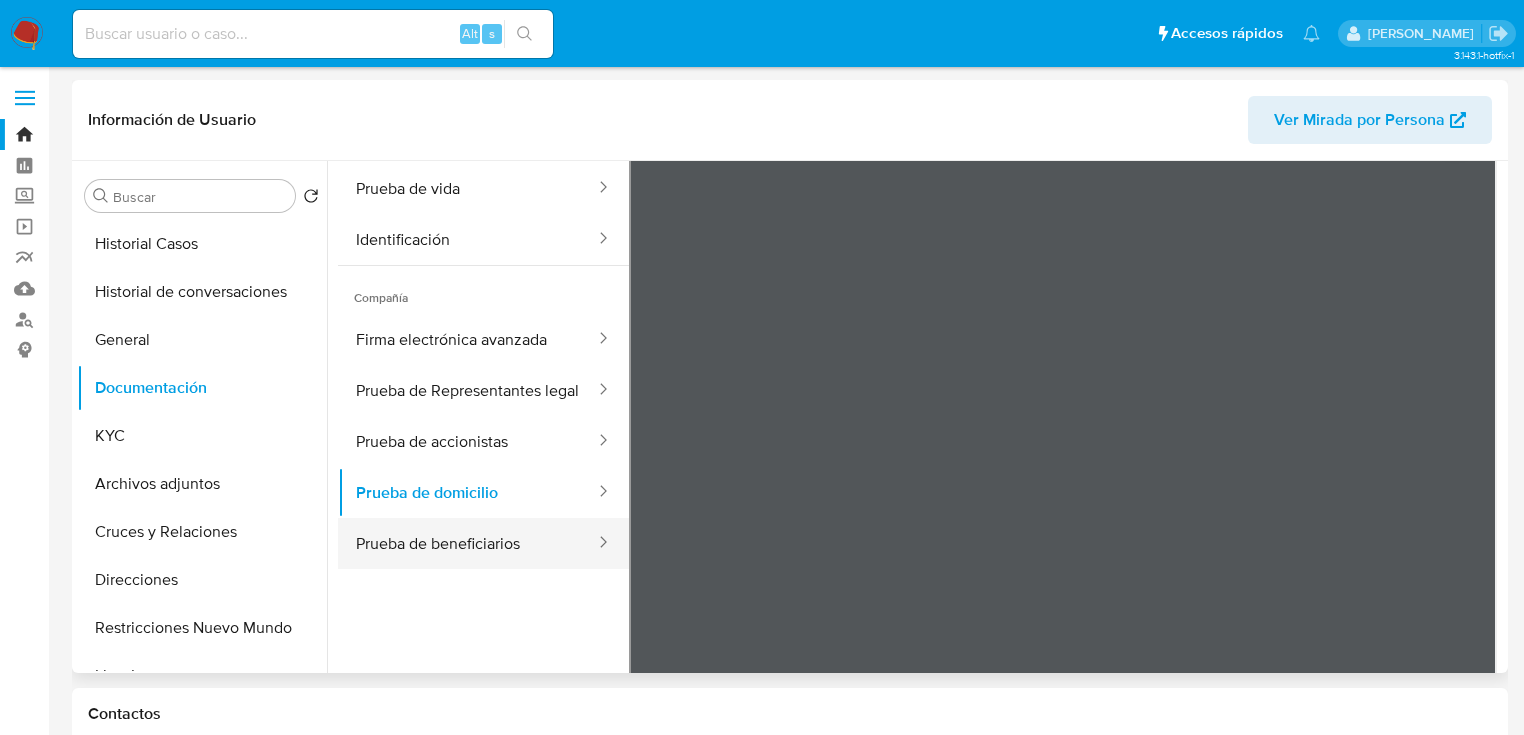 click on "Prueba de beneficiarios" at bounding box center (467, 543) 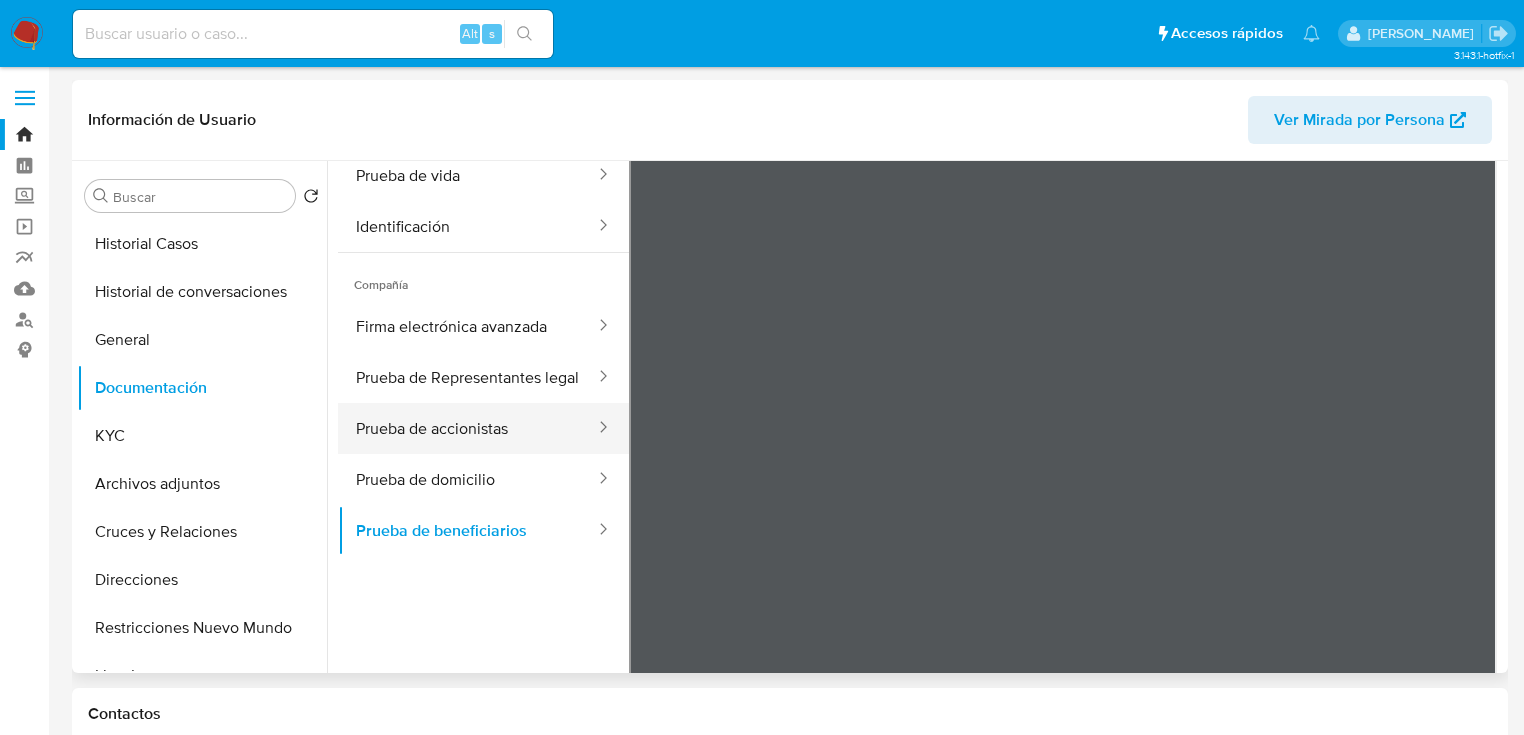 scroll, scrollTop: 167, scrollLeft: 0, axis: vertical 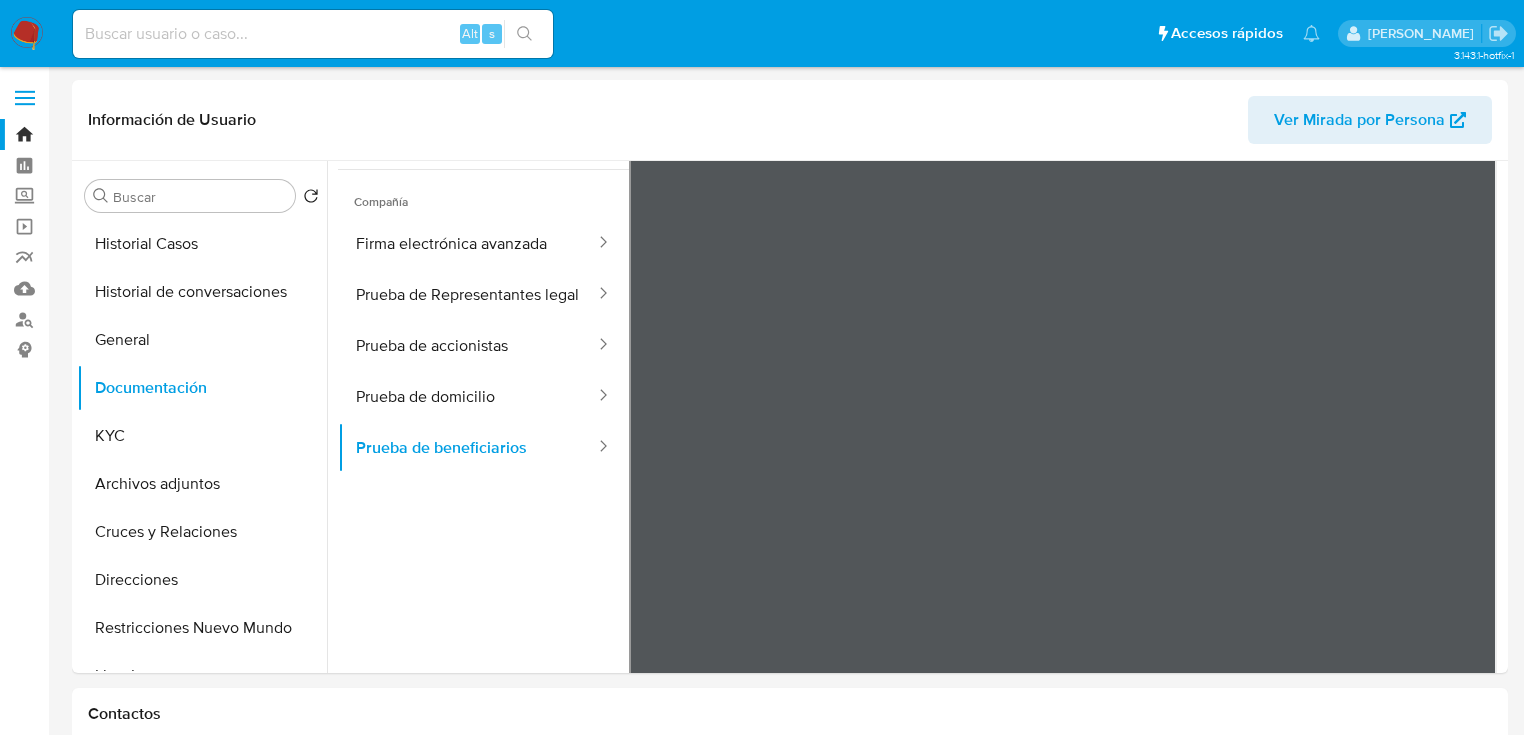 drag, startPoint x: 164, startPoint y: 34, endPoint x: 316, endPoint y: 50, distance: 152.83978 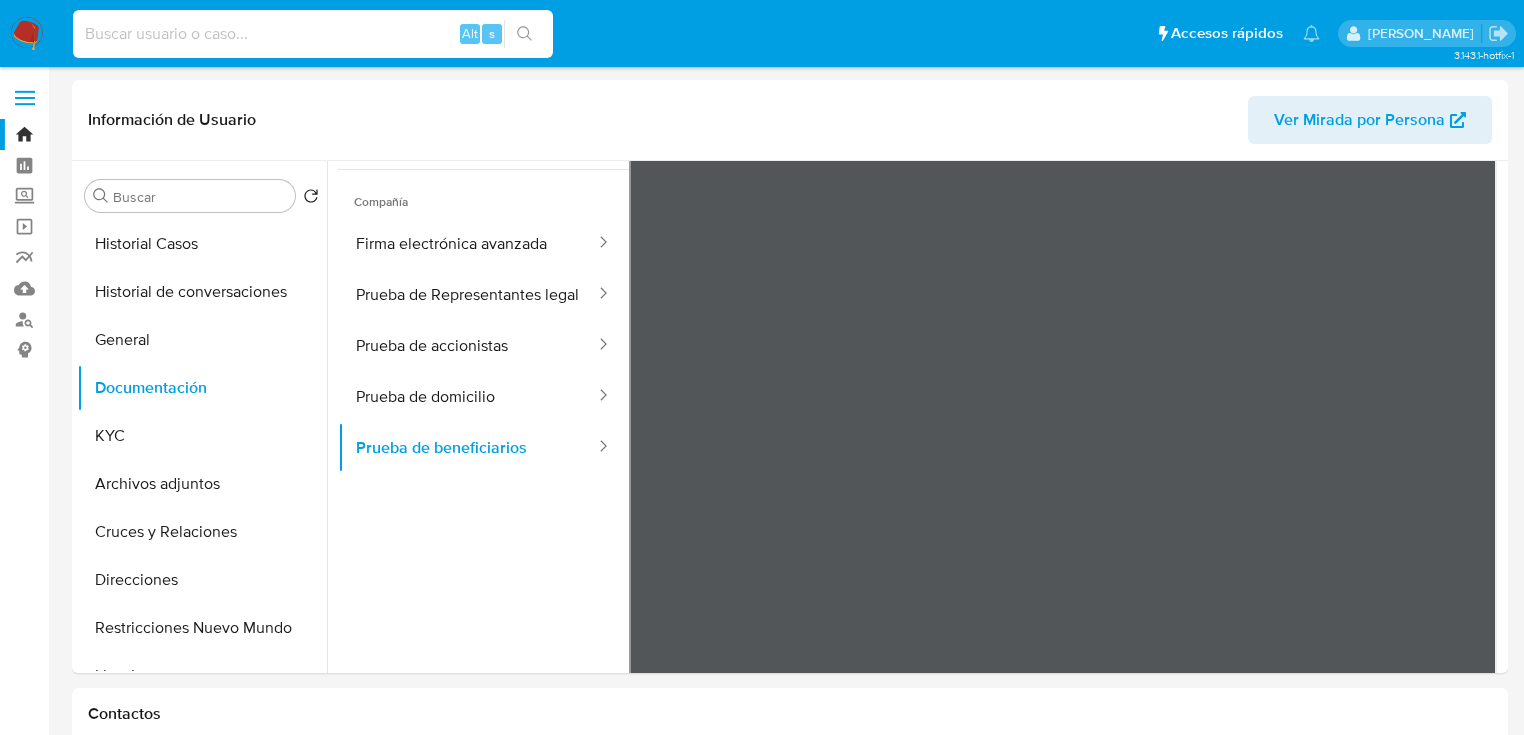 paste on "1663234056" 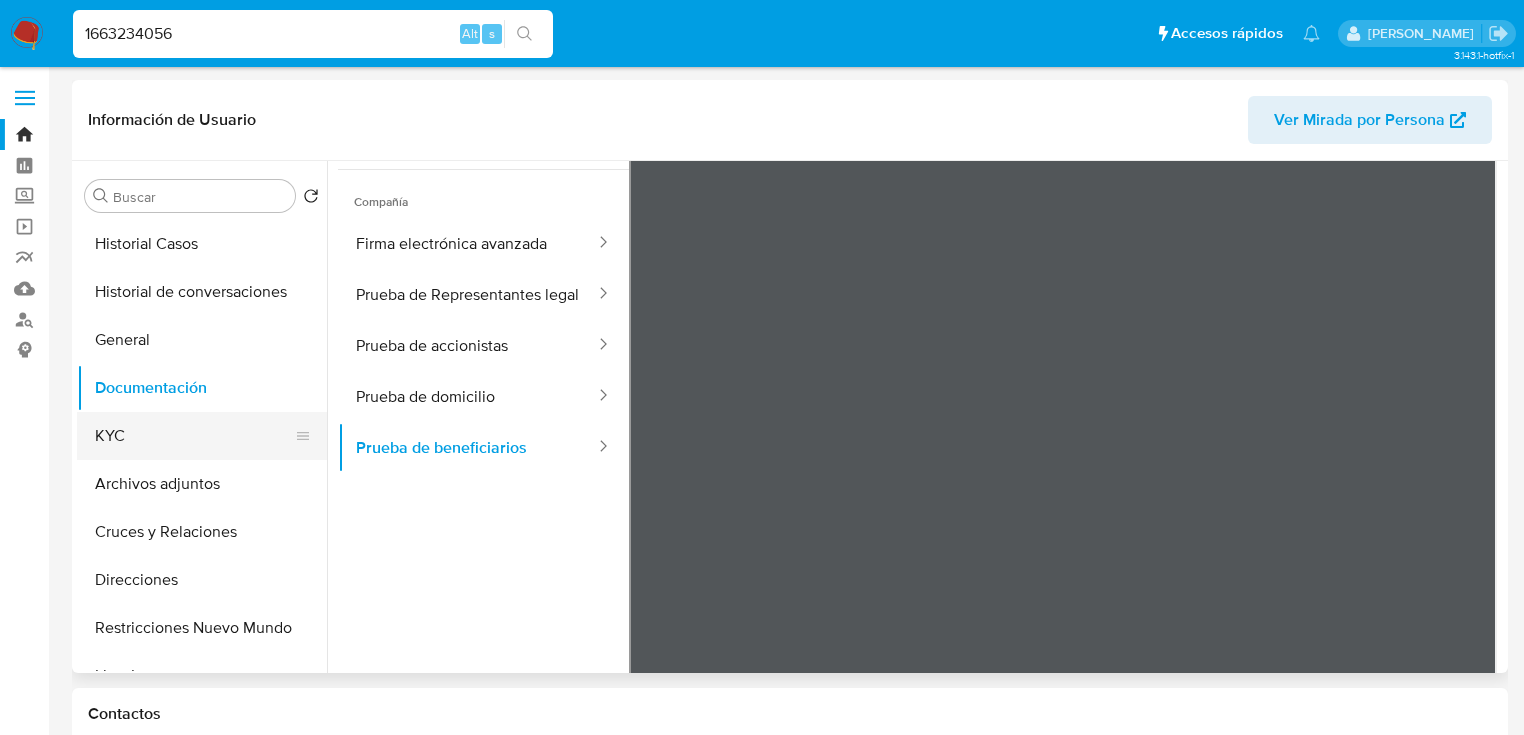 type on "1663234056" 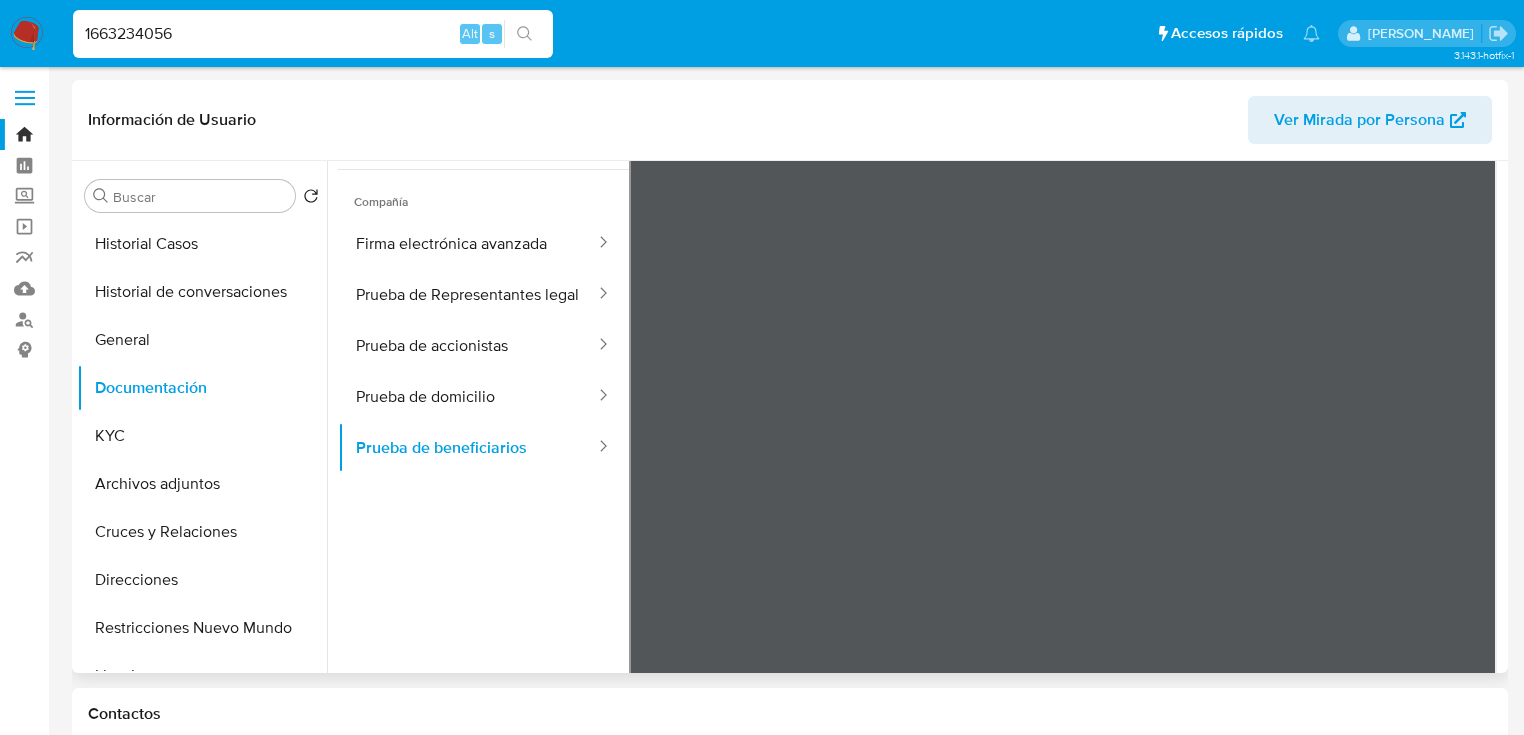 drag, startPoint x: 115, startPoint y: 438, endPoint x: 320, endPoint y: 416, distance: 206.17711 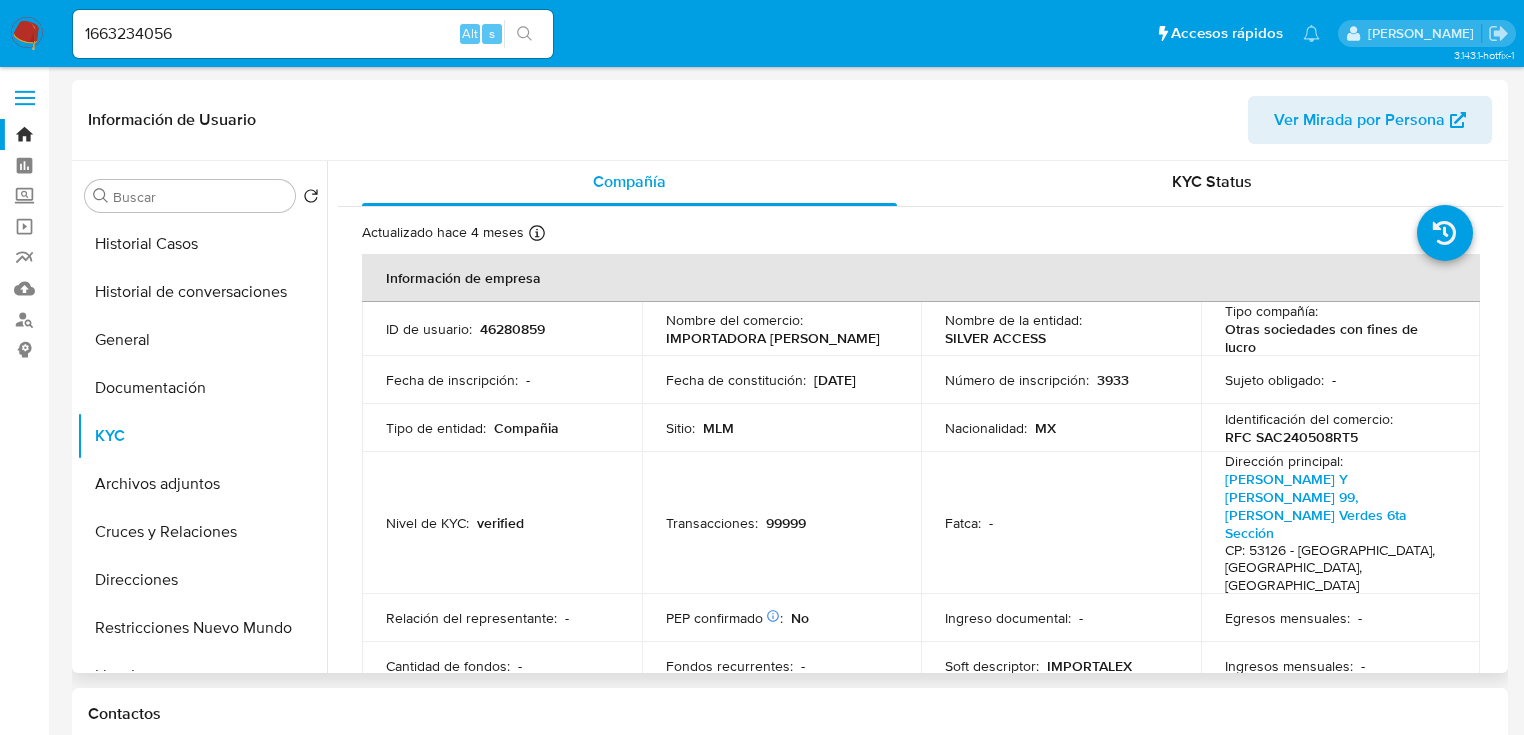scroll, scrollTop: 0, scrollLeft: 0, axis: both 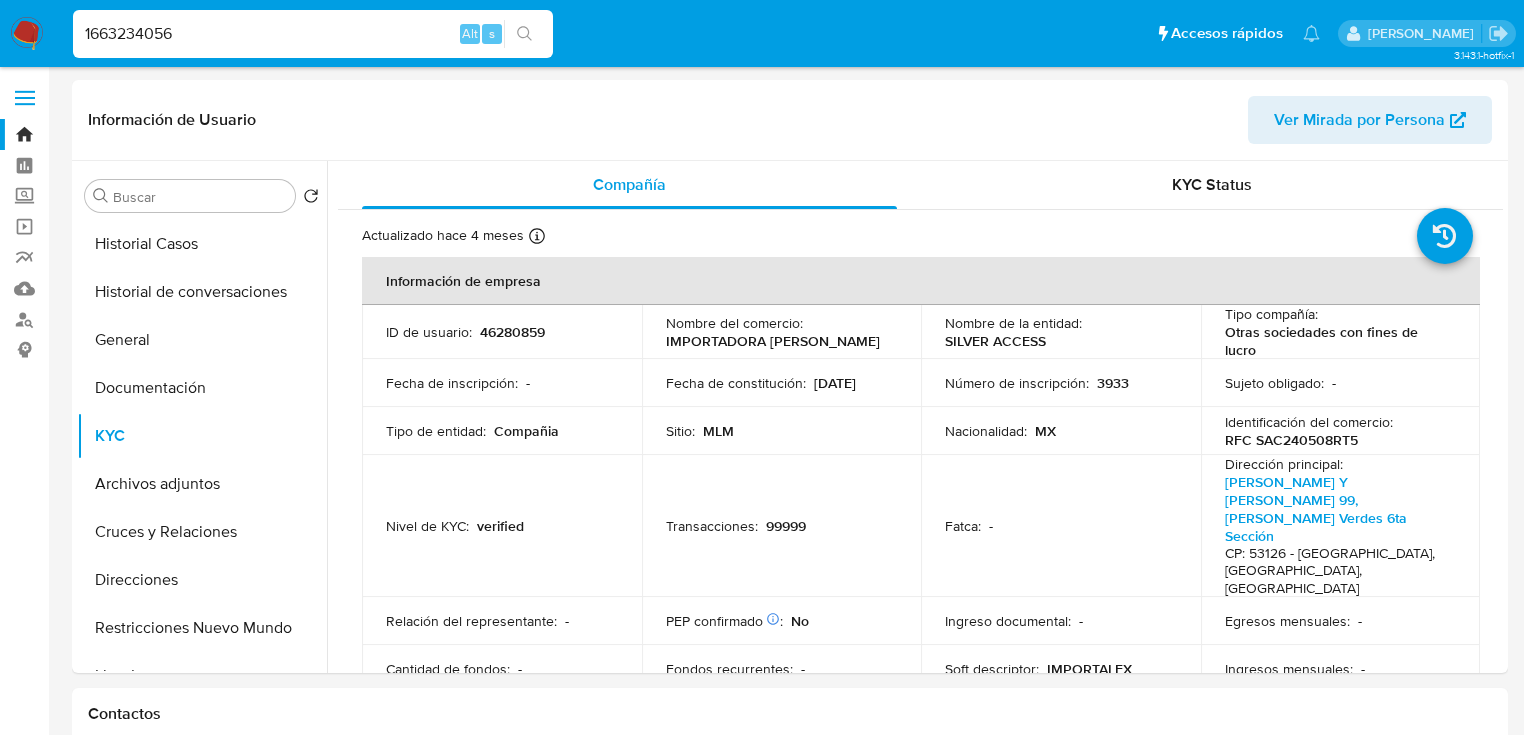 drag, startPoint x: 225, startPoint y: 41, endPoint x: 55, endPoint y: 42, distance: 170.00294 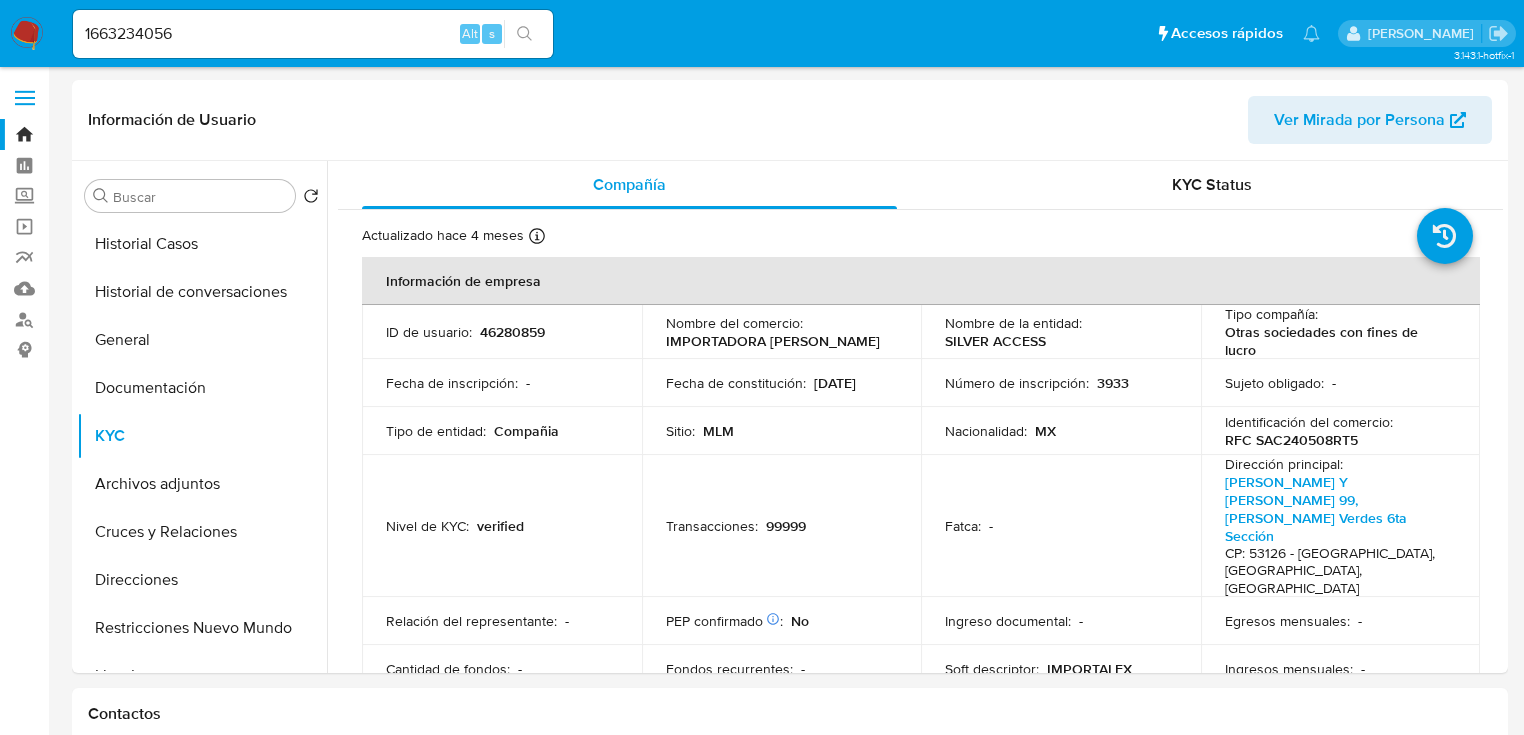 click at bounding box center [524, 34] 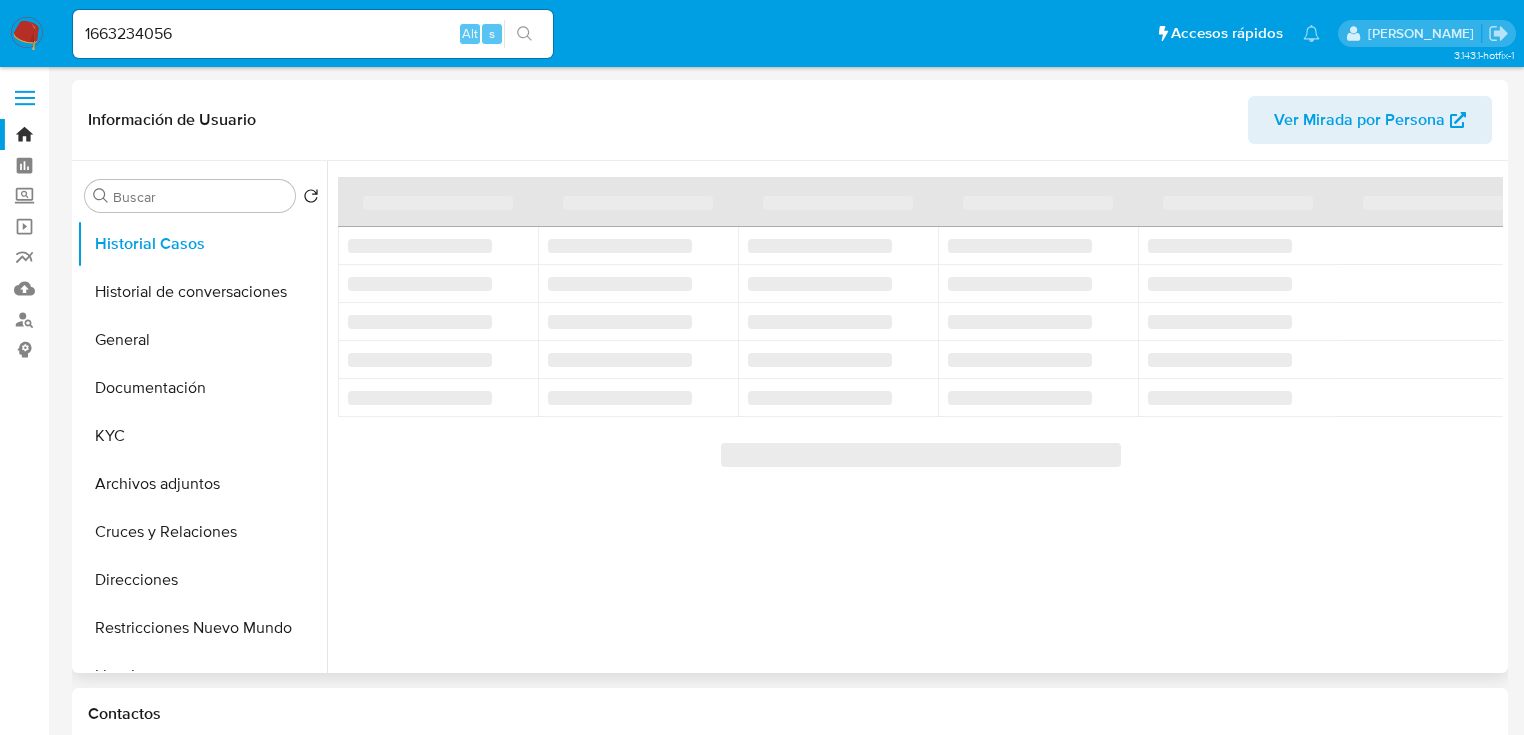 select on "10" 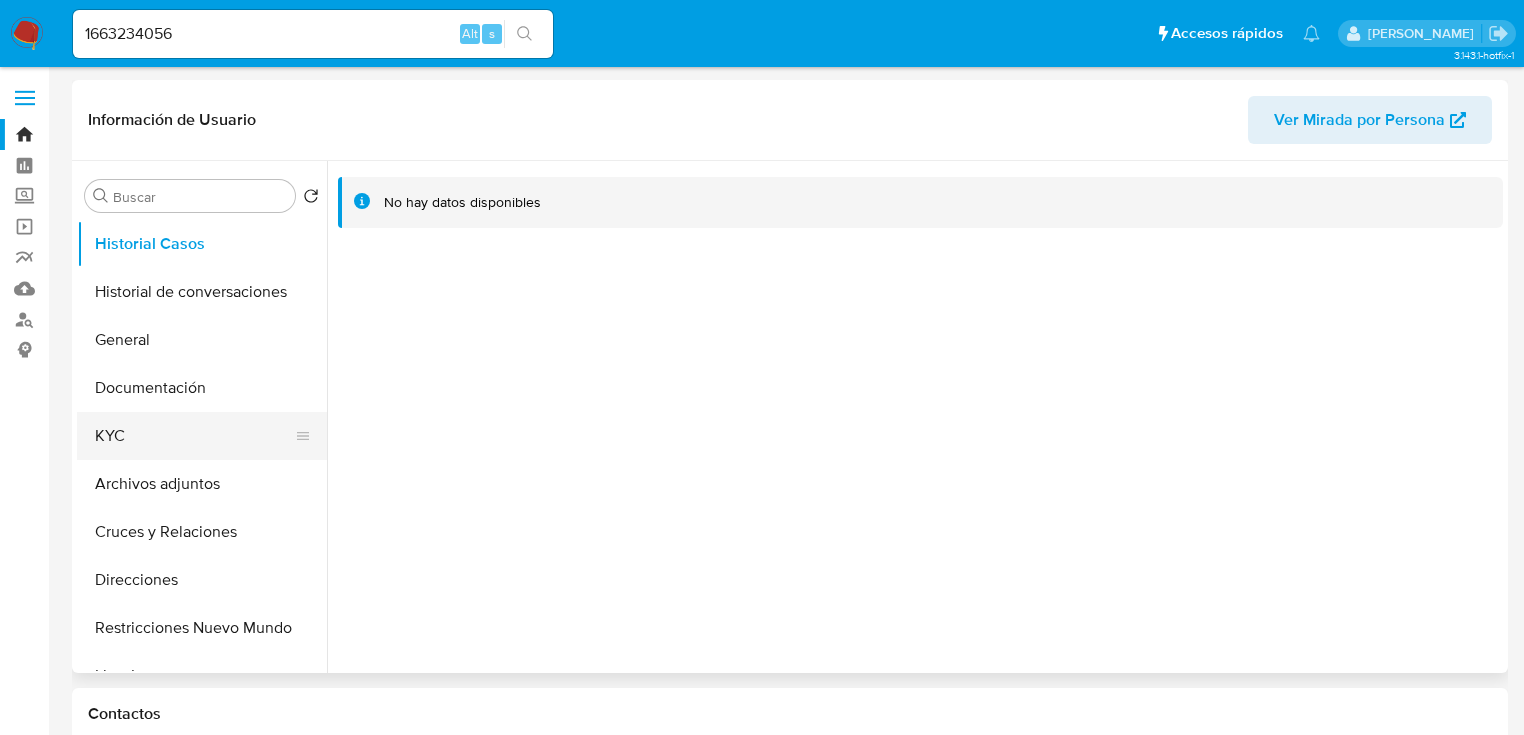 drag, startPoint x: 129, startPoint y: 429, endPoint x: 244, endPoint y: 388, distance: 122.09013 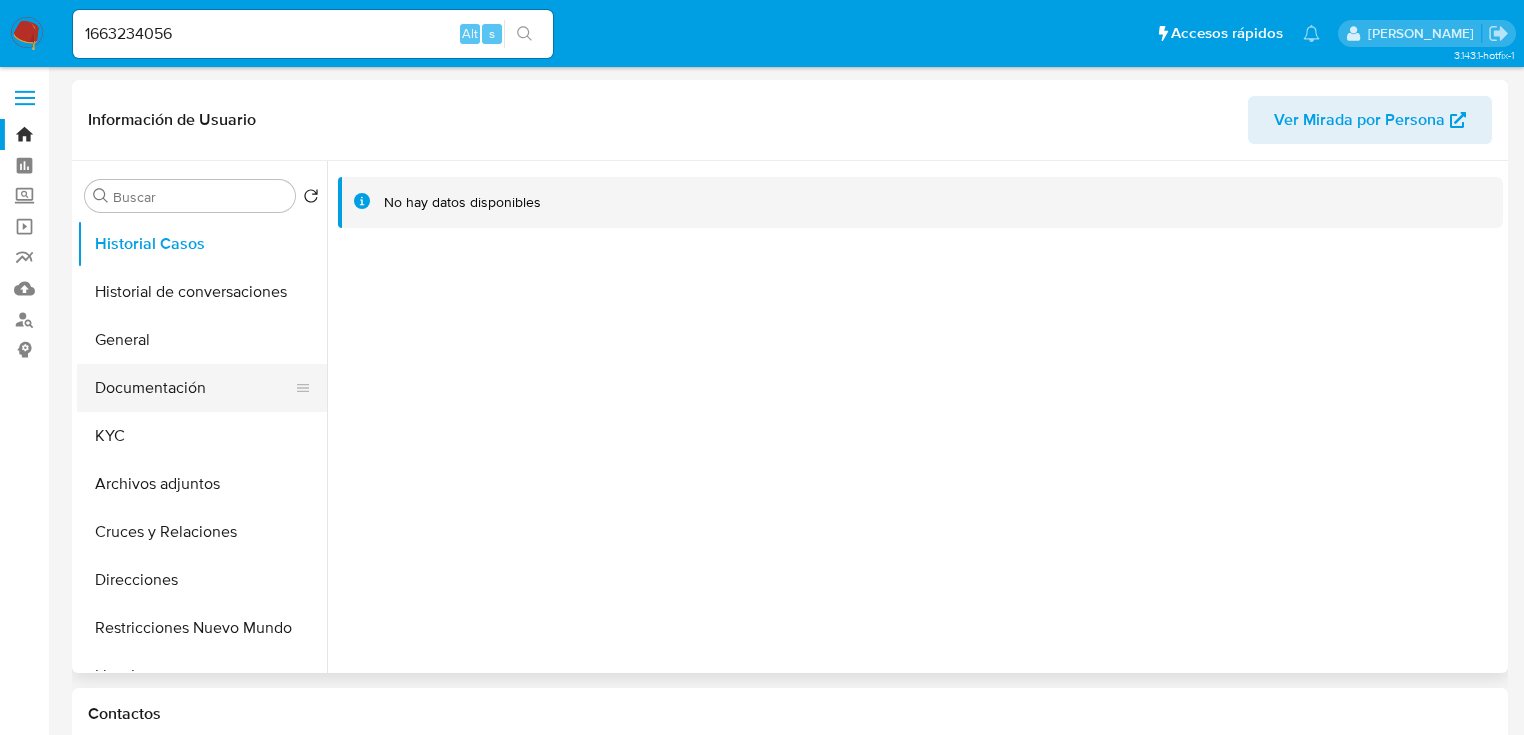 click on "KYC" at bounding box center [202, 436] 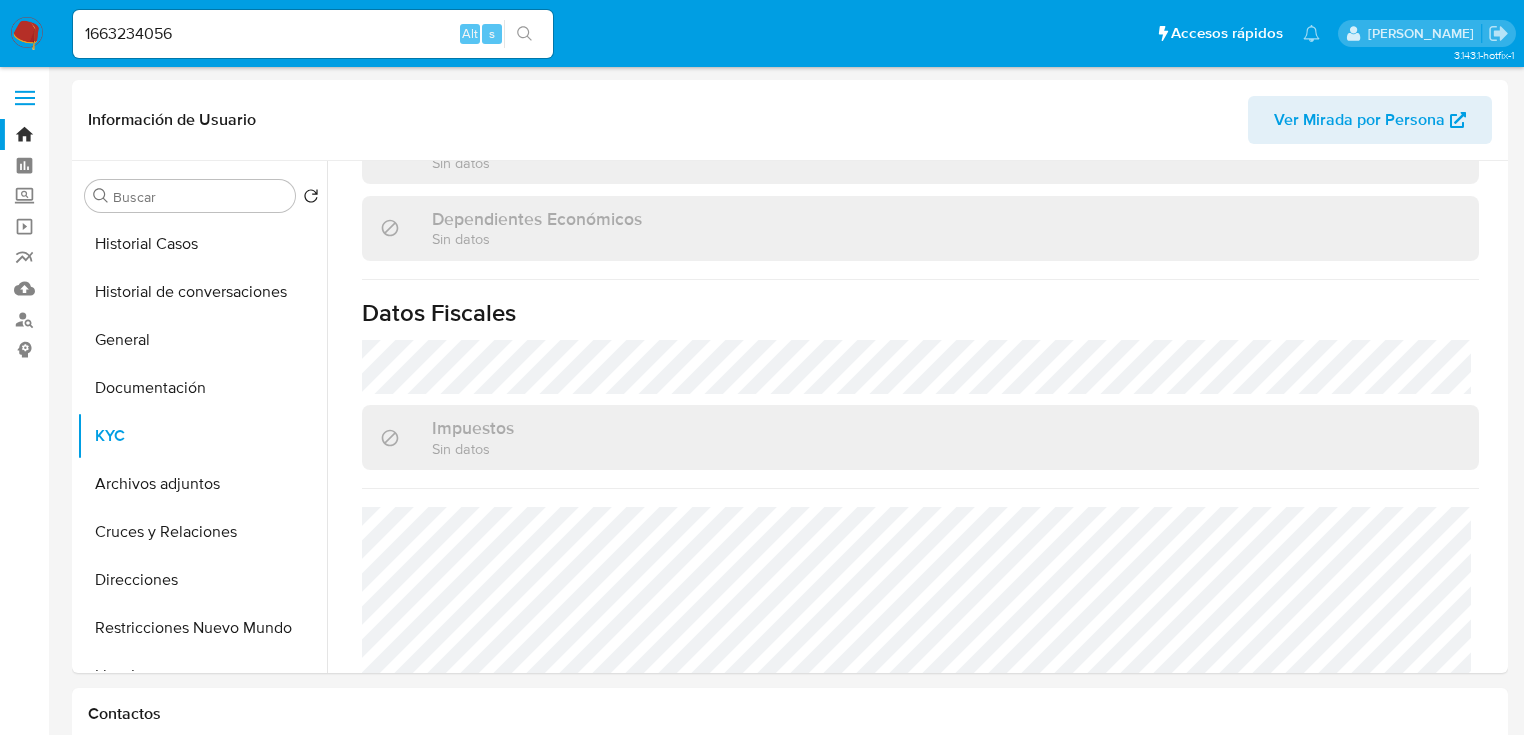 scroll, scrollTop: 1263, scrollLeft: 0, axis: vertical 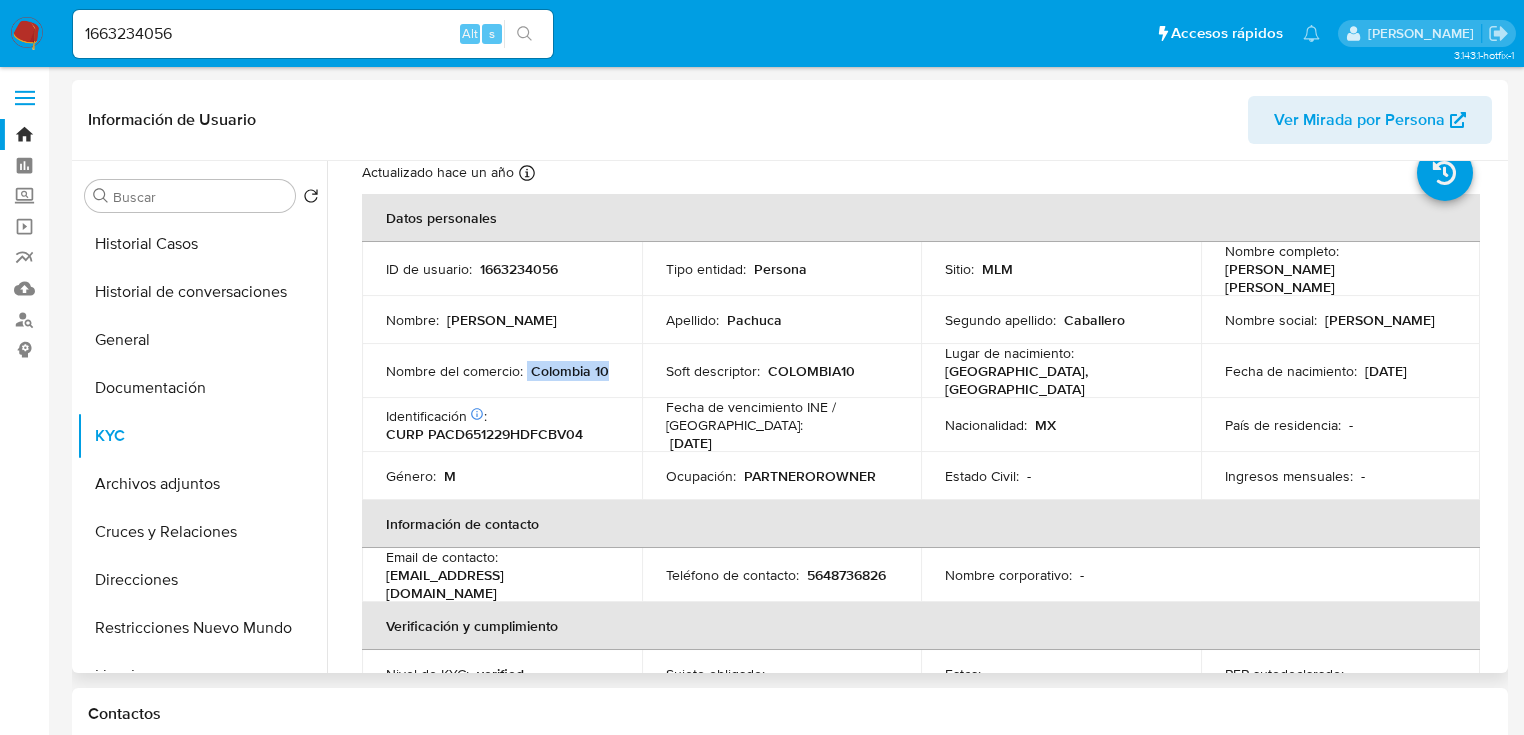 drag, startPoint x: 524, startPoint y: 360, endPoint x: 614, endPoint y: 356, distance: 90.088844 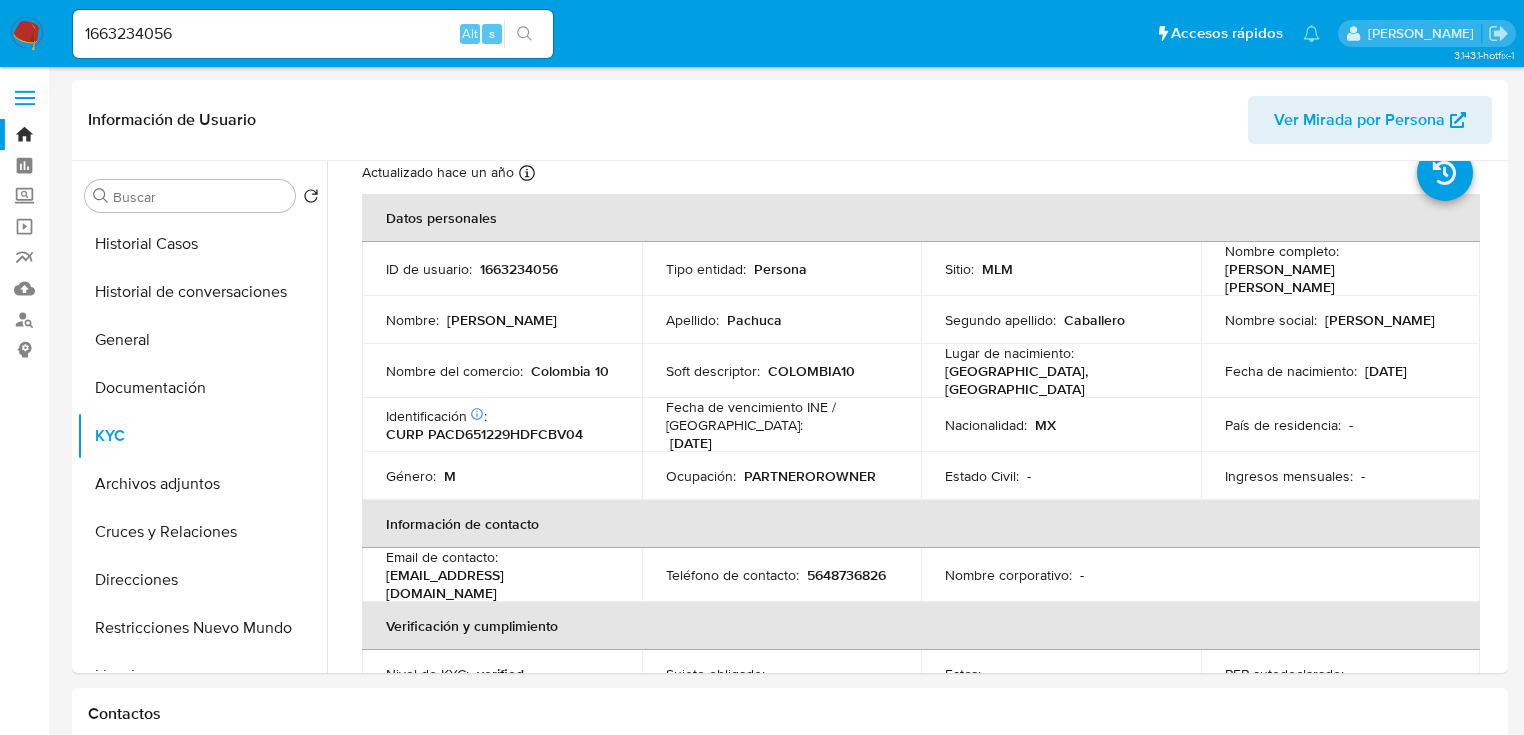 drag, startPoint x: 199, startPoint y: 38, endPoint x: -78, endPoint y: 32, distance: 277.06497 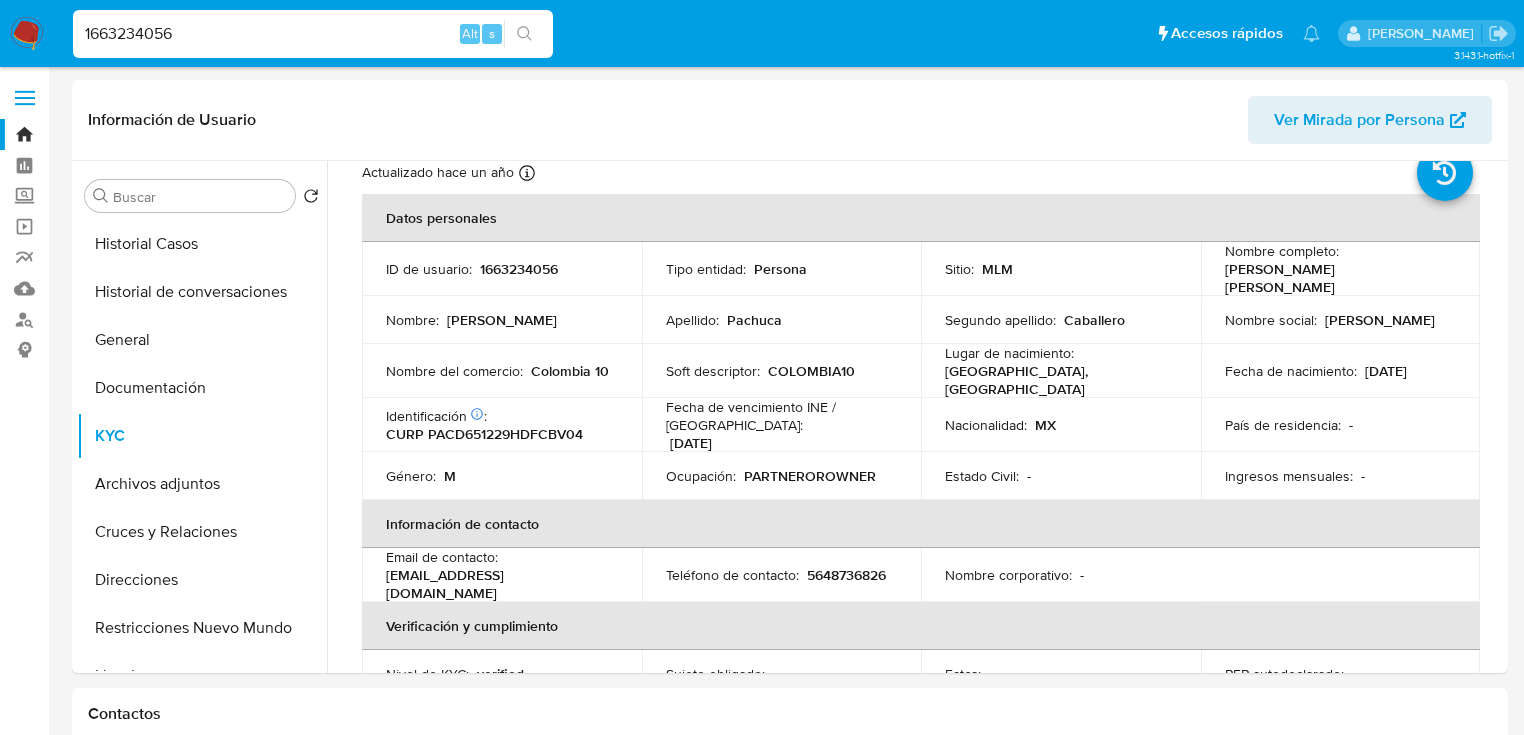 paste on "2343034141" 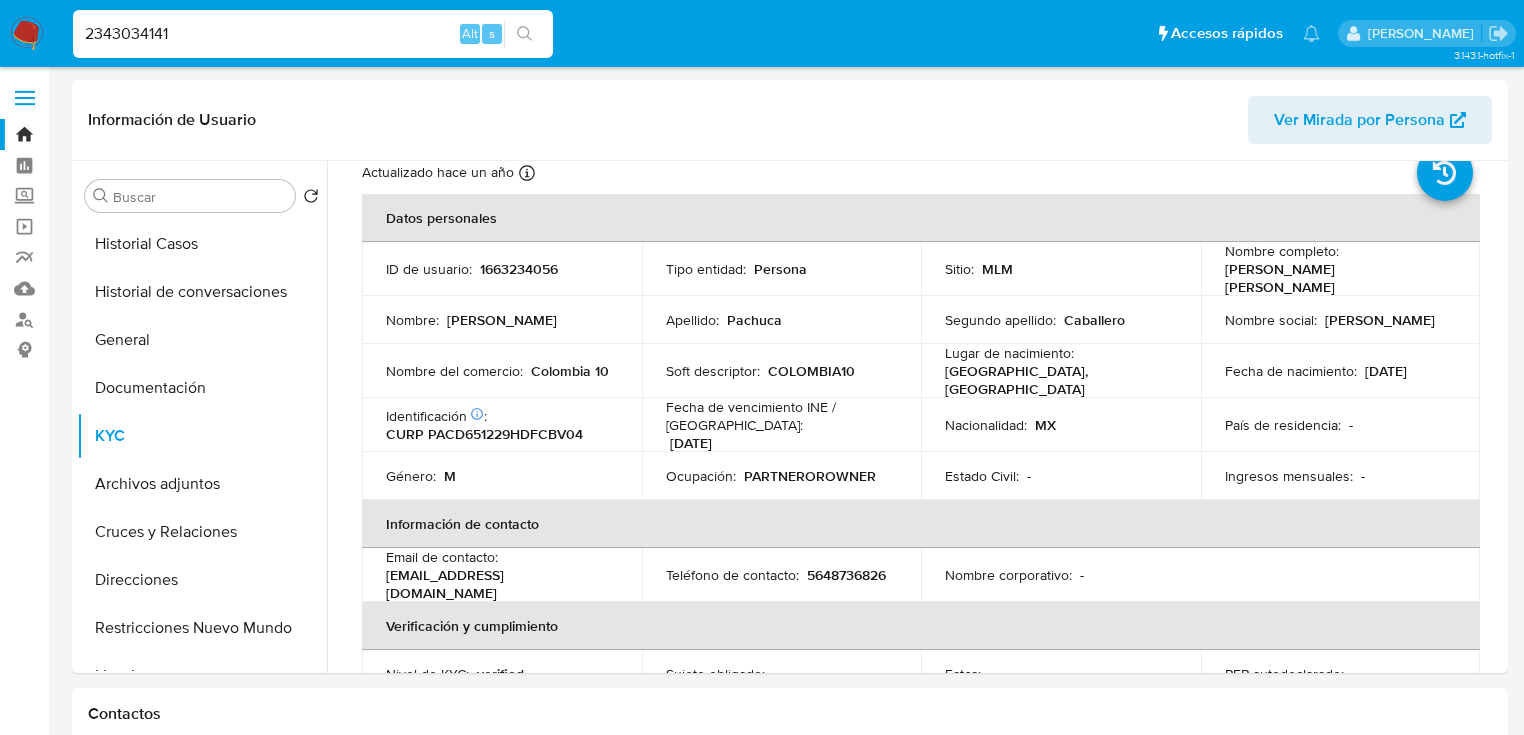 type on "2343034141" 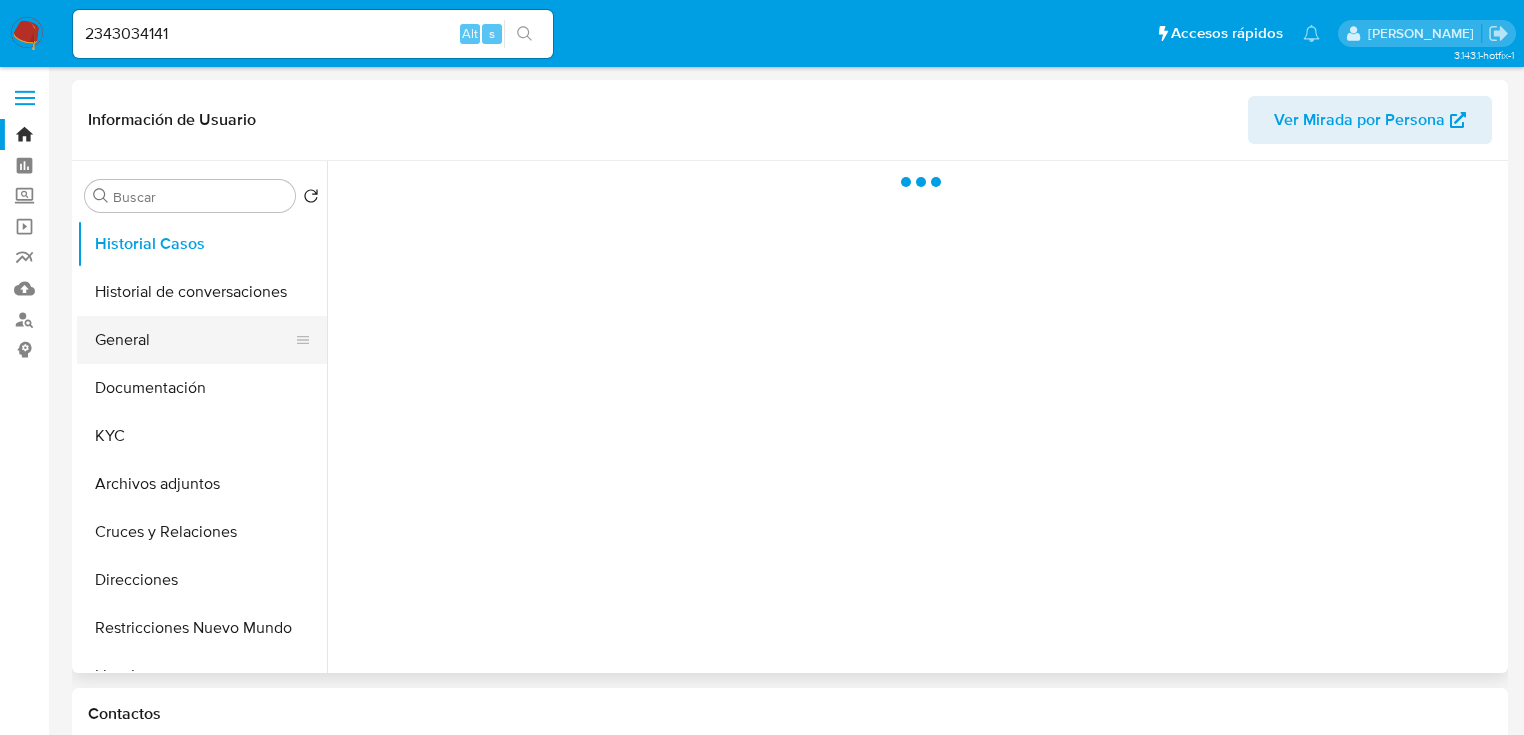 click on "General" at bounding box center (194, 340) 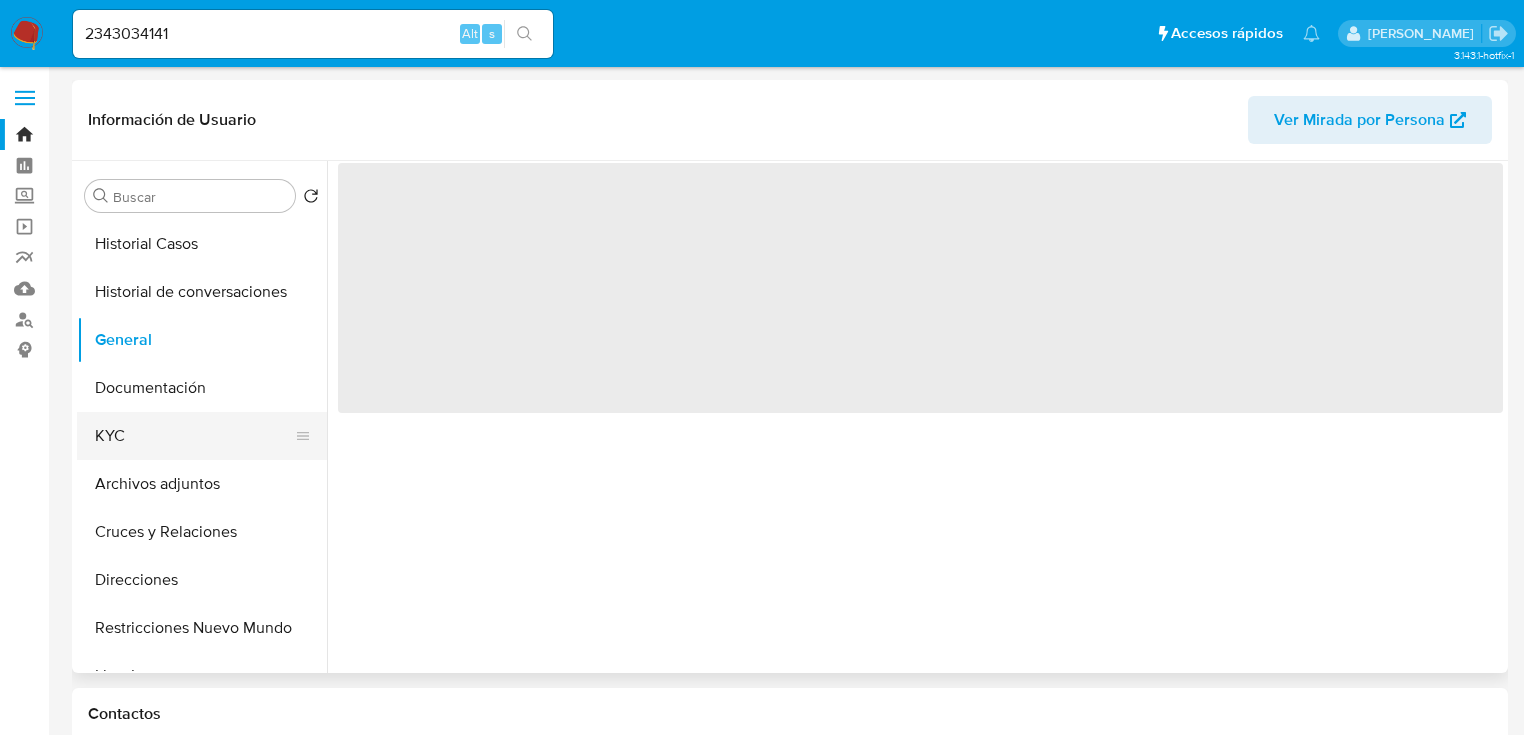 select on "10" 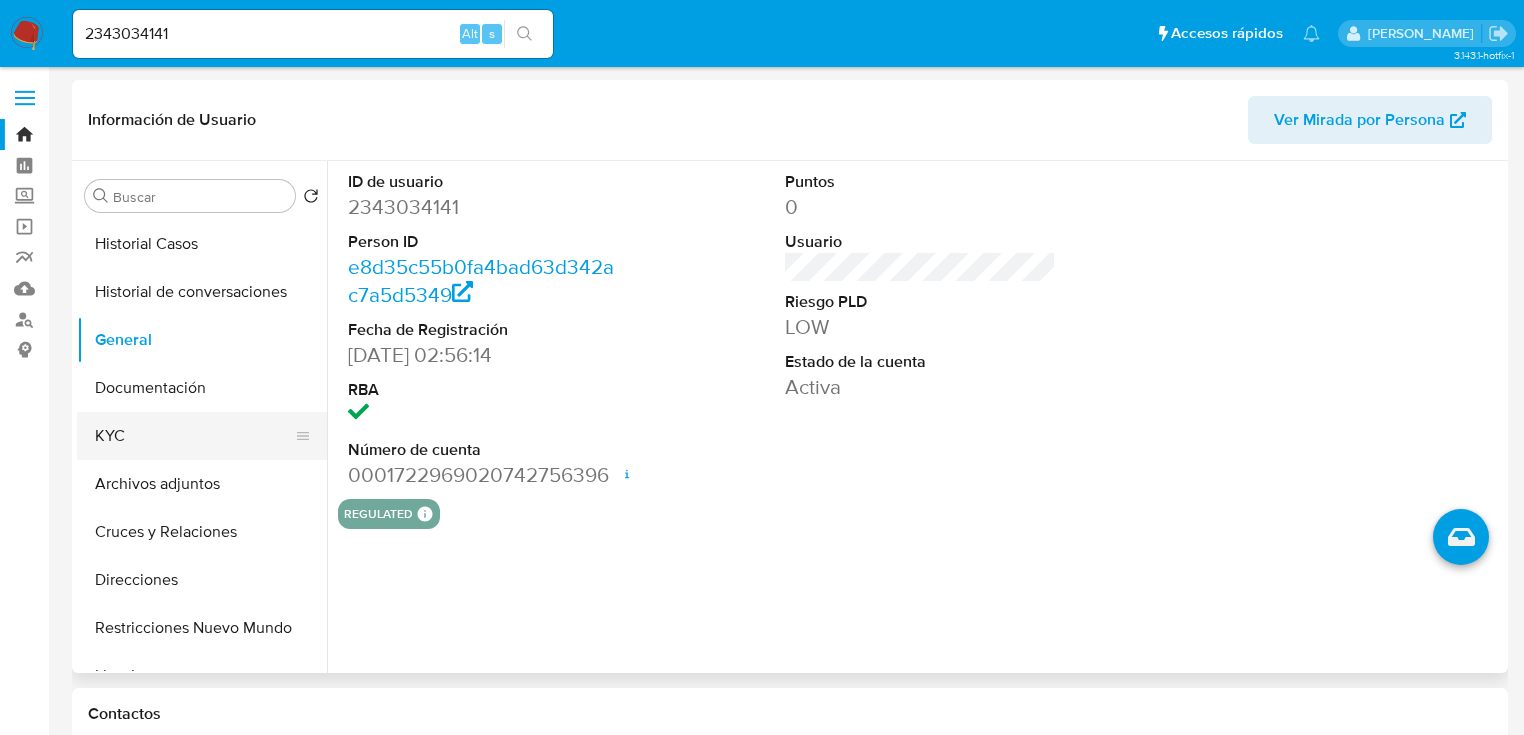 click on "KYC" at bounding box center [194, 436] 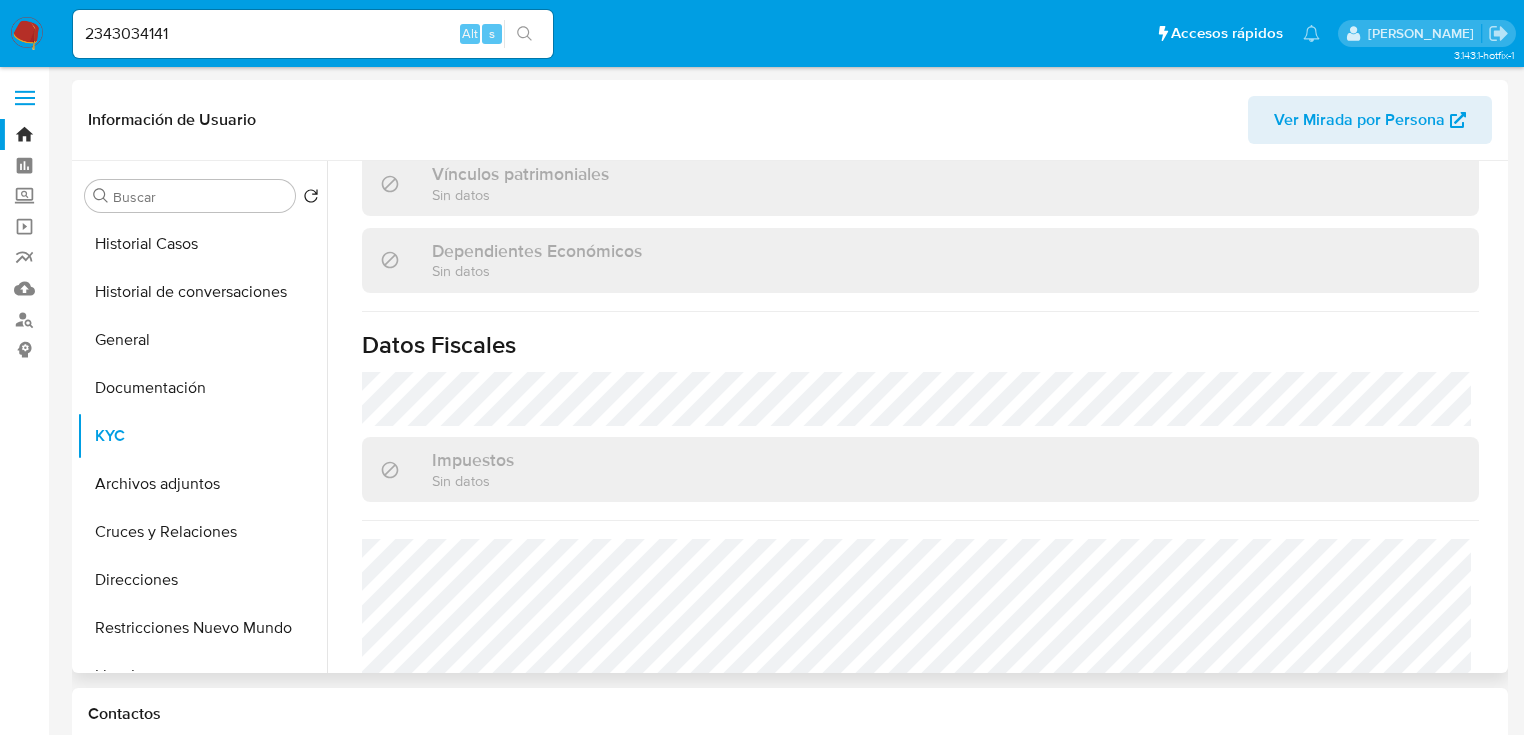 scroll, scrollTop: 1263, scrollLeft: 0, axis: vertical 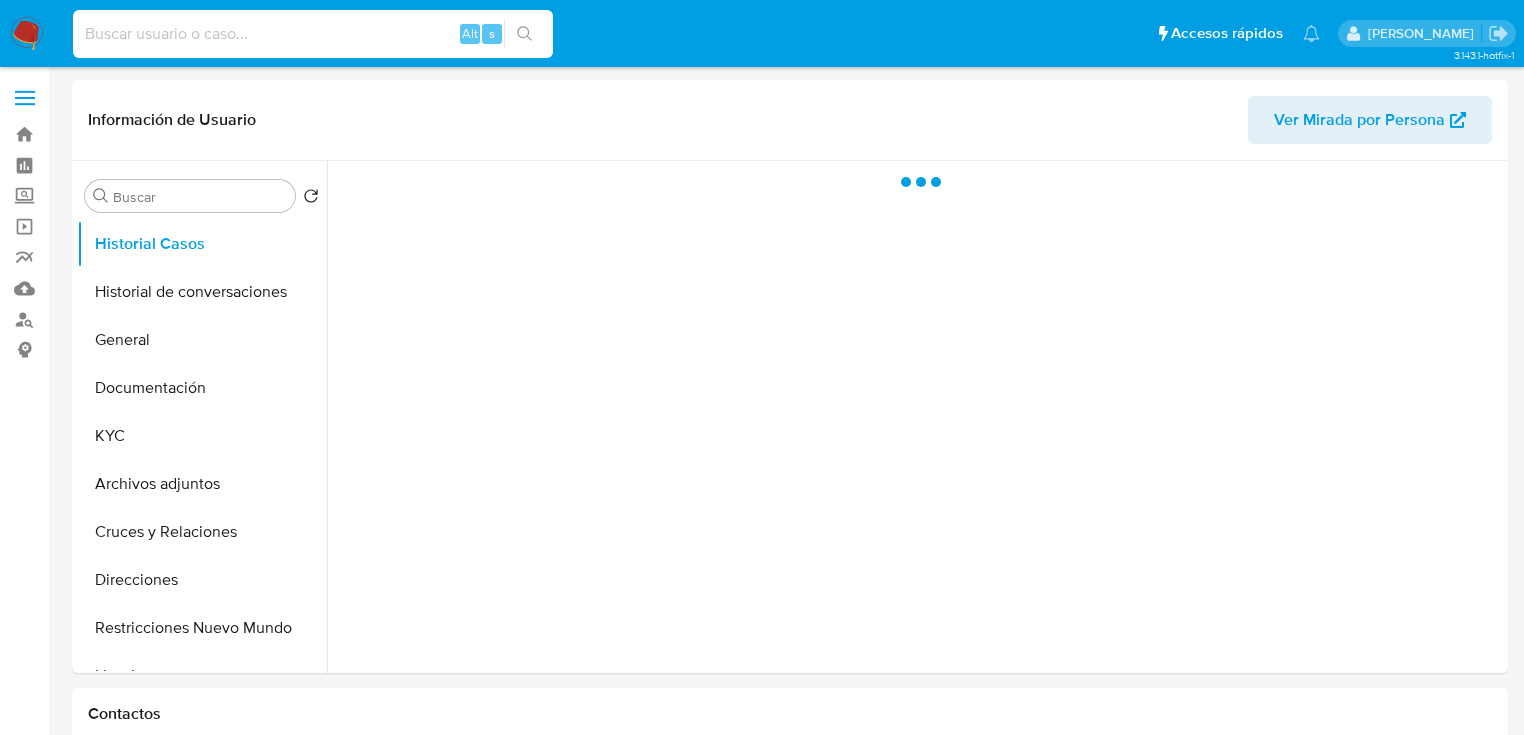 click at bounding box center [313, 34] 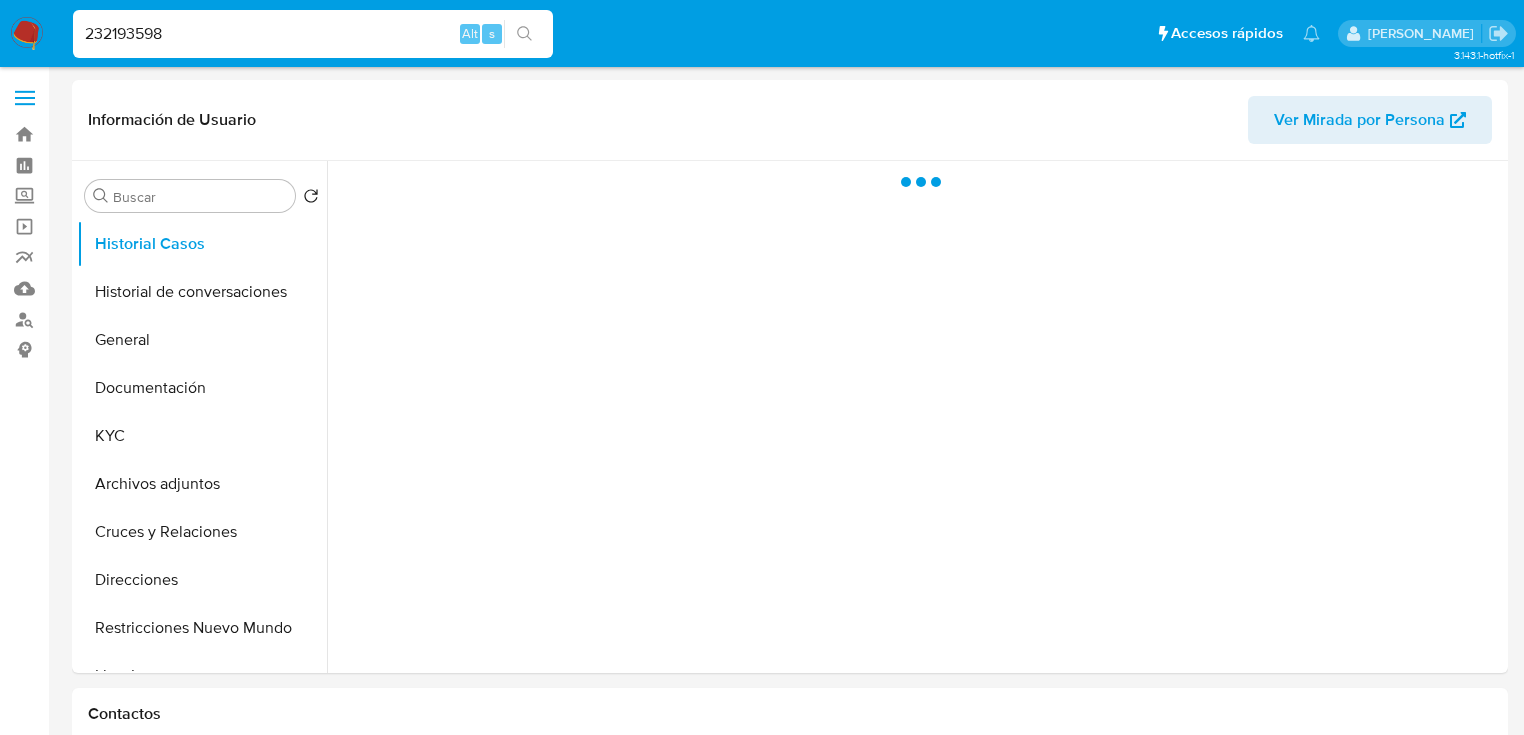type on "232193598" 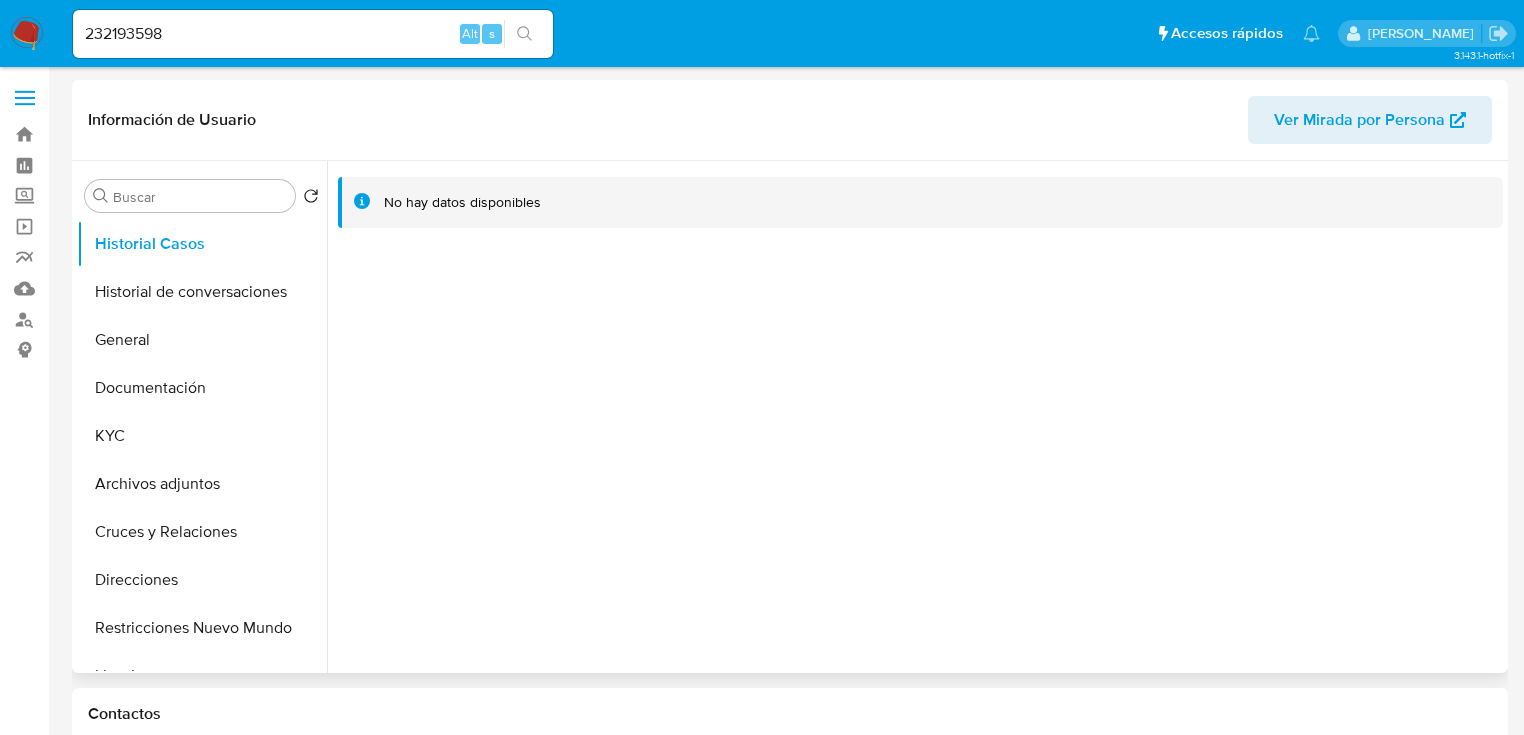select on "10" 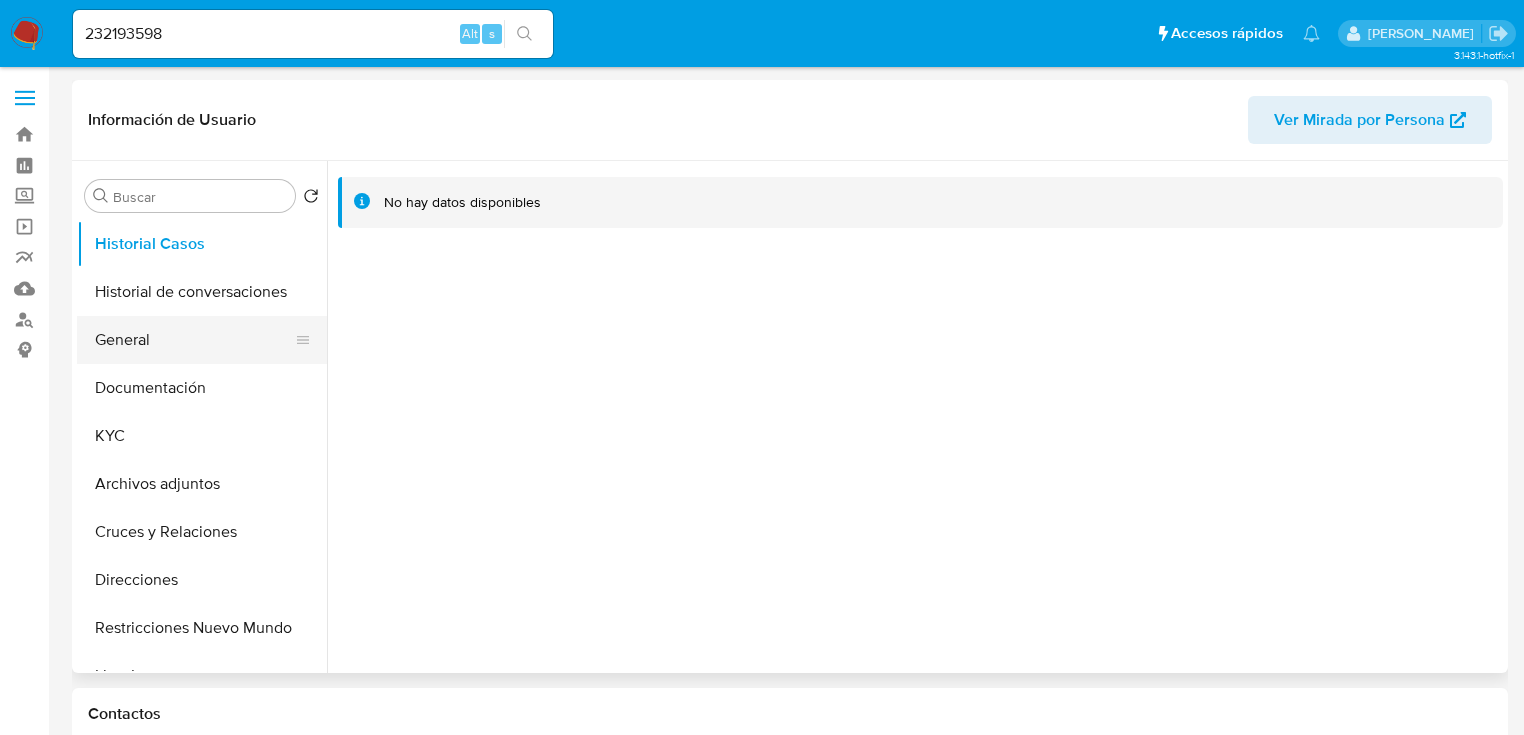 click on "General" at bounding box center [194, 340] 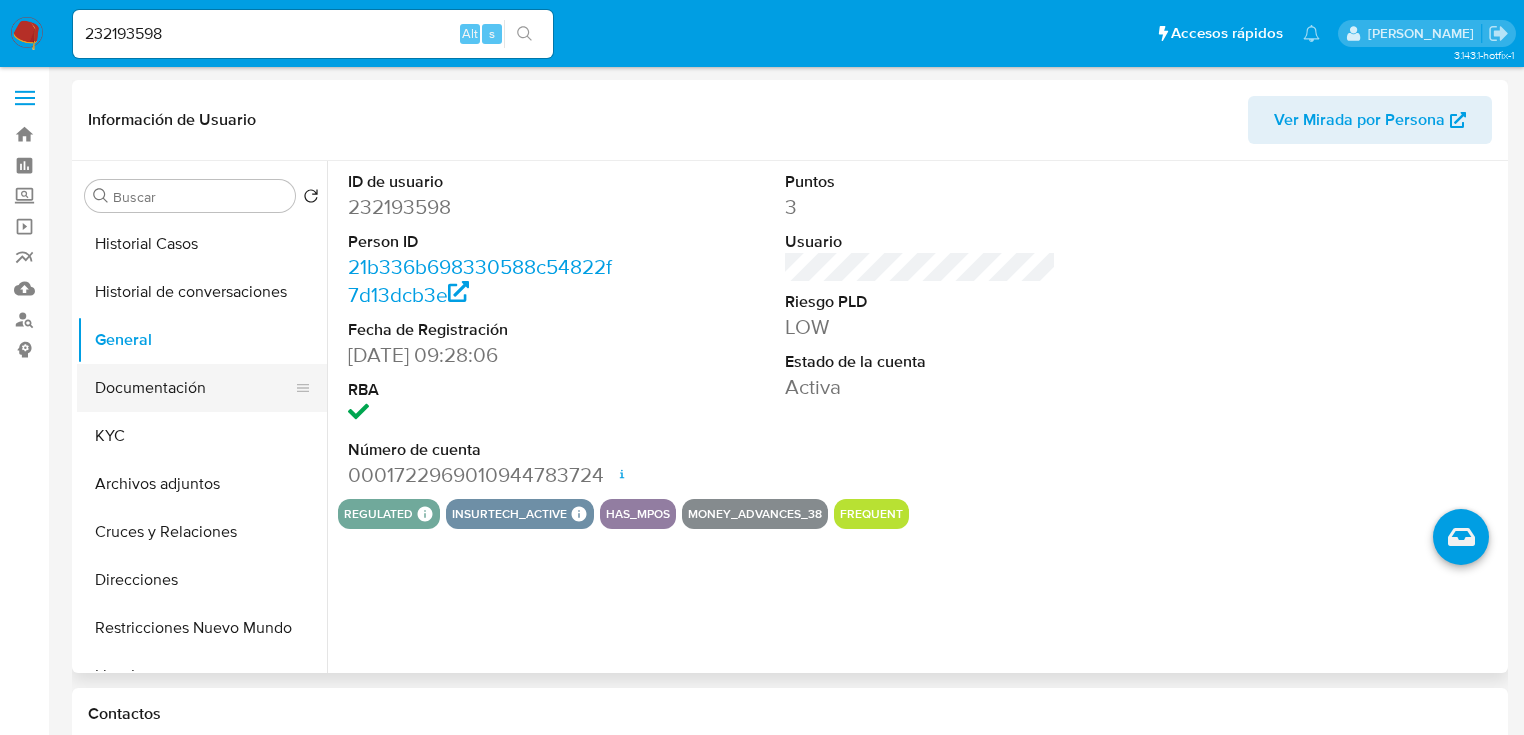click on "Documentación" at bounding box center [194, 388] 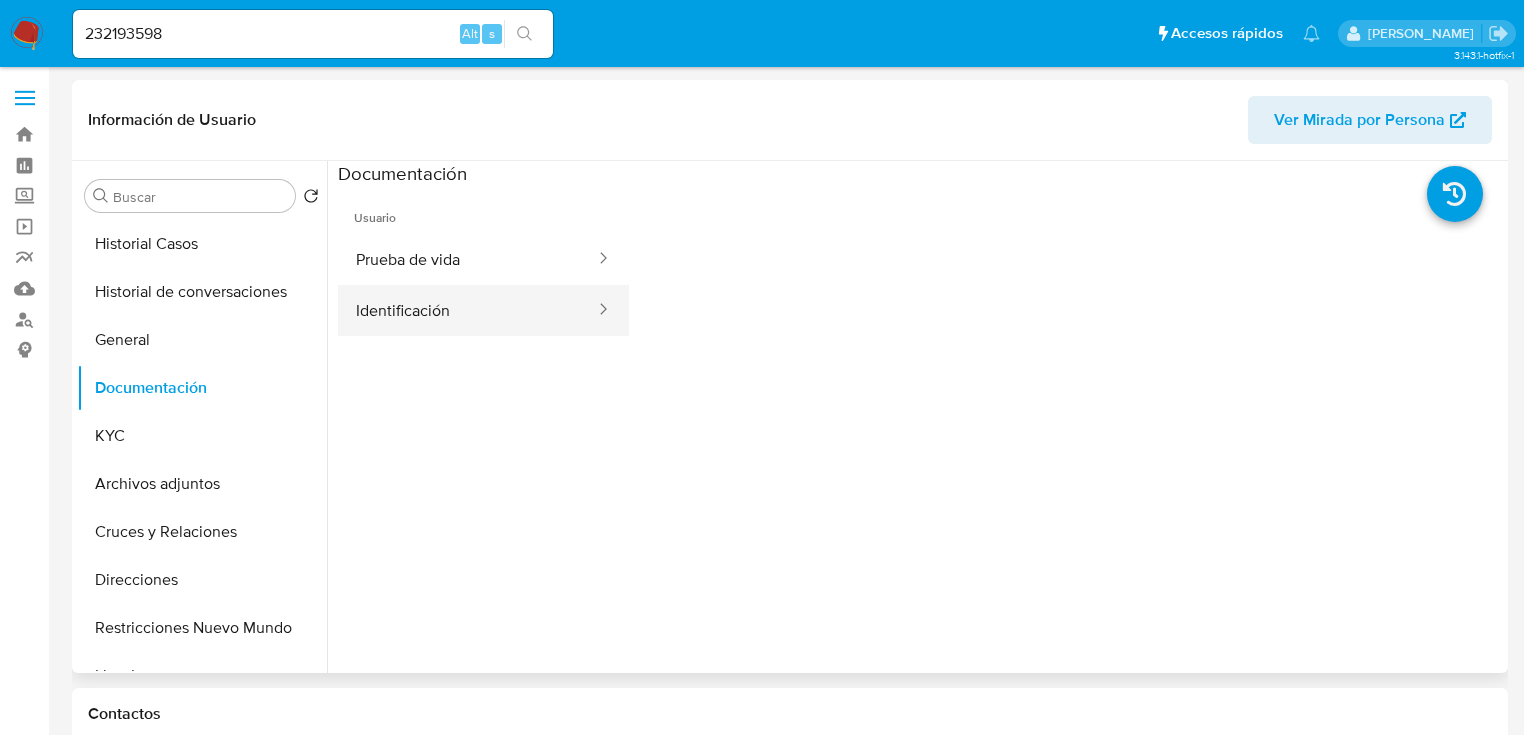 click on "Identificación" at bounding box center (467, 310) 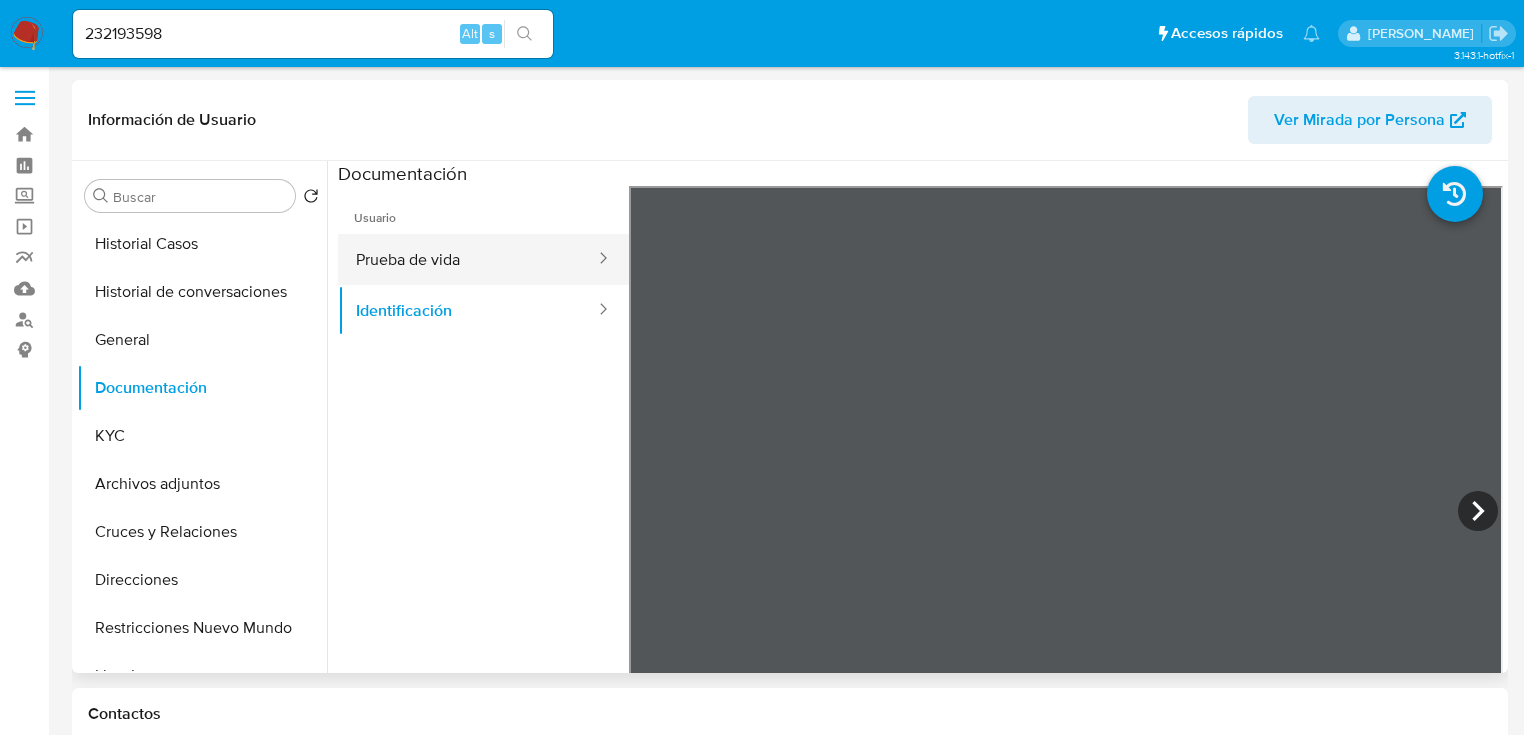 click on "Prueba de vida" at bounding box center (467, 259) 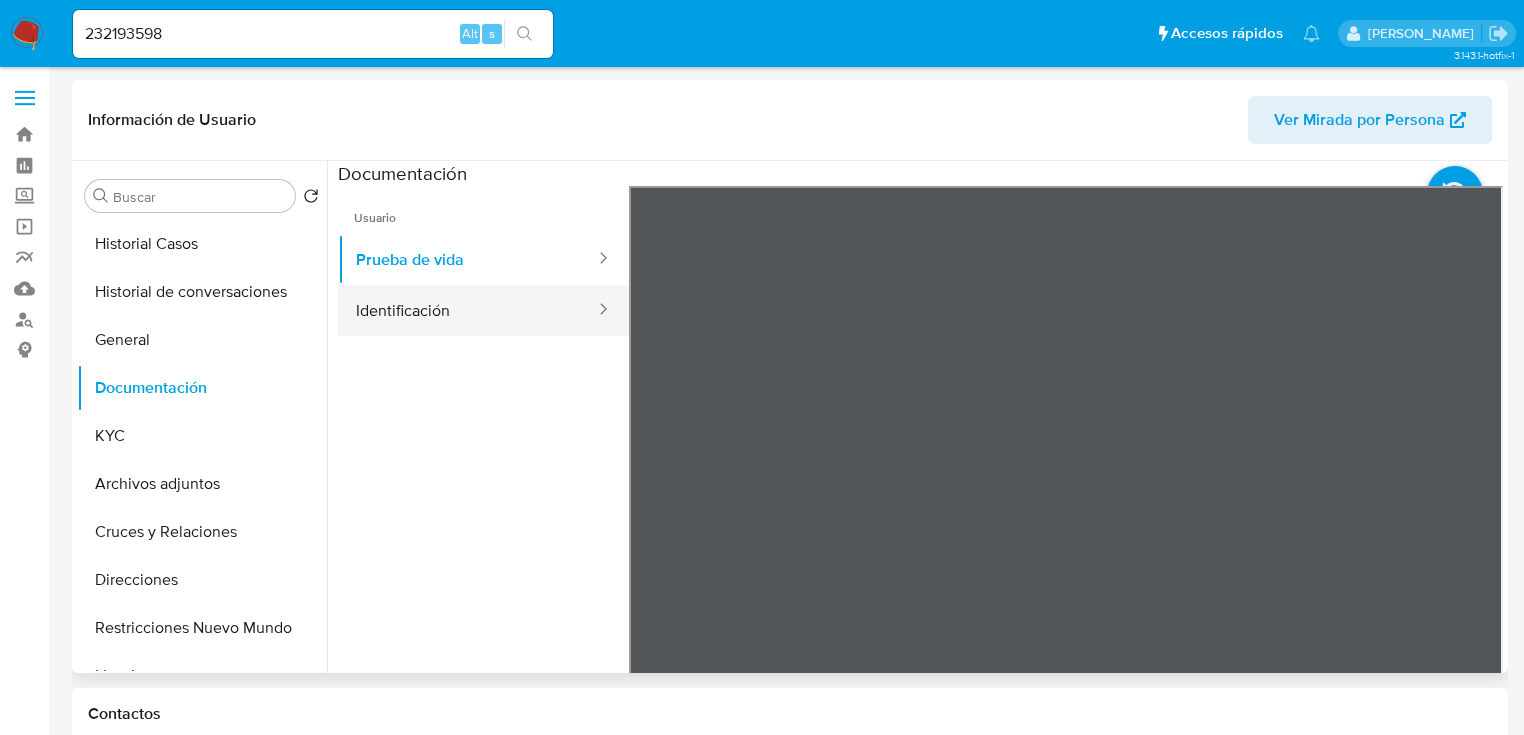 click on "Identificación" at bounding box center [467, 310] 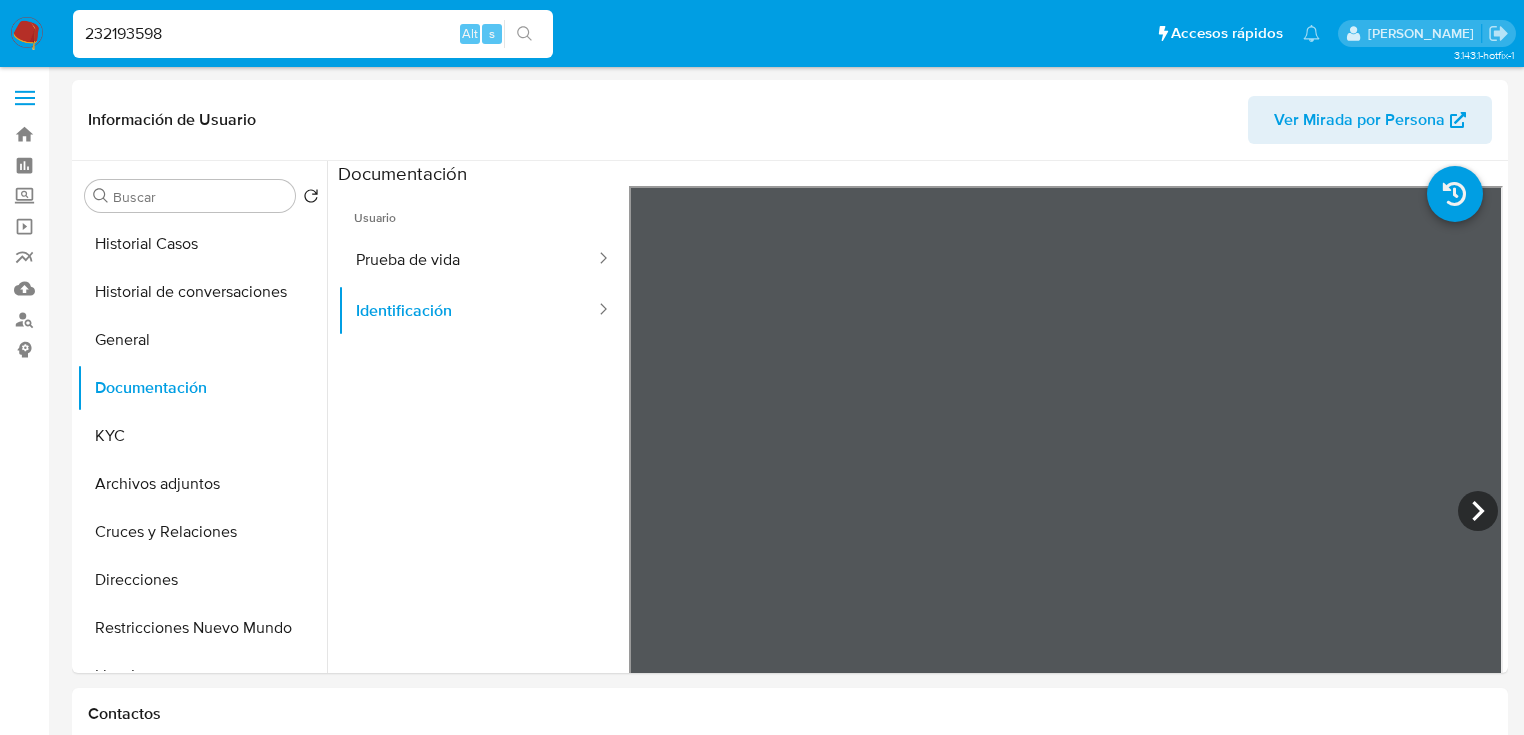 drag, startPoint x: 188, startPoint y: 32, endPoint x: 90, endPoint y: 40, distance: 98.32599 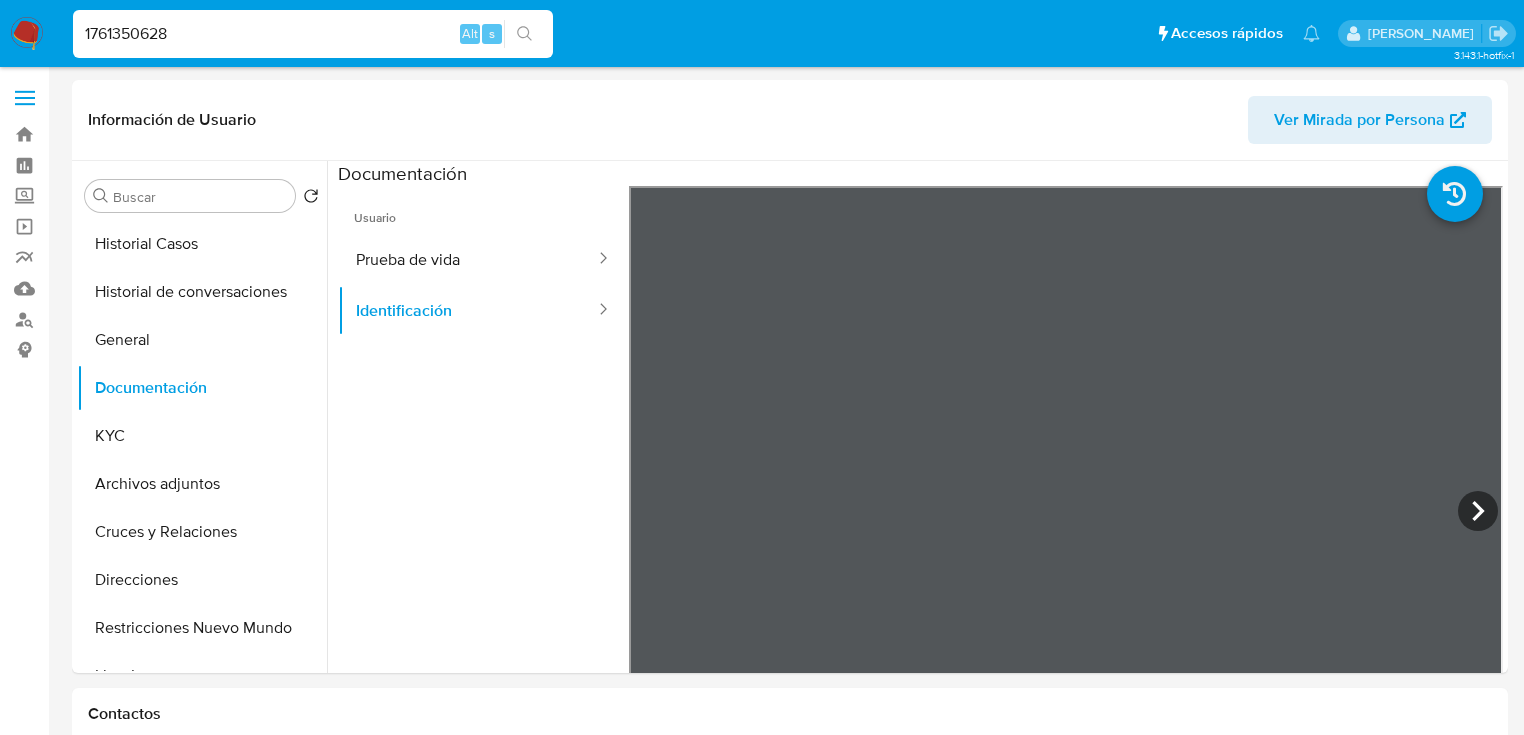 type on "1761350628" 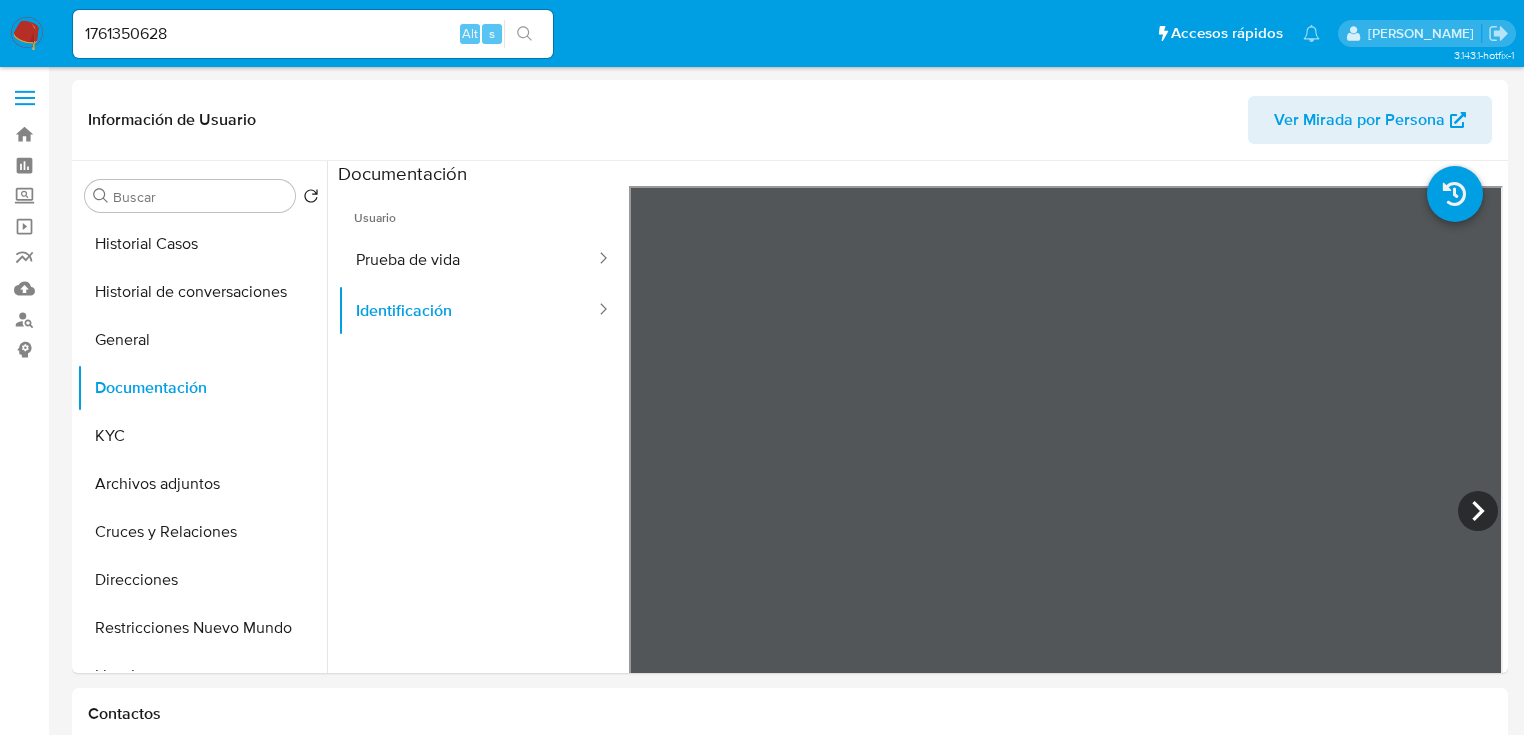 click at bounding box center [524, 34] 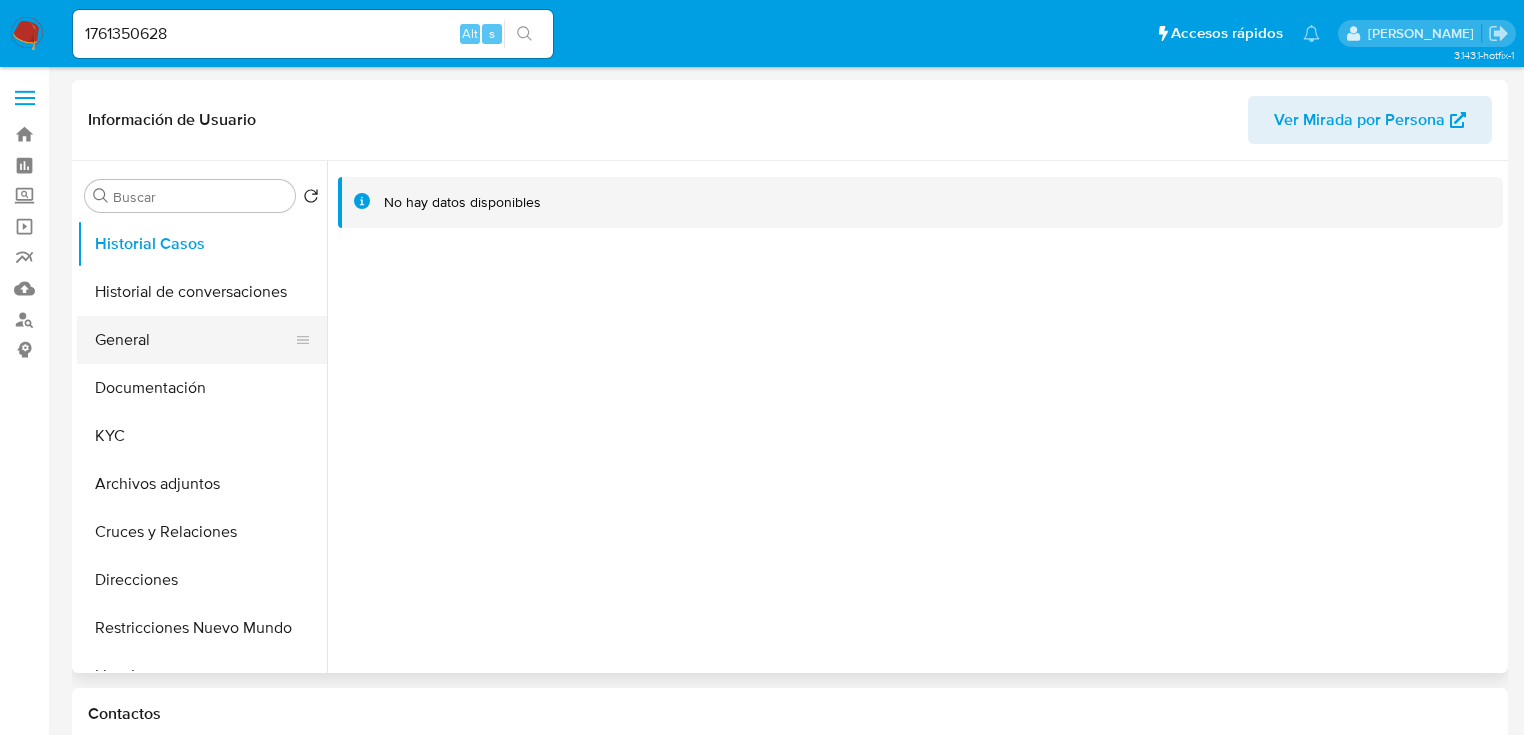 select on "10" 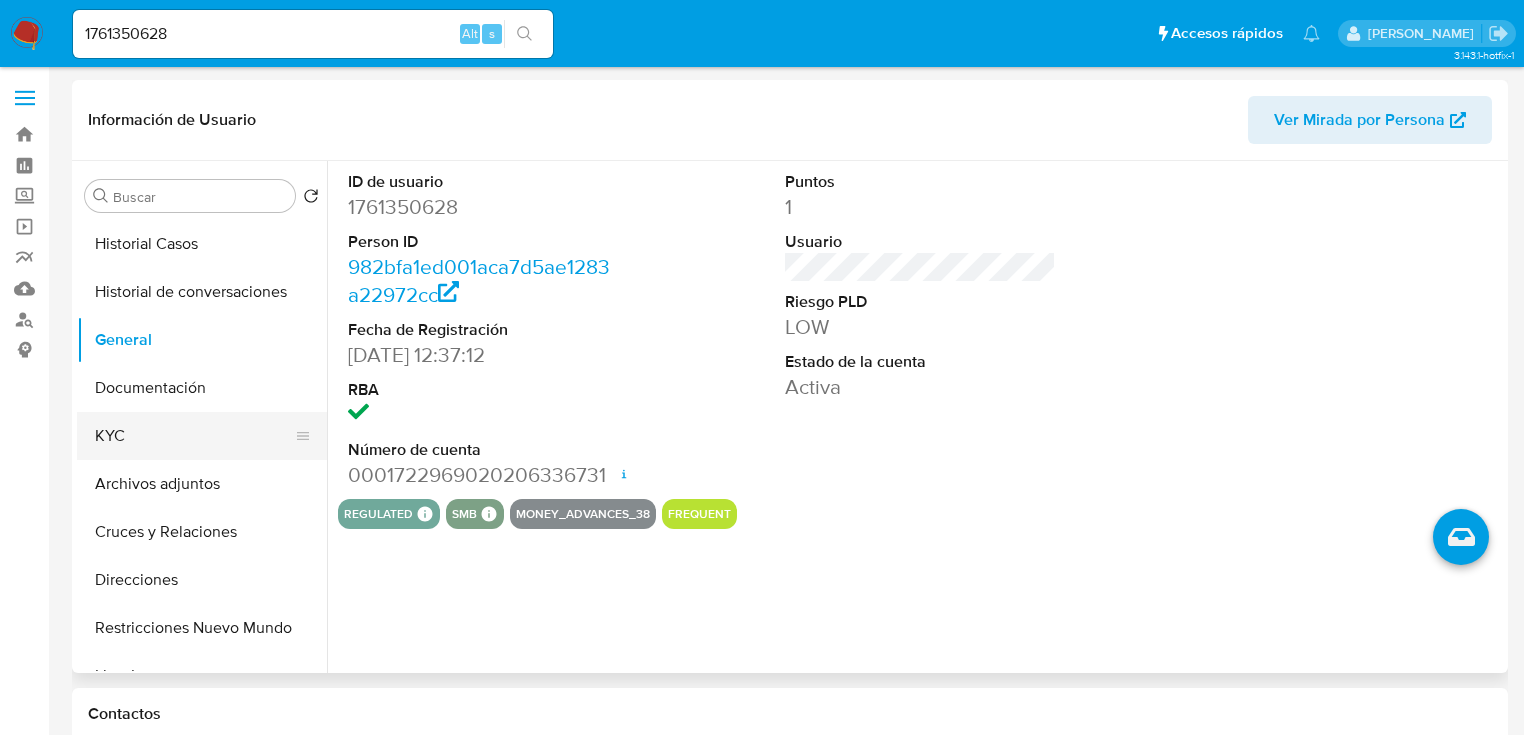 click on "KYC" at bounding box center [194, 436] 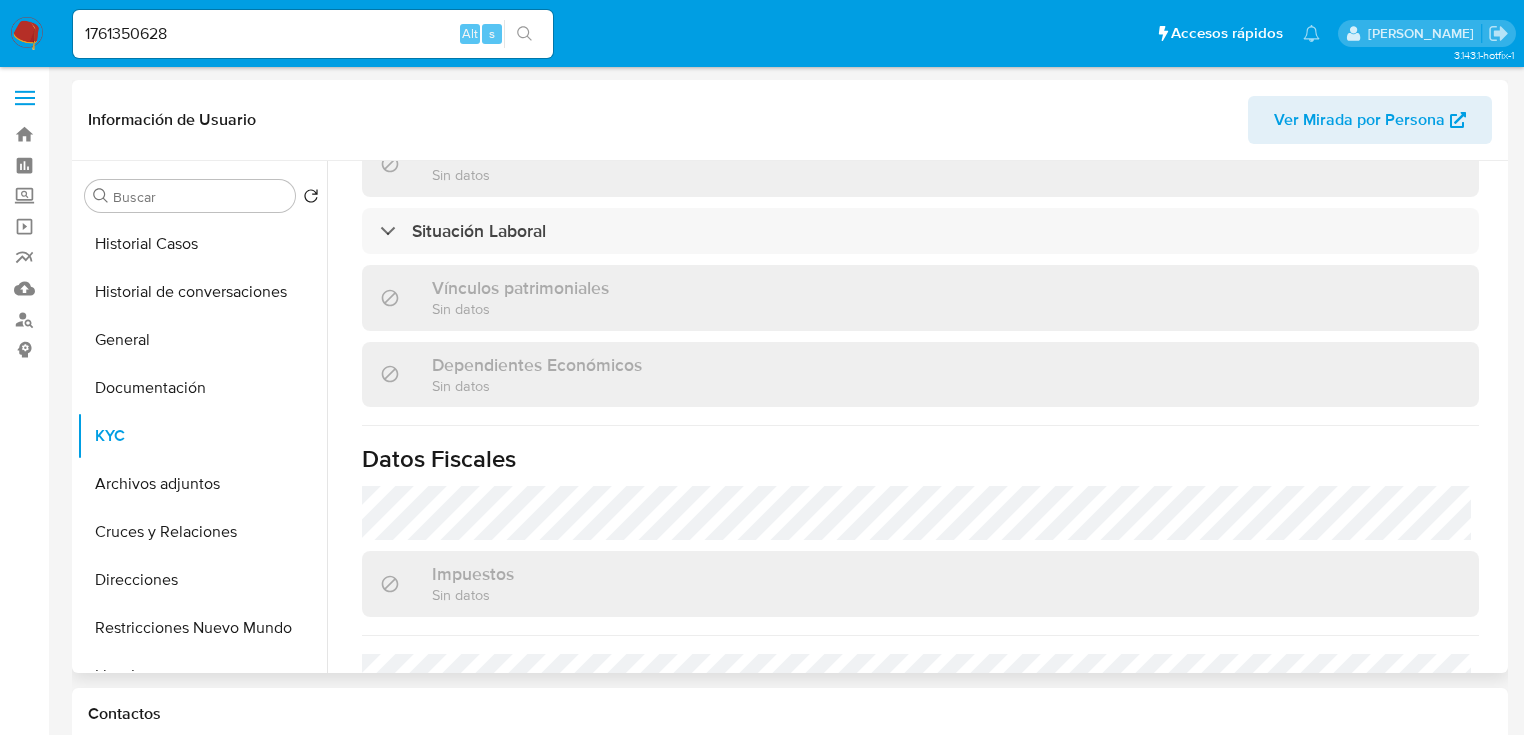 scroll, scrollTop: 1263, scrollLeft: 0, axis: vertical 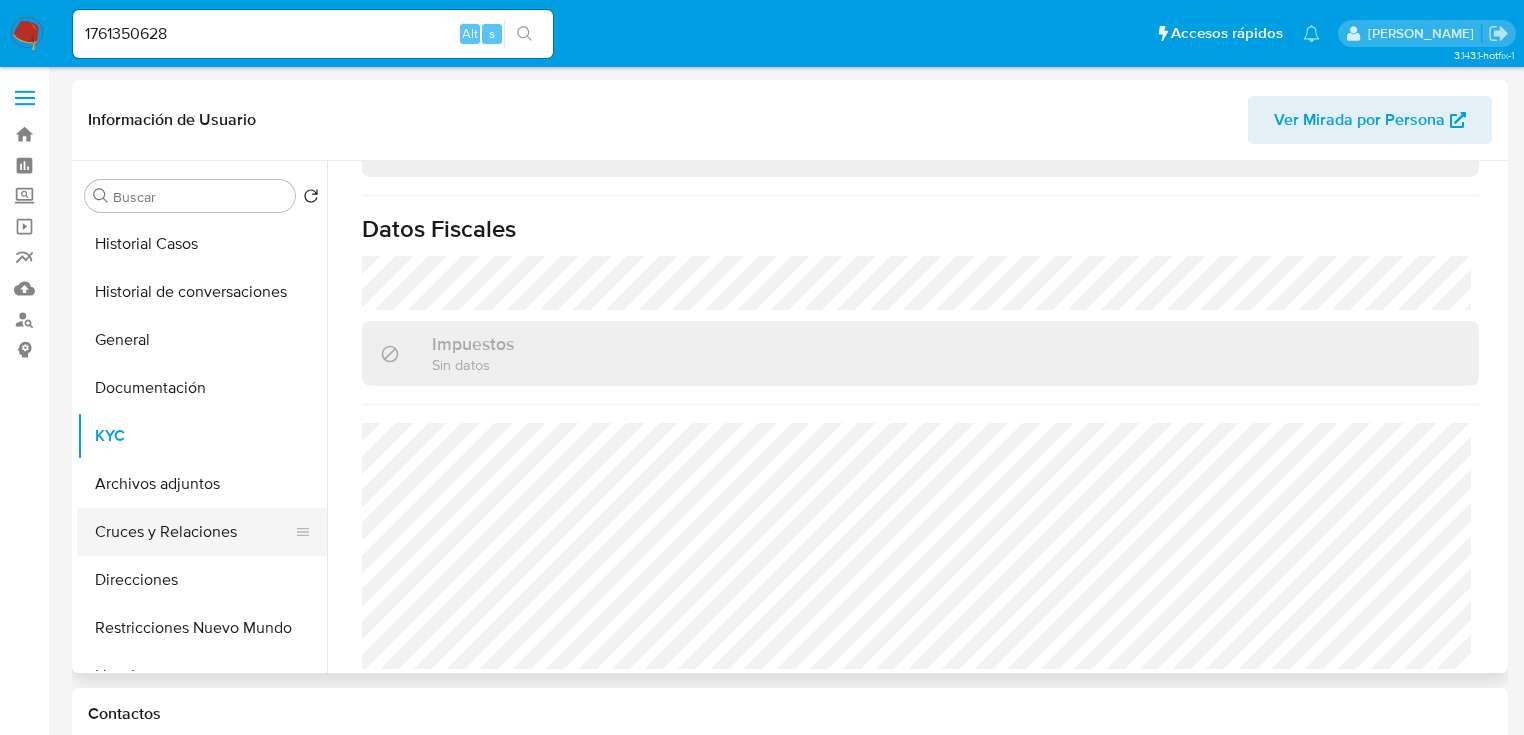 click on "Cruces y Relaciones" at bounding box center [194, 532] 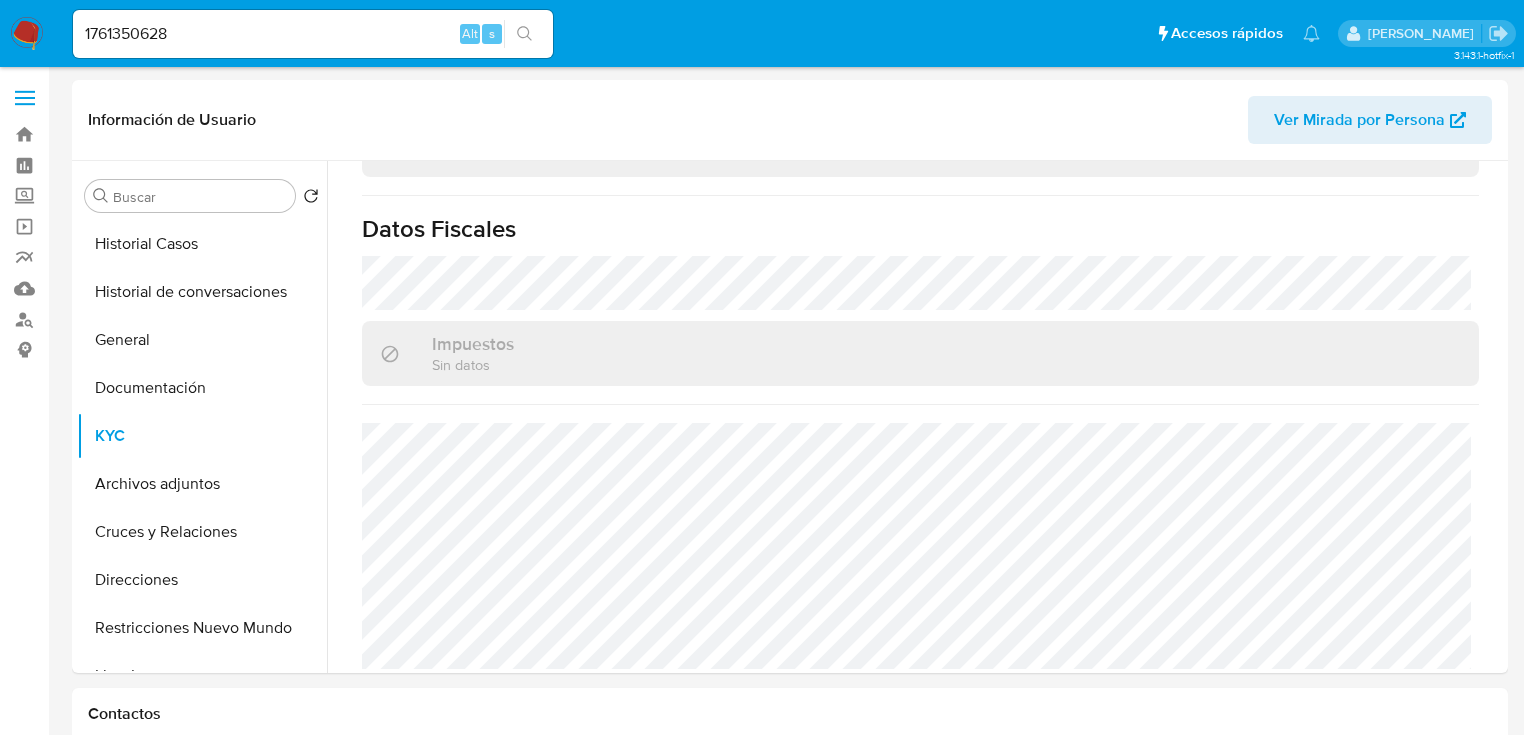 scroll, scrollTop: 0, scrollLeft: 0, axis: both 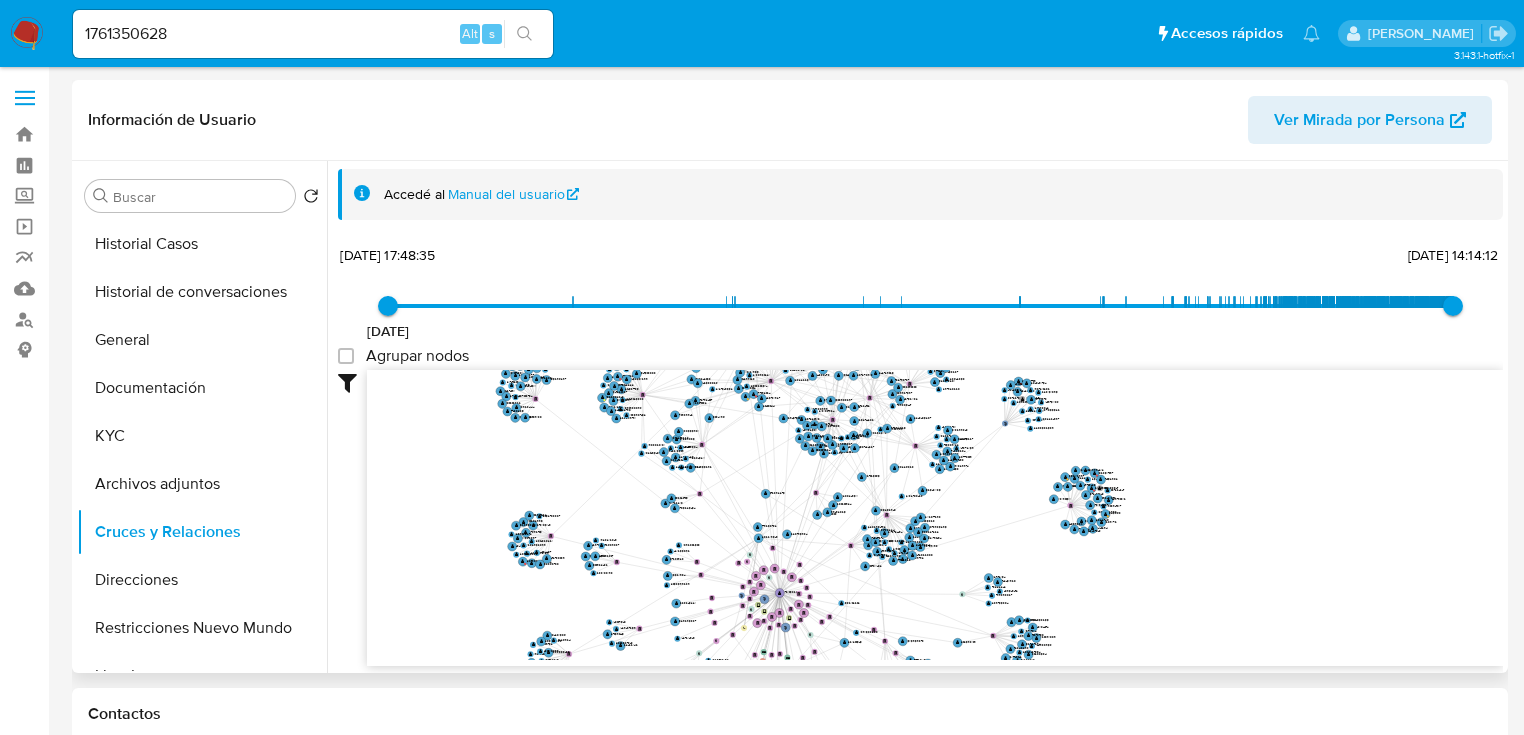 drag, startPoint x: 901, startPoint y: 538, endPoint x: 619, endPoint y: 463, distance: 291.803 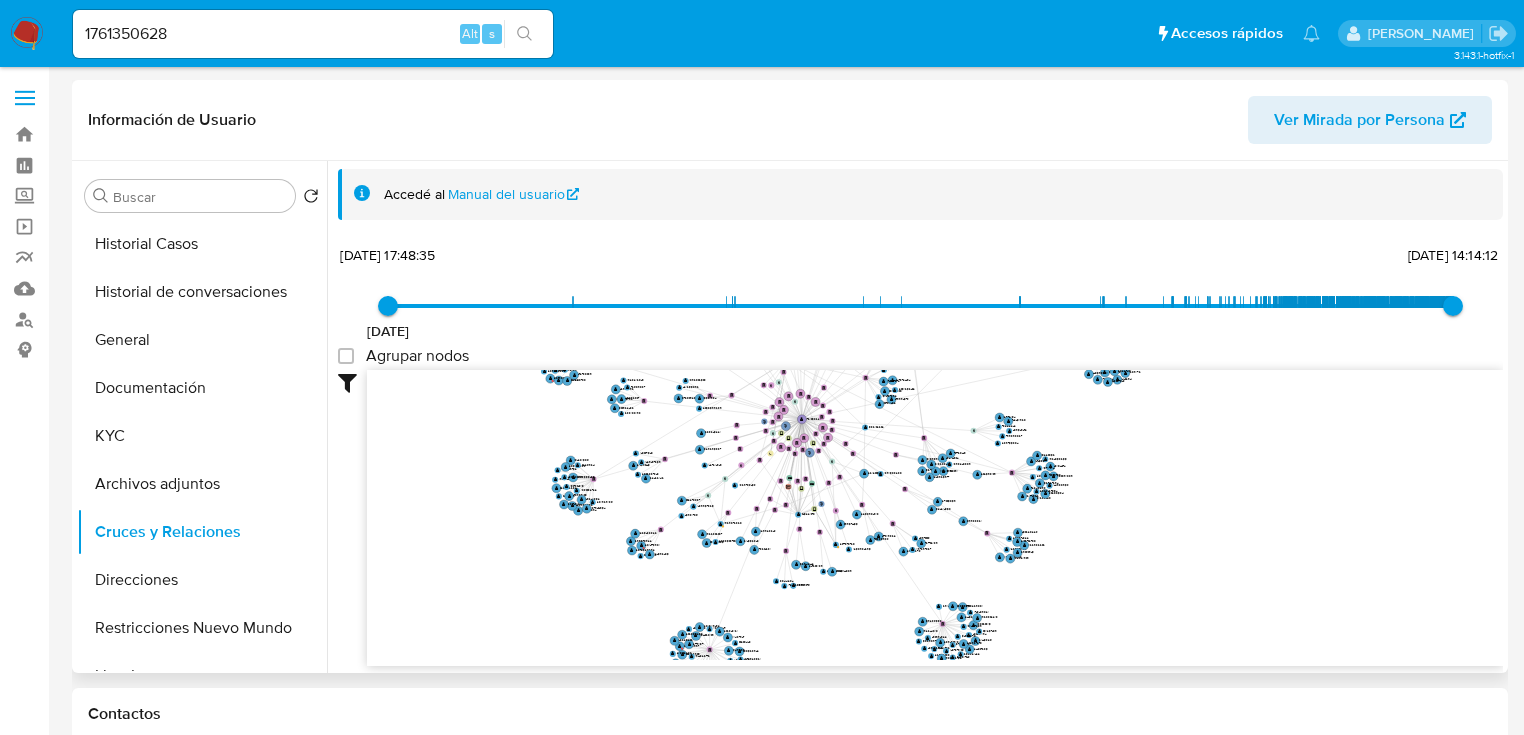 drag, startPoint x: 1133, startPoint y: 542, endPoint x: 1214, endPoint y: 398, distance: 165.21803 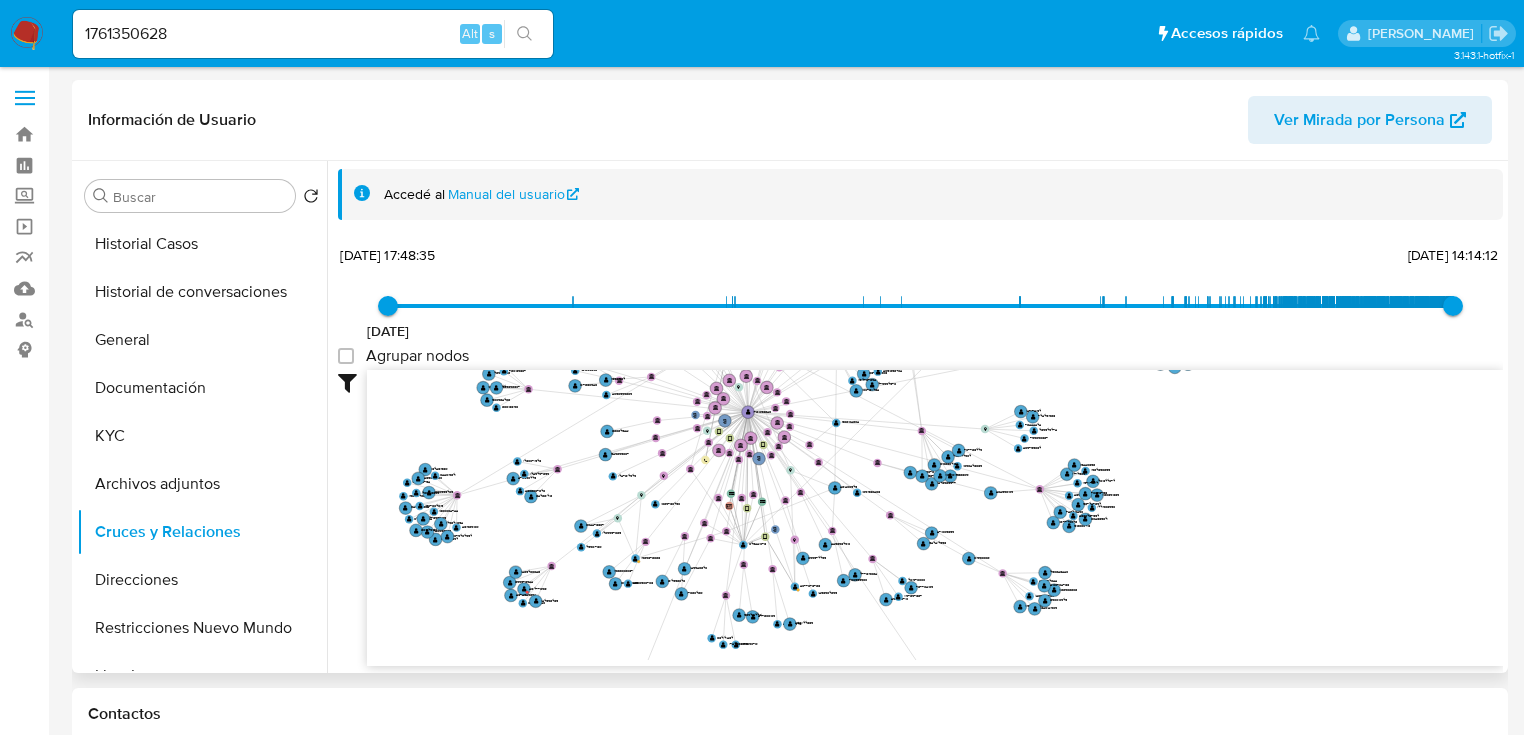 drag, startPoint x: 618, startPoint y: 570, endPoint x: 615, endPoint y: 602, distance: 32.140316 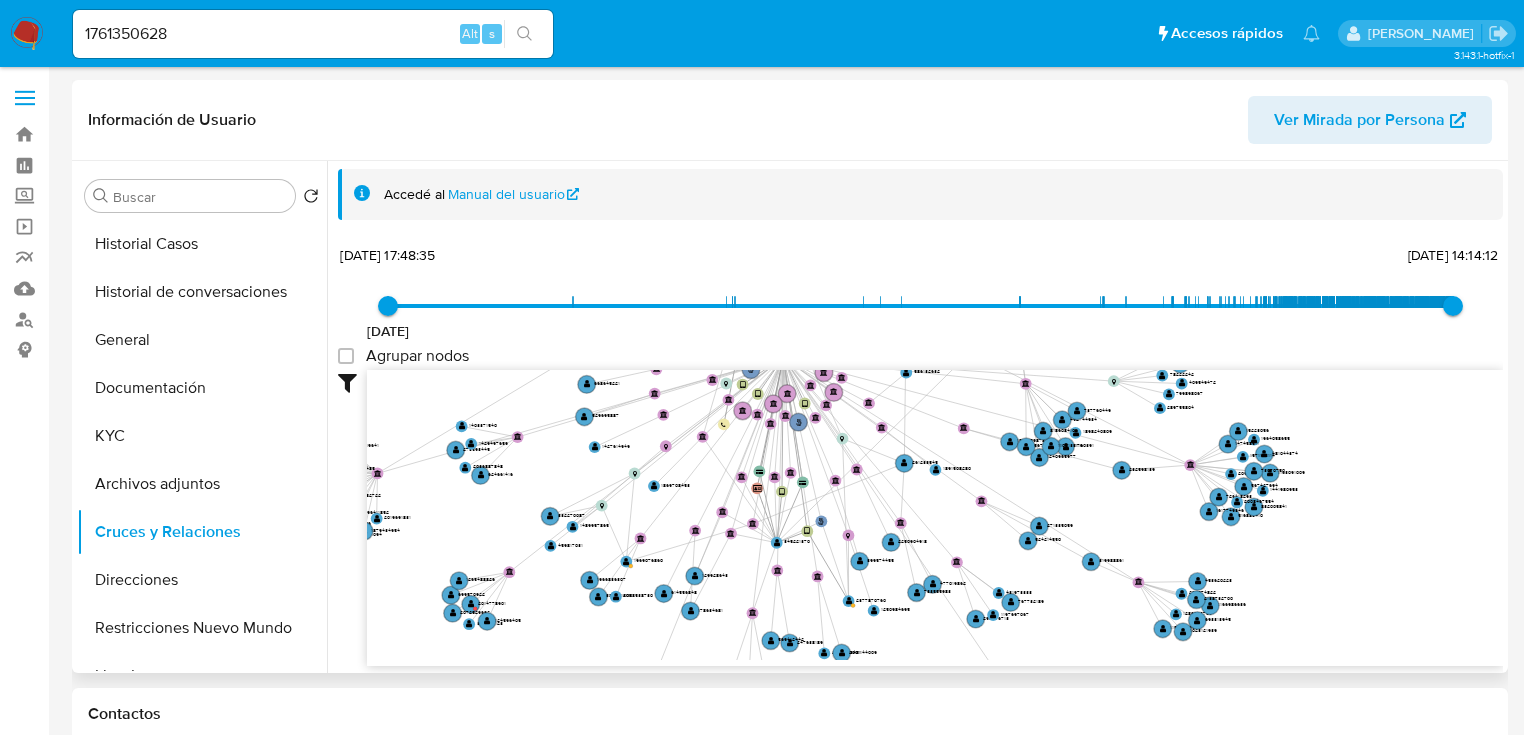 drag, startPoint x: 757, startPoint y: 459, endPoint x: 757, endPoint y: 485, distance: 26 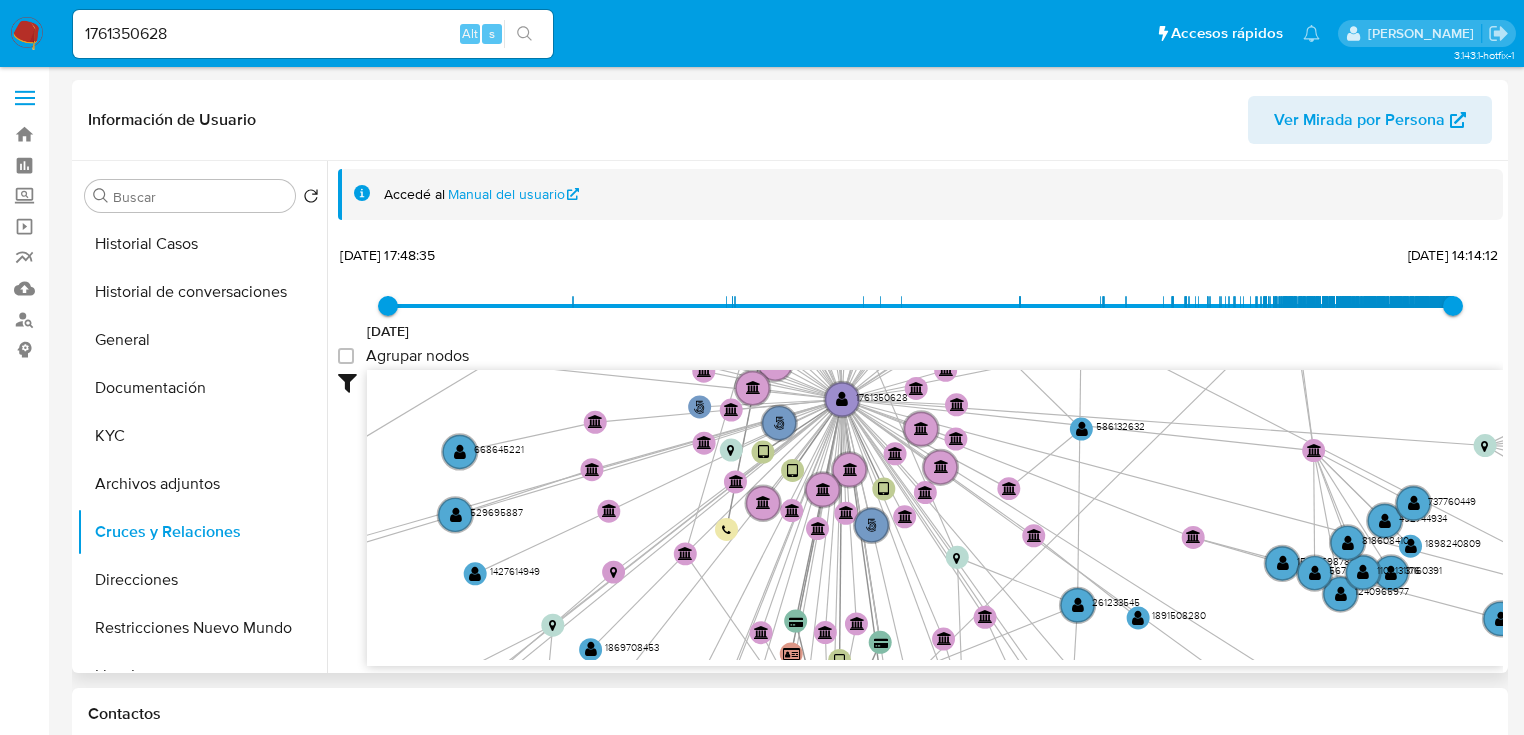 drag, startPoint x: 760, startPoint y: 534, endPoint x: 748, endPoint y: 670, distance: 136.52838 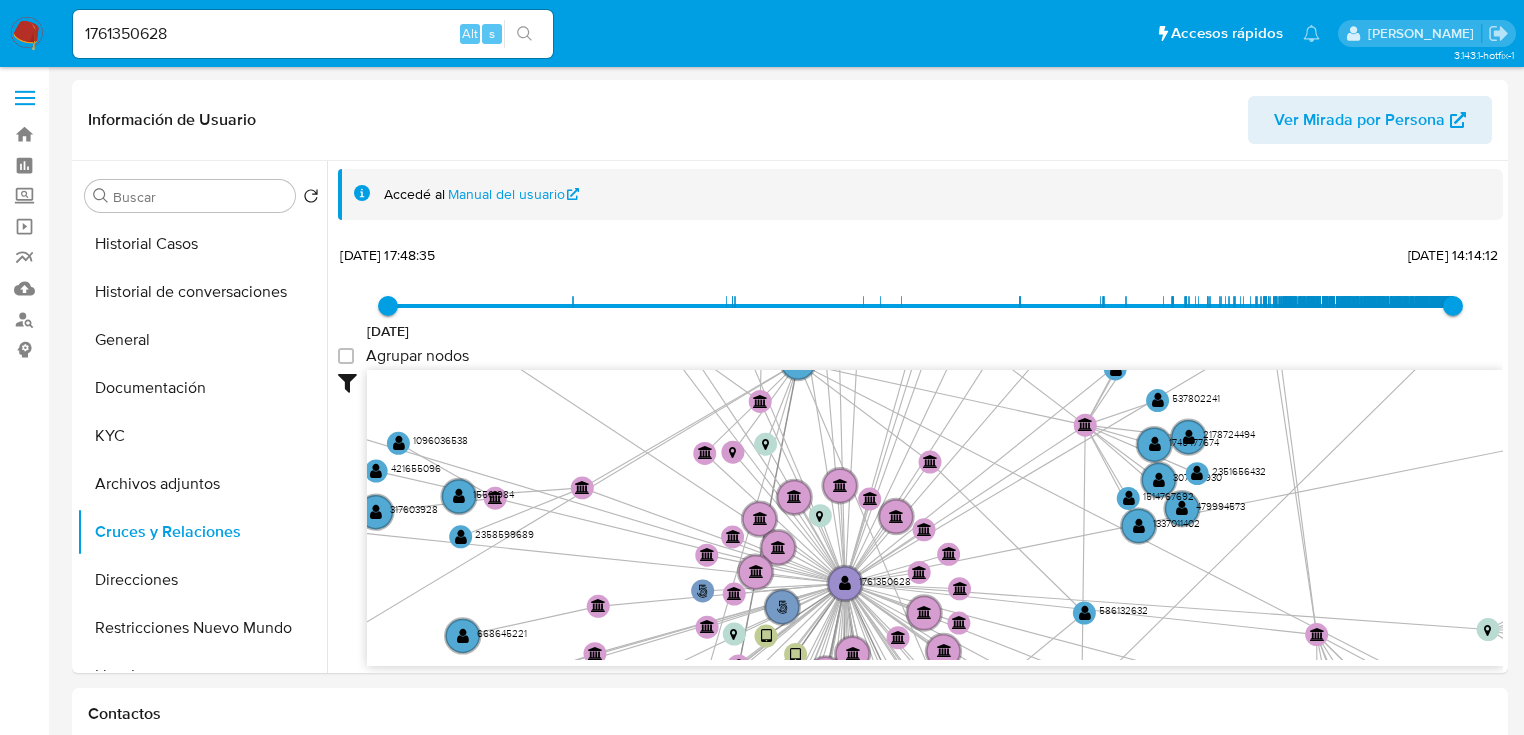 drag, startPoint x: 796, startPoint y: 566, endPoint x: 793, endPoint y: 677, distance: 111.040535 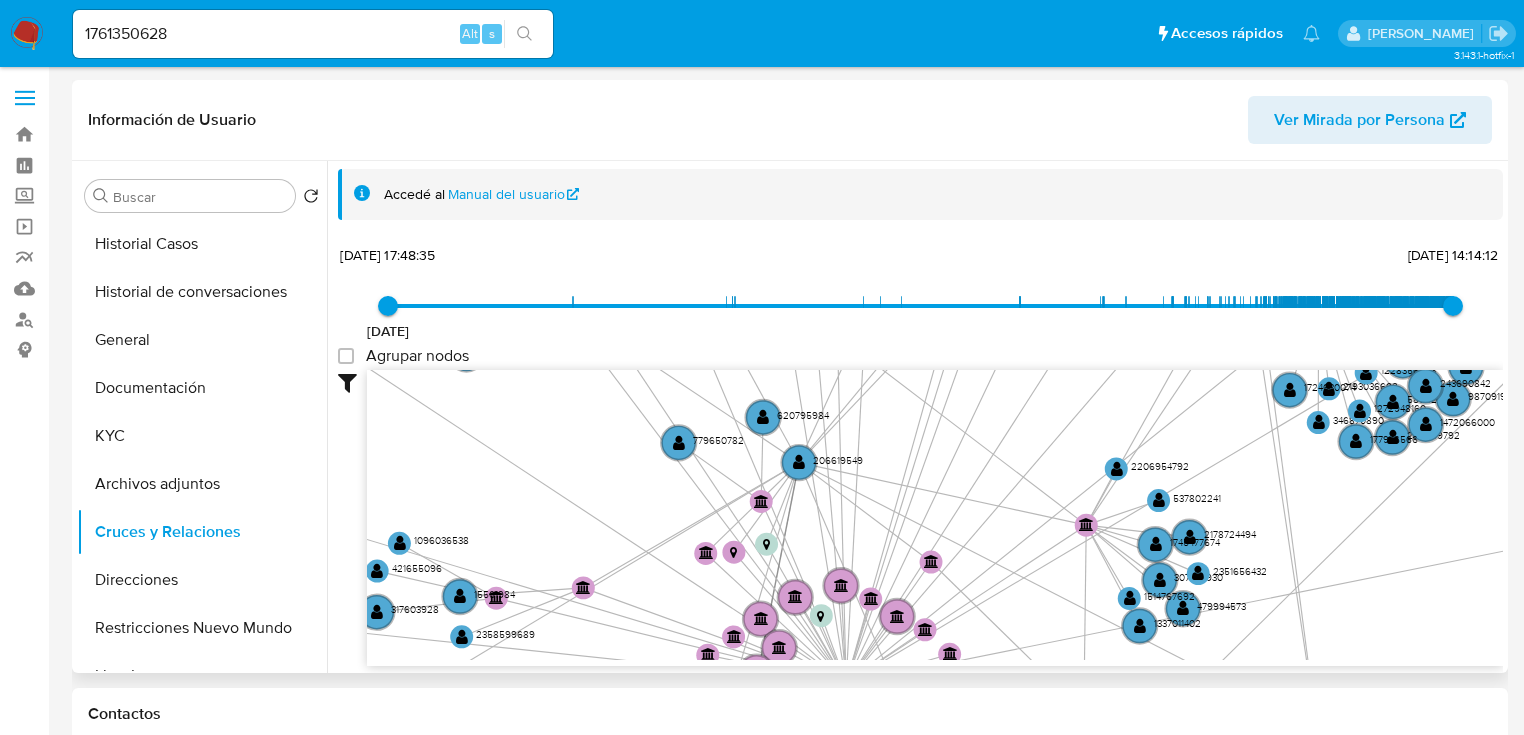 drag, startPoint x: 769, startPoint y: 494, endPoint x: 771, endPoint y: 608, distance: 114.01754 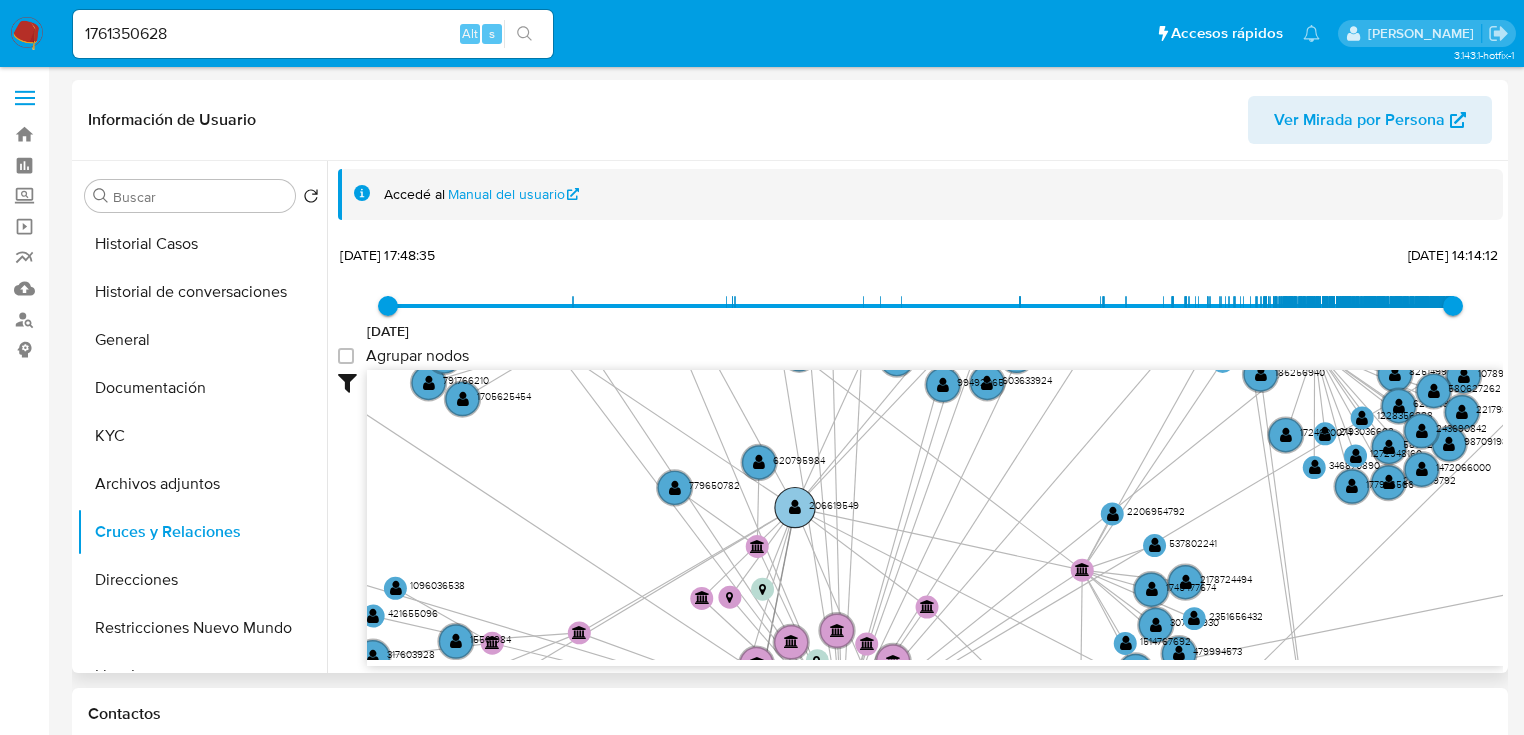 click 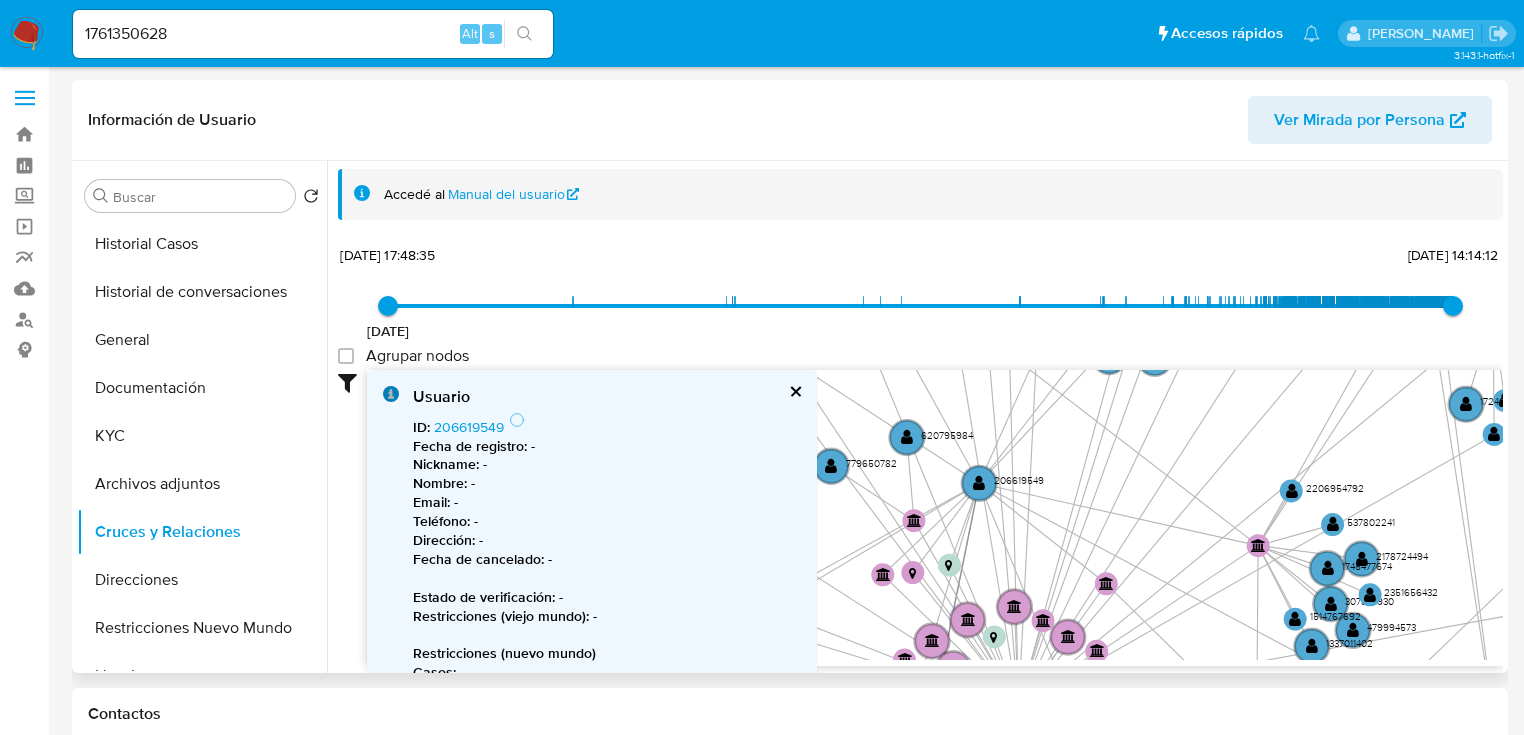 drag, startPoint x: 912, startPoint y: 493, endPoint x: 1128, endPoint y: 463, distance: 218.07338 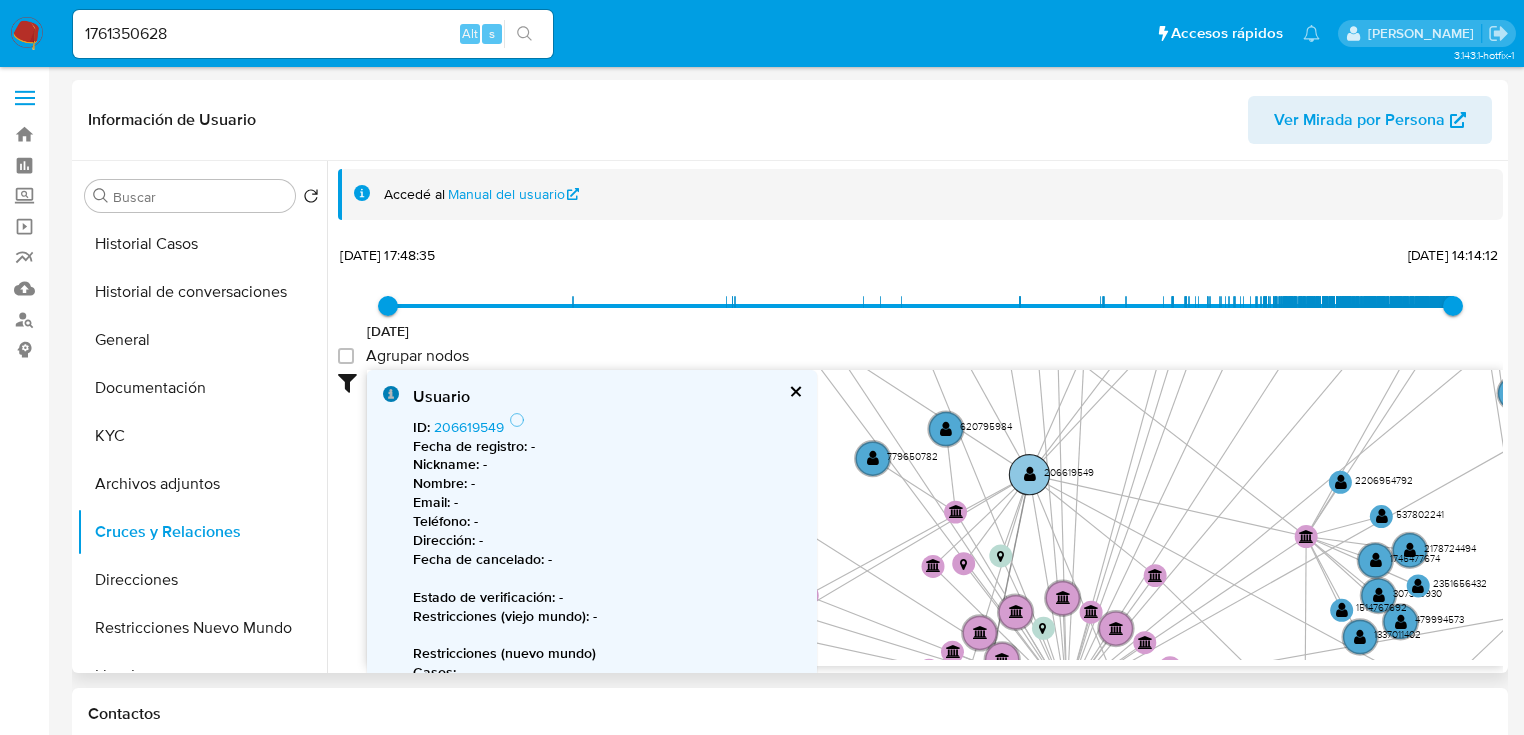 click 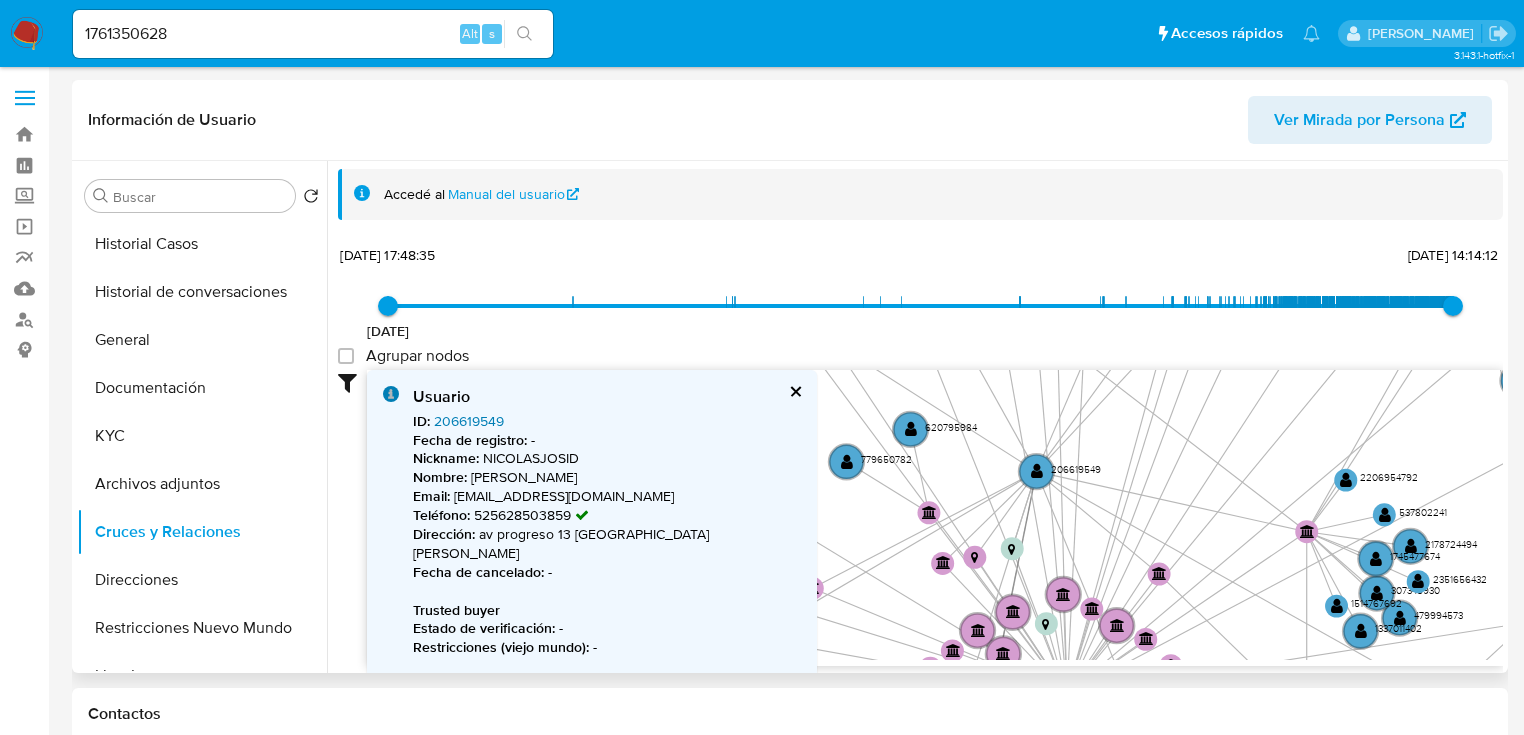 click on "206619549" at bounding box center [469, 421] 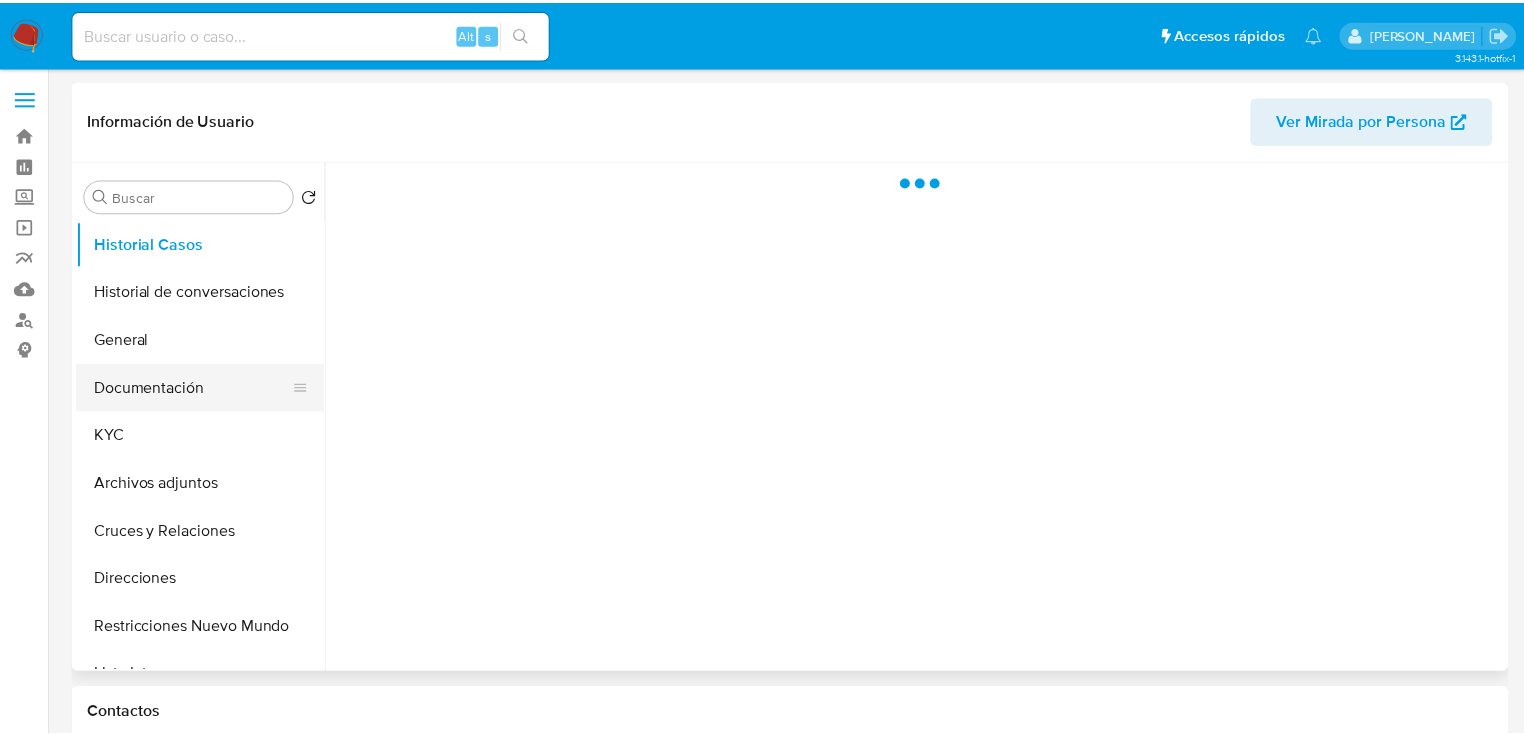 scroll, scrollTop: 0, scrollLeft: 0, axis: both 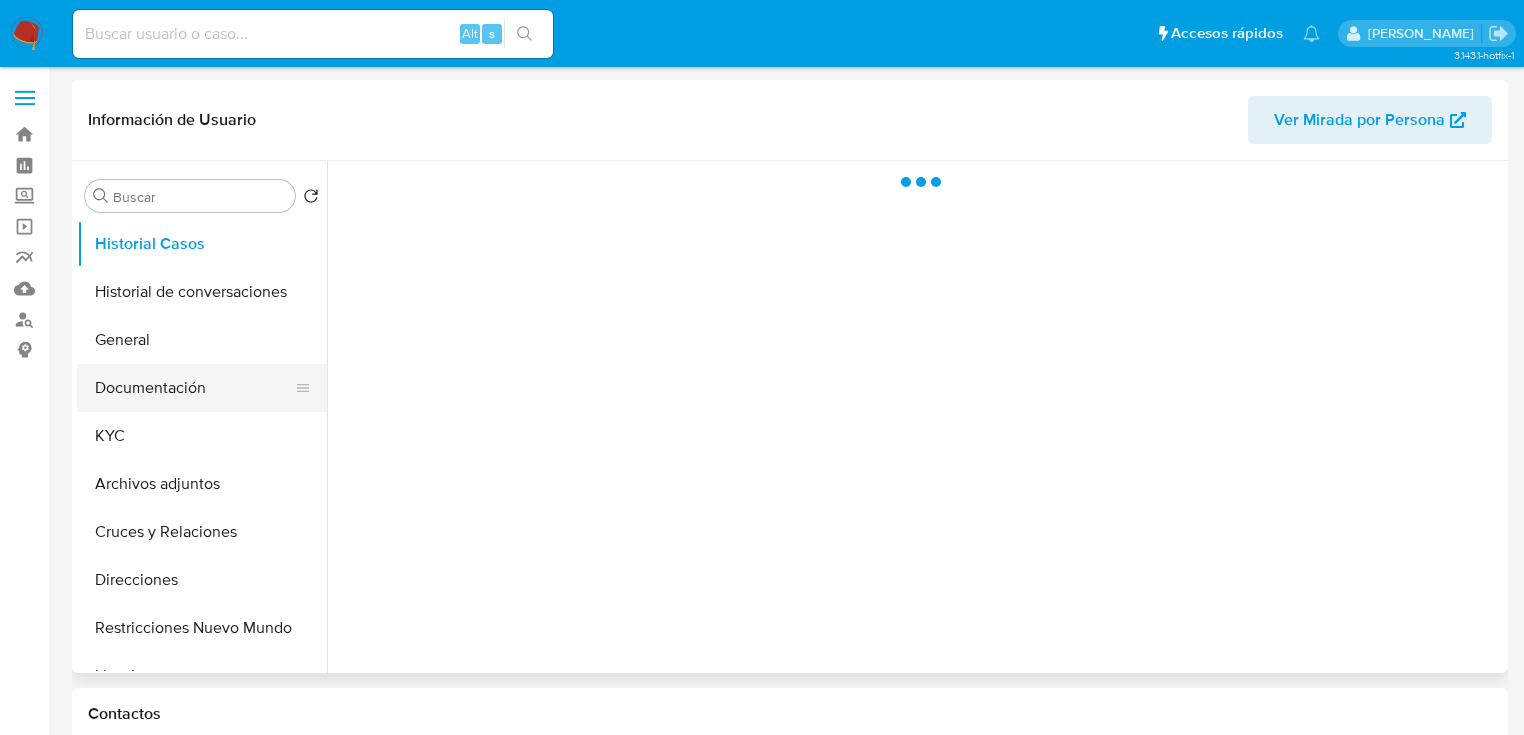 click on "Documentación" at bounding box center (194, 388) 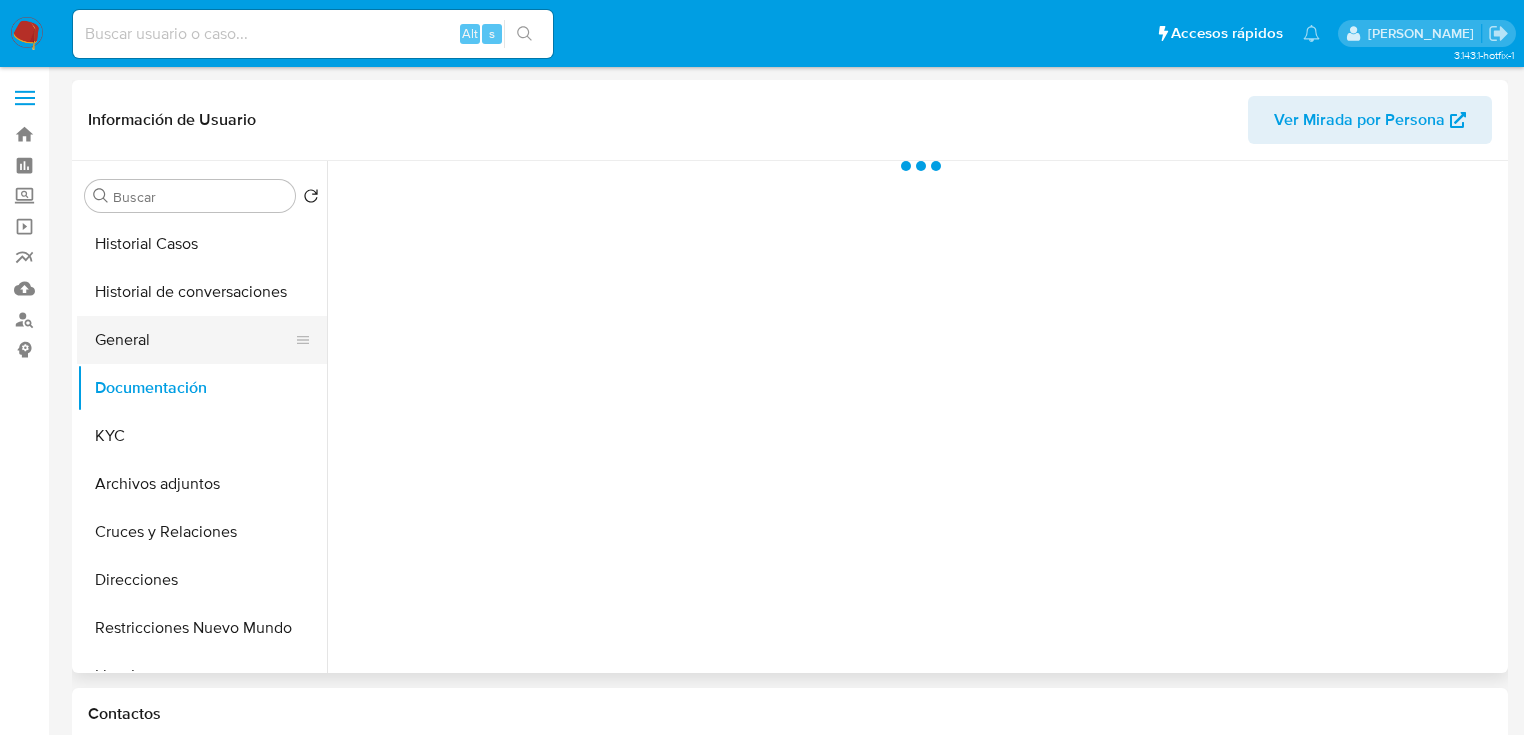 click on "General" at bounding box center (194, 340) 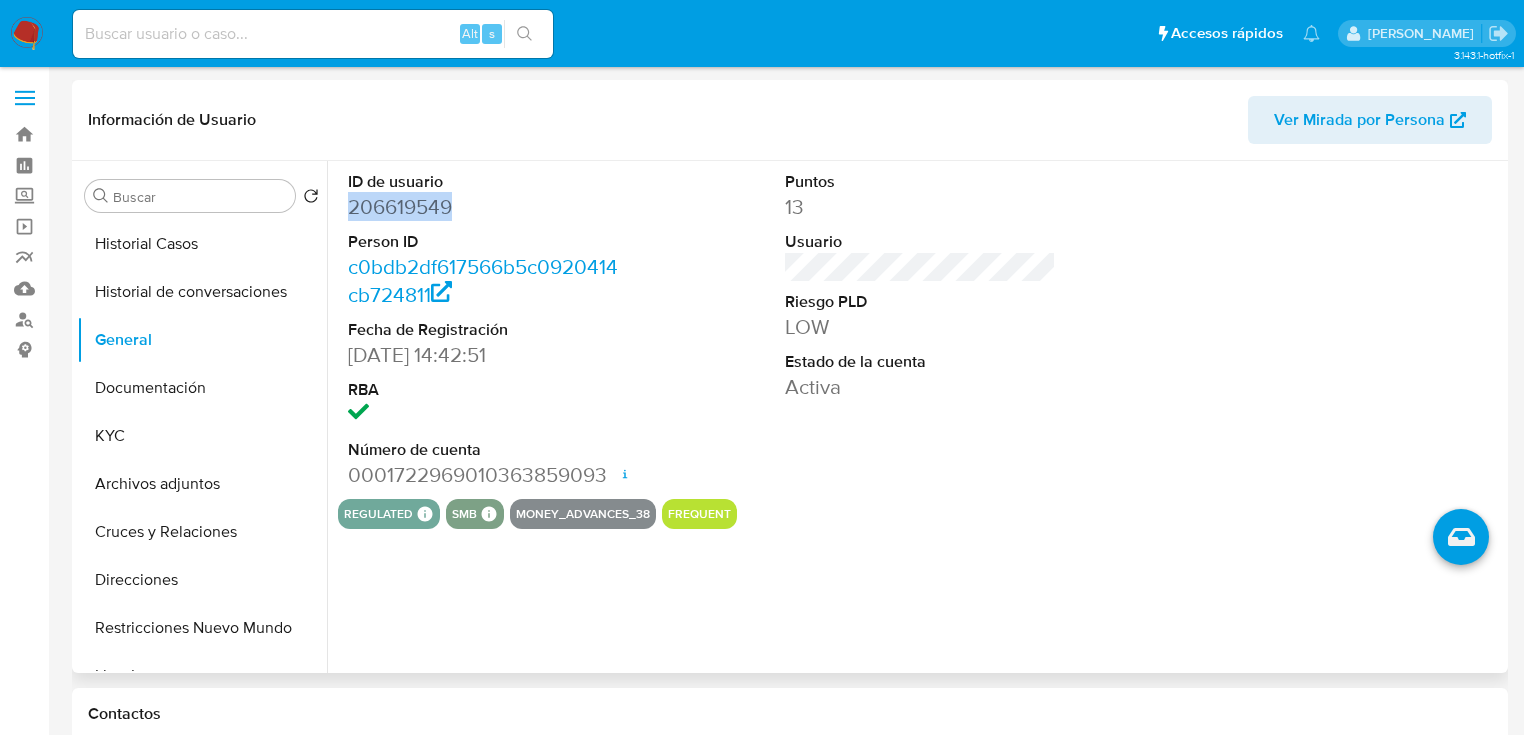 drag, startPoint x: 525, startPoint y: 201, endPoint x: 339, endPoint y: 200, distance: 186.00269 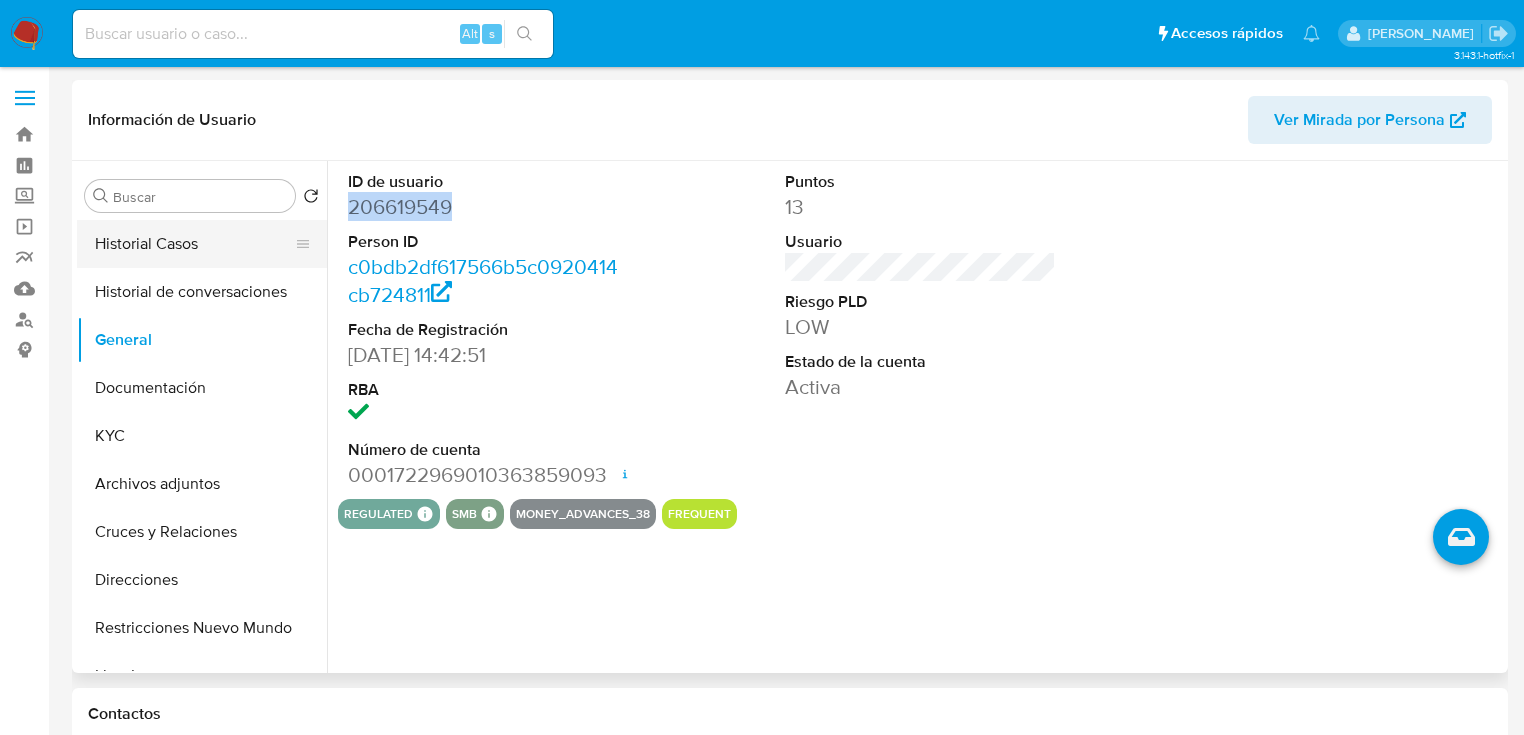 copy on "206619549" 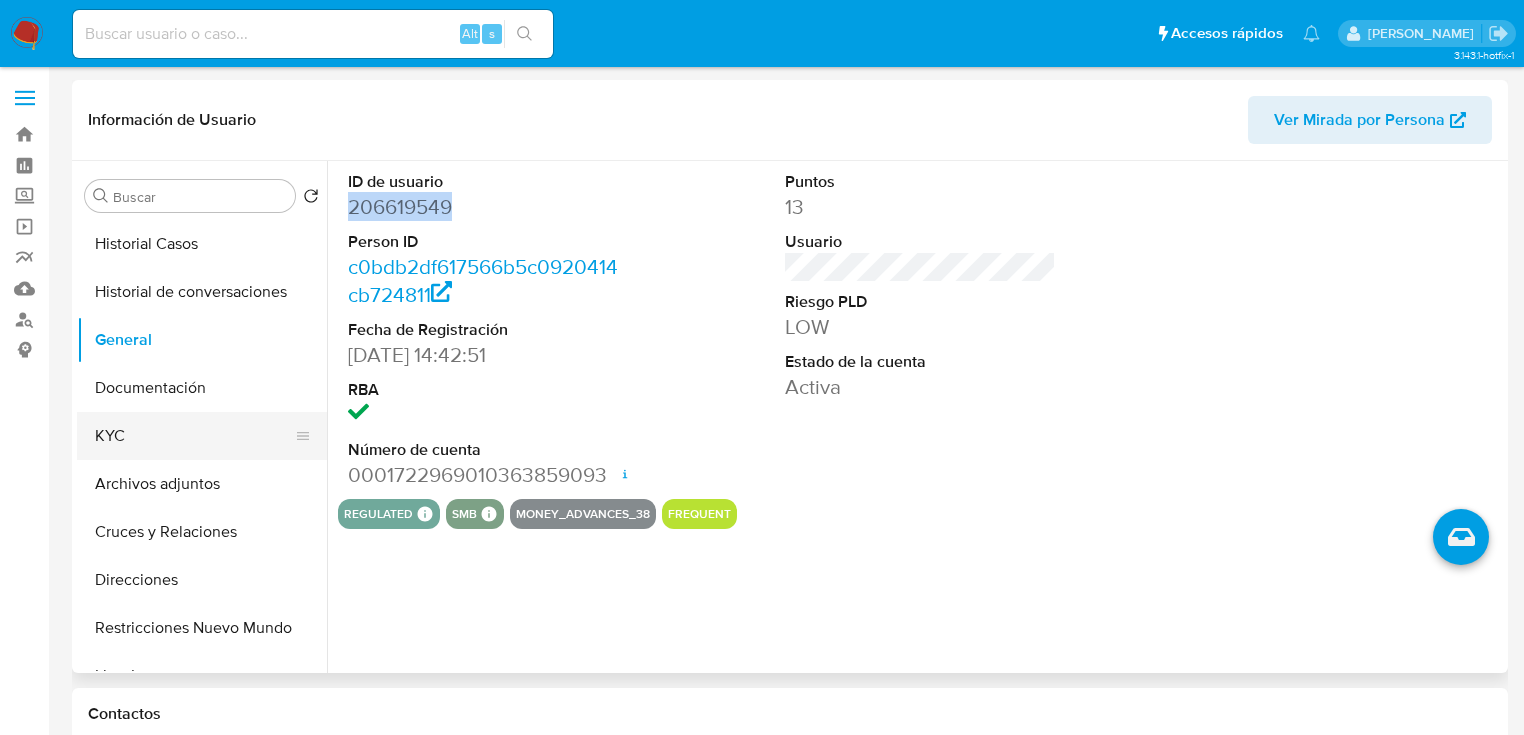 click on "KYC" at bounding box center (194, 436) 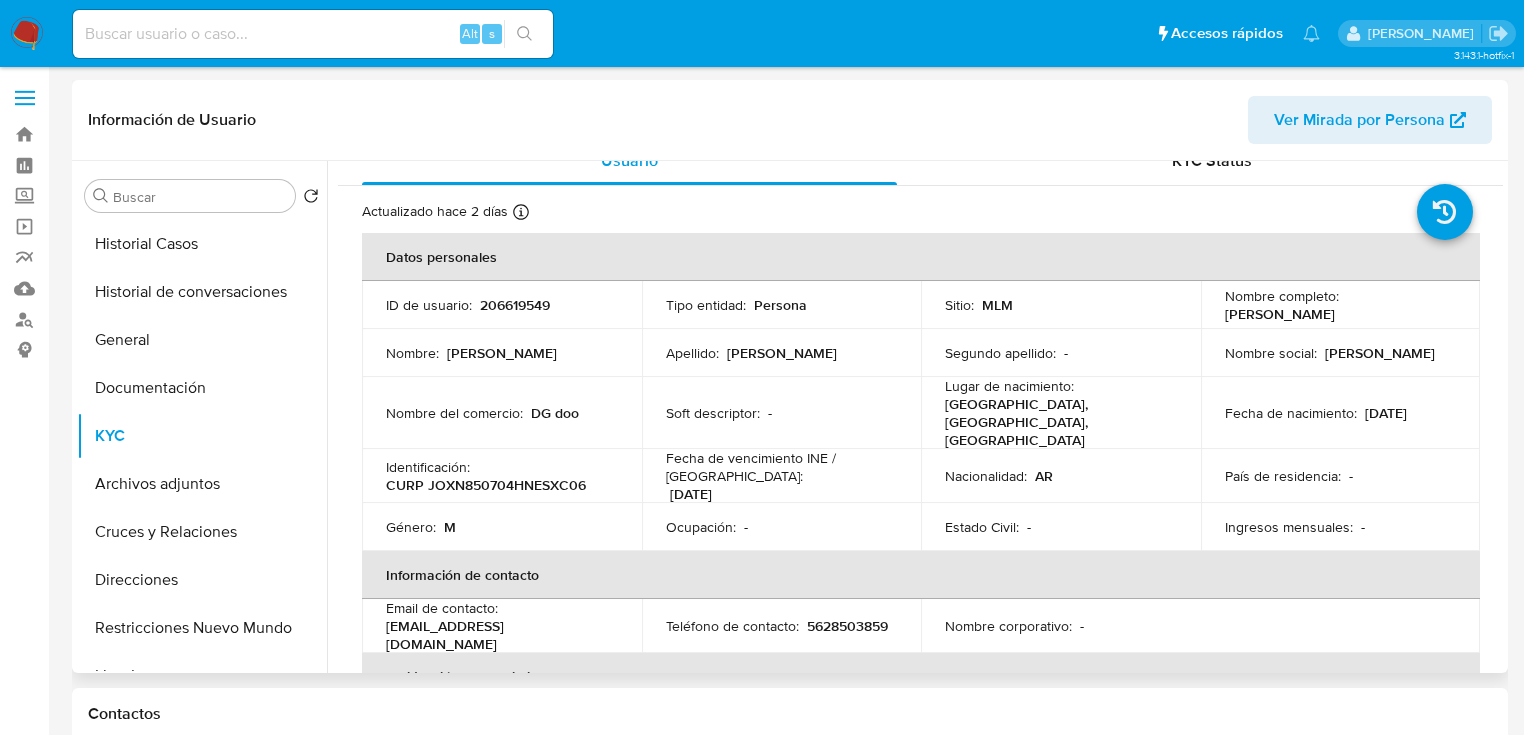 scroll, scrollTop: 0, scrollLeft: 0, axis: both 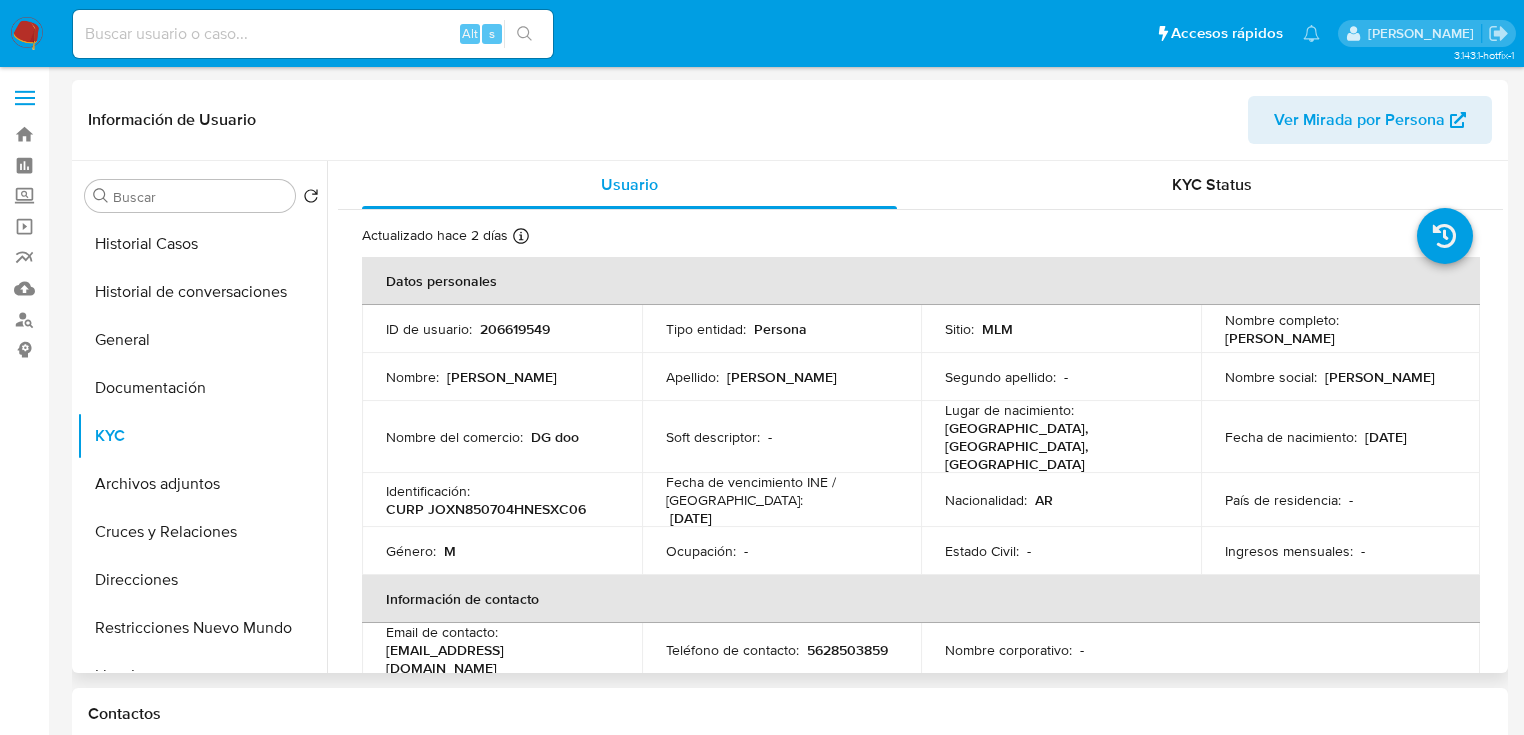 click on "Apellido :    Josid" at bounding box center (782, 377) 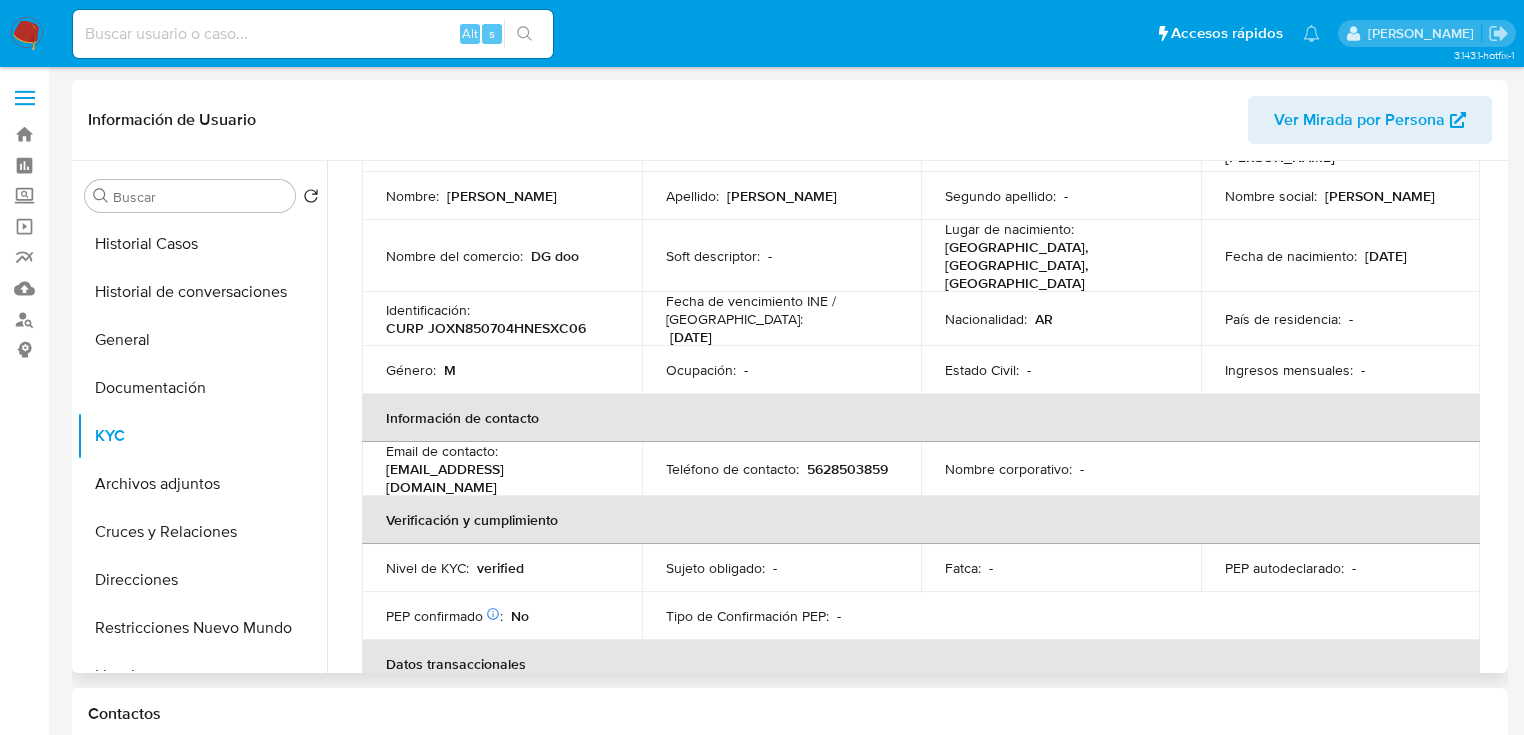 scroll, scrollTop: 400, scrollLeft: 0, axis: vertical 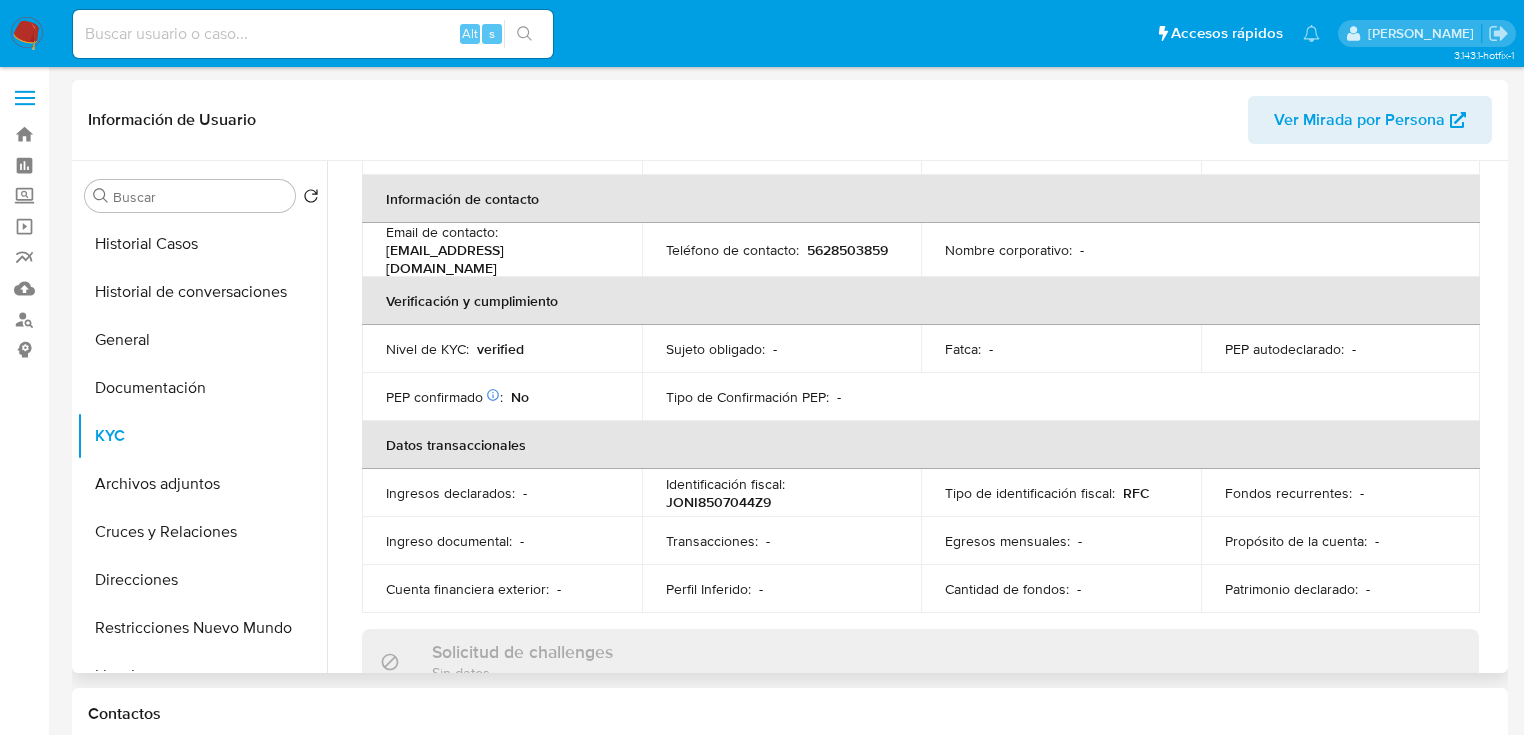 drag, startPoint x: 165, startPoint y: 398, endPoint x: 448, endPoint y: 398, distance: 283 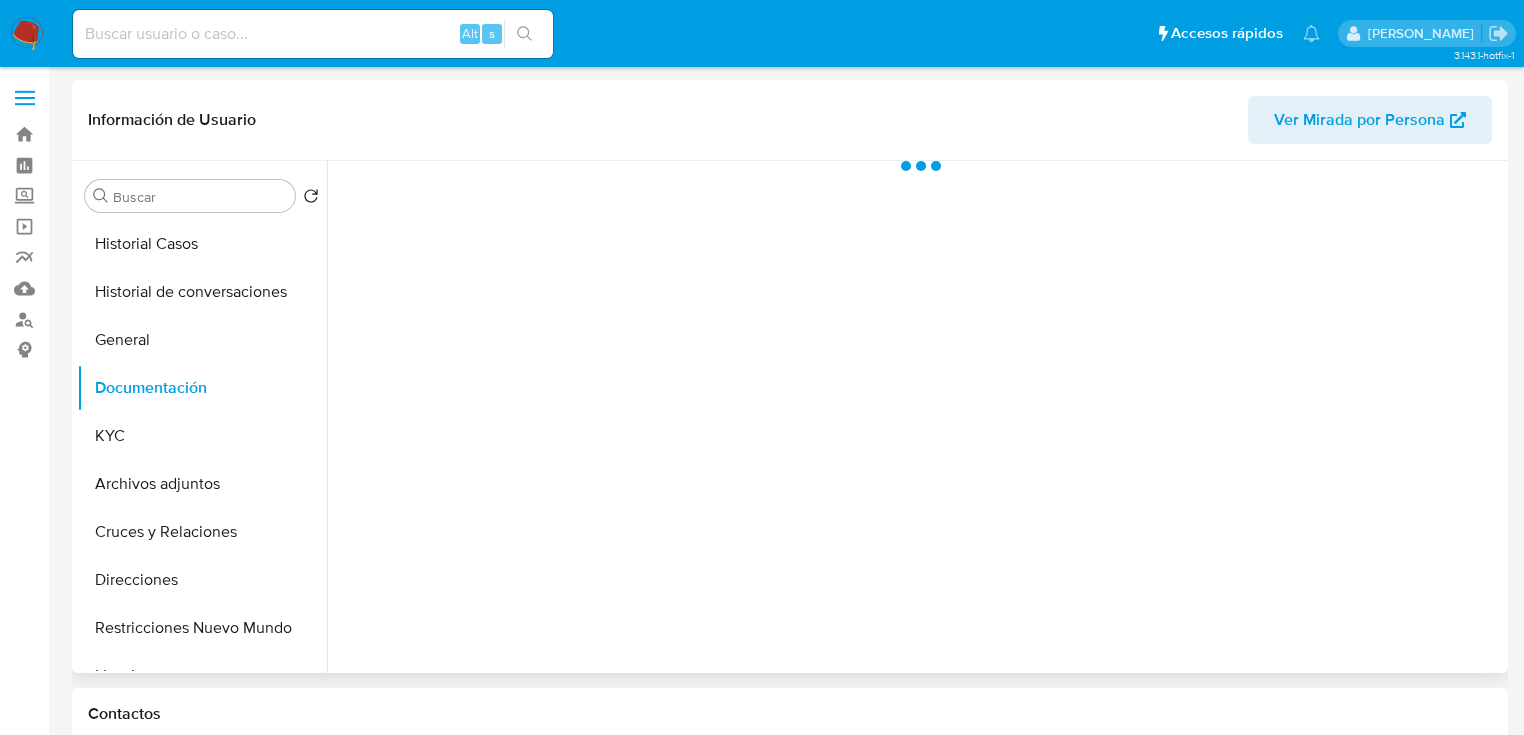 scroll, scrollTop: 0, scrollLeft: 0, axis: both 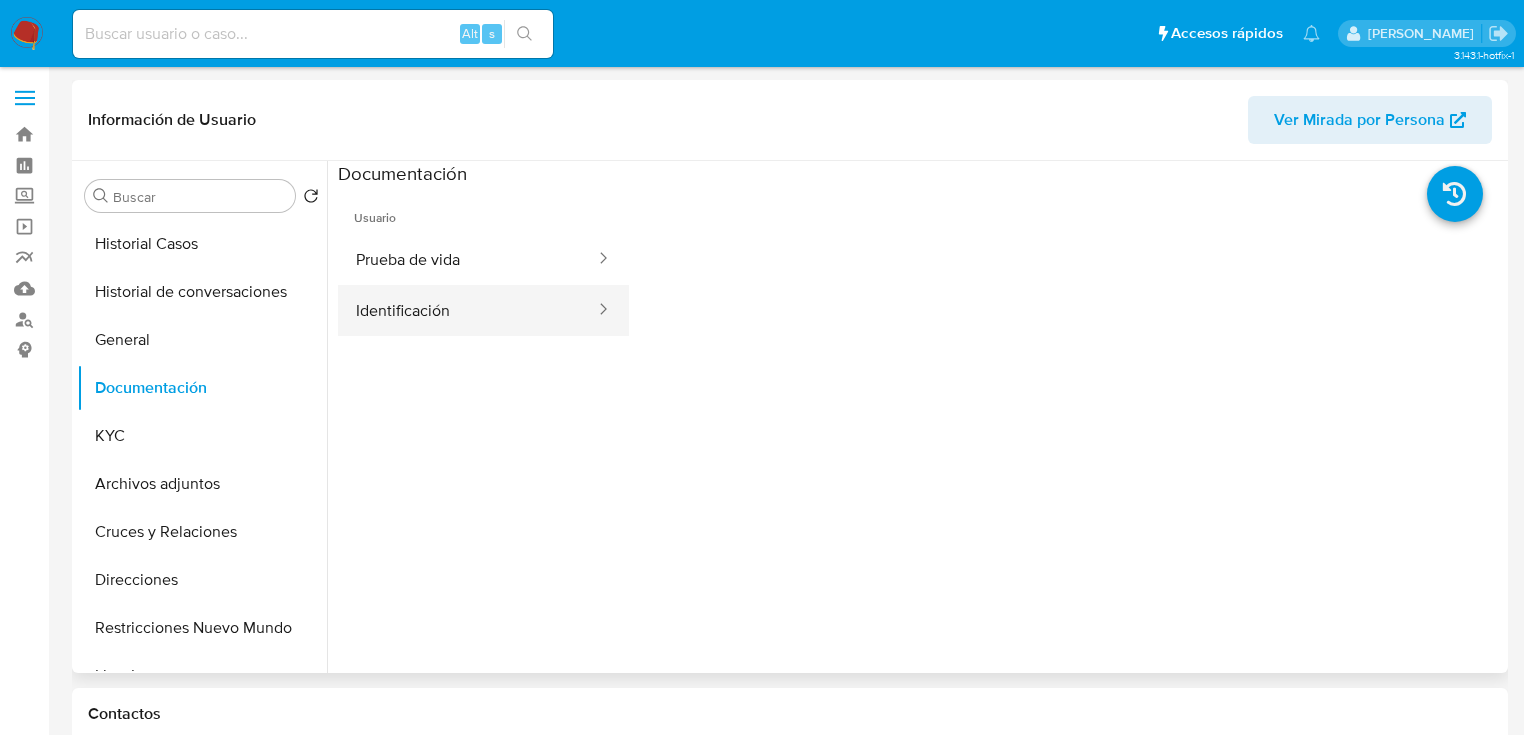 click on "Identificación" at bounding box center (467, 310) 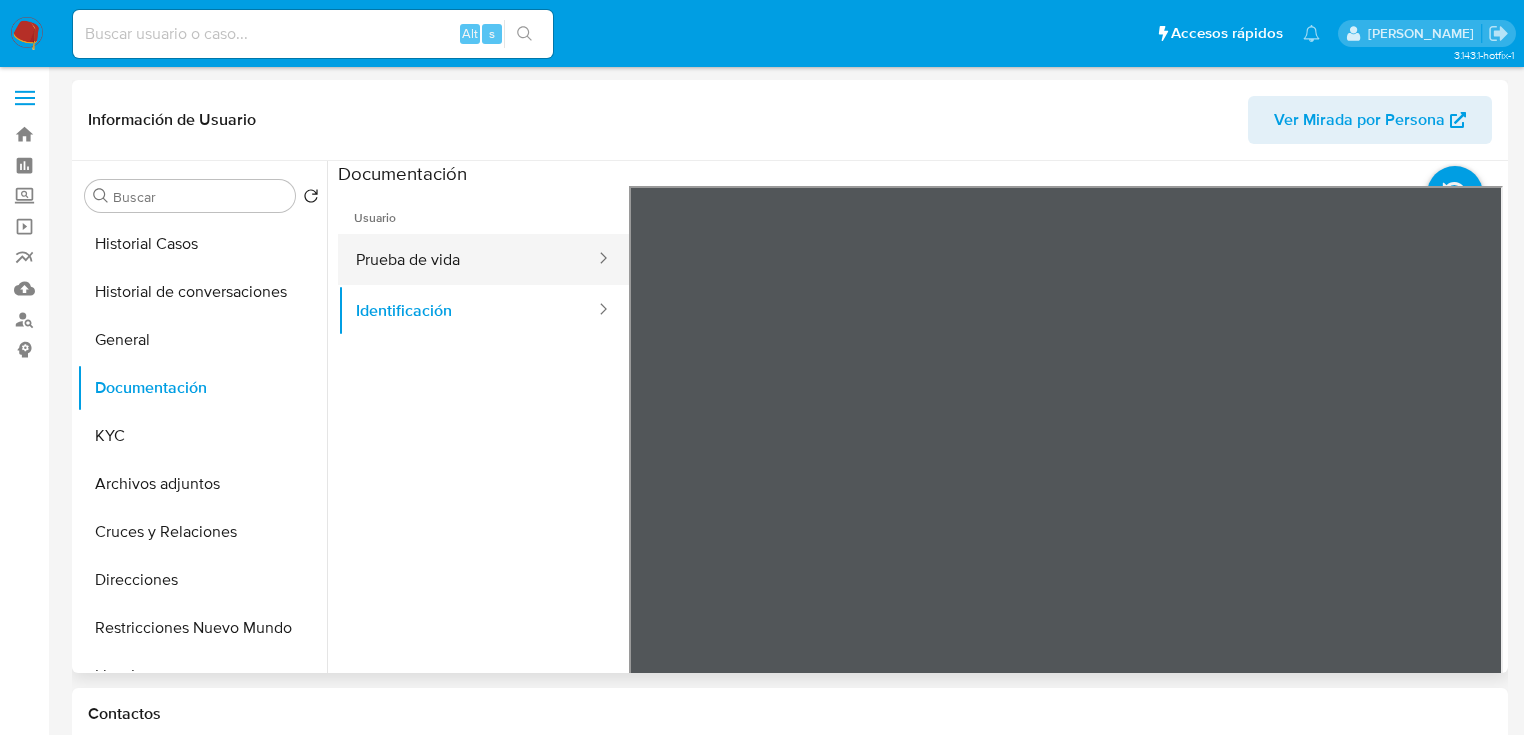 click on "Prueba de vida" at bounding box center (467, 259) 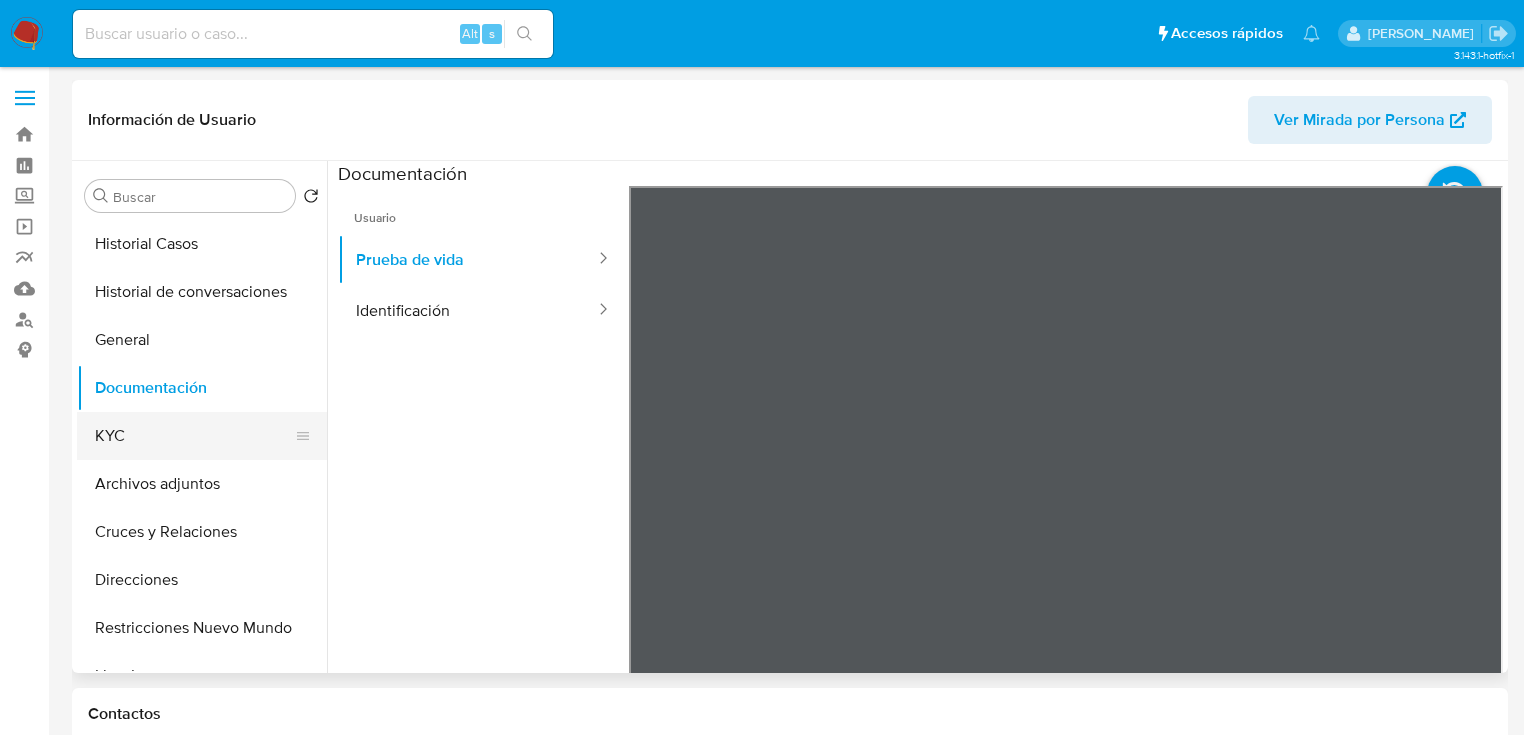 click on "KYC" at bounding box center [194, 436] 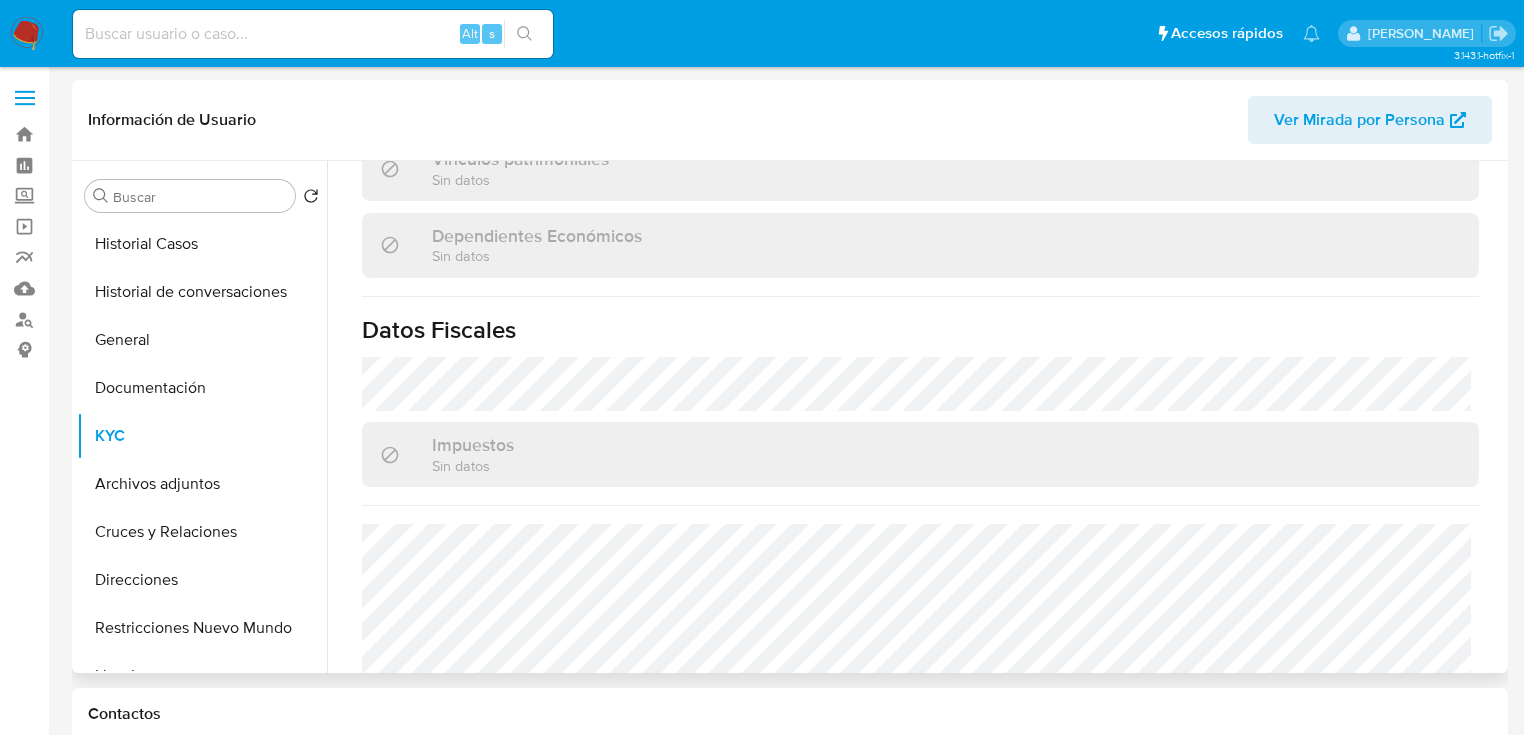 scroll, scrollTop: 1268, scrollLeft: 0, axis: vertical 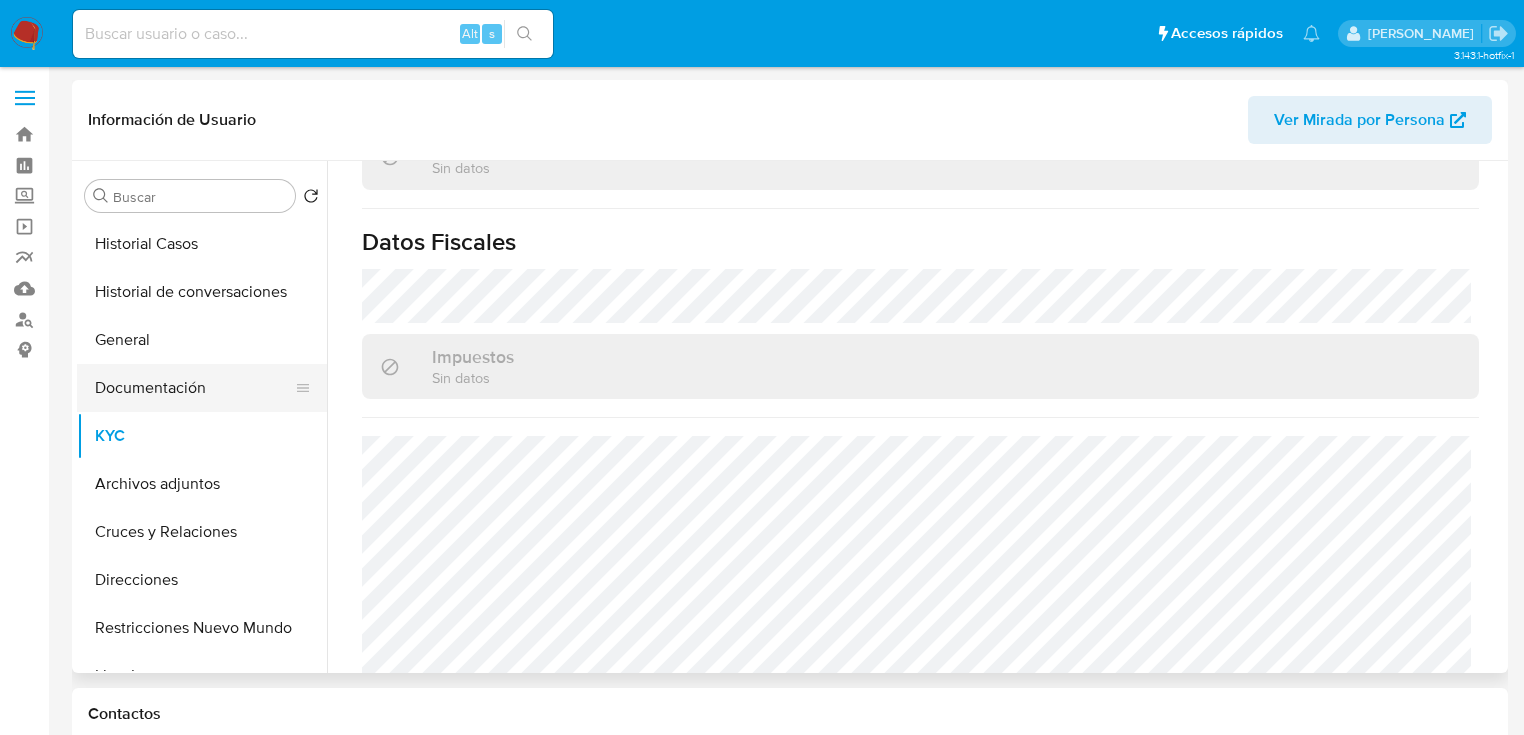 click on "Documentación" at bounding box center (194, 388) 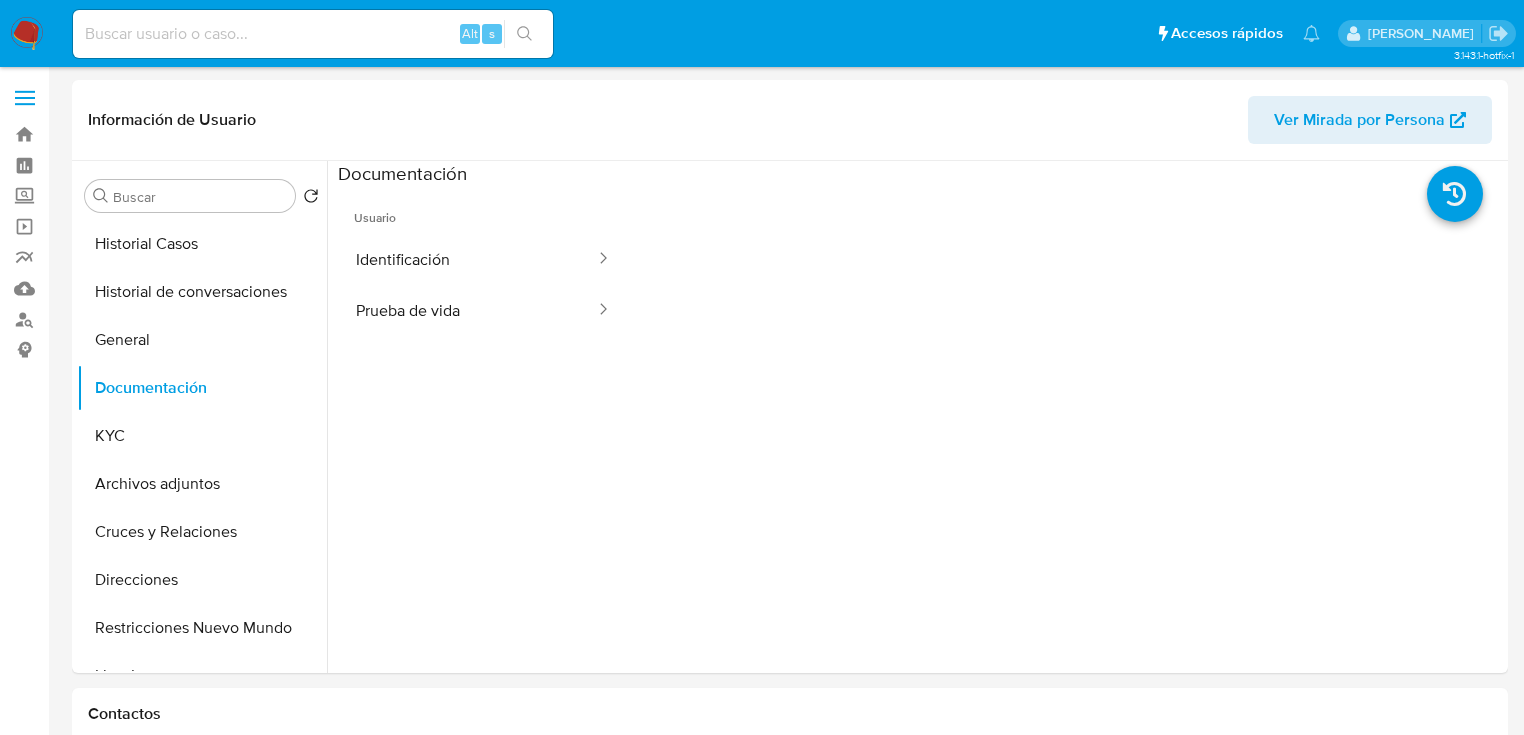 click at bounding box center (313, 34) 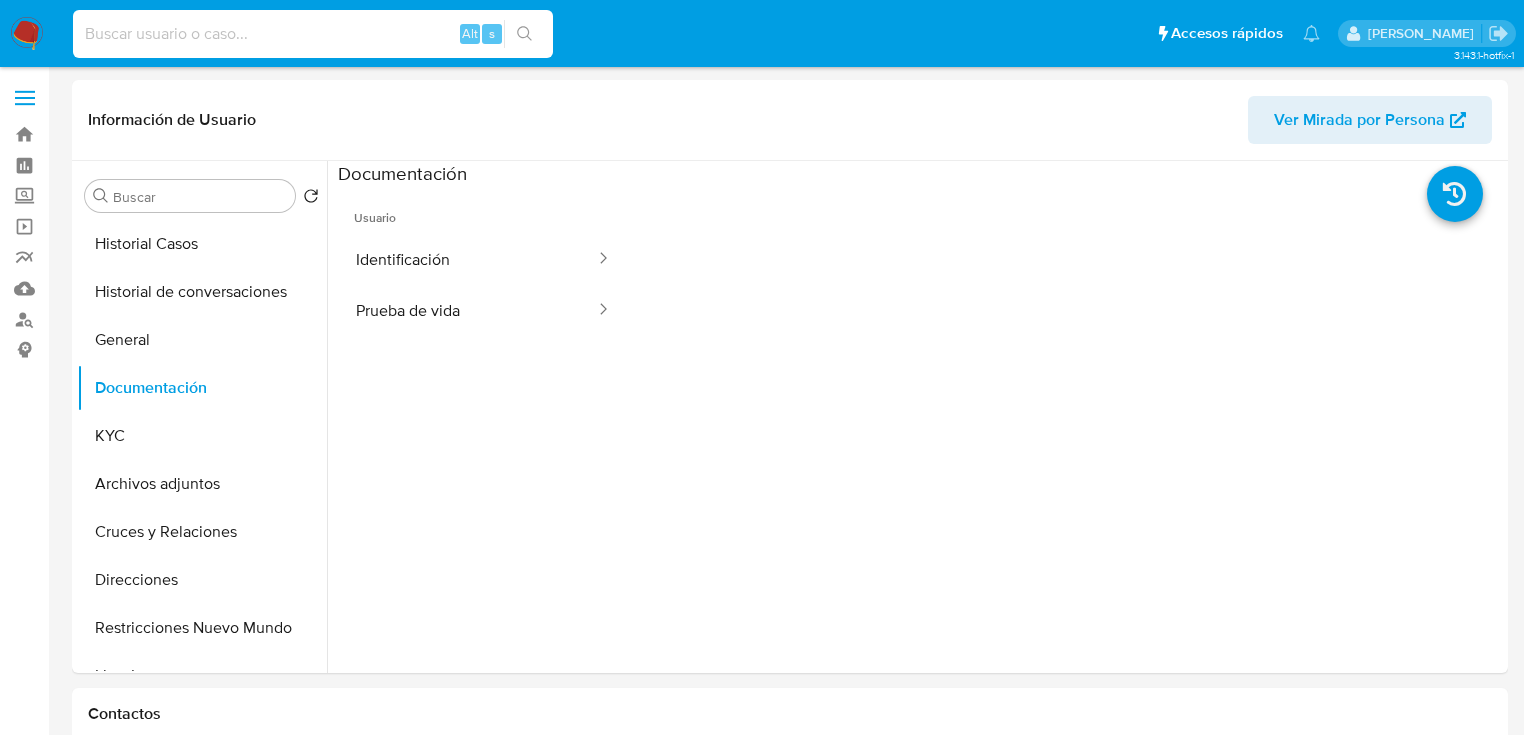 paste on "2244048245" 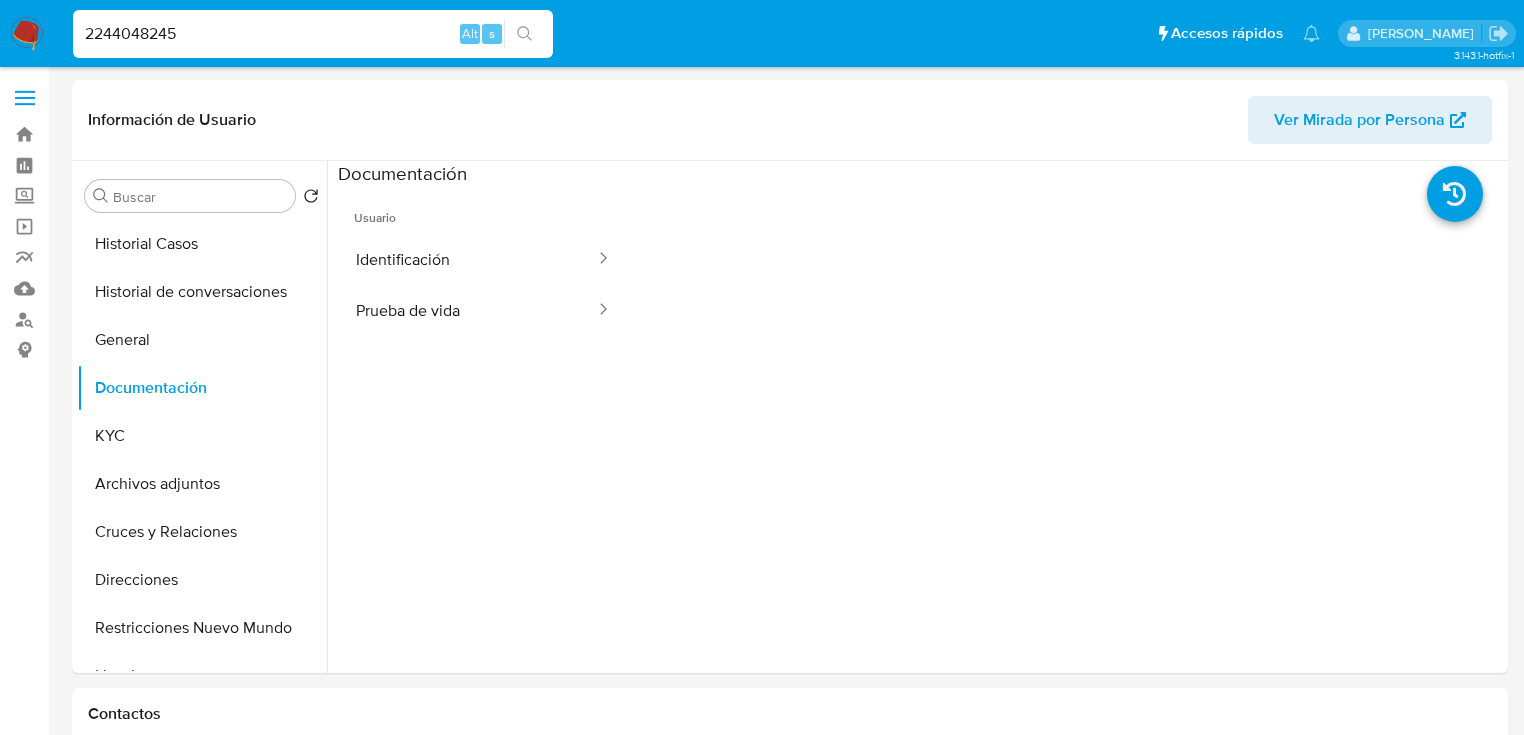 type on "2244048245" 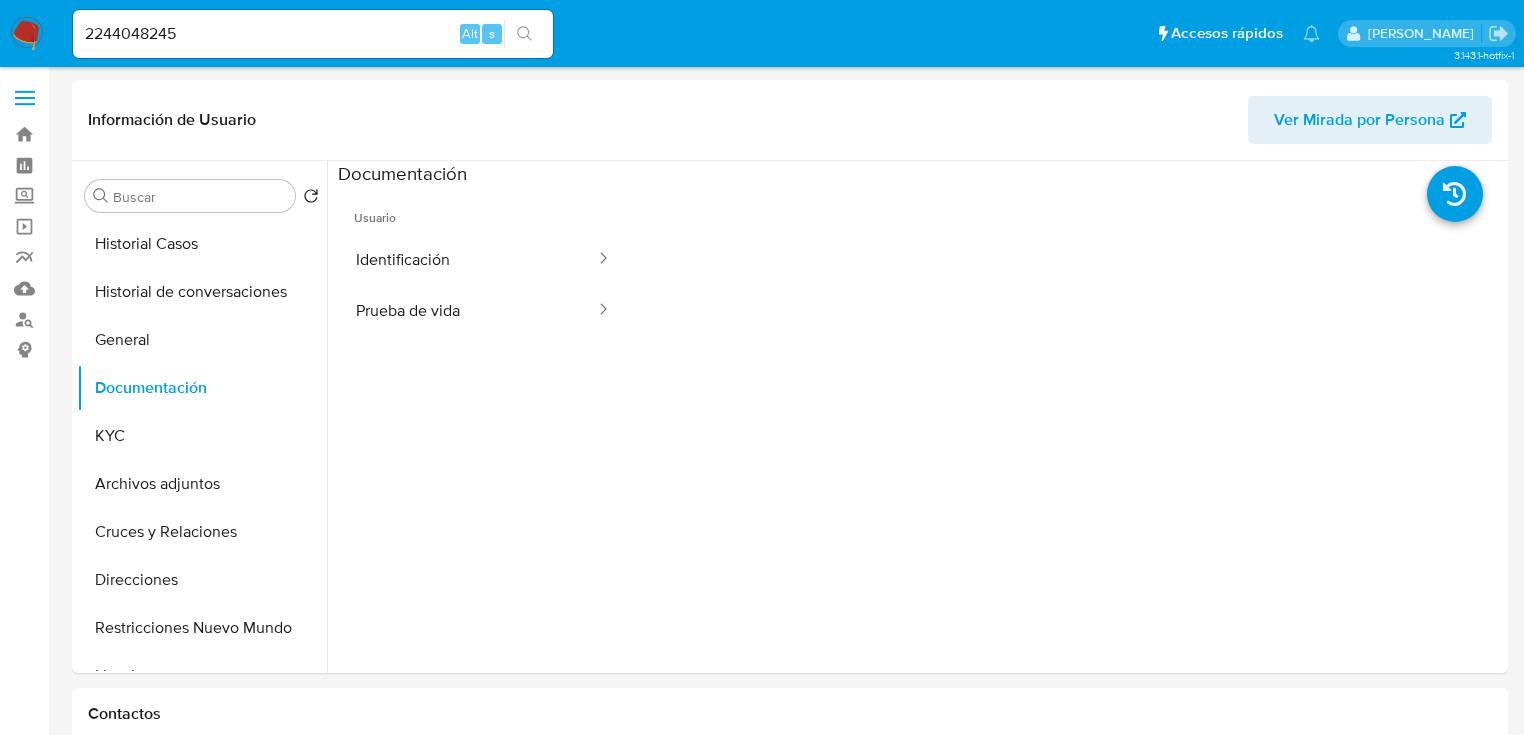 click 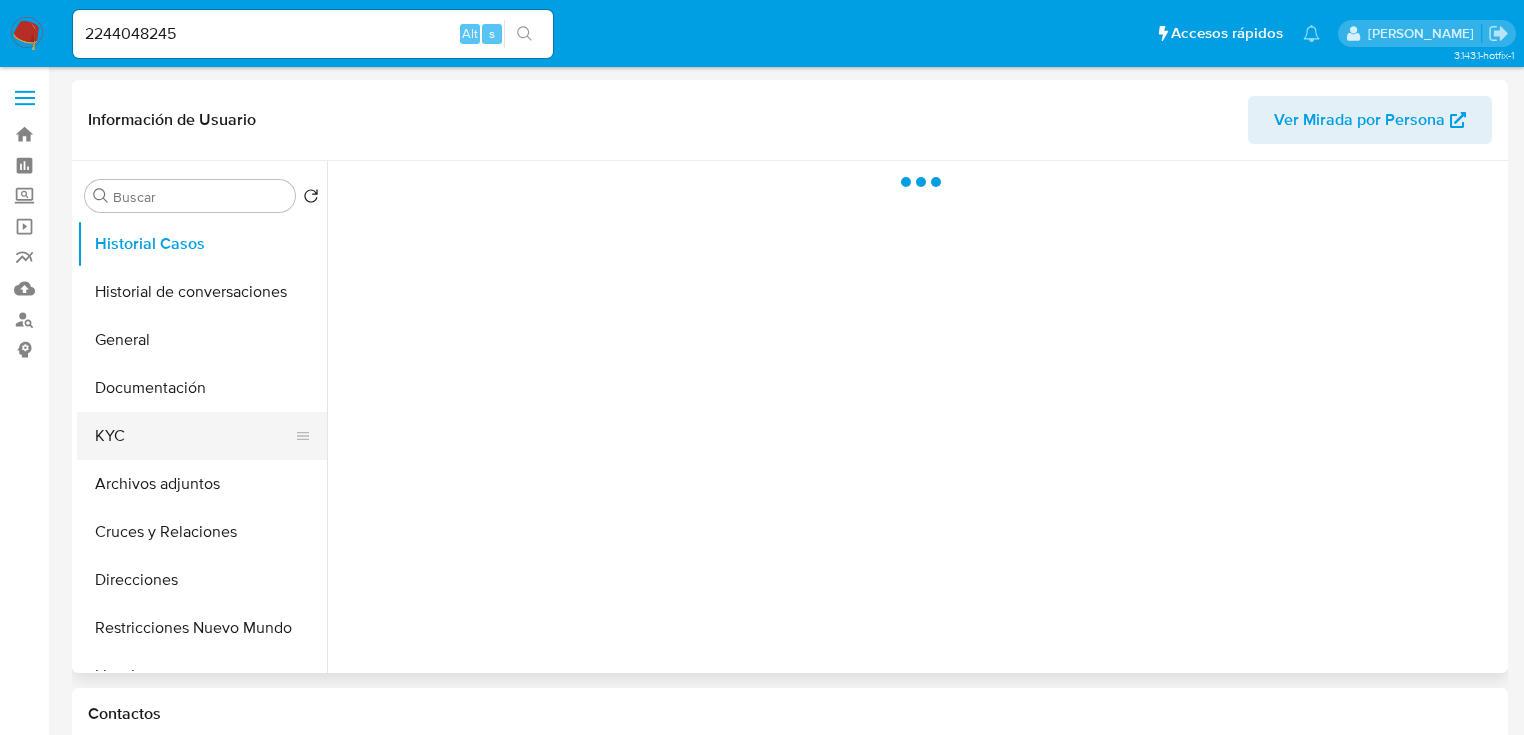 click on "KYC" at bounding box center (194, 436) 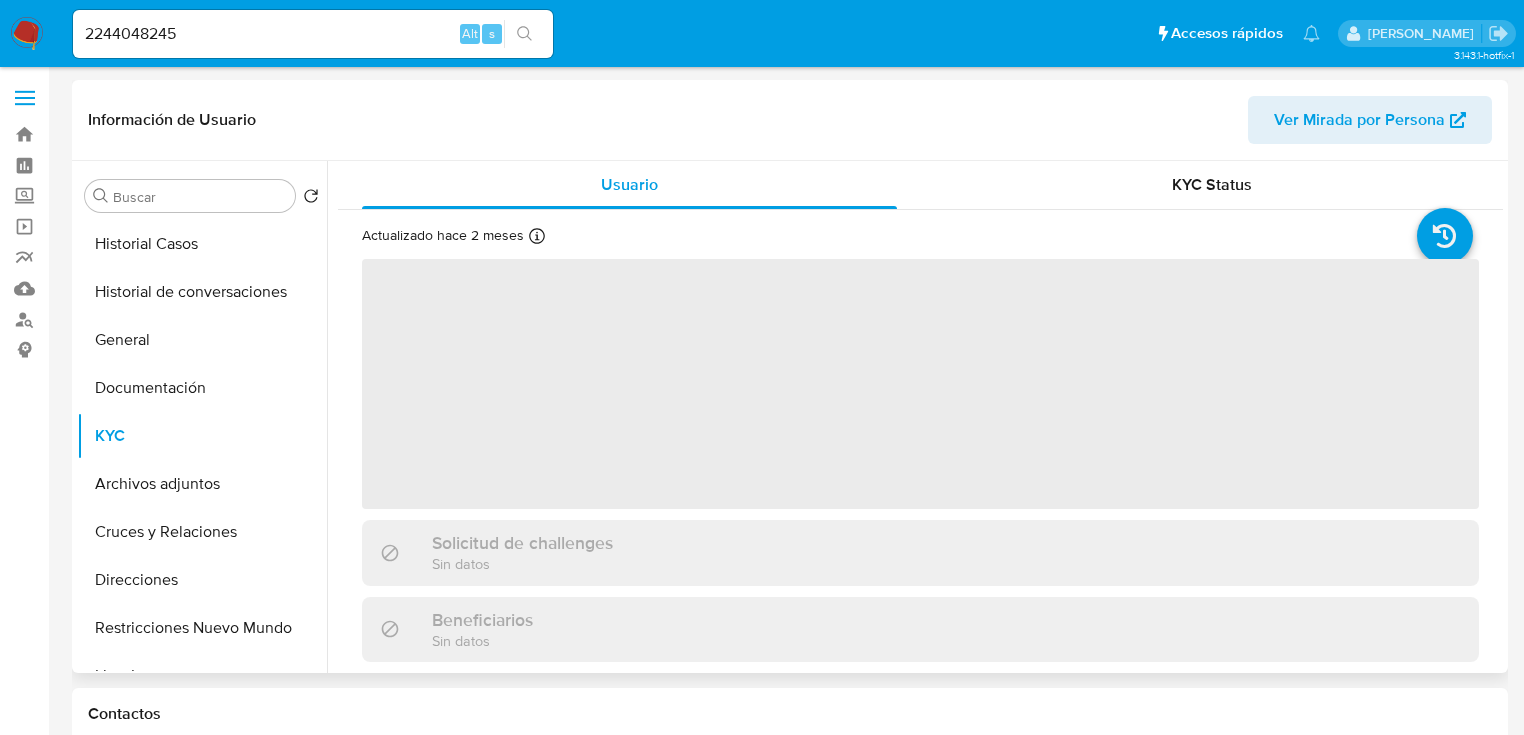 select on "10" 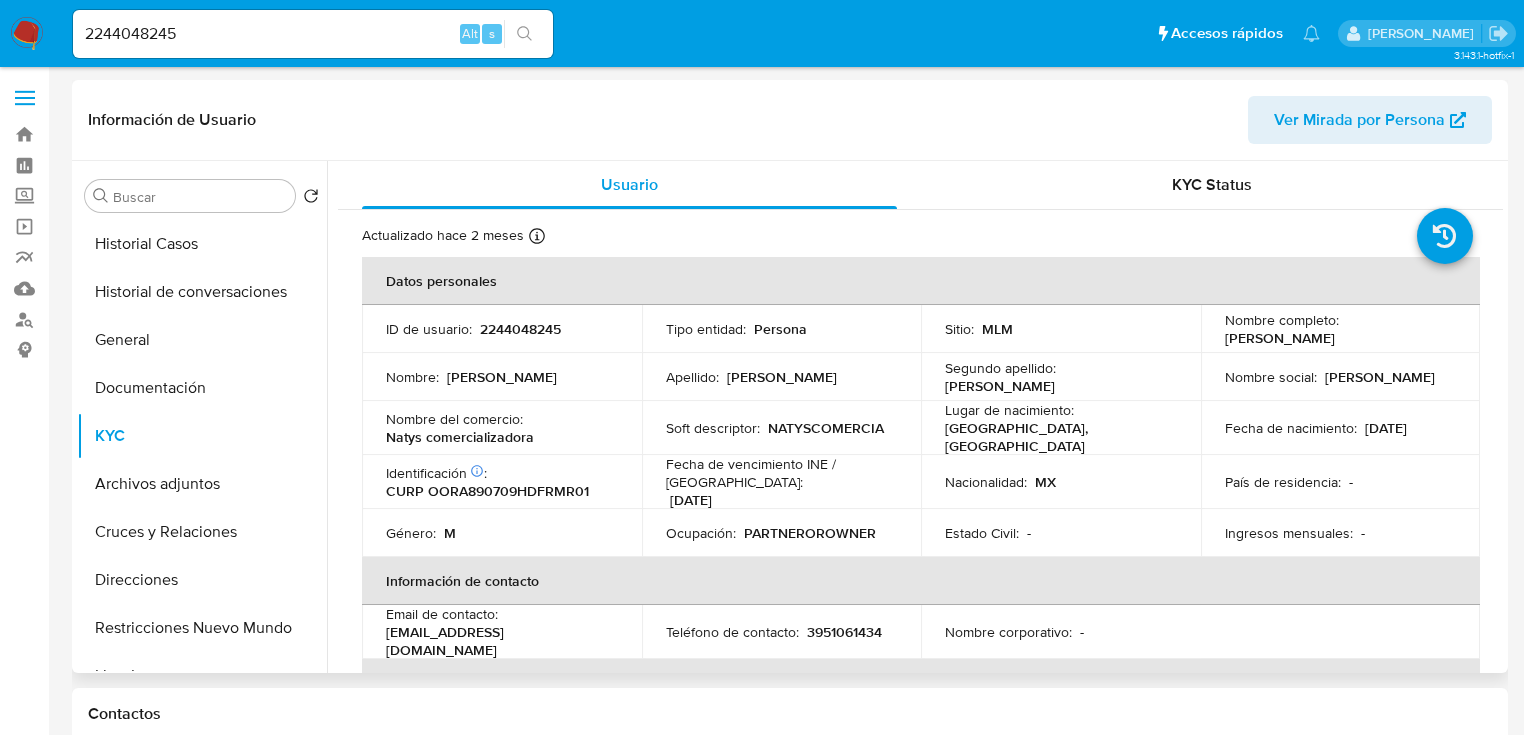 drag, startPoint x: 1224, startPoint y: 340, endPoint x: 1383, endPoint y: 340, distance: 159 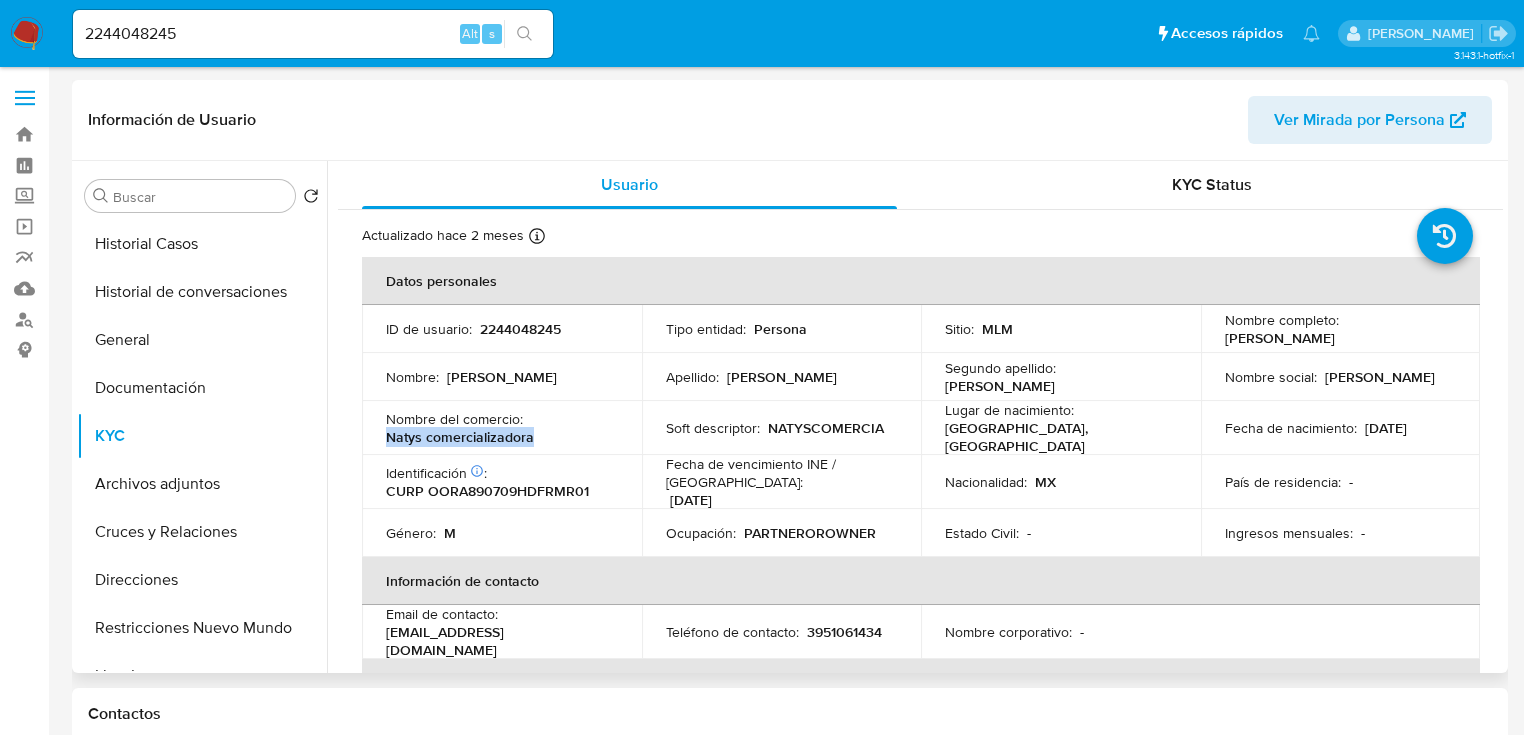 drag, startPoint x: 384, startPoint y: 431, endPoint x: 570, endPoint y: 443, distance: 186.38669 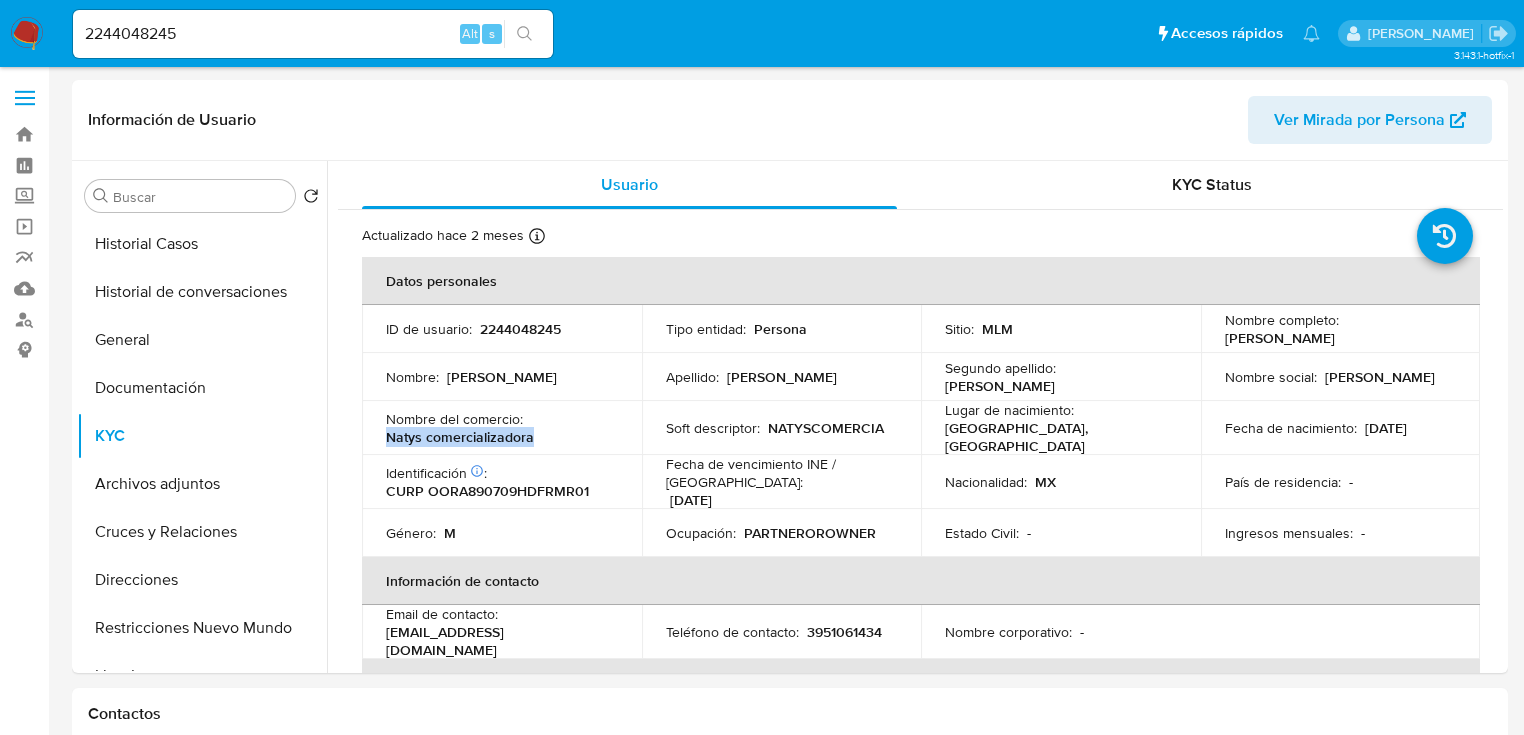 copy on "Natys comercializadora" 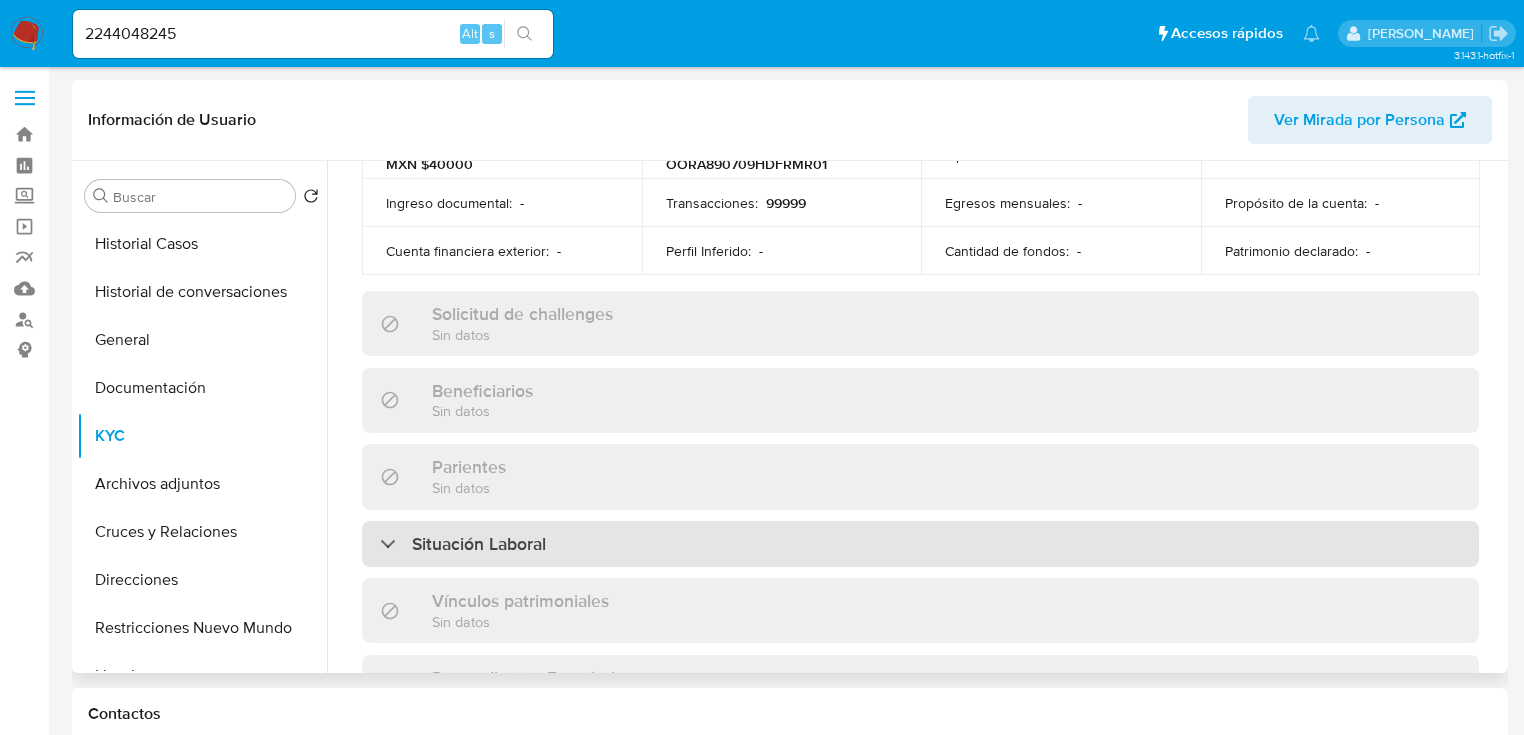 scroll, scrollTop: 1200, scrollLeft: 0, axis: vertical 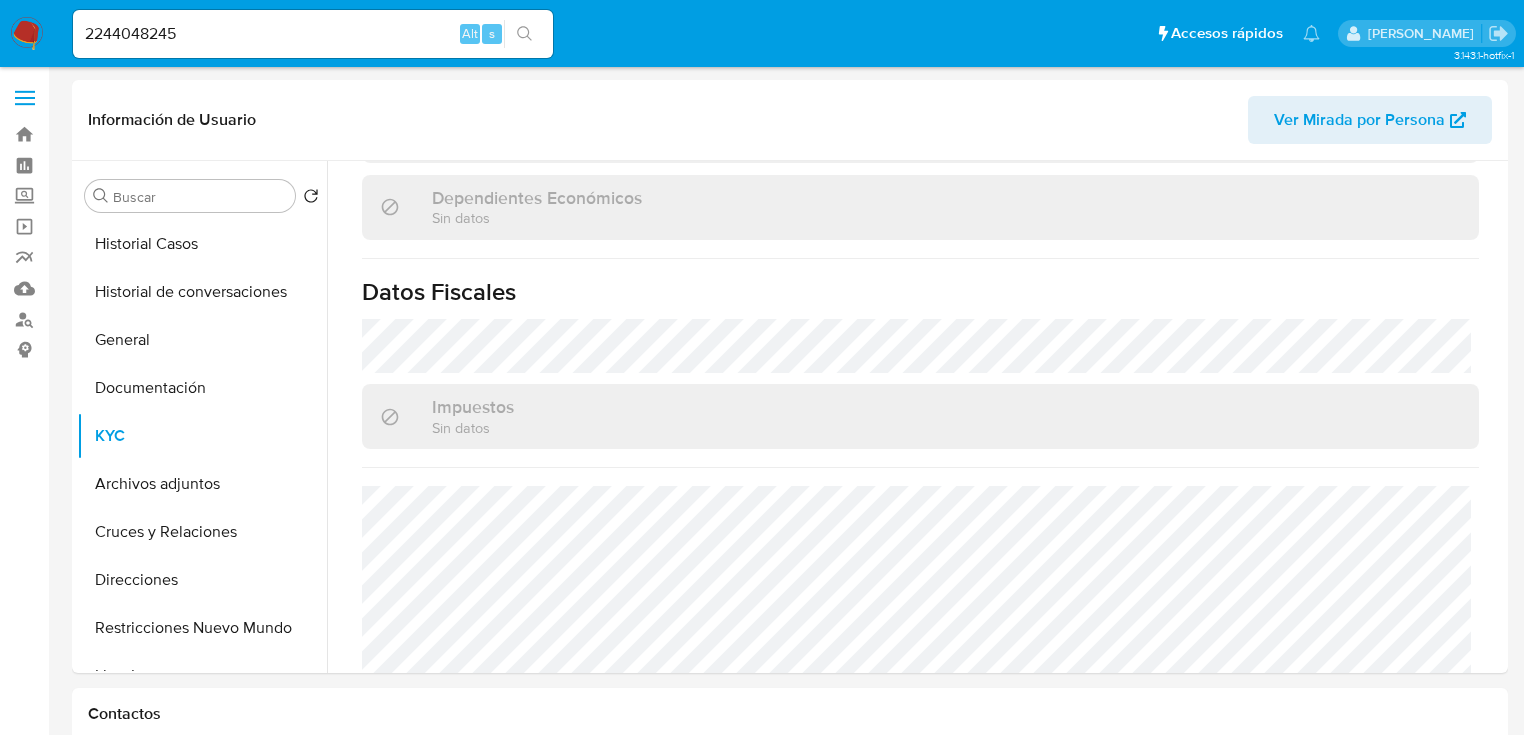click on "2244048245 Alt s" at bounding box center (313, 34) 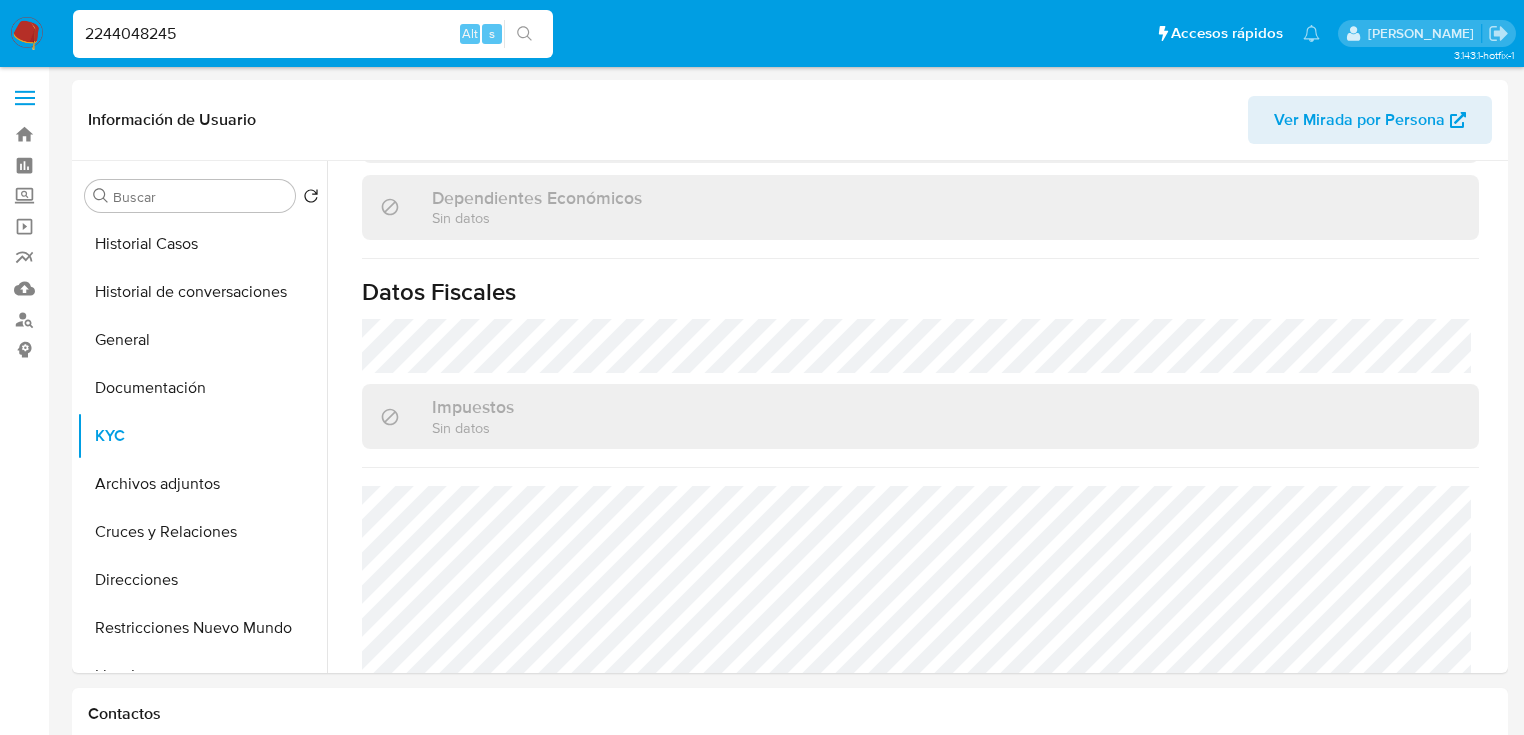 drag, startPoint x: 197, startPoint y: 29, endPoint x: 164, endPoint y: 44, distance: 36.249138 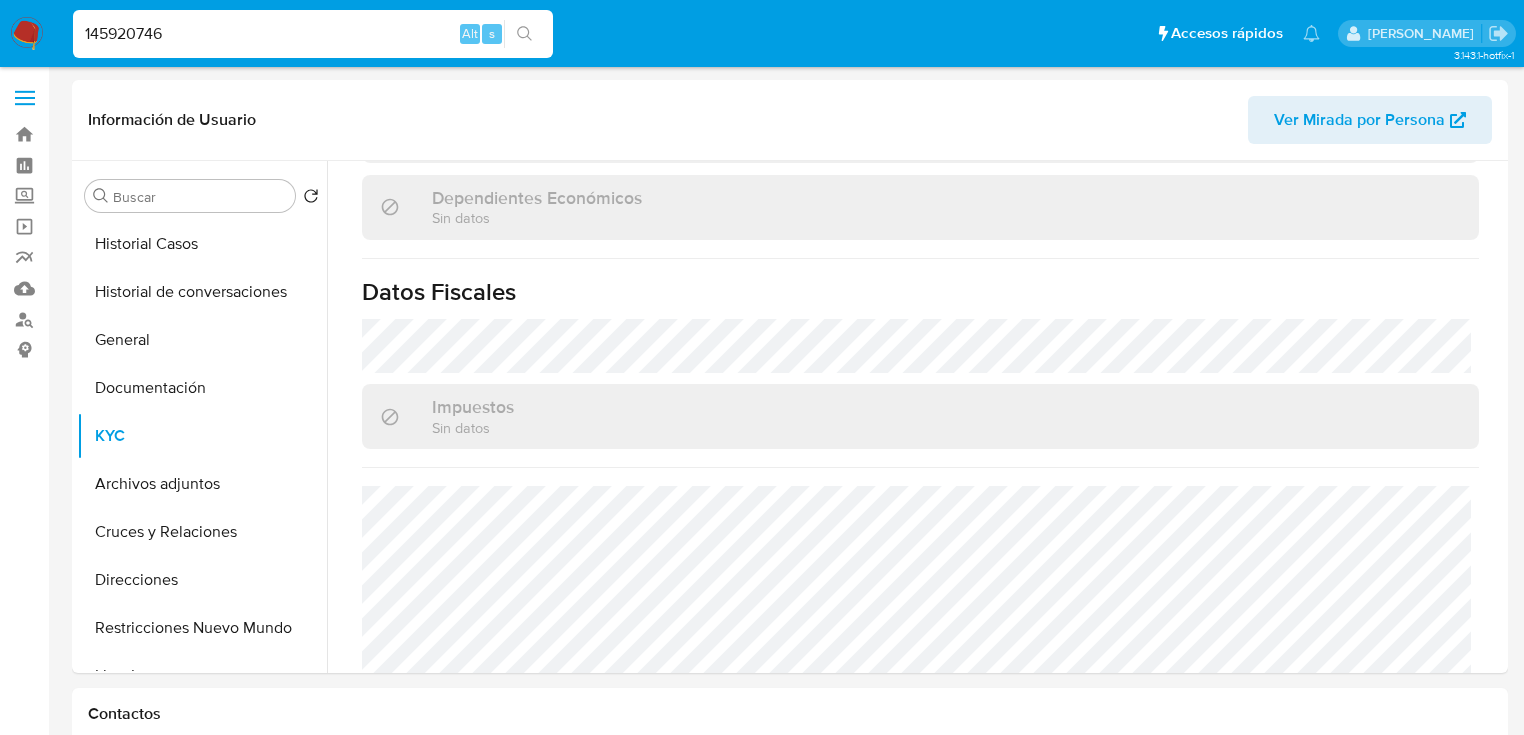 type on "145920746" 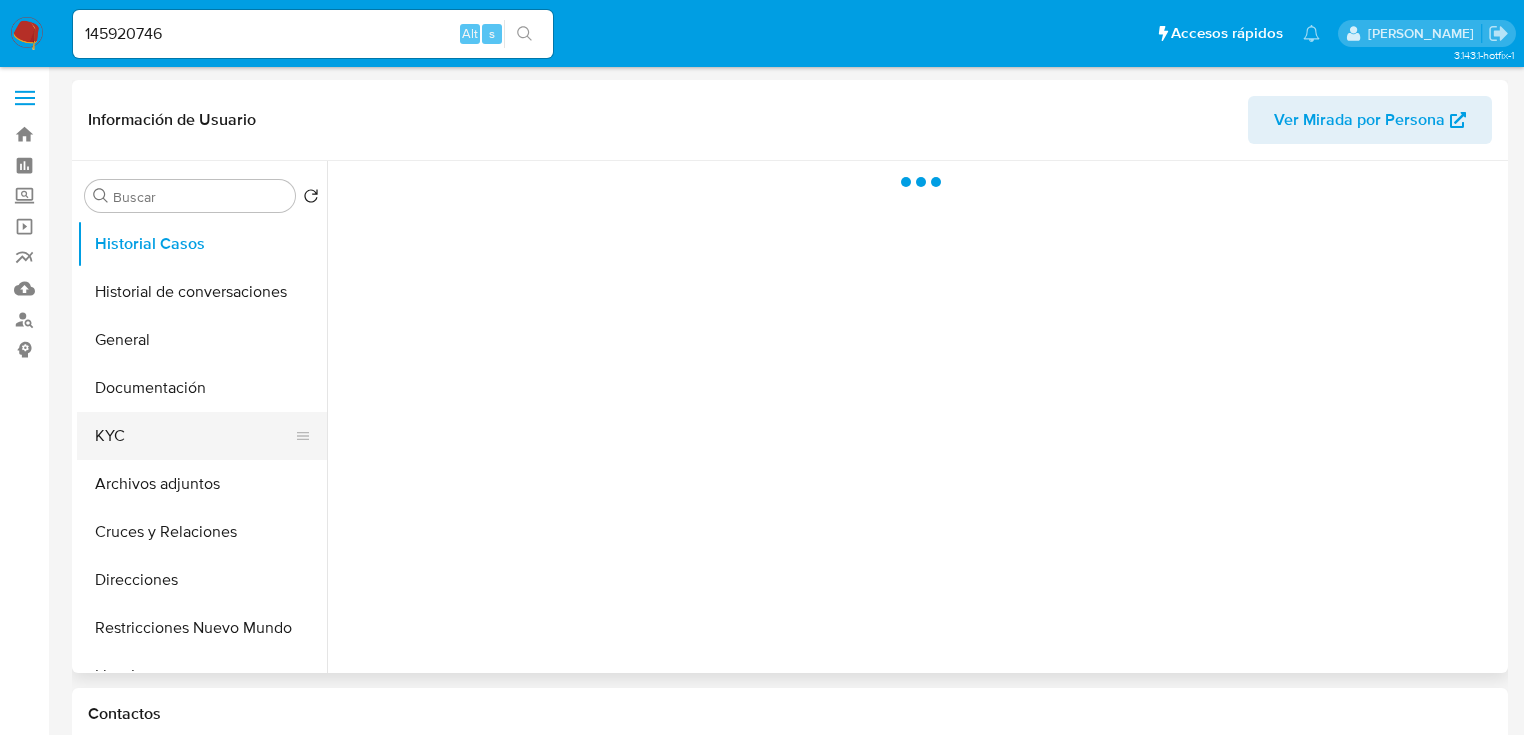 click on "KYC" at bounding box center (194, 436) 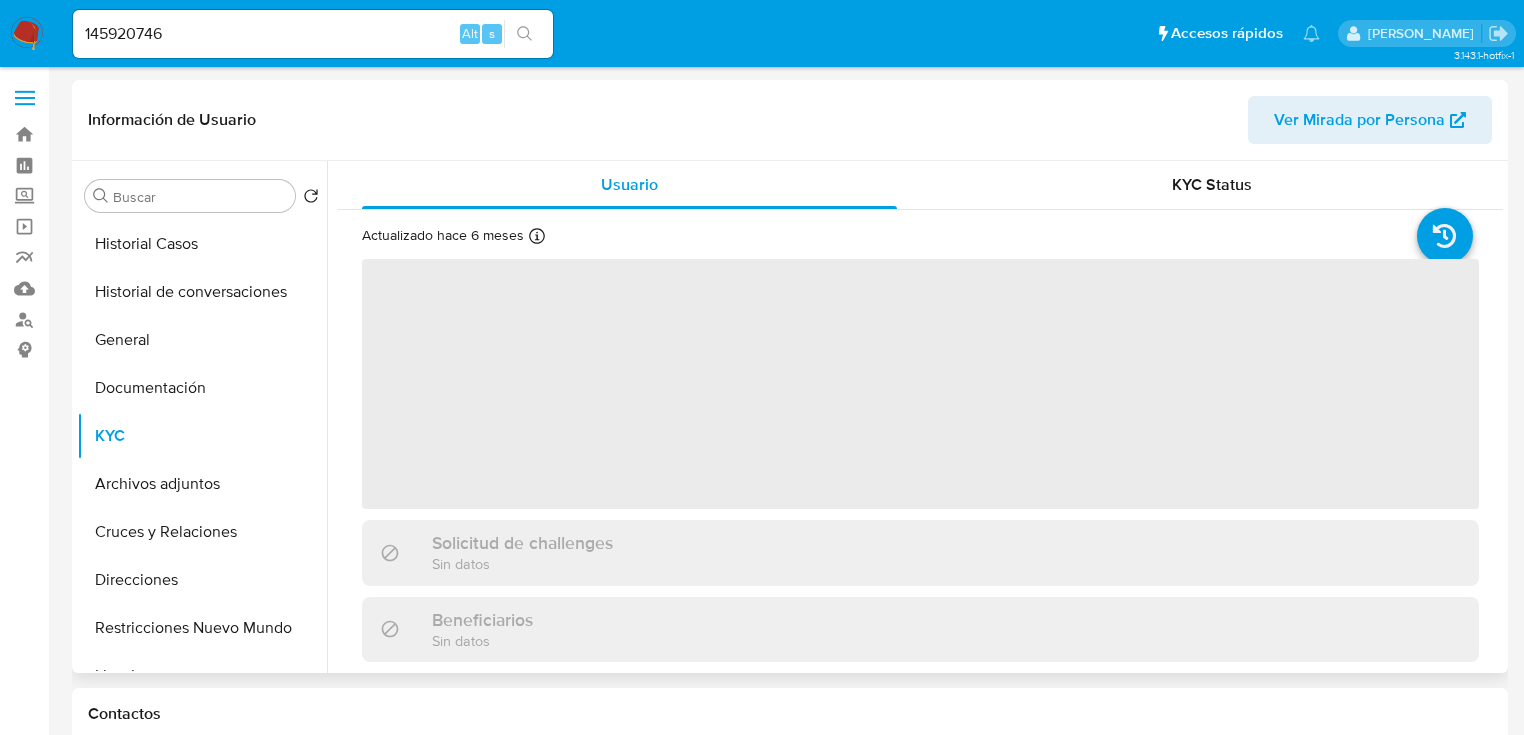 select on "10" 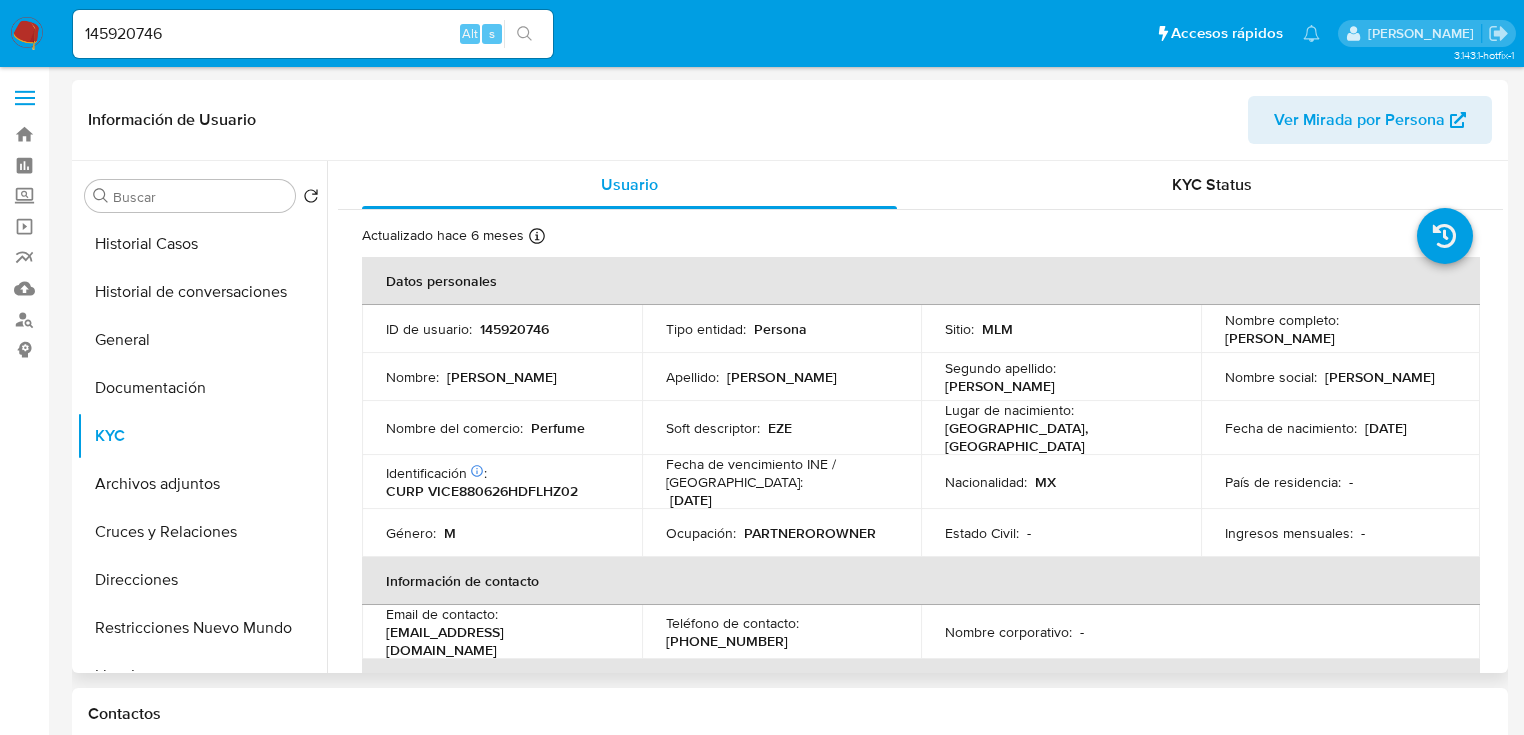 drag, startPoint x: 1219, startPoint y: 341, endPoint x: 1419, endPoint y: 343, distance: 200.01 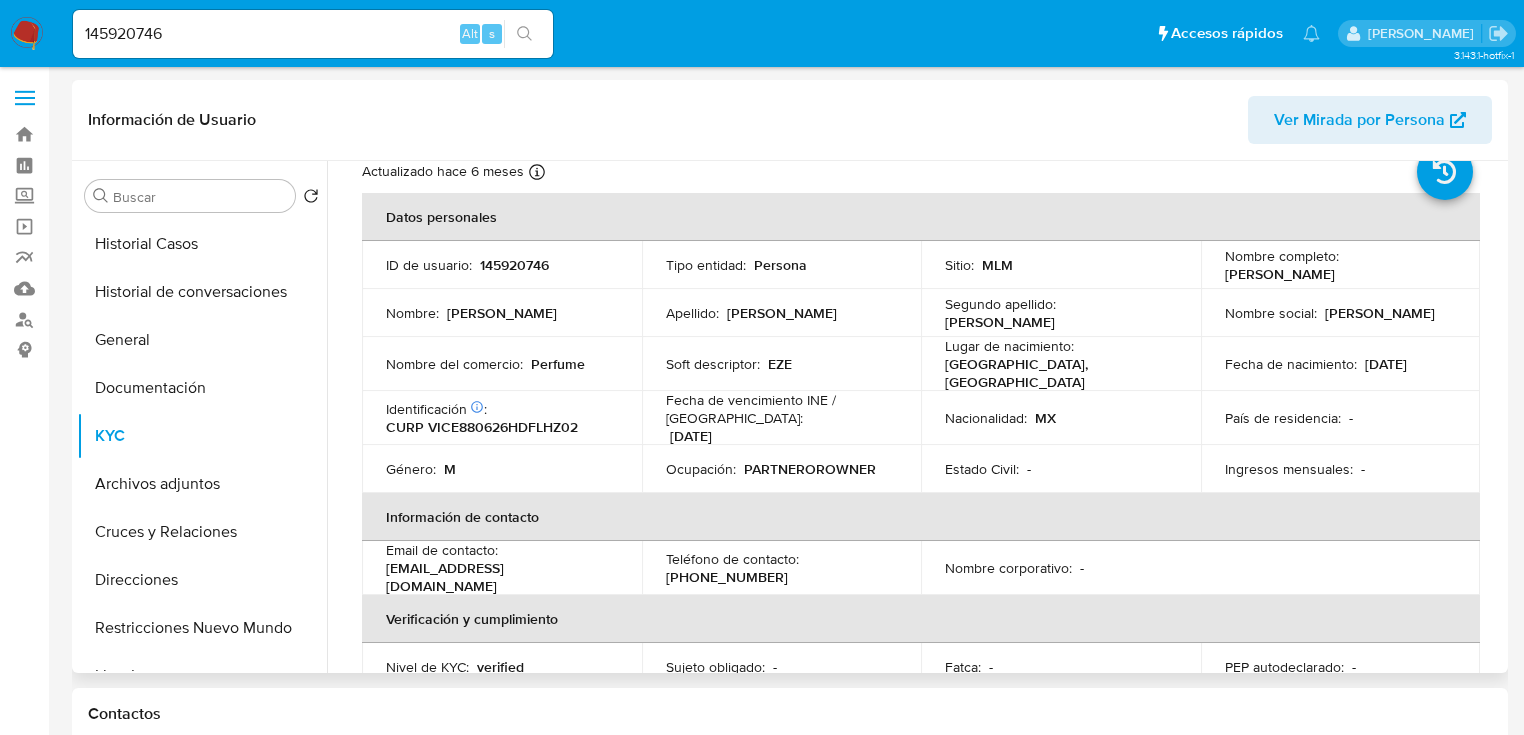scroll, scrollTop: 0, scrollLeft: 0, axis: both 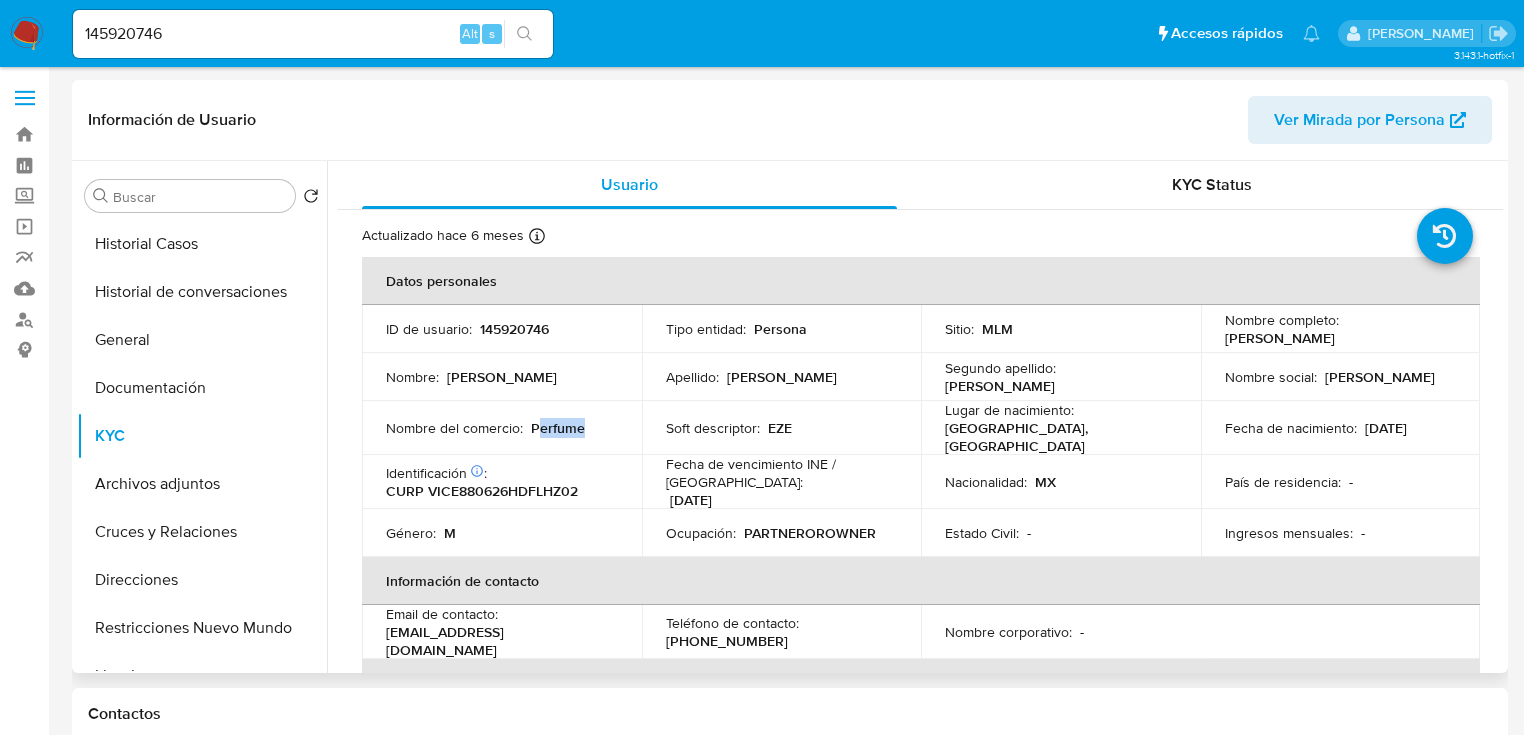 drag, startPoint x: 538, startPoint y: 423, endPoint x: 598, endPoint y: 424, distance: 60.00833 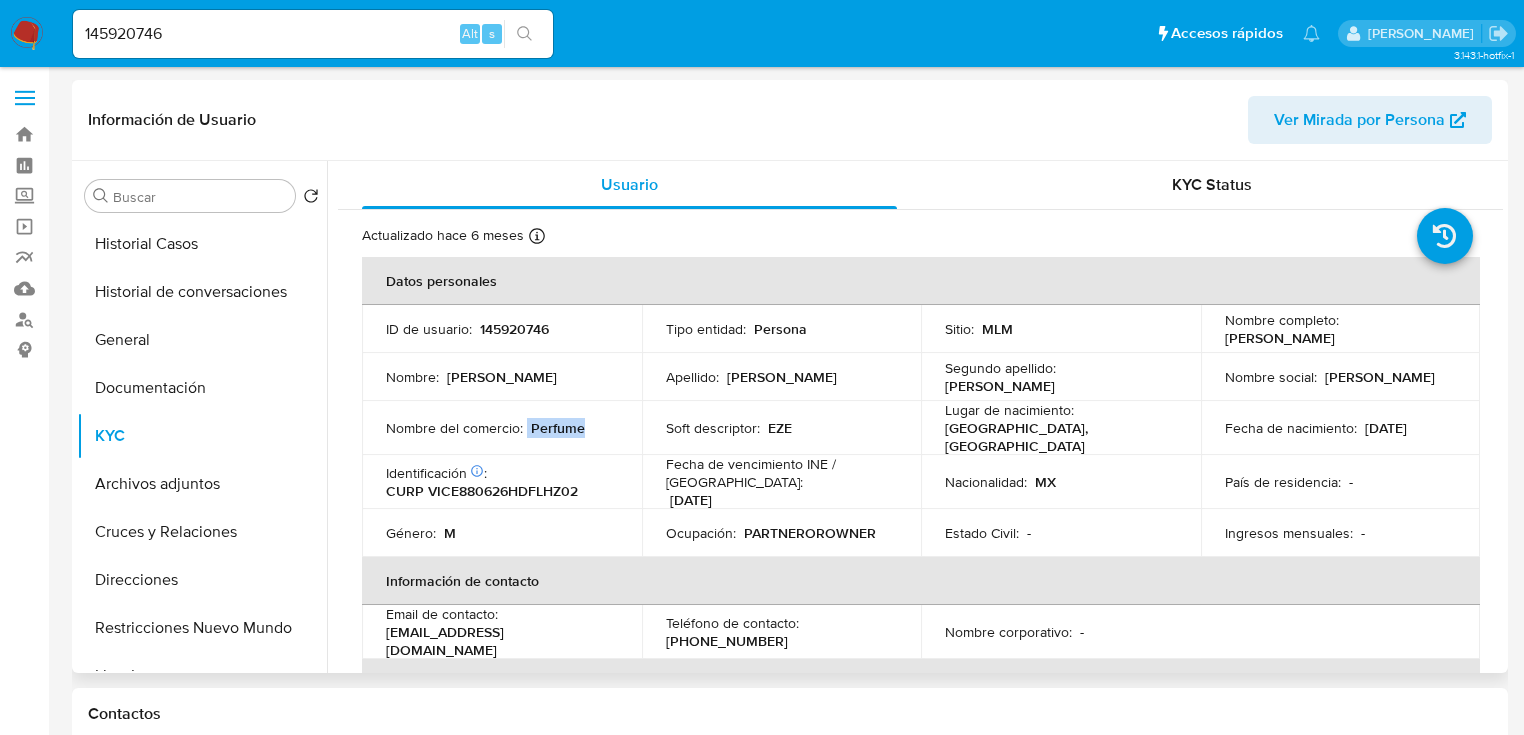 drag, startPoint x: 527, startPoint y: 424, endPoint x: 584, endPoint y: 424, distance: 57 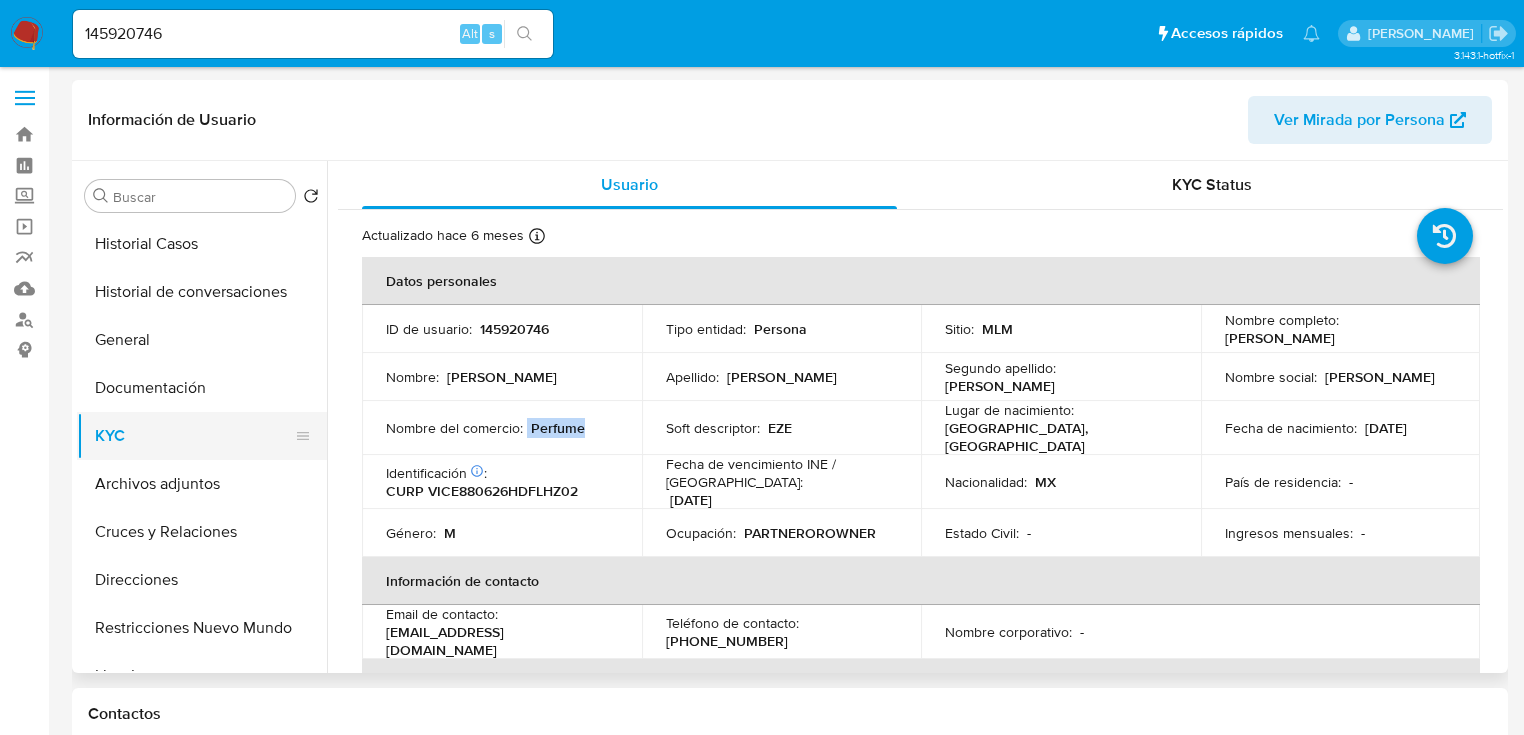 copy on "Perfume" 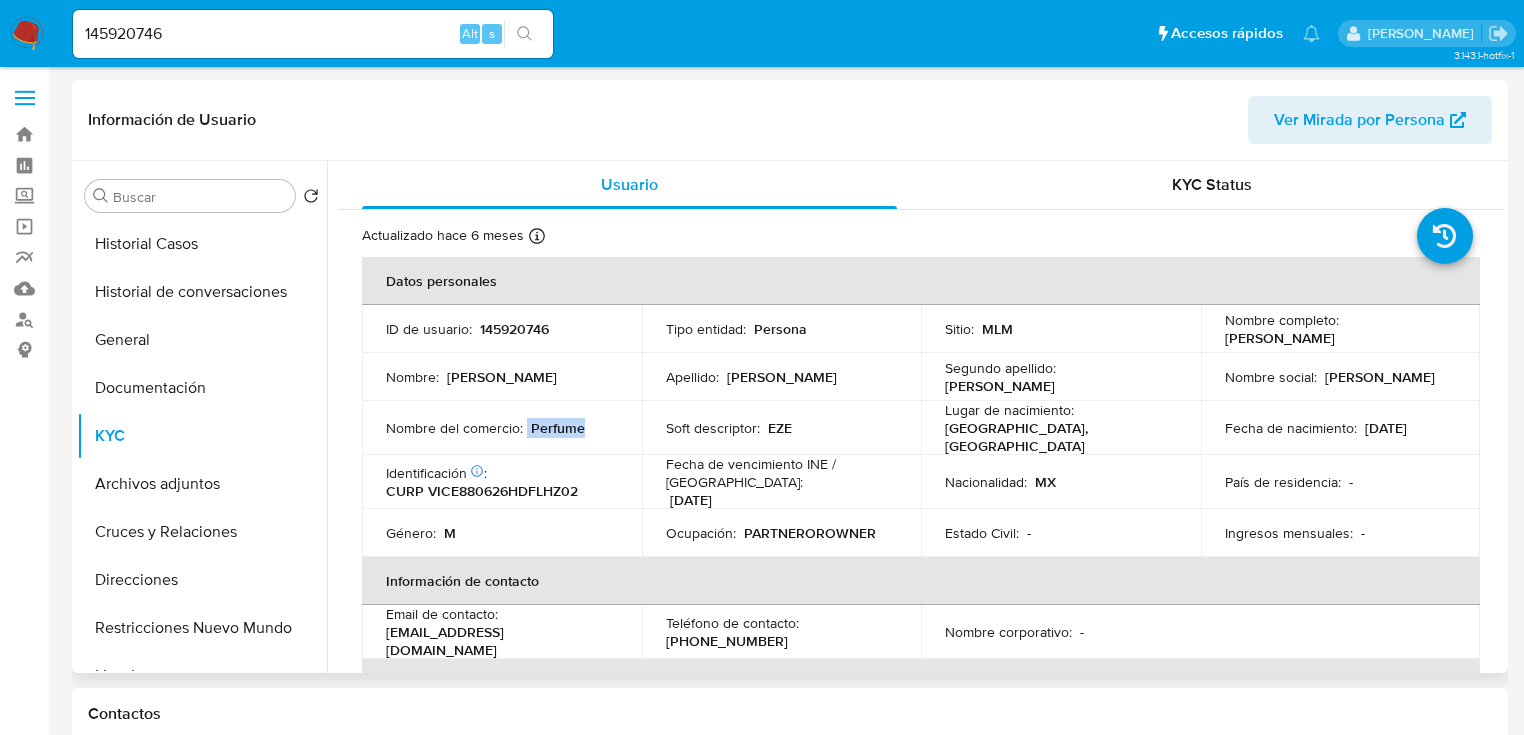 click on "Perfume" at bounding box center (558, 428) 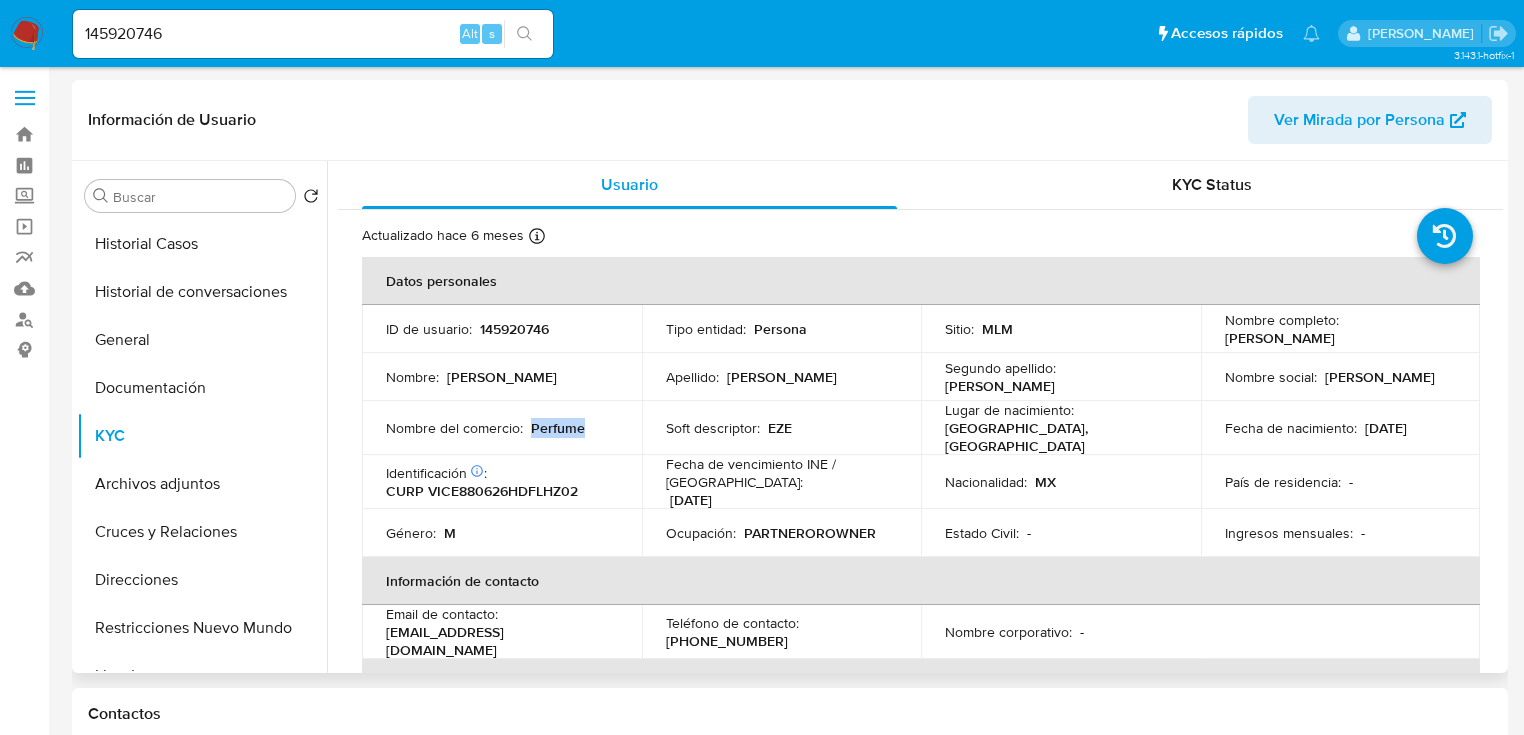 drag, startPoint x: 528, startPoint y: 421, endPoint x: 581, endPoint y: 421, distance: 53 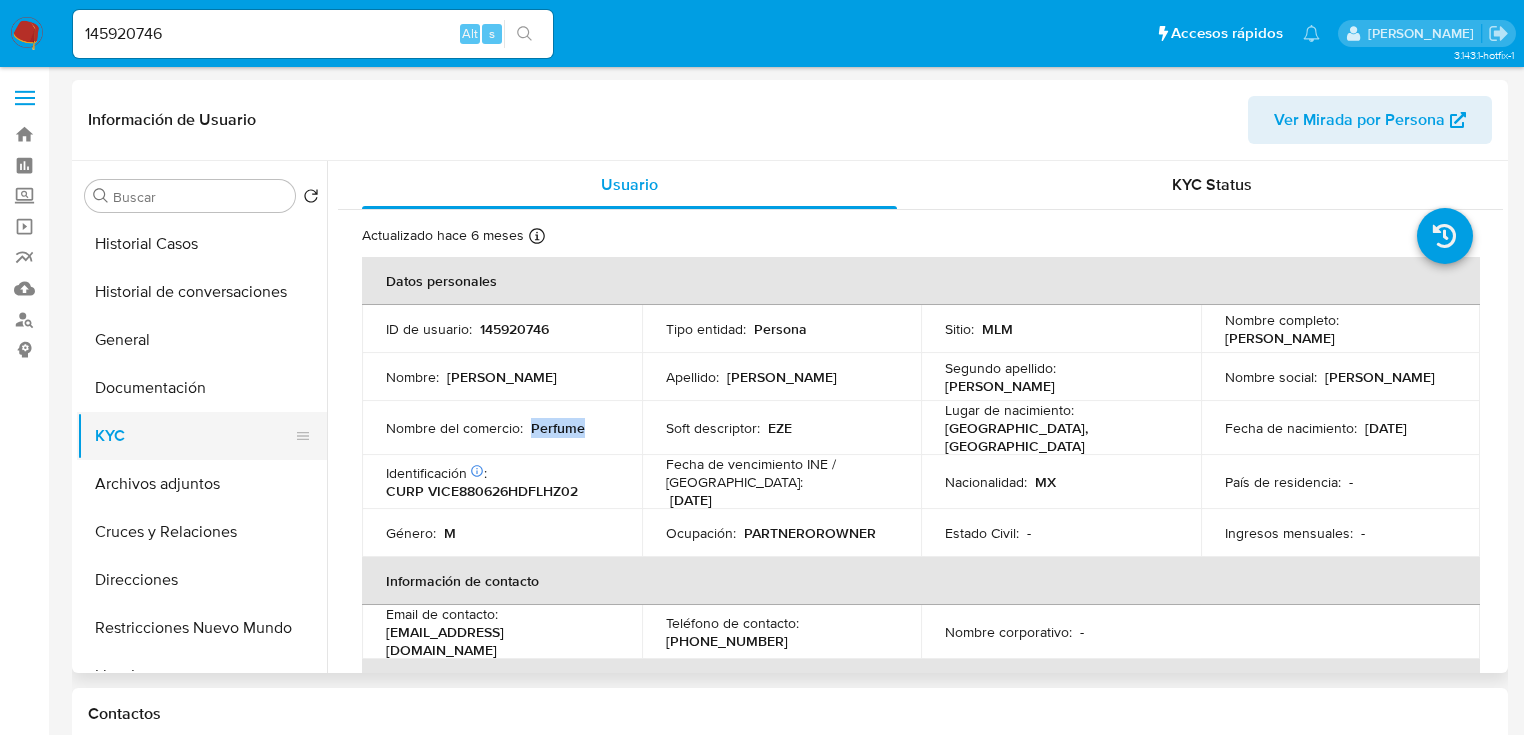 copy on "Perfume" 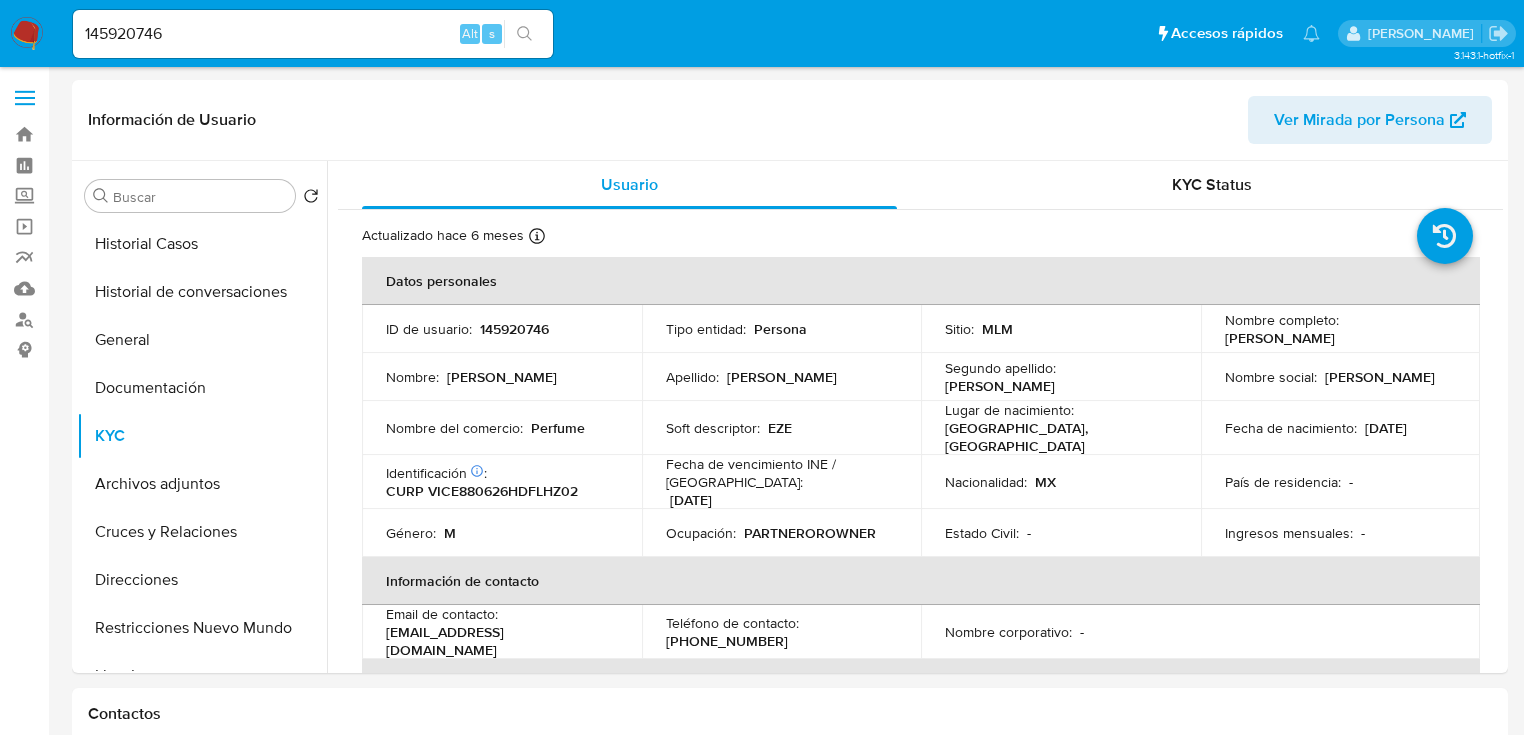 drag, startPoint x: 125, startPoint y: 33, endPoint x: 93, endPoint y: 35, distance: 32.06244 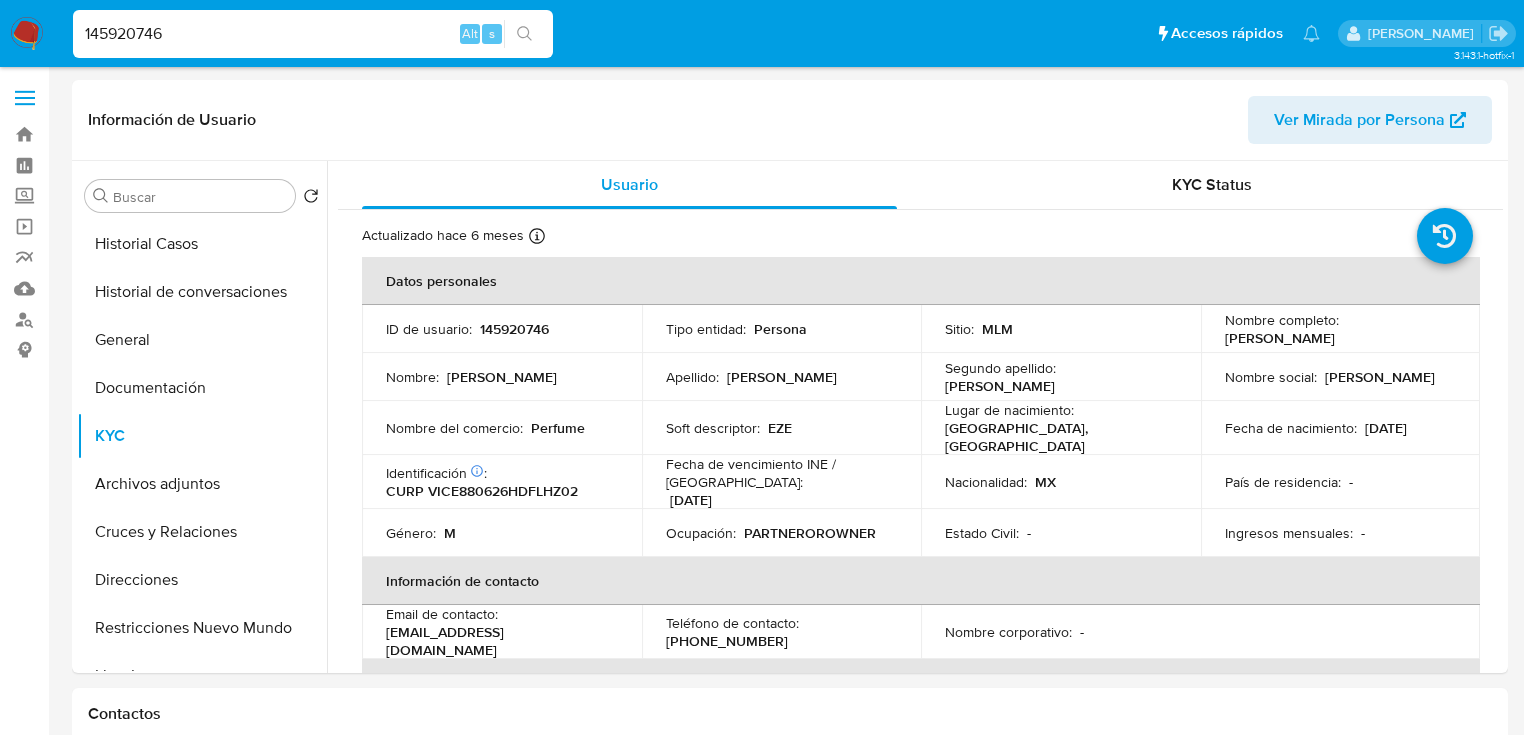 drag, startPoint x: 234, startPoint y: 37, endPoint x: 90, endPoint y: 34, distance: 144.03125 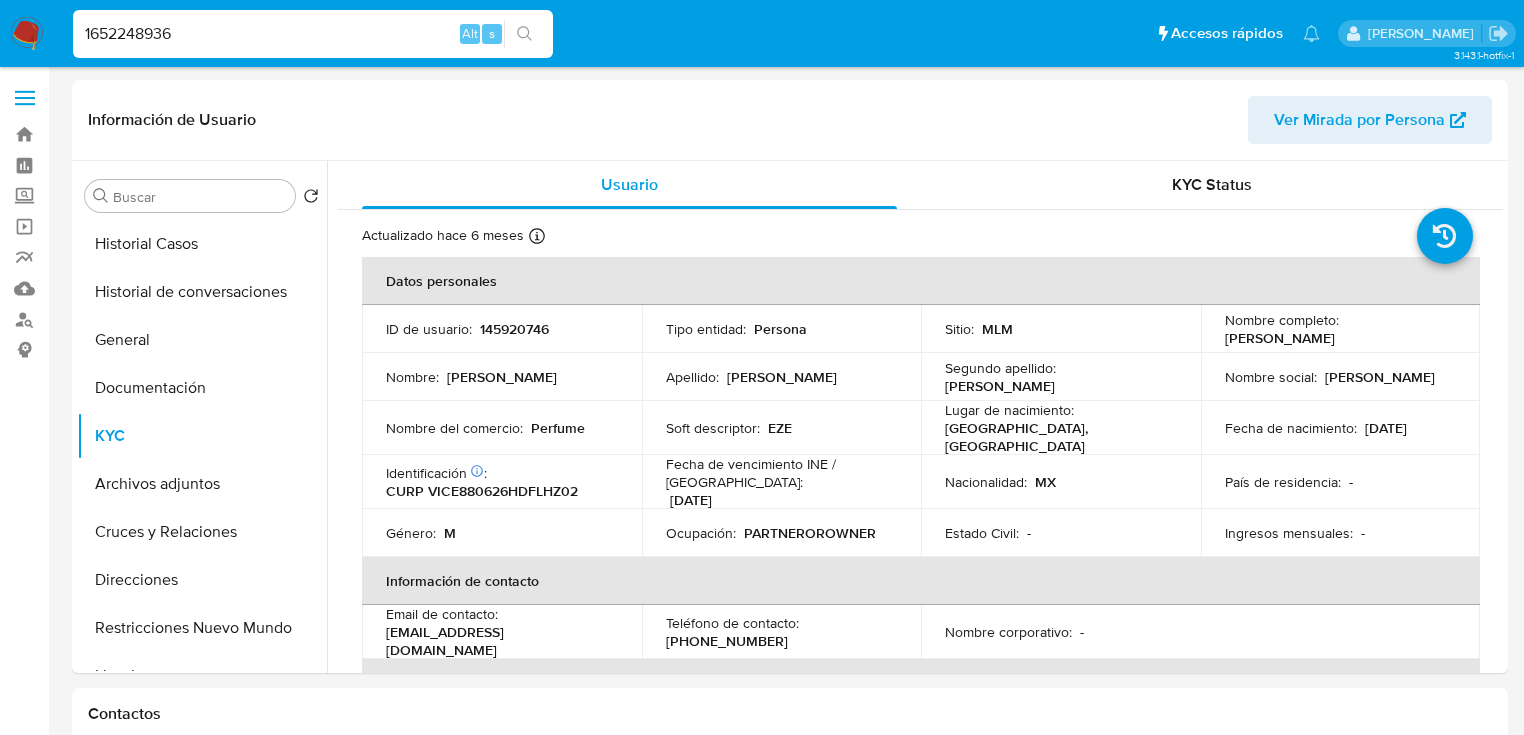 type on "1652248936" 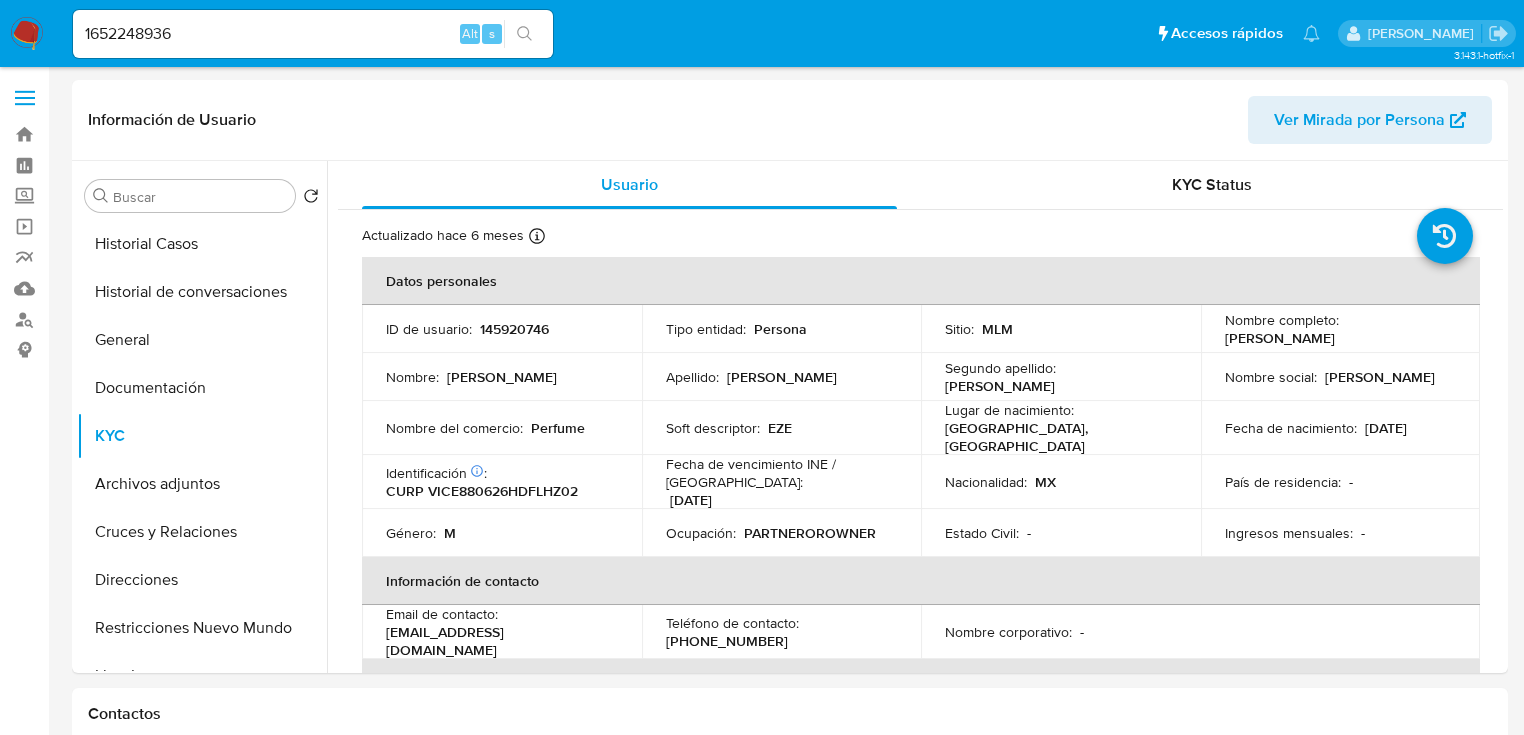 click 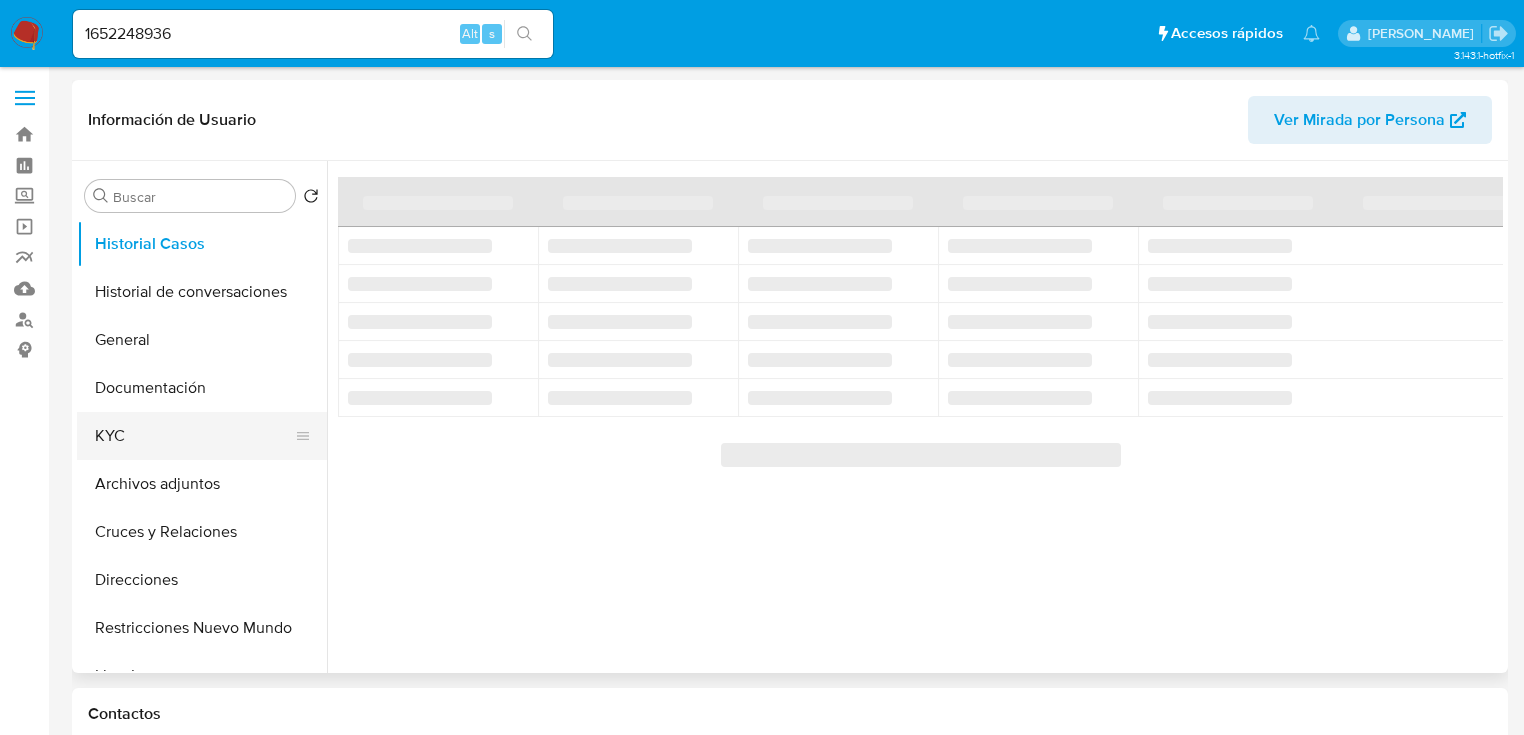 select on "10" 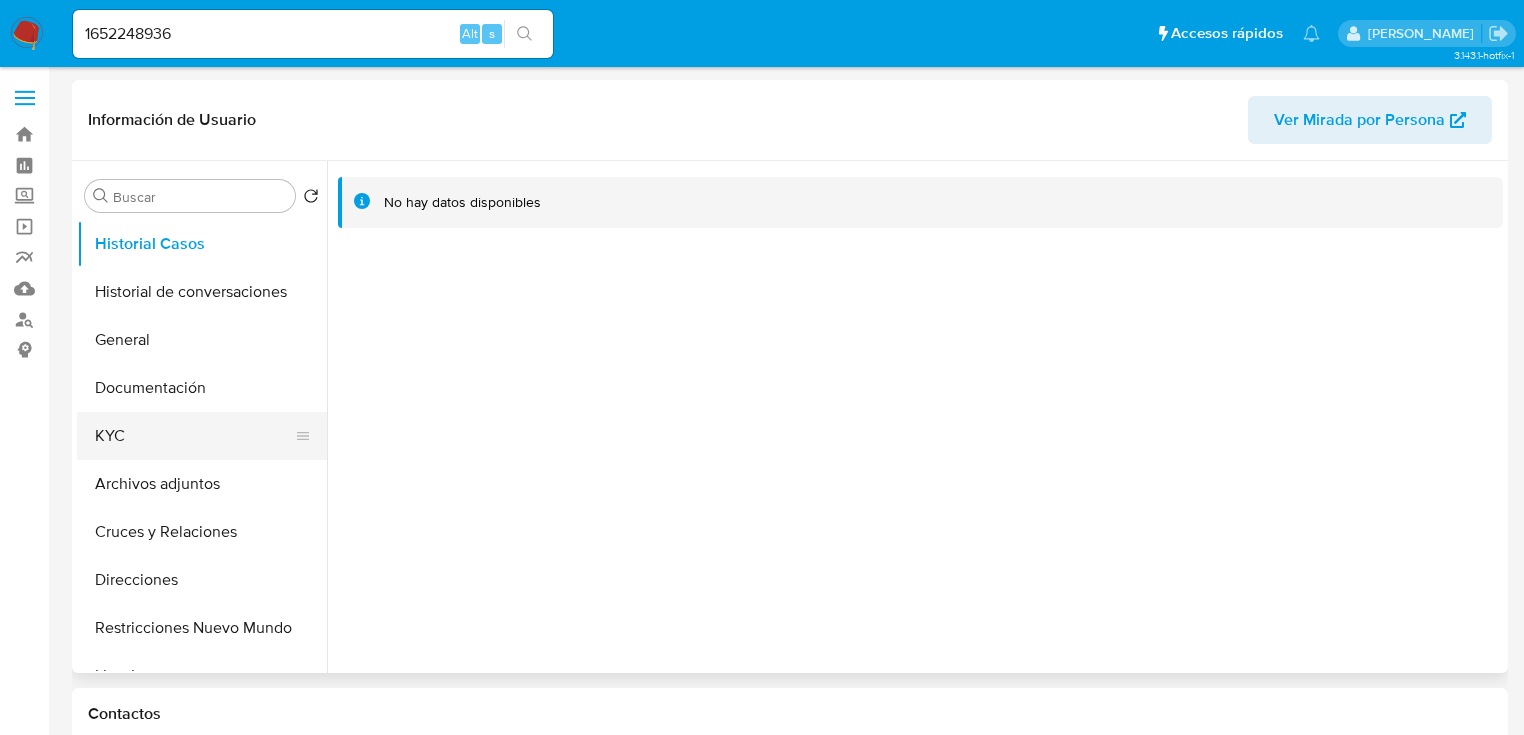 click on "KYC" at bounding box center [194, 436] 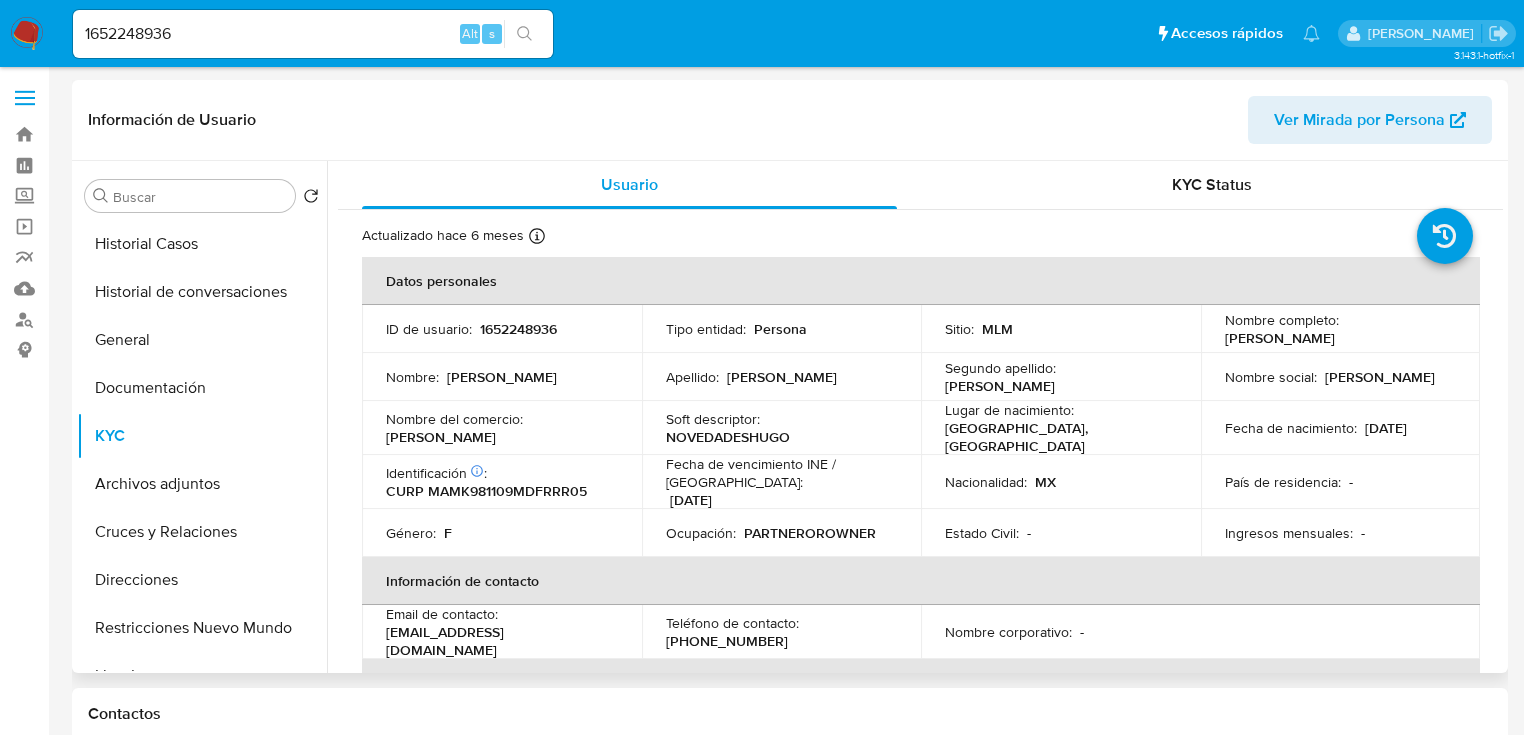 click on "Nombre completo :    Keren Saraí Martinez Martinez" at bounding box center (1341, 329) 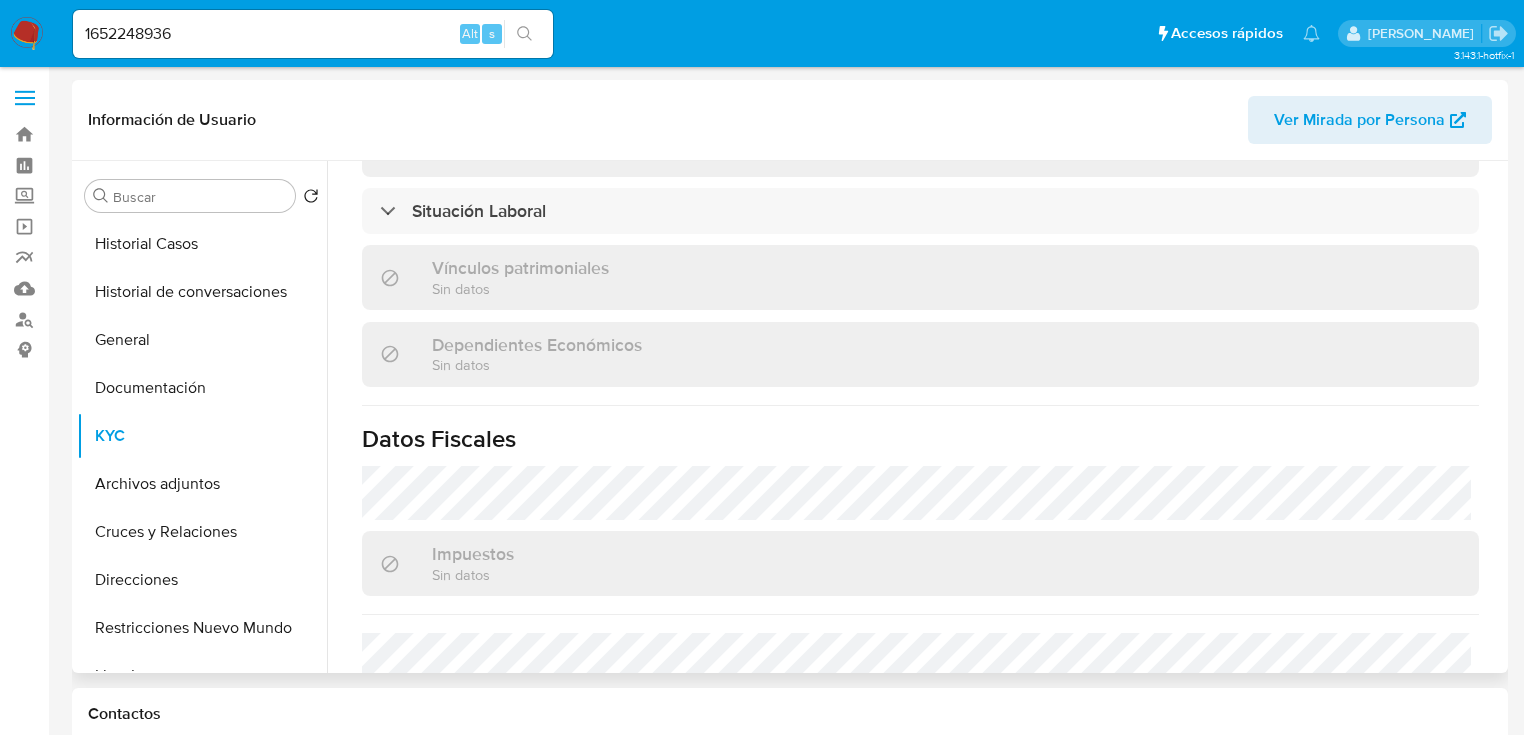 scroll, scrollTop: 1263, scrollLeft: 0, axis: vertical 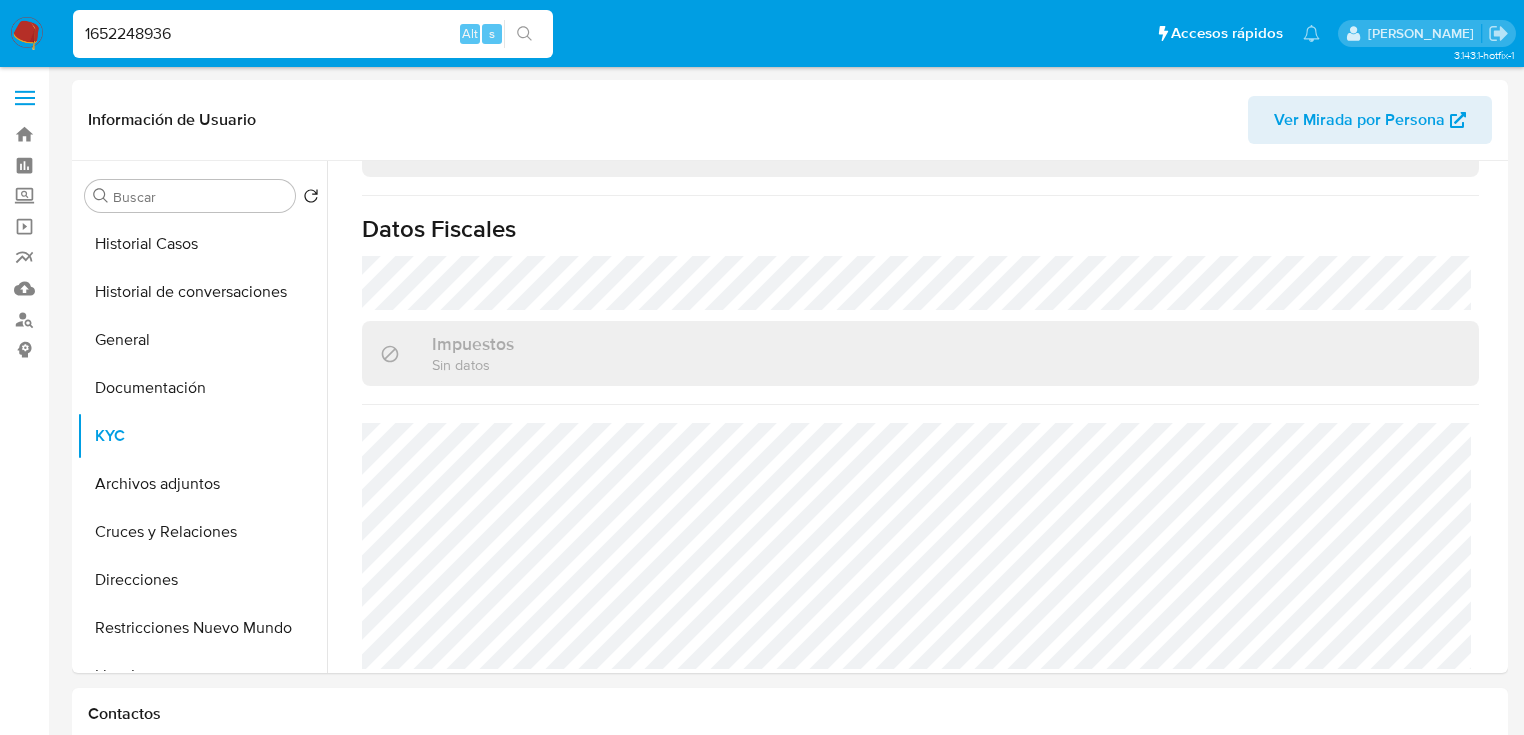 drag, startPoint x: 217, startPoint y: 31, endPoint x: 227, endPoint y: 32, distance: 10.049875 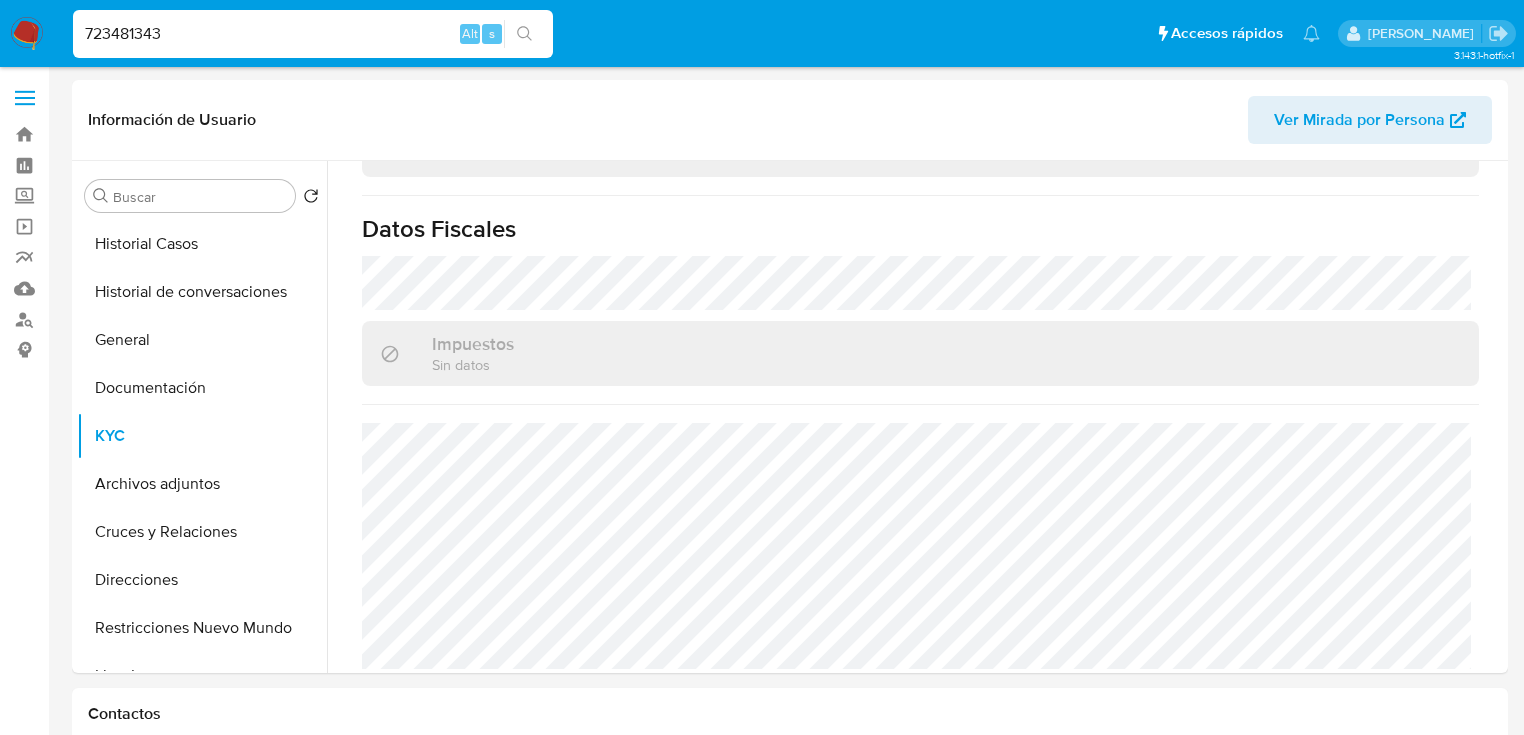 type on "723481343" 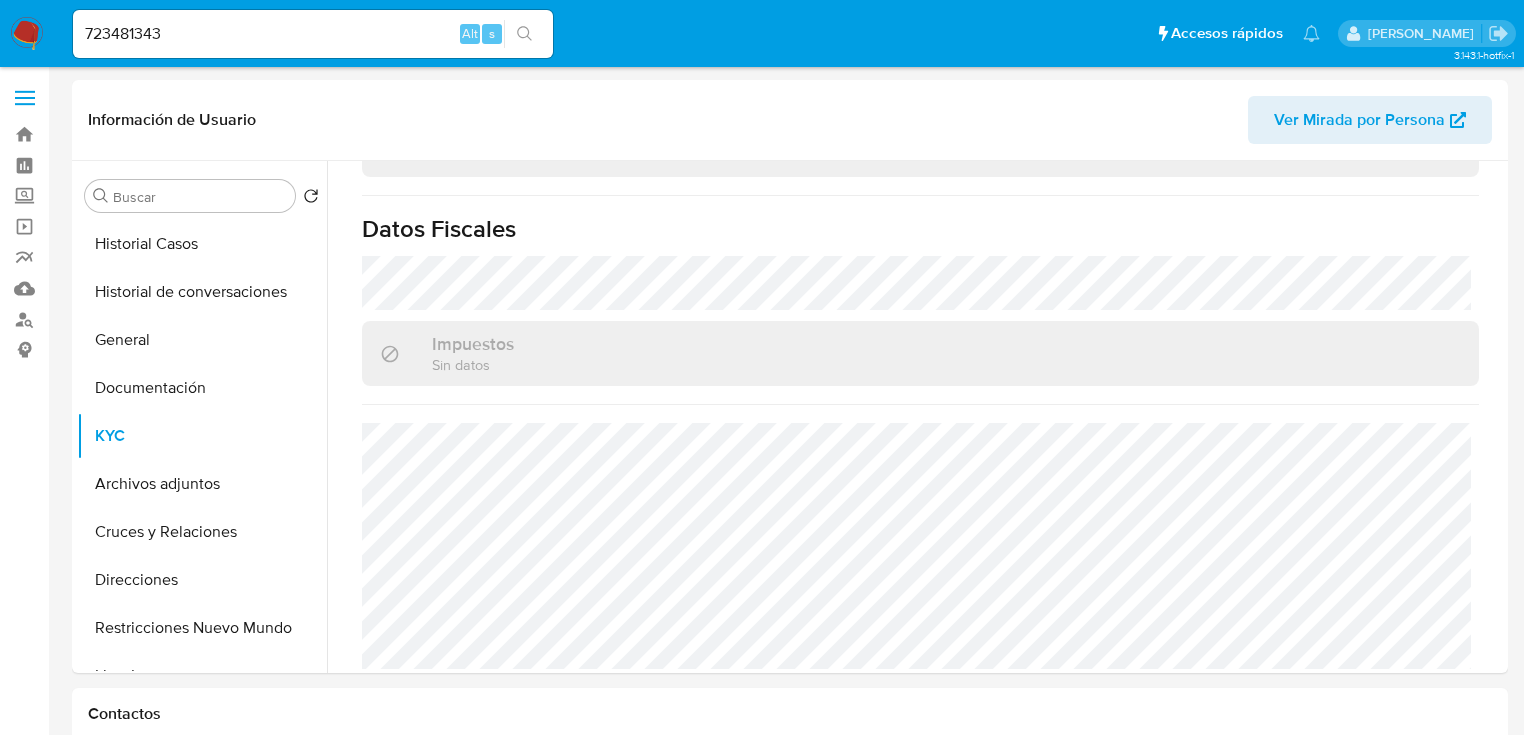 click 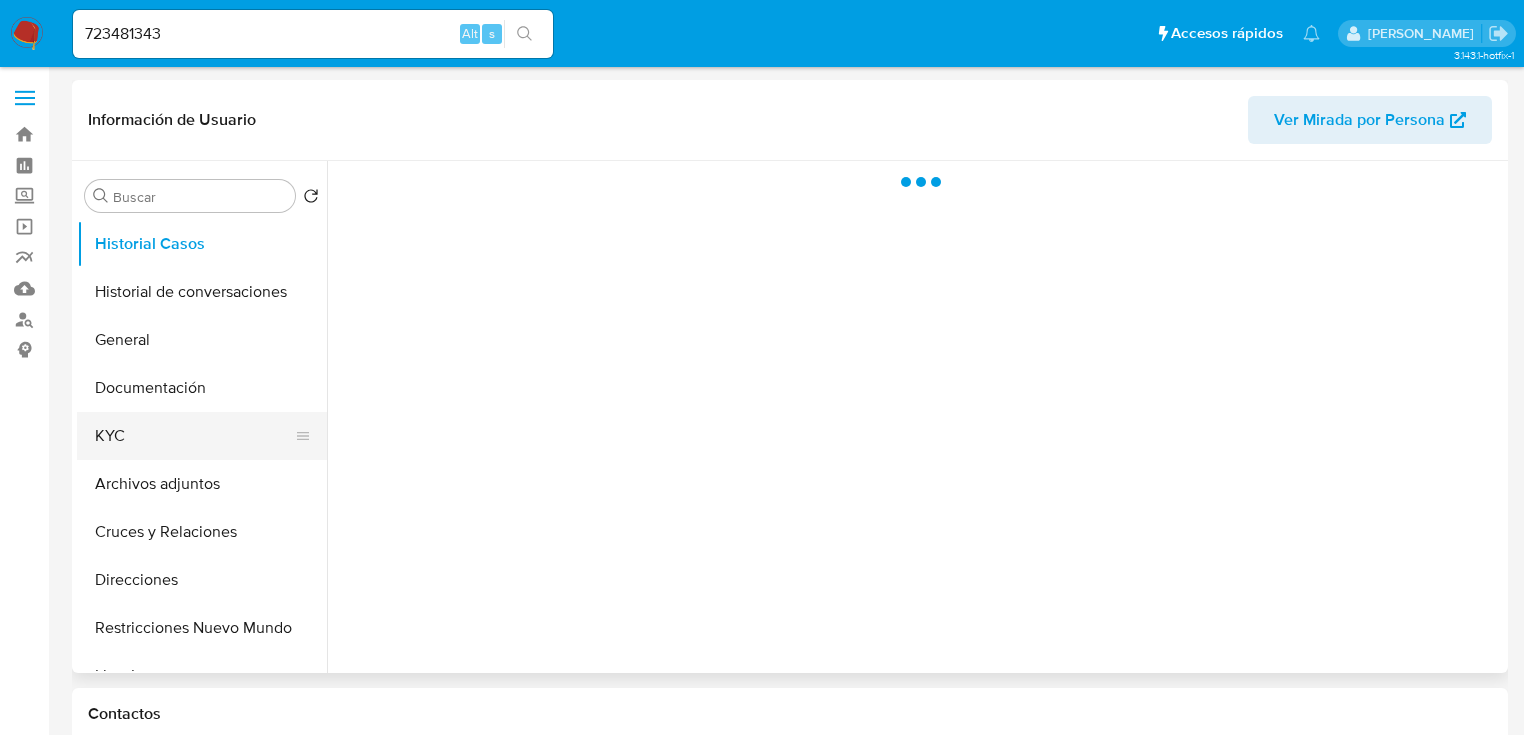 click on "KYC" at bounding box center (194, 436) 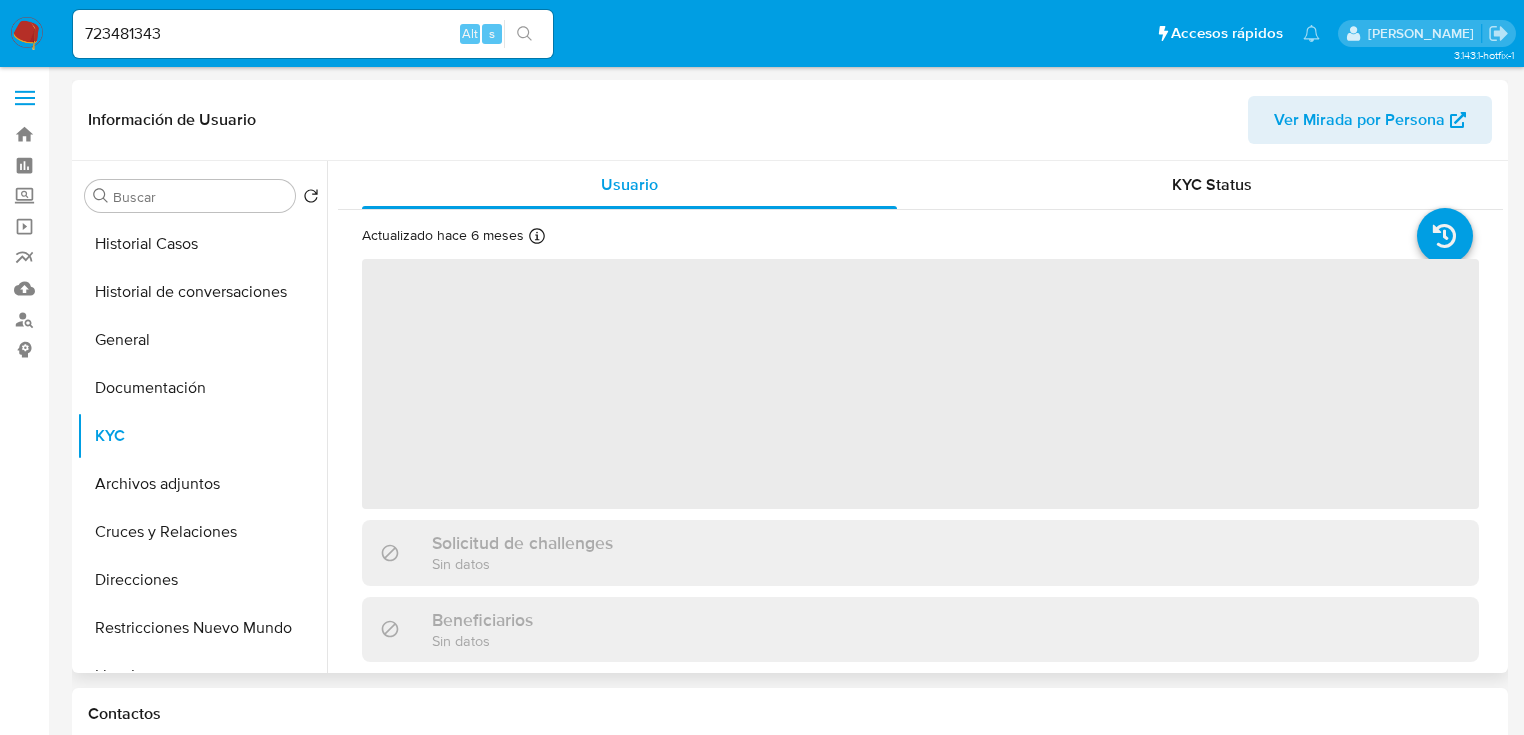 select on "10" 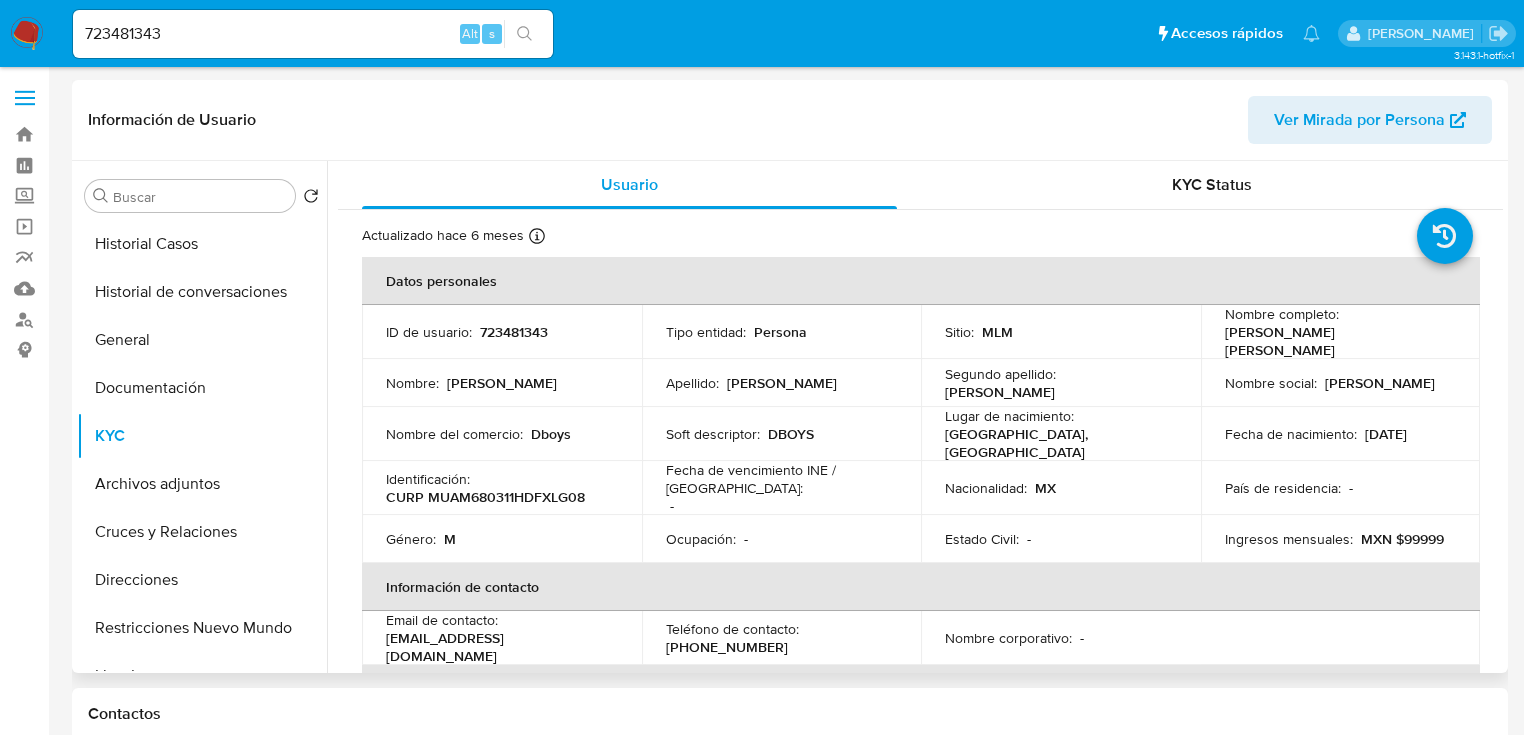 drag, startPoint x: 1218, startPoint y: 336, endPoint x: 1167, endPoint y: 364, distance: 58.18075 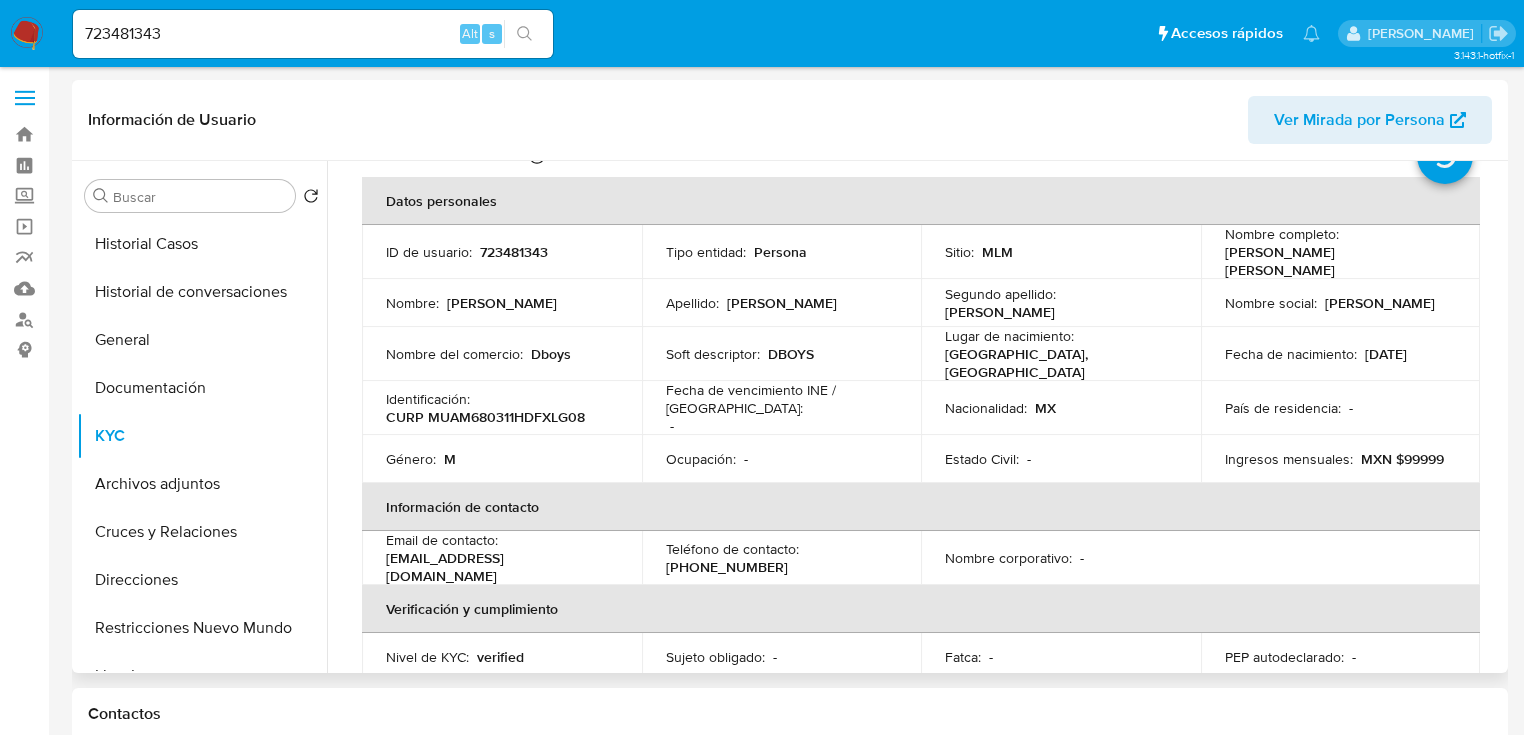 scroll, scrollTop: 0, scrollLeft: 0, axis: both 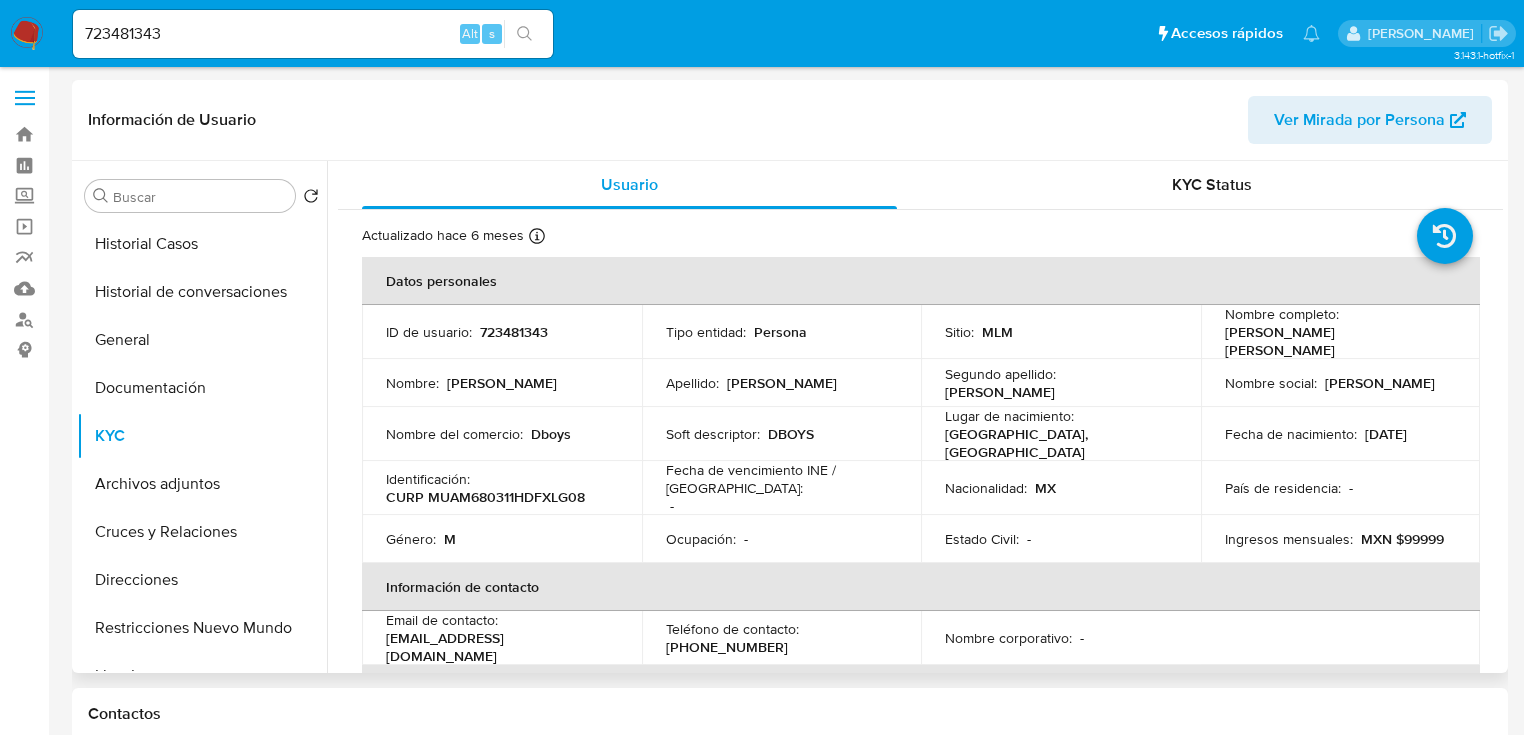 click on "Miguel Angel Muñoz Alcantara" at bounding box center (1337, 341) 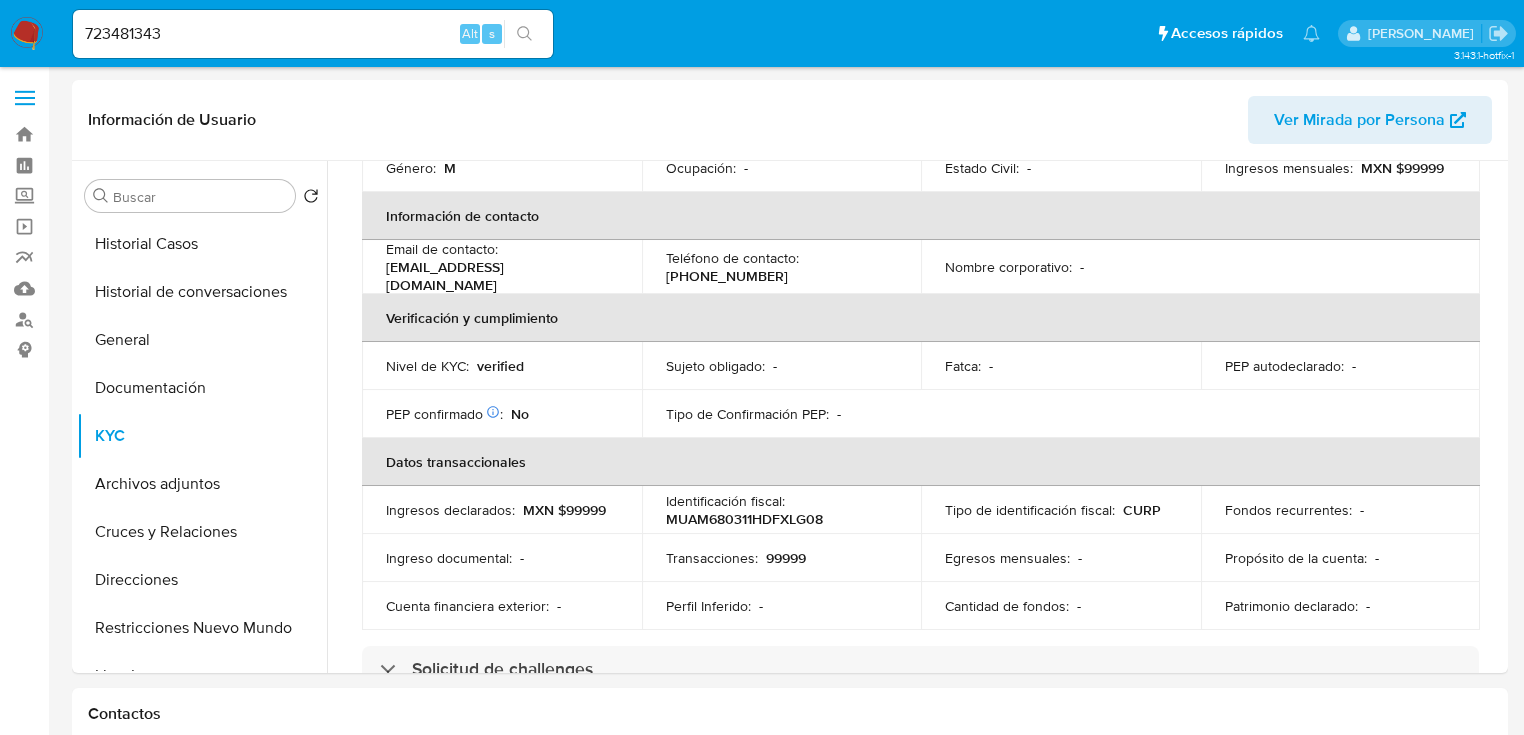 scroll, scrollTop: 640, scrollLeft: 0, axis: vertical 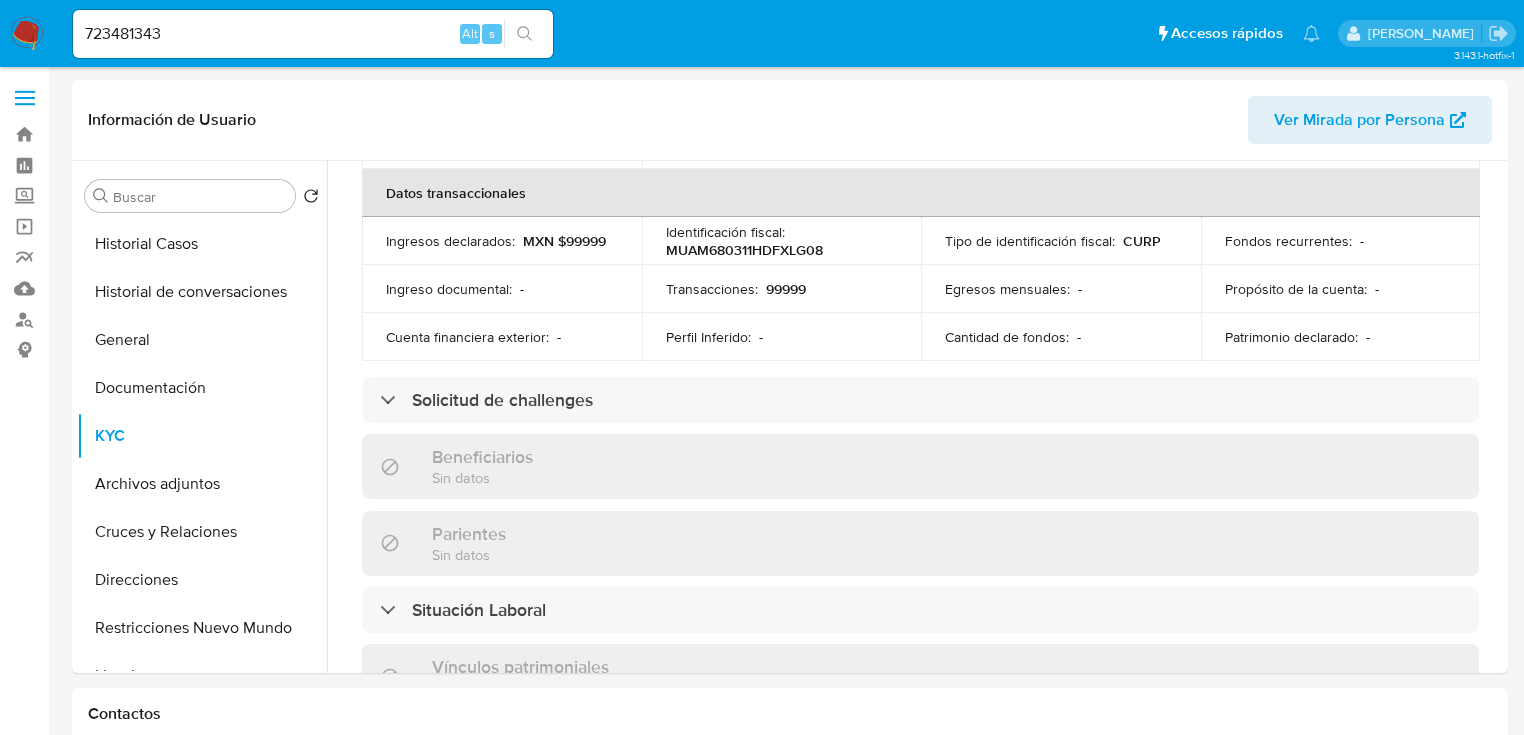 click on "Pausado Ver notificaciones 723481343 Alt s Accesos rápidos   Presiona las siguientes teclas para acceder a algunas de las funciones Buscar caso o usuario Alt s Volver al home Alt h Agregar un archivo adjunto Alt a Erika Paulina Juarez Bandeja Tablero Screening Búsqueda en Listas Watchlist Herramientas Operaciones masivas Reportes Mulan Buscador de personas Consolidado 3.143.1-hotfix-1 Información de Usuario Ver Mirada por Persona Buscar   Volver al orden por defecto Historial Casos Historial de conversaciones General Documentación KYC Archivos adjuntos Cruces y Relaciones Direcciones Restricciones Nuevo Mundo Lista Interna Listas Externas Devices Geolocation Información de accesos Créditos Items Cuentas Bancarias Datos Modificados Dispositivos Point IV Challenges Fecha Compliant Historial Riesgo PLD Insurtech Marcas AML Perfiles Tarjetas Anticipos de dinero Usuario KYC Status Actualizado hace 6 meses   Creado: 03/03/2021 16:15:40 Actualizado: 07/01/2025 09:33:37 Datos personales   ID de usuario :" at bounding box center (762, 1592) 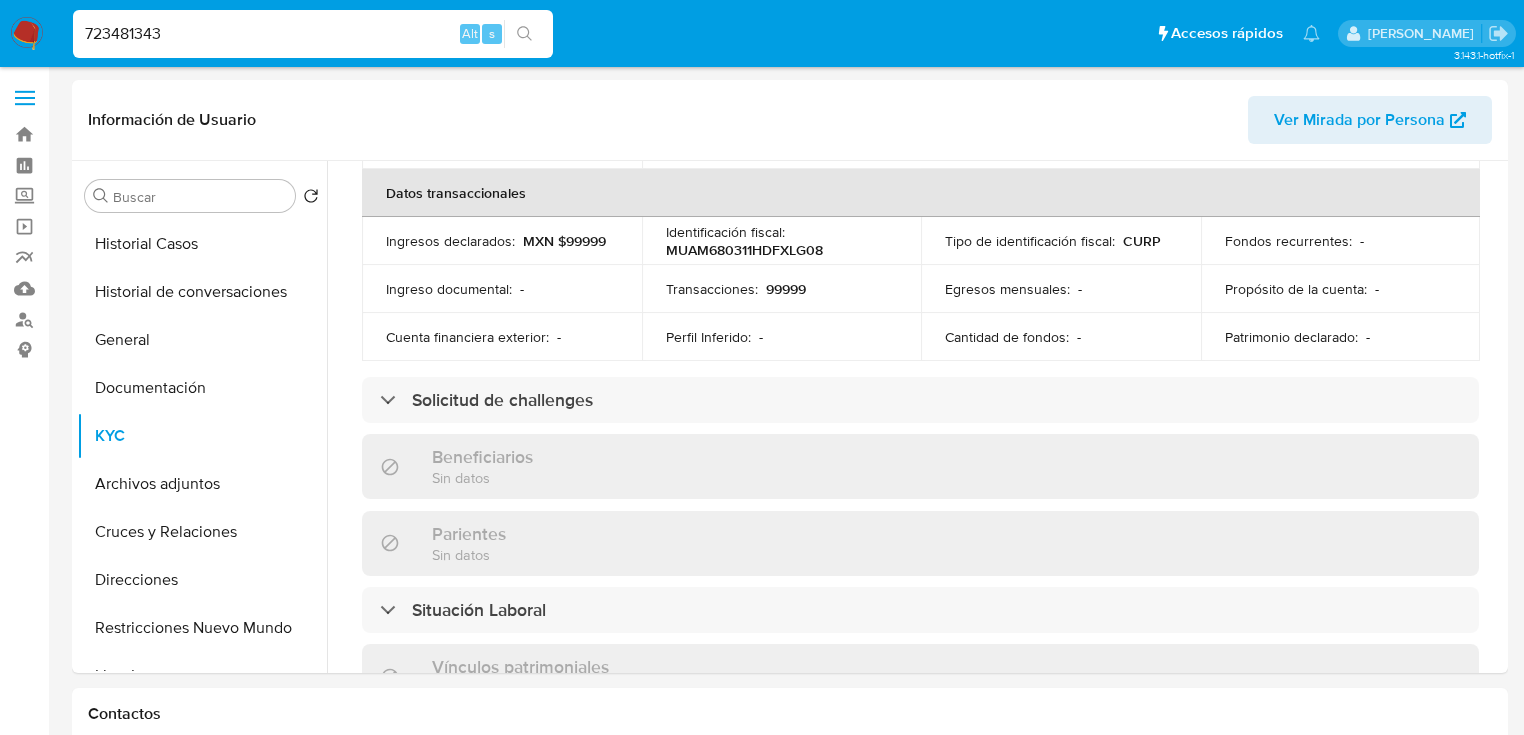 paste on "1473704504" 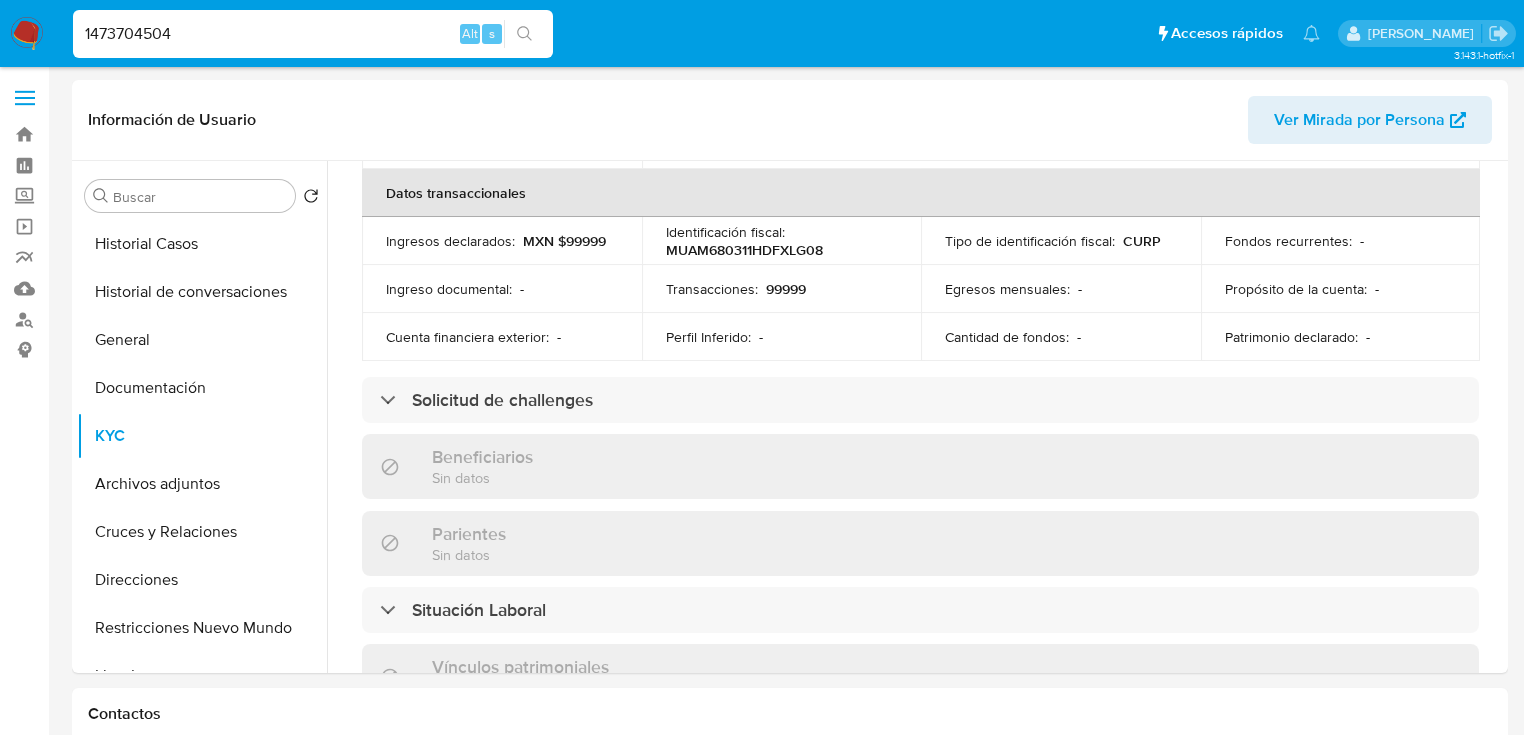 type on "1473704504" 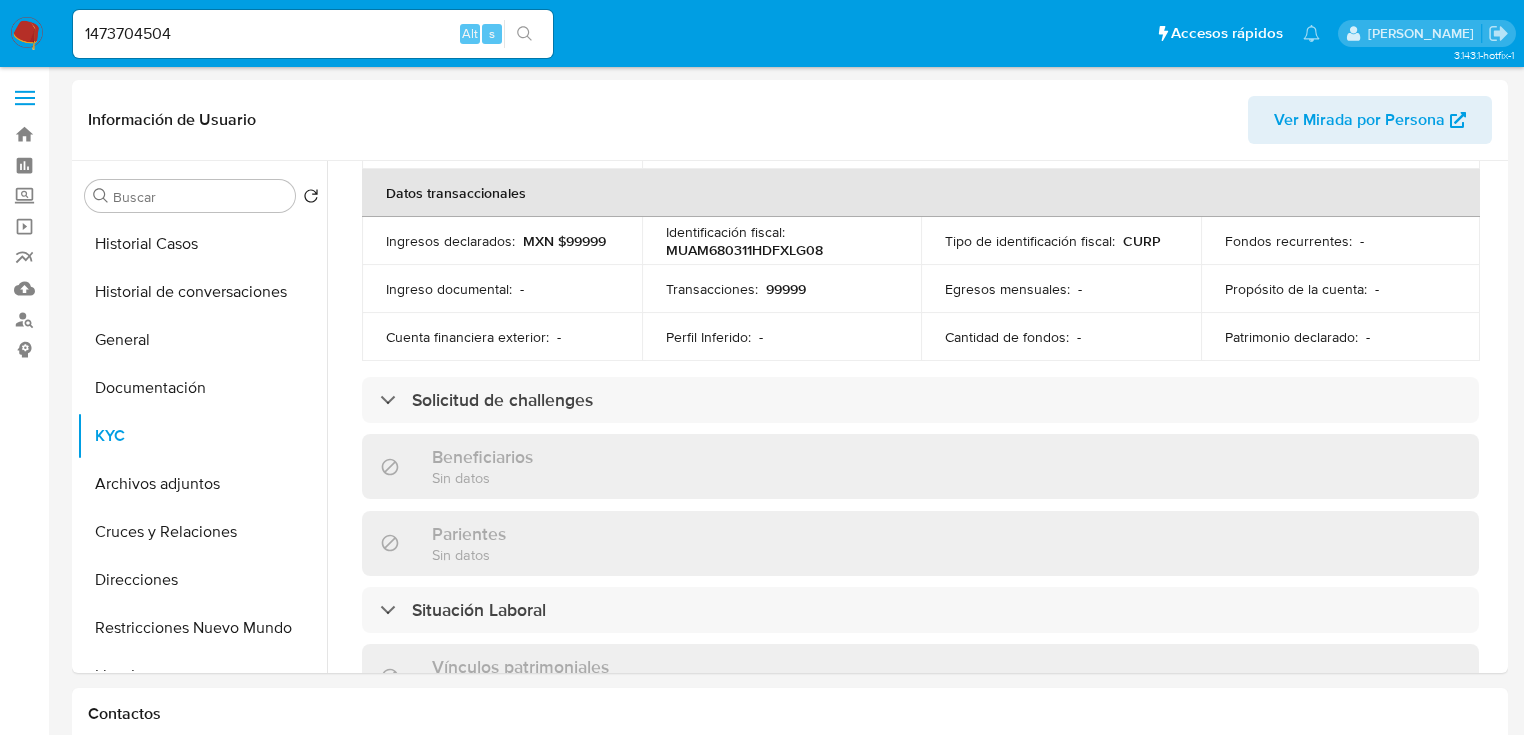 click 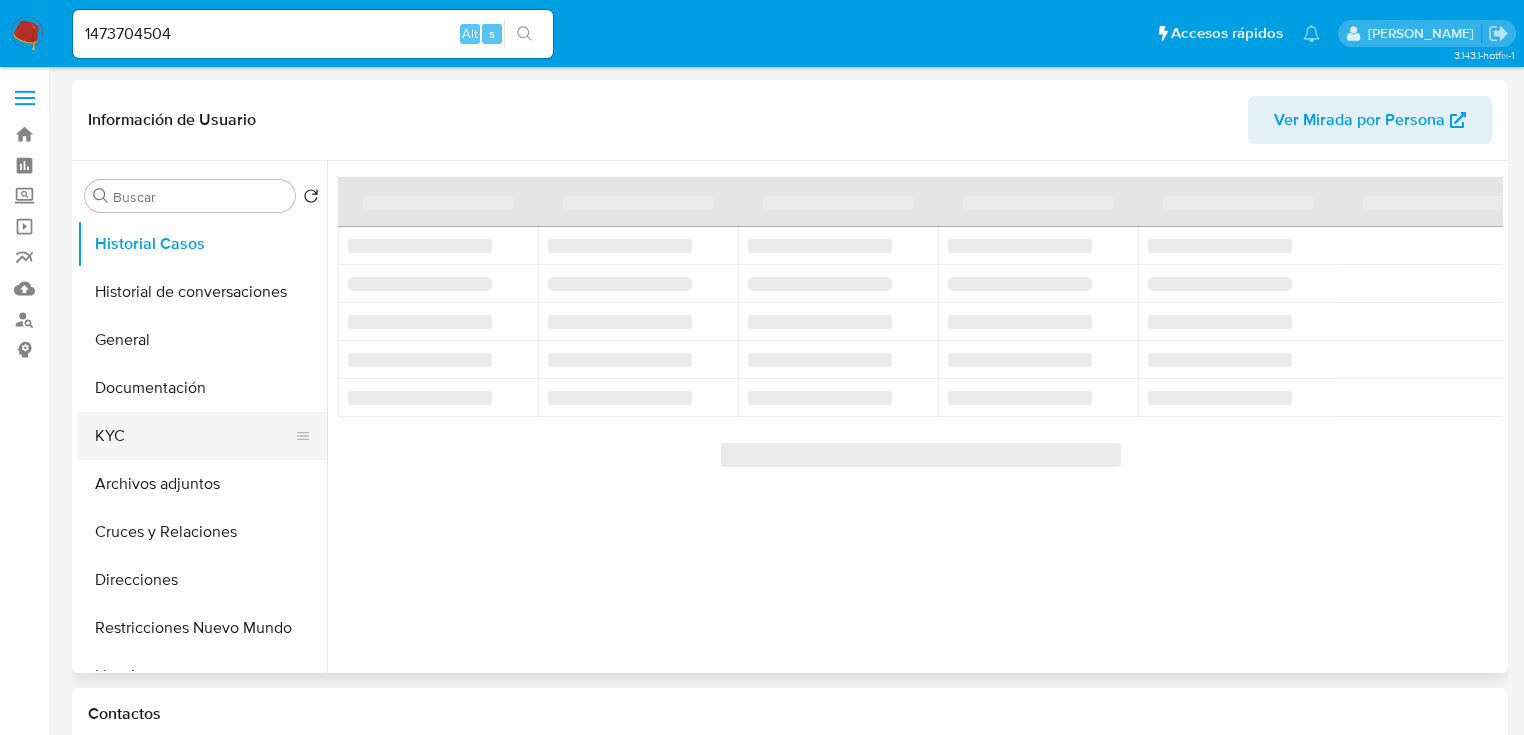 click on "KYC" at bounding box center [194, 436] 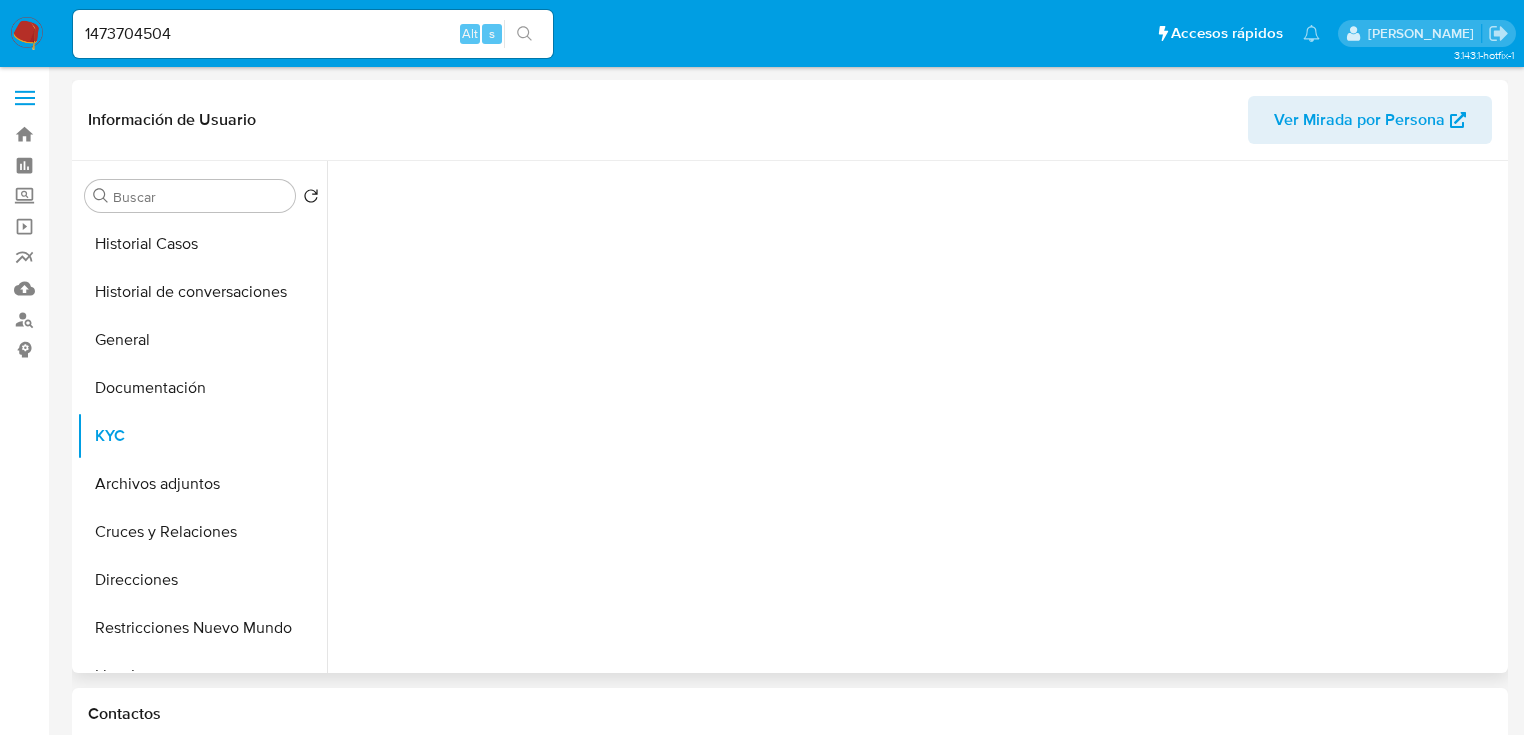 select on "10" 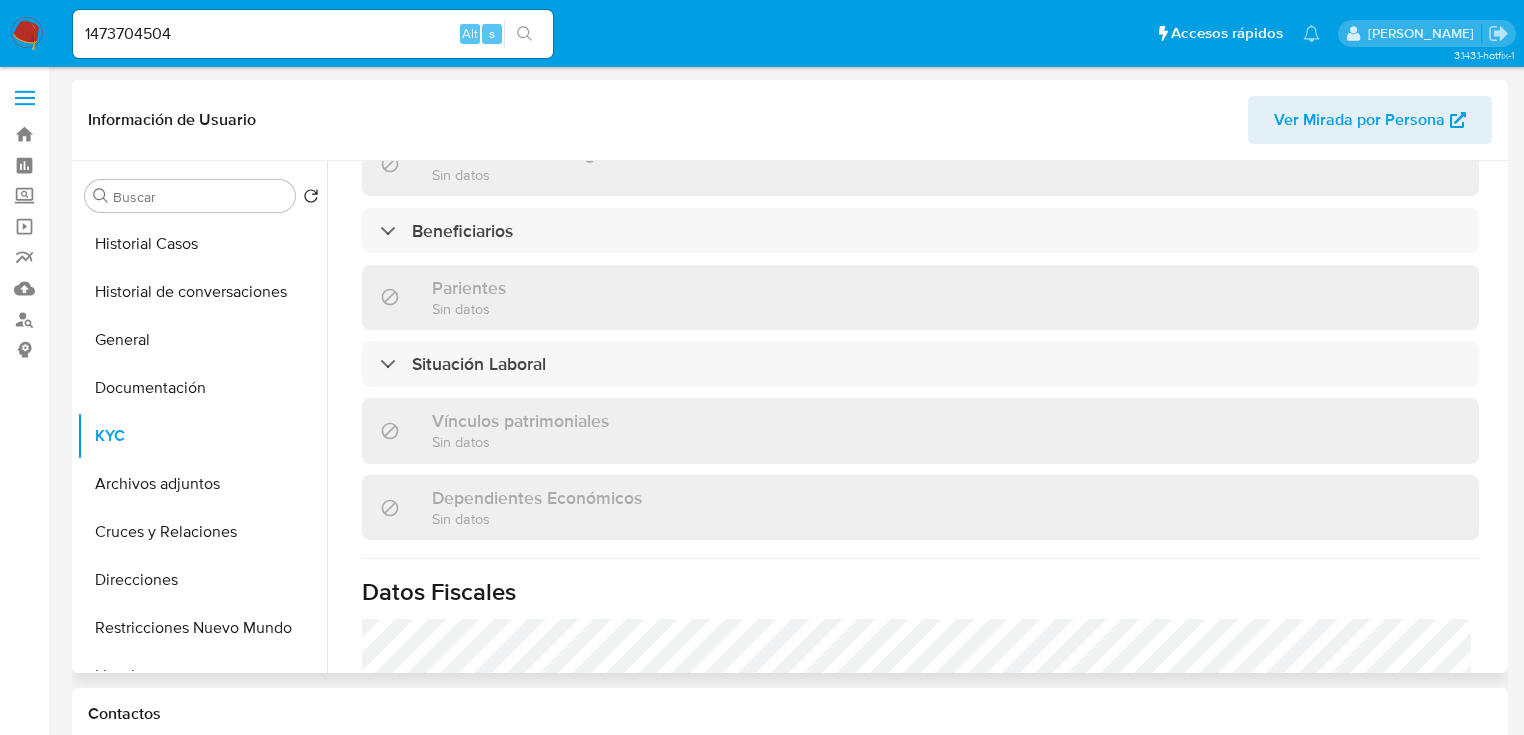scroll, scrollTop: 1243, scrollLeft: 0, axis: vertical 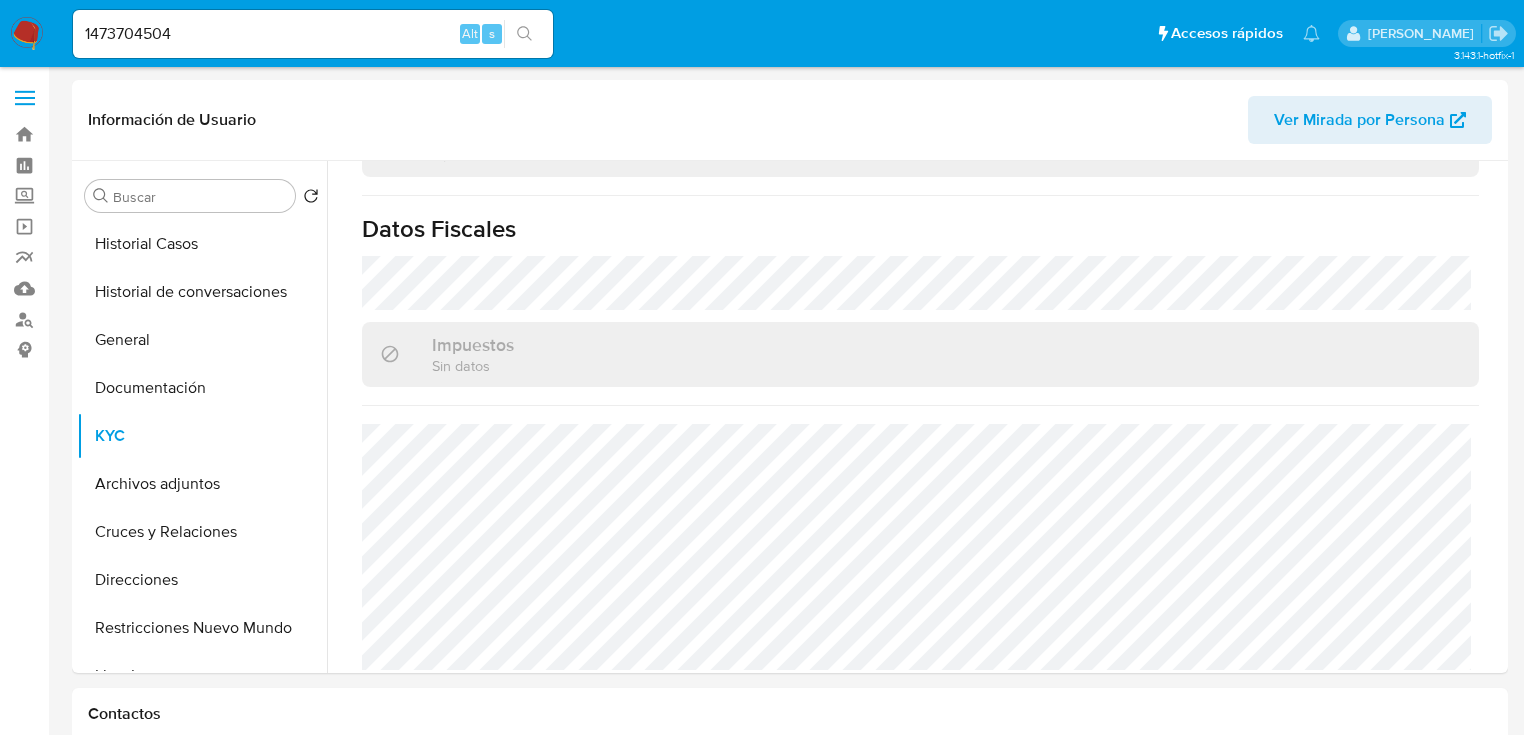 drag, startPoint x: 104, startPoint y: 19, endPoint x: -136, endPoint y: 20, distance: 240.00209 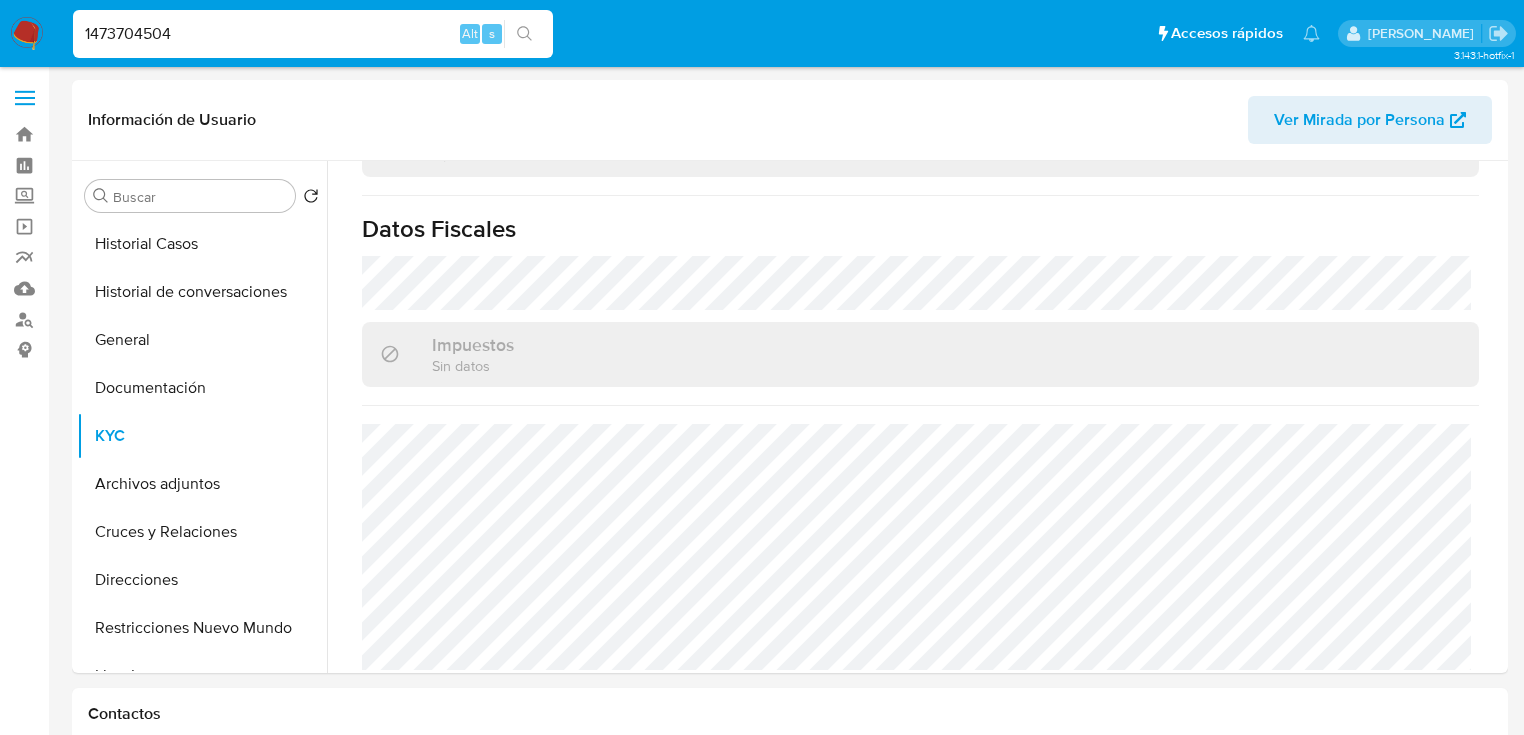 paste on "2381244275" 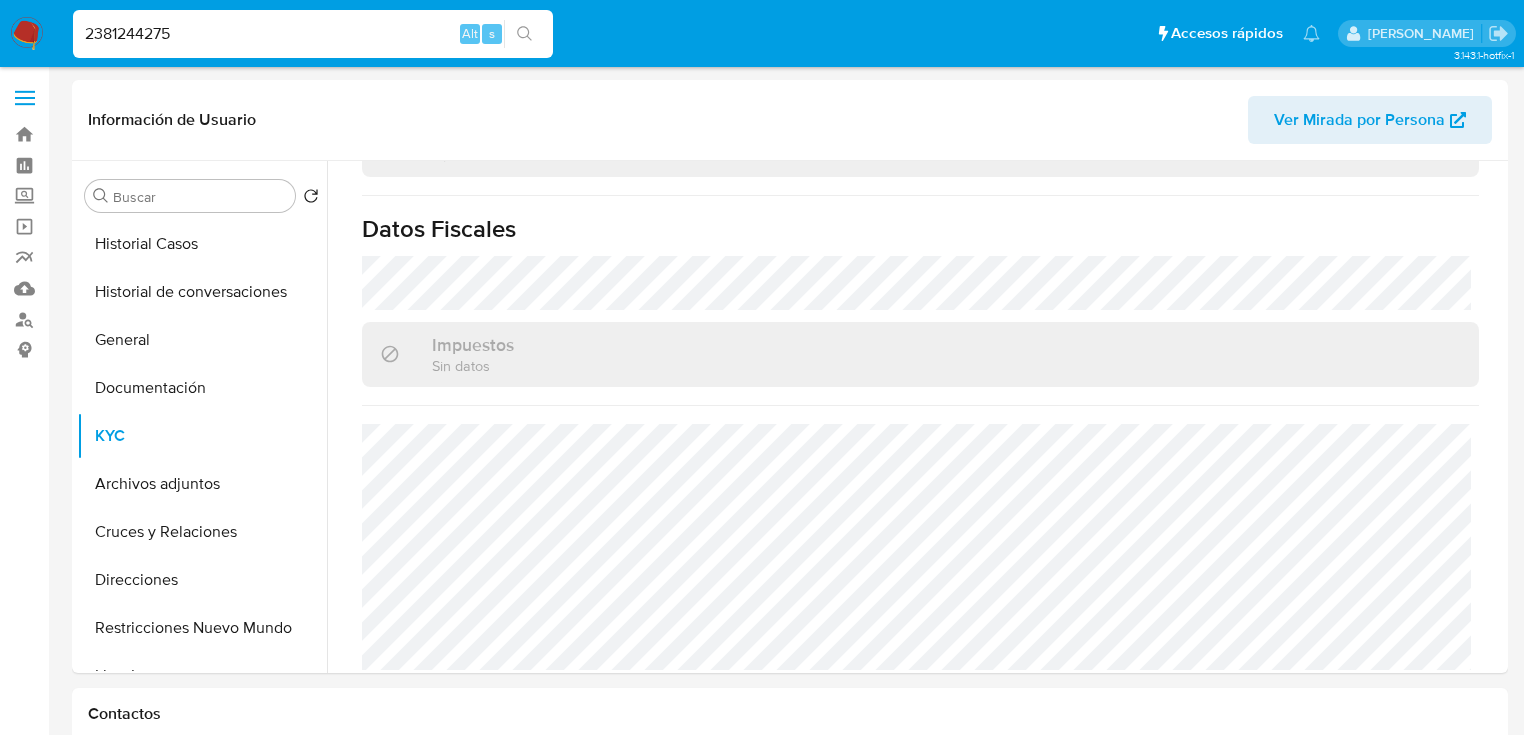 type on "2381244275" 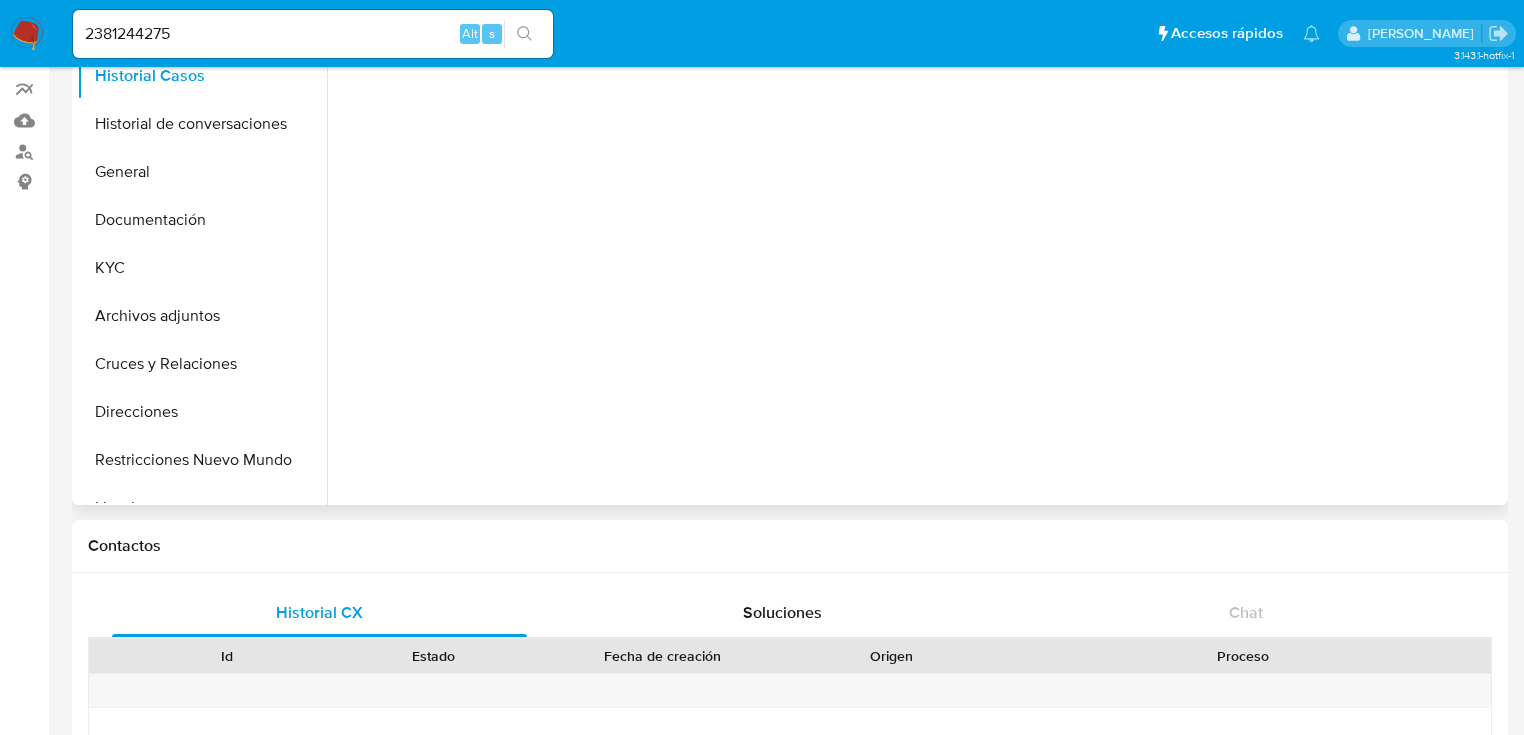 select on "10" 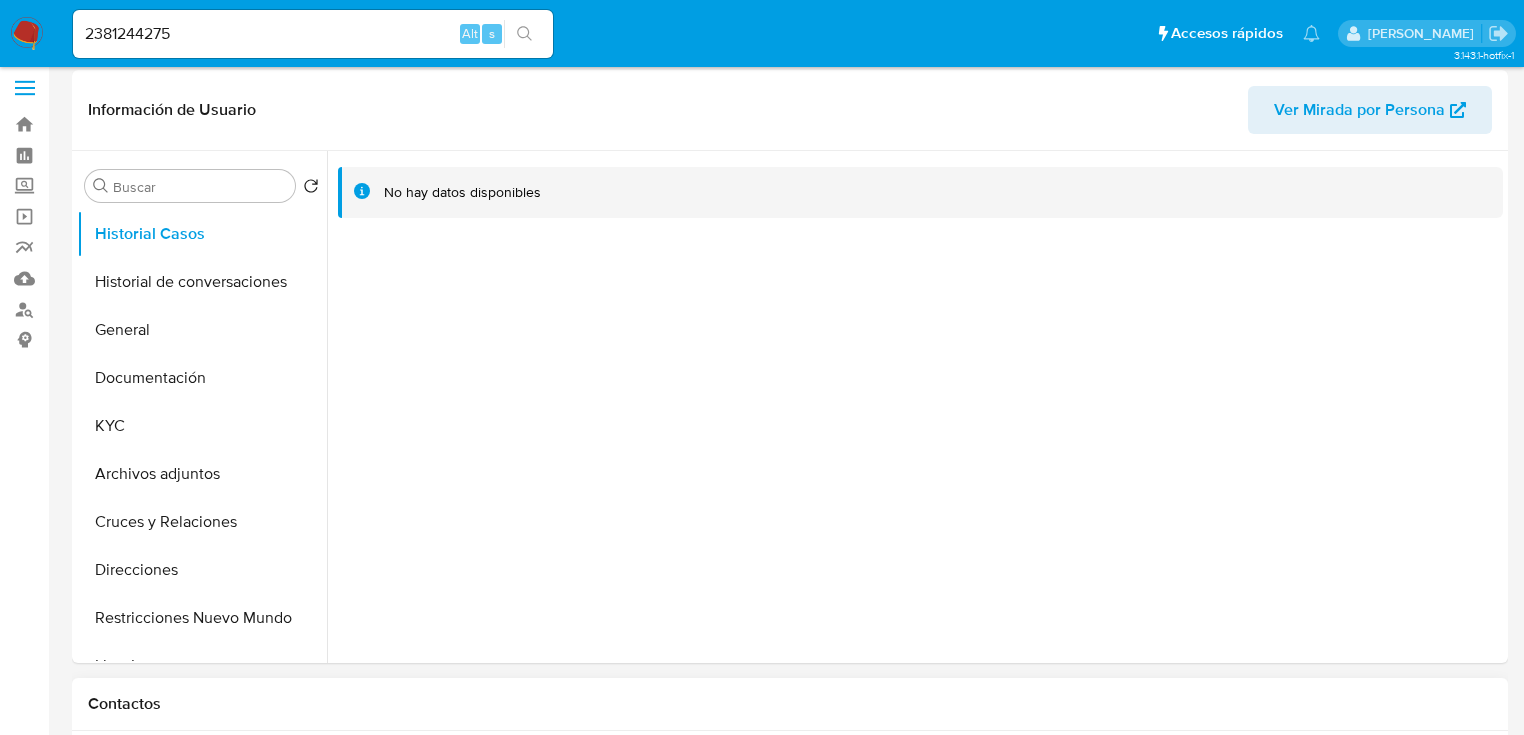 scroll, scrollTop: 0, scrollLeft: 0, axis: both 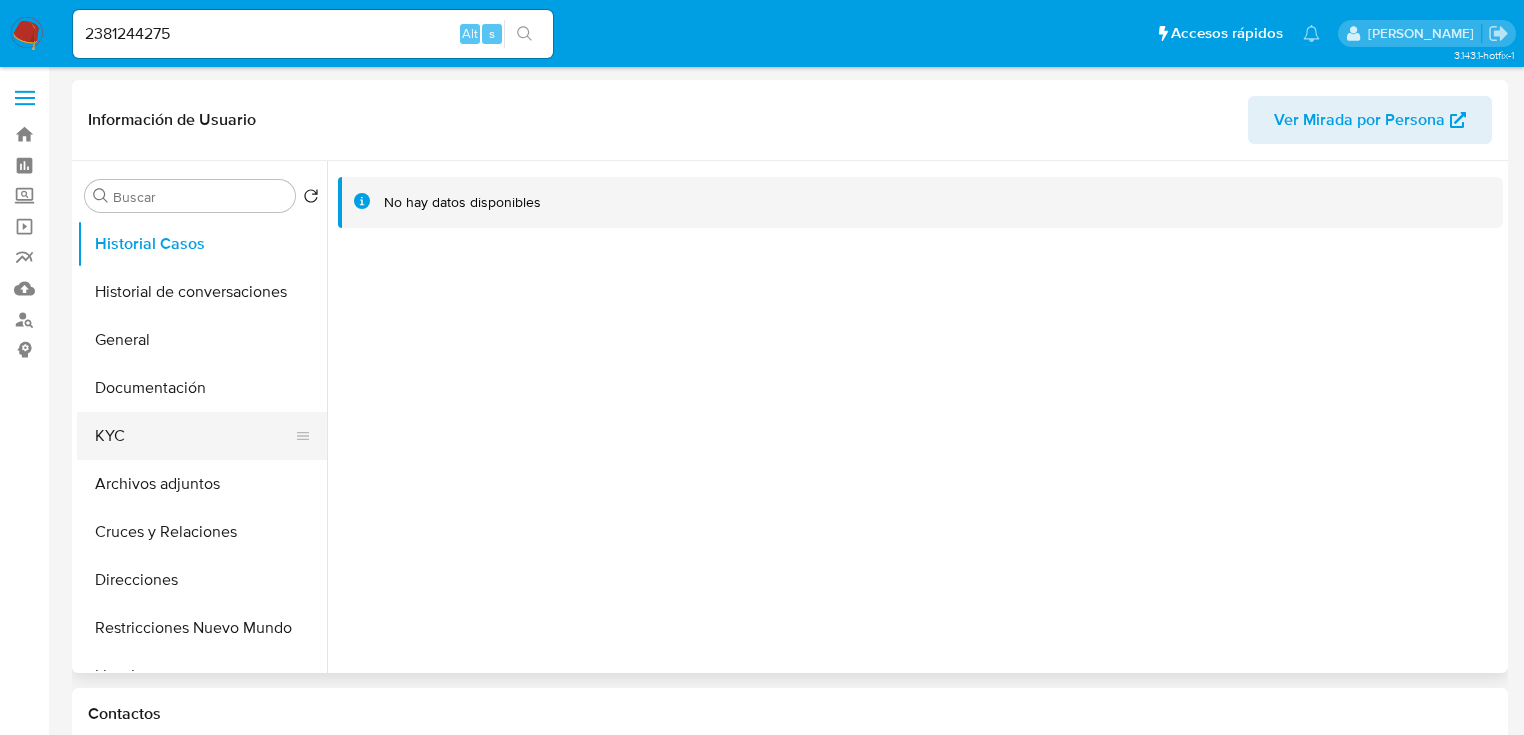 click on "KYC" at bounding box center (194, 436) 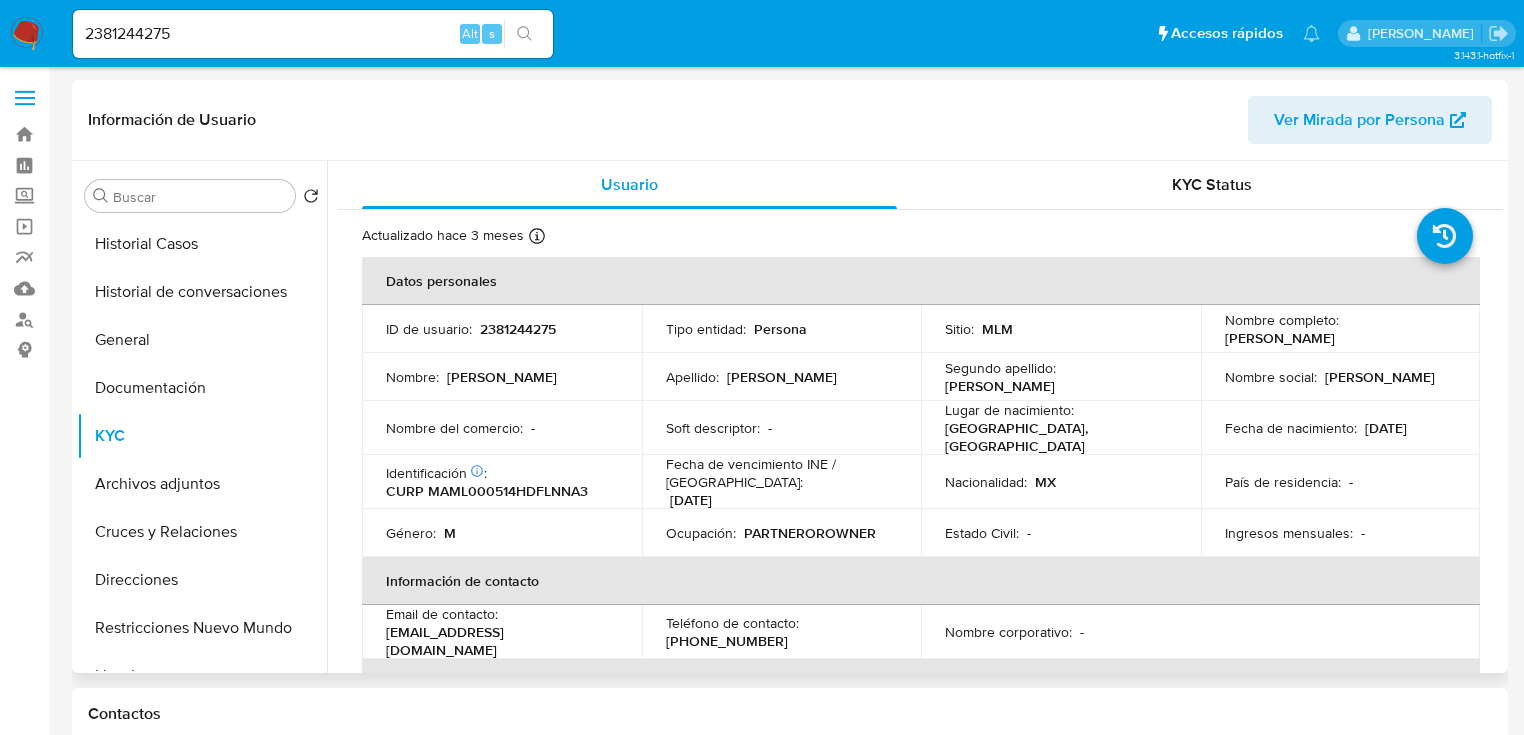 drag, startPoint x: 1217, startPoint y: 339, endPoint x: 1429, endPoint y: 339, distance: 212 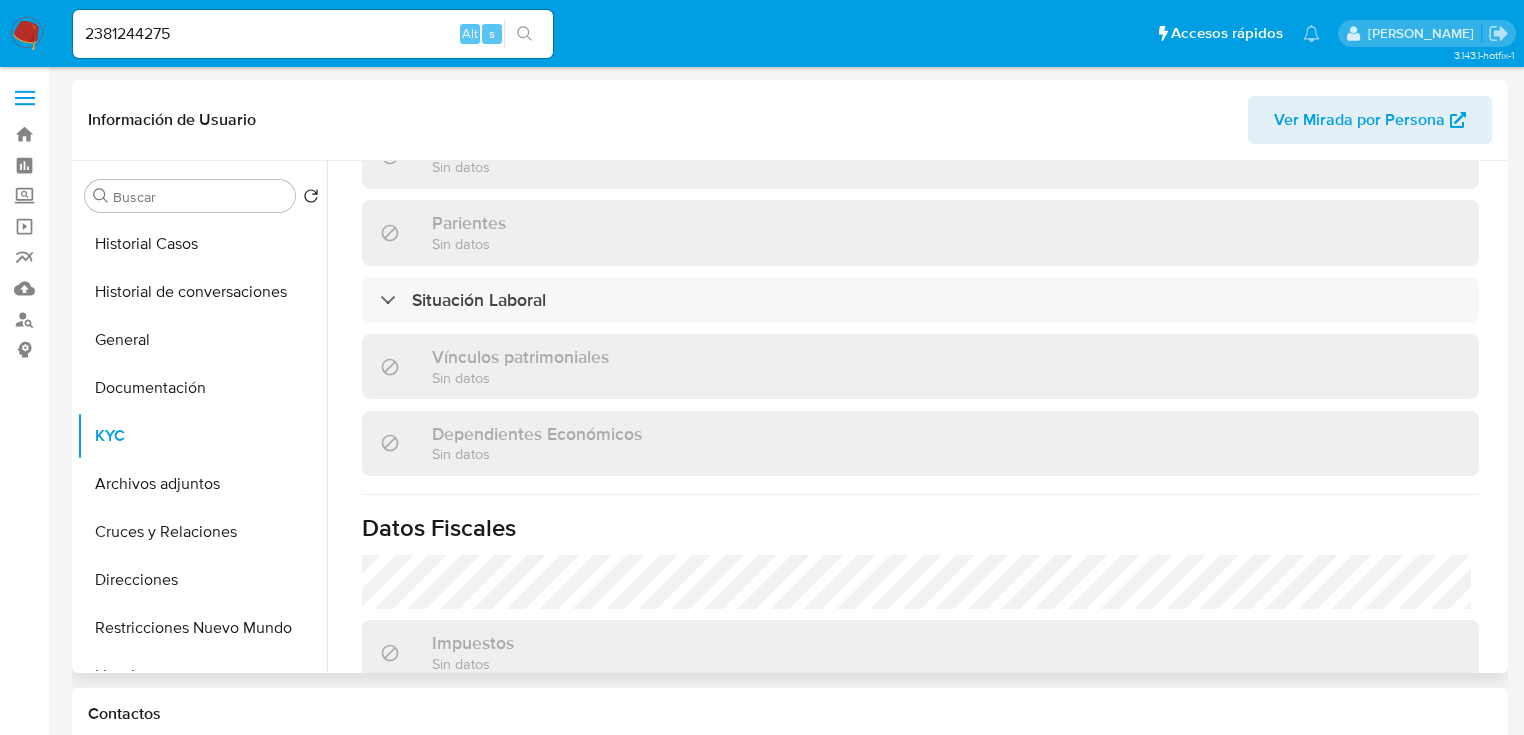 scroll, scrollTop: 1200, scrollLeft: 0, axis: vertical 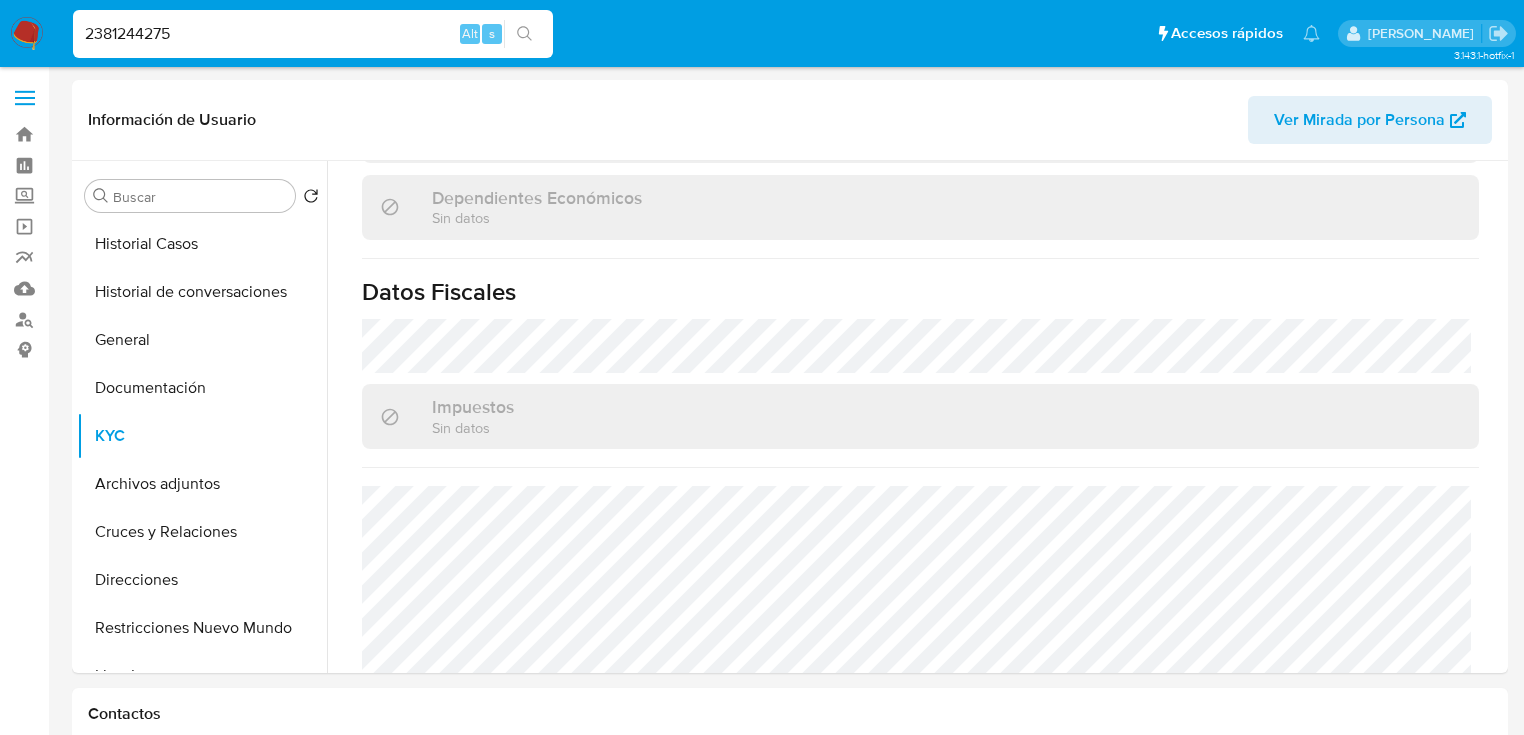 paste on "224615660" 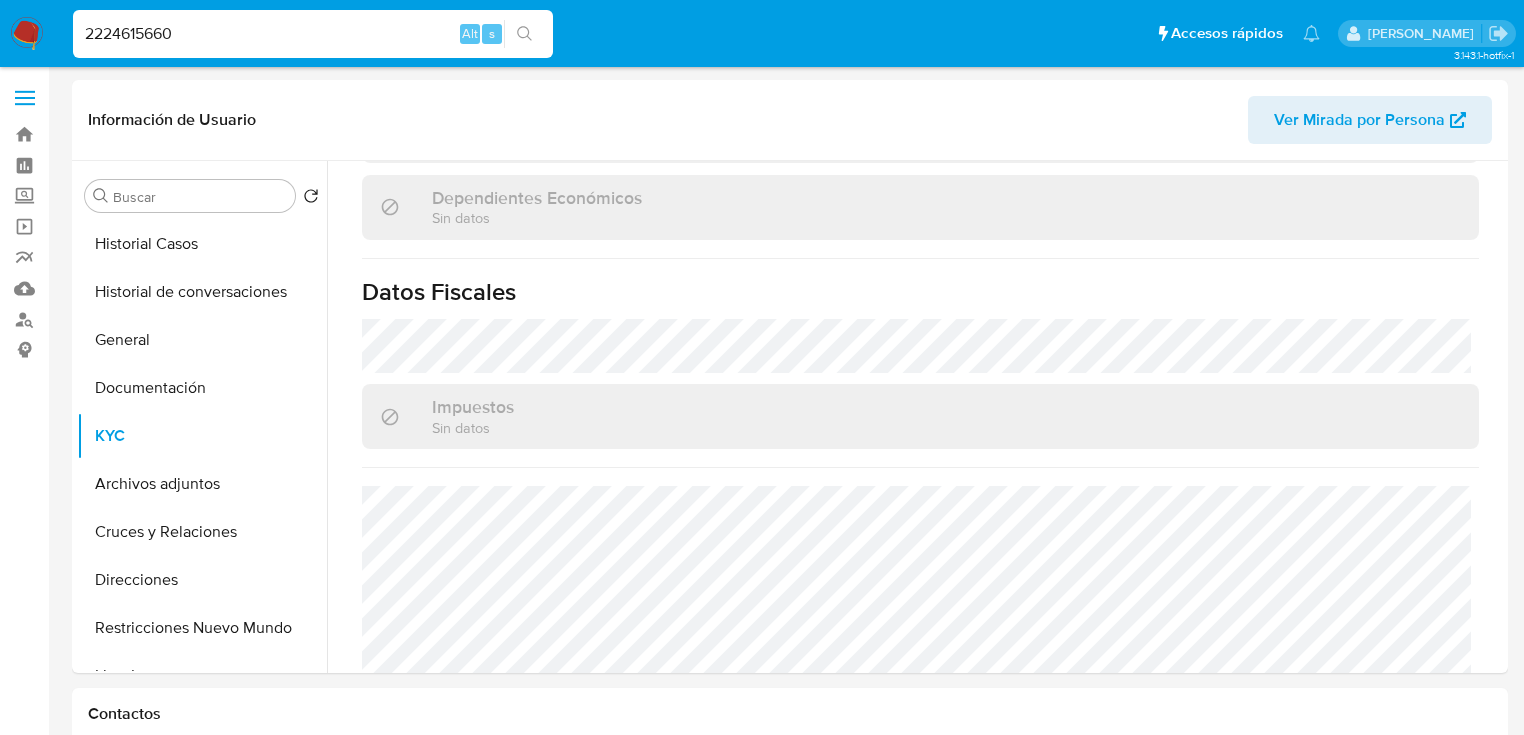 type on "2224615660" 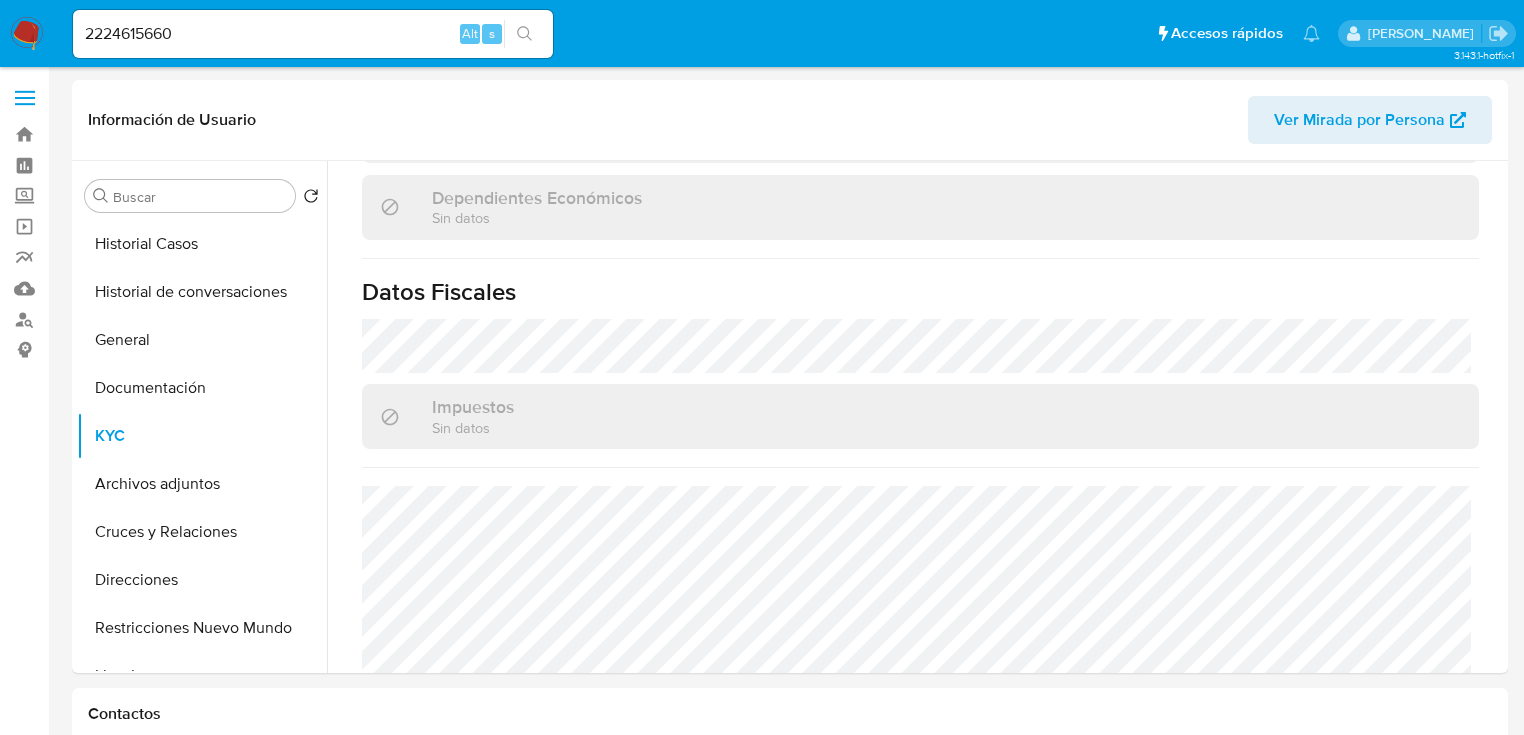 click at bounding box center [524, 34] 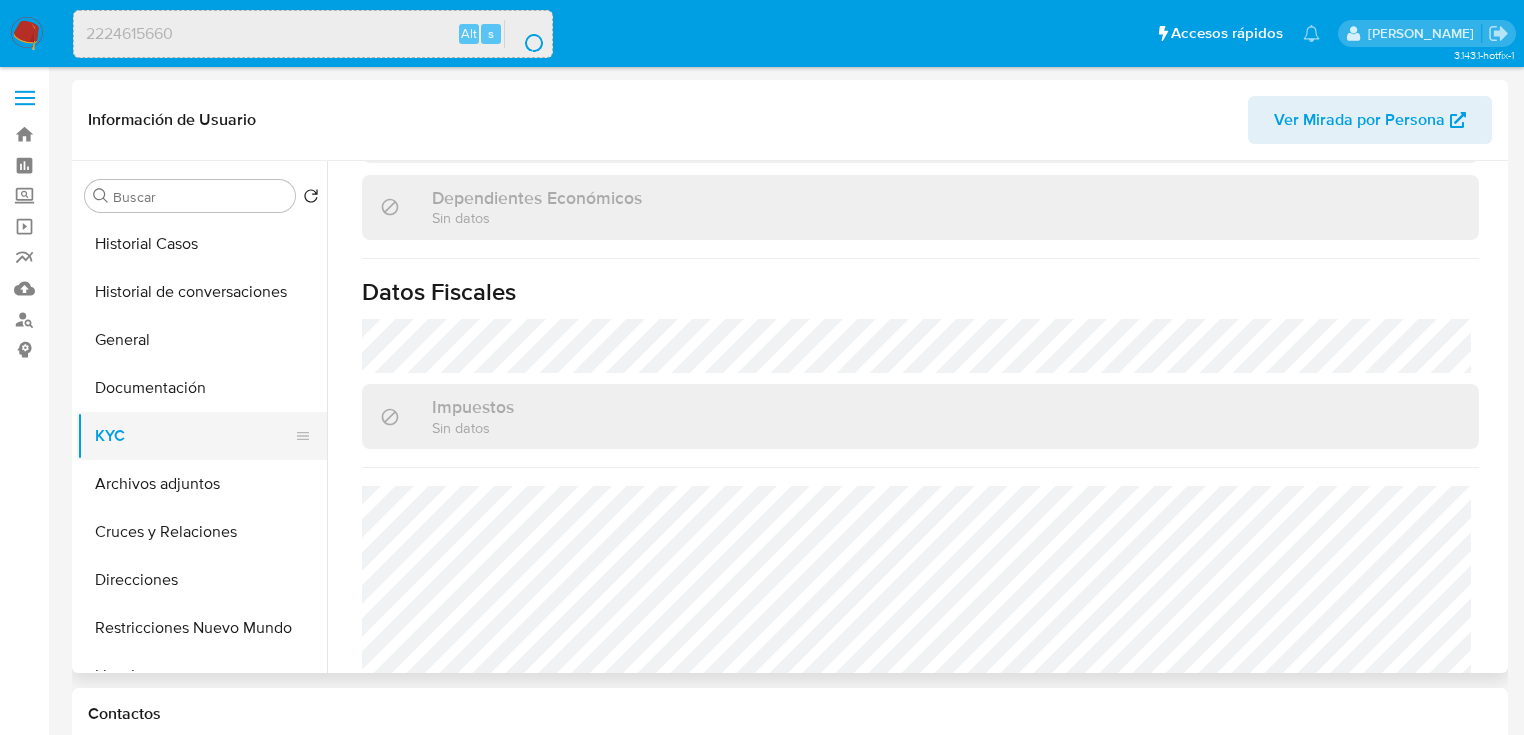 click on "KYC" at bounding box center [194, 436] 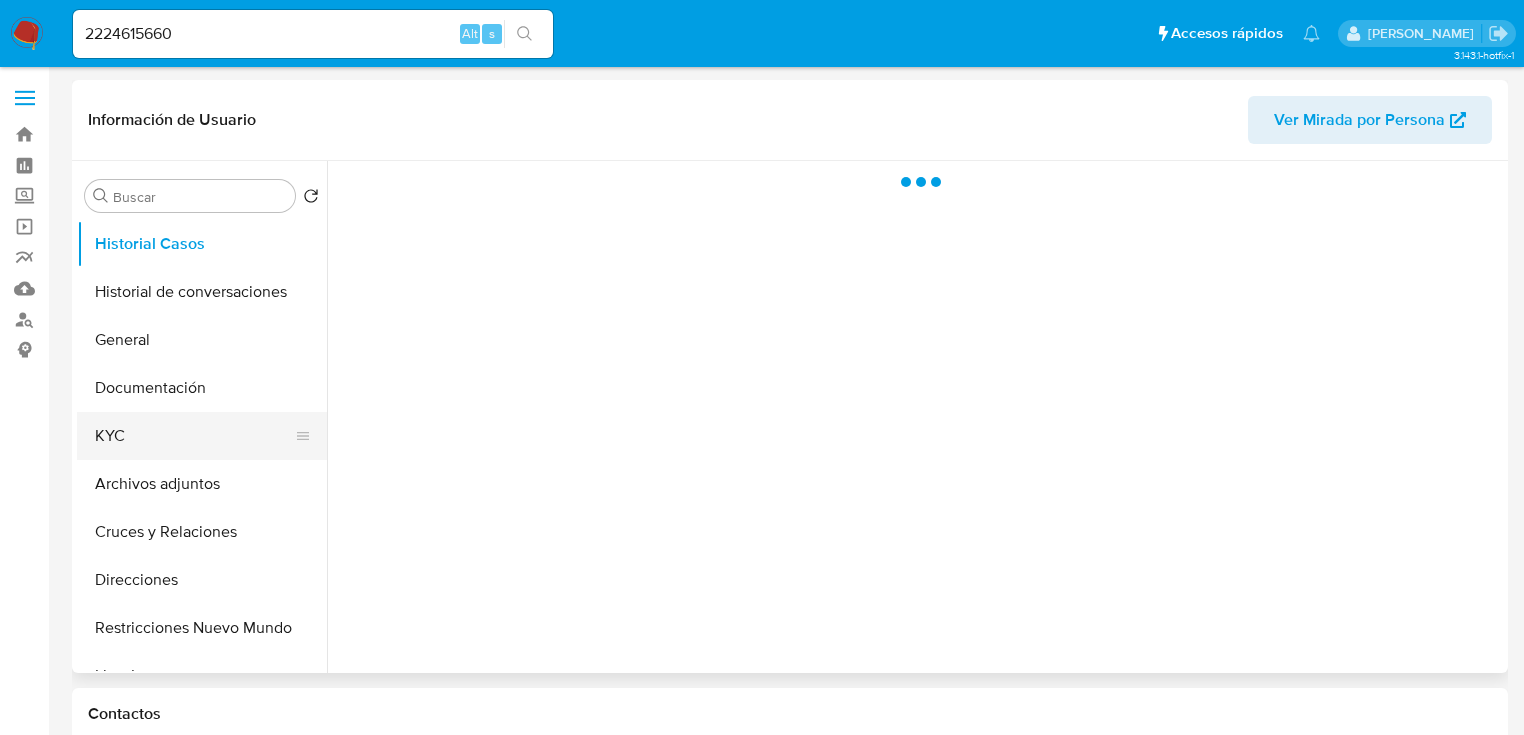 click on "KYC" at bounding box center (194, 436) 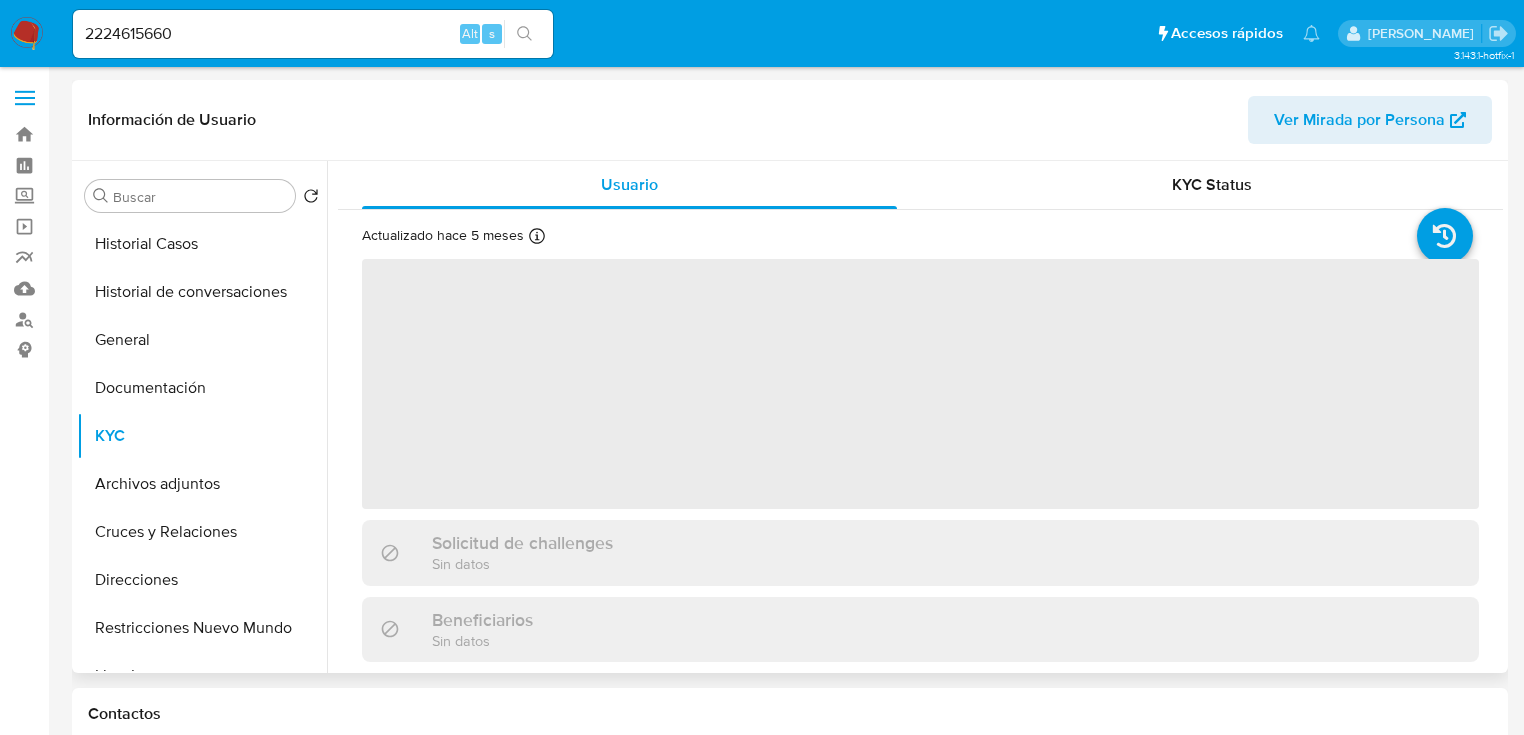 select on "10" 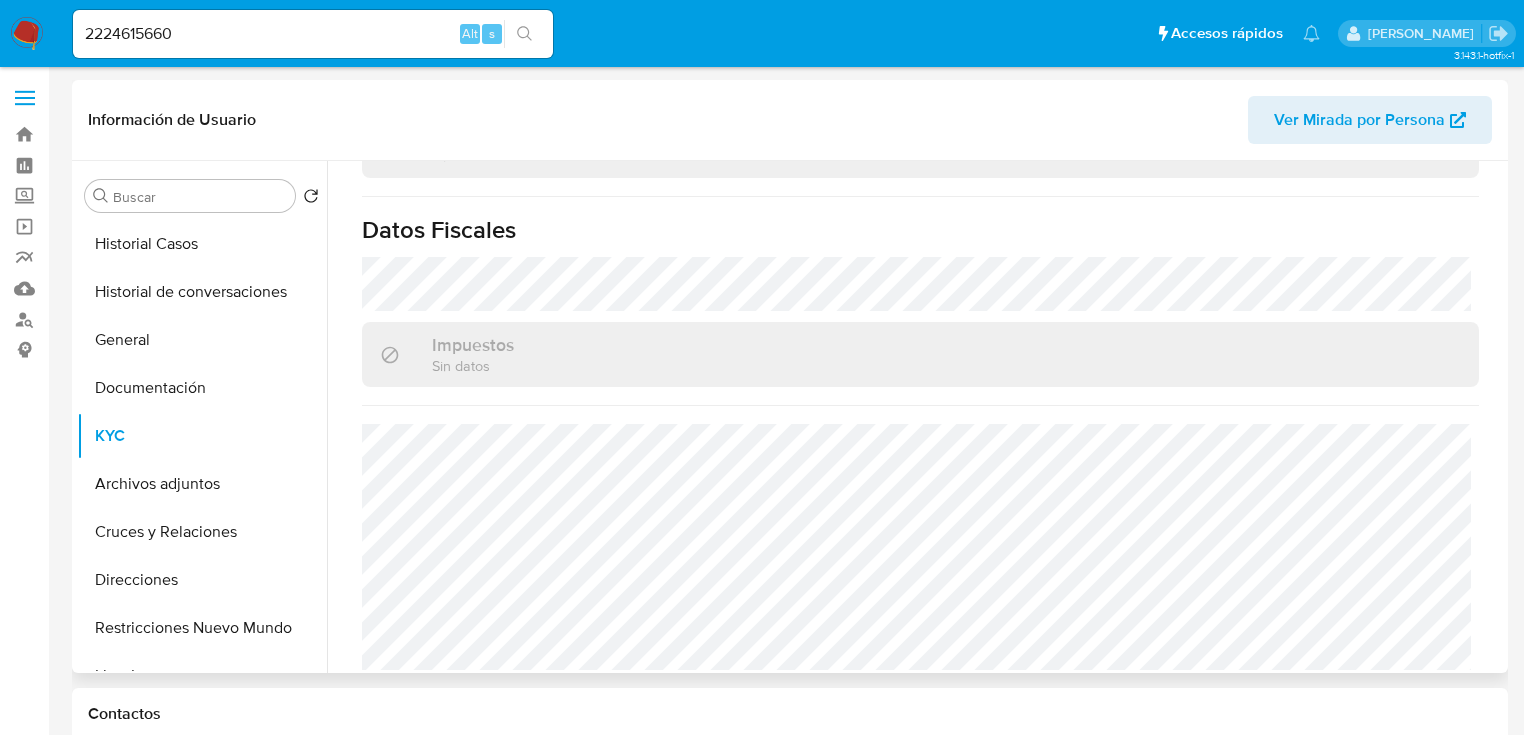 scroll, scrollTop: 1263, scrollLeft: 0, axis: vertical 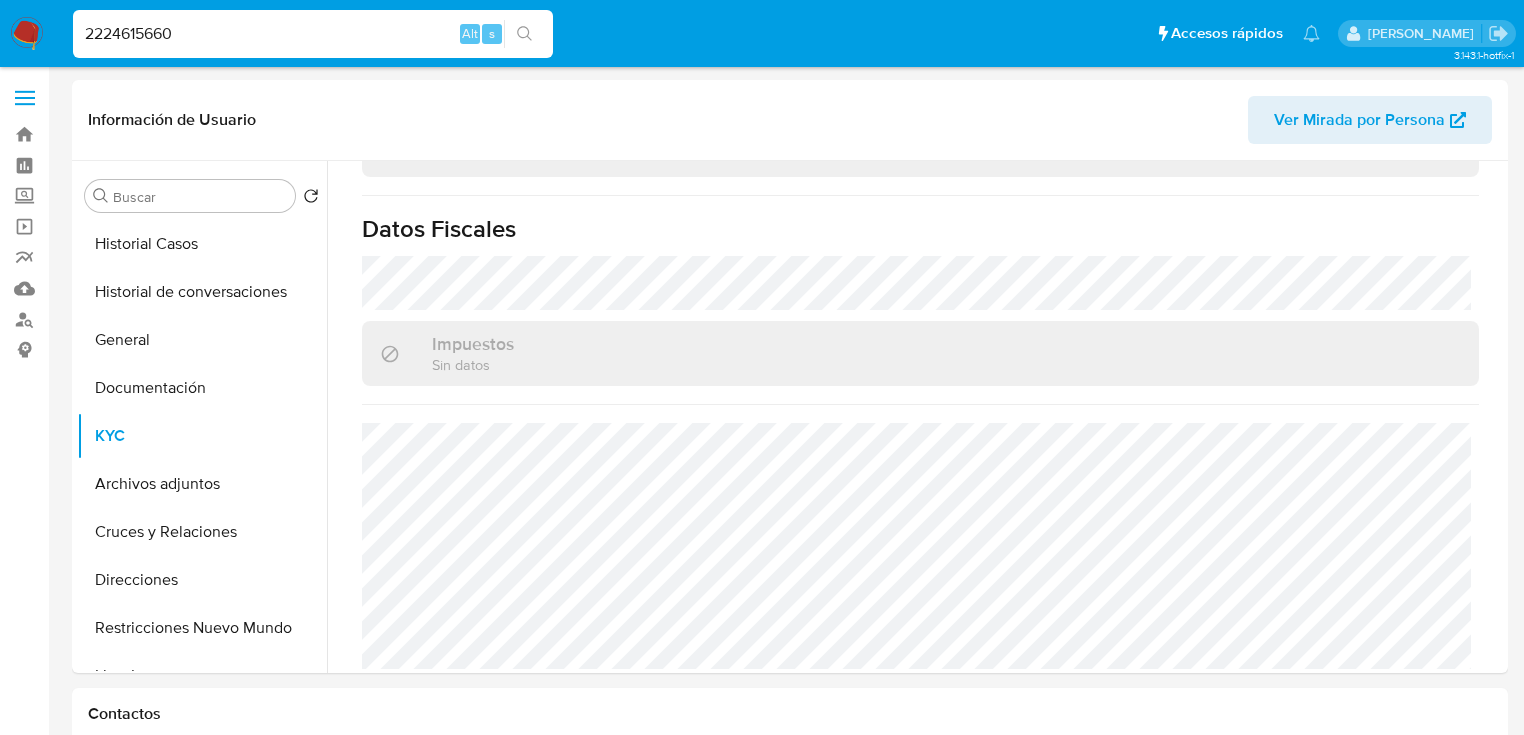 paste on "136101051" 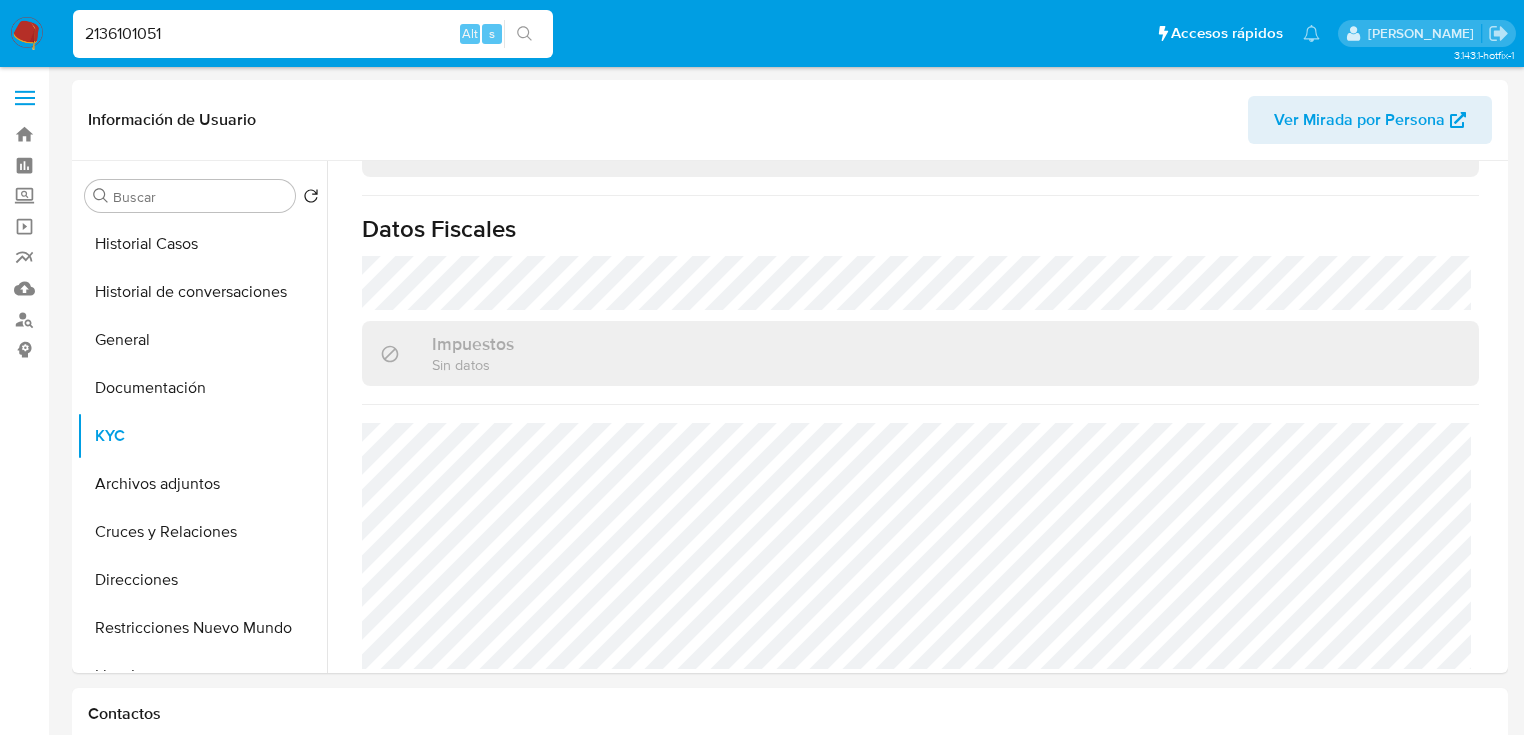 type on "2136101051" 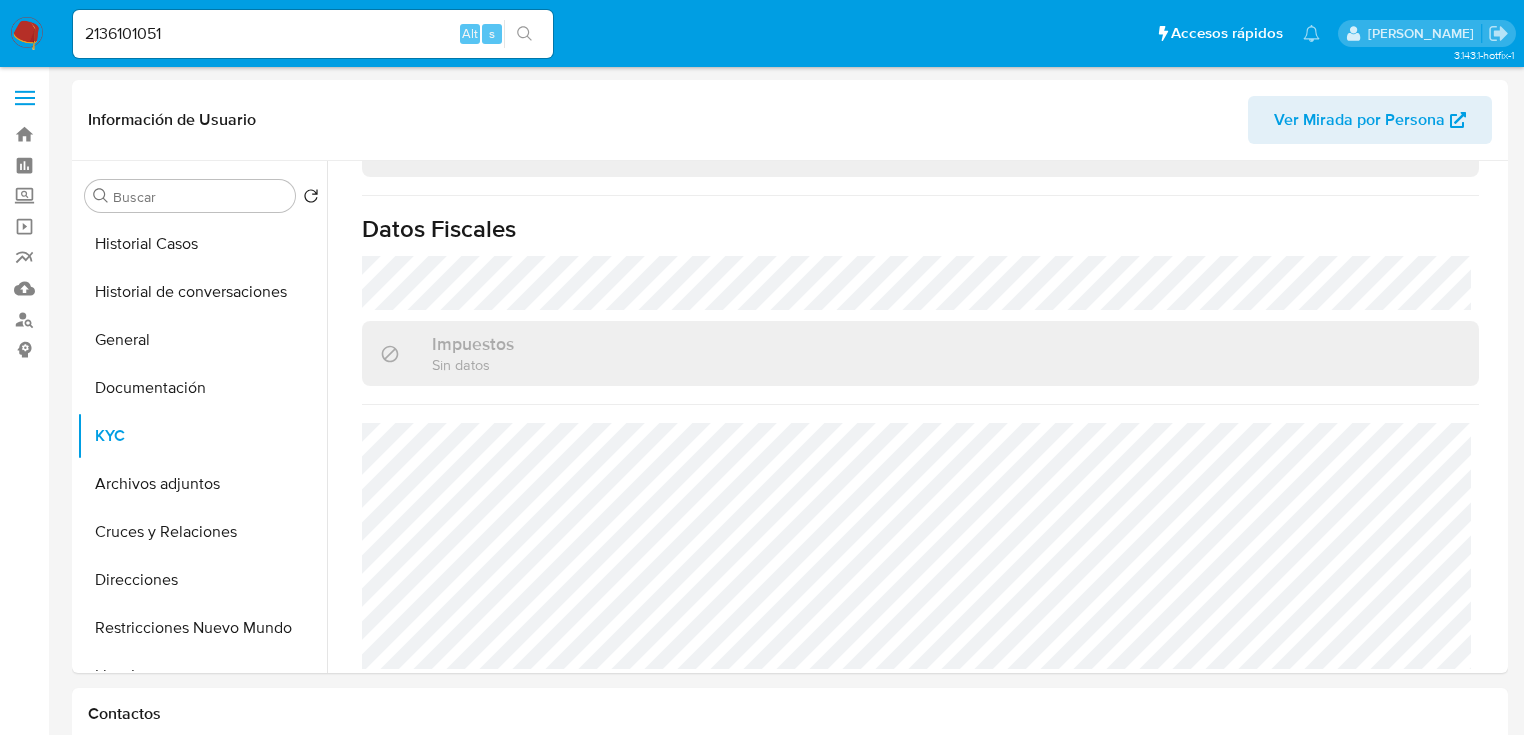 click at bounding box center [524, 34] 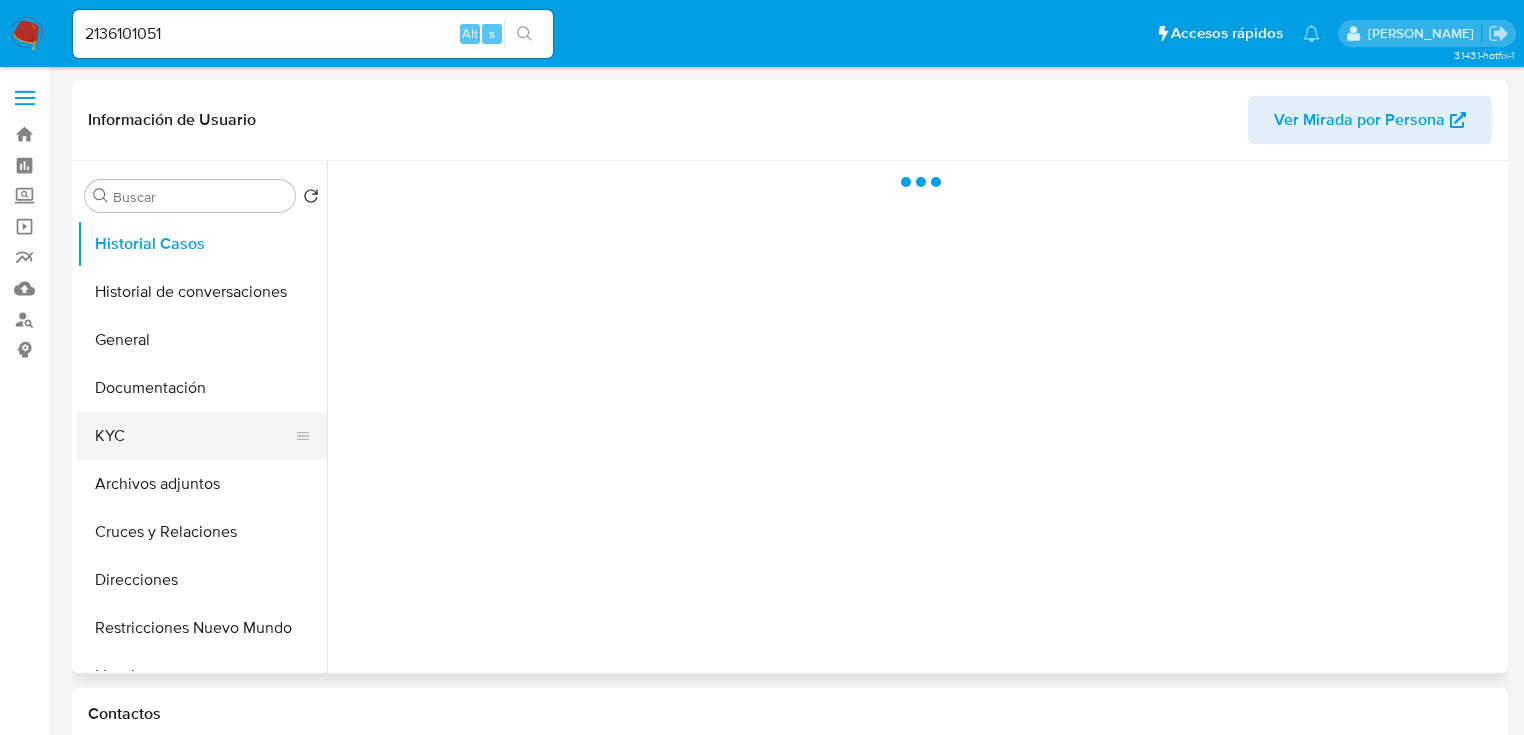 click on "KYC" at bounding box center [194, 436] 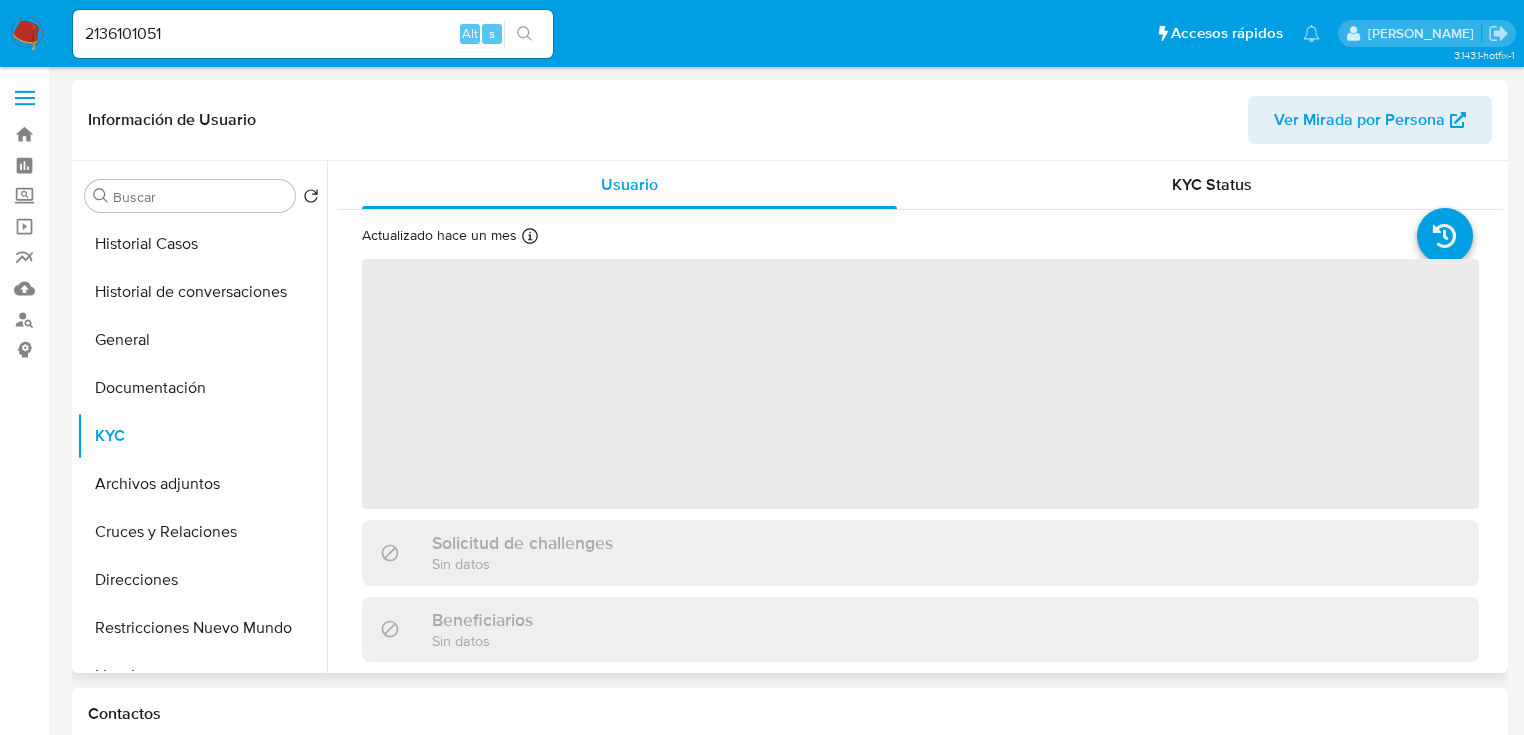select on "10" 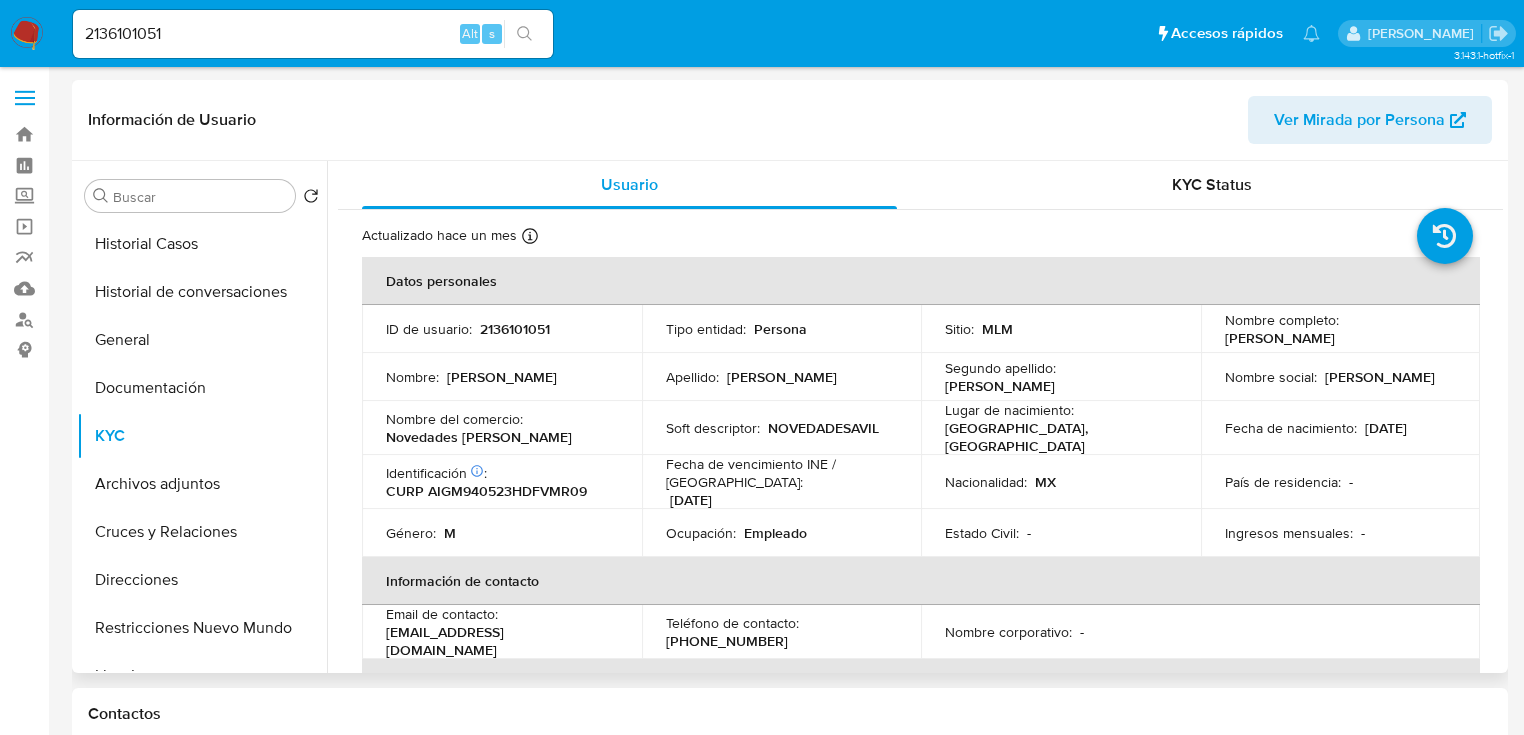 drag, startPoint x: 1221, startPoint y: 340, endPoint x: 1432, endPoint y: 340, distance: 211 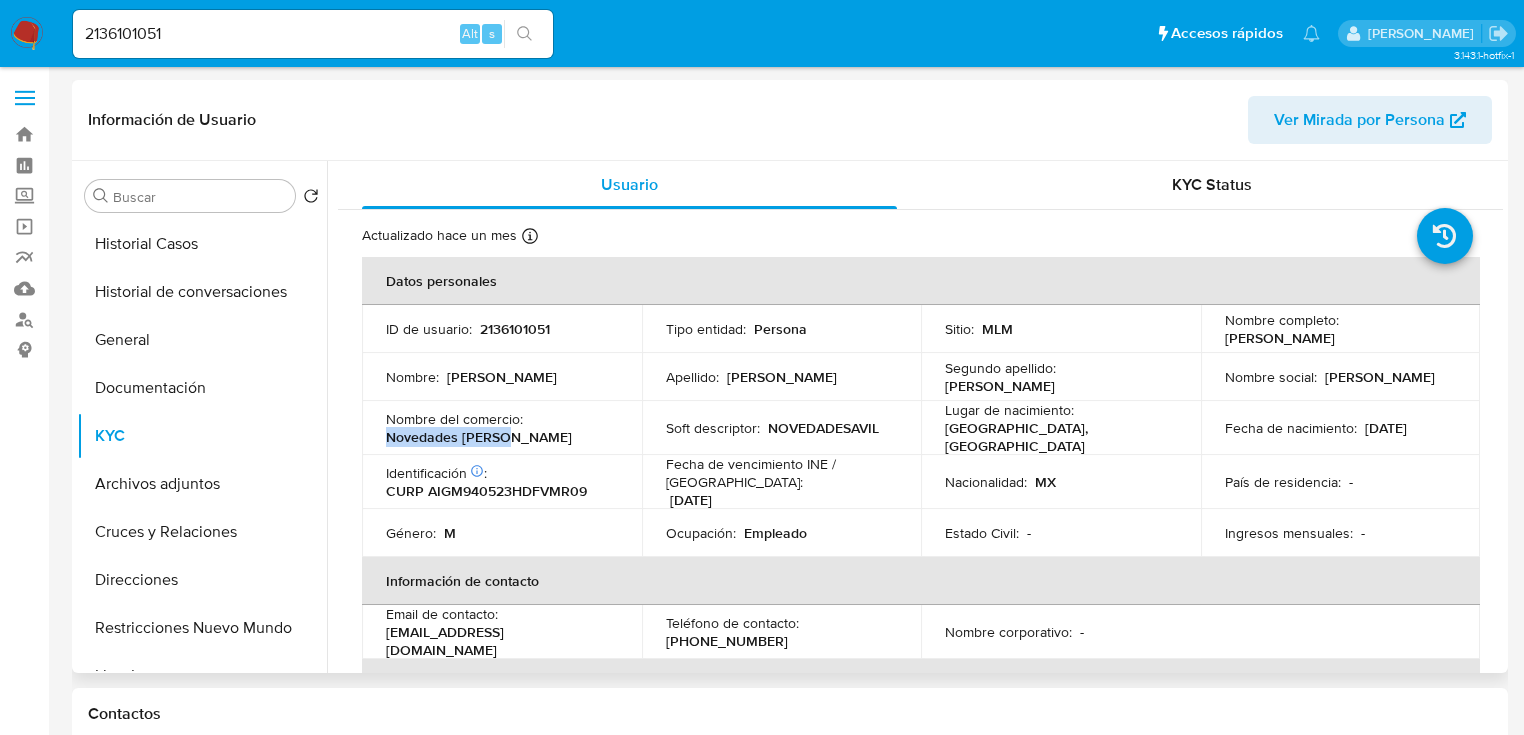 drag, startPoint x: 383, startPoint y: 433, endPoint x: 508, endPoint y: 430, distance: 125.035995 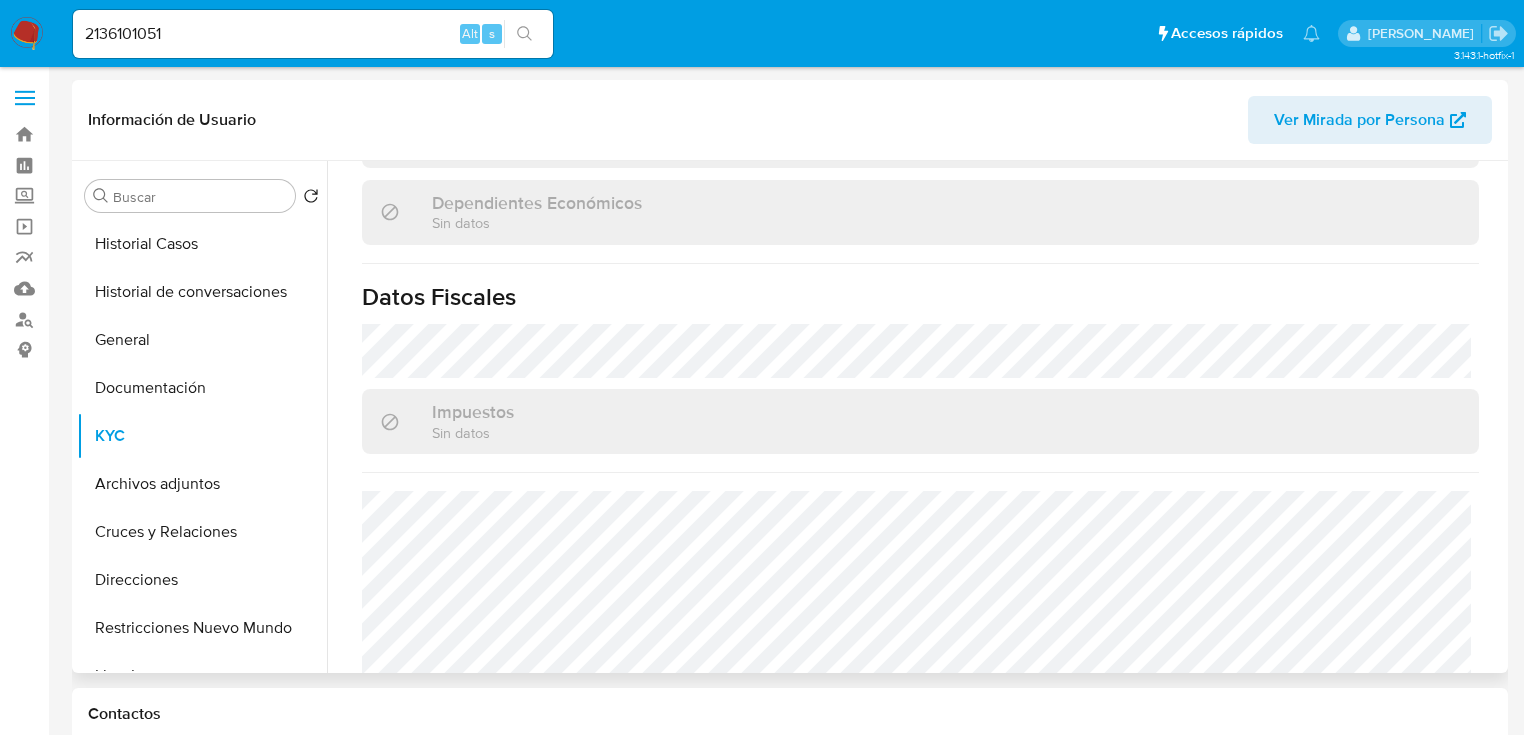 scroll, scrollTop: 1263, scrollLeft: 0, axis: vertical 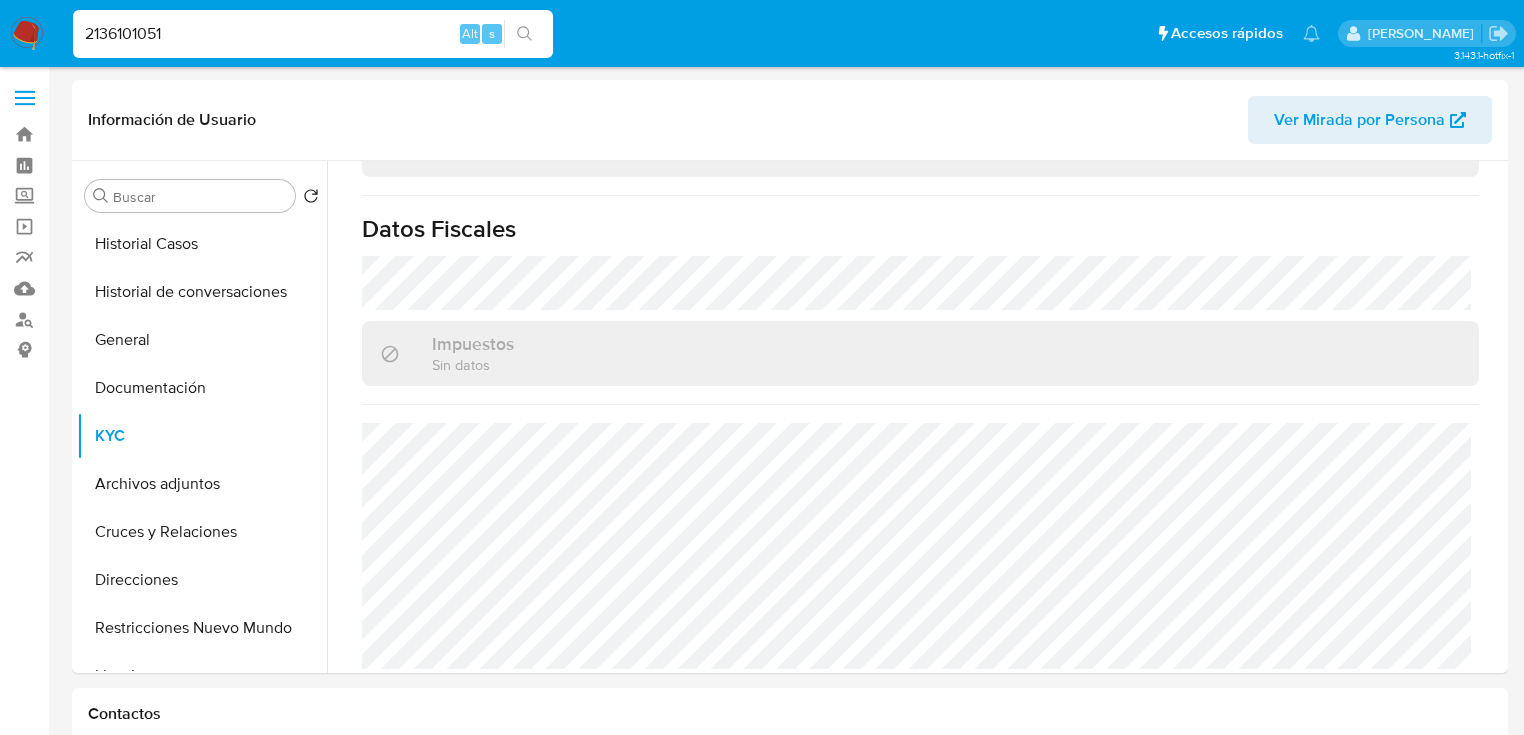 drag, startPoint x: 198, startPoint y: 36, endPoint x: -50, endPoint y: 31, distance: 248.0504 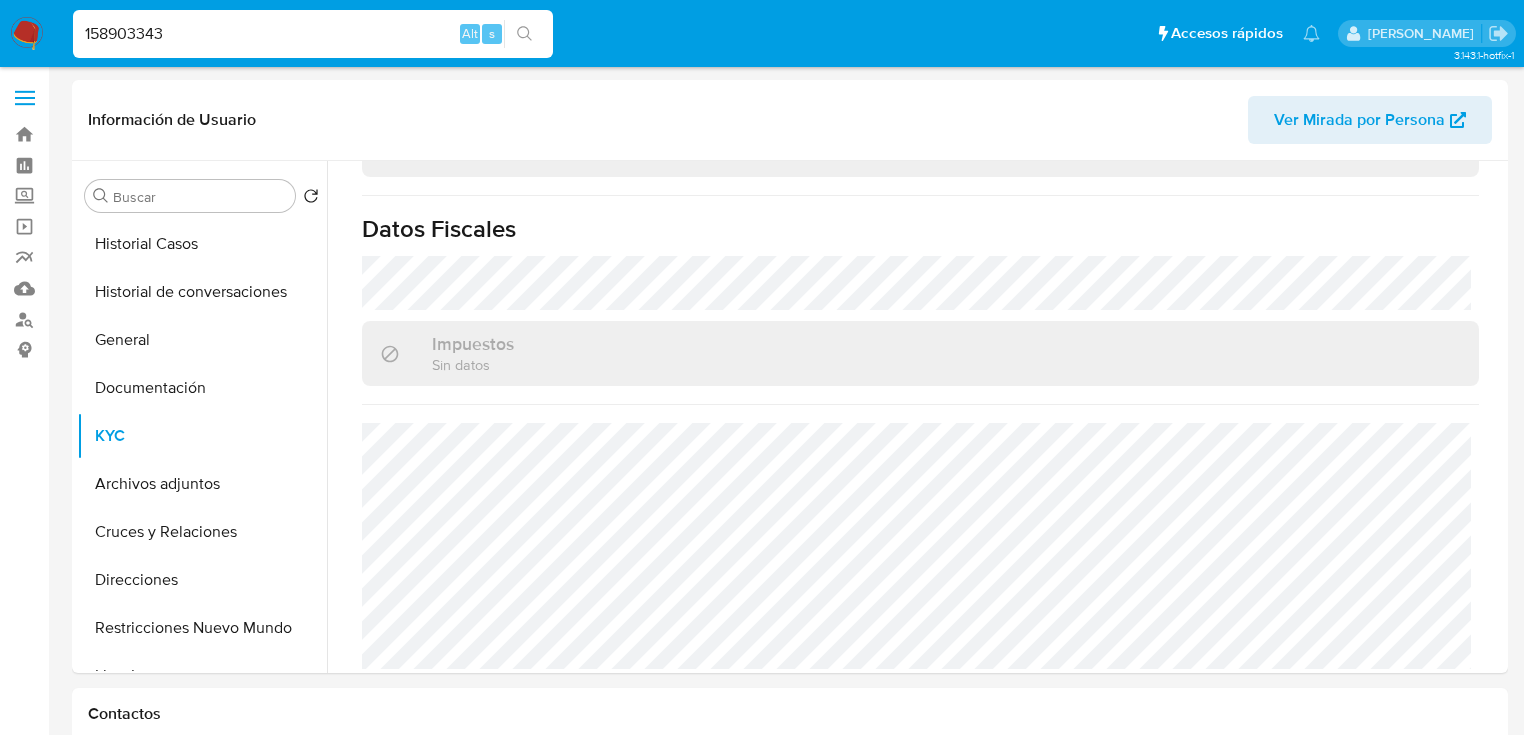click at bounding box center [524, 34] 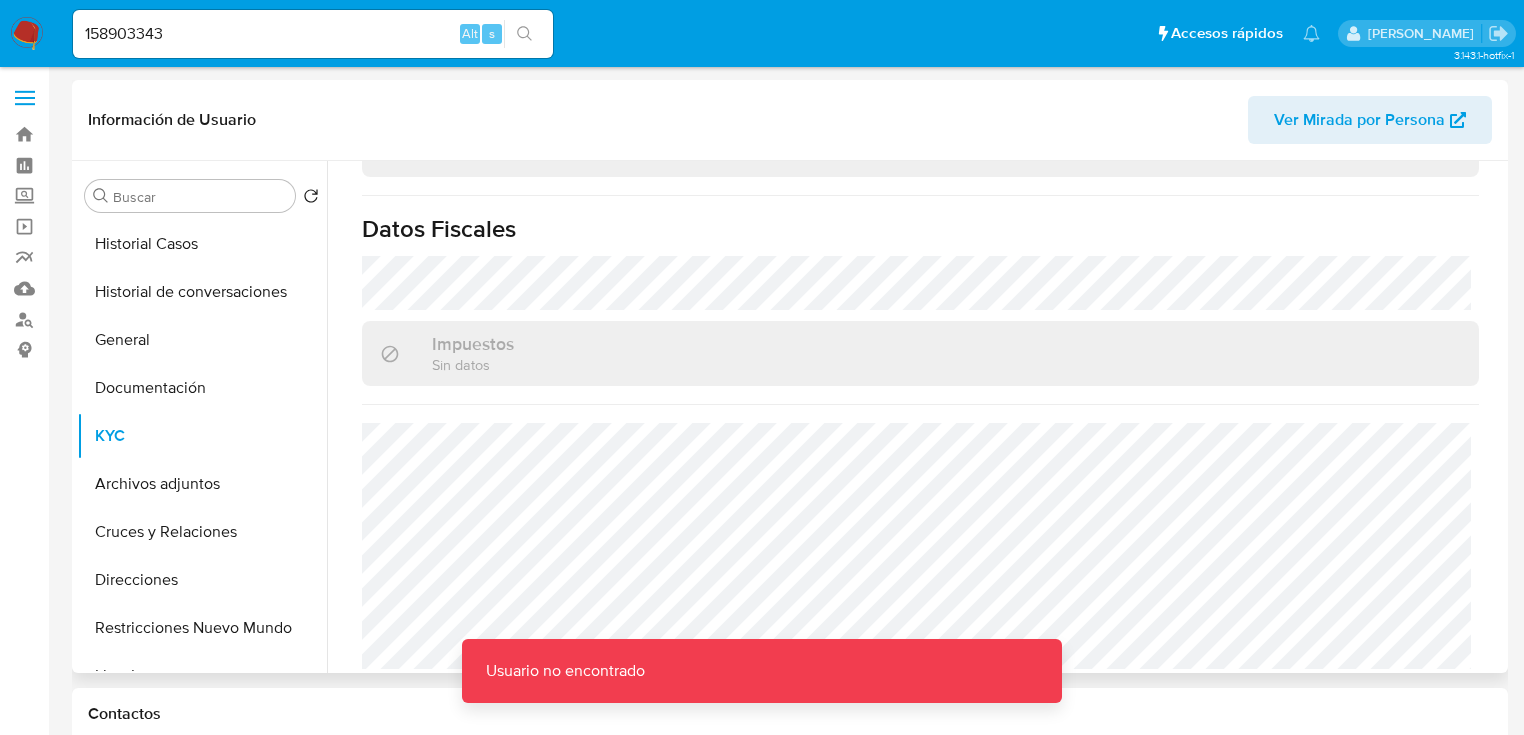 click on "Buscar   Volver al orden por defecto Historial Casos Historial de conversaciones General Documentación KYC Archivos adjuntos Cruces y Relaciones Direcciones Restricciones Nuevo Mundo Lista Interna Listas Externas Devices Geolocation Información de accesos Créditos Items Cuentas Bancarias Datos Modificados Dispositivos Point IV Challenges Fecha Compliant Historial Riesgo PLD Insurtech Marcas AML Perfiles Tarjetas Anticipos de dinero Usuario KYC Status Actualizado hace un mes   Creado: 04/12/2024 16:50:04 Actualizado: 27/05/2025 23:48:47 Datos personales   ID de usuario :    2136101051   Tipo entidad :    Persona   Sitio :    MLM   Nombre completo :    Marco Antonio Aviles Gomez   Nombre :    Marco Antonio   Apellido :    Aviles   Segundo apellido :    Gomez   Nombre social :    Marco Antonio   Nombre del comercio :    Novedades aviles   Soft descriptor :    NOVEDADESAVIL   Lugar de nacimiento :    MEXICO, DISTRITO FEDERAL   Fecha de nacimiento :    23/05/1994   Identificación   CIC: 204891092 :" at bounding box center (790, 417) 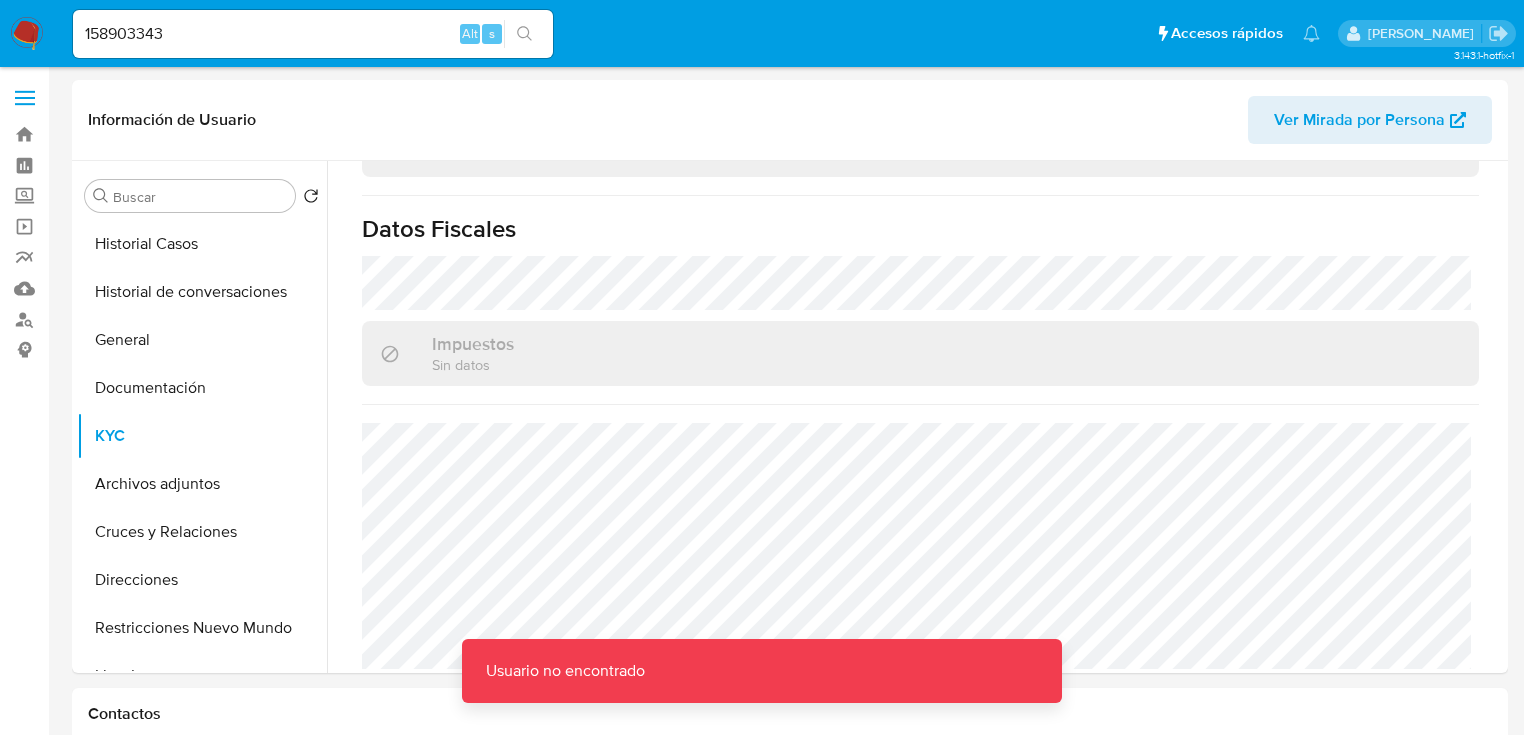 click on "158903343 Alt s" at bounding box center [313, 34] 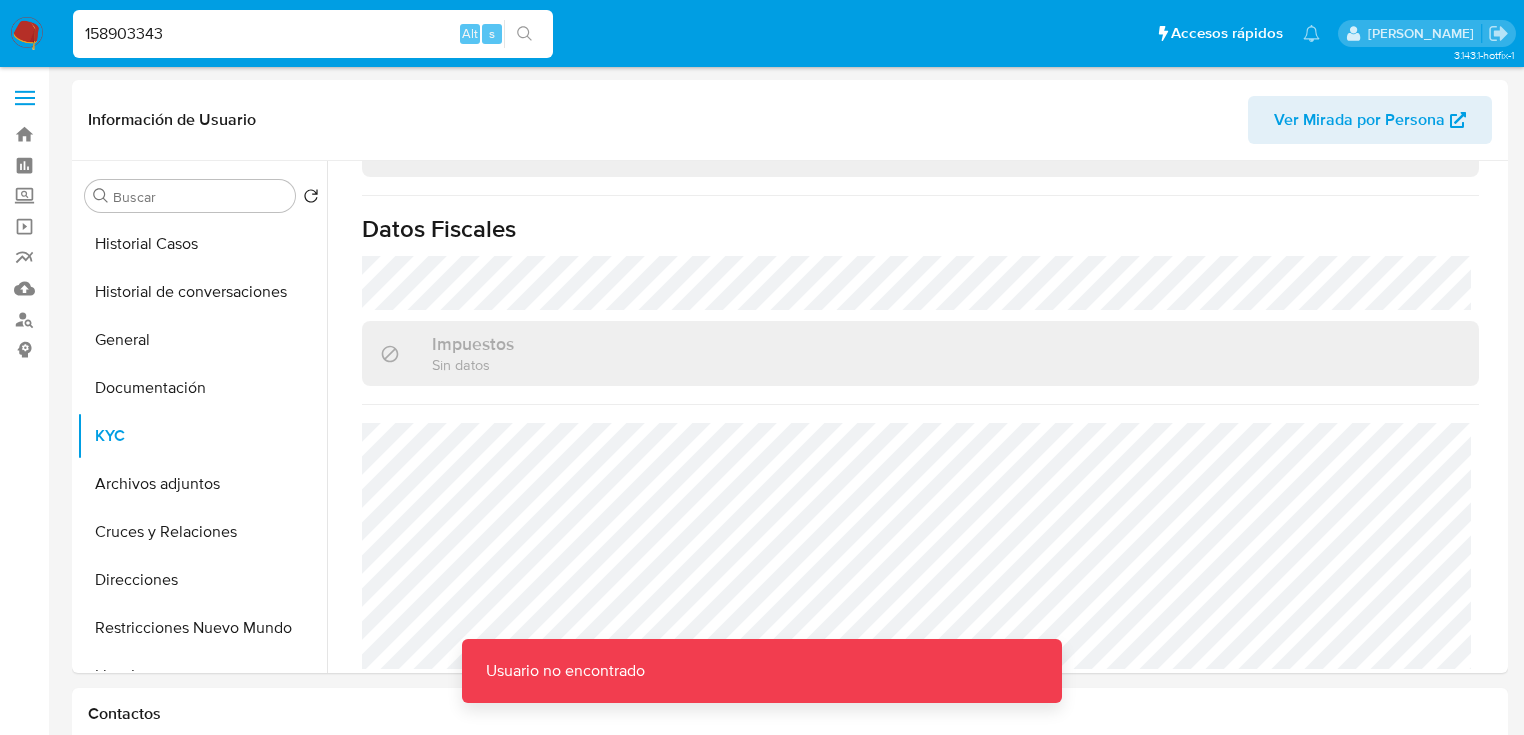 click on "158903343" at bounding box center (313, 34) 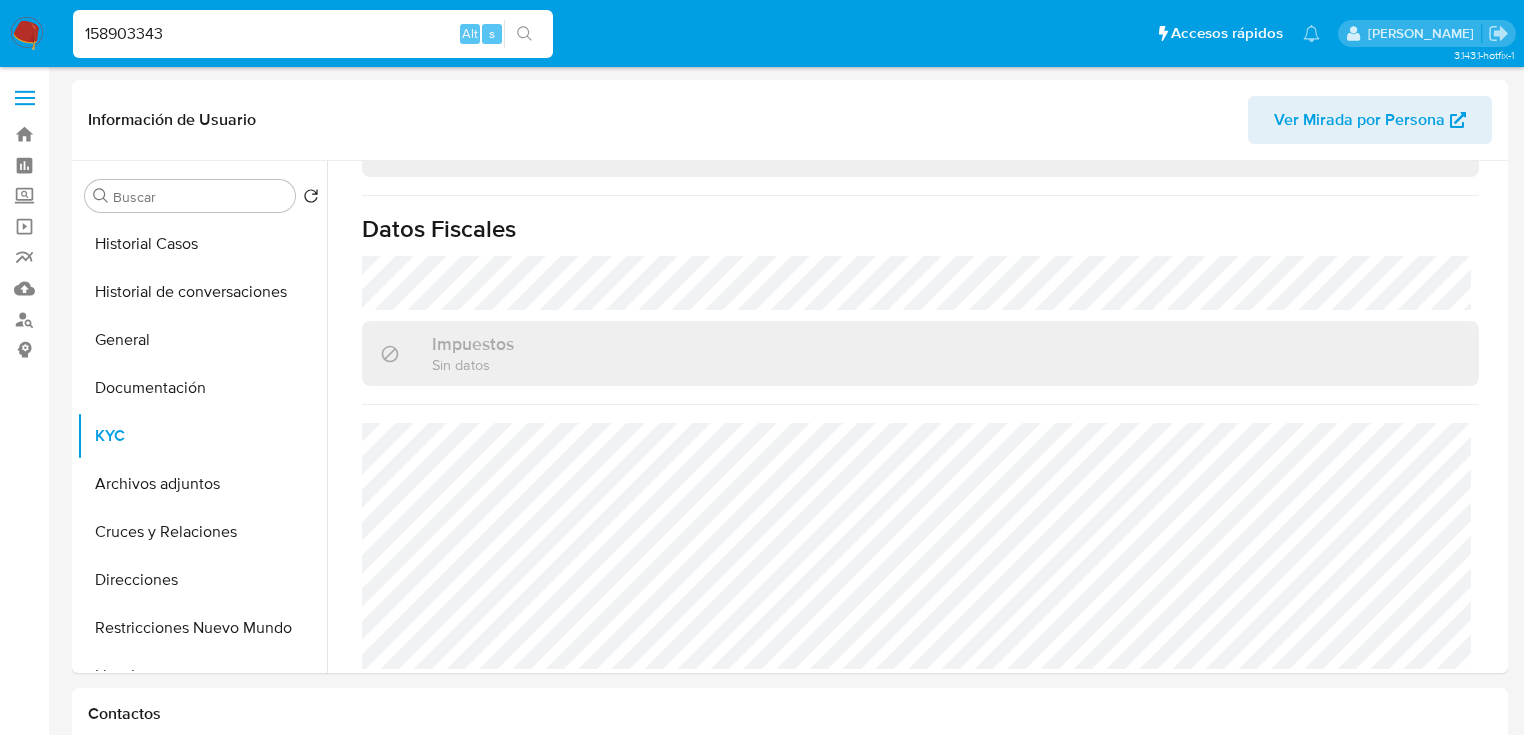 click on "Pausado Ver notificaciones 158903343 Alt s Accesos rápidos   Presiona las siguientes teclas para acceder a algunas de las funciones Buscar caso o usuario Alt s Volver al home Alt h Agregar un archivo adjunto Alt a Erika Paulina Juarez Bandeja Tablero Screening Búsqueda en Listas Watchlist Herramientas Operaciones masivas Reportes Mulan Buscador de personas Consolidado 3.143.1-hotfix-1 Información de Usuario Ver Mirada por Persona Buscar   Volver al orden por defecto Historial Casos Historial de conversaciones General Documentación KYC Archivos adjuntos Cruces y Relaciones Direcciones Restricciones Nuevo Mundo Lista Interna Listas Externas Devices Geolocation Información de accesos Créditos Items Cuentas Bancarias Datos Modificados Dispositivos Point IV Challenges Fecha Compliant Historial Riesgo PLD Insurtech Marcas AML Perfiles Tarjetas Anticipos de dinero Usuario KYC Status Actualizado hace un mes   Creado: 04/12/2024 16:50:04 Actualizado: 27/05/2025 23:48:47 Datos personales   ID de usuario :      :" at bounding box center [762, 1594] 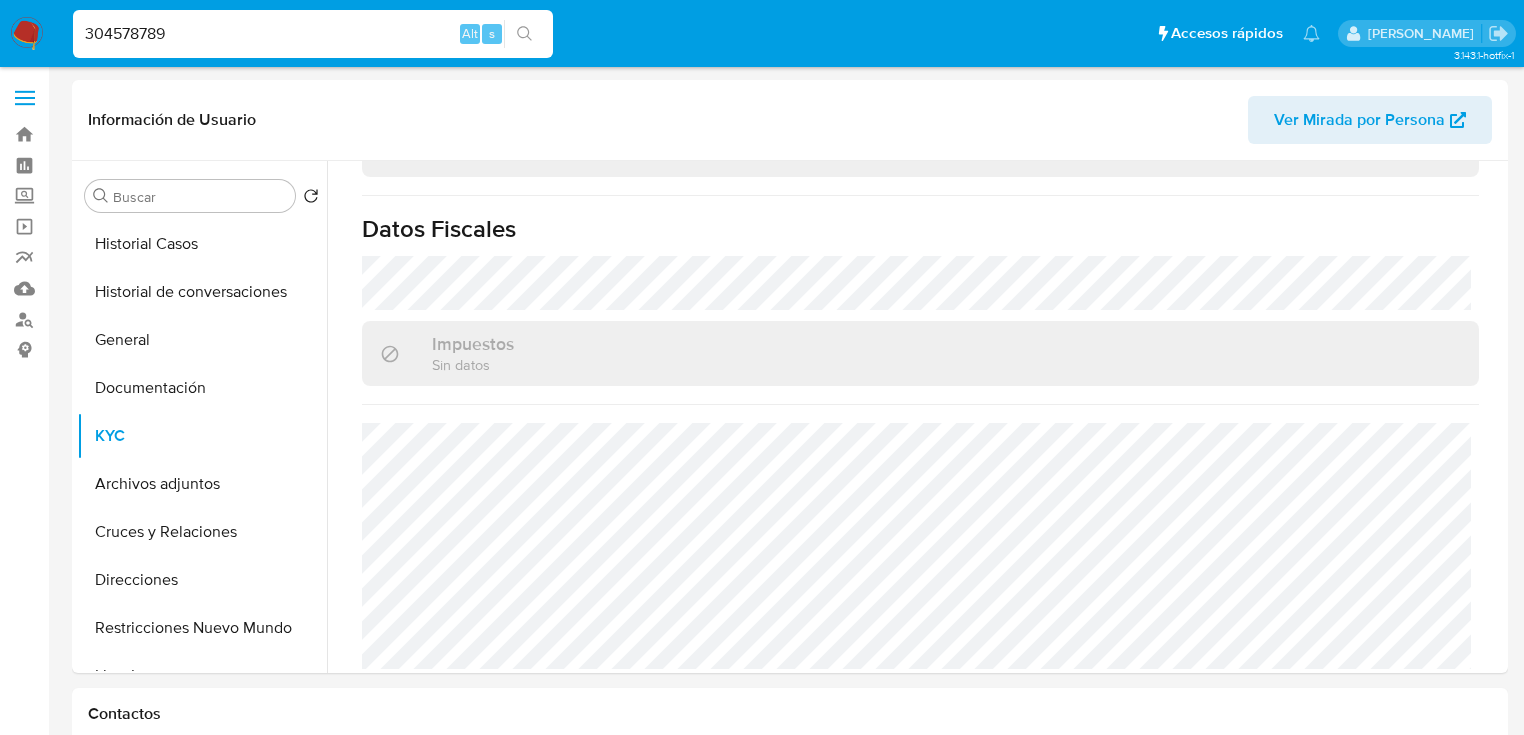 click 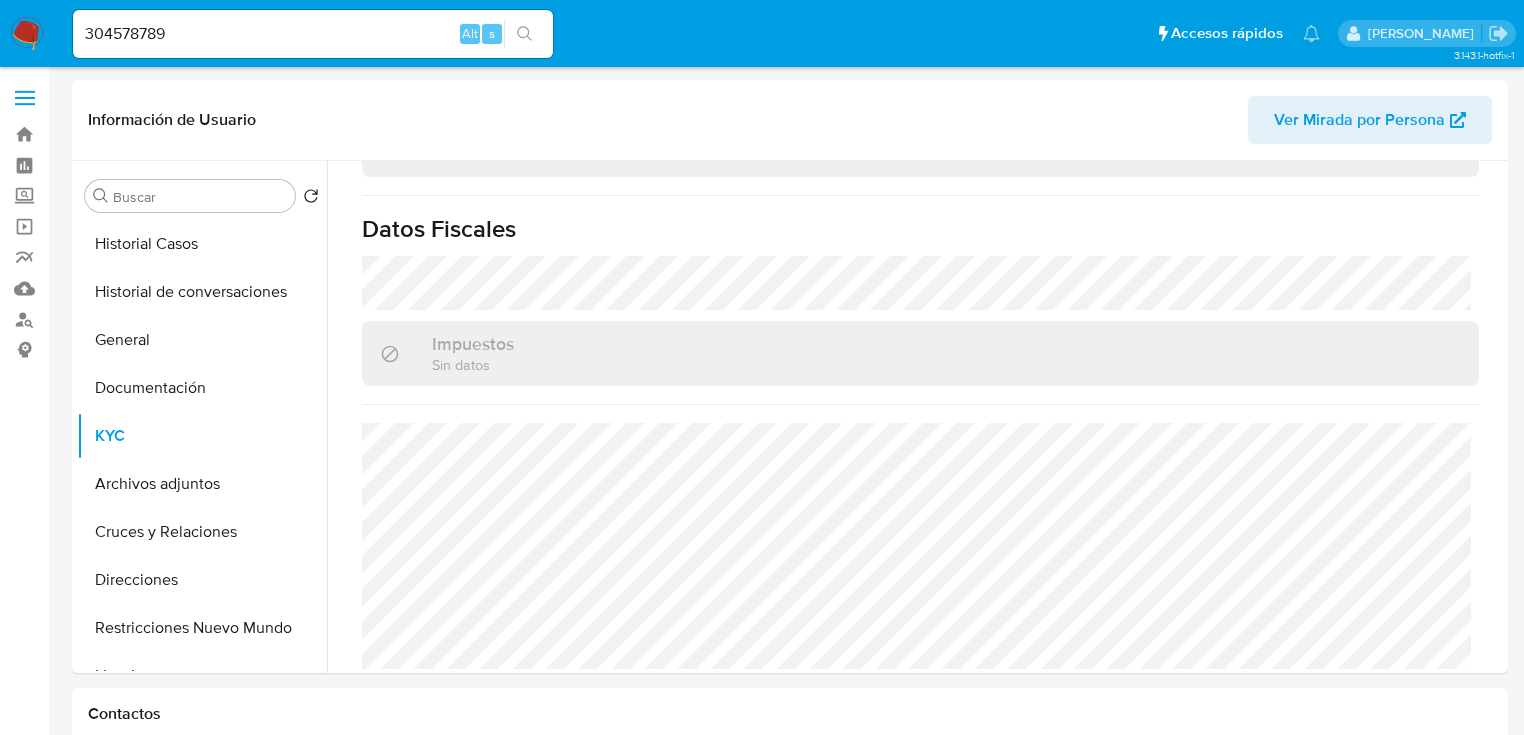 click at bounding box center (524, 34) 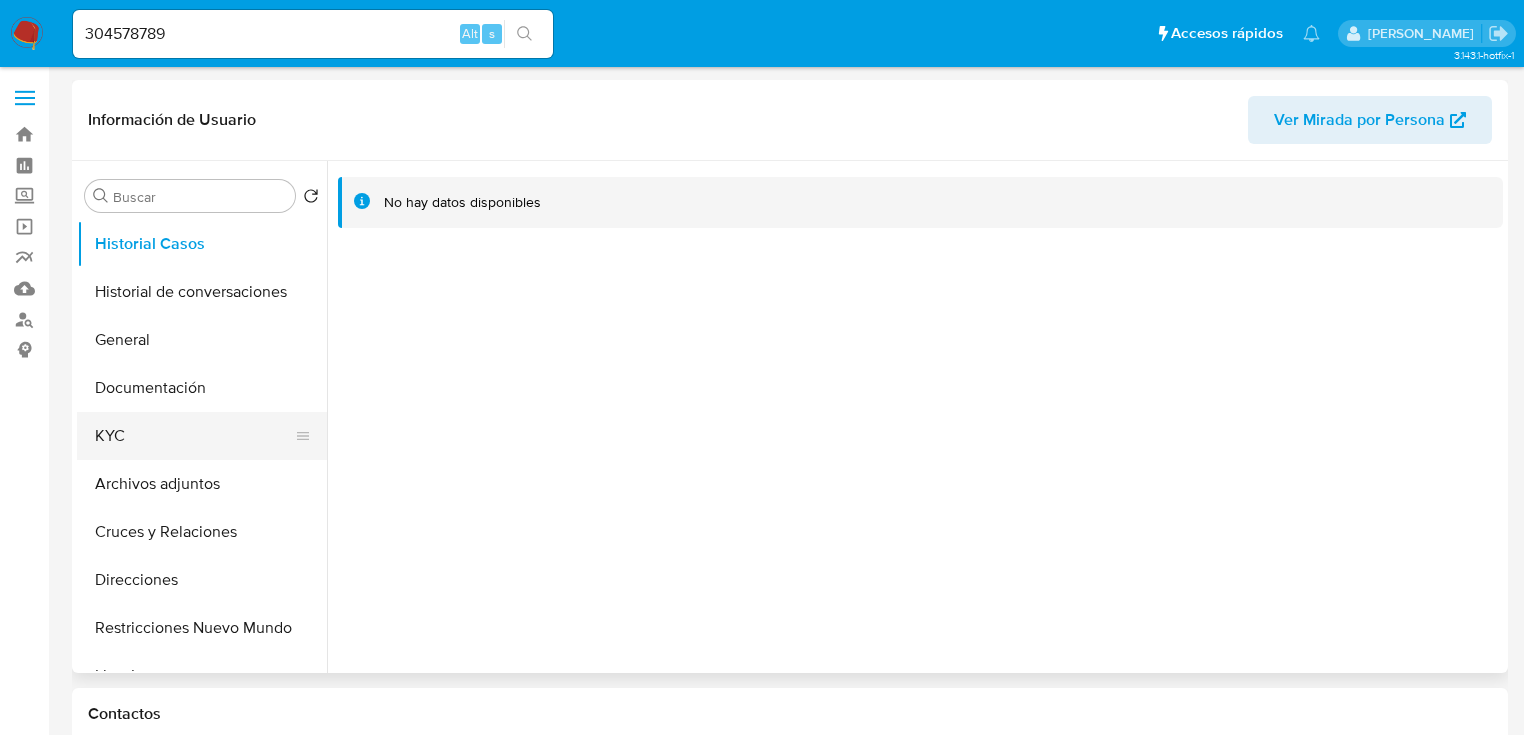 select on "10" 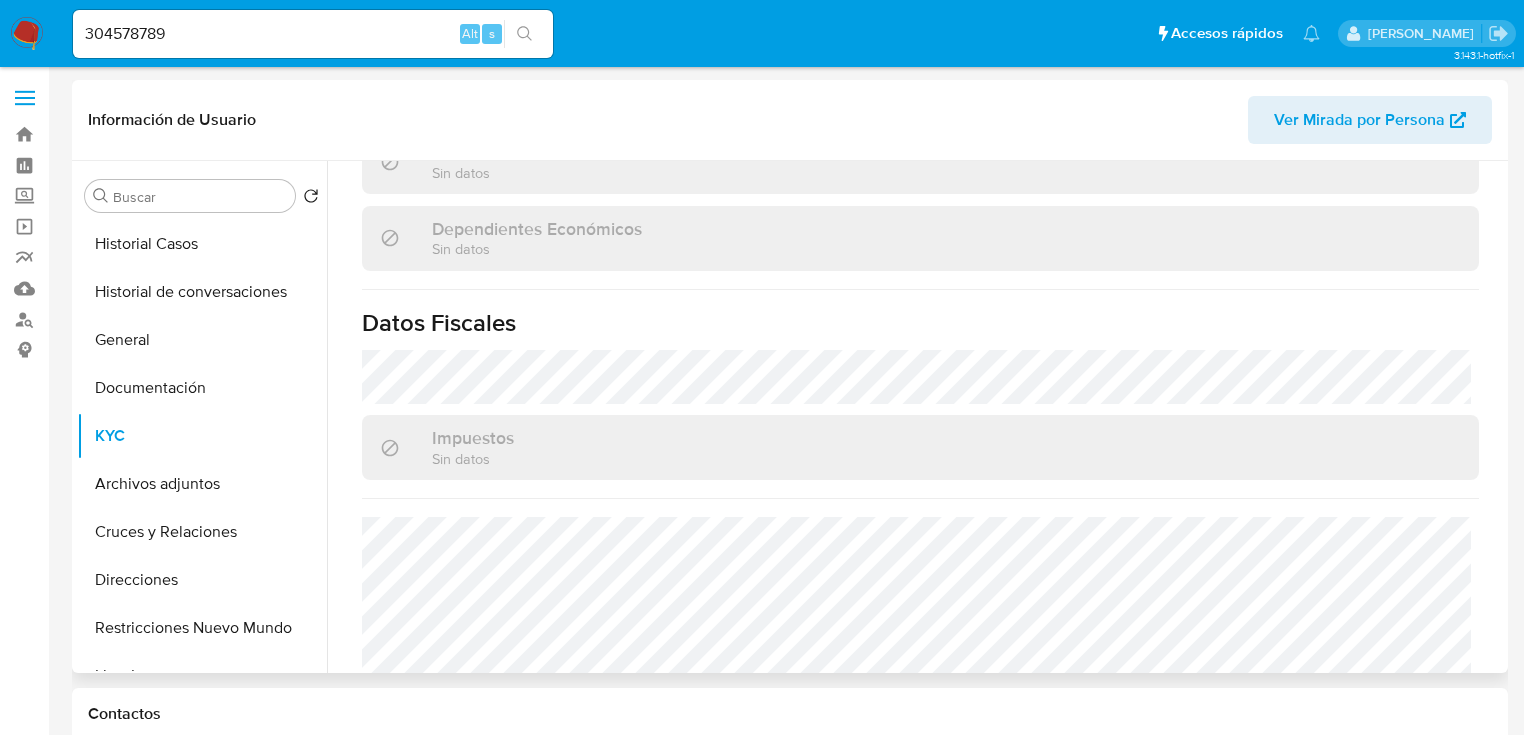 scroll, scrollTop: 1263, scrollLeft: 0, axis: vertical 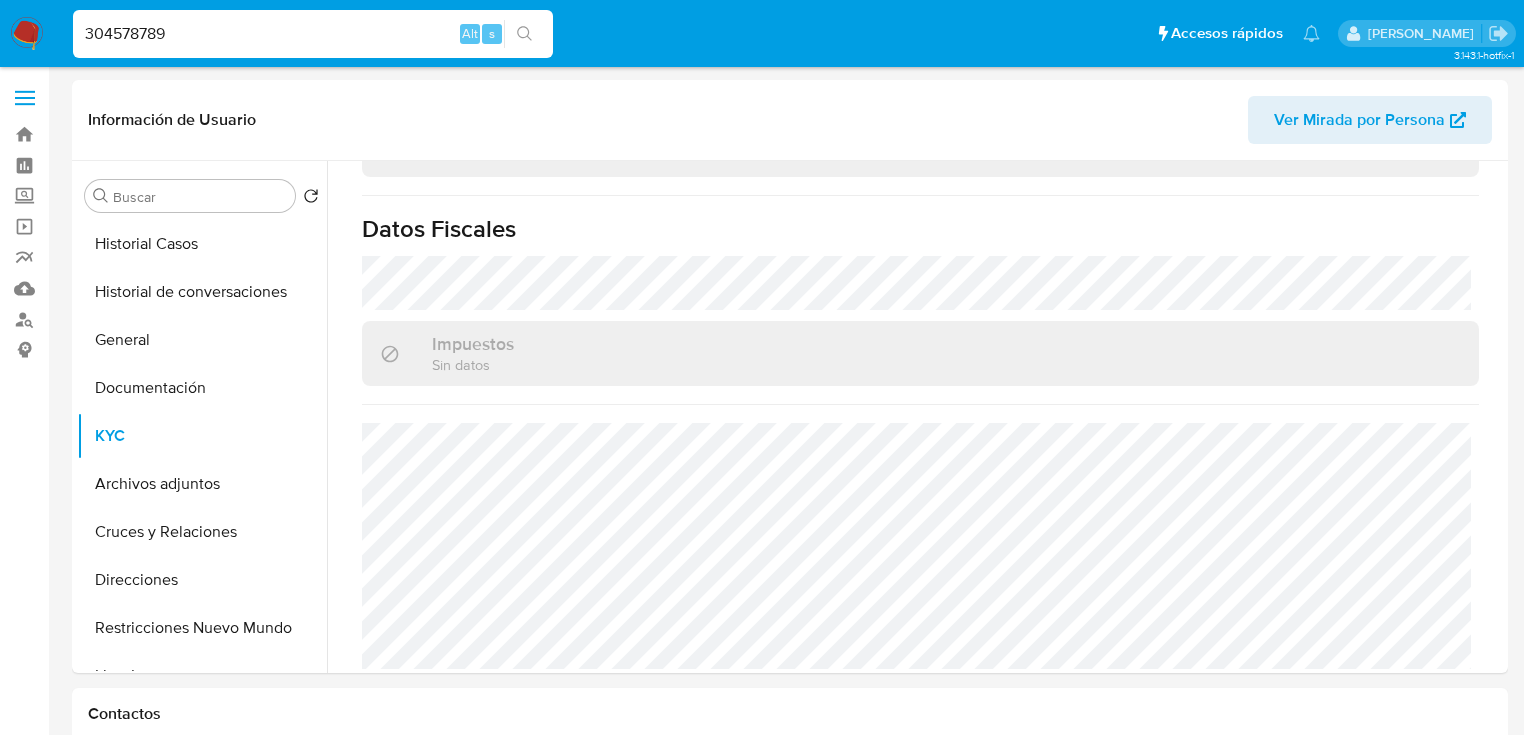 drag, startPoint x: 193, startPoint y: 26, endPoint x: 284, endPoint y: 39, distance: 91.92388 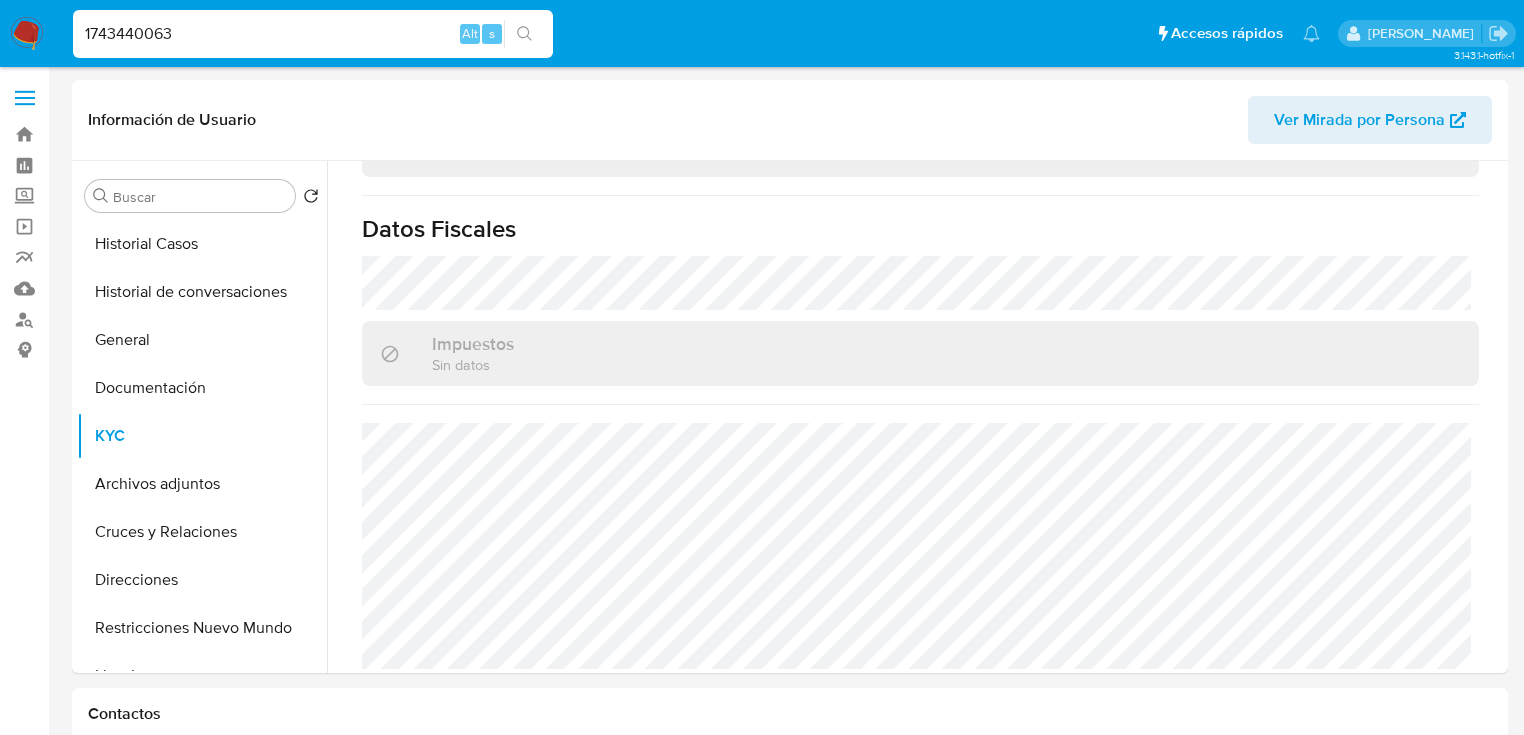 click 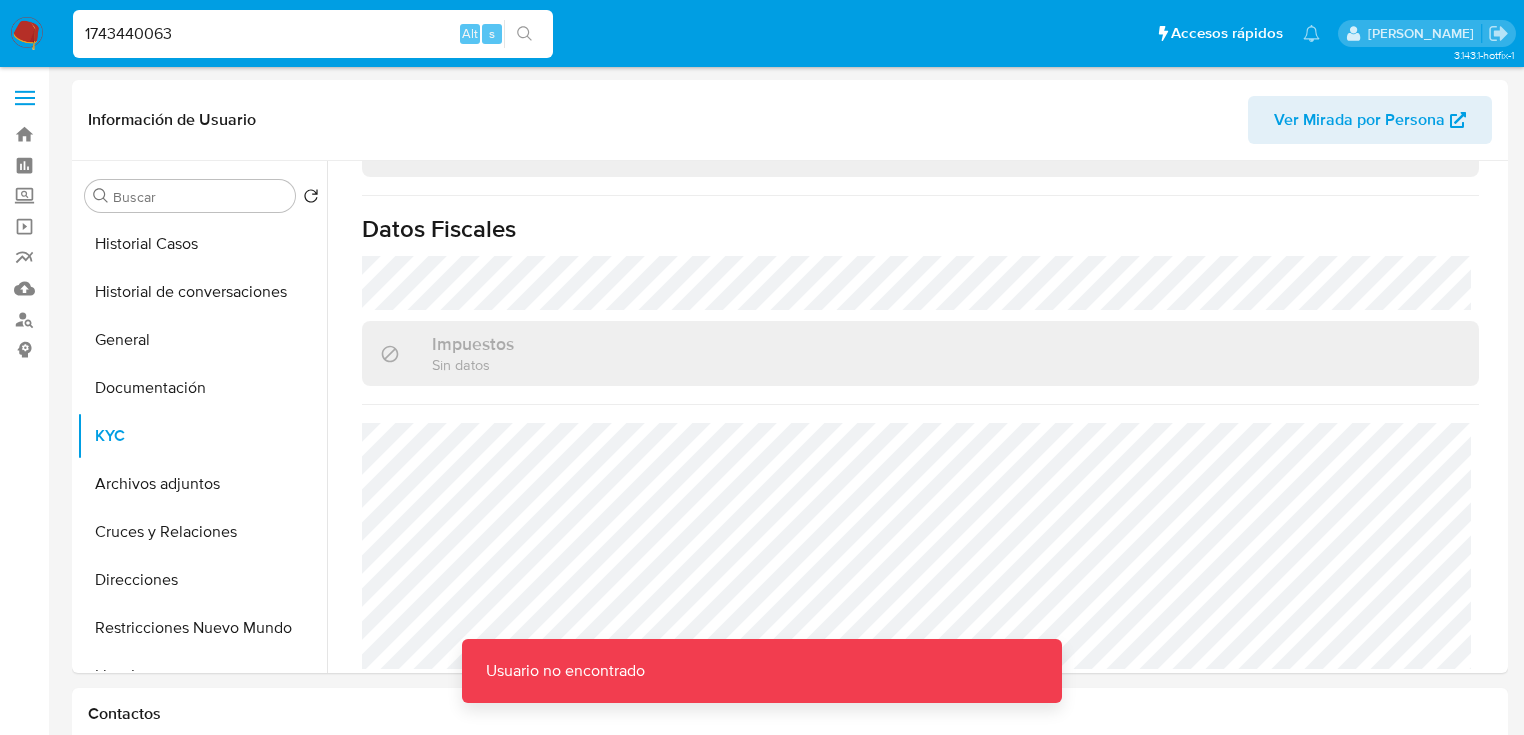 click on "1743440063" at bounding box center (313, 34) 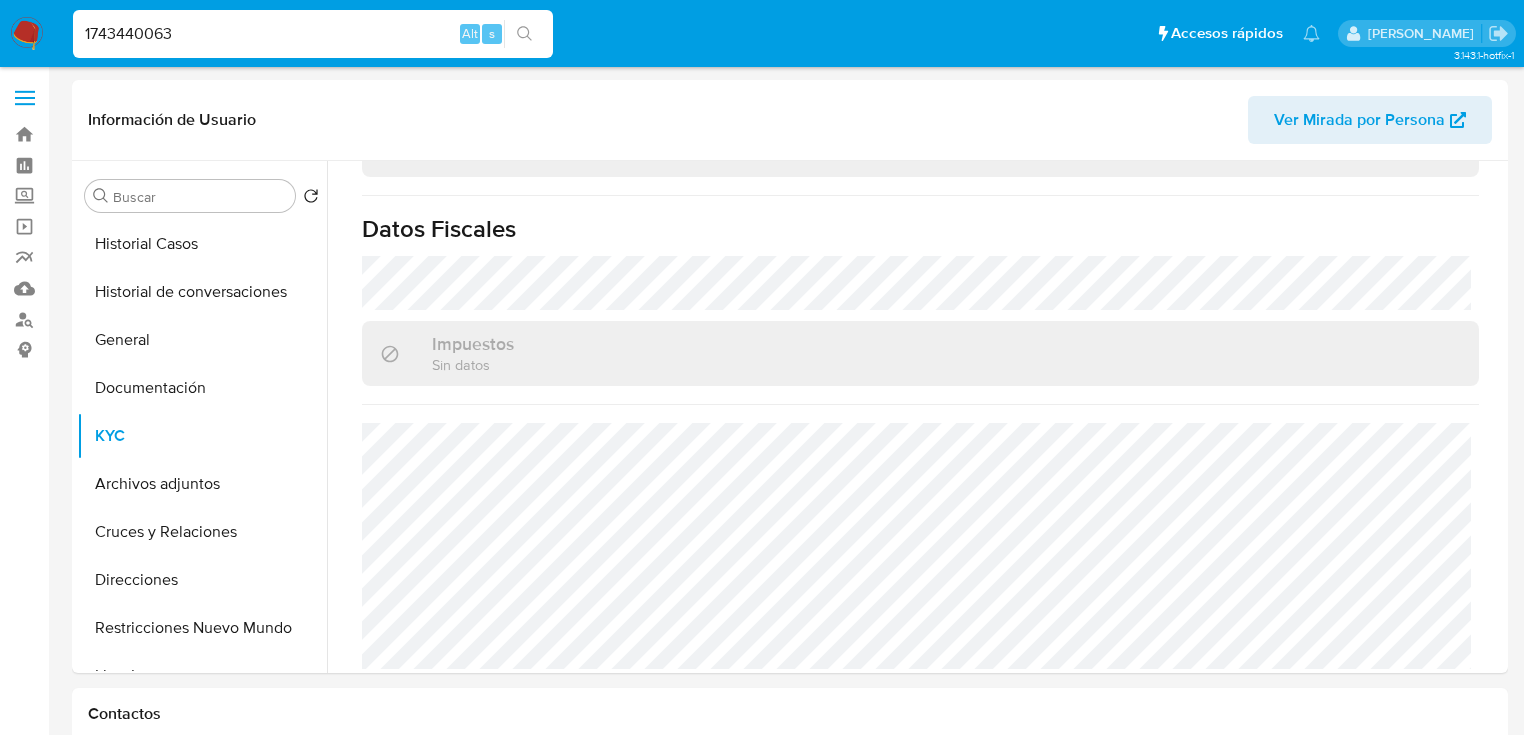 type on "1743440063" 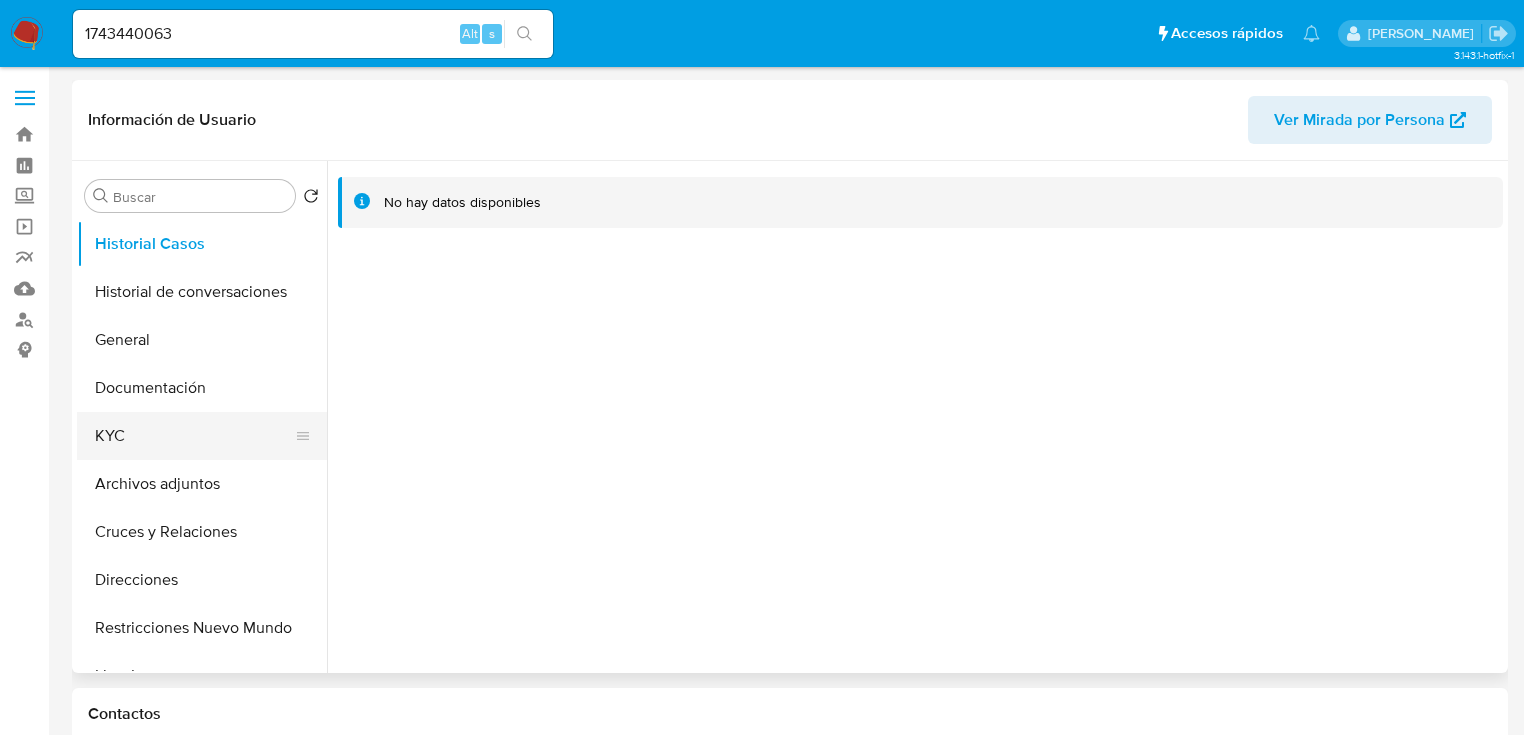 select on "10" 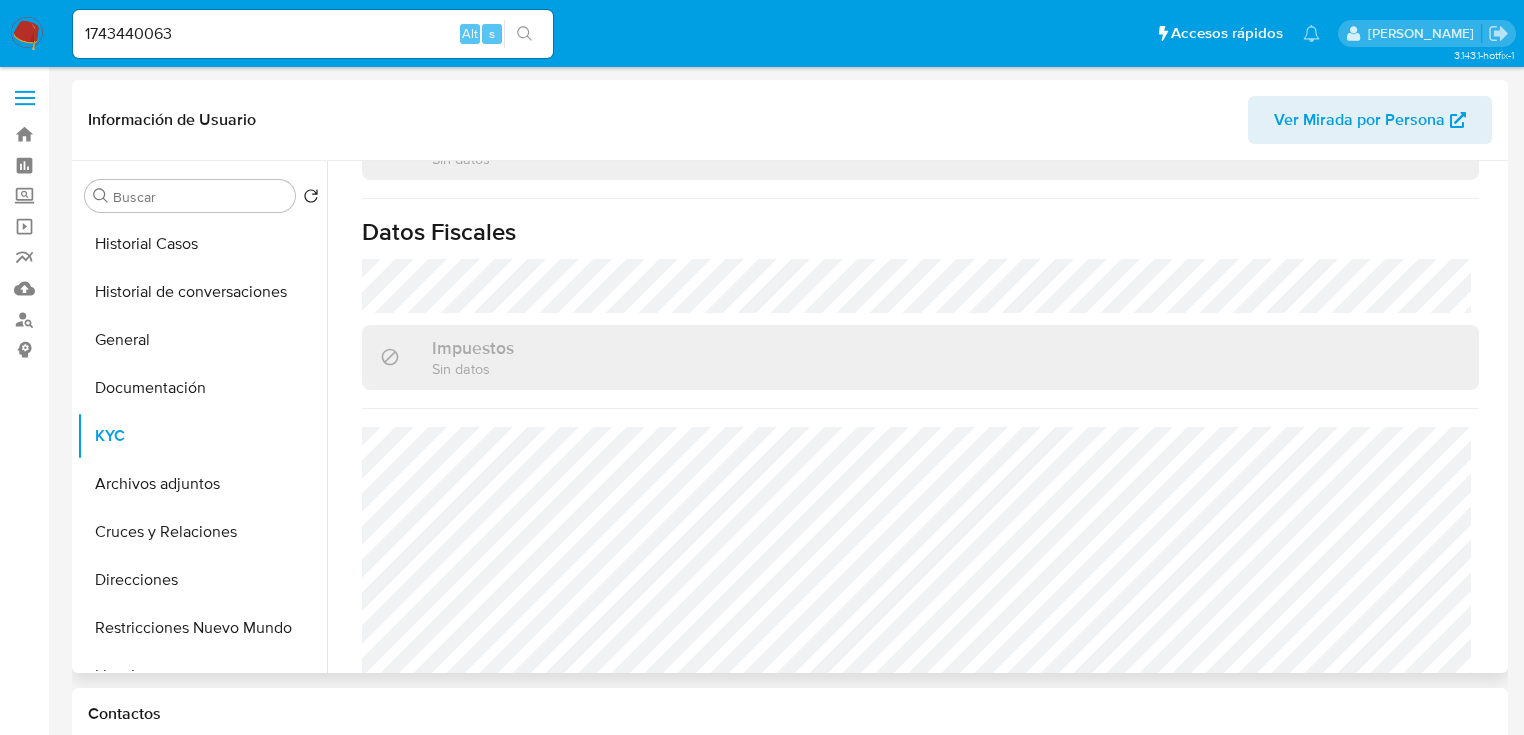 scroll, scrollTop: 1243, scrollLeft: 0, axis: vertical 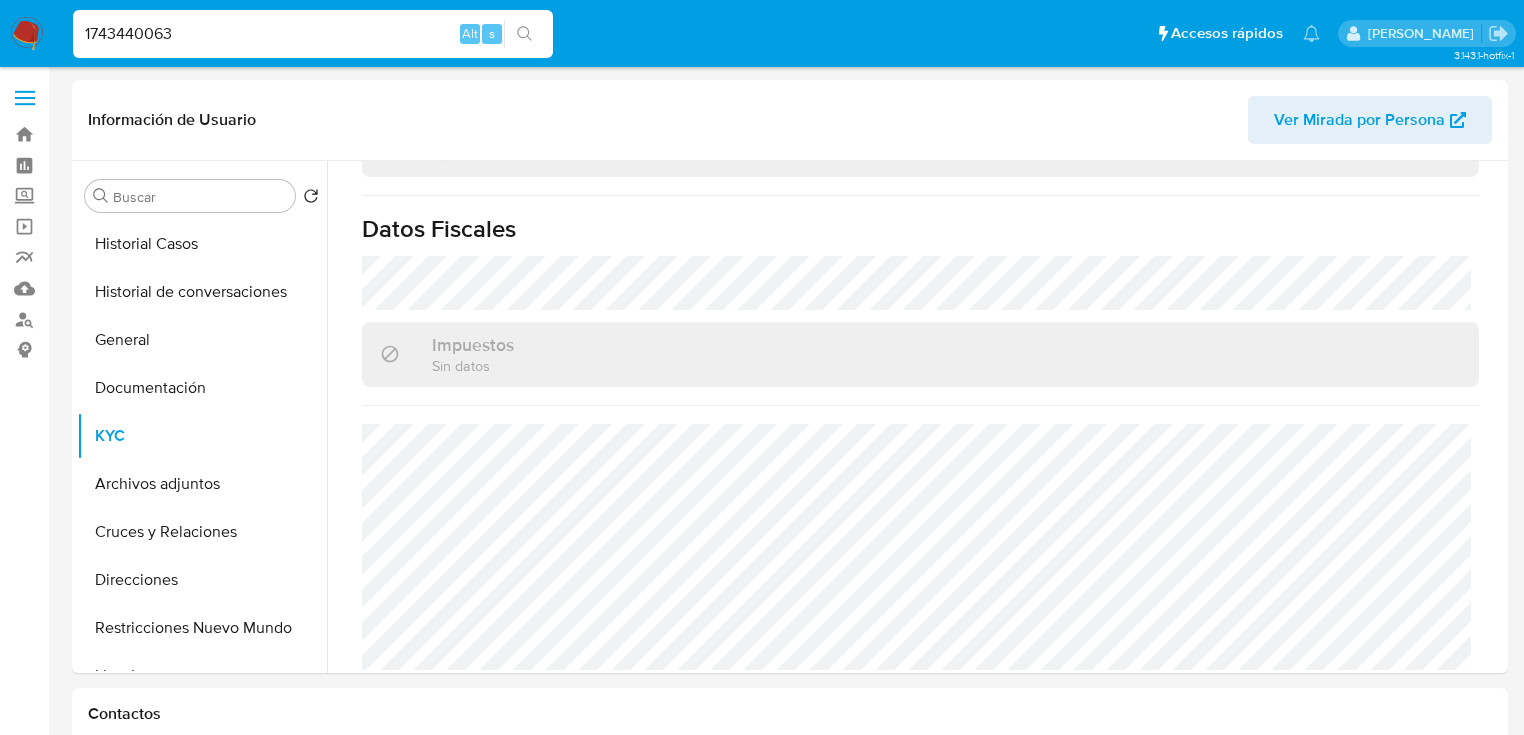 drag, startPoint x: 199, startPoint y: 36, endPoint x: 188, endPoint y: 36, distance: 11 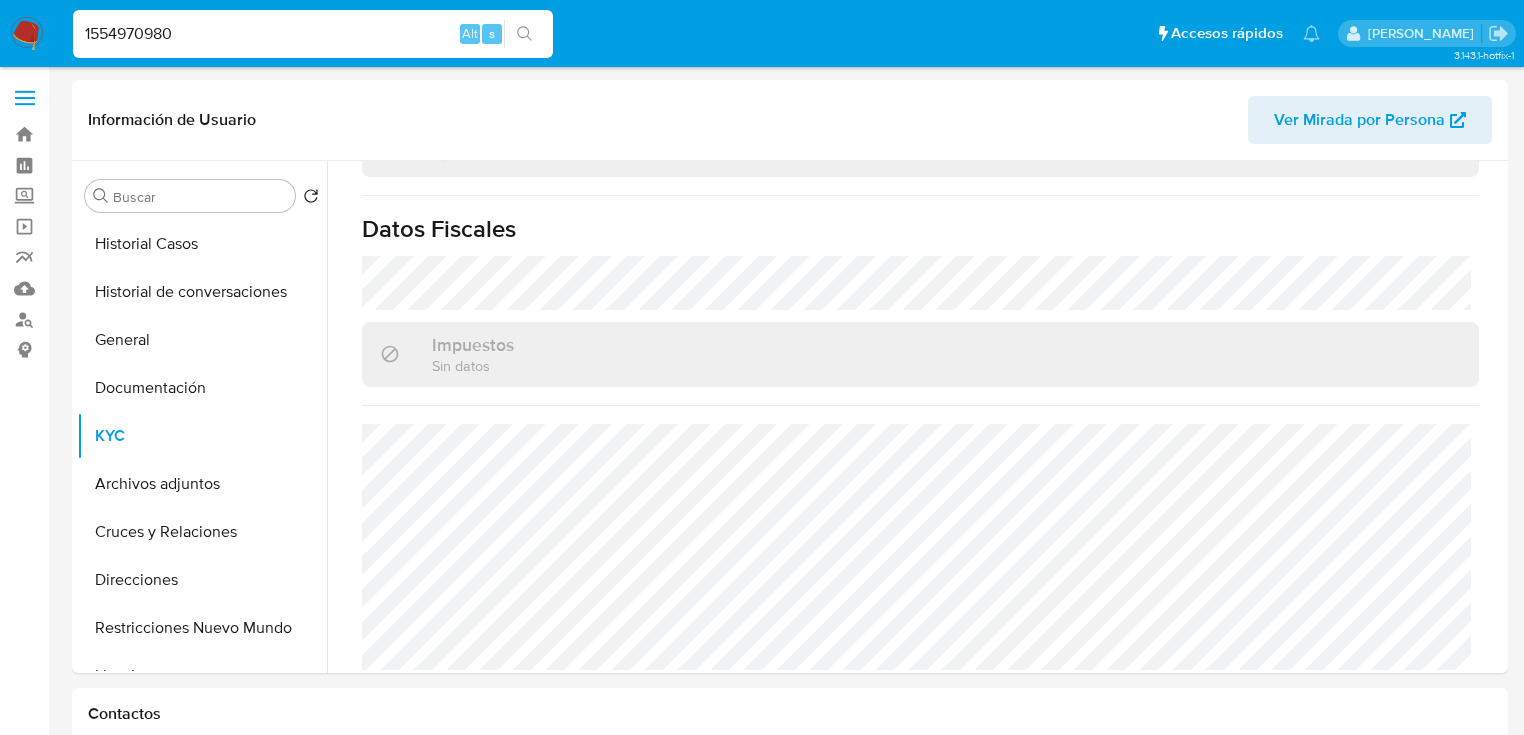 type on "1554970980" 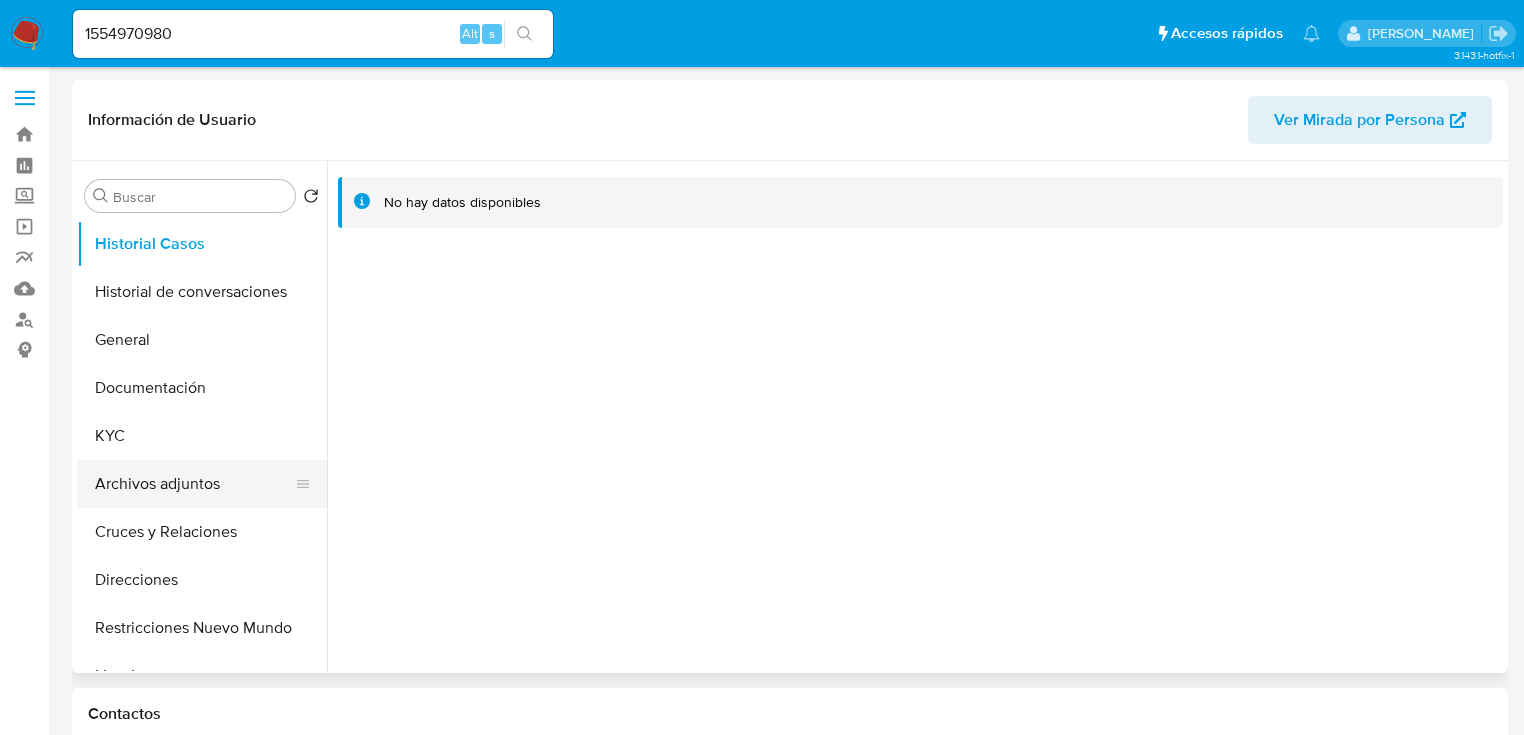 select on "10" 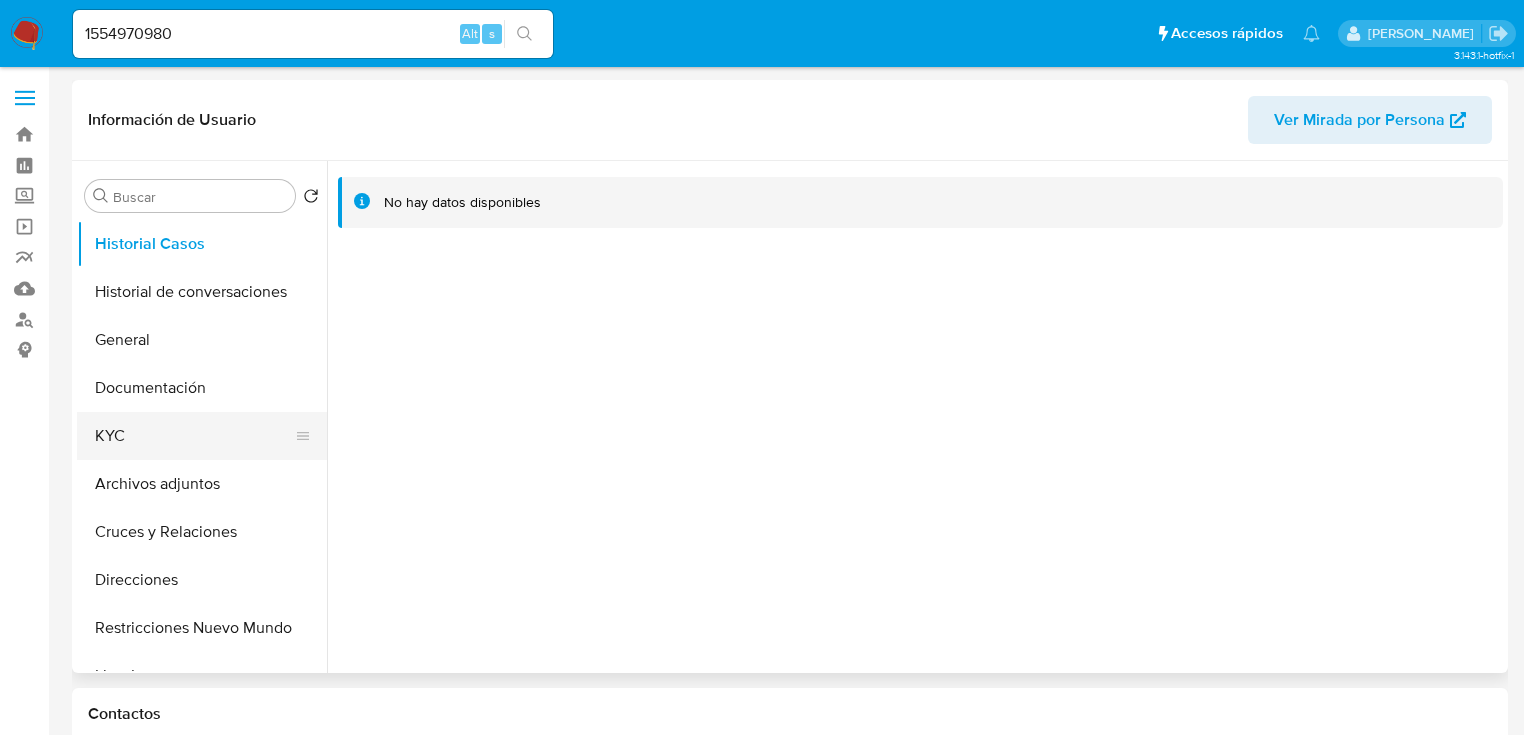 click on "KYC" at bounding box center [194, 436] 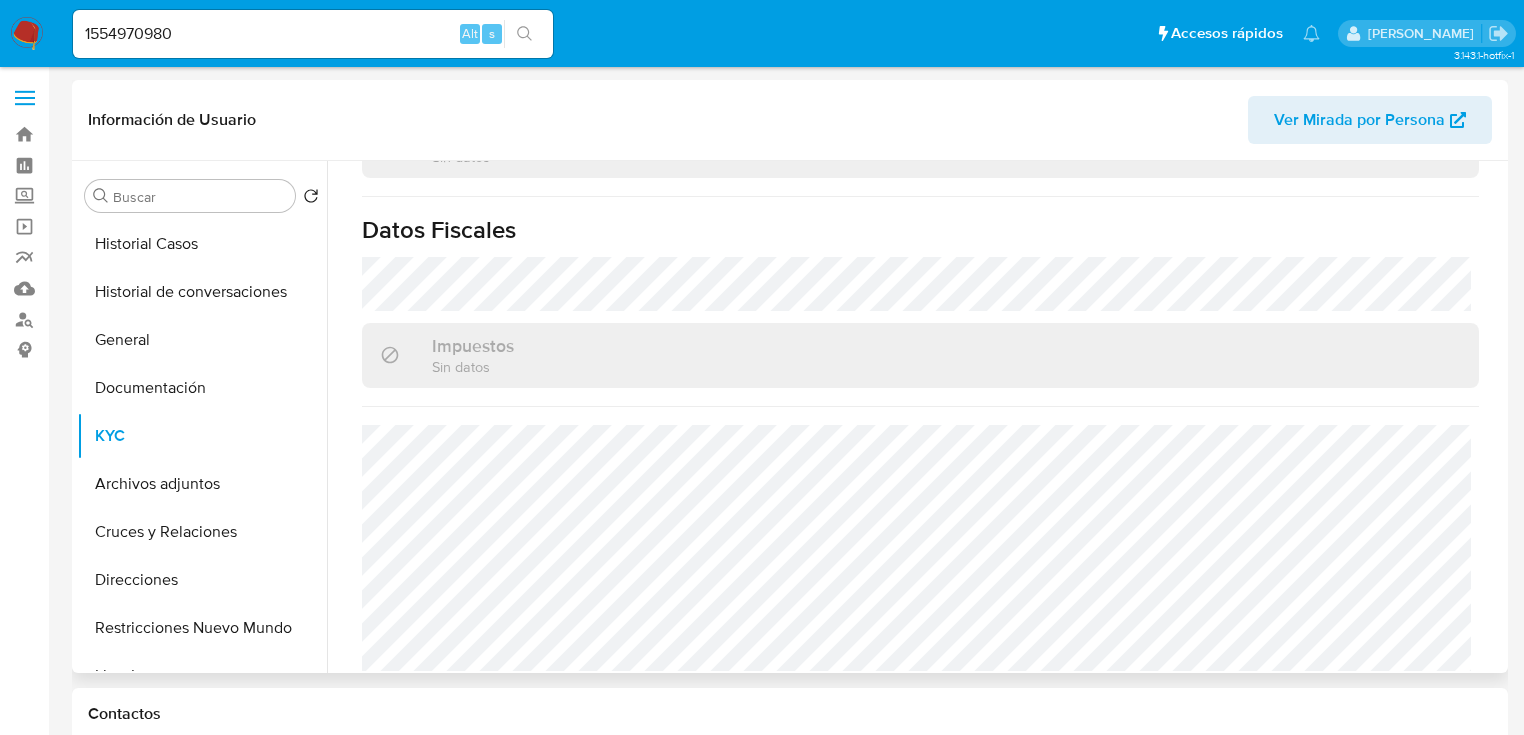 scroll, scrollTop: 1243, scrollLeft: 0, axis: vertical 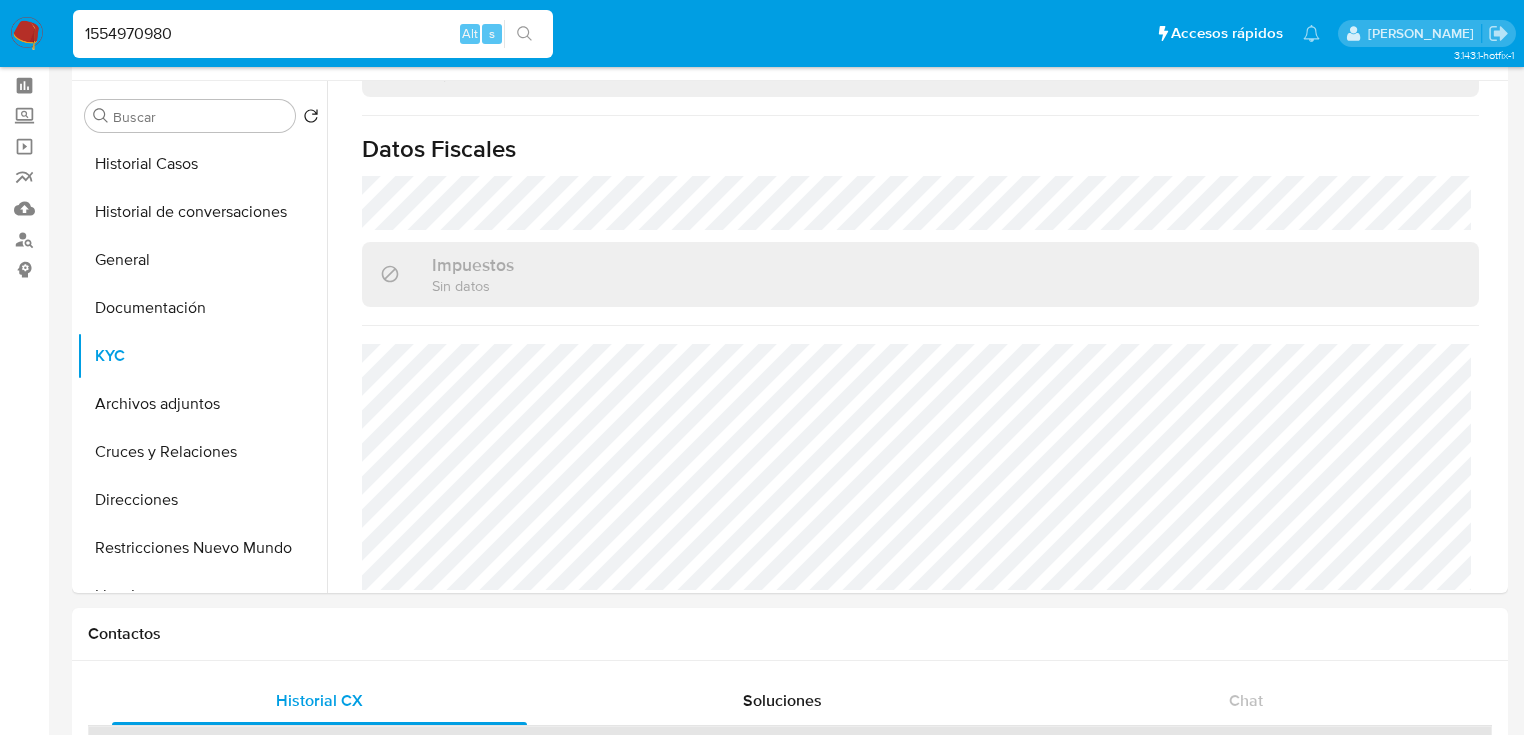 drag, startPoint x: 235, startPoint y: 36, endPoint x: 45, endPoint y: 28, distance: 190.16835 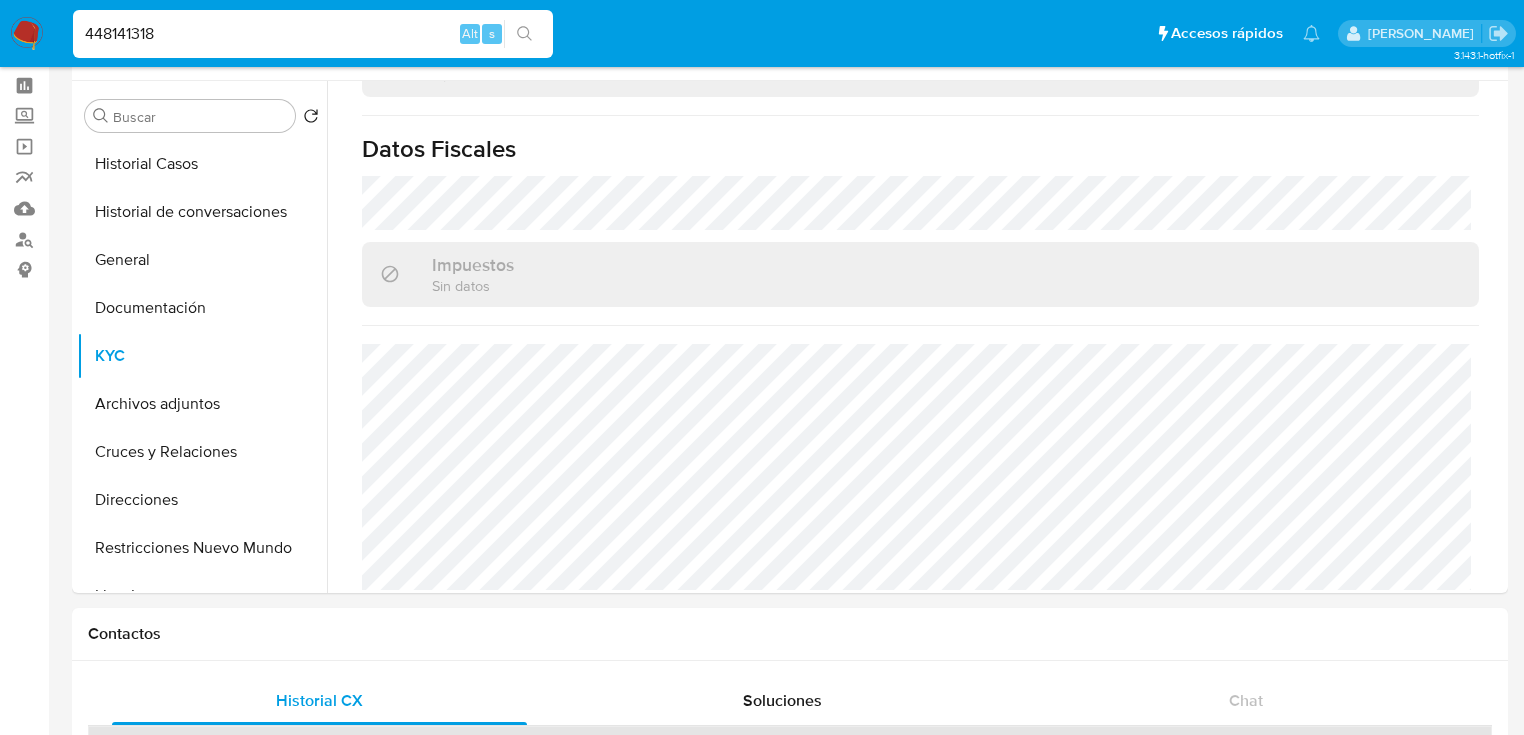 type on "448141318" 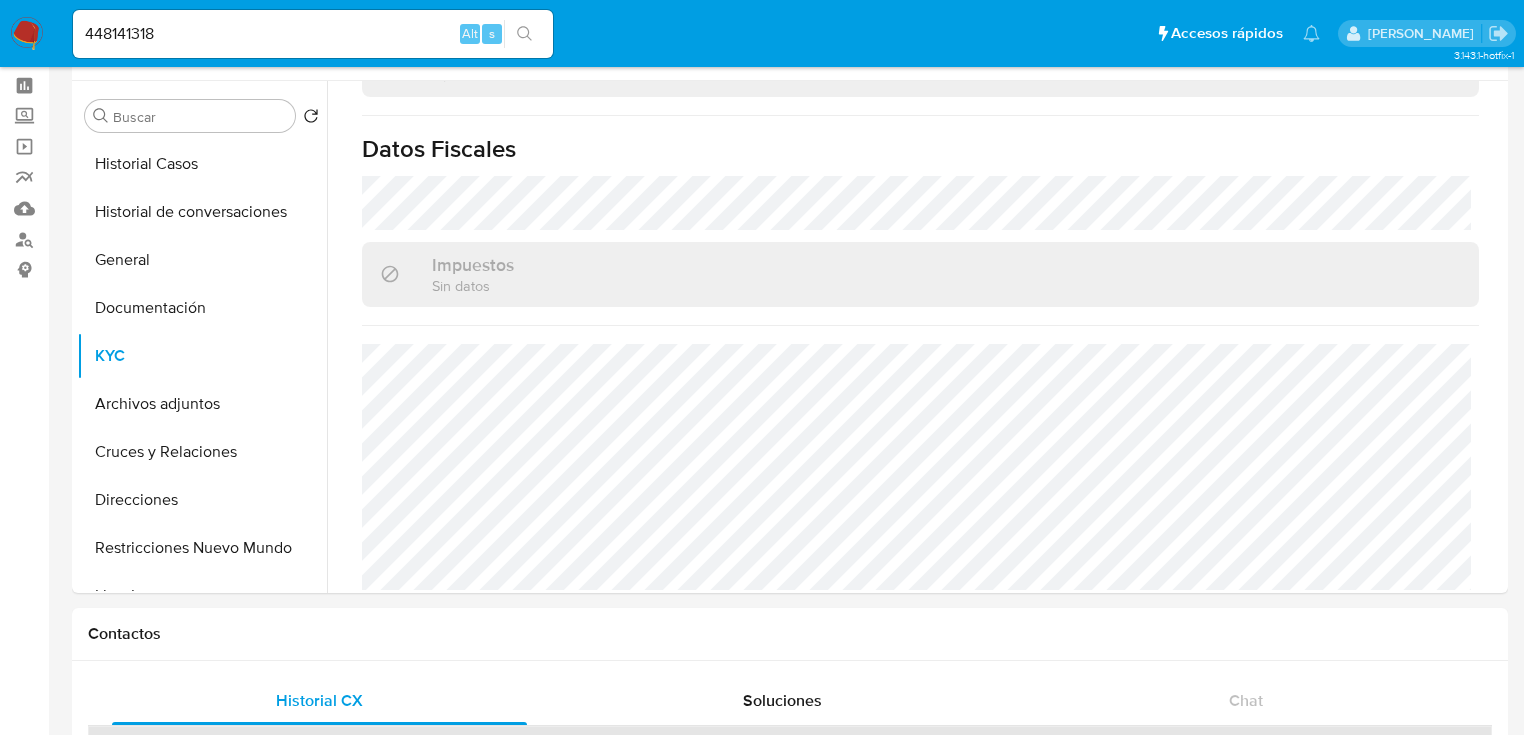 drag, startPoint x: 518, startPoint y: 38, endPoint x: 16, endPoint y: 153, distance: 515.0039 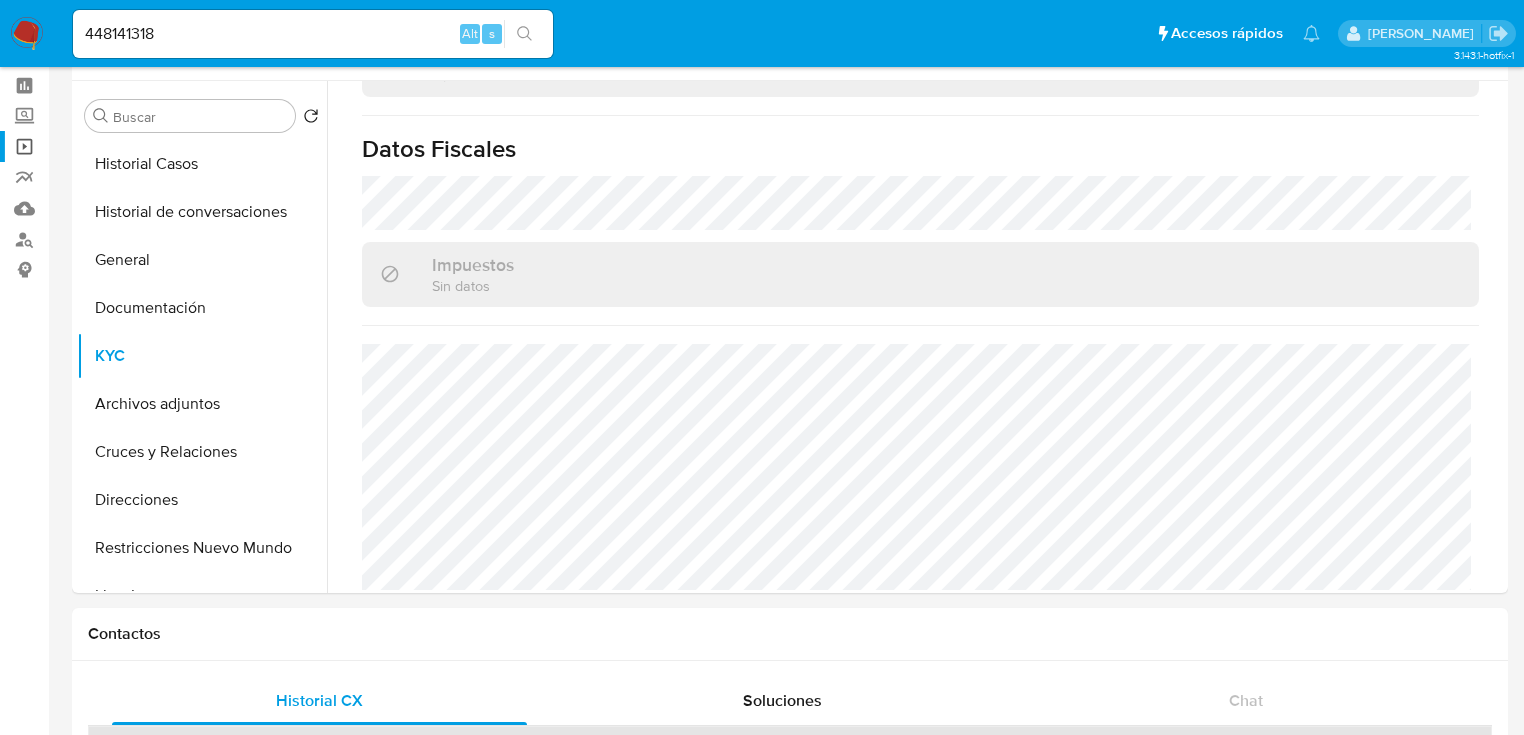 click 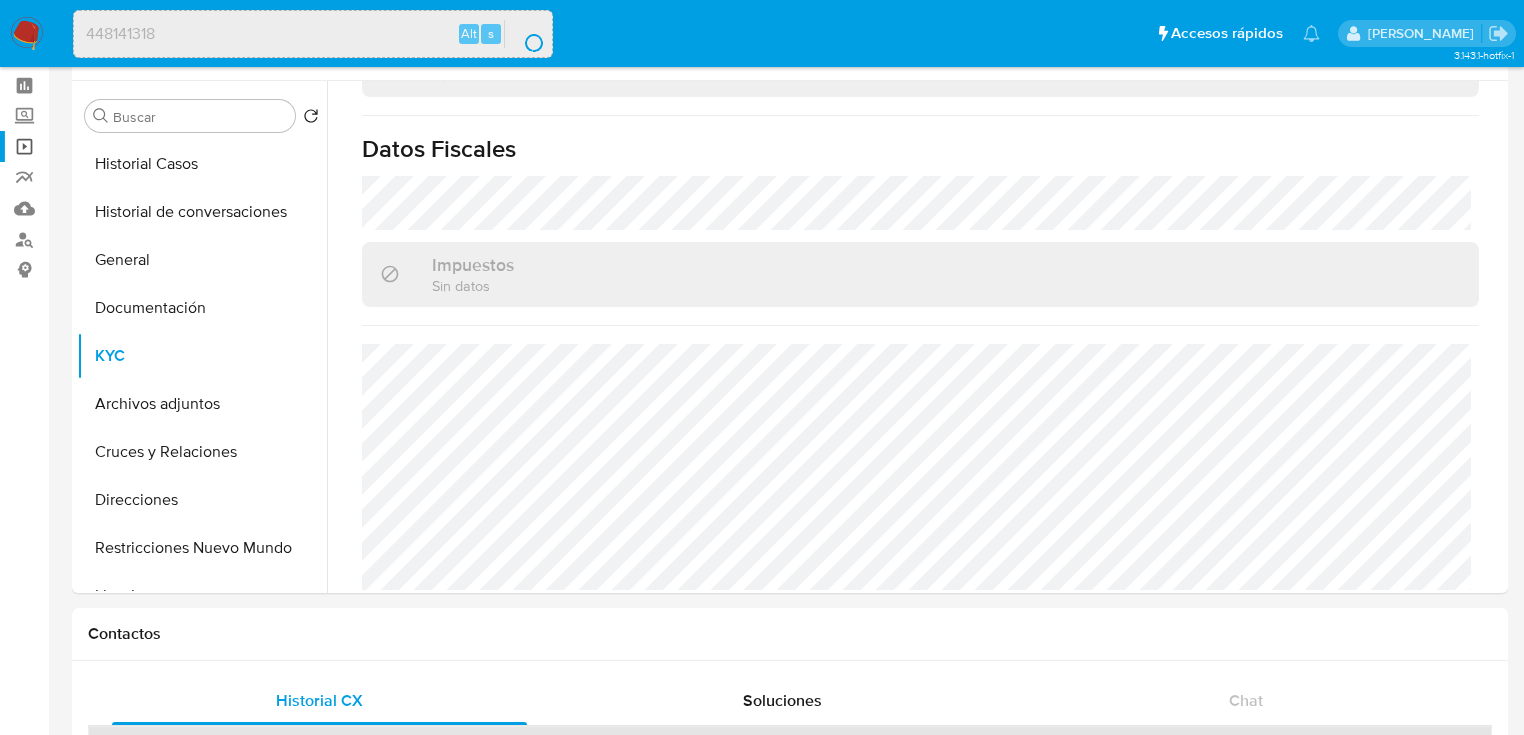scroll, scrollTop: 0, scrollLeft: 0, axis: both 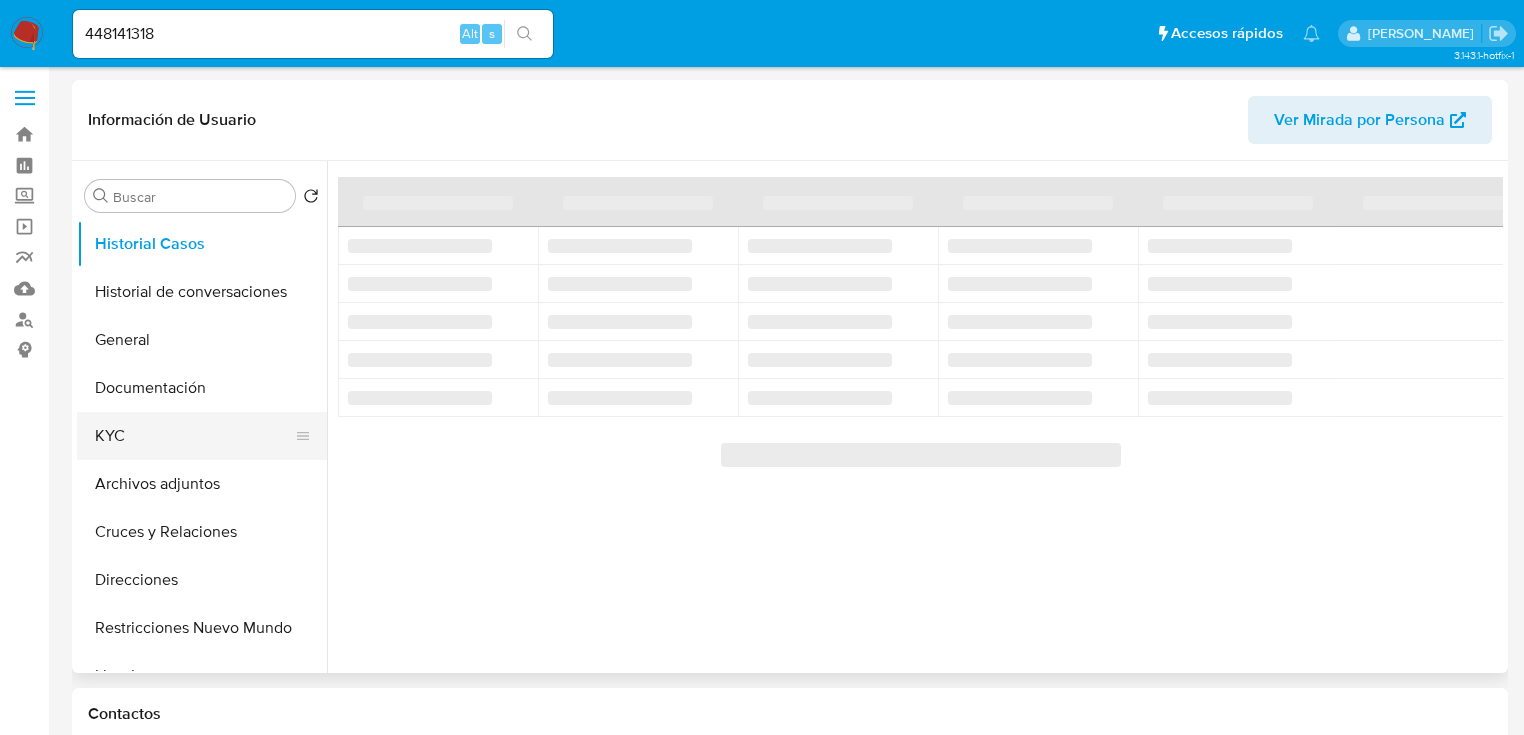 click on "KYC" at bounding box center (194, 436) 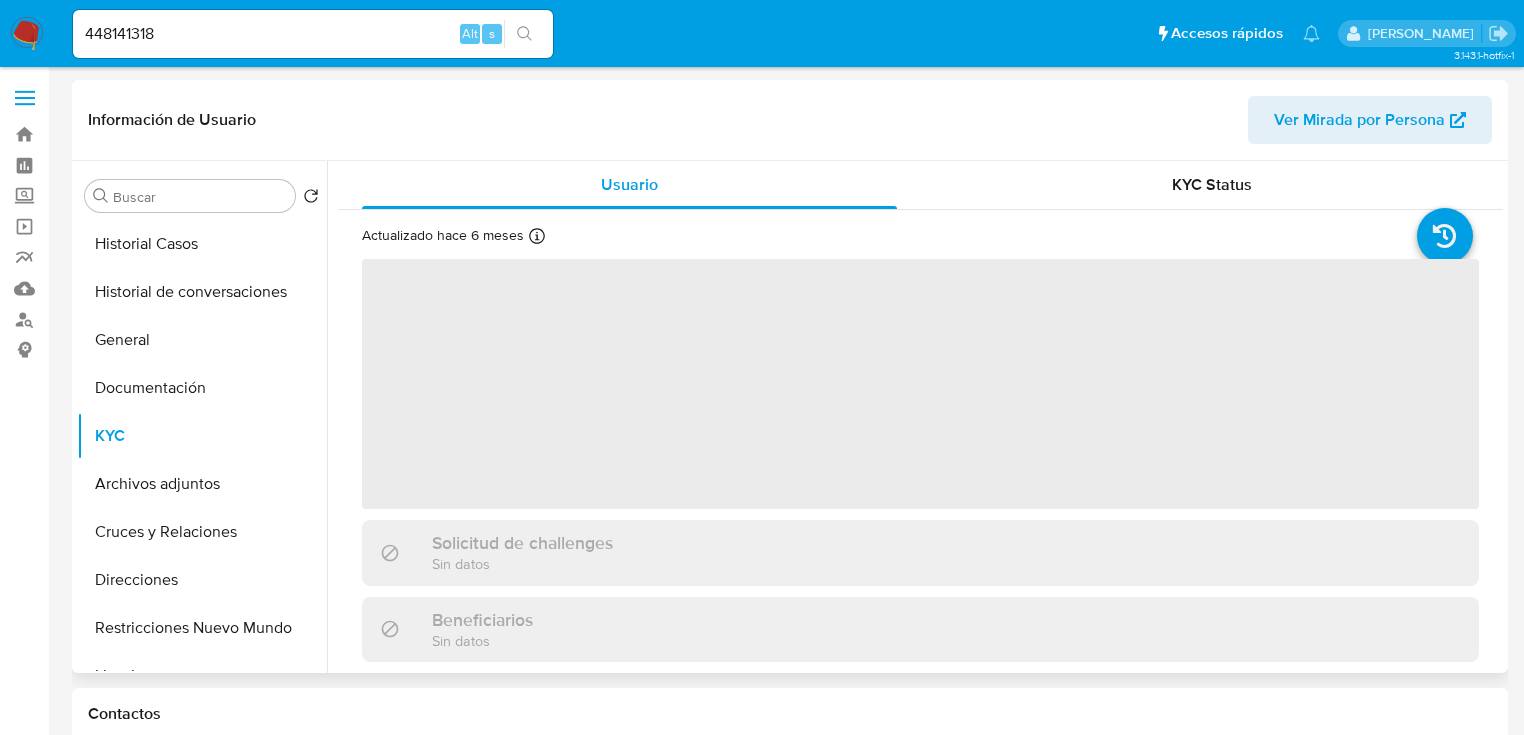 select on "10" 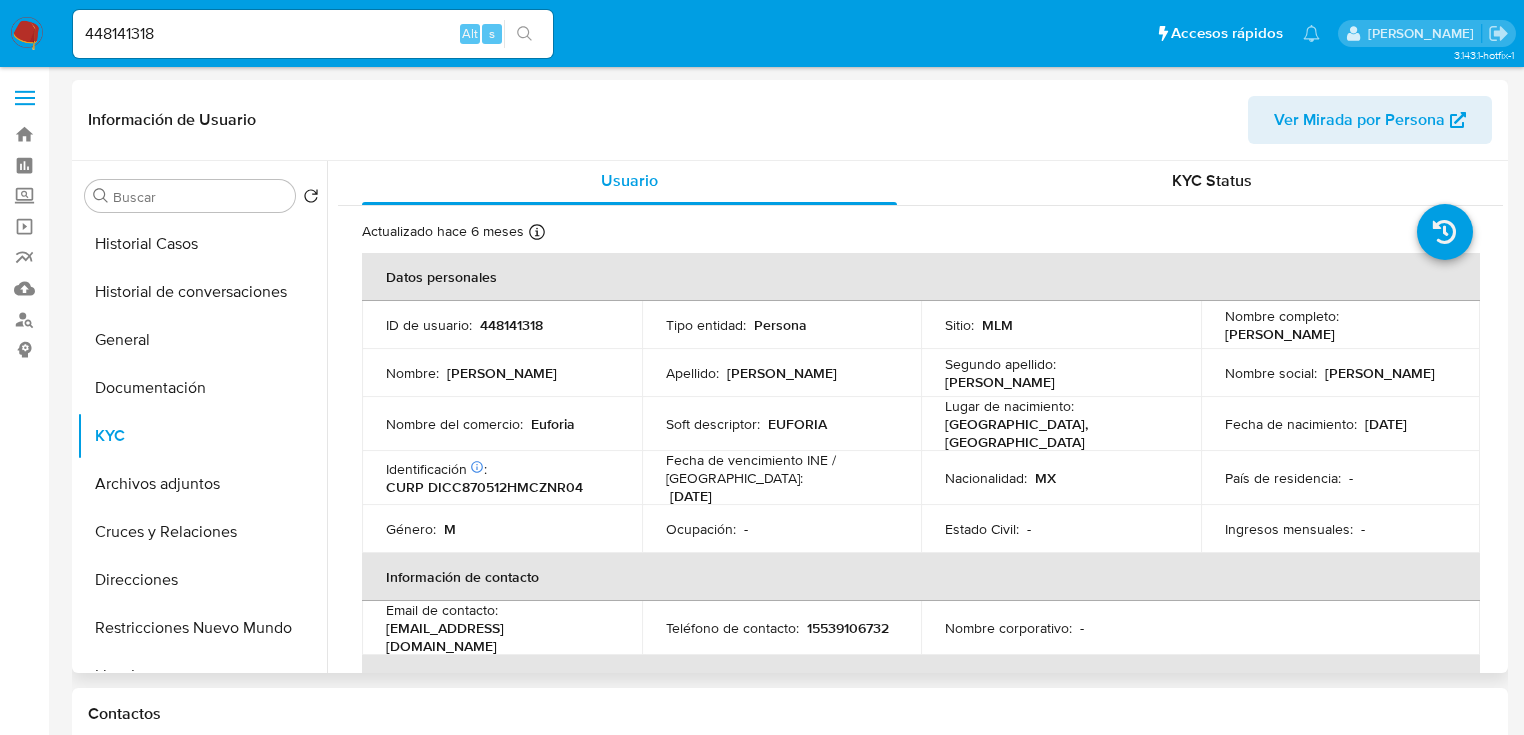 scroll, scrollTop: 0, scrollLeft: 0, axis: both 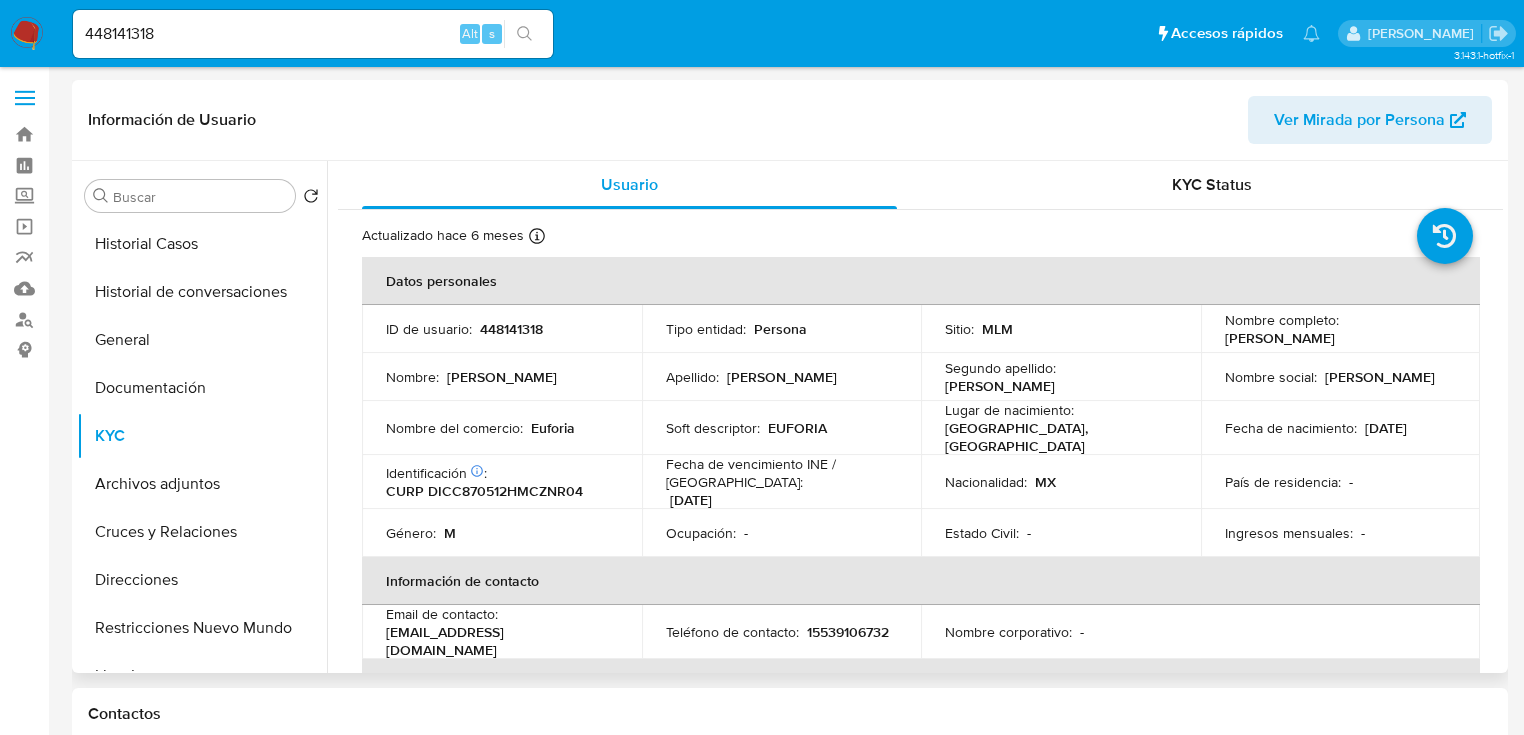 drag, startPoint x: 1316, startPoint y: 337, endPoint x: 554, endPoint y: 352, distance: 762.14764 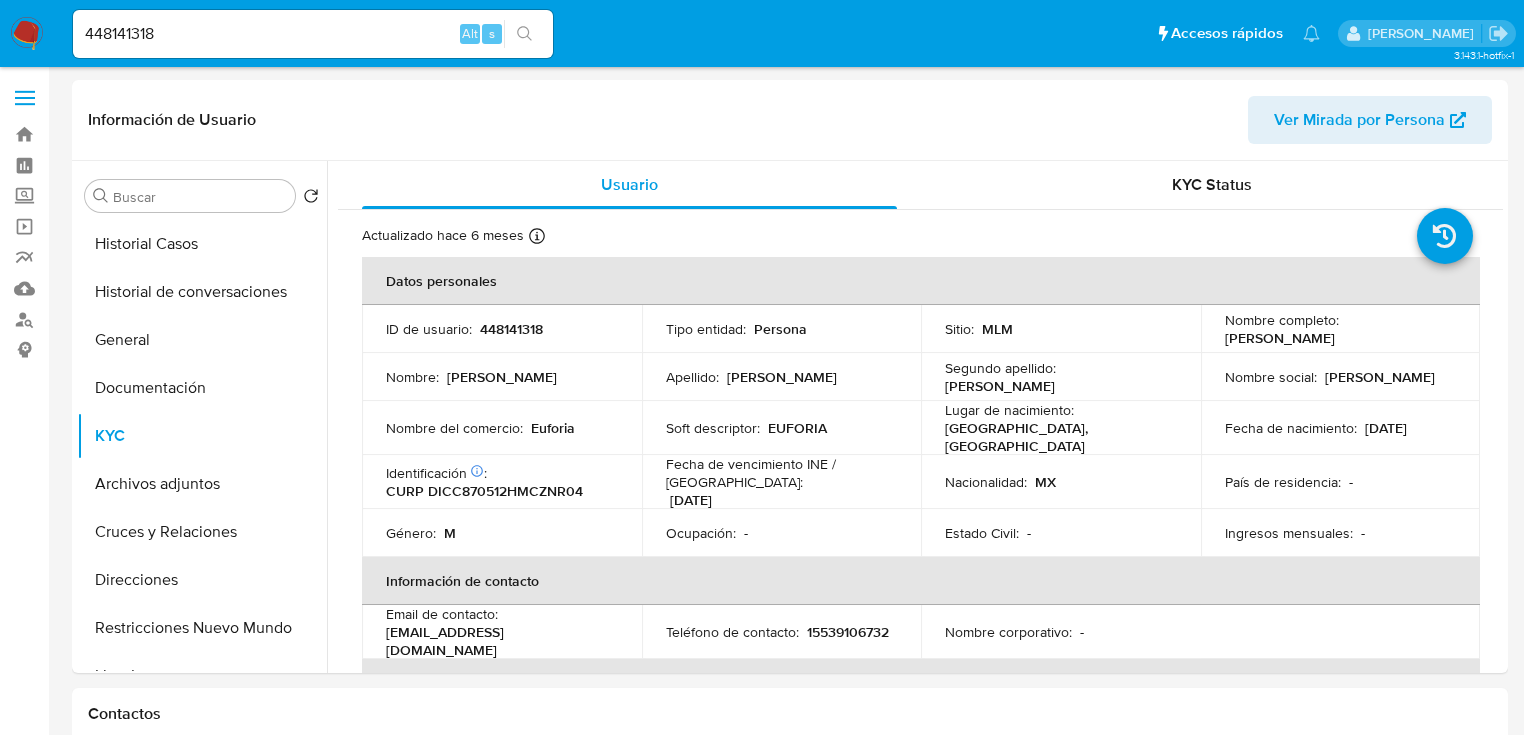drag, startPoint x: 194, startPoint y: 40, endPoint x: -56, endPoint y: 24, distance: 250.51147 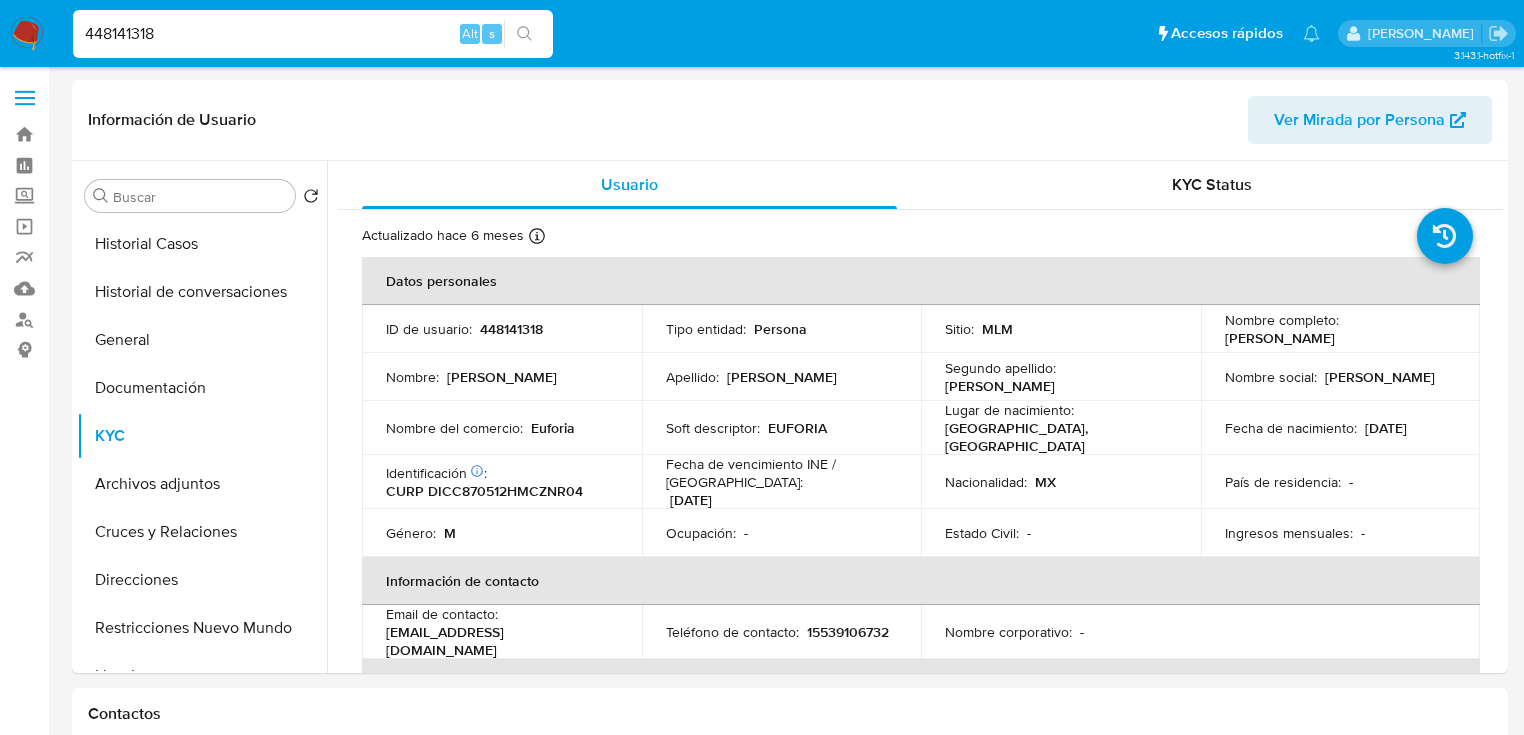 paste on "131924638" 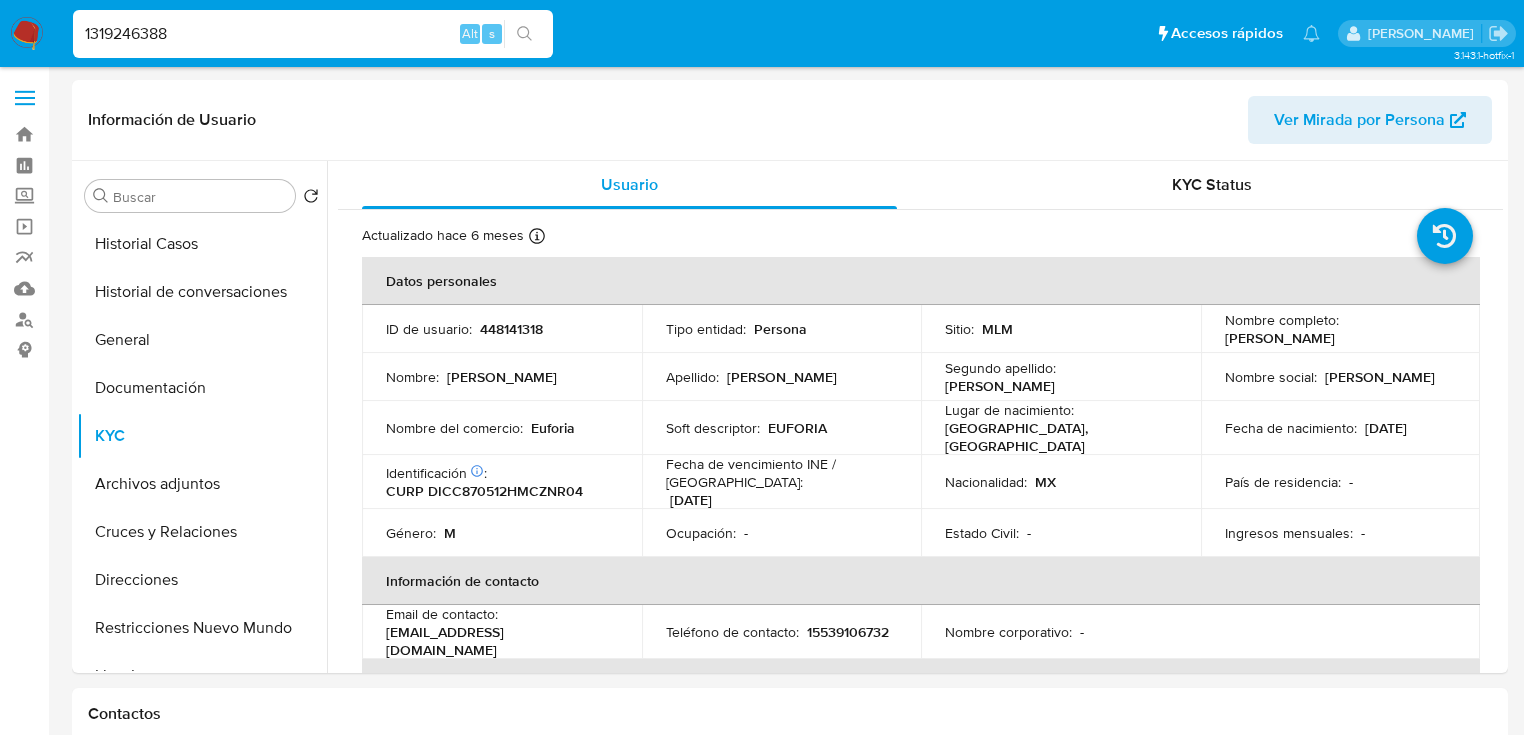type on "1319246388" 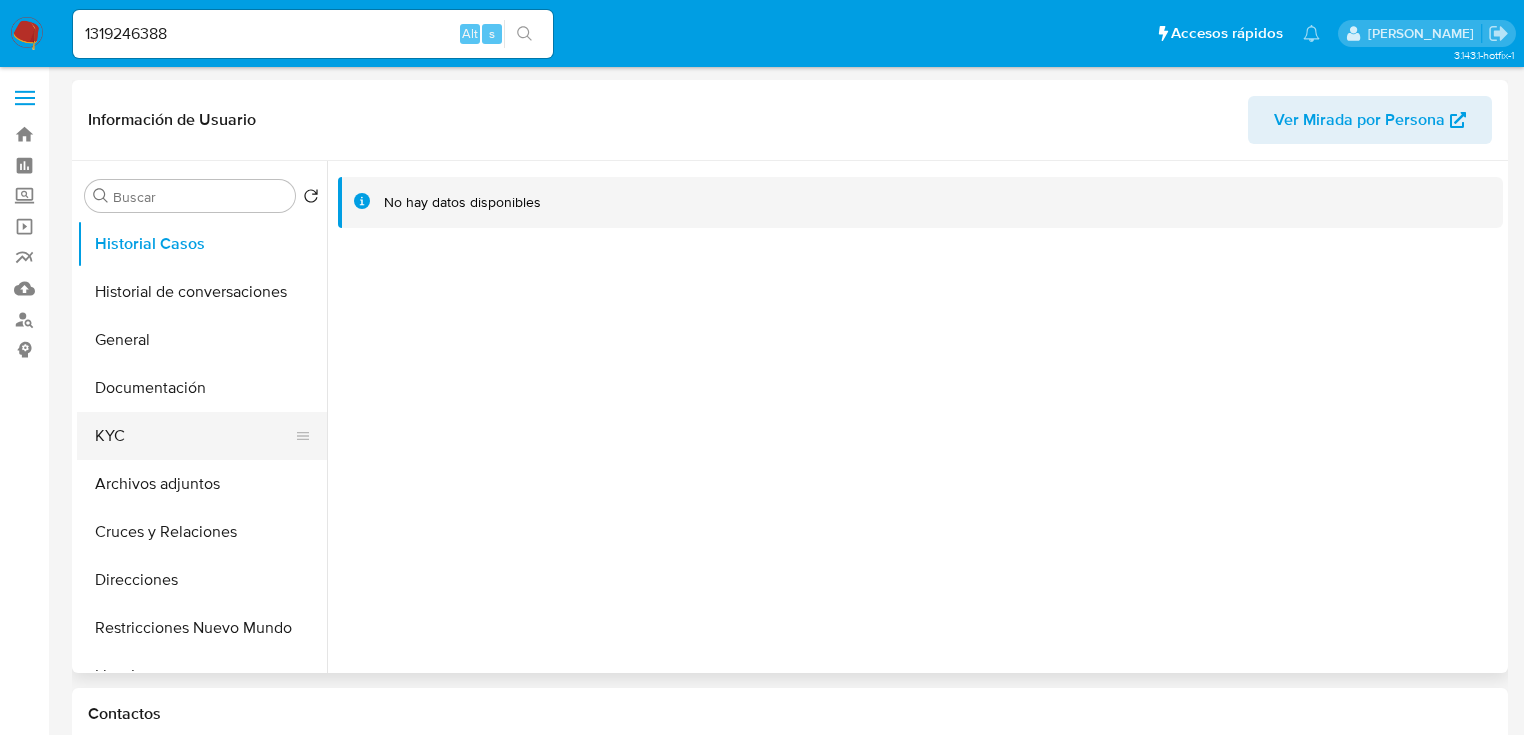 select on "10" 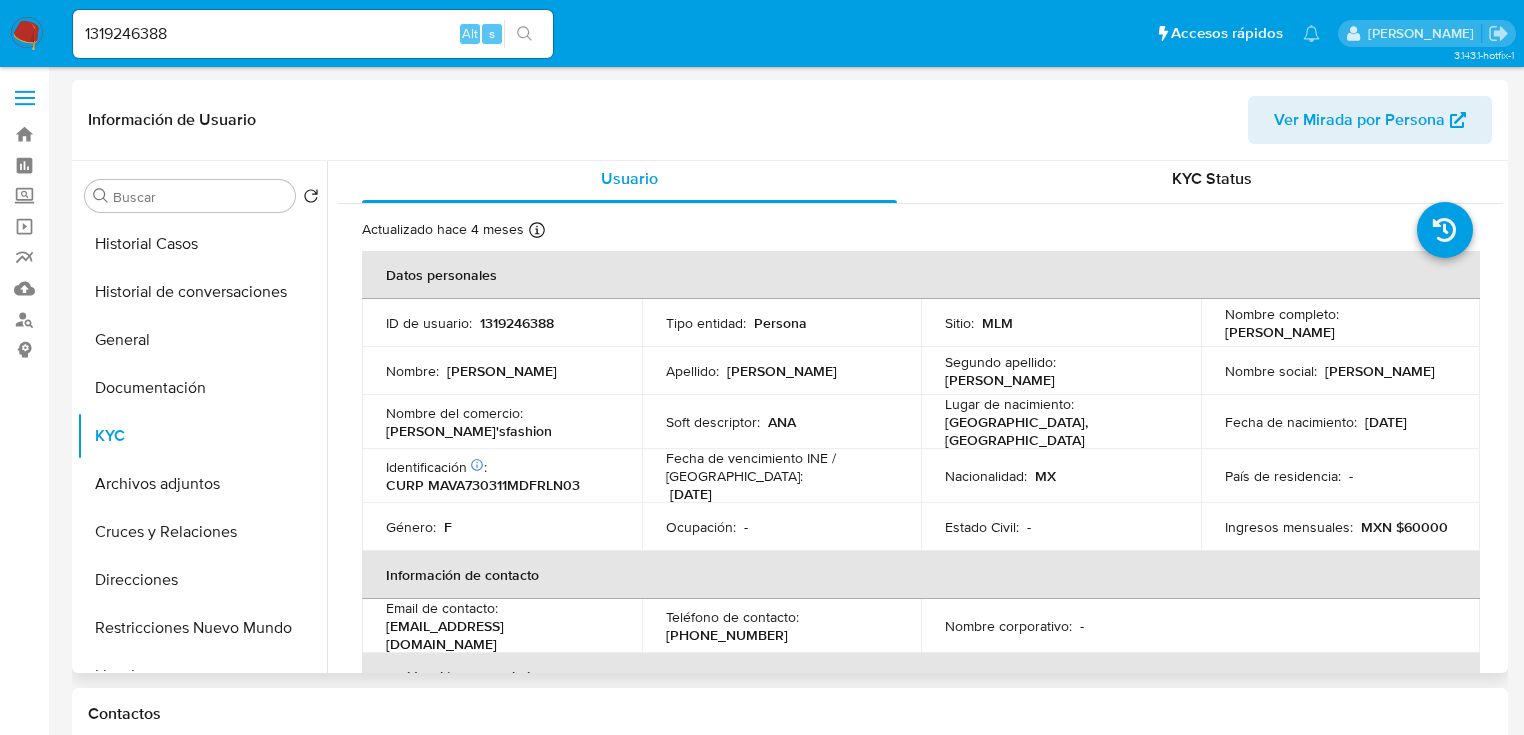 scroll, scrollTop: 0, scrollLeft: 0, axis: both 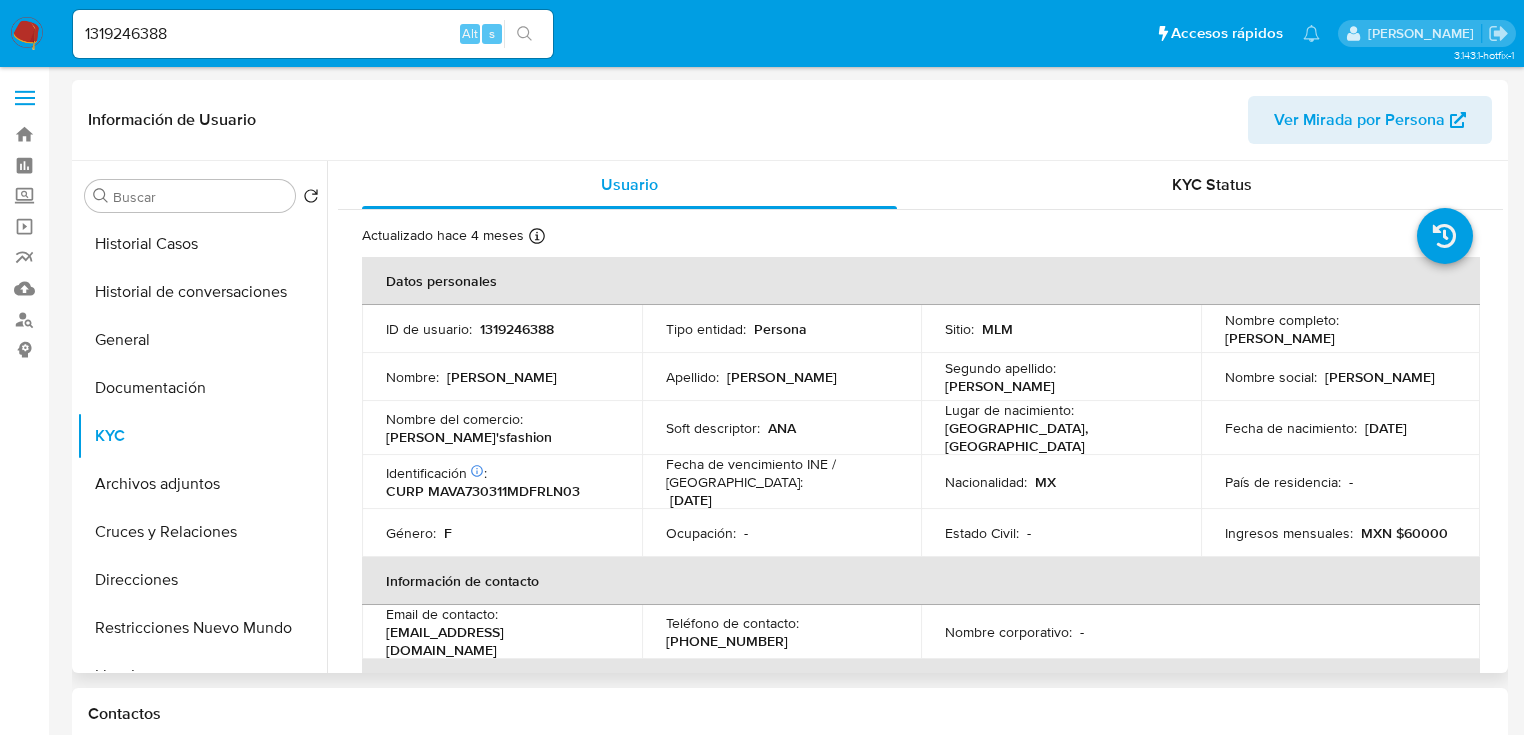 drag, startPoint x: 1220, startPoint y: 342, endPoint x: 1441, endPoint y: 340, distance: 221.00905 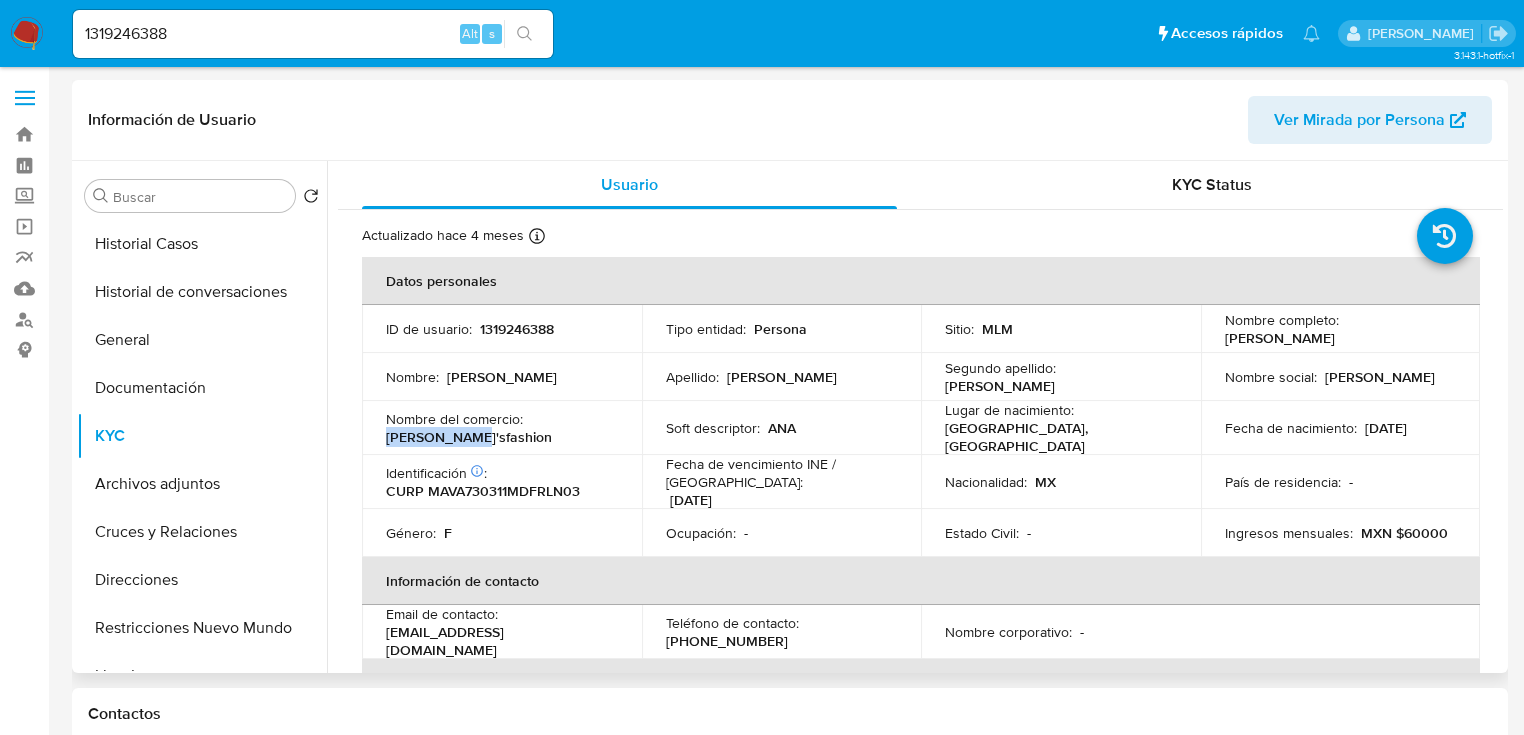 drag, startPoint x: 384, startPoint y: 433, endPoint x: 485, endPoint y: 434, distance: 101.00495 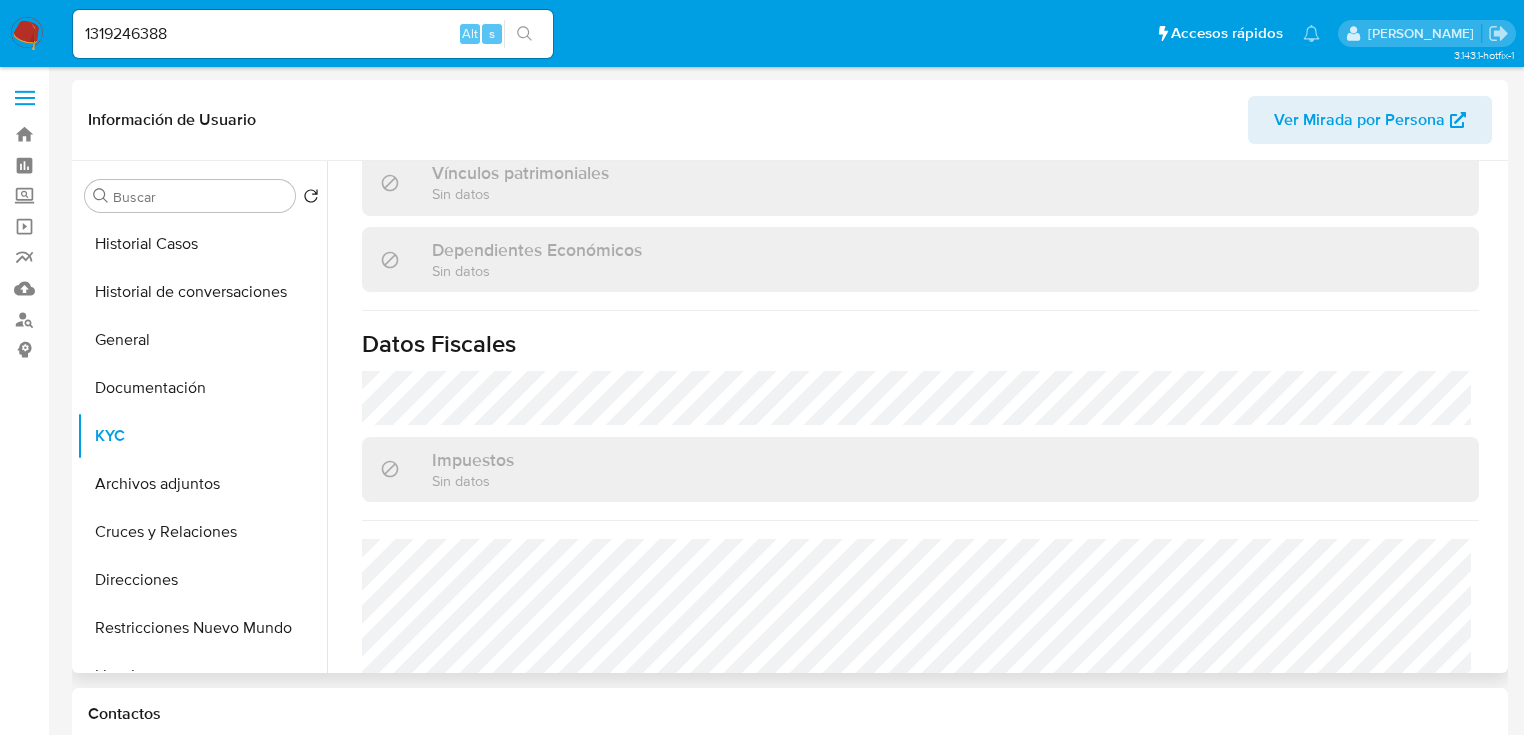 scroll, scrollTop: 1243, scrollLeft: 0, axis: vertical 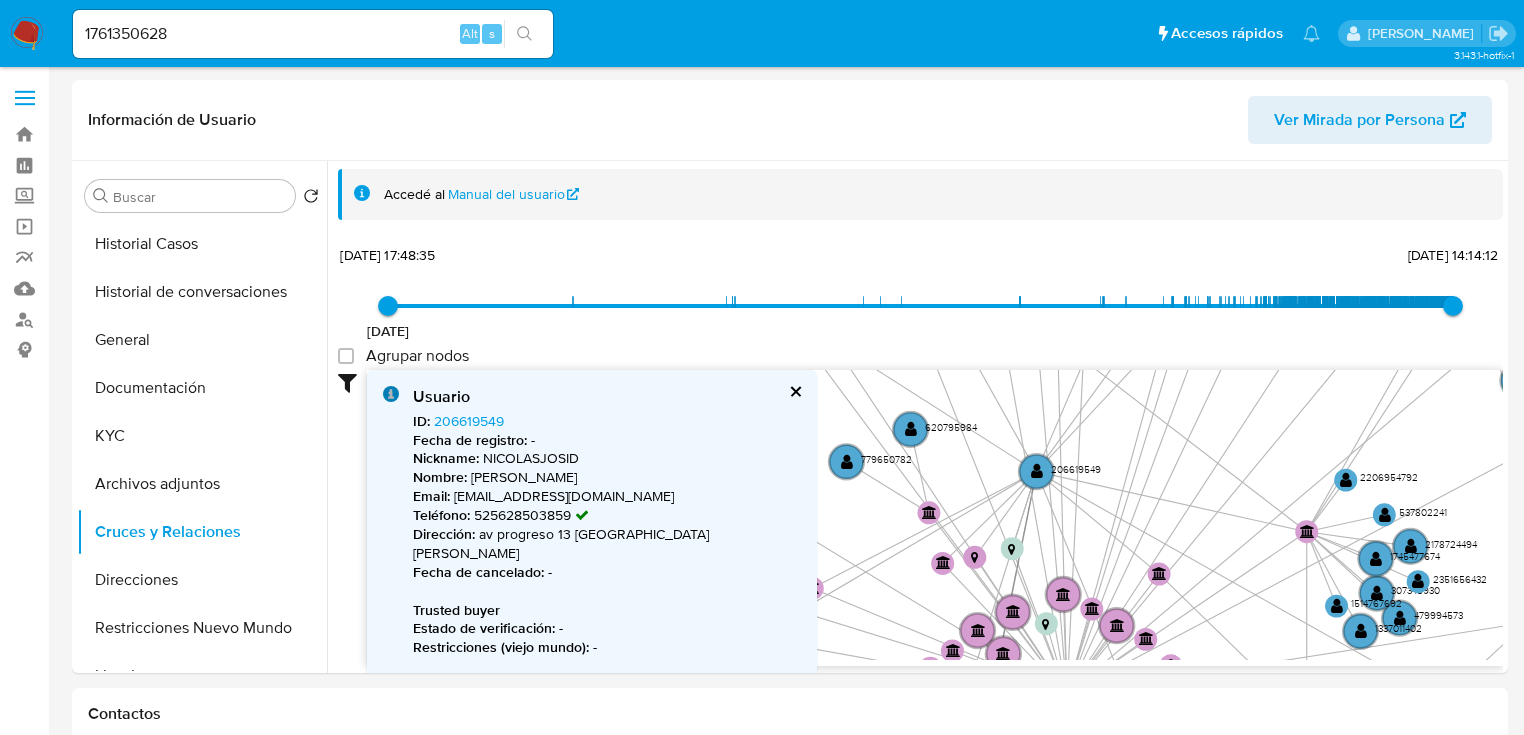 select on "10" 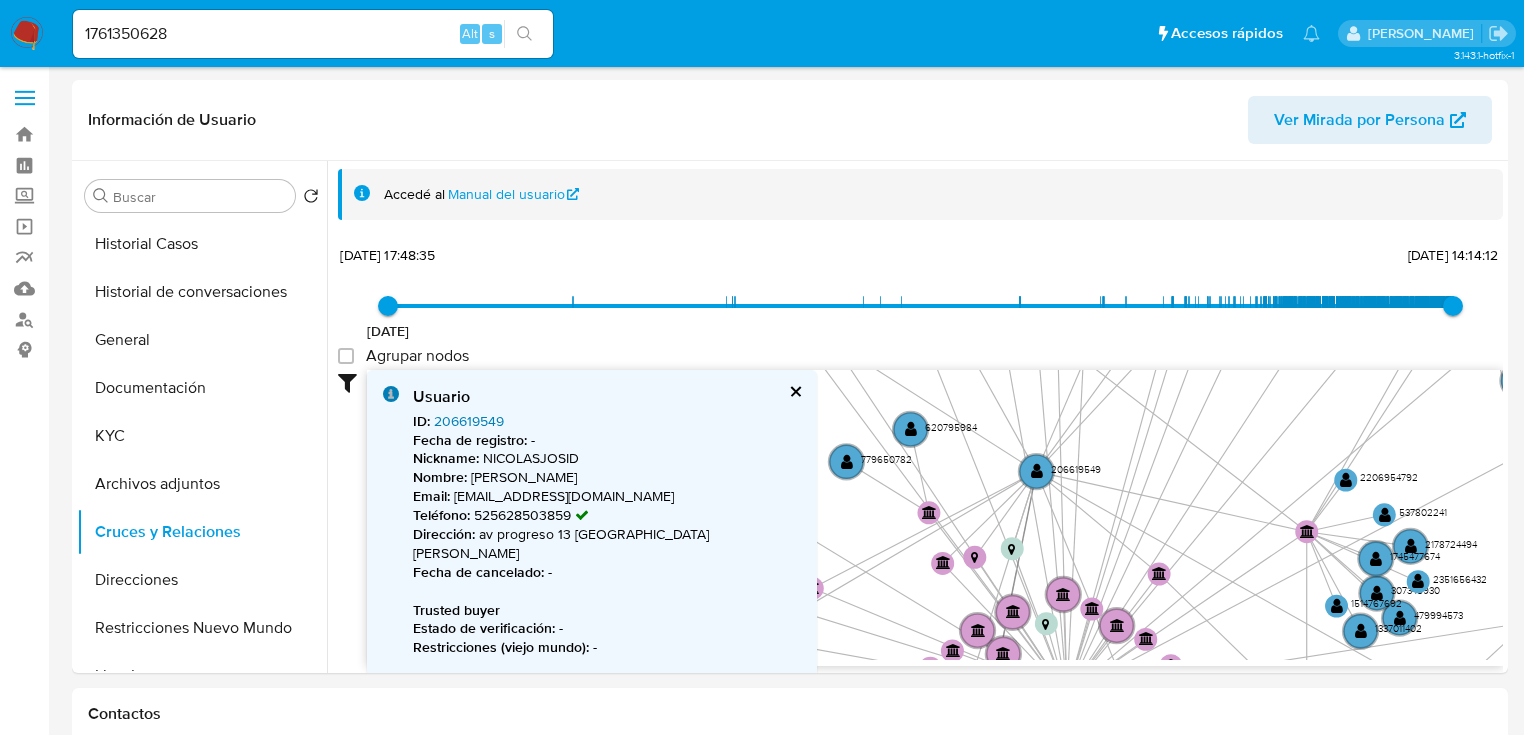 scroll, scrollTop: 0, scrollLeft: 0, axis: both 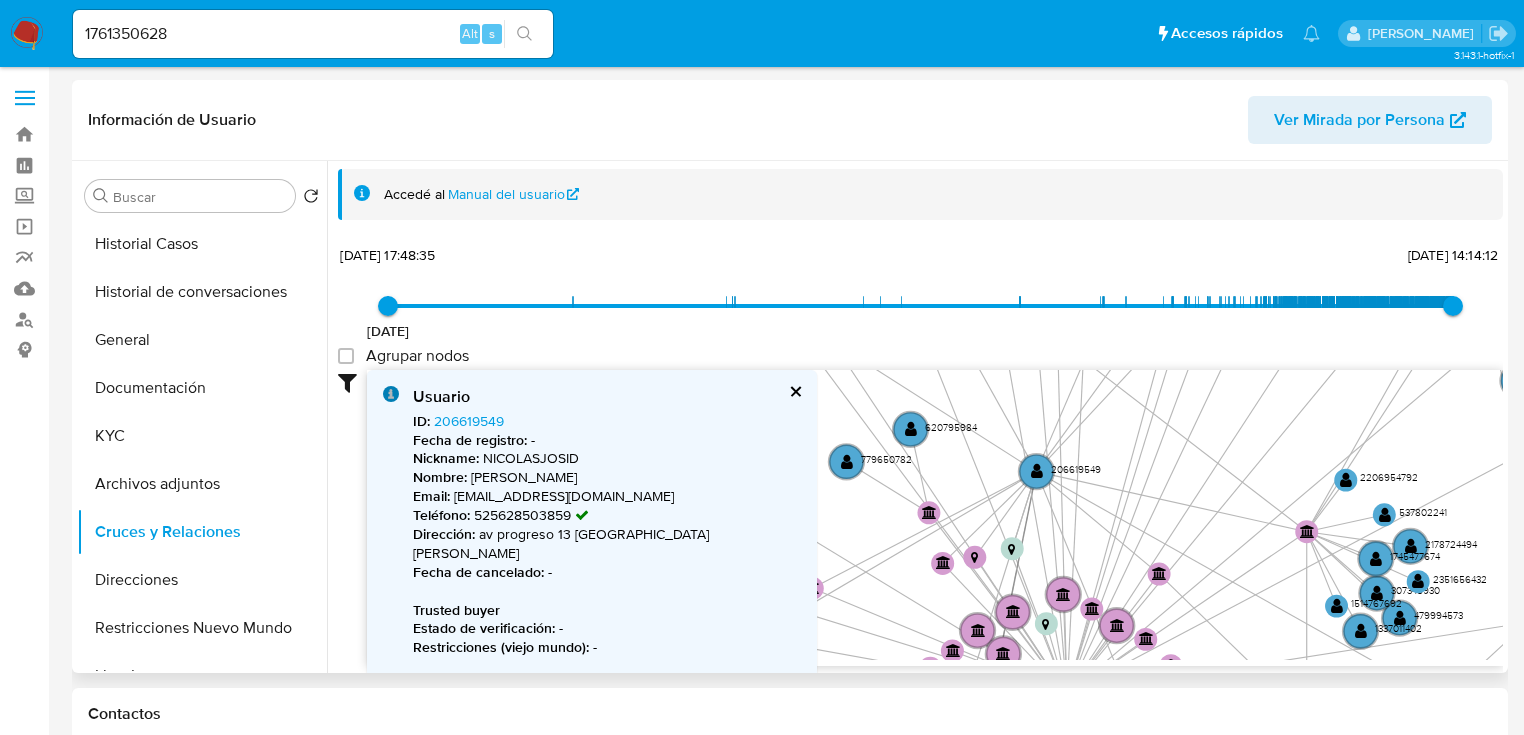 click at bounding box center [794, 391] 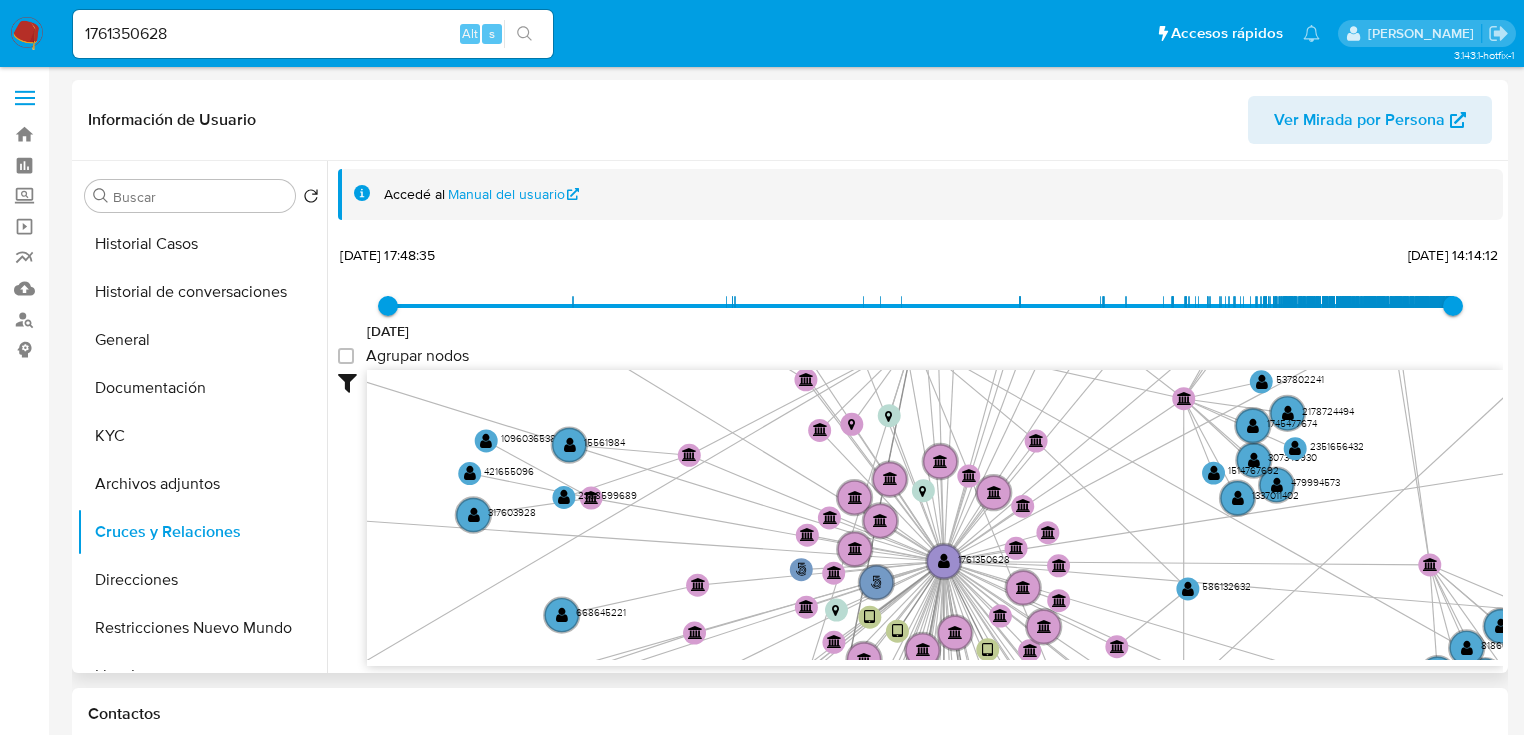 drag, startPoint x: 872, startPoint y: 518, endPoint x: 746, endPoint y: 368, distance: 195.89793 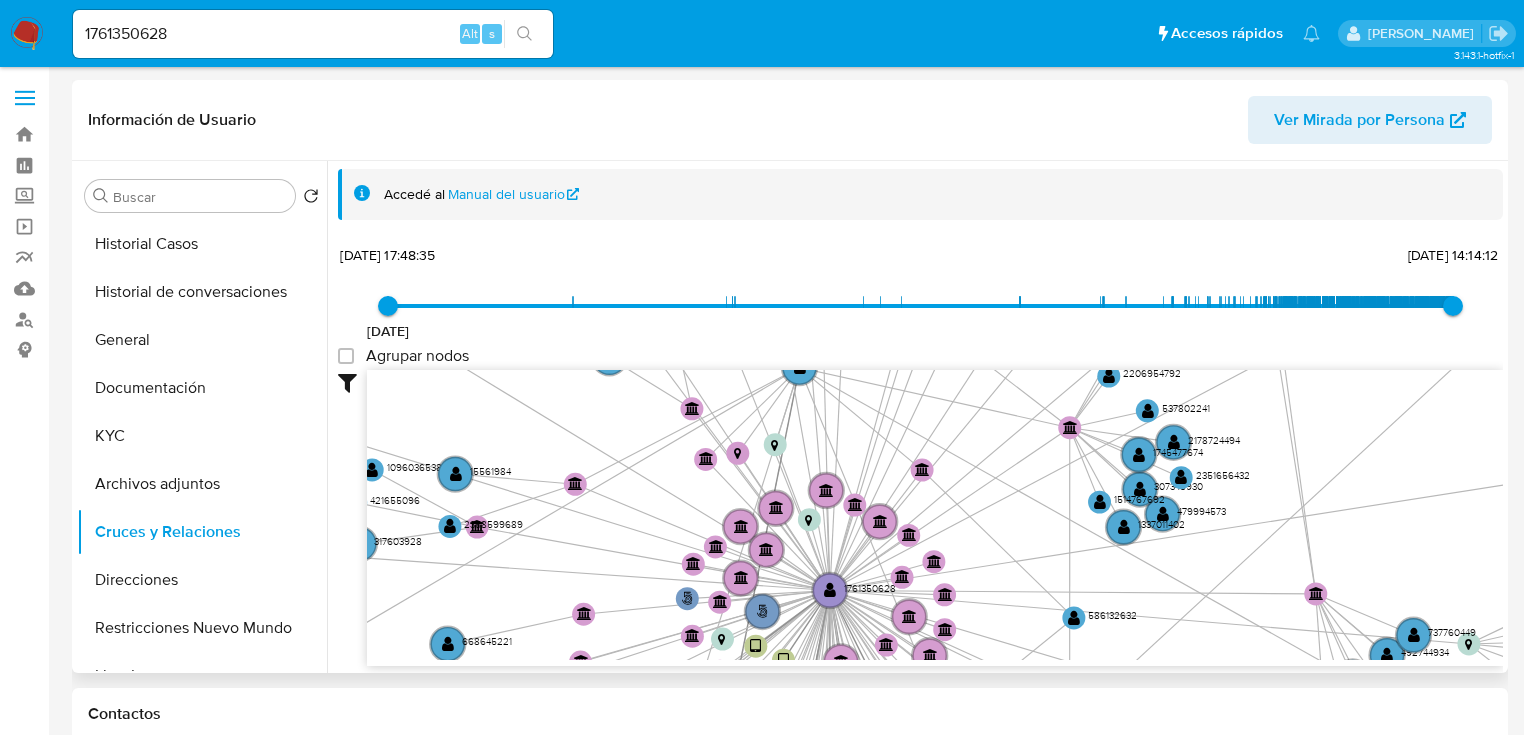 drag, startPoint x: 771, startPoint y: 477, endPoint x: 646, endPoint y: 535, distance: 137.80058 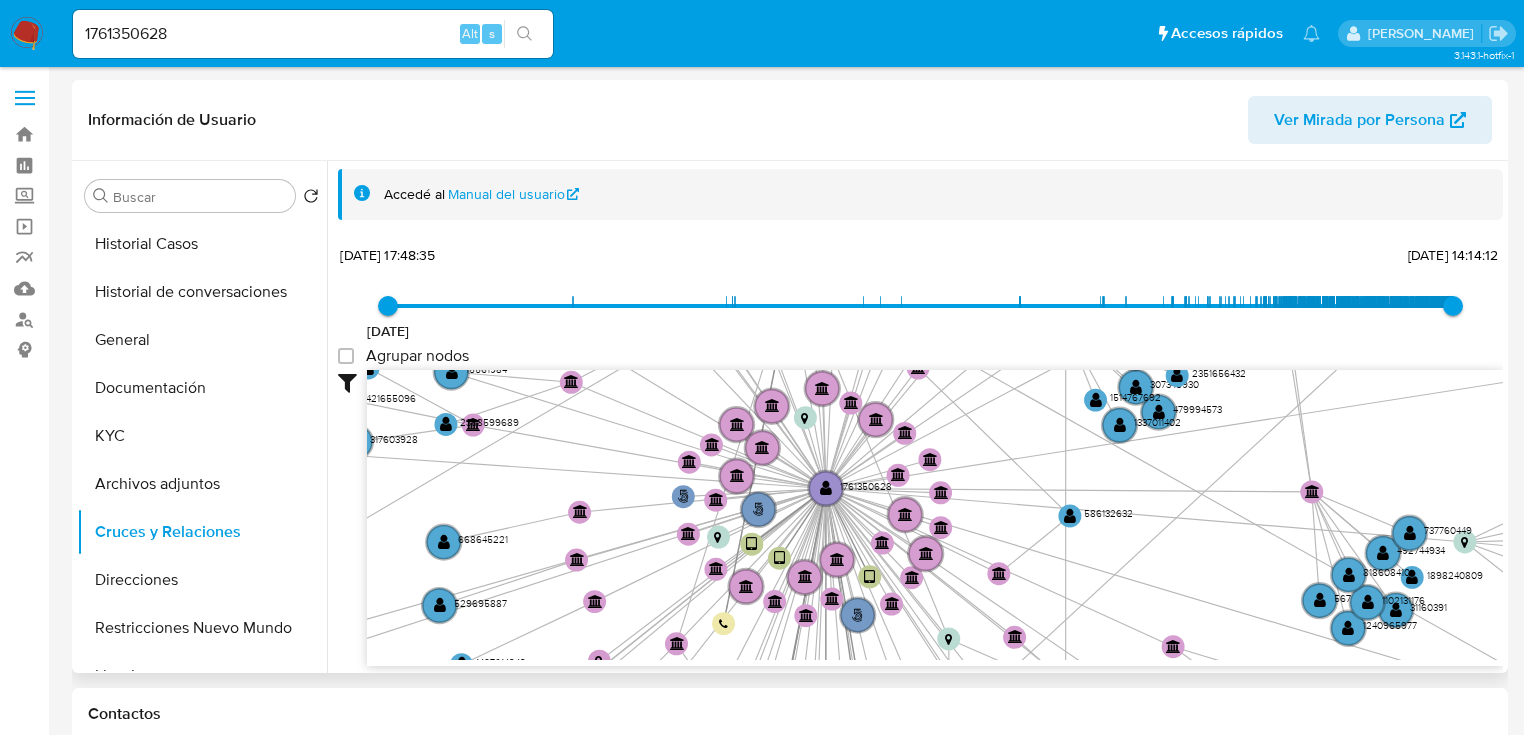 drag, startPoint x: 973, startPoint y: 507, endPoint x: 987, endPoint y: 367, distance: 140.69826 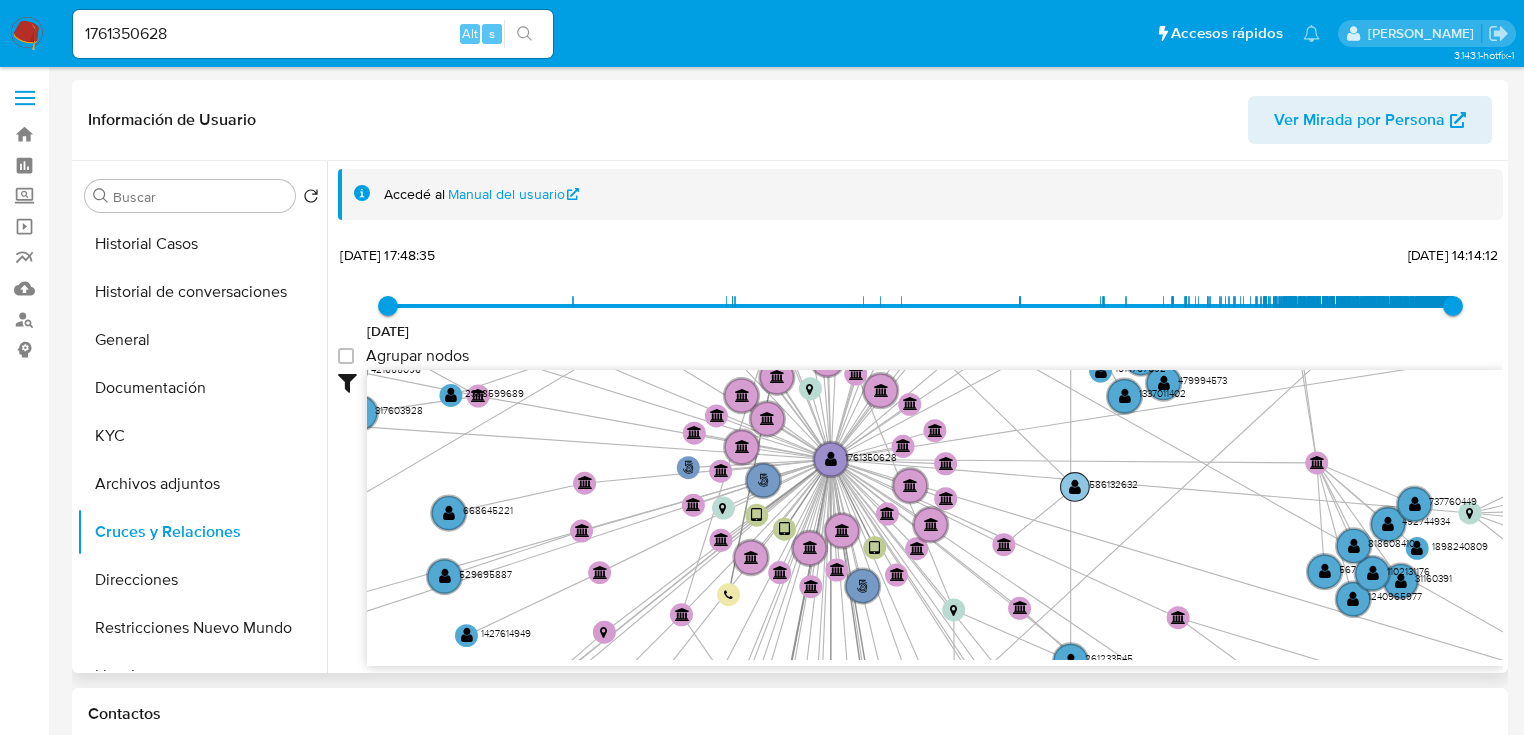 click on "" 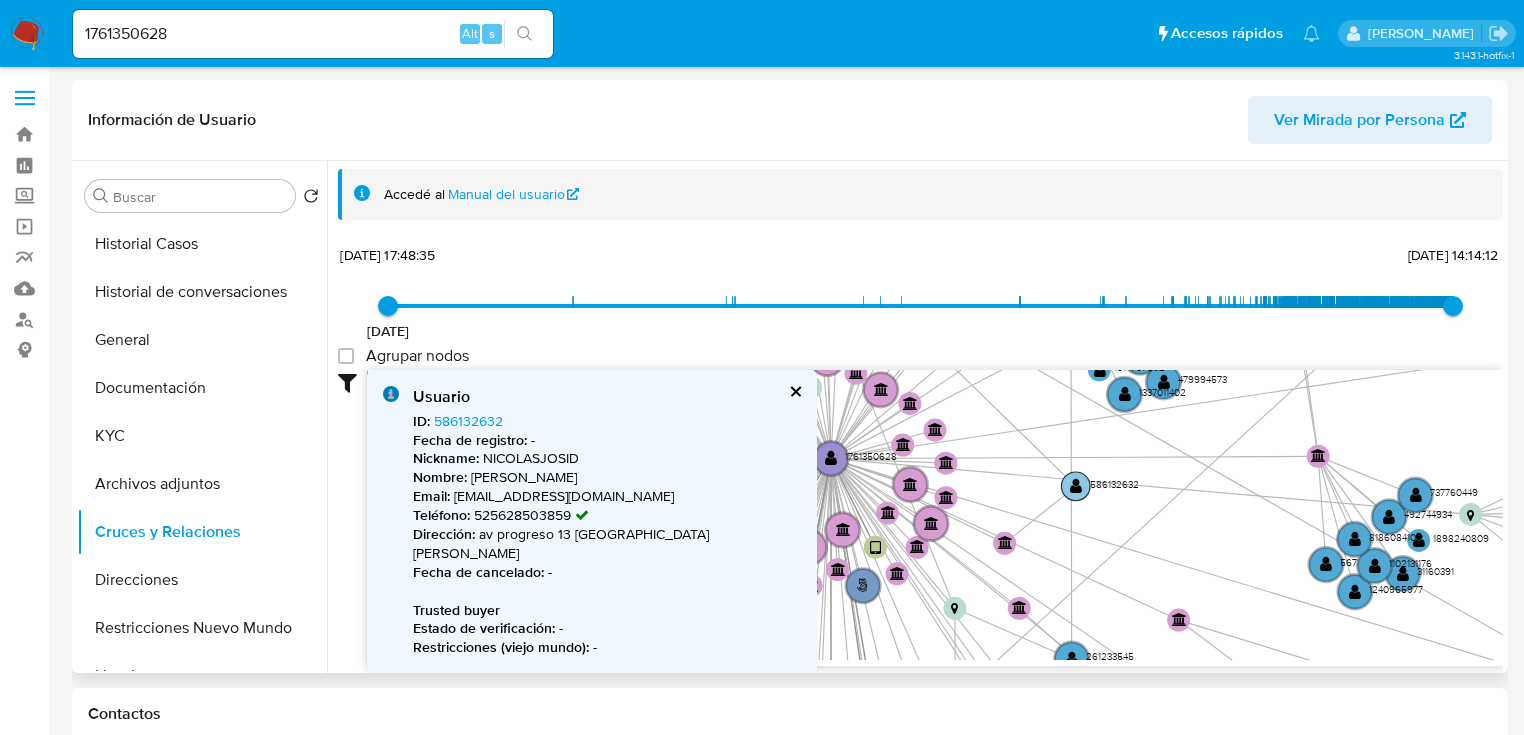 click on "" 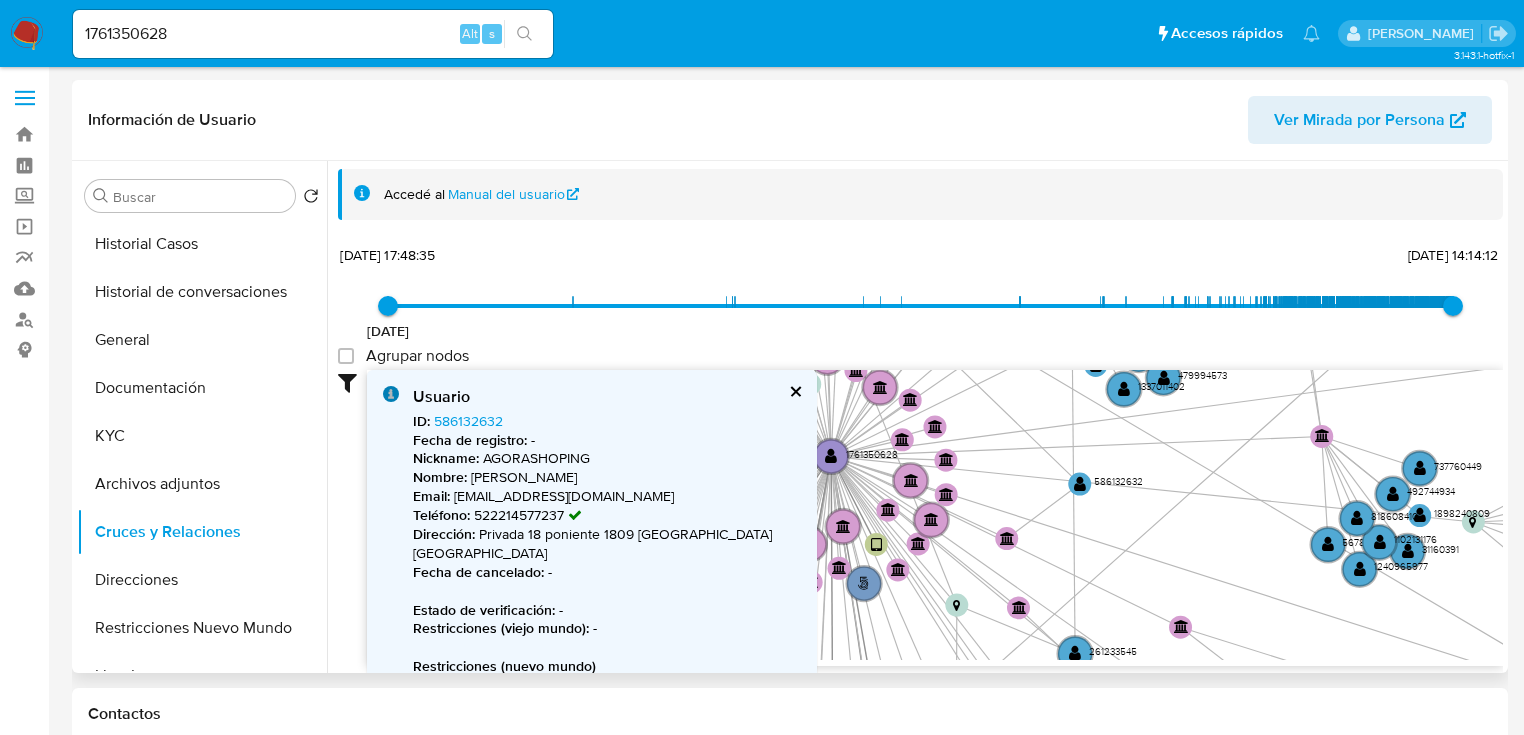 scroll, scrollTop: 80, scrollLeft: 0, axis: vertical 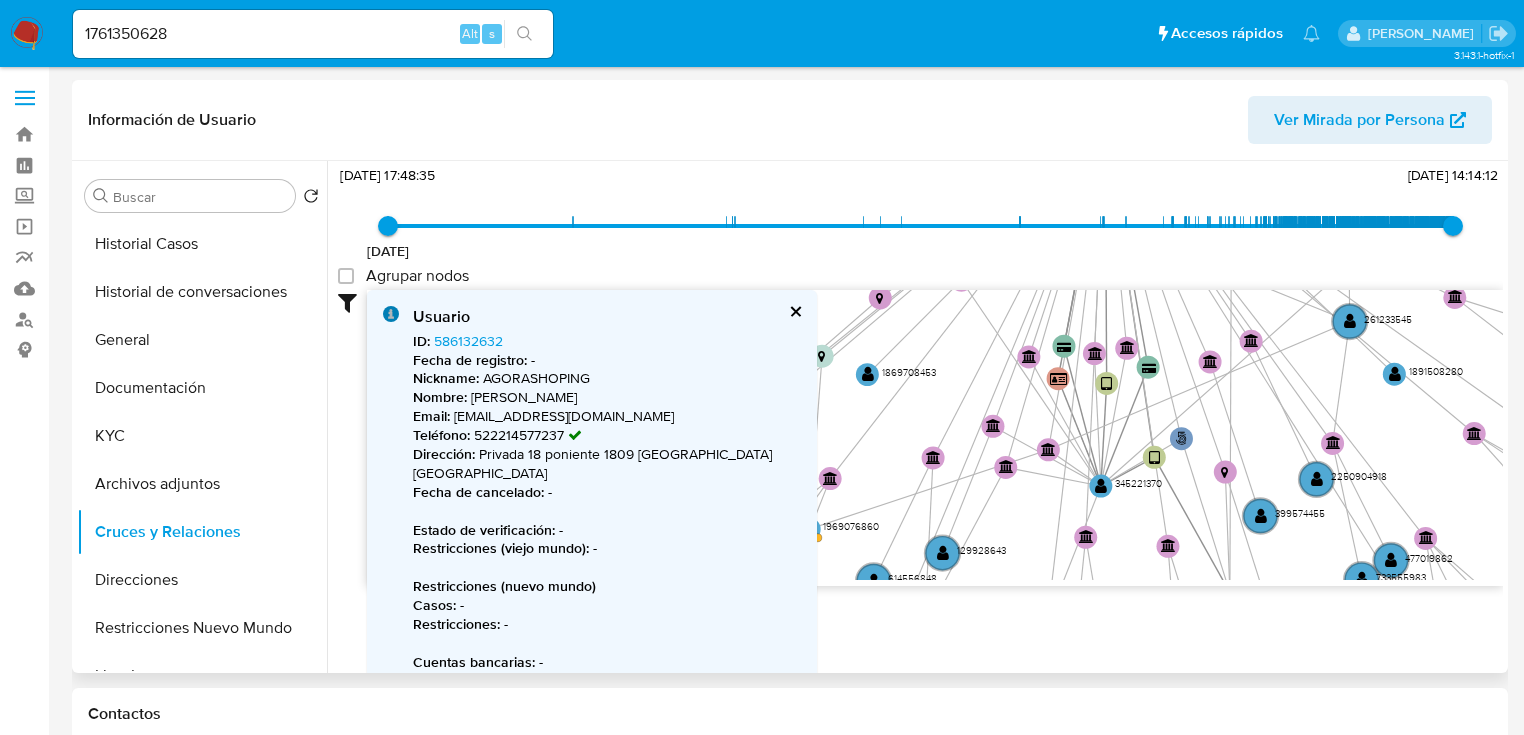drag, startPoint x: 988, startPoint y: 507, endPoint x: 1254, endPoint y: 284, distance: 347.1095 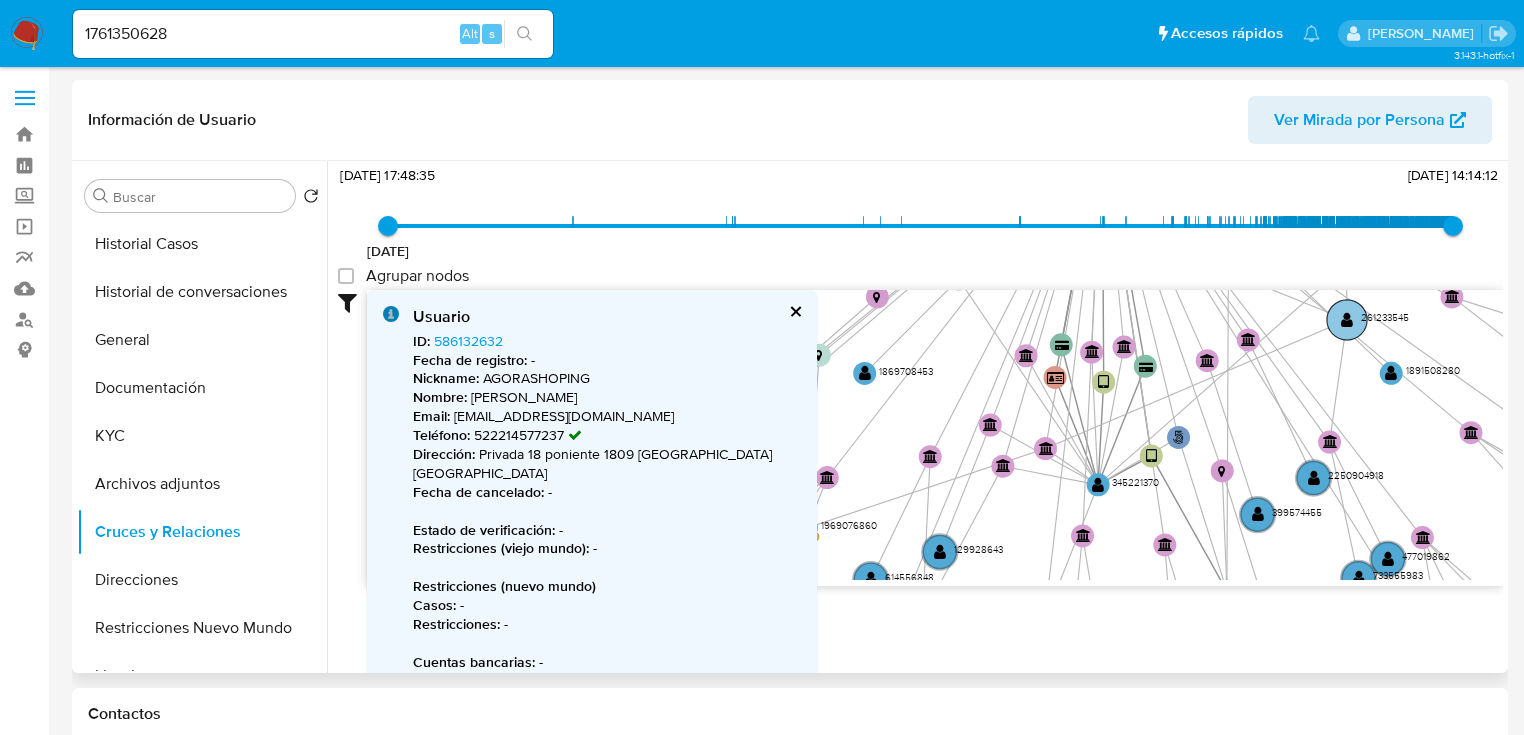 click on "" 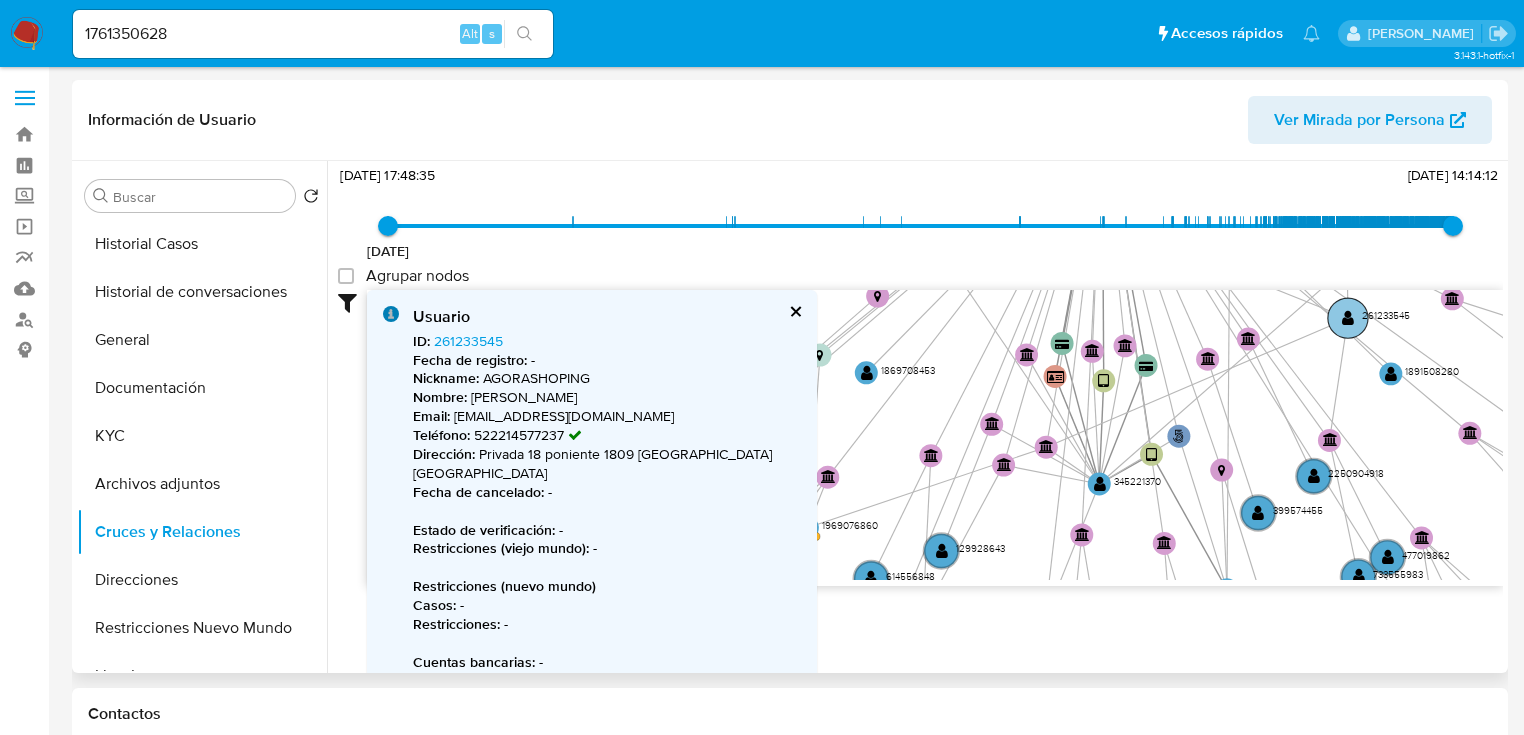 click on "" 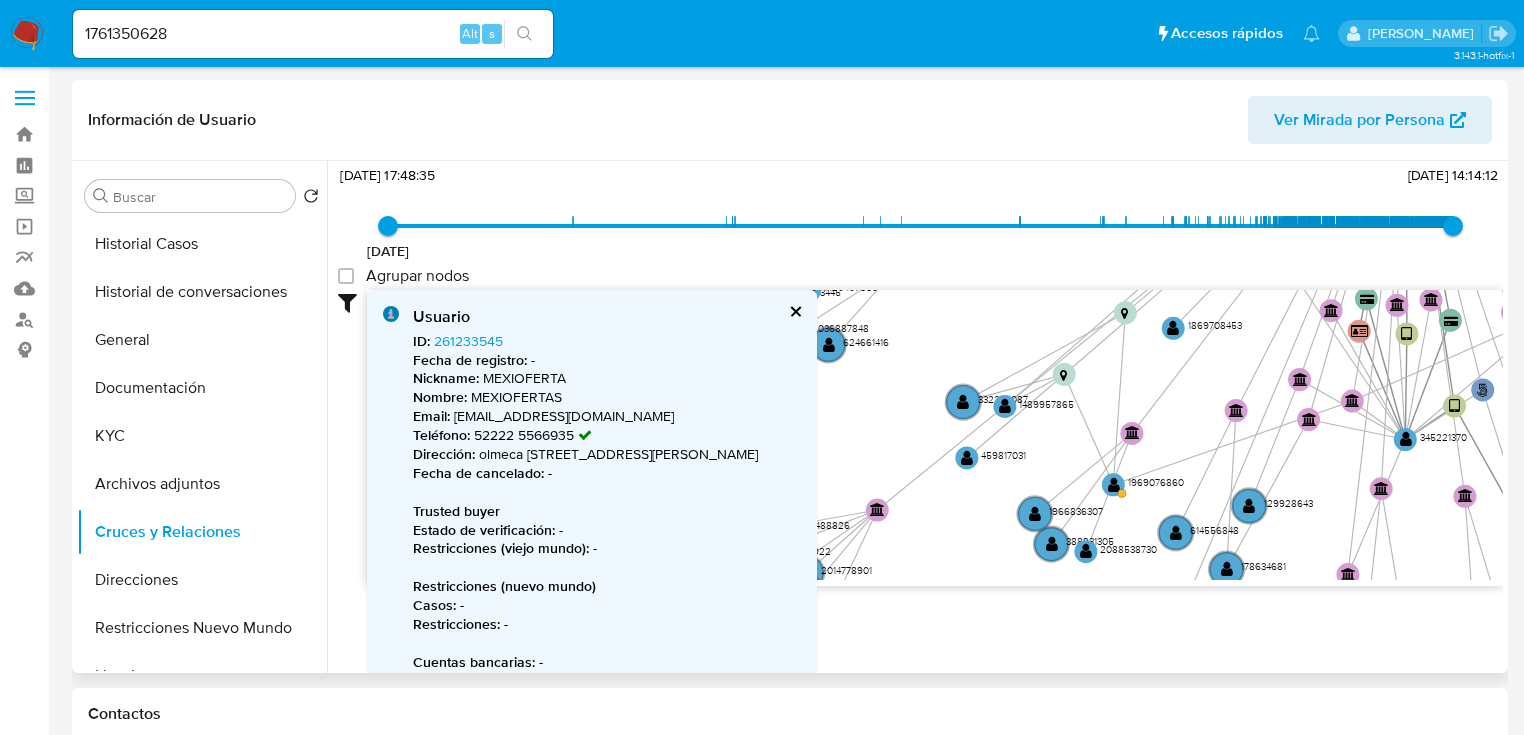 drag, startPoint x: 972, startPoint y: 510, endPoint x: 1274, endPoint y: 468, distance: 304.90656 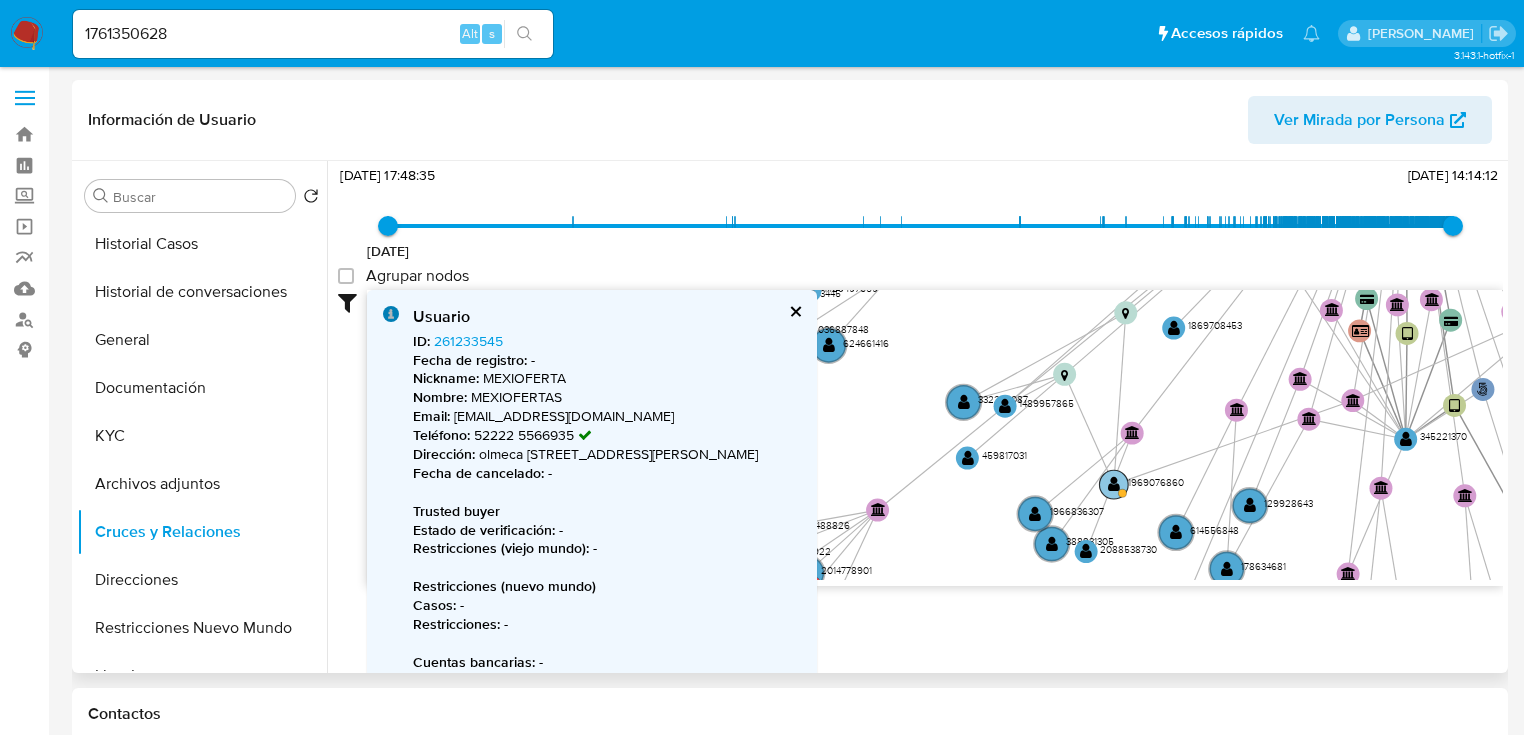 click on "" 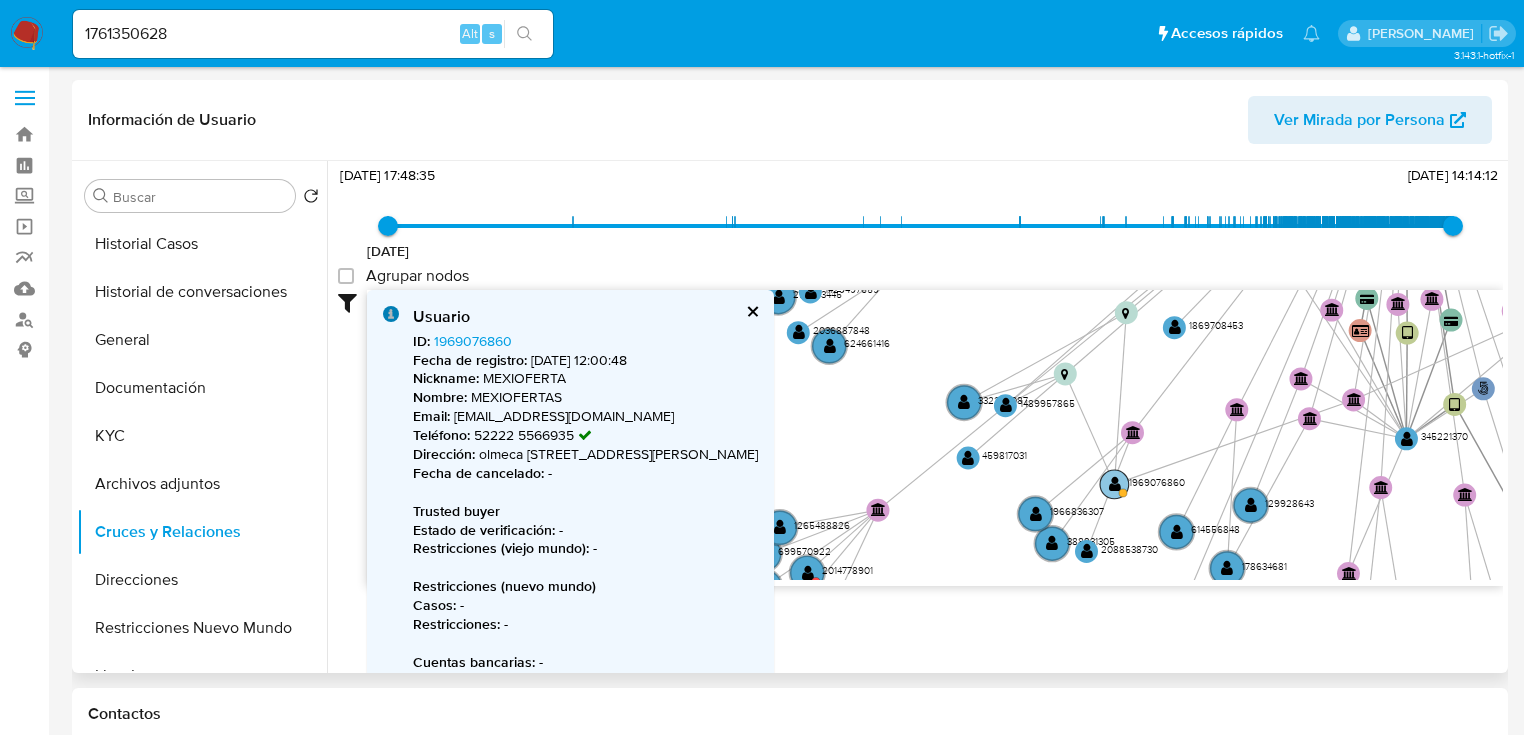 click on "" 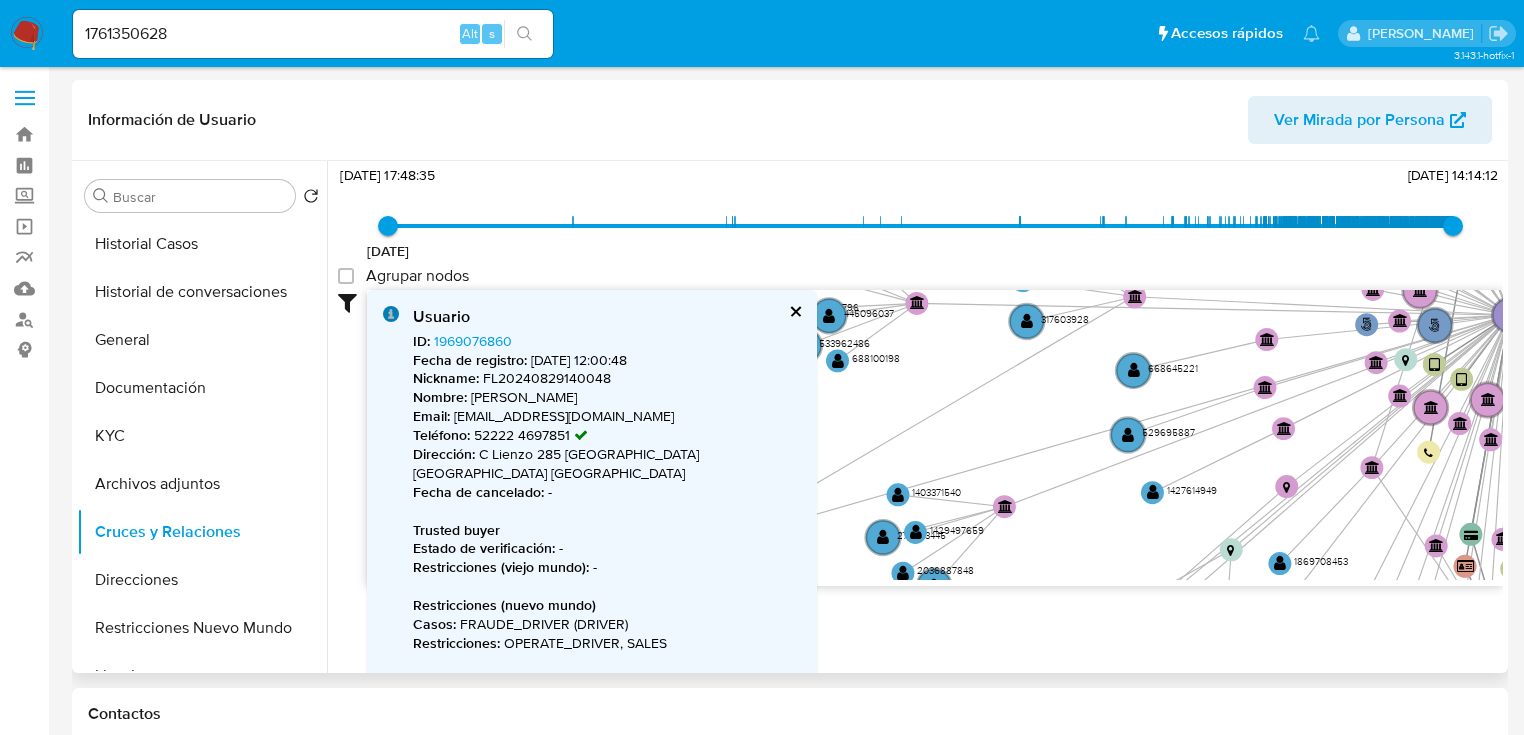 drag, startPoint x: 1201, startPoint y: 349, endPoint x: 1310, endPoint y: 601, distance: 274.5633 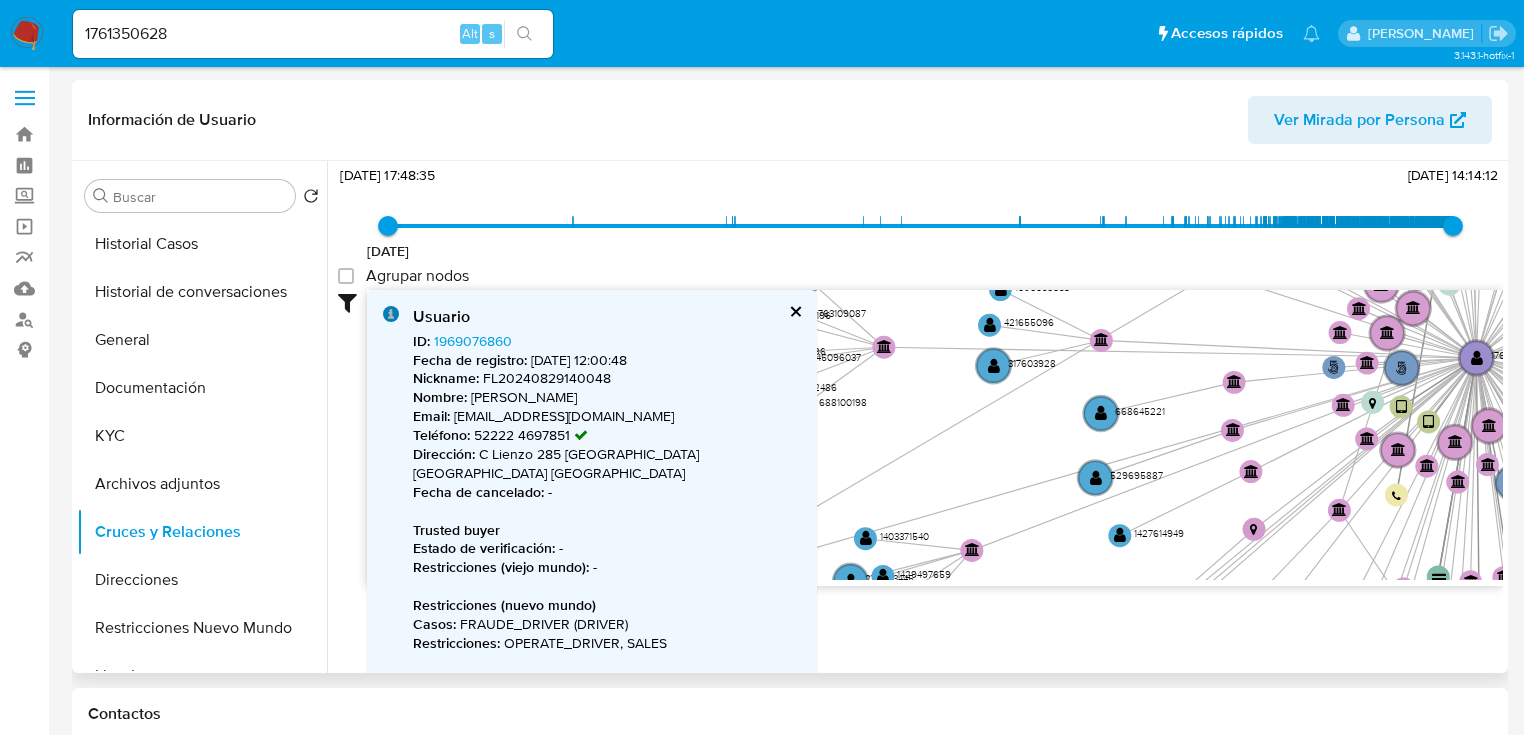 drag, startPoint x: 1150, startPoint y: 533, endPoint x: 1089, endPoint y: 580, distance: 77.00649 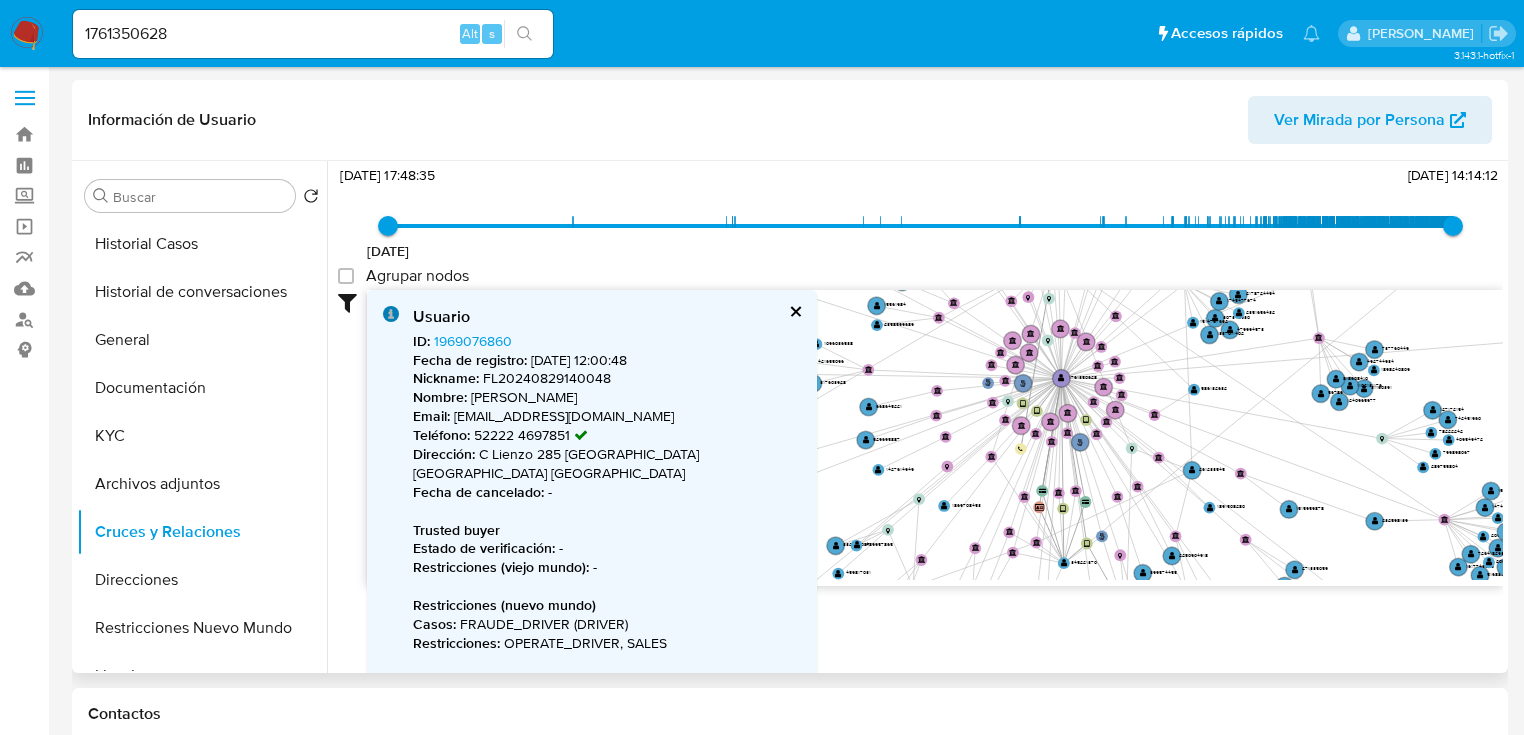 drag, startPoint x: 944, startPoint y: 480, endPoint x: 898, endPoint y: 418, distance: 77.201035 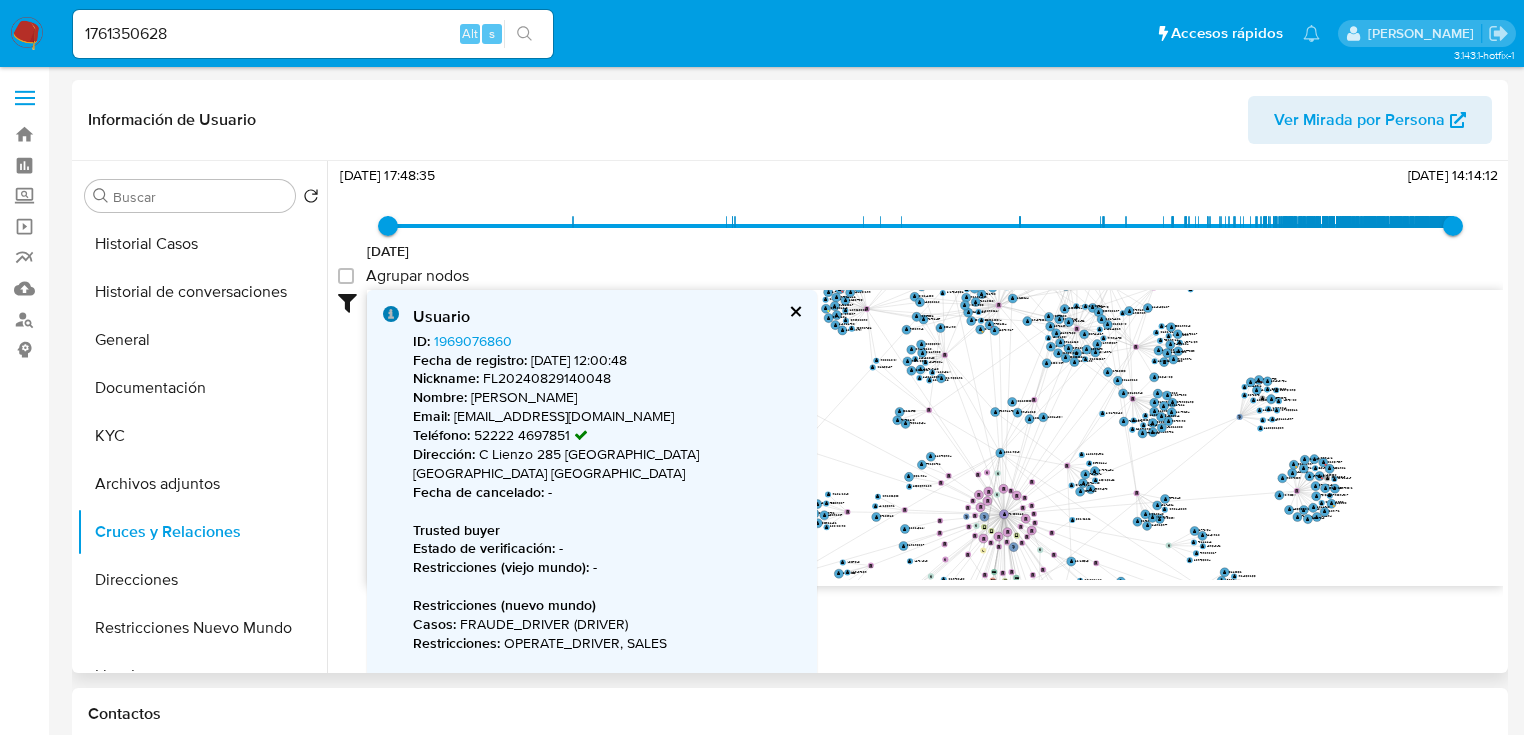 drag, startPoint x: 1192, startPoint y: 497, endPoint x: 1107, endPoint y: 639, distance: 165.49623 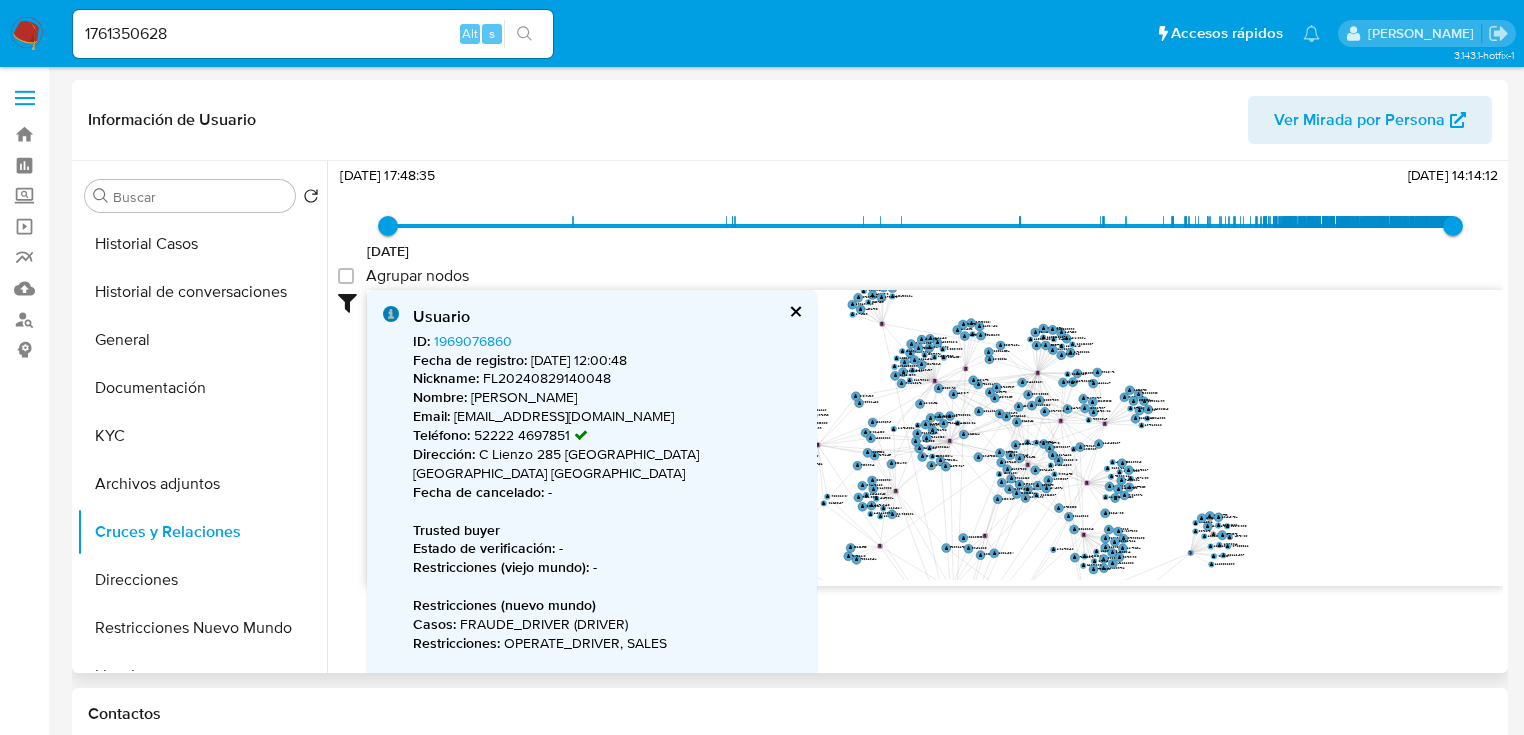 drag, startPoint x: 1044, startPoint y: 542, endPoint x: 1036, endPoint y: 559, distance: 18.788294 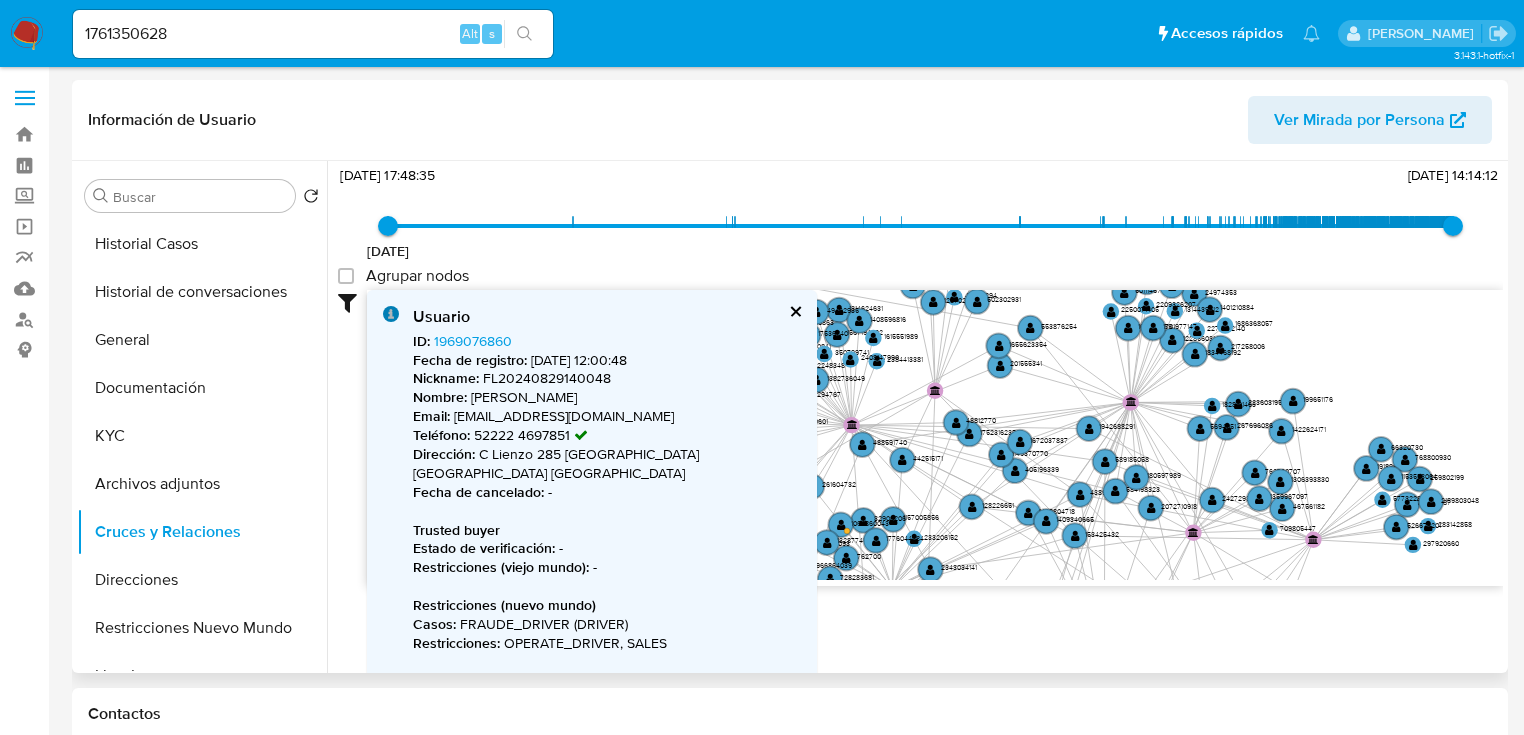 drag, startPoint x: 1011, startPoint y: 451, endPoint x: 1156, endPoint y: 560, distance: 181.40012 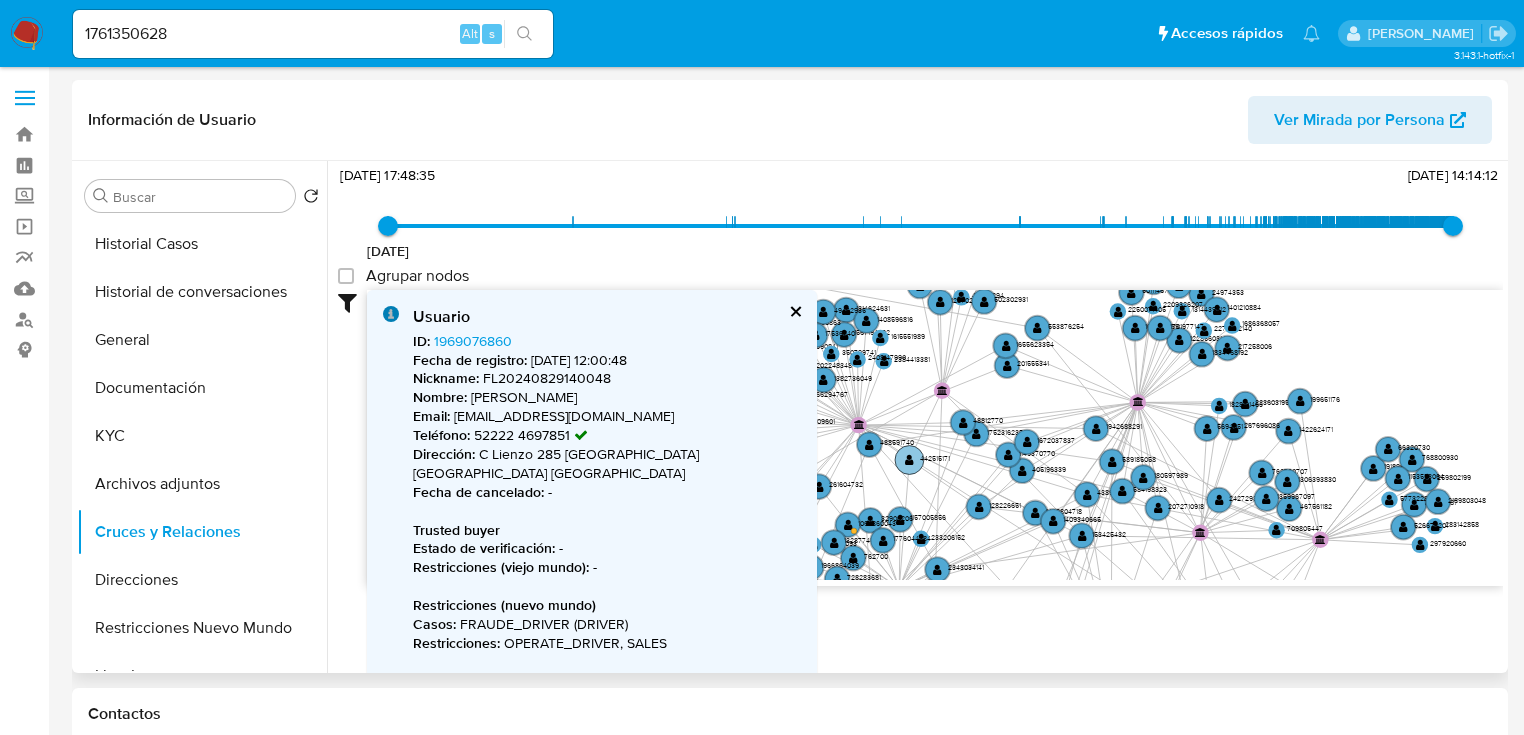 click on "" 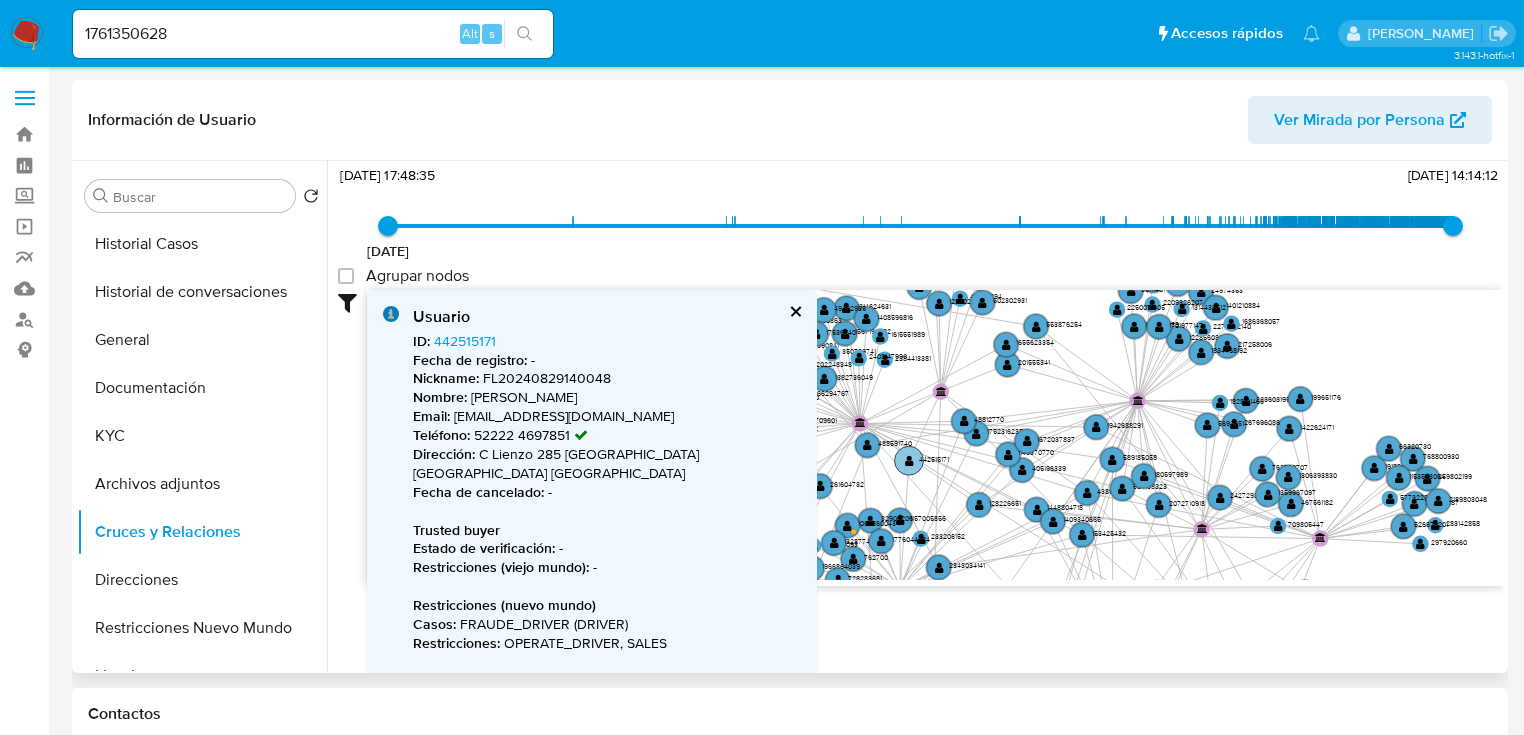 click on "" 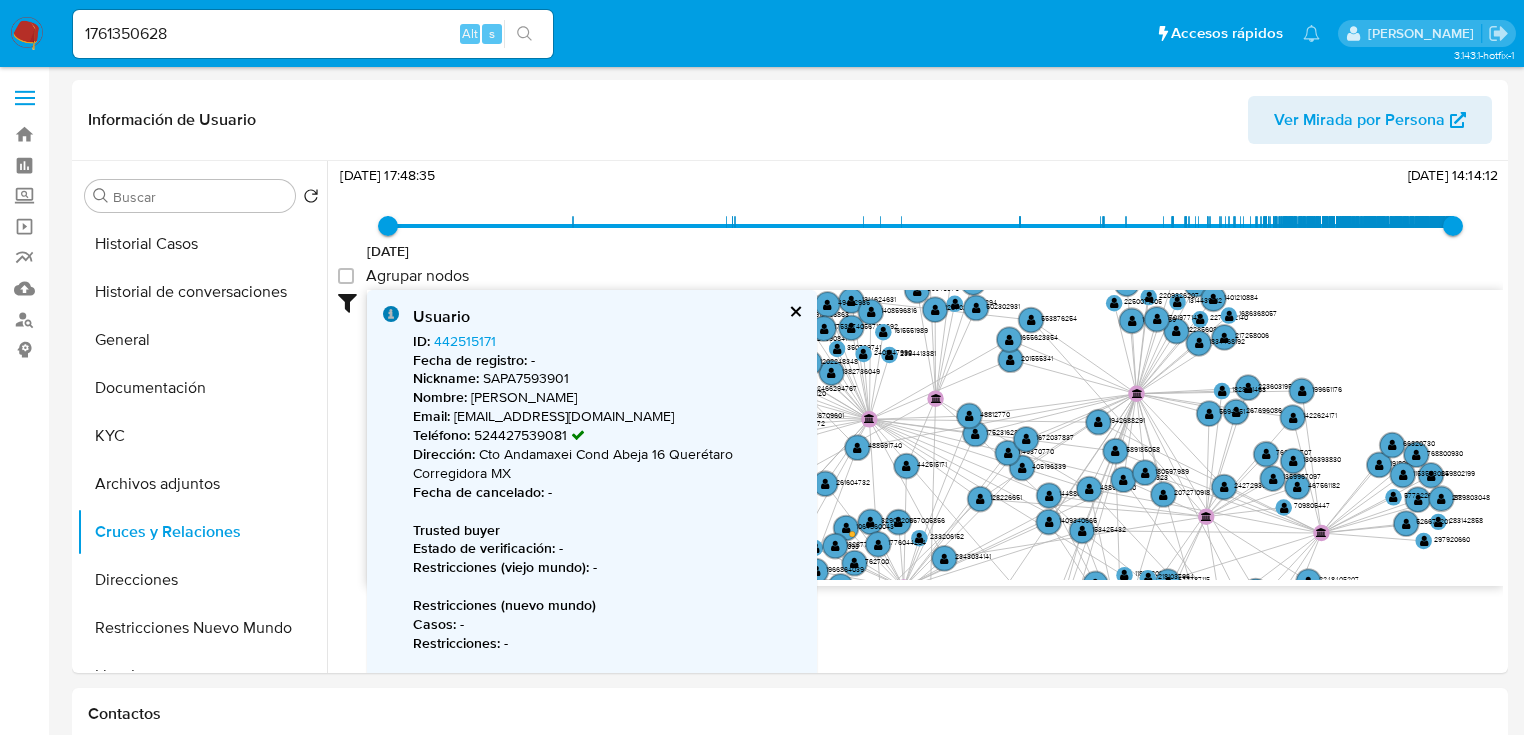 drag, startPoint x: 123, startPoint y: 32, endPoint x: -35, endPoint y: 13, distance: 159.1383 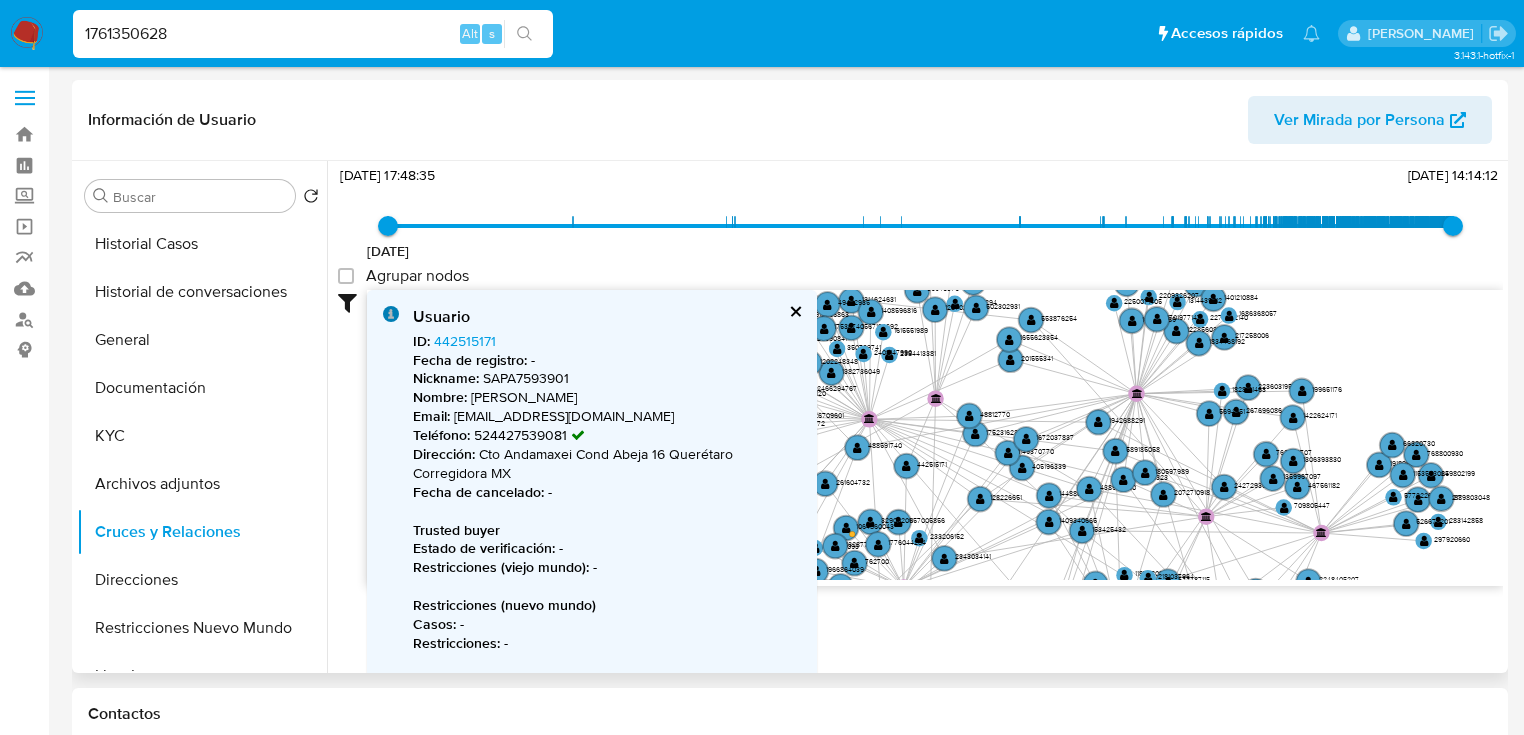 paste on "291609429" 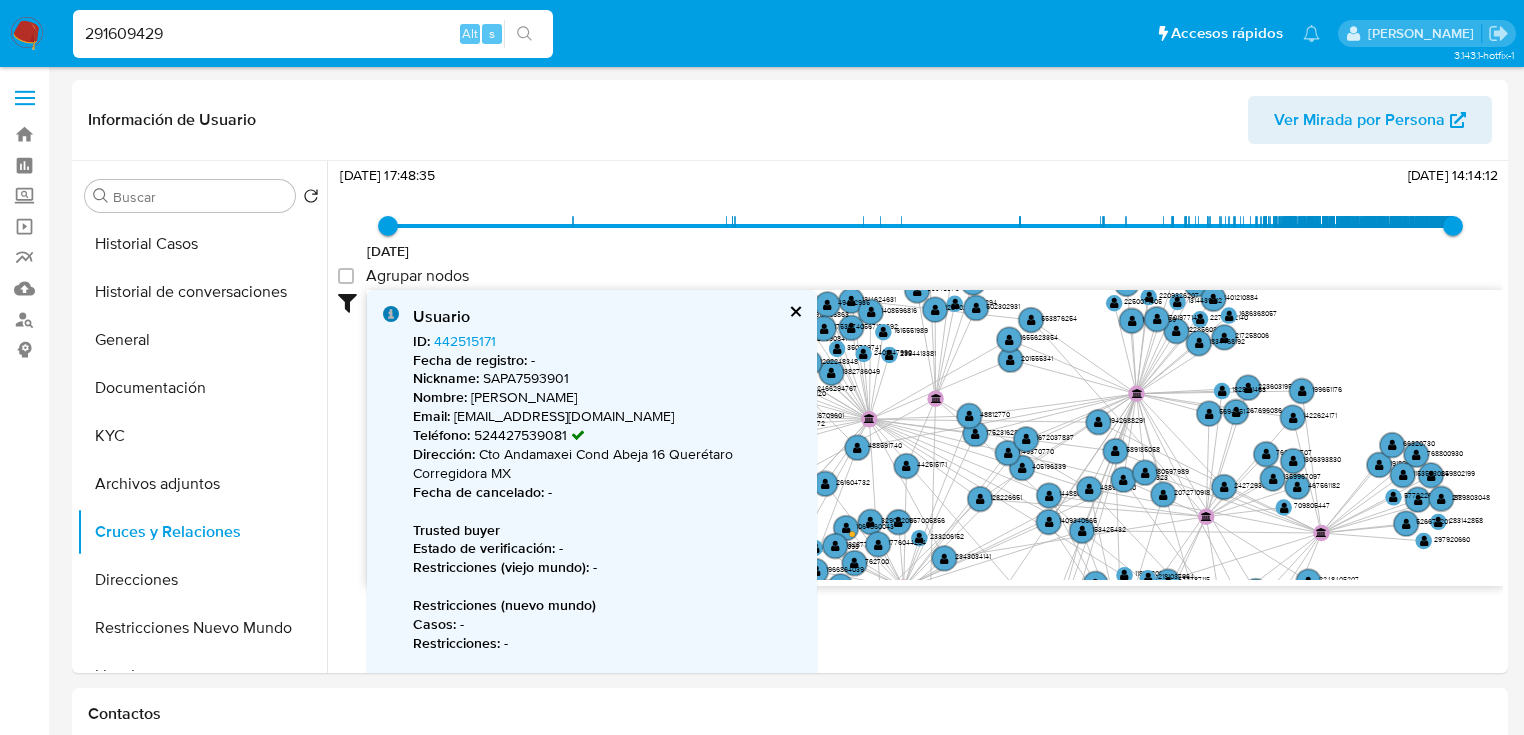type on "291609429" 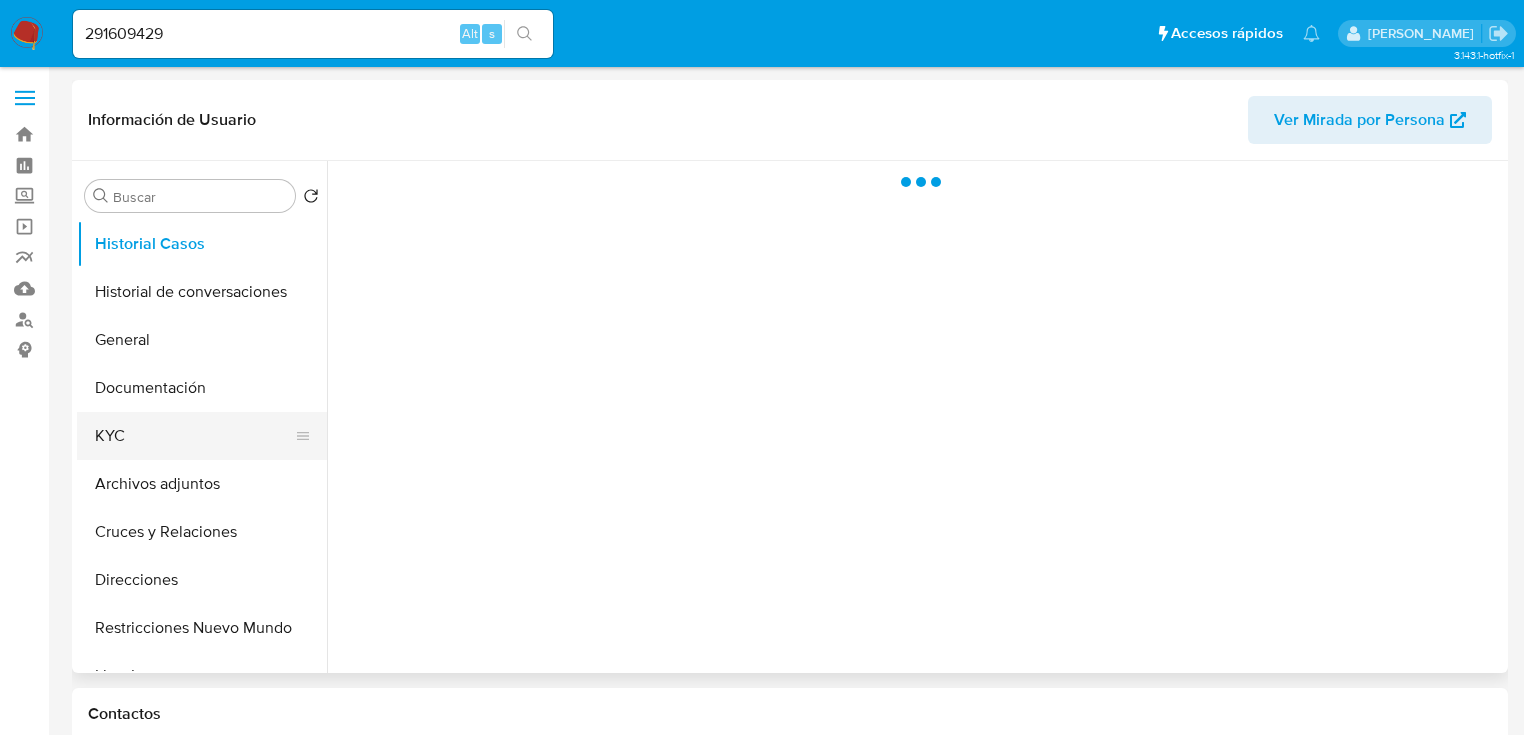 click on "KYC" 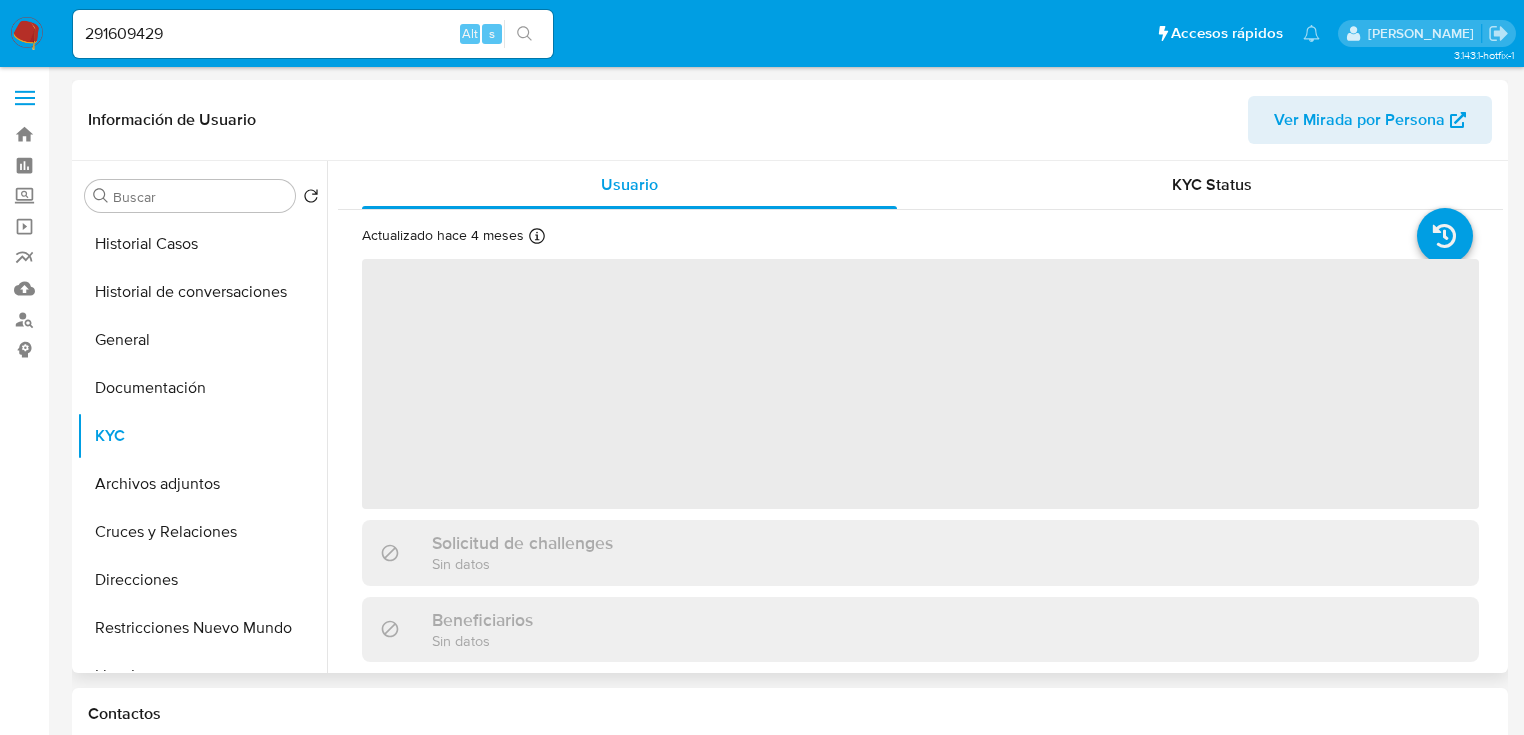 select on "10" 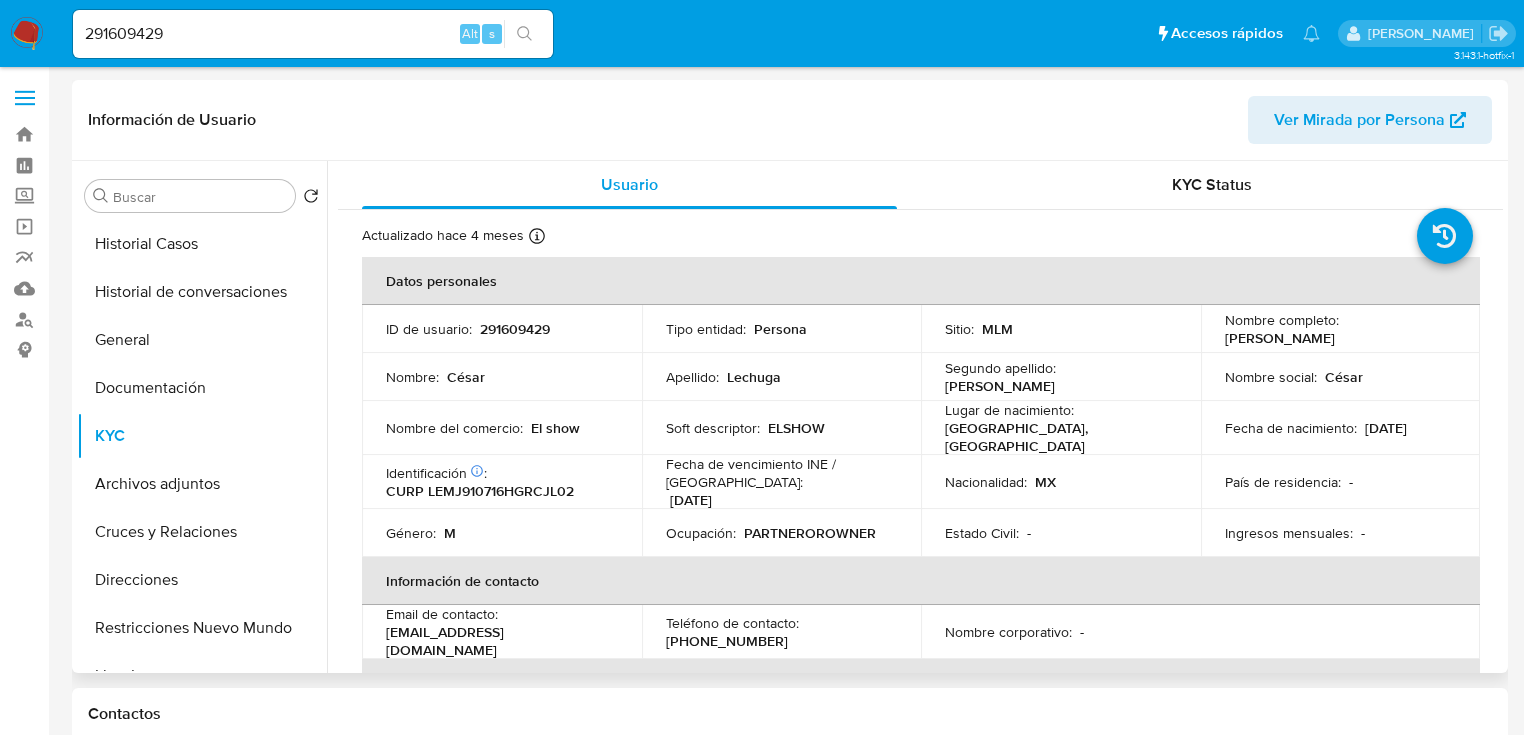 drag, startPoint x: 1220, startPoint y: 344, endPoint x: 1414, endPoint y: 342, distance: 194.01031 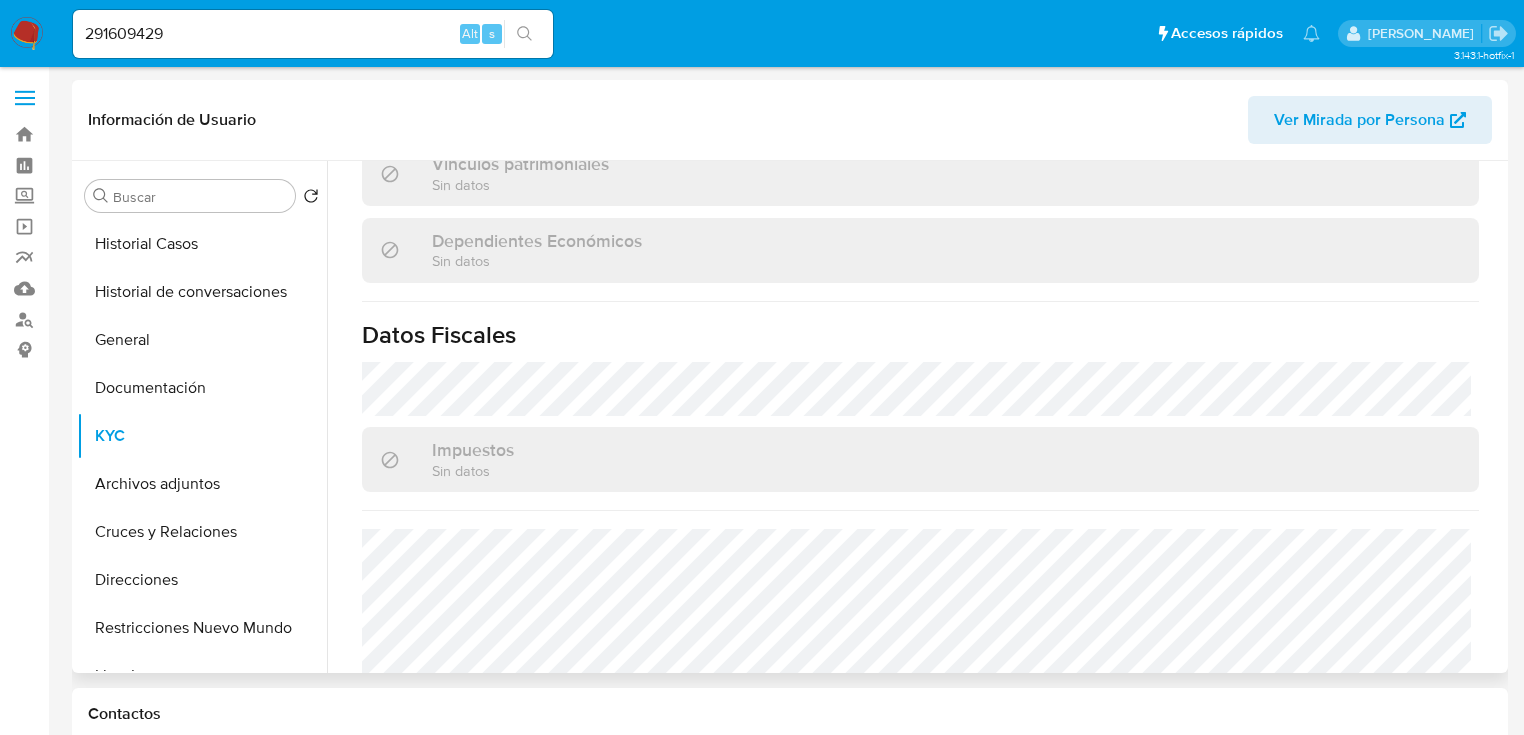 scroll, scrollTop: 1263, scrollLeft: 0, axis: vertical 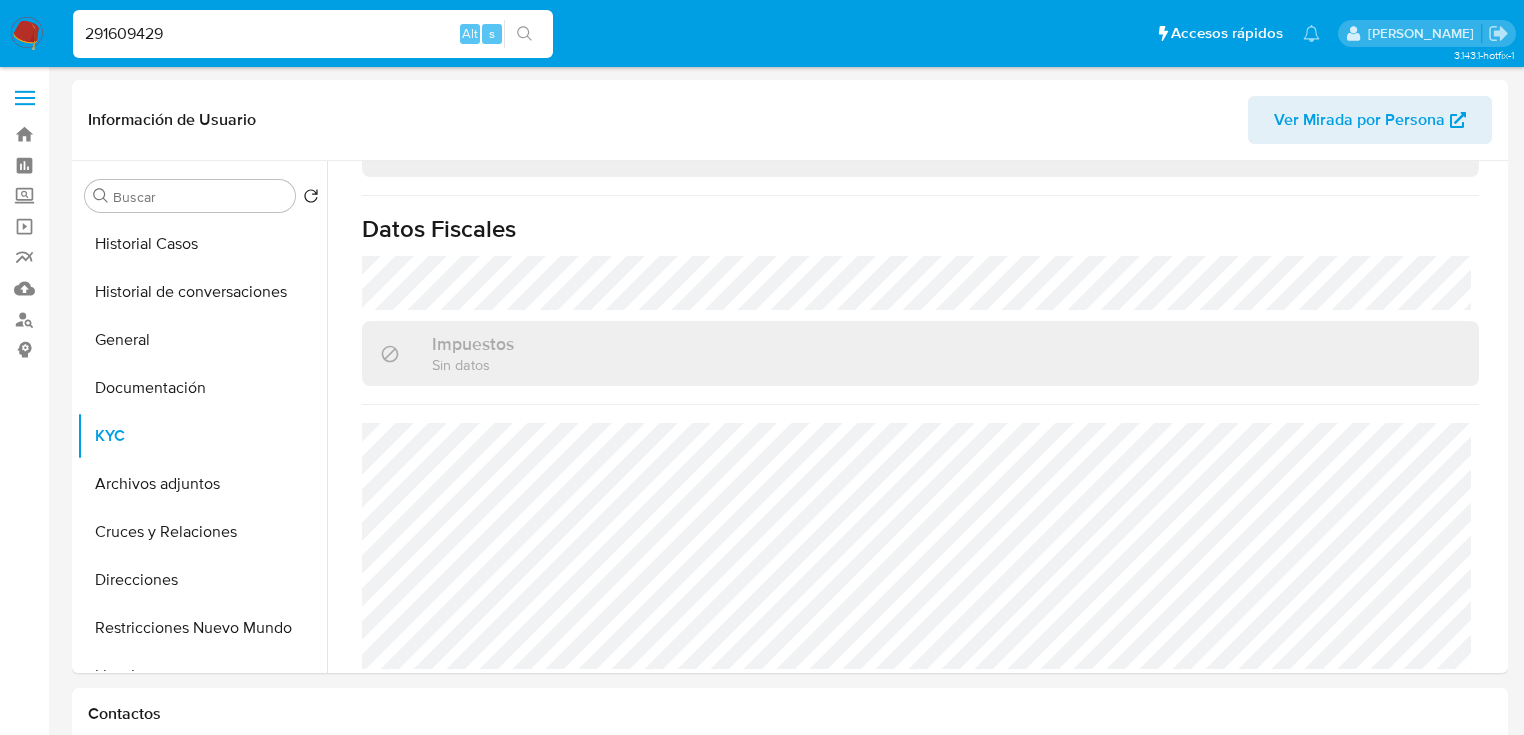 drag, startPoint x: 204, startPoint y: 44, endPoint x: -16, endPoint y: 36, distance: 220.1454 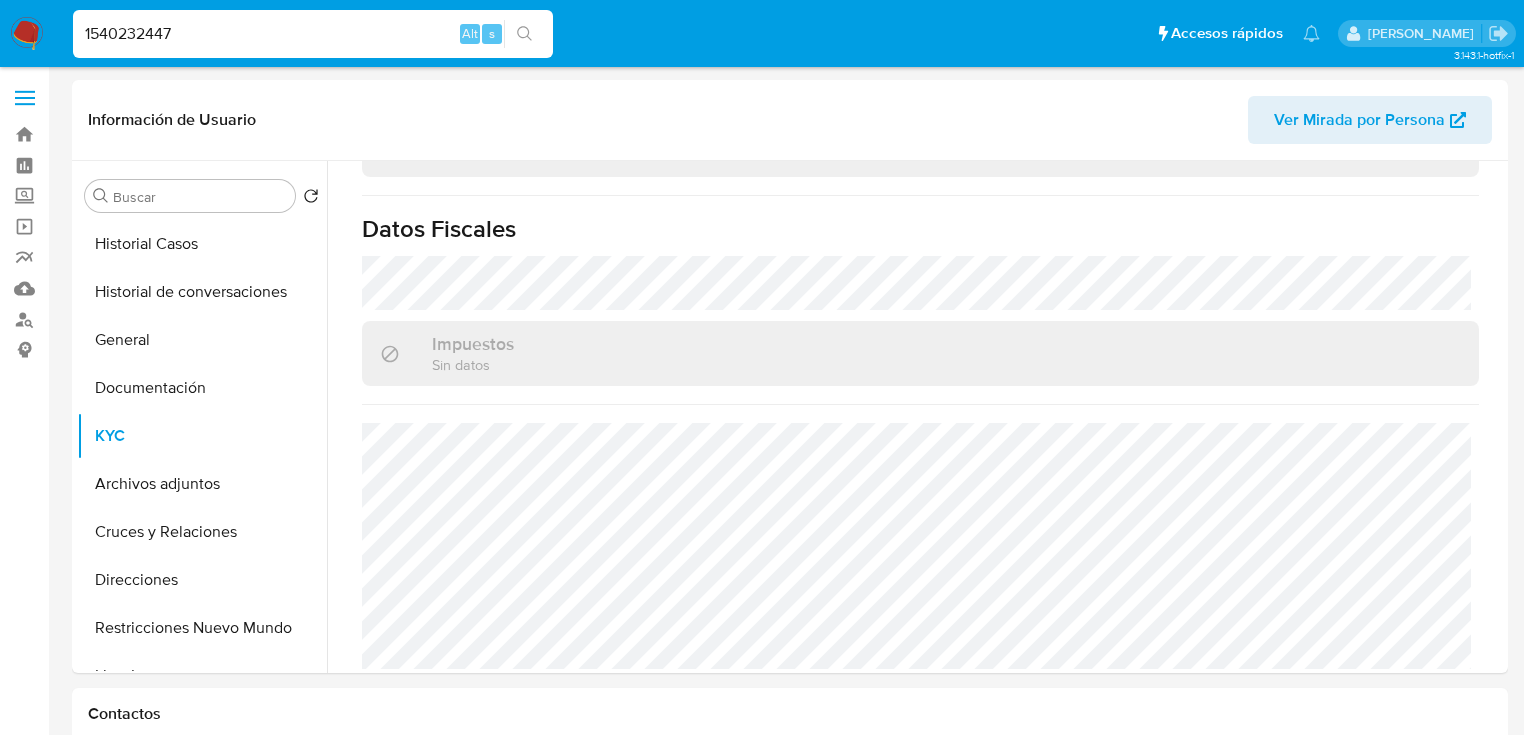 type on "1540232447" 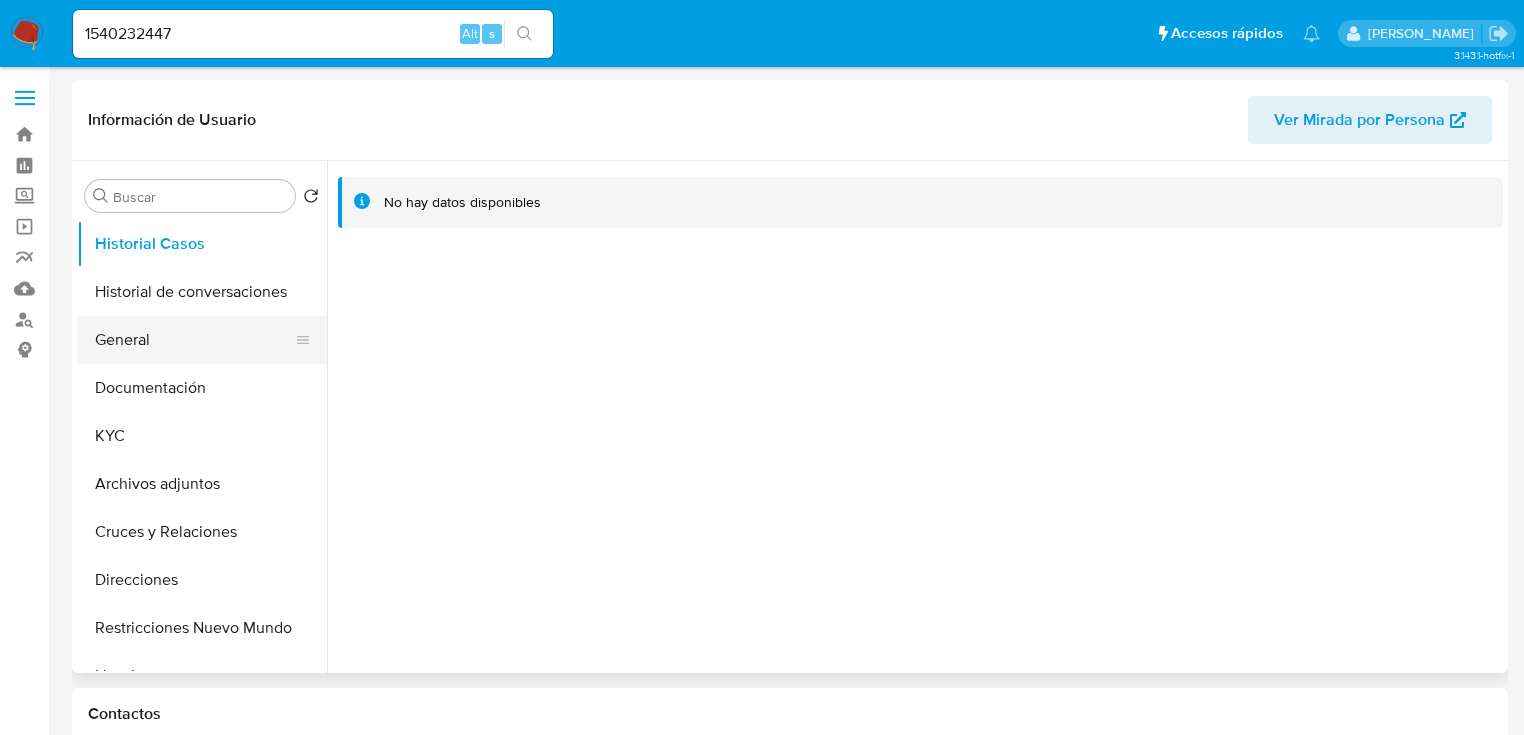 select on "10" 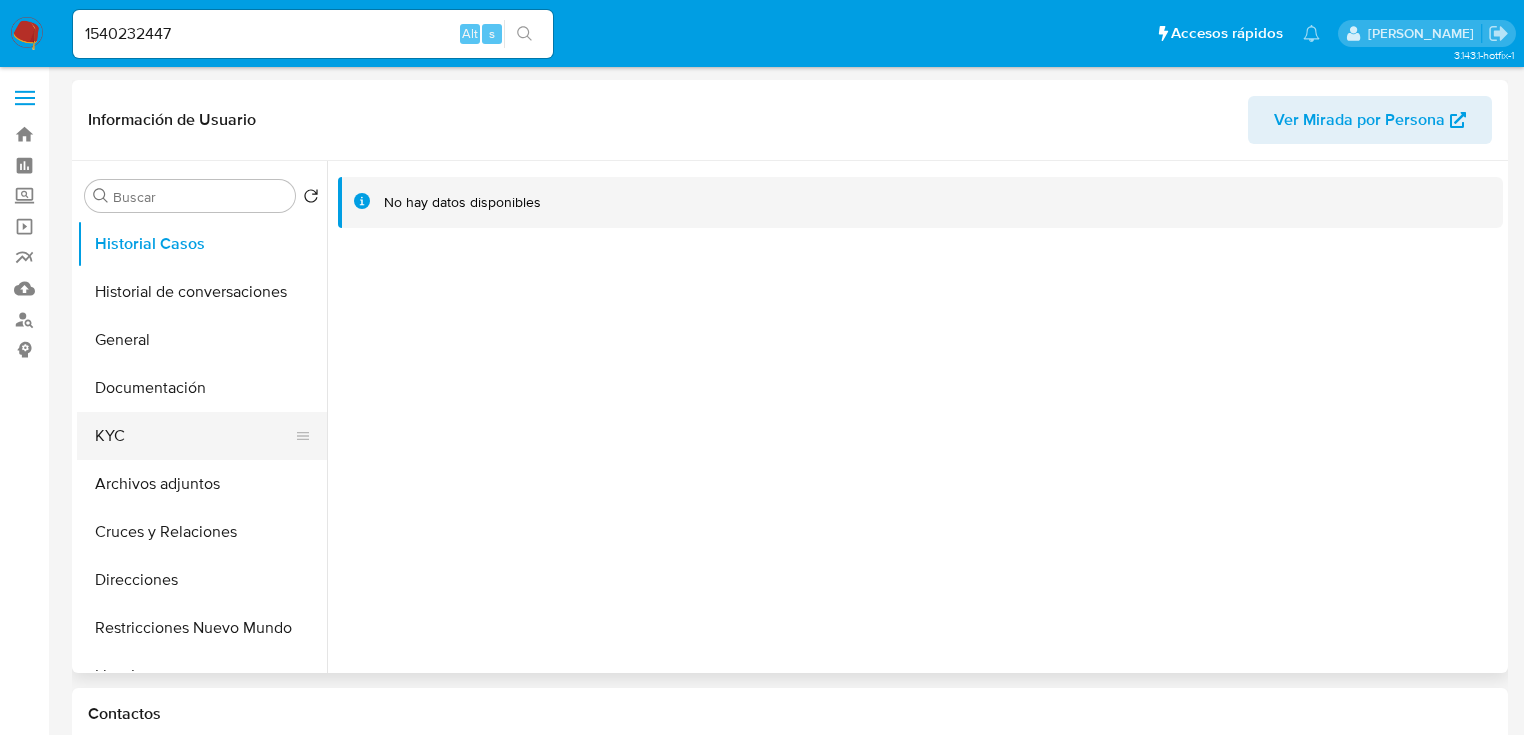 drag, startPoint x: 132, startPoint y: 446, endPoint x: 163, endPoint y: 446, distance: 31 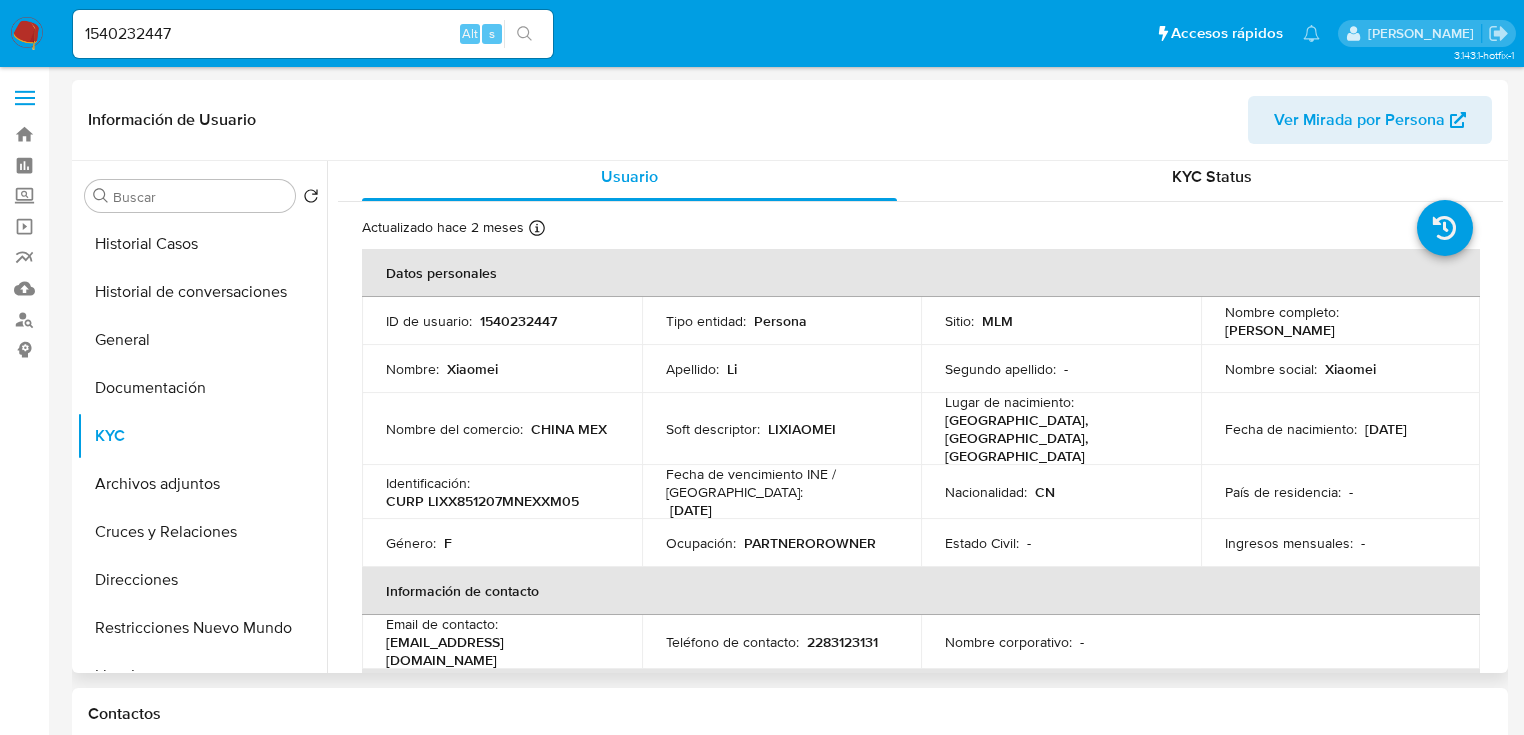 scroll, scrollTop: 0, scrollLeft: 0, axis: both 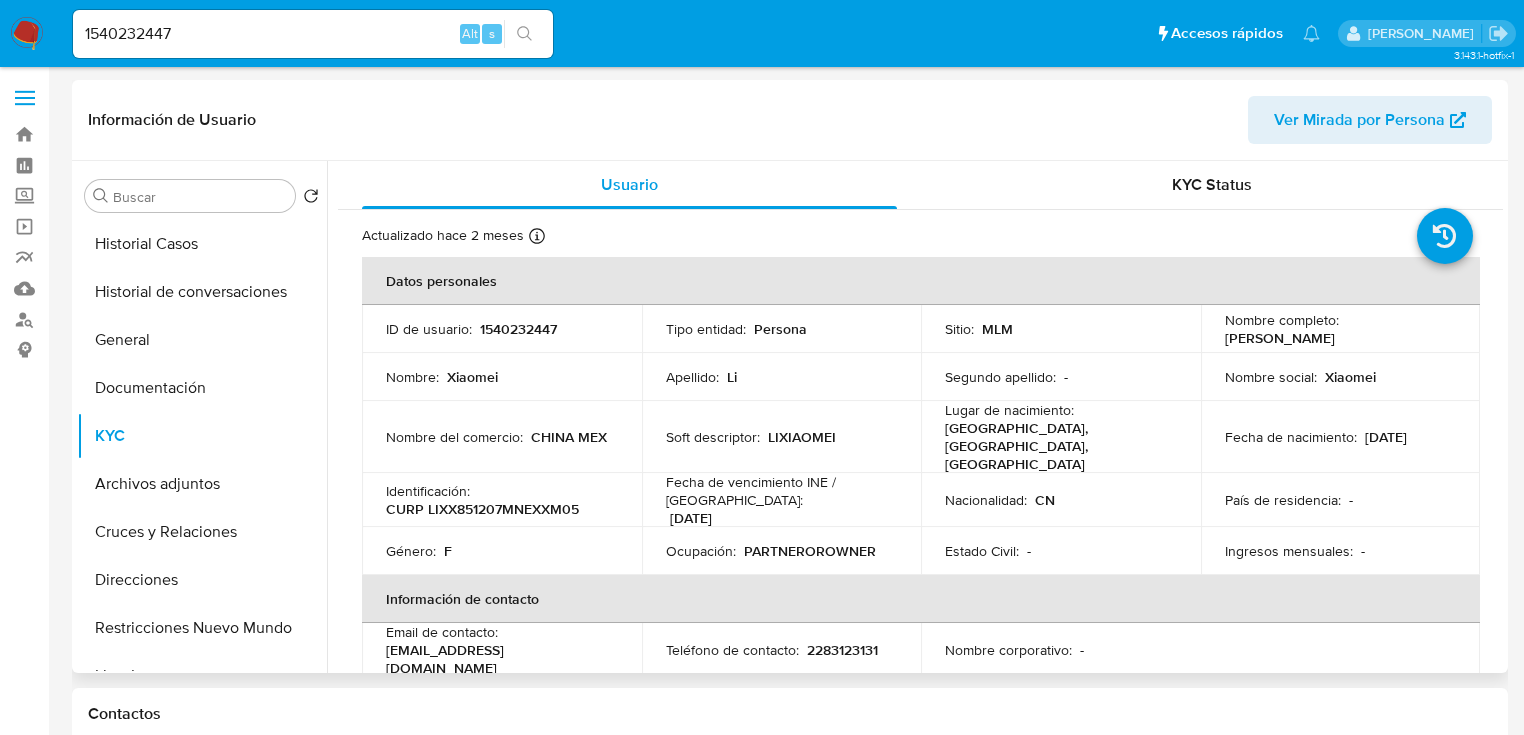 click on "Nombre del comercio :    CHINA MEX" 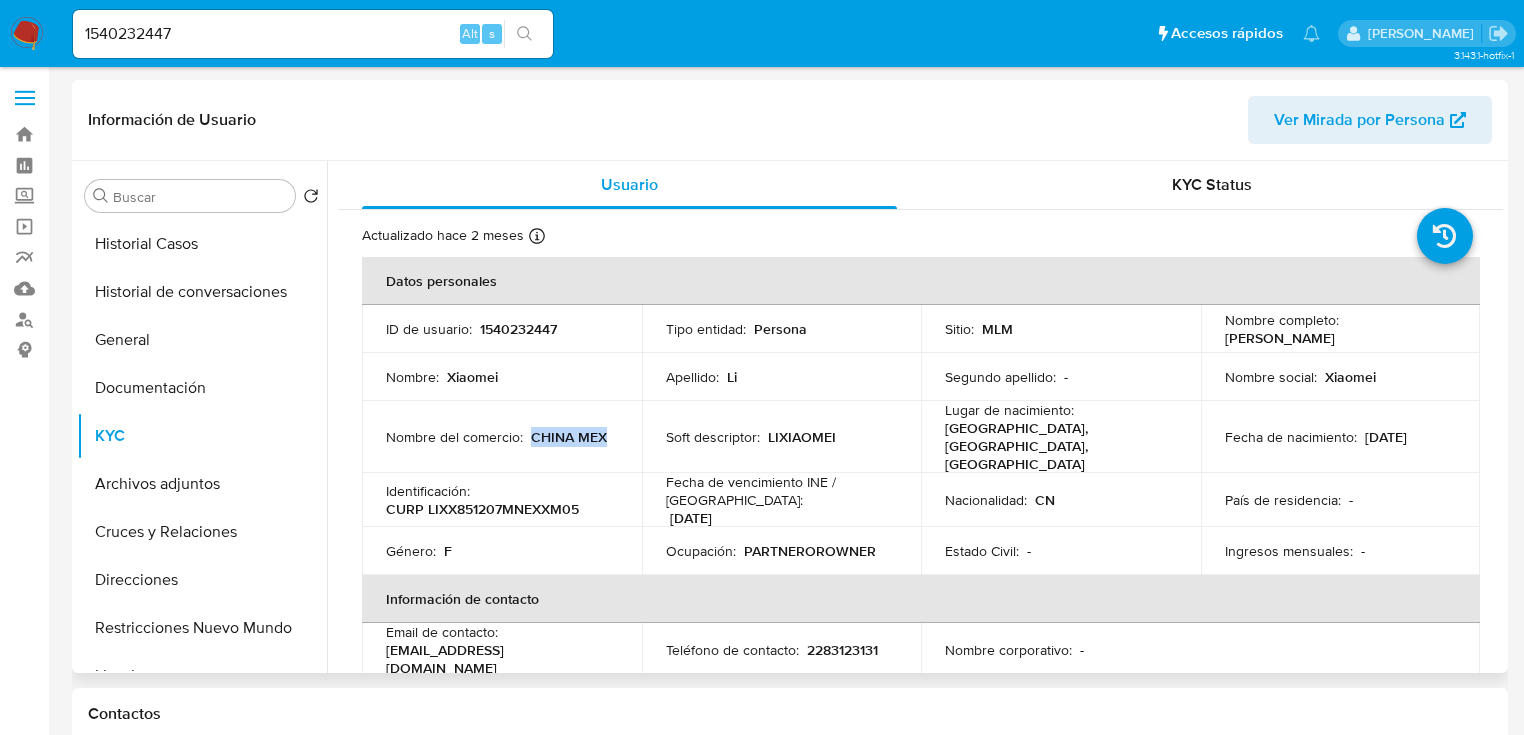drag, startPoint x: 532, startPoint y: 426, endPoint x: 608, endPoint y: 426, distance: 76 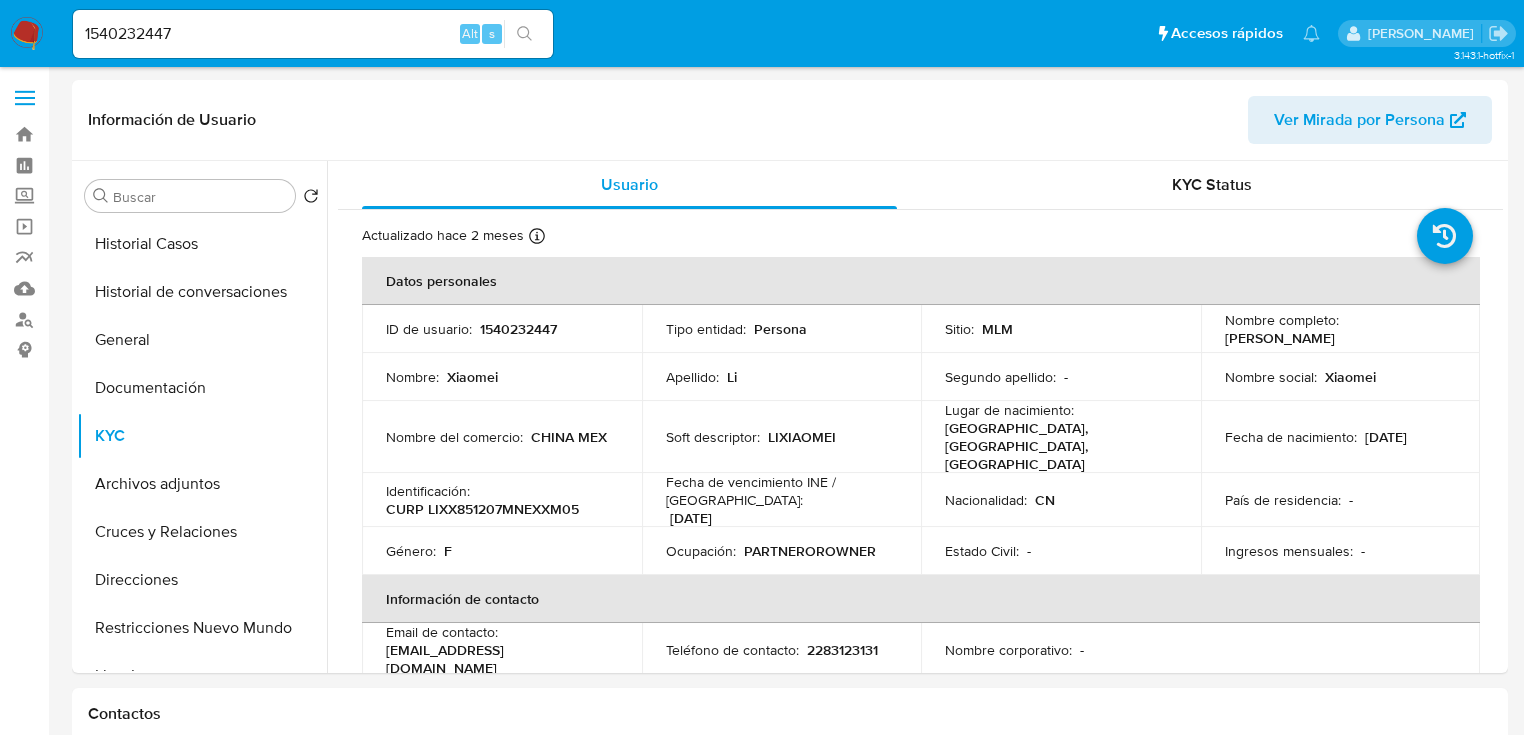 select on "10" 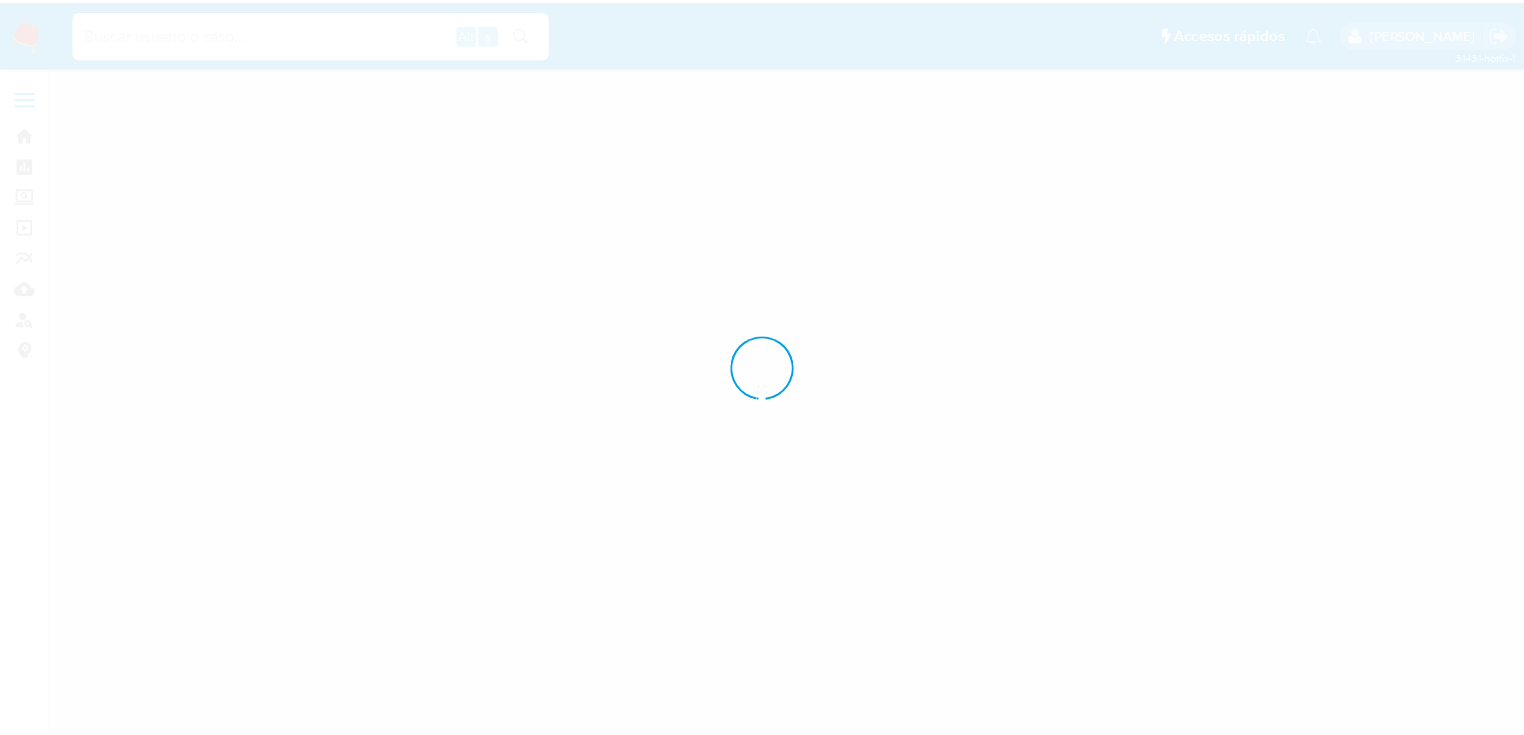 scroll, scrollTop: 0, scrollLeft: 0, axis: both 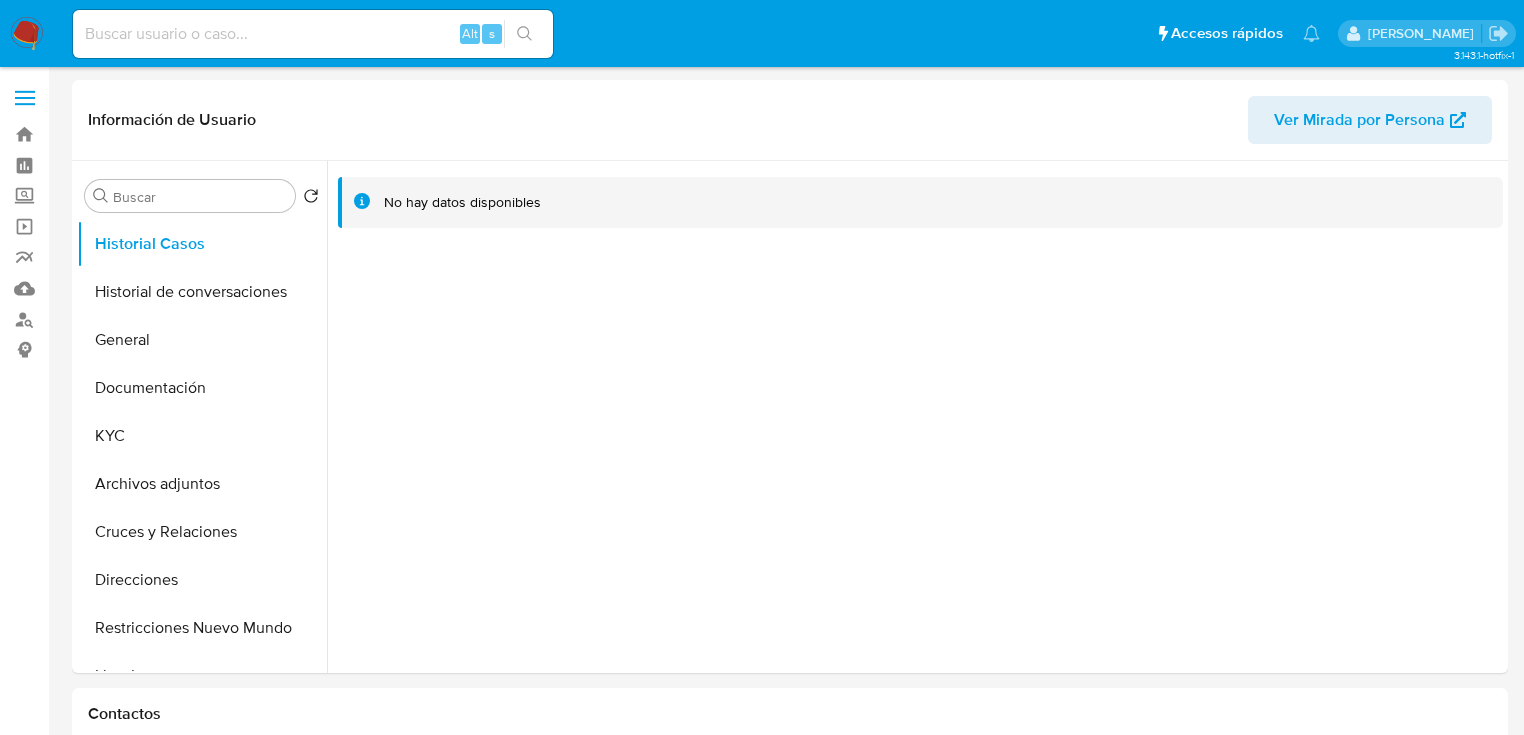 select on "10" 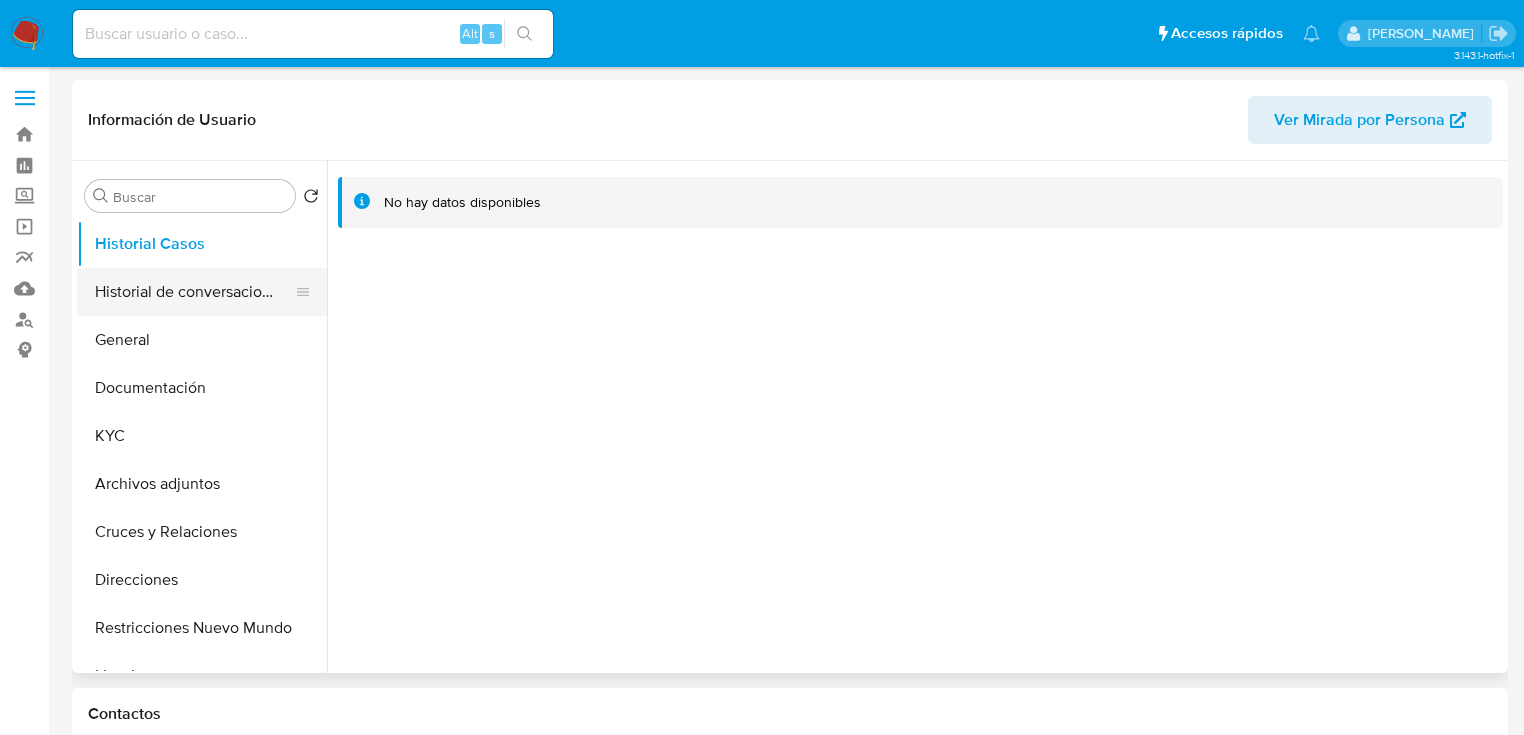 drag, startPoint x: 200, startPoint y: 301, endPoint x: 276, endPoint y: 294, distance: 76.321686 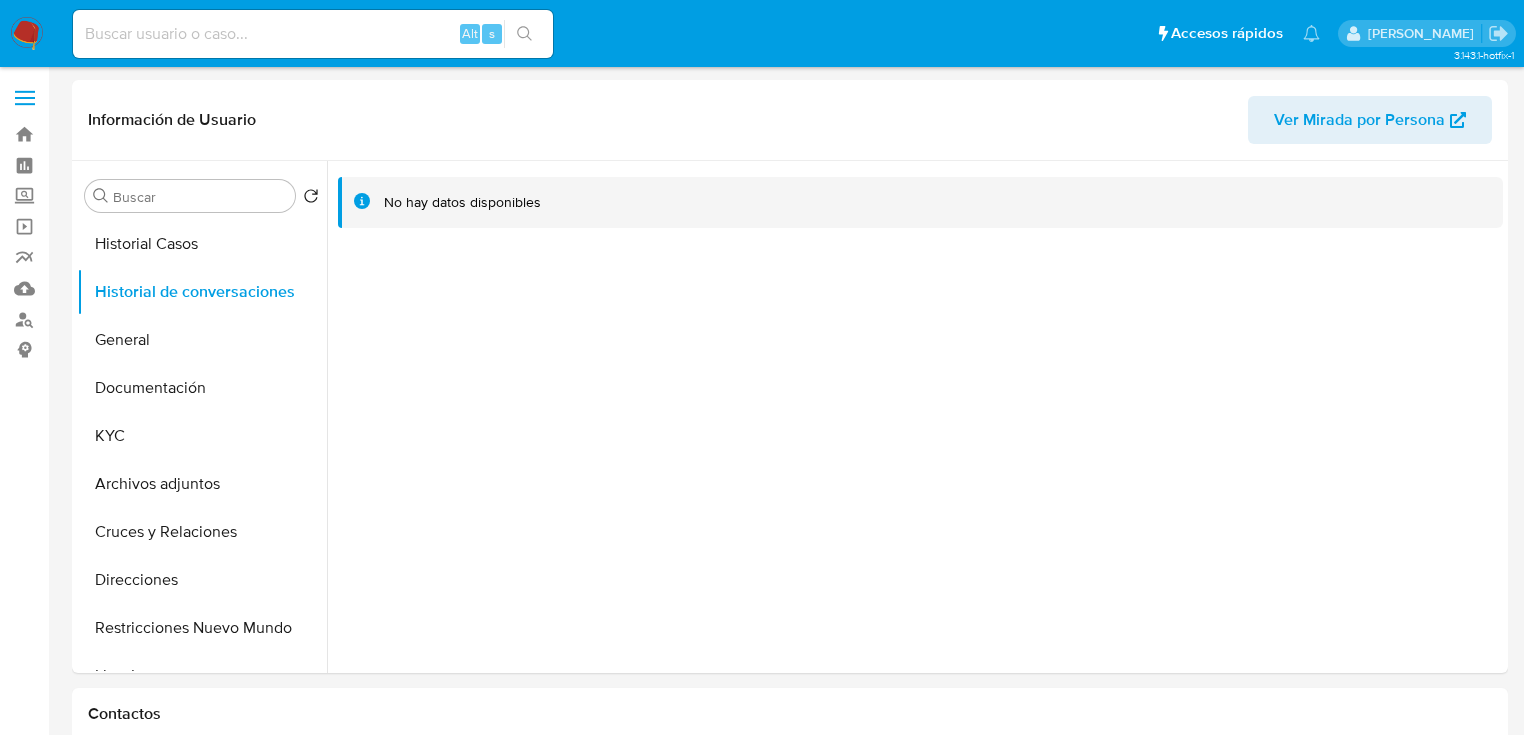 click at bounding box center (27, 34) 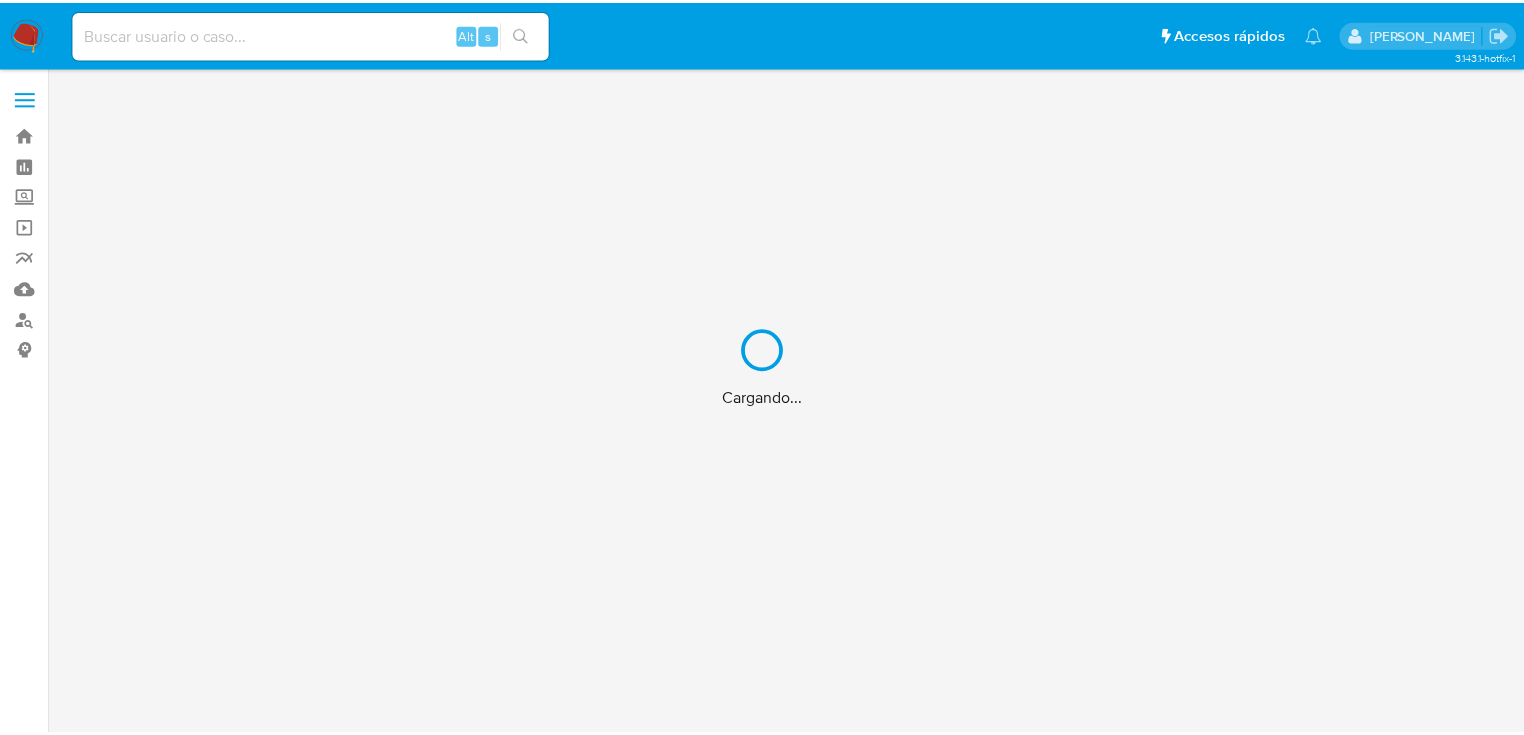 scroll, scrollTop: 0, scrollLeft: 0, axis: both 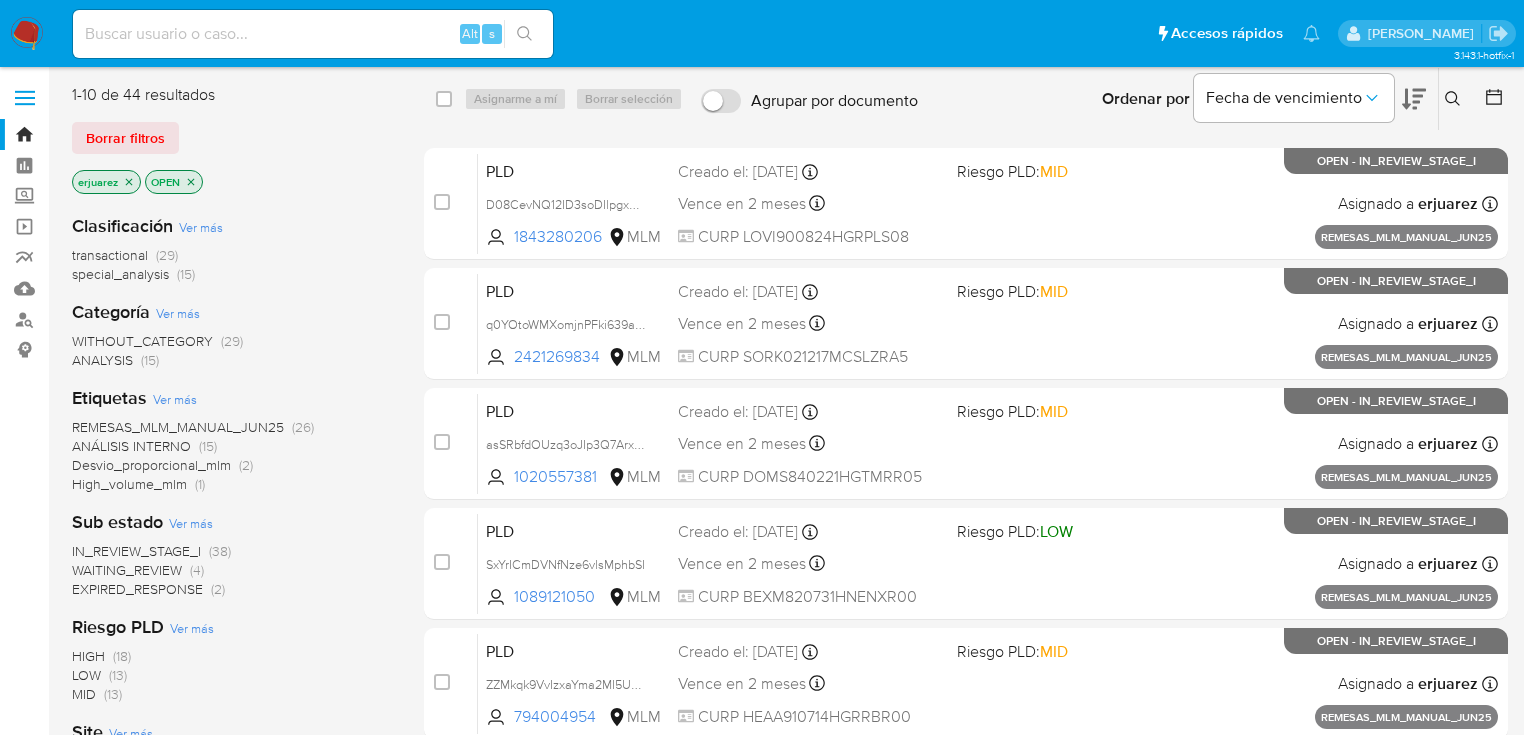 click 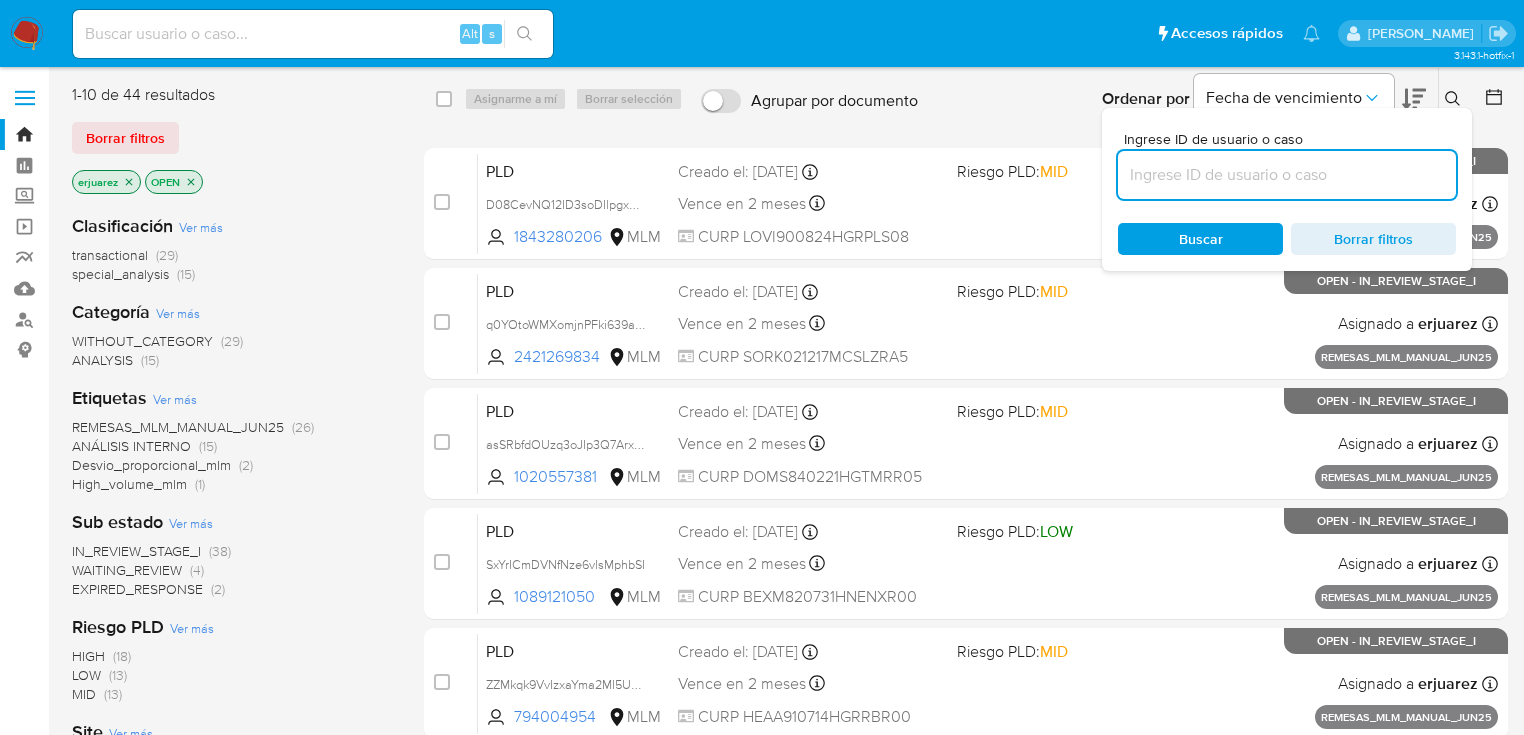 click at bounding box center (1287, 175) 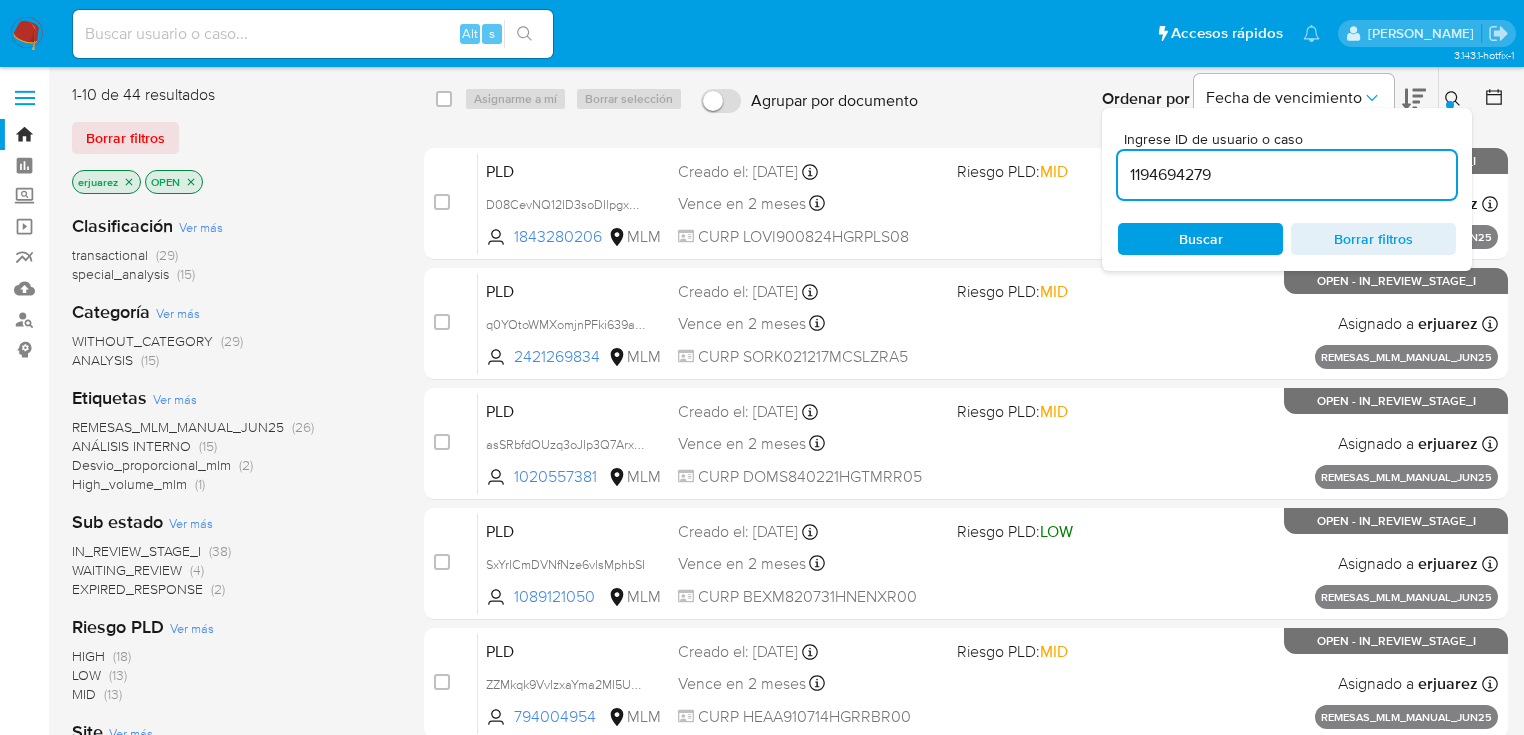 type on "1194694279" 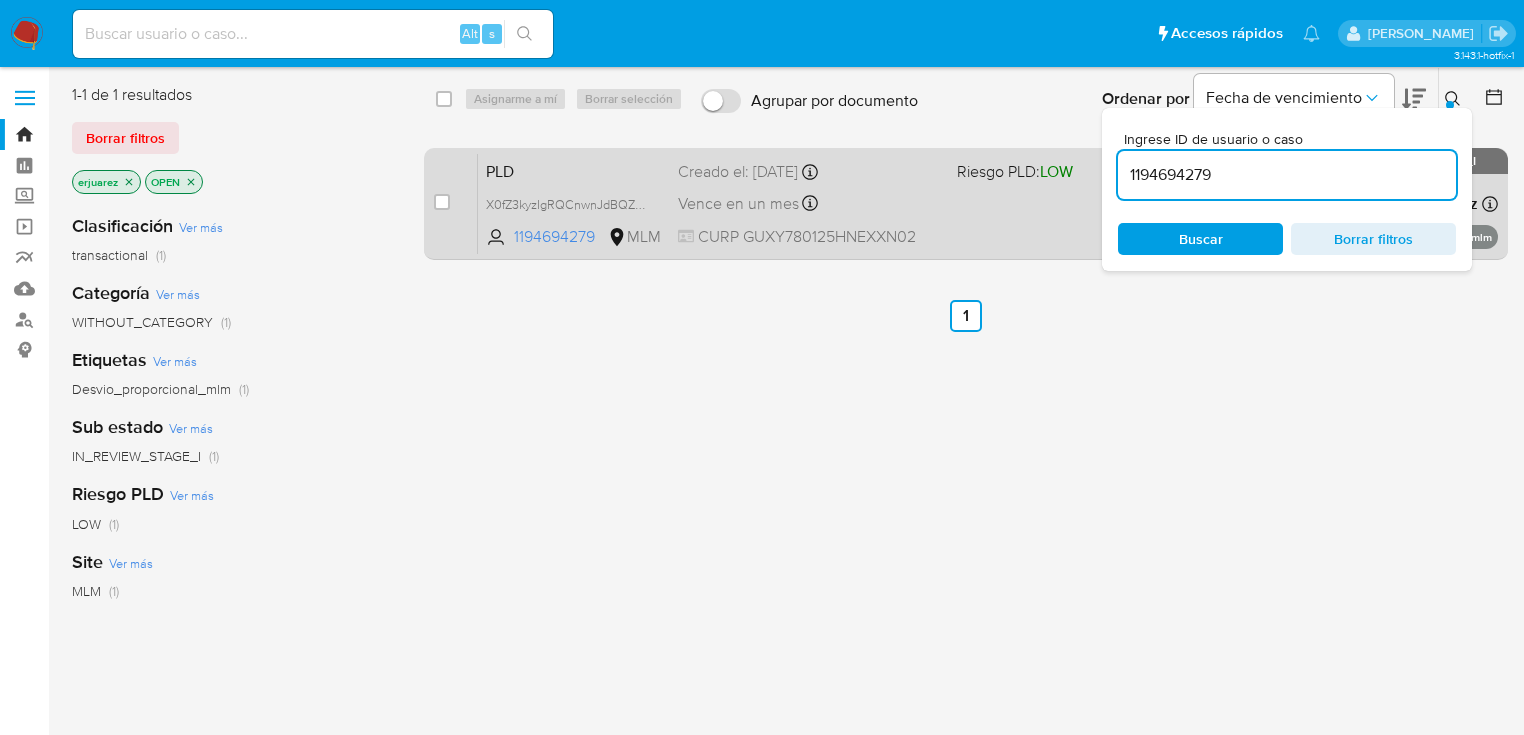 click on "CURP   GUXY780125HNEXXN02" at bounding box center [809, 237] 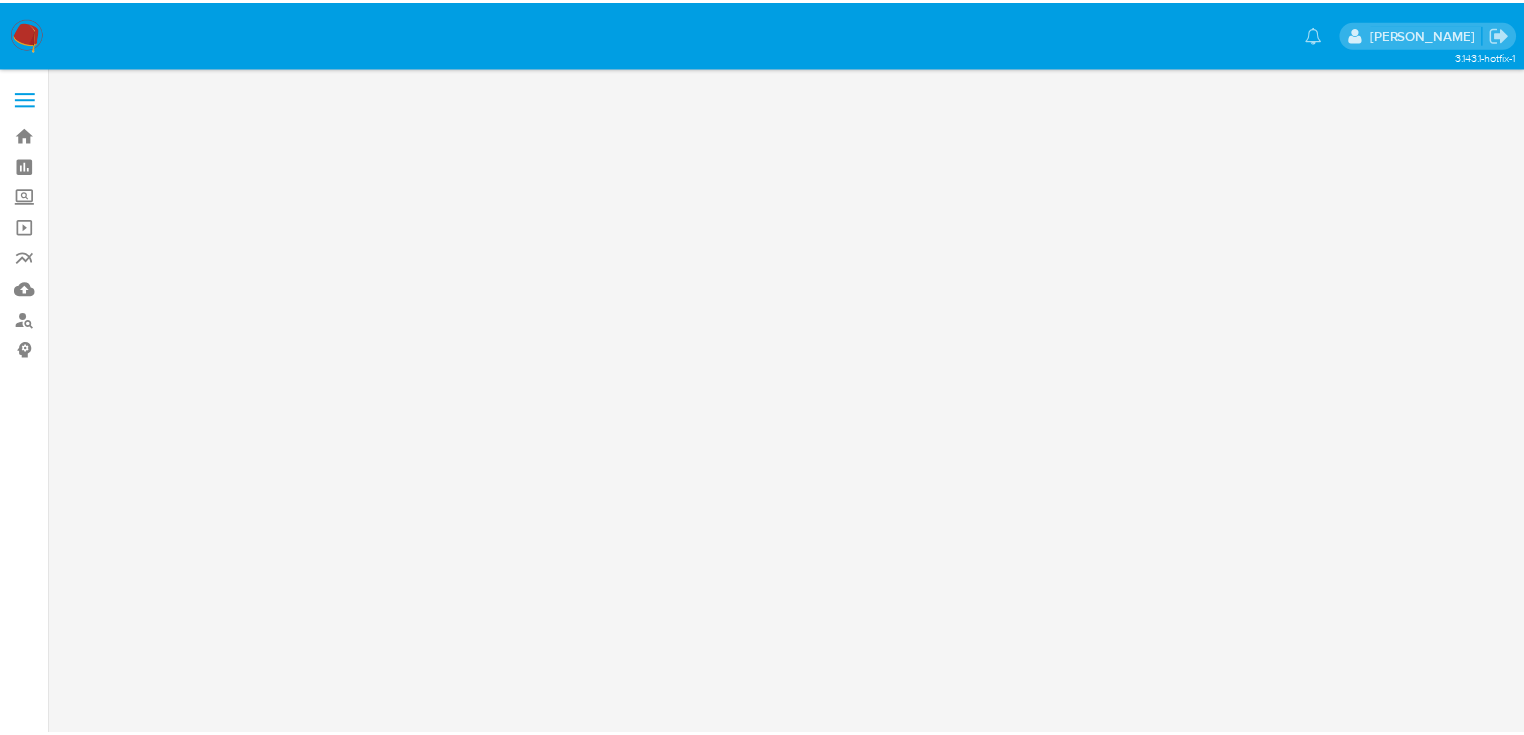 scroll, scrollTop: 0, scrollLeft: 0, axis: both 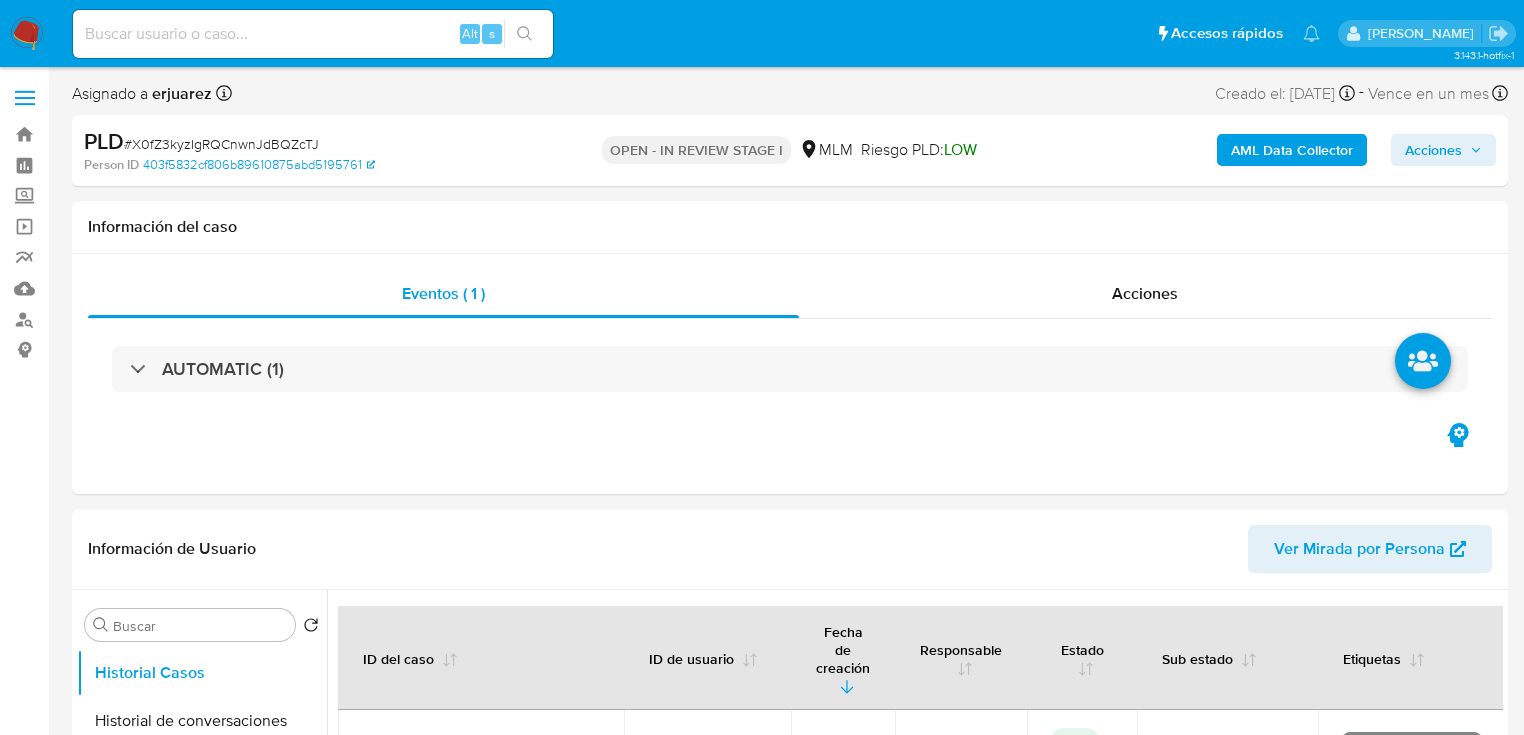 select on "10" 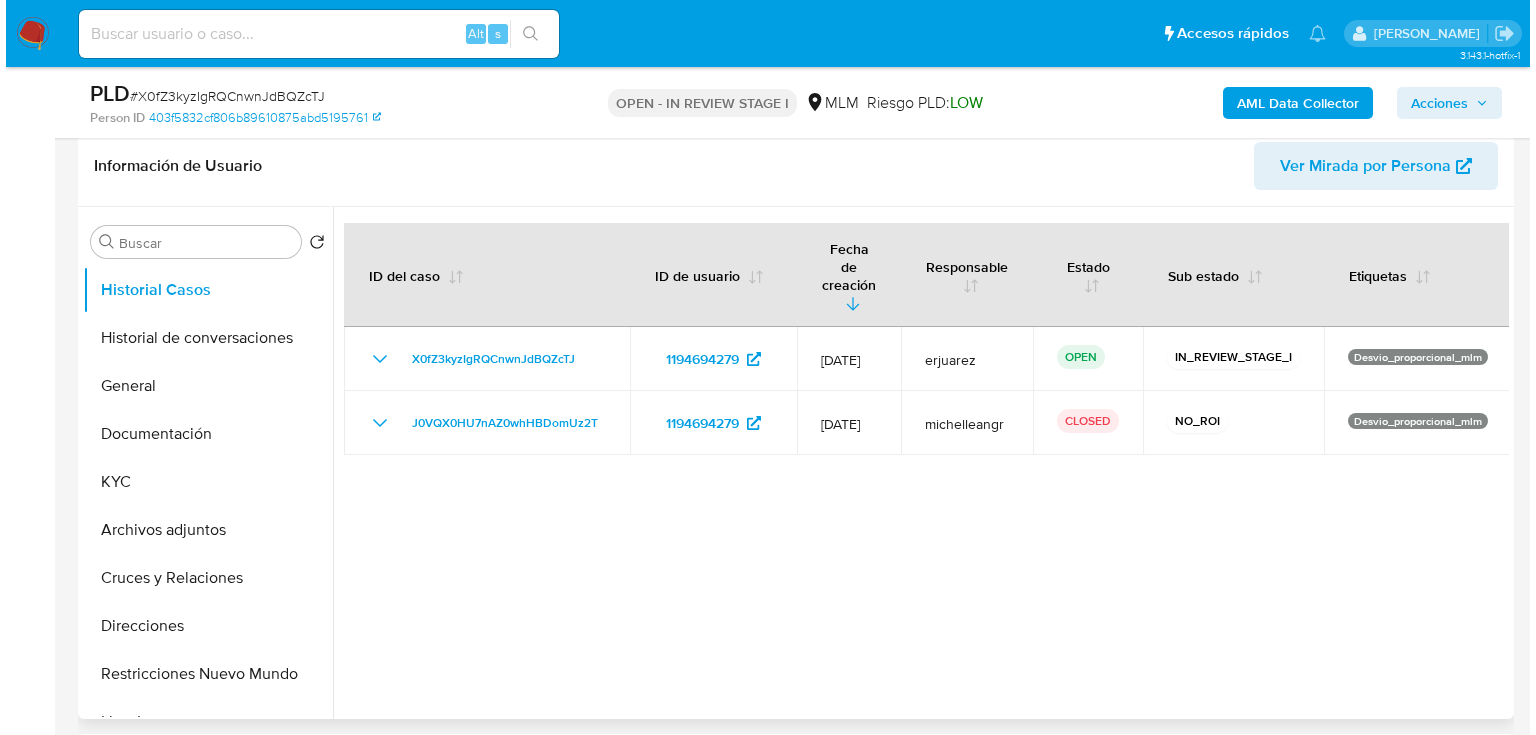 scroll, scrollTop: 320, scrollLeft: 0, axis: vertical 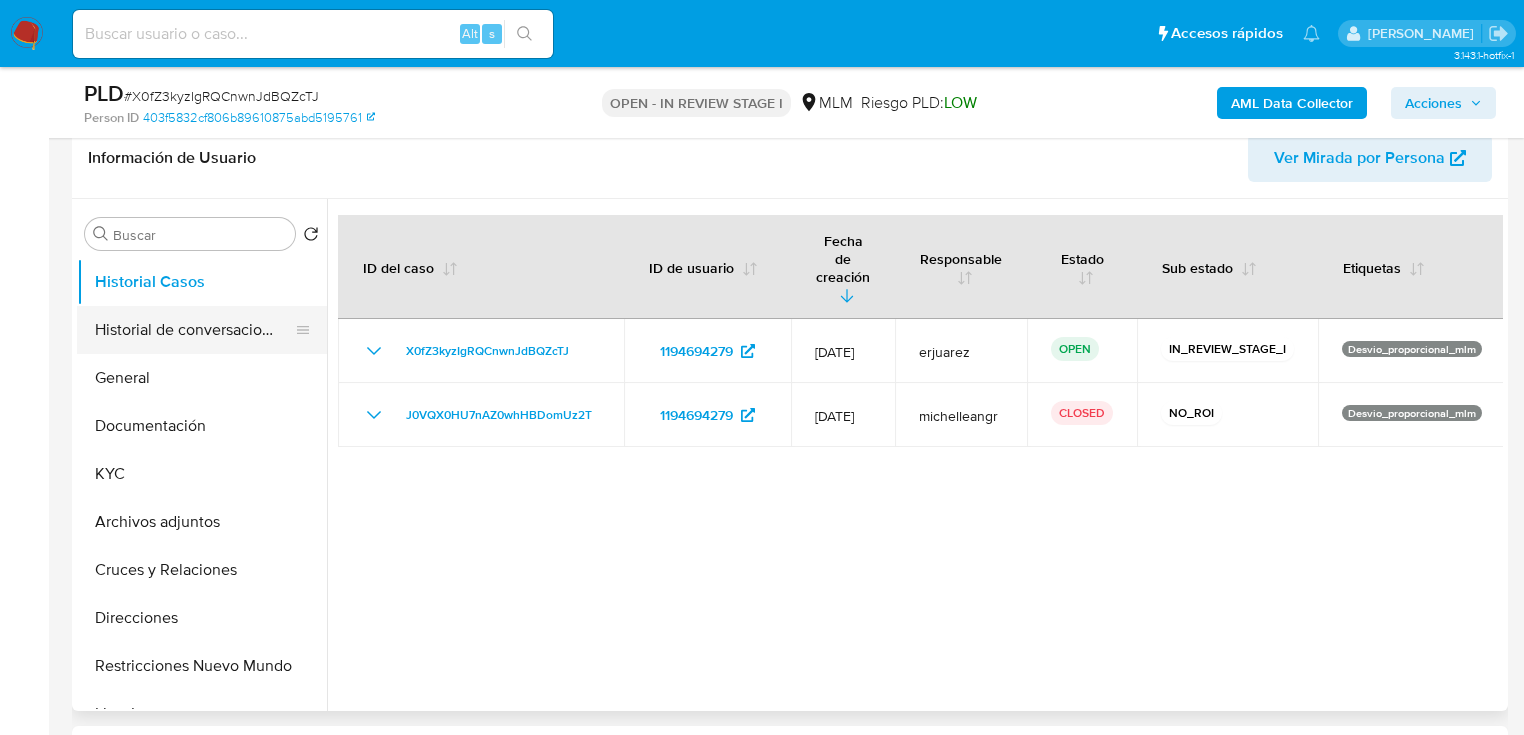 drag, startPoint x: 248, startPoint y: 322, endPoint x: 708, endPoint y: 304, distance: 460.35205 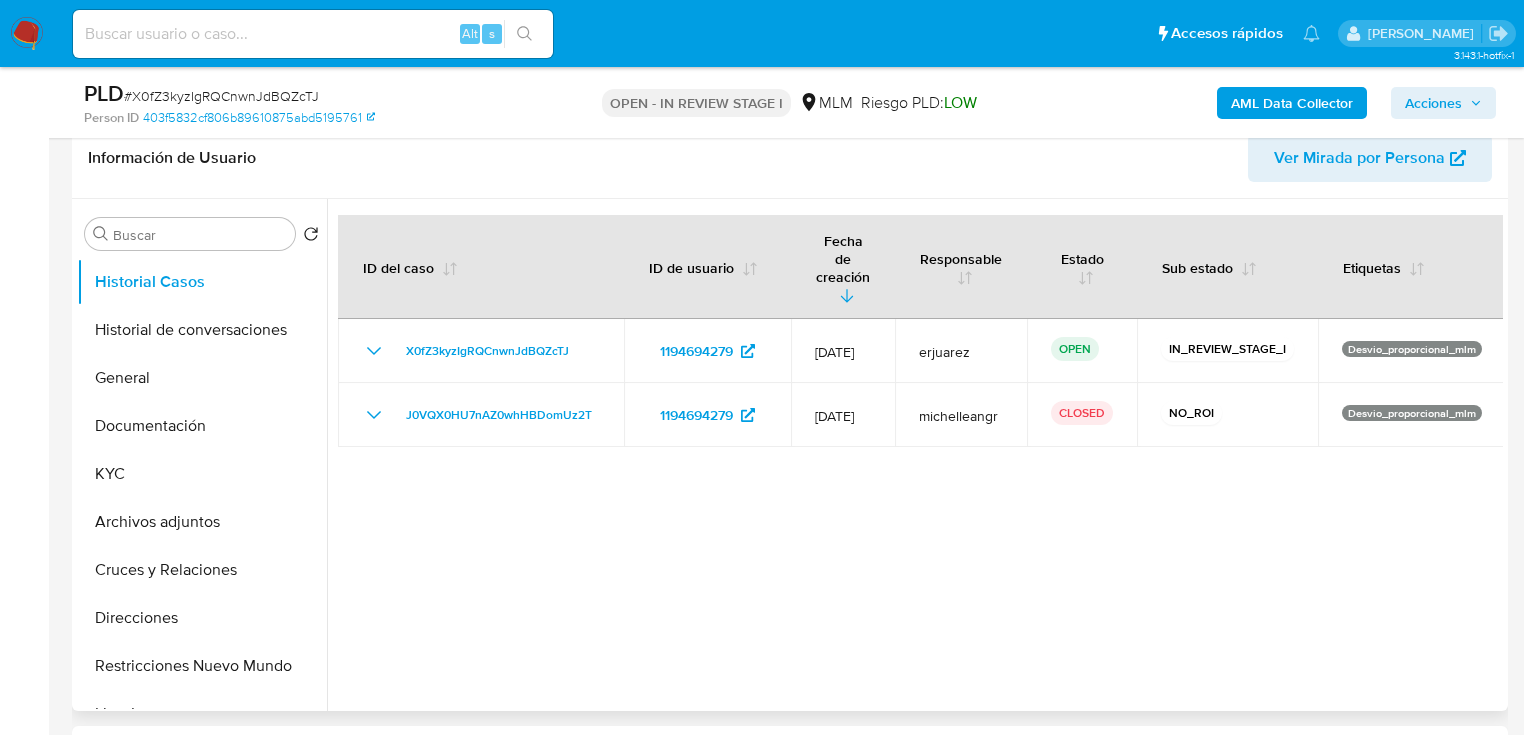 click on "Historial de conversaciones" at bounding box center (202, 330) 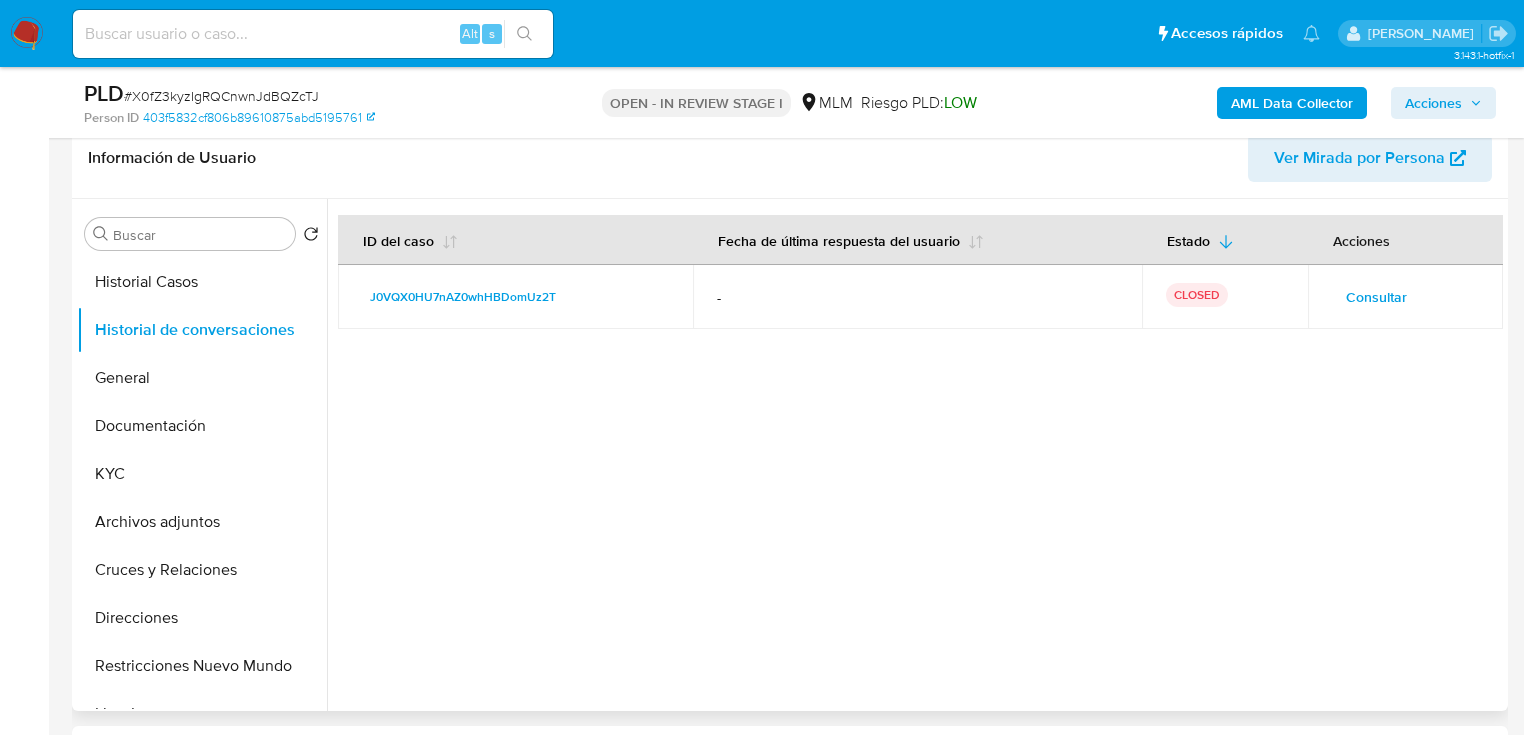 click on "Consultar" at bounding box center [1376, 297] 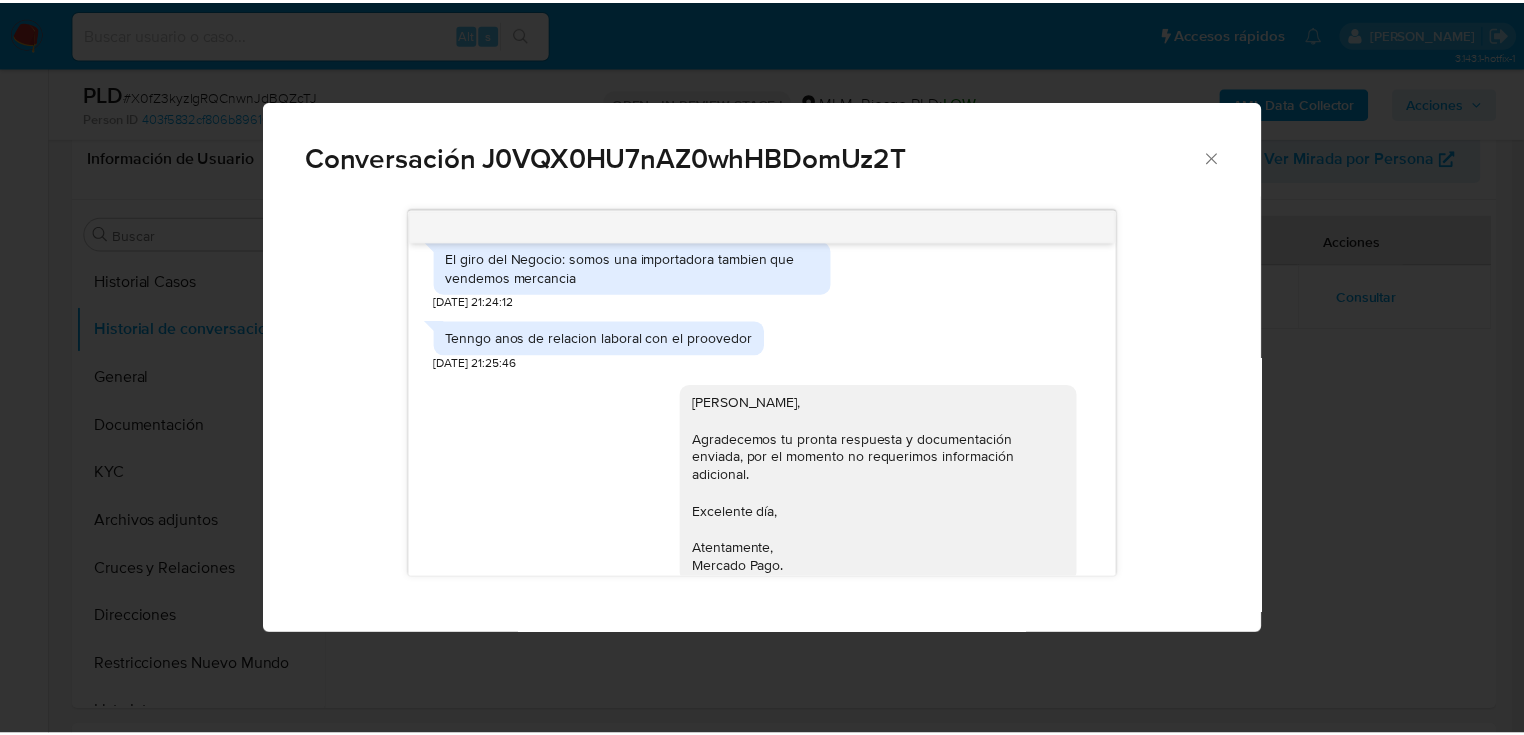 scroll, scrollTop: 1227, scrollLeft: 0, axis: vertical 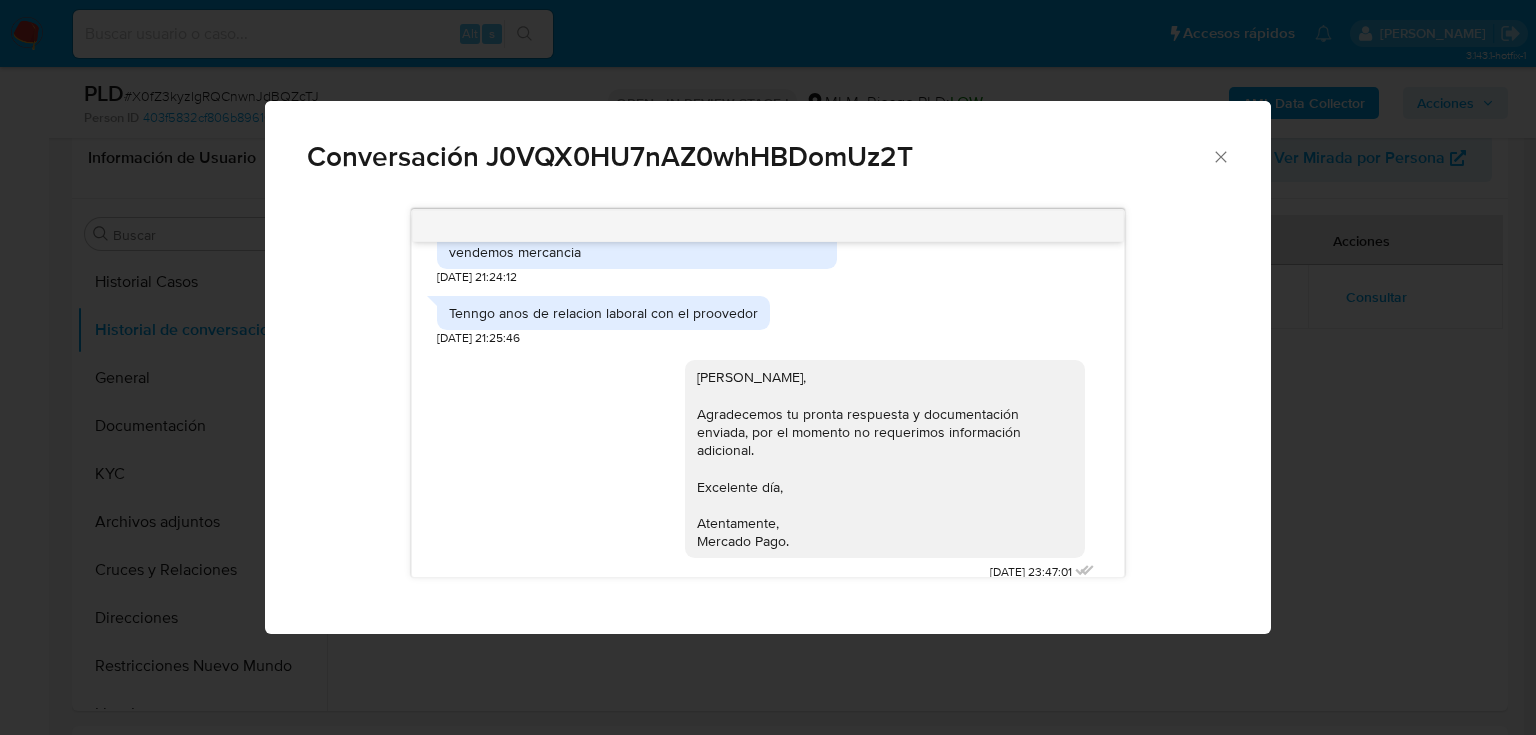 click on "Conversación J0VQX0HU7nAZ0whHBDomUz2T [DATE] 19:27:06 Voy a enviarte los documentos [DATE] 20:33:50 JPG JPG melifile2097497480791337421.jpg [DATE] 20:57:07 PDF PDF melifile8300623037523935877.pdf PDF PDF melifile1261166166476727470.pdf [DATE] 21:17:18 soy socio de empresa, envio poder notarial con acta constititiva donde indica que soy Socio  [DATE] 21:18:36 Envio factura emitida por la empresa a un cliente. [DATE] 21:19:40 Mi relacion con los ordenantes de la transferencia es que es mi proovedor [DATE] 21:21:40 El giro del Negocio: somos una importadora tambien que vendemos mercancia  [DATE] 21:24:12 Tenngo anos de relacion laboral con el proovedor  [DATE] 21:25:46 [PERSON_NAME],
Agradecemos tu pronta respuesta y documentación enviada, por el momento no requerimos información adicional.
Excelente día,
Atentamente,
Mercado Pago. [DATE] 23:47:01" at bounding box center (768, 367) 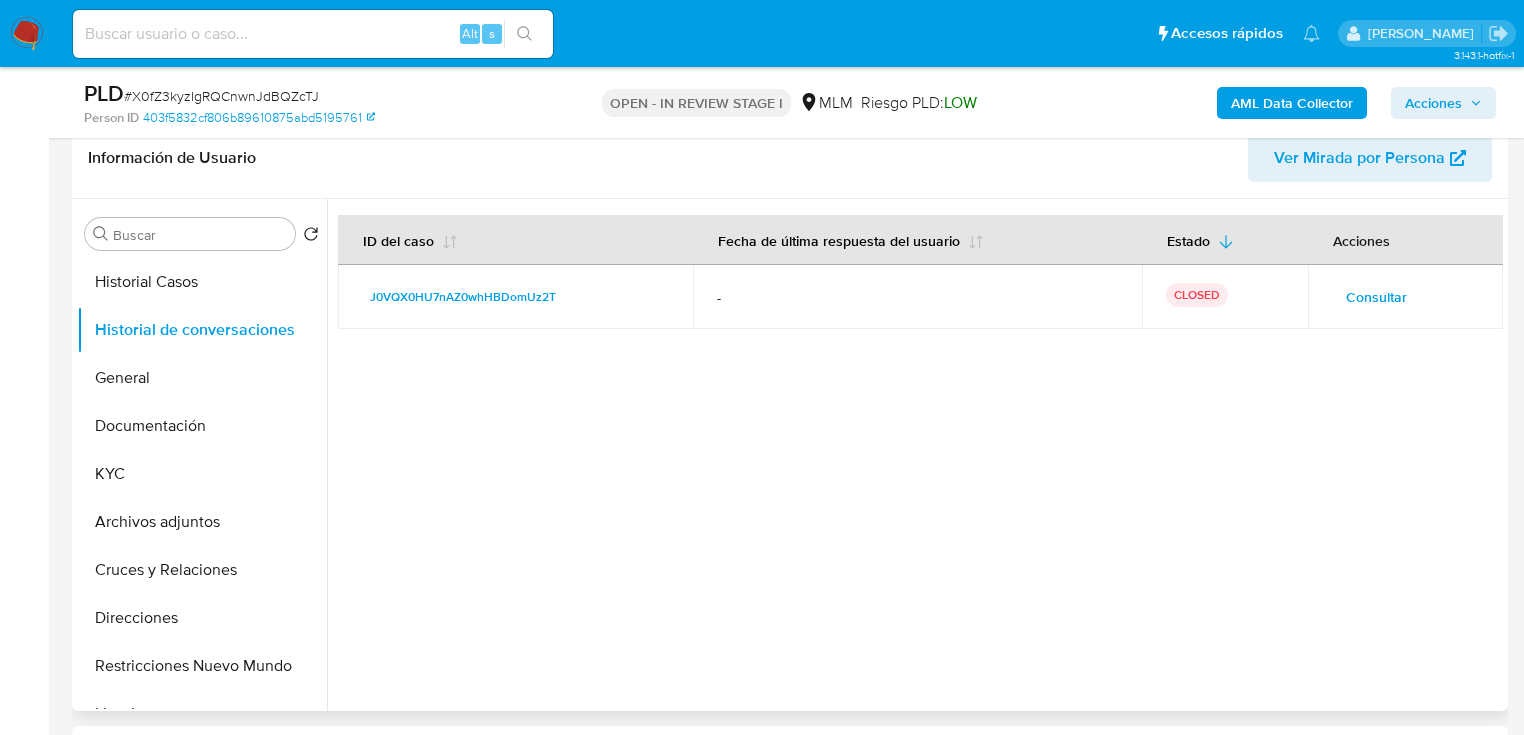 click at bounding box center (915, 455) 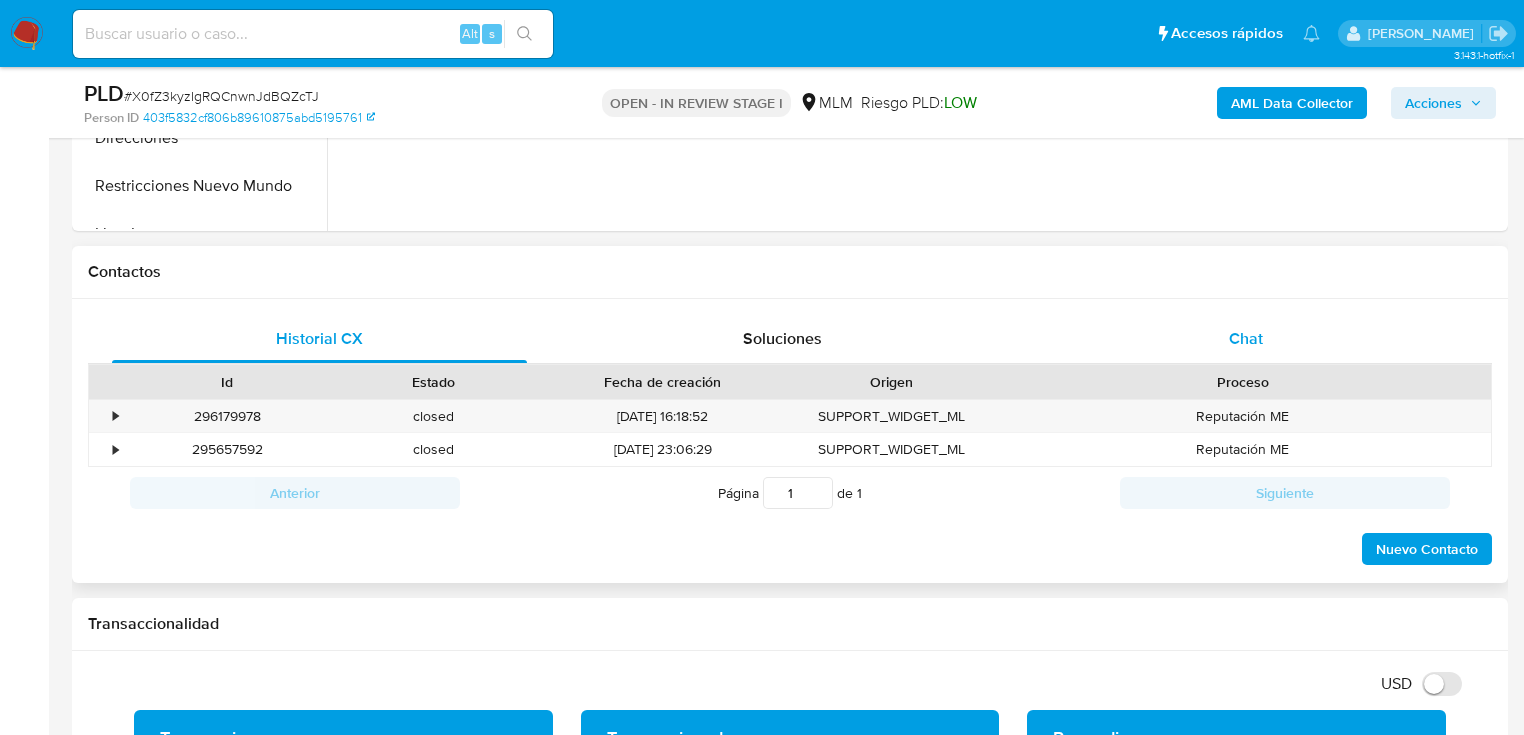 click on "Chat" at bounding box center (1246, 338) 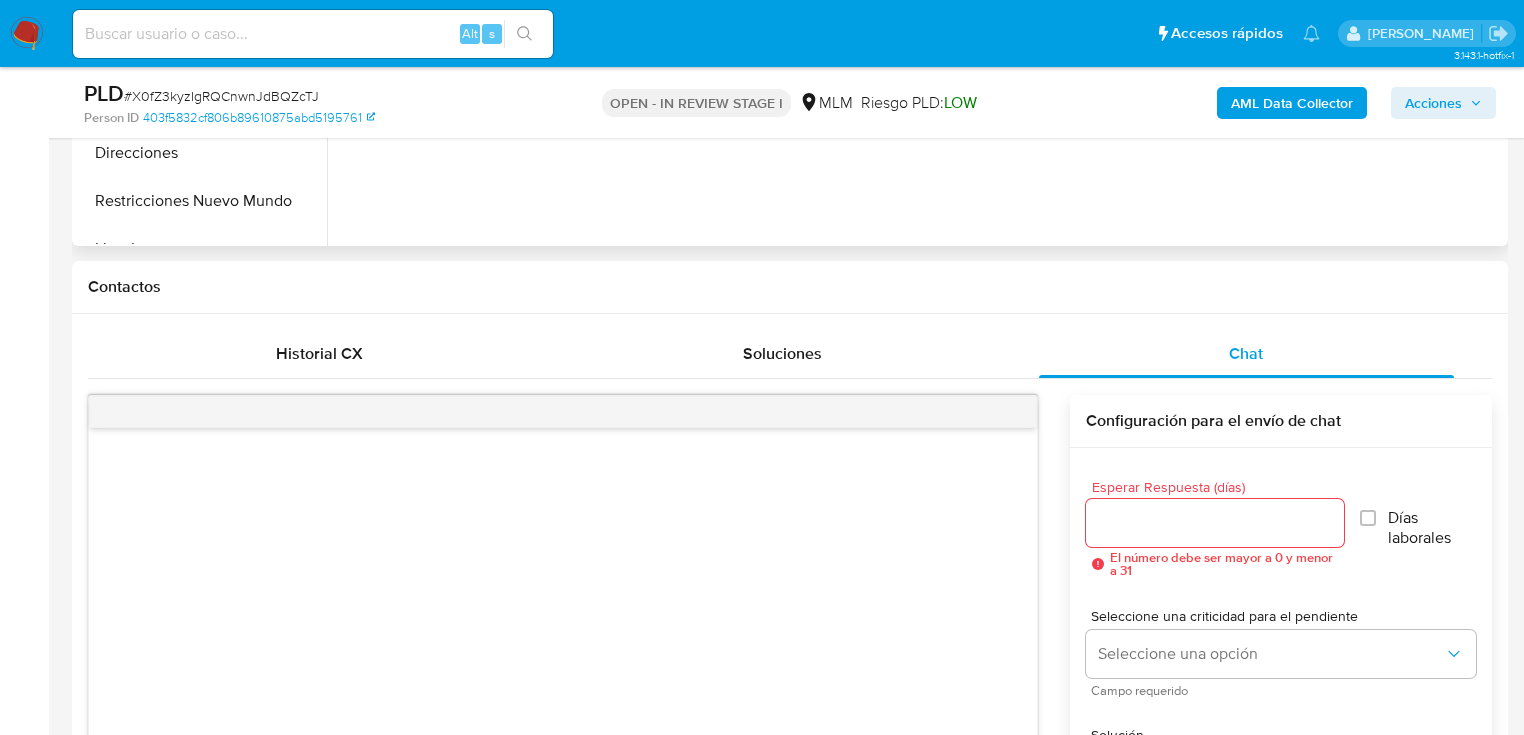 scroll, scrollTop: 560, scrollLeft: 0, axis: vertical 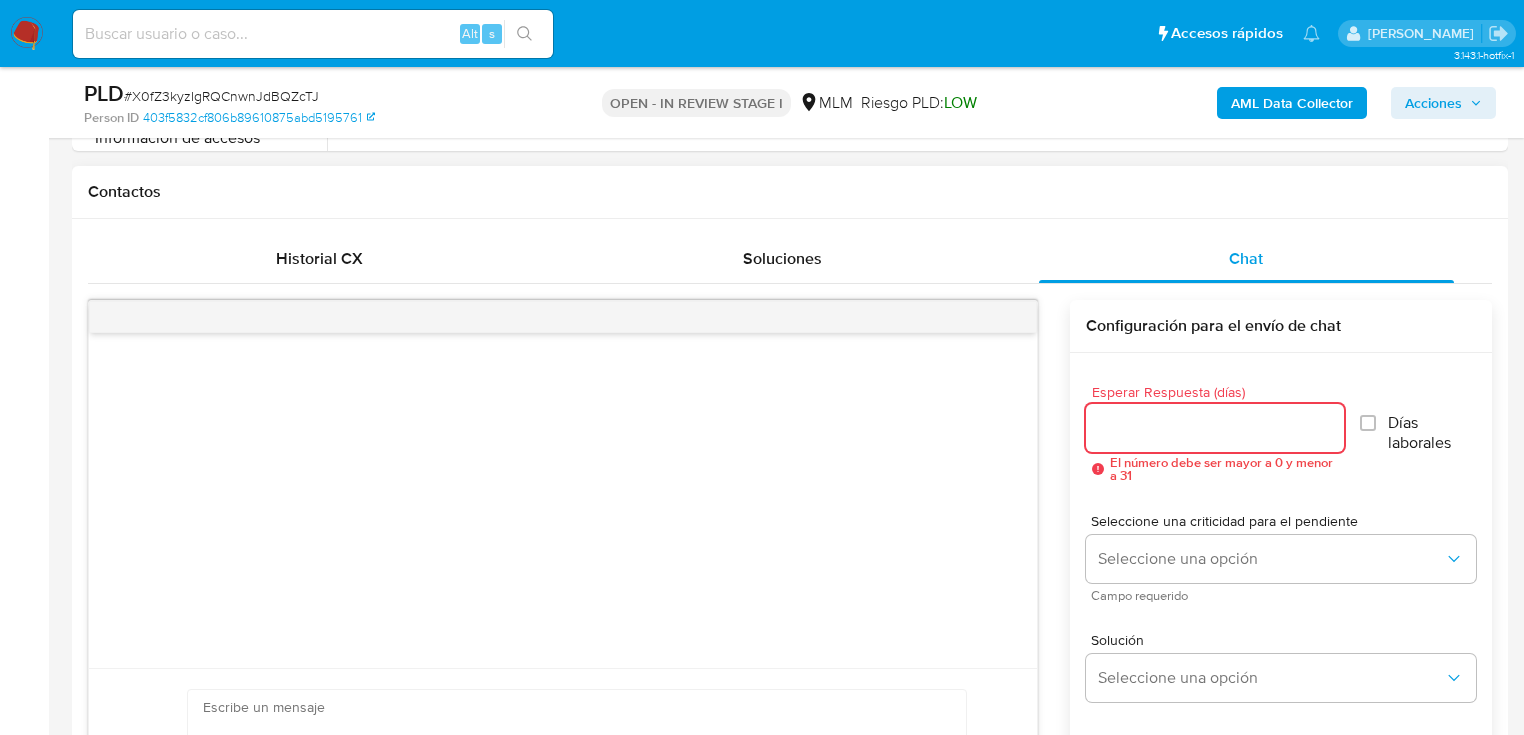click on "Esperar Respuesta (días)" at bounding box center [1215, 428] 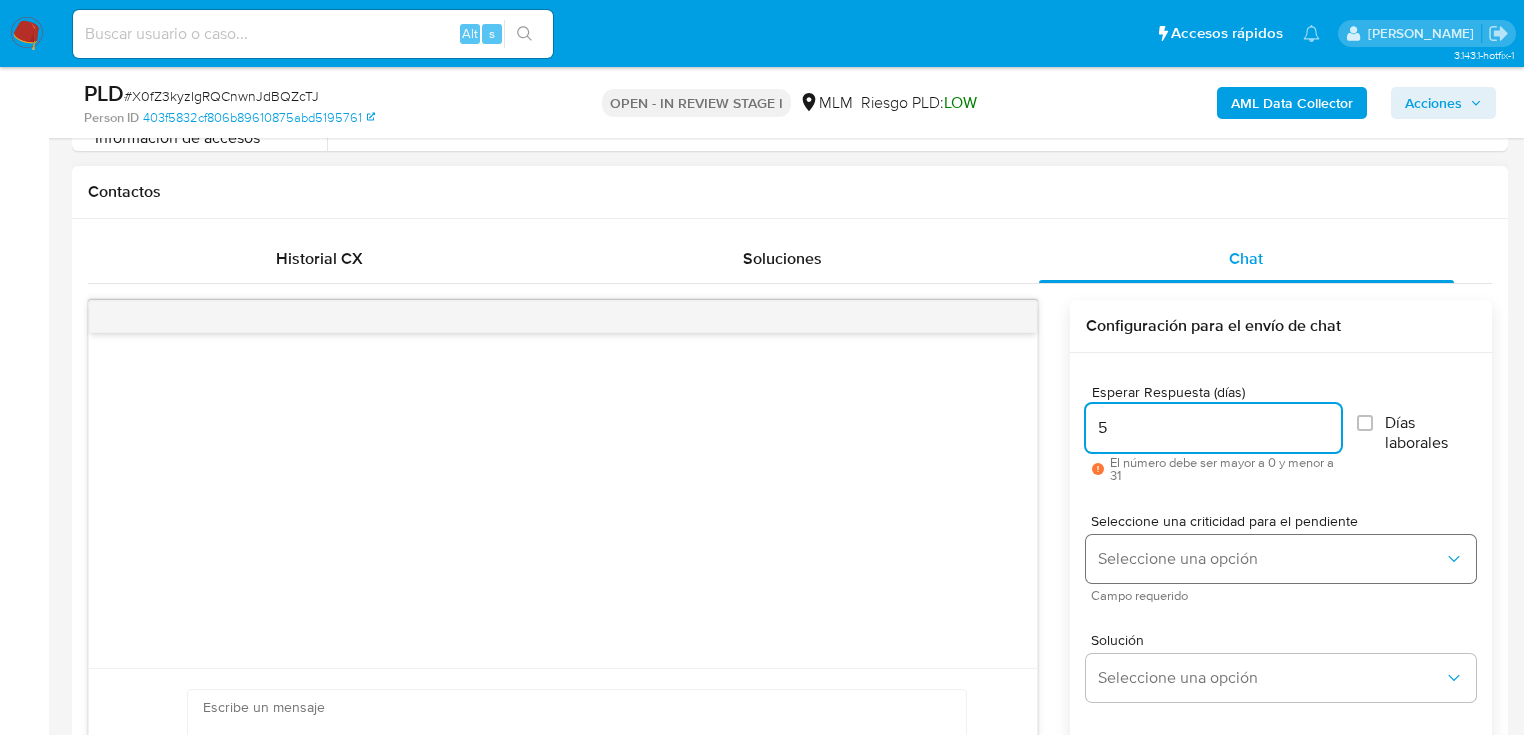 type on "5" 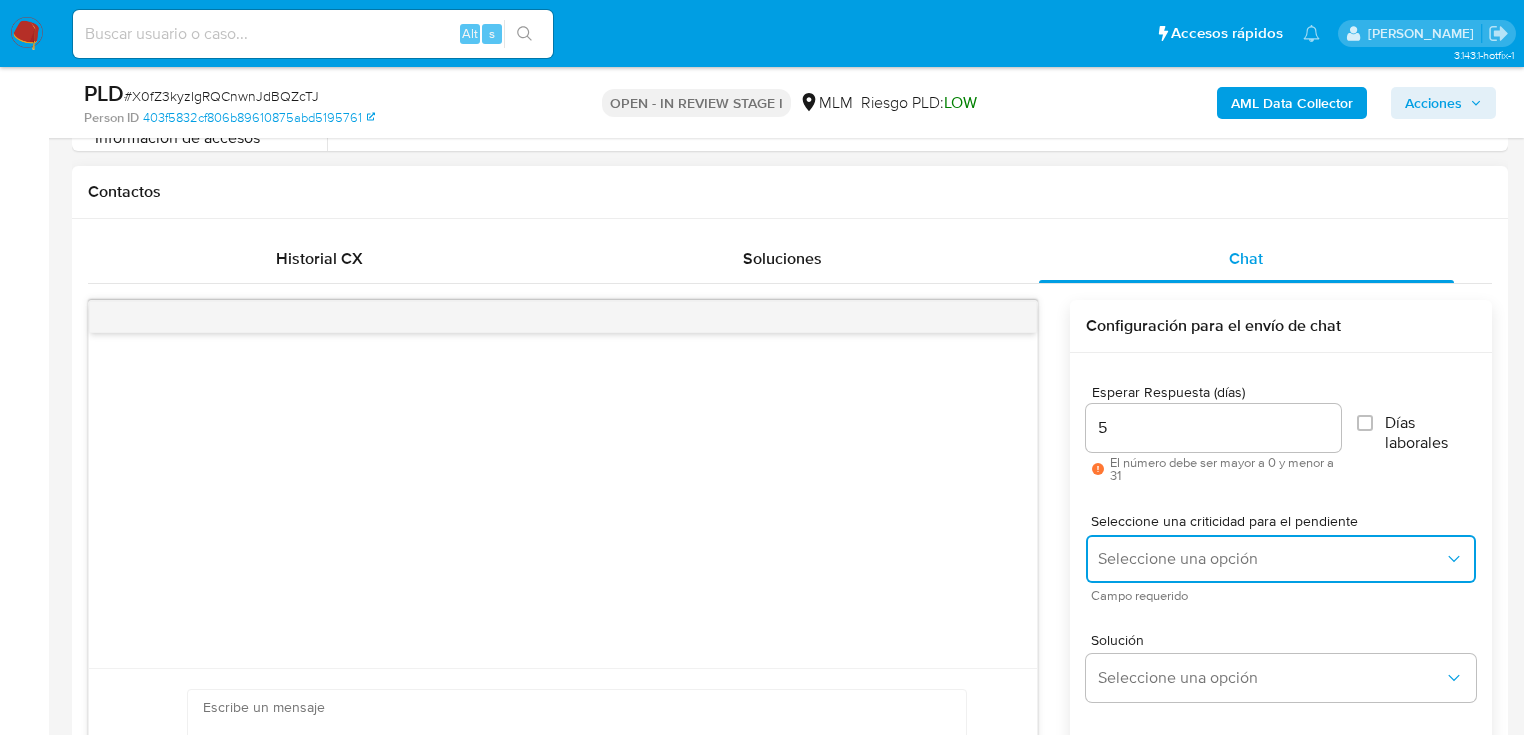 click on "Seleccione una opción" at bounding box center [1281, 559] 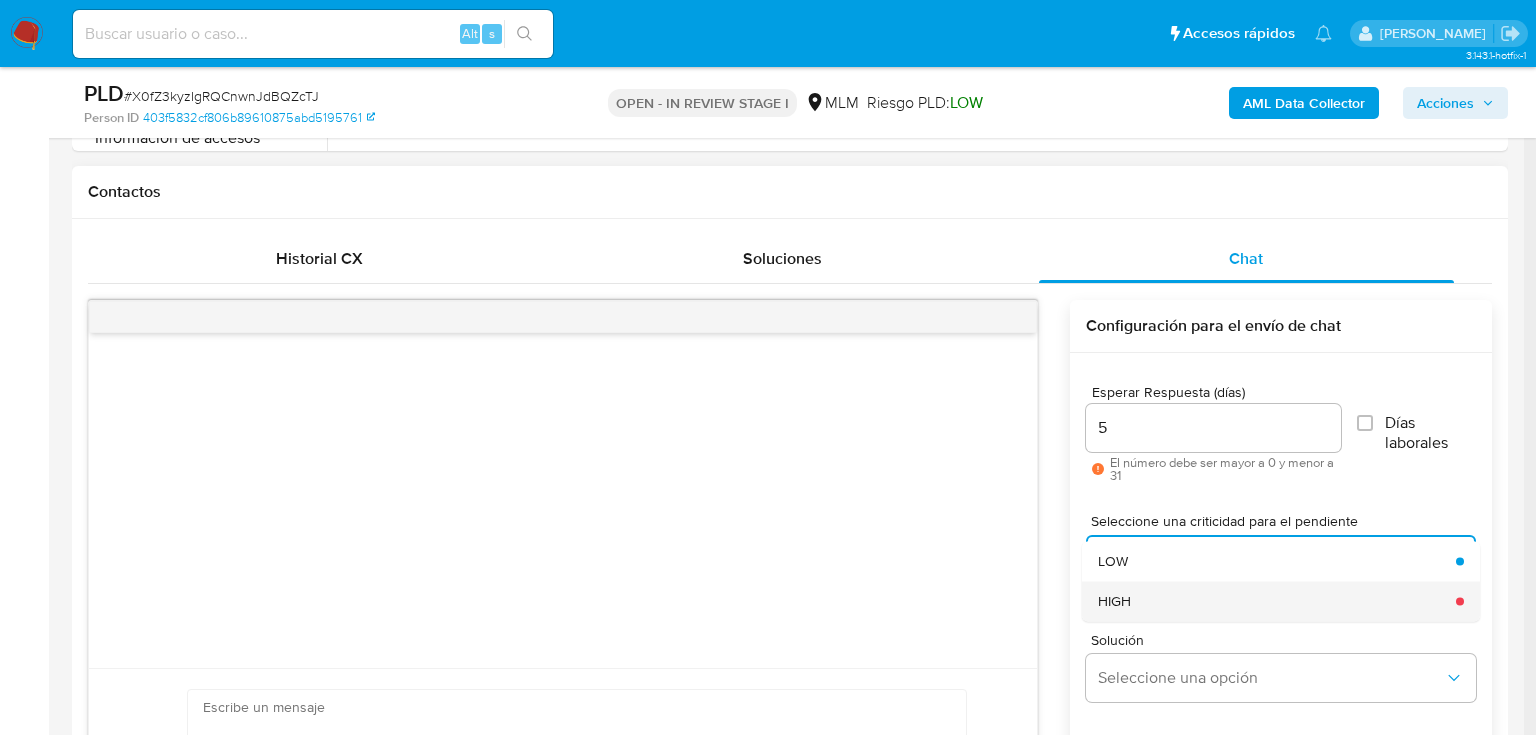 click on "HIGH" at bounding box center (1271, 601) 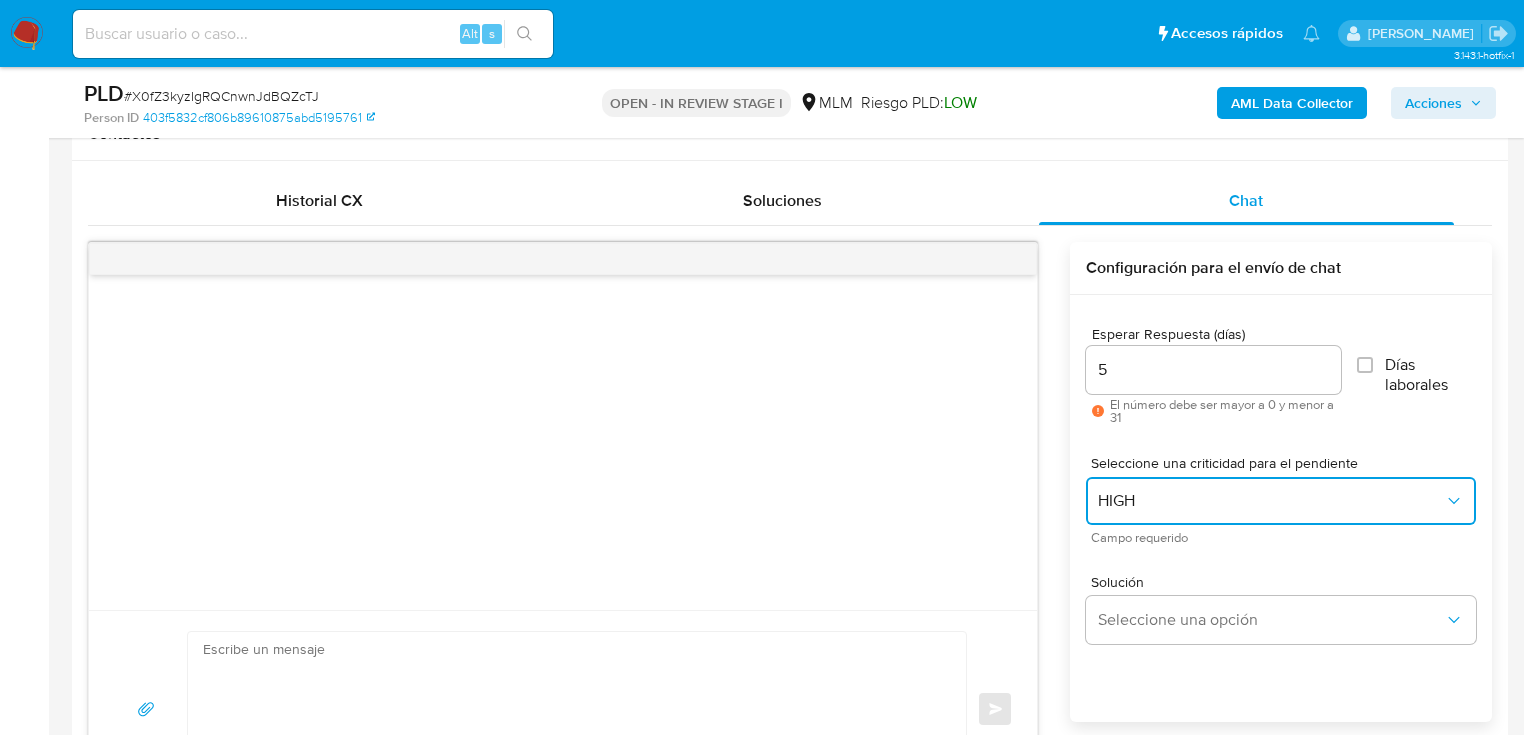 scroll, scrollTop: 1040, scrollLeft: 0, axis: vertical 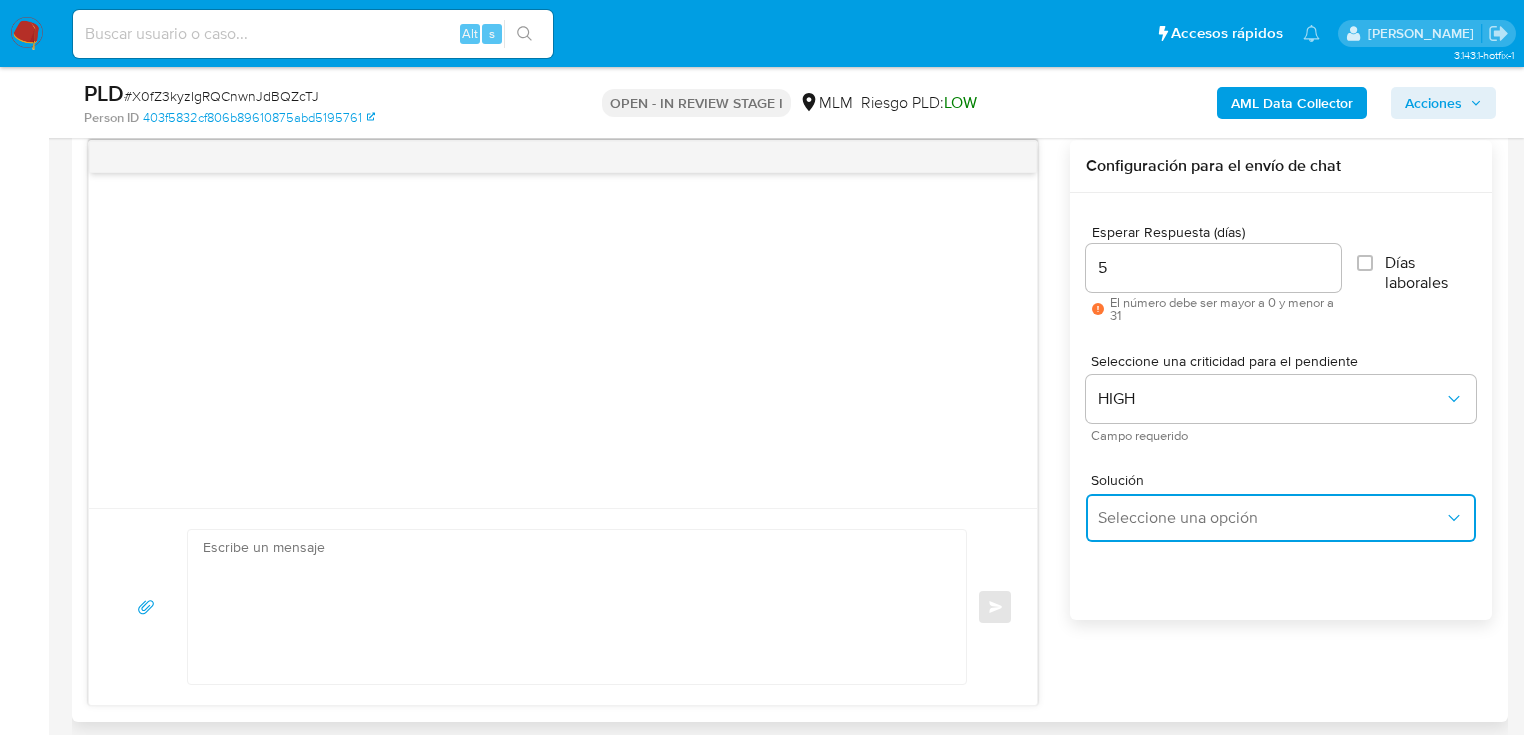 click on "Seleccione una opción" at bounding box center (1271, 518) 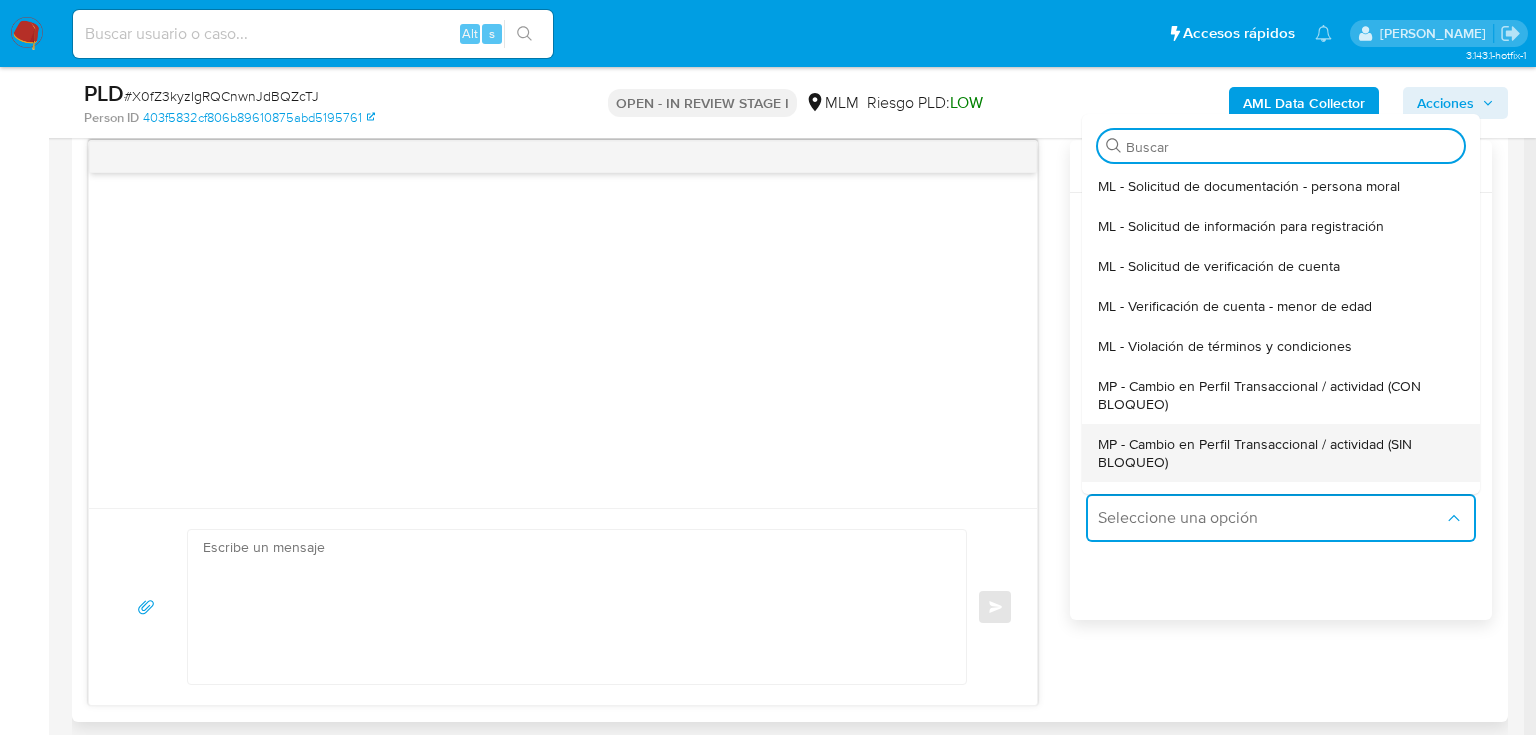 click on "MP - Cambio en Perfil Transaccional / actividad (SIN BLOQUEO)" at bounding box center (1275, 453) 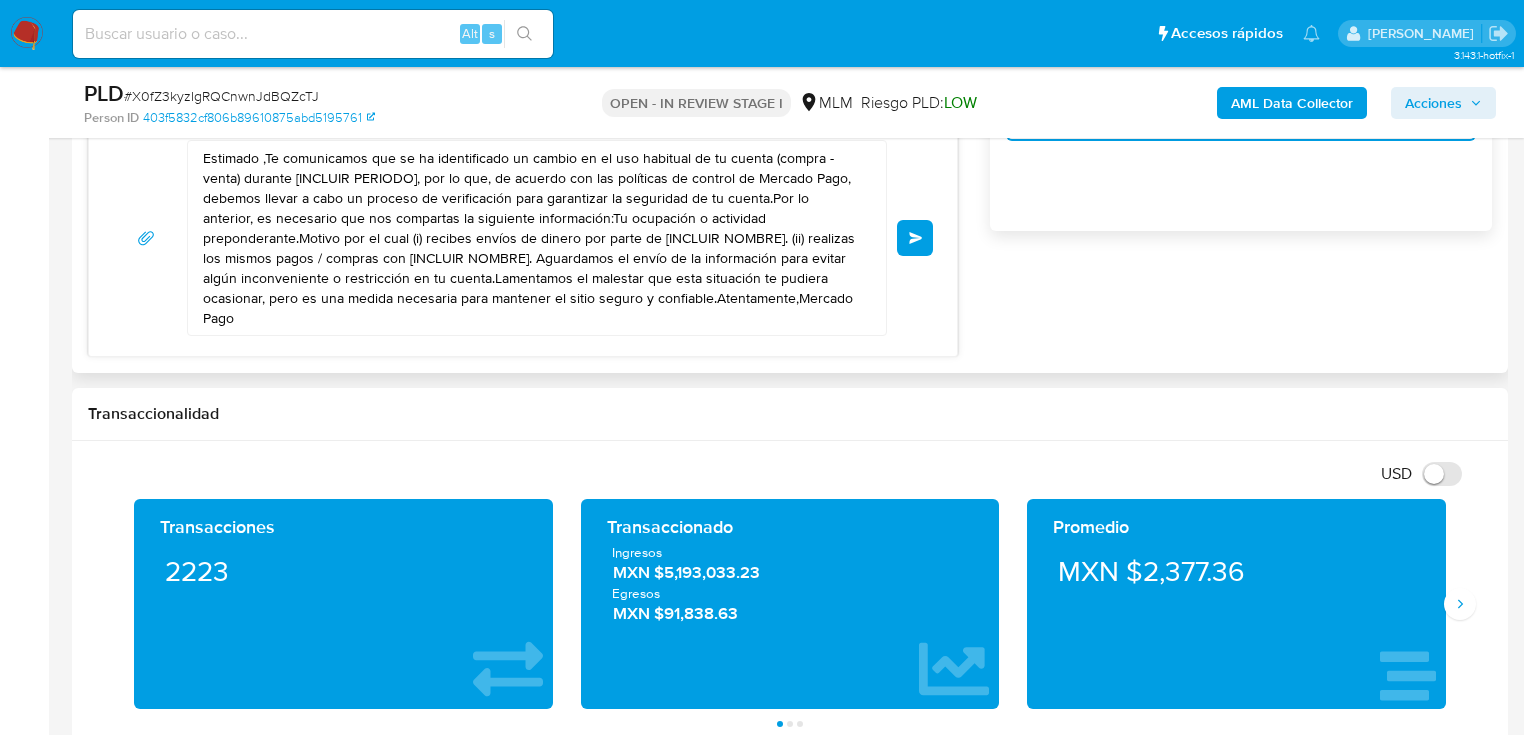 scroll, scrollTop: 1280, scrollLeft: 0, axis: vertical 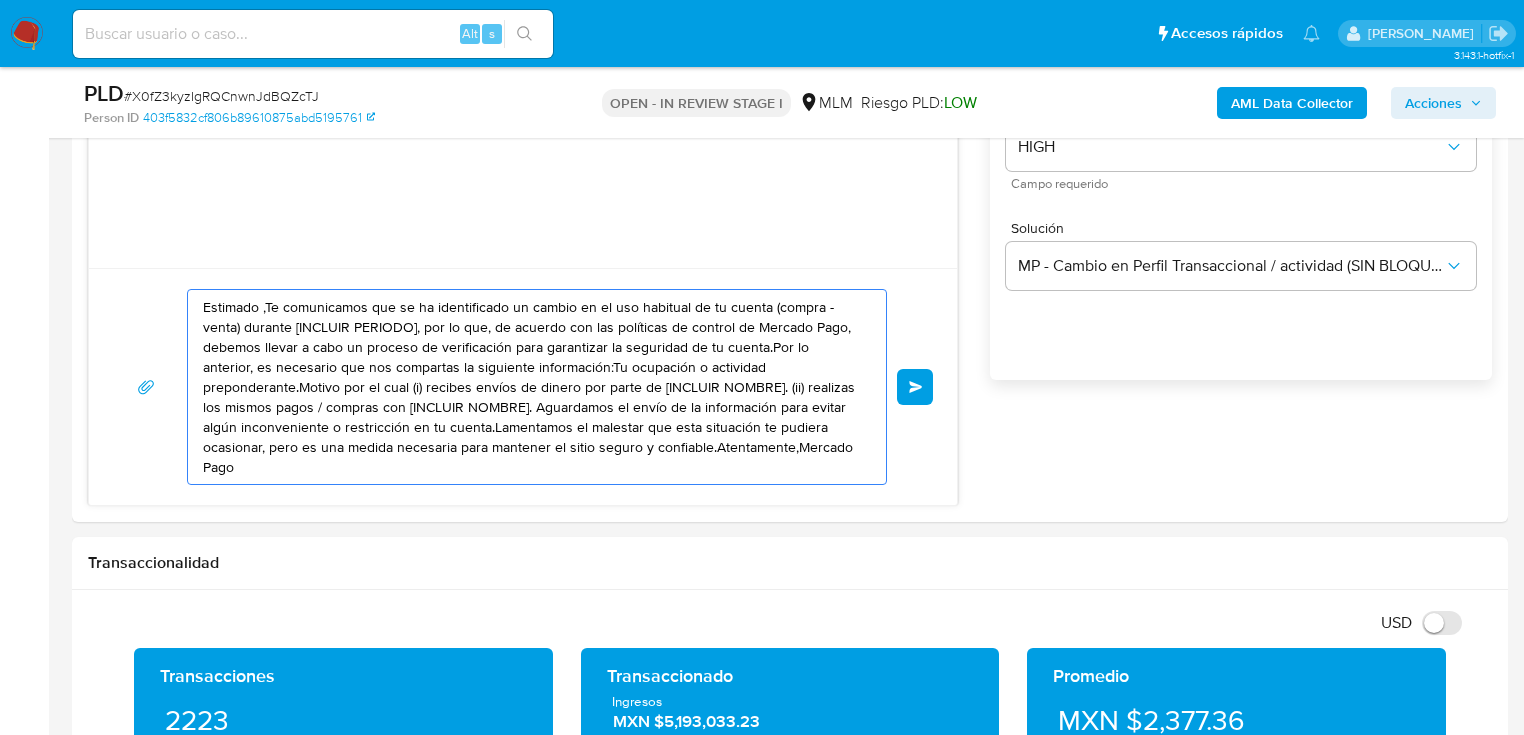 drag, startPoint x: 761, startPoint y: 461, endPoint x: -252, endPoint y: 185, distance: 1049.9261 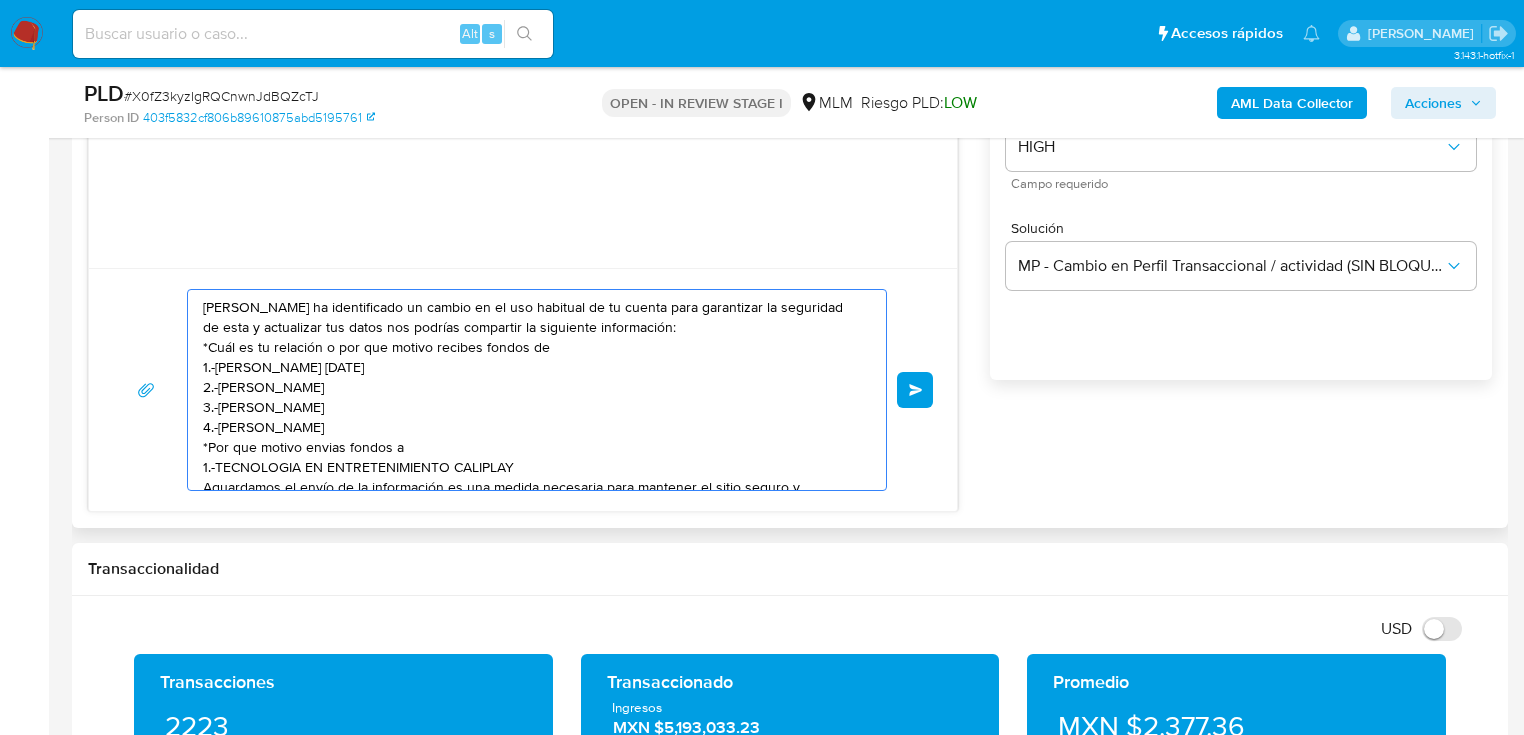 scroll, scrollTop: 67, scrollLeft: 0, axis: vertical 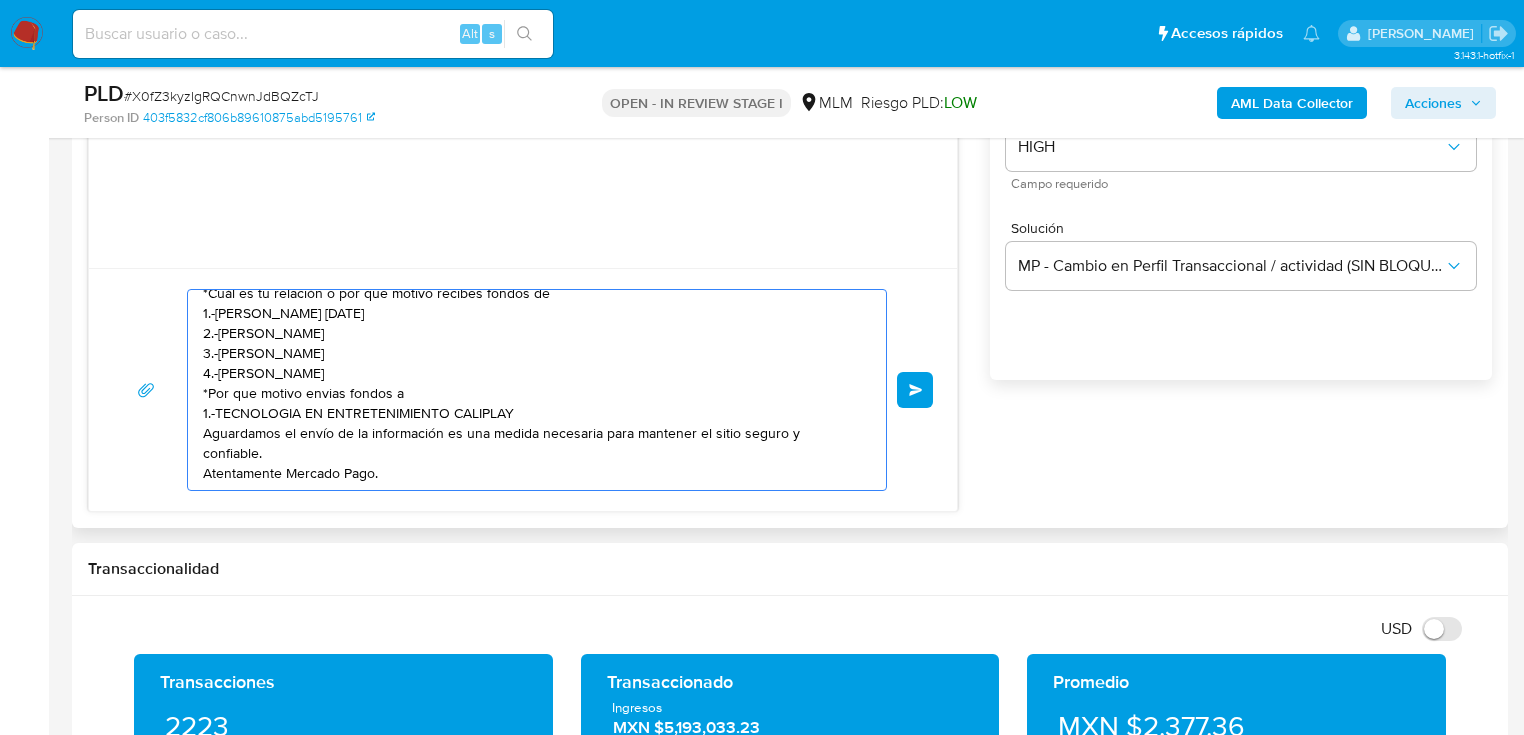 click on "[PERSON_NAME] ha identificado un cambio en el uso habitual de tu cuenta para garantizar la seguridad de esta y actualizar tus datos nos podrías compartir la siguiente información:
*Cuál es tu relación o por que motivo recibes fondos de
1.-[PERSON_NAME] [DATE]
2.-[PERSON_NAME]
3.-[PERSON_NAME]
4.-[PERSON_NAME]
*Por que motivo envias fondos a
1.-TECNOLOGIA EN ENTRETENIMIENTO CALIPLAY
Aguardamos el envío de la información es una medida necesaria para mantener el sitio seguro y confiable.
Atentamente Mercado Pago." at bounding box center [532, 390] 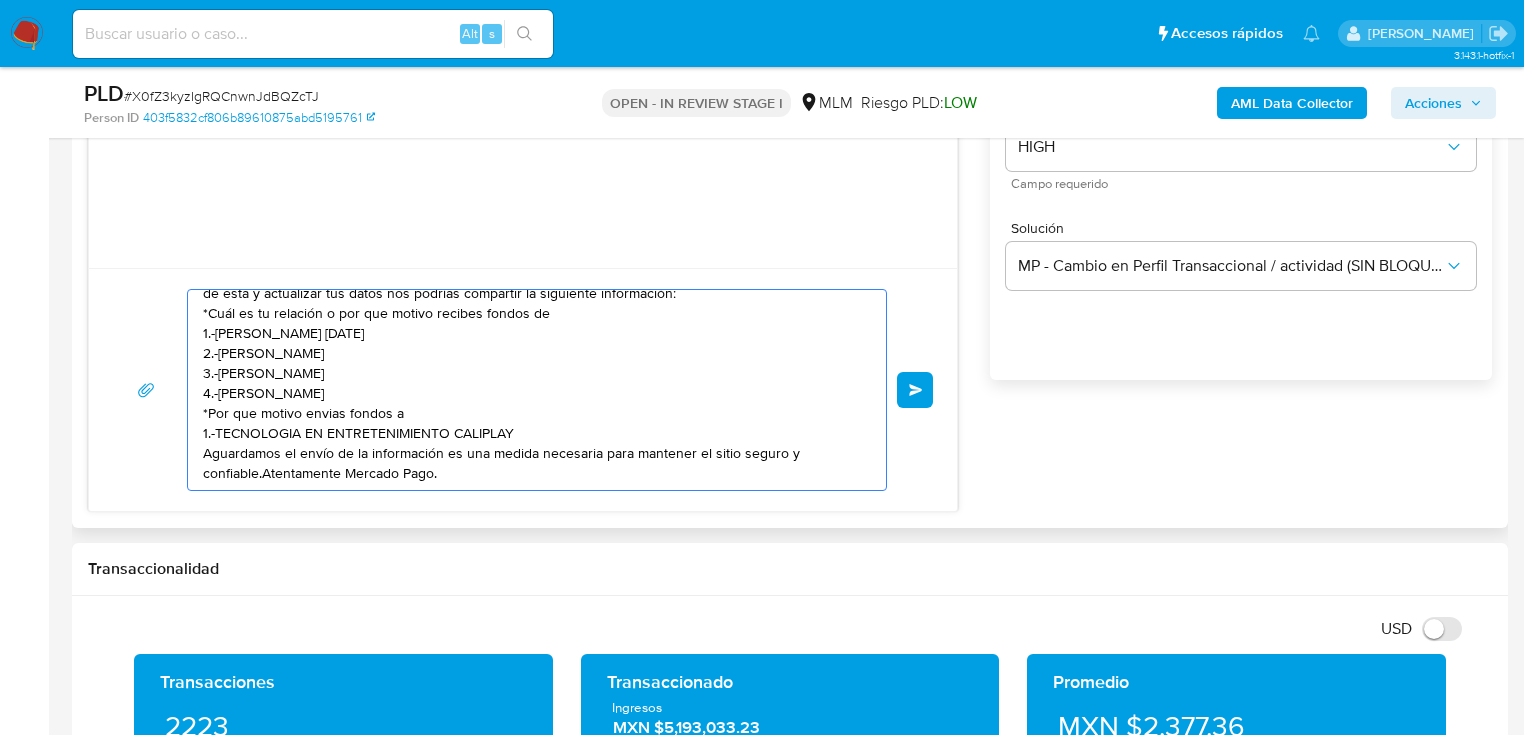 scroll, scrollTop: 54, scrollLeft: 0, axis: vertical 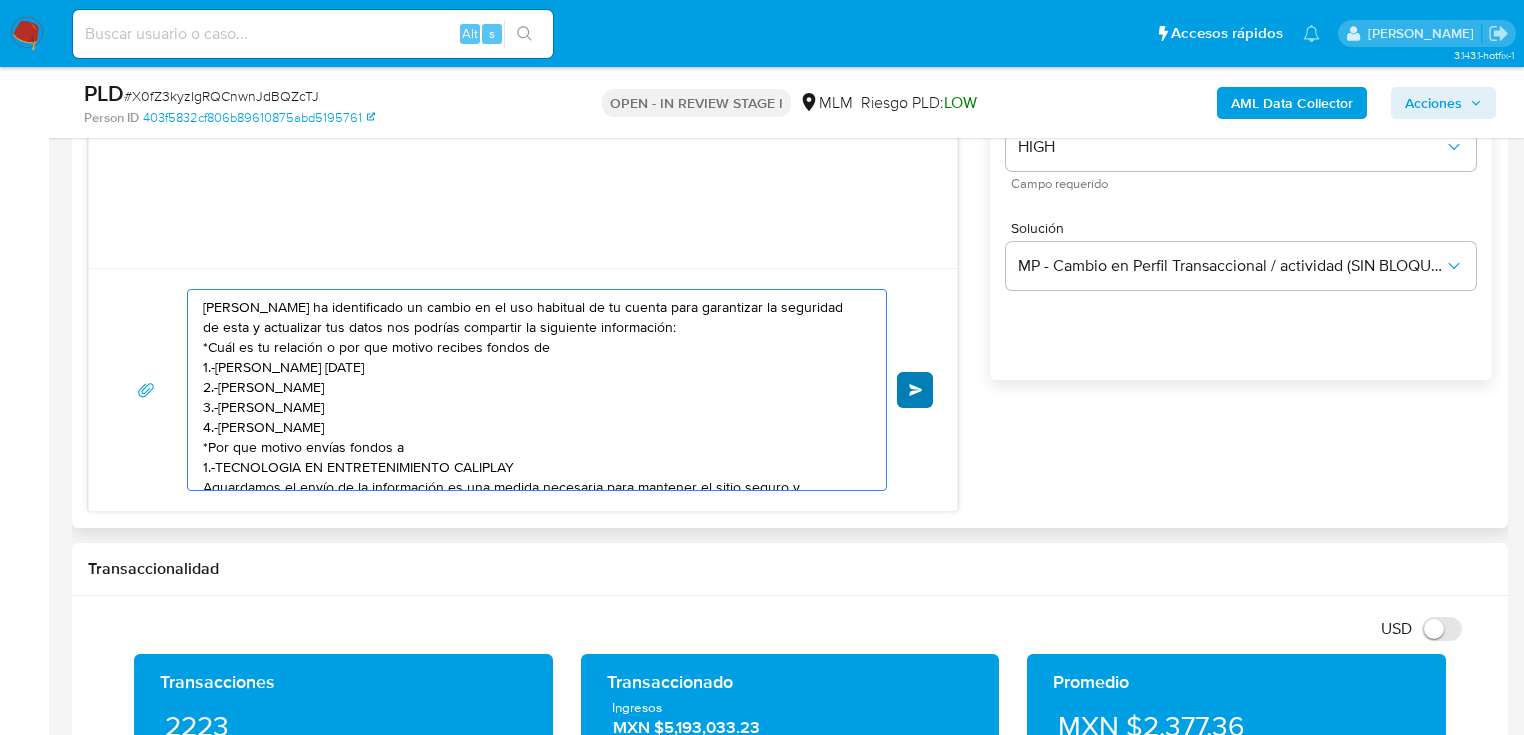 type on "[PERSON_NAME] ha identificado un cambio en el uso habitual de tu cuenta para garantizar la seguridad de esta y actualizar tus datos nos podrías compartir la siguiente información:
*Cuál es tu relación o por que motivo recibes fondos de
1.-[PERSON_NAME] [DATE]
2.-[PERSON_NAME]
3.-[PERSON_NAME]
4.-[PERSON_NAME]
*Por que motivo envías fondos a
1.-TECNOLOGIA EN ENTRETENIMIENTO CALIPLAY
Aguardamos el envío de la información es una medida necesaria para mantener el sitio seguro y confiable. Atentamente Mercado Pago." 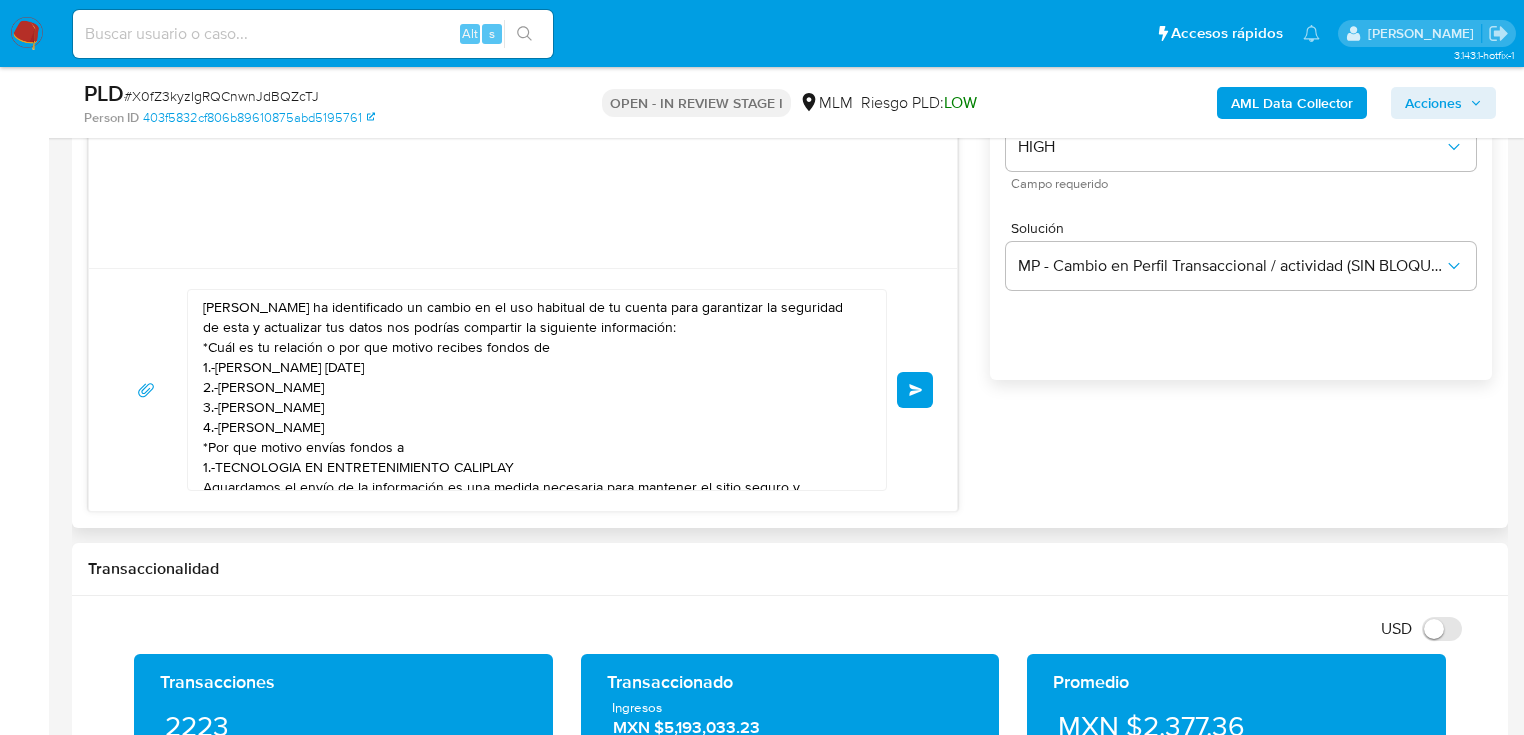 click on "Enviar" at bounding box center [915, 390] 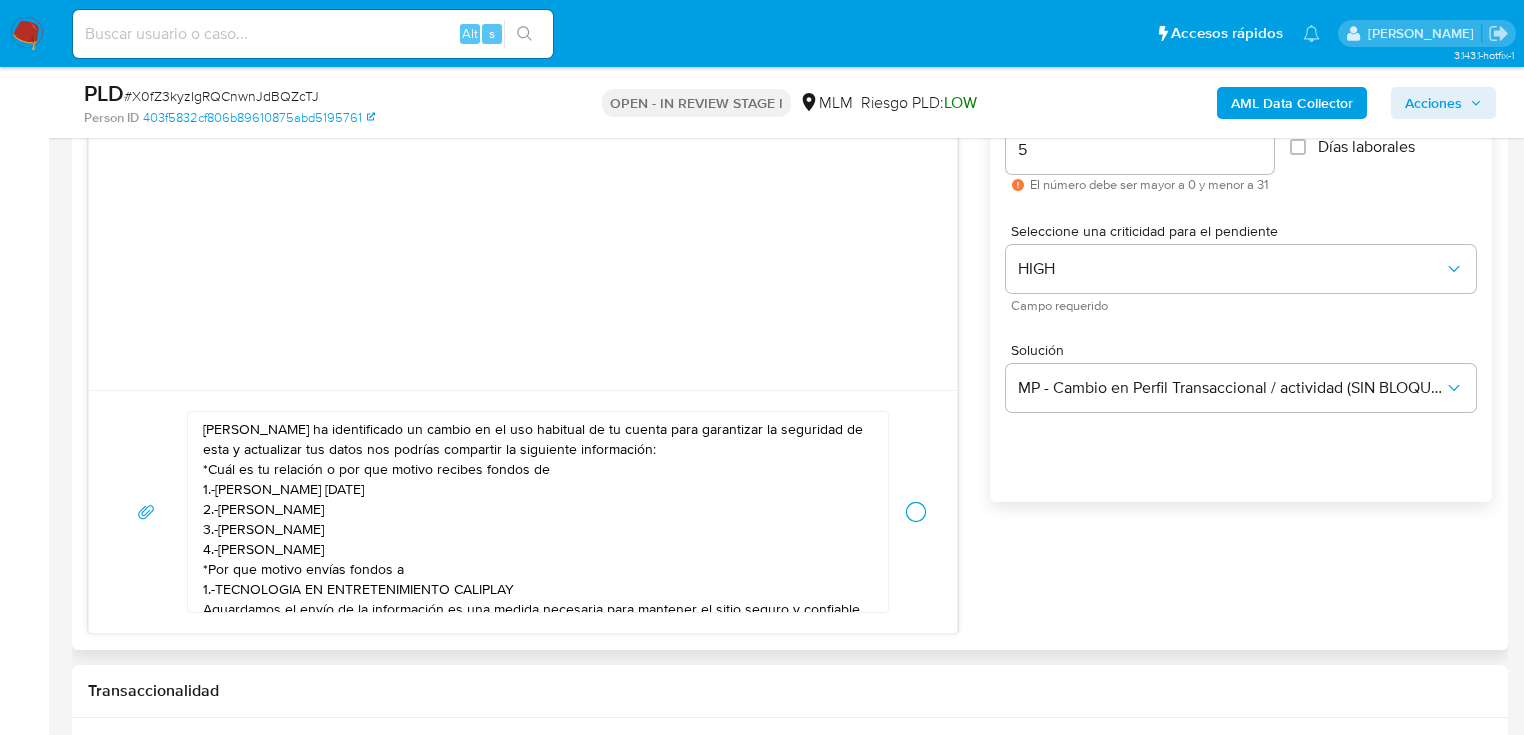 scroll, scrollTop: 960, scrollLeft: 0, axis: vertical 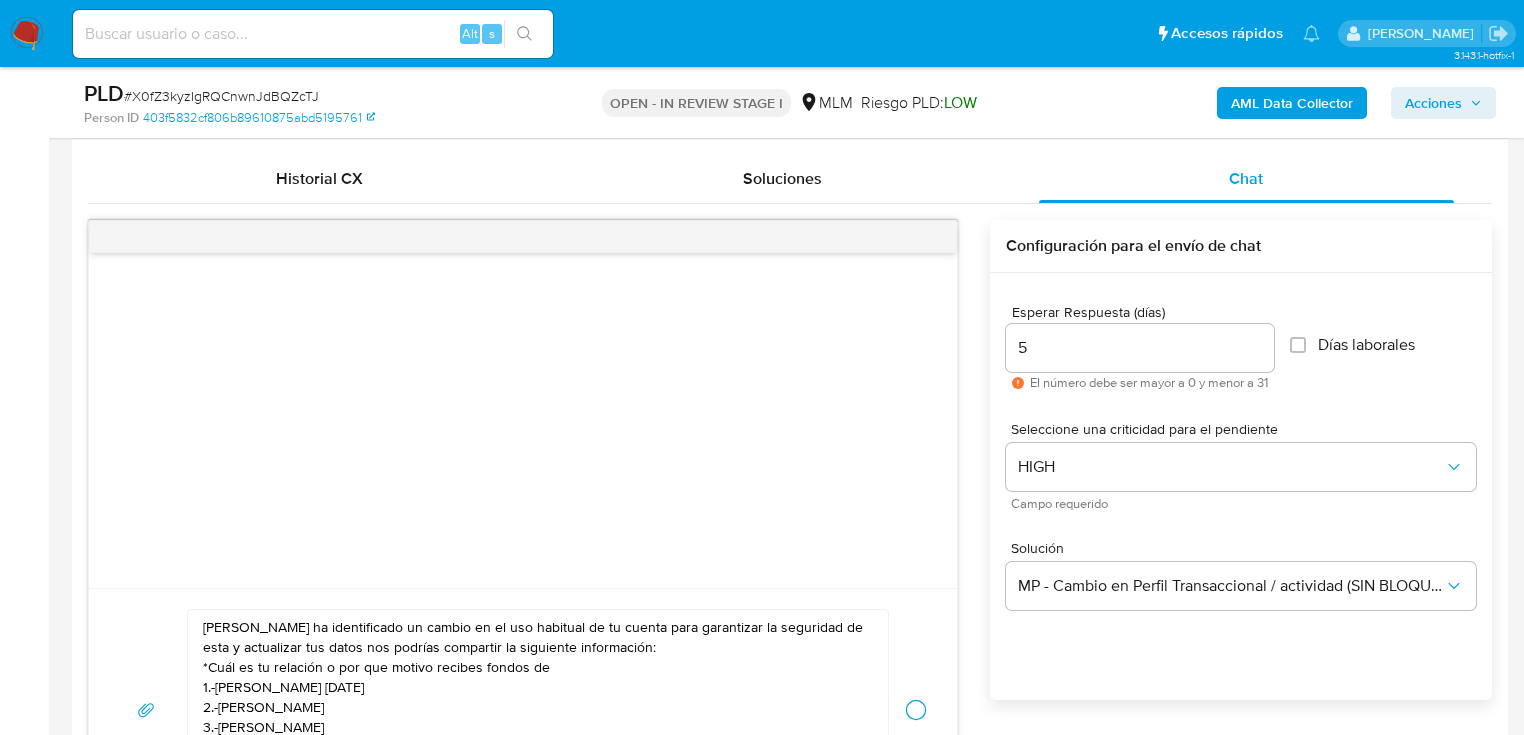 type 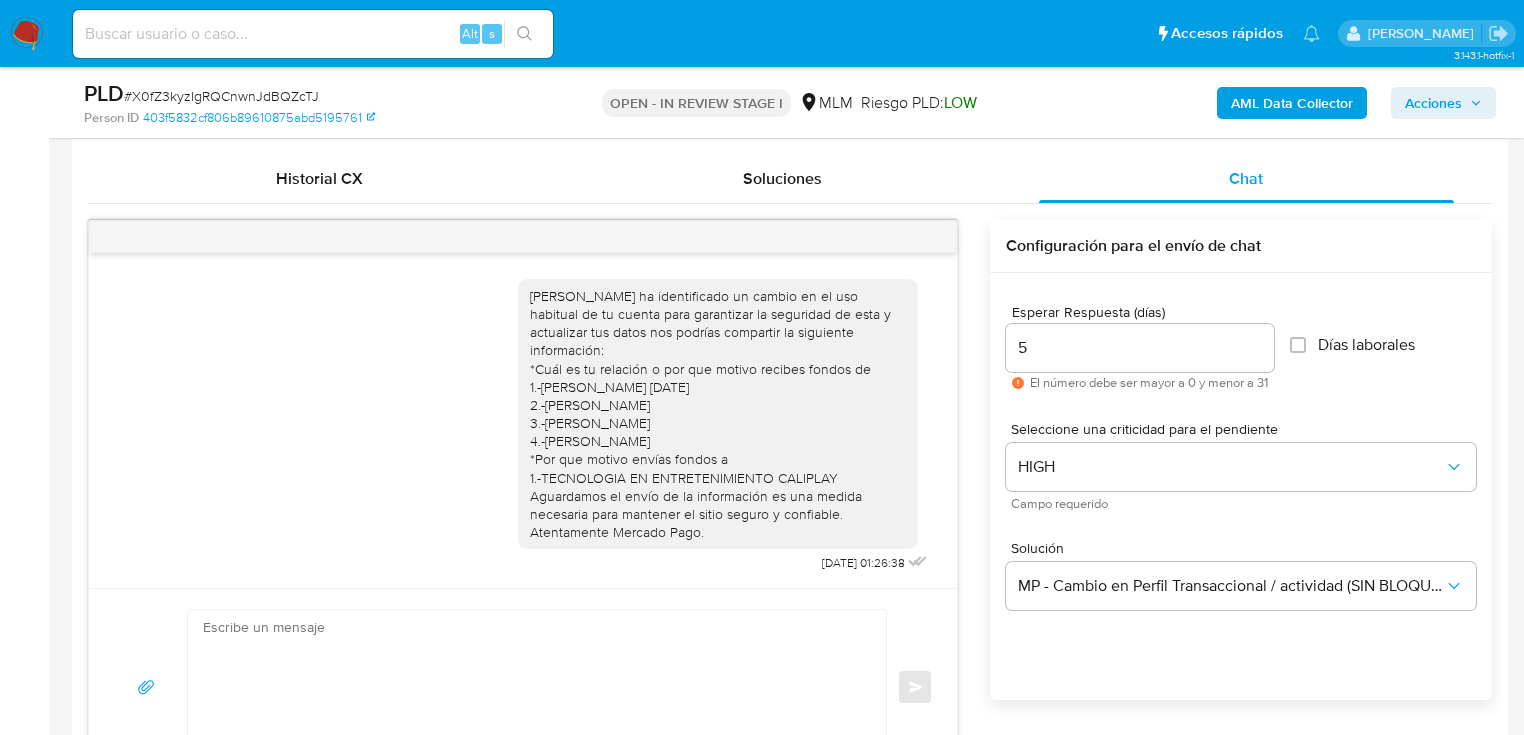 click at bounding box center (27, 34) 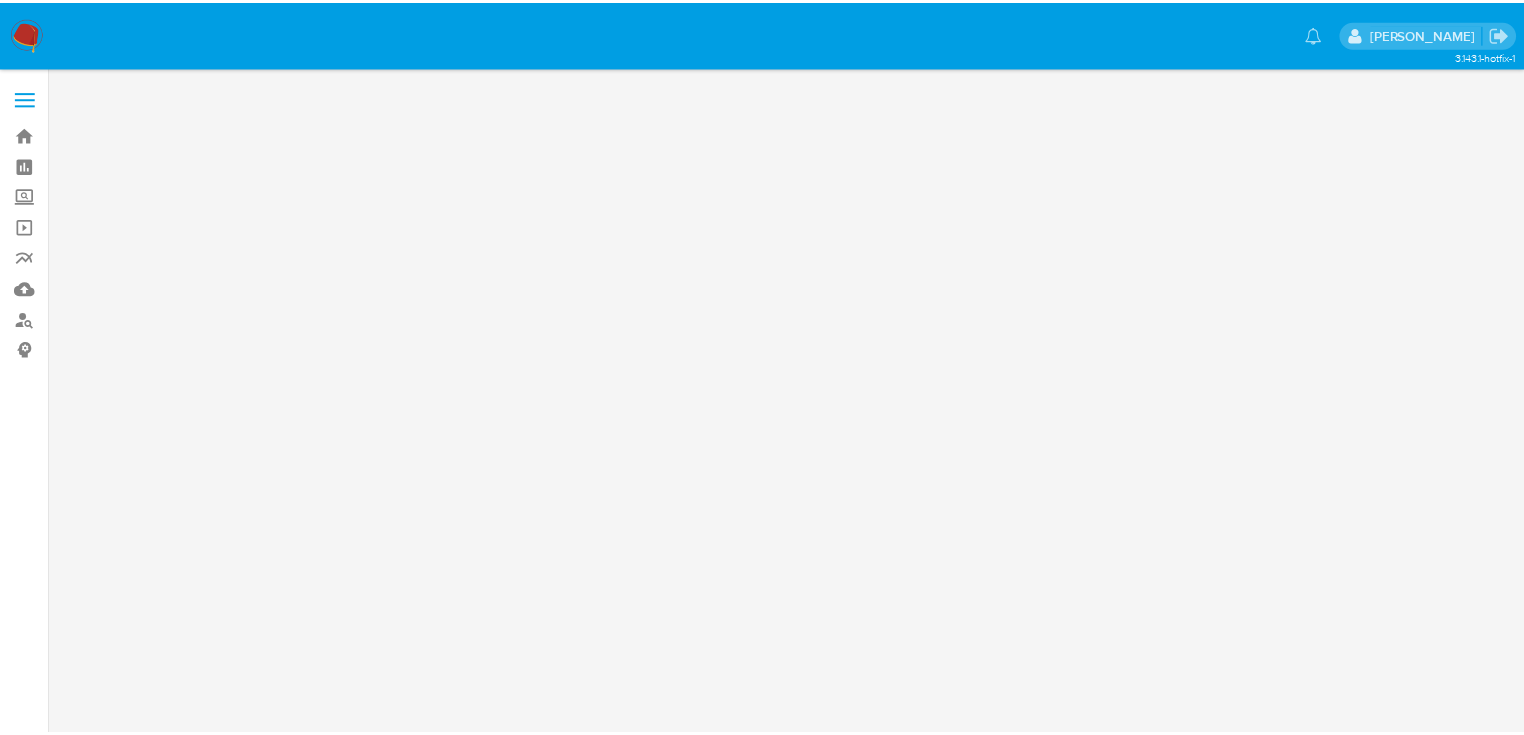 scroll, scrollTop: 0, scrollLeft: 0, axis: both 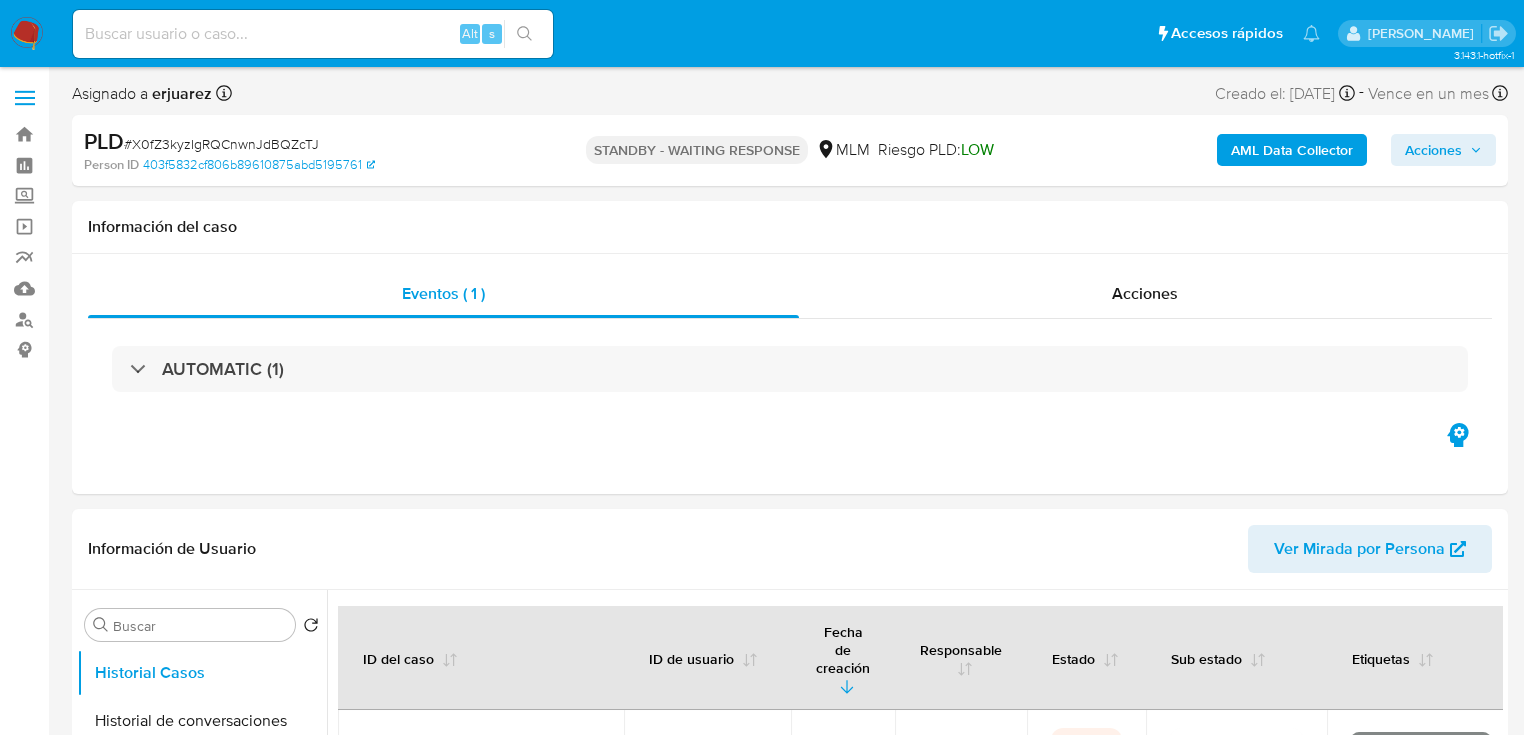 select on "10" 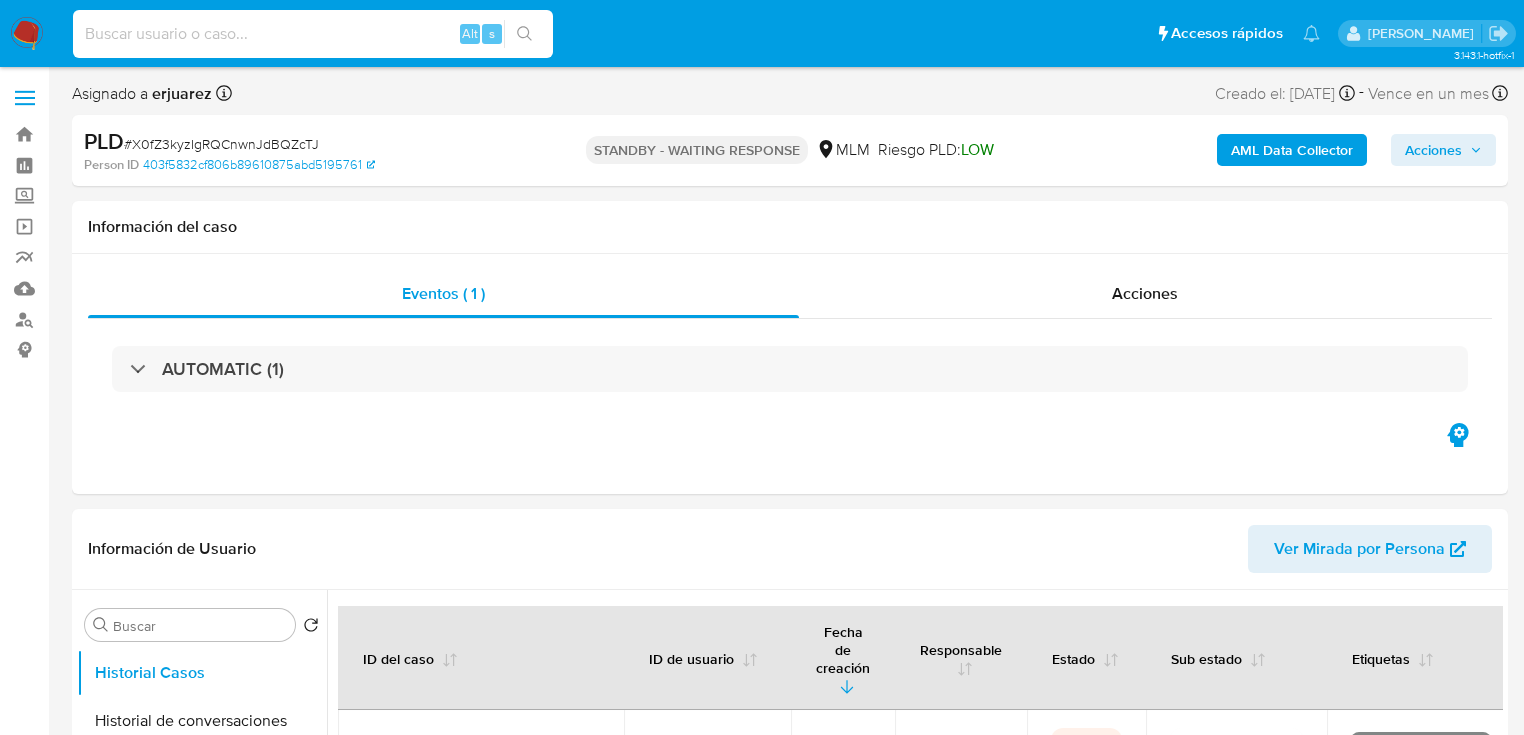 click at bounding box center (313, 34) 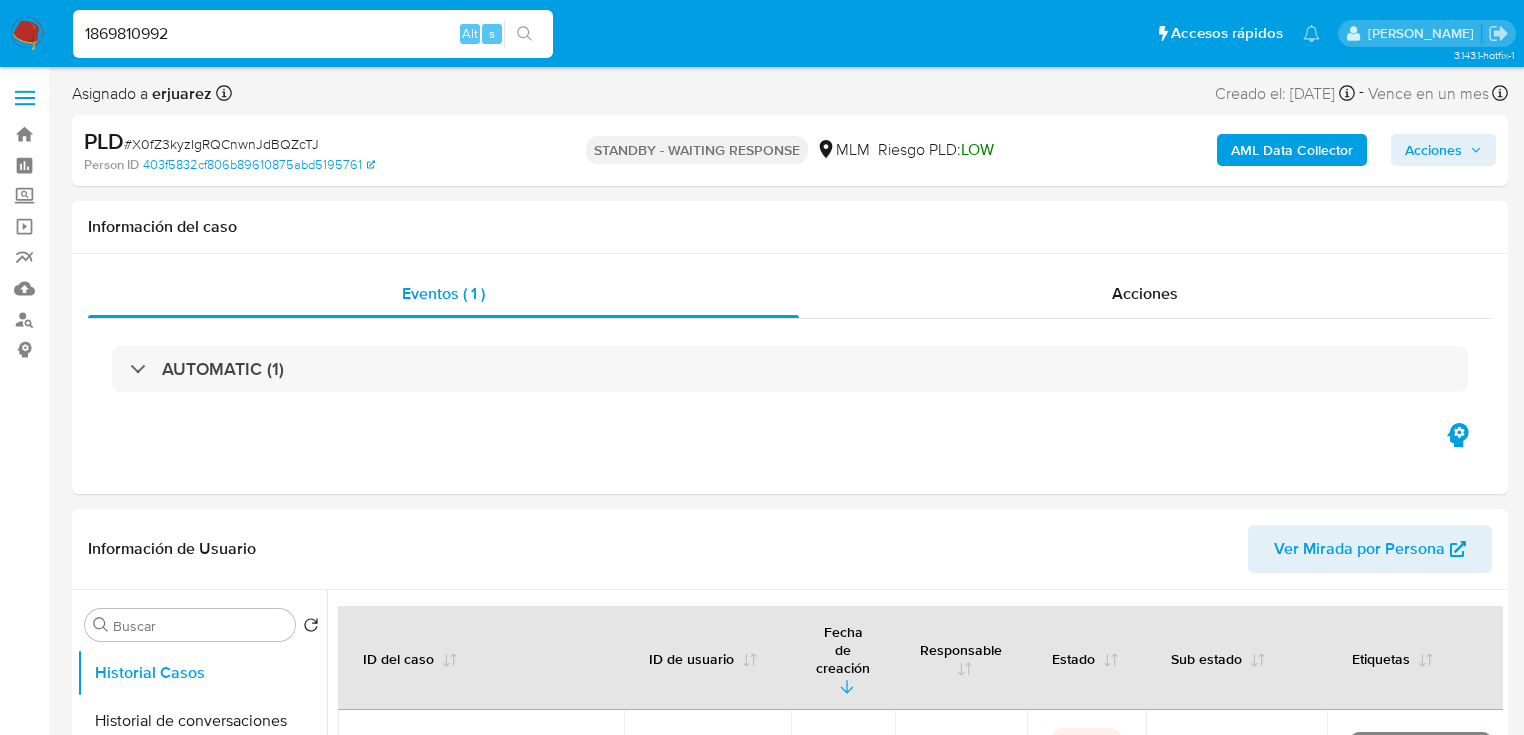 type on "1869810992" 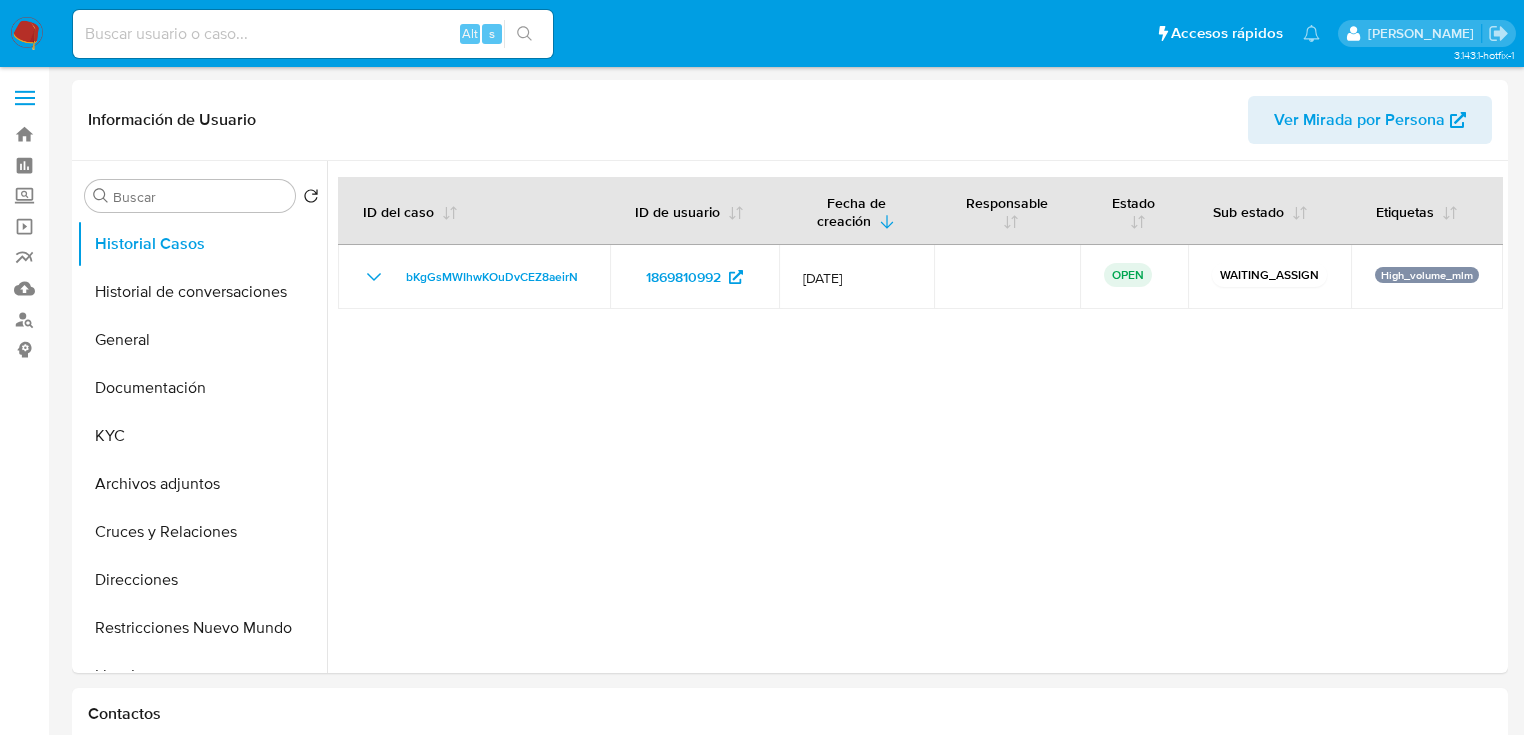 select on "10" 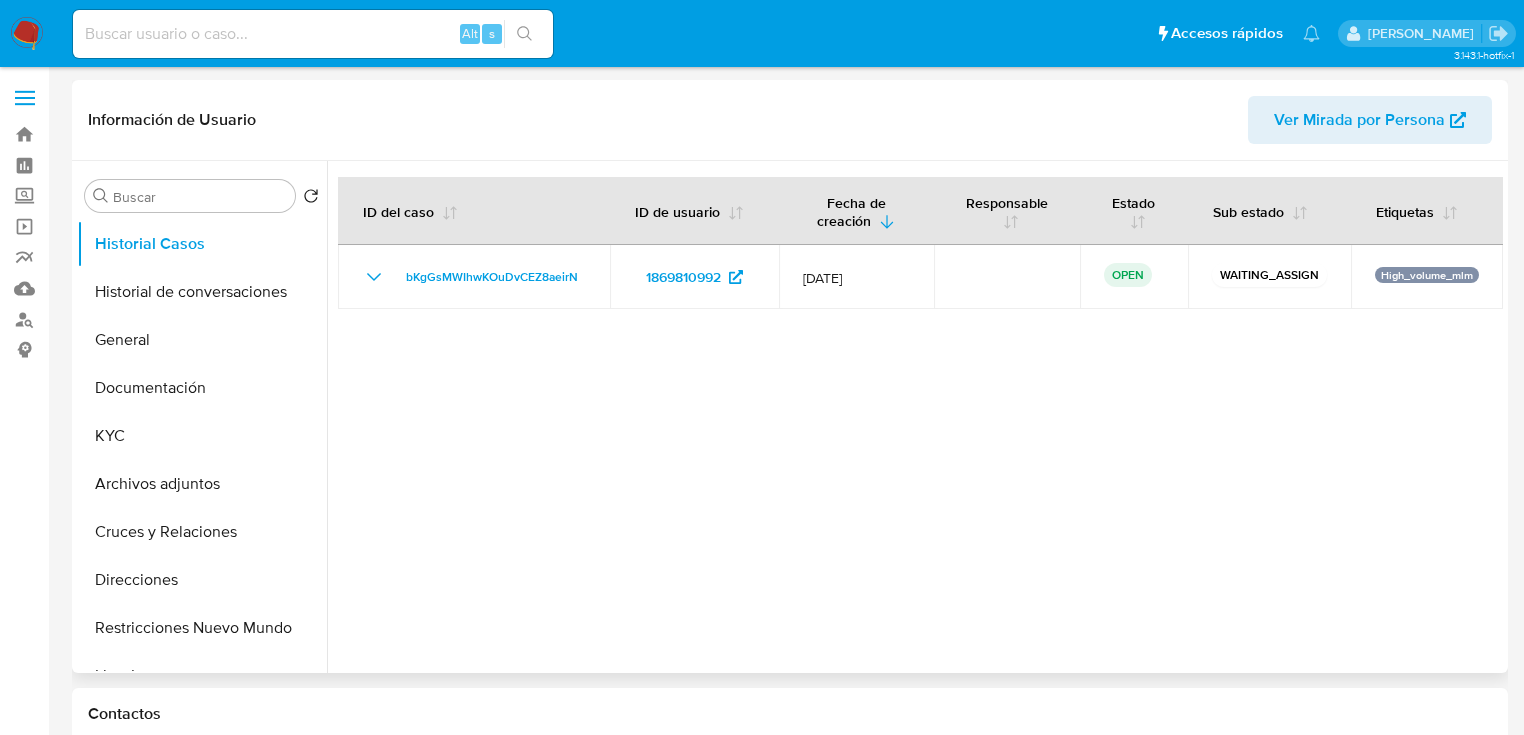 drag, startPoint x: 483, startPoint y: 513, endPoint x: 380, endPoint y: 493, distance: 104.92378 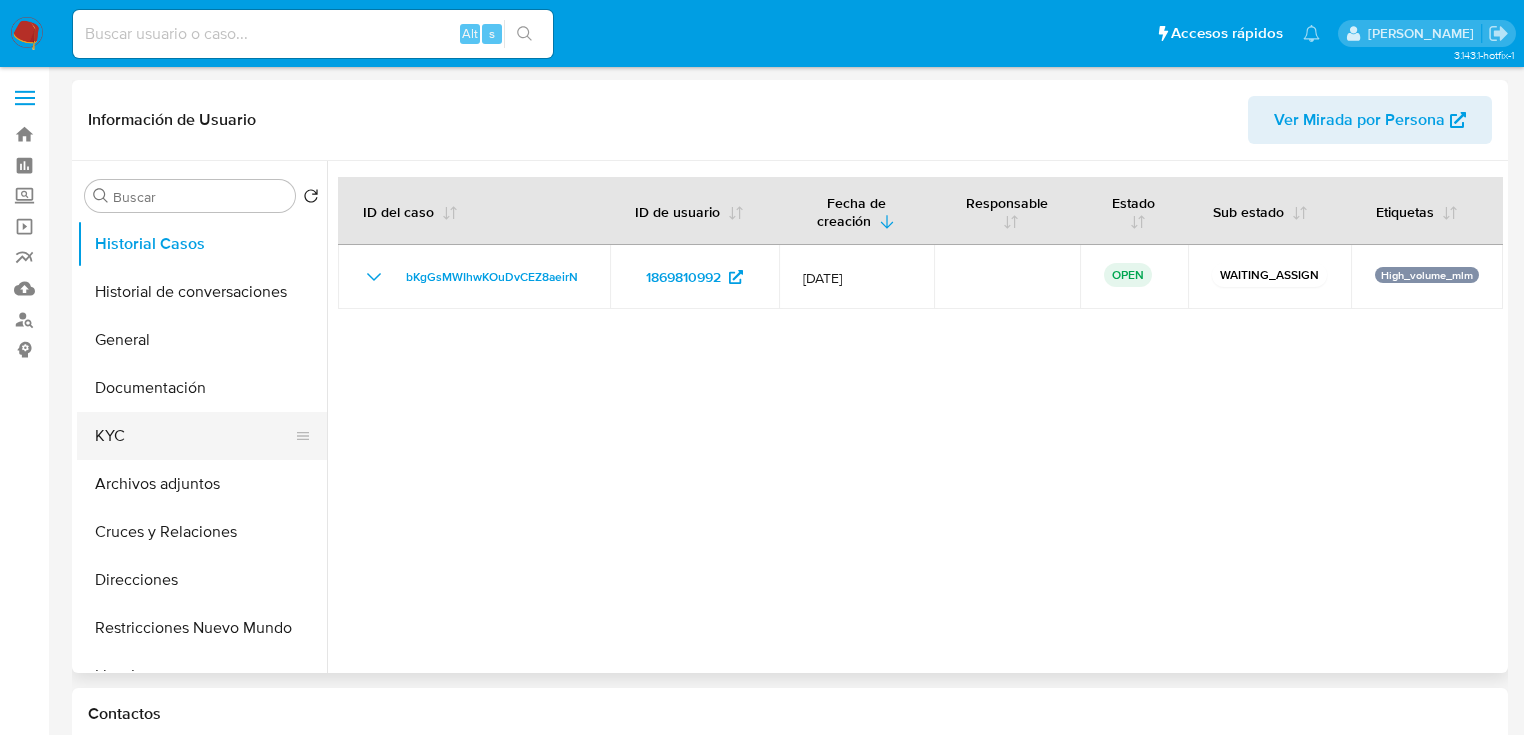 drag, startPoint x: 152, startPoint y: 448, endPoint x: 187, endPoint y: 429, distance: 39.824615 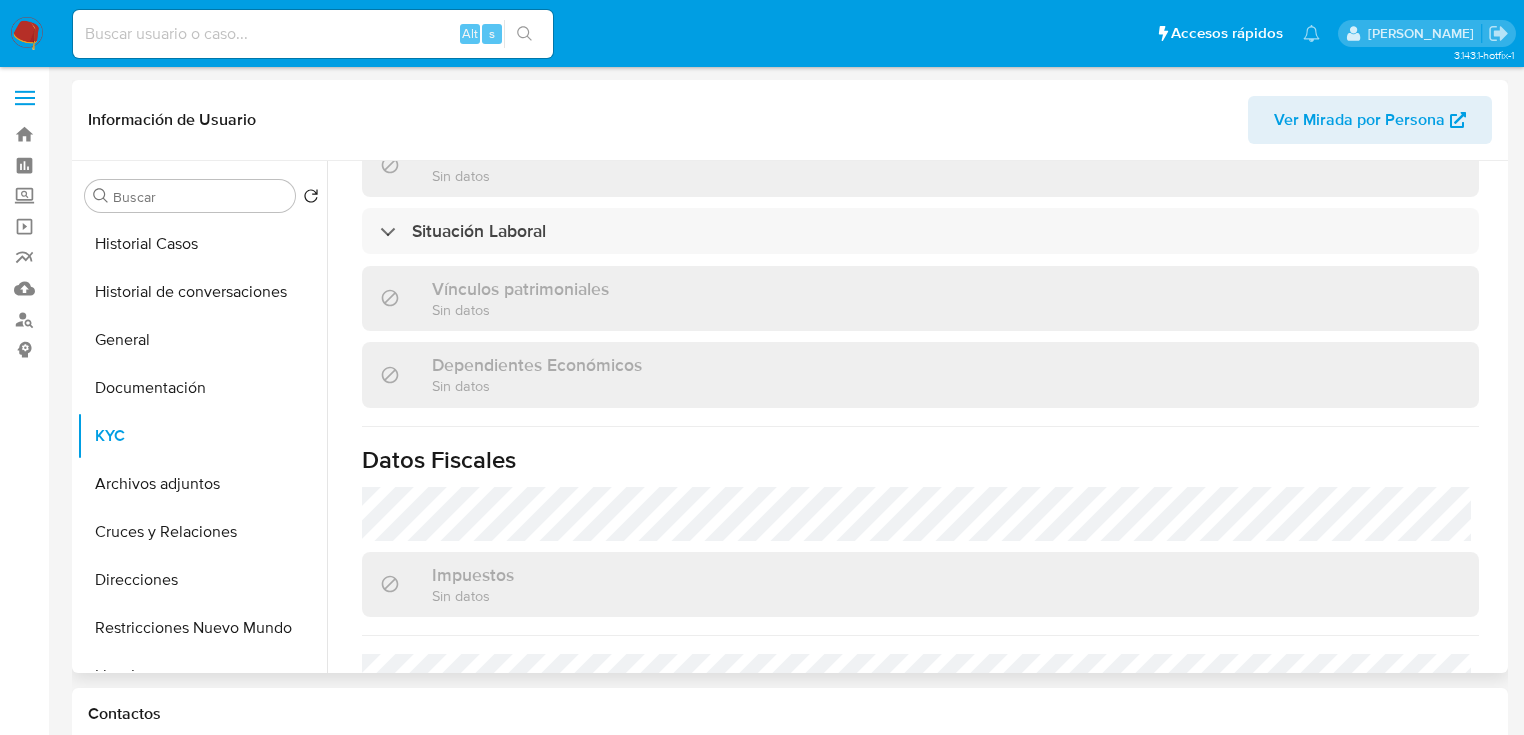 scroll, scrollTop: 1243, scrollLeft: 0, axis: vertical 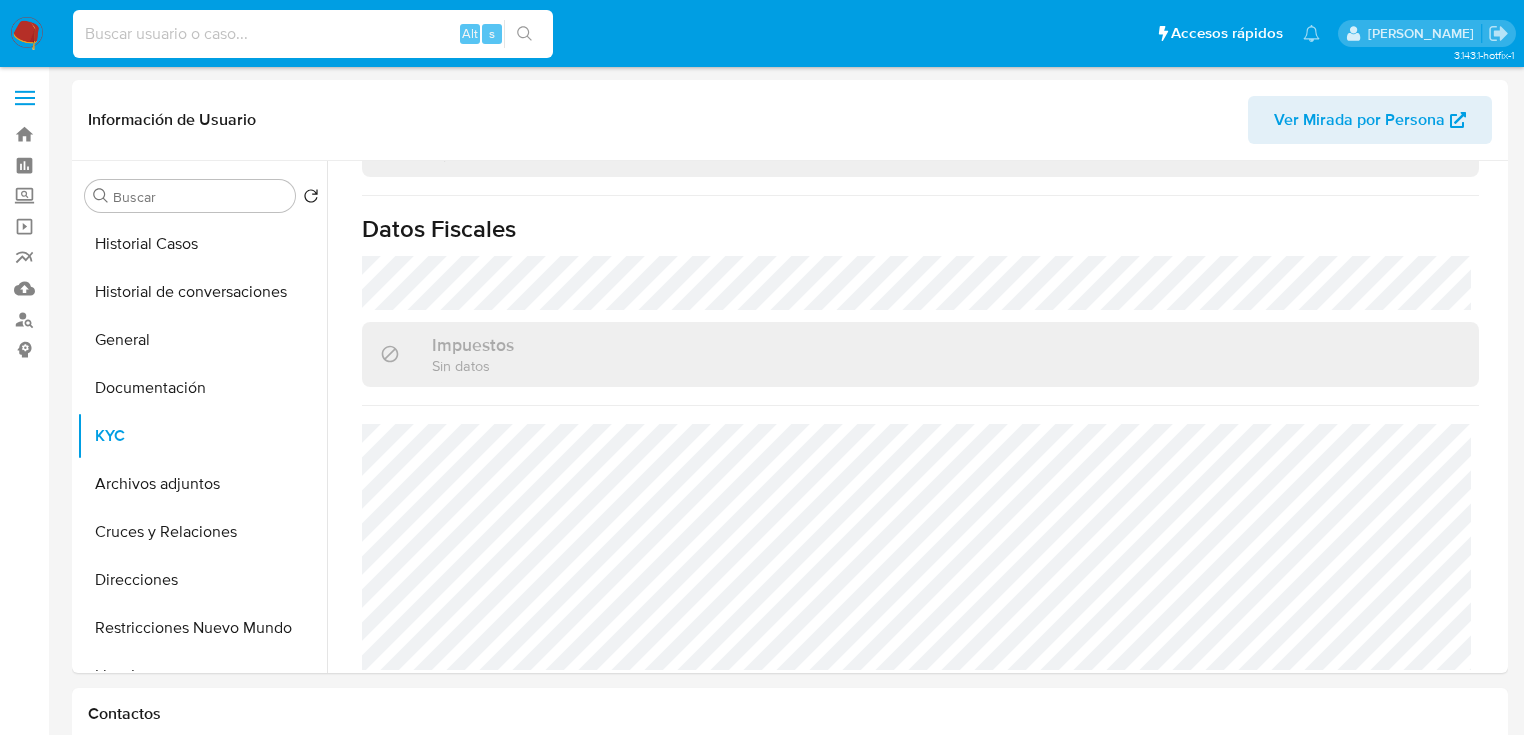 click at bounding box center [313, 34] 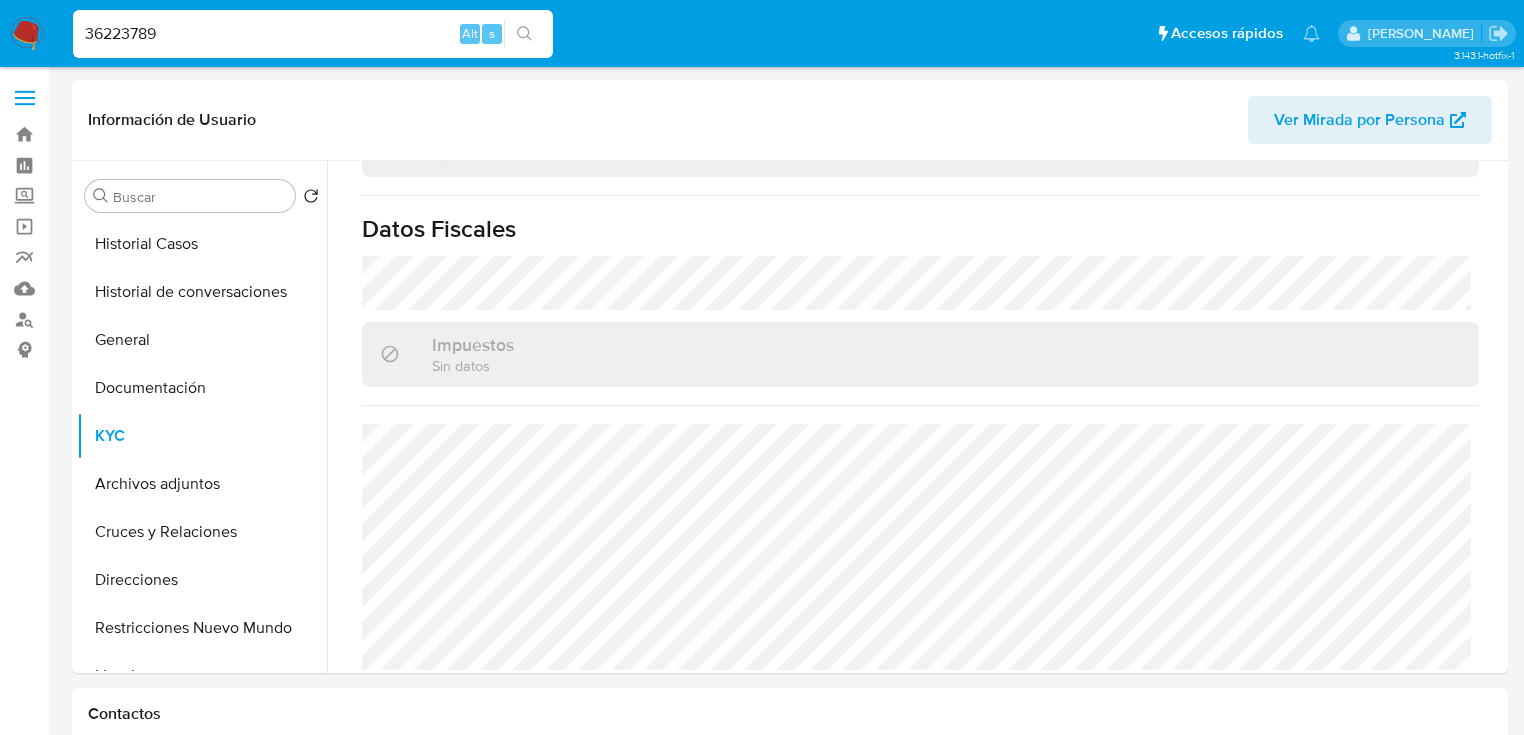 click at bounding box center (524, 34) 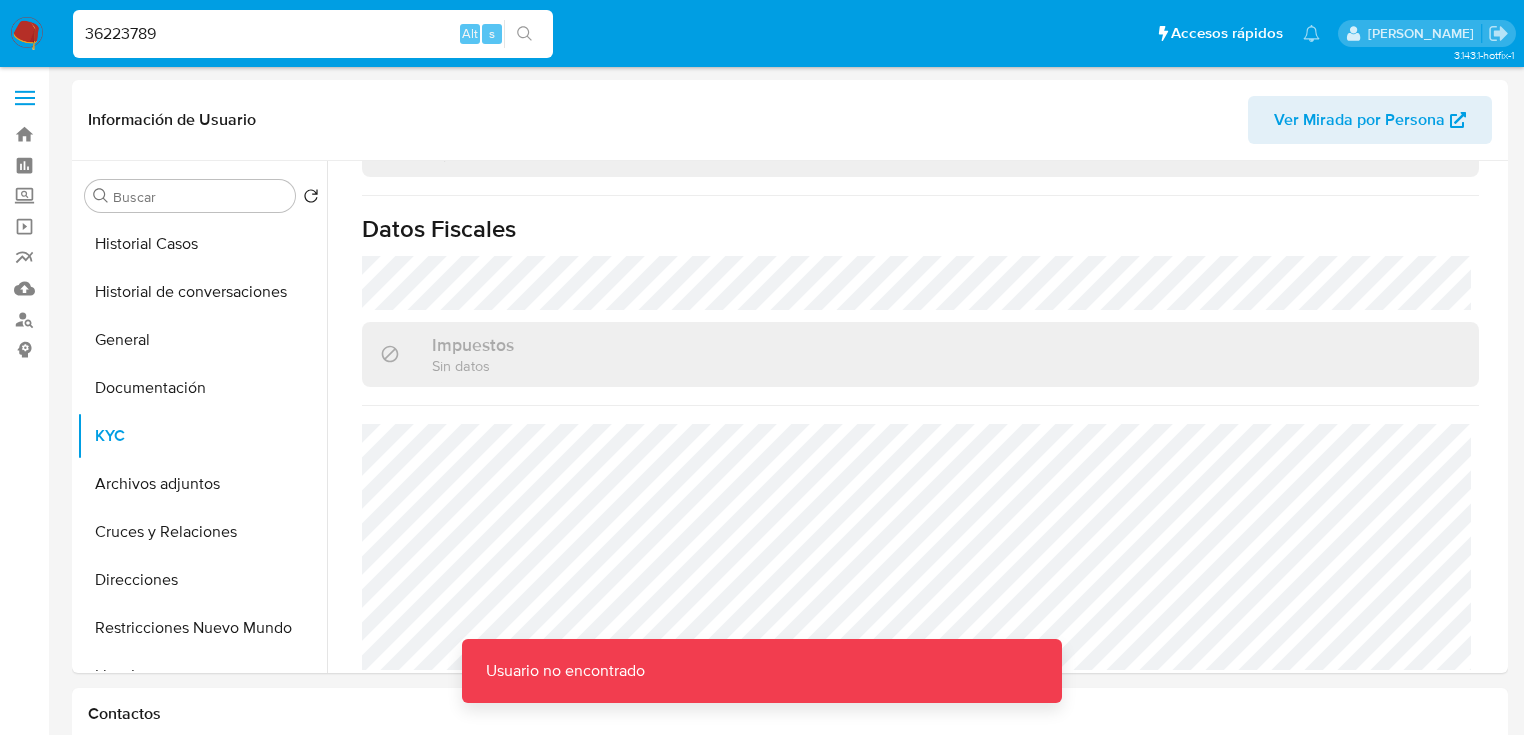 click on "36223789" at bounding box center (313, 34) 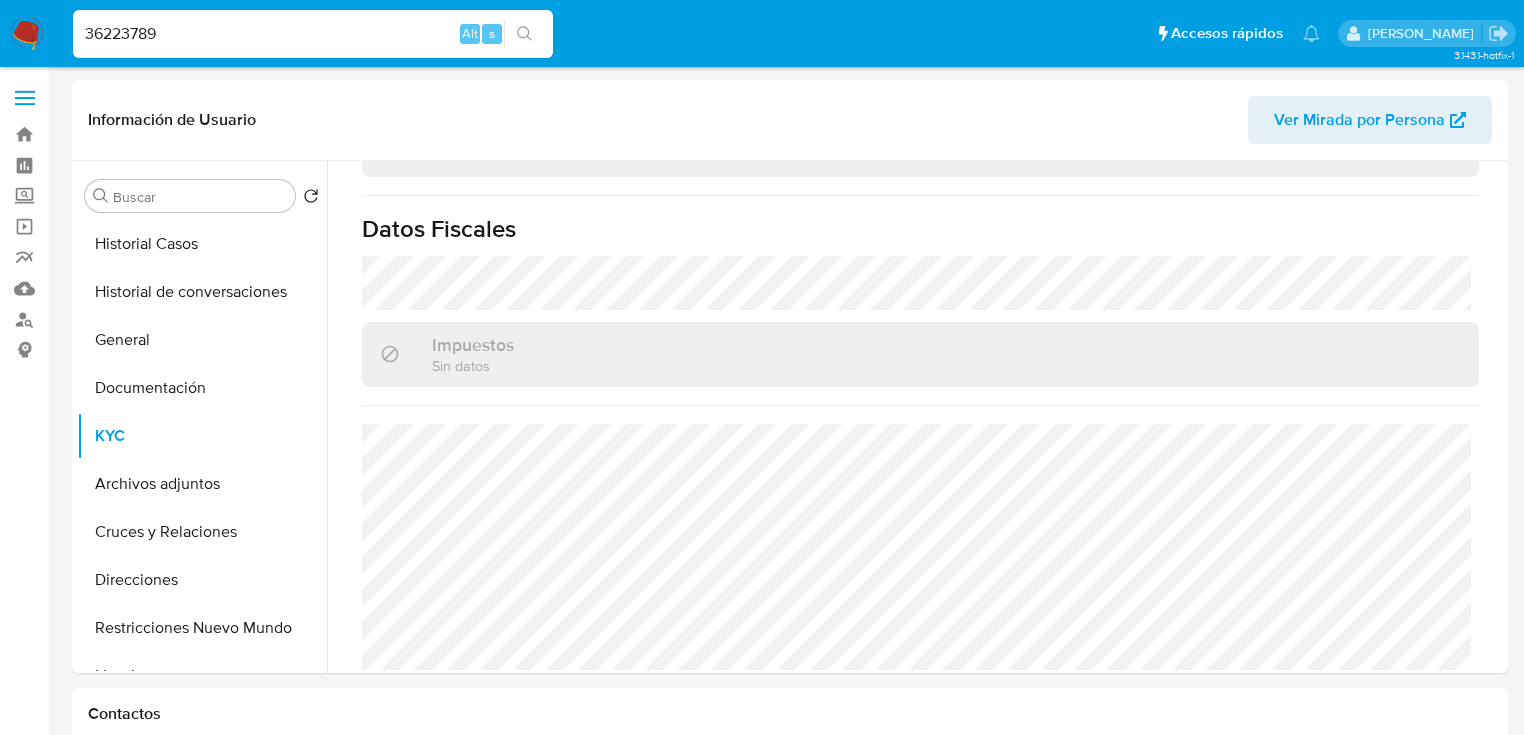 type on "36223789" 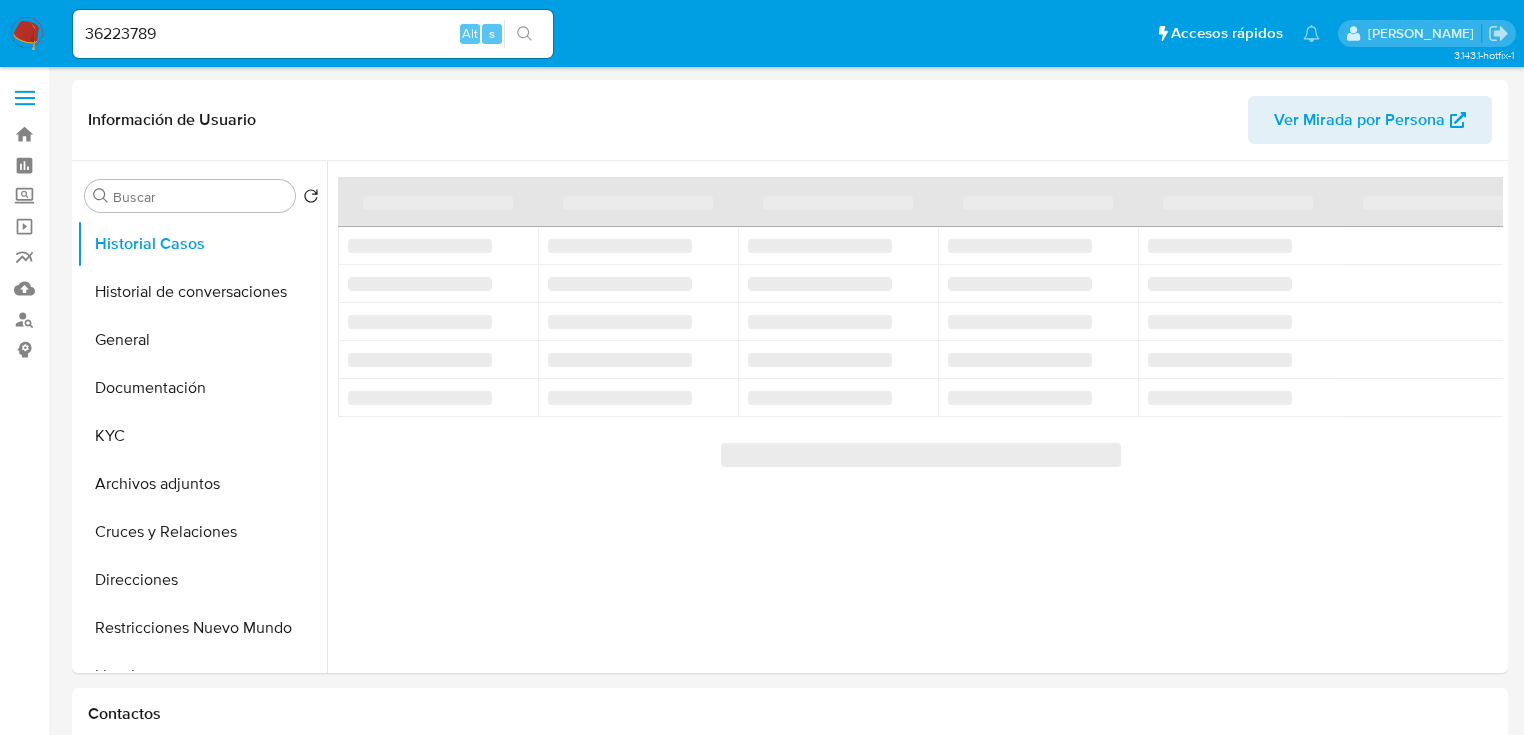select on "10" 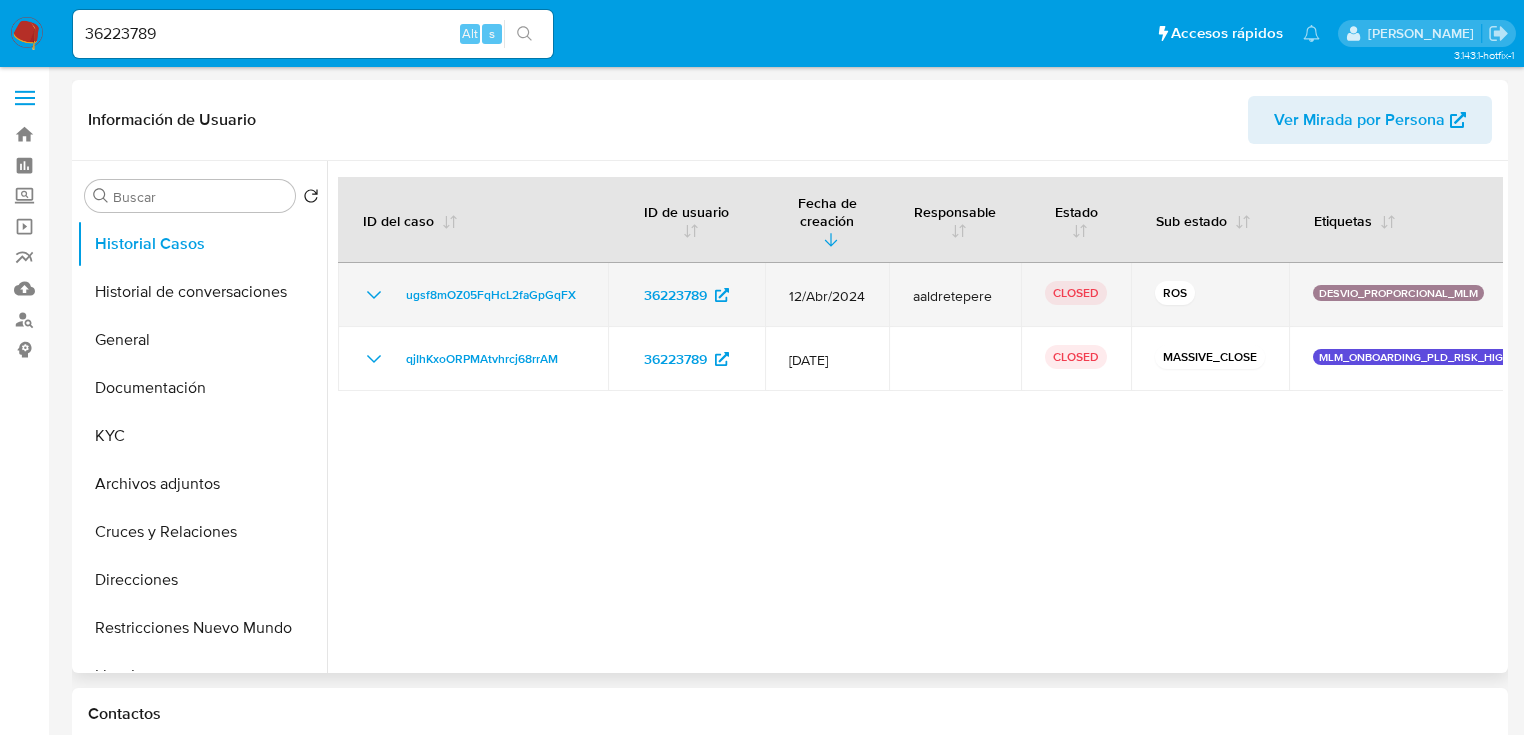 click 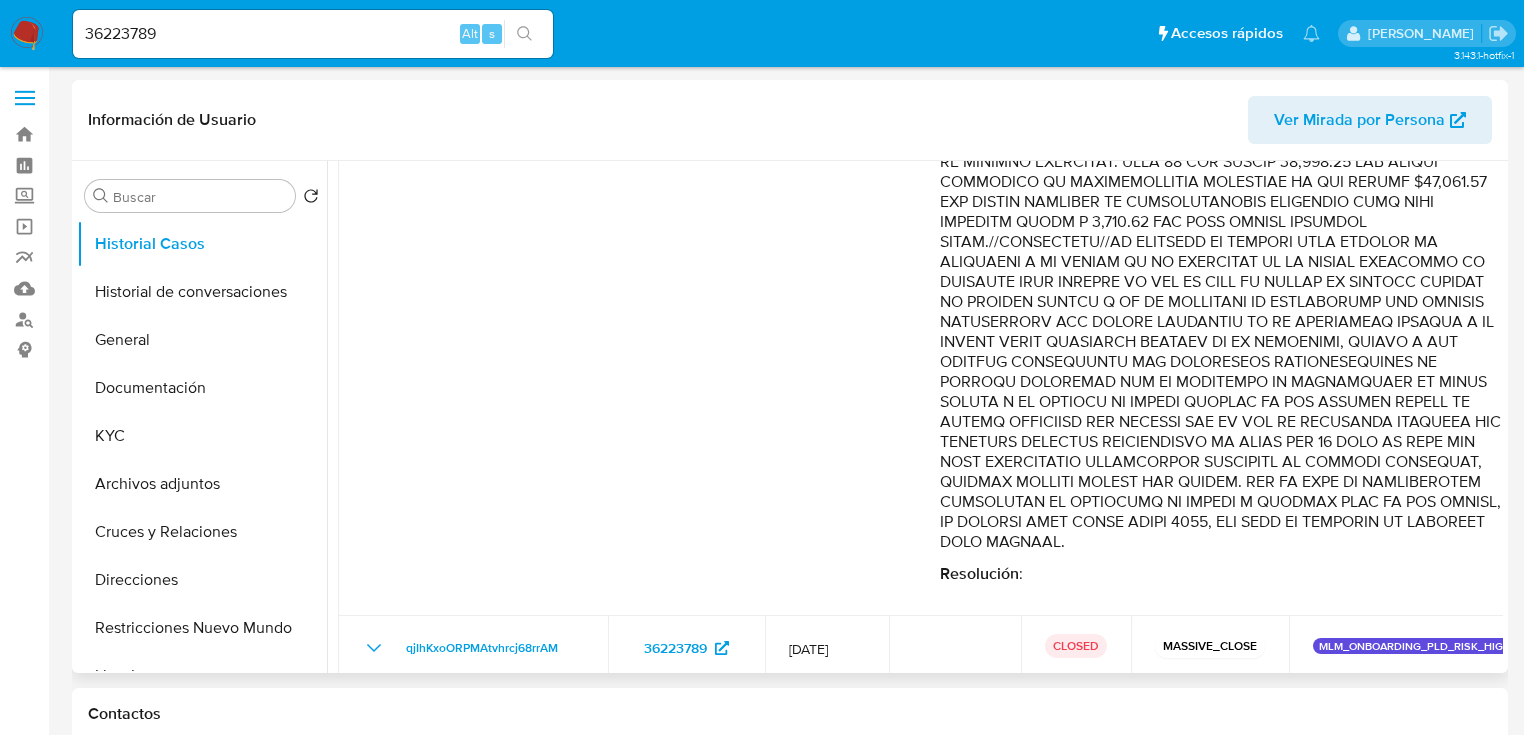 scroll, scrollTop: 468, scrollLeft: 0, axis: vertical 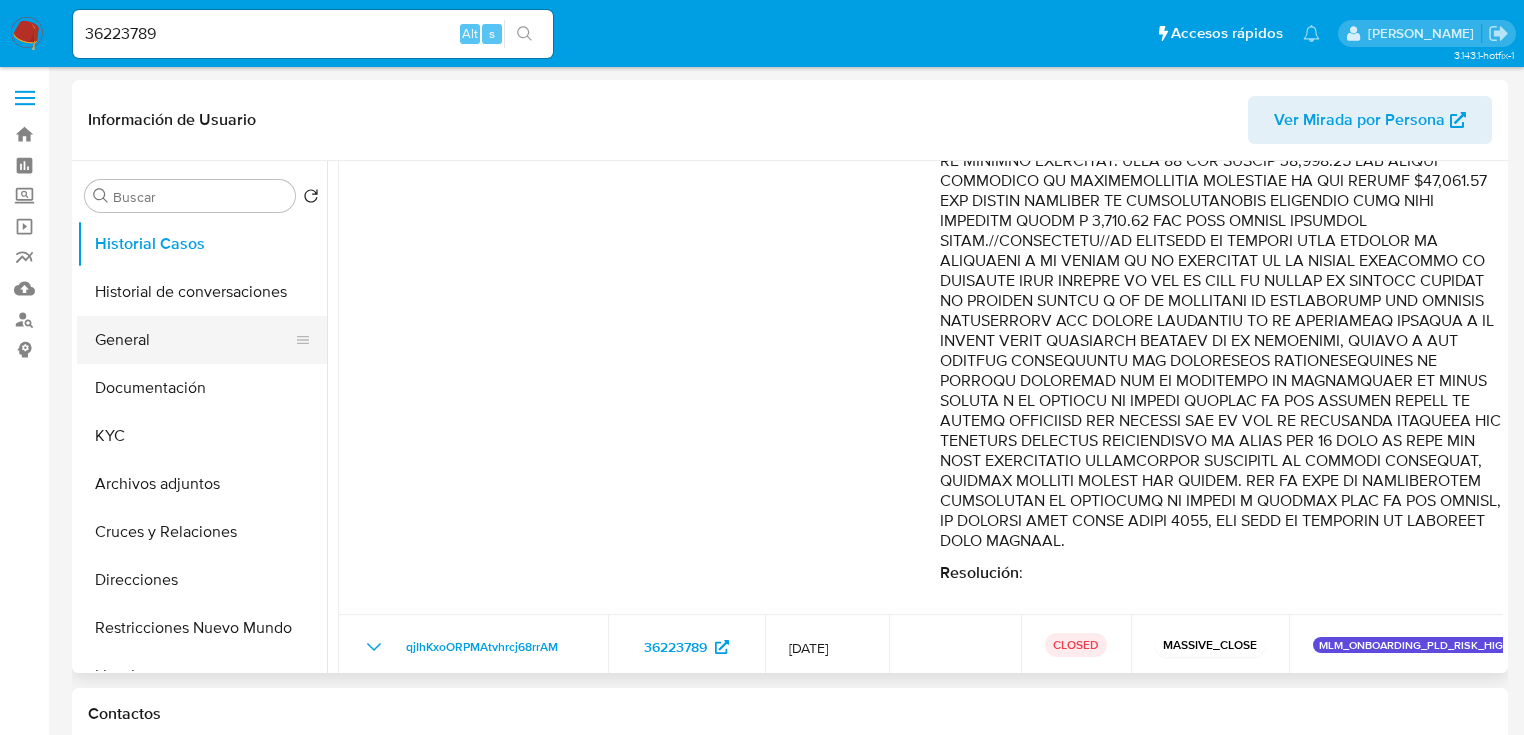click on "General" at bounding box center (194, 340) 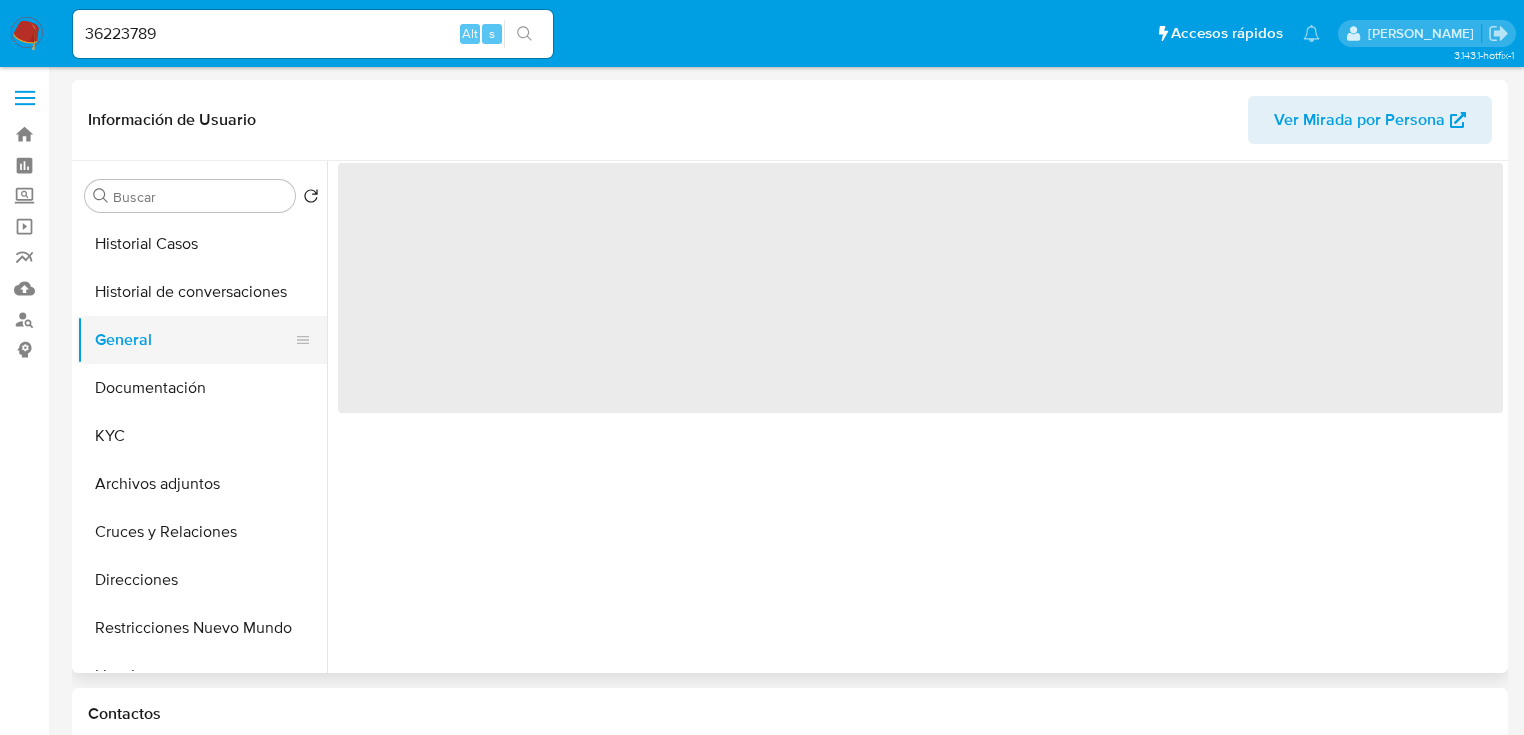 scroll, scrollTop: 0, scrollLeft: 0, axis: both 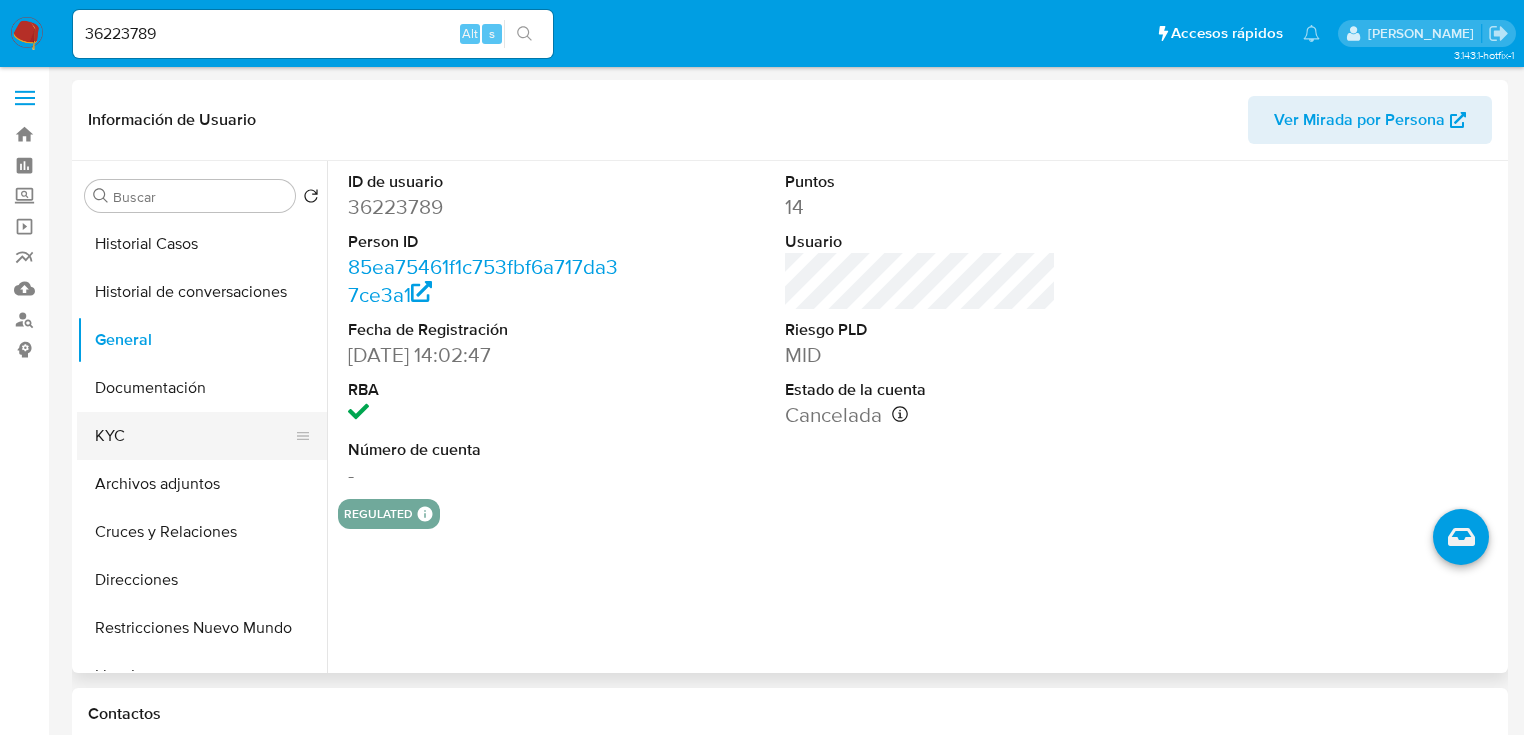 click on "KYC" at bounding box center (194, 436) 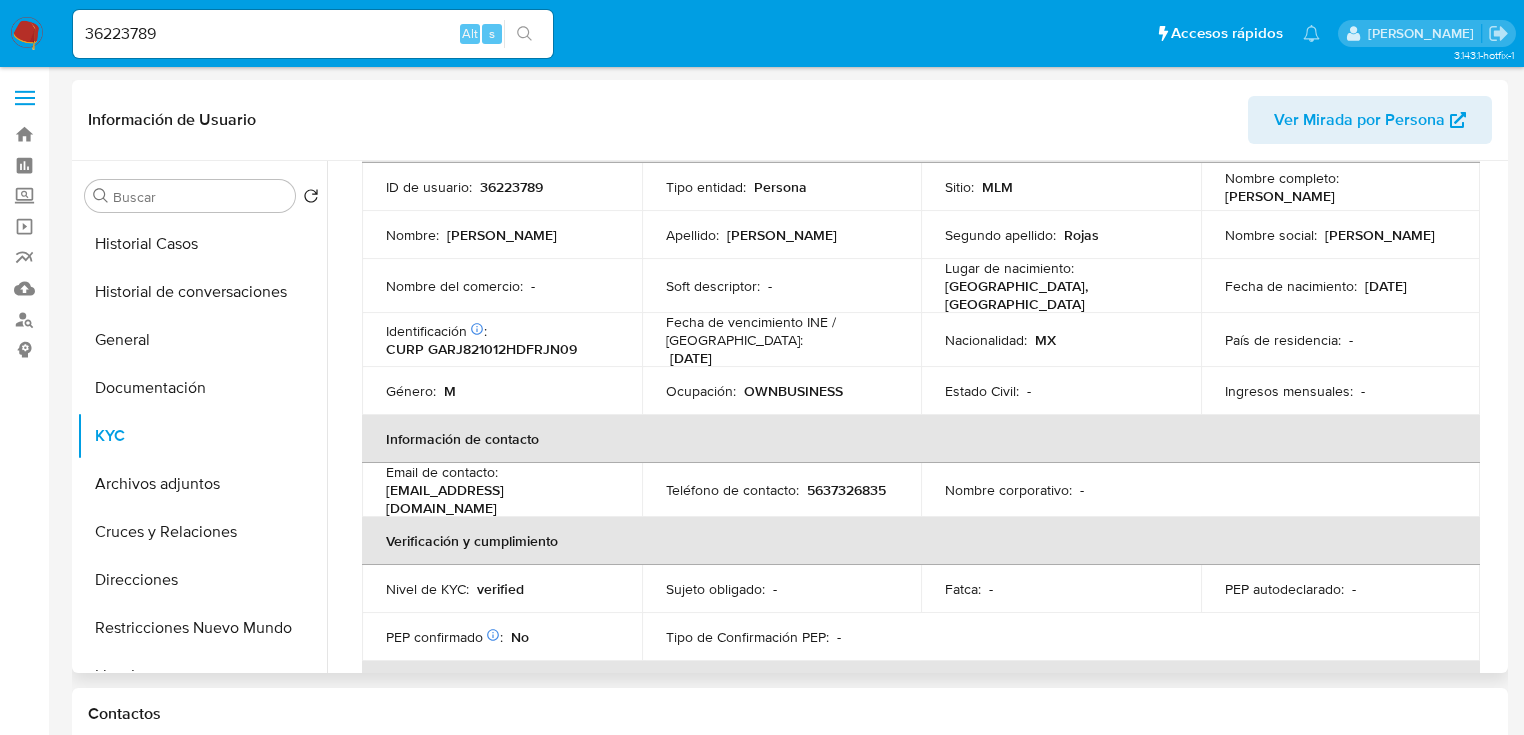scroll, scrollTop: 480, scrollLeft: 0, axis: vertical 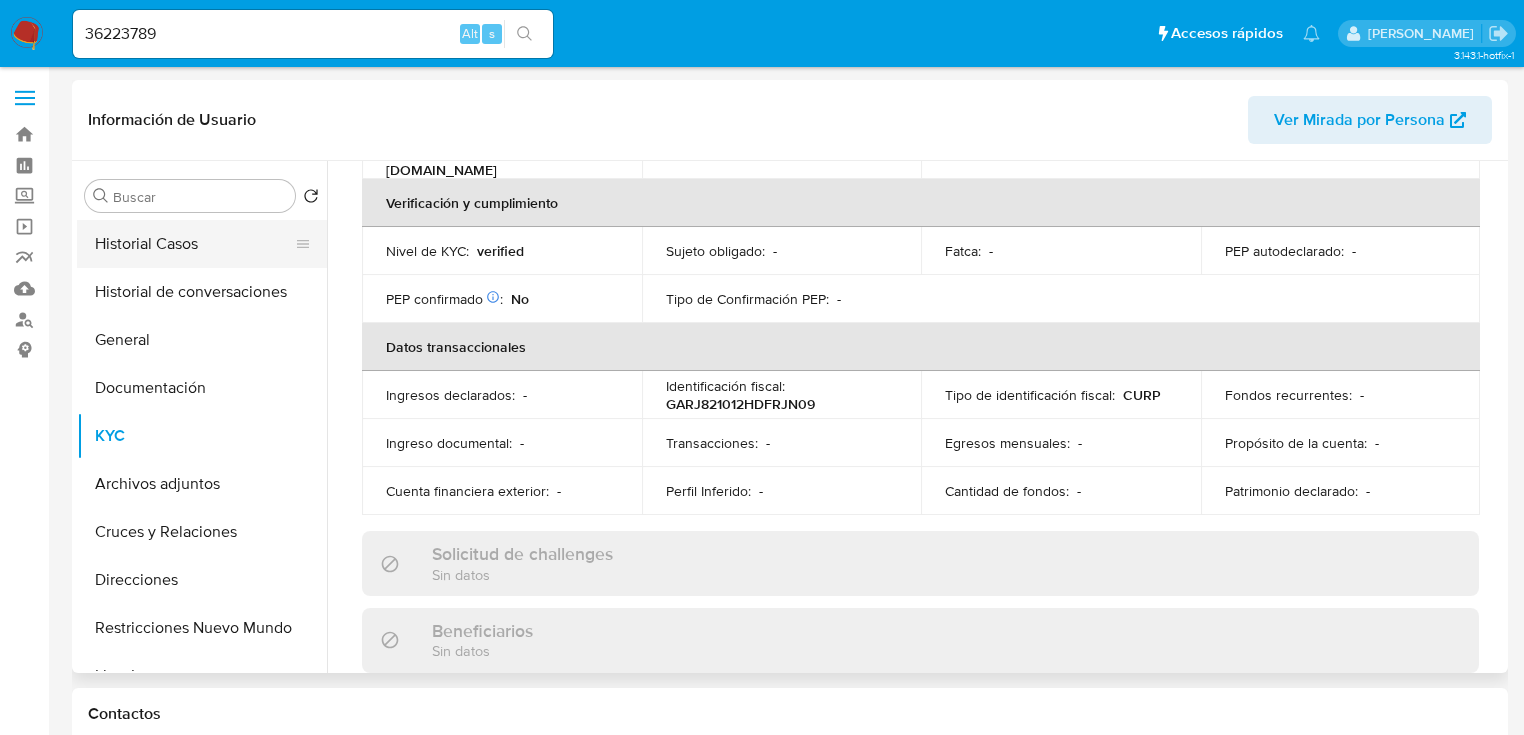 click on "Historial Casos" at bounding box center (194, 244) 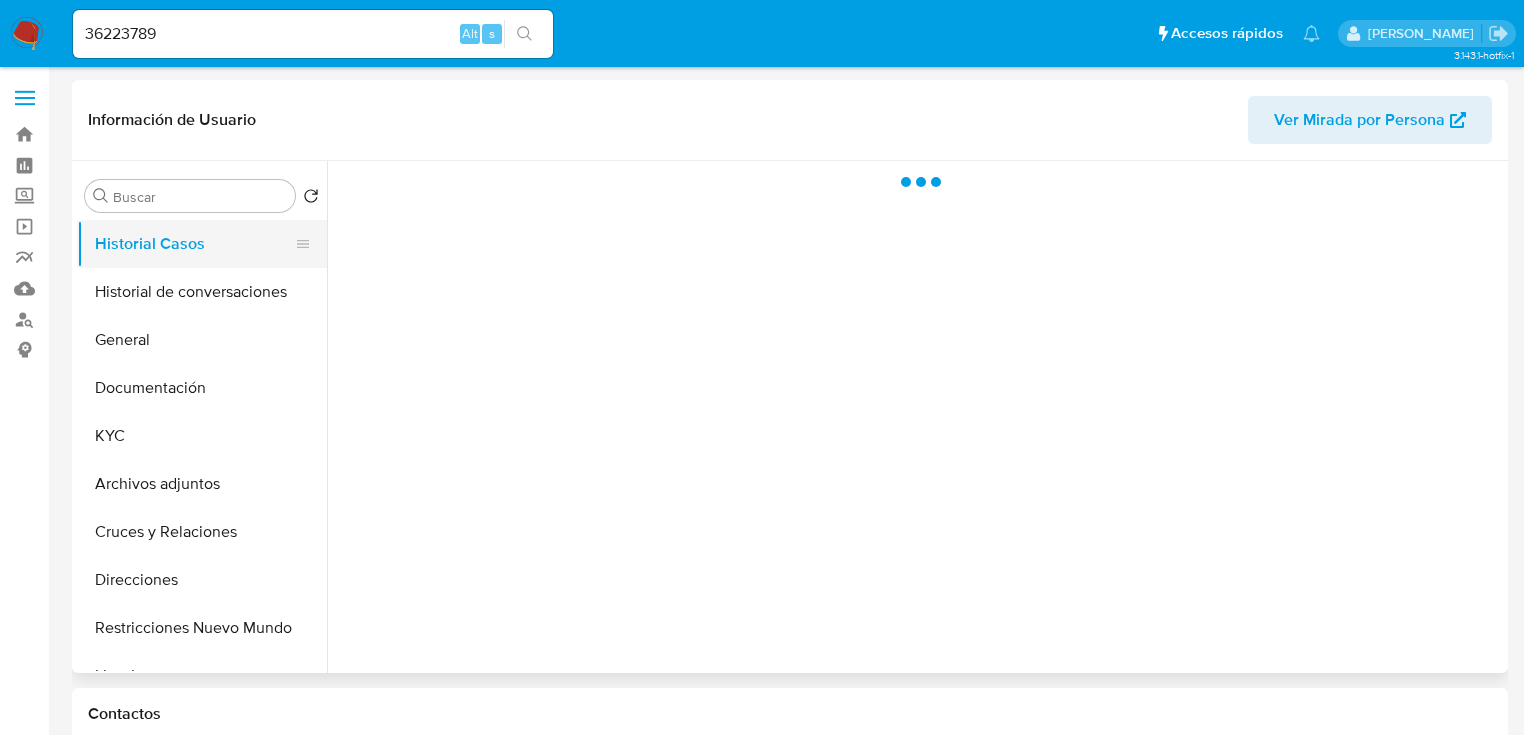 scroll, scrollTop: 0, scrollLeft: 0, axis: both 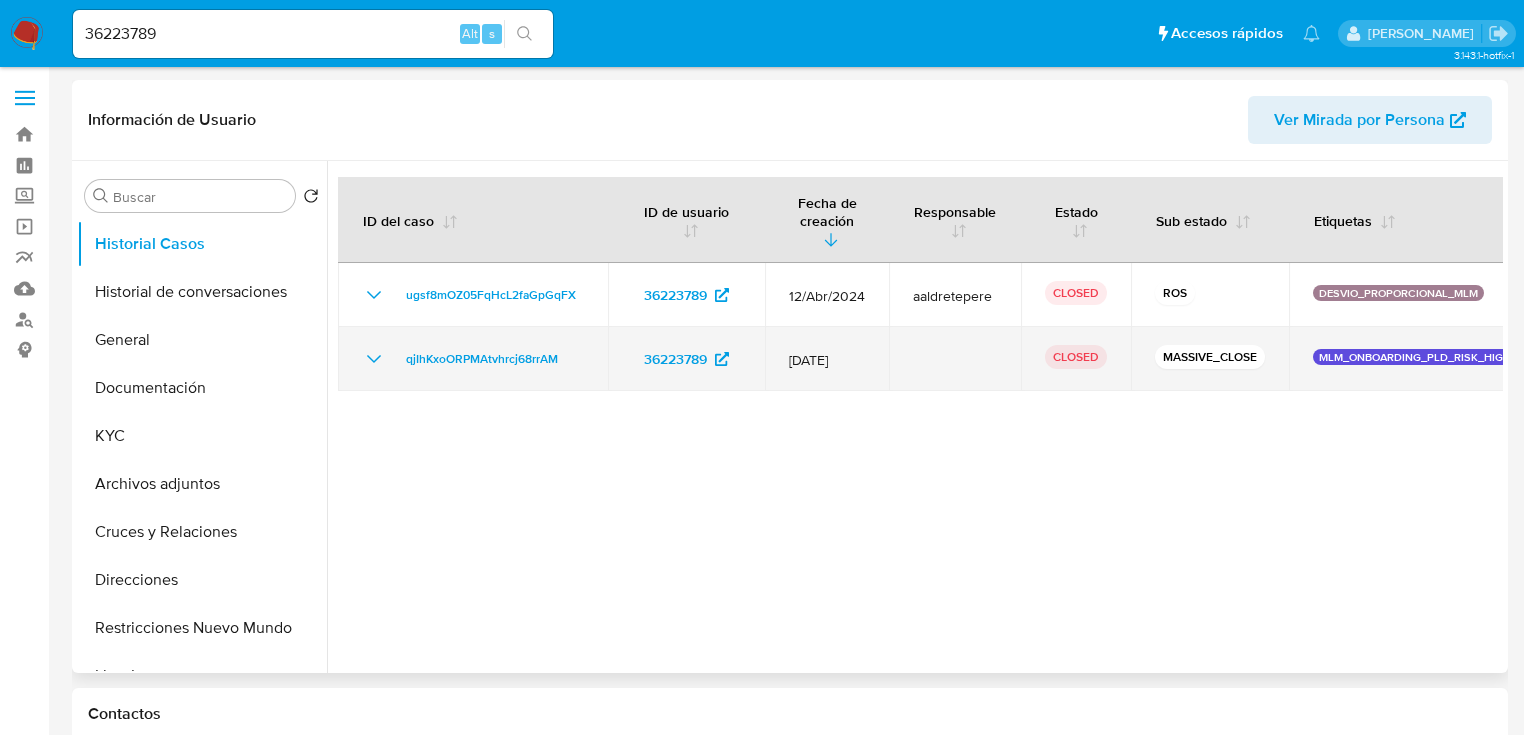 click 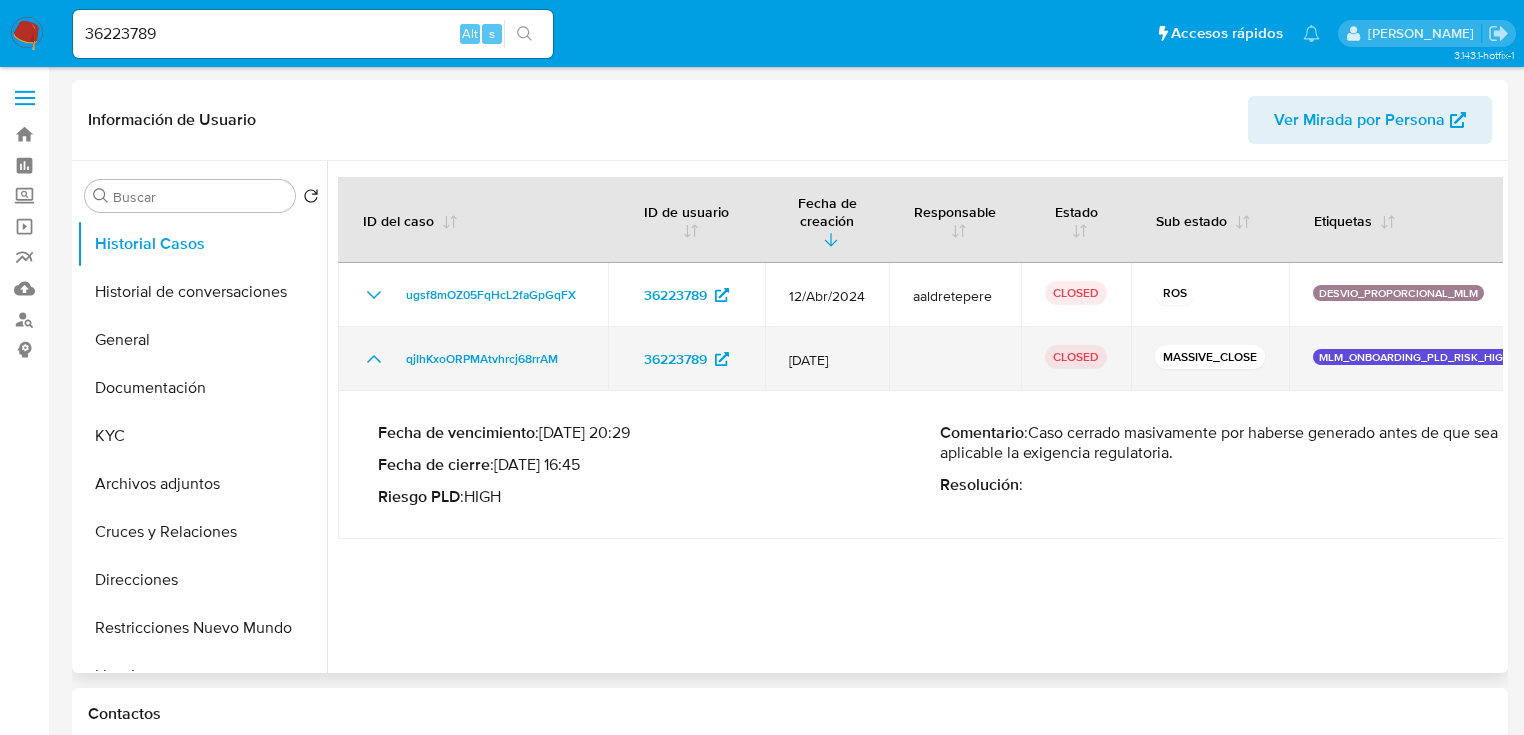 click 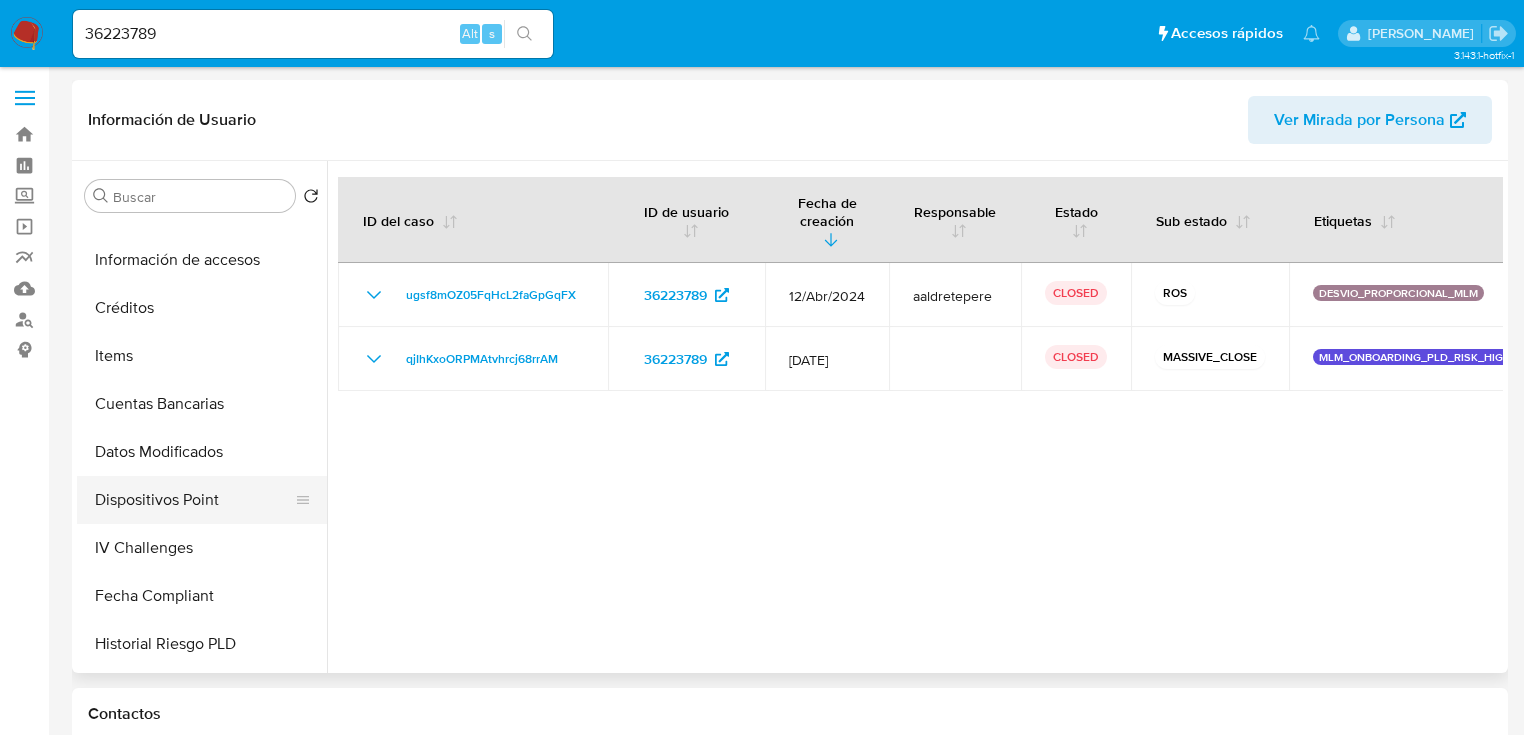 scroll, scrollTop: 796, scrollLeft: 0, axis: vertical 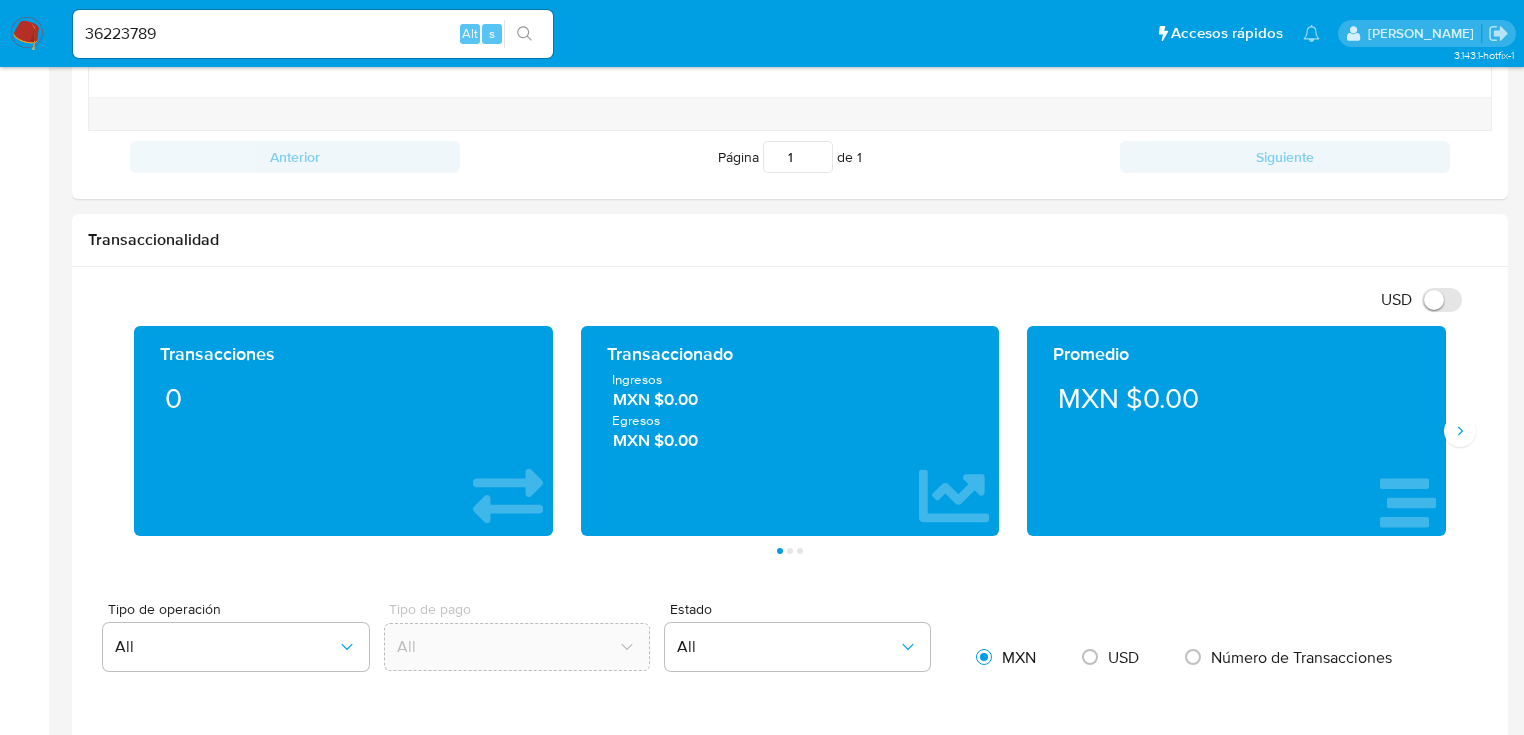 click at bounding box center [27, 34] 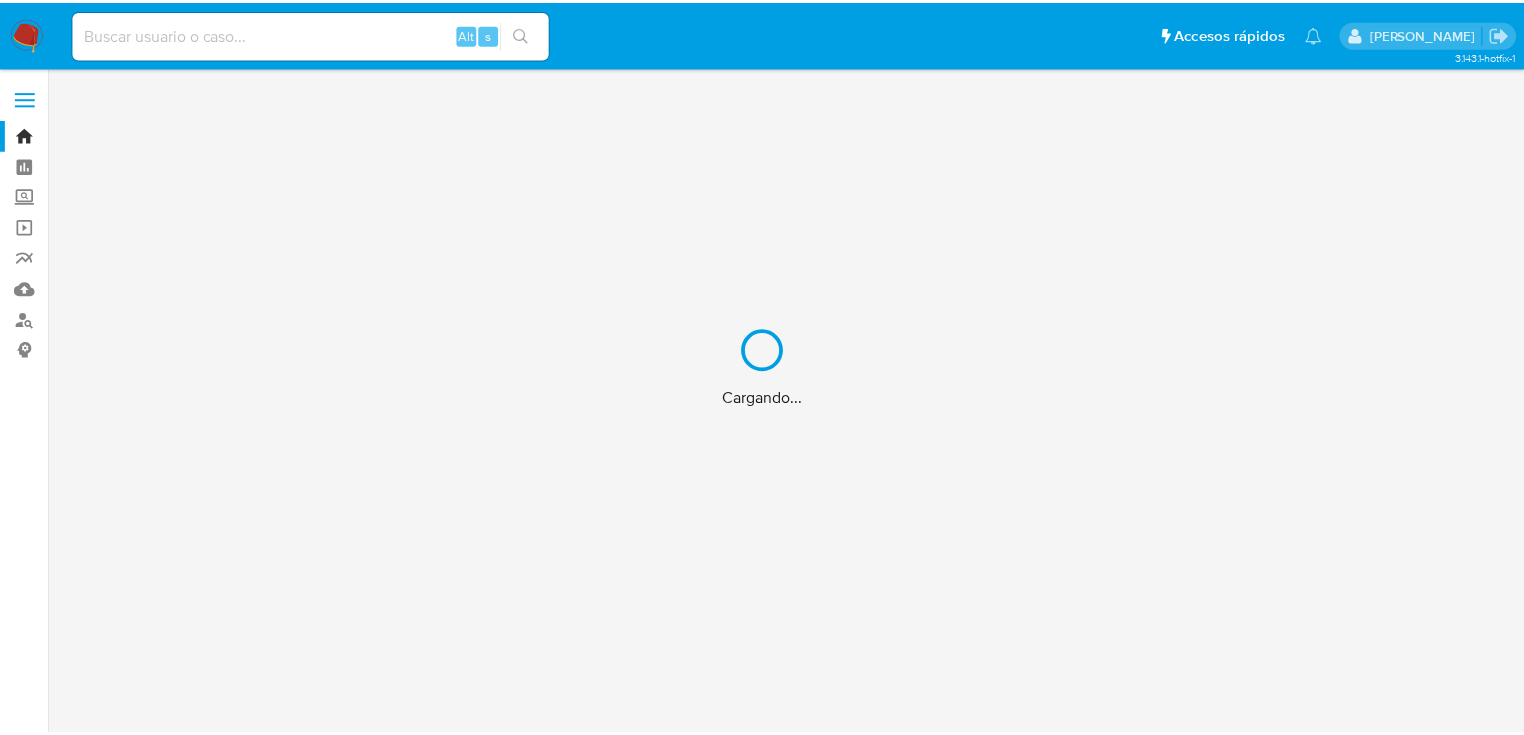 scroll, scrollTop: 0, scrollLeft: 0, axis: both 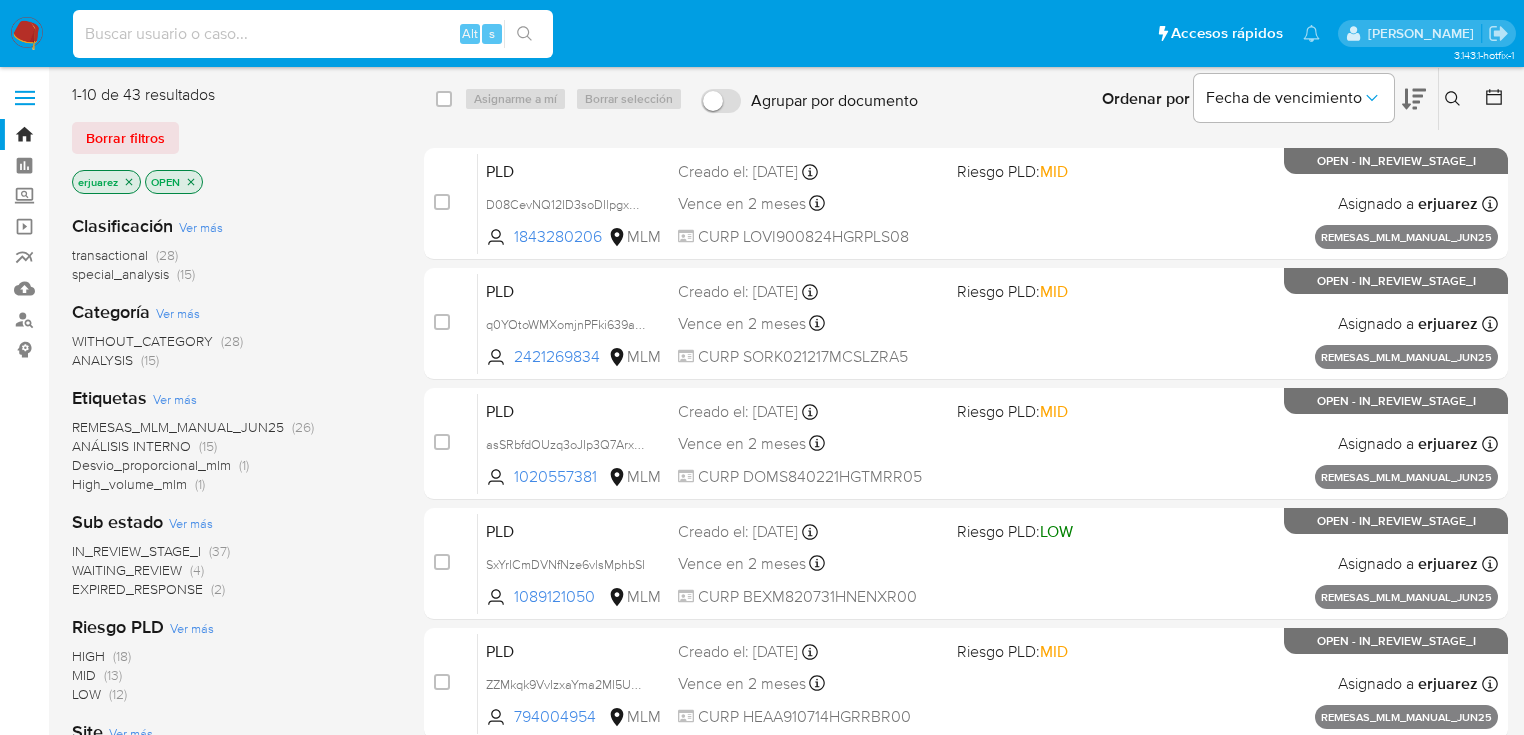 click at bounding box center (313, 34) 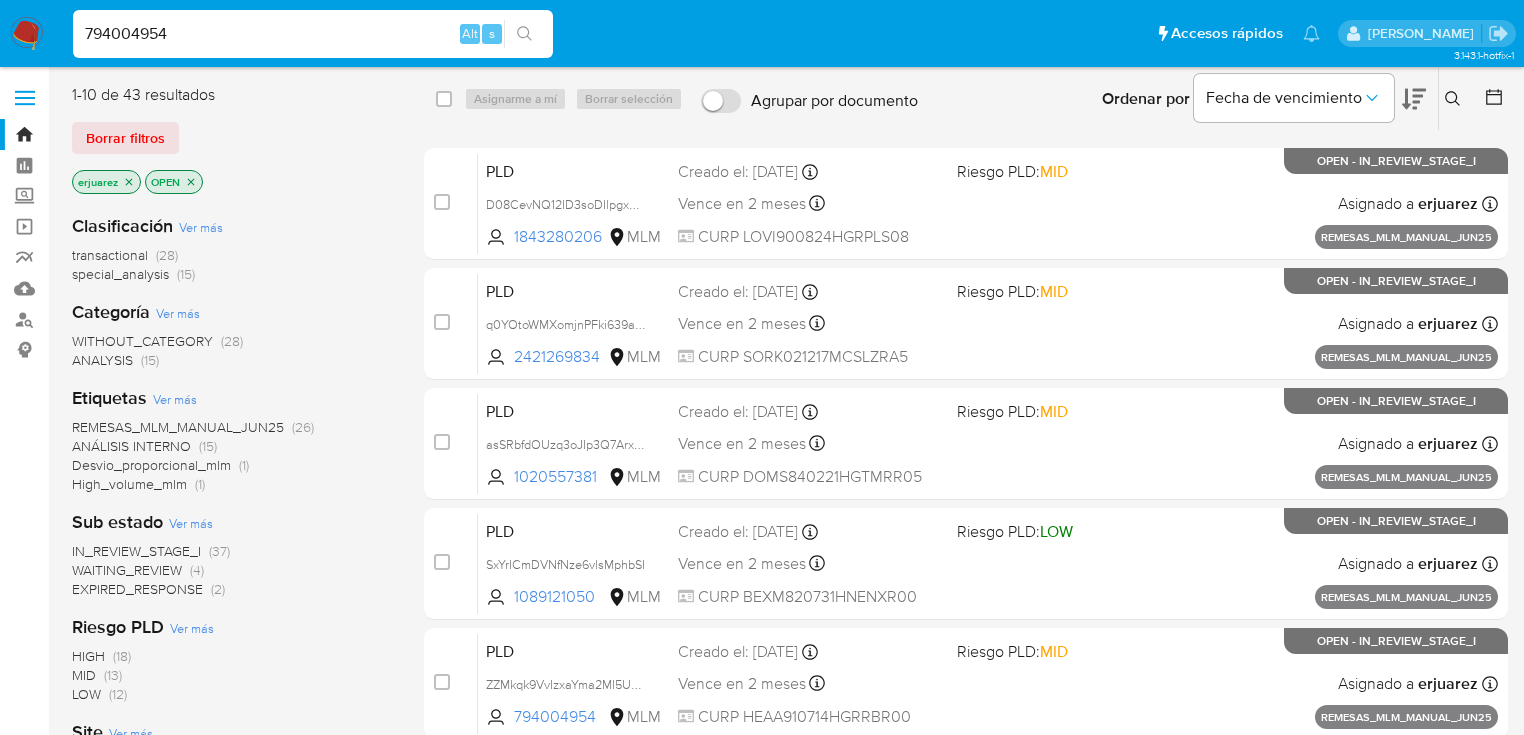 type on "794004954" 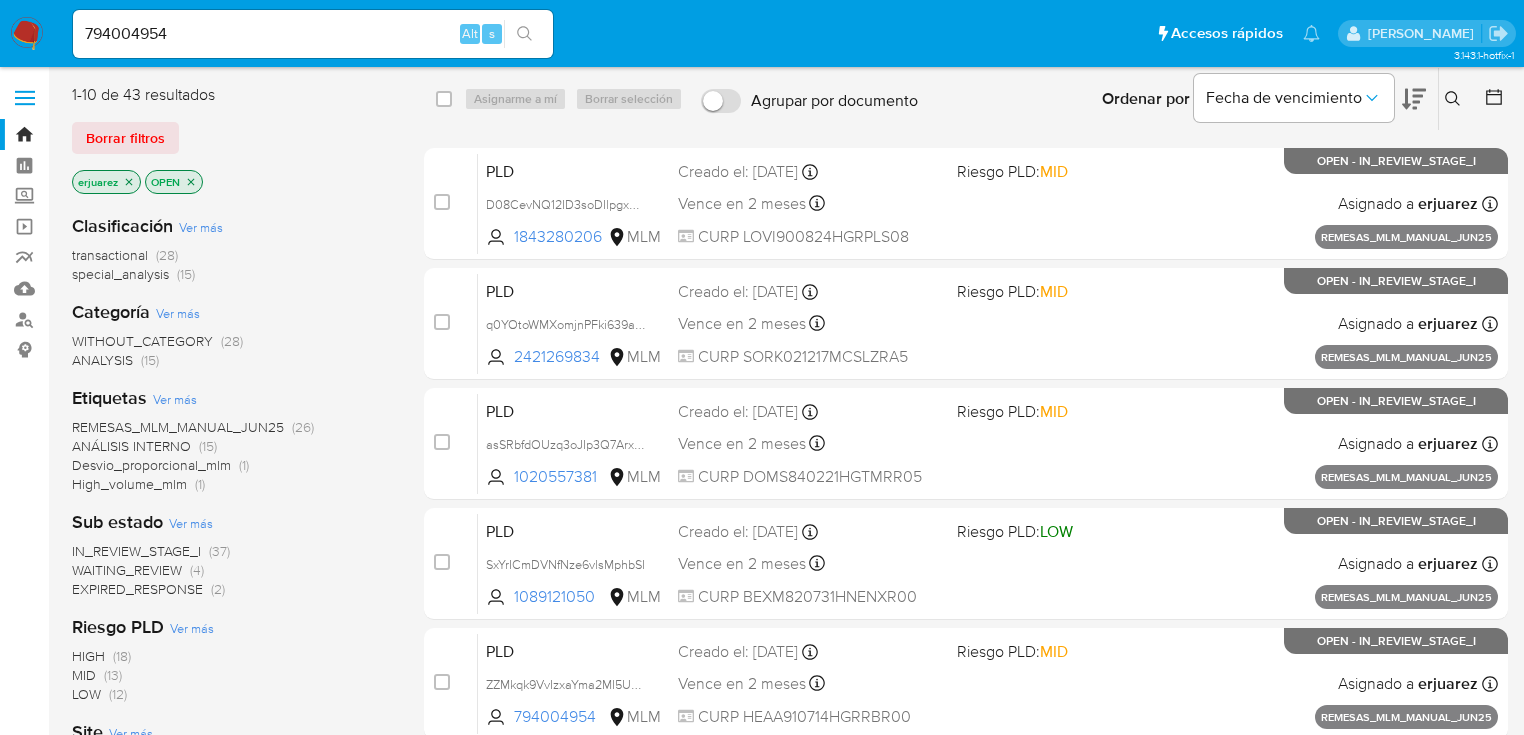 click 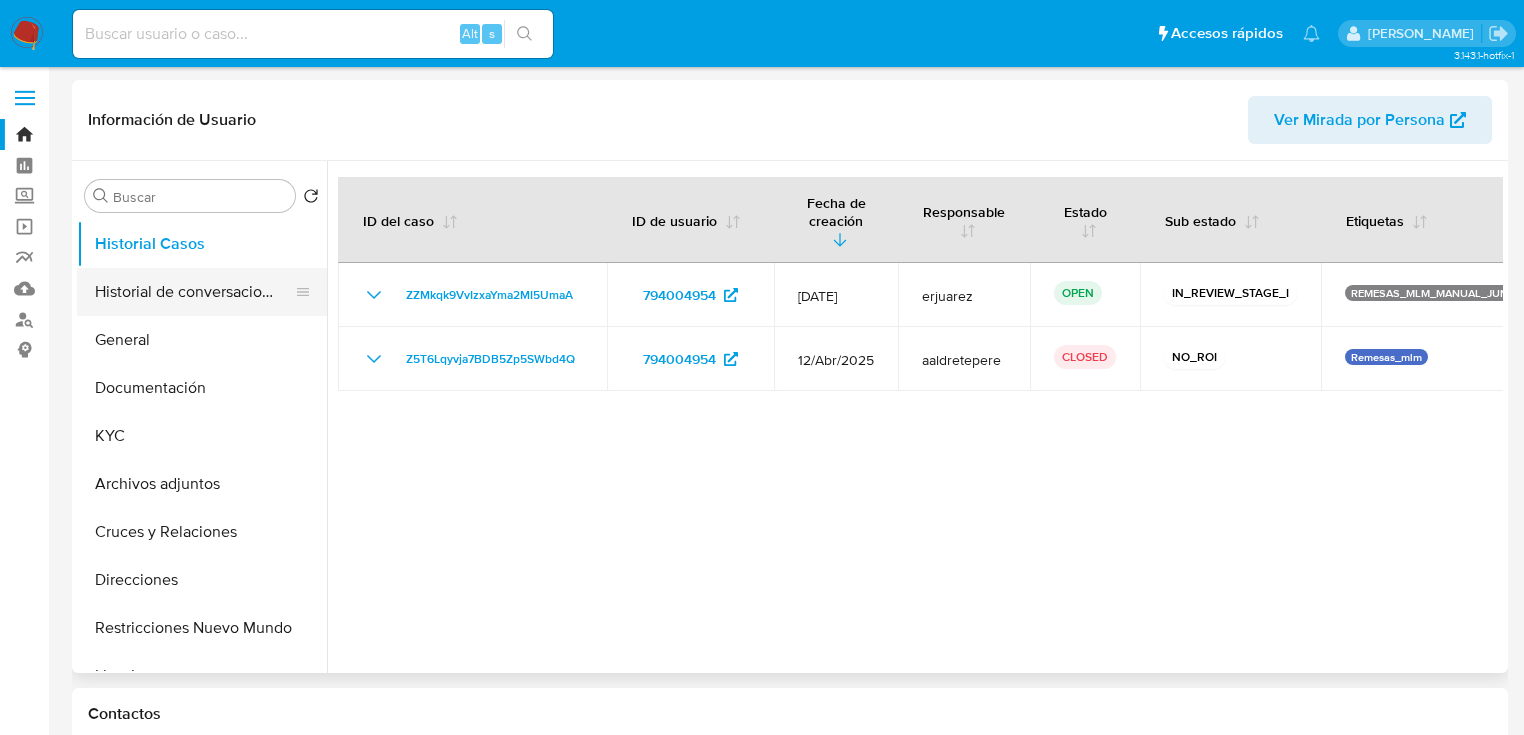 select on "10" 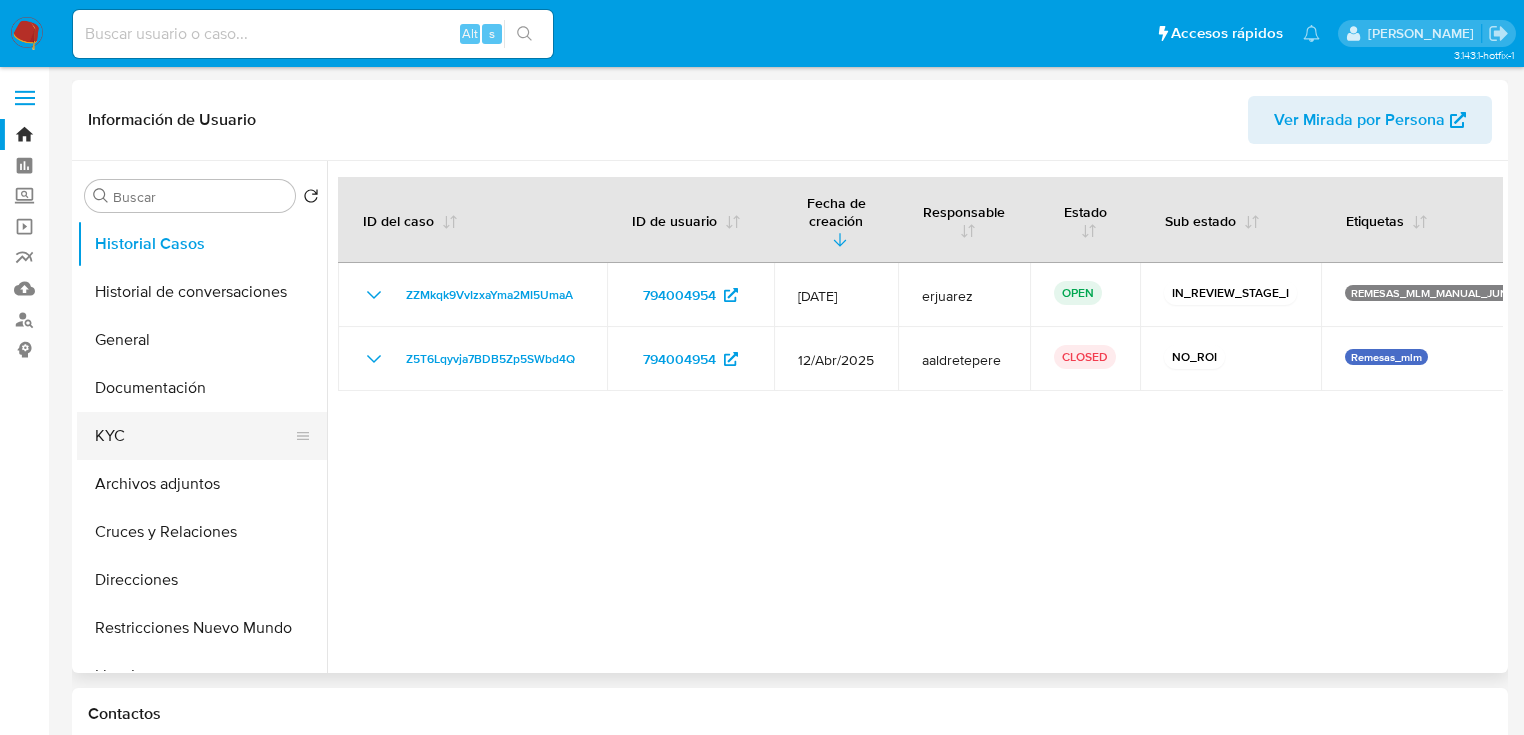 click on "KYC" at bounding box center (194, 436) 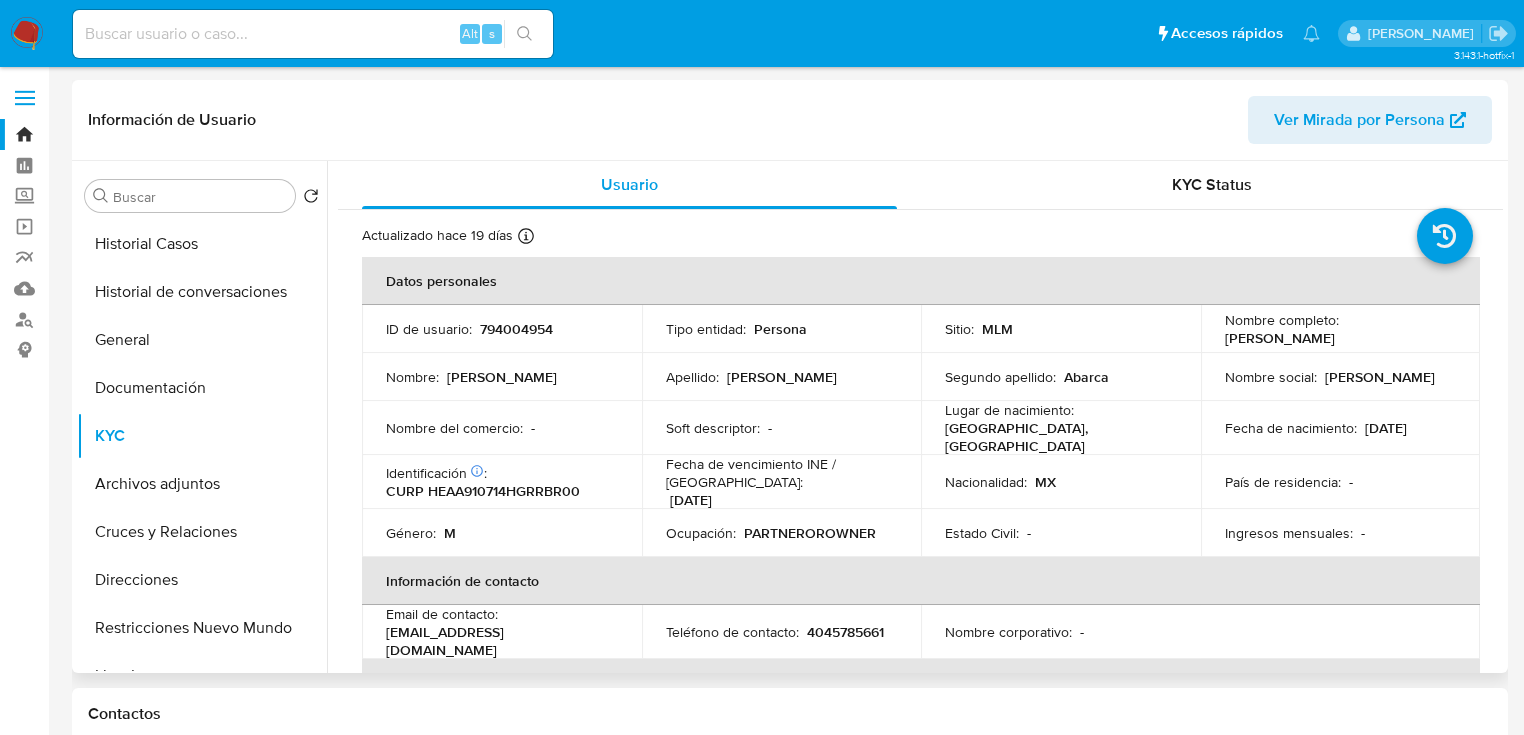 scroll, scrollTop: 80, scrollLeft: 0, axis: vertical 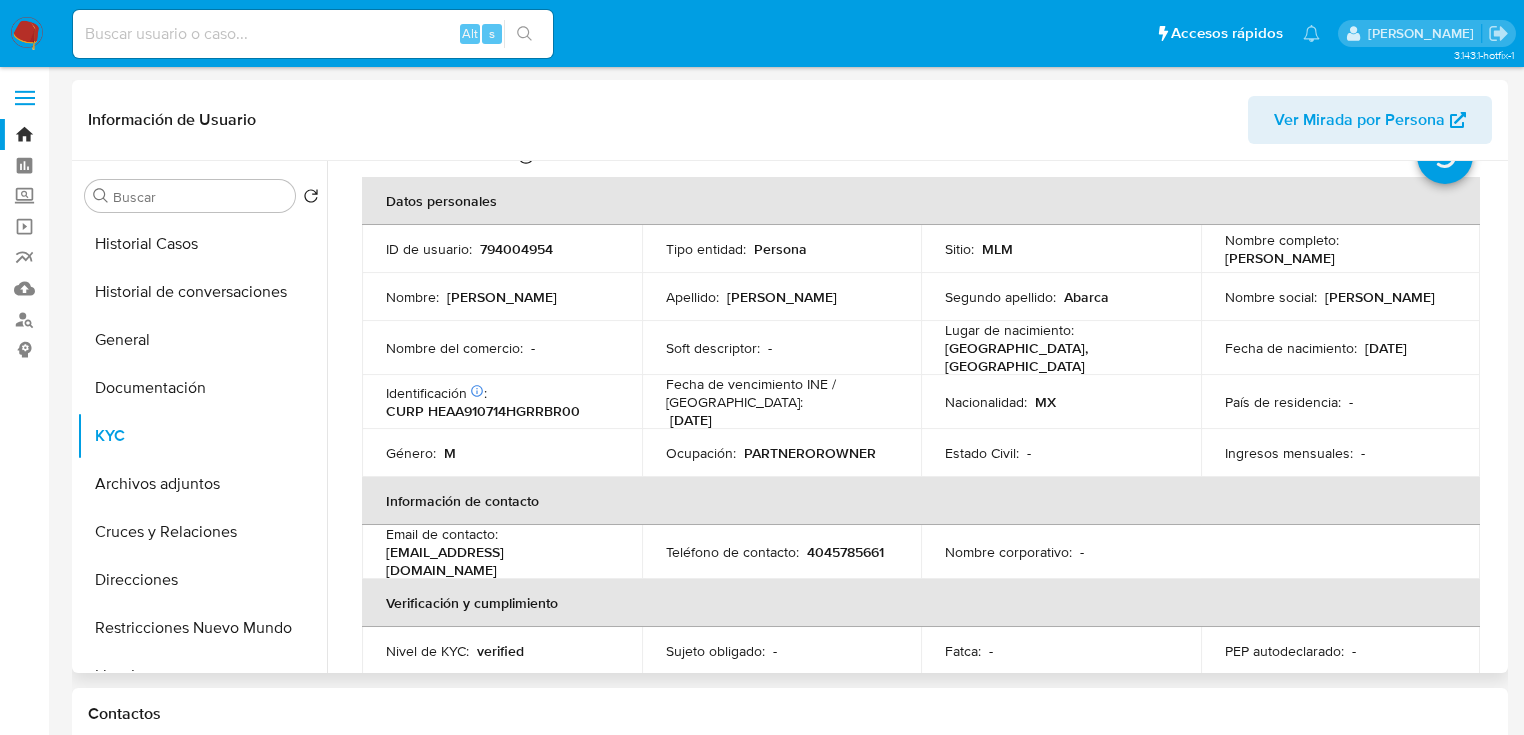 drag, startPoint x: 1221, startPoint y: 251, endPoint x: 1276, endPoint y: 268, distance: 57.567352 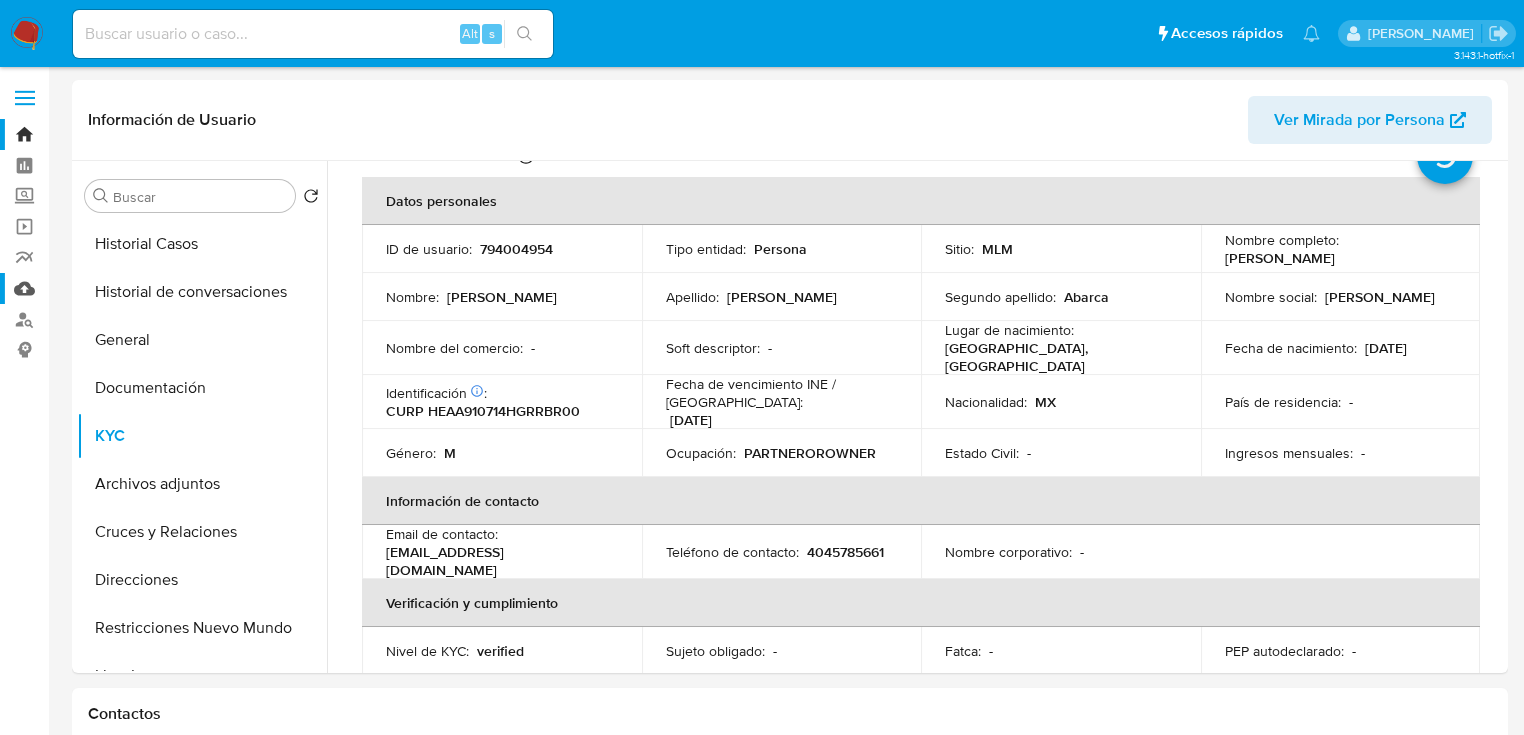 copy on "[PERSON_NAME]" 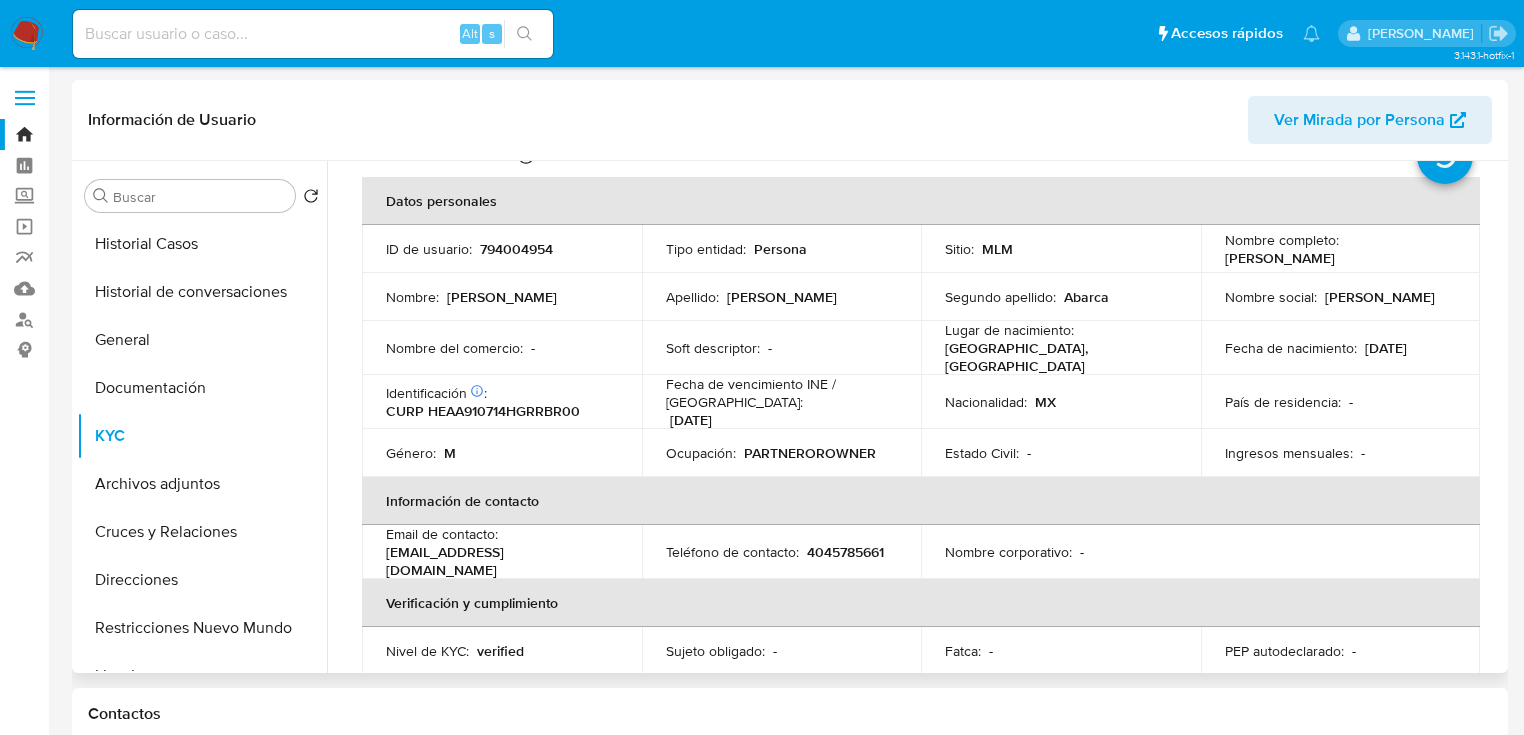 drag, startPoint x: 132, startPoint y: 344, endPoint x: 1250, endPoint y: 101, distance: 1144.1036 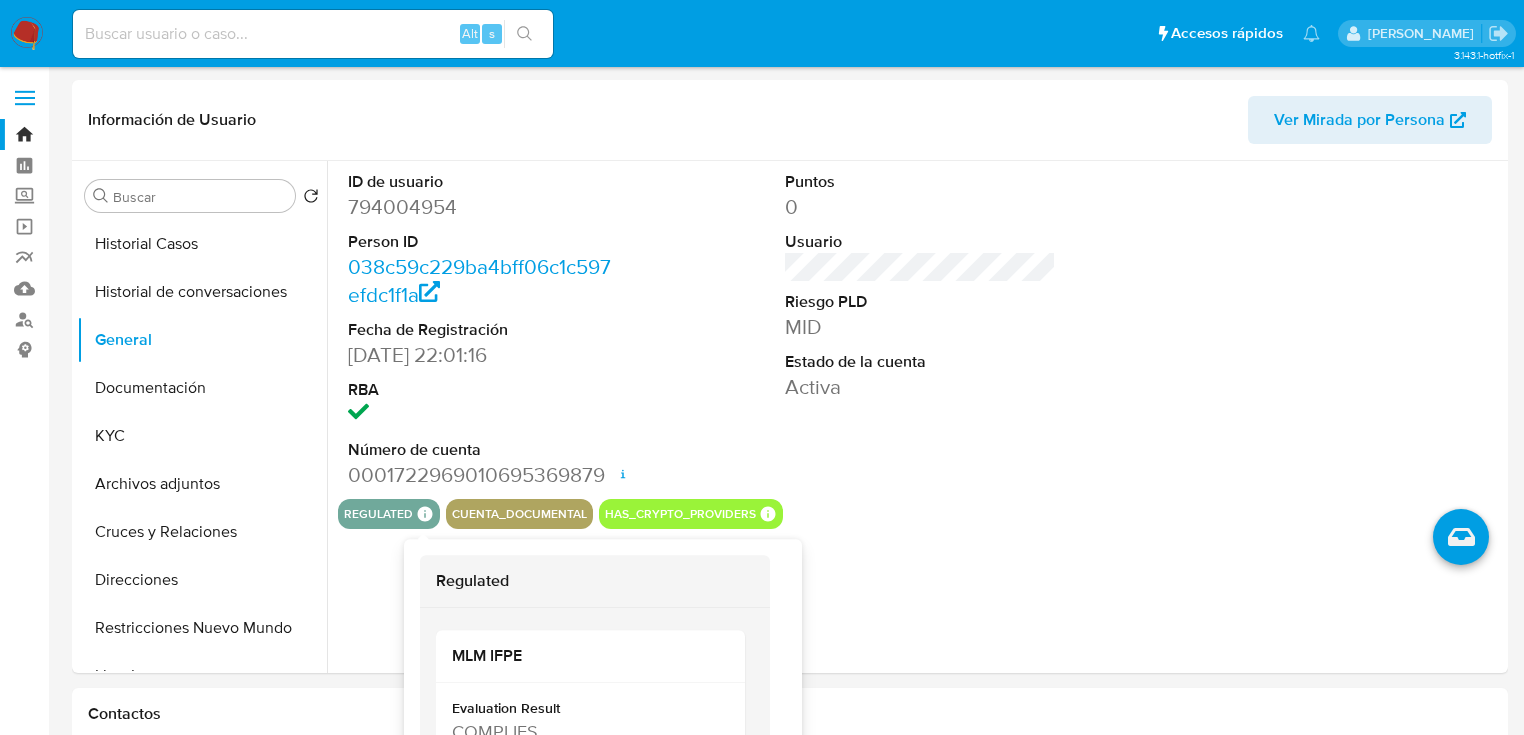 scroll, scrollTop: 80, scrollLeft: 0, axis: vertical 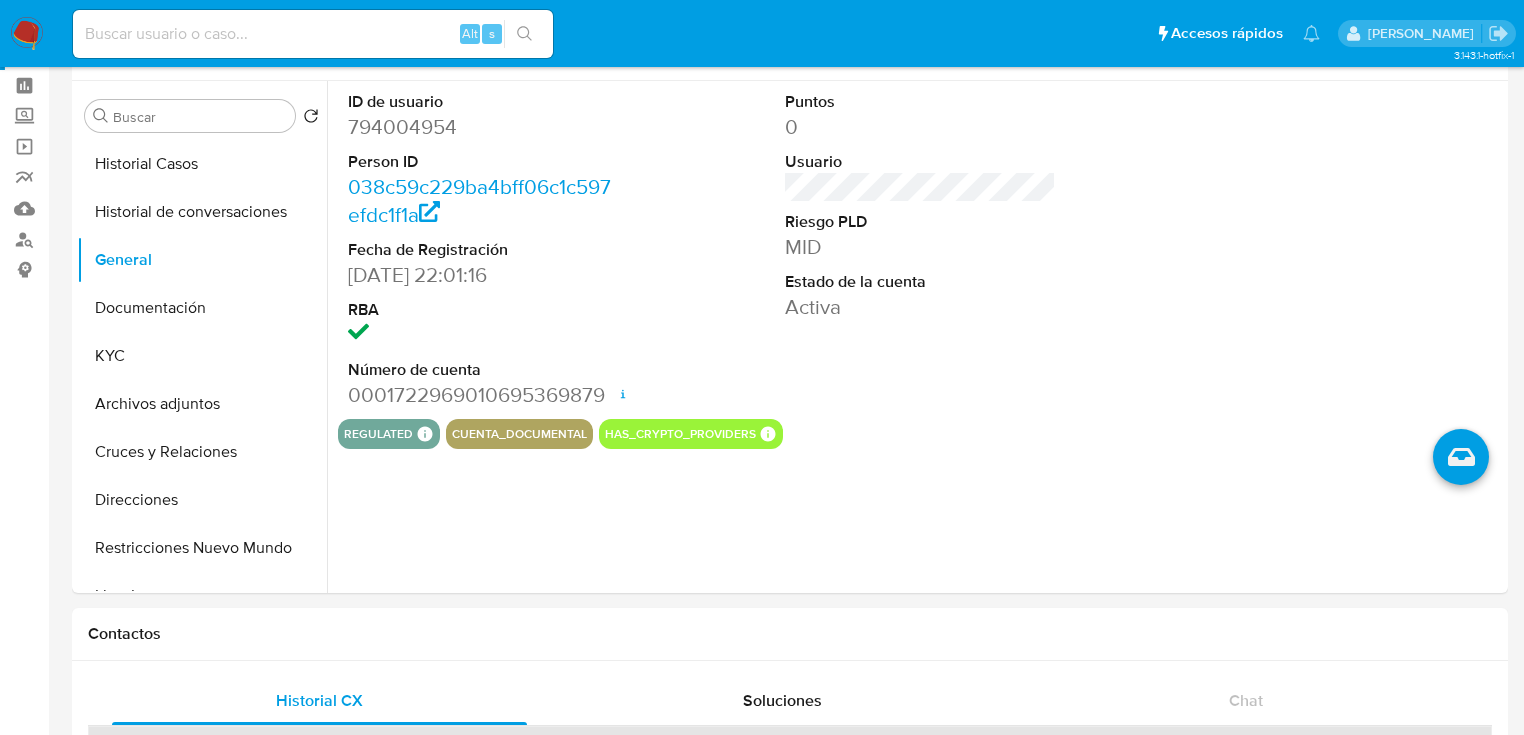 drag, startPoint x: 20, startPoint y: 20, endPoint x: 28, endPoint y: 46, distance: 27.202942 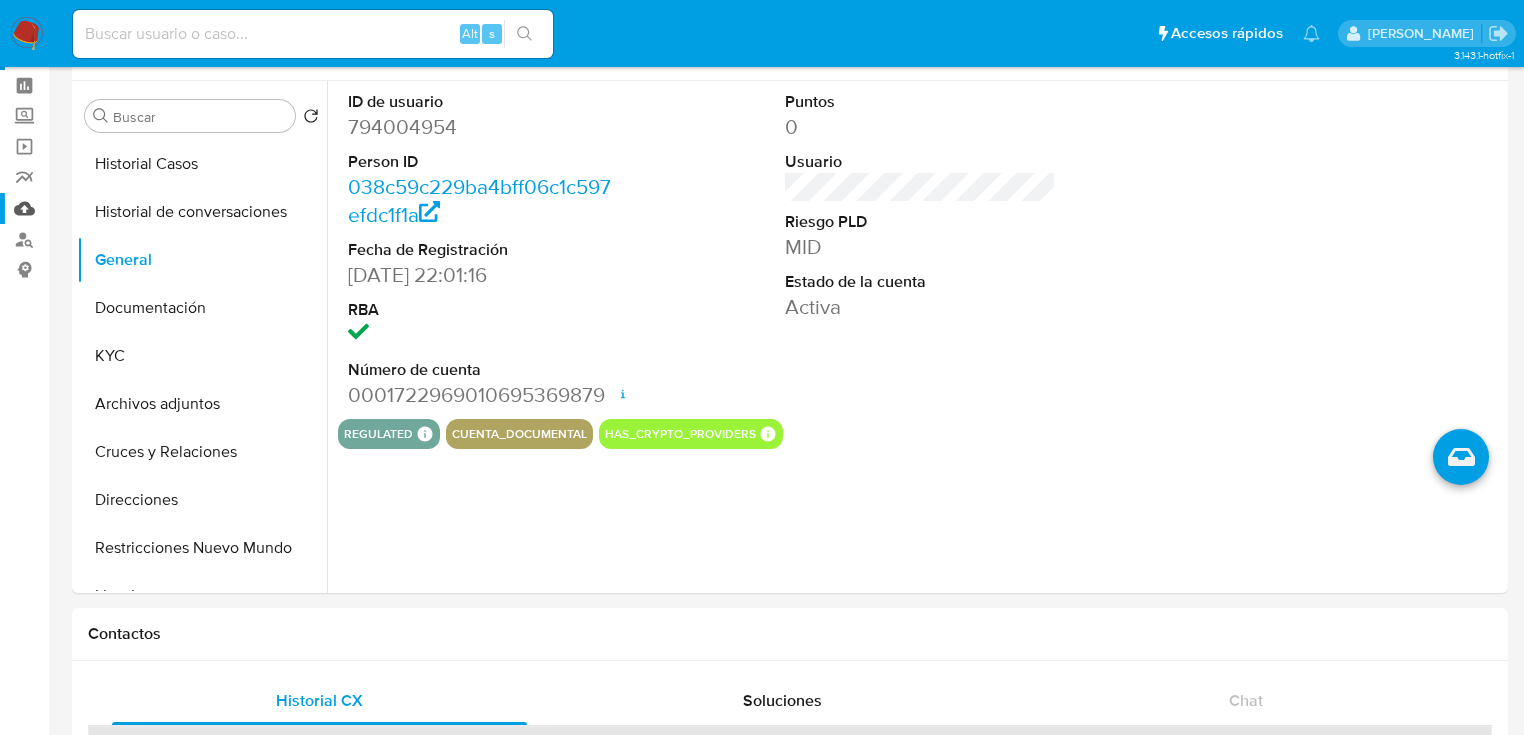 click on "Mulan" at bounding box center [119, 208] 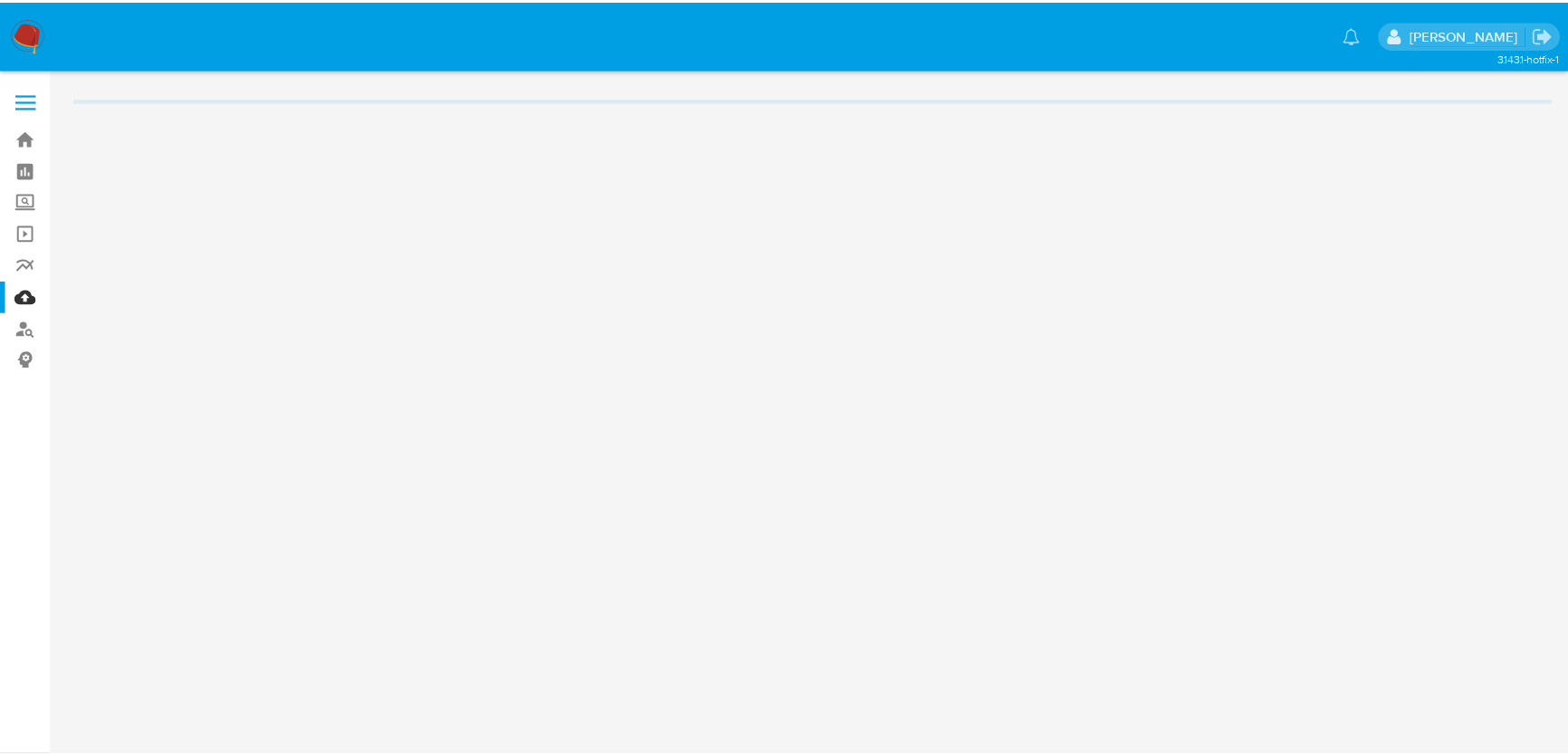 scroll, scrollTop: 0, scrollLeft: 0, axis: both 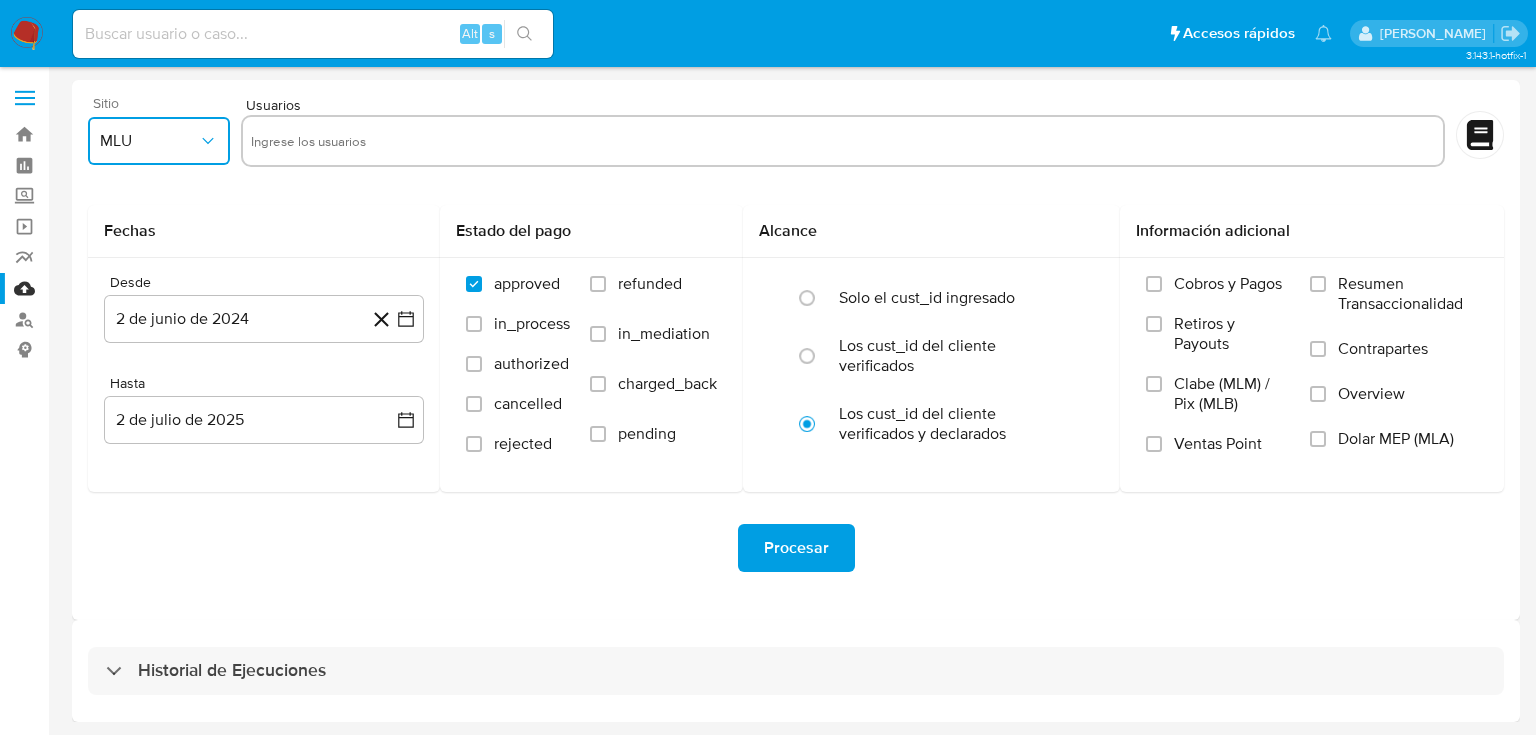 click on "MLU" at bounding box center [149, 141] 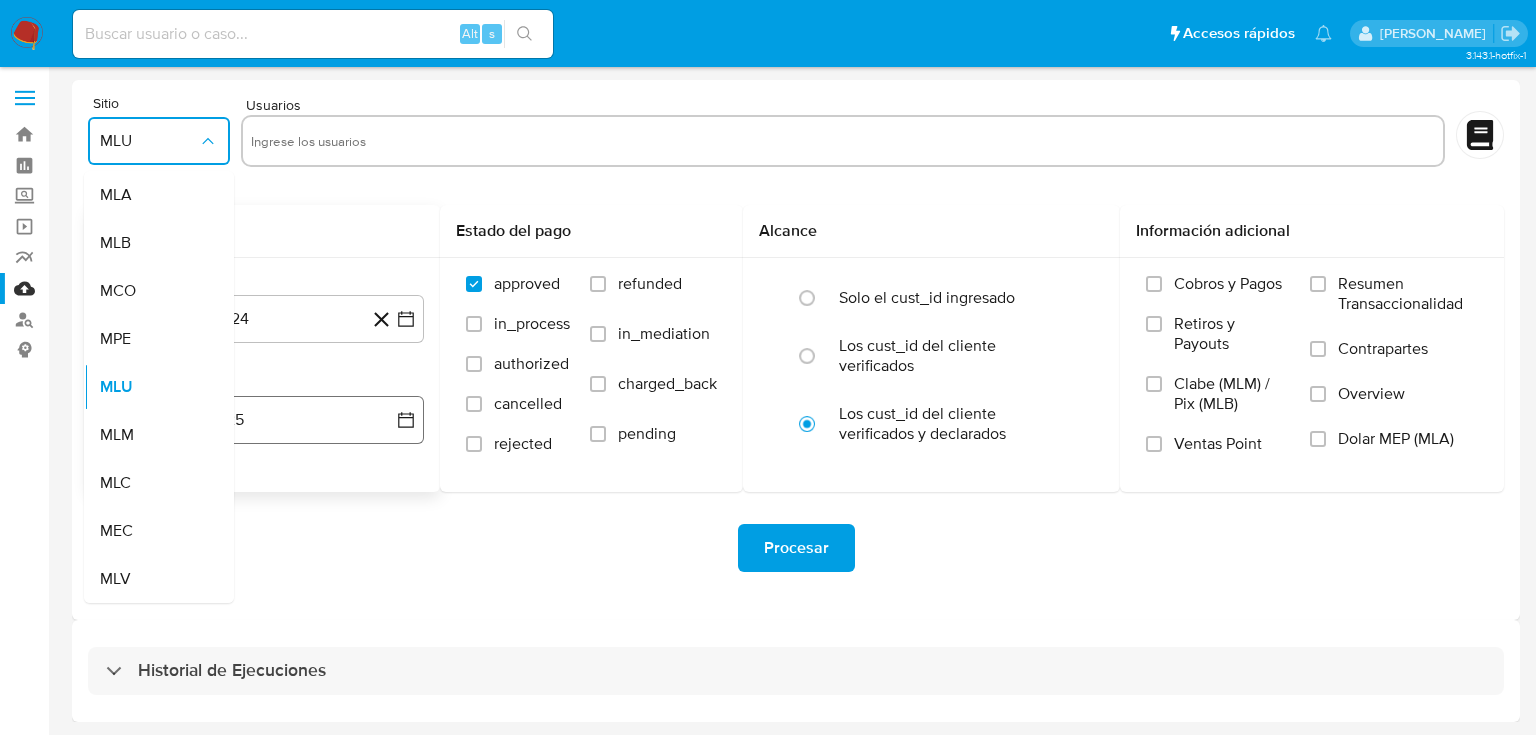 click on "MLM" at bounding box center (153, 435) 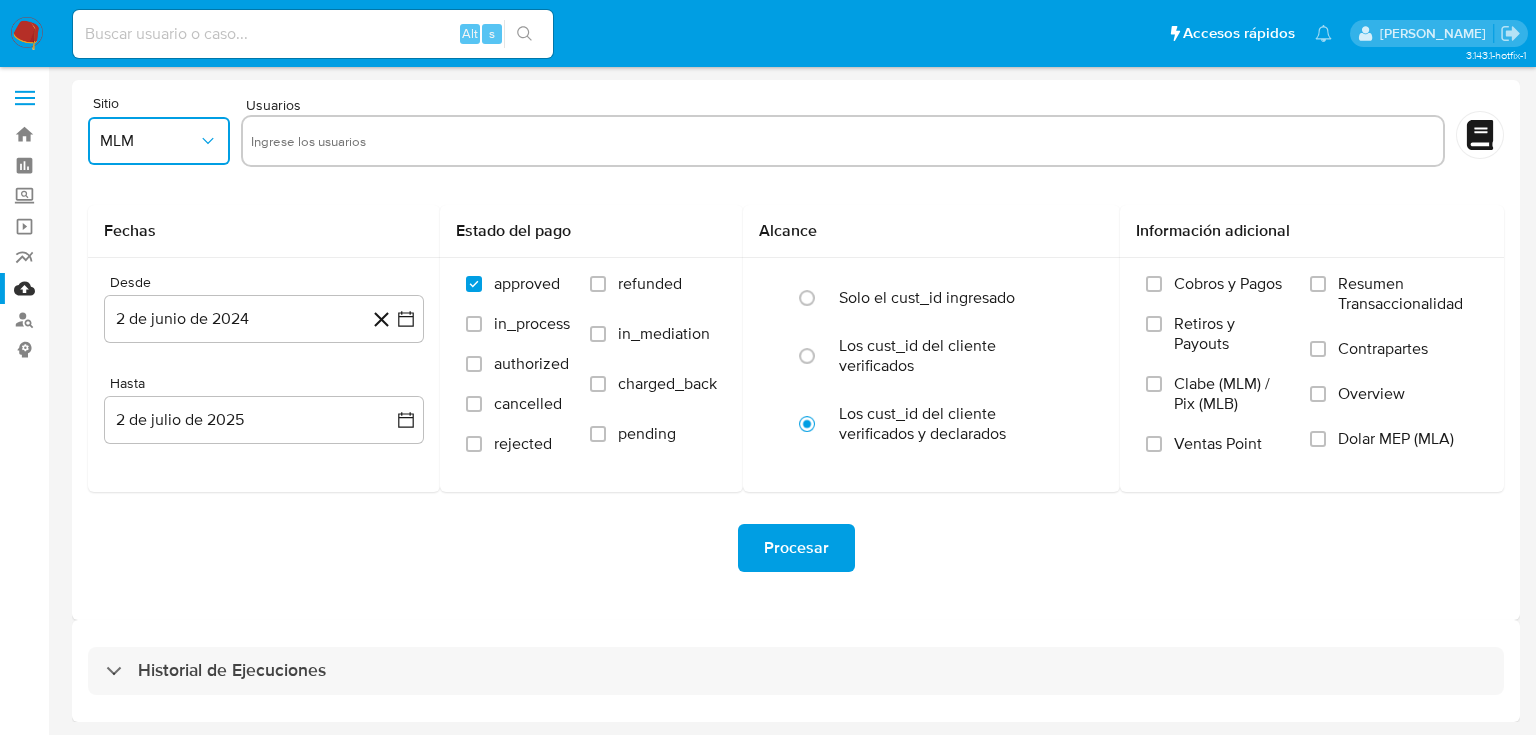 click at bounding box center (843, 141) 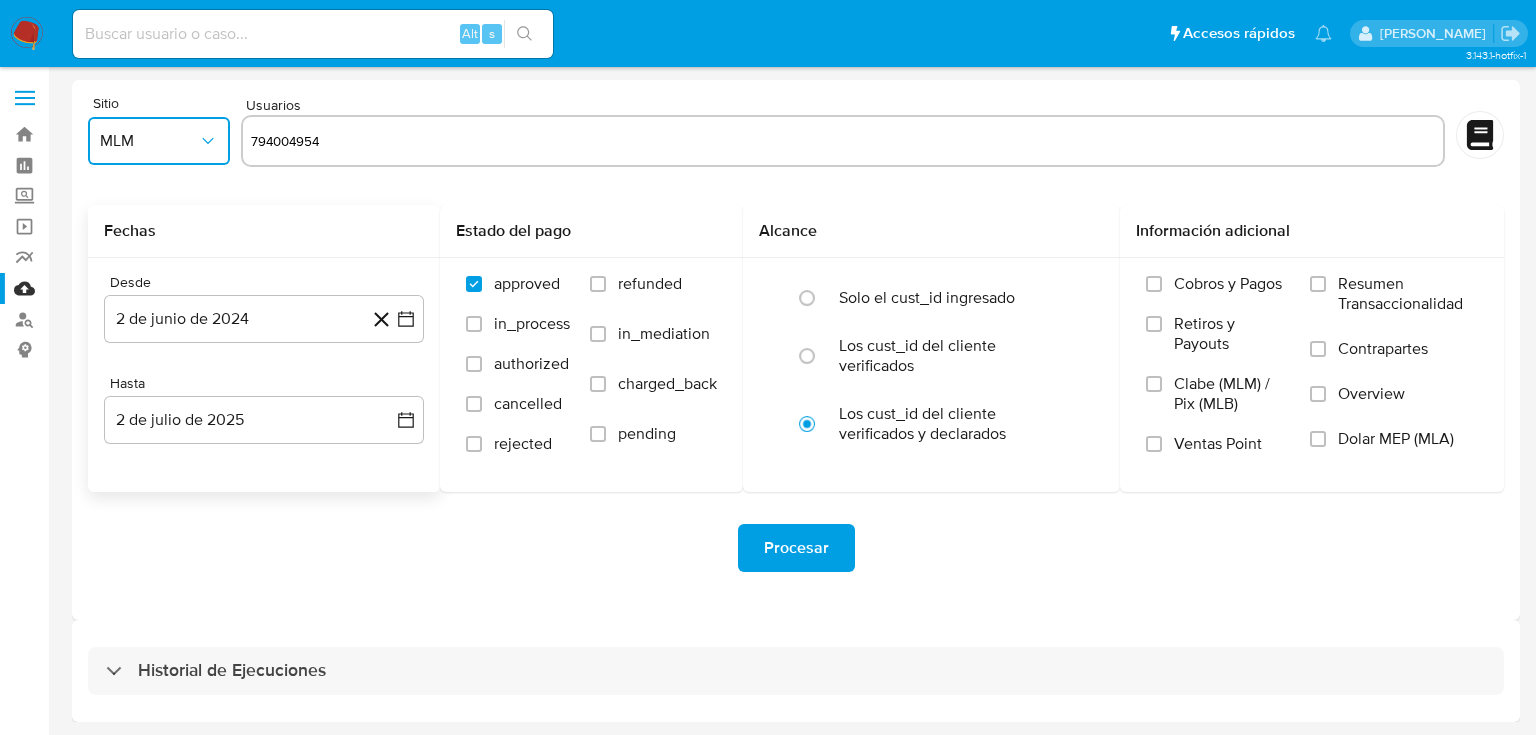 type 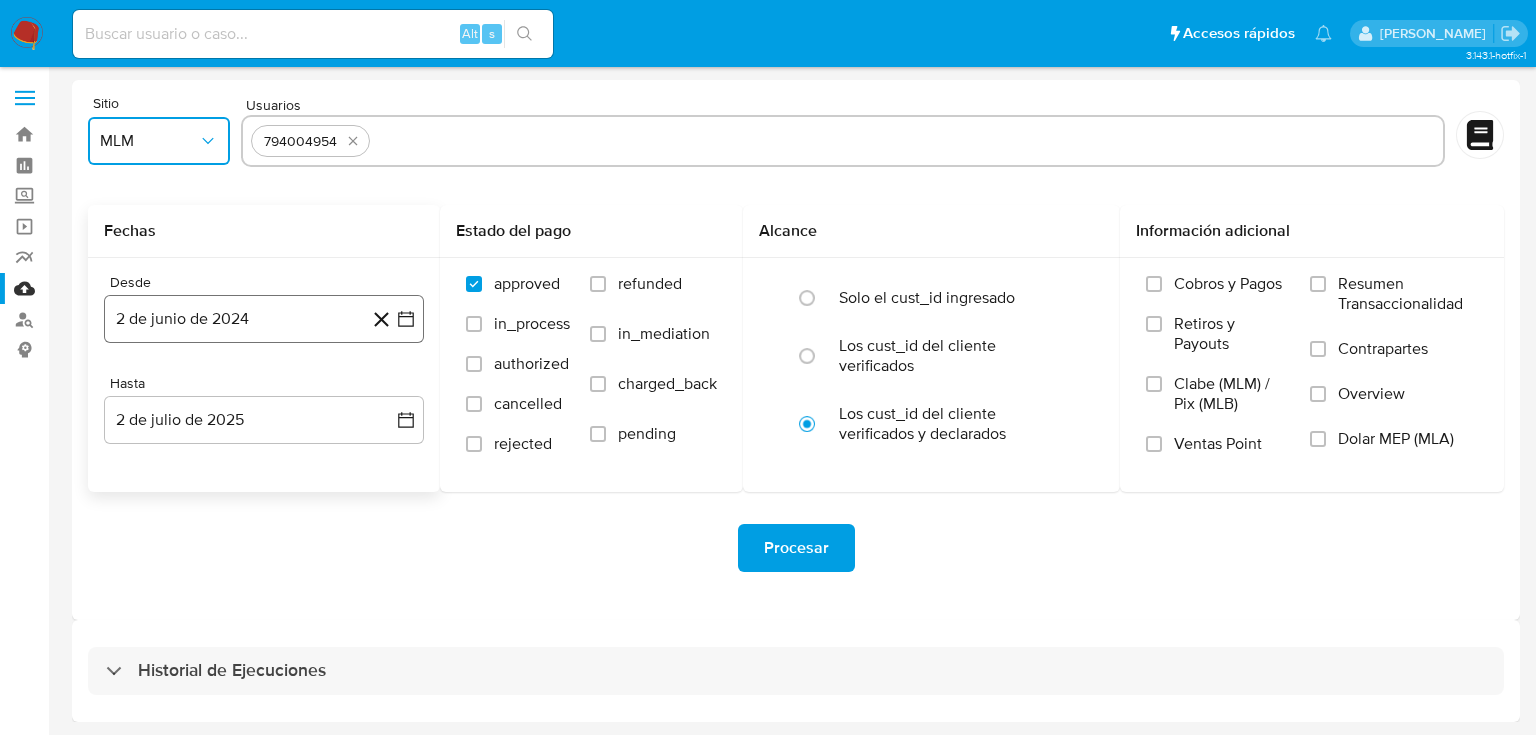 click 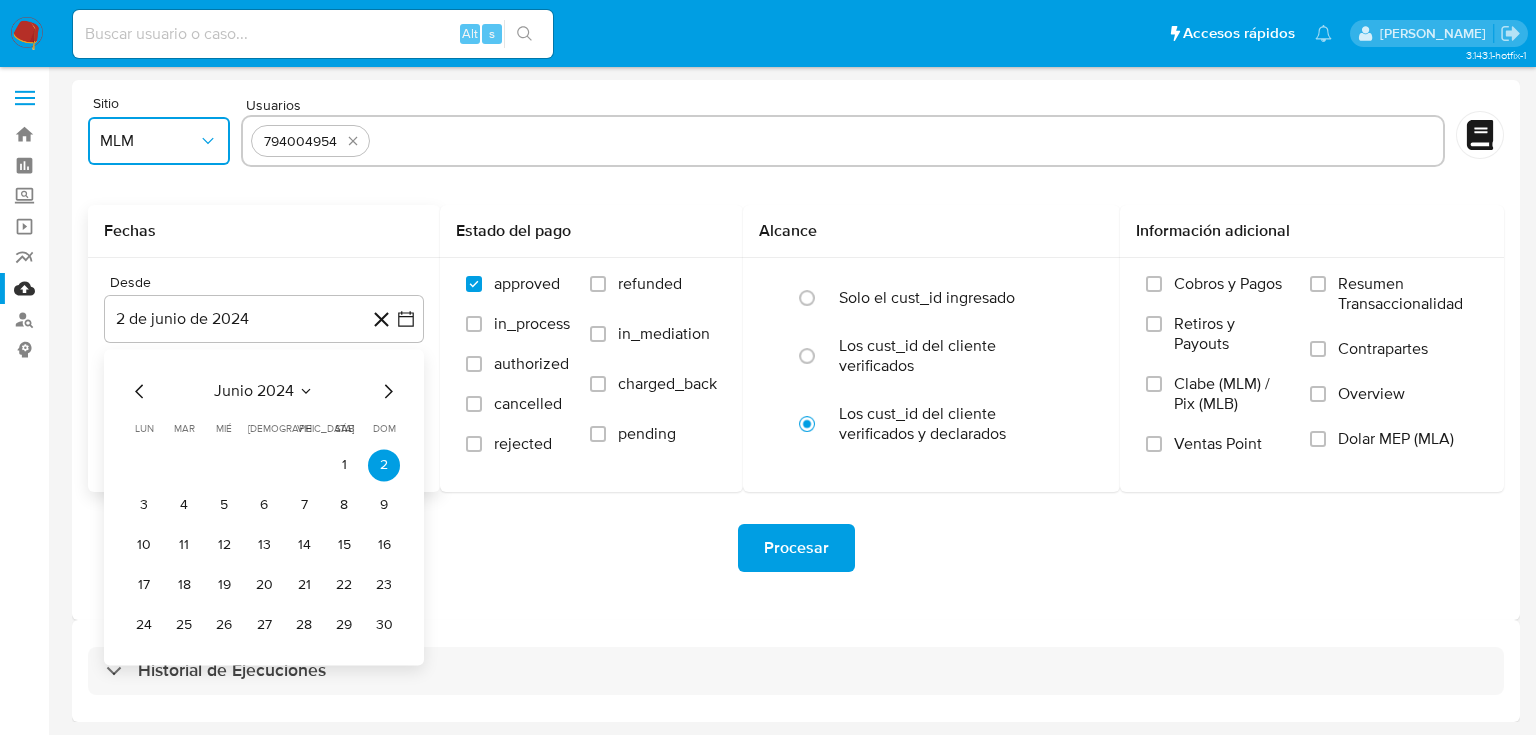 click 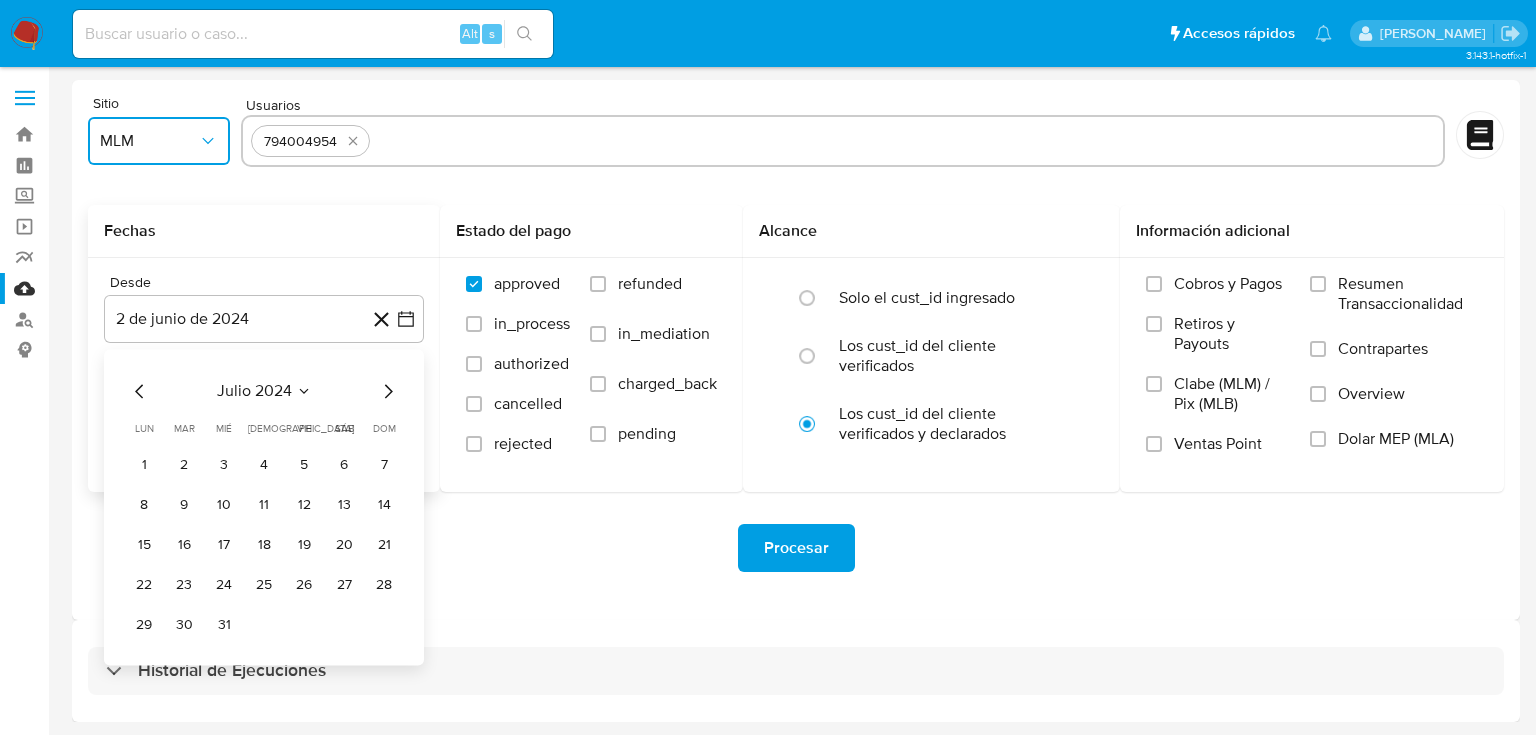 click 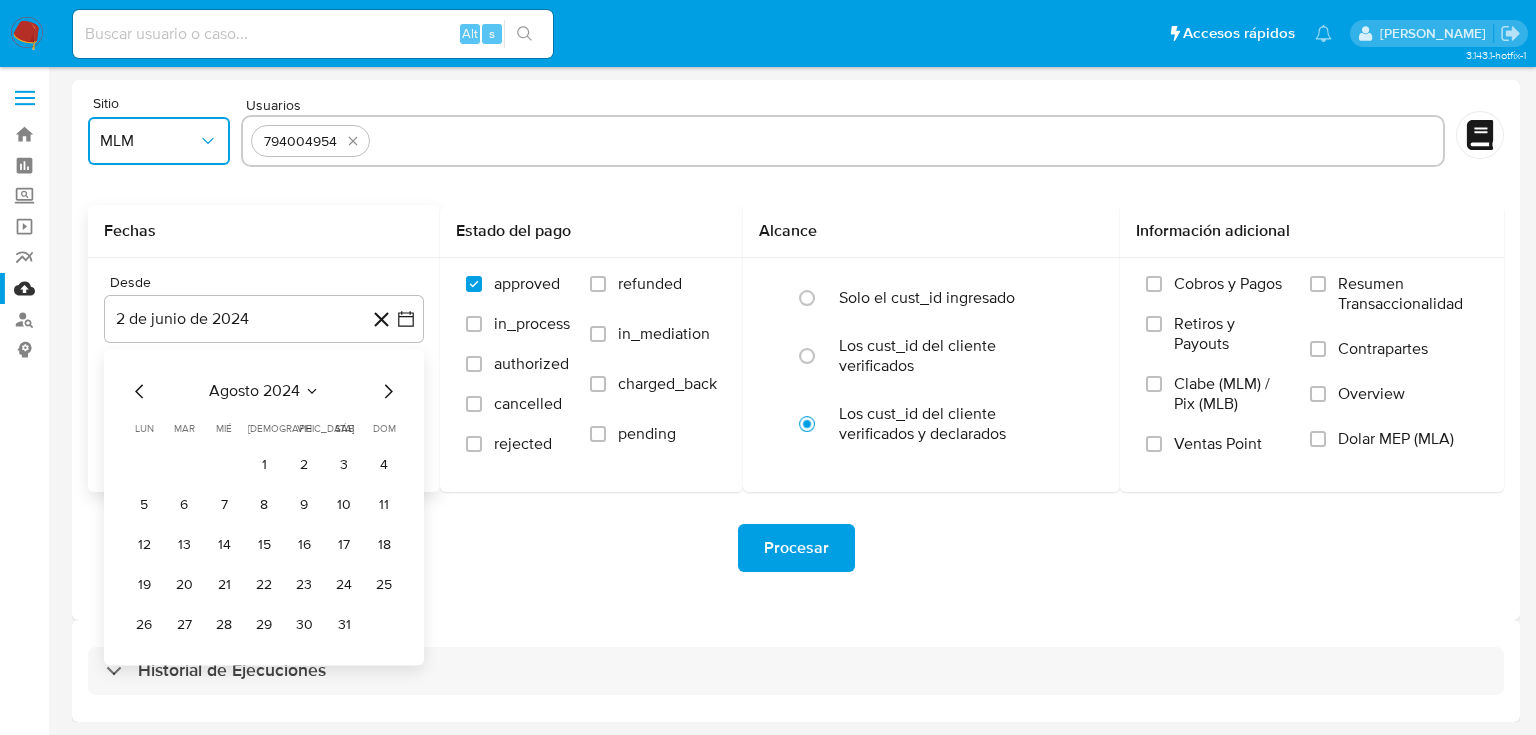 click 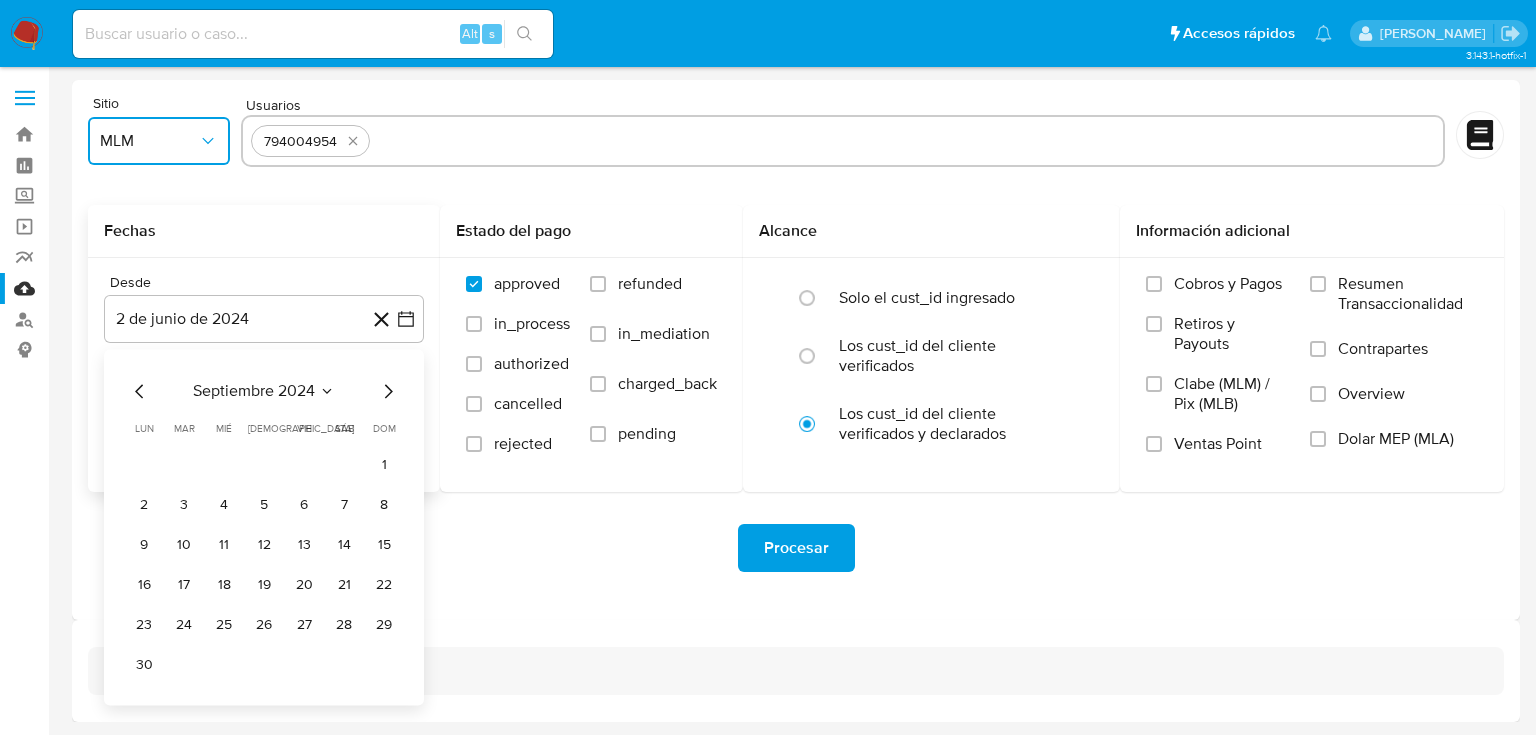 click 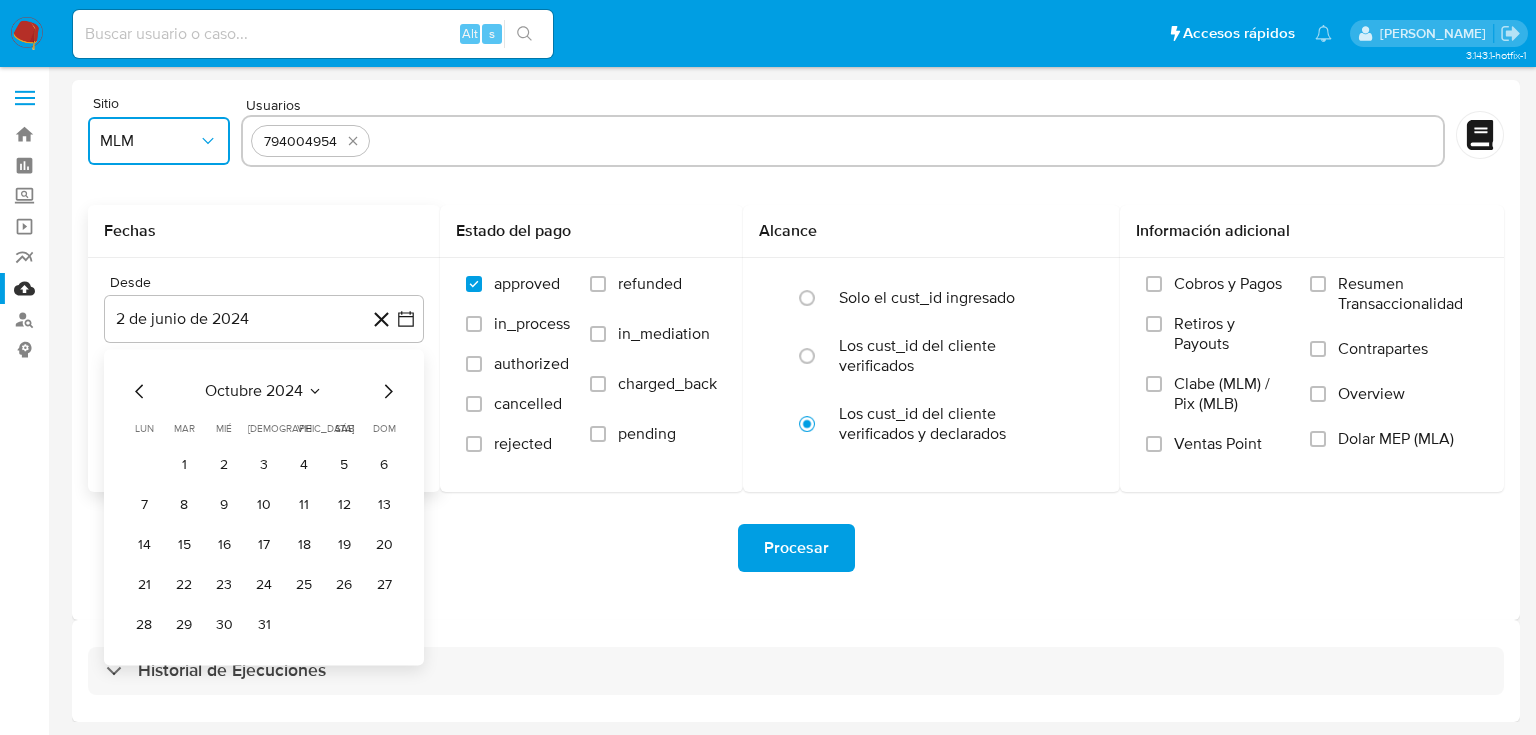 click 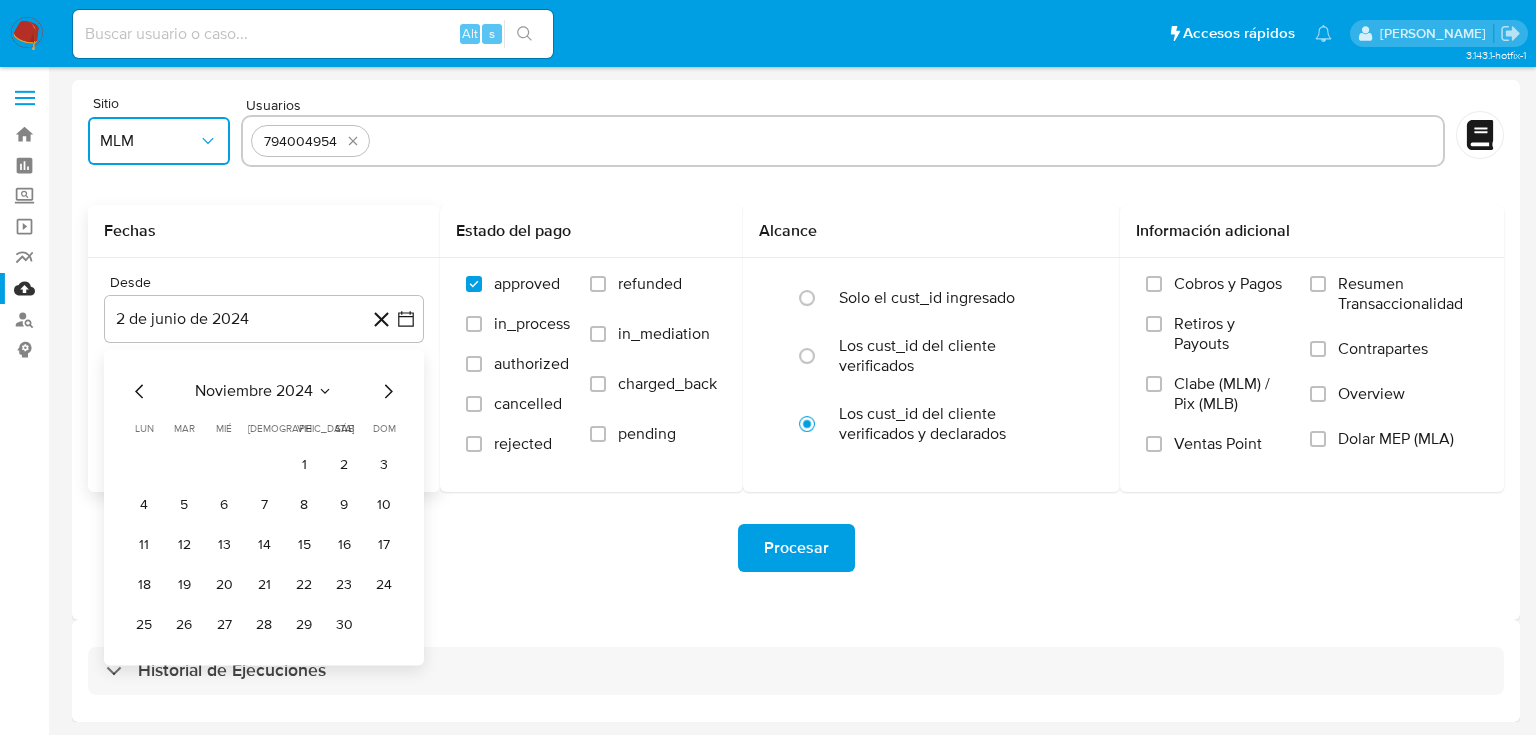click 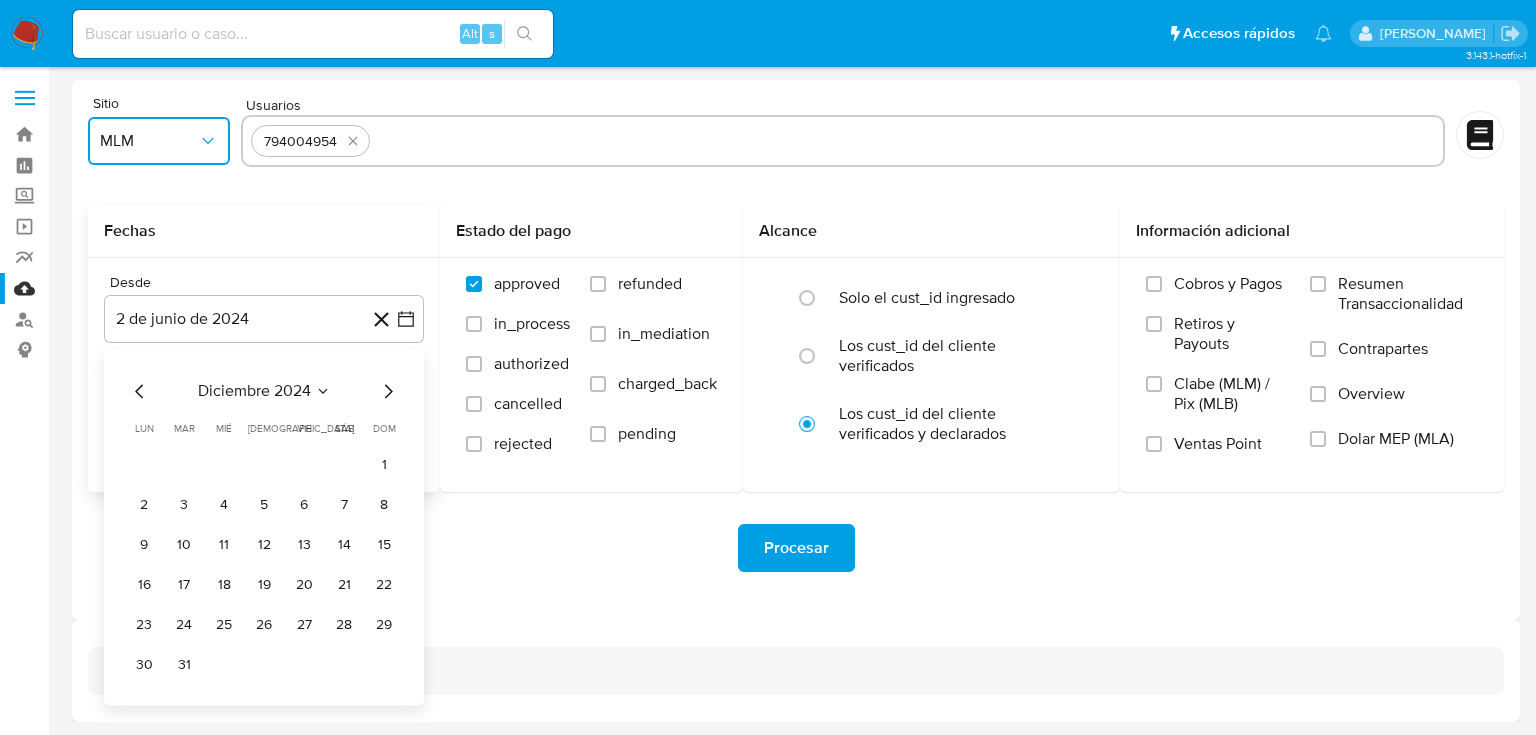 click 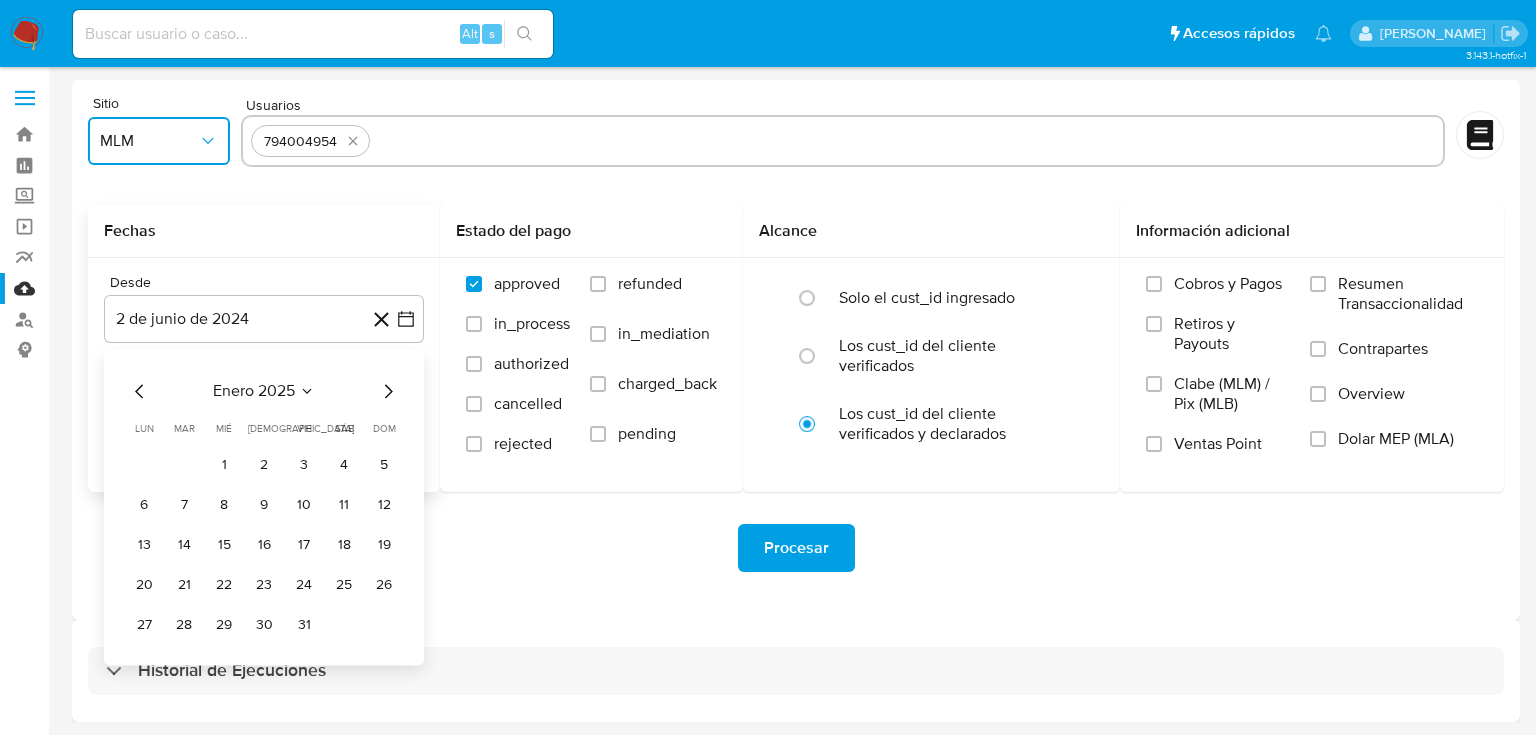 click 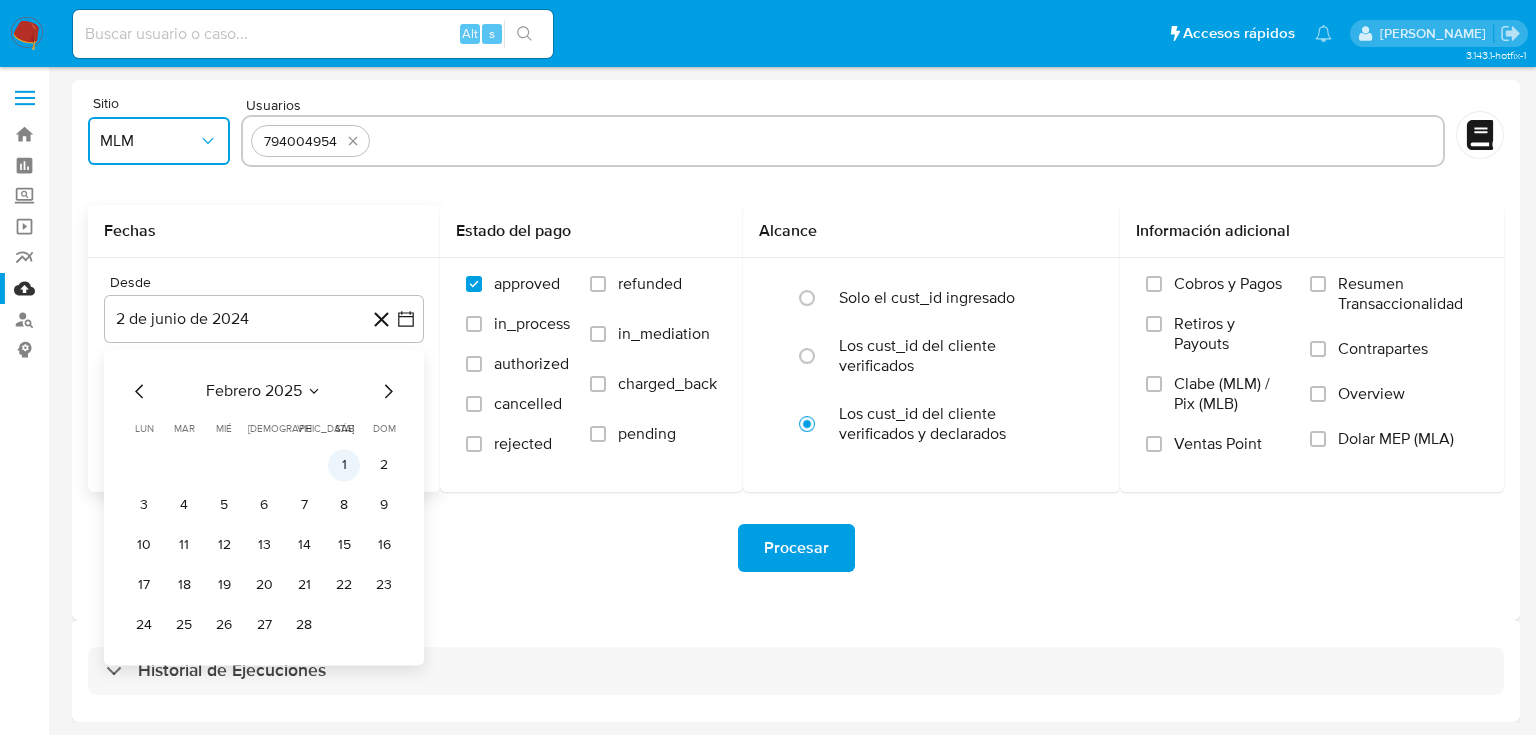 click on "1" at bounding box center (344, 465) 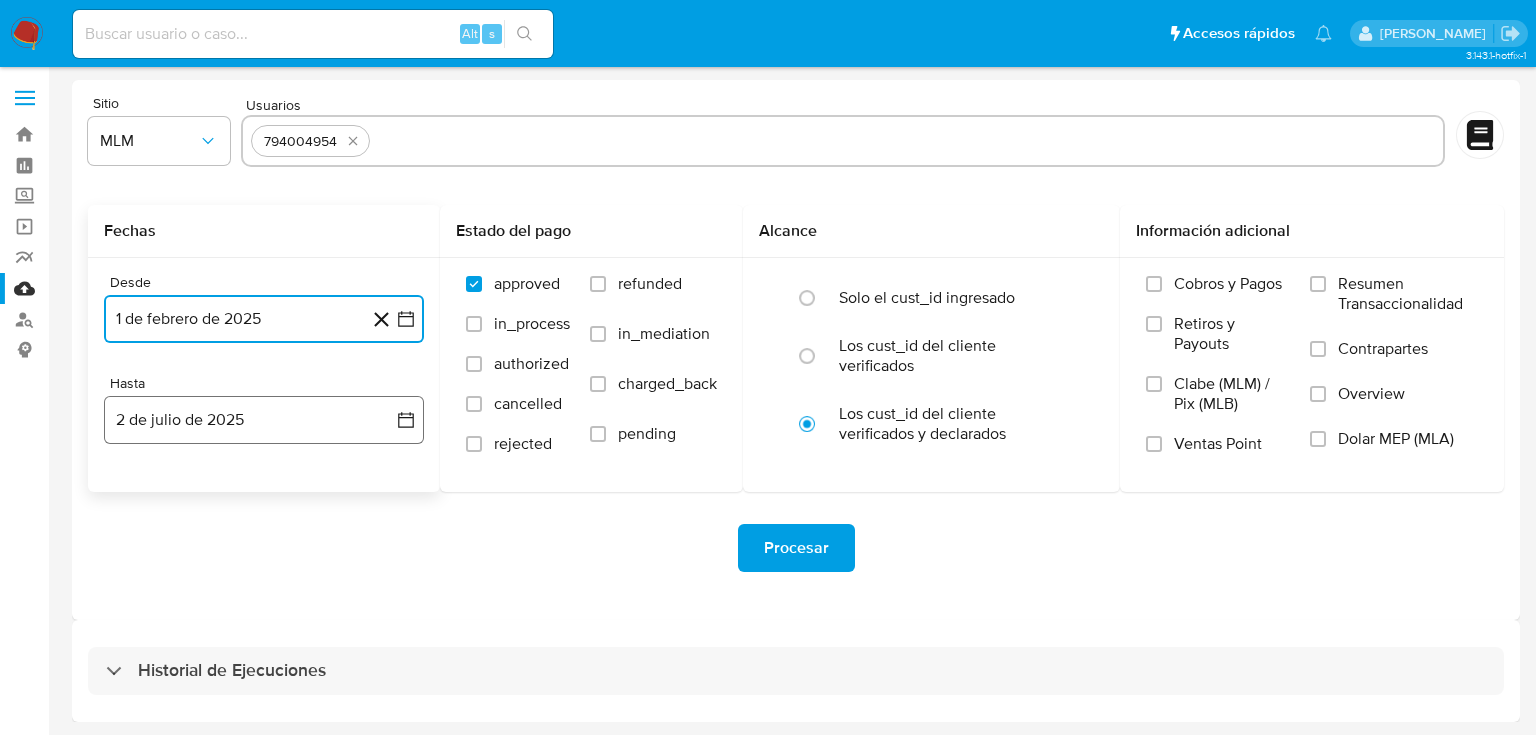click 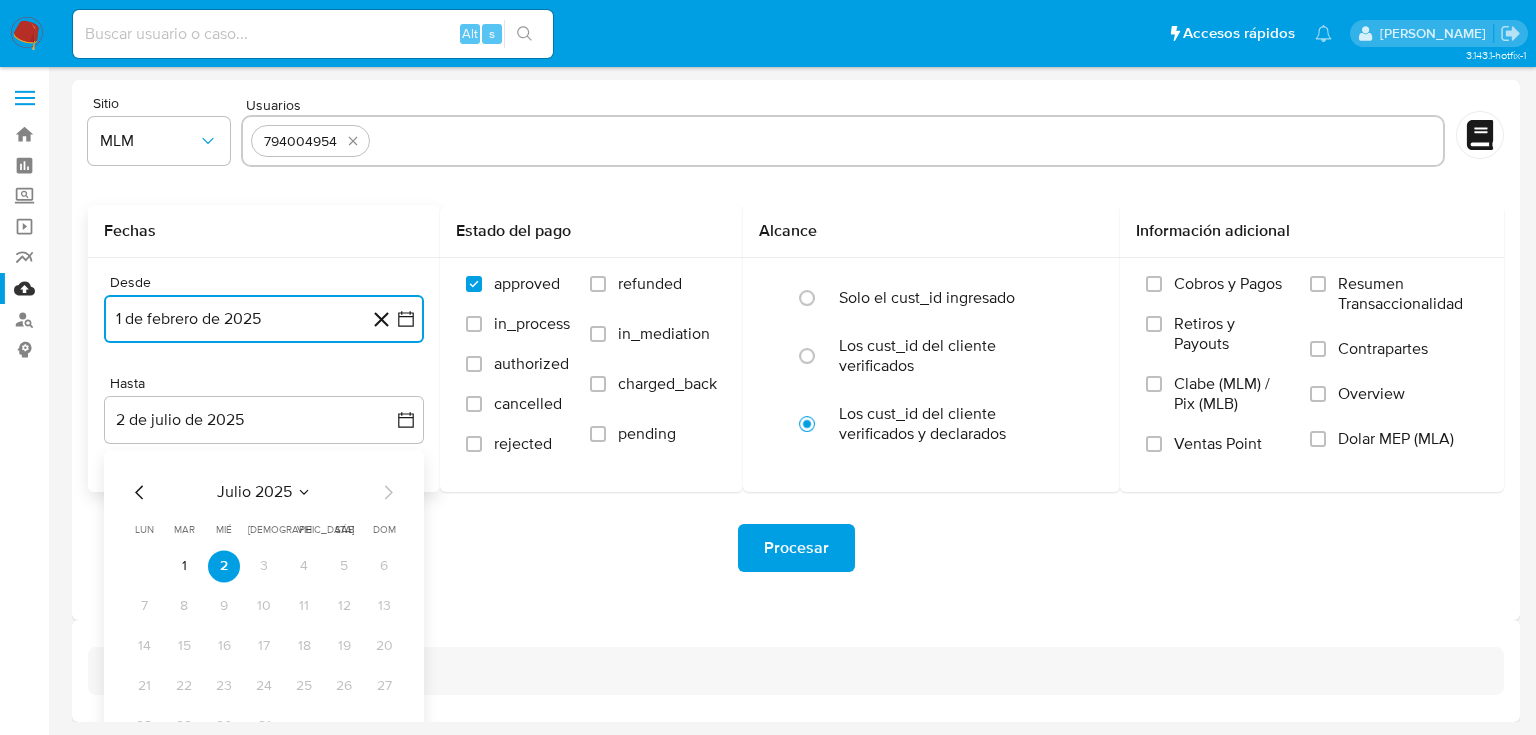click 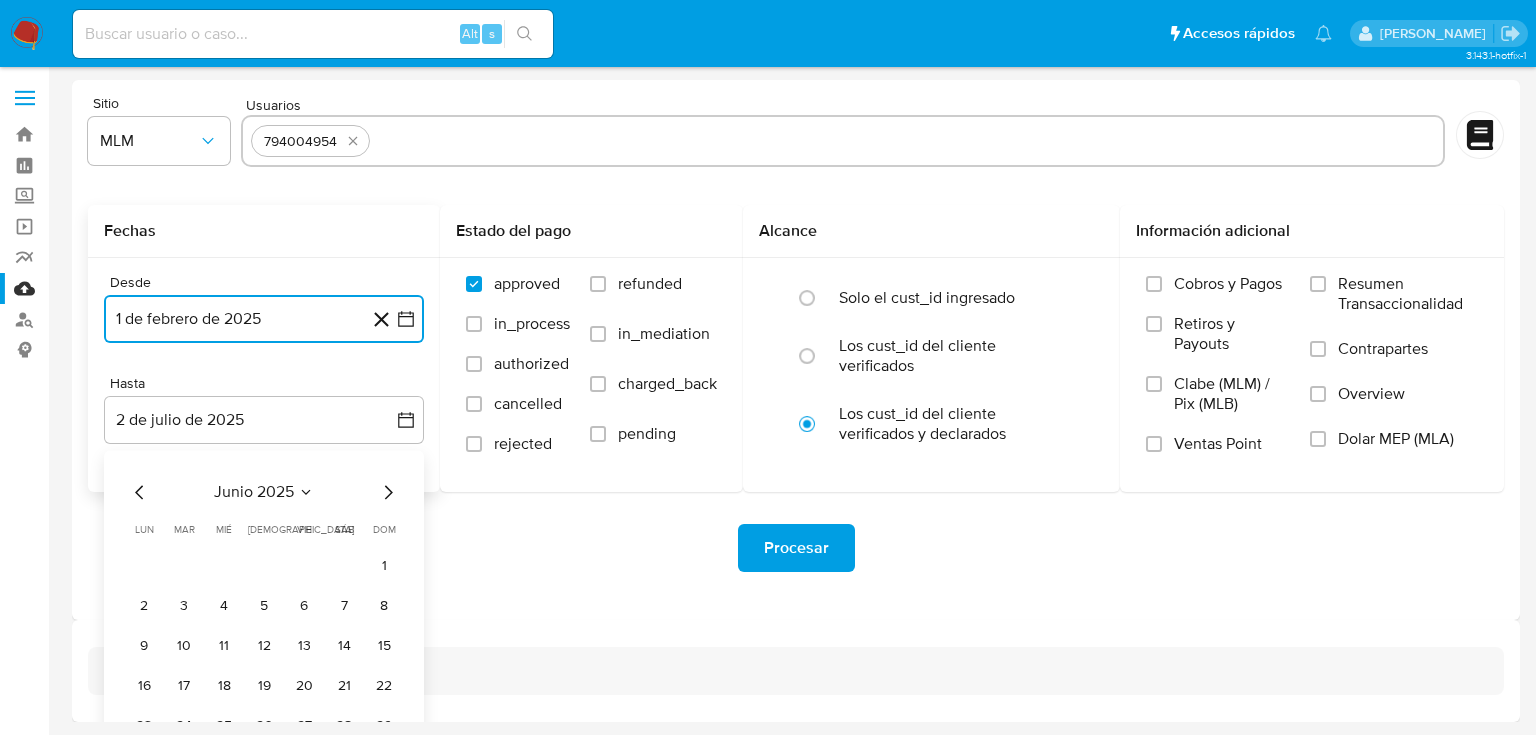 click 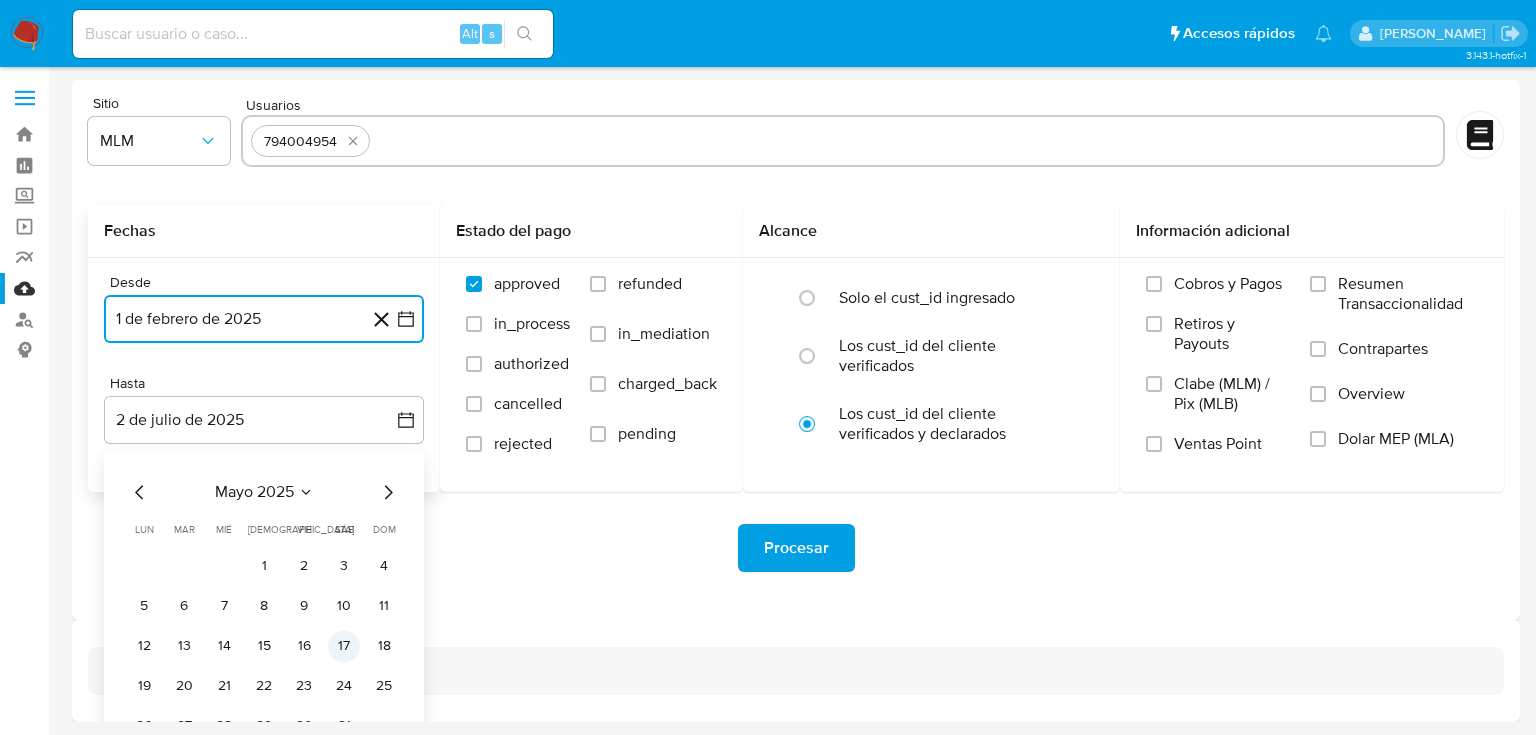 type 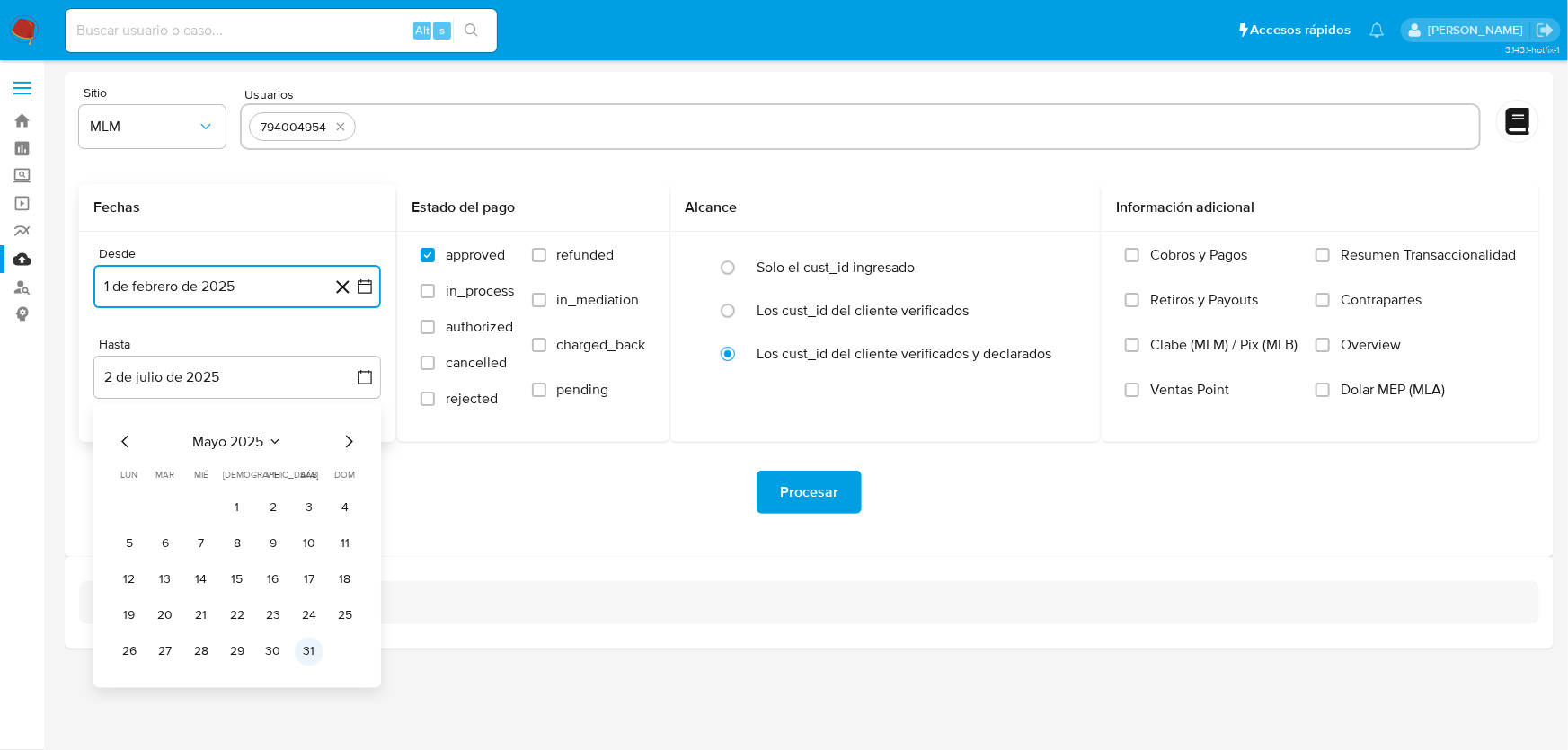 click on "31" at bounding box center [309, 652] 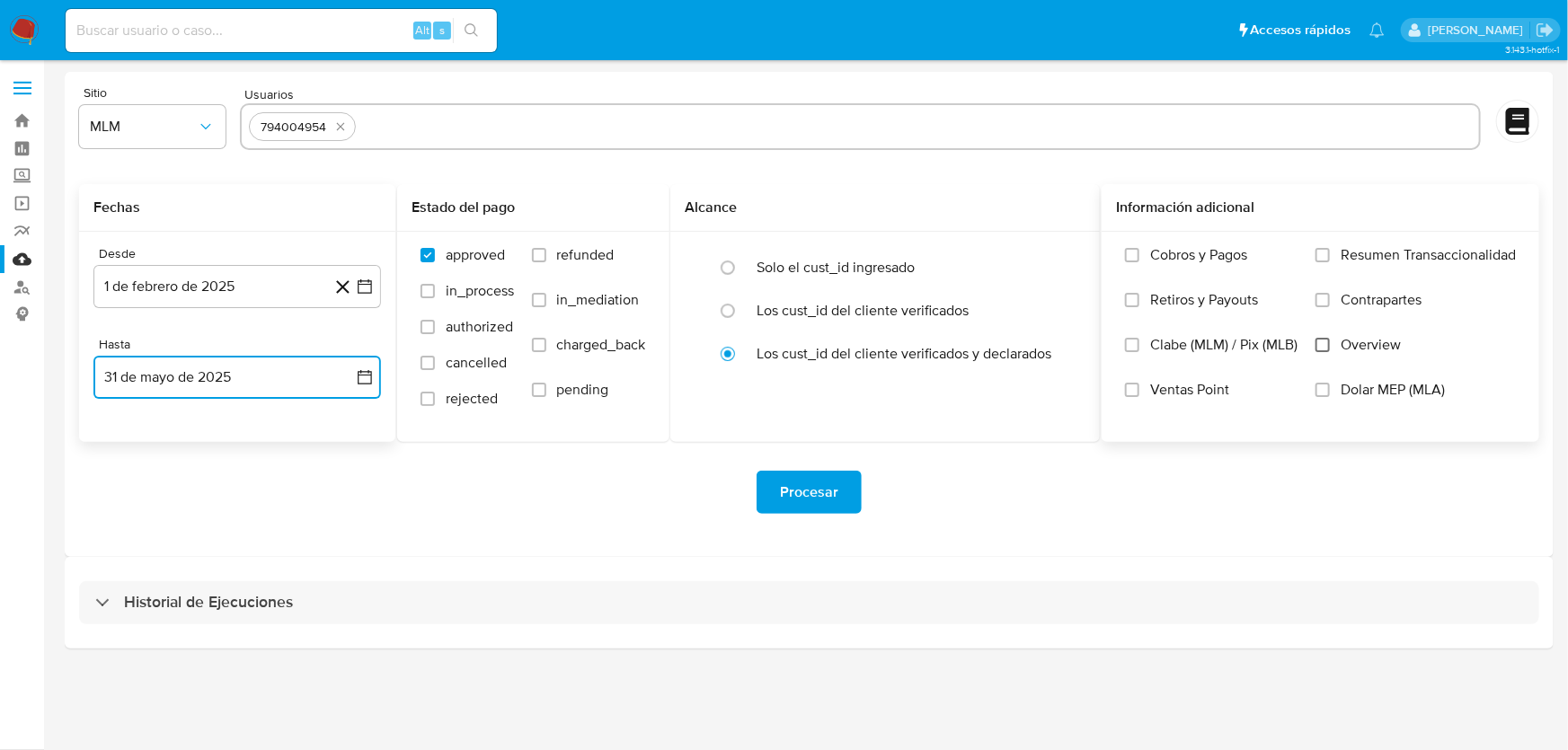 click on "Overview" at bounding box center (1323, 345) 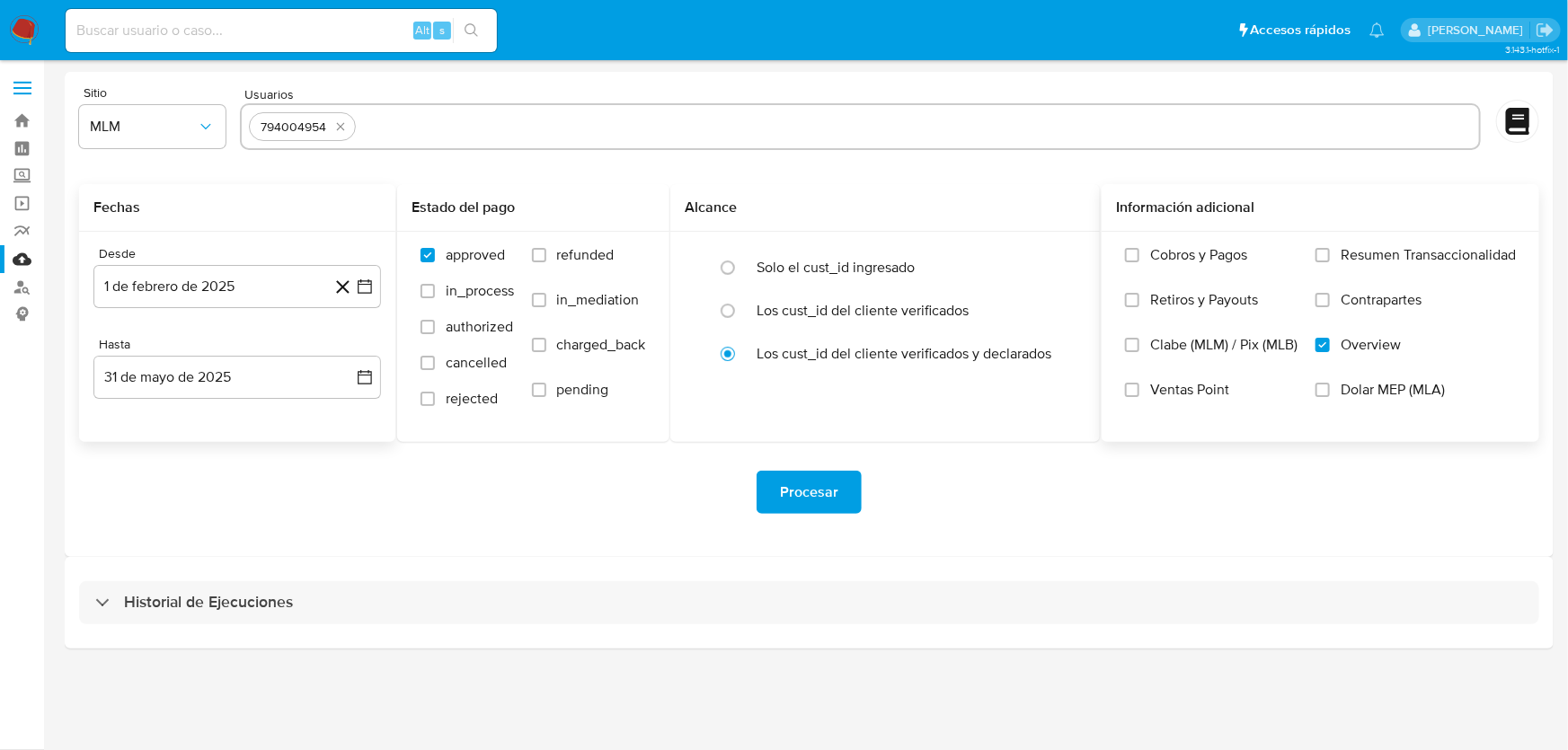 click on "Procesar" at bounding box center [809, 492] 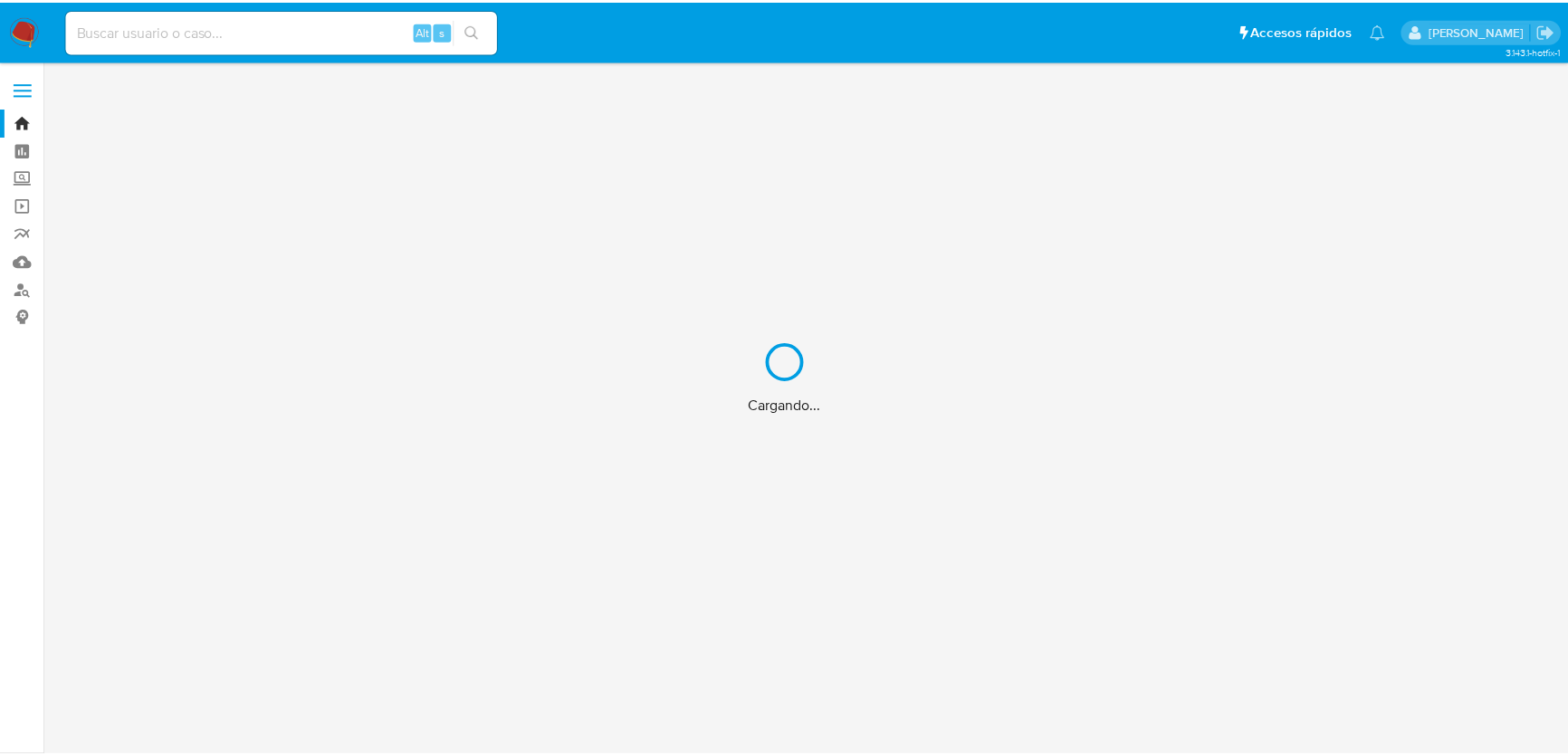 scroll, scrollTop: 0, scrollLeft: 0, axis: both 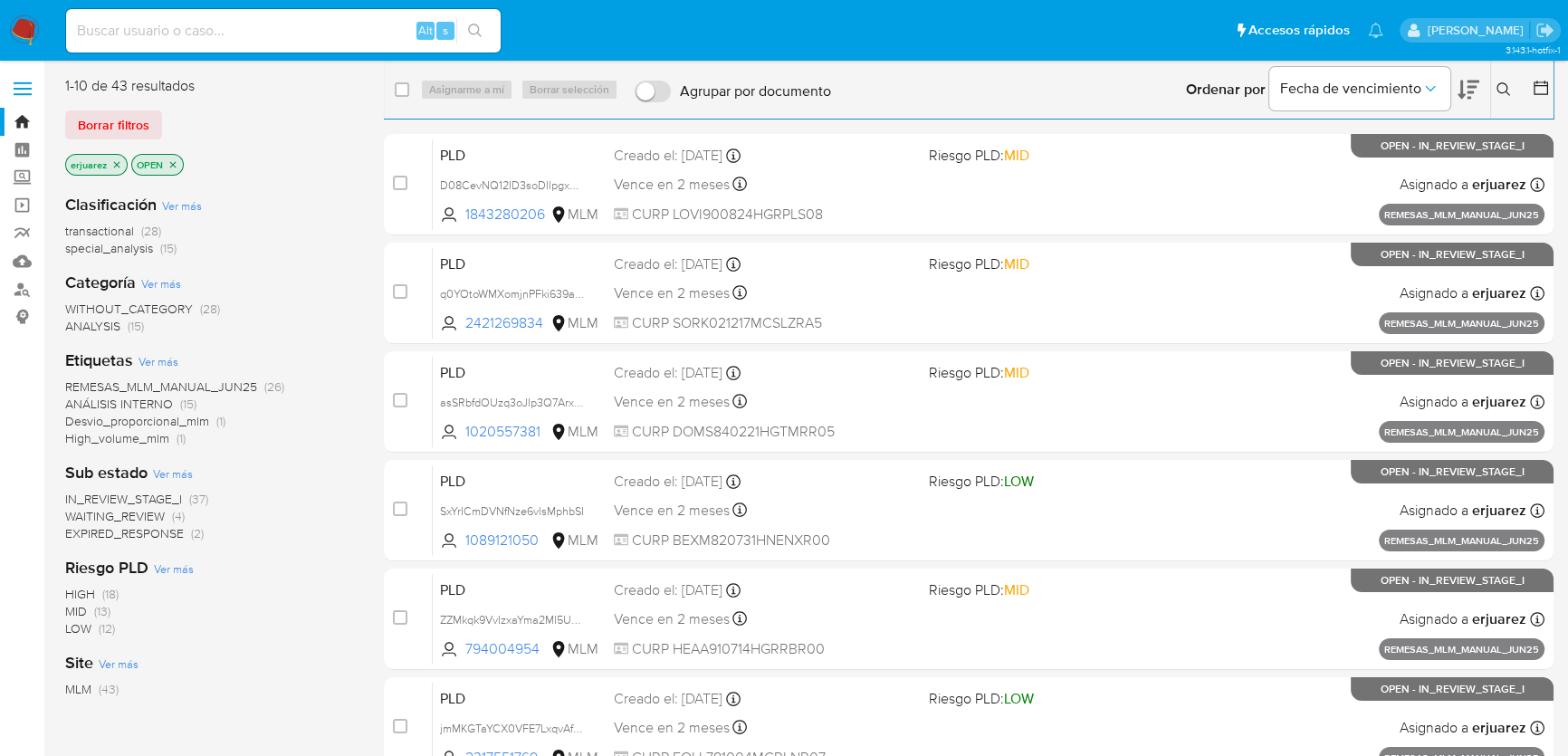 click 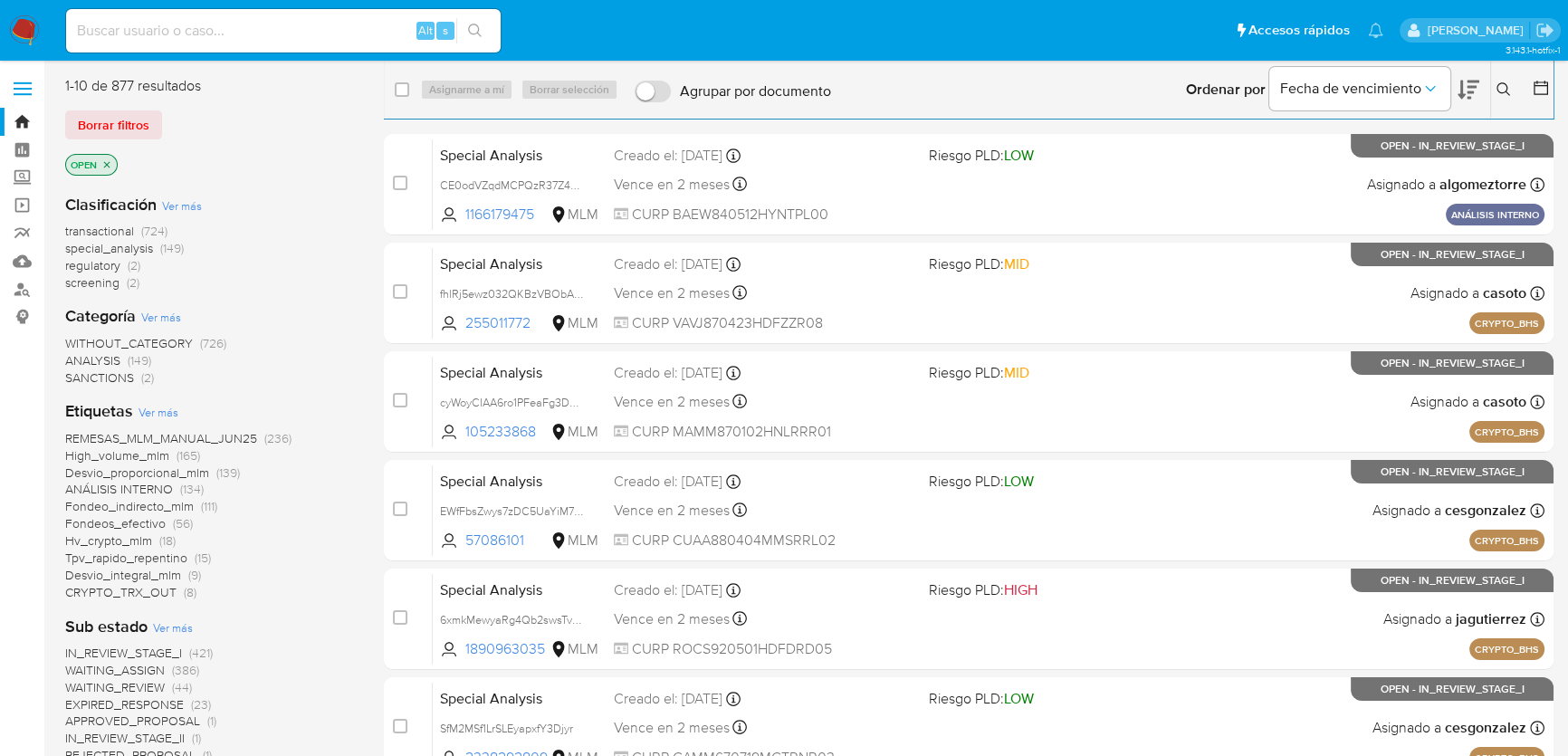 click 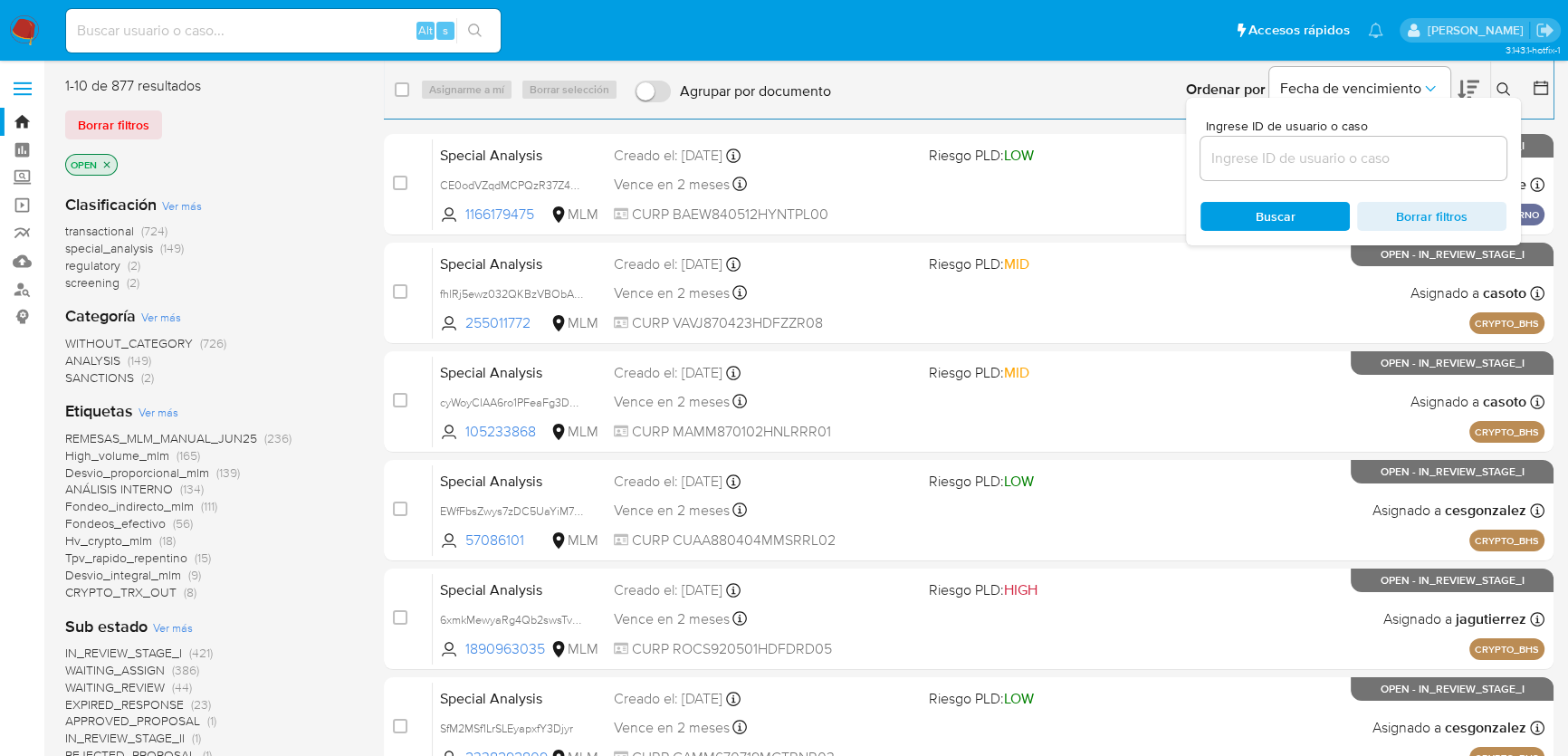 click at bounding box center [1353, 158] 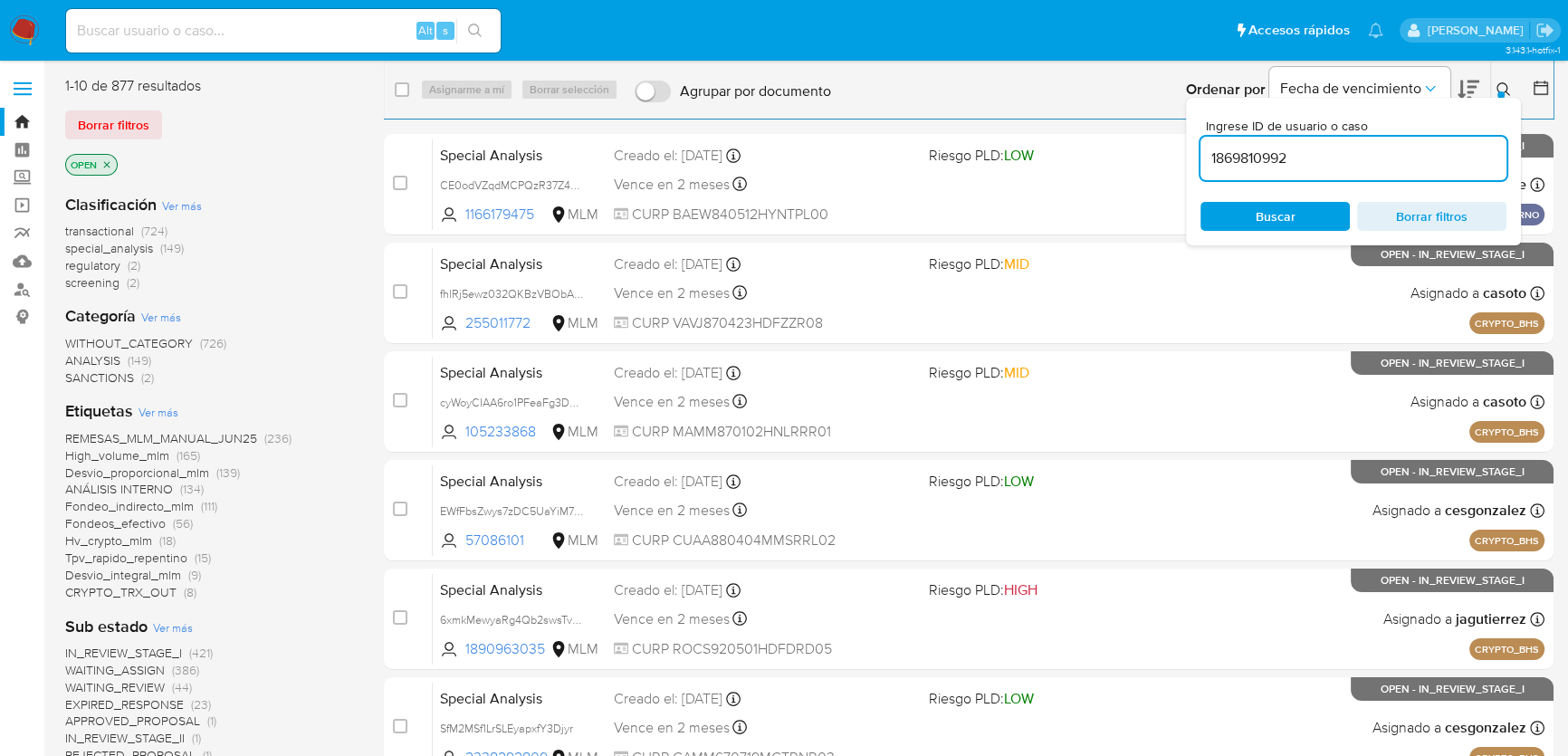 type on "1869810992" 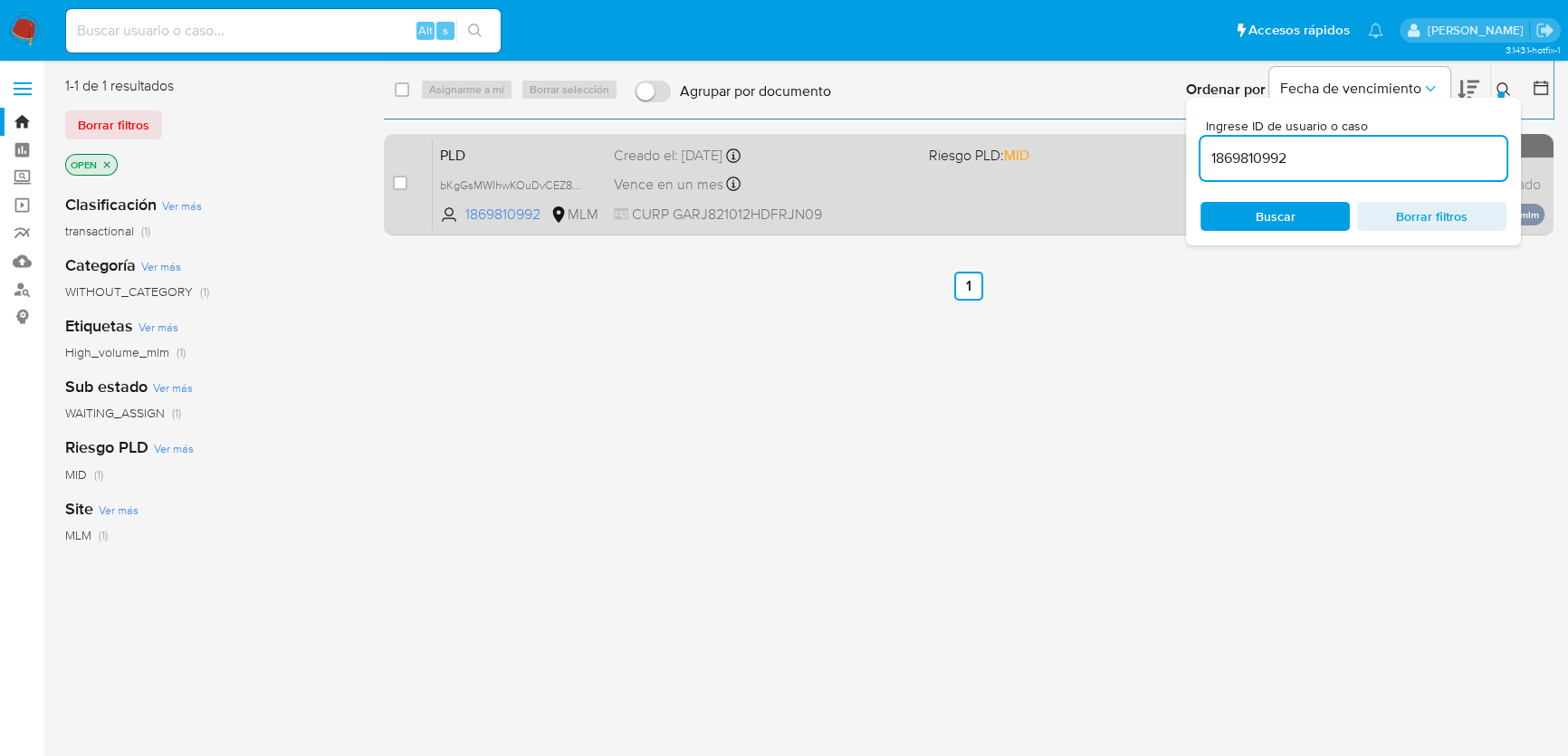 click on "PLD bKgGsMWIhwKOuDvCEZ8aeirN 1869810992 MLM Riesgo PLD:  MID Creado el: 12/06/2025   Creado el: 12/06/2025 02:03:28 Vence en un mes   Vence el 11/08/2025 02:03:28 CURP   GARJ821012HDFRJN09 Sin analista asignado   Asignado el: - High_volume_mlm OPEN - WAITING_ASSIGN" at bounding box center [989, 184] 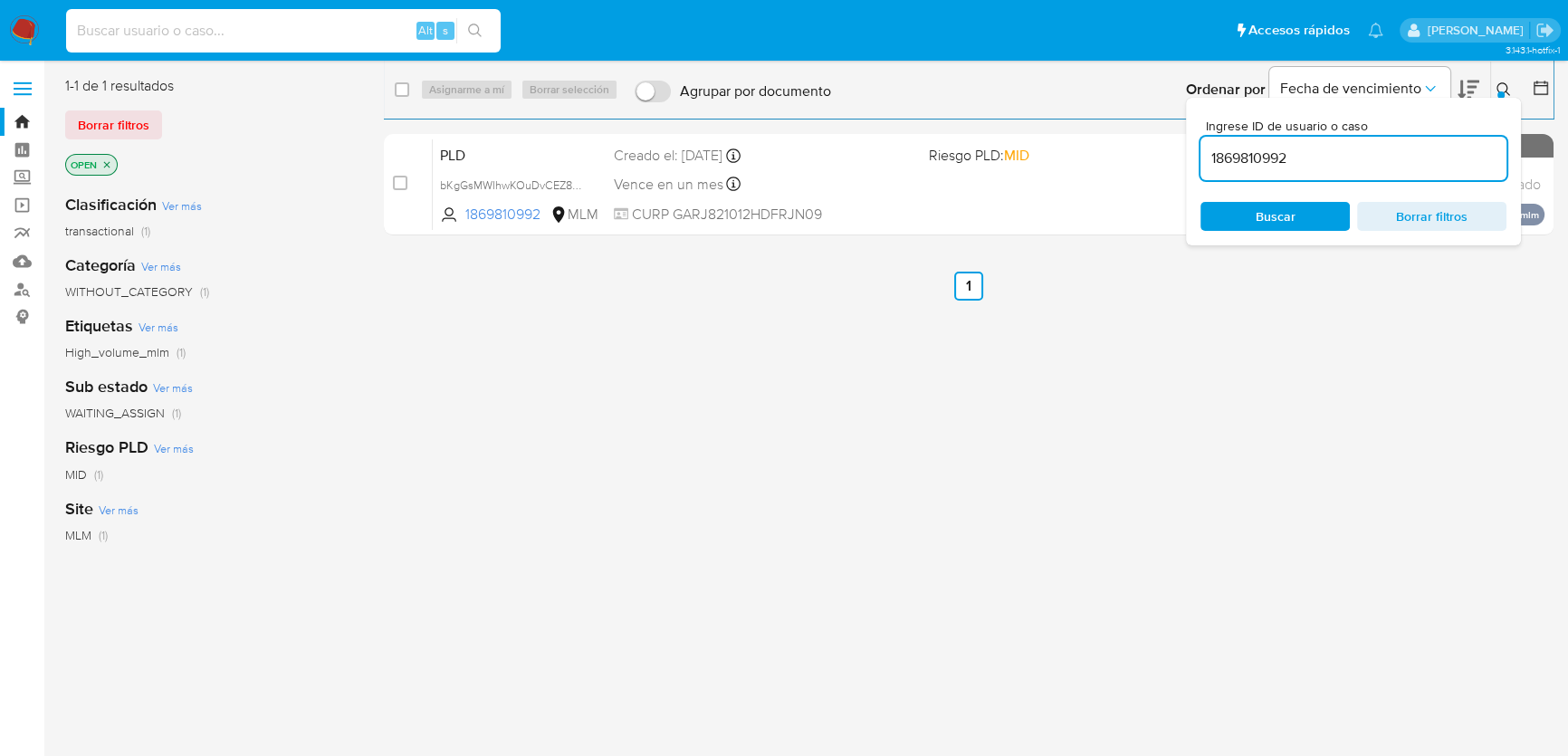 click at bounding box center [283, 31] 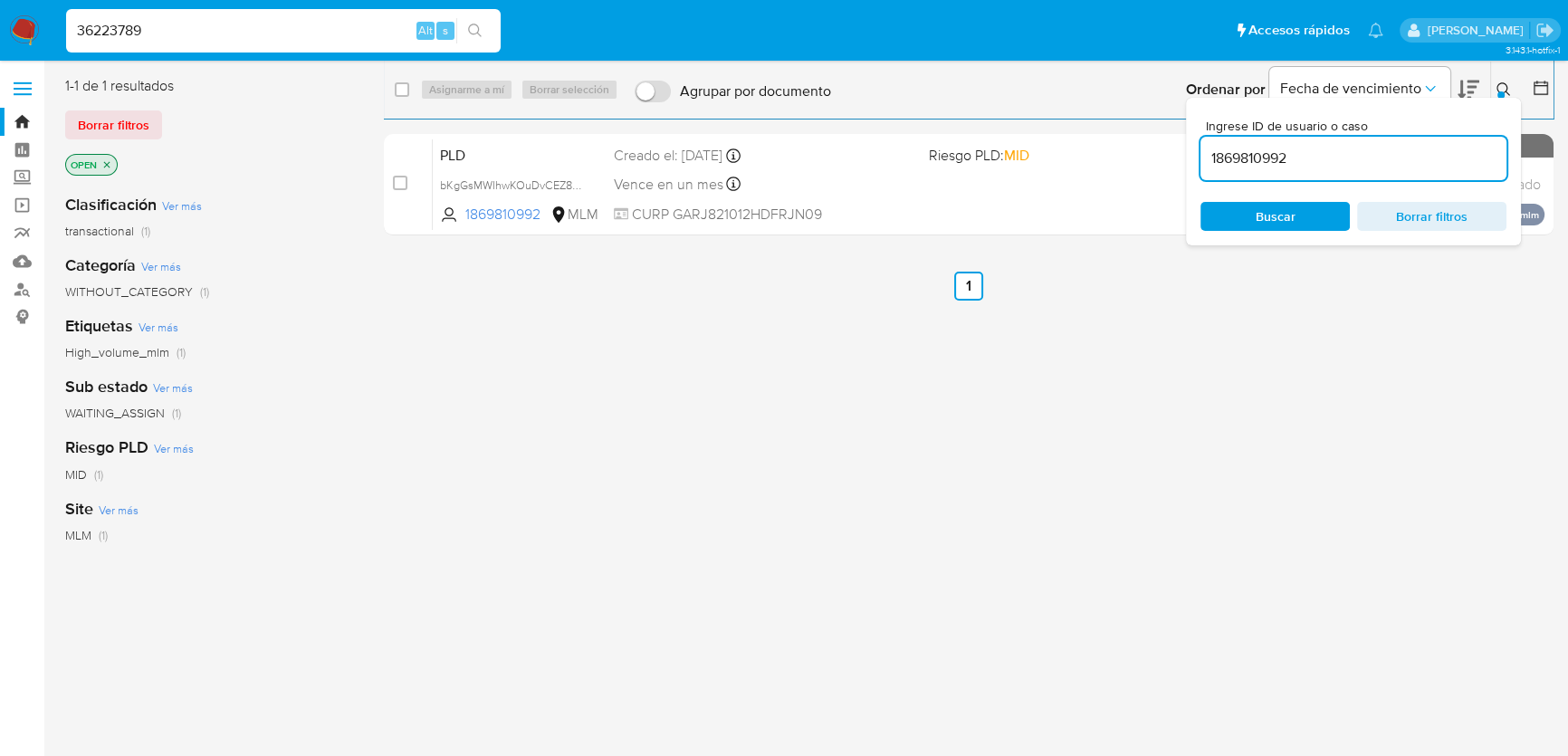 type on "36223789" 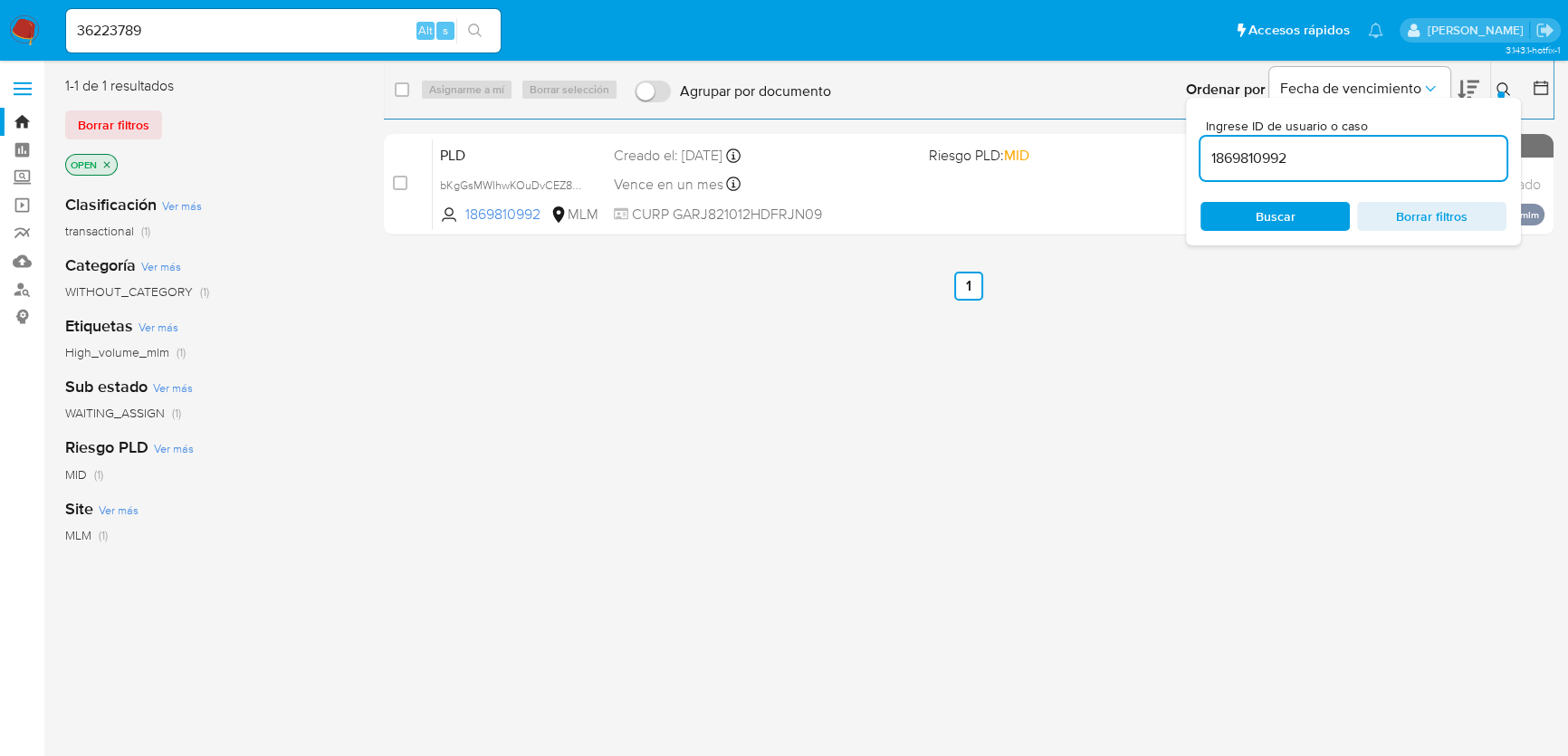 drag, startPoint x: 470, startPoint y: 27, endPoint x: 365, endPoint y: 56, distance: 108.93117 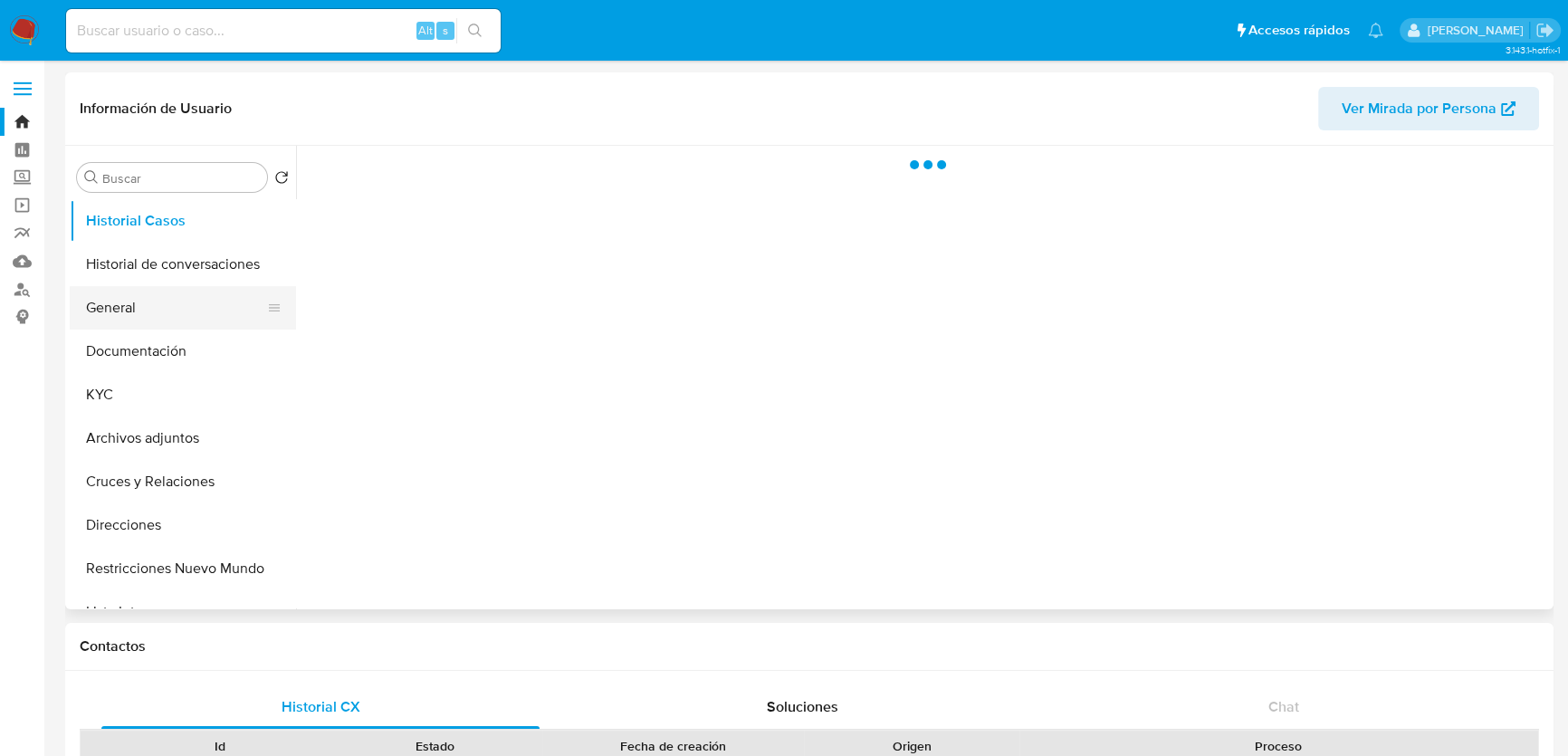 click on "General" at bounding box center [176, 308] 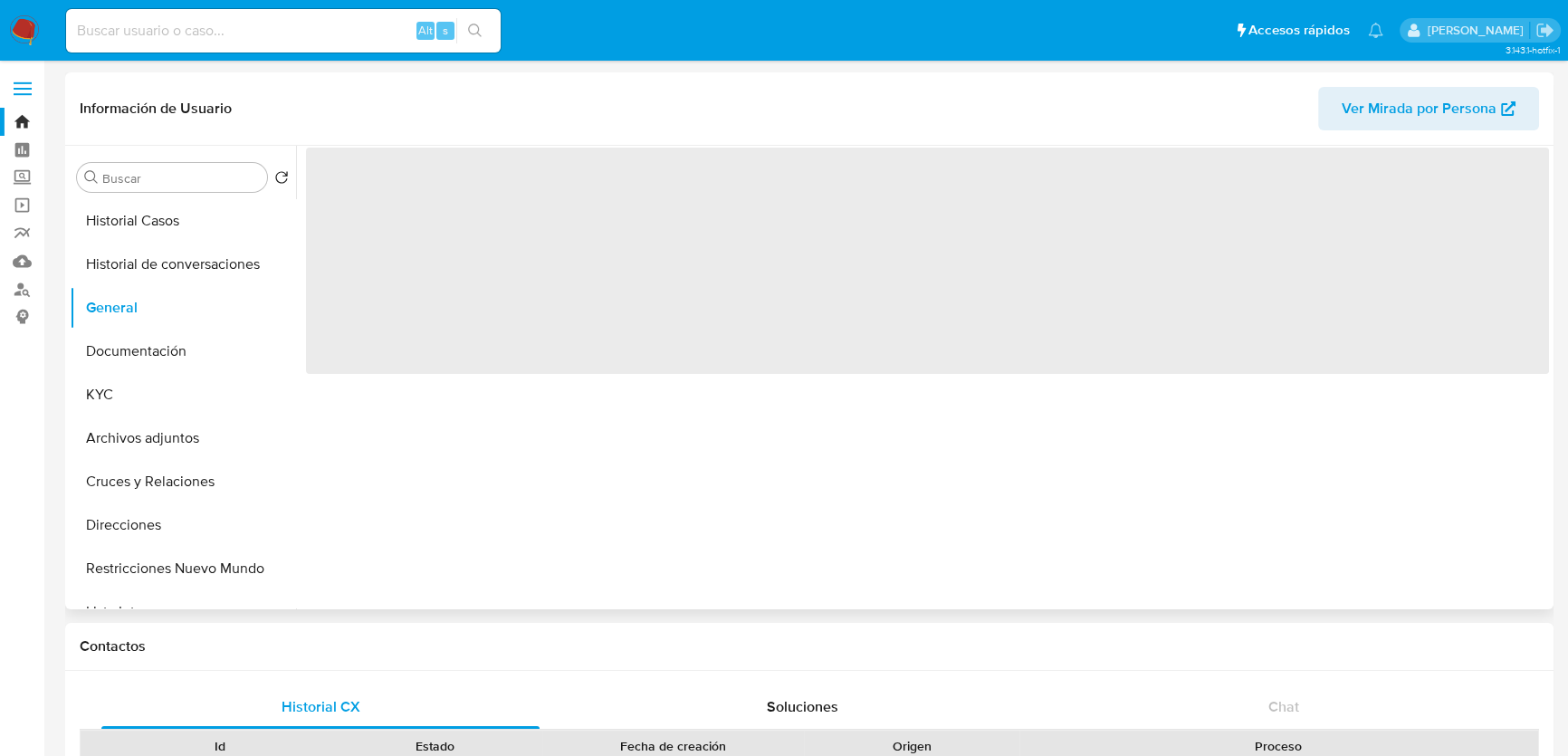 select on "10" 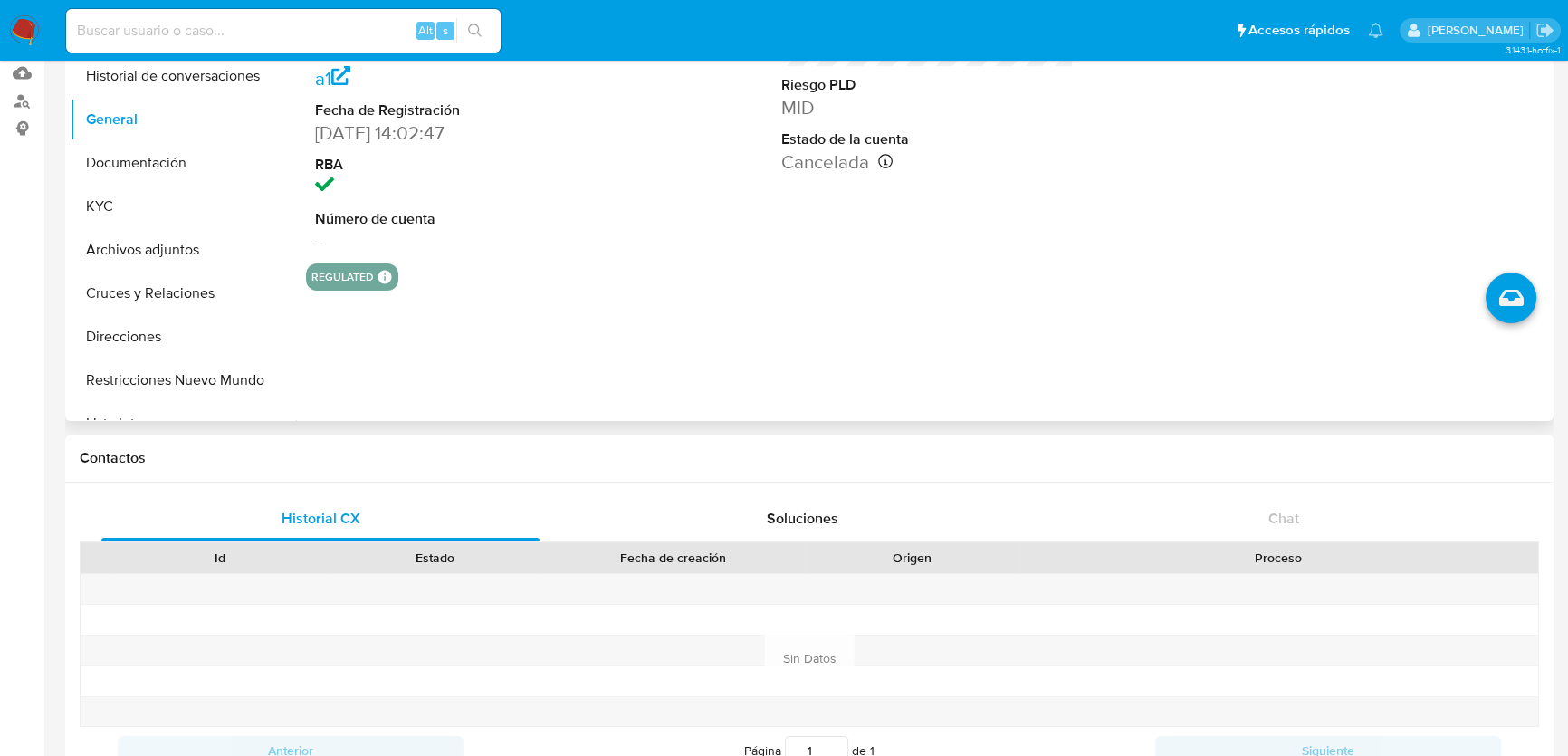 scroll, scrollTop: 0, scrollLeft: 0, axis: both 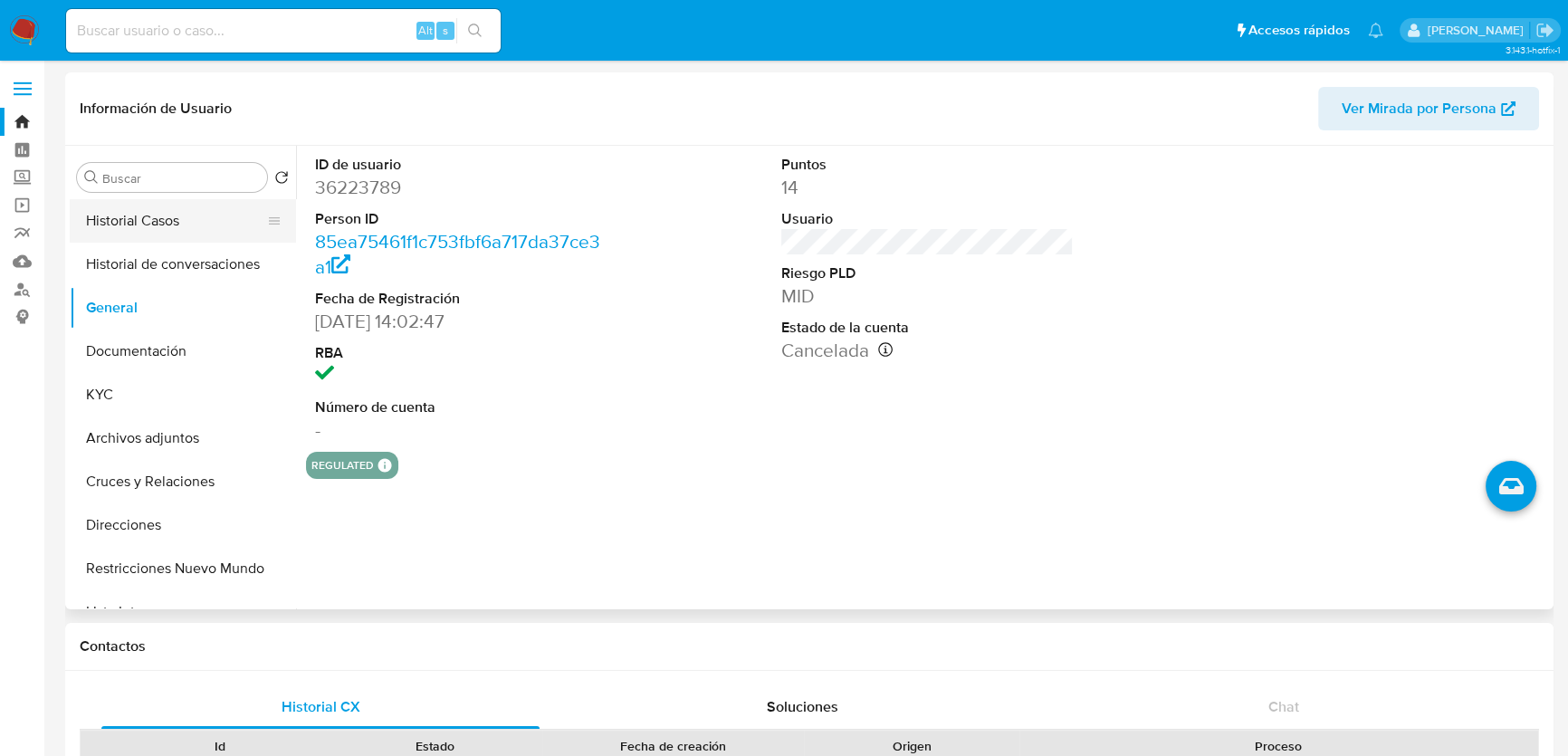click on "Historial Casos" at bounding box center (176, 221) 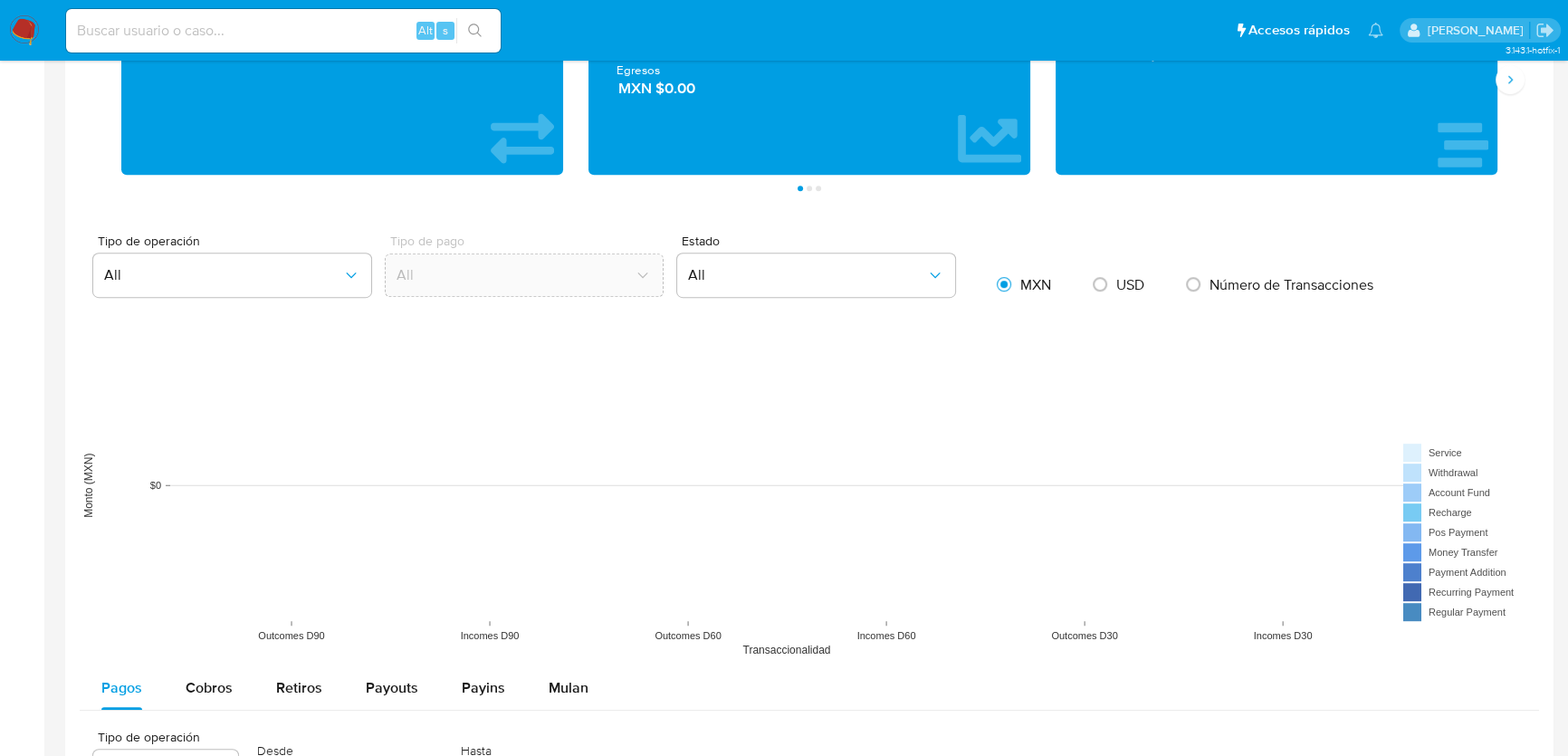scroll, scrollTop: 1399, scrollLeft: 0, axis: vertical 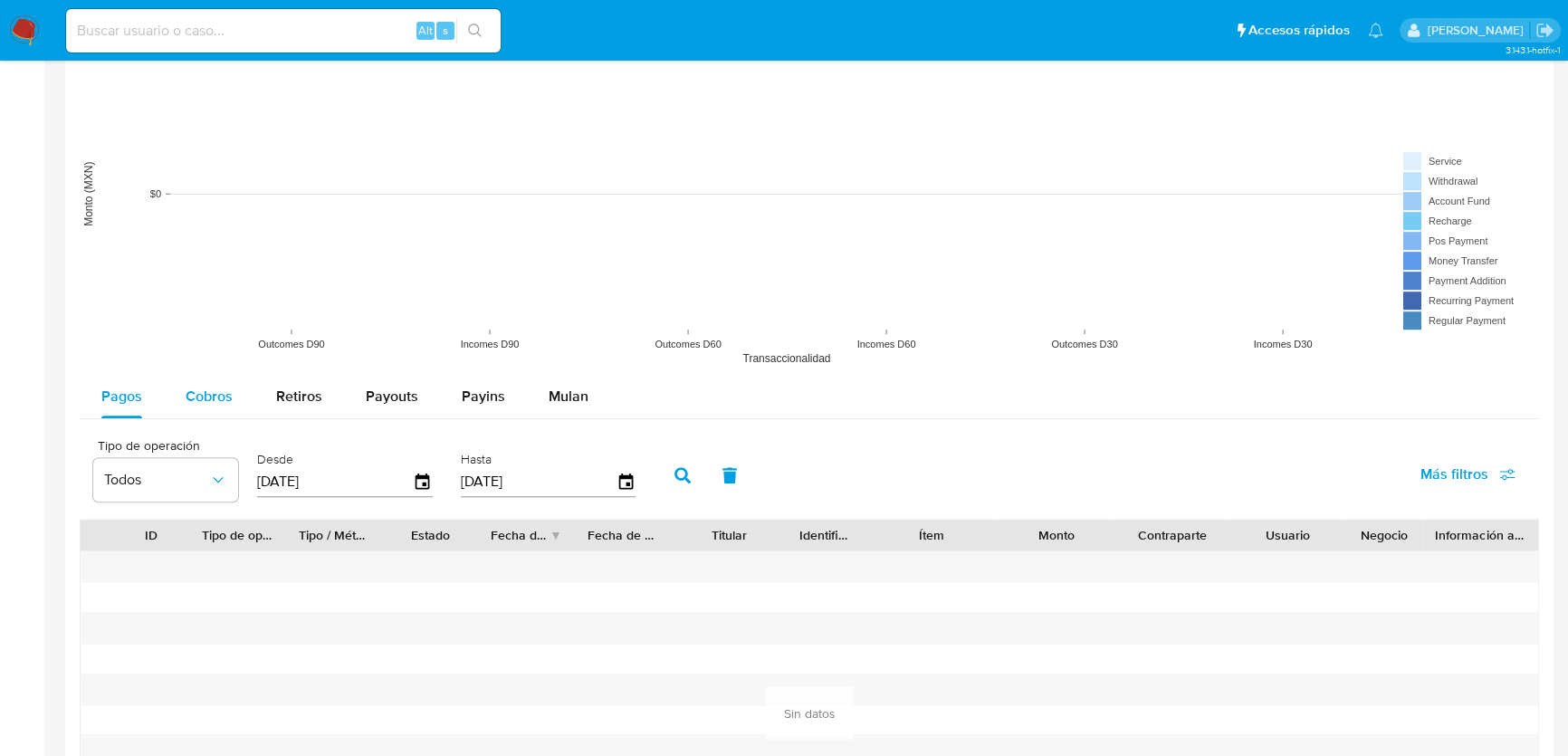 click on "Cobros" at bounding box center (209, 396) 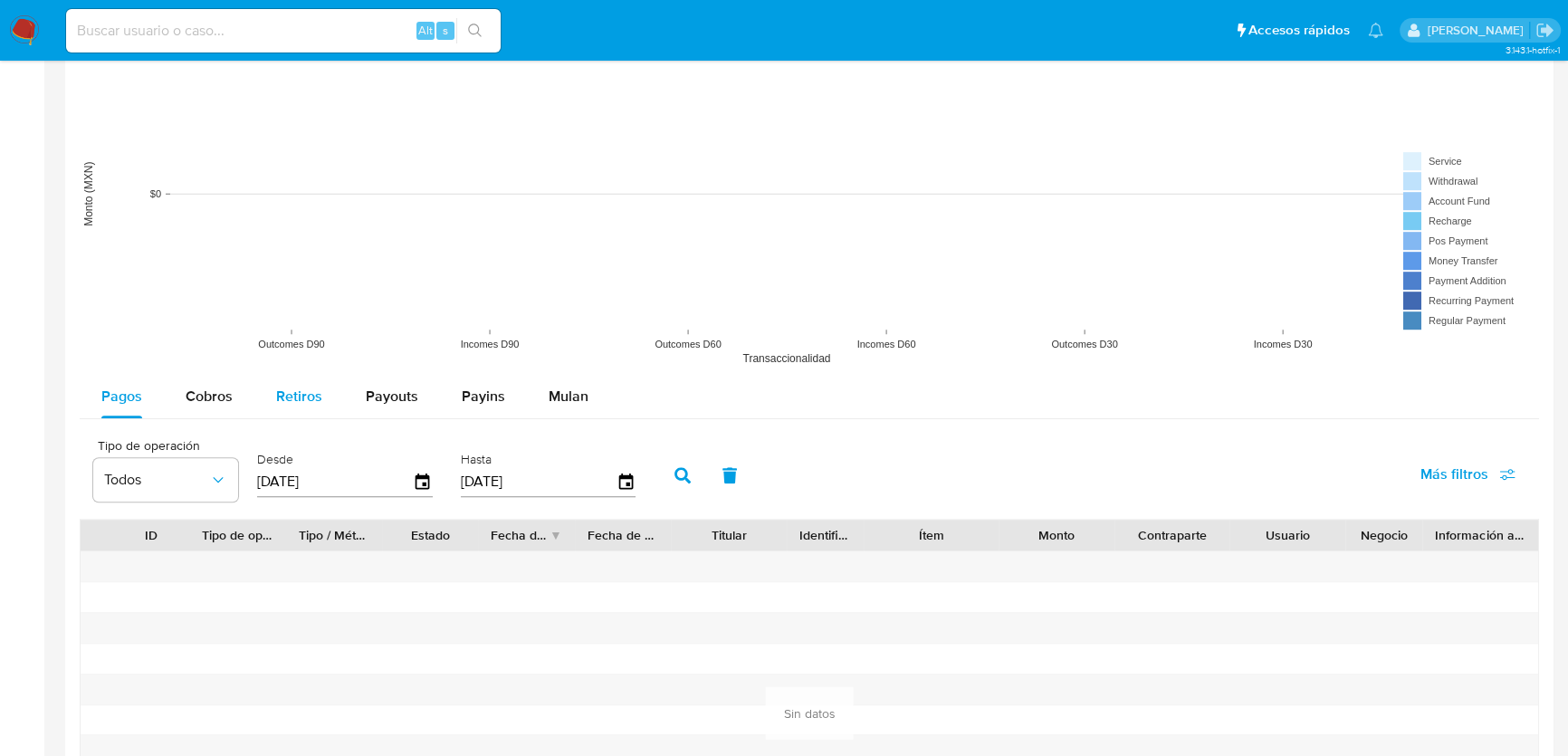 select on "10" 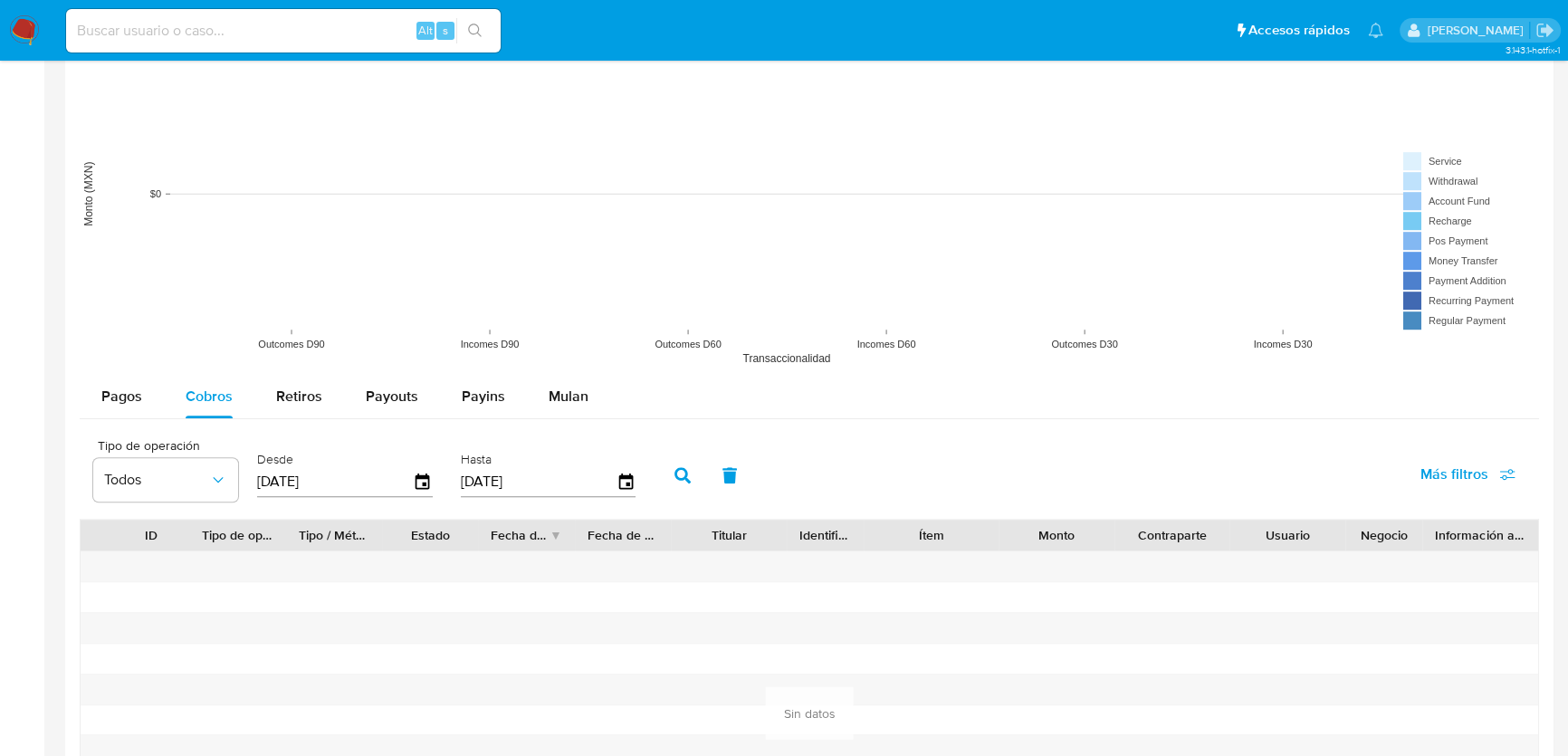 drag, startPoint x: 272, startPoint y: 480, endPoint x: 244, endPoint y: 484, distance: 28.28427 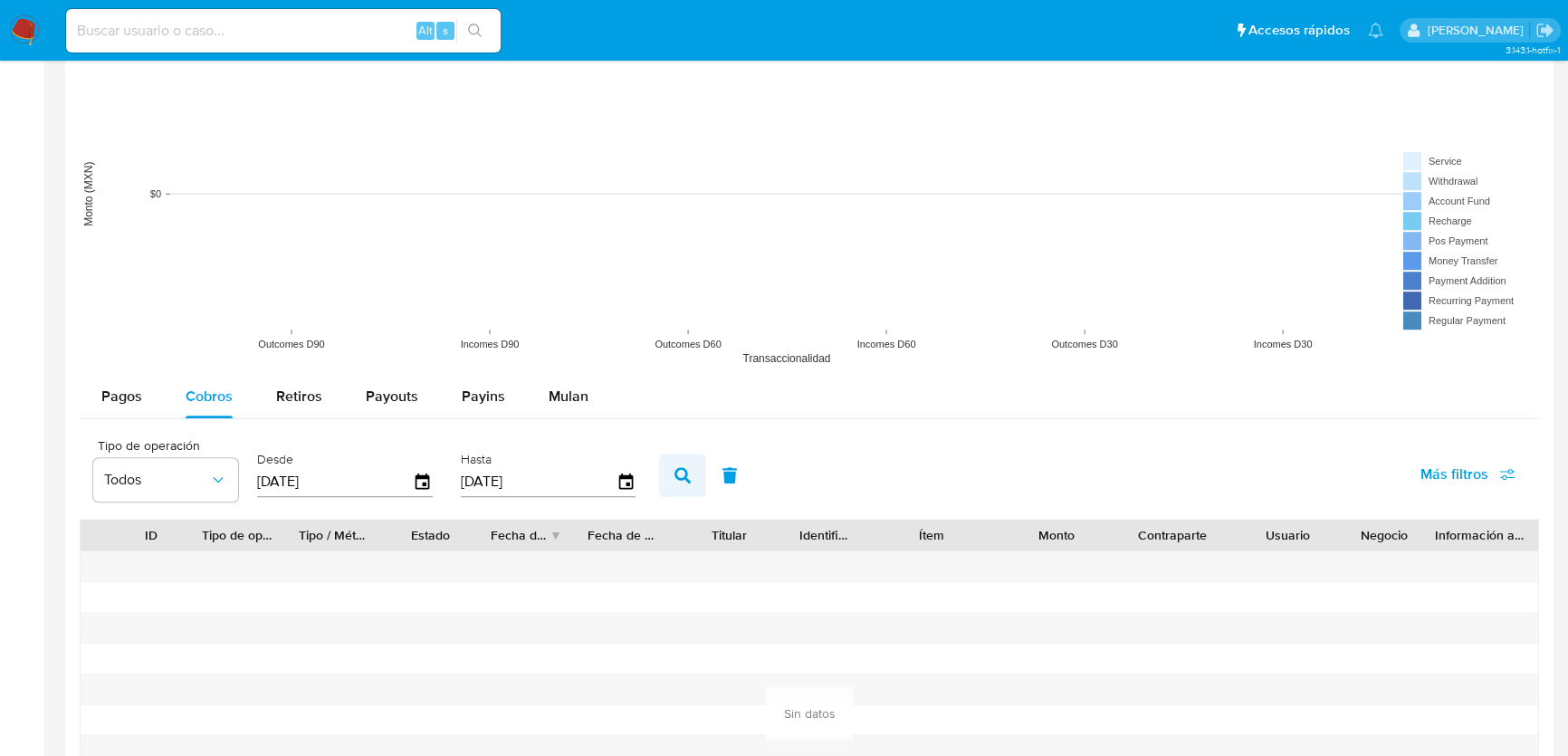 type on "01/12/2024" 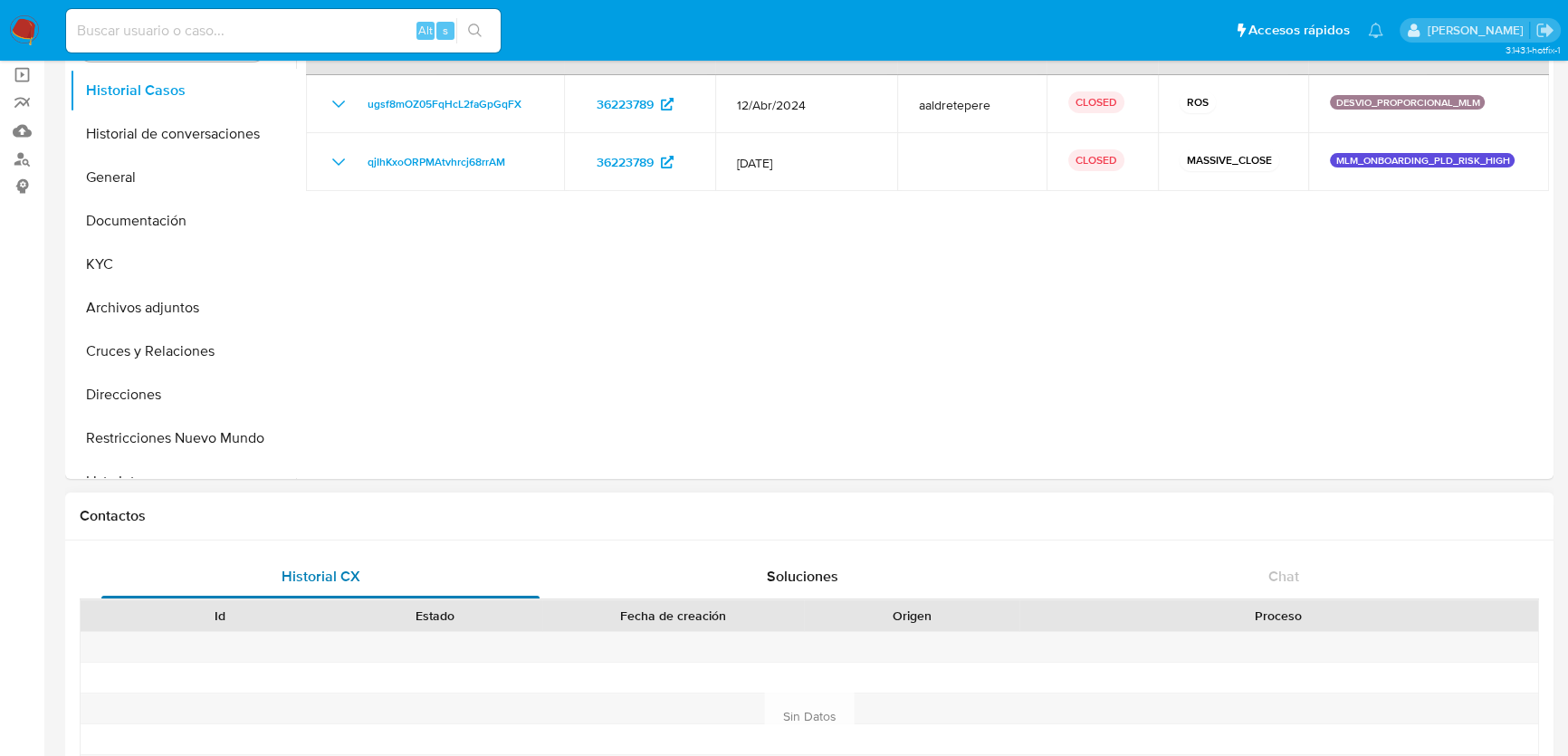 scroll, scrollTop: 0, scrollLeft: 0, axis: both 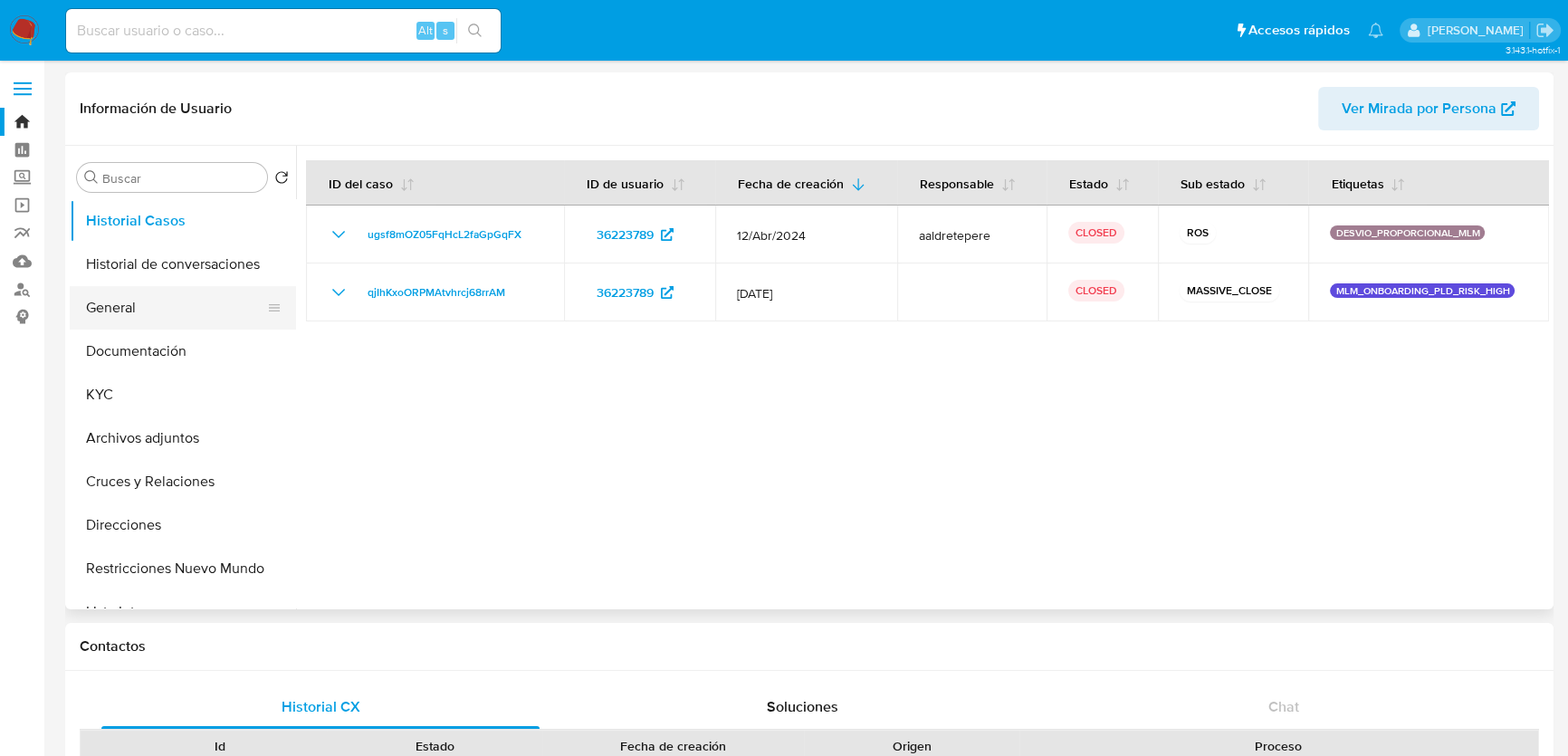 drag, startPoint x: 148, startPoint y: 314, endPoint x: 269, endPoint y: 292, distance: 122.98374 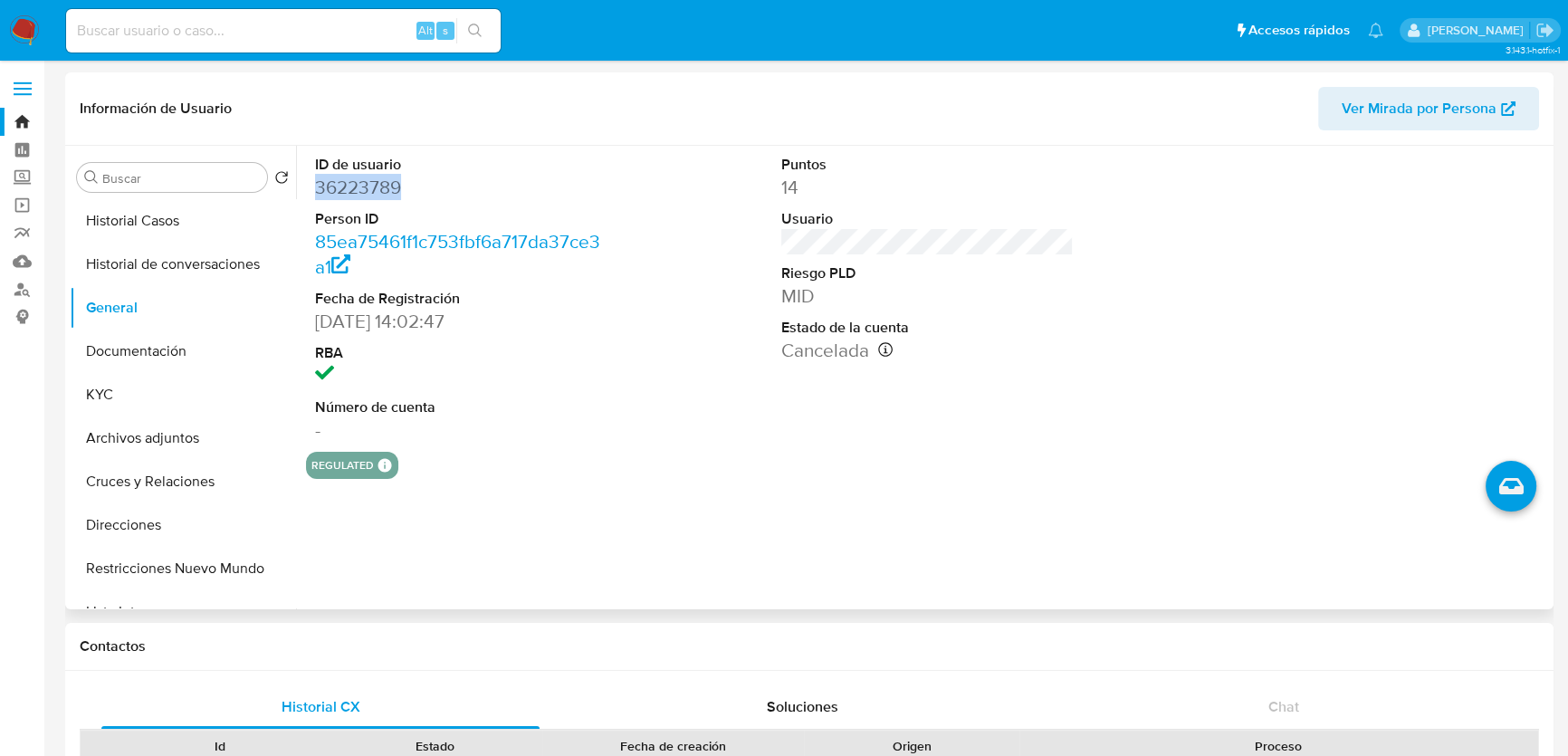drag, startPoint x: 422, startPoint y: 187, endPoint x: 316, endPoint y: 187, distance: 106 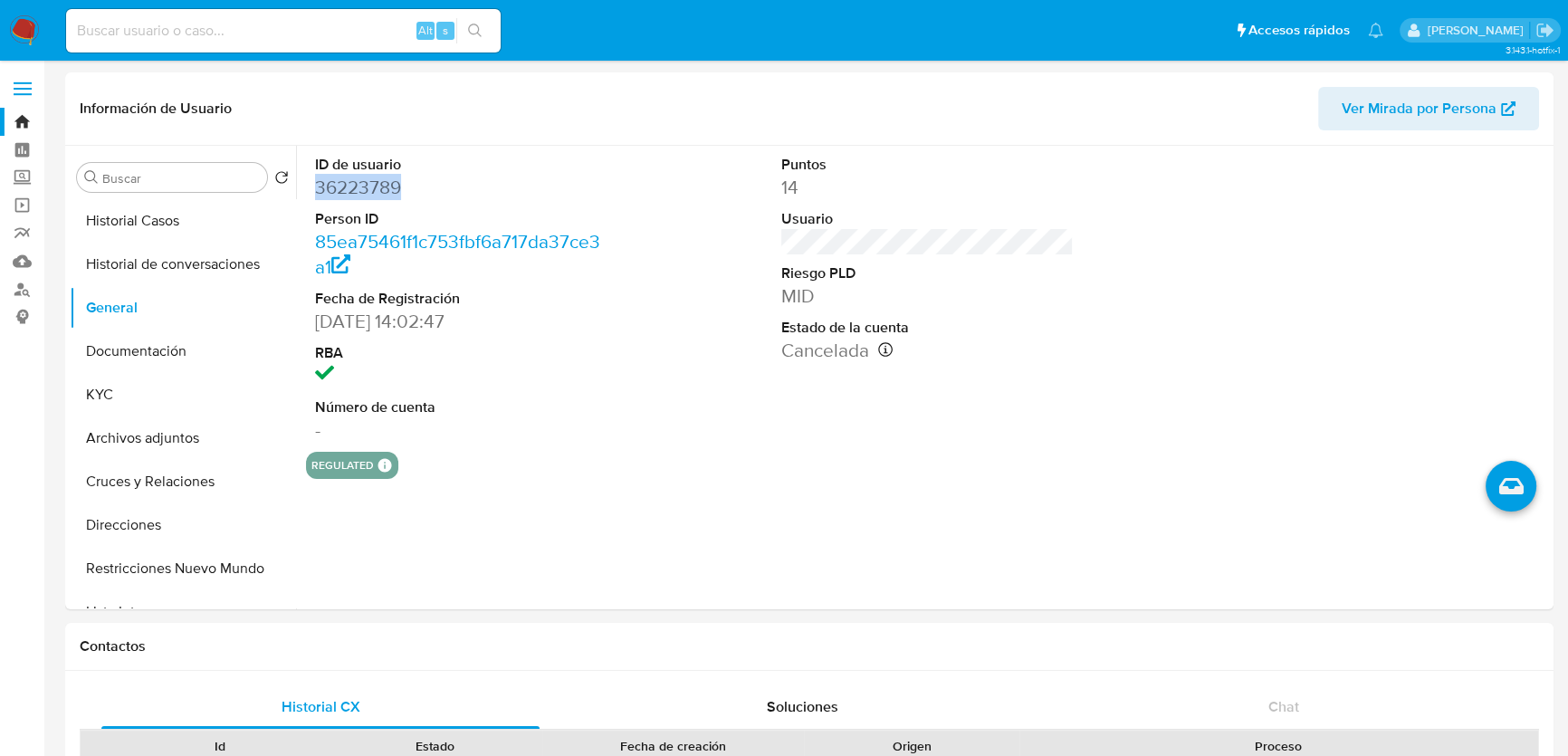 copy on "36223789" 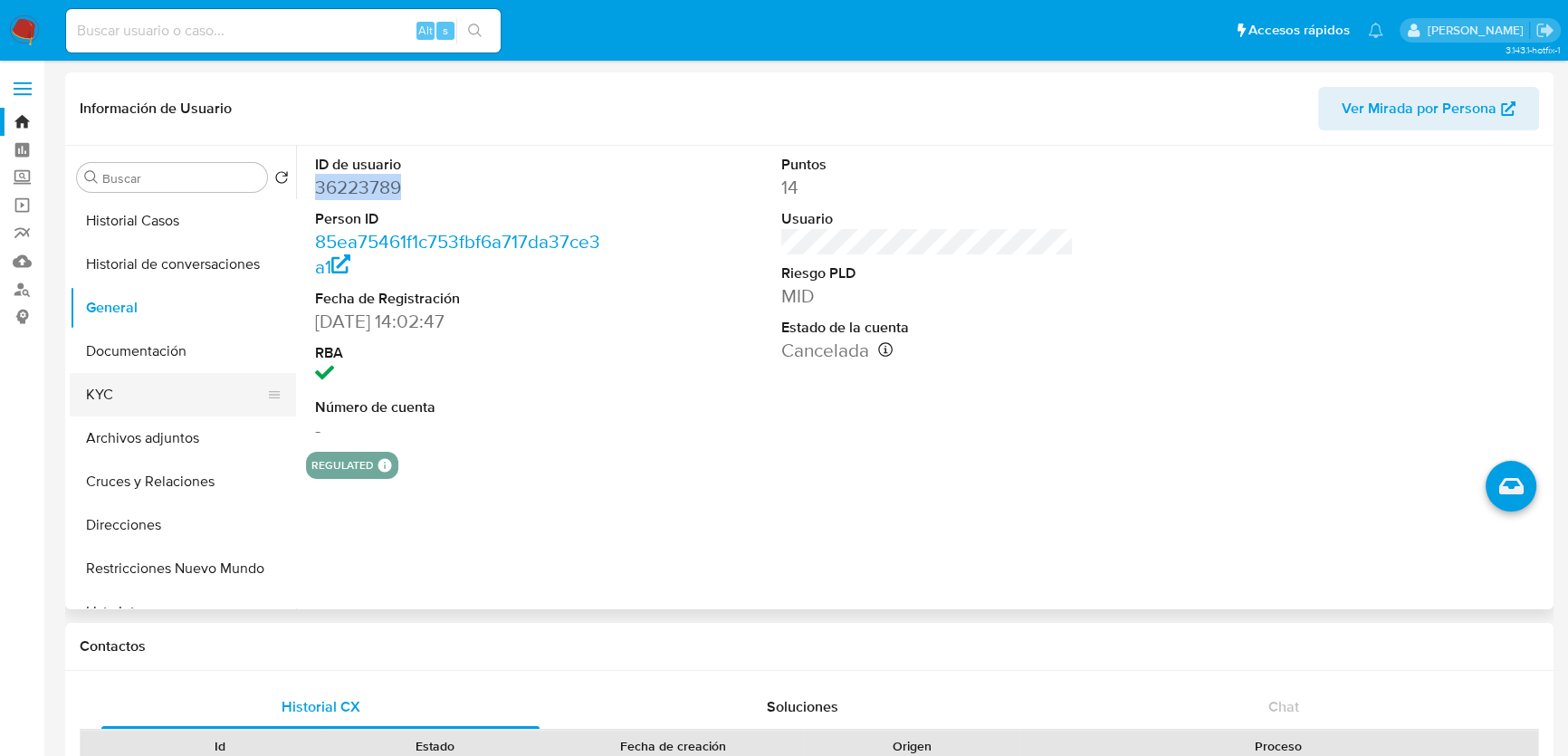 drag, startPoint x: 110, startPoint y: 385, endPoint x: 253, endPoint y: 408, distance: 144.83784 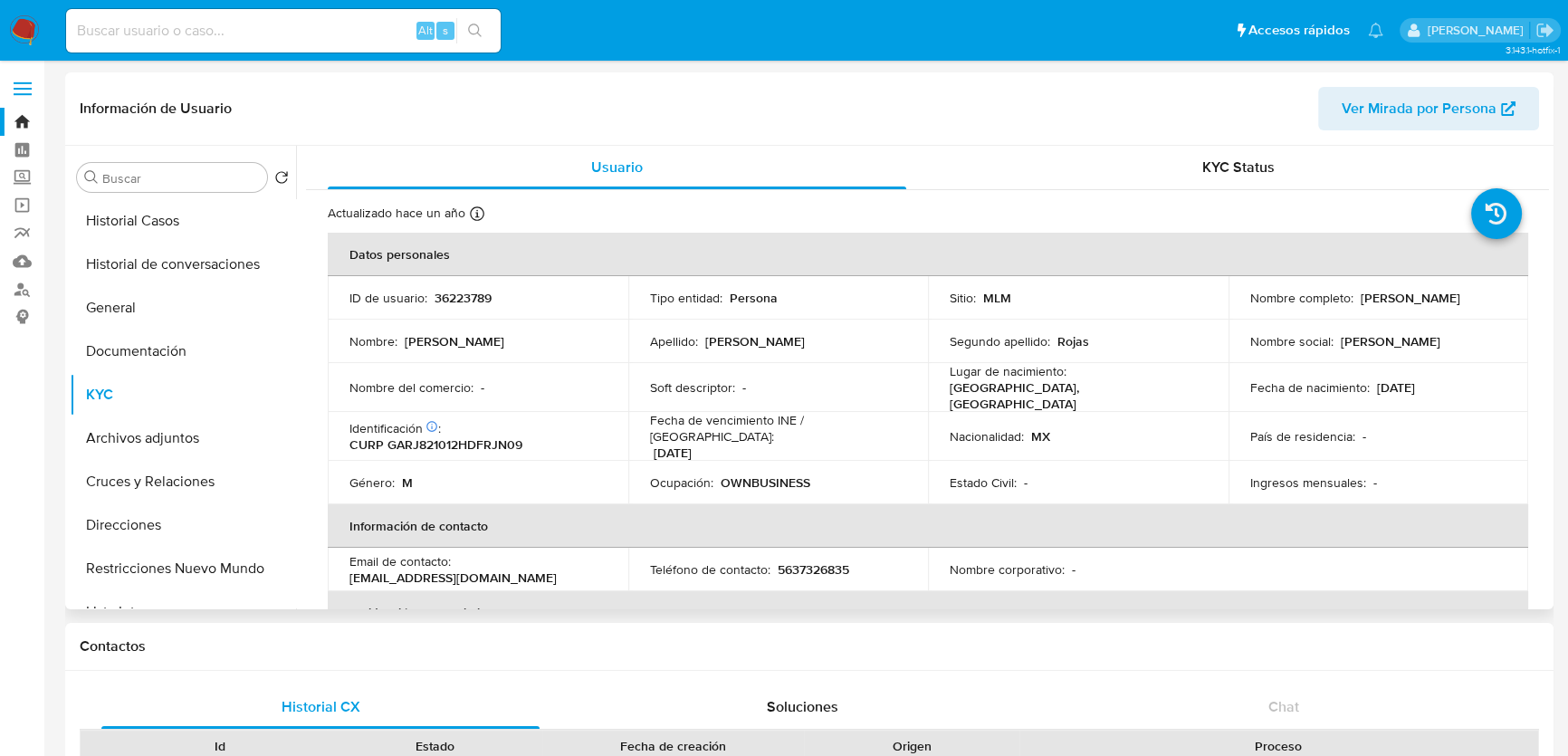 drag, startPoint x: 1353, startPoint y: 298, endPoint x: 1500, endPoint y: 299, distance: 147.0034 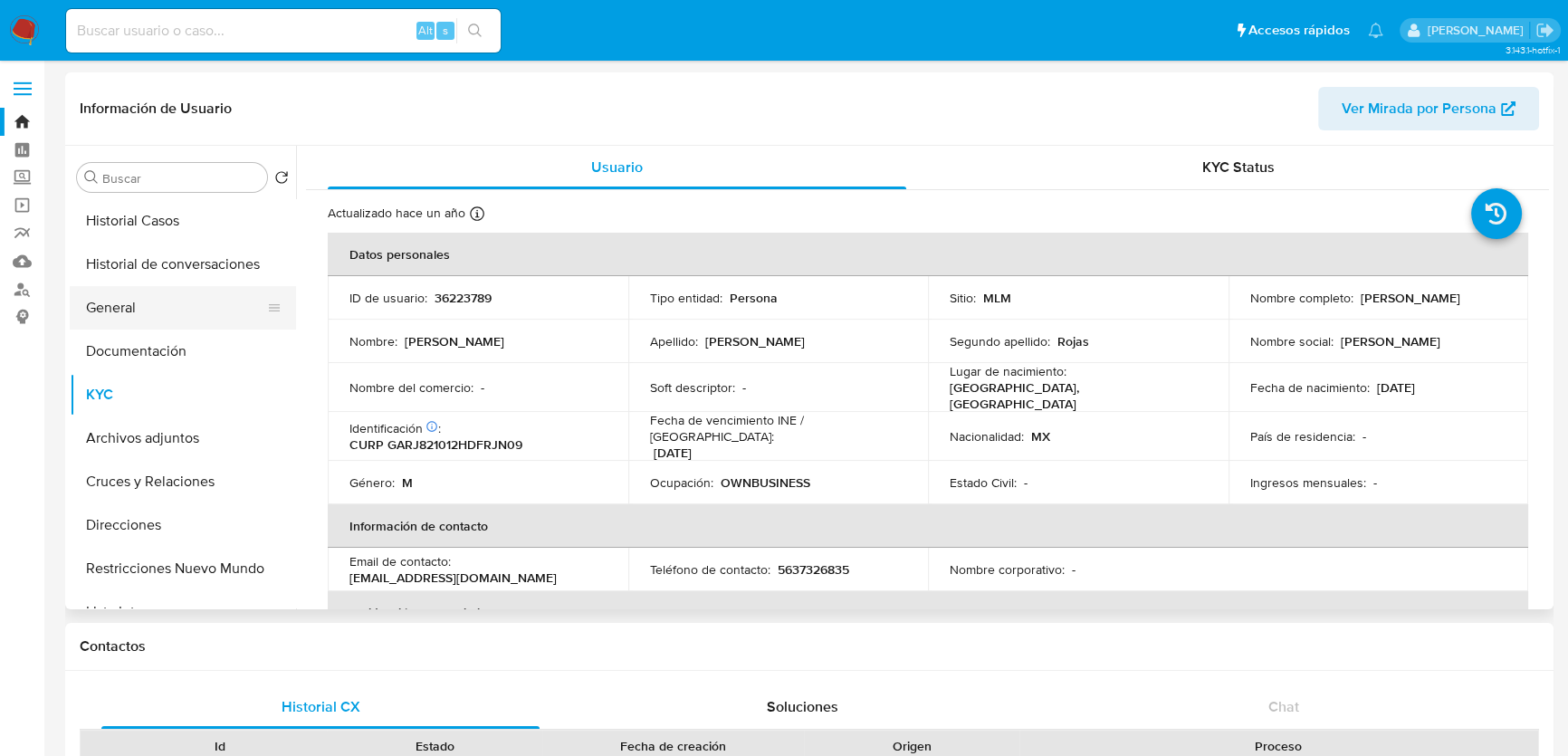copy on "[PERSON_NAME]" 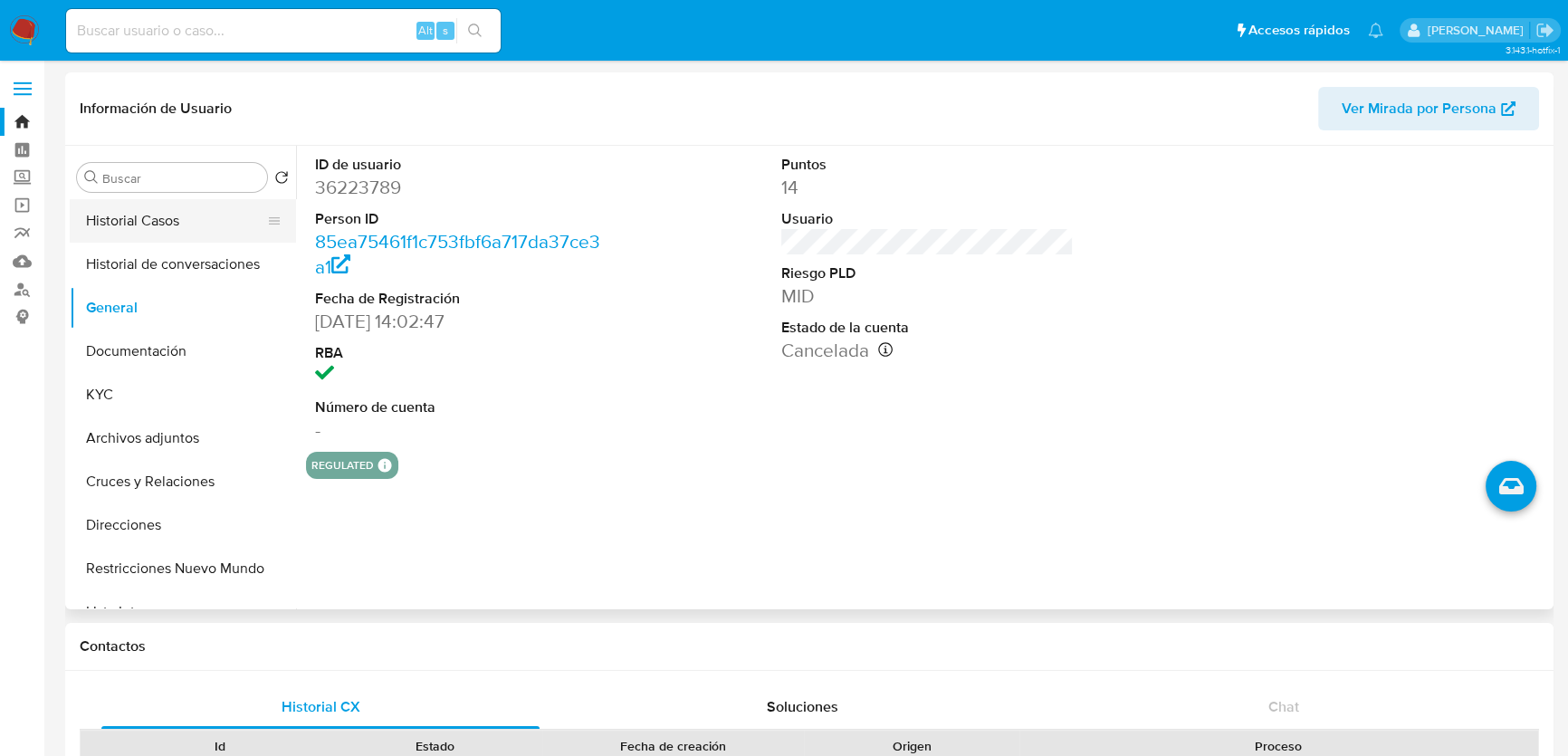 click on "Historial Casos" at bounding box center (176, 221) 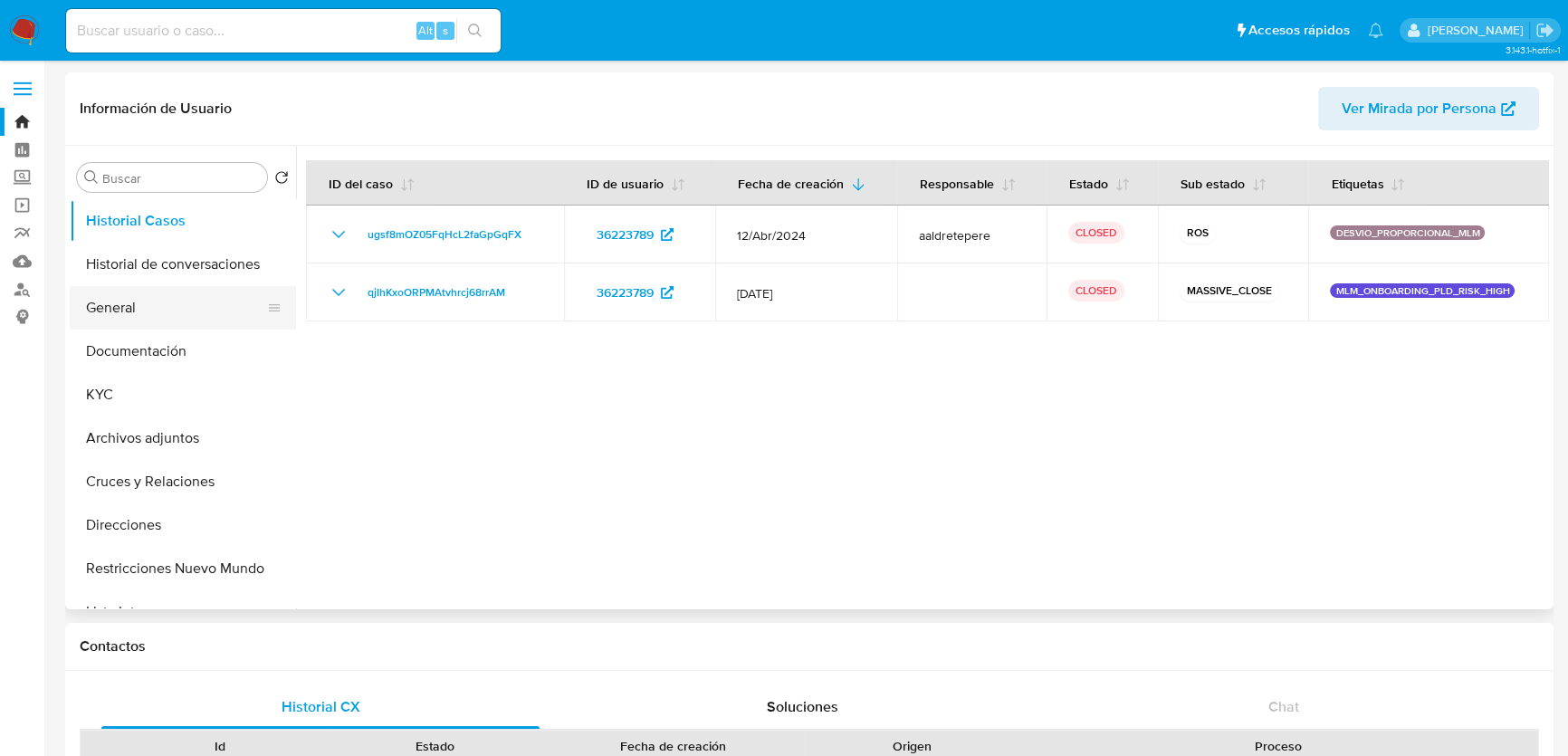 drag, startPoint x: 163, startPoint y: 333, endPoint x: 160, endPoint y: 317, distance: 16.278821 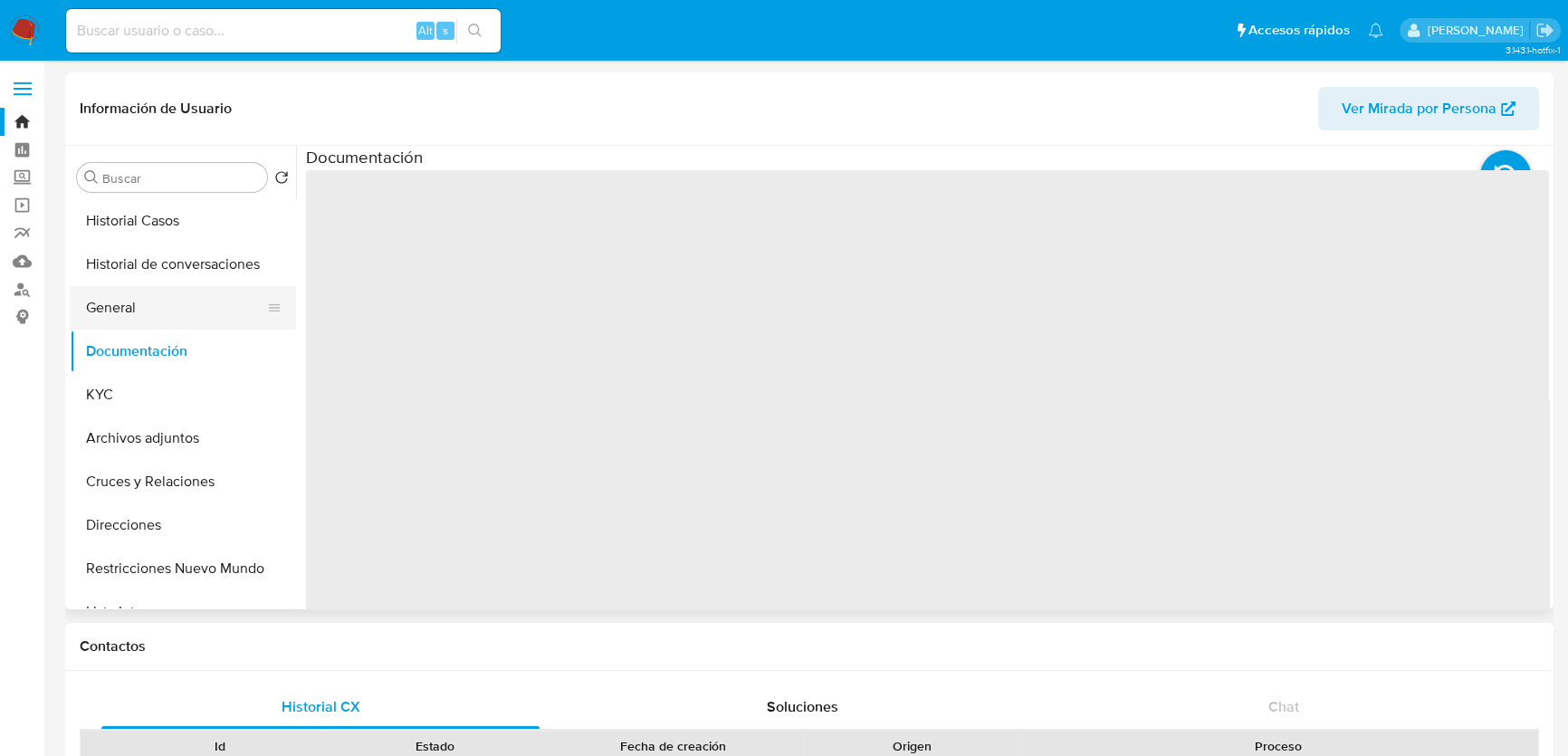 click on "General" at bounding box center (176, 308) 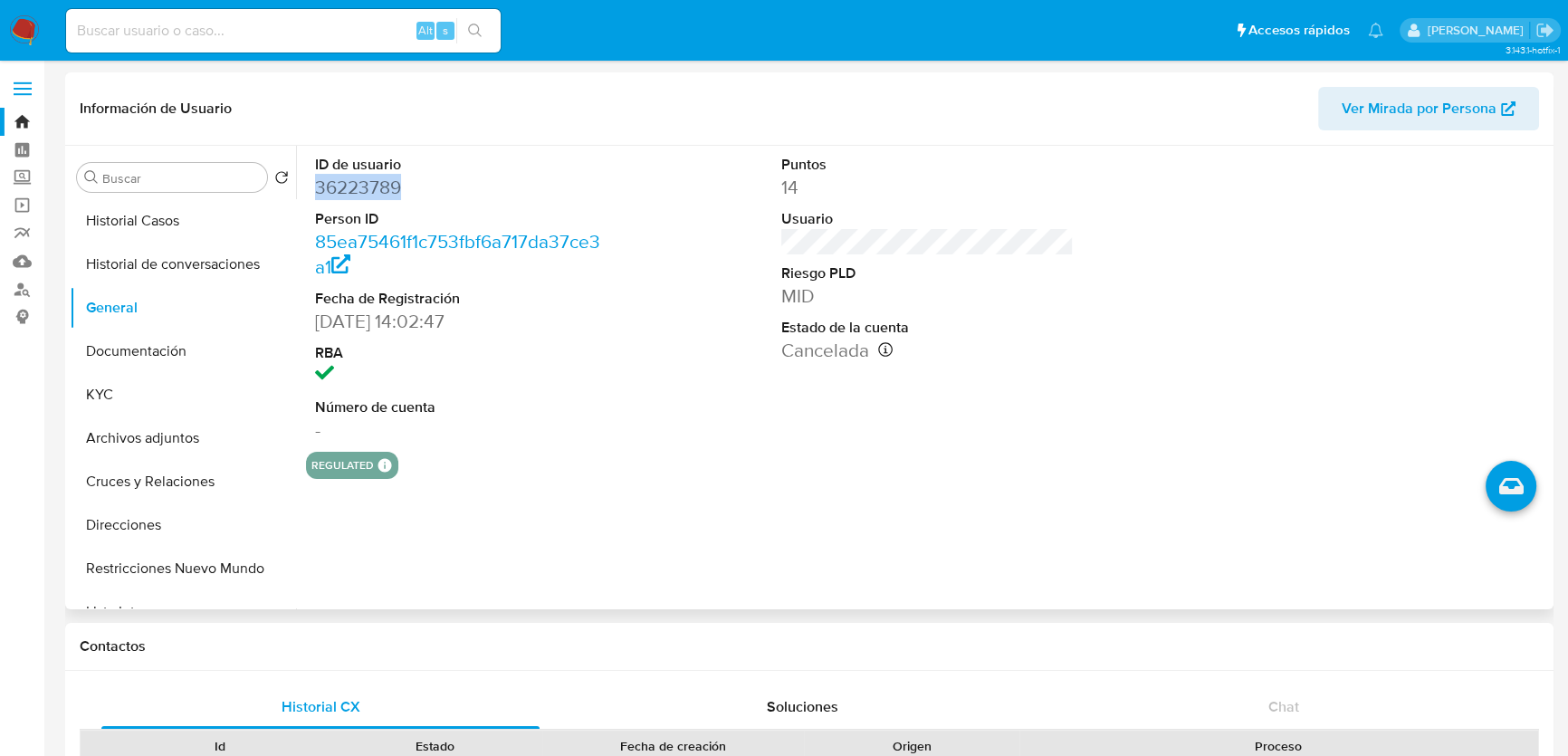 drag, startPoint x: 348, startPoint y: 187, endPoint x: 238, endPoint y: 216, distance: 113.7585 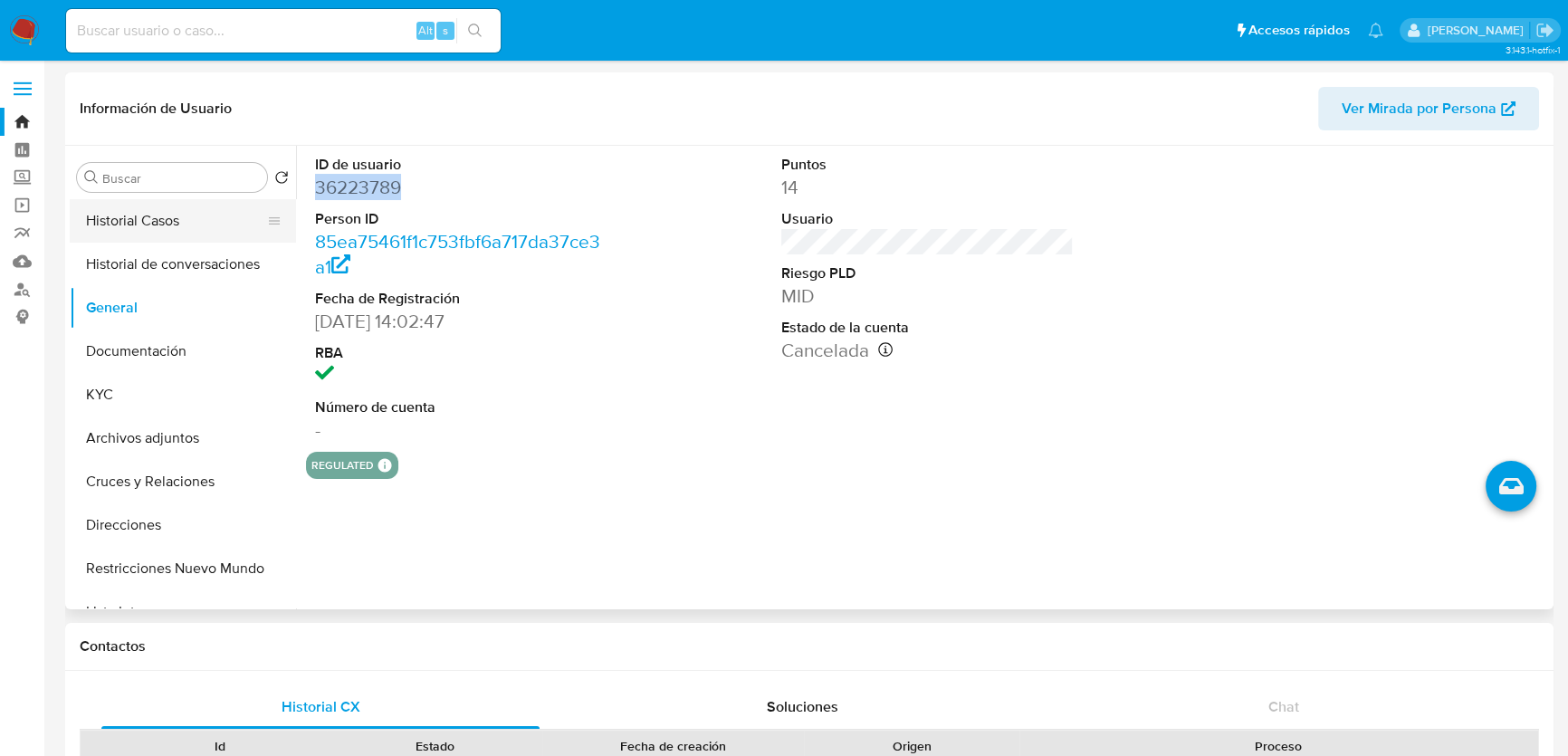 click on "ID de usuario 36223789 Person ID 85ea75461f1c753fbf6a717da37ce3a1 Fecha de Registración 31/08/2007 14:02:47 RBA Número de cuenta -" at bounding box center [461, 299] 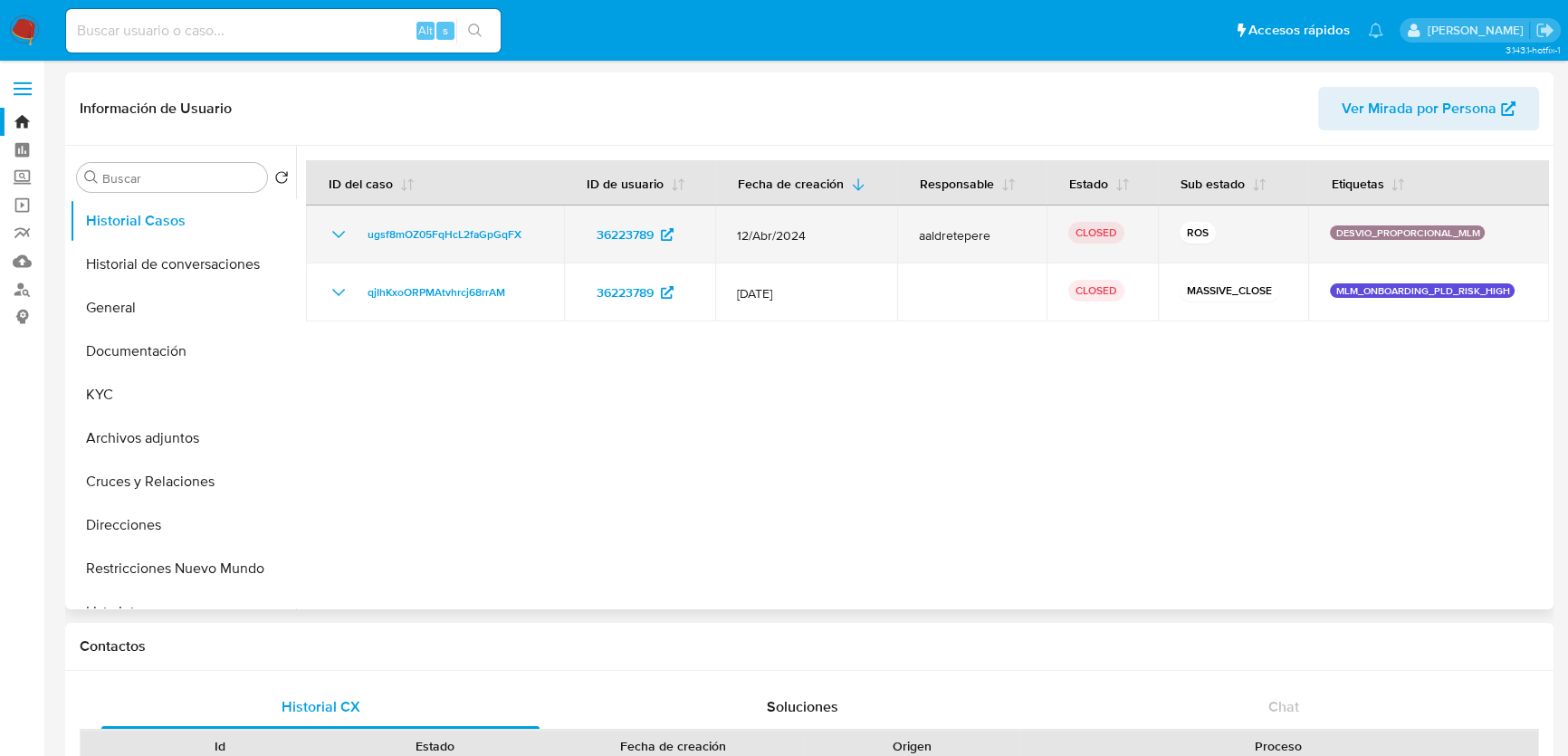 click 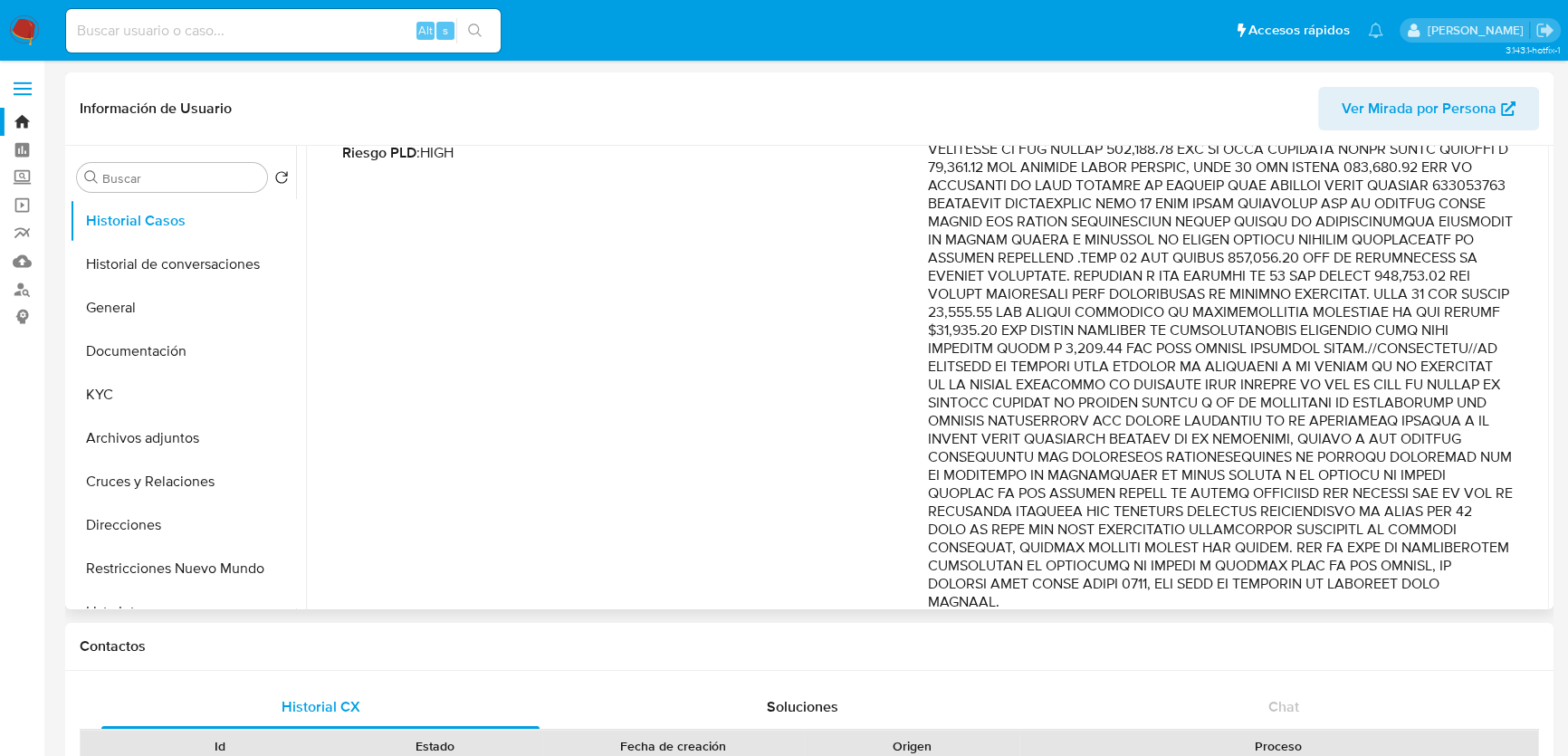 scroll, scrollTop: 246, scrollLeft: 0, axis: vertical 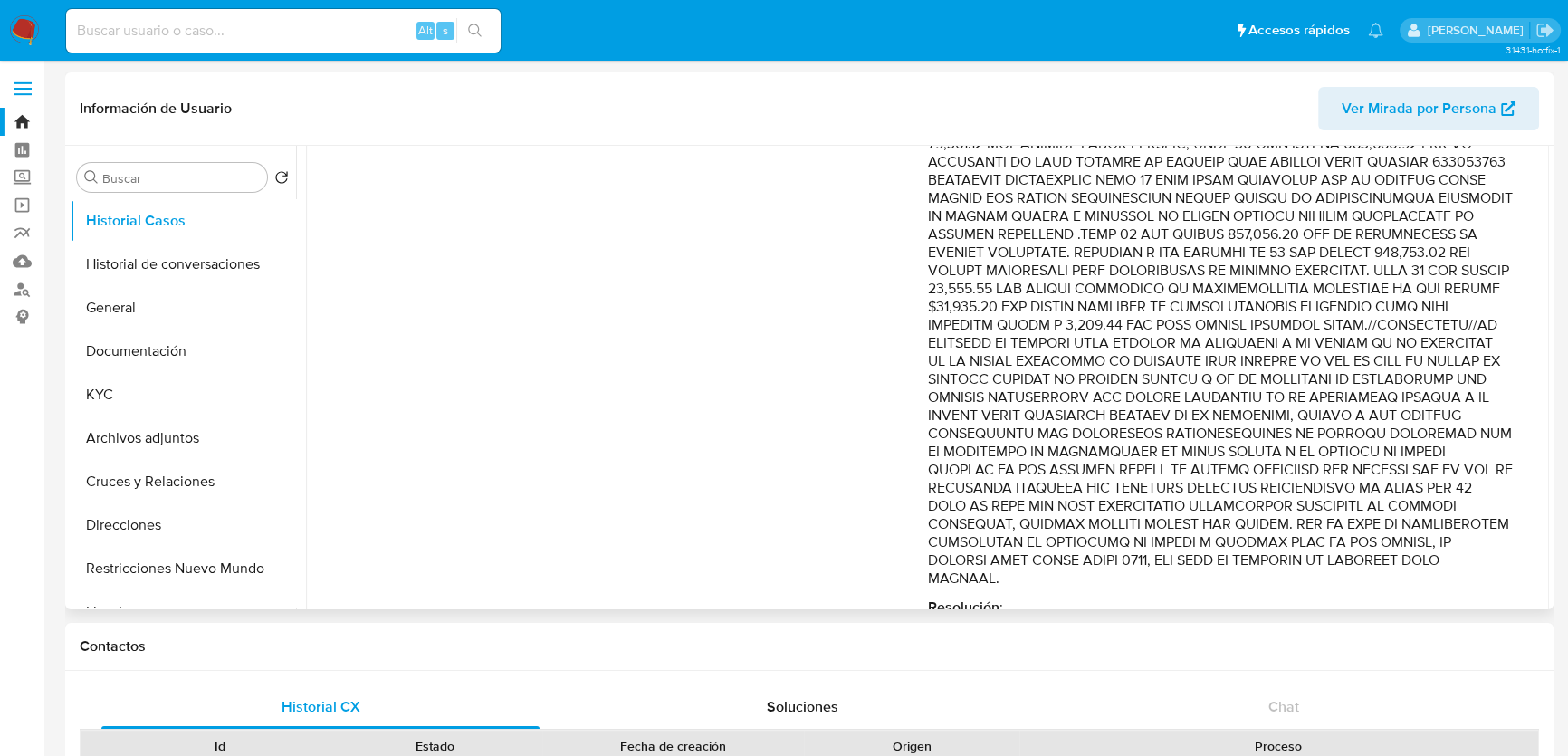 drag, startPoint x: 1044, startPoint y: 391, endPoint x: 1476, endPoint y: 423, distance: 433.18356 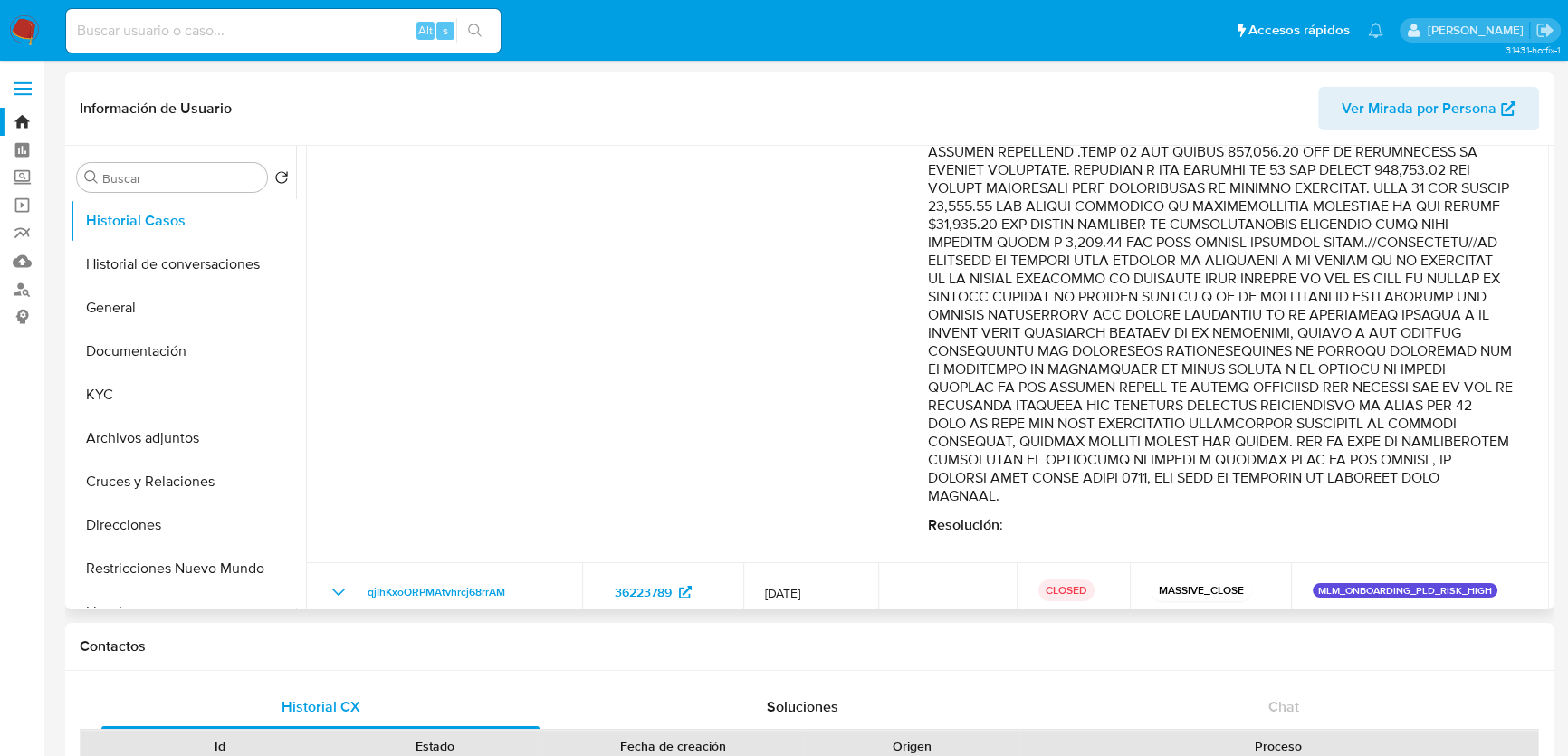 scroll, scrollTop: 349, scrollLeft: 0, axis: vertical 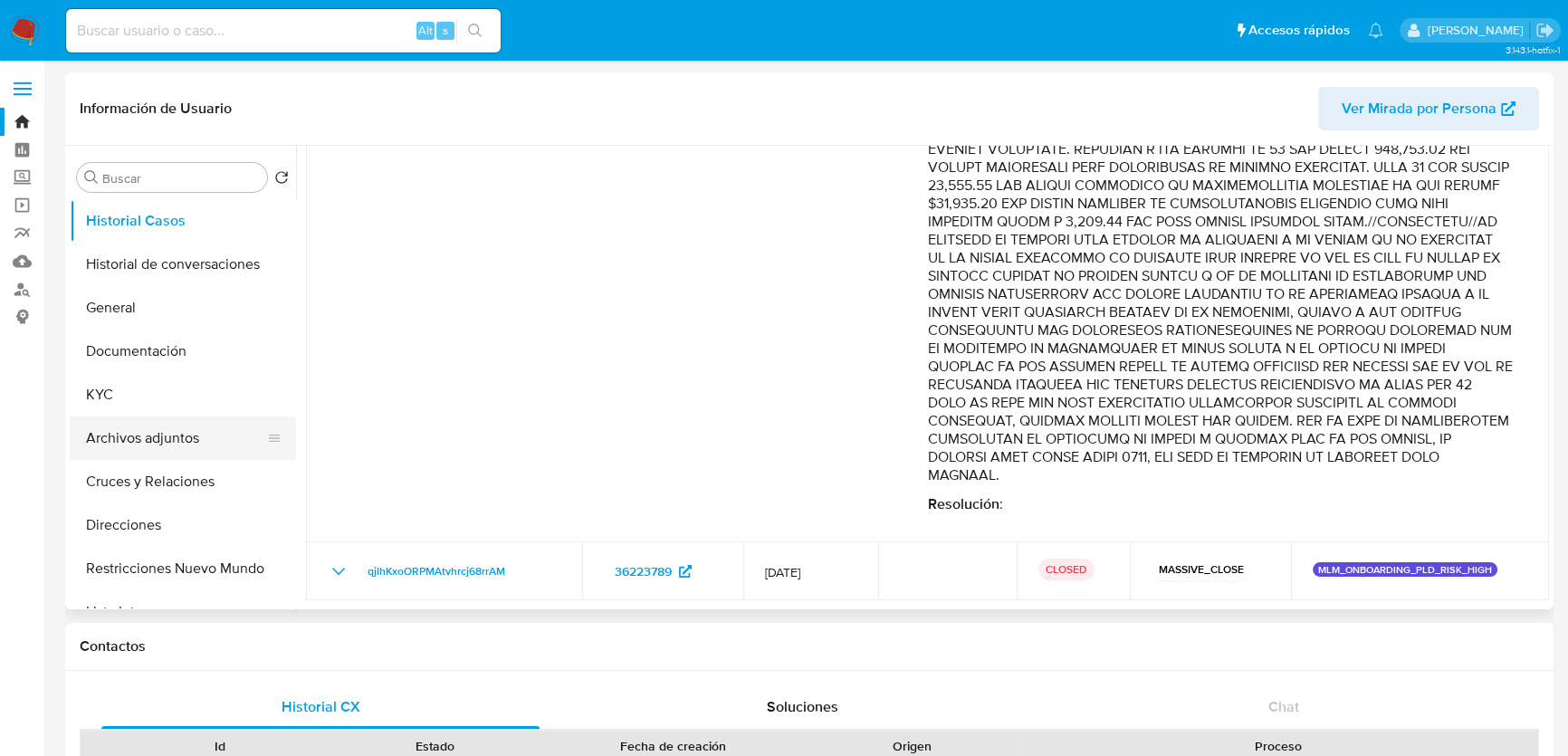 click on "Archivos adjuntos" at bounding box center [176, 438] 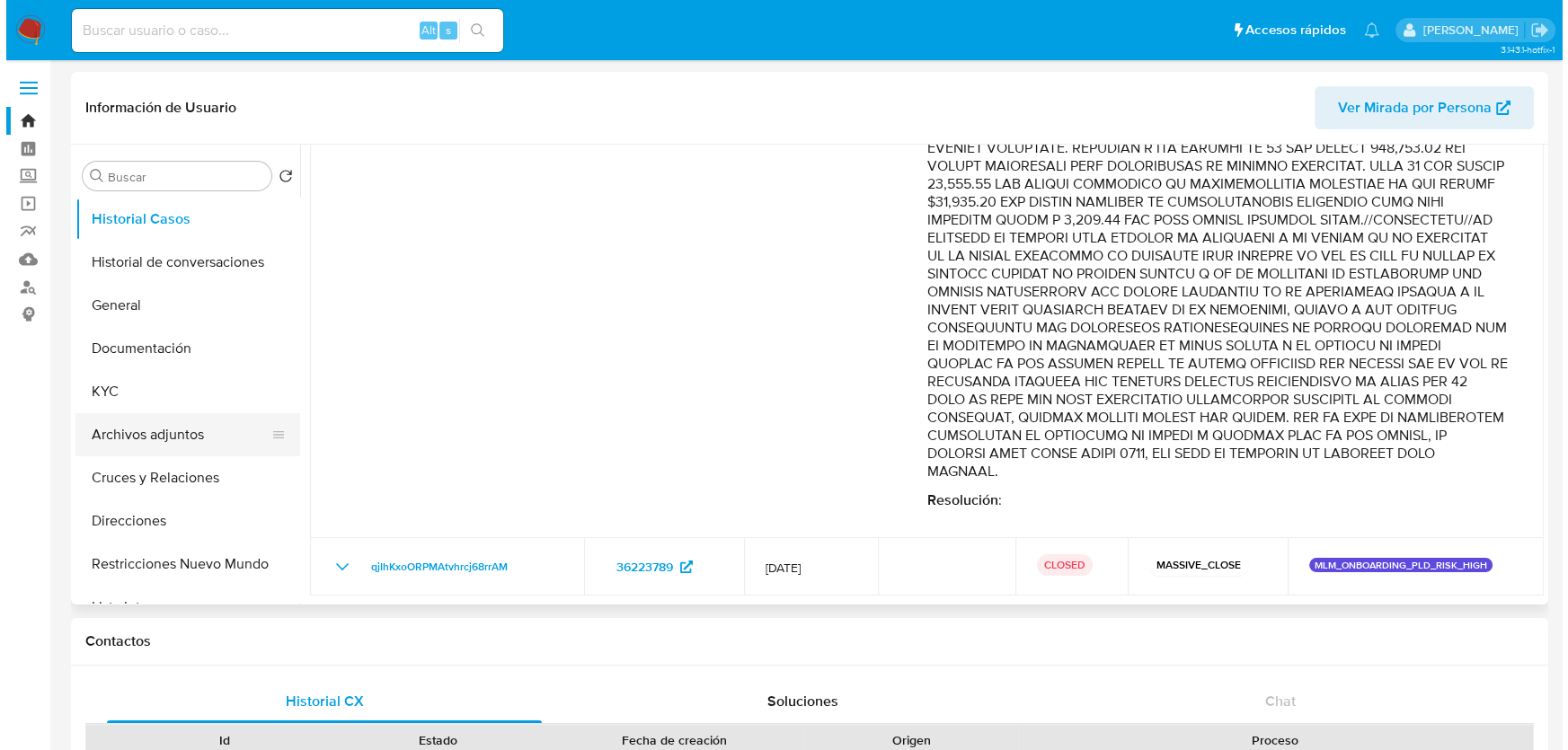 scroll, scrollTop: 0, scrollLeft: 0, axis: both 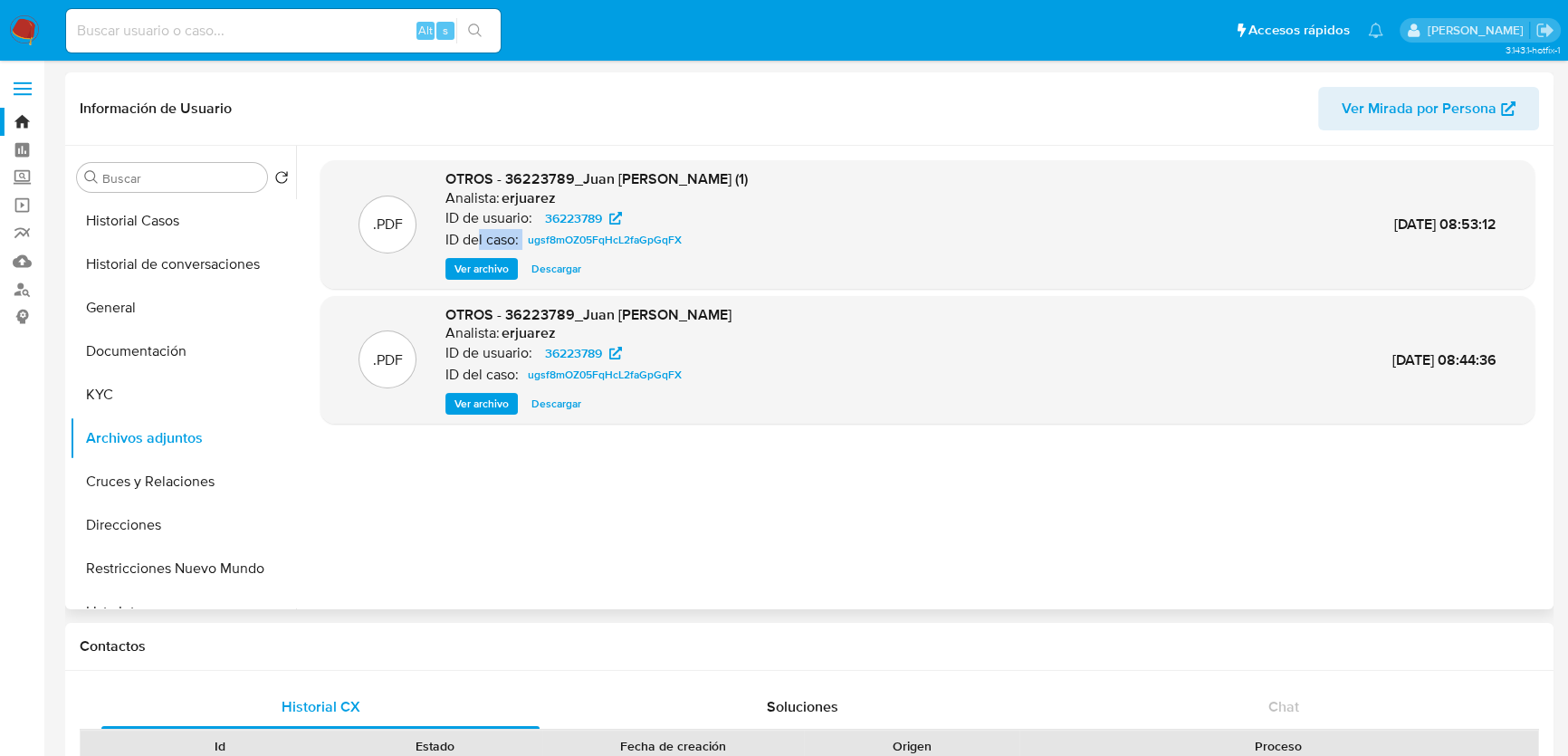 drag, startPoint x: 479, startPoint y: 249, endPoint x: 520, endPoint y: 244, distance: 41.30375 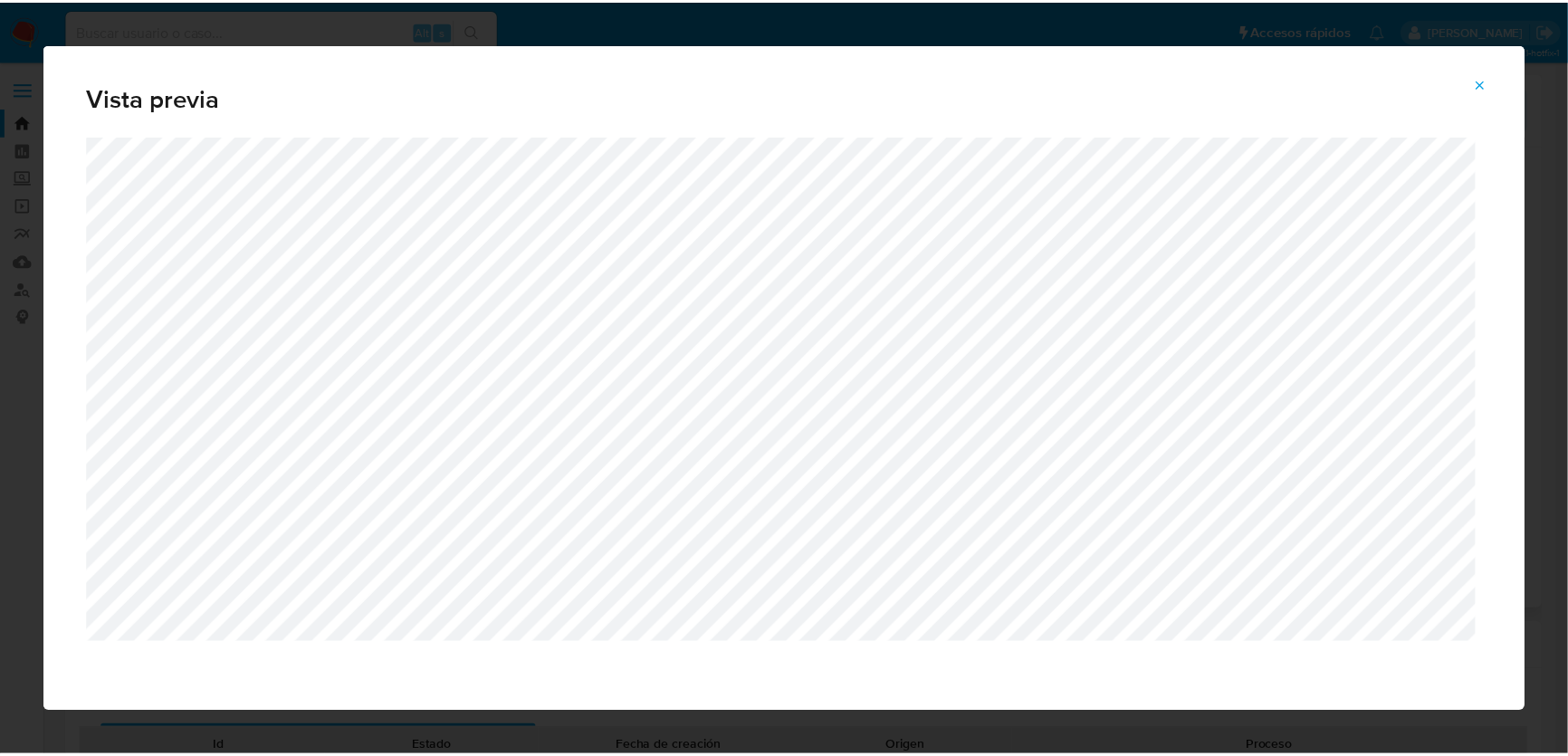 scroll, scrollTop: 0, scrollLeft: 0, axis: both 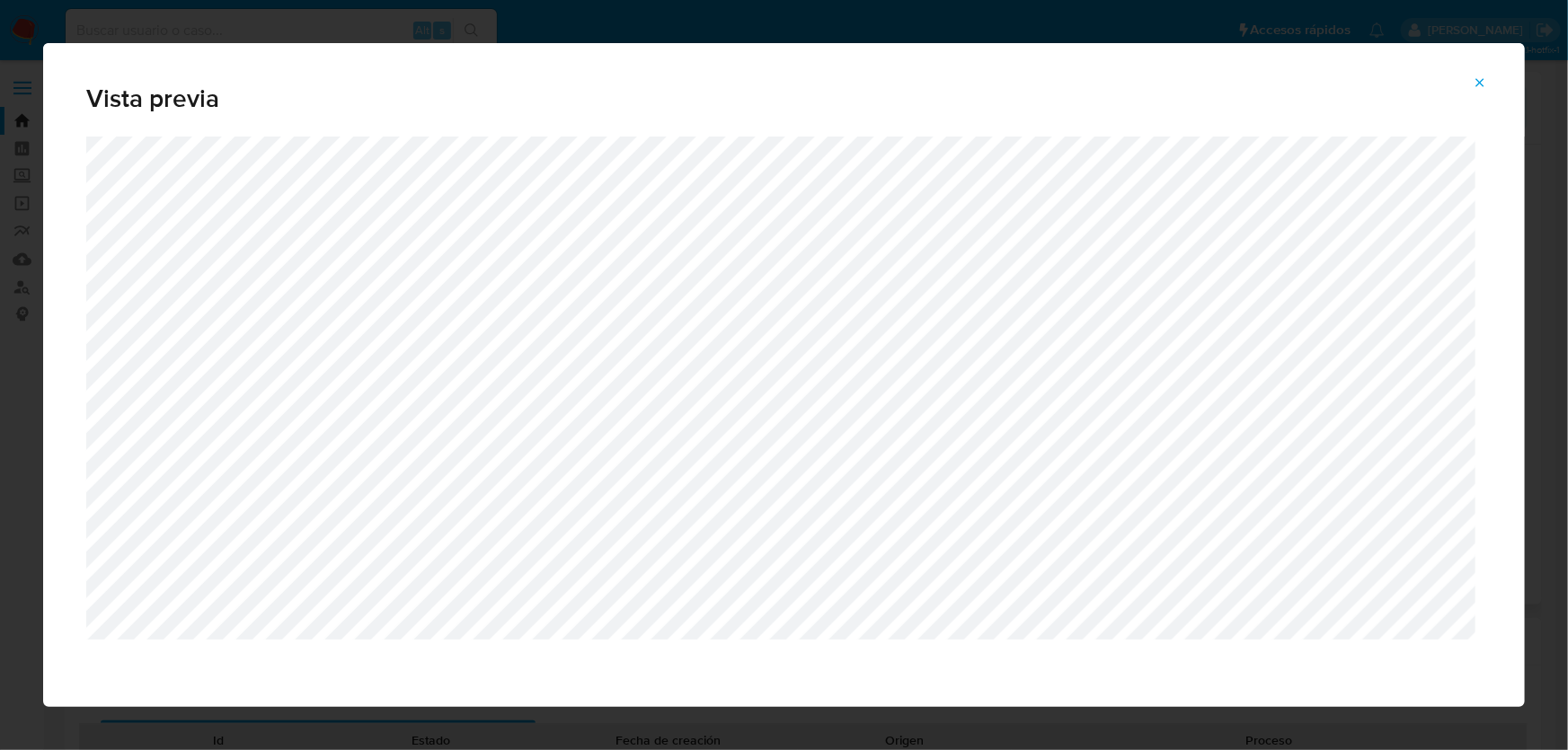 click 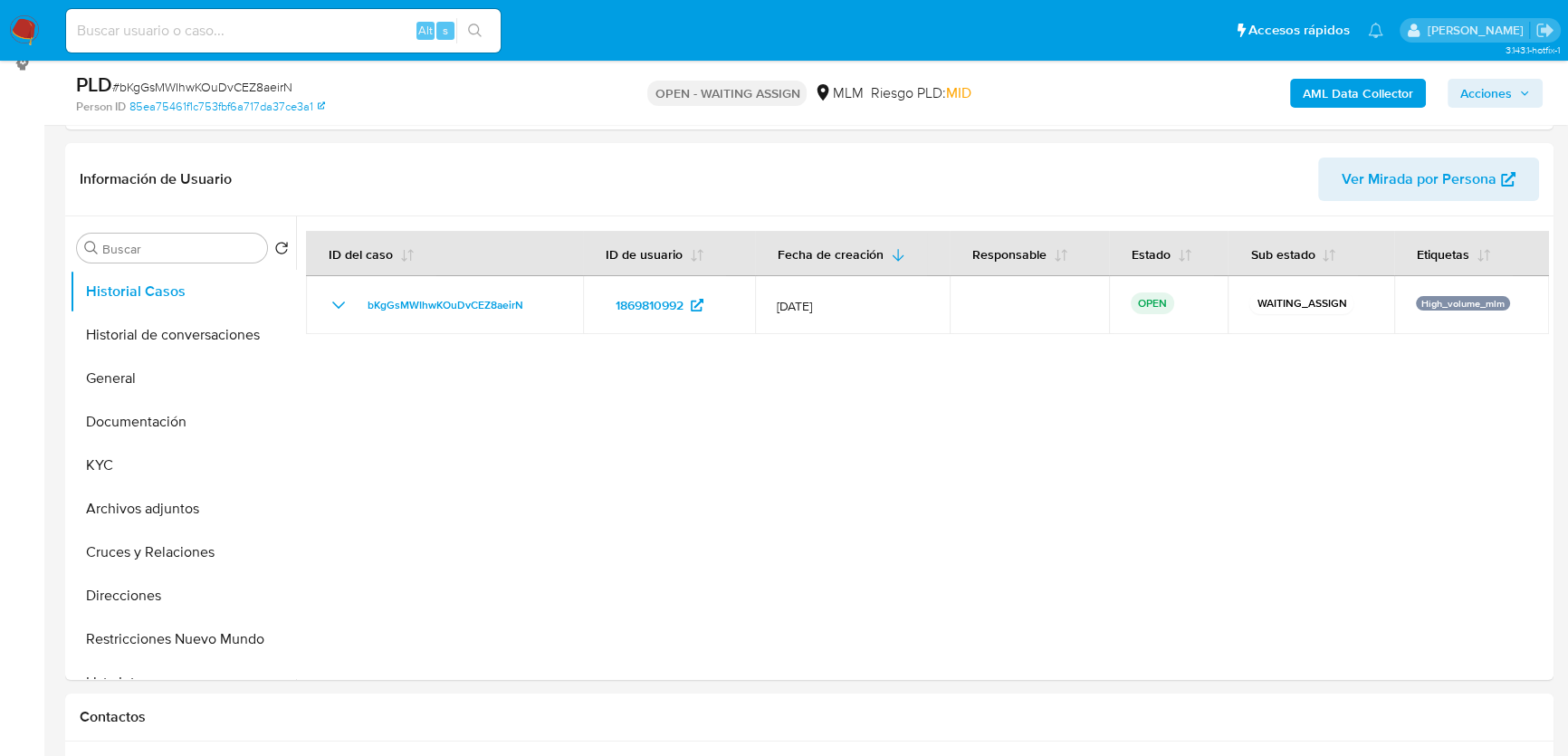 scroll, scrollTop: 246, scrollLeft: 0, axis: vertical 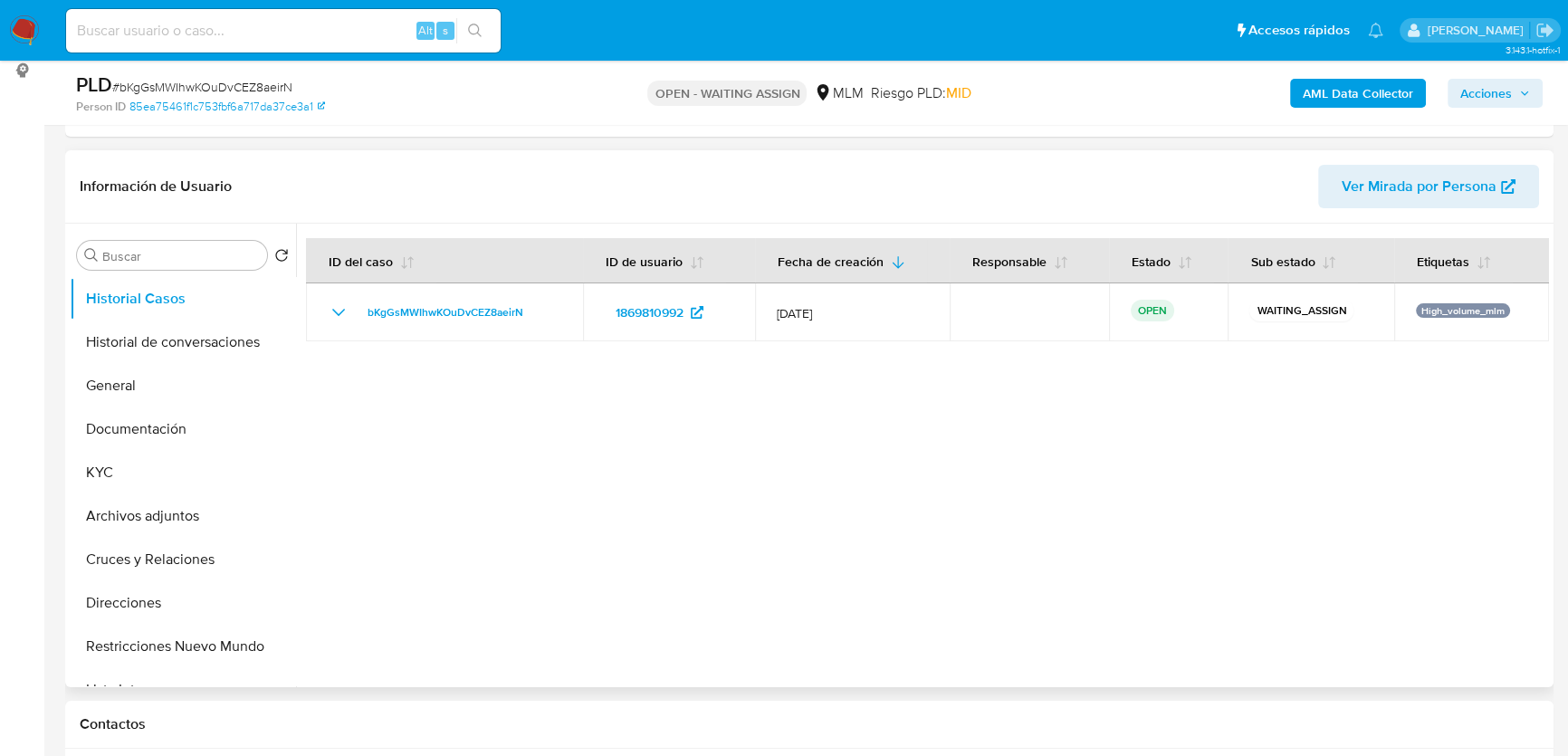 select on "10" 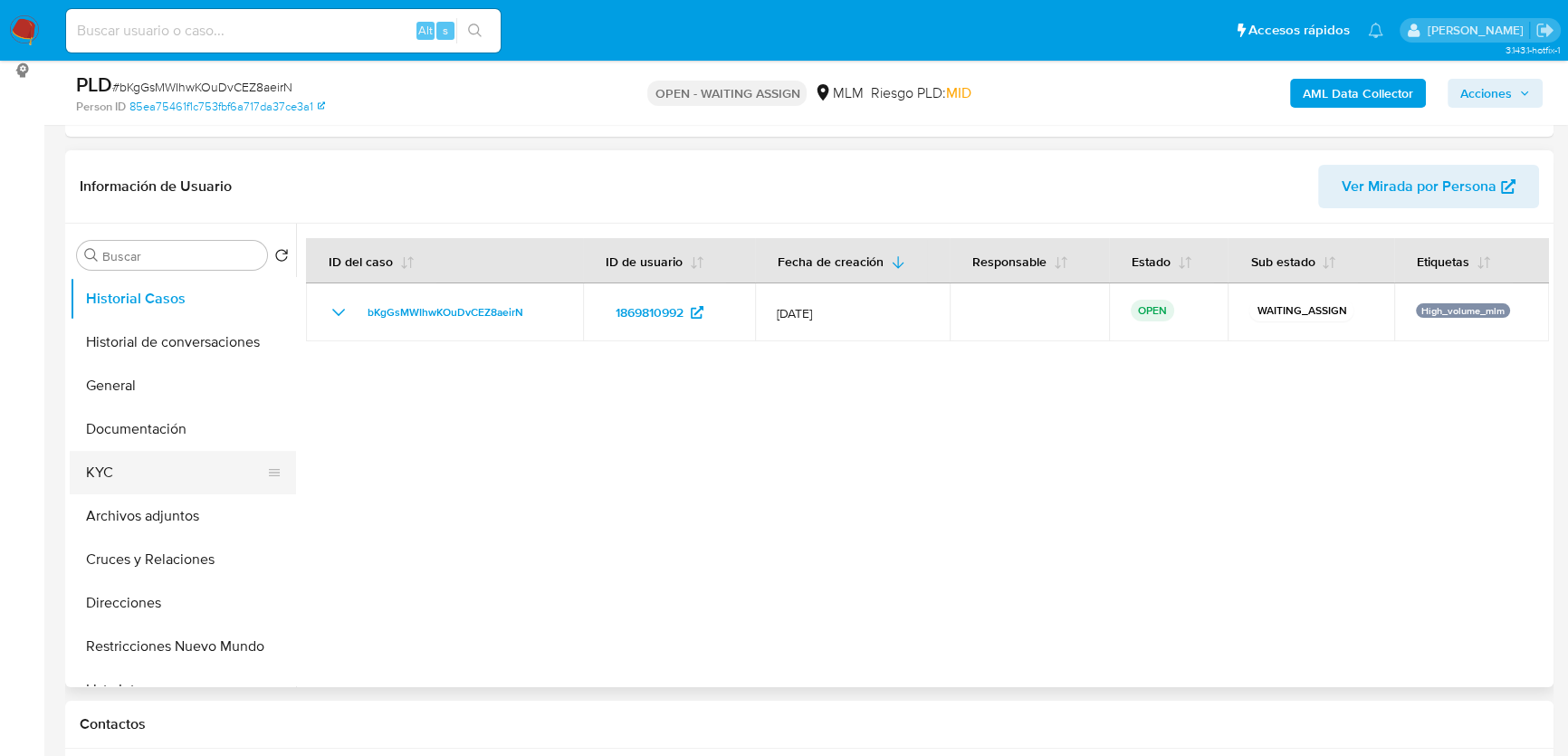 click on "KYC" at bounding box center [176, 473] 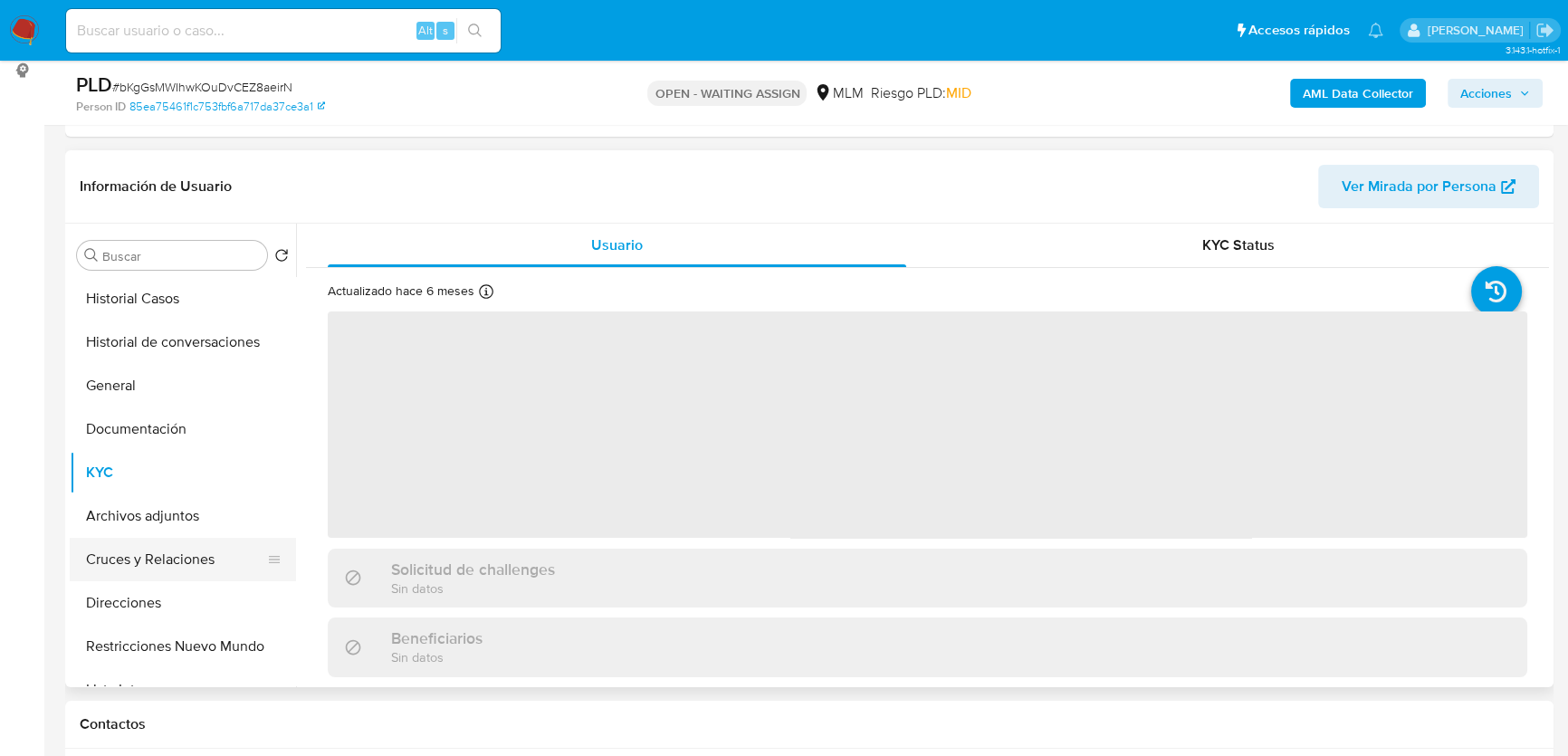 click on "Cruces y Relaciones" at bounding box center [176, 560] 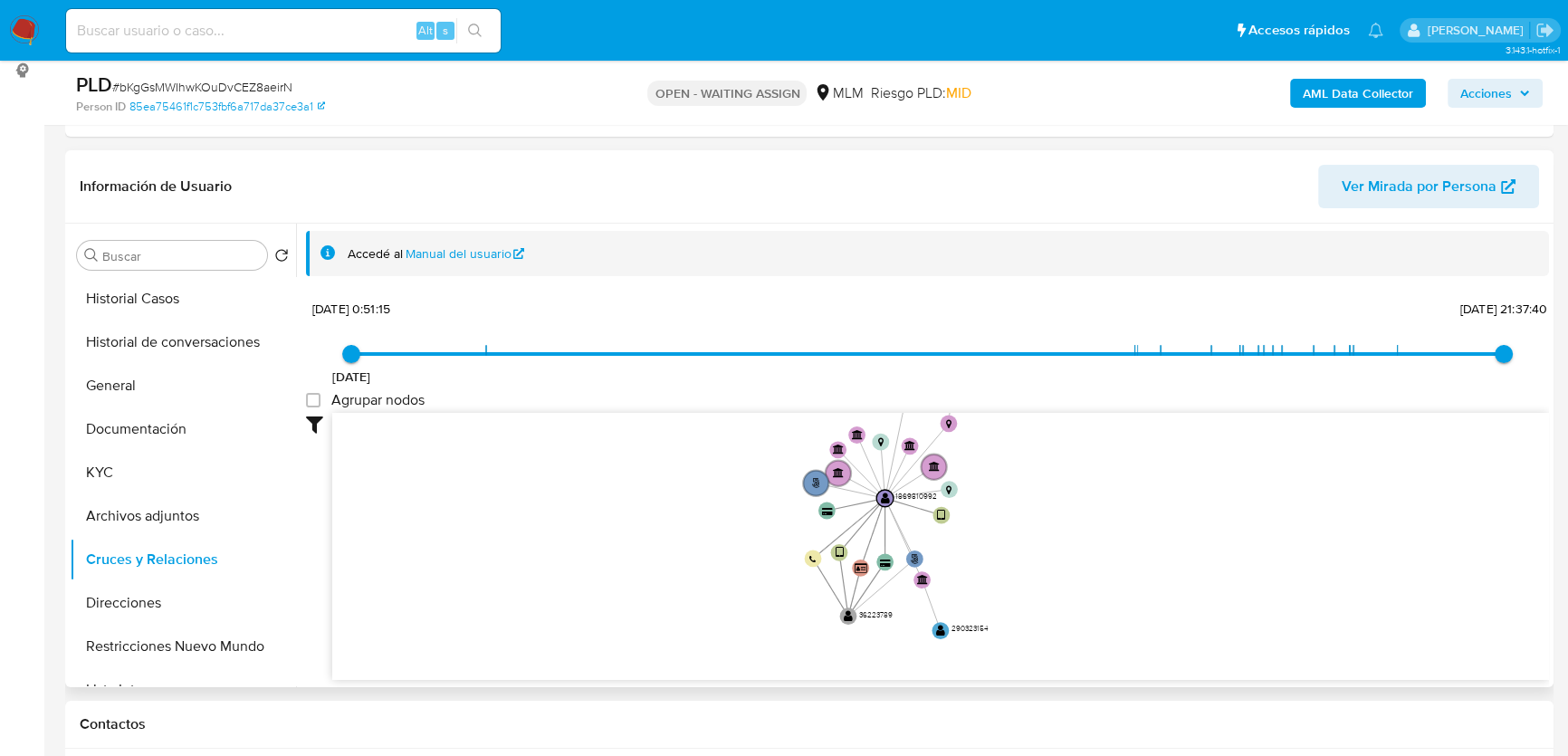 drag, startPoint x: 1137, startPoint y: 545, endPoint x: 1025, endPoint y: 540, distance: 112.11155 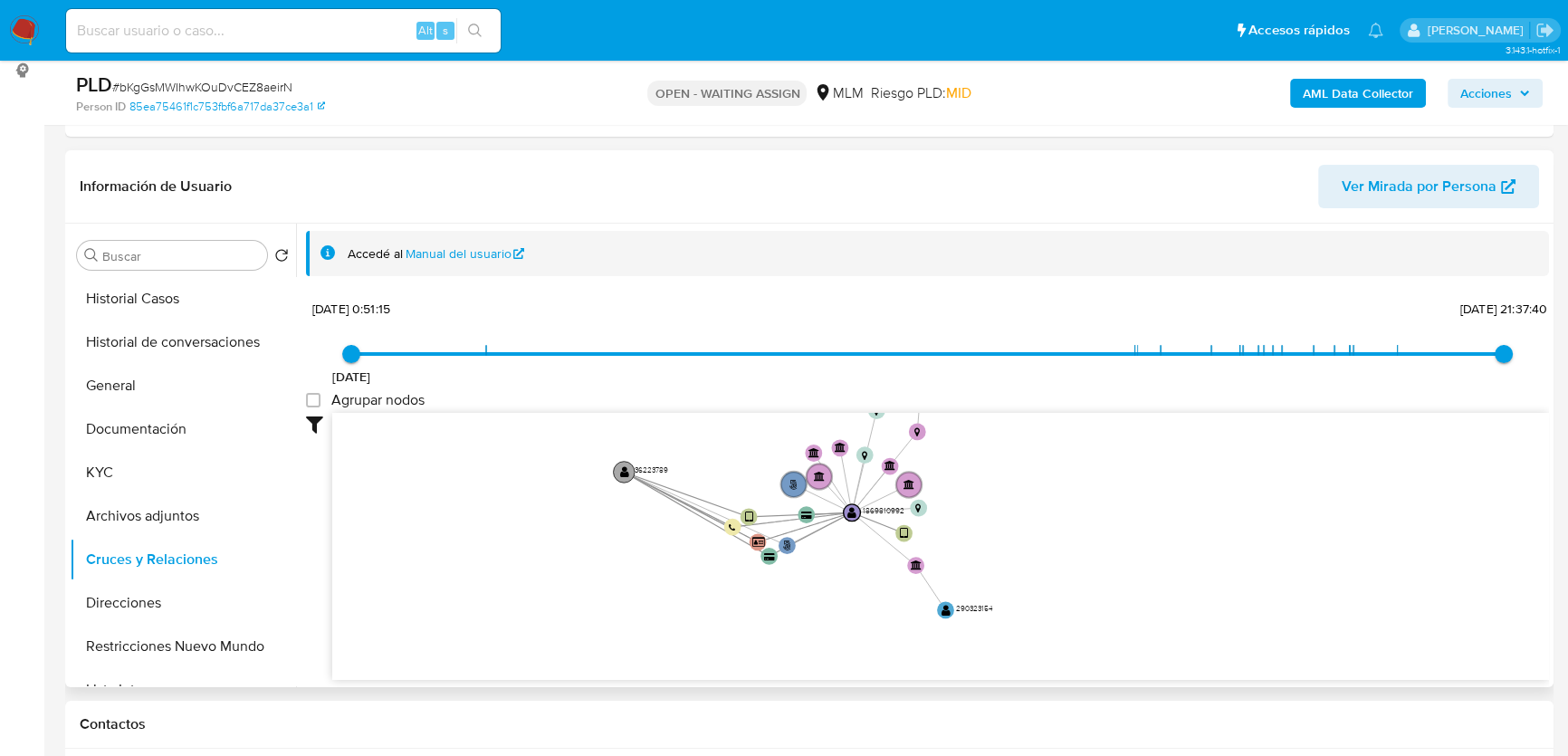 drag, startPoint x: 808, startPoint y: 617, endPoint x: 677, endPoint y: 470, distance: 196.90099 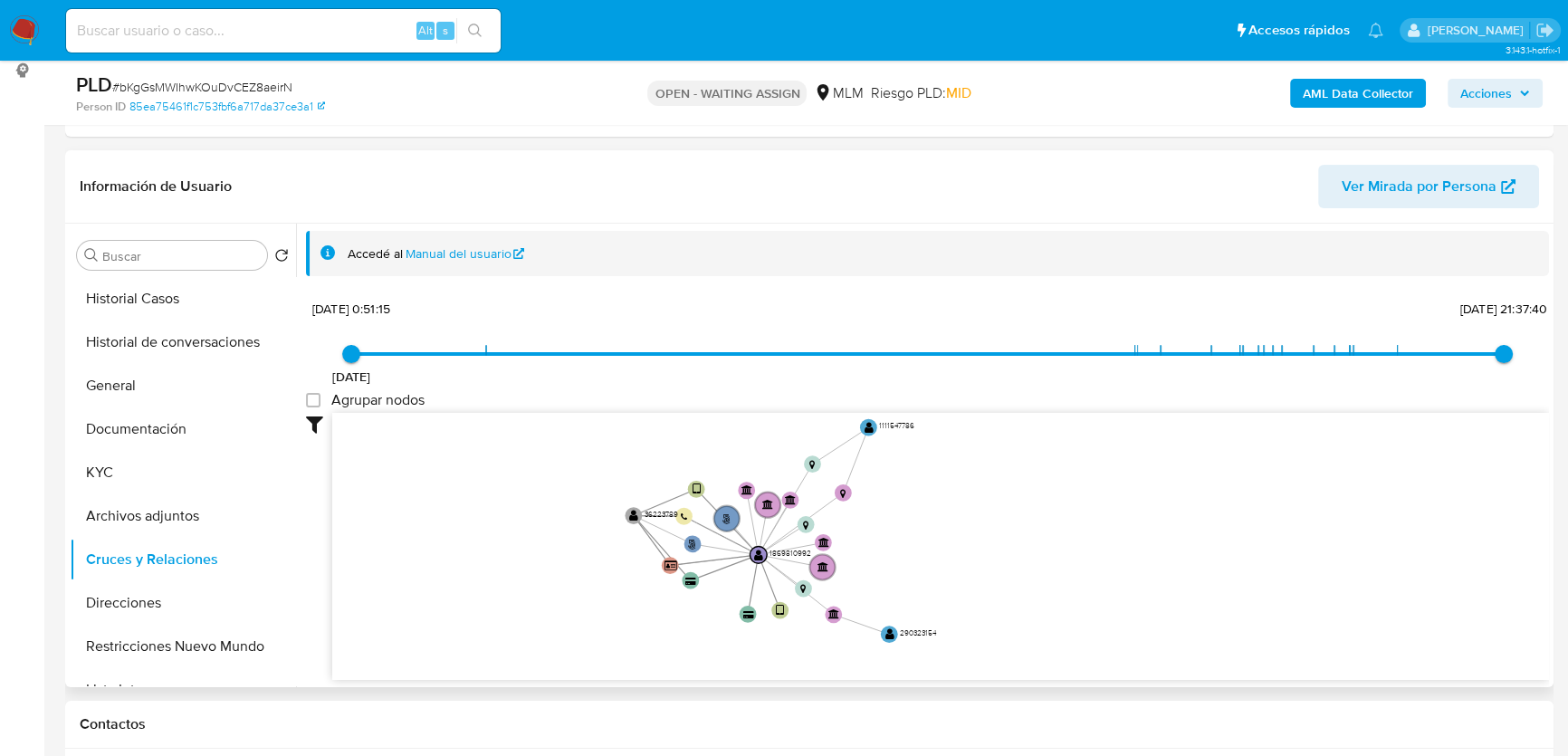 drag, startPoint x: 1059, startPoint y: 535, endPoint x: 997, endPoint y: 583, distance: 78.409183 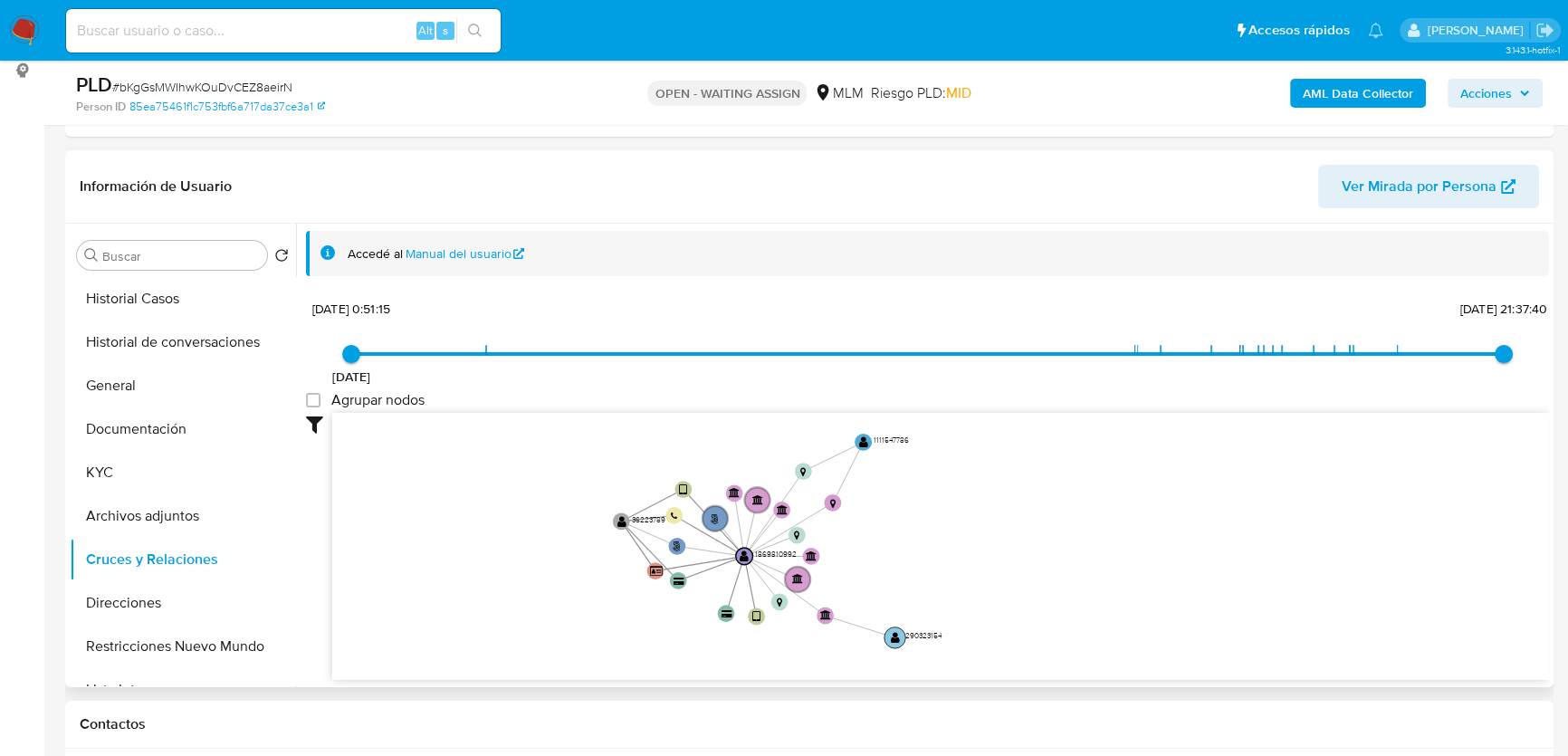 drag, startPoint x: 878, startPoint y: 636, endPoint x: 895, endPoint y: 635, distance: 17.029386 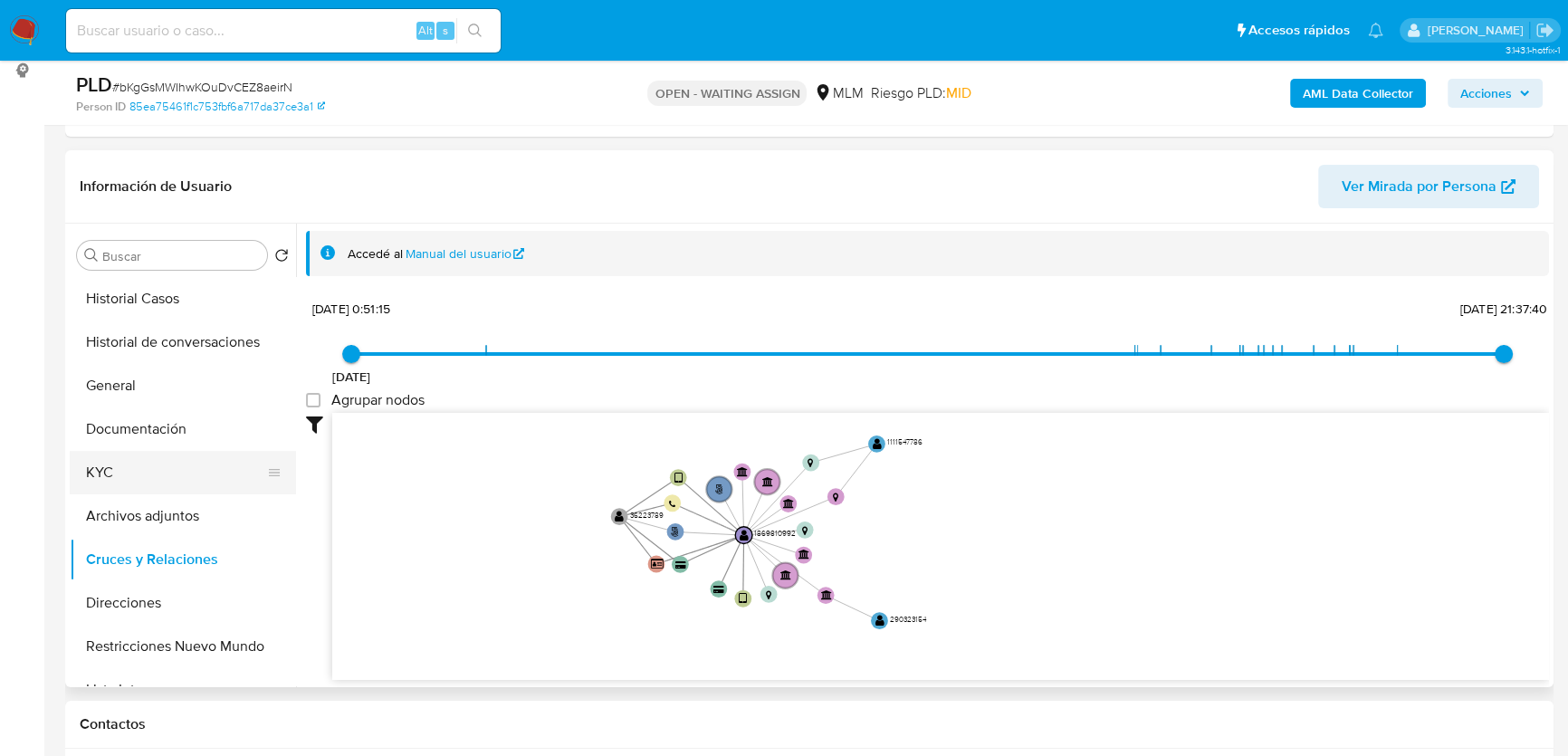 click on "KYC" at bounding box center [176, 473] 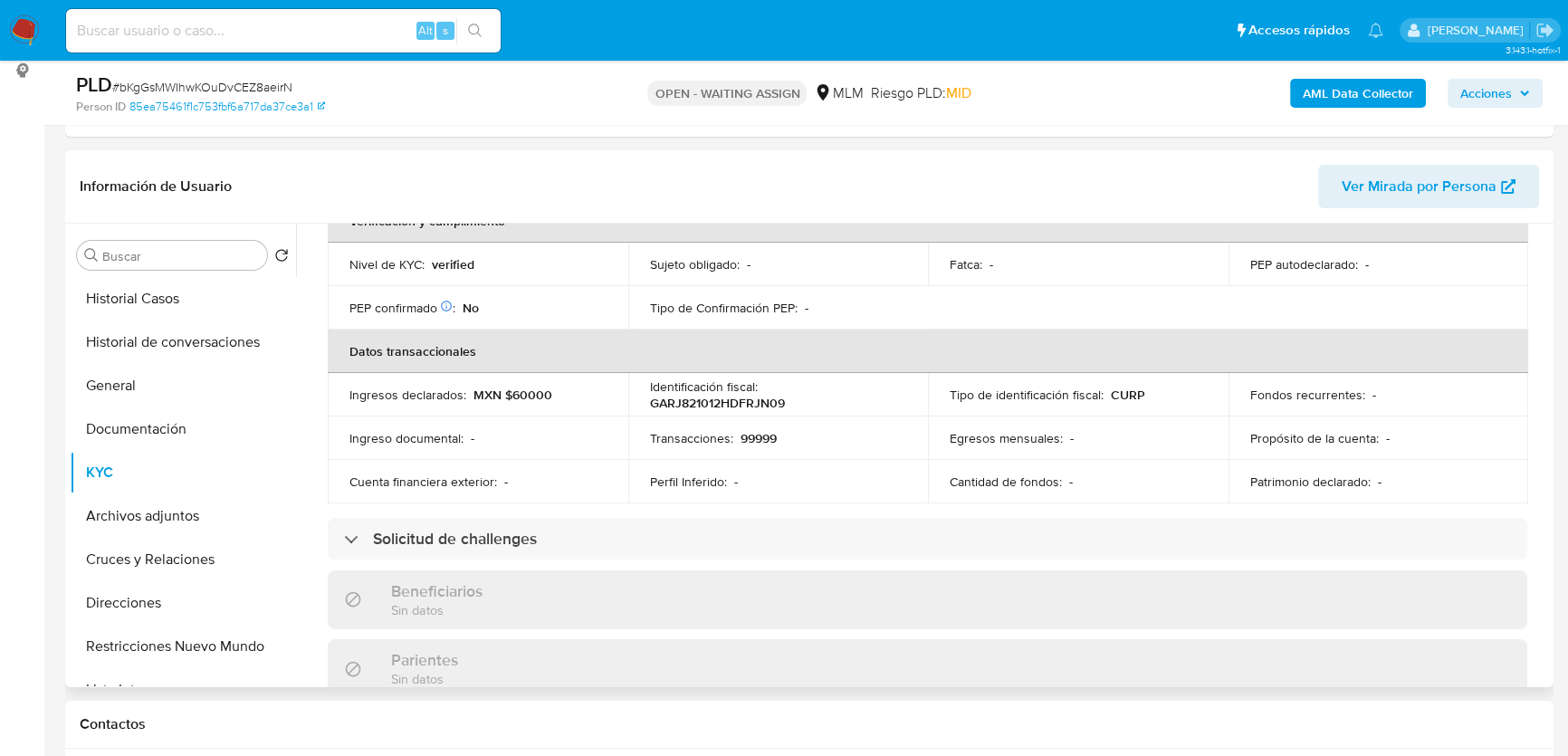 scroll, scrollTop: 591, scrollLeft: 0, axis: vertical 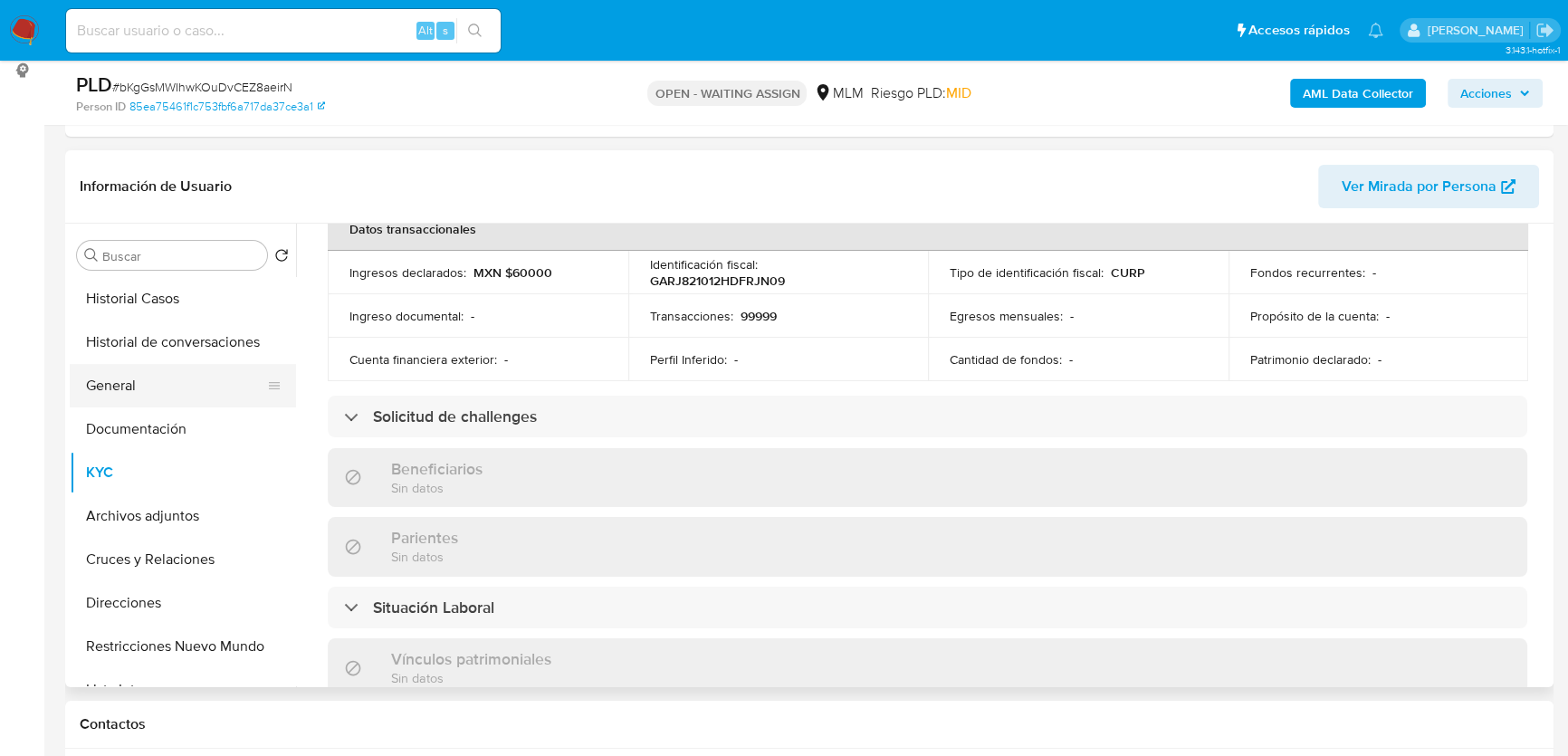 click on "General" at bounding box center [176, 386] 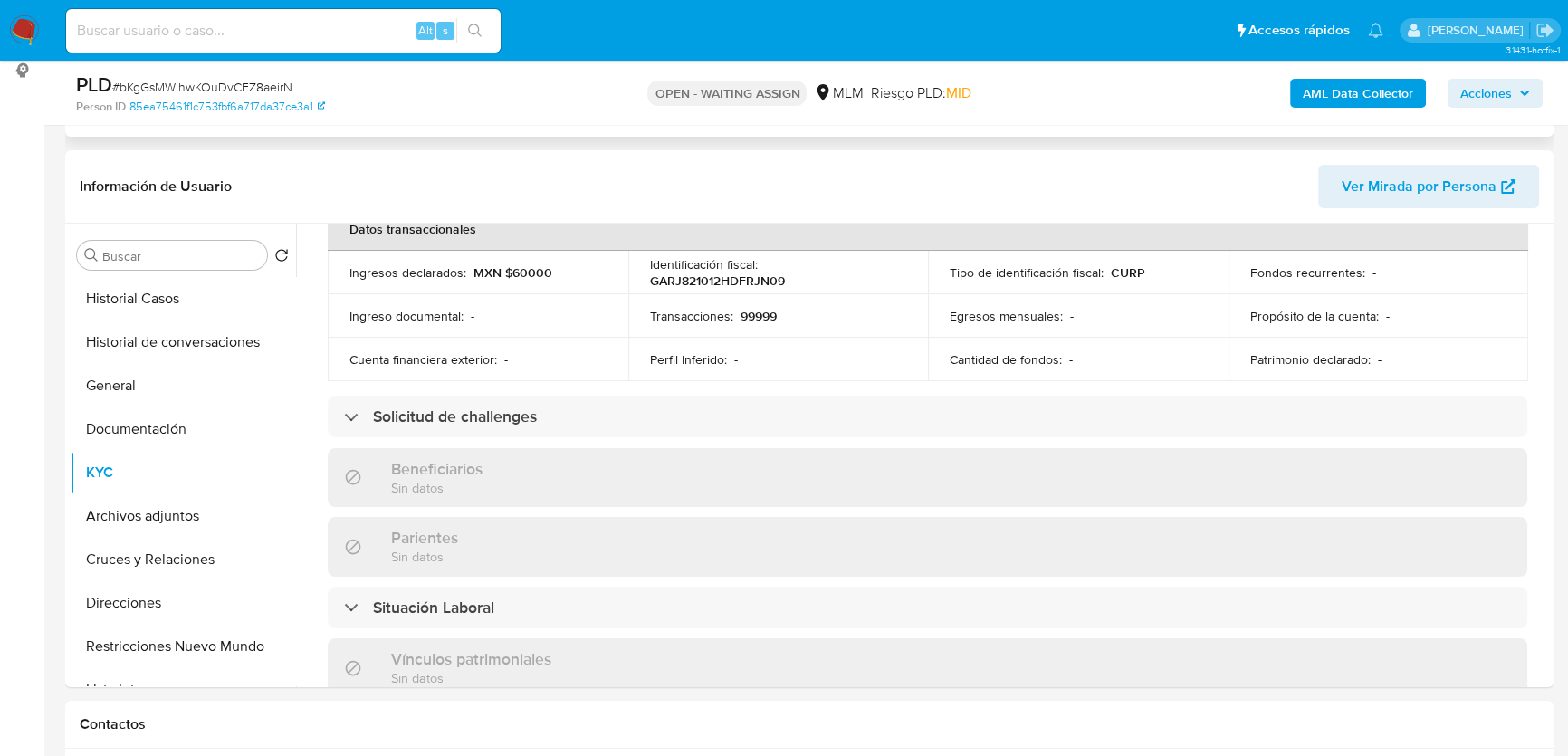 scroll, scrollTop: 0, scrollLeft: 0, axis: both 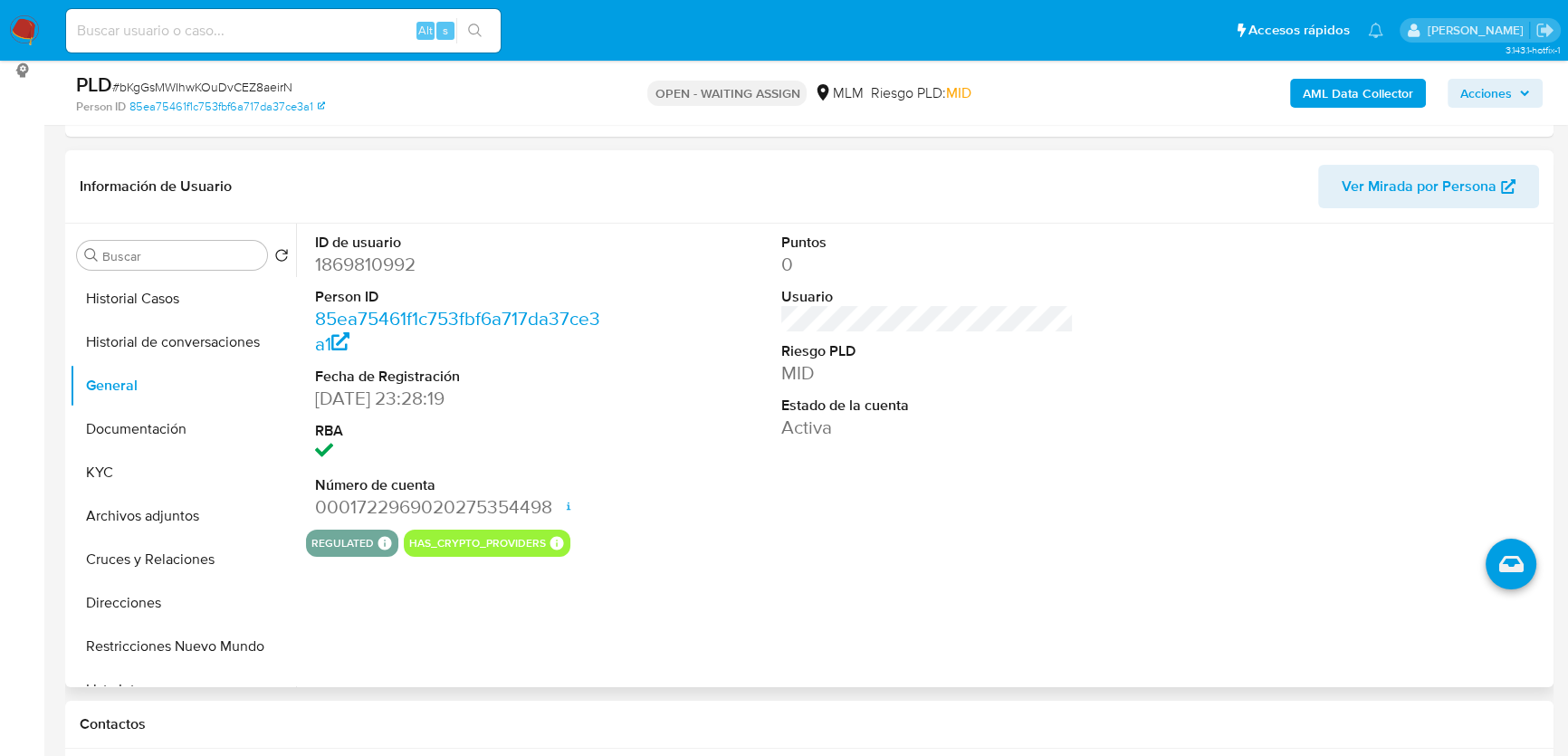 type 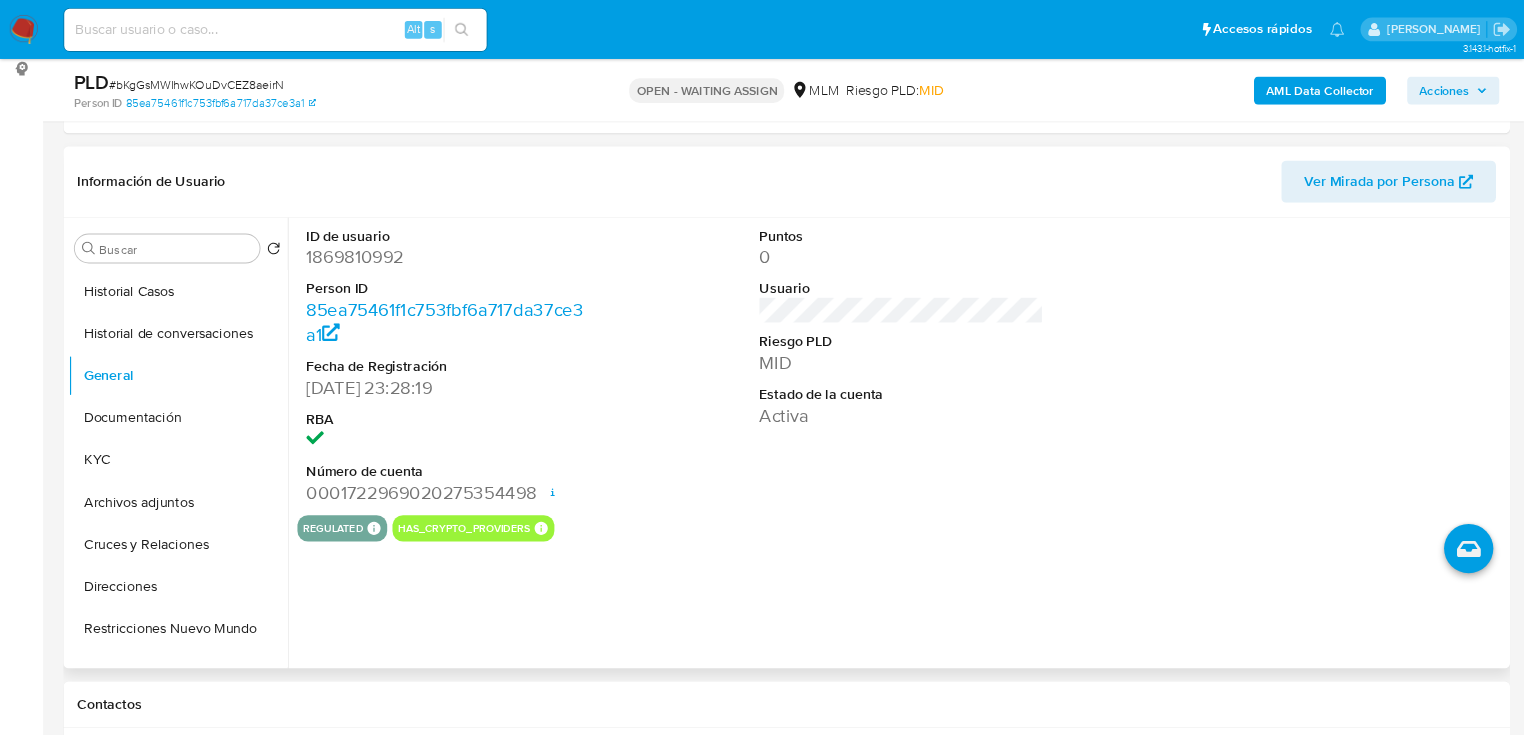 scroll, scrollTop: 272, scrollLeft: 0, axis: vertical 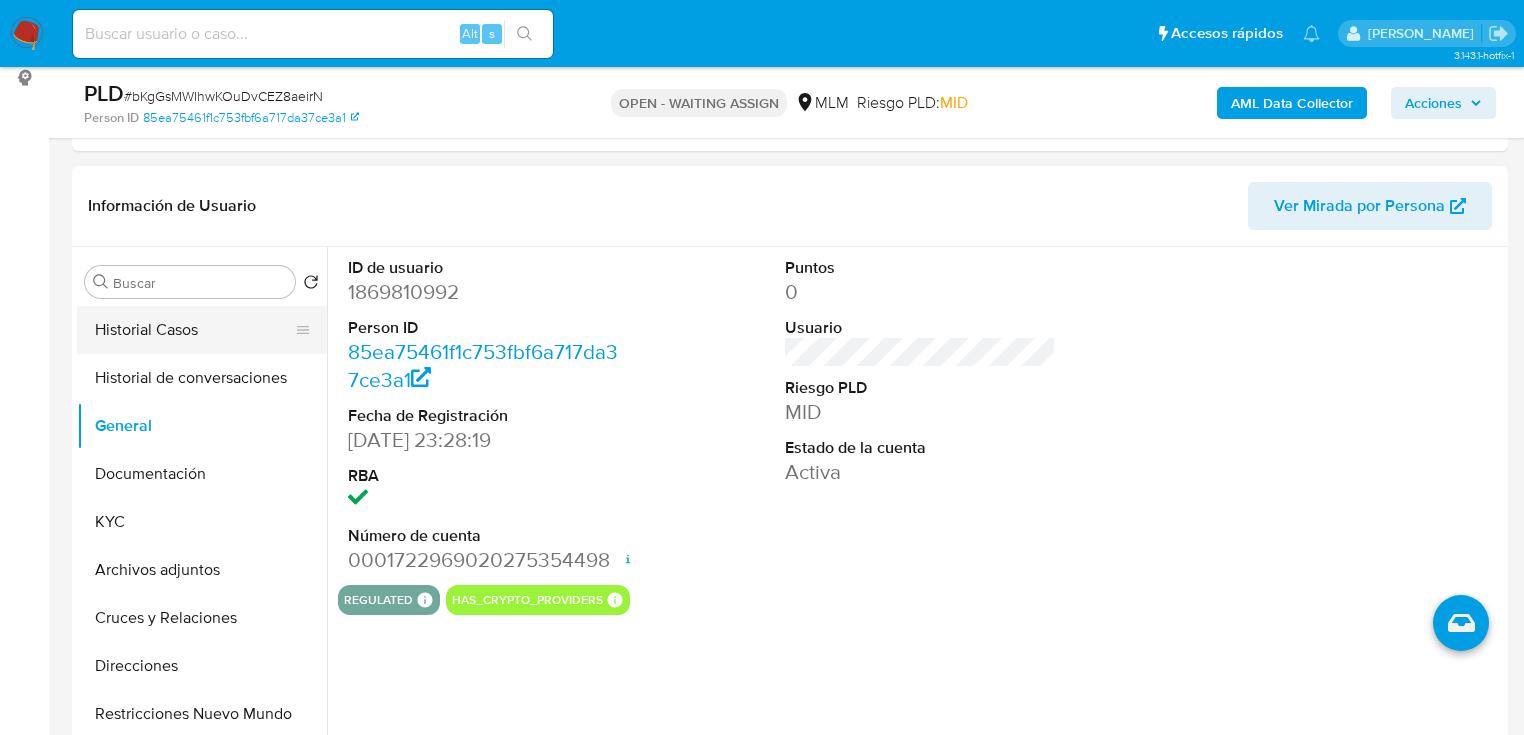 click on "Historial Casos" at bounding box center (194, 330) 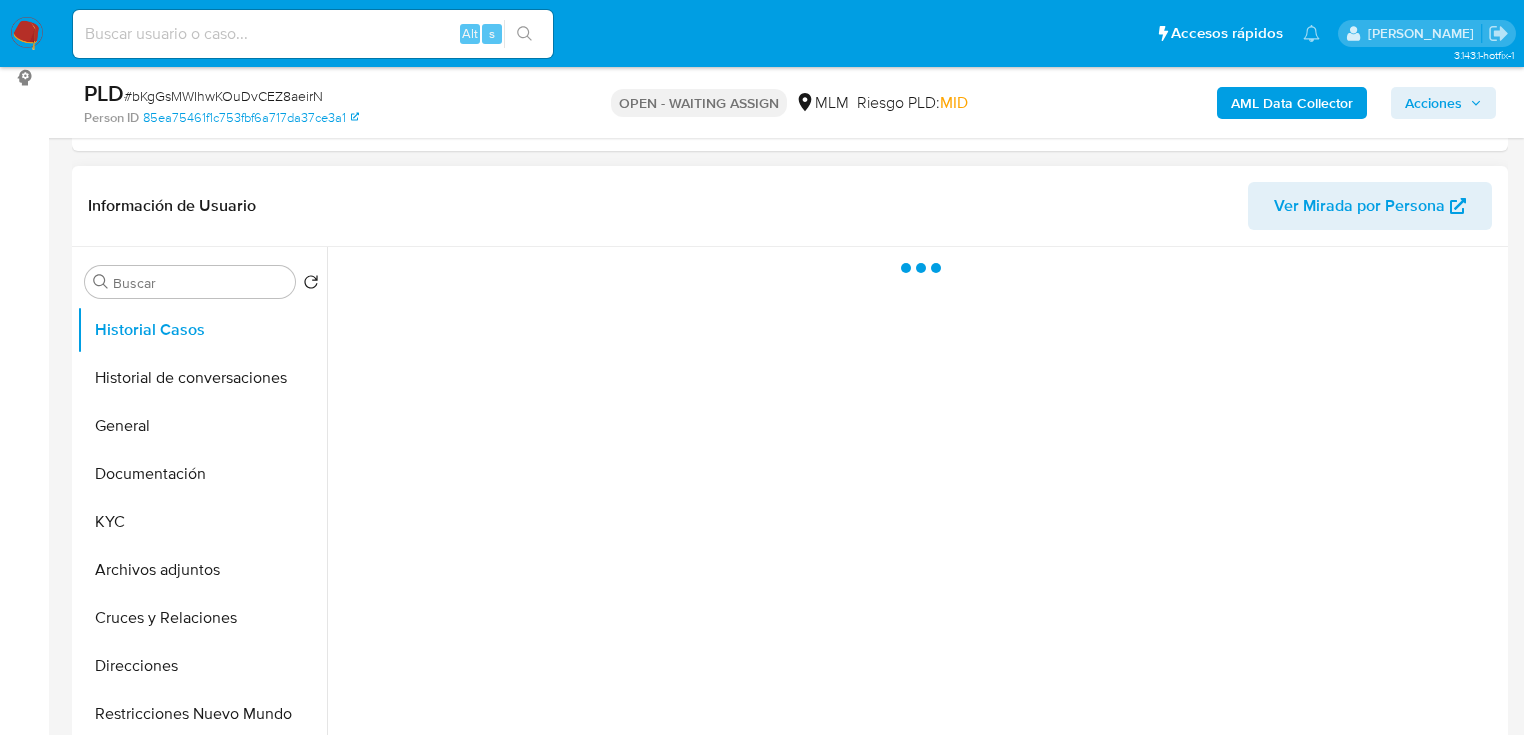 type 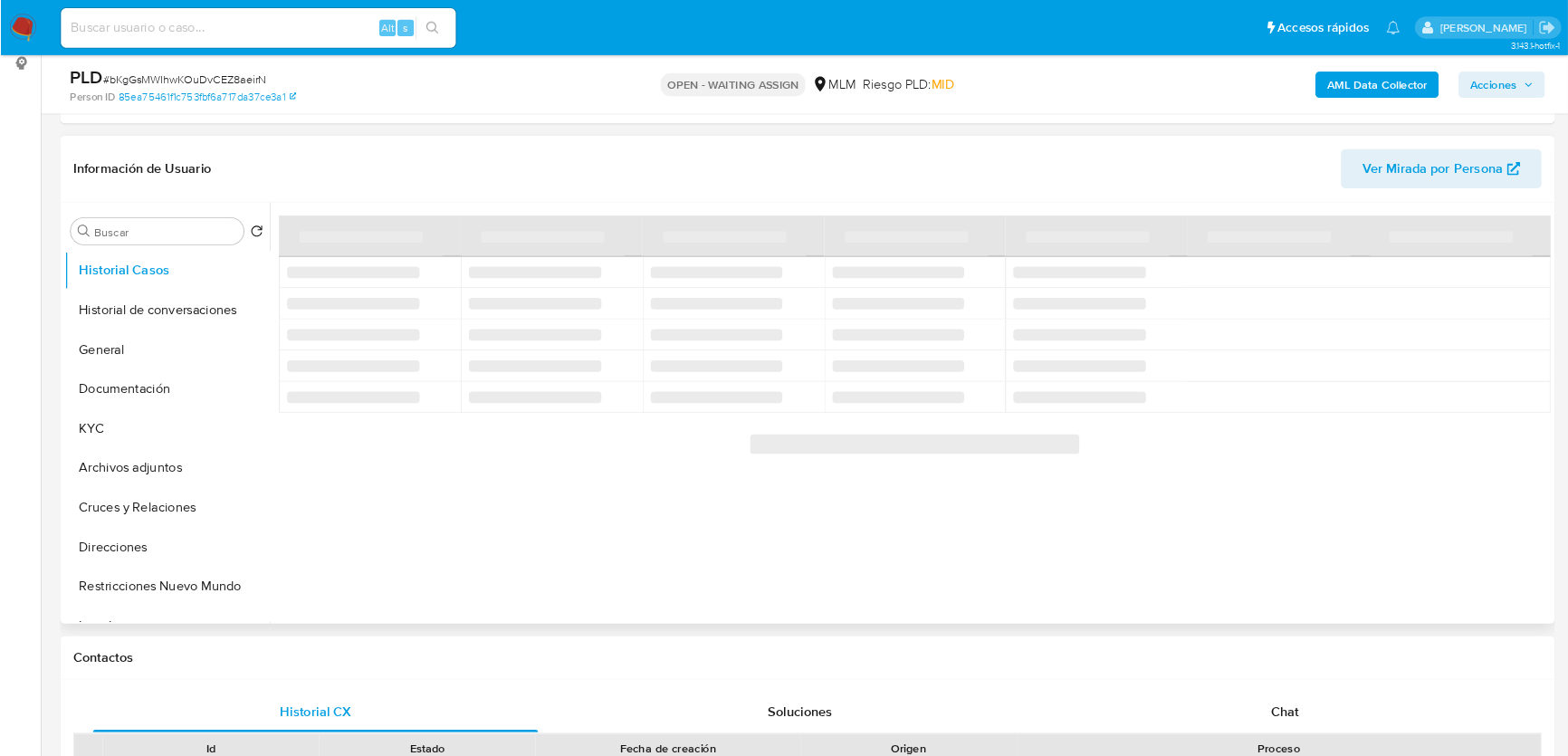scroll, scrollTop: 246, scrollLeft: 0, axis: vertical 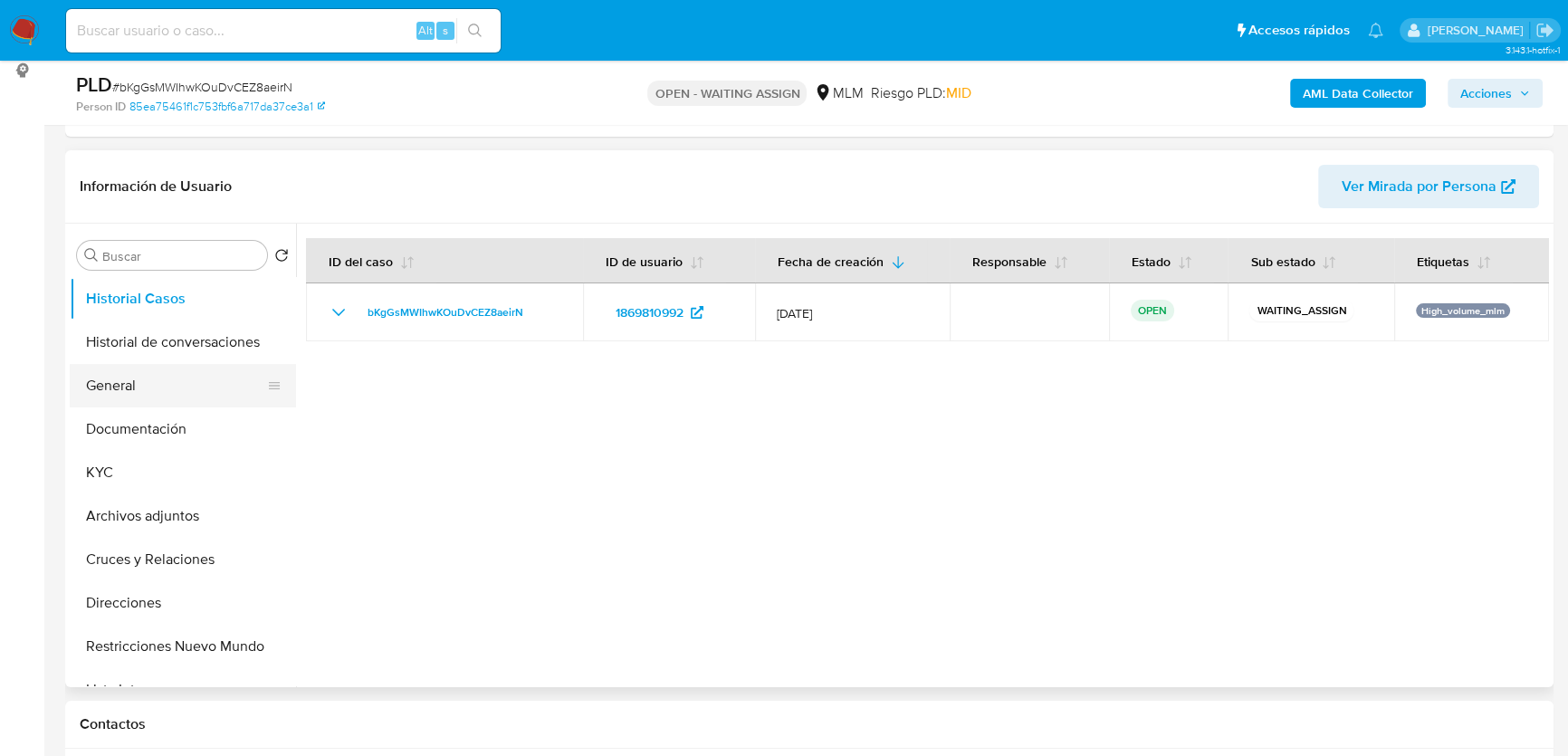 drag, startPoint x: 94, startPoint y: 410, endPoint x: 108, endPoint y: 400, distance: 17.204651 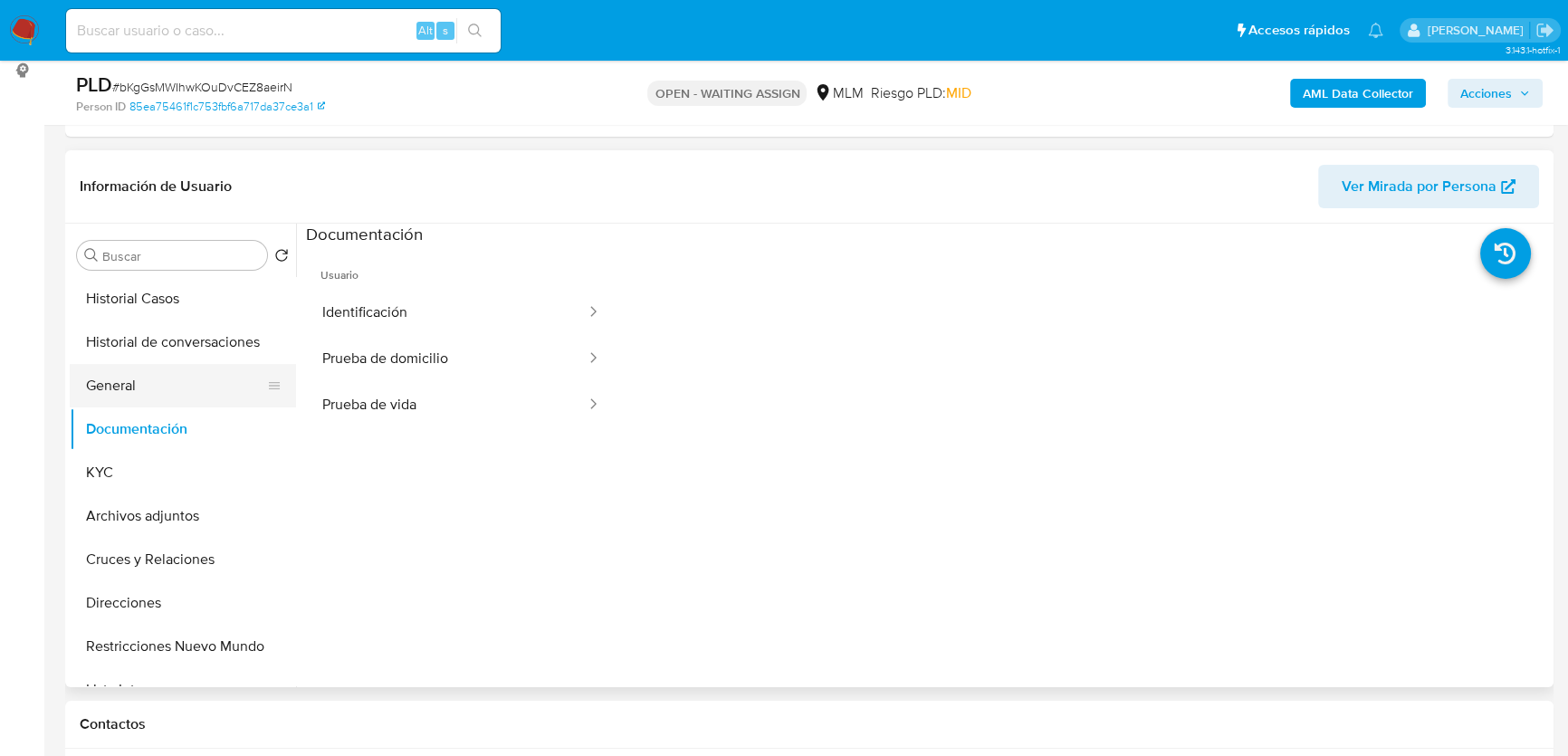 click on "General" at bounding box center (176, 386) 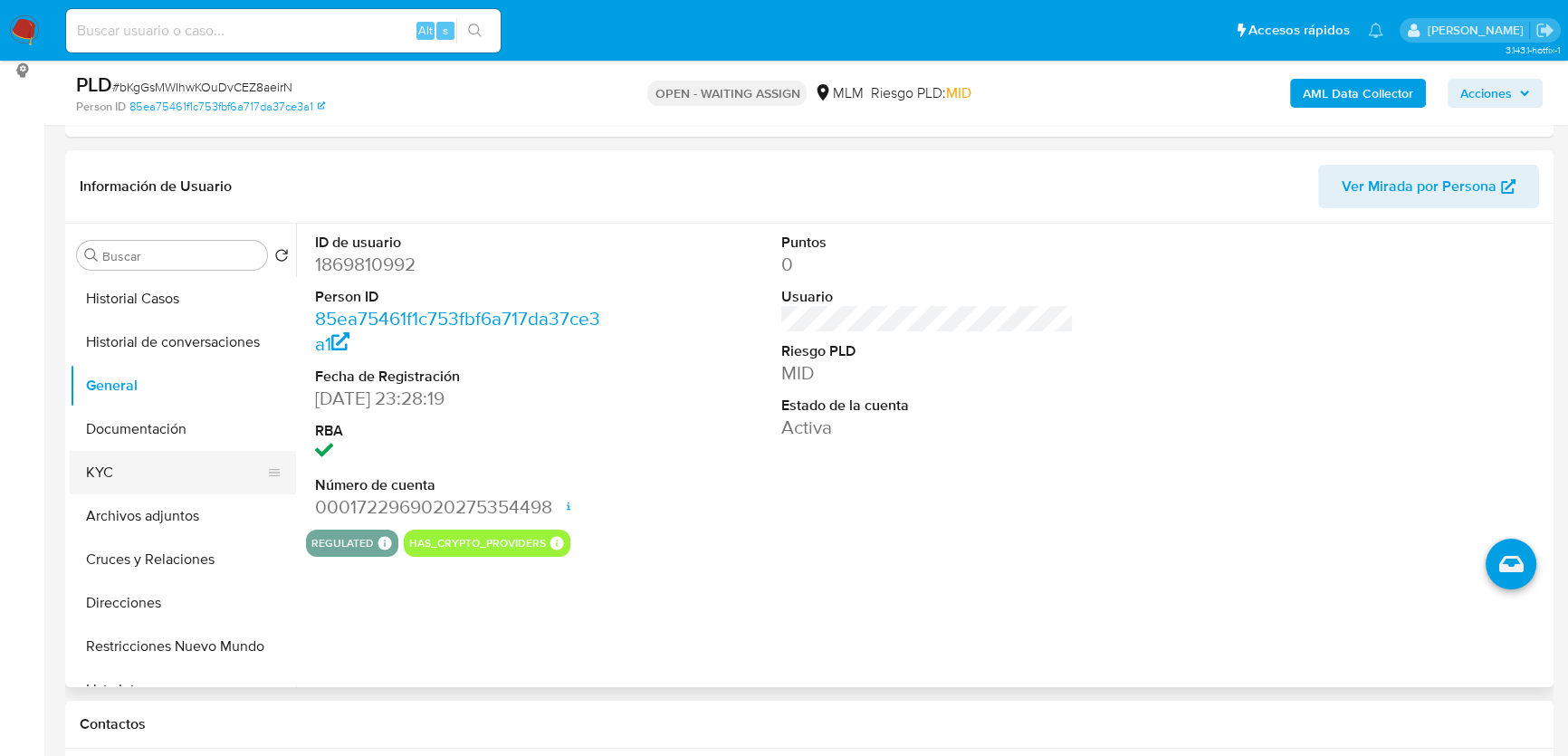 click on "KYC" at bounding box center (176, 473) 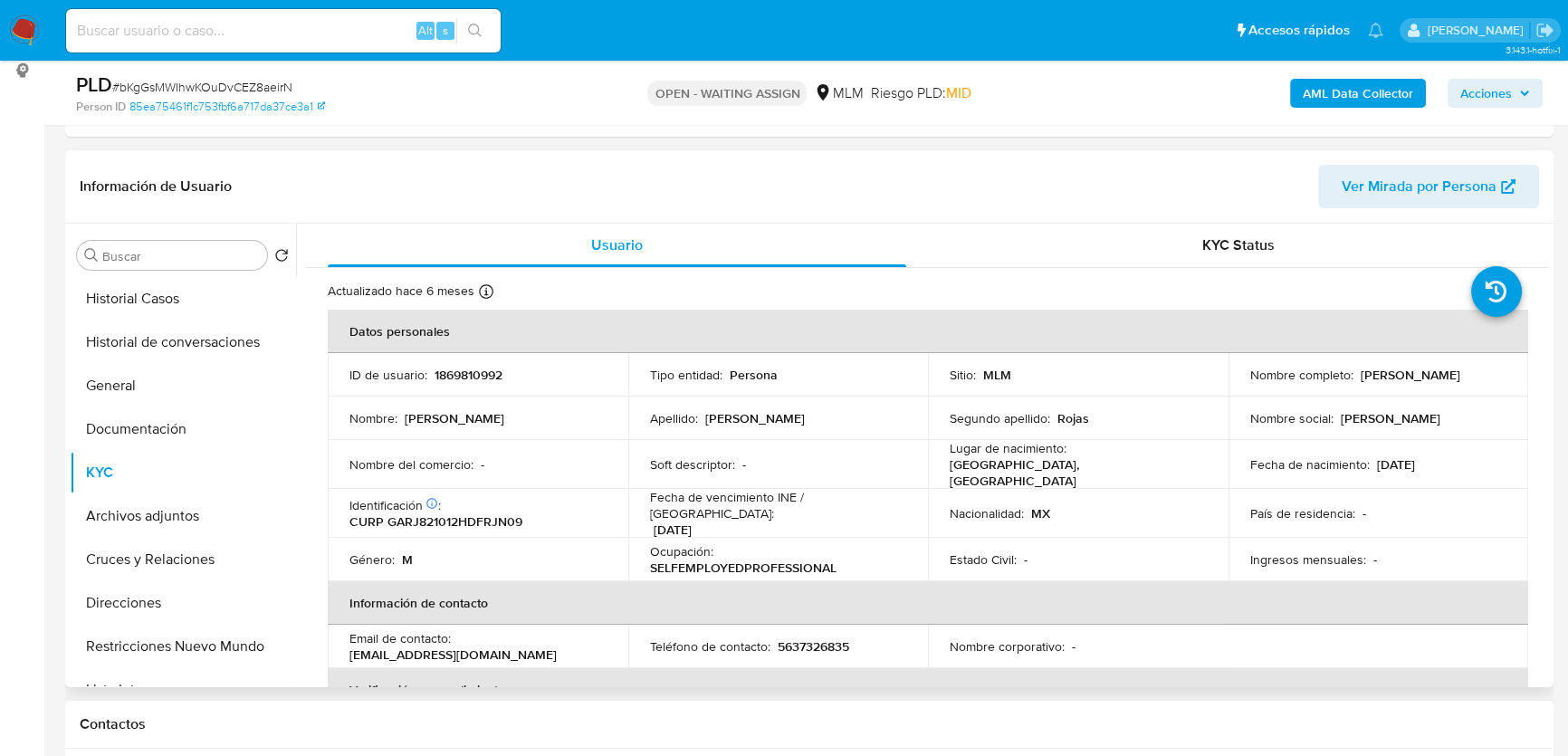 type 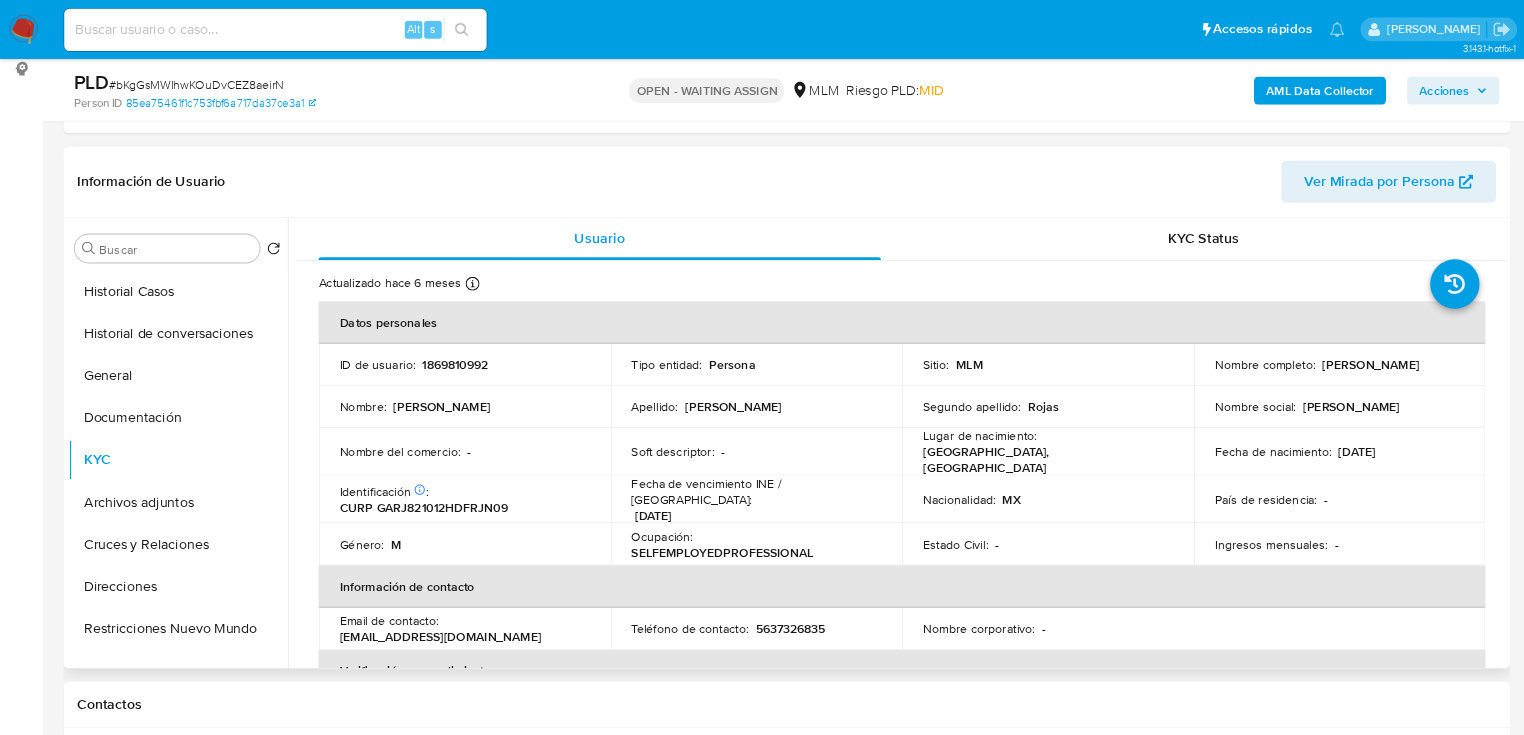 scroll, scrollTop: 272, scrollLeft: 0, axis: vertical 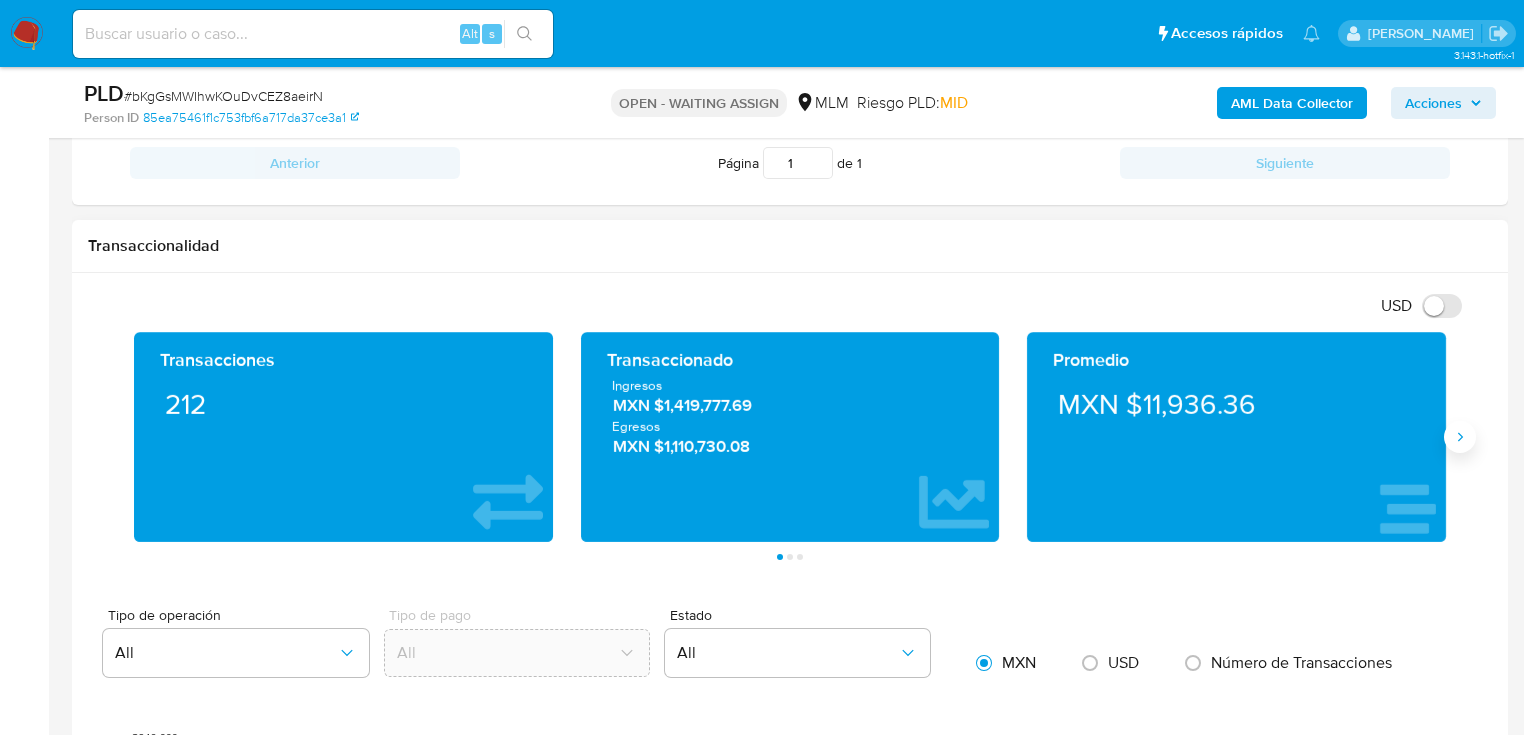 click 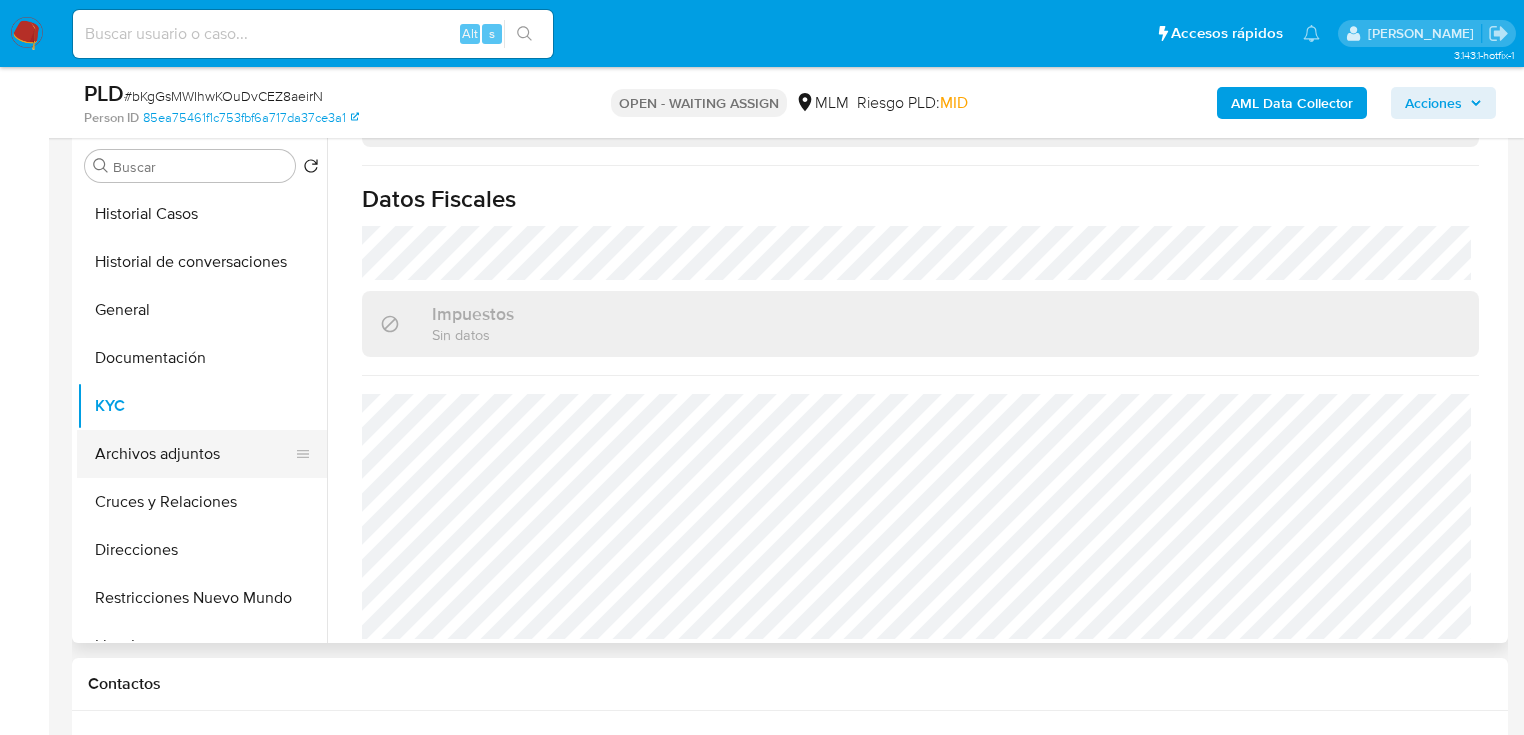 scroll, scrollTop: 480, scrollLeft: 0, axis: vertical 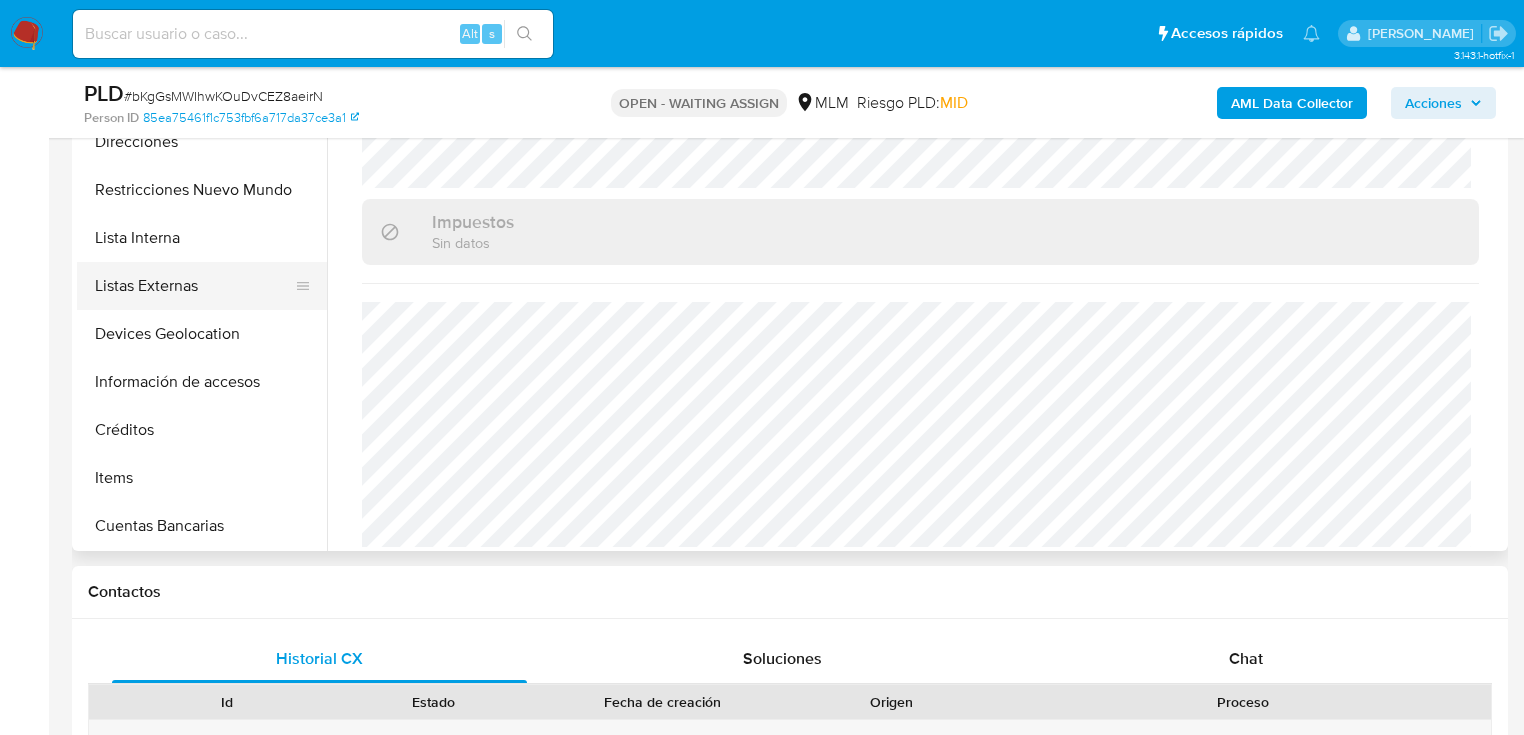 click on "Listas Externas" at bounding box center (194, 286) 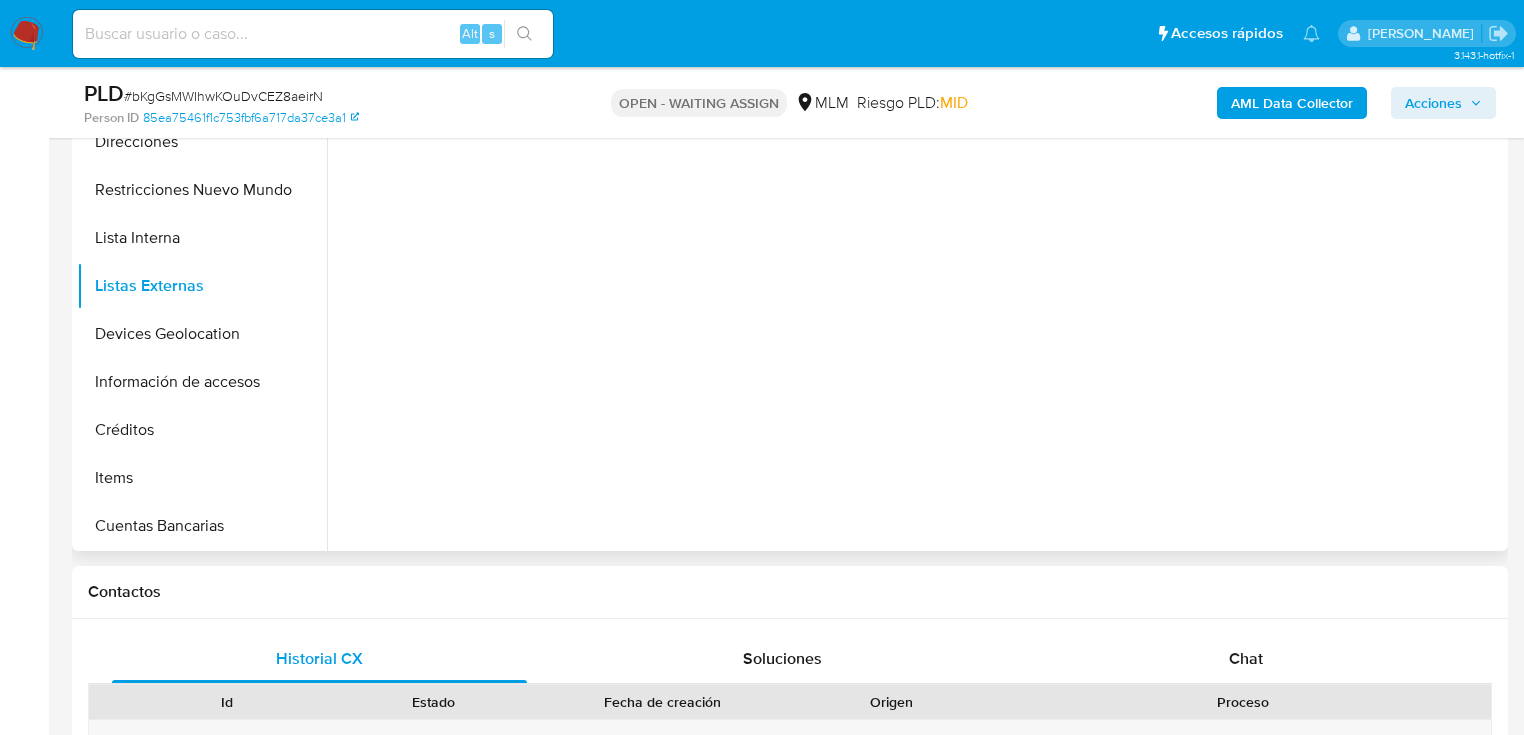 scroll, scrollTop: 0, scrollLeft: 0, axis: both 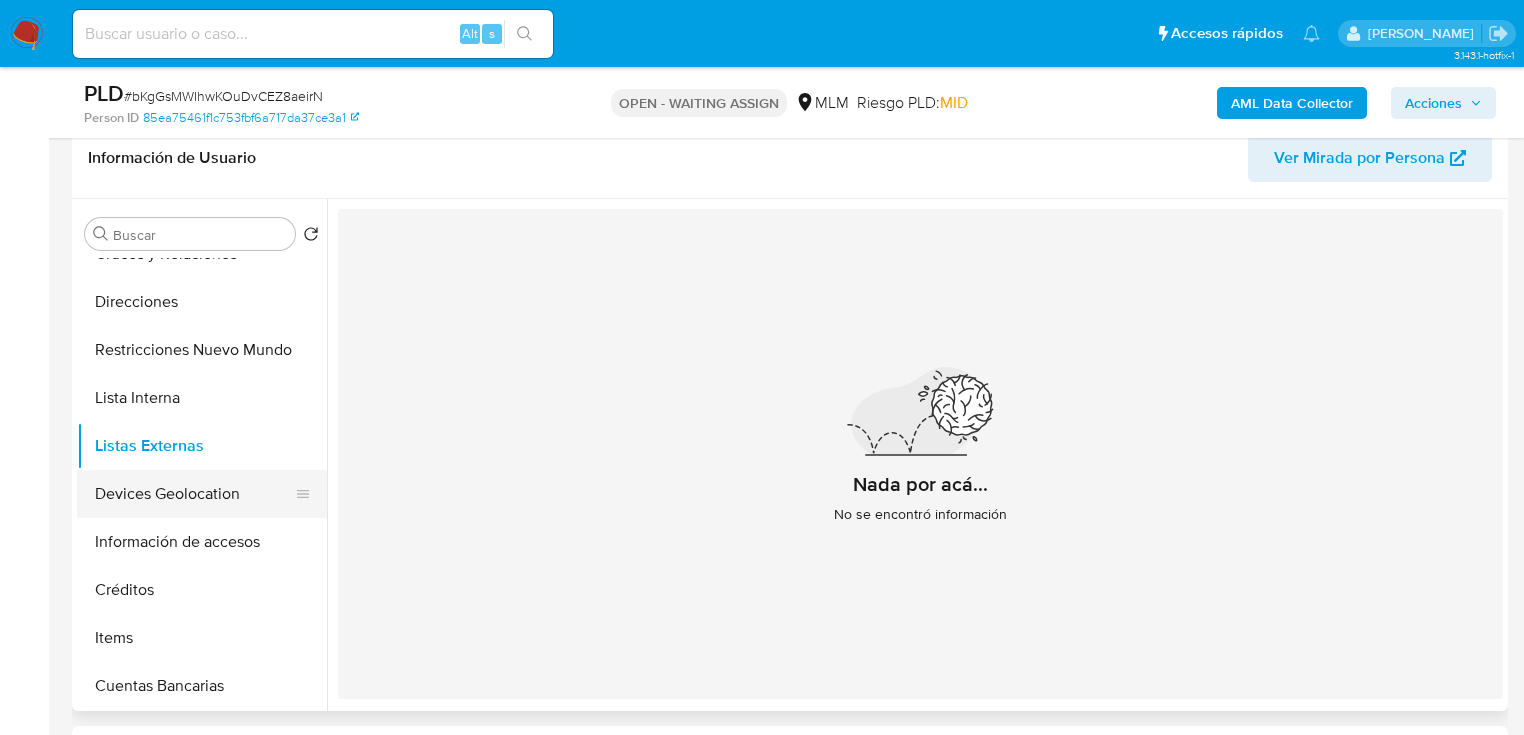 click on "Devices Geolocation" at bounding box center [194, 494] 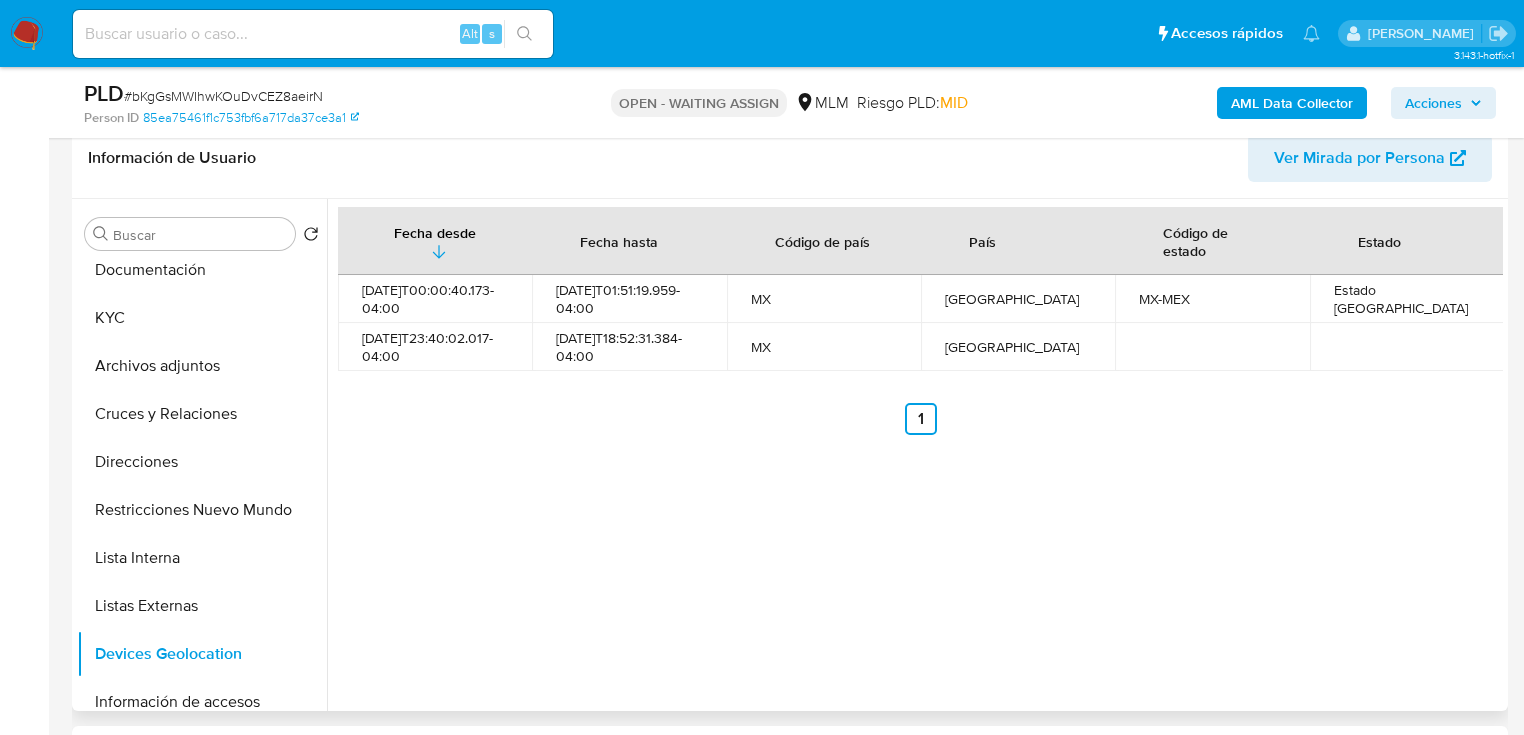 scroll, scrollTop: 0, scrollLeft: 0, axis: both 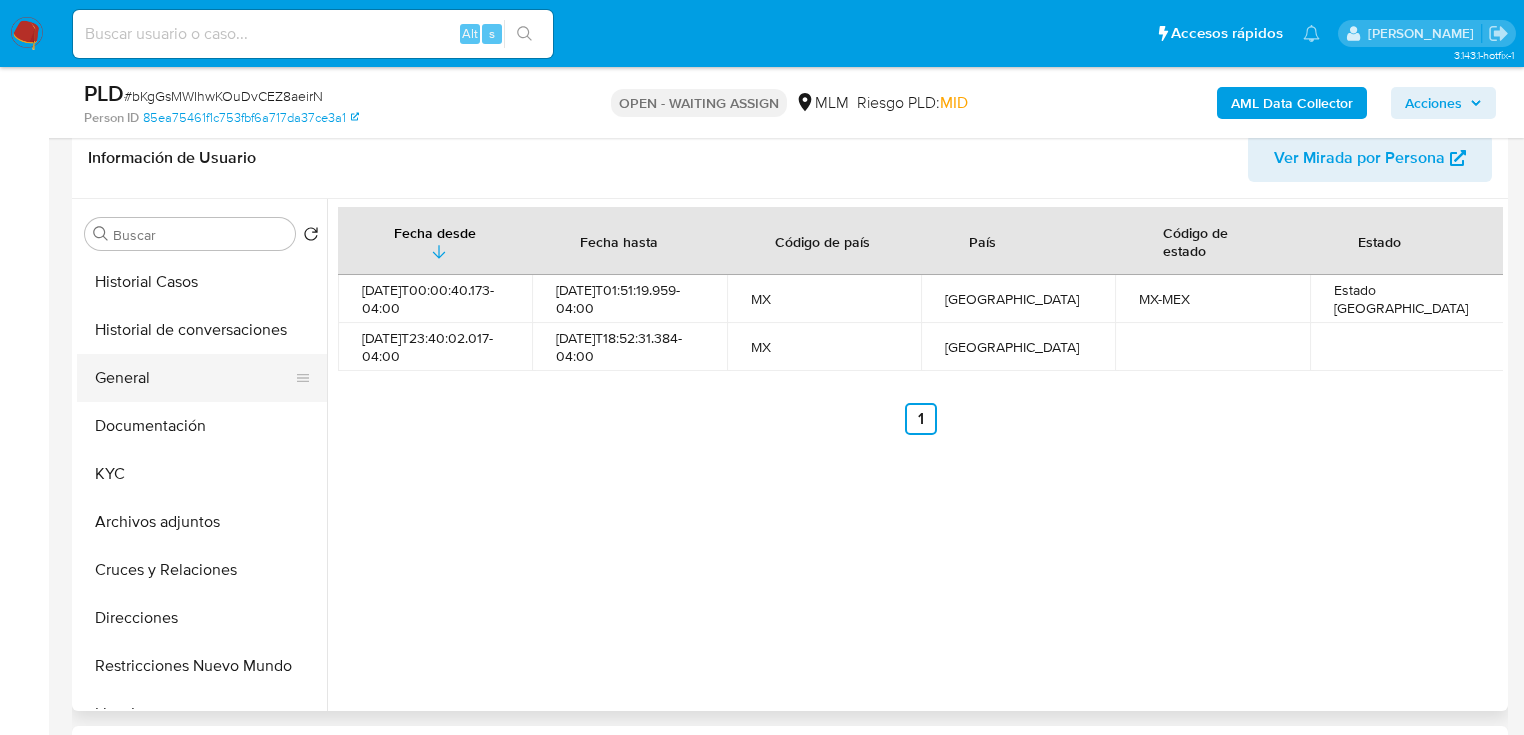 click on "General" at bounding box center [194, 378] 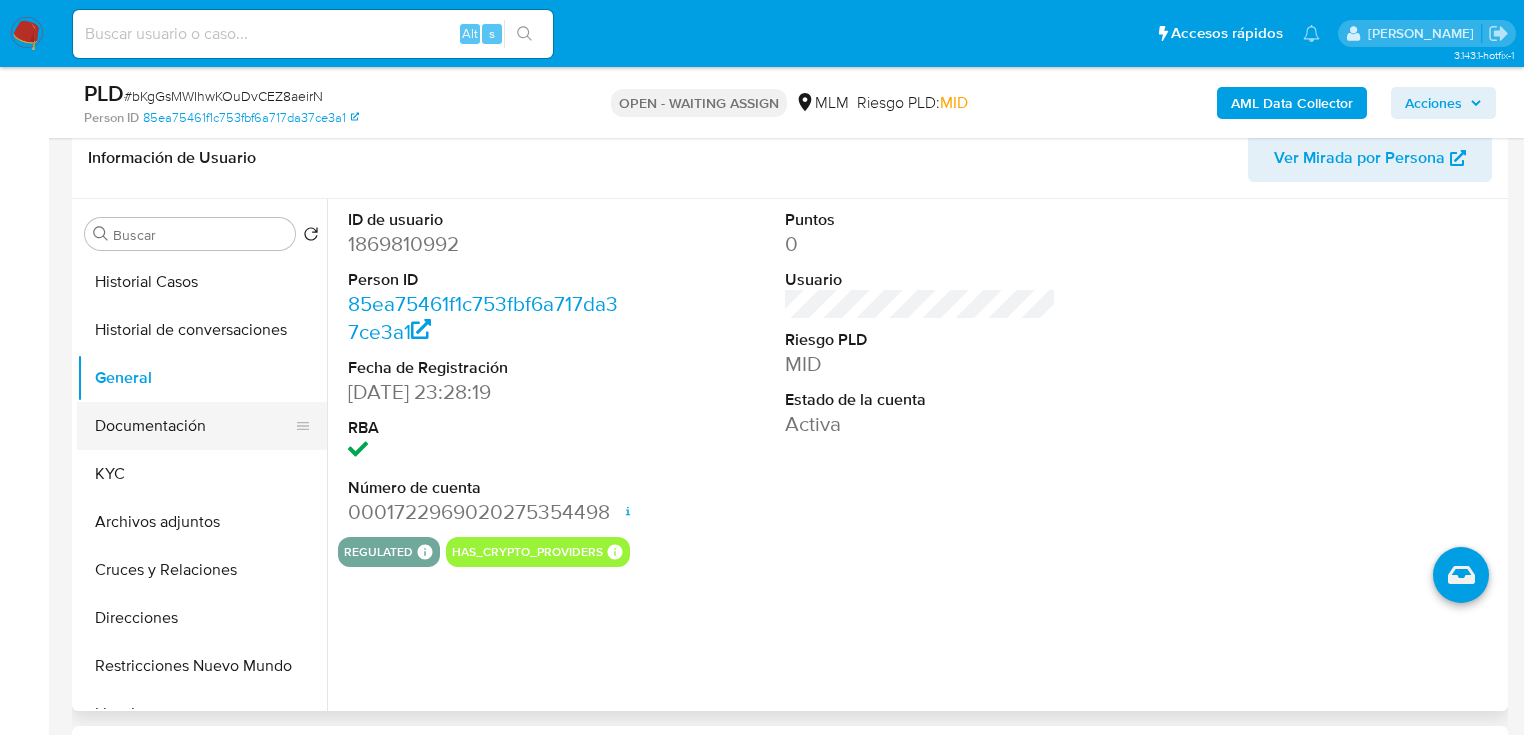 click on "Documentación" at bounding box center [194, 426] 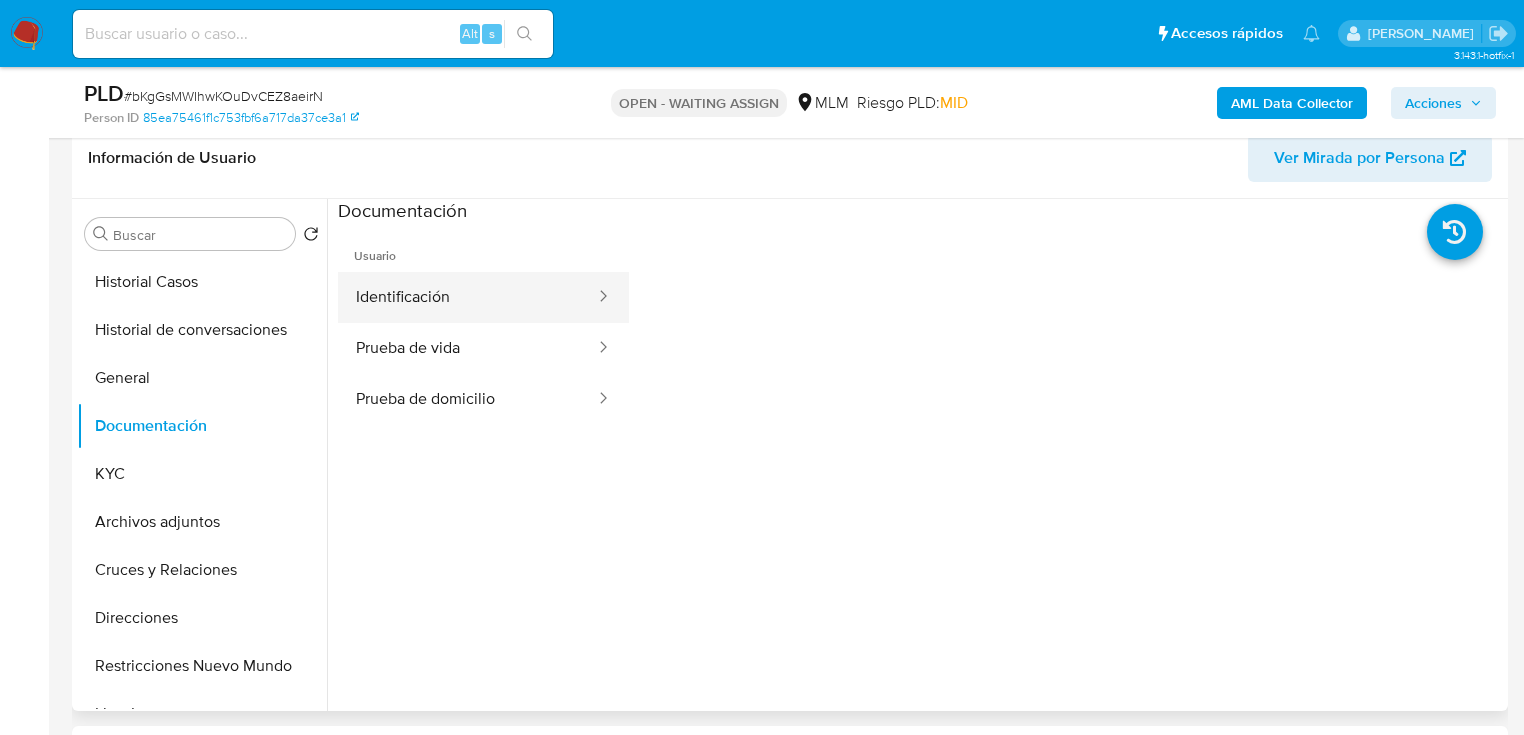 drag, startPoint x: 465, startPoint y: 306, endPoint x: 472, endPoint y: 315, distance: 11.401754 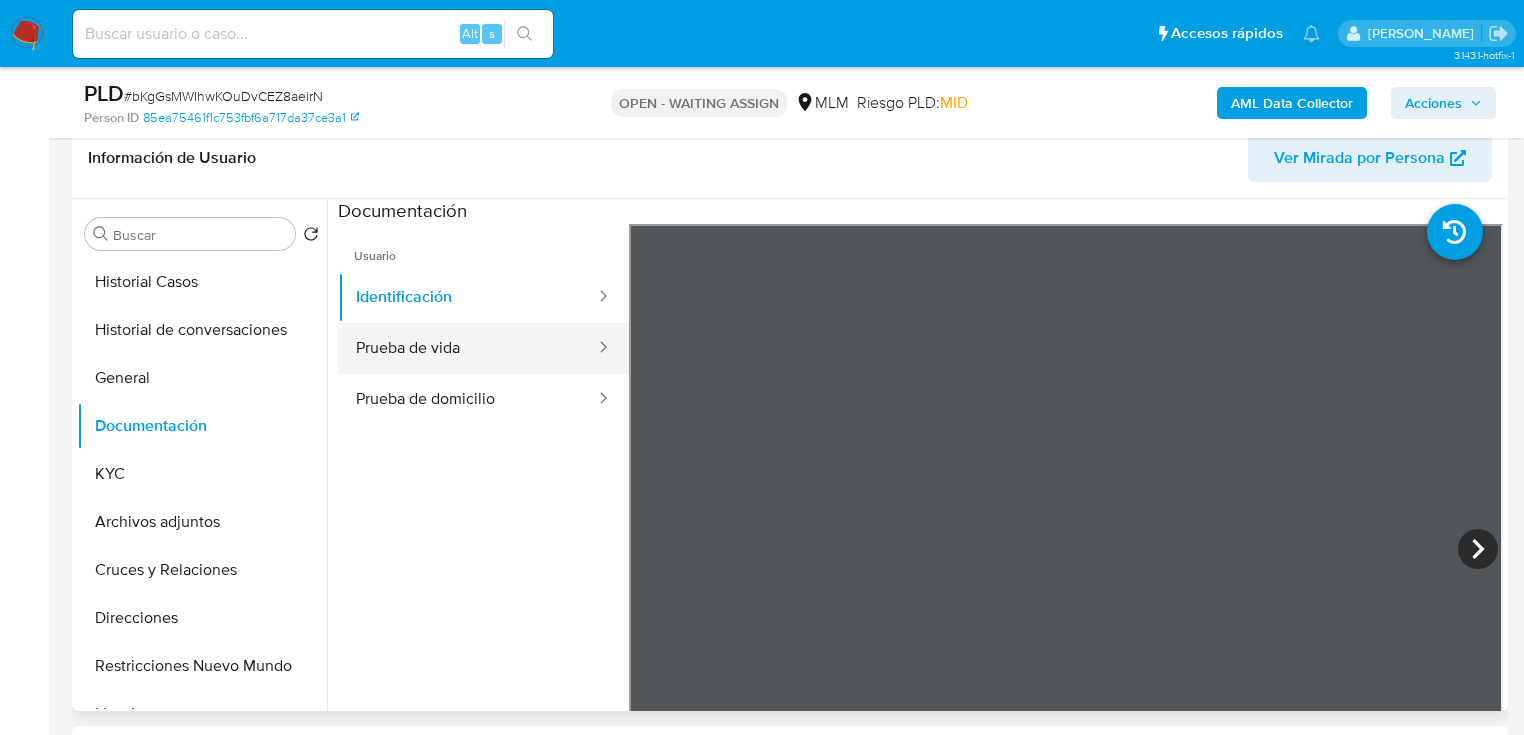 click on "Prueba de vida" at bounding box center [467, 348] 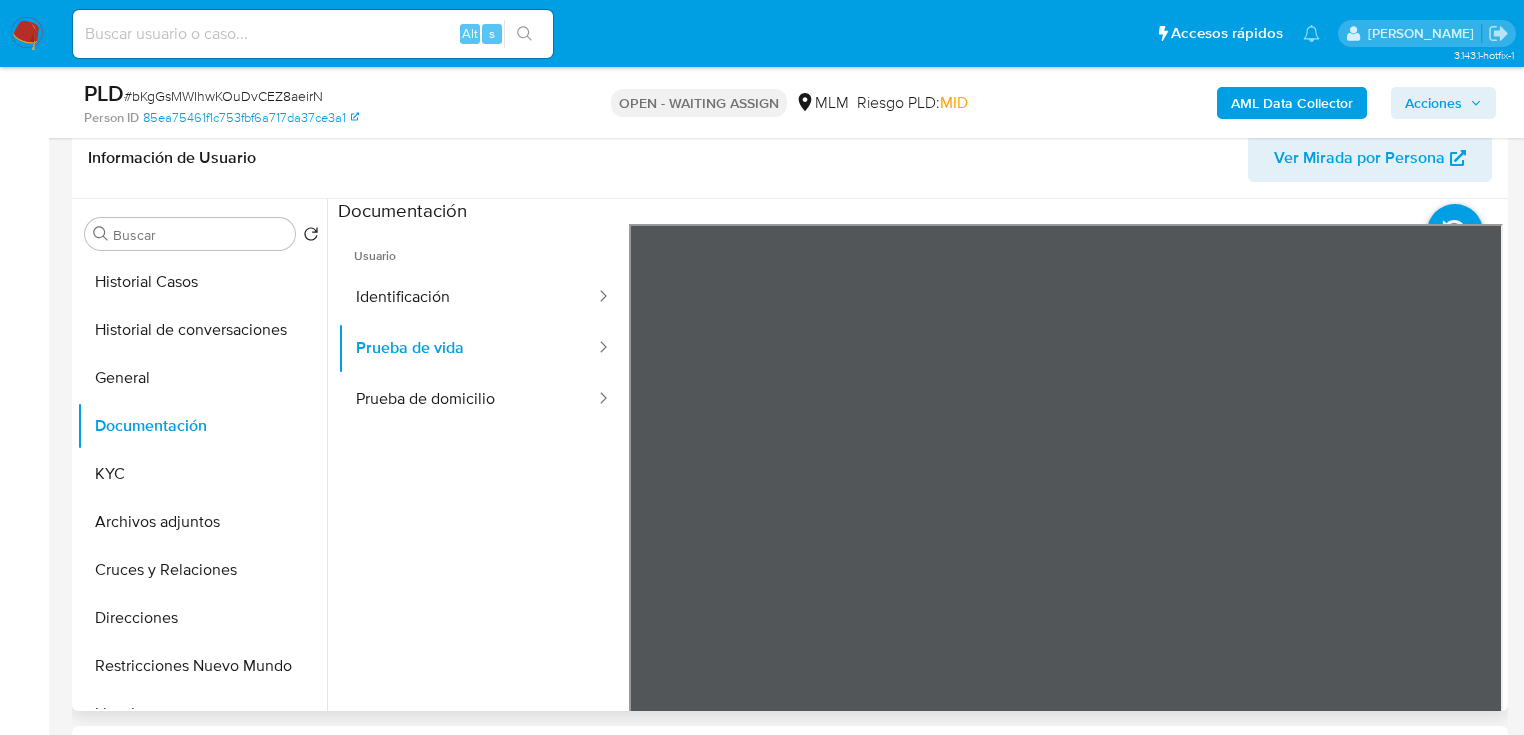 click on "Usuario Identificación Prueba de vida Prueba de domicilio" at bounding box center (483, 512) 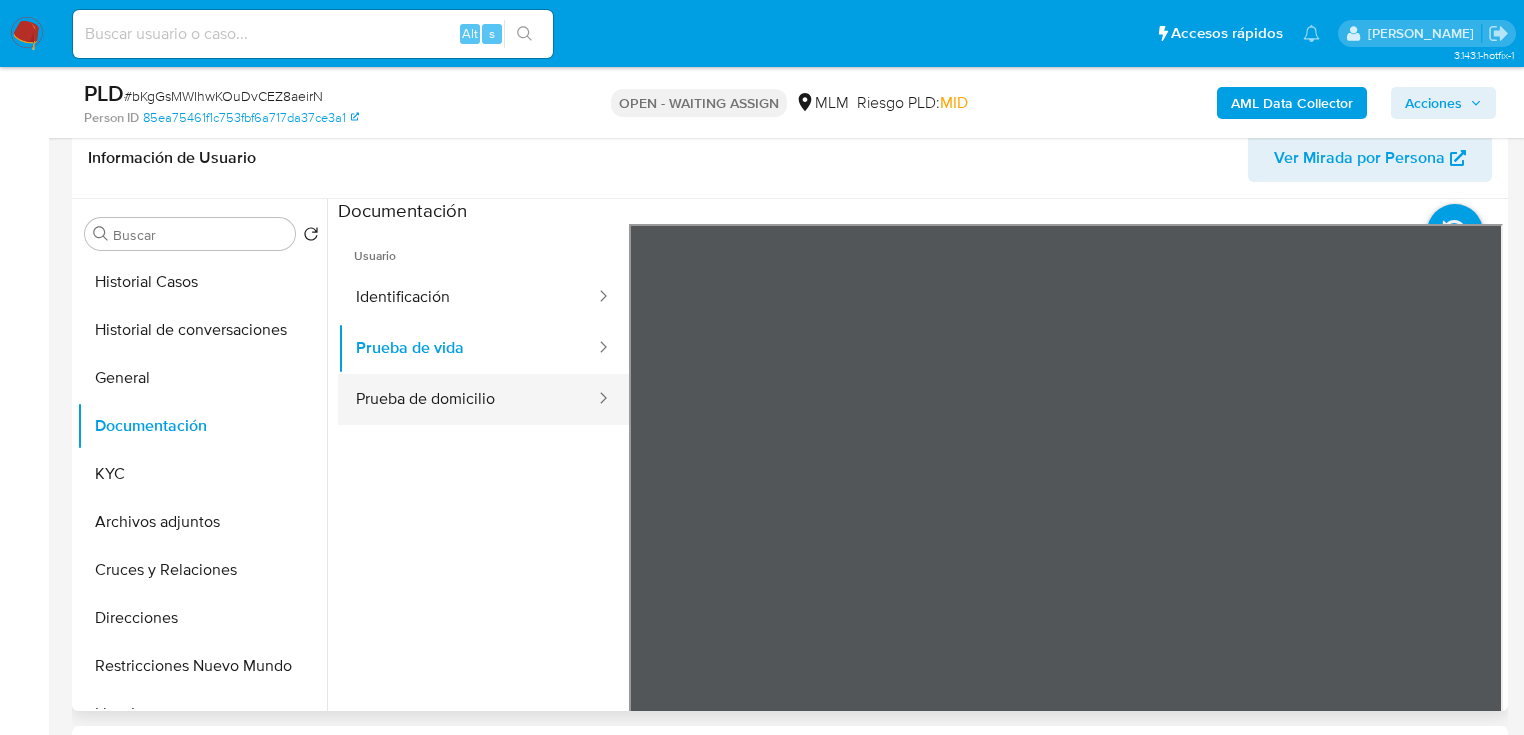 click on "Prueba de domicilio" at bounding box center [467, 399] 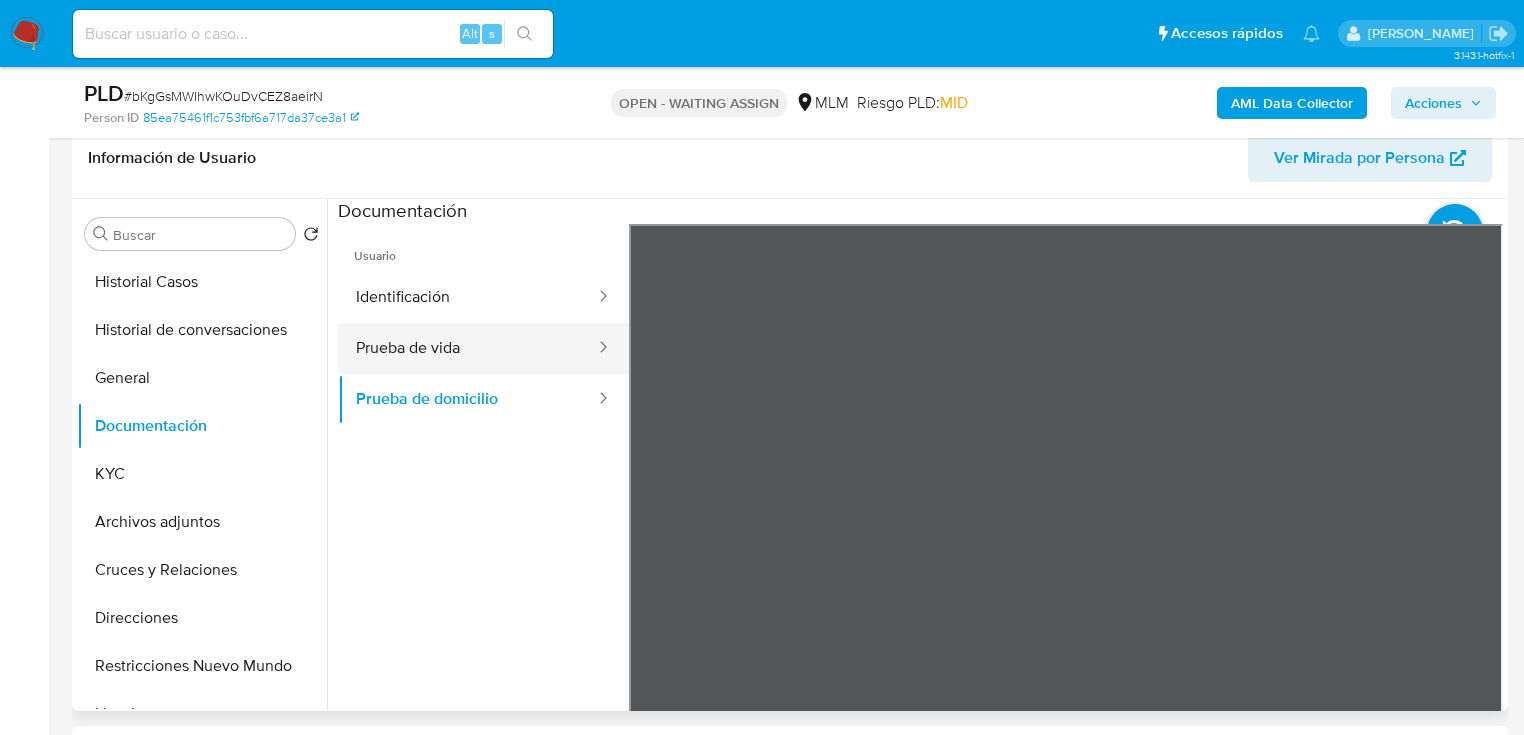 click on "Prueba de vida" at bounding box center [467, 348] 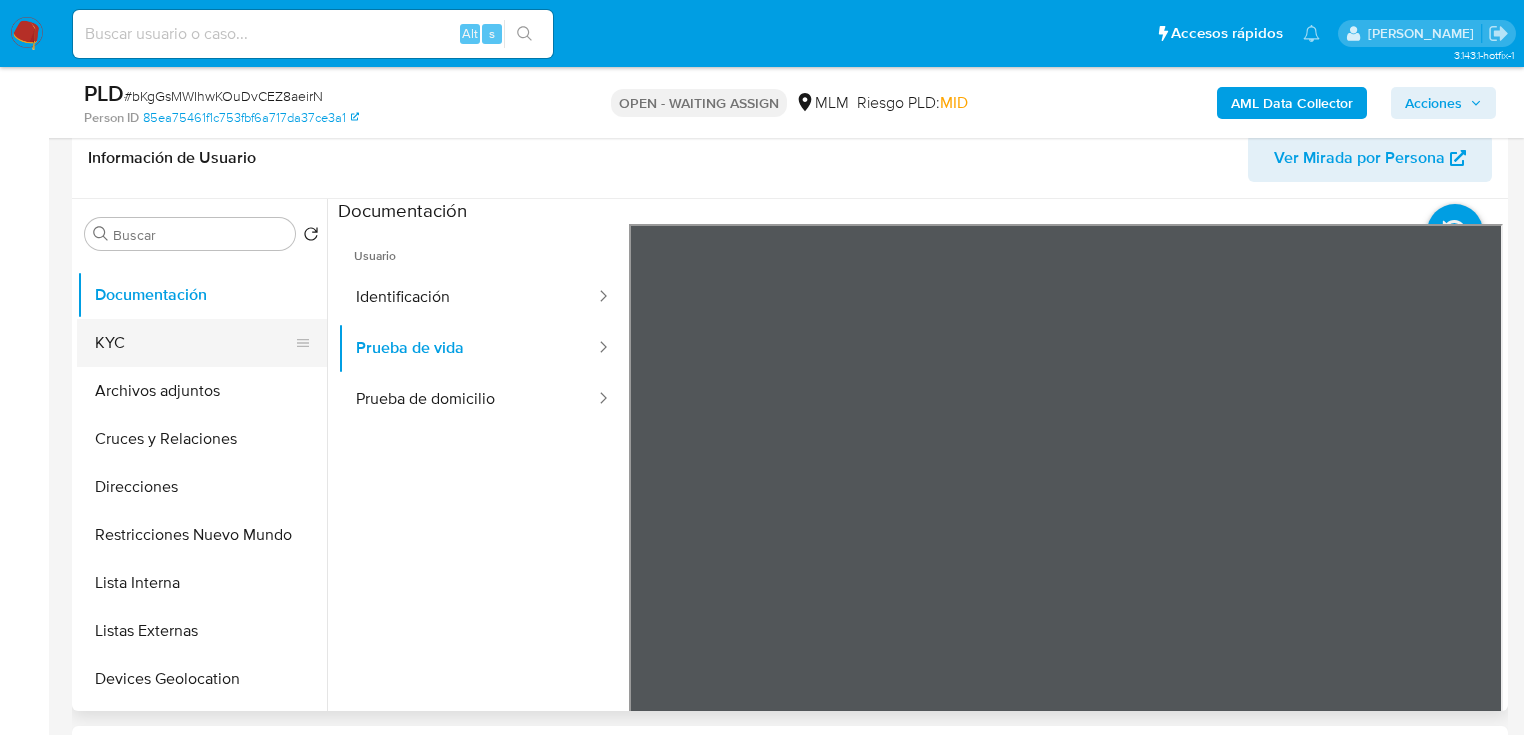 scroll, scrollTop: 160, scrollLeft: 0, axis: vertical 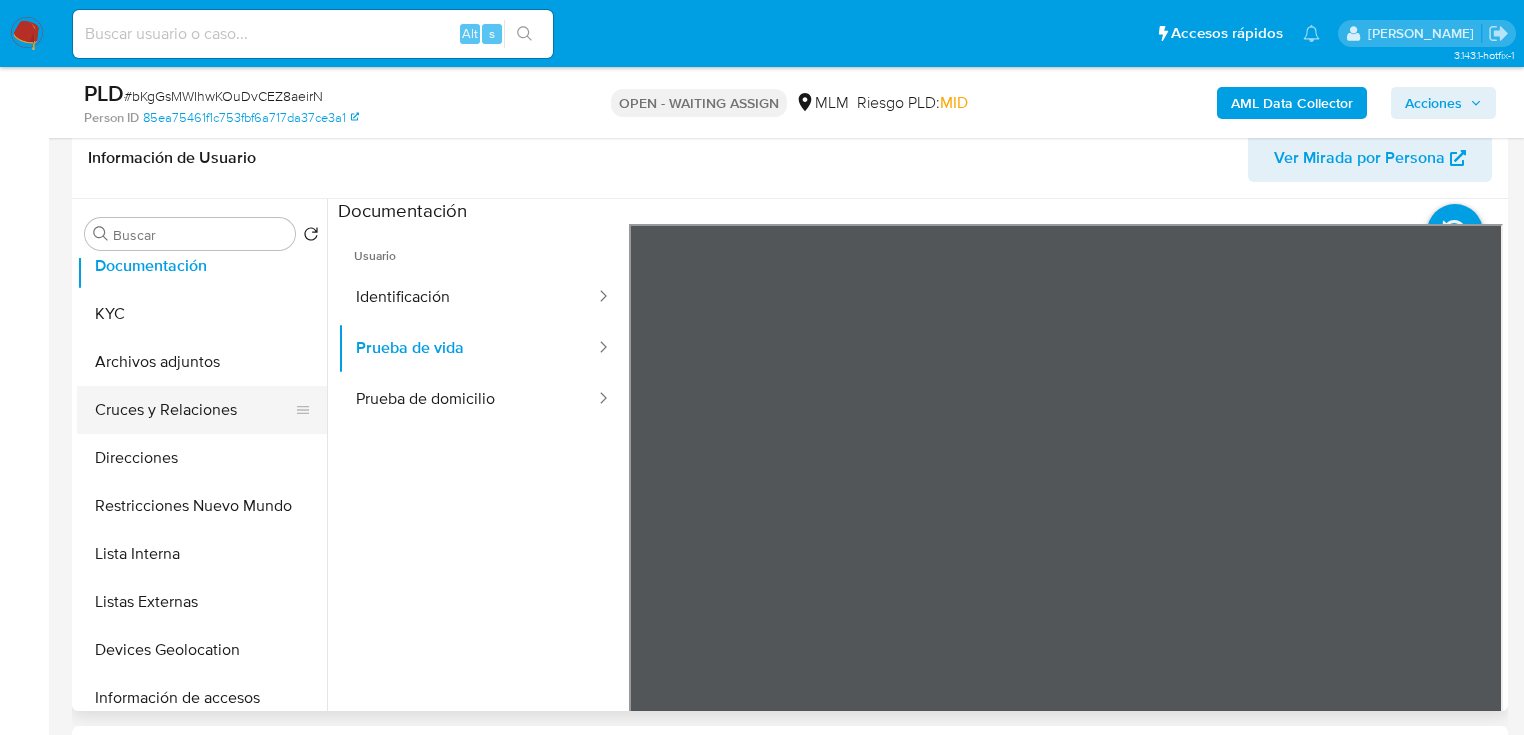 drag, startPoint x: 120, startPoint y: 455, endPoint x: 236, endPoint y: 432, distance: 118.258194 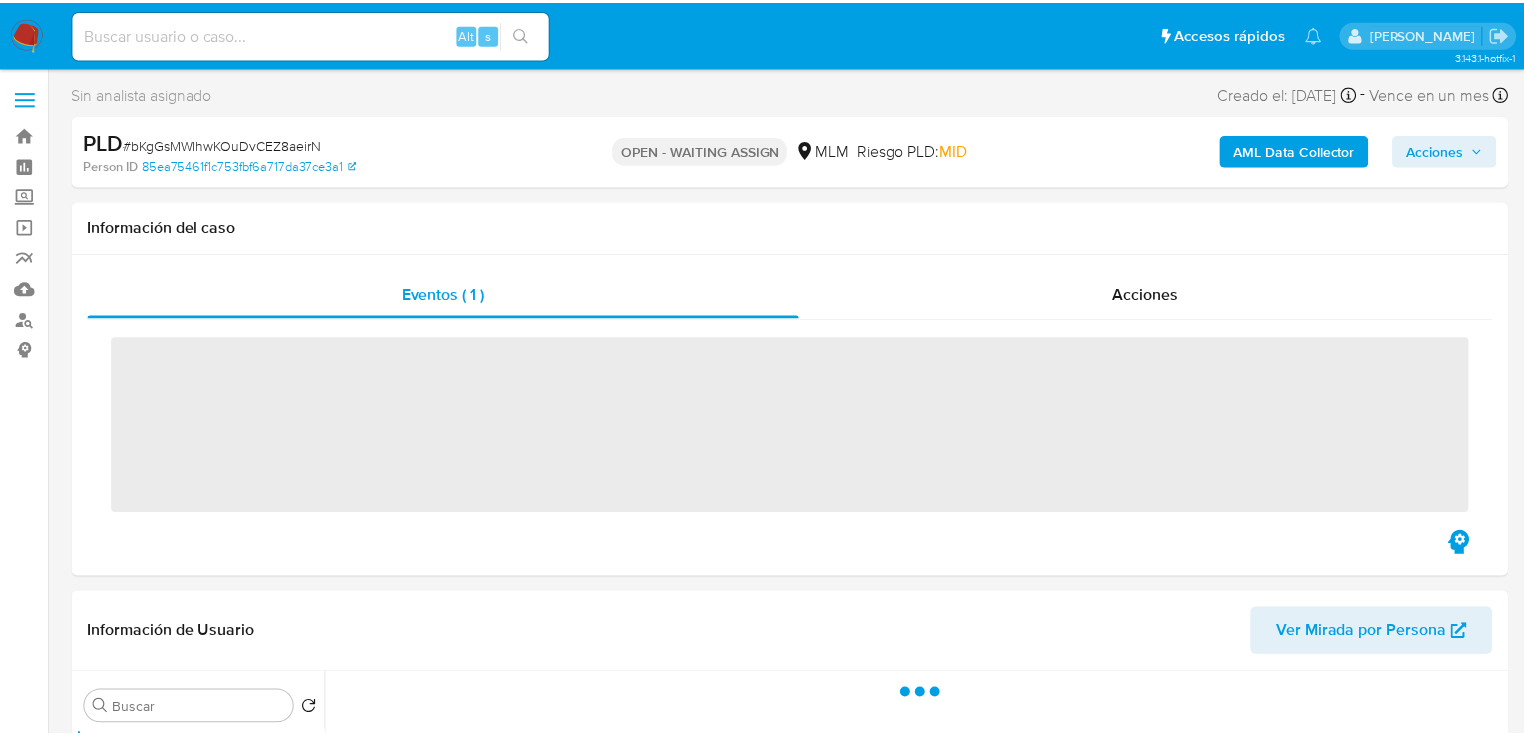 scroll, scrollTop: 0, scrollLeft: 0, axis: both 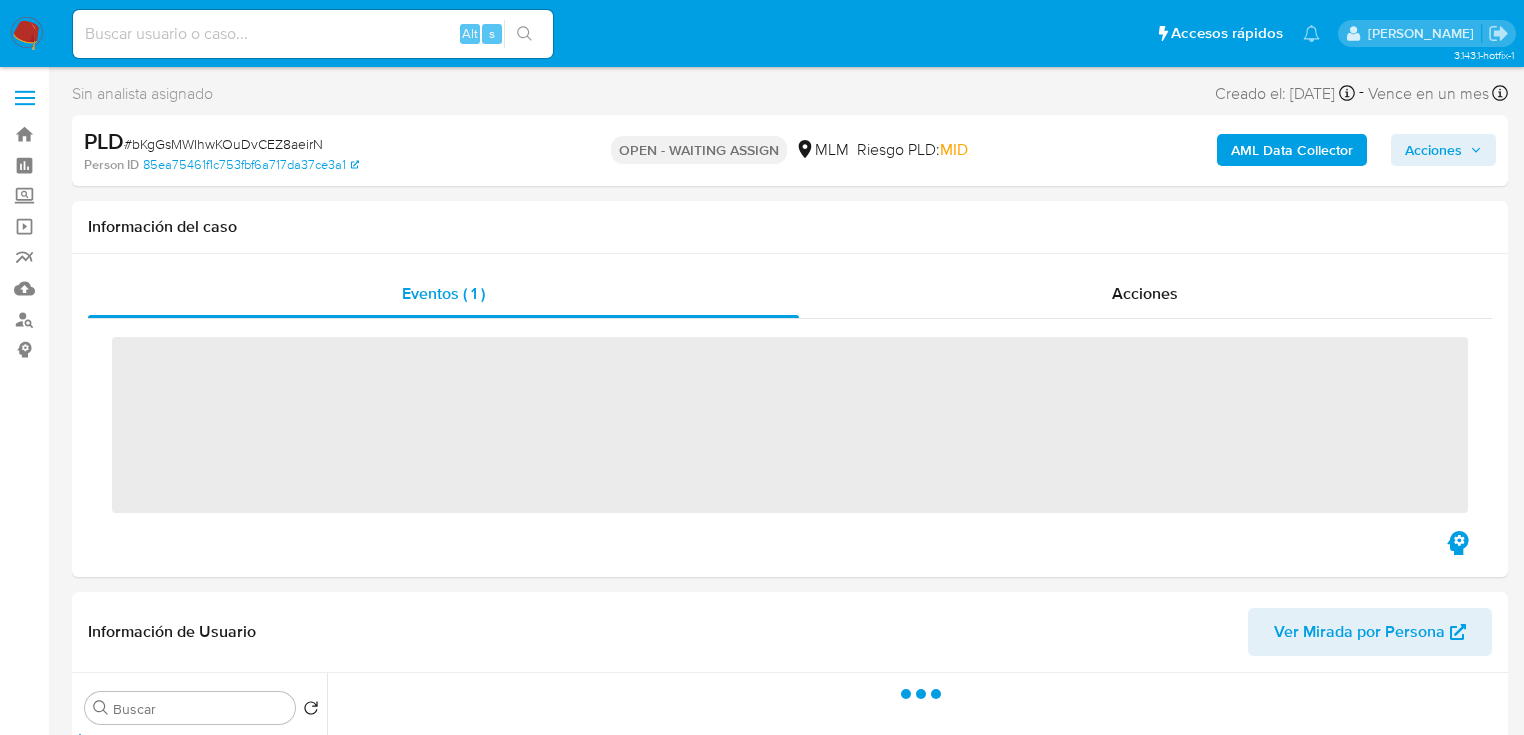 drag, startPoint x: 0, startPoint y: 0, endPoint x: 271, endPoint y: 37, distance: 273.51416 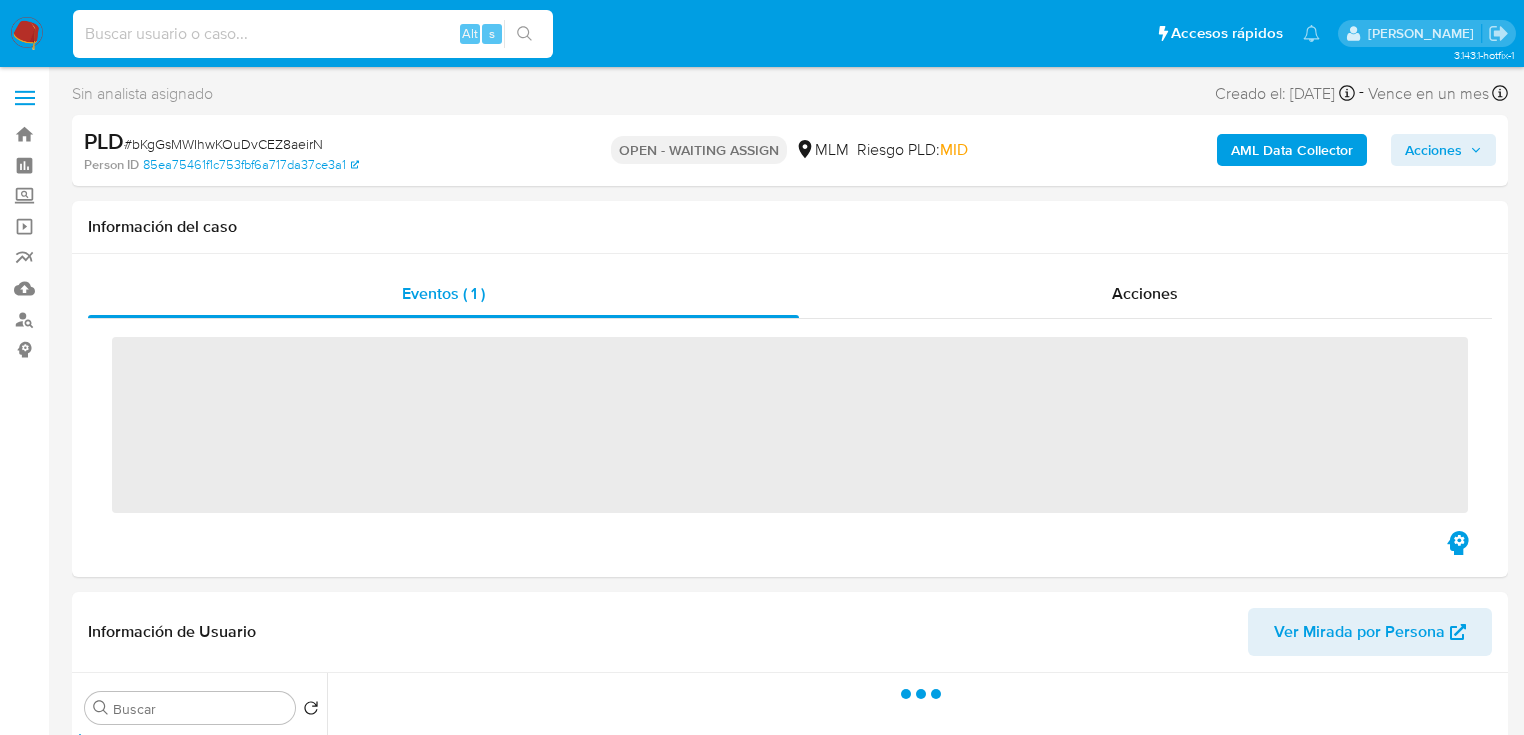 click at bounding box center (313, 34) 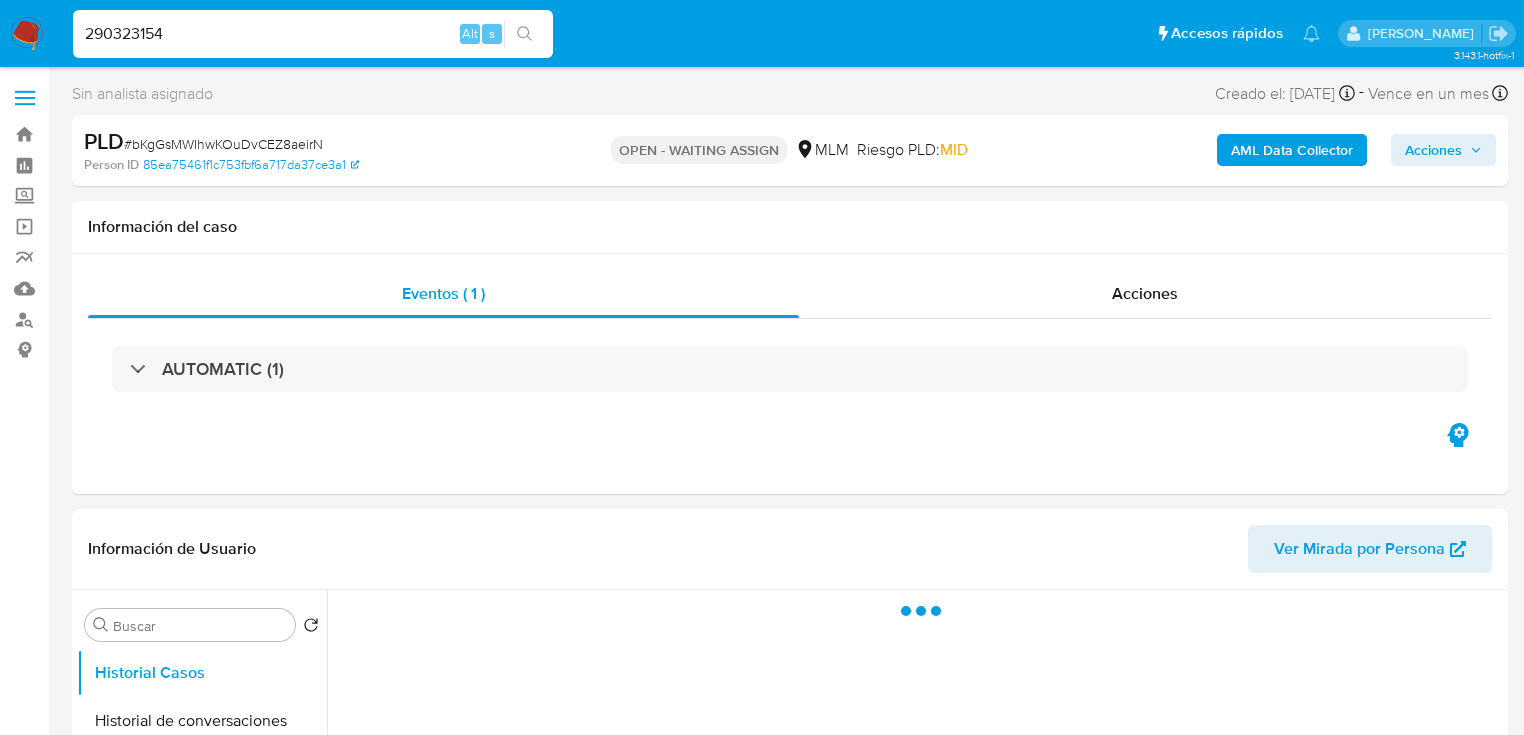 type on "290323154" 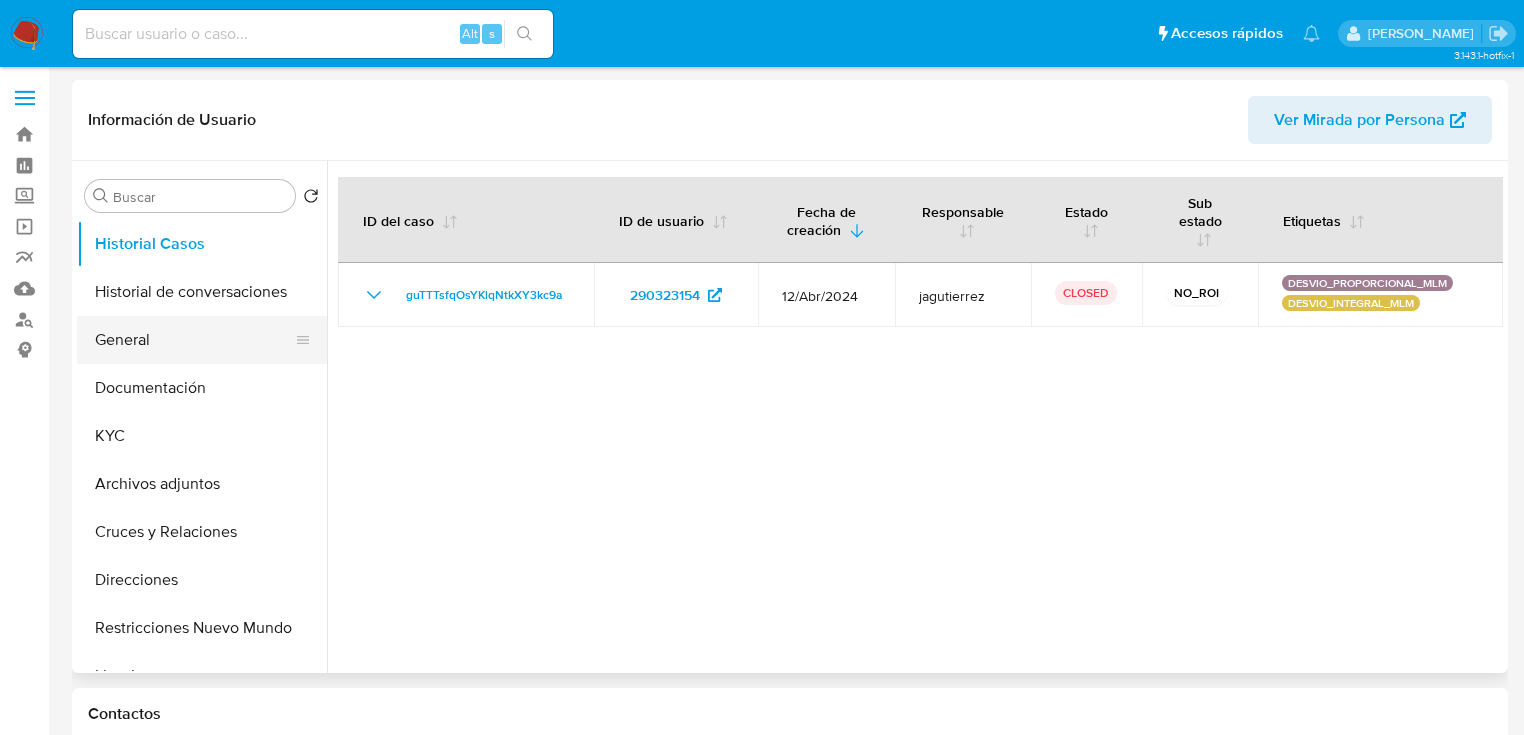 select on "10" 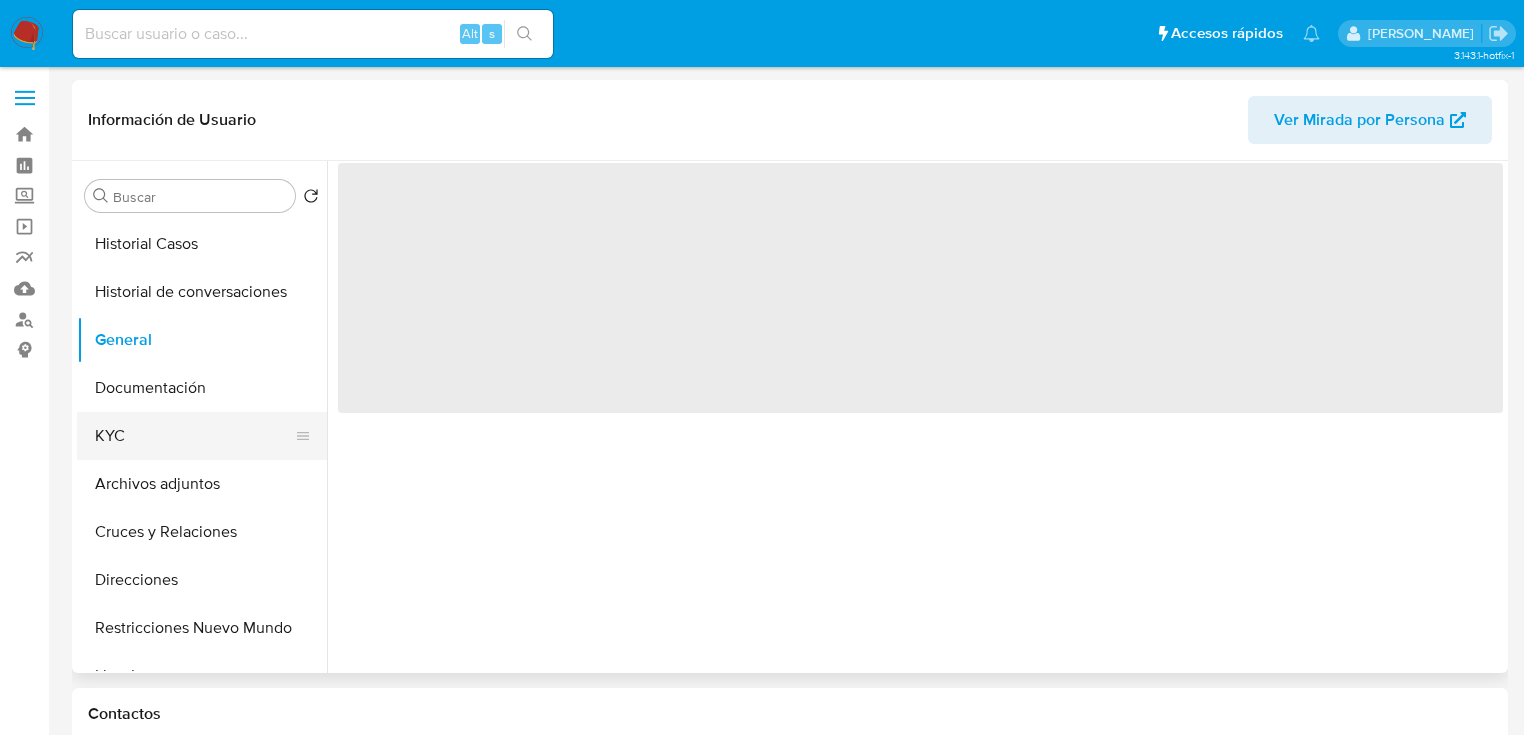 click on "KYC" at bounding box center (194, 436) 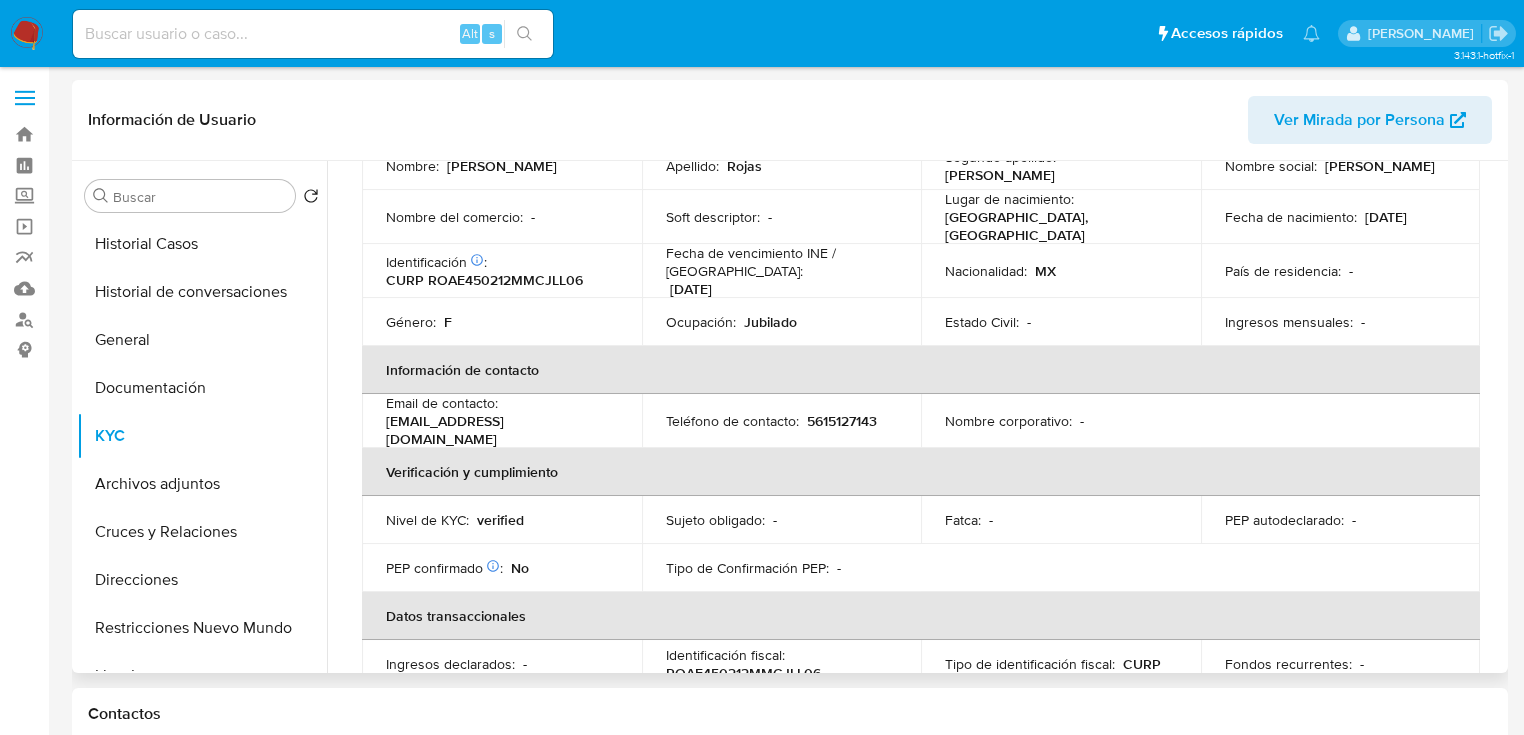 scroll, scrollTop: 209, scrollLeft: 0, axis: vertical 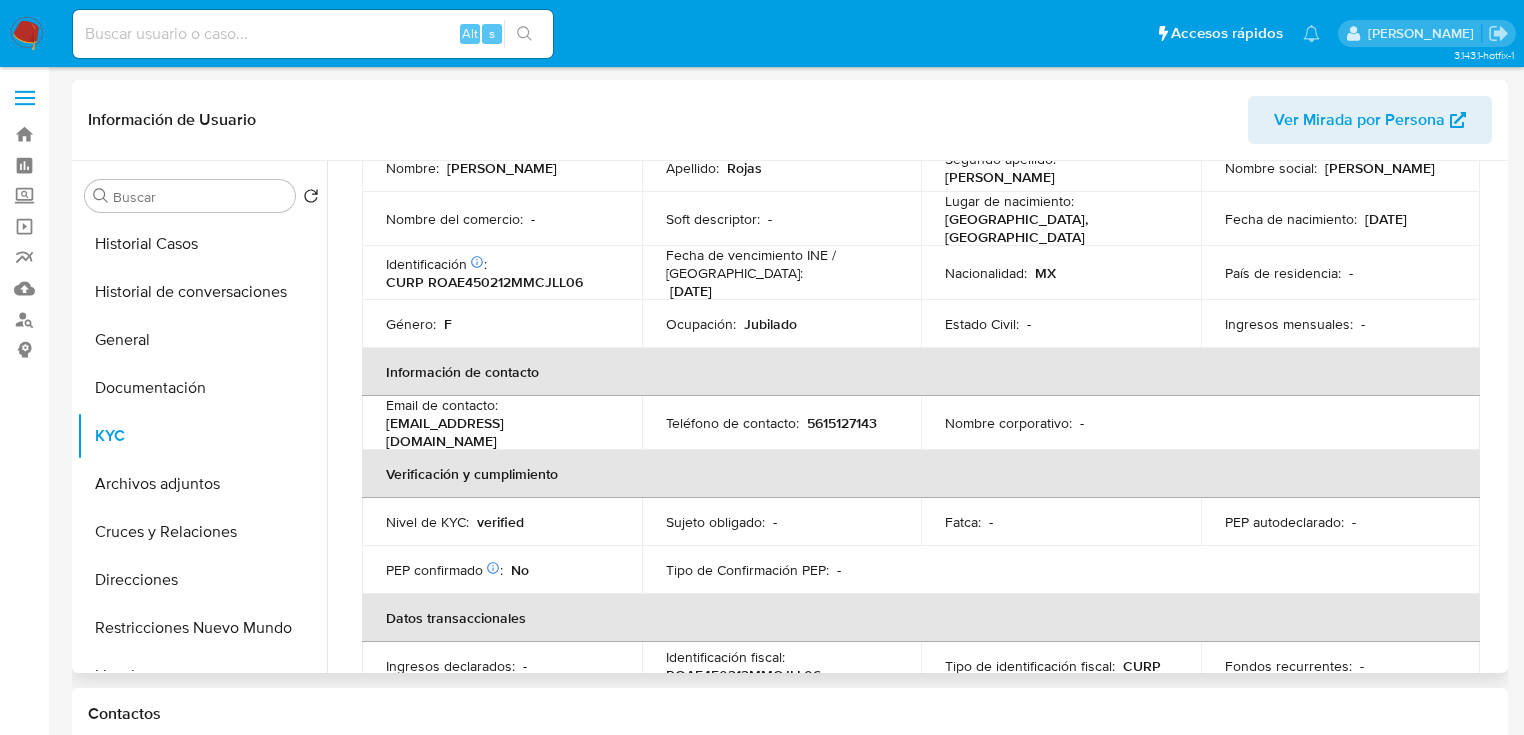 click on "Información de Usuario Ver Mirada por Persona" at bounding box center [790, 120] 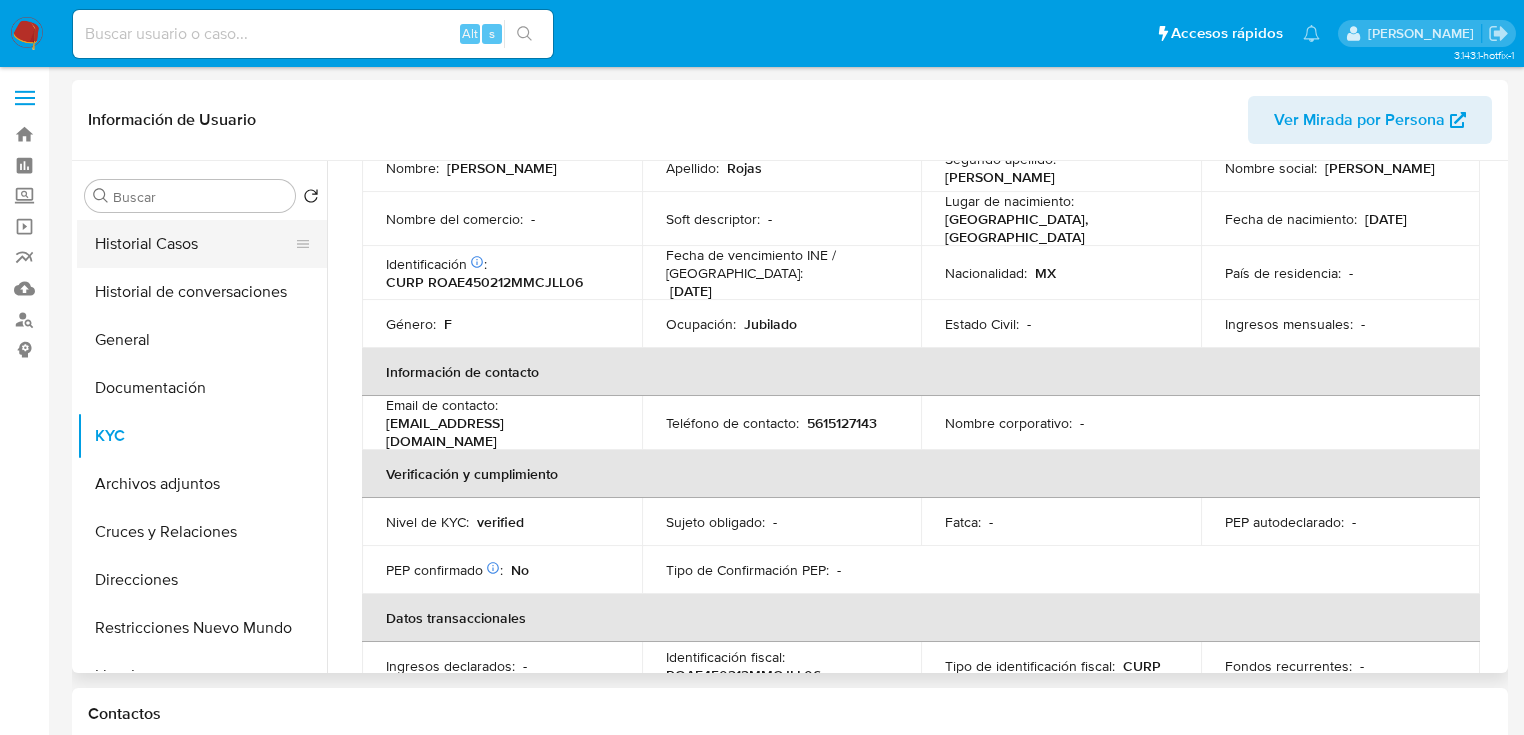 scroll, scrollTop: 0, scrollLeft: 0, axis: both 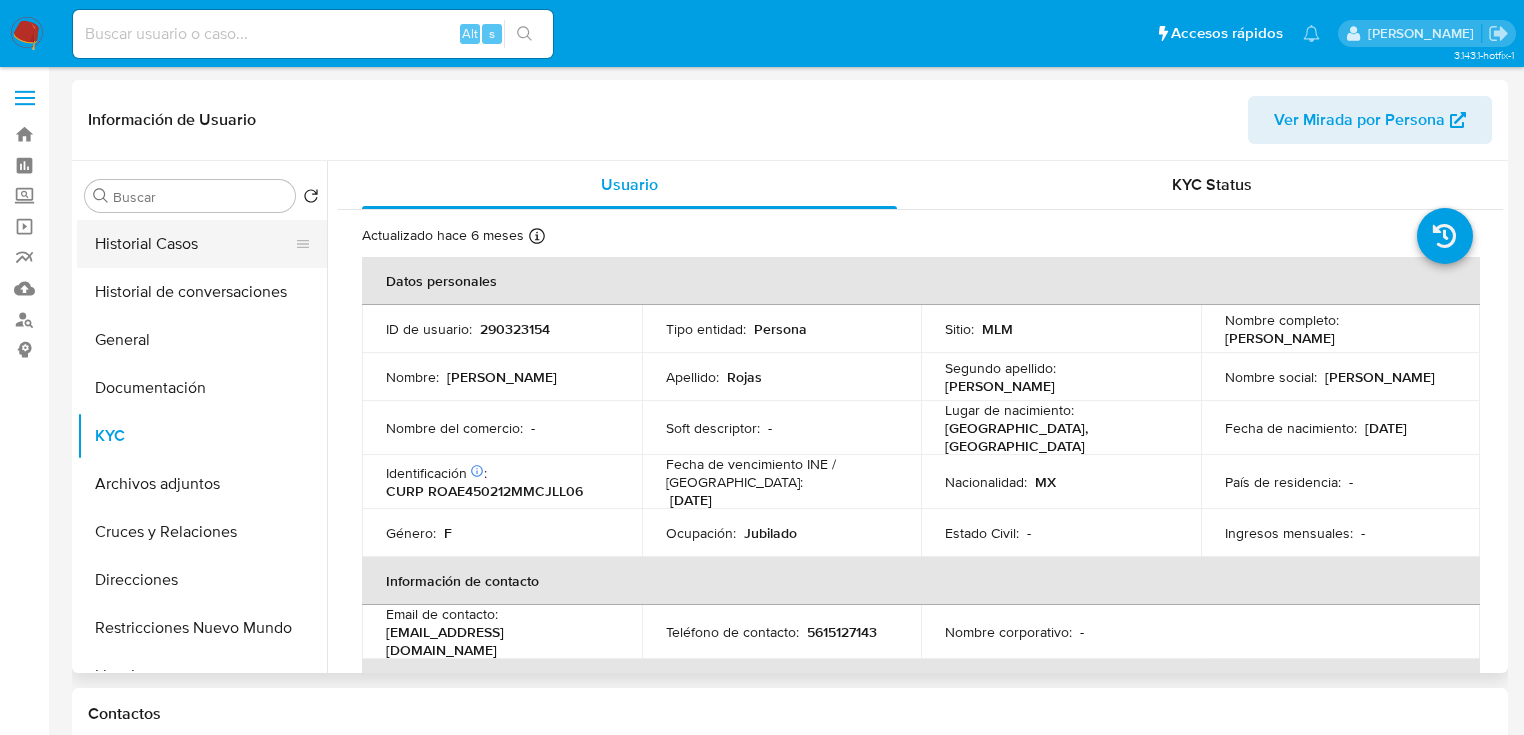 click on "Historial Casos" at bounding box center [194, 244] 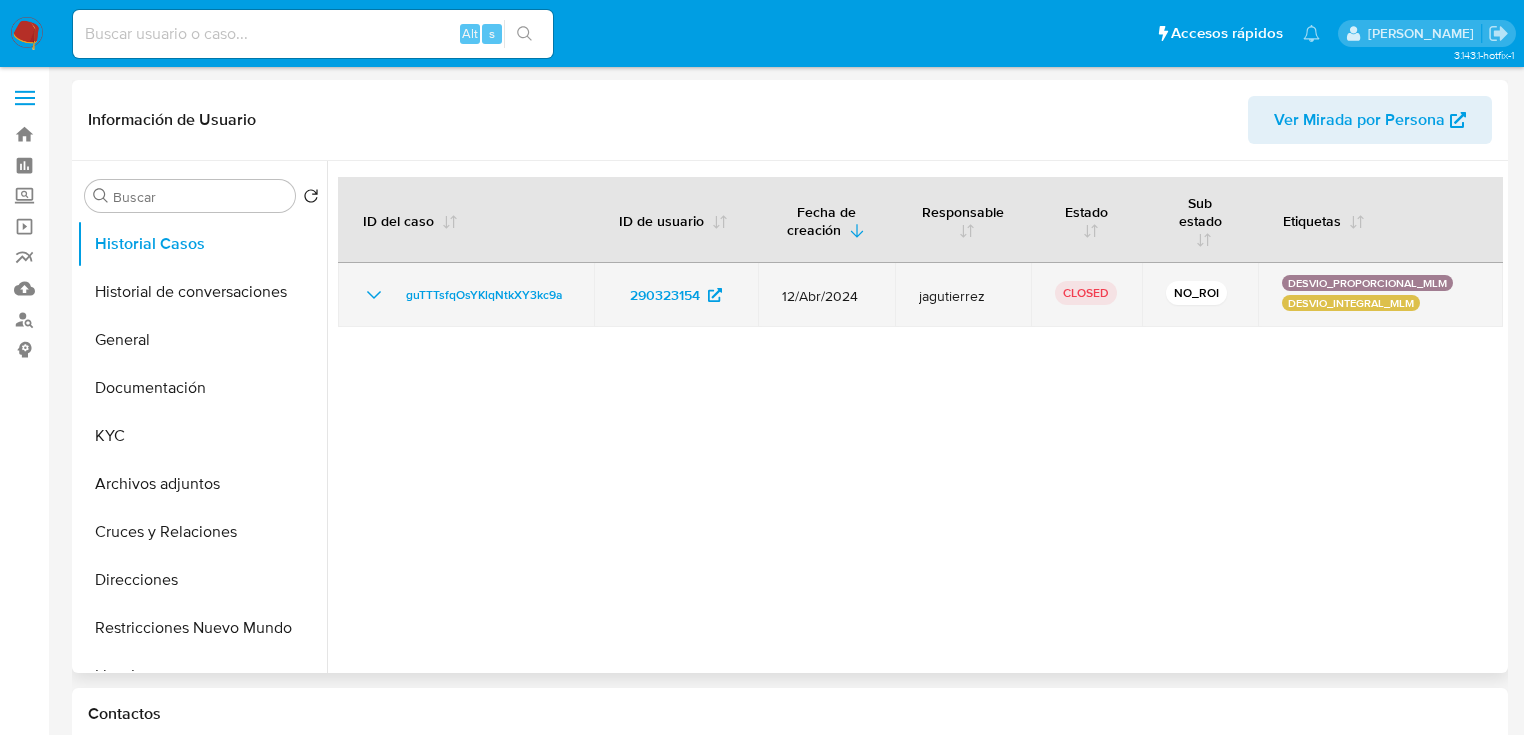 click 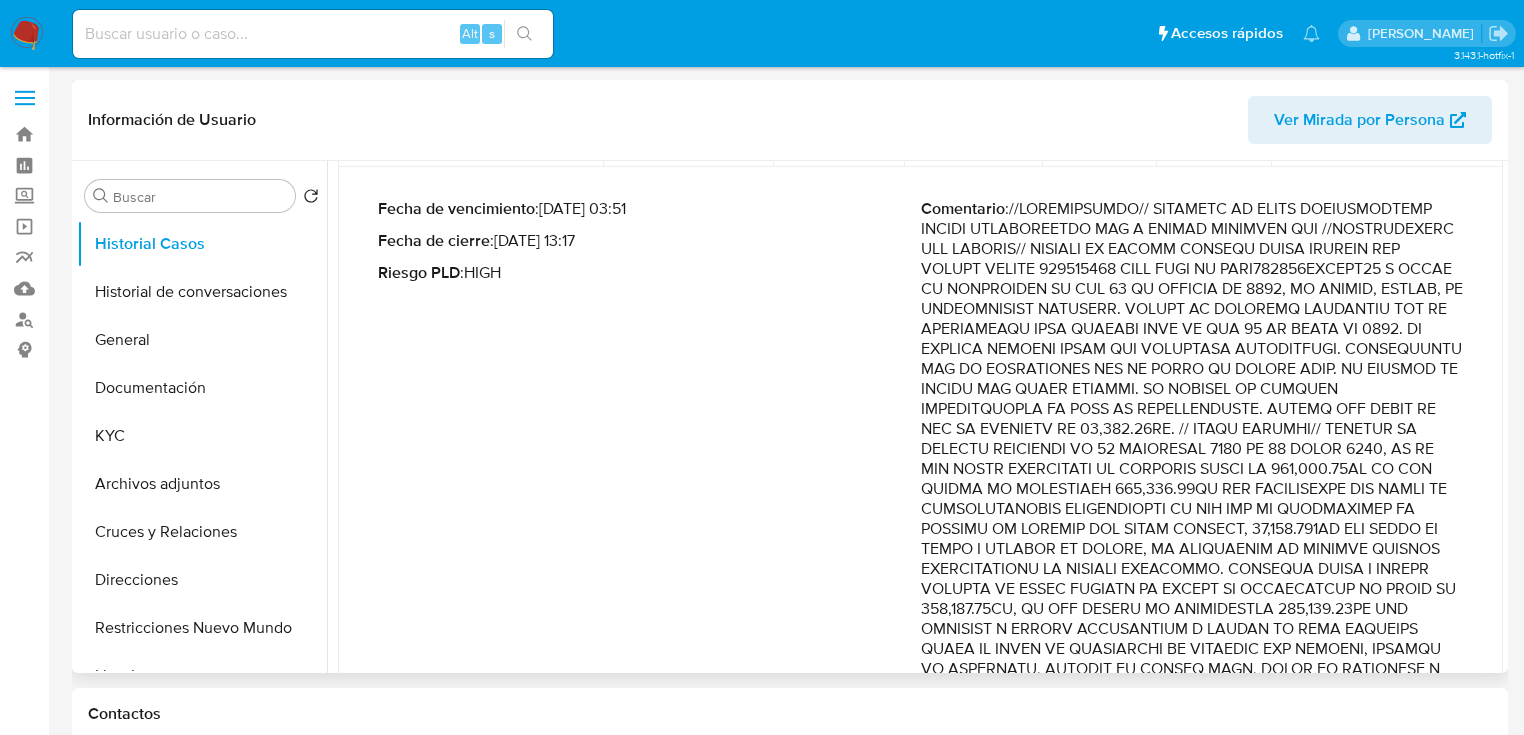 scroll, scrollTop: 240, scrollLeft: 0, axis: vertical 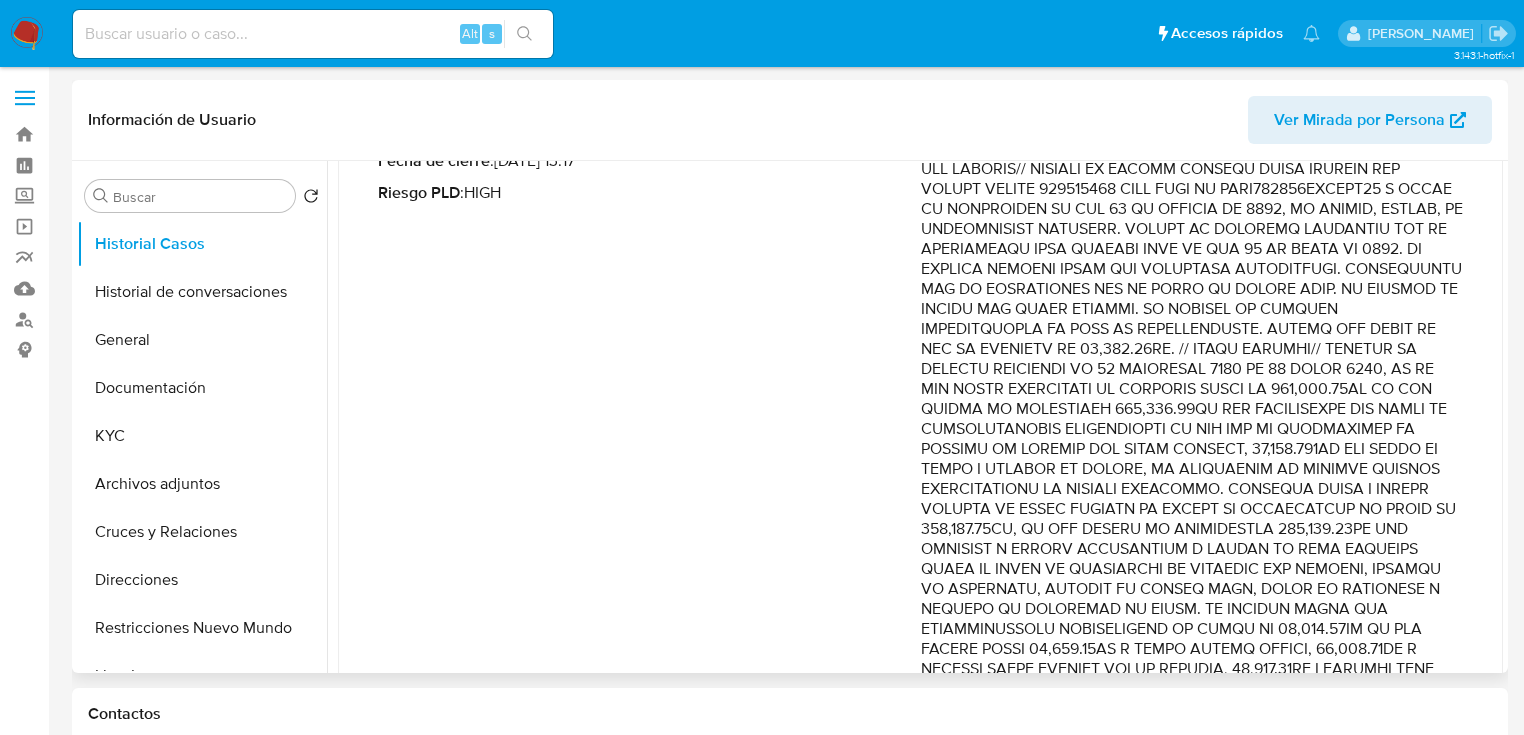 drag, startPoint x: 1061, startPoint y: 406, endPoint x: 1450, endPoint y: 460, distance: 392.7302 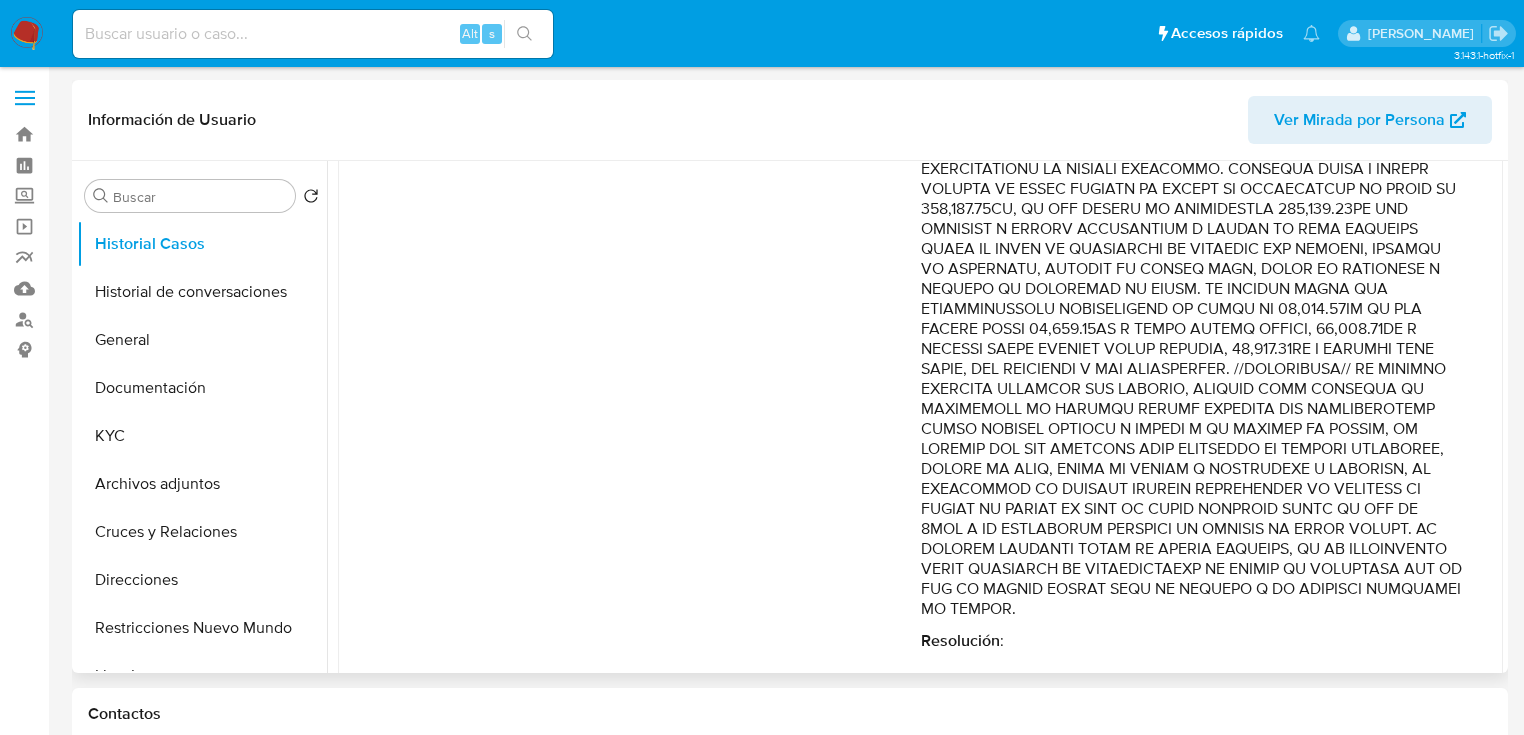 scroll, scrollTop: 581, scrollLeft: 0, axis: vertical 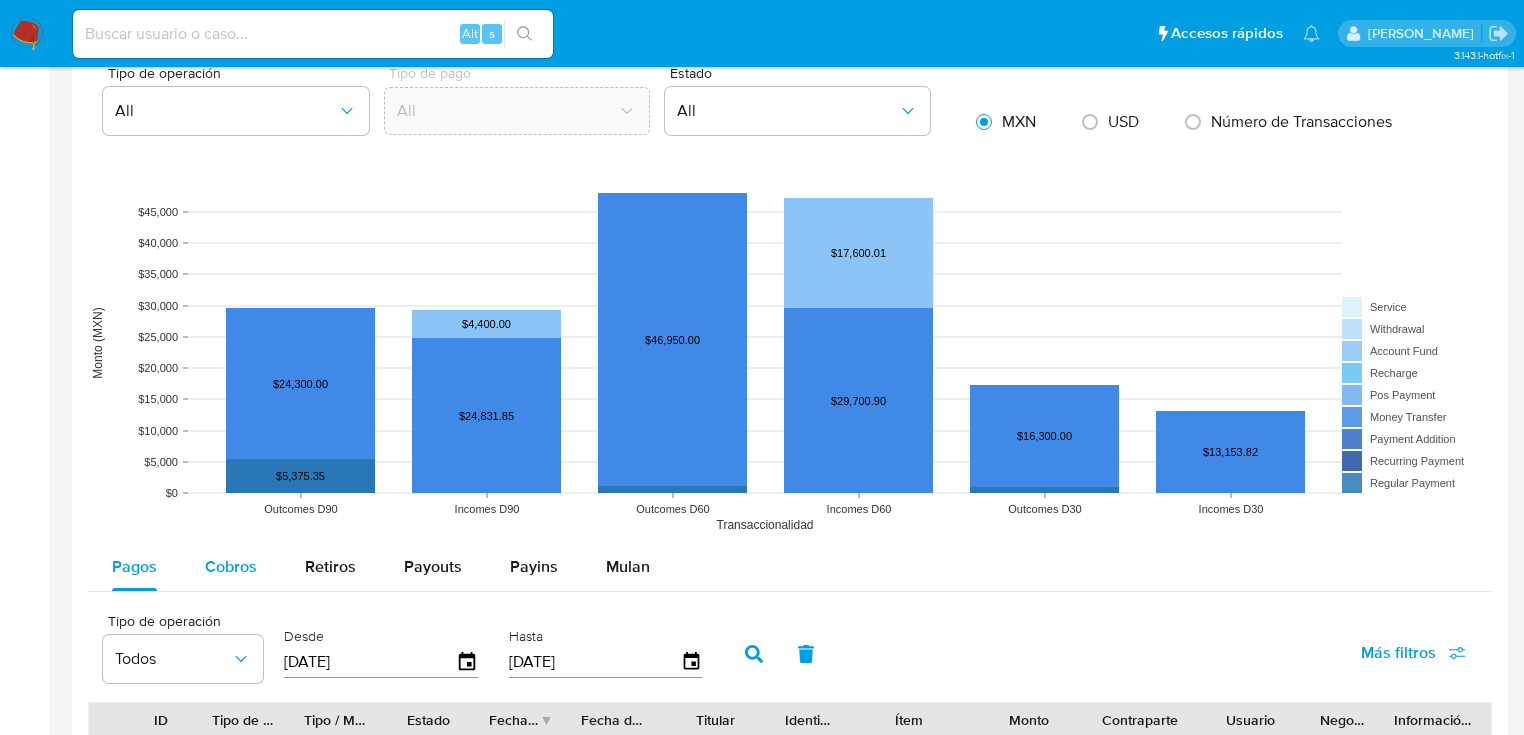click on "Cobros" at bounding box center (231, 566) 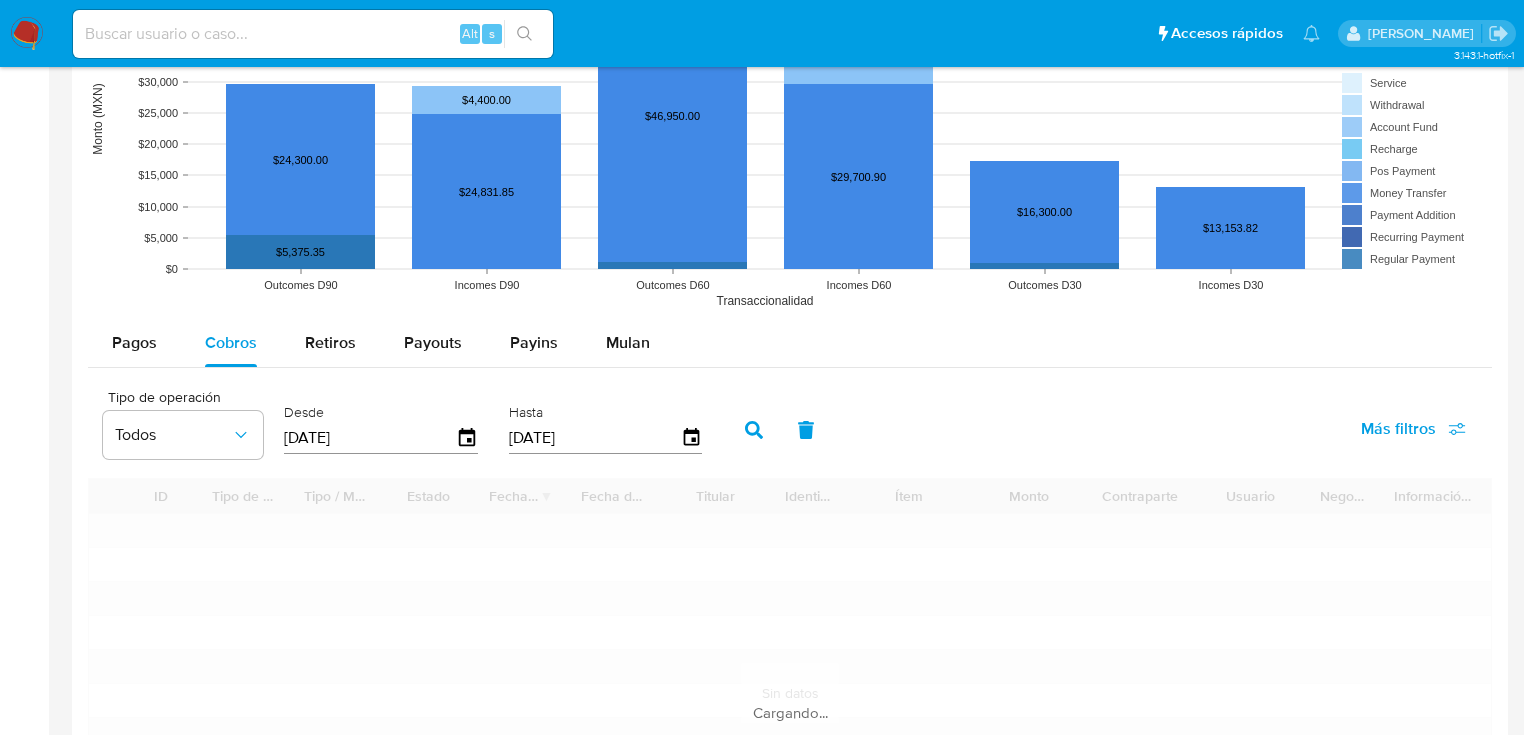 scroll, scrollTop: 1840, scrollLeft: 0, axis: vertical 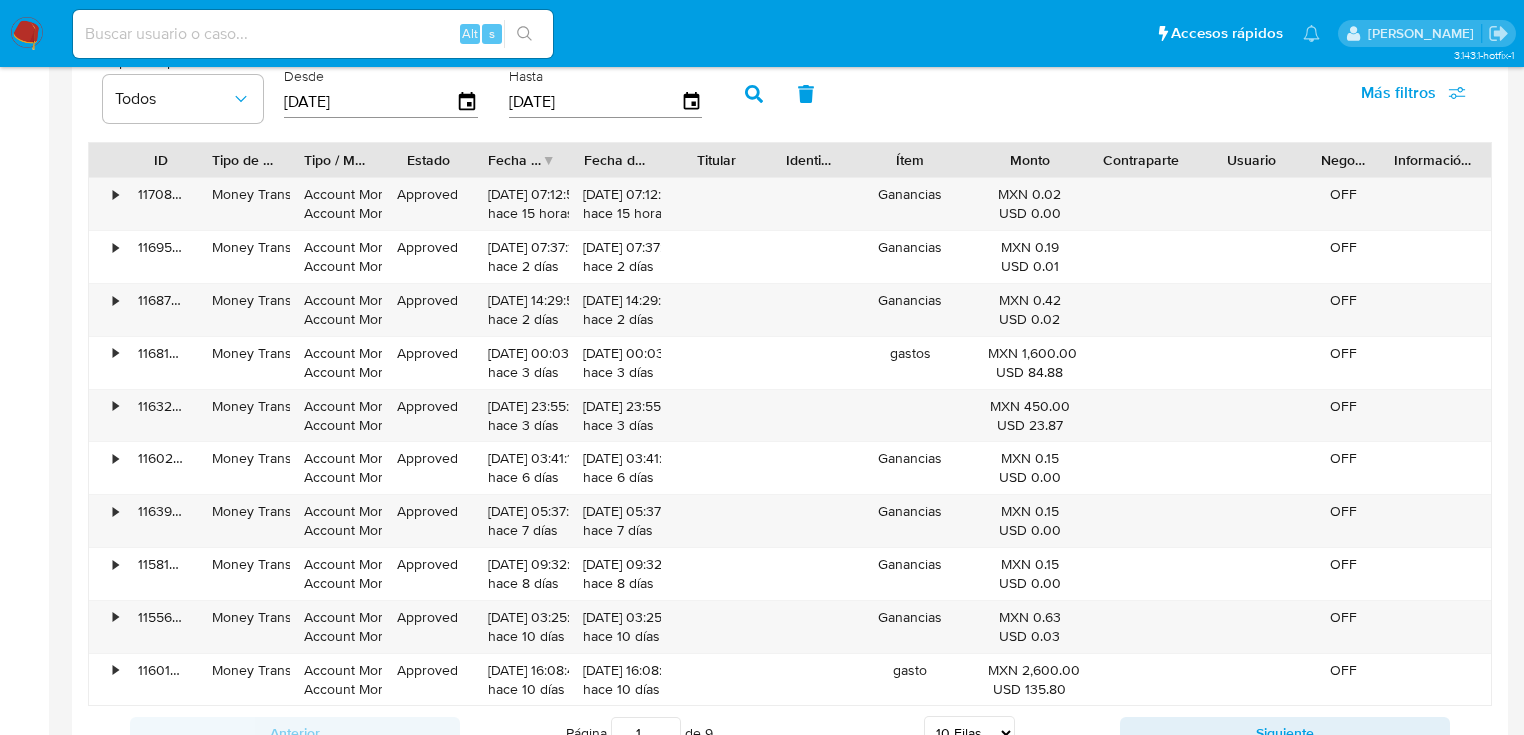 click at bounding box center (570, 160) 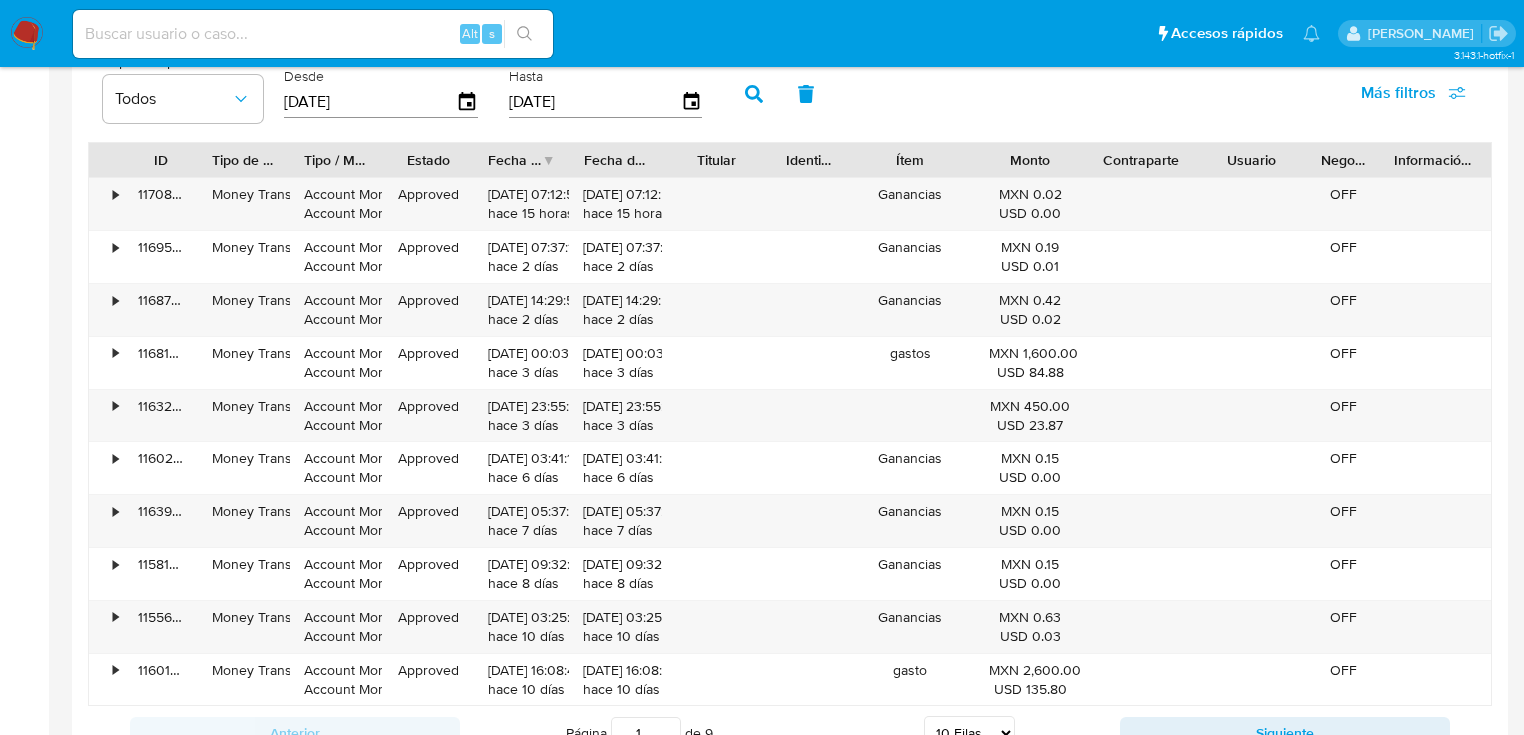 click on "Fecha de creación" at bounding box center (514, 160) 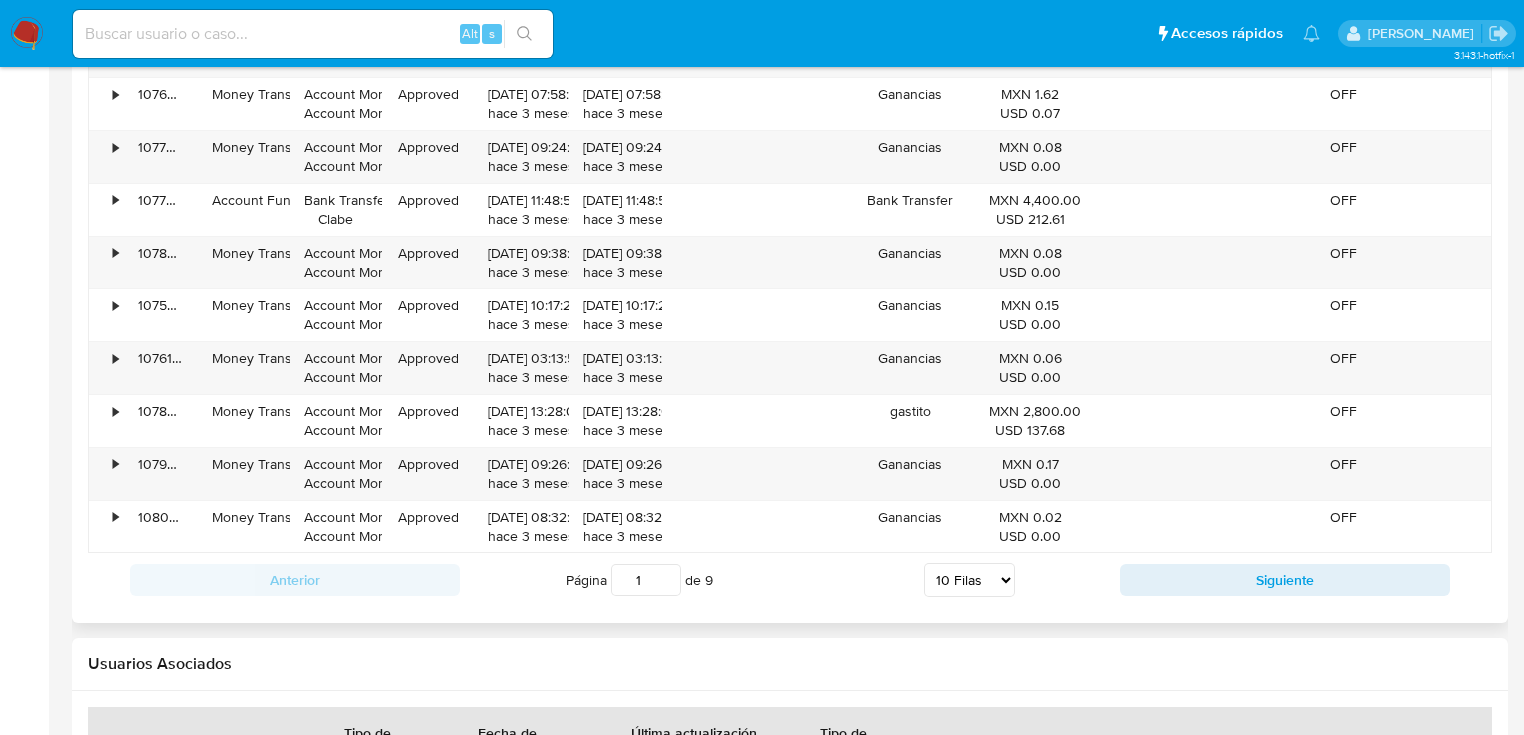 scroll, scrollTop: 2000, scrollLeft: 0, axis: vertical 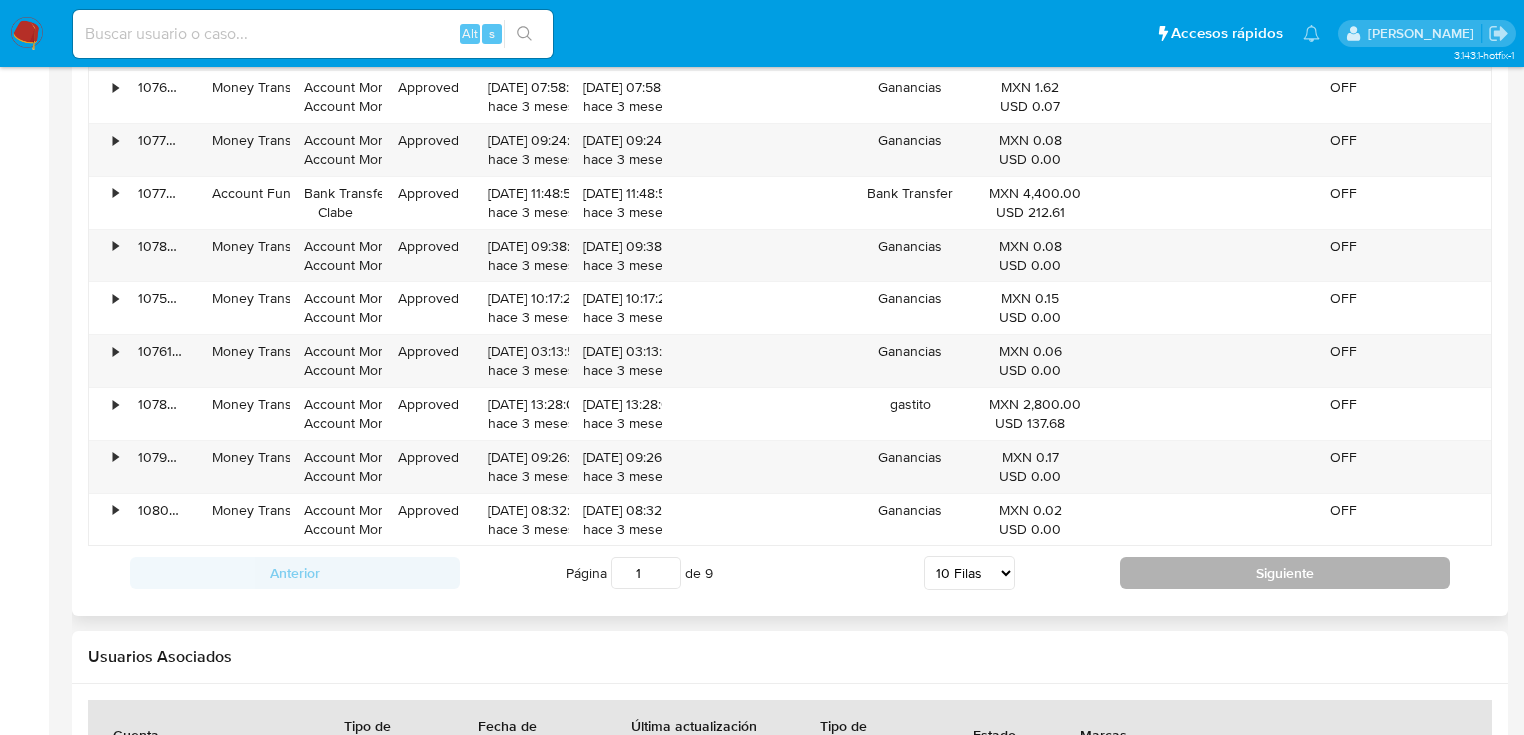 click on "Siguiente" at bounding box center [1285, 573] 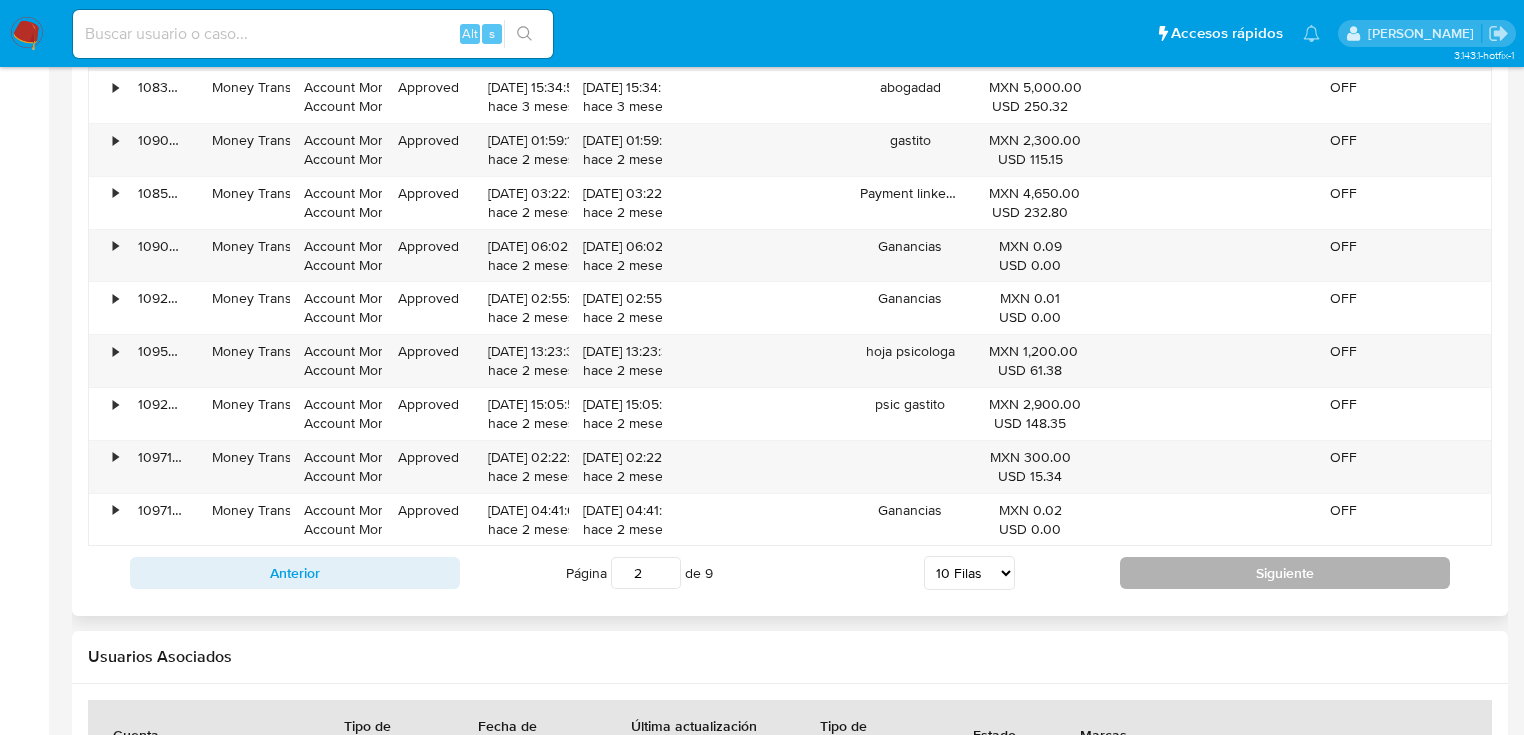 click on "Siguiente" at bounding box center (1285, 573) 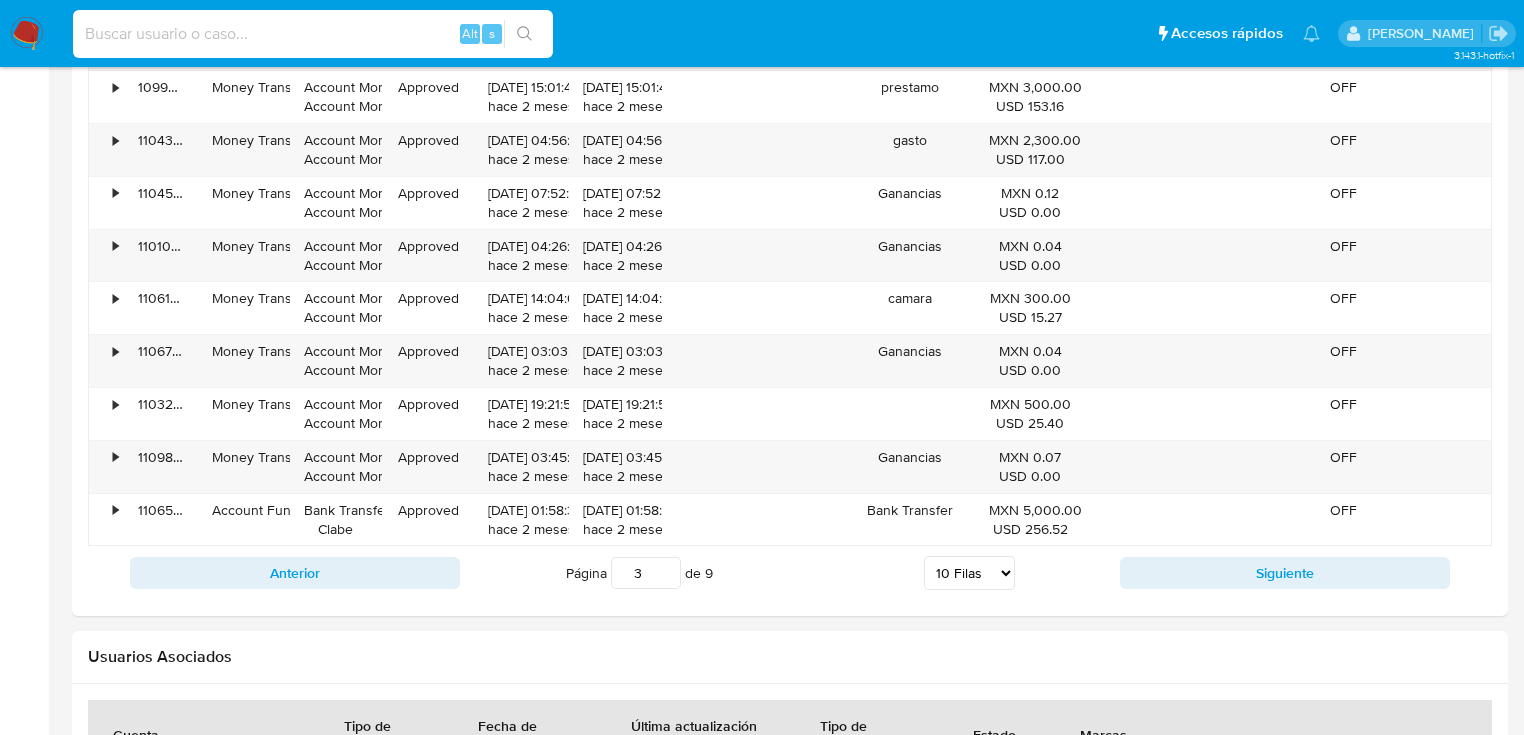 click at bounding box center (313, 34) 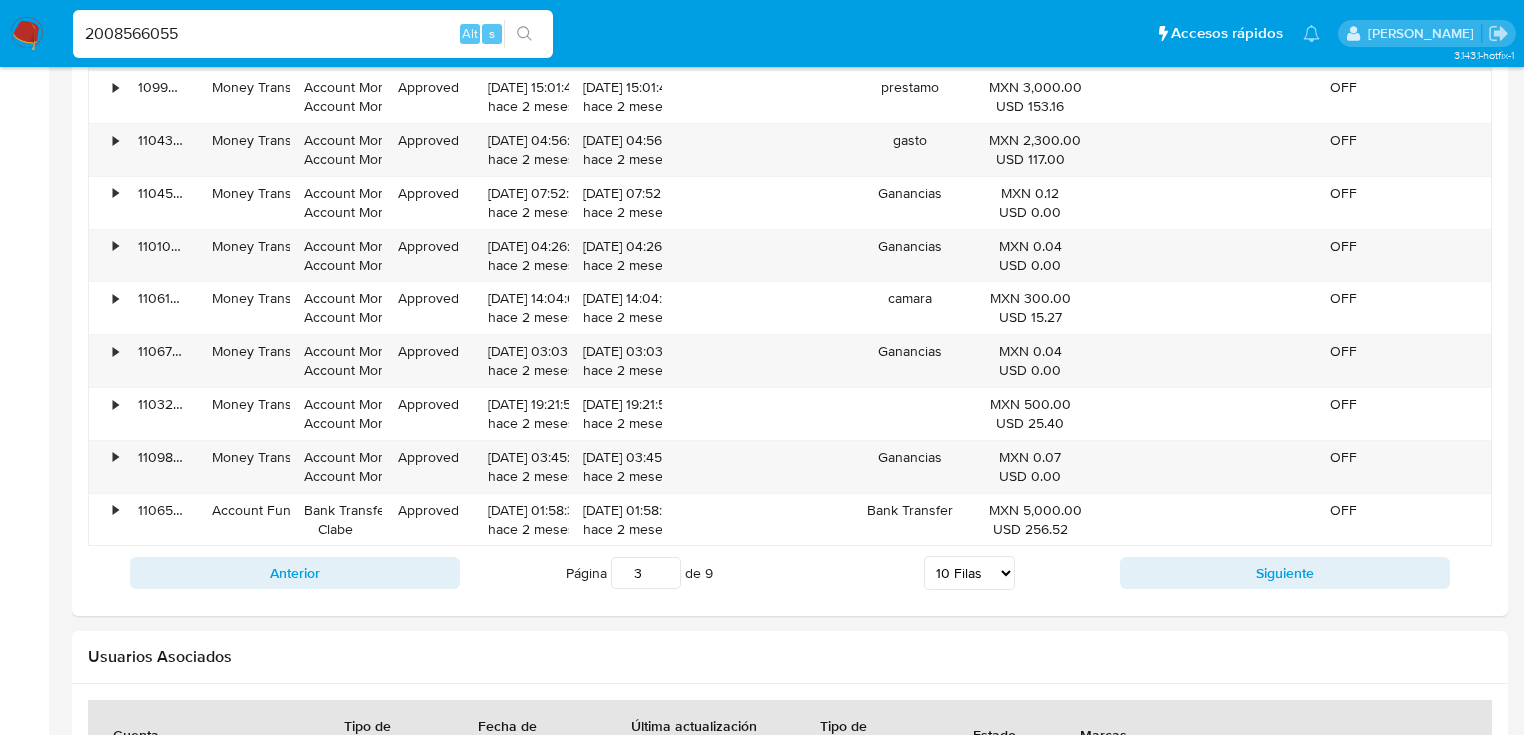 type on "2008566055" 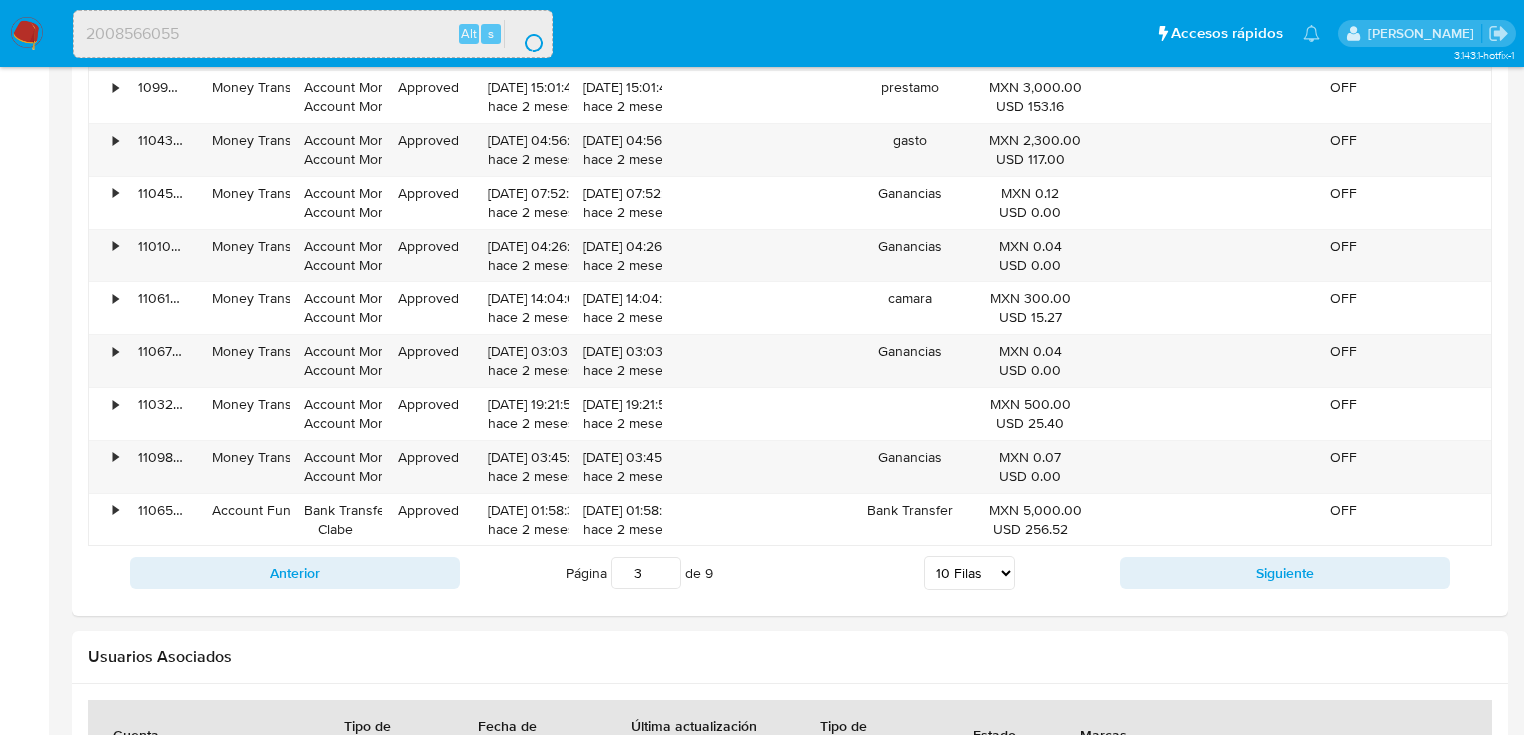 scroll, scrollTop: 0, scrollLeft: 0, axis: both 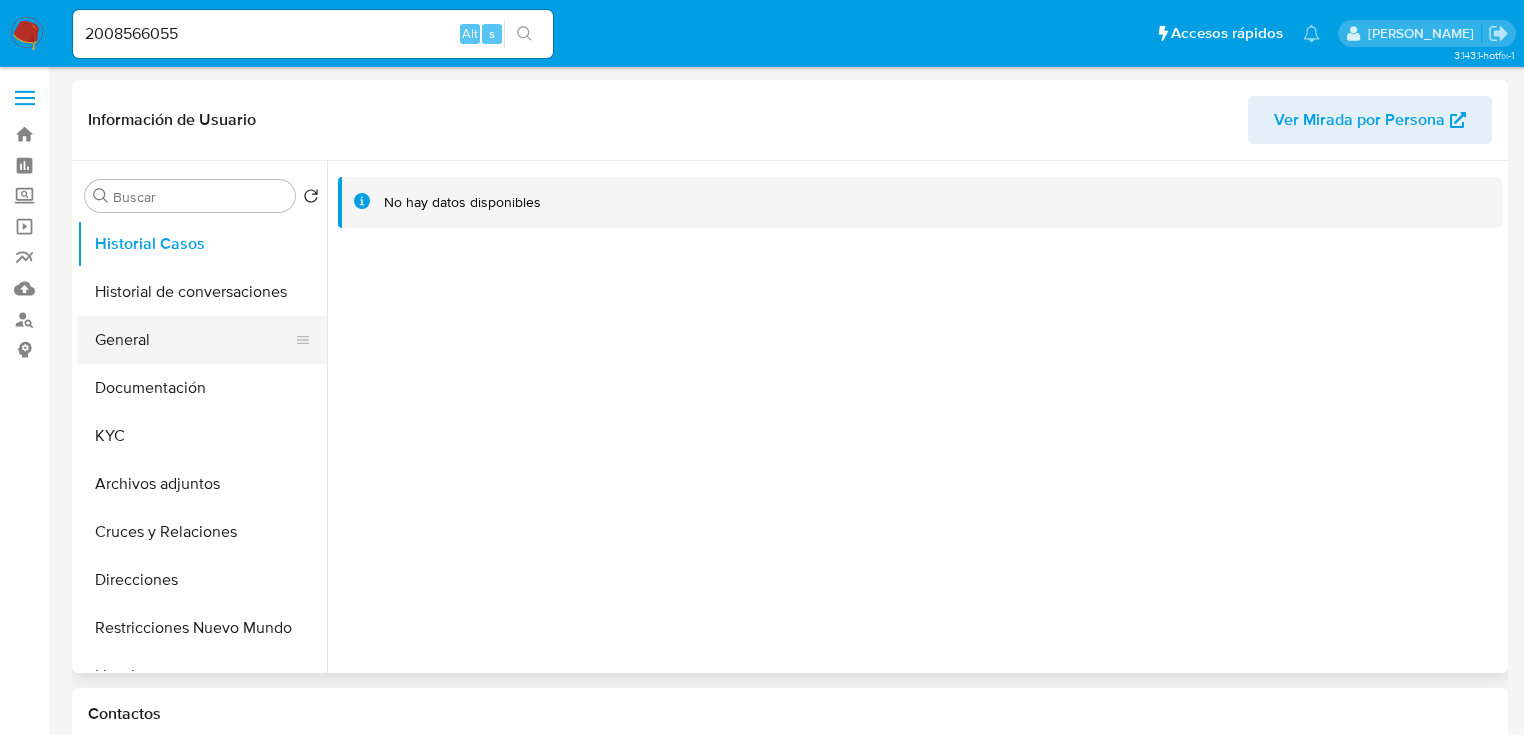 select on "10" 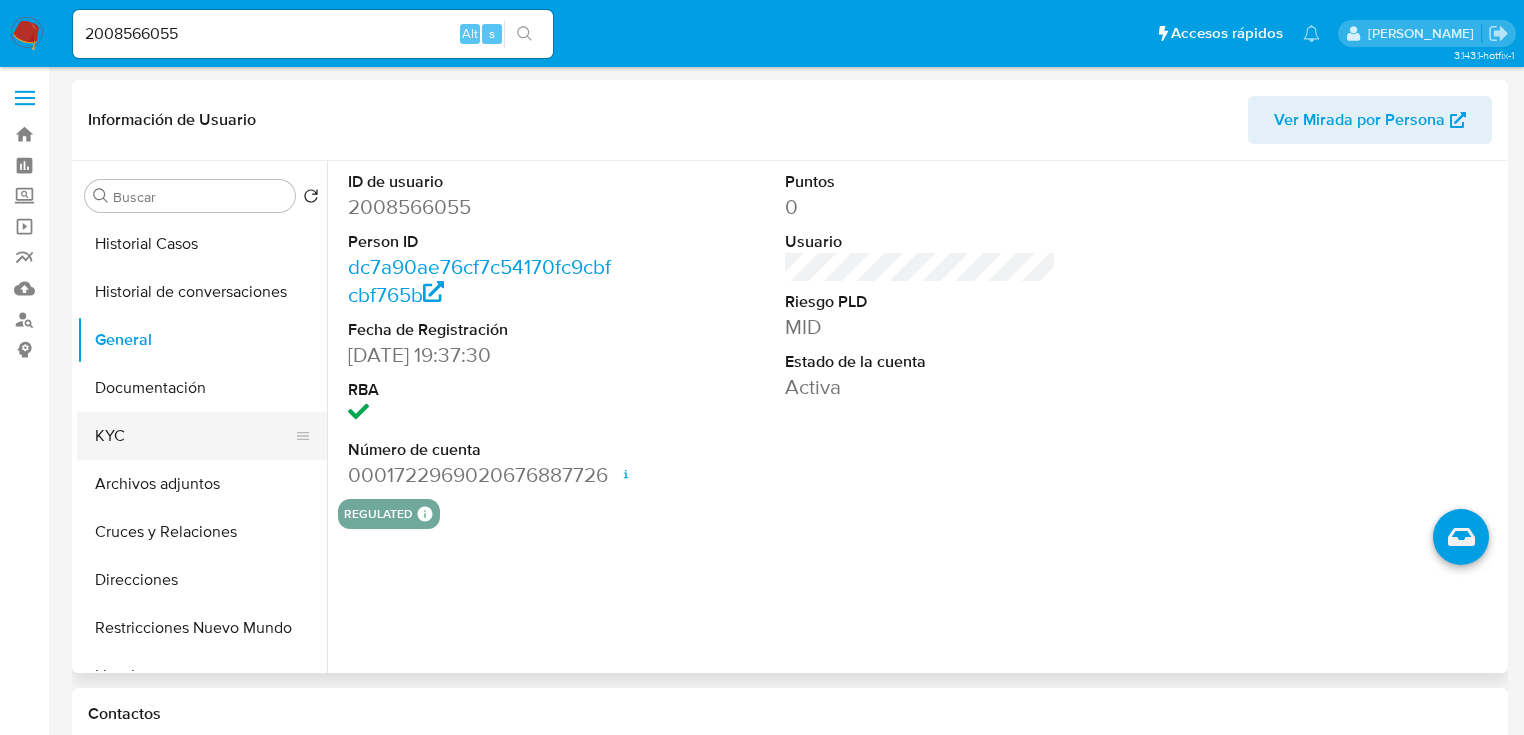 click on "KYC" at bounding box center [194, 436] 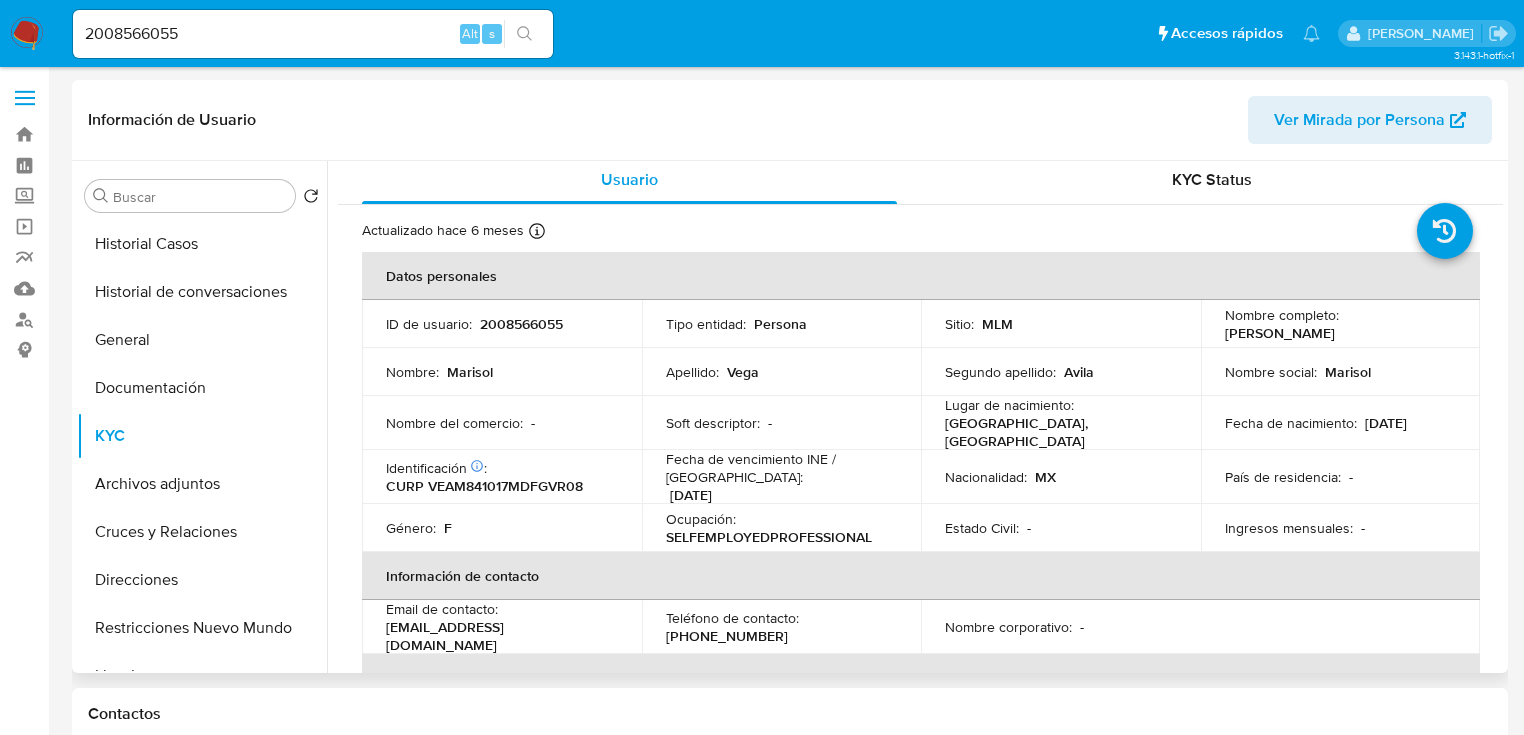 scroll, scrollTop: 0, scrollLeft: 0, axis: both 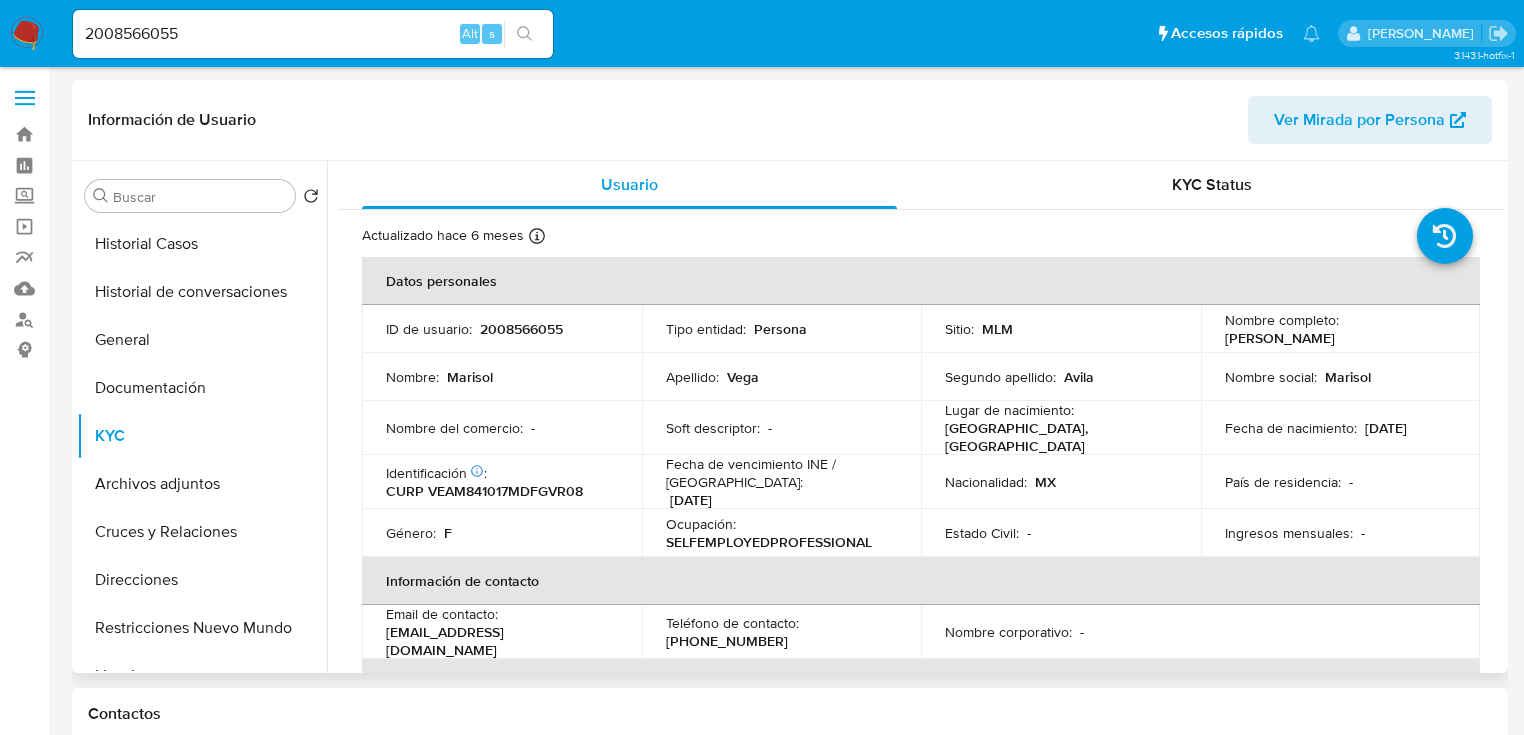 click on "Ingresos mensuales :    -" at bounding box center [1341, 533] 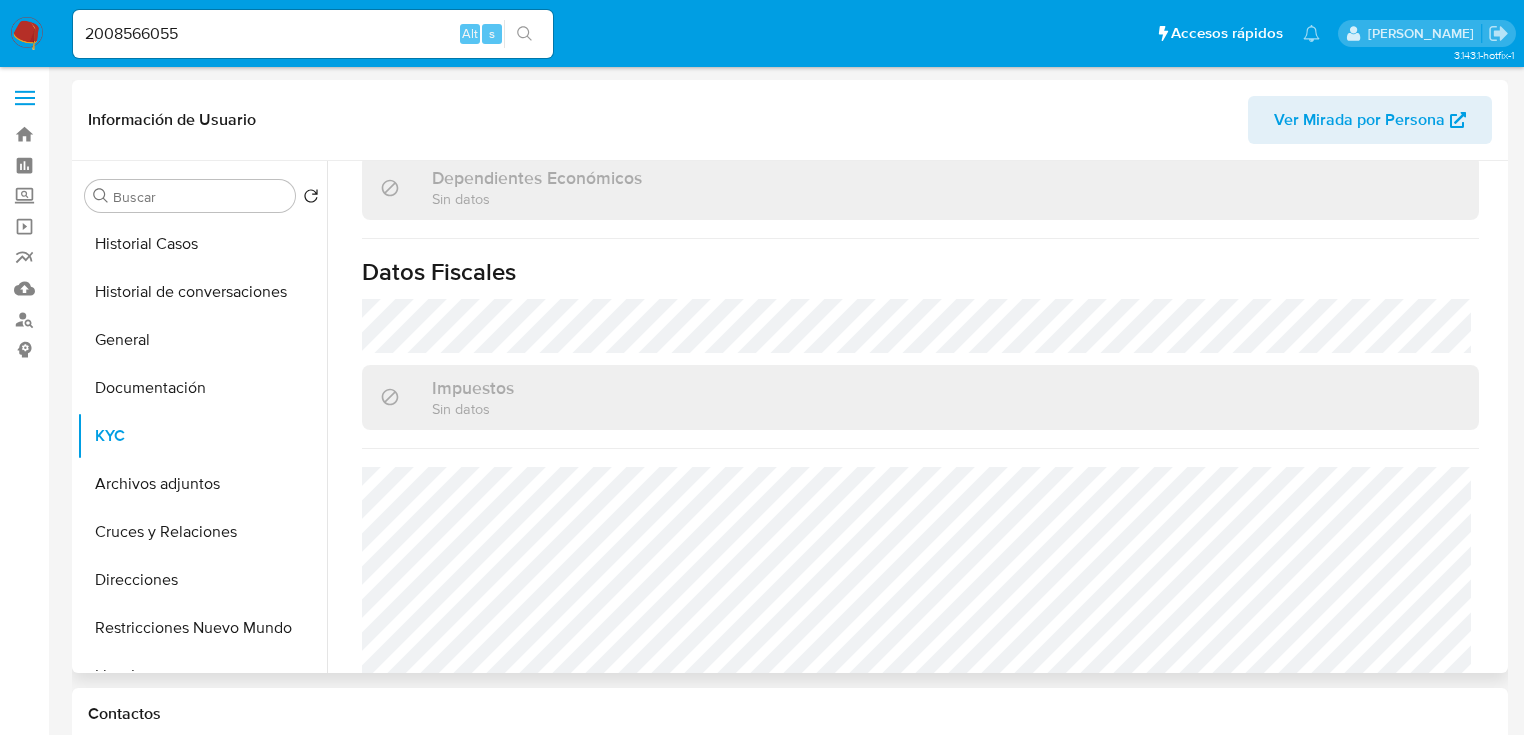 scroll, scrollTop: 1243, scrollLeft: 0, axis: vertical 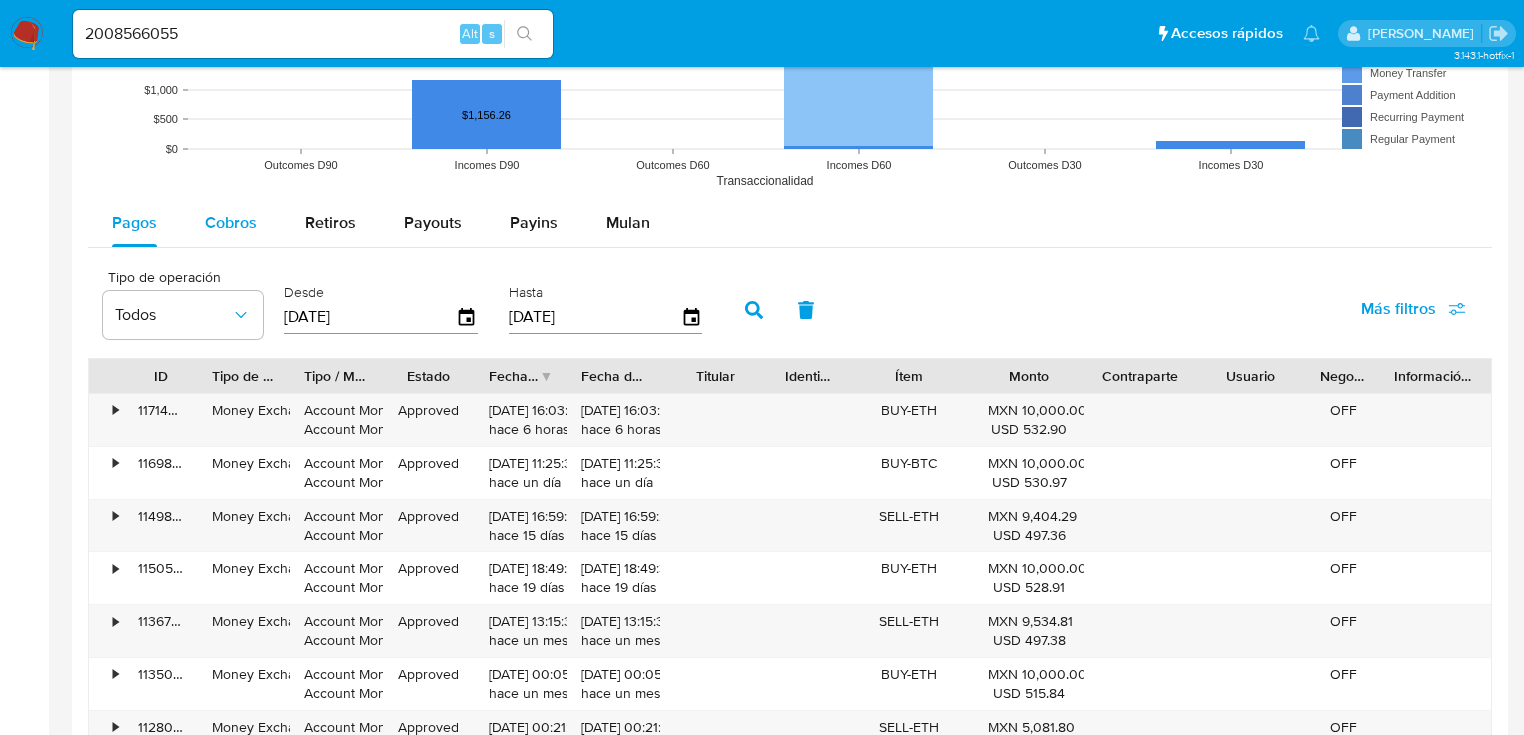 click on "Cobros" at bounding box center [231, 222] 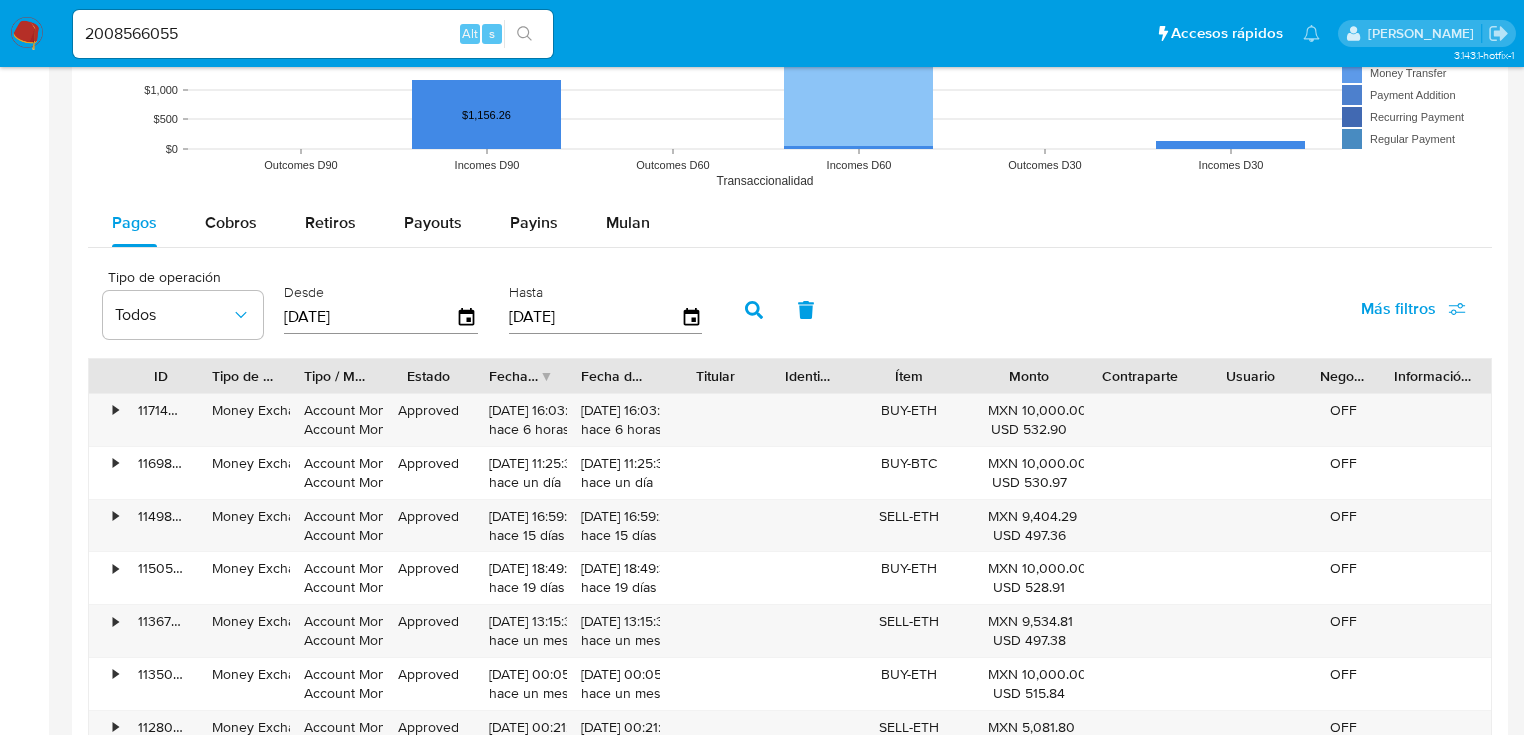 select on "10" 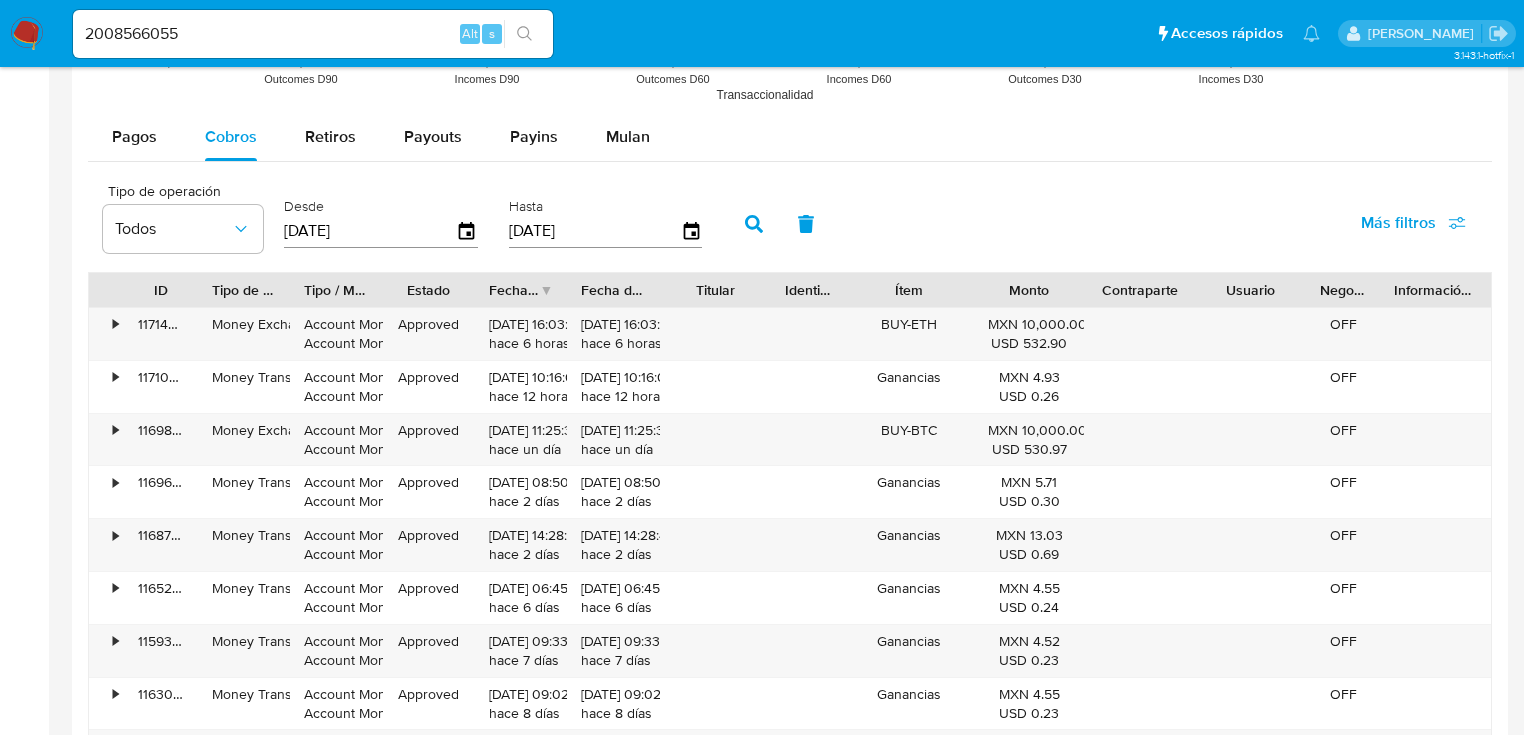 scroll, scrollTop: 1840, scrollLeft: 0, axis: vertical 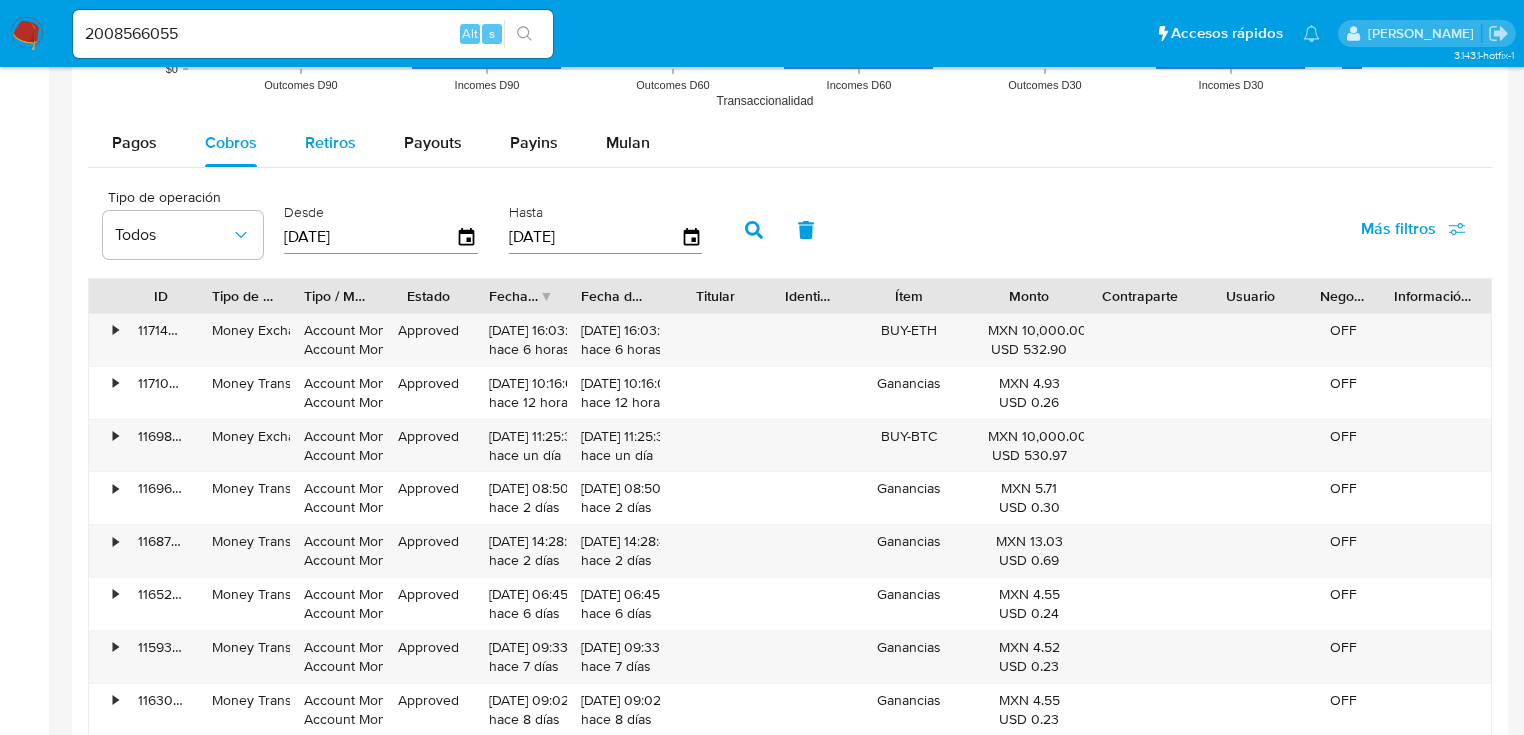 click on "Retiros" at bounding box center (330, 142) 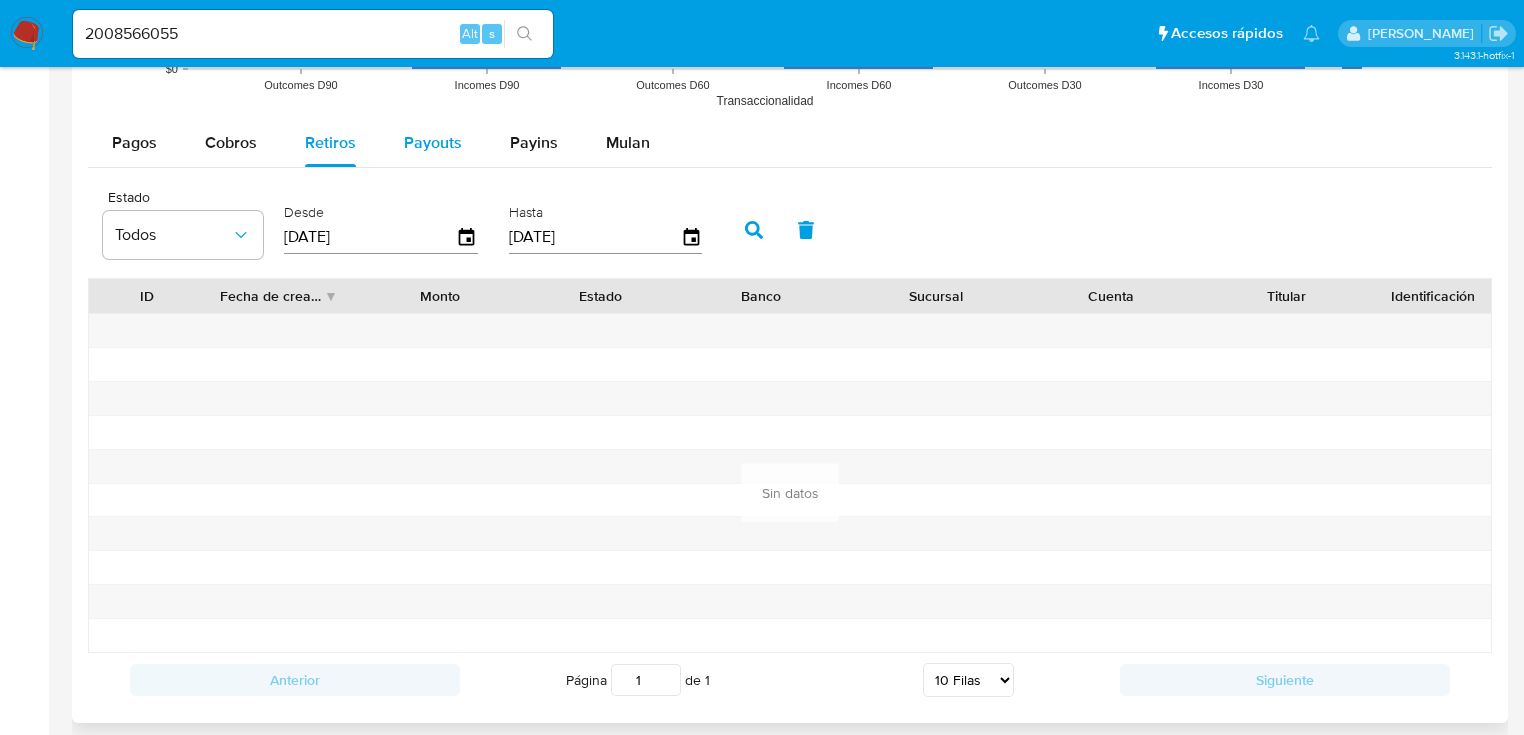 click on "Payouts" at bounding box center [433, 142] 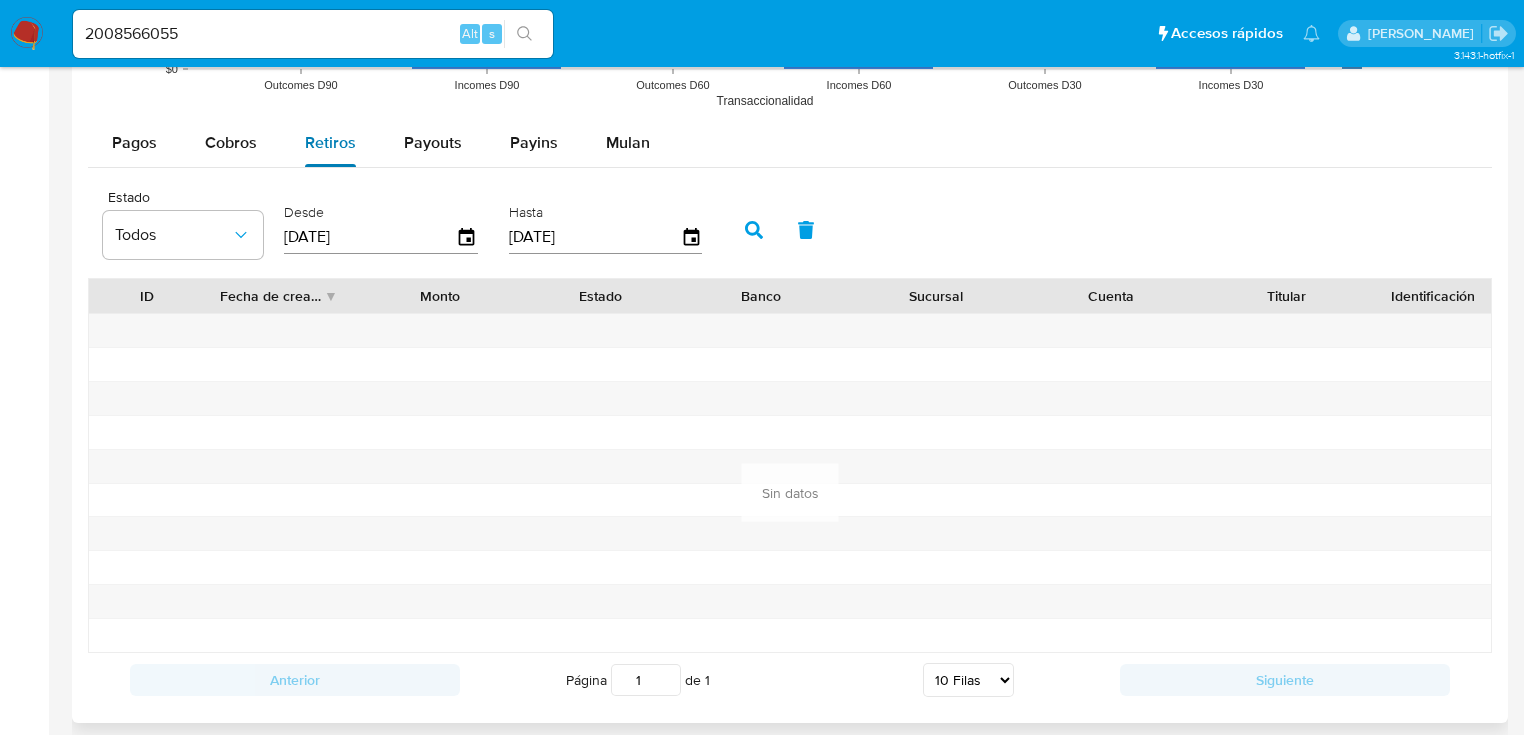select on "10" 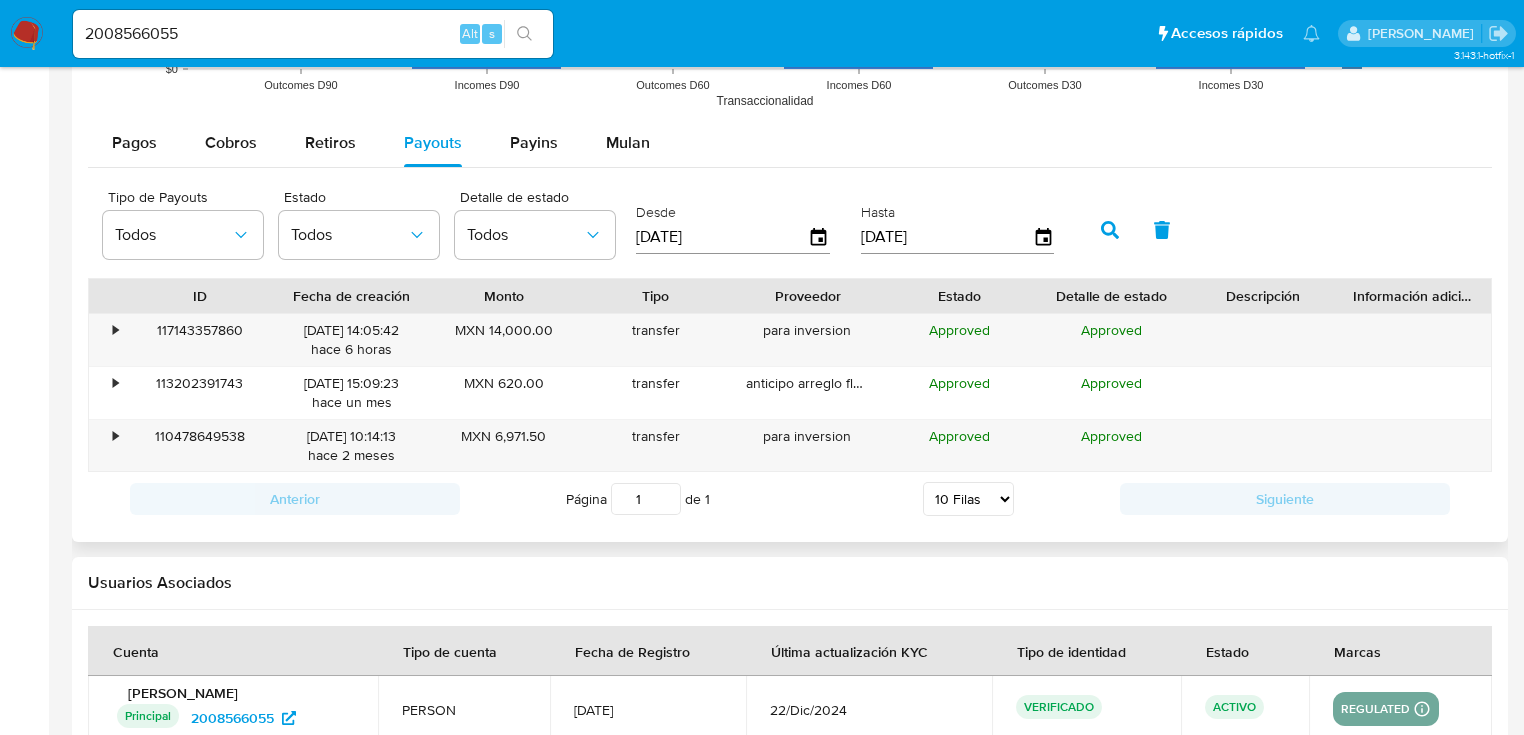 drag, startPoint x: 852, startPoint y: 290, endPoint x: 980, endPoint y: 304, distance: 128.76335 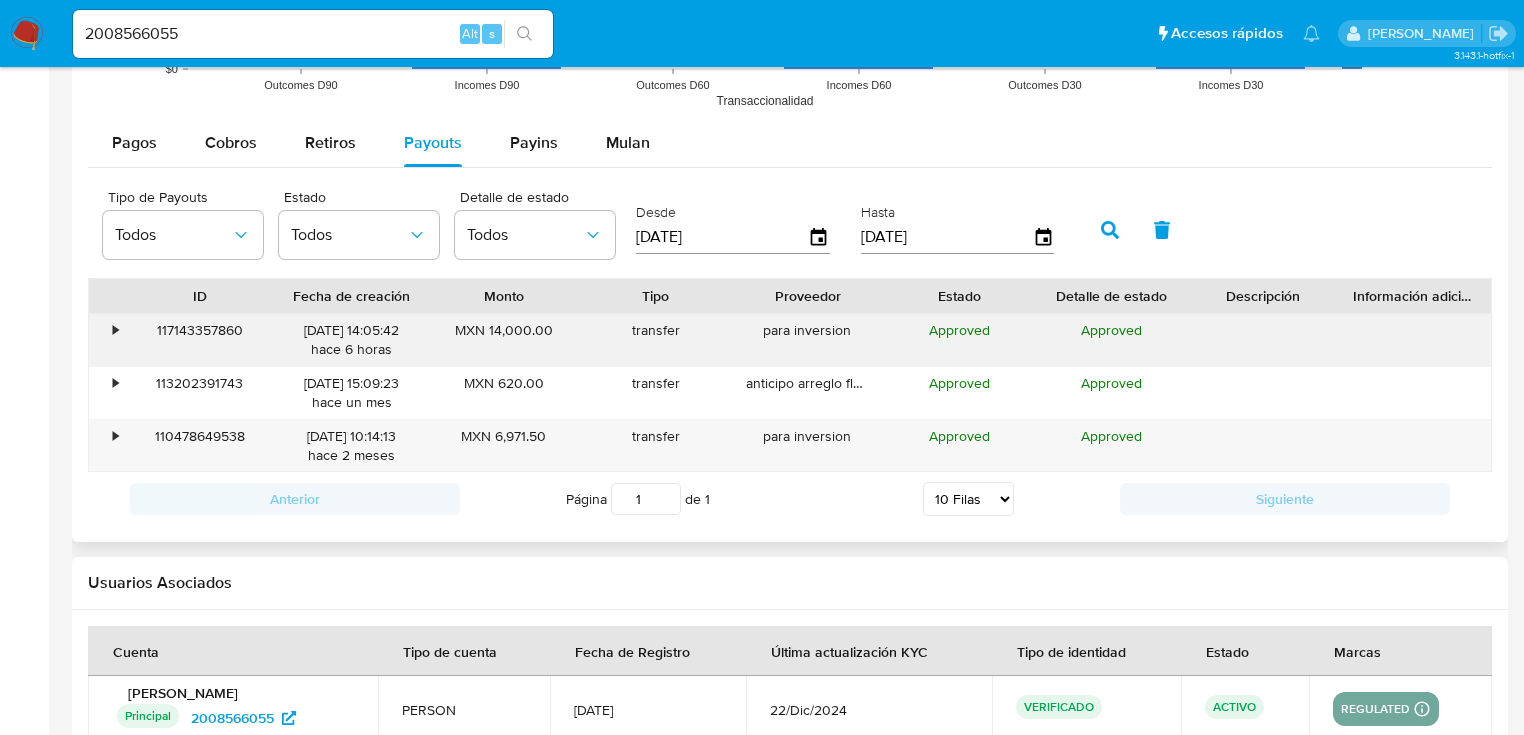 click on "•" at bounding box center (115, 330) 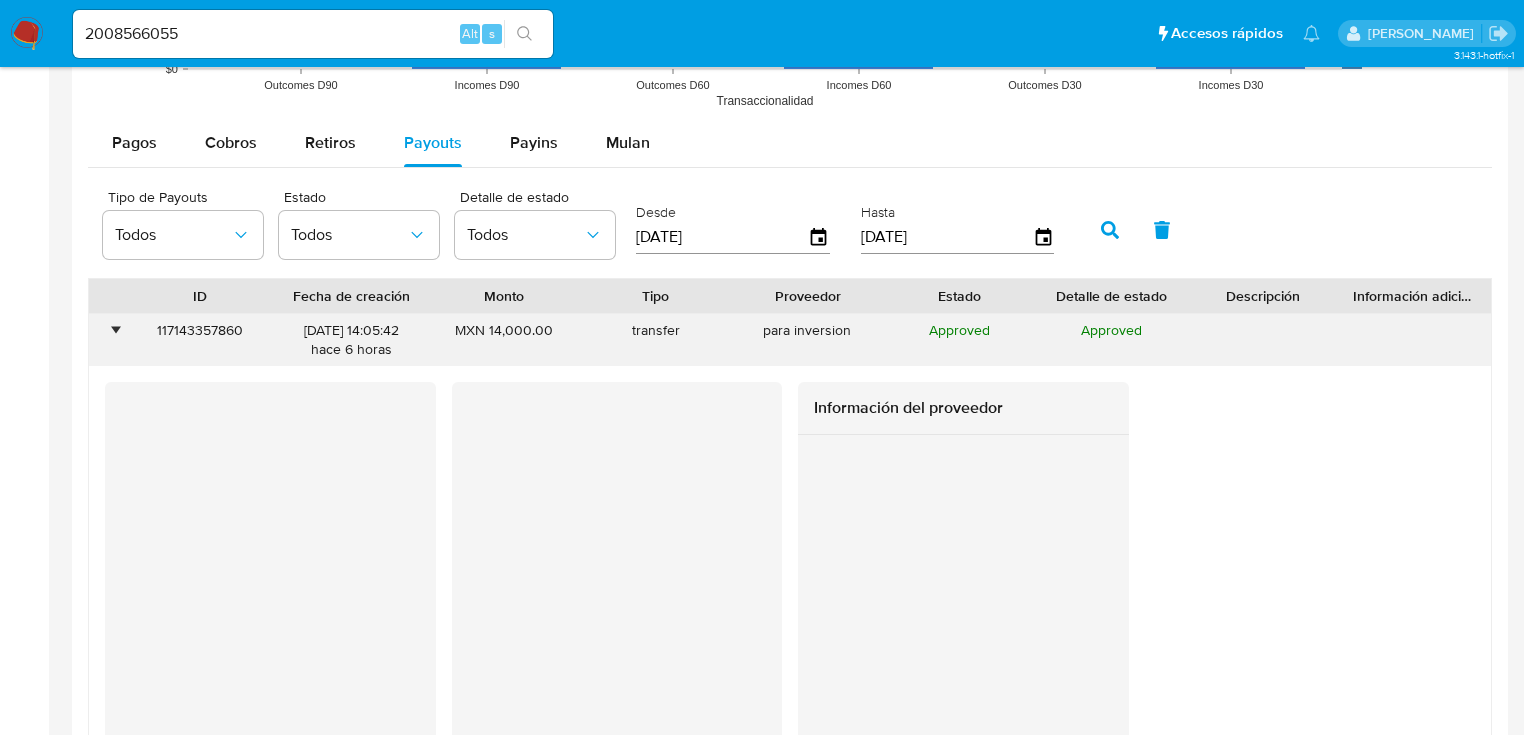 click on "•" at bounding box center [115, 330] 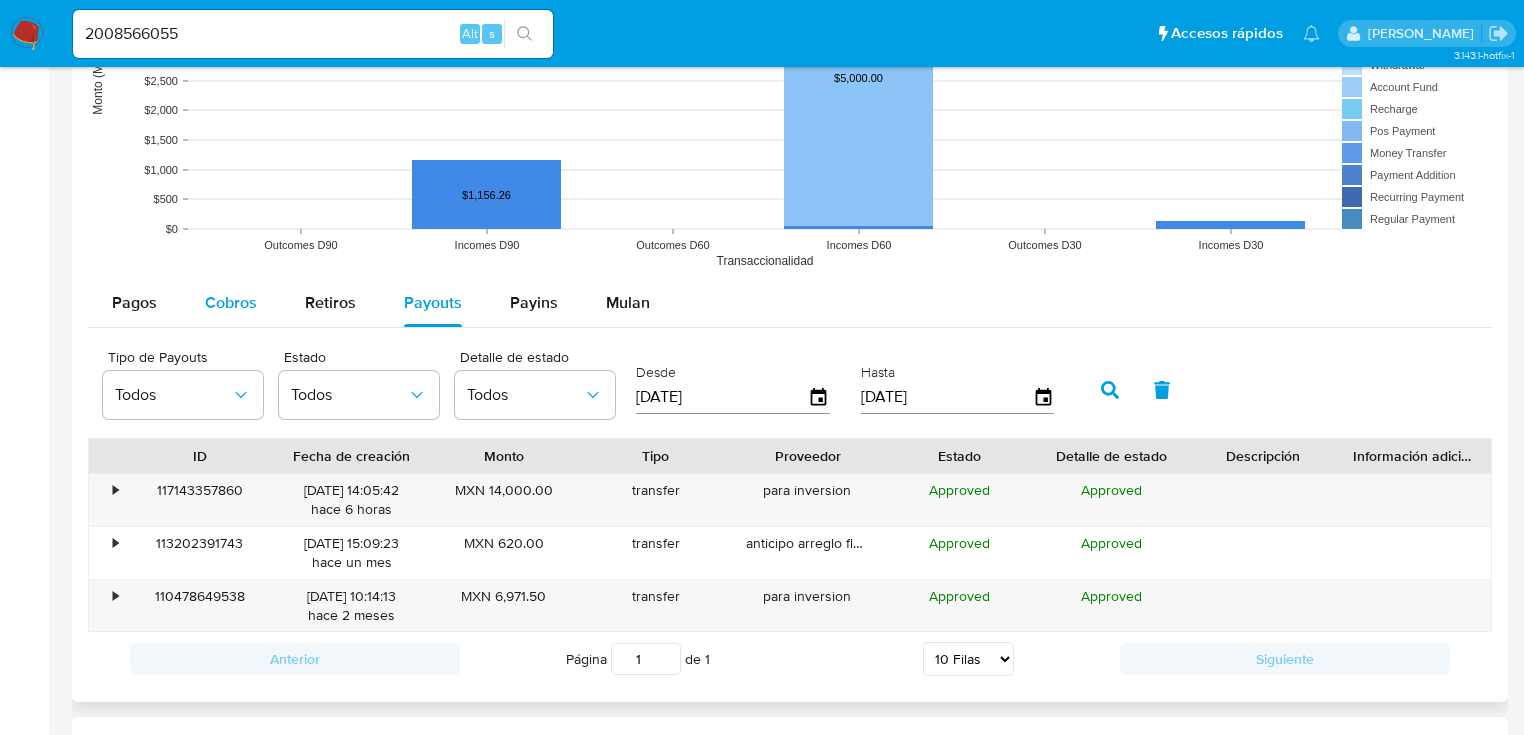drag, startPoint x: 220, startPoint y: 291, endPoint x: 275, endPoint y: 305, distance: 56.753853 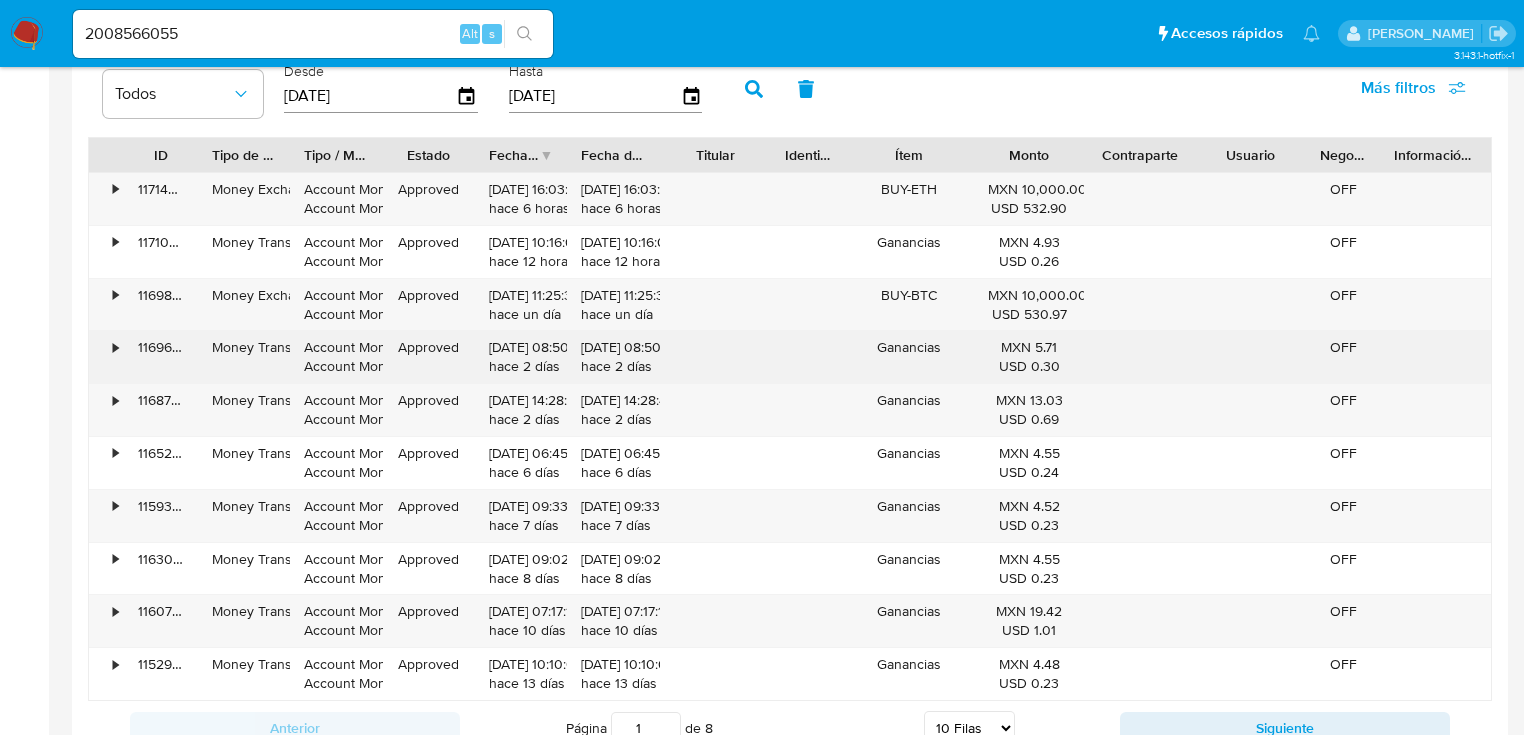 scroll, scrollTop: 2000, scrollLeft: 0, axis: vertical 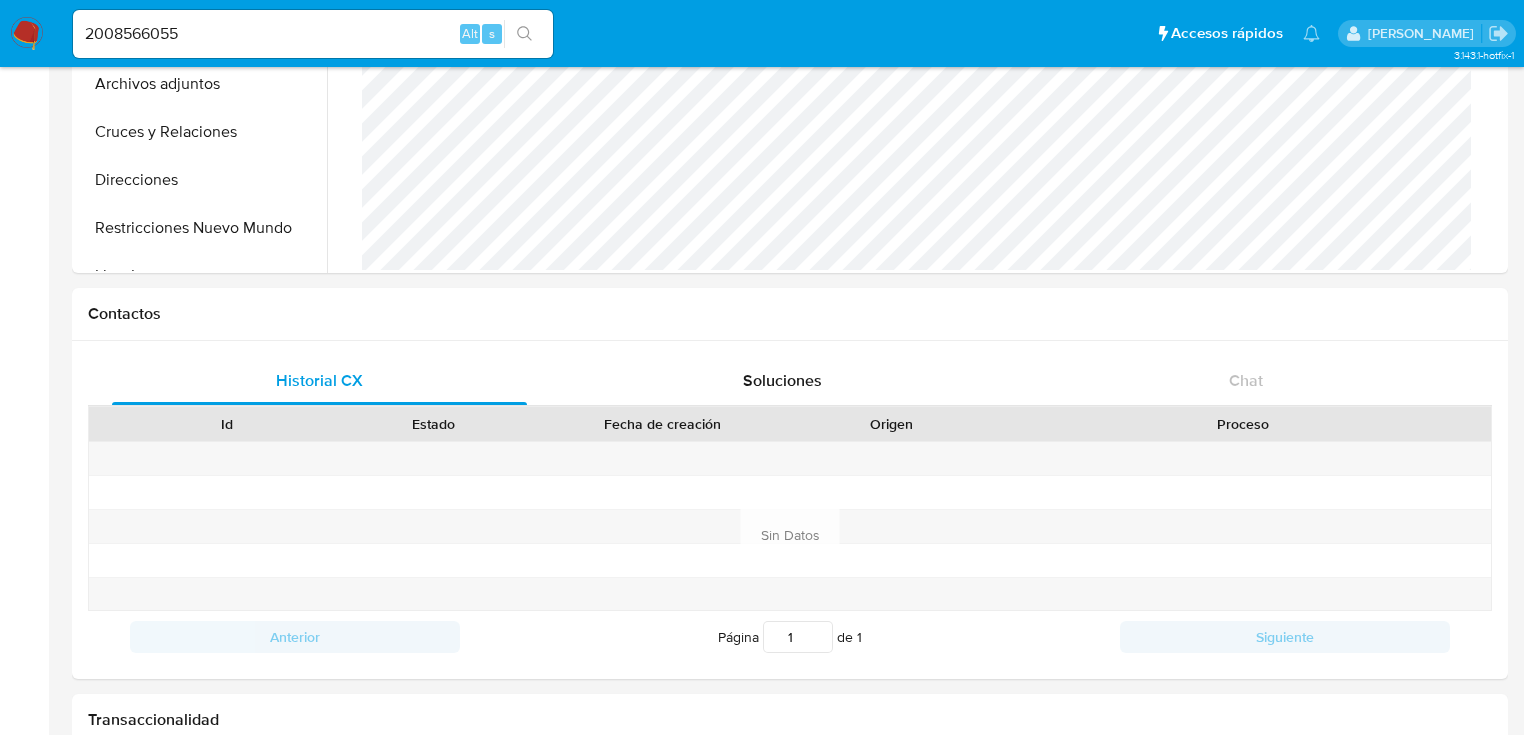 drag, startPoint x: 24, startPoint y: 24, endPoint x: 738, endPoint y: 270, distance: 755.19006 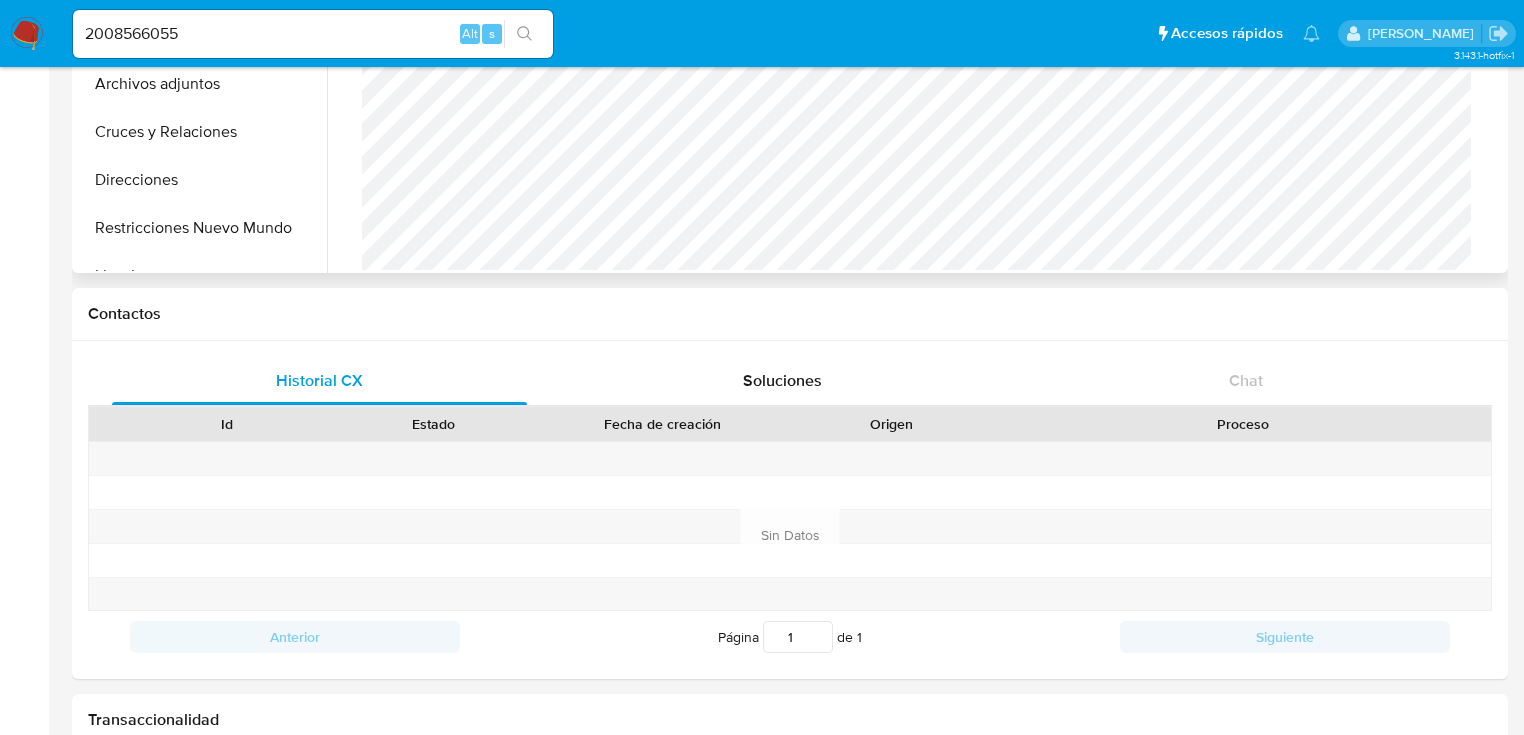 click at bounding box center [27, 34] 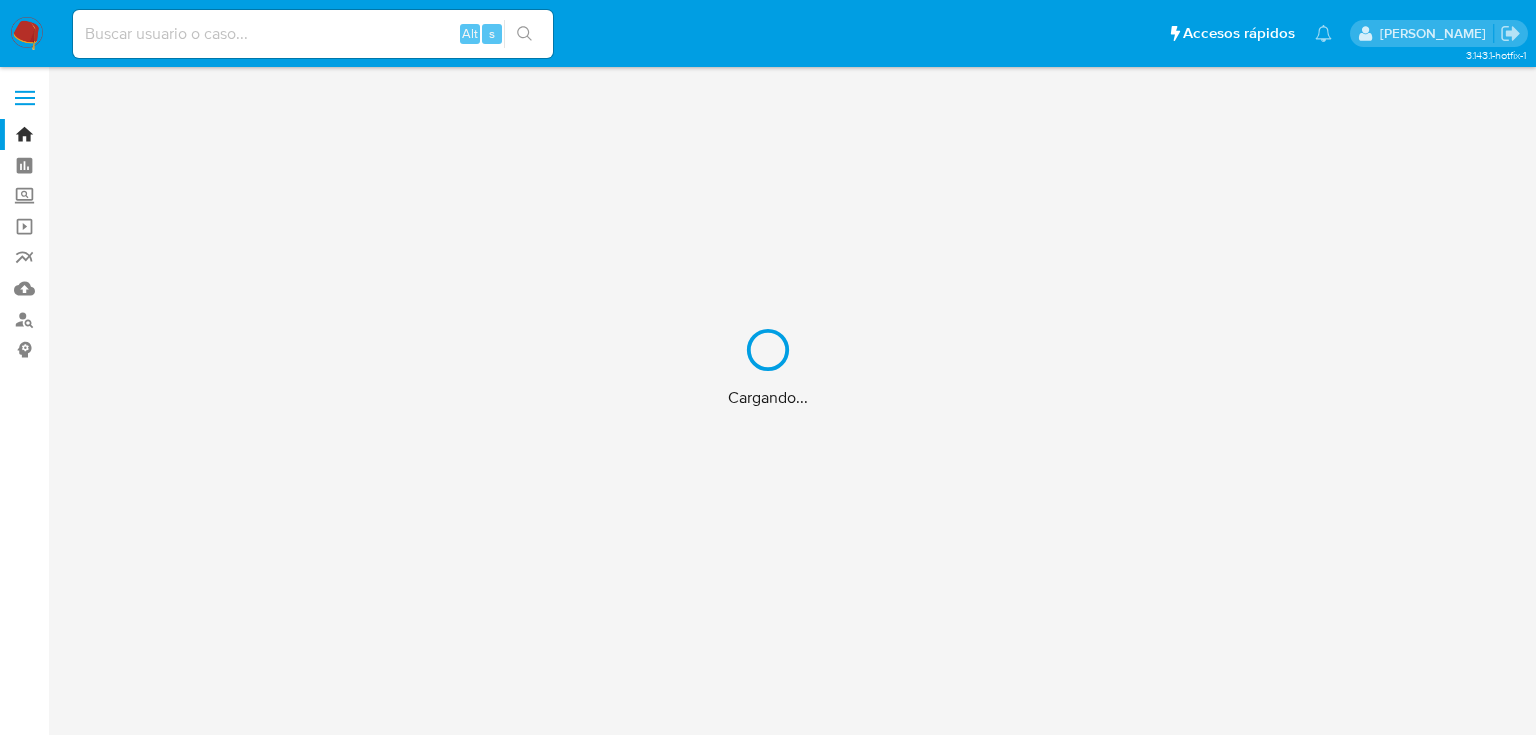 scroll, scrollTop: 0, scrollLeft: 0, axis: both 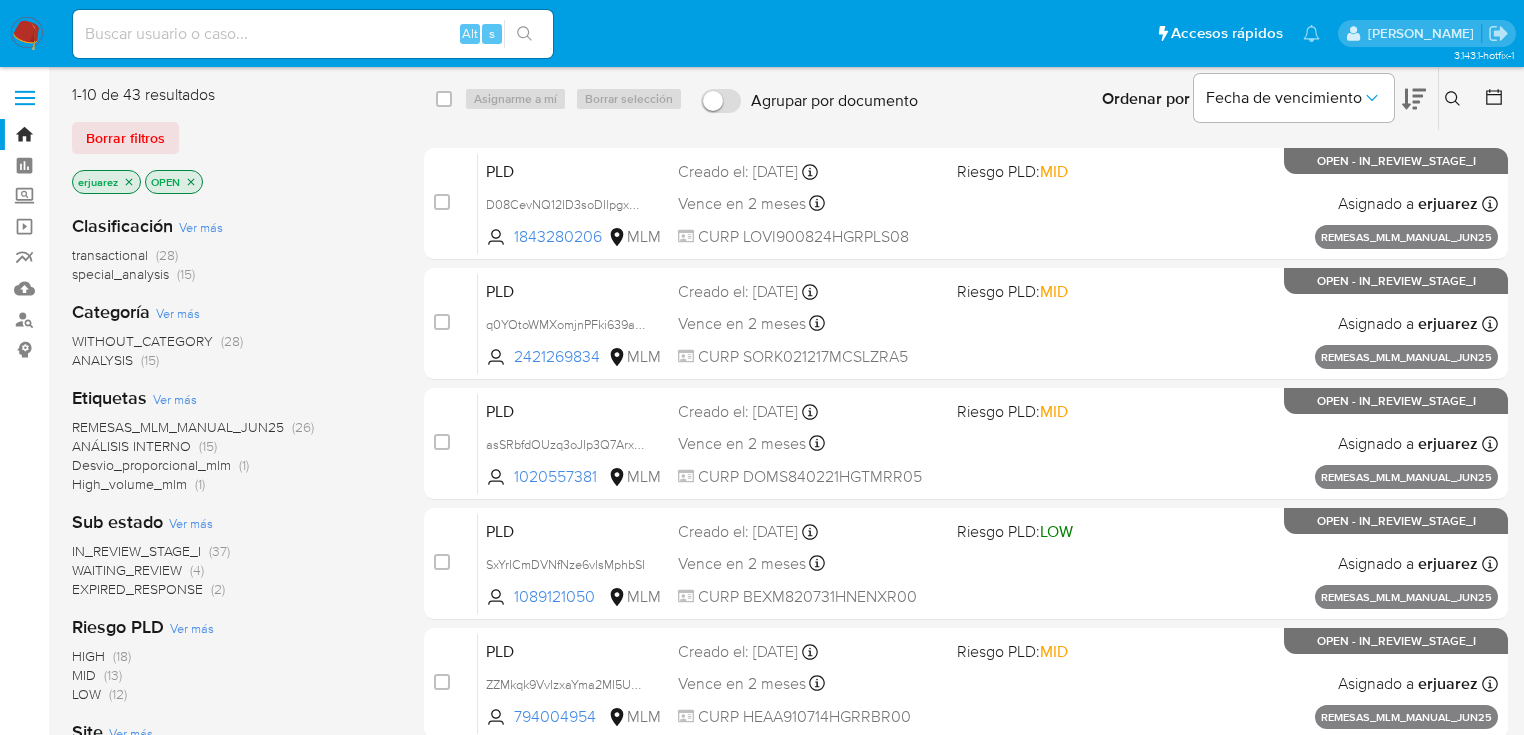 drag, startPoint x: 1452, startPoint y: 89, endPoint x: 1400, endPoint y: 113, distance: 57.271286 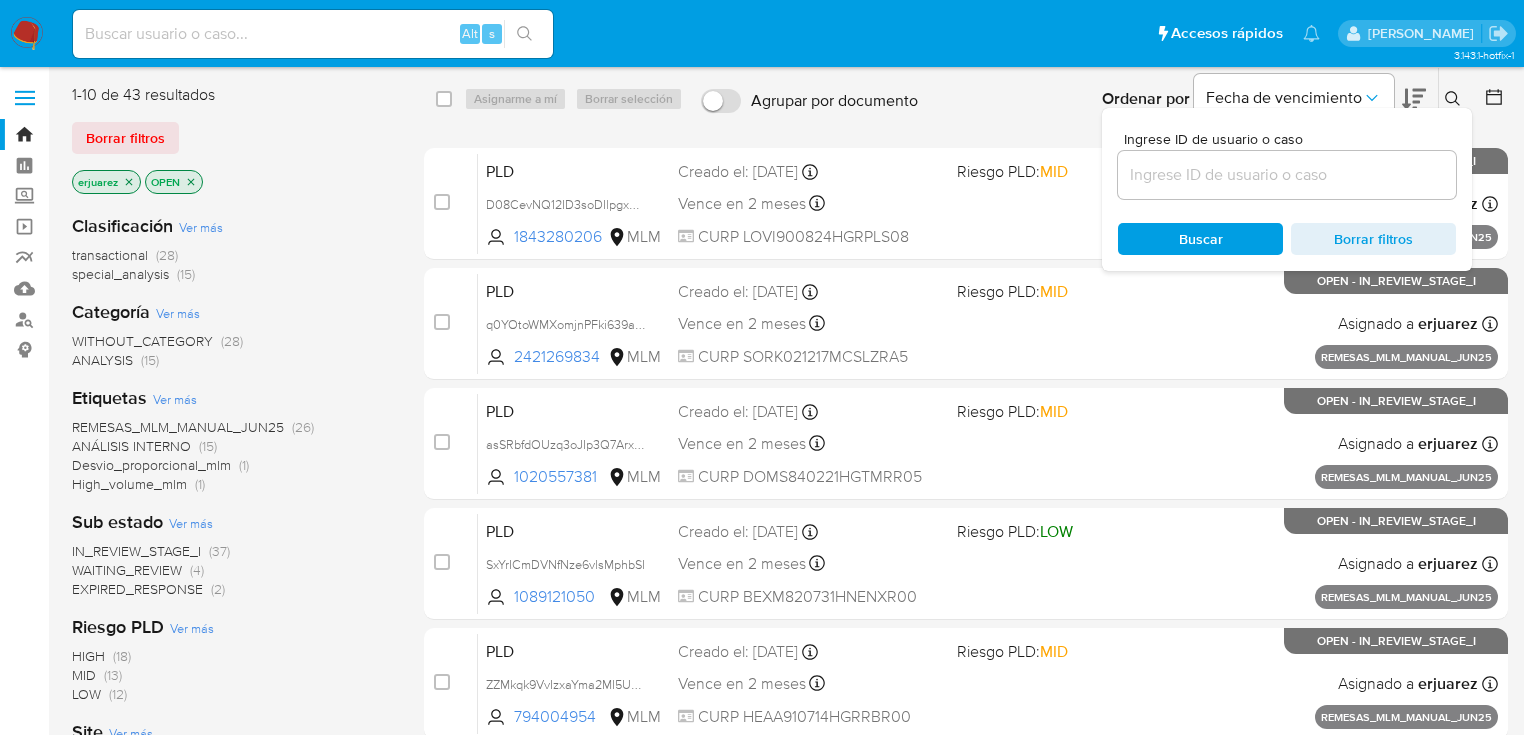 click at bounding box center (1287, 175) 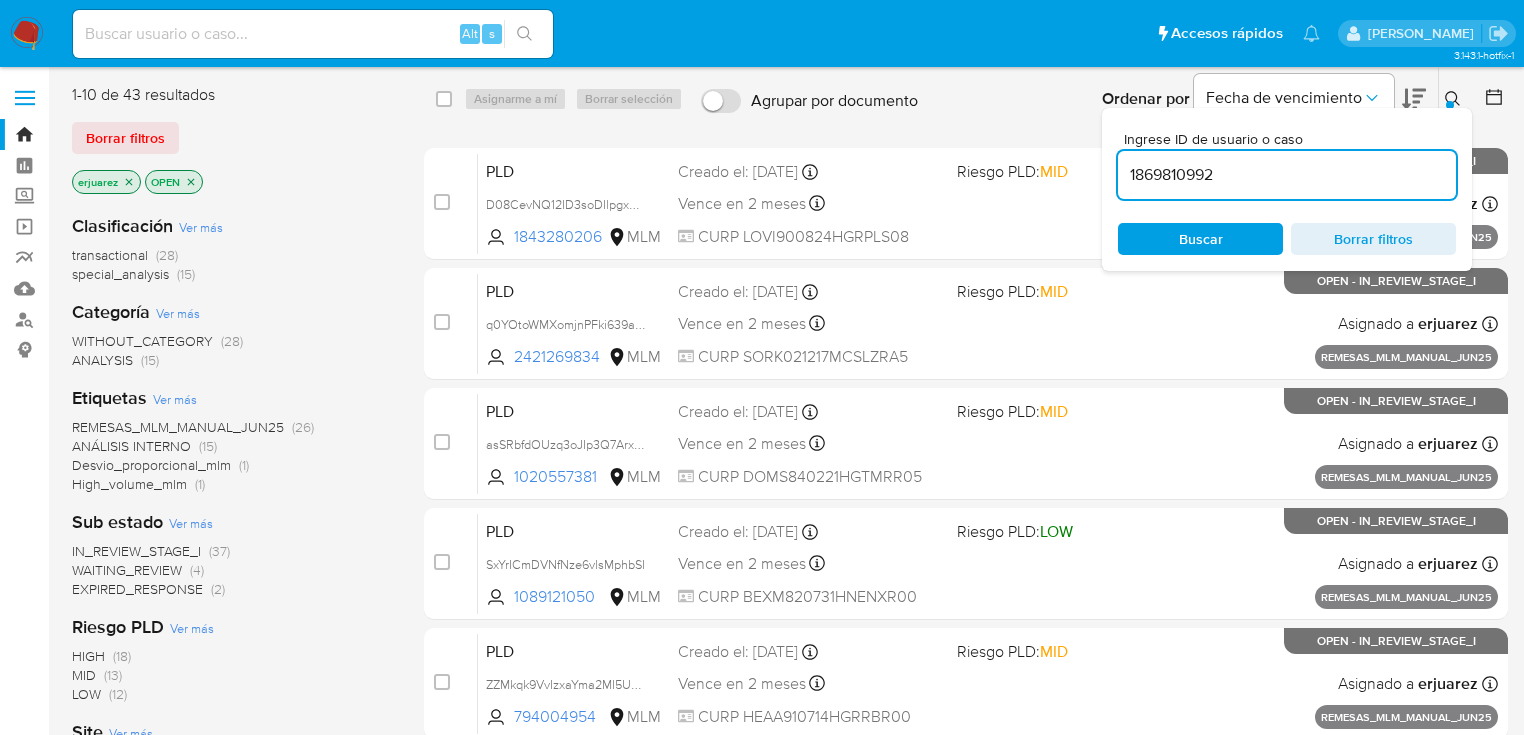 type on "1869810992" 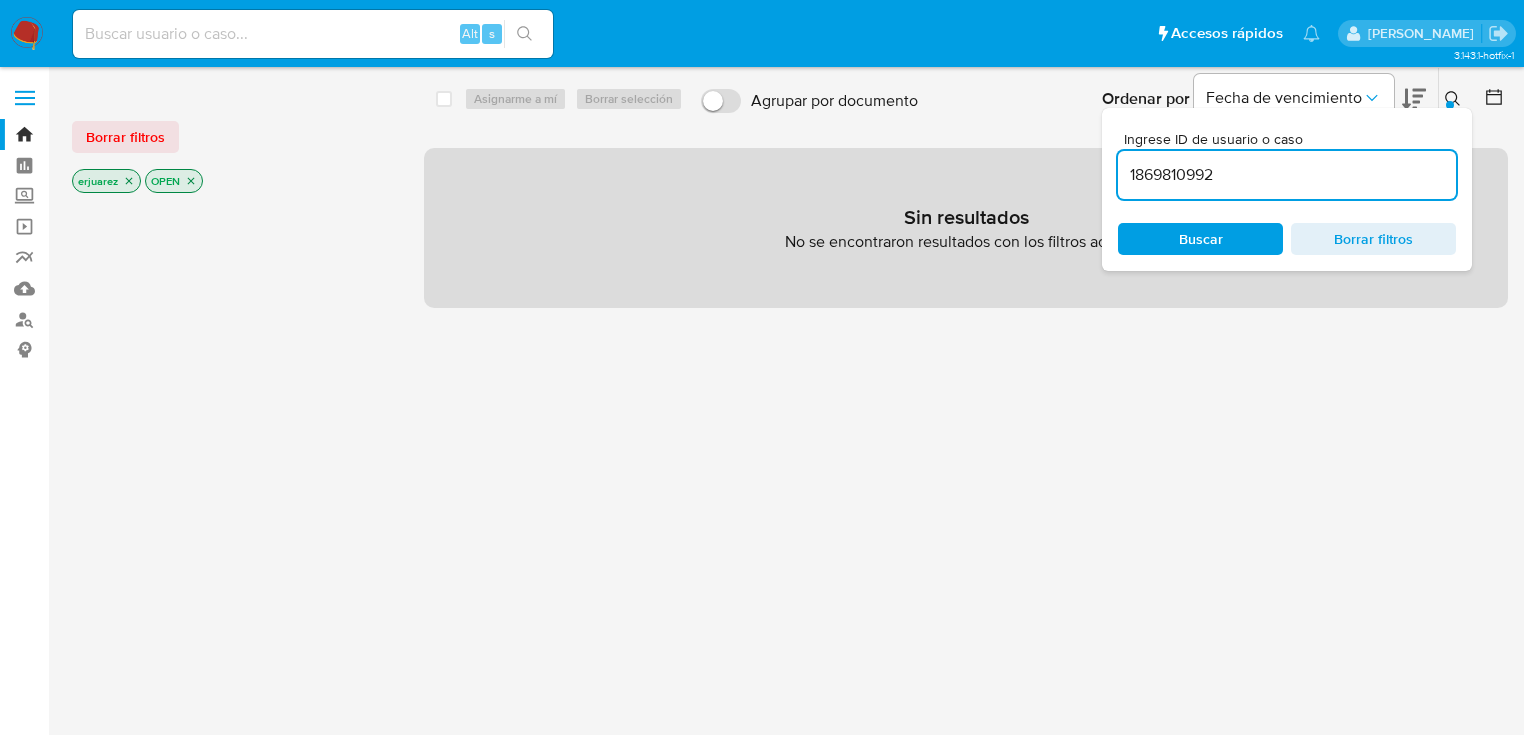 click 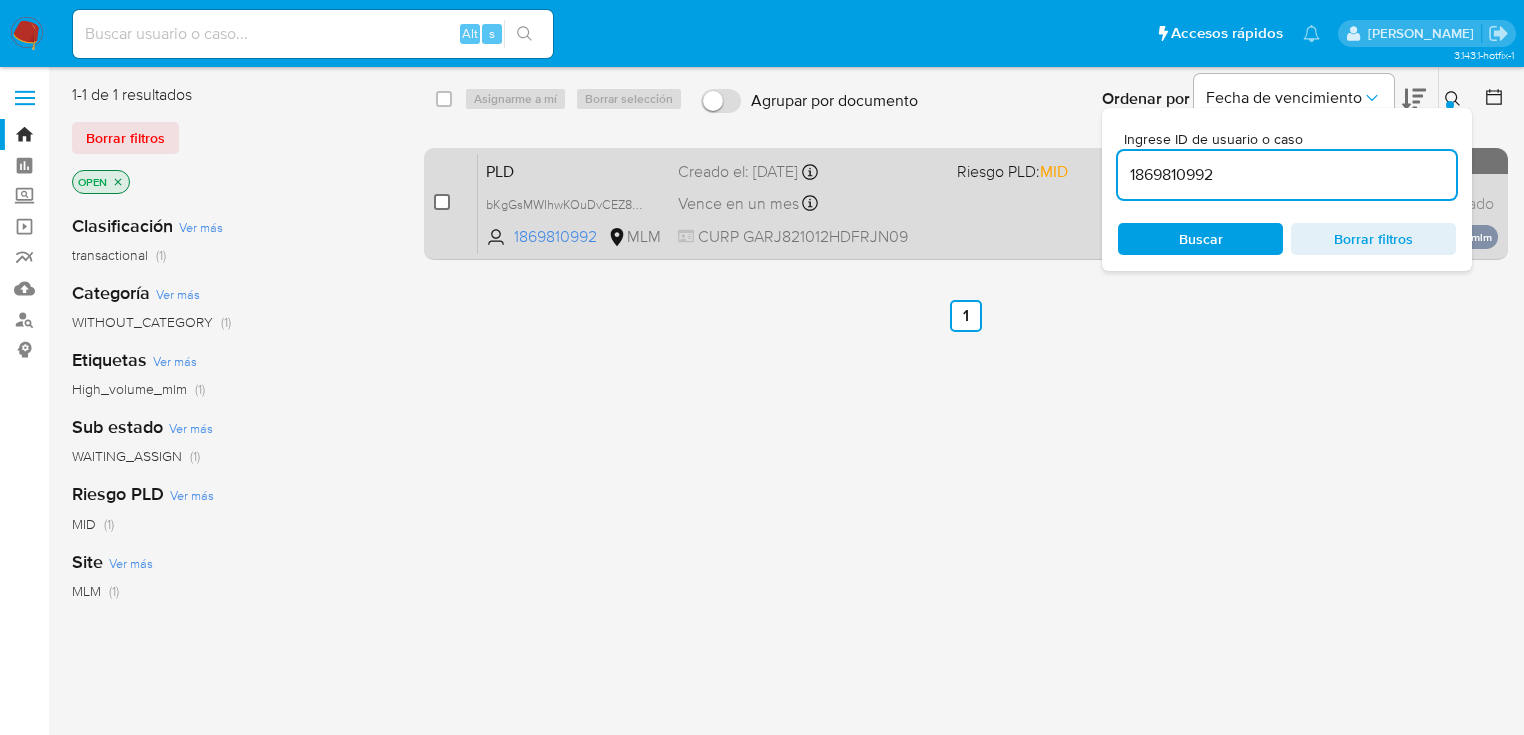 click at bounding box center (442, 202) 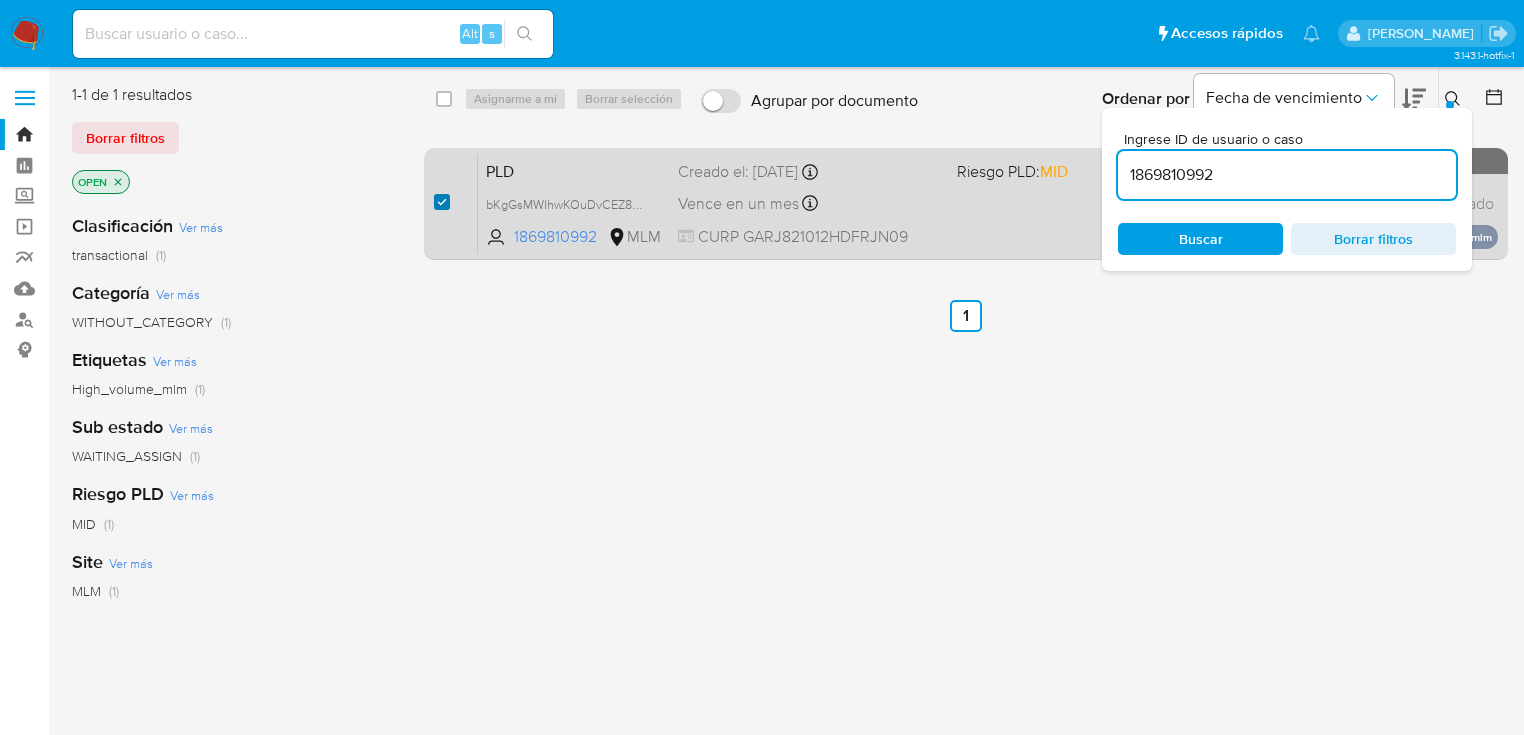 checkbox on "true" 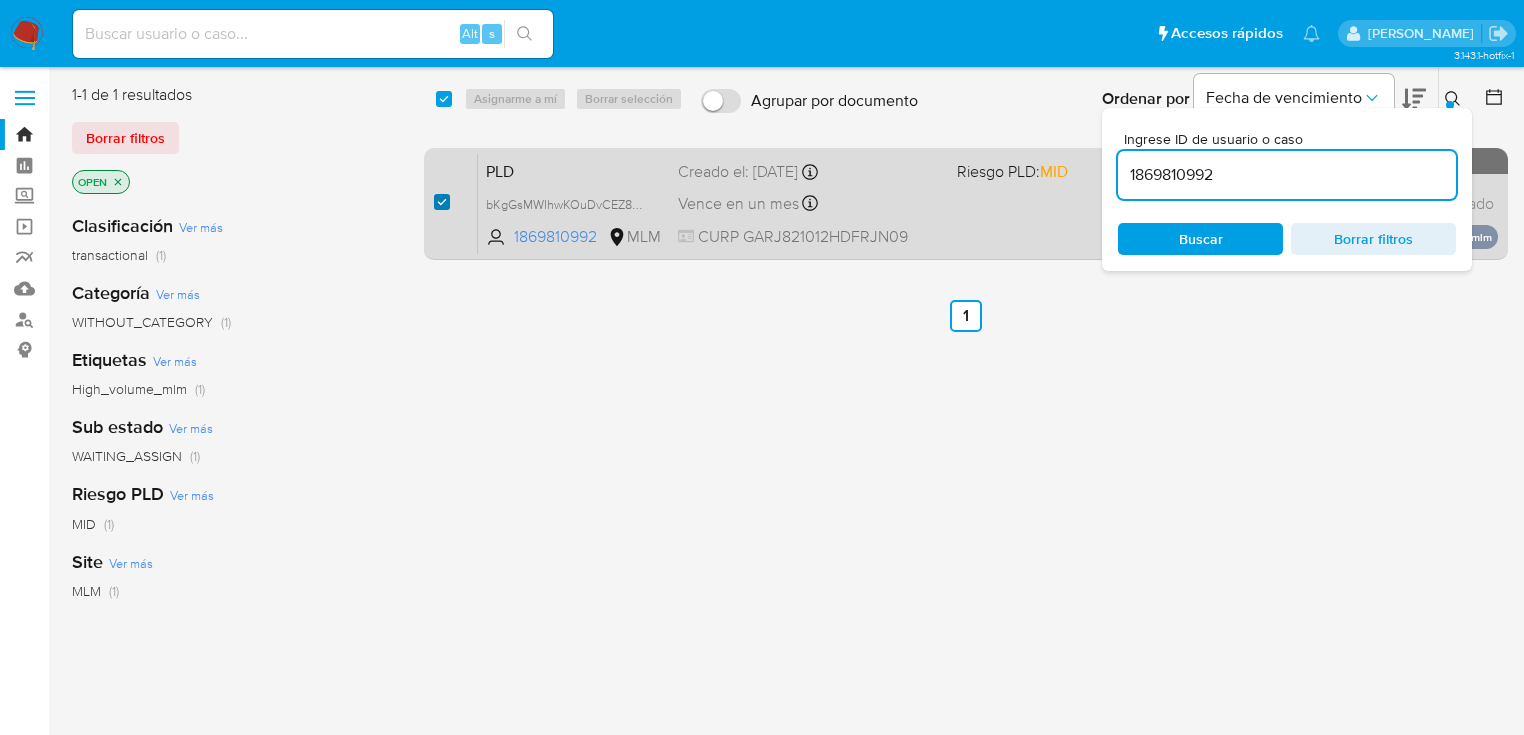 checkbox on "true" 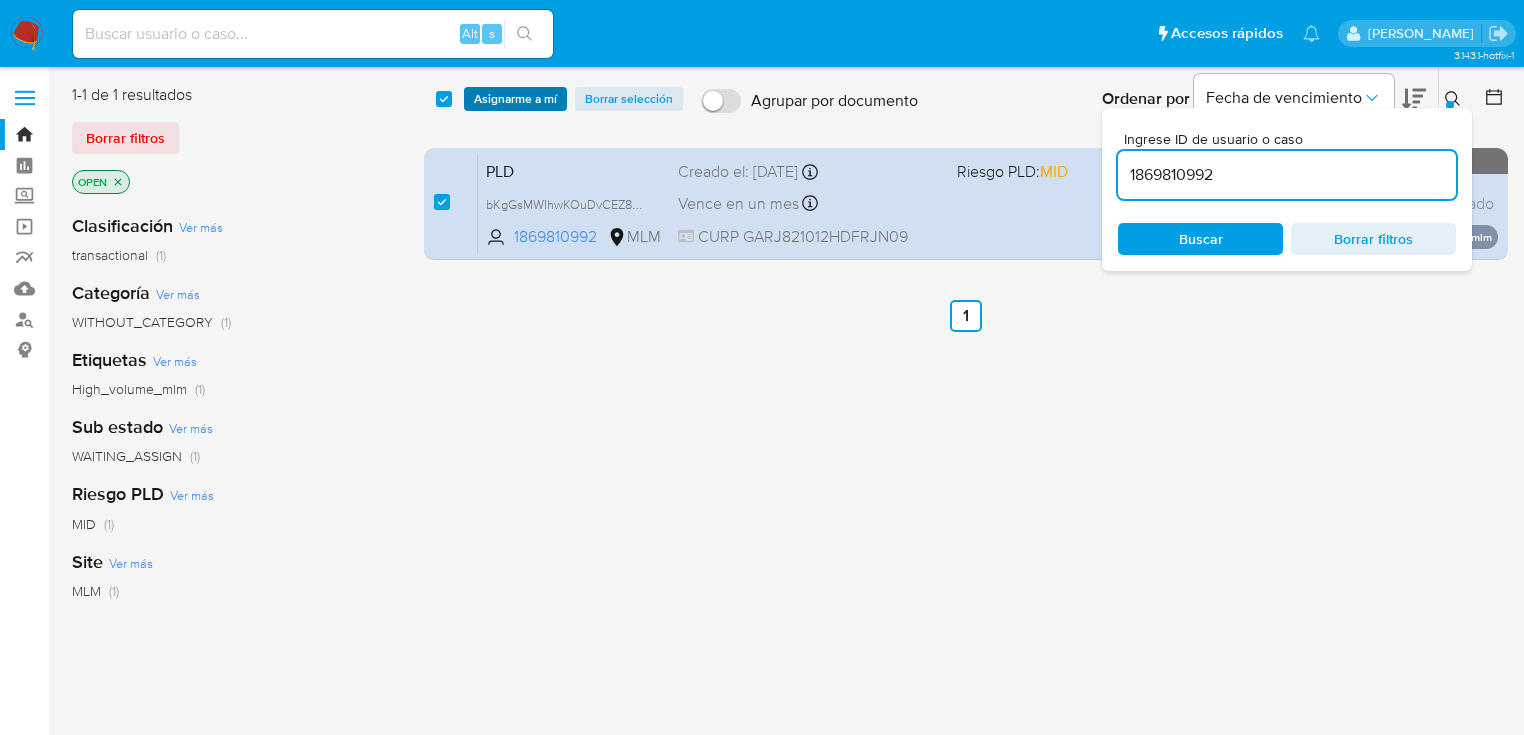 drag, startPoint x: 492, startPoint y: 97, endPoint x: 496, endPoint y: 108, distance: 11.7046995 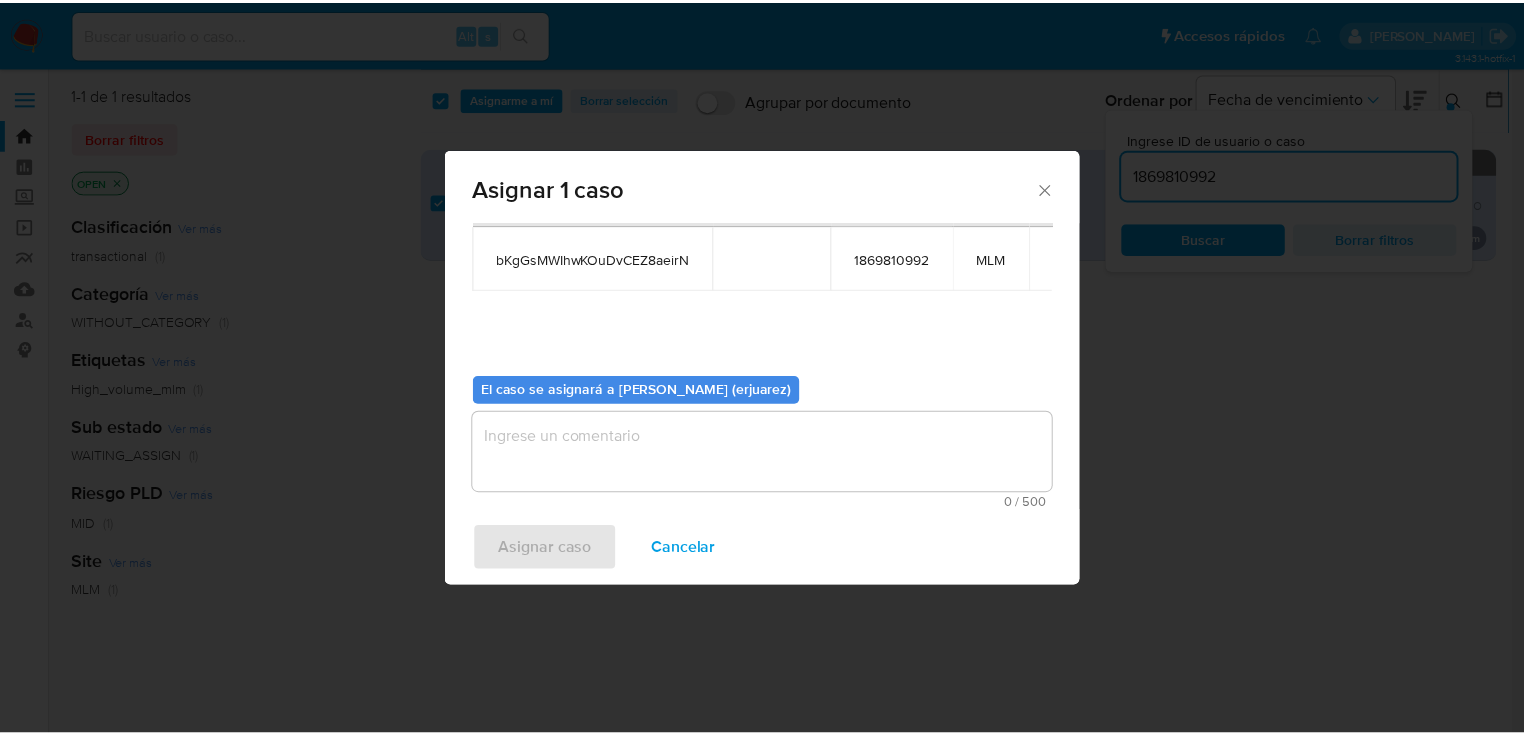 scroll, scrollTop: 103, scrollLeft: 0, axis: vertical 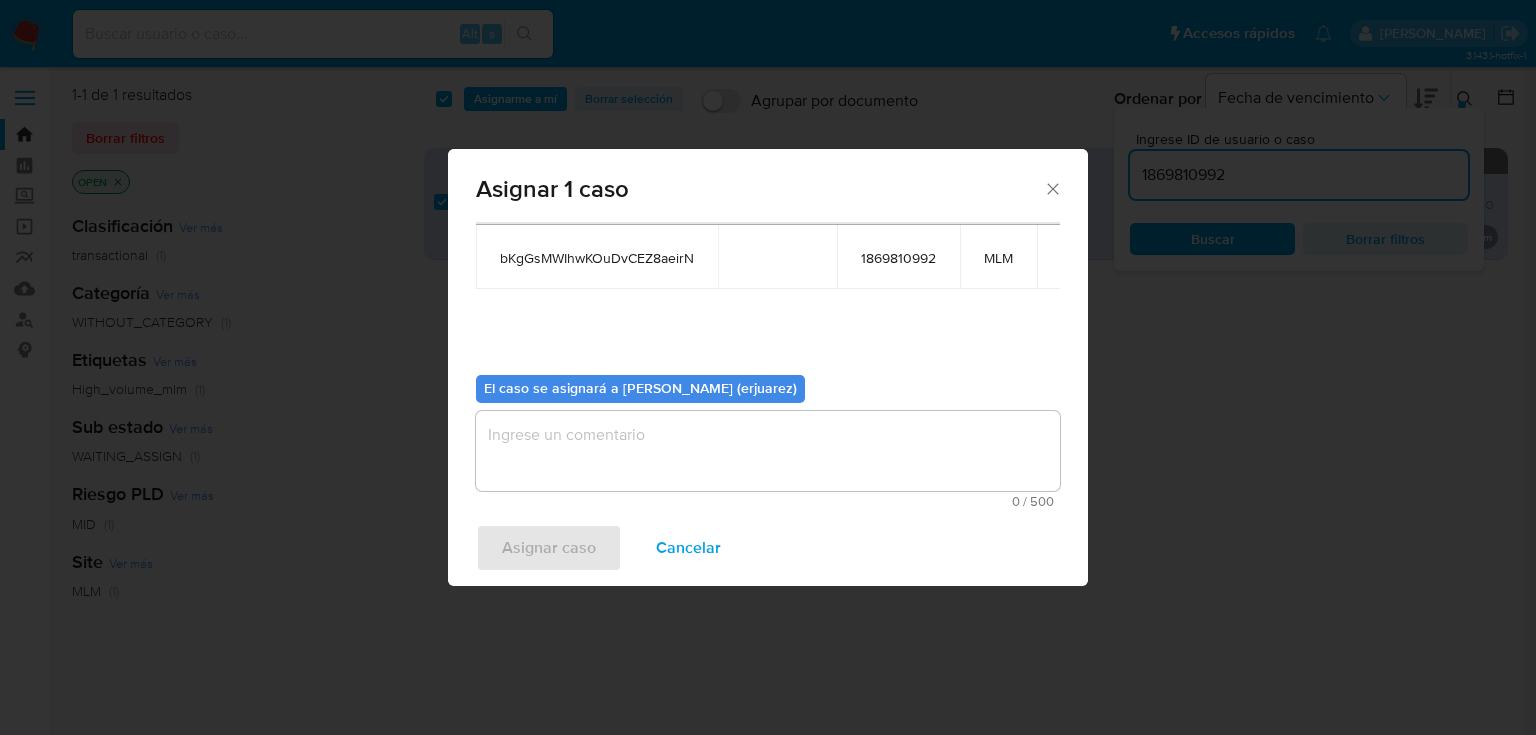 click at bounding box center [768, 451] 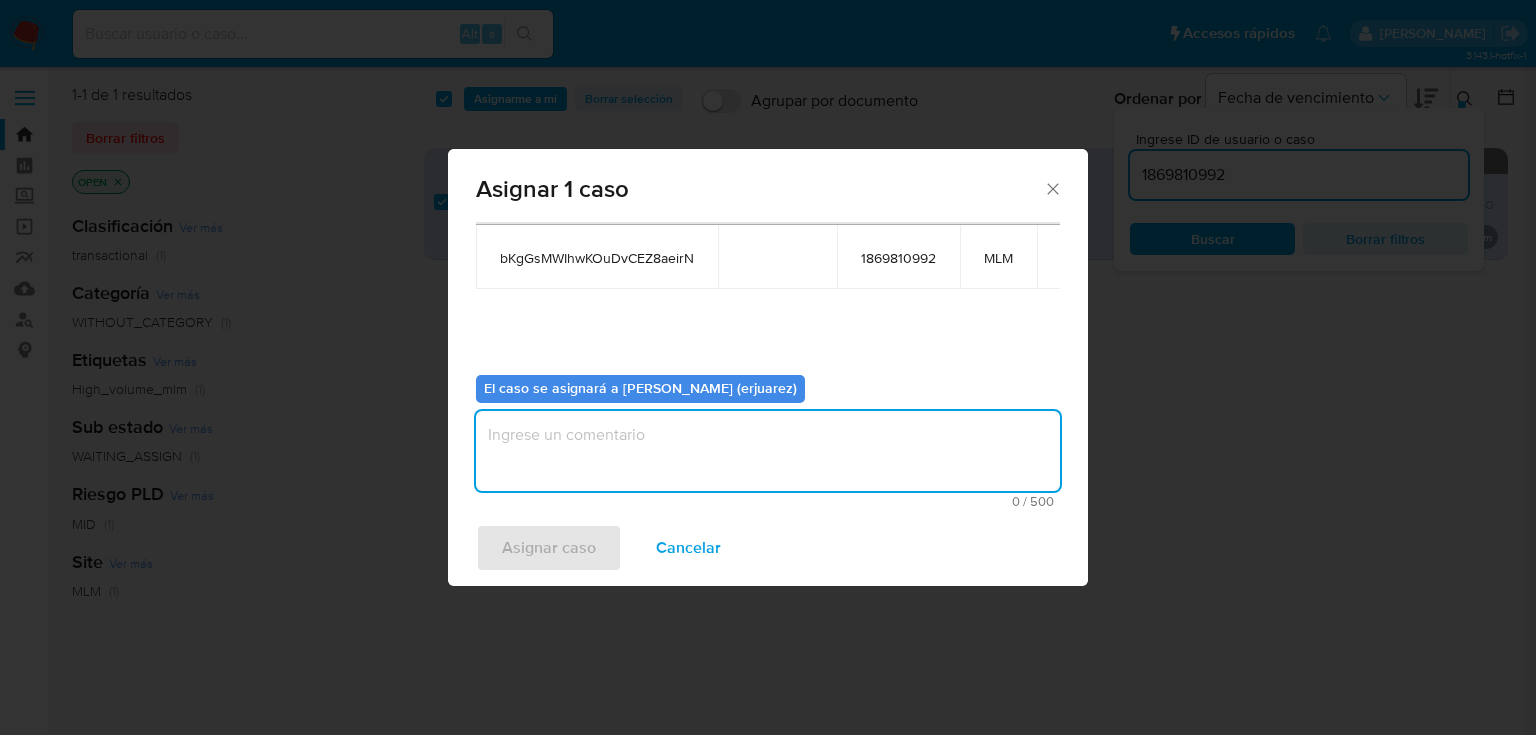type on "e" 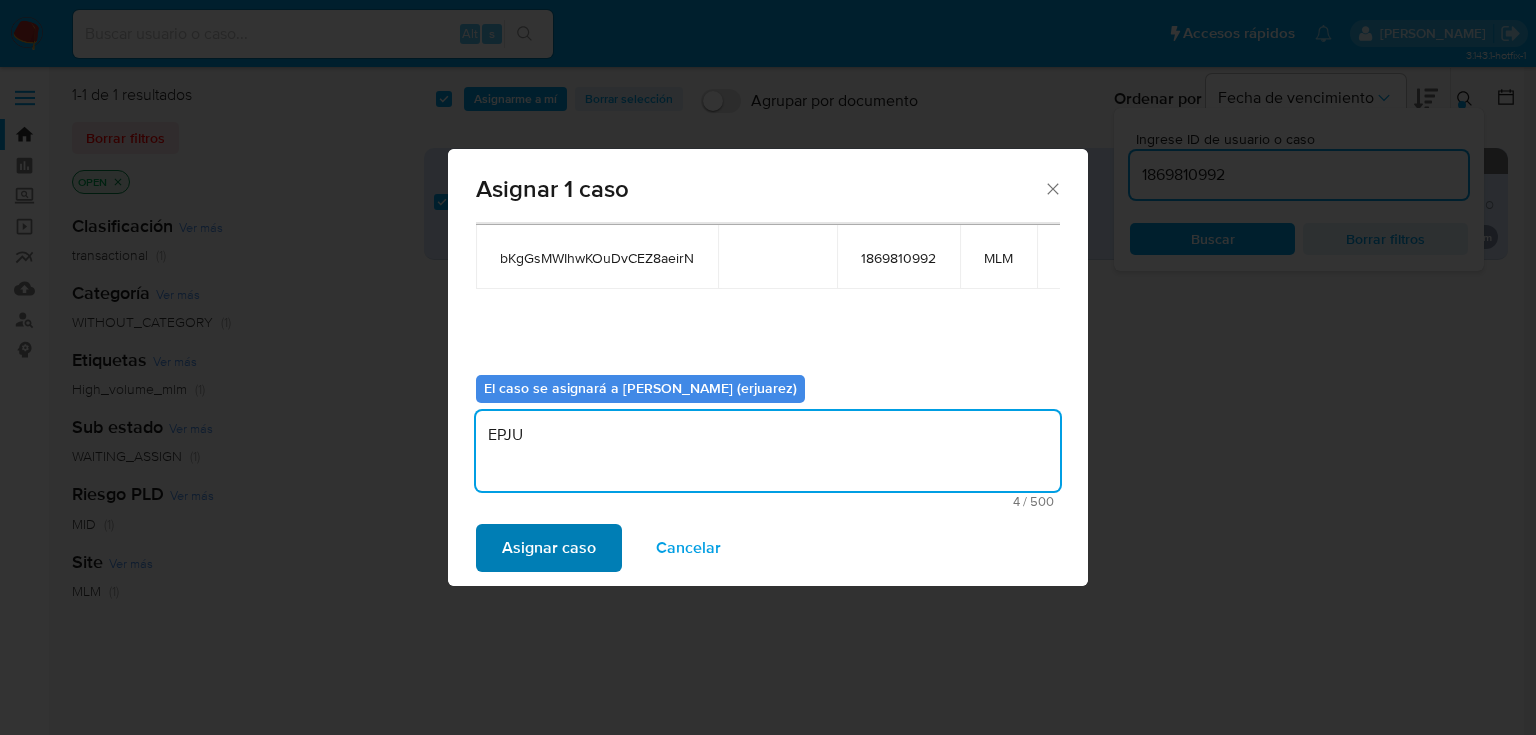 type on "EPJU" 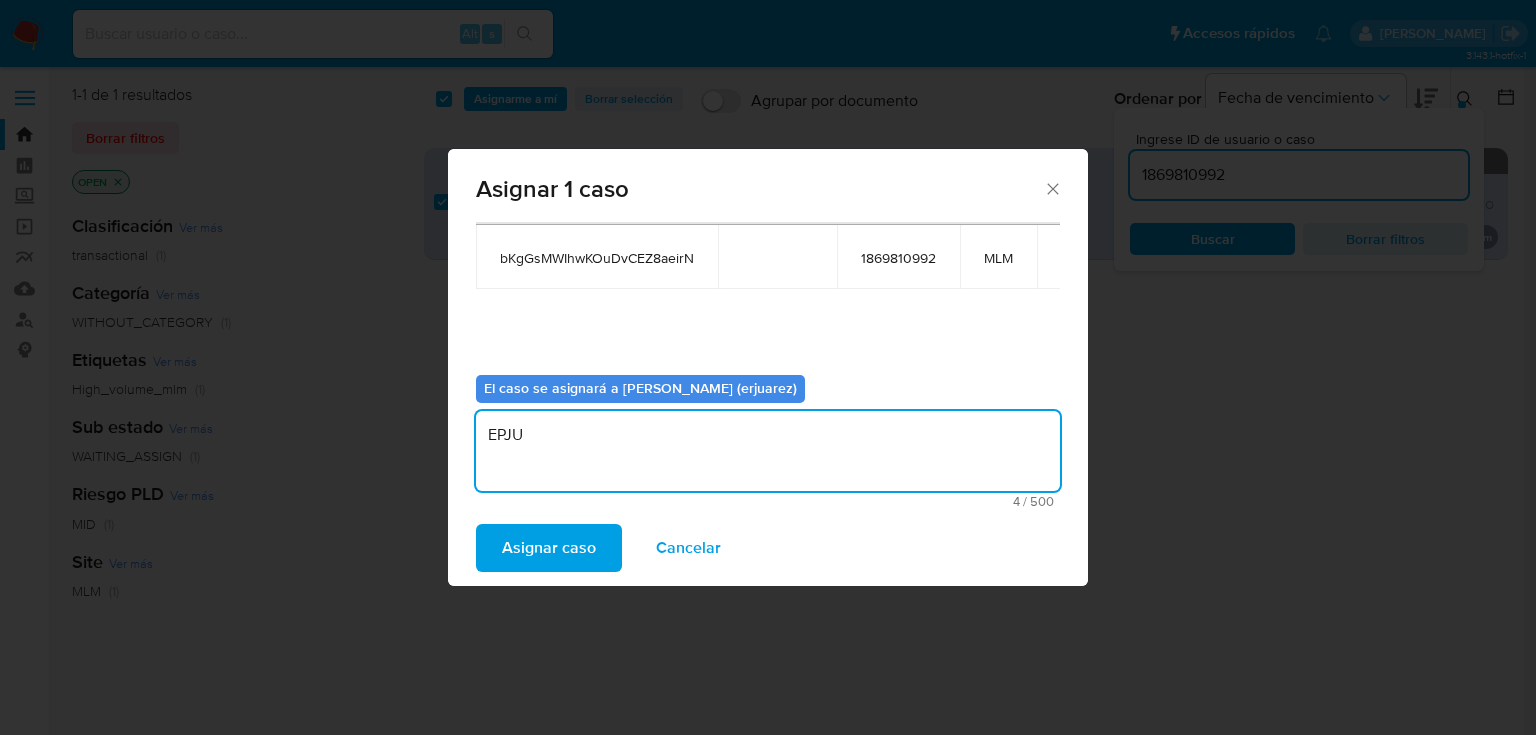 click on "Asignar caso" at bounding box center (549, 548) 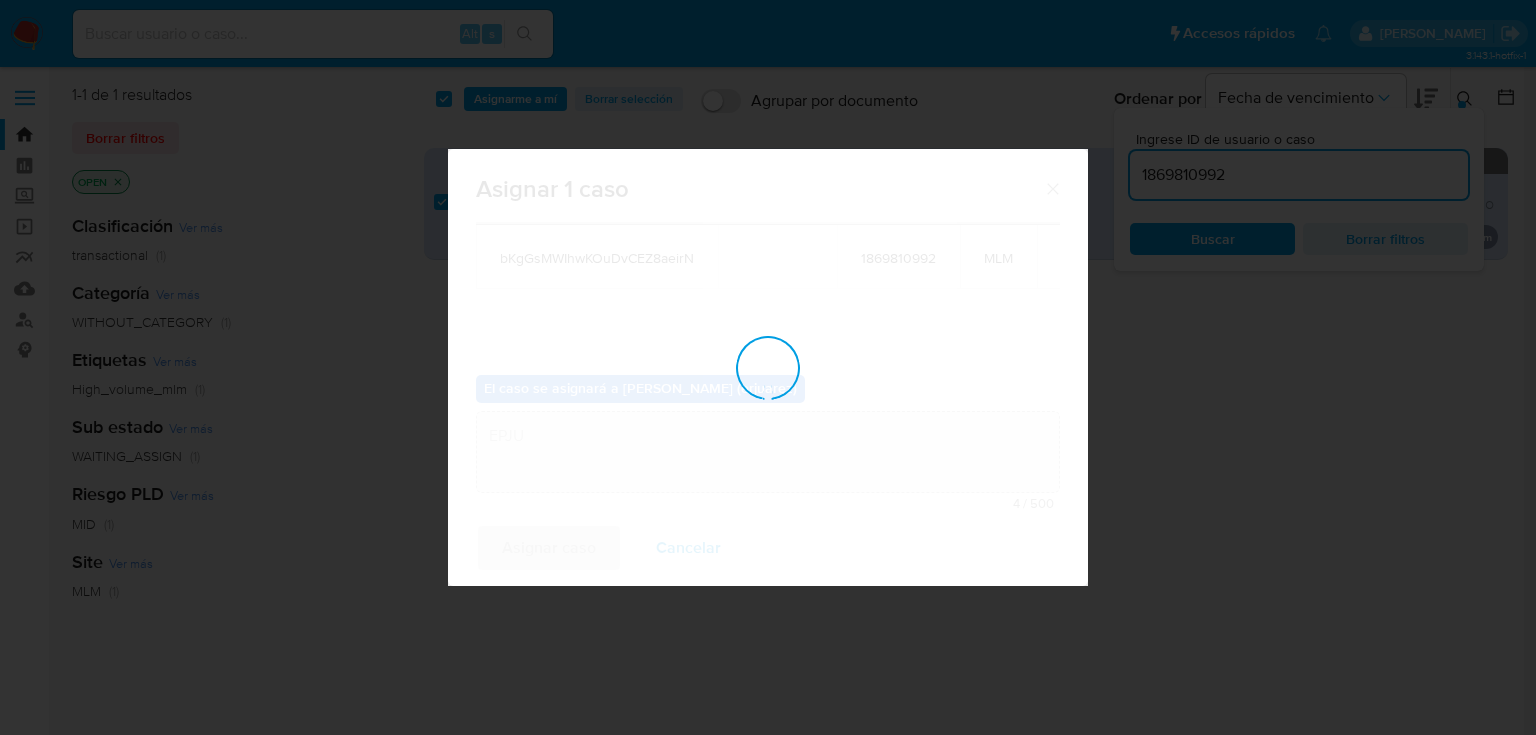 type 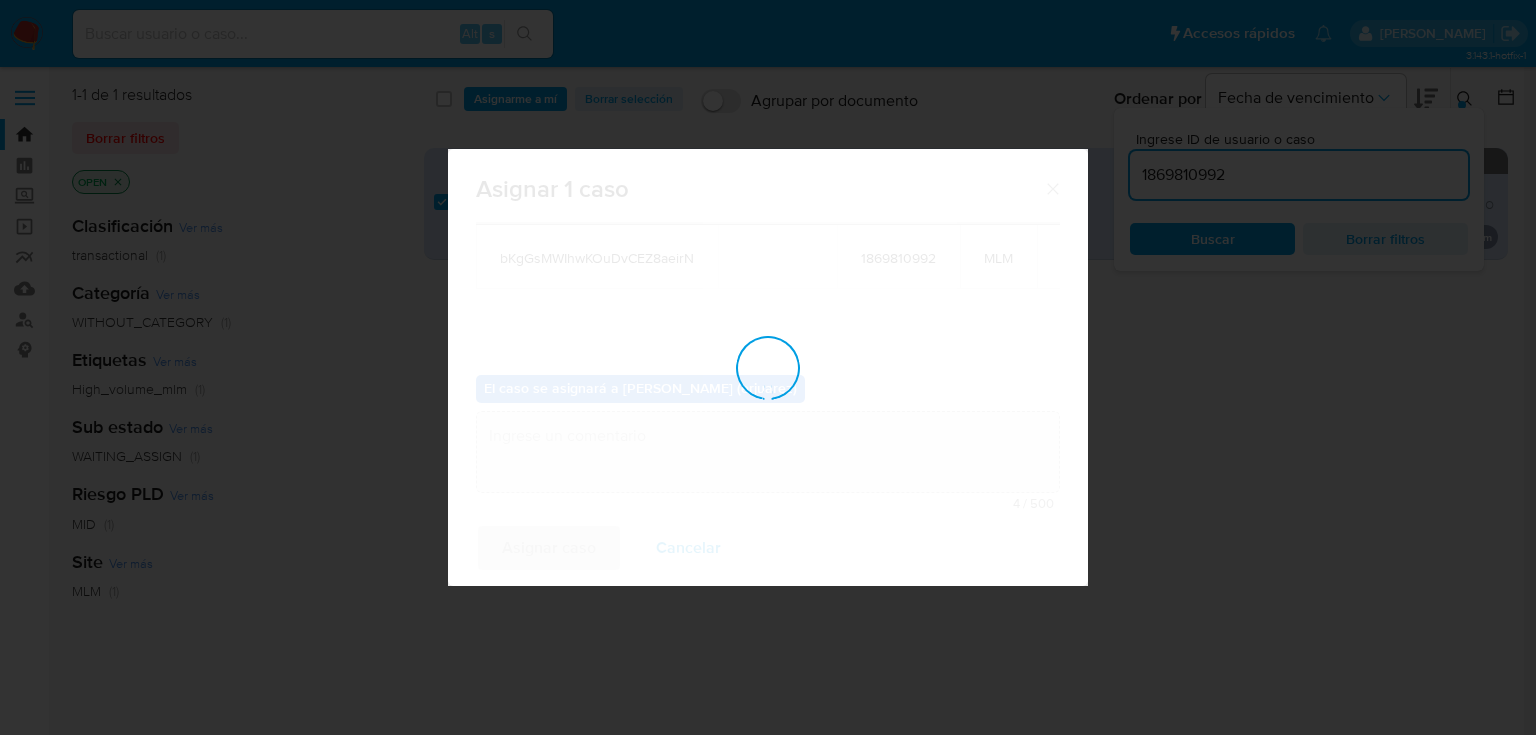 checkbox on "false" 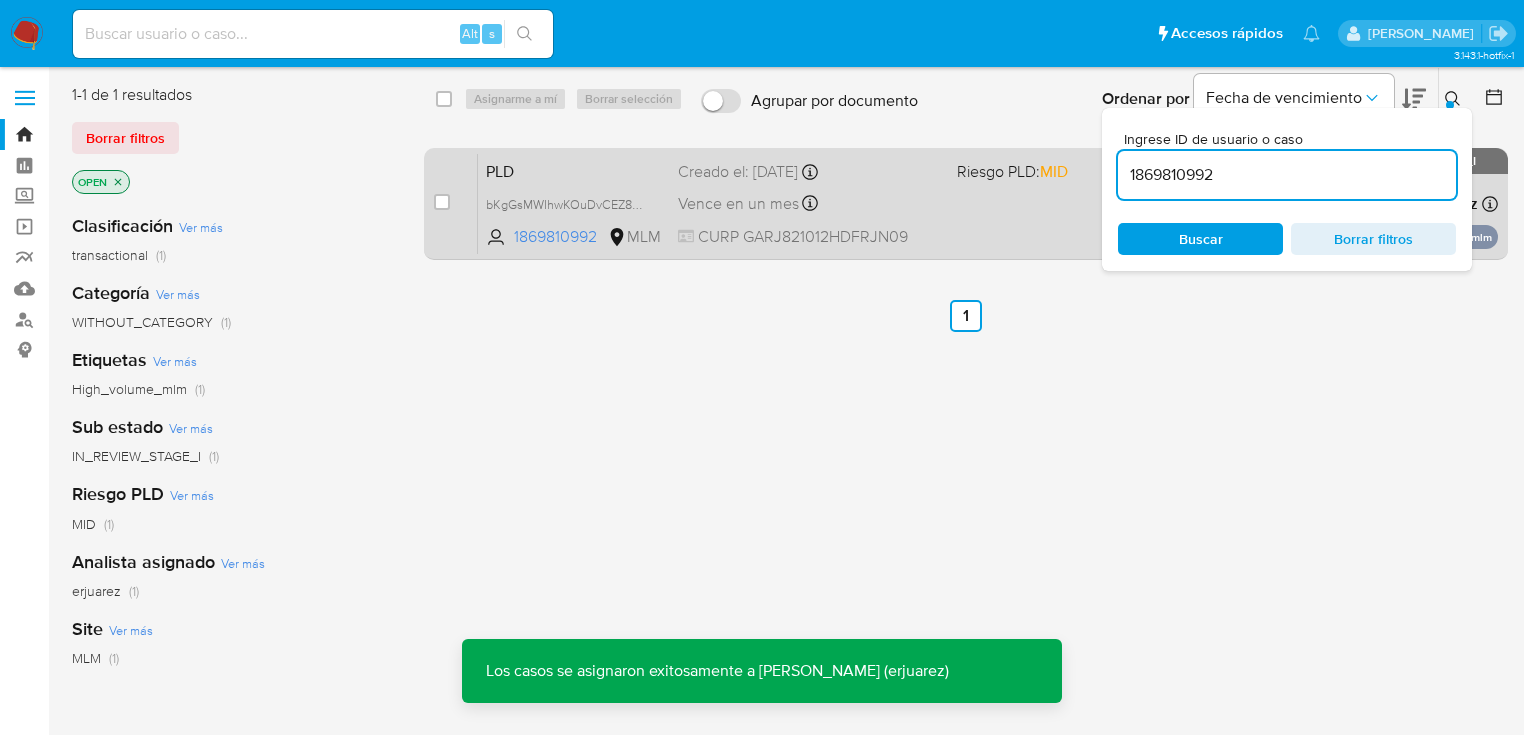 click 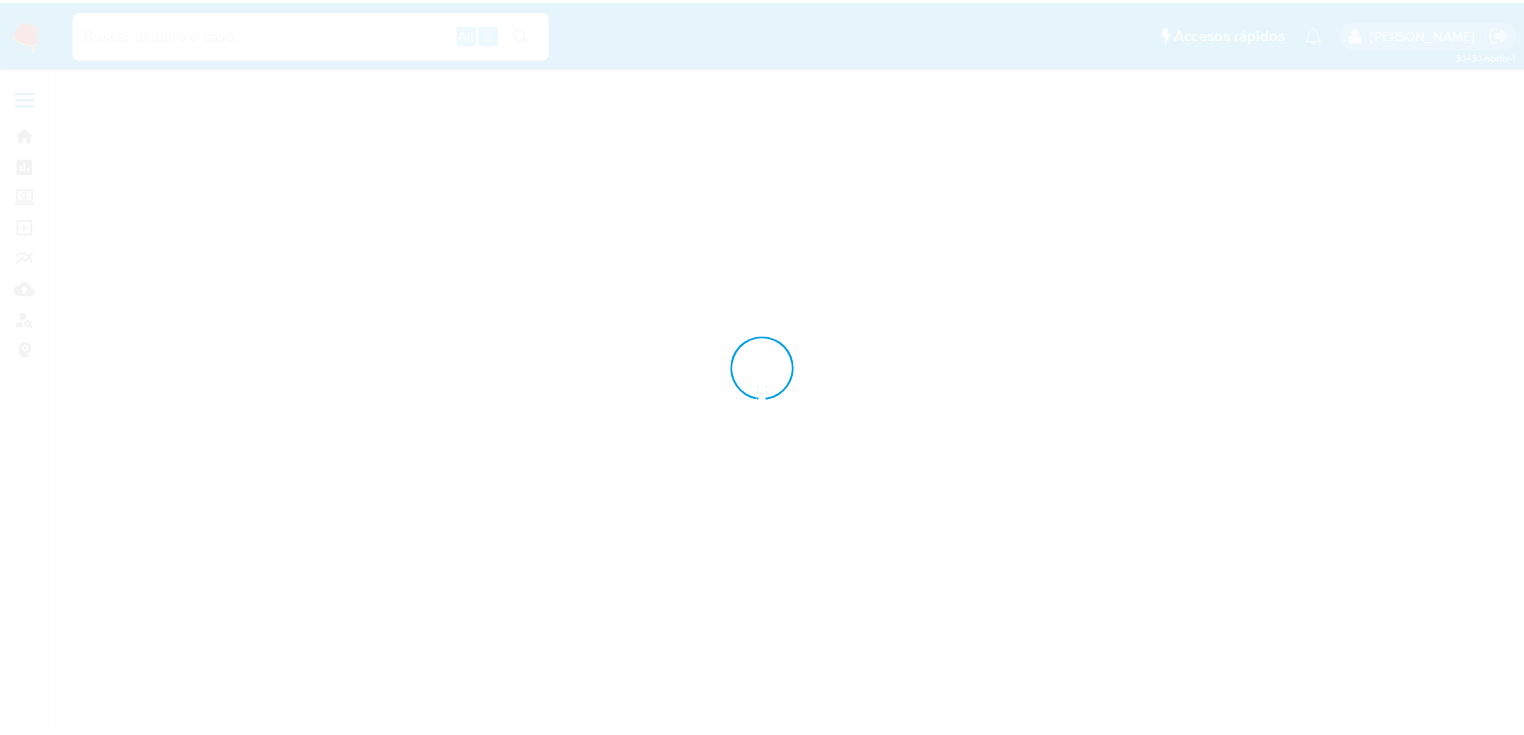 scroll, scrollTop: 0, scrollLeft: 0, axis: both 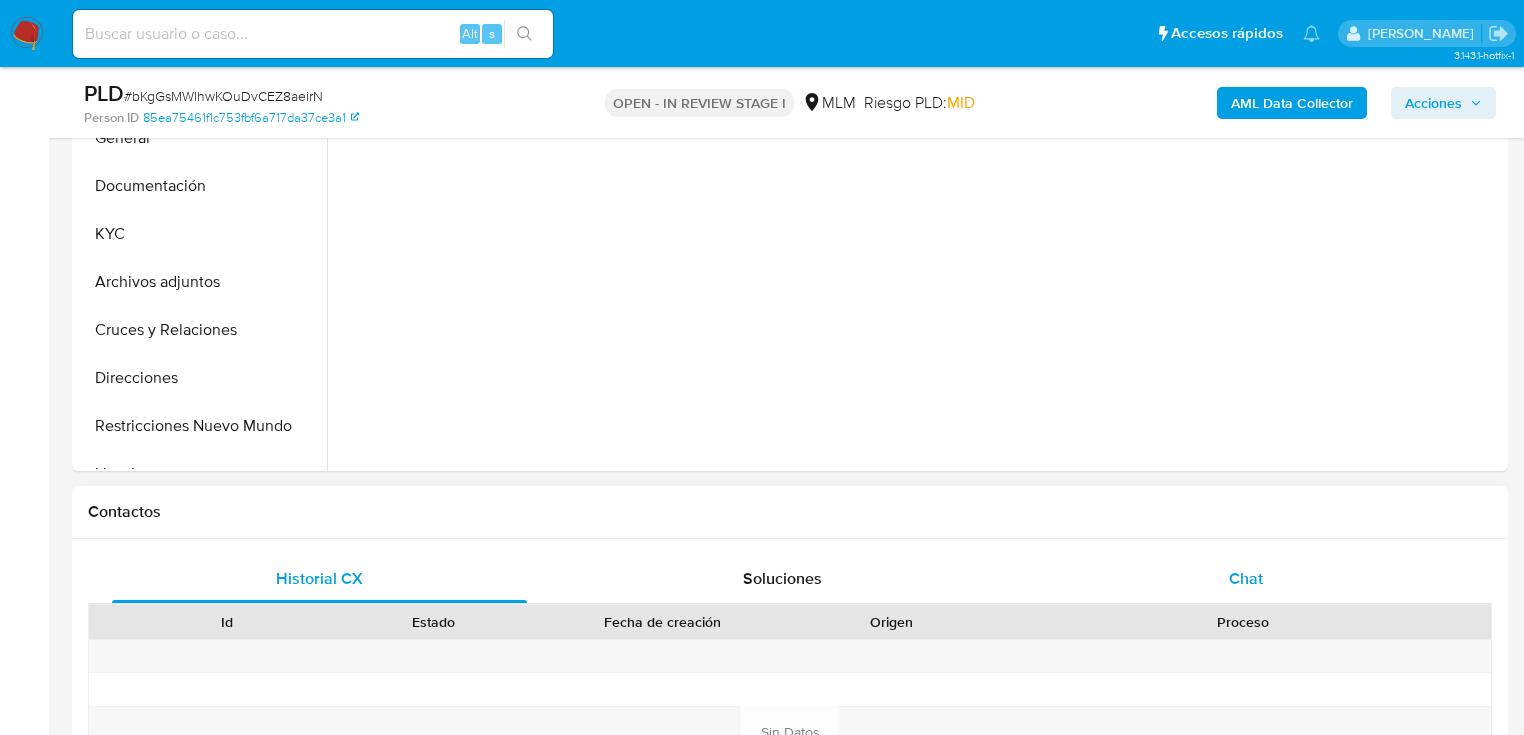 click on "Chat" at bounding box center (1246, 578) 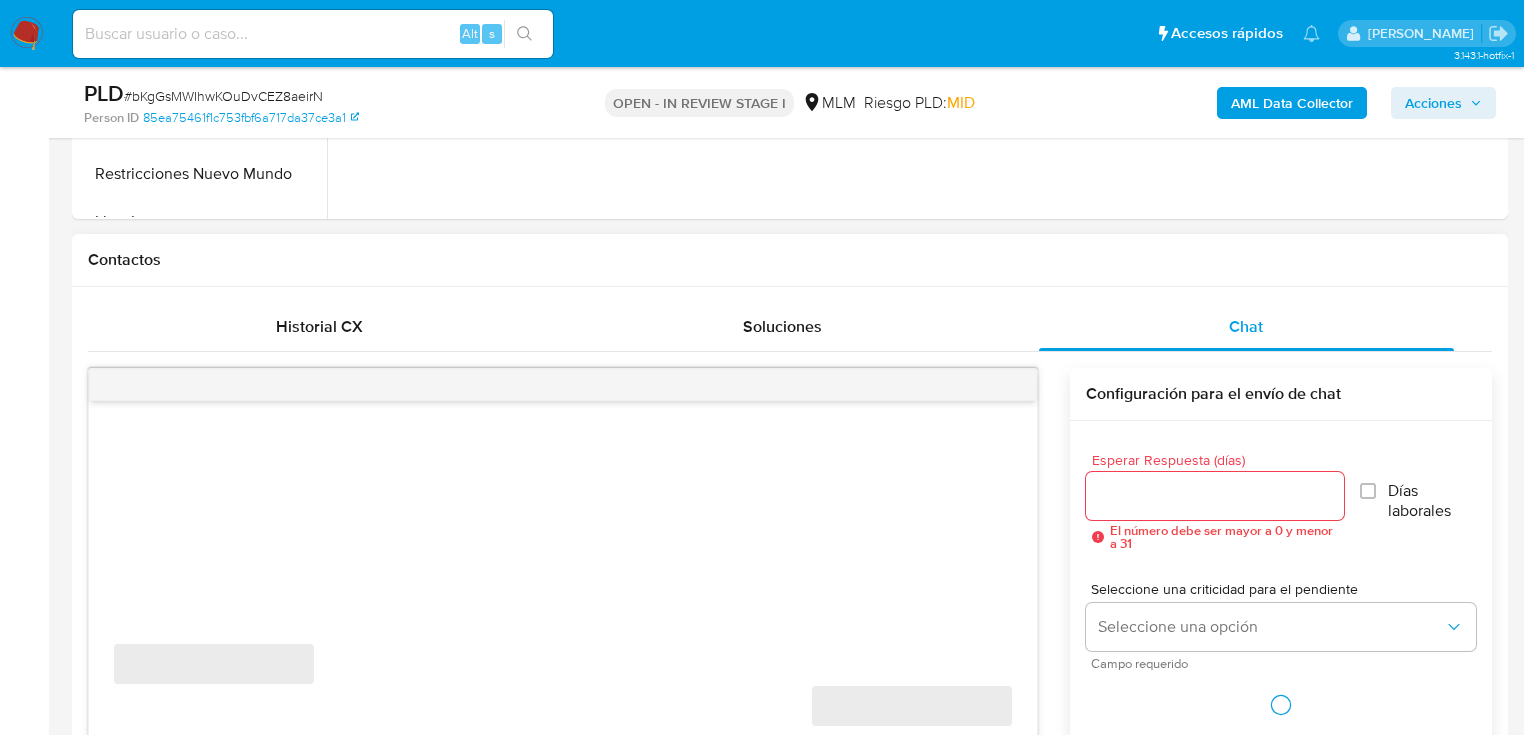scroll, scrollTop: 960, scrollLeft: 0, axis: vertical 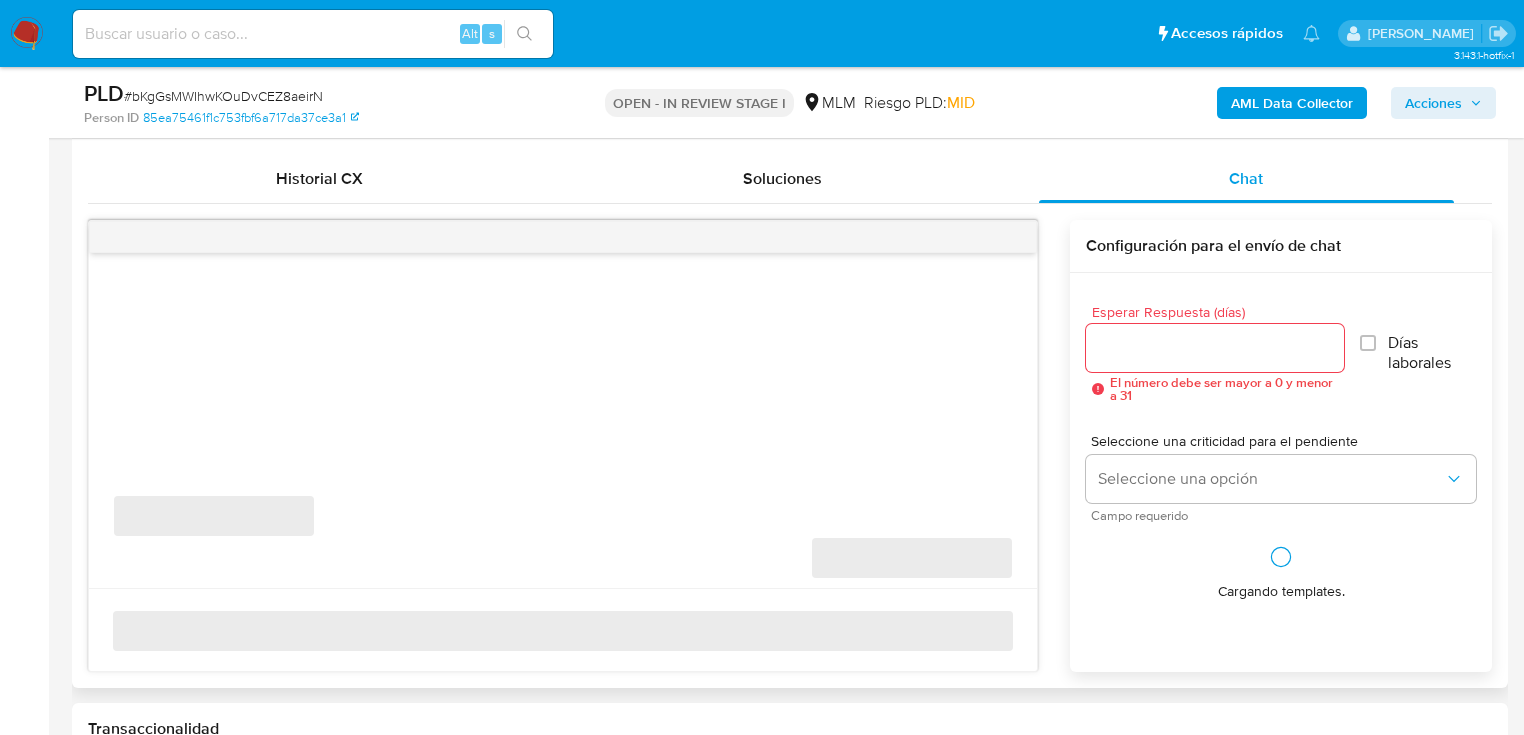 select on "10" 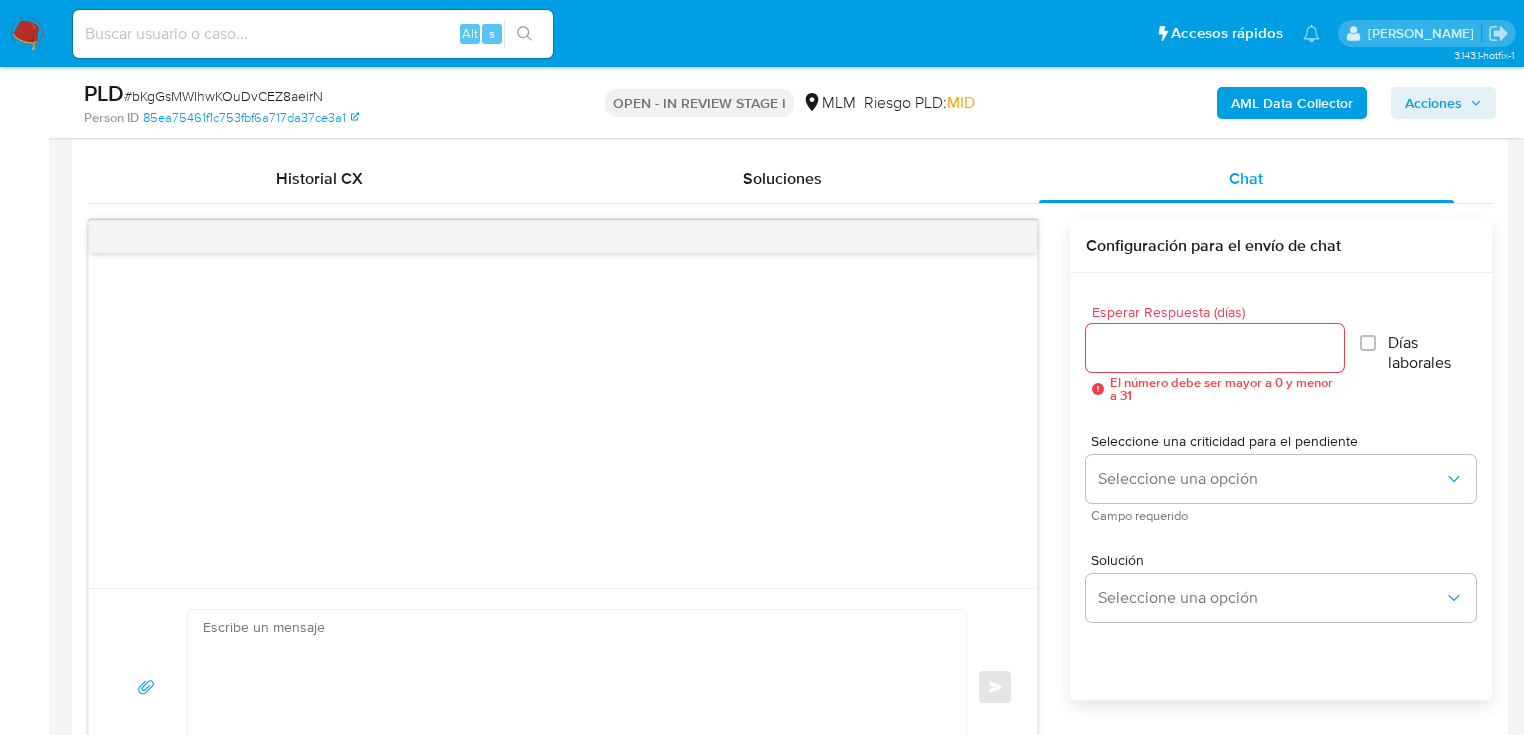click on "Esperar Respuesta (días)" at bounding box center [1215, 348] 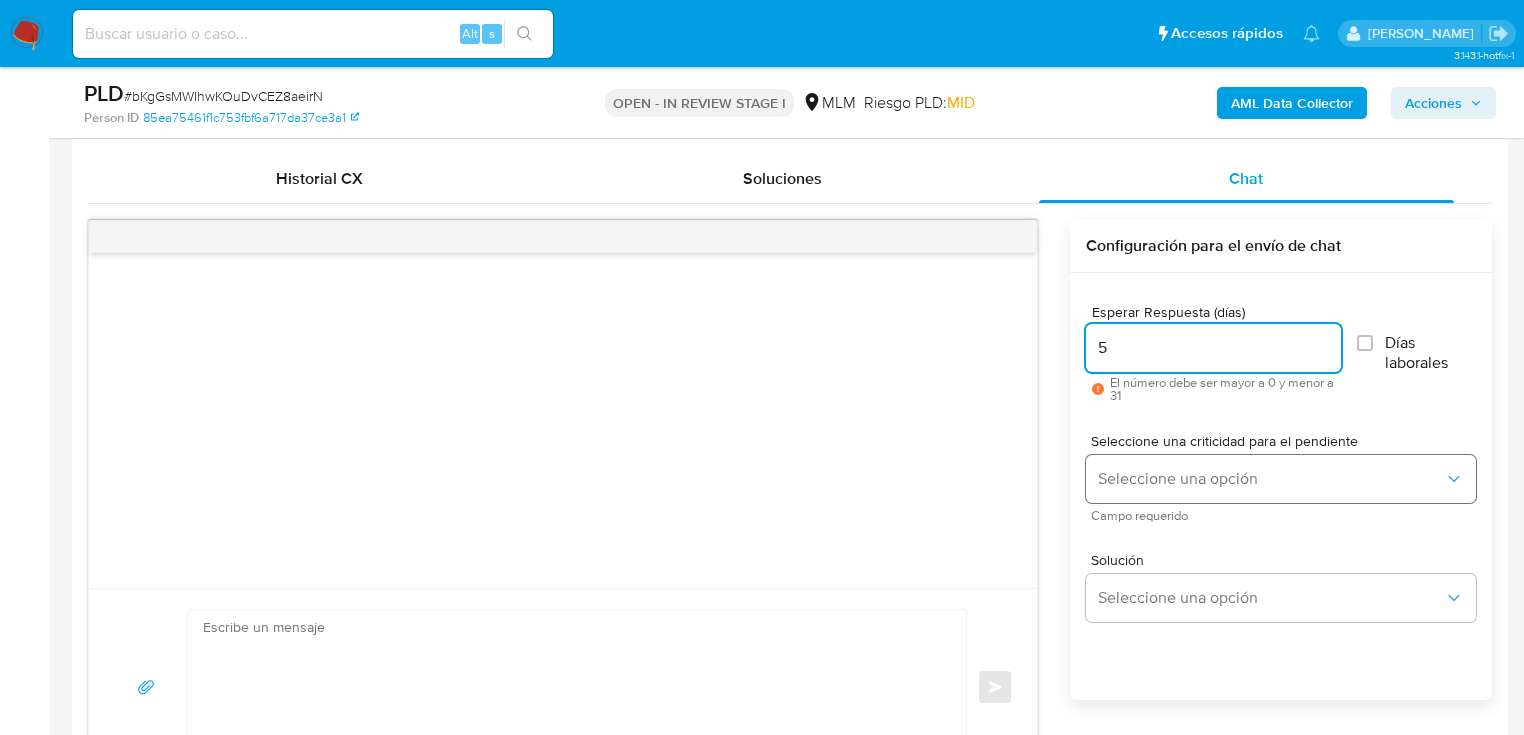 type on "5" 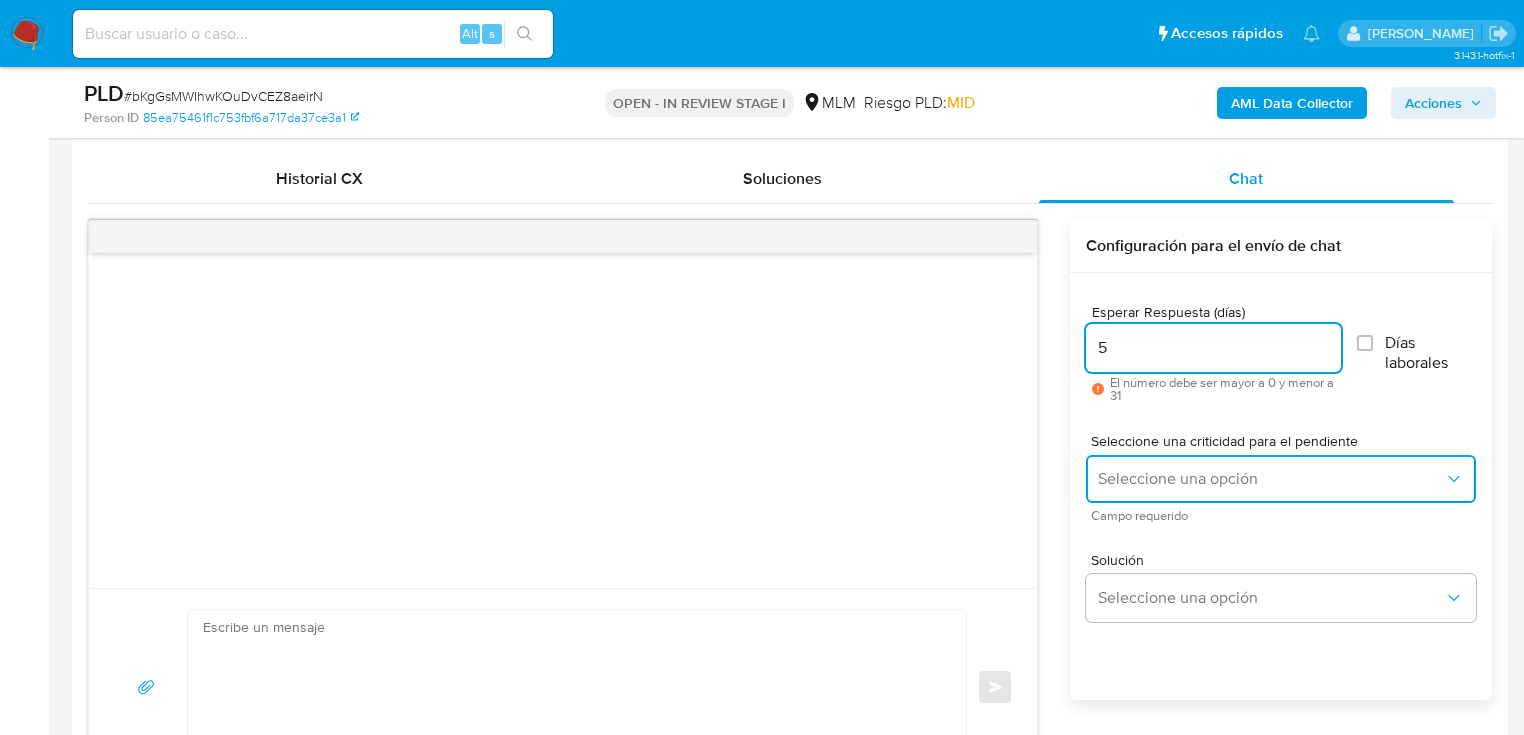 click on "Seleccione una opción" at bounding box center [1271, 479] 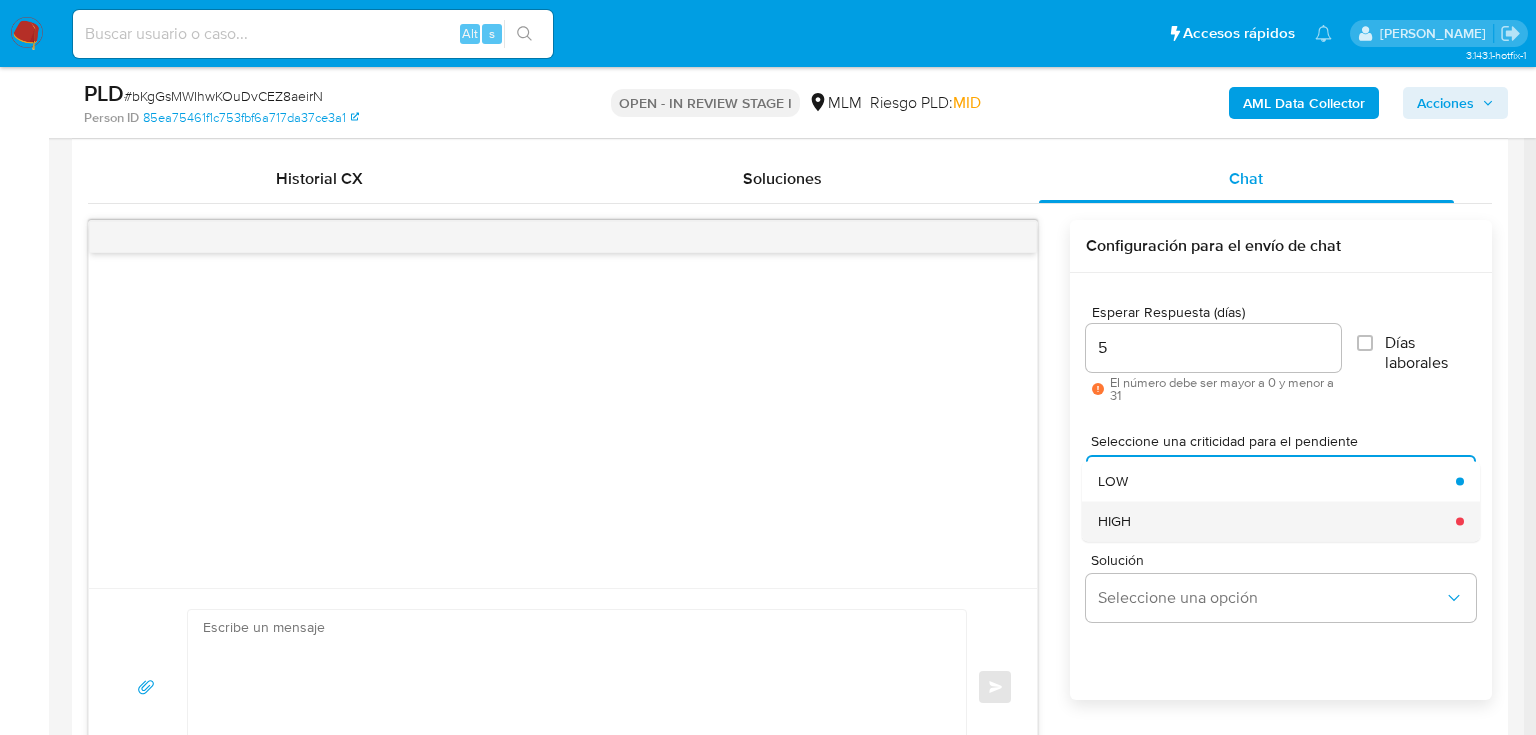 click on "HIGH" at bounding box center (1271, 521) 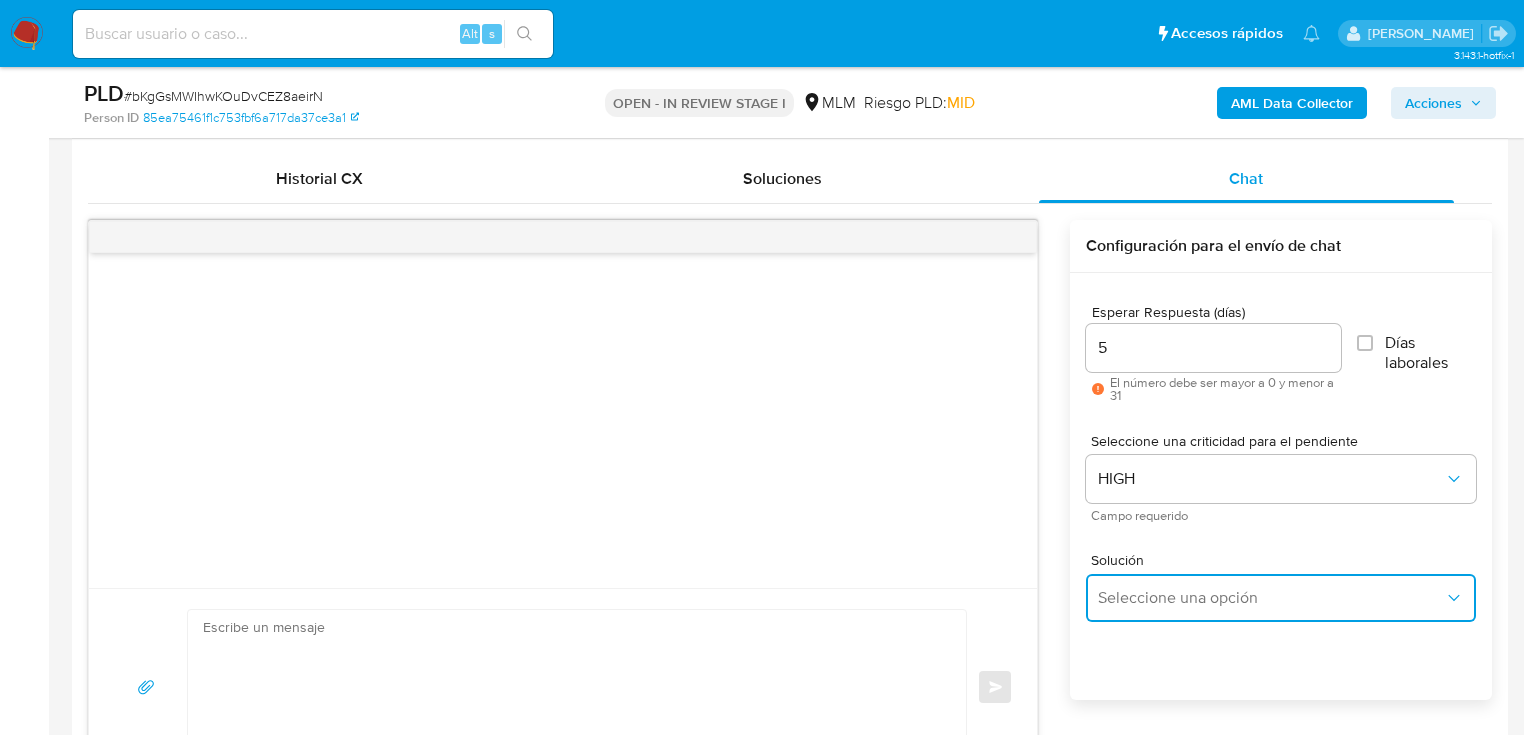 click on "Seleccione una opción" at bounding box center (1281, 598) 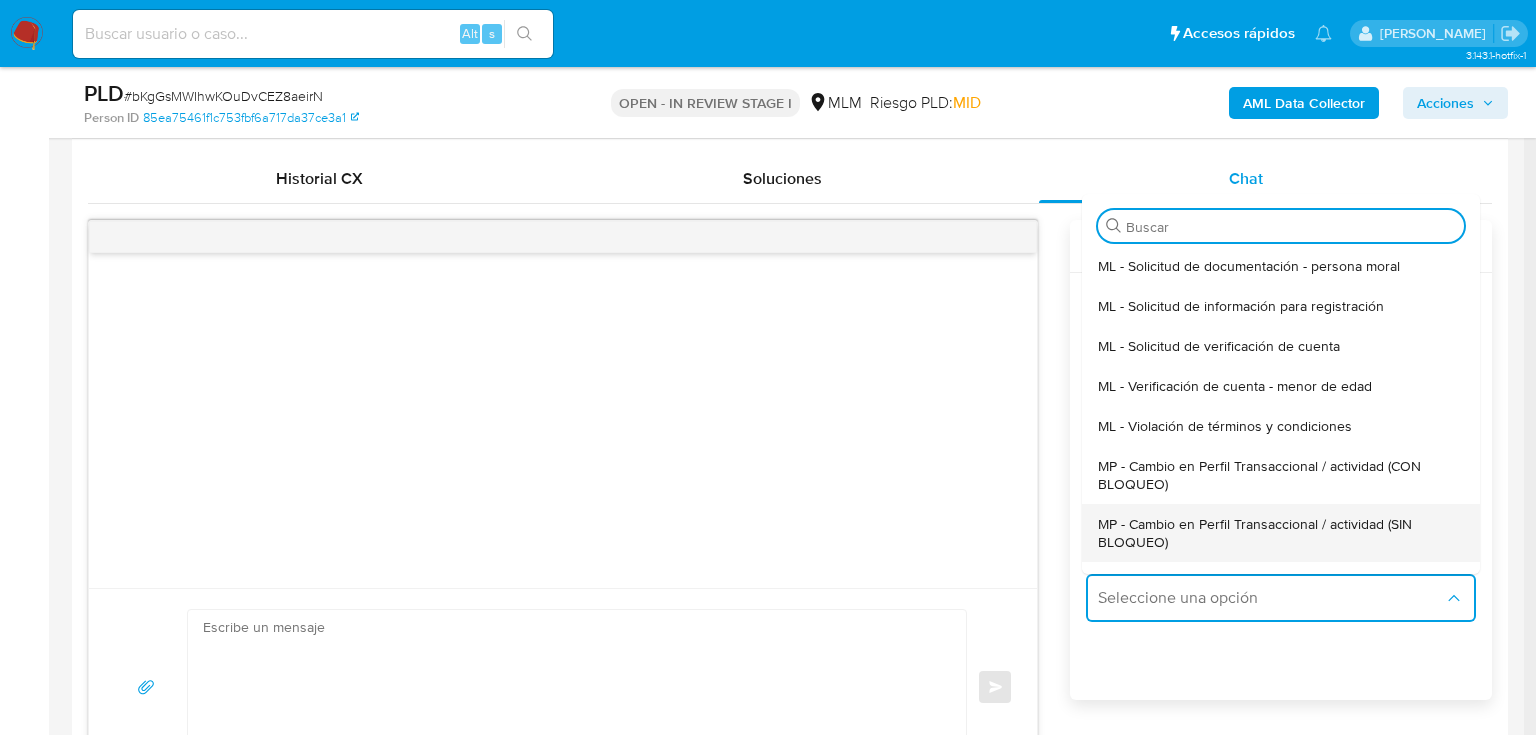 click on "MP - Cambio en Perfil Transaccional / actividad (SIN BLOQUEO)" at bounding box center [1275, 533] 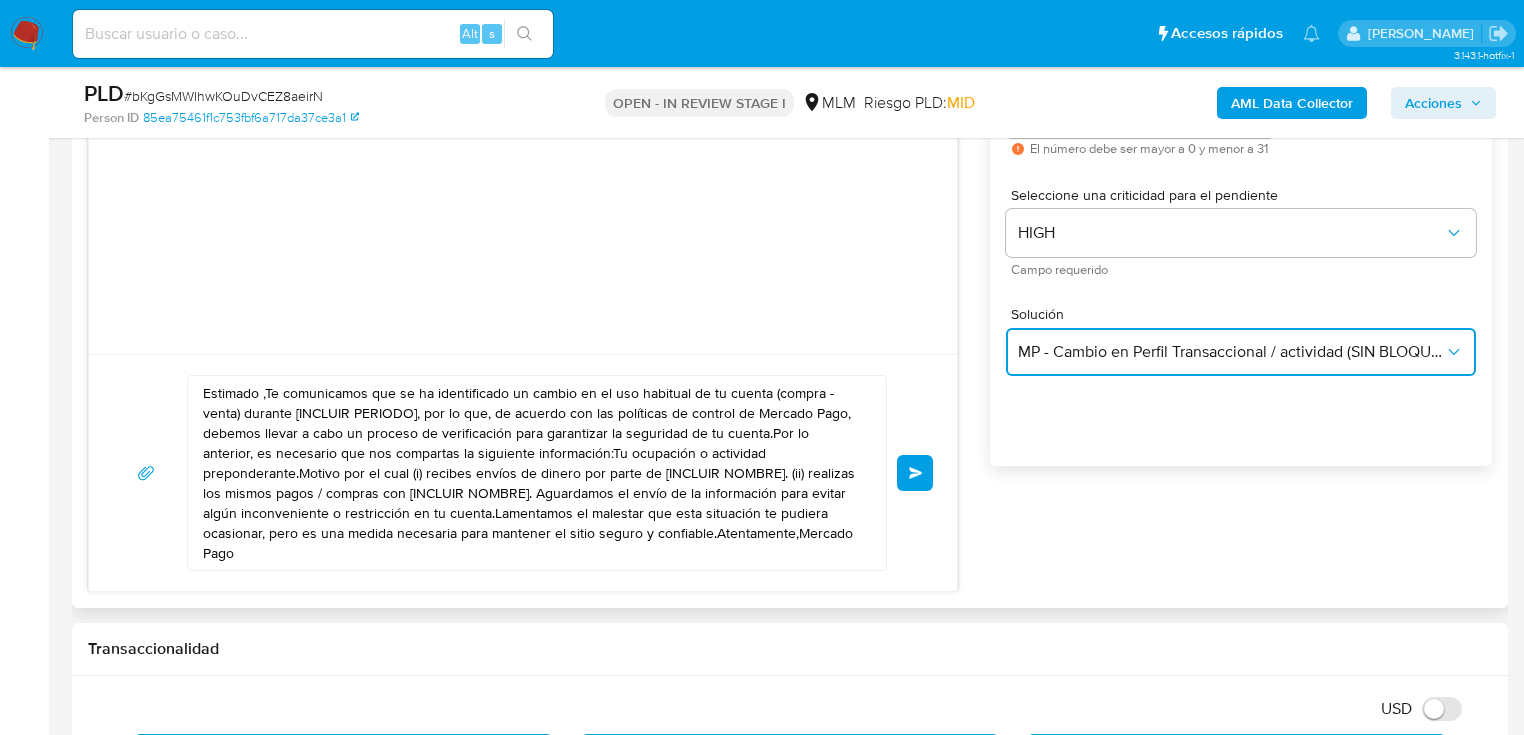 scroll, scrollTop: 1200, scrollLeft: 0, axis: vertical 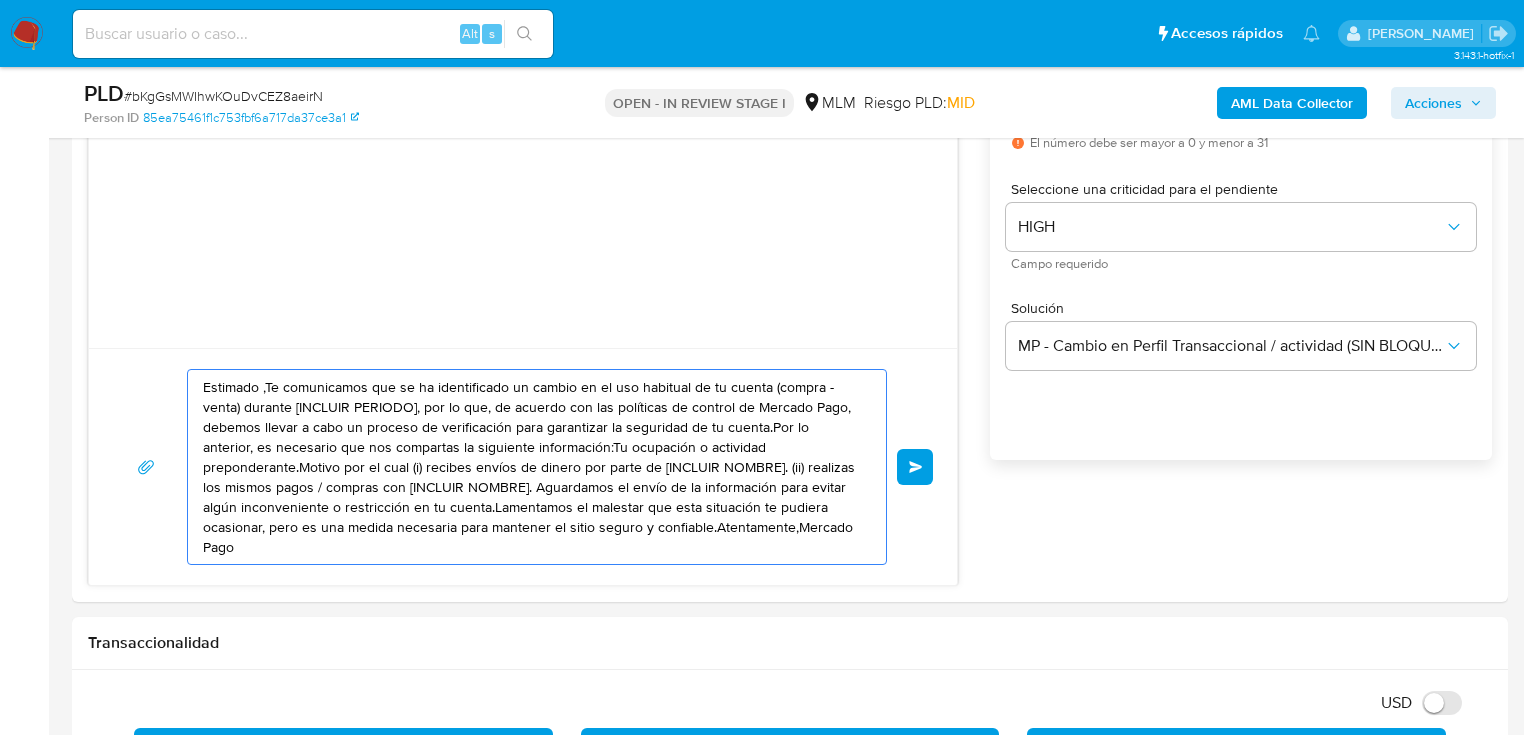 drag, startPoint x: 758, startPoint y: 521, endPoint x: -18, endPoint y: 308, distance: 804.7018 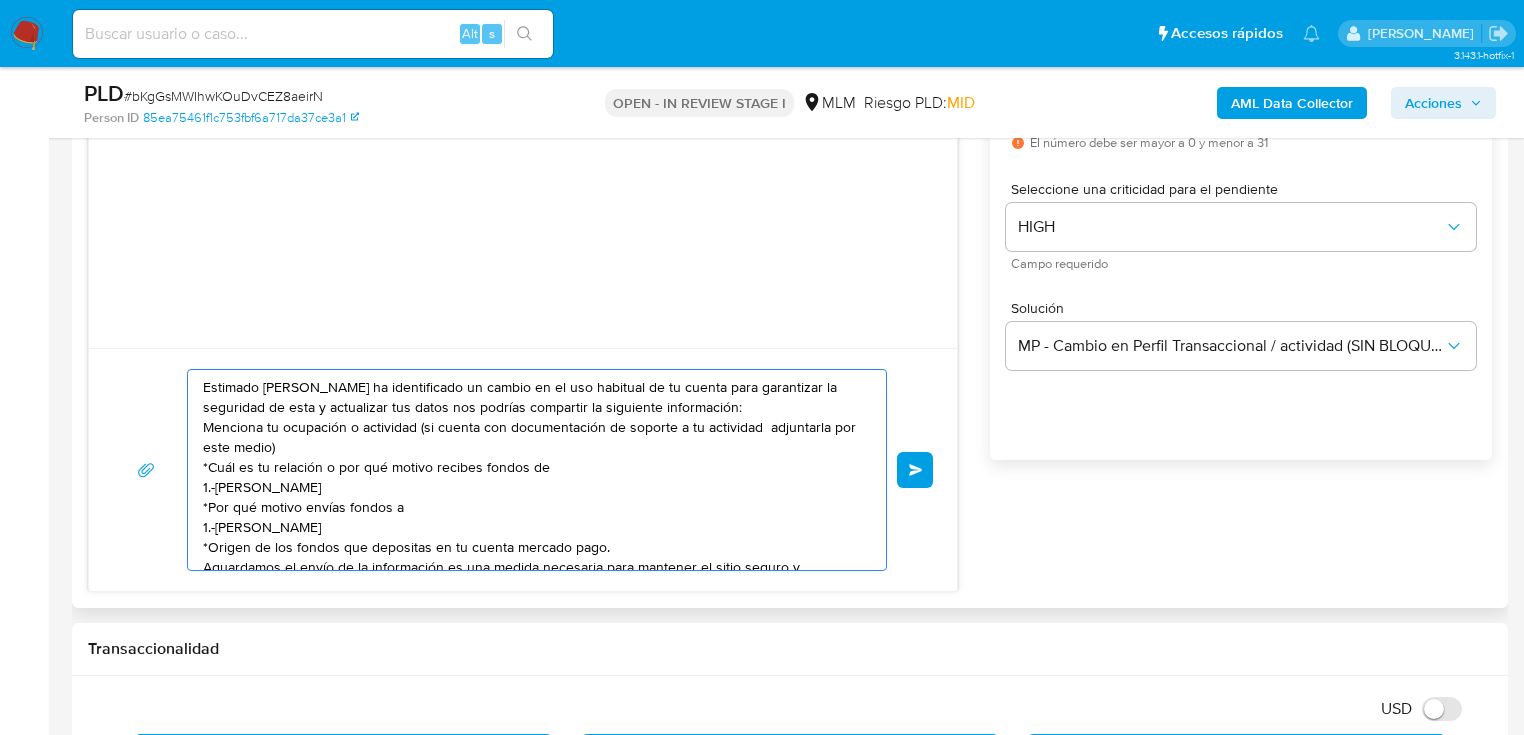 scroll, scrollTop: 67, scrollLeft: 0, axis: vertical 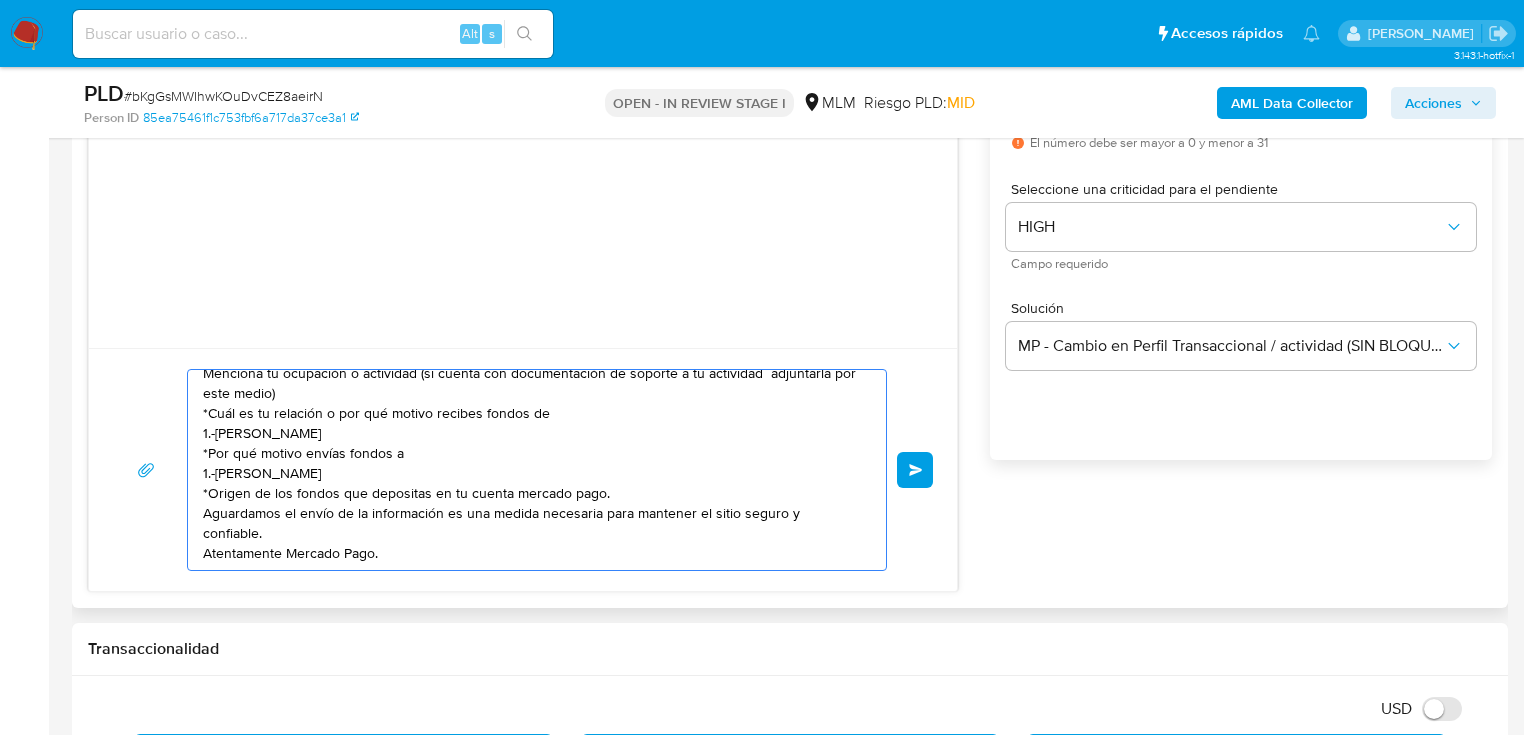 click on "Estimado Juan Granados ha identificado un cambio en el uso habitual de tu cuenta para garantizar la seguridad de esta y actualizar tus datos nos podrías compartir la siguiente información:
Menciona tu ocupación o actividad (si cuenta con documentación de soporte a tu actividad  adjuntarla por este medio)
*Cuál es tu relación o por qué motivo recibes fondos de
1.-EULALIA ROJAS ALVAREZ
*Por qué motivo envías fondos a
1.-MARISOL VEGA AVILA
*Origen de los fondos que depositas en tu cuenta mercado pago.
Aguardamos el envío de la información es una medida necesaria para mantener el sitio seguro y confiable.
Atentamente Mercado Pago." at bounding box center (532, 470) 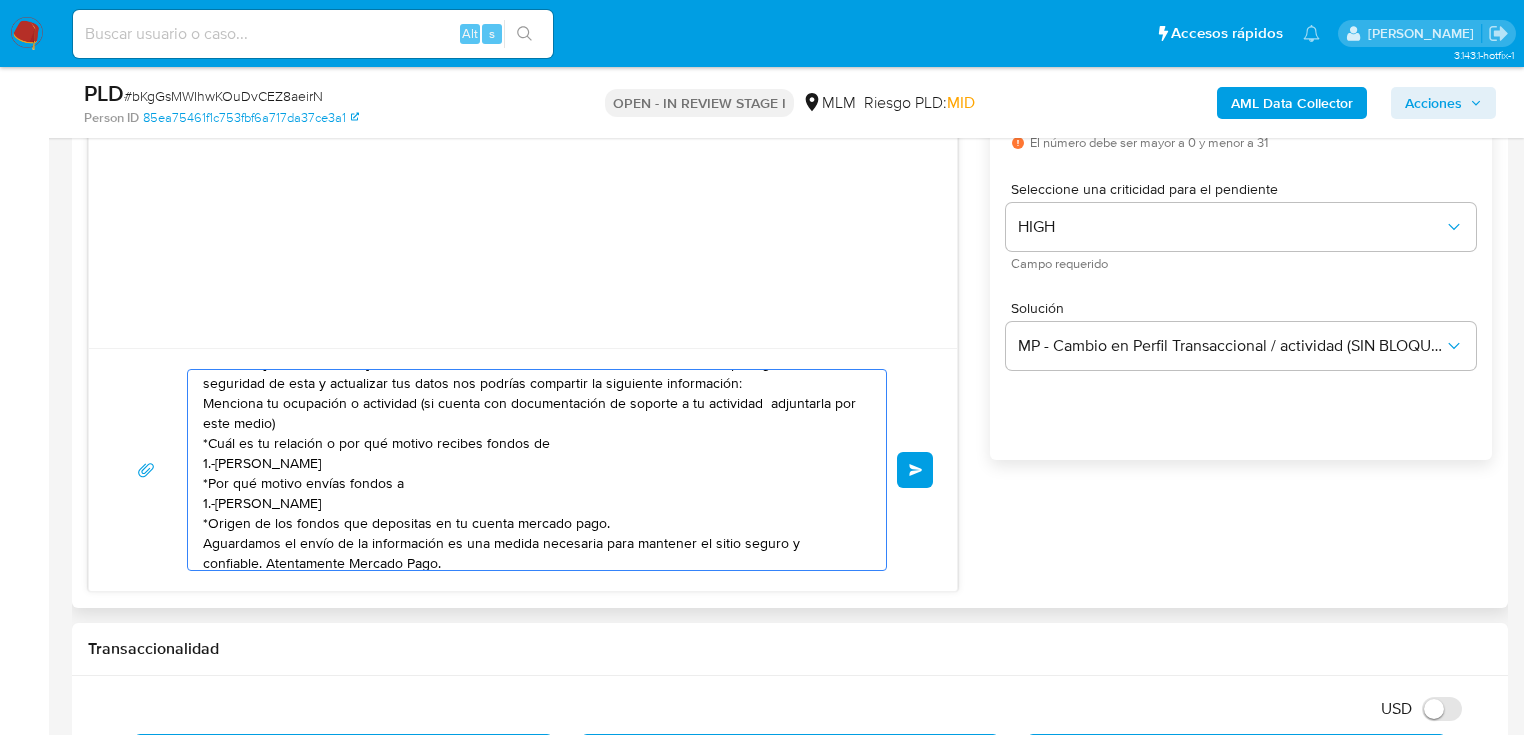 scroll, scrollTop: 0, scrollLeft: 0, axis: both 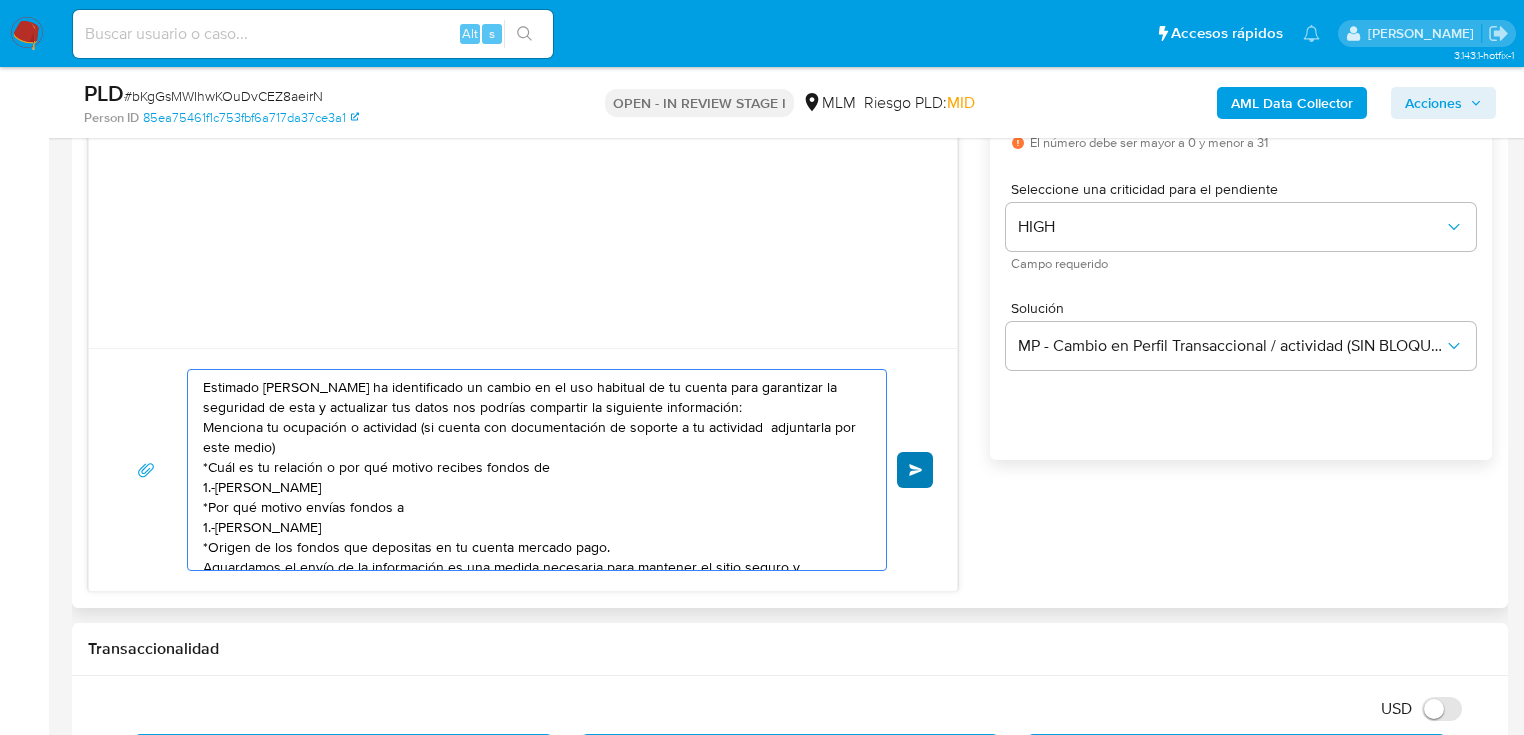 type on "Estimado Juan Granados ha identificado un cambio en el uso habitual de tu cuenta para garantizar la seguridad de esta y actualizar tus datos nos podrías compartir la siguiente información:
Menciona tu ocupación o actividad (si cuenta con documentación de soporte a tu actividad  adjuntarla por este medio)
*Cuál es tu relación o por qué motivo recibes fondos de
1.-EULALIA ROJAS ALVAREZ
*Por qué motivo envías fondos a
1.-MARISOL VEGA AVILA
*Origen de los fondos que depositas en tu cuenta mercado pago.
Aguardamos el envío de la información es una medida necesaria para mantener el sitio seguro y confiable. Atentamente Mercado Pago." 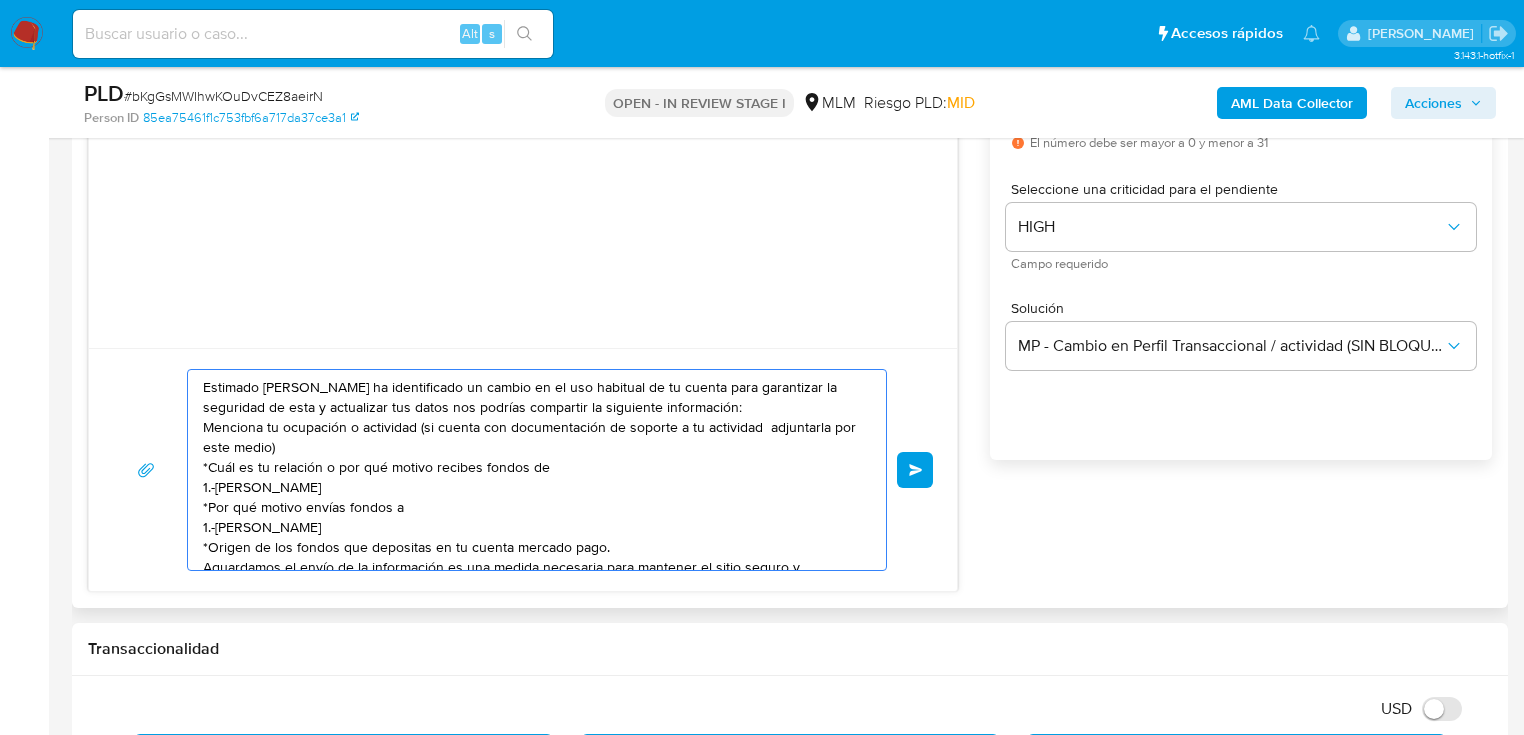 click on "Enviar" at bounding box center (915, 470) 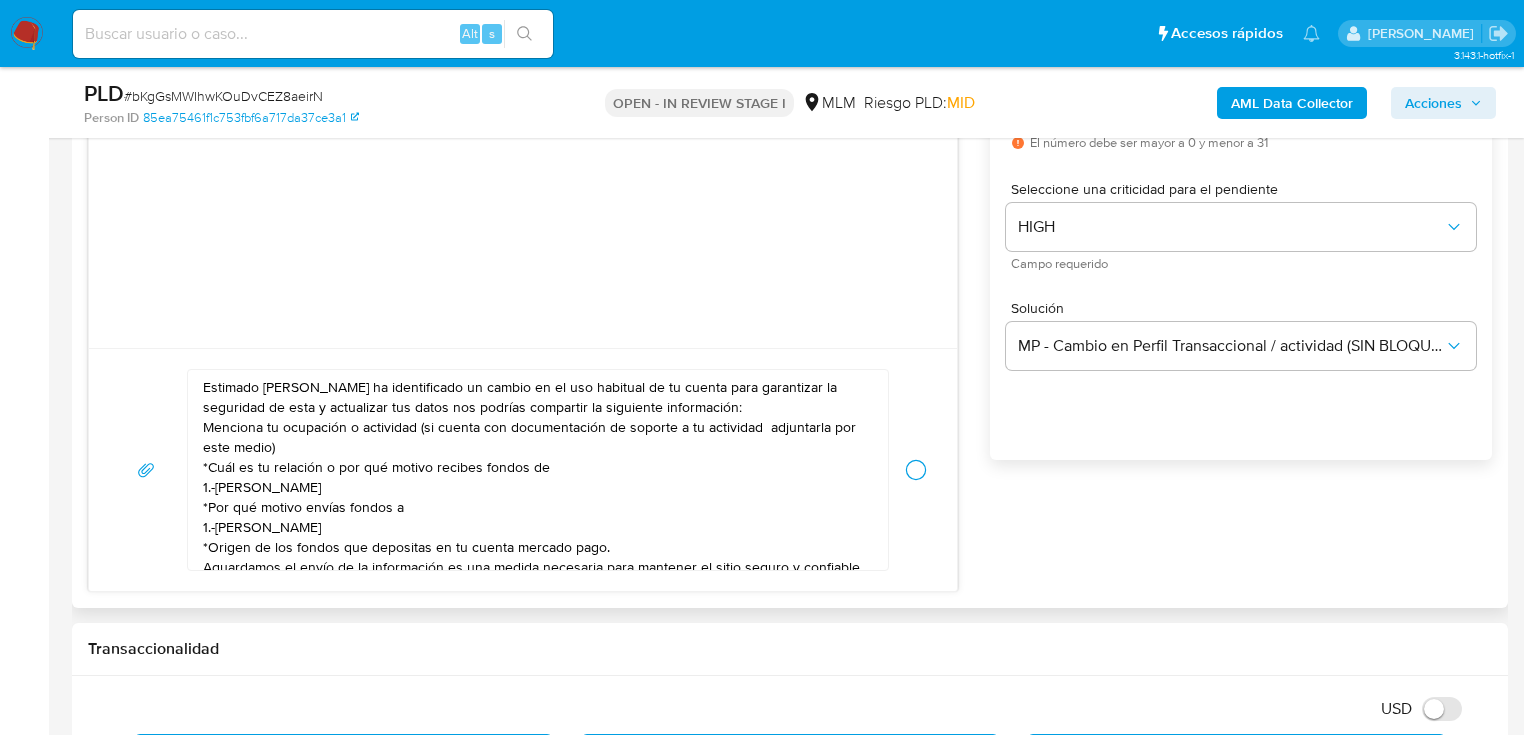 type 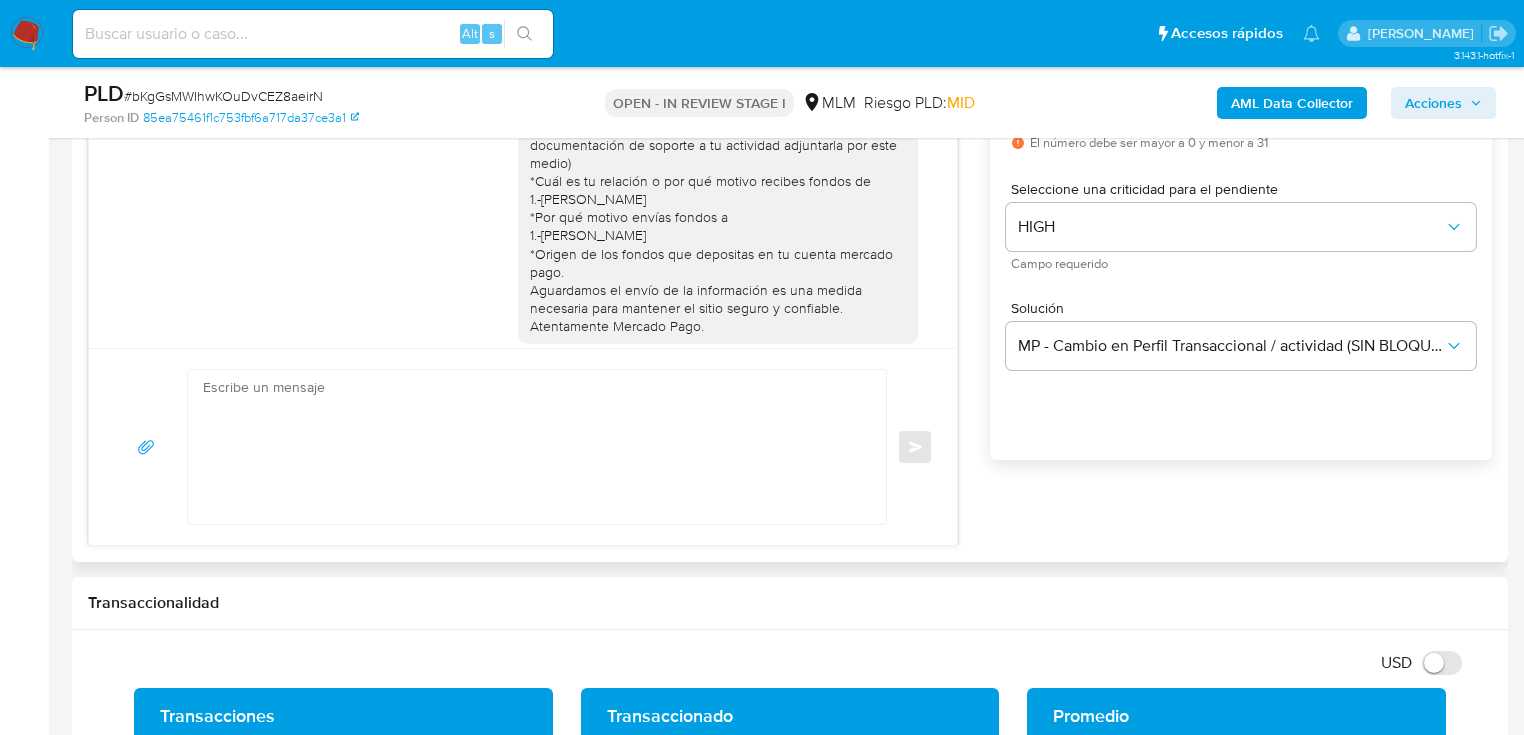 scroll, scrollTop: 34, scrollLeft: 0, axis: vertical 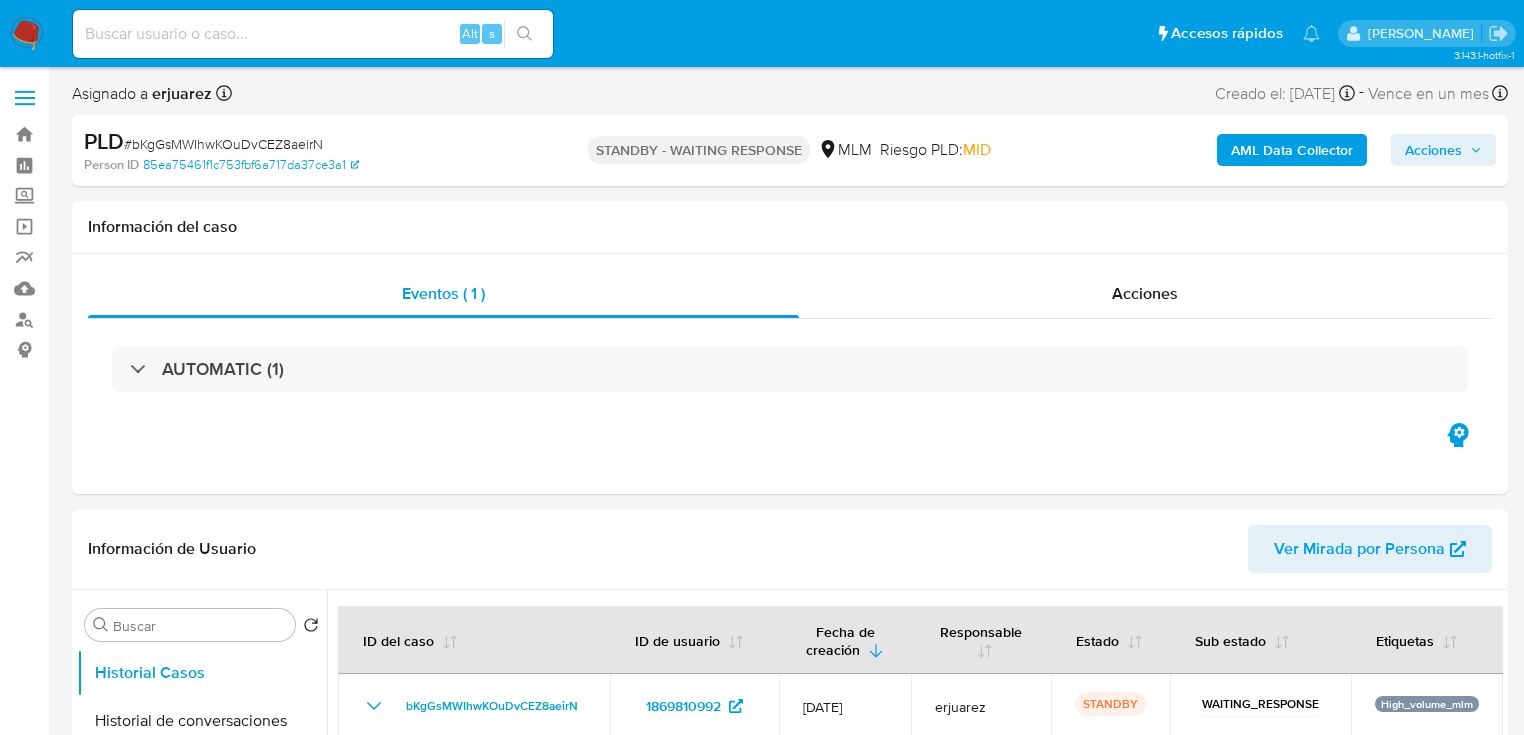 select on "10" 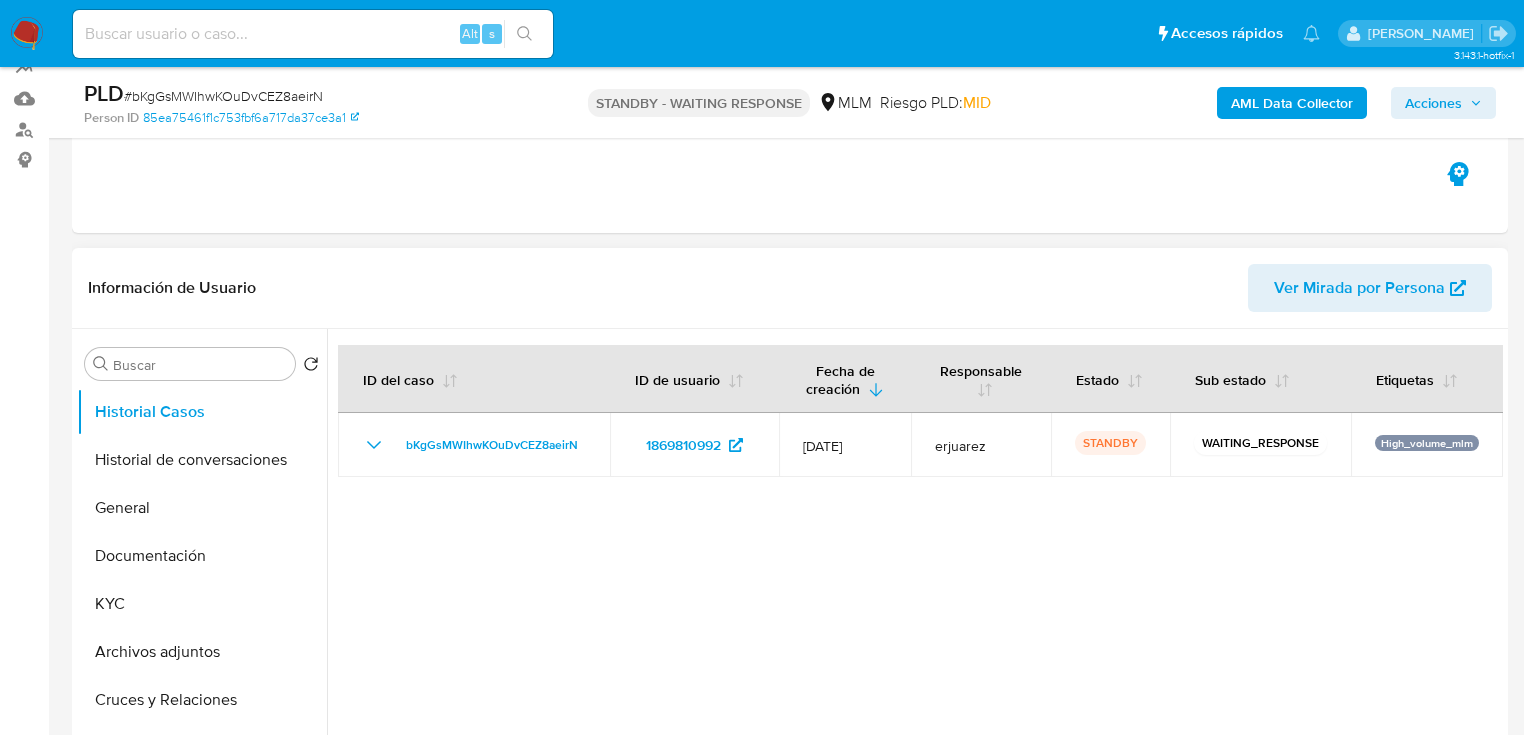 scroll, scrollTop: 240, scrollLeft: 0, axis: vertical 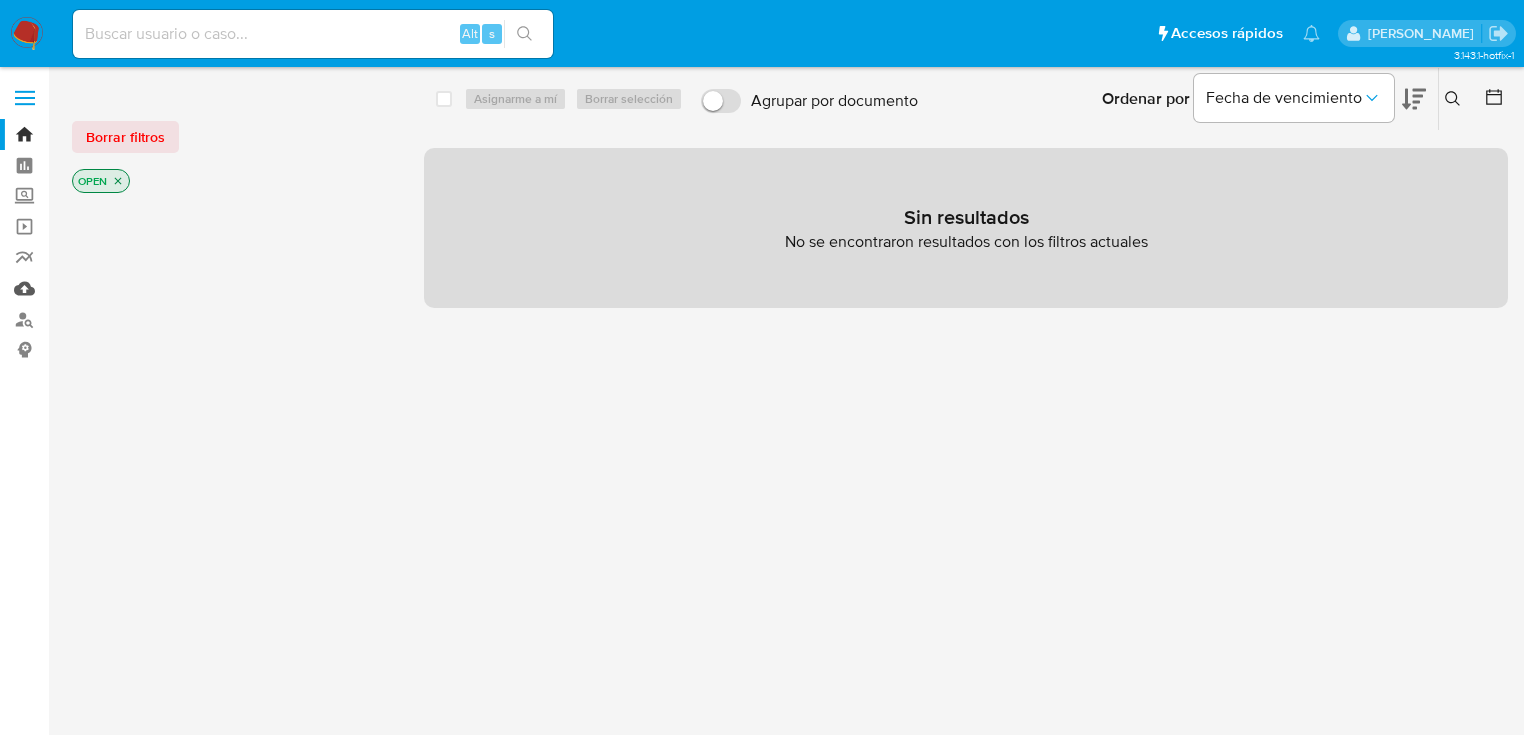drag, startPoint x: 24, startPoint y: 285, endPoint x: 1, endPoint y: 285, distance: 23 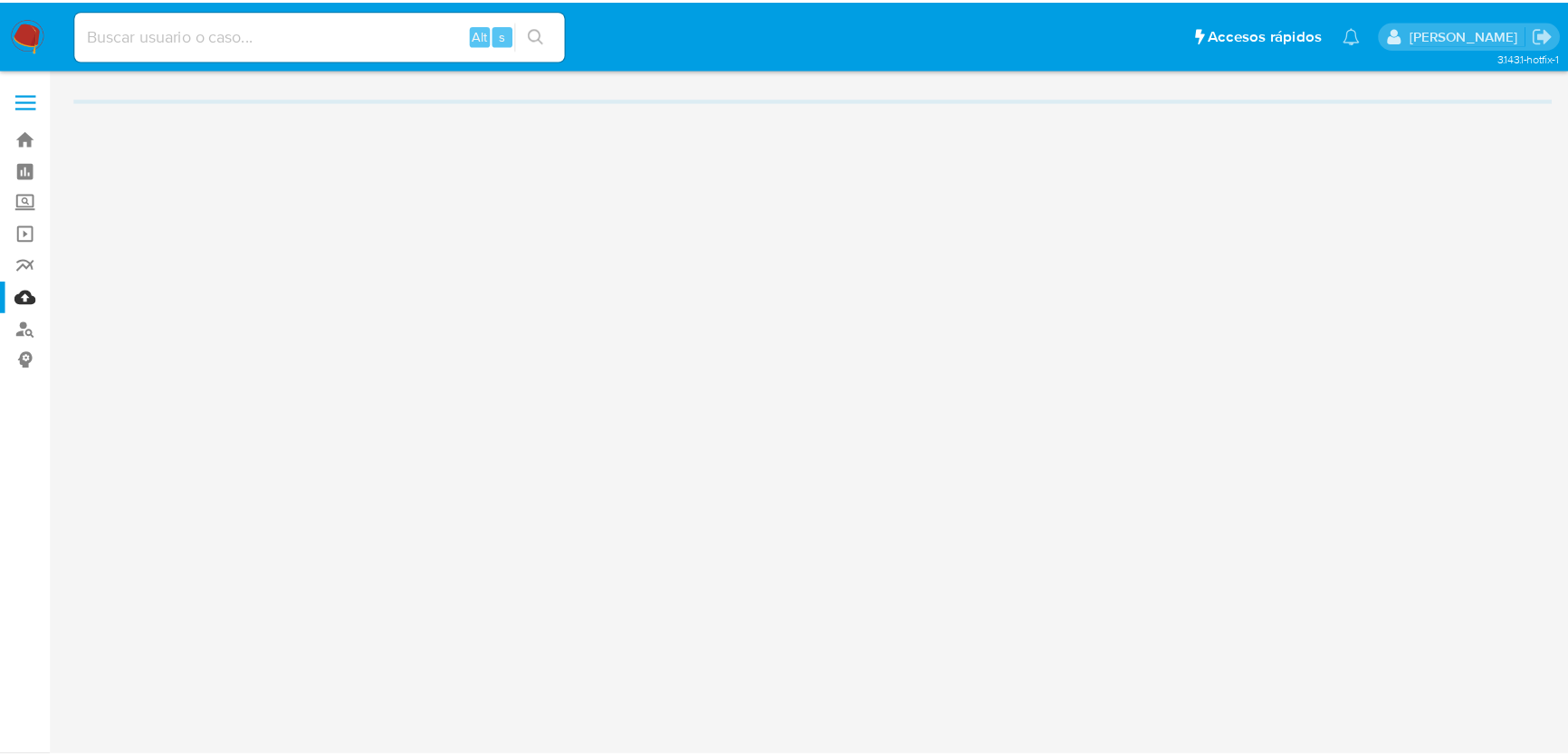 scroll, scrollTop: 0, scrollLeft: 0, axis: both 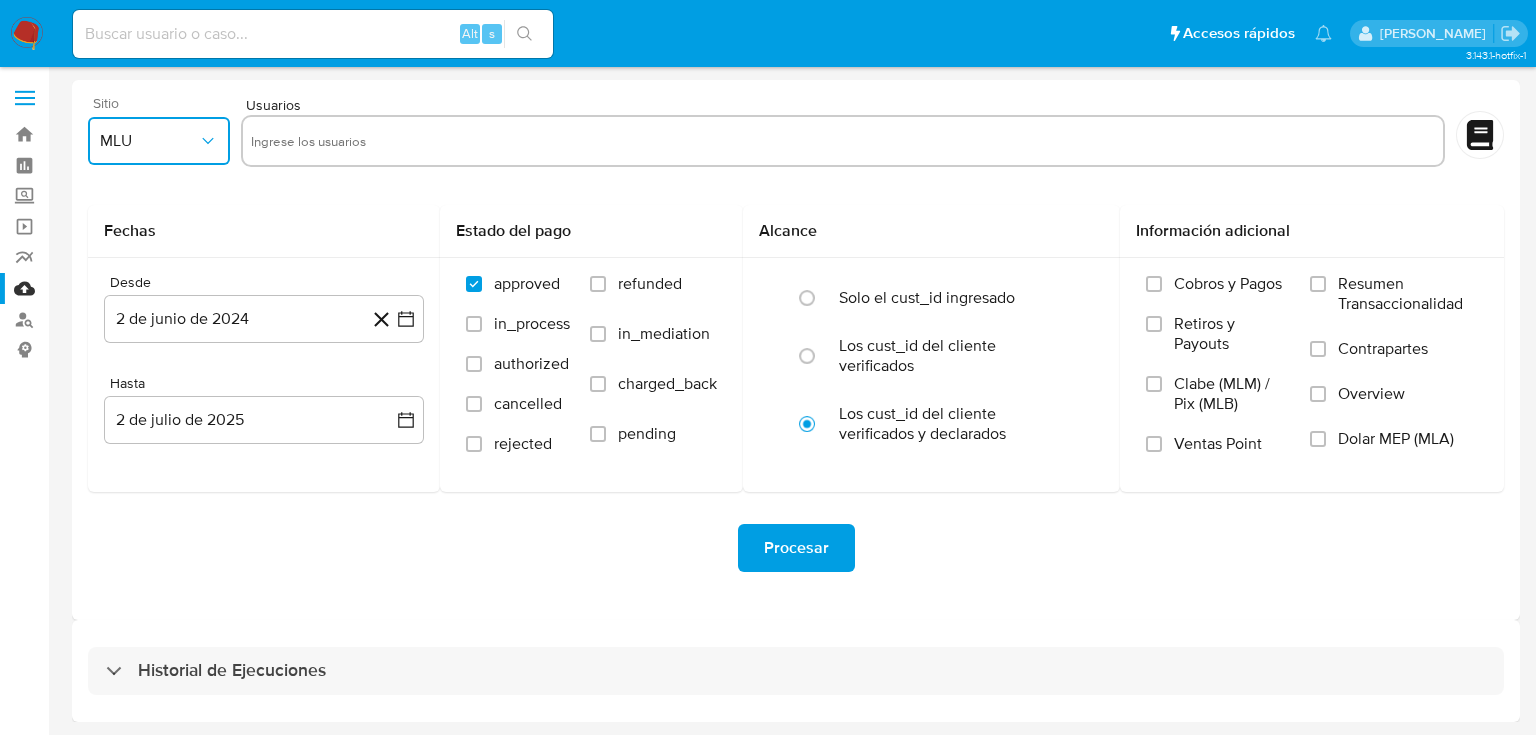 click on "MLU" at bounding box center (149, 141) 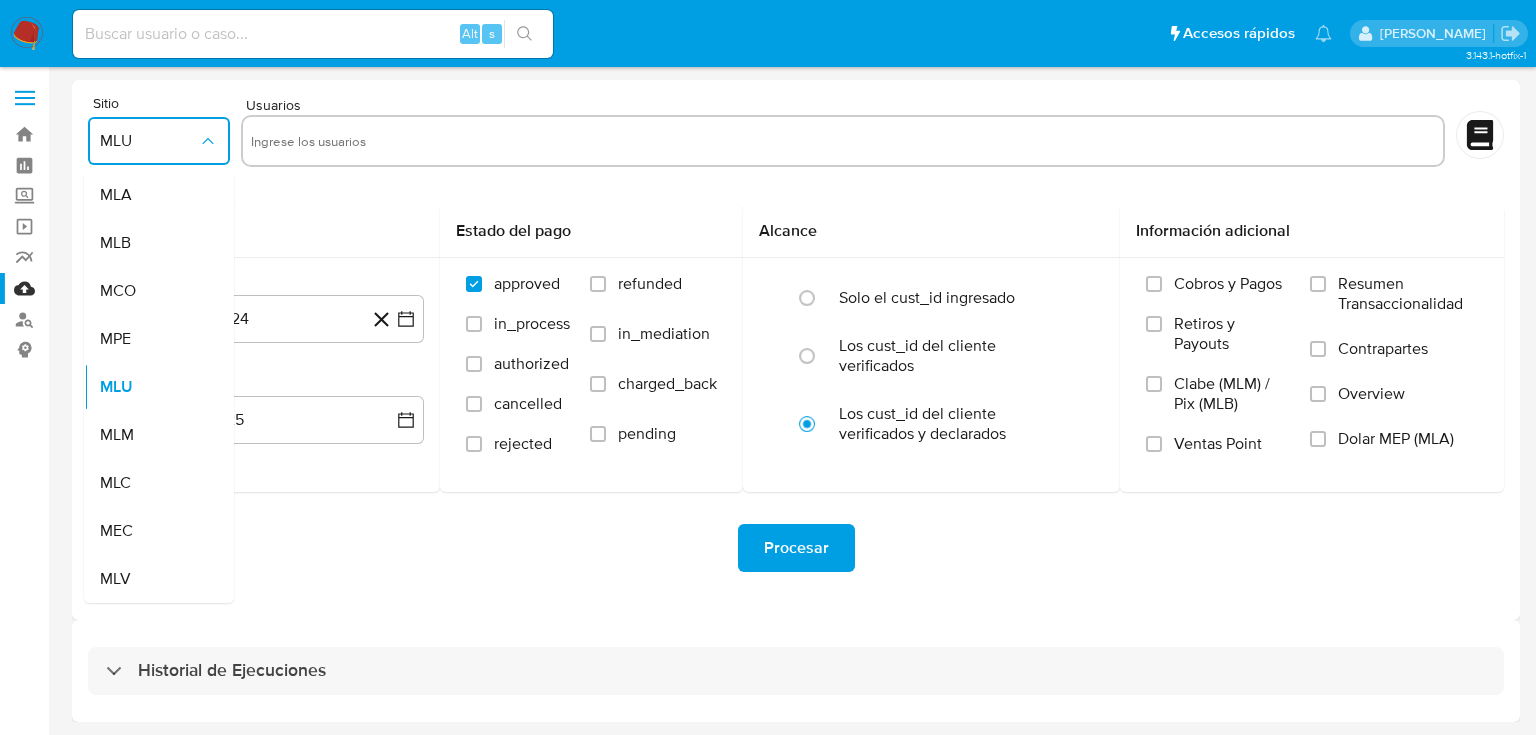 drag, startPoint x: 140, startPoint y: 428, endPoint x: 286, endPoint y: 160, distance: 305.18848 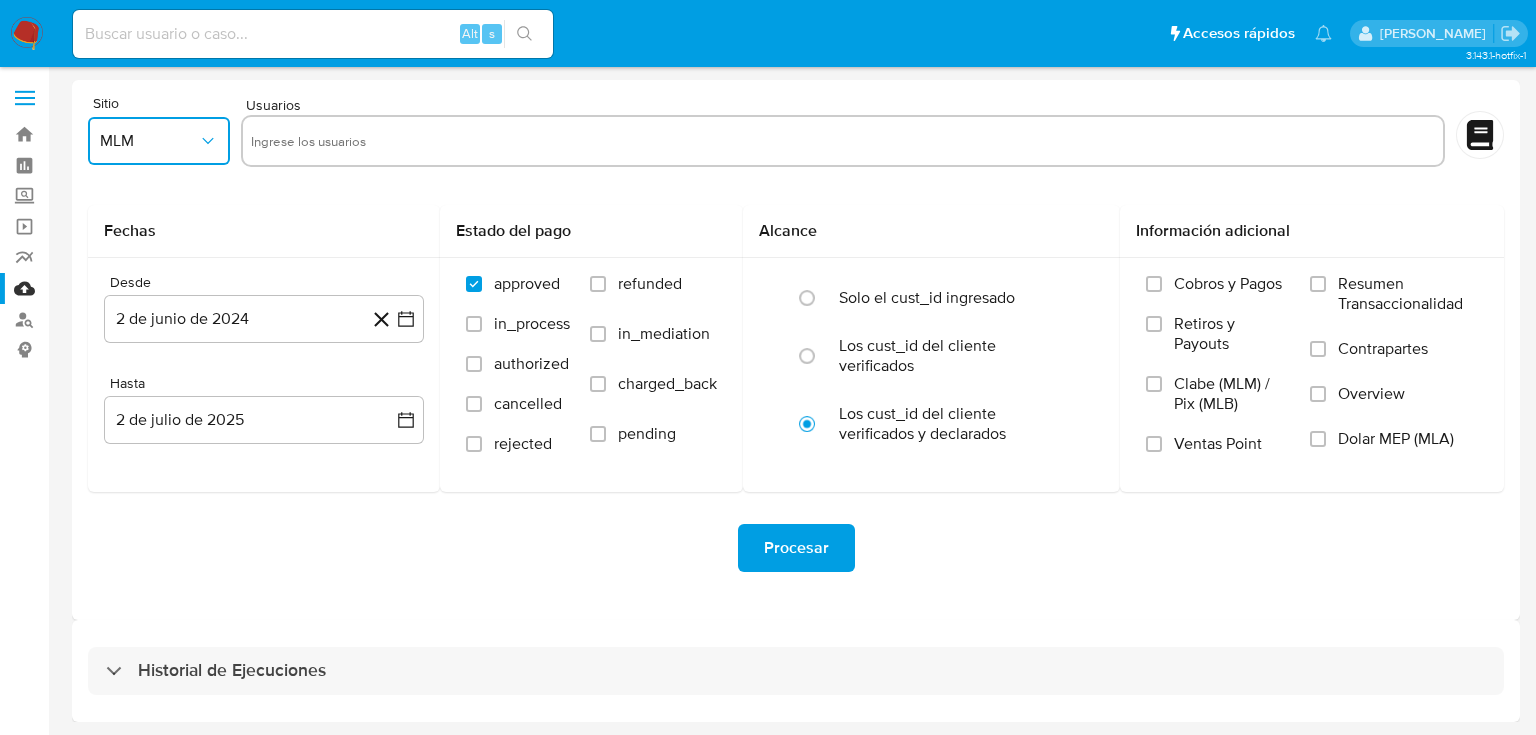 click at bounding box center (843, 141) 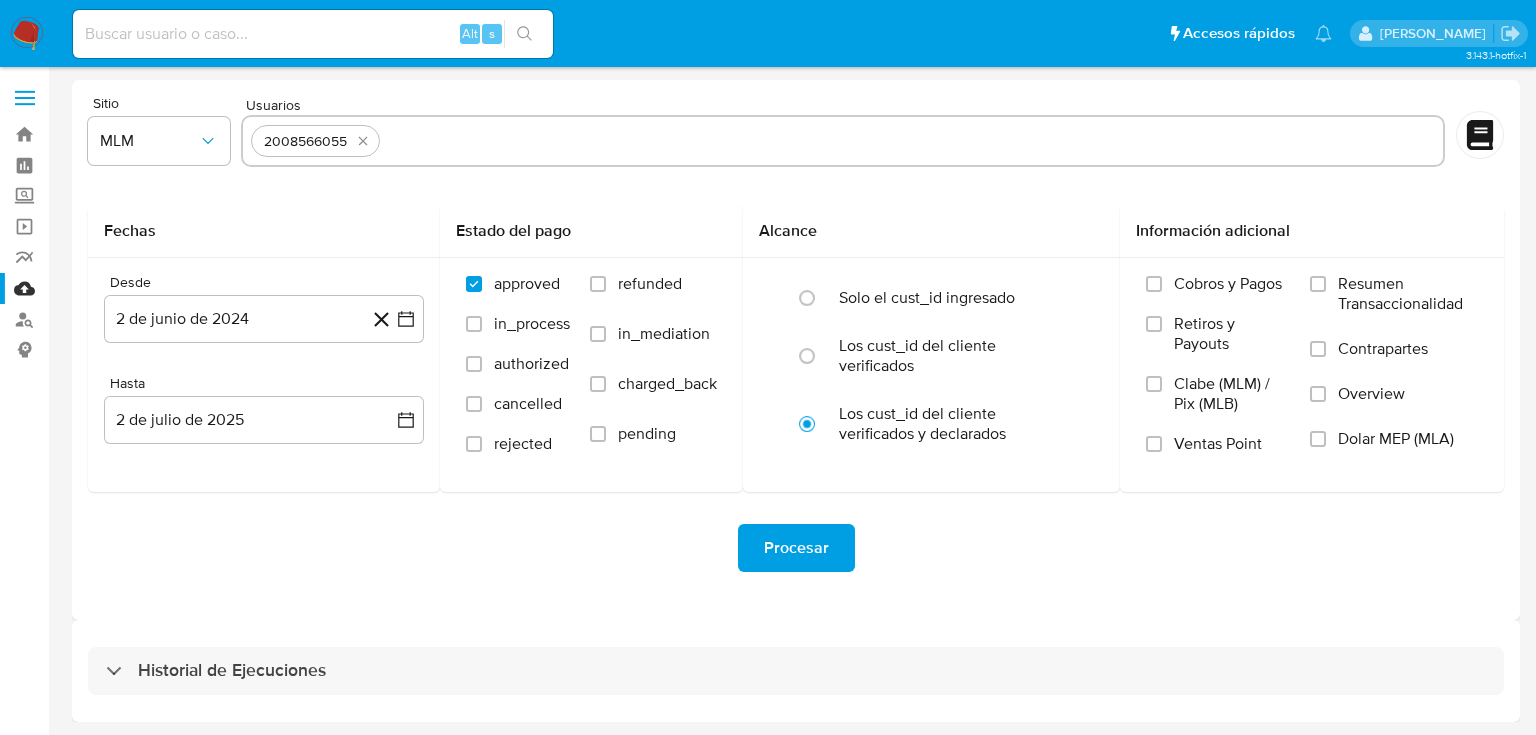 click at bounding box center (911, 141) 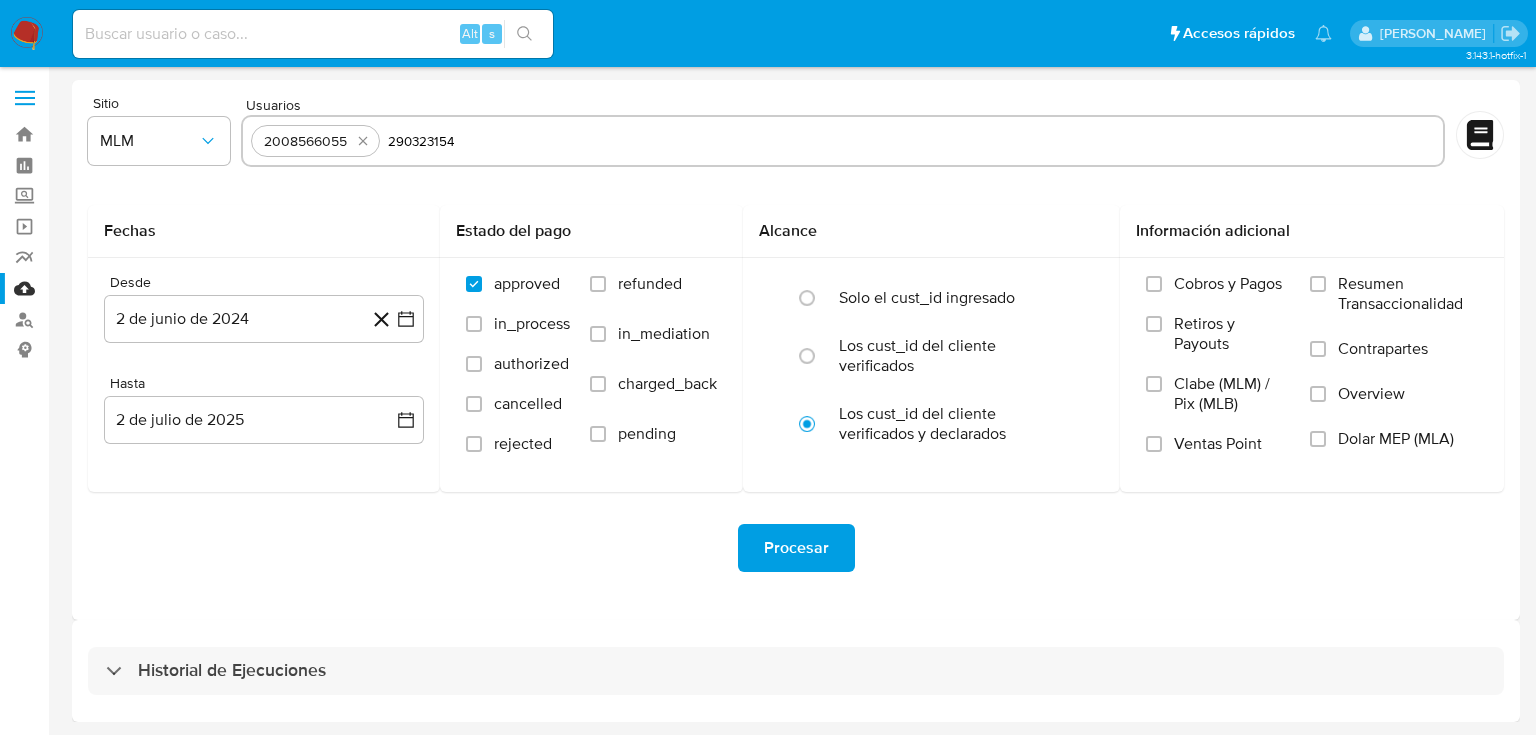 type 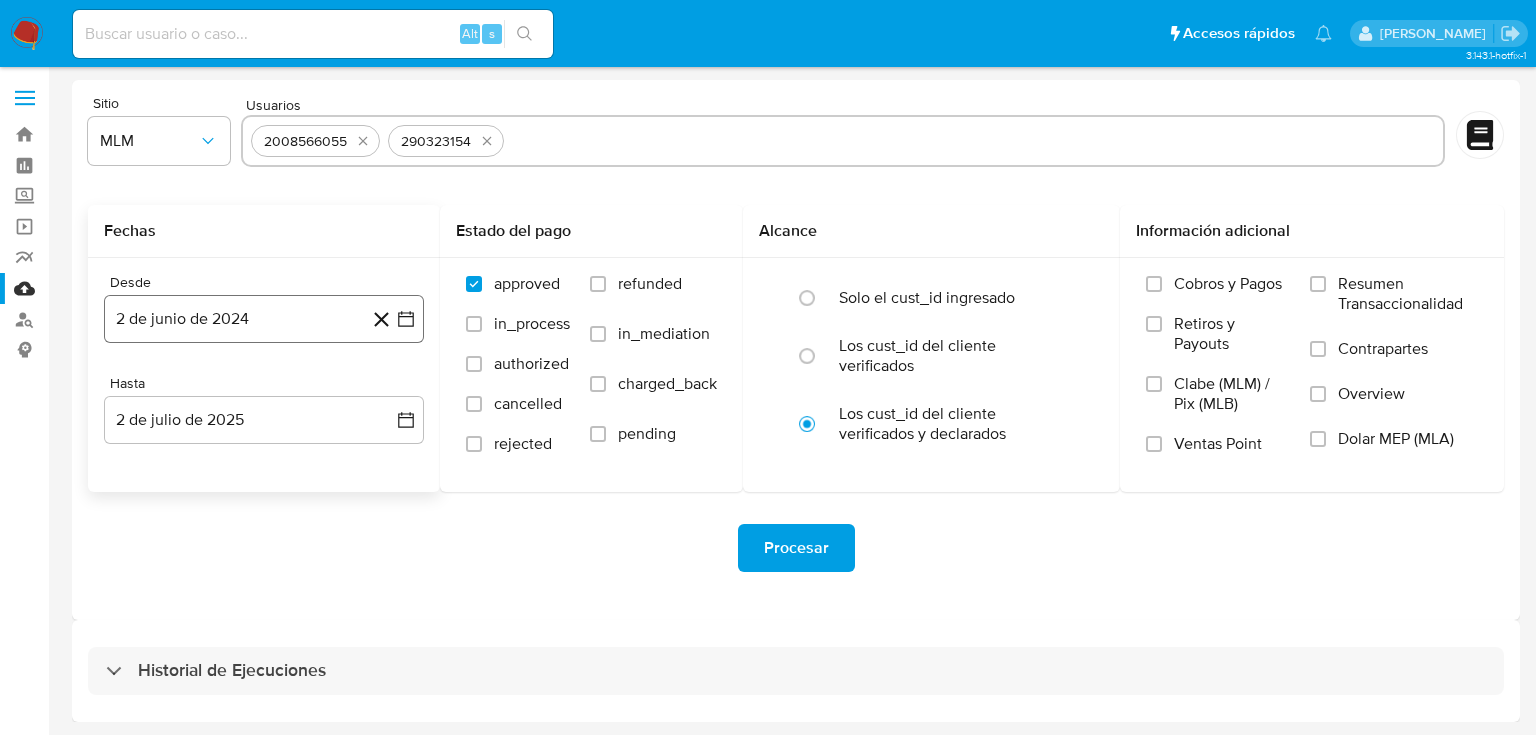 click 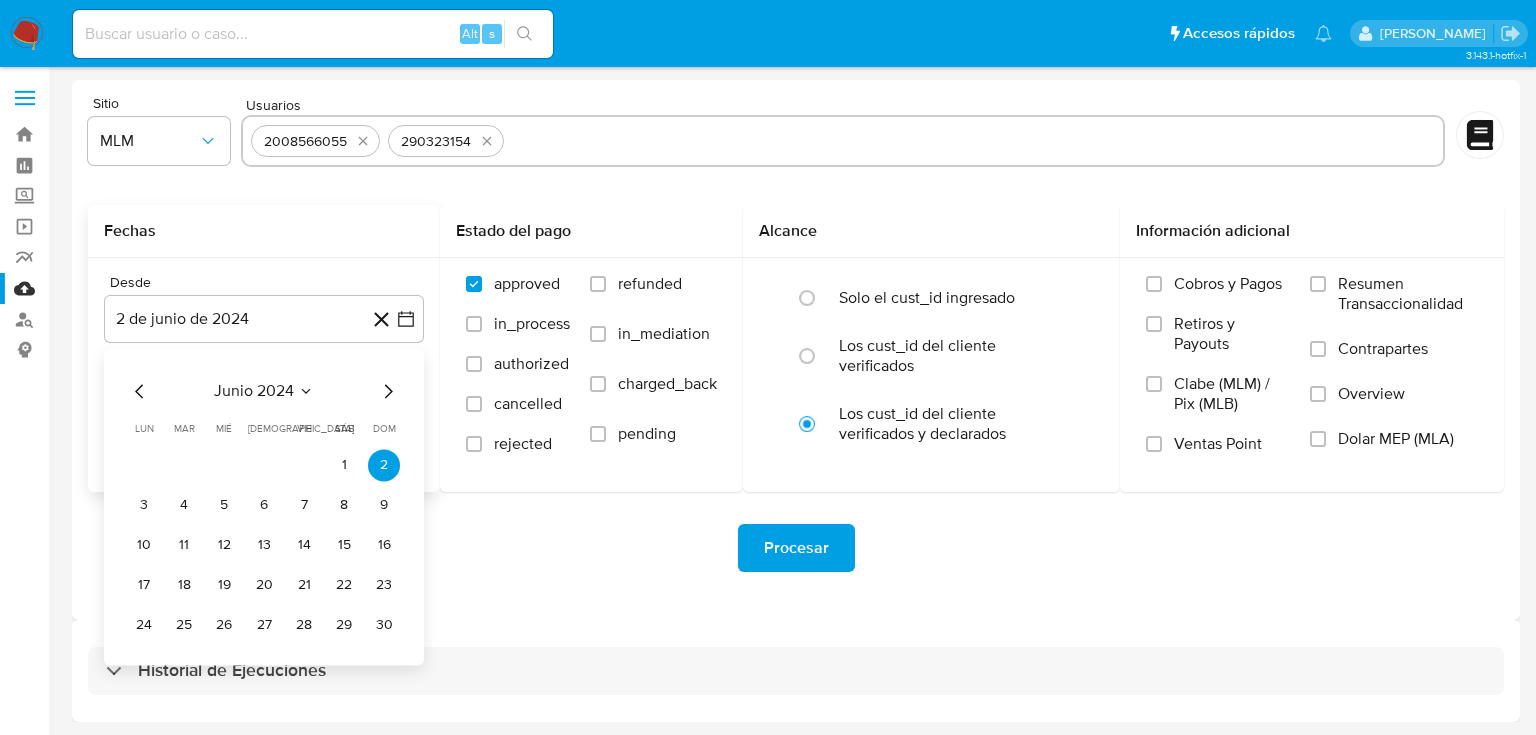 click on "junio 2024 junio 2024 lun lunes mar martes mié miércoles jue jueves vie viernes sáb sábado dom domingo 1 2 3 4 5 6 7 8 9 10 11 12 13 14 15 16 17 18 19 20 21 22 23 24 25 26 27 28 29 30" at bounding box center [264, 507] 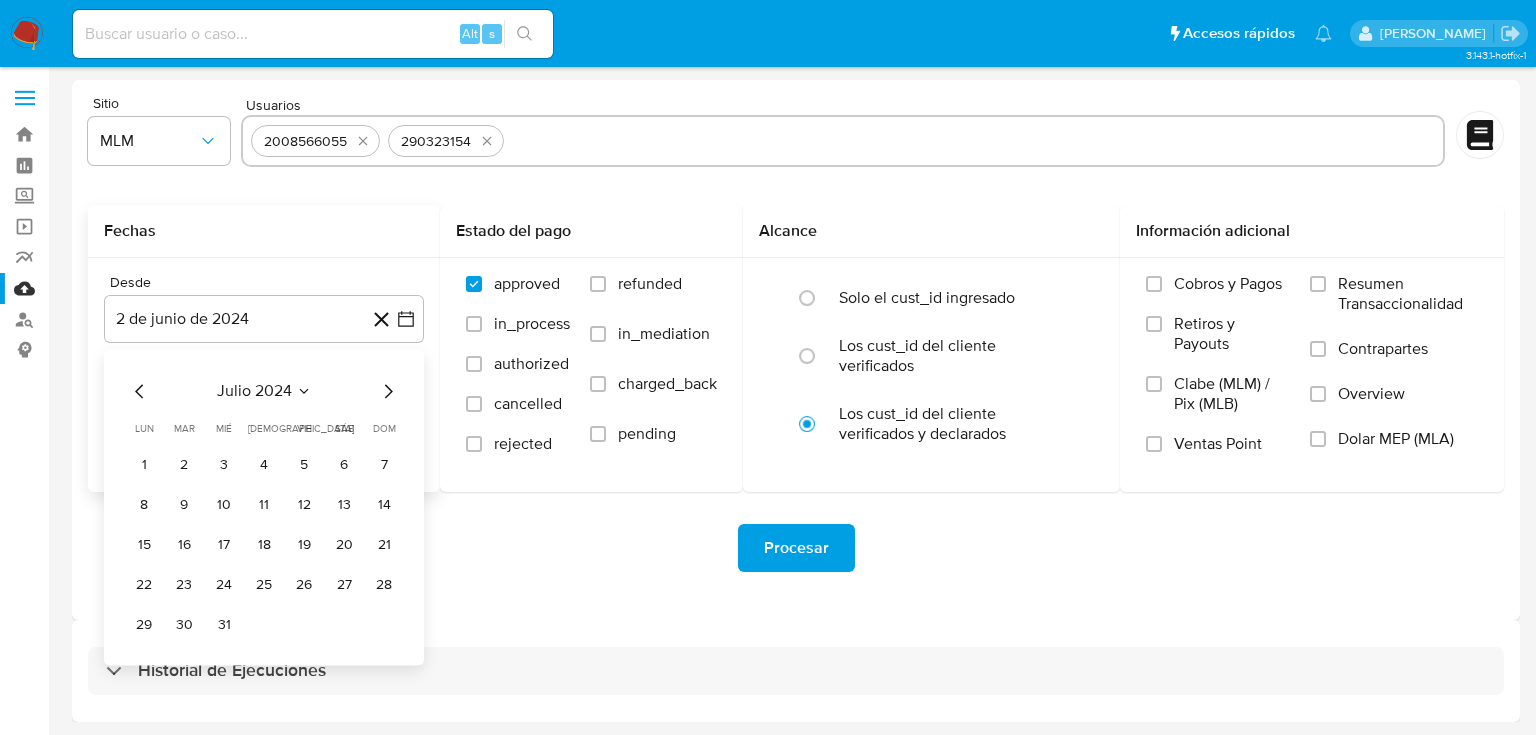 click 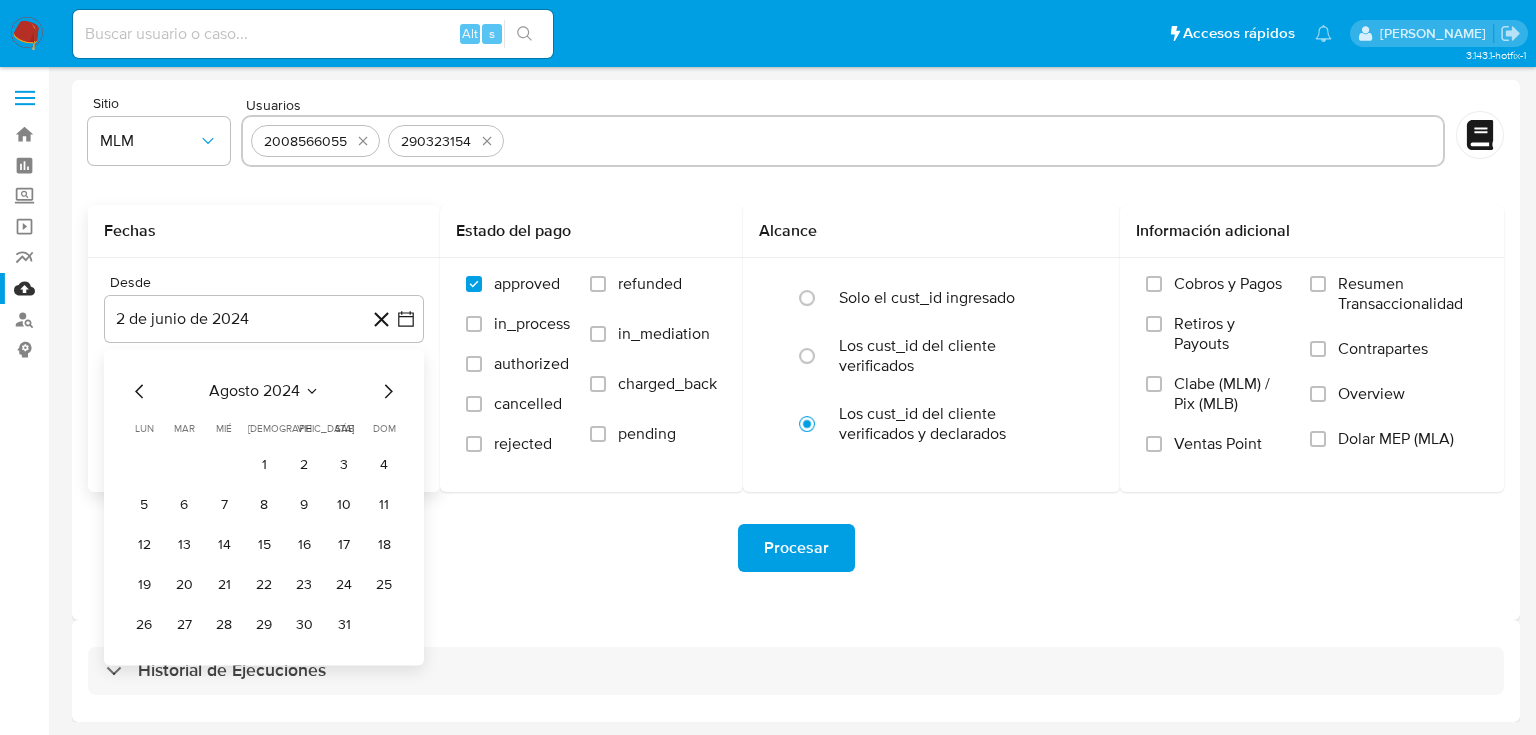 click 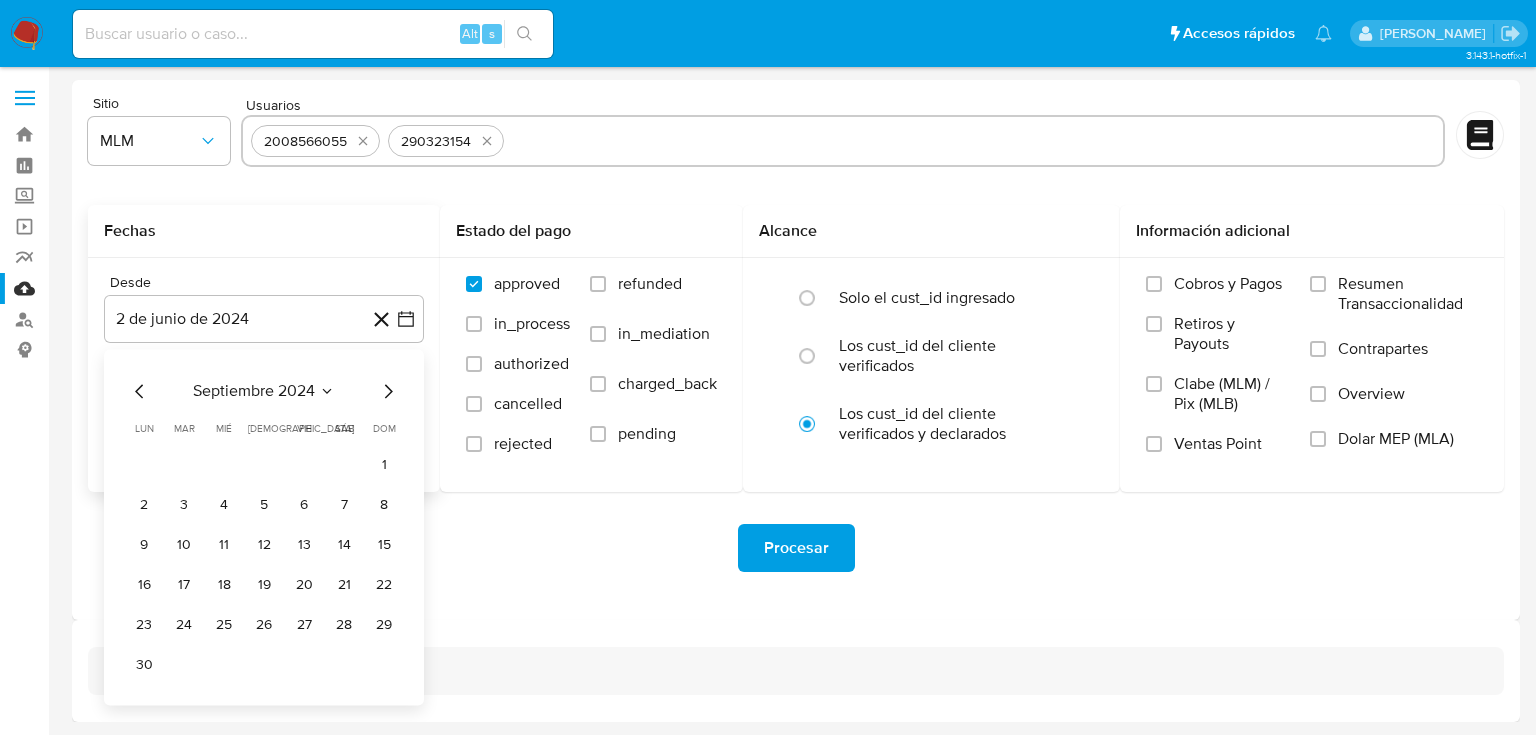 click 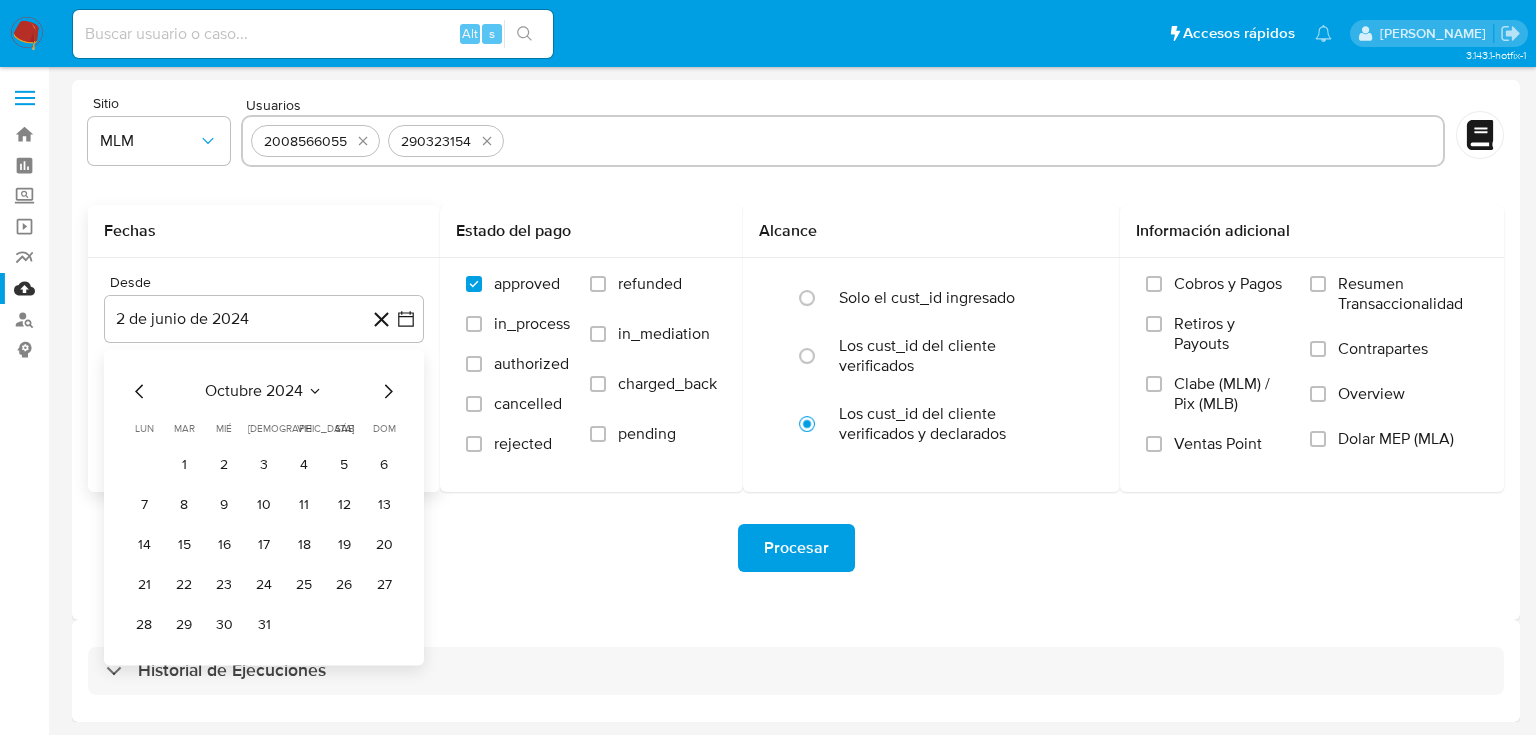 click 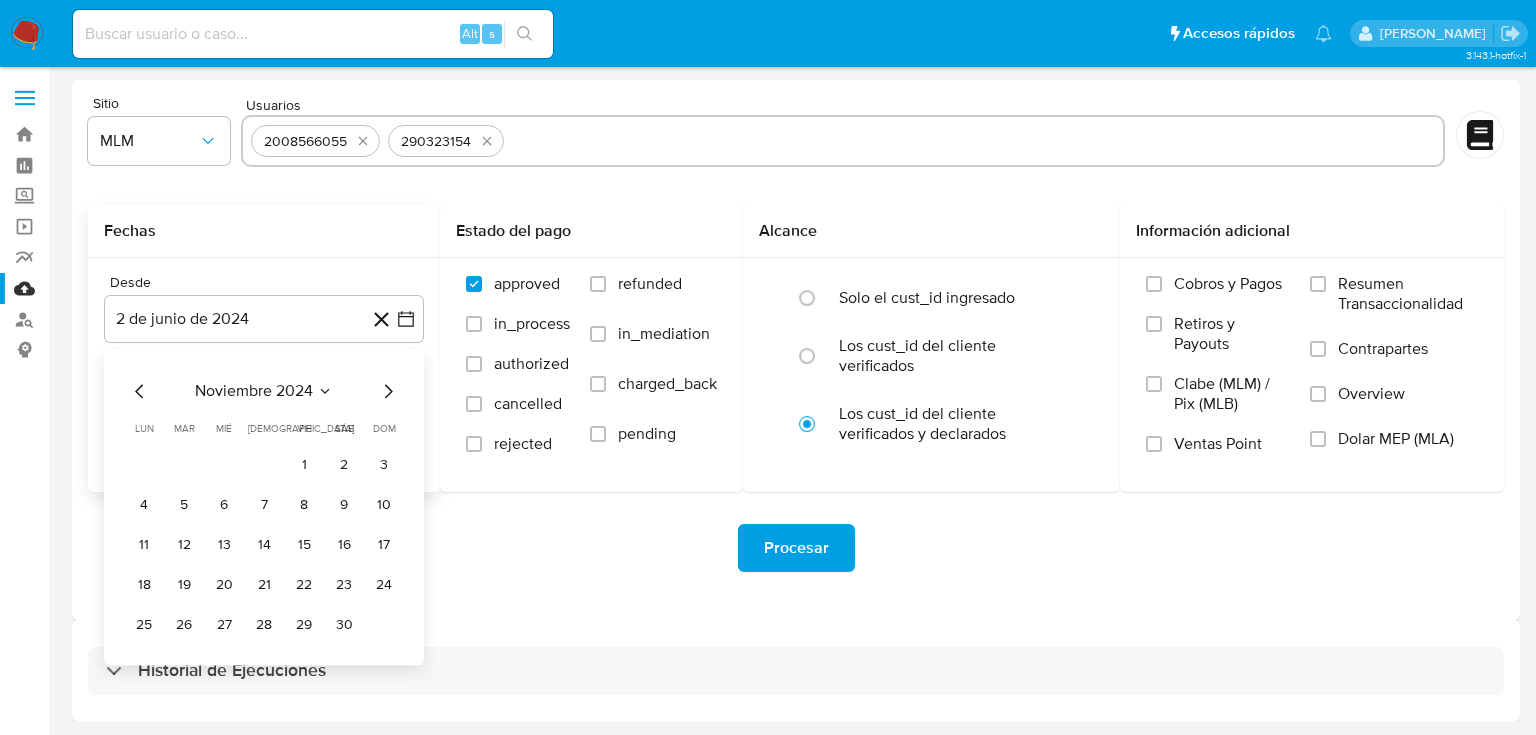 drag, startPoint x: 388, startPoint y: 392, endPoint x: 287, endPoint y: 469, distance: 127.00394 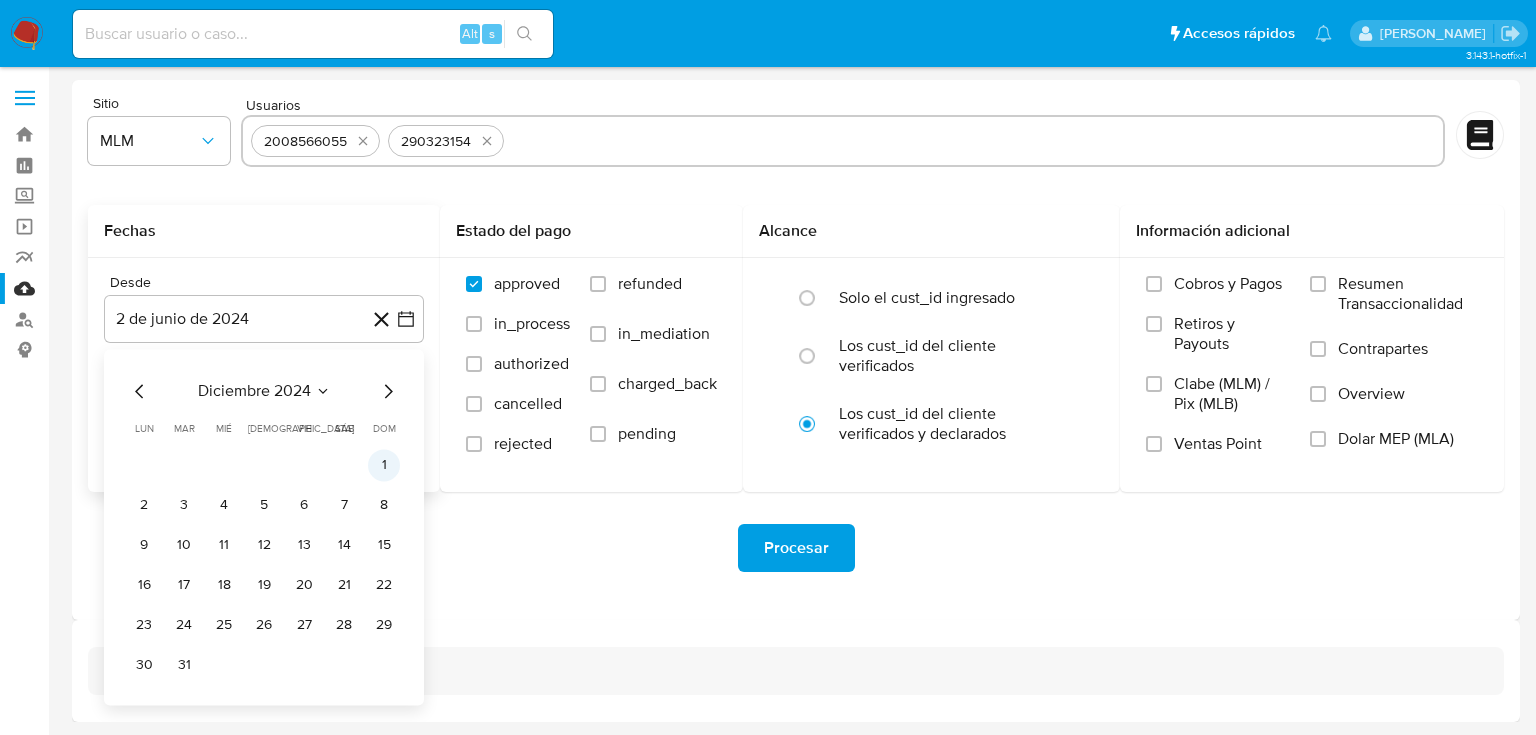 click on "1" at bounding box center (384, 465) 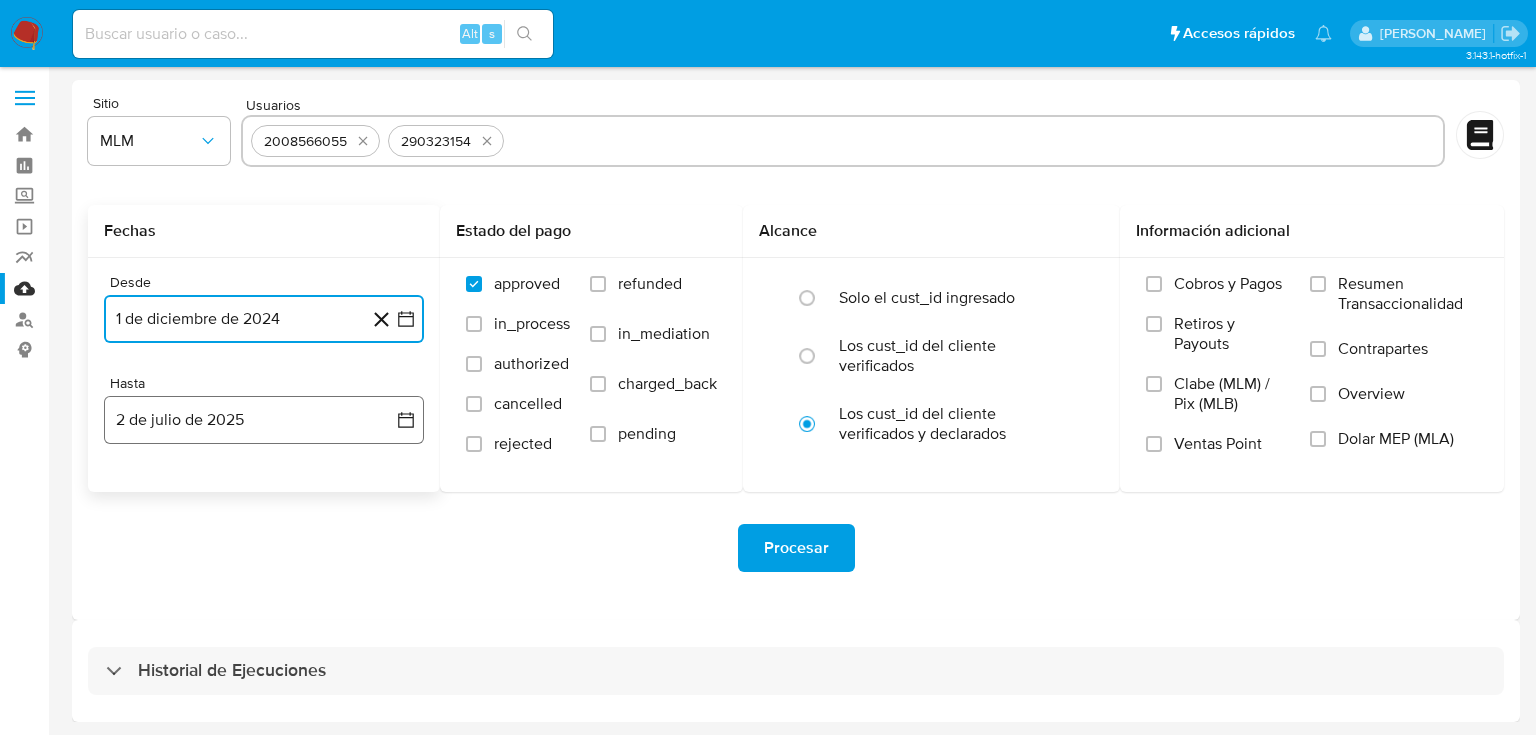 click 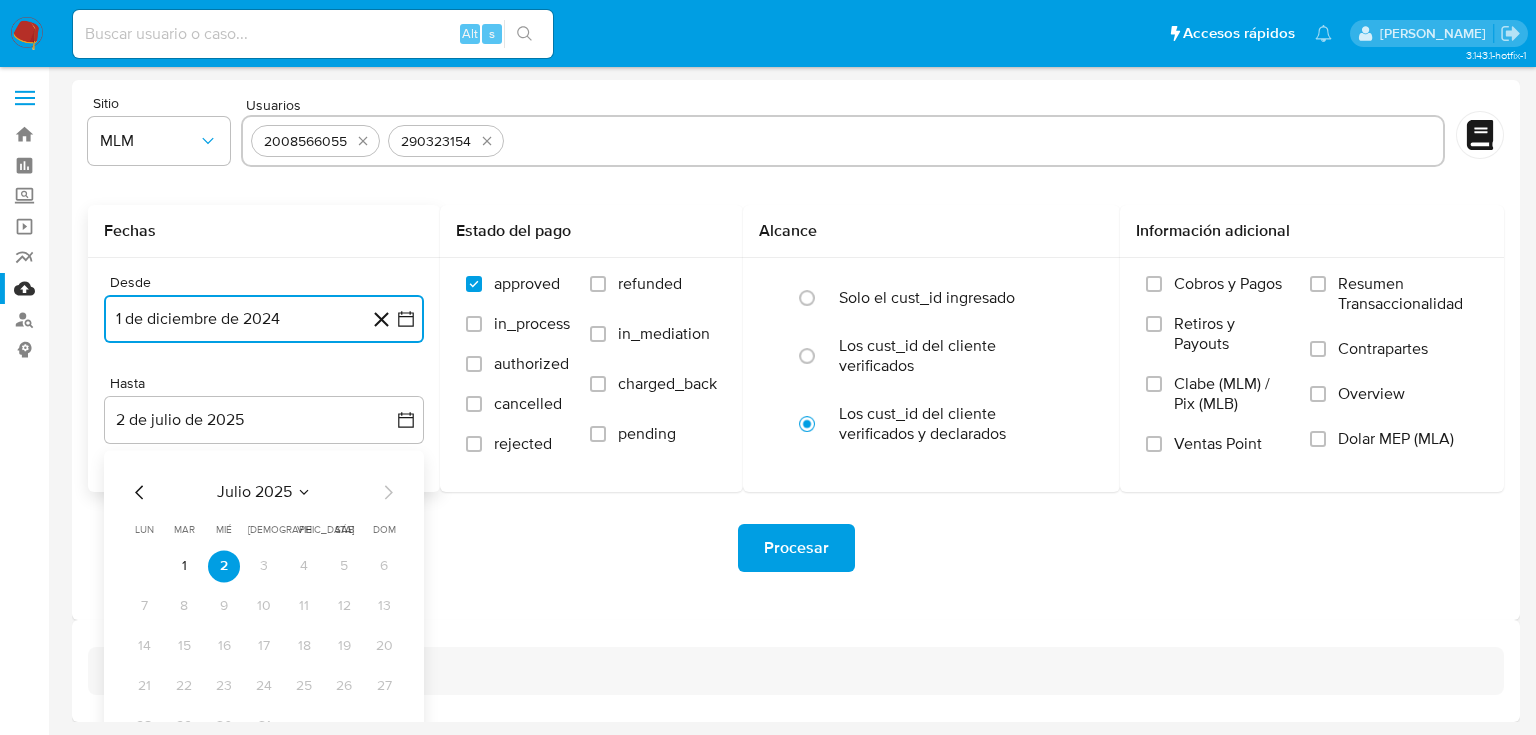 click 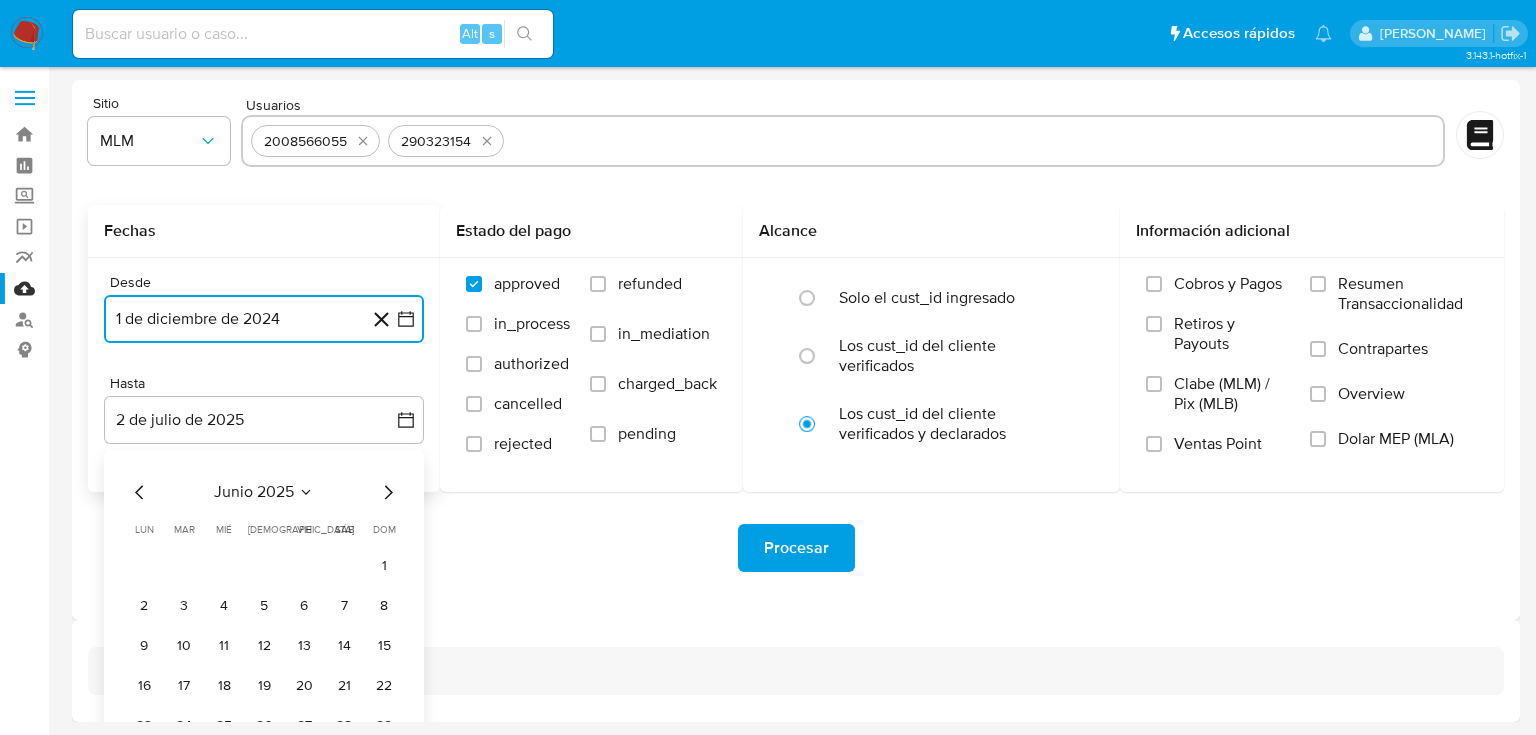type 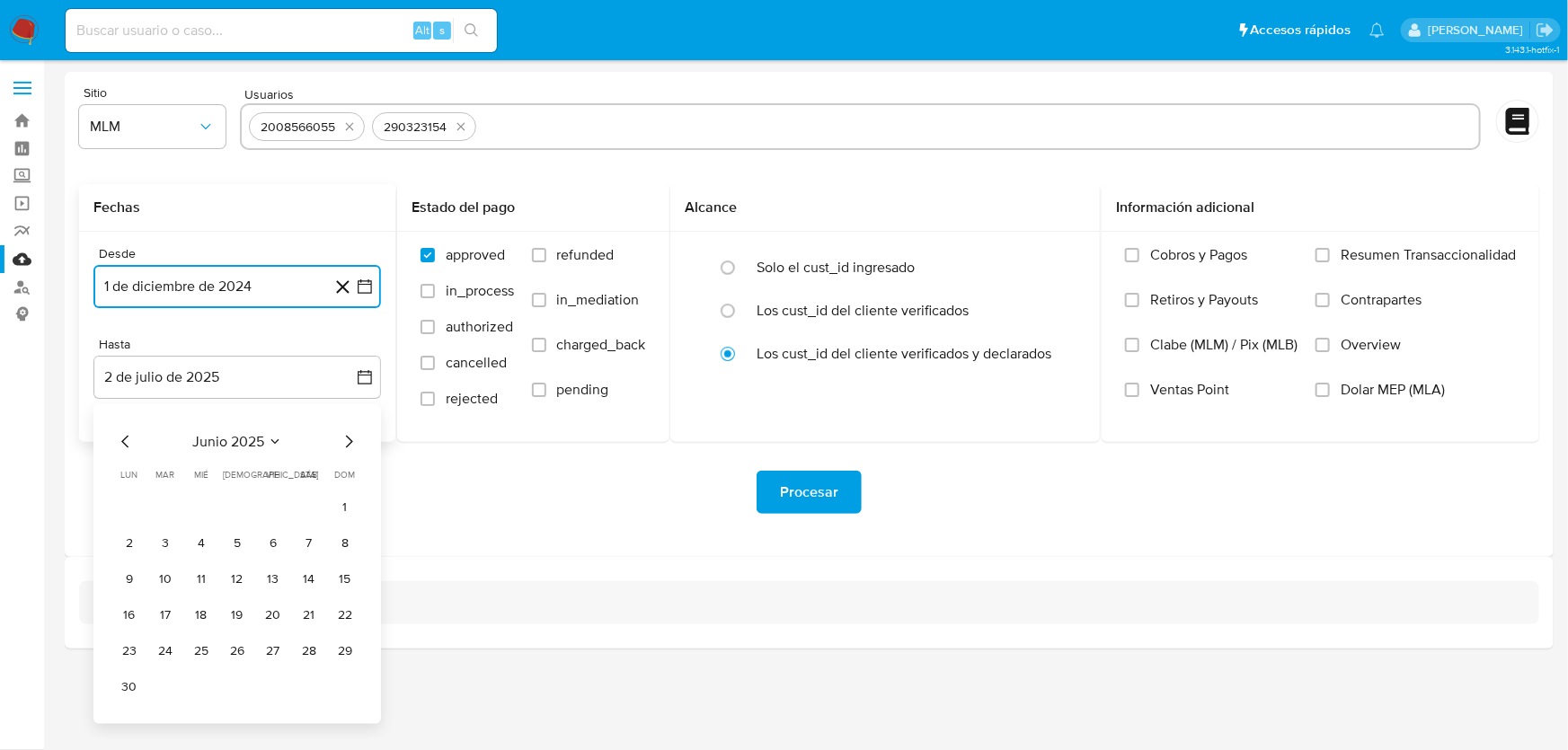click 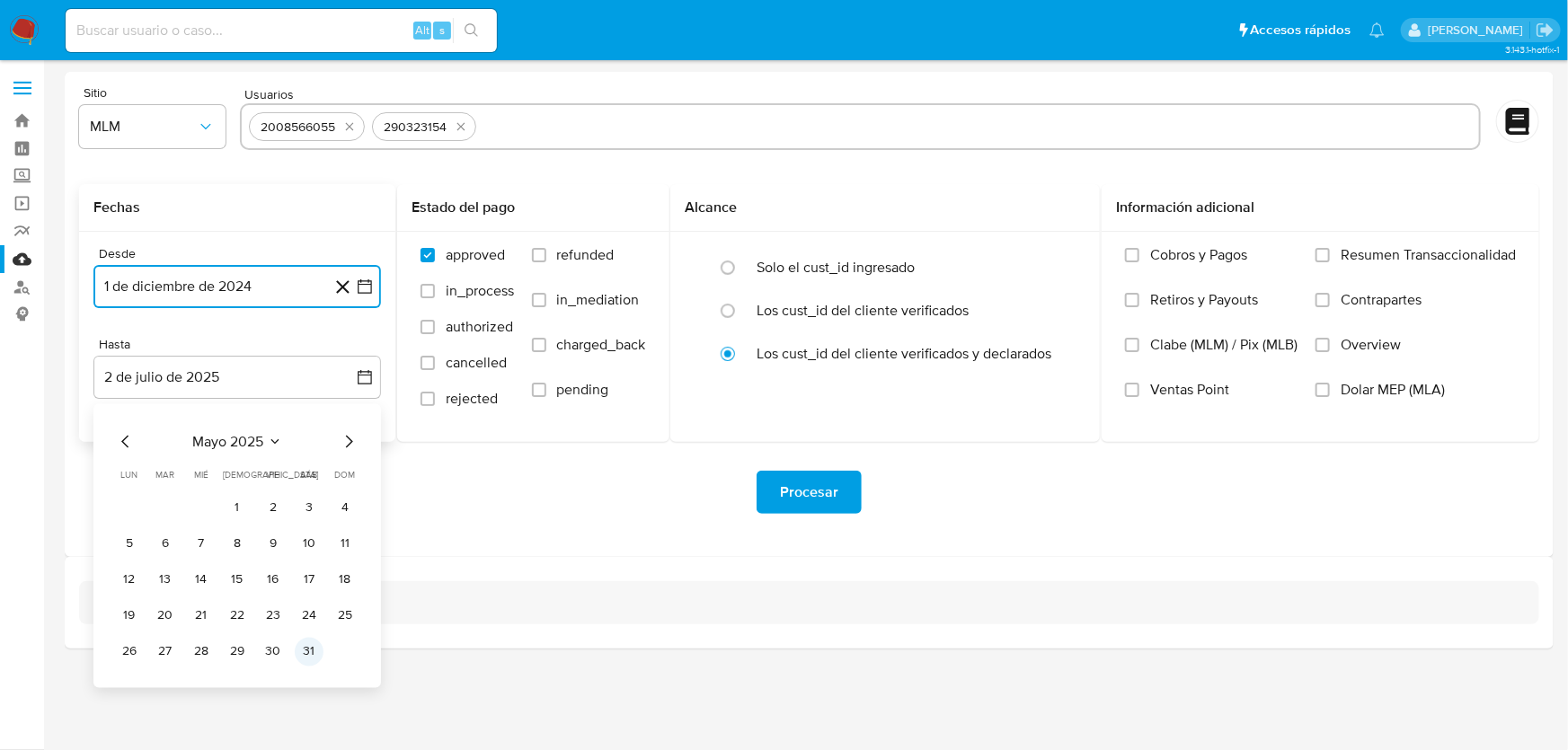 click on "31" at bounding box center [309, 652] 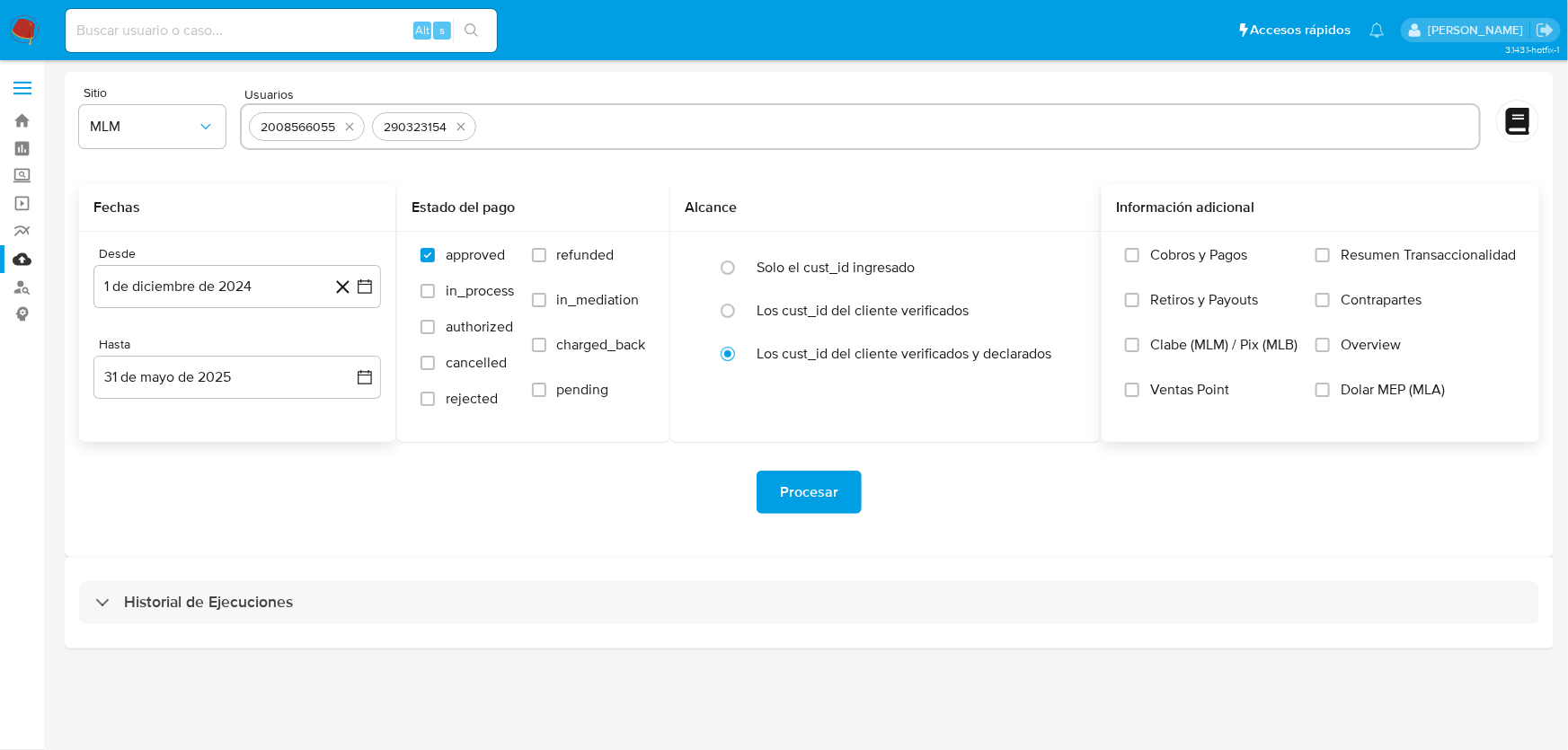 click on "Overview" at bounding box center [1370, 345] 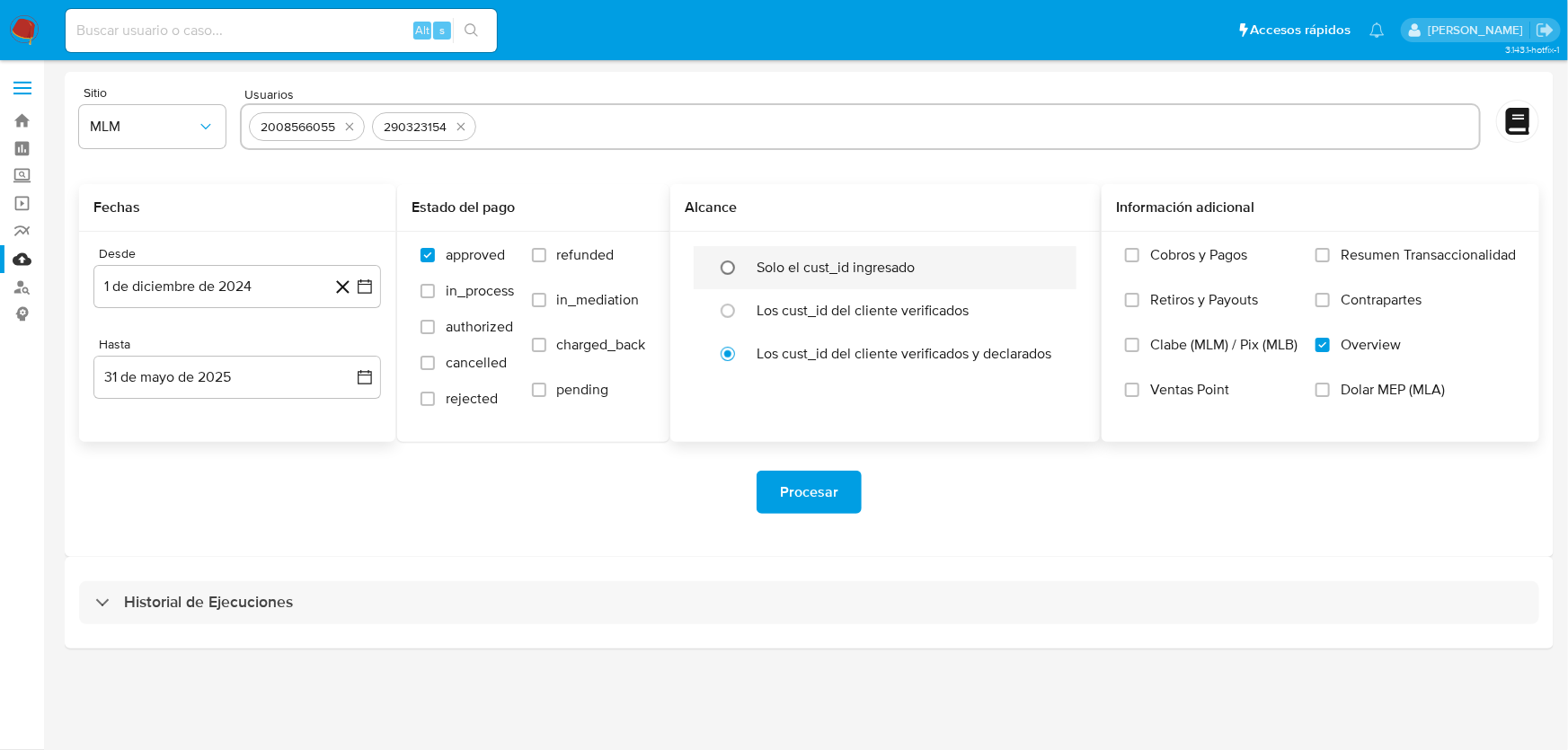 click at bounding box center (728, 268) 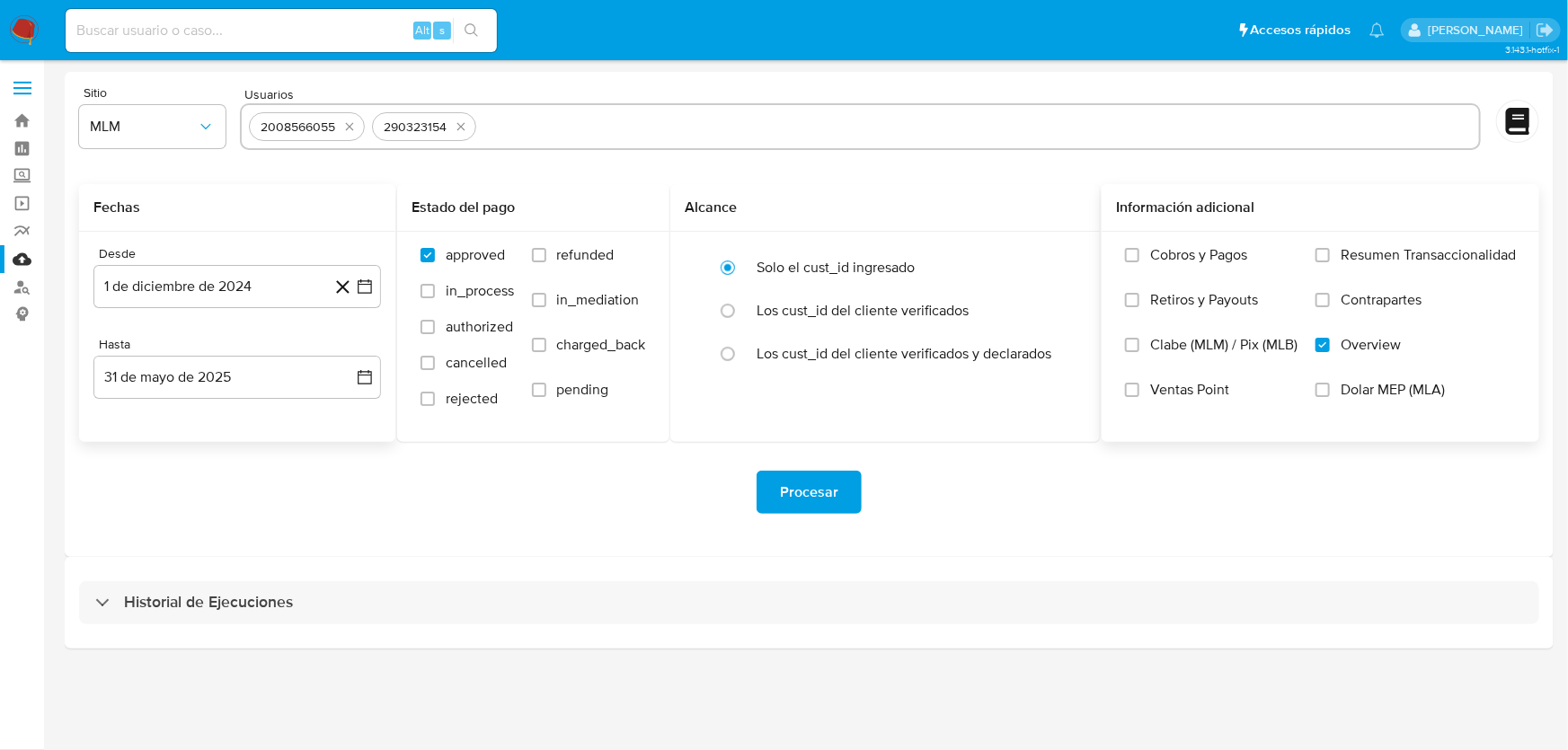 click on "Procesar" at bounding box center (809, 492) 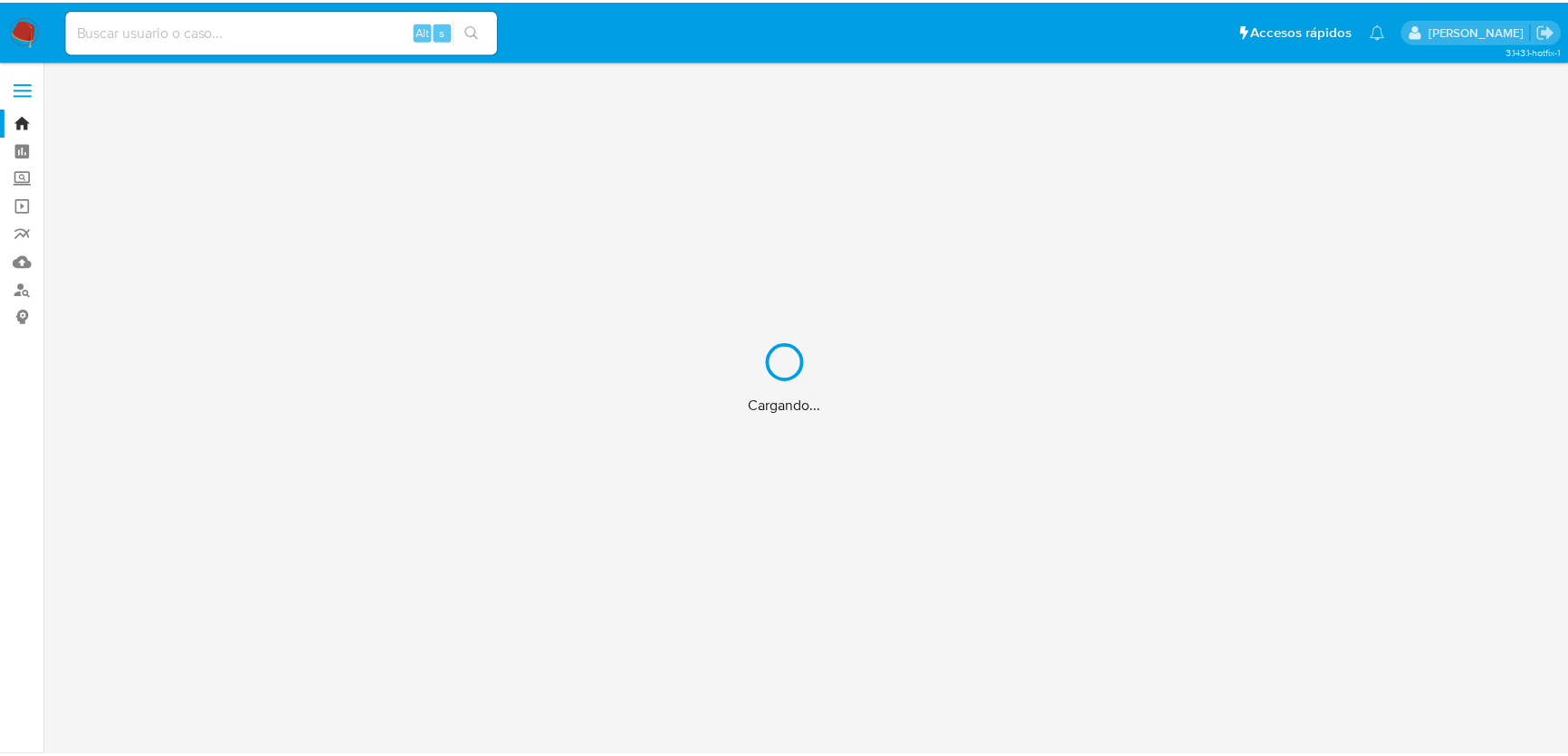 scroll, scrollTop: 0, scrollLeft: 0, axis: both 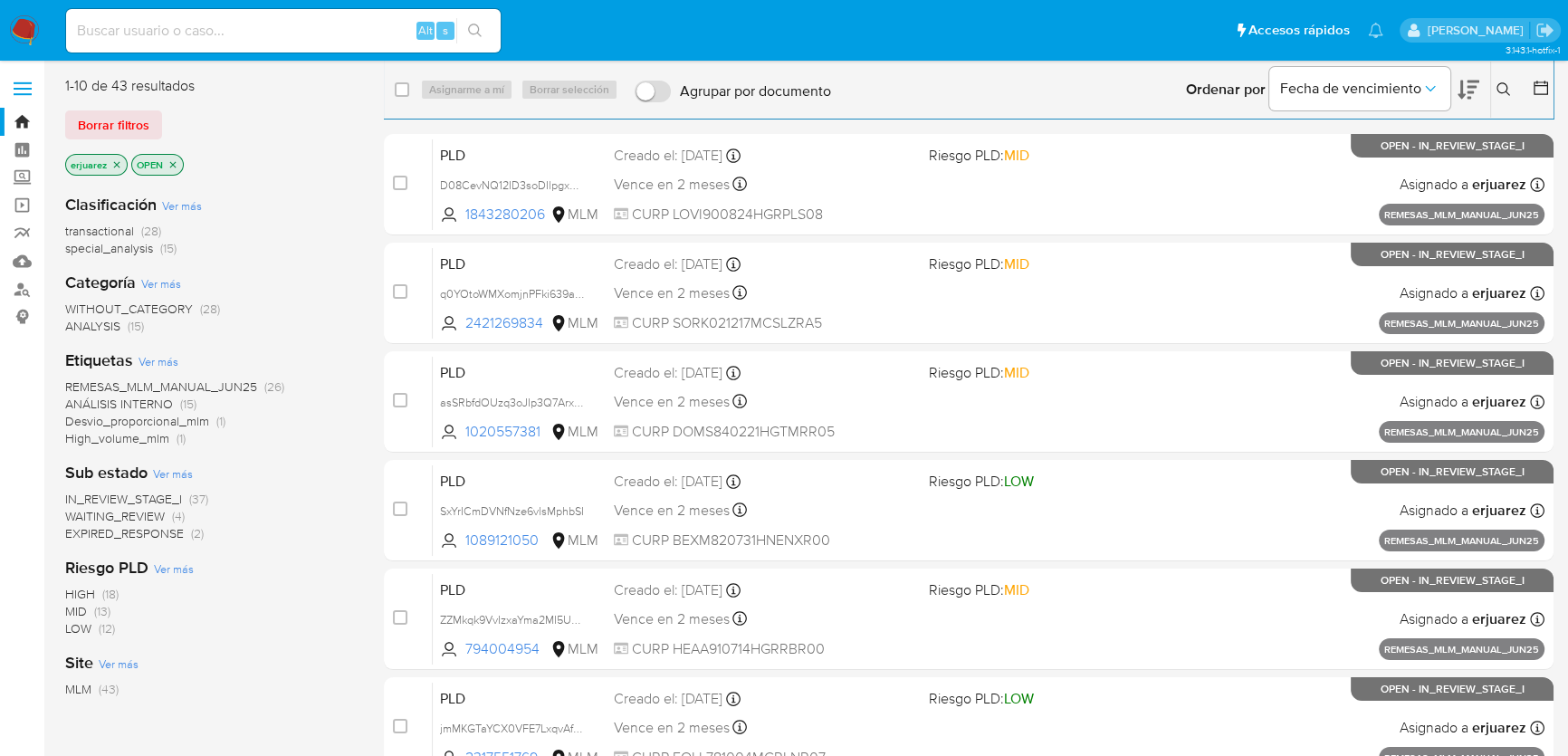 click 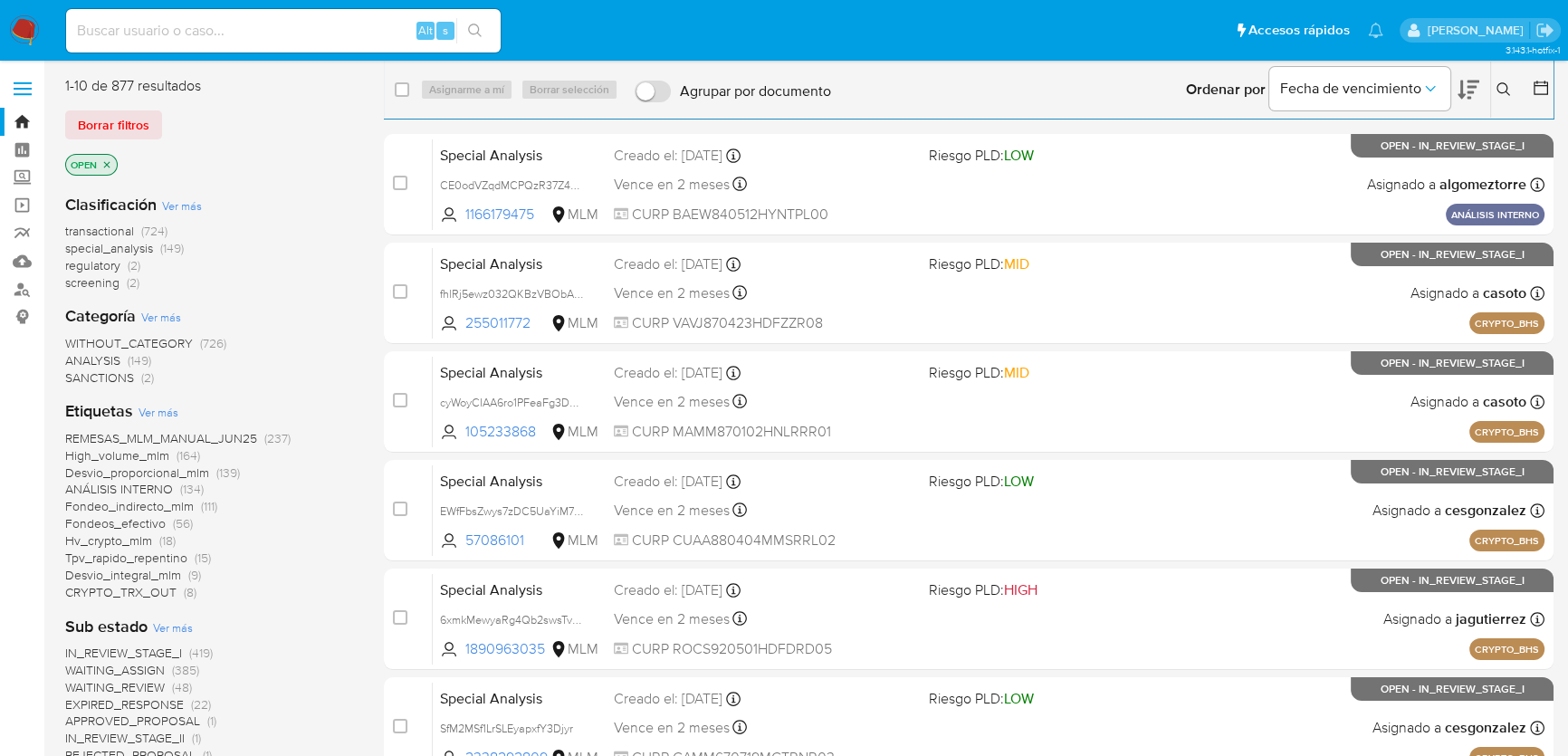 click 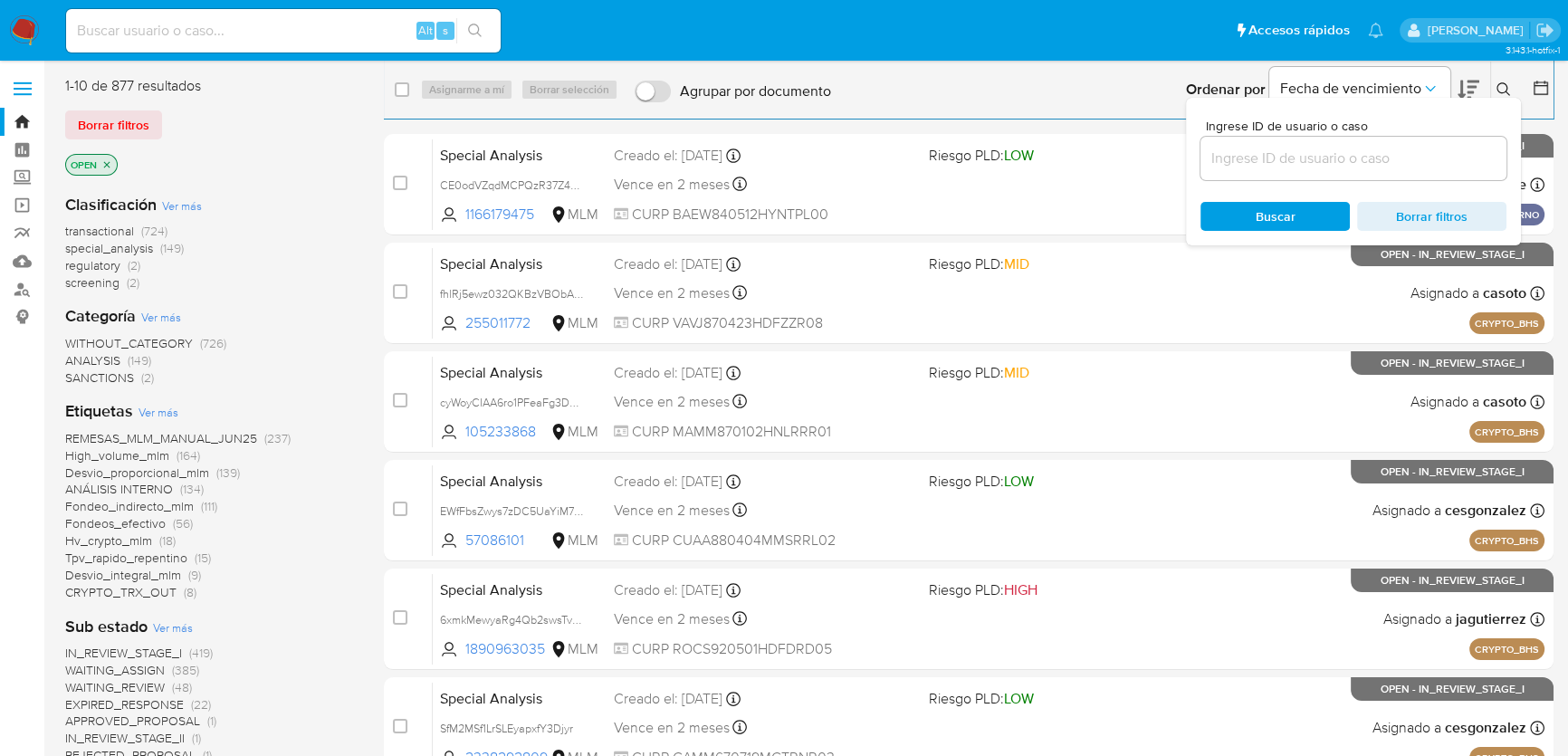 click at bounding box center [1353, 158] 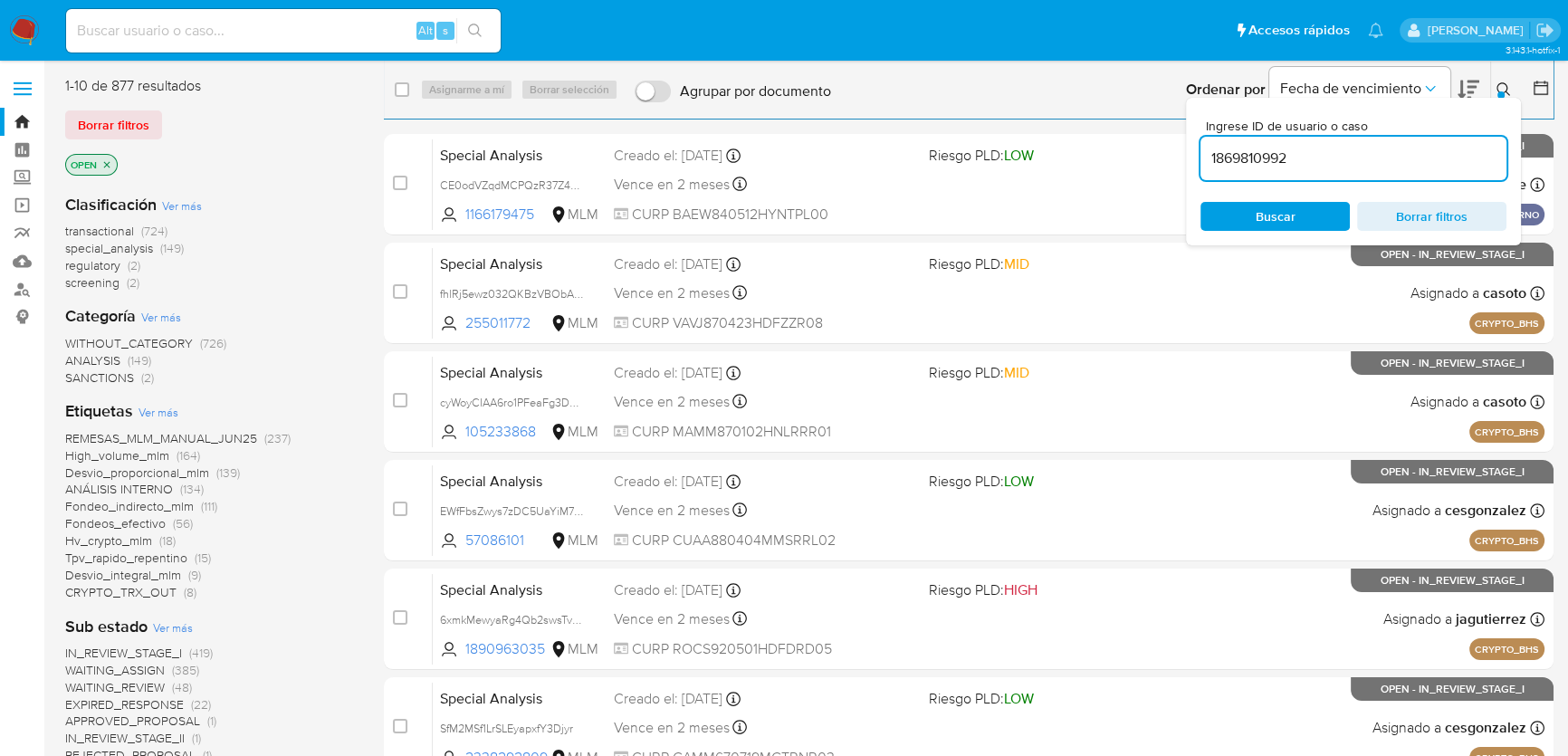 type on "1869810992" 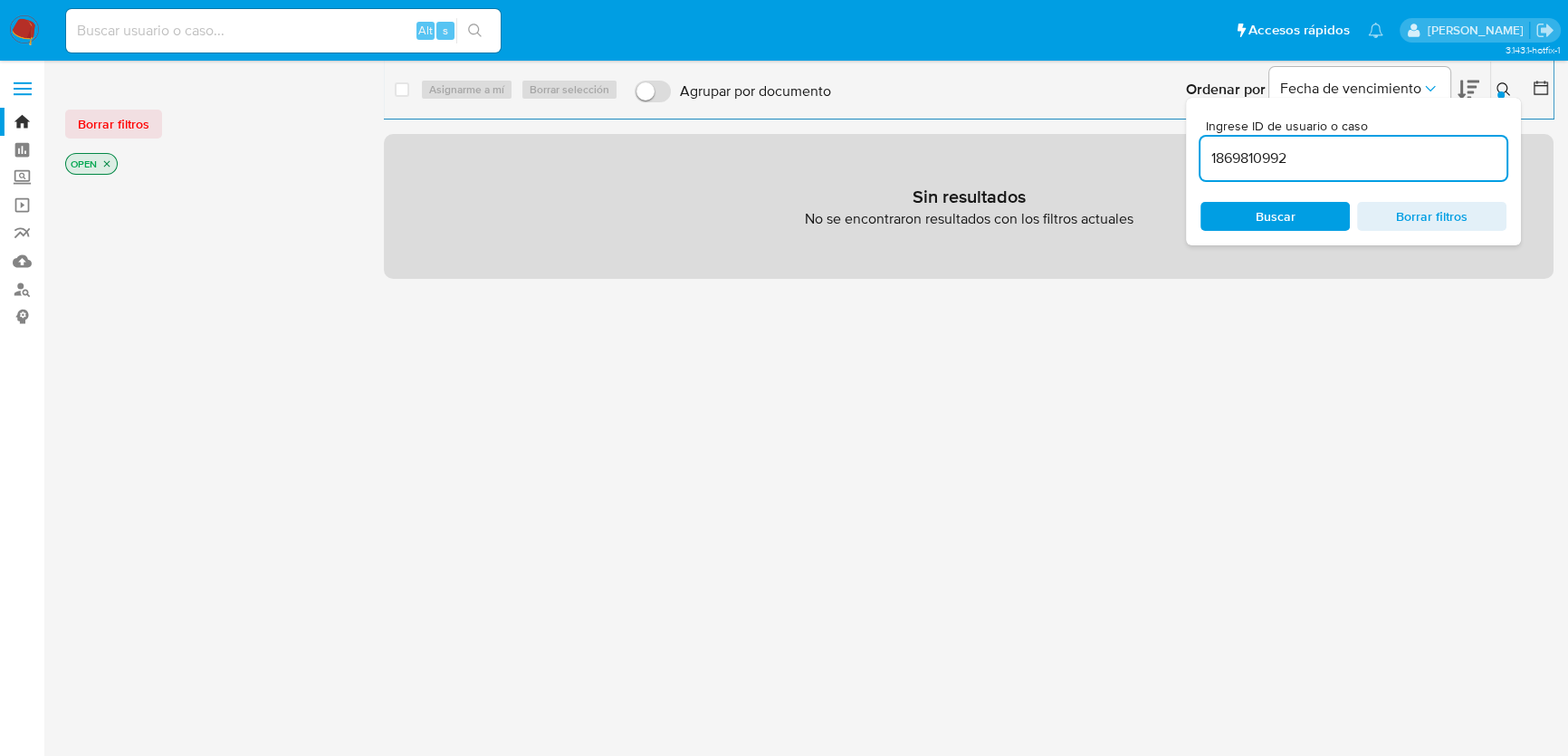 click at bounding box center [283, 31] 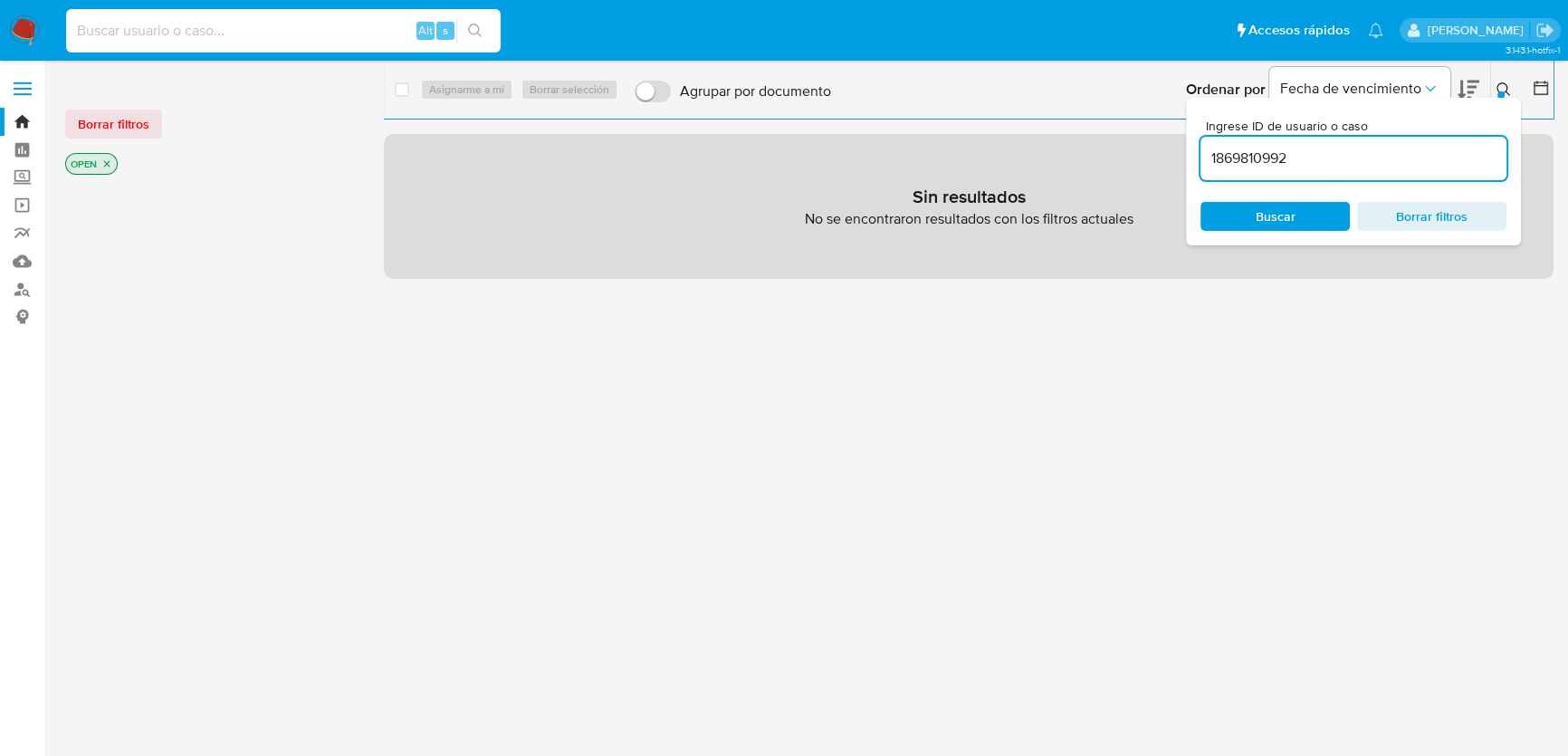 paste on "1869810992" 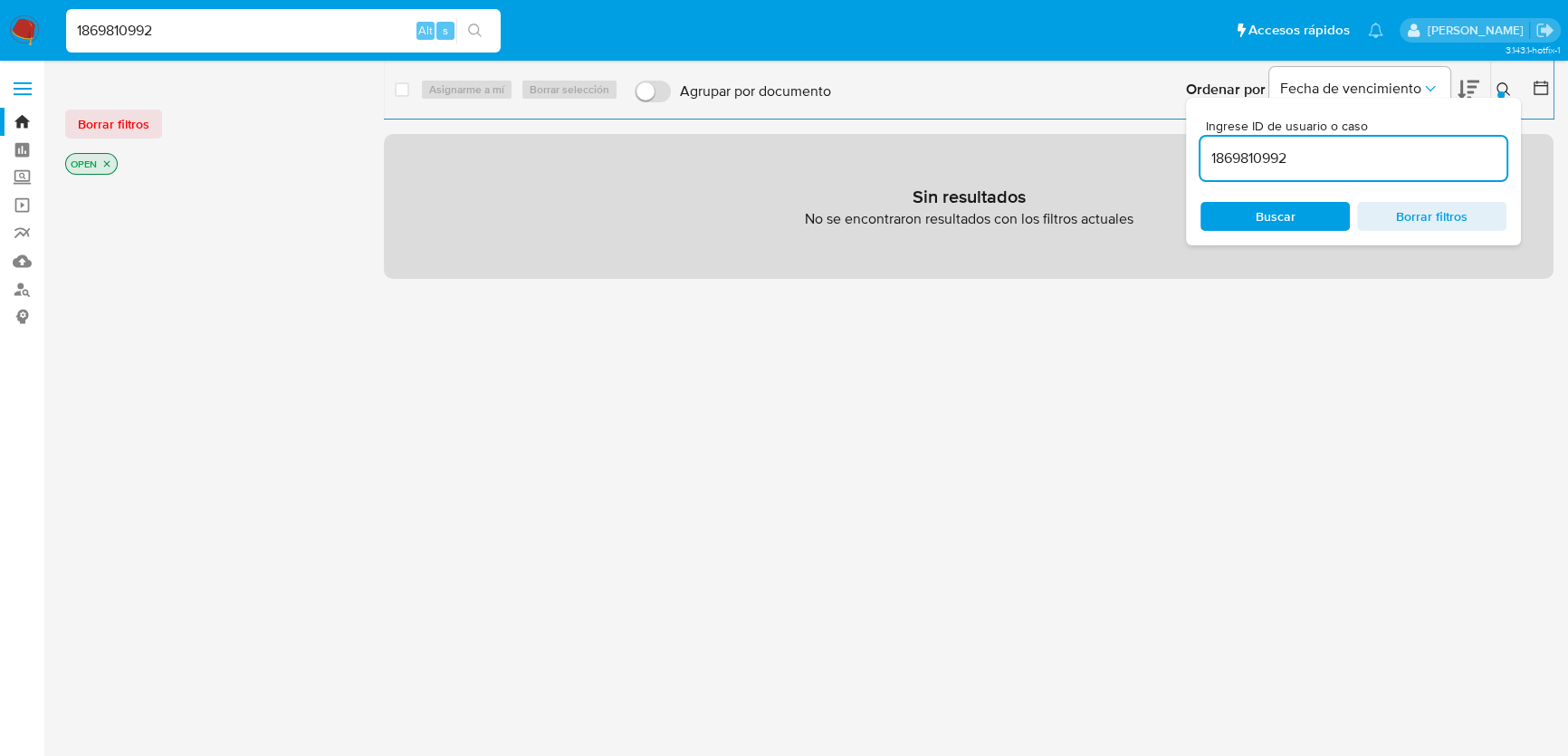 type on "1869810992" 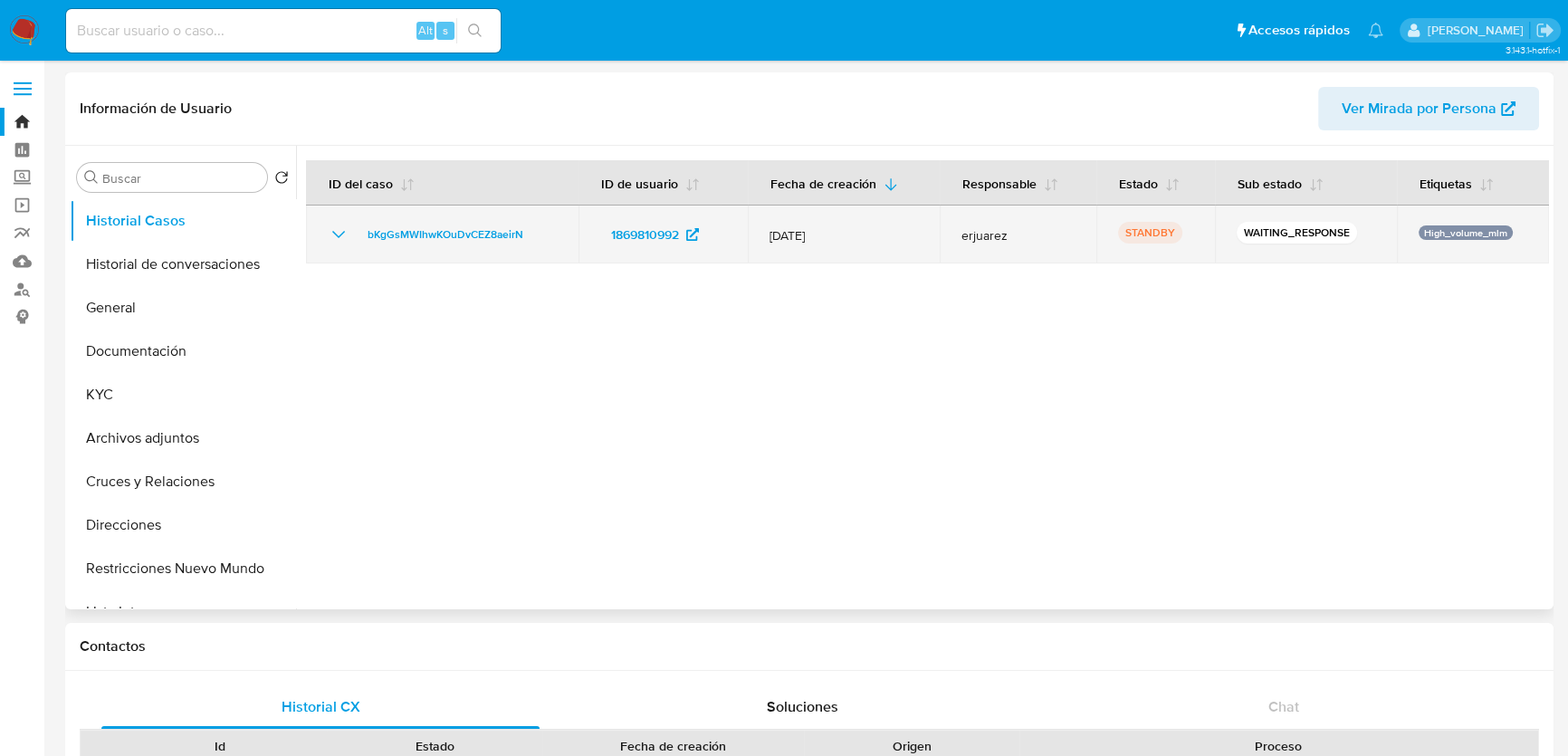 select on "10" 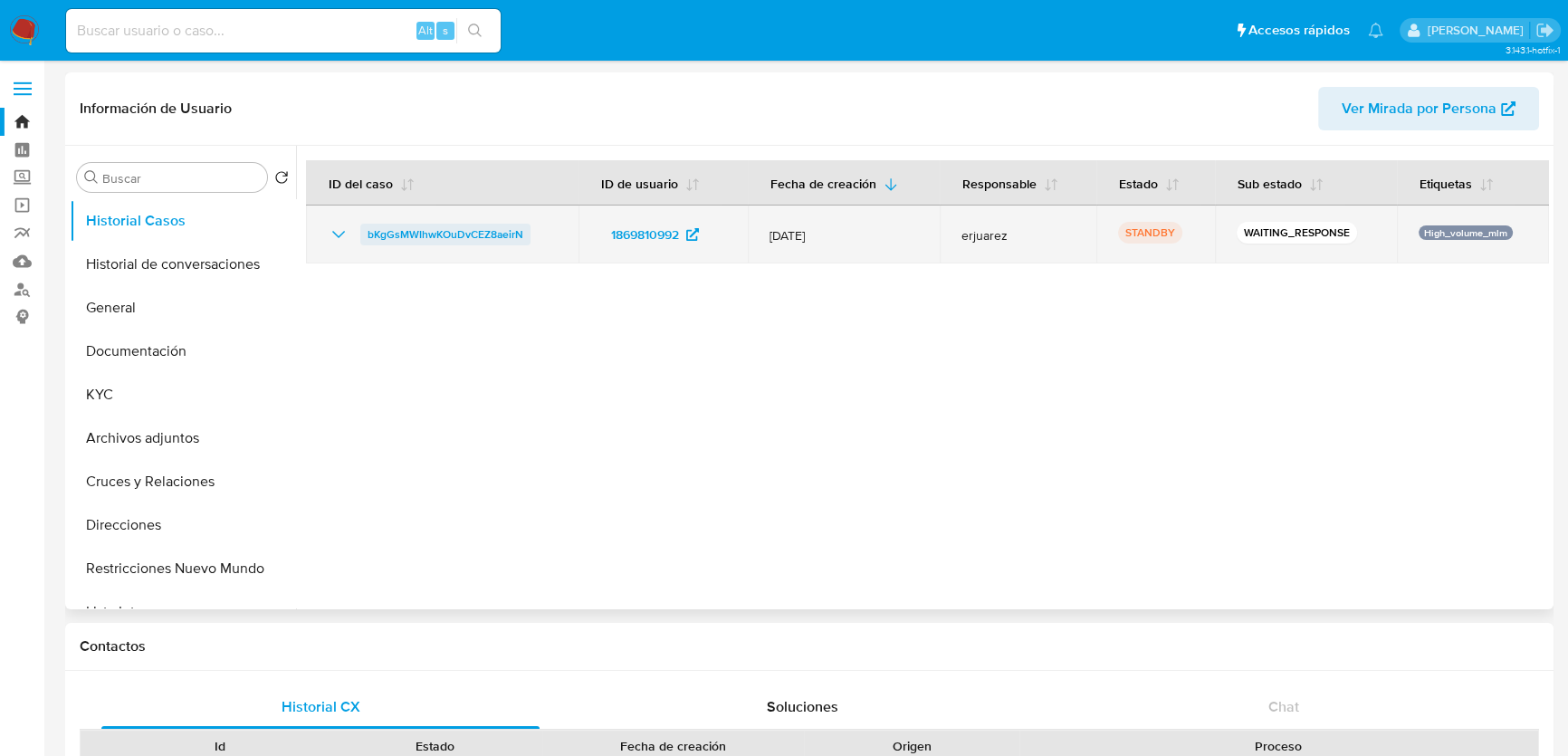 drag, startPoint x: 545, startPoint y: 233, endPoint x: 364, endPoint y: 233, distance: 181 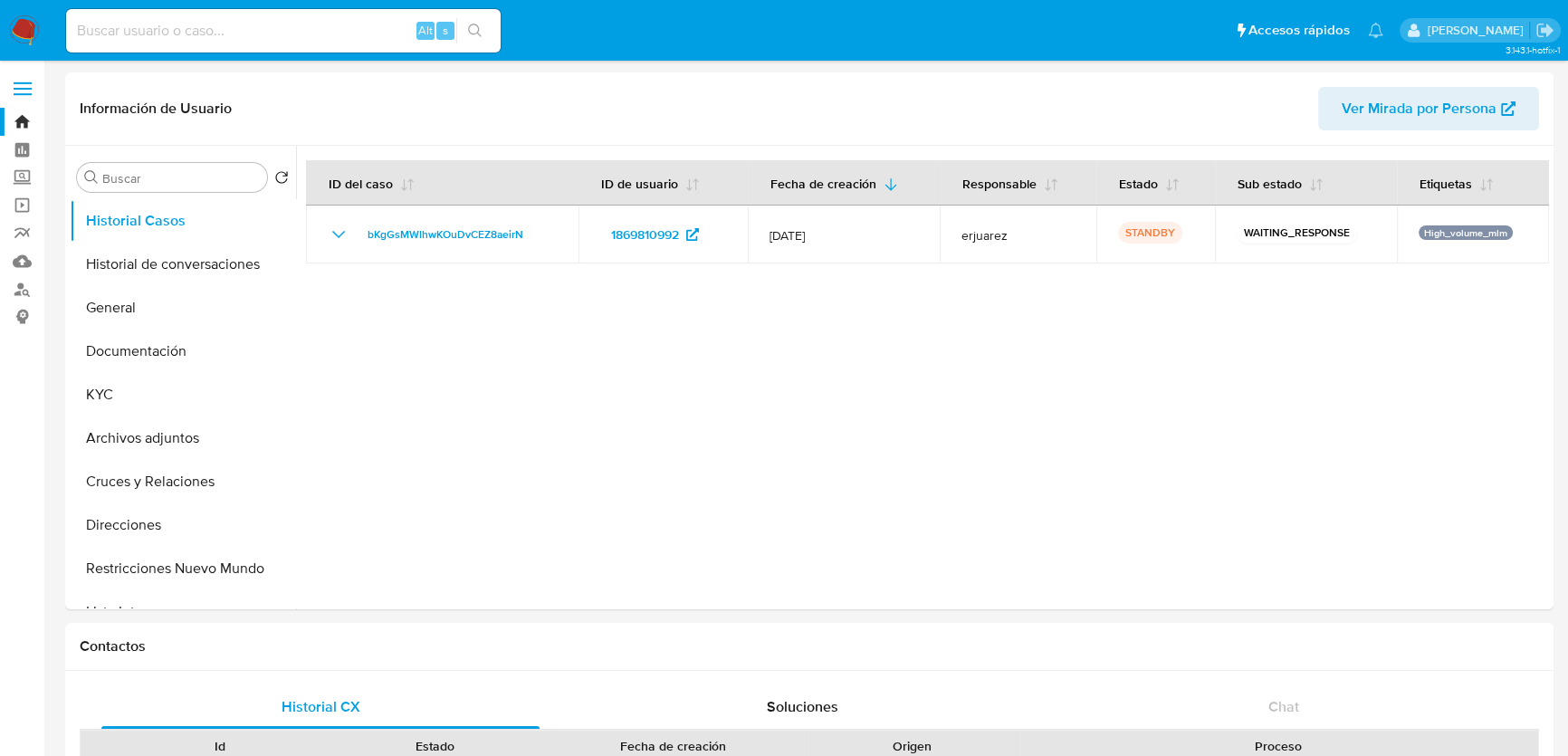 click at bounding box center (24, 31) 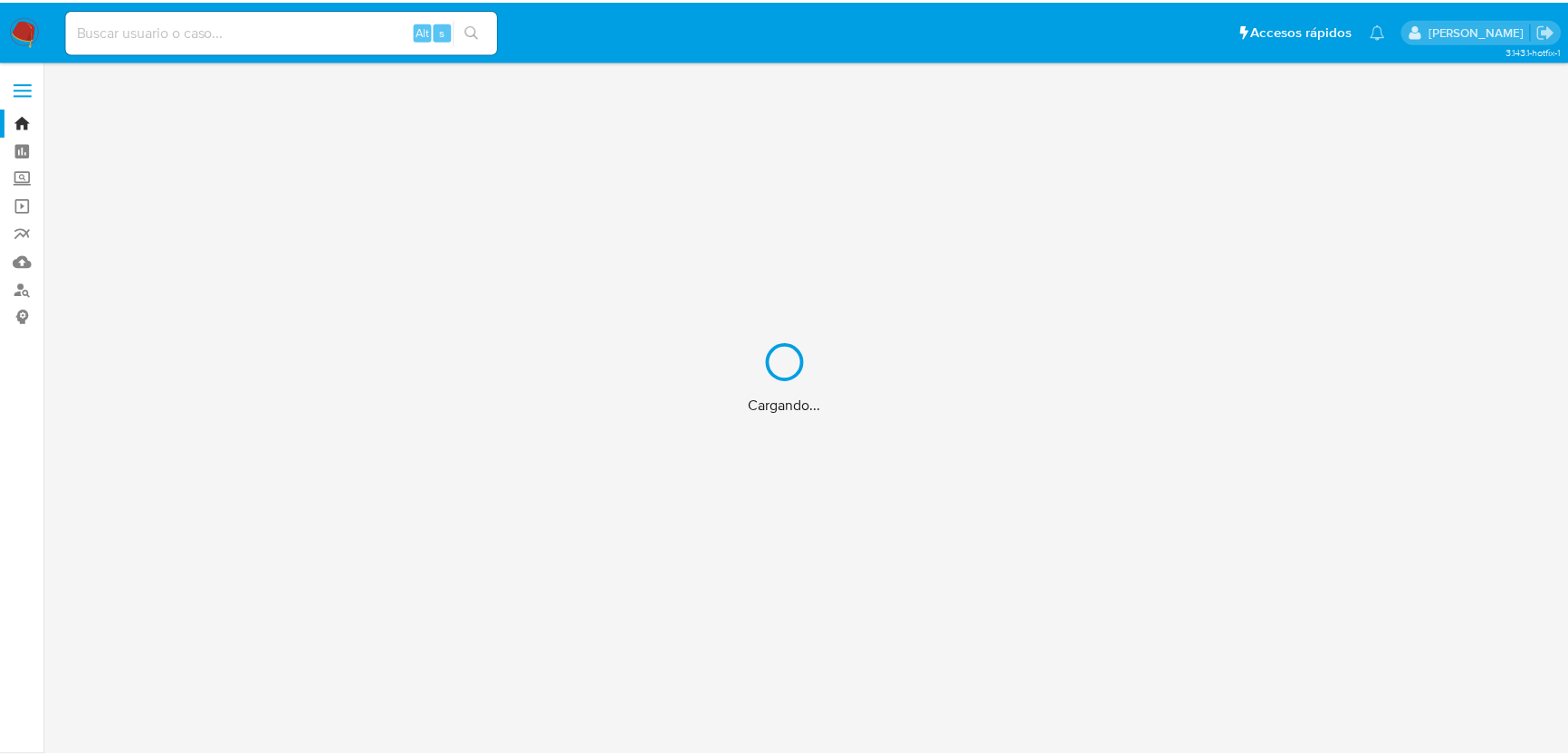scroll, scrollTop: 0, scrollLeft: 0, axis: both 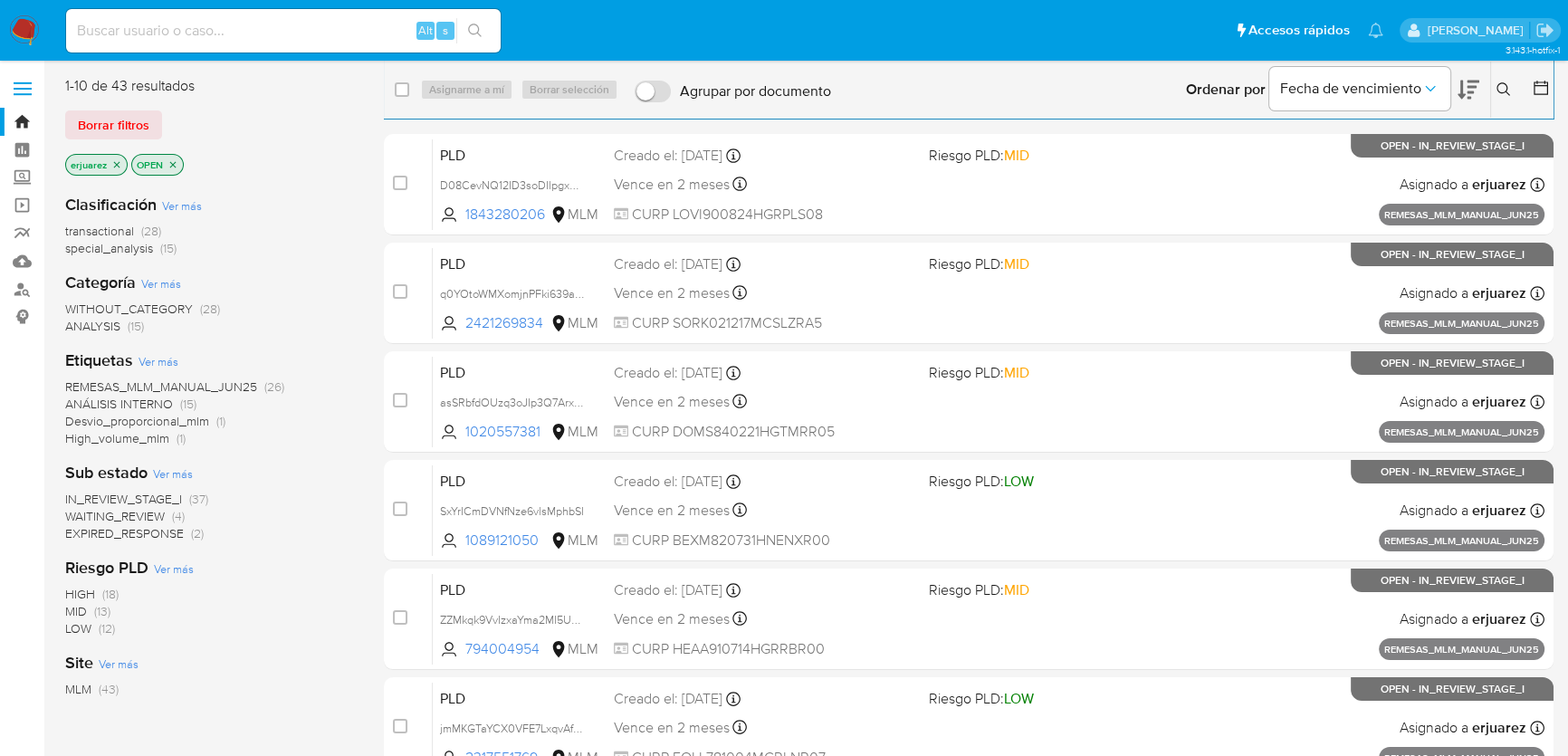 click on "IN_REVIEW_STAGE_I" at bounding box center (123, 499) 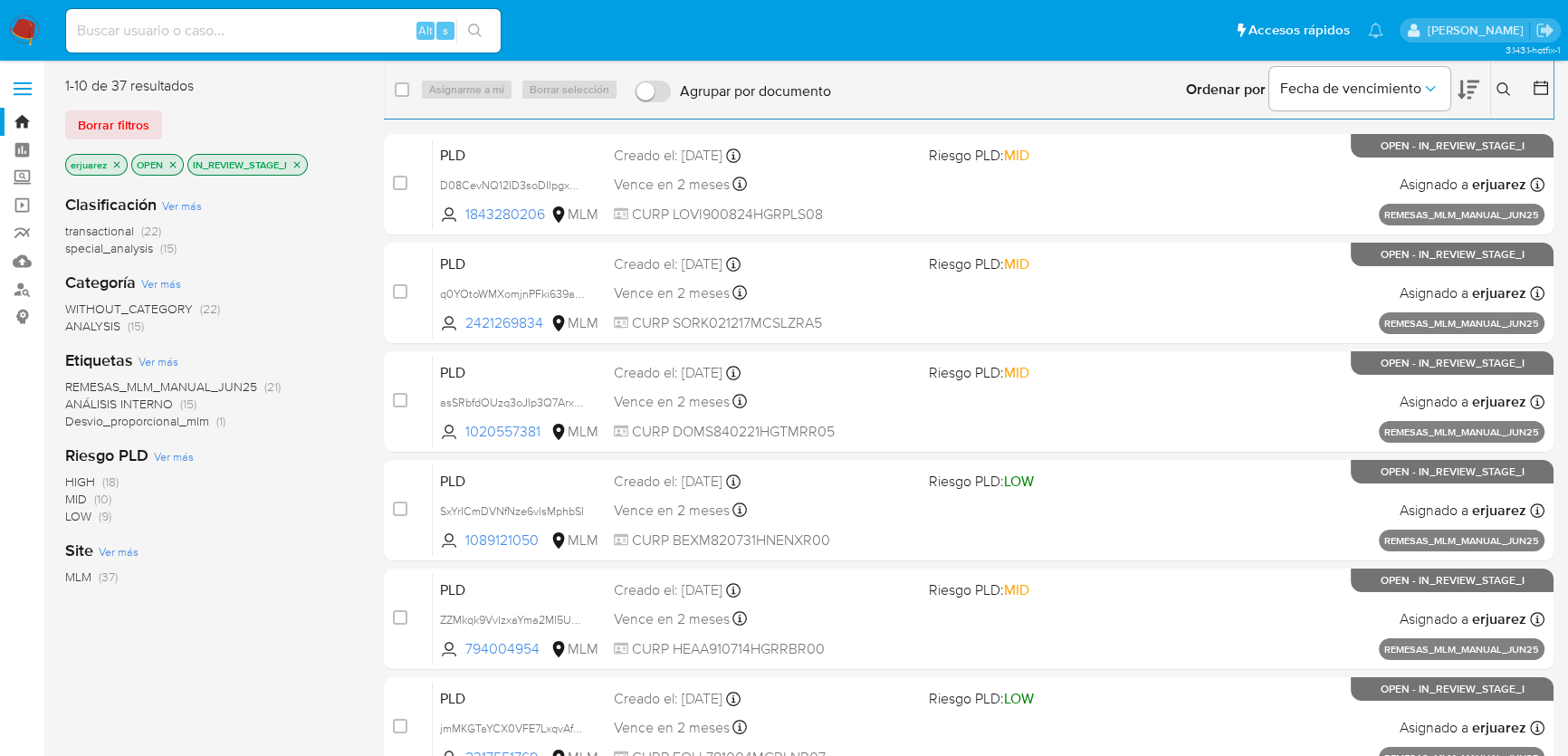 click on "Desvio_proporcional_mlm" at bounding box center (137, 421) 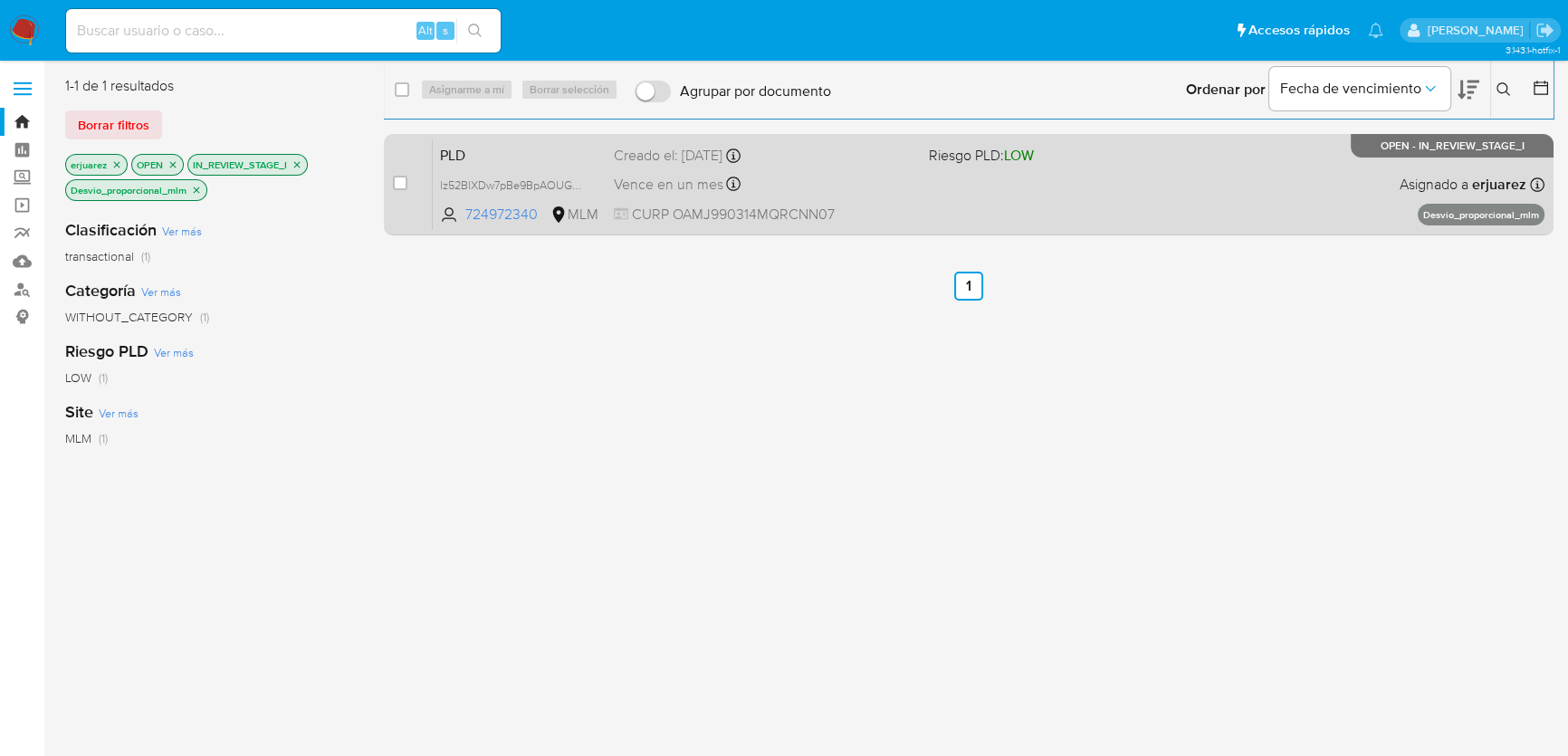 click on "PLD lz52BlXDw7pBe9BpAOUGwd6B 724972340 MLM Riesgo PLD:  LOW Creado el: 12/06/2025   Creado el: 12/06/2025 02:11:22 Vence en un mes   Vence el 11/08/2025 02:11:23 CURP   OAMJ990314MQRCNN07 Asignado a   erjuarez   Asignado el: 02/07/2025 16:55:13 Desvio_proporcional_mlm OPEN - IN_REVIEW_STAGE_I" at bounding box center [989, 184] 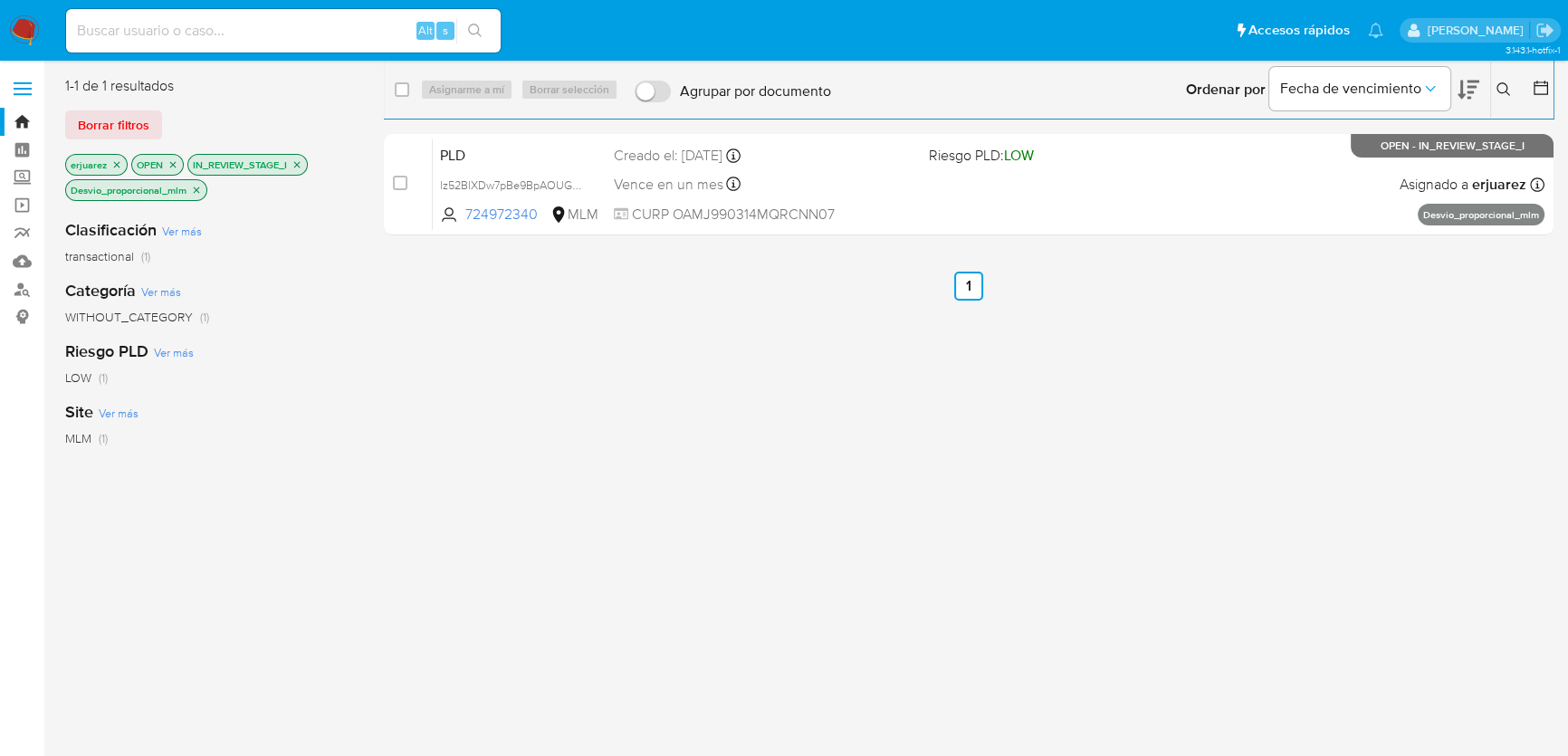 click on "erjuarez OPEN IN_REVIEW_STAGE_I Desvio_proporcional_mlm" at bounding box center (210, 179) 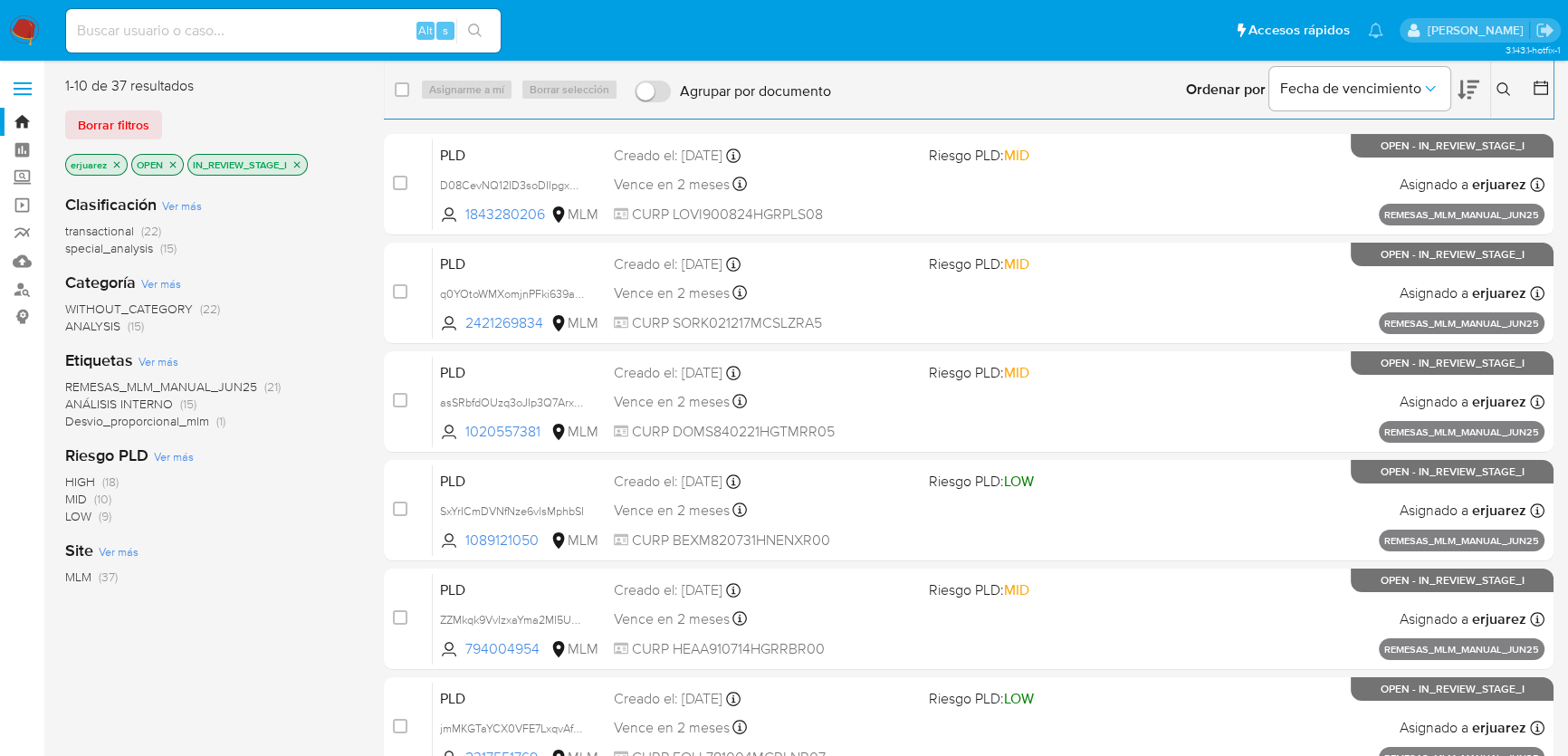 click 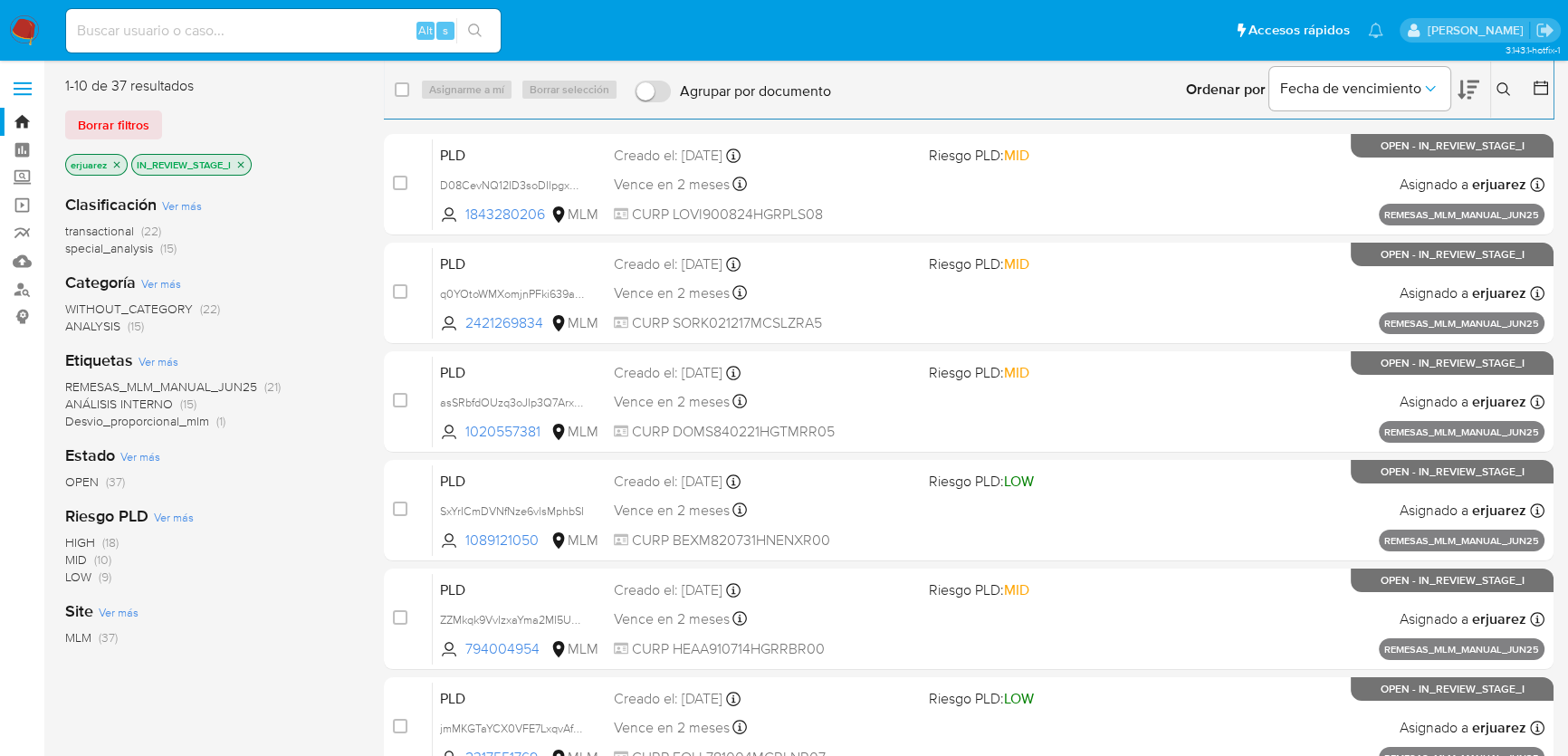 click 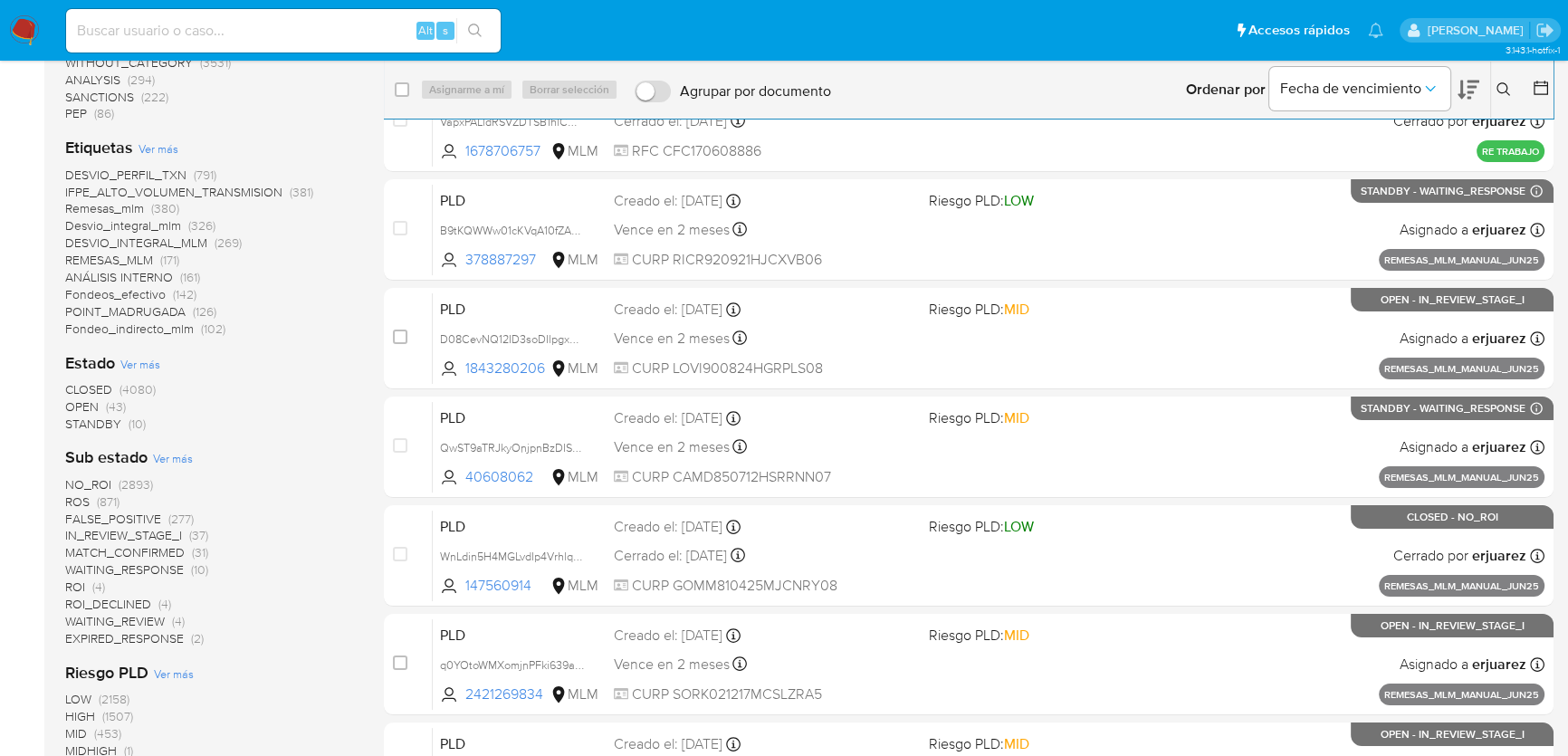 scroll, scrollTop: 329, scrollLeft: 0, axis: vertical 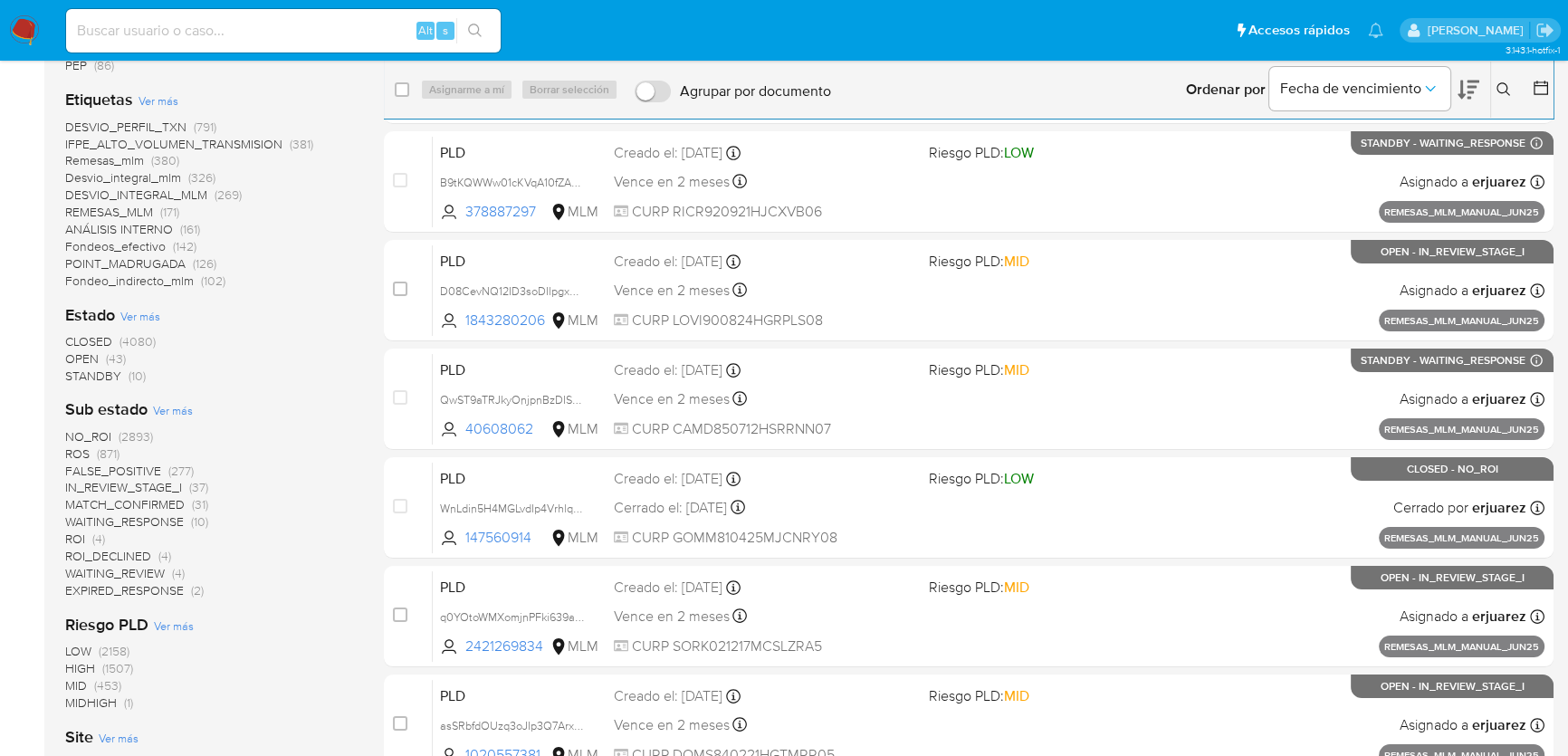 drag, startPoint x: 146, startPoint y: 593, endPoint x: 238, endPoint y: 574, distance: 93.94147 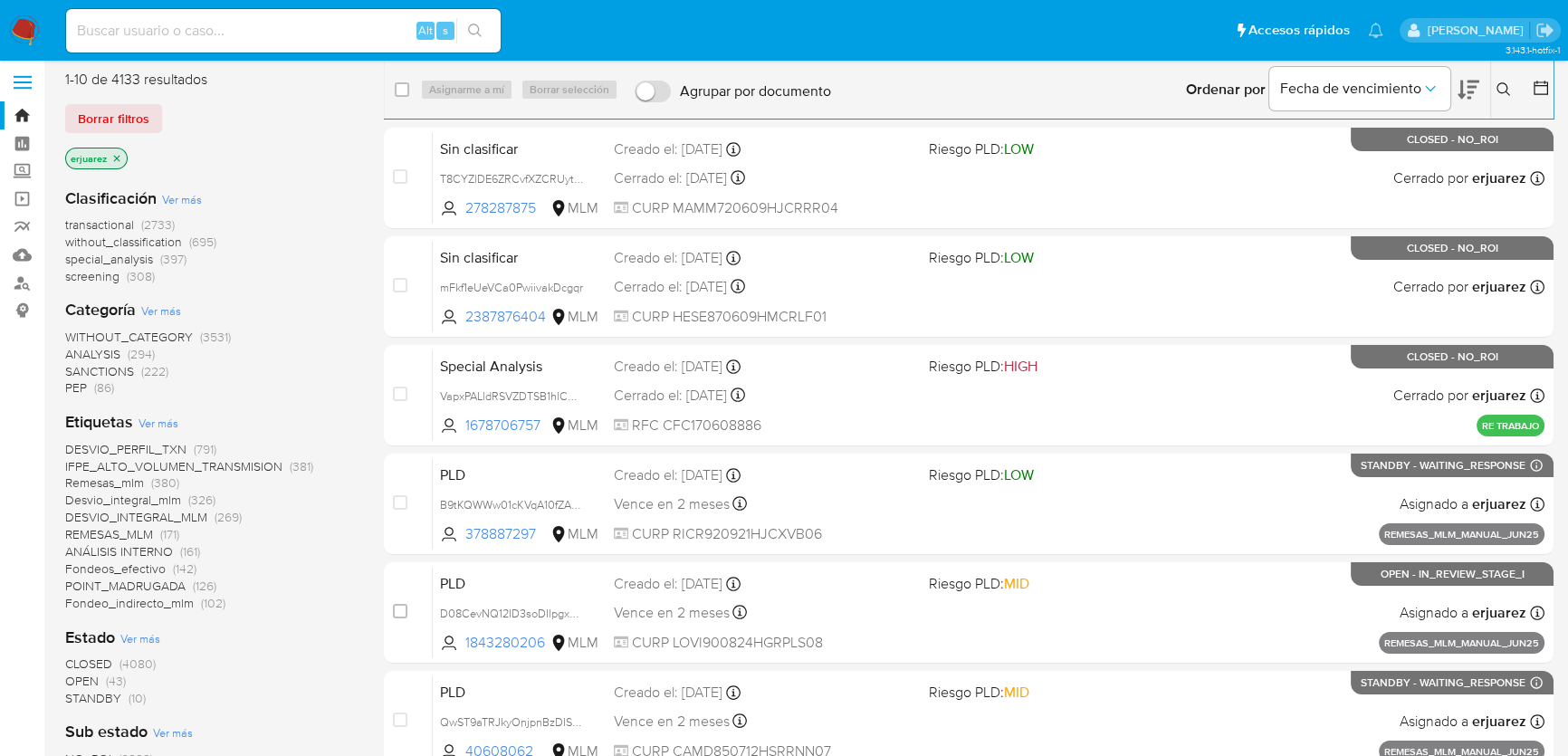 scroll, scrollTop: 0, scrollLeft: 0, axis: both 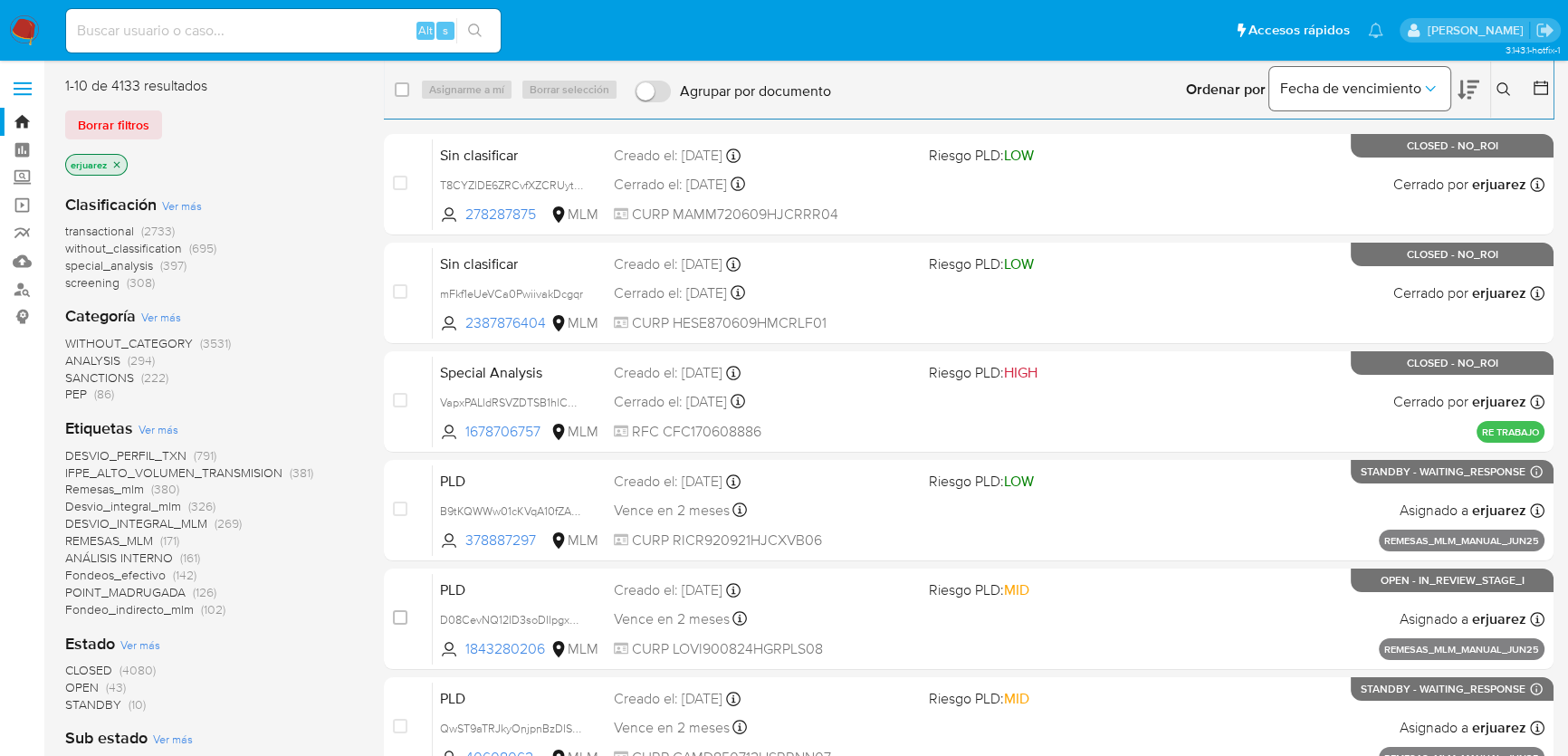 drag, startPoint x: 1332, startPoint y: 88, endPoint x: 1333, endPoint y: 103, distance: 15.033296 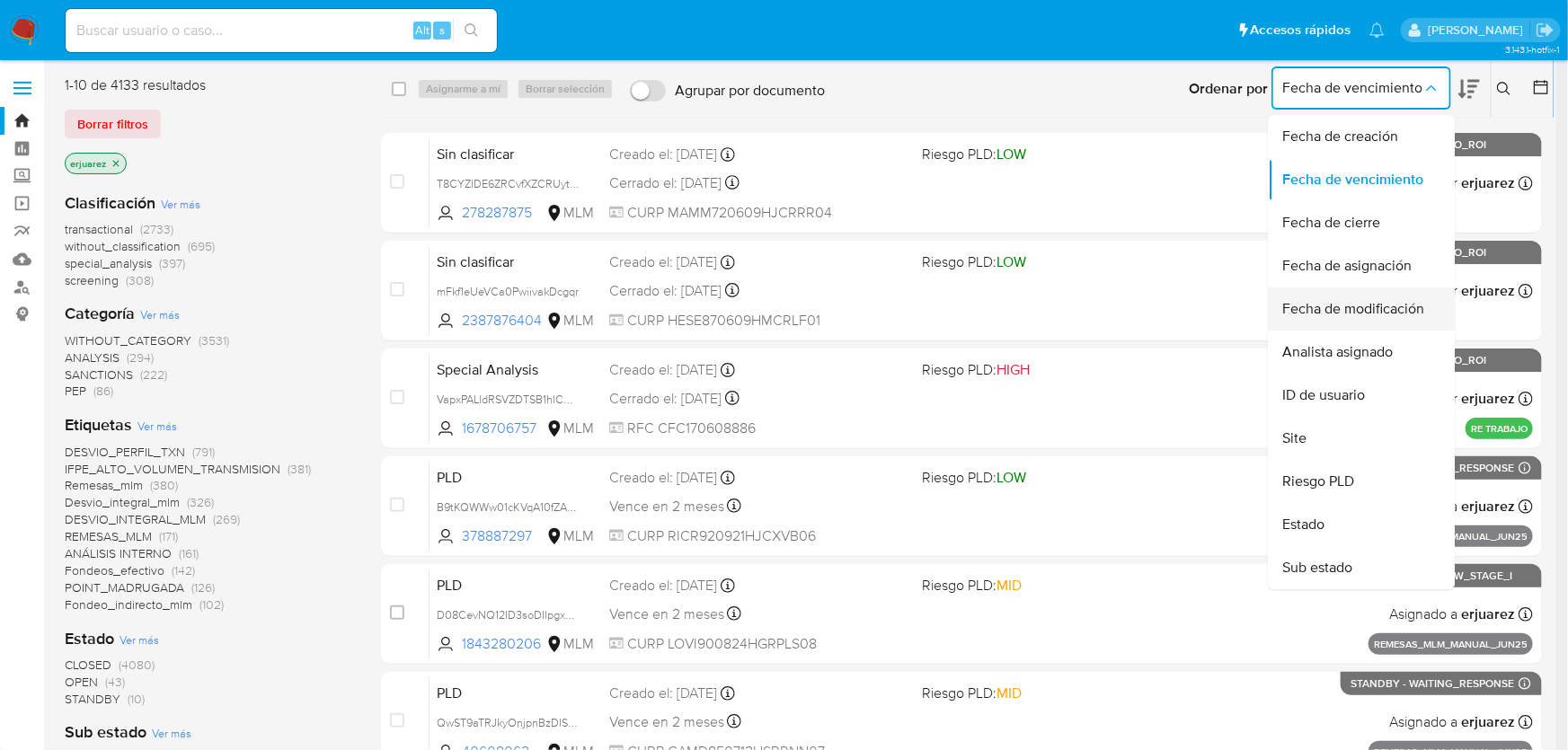 click on "Fecha de modificación" at bounding box center [1353, 309] 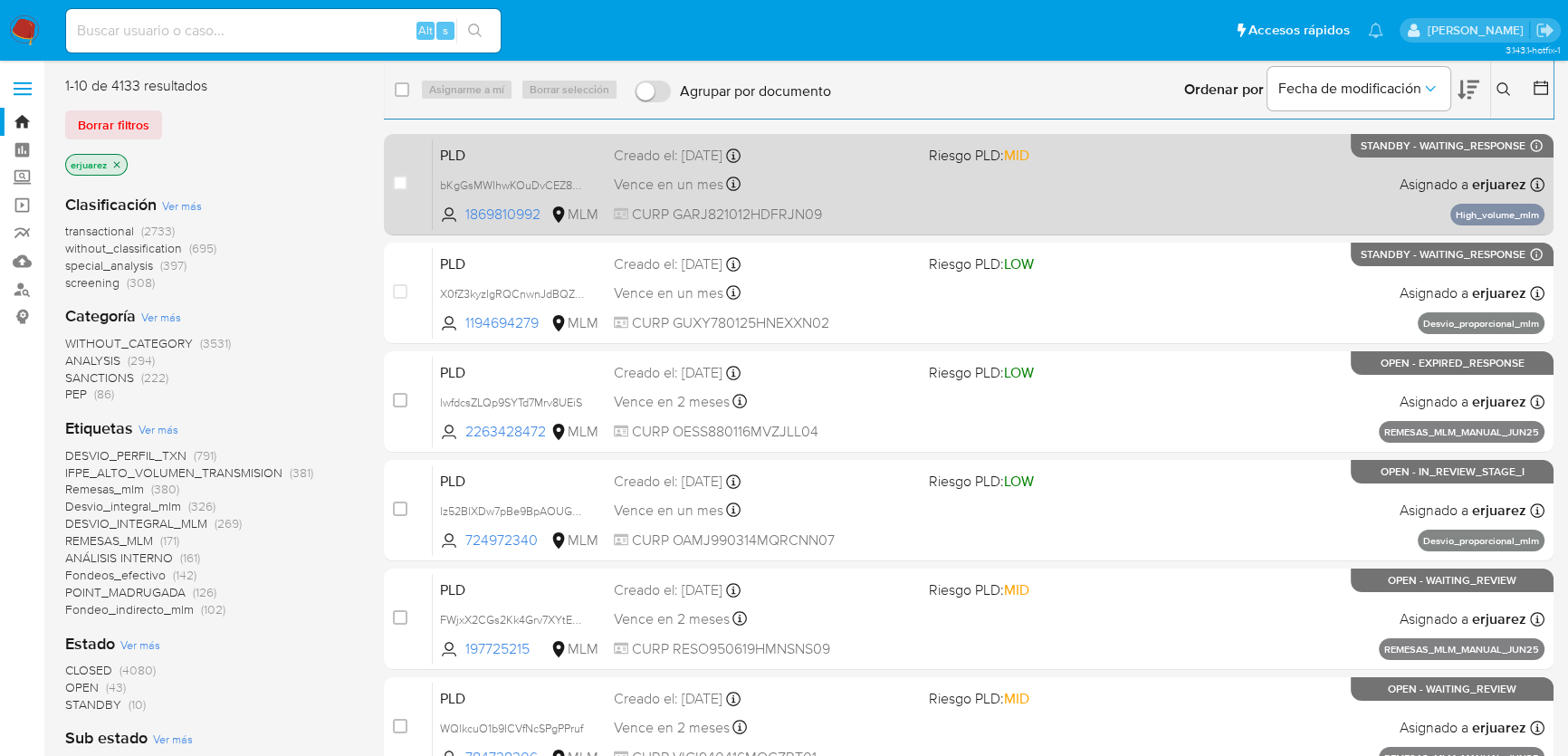 click on "PLD bKgGsMWIhwKOuDvCEZ8aeirN 1869810992 MLM Riesgo PLD:  MID Creado el: 12/06/2025   Creado el: 12/06/2025 02:03:28 Vence en un mes   Vence el 11/08/2025 02:03:28 CURP   GARJ821012HDFRJN09 Asignado a   erjuarez   Asignado el: 02/07/2025 20:14:04 High_volume_mlm STANDBY - WAITING_RESPONSE    Expiración: 08/07/2025 17:59:59 (en 6 días)" at bounding box center [989, 184] 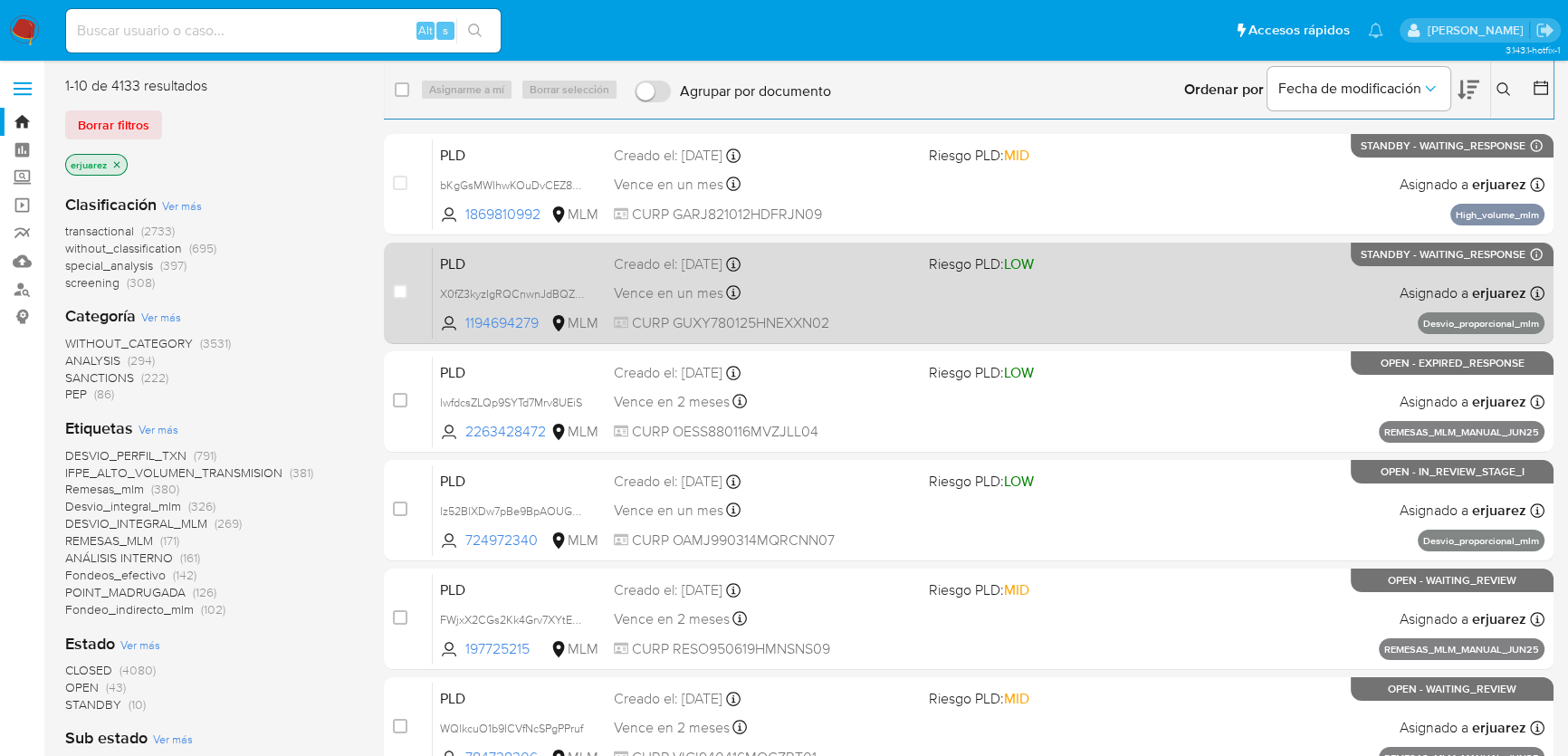 click on "PLD X0fZ3kyzIgRQCnwnJdBQZcTJ 1194694279 MLM Riesgo PLD:  LOW Creado el: 12/06/2025   Creado el: 12/06/2025 02:10:15 Vence en un mes   Vence el 11/08/2025 02:10:15 CURP   GUXY780125HNEXXN02 Asignado a   erjuarez   Asignado el: 02/07/2025 17:48:11 Desvio_proporcional_mlm STANDBY - WAITING_RESPONSE    Expiración: 08/07/2025 17:59:59 (en 6 días)" at bounding box center [989, 292] 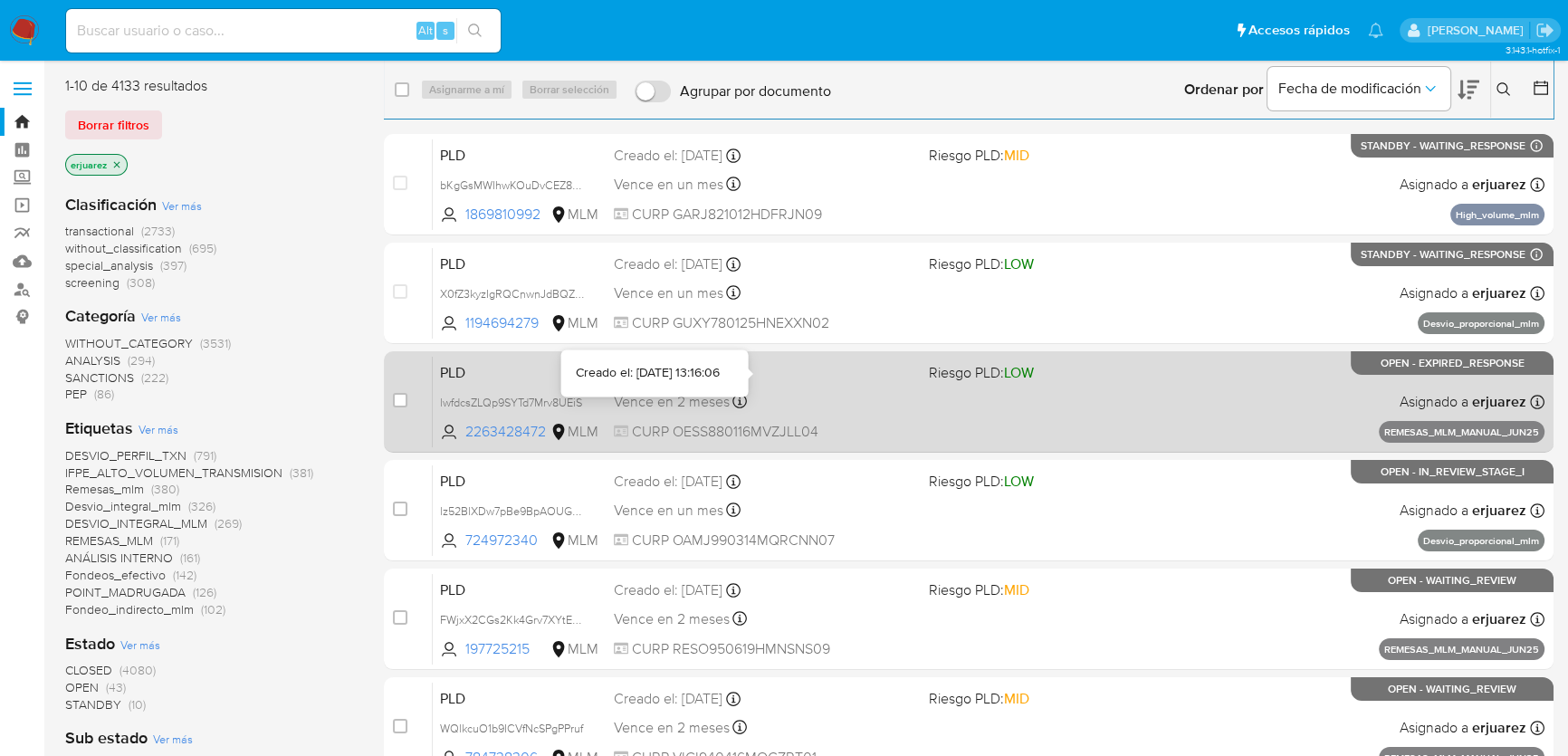 click on "Vence en 2 meses   Vence el 24/08/2025 13:16:07" at bounding box center [764, 401] 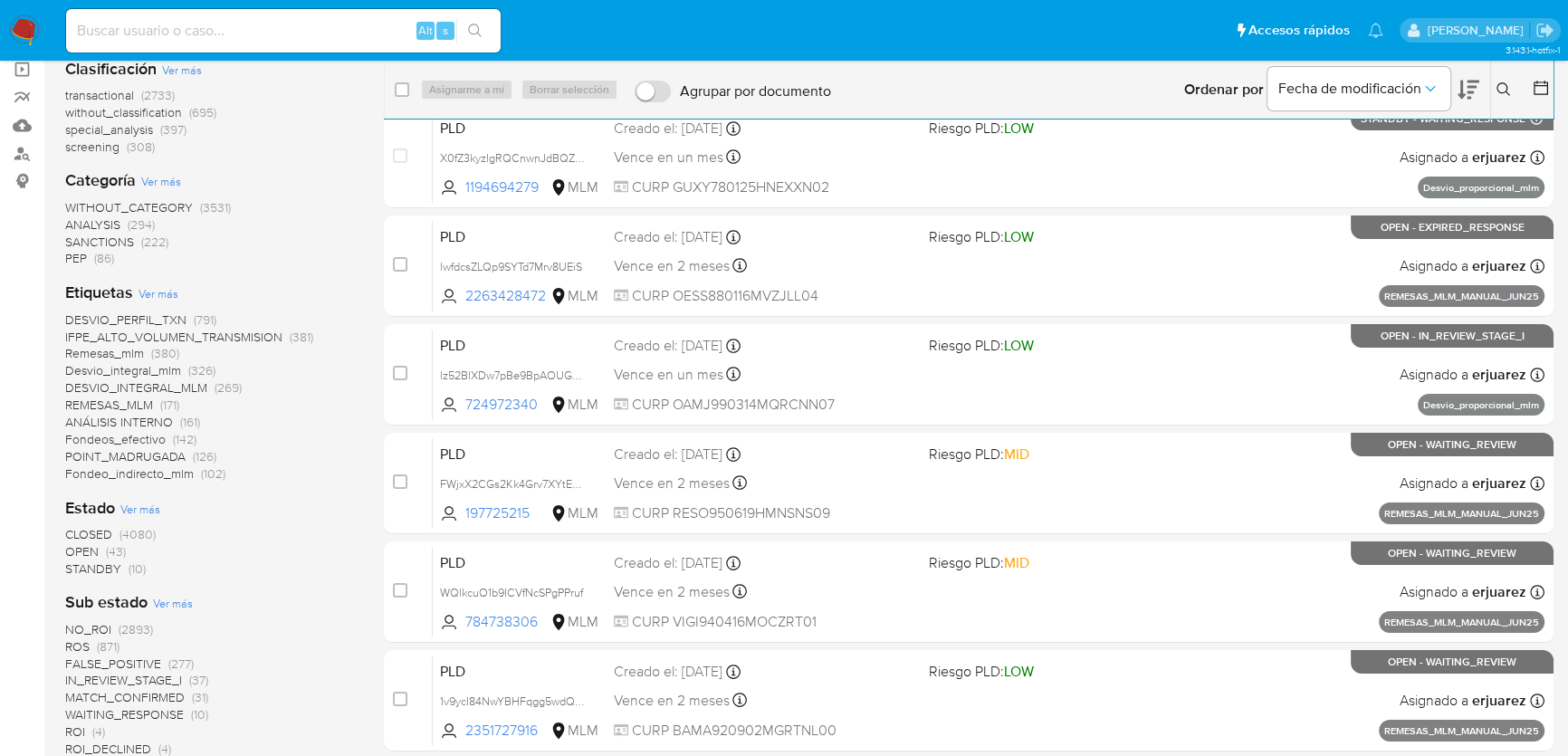 scroll, scrollTop: 0, scrollLeft: 0, axis: both 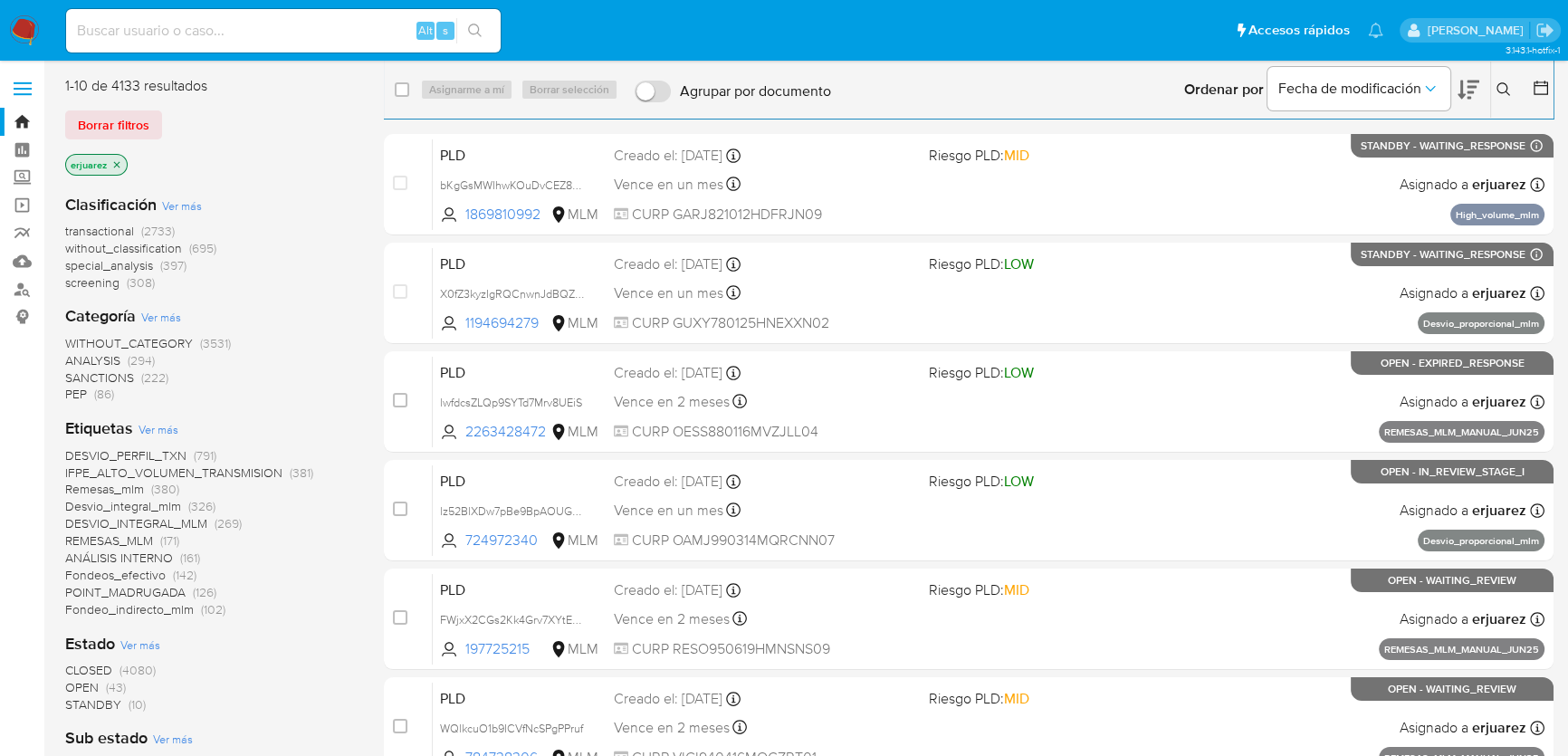 click at bounding box center (24, 31) 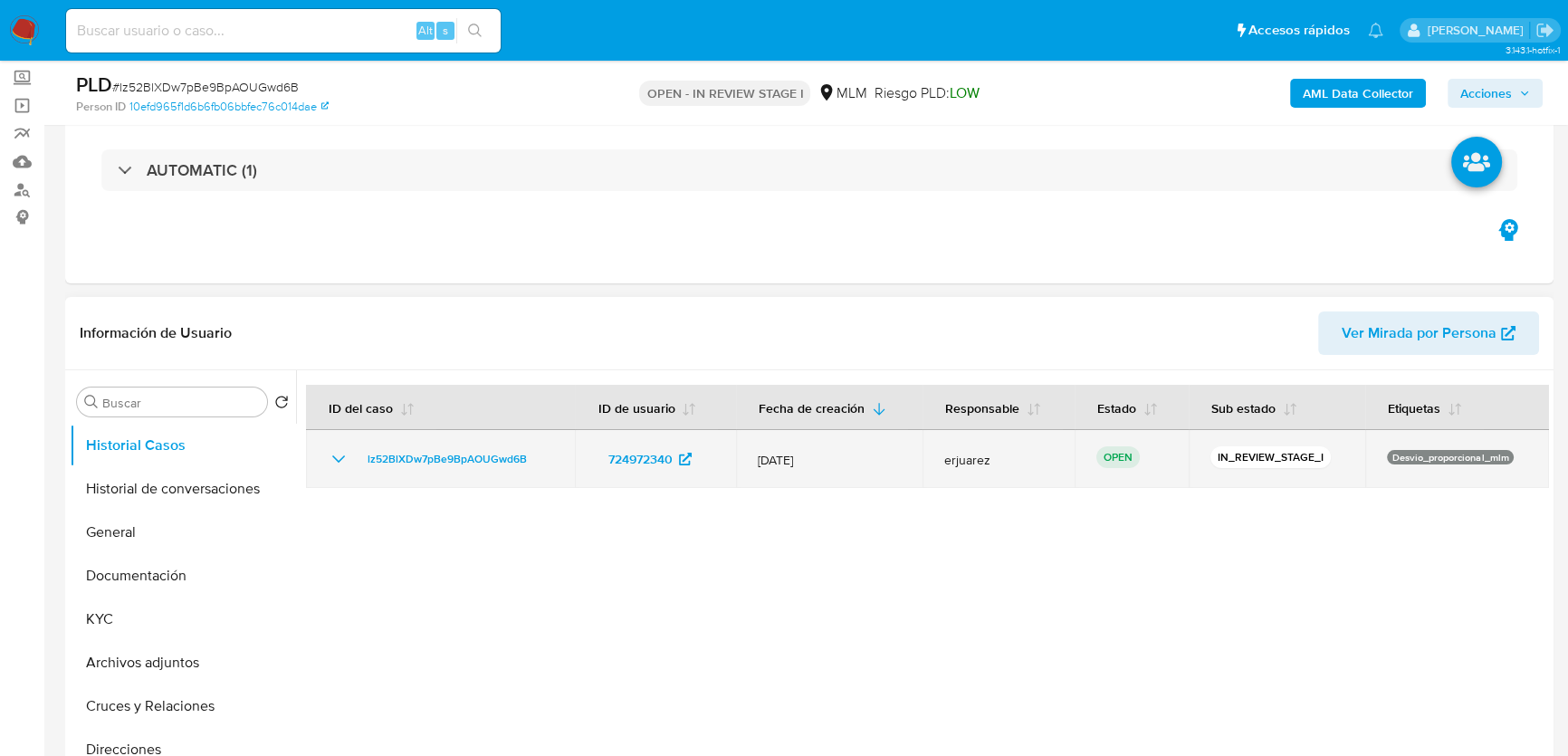 scroll, scrollTop: 246, scrollLeft: 0, axis: vertical 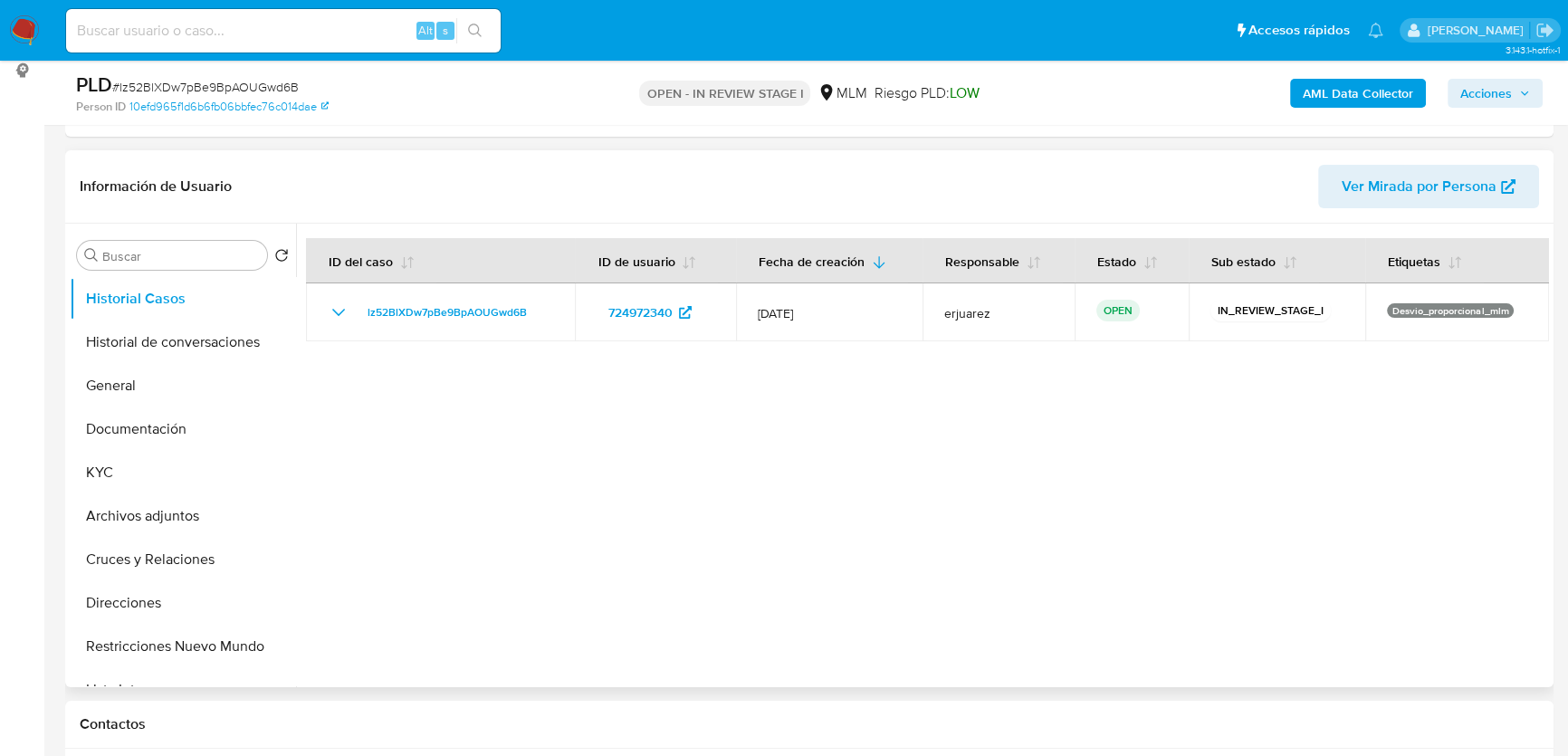select on "10" 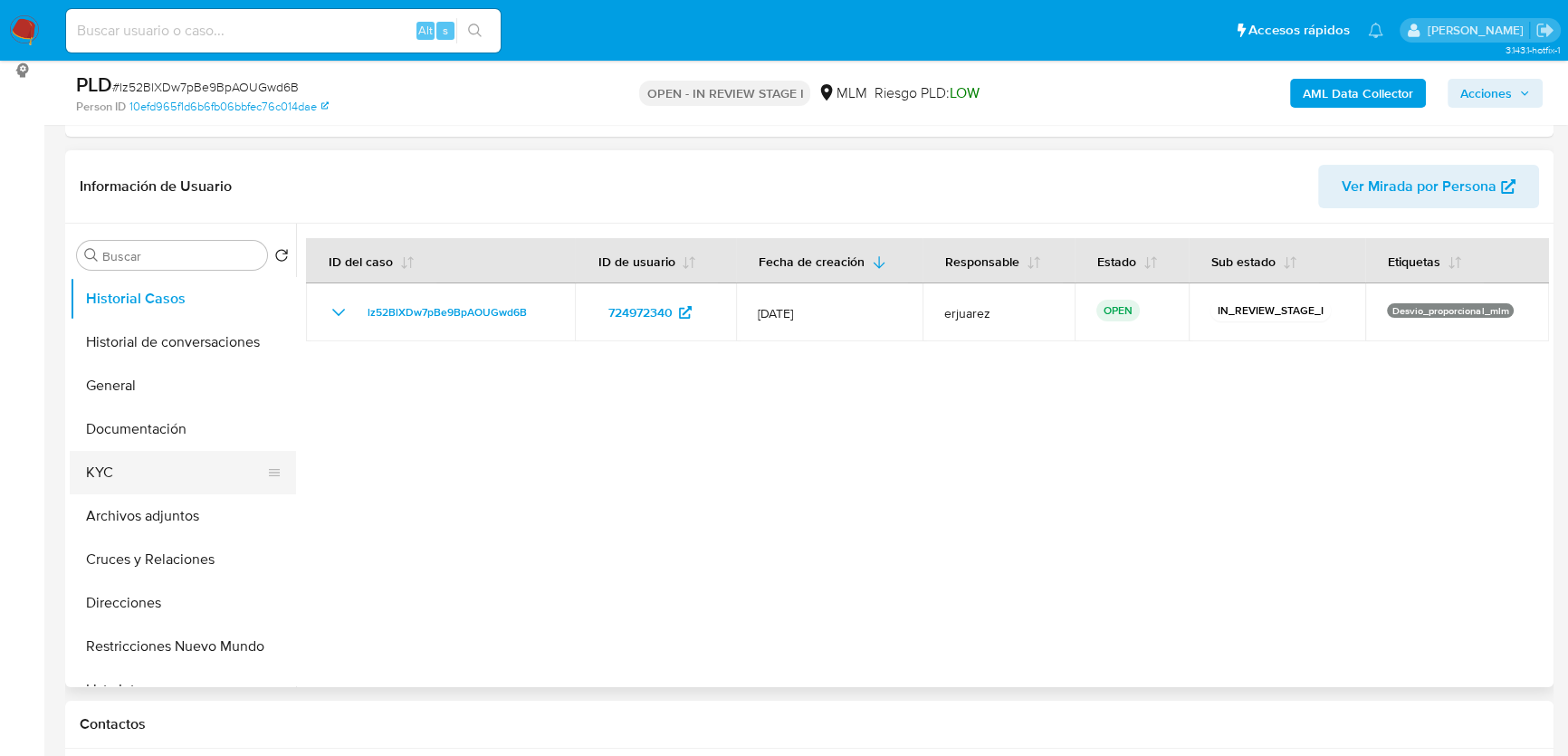click on "KYC" at bounding box center [176, 473] 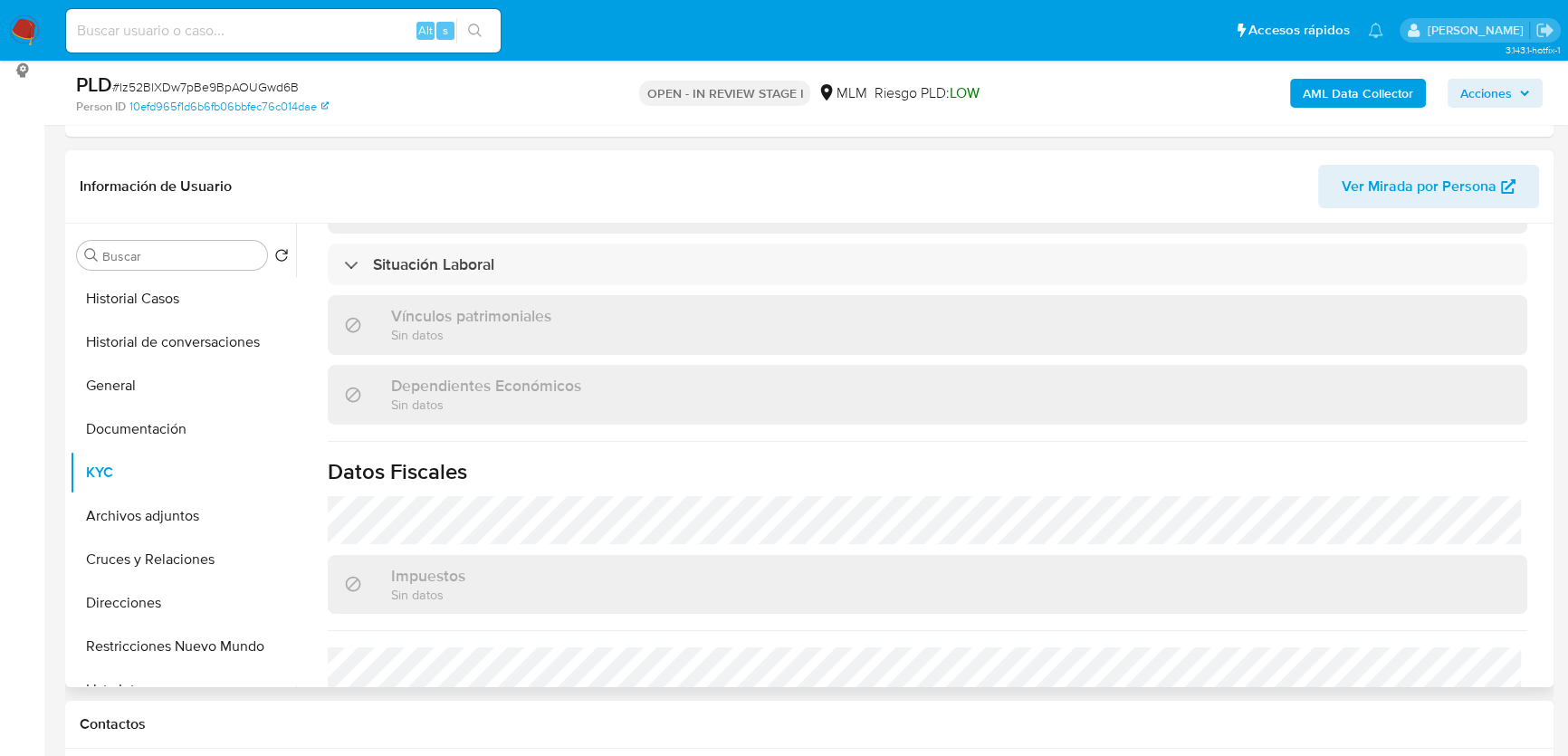 scroll, scrollTop: 1137, scrollLeft: 0, axis: vertical 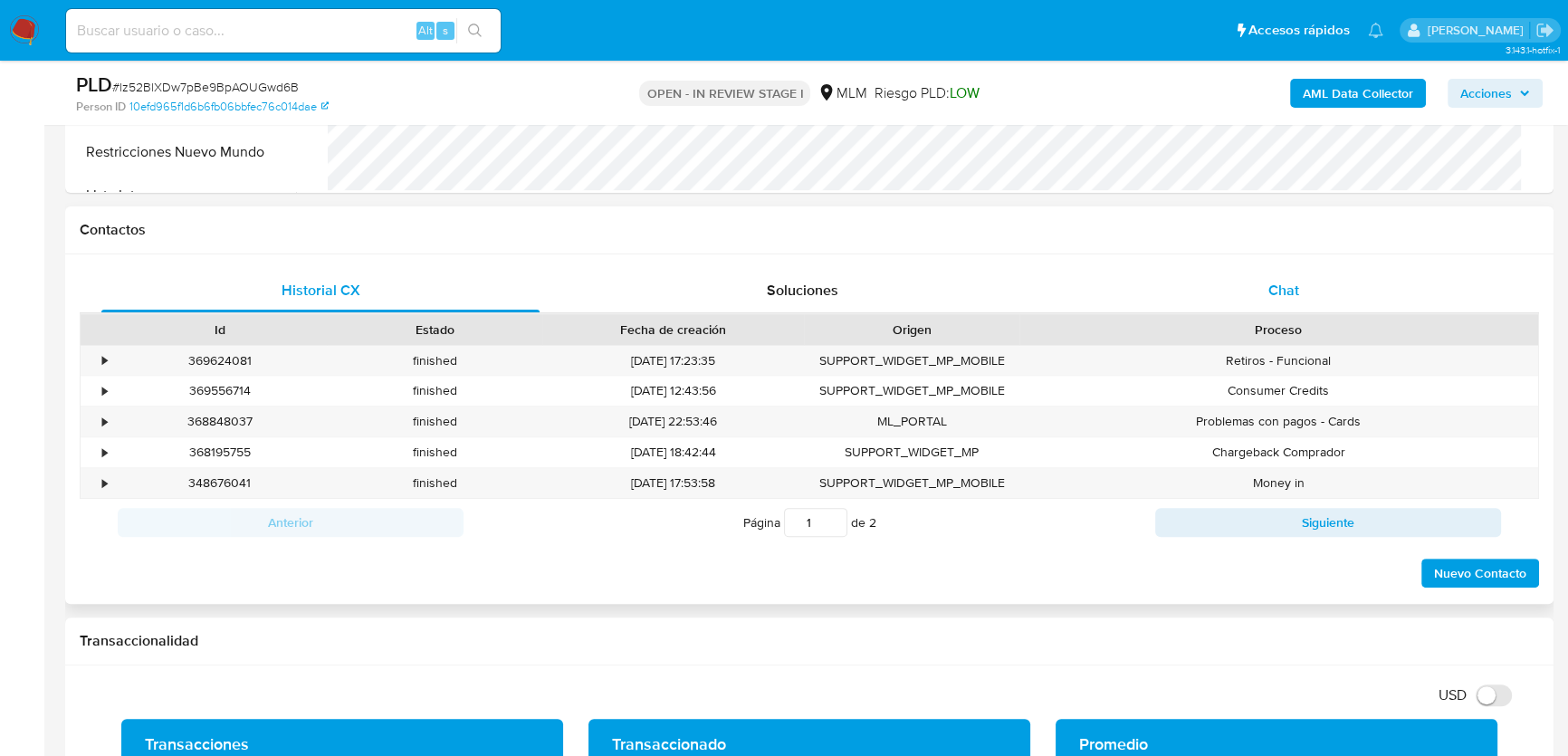 click on "Chat" at bounding box center [1284, 291] 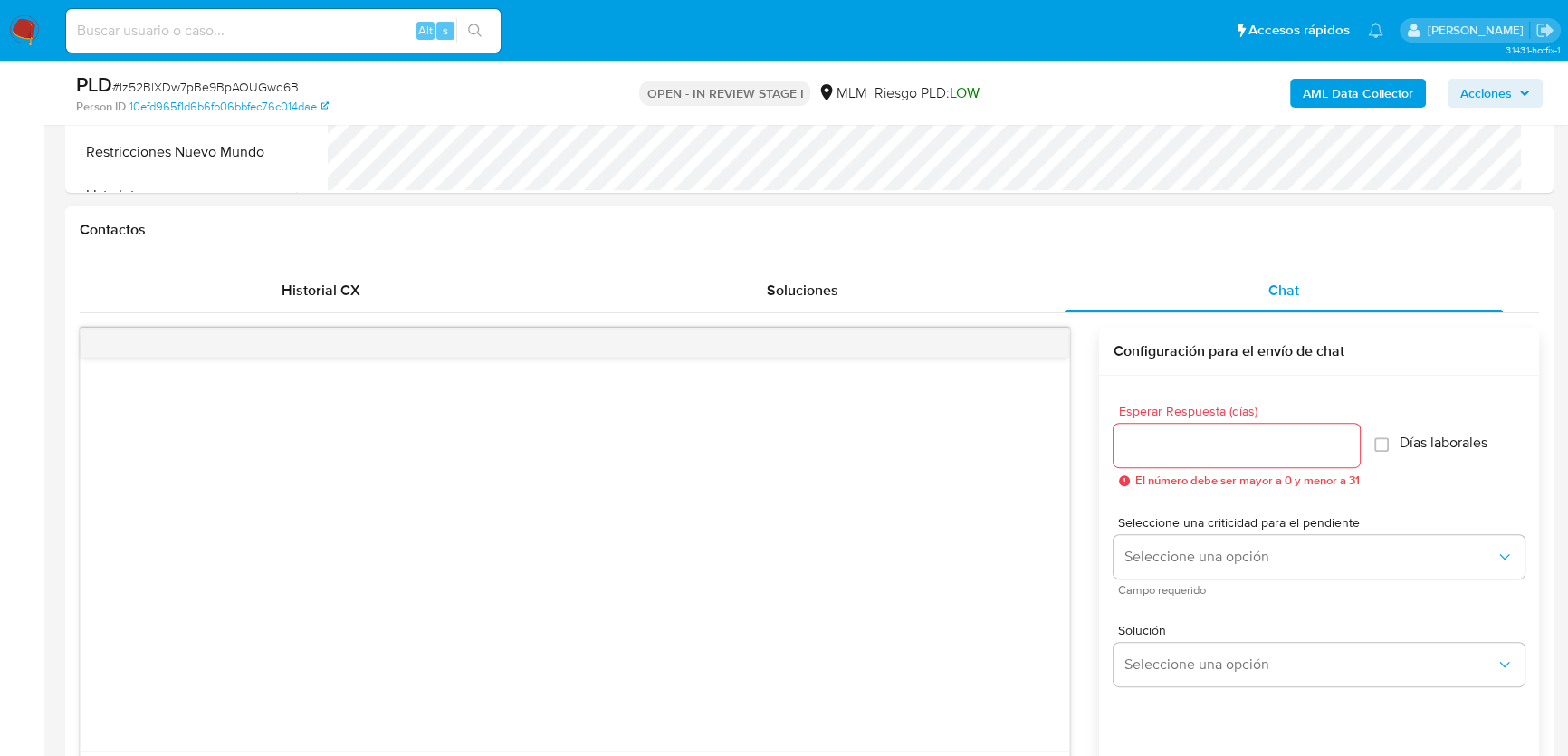 scroll, scrollTop: 823, scrollLeft: 0, axis: vertical 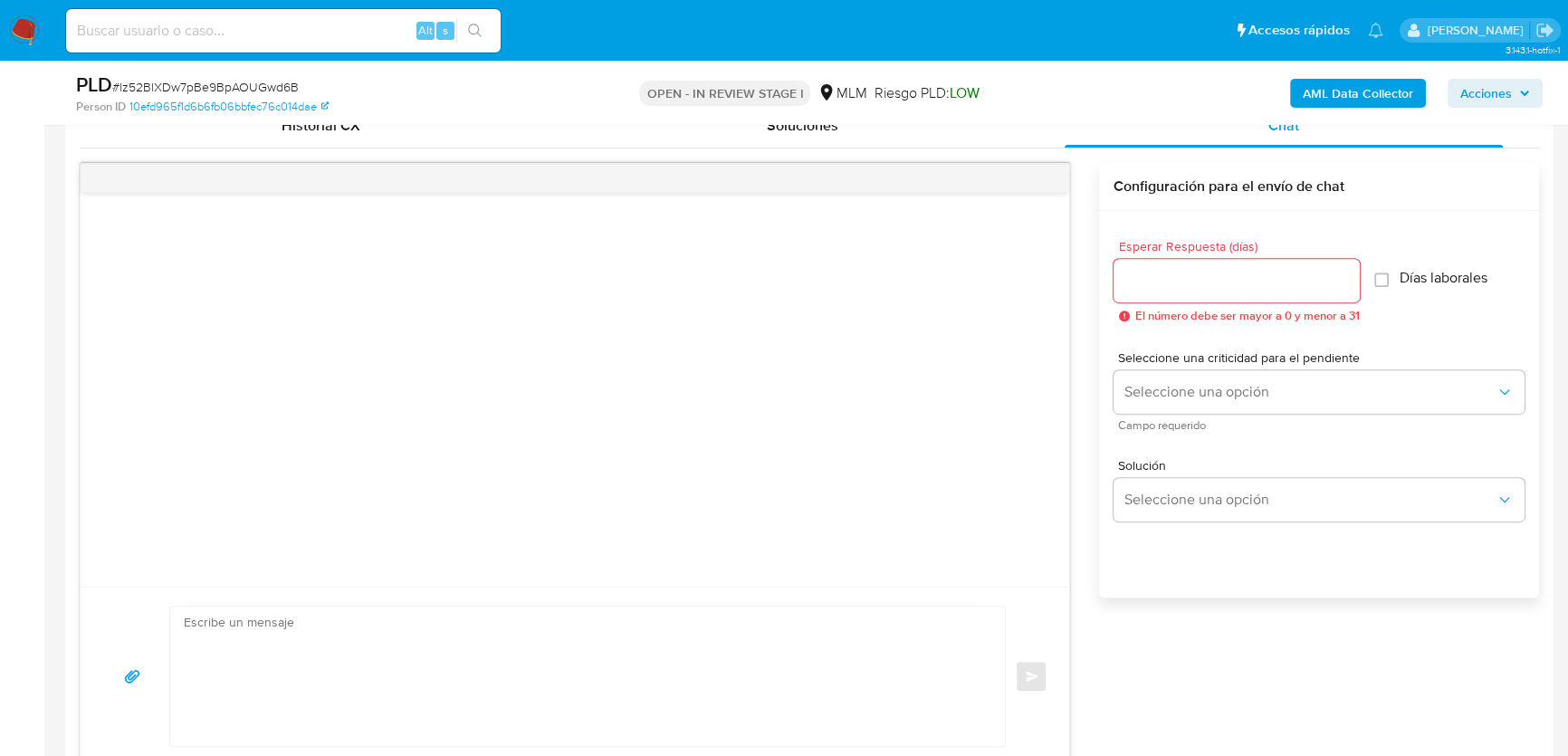 click on "Esperar Respuesta (días)" at bounding box center [1237, 281] 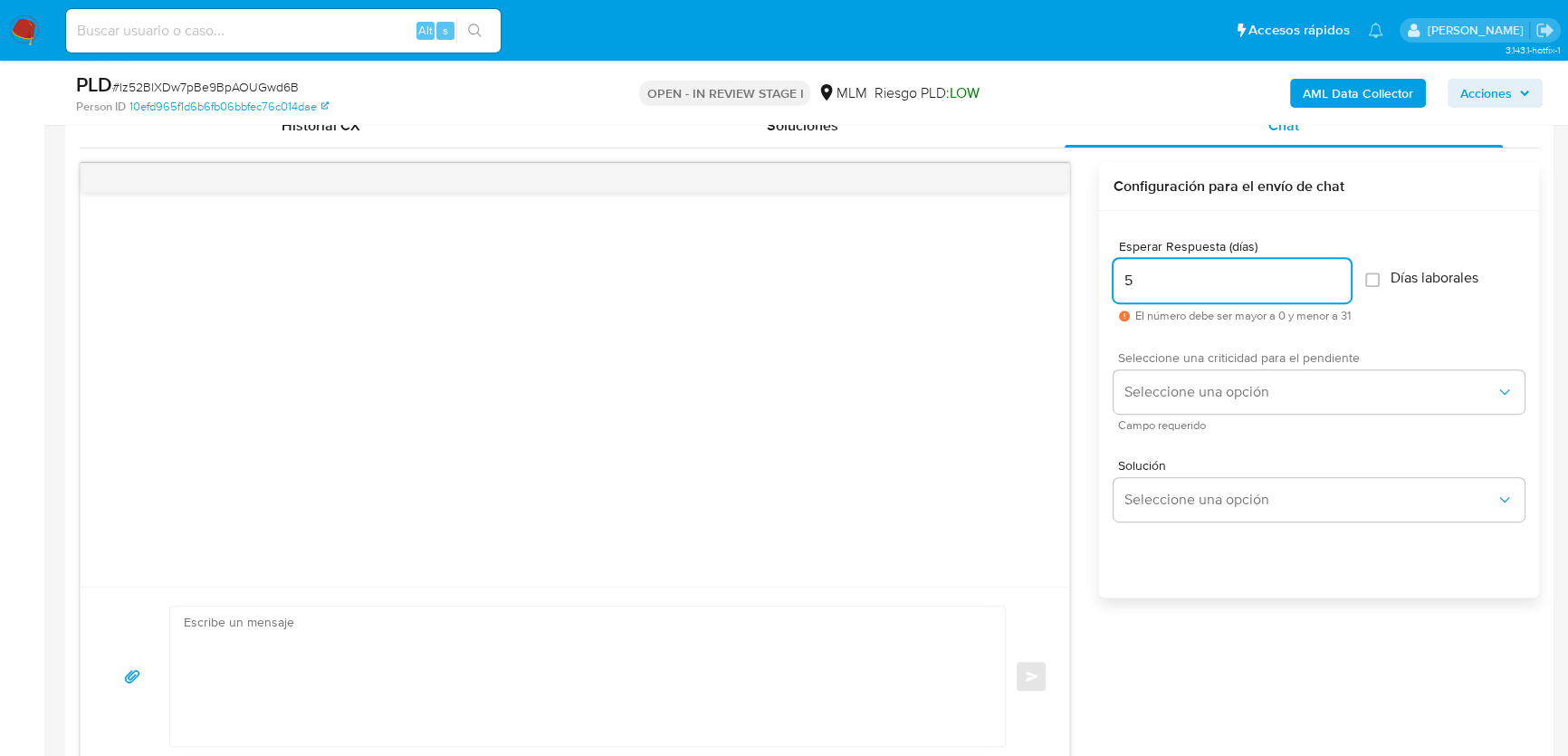 type on "5" 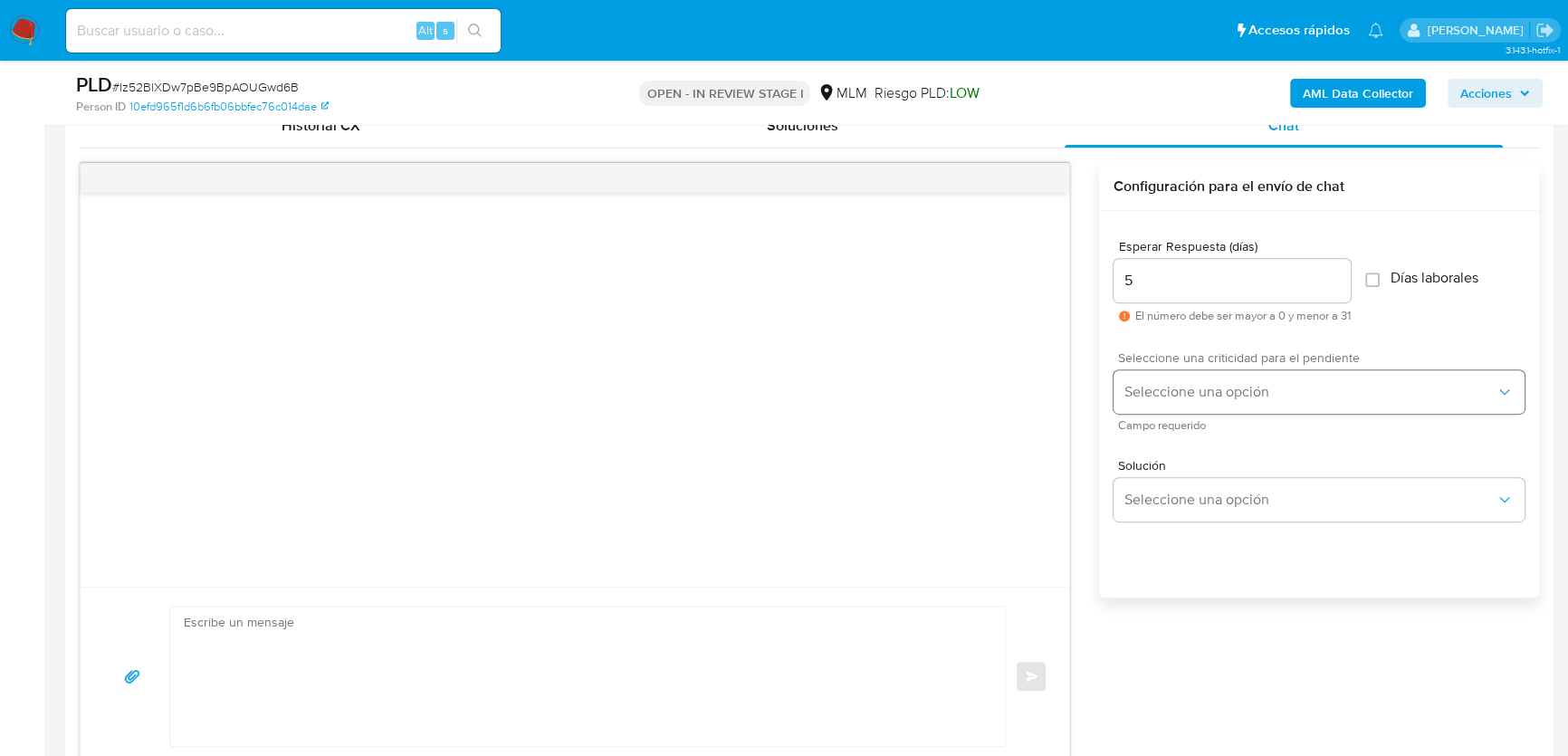 drag, startPoint x: 1154, startPoint y: 366, endPoint x: 1172, endPoint y: 405, distance: 42.953463 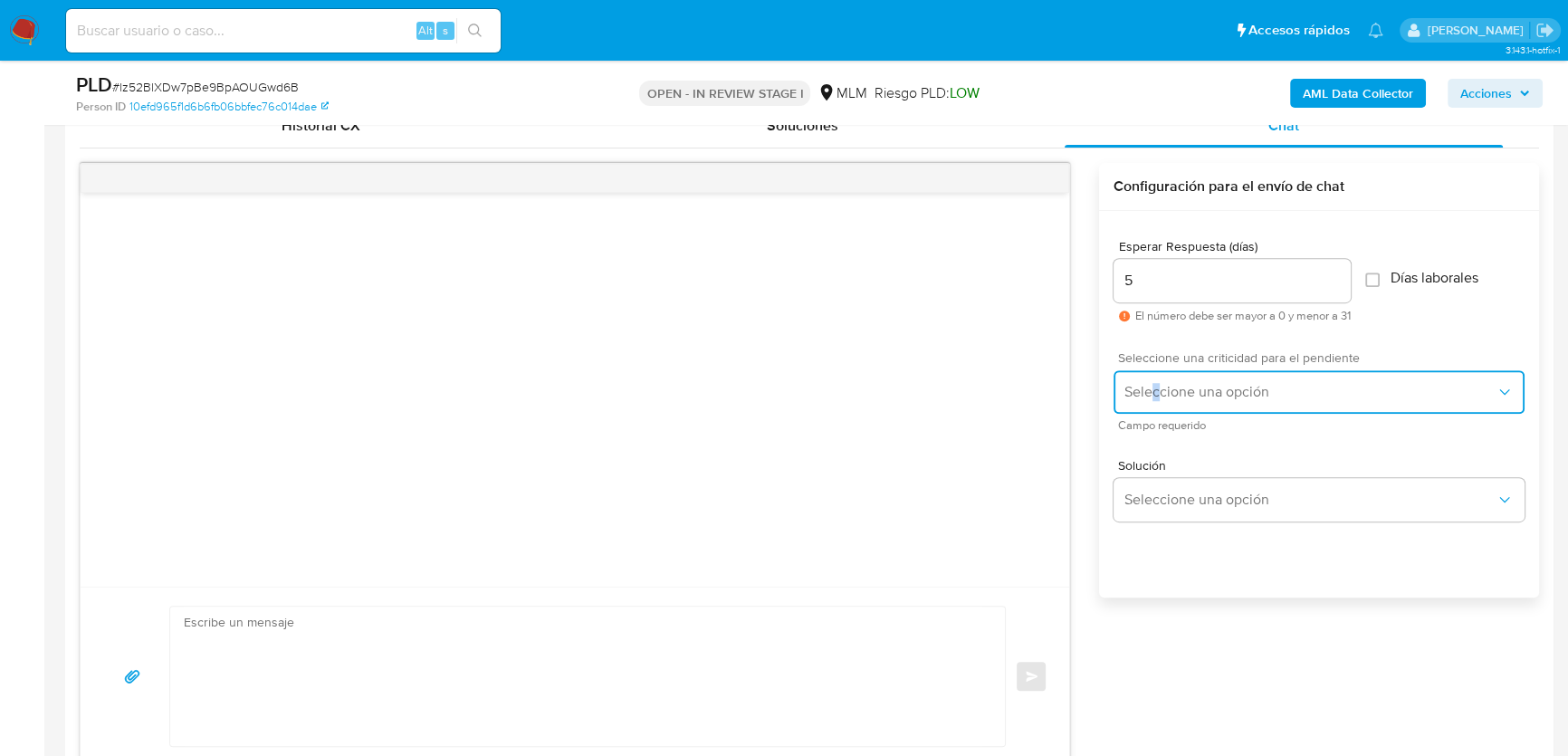 click on "Seleccione una opción" at bounding box center (1310, 392) 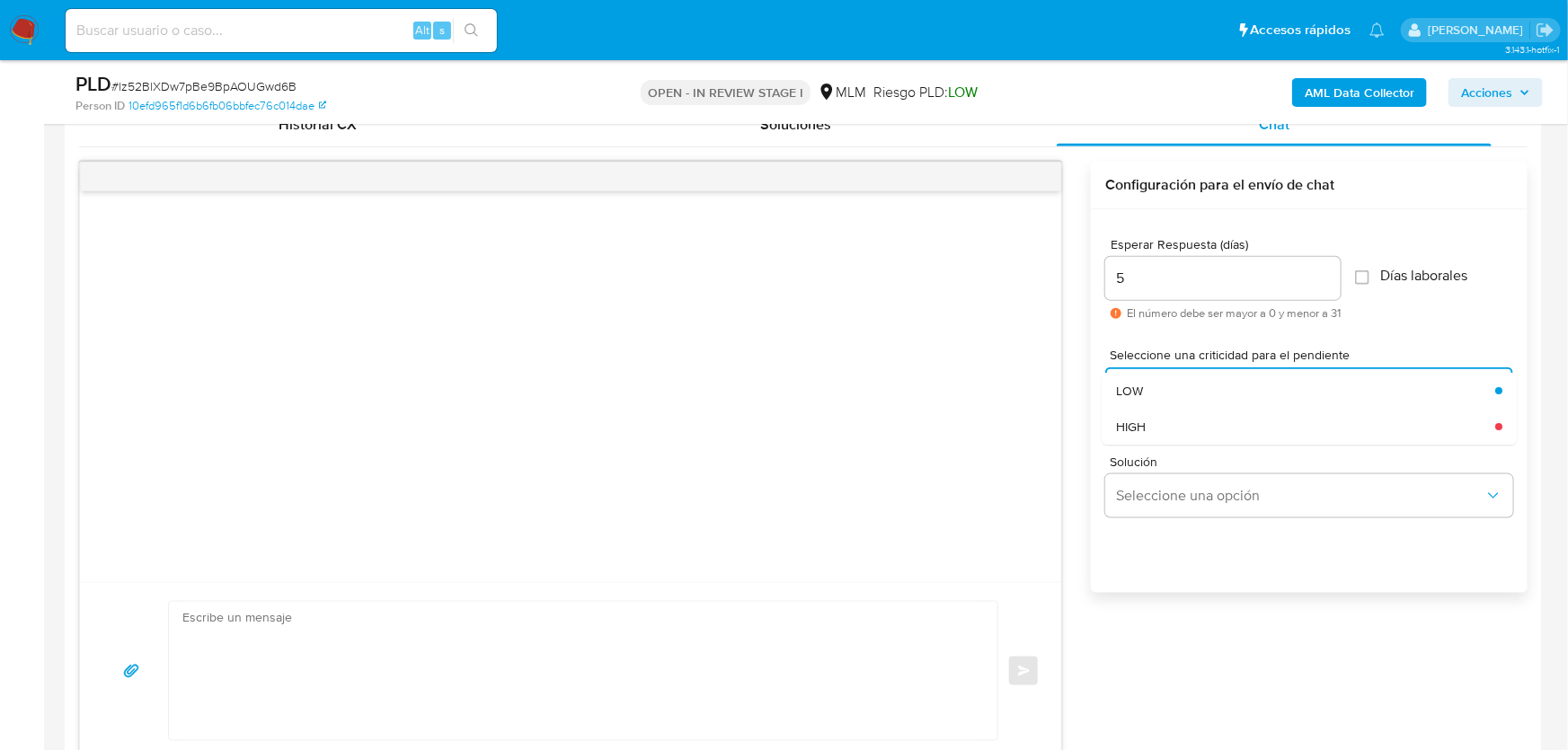 drag, startPoint x: 1165, startPoint y: 390, endPoint x: 1173, endPoint y: 527, distance: 137.23338 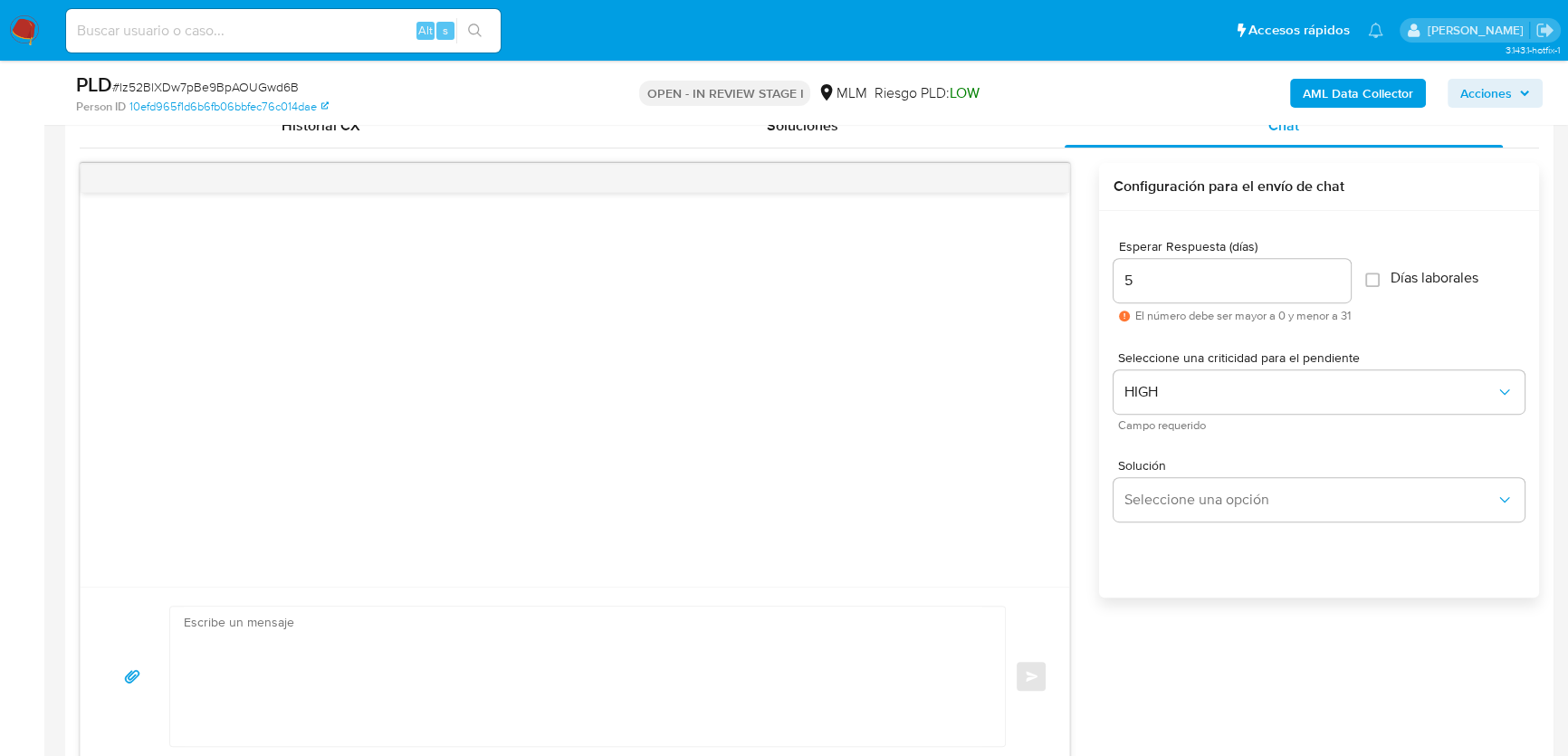 click on "Solución Seleccione una opción" at bounding box center [1319, 493] 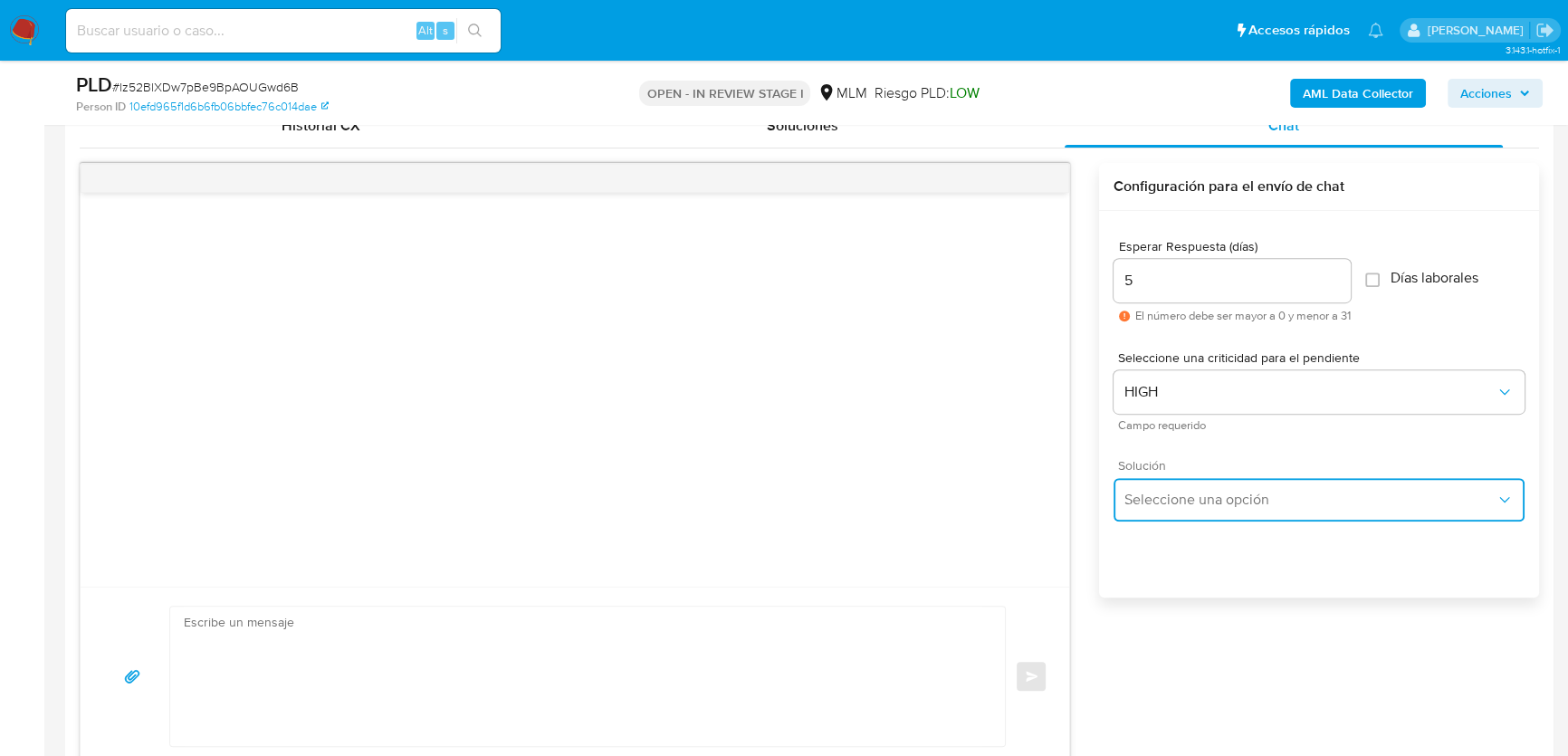 click on "Seleccione una opción" at bounding box center (1319, 500) 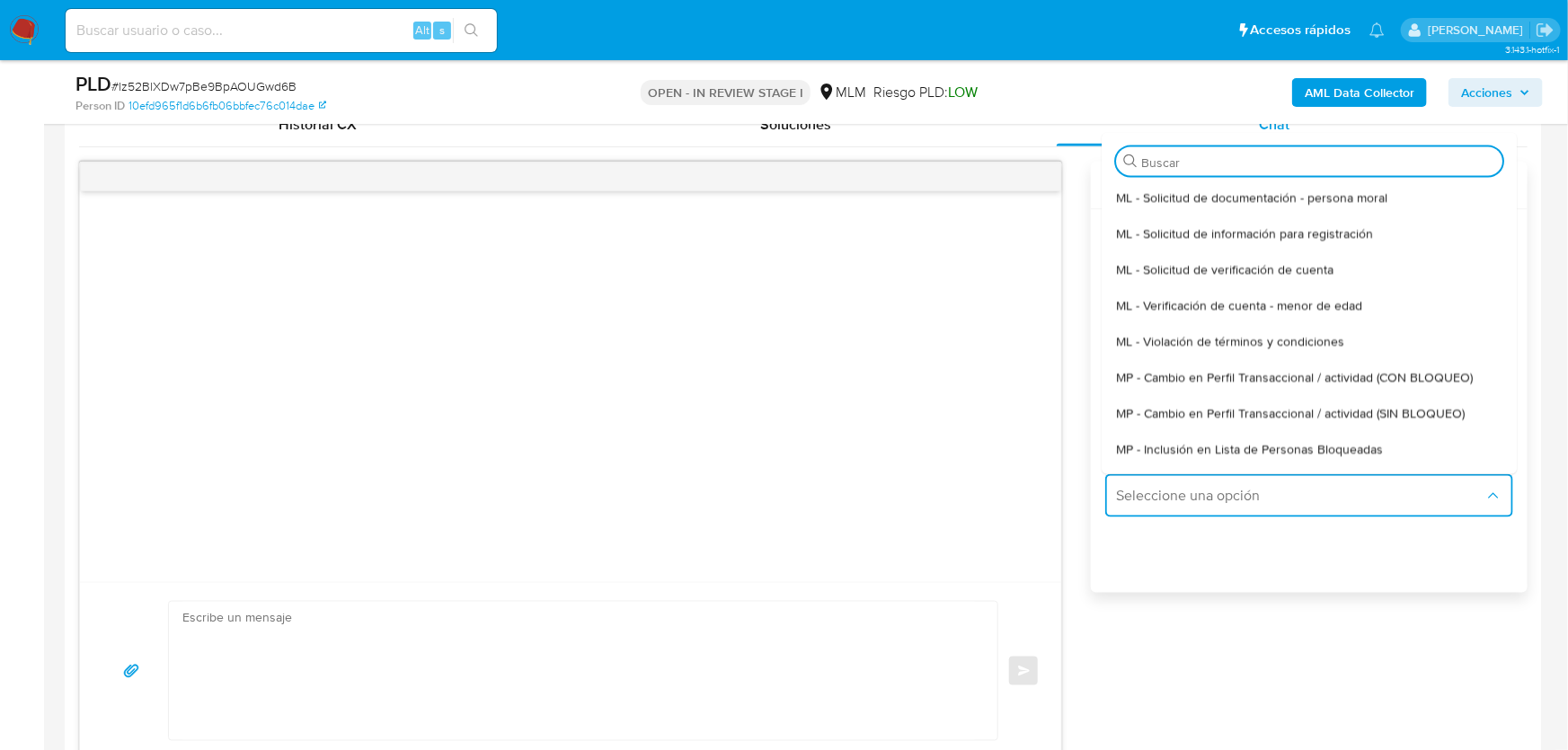 click on "MP - Cambio en Perfil Transaccional / actividad (SIN BLOQUEO)" at bounding box center [1290, 412] 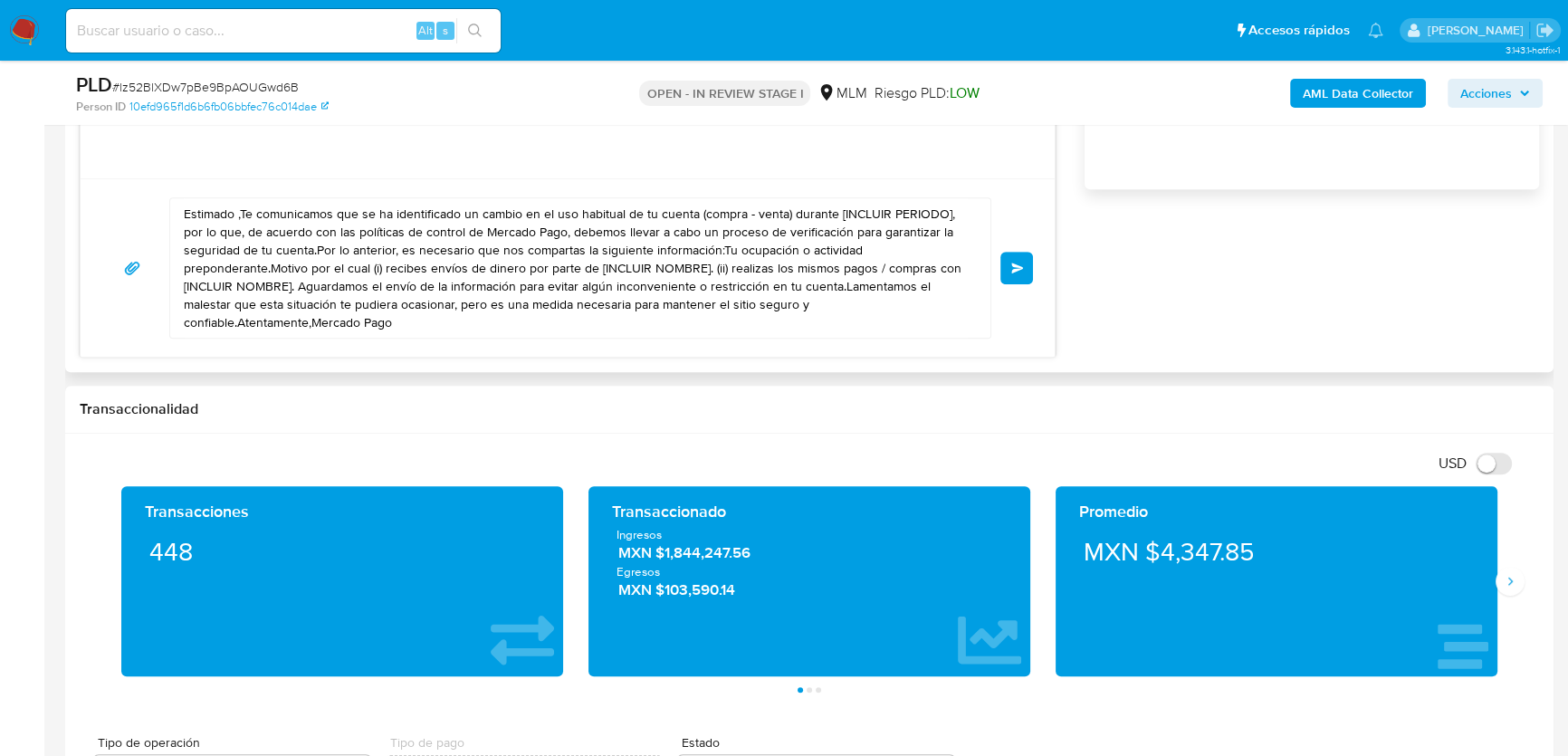 scroll, scrollTop: 1234, scrollLeft: 0, axis: vertical 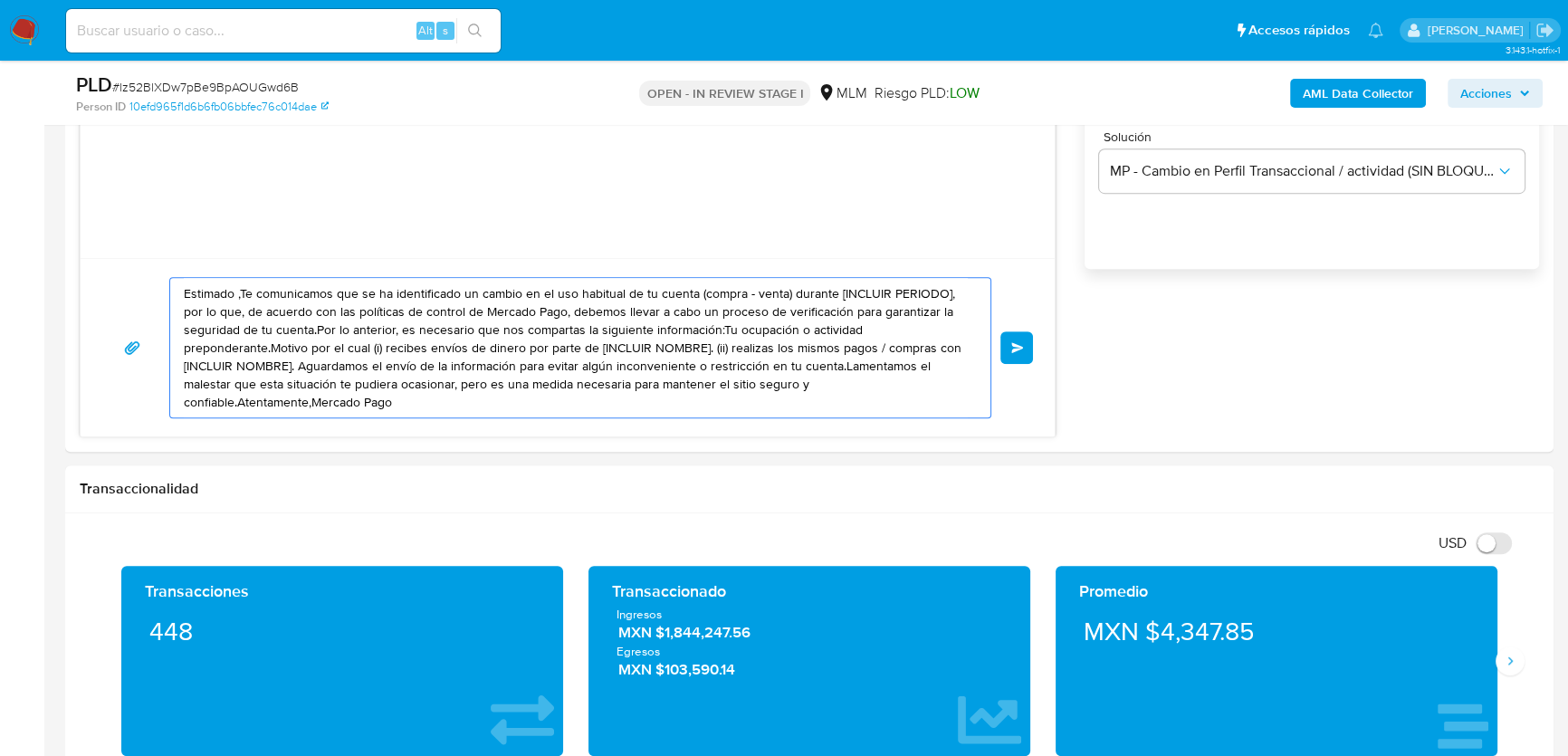 drag, startPoint x: 350, startPoint y: 387, endPoint x: -91, endPoint y: 235, distance: 466.4601 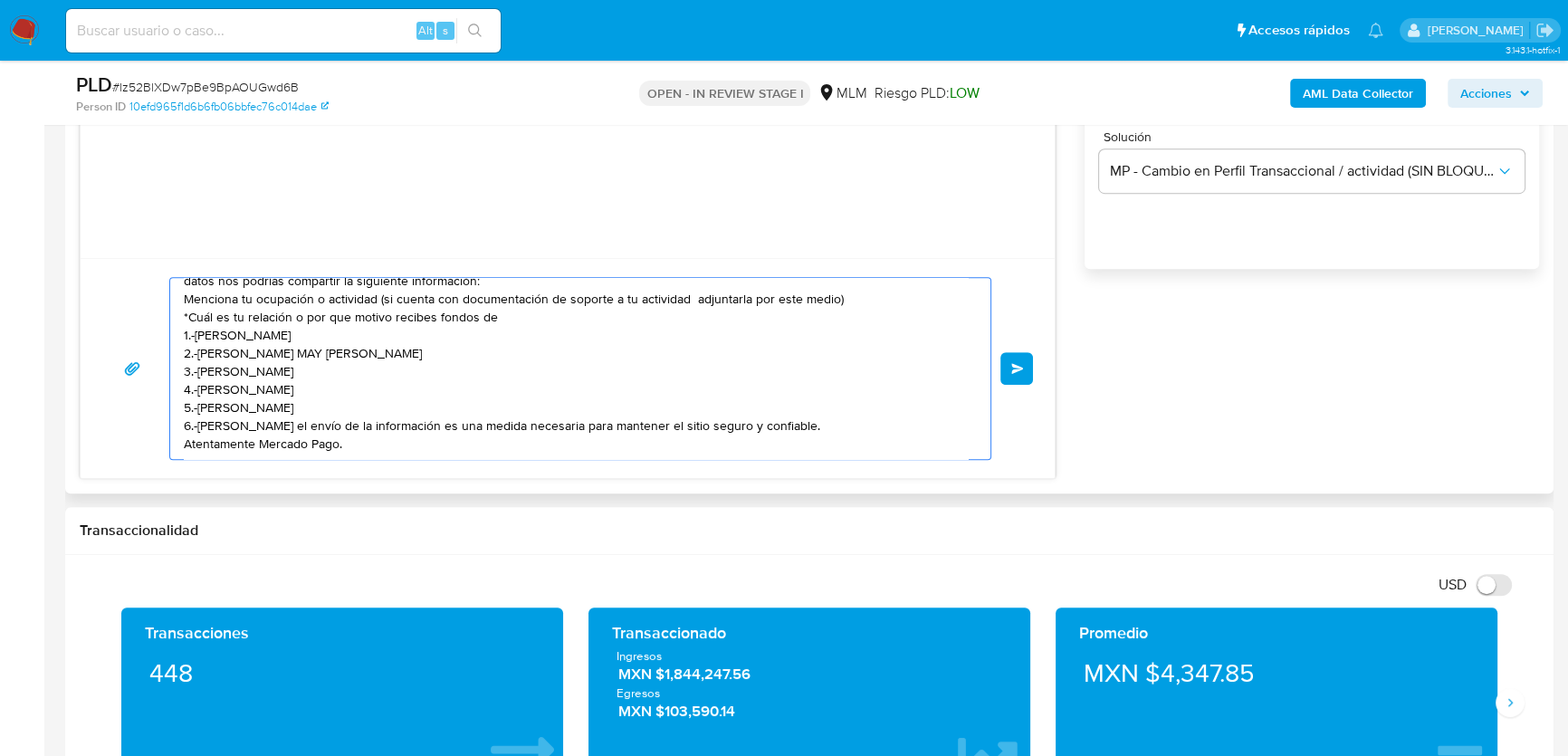 scroll, scrollTop: 48, scrollLeft: 0, axis: vertical 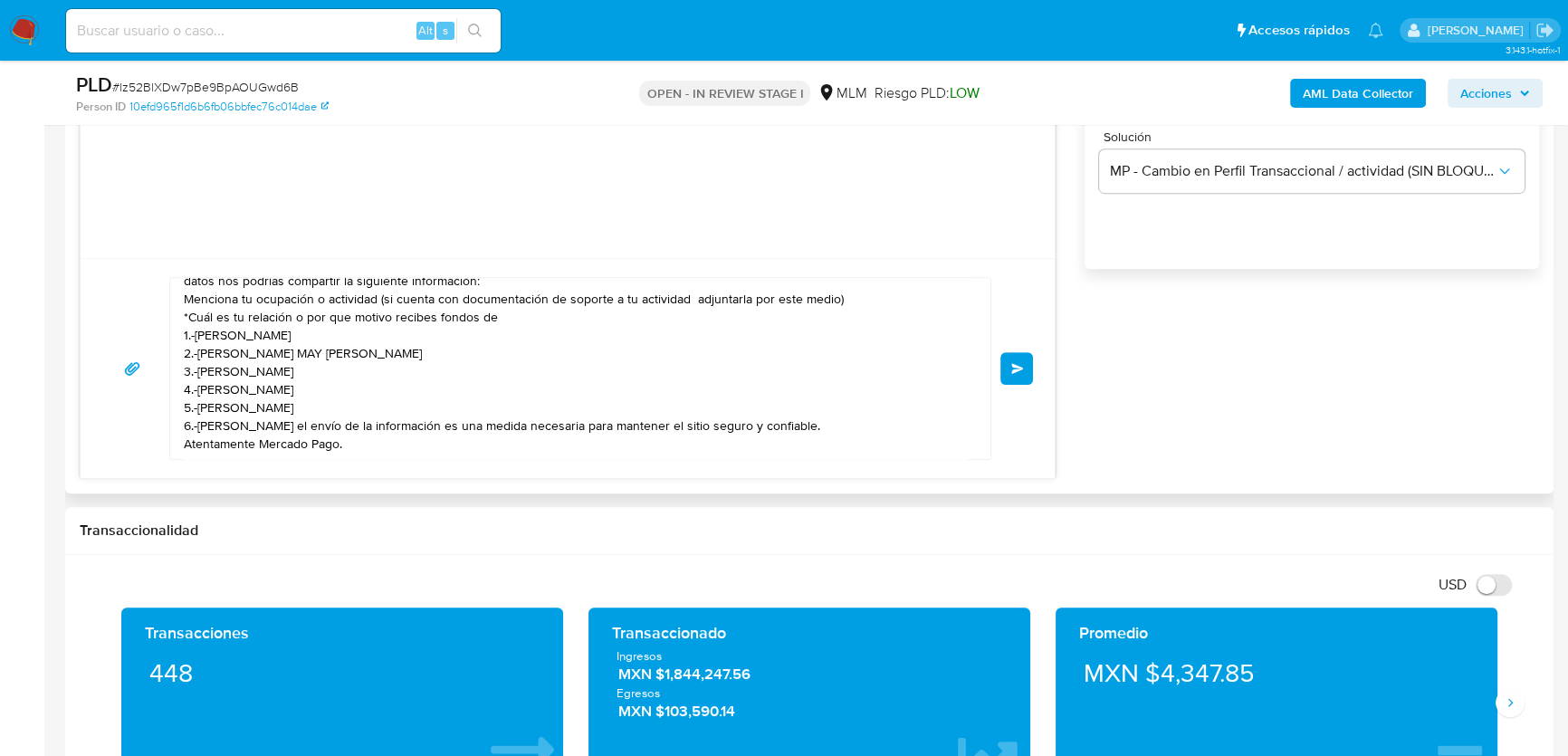 click on "Estimada Jania Maryel ha identificado un cambio en el uso habitual de tu cuenta para garantizar la seguridad de esta y actualizar tus datos nos podrías compartir la siguiente información:
Menciona tu ocupación o actividad (si cuenta con documentación de soporte a tu actividad  adjuntarla por este medio)
*Cuál es tu relación o por que motivo recibes fondos de
1.-MARCO ESTEBAN GASCA CHUC
2.-VICTORIA SARAHI MAY BALAM
3.-ROSA MARIA UICAB MENA
4.-JOSE ARMANDO MATOS CANCHE
5.-ARMANDO OCAMPO MARTINEZ
6.-JOSUE SEBASTIAN SALAS HUAN
Aguardamos el envío de la información es una medida necesaria para mantener el sitio seguro y confiable.
Atentamente Mercado Pago." at bounding box center (576, 368) 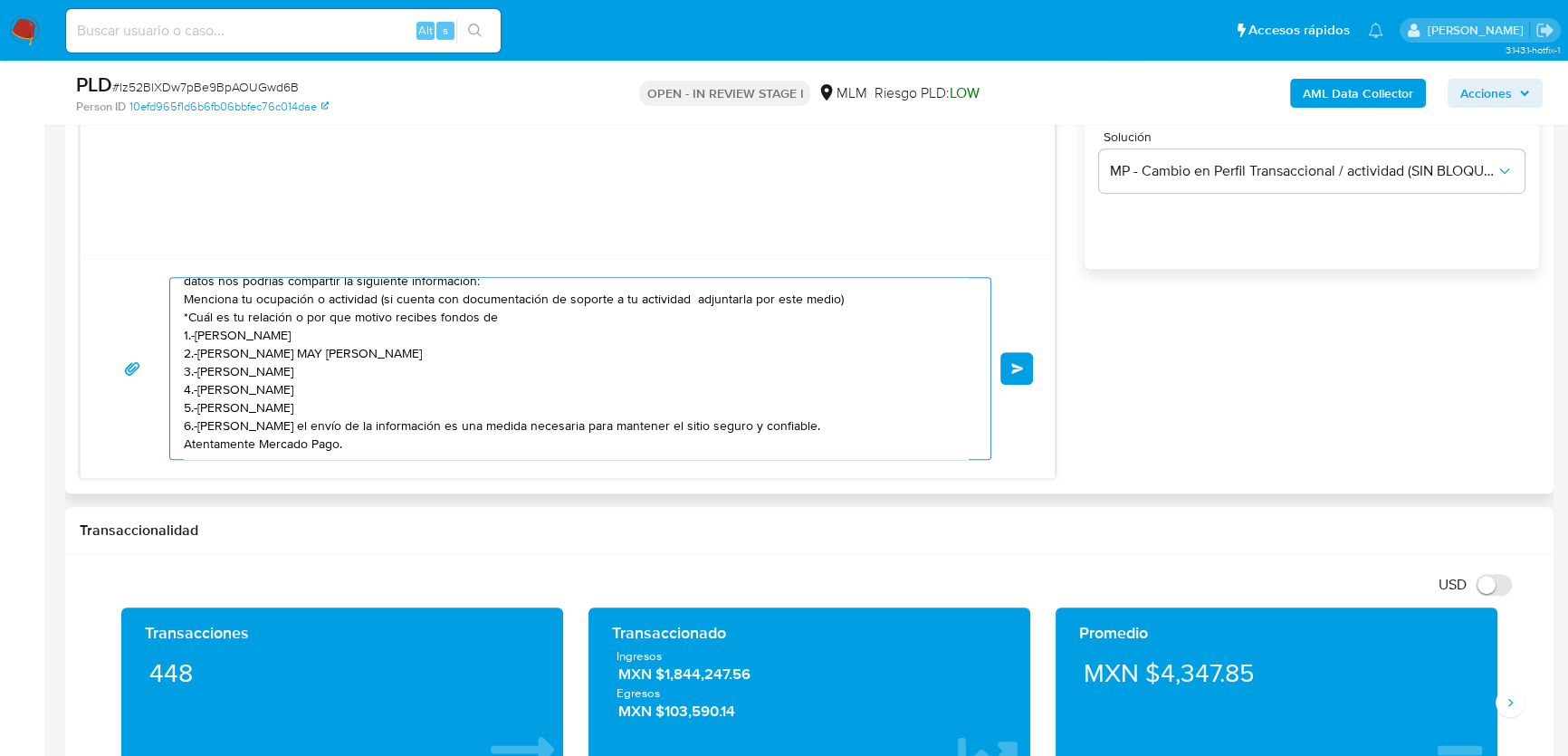 click on "Estimada Jania Maryel ha identificado un cambio en el uso habitual de tu cuenta para garantizar la seguridad de esta y actualizar tus datos nos podrías compartir la siguiente información:
Menciona tu ocupación o actividad (si cuenta con documentación de soporte a tu actividad  adjuntarla por este medio)
*Cuál es tu relación o por que motivo recibes fondos de
1.-MARCO ESTEBAN GASCA CHUC
2.-VICTORIA SARAHI MAY BALAM
3.-ROSA MARIA UICAB MENA
4.-JOSE ARMANDO MATOS CANCHE
5.-ARMANDO OCAMPO MARTINEZ
6.-JOSUE SEBASTIAN SALAS HUAN
Aguardamos el envío de la información es una medida necesaria para mantener el sitio seguro y confiable.
Atentamente Mercado Pago." at bounding box center [576, 368] 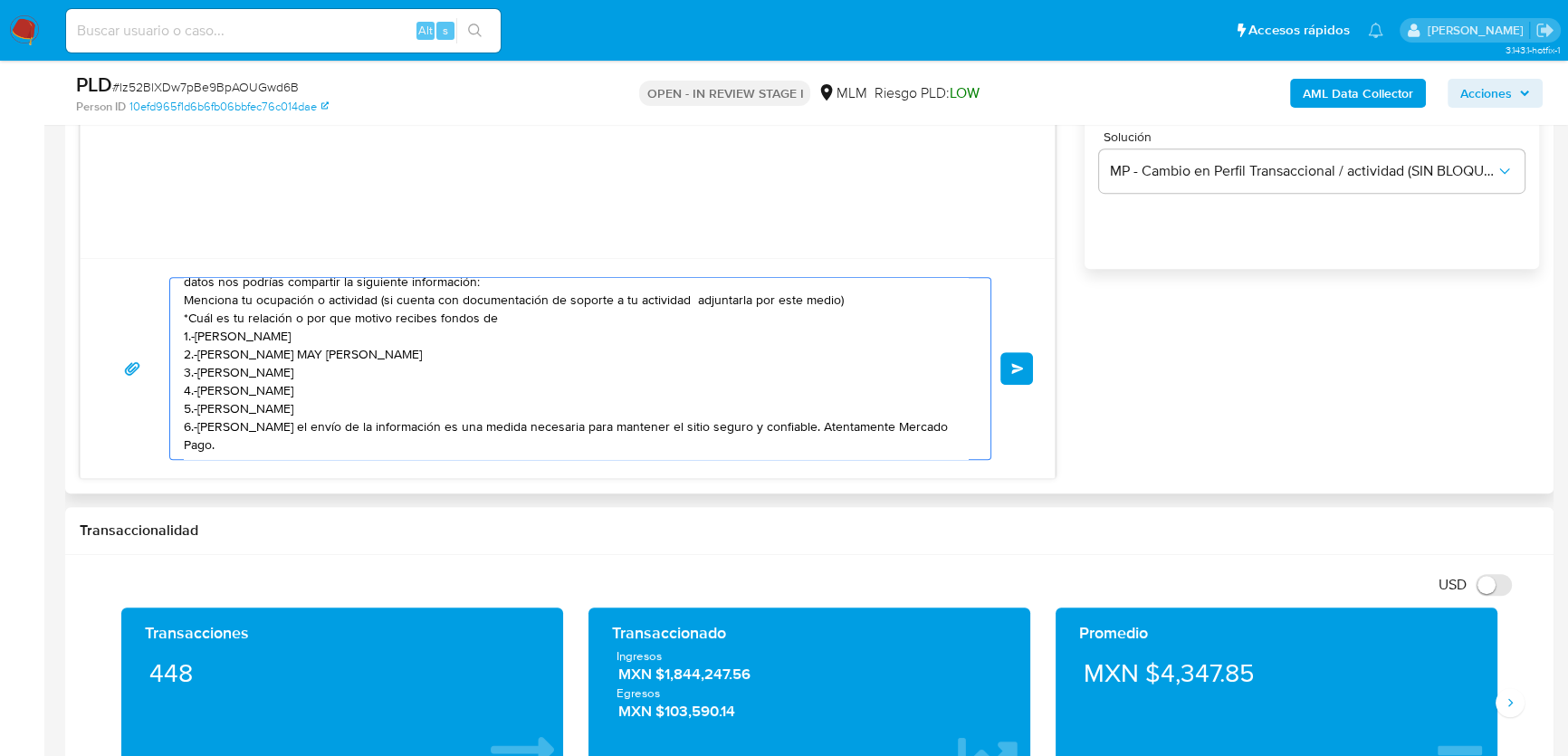 scroll, scrollTop: 0, scrollLeft: 0, axis: both 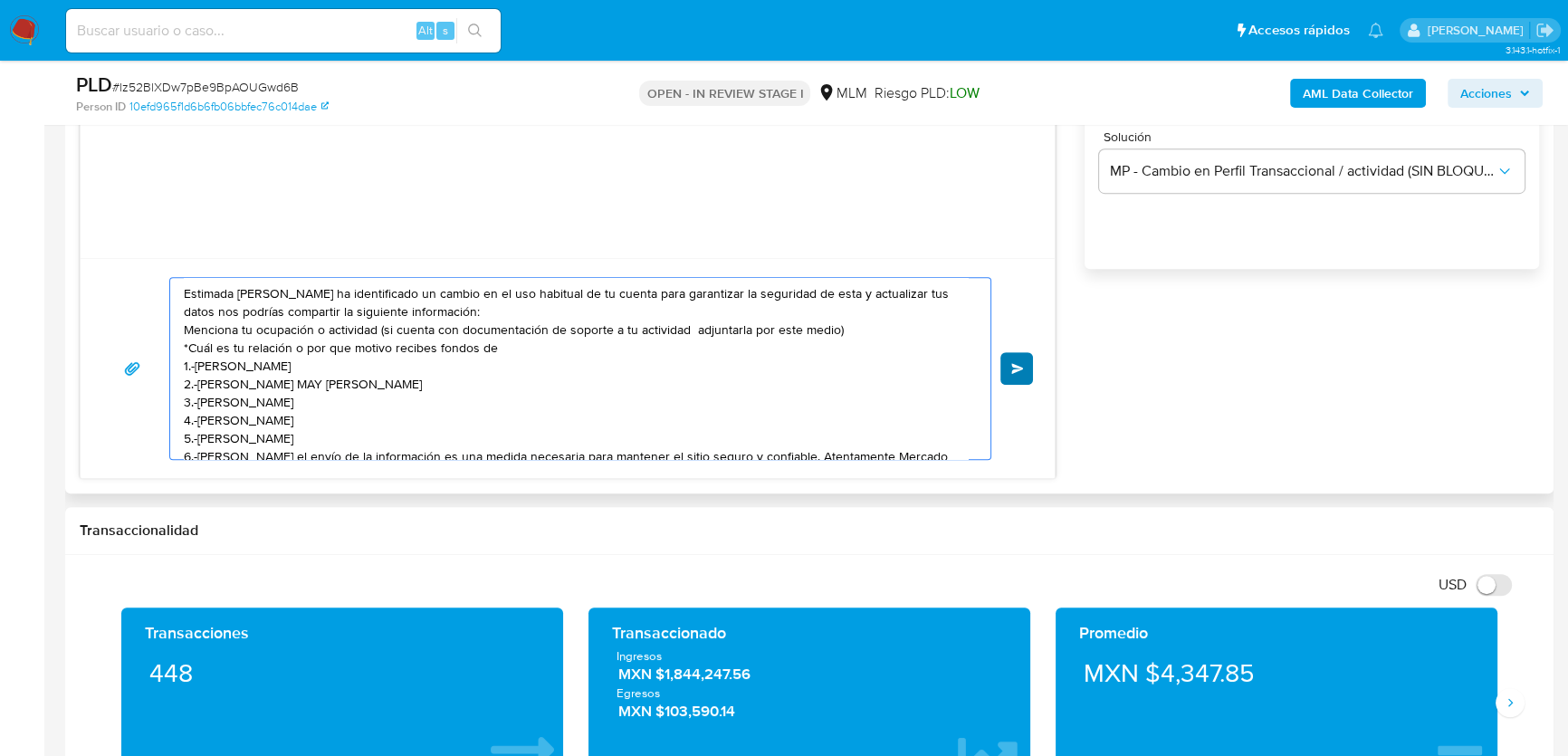 type on "Estimada Jania Maryel ha identificado un cambio en el uso habitual de tu cuenta para garantizar la seguridad de esta y actualizar tus datos nos podrías compartir la siguiente información:
Menciona tu ocupación o actividad (si cuenta con documentación de soporte a tu actividad  adjuntarla por este medio)
*Cuál es tu relación o por que motivo recibes fondos de
1.-MARCO ESTEBAN GASCA CHUC
2.-VICTORIA SARAHI MAY BALAM
3.-ROSA MARIA UICAB MENA
4.-JOSE ARMANDO MATOS CANCHE
5.-ARMANDO OCAMPO MARTINEZ
6.-JOSUE SEBASTIAN SALAS HUAN
Aguardamos el envío de la información es una medida necesaria para mantener el sitio seguro y confiable. Atentamente Mercado Pago." 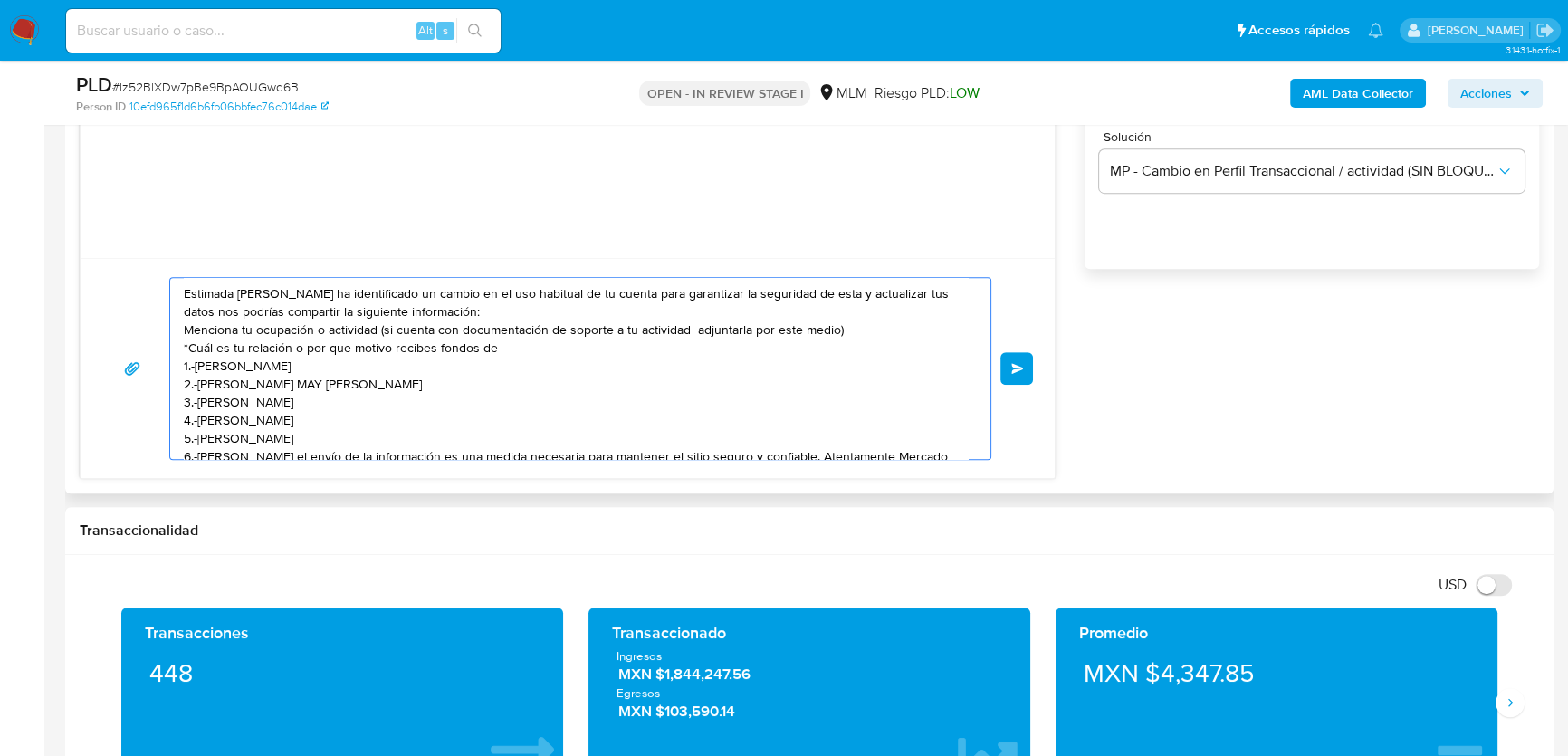 click on "Enviar" at bounding box center (1017, 368) 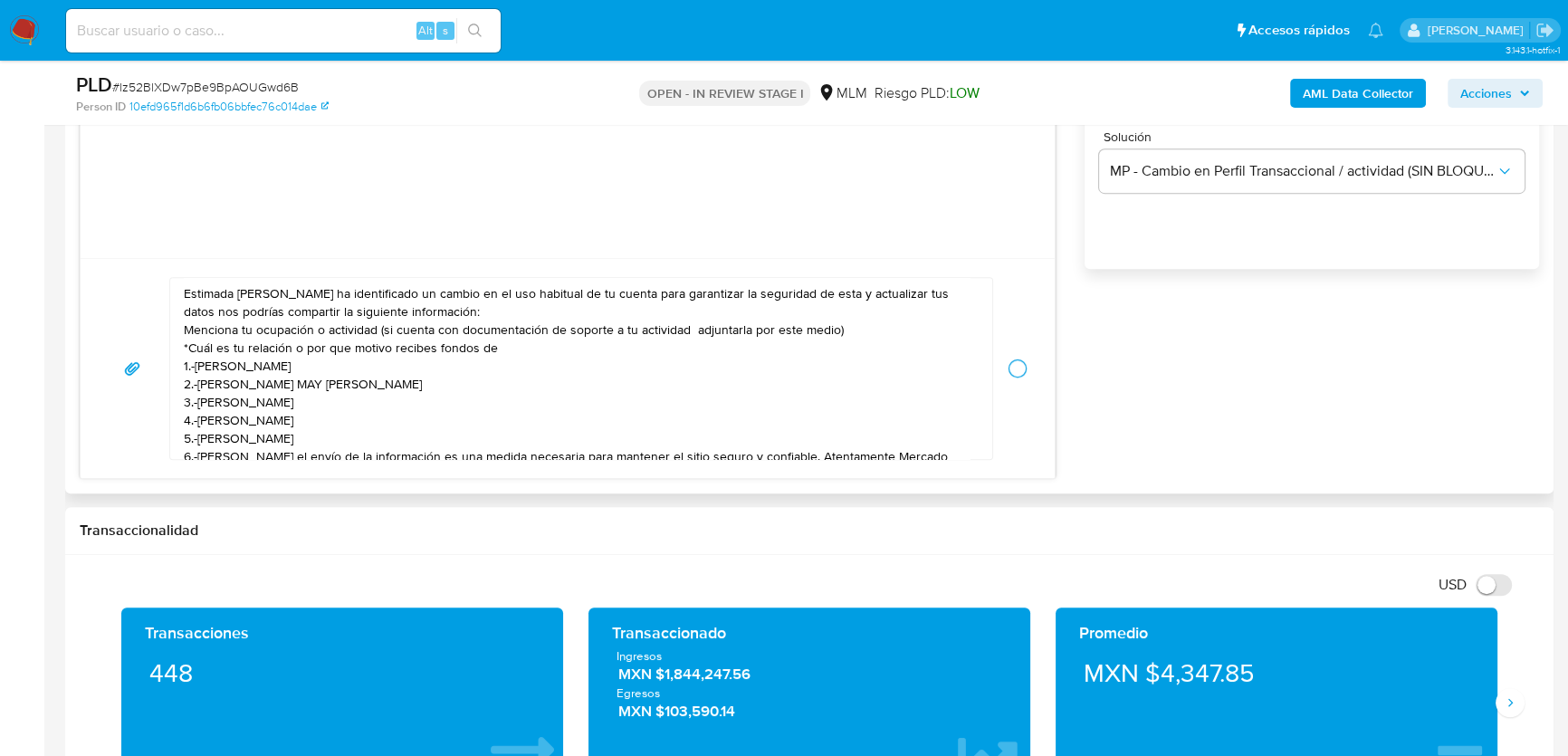 type 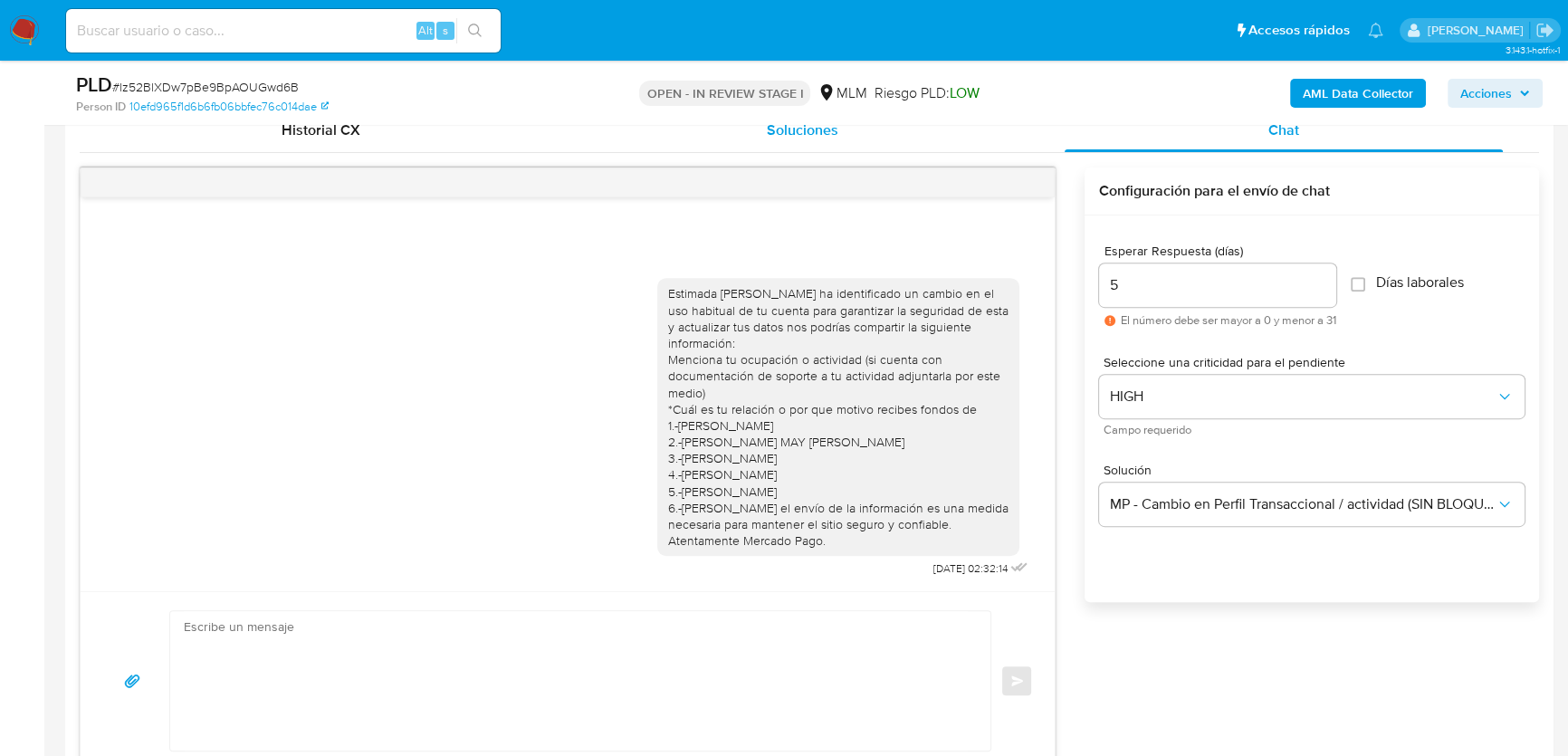 scroll, scrollTop: 658, scrollLeft: 0, axis: vertical 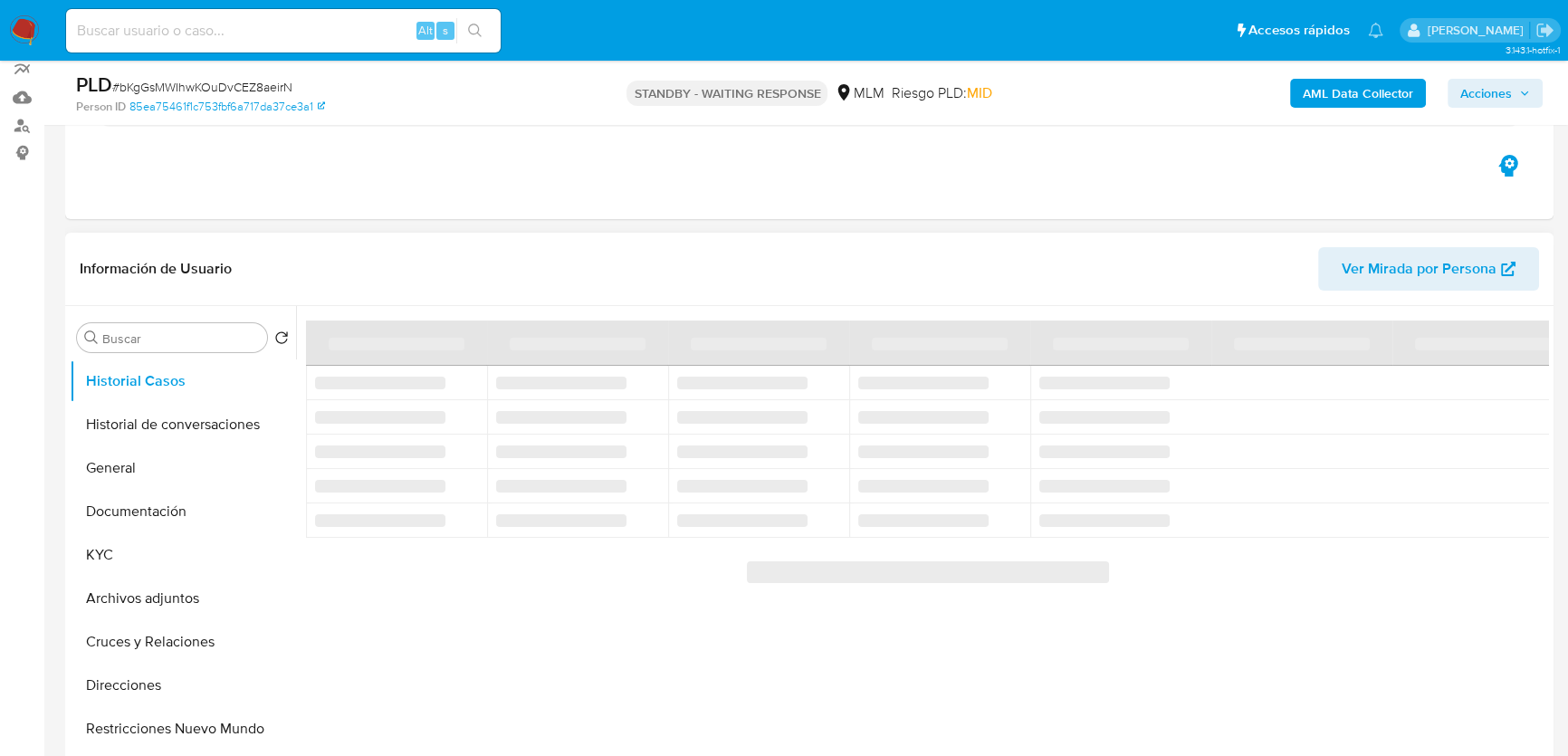 select on "10" 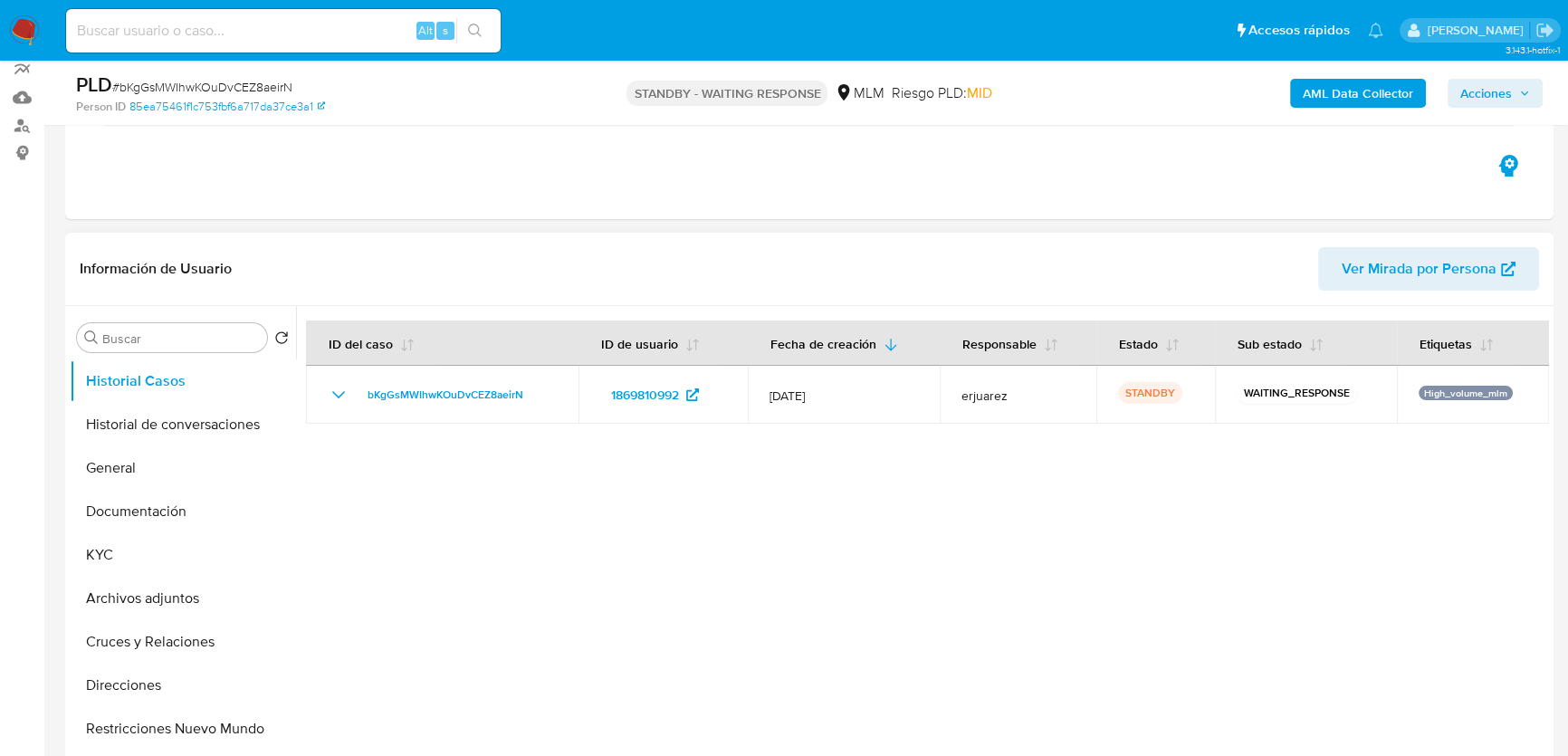 scroll, scrollTop: 493, scrollLeft: 0, axis: vertical 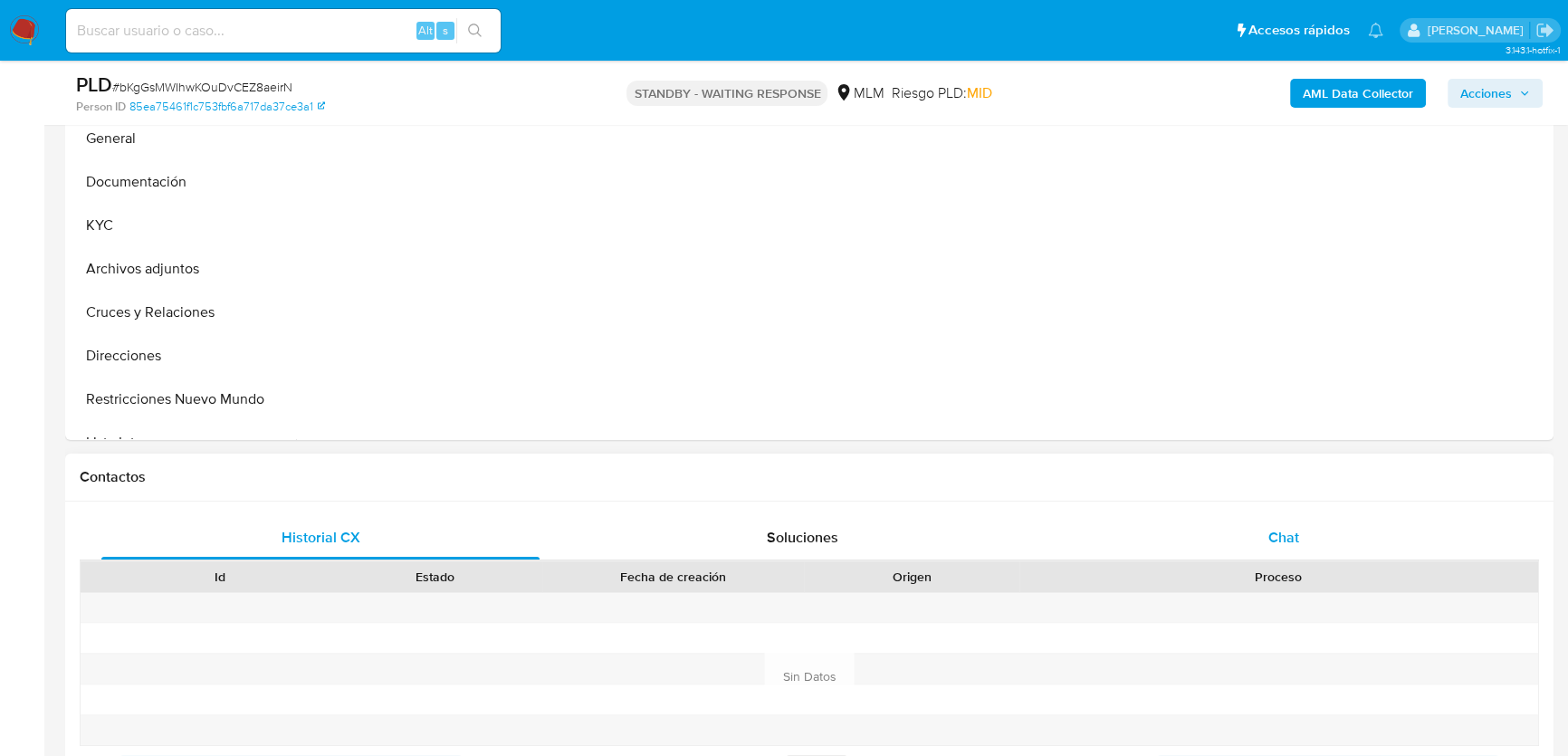click on "Chat" at bounding box center [1284, 537] 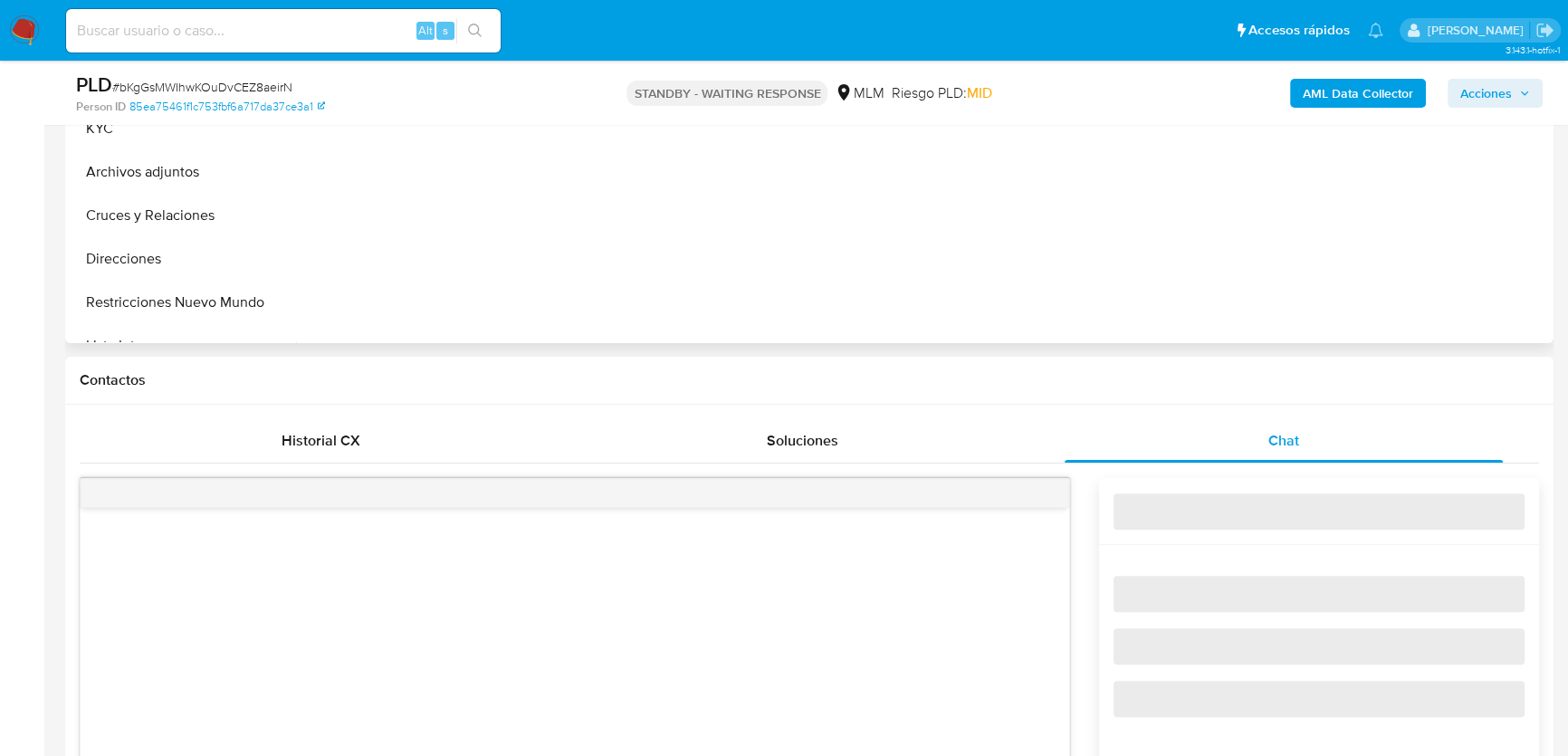 scroll, scrollTop: 823, scrollLeft: 0, axis: vertical 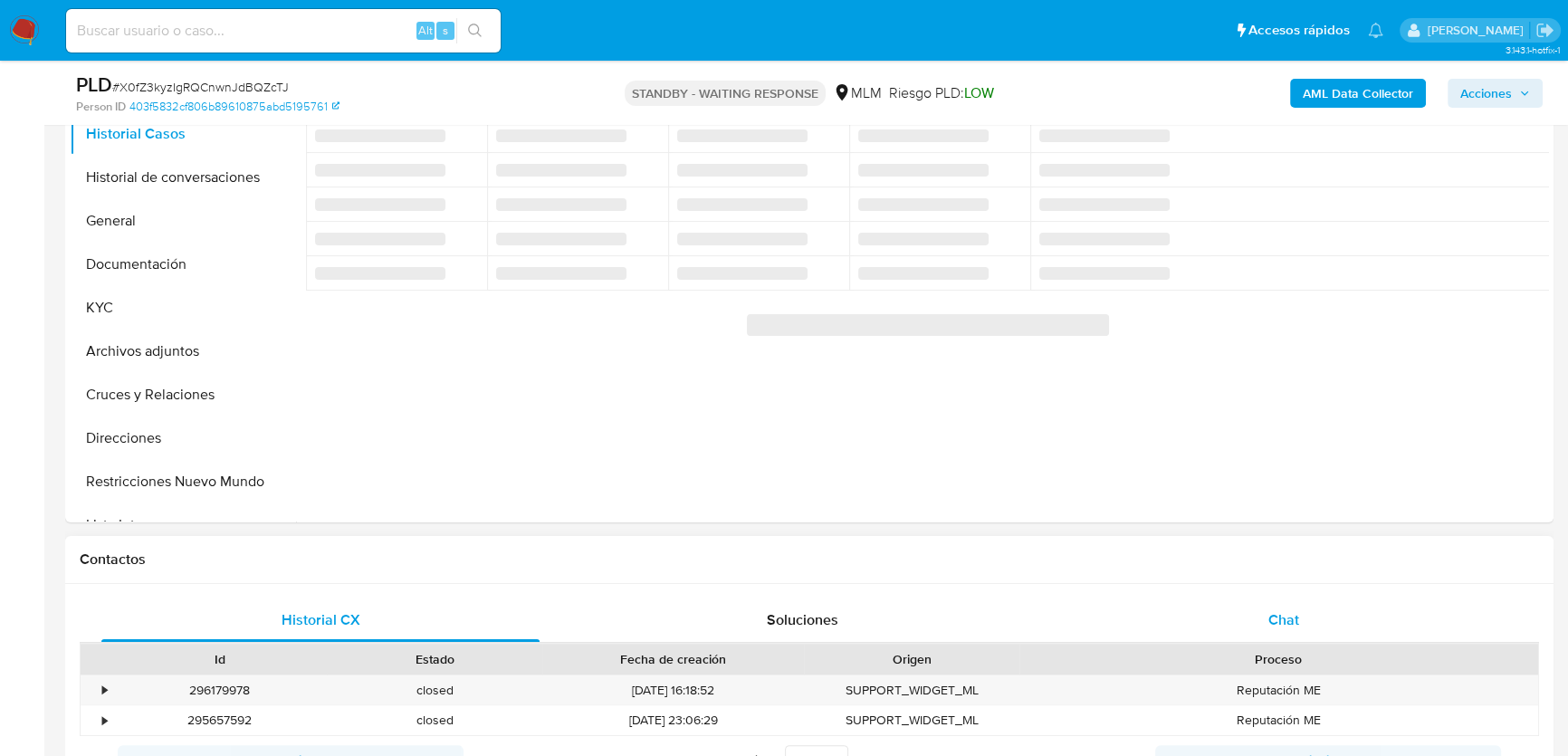 click on "Chat" at bounding box center (1284, 619) 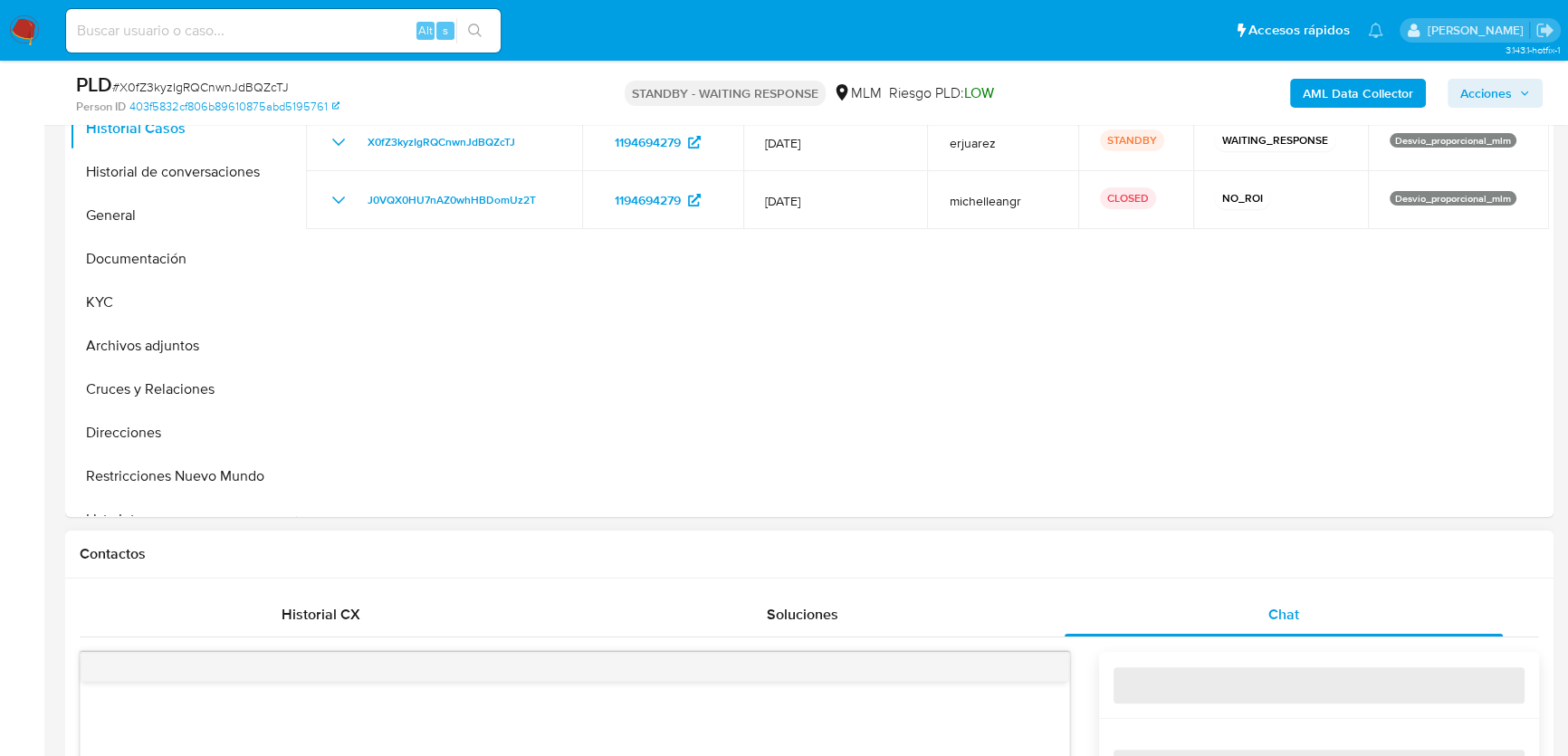scroll, scrollTop: 823, scrollLeft: 0, axis: vertical 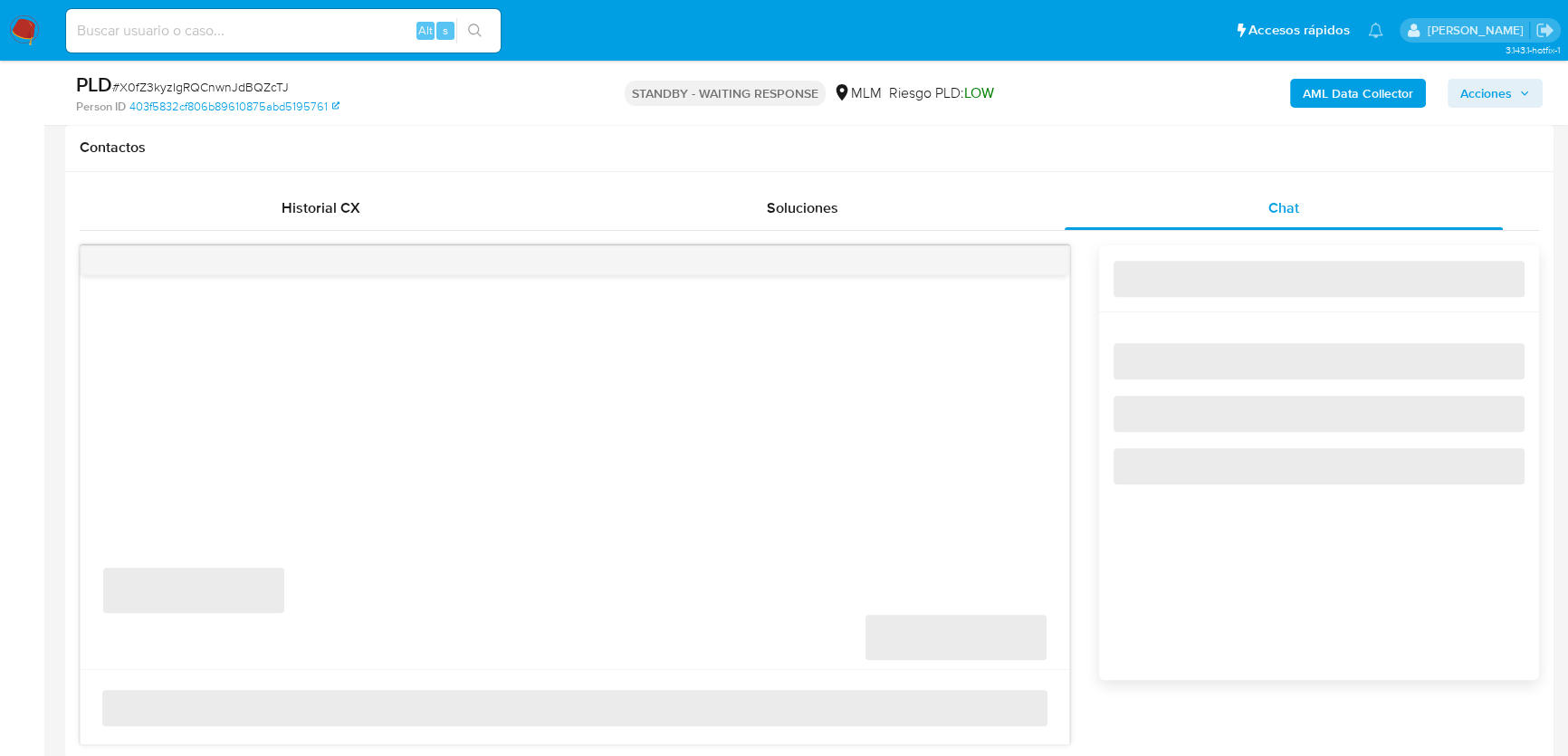 select on "10" 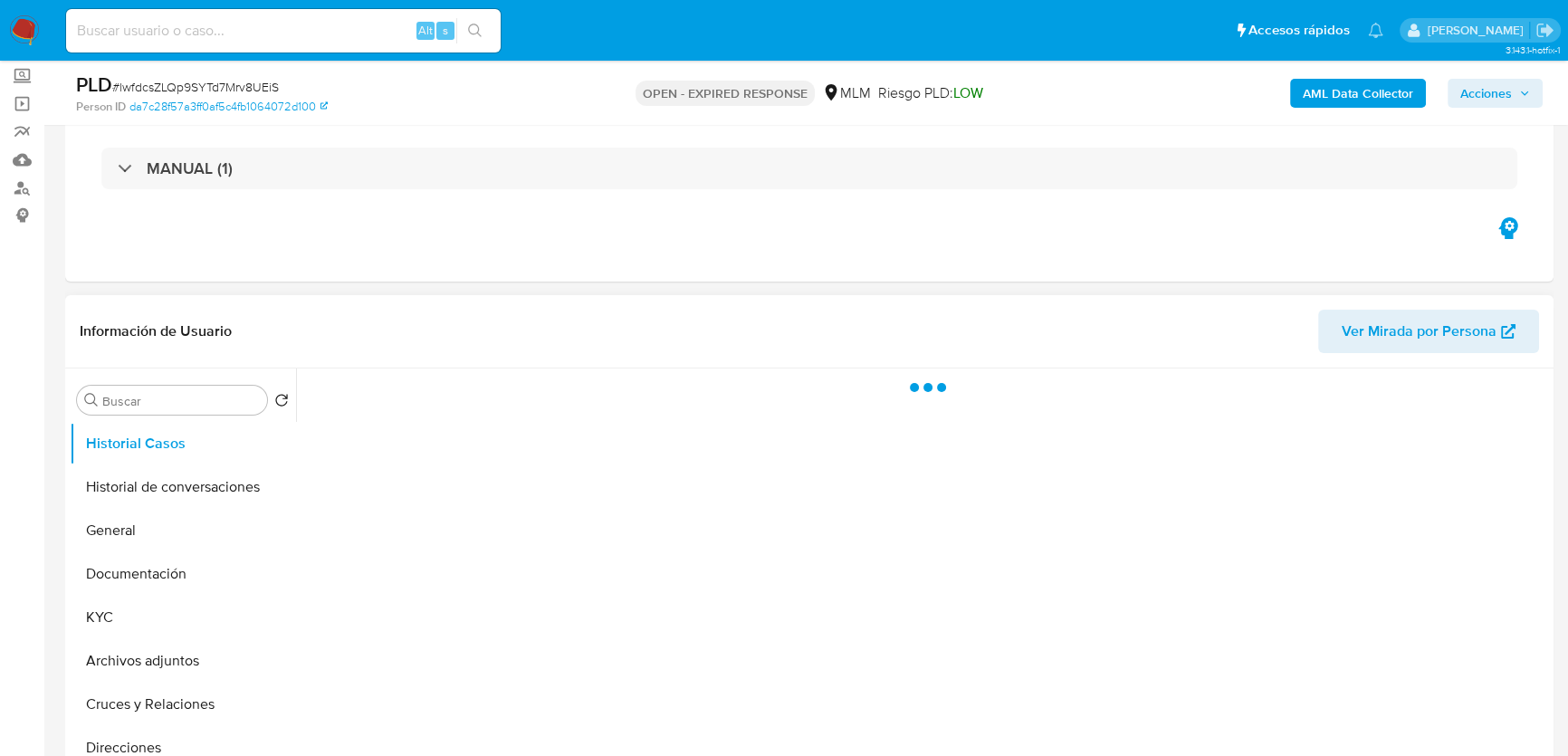 scroll, scrollTop: 329, scrollLeft: 0, axis: vertical 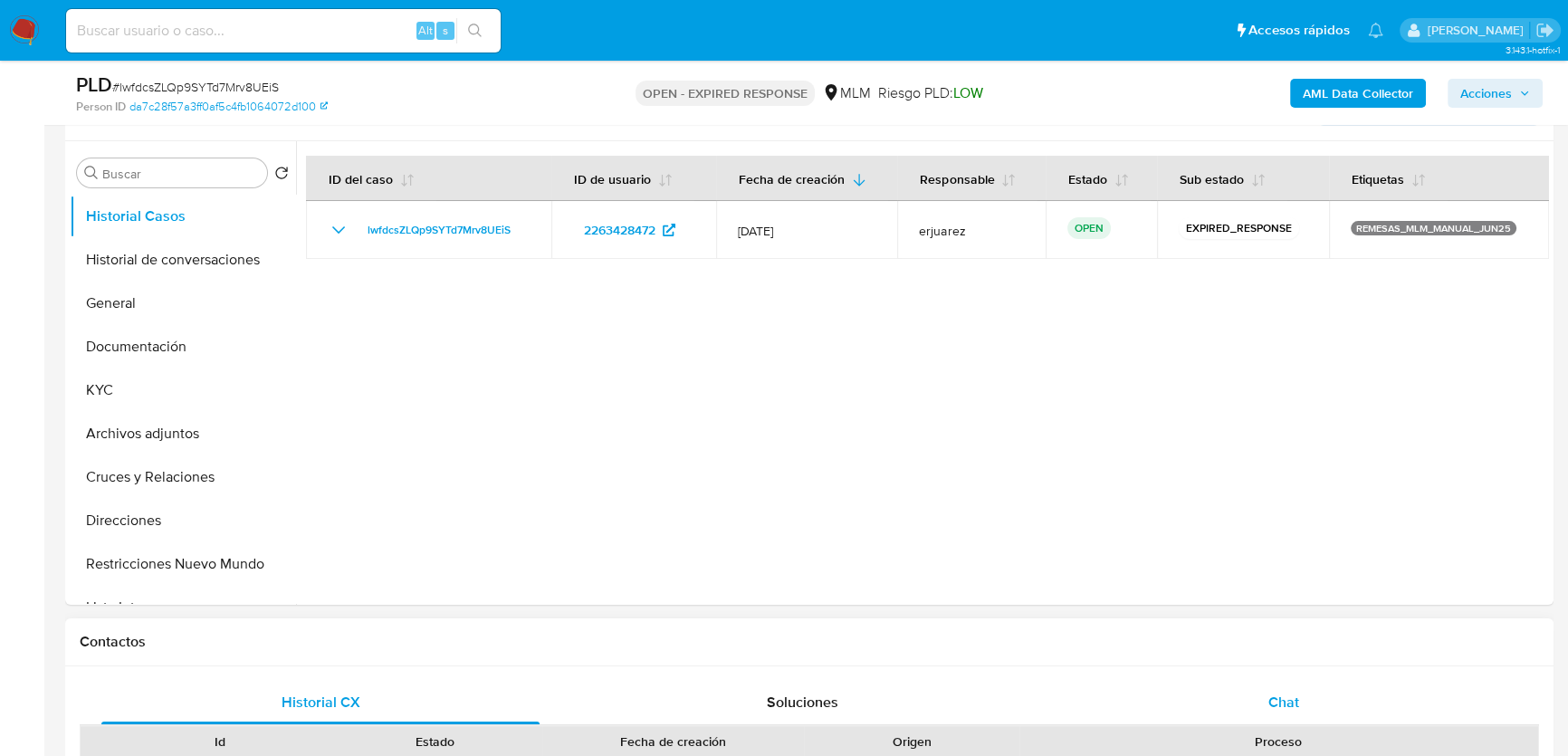 click on "Chat" at bounding box center (1284, 703) 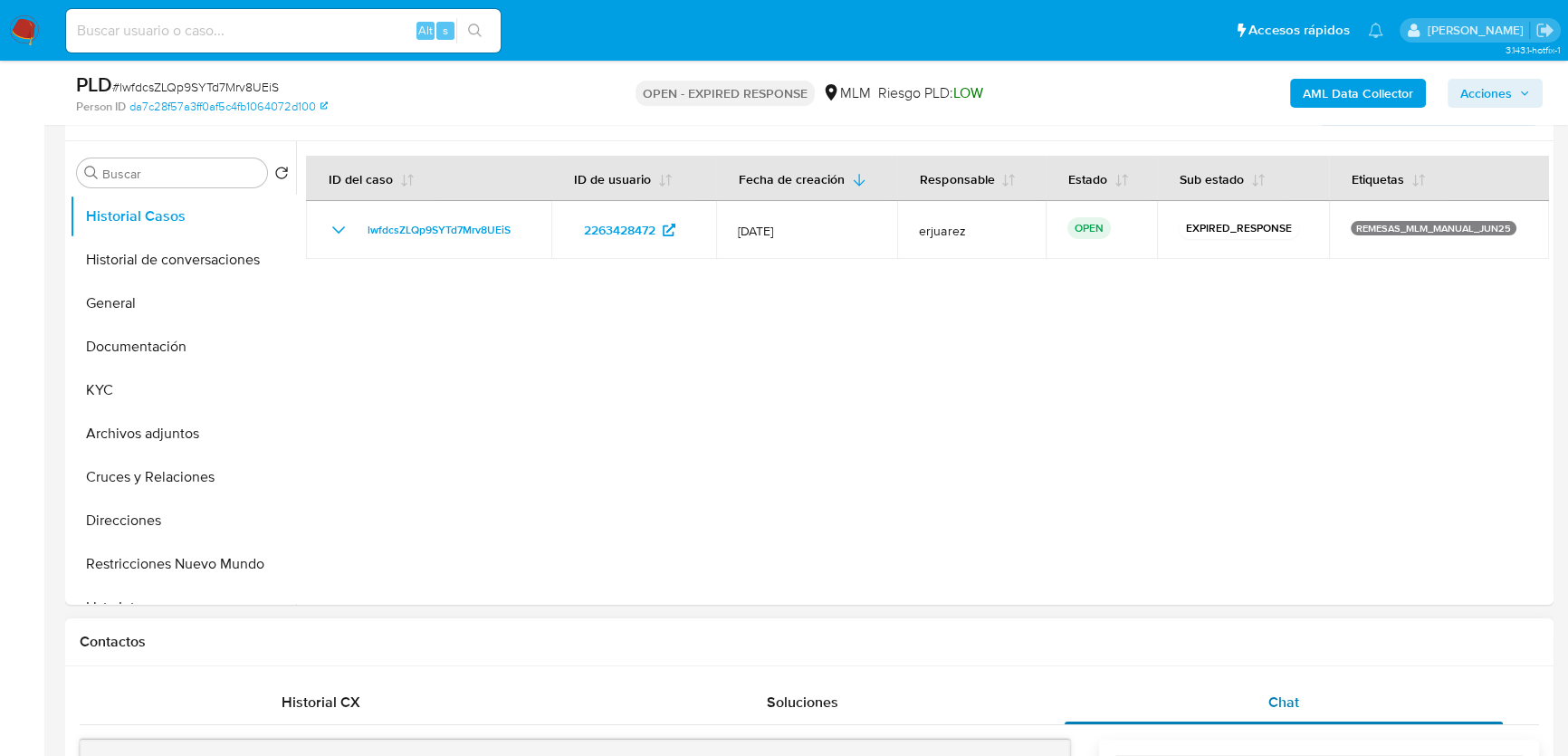 select on "10" 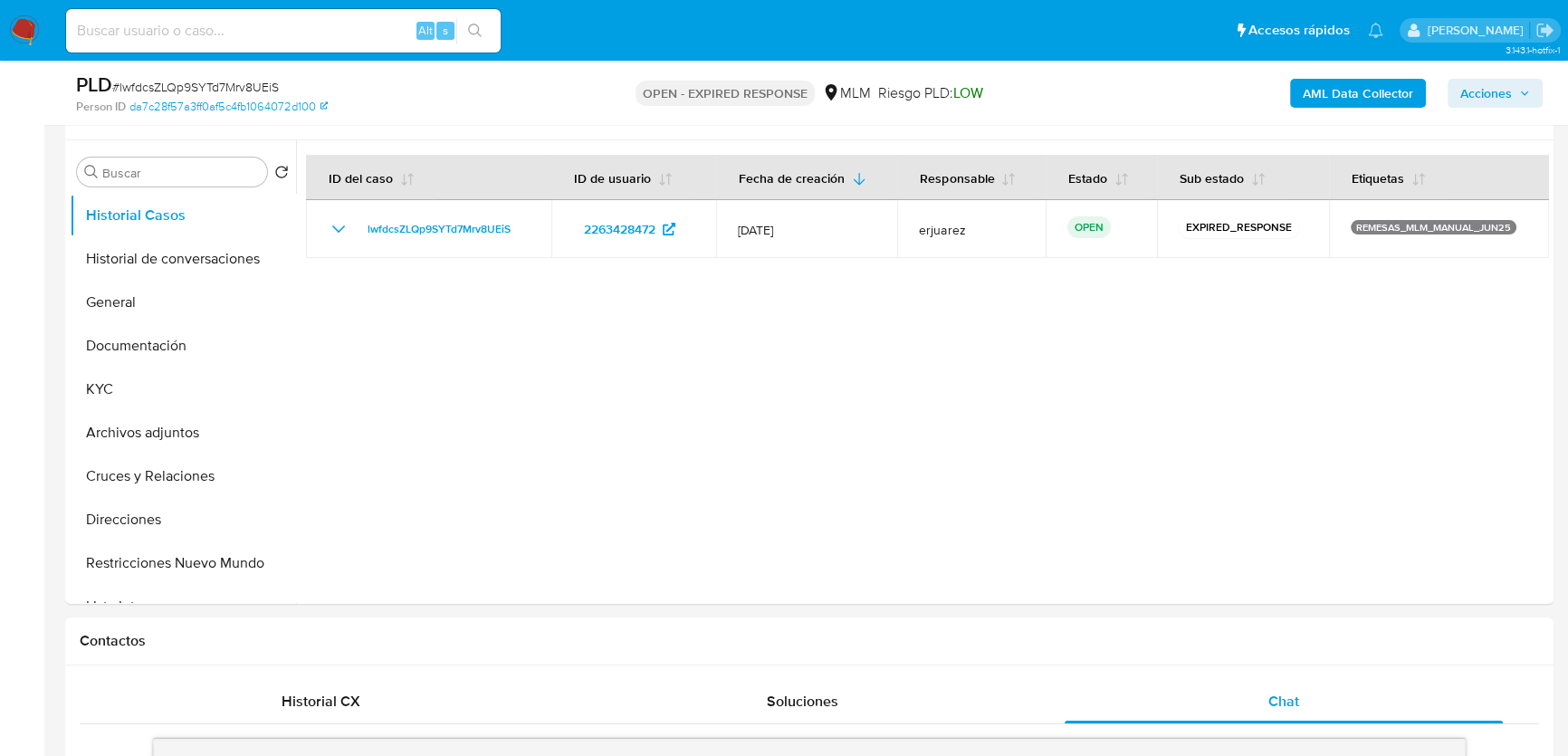 scroll, scrollTop: 329, scrollLeft: 0, axis: vertical 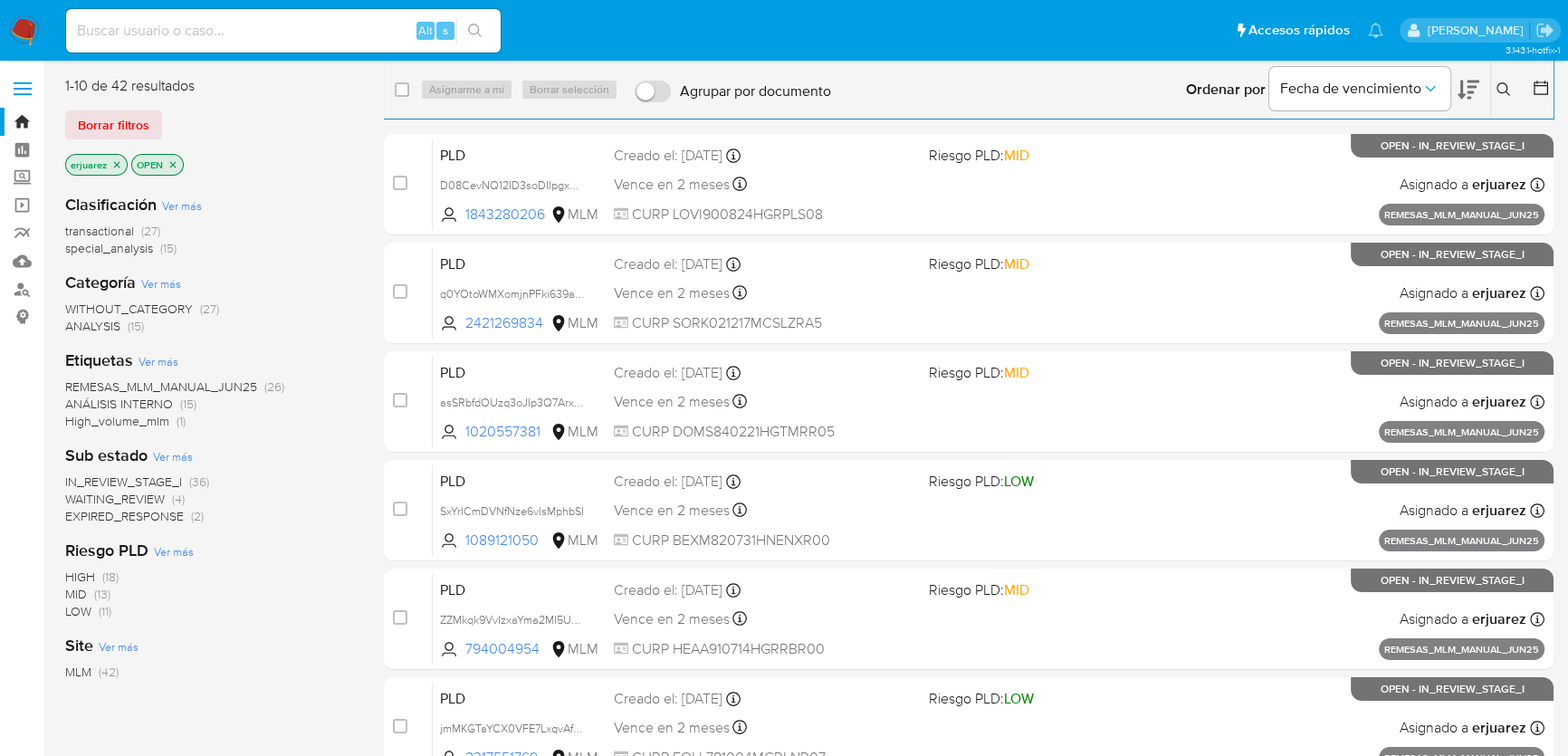 click on "IN_REVIEW_STAGE_I" at bounding box center [123, 482] 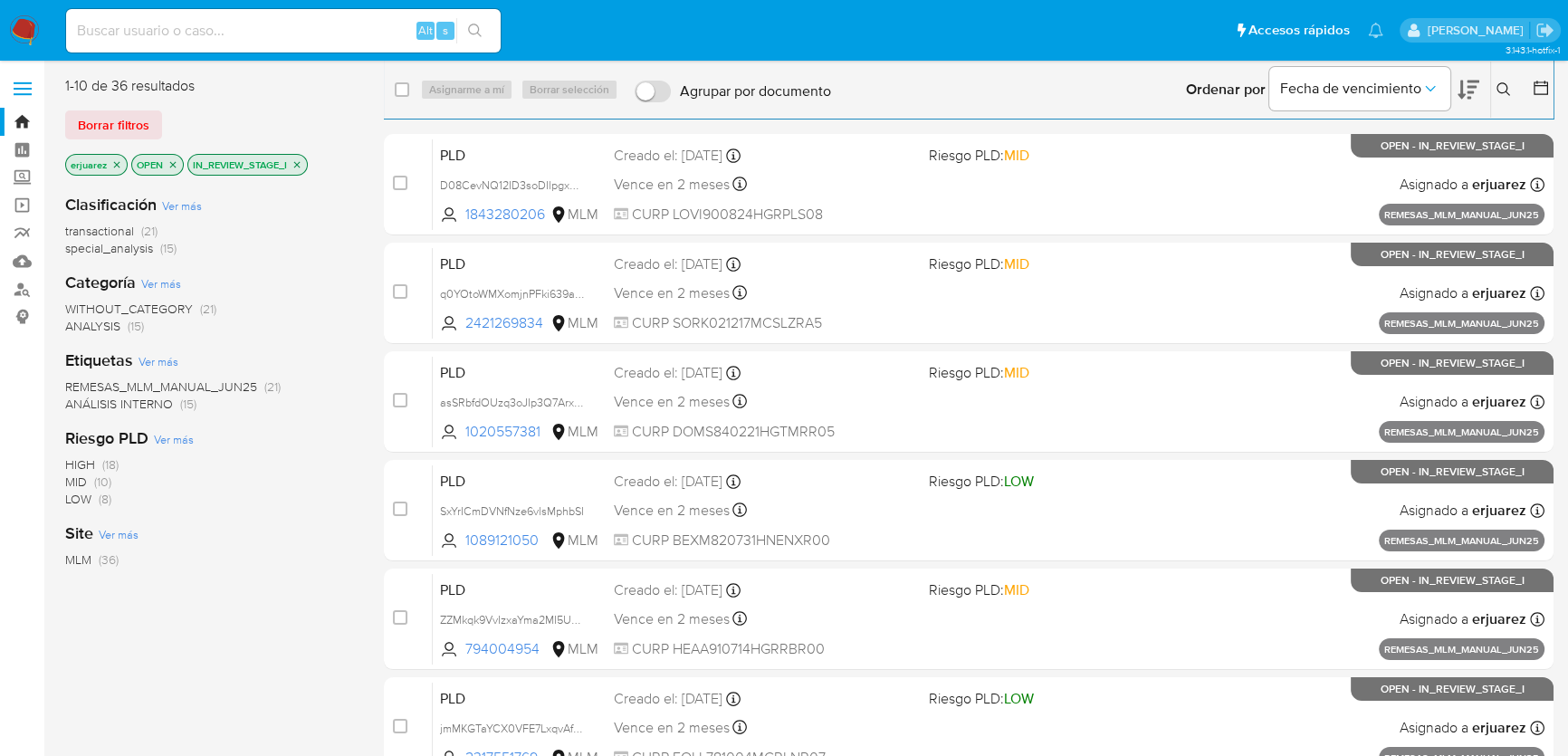 click at bounding box center (24, 31) 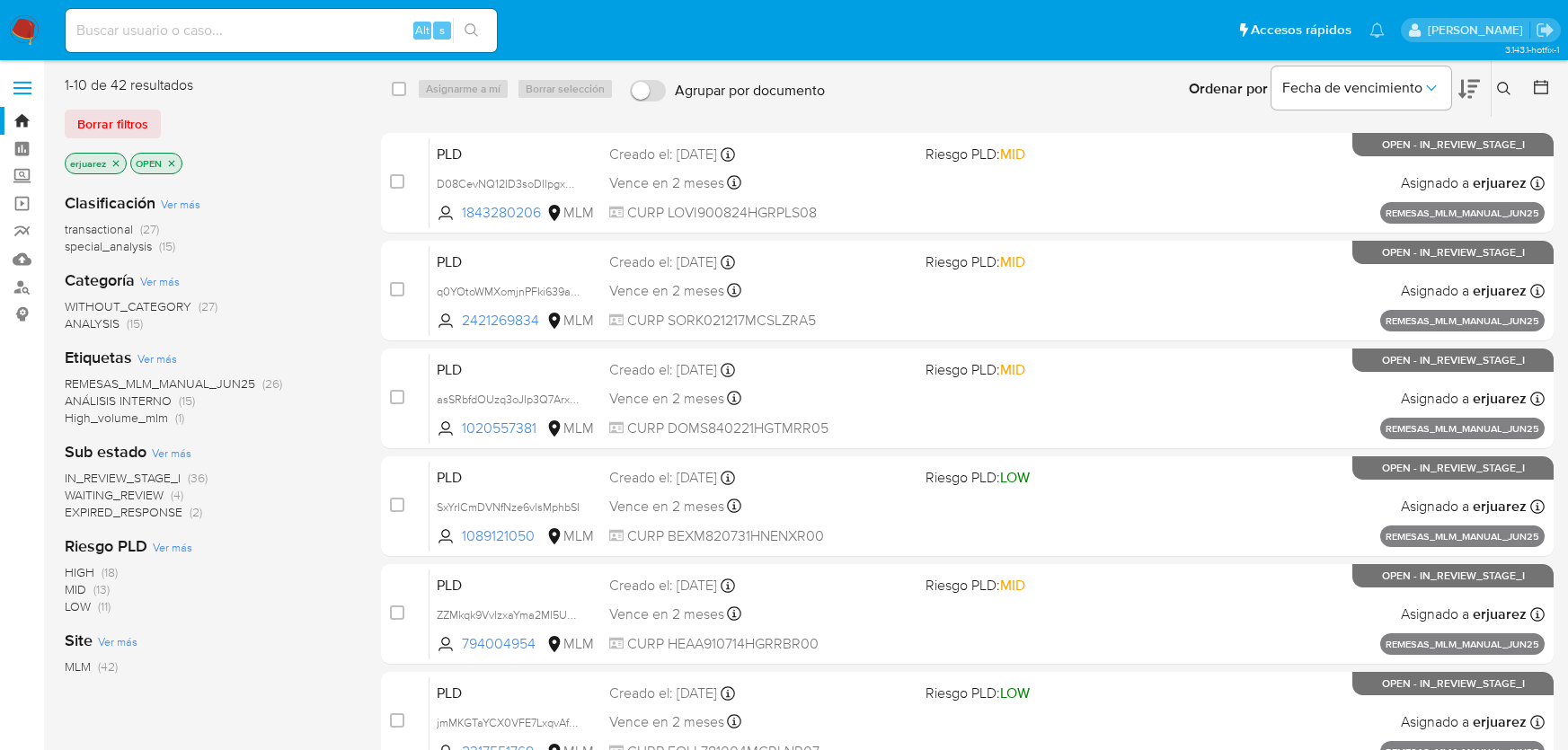 scroll, scrollTop: 0, scrollLeft: 0, axis: both 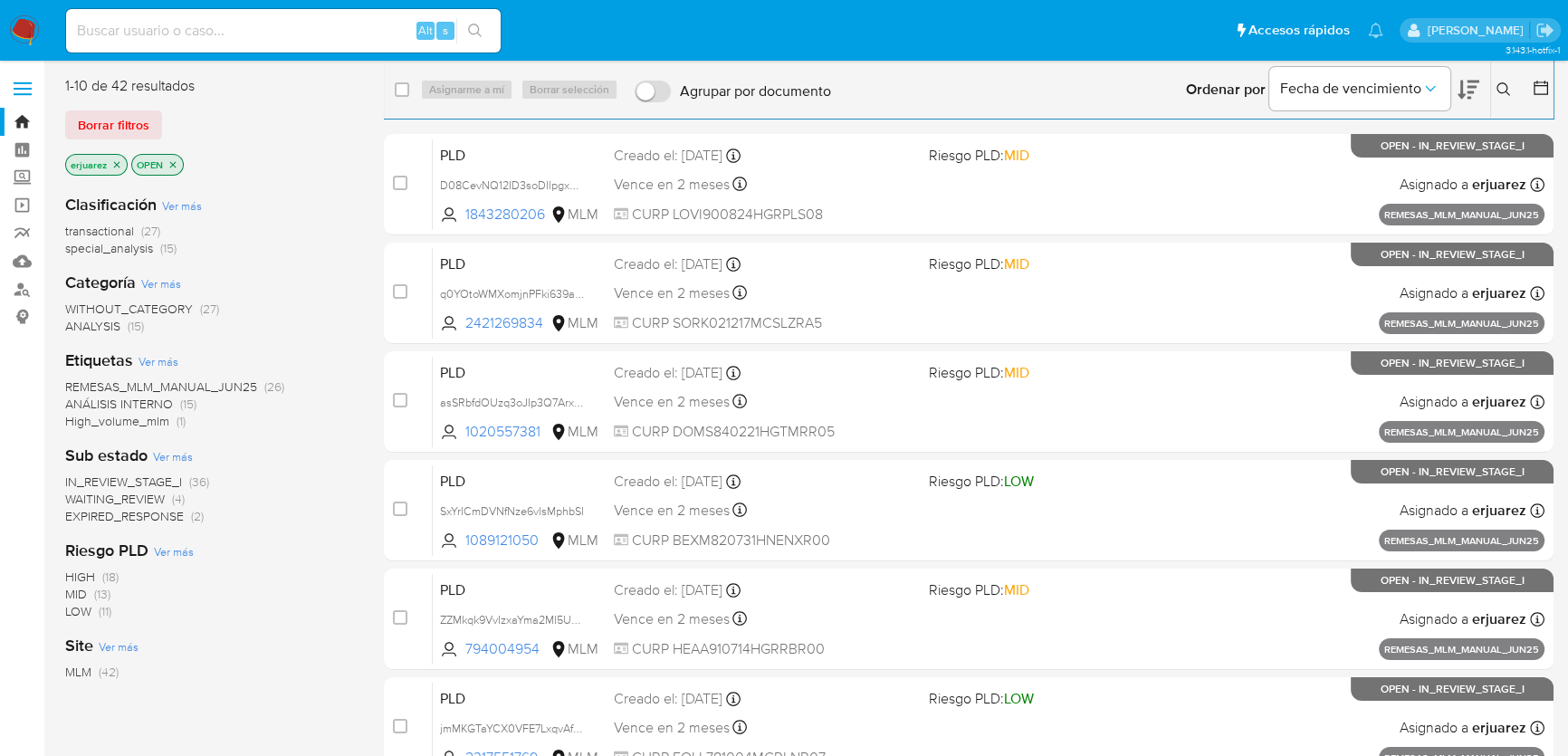click on "WAITING_REVIEW" at bounding box center [115, 499] 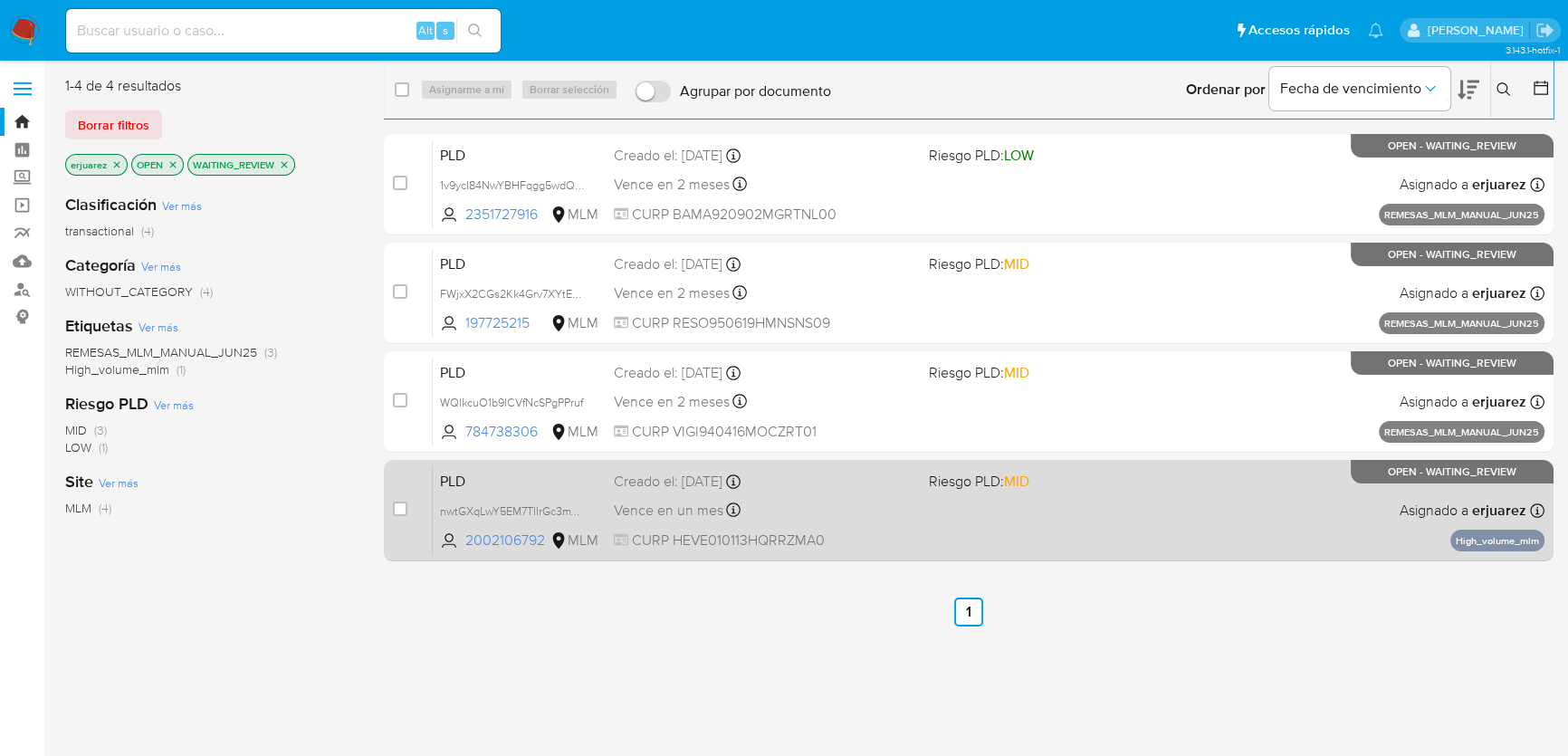click on "PLD nwtGXqLwY5EM7TlIrGc3mV5C 2002106792 MLM Riesgo PLD:  MID Creado el: [DATE]   Creado el: [DATE] 02:03:54 Vence en un mes   Vence el [DATE] 02:03:54 CURP   HEVE010113HQRRZMA0 Asignado a   erjuarez   Asignado el: [DATE] 19:46:07 High_volume_mlm OPEN - WAITING_REVIEW" at bounding box center (989, 510) 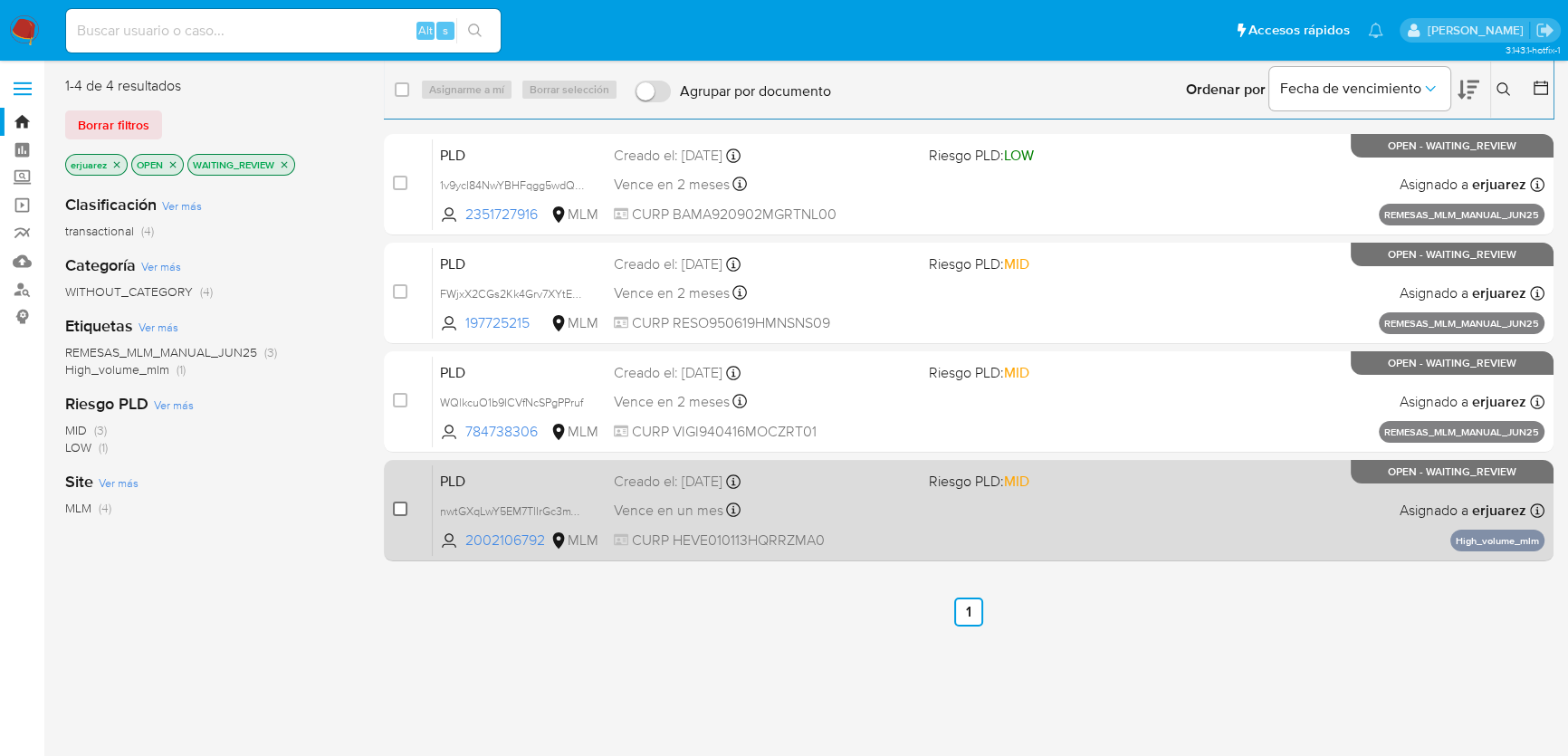 click at bounding box center [400, 509] 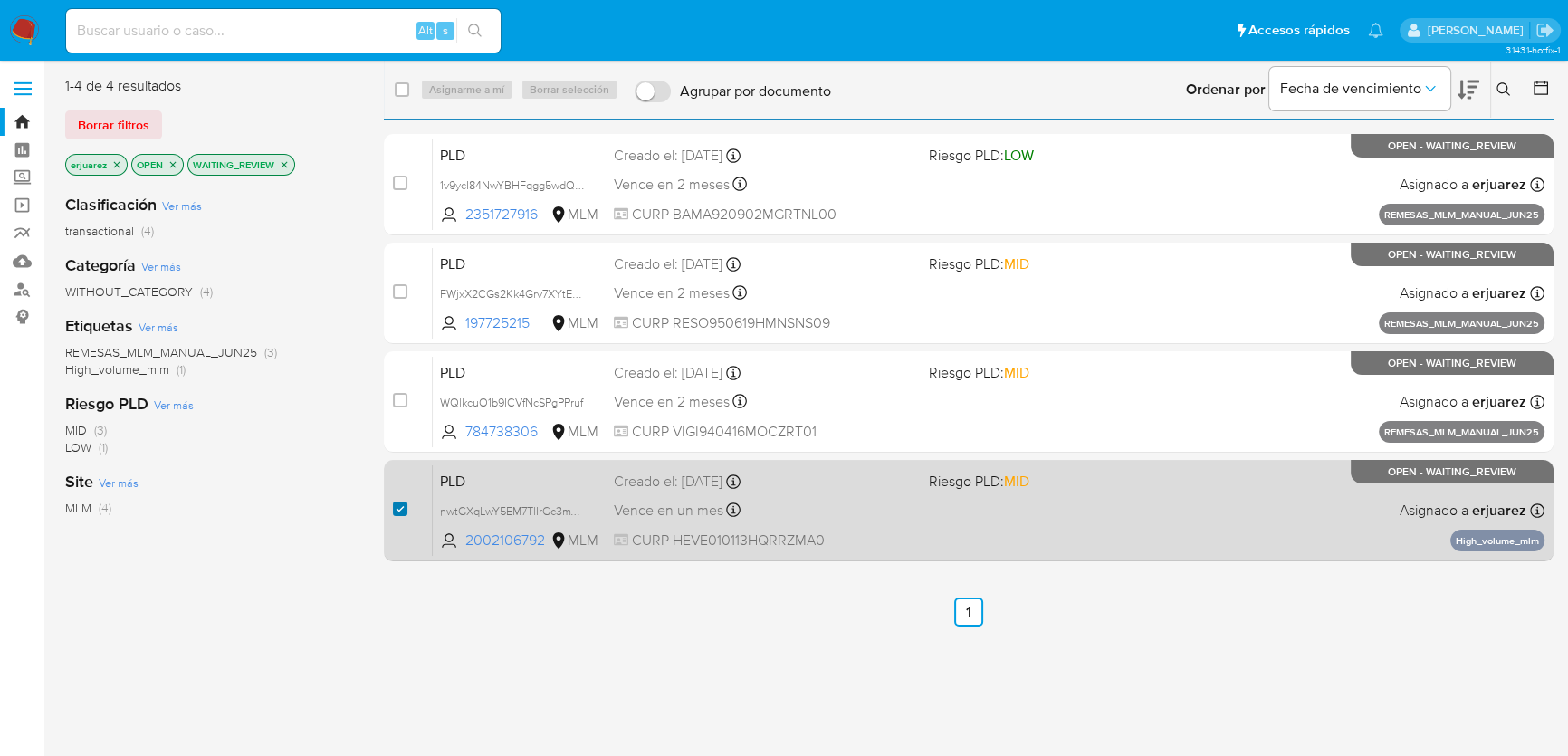 checkbox on "true" 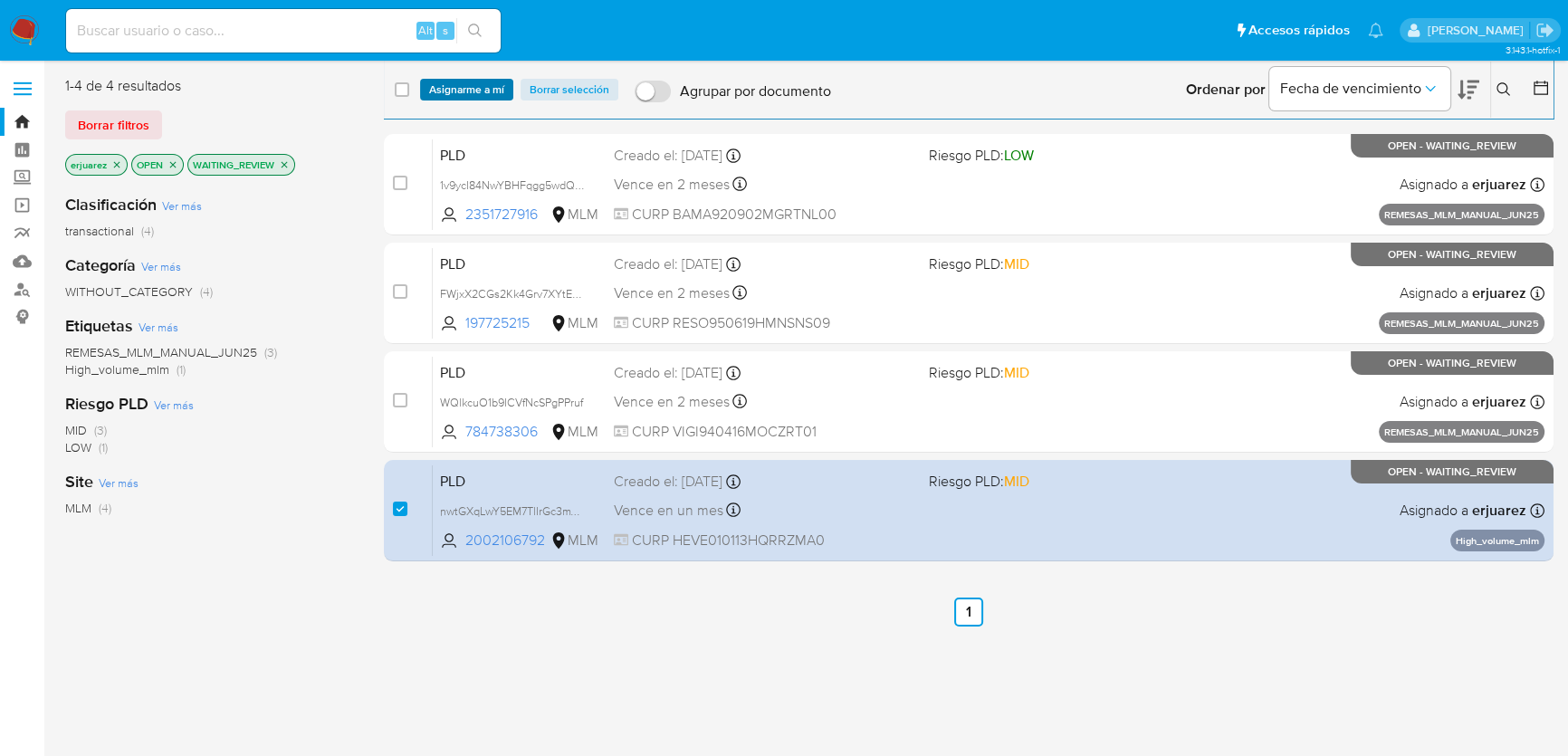 click on "Asignarme a mí" at bounding box center [466, 90] 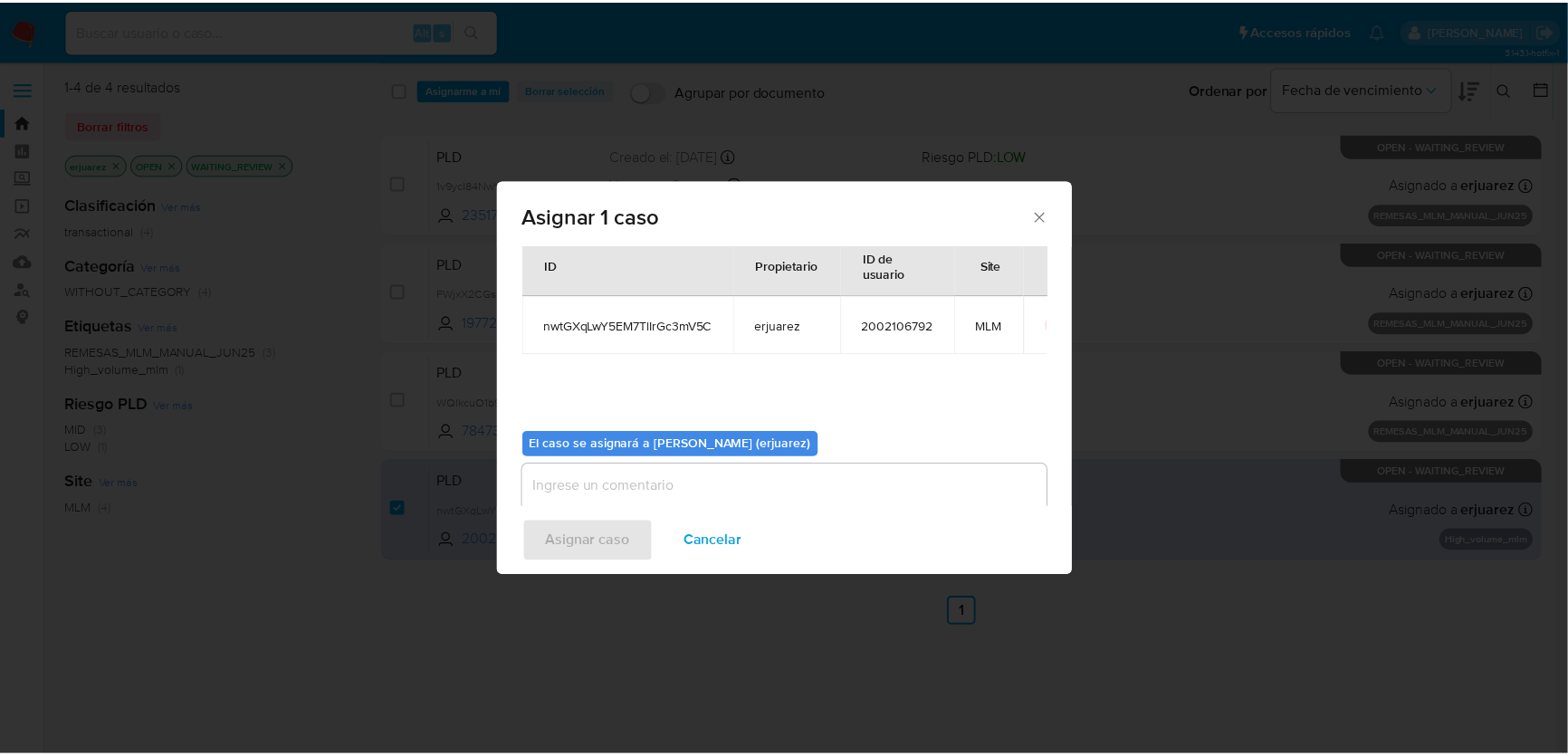scroll, scrollTop: 92, scrollLeft: 0, axis: vertical 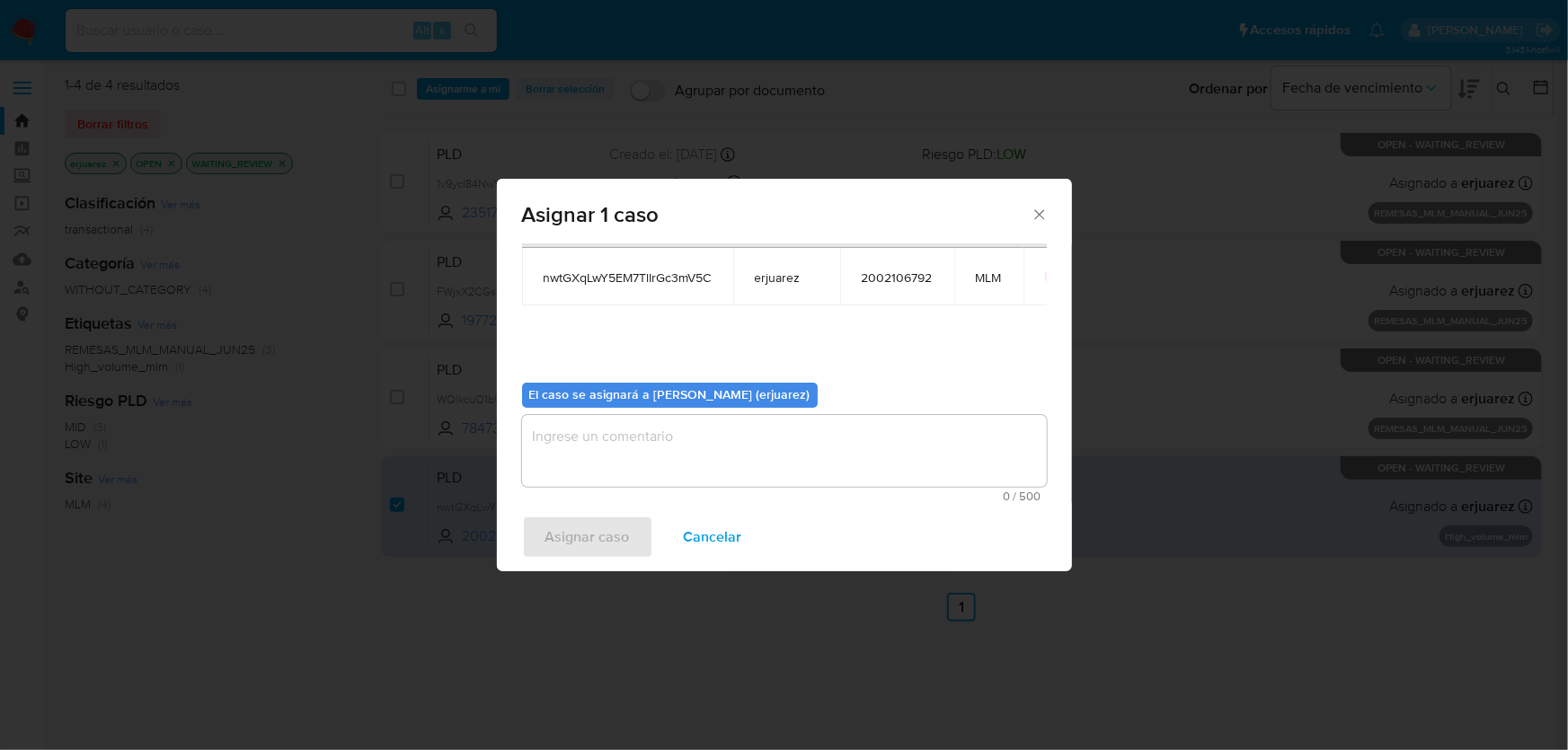 click at bounding box center (784, 451) 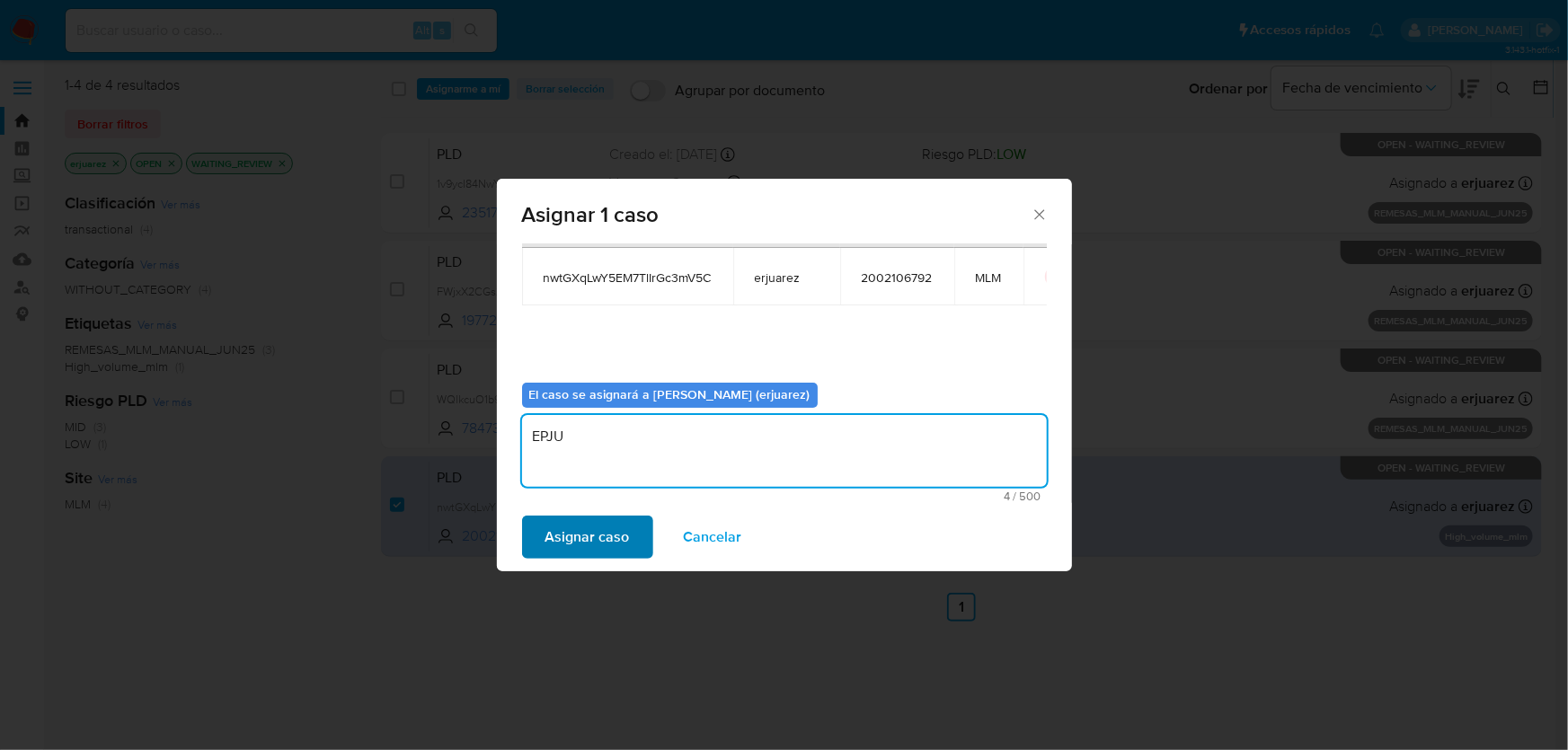 type on "EPJU" 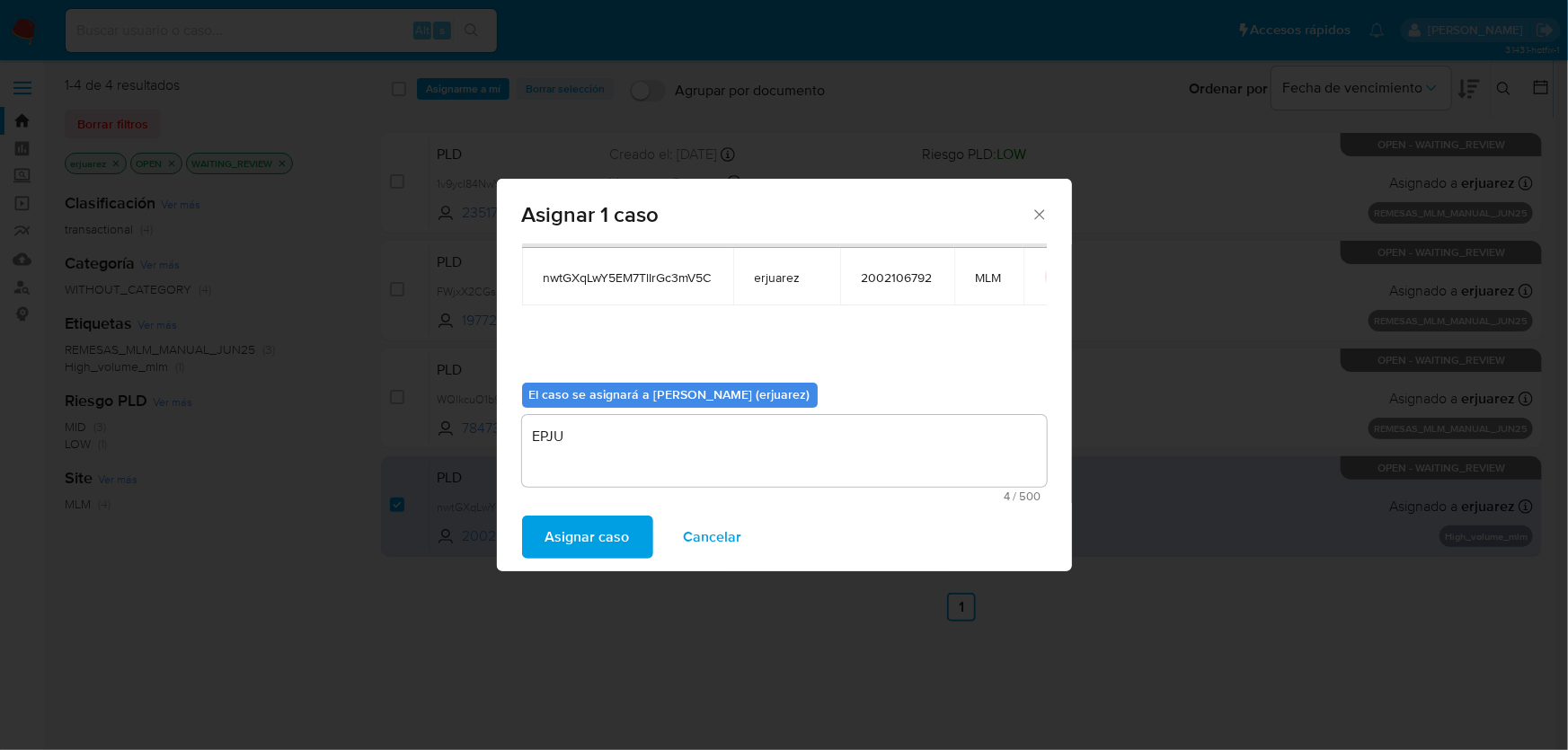 click on "Asignar caso" at bounding box center (588, 537) 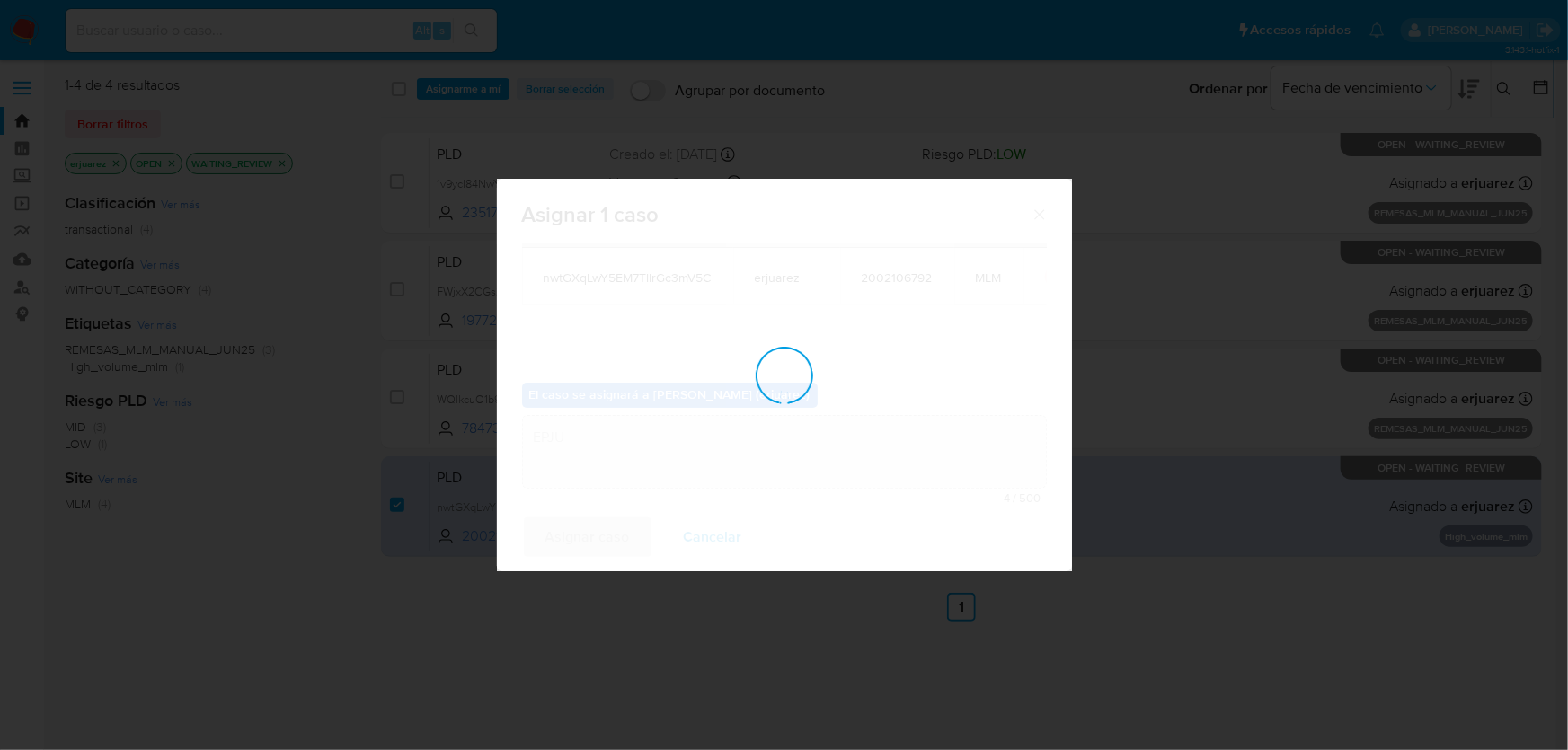 type 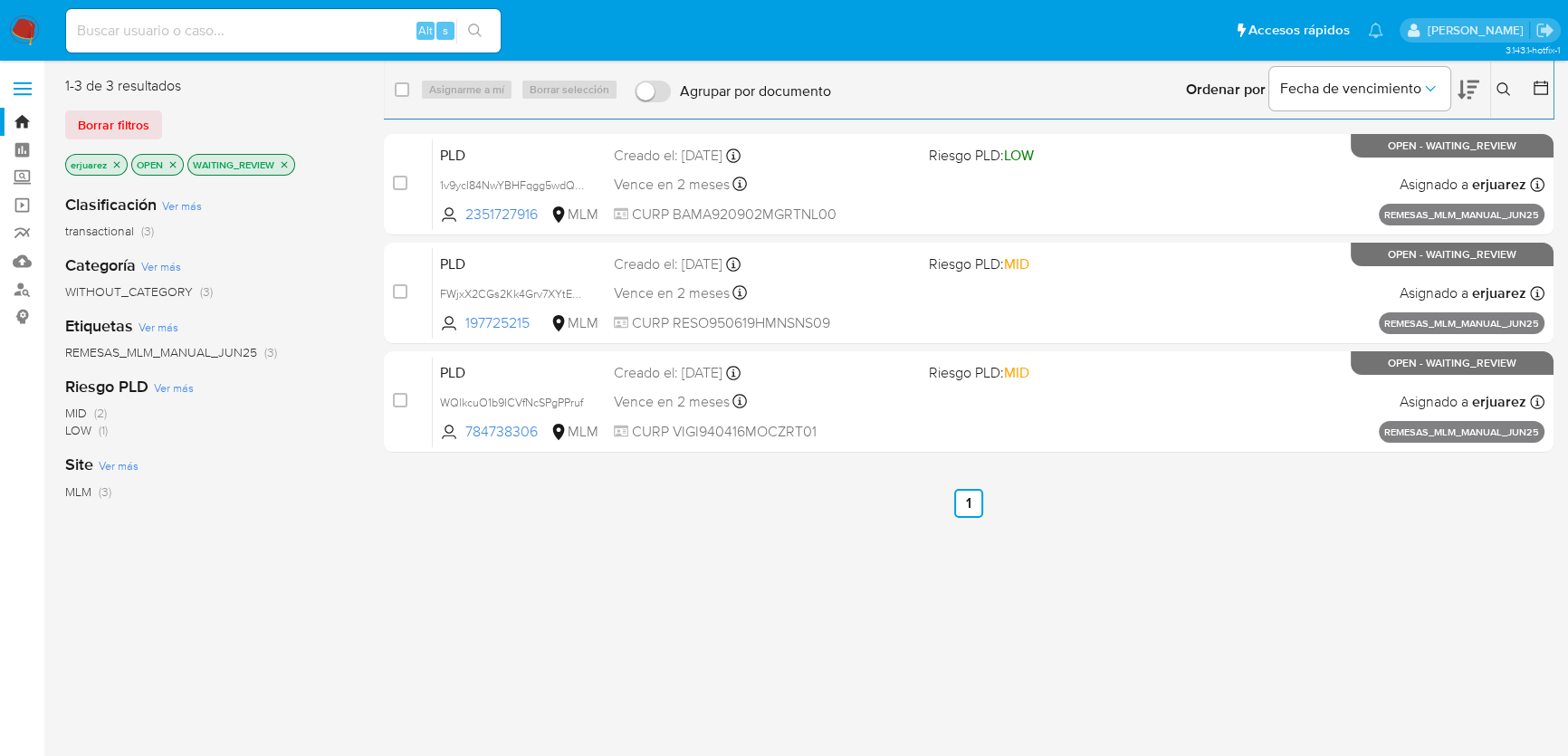 click 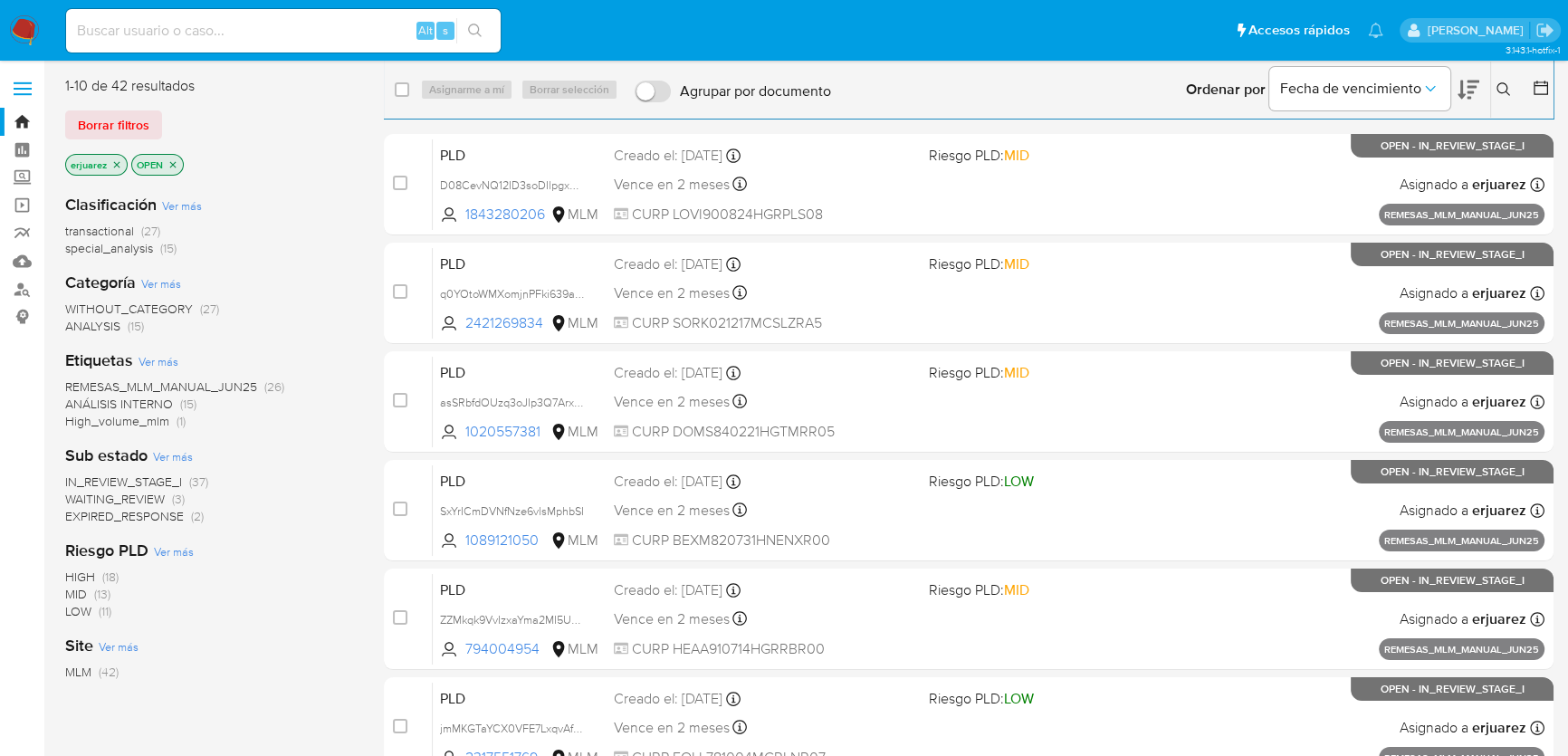 click at bounding box center (24, 31) 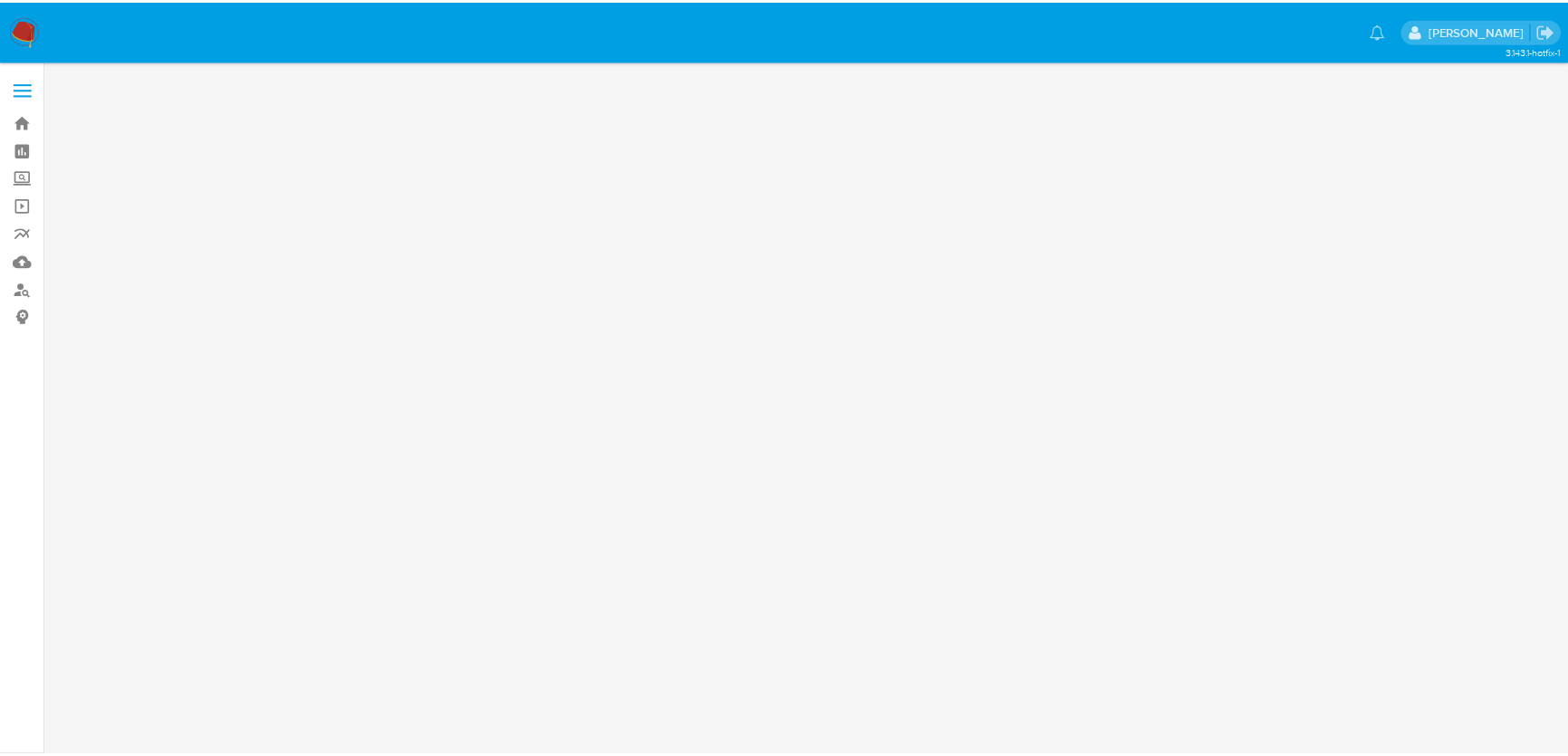 scroll, scrollTop: 0, scrollLeft: 0, axis: both 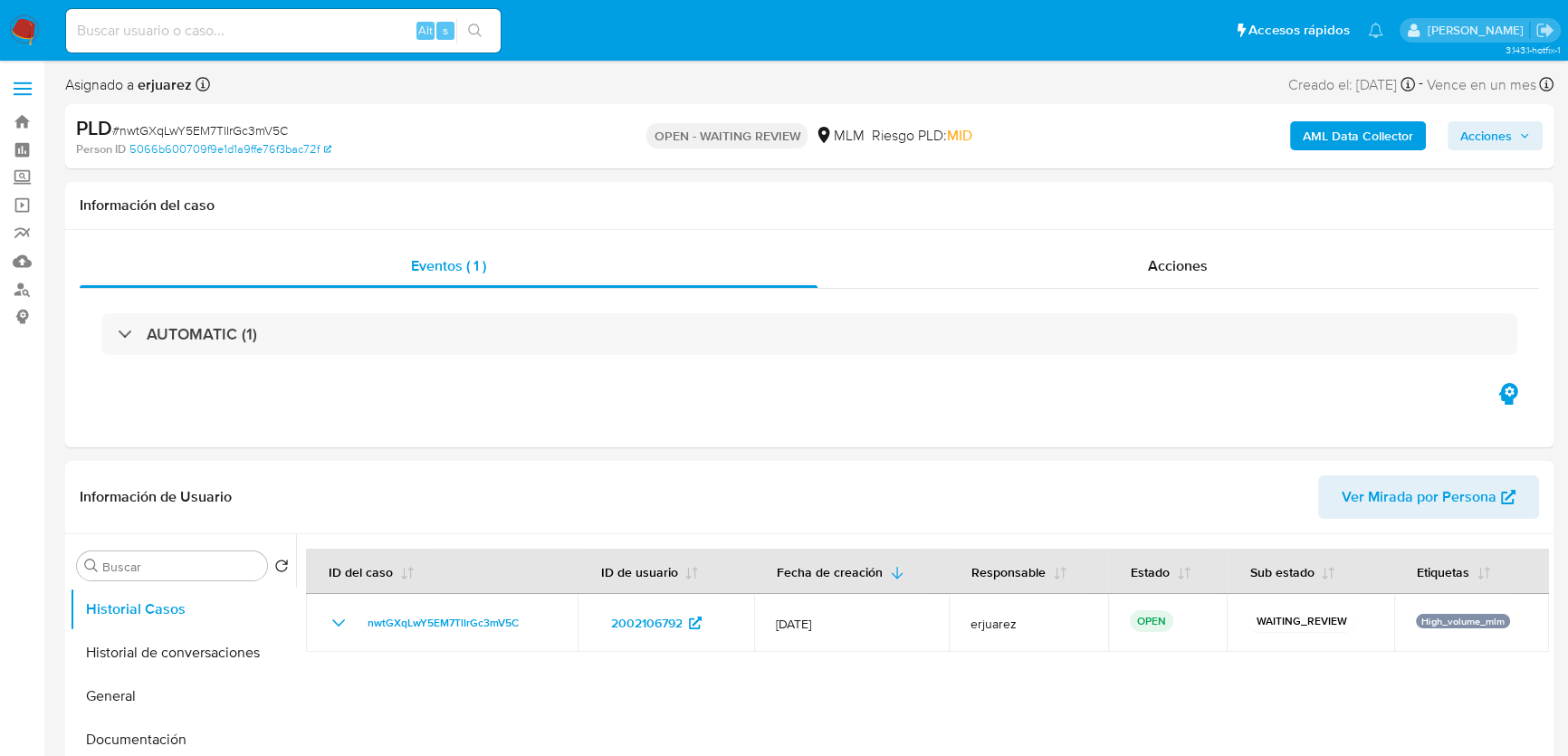 select on "10" 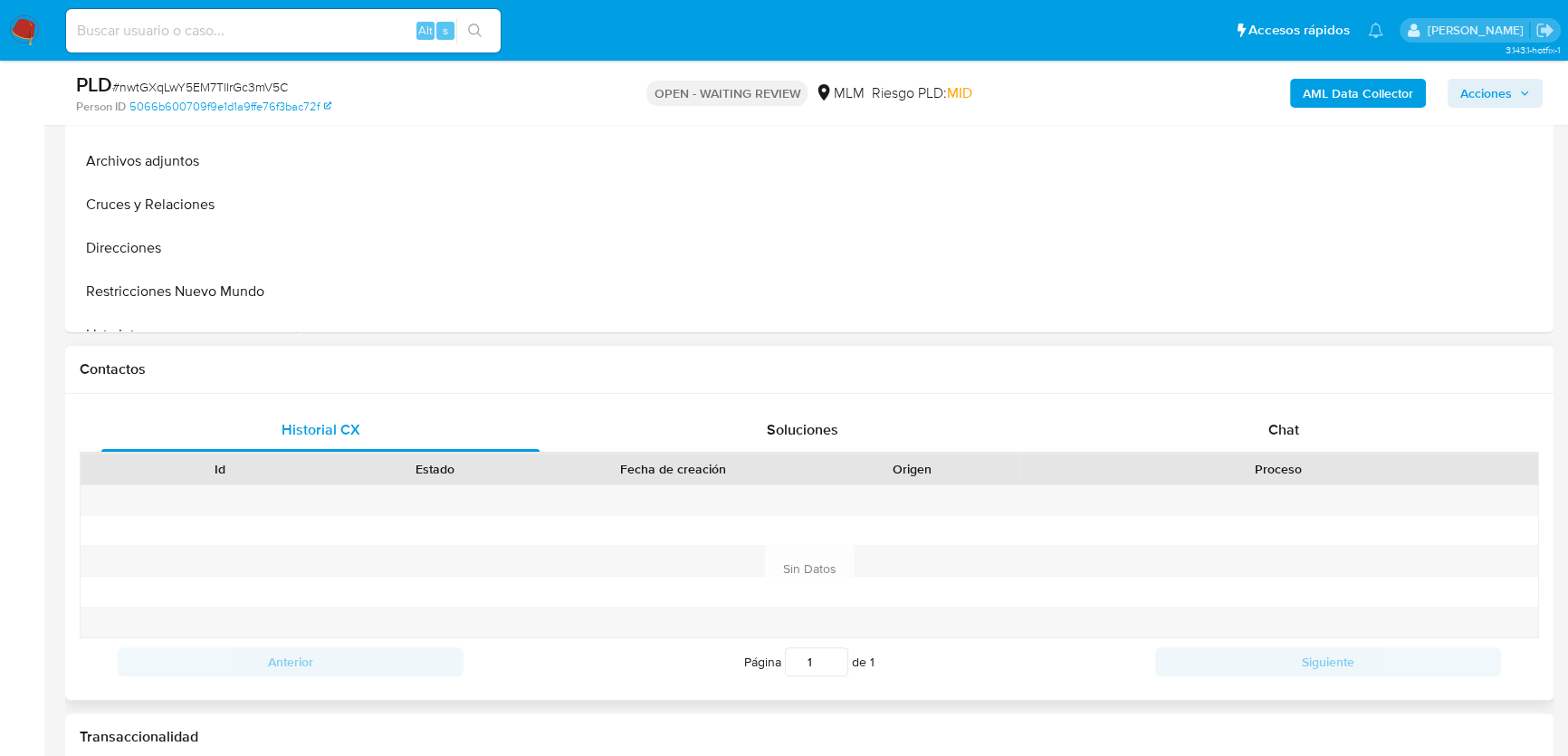 scroll, scrollTop: 741, scrollLeft: 0, axis: vertical 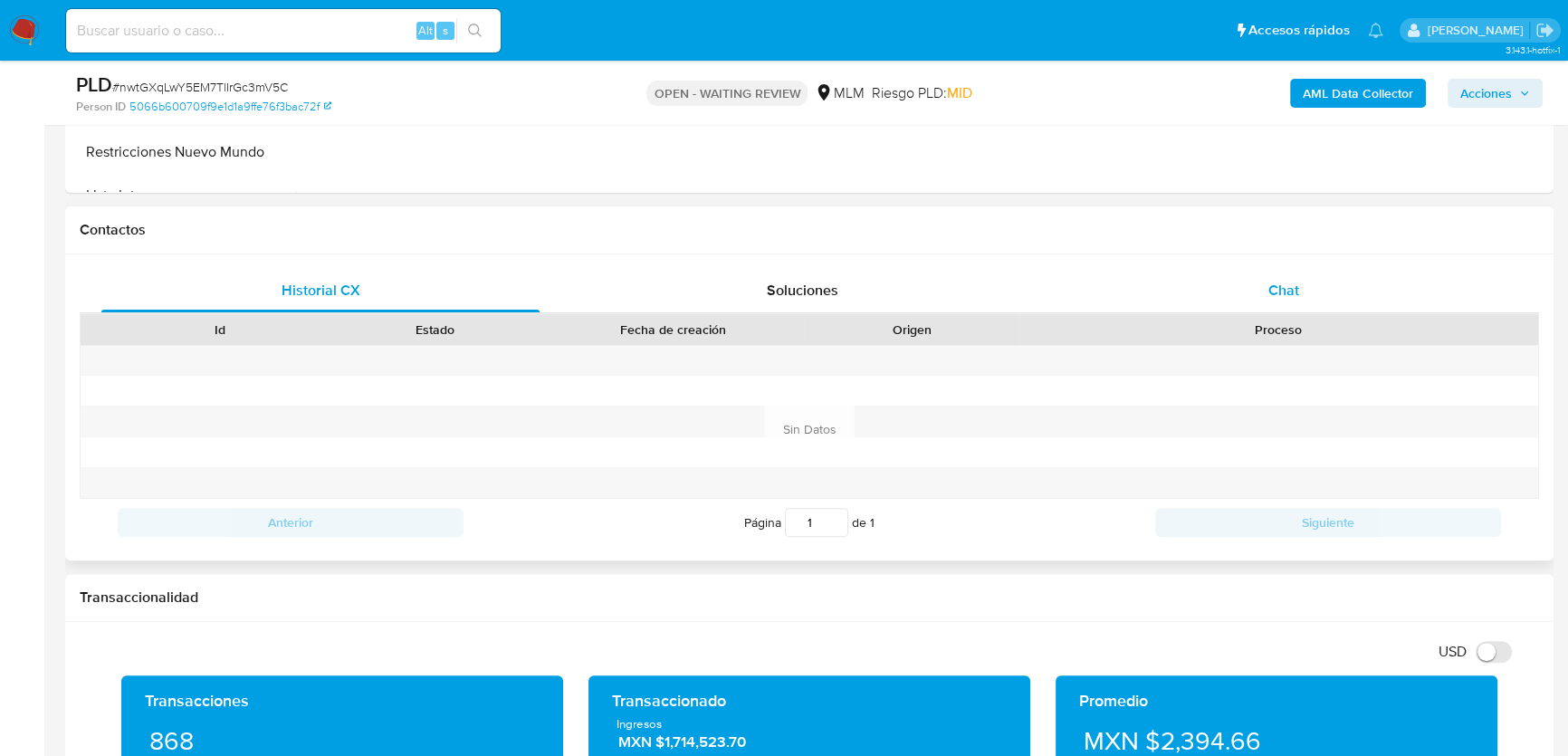 click on "Chat" at bounding box center [1284, 291] 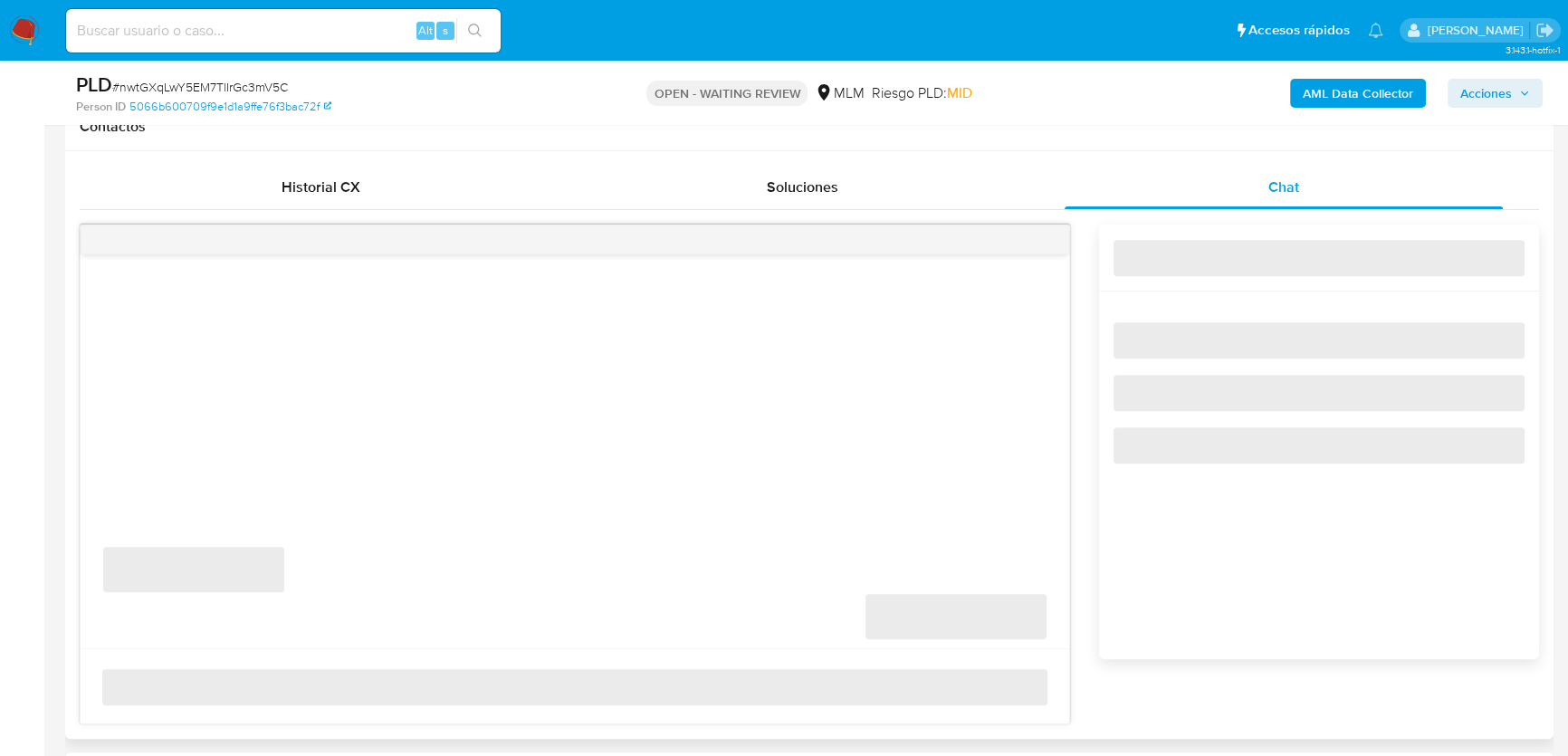 scroll, scrollTop: 905, scrollLeft: 0, axis: vertical 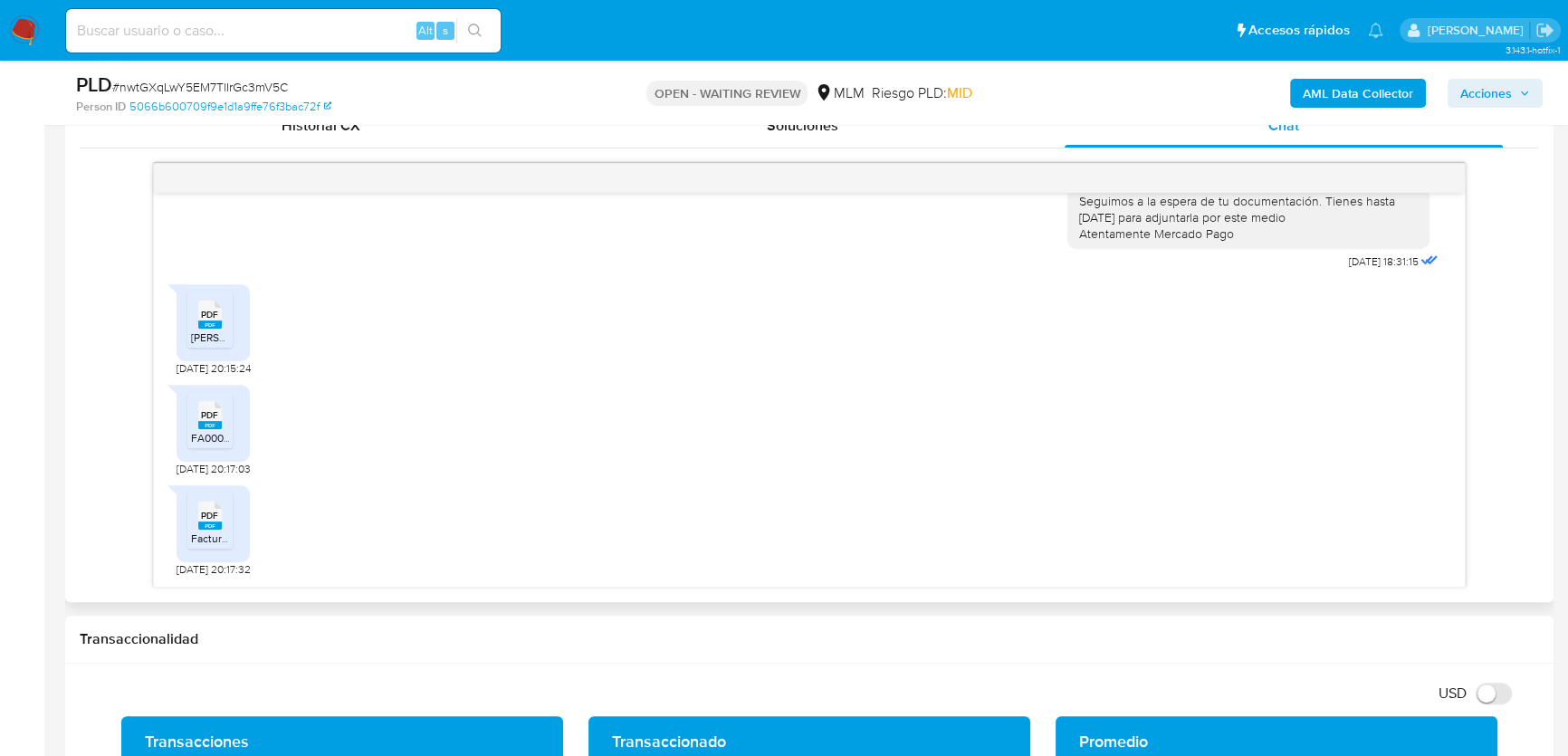 click 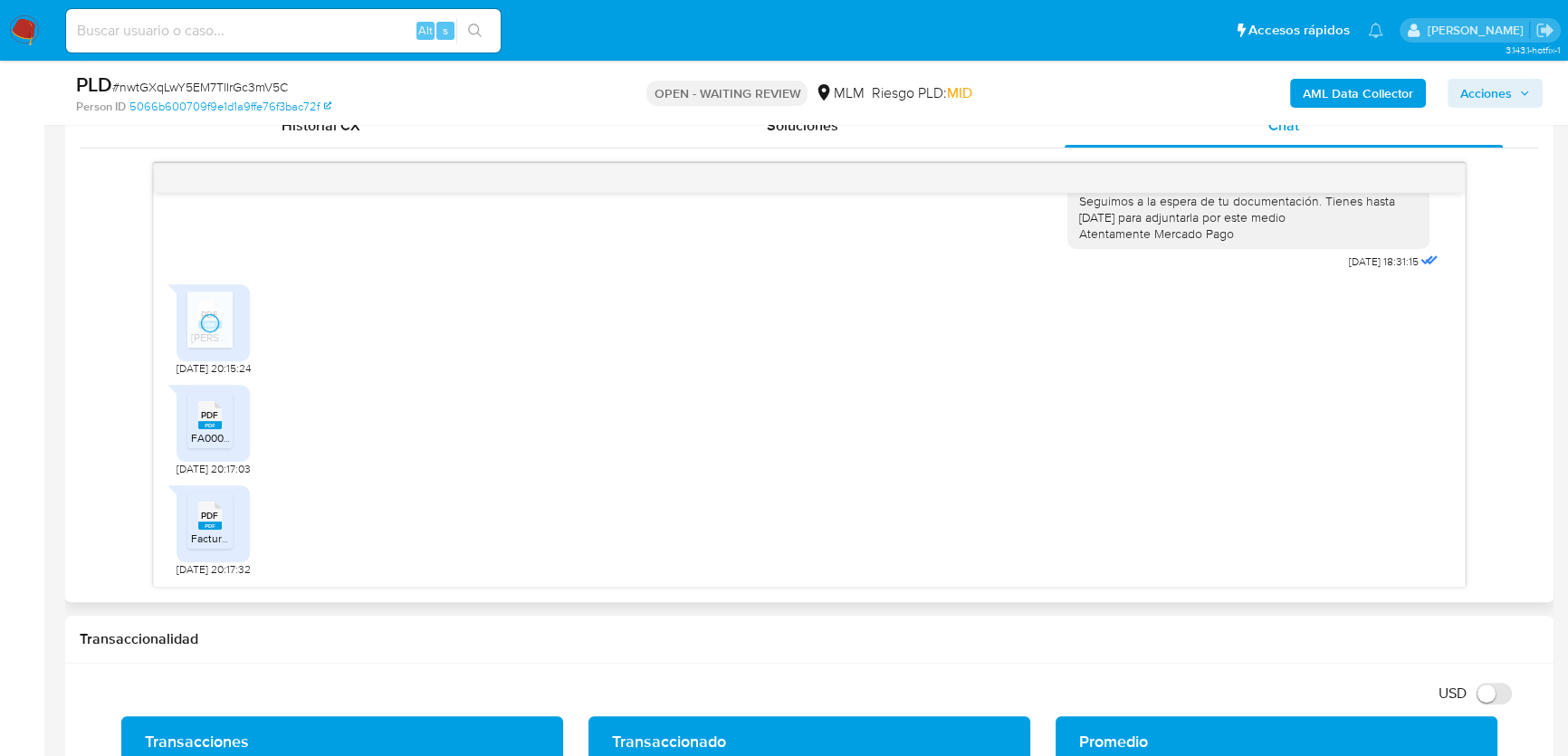 click on "PDF PDF" at bounding box center [210, 413] 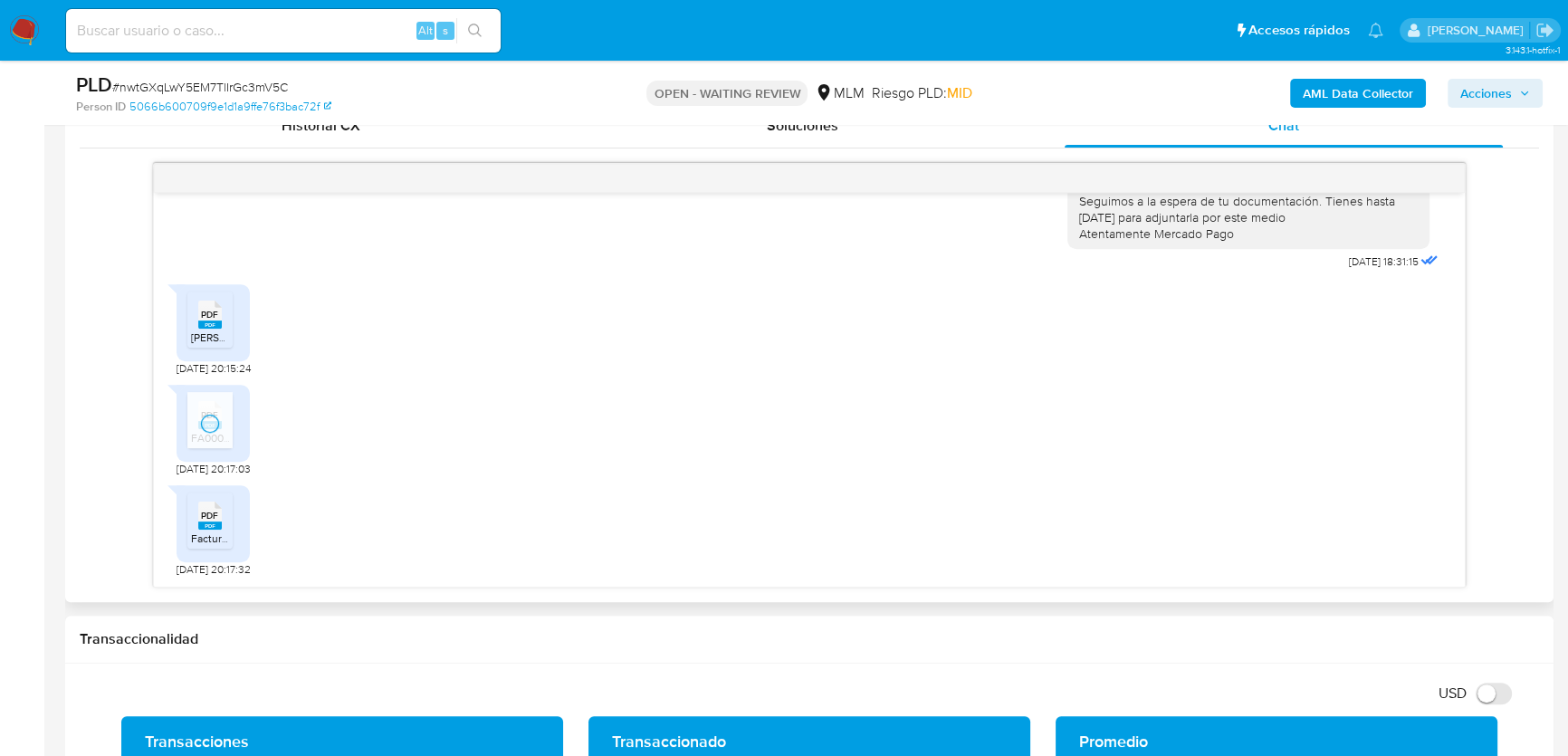 click on "Factura_HSE210413E1A_1897_HEVE010113DL8.pdf" at bounding box center [312, 538] 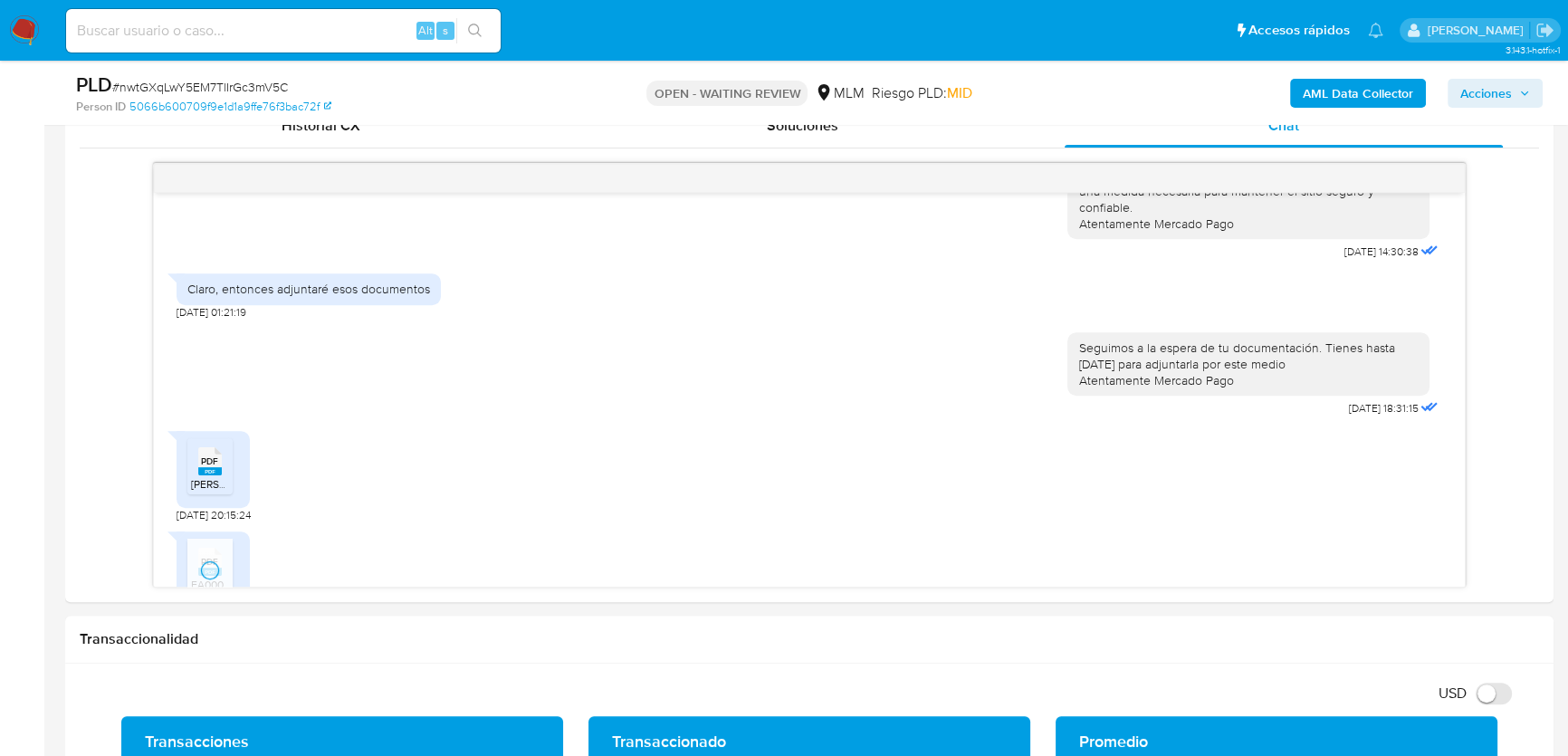 scroll, scrollTop: 861, scrollLeft: 0, axis: vertical 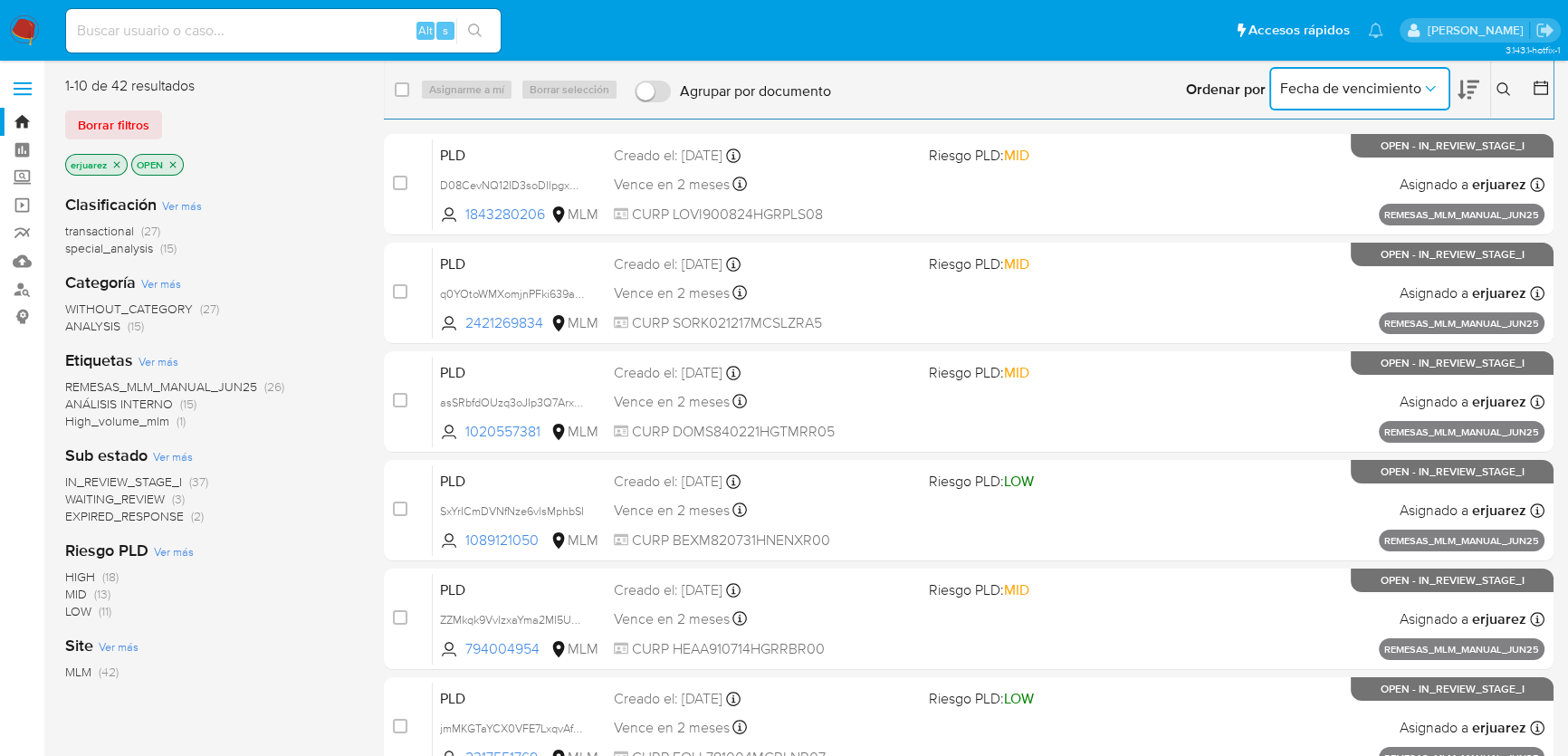 click on "Fecha de vencimiento" at bounding box center (1351, 89) 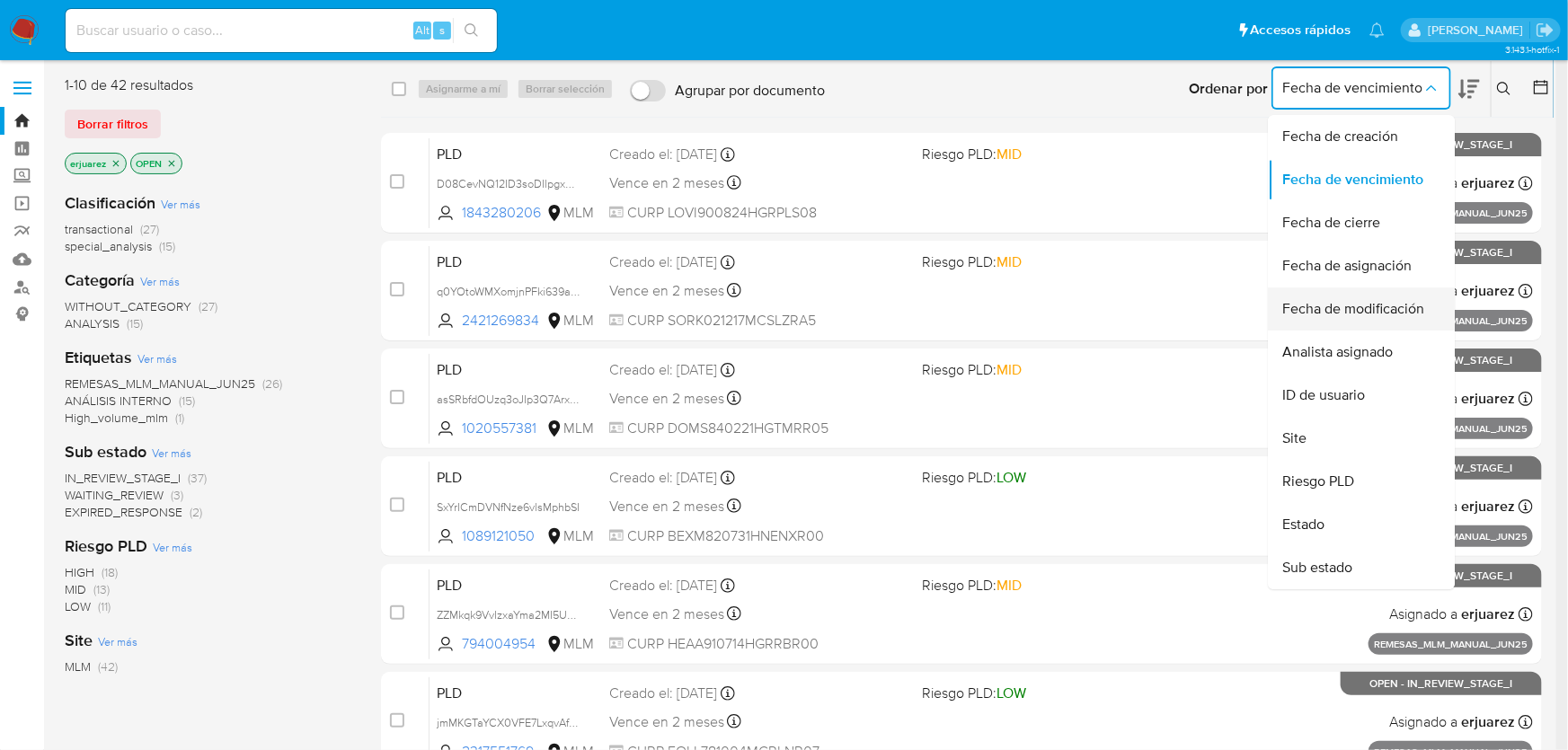 drag, startPoint x: 1376, startPoint y: 260, endPoint x: 1380, endPoint y: 311, distance: 51.15662 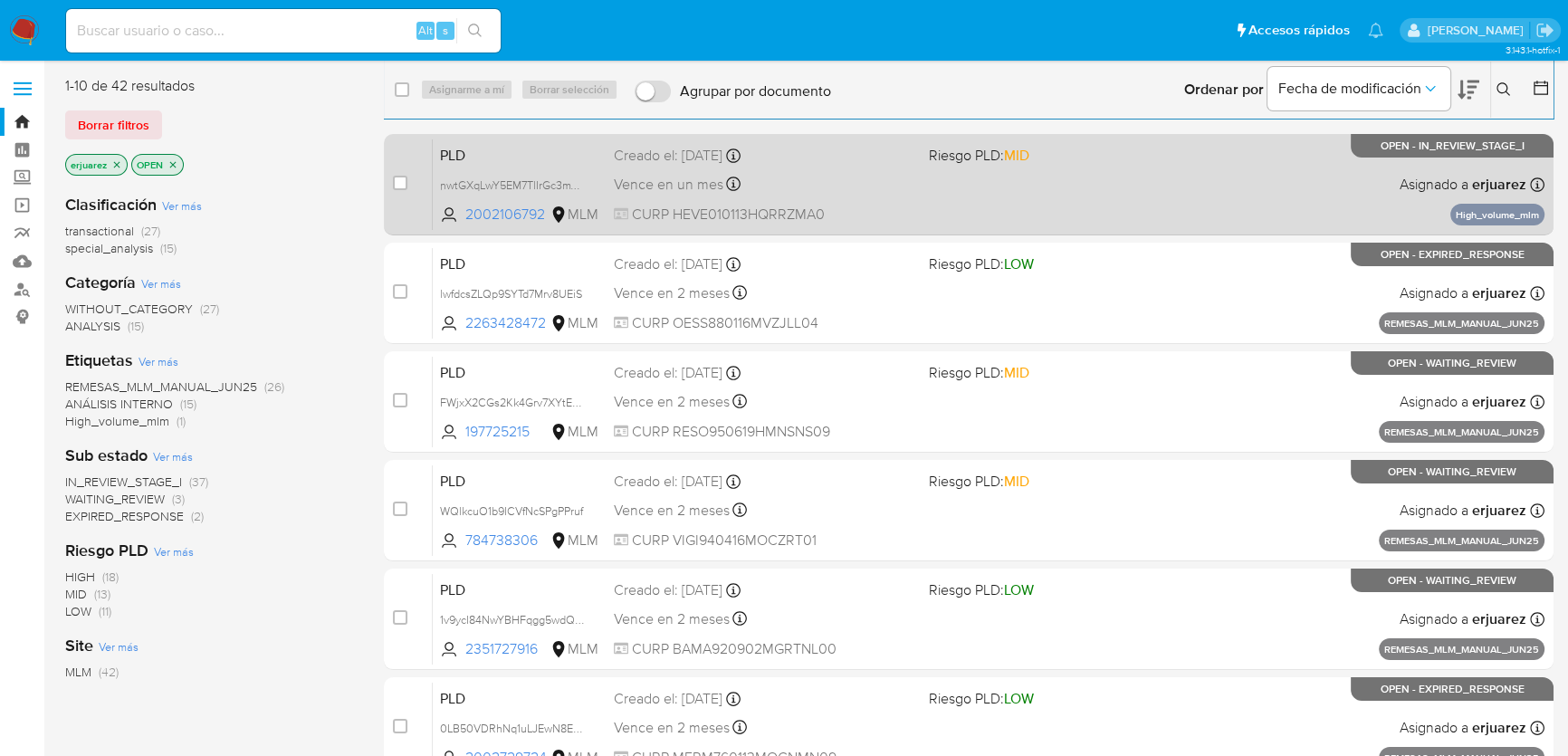 click on "PLD nwtGXqLwY5EM7TlIrGc3mV5C 2002106792 MLM Riesgo PLD:  MID Creado el: 12/06/2025   Creado el: 12/06/2025 02:03:54 Vence en un mes   Vence el 11/08/2025 02:03:54 CURP   HEVE010113HQRRZMA0 Asignado a   erjuarez   Asignado el: 26/06/2025 19:46:07 High_volume_mlm OPEN - IN_REVIEW_STAGE_I" at bounding box center (989, 184) 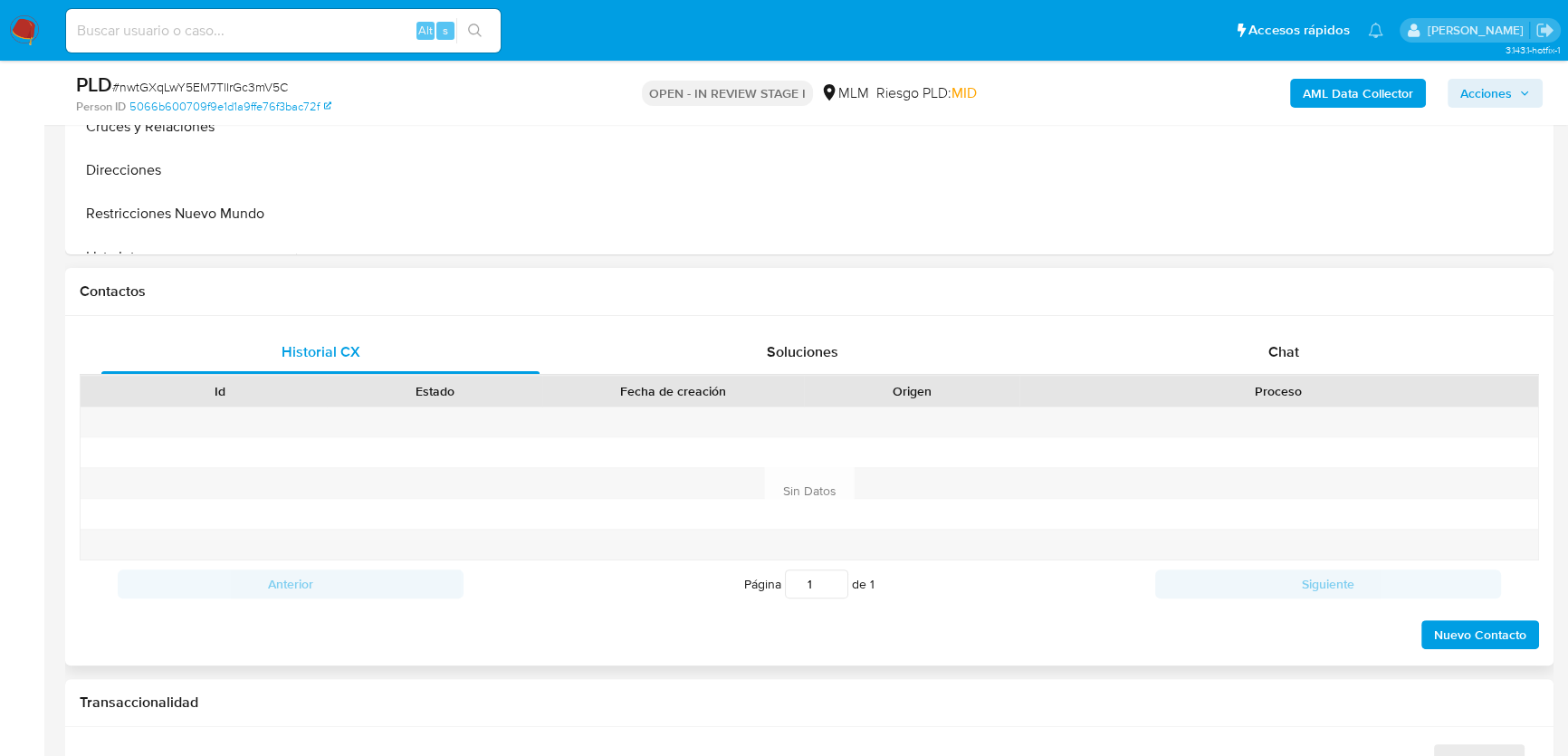 scroll, scrollTop: 823, scrollLeft: 0, axis: vertical 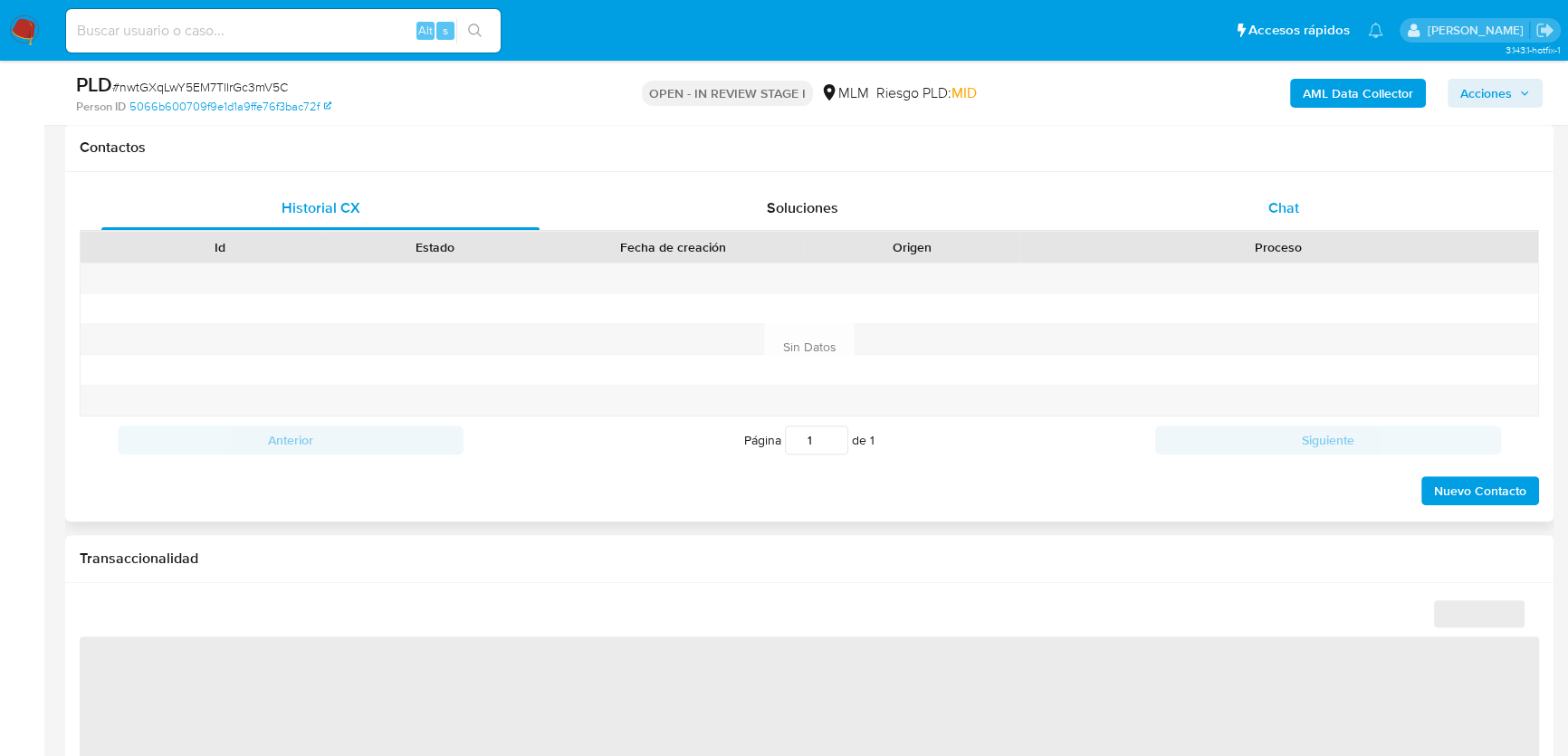 click on "Chat" at bounding box center [1284, 208] 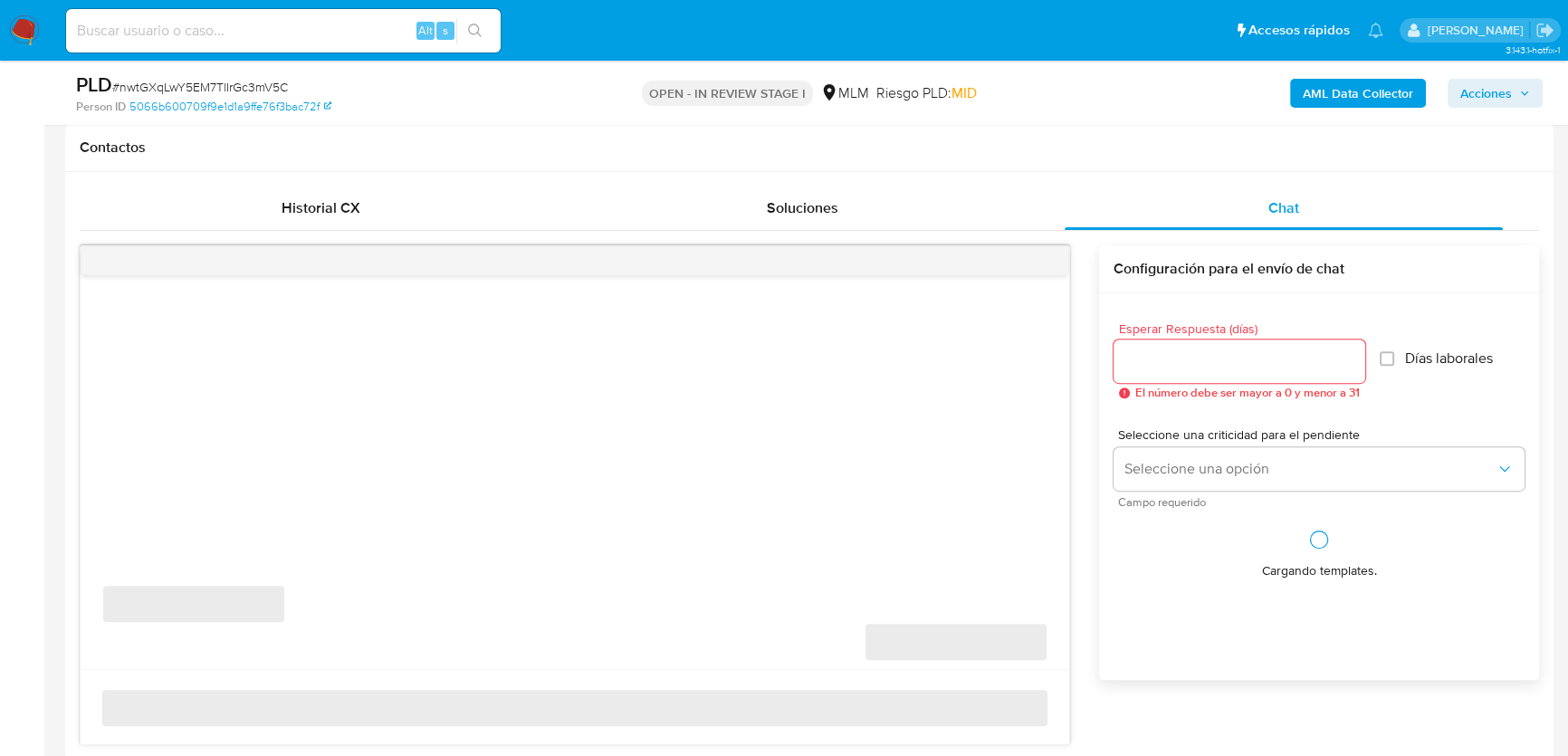 select on "10" 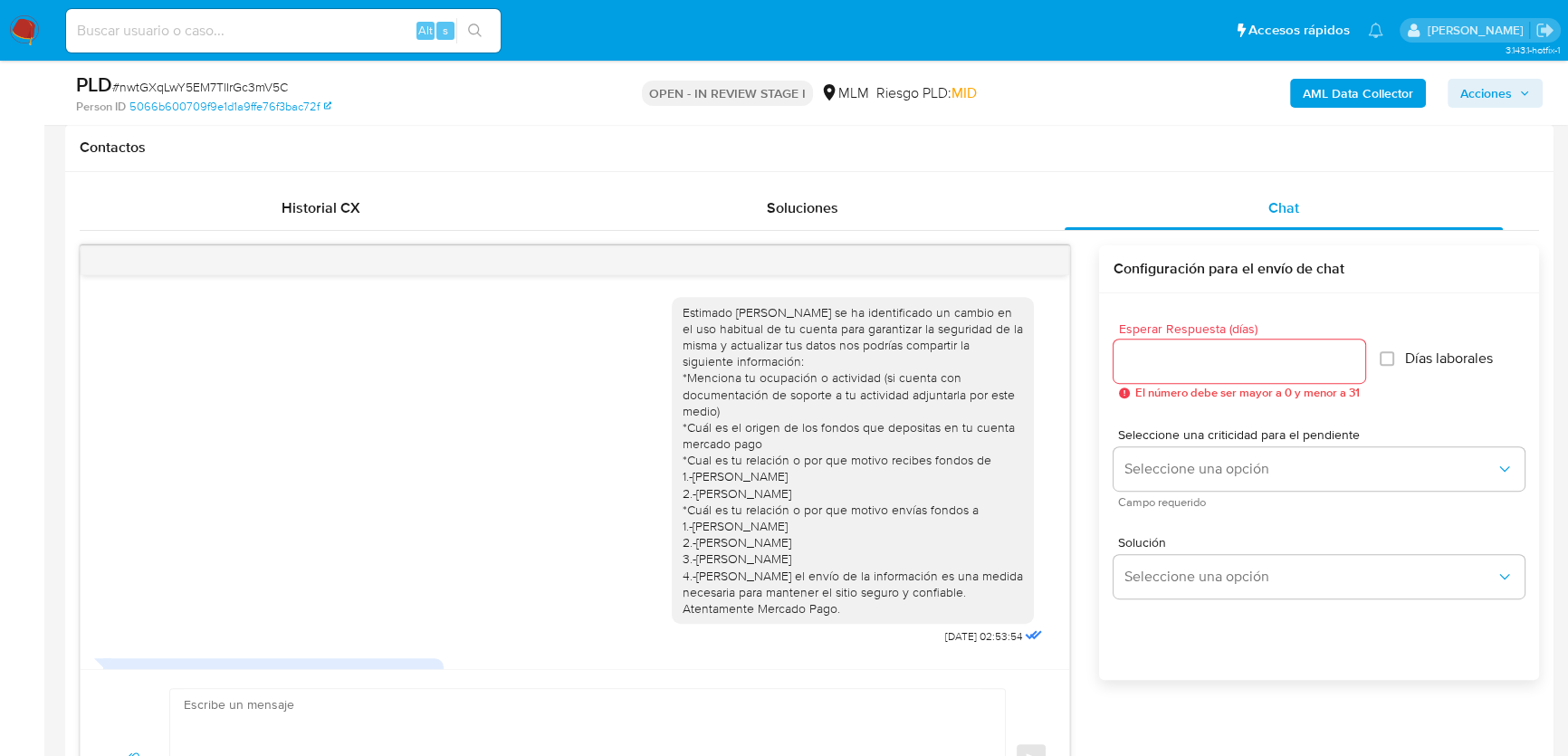 scroll, scrollTop: 1026, scrollLeft: 0, axis: vertical 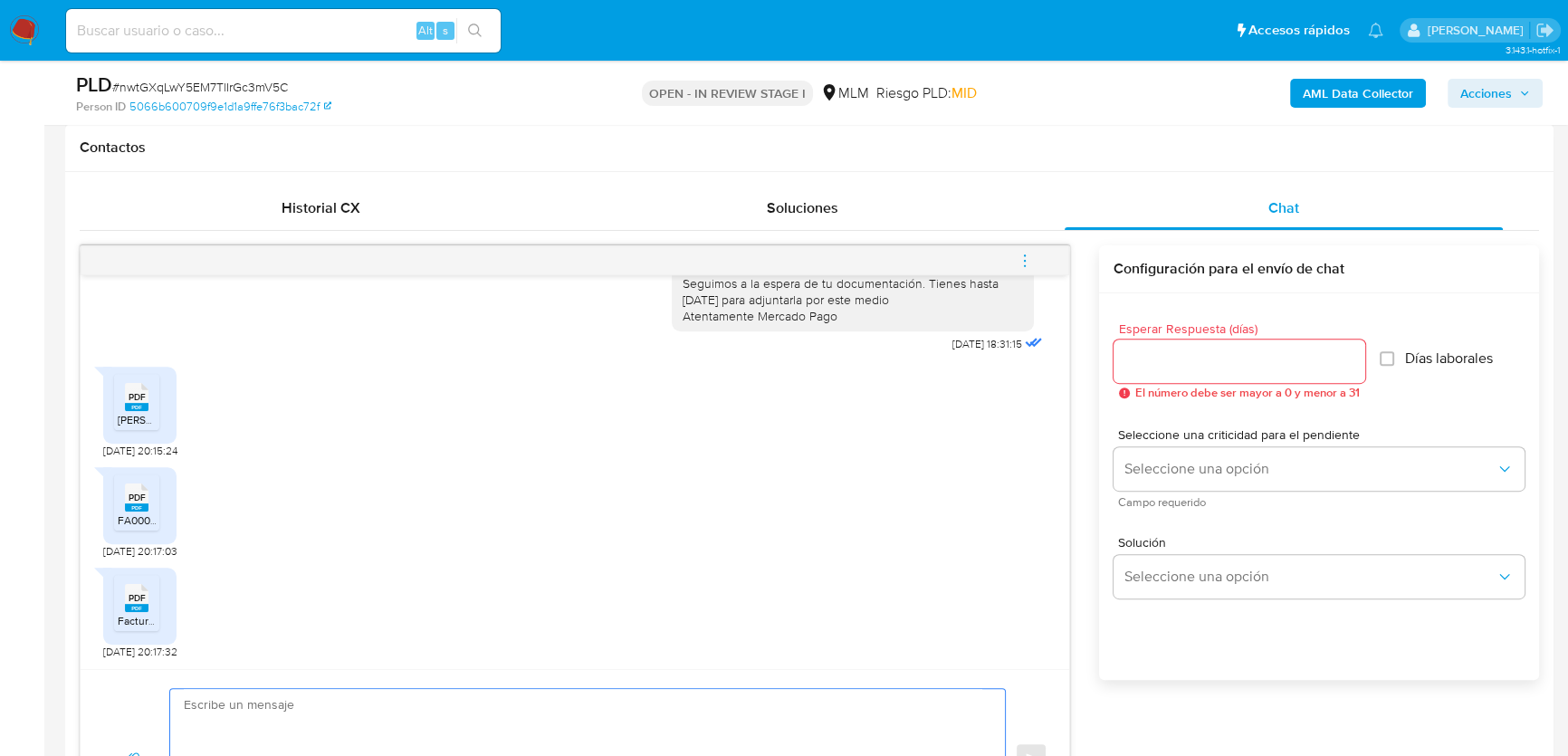 click at bounding box center (583, 759) 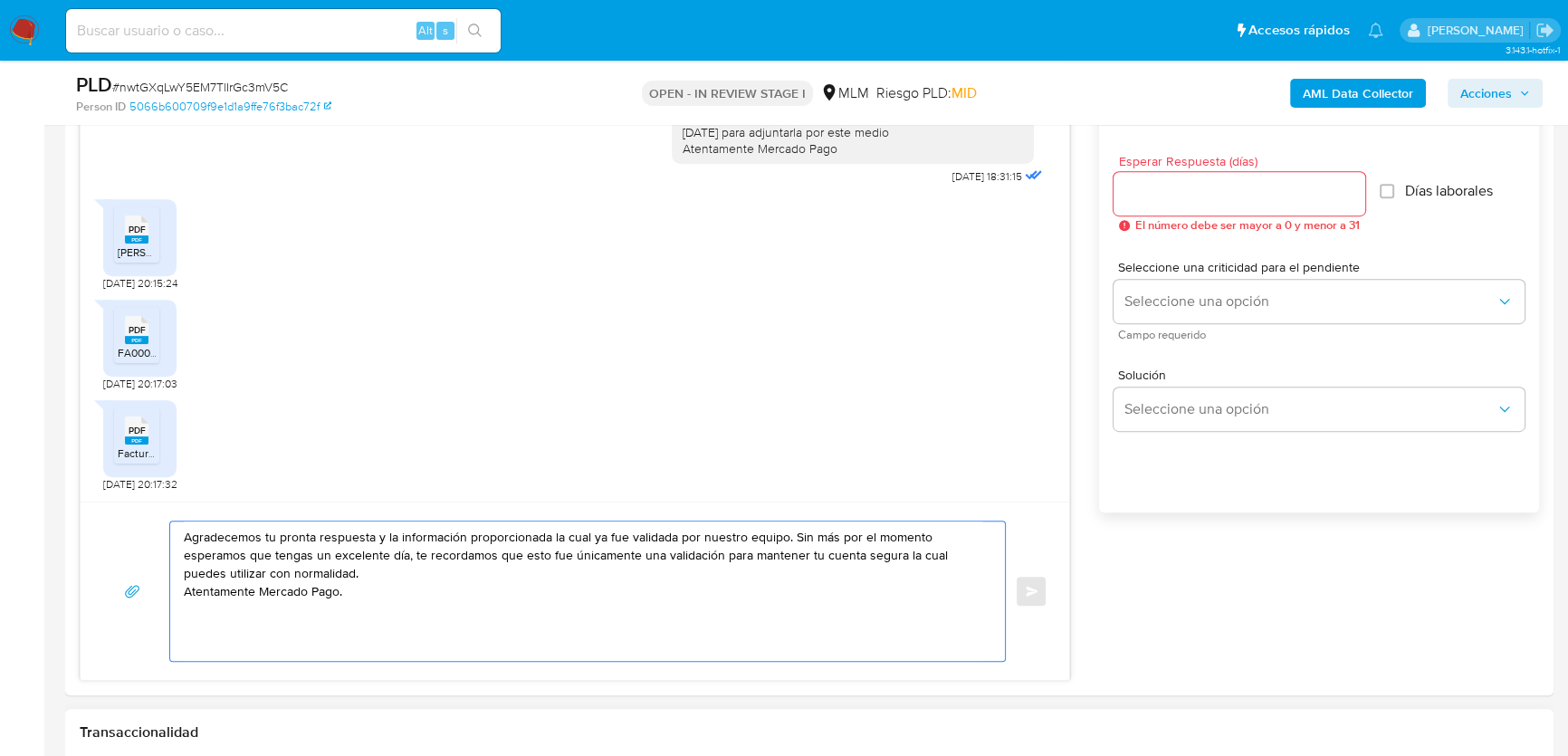 scroll, scrollTop: 1016, scrollLeft: 0, axis: vertical 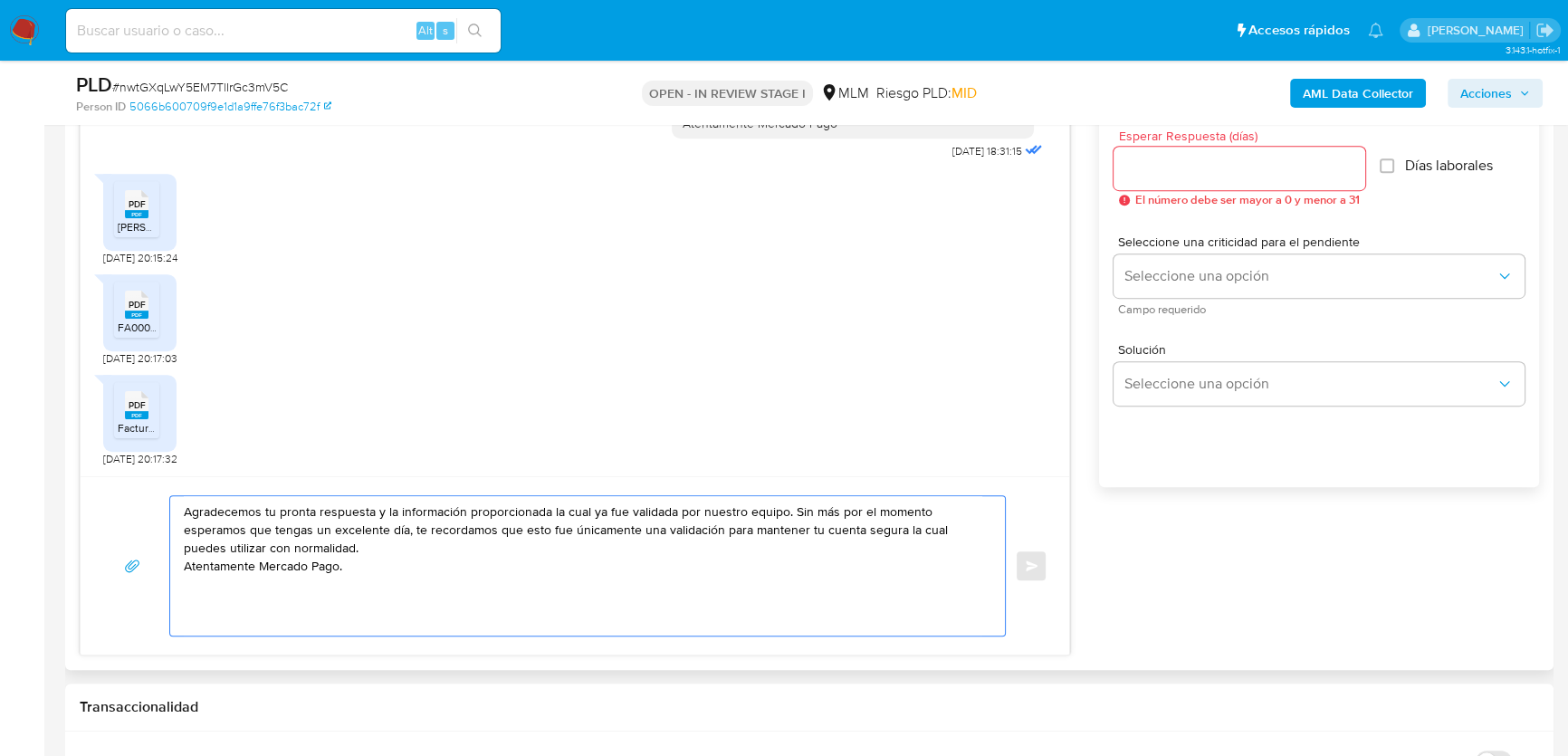 click on "Agradecemos tu pronta respuesta y la información proporcionada la cual ya fue validada por nuestro equipo. Sin más por el momento esperamos que tengas un excelente día, te recordamos que esto fue únicamente una validación para mantener tu cuenta segura la cual puedes utilizar con normalidad.
Atentamente Mercado Pago." at bounding box center [583, 566] 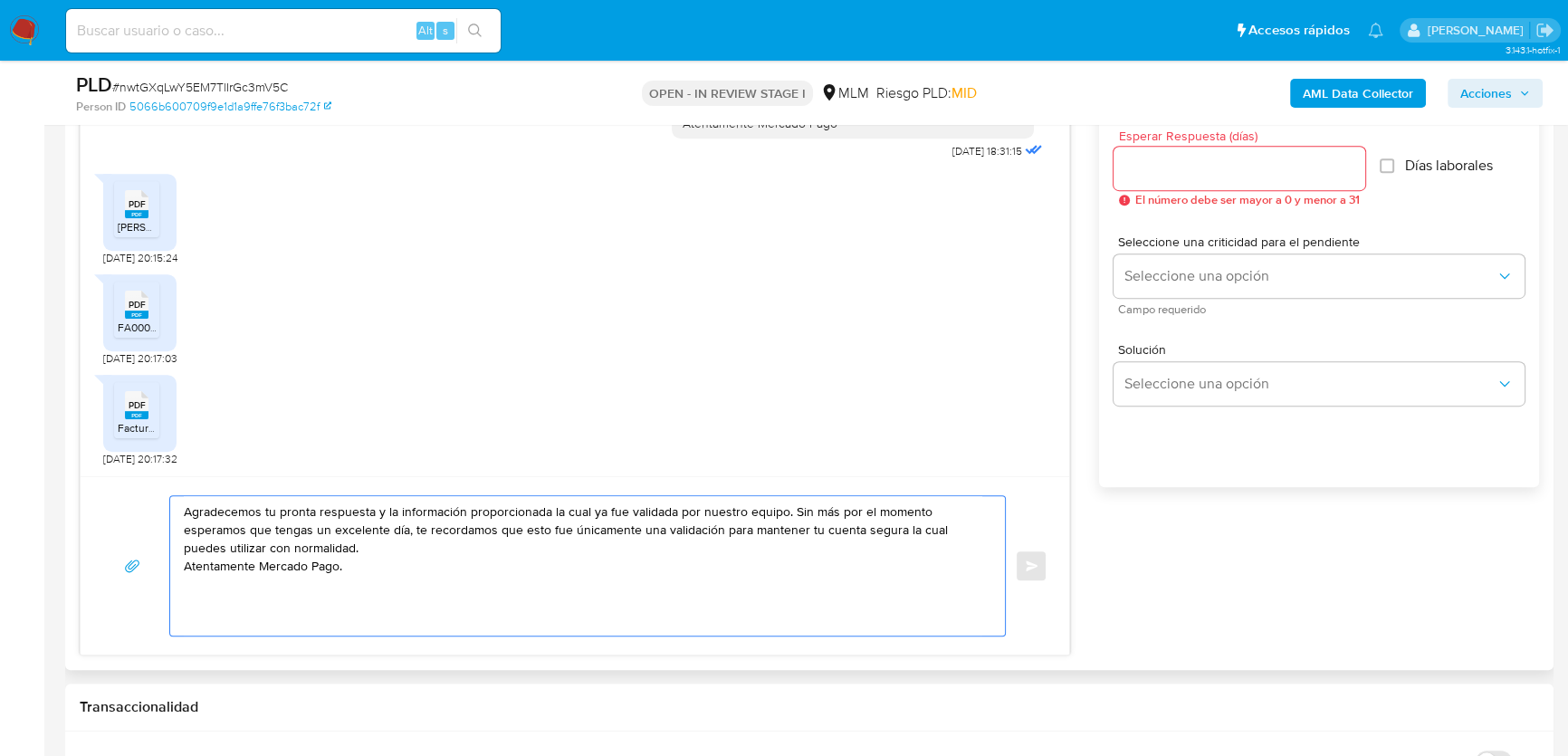 click on "Agradecemos tu pronta respuesta y la información proporcionada la cual ya fue validada por nuestro equipo. Sin más por el momento esperamos que tengas un excelente día, te recordamos que esto fue únicamente una validación para mantener tu cuenta segura la cual puedes utilizar con normalidad.
Atentamente Mercado Pago." at bounding box center (583, 566) 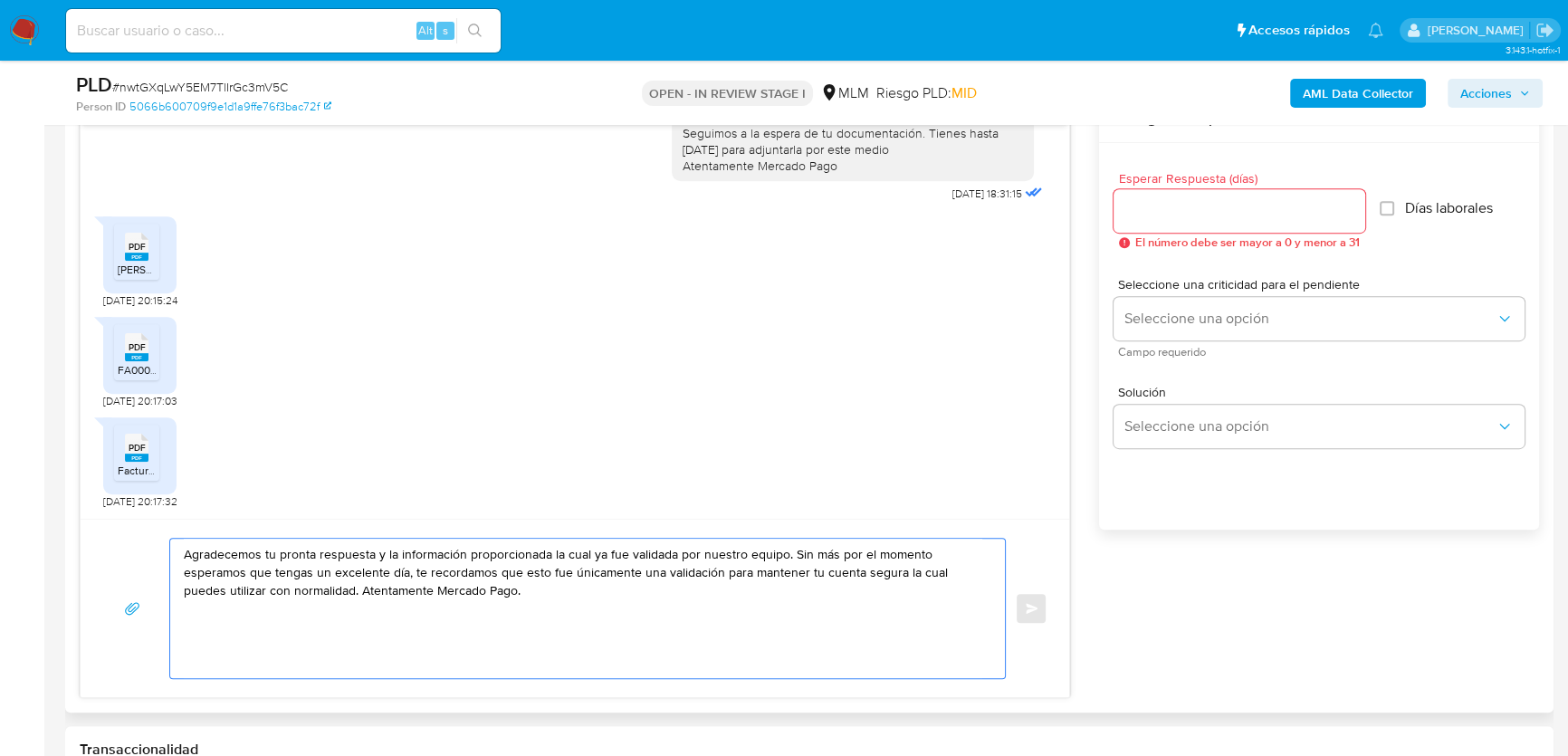 scroll, scrollTop: 933, scrollLeft: 0, axis: vertical 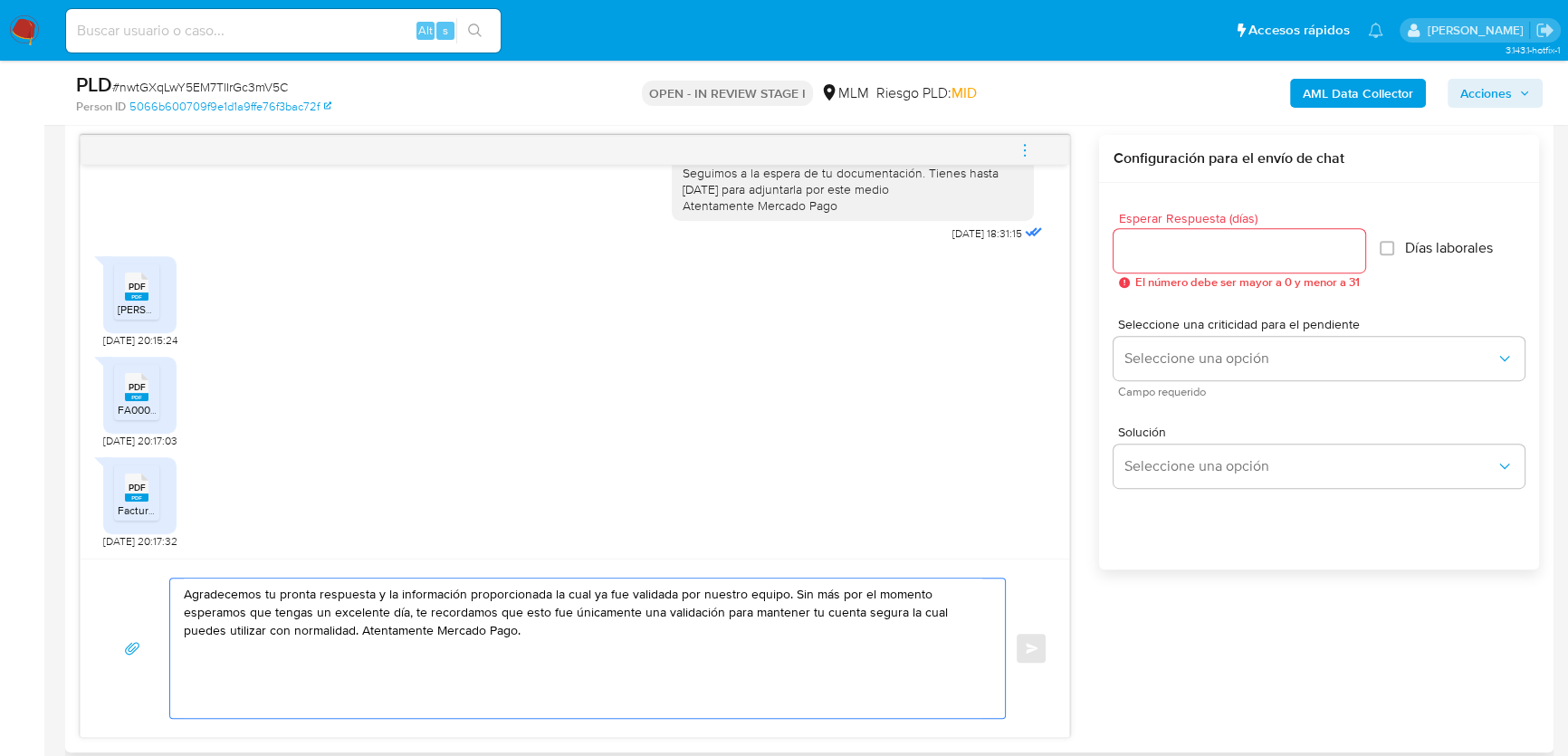 type on "Agradecemos tu pronta respuesta y la información proporcionada la cual ya fue validada por nuestro equipo. Sin más por el momento esperamos que tengas un excelente día, te recordamos que esto fue únicamente una validación para mantener tu cuenta segura la cual puedes utilizar con normalidad. Atentamente Mercado Pago." 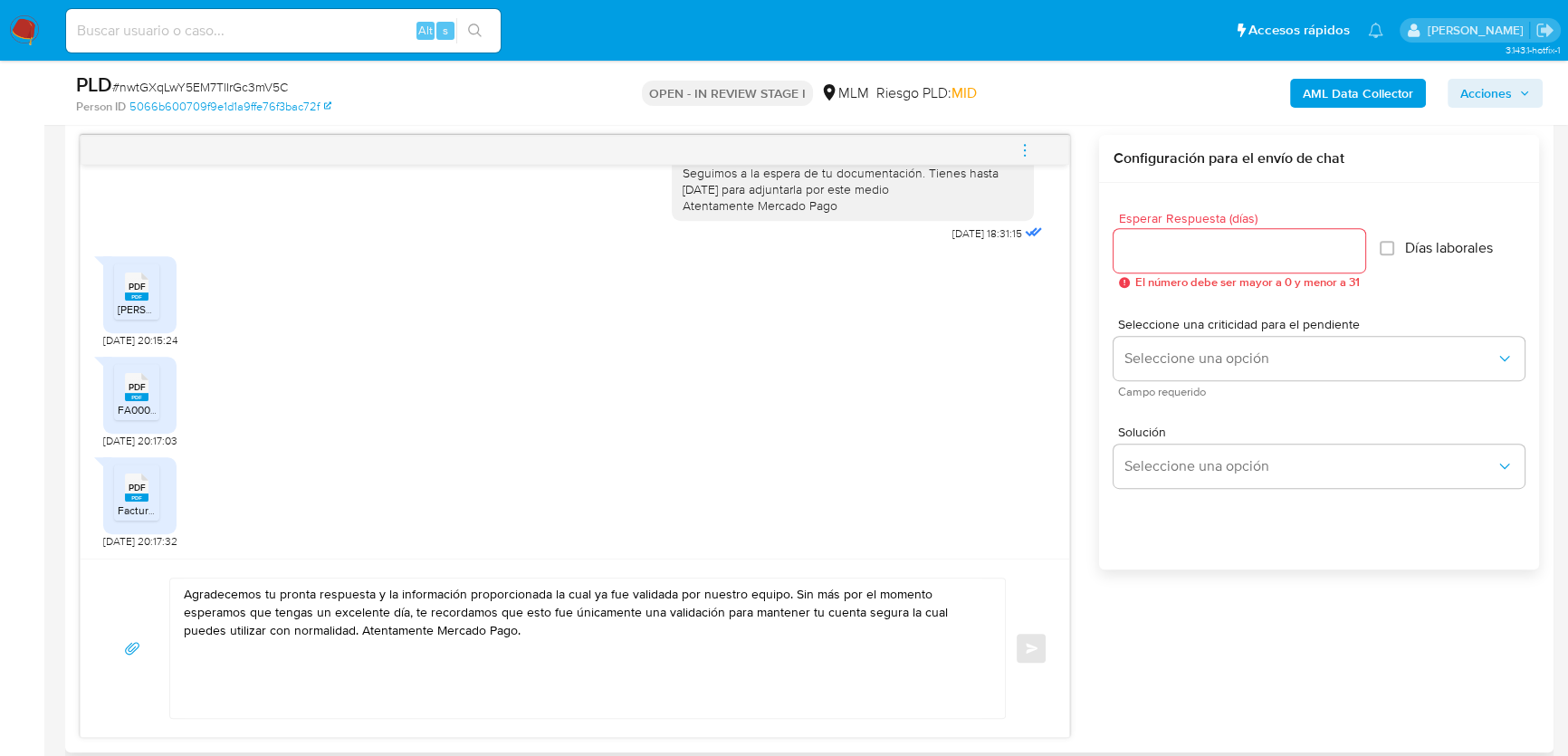 click at bounding box center (1239, 251) 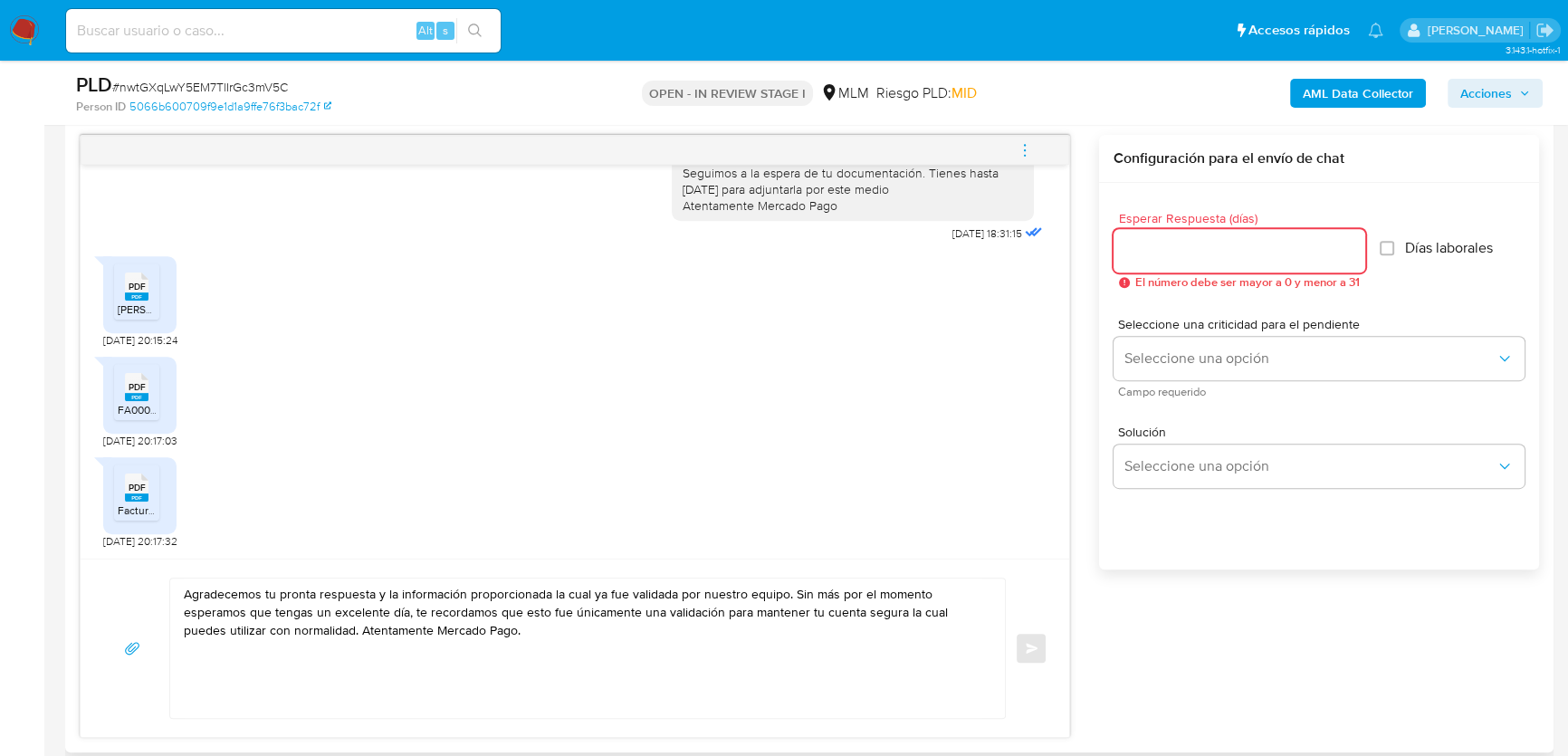 click on "Esperar Respuesta (días)" at bounding box center [1239, 251] 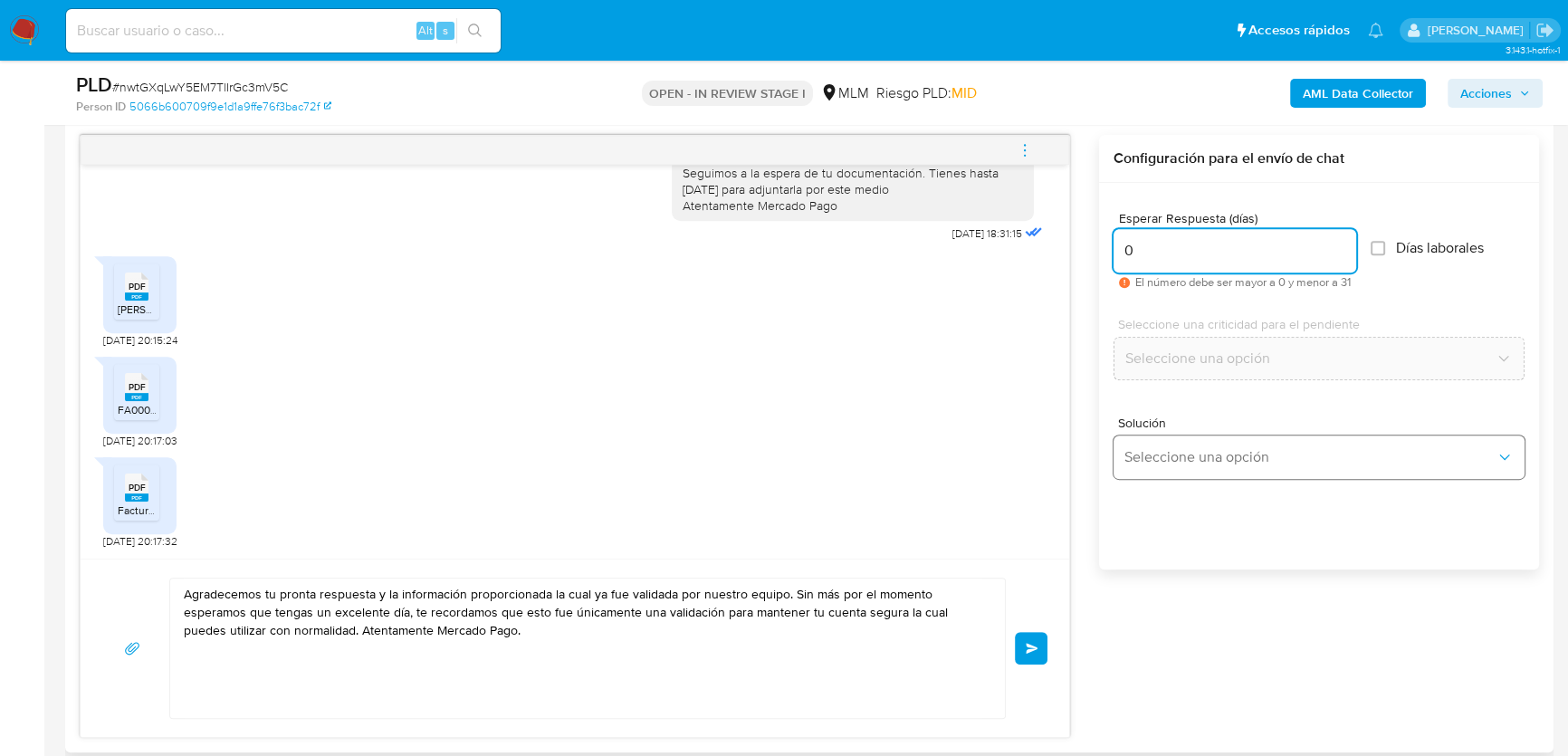 type on "0" 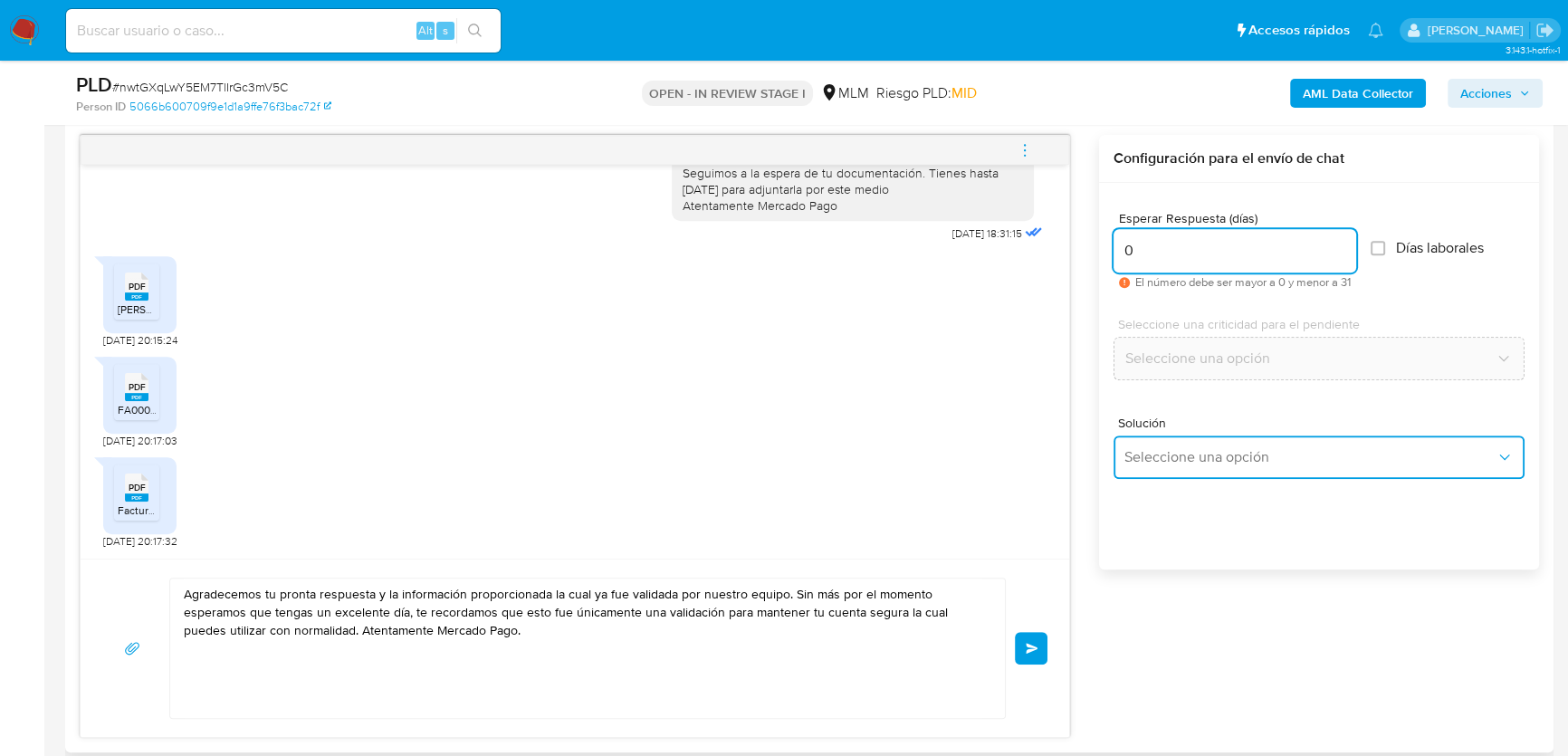 drag, startPoint x: 1147, startPoint y: 445, endPoint x: 1202, endPoint y: 467, distance: 59.2368 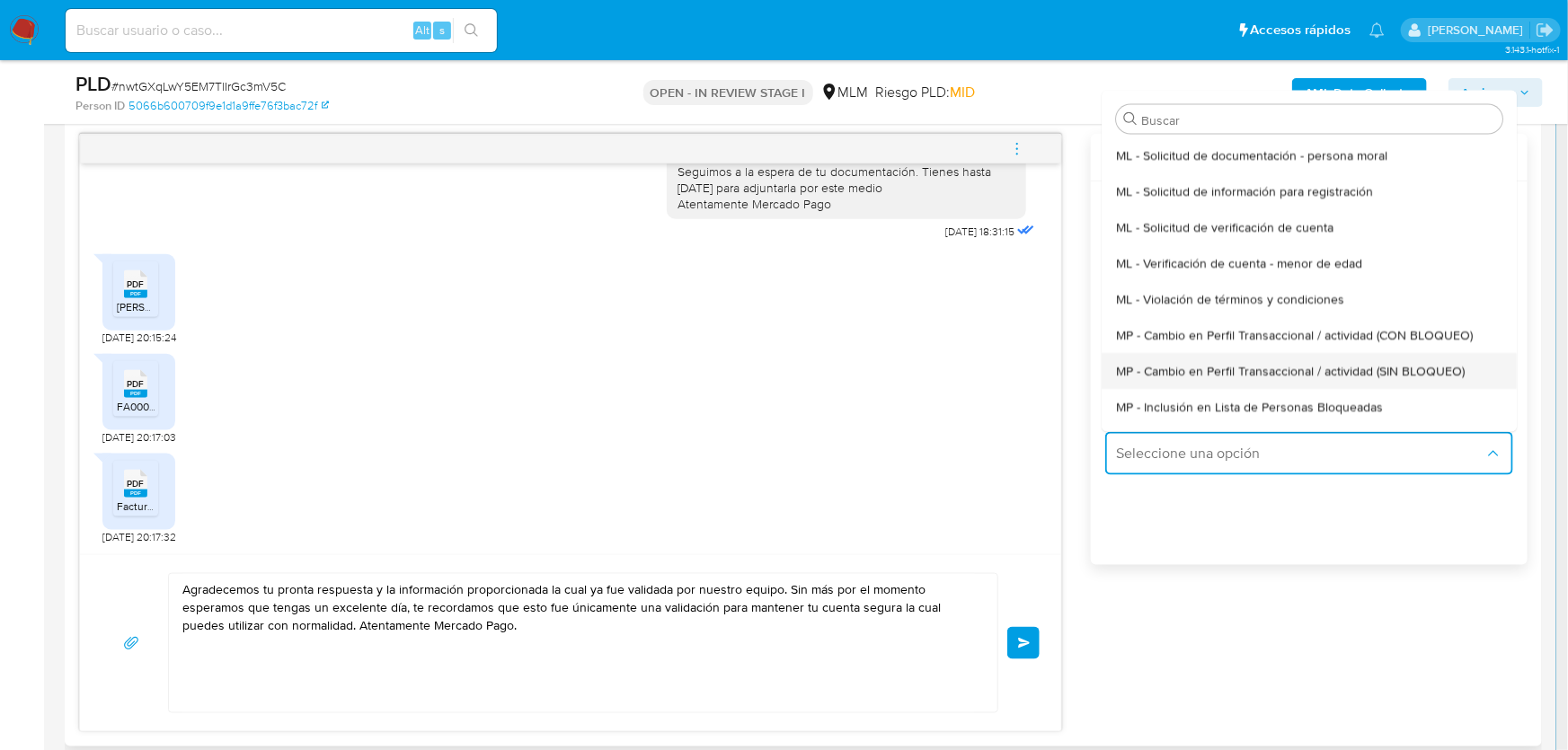 click on "MP - Cambio en Perfil Transaccional / actividad (SIN BLOQUEO)" at bounding box center (1290, 370) 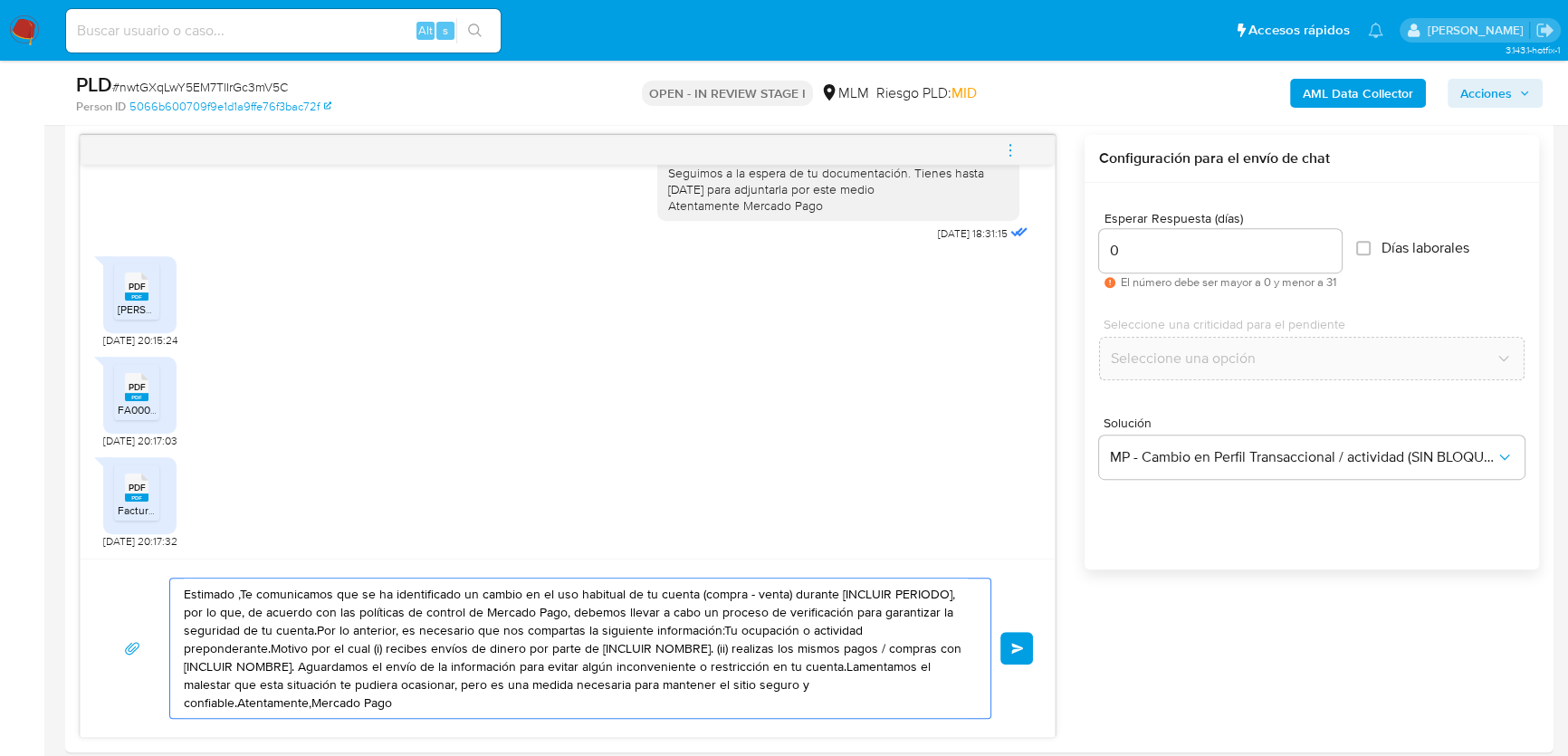 drag, startPoint x: 557, startPoint y: 709, endPoint x: 75, endPoint y: 538, distance: 511.4343 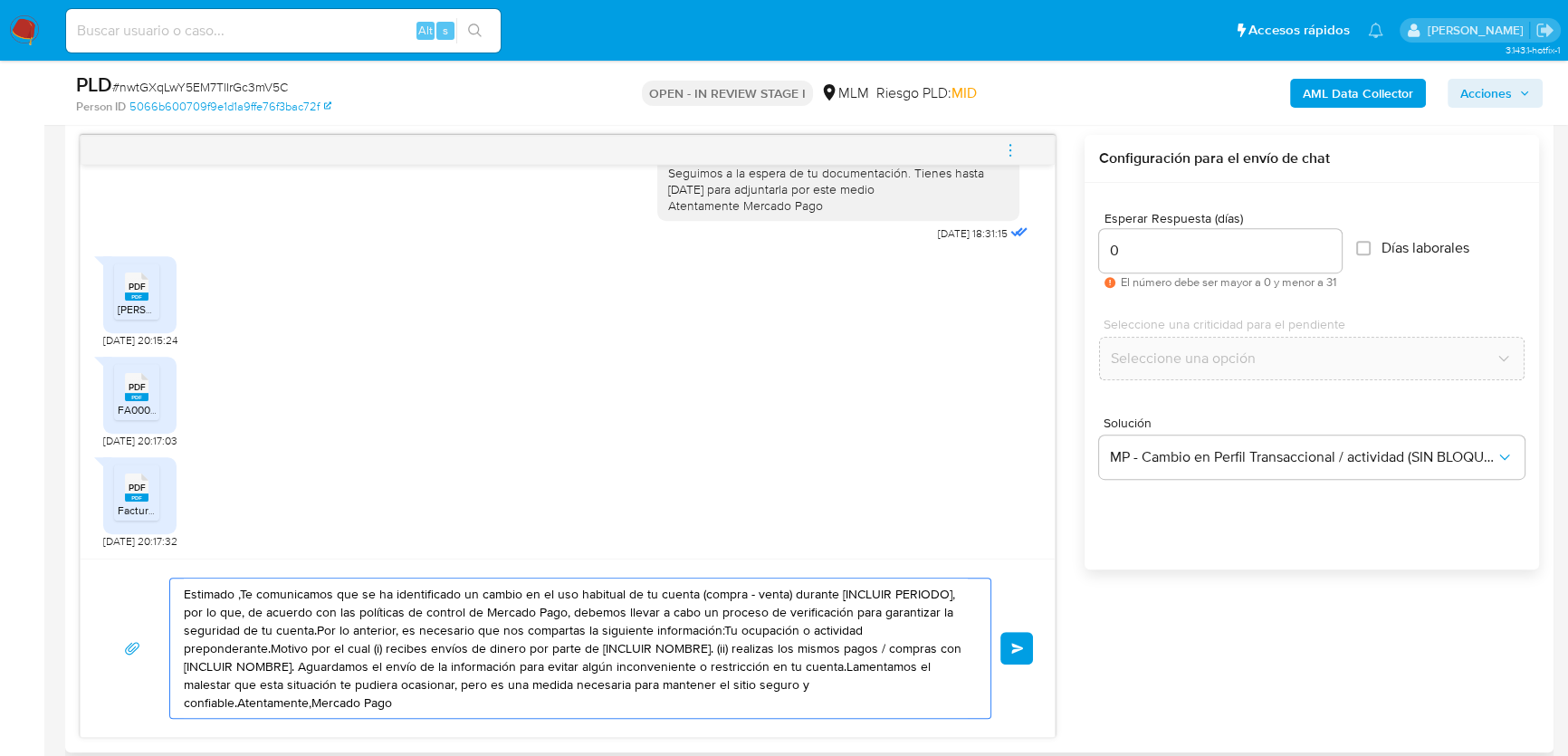 click on "Bandeja Tablero Screening Búsqueda en Listas Watchlist Herramientas Operaciones masivas Reportes Mulan Buscador de personas Consolidado 3.143.1-hotfix-1 Asignado a   erjuarez   Asignado el: 26/06/2025 20:46:07 Creado el: 12/06/2025   Creado el: 12/06/2025 03:03:54 - Vence en un mes   Vence el 11/08/2025 03:03:54 PLD # nwtGXqLwY5EM7TlIrGc3mV5C Person ID 5066b600709f9e1d1a9ffe76f3bac72f OPEN - IN REVIEW STAGE I  MLM Riesgo PLD:  MID AML Data Collector Acciones Información del caso Eventos ( 1 ) Acciones AUTOMATIC (1) Información de Usuario Ver Mirada por Persona Buscar   Volver al orden por defecto Historial Casos Historial de conversaciones General Documentación KYC Archivos adjuntos Cruces y Relaciones Direcciones Restricciones Nuevo Mundo Lista Interna Listas Externas Devices Geolocation Información de accesos Créditos Items Cuentas Bancarias Datos Modificados Dispositivos Point IV Challenges Fecha Compliant Historial Riesgo PLD Insurtech Marcas AML Perfiles Tarjetas Anticipos de dinero Contactos Chat" at bounding box center [784, 1086] 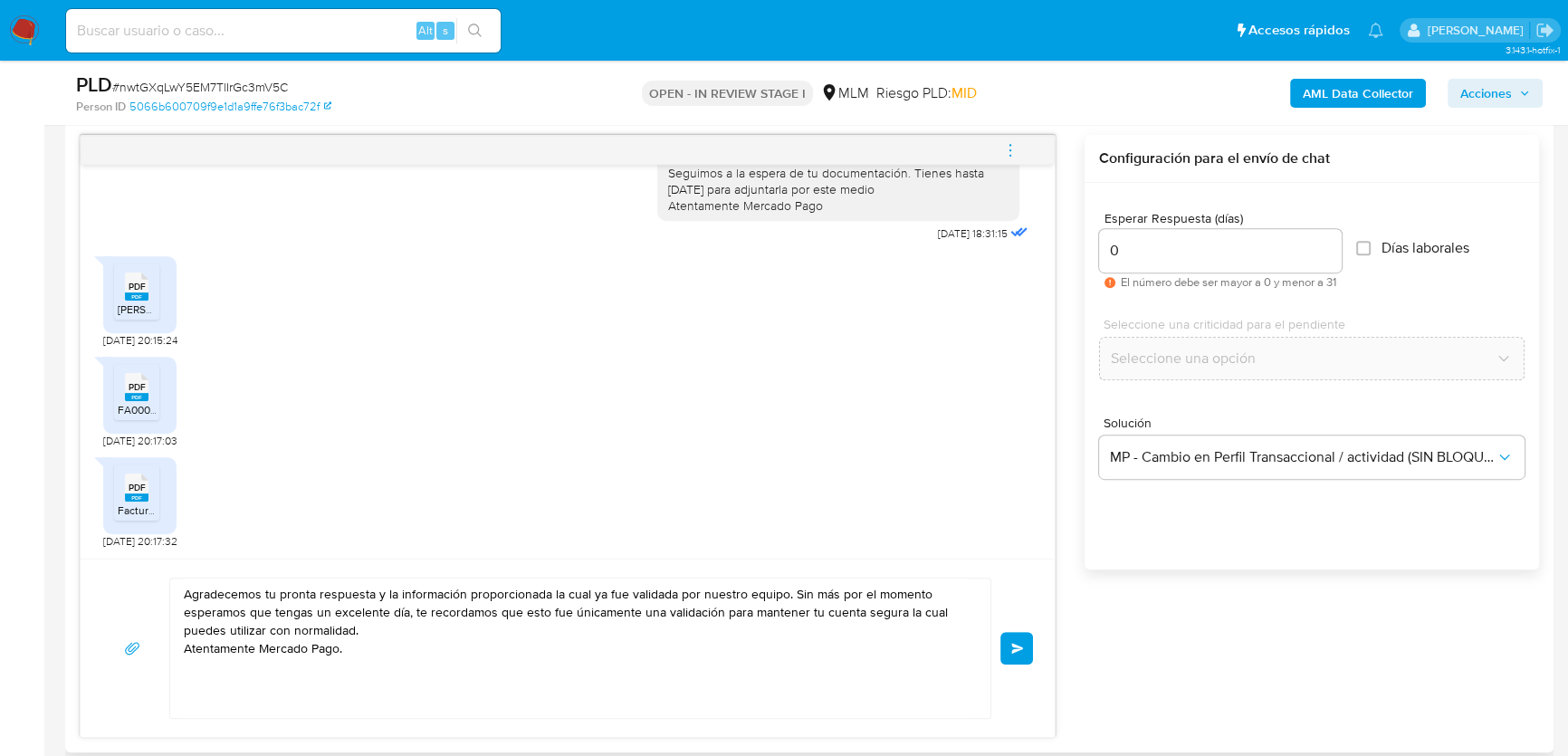 click on "Agradecemos tu pronta respuesta y la información proporcionada la cual ya fue validada por nuestro equipo. Sin más por el momento esperamos que tengas un excelente día, te recordamos que esto fue únicamente una validación para mantener tu cuenta segura la cual puedes utilizar con normalidad.
Atentamente Mercado Pago." at bounding box center (576, 648) 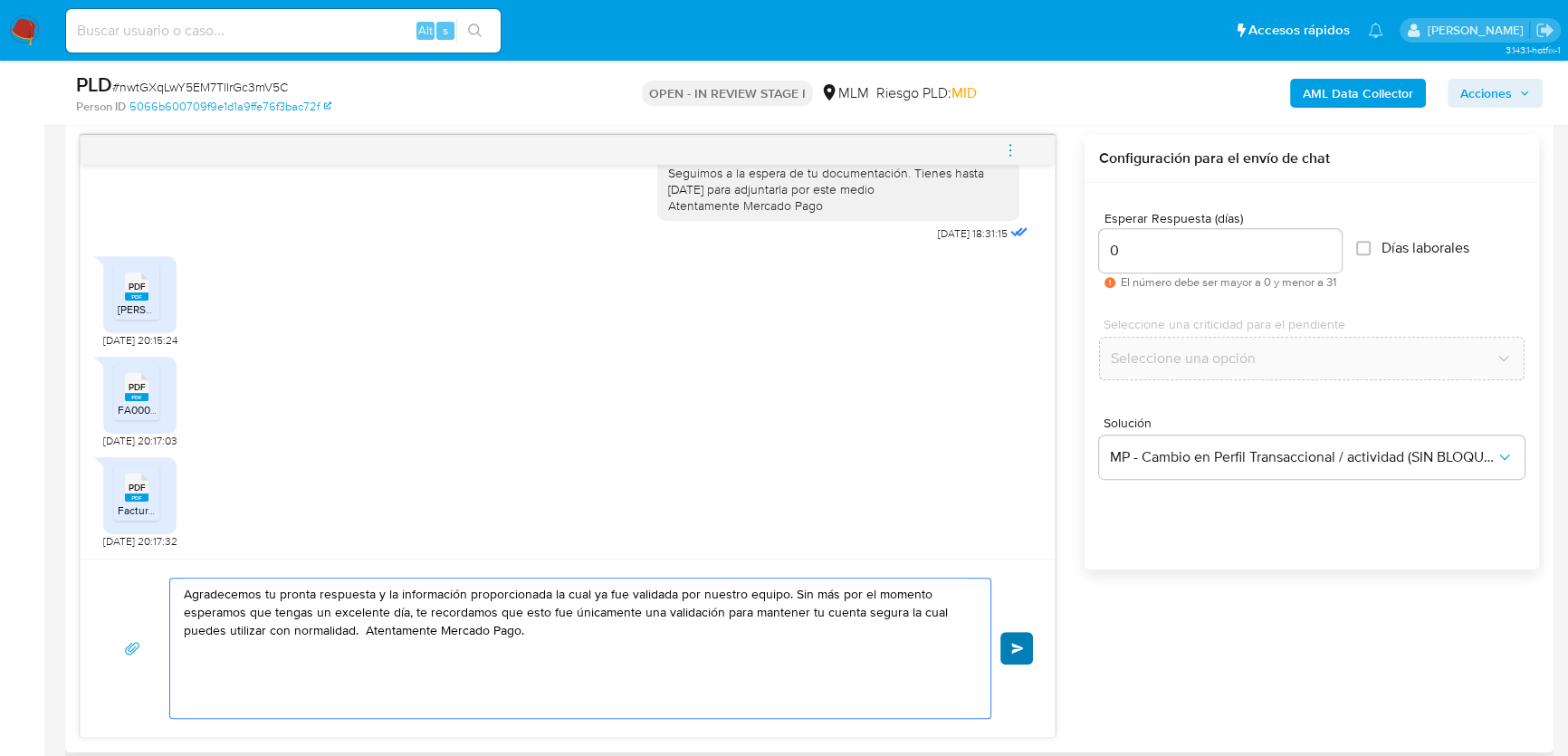type on "Agradecemos tu pronta respuesta y la información proporcionada la cual ya fue validada por nuestro equipo. Sin más por el momento esperamos que tengas un excelente día, te recordamos que esto fue únicamente una validación para mantener tu cuenta segura la cual puedes utilizar con normalidad.  Atentamente Mercado Pago." 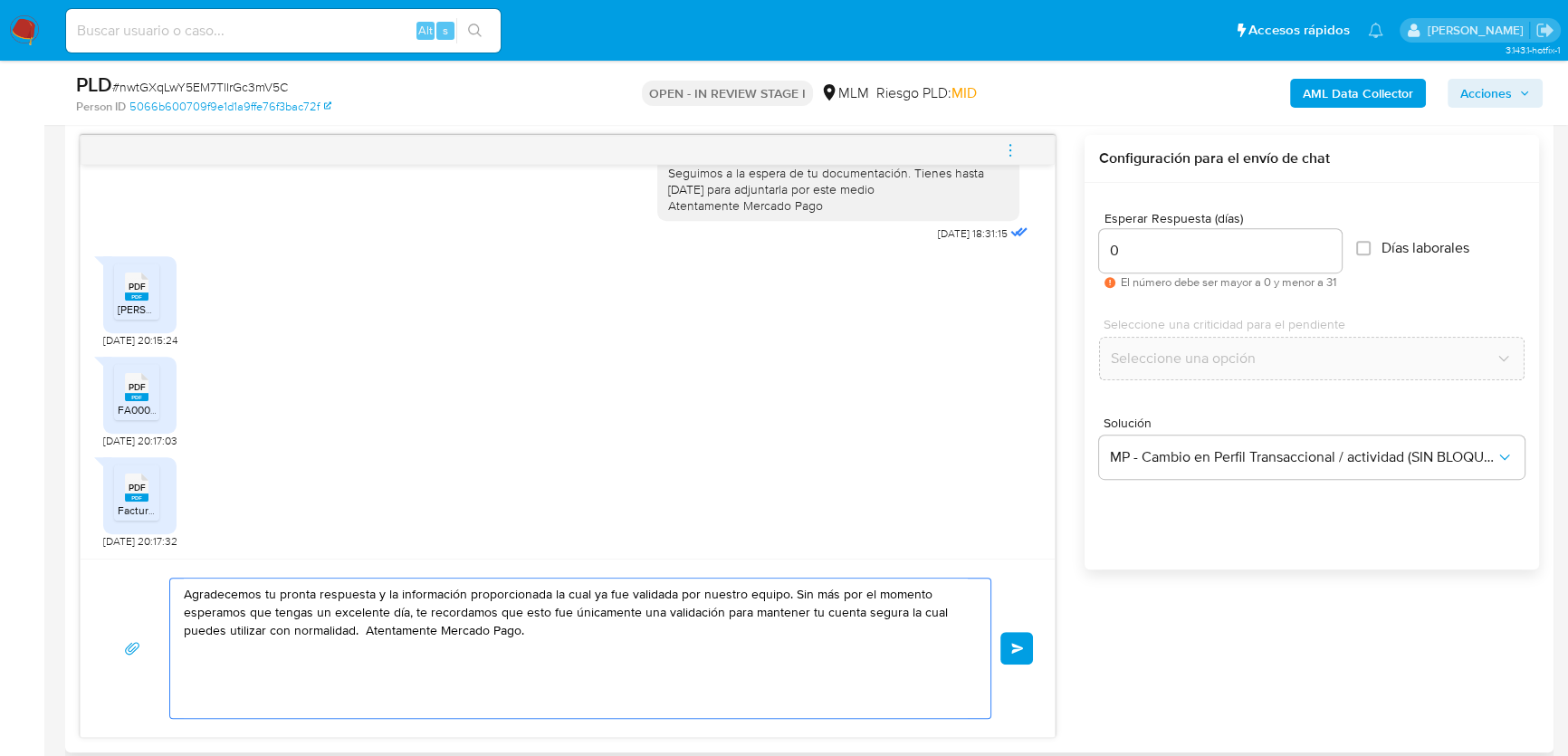 click on "Enviar" at bounding box center (1017, 648) 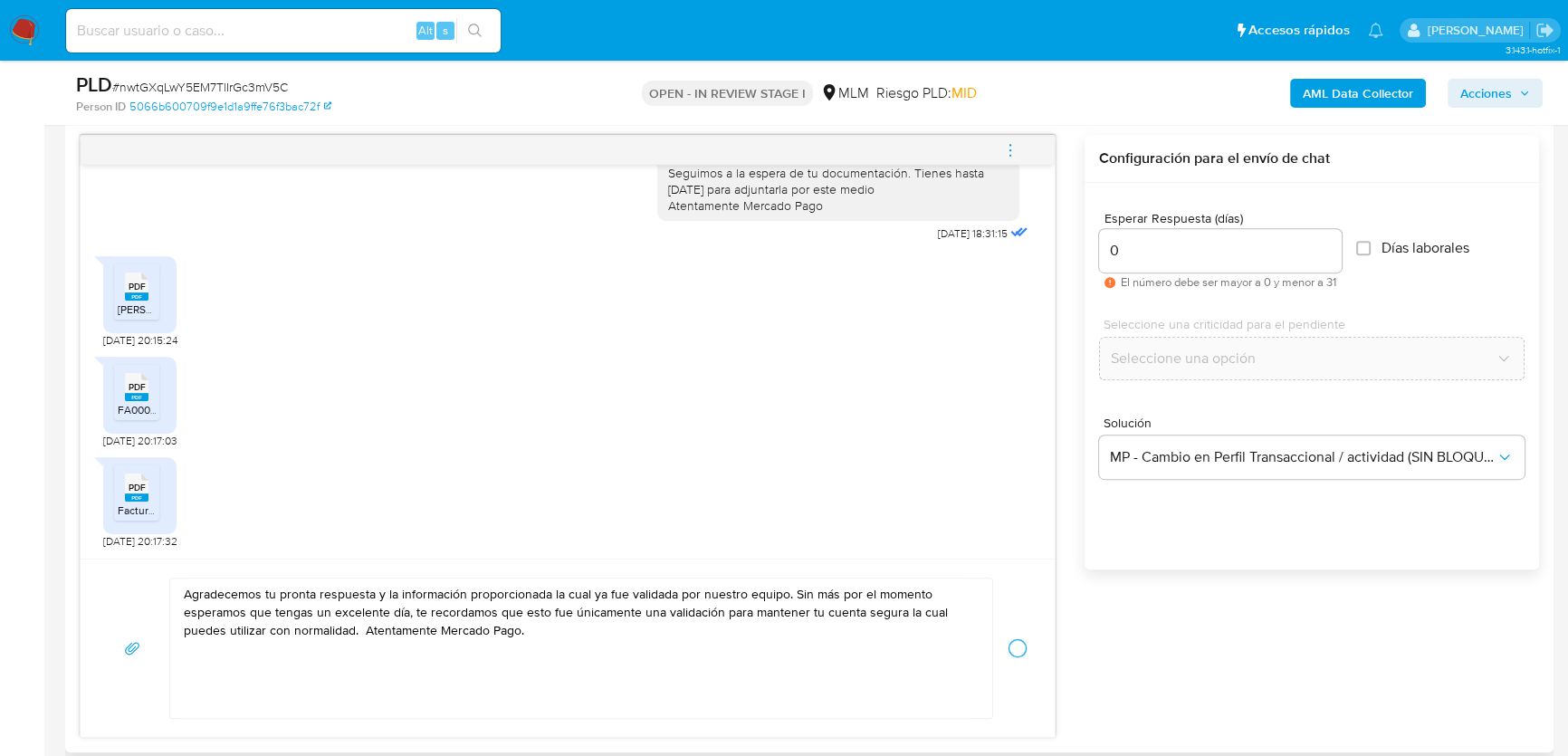 type 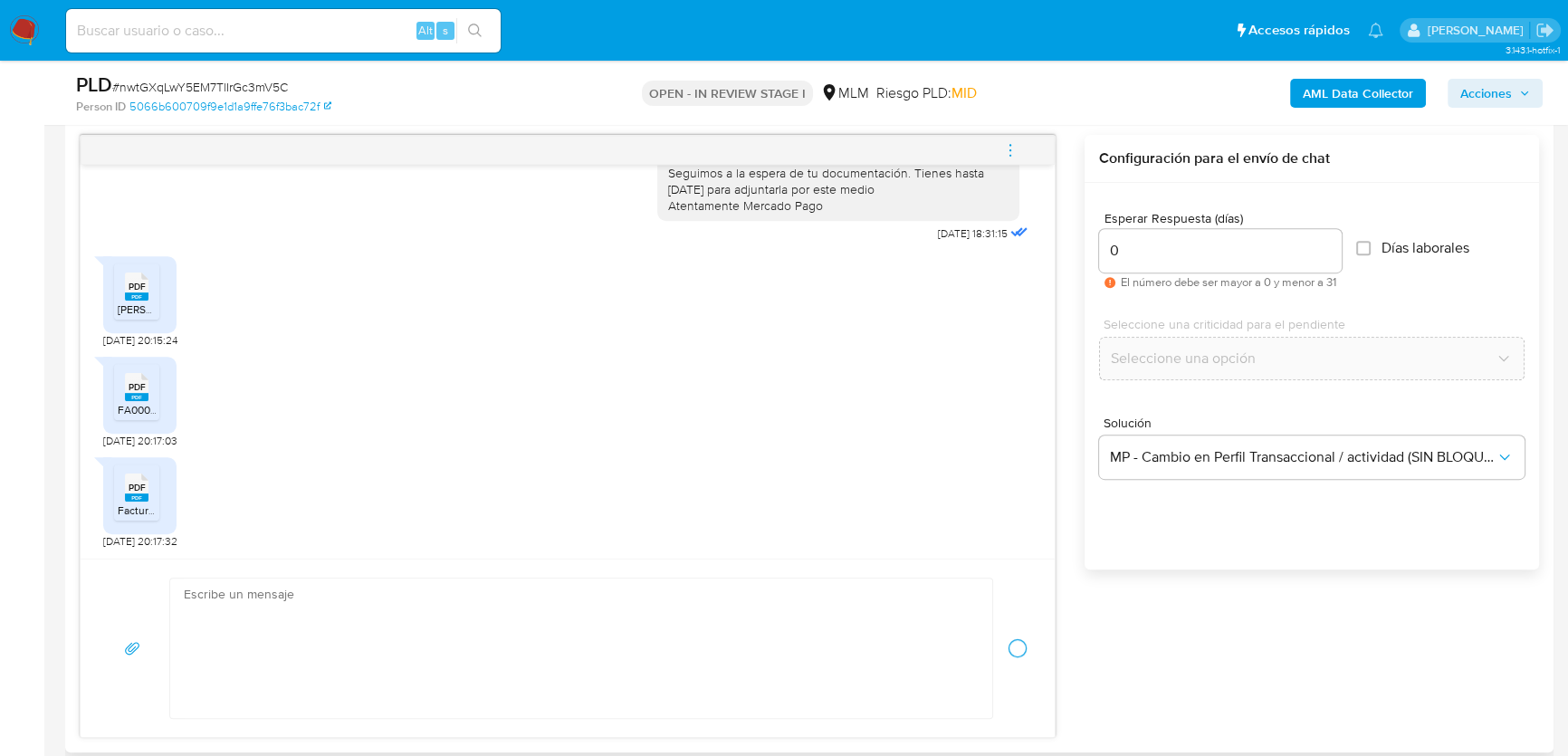 scroll, scrollTop: 1177, scrollLeft: 0, axis: vertical 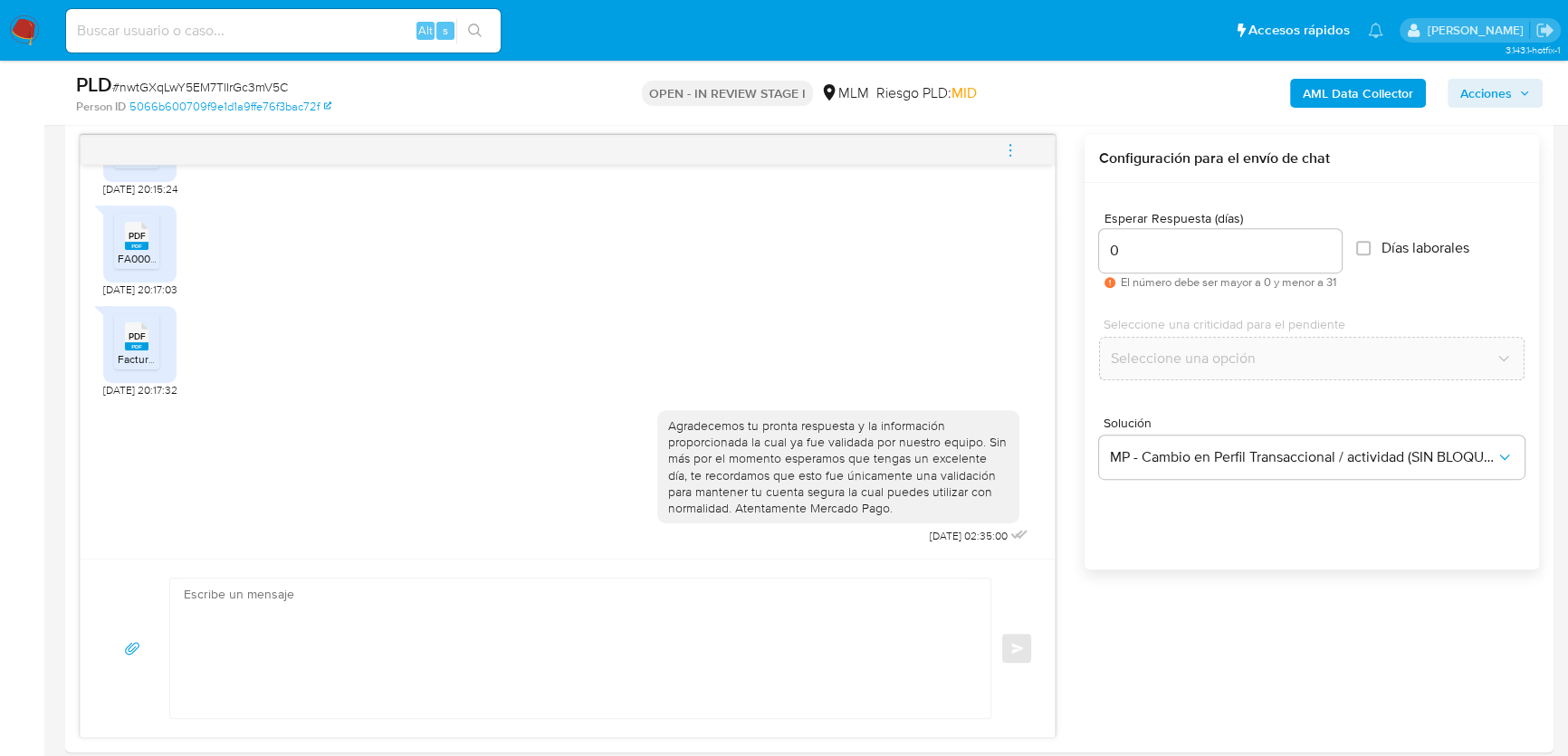 click at bounding box center [24, 31] 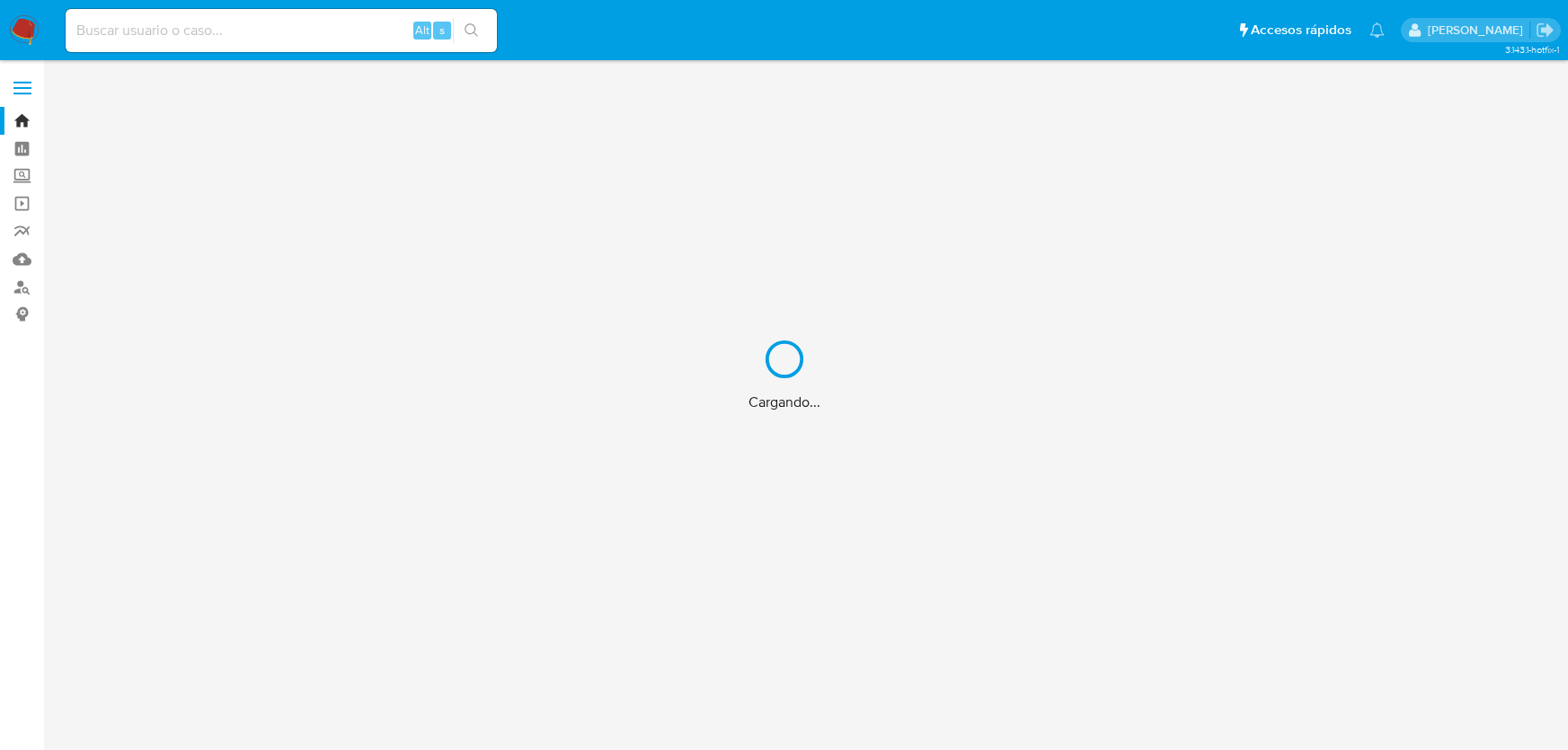 scroll, scrollTop: 0, scrollLeft: 0, axis: both 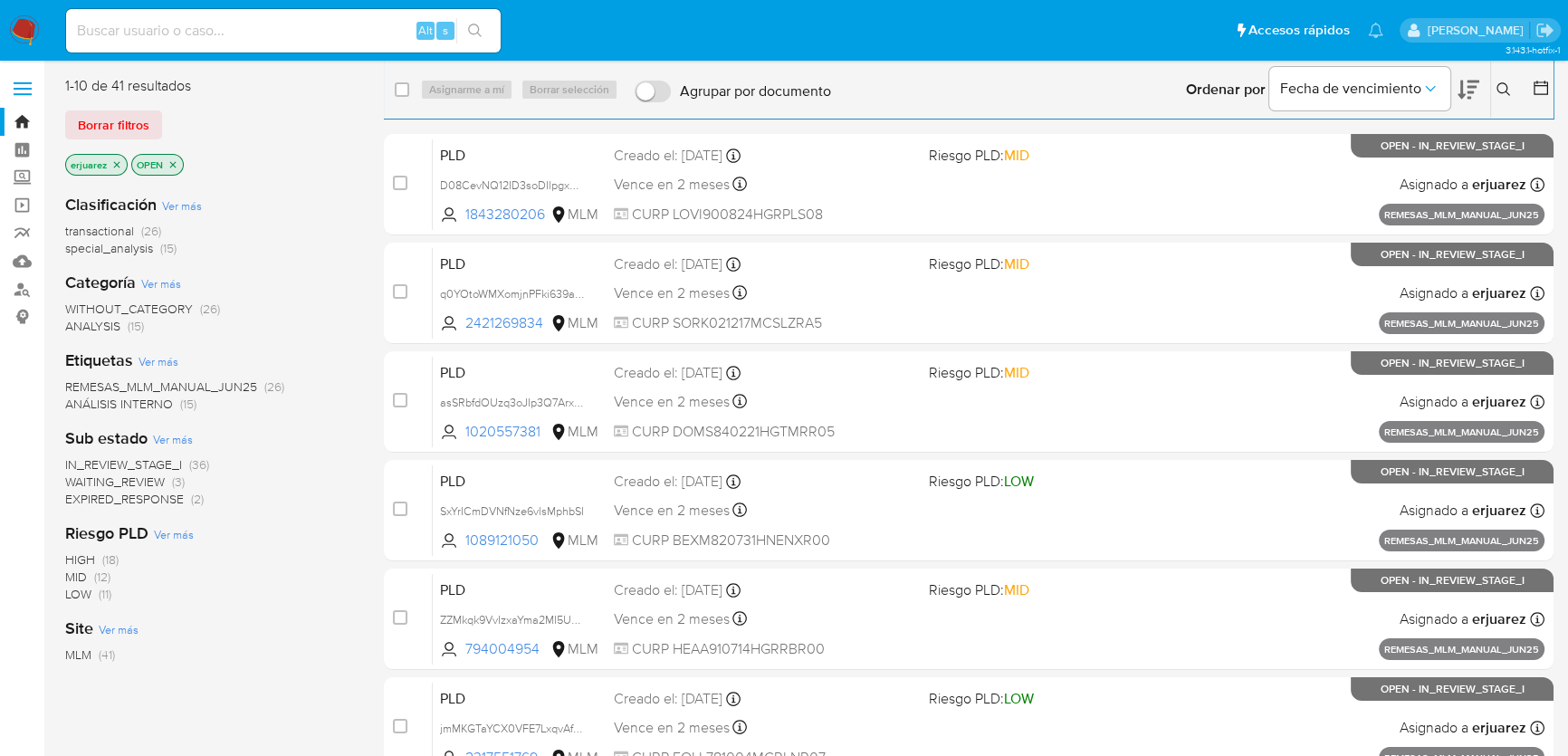click on "WAITING_REVIEW" at bounding box center (115, 482) 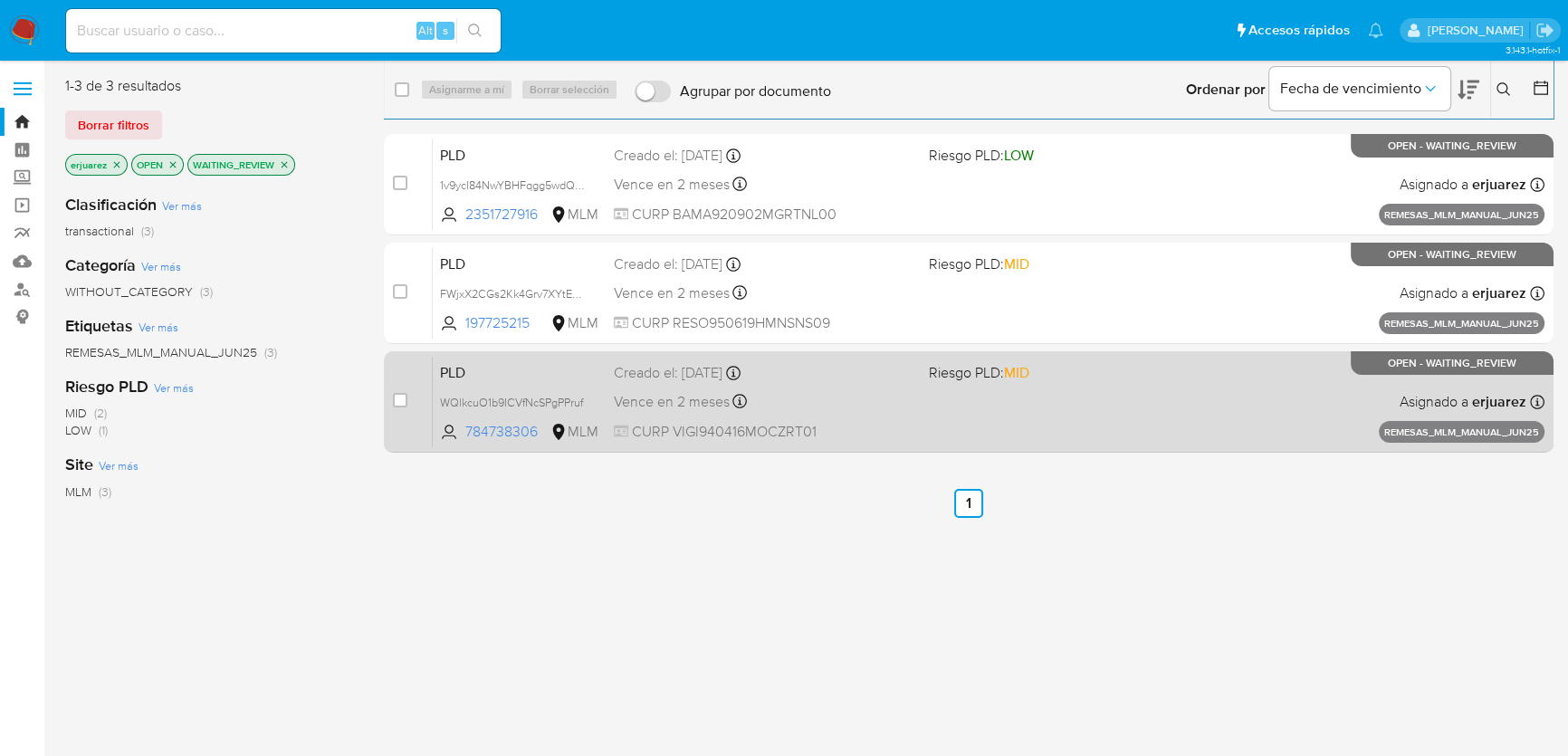click on "Riesgo PLD:  MID" at bounding box center [979, 372] 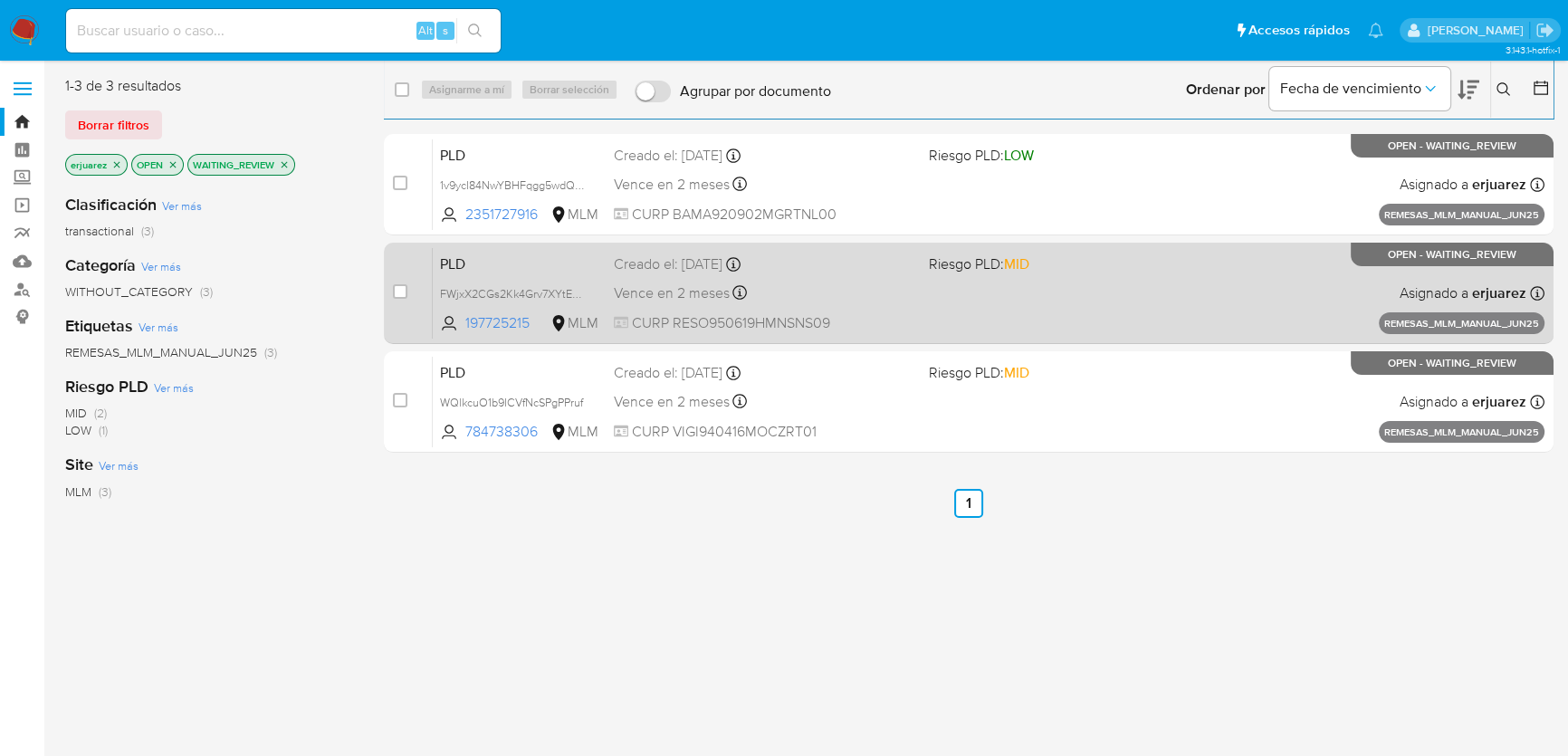 click on "Vence en 2 meses" at bounding box center (672, 293) 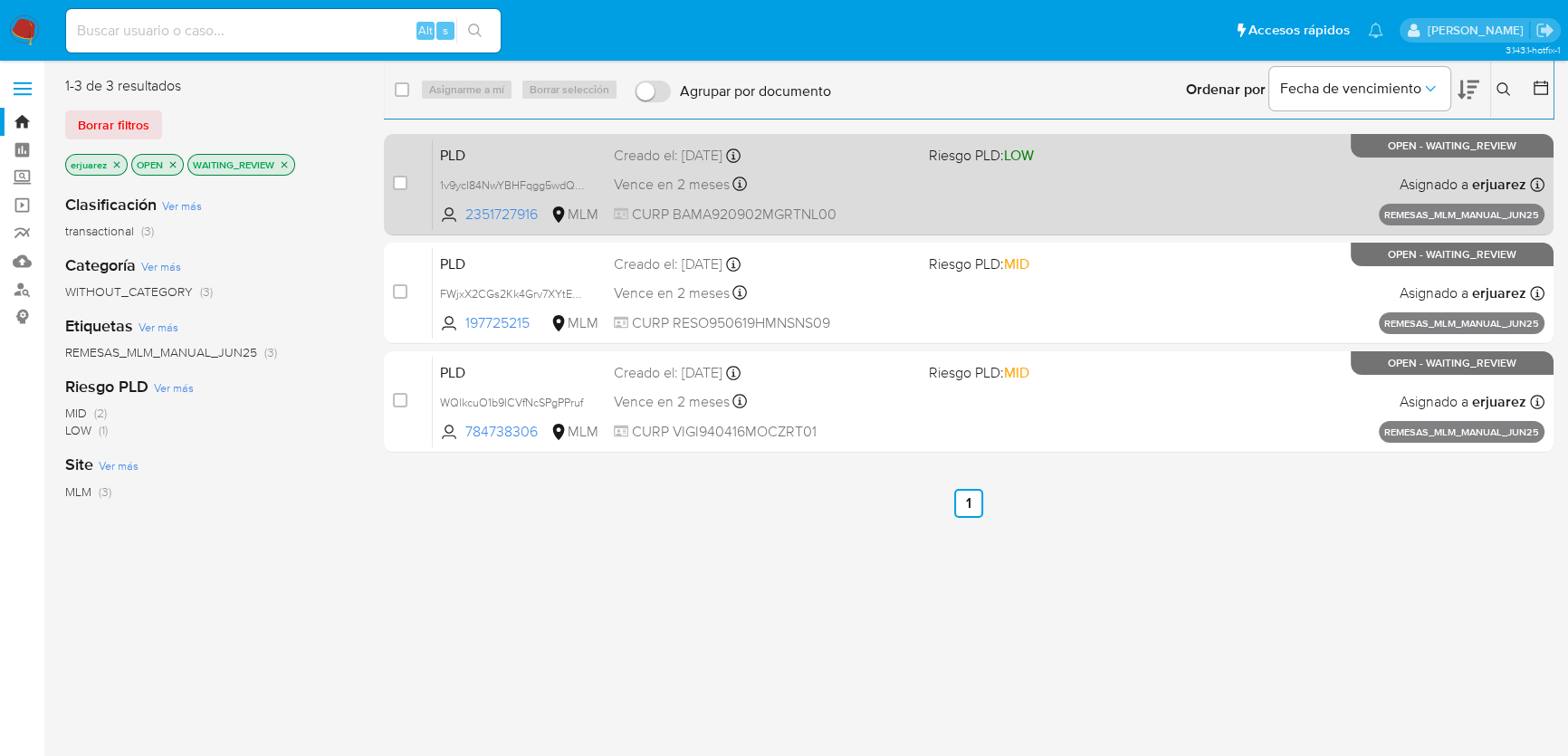 click on "Vence en 2 meses" at bounding box center [672, 185] 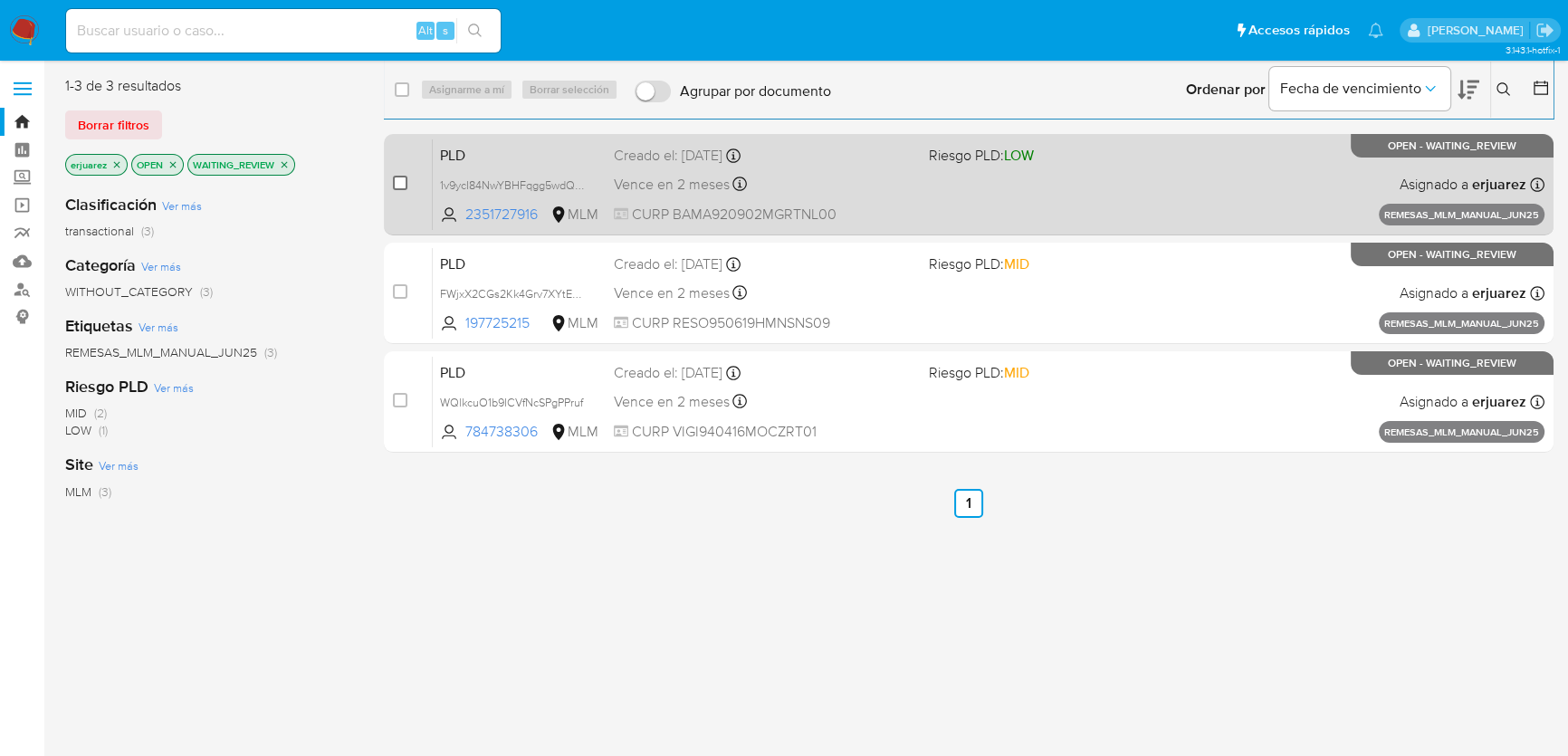 click on "case-item-checkbox   No es posible asignar el caso PLD 1v9ycI84NwYBHFqgg5wdQN4t 2351727916 MLM Riesgo PLD:  LOW Creado el: 25/06/2025   Creado el: 25/06/2025 13:17:39 Vence en 2 meses   Vence el 24/08/2025 13:17:40 CURP   BAMA920902MGRTNL00 Asignado a   erjuarez   Asignado el: 25/06/2025 13:17:39 REMESAS_MLM_MANUAL_JUN25 OPEN - WAITING_REVIEW" at bounding box center [969, 185] 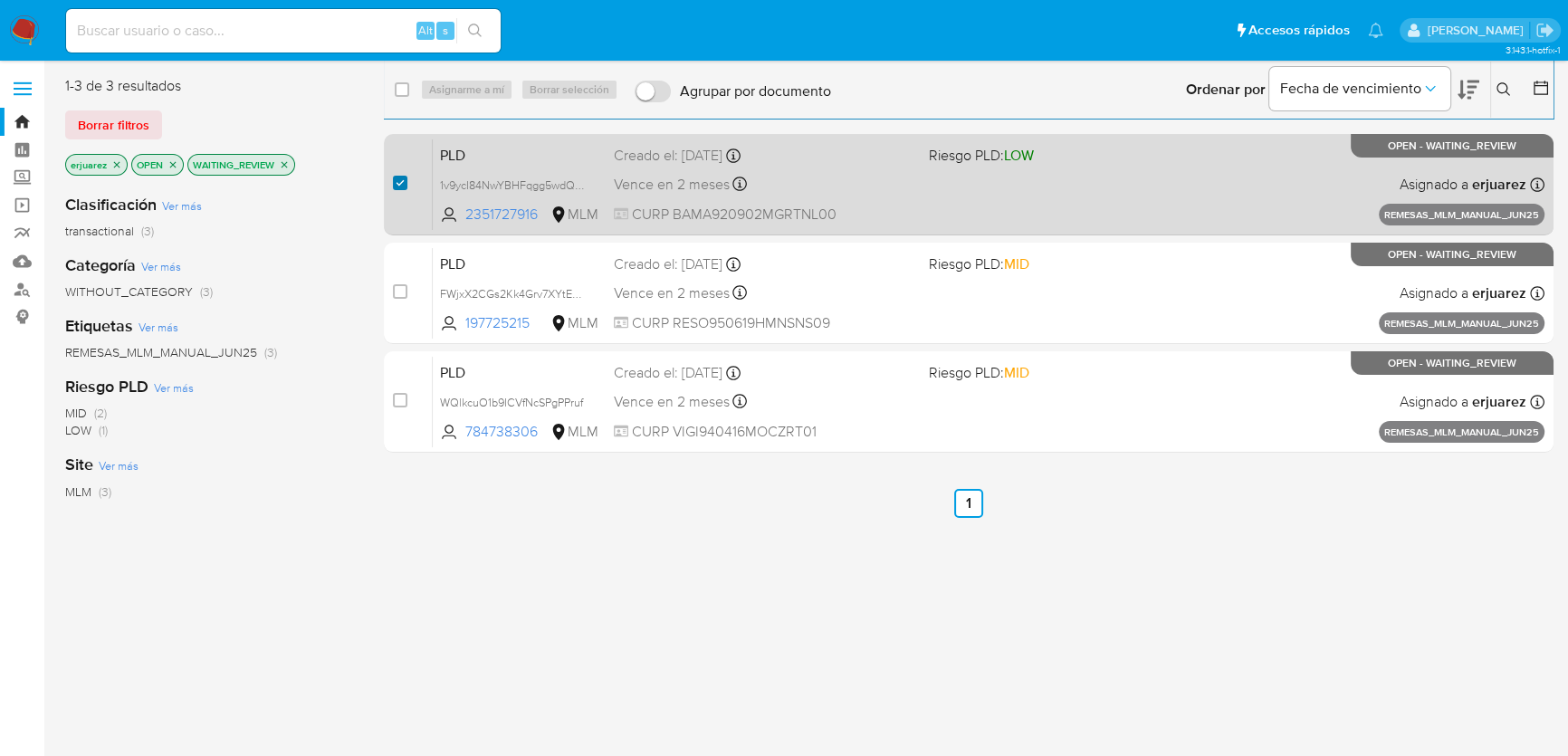 checkbox on "true" 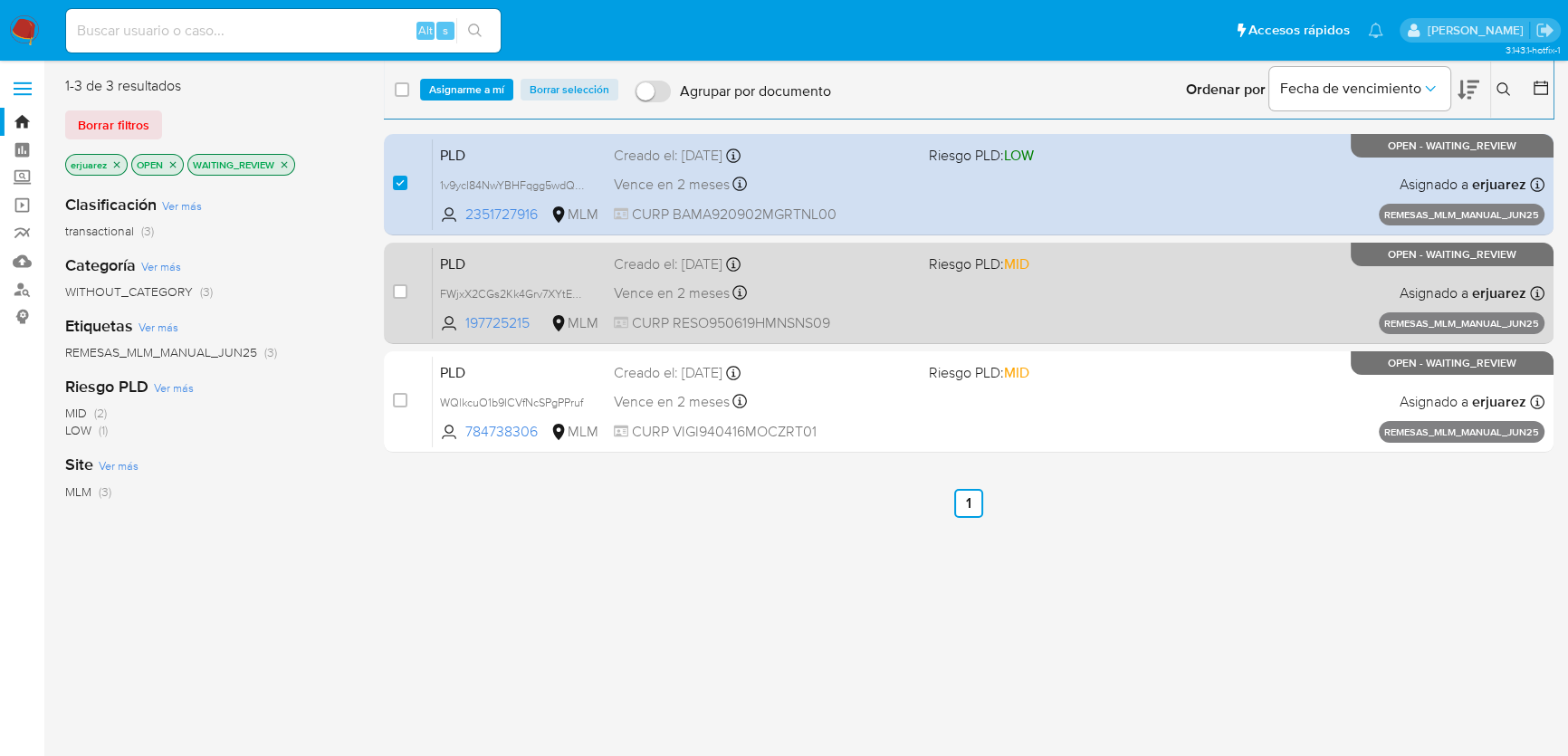 click on "case-item-checkbox" at bounding box center (400, 292) 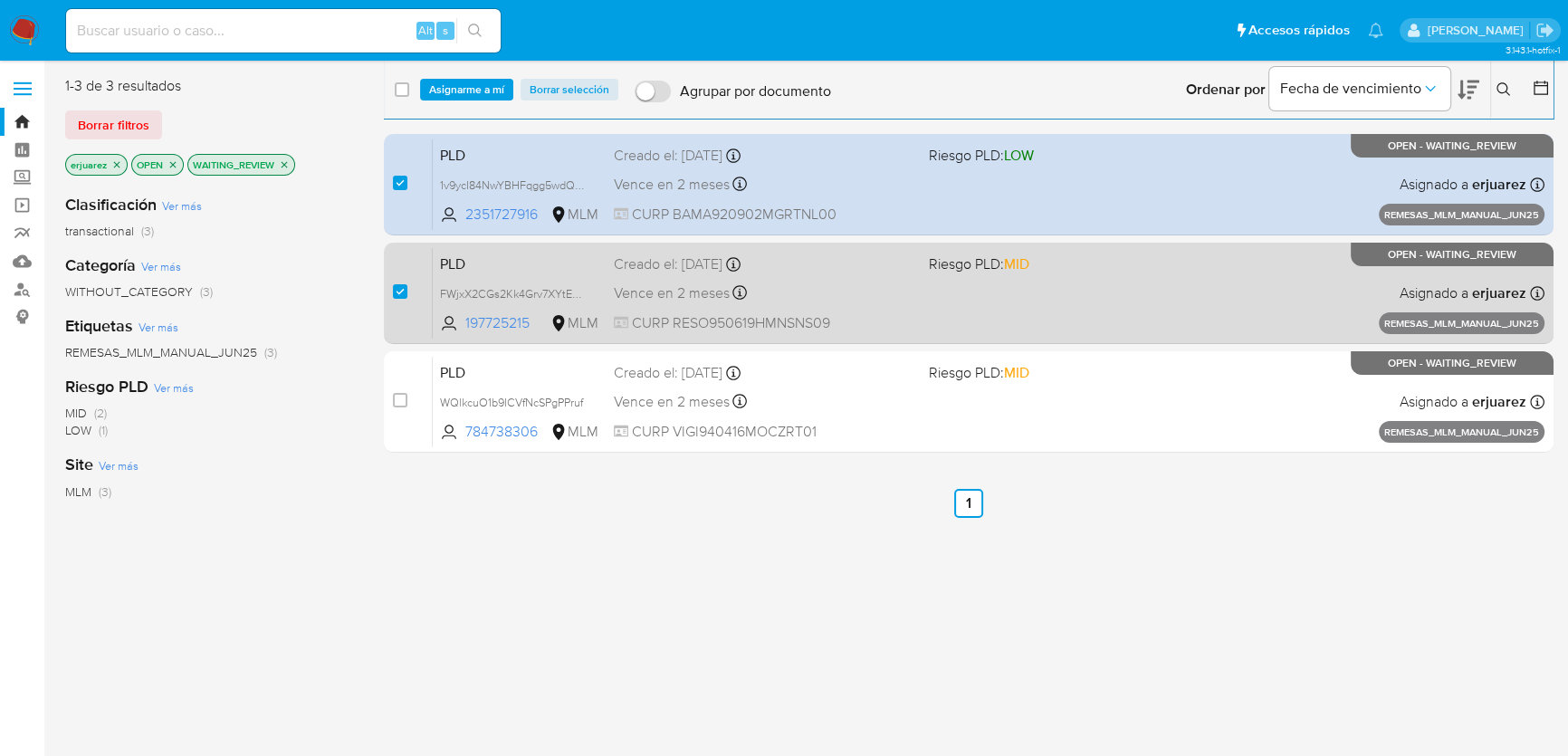 checkbox on "true" 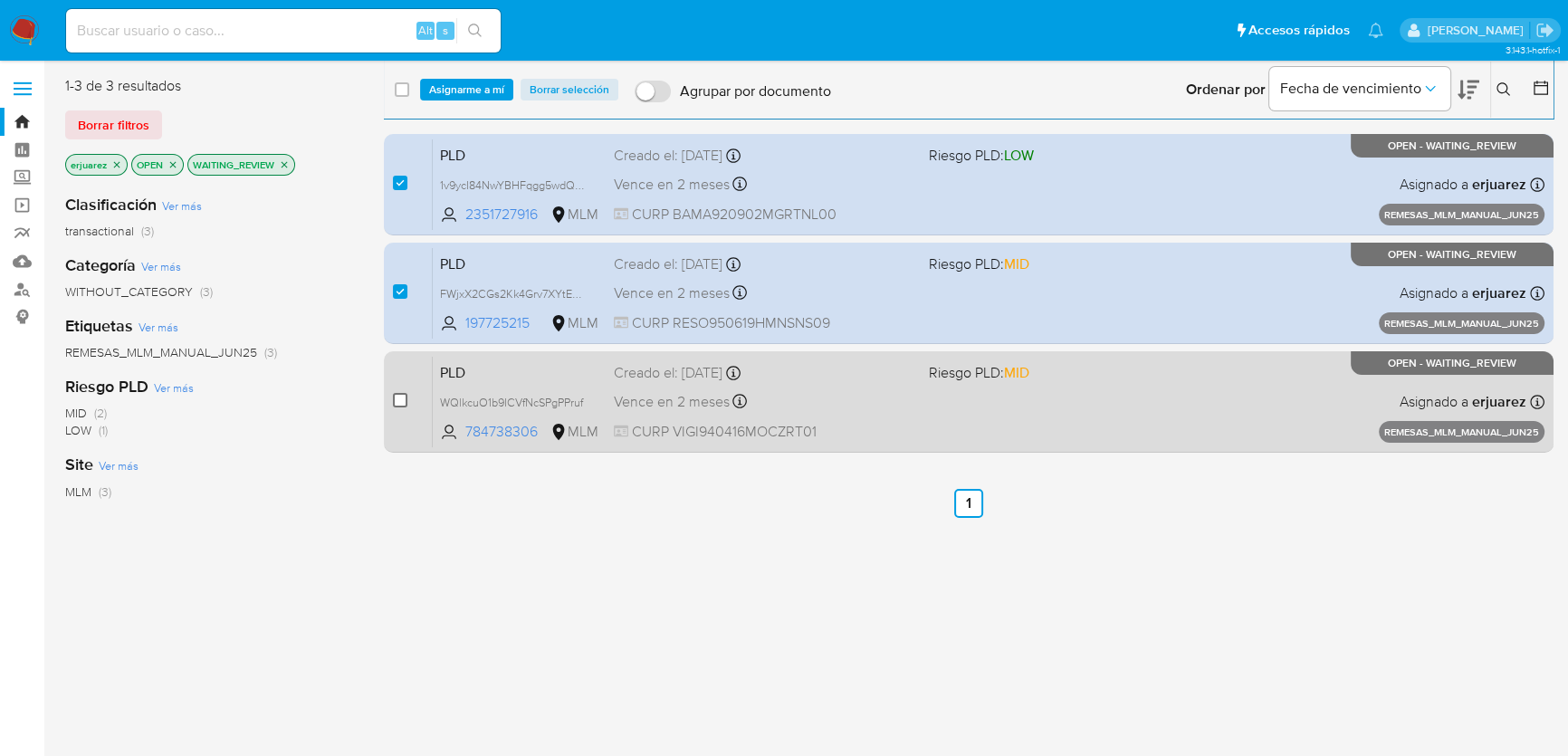 click at bounding box center [400, 400] 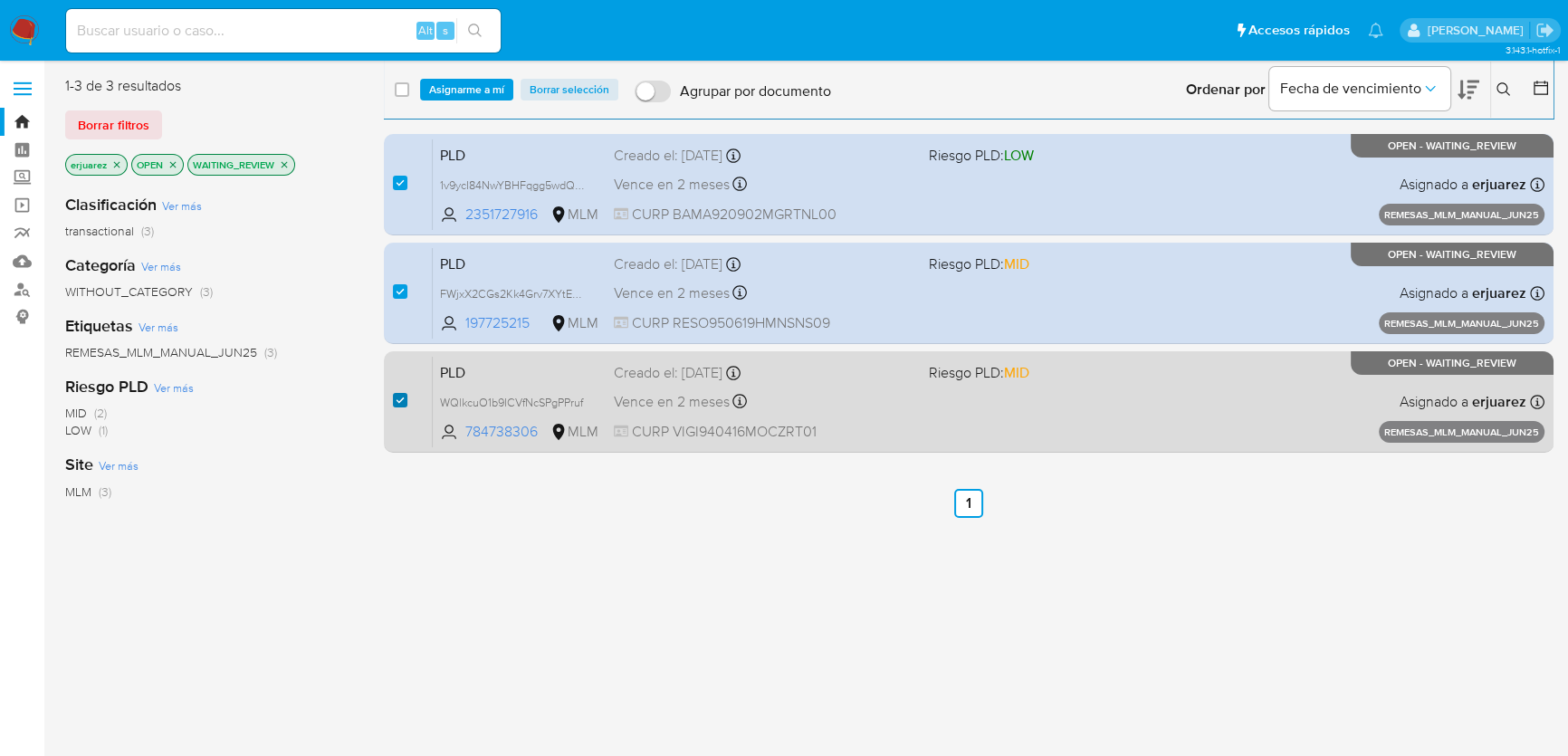 checkbox on "true" 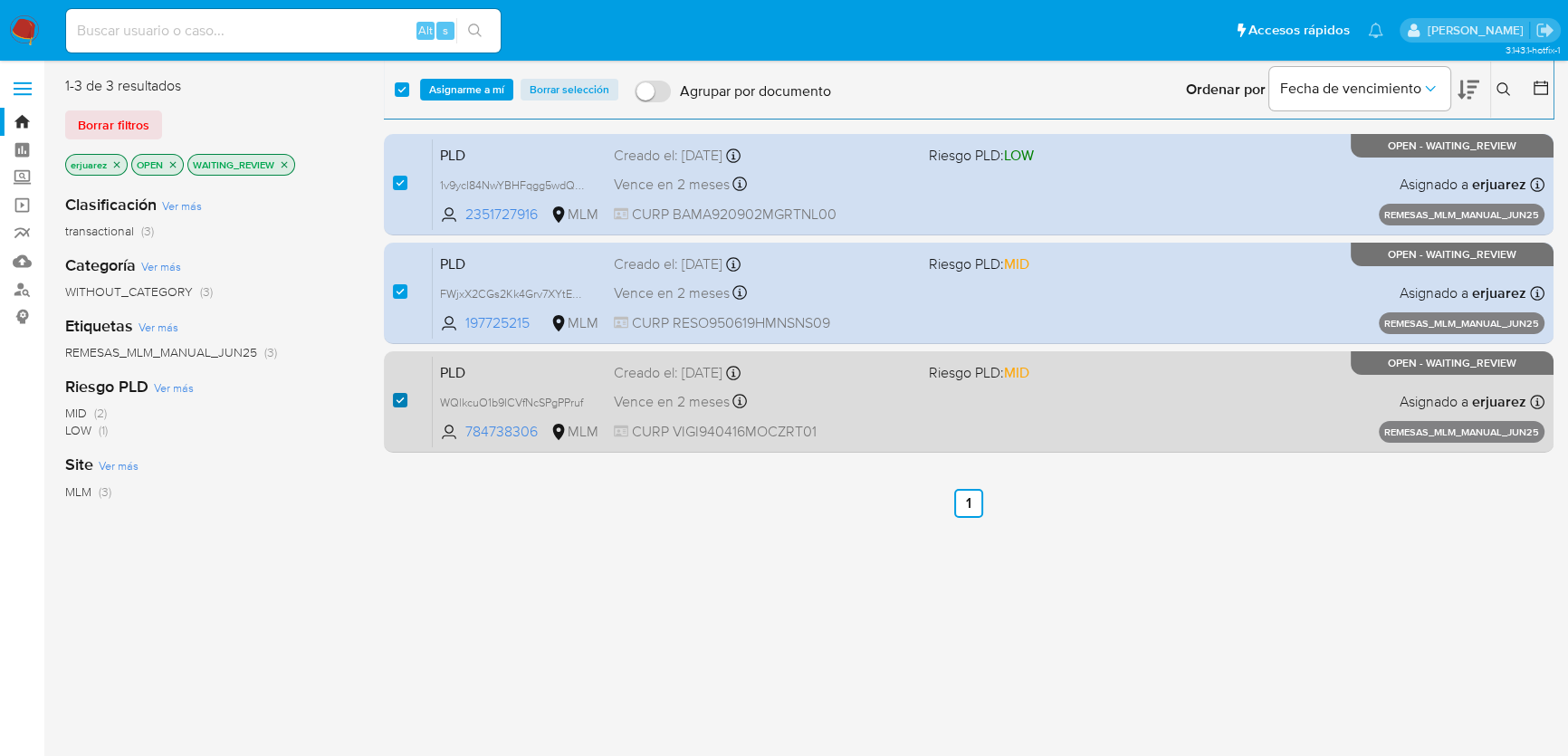 checkbox on "true" 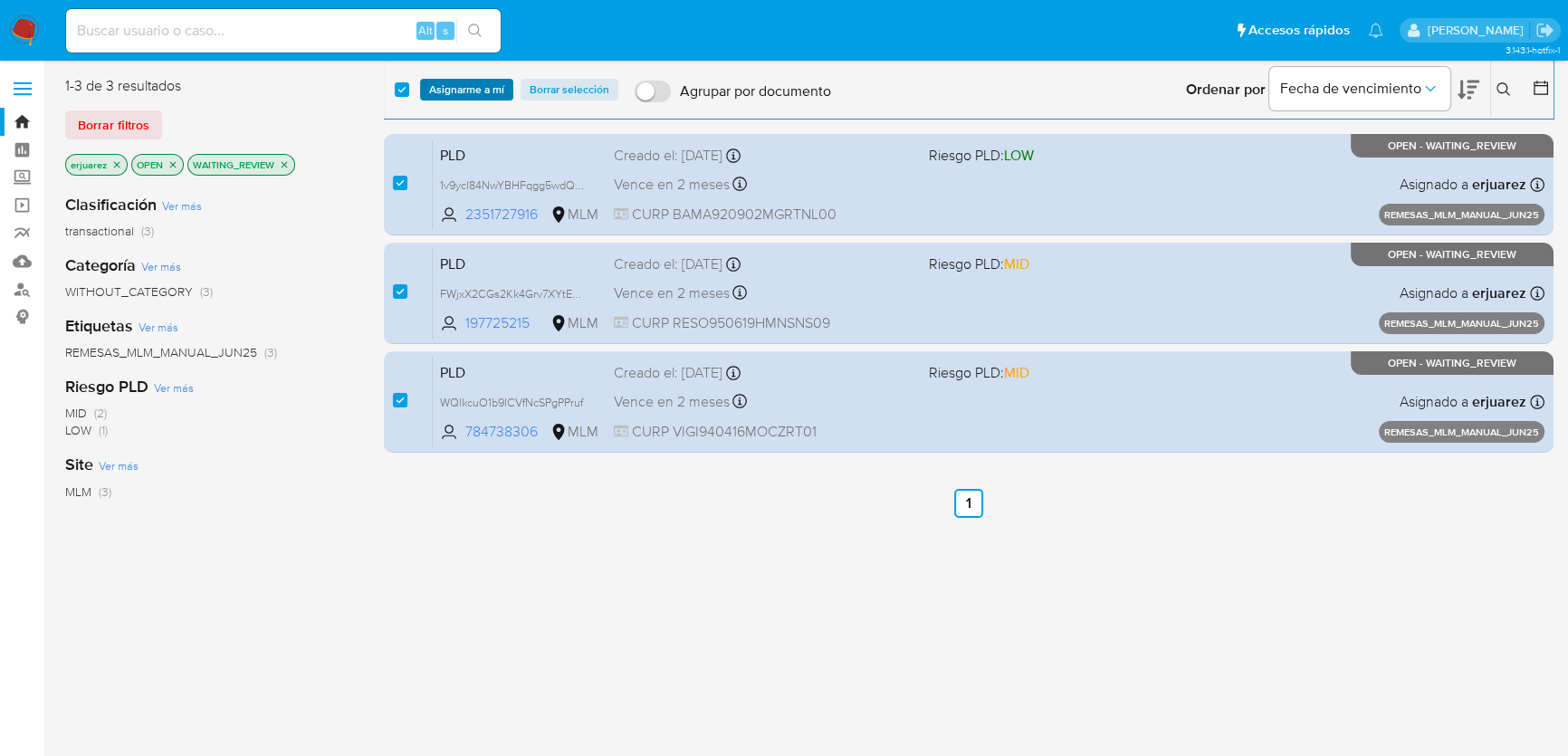 click on "Asignarme a mí" at bounding box center (466, 90) 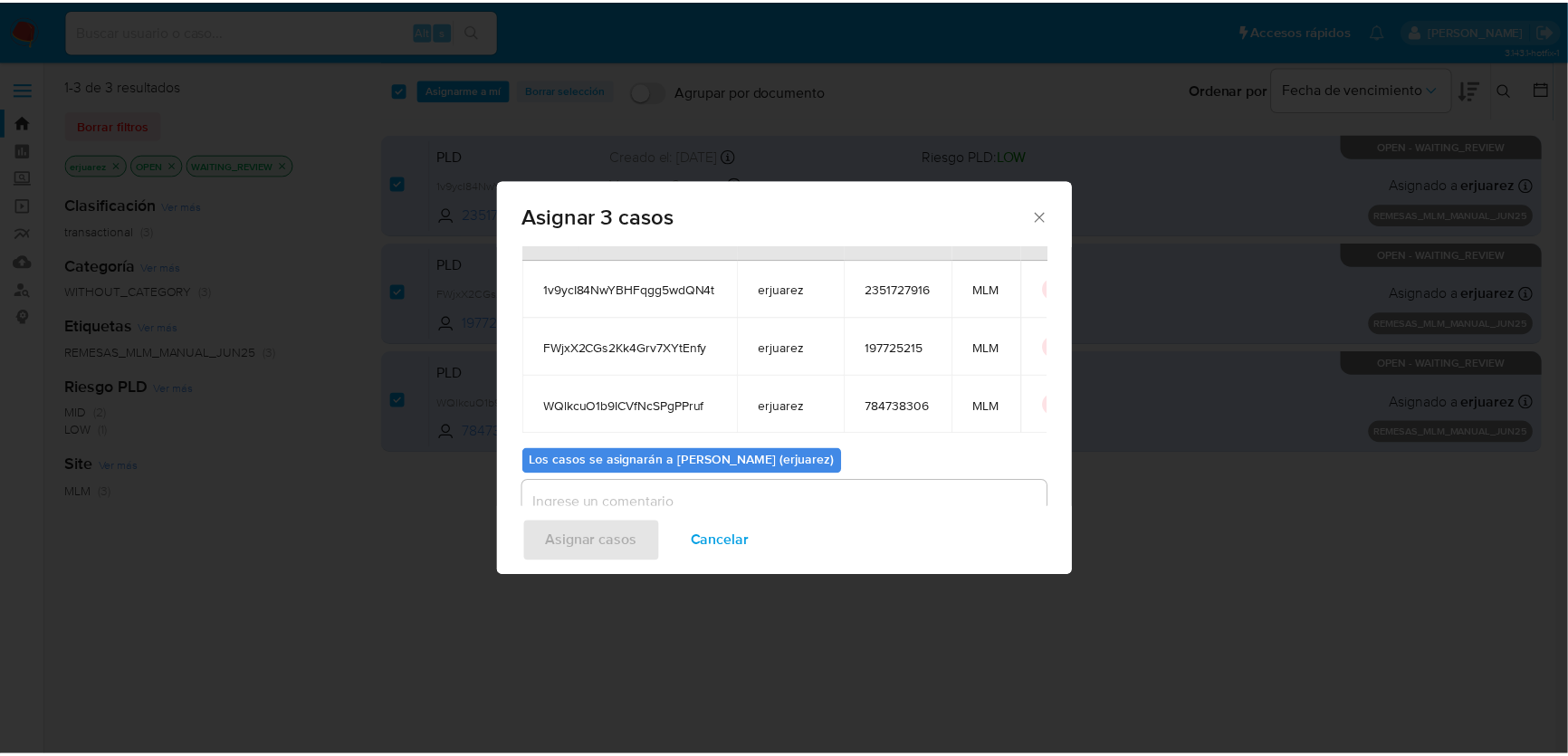scroll, scrollTop: 158, scrollLeft: 0, axis: vertical 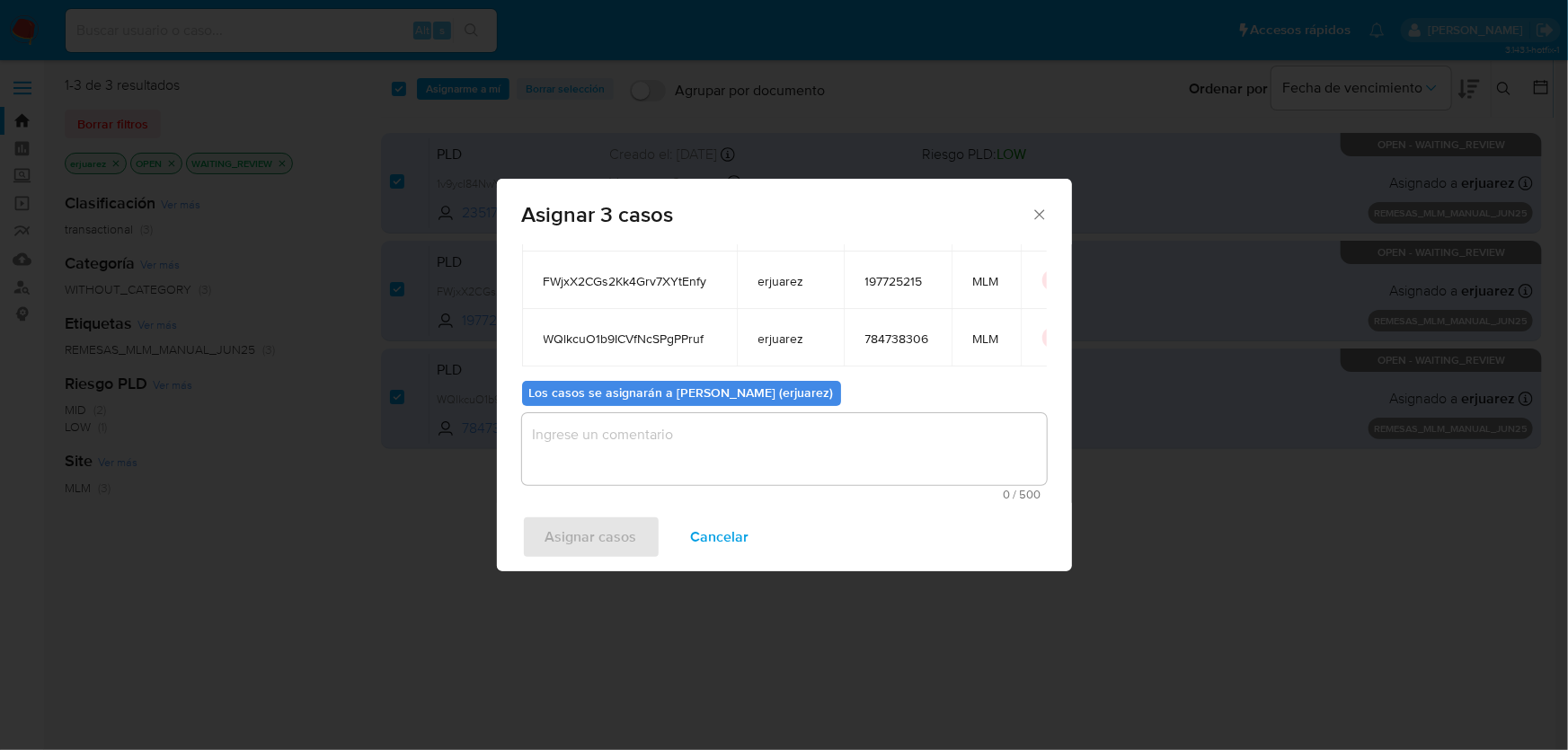 click at bounding box center [784, 449] 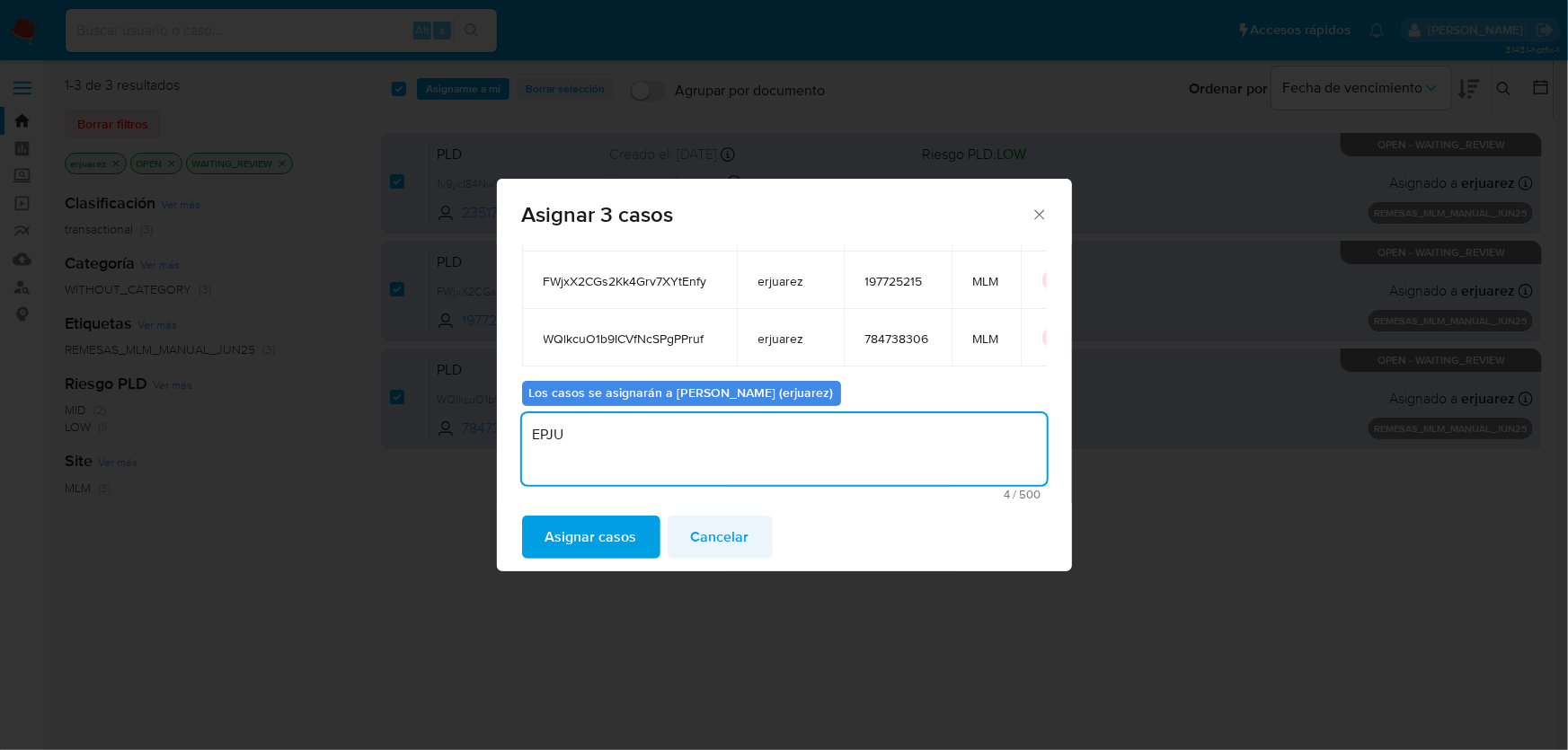 type on "EPJU" 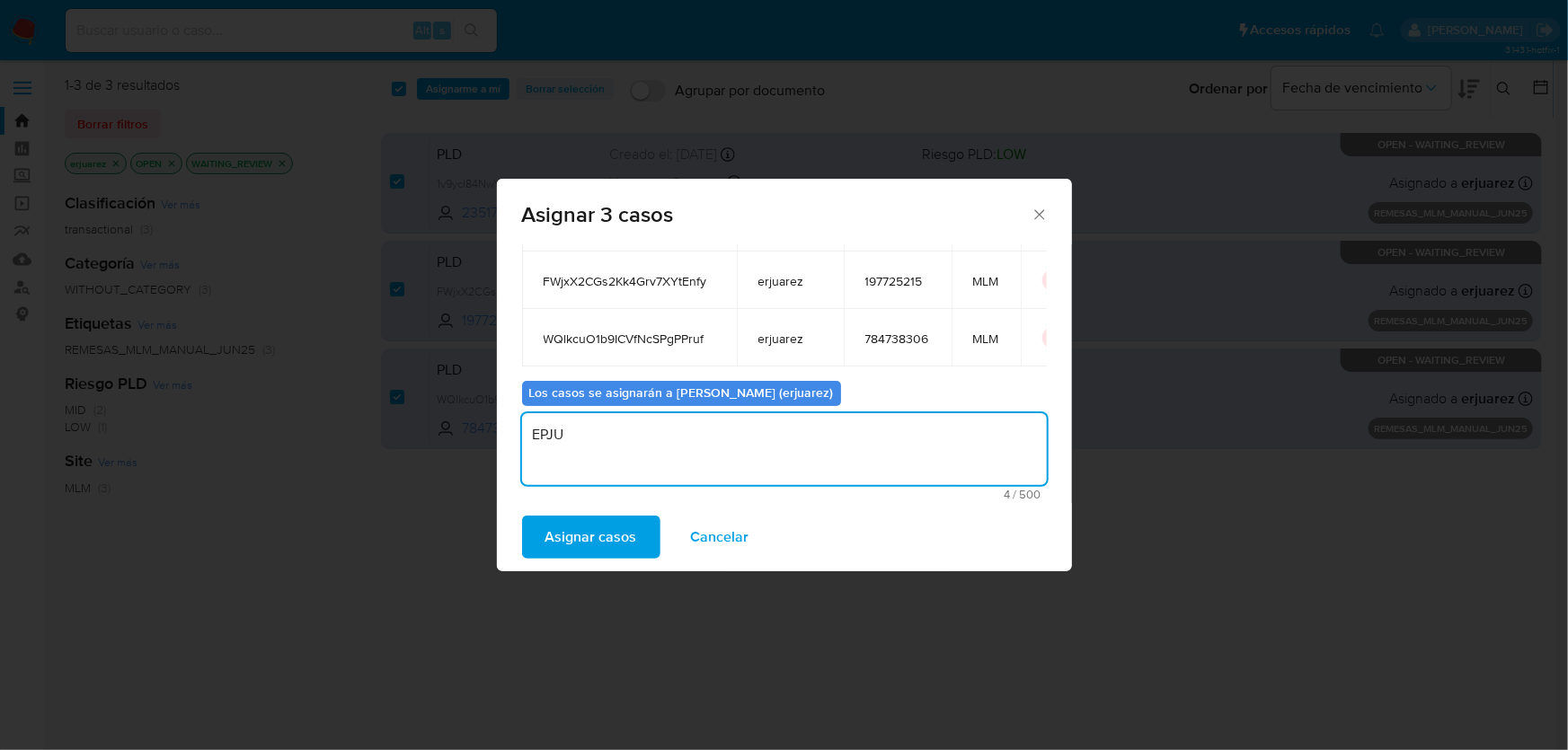 click on "Cancelar" at bounding box center (720, 537) 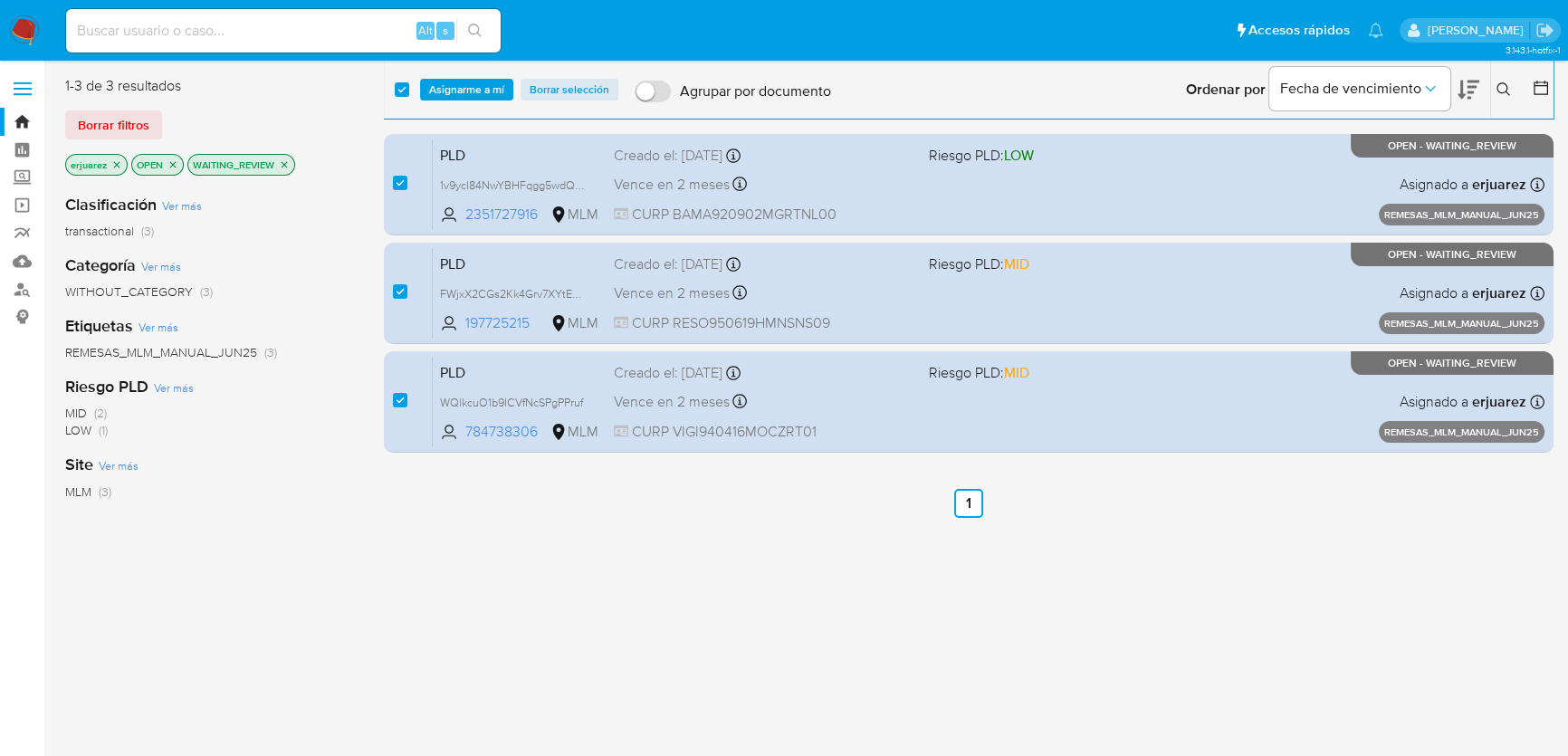 click on "select-all-cases-checkbox Asignarme a mí Borrar selección Agrupar por documento Ordenar por Fecha de vencimiento   No es posible ordenar los resultados mientras se encuentren agrupados. Ingrese ID de usuario o caso Buscar Borrar filtros case-item-checkbox   No es posible asignar el caso PLD 1v9ycI84NwYBHFqgg5wdQN4t 2351727916 MLM Riesgo PLD:  LOW Creado el: 25/06/2025   Creado el: 25/06/2025 13:17:39 Vence en 2 meses   Vence el 24/08/2025 13:17:40 CURP   BAMA920902MGRTNL00 Asignado a   erjuarez   Asignado el: 25/06/2025 13:17:39 REMESAS_MLM_MANUAL_JUN25 OPEN - WAITING_REVIEW  case-item-checkbox   No es posible asignar el caso PLD FWjxX2CGs2Kk4Grv7XYtEnfy 197725215 MLM Riesgo PLD:  MID Creado el: 25/06/2025   Creado el: 25/06/2025 13:16:32 Vence en 2 meses   Vence el 24/08/2025 13:16:33 CURP   RESO950619HMNSNS09 Asignado a   erjuarez   Asignado el: 25/06/2025 13:16:32 REMESAS_MLM_MANUAL_JUN25 OPEN - WAITING_REVIEW  case-item-checkbox   No es posible asignar el caso PLD WQlkcuO1b9ICVfNcSPgPPruf 784738306 MLM" at bounding box center [969, 479] 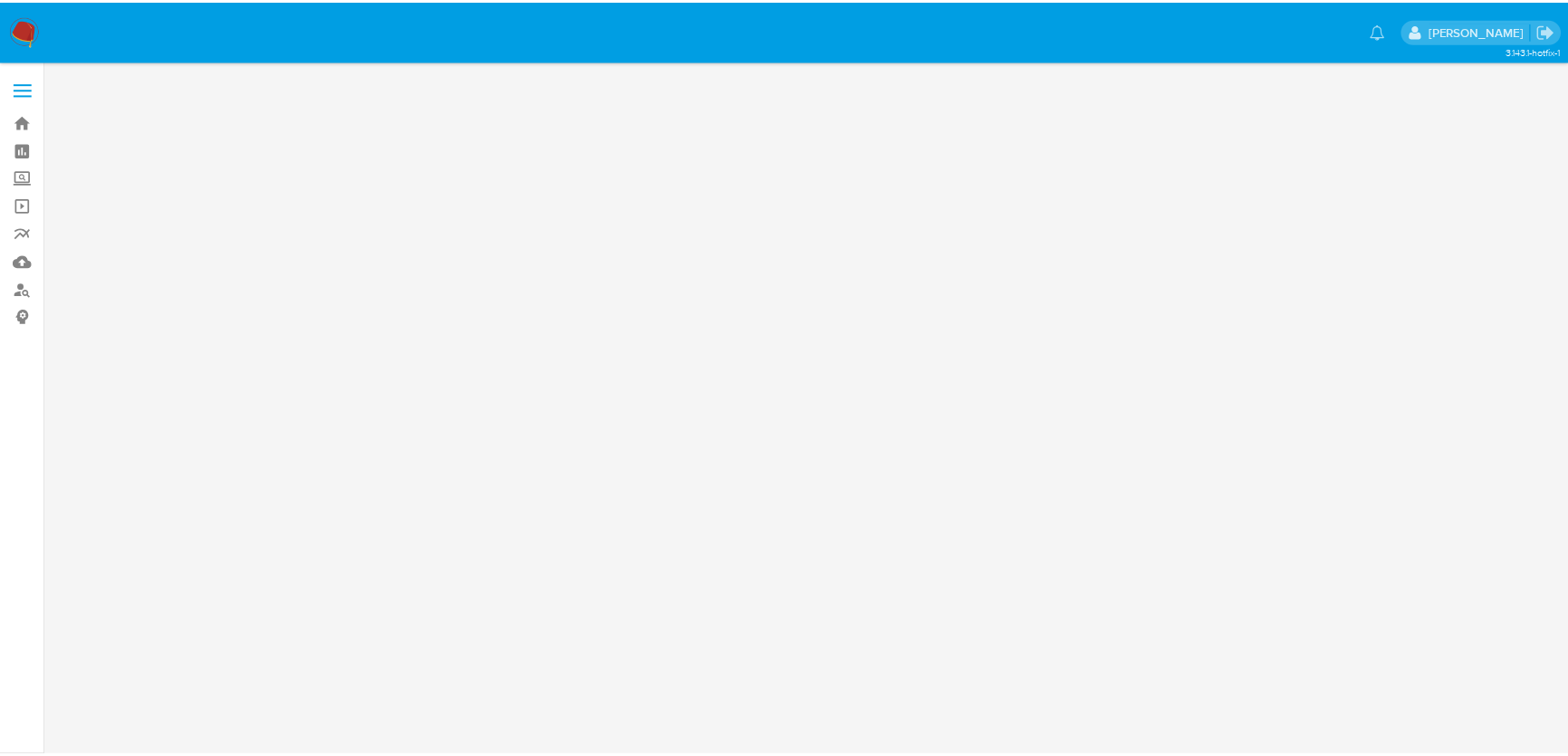 scroll, scrollTop: 0, scrollLeft: 0, axis: both 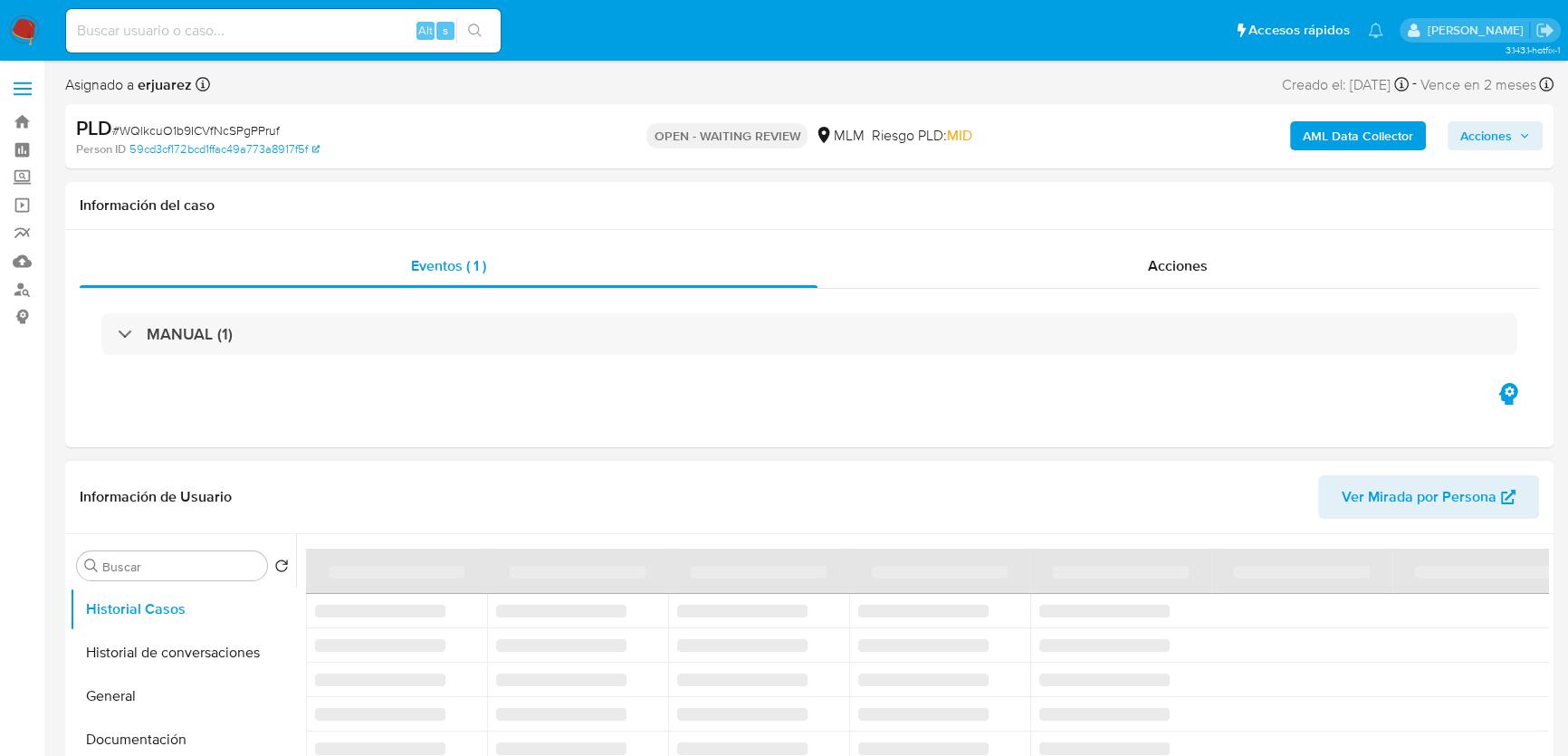 select on "10" 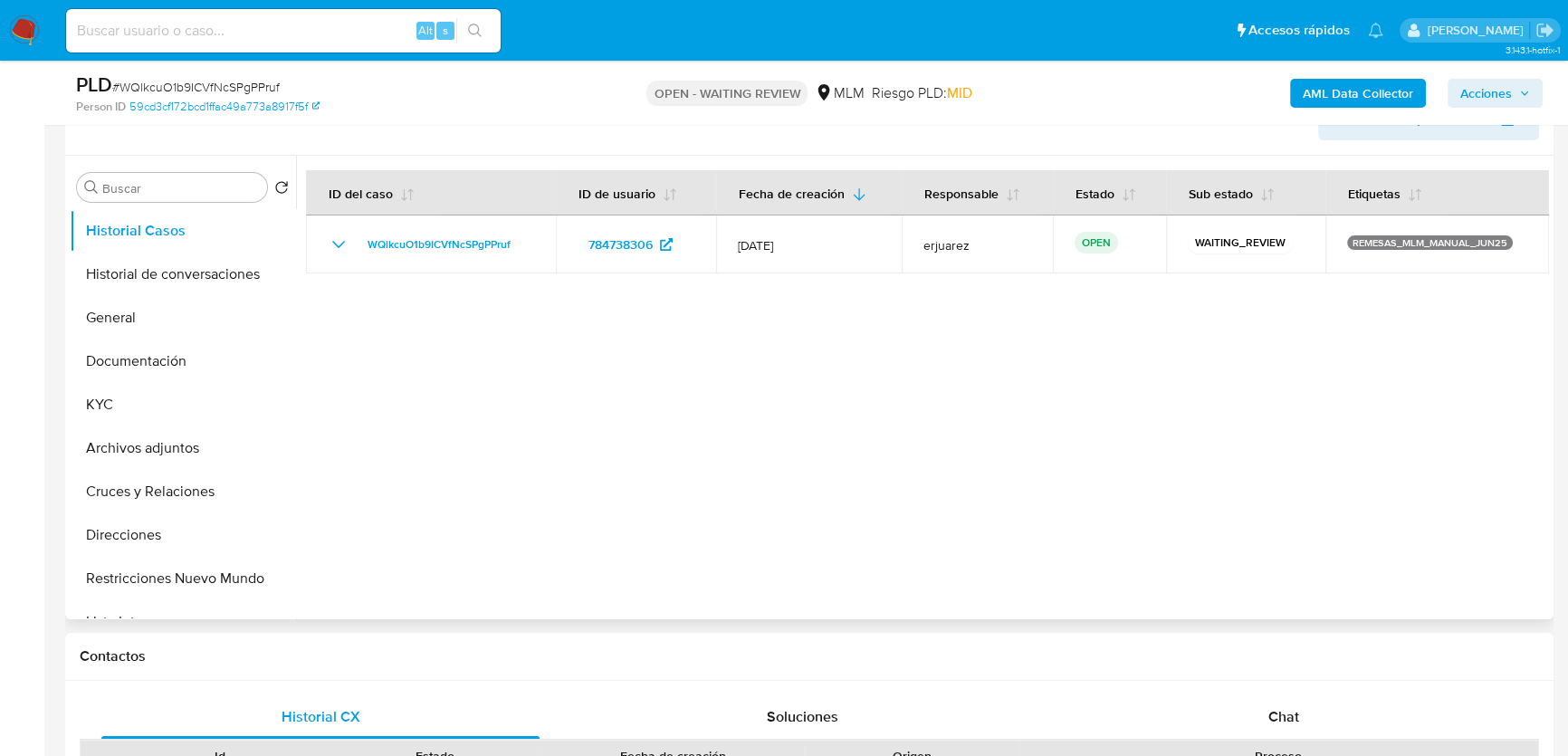 scroll, scrollTop: 329, scrollLeft: 0, axis: vertical 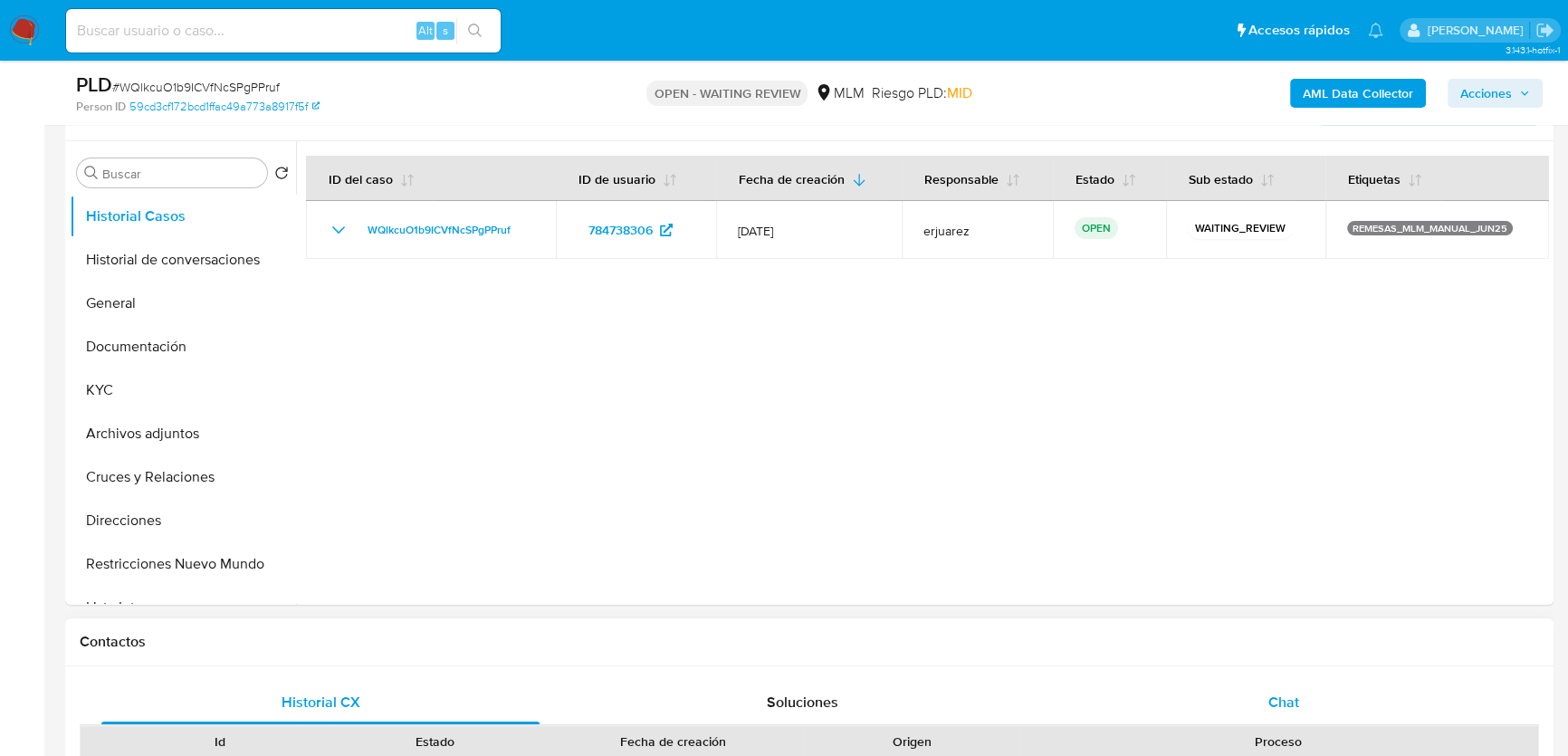 click on "Chat" at bounding box center (1284, 703) 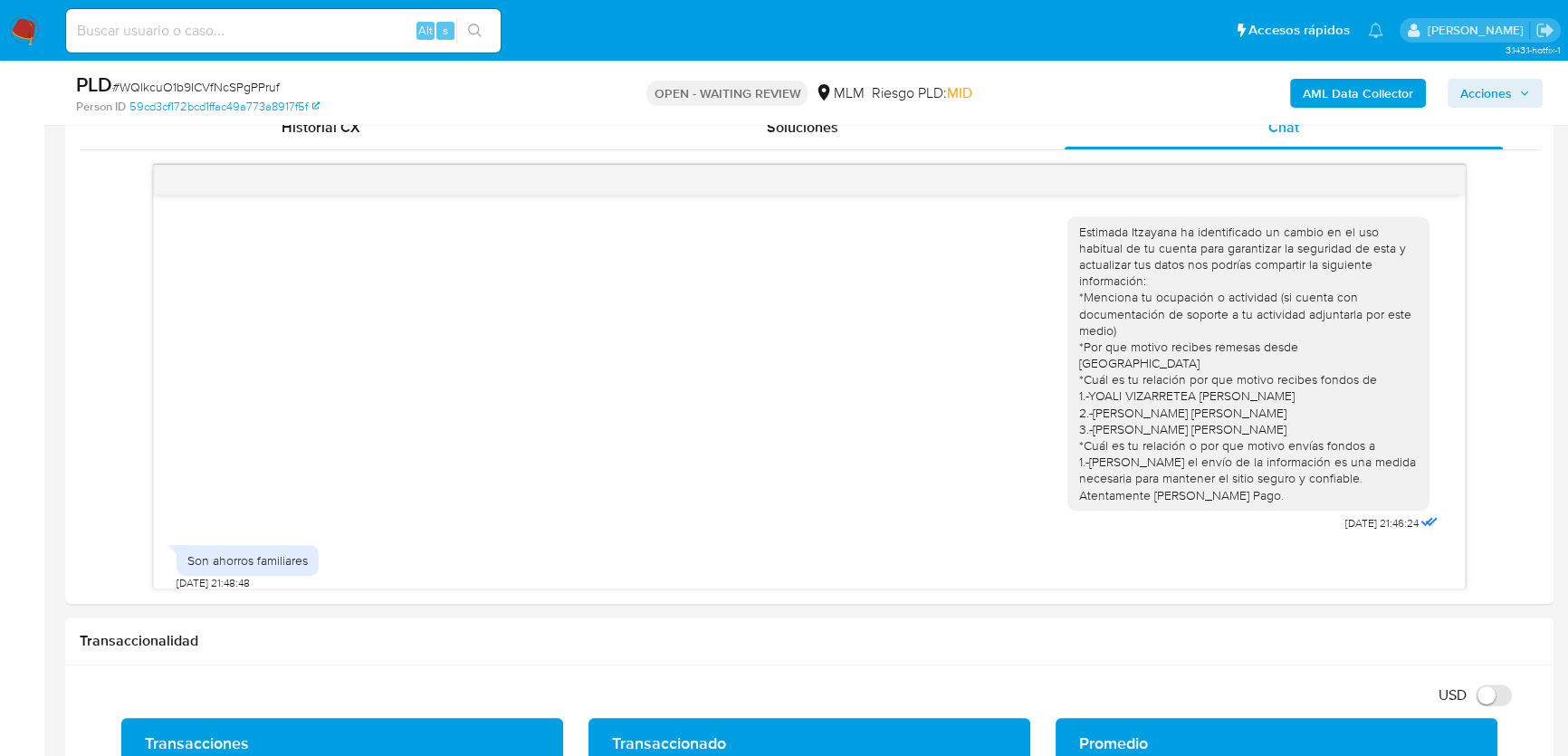 scroll, scrollTop: 905, scrollLeft: 0, axis: vertical 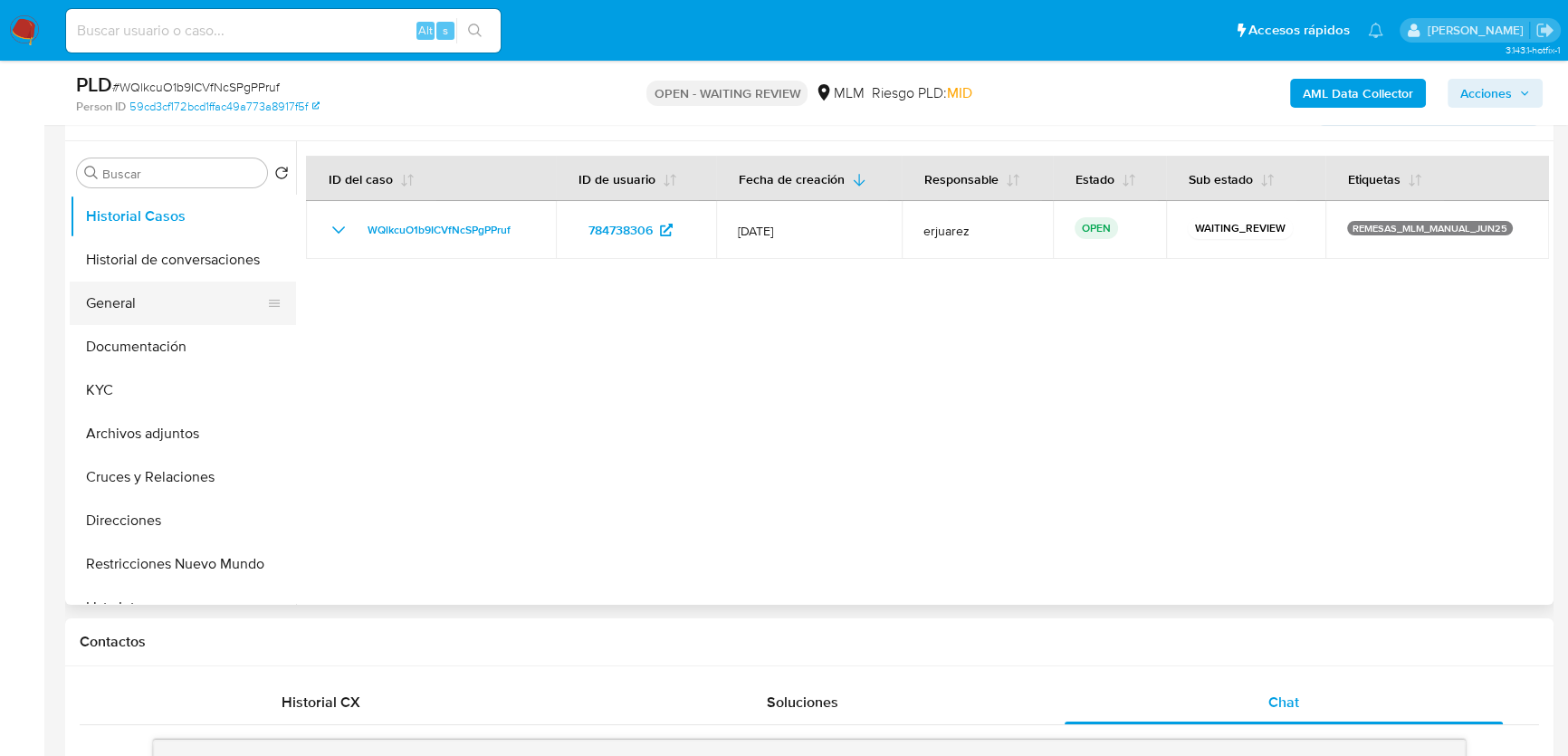 click on "General" at bounding box center (176, 303) 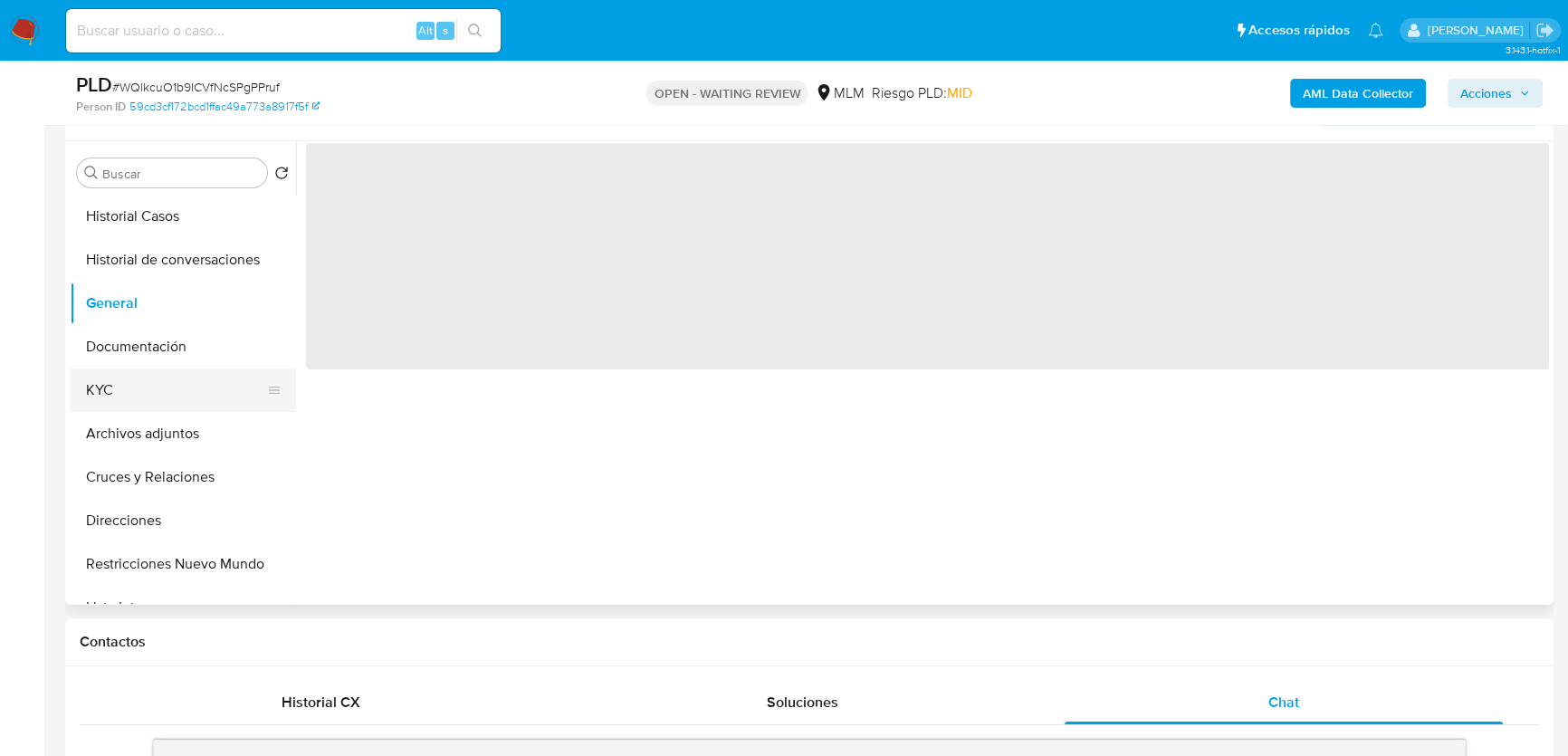 click on "KYC" at bounding box center (176, 390) 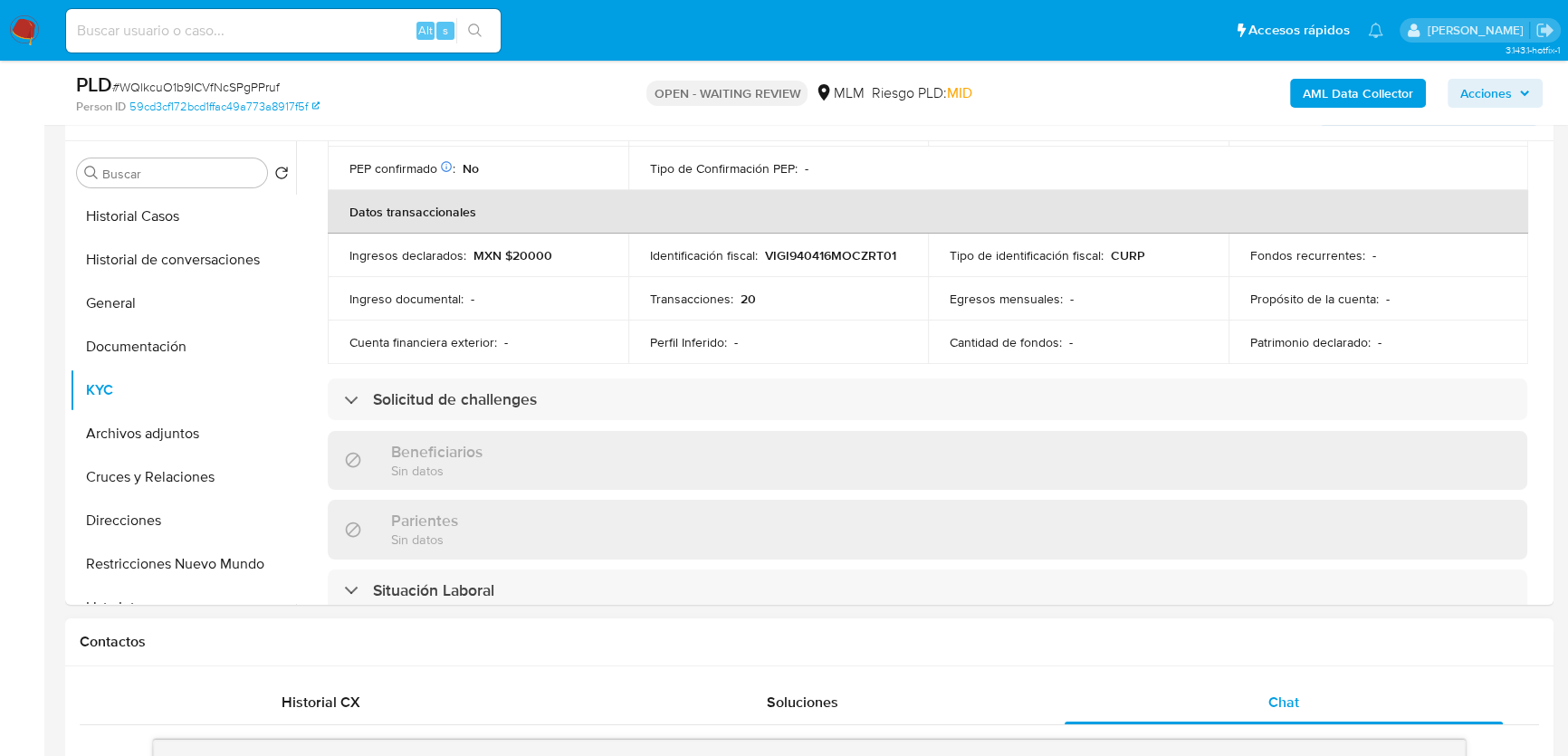 scroll, scrollTop: 741, scrollLeft: 0, axis: vertical 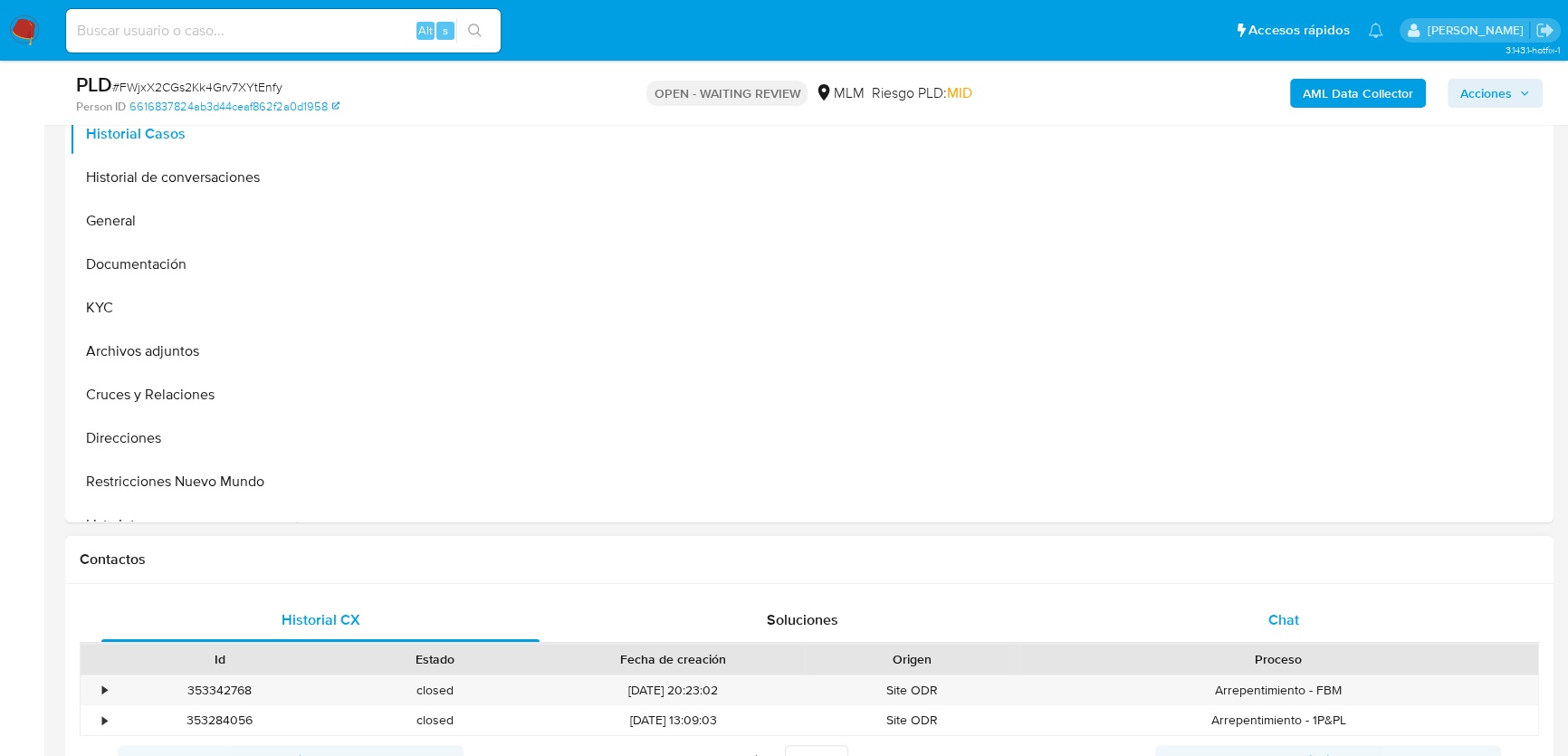 click on "Chat" at bounding box center [1284, 619] 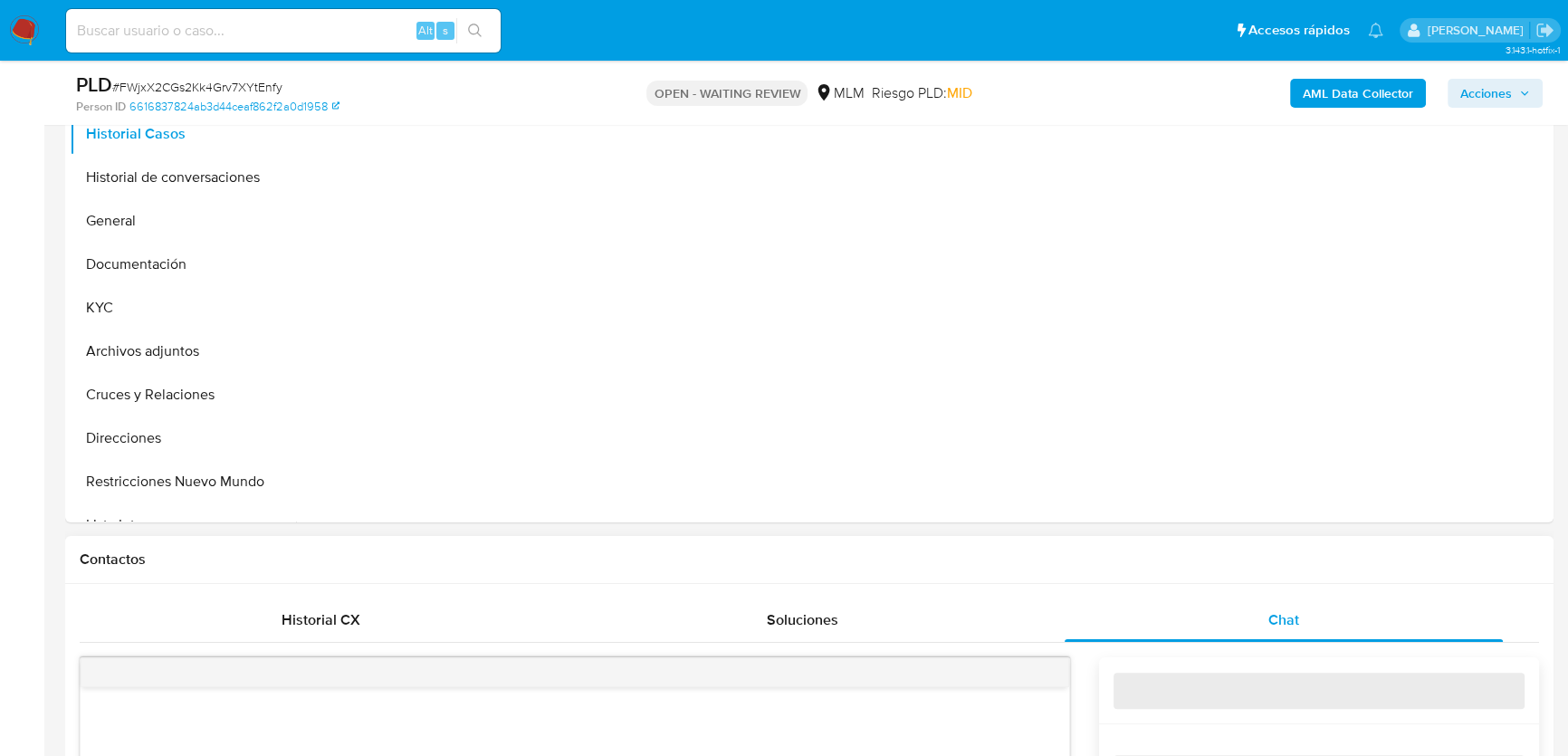 scroll, scrollTop: 905, scrollLeft: 0, axis: vertical 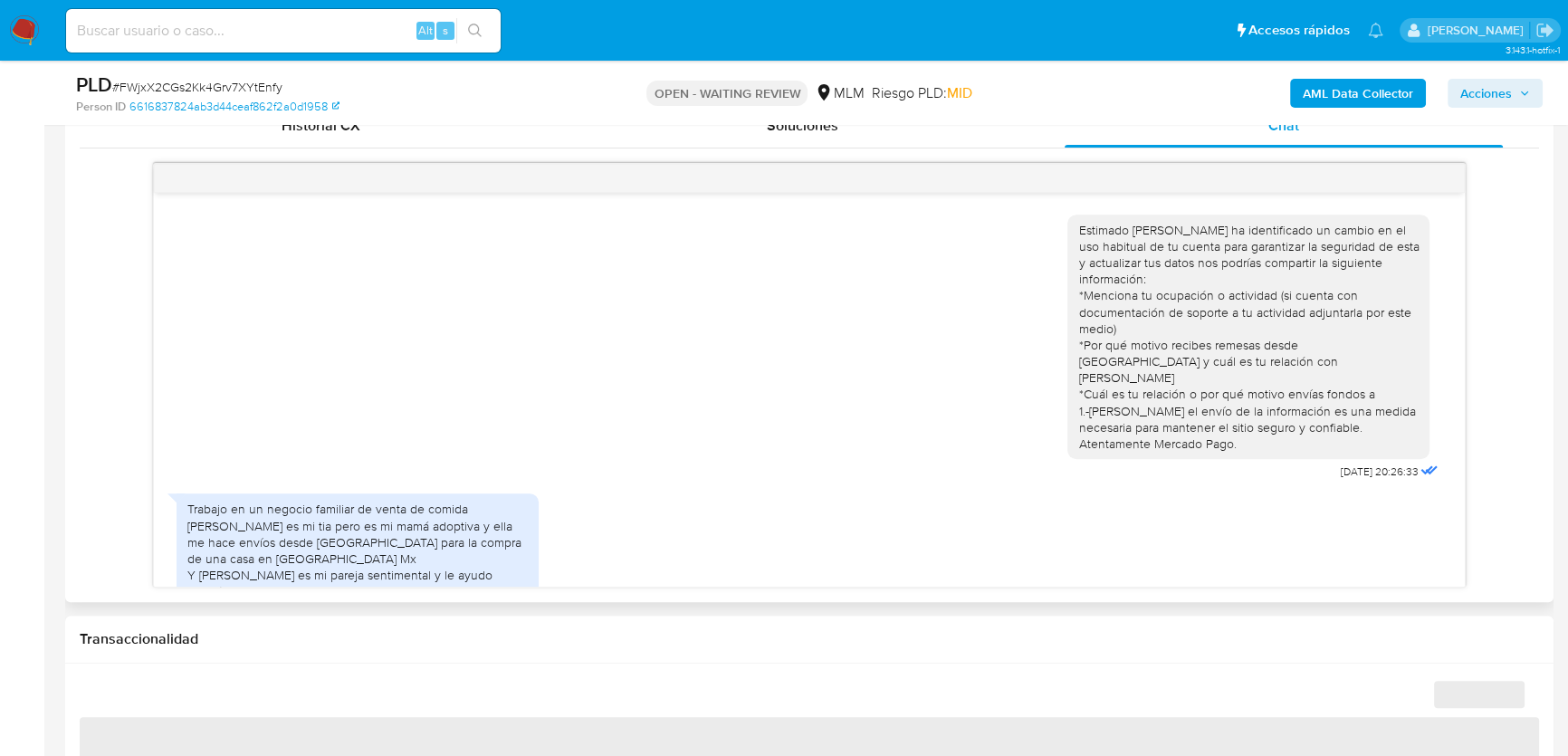 select on "10" 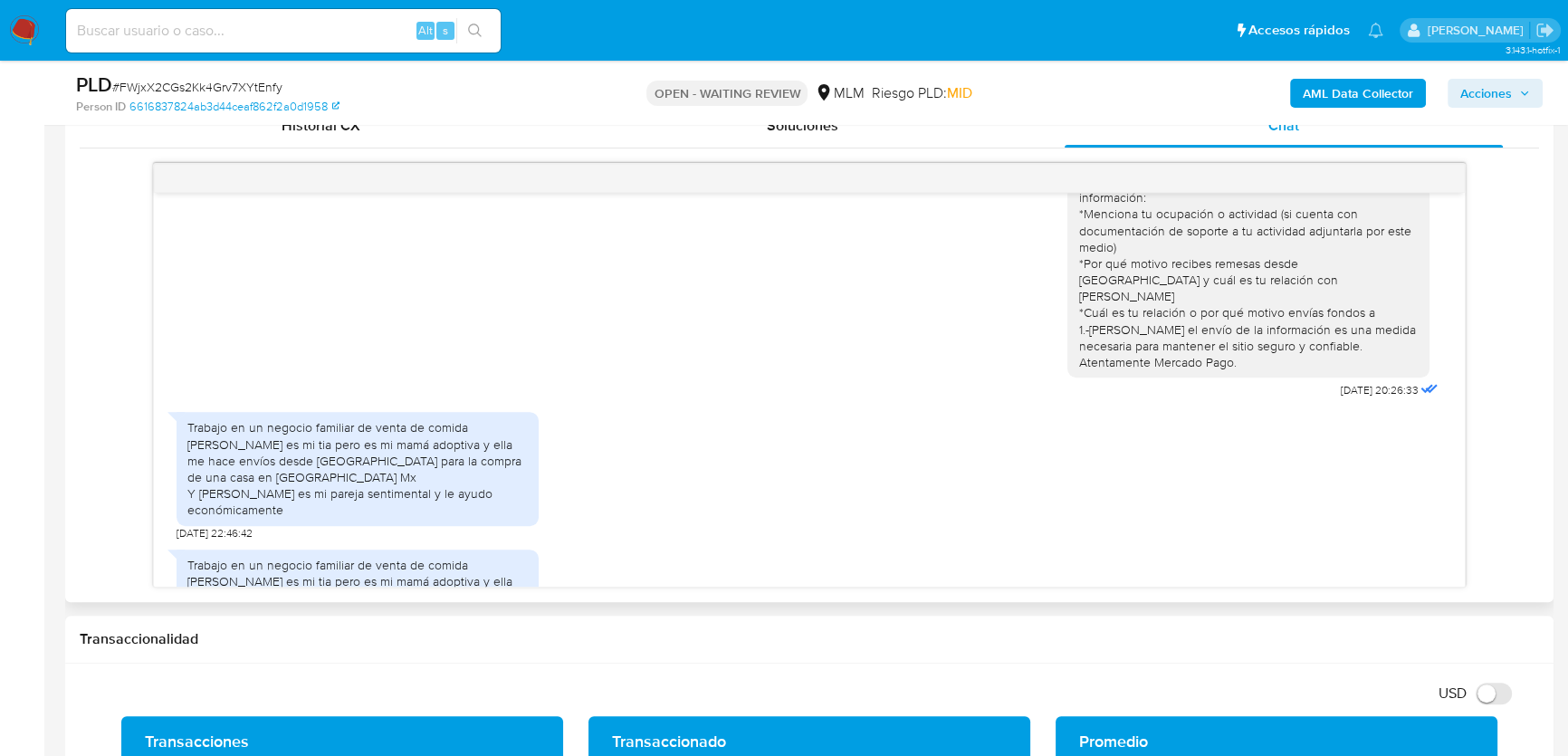 scroll, scrollTop: 164, scrollLeft: 0, axis: vertical 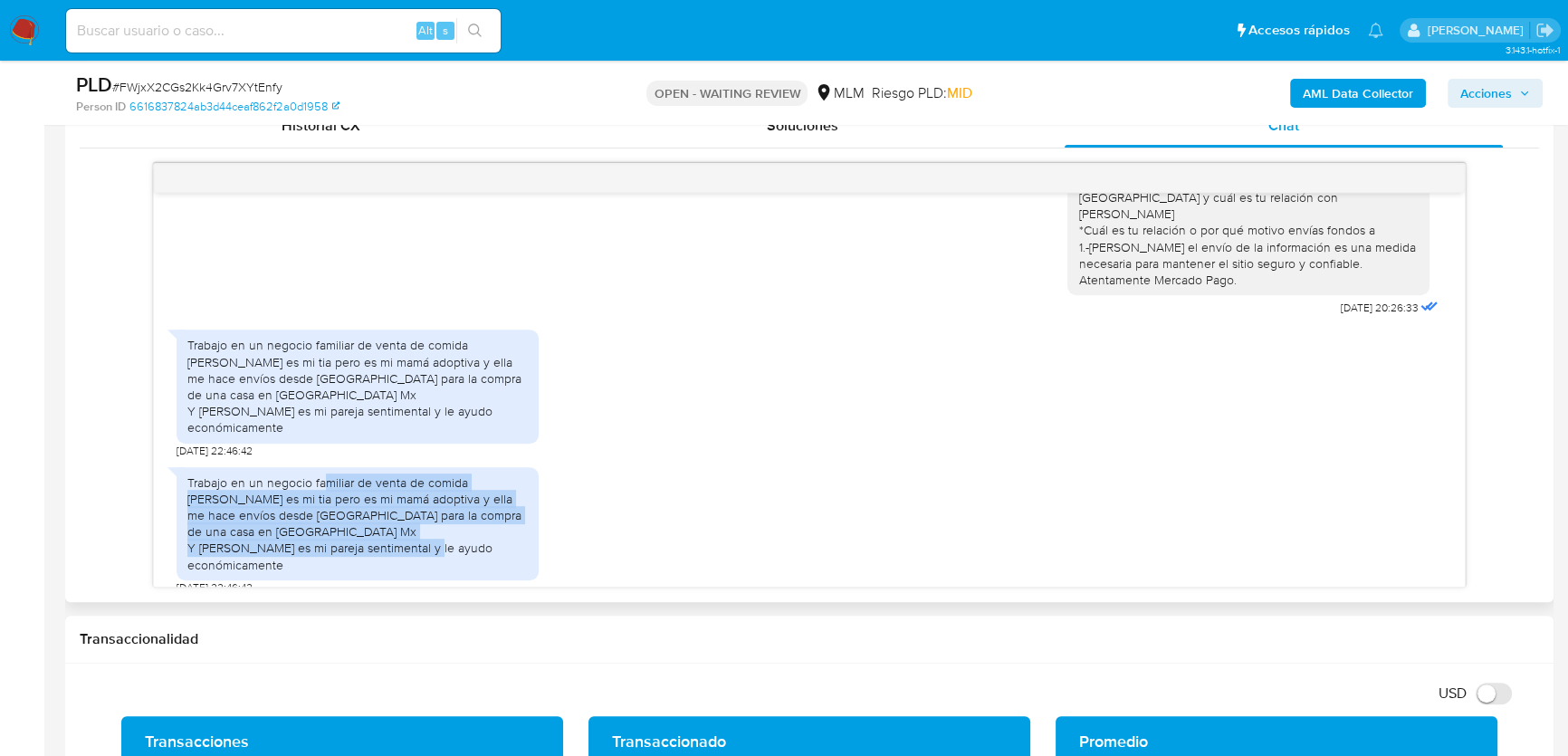 drag, startPoint x: 326, startPoint y: 472, endPoint x: 639, endPoint y: 541, distance: 320.5152 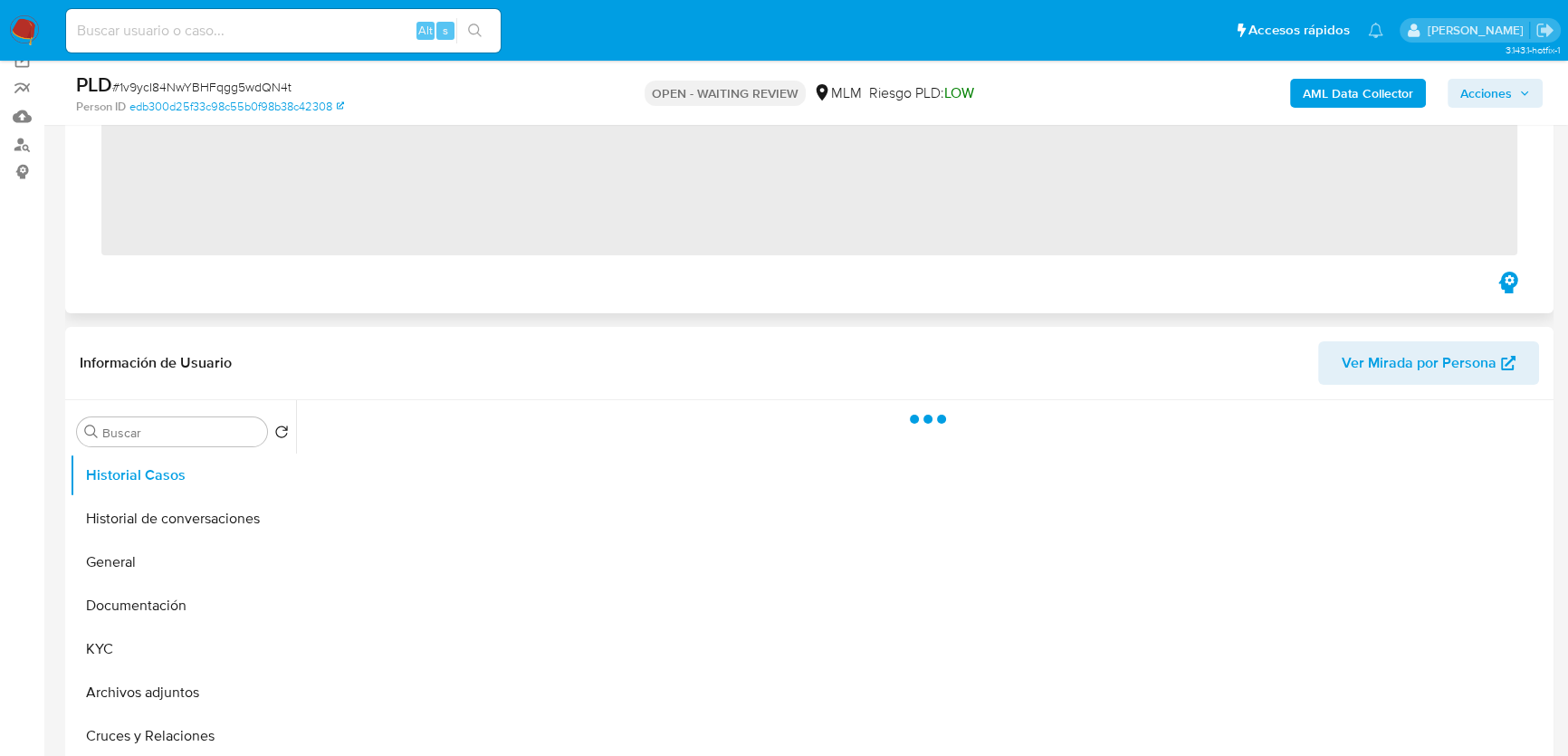 scroll, scrollTop: 411, scrollLeft: 0, axis: vertical 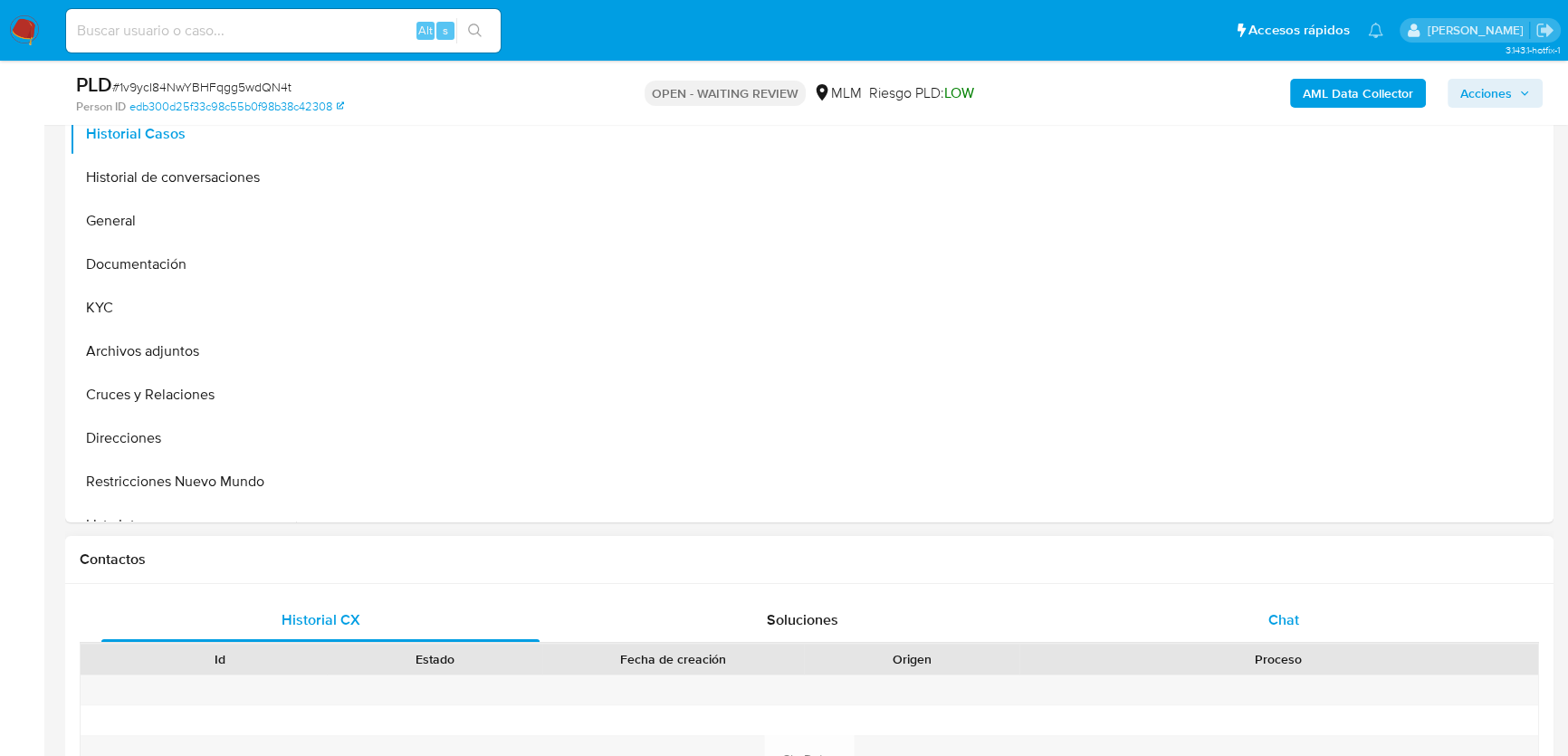 click on "Chat" at bounding box center [1284, 619] 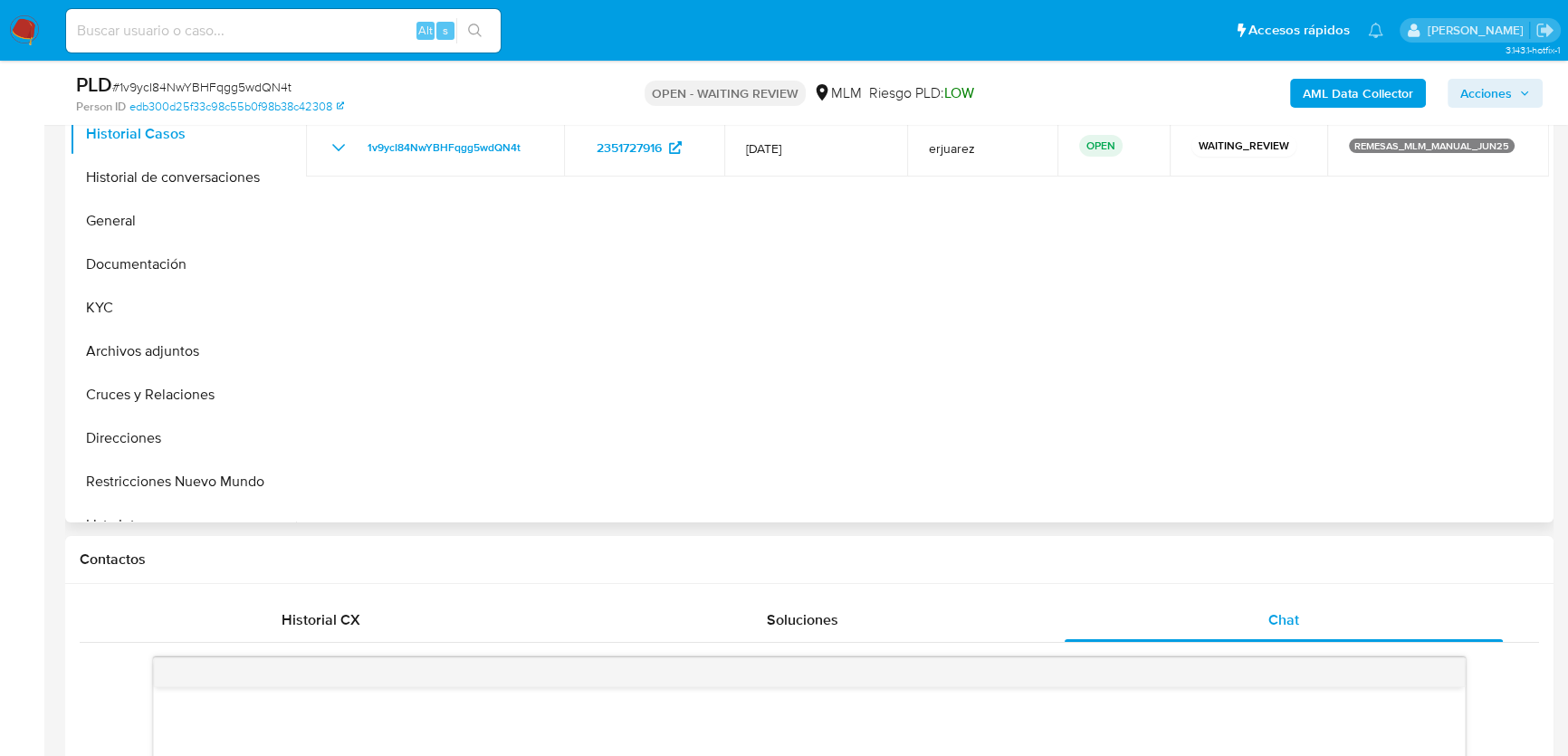 scroll, scrollTop: 905, scrollLeft: 0, axis: vertical 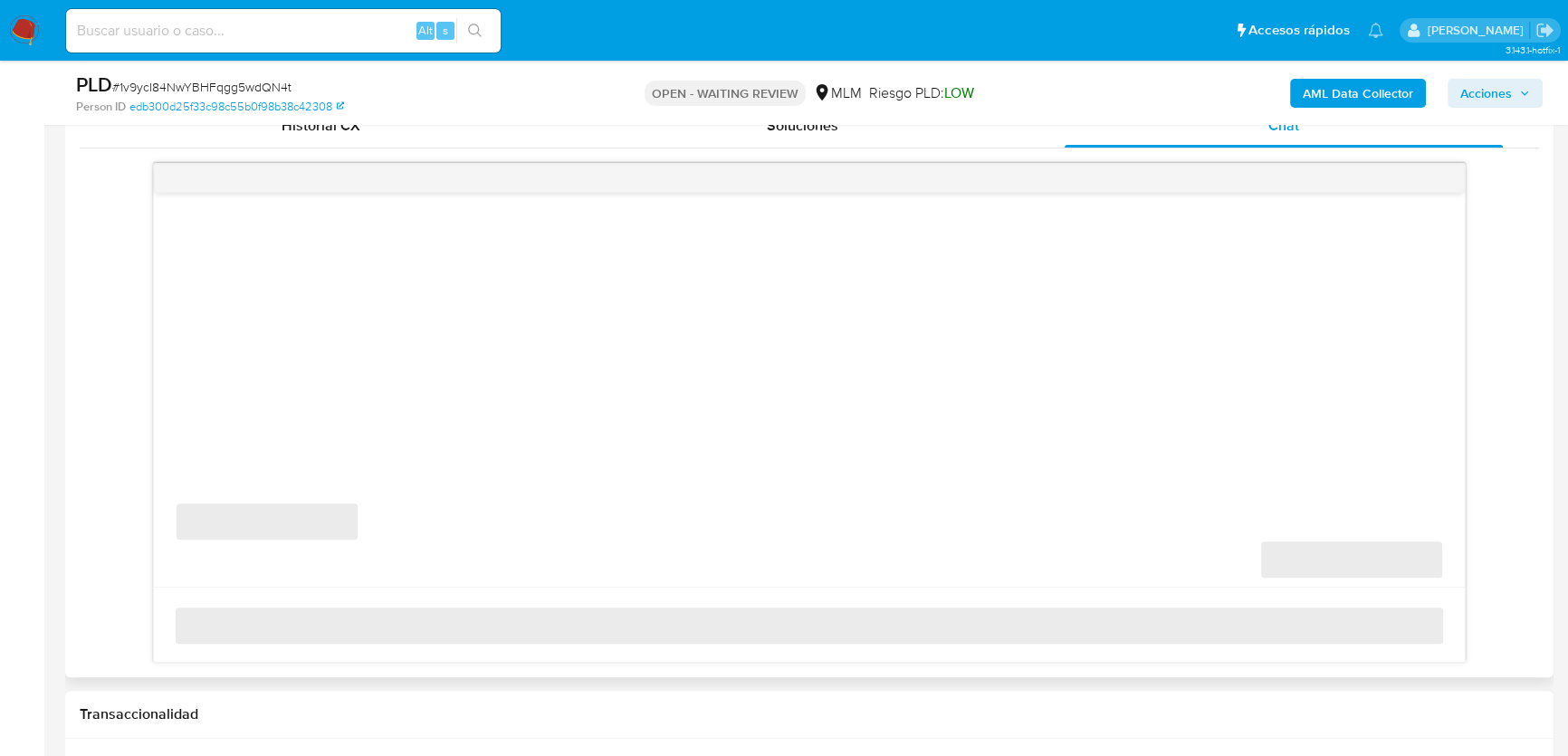select on "10" 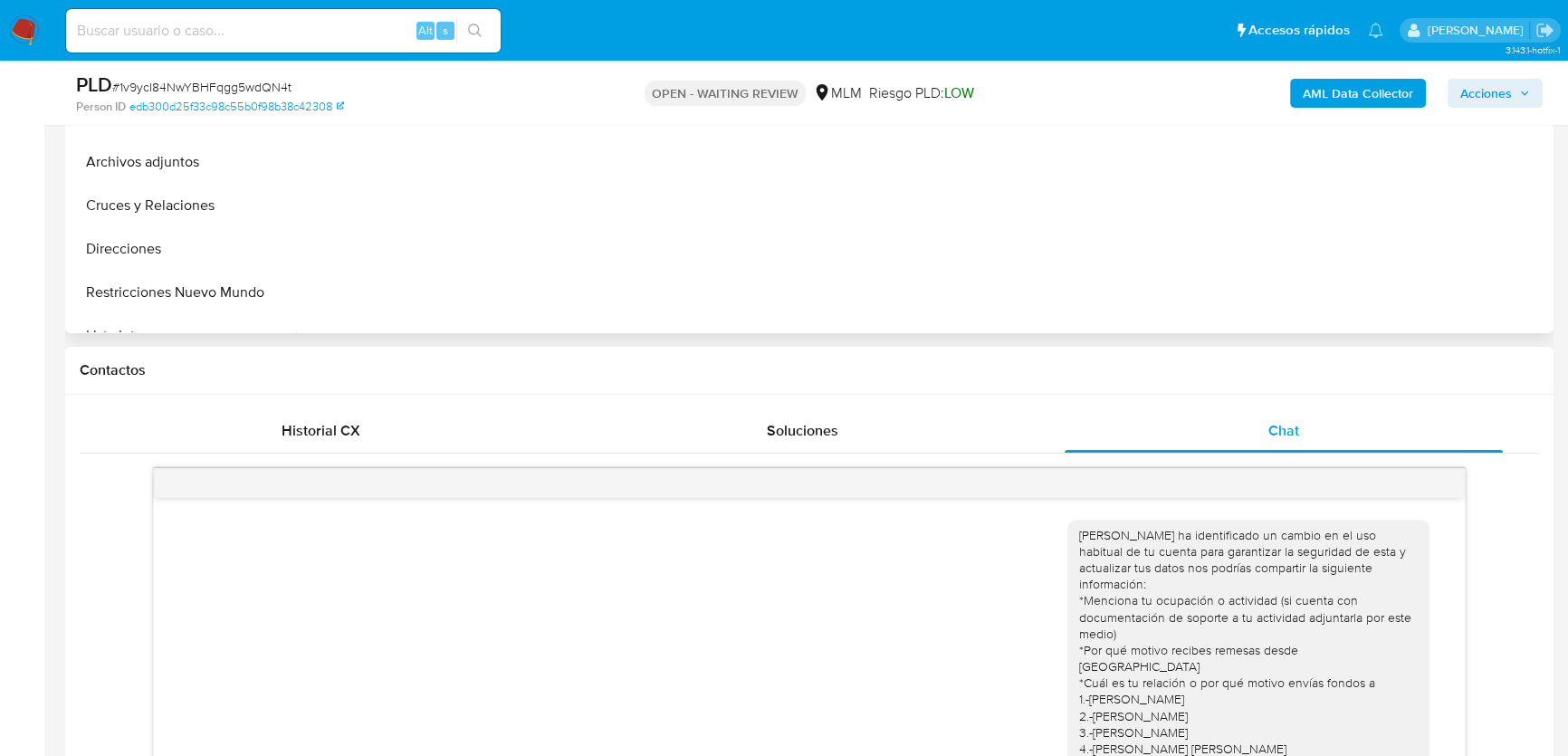 scroll, scrollTop: 329, scrollLeft: 0, axis: vertical 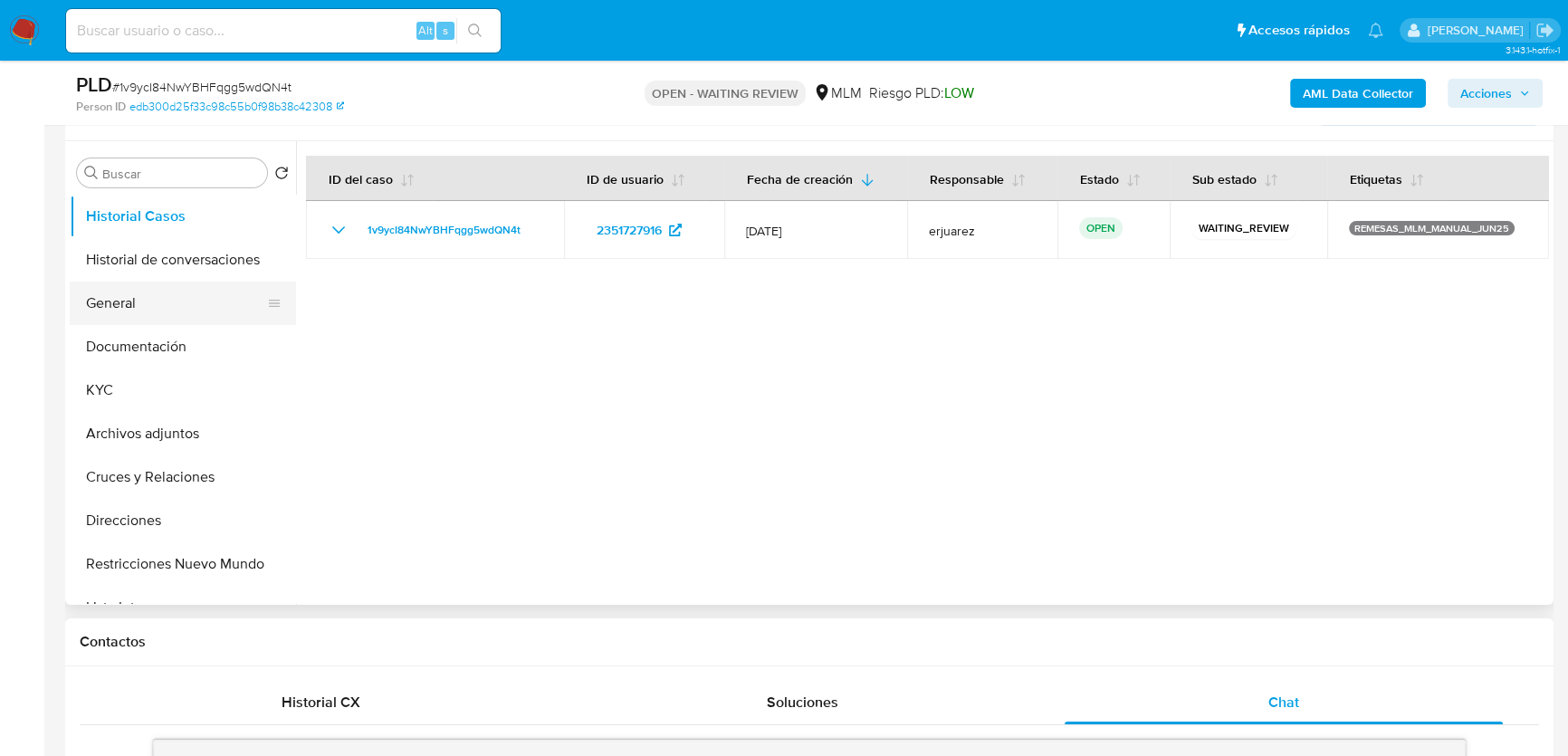 click on "General" at bounding box center (176, 303) 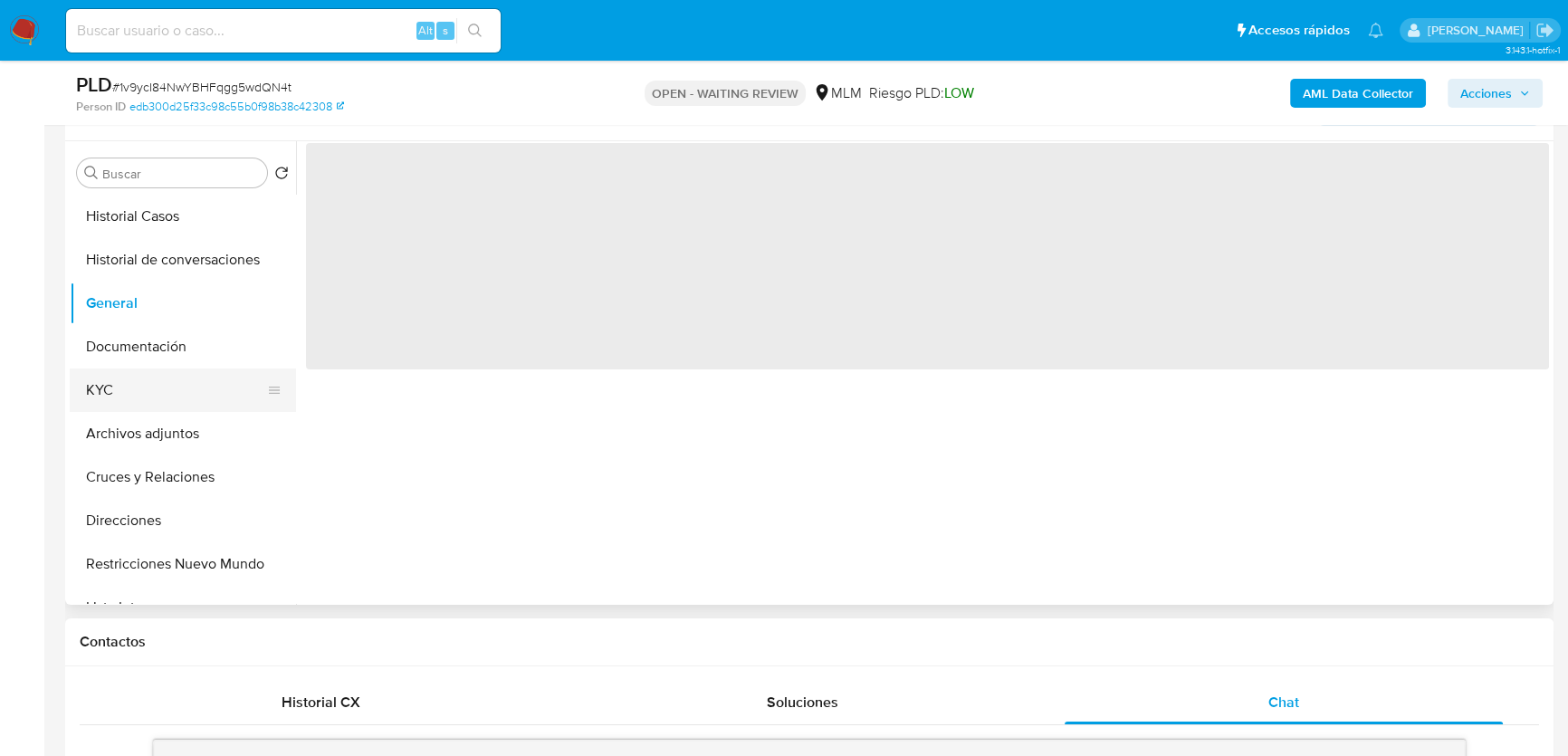 click on "KYC" at bounding box center [176, 390] 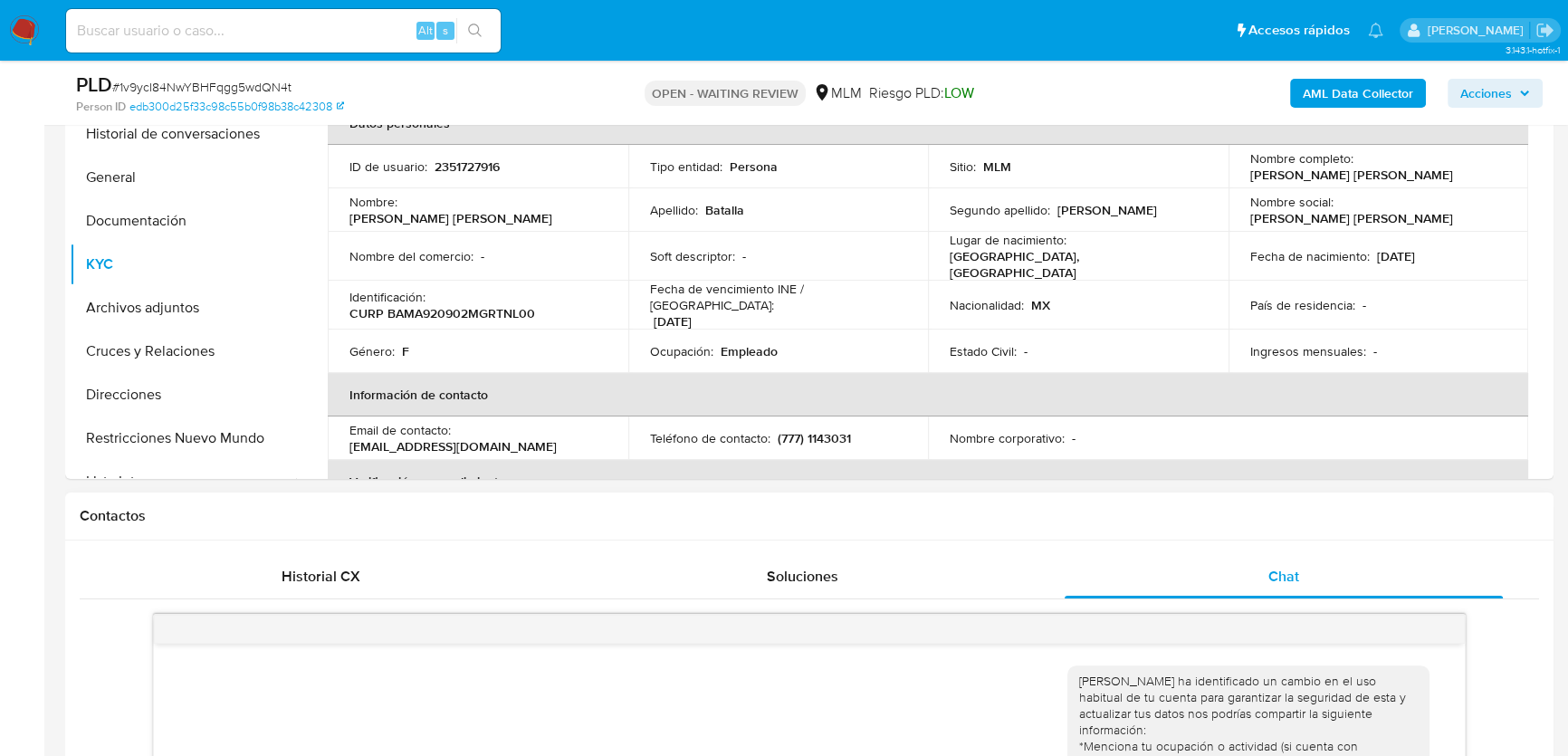 scroll, scrollTop: 823, scrollLeft: 0, axis: vertical 